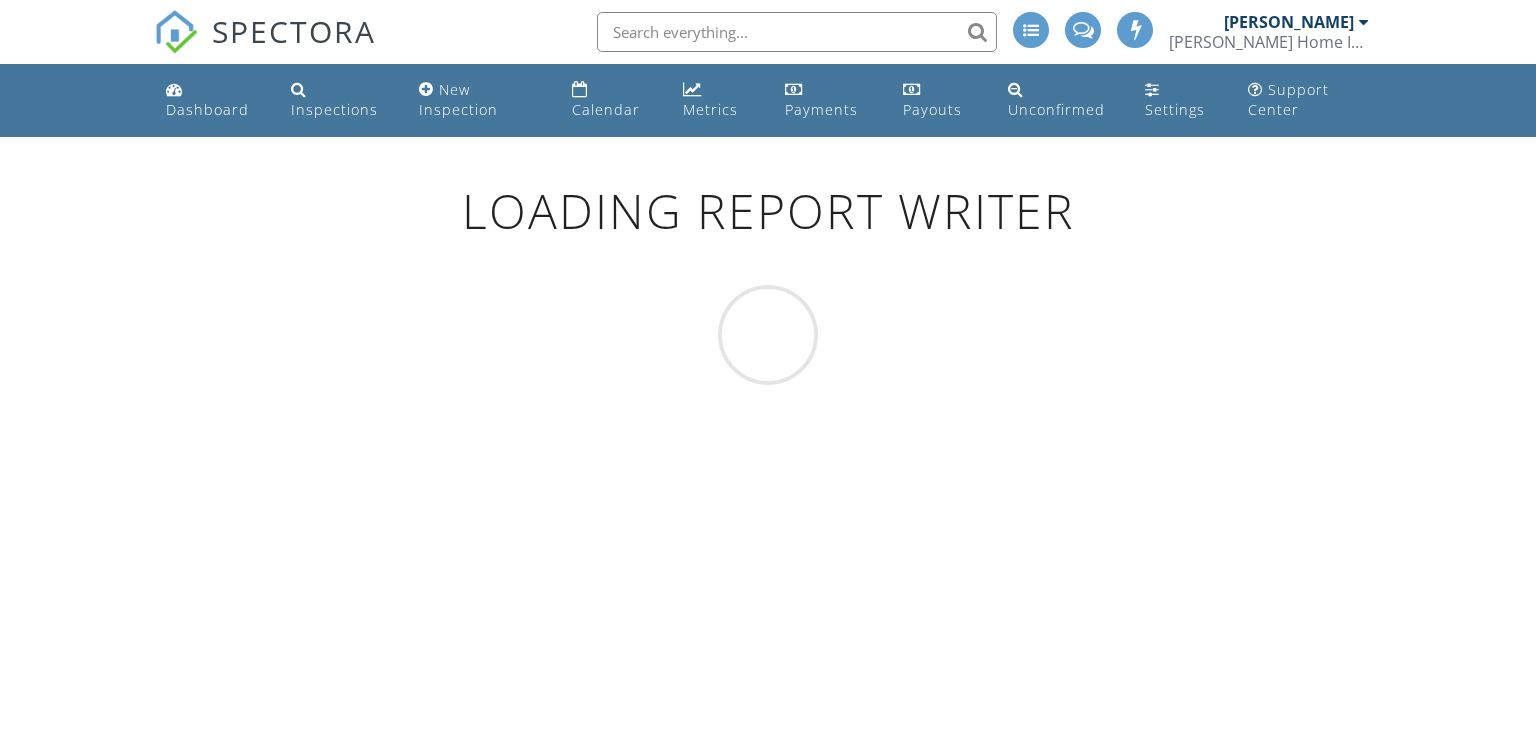 scroll, scrollTop: 0, scrollLeft: 0, axis: both 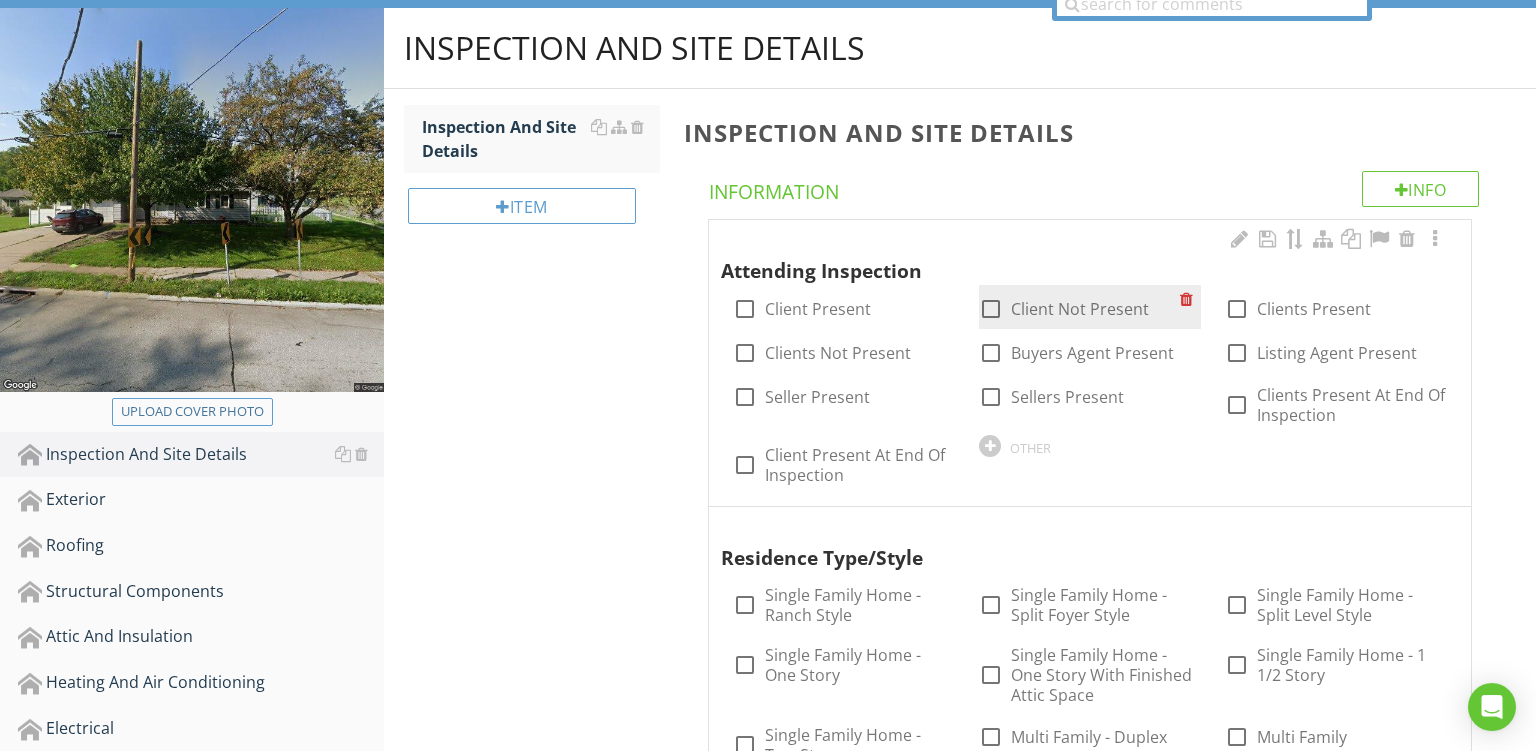 click at bounding box center (991, 309) 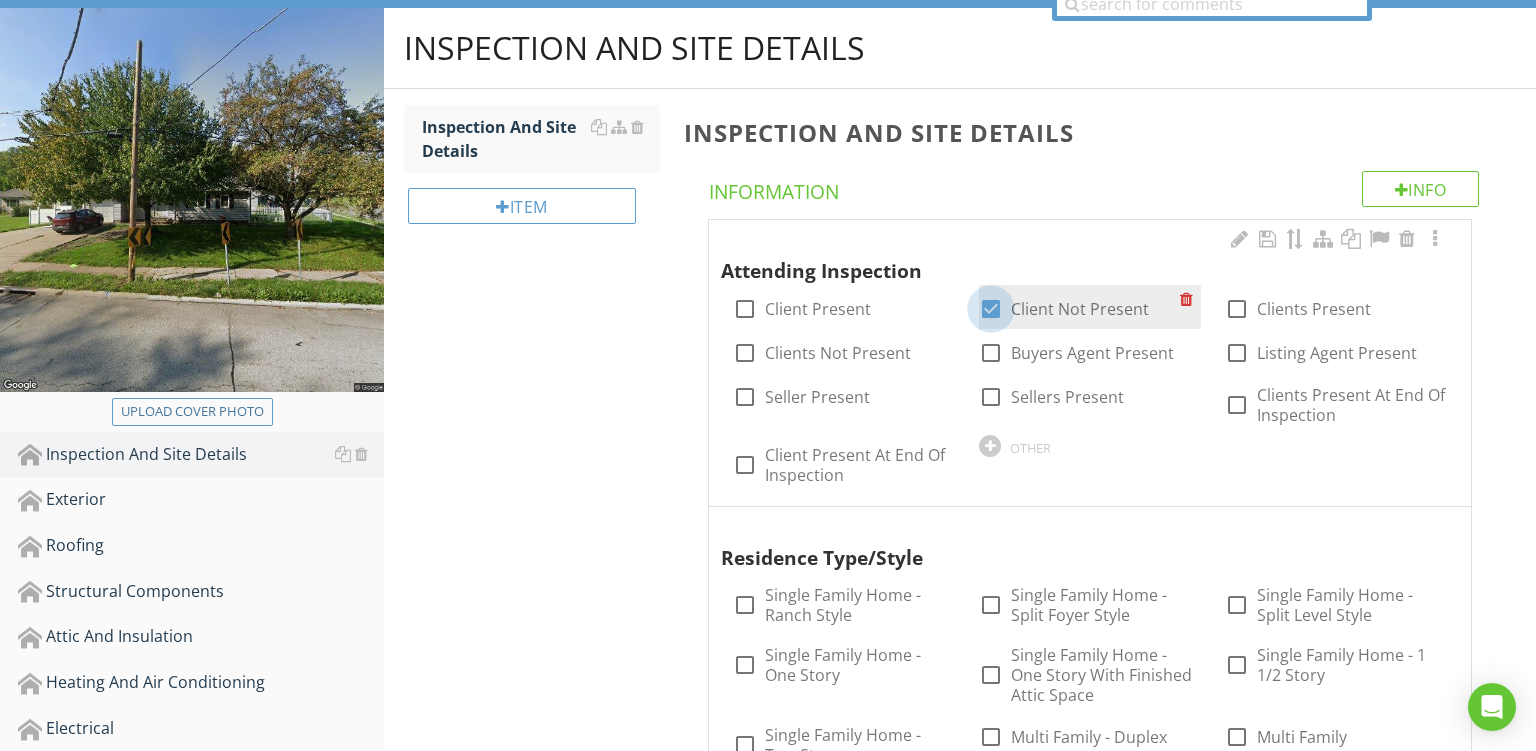 checkbox on "true" 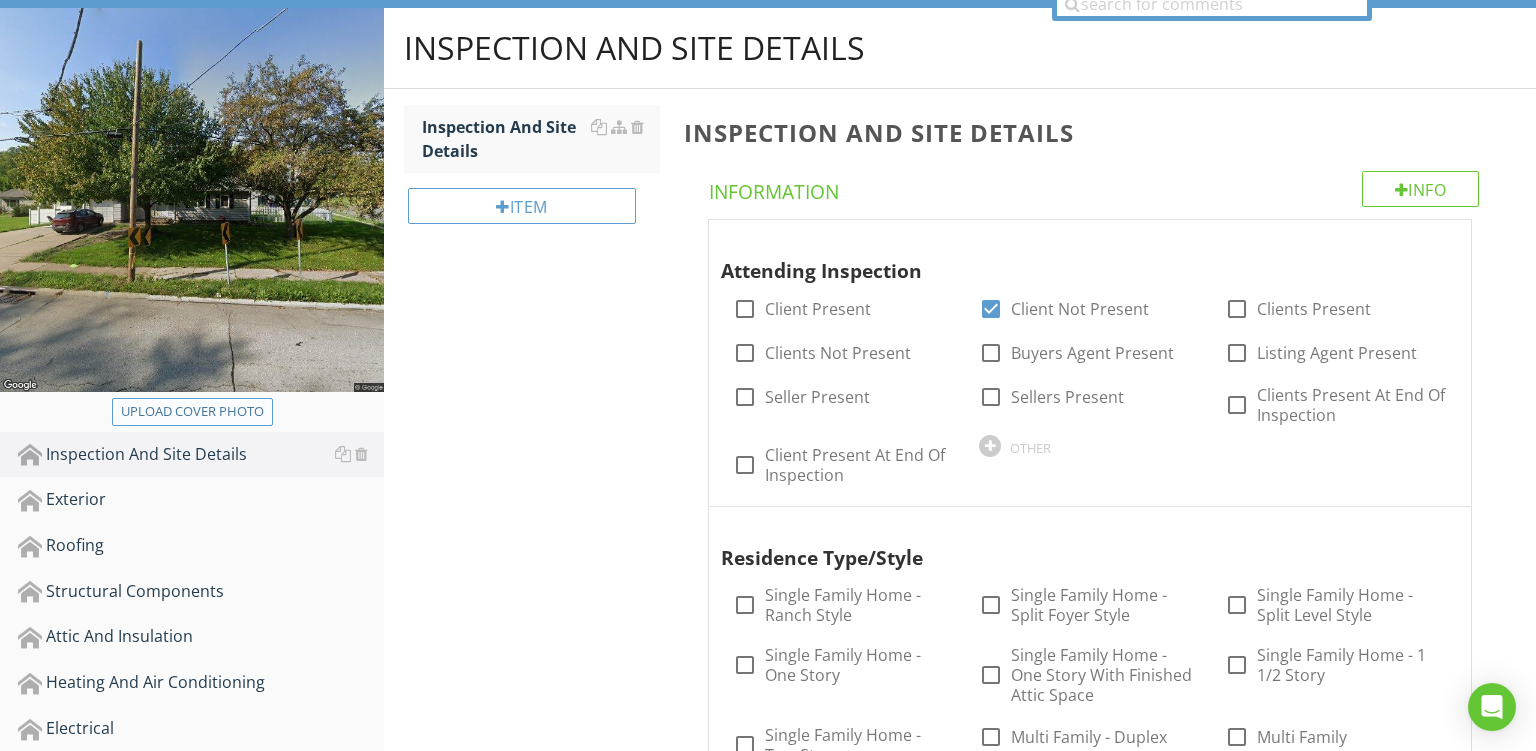 click on "Upload cover photo" at bounding box center [192, 412] 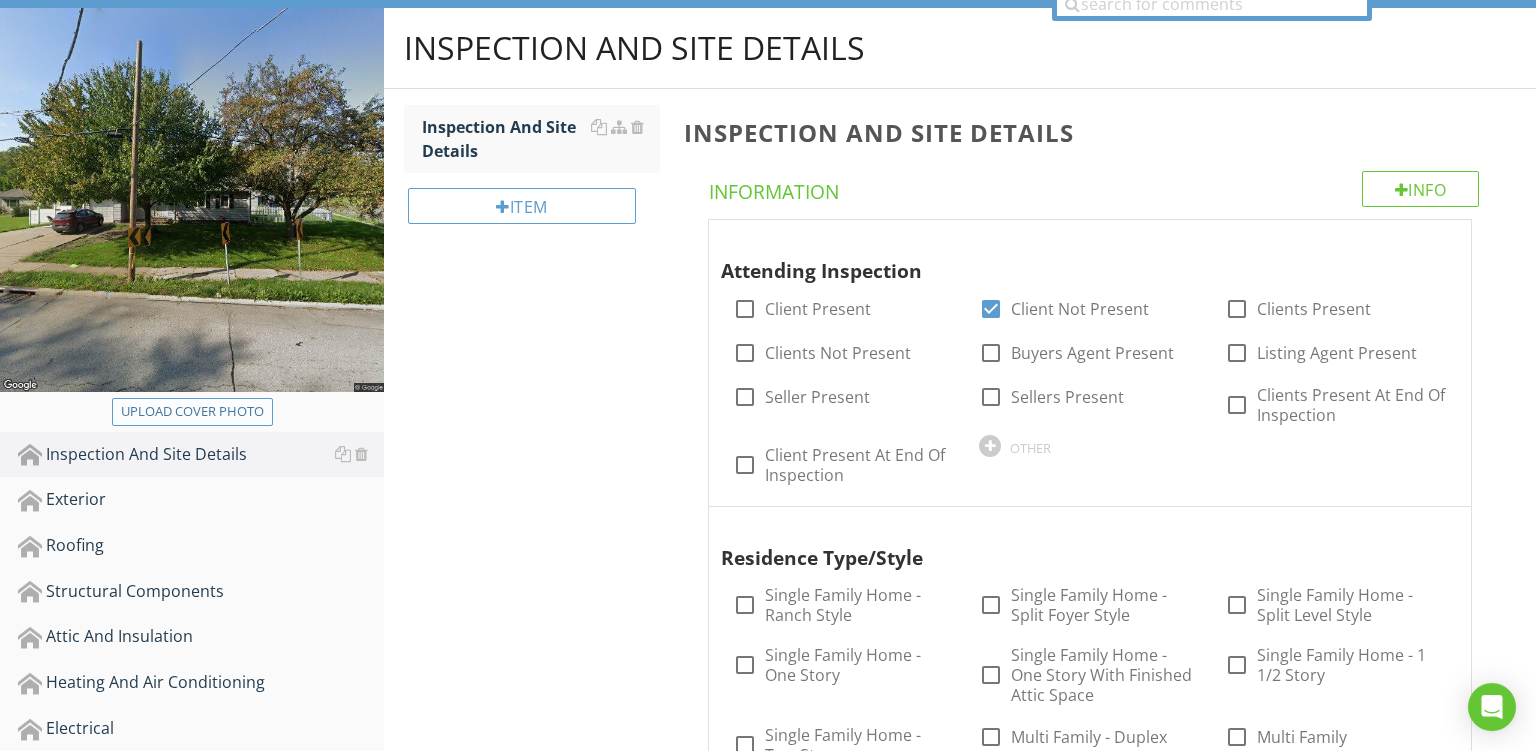 type on "C:\fakepath\PXL_20250727_180659043.jpg" 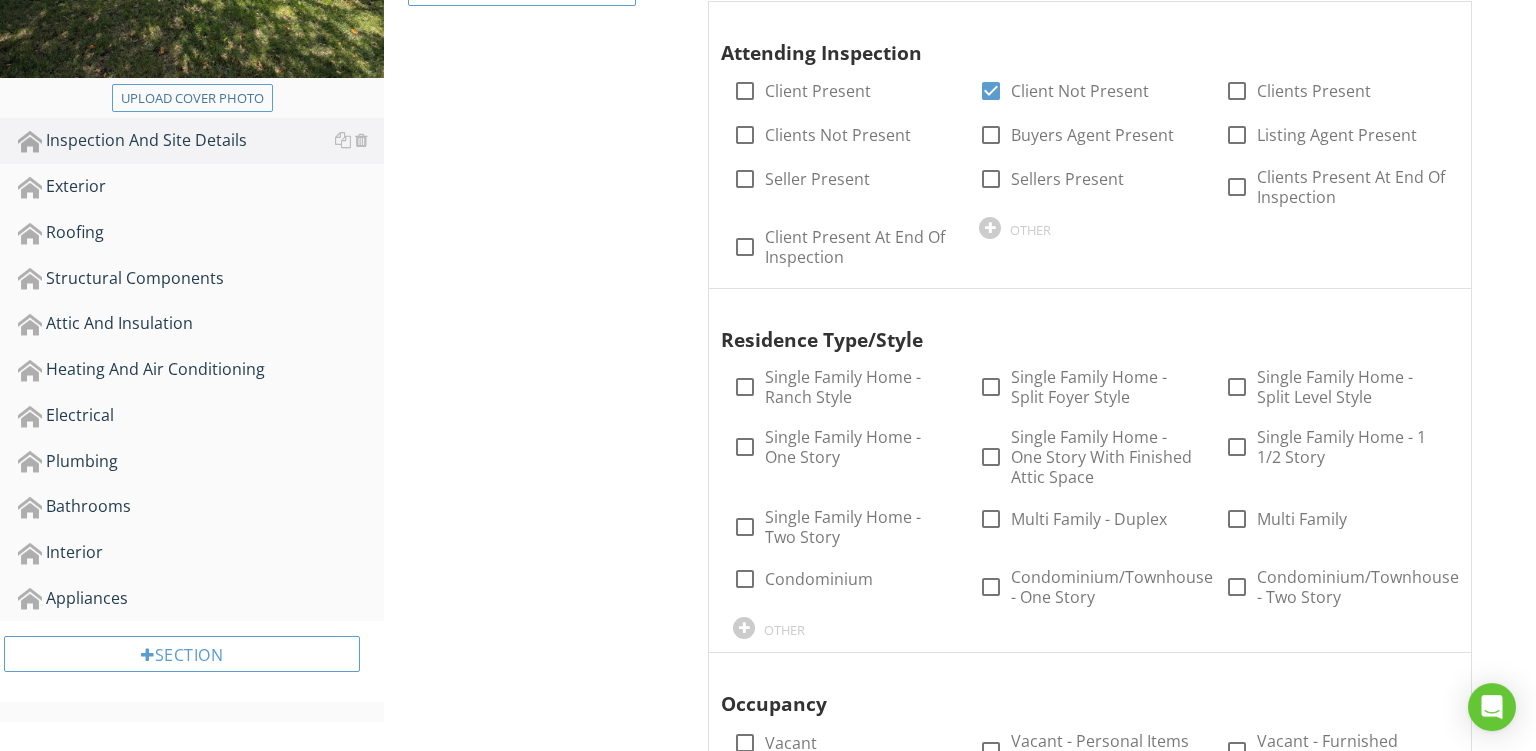 scroll, scrollTop: 439, scrollLeft: 0, axis: vertical 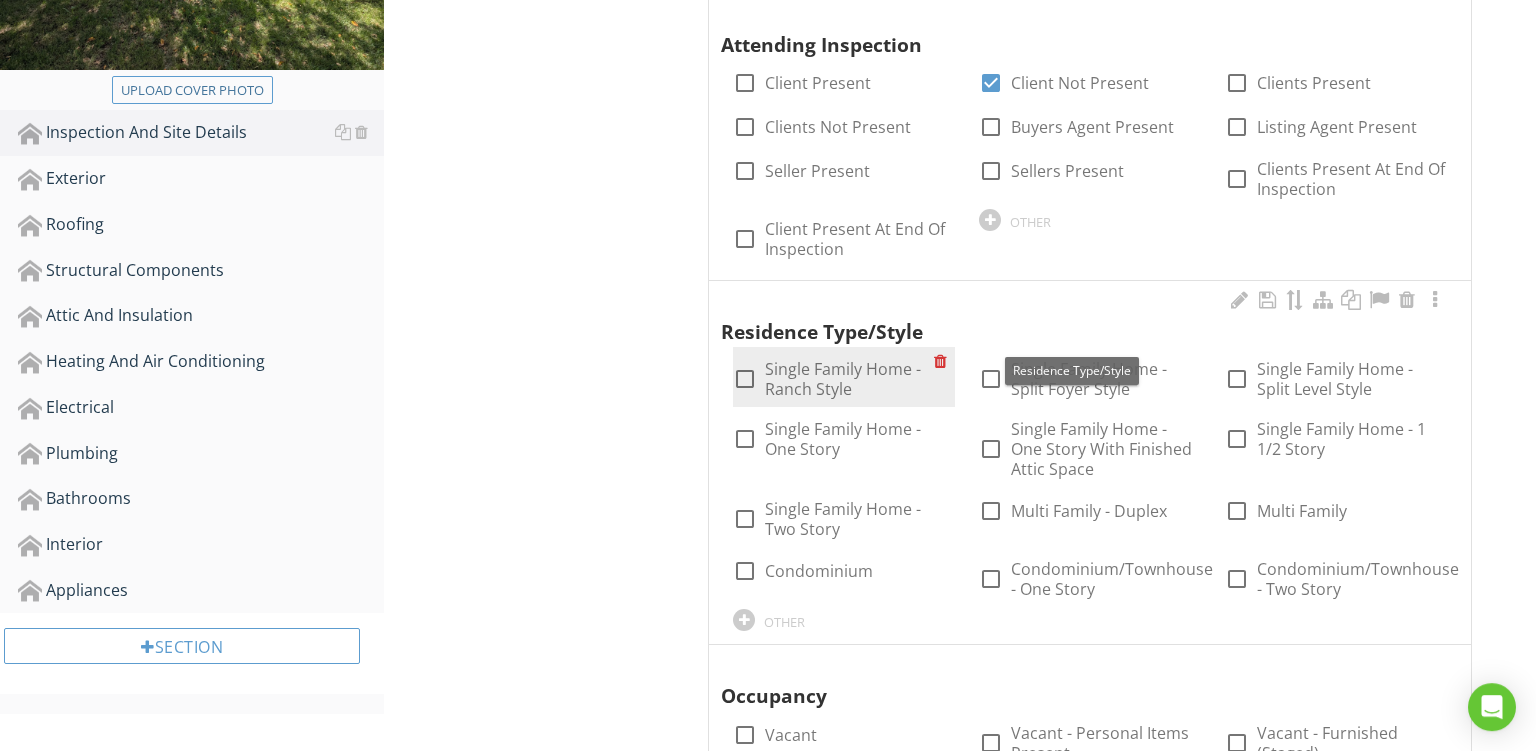 click at bounding box center (745, 379) 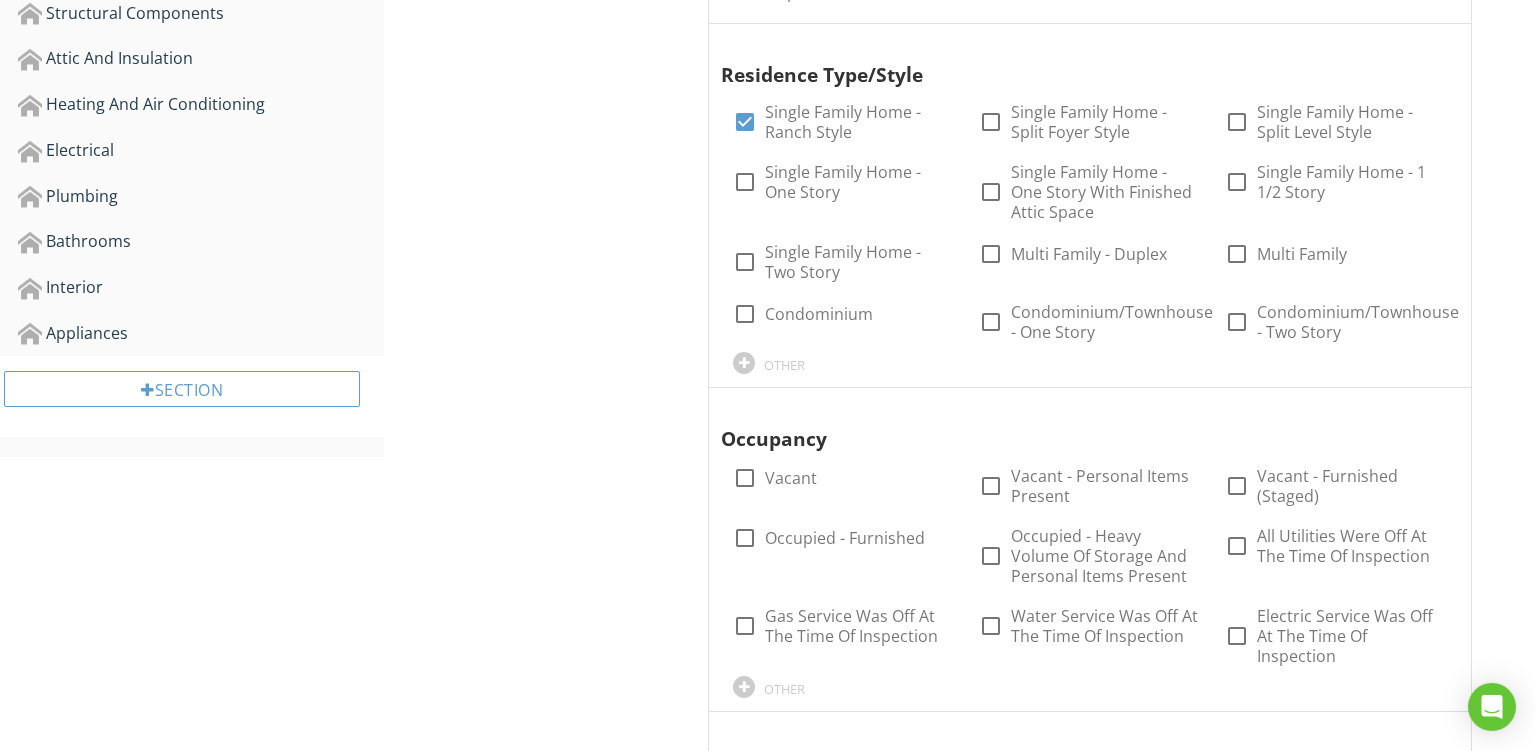 scroll, scrollTop: 747, scrollLeft: 0, axis: vertical 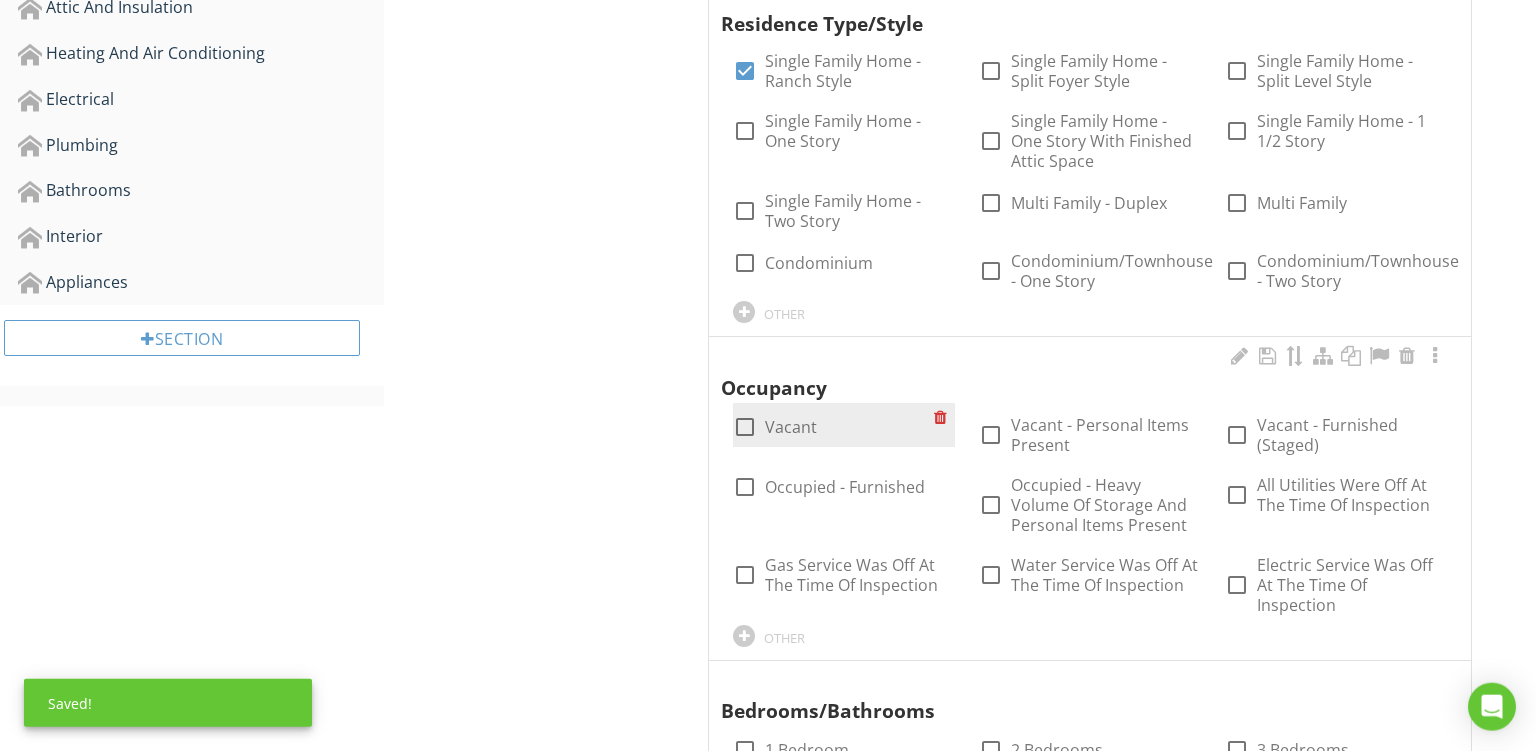 click at bounding box center [745, 427] 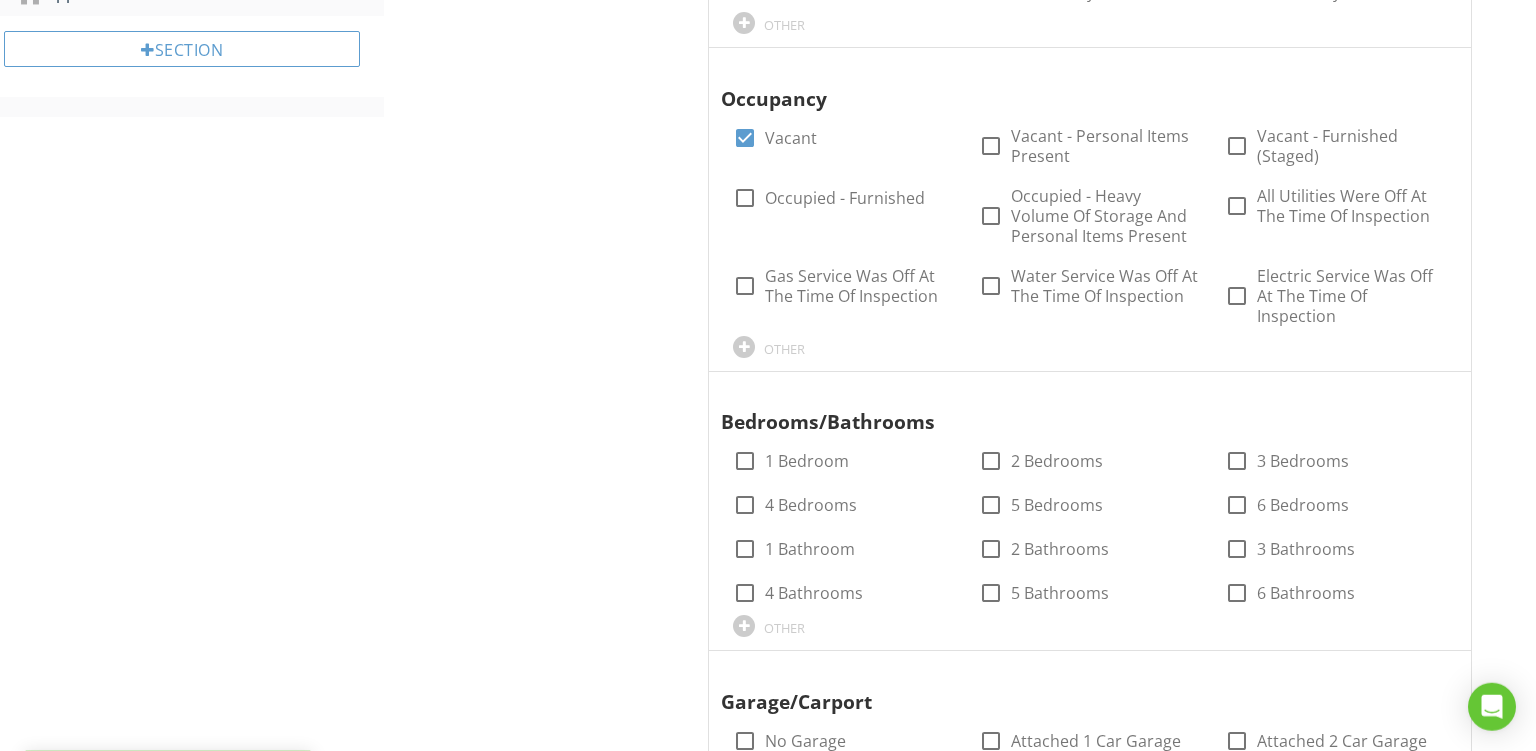 scroll, scrollTop: 1068, scrollLeft: 0, axis: vertical 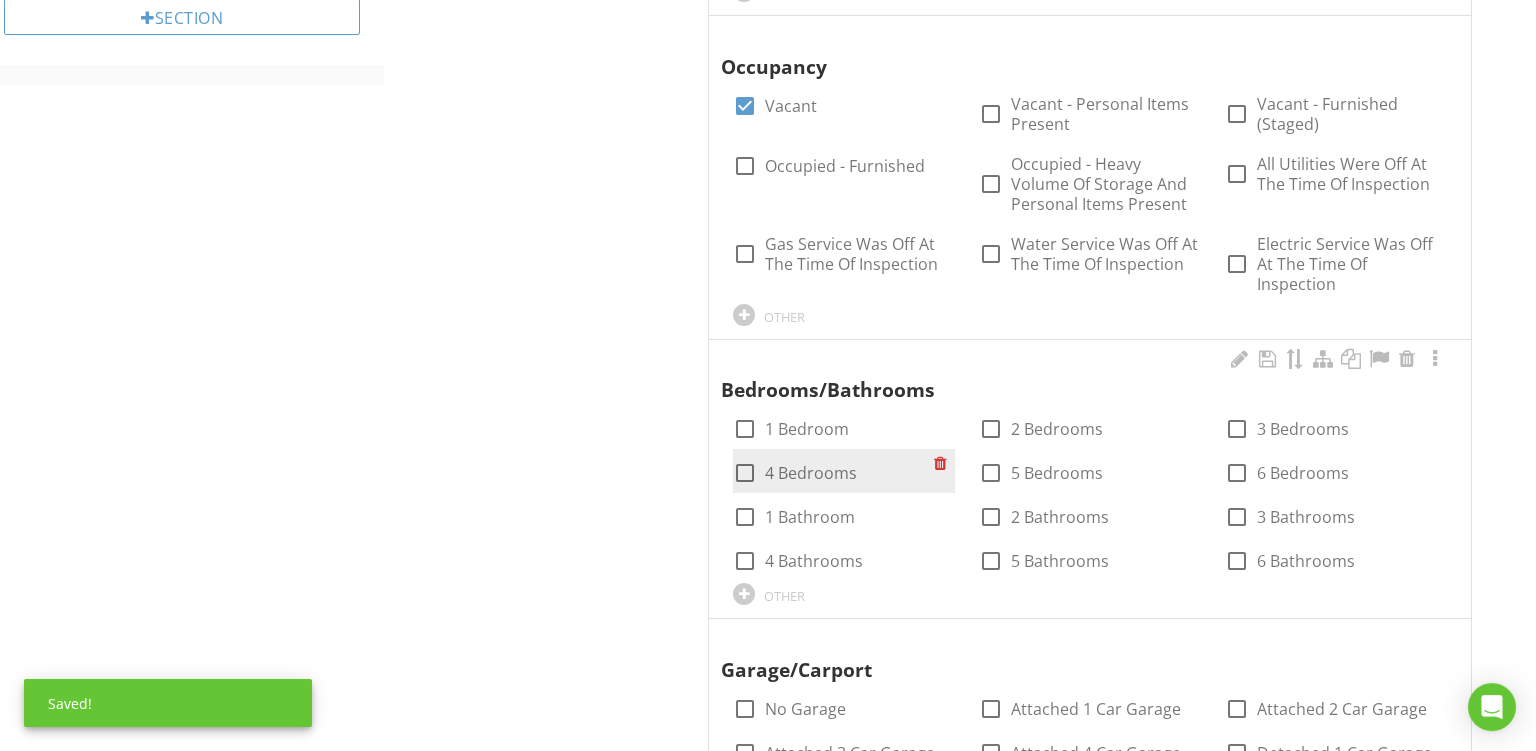 click at bounding box center (745, 473) 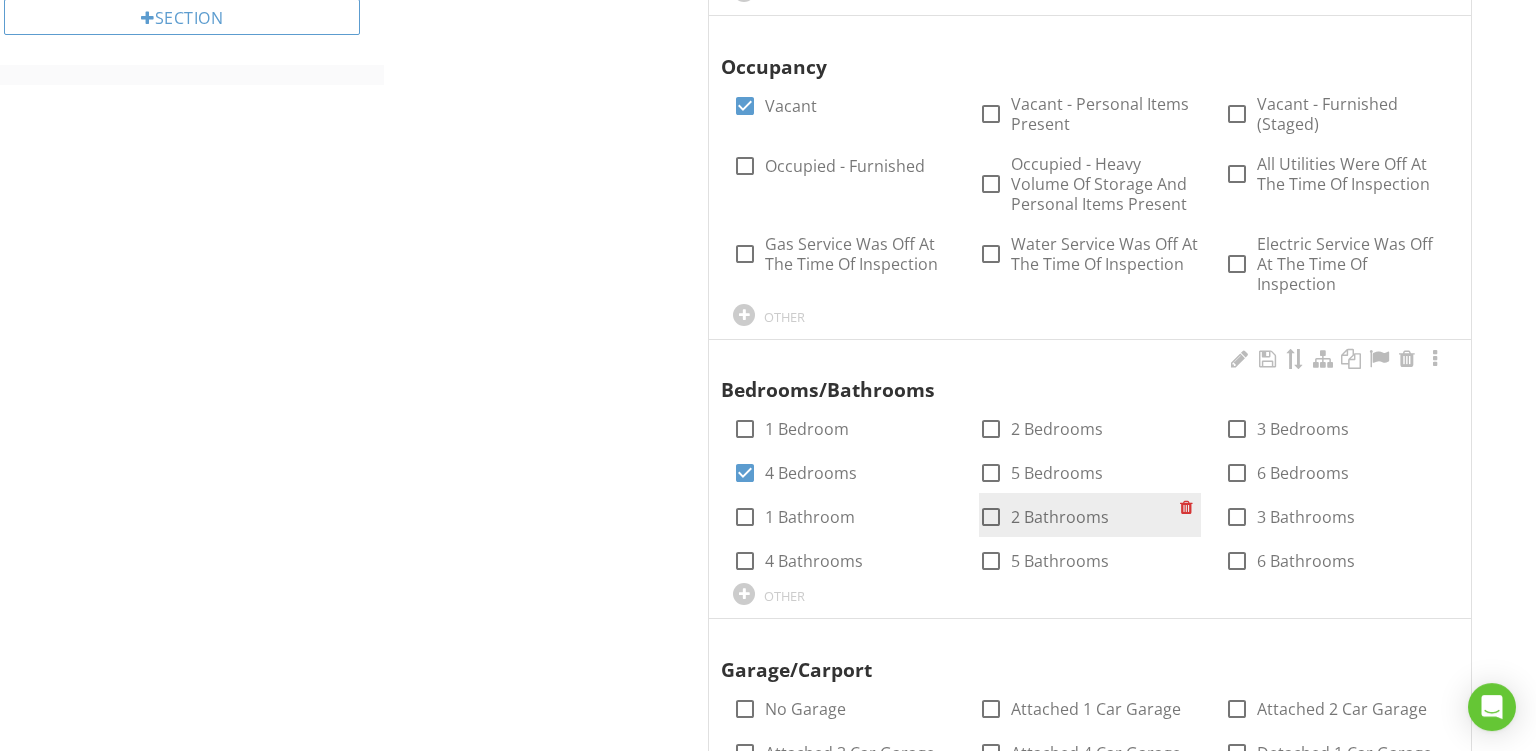 click at bounding box center (991, 517) 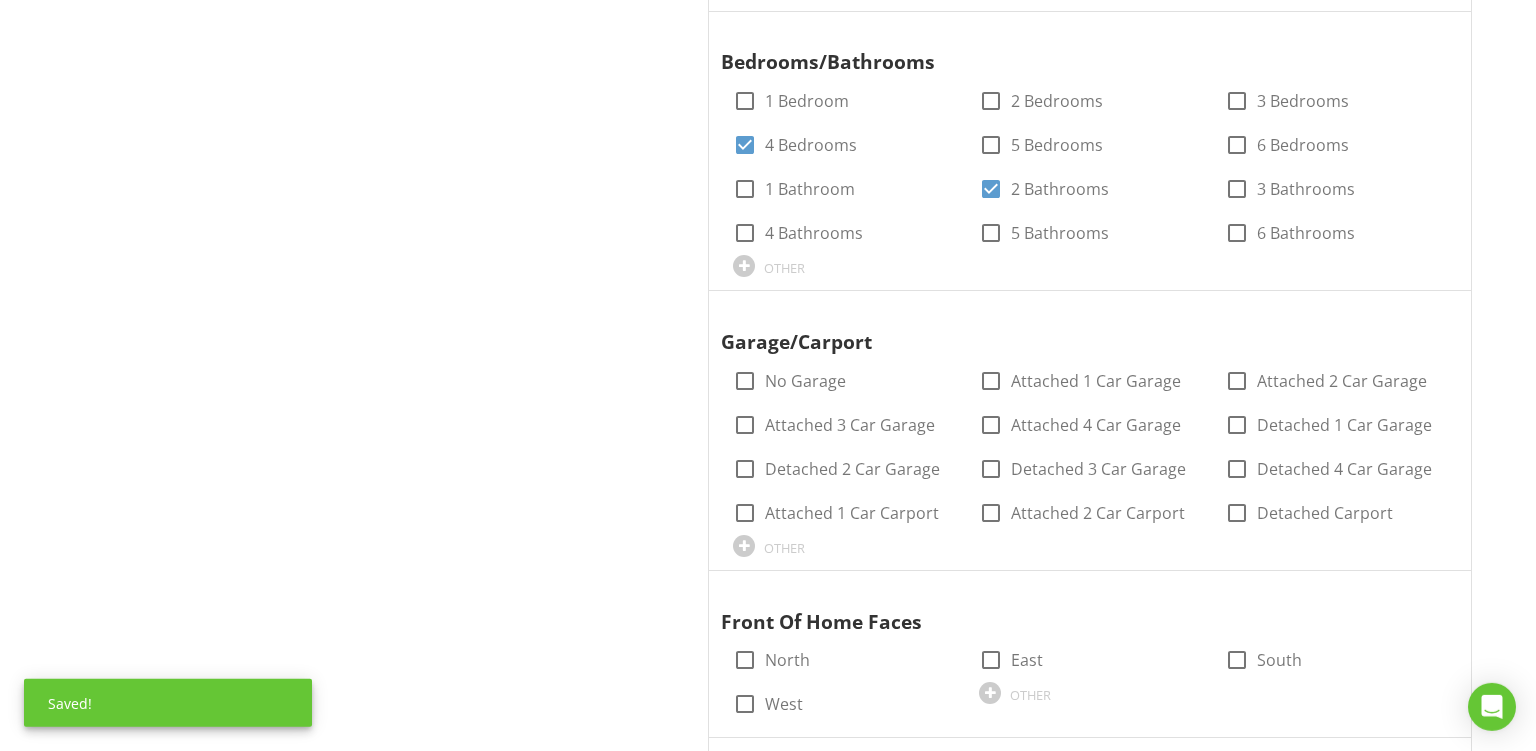 scroll, scrollTop: 1400, scrollLeft: 0, axis: vertical 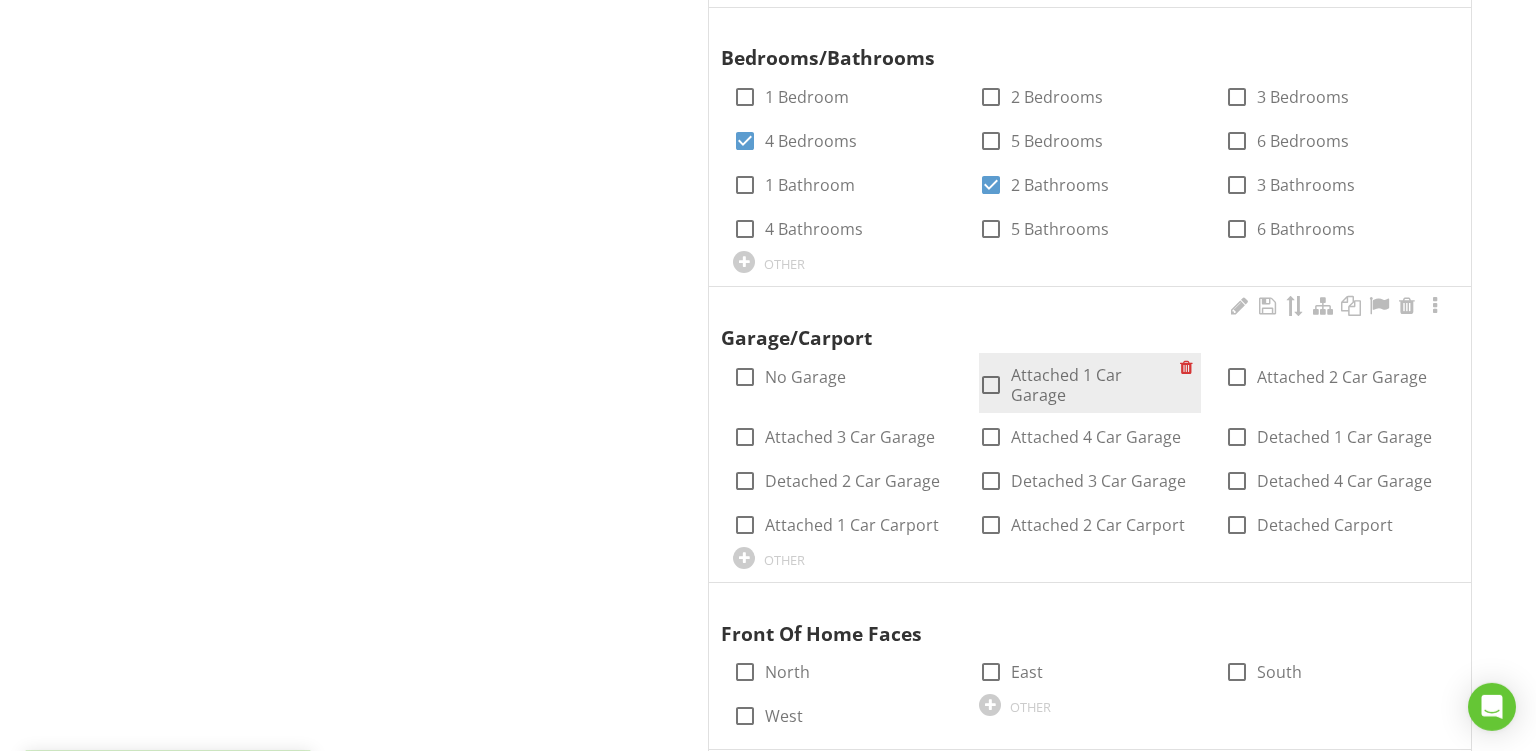 click at bounding box center (991, 385) 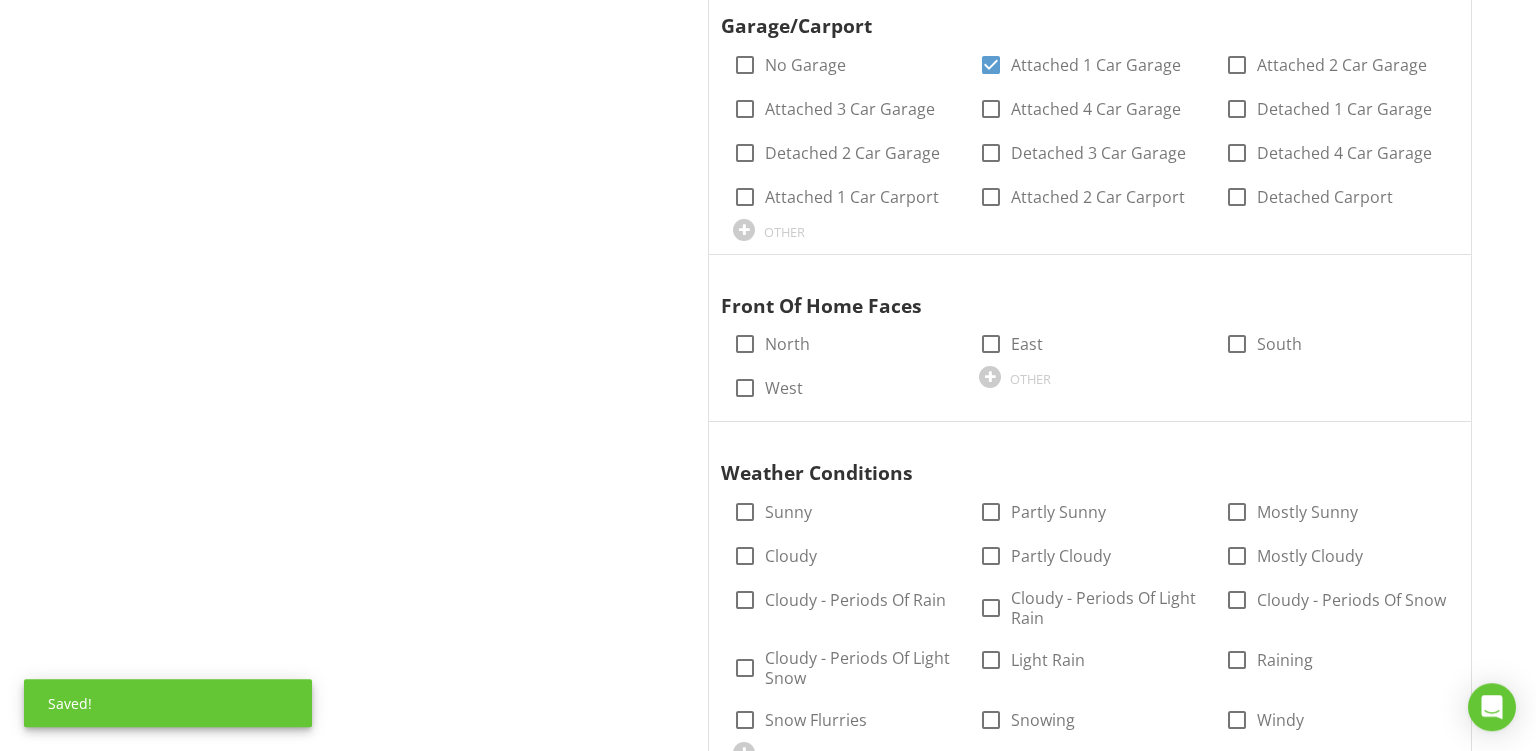 scroll, scrollTop: 1716, scrollLeft: 0, axis: vertical 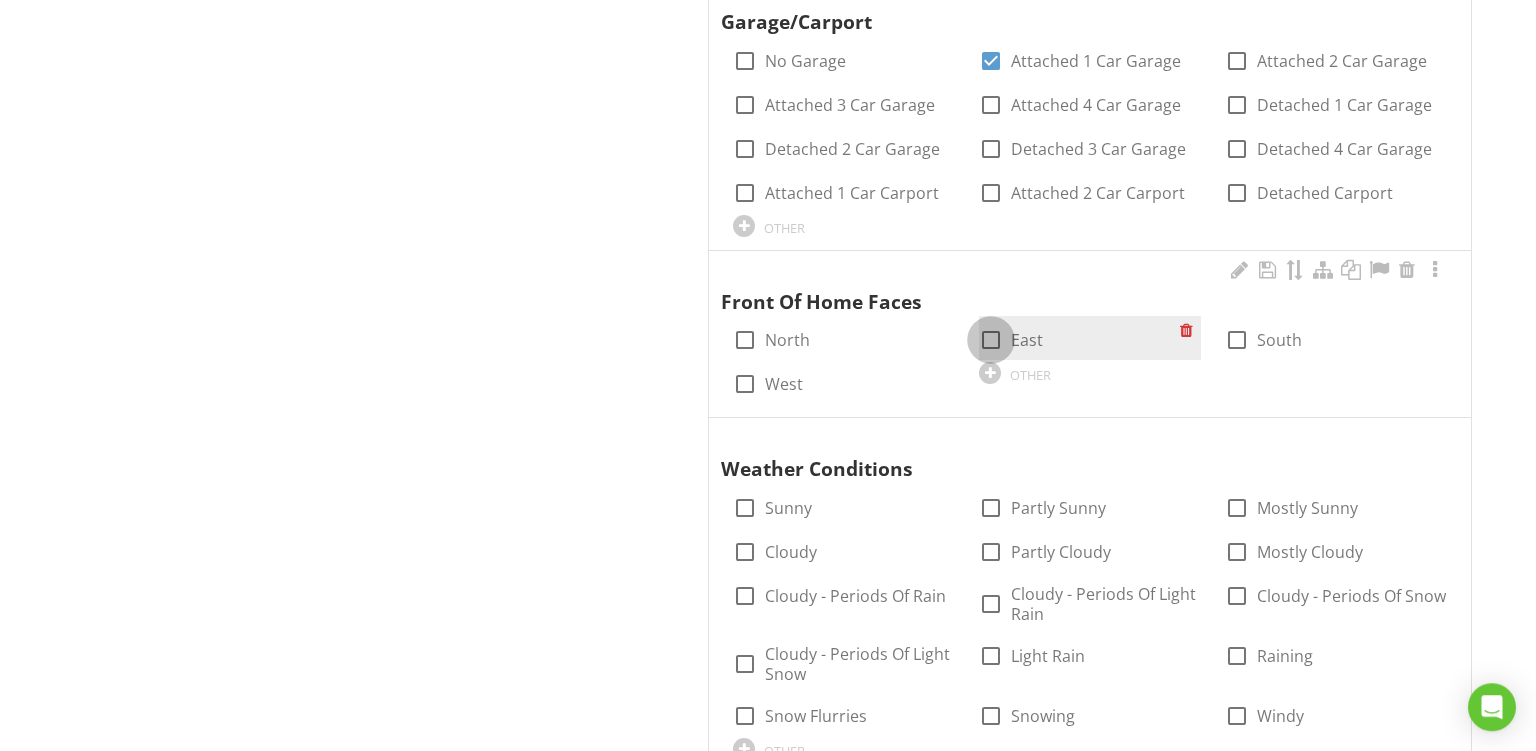 click at bounding box center [991, 340] 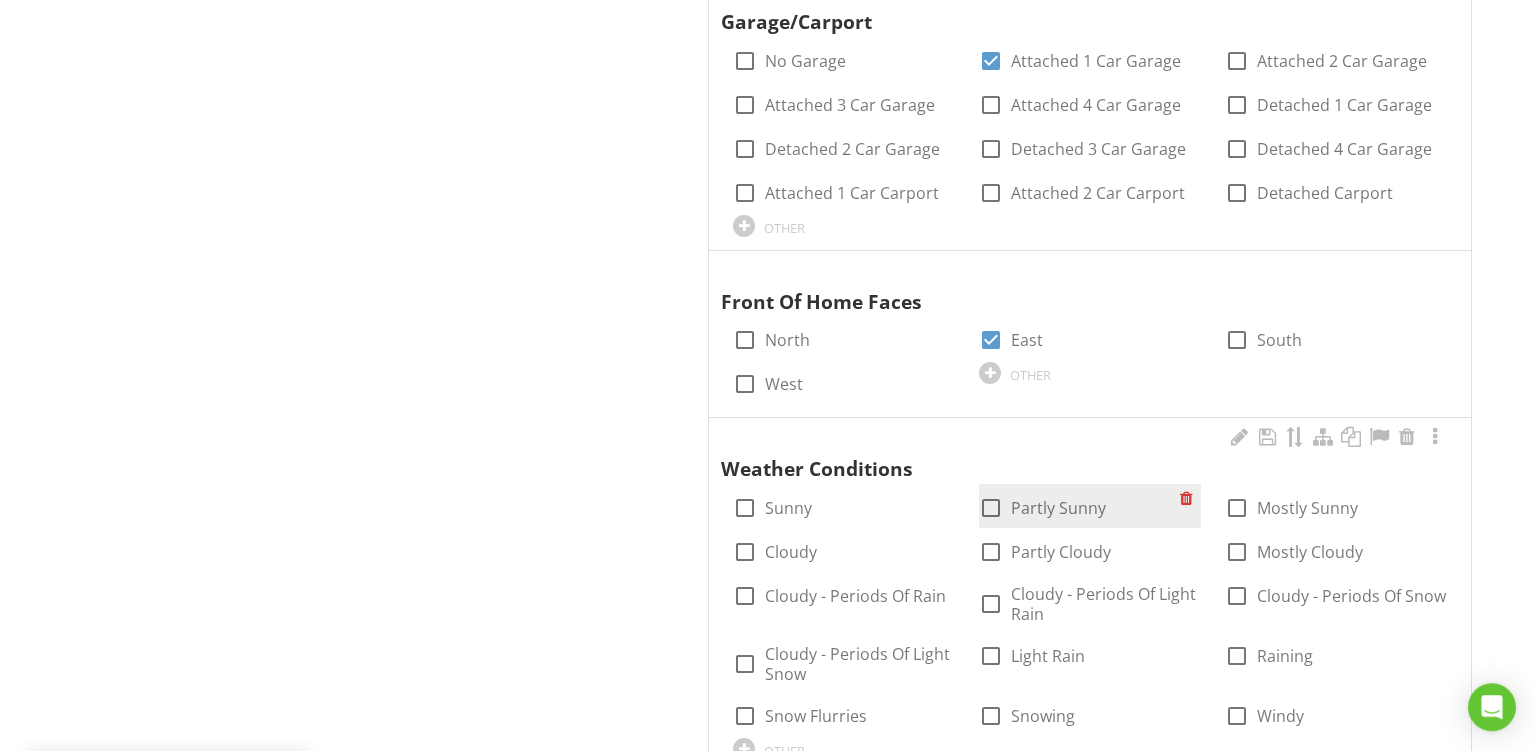 click at bounding box center (991, 508) 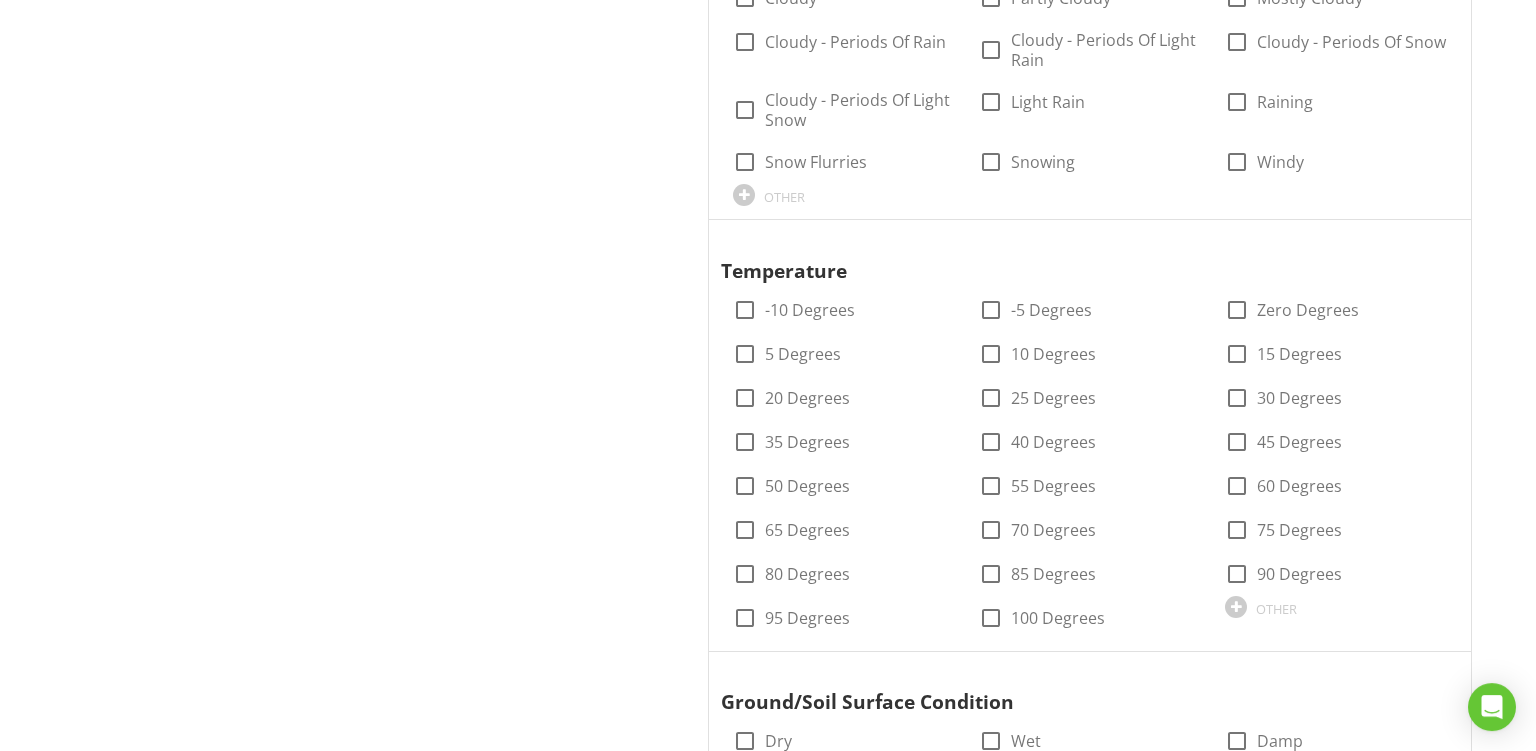 scroll, scrollTop: 2282, scrollLeft: 0, axis: vertical 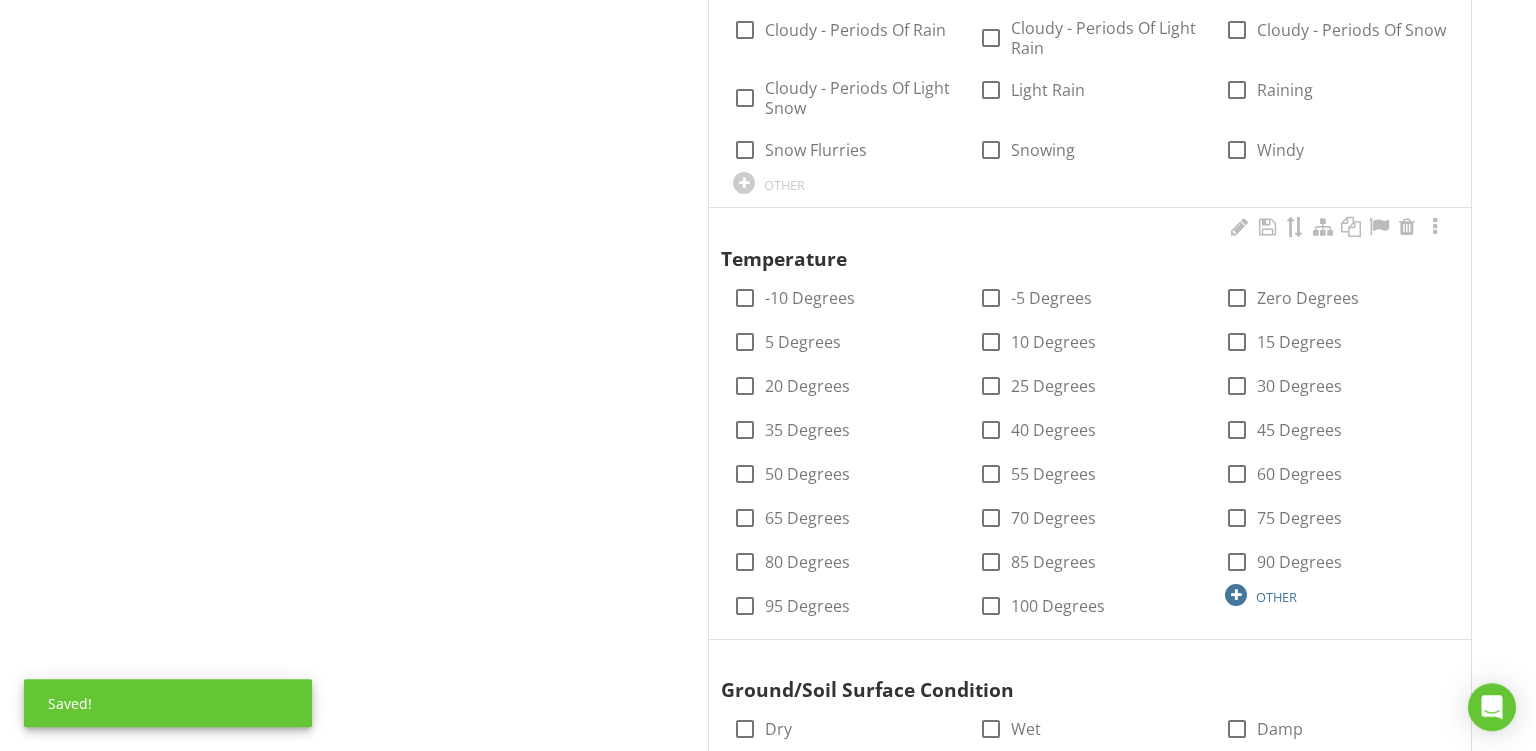 click on "OTHER" at bounding box center [1276, 597] 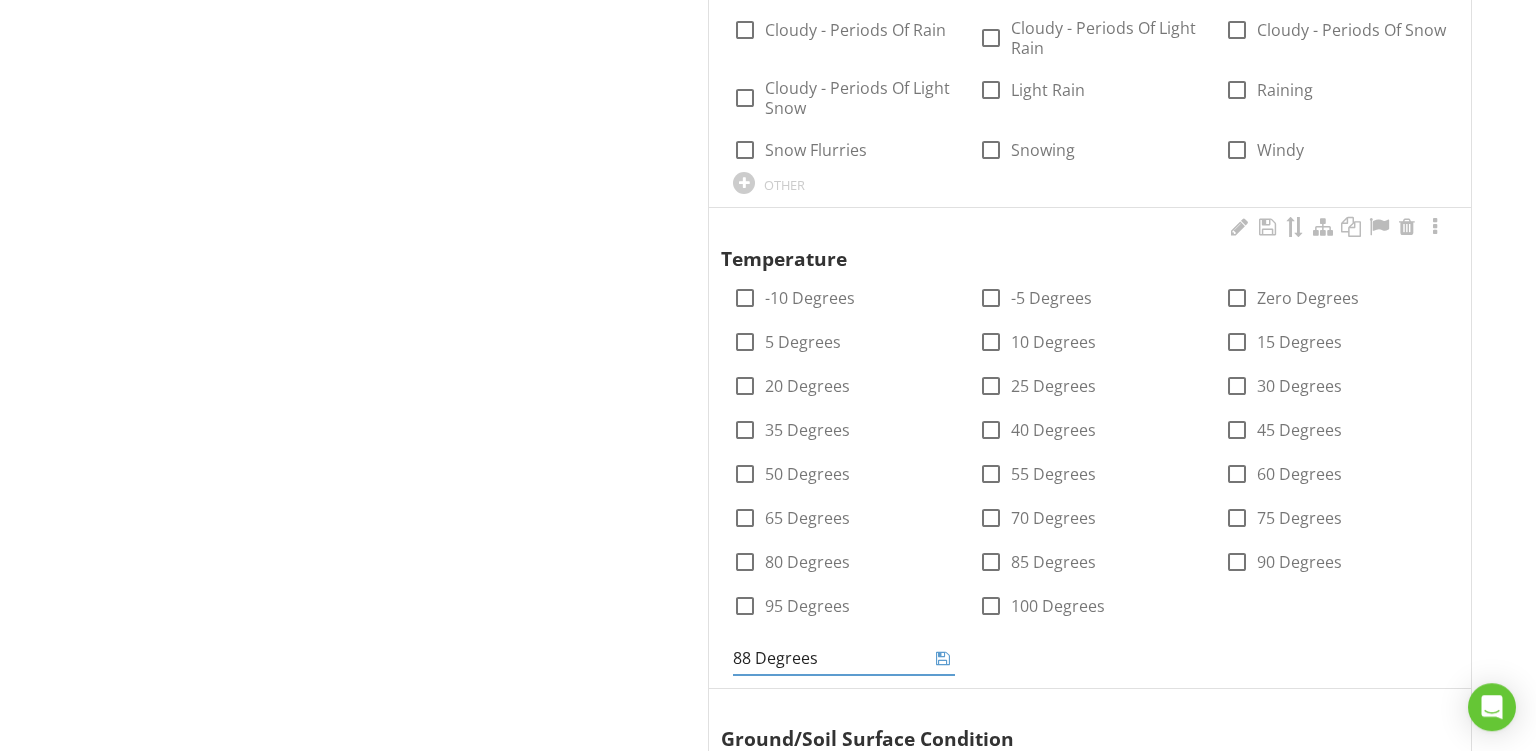 type on "88 Degrees" 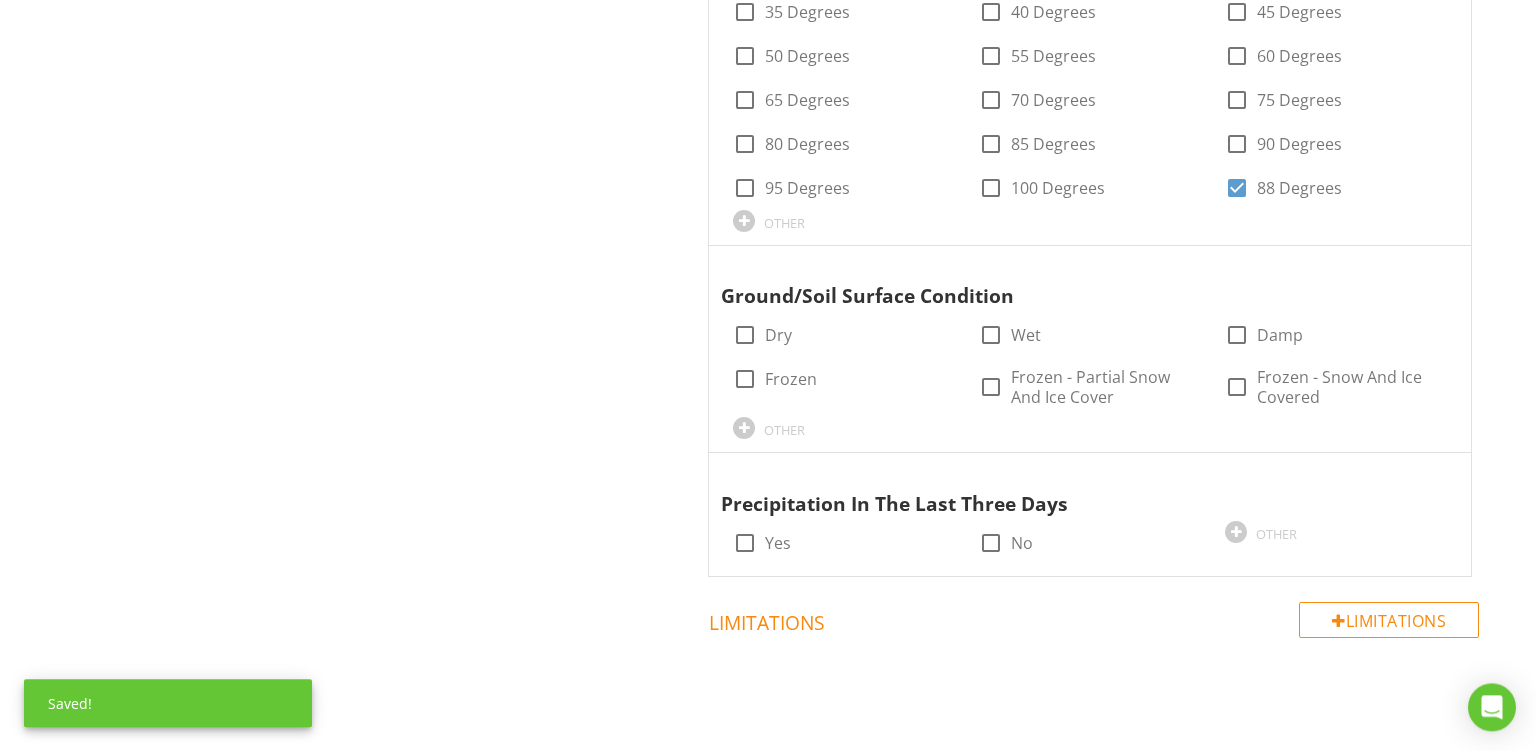 scroll, scrollTop: 2732, scrollLeft: 0, axis: vertical 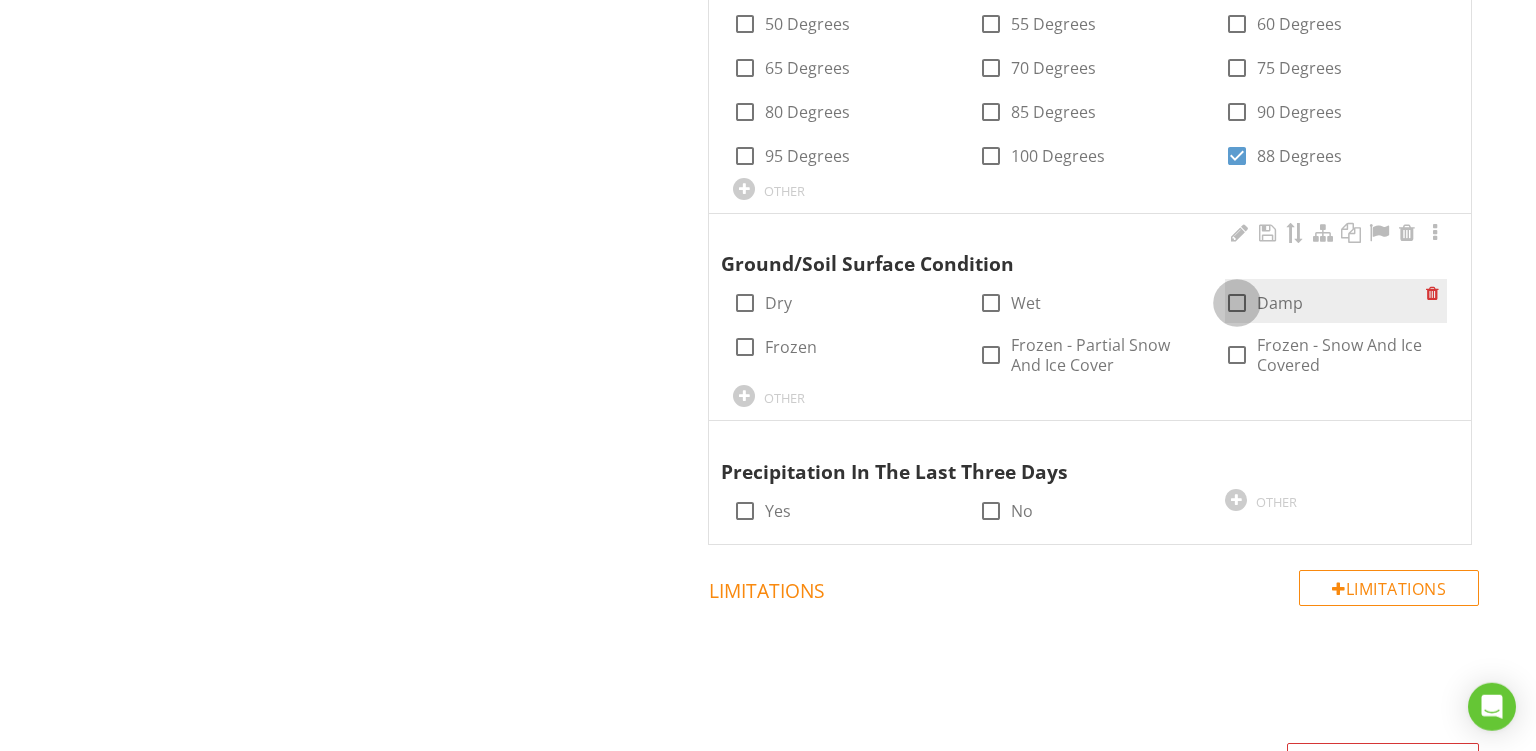 click at bounding box center [1237, 303] 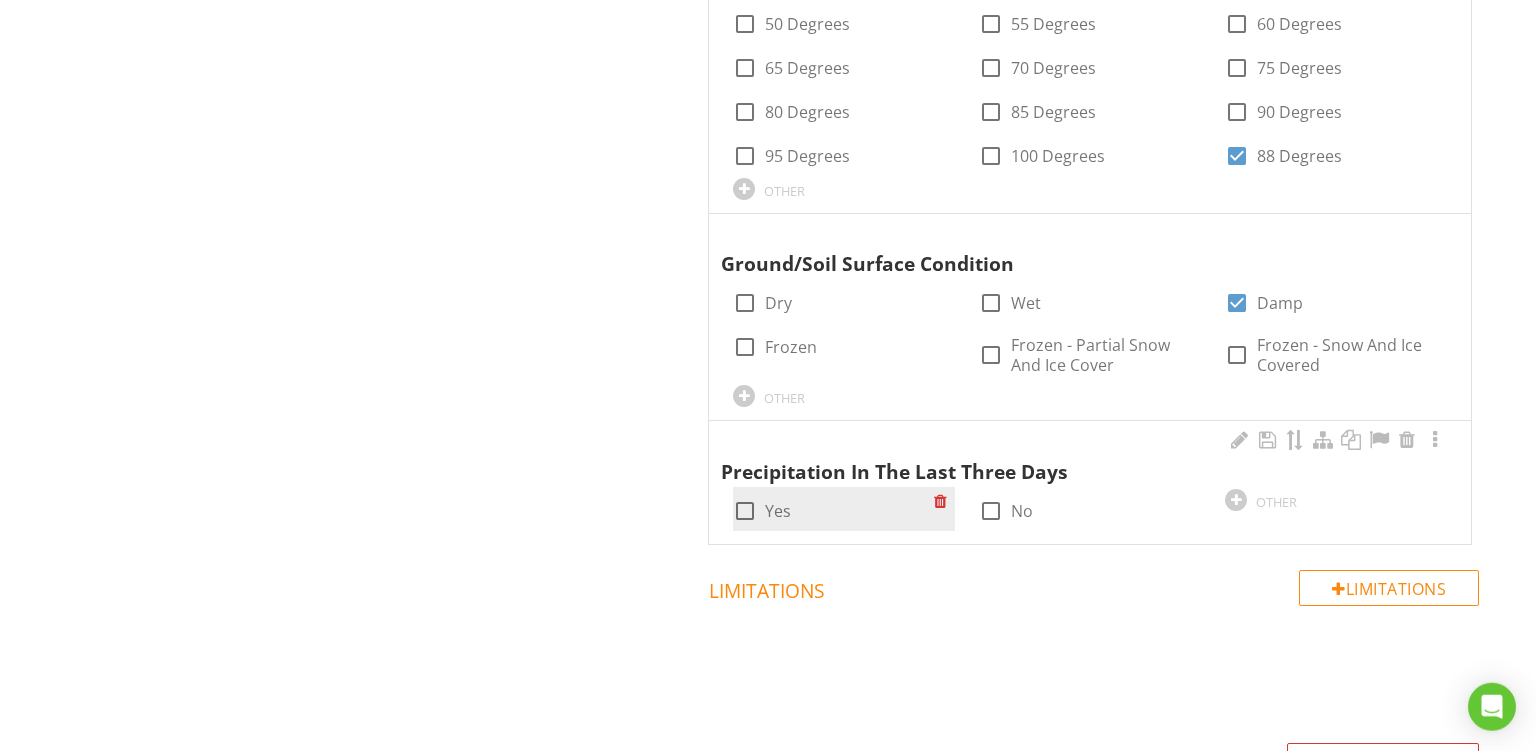 click at bounding box center (745, 511) 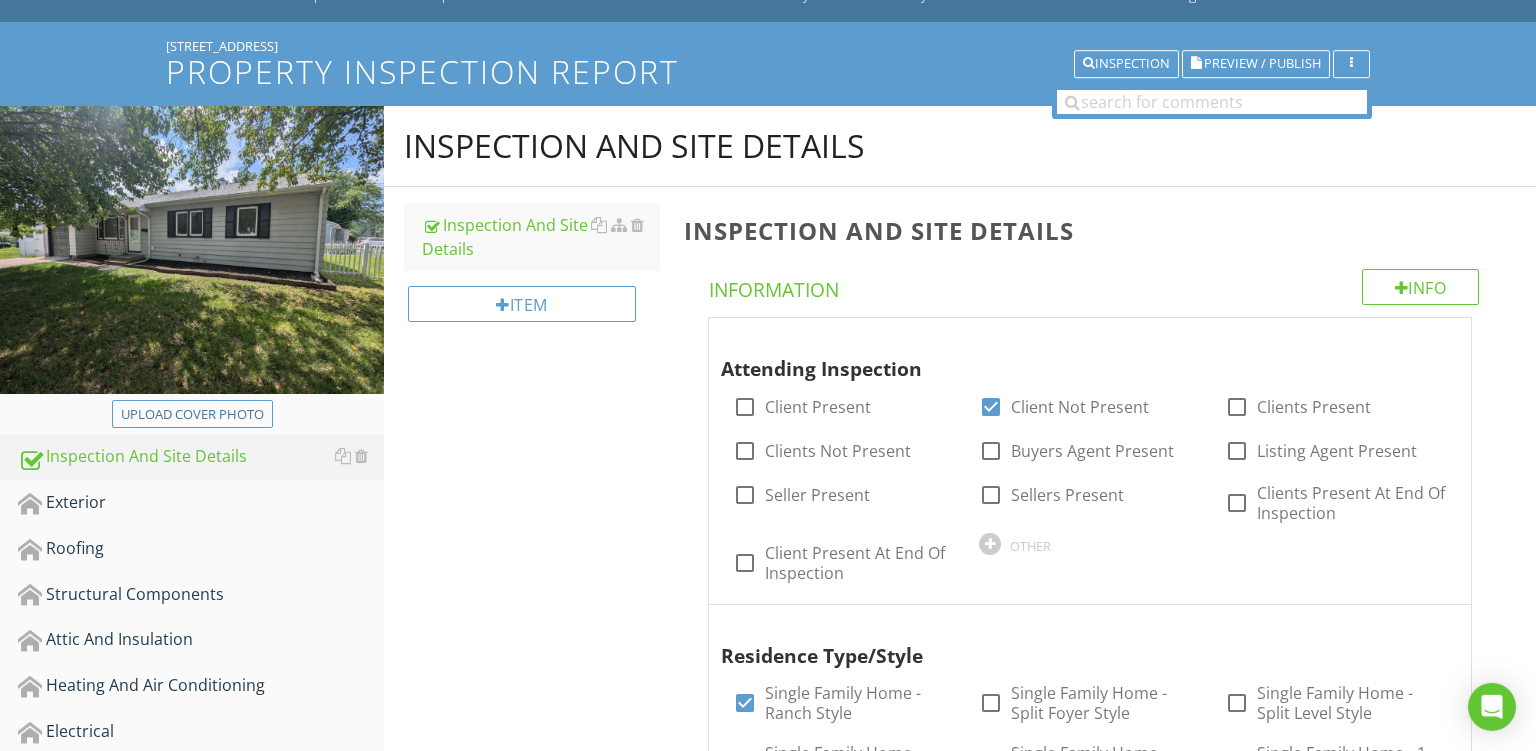 scroll, scrollTop: 119, scrollLeft: 0, axis: vertical 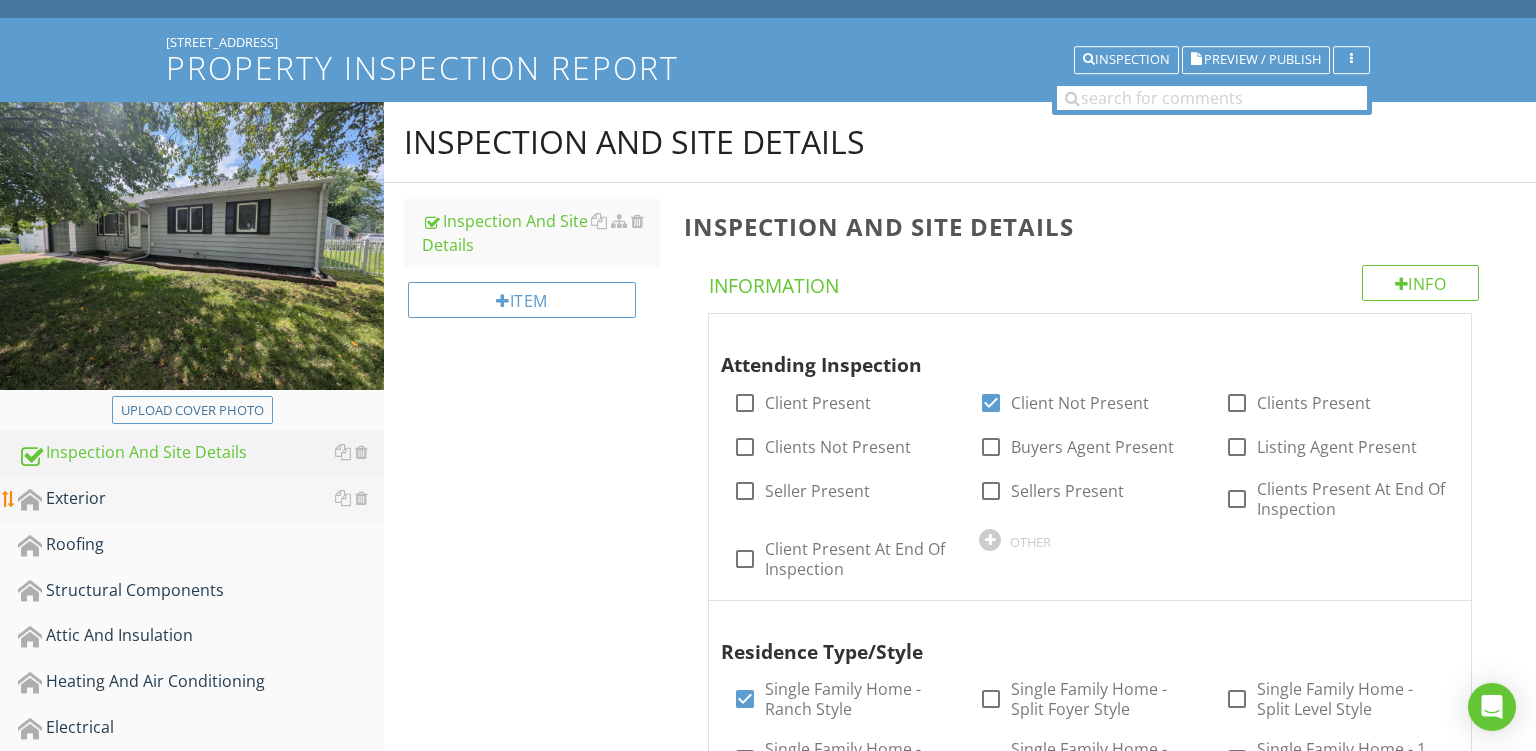 click on "Exterior" at bounding box center (201, 499) 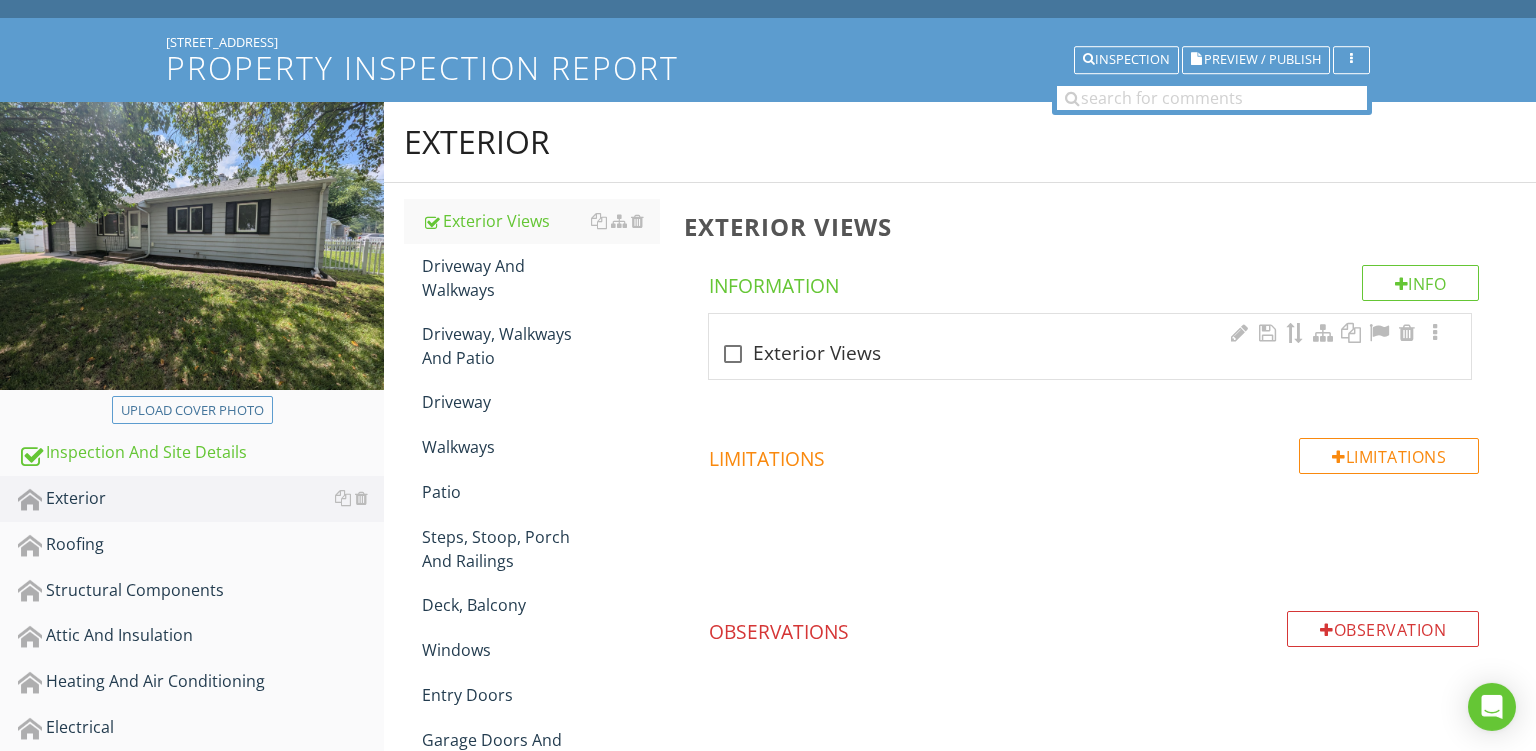 click on "check_box_outline_blank
Exterior Views" at bounding box center [1090, 354] 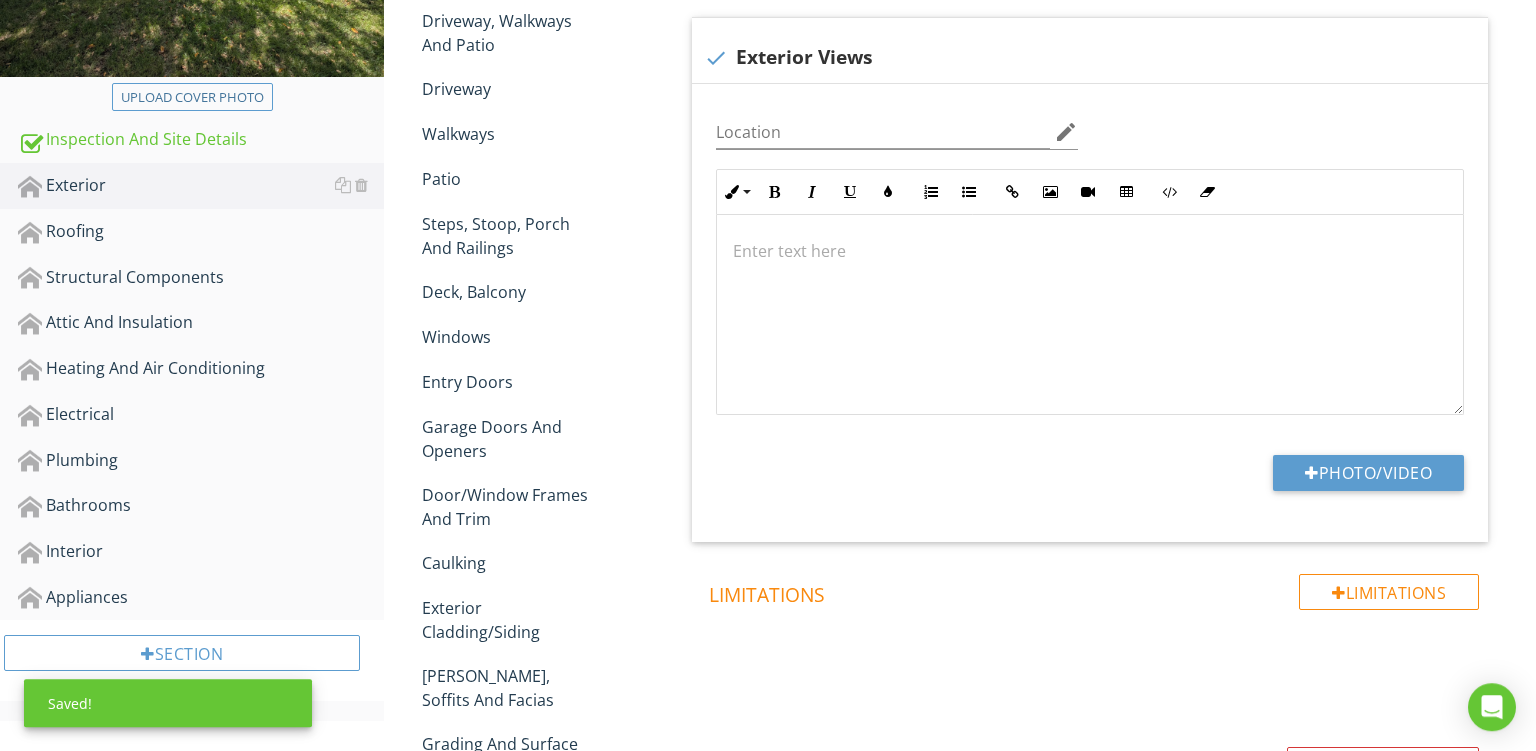 scroll, scrollTop: 450, scrollLeft: 0, axis: vertical 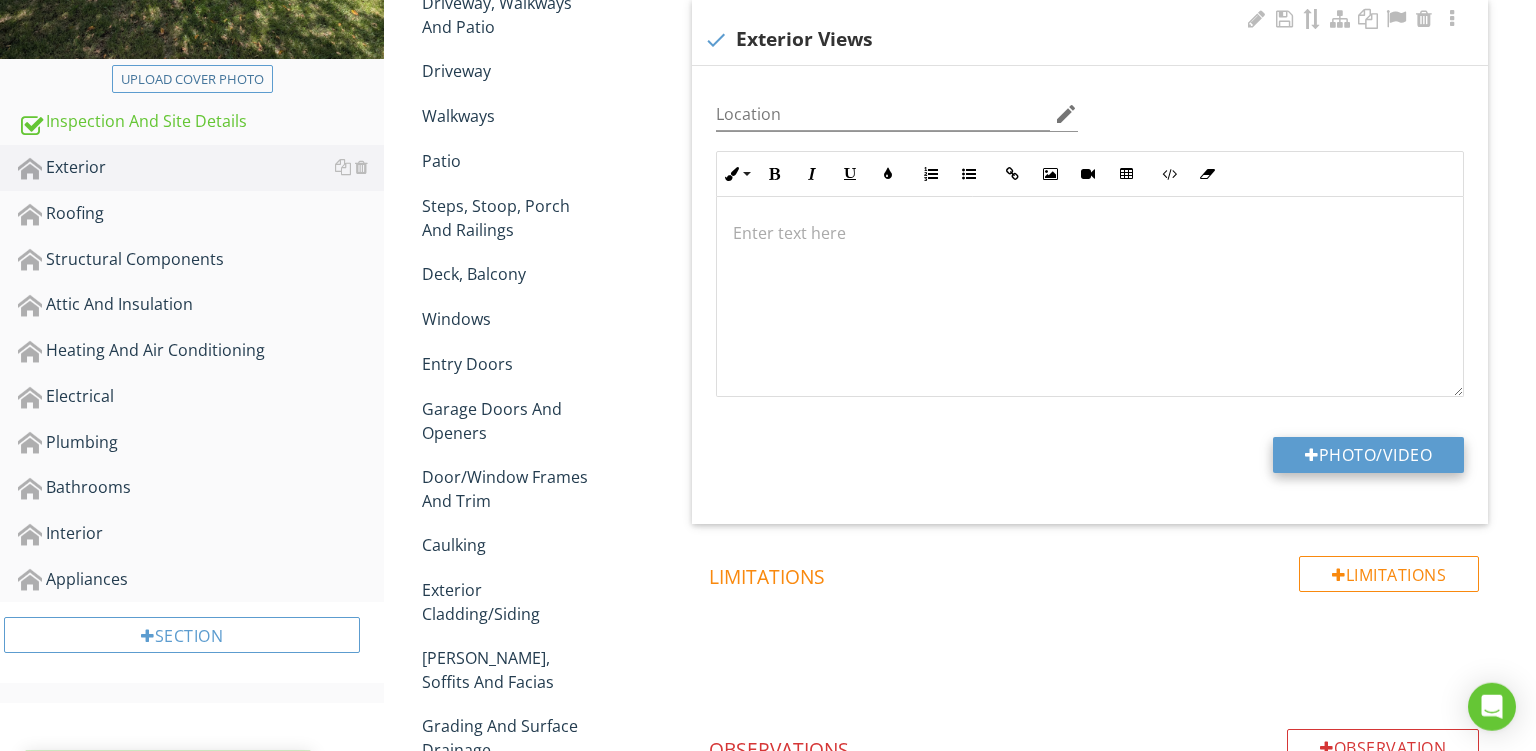 click on "Photo/Video" at bounding box center [1368, 455] 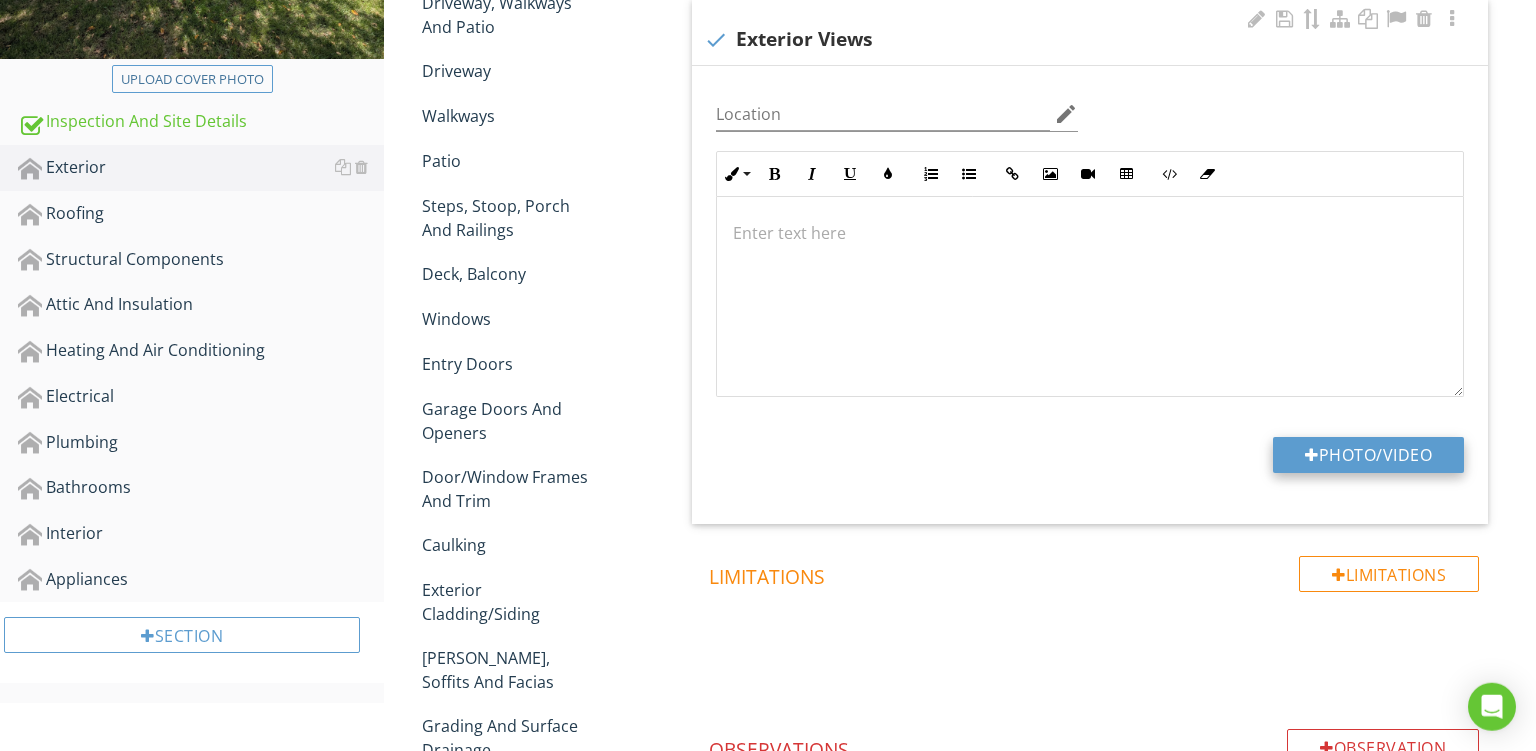 type on "C:\fakepath\PXL_20250727_180659043.jpg" 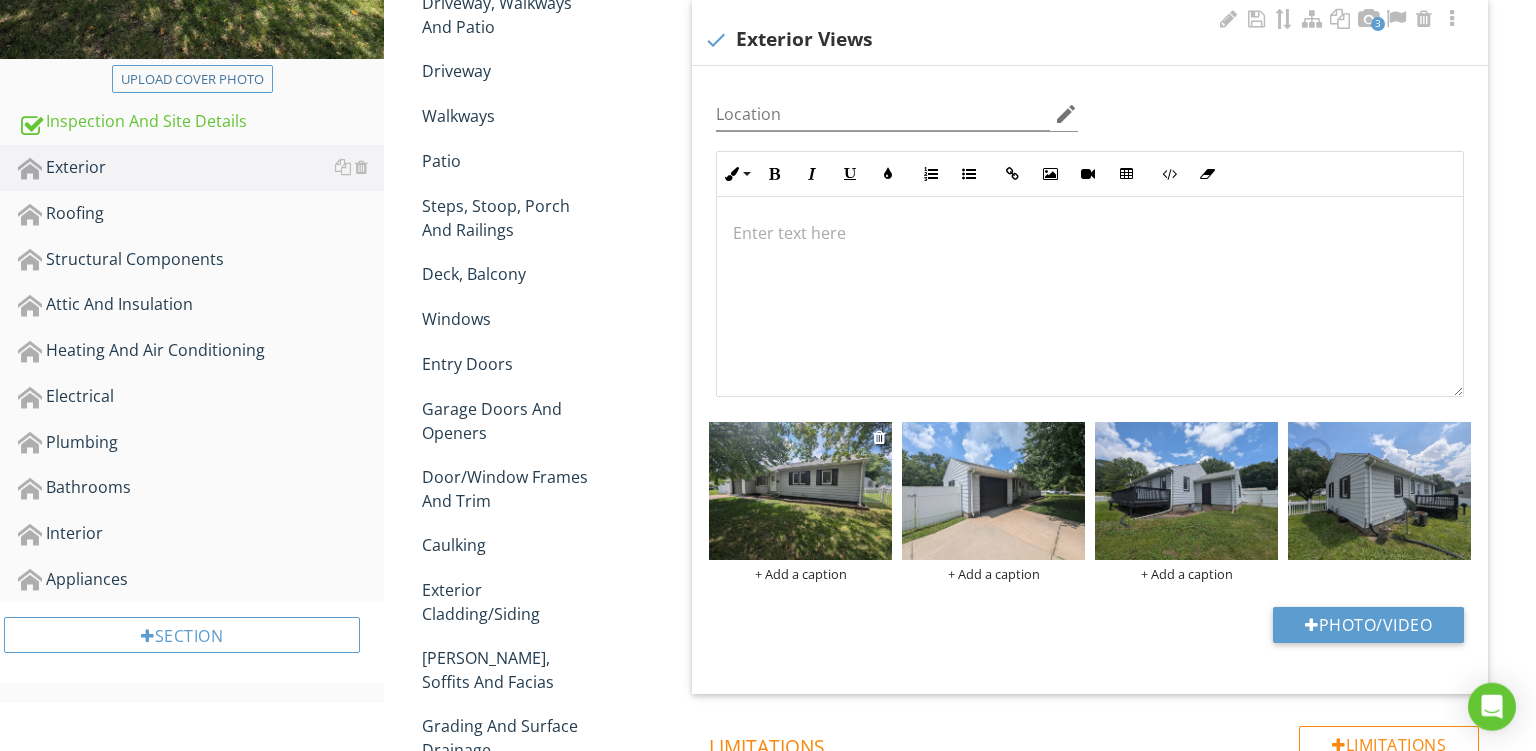 click on "+ Add a caption" at bounding box center [800, 574] 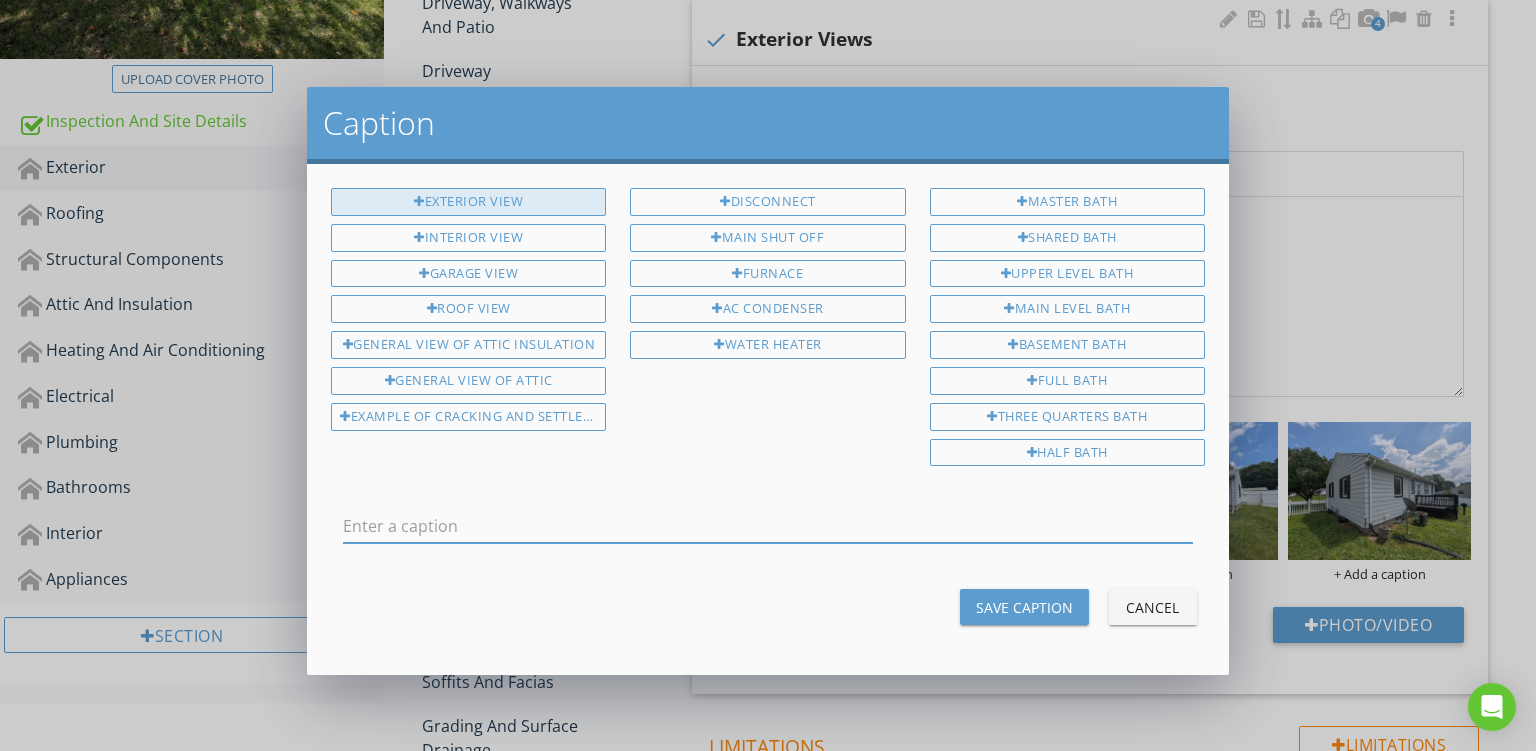 click on "Exterior View" at bounding box center [468, 202] 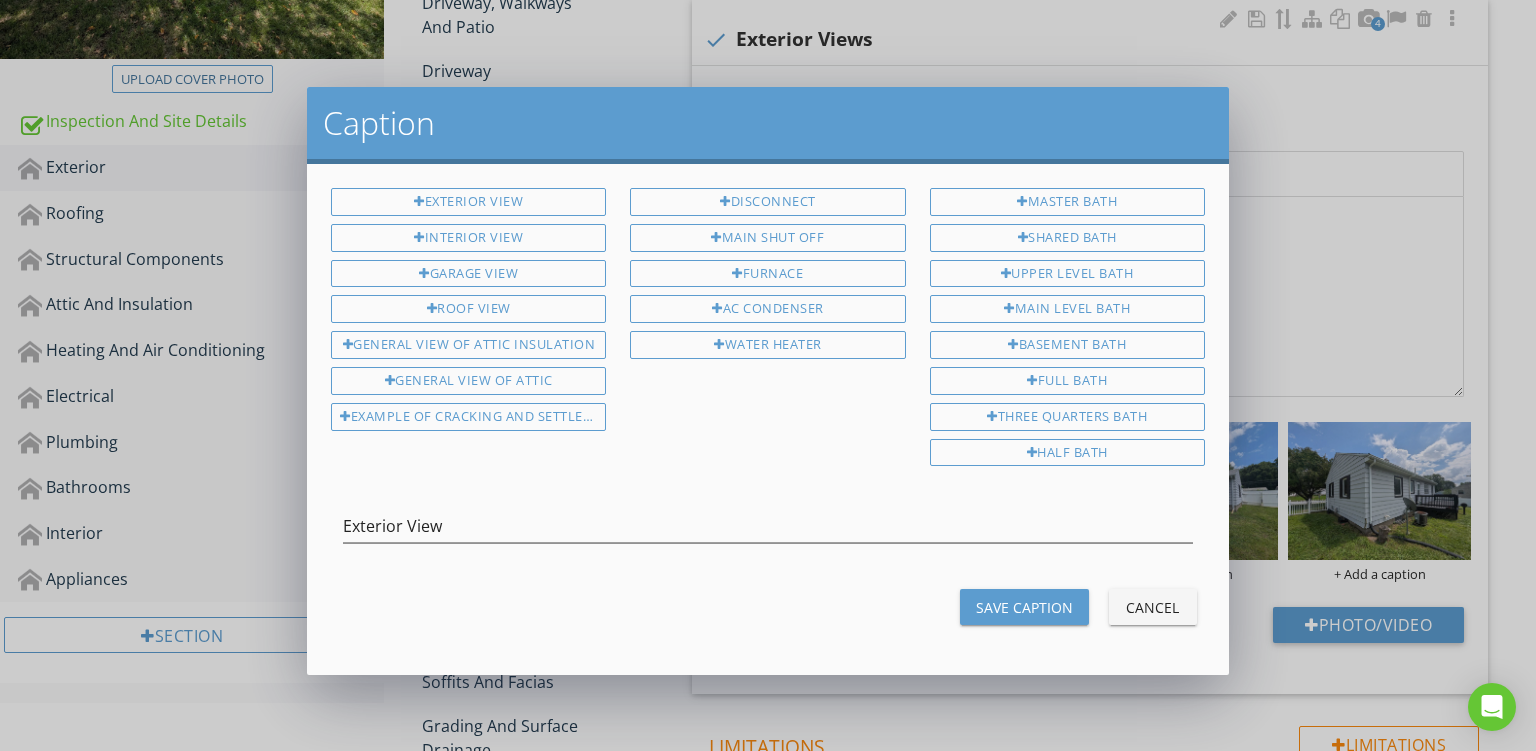 click on "Save Caption" at bounding box center (1024, 607) 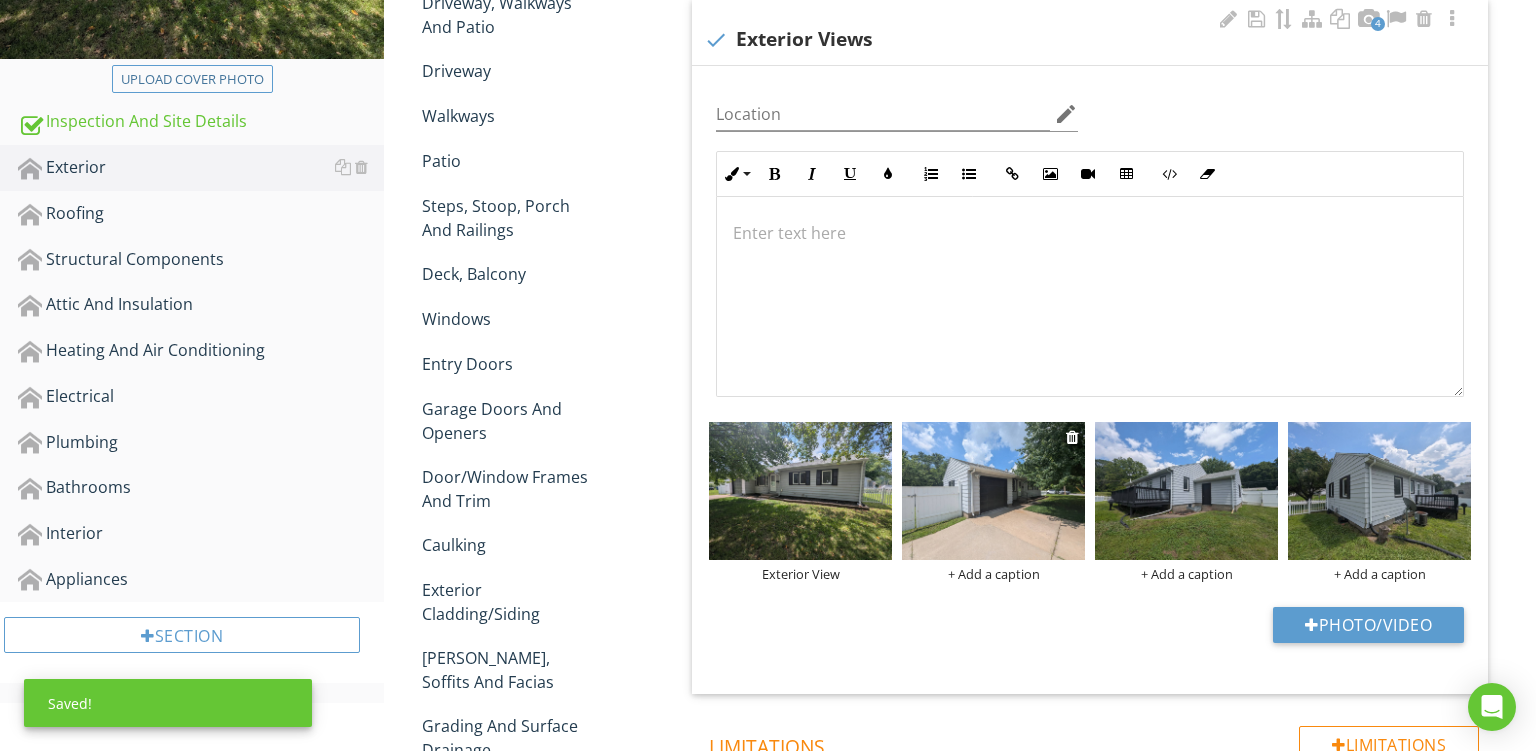 click on "+ Add a caption" at bounding box center [993, 574] 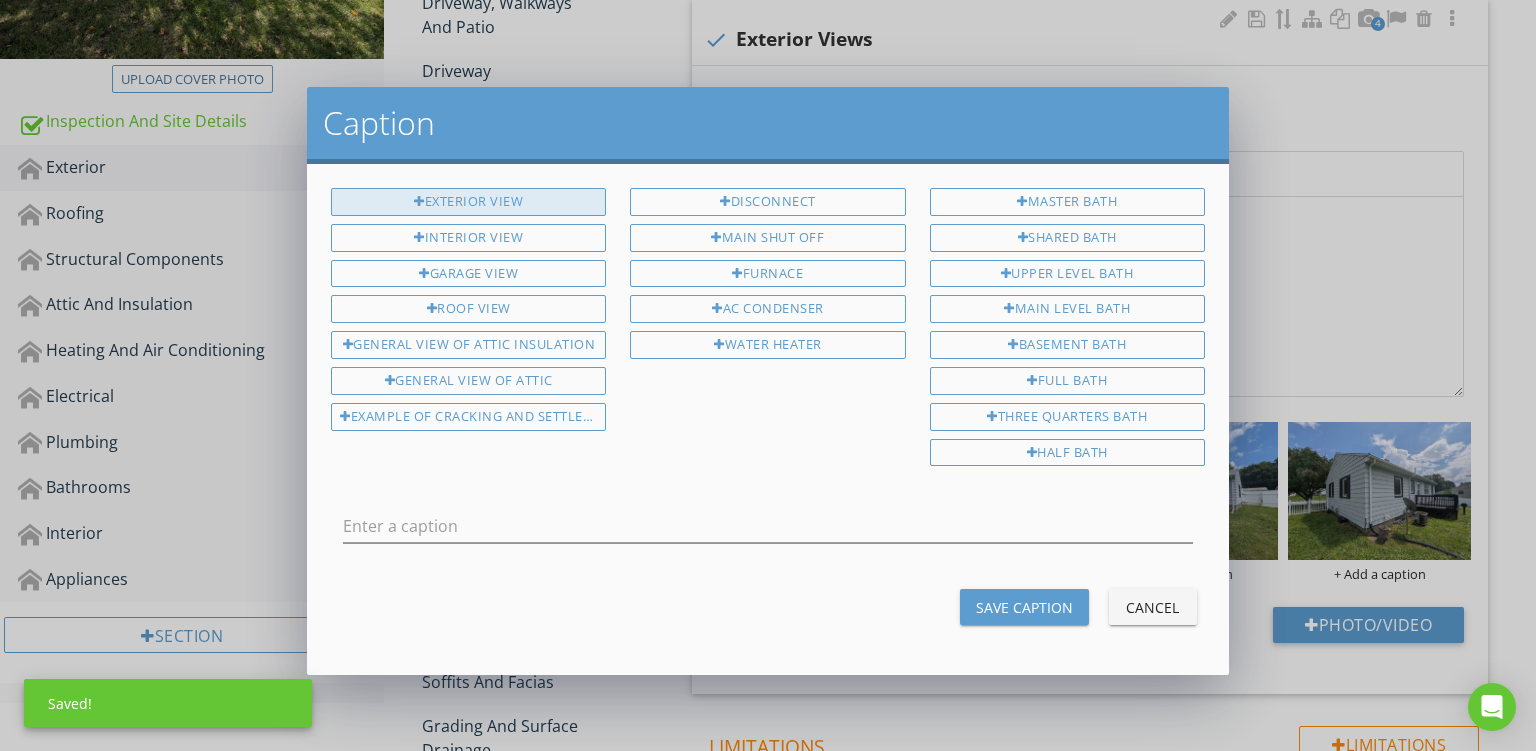 click on "Exterior View" at bounding box center [468, 202] 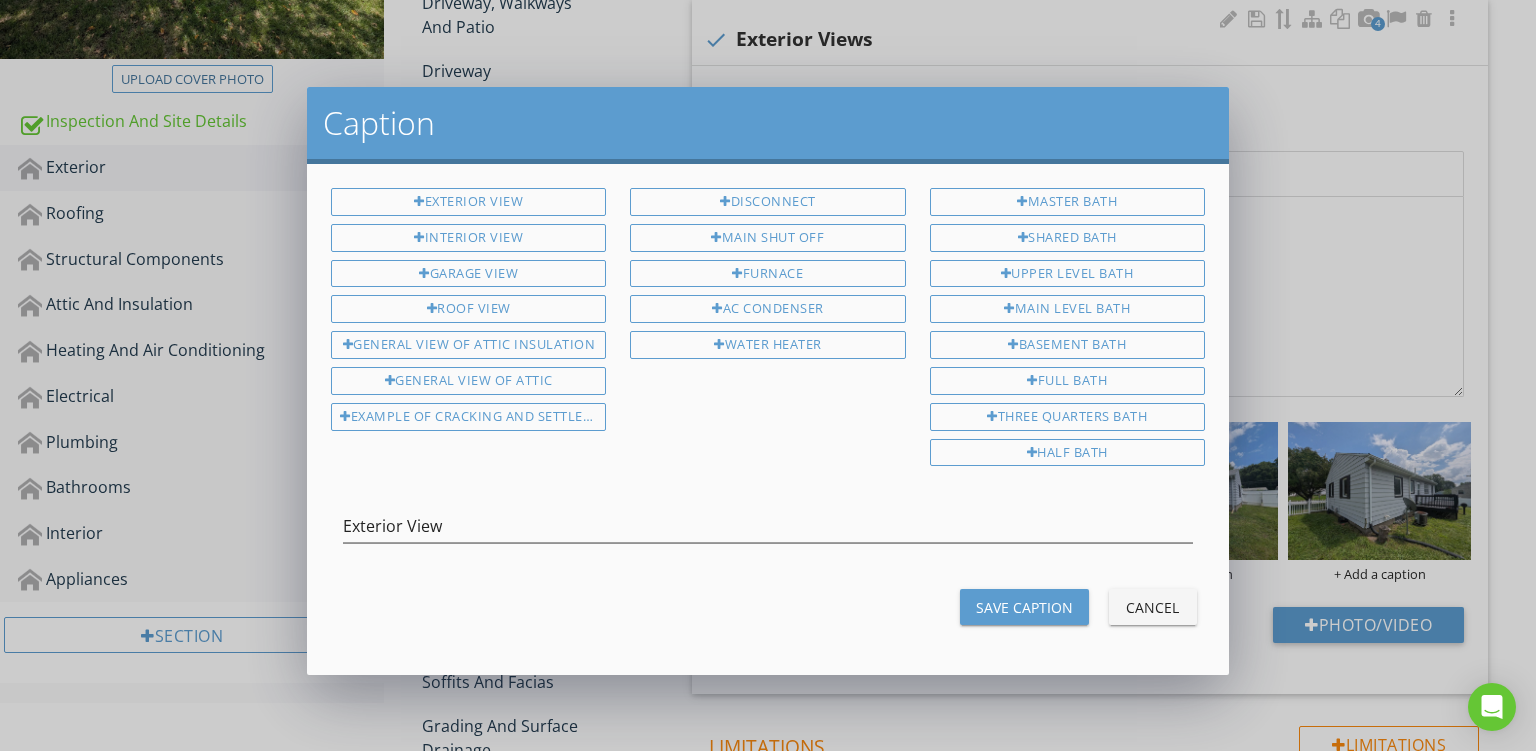 click on "Save Caption" at bounding box center [1024, 607] 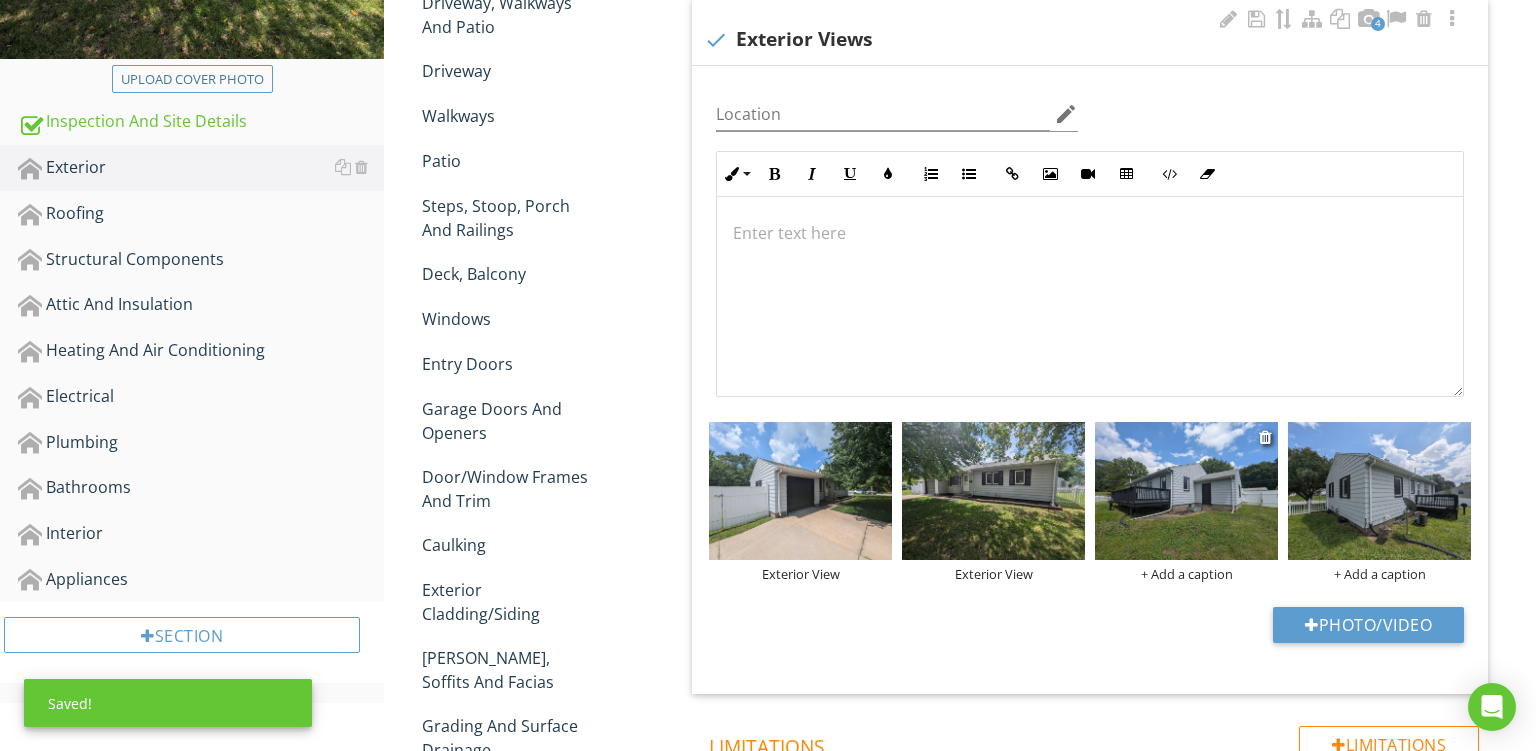 click on "+ Add a caption" at bounding box center [1186, 574] 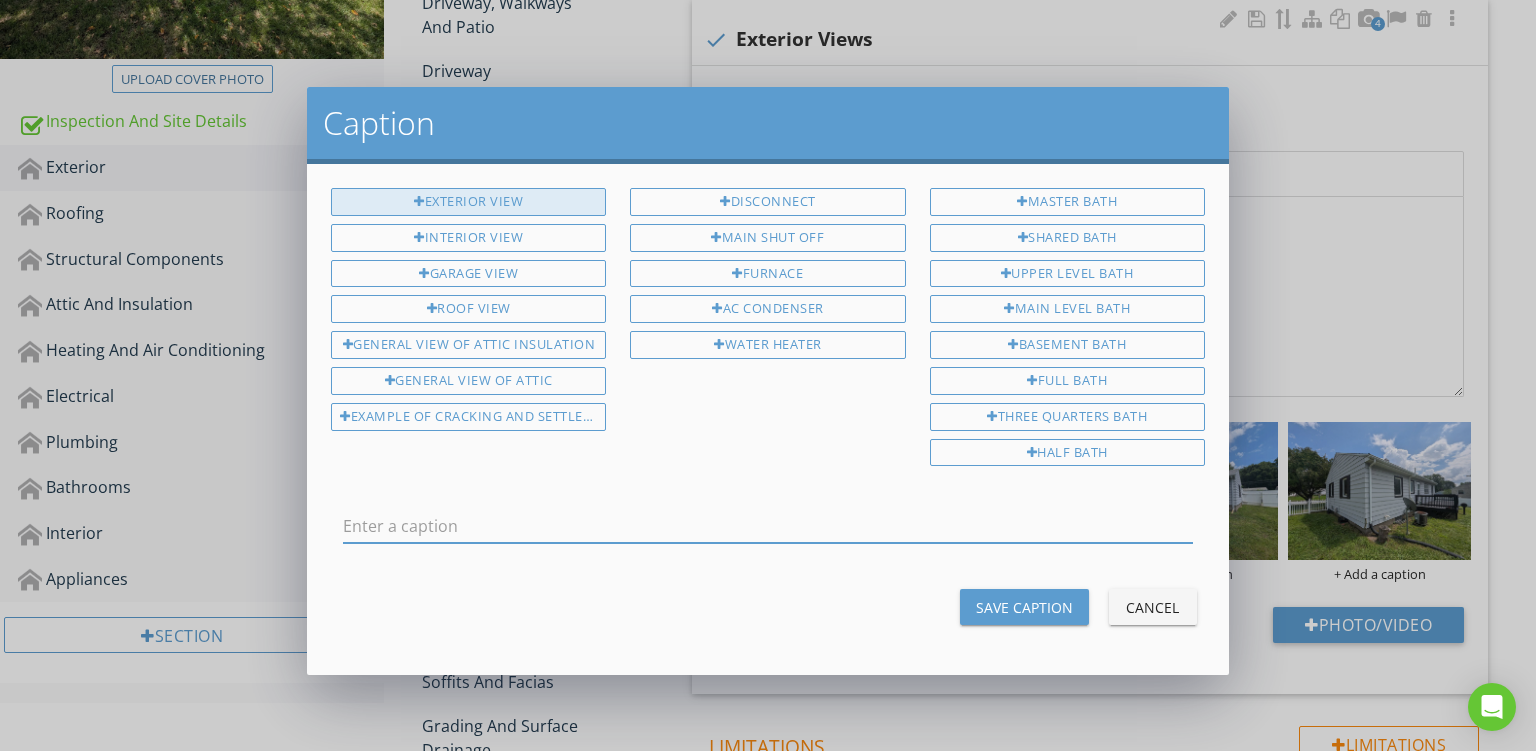 click on "Exterior View" at bounding box center [468, 202] 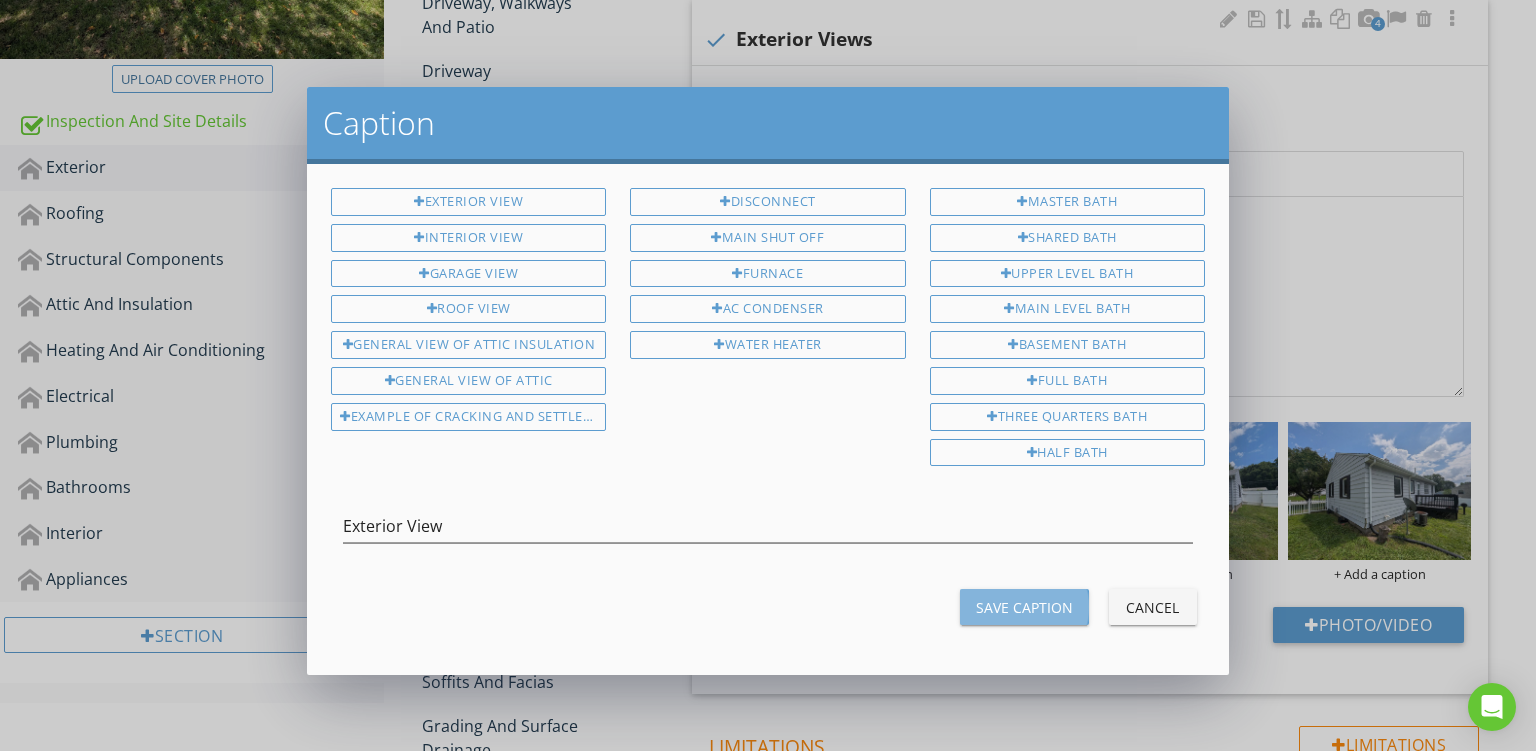 click on "Save Caption" at bounding box center (1024, 607) 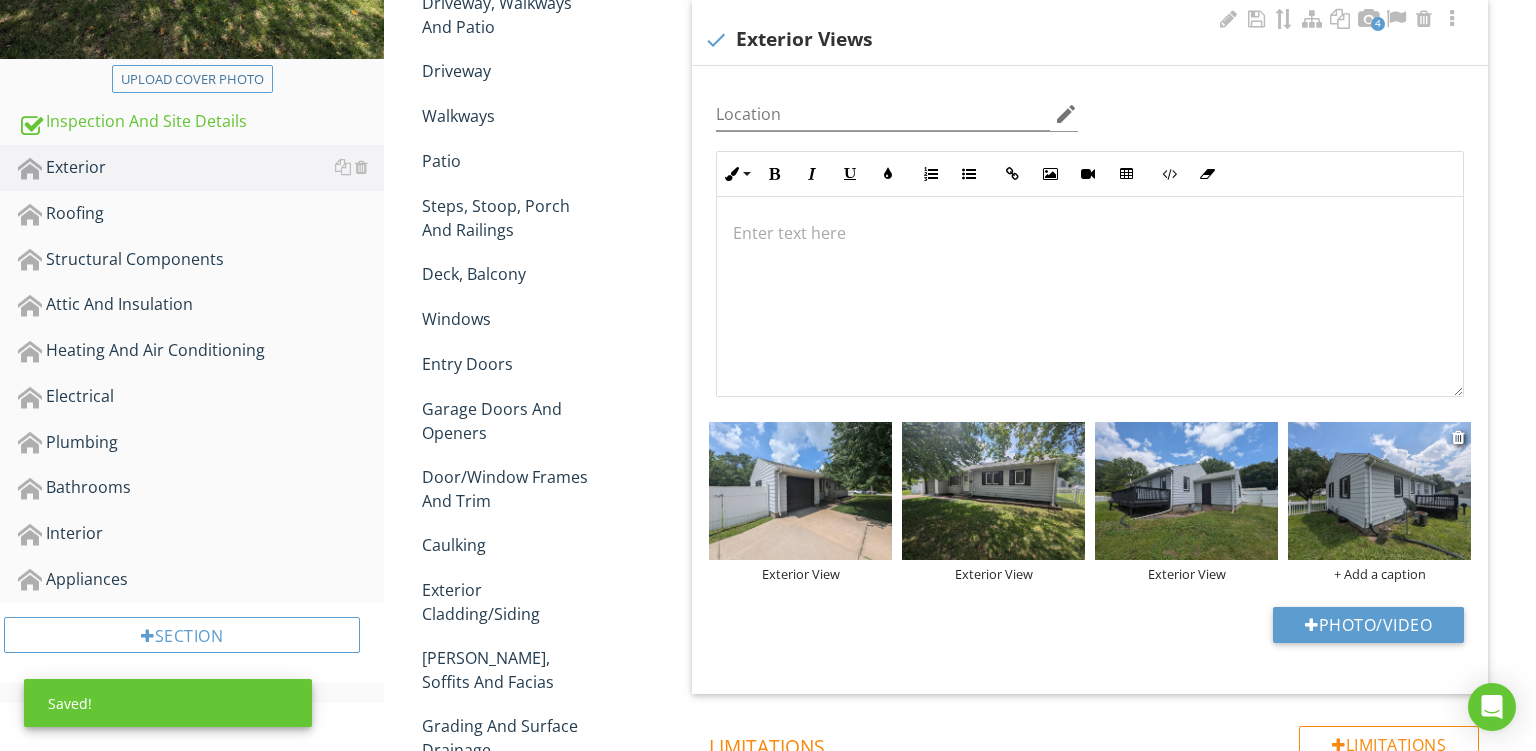 click on "+ Add a caption" at bounding box center (1379, 574) 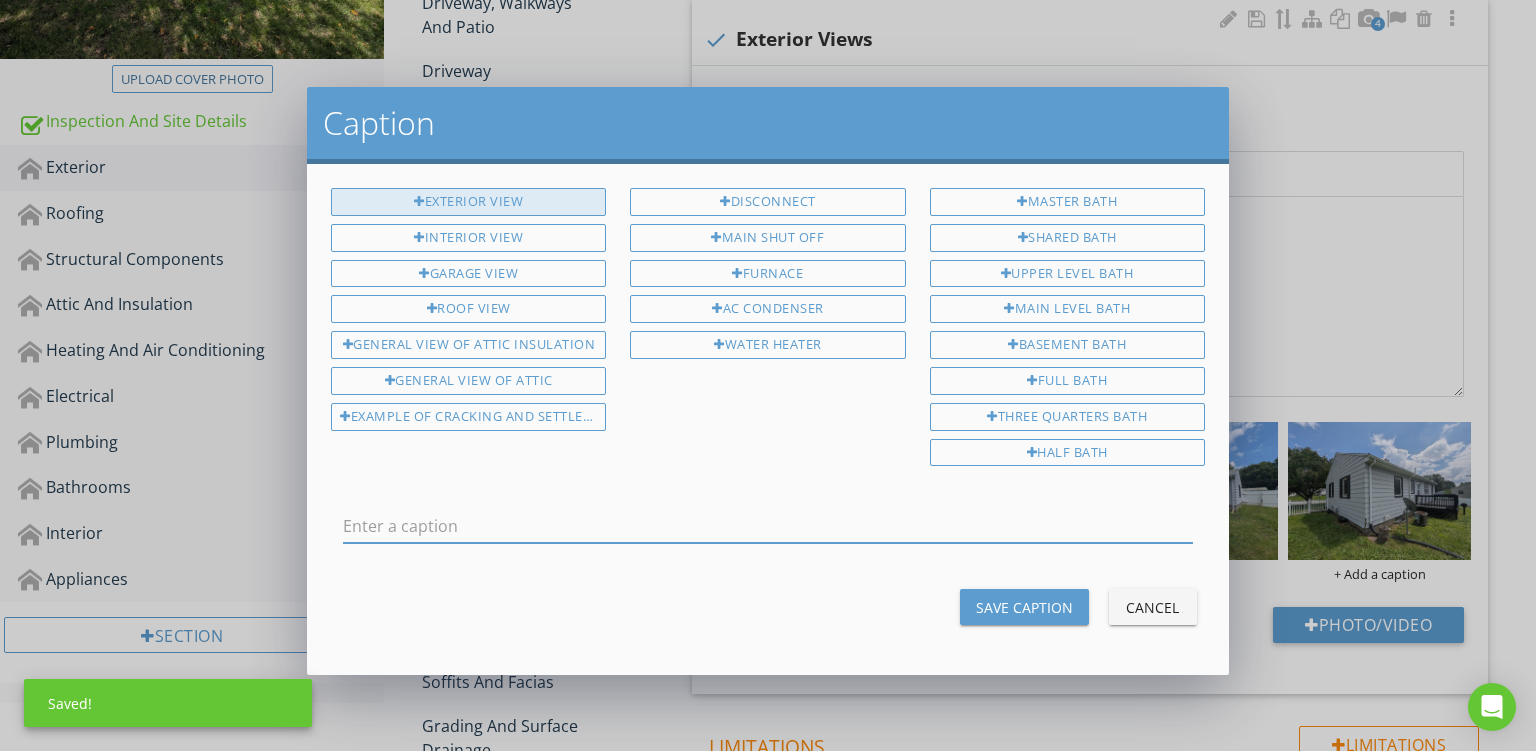 click on "Exterior View" at bounding box center [468, 202] 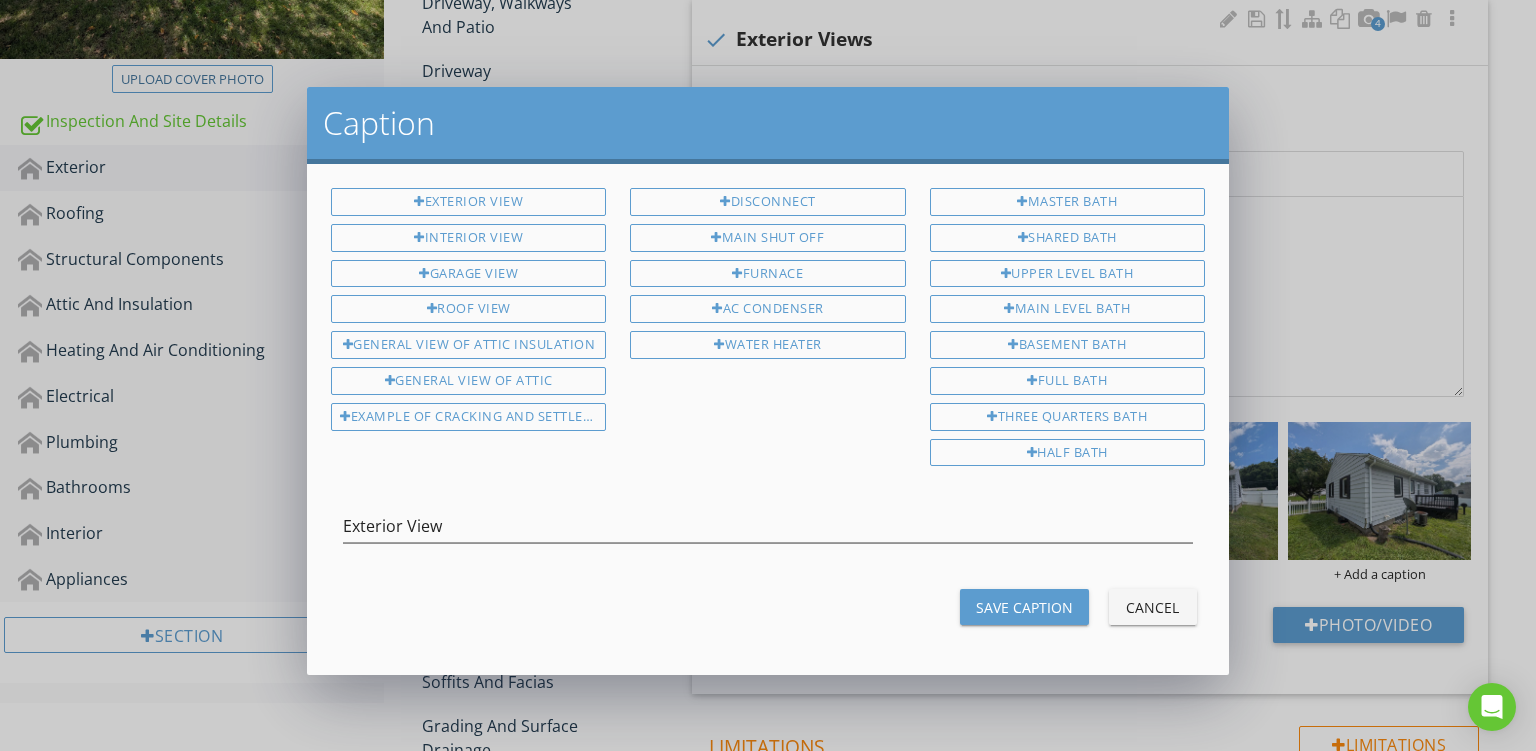 click on "Save Caption" at bounding box center [1024, 607] 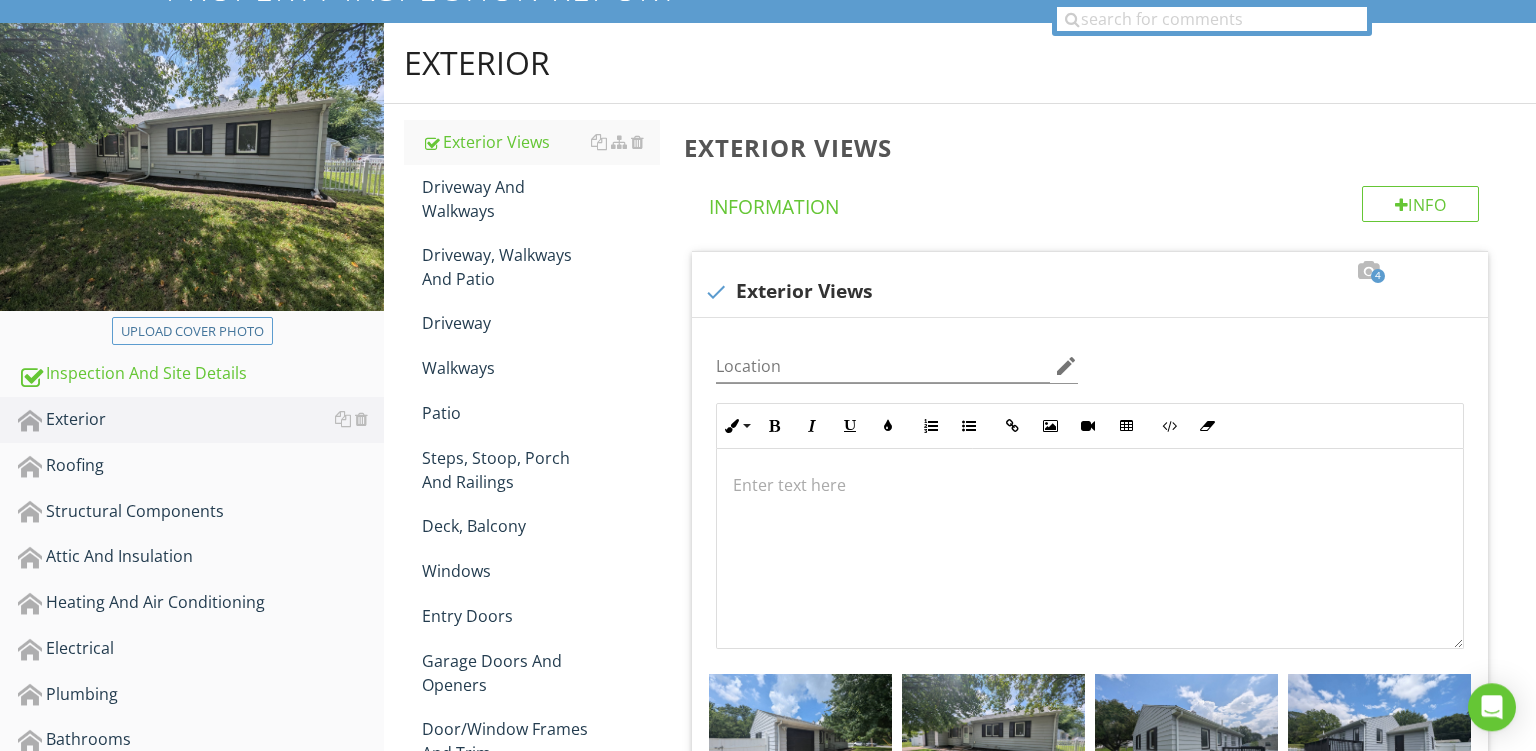 scroll, scrollTop: 191, scrollLeft: 0, axis: vertical 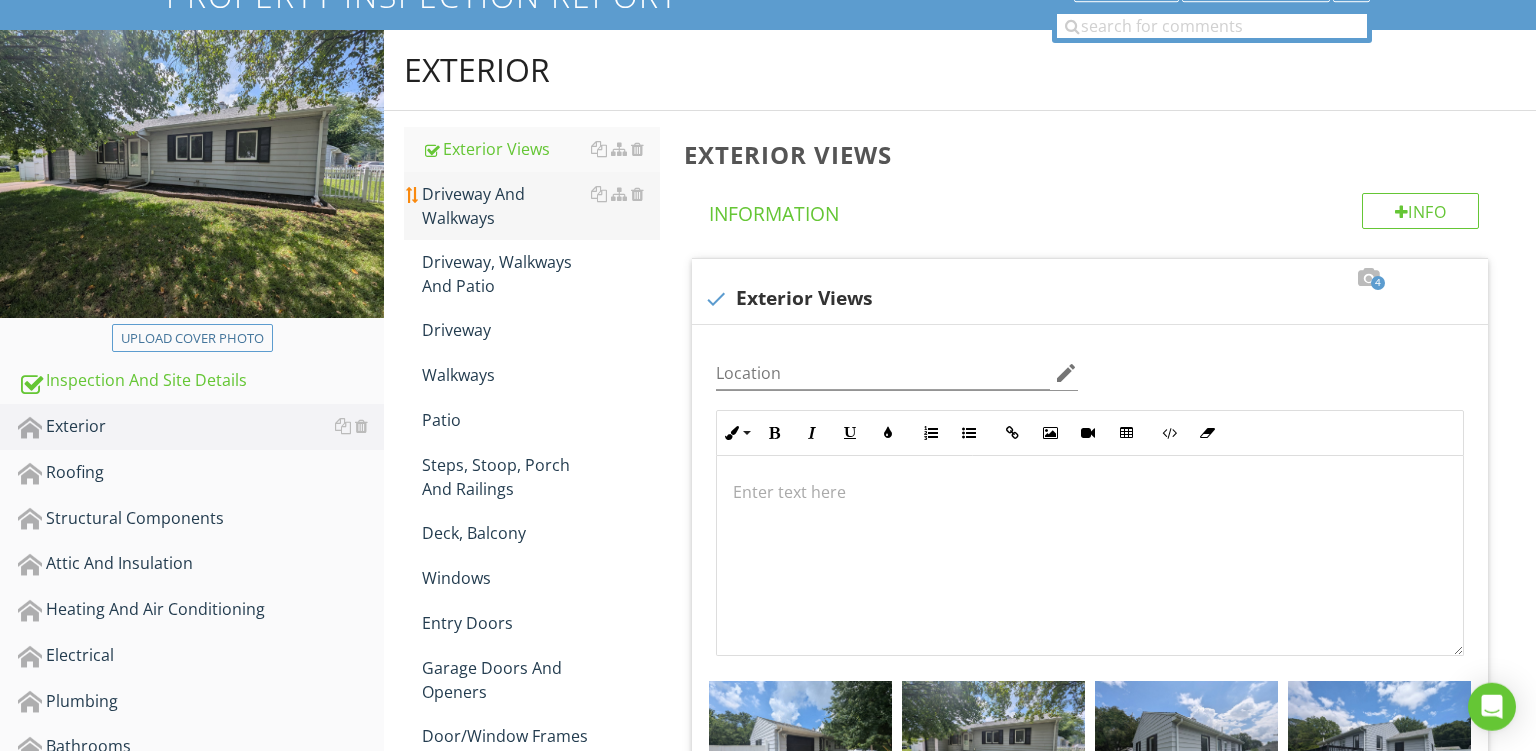 click on "Driveway And Walkways" at bounding box center (541, 206) 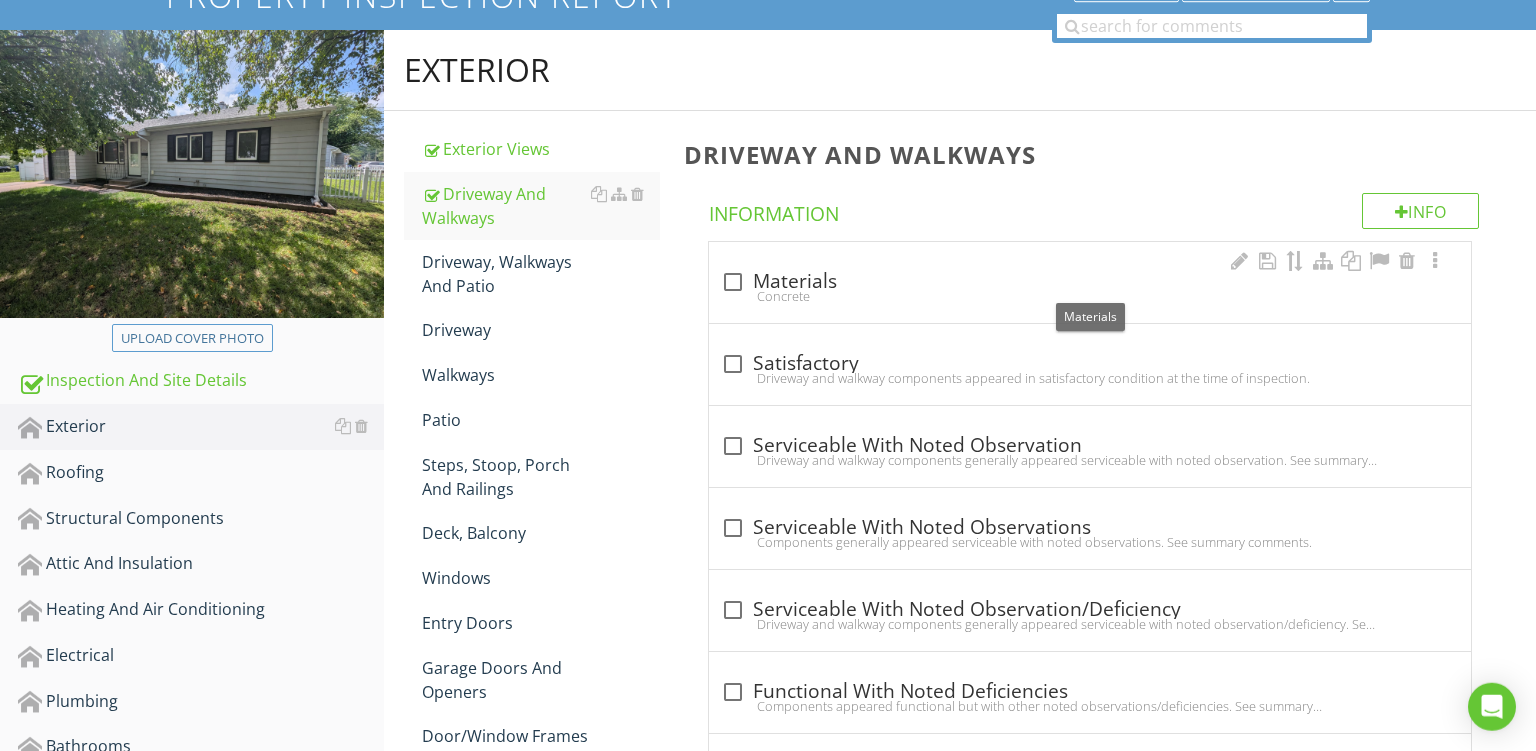 click on "check_box_outline_blank
Materials" at bounding box center (1090, 282) 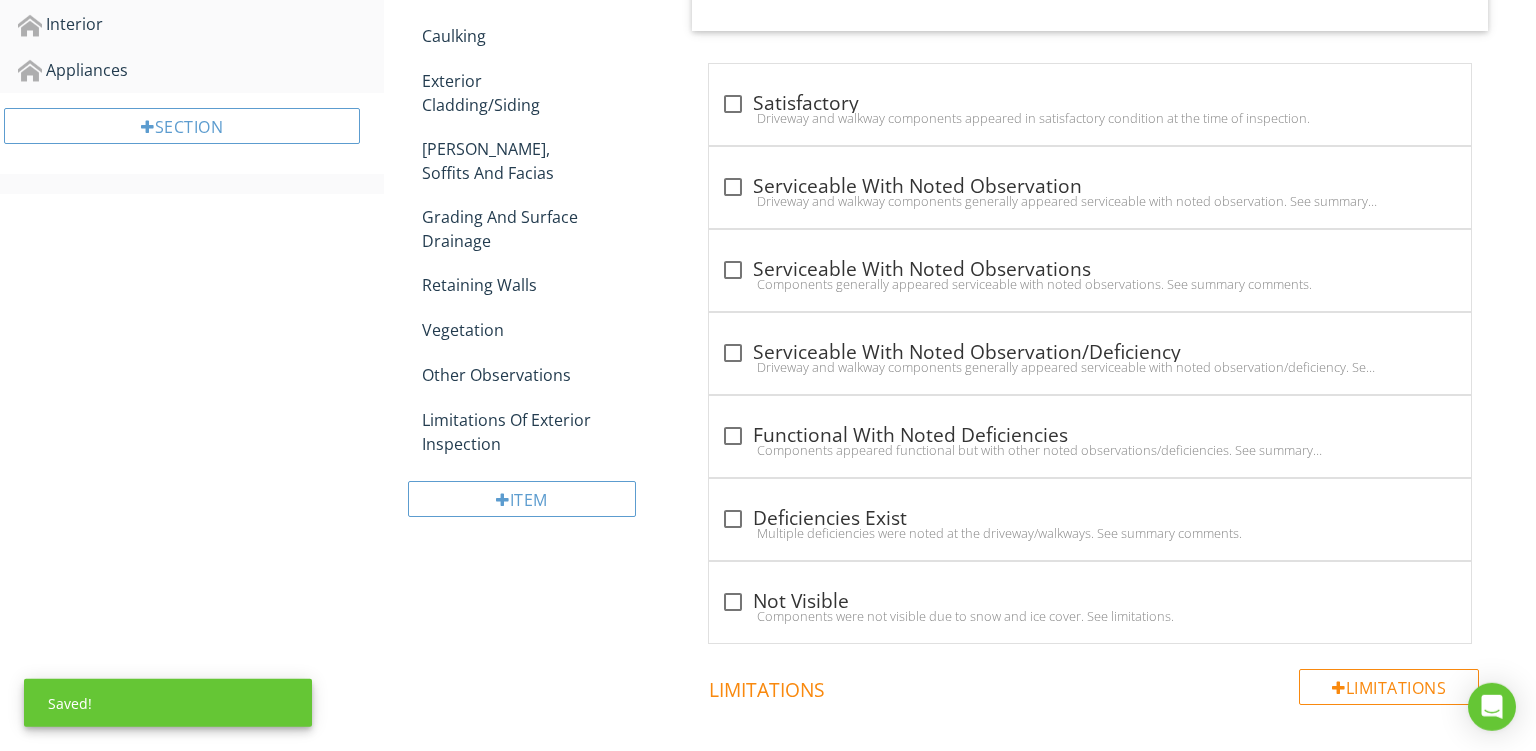 scroll, scrollTop: 902, scrollLeft: 0, axis: vertical 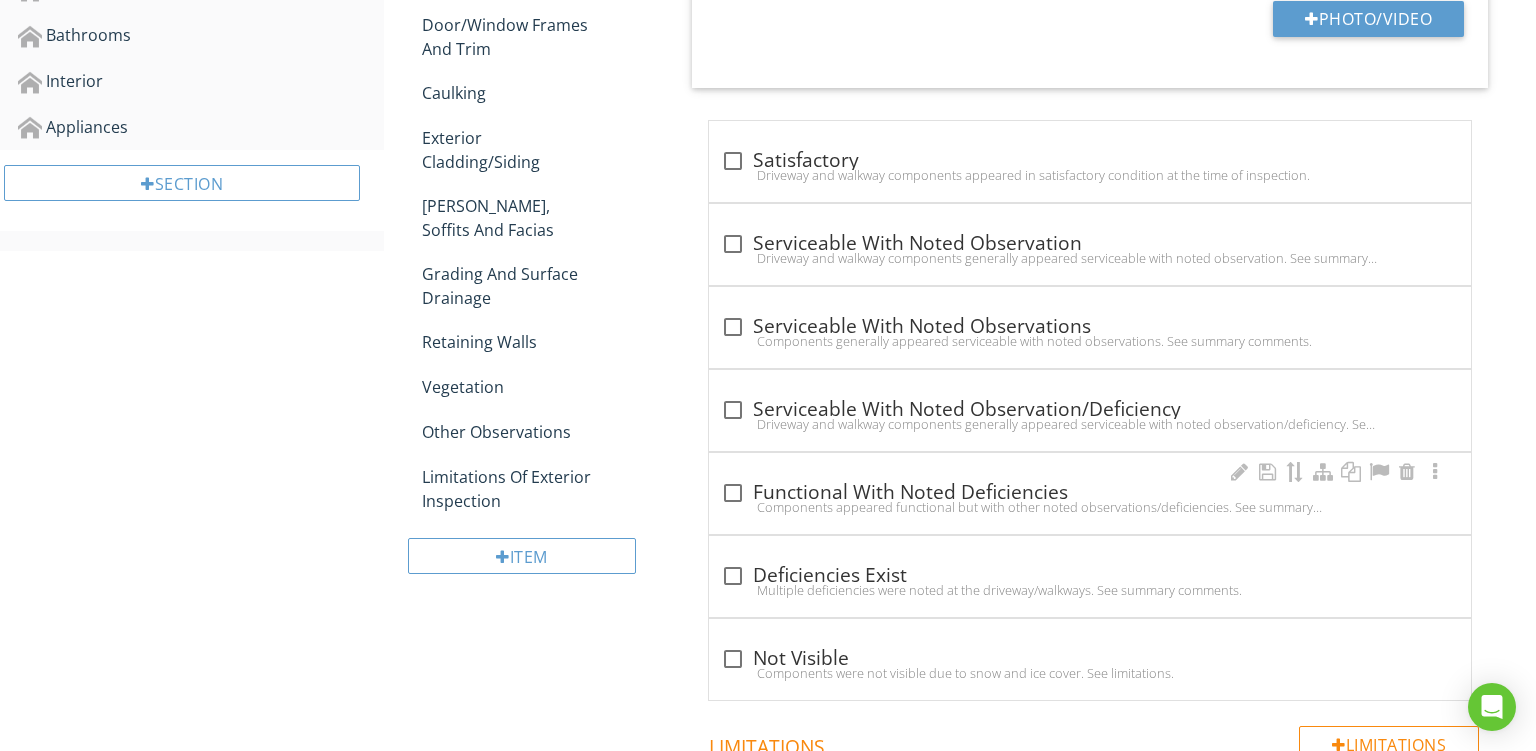 click on "check_box_outline_blank
Functional With Noted Deficiencies
Components appeared functional but with other noted observations/deficiencies. See summary comments." at bounding box center (1090, 493) 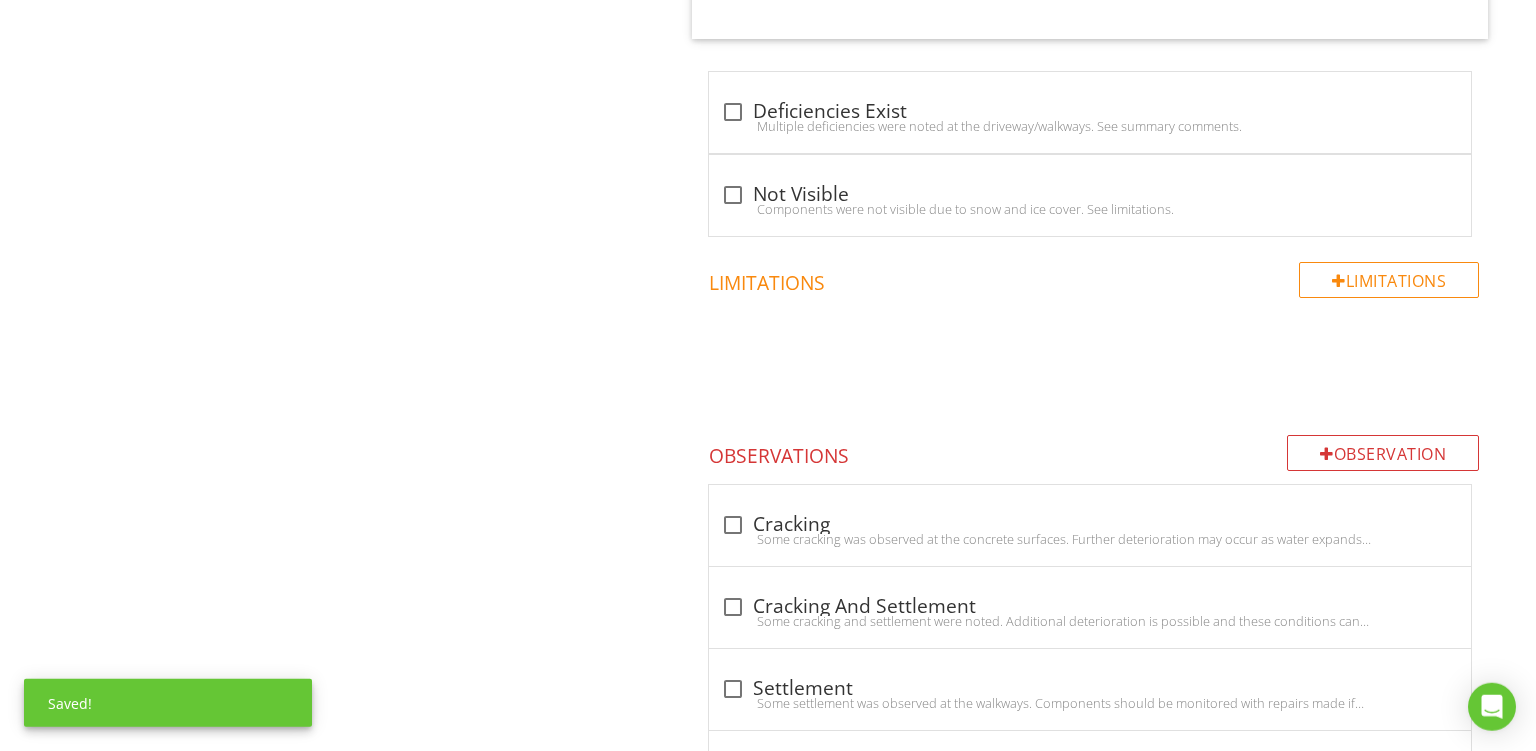 scroll, scrollTop: 2075, scrollLeft: 0, axis: vertical 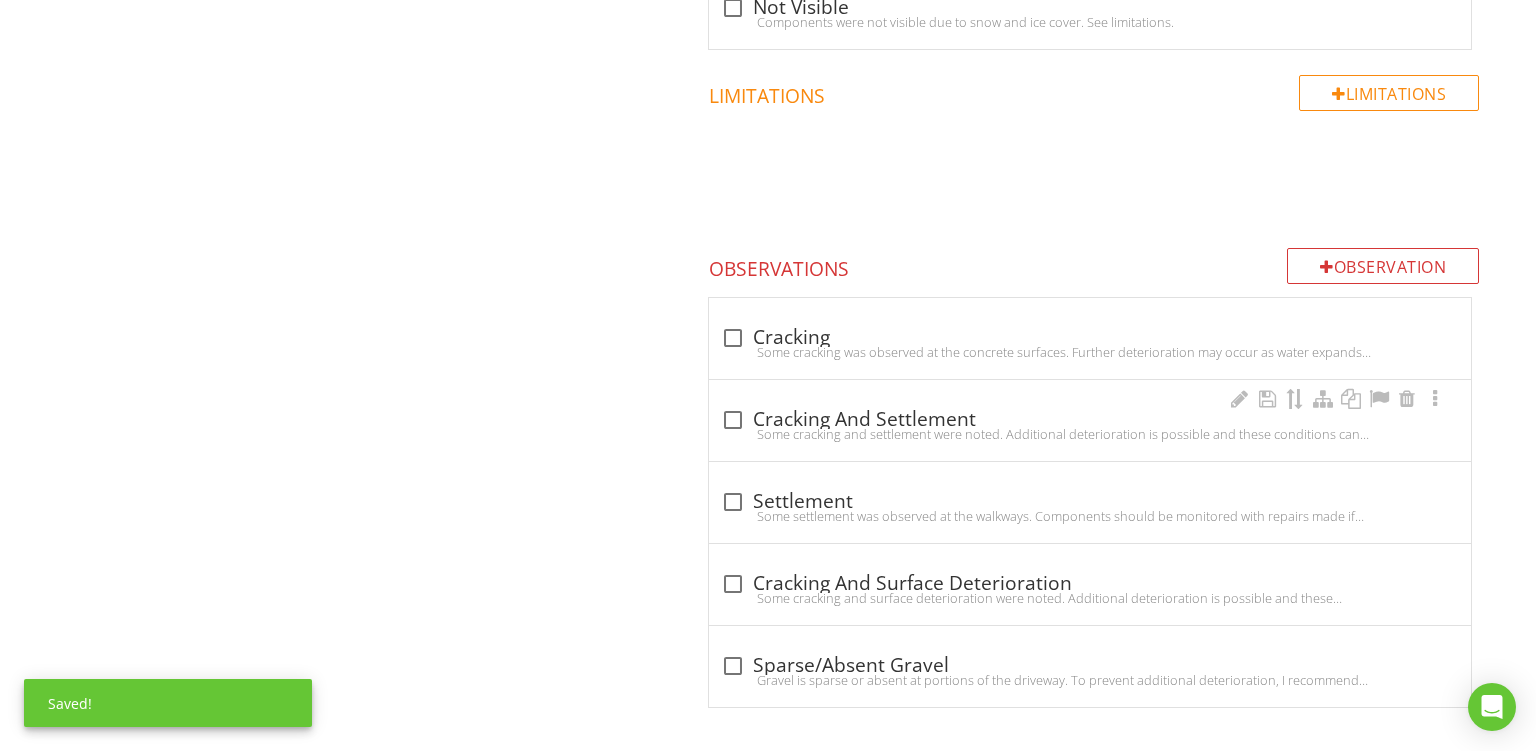 click on "check_box_outline_blank
Cracking And Settlement" at bounding box center [1090, 420] 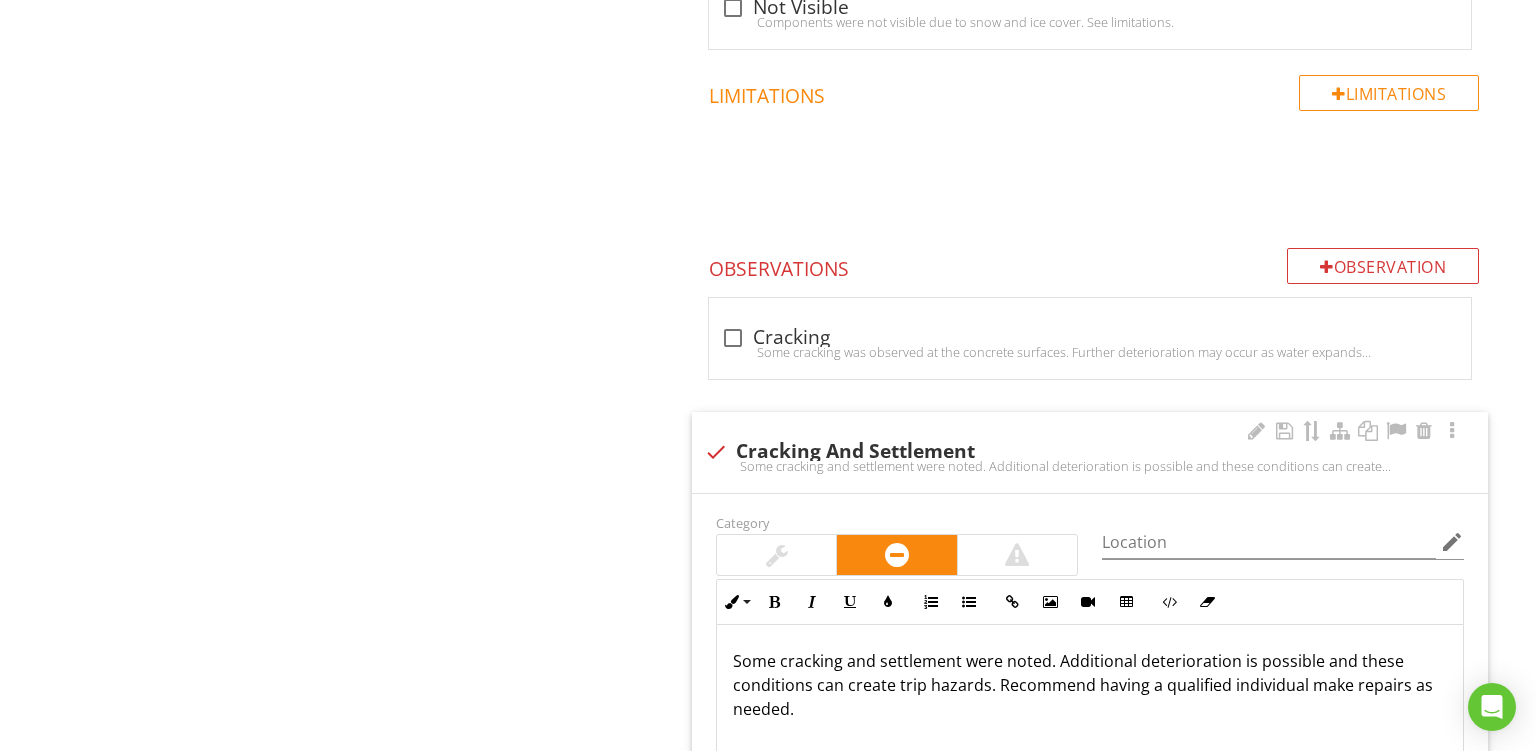 click on "Some cracking and settlement were noted. Additional deterioration is possible and these conditions can create trip hazards. Recommend having a qualified individual make repairs as needed." at bounding box center (1090, 685) 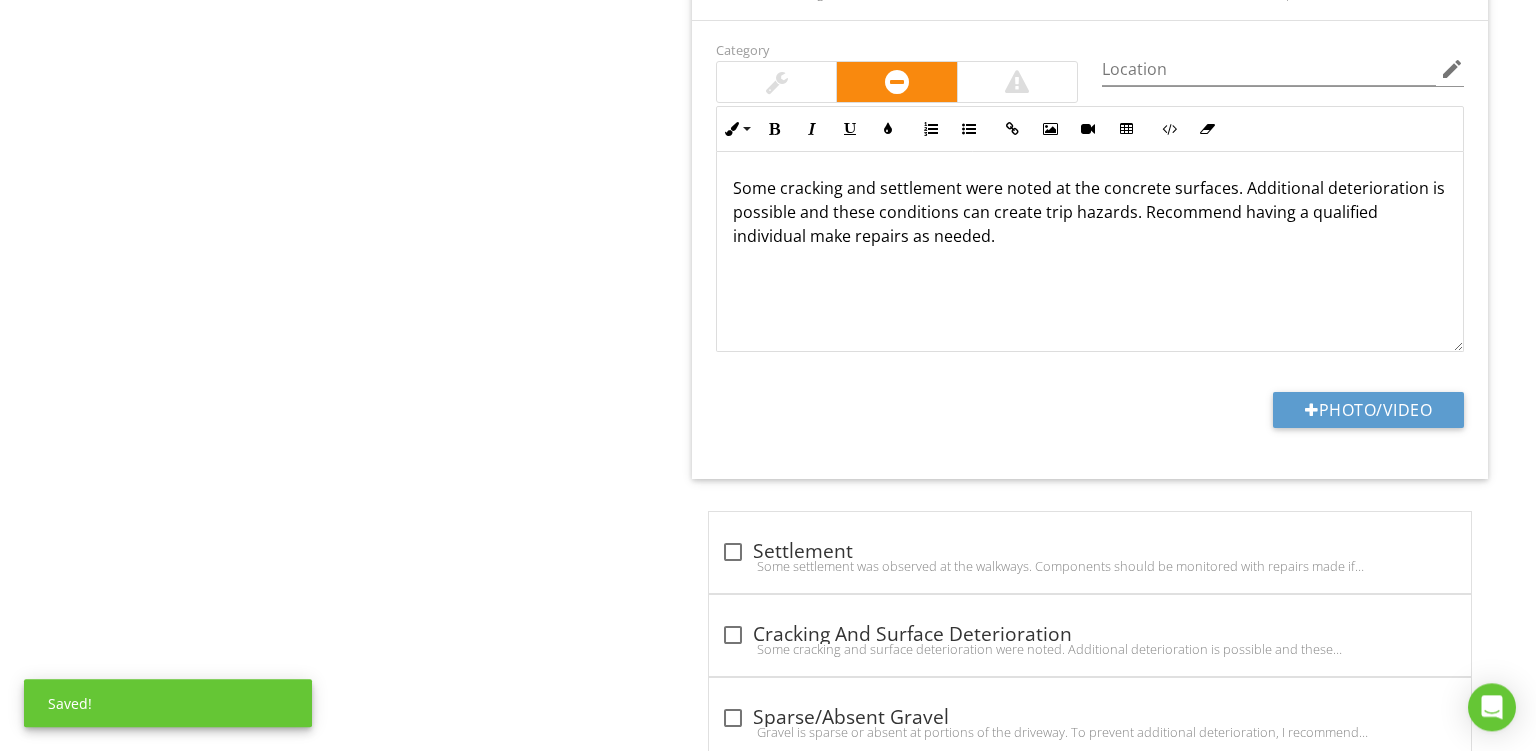 scroll, scrollTop: 2599, scrollLeft: 0, axis: vertical 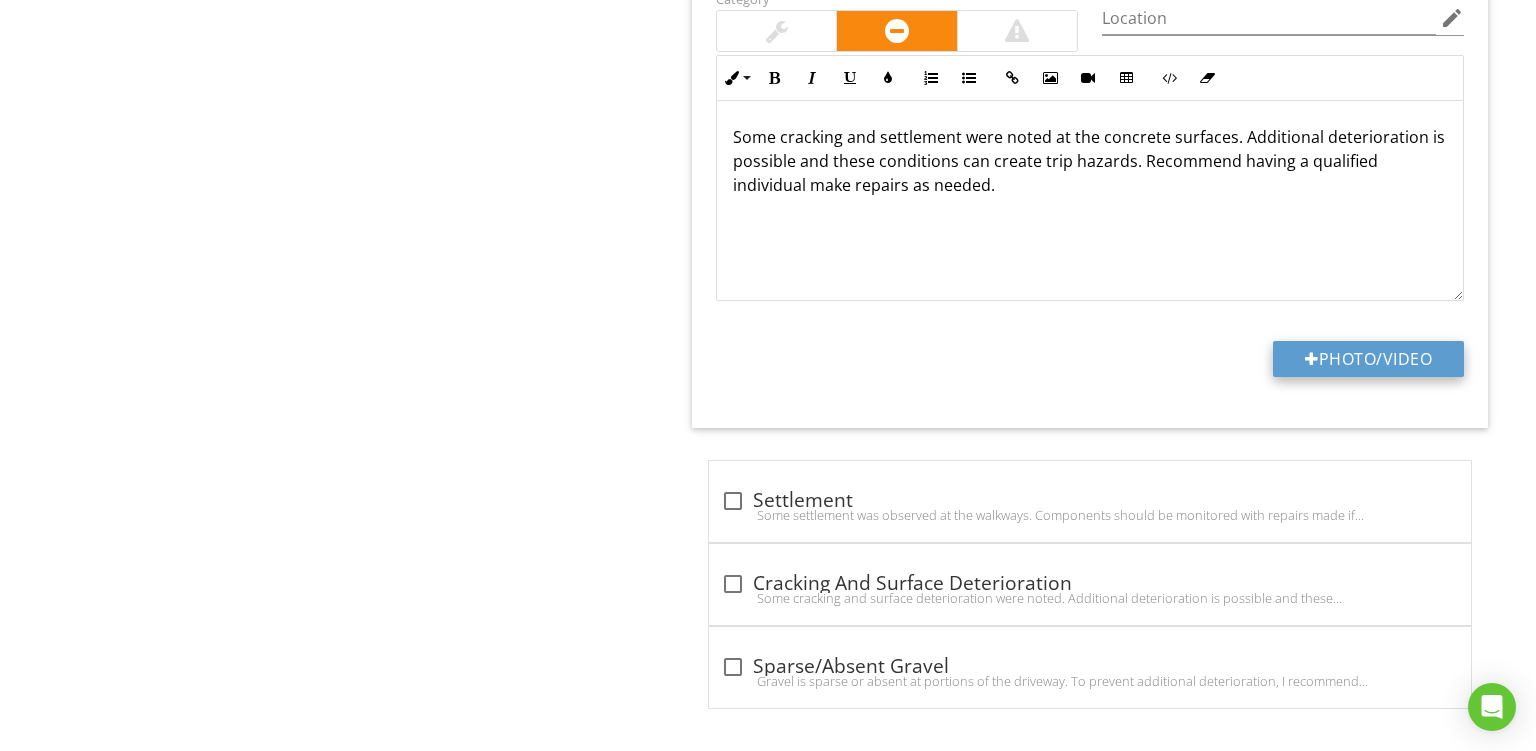 click at bounding box center [1312, 359] 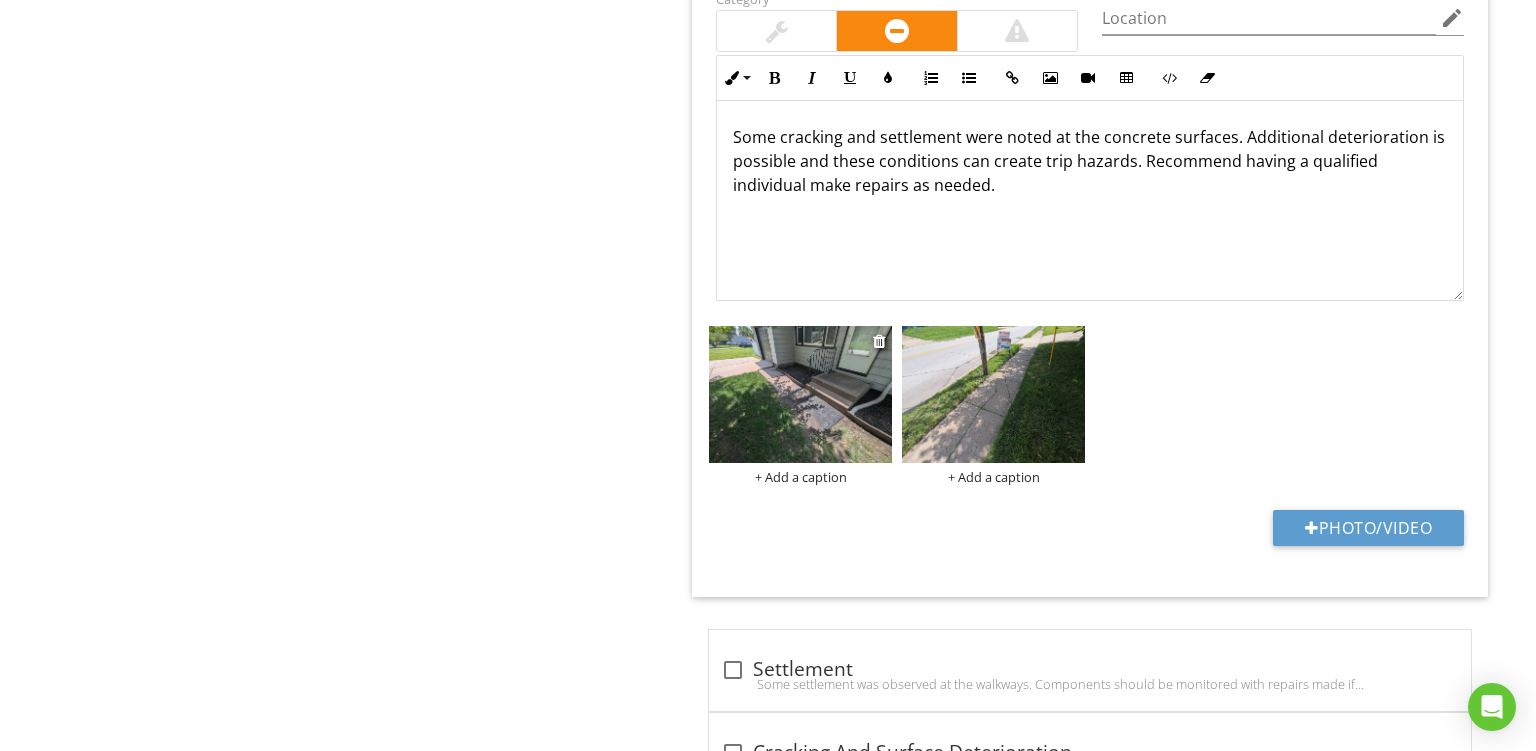 click on "+ Add a caption" at bounding box center [800, 477] 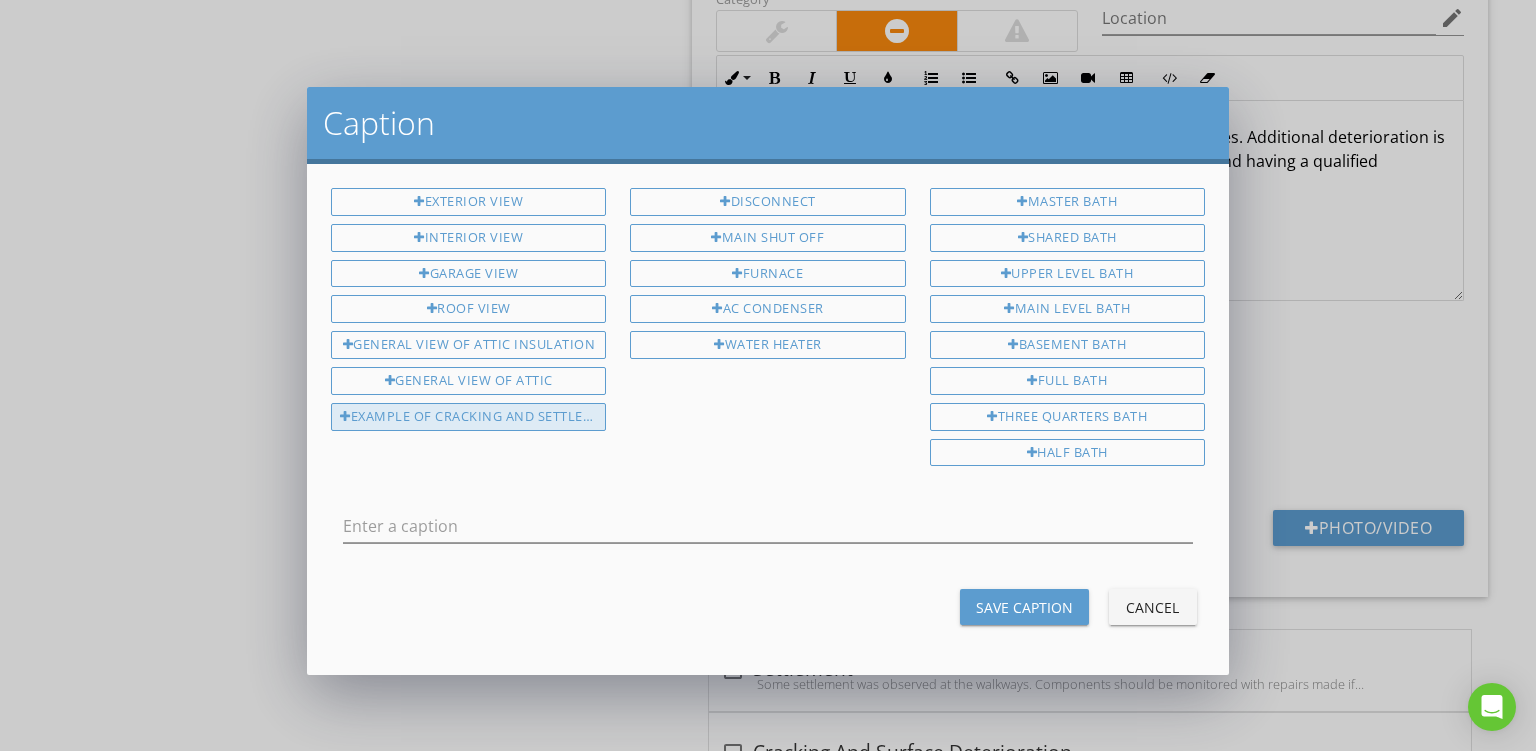click on "Example Of Cracking And Settlement" at bounding box center [468, 417] 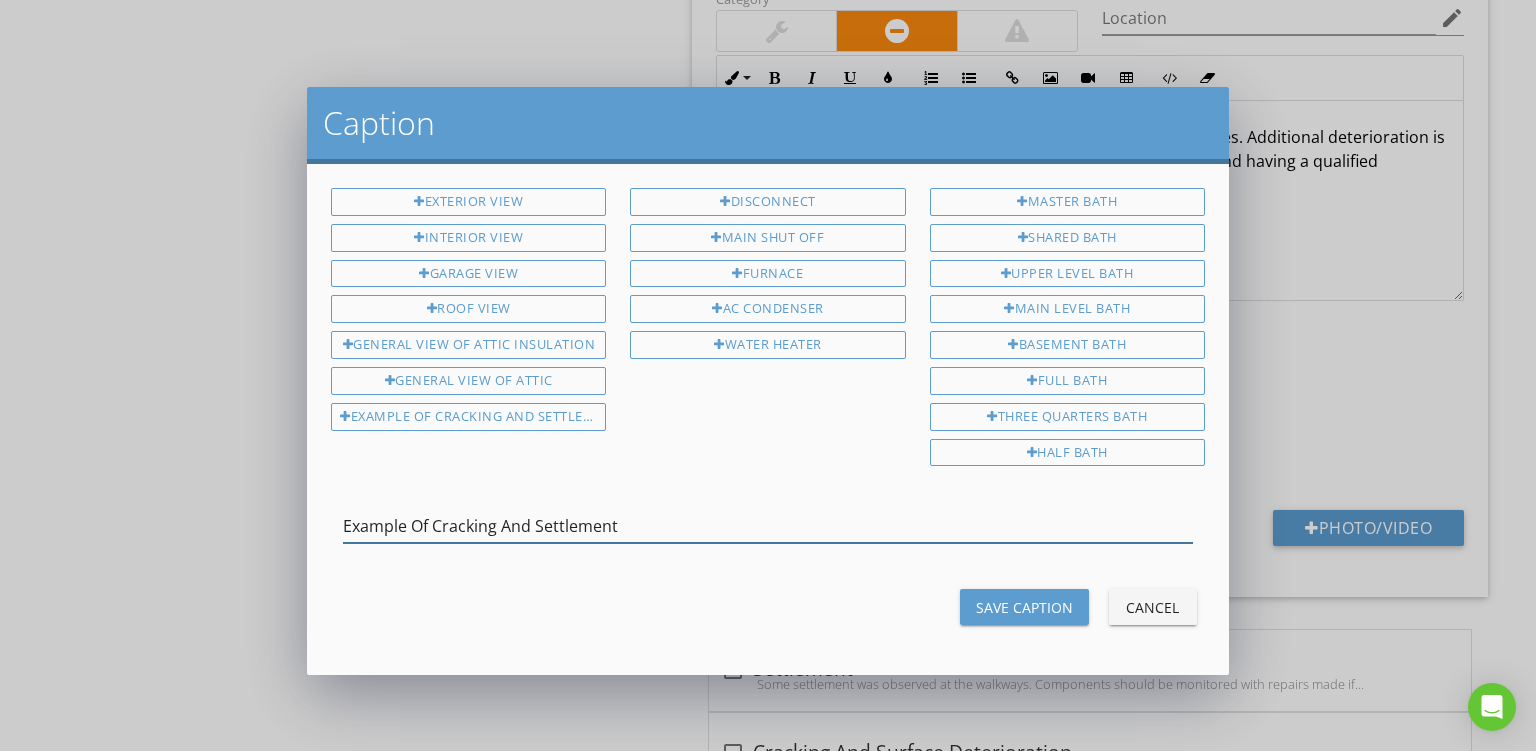 click on "Example Of Cracking And Settlement" at bounding box center (768, 526) 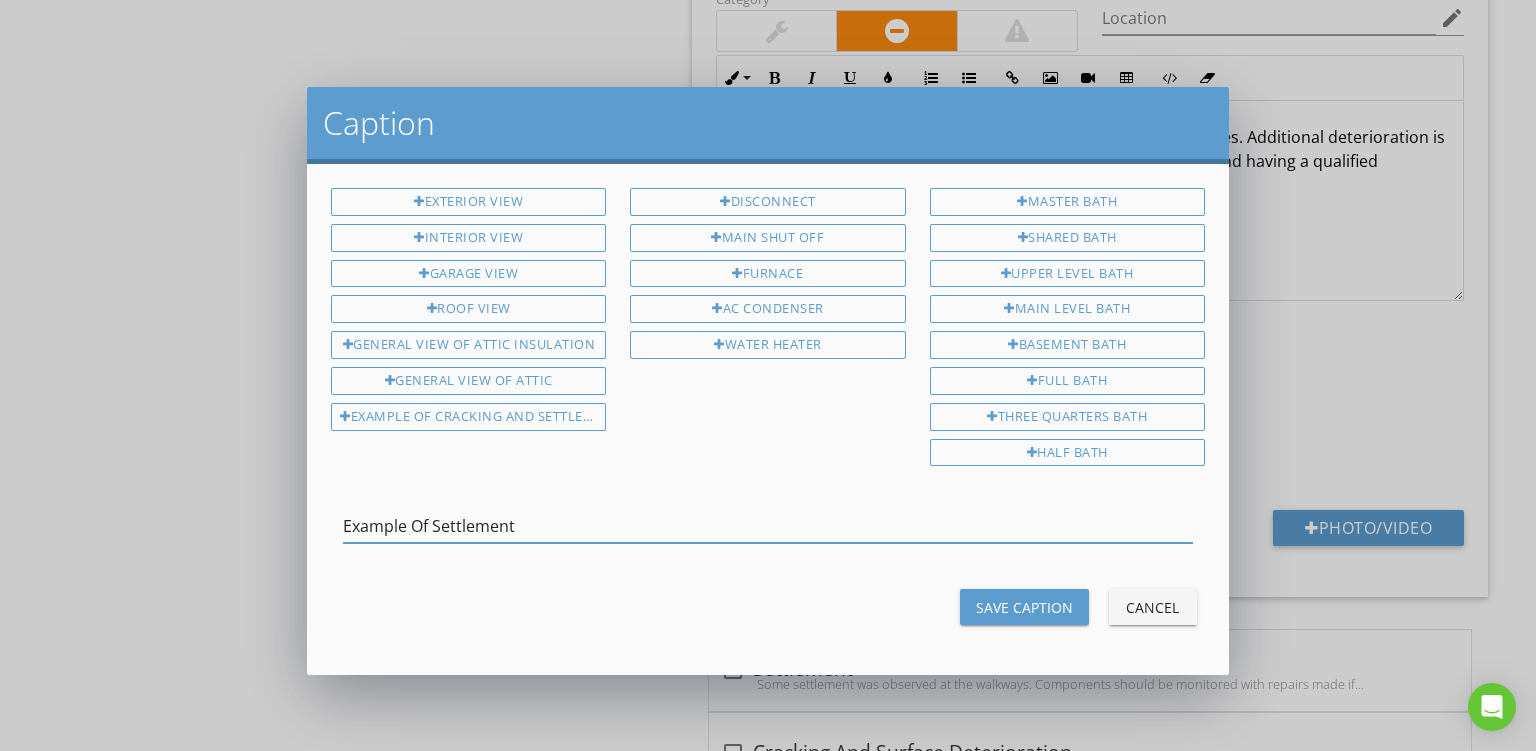type on "Example Of Settlement" 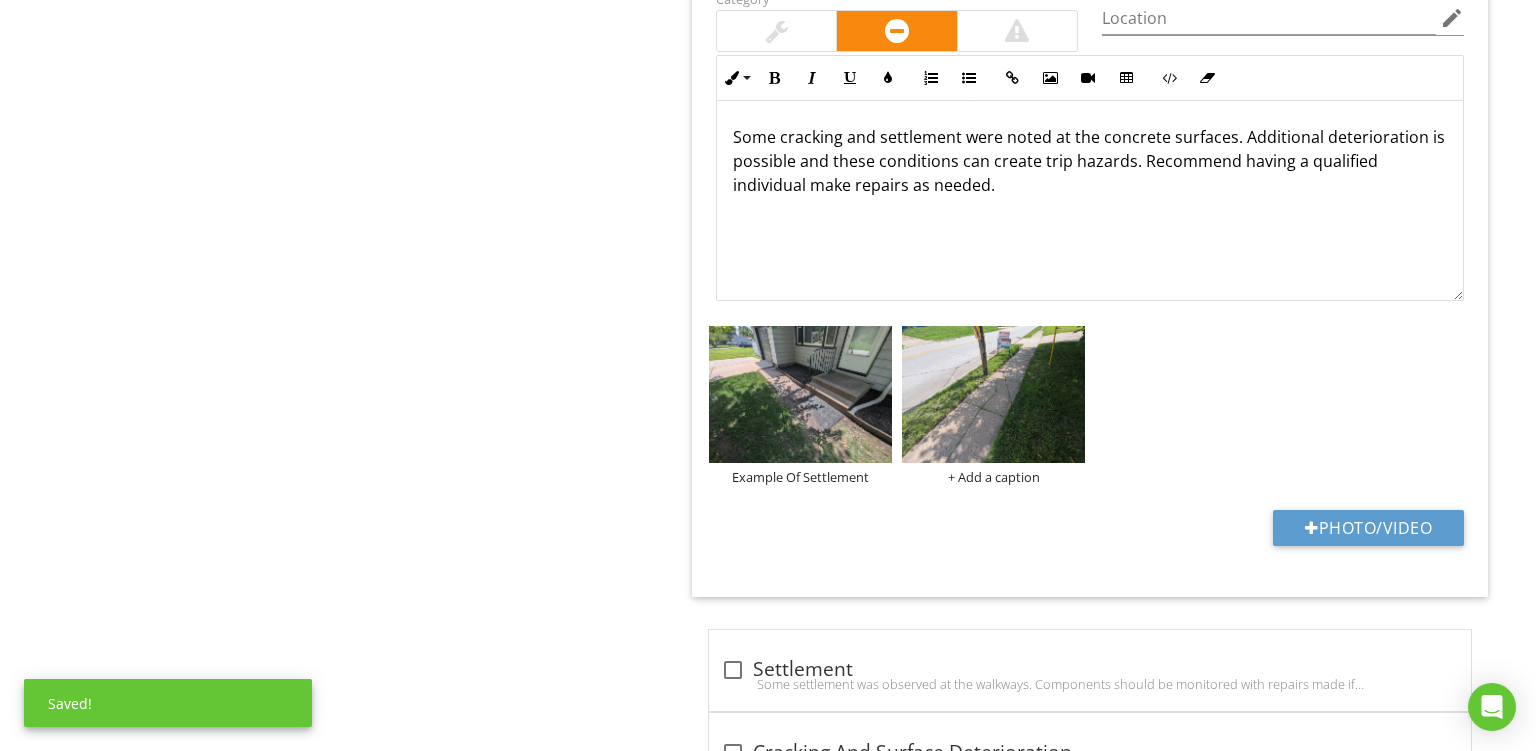 click on "Category                 Location edit       Inline Style XLarge Large Normal Small Light Small/Light Bold Italic Underline Colors Ordered List Unordered List Insert Link Insert Image Insert Video Insert Table Code View Clear Formatting Some cracking and settlement were noted at the concrete surfaces. Additional deterioration is possible and these conditions can create trip hazards. Recommend having a qualified individual make repairs as needed. Enter text here <p>Some cracking and settlement were noted at the concrete surfaces. Additional deterioration is possible and these conditions can create trip hazards. Recommend having a qualified individual make repairs as needed.</p>
Example Of Settlement
+ Add a caption
Photo/Video" at bounding box center (1090, 284) 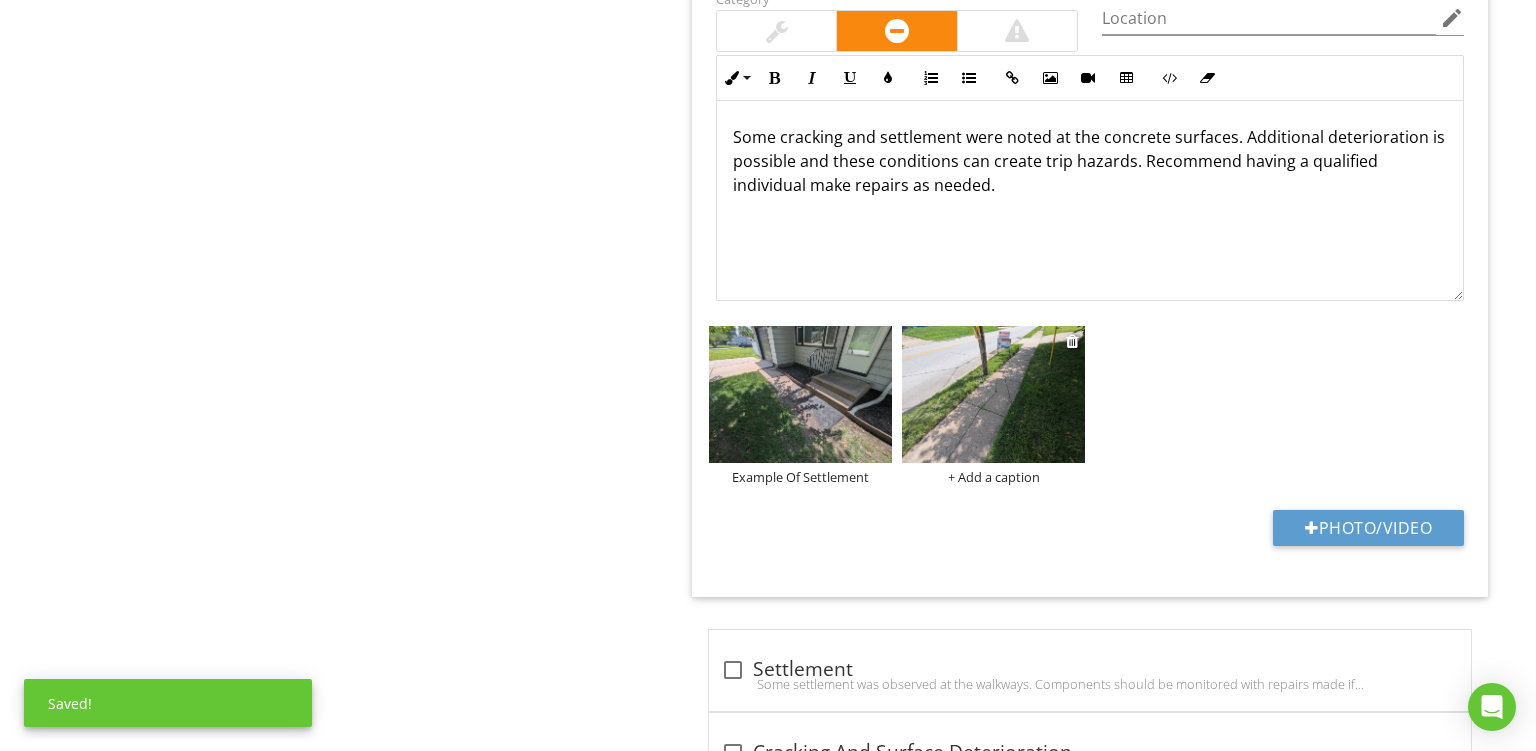 click on "+ Add a caption" at bounding box center (993, 477) 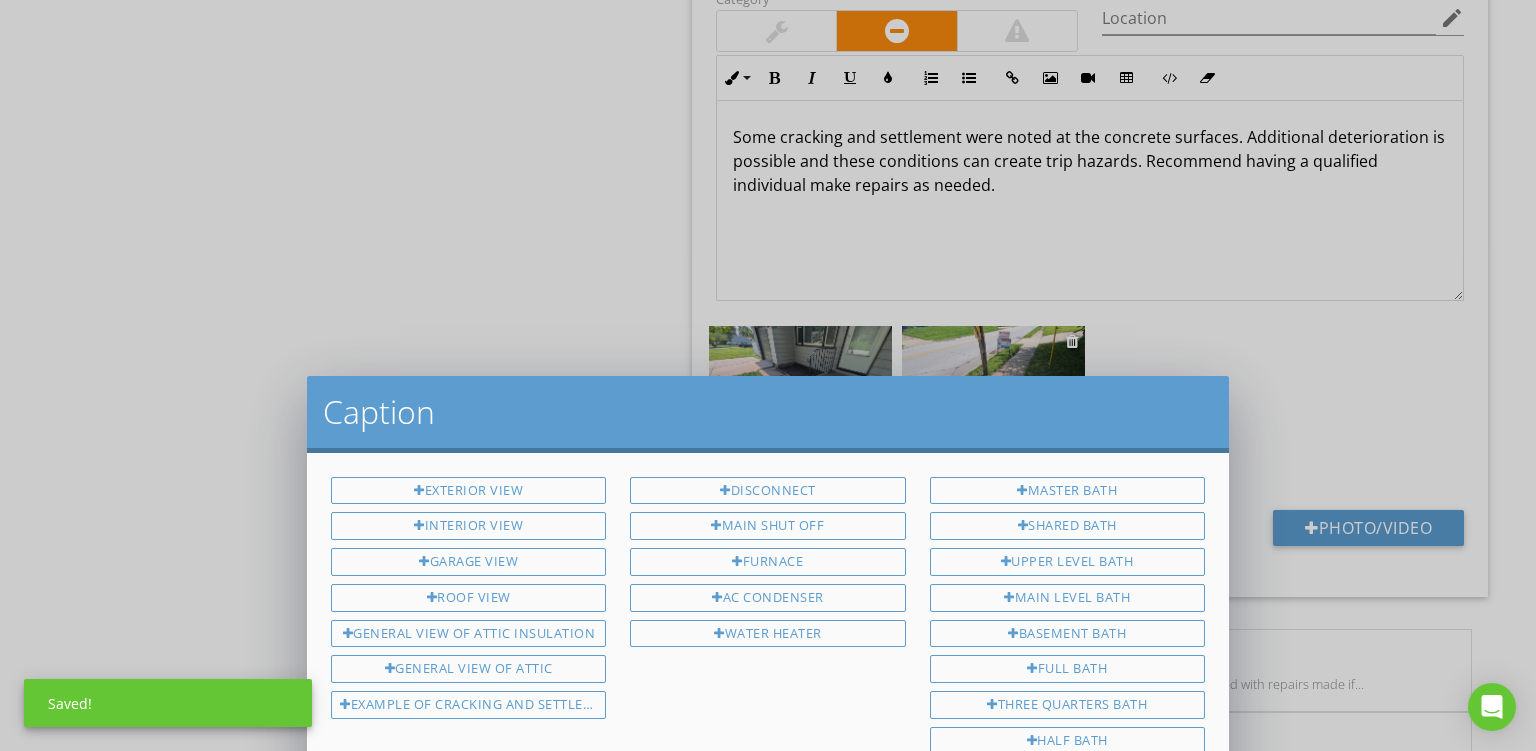 scroll, scrollTop: 0, scrollLeft: 0, axis: both 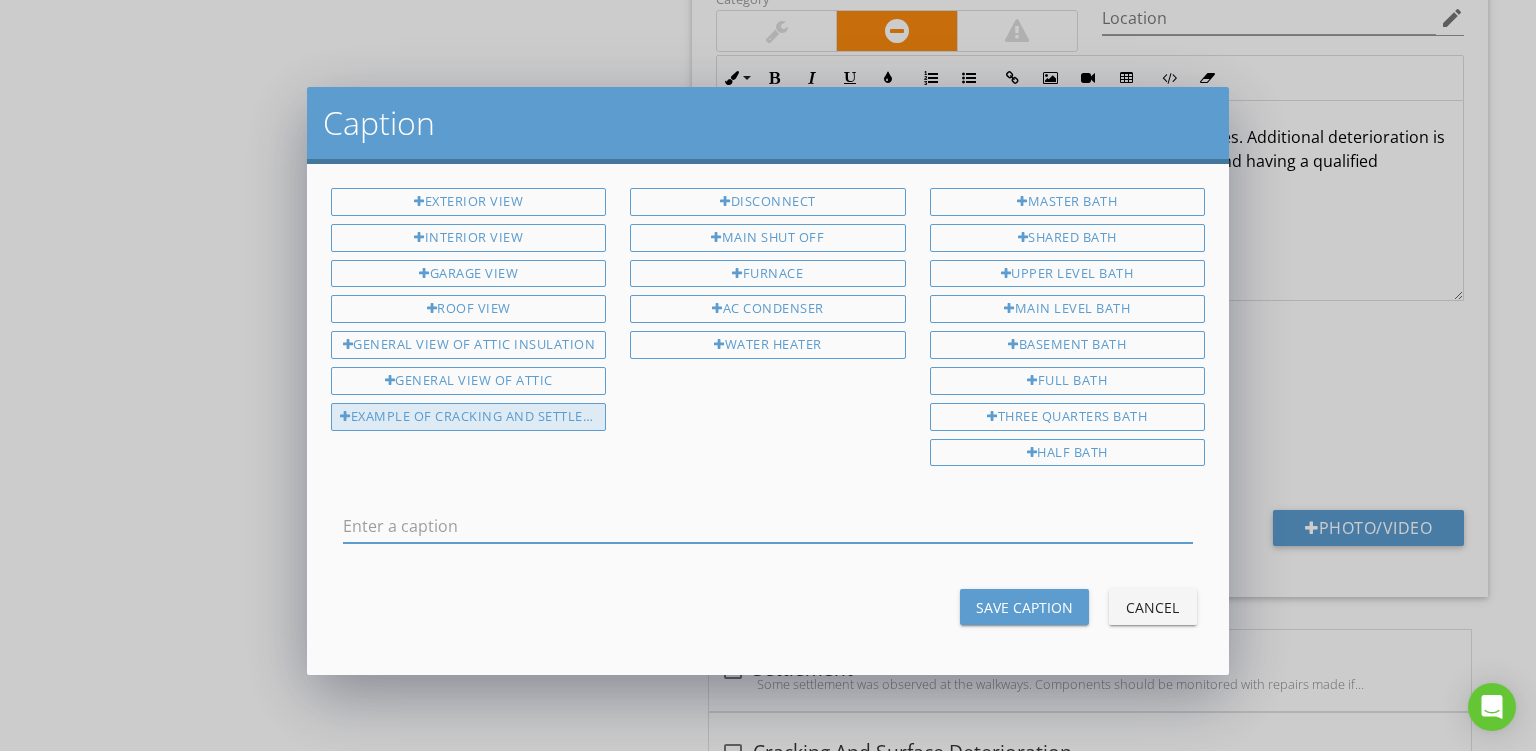 click on "Example Of Cracking And Settlement" at bounding box center (468, 417) 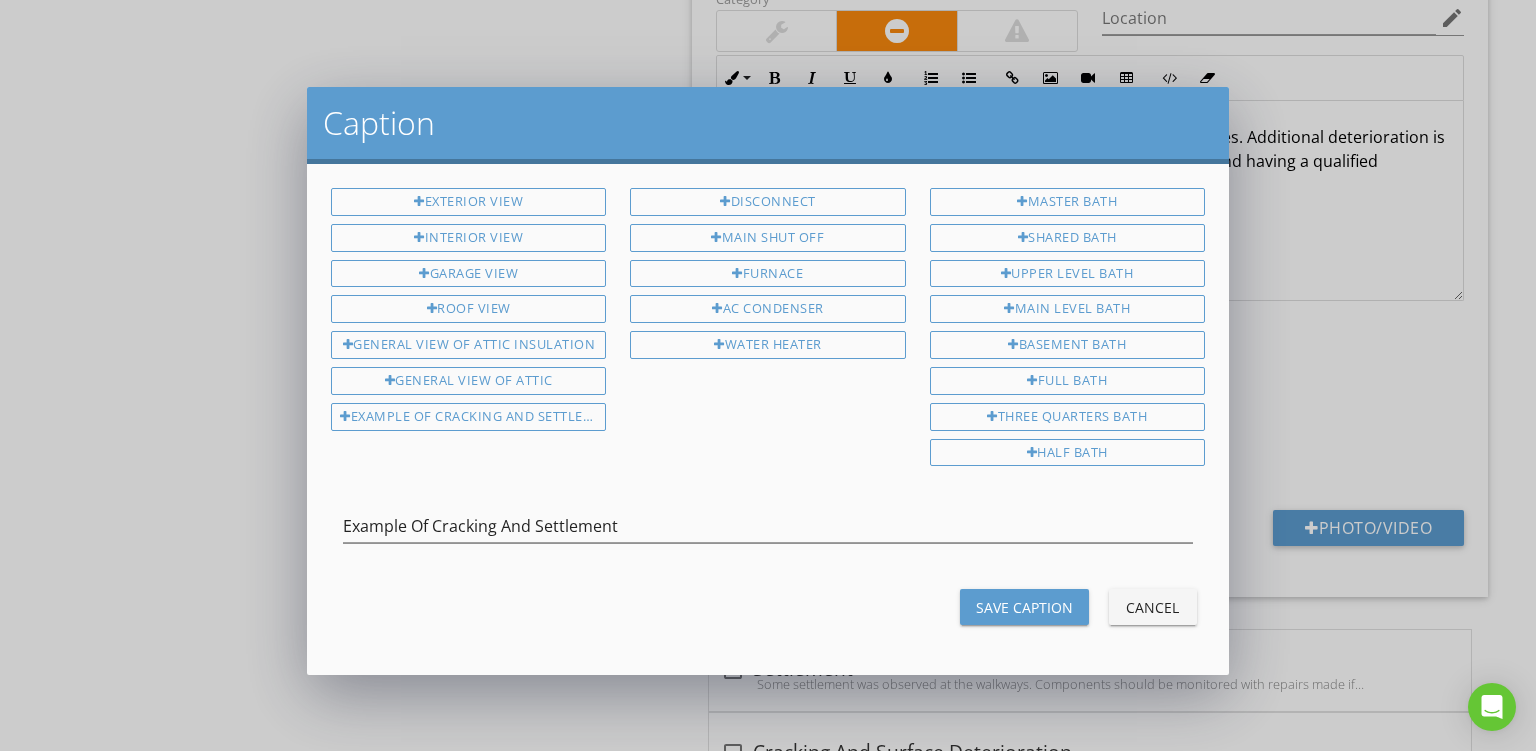 click on "Save Caption" at bounding box center (1024, 607) 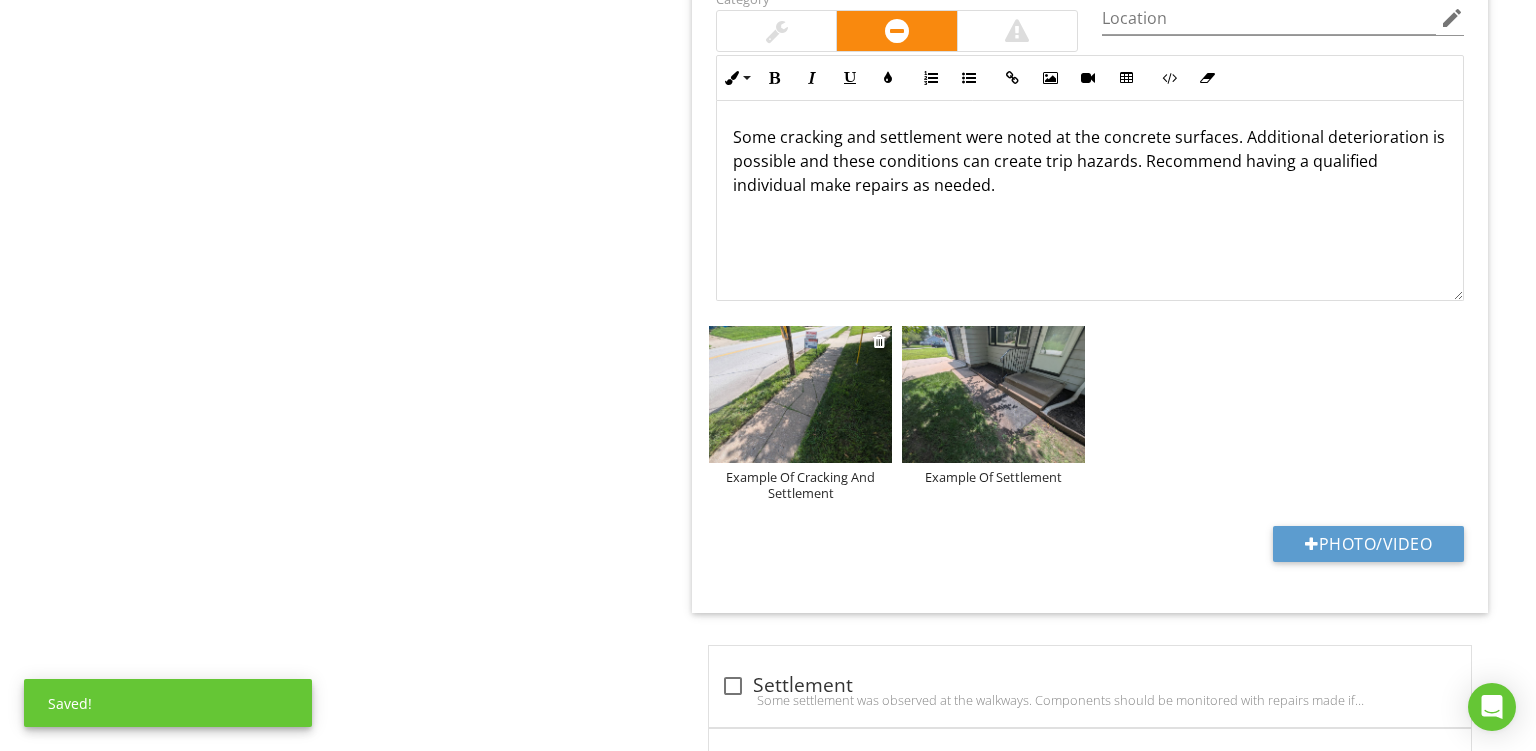 click at bounding box center [800, 395] 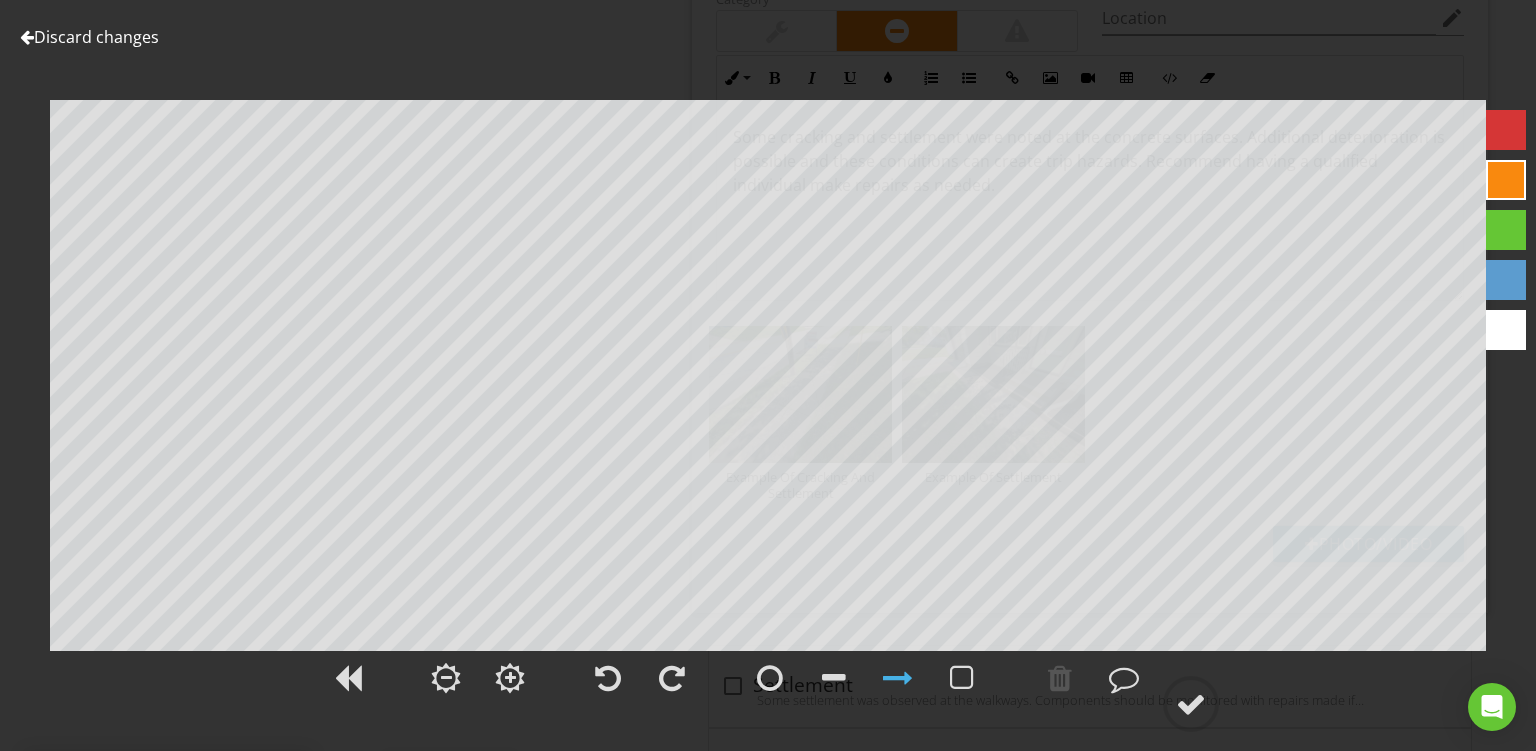 click at bounding box center [1506, 180] 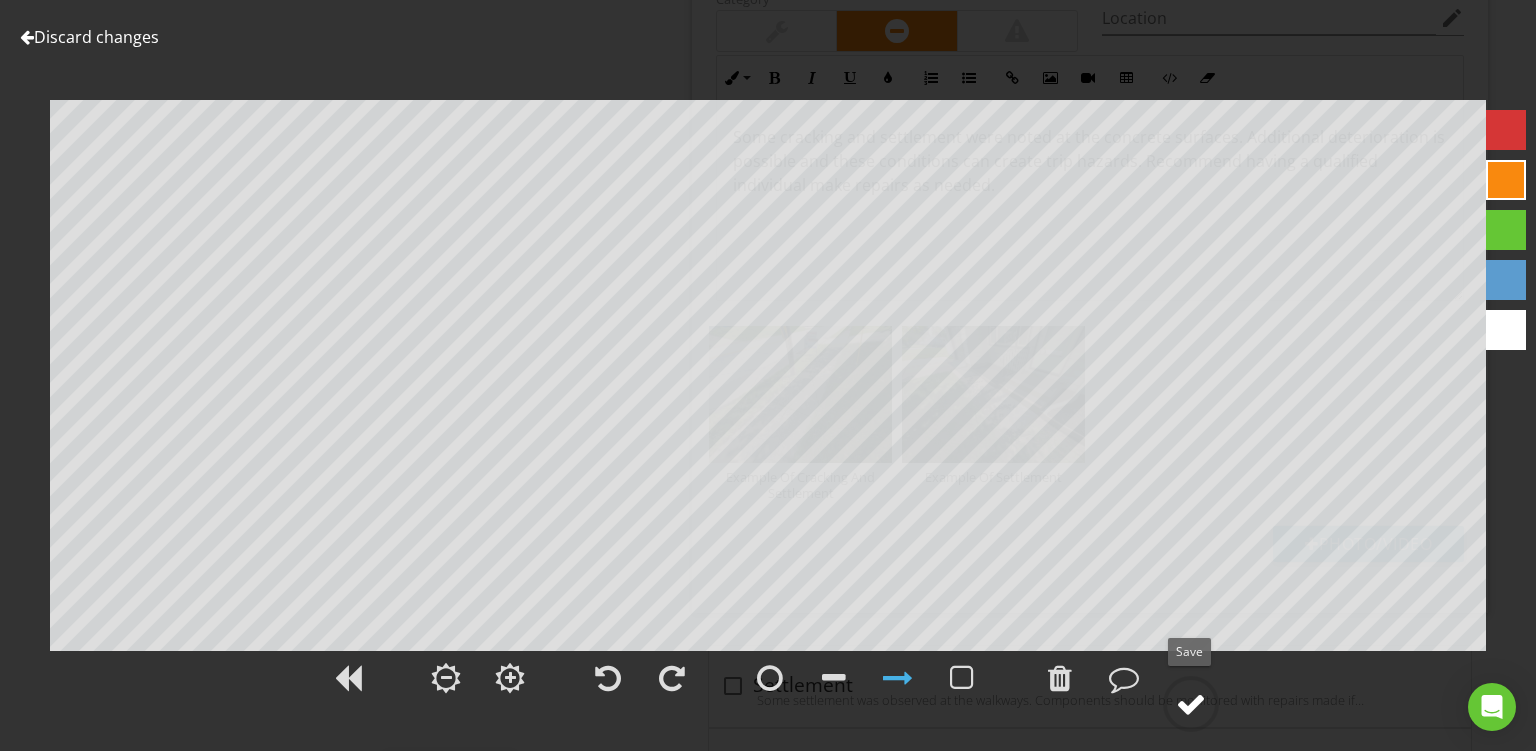 click at bounding box center (1191, 704) 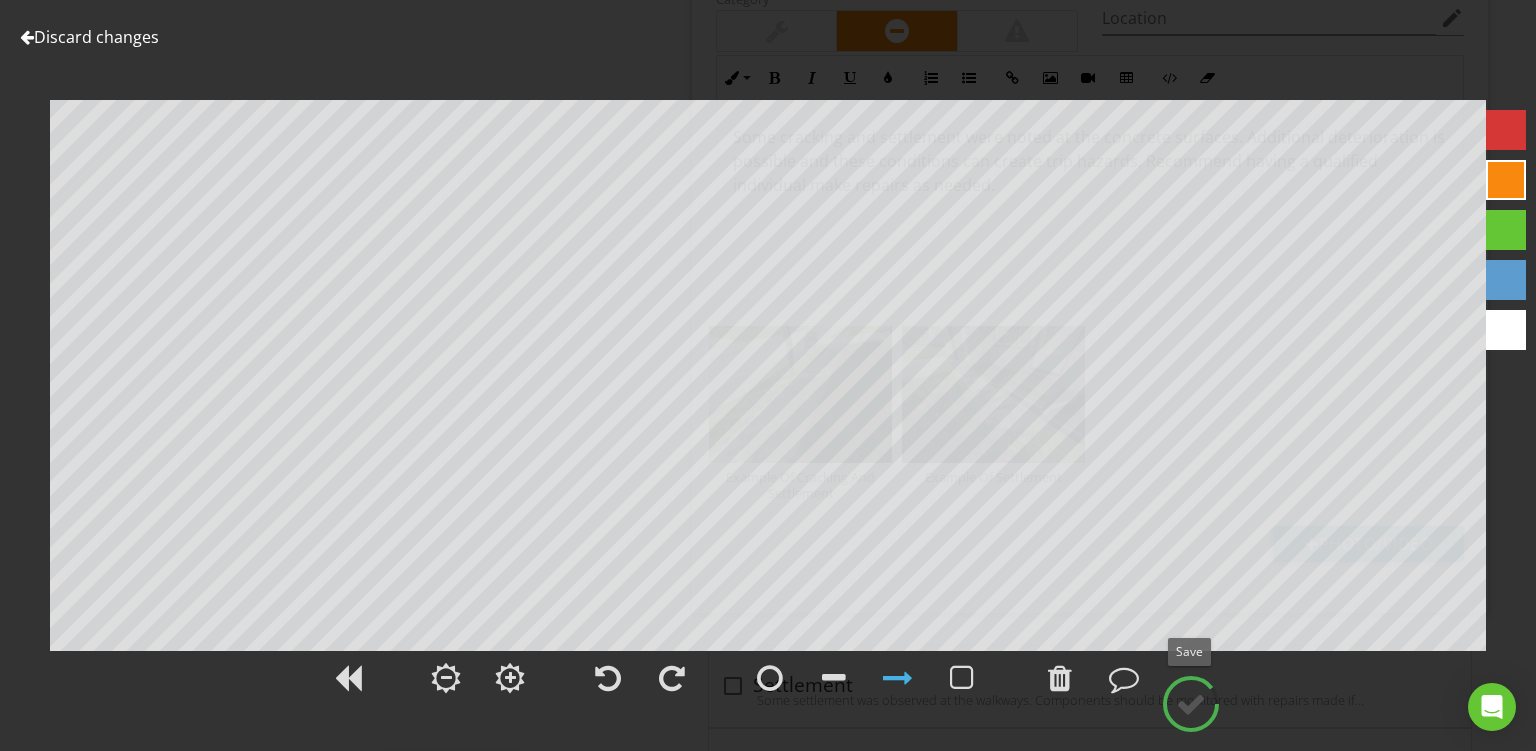type on "Example Of Cracking And Settlement" 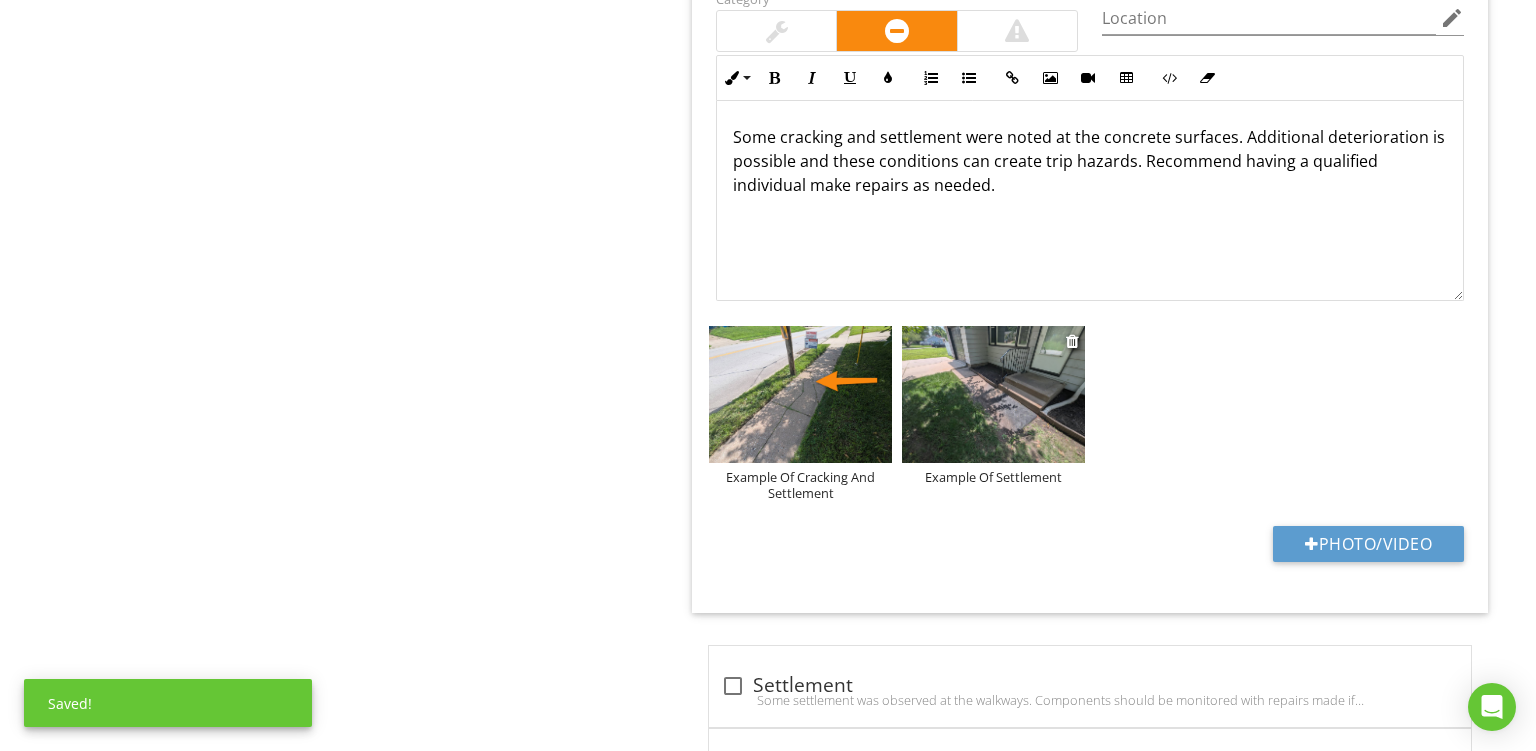 click at bounding box center (993, 395) 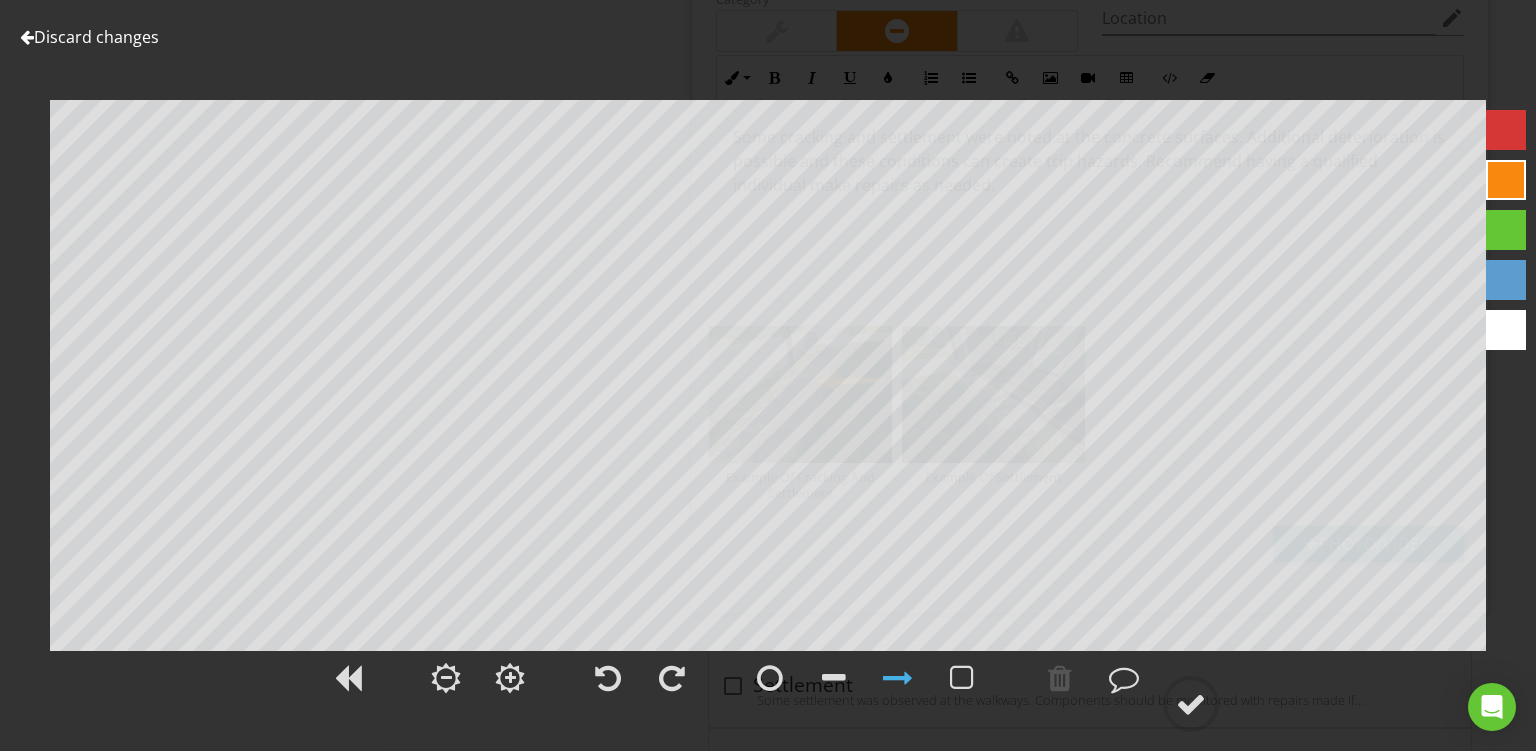 click at bounding box center (1506, 180) 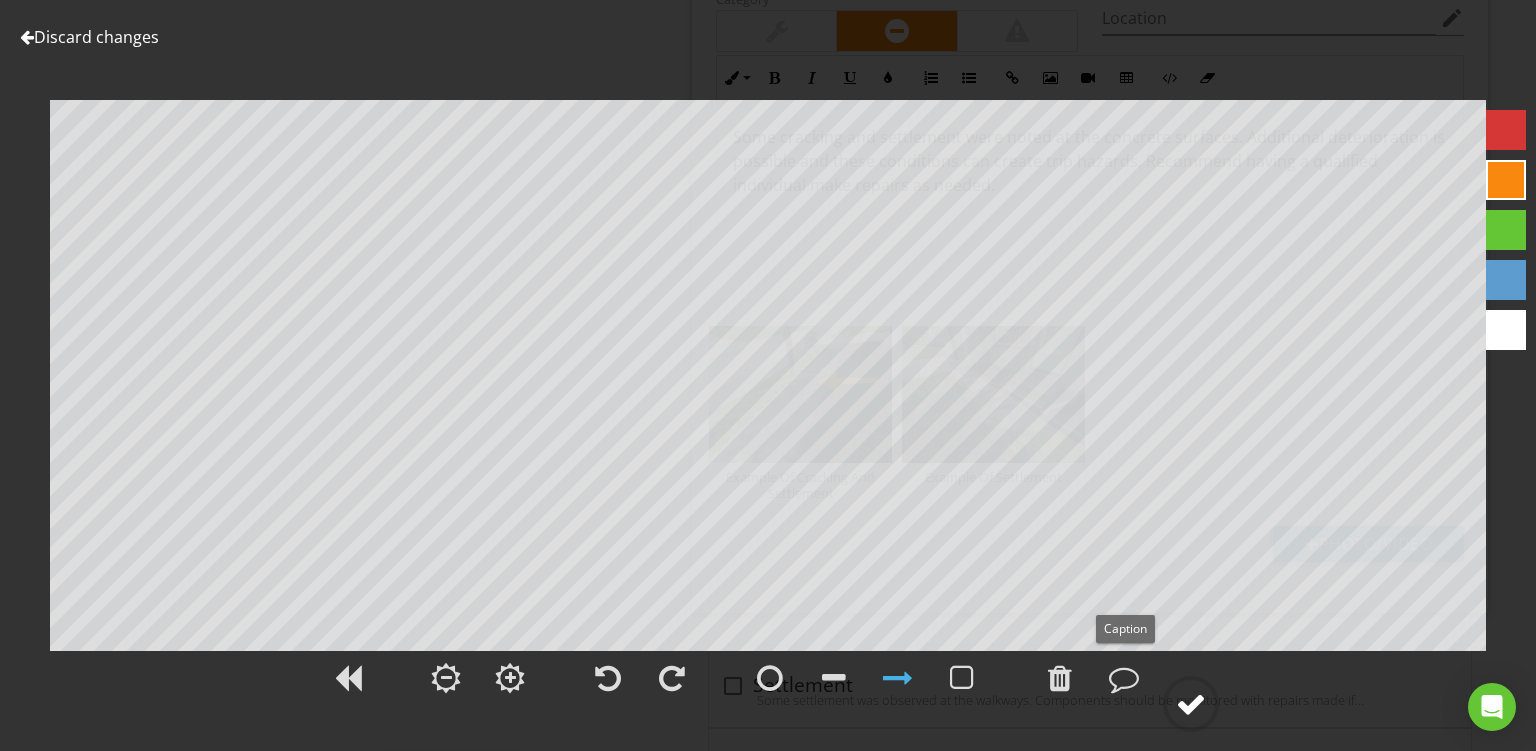 click at bounding box center (1191, 704) 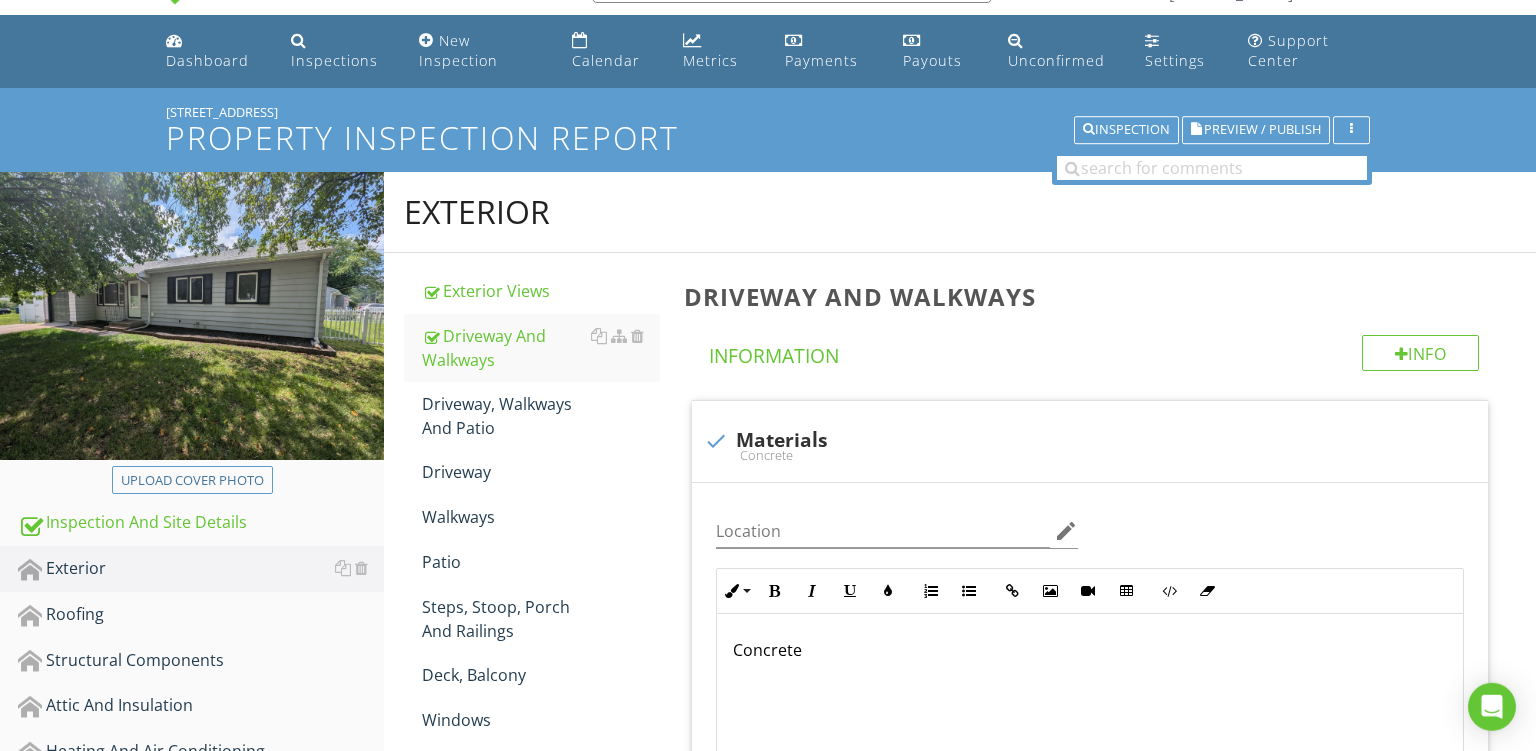 scroll, scrollTop: 38, scrollLeft: 0, axis: vertical 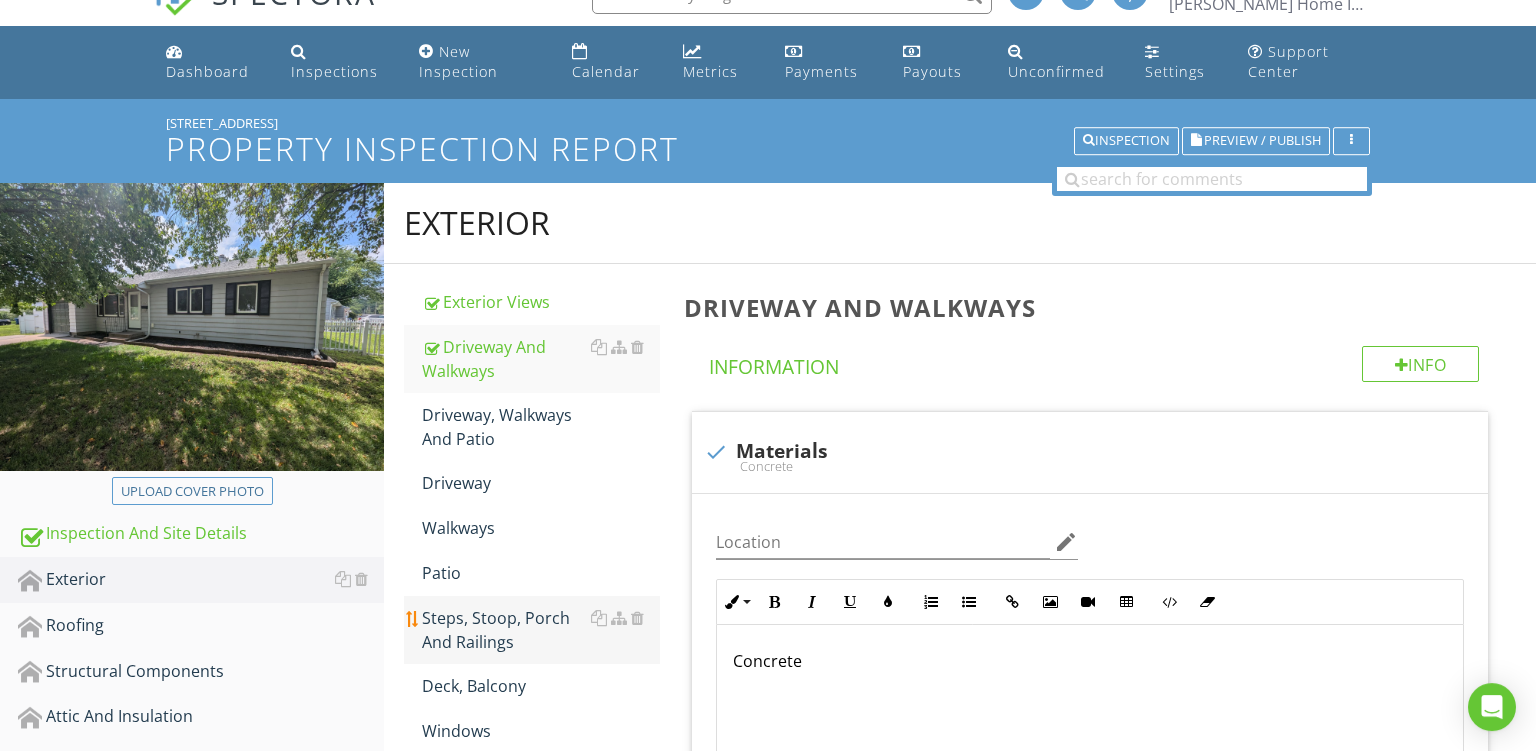 click on "Steps, Stoop, Porch And Railings" at bounding box center (541, 630) 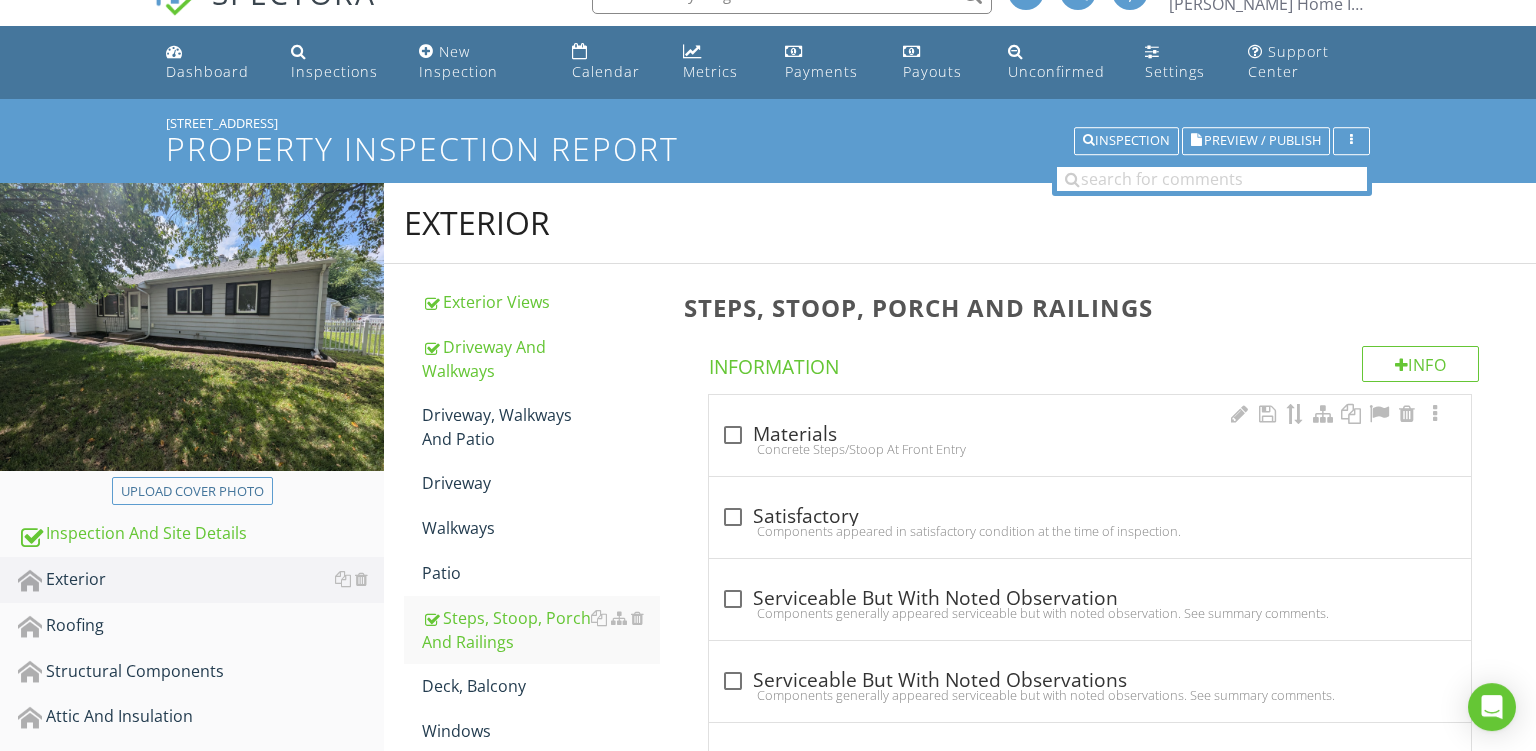 click on "check_box_outline_blank
Materials" at bounding box center [1090, 435] 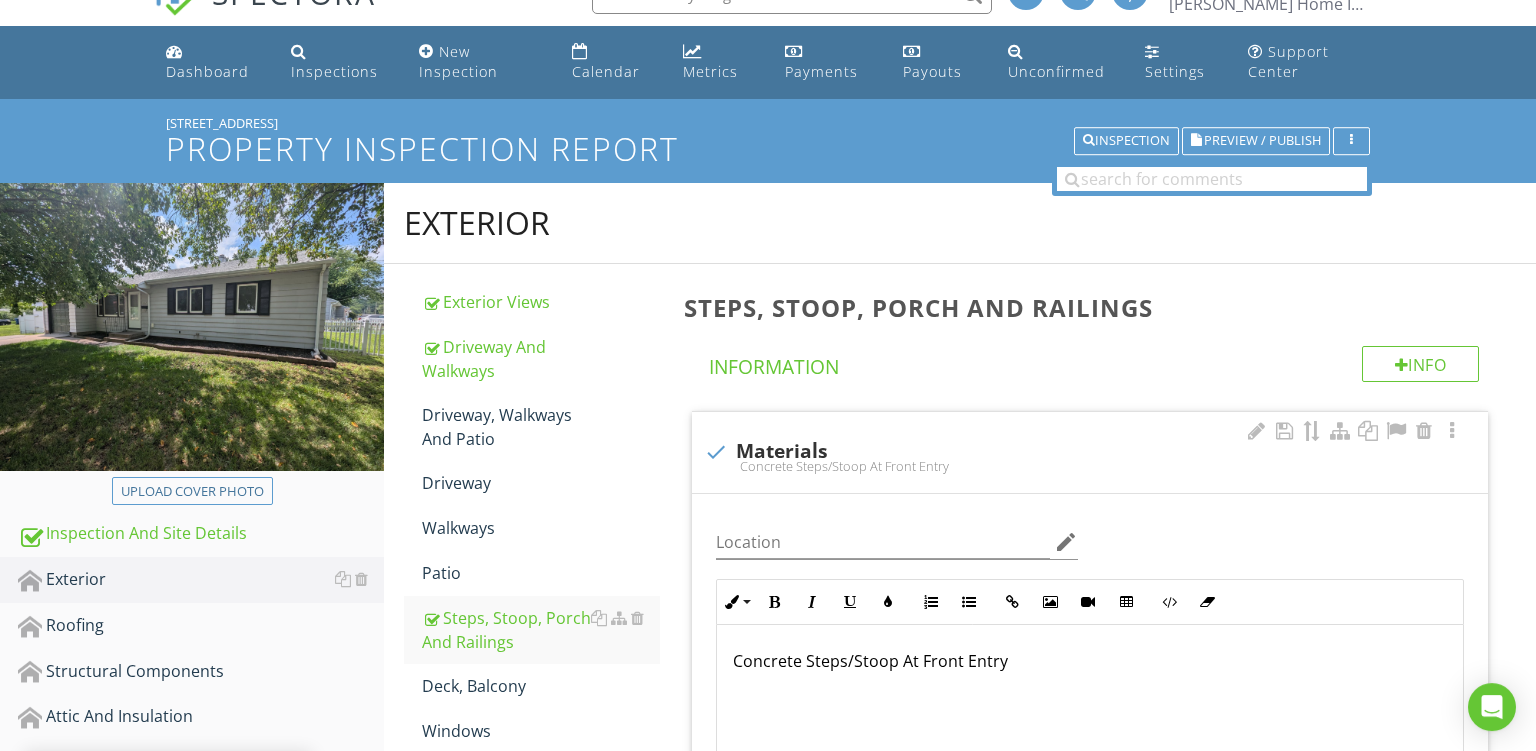click on "Concrete Steps/Stoop At Front Entry" at bounding box center (1090, 661) 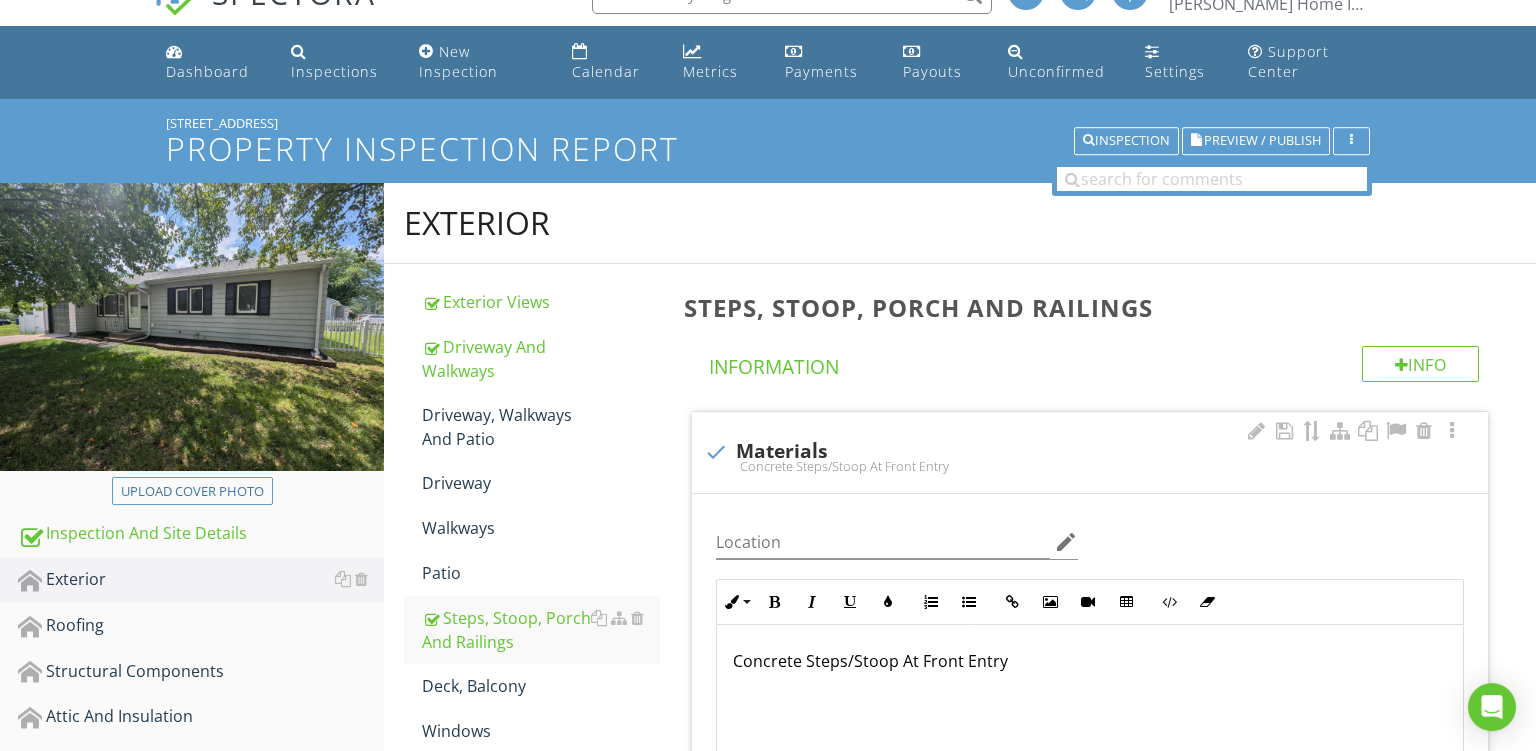 type 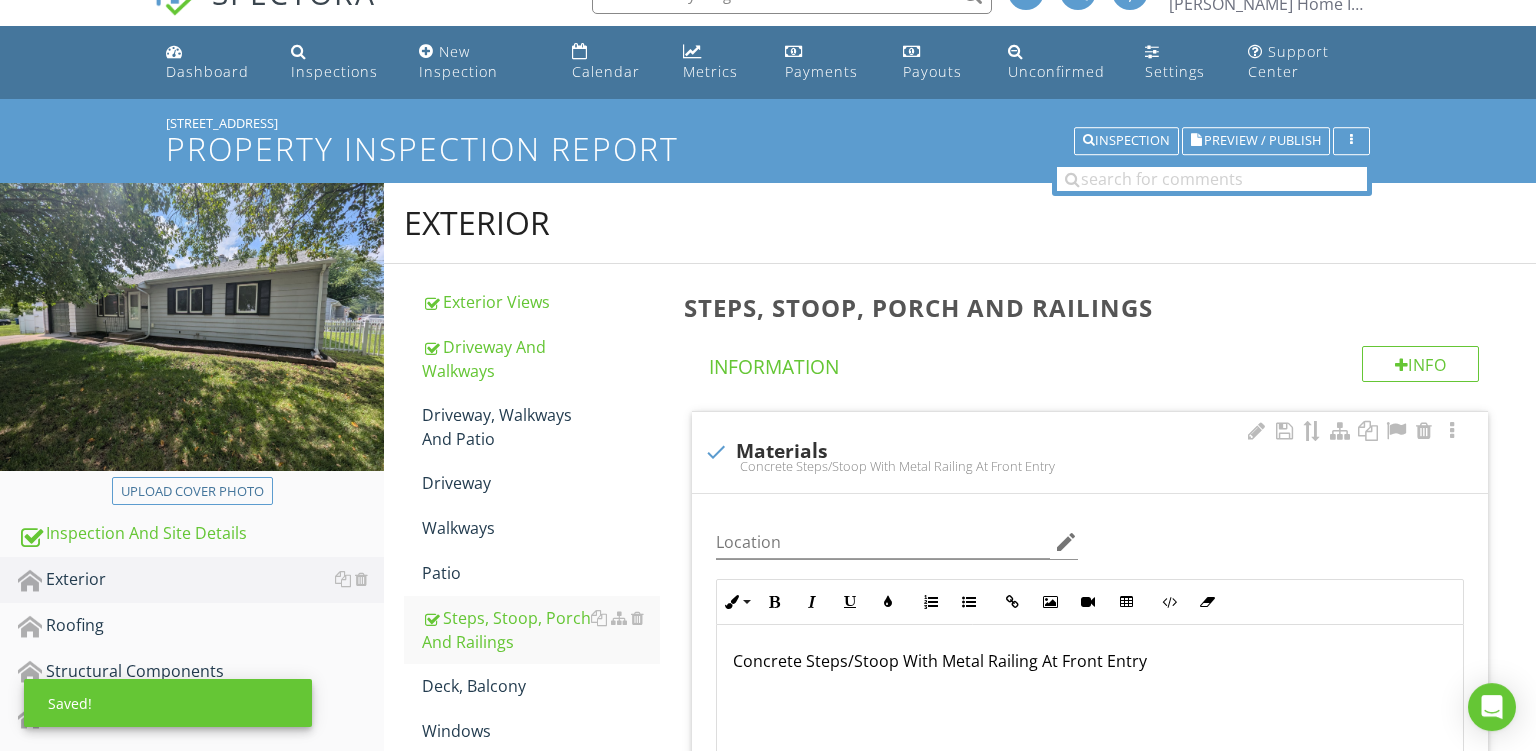 click on "Concrete Steps/Stoop With Metal Railing At Front Entry" at bounding box center (1090, 661) 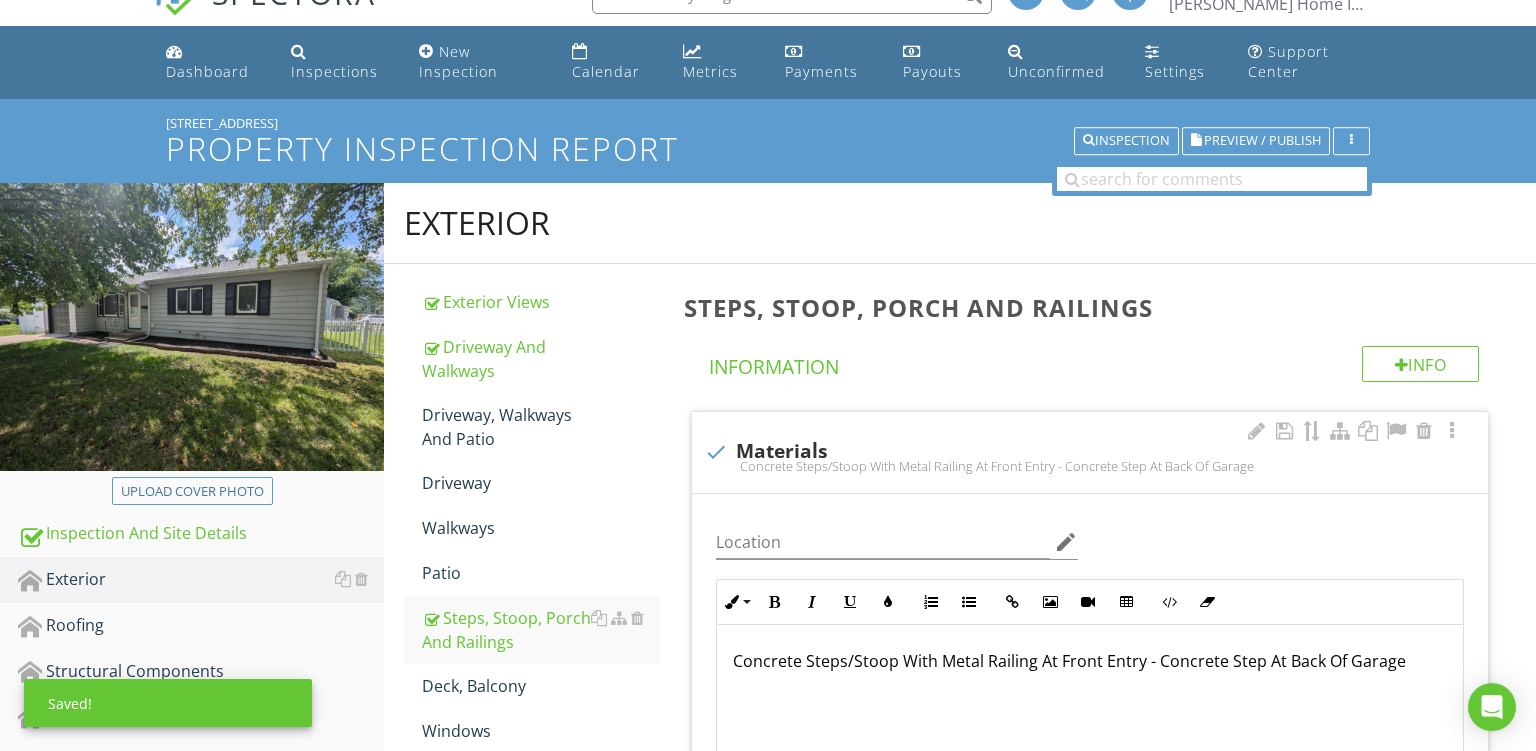 click on "Concrete Steps/Stoop With Metal Railing At Front Entry - Concrete Step At Back Of Garage" at bounding box center (1090, 661) 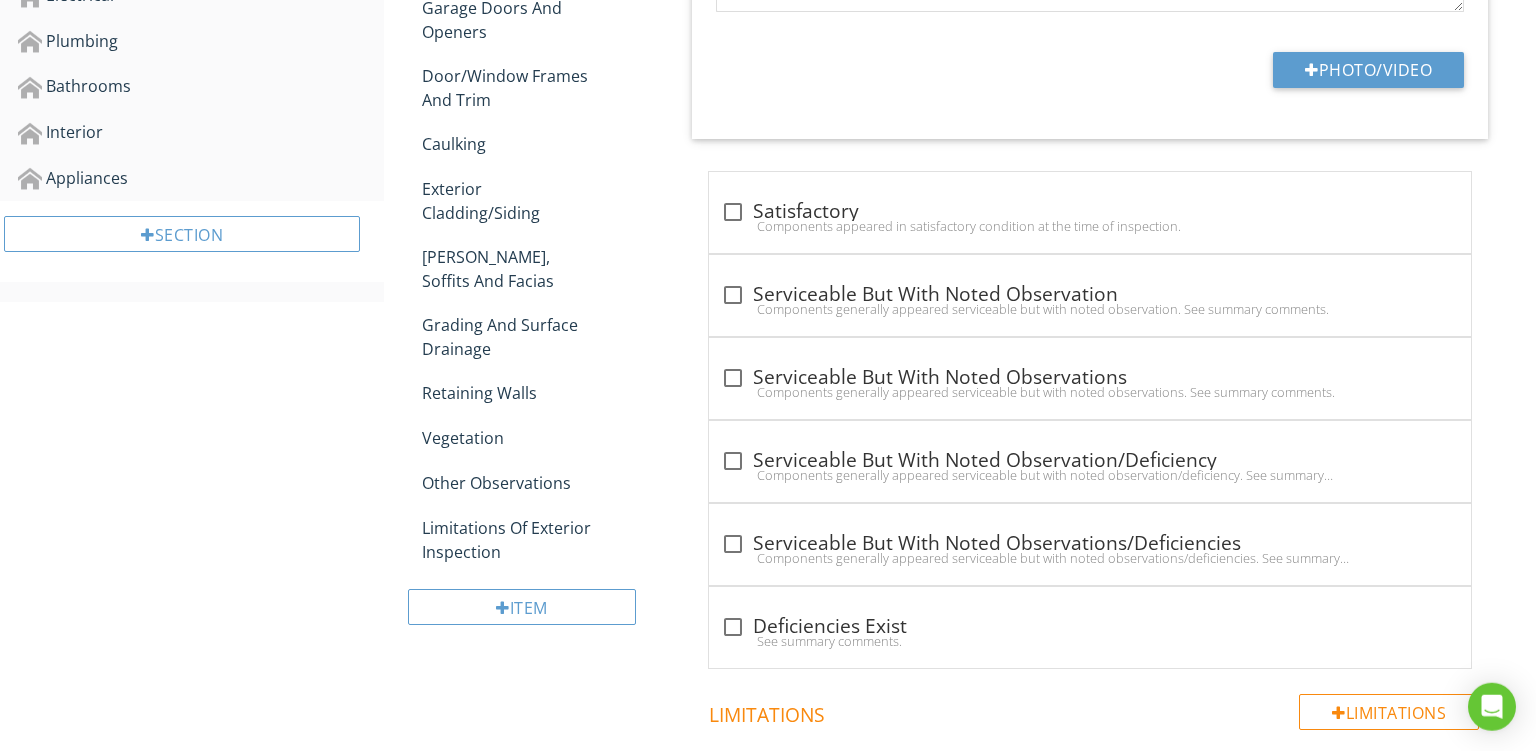 scroll, scrollTop: 848, scrollLeft: 0, axis: vertical 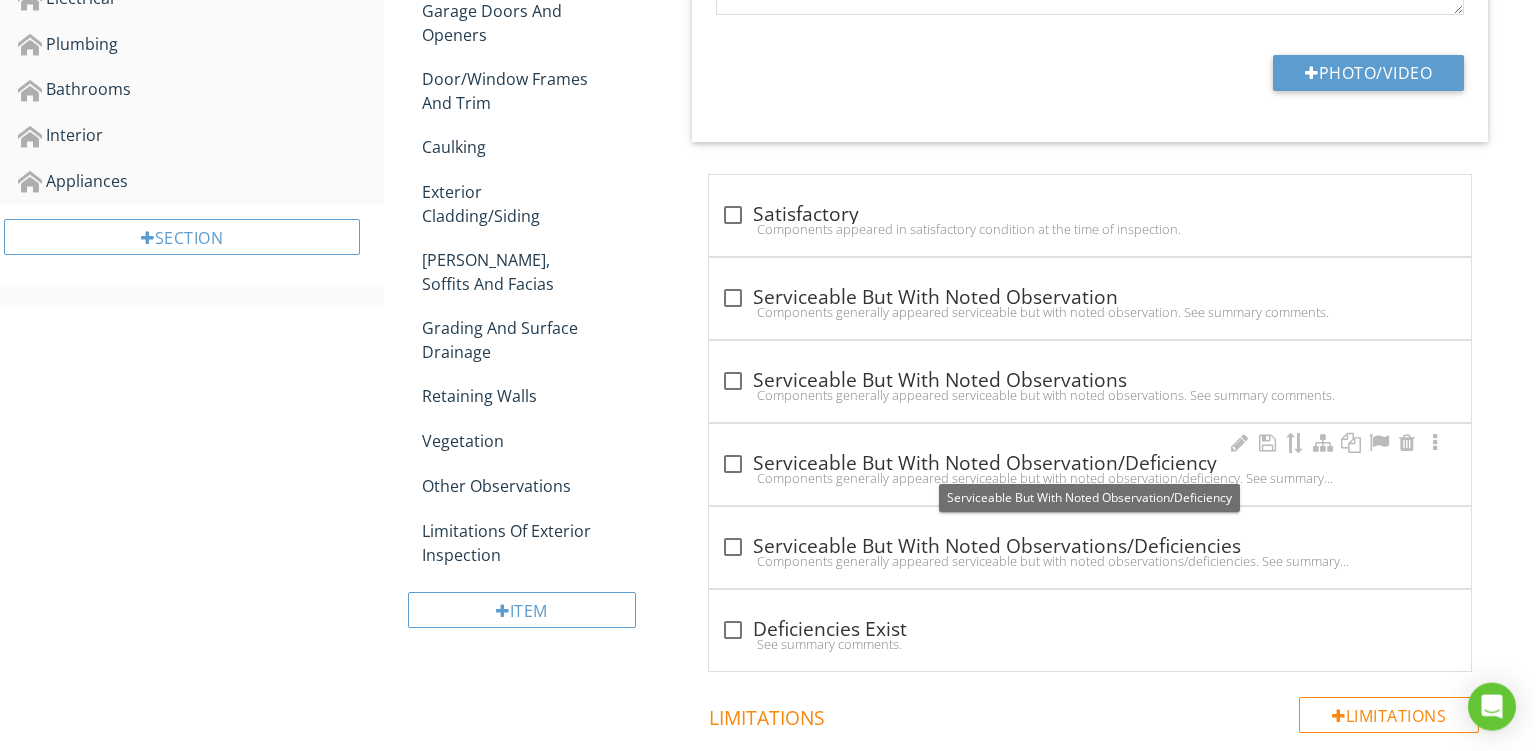 click on "check_box_outline_blank
Serviceable But With Noted Observation/Deficiency" at bounding box center [1090, 464] 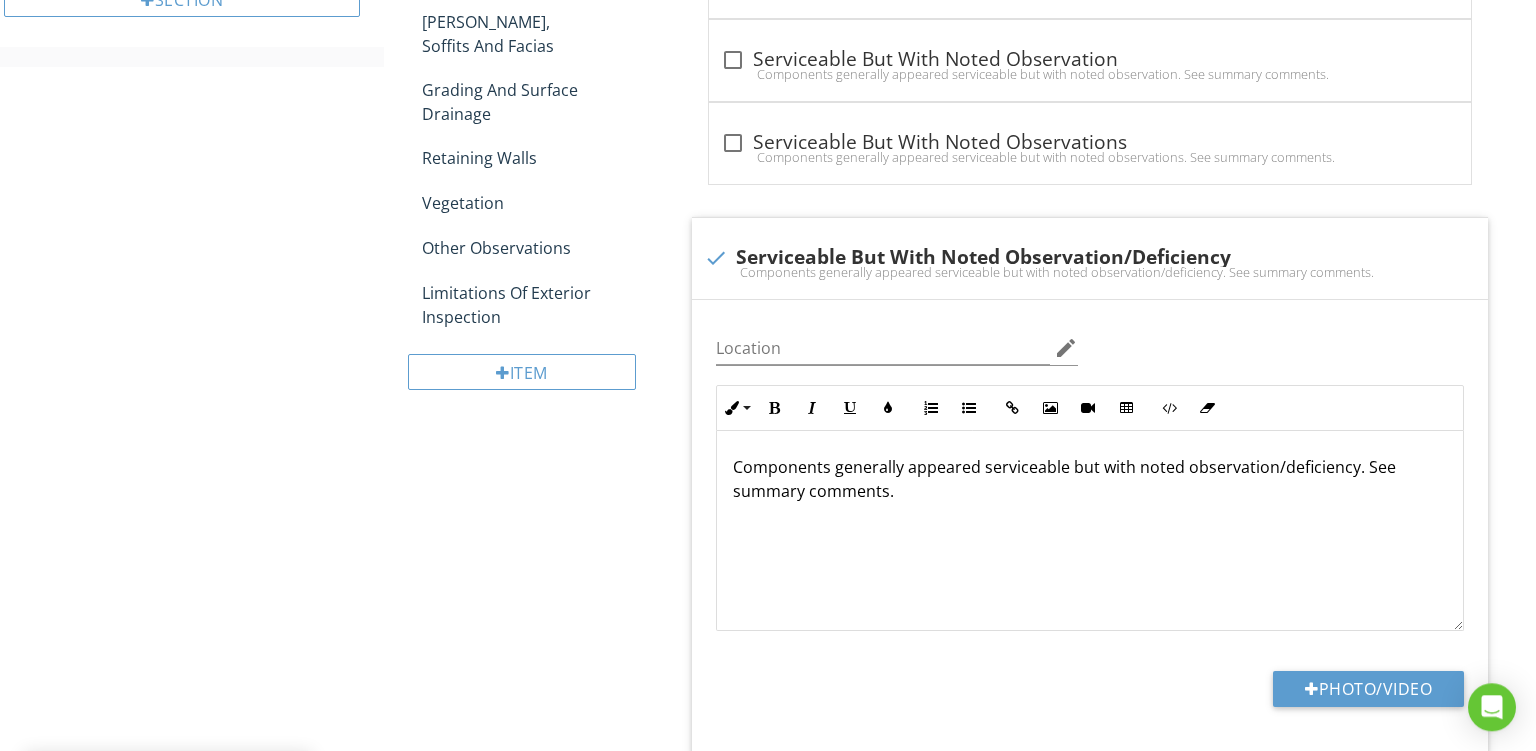 scroll, scrollTop: 1082, scrollLeft: 0, axis: vertical 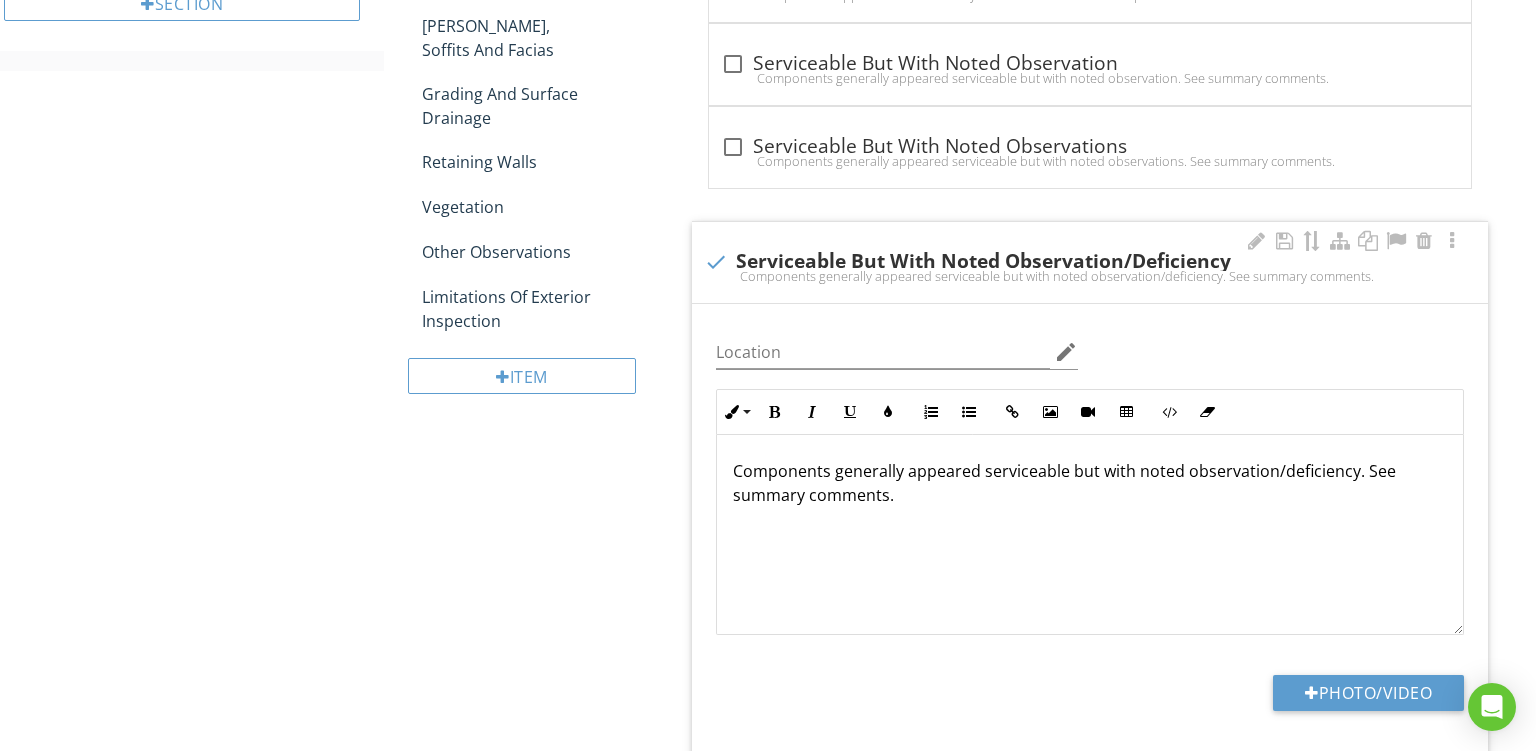 click on "Components generally appeared serviceable but with noted observation/deficiency. See summary comments." at bounding box center [1090, 483] 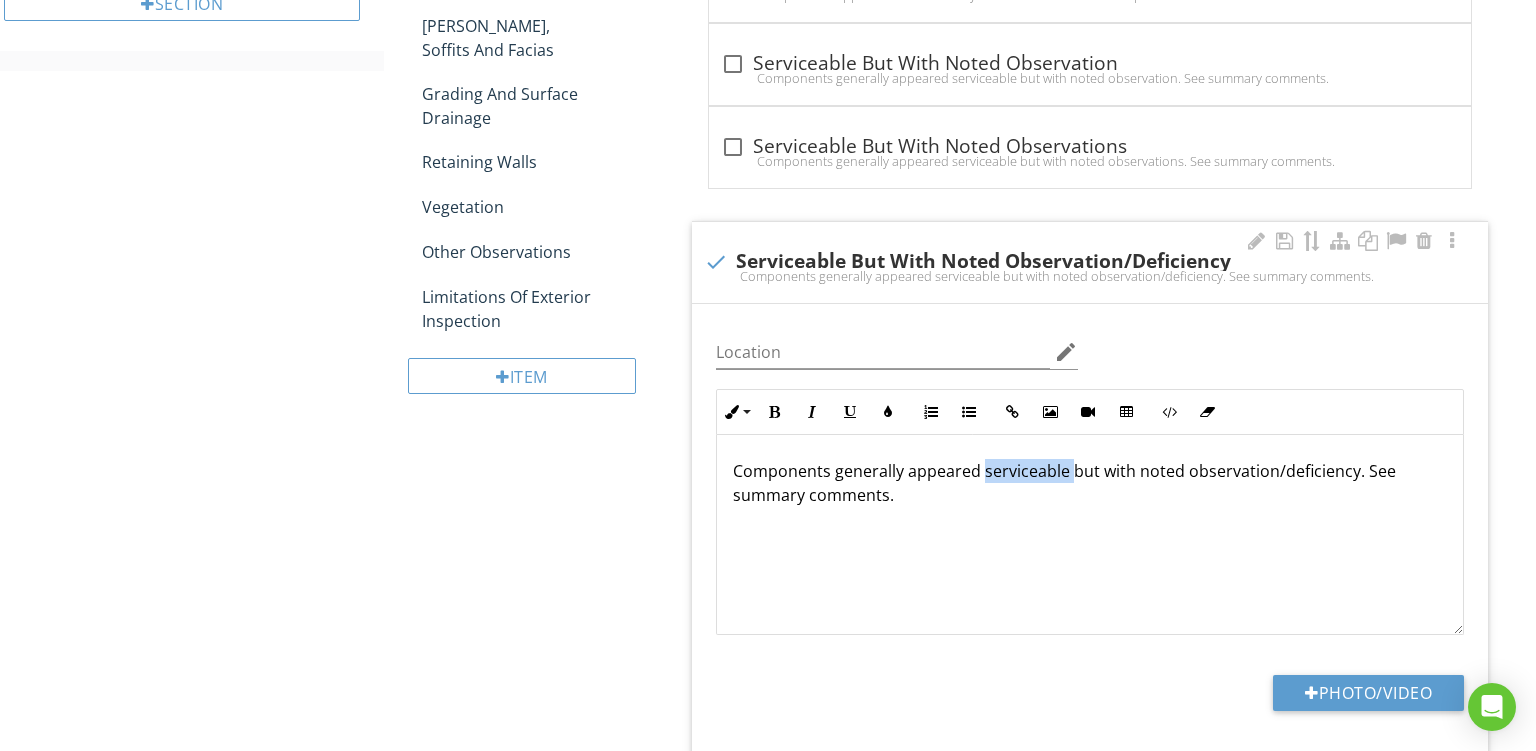 click on "Components generally appeared serviceable but with noted observation/deficiency. See summary comments." at bounding box center [1090, 483] 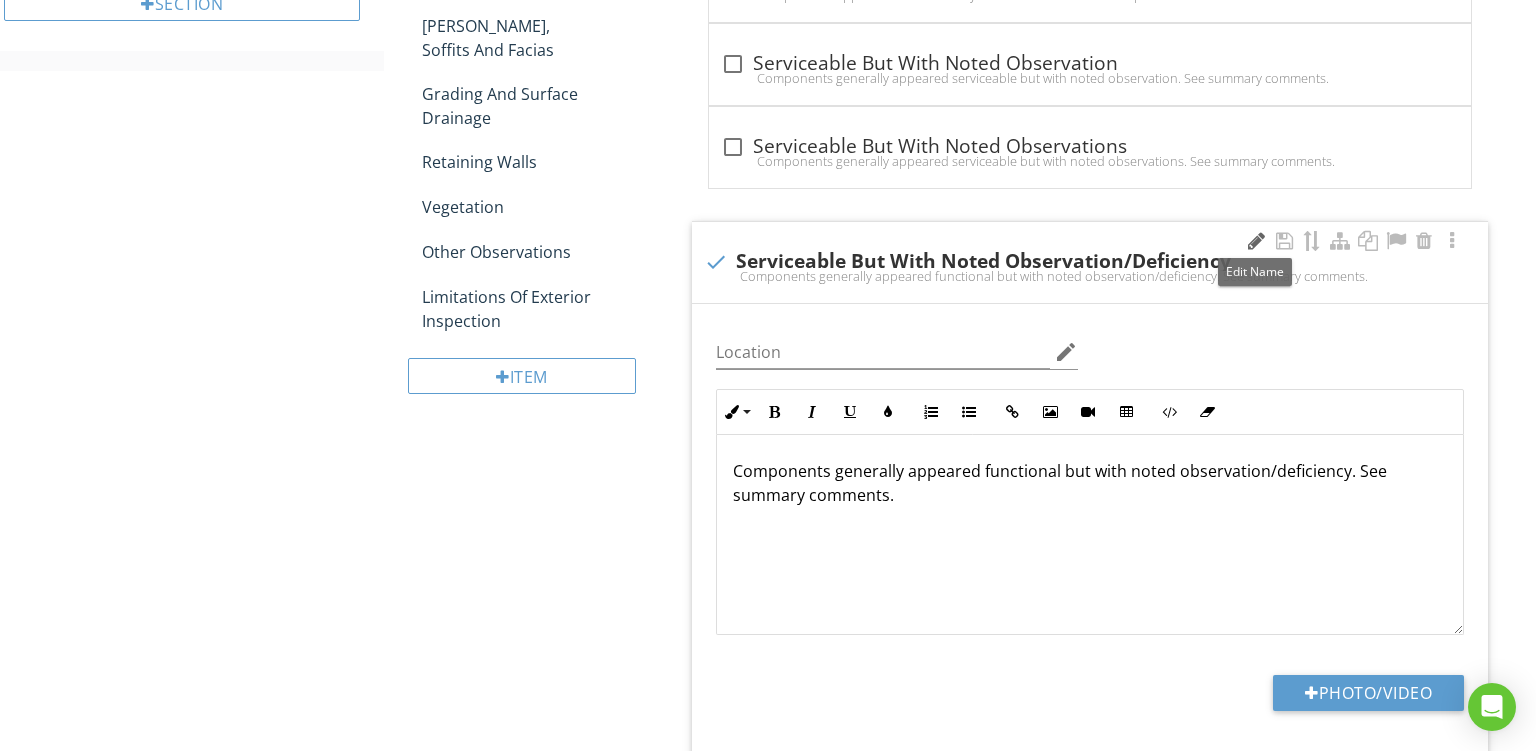 click at bounding box center (1256, 241) 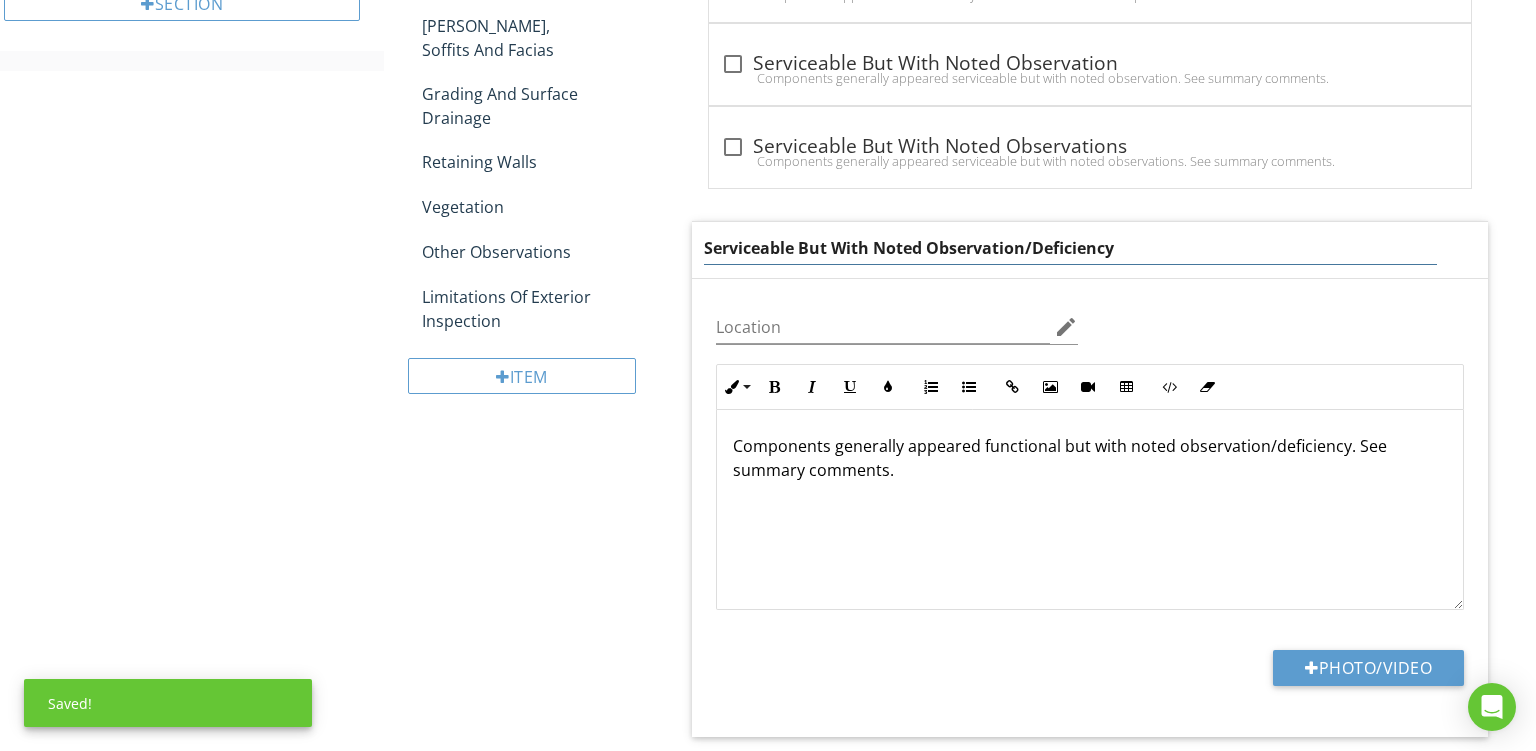 click on "Serviceable But With Noted Observation/Deficiency" at bounding box center [1070, 248] 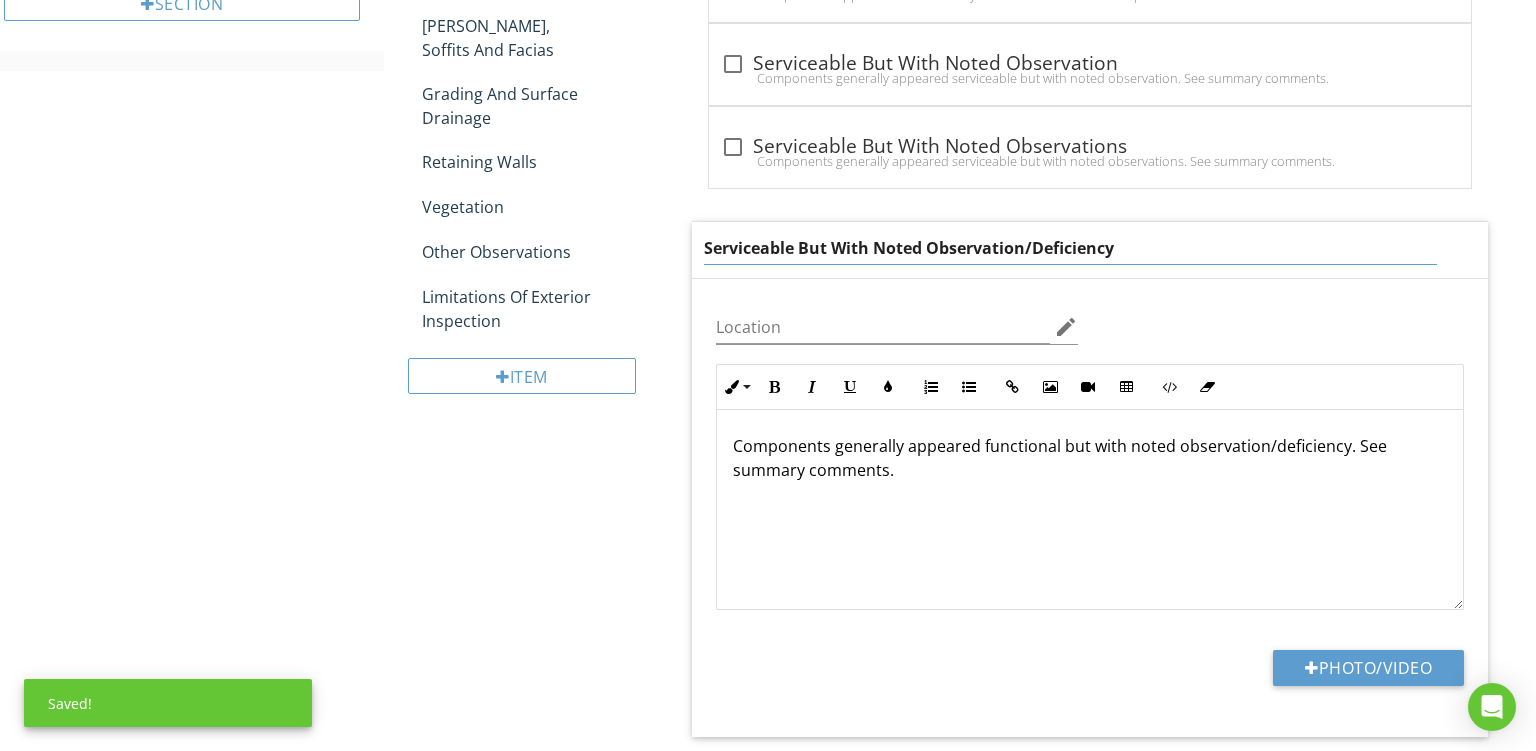 click on "Serviceable But With Noted Observation/Deficiency" at bounding box center [1070, 248] 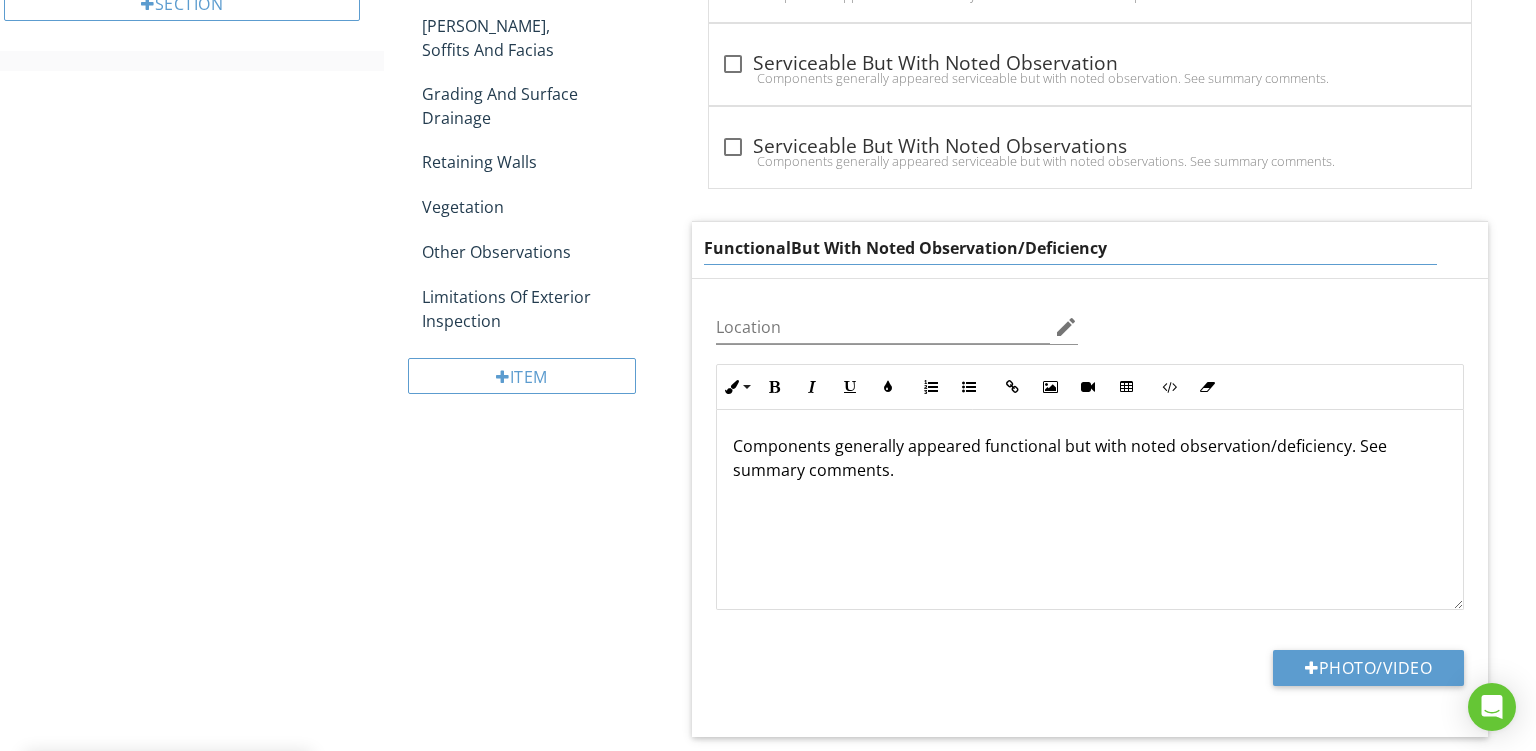 type on "Functional But With Noted Observation/Deficiency" 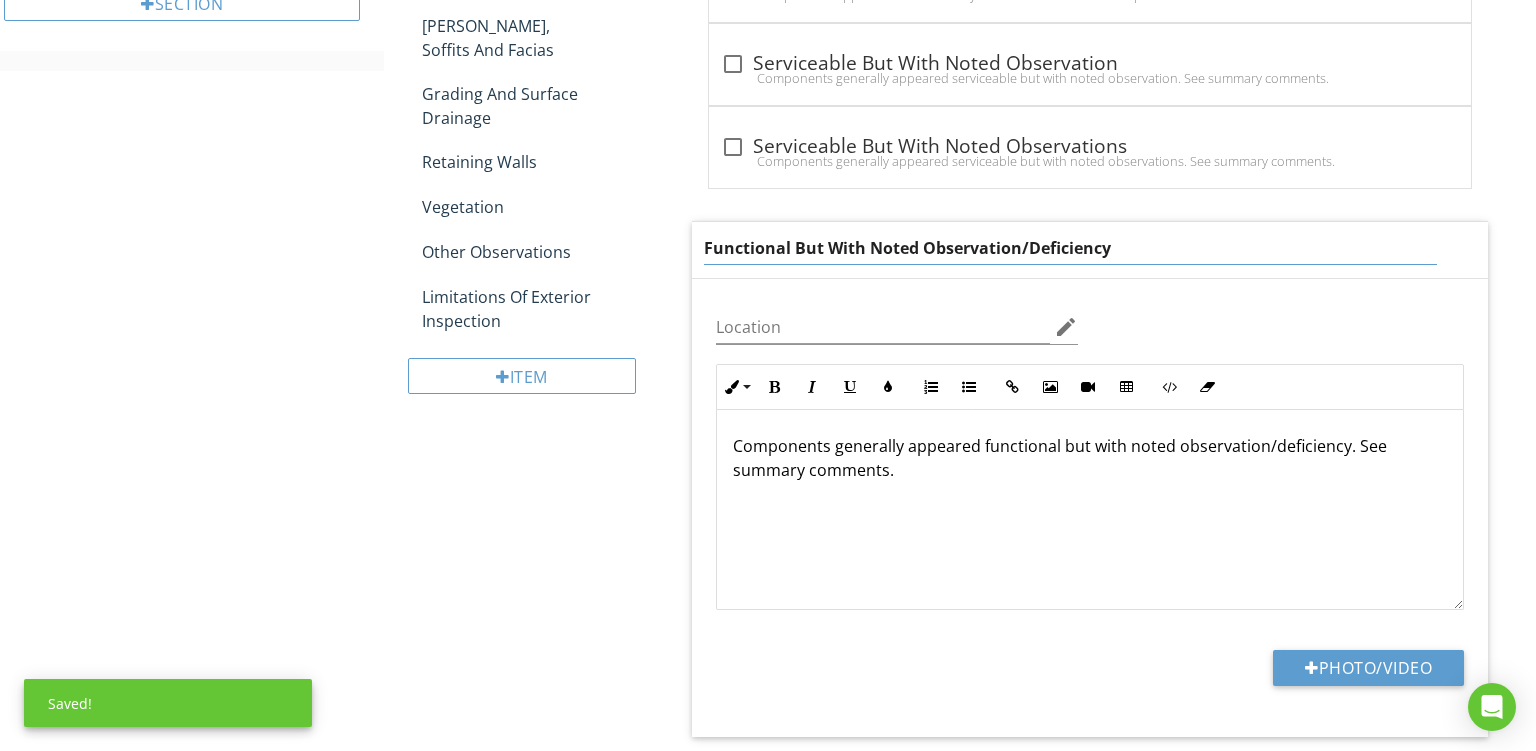 click on "Components generally appeared functional but with noted observation/deficiency. See summary comments." at bounding box center (1090, 510) 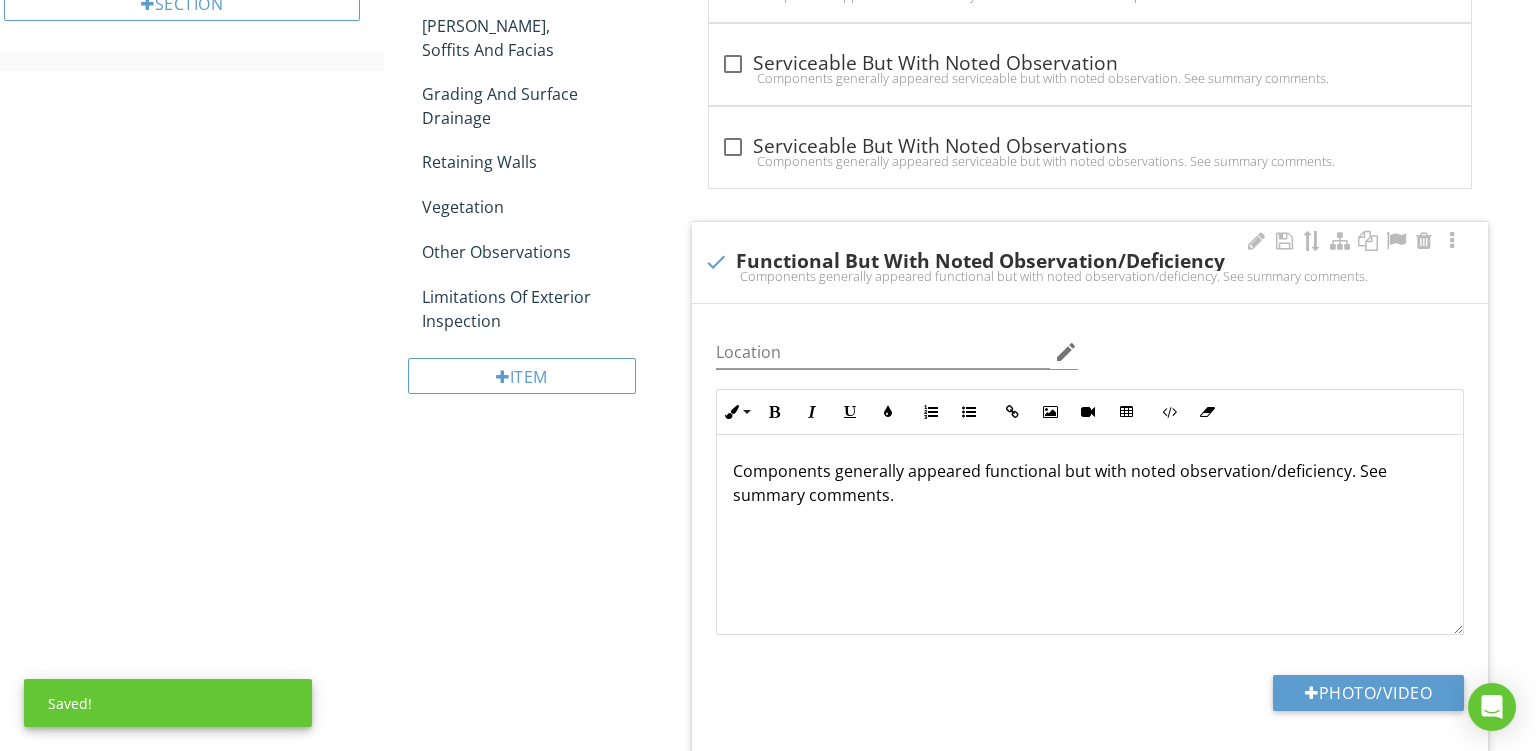 drag, startPoint x: 991, startPoint y: 530, endPoint x: 1244, endPoint y: 518, distance: 253.28442 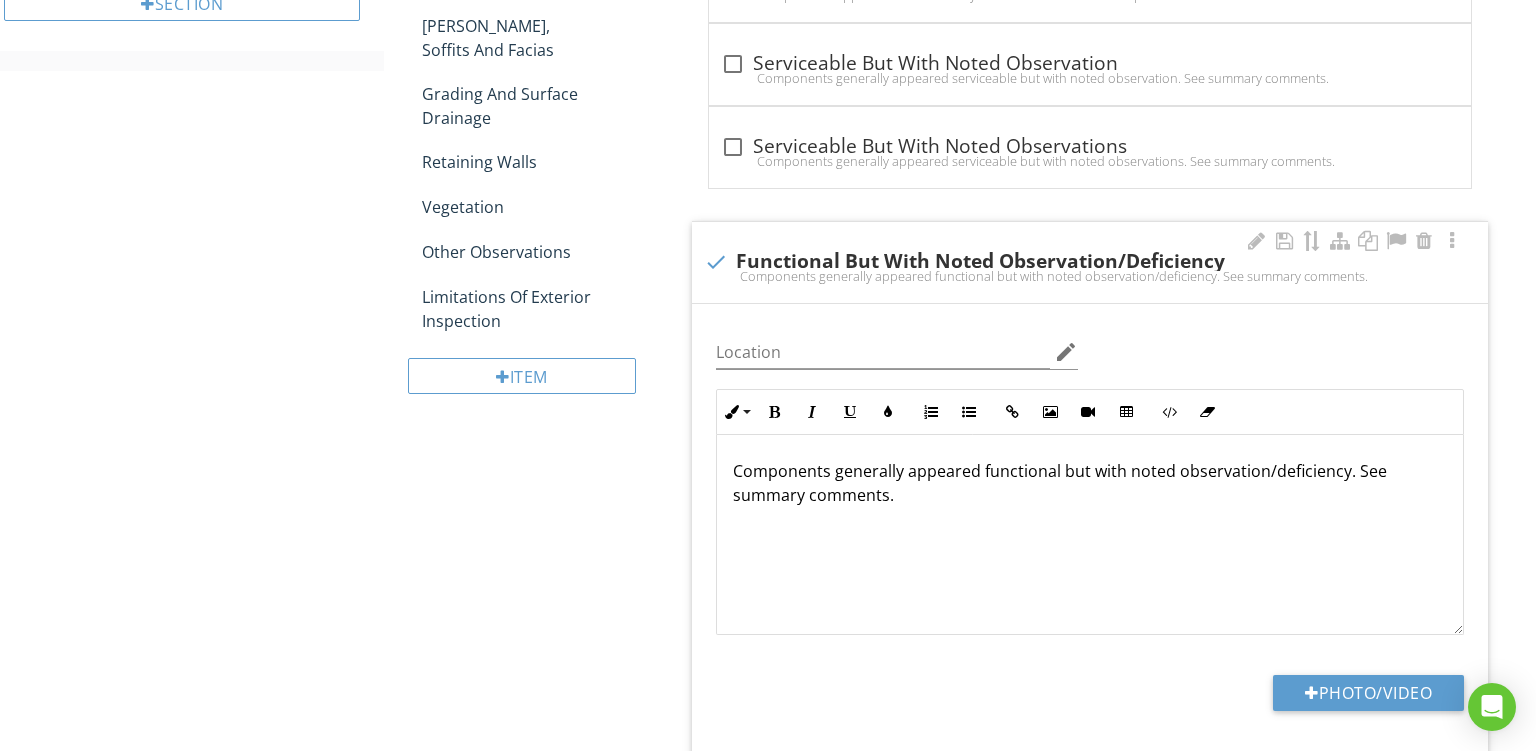 click on "Components generally appeared functional but with noted observation/deficiency. See summary comments." at bounding box center [1090, 535] 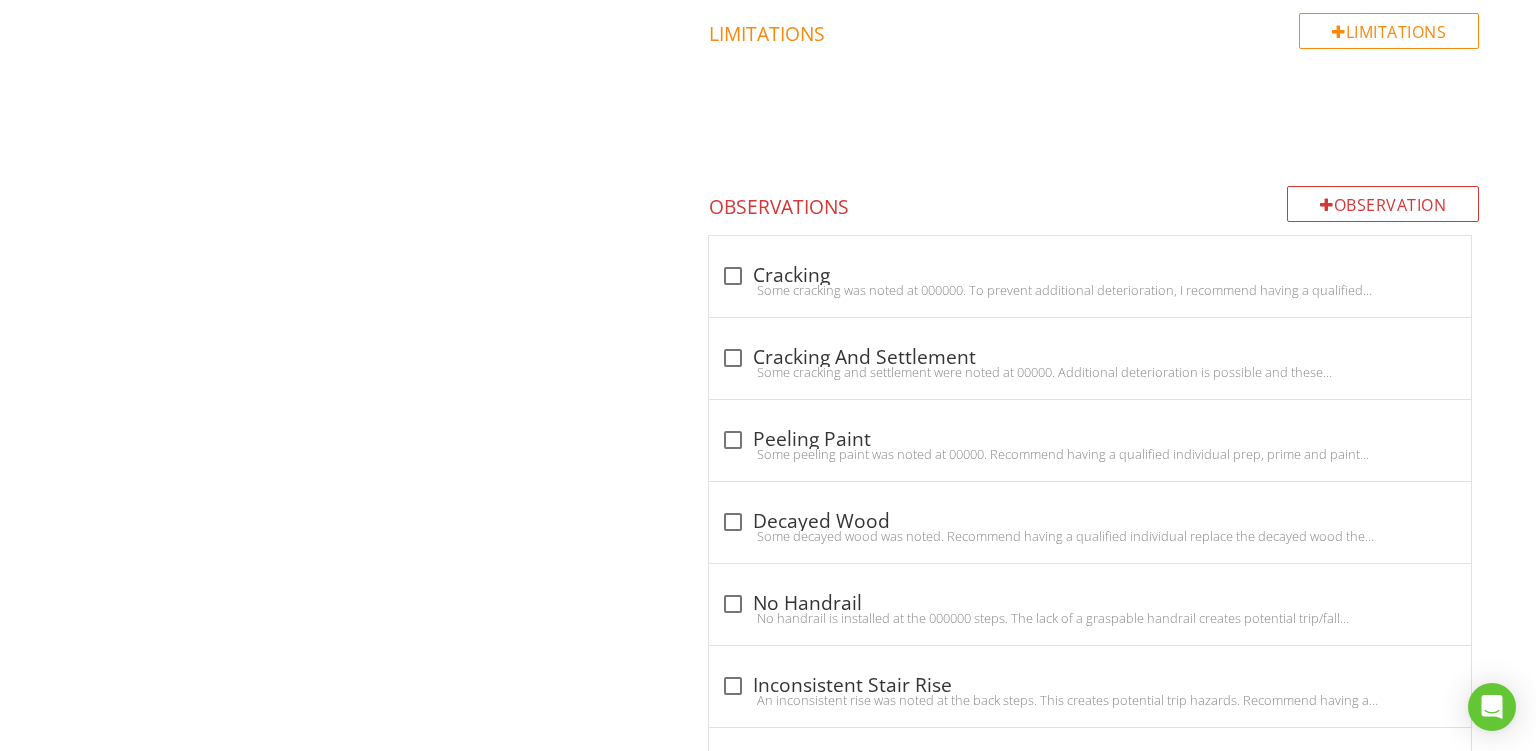 scroll, scrollTop: 2068, scrollLeft: 0, axis: vertical 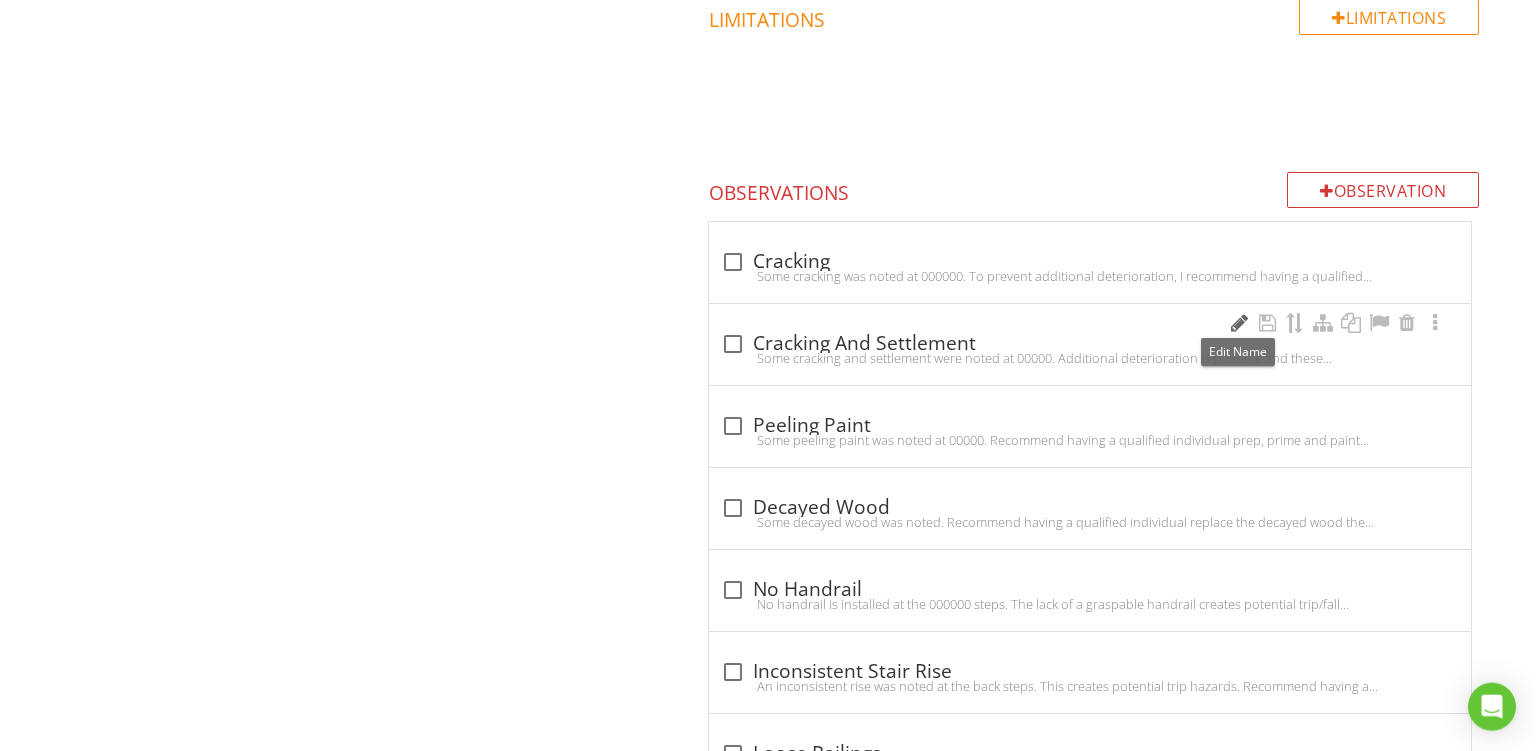 click at bounding box center [1239, 323] 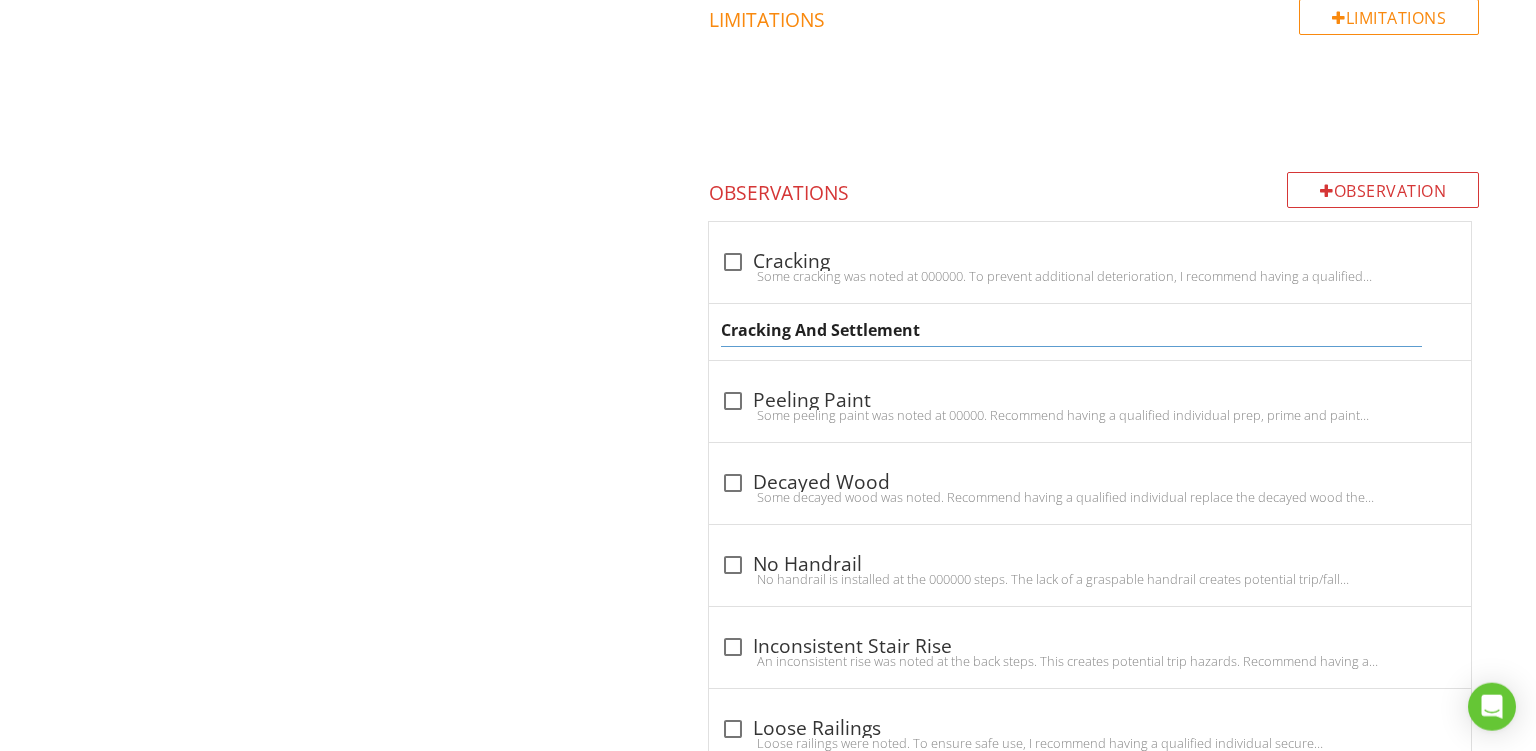 drag, startPoint x: 966, startPoint y: 321, endPoint x: 149, endPoint y: 188, distance: 827.7548 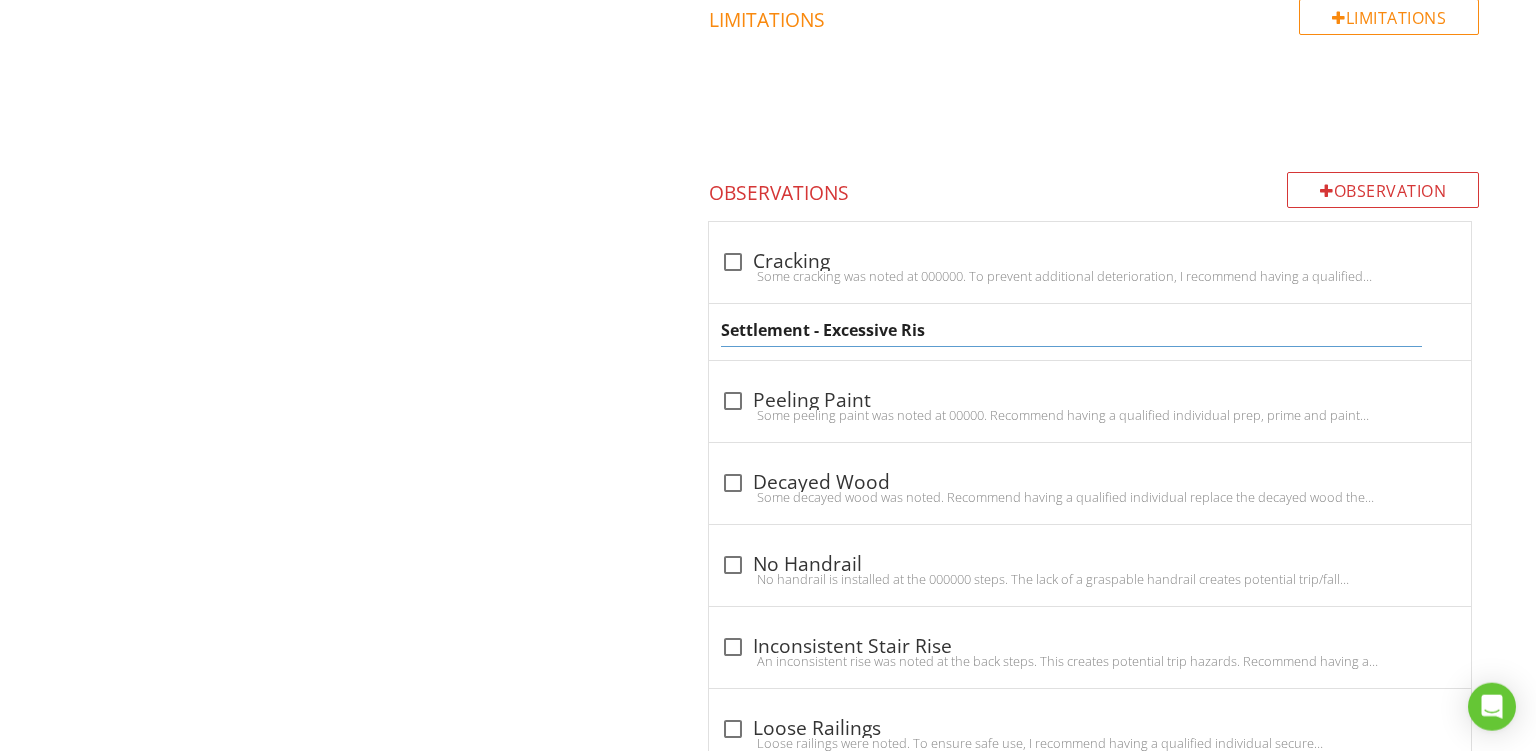 type on "Settlement - Excessive Rise" 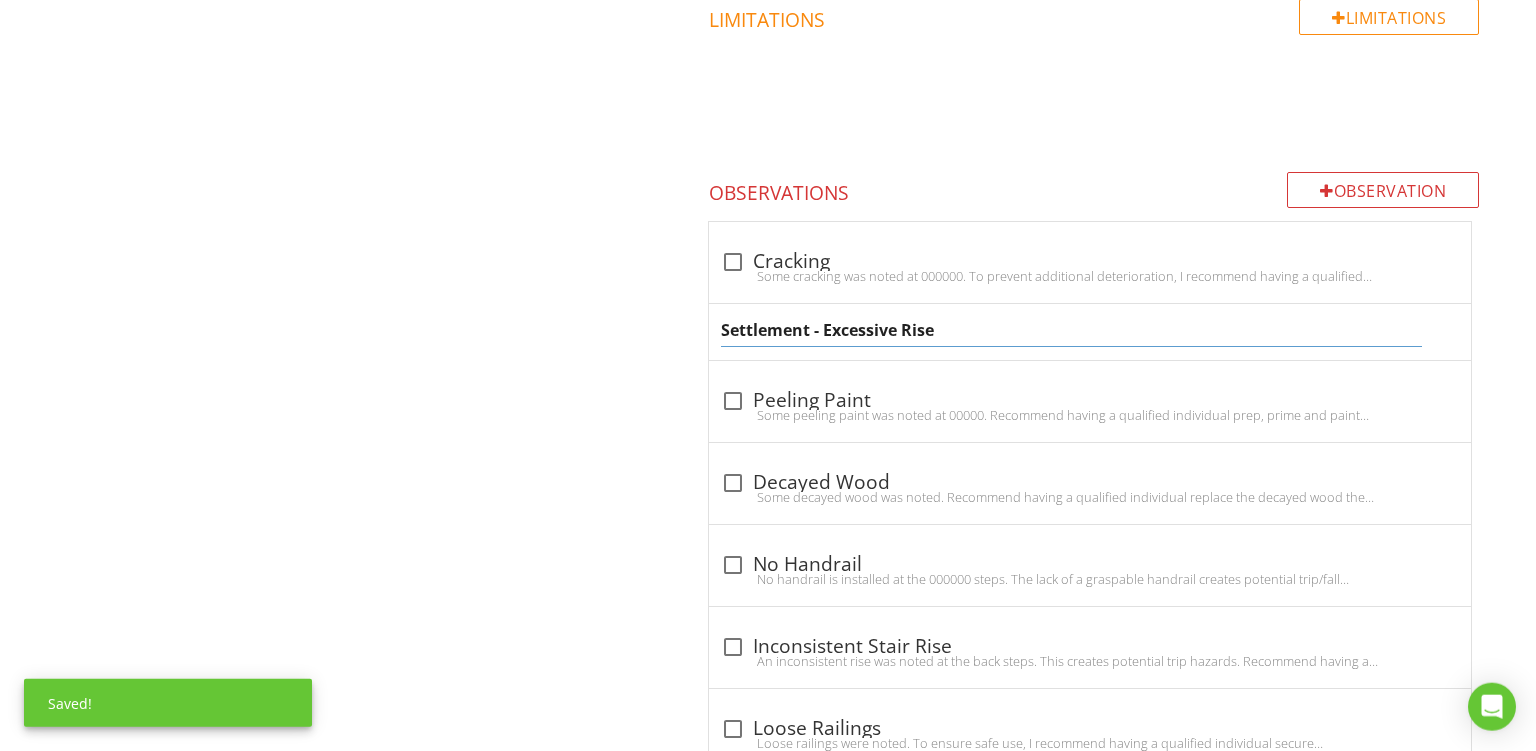 click on "Settlement - Excessive Rise" at bounding box center (1090, 332) 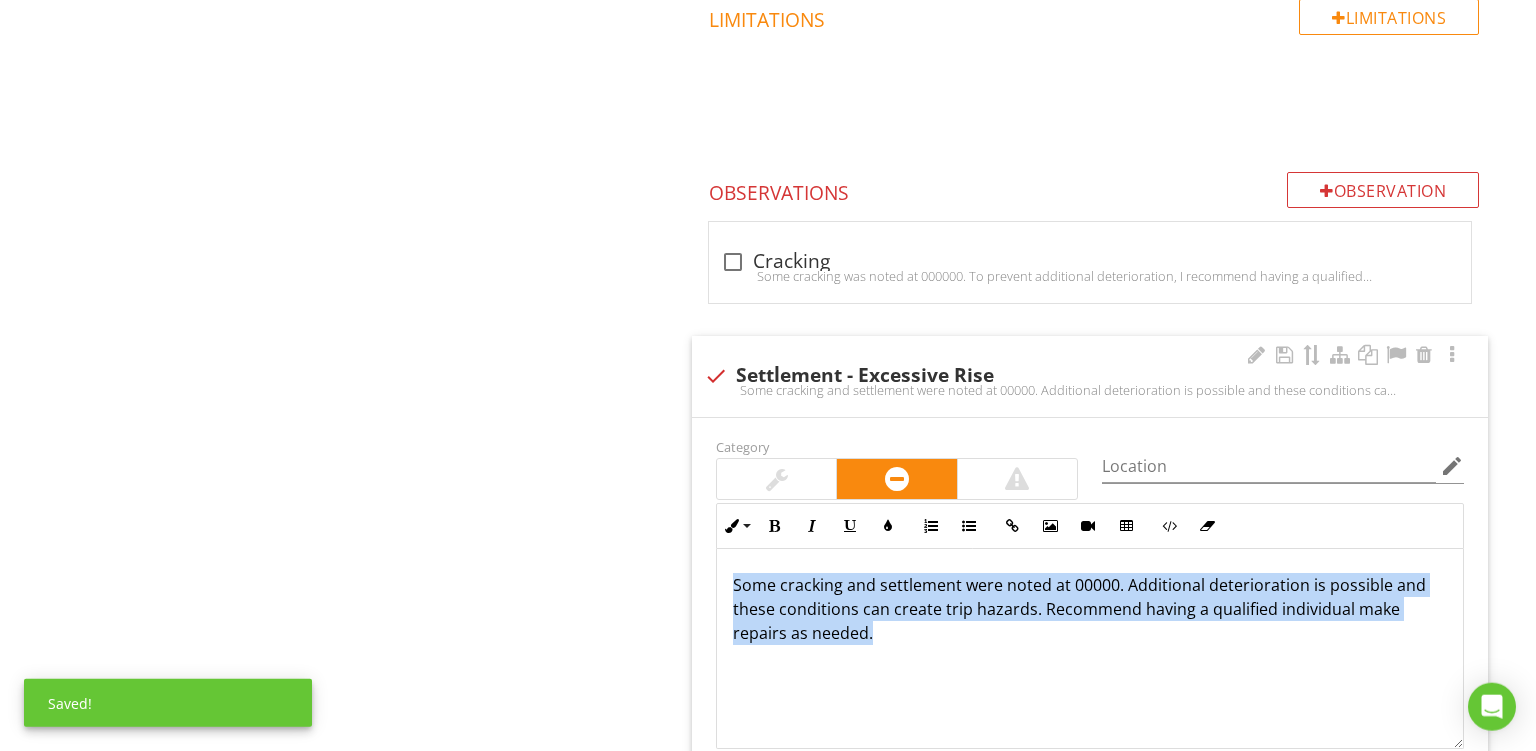 drag, startPoint x: 938, startPoint y: 660, endPoint x: 465, endPoint y: 396, distance: 541.6872 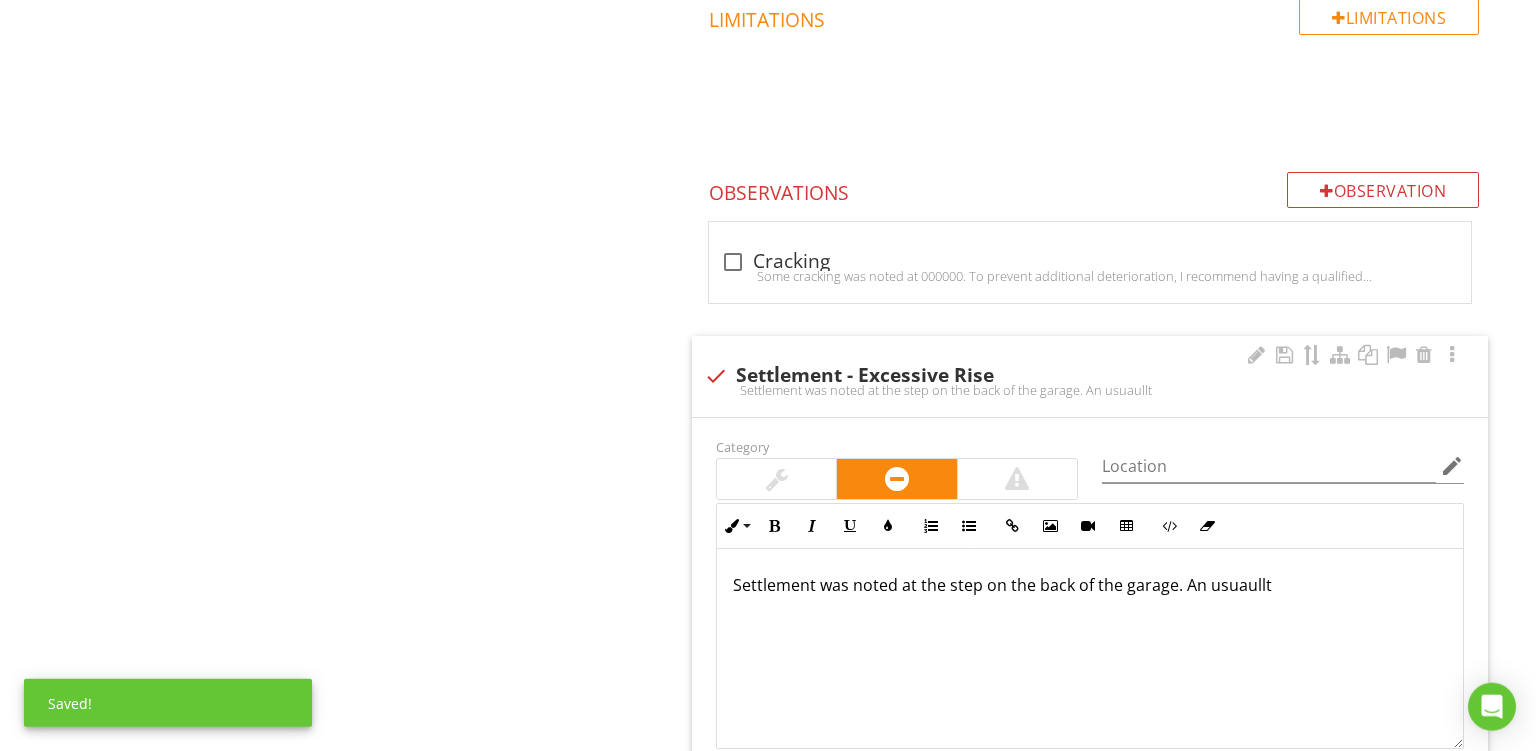 click on "Settlement was noted at the step on the back of the garage. An usuaullt" at bounding box center [1090, 585] 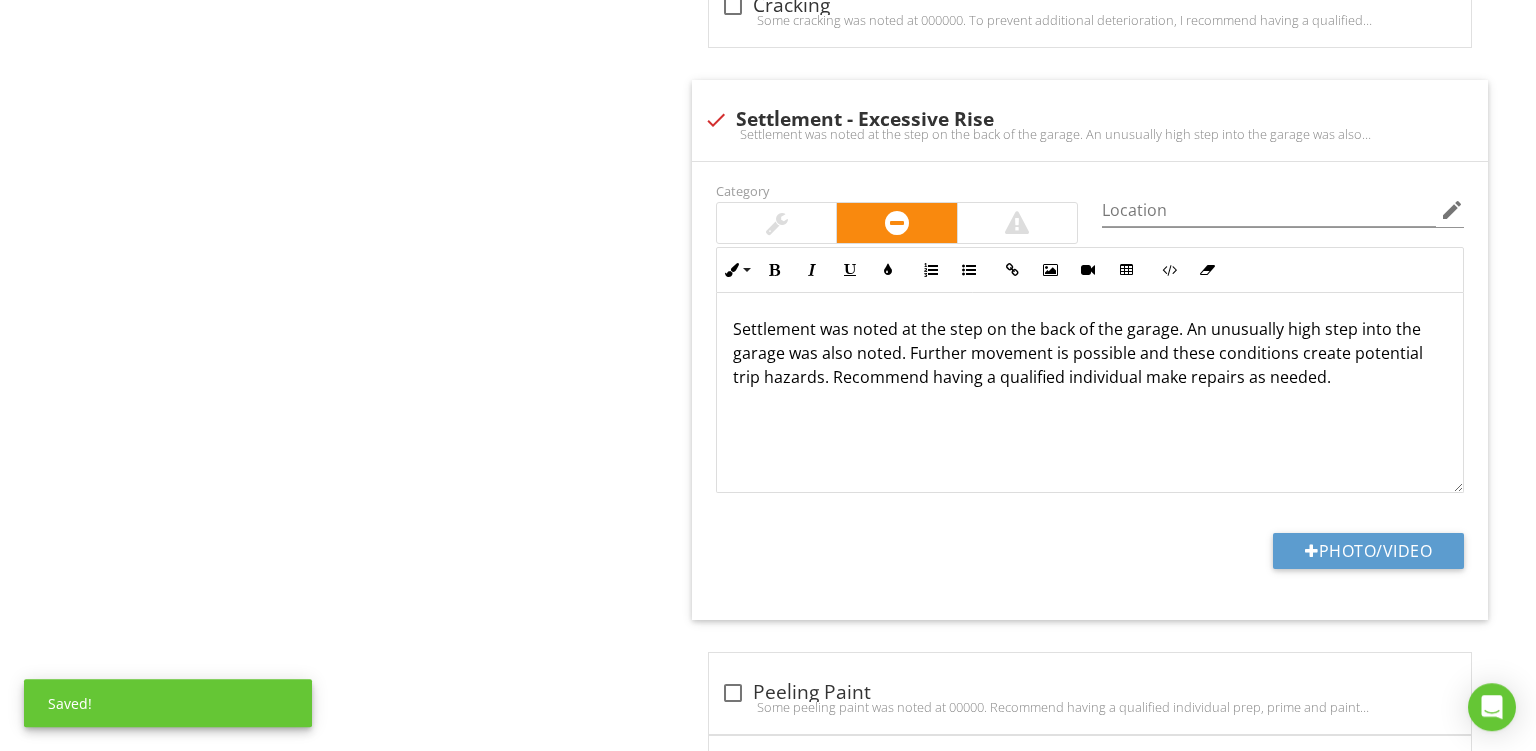 scroll, scrollTop: 2345, scrollLeft: 0, axis: vertical 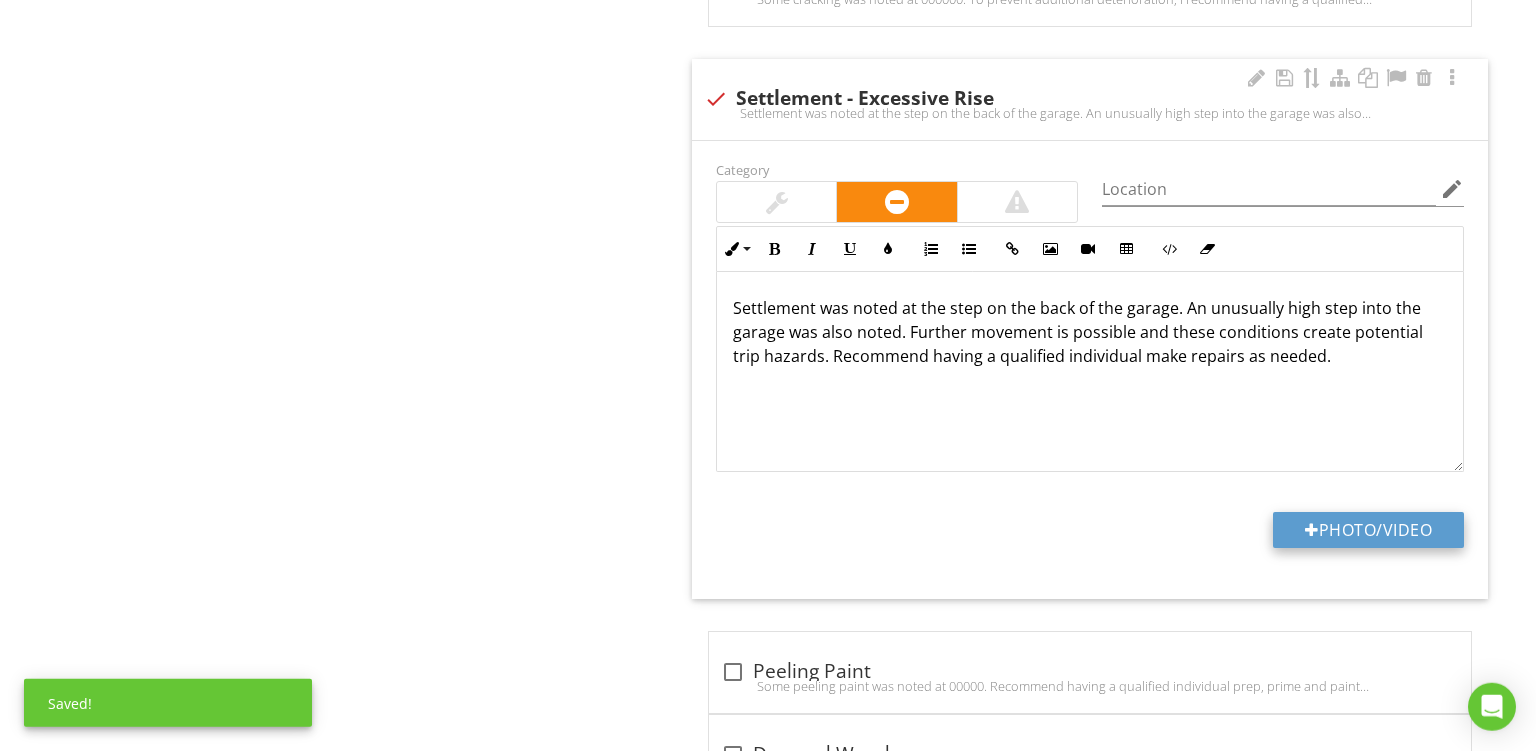 click on "Photo/Video" at bounding box center [1368, 530] 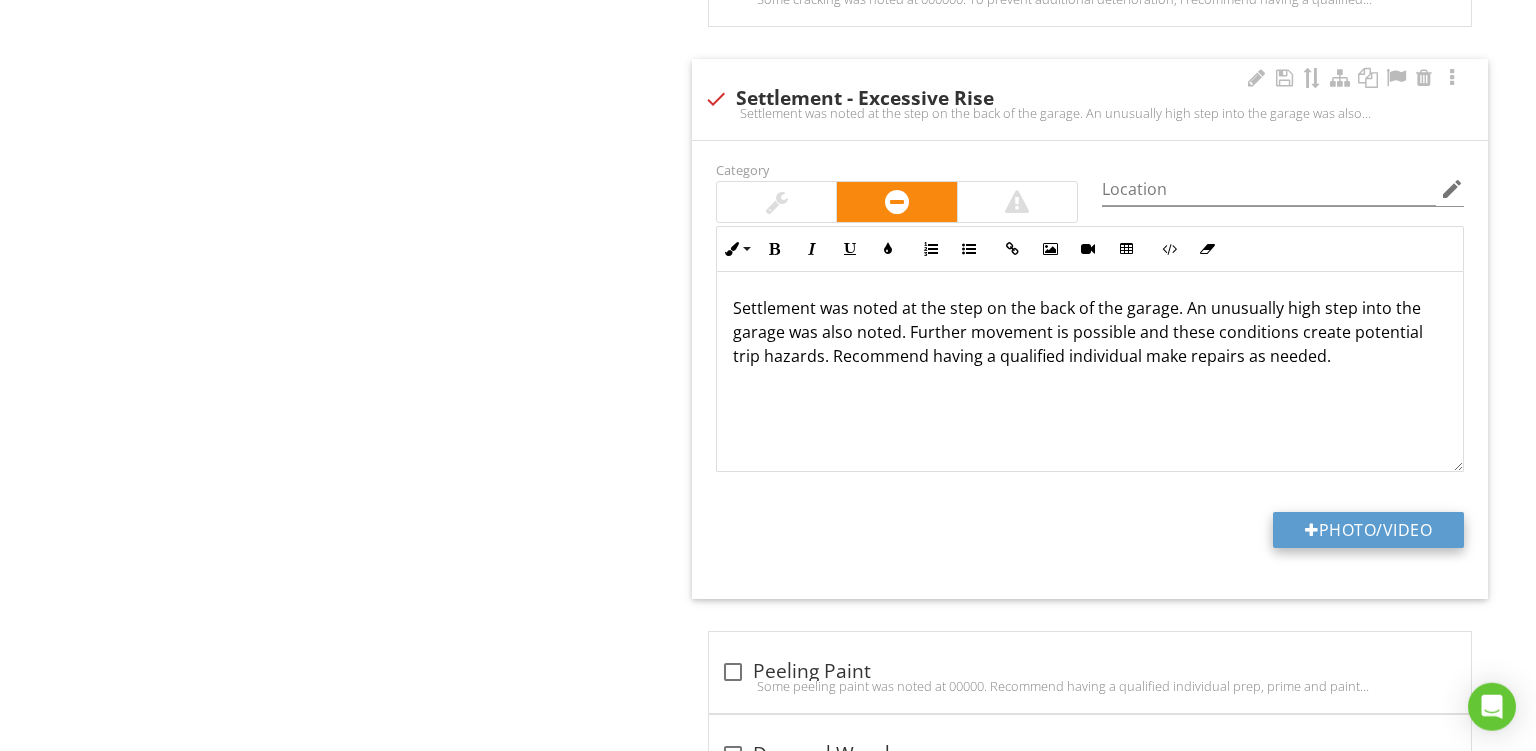 type on "C:\fakepath\PXL_20250727_181120635.jpg" 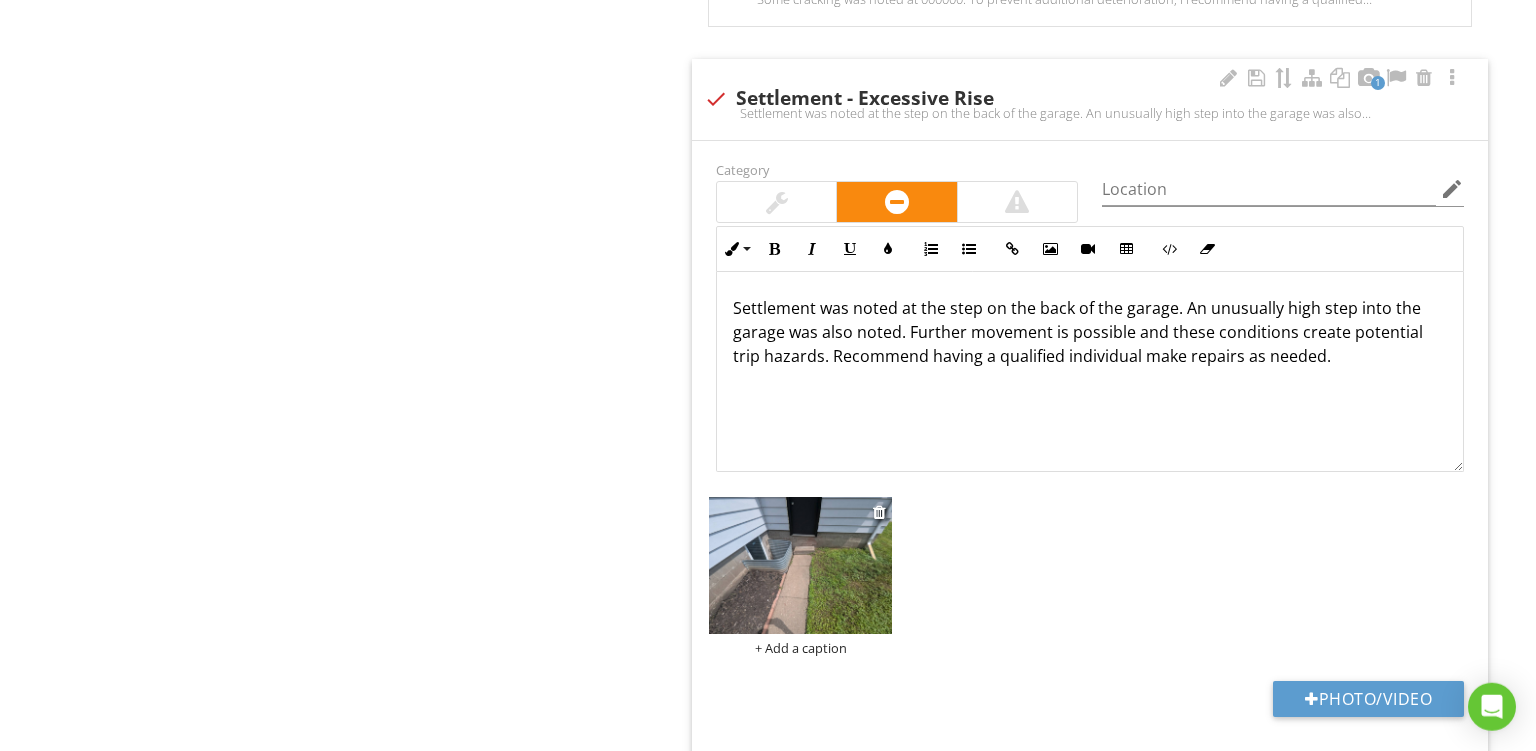 click on "+ Add a caption" at bounding box center [800, 648] 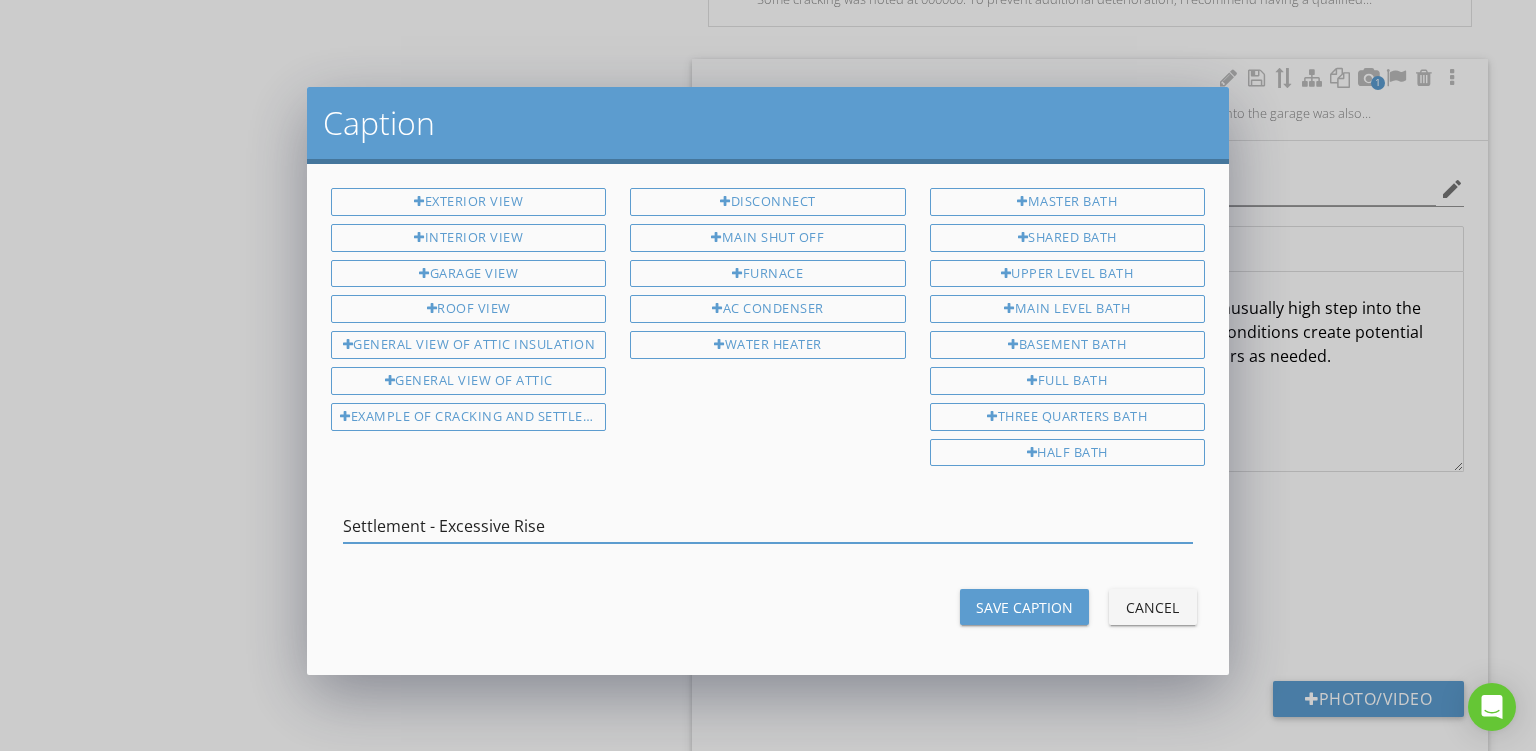 type on "Settlement - Excessive Rise" 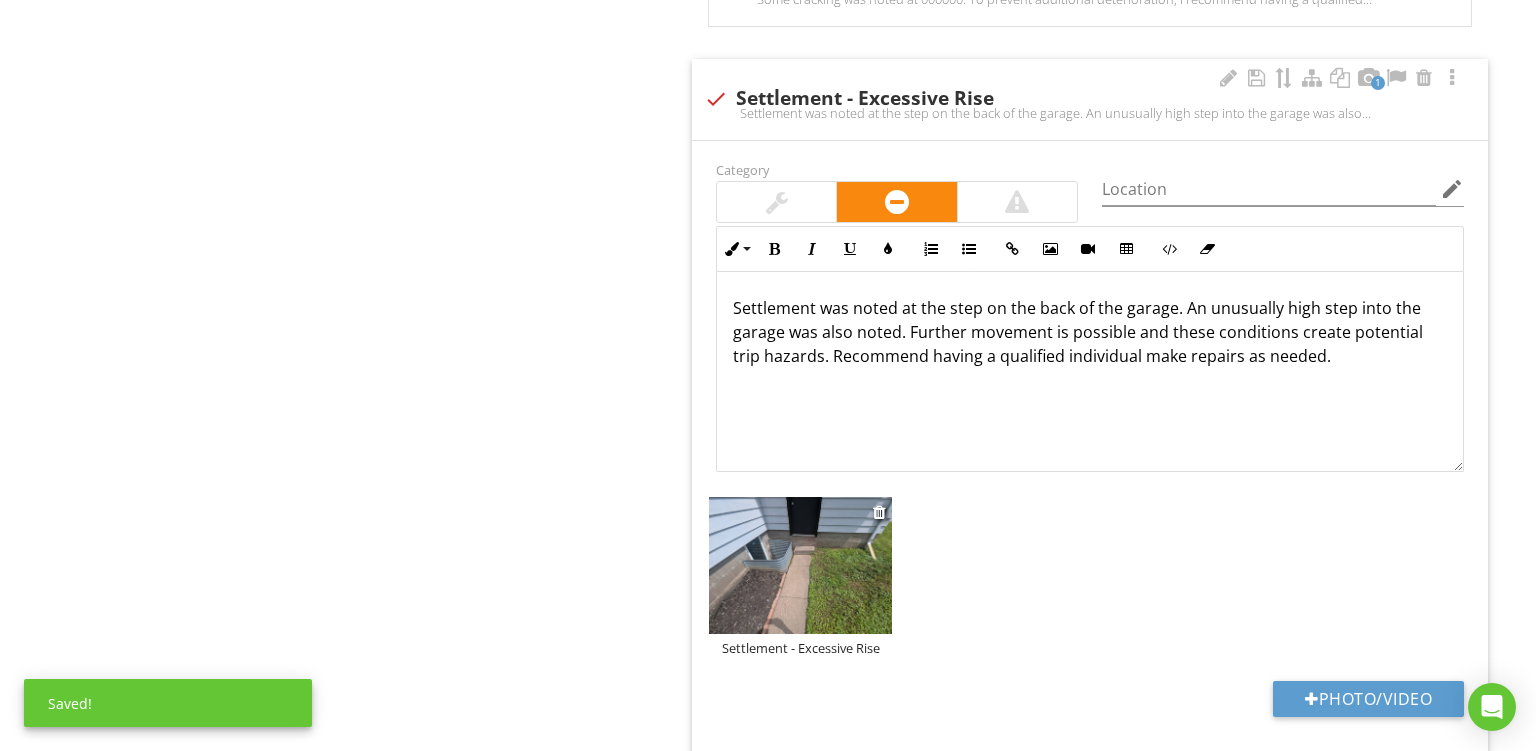click at bounding box center [800, 566] 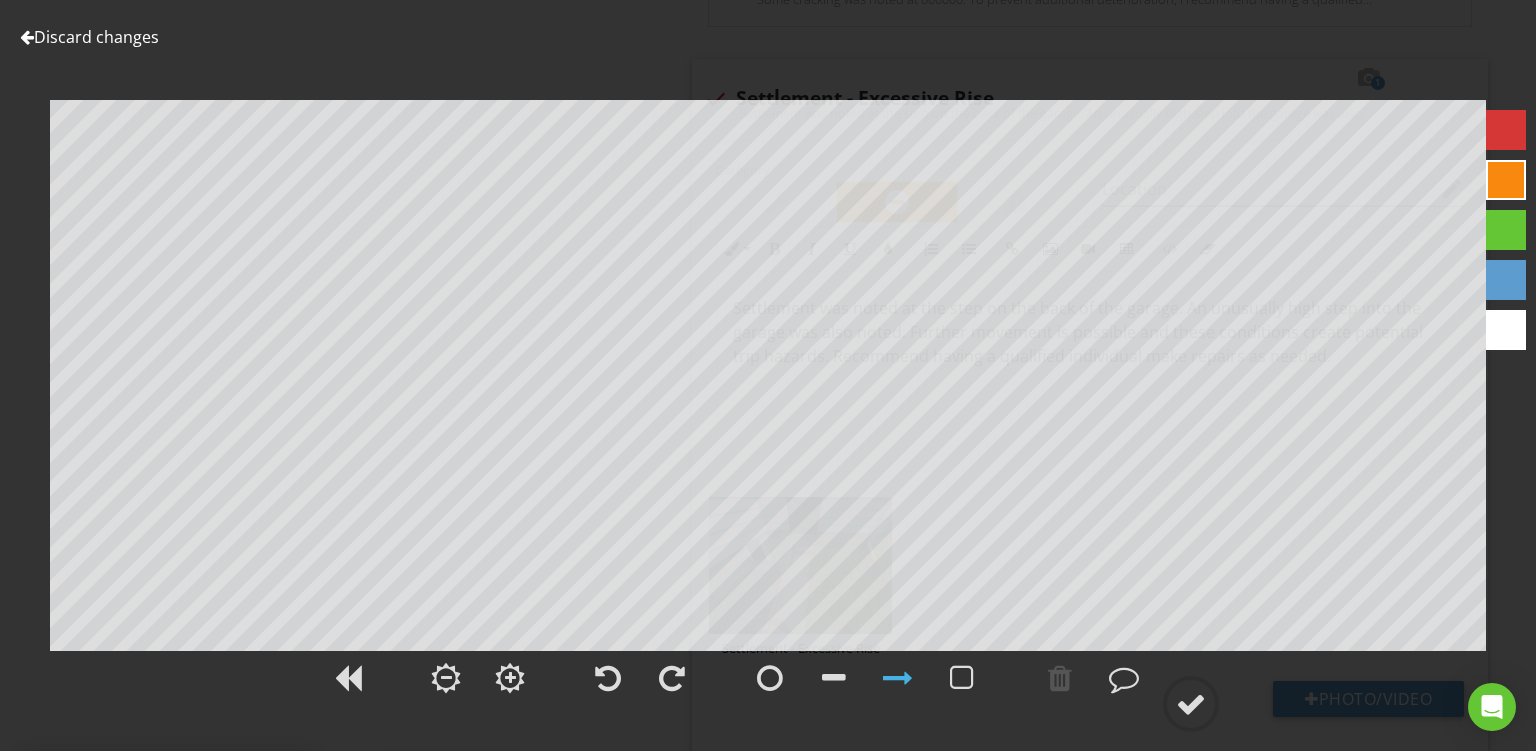 click at bounding box center [1506, 180] 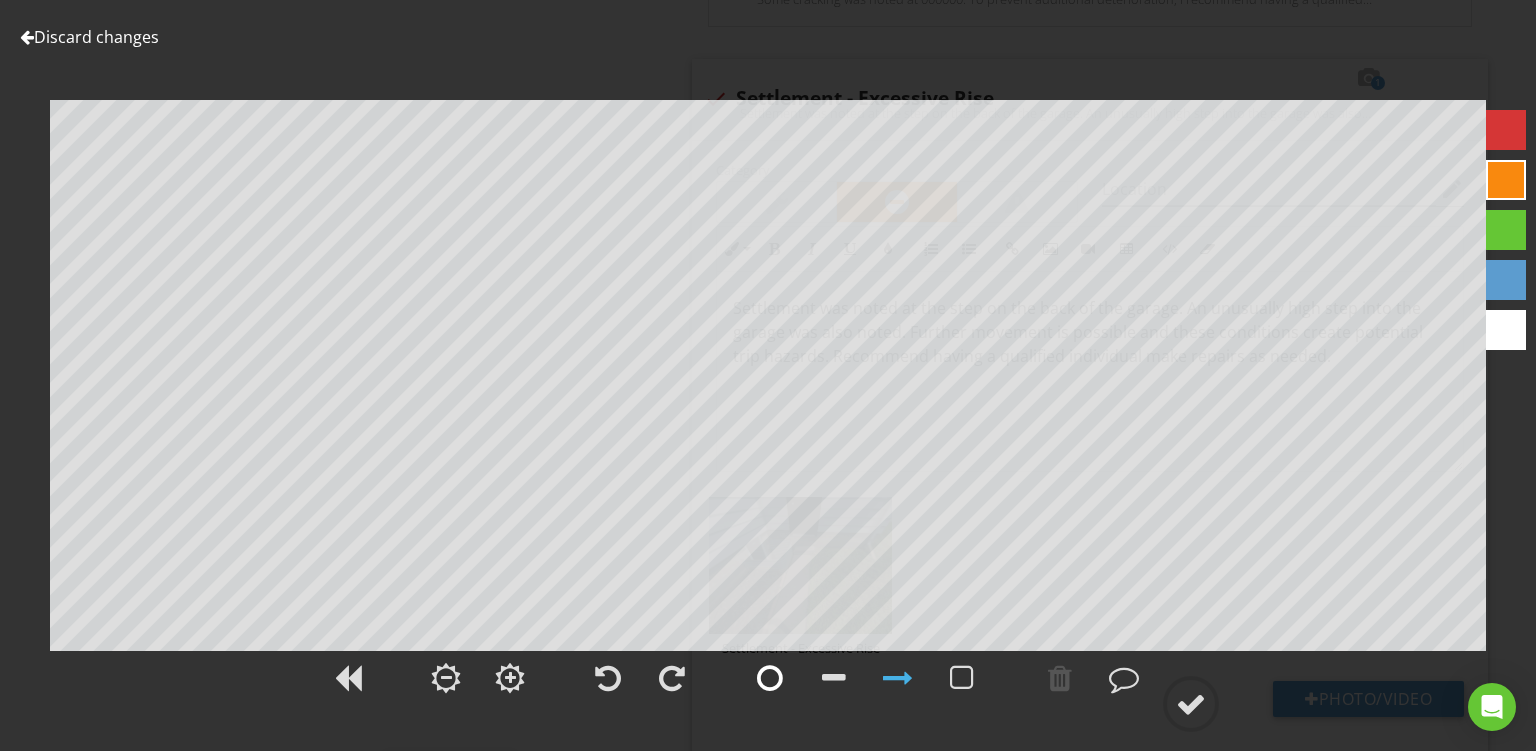 click at bounding box center (770, 678) 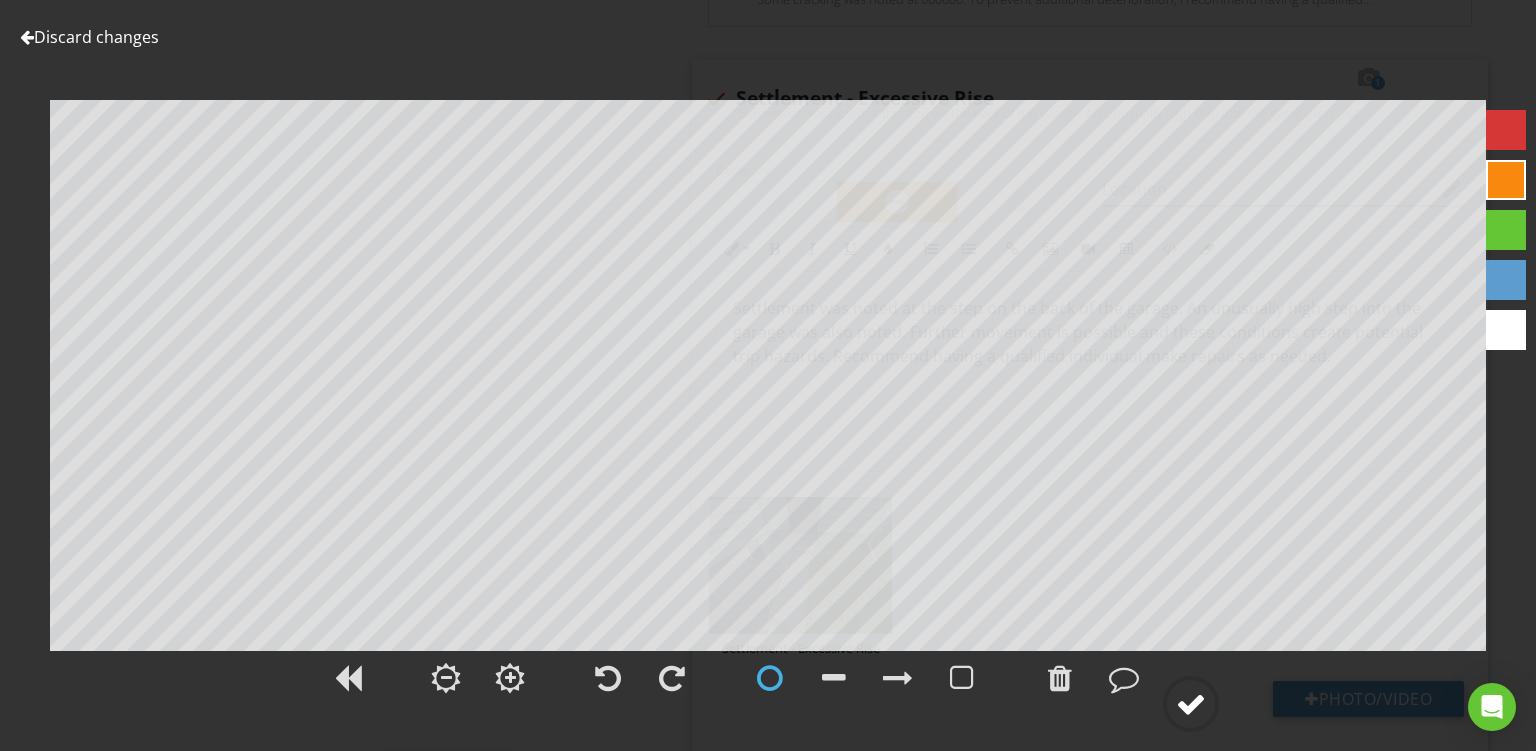 click at bounding box center (1191, 704) 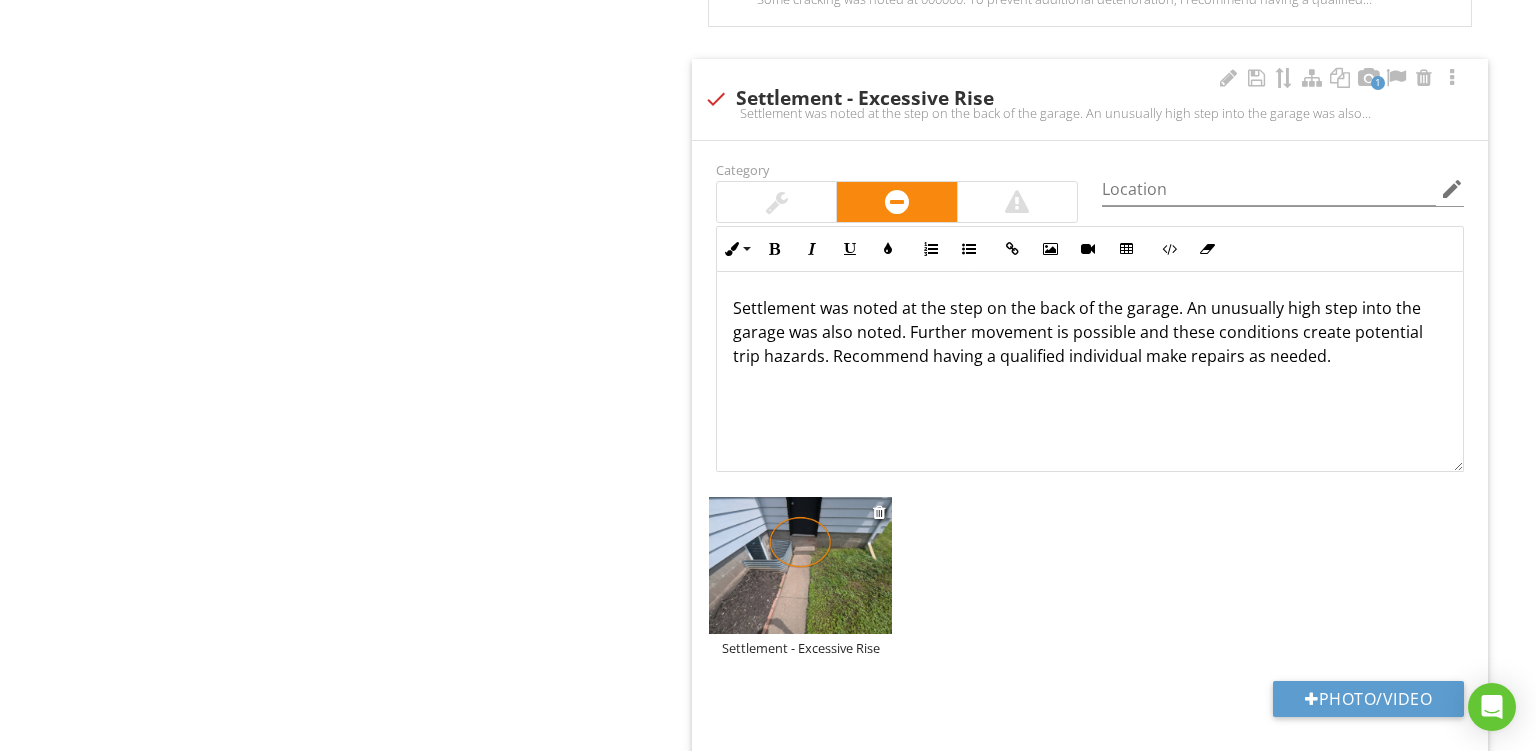 click on "Settlement - Excessive Rise" at bounding box center [800, 648] 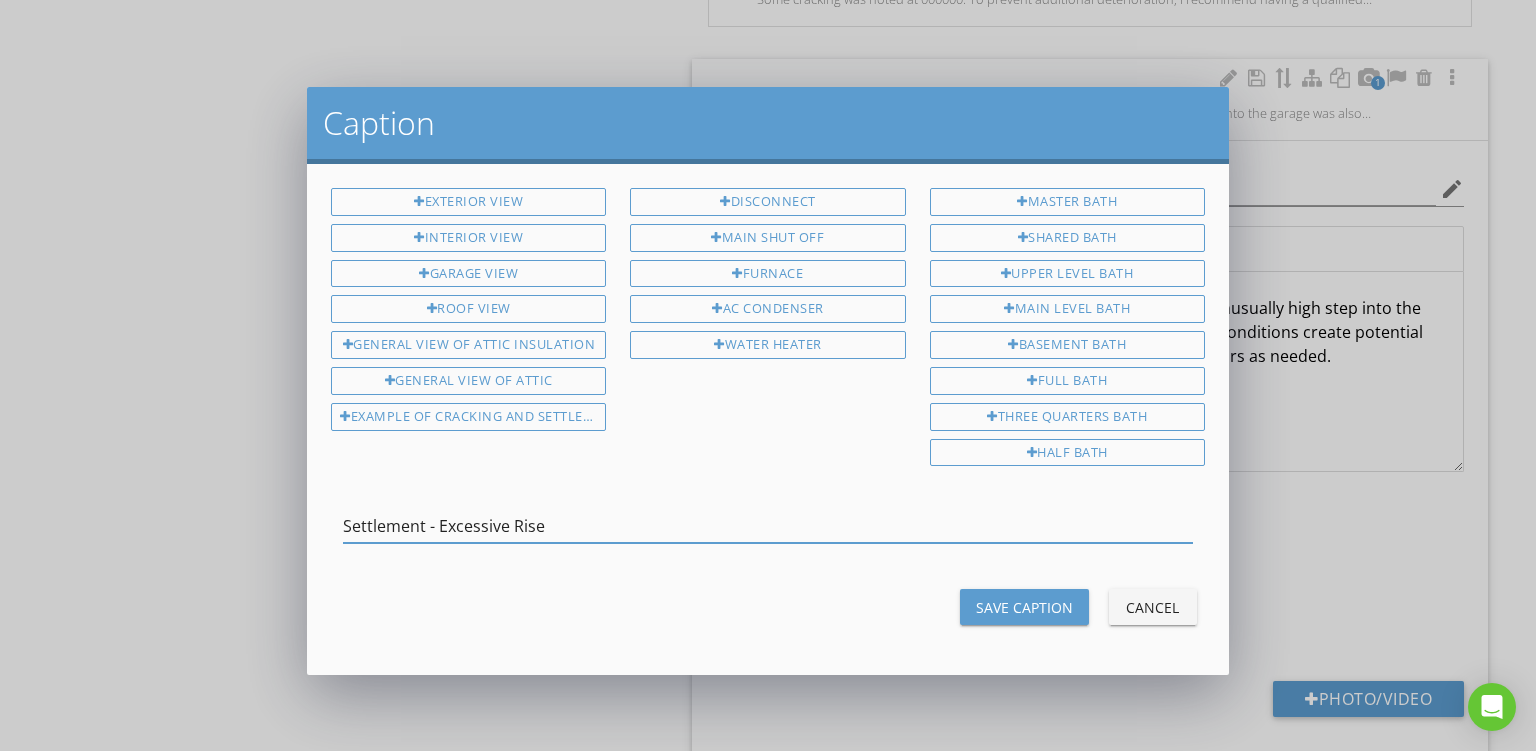click on "Settlement - Excessive Rise" at bounding box center [768, 526] 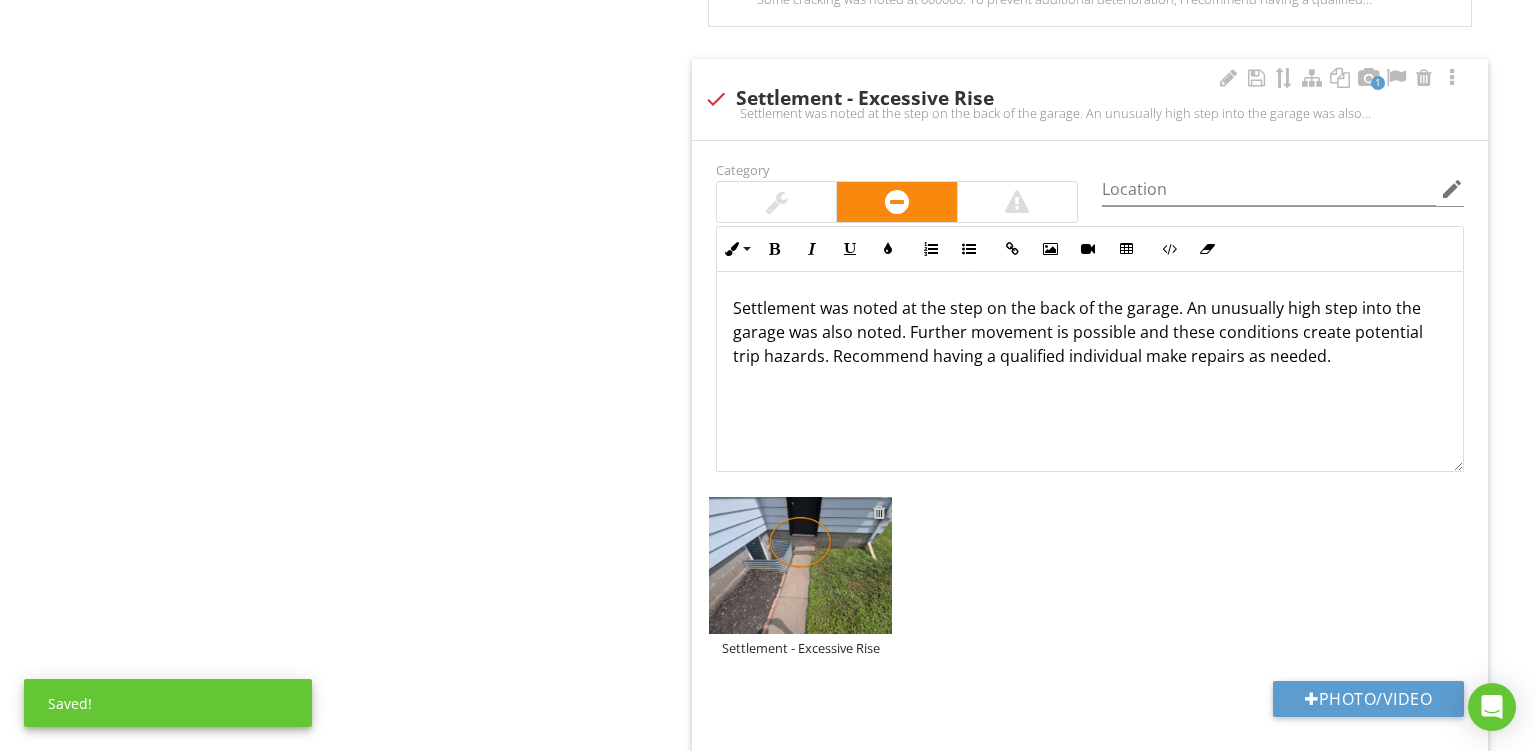 click at bounding box center (879, 512) 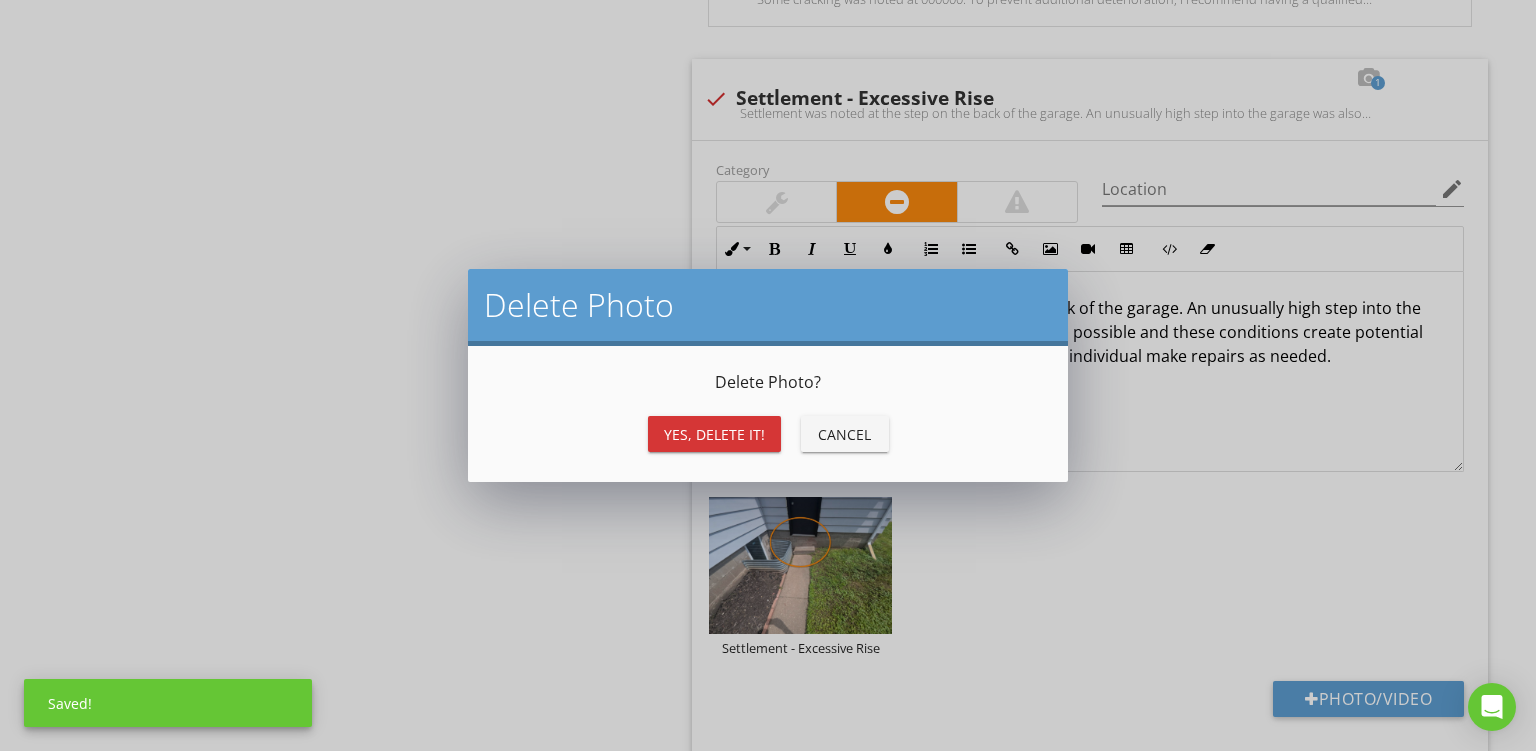 click on "Yes, Delete it!" at bounding box center (714, 434) 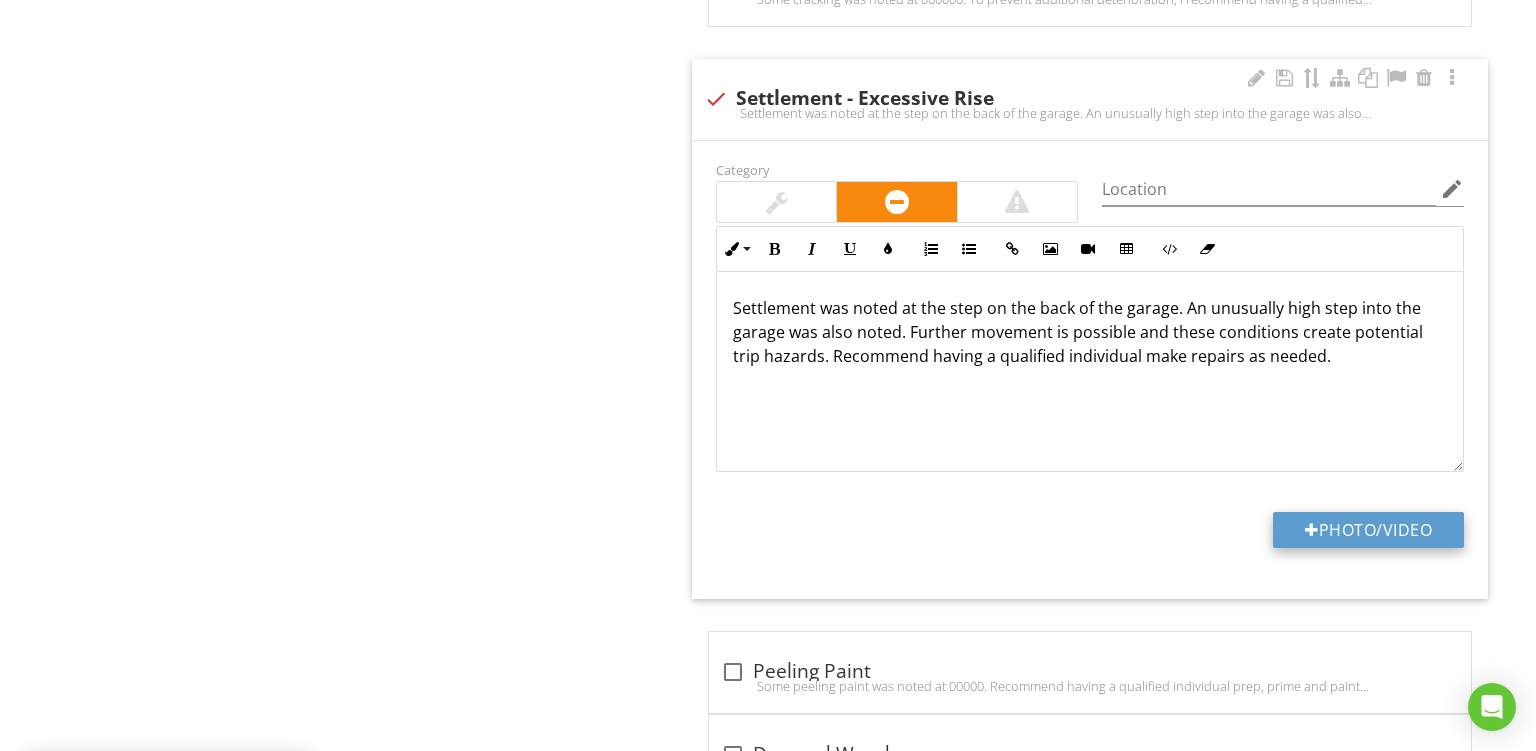 click at bounding box center (1312, 530) 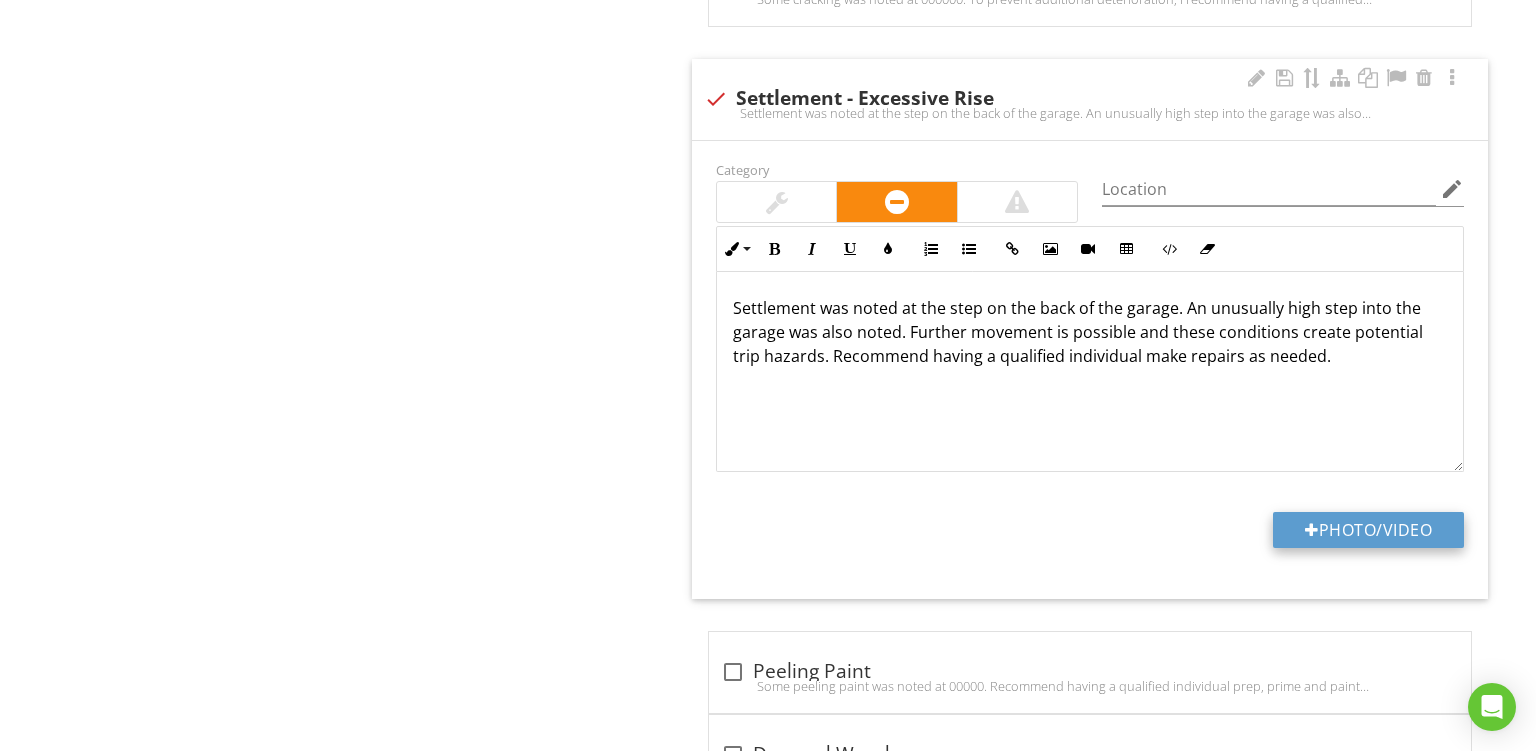 type on "C:\fakepath\PXL_20250727_180949938.jpg" 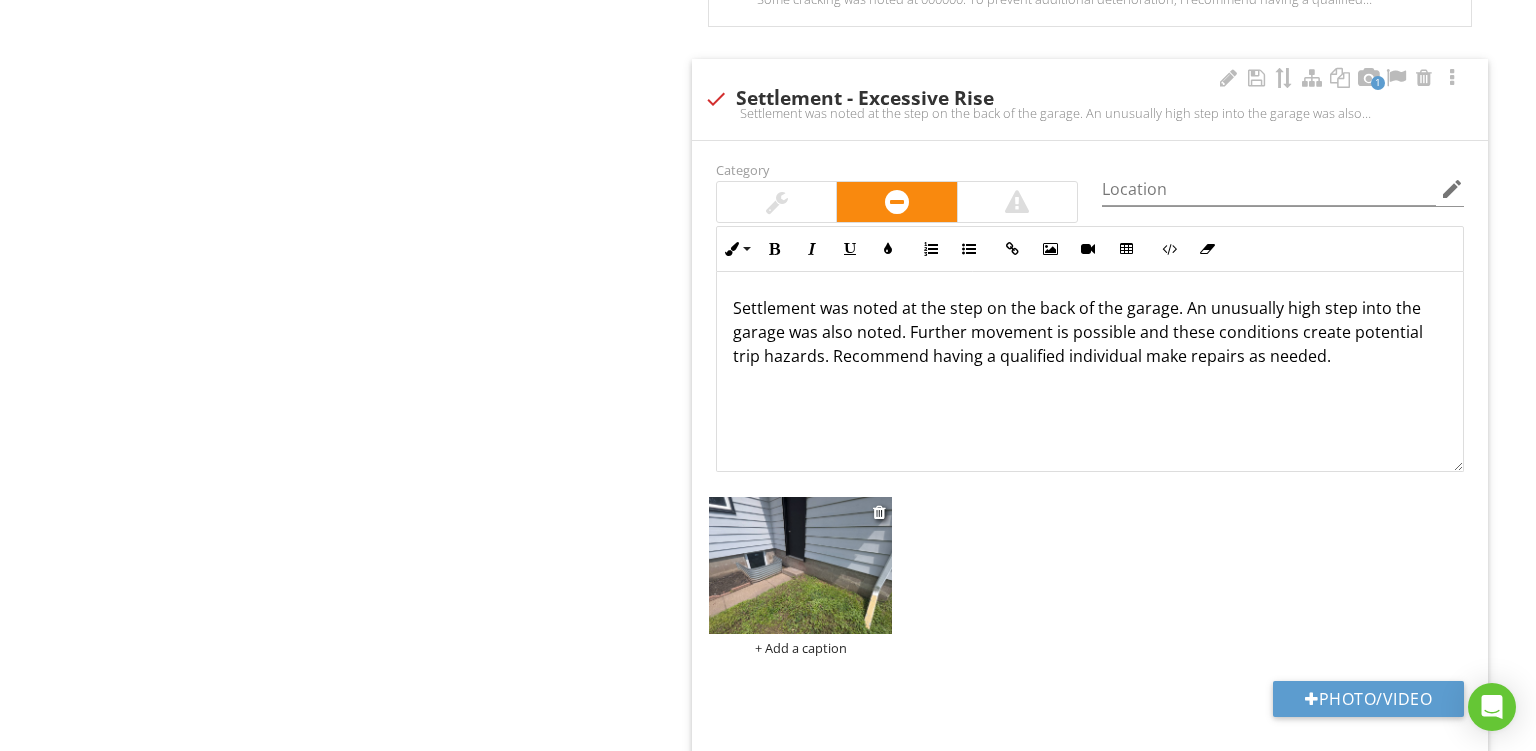 click on "+ Add a caption" at bounding box center (800, 648) 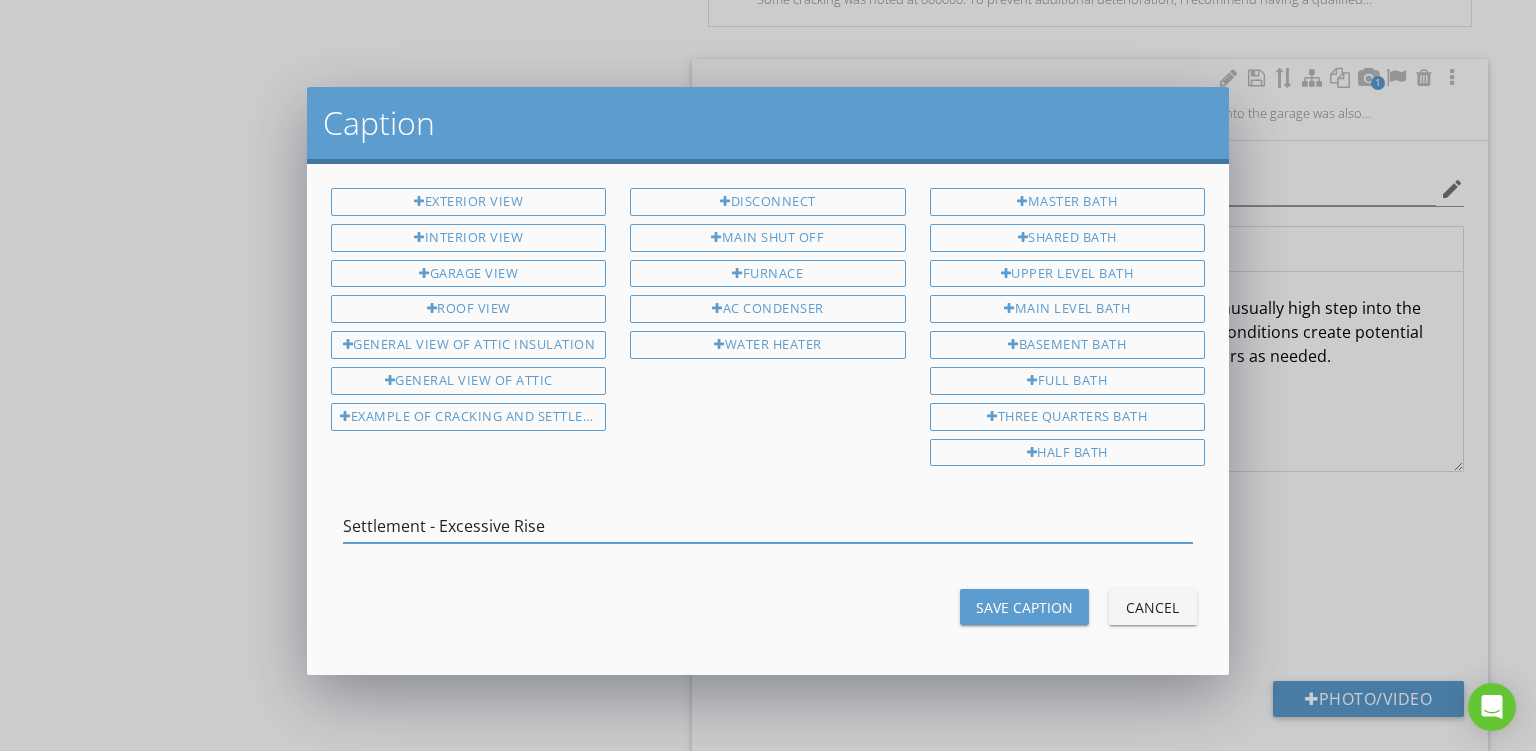 type on "Settlement - Excessive Rise" 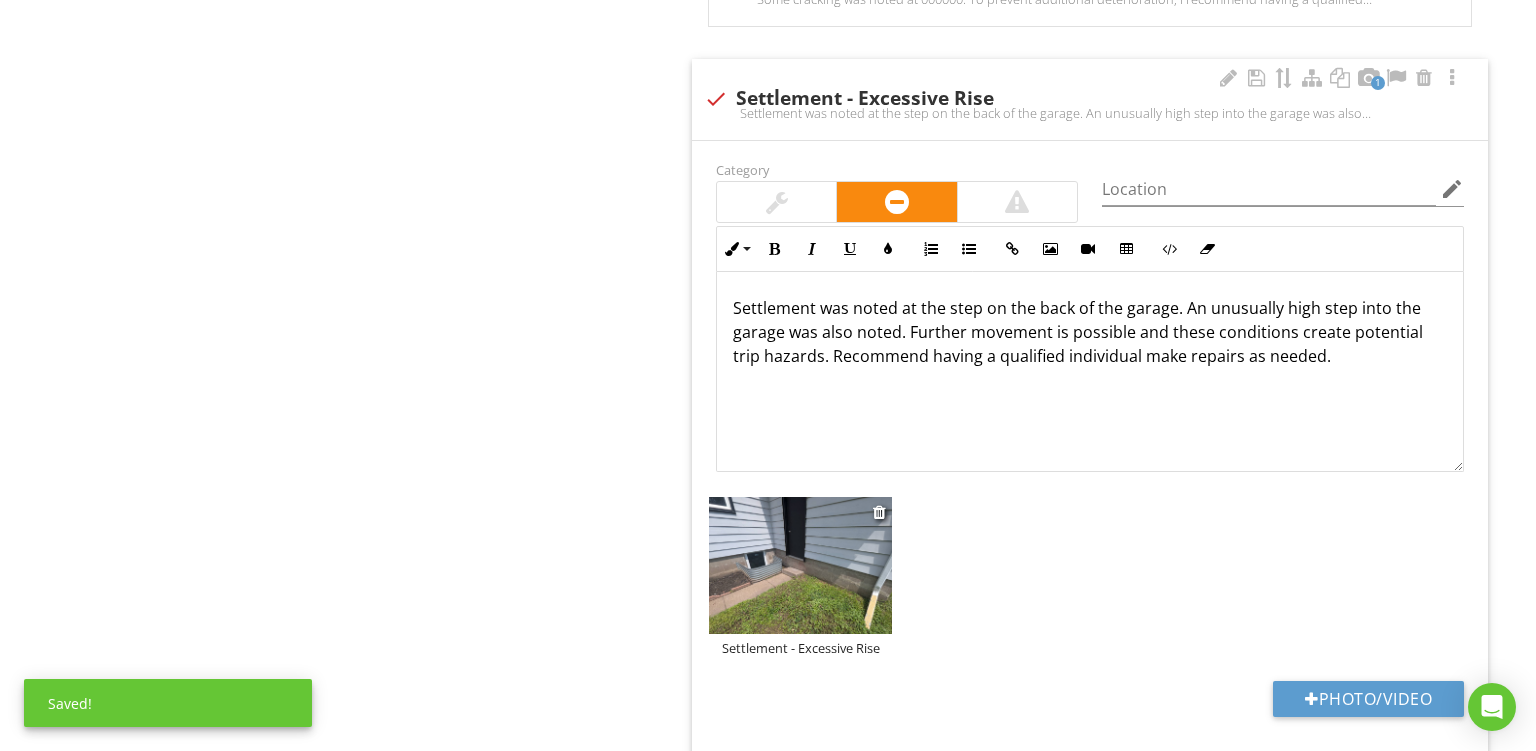 click at bounding box center (800, 566) 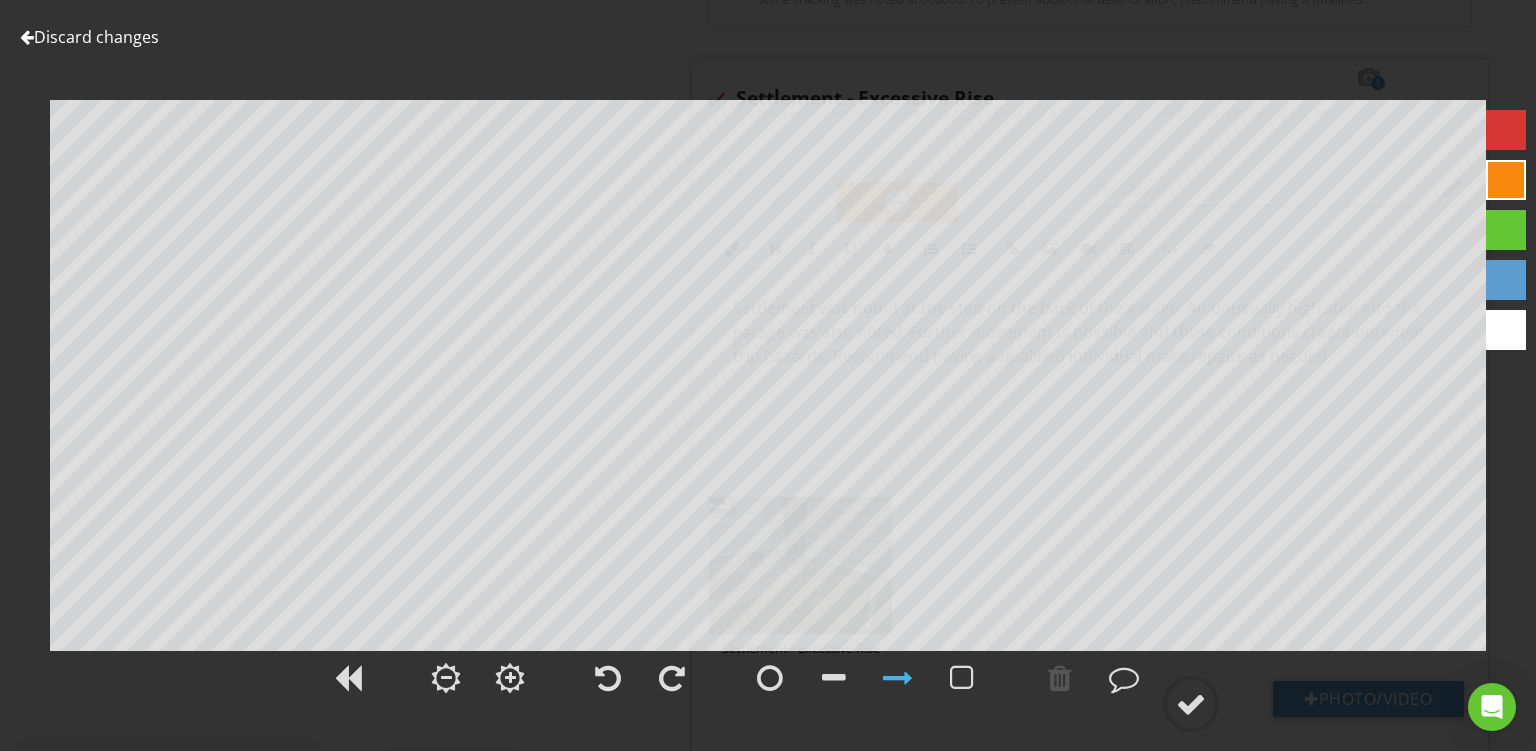 click at bounding box center (1506, 180) 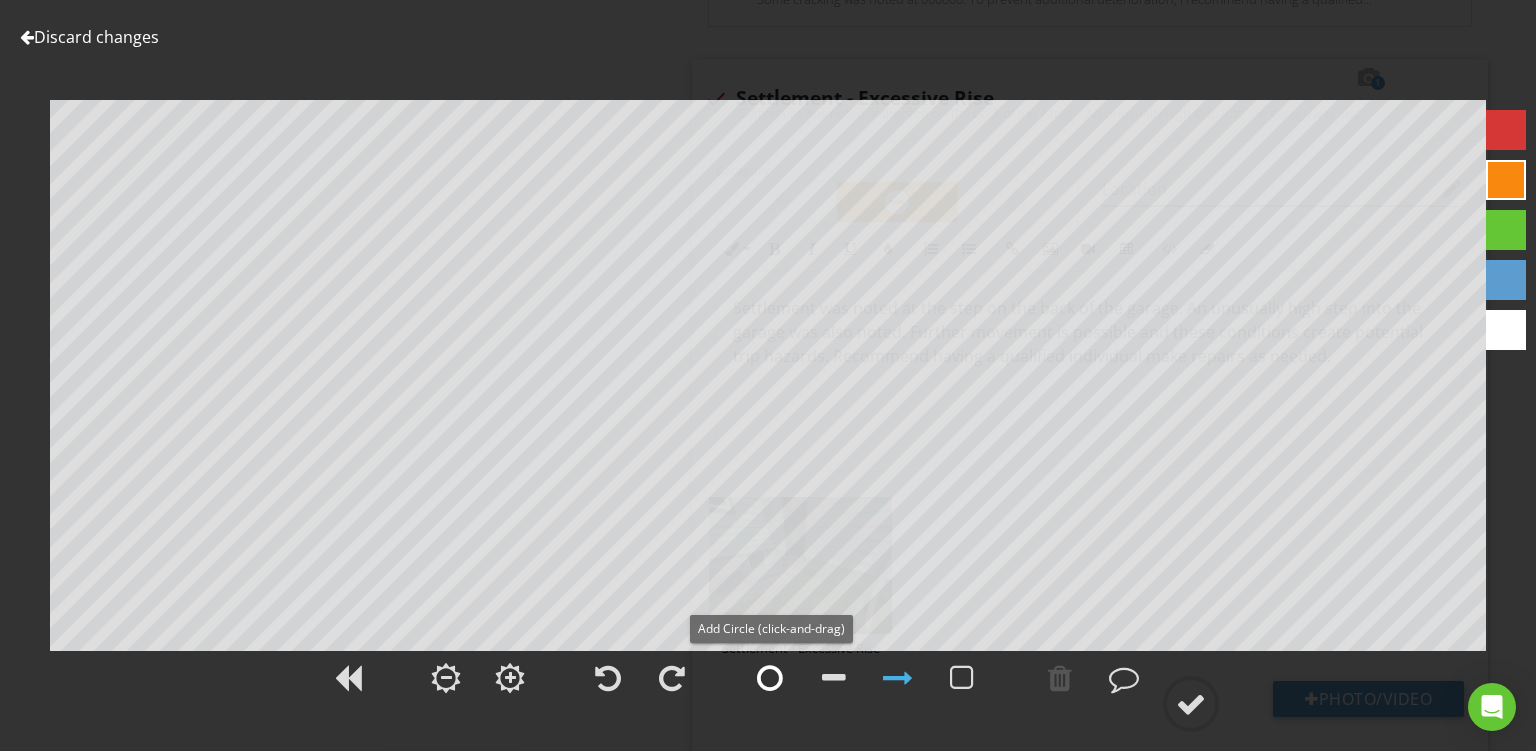 click at bounding box center [770, 678] 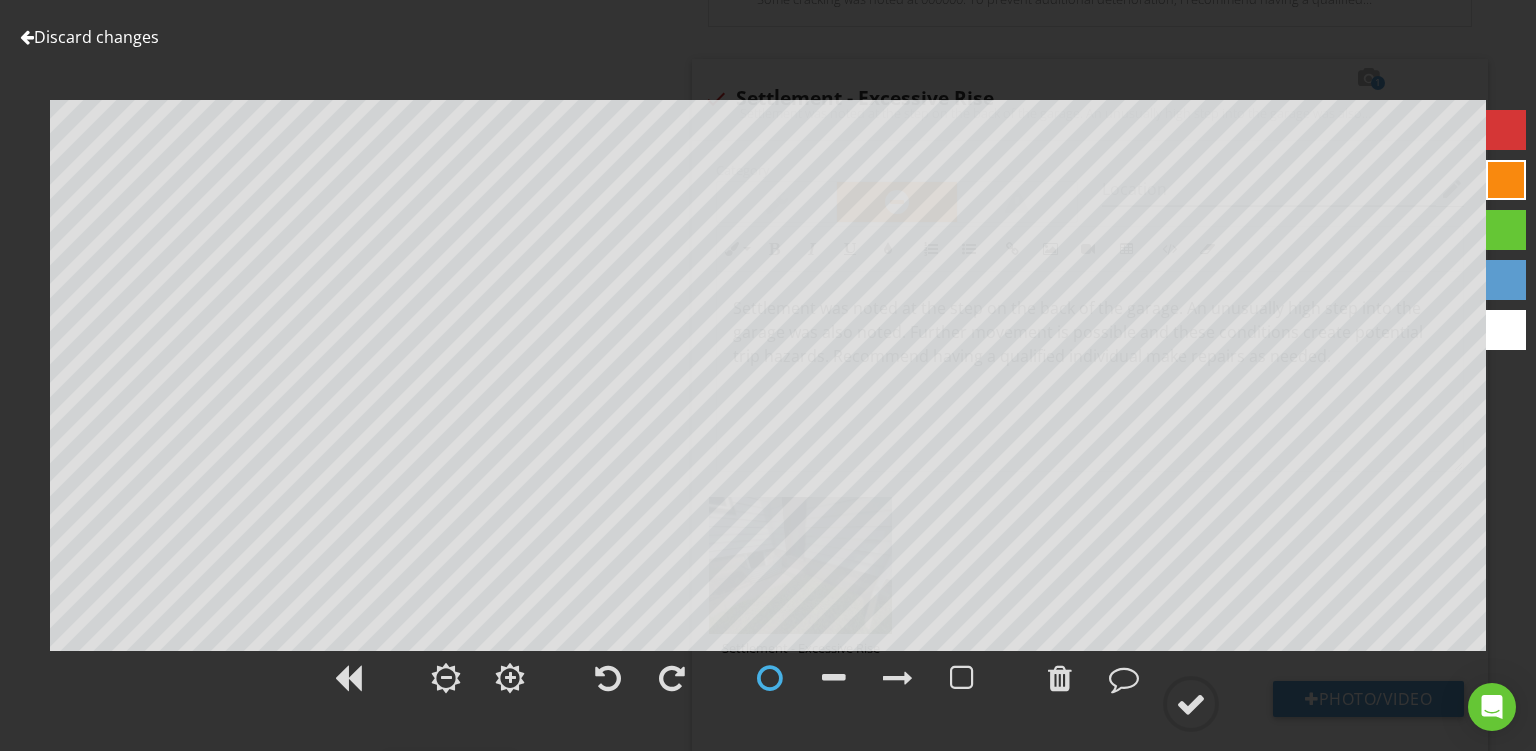 click at bounding box center (770, 678) 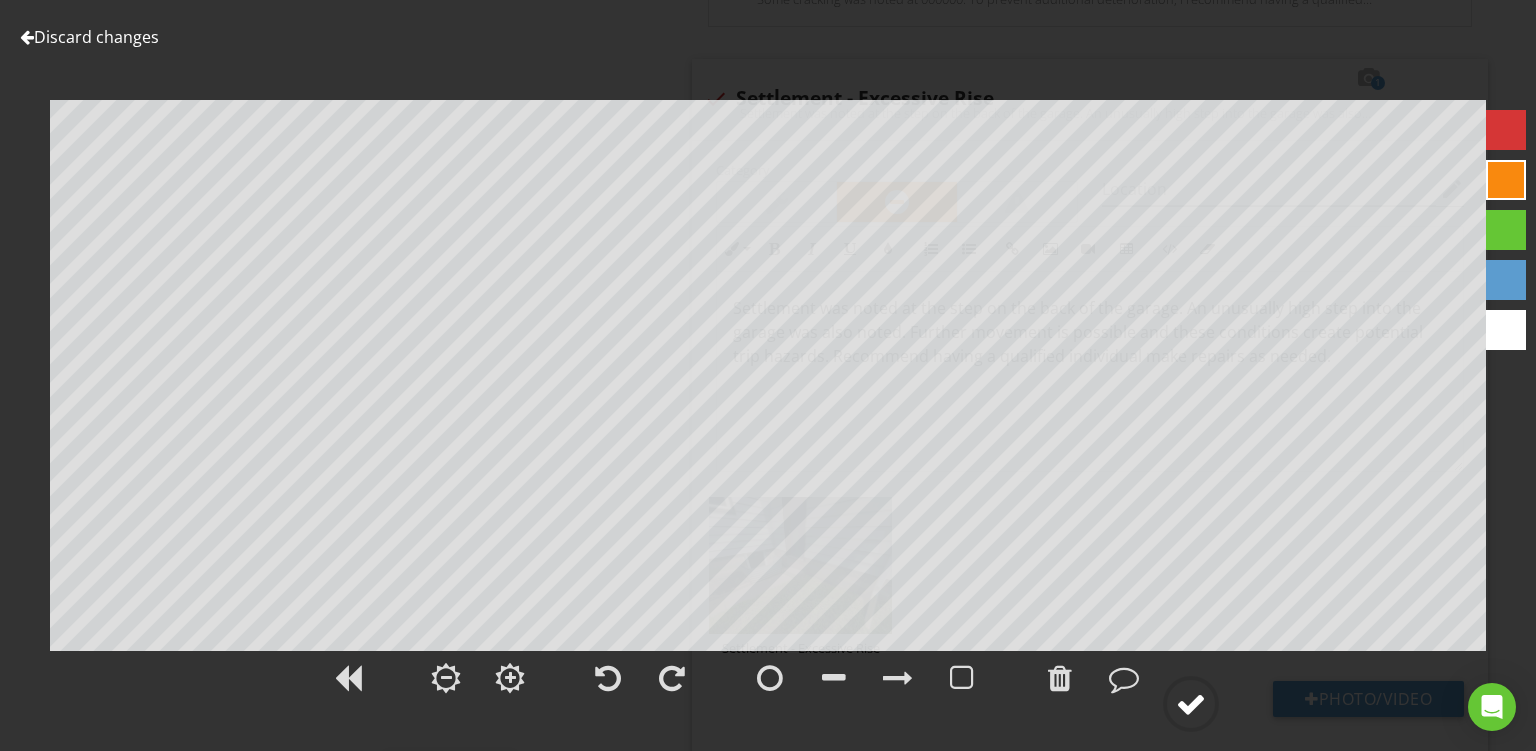 click at bounding box center [1191, 704] 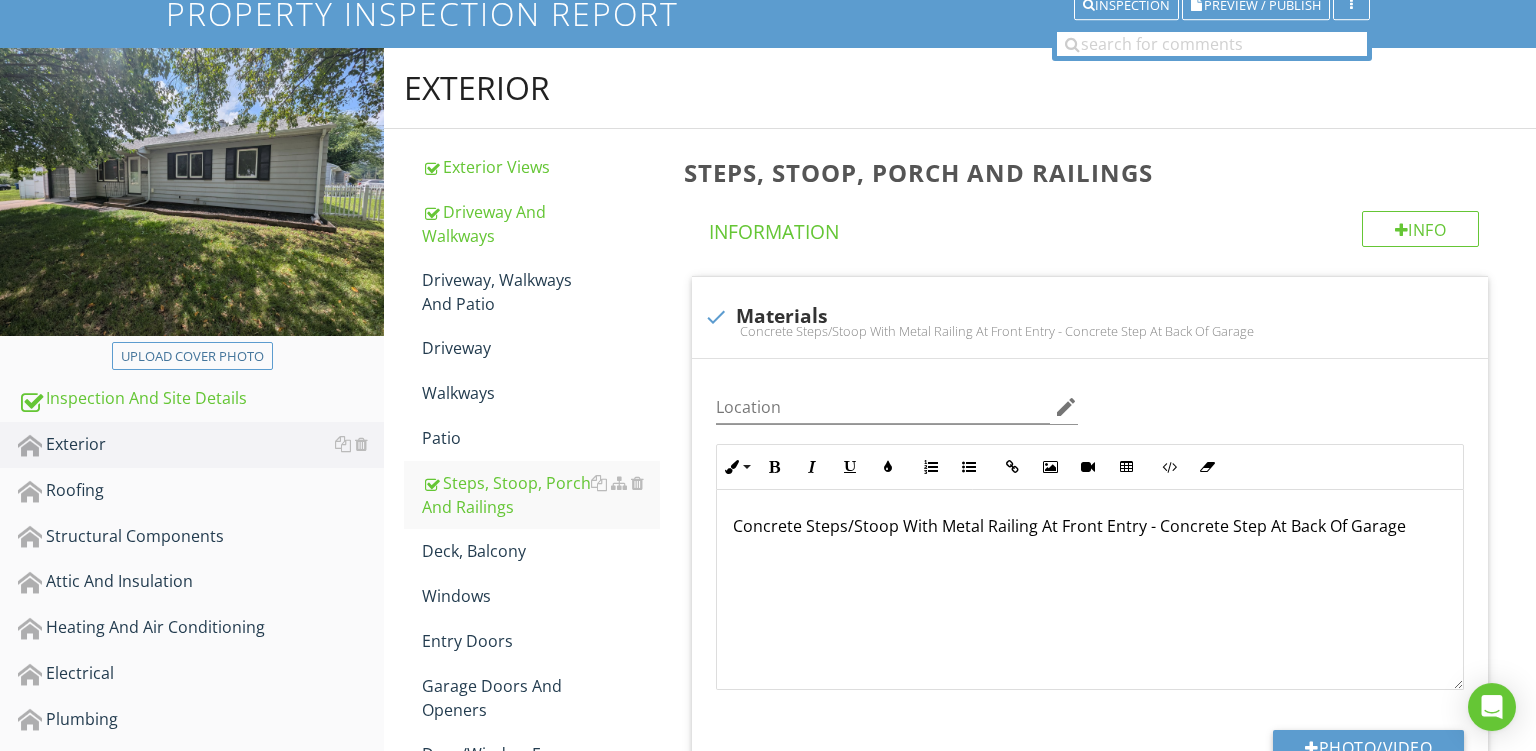 scroll, scrollTop: 196, scrollLeft: 0, axis: vertical 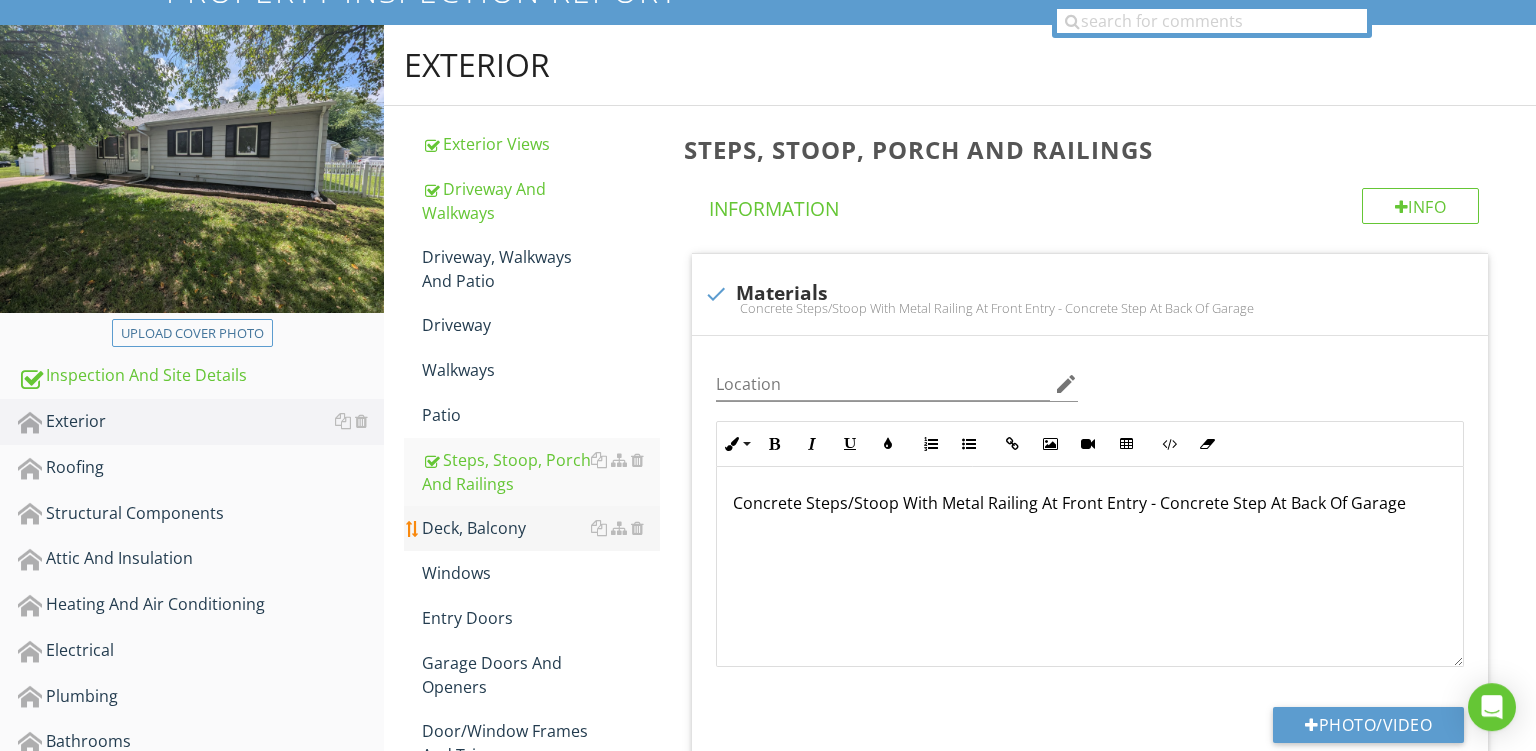 click on "Deck, Balcony" at bounding box center (541, 528) 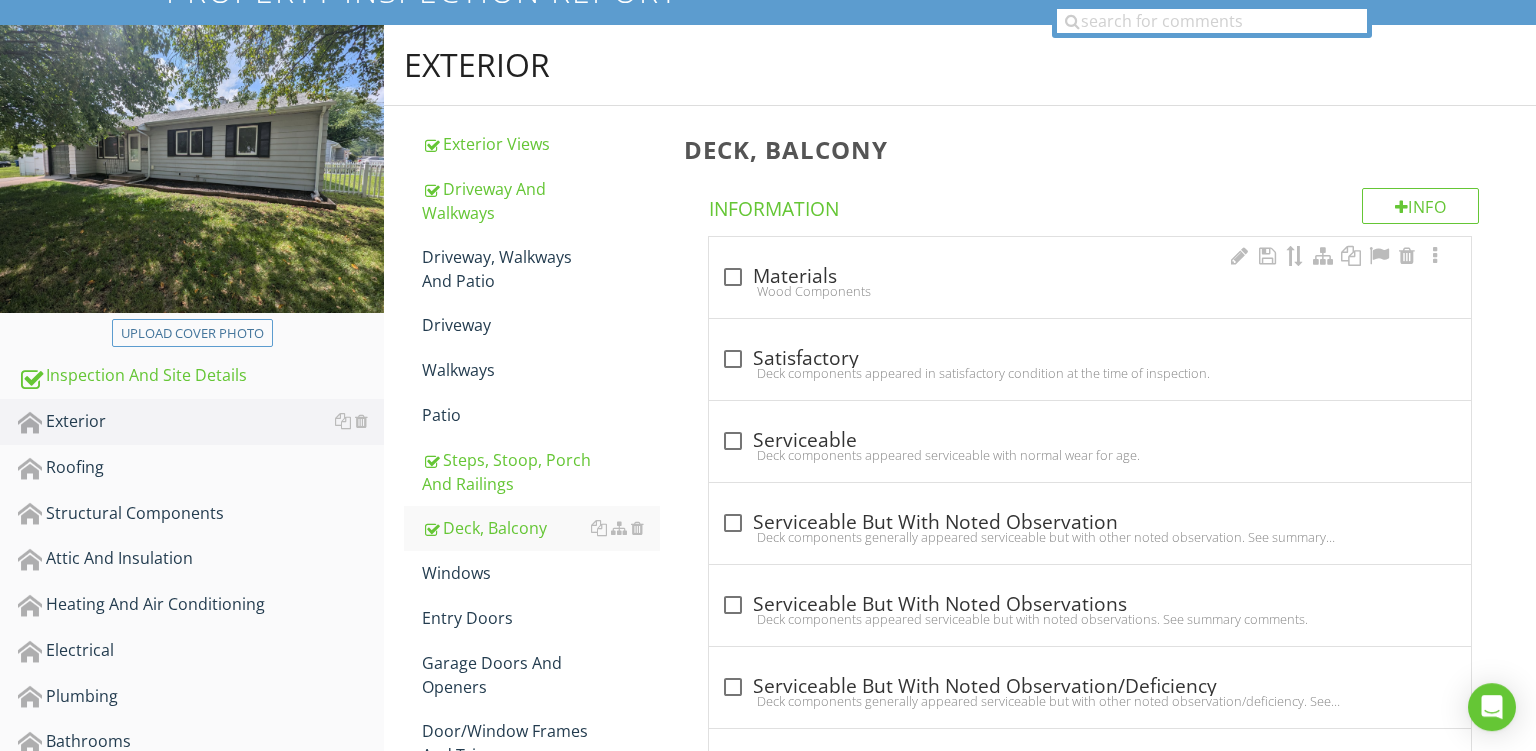 click on "Wood Components" at bounding box center [1090, 291] 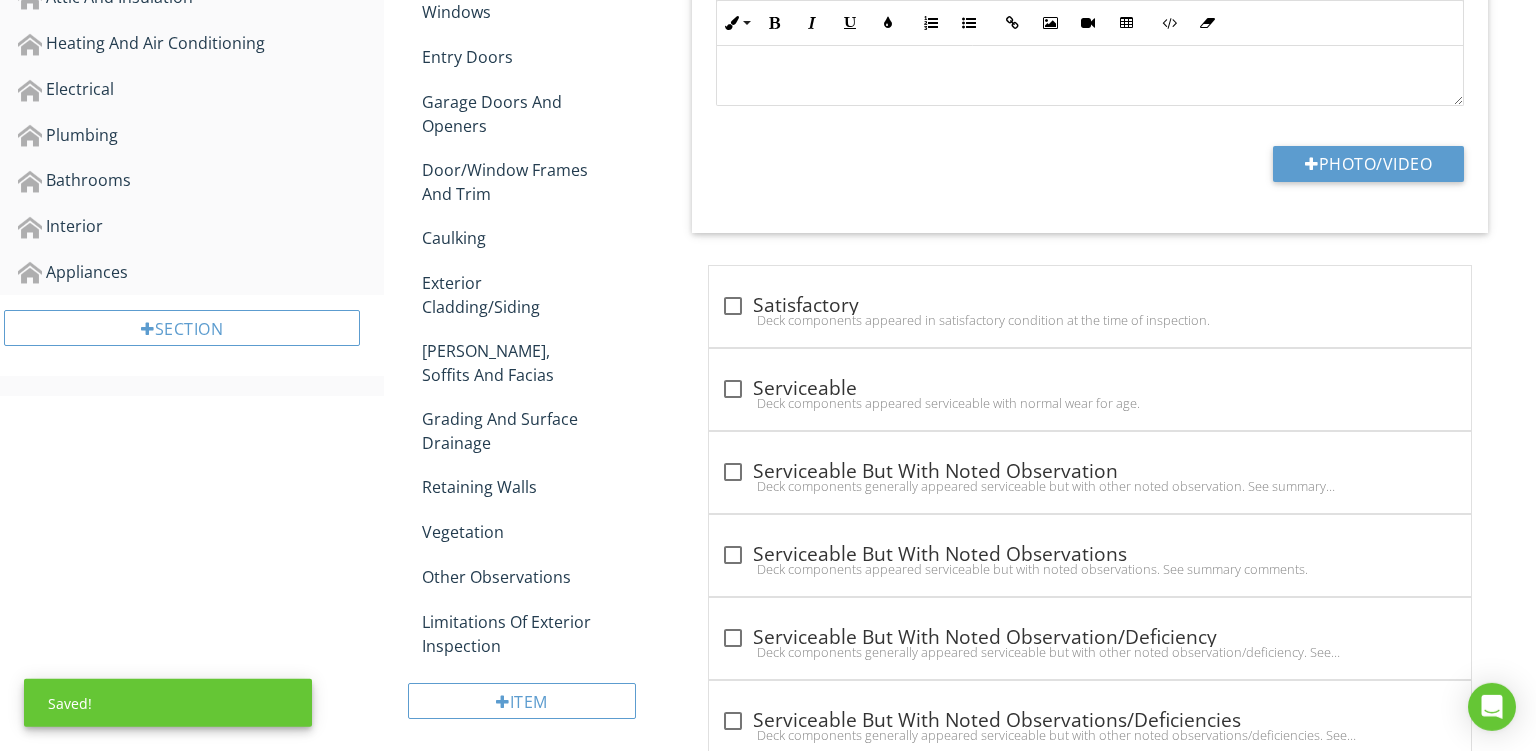 scroll, scrollTop: 783, scrollLeft: 0, axis: vertical 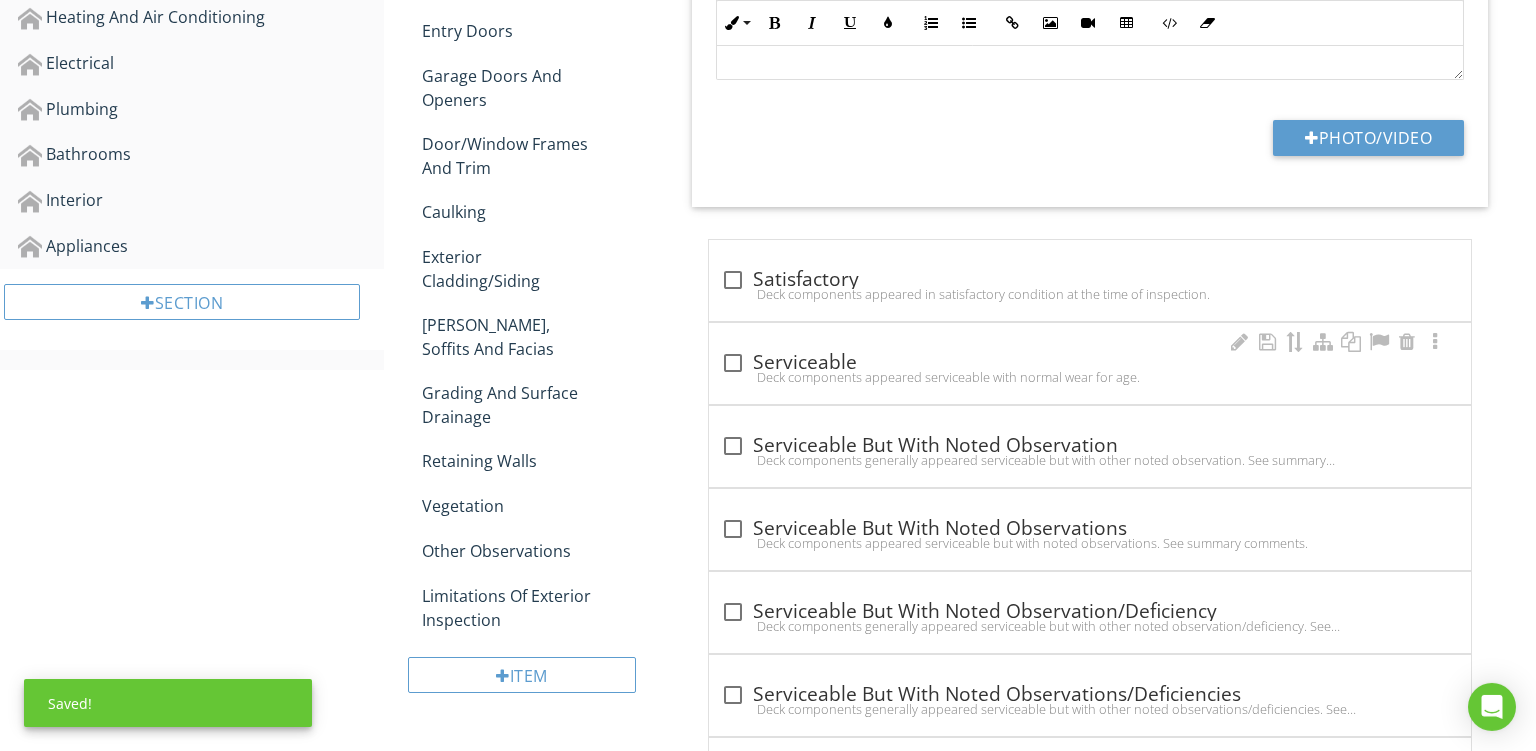 click on "Deck components appeared serviceable with normal wear for age." at bounding box center [1090, 377] 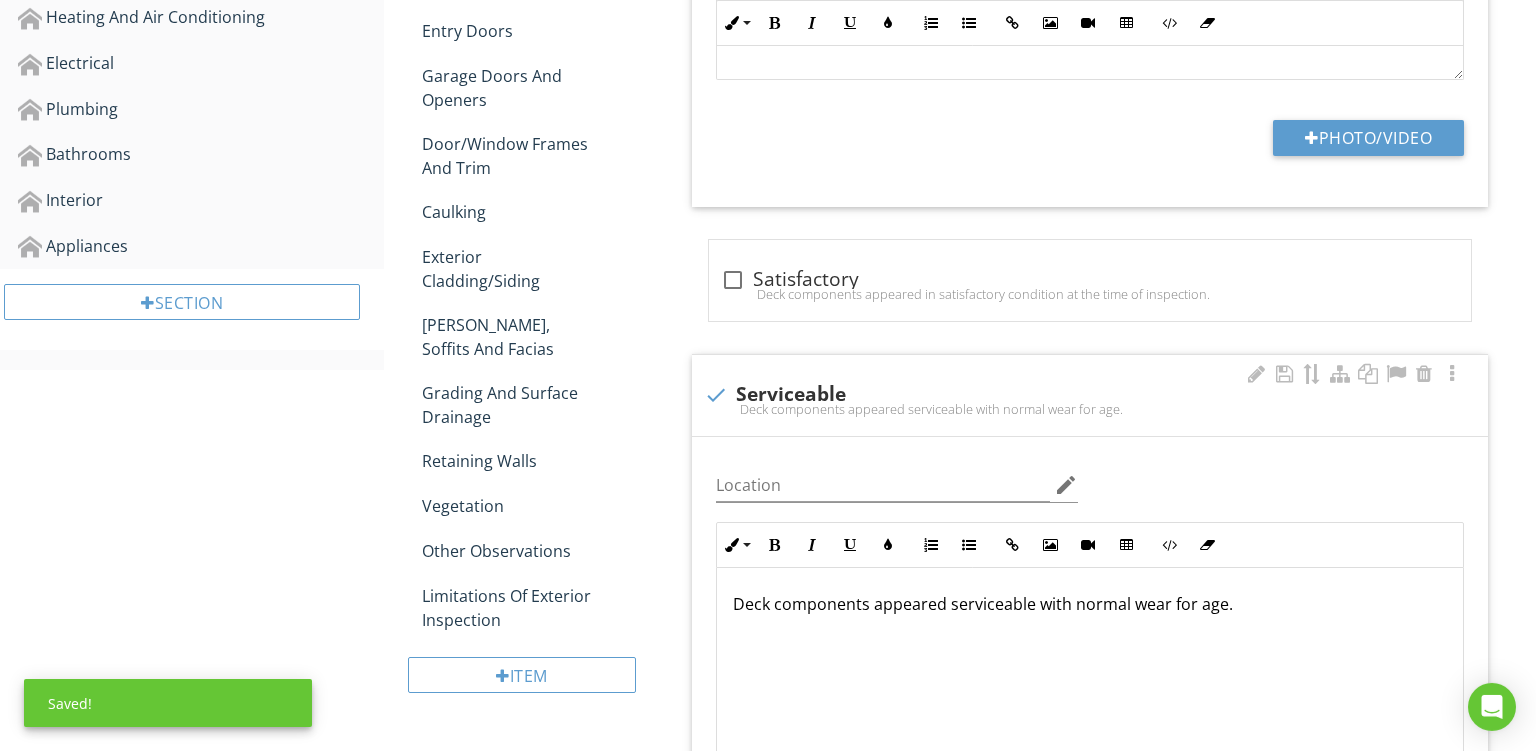 click on "Deck components appeared serviceable with normal wear for age." at bounding box center [1090, 604] 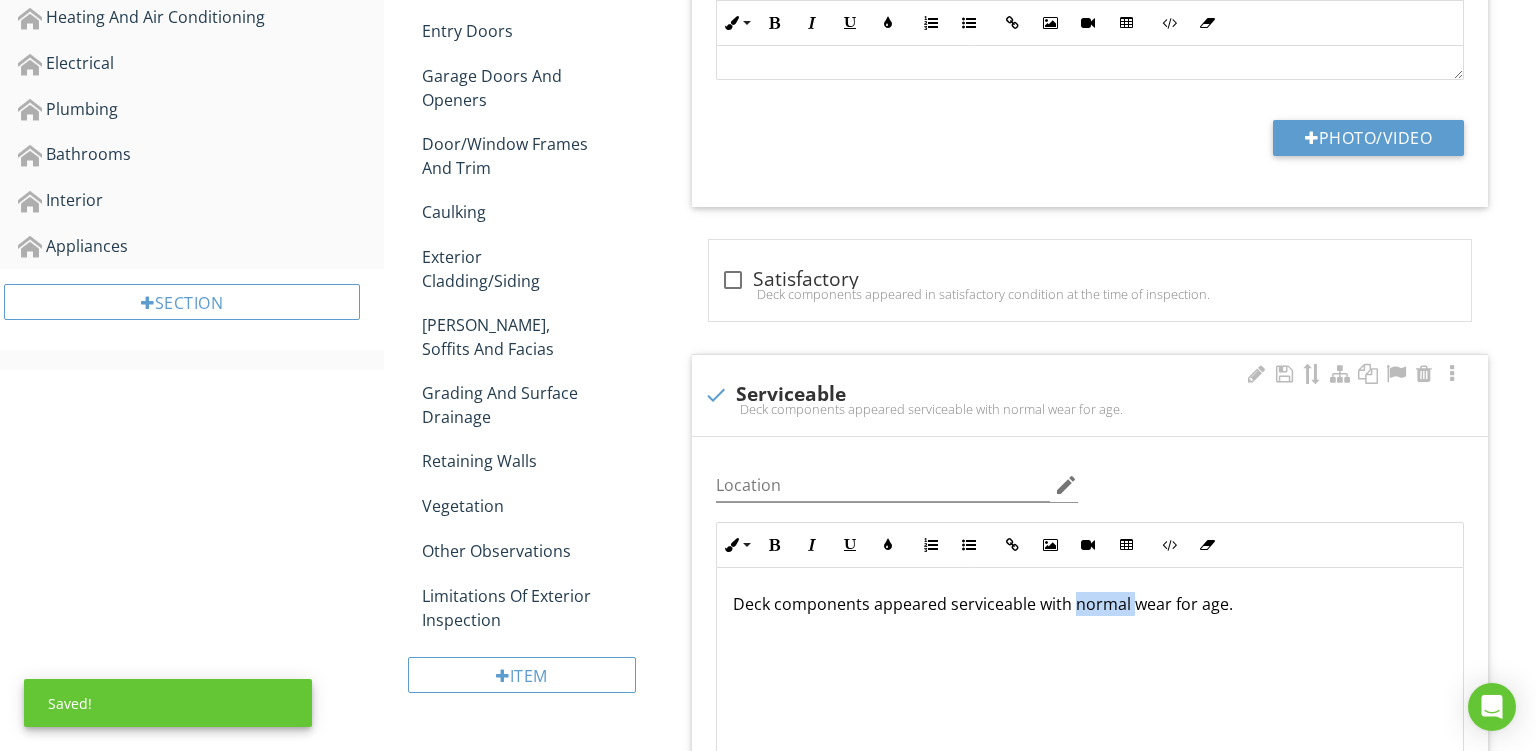 click on "Deck components appeared serviceable with normal wear for age." at bounding box center (1090, 604) 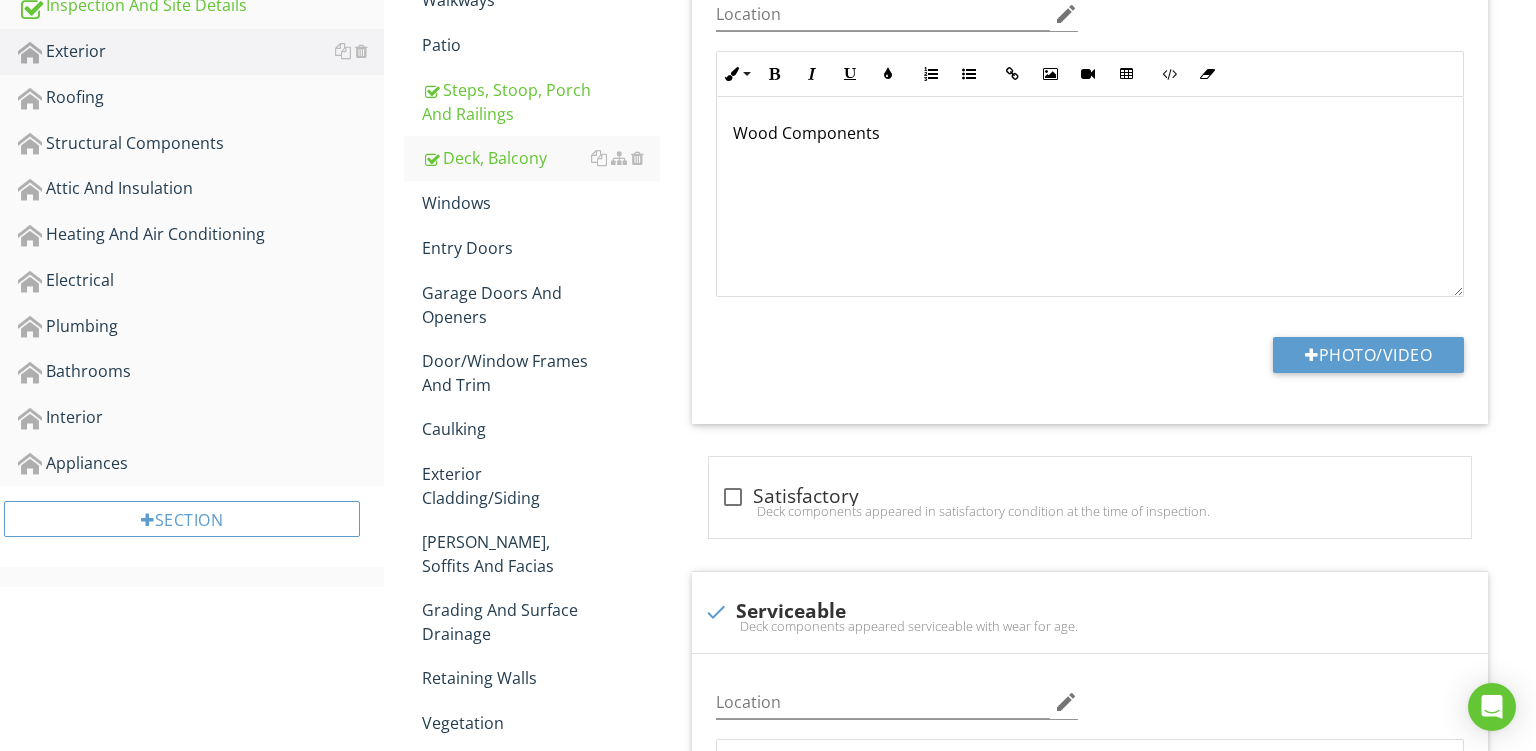scroll, scrollTop: 560, scrollLeft: 0, axis: vertical 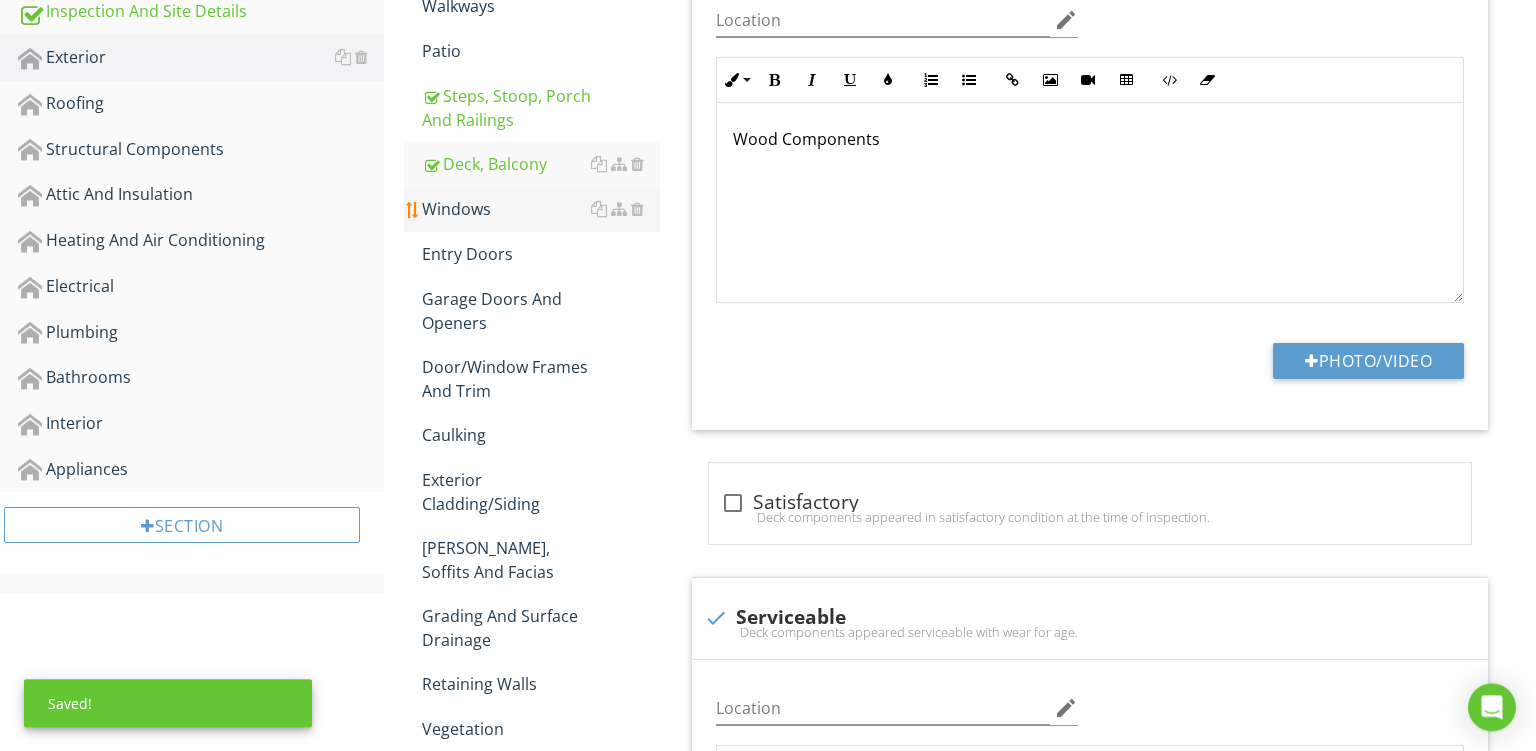 click on "Windows" at bounding box center [541, 209] 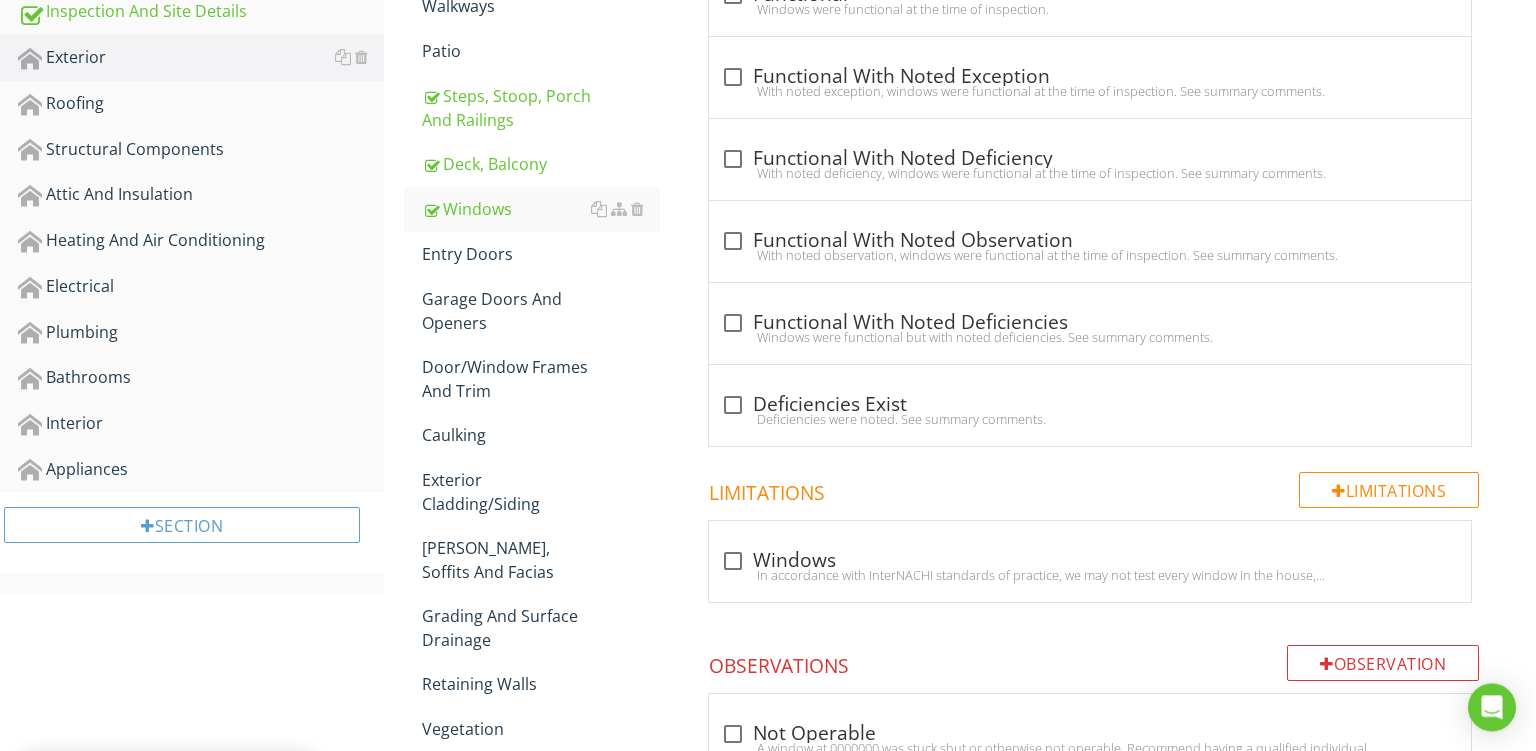 scroll, scrollTop: 255, scrollLeft: 0, axis: vertical 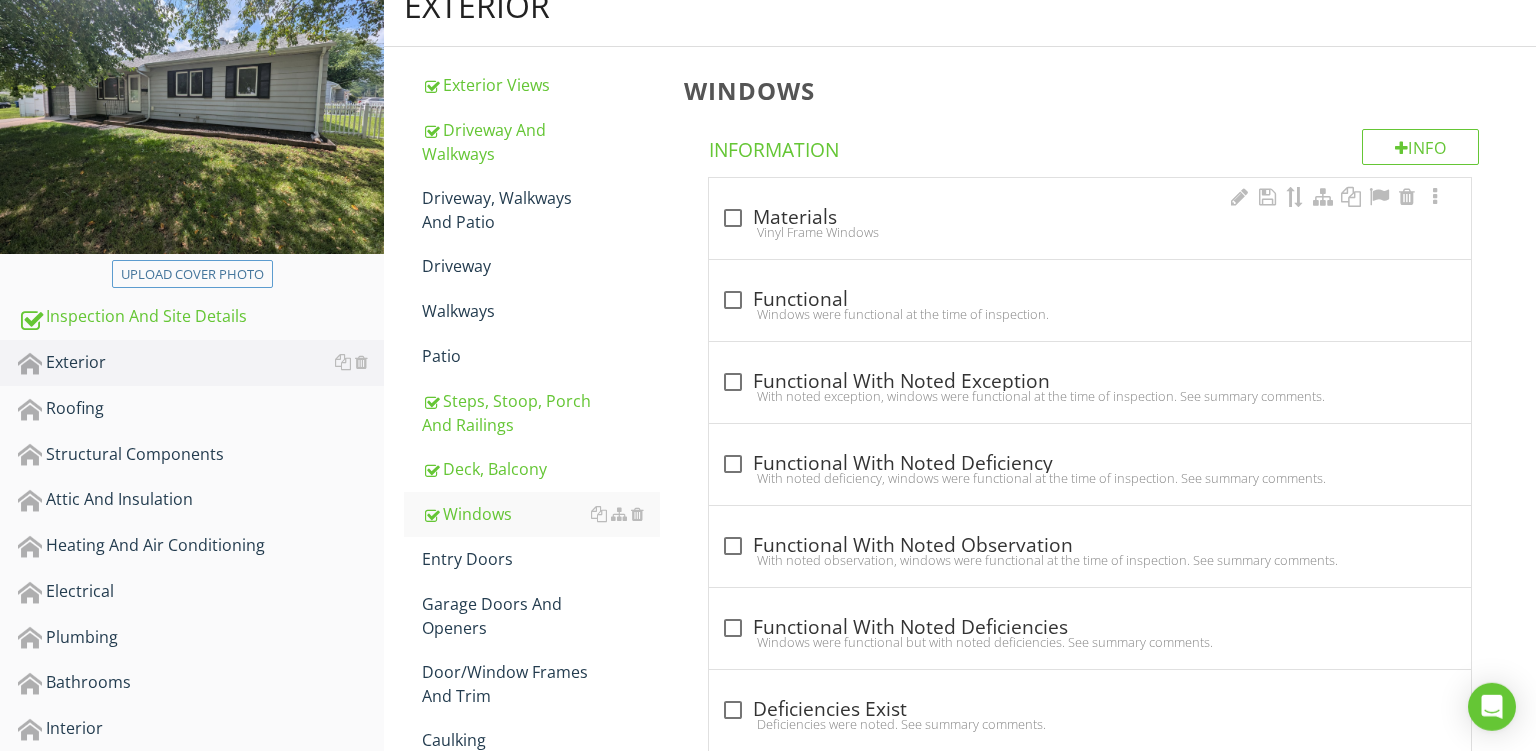 click on "Vinyl Frame Windows" at bounding box center [1090, 232] 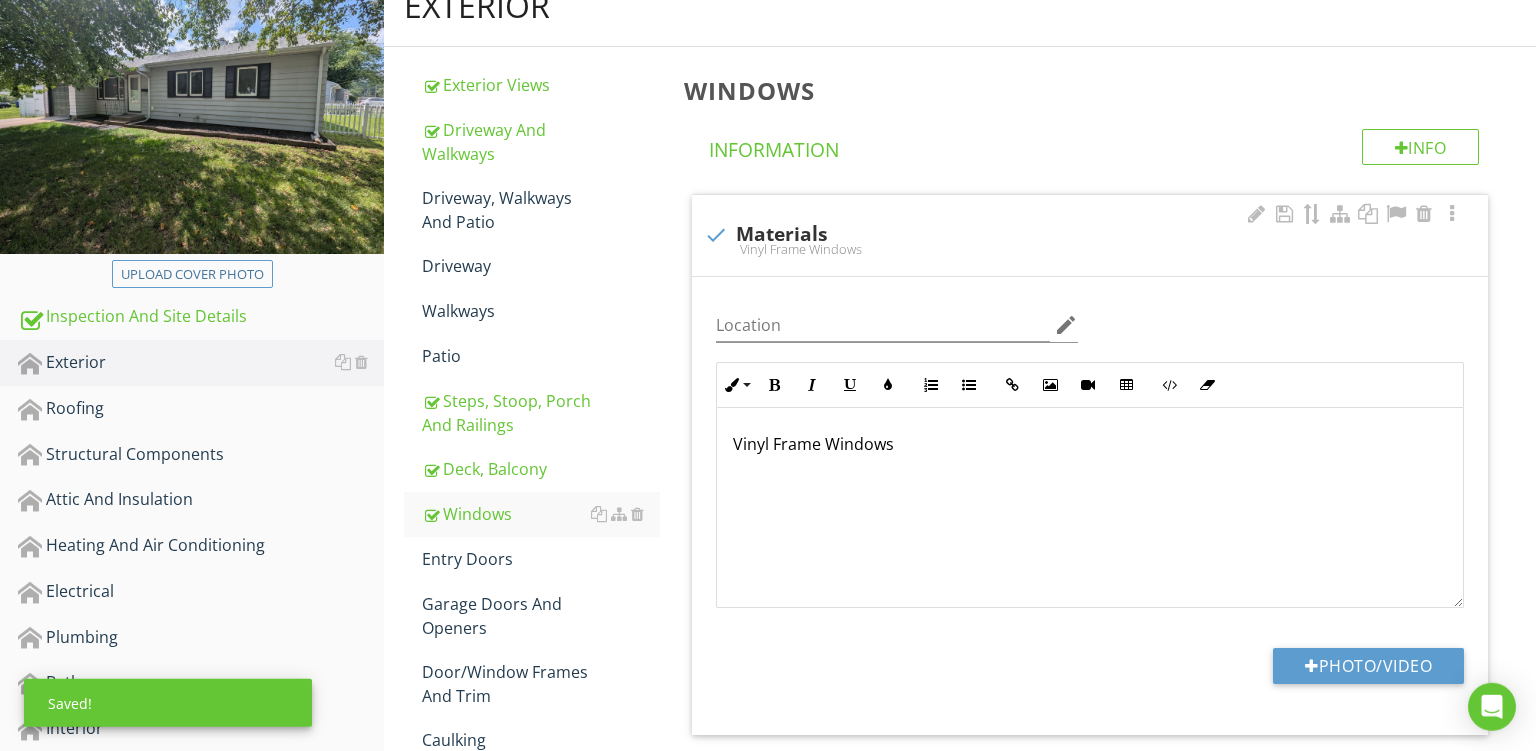 click on "Vinyl Frame Windows" at bounding box center (1090, 508) 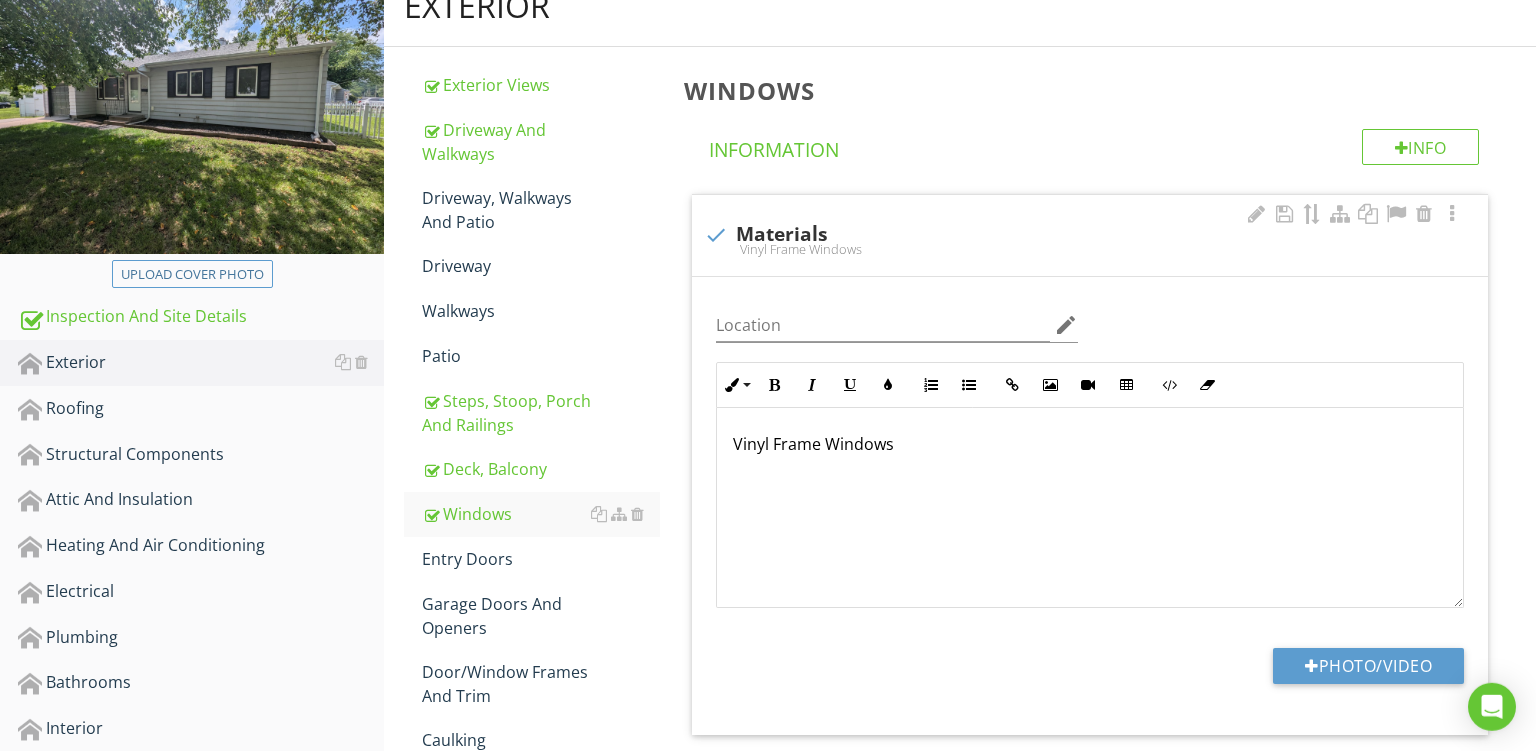 type 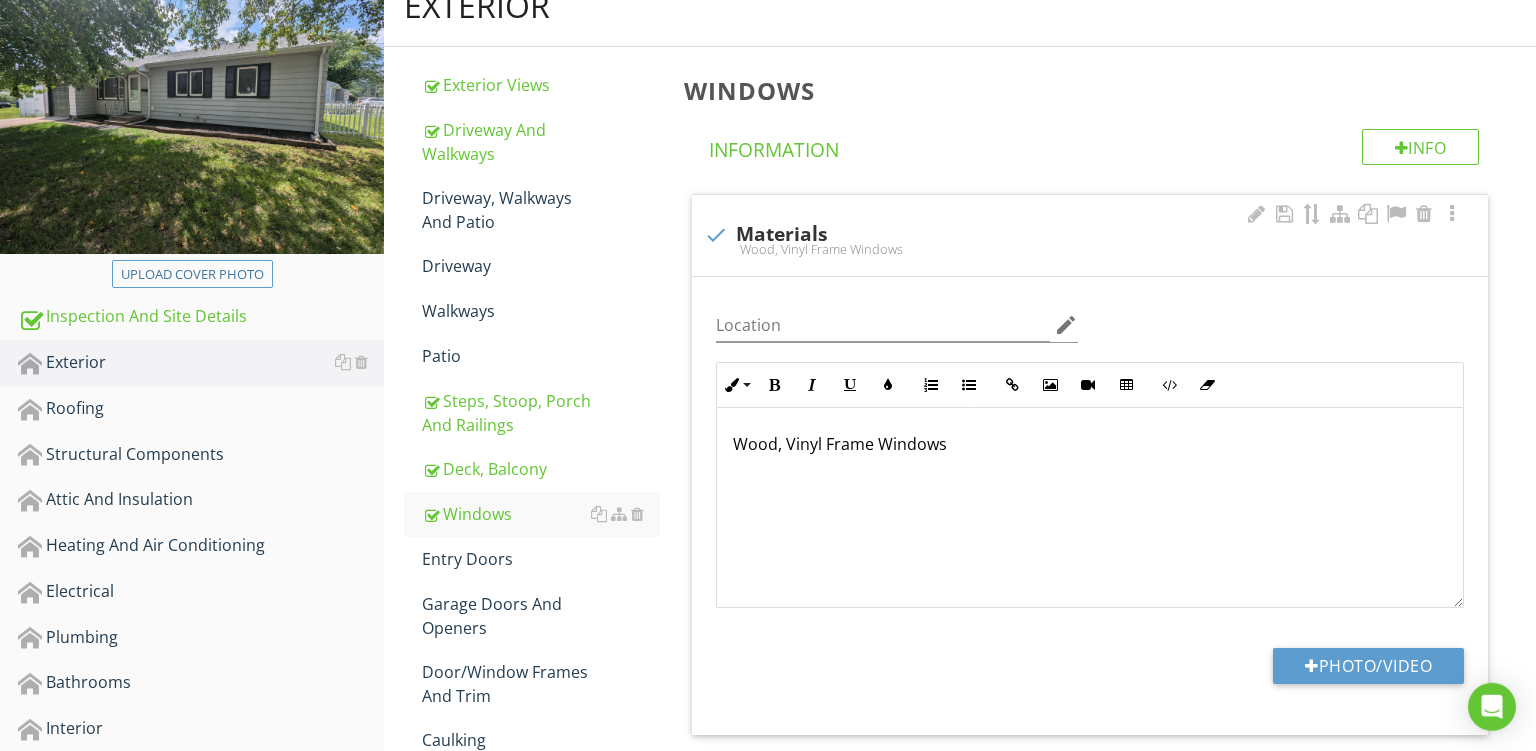 click on "Wood, Vinyl Frame Windows" at bounding box center [1090, 444] 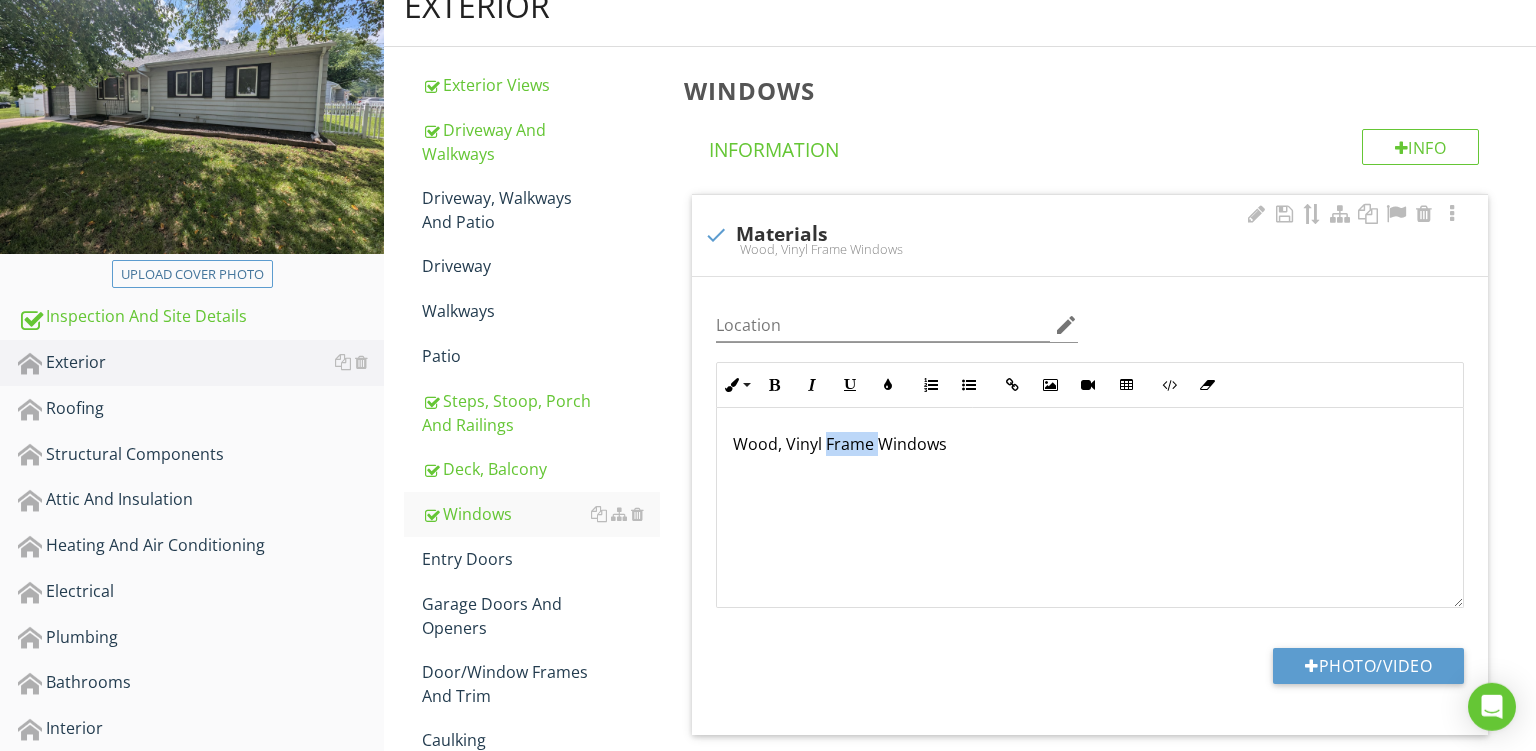 click on "Wood, Vinyl Frame Windows" at bounding box center [1090, 444] 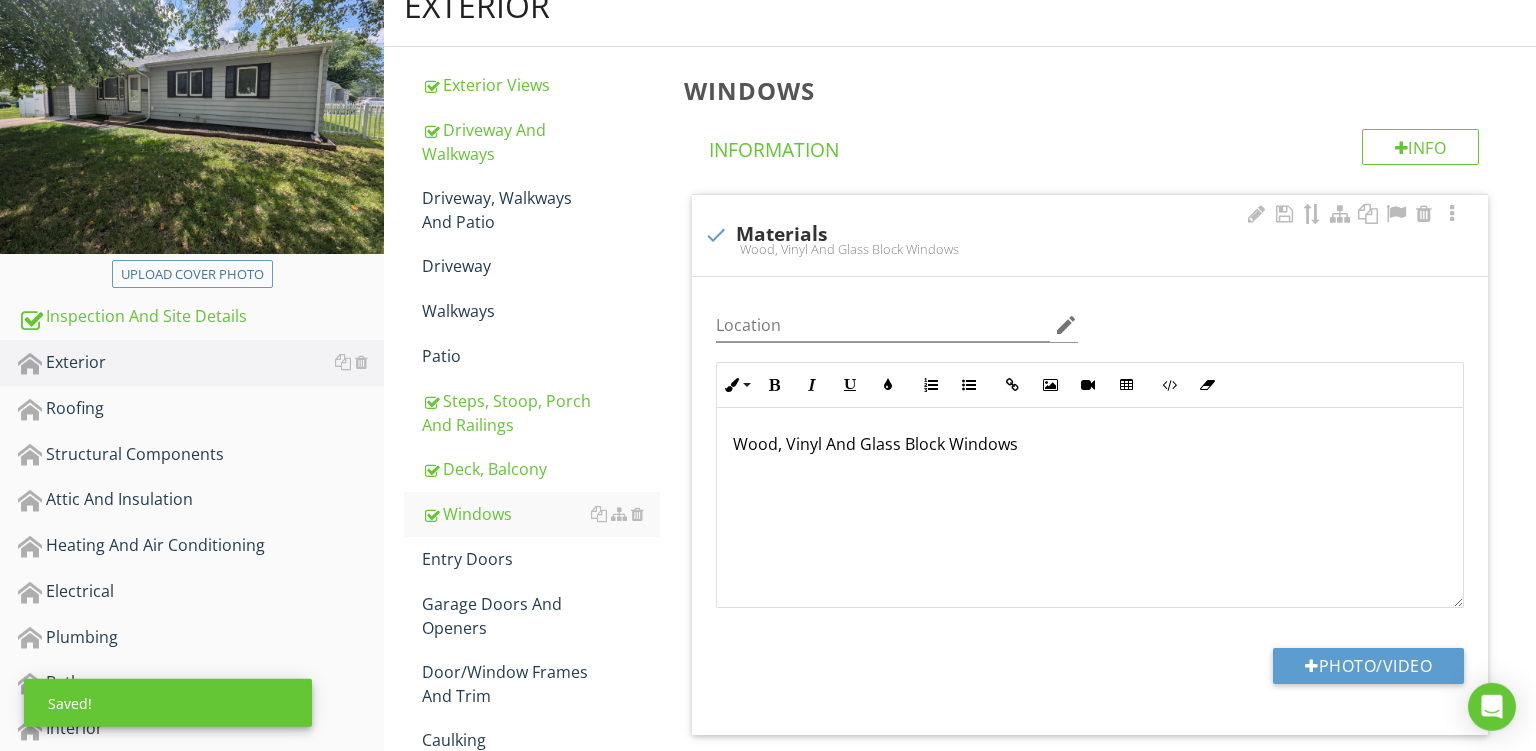 click on "Wood, Vinyl And Glass Block Windows" at bounding box center [1090, 444] 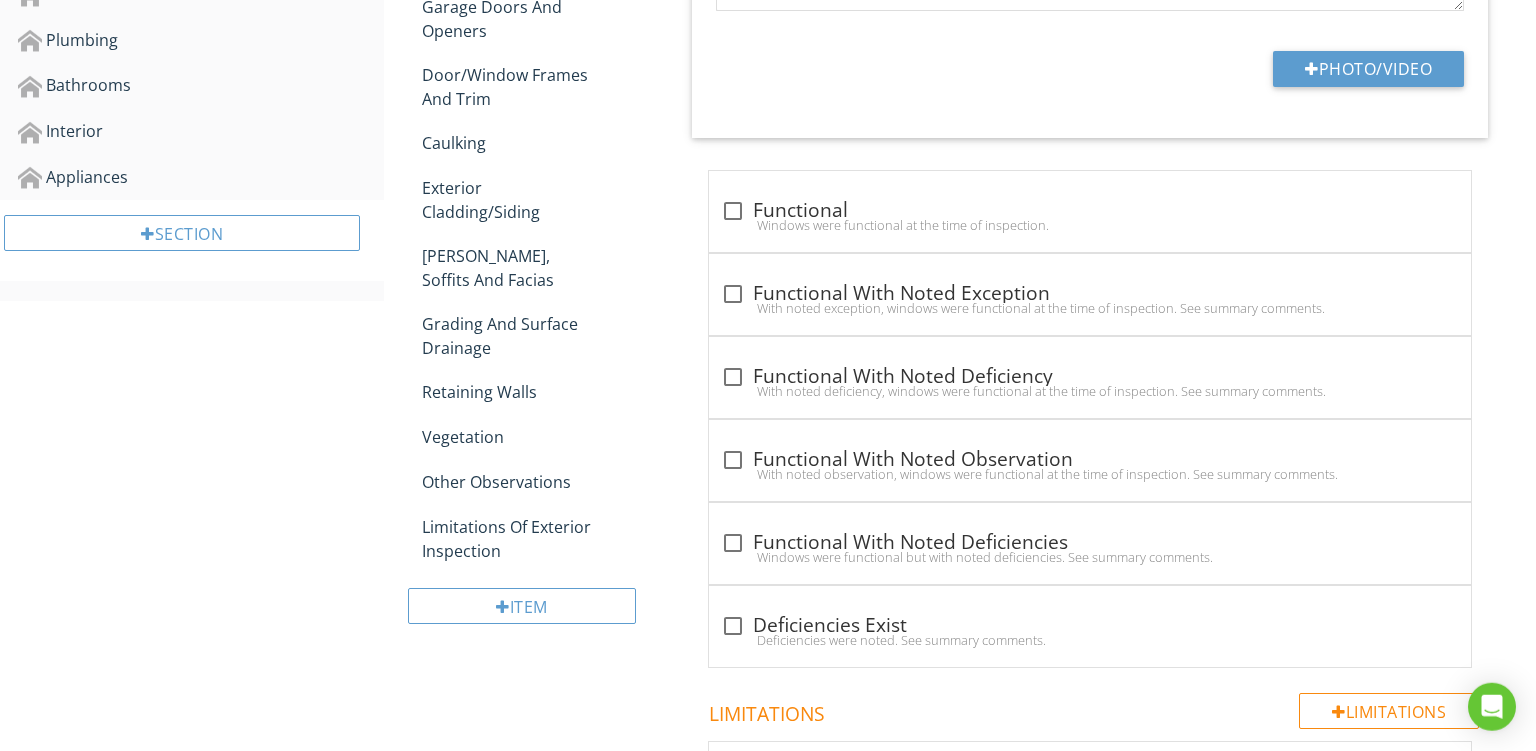 scroll, scrollTop: 949, scrollLeft: 0, axis: vertical 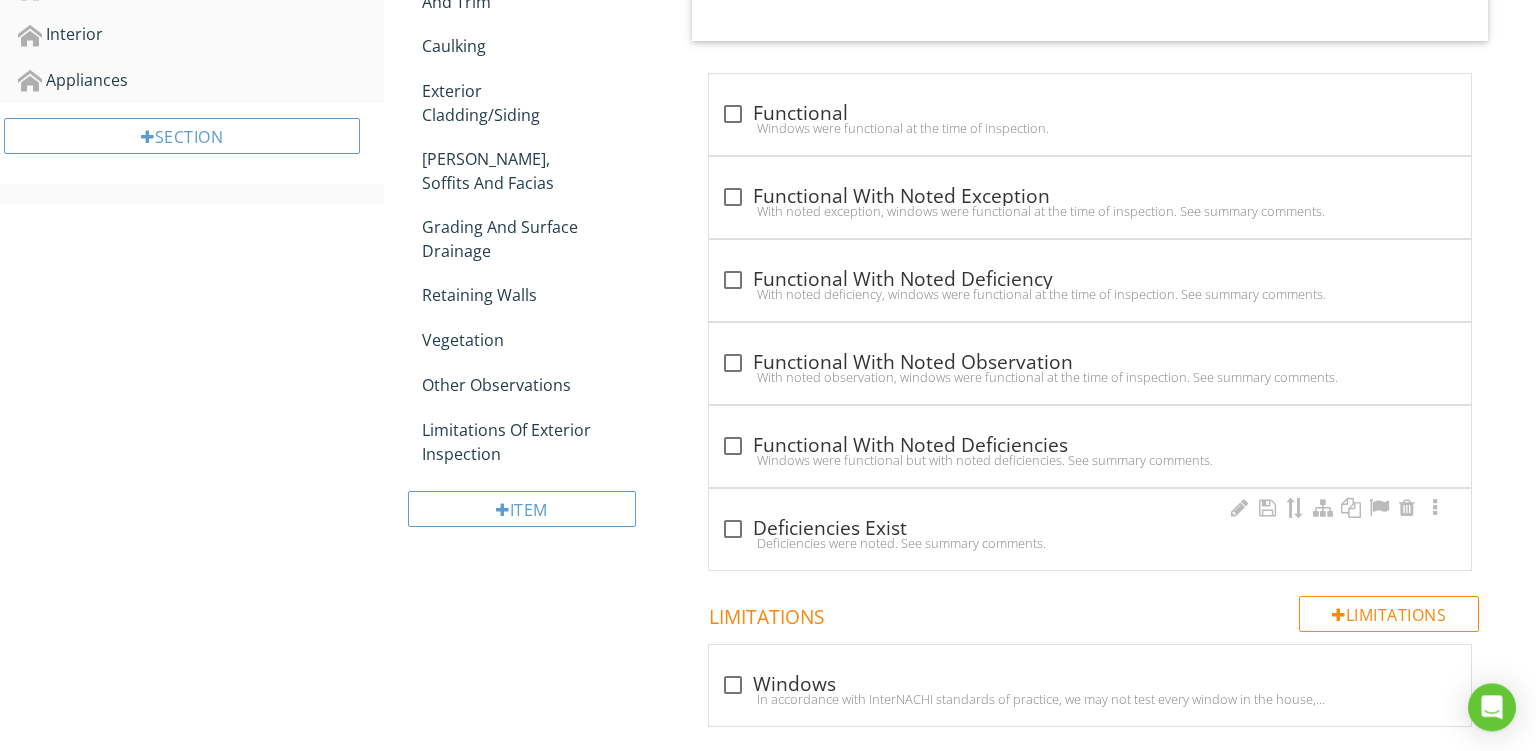 click on "check_box_outline_blank
Deficiencies Exist" at bounding box center [1090, 529] 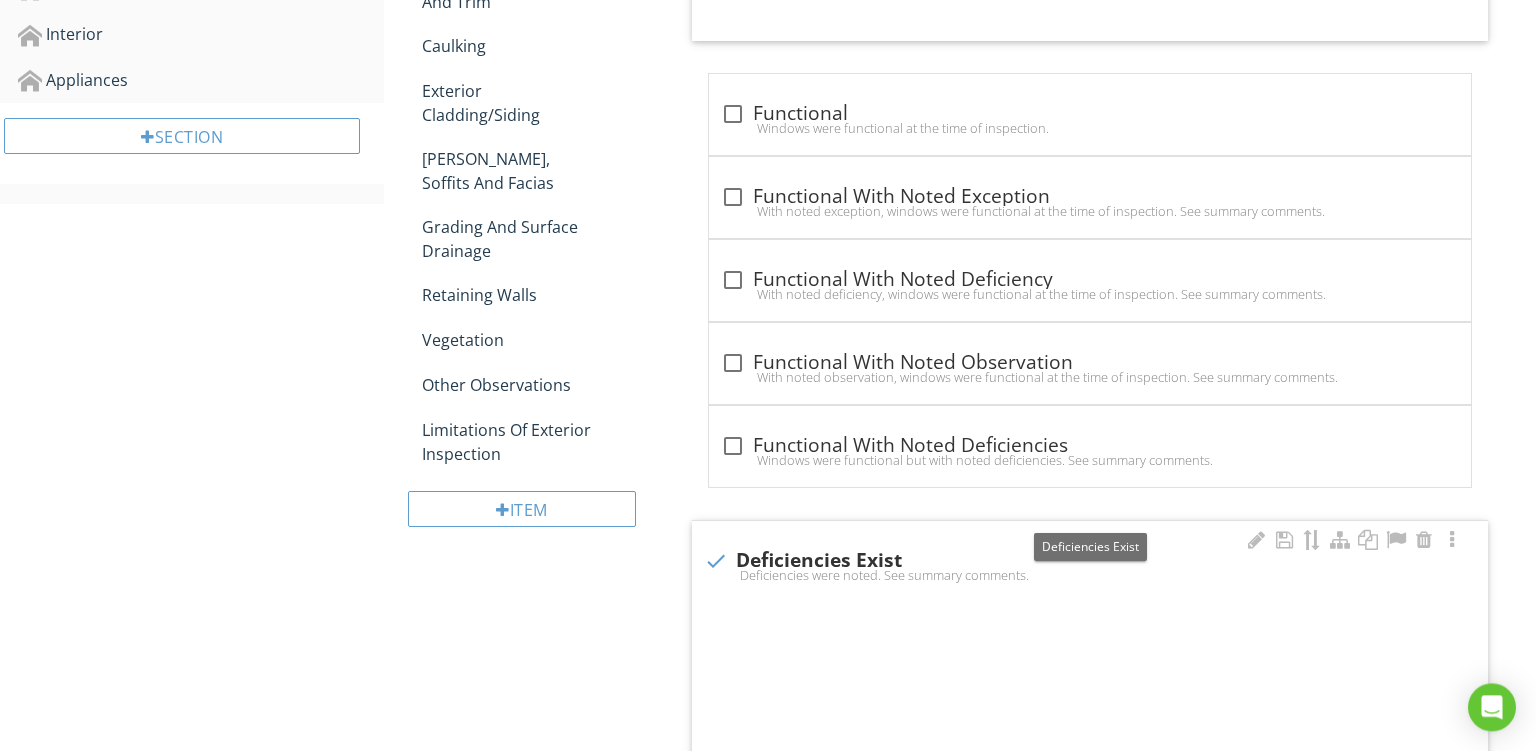 checkbox on "true" 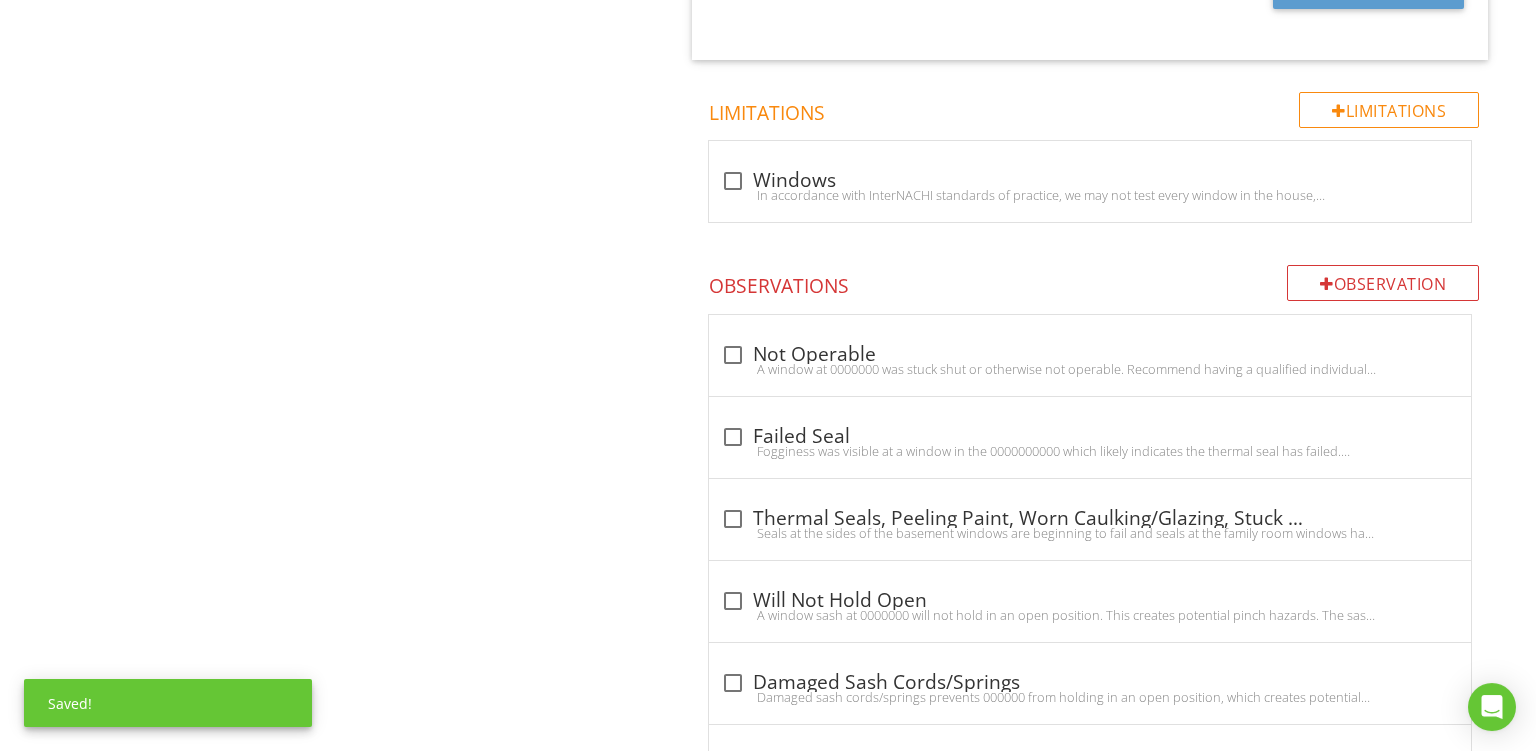 scroll, scrollTop: 1970, scrollLeft: 0, axis: vertical 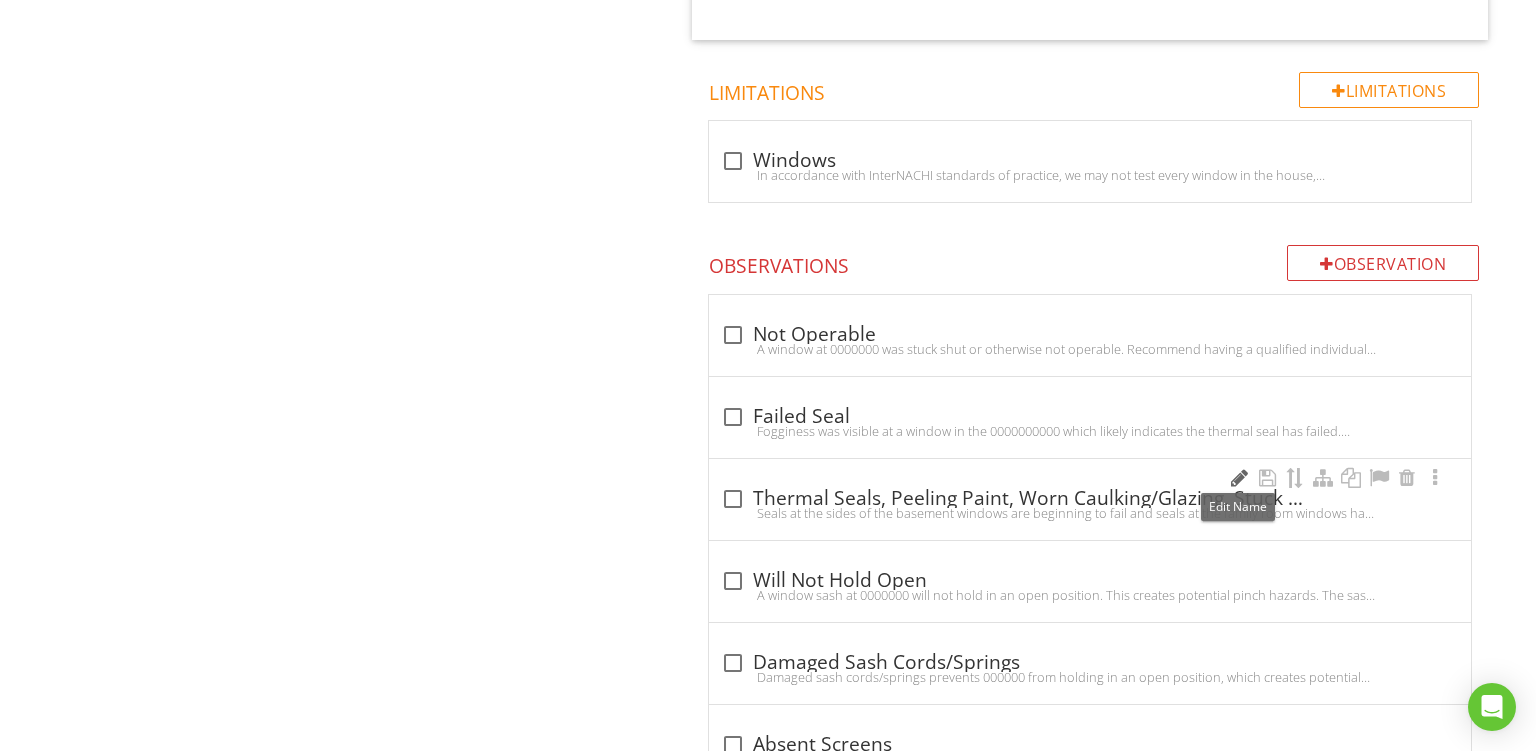 click at bounding box center [1239, 478] 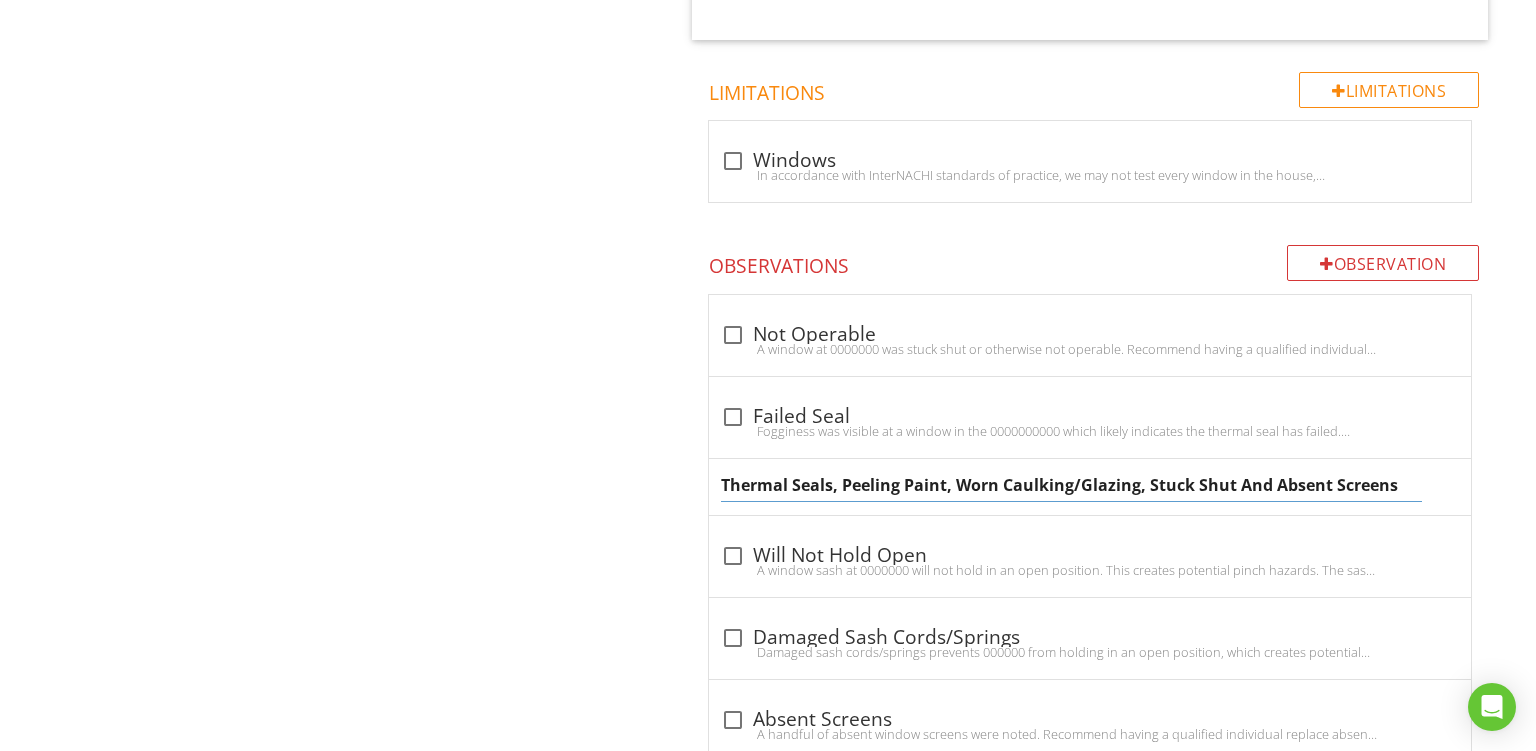 click on "Thermal Seals, Peeling Paint, Worn Caulking/Glazing, Stuck Shut And Absent Screens" at bounding box center (1071, 485) 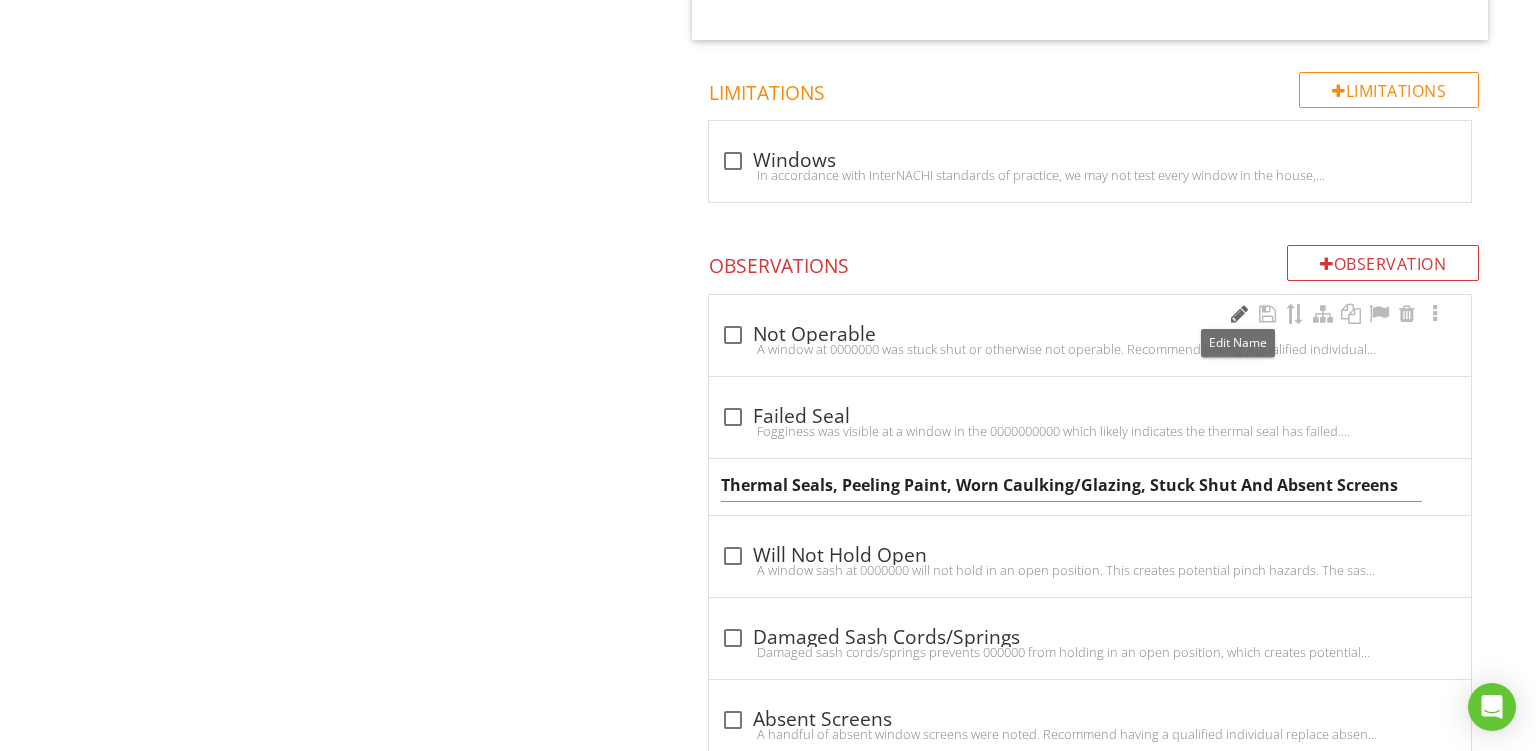 click at bounding box center (1239, 314) 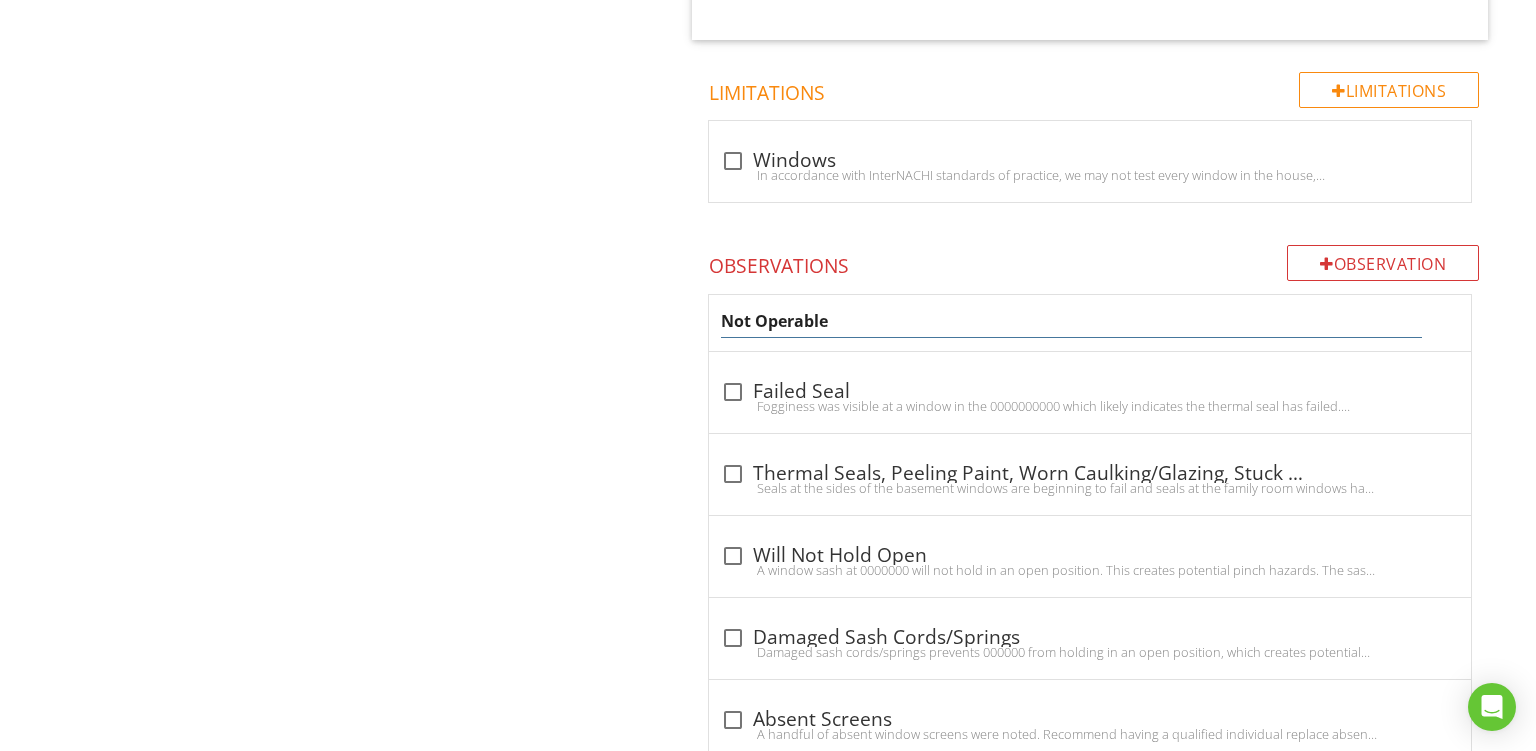 click on "Not Operable" at bounding box center (1071, 321) 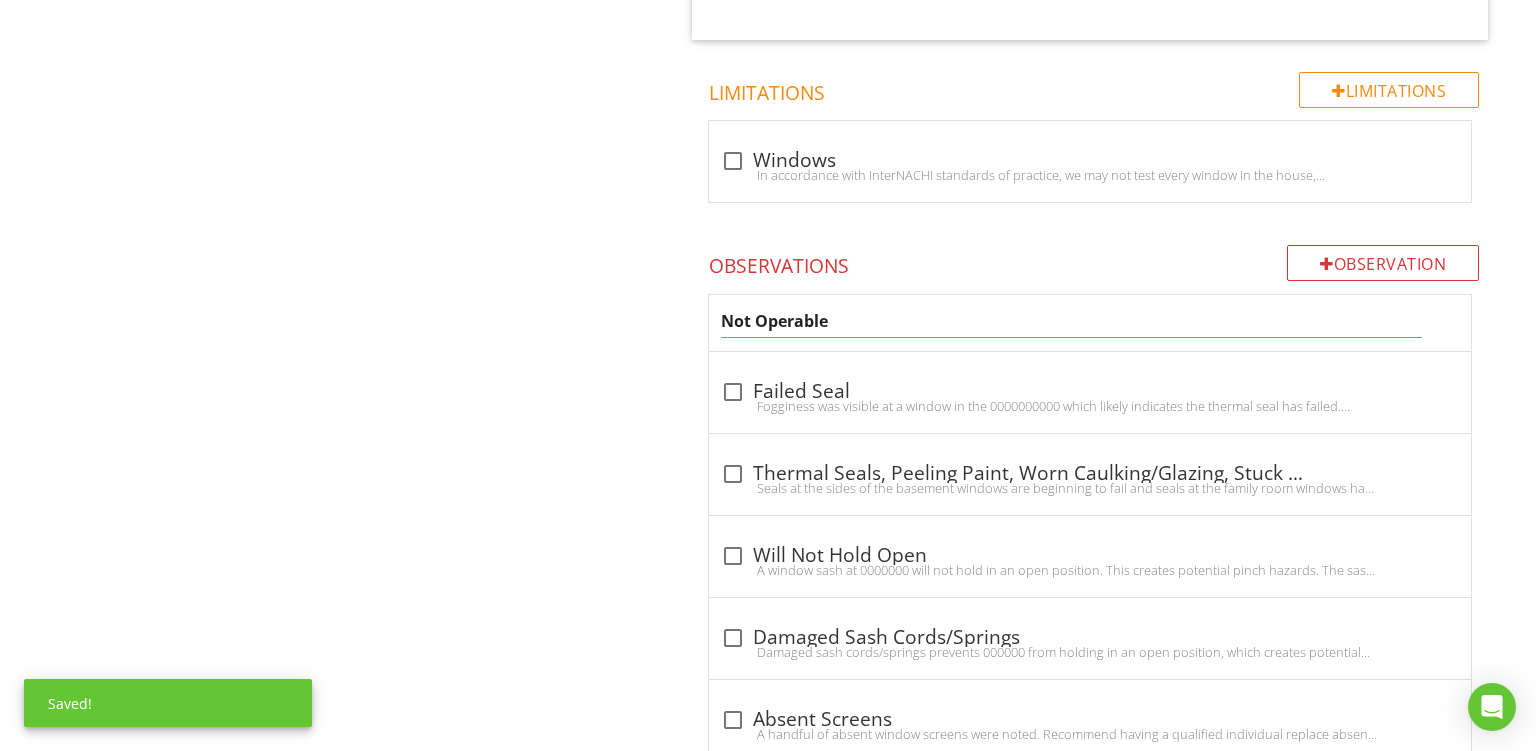 click on "Not Operable" at bounding box center (1071, 321) 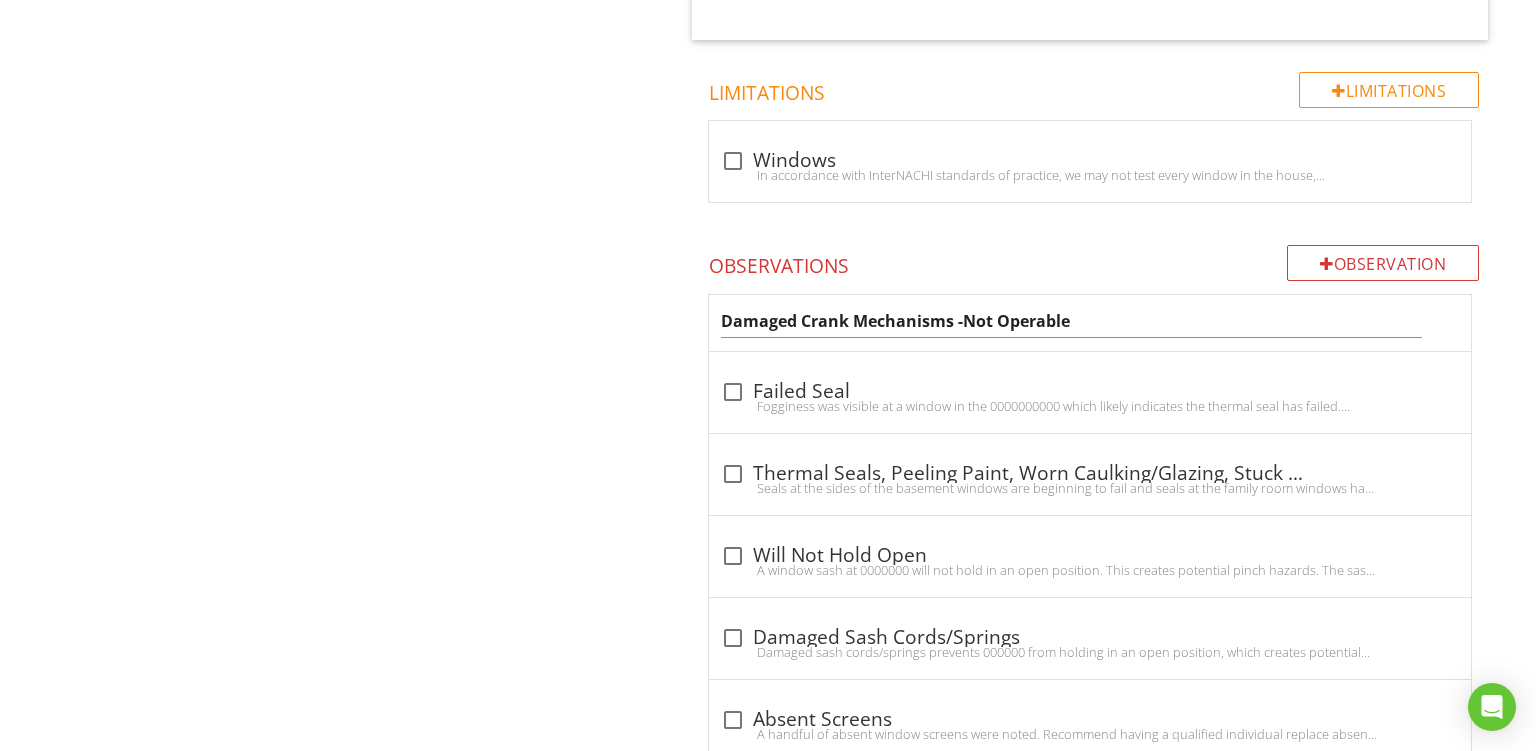 type on "Damaged Crank Mechanisms - Not Operable" 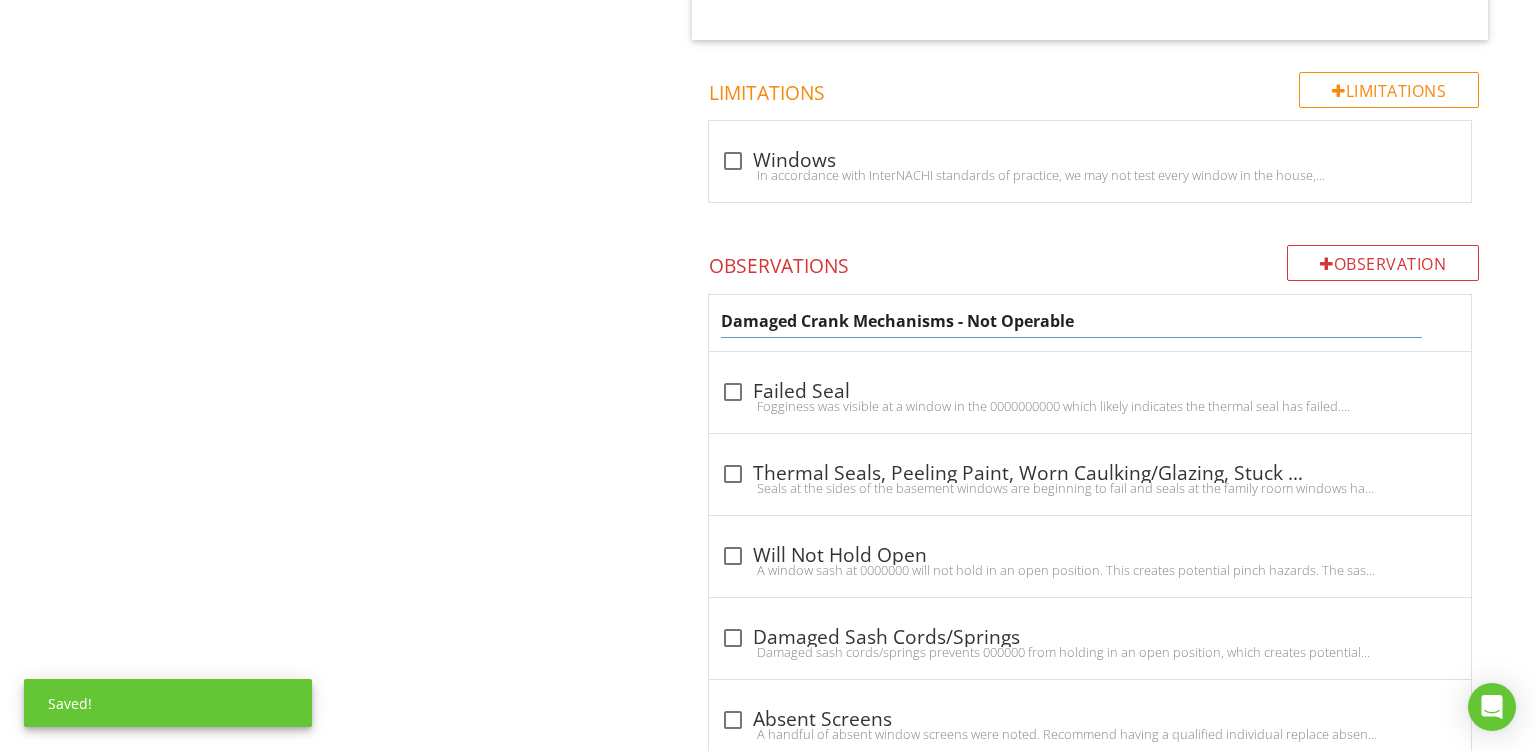 click on "Damaged Crank Mechanisms - Not Operable" at bounding box center [1071, 321] 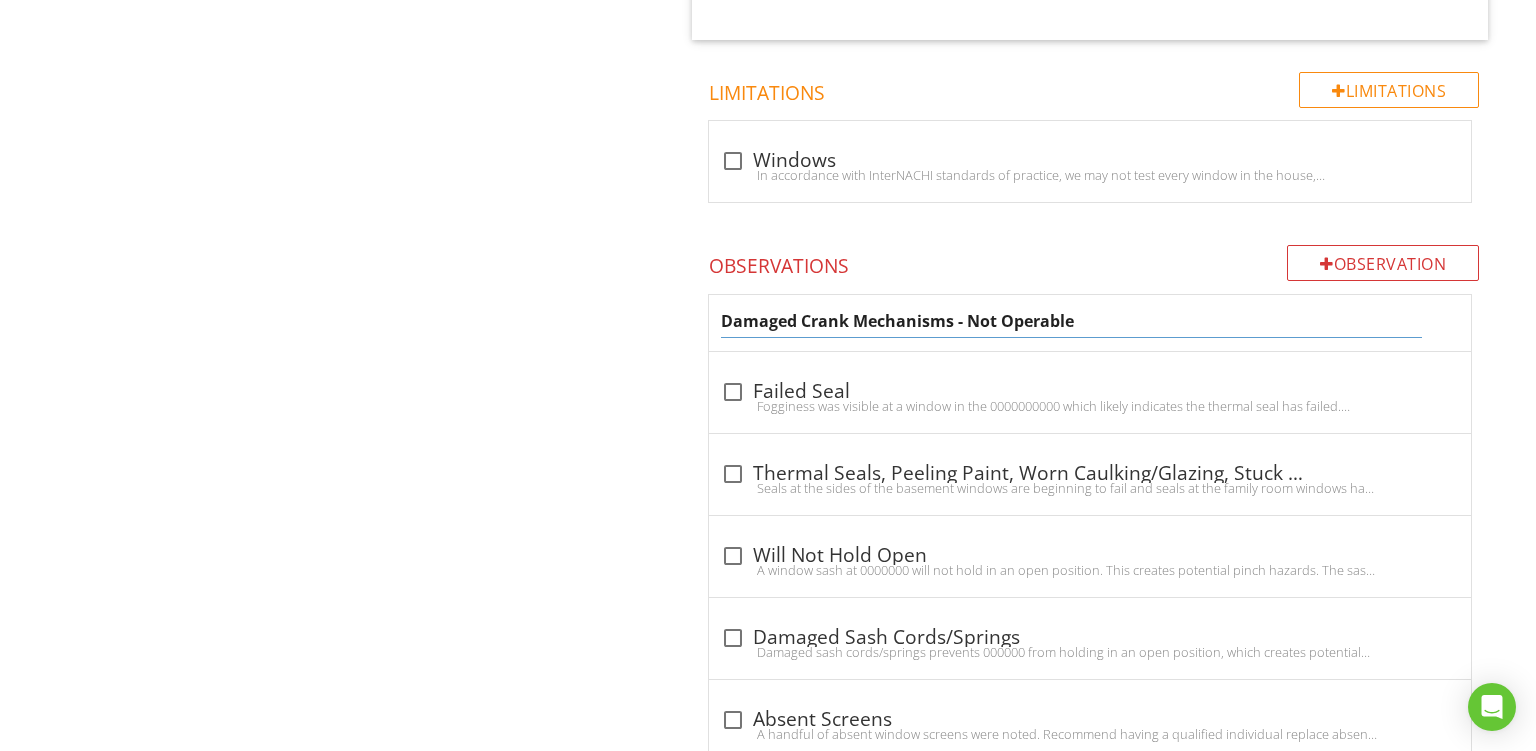 click on "Damaged Crank Mechanisms - Not Operable" at bounding box center [1071, 321] 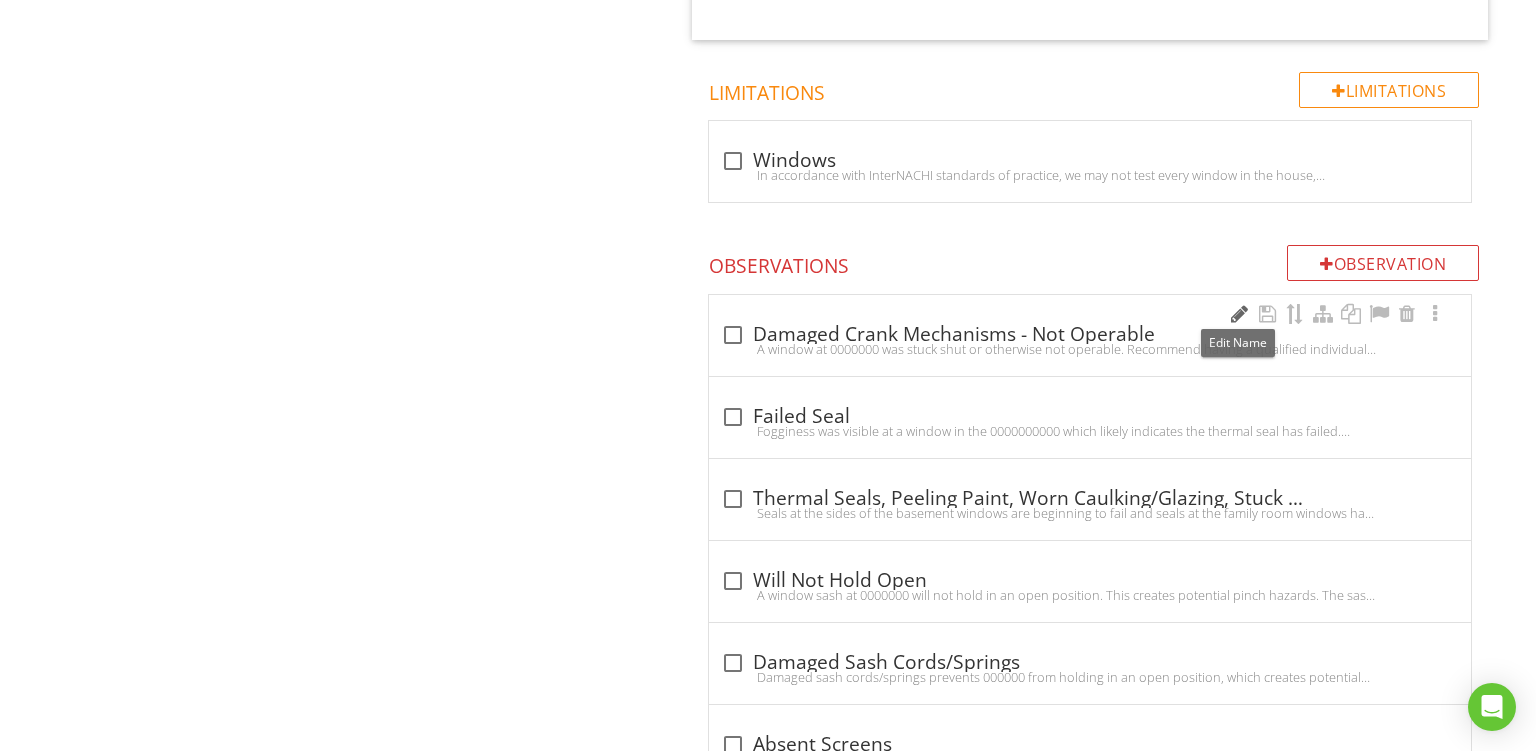 click at bounding box center [1239, 314] 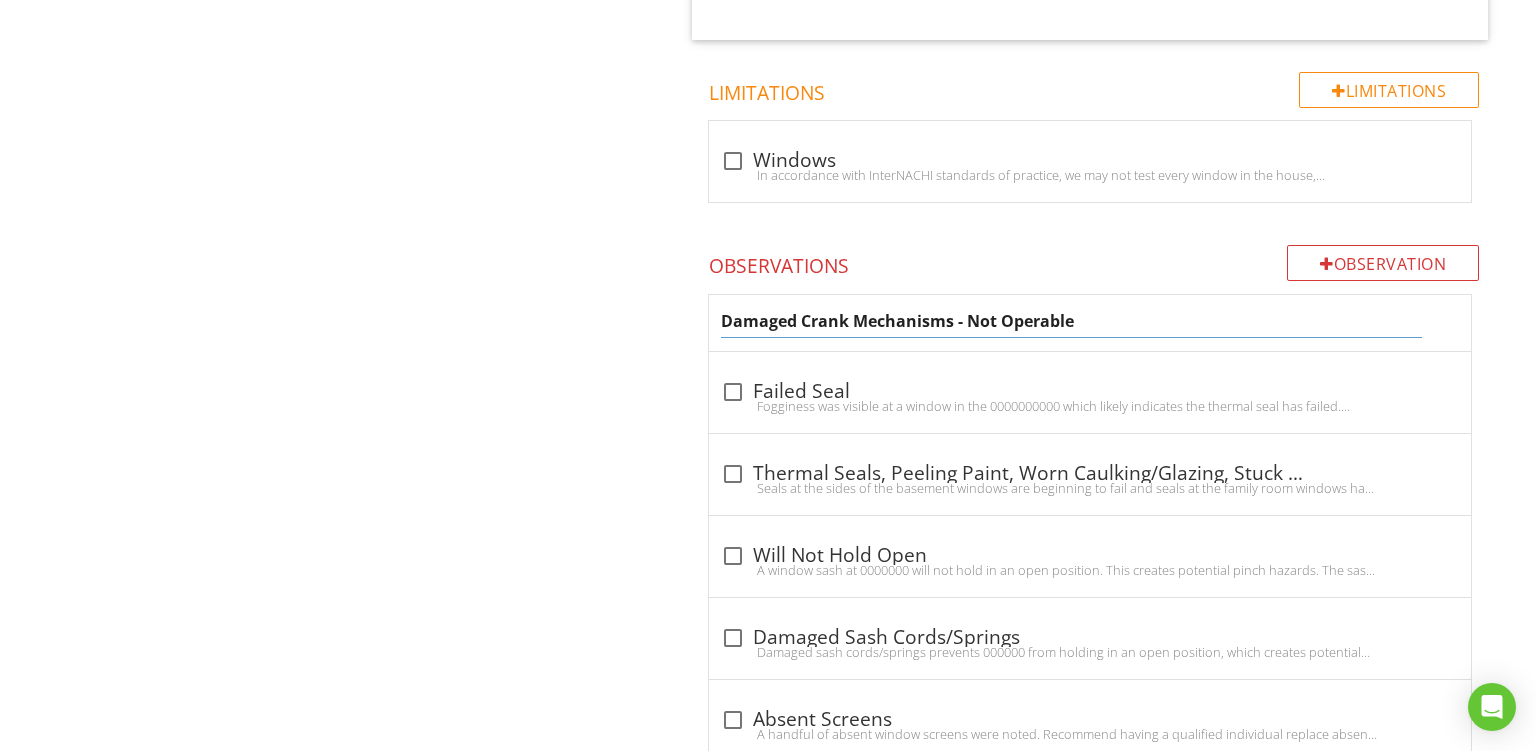 click on "Damaged Crank Mechanisms - Not Operable" at bounding box center (1071, 321) 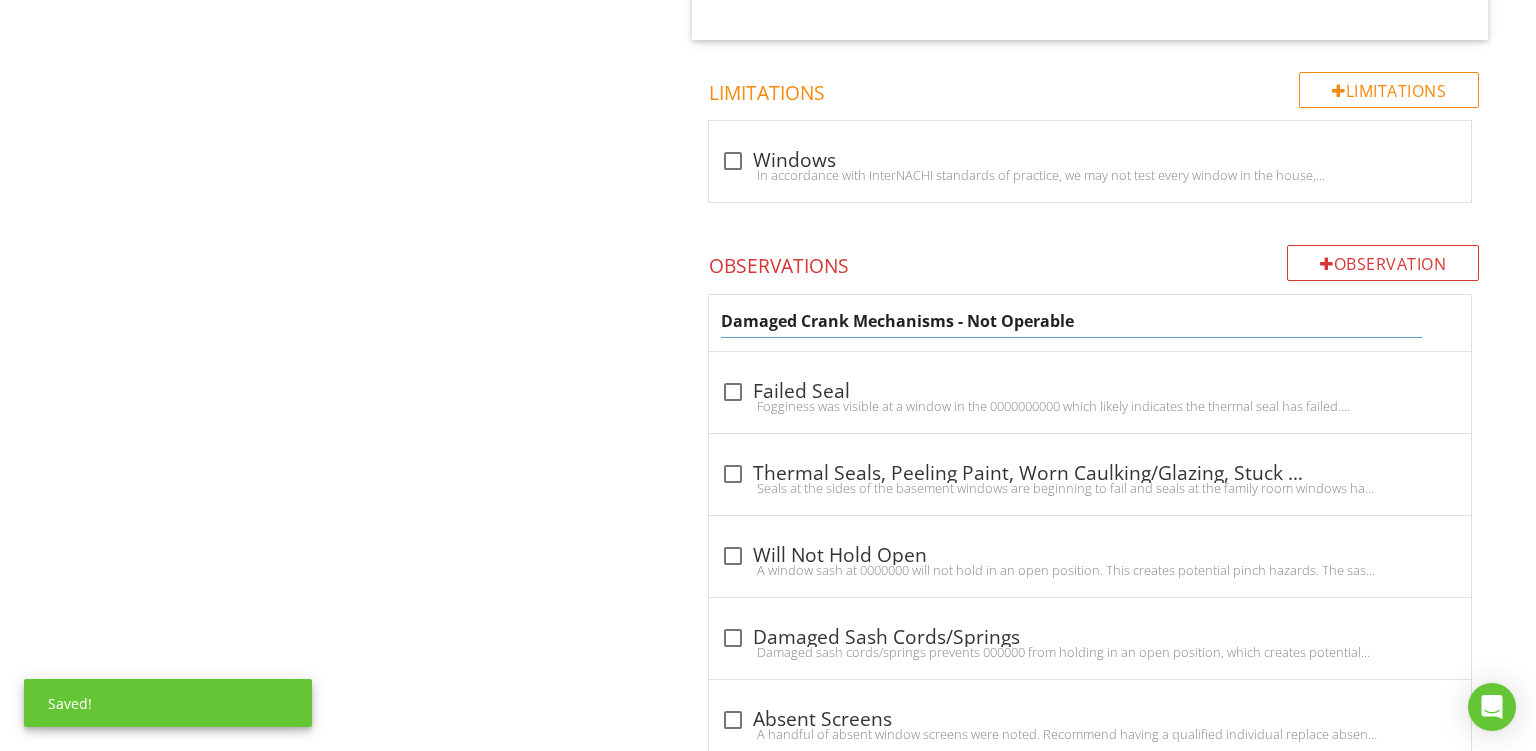 click on "Damaged Crank Mechanisms - Not Operable" at bounding box center [1071, 321] 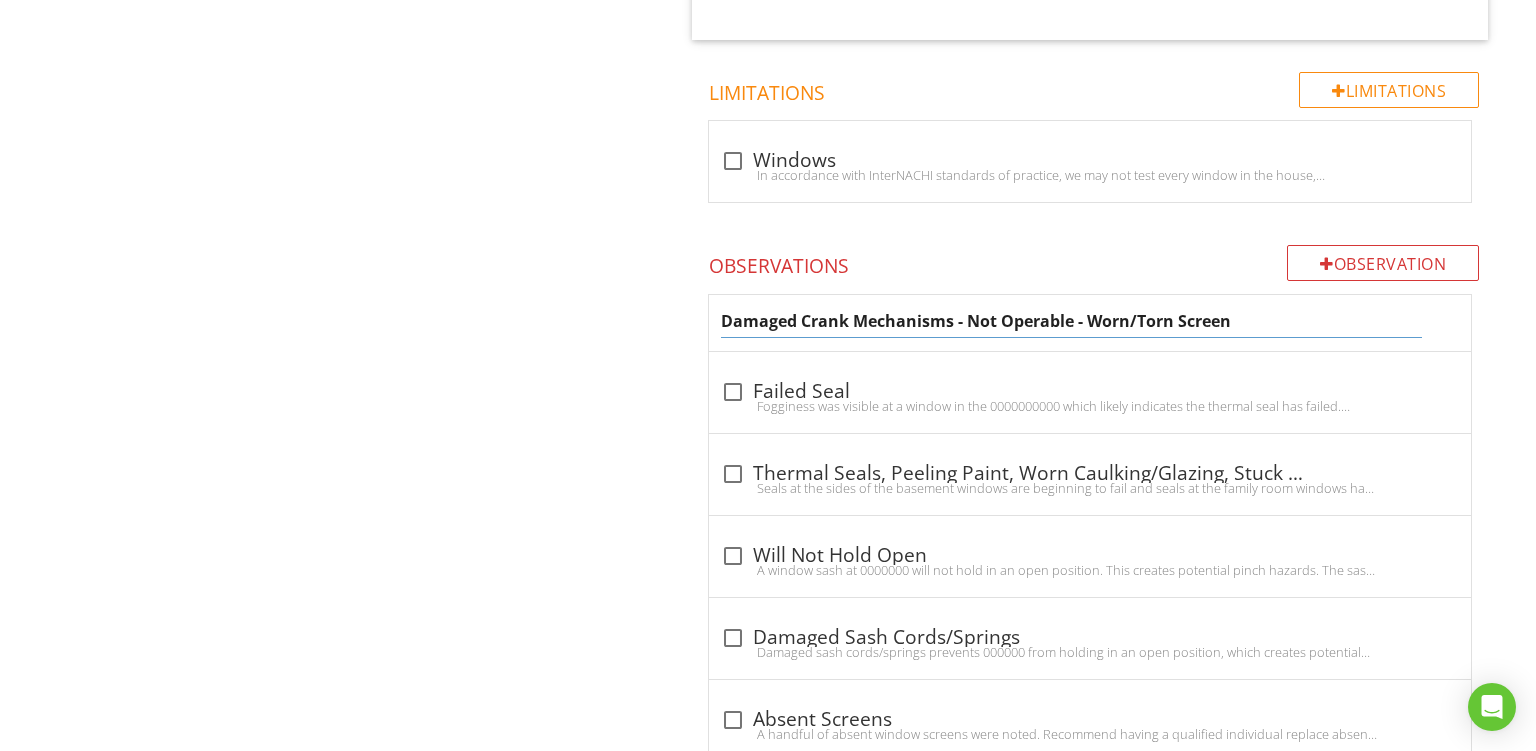 type on "Damaged Crank Mechanisms - Not Operable - Worn/Torn Screens" 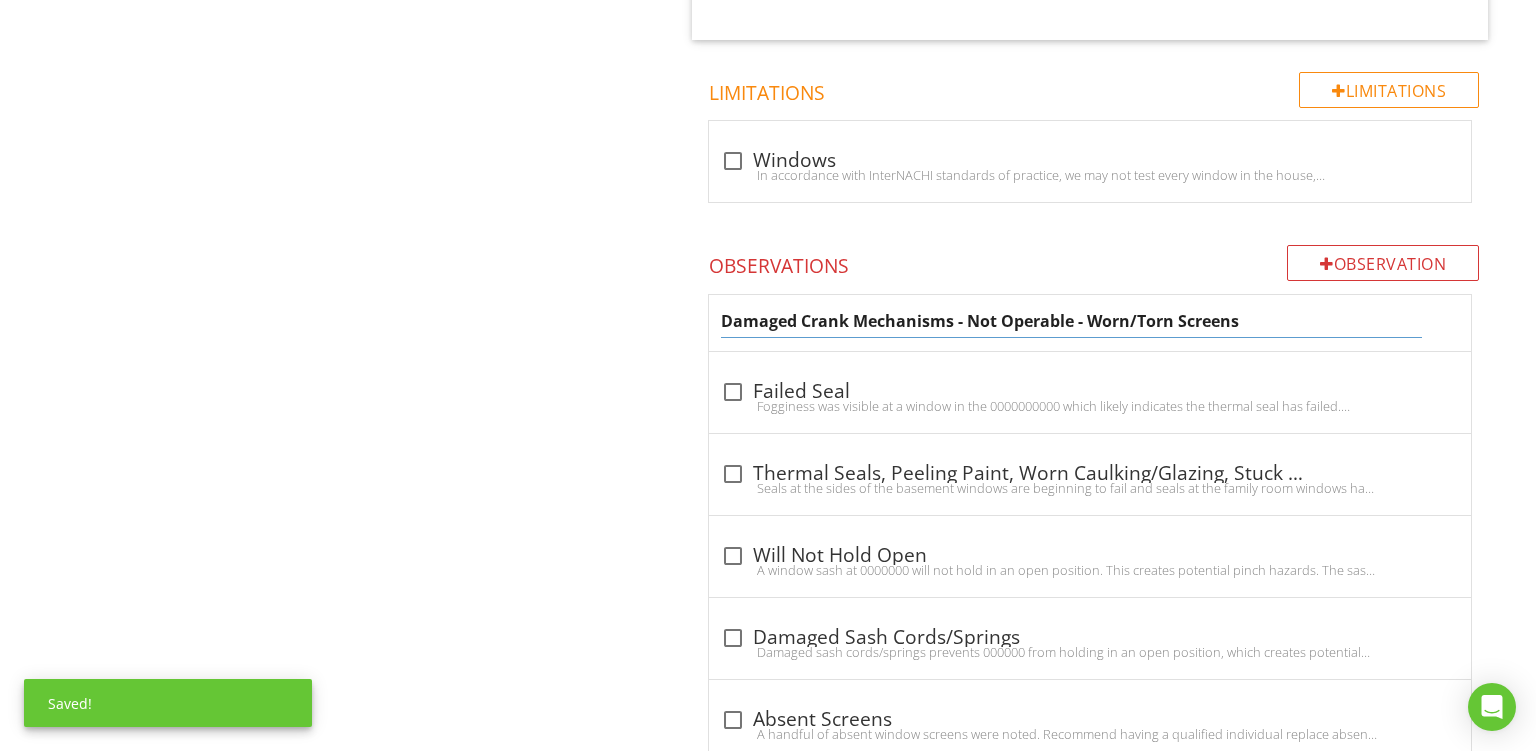 click on "Damaged Crank Mechanisms - Not Operable - Worn/Torn Screens" at bounding box center [1090, 323] 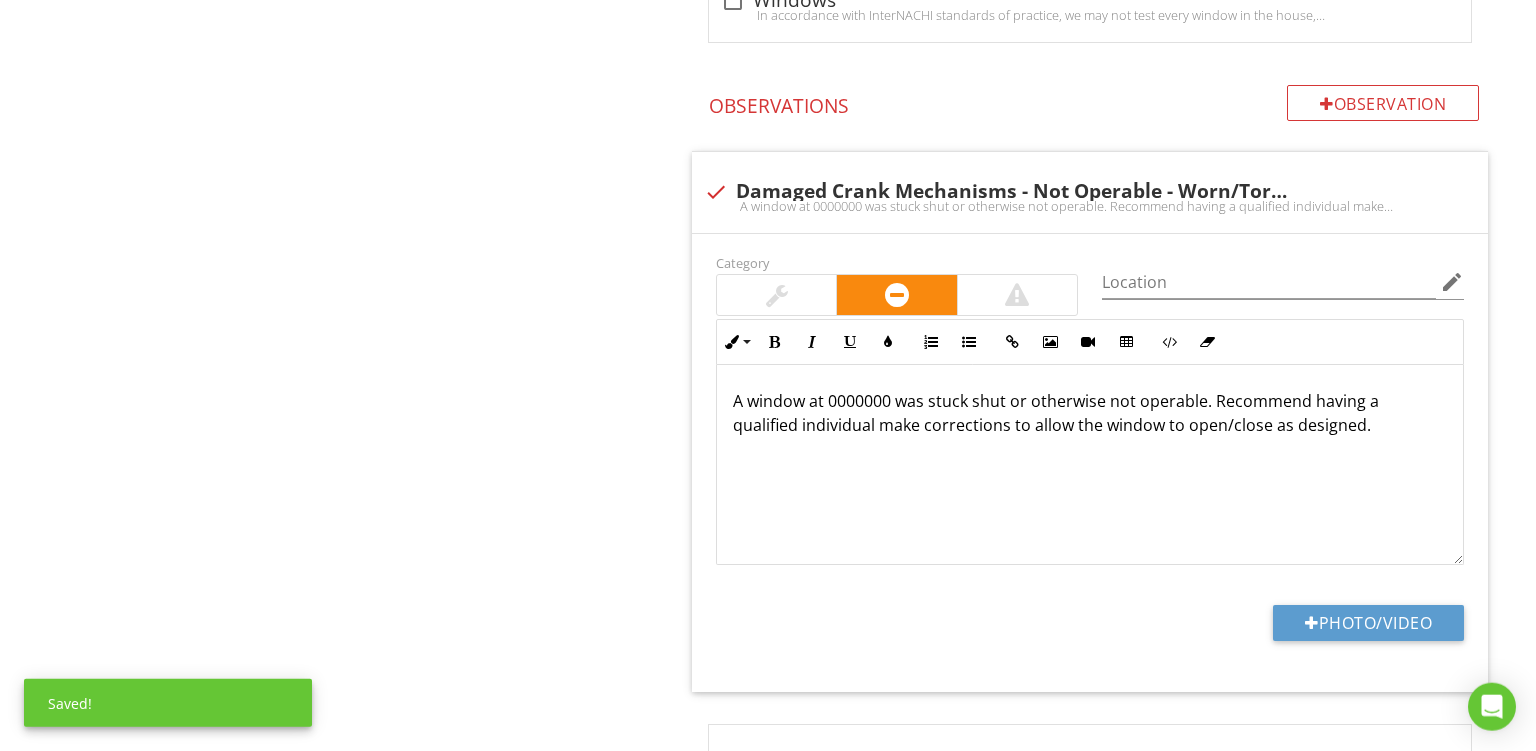 scroll, scrollTop: 2153, scrollLeft: 0, axis: vertical 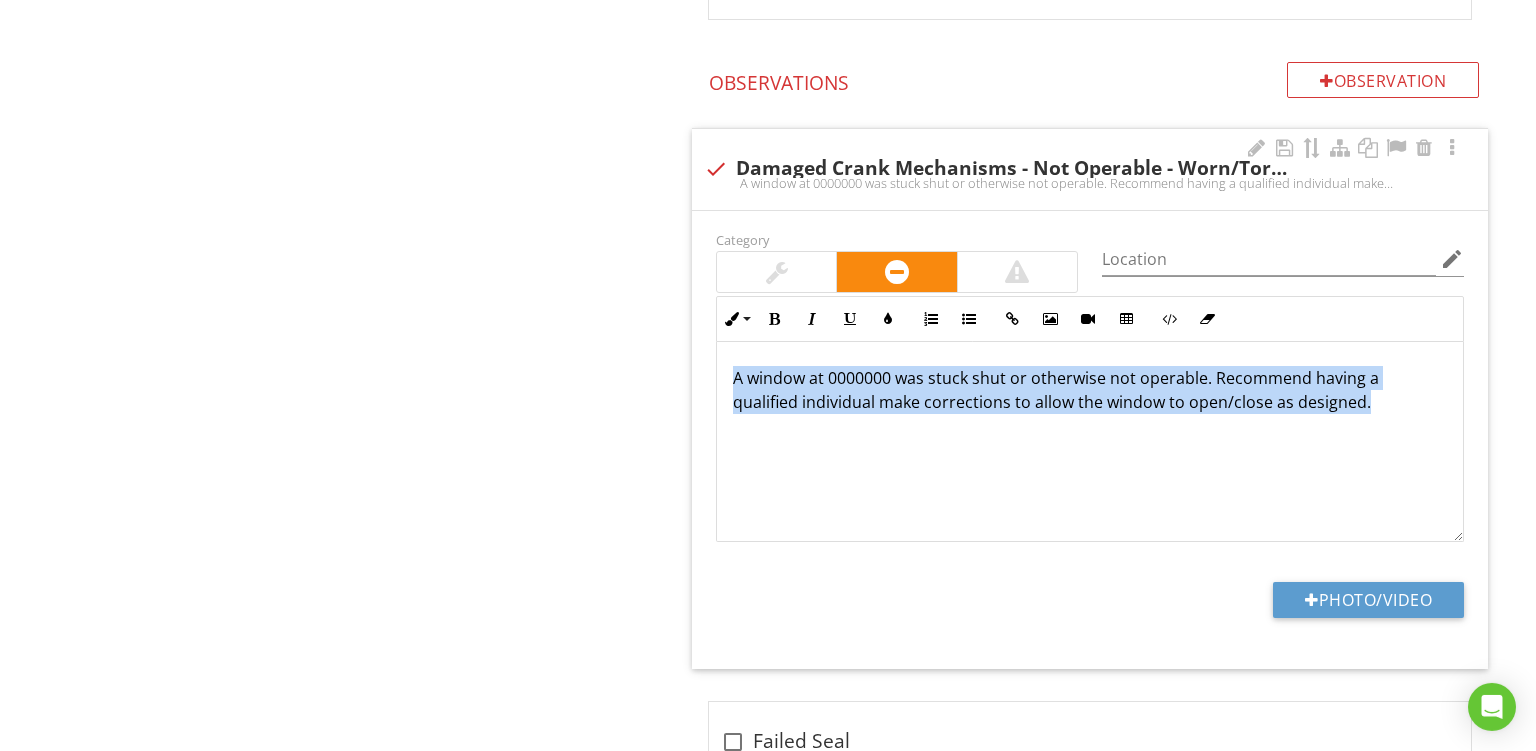 drag, startPoint x: 1309, startPoint y: 419, endPoint x: 470, endPoint y: 235, distance: 858.93945 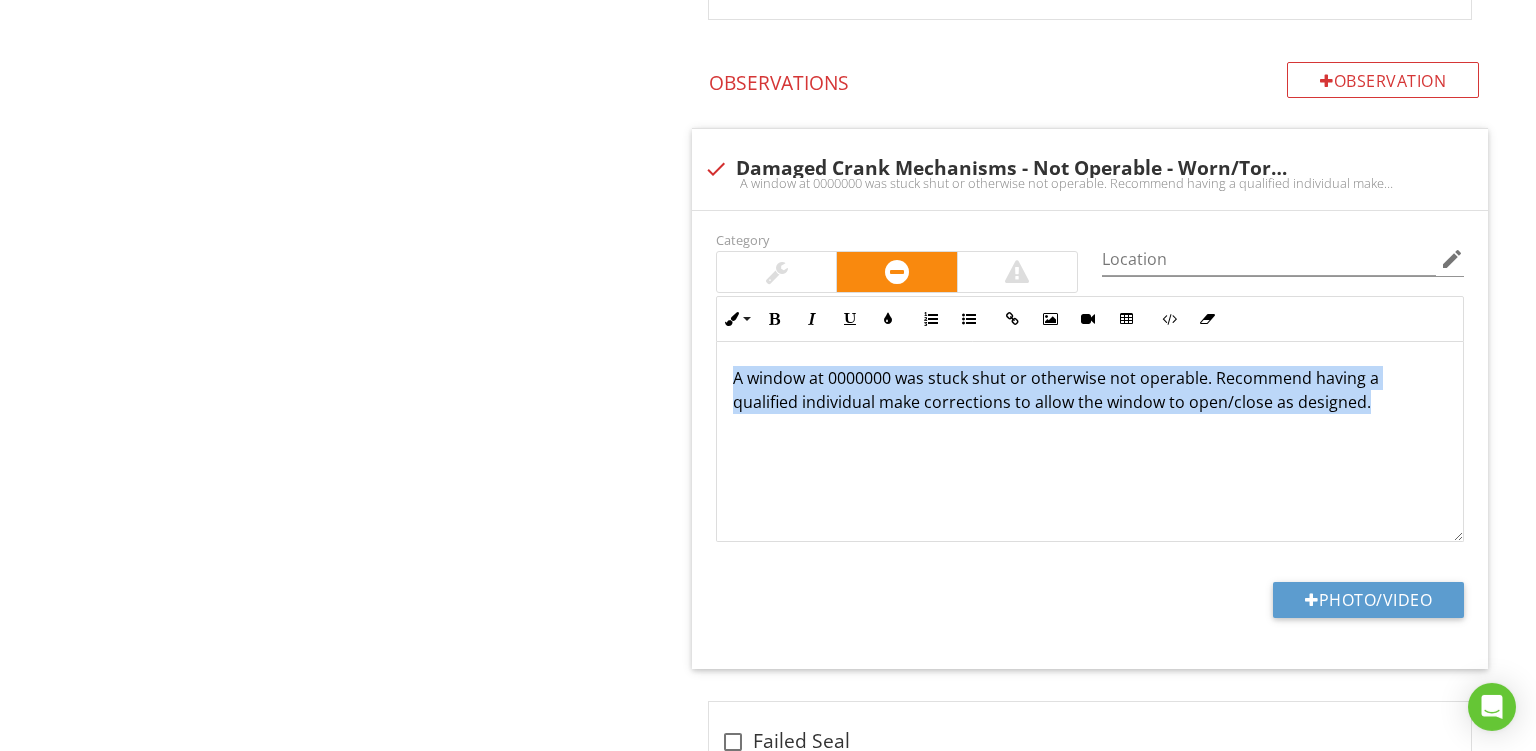 type 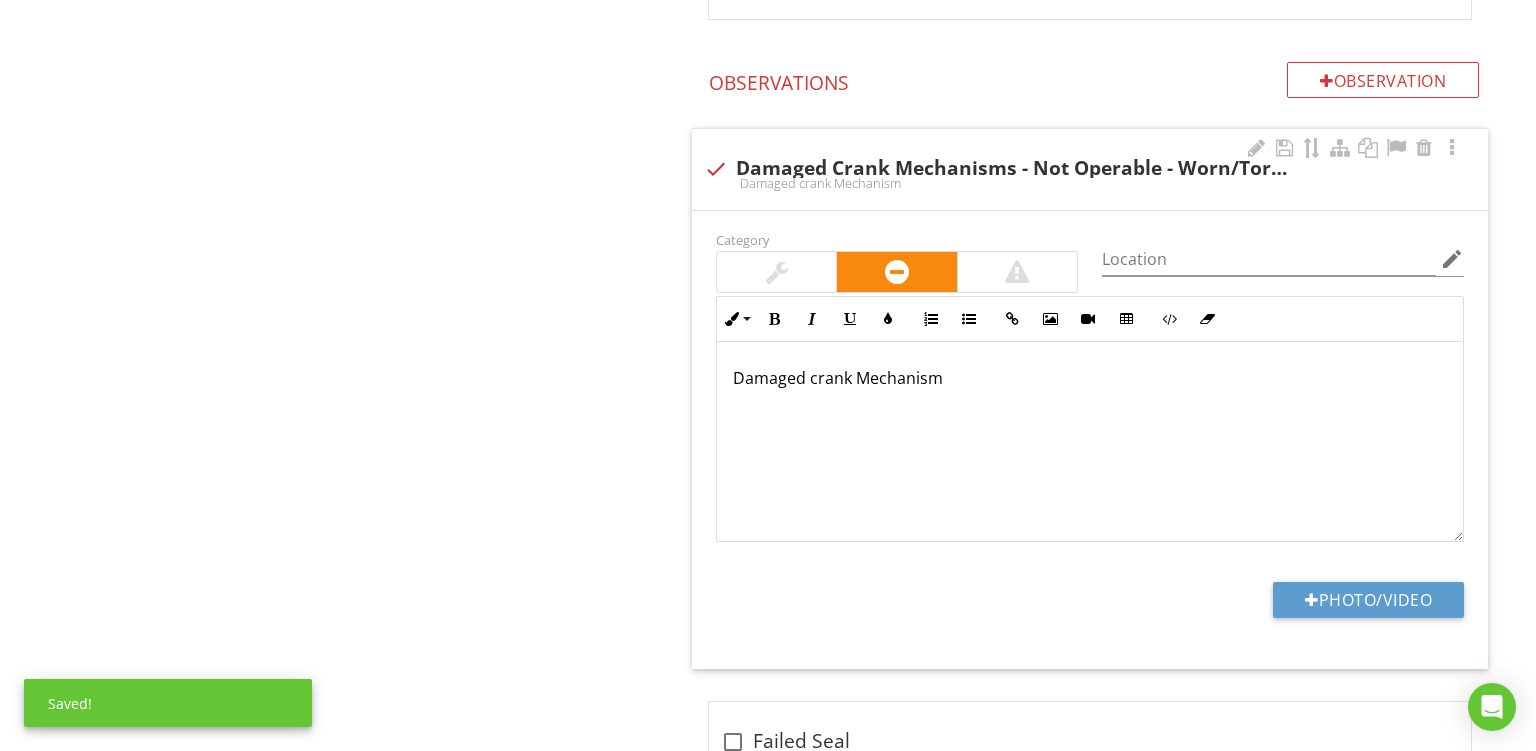 click on "Damaged crank Mechanism" at bounding box center (1090, 378) 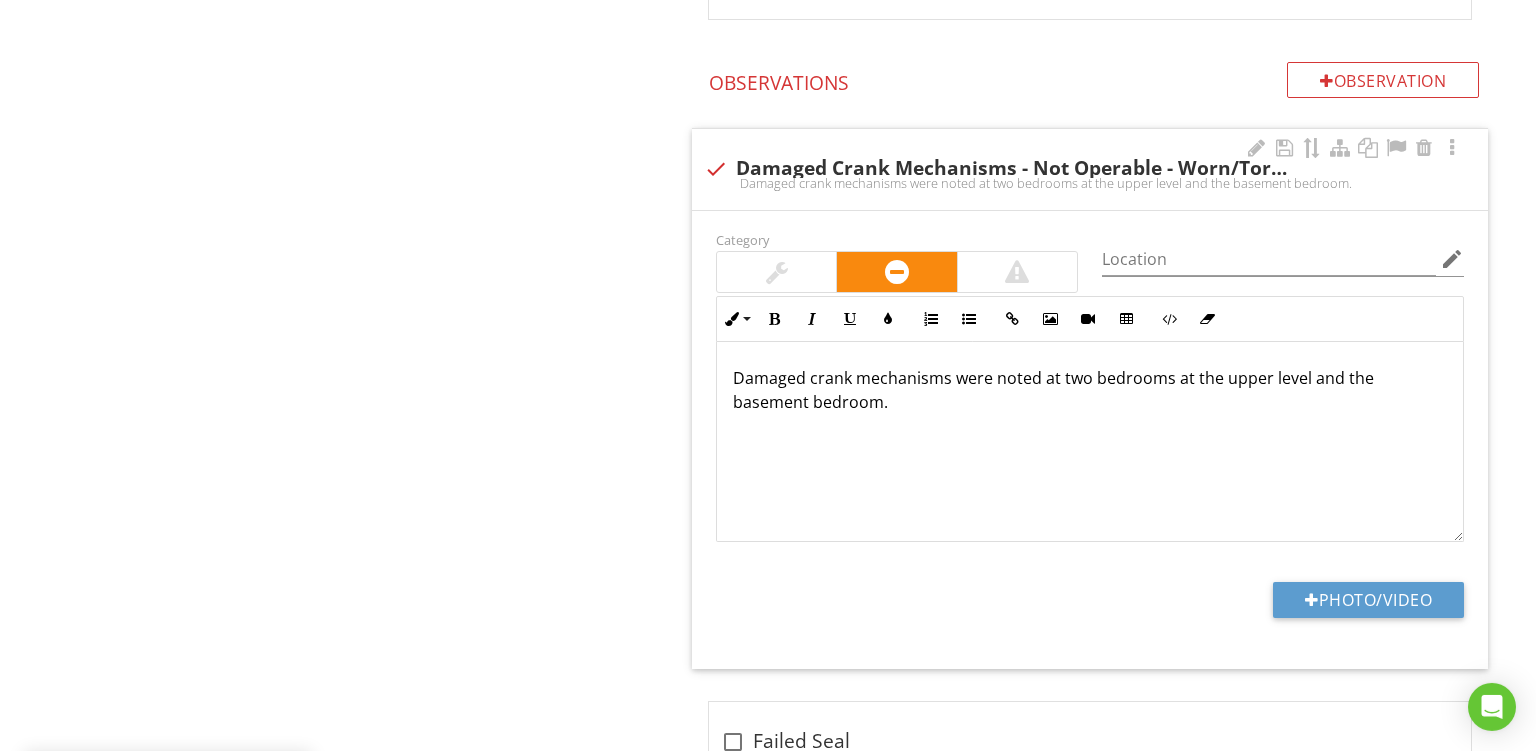 click on "Damaged crank mechanisms were noted at two bedrooms at the upper level and the basement bedroom." at bounding box center (1090, 390) 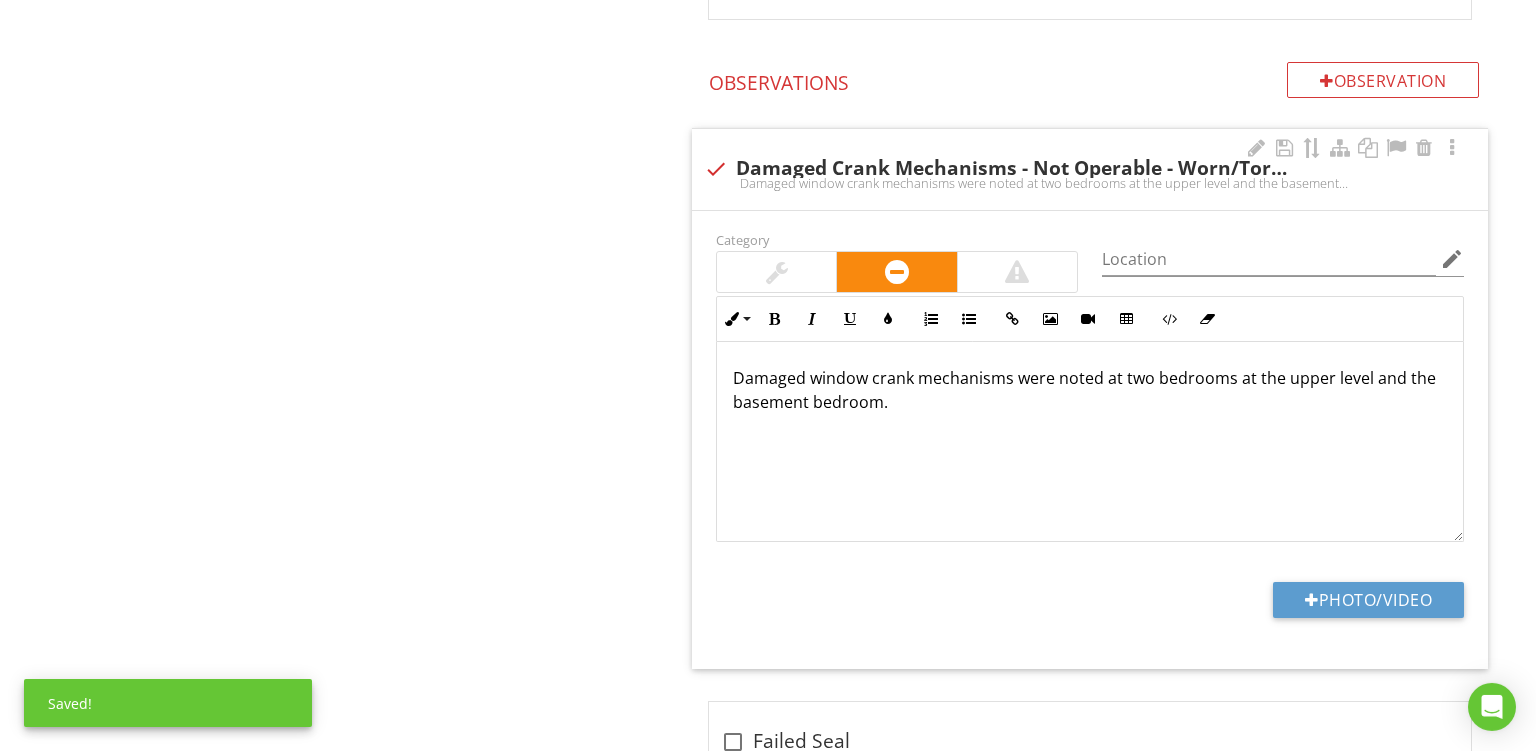 click on "Damaged window crank mechanisms were noted at two bedrooms at the upper level and the basement bedroom." at bounding box center (1090, 442) 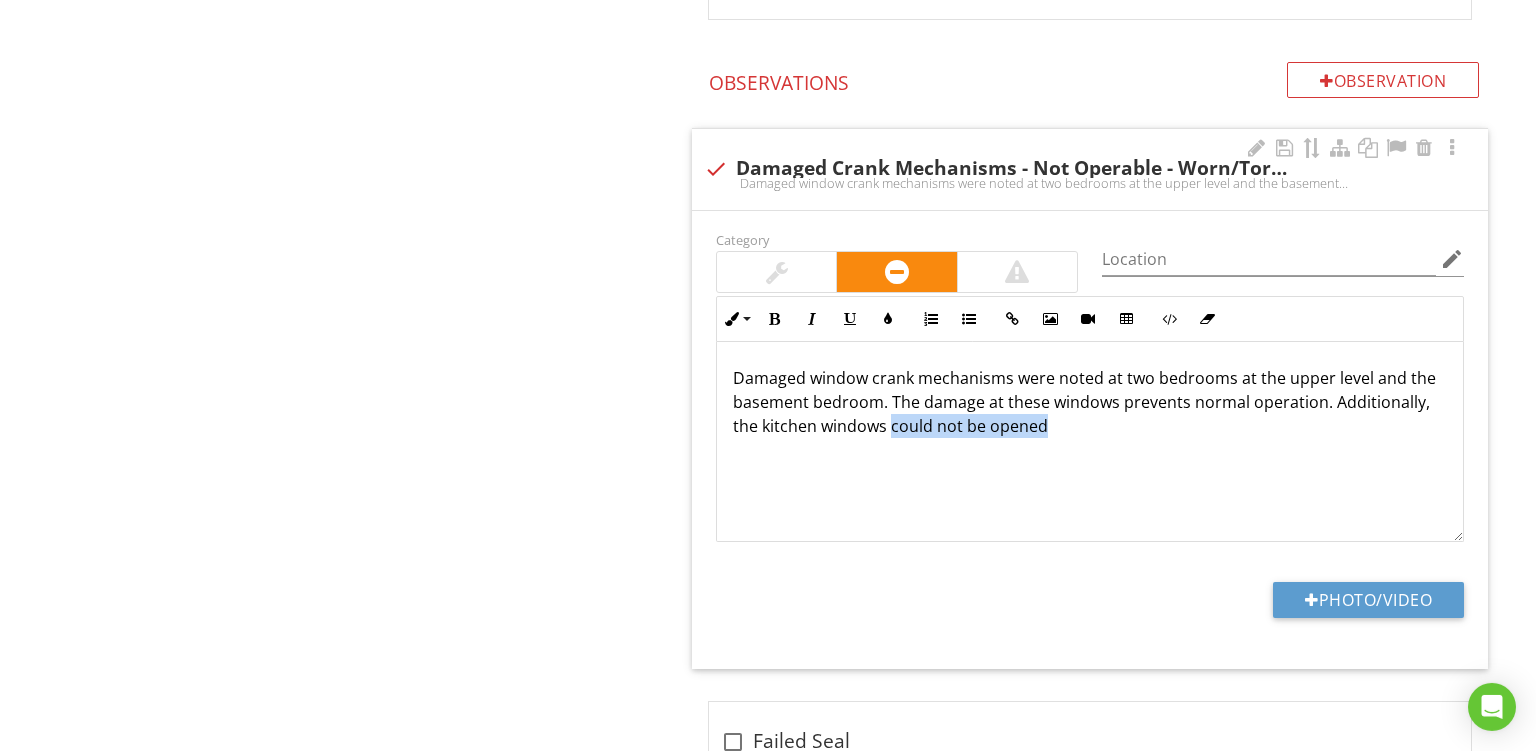 drag, startPoint x: 890, startPoint y: 430, endPoint x: 1322, endPoint y: 448, distance: 432.37485 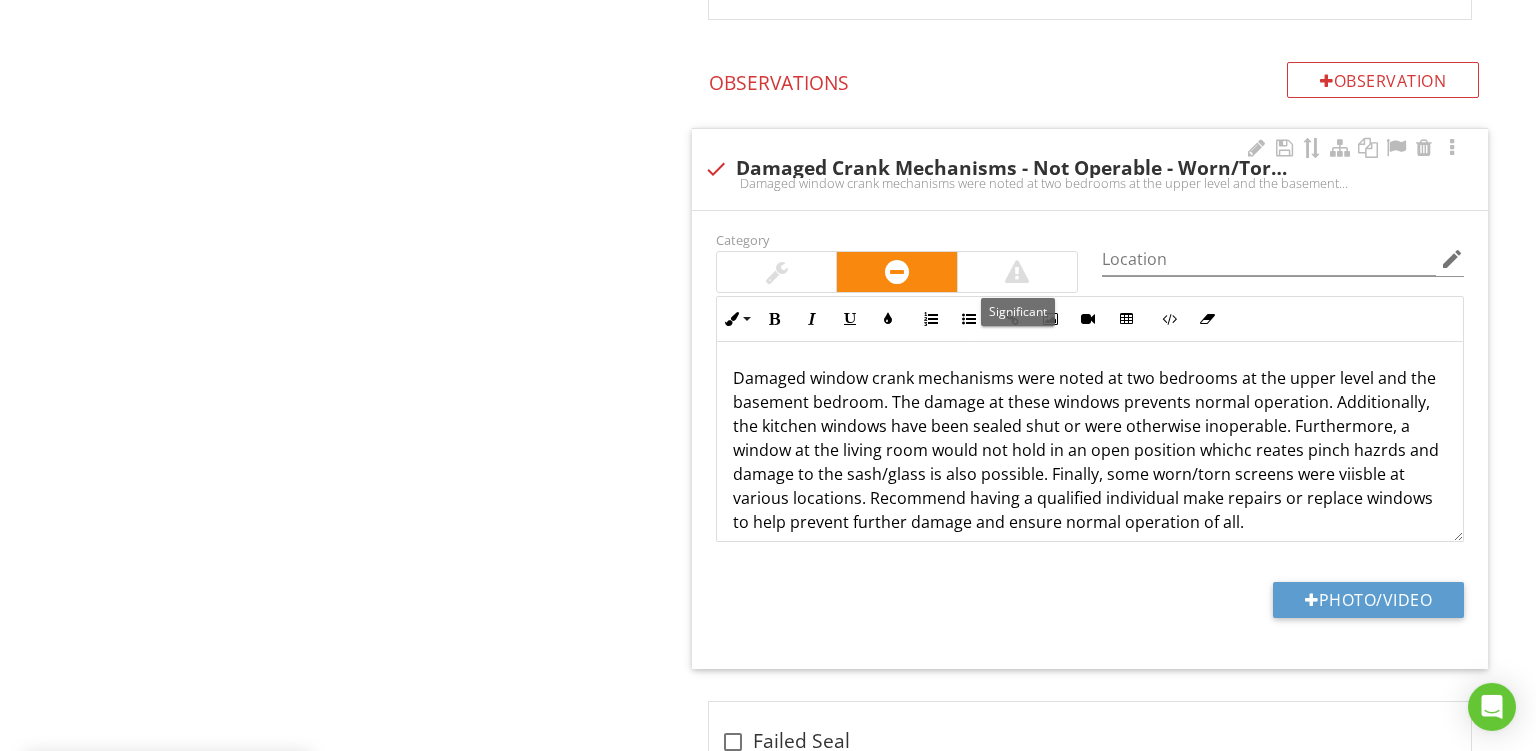 click at bounding box center [1017, 272] 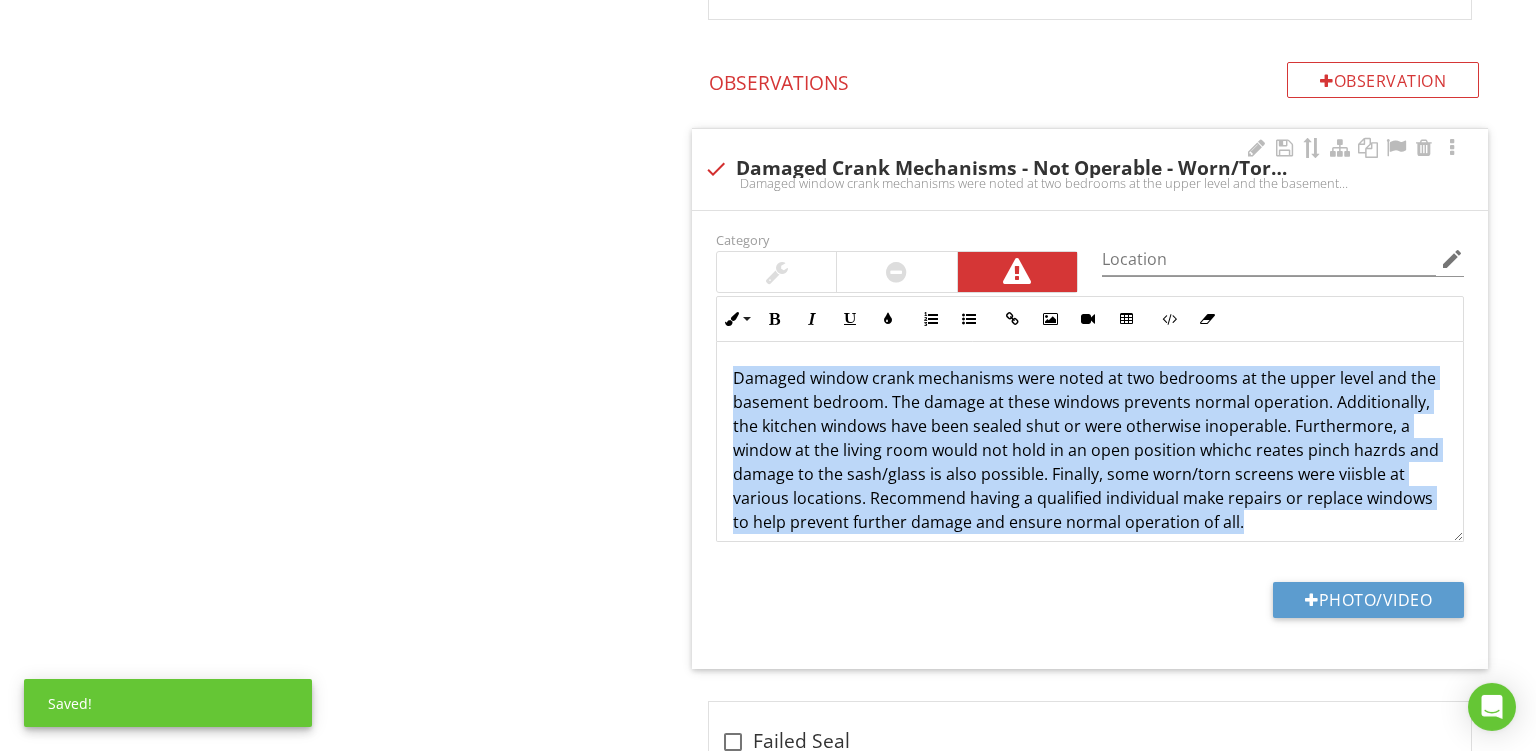 drag, startPoint x: 1227, startPoint y: 523, endPoint x: 278, endPoint y: 197, distance: 1003.4326 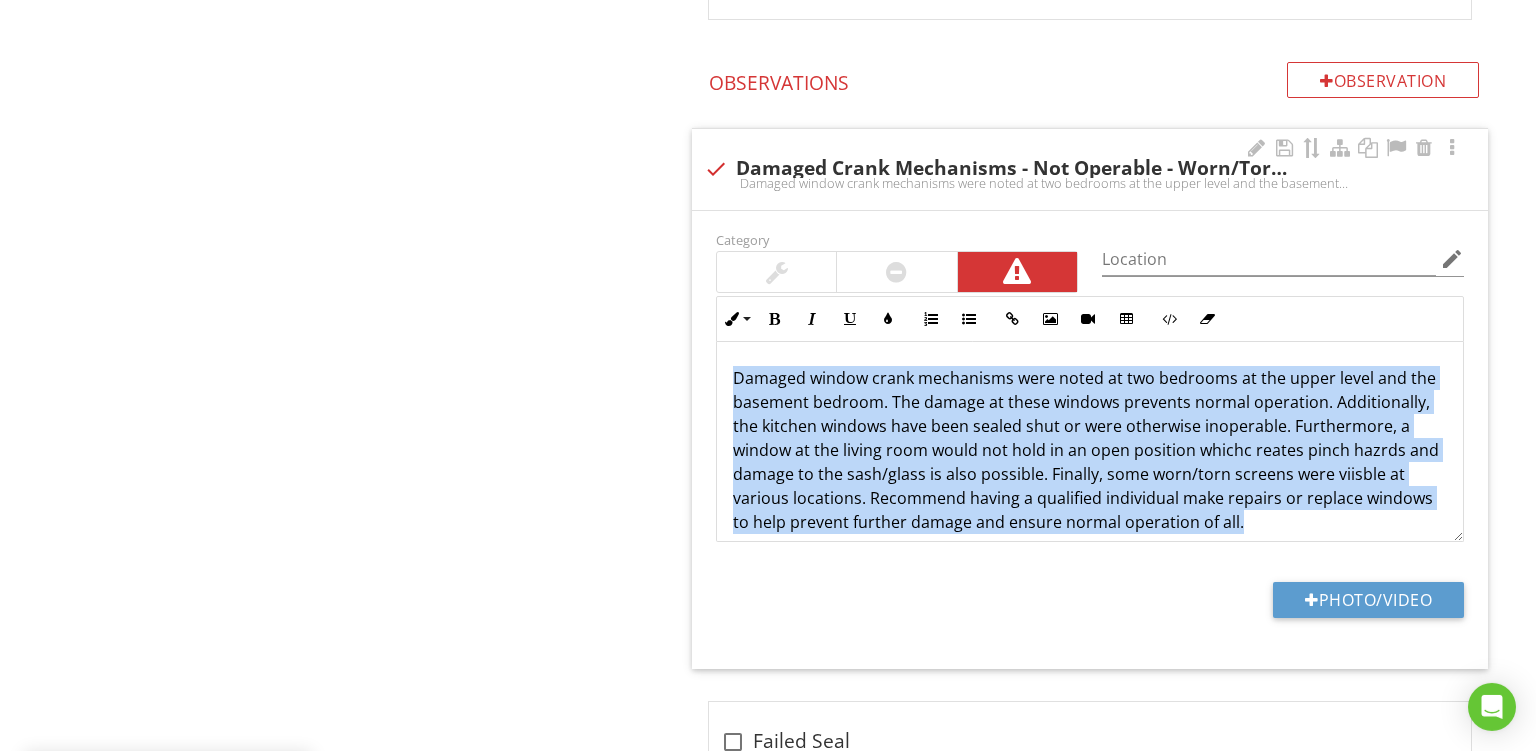 copy on "Damaged window crank mechanisms were noted at two bedrooms at the upper level and the basement bedroom. The damage at these windows prevents normal operation. Additionally, the kitchen windows have been sealed shut or were otherwise inoperable. Furthermore, a window at the living room would not hold in an open position whichc reates pinch hazrds and damage to the sash/glass is also possible. Finally, some worn/torn screens were viisble at various locations. Recommend having a qualified individual make repairs or replace windows to help prevent further damage and ensure normal operation of all." 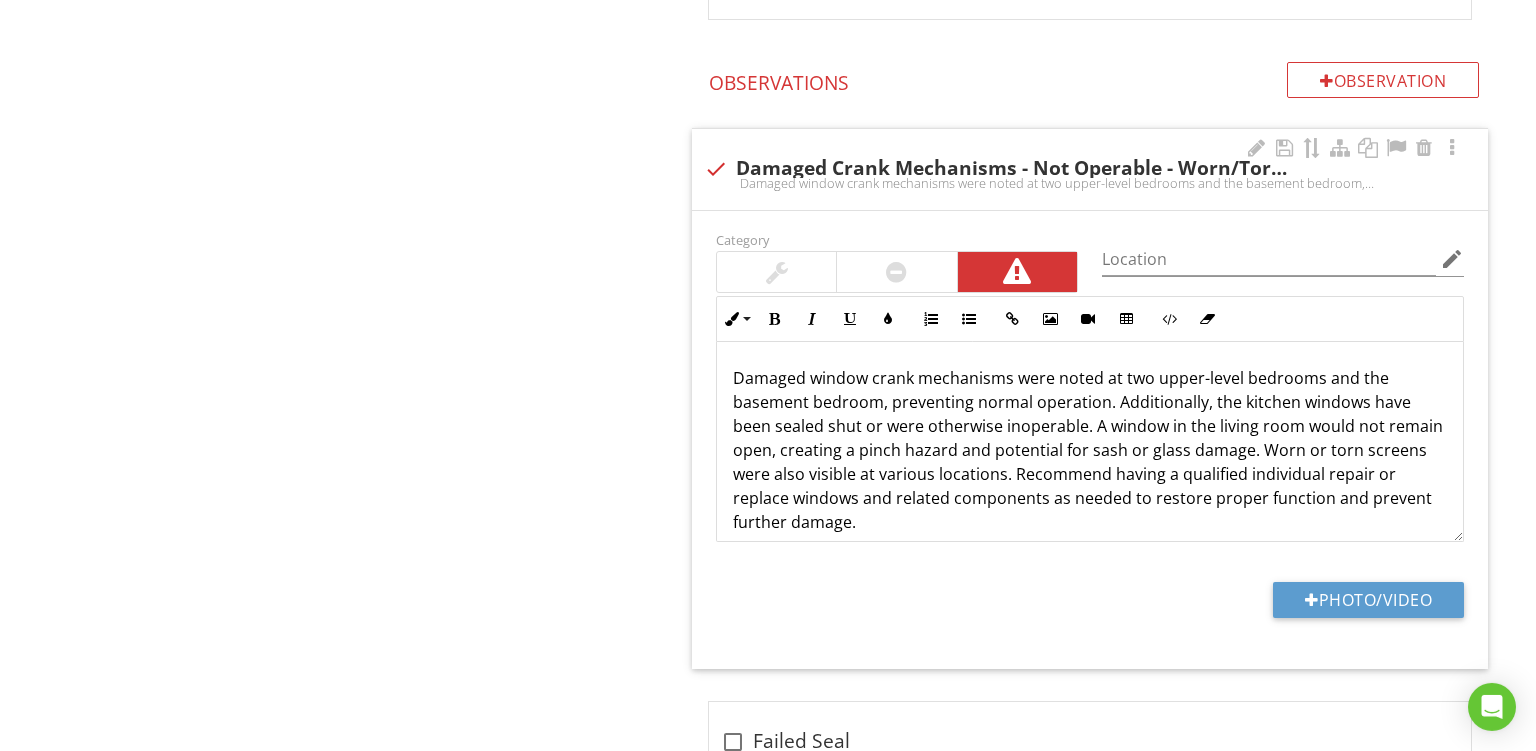 click on "Damaged window crank mechanisms were noted at two upper-level bedrooms and the basement bedroom, preventing normal operation. Additionally, the kitchen windows have been sealed shut or were otherwise inoperable. A window in the living room would not remain open, creating a pinch hazard and potential for sash or glass damage. Worn or torn screens were also visible at various locations. Recommend having a qualified individual repair or replace windows and related components as needed to restore proper function and prevent further damage." at bounding box center (1090, 450) 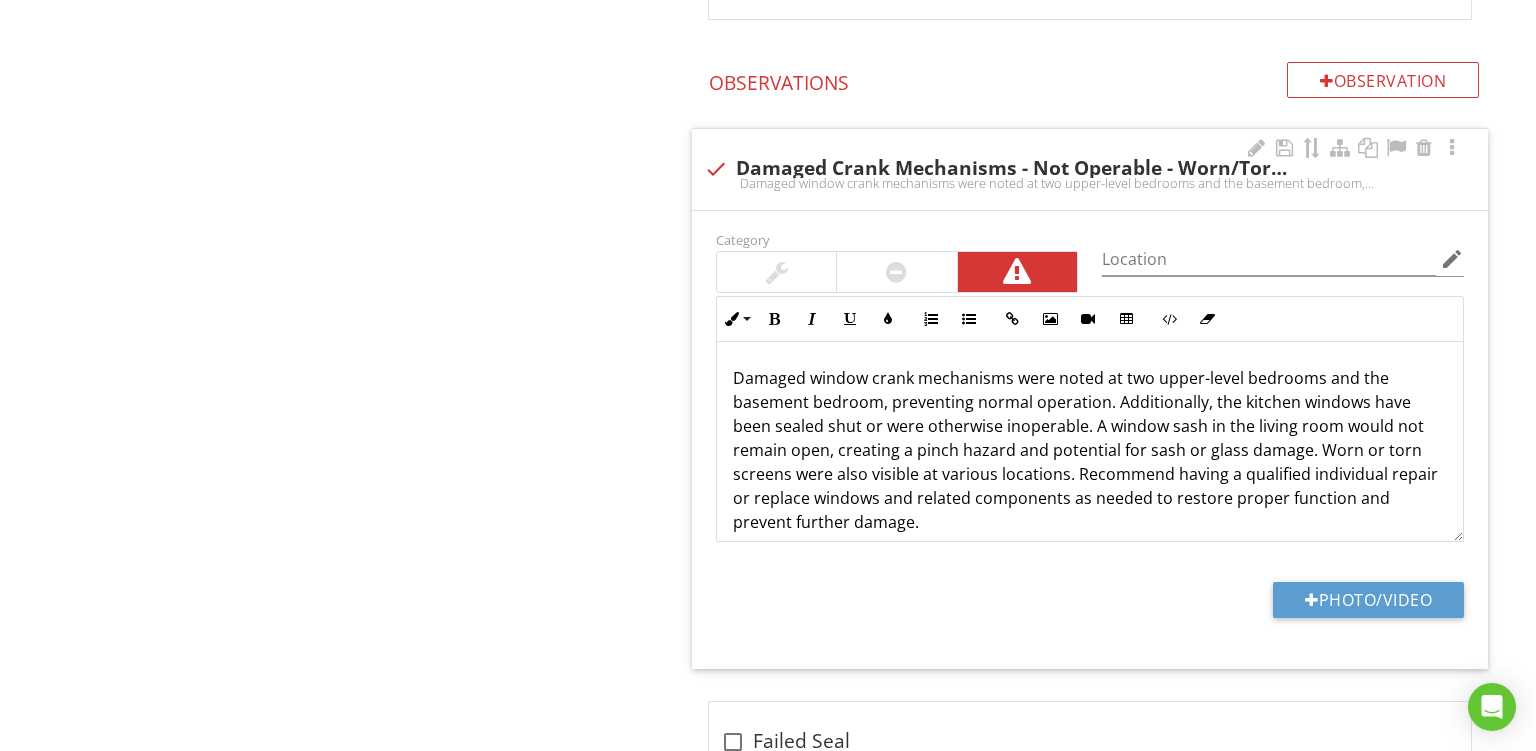 click on "Damaged window crank mechanisms were noted at two upper-level bedrooms and the basement bedroom, preventing normal operation. Additionally, the kitchen windows have been sealed shut or were otherwise inoperable. A window sash in the living room would not remain open, creating a pinch hazard and potential for sash or glass damage. Worn or torn screens were also visible at various locations. Recommend having a qualified individual repair or replace windows and related components as needed to restore proper function and prevent further damage." at bounding box center (1090, 450) 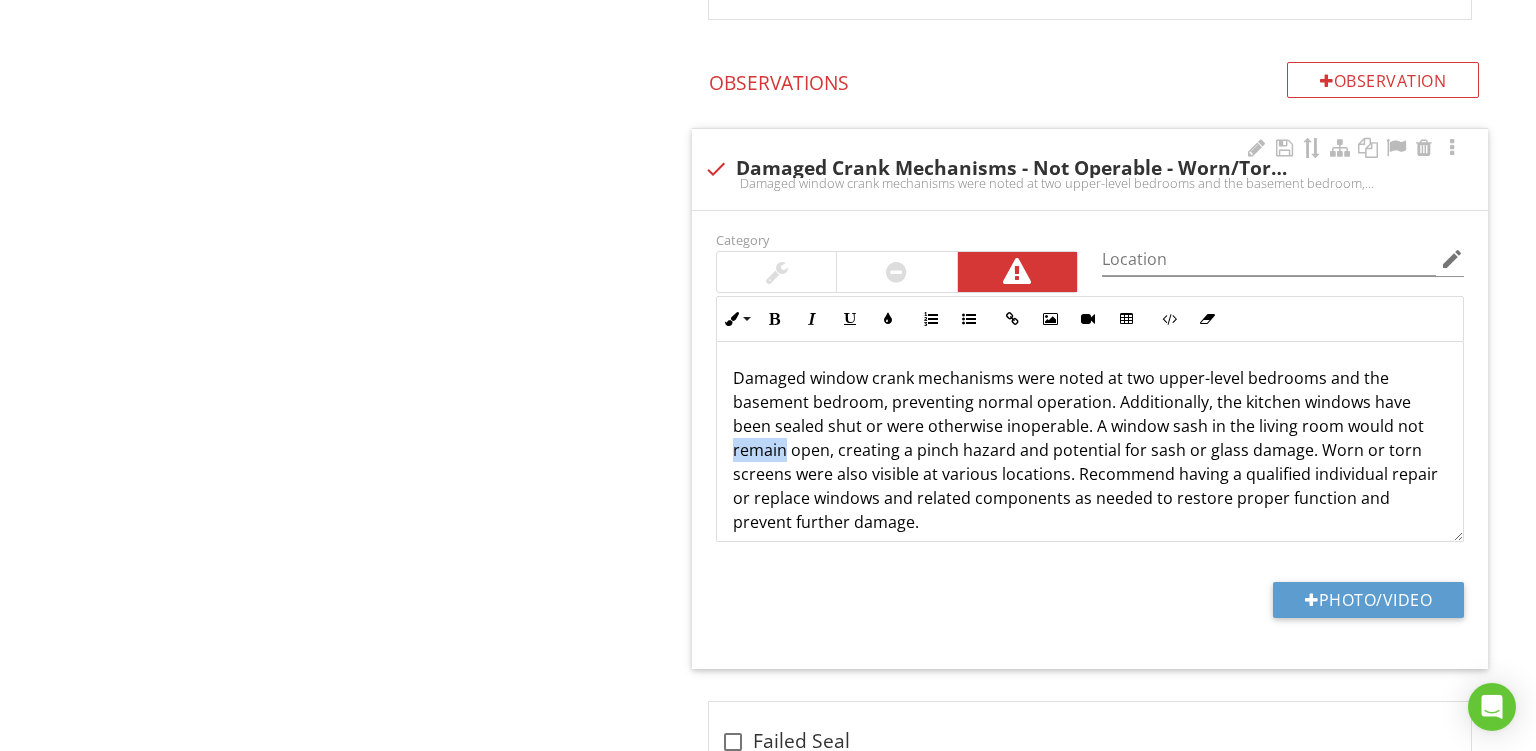 click on "Damaged window crank mechanisms were noted at two upper-level bedrooms and the basement bedroom, preventing normal operation. Additionally, the kitchen windows have been sealed shut or were otherwise inoperable. A window sash in the living room would not remain open, creating a pinch hazard and potential for sash or glass damage. Worn or torn screens were also visible at various locations. Recommend having a qualified individual repair or replace windows and related components as needed to restore proper function and prevent further damage." at bounding box center [1090, 450] 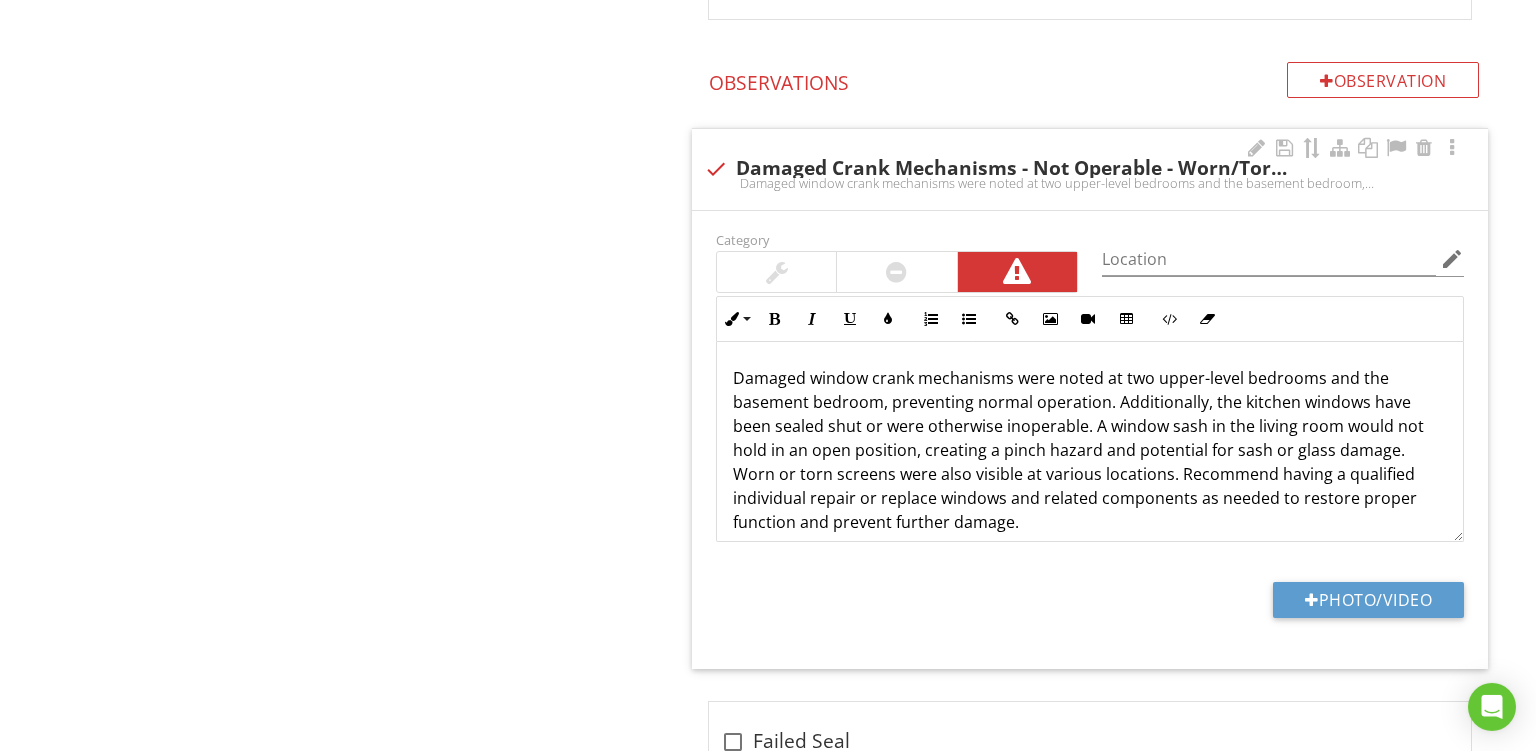 click on "Damaged window crank mechanisms were noted at two upper-level bedrooms and the basement bedroom, preventing normal operation. Additionally, the kitchen windows have been sealed shut or were otherwise inoperable. A window sash in the living room would not hold in an open position, creating a pinch hazard and potential for sash or glass damage. Worn or torn screens were also visible at various locations. Recommend having a qualified individual repair or replace windows and related components as needed to restore proper function and prevent further damage." at bounding box center (1090, 450) 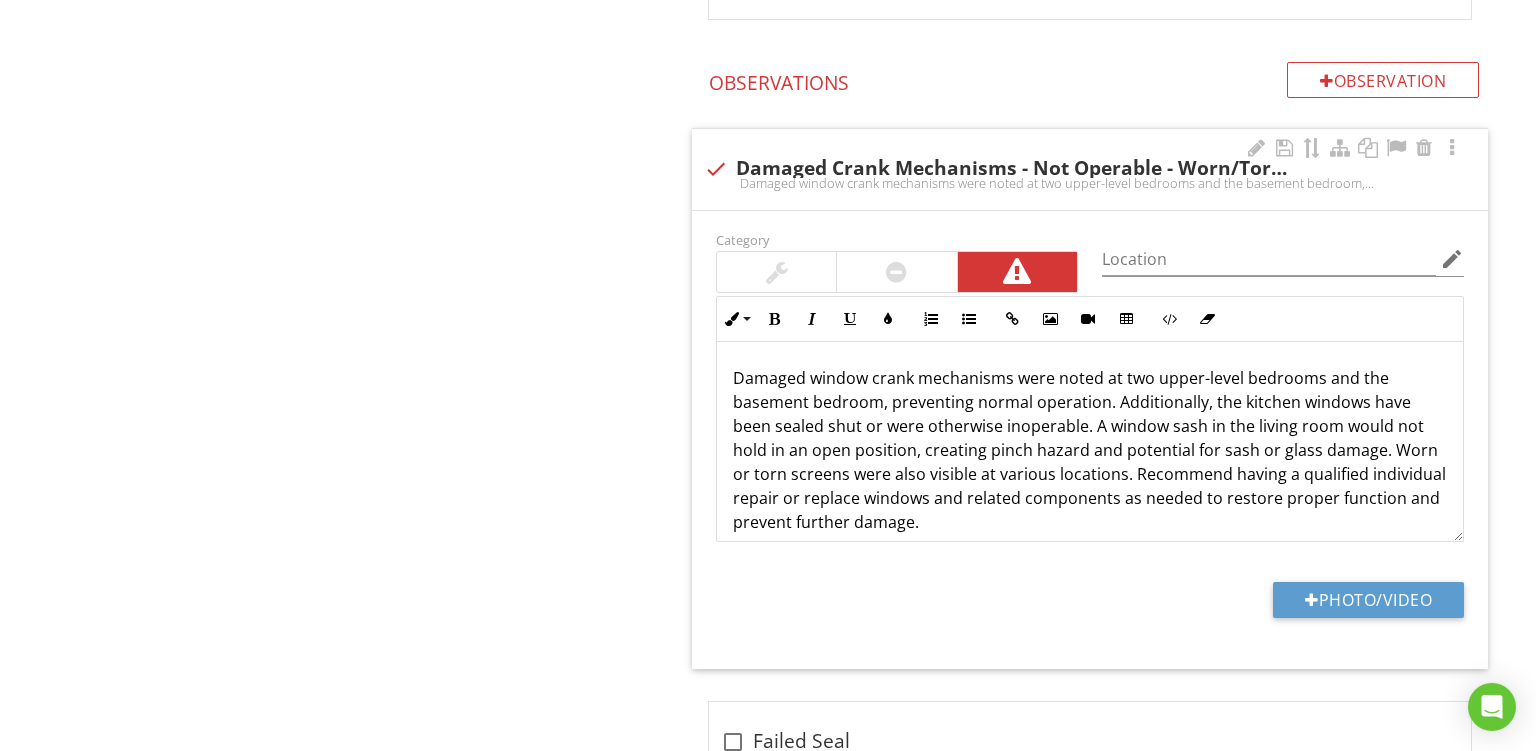click on "Damaged window crank mechanisms were noted at two upper-level bedrooms and the basement bedroom, preventing normal operation. Additionally, the kitchen windows have been sealed shut or were otherwise inoperable. A window sash in the living room would not hold in an open position, creating pinch hazard and potential for sash or glass damage. Worn or torn screens were also visible at various locations. Recommend having a qualified individual repair or replace windows and related components as needed to restore proper function and prevent further damage." at bounding box center (1090, 450) 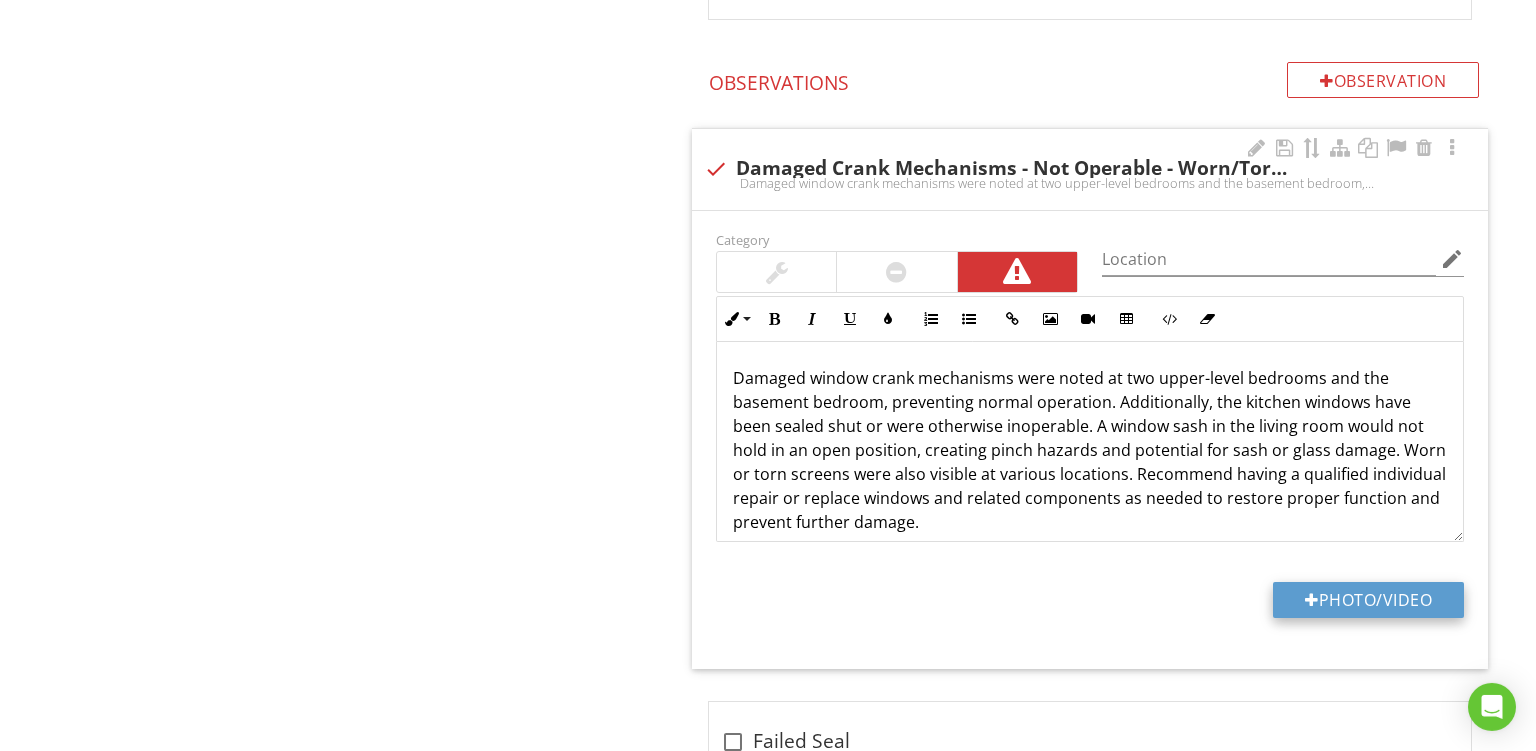 click on "Photo/Video" at bounding box center (1368, 600) 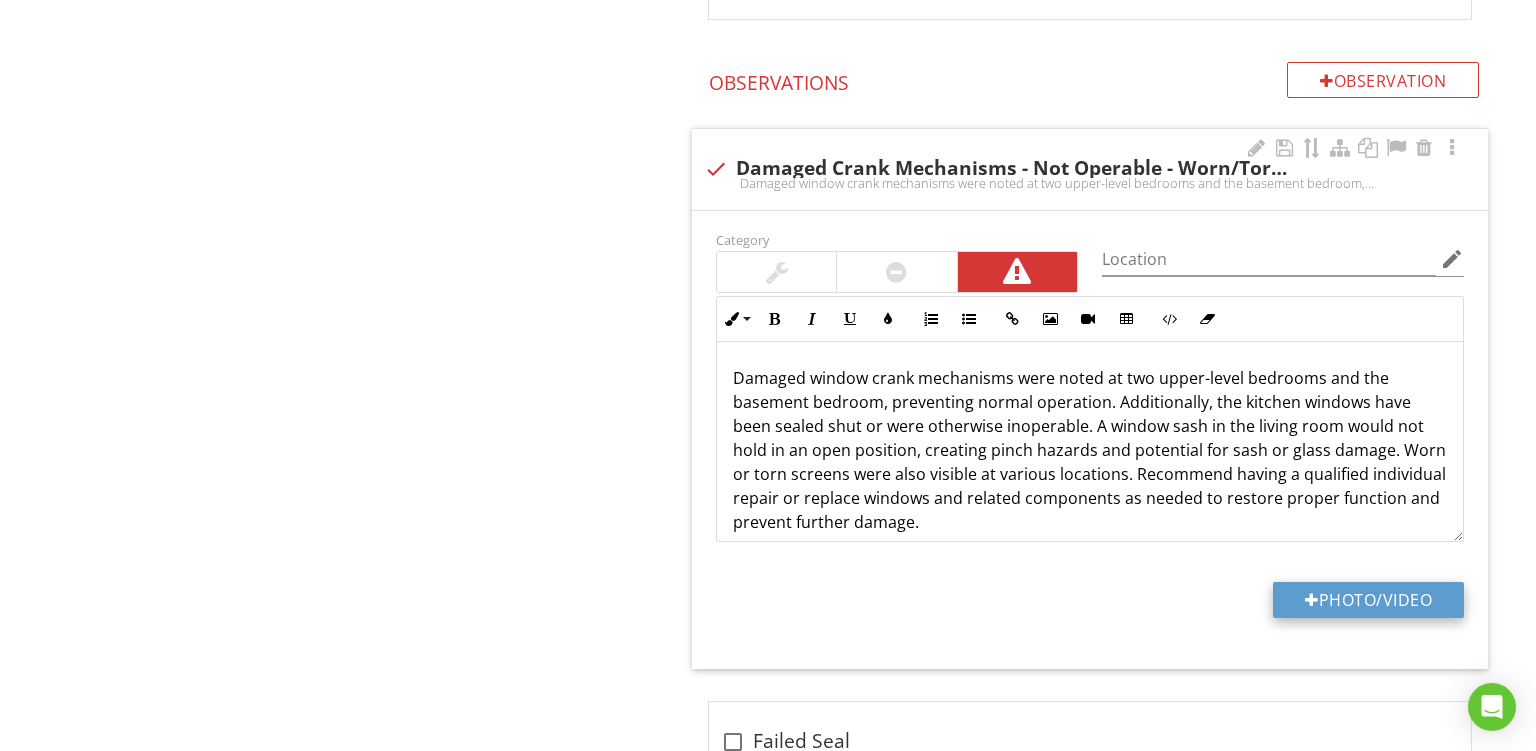 type on "C:\fakepath\PXL_20250727_170531158.jpg" 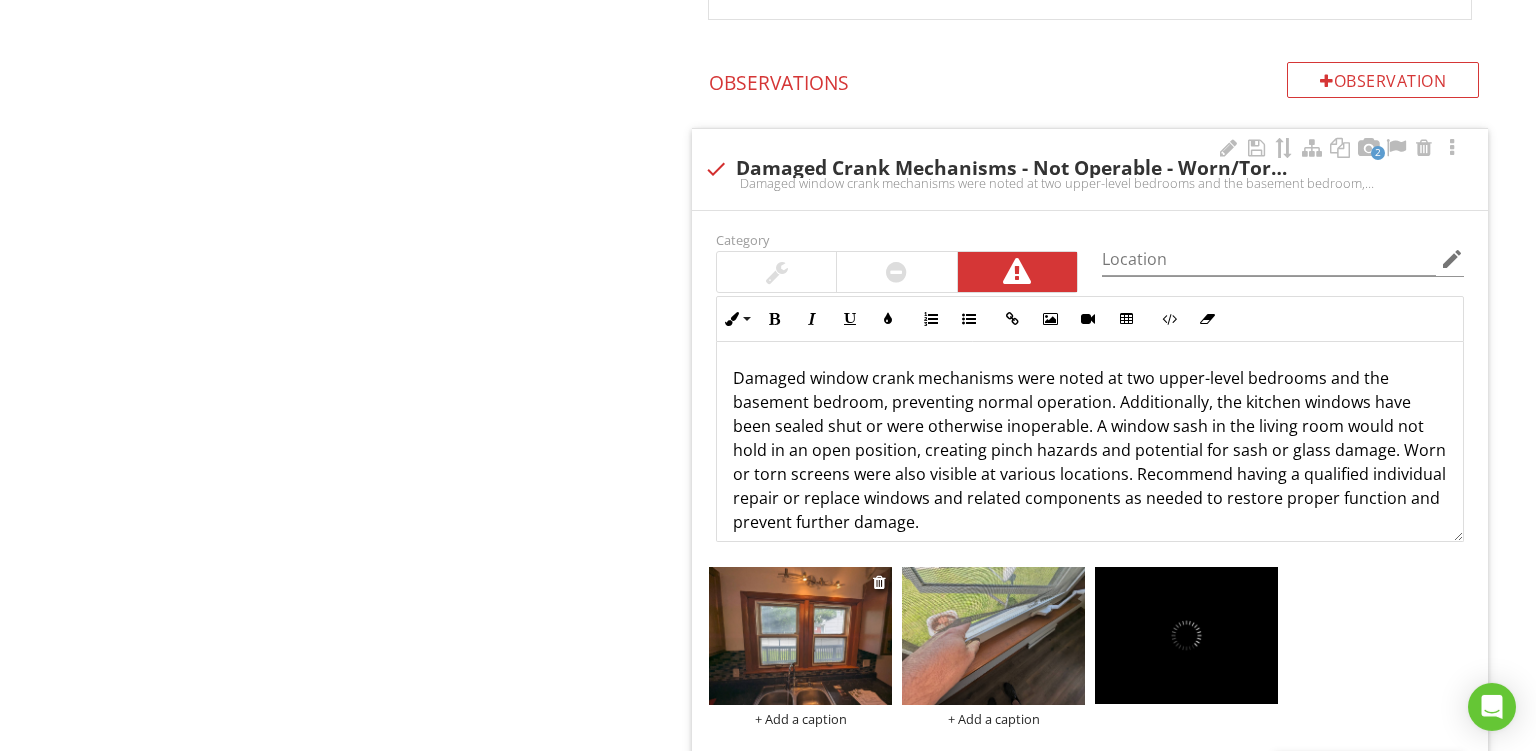 click on "+ Add a caption" at bounding box center [800, 719] 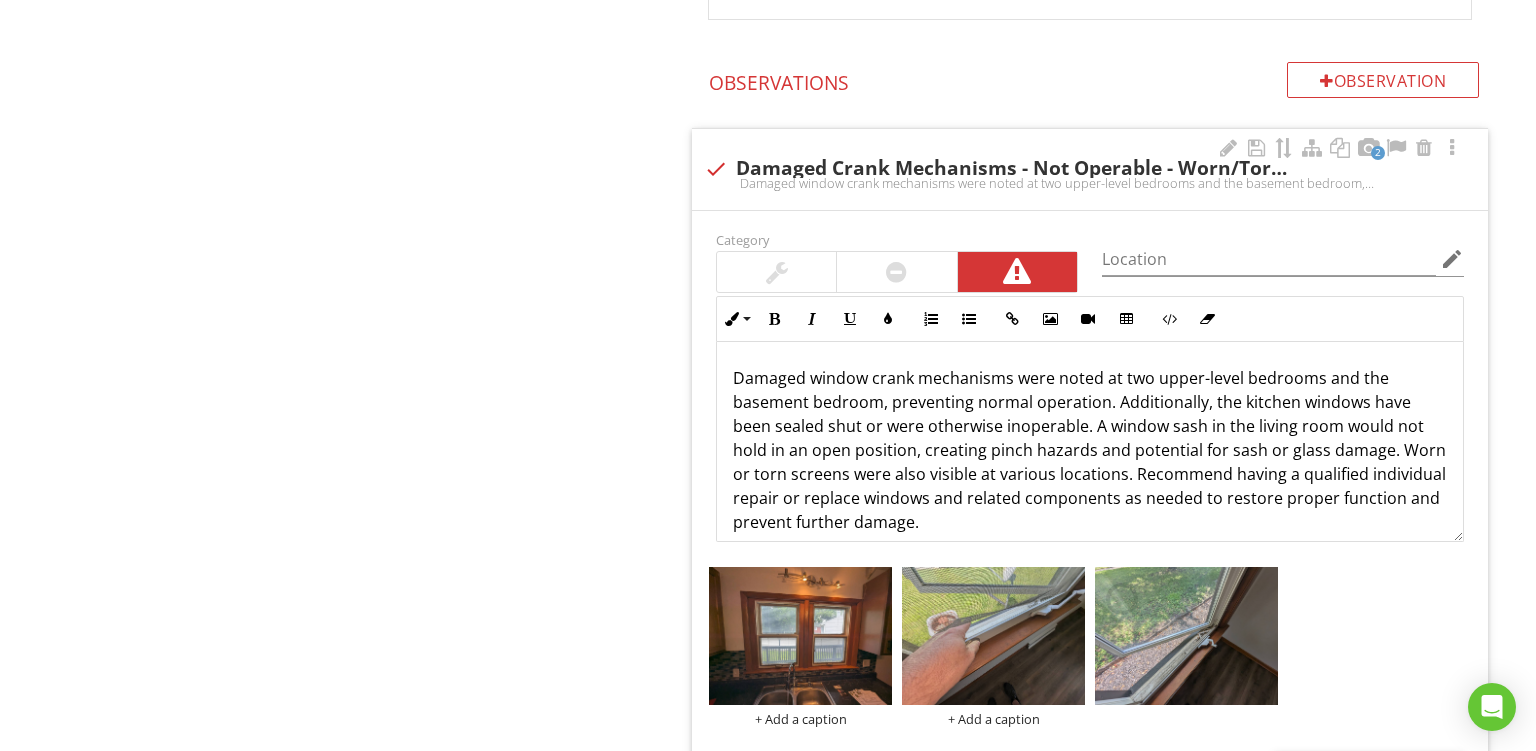 scroll, scrollTop: 0, scrollLeft: 0, axis: both 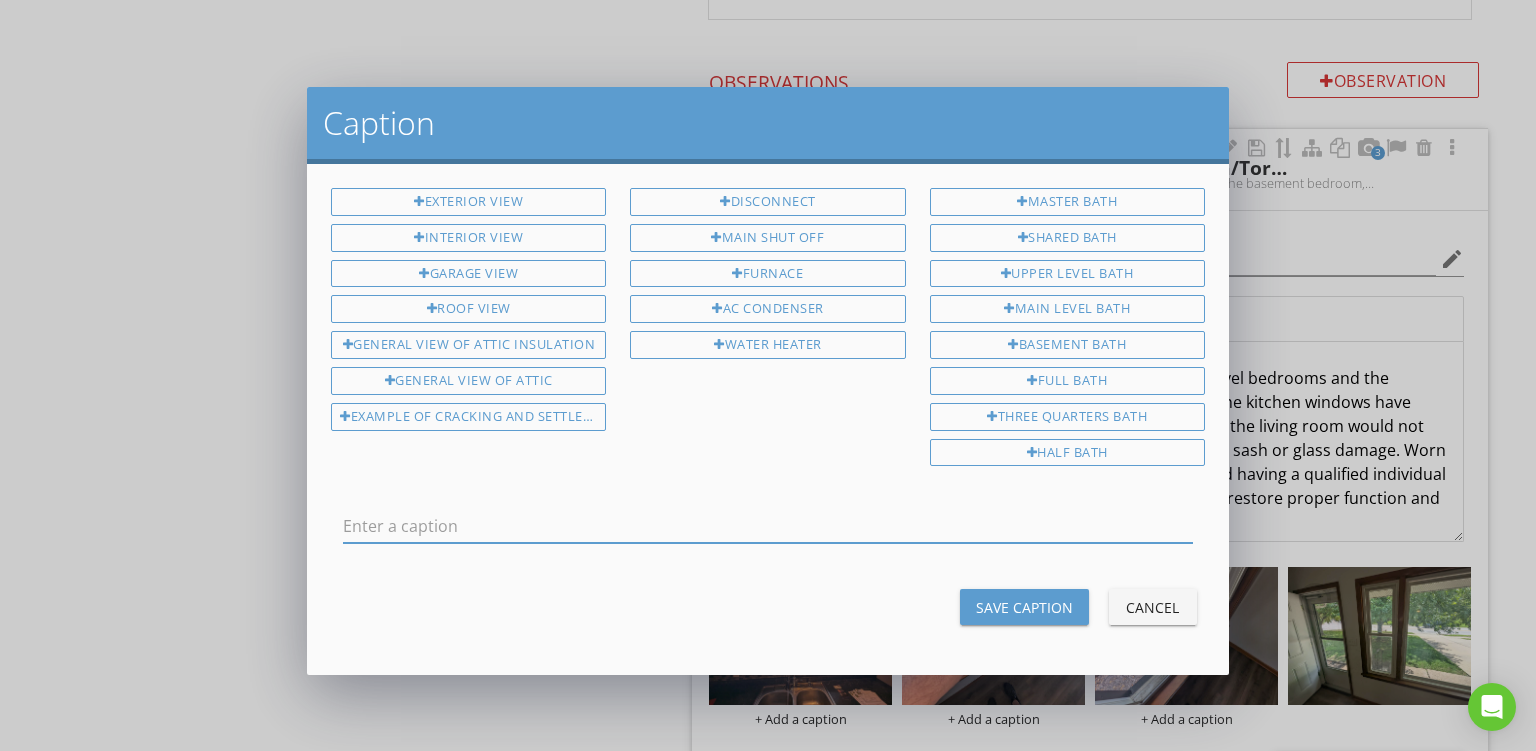 click at bounding box center (768, 526) 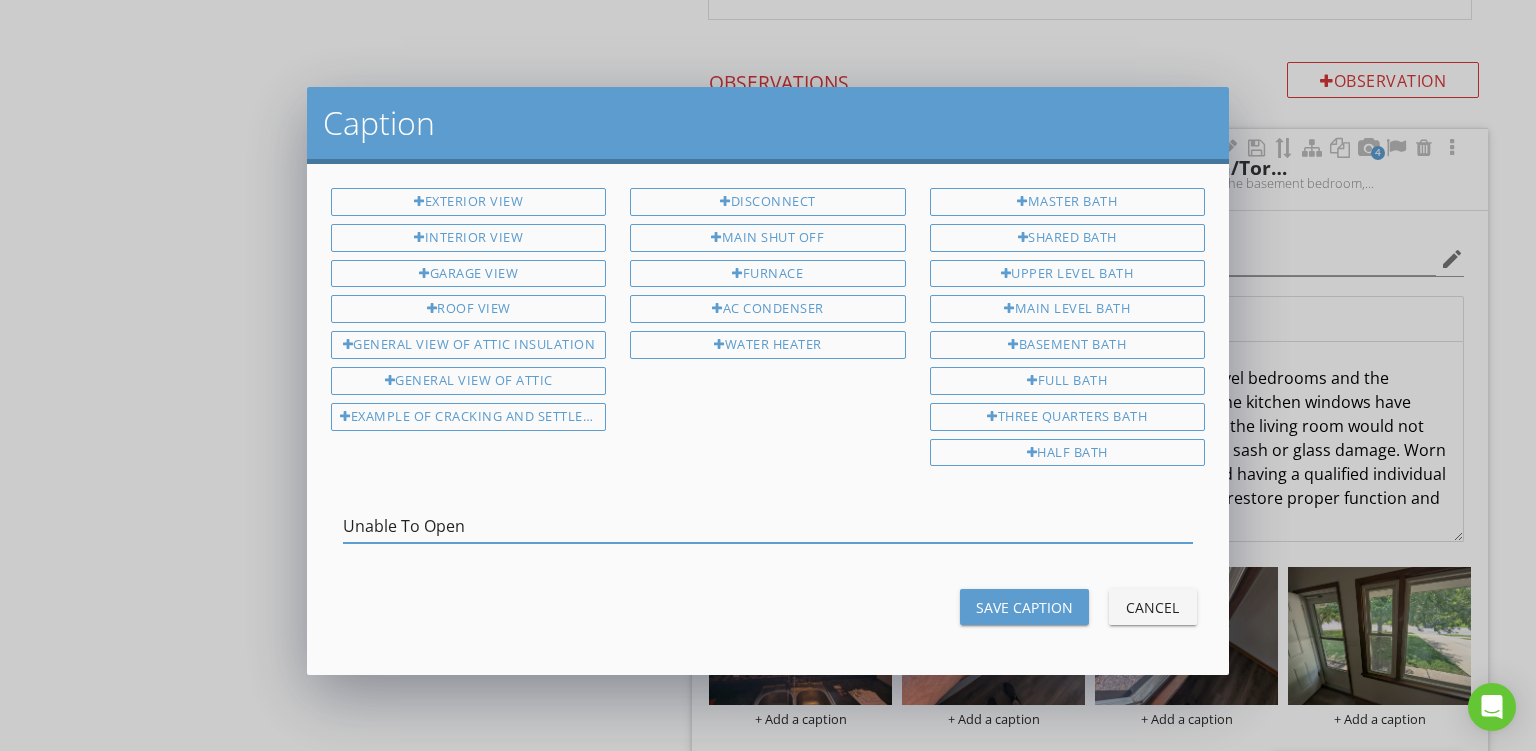 type on "Unable To Open" 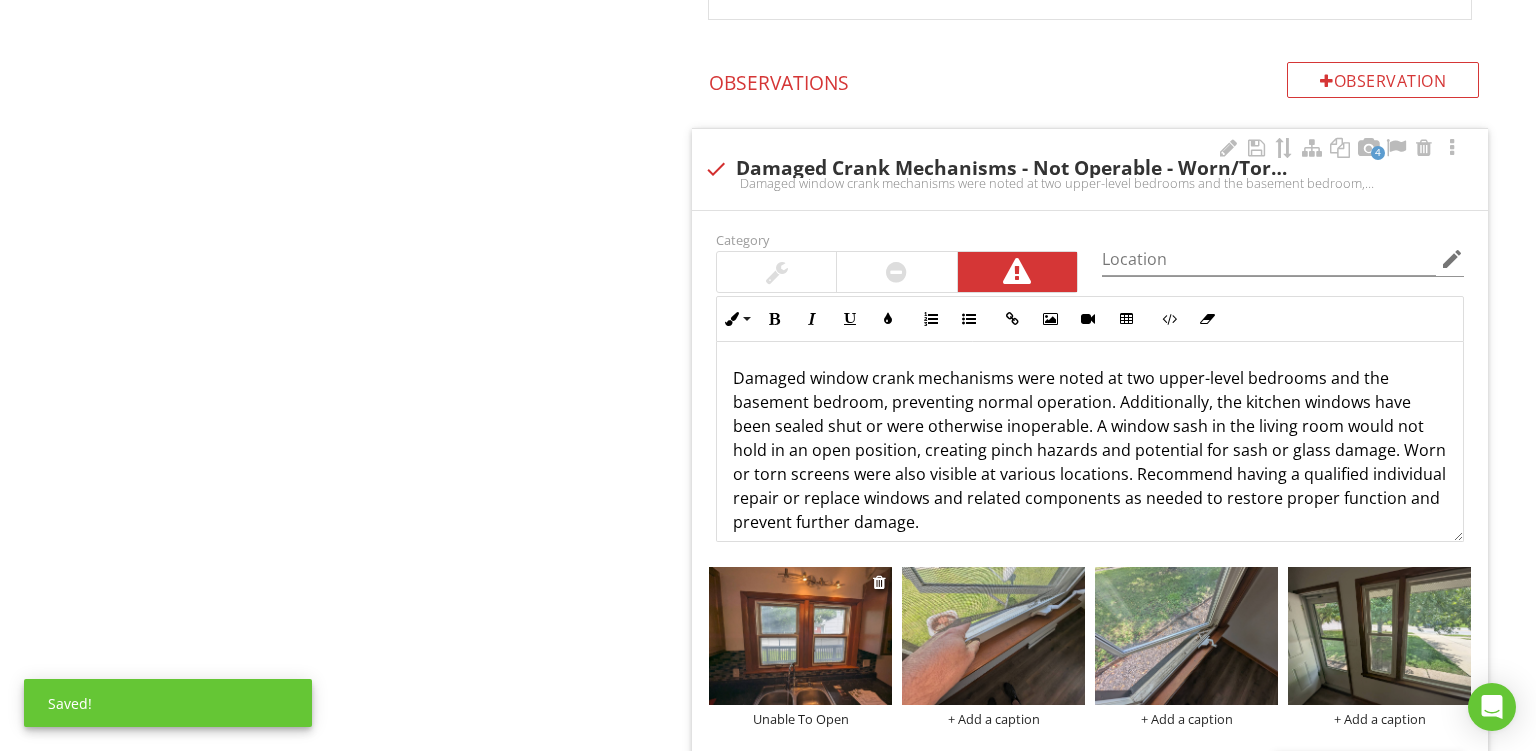 click at bounding box center [800, 636] 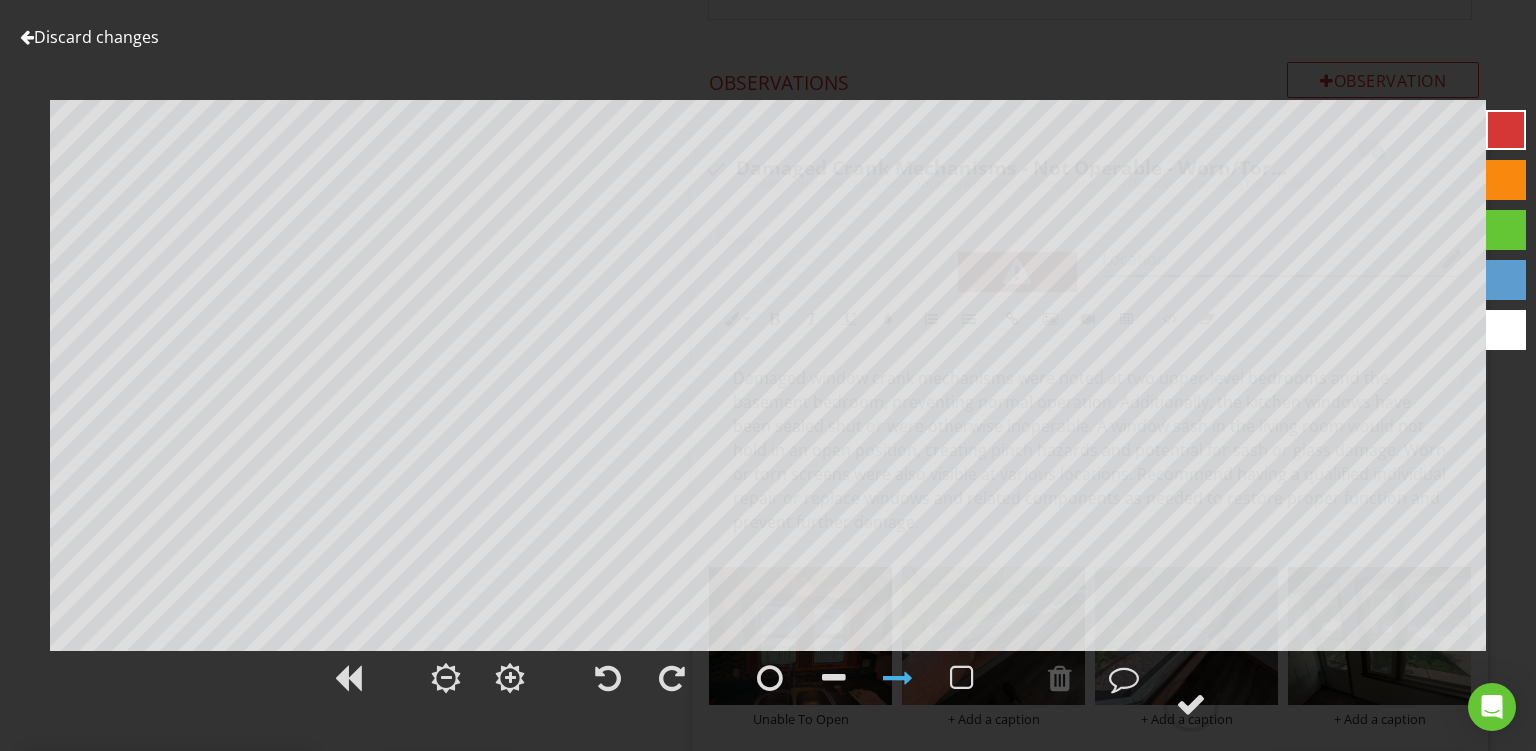 click at bounding box center (1506, 180) 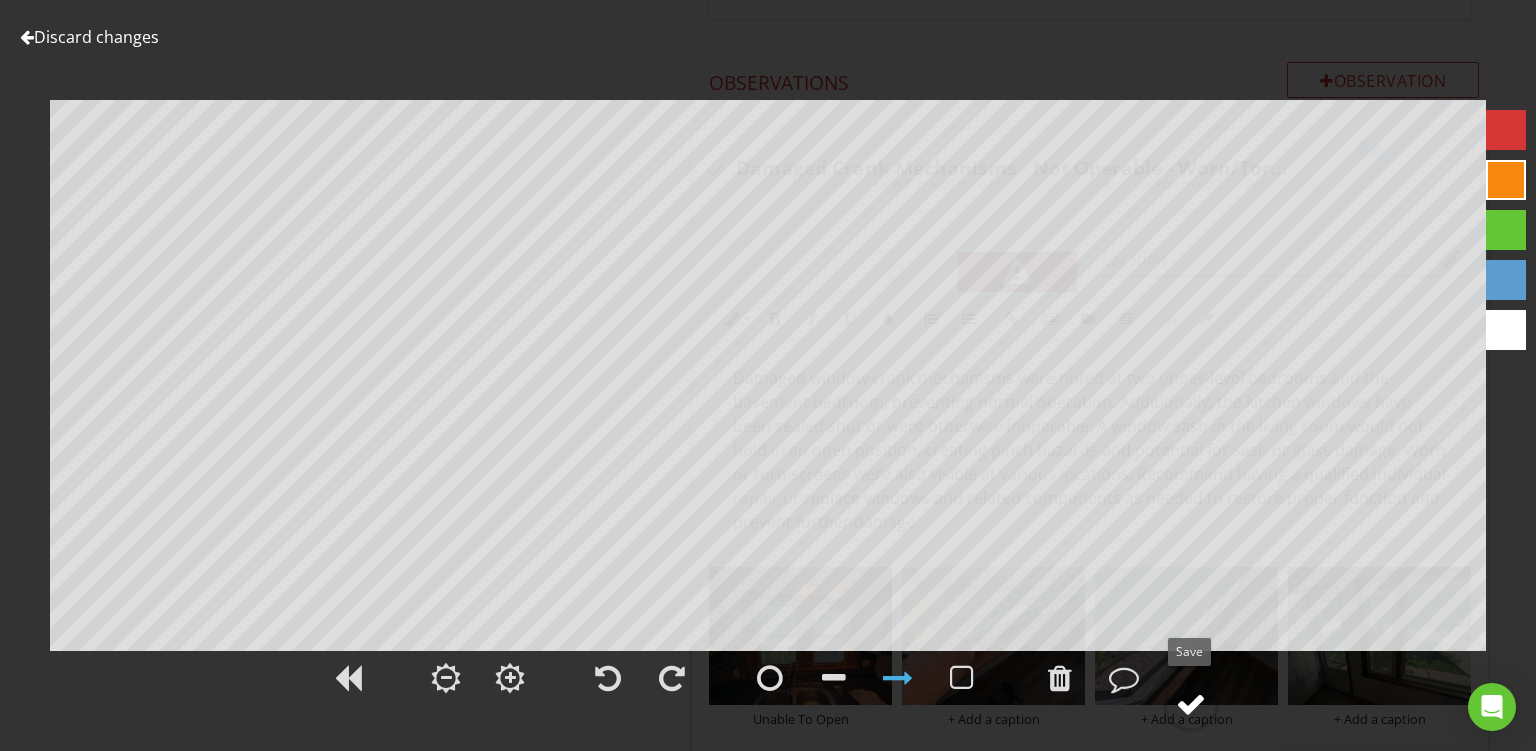 click 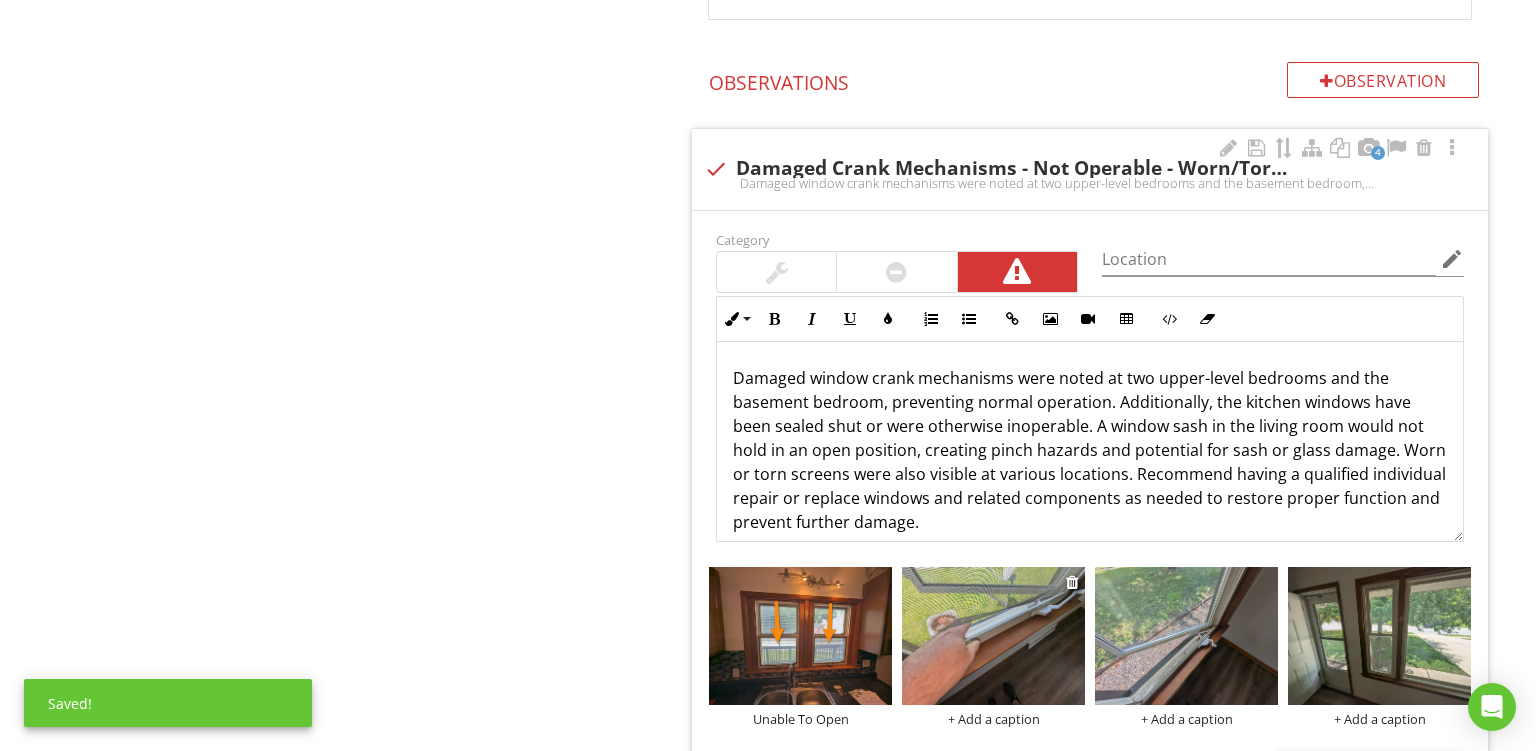 click at bounding box center [993, 636] 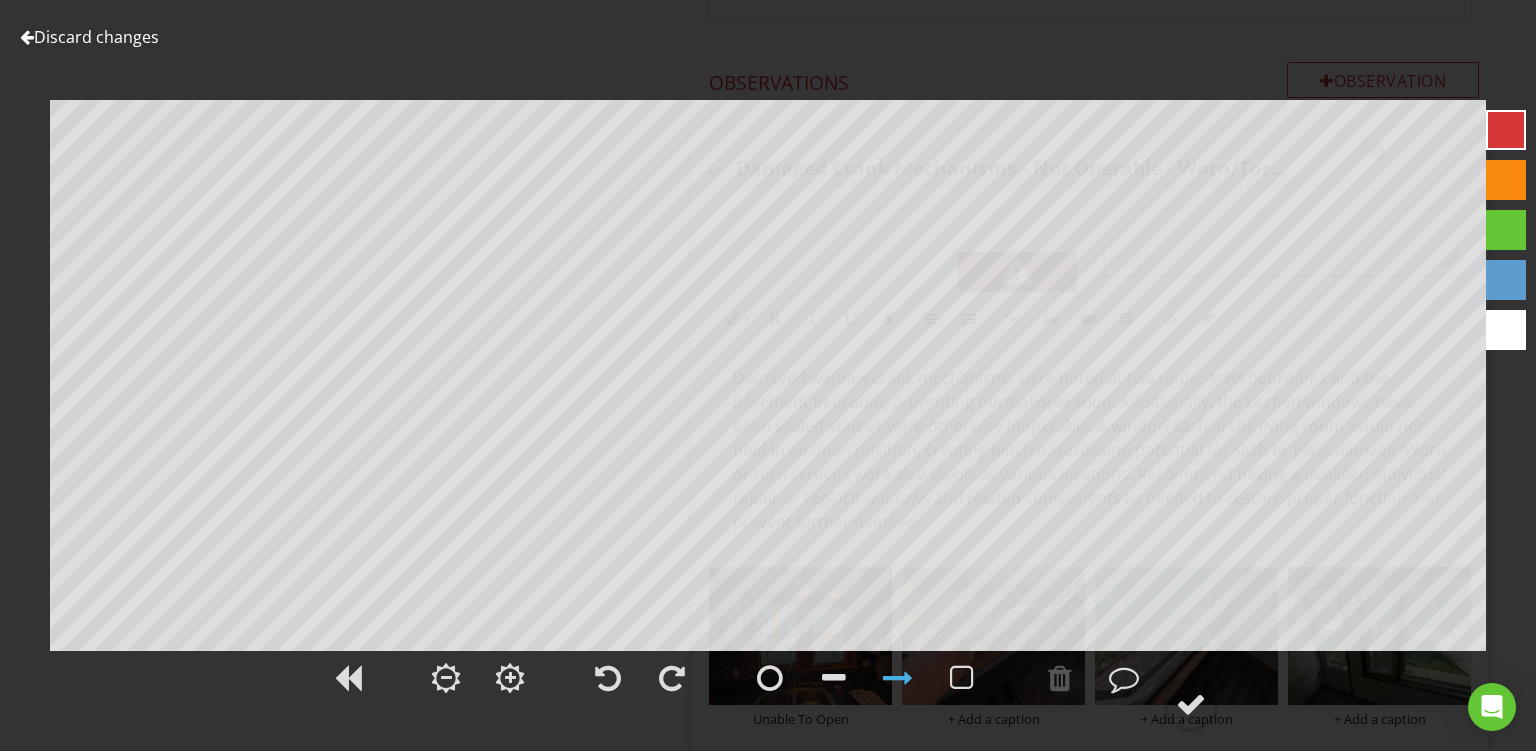click at bounding box center [1506, 180] 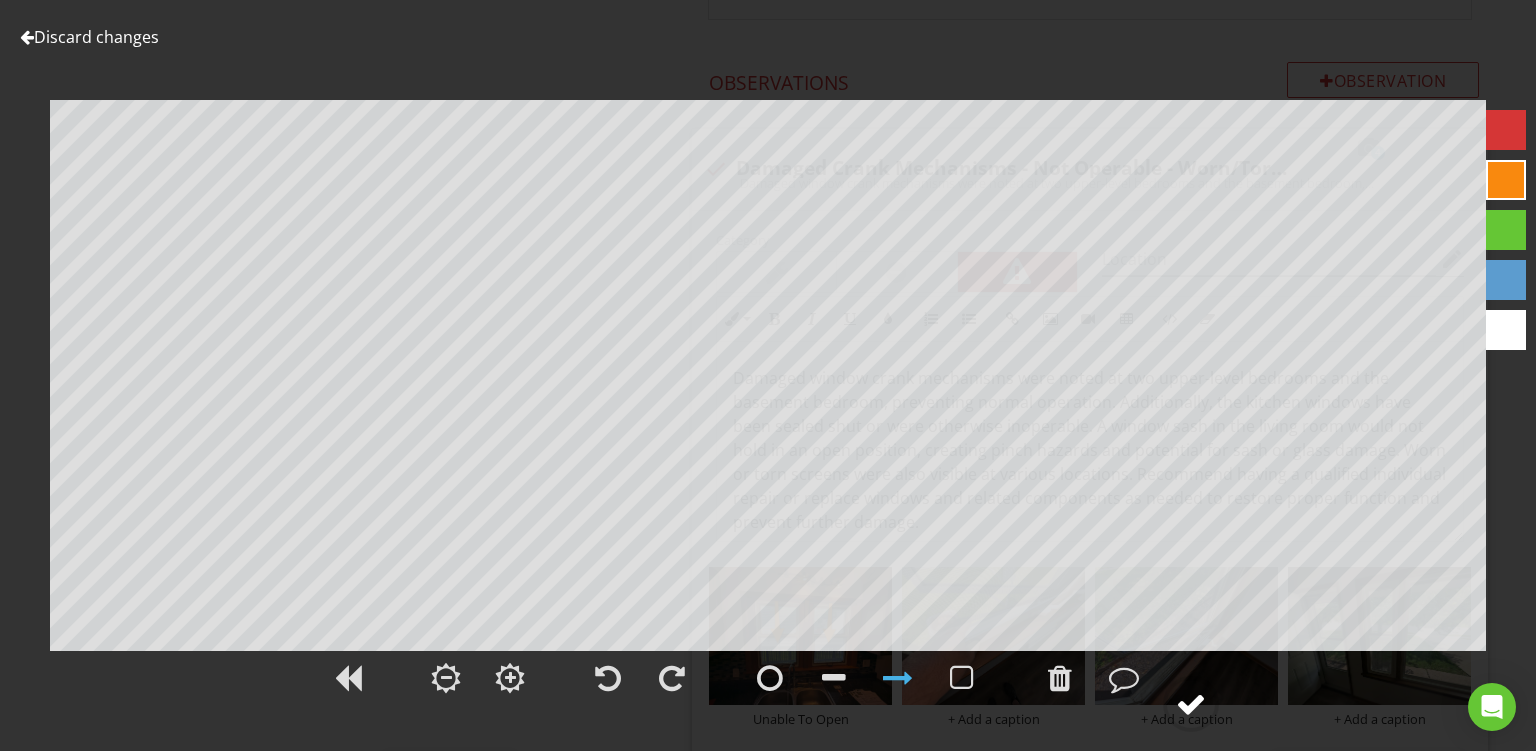click at bounding box center [1191, 704] 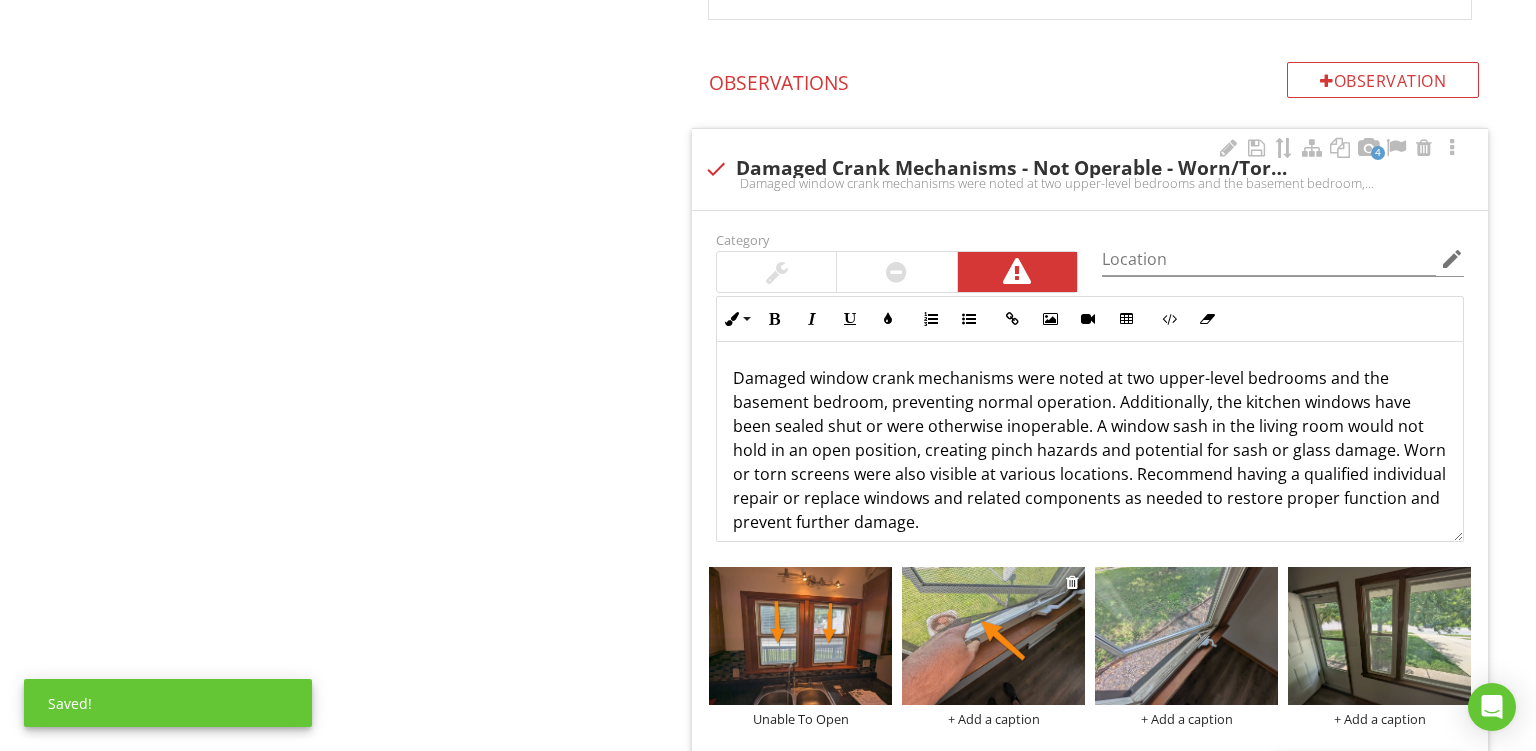 click on "+ Add a caption" at bounding box center (993, 719) 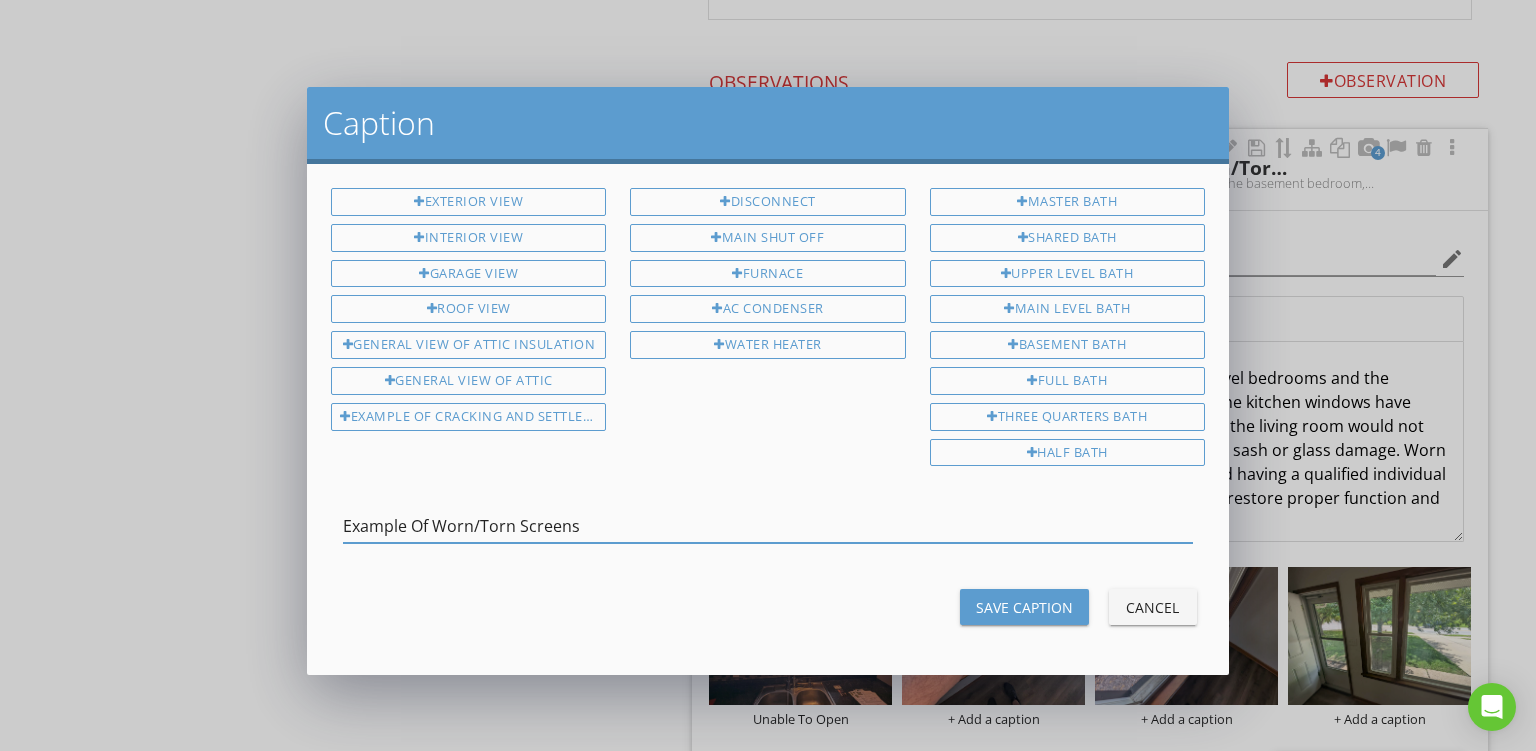 type on "Example Of Worn/Torn Screens" 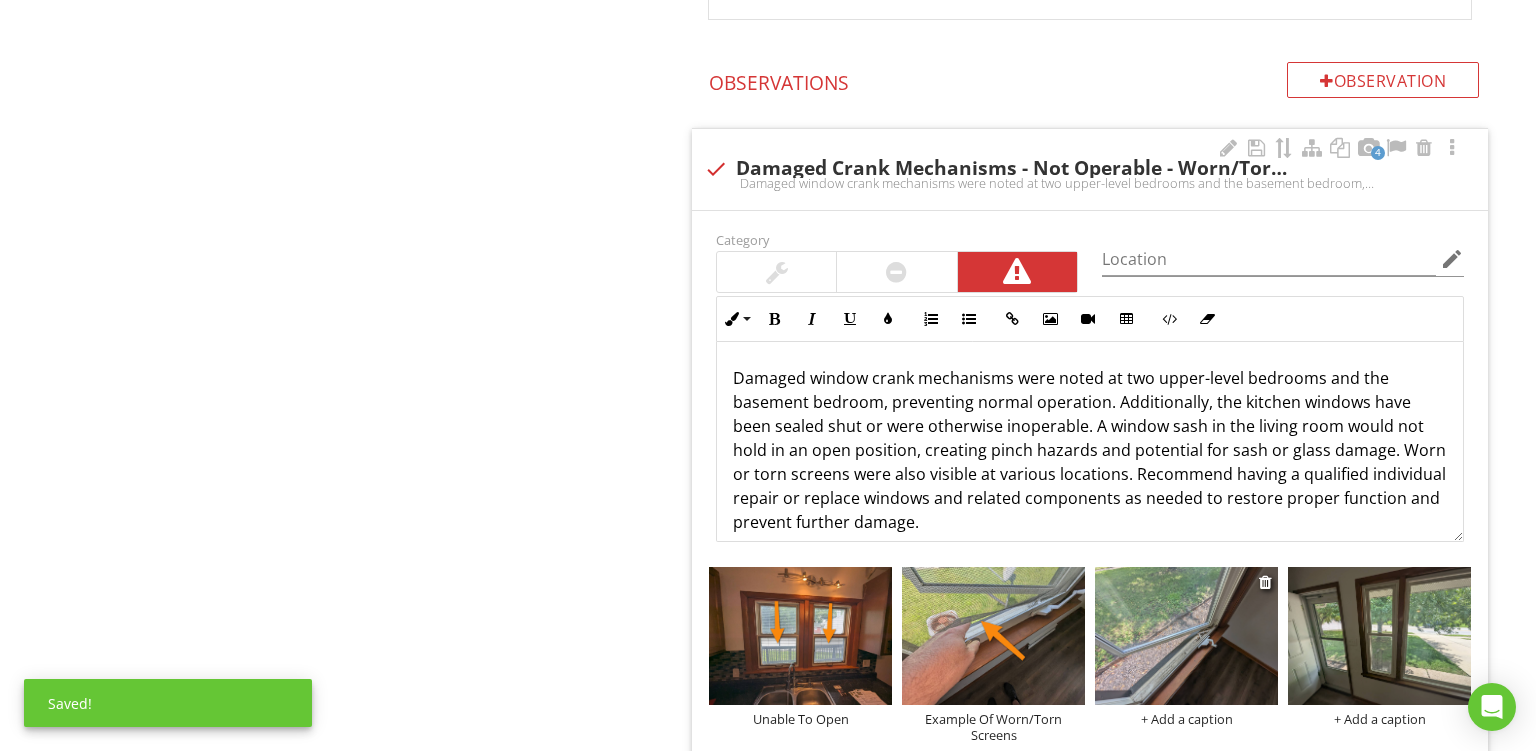 click at bounding box center (1186, 636) 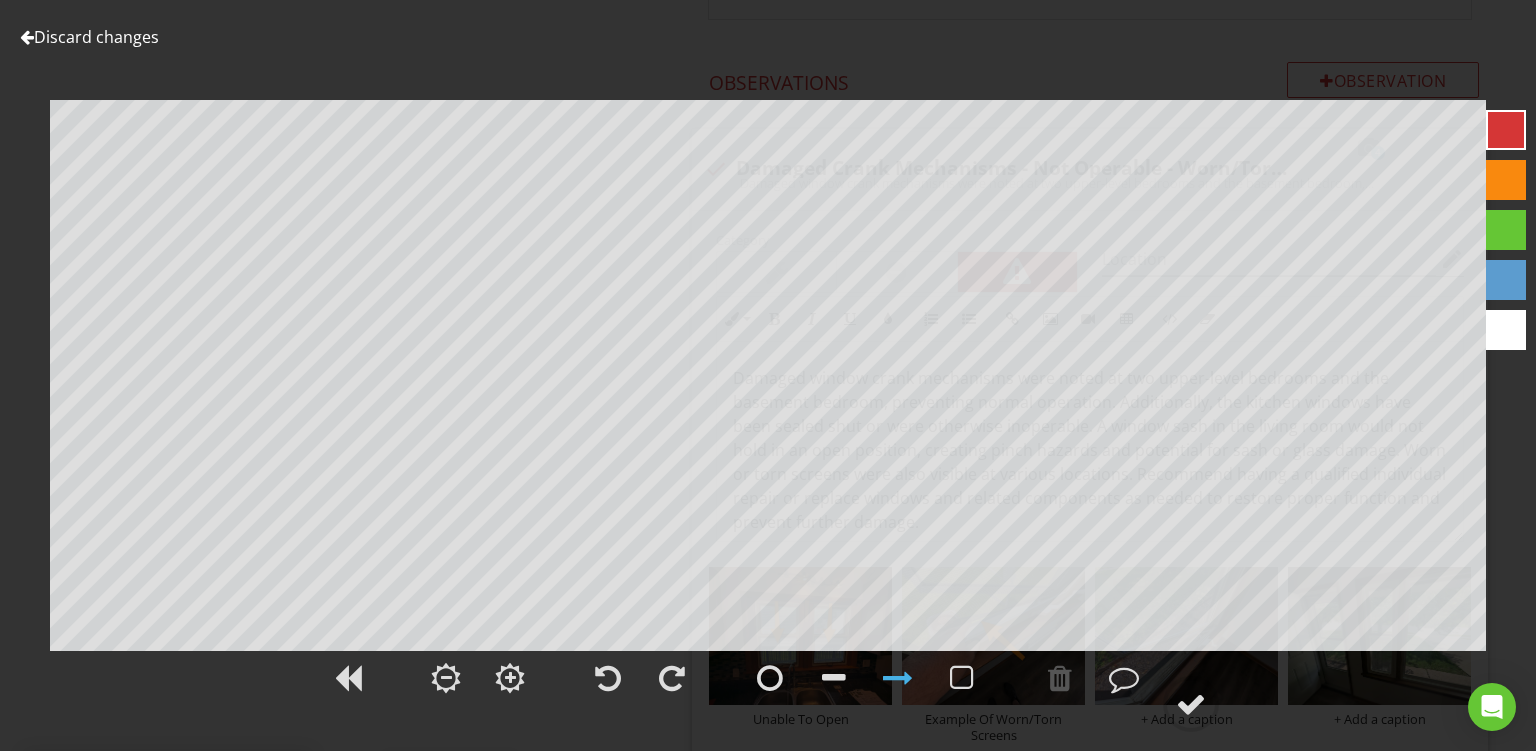 click at bounding box center [1506, 230] 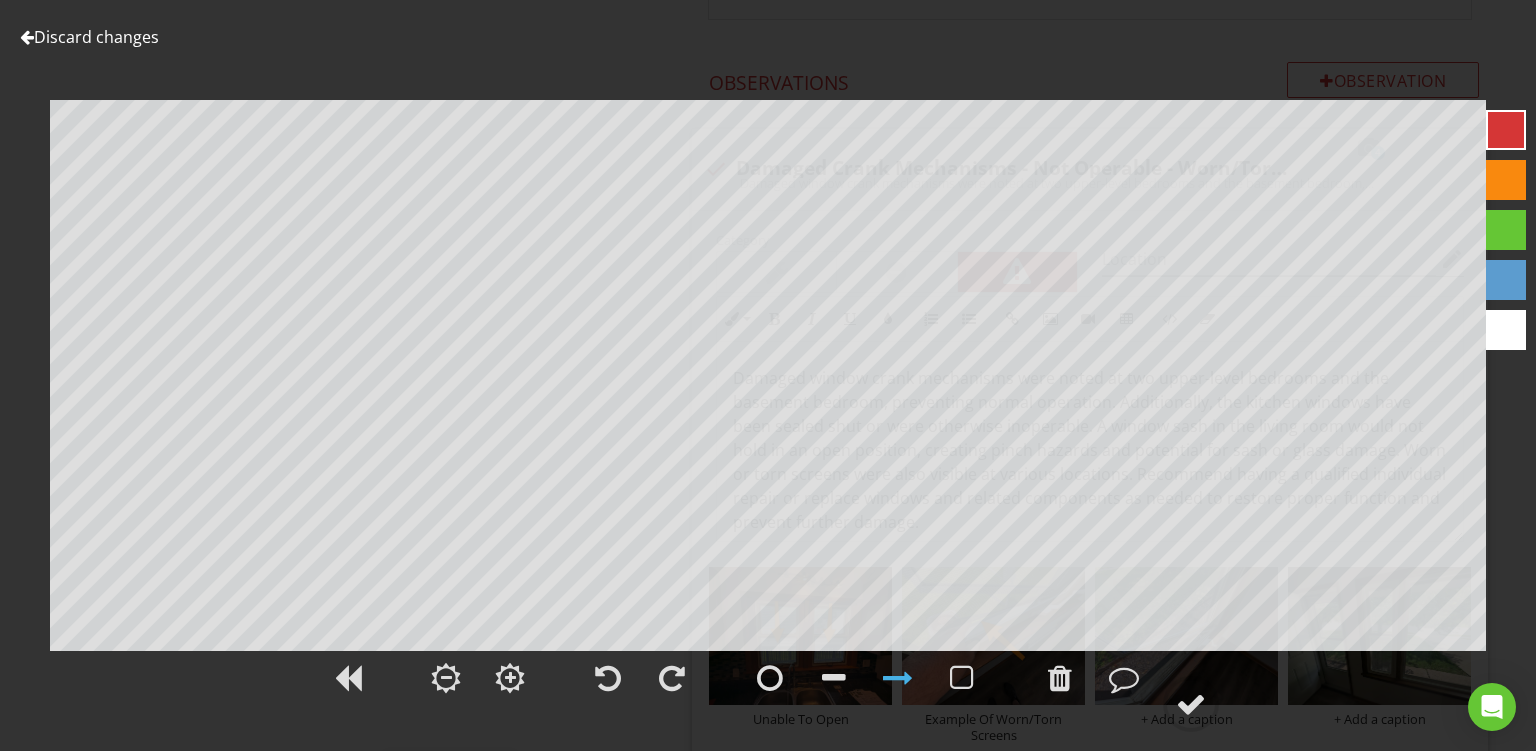 click at bounding box center (898, 678) 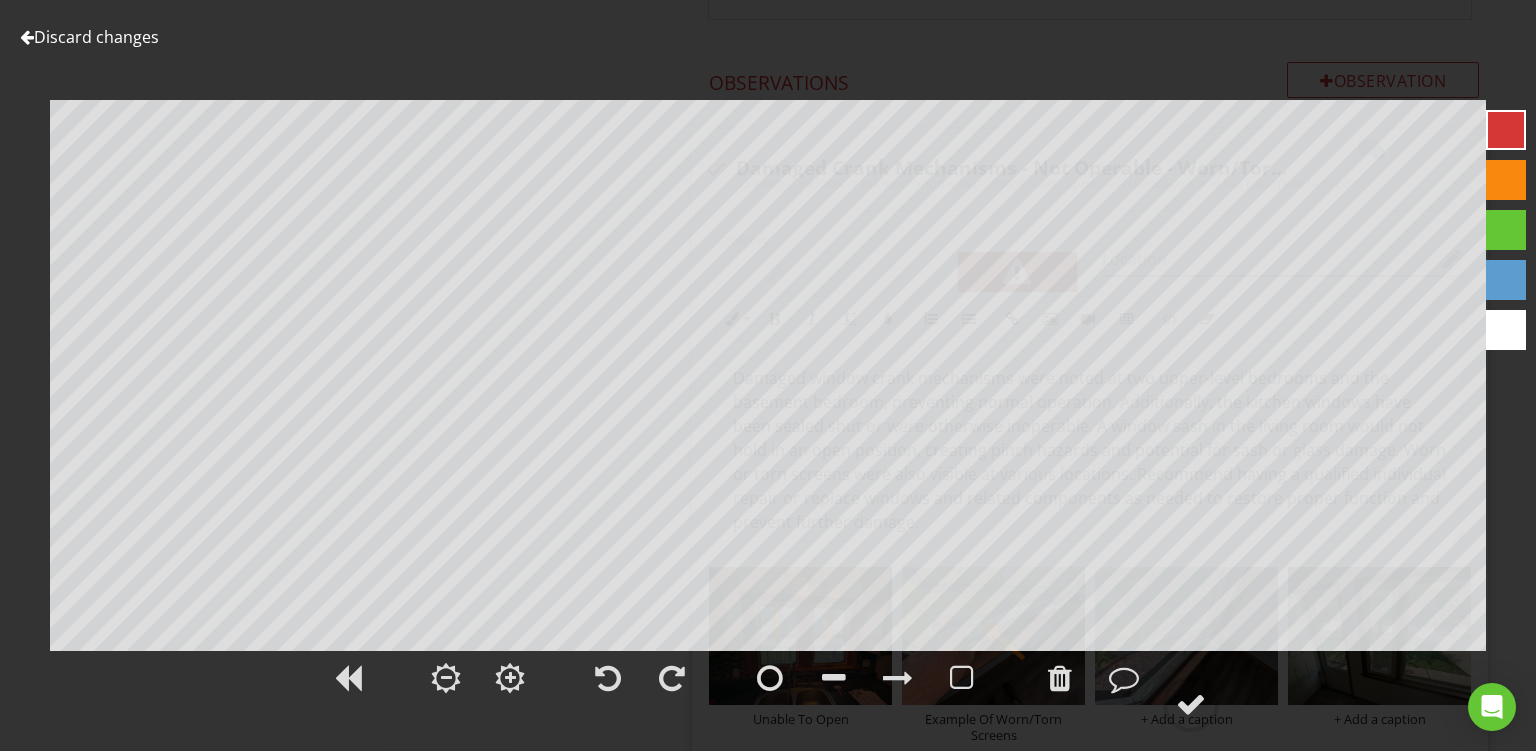 click at bounding box center (1506, 180) 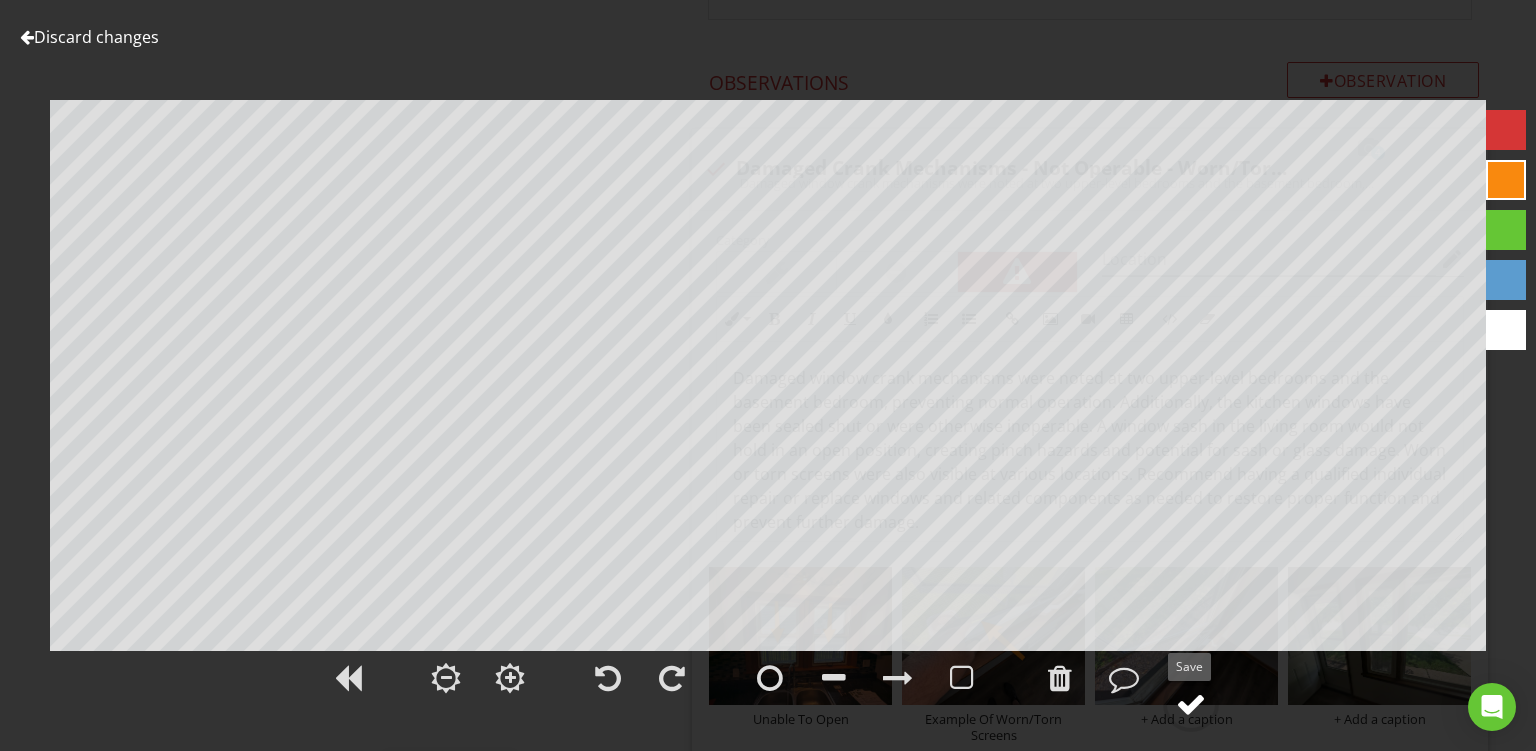 click at bounding box center [1191, 704] 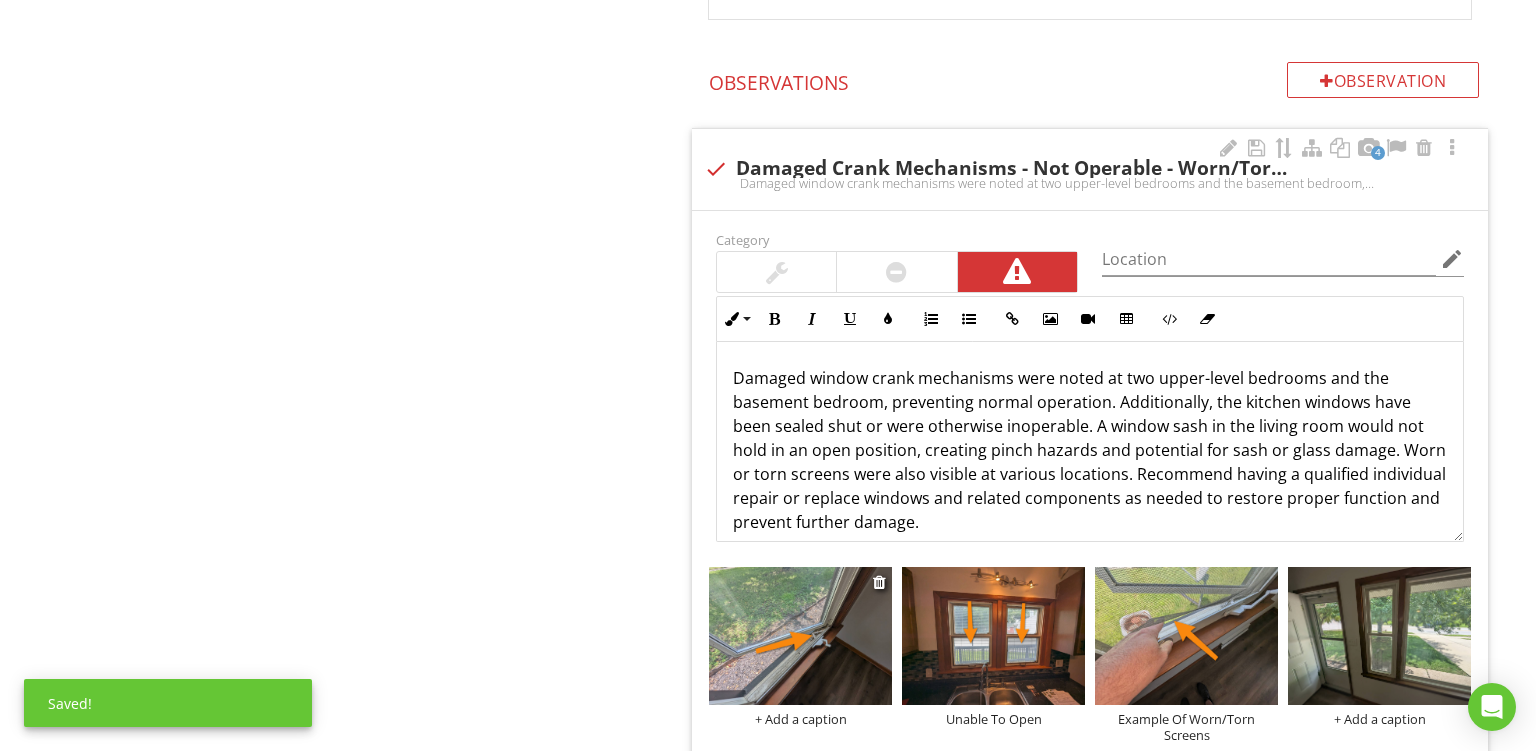 click at bounding box center [800, 639] 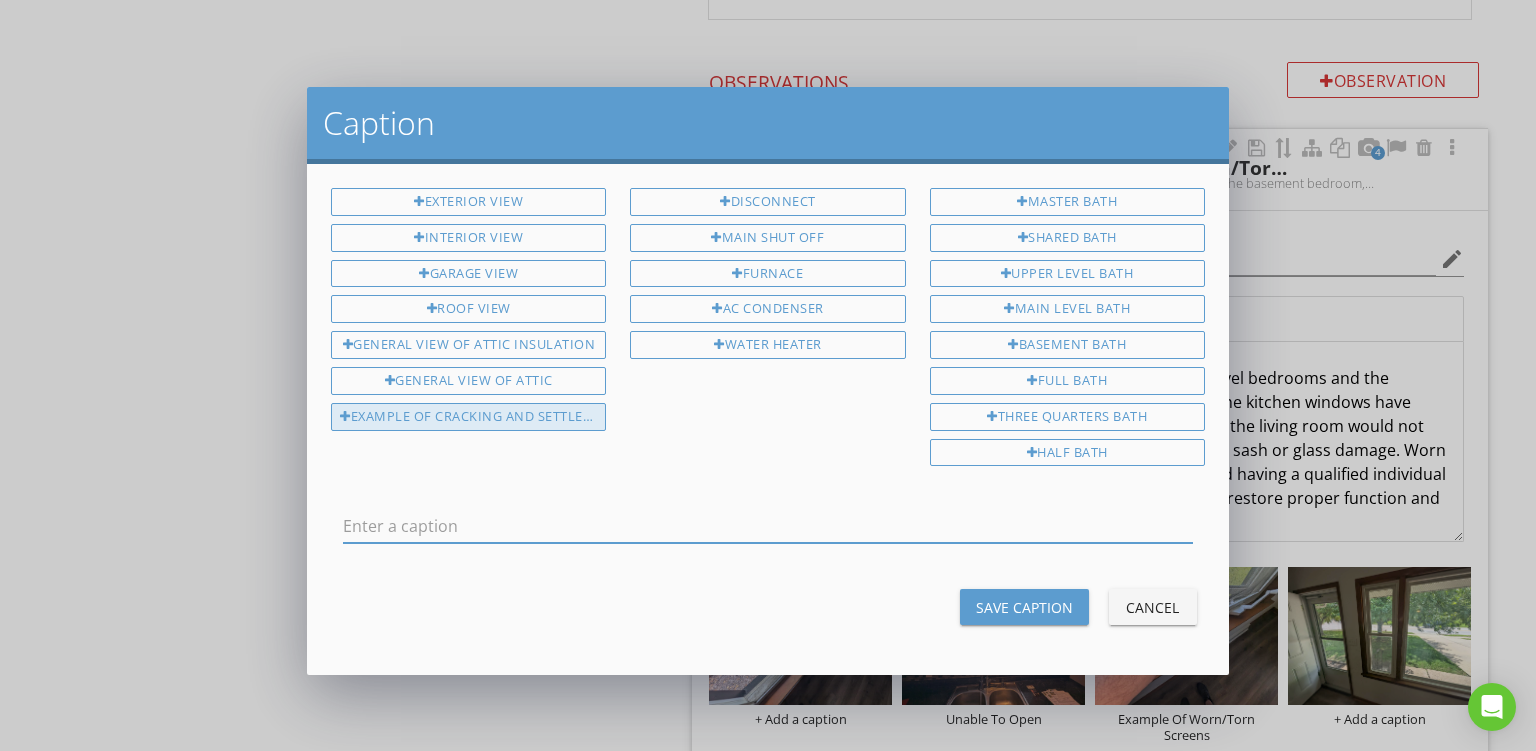 click on "Example Of Cracking And Settlement" at bounding box center (468, 417) 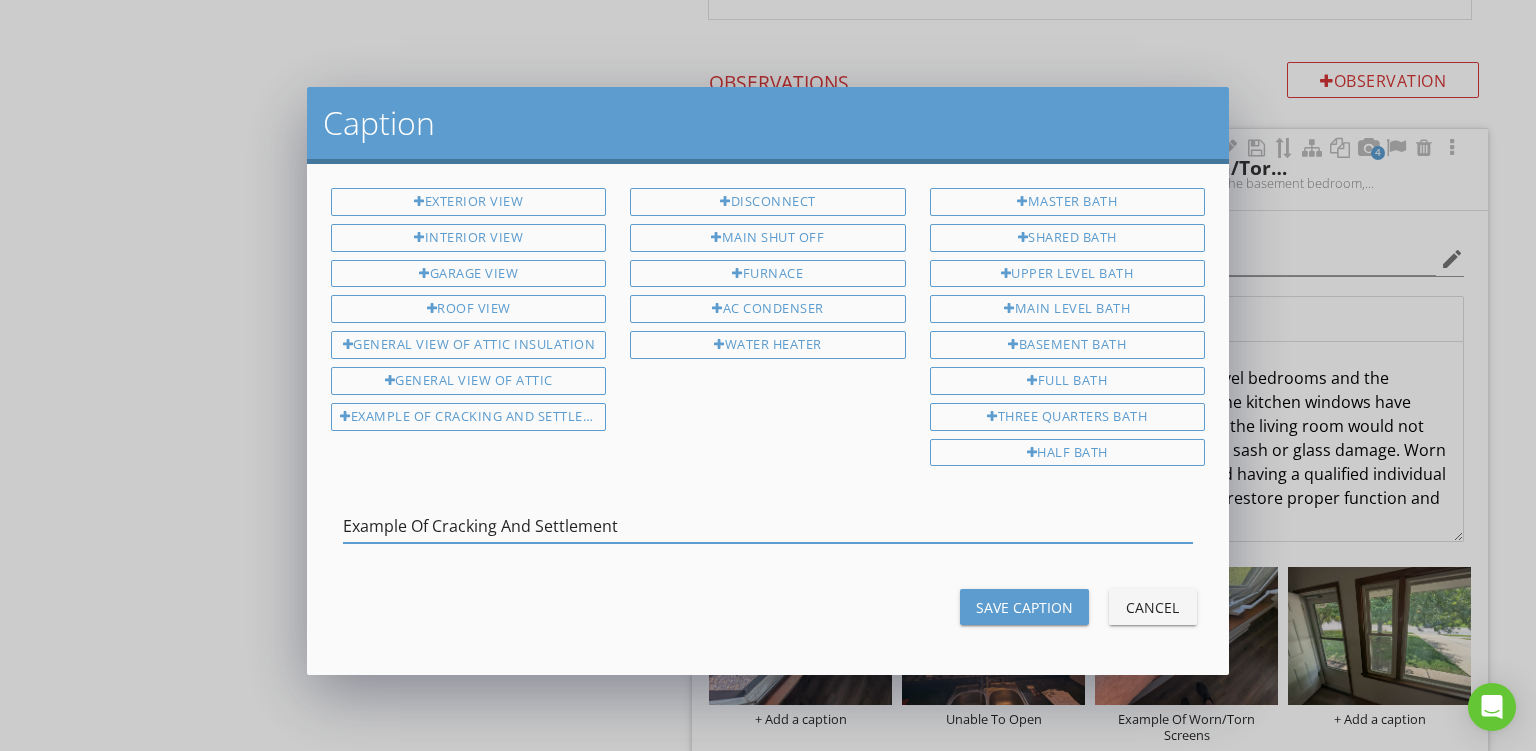 drag, startPoint x: 481, startPoint y: 518, endPoint x: 824, endPoint y: 564, distance: 346.0708 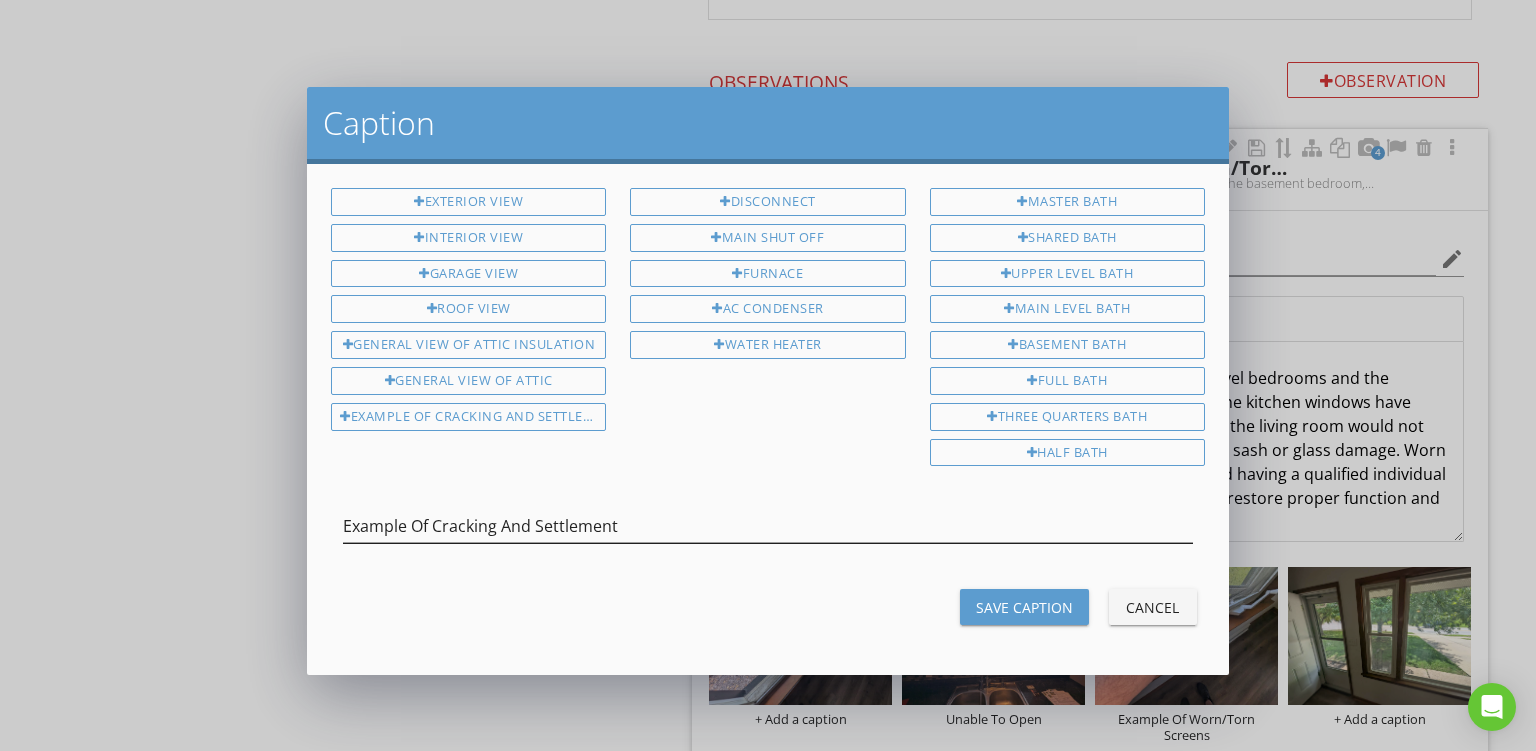 click on "Exterior View
Interior View
Garage View
Roof View
General View Of Attic Insulation
General View Of Attic
Example Of Cracking And Settlement
Disconnect
Main Shut Off
Furnace
AC Condenser
Water Heater
Master Bath
Shared Bath
Upper Level Bath
Main Level Bath
Basement Bath
Full Bath
Three Quarters Bath
Half Bath
Example Of Cracking And Settlement    Save Caption     Cancel" at bounding box center [768, 419] 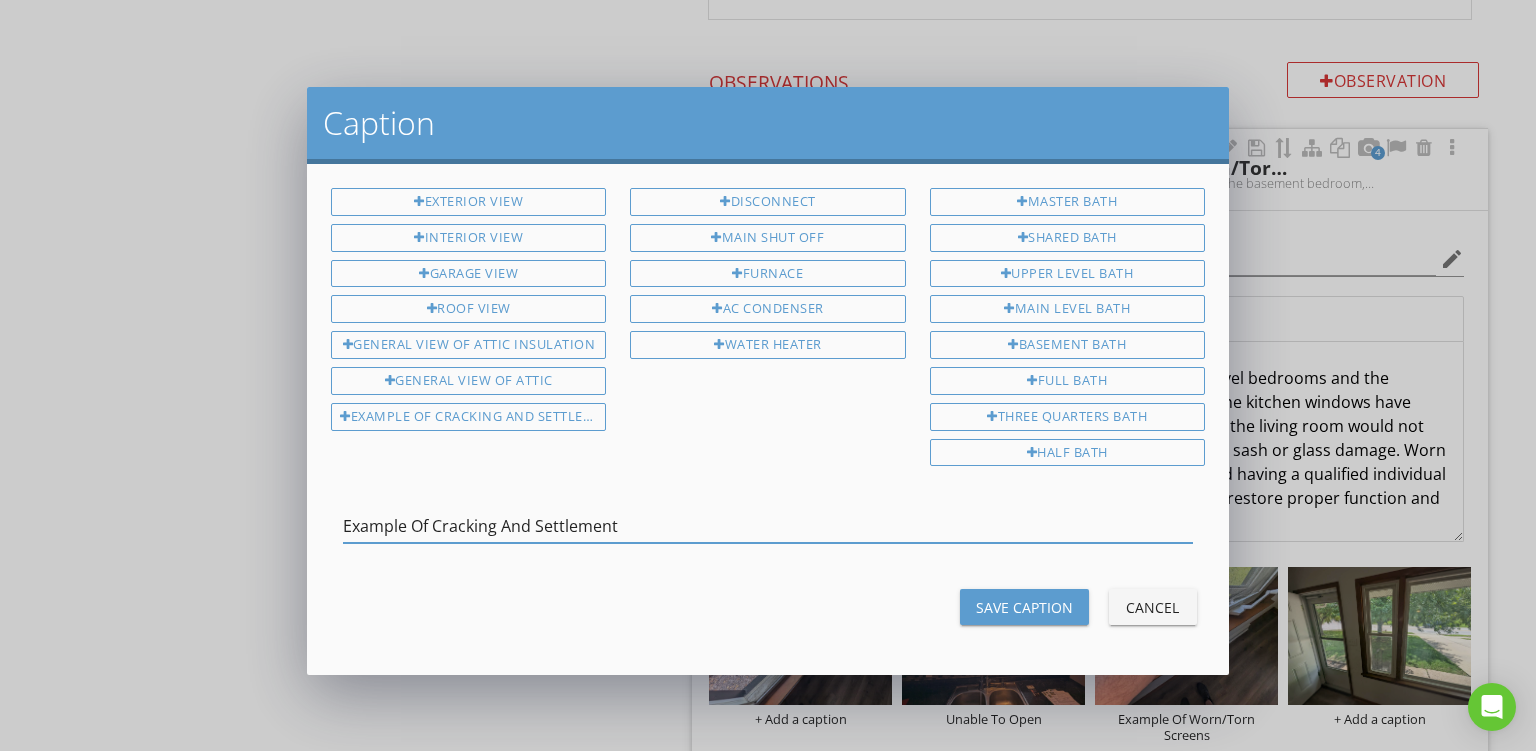 drag, startPoint x: 710, startPoint y: 515, endPoint x: 0, endPoint y: 378, distance: 723.0968 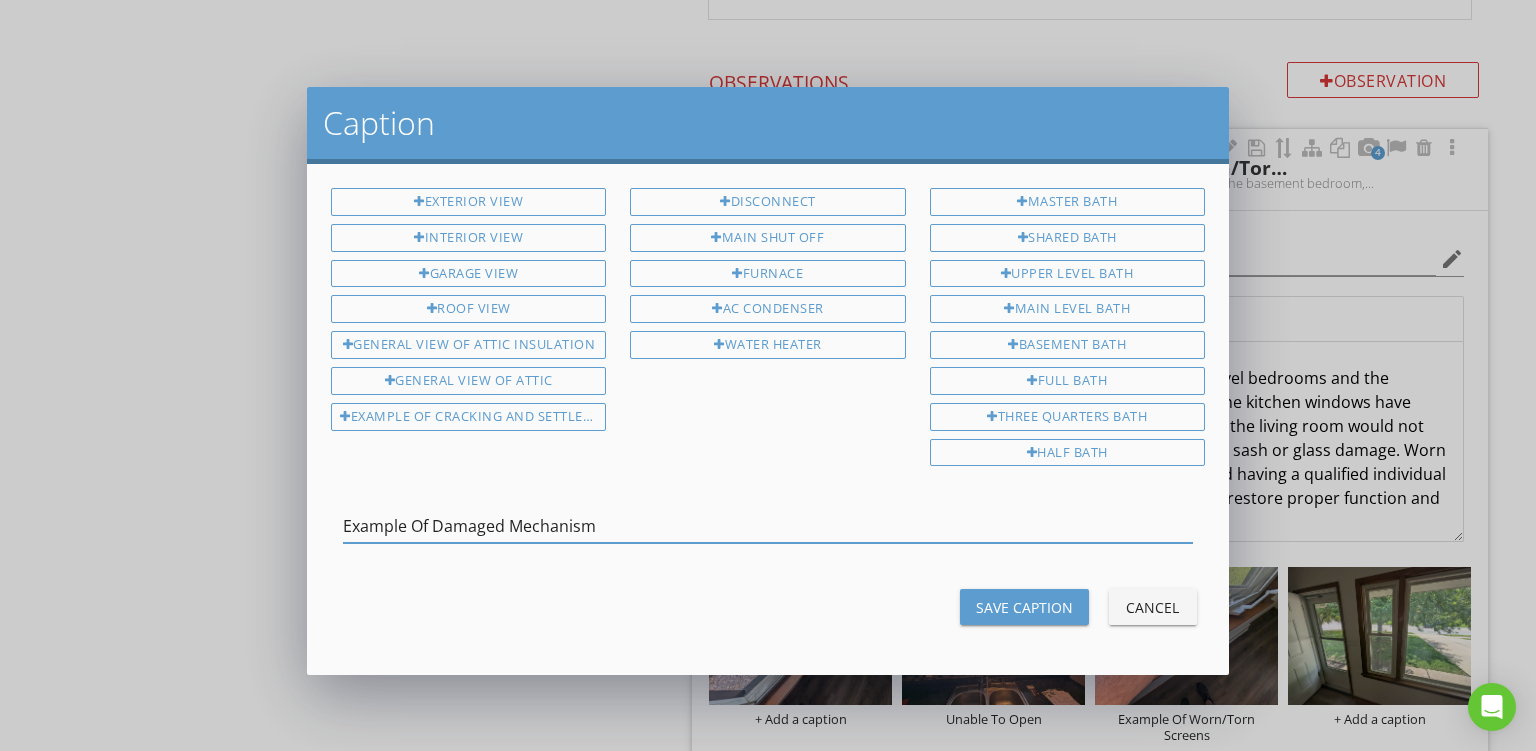 type on "Example Of Damaged Mechanism" 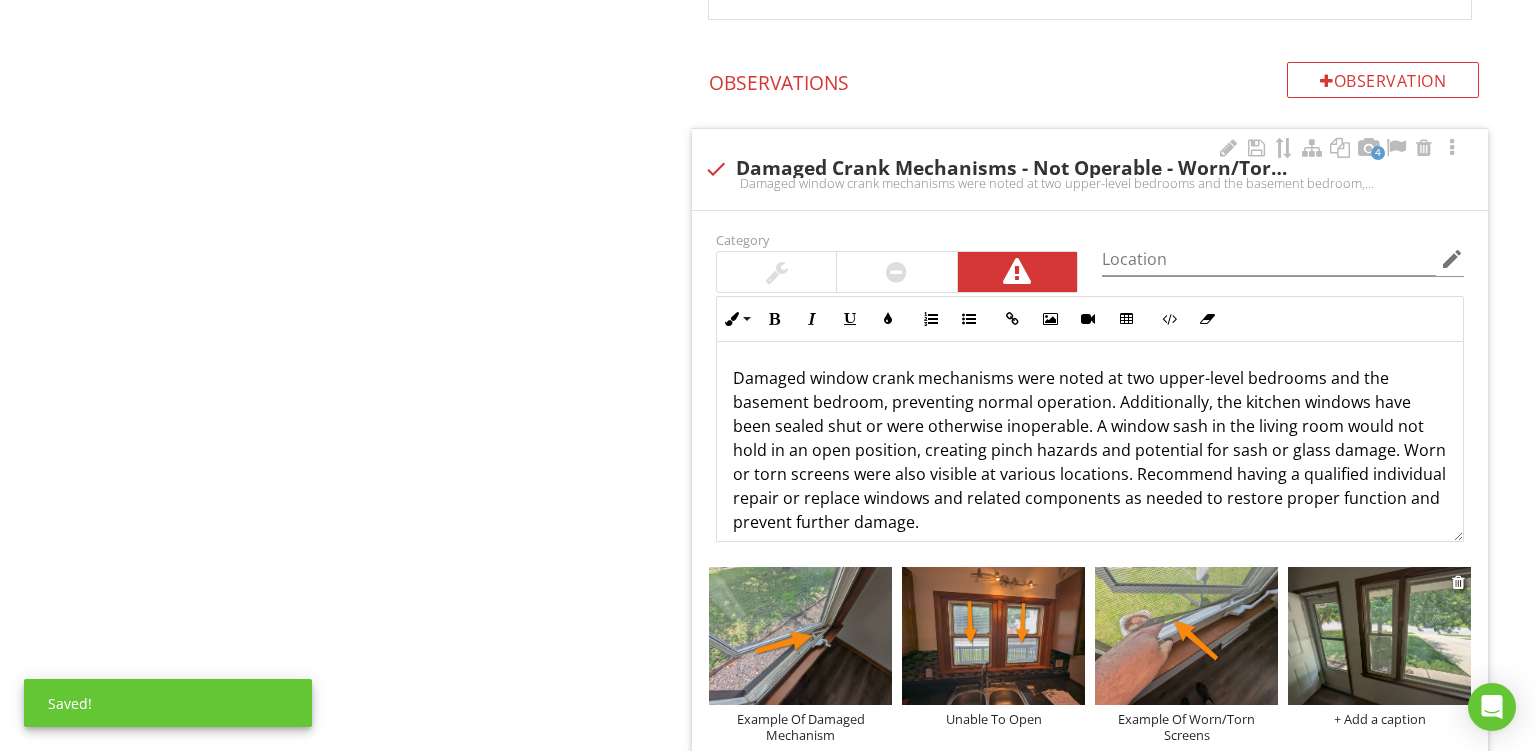 click at bounding box center (1379, 636) 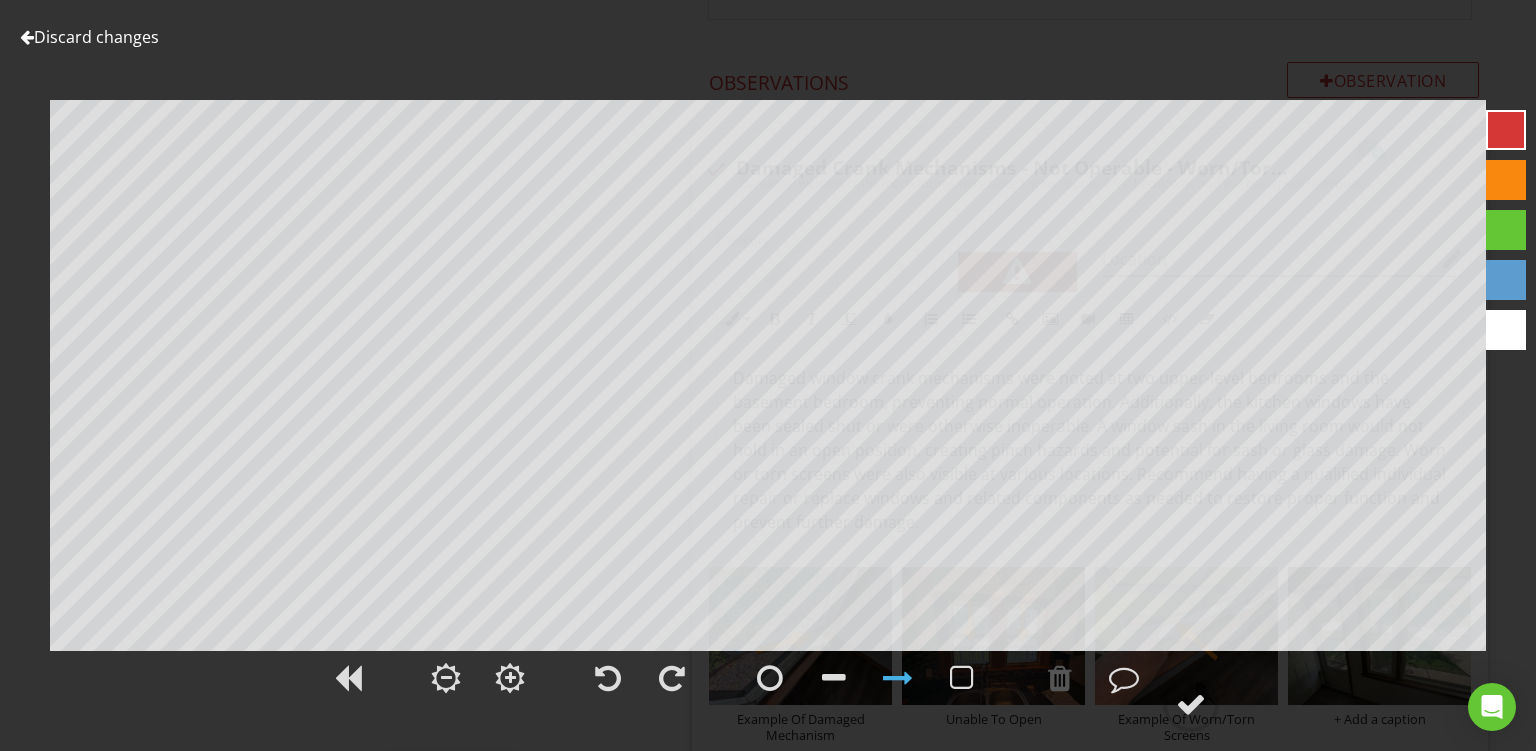 click at bounding box center [1506, 180] 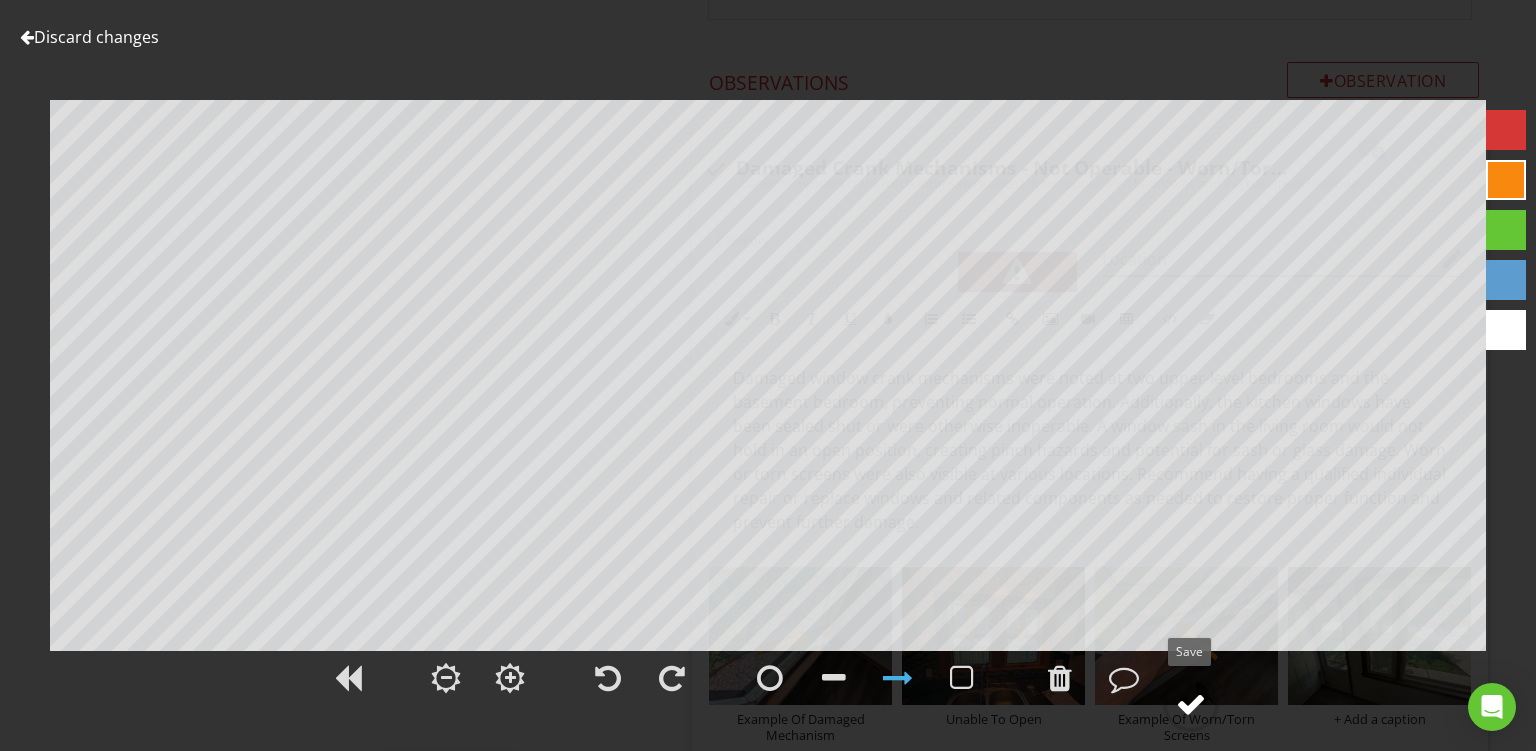 click at bounding box center (1191, 704) 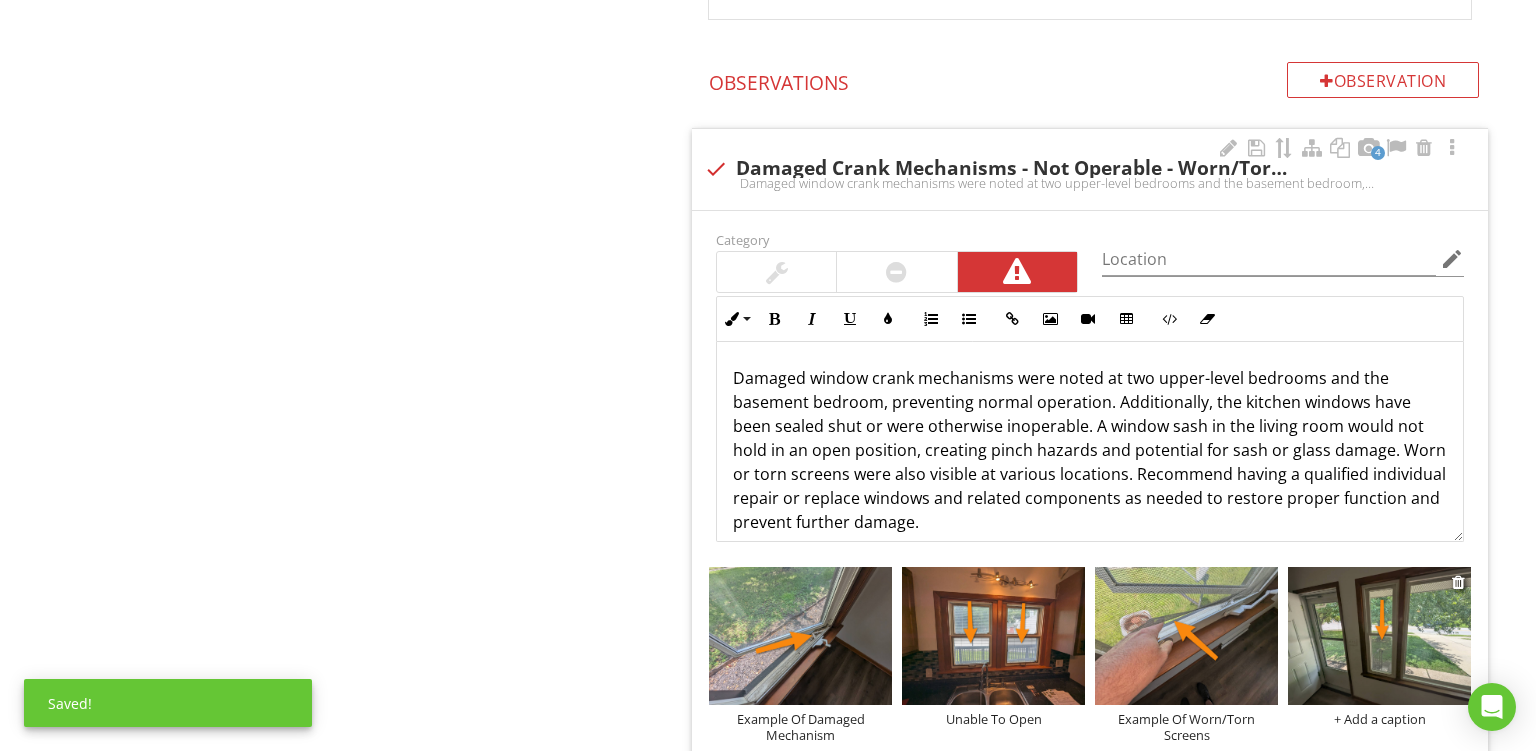 click on "+ Add a caption" at bounding box center (1379, 719) 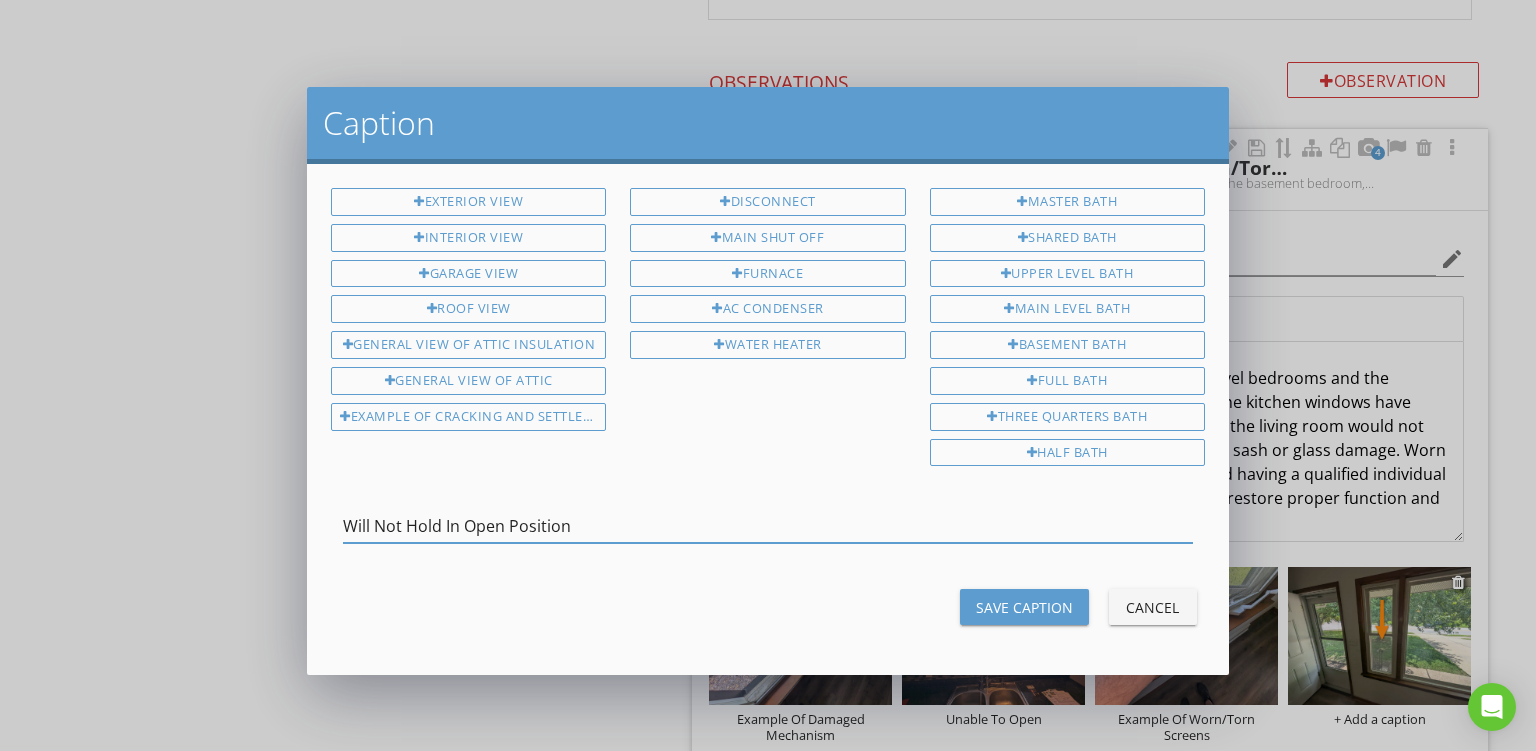 type on "Will Not Hold In Open Position" 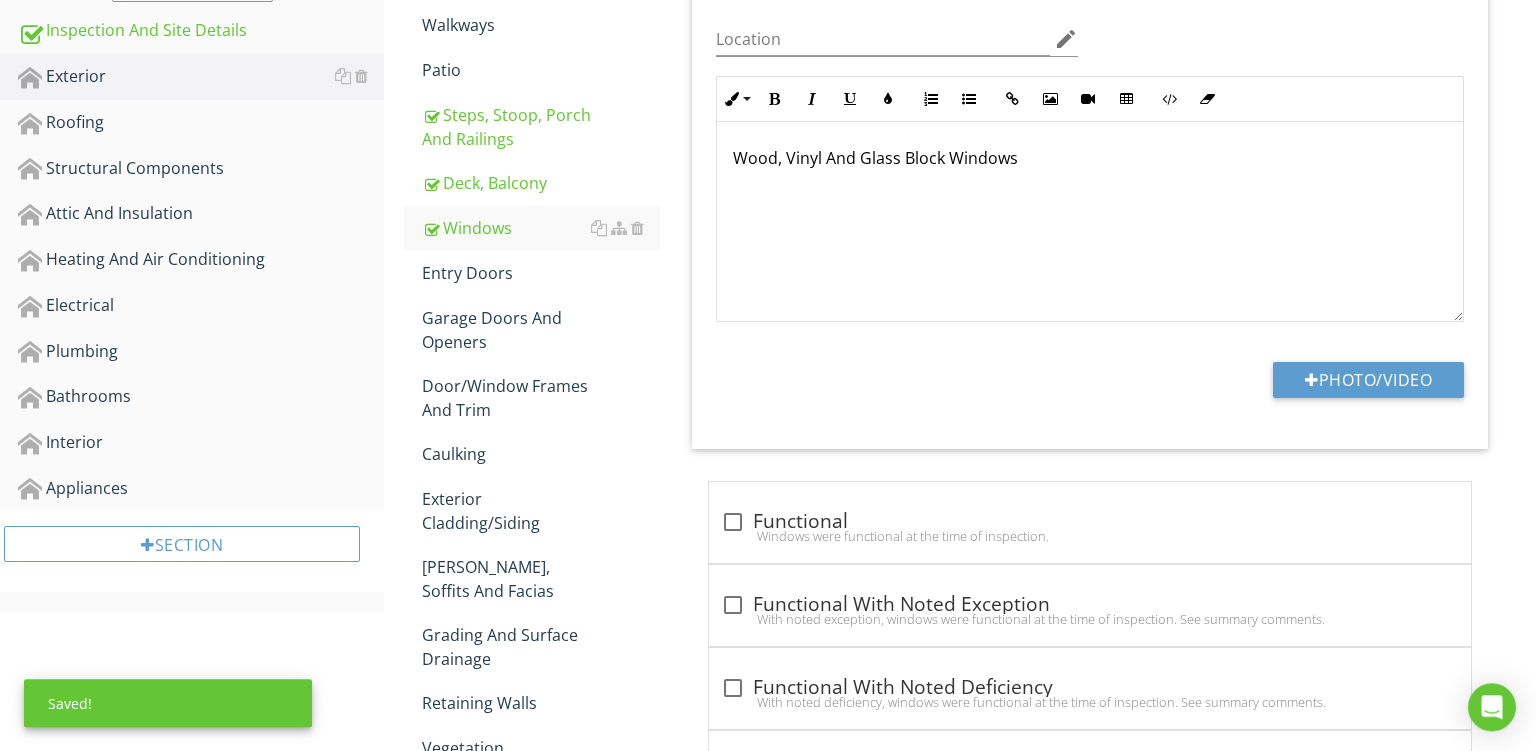 scroll, scrollTop: 455, scrollLeft: 0, axis: vertical 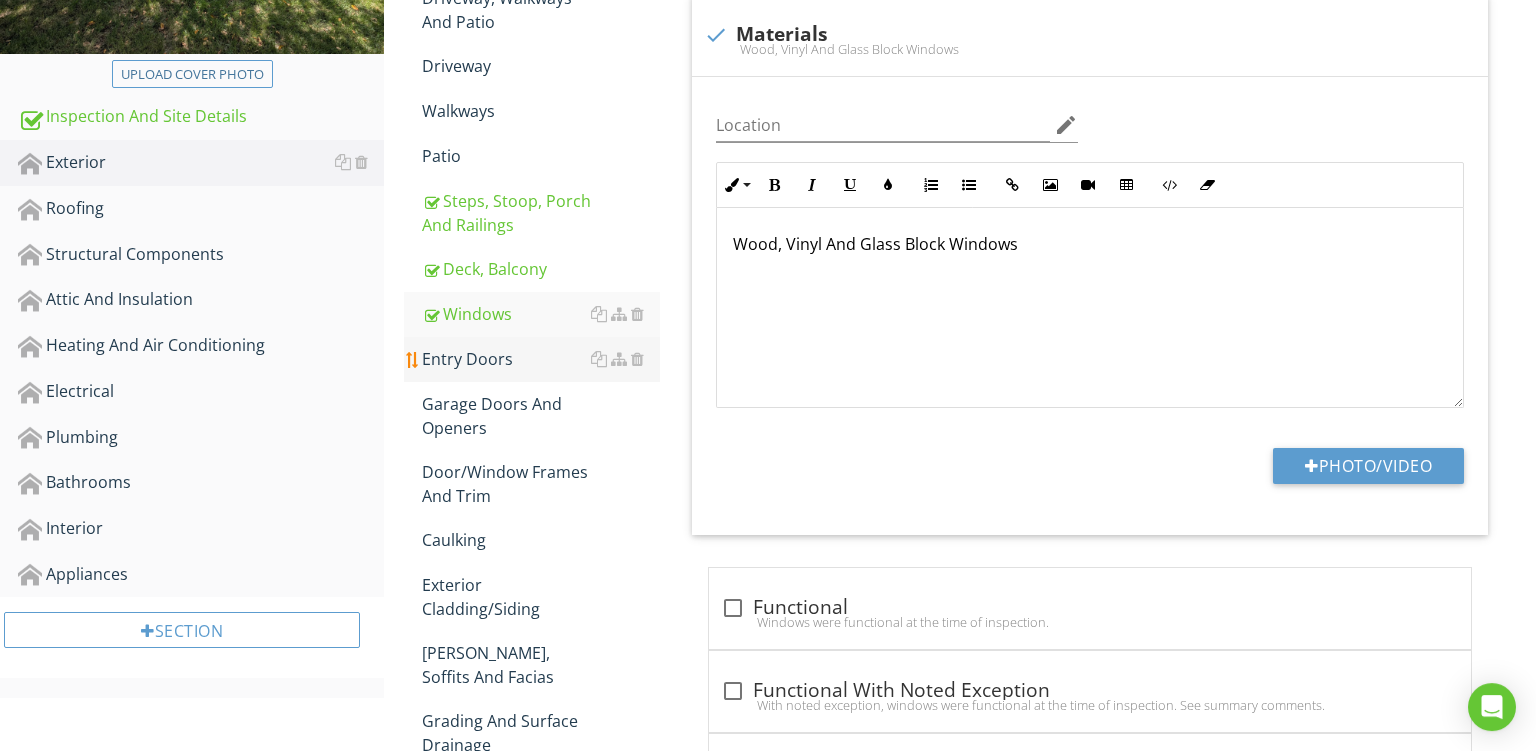 click on "Entry Doors" at bounding box center (541, 359) 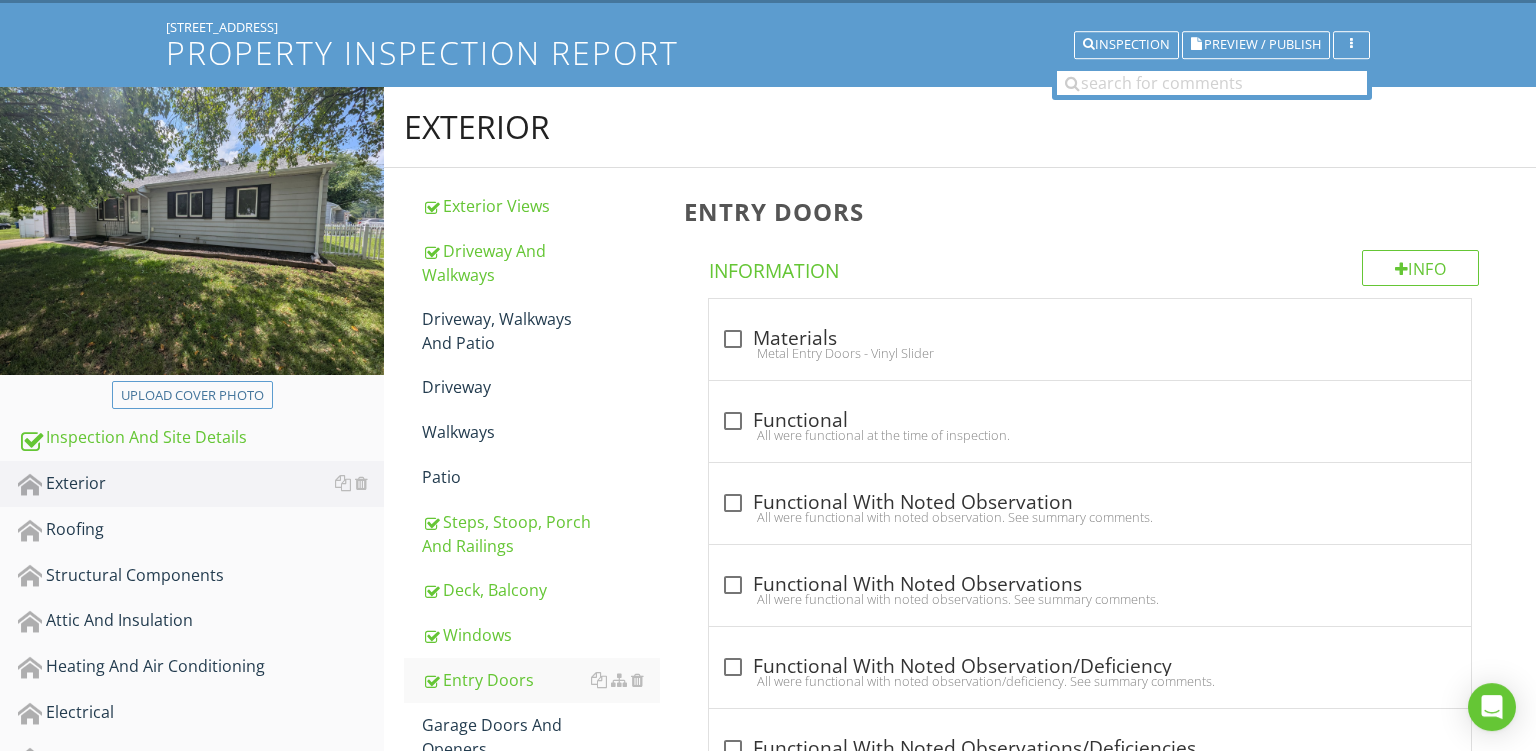 scroll, scrollTop: 126, scrollLeft: 0, axis: vertical 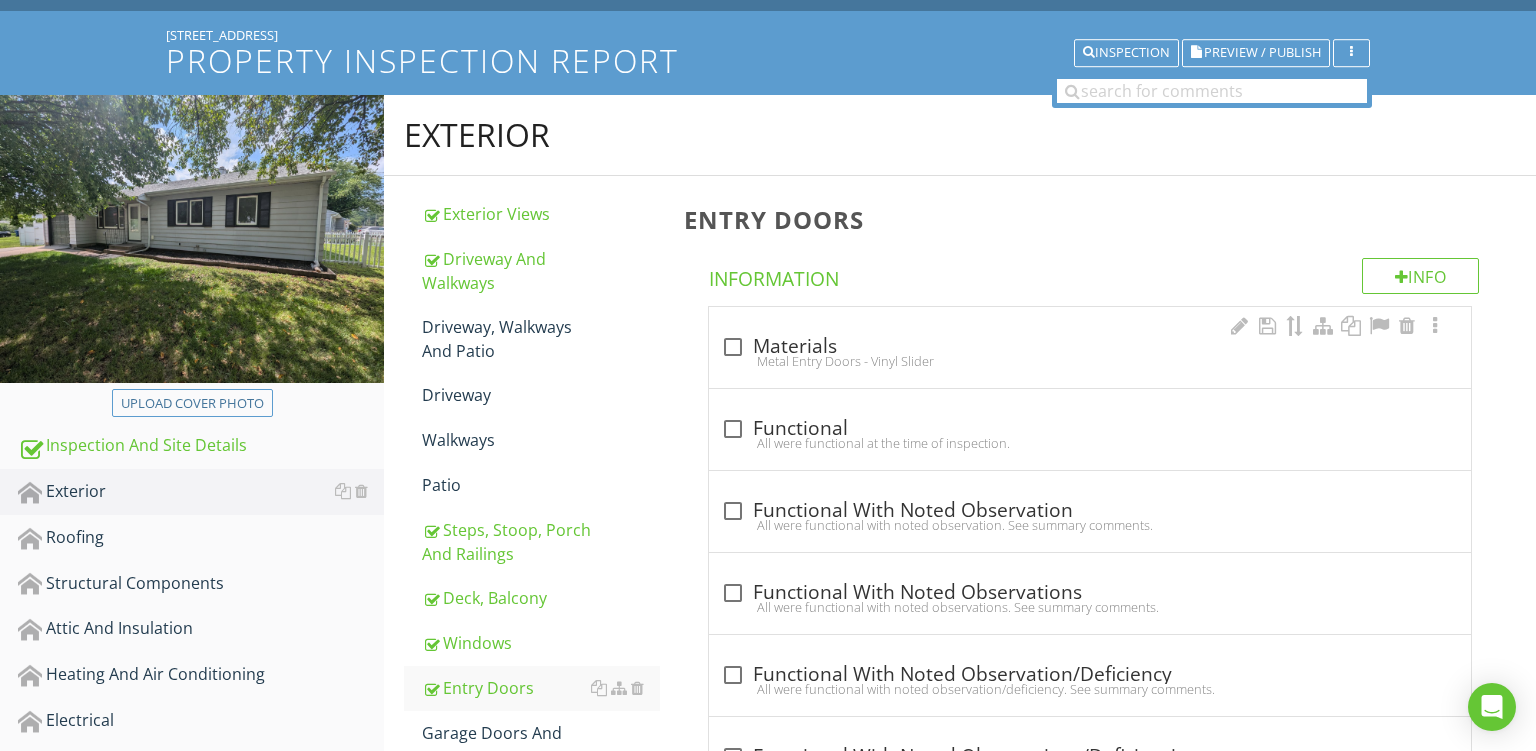 click on "Metal Entry Doors - Vinyl Slider" at bounding box center (1090, 361) 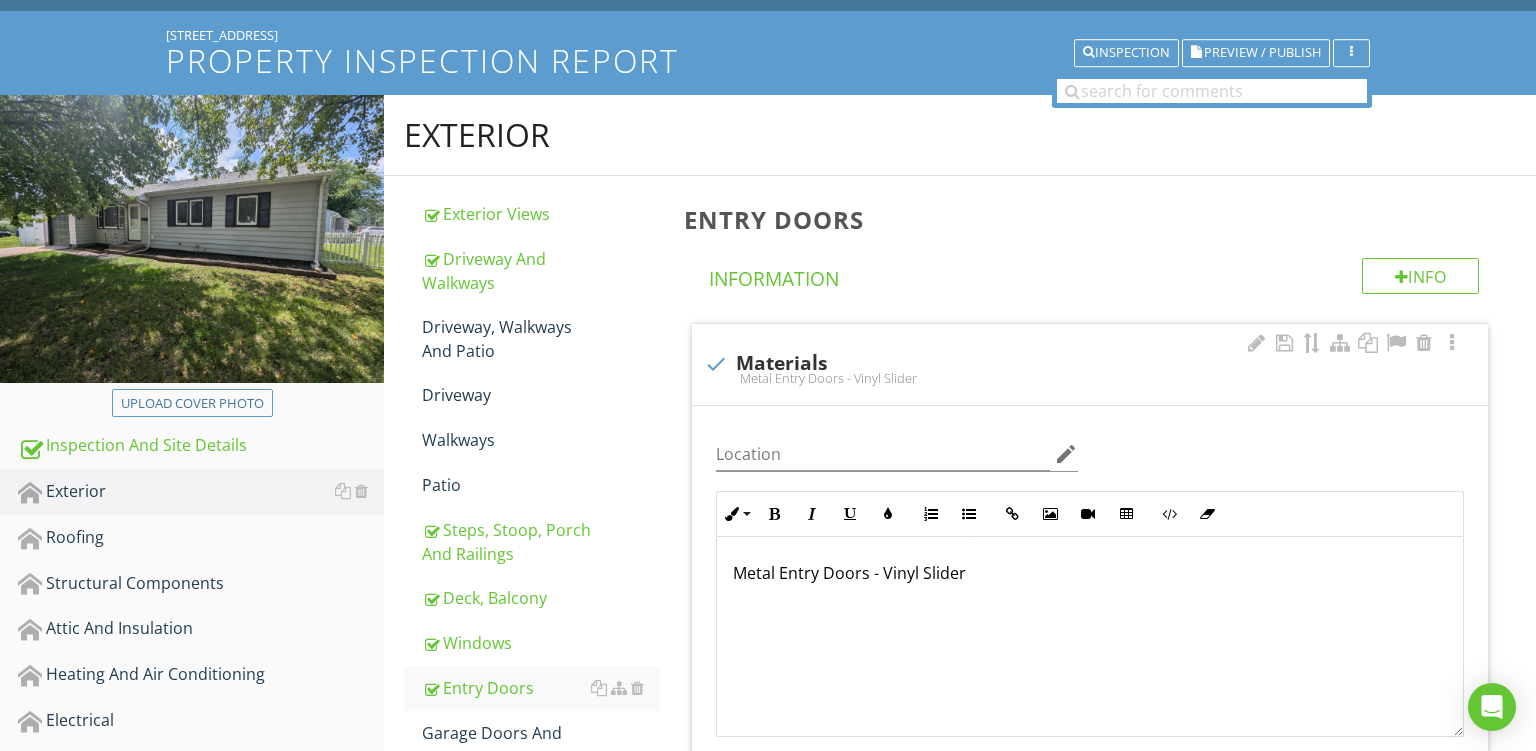 checkbox on "true" 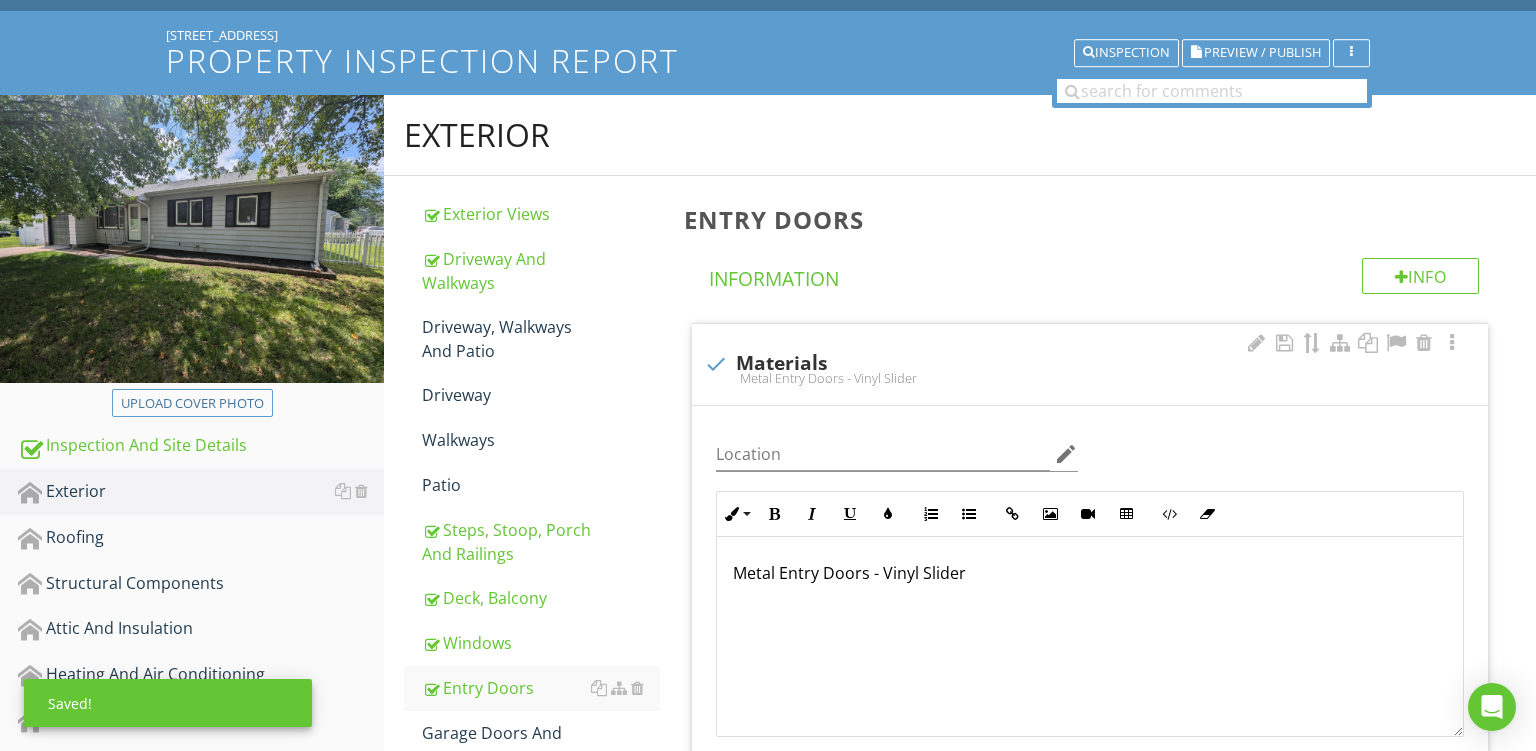 click on "Metal Entry Doors - Vinyl Slider" at bounding box center [1090, 573] 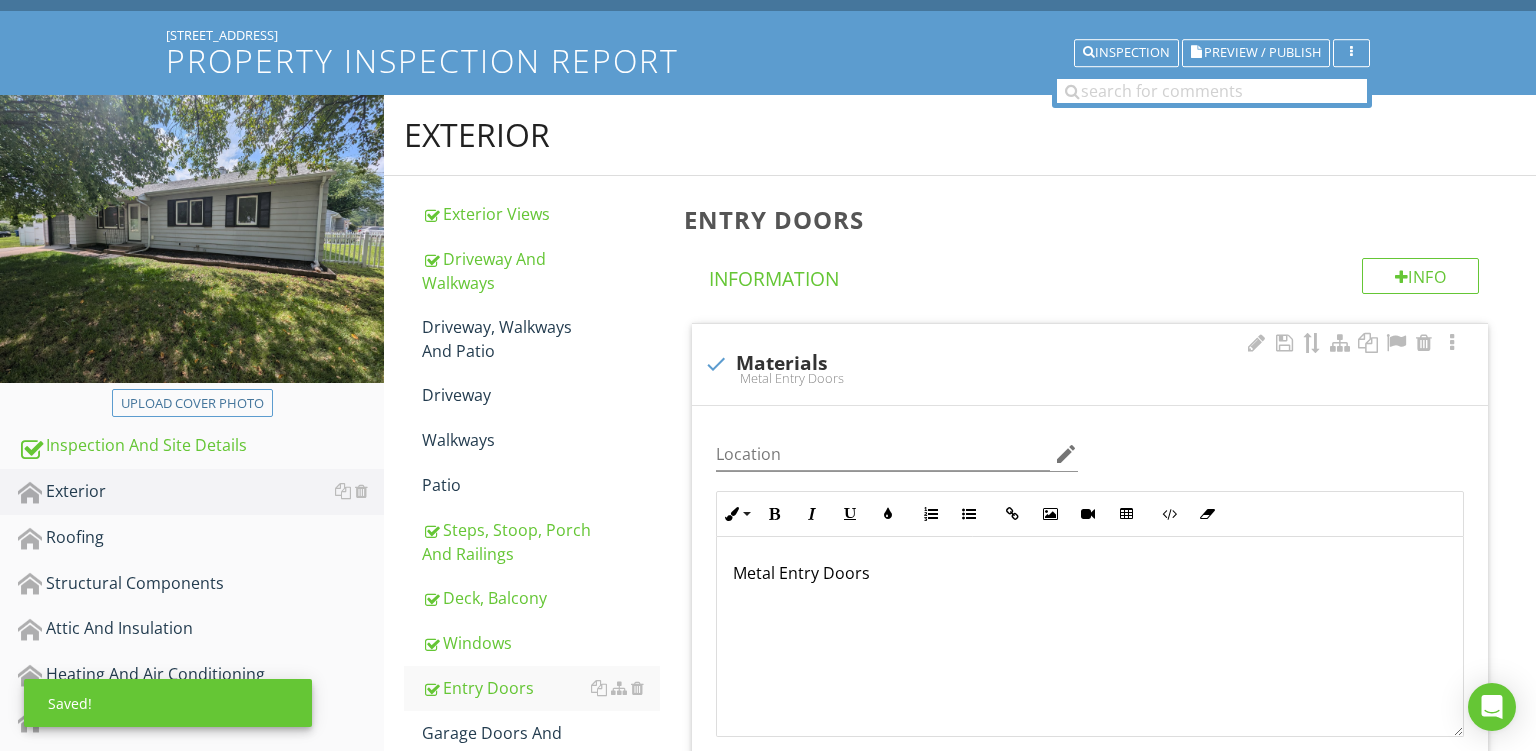 click on "Metal Entry Doors" at bounding box center [1090, 573] 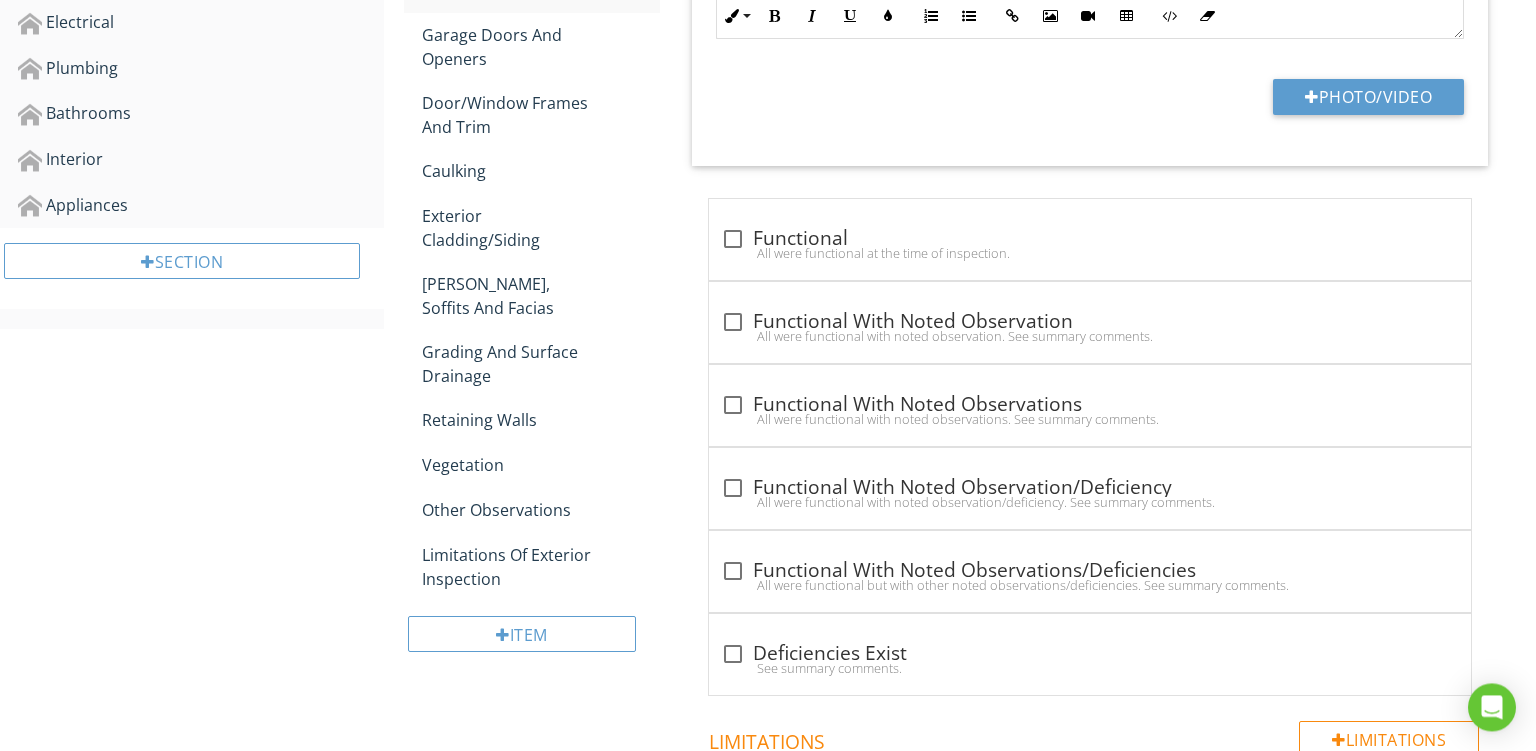 scroll, scrollTop: 831, scrollLeft: 0, axis: vertical 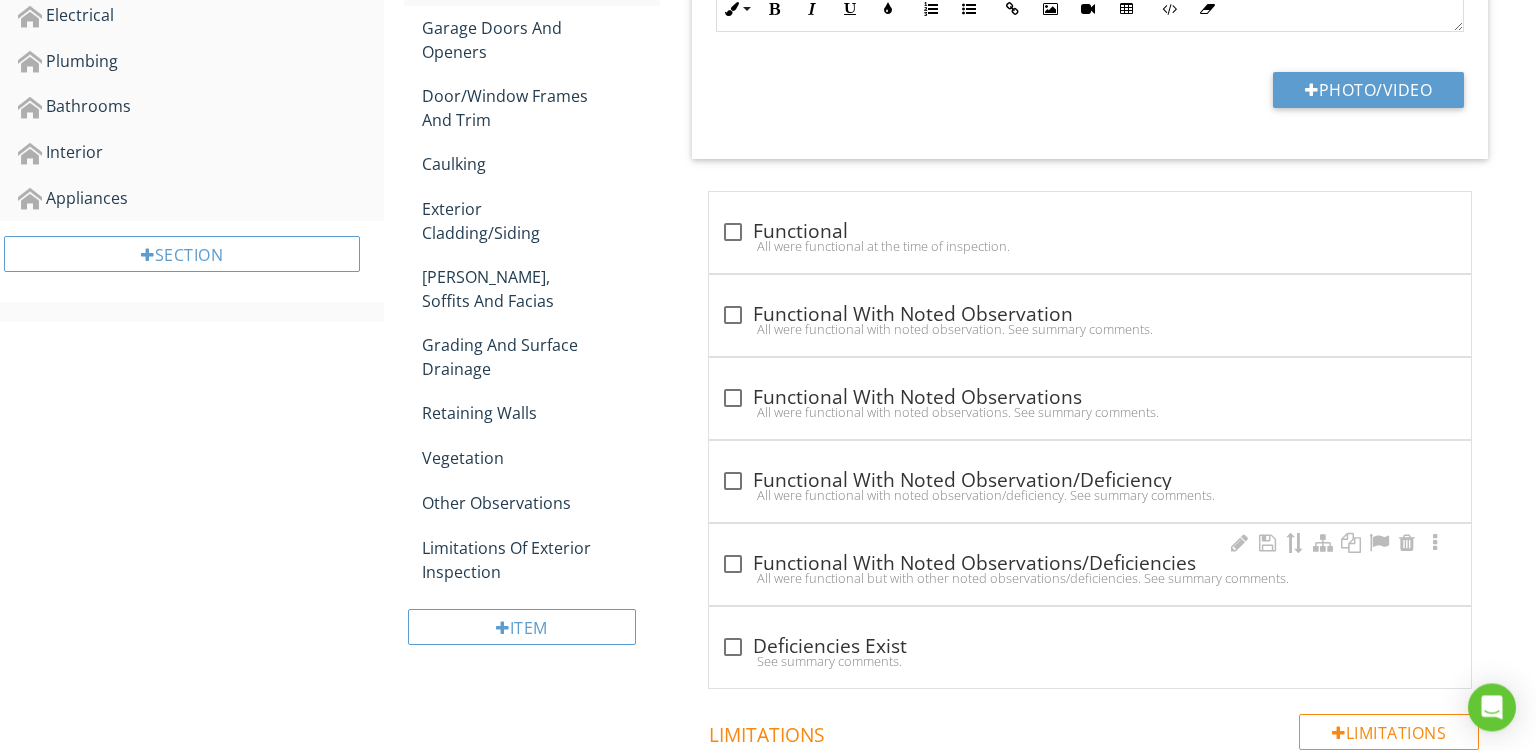 click on "check_box_outline_blank
Functional With Noted Observations/Deficiencies" at bounding box center [1090, 564] 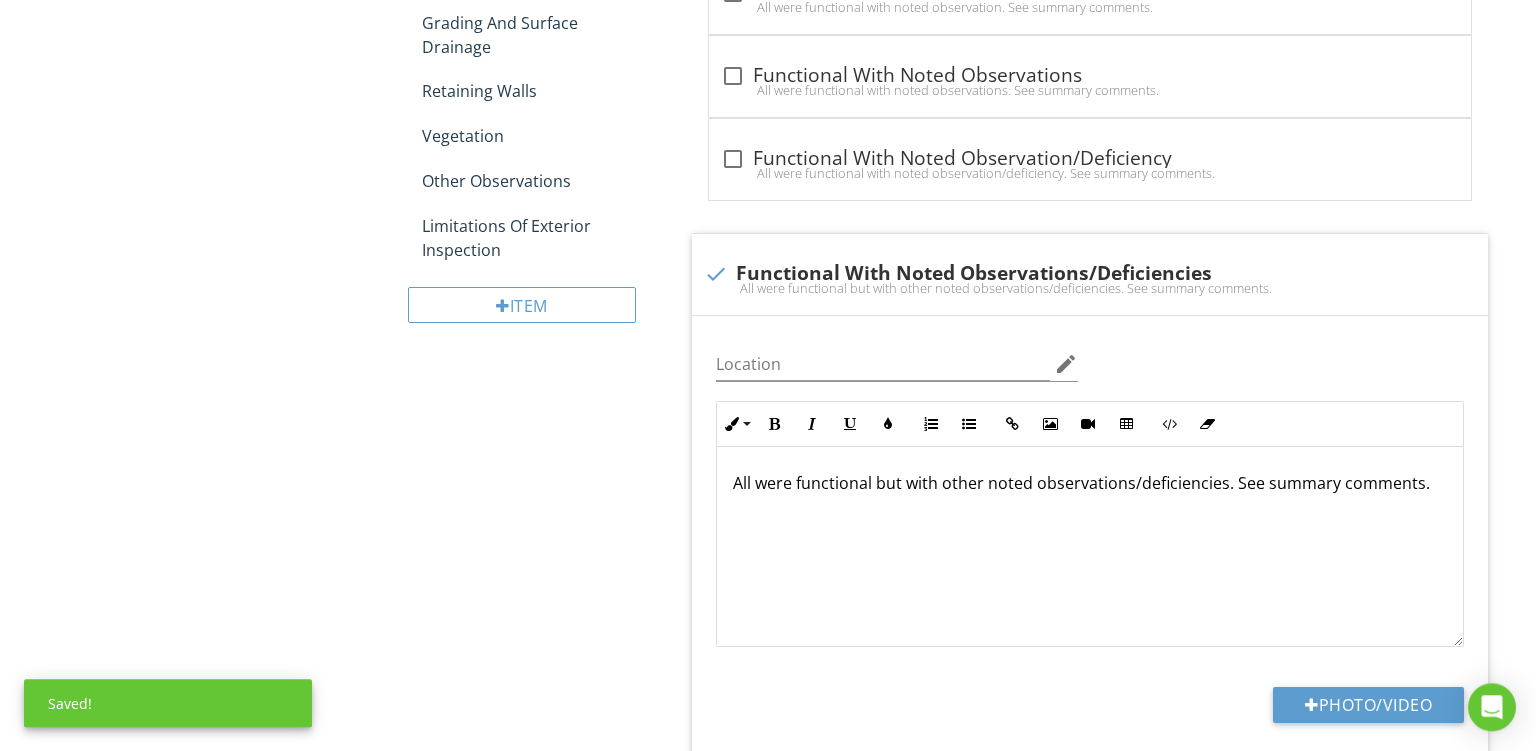scroll, scrollTop: 1156, scrollLeft: 0, axis: vertical 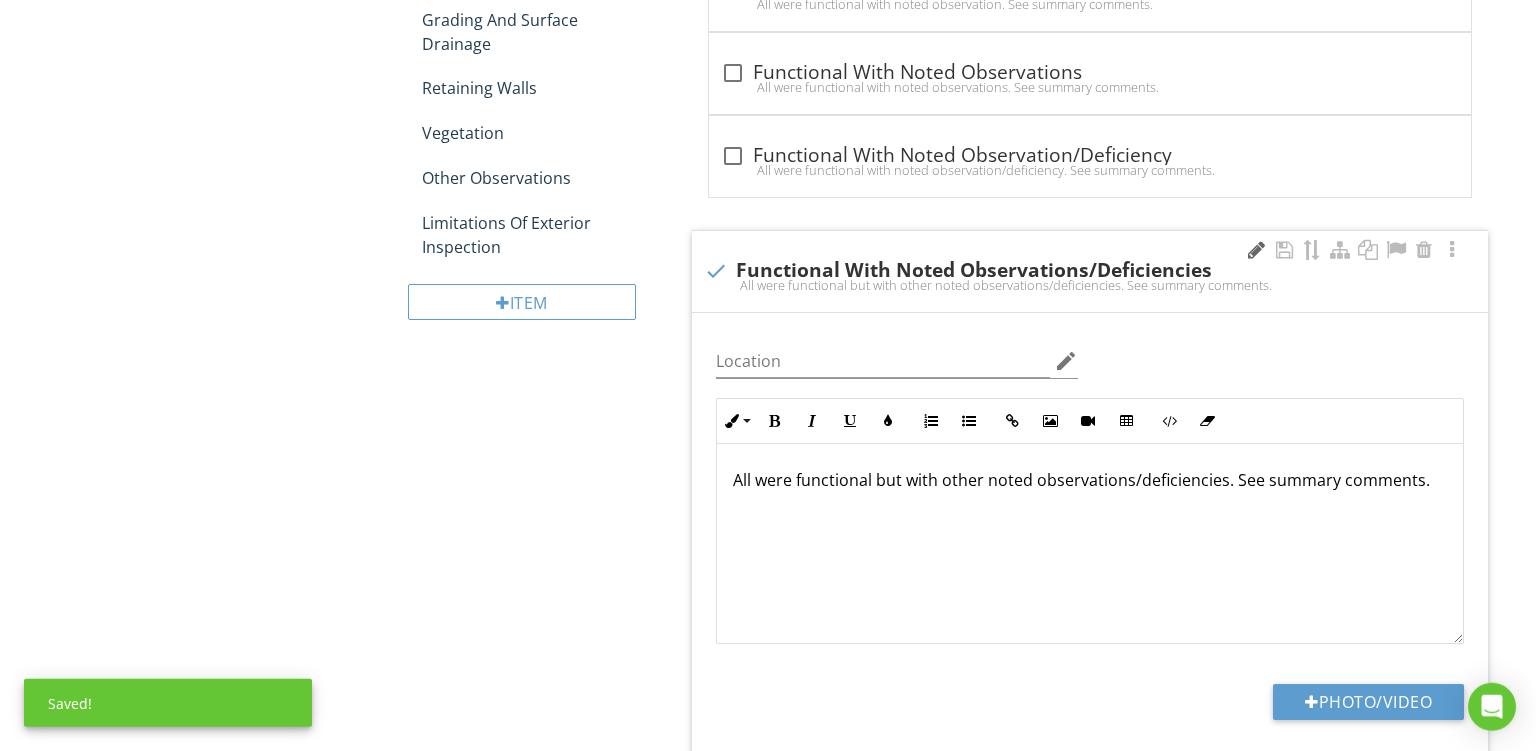 click at bounding box center (1256, 250) 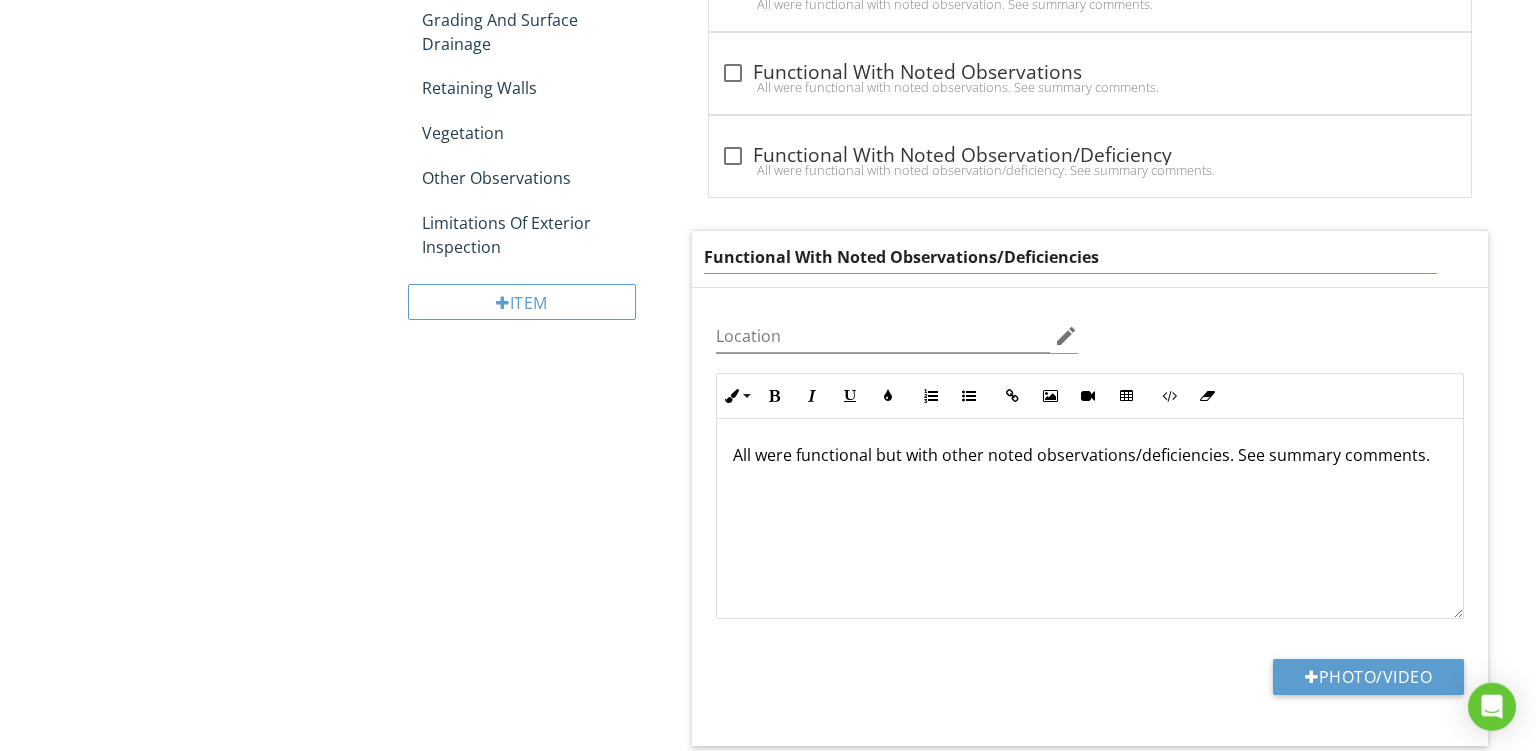 click on "Functional With Noted Observations/Deficiencies" at bounding box center [1070, 257] 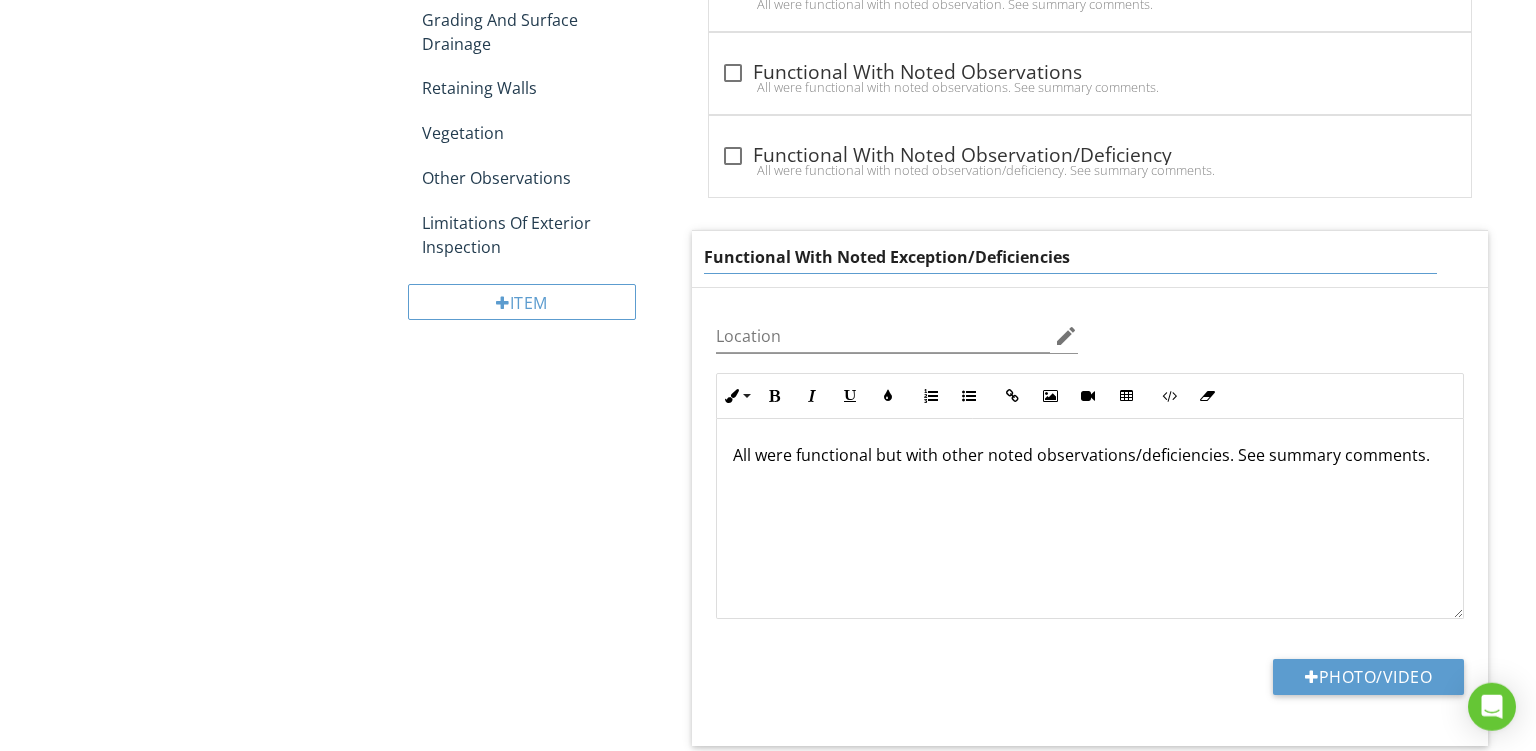 type on "Functional With Noted Exceptions/Deficiencies" 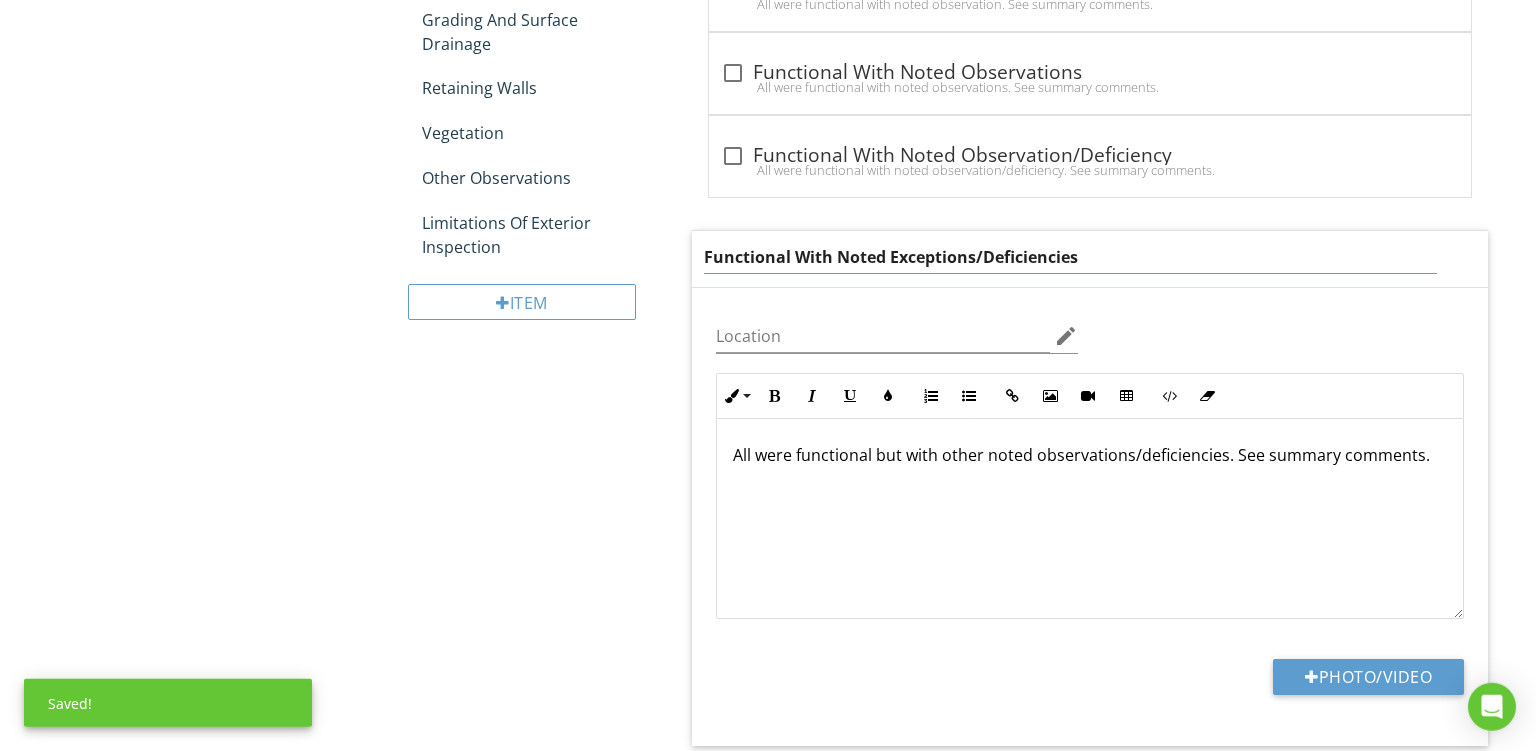 click on "All were functional but with other noted observations/deficiencies. See summary comments." at bounding box center [1090, 519] 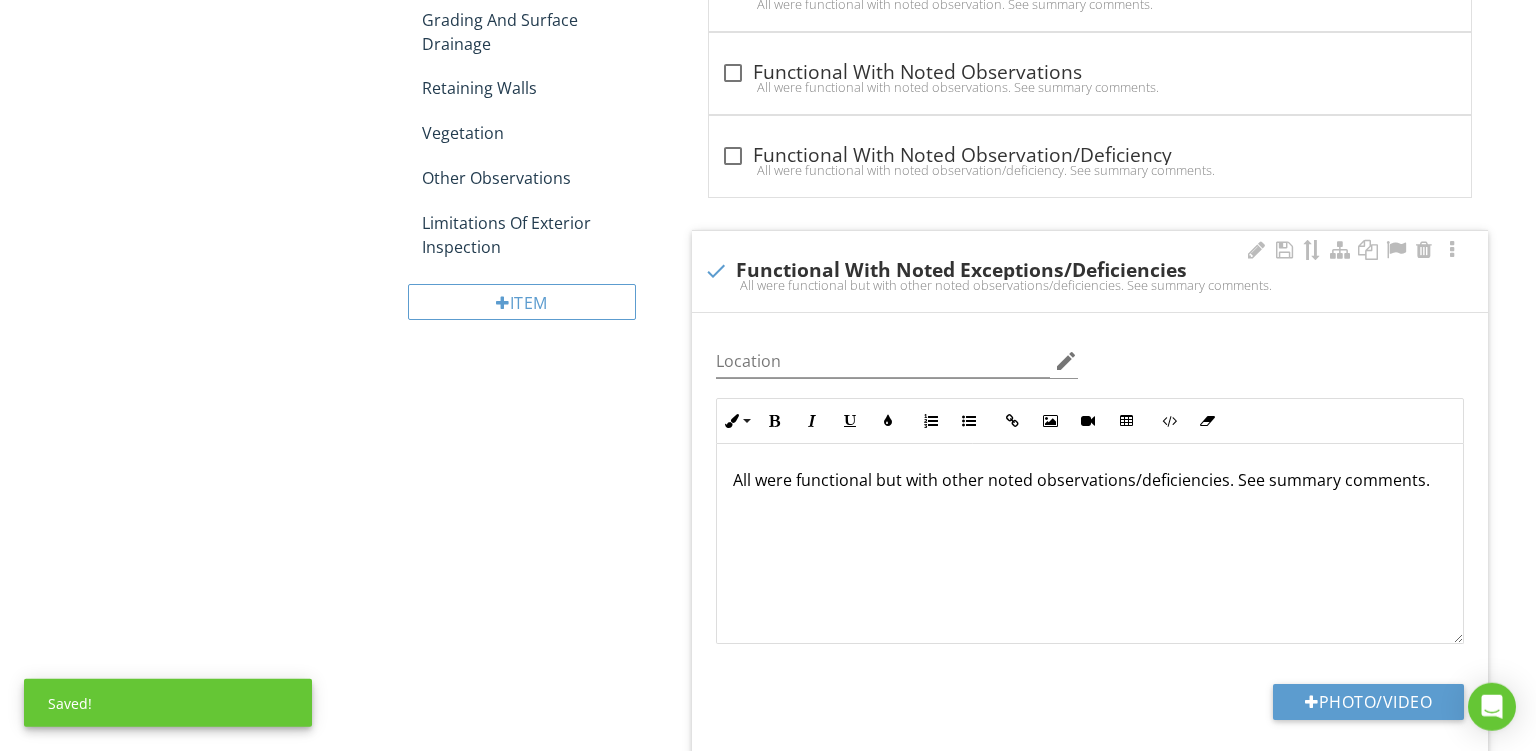 click on "All were functional but with other noted observations/deficiencies. See summary comments." at bounding box center [1090, 544] 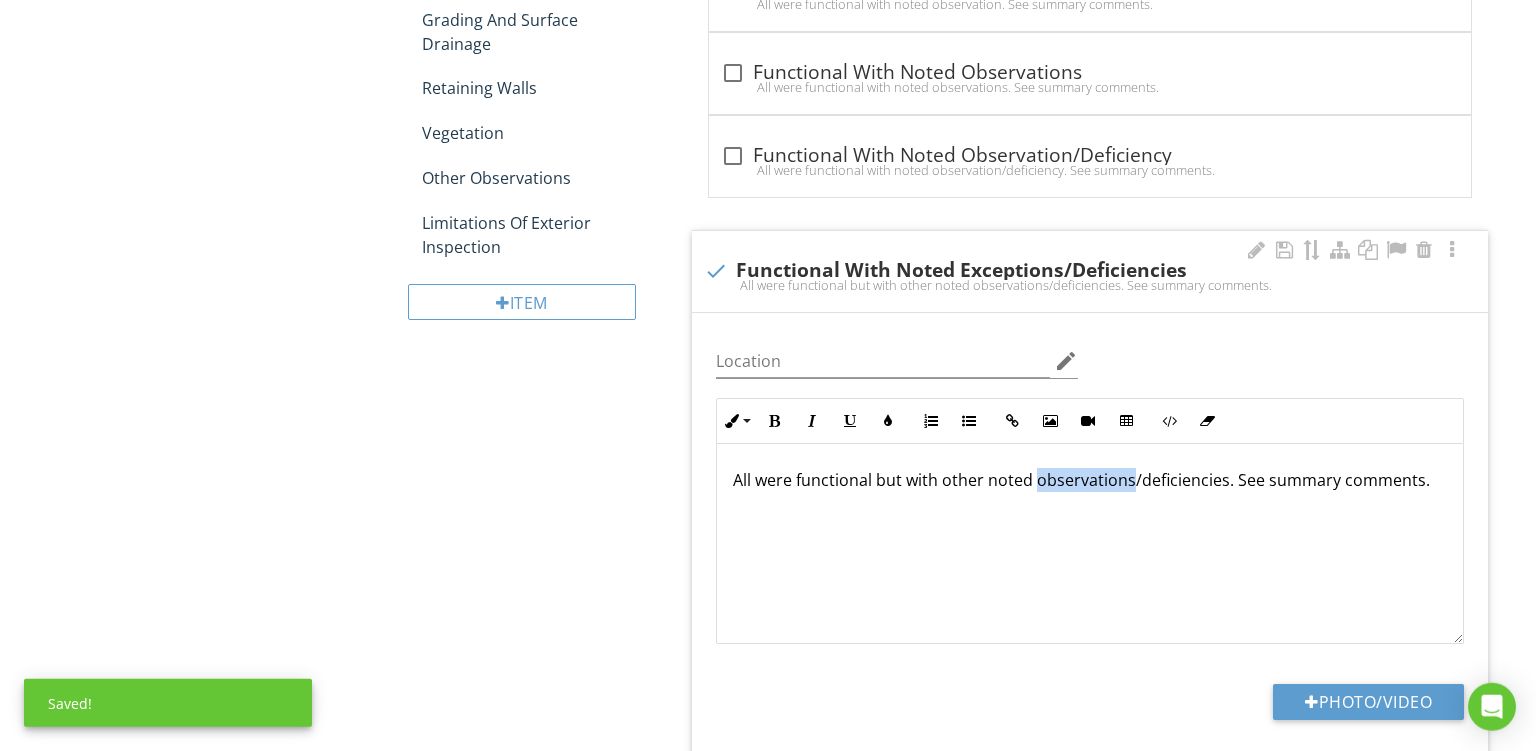 click on "All were functional but with other noted observations/deficiencies. See summary comments." at bounding box center (1090, 480) 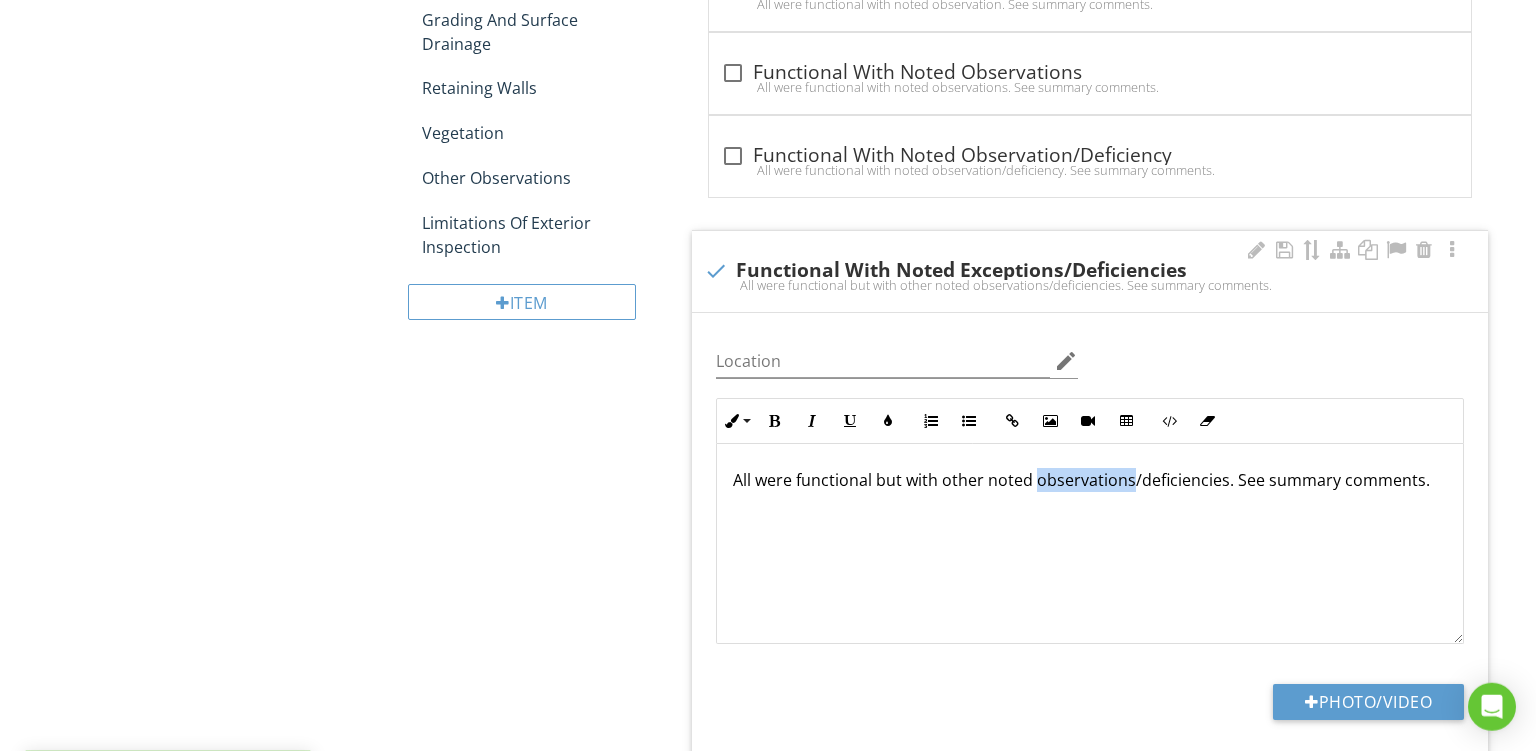 type 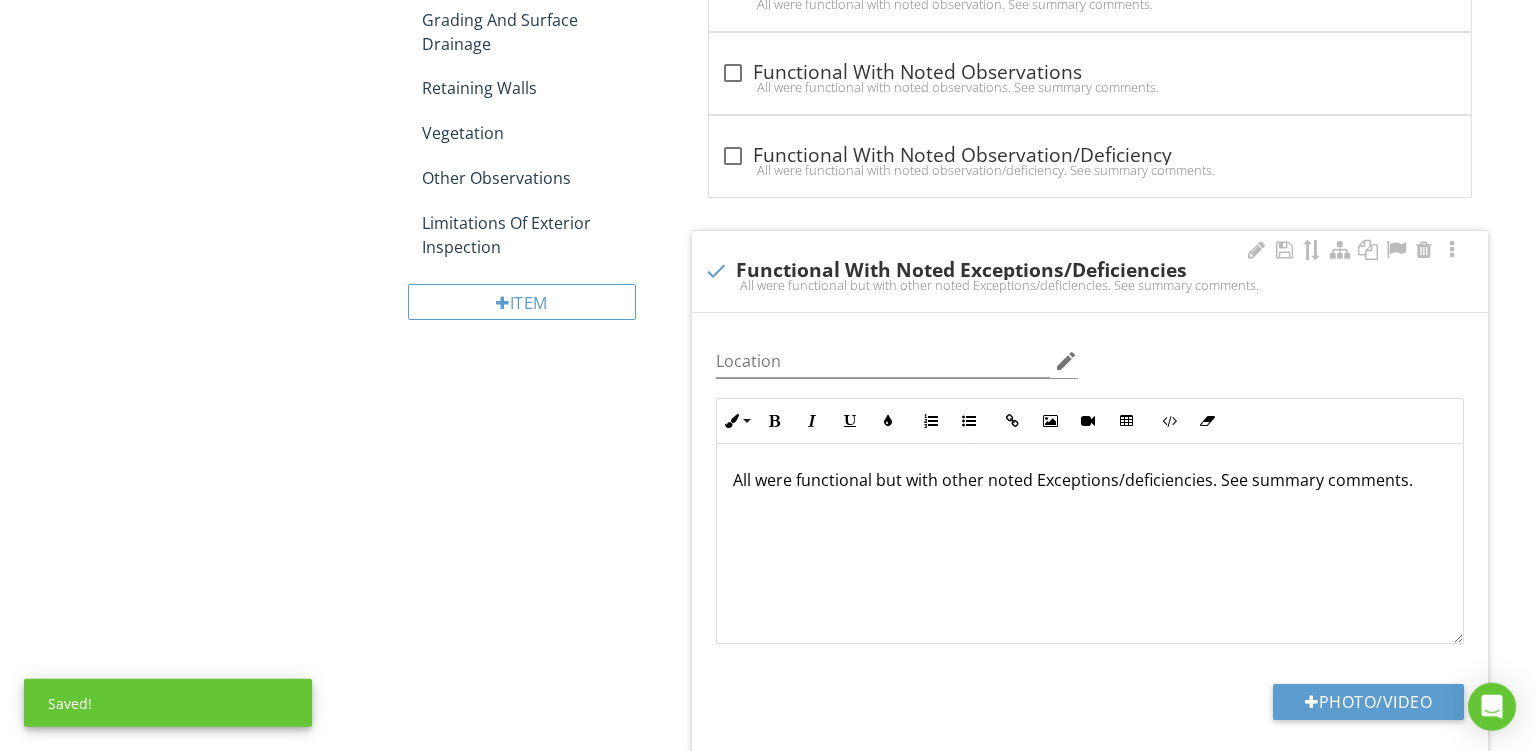 click on "All were functional but with other noted Exceptions/deficiencies. See summary comments." at bounding box center (1090, 480) 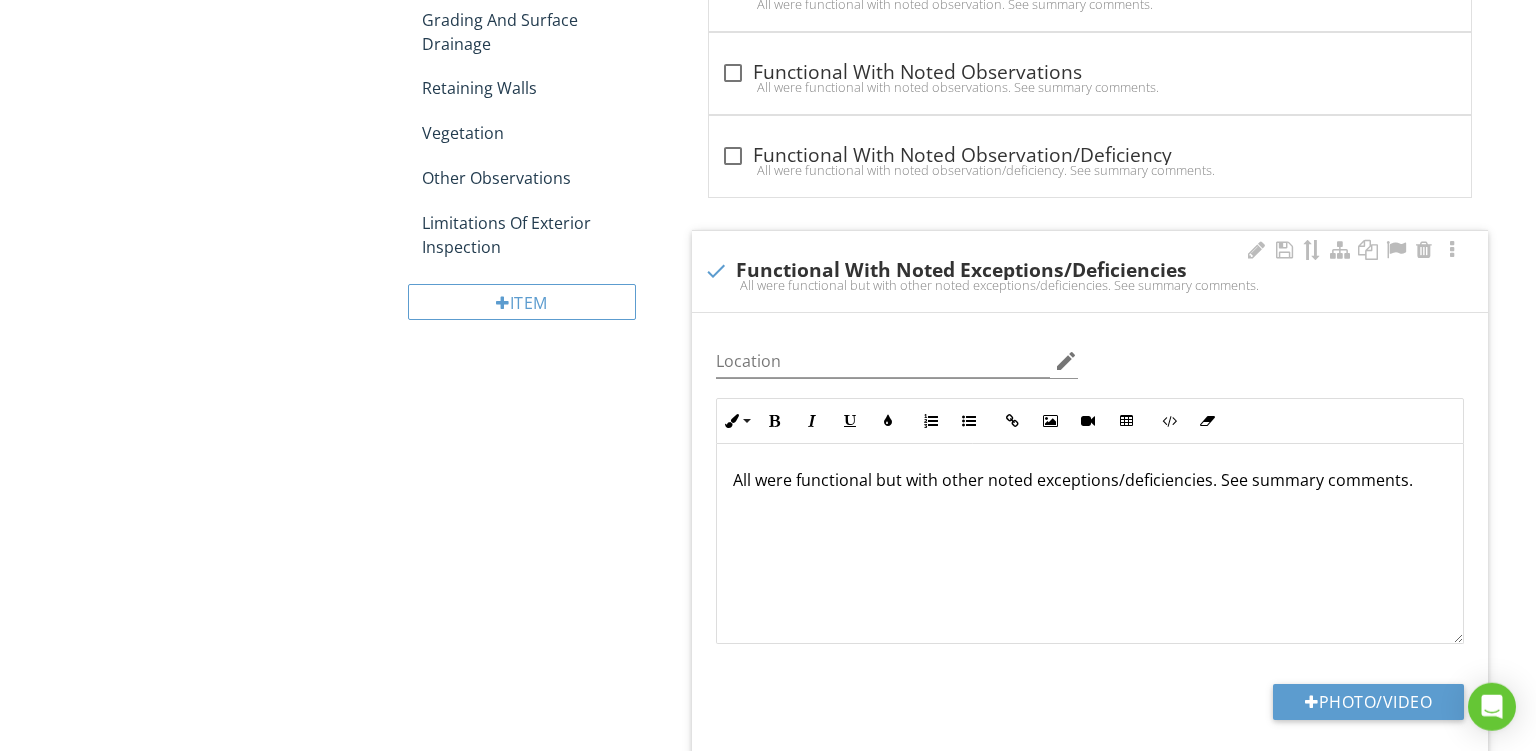 click on "All were functional but with other noted exceptions/deficiencies. See summary comments." at bounding box center (1090, 480) 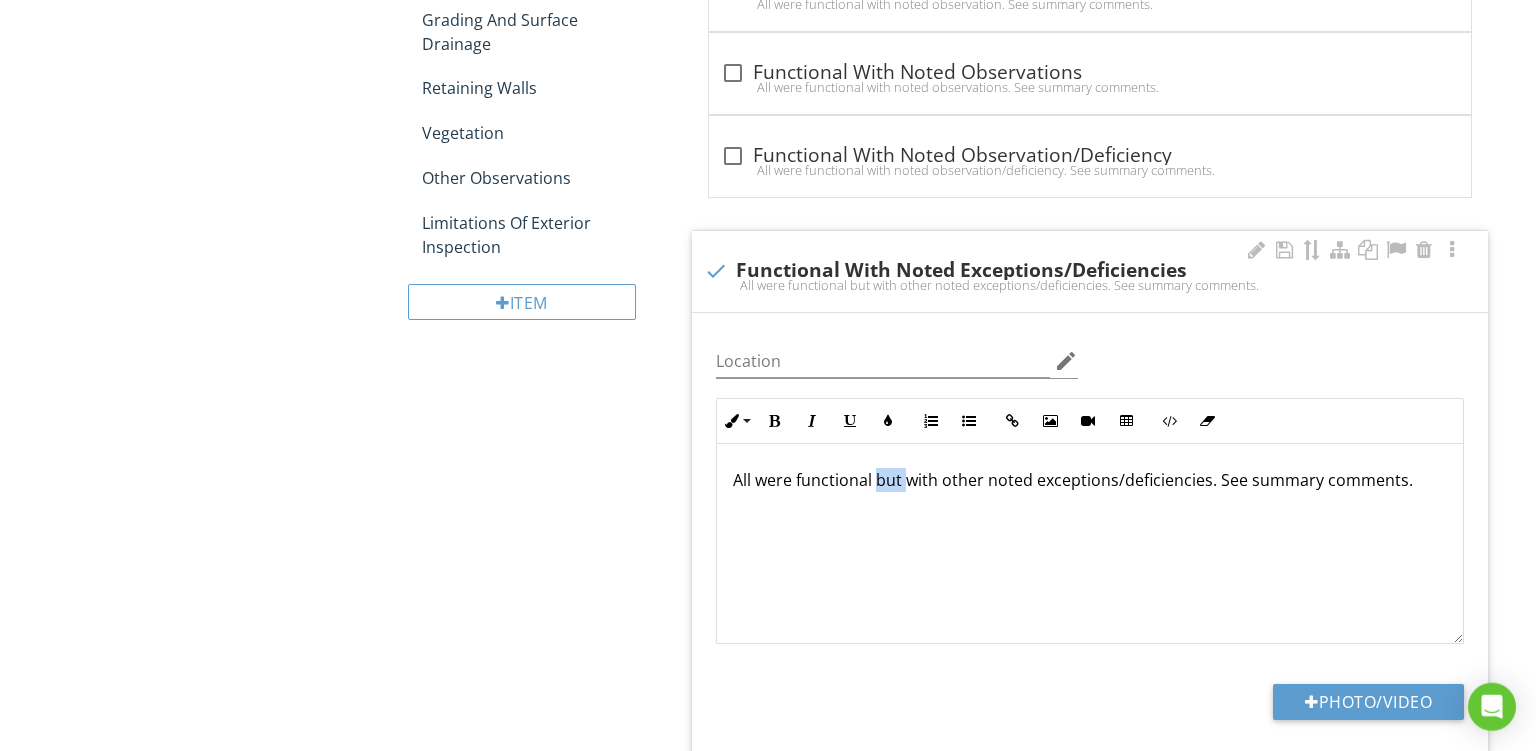 click on "All were functional but with other noted exceptions/deficiencies. See summary comments." at bounding box center (1090, 480) 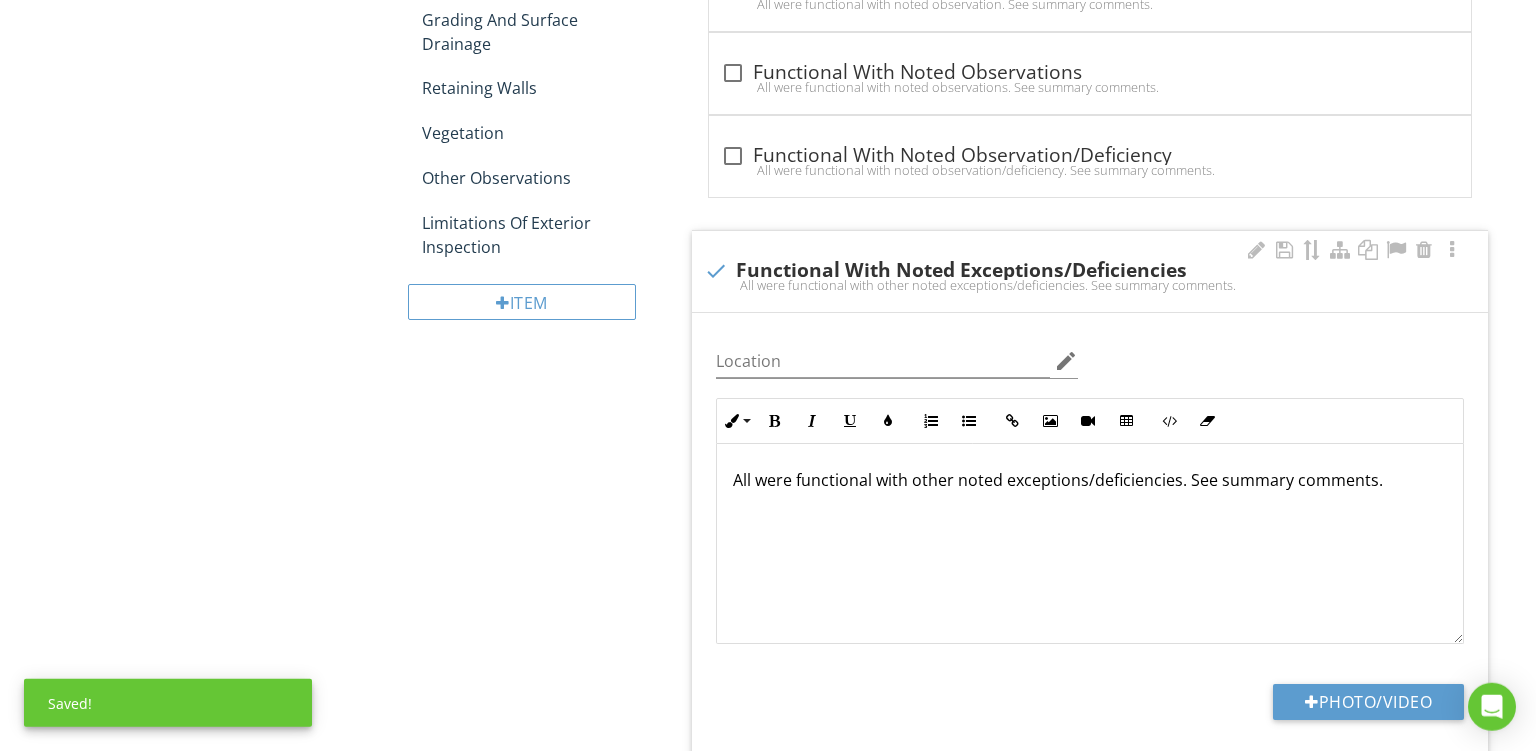 click on "All were functional with other noted exceptions/deficiencies. See summary comments." at bounding box center (1090, 480) 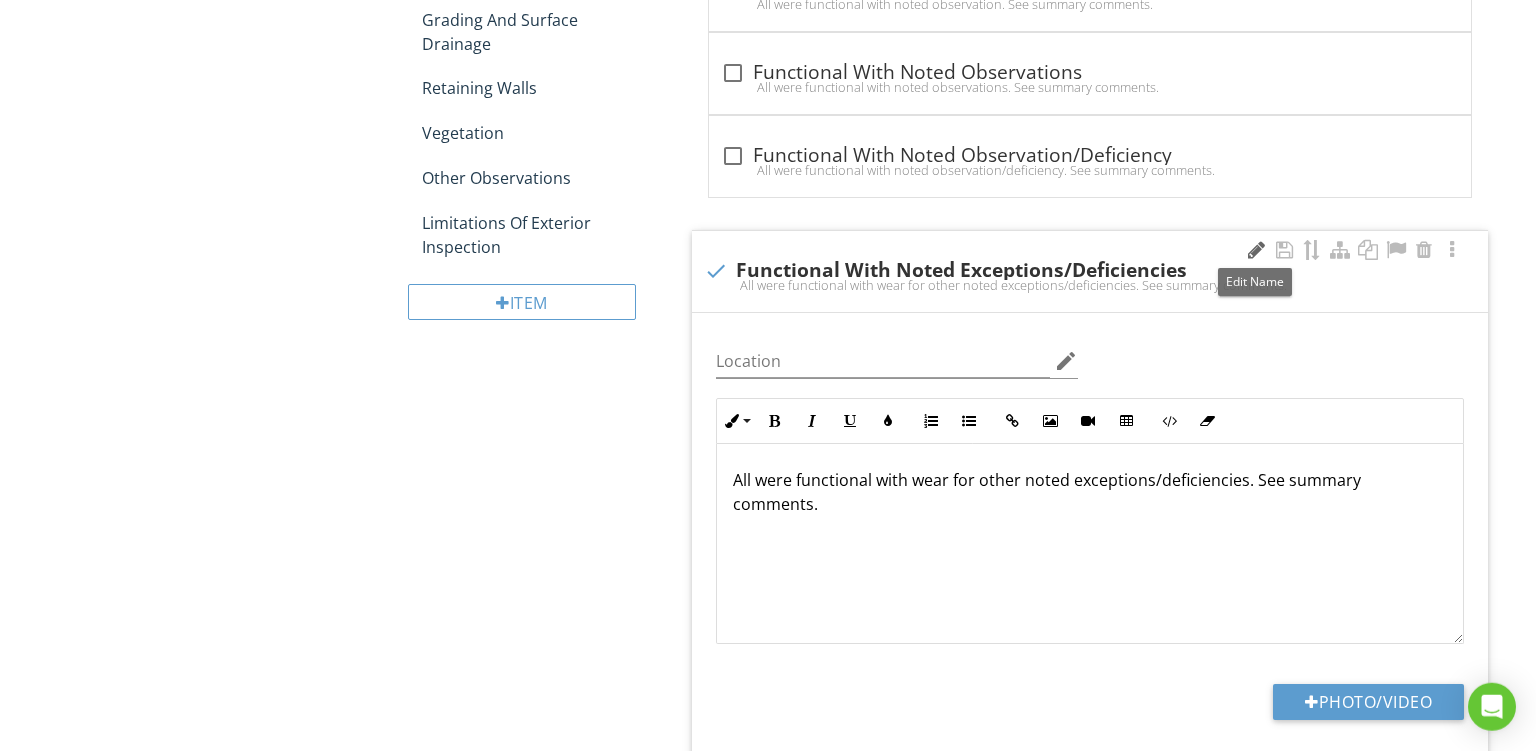 click at bounding box center [1256, 250] 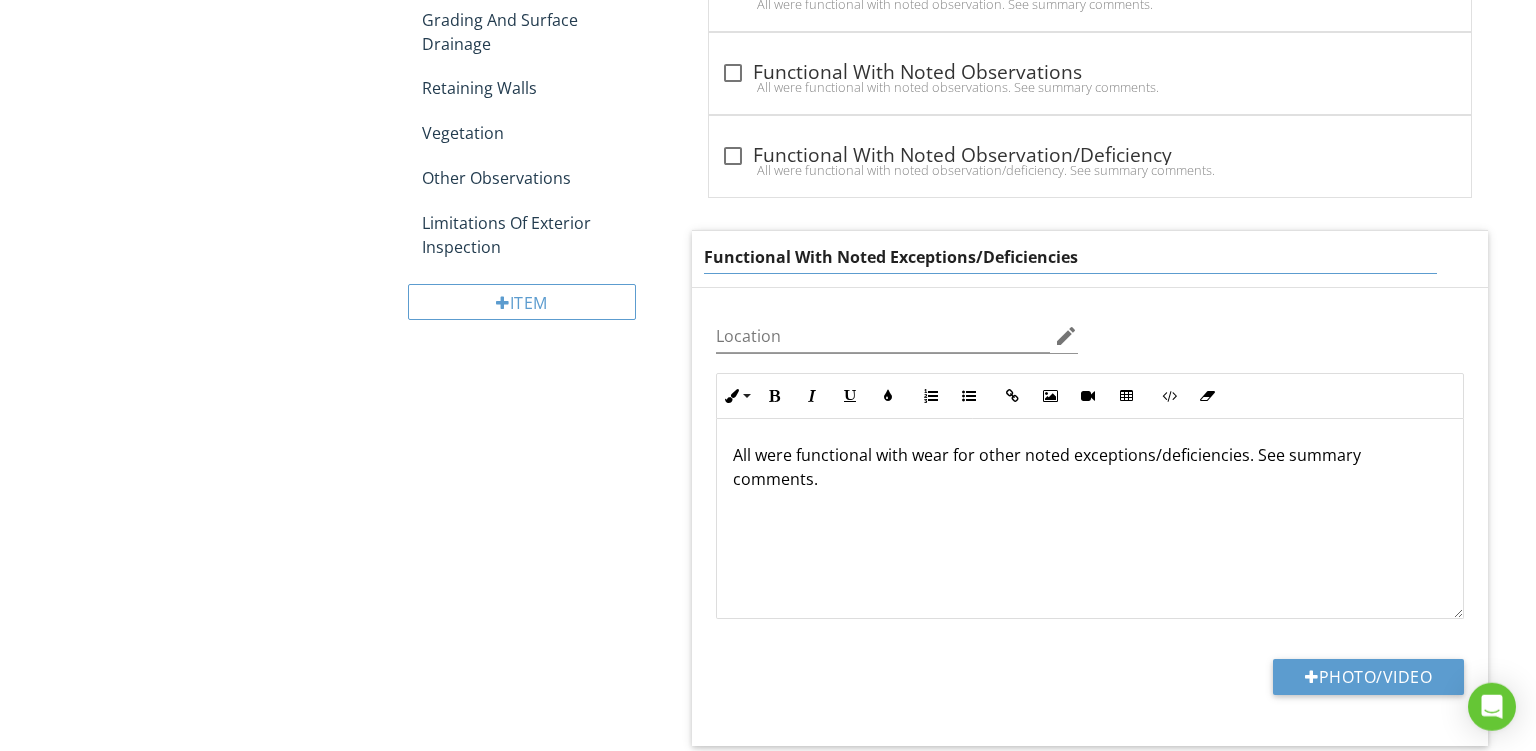 drag, startPoint x: 757, startPoint y: 256, endPoint x: 706, endPoint y: 233, distance: 55.946404 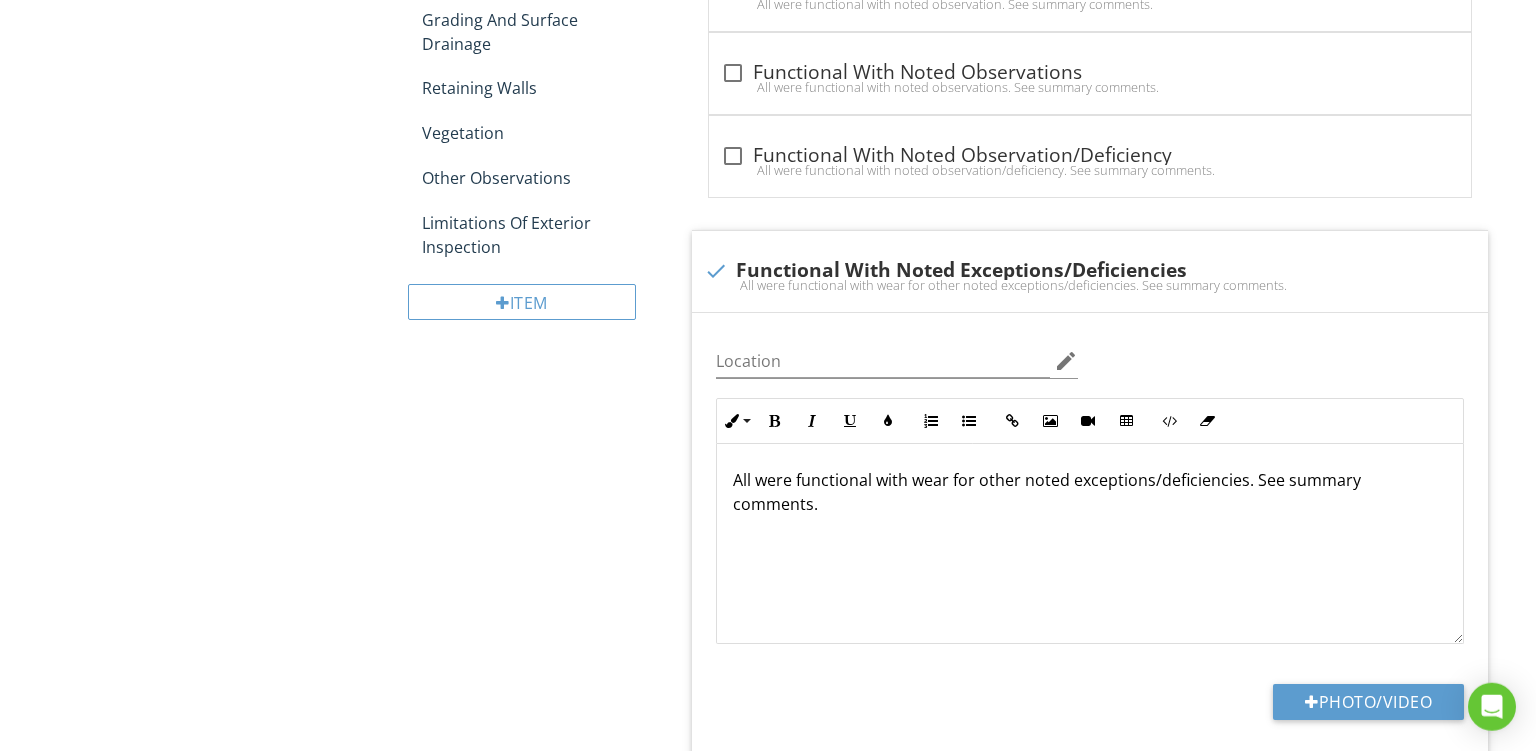 click on "check
Materials
Metal Entry Doors
Location edit       Inline Style XLarge Large Normal Small Light Small/Light Bold Italic Underline Colors Ordered List Unordered List Insert Link Insert Image Insert Video Insert Table Code View Clear Formatting Metal Entry Doors                                                                                                          Enter text here <p>Metal Entry Doors &nbsp; &nbsp; &nbsp; &nbsp; &nbsp; &nbsp; &nbsp; &nbsp; &nbsp; &nbsp; &nbsp; &nbsp; &nbsp; &nbsp; &nbsp; &nbsp; &nbsp; &nbsp; &nbsp; &nbsp; &nbsp; &nbsp; &nbsp; &nbsp; &nbsp; &nbsp; &nbsp; &nbsp; &nbsp; &nbsp; &nbsp; &nbsp; &nbsp; &nbsp; &nbsp; &nbsp; &nbsp; &nbsp; &nbsp; &nbsp; &nbsp; &nbsp; &nbsp; &nbsp; &nbsp; &nbsp; &nbsp; &nbsp; &nbsp; &nbsp; &nbsp; &nbsp;&nbsp;</p>
Photo/Video" at bounding box center (1094, 89) 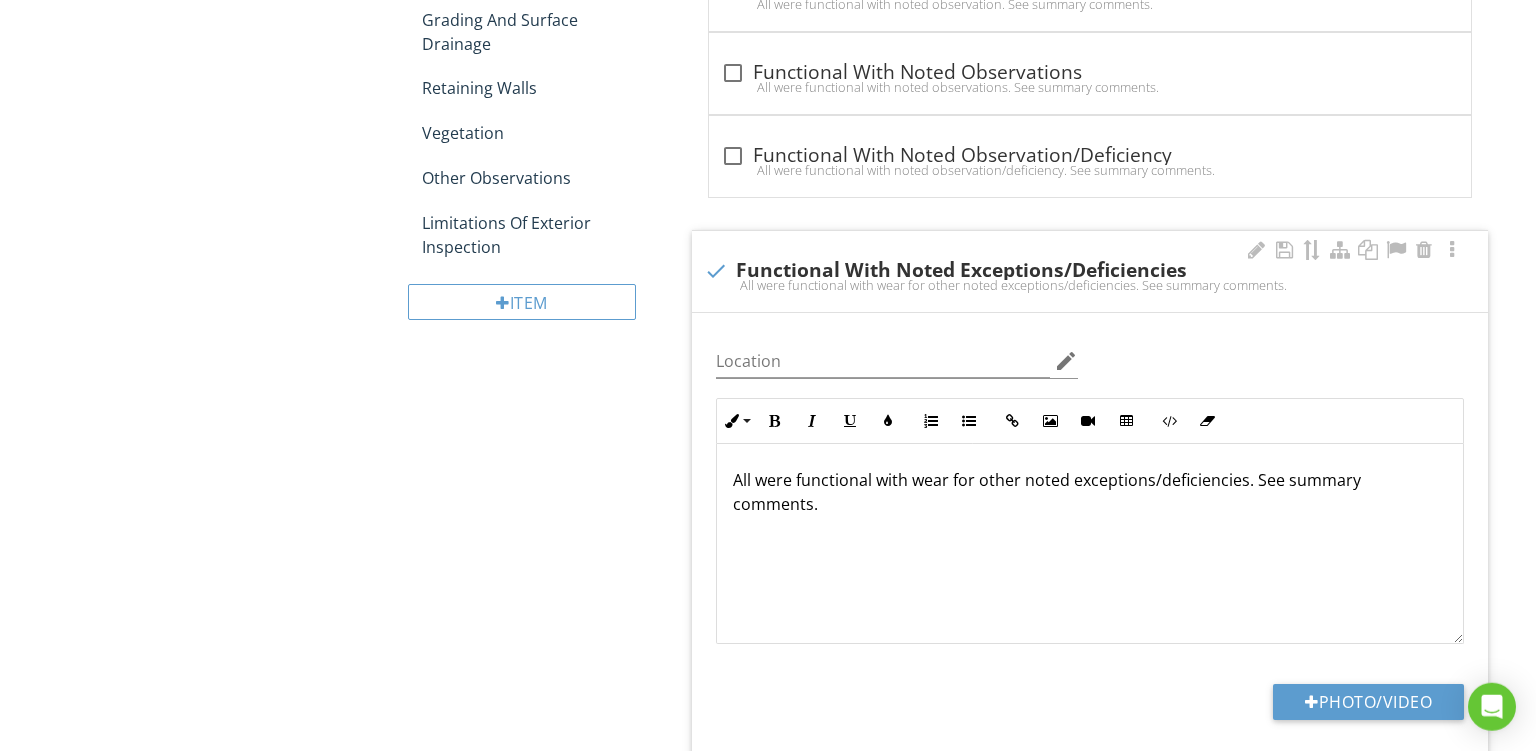 click on "check
Functional With Noted Exceptions/Deficiencies
All were functional with wear for other noted exceptions/deficiencies. See summary comments." at bounding box center [1090, 271] 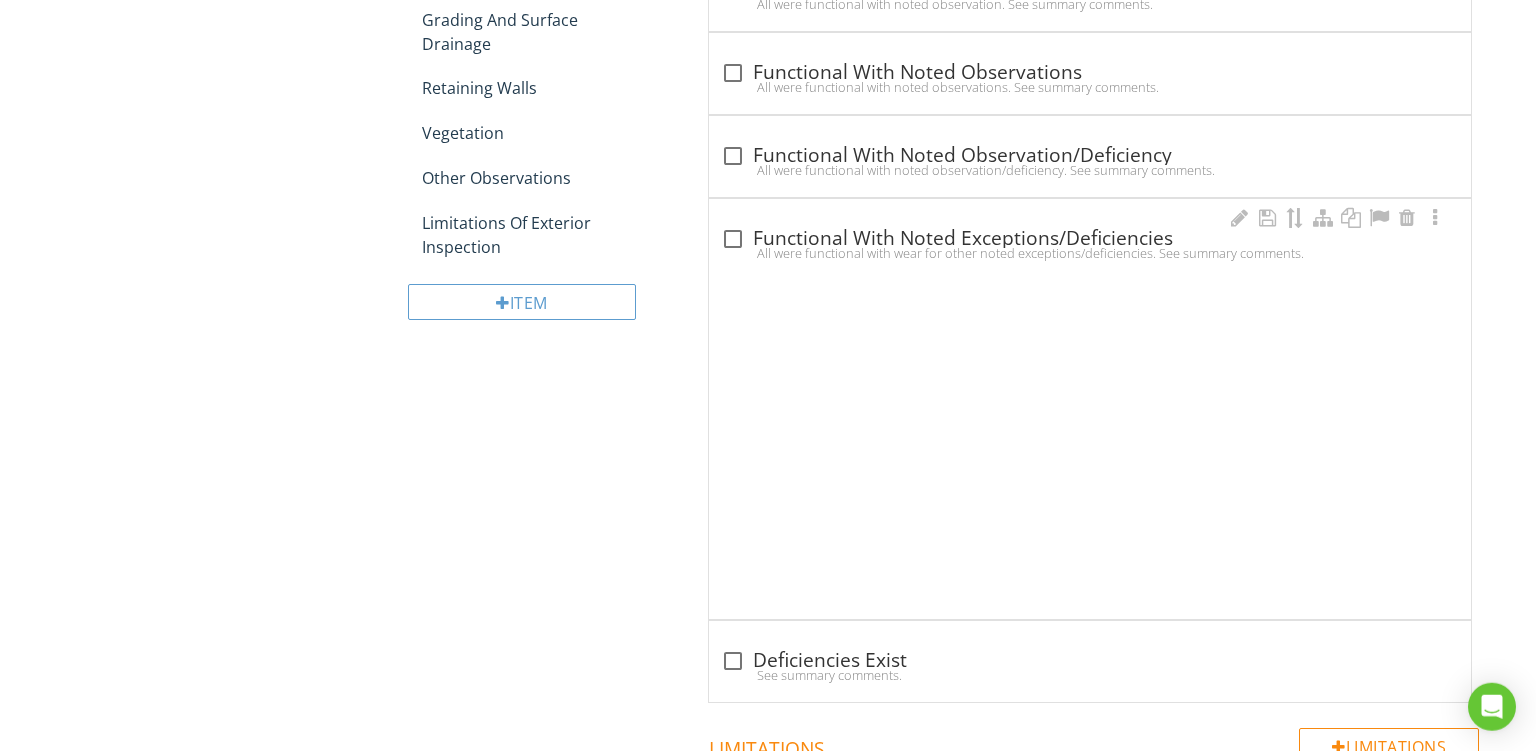 checkbox on "false" 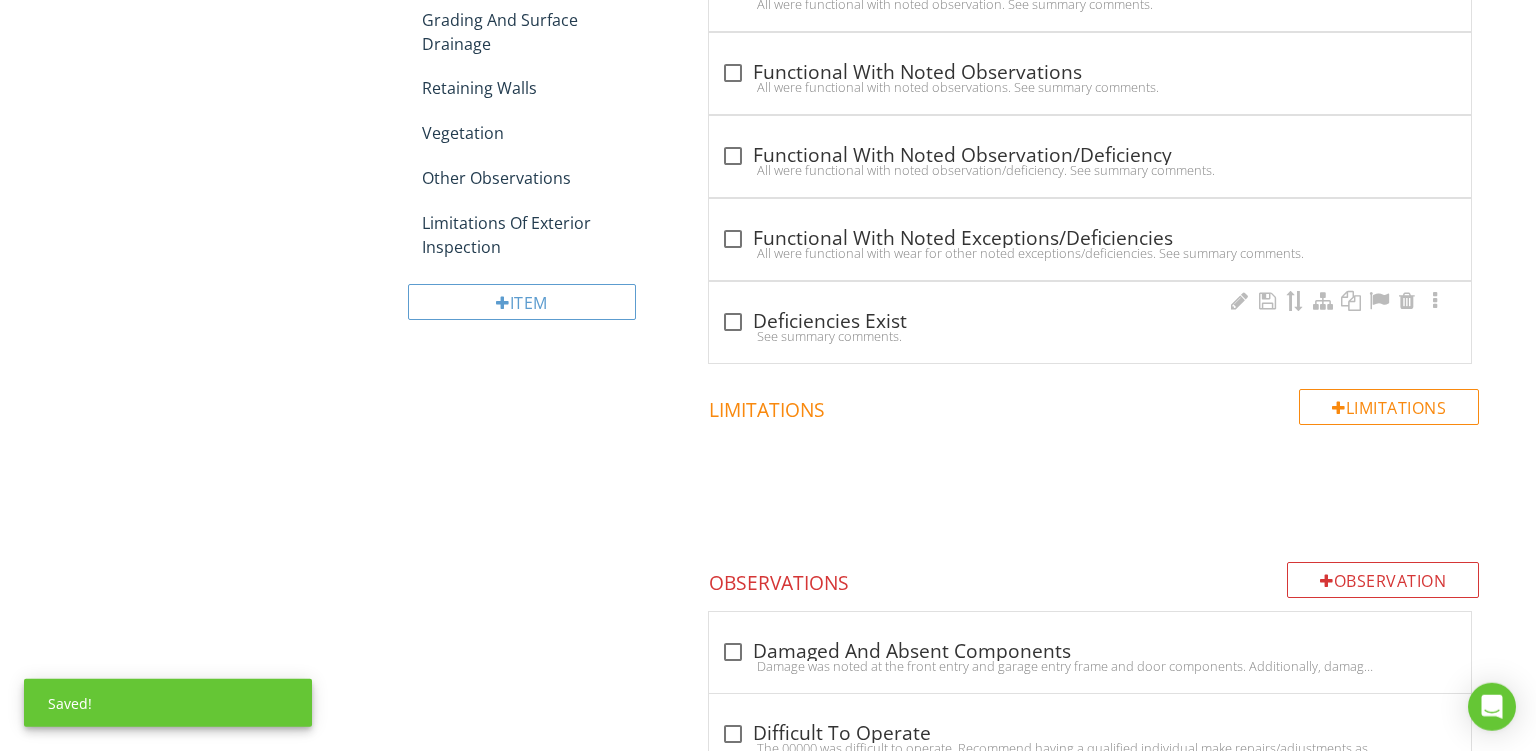 click on "See summary comments." at bounding box center [1090, 336] 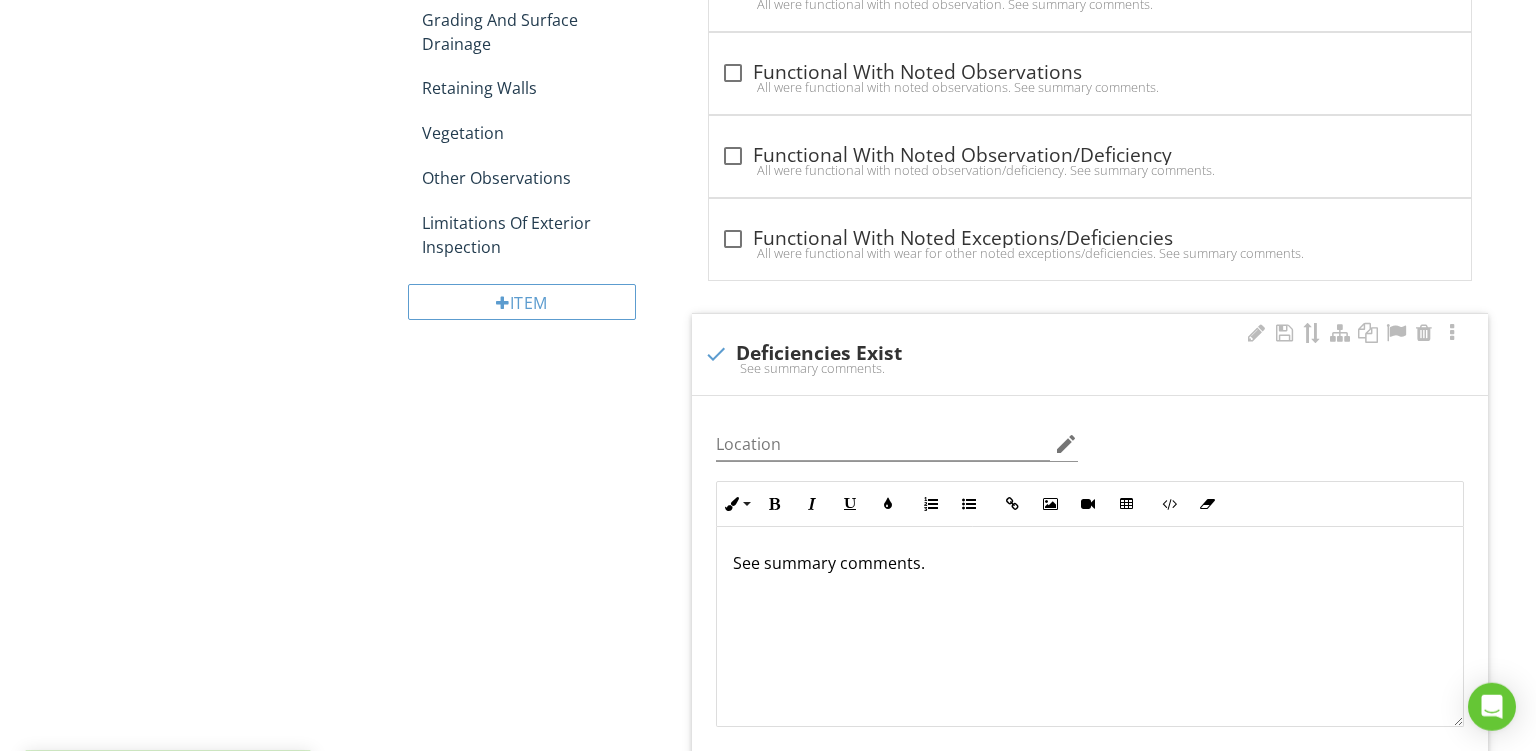 click on "Inline Style XLarge Large Normal Small Light Small/Light Bold Italic Underline Colors Ordered List Unordered List Insert Link Insert Image Insert Video Insert Table Code View Clear Formatting See summary comments. Enter text here <p>See summary comments.</p>" at bounding box center [1090, 604] 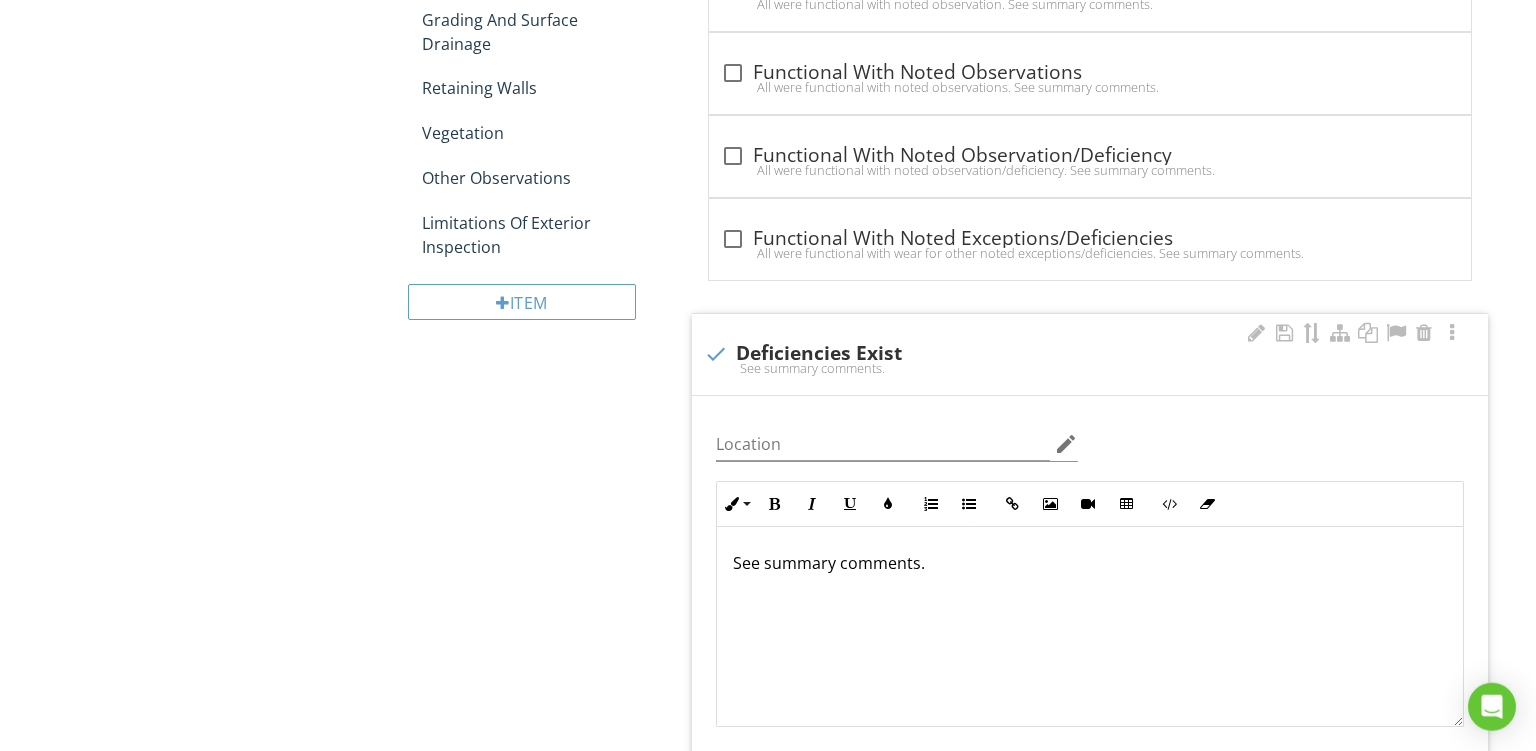 click on "See summary comments. Enter text here" at bounding box center (1090, 627) 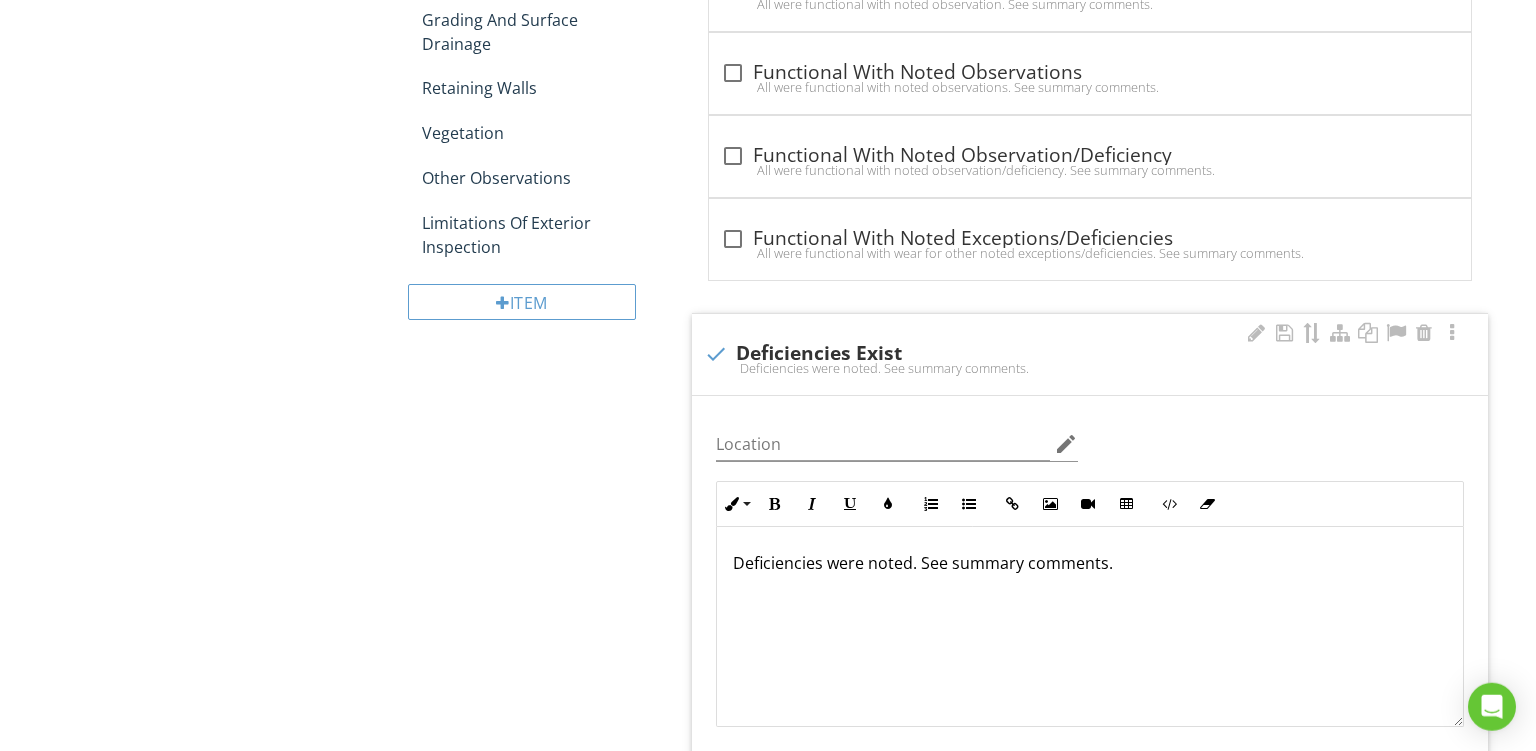 click on "Deficiencies were noted. See summary comments." at bounding box center [1090, 627] 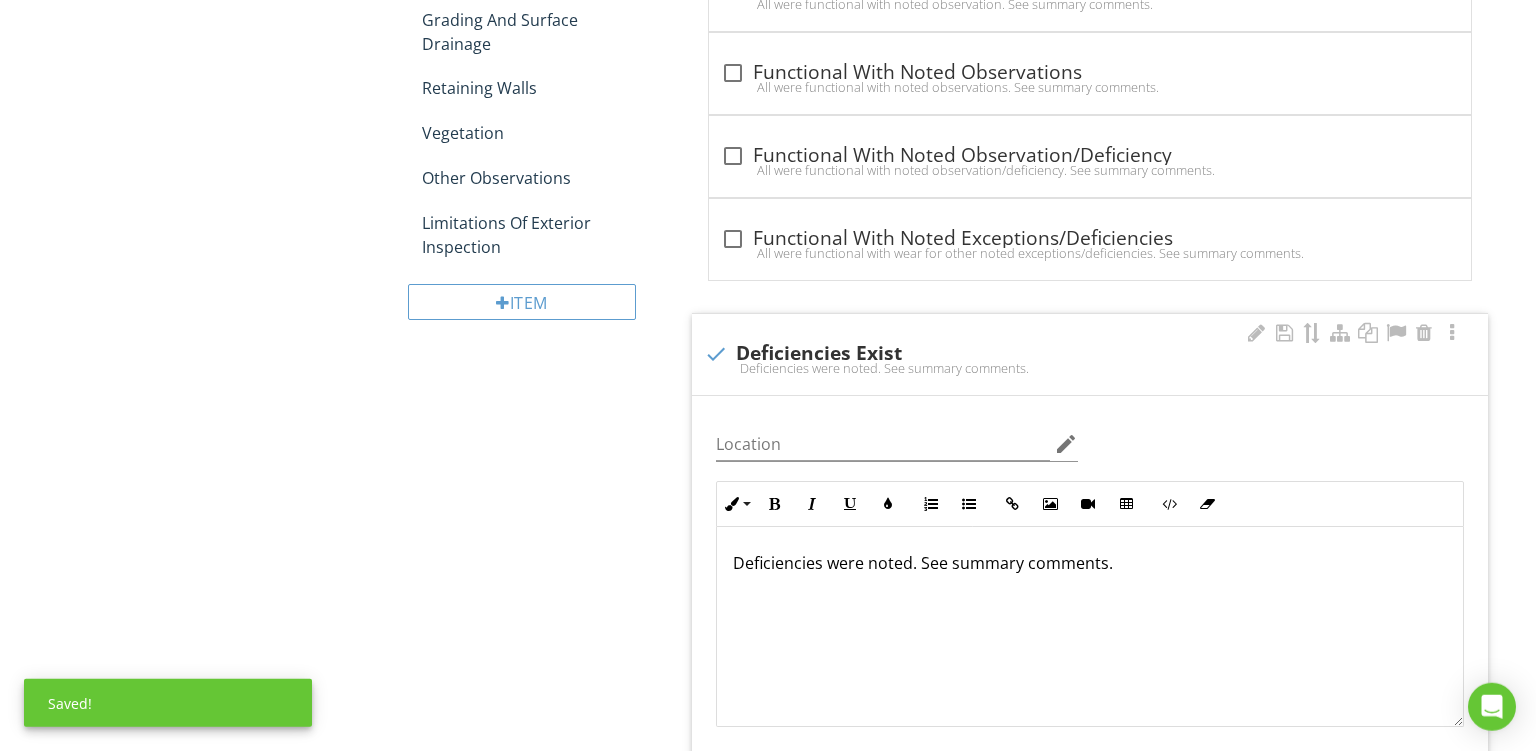click on "Deficiencies were noted. See summary comments." at bounding box center (1090, 627) 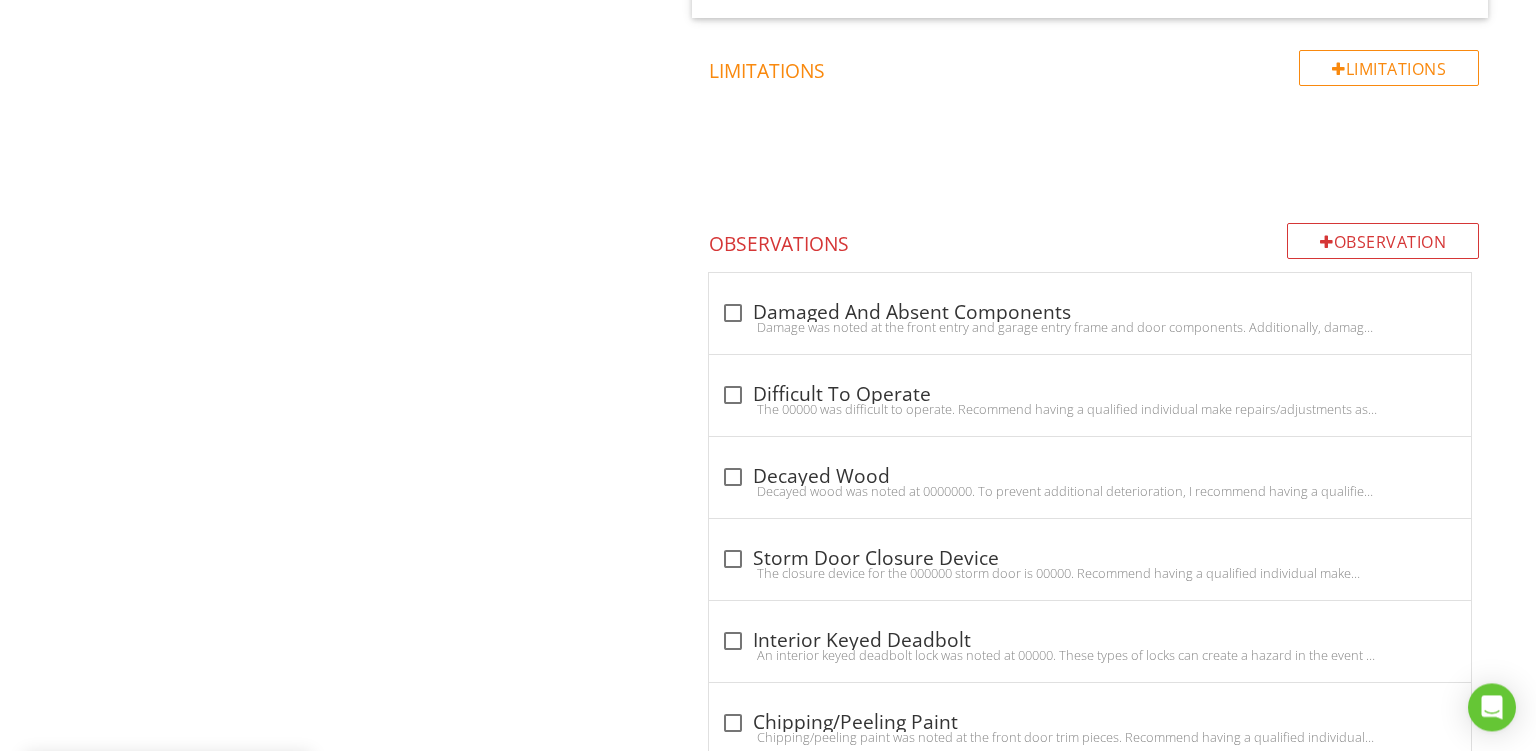 scroll, scrollTop: 2011, scrollLeft: 0, axis: vertical 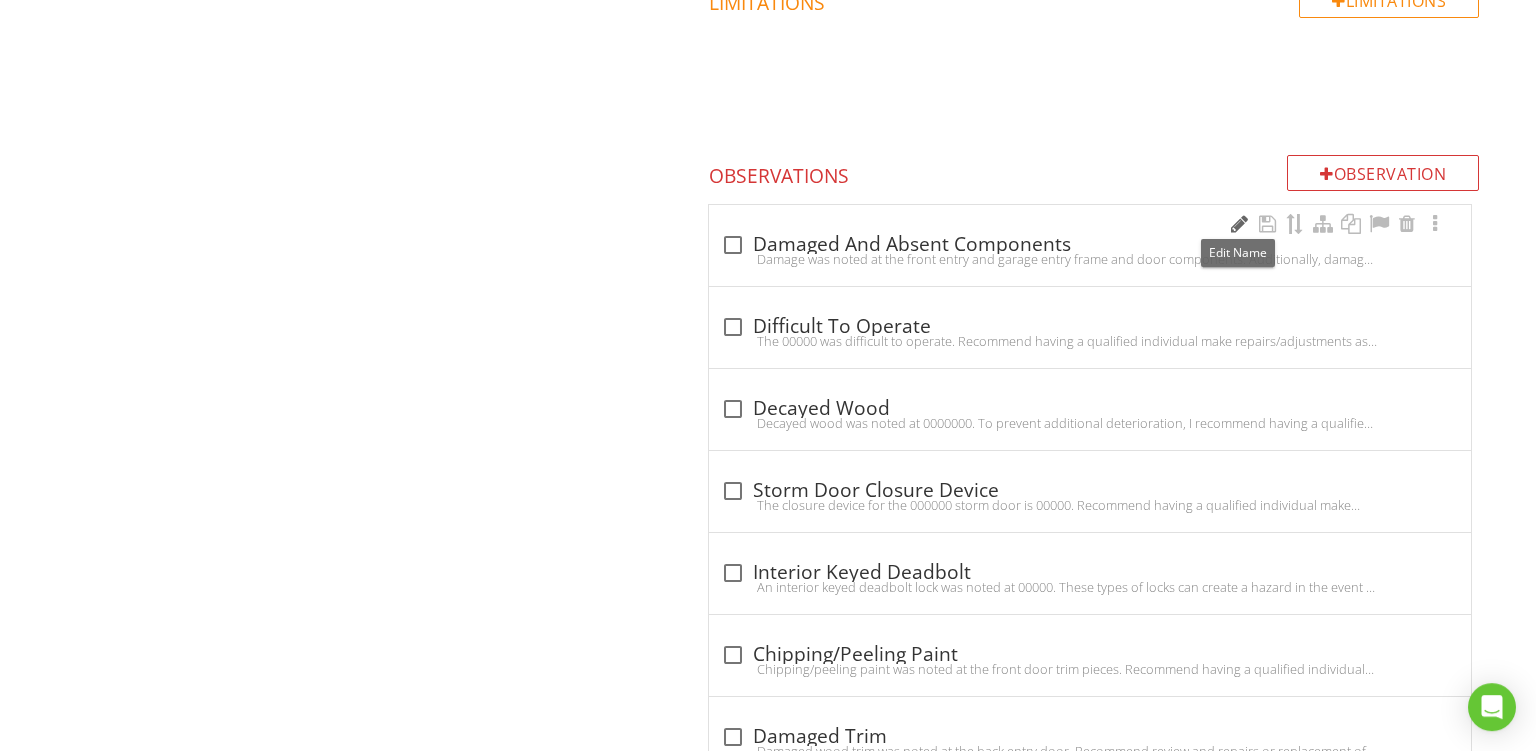 click at bounding box center [1239, 224] 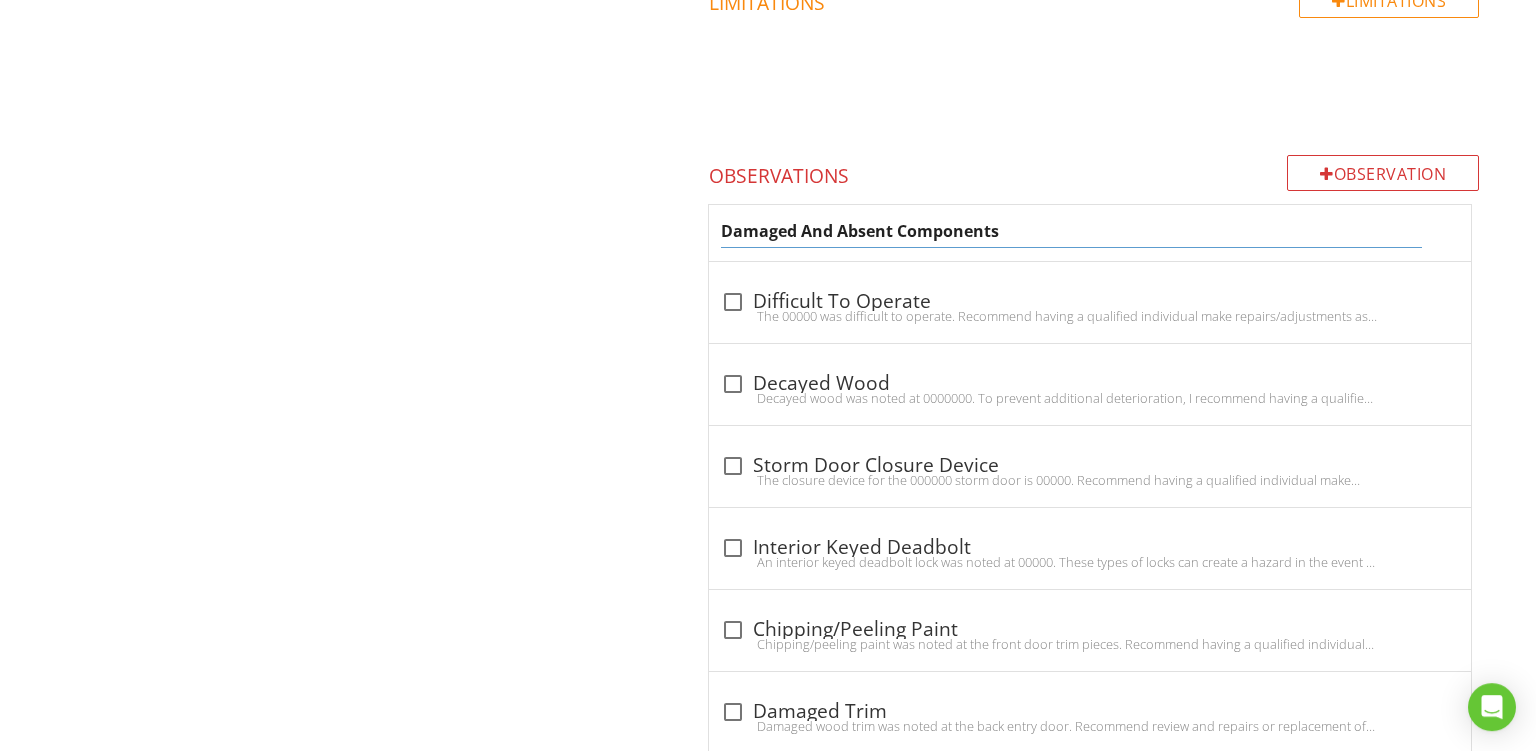 drag, startPoint x: 1041, startPoint y: 229, endPoint x: 121, endPoint y: 49, distance: 937.44336 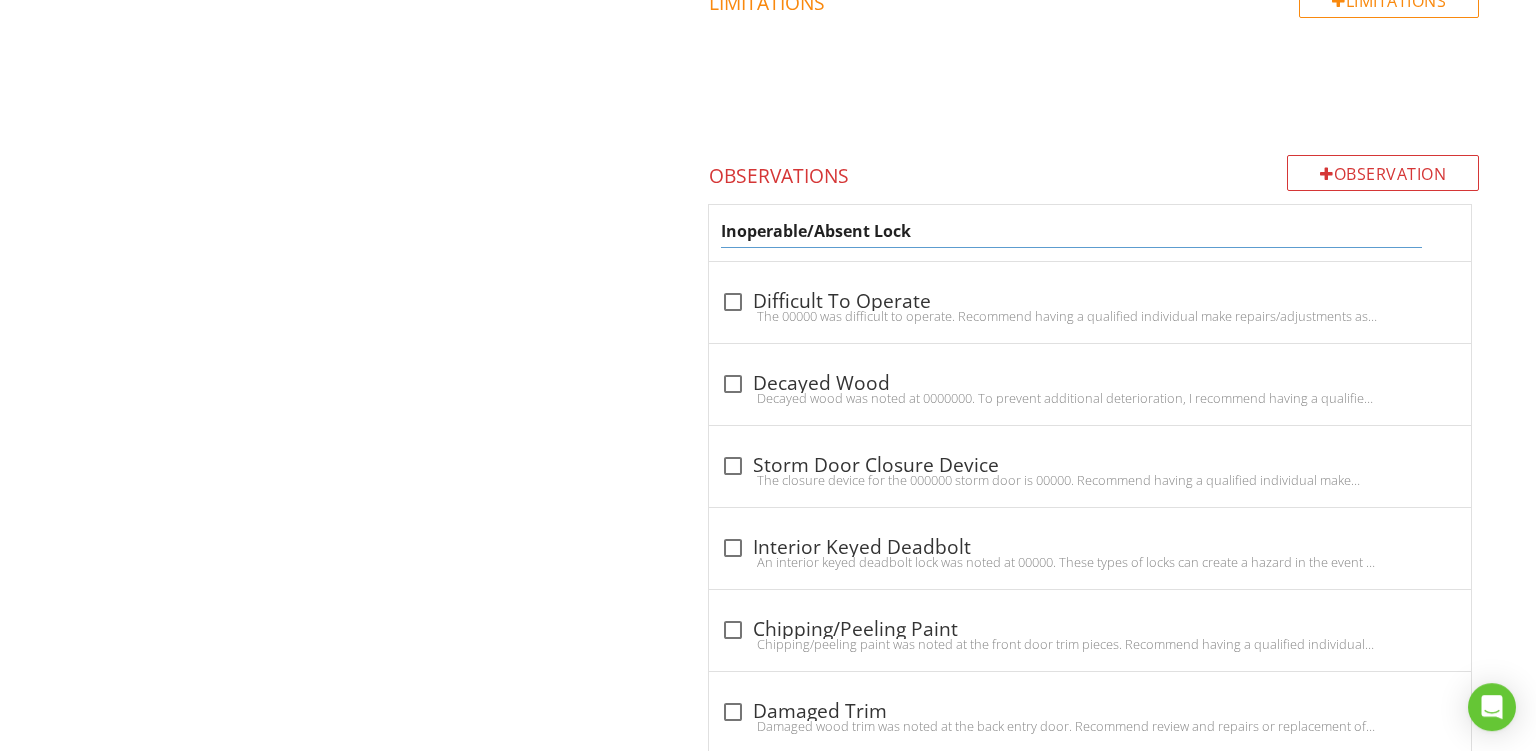 type on "Inoperable/Absent Locks" 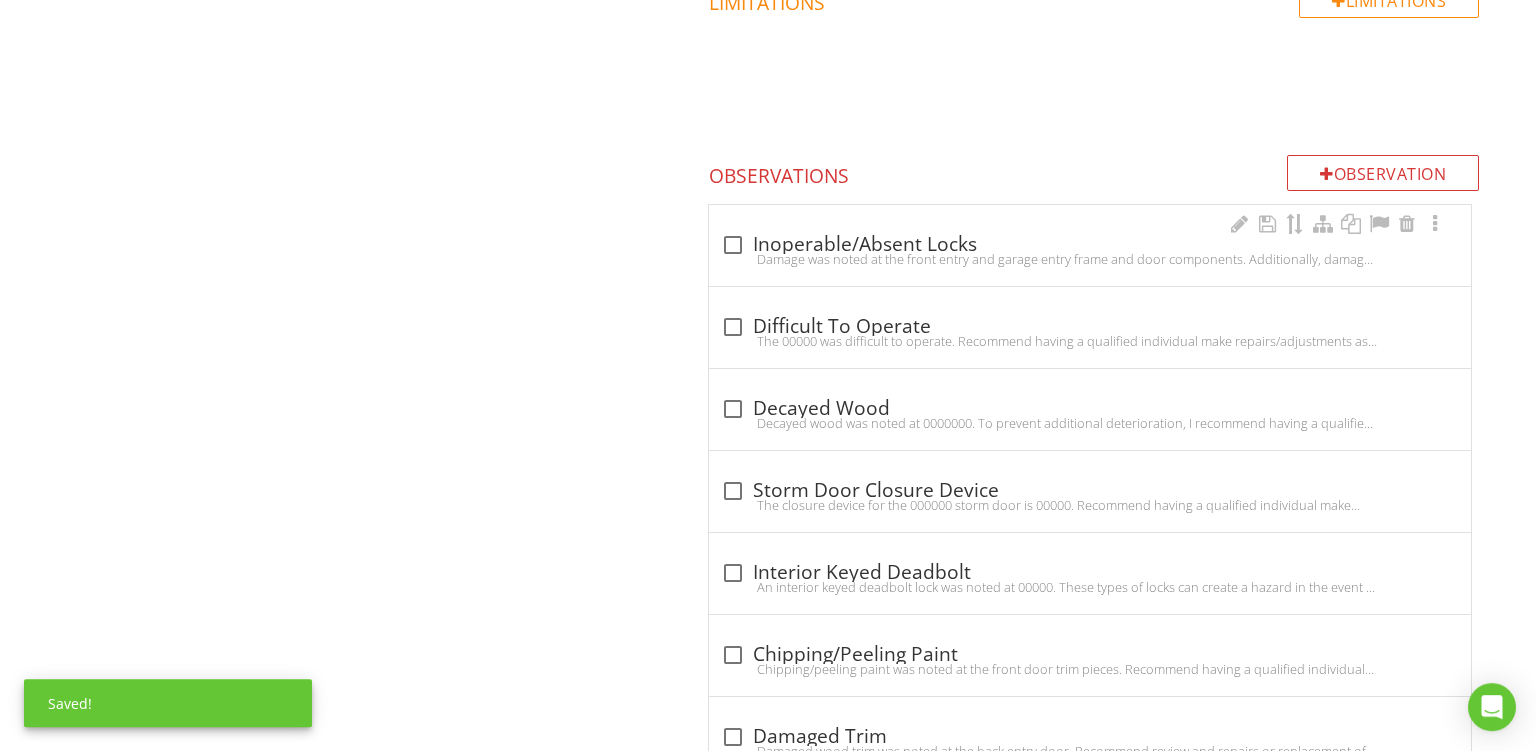 click on "check_box_outline_blank
Inoperable/Absent Locks
Damage was noted at the front entry and garage entry frame and door components. Additionally, damaged and absent components were noted at the front, back and deck storm doors. To help prevent further deterioration and ensure normal use, I recommend having a qualified individual make repairs or replace components as needed." at bounding box center [1090, 245] 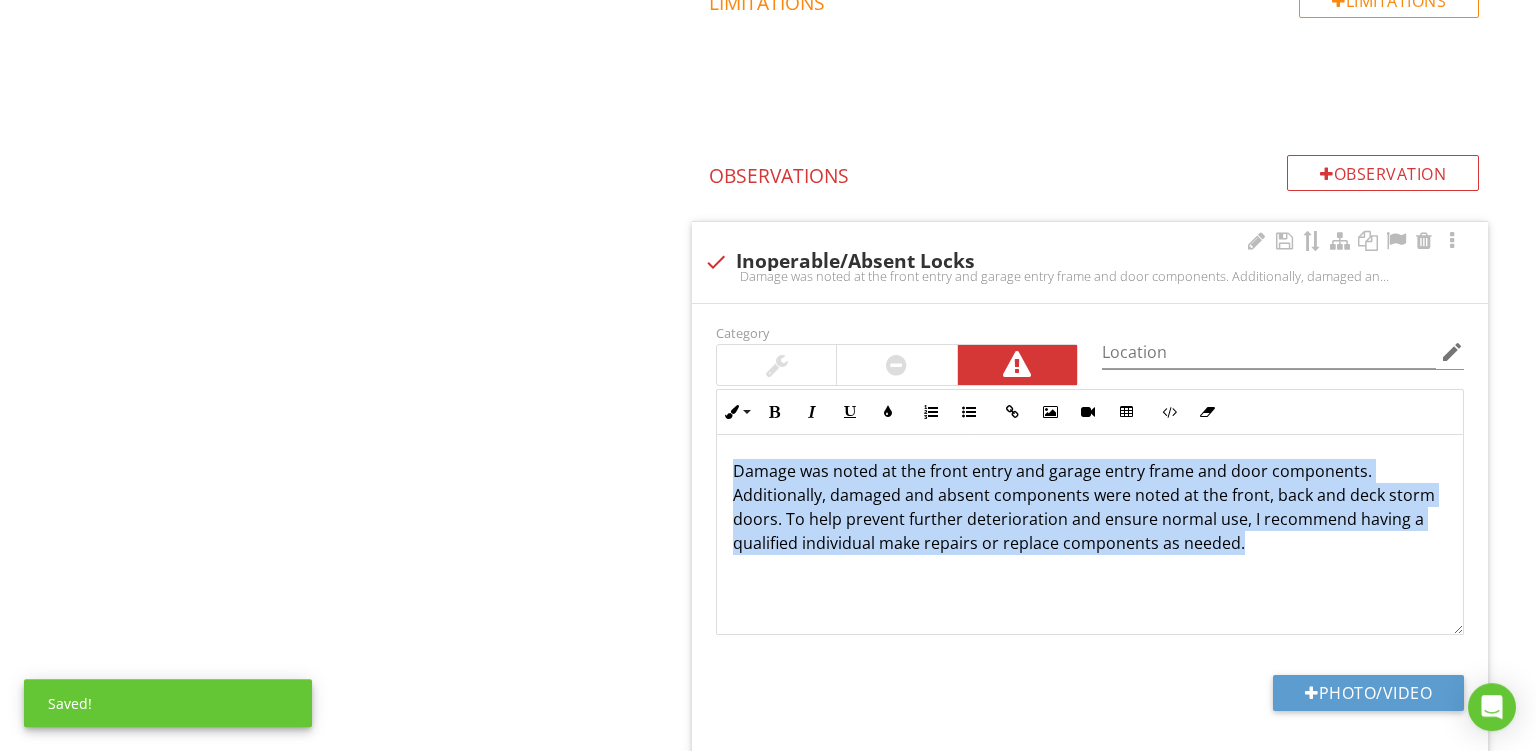 drag, startPoint x: 1250, startPoint y: 560, endPoint x: 283, endPoint y: 141, distance: 1053.8738 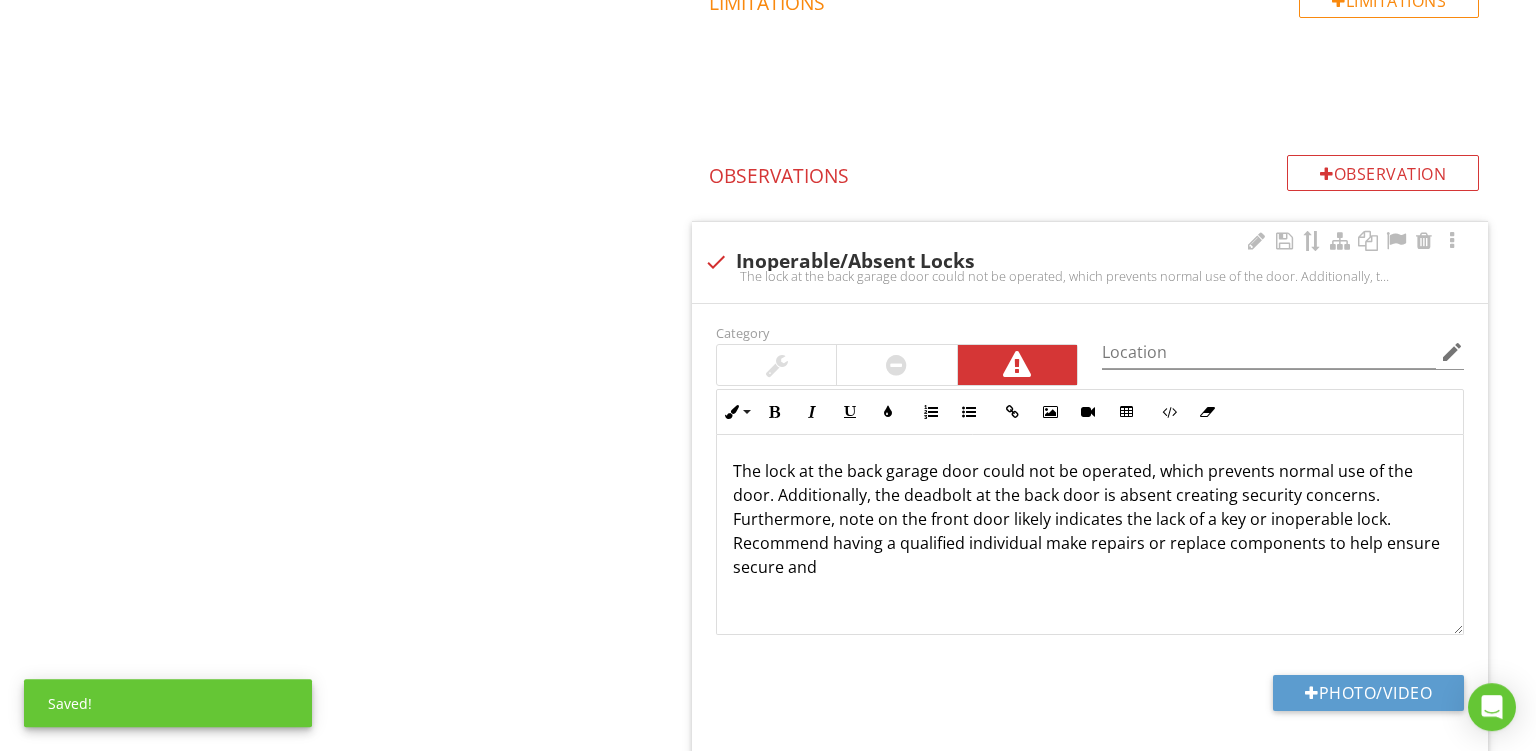 click on "The lock at the back garage door could not be operated, which prevents normal use of the door. Additionally, the deadbolt at the back door is absent creating security concerns. Furthermore, note on the front door likely indicates the lack of a key or inoperable lock. Recommend having a qualified individual make repairs or replace components to help ensure secure and" at bounding box center (1090, 519) 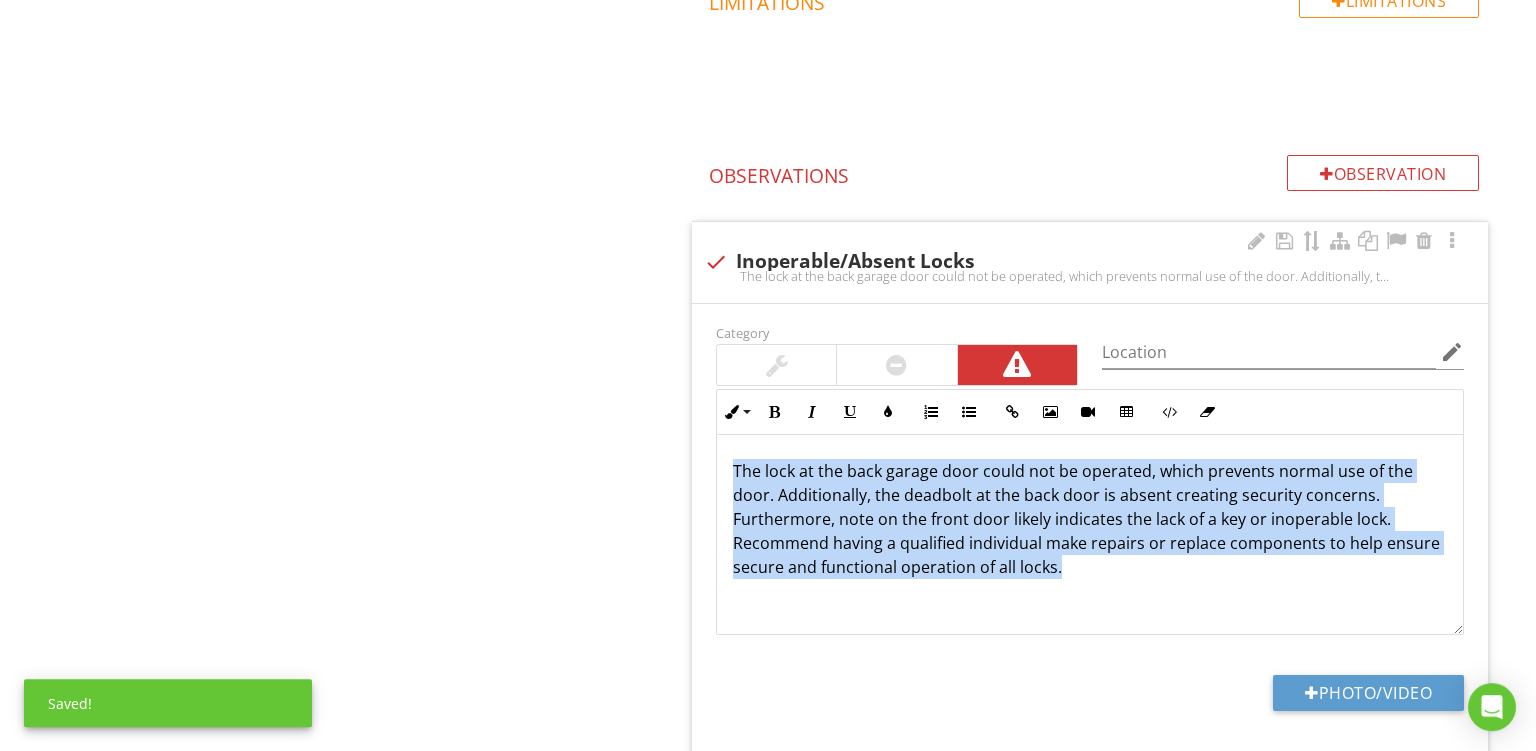 drag, startPoint x: 913, startPoint y: 572, endPoint x: 530, endPoint y: 301, distance: 469.18015 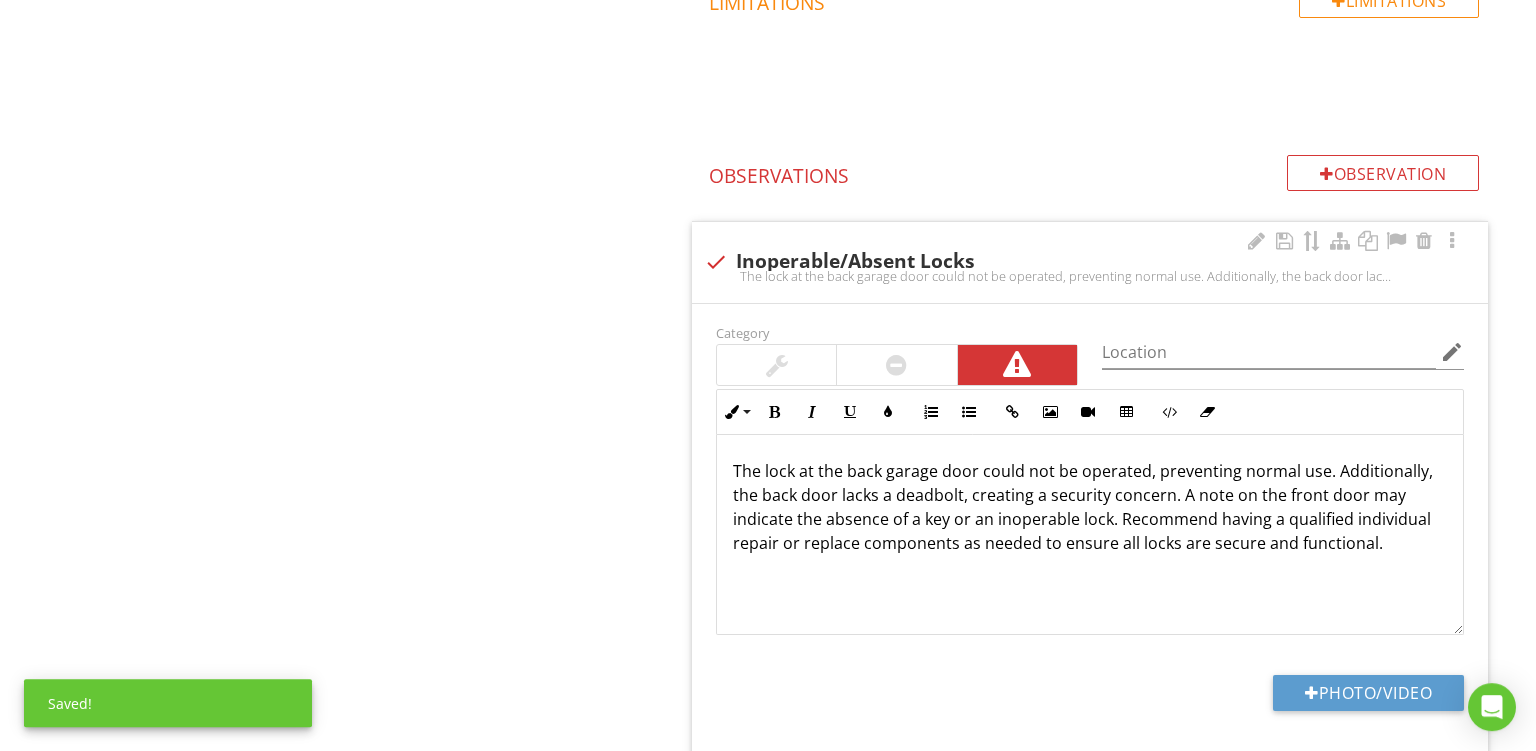 click on "The lock at the back garage door could not be operated, preventing normal use. Additionally, the back door lacks a deadbolt, creating a security concern. A note on the front door may indicate the absence of a key or an inoperable lock. Recommend having a qualified individual repair or replace components as needed to ensure all locks are secure and functional." at bounding box center [1090, 507] 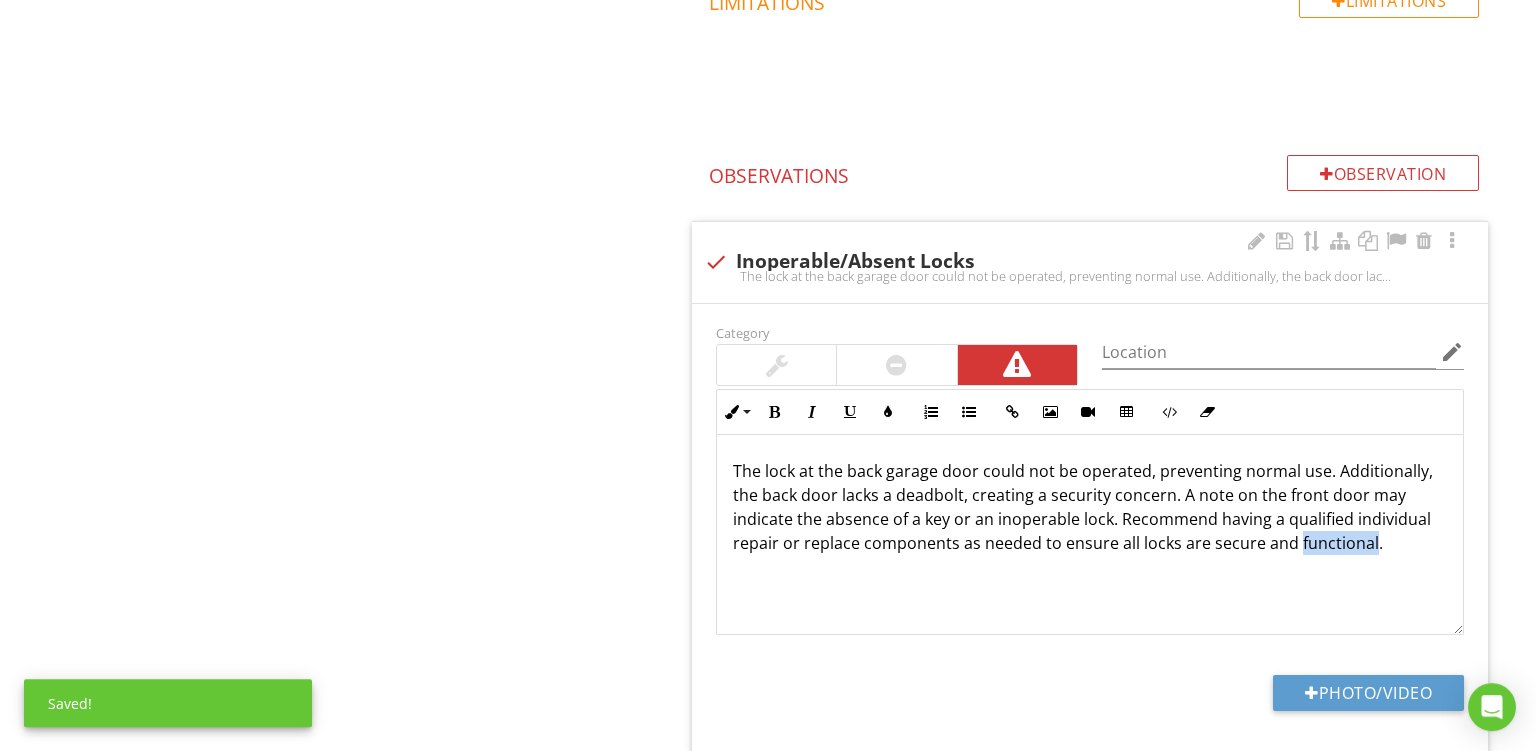 click on "The lock at the back garage door could not be operated, preventing normal use. Additionally, the back door lacks a deadbolt, creating a security concern. A note on the front door may indicate the absence of a key or an inoperable lock. Recommend having a qualified individual repair or replace components as needed to ensure all locks are secure and functional." at bounding box center (1090, 507) 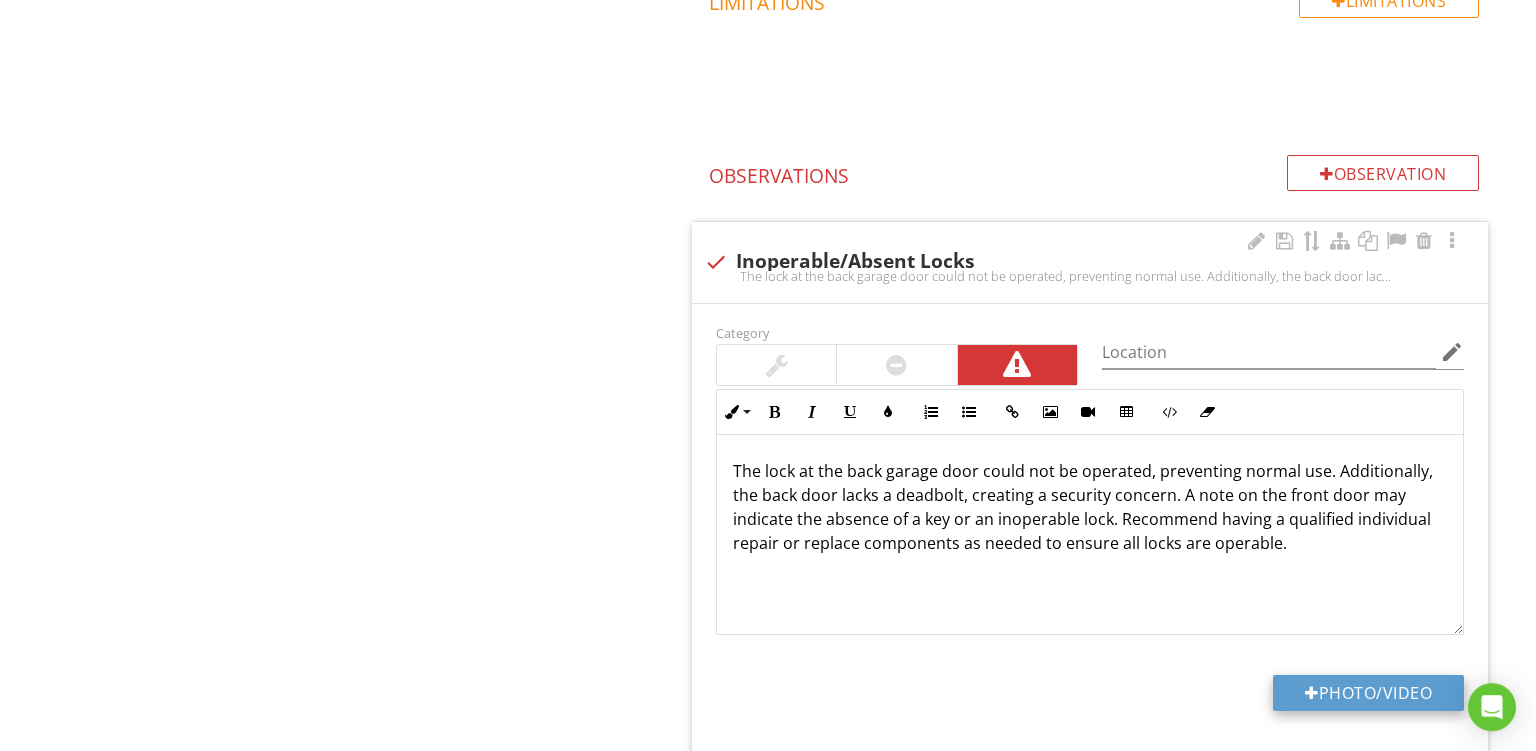 click on "Photo/Video" at bounding box center [1368, 693] 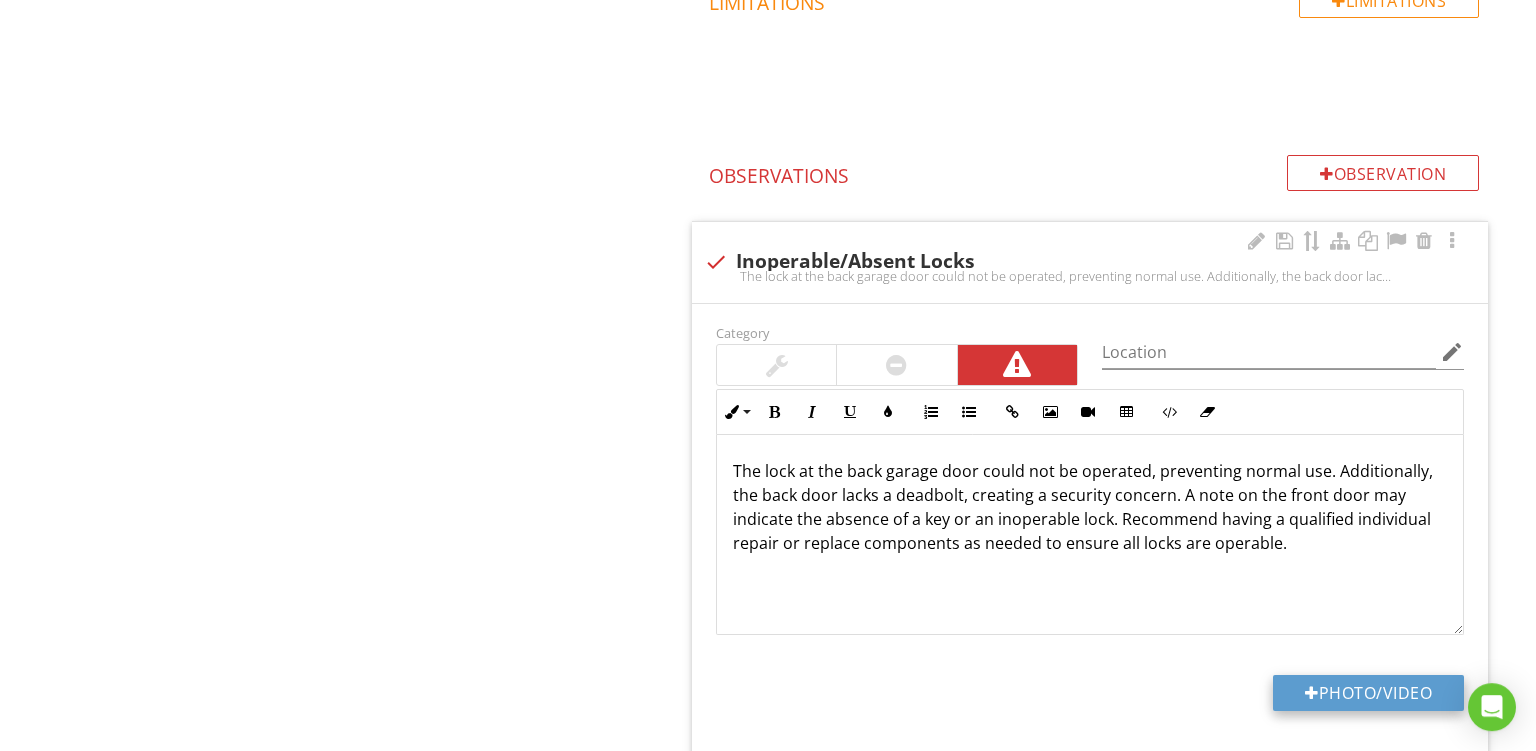 type on "C:\fakepath\PXL_20250727_174731643.jpg" 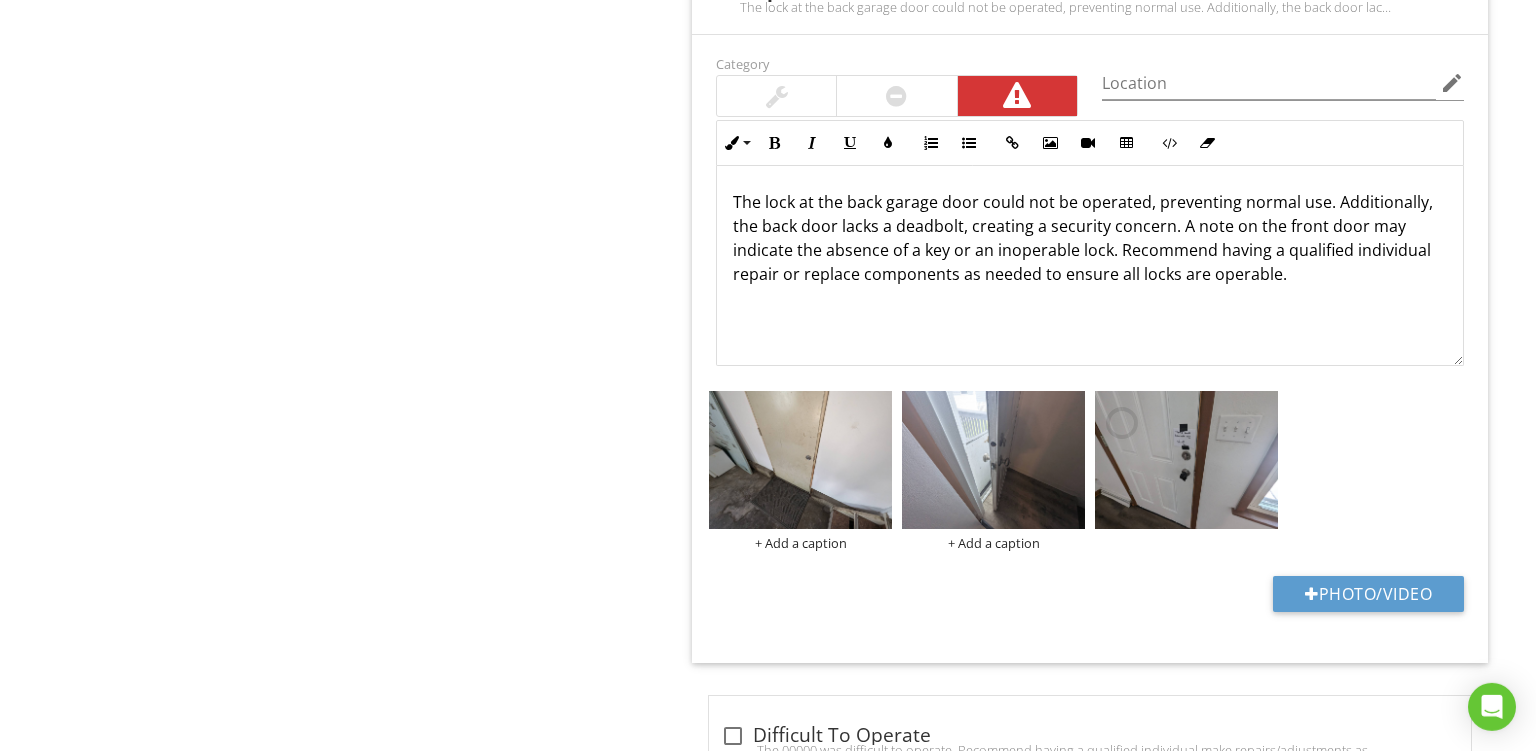 scroll, scrollTop: 2334, scrollLeft: 0, axis: vertical 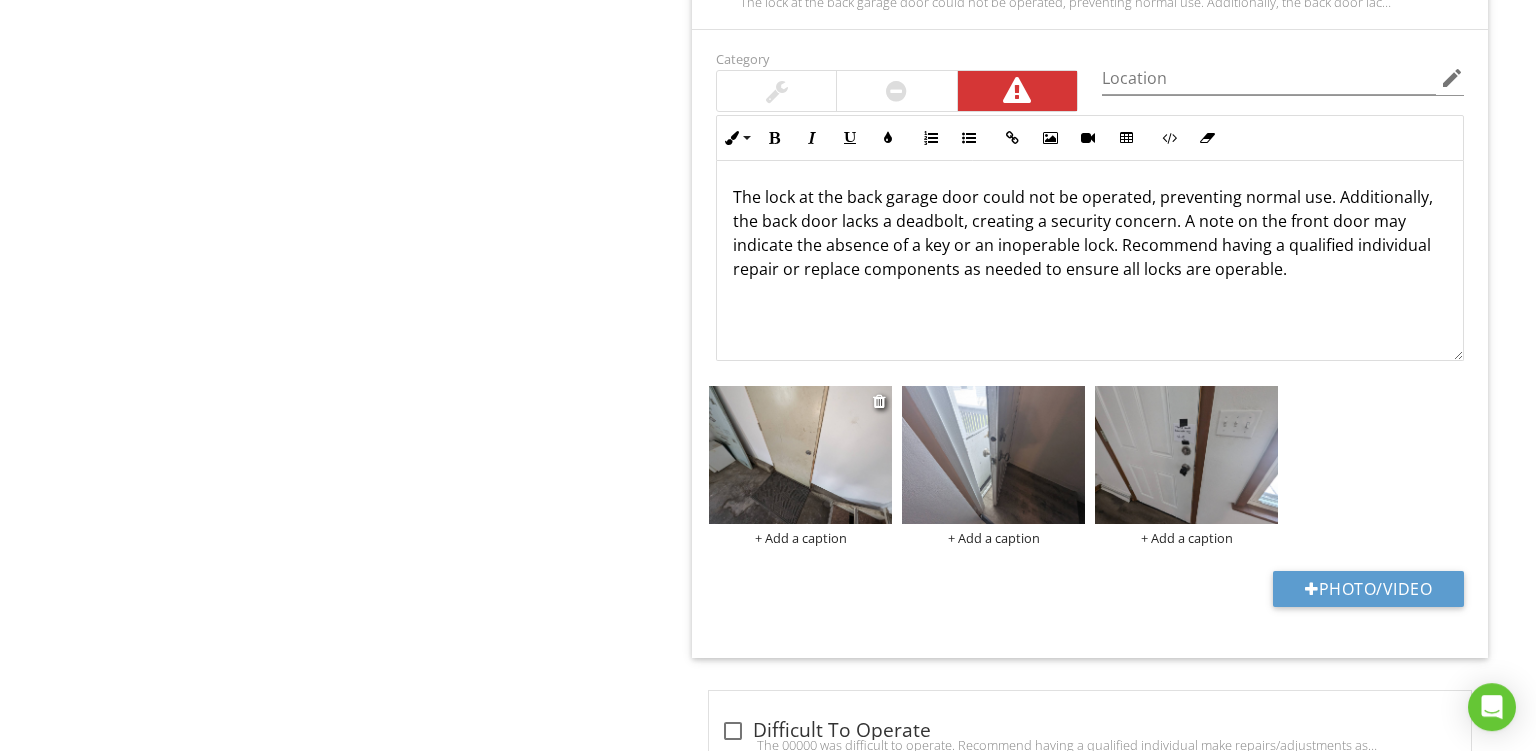 click on "+ Add a caption" at bounding box center [800, 538] 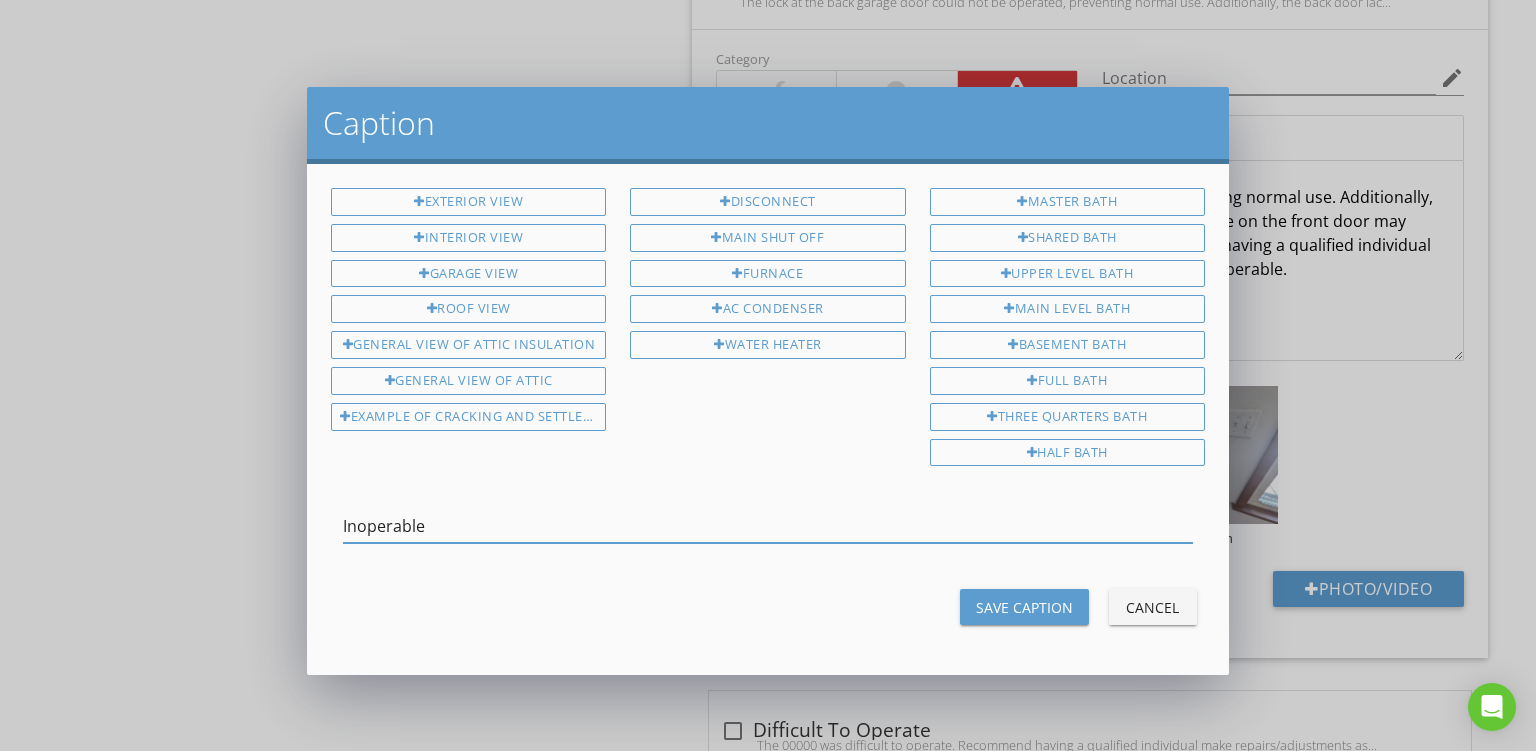 type on "Inoperable" 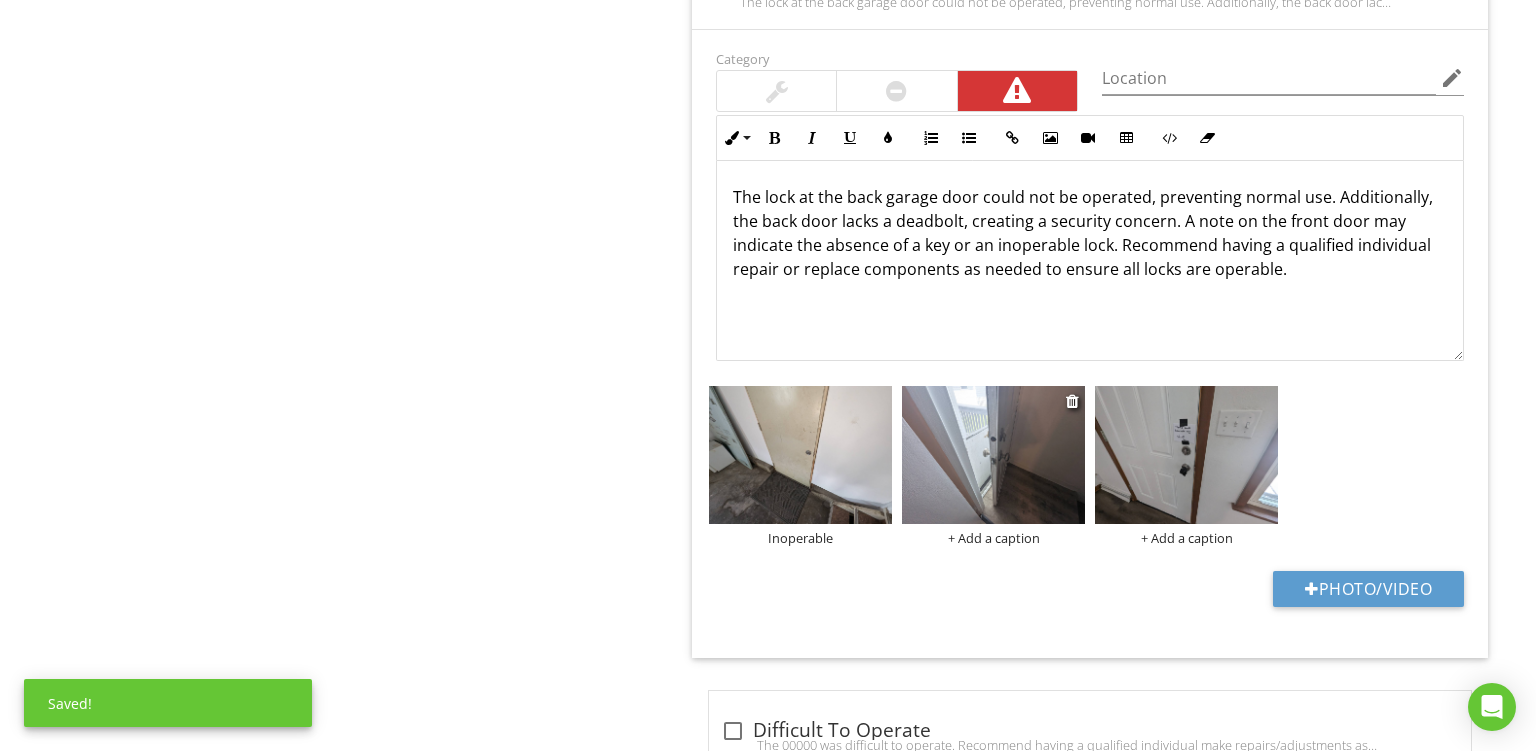 click on "+ Add a caption" at bounding box center (993, 538) 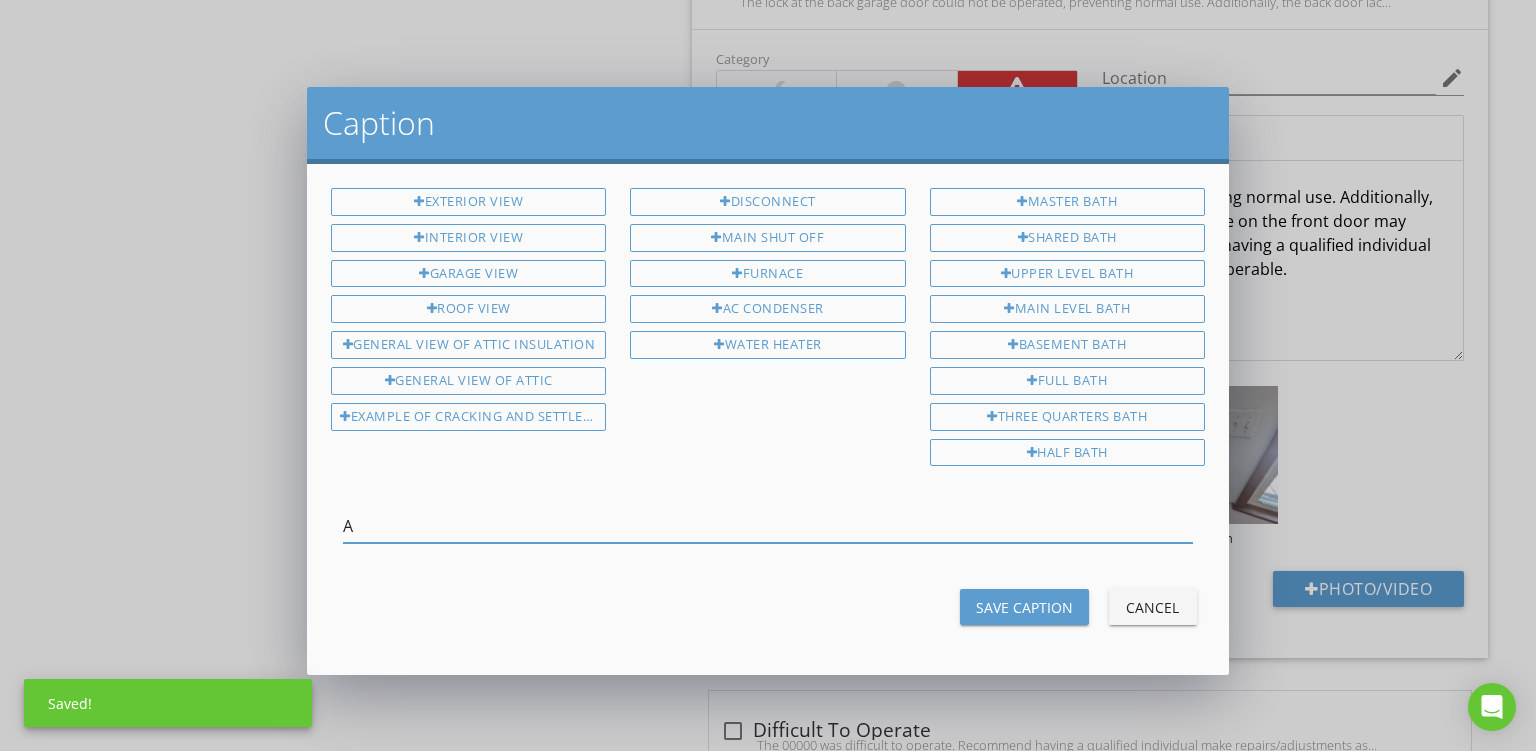 click on "A" at bounding box center [768, 526] 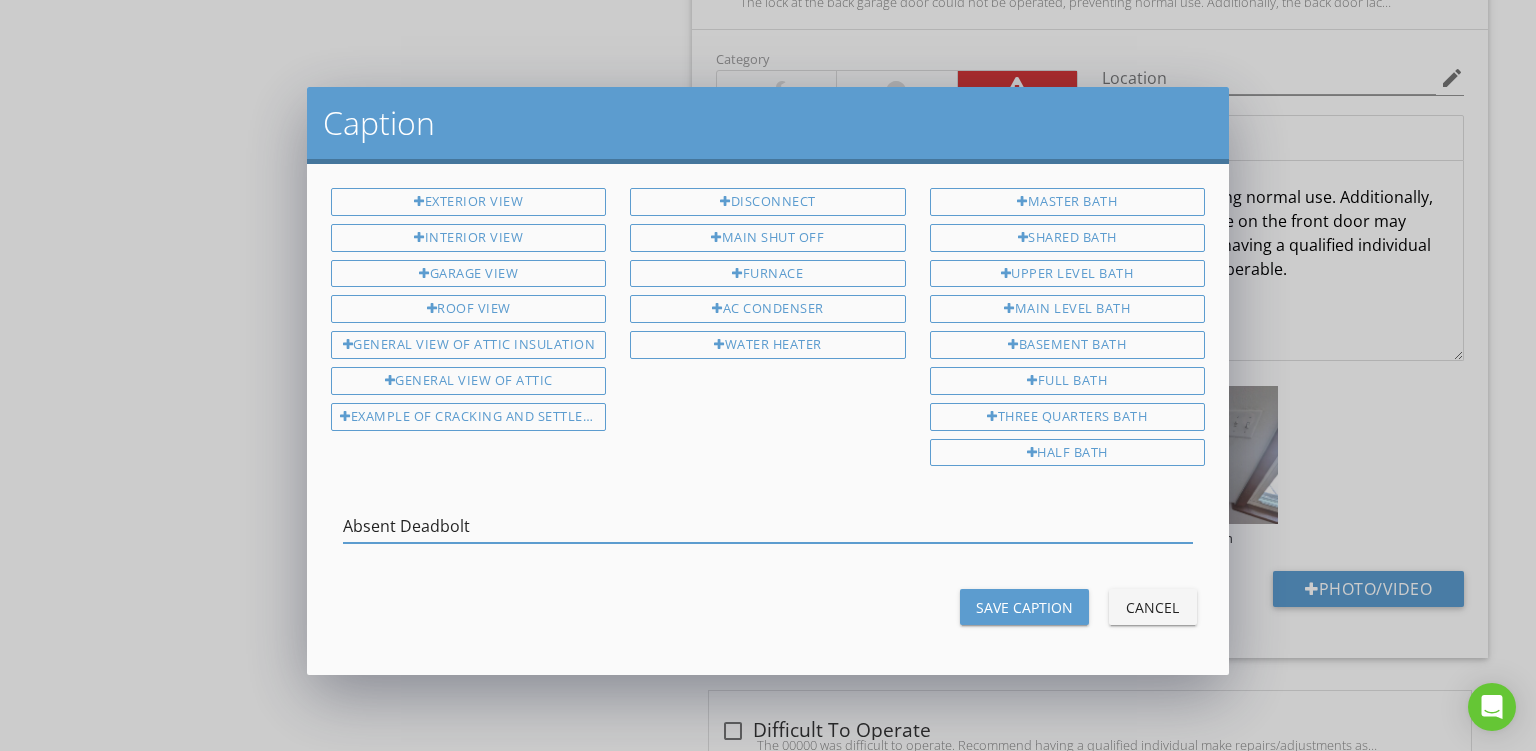 type on "Absent Deadbolt" 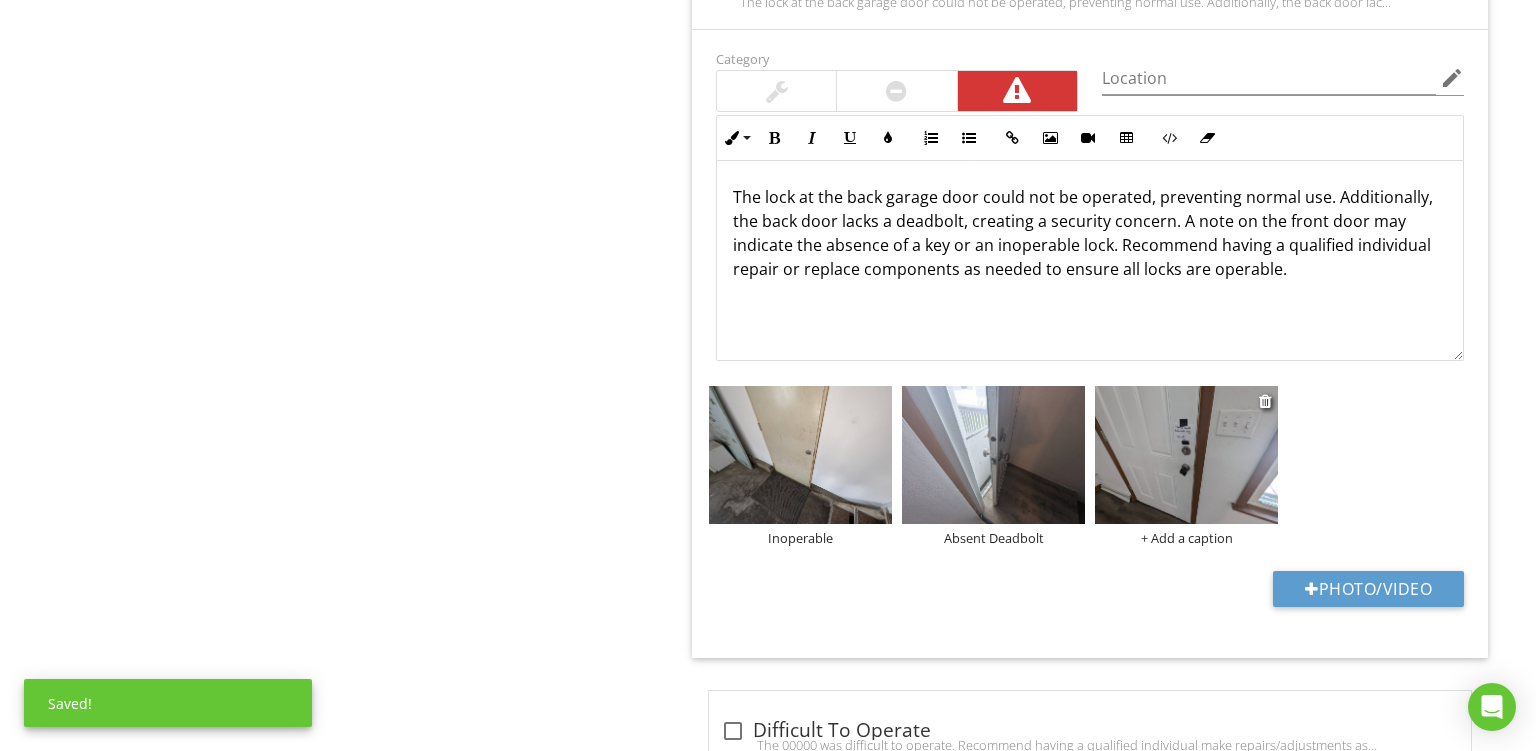 click on "+ Add a caption" at bounding box center [1186, 538] 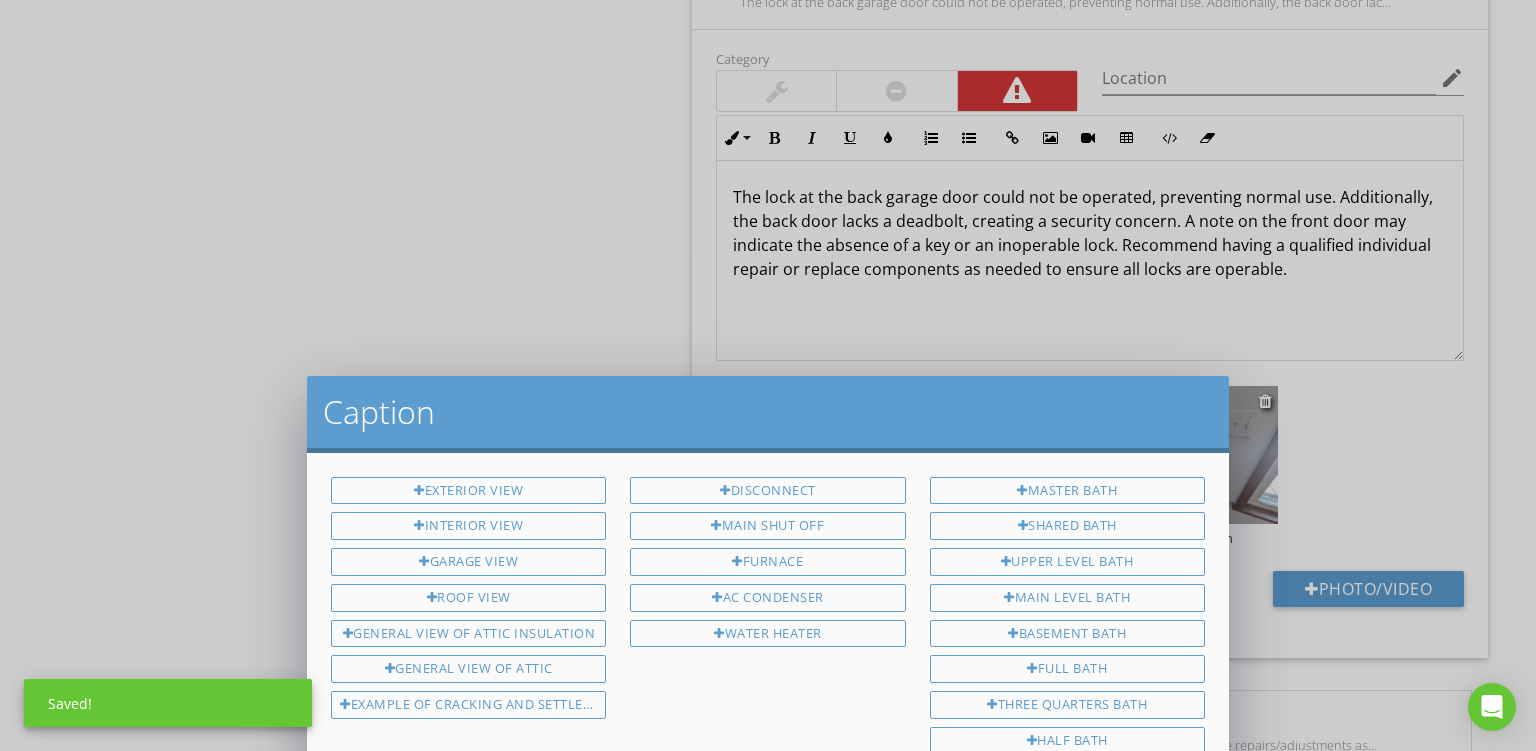 scroll, scrollTop: 0, scrollLeft: 0, axis: both 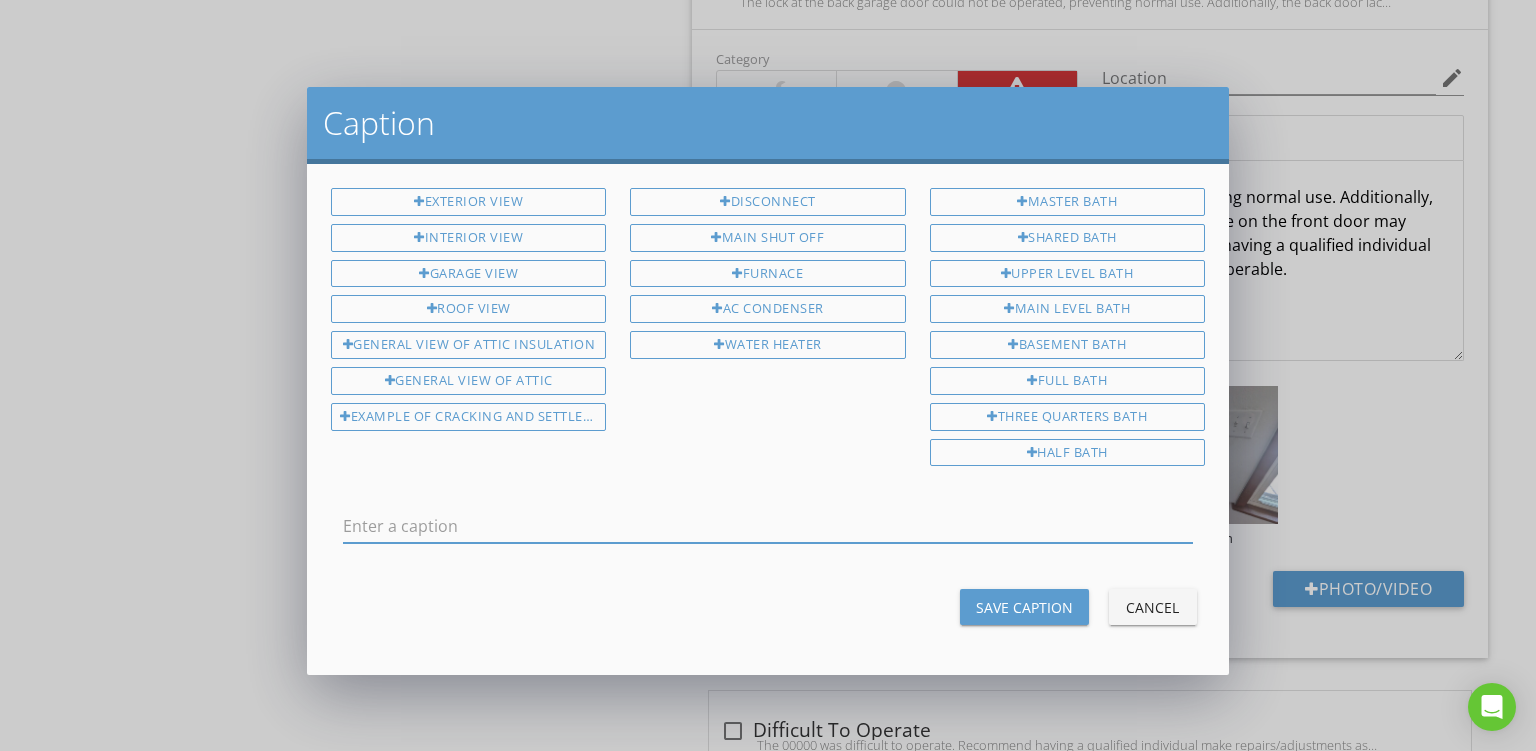 click at bounding box center [768, 526] 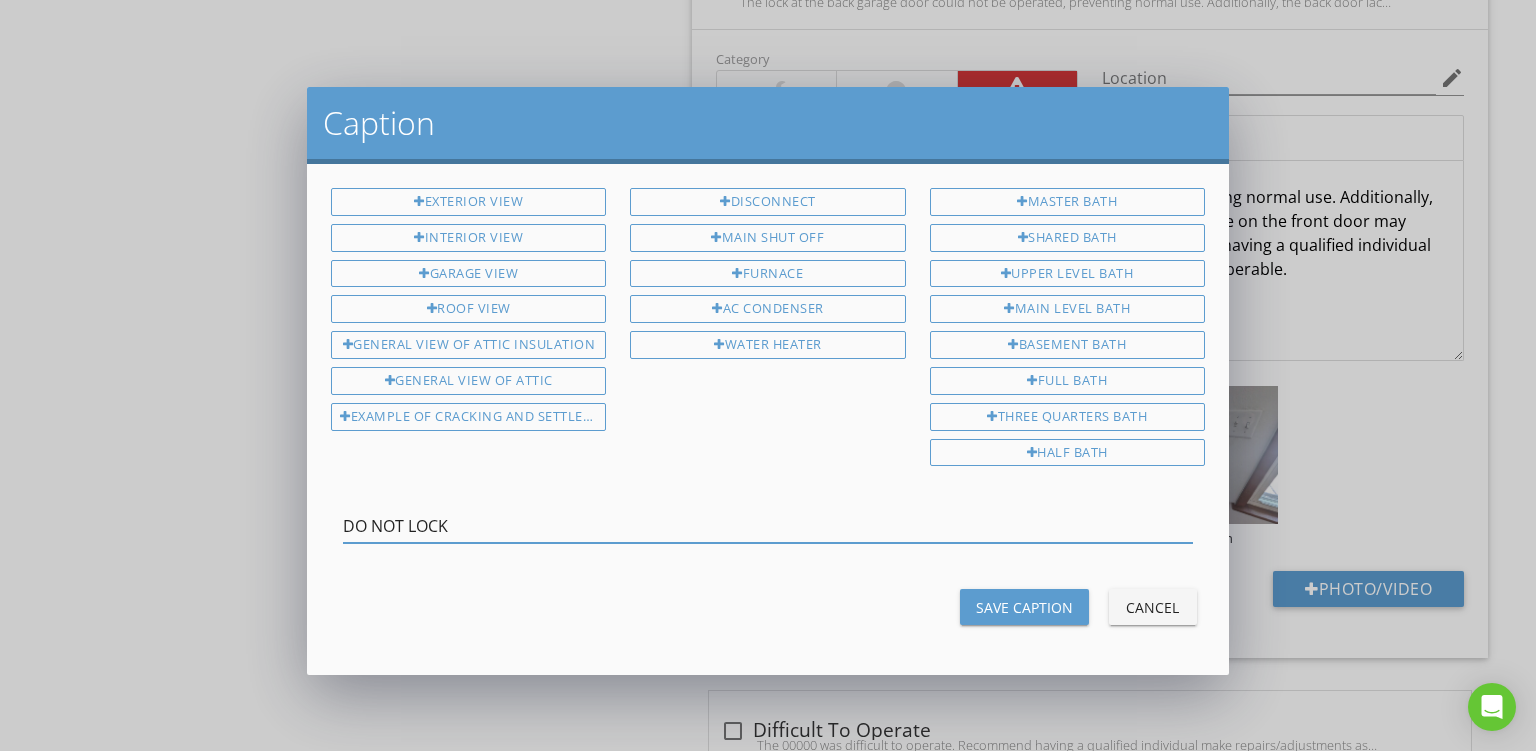 click on "DO NOT LOCK" at bounding box center (768, 526) 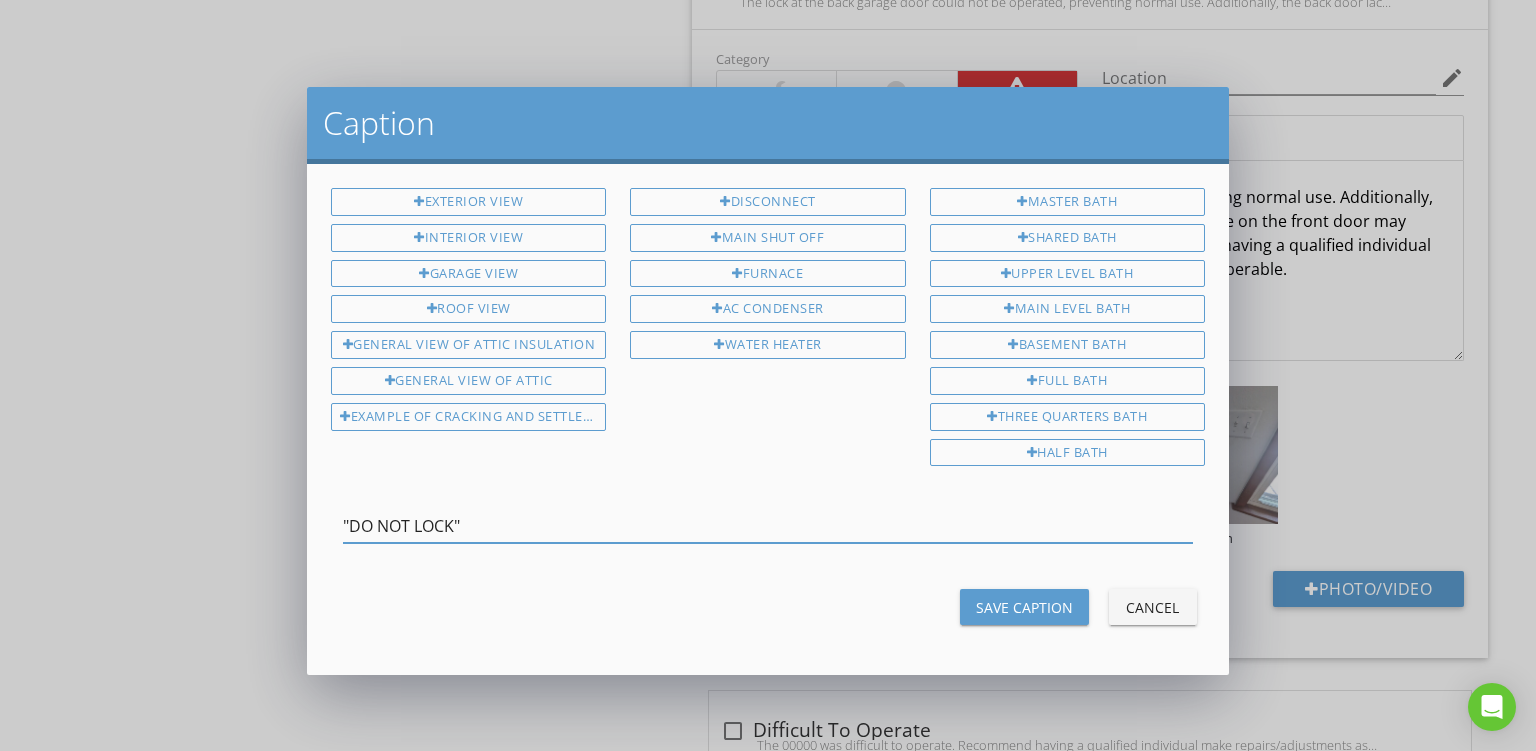 type on ""DO NOT LOCK"" 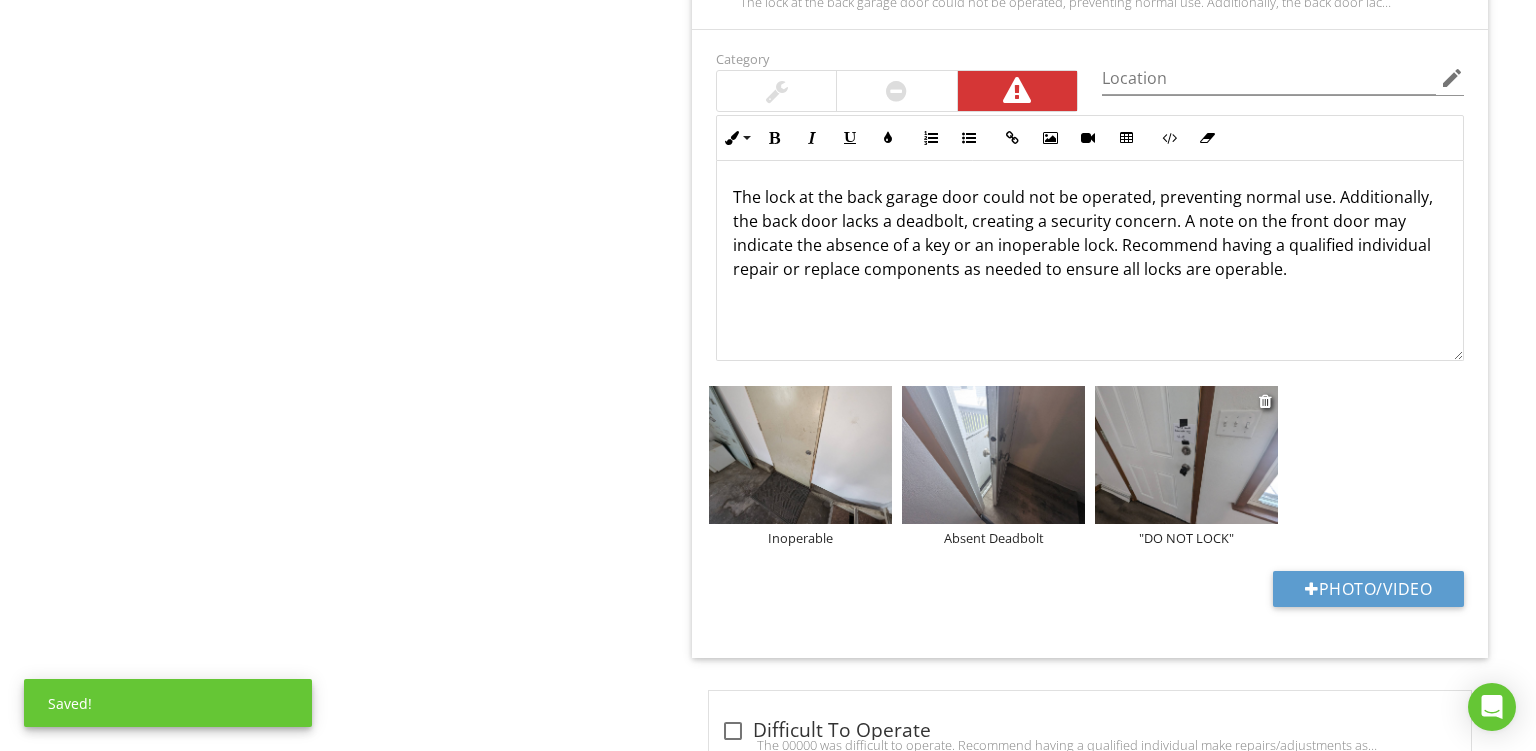click at bounding box center [1186, 455] 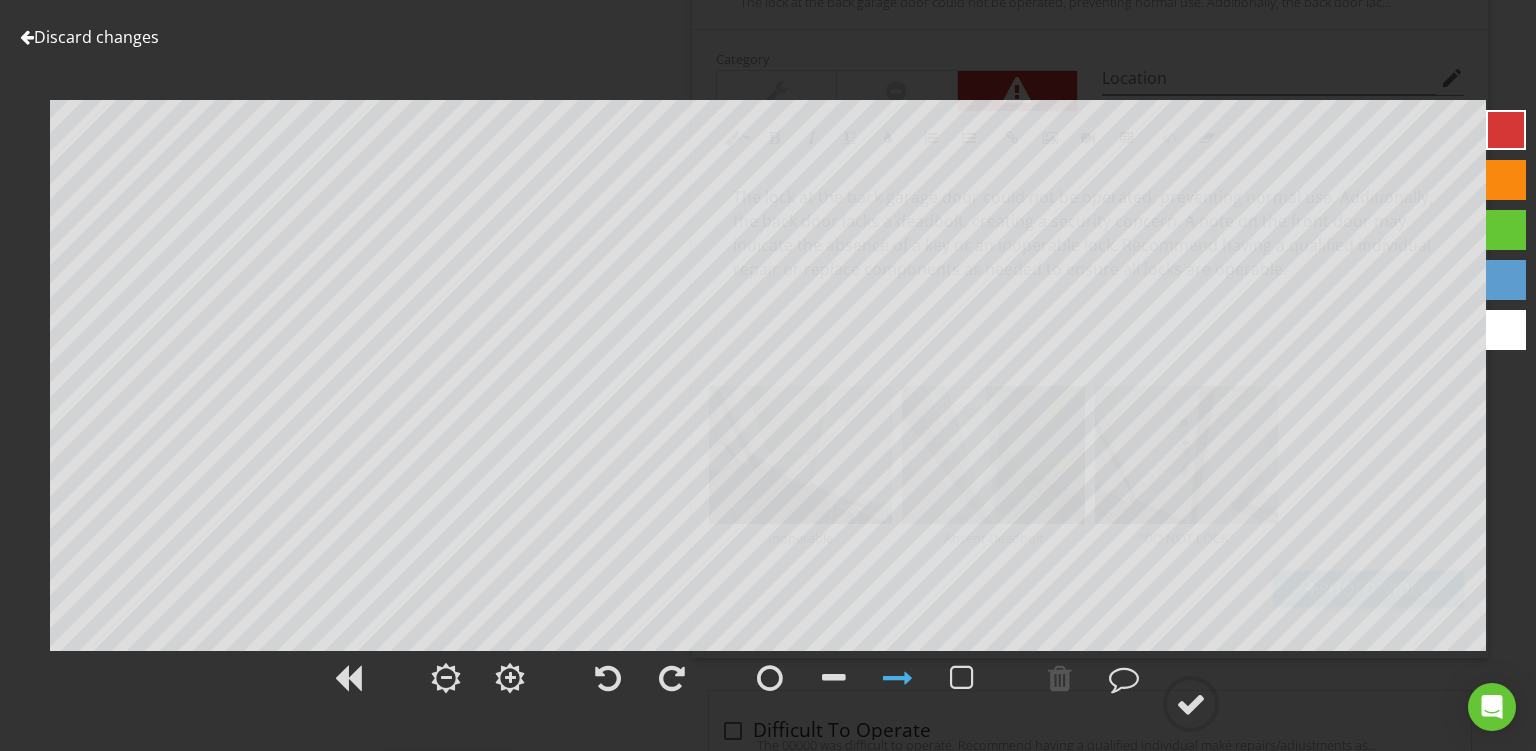 click at bounding box center [1506, 180] 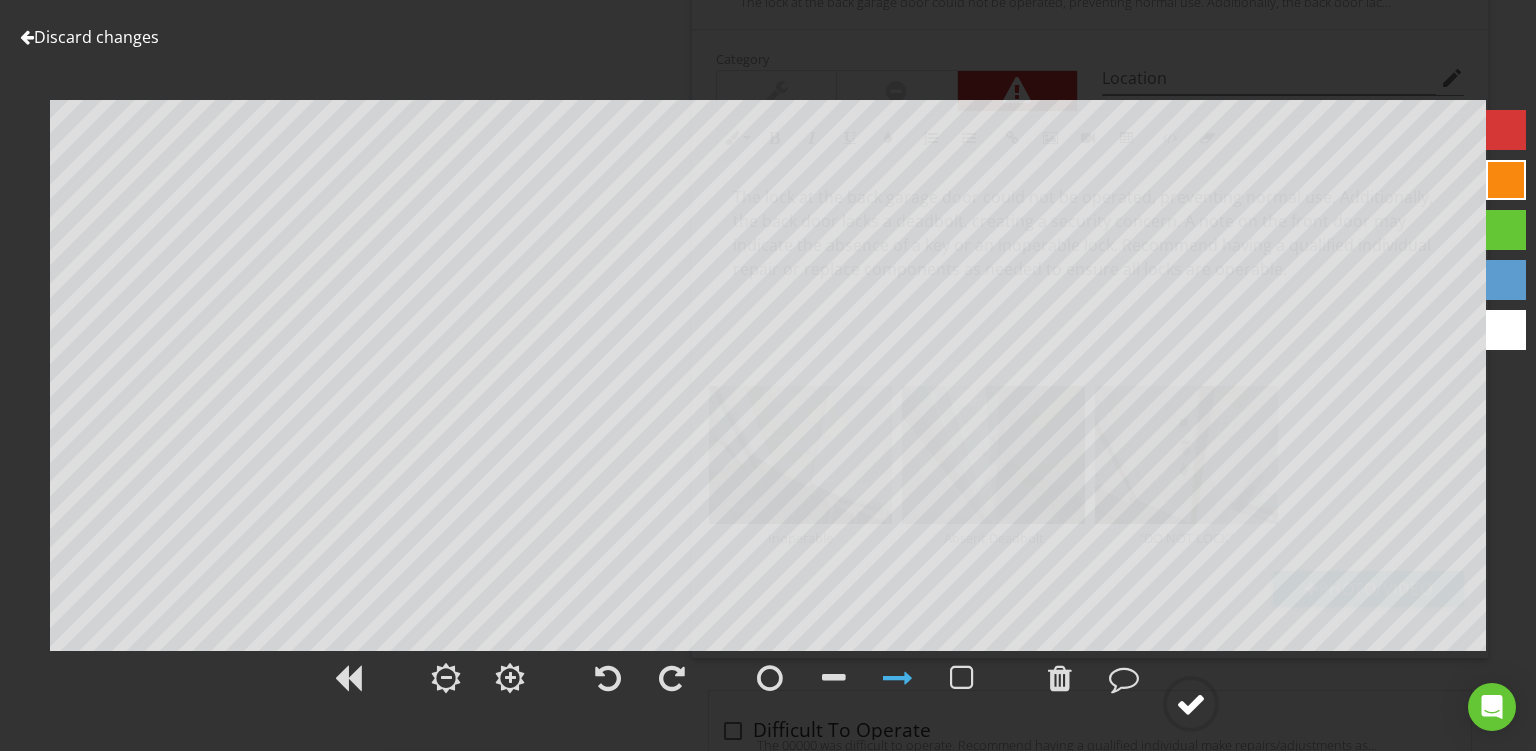 click at bounding box center [1191, 704] 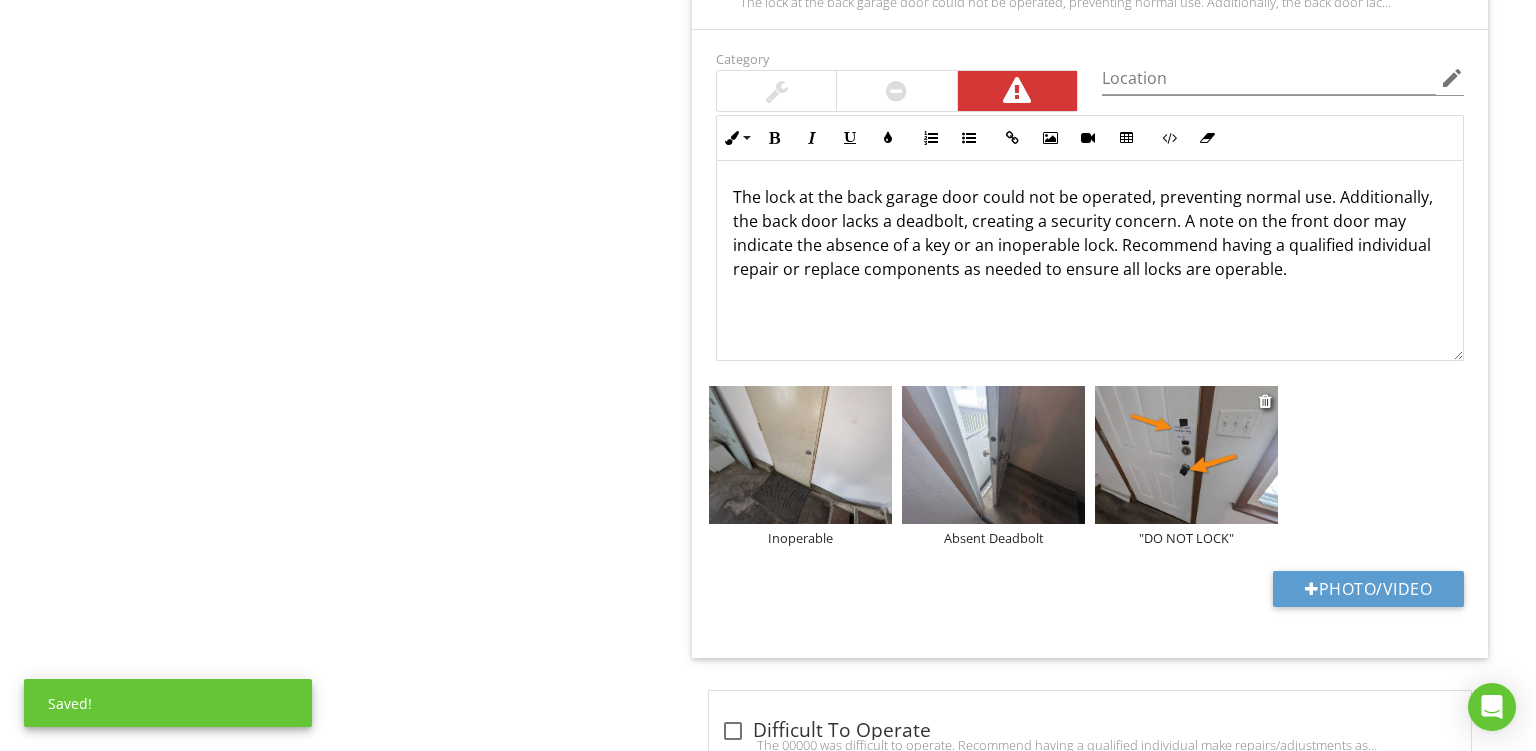 click on ""DO NOT LOCK"" at bounding box center [1186, 538] 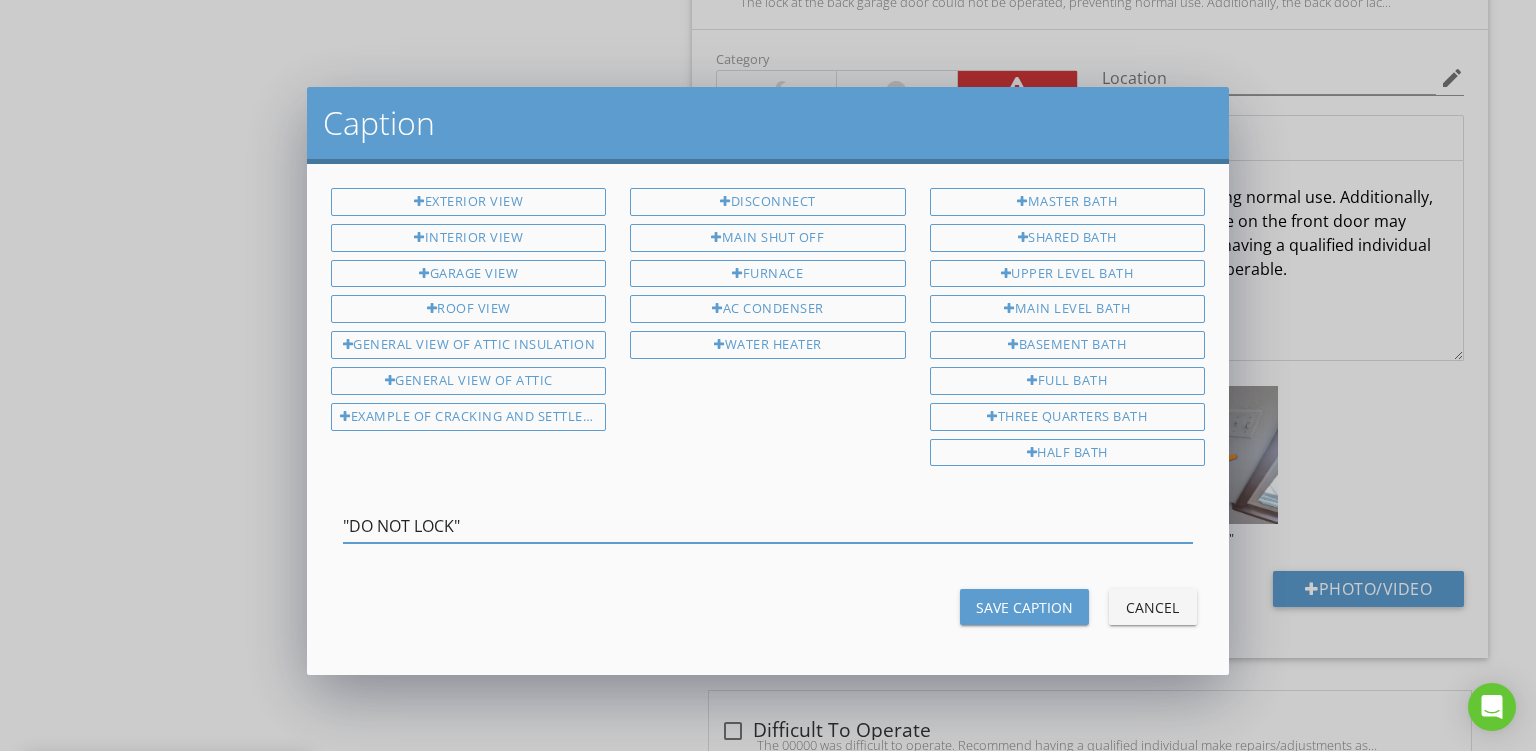 drag, startPoint x: 518, startPoint y: 523, endPoint x: 26, endPoint y: 446, distance: 497.98895 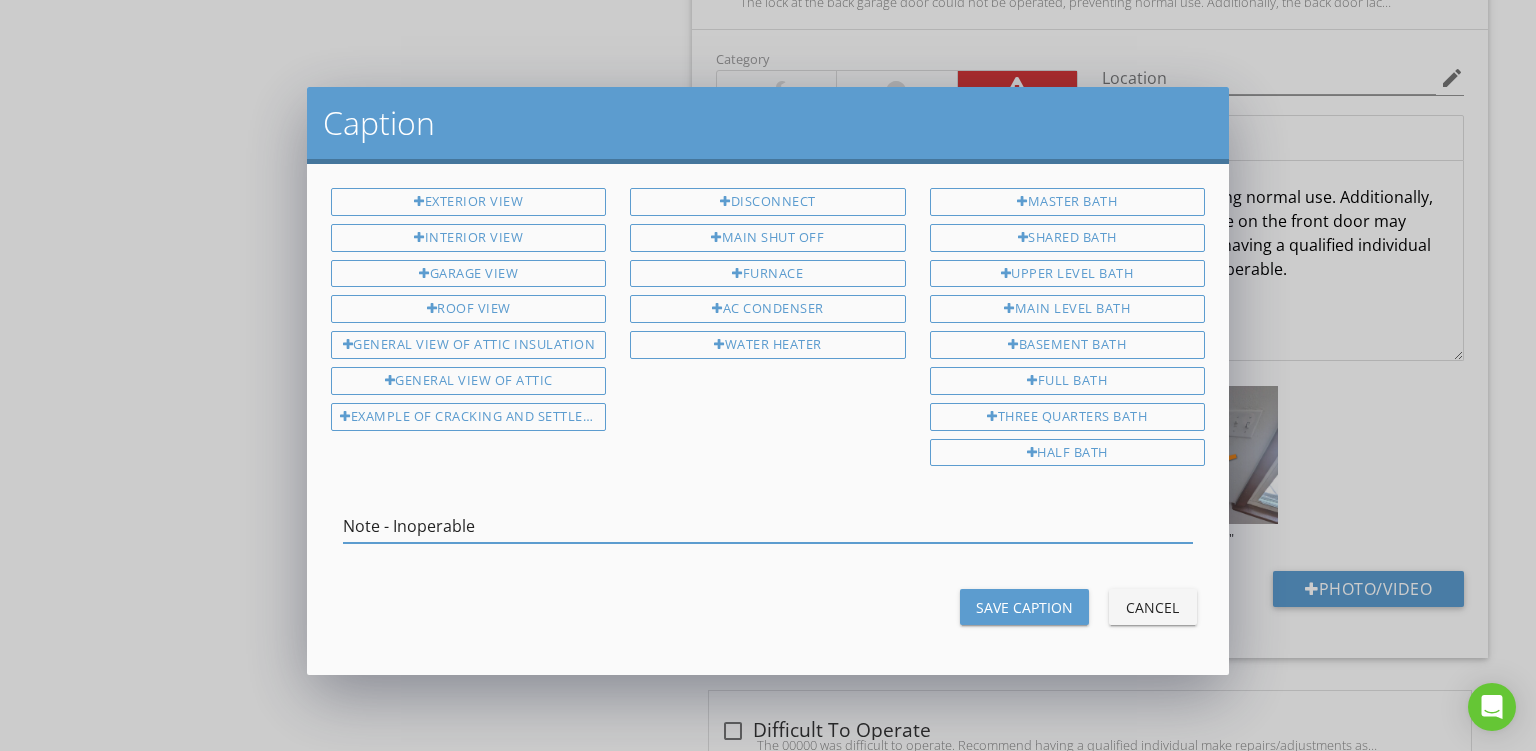 type on "Note - Inoperable" 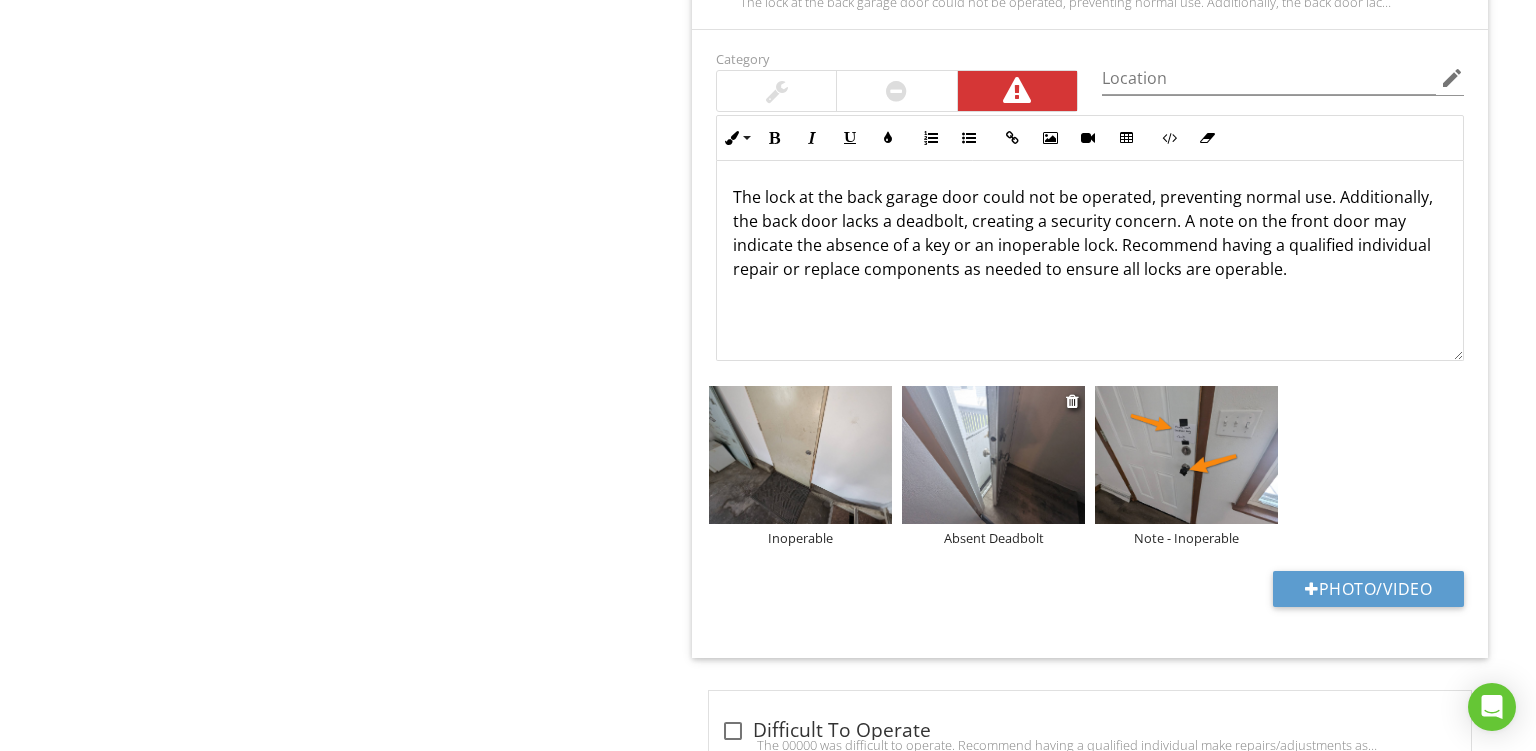 click at bounding box center (993, 455) 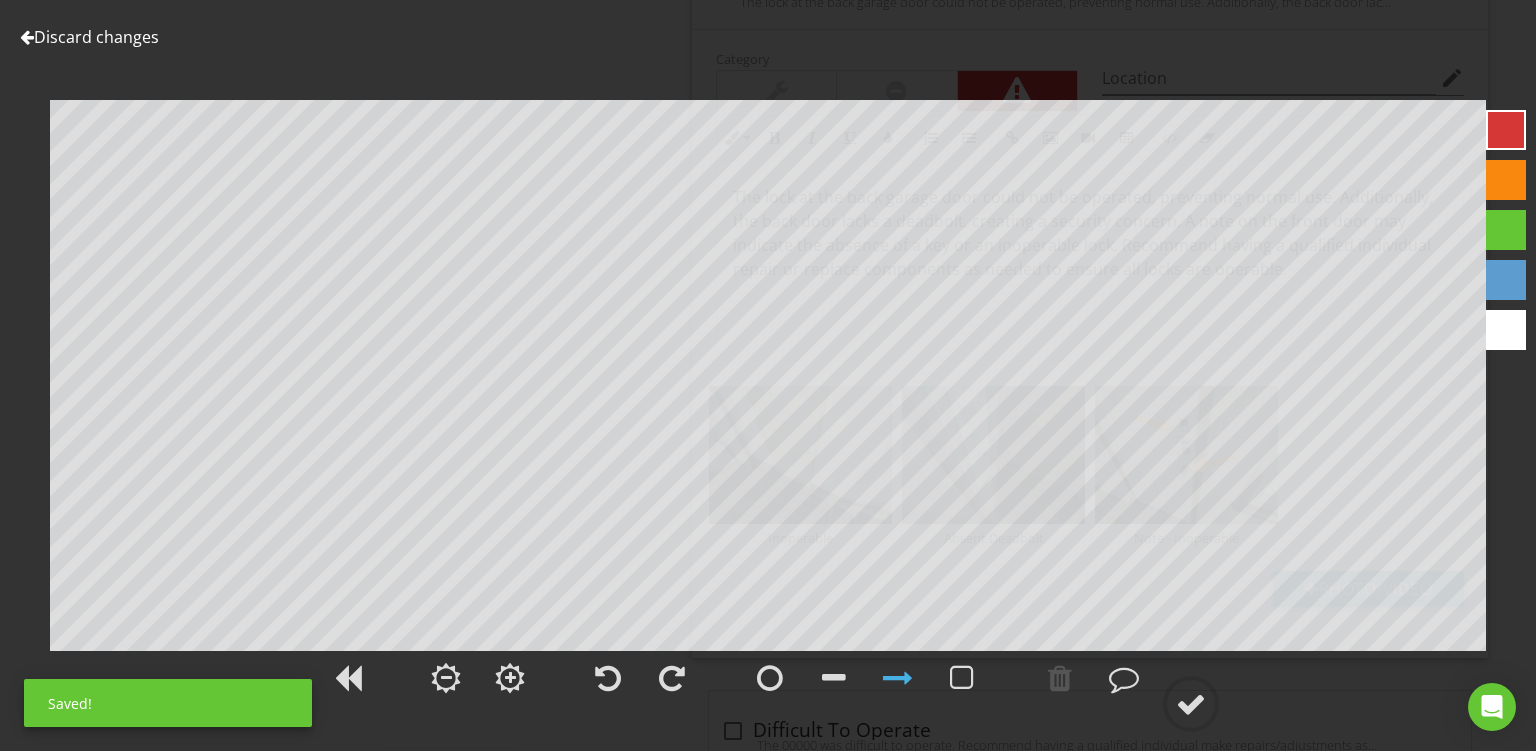 click at bounding box center [1506, 180] 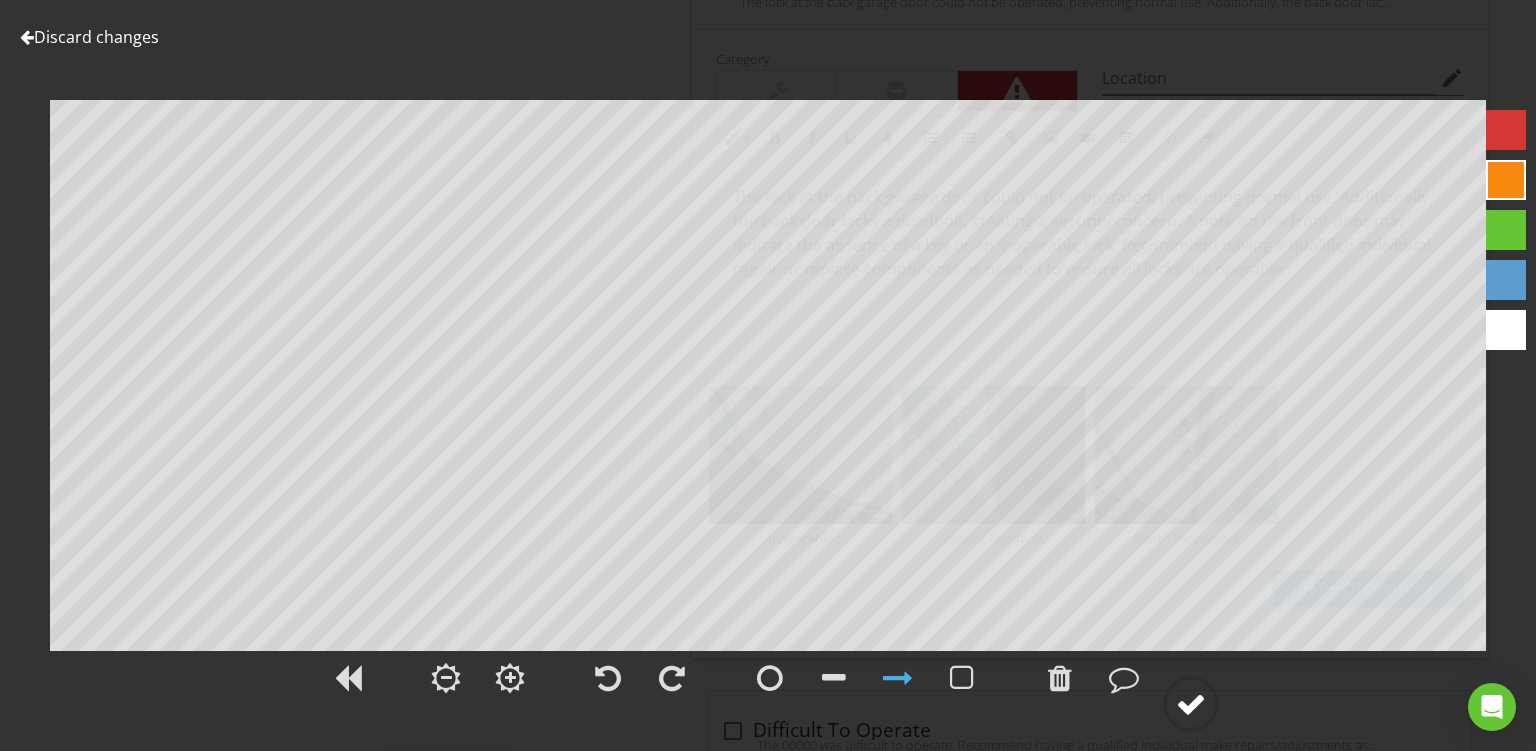 click at bounding box center [1191, 704] 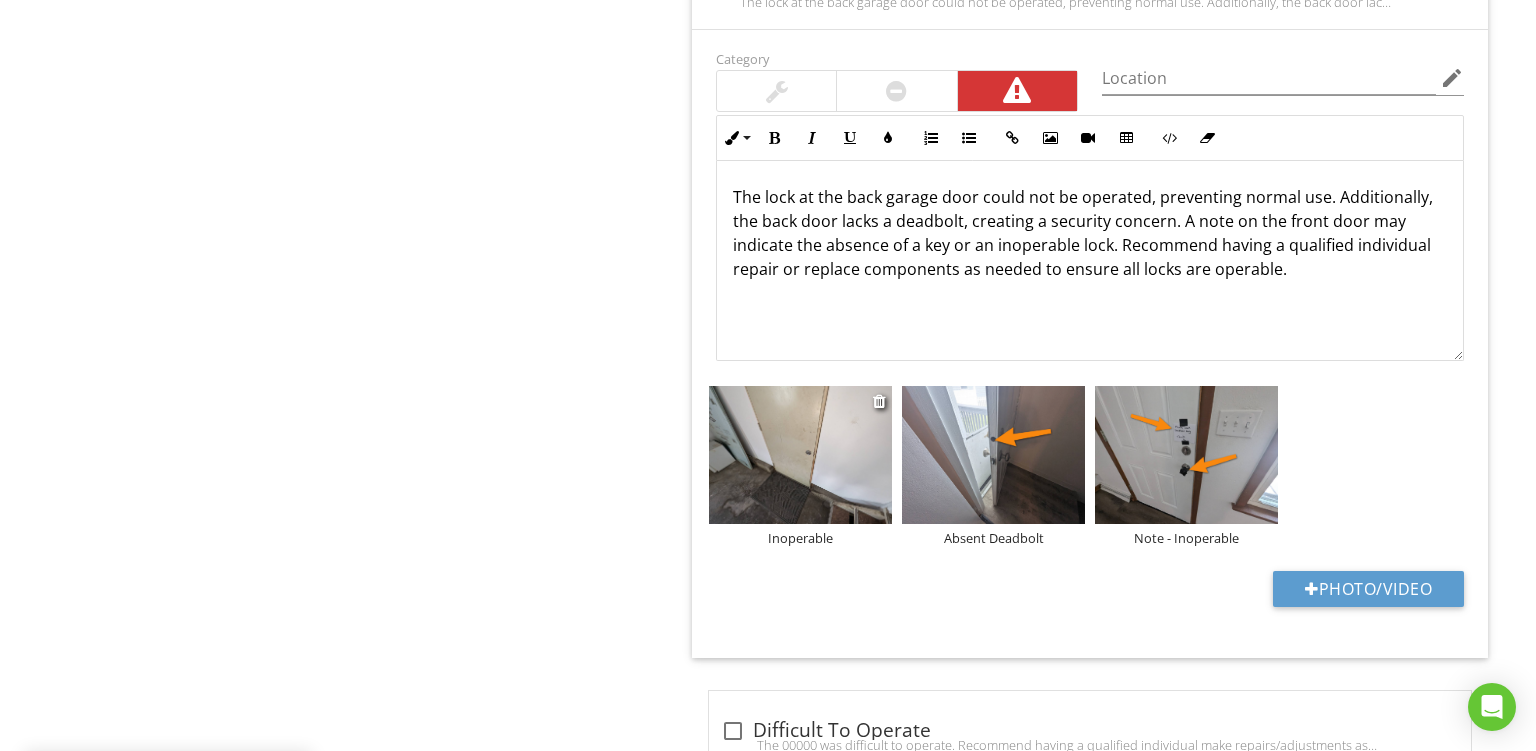 click at bounding box center (800, 455) 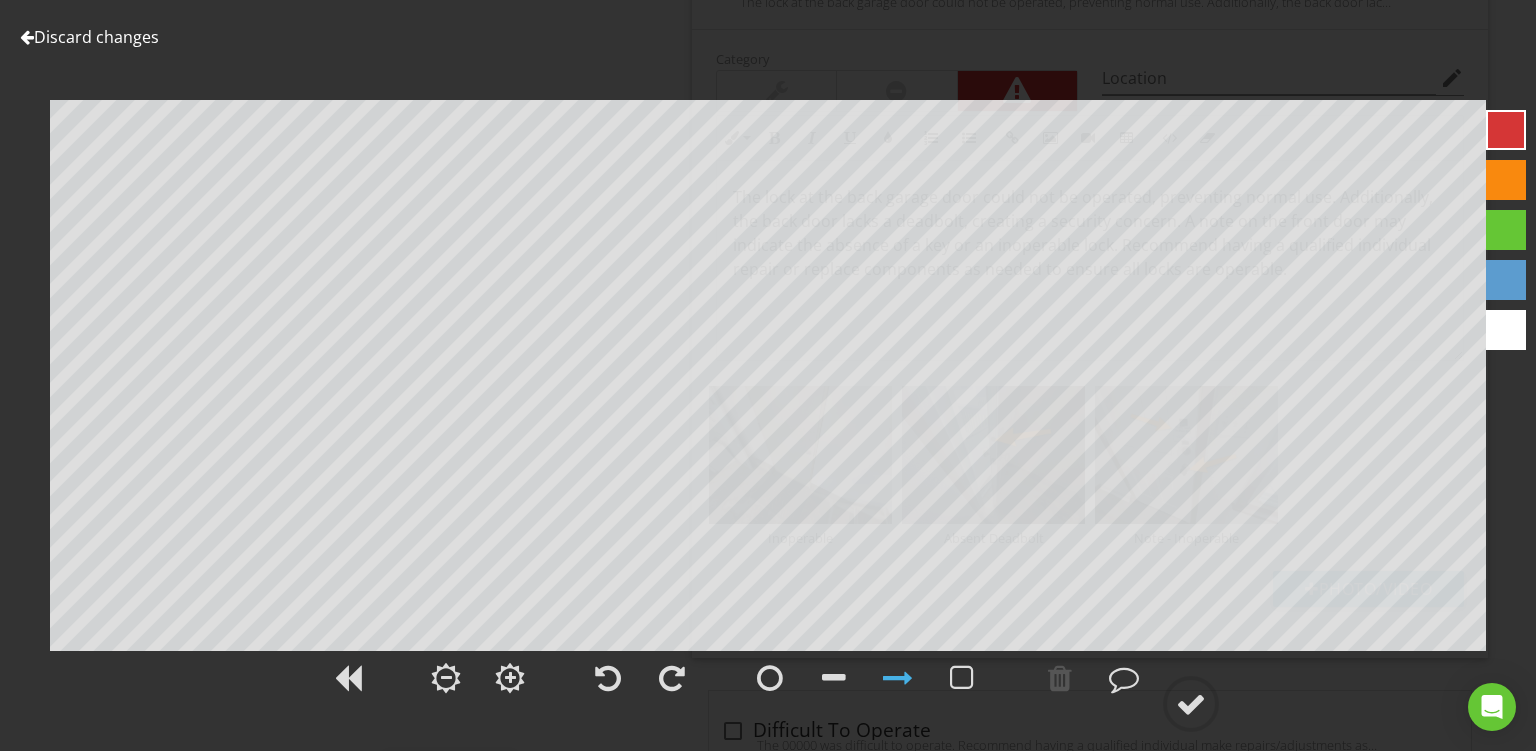 click at bounding box center [1506, 180] 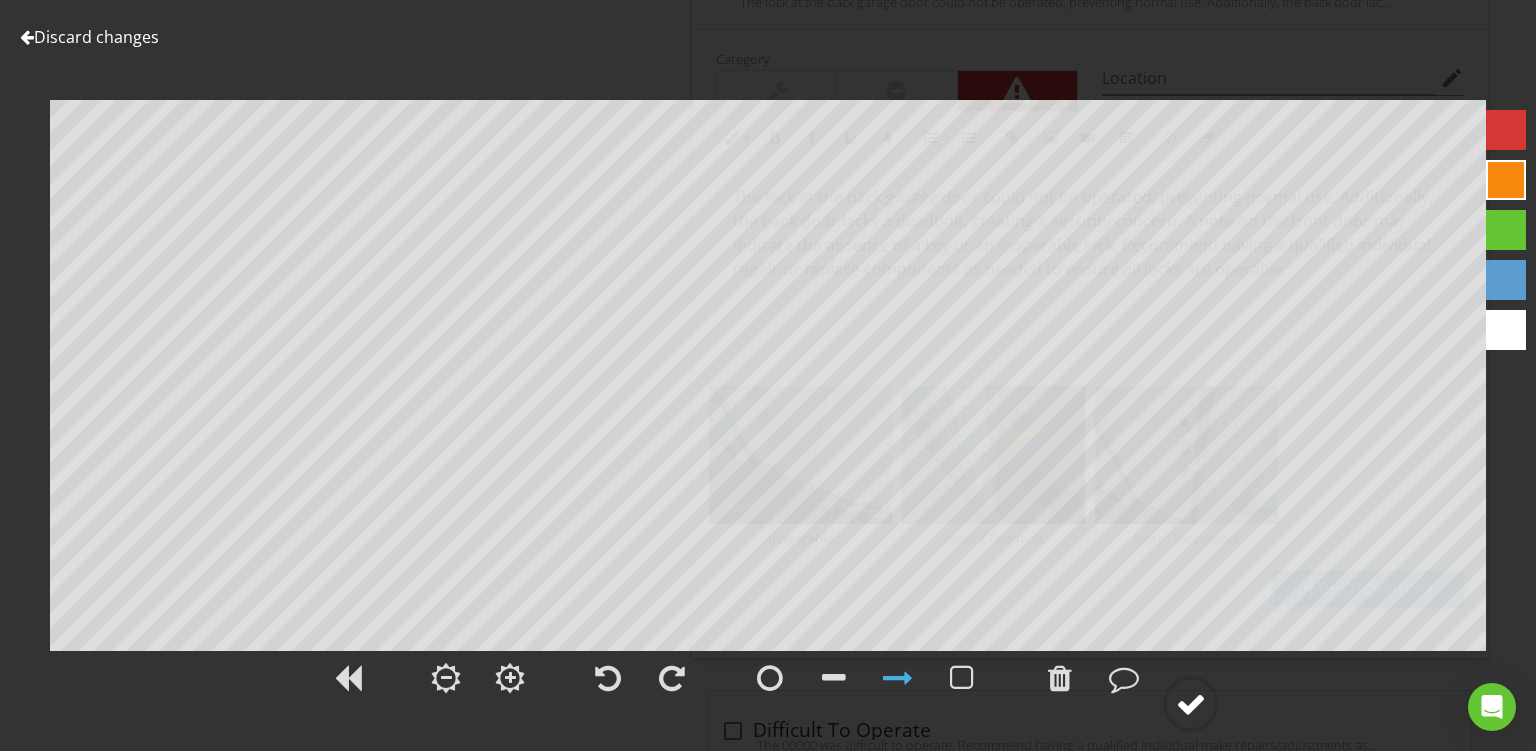 click 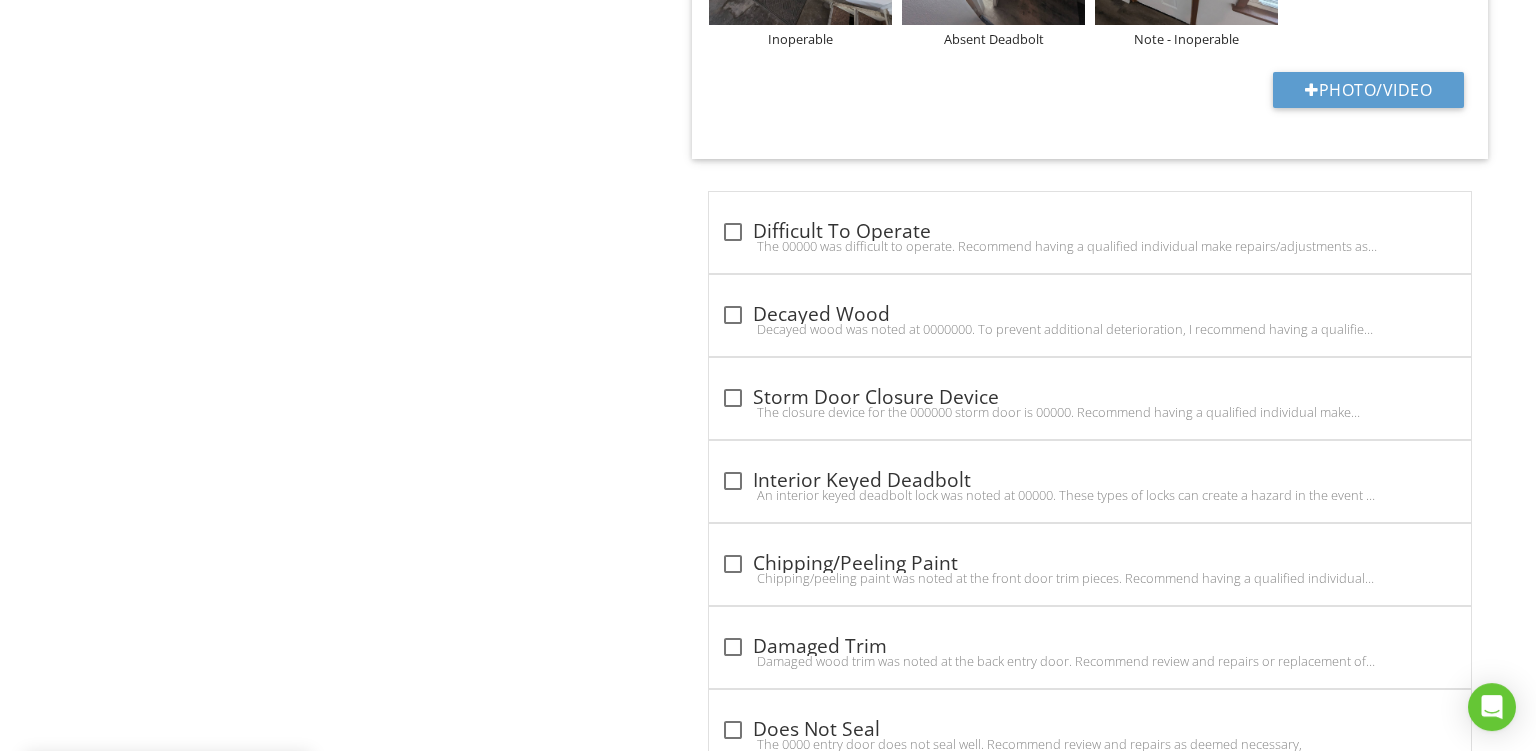 scroll, scrollTop: 2838, scrollLeft: 0, axis: vertical 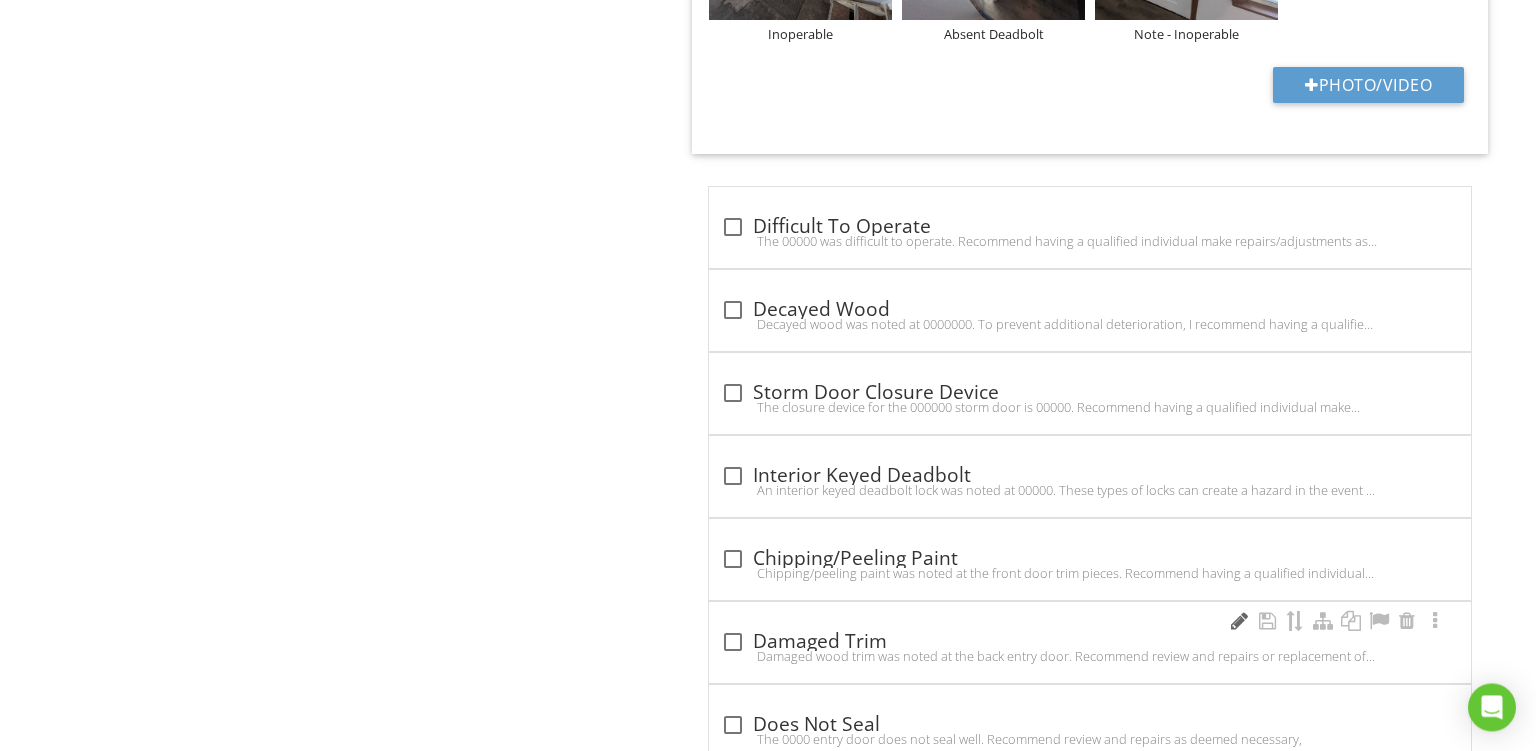 click at bounding box center [1239, 621] 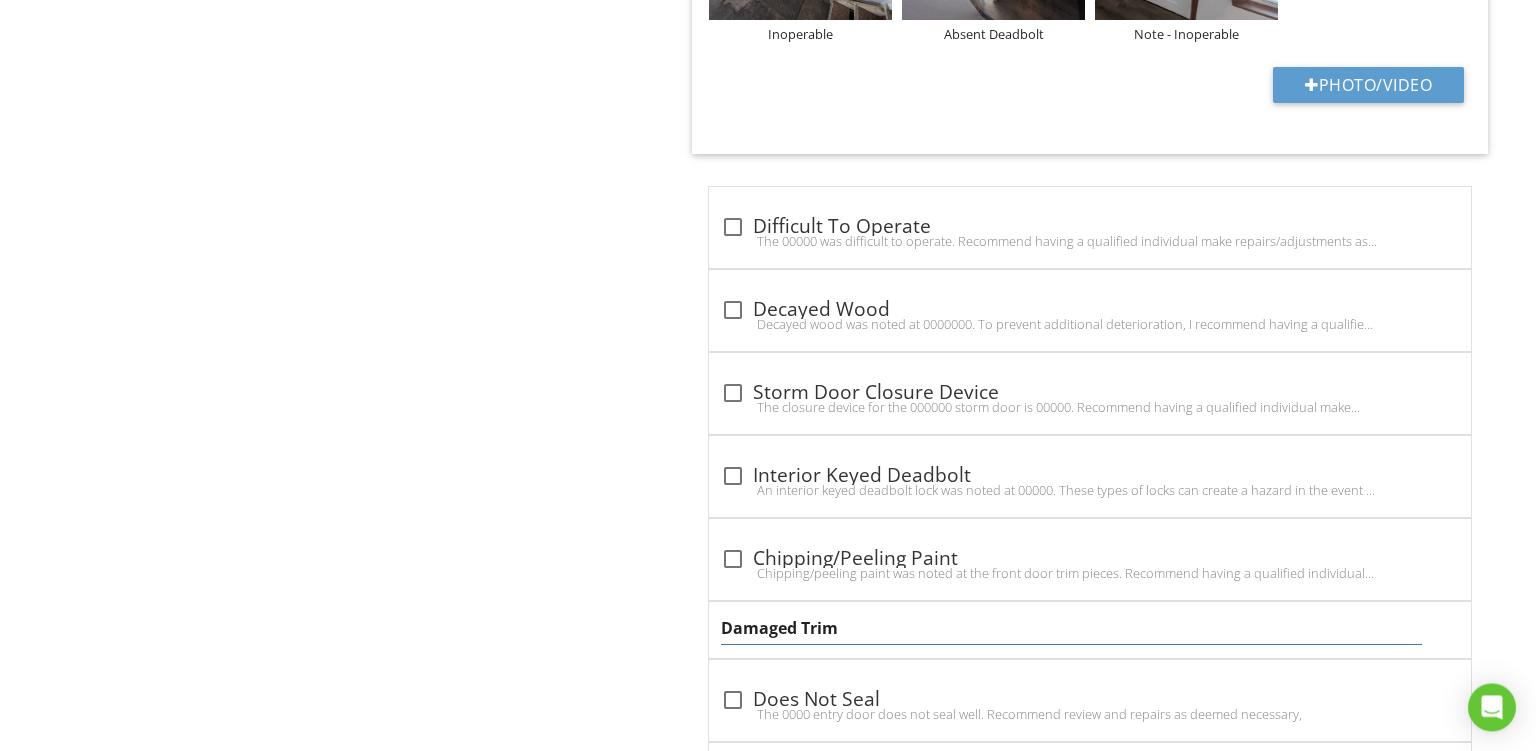 click on "Damaged Trim" at bounding box center [1071, 628] 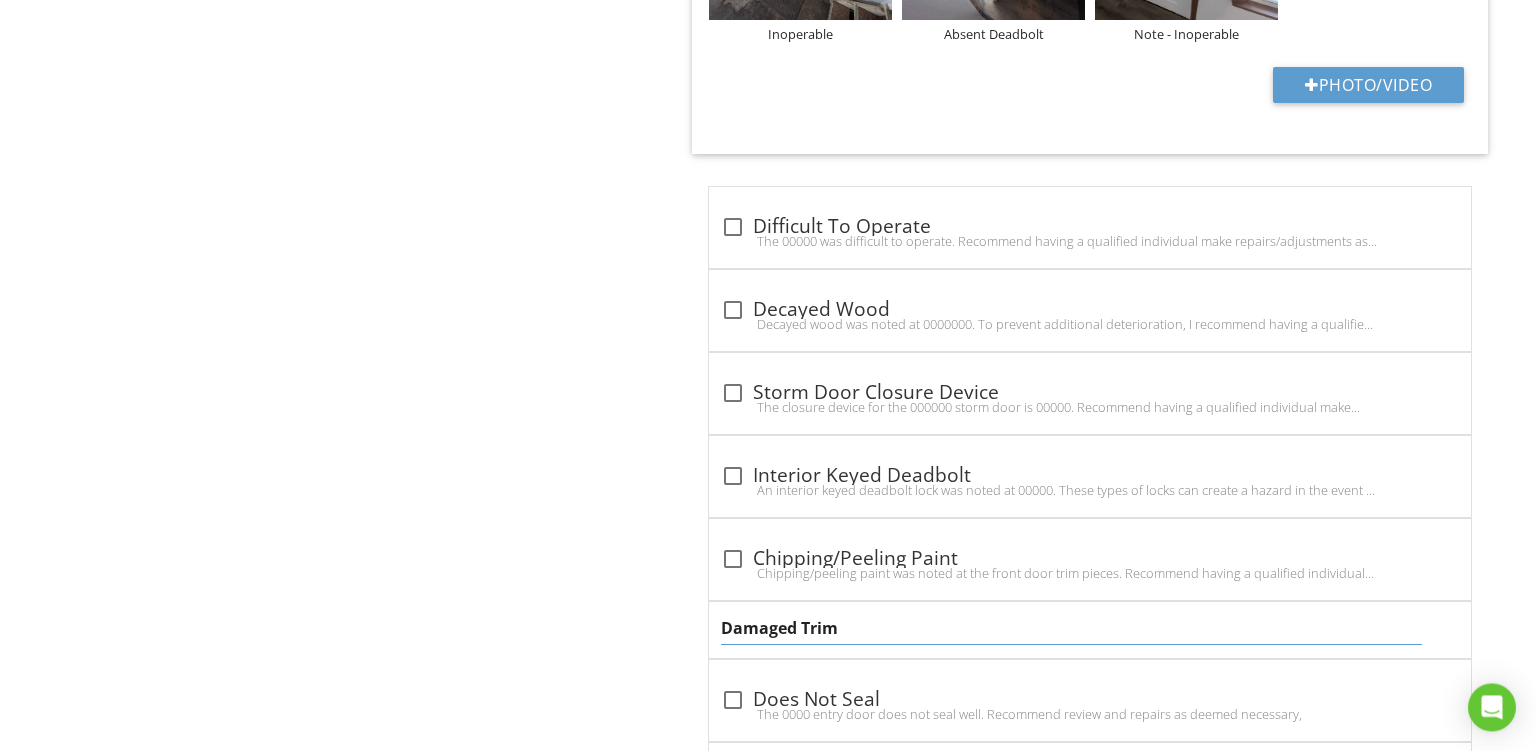 scroll, scrollTop: 2837, scrollLeft: 0, axis: vertical 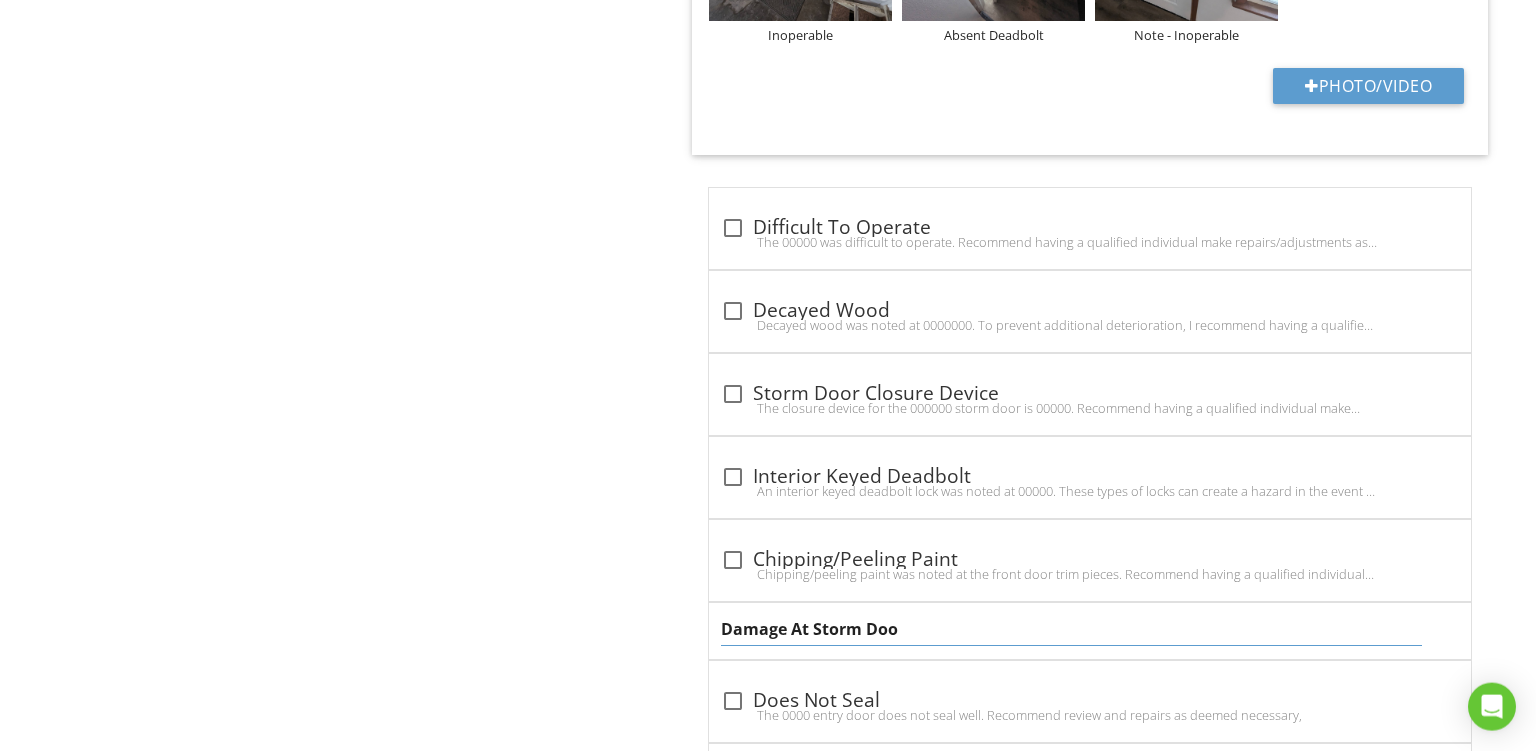 type on "Damage At Storm Door" 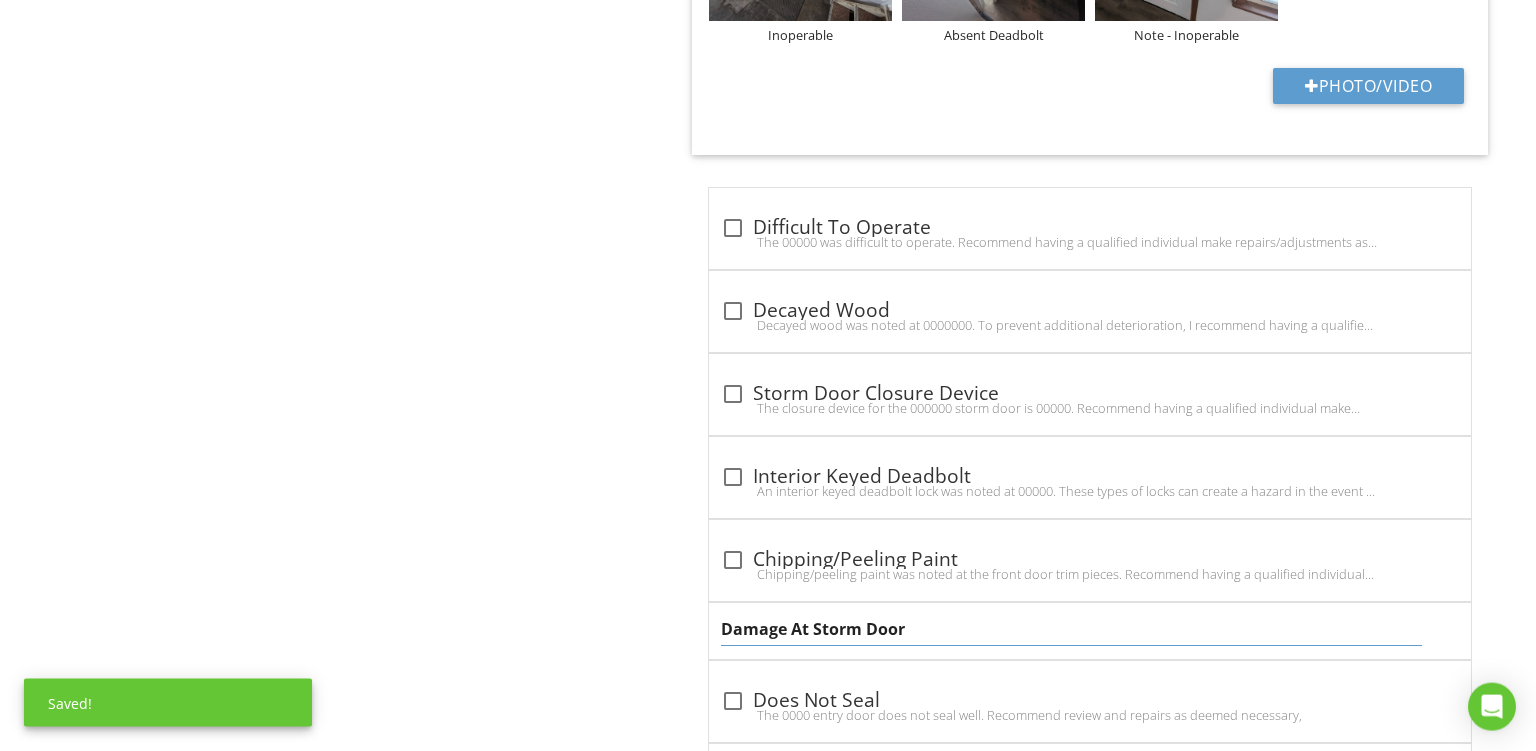 click on "Damage At Storm Door" at bounding box center (1090, 631) 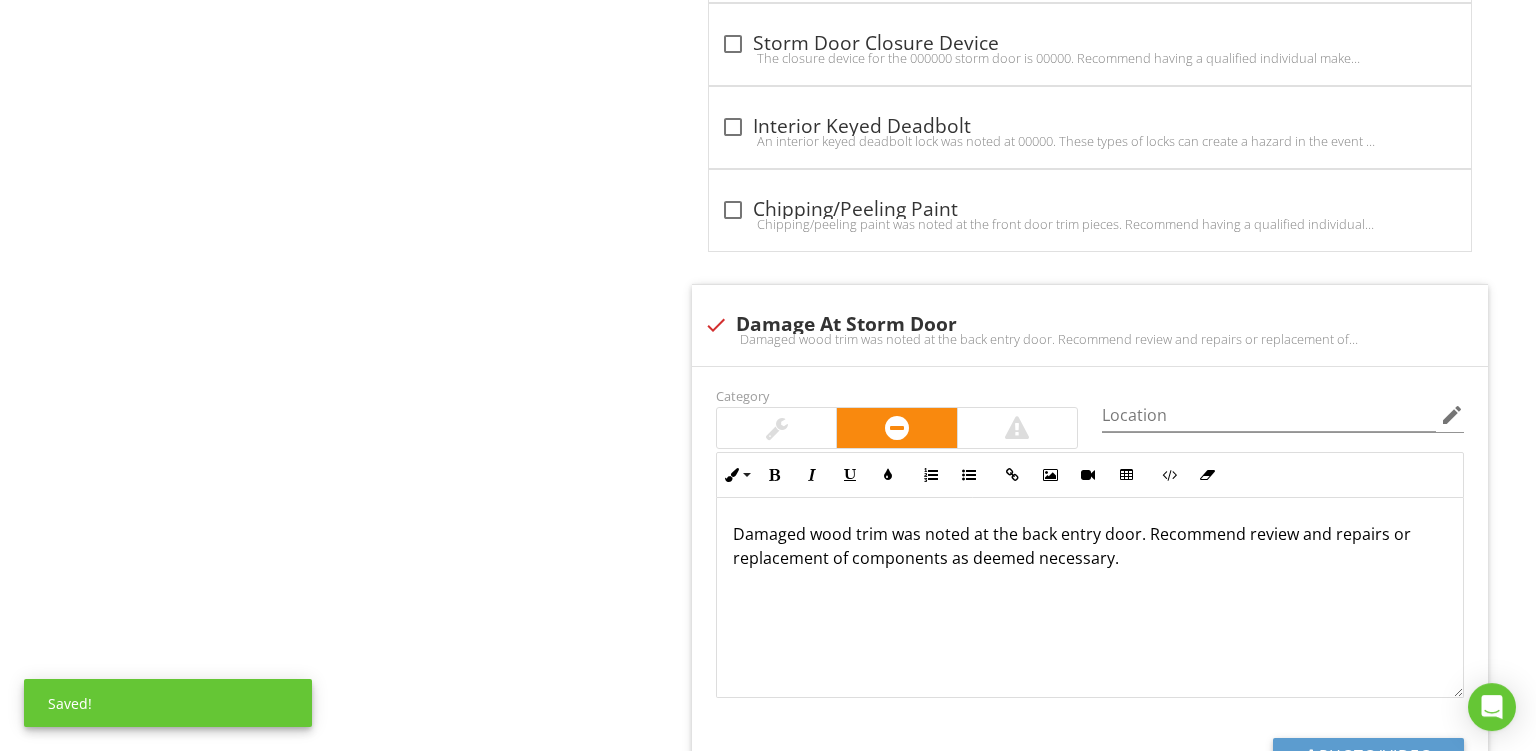 scroll, scrollTop: 3228, scrollLeft: 0, axis: vertical 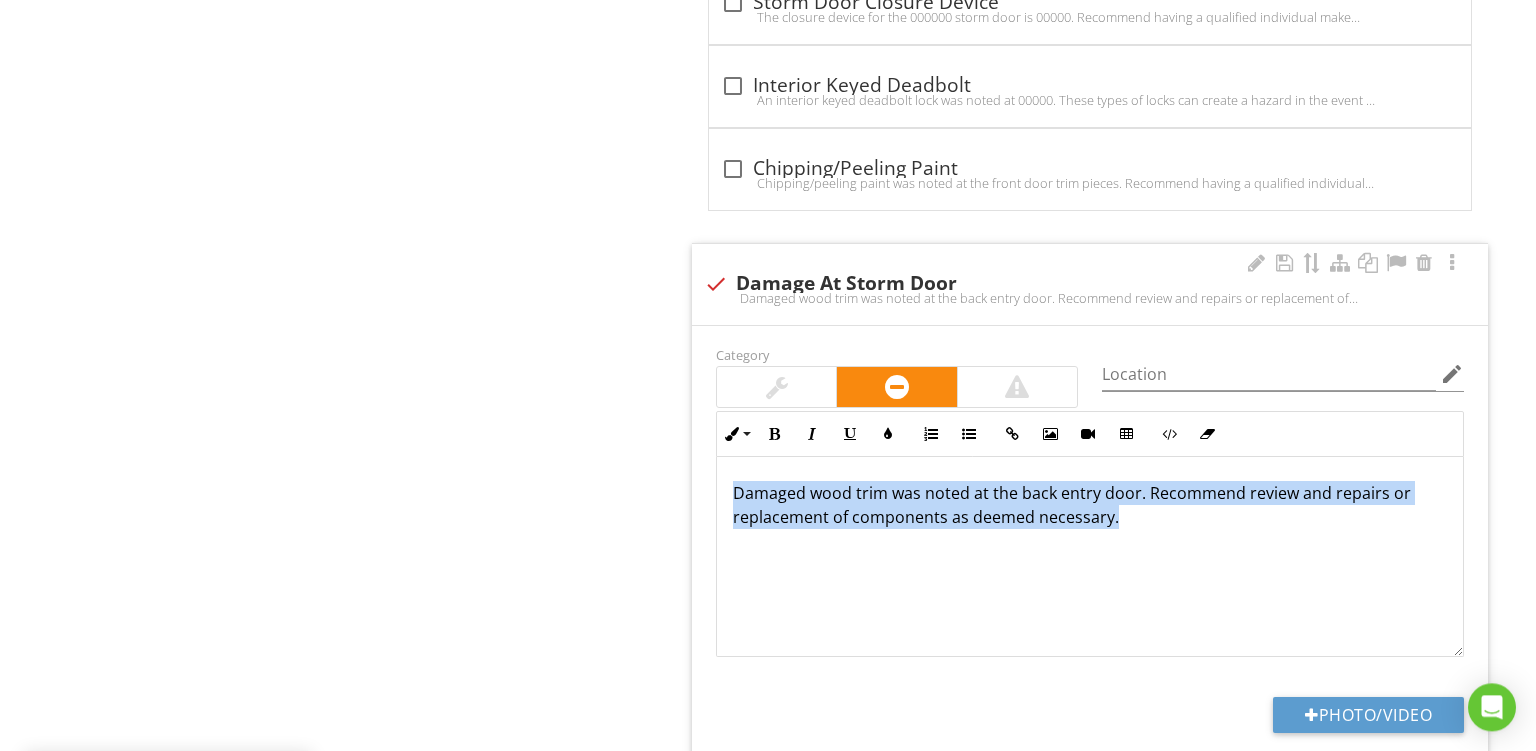 drag, startPoint x: 1114, startPoint y: 530, endPoint x: 378, endPoint y: 371, distance: 752.97876 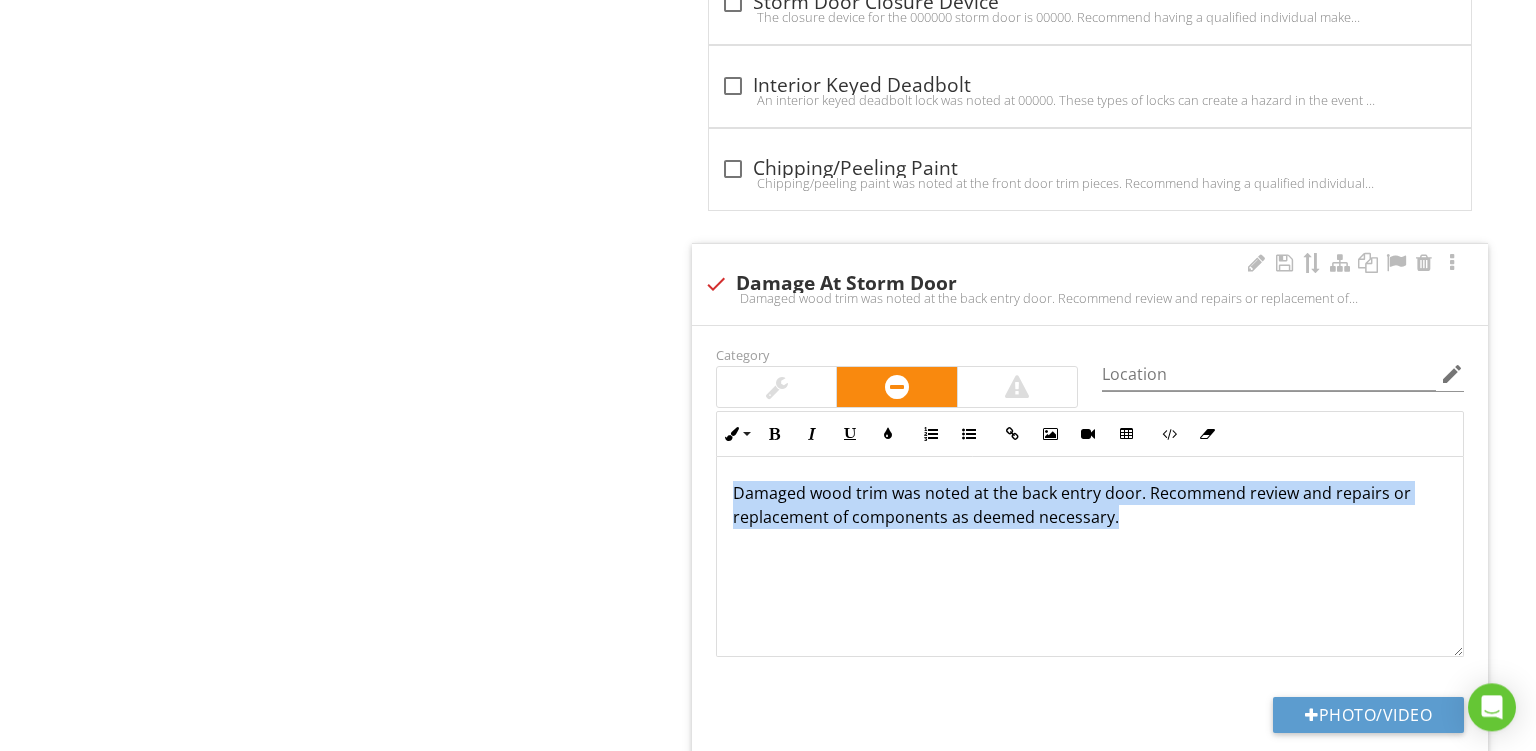 type 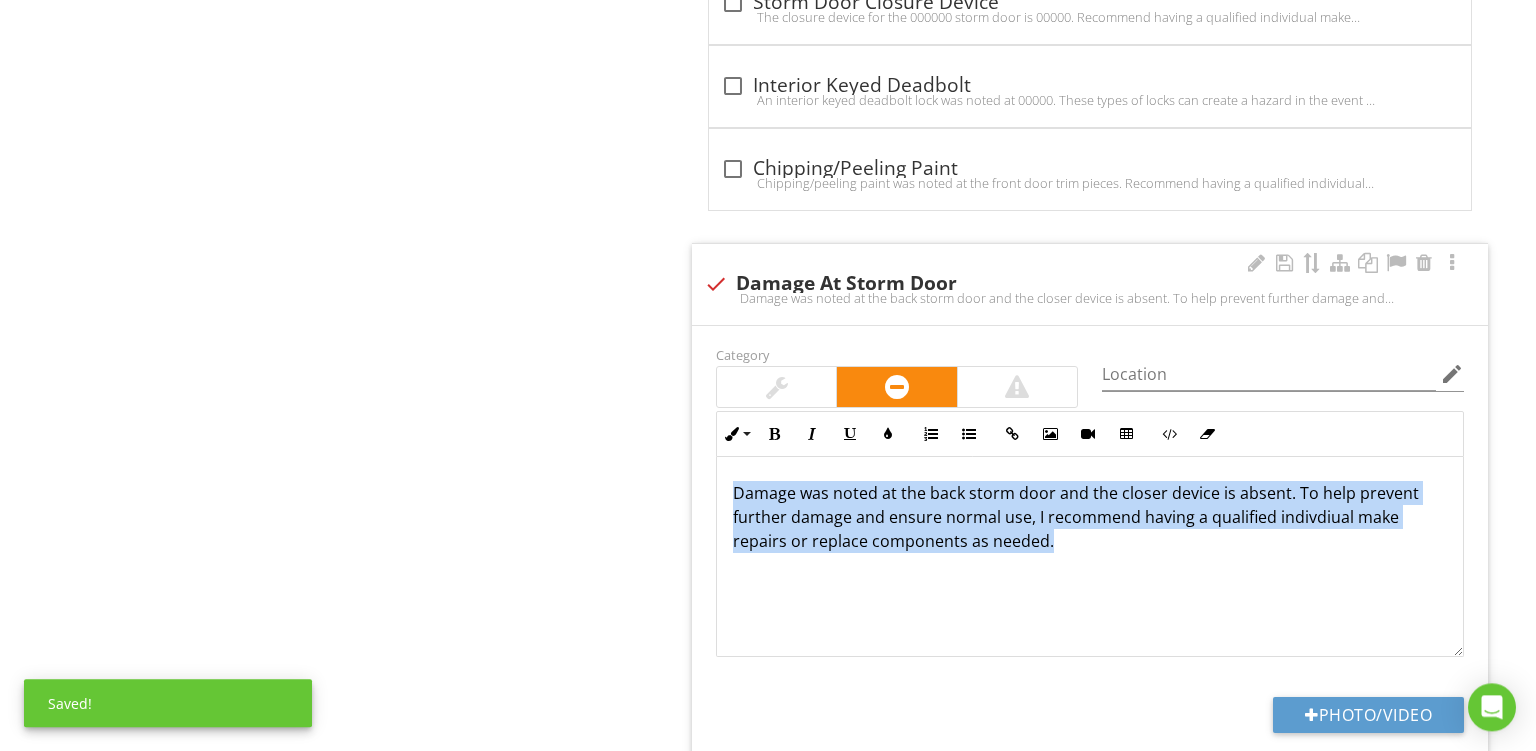 drag, startPoint x: 1112, startPoint y: 541, endPoint x: 374, endPoint y: 272, distance: 785.49664 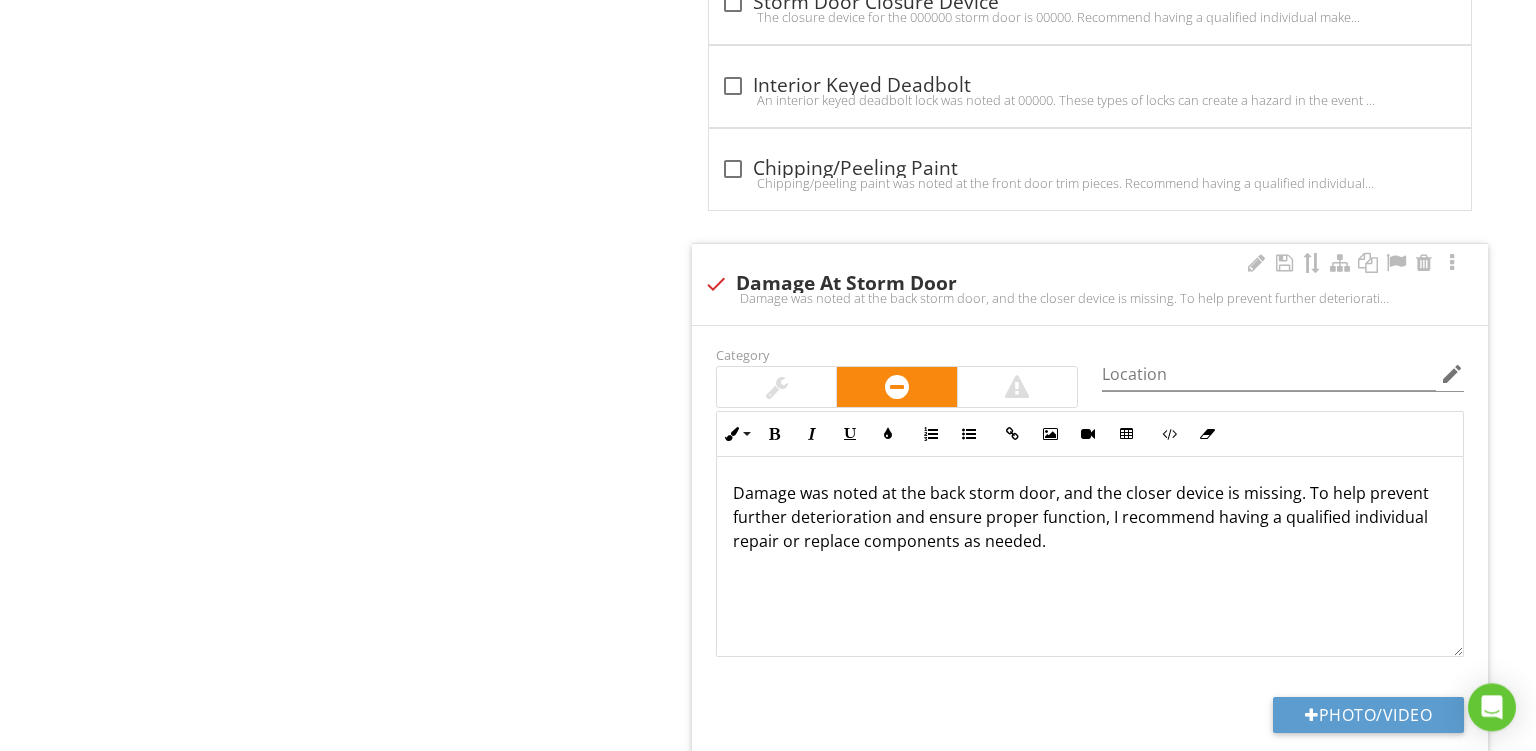 click on "Damage was noted at the back storm door, and the closer device is missing. To help prevent further deterioration and ensure proper function, I recommend having a qualified individual repair or replace components as needed." at bounding box center [1090, 557] 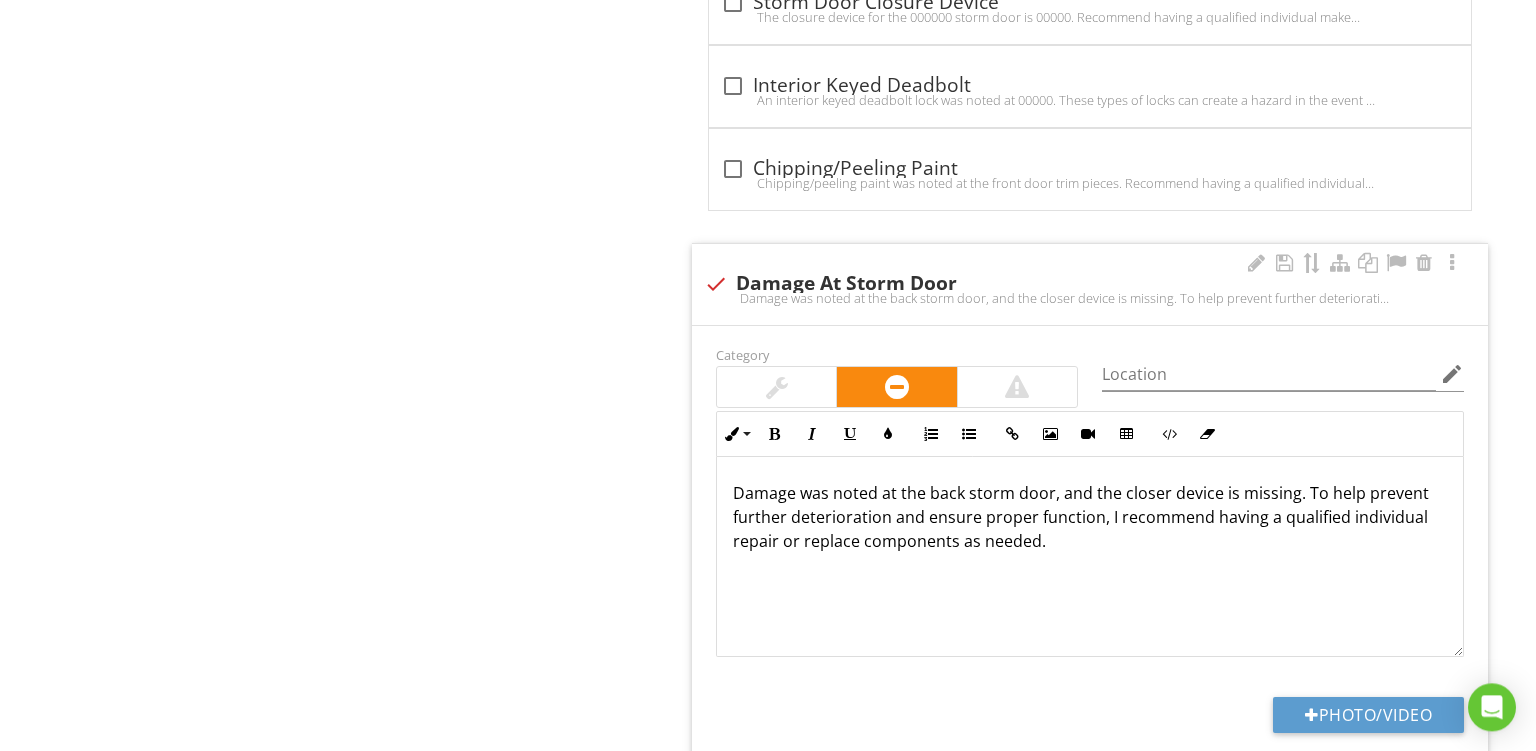 click on "Photo/Video" at bounding box center [1090, 722] 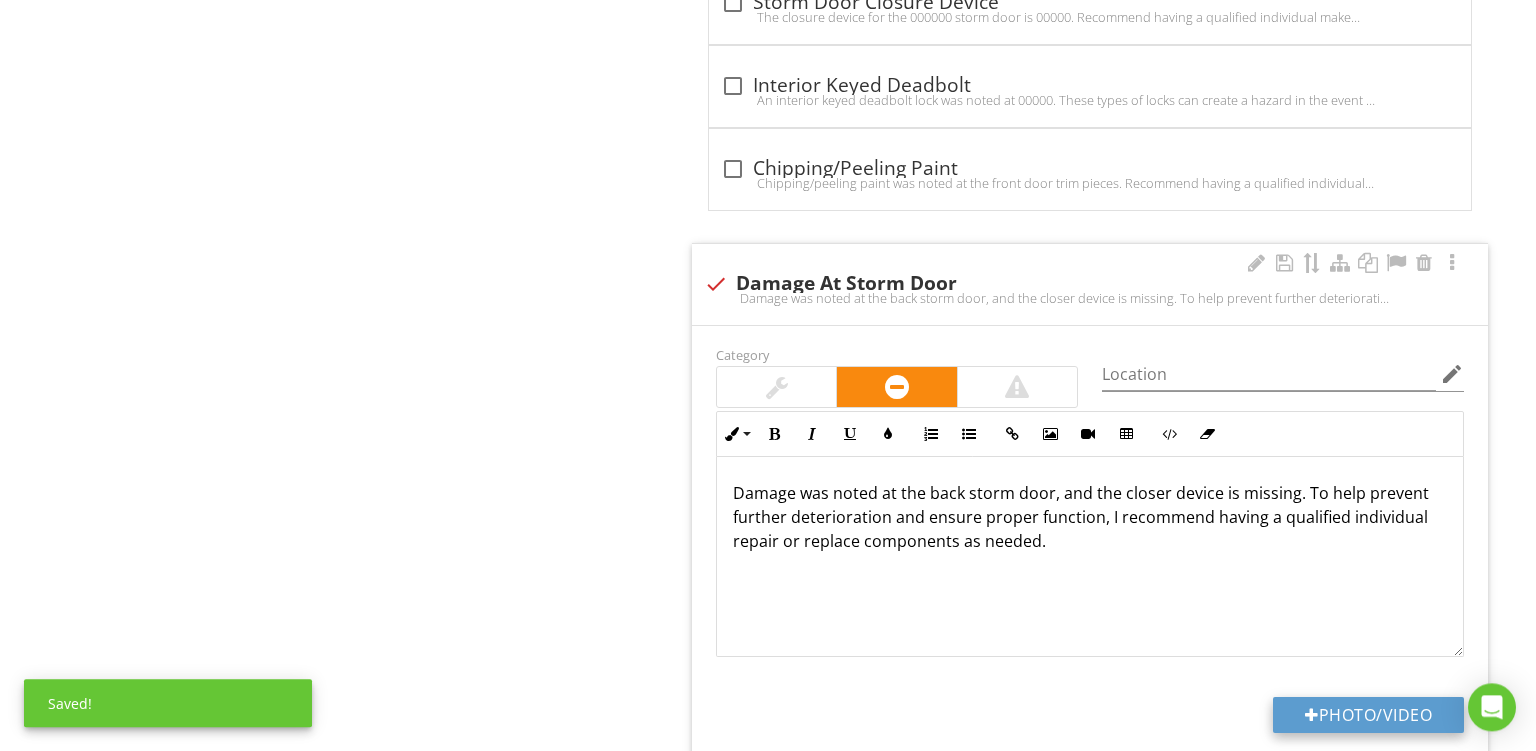 click on "Photo/Video" at bounding box center (1368, 715) 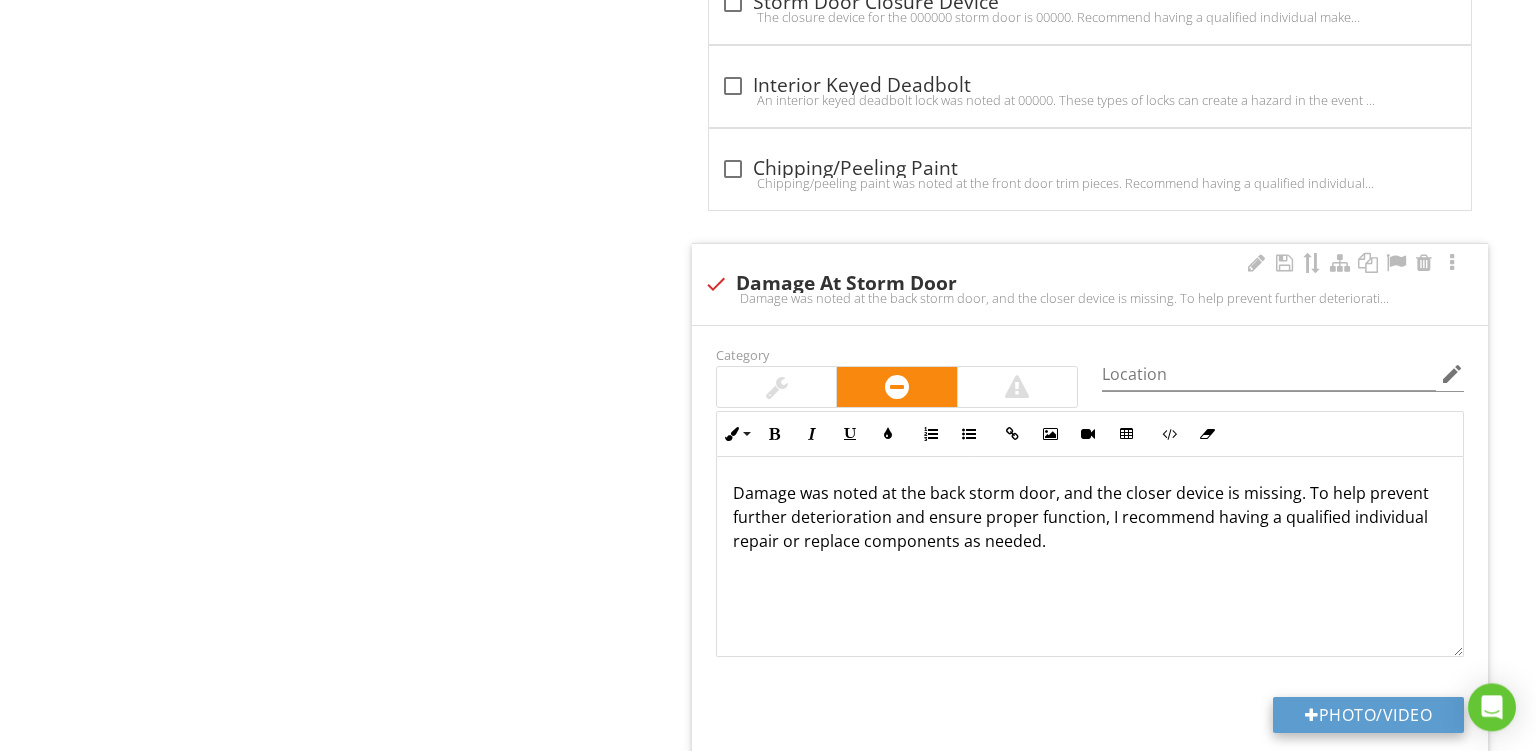 type on "C:\fakepath\PXL_20250727_175200091.jpg" 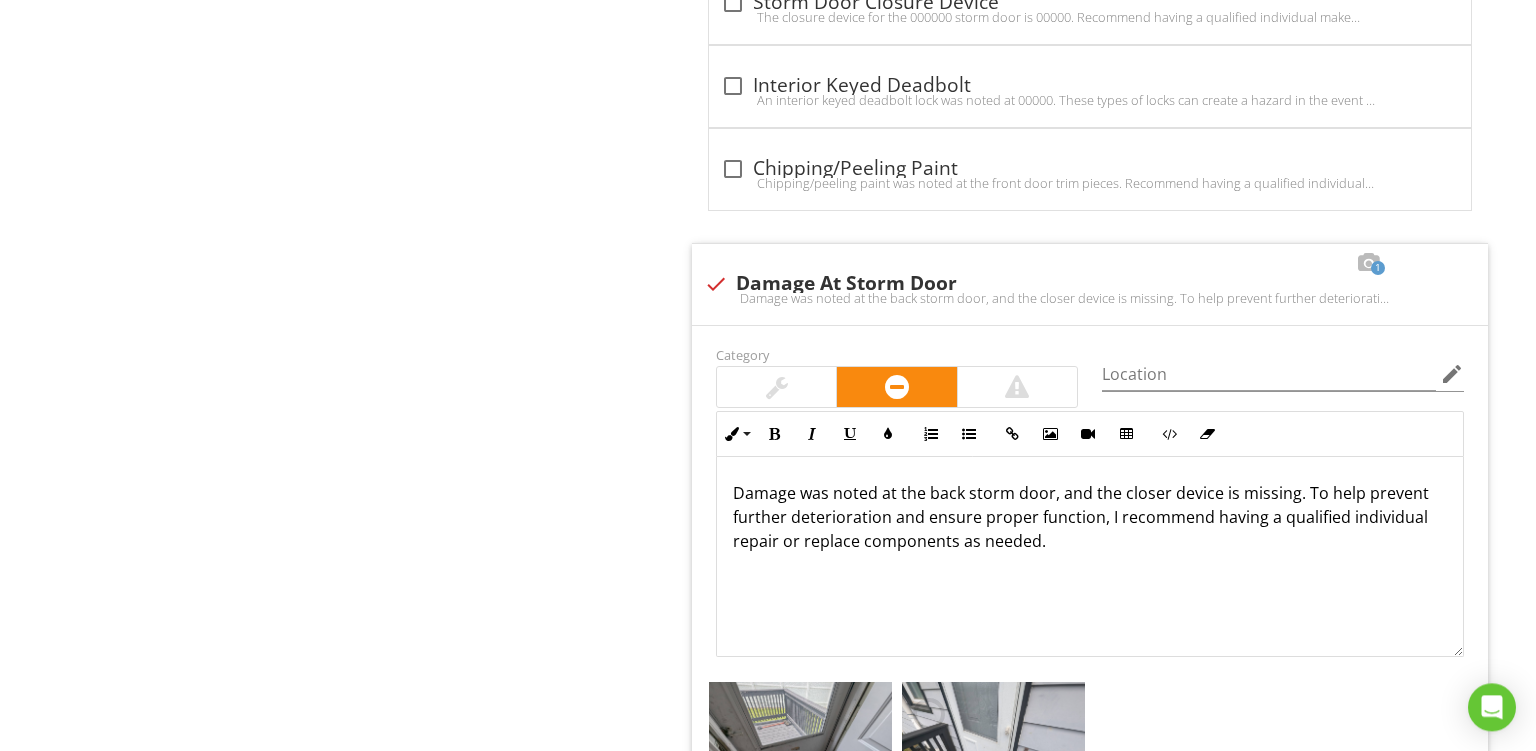scroll, scrollTop: 3636, scrollLeft: 0, axis: vertical 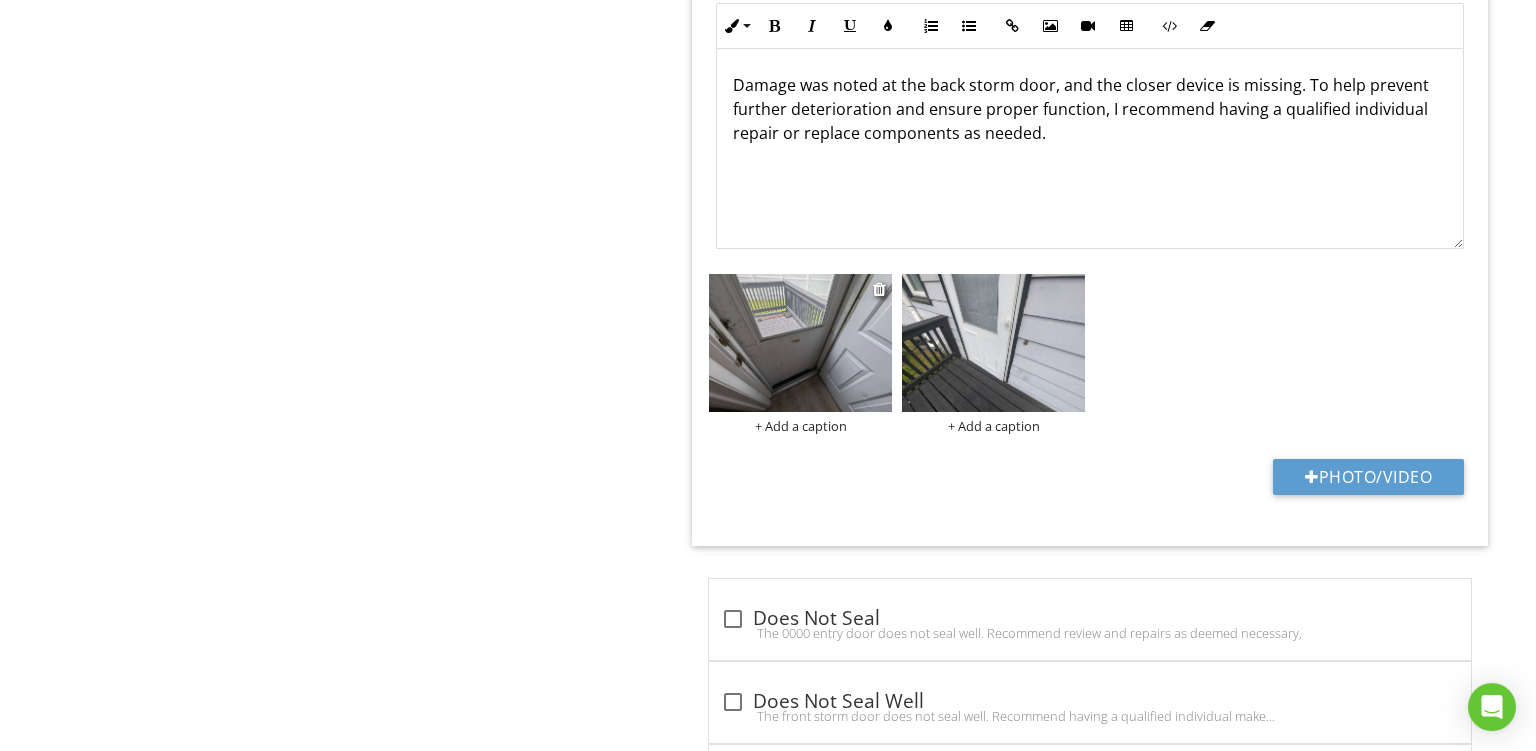 click on "+ Add a caption" at bounding box center [800, 426] 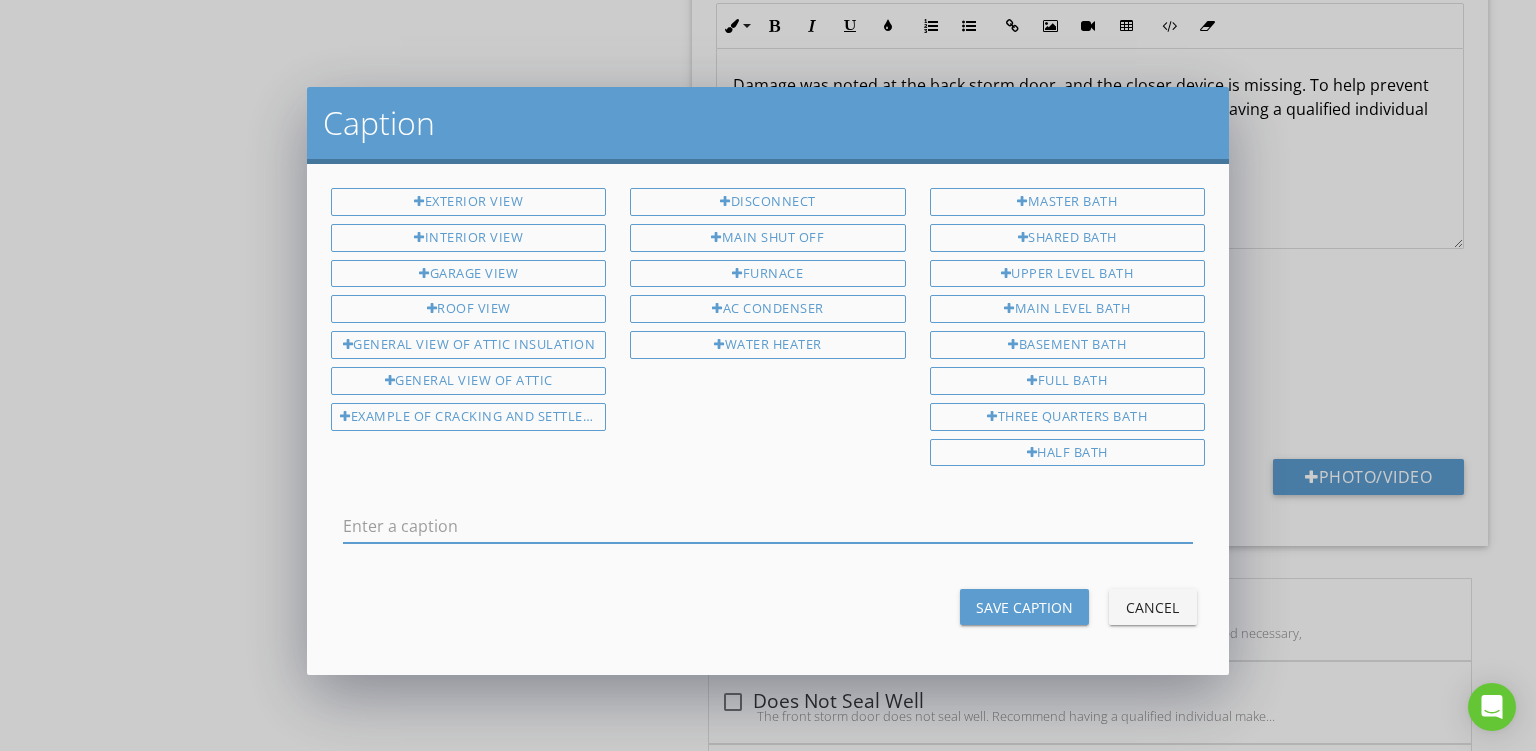 scroll, scrollTop: 0, scrollLeft: 0, axis: both 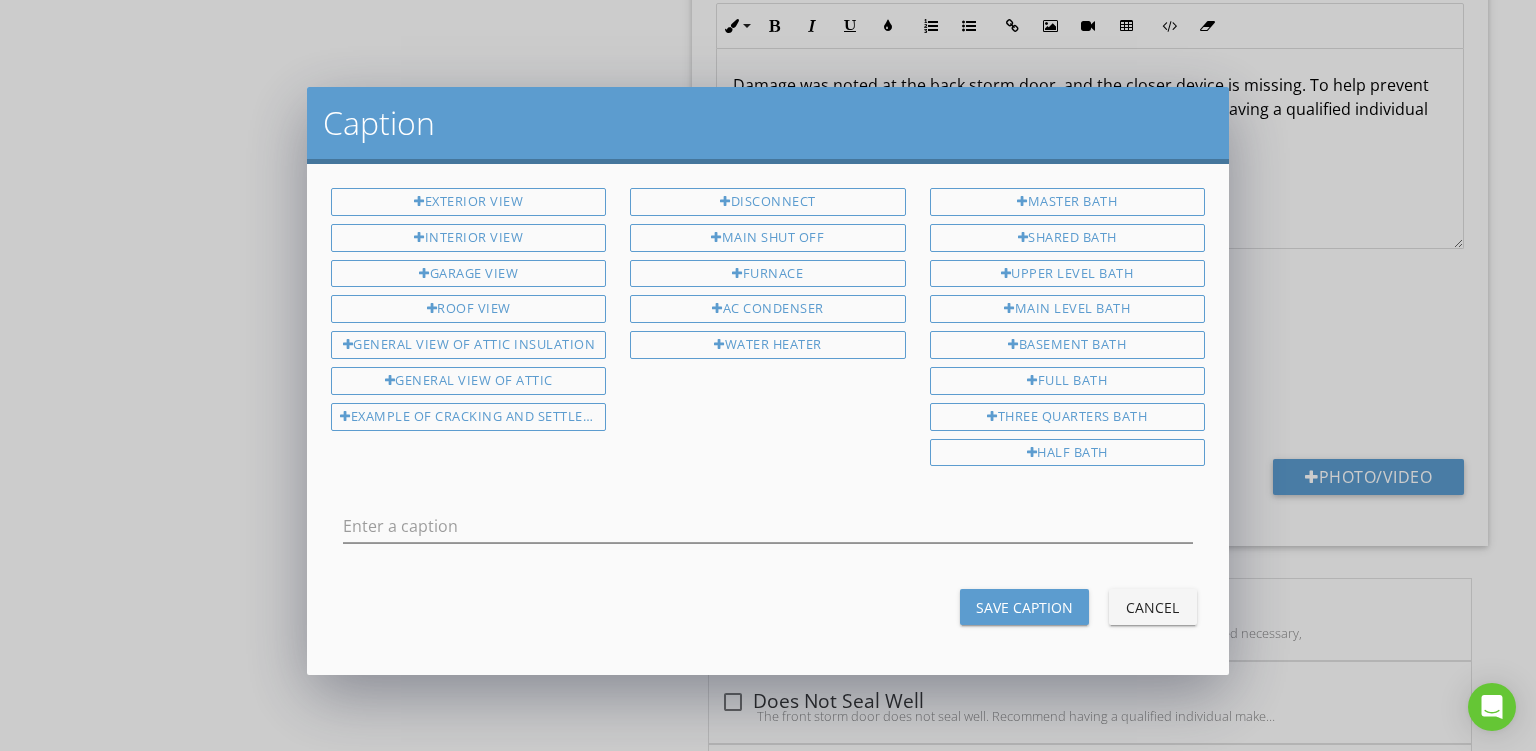 click on "Exterior View
Interior View
Garage View
Roof View
General View Of Attic Insulation
General View Of Attic
Example Of Cracking And Settlement
Disconnect
Main Shut Off
Furnace
AC Condenser
Water Heater
Master Bath
Shared Bath
Upper Level Bath
Main Level Bath
Basement Bath
Full Bath
Three Quarters Bath
Half Bath" at bounding box center [768, 331] 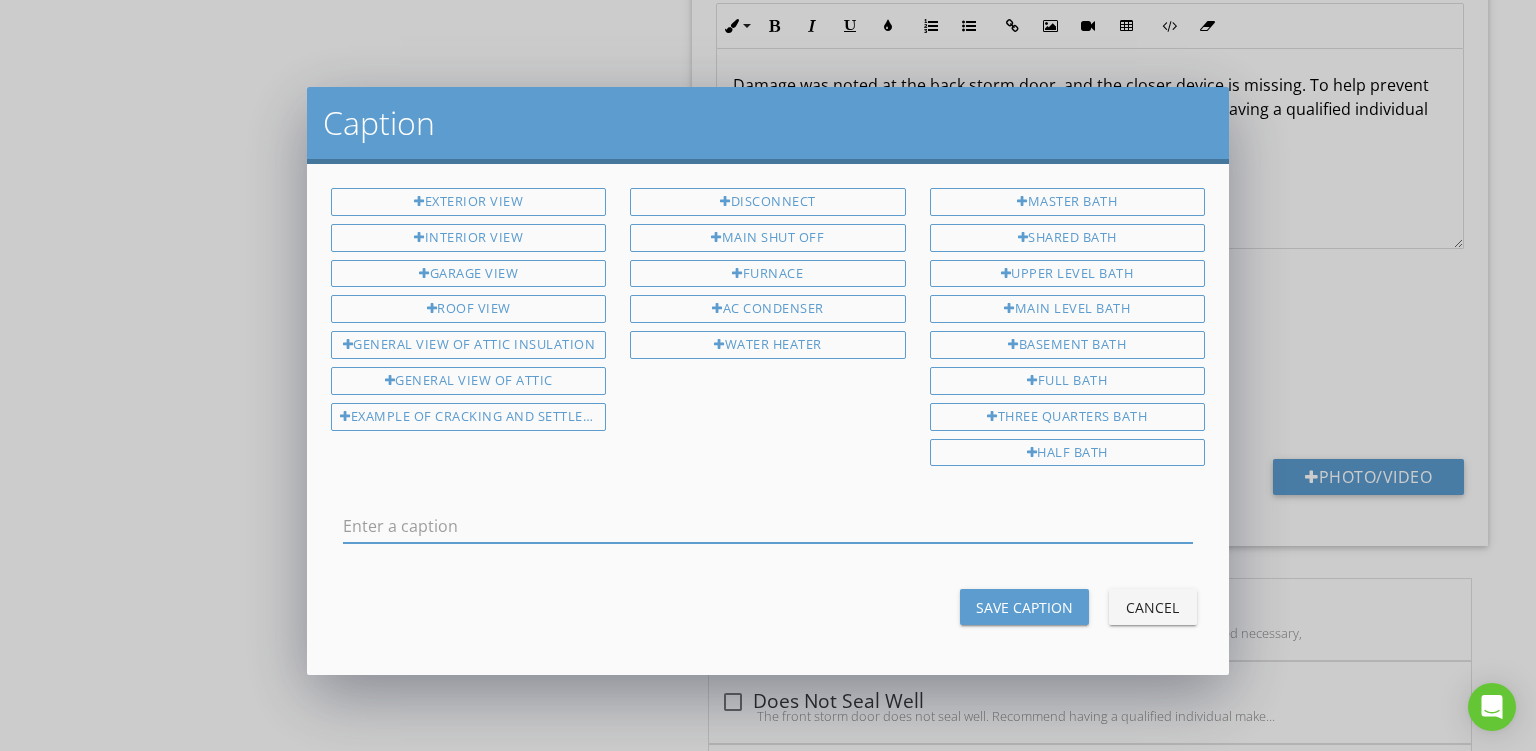 click at bounding box center [768, 526] 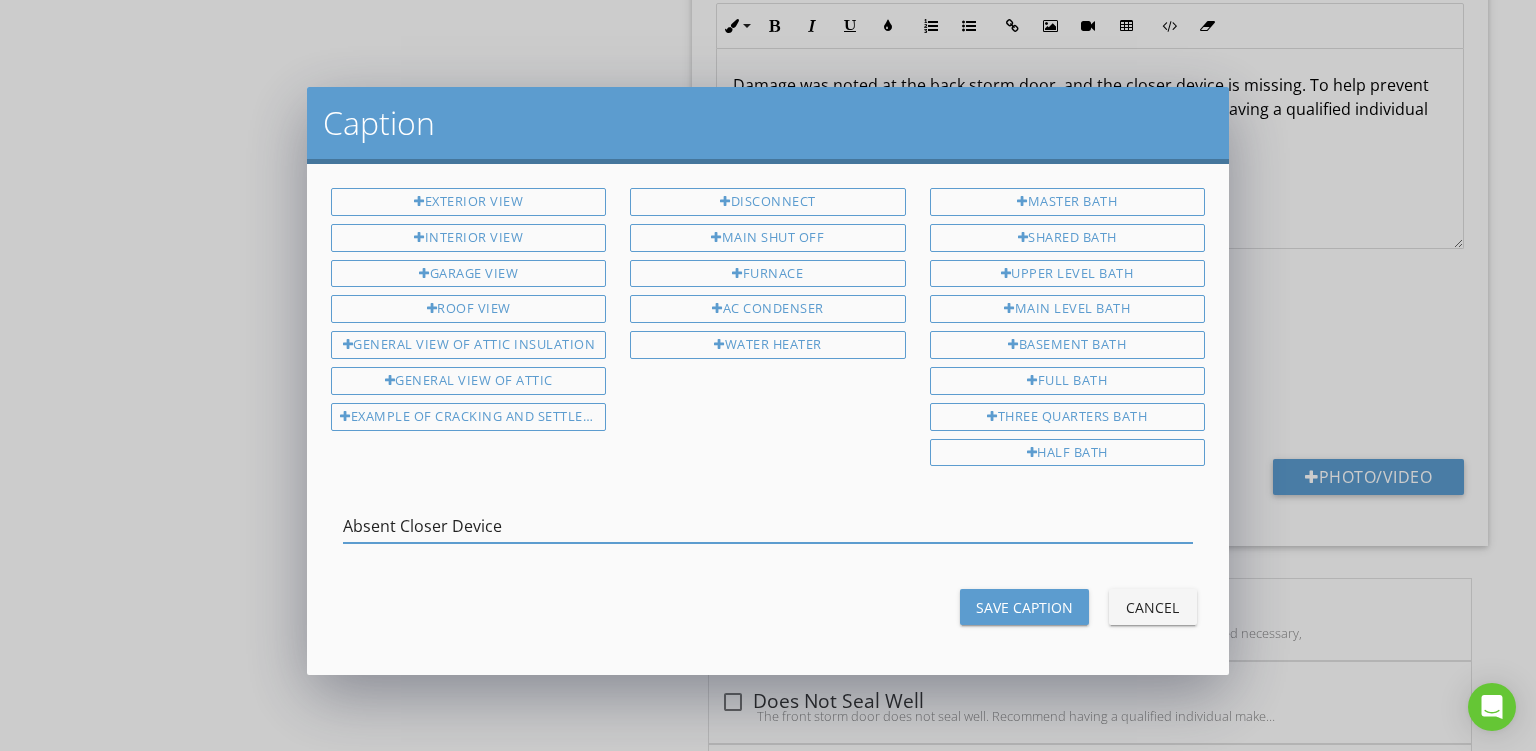 type on "Absent Closer Device" 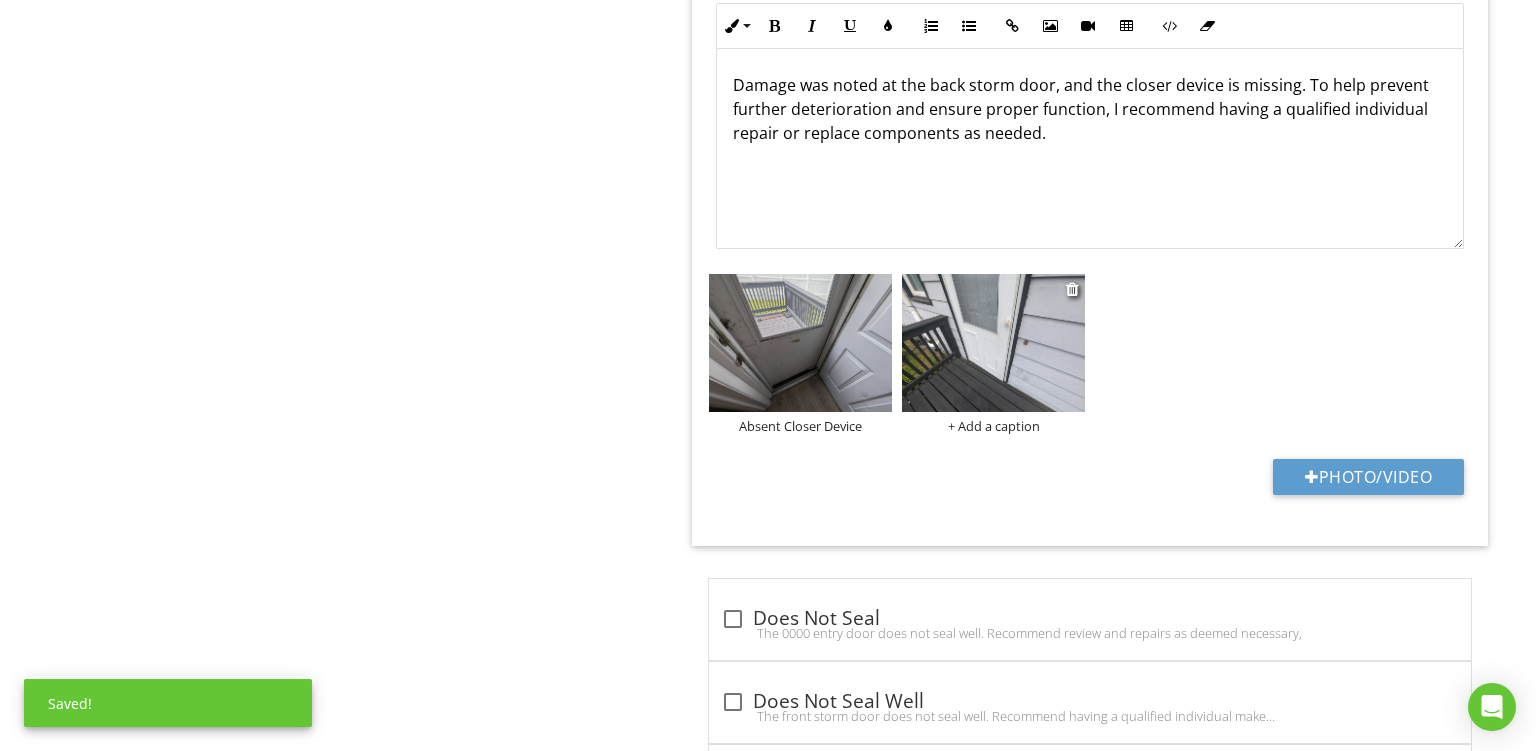 click on "+ Add a caption" at bounding box center (993, 426) 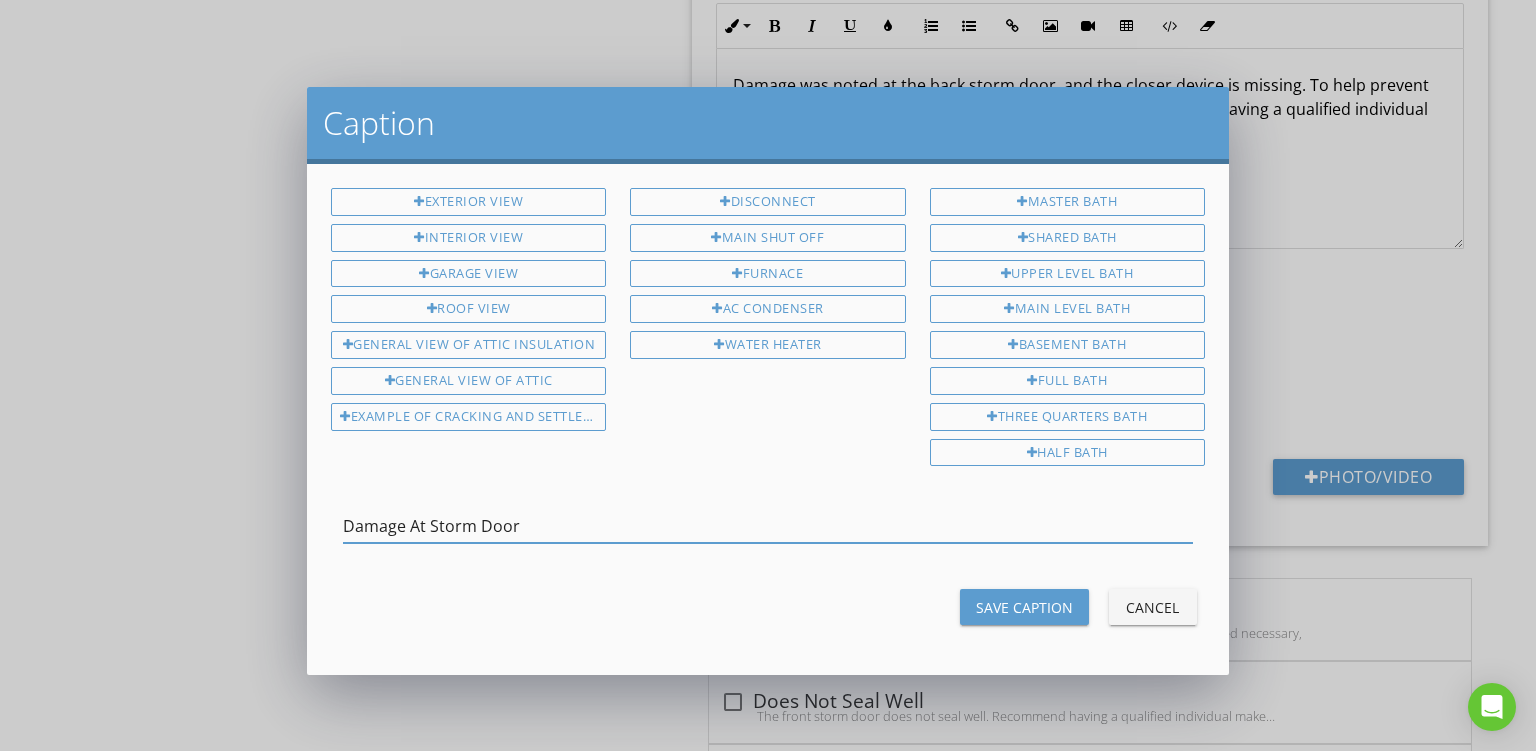 type on "Damage At Storm Door" 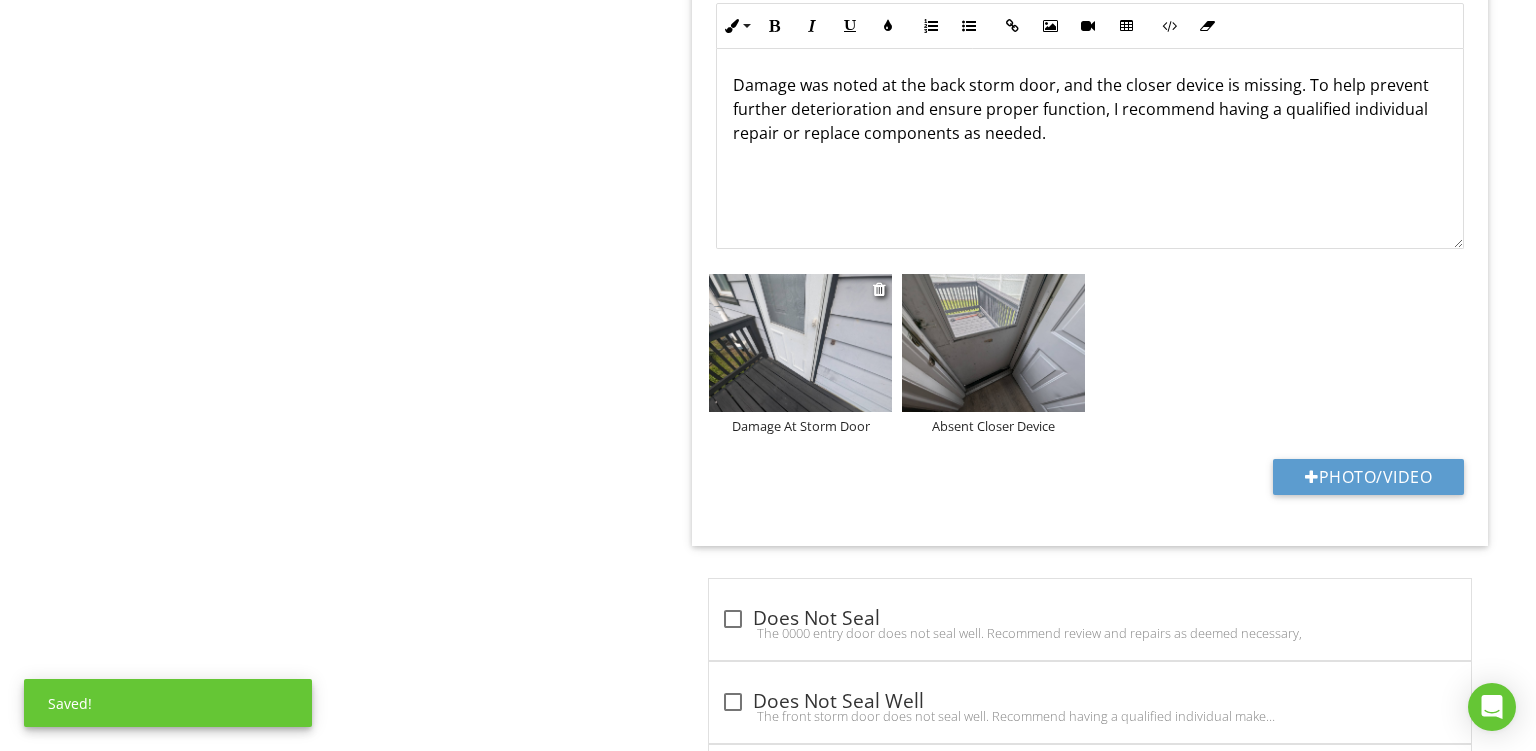click at bounding box center [800, 343] 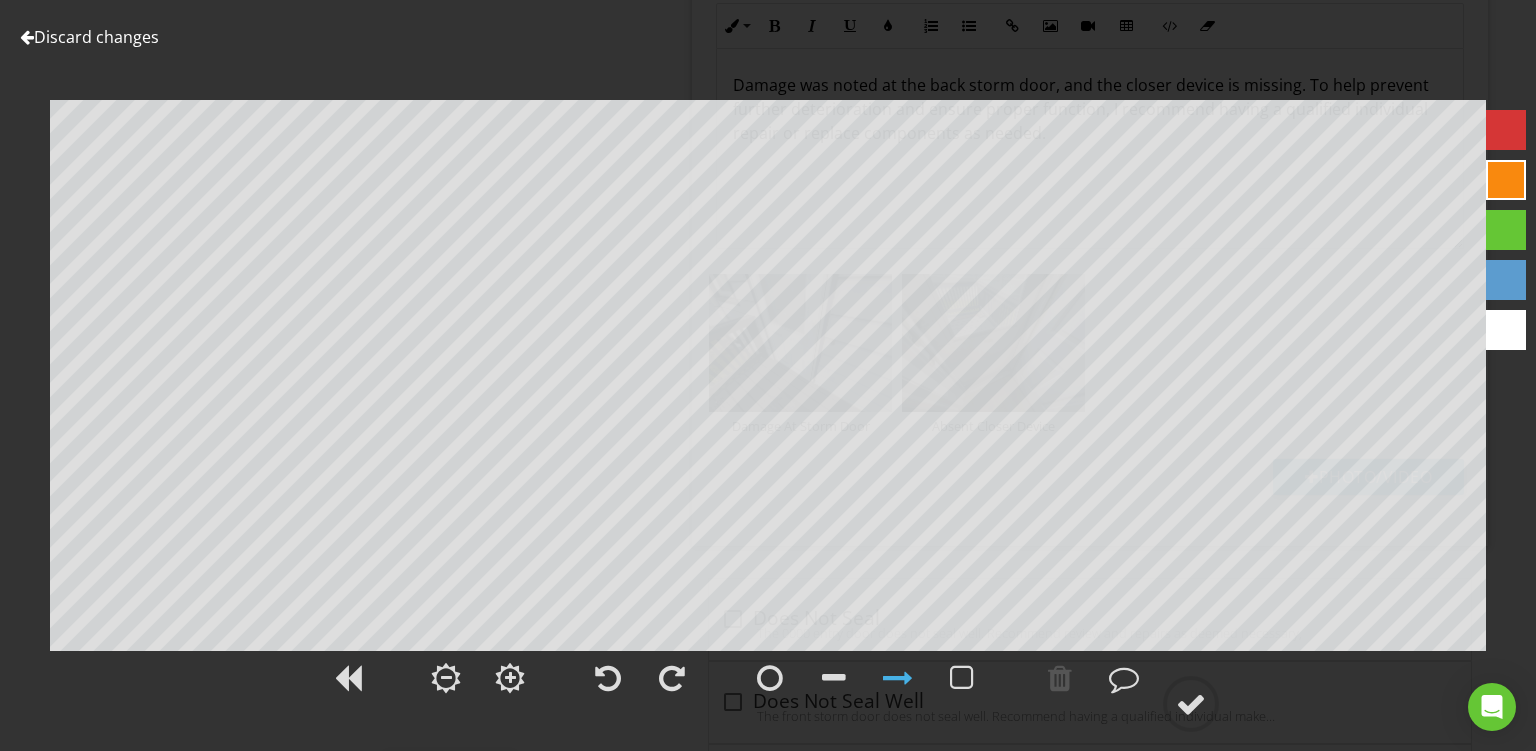 click at bounding box center [1506, 180] 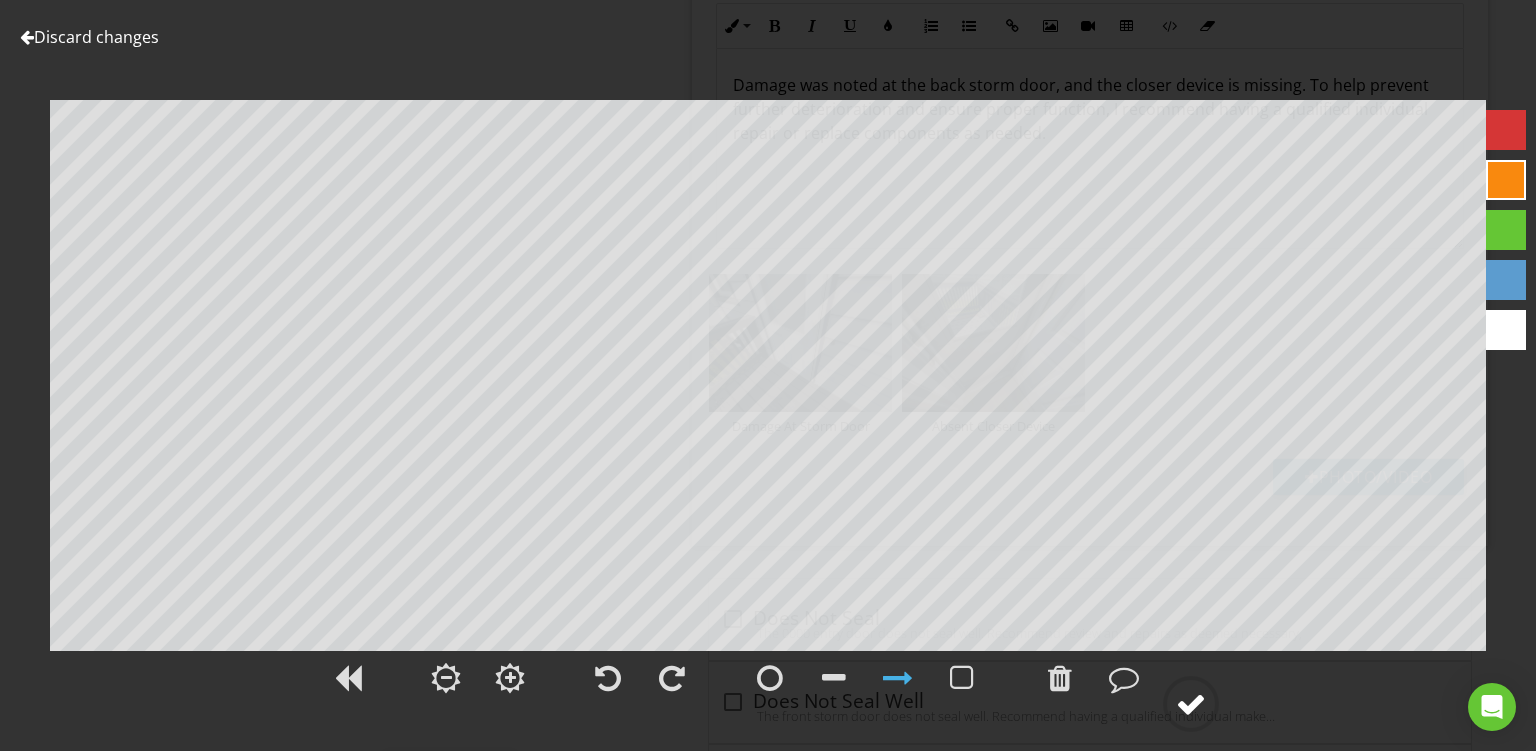 click at bounding box center [1191, 704] 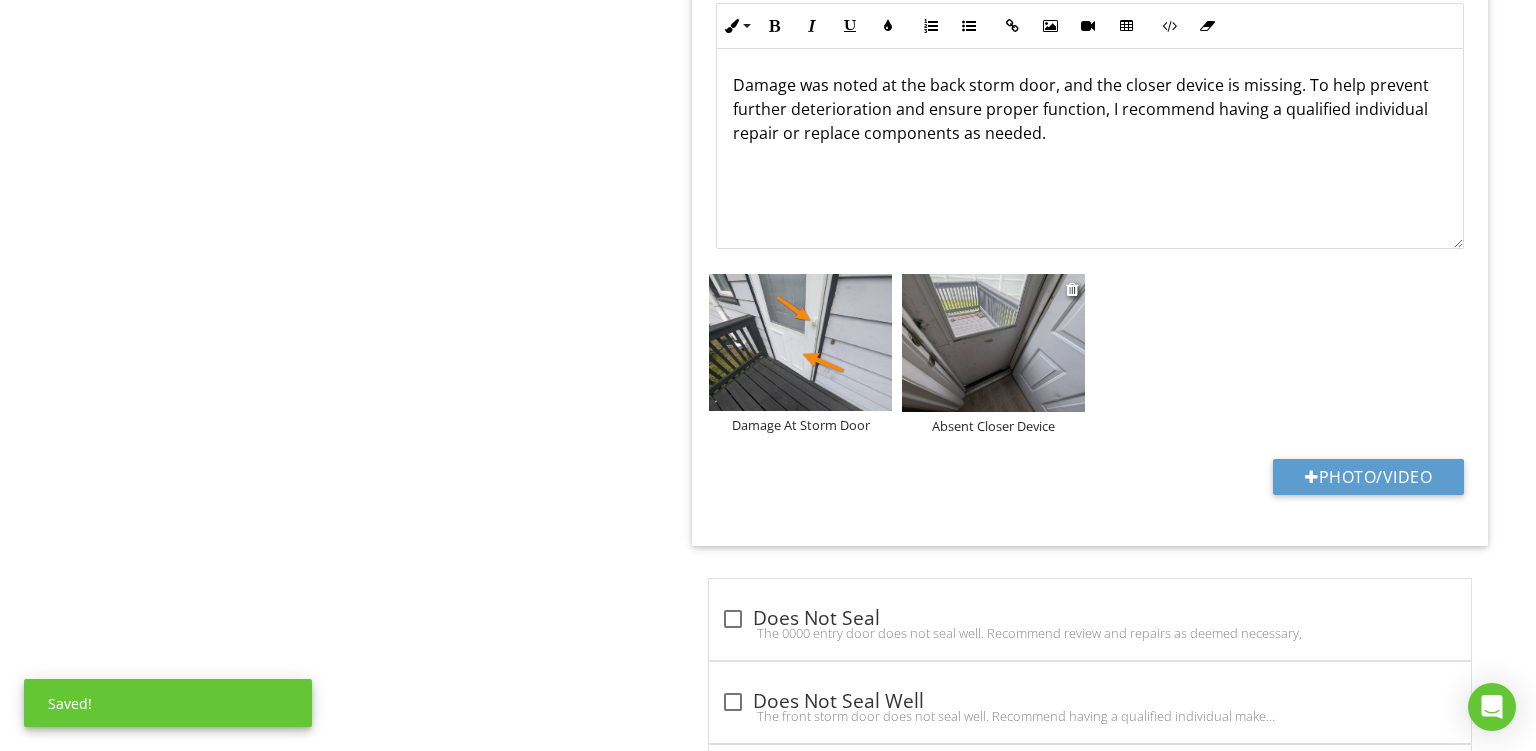 click at bounding box center (993, 343) 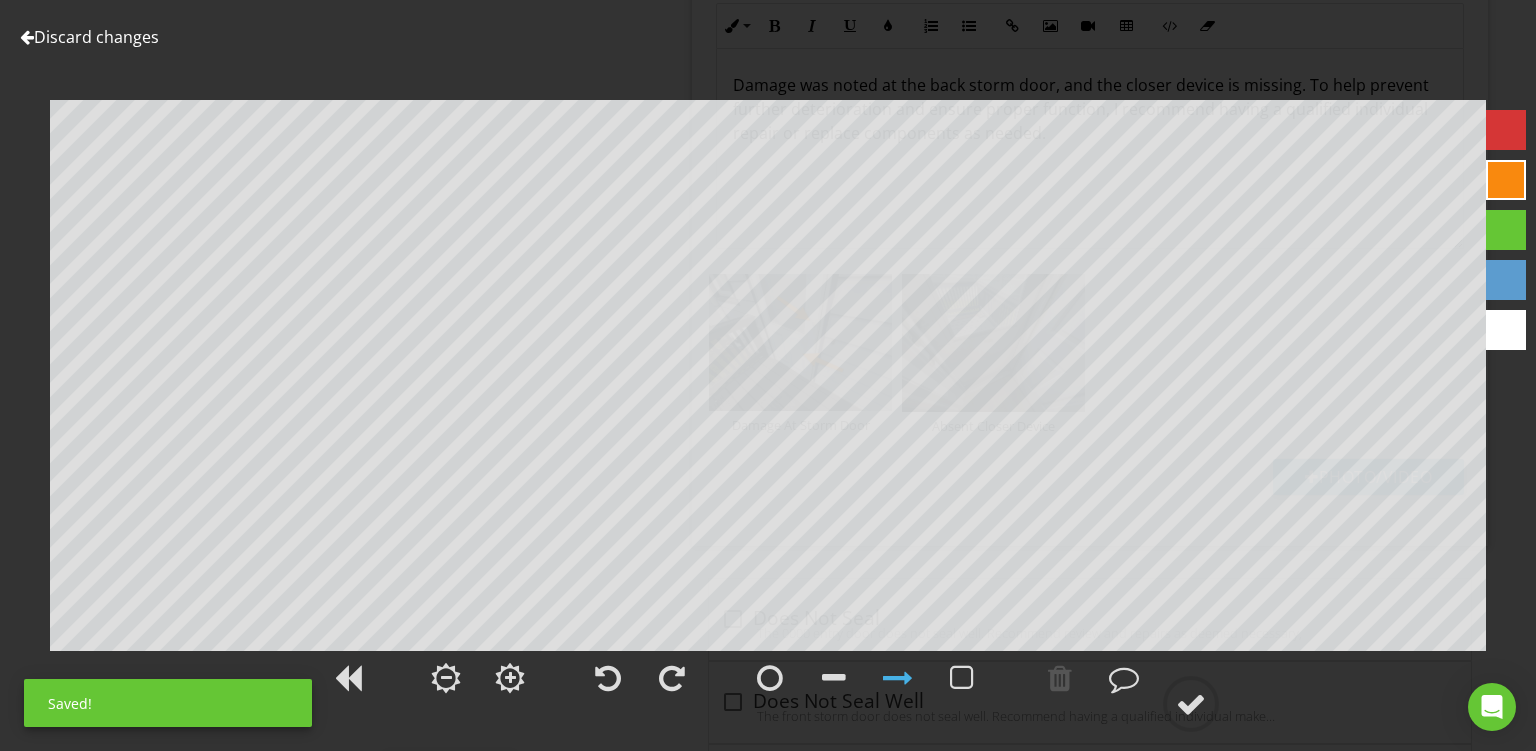 click at bounding box center [1506, 180] 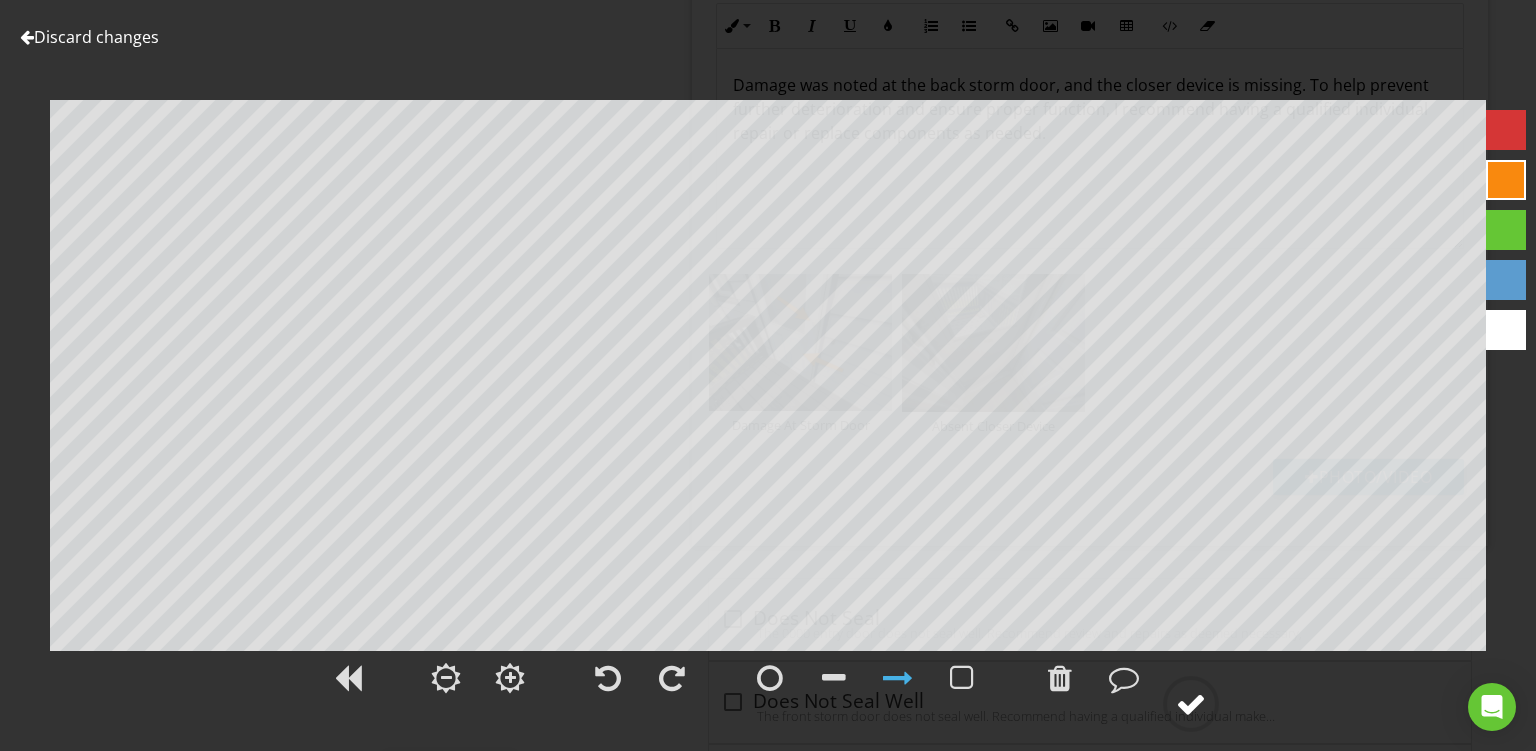 click at bounding box center (1191, 704) 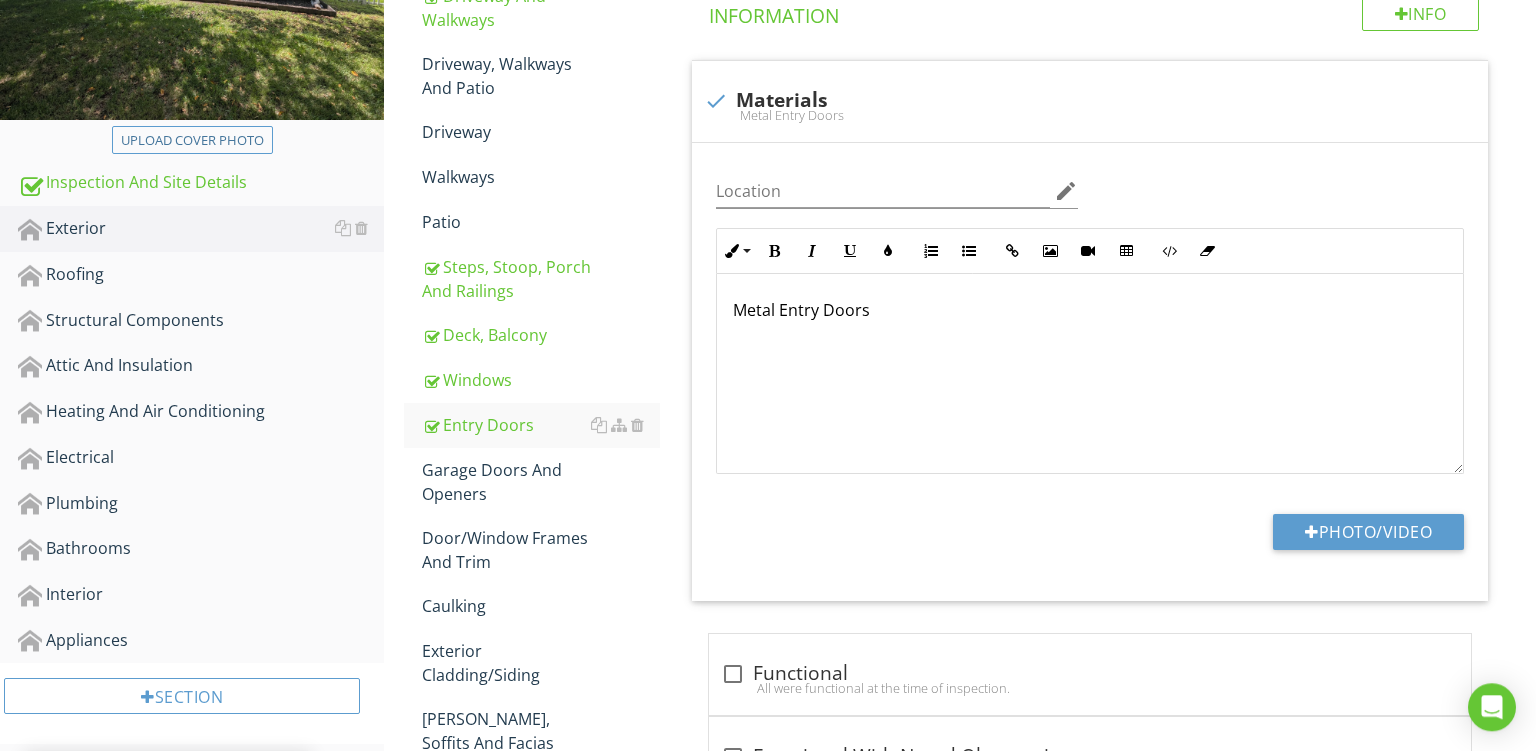 scroll, scrollTop: 368, scrollLeft: 0, axis: vertical 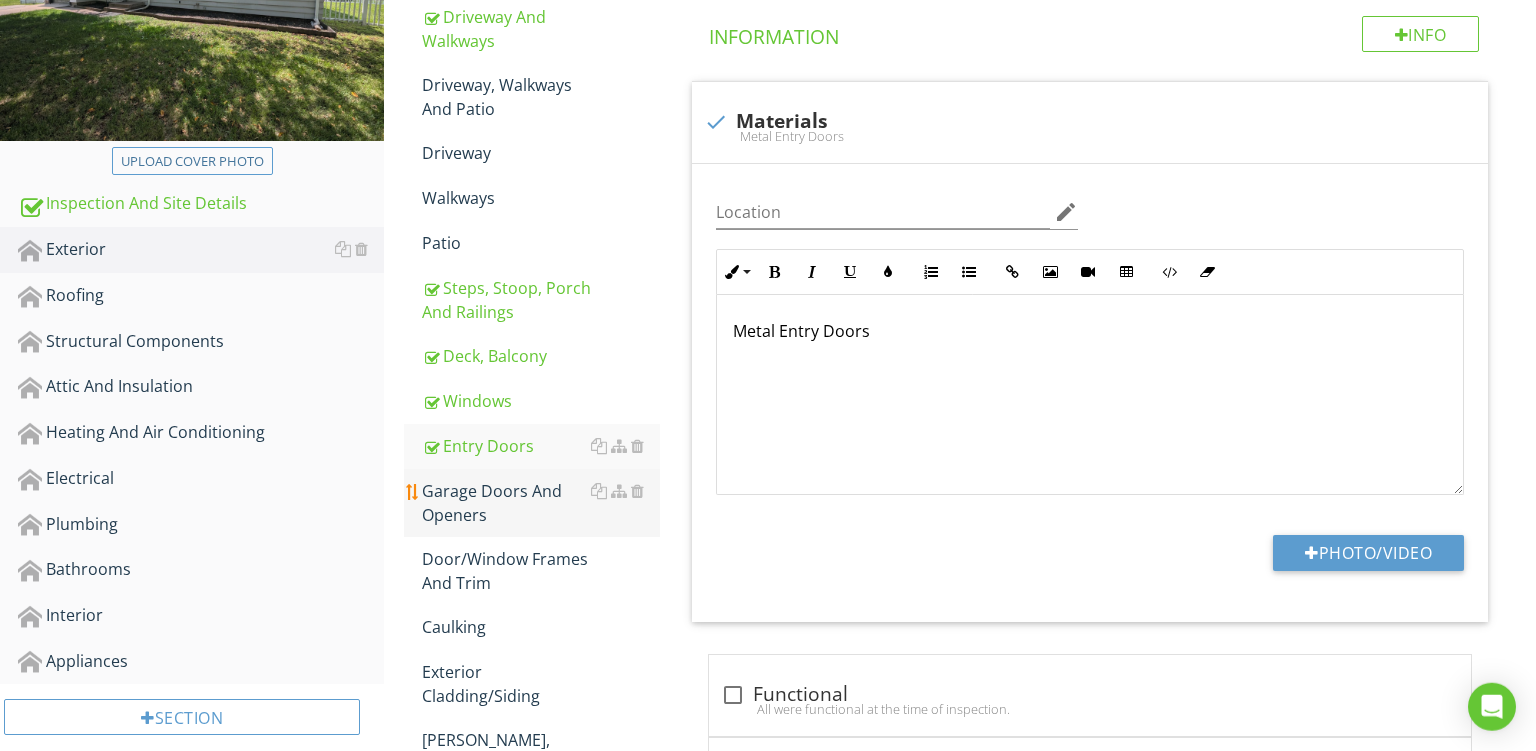 click on "Garage Doors And Openers" at bounding box center [541, 503] 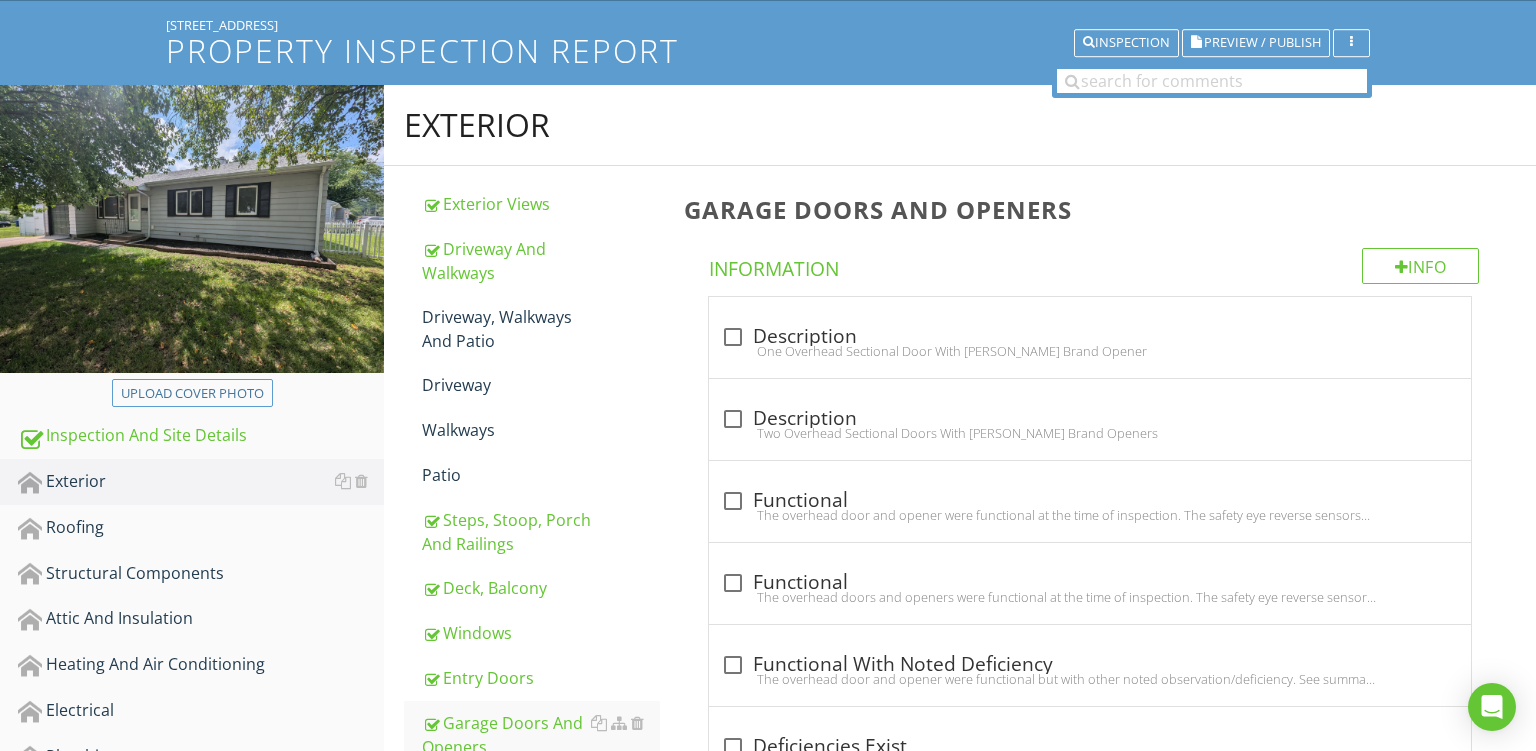 scroll, scrollTop: 96, scrollLeft: 0, axis: vertical 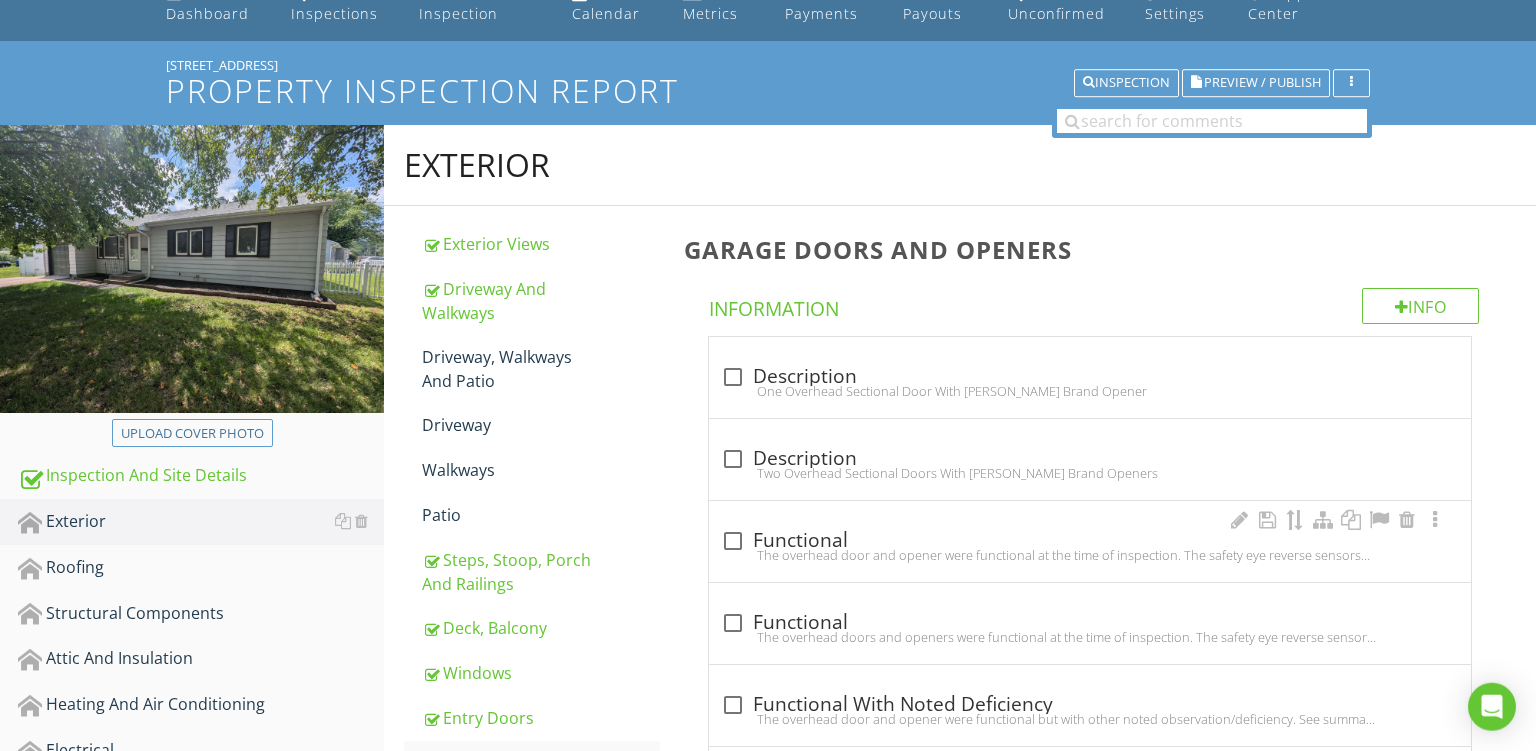click on "The overhead door and opener were functional at the time of inspection. The safety eye reverse sensors were also functional, reversing the door when tested. Inquire with seller regarding any codes or wireless remote openers." at bounding box center [1090, 555] 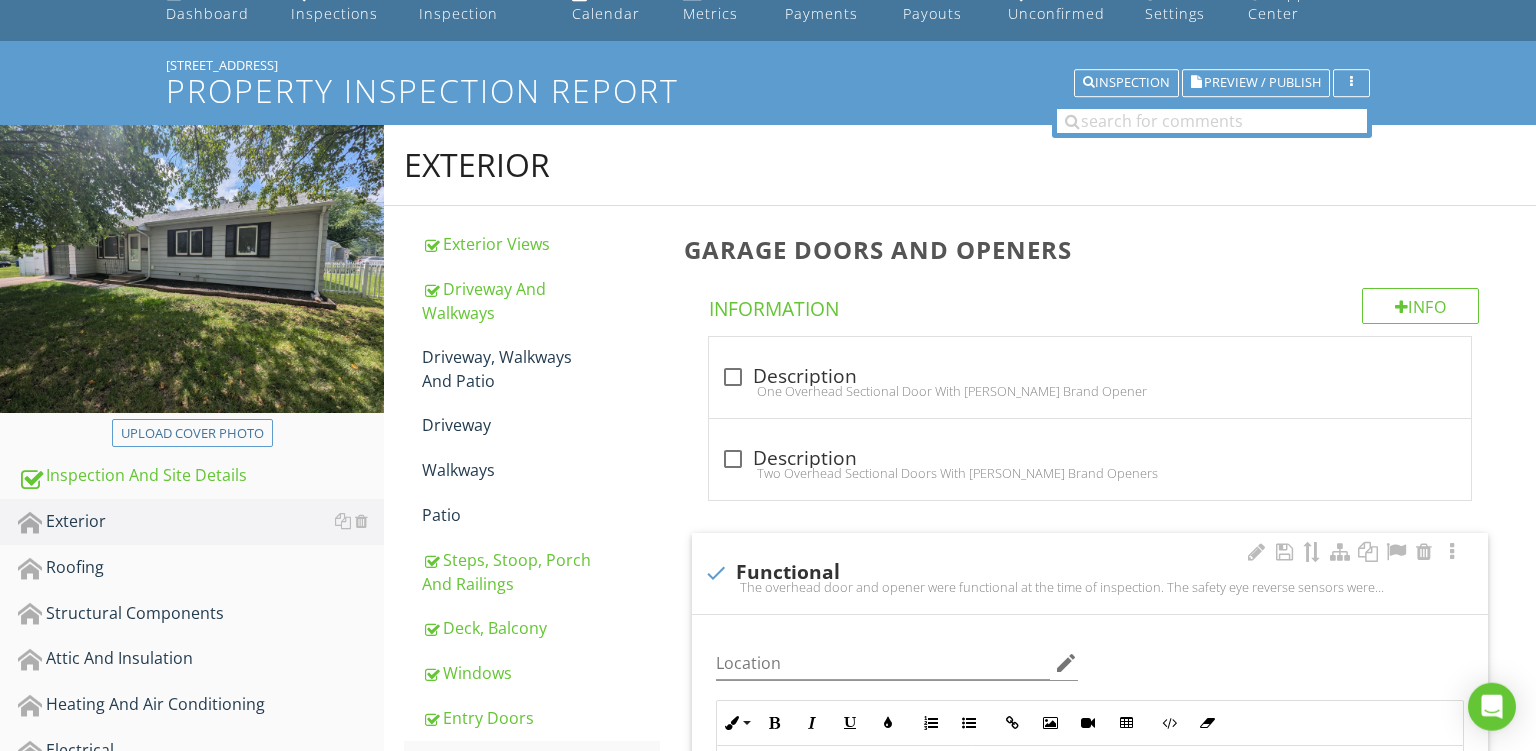 checkbox on "true" 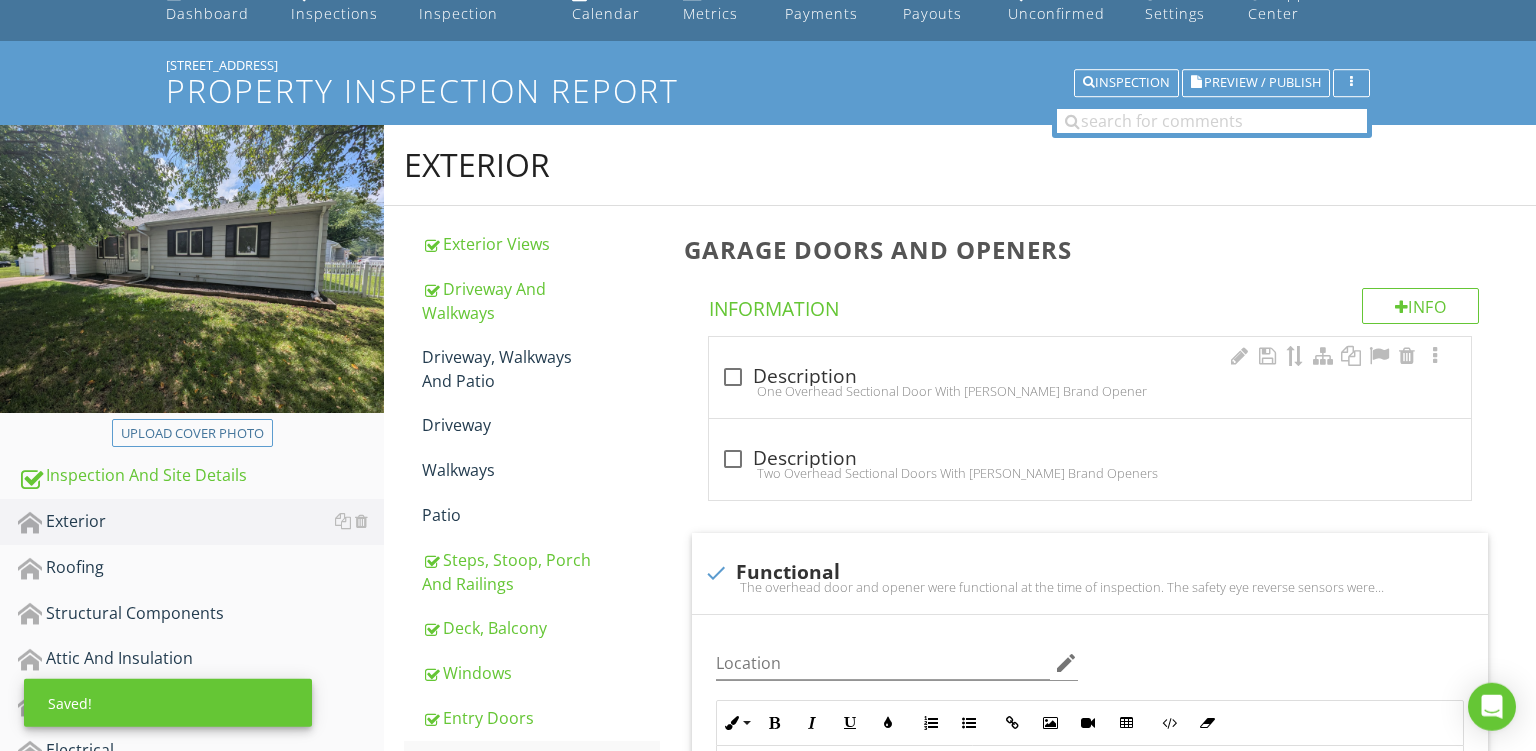 click on "check_box_outline_blank
Description" at bounding box center [1090, 377] 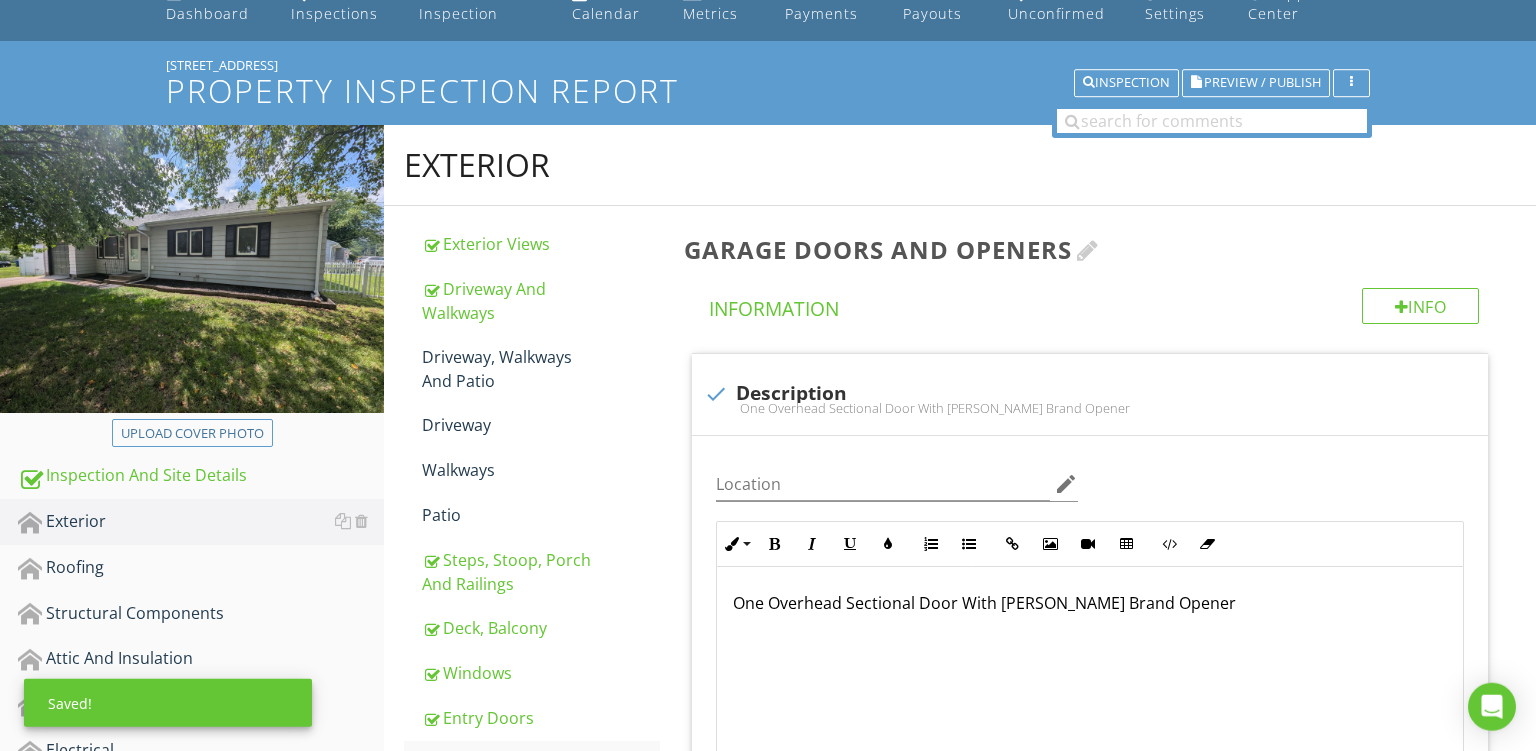 click at bounding box center (1088, 250) 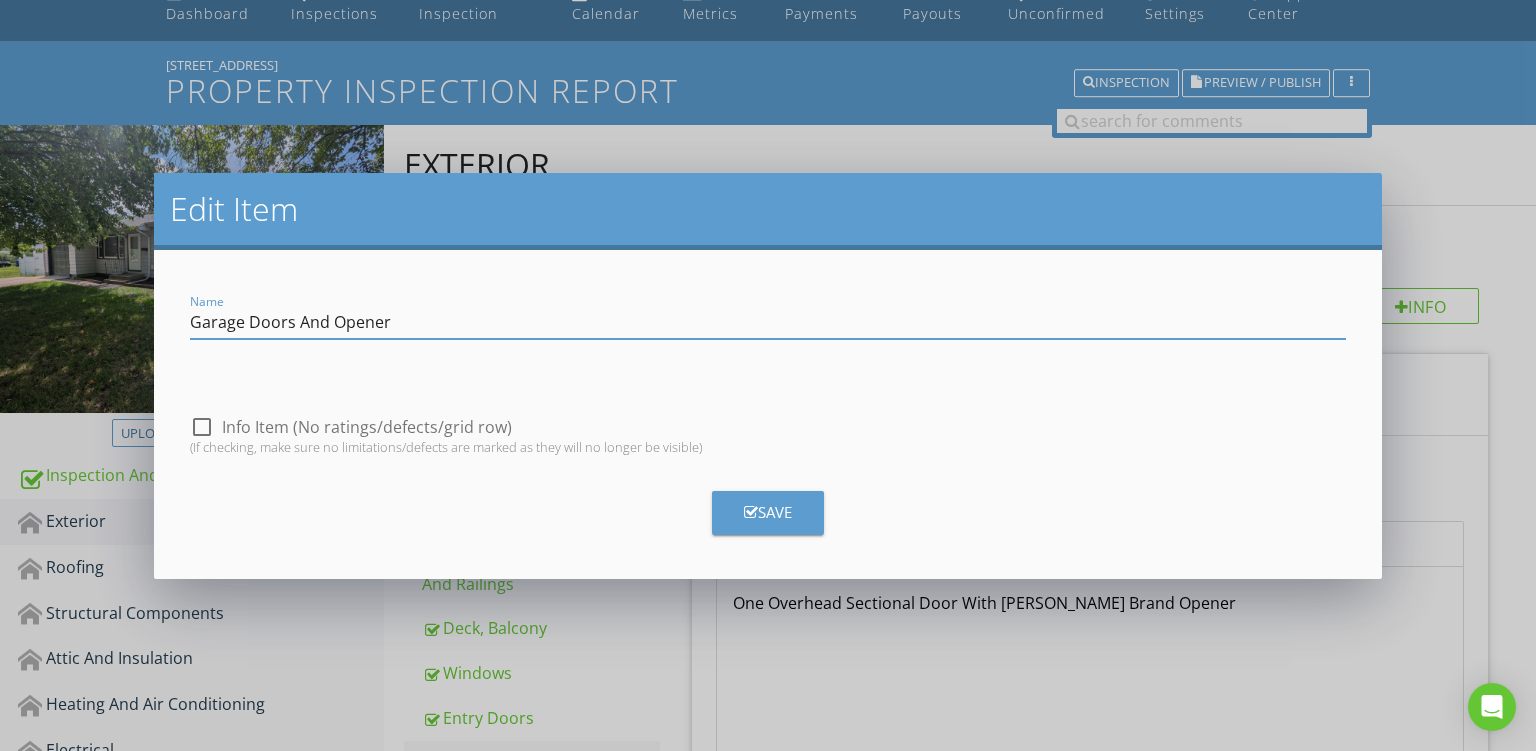 click on "Garage Doors And Opener" at bounding box center (768, 322) 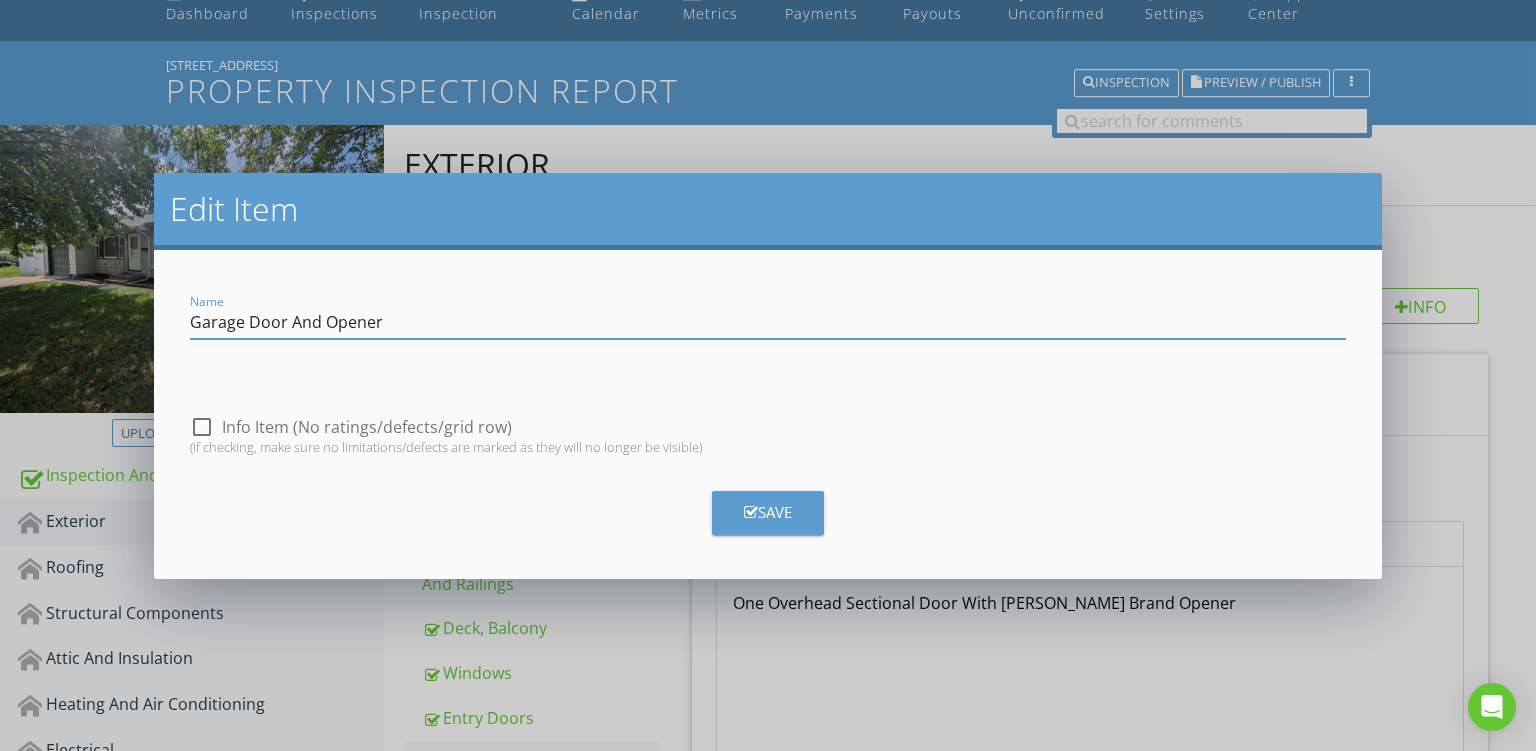 type on "Garage Door And Opener" 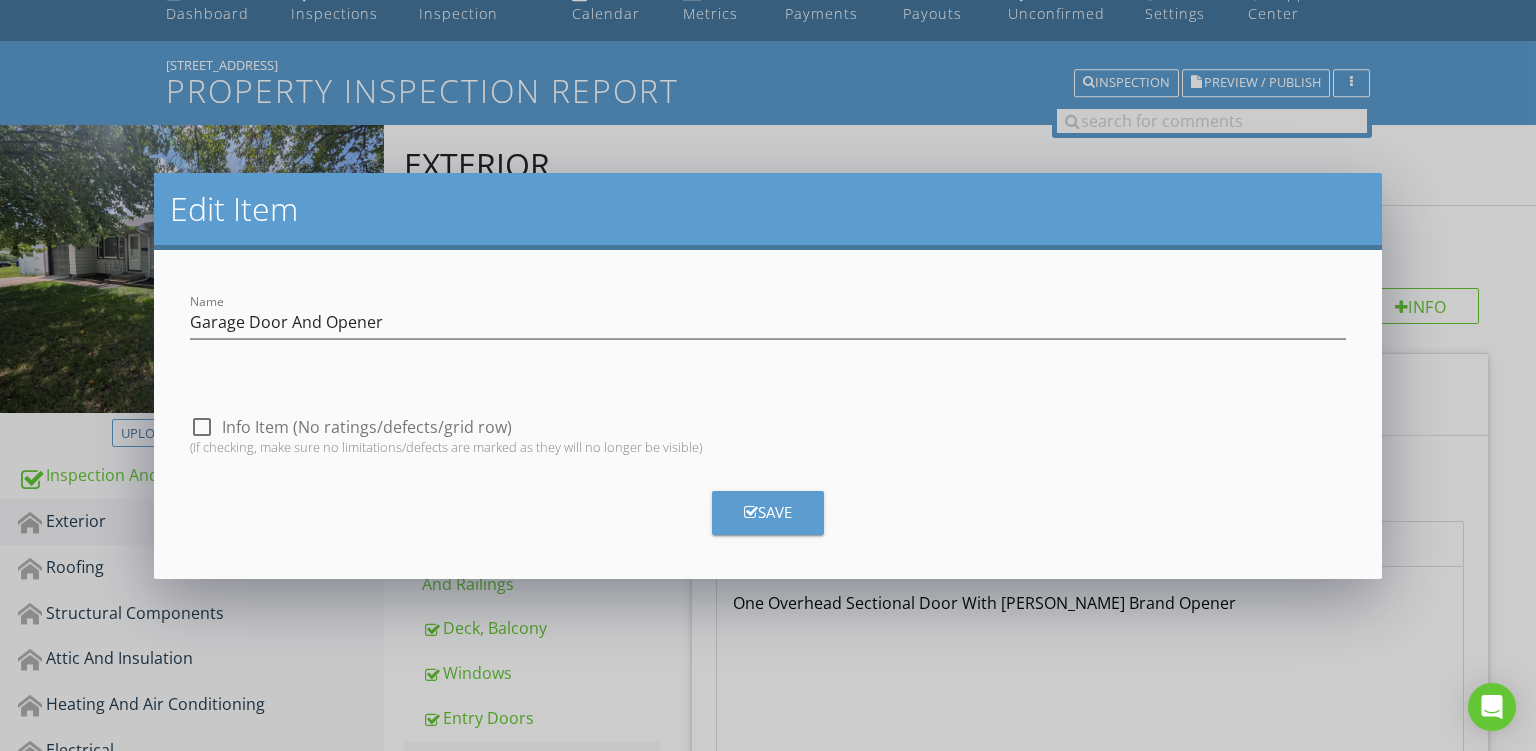 click on "Save" at bounding box center [768, 513] 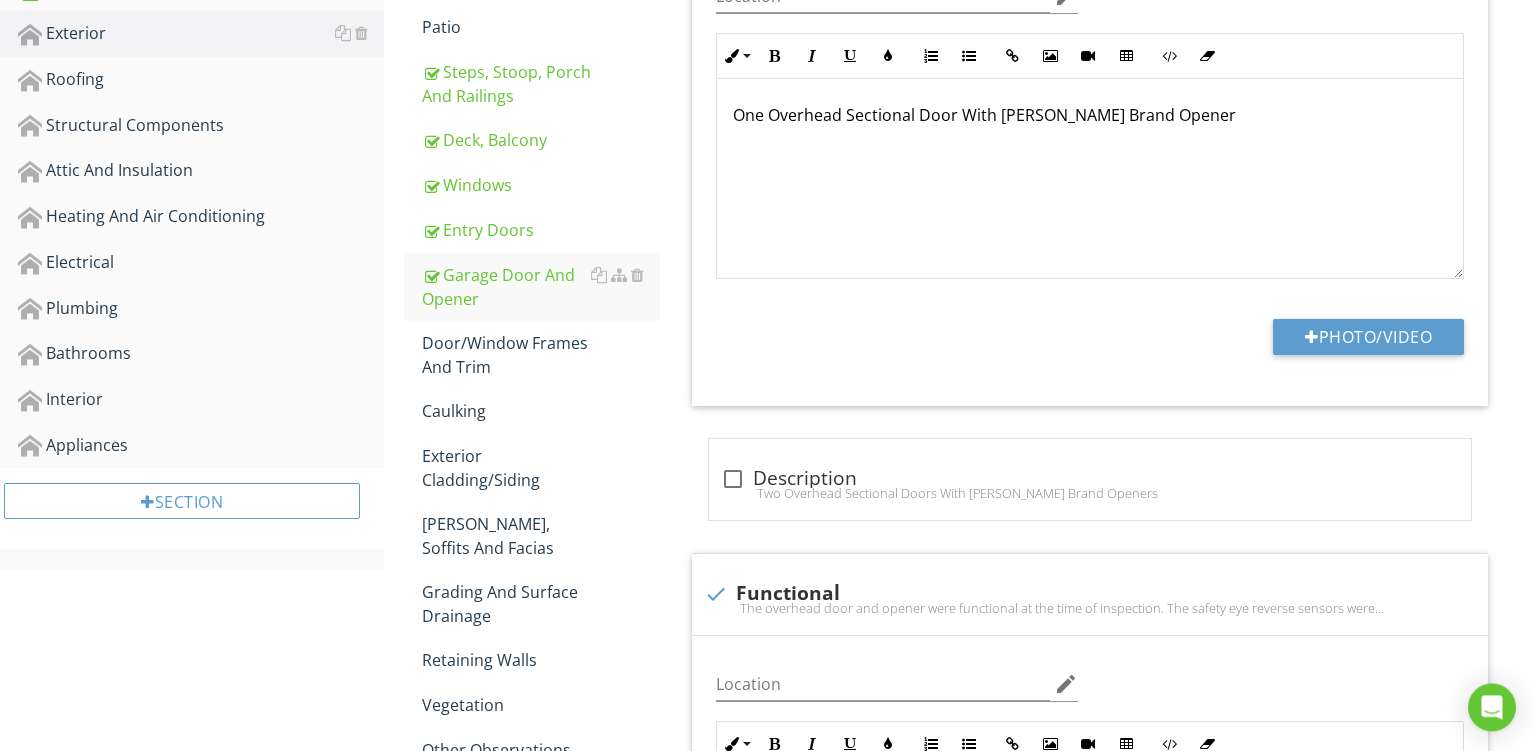 scroll, scrollTop: 672, scrollLeft: 0, axis: vertical 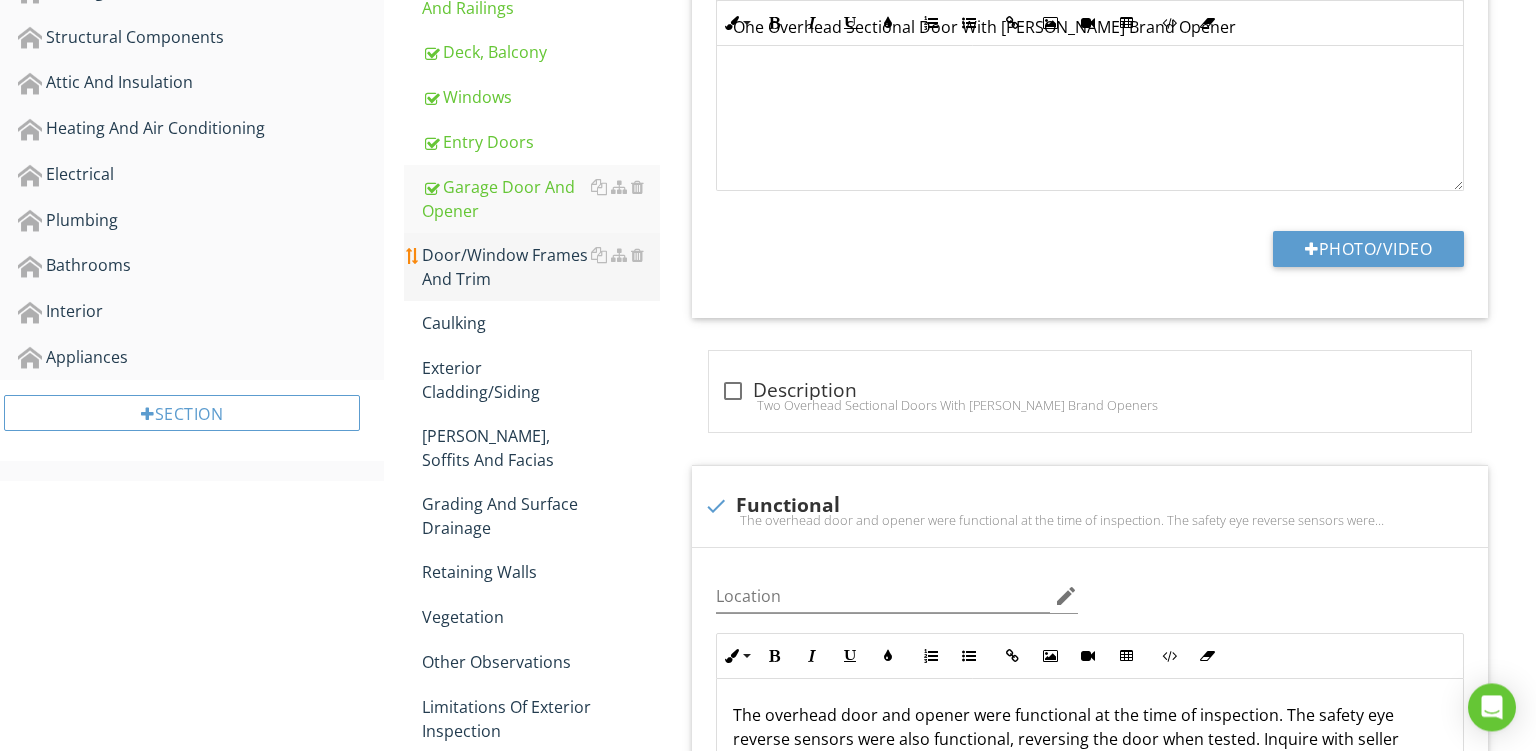 click on "Door/Window Frames And Trim" at bounding box center [541, 267] 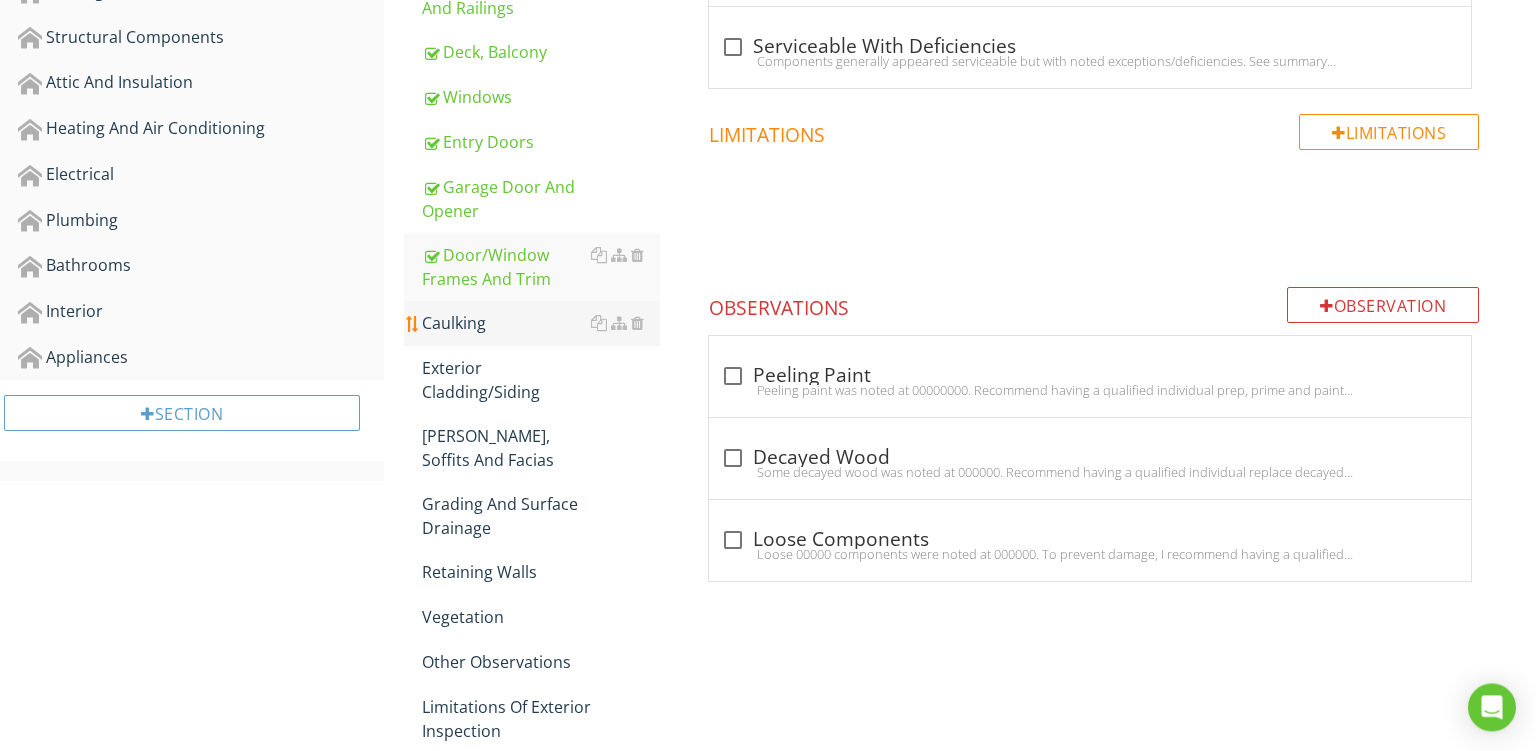 click on "Caulking" at bounding box center [541, 323] 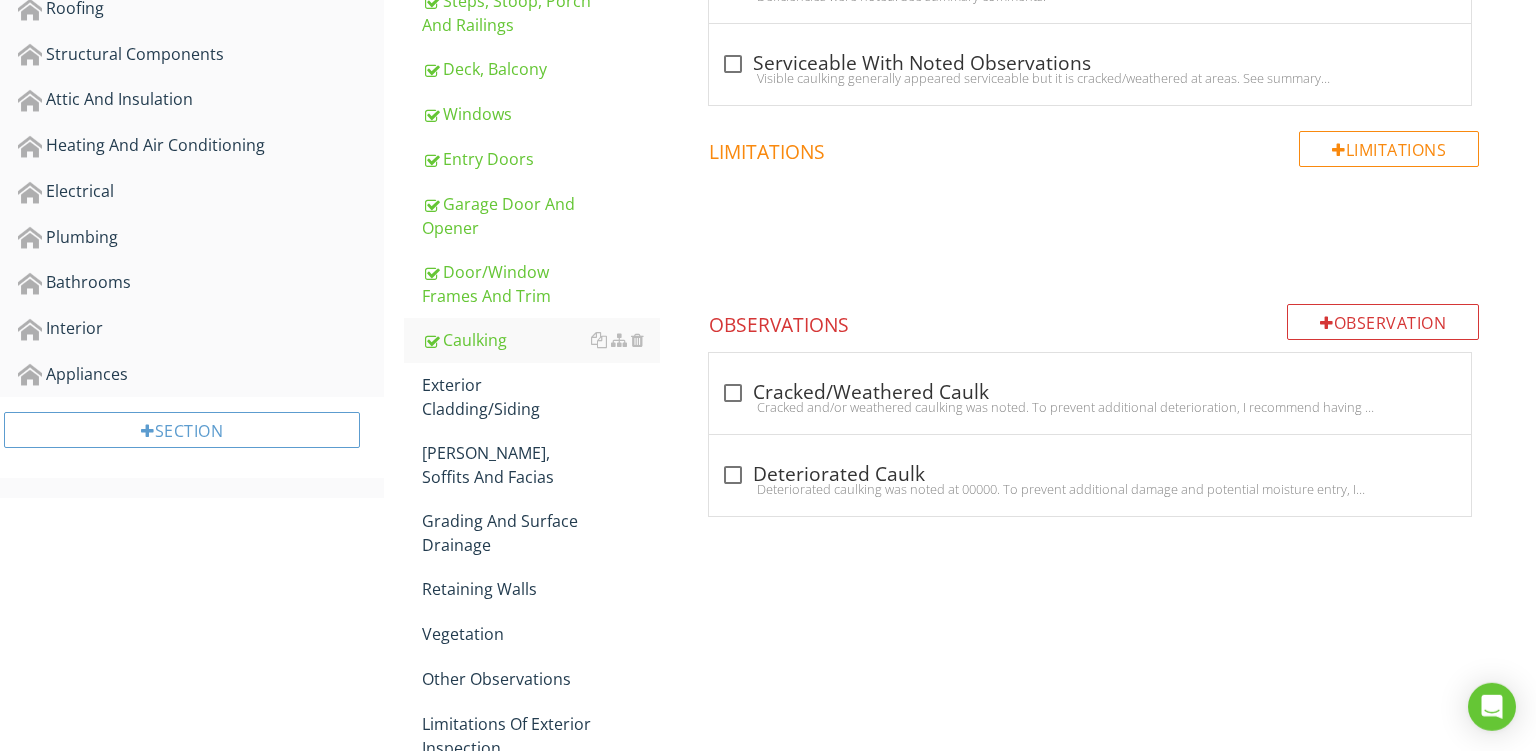 scroll, scrollTop: 274, scrollLeft: 0, axis: vertical 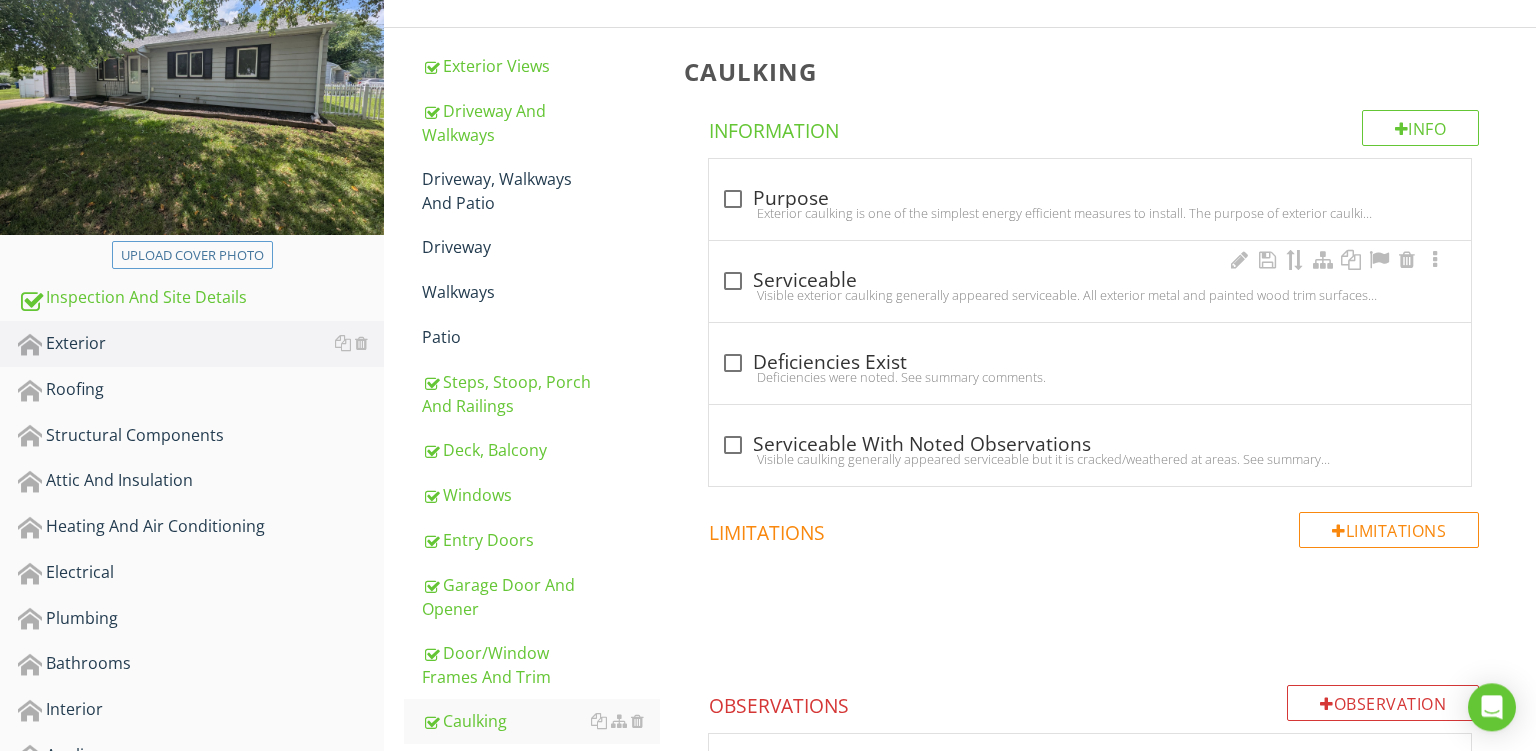 click on "Visible exterior caulking generally appeared serviceable. All exterior metal and painted wood trim surfaces should be annually examined and sealed, re-caulked or re-painted as needed." at bounding box center [1090, 295] 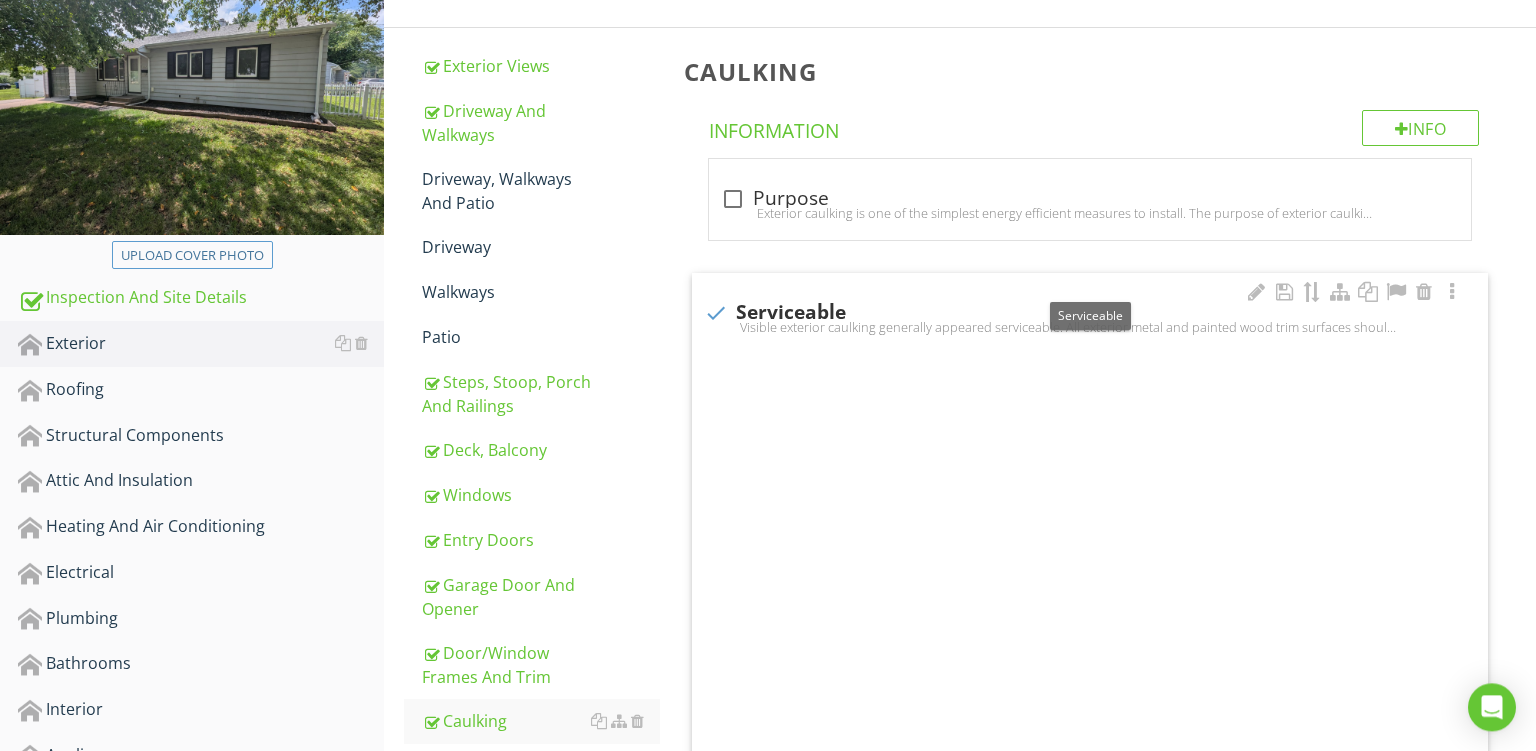 checkbox on "true" 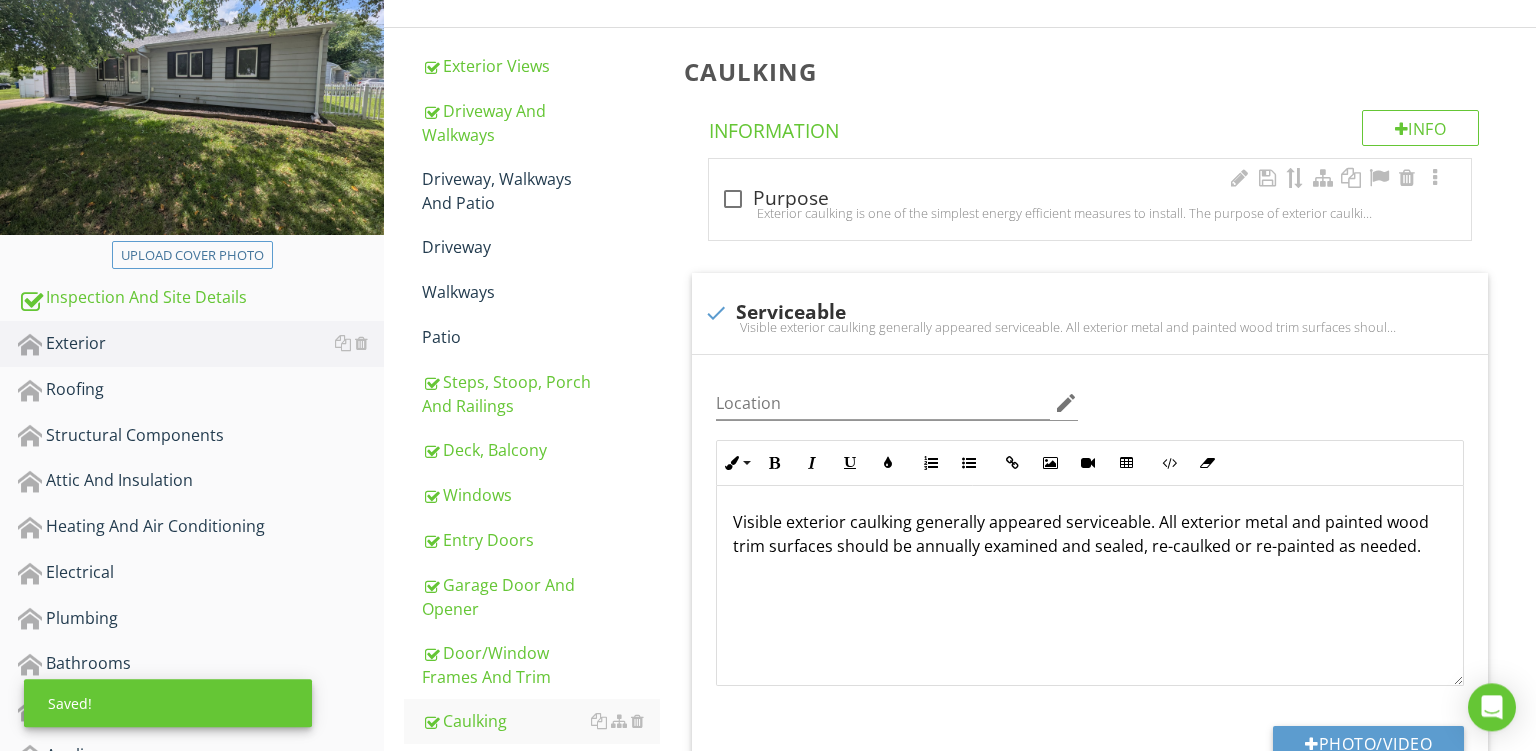 click on "check_box_outline_blank
Purpose" at bounding box center [1090, 199] 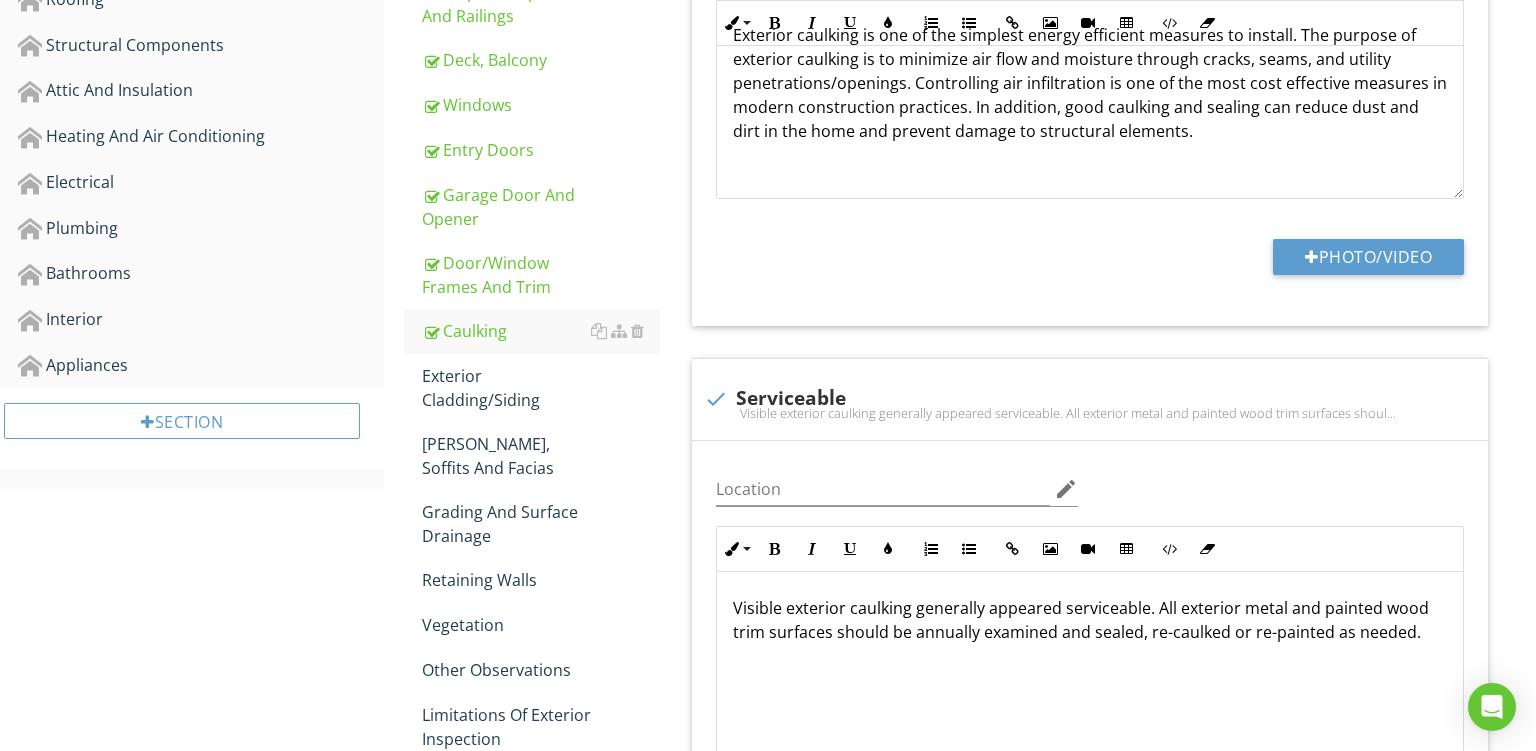 scroll, scrollTop: 776, scrollLeft: 0, axis: vertical 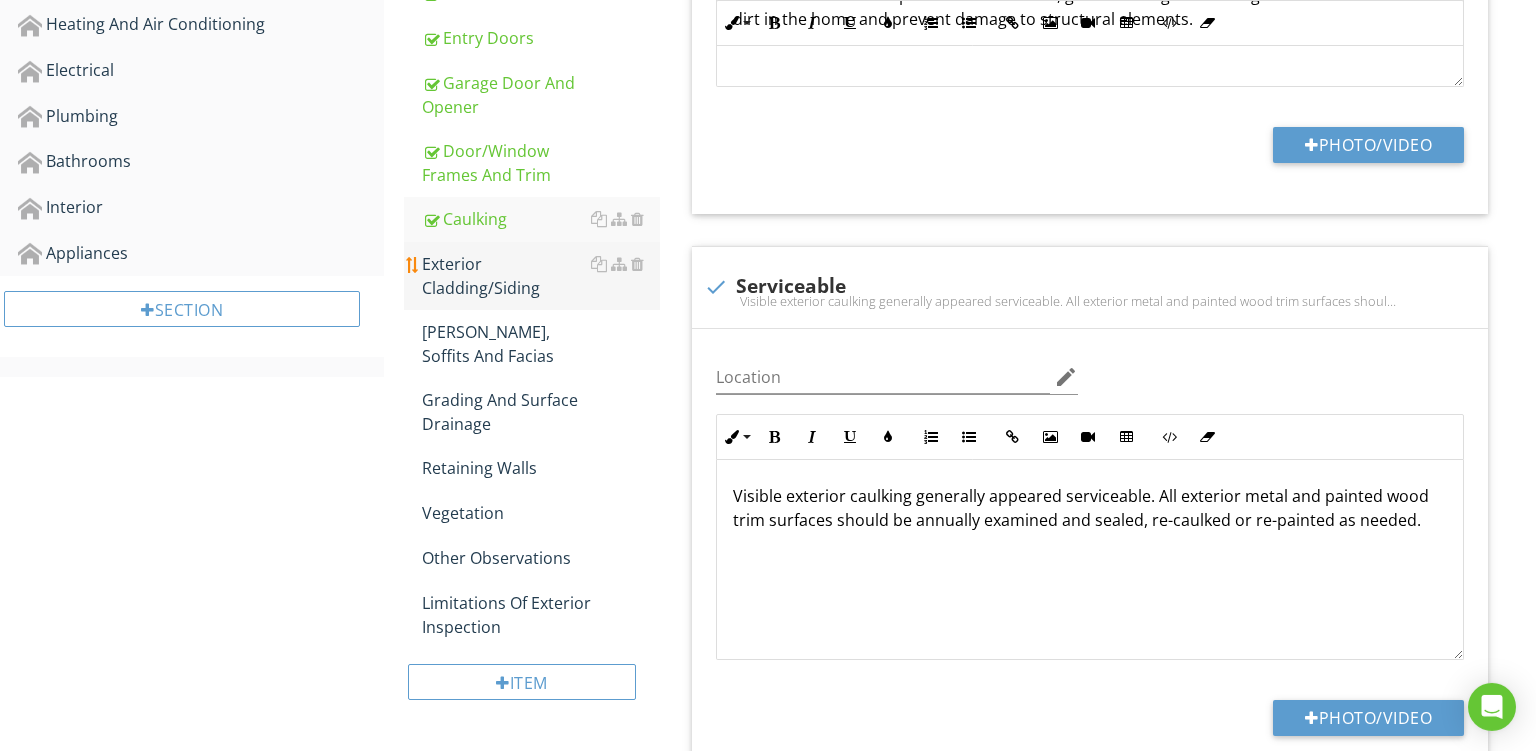 click on "Exterior Cladding/Siding" at bounding box center [541, 276] 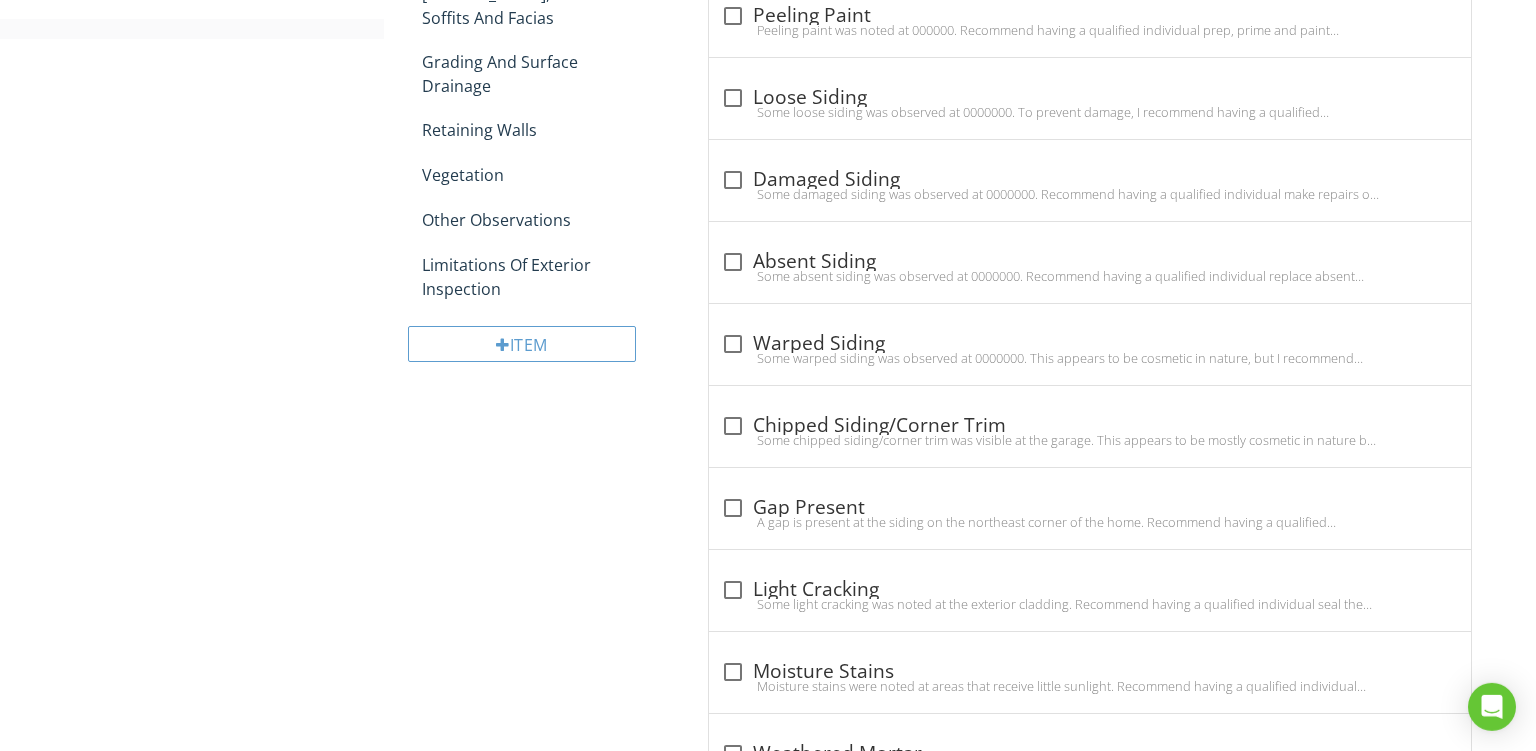 scroll, scrollTop: 1110, scrollLeft: 0, axis: vertical 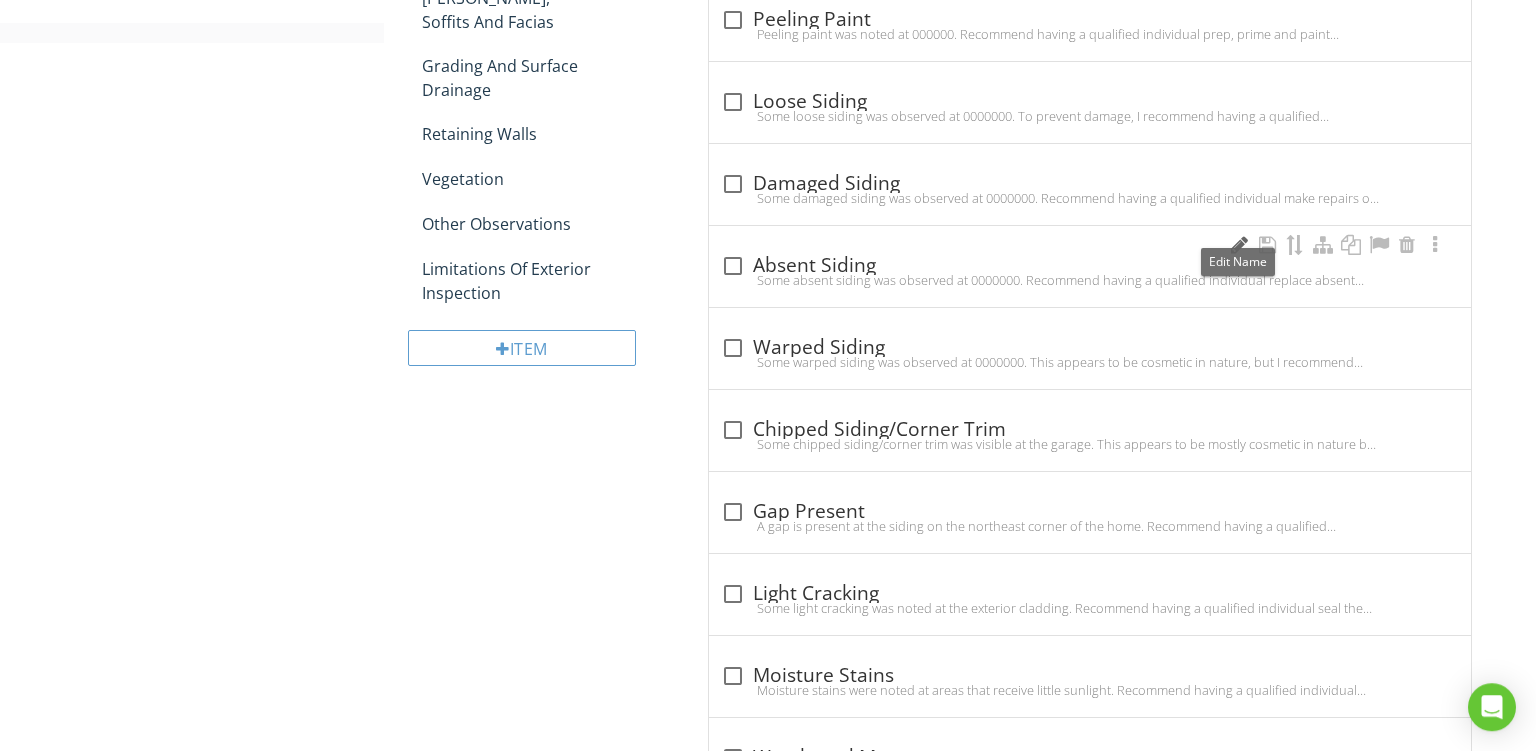 click at bounding box center (1239, 245) 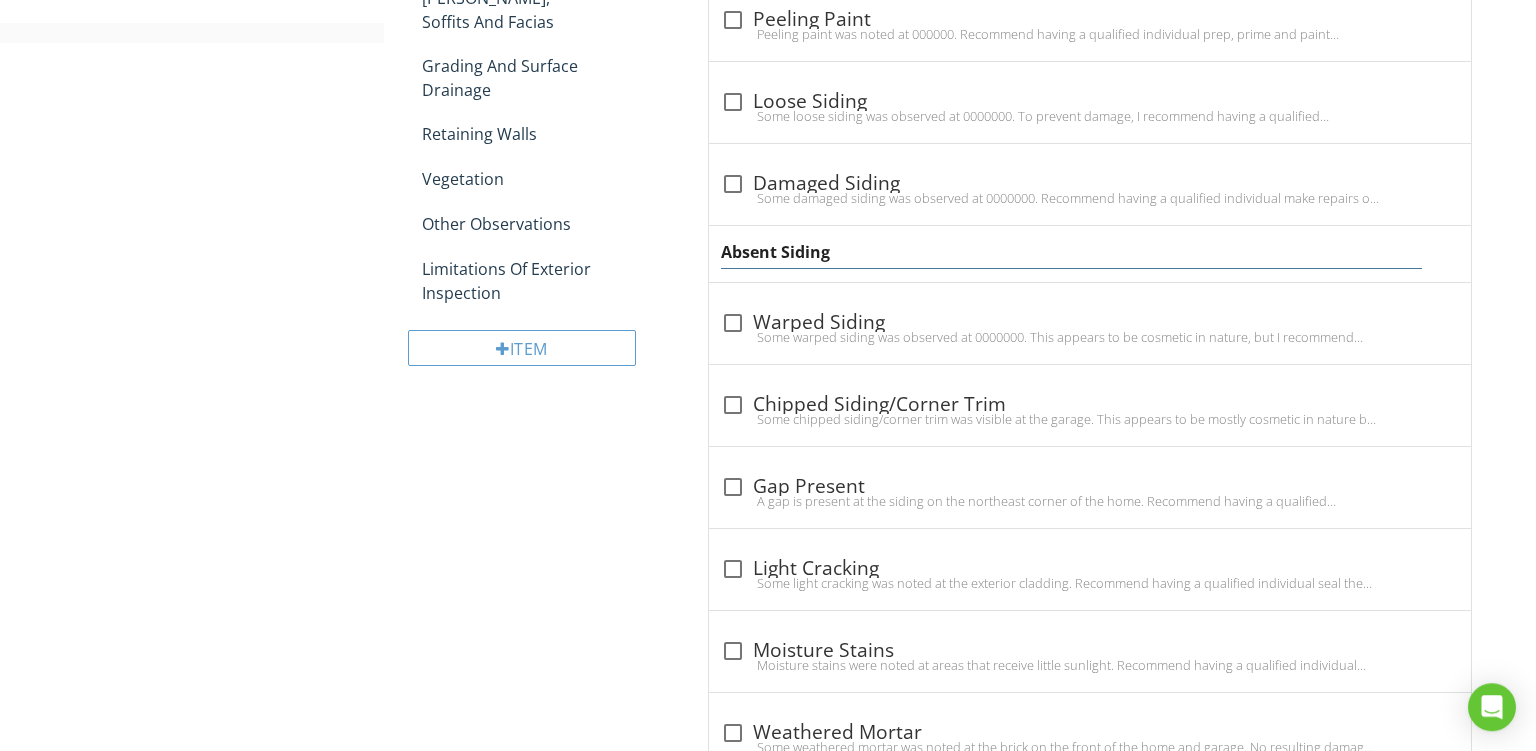 click on "Absent Siding" at bounding box center (1071, 252) 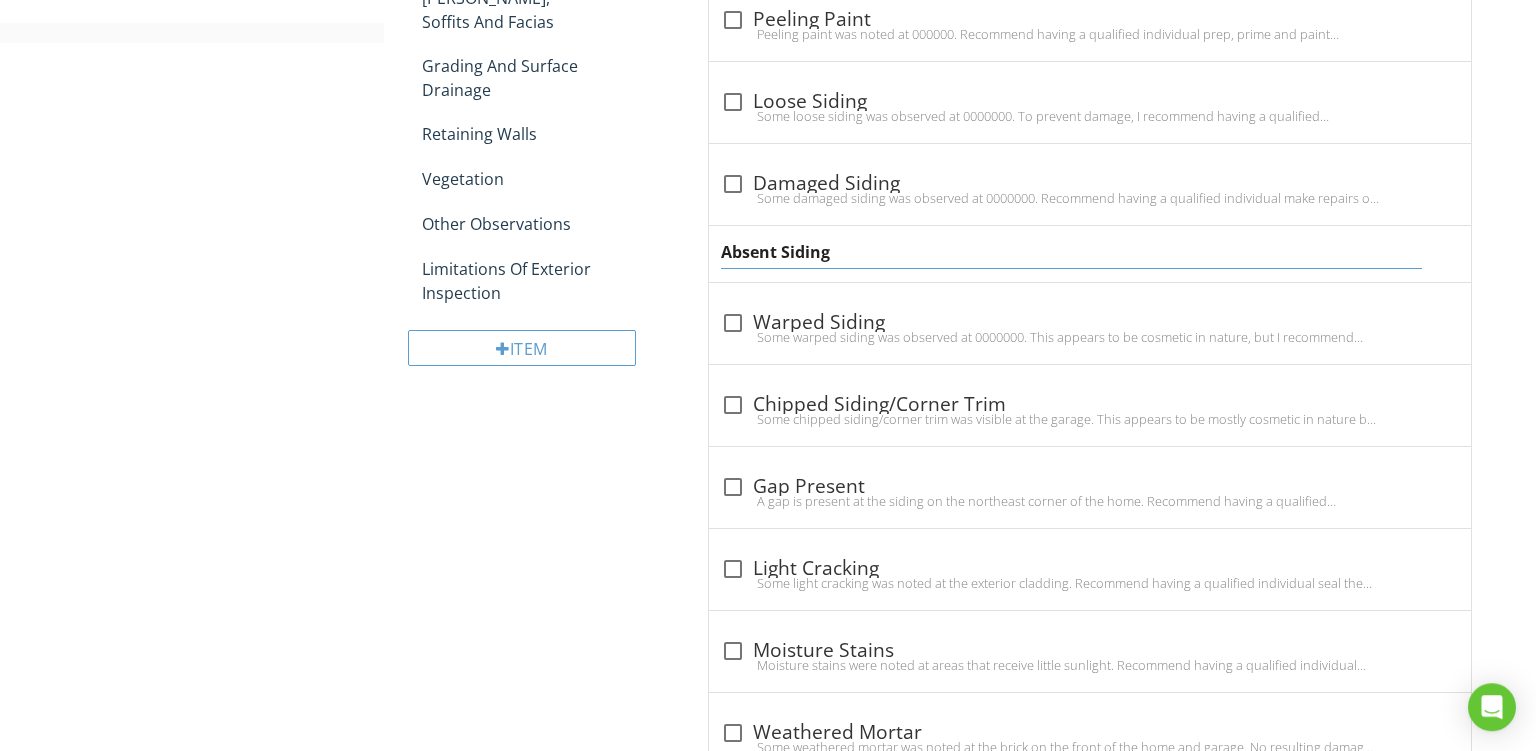 click on "Absent Siding" at bounding box center [1071, 252] 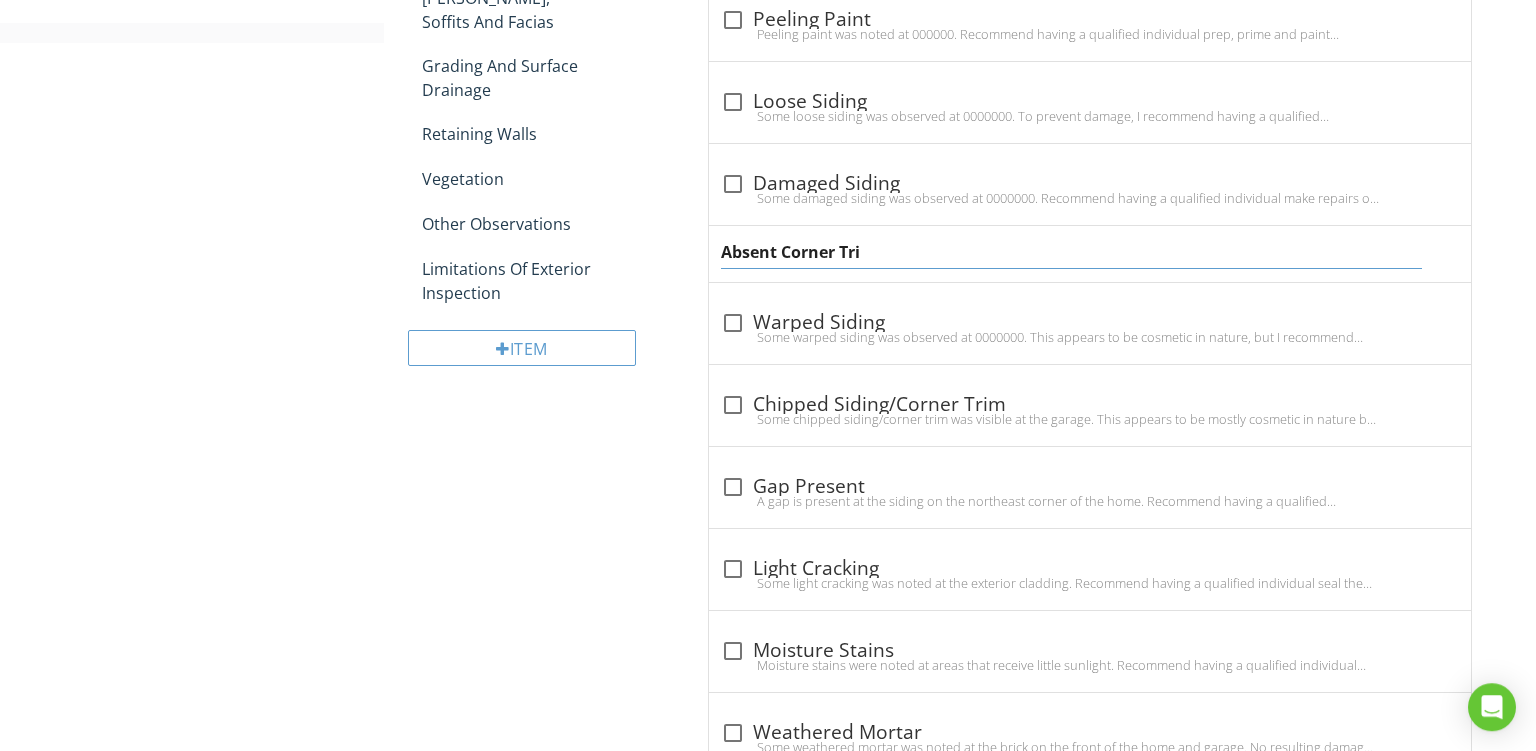 type on "Absent Corner Trim" 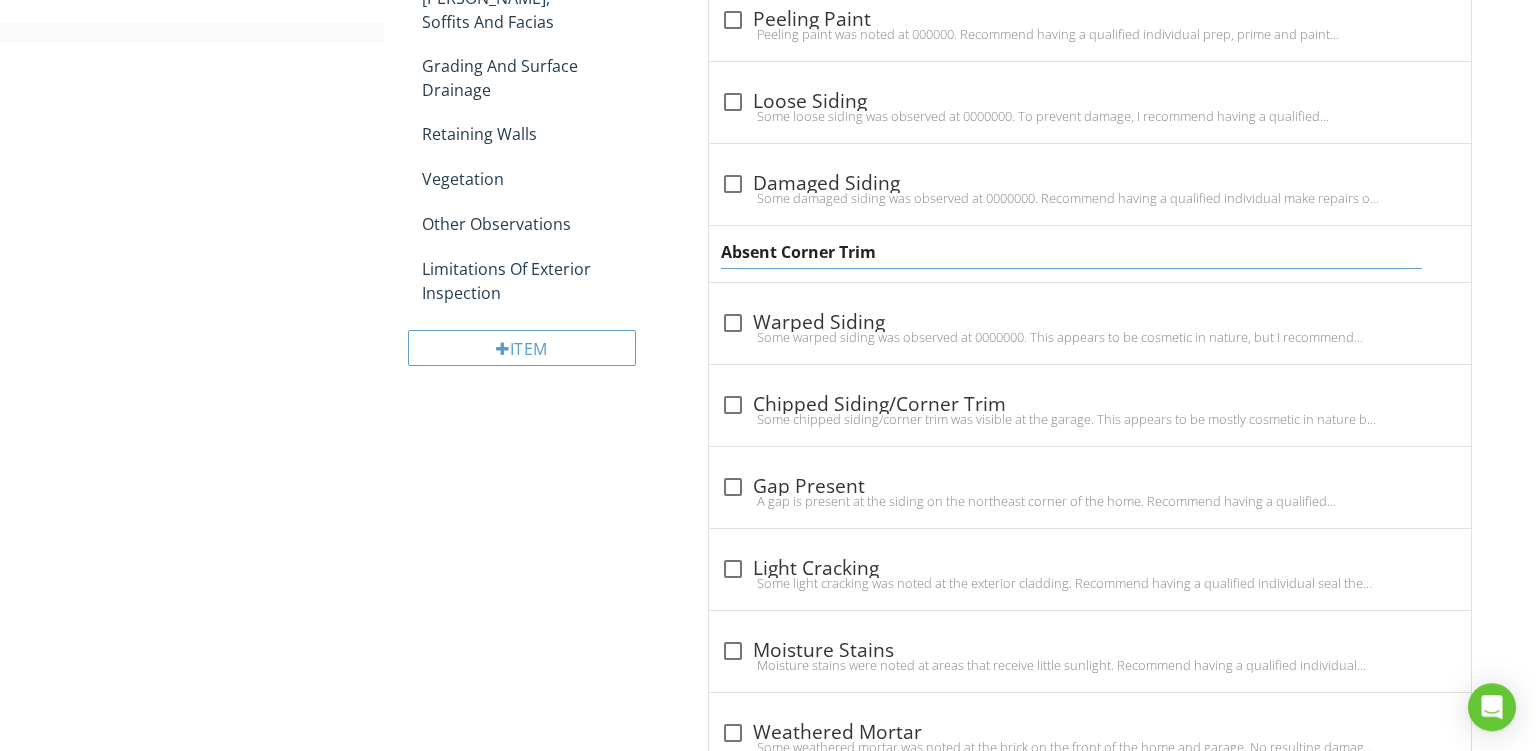 click on "Absent Corner Trim" at bounding box center [1090, 254] 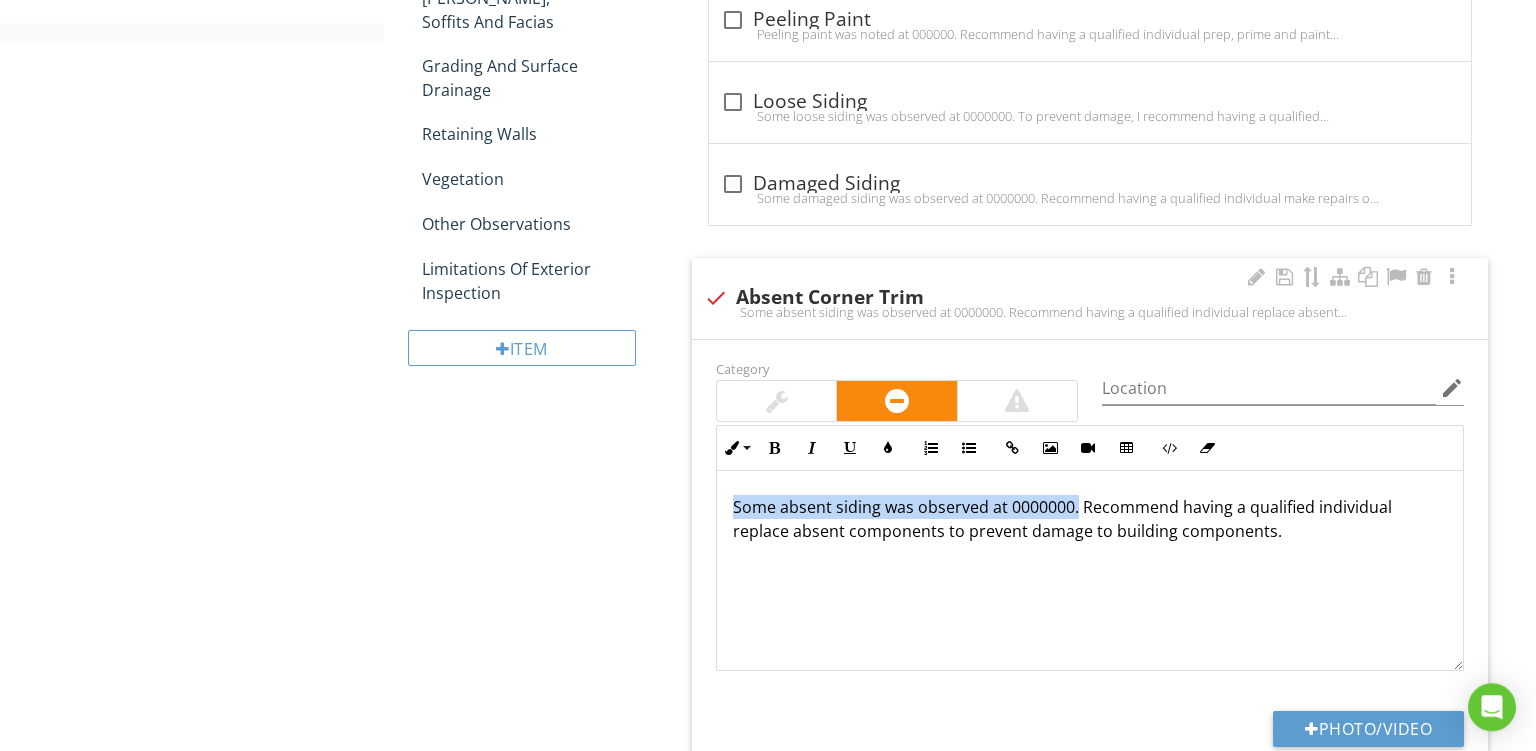 drag, startPoint x: 1077, startPoint y: 505, endPoint x: 79, endPoint y: 261, distance: 1027.3948 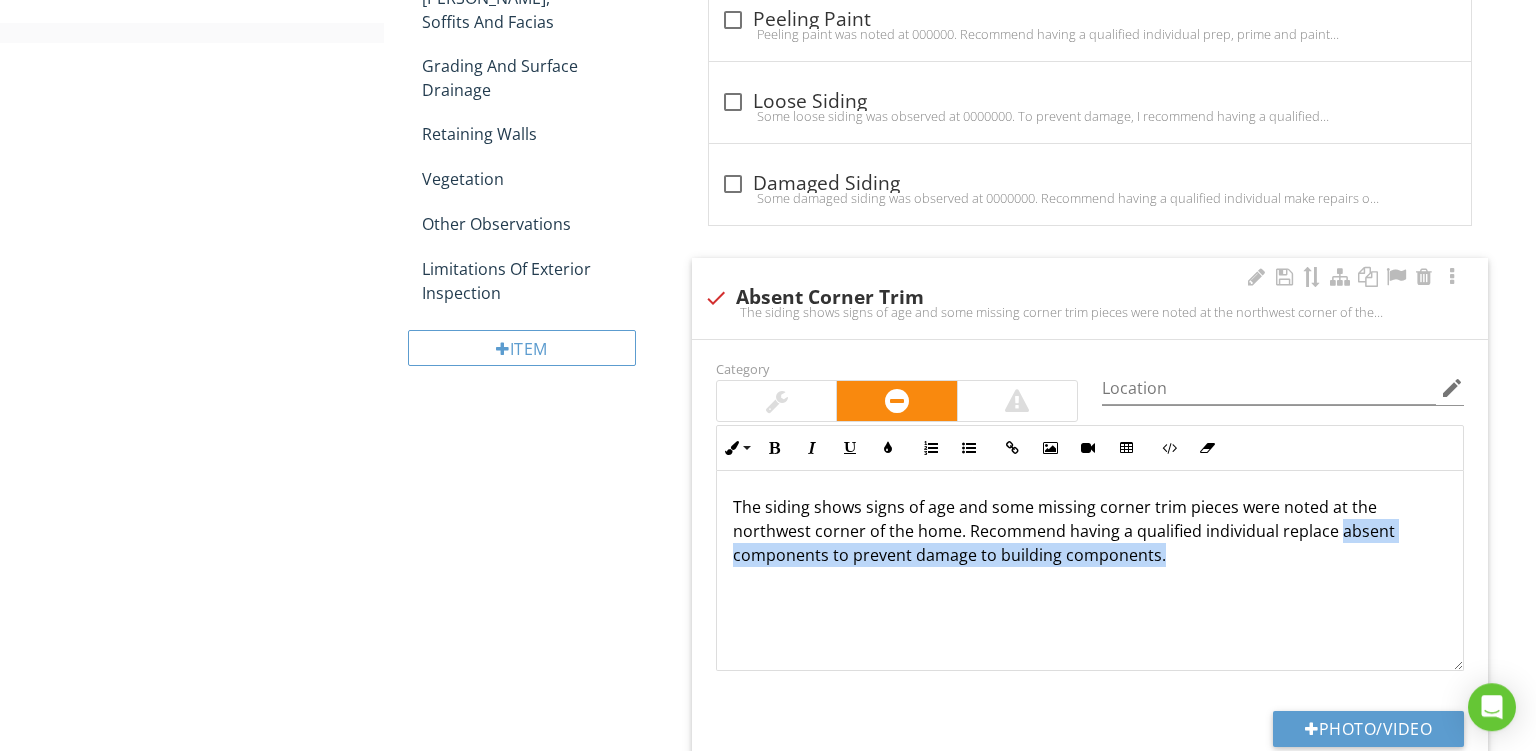 drag, startPoint x: 1254, startPoint y: 536, endPoint x: 1348, endPoint y: 601, distance: 114.28473 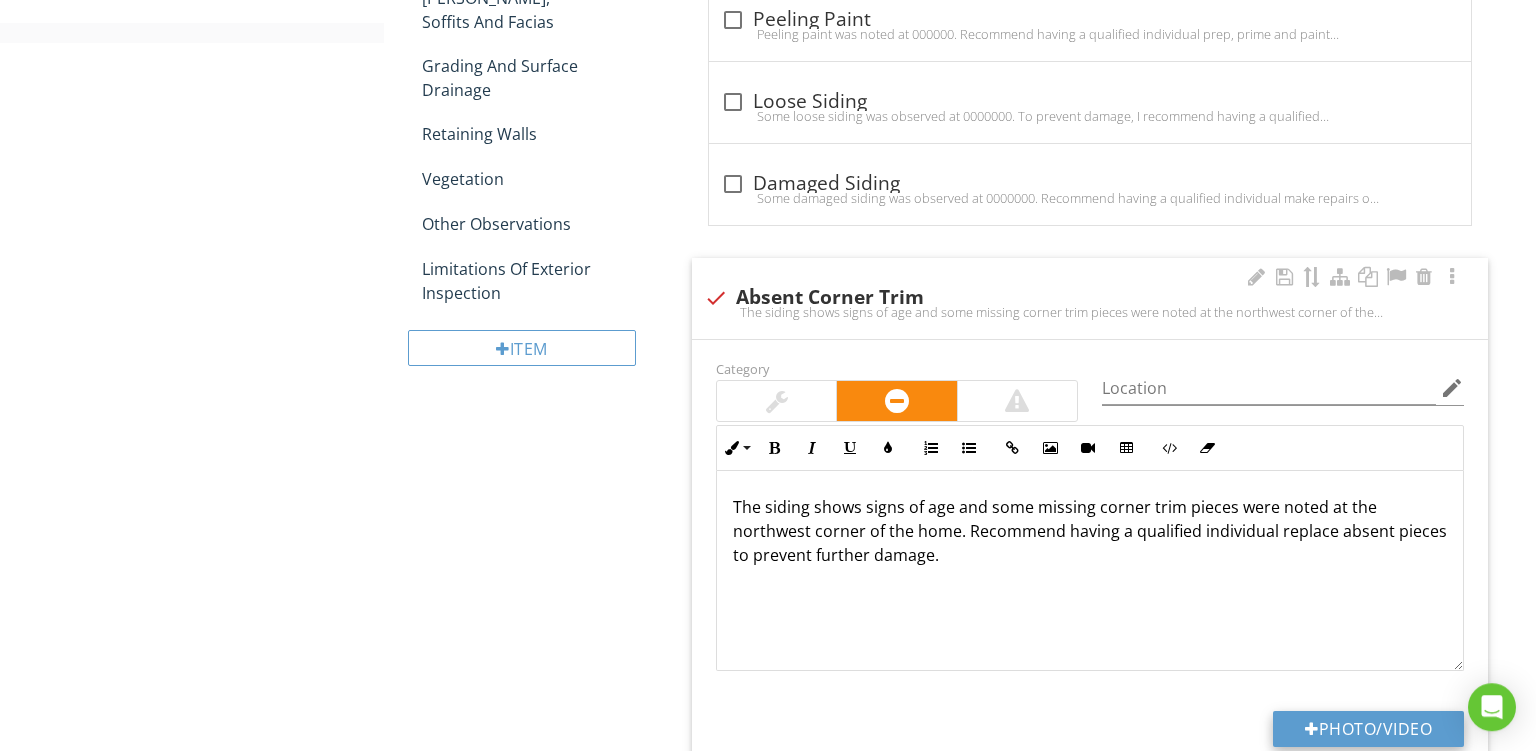 click on "Photo/Video" at bounding box center [1368, 729] 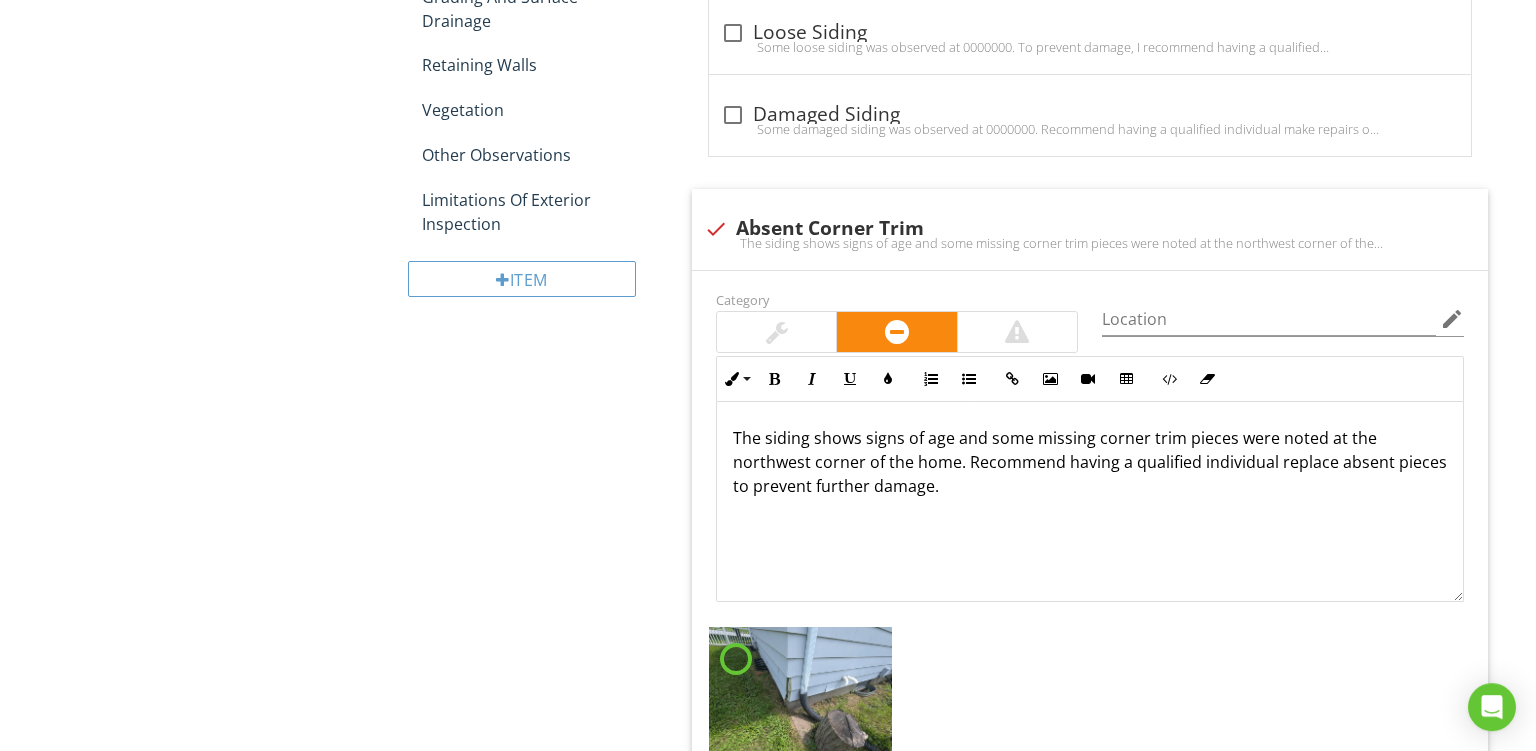 scroll, scrollTop: 1443, scrollLeft: 0, axis: vertical 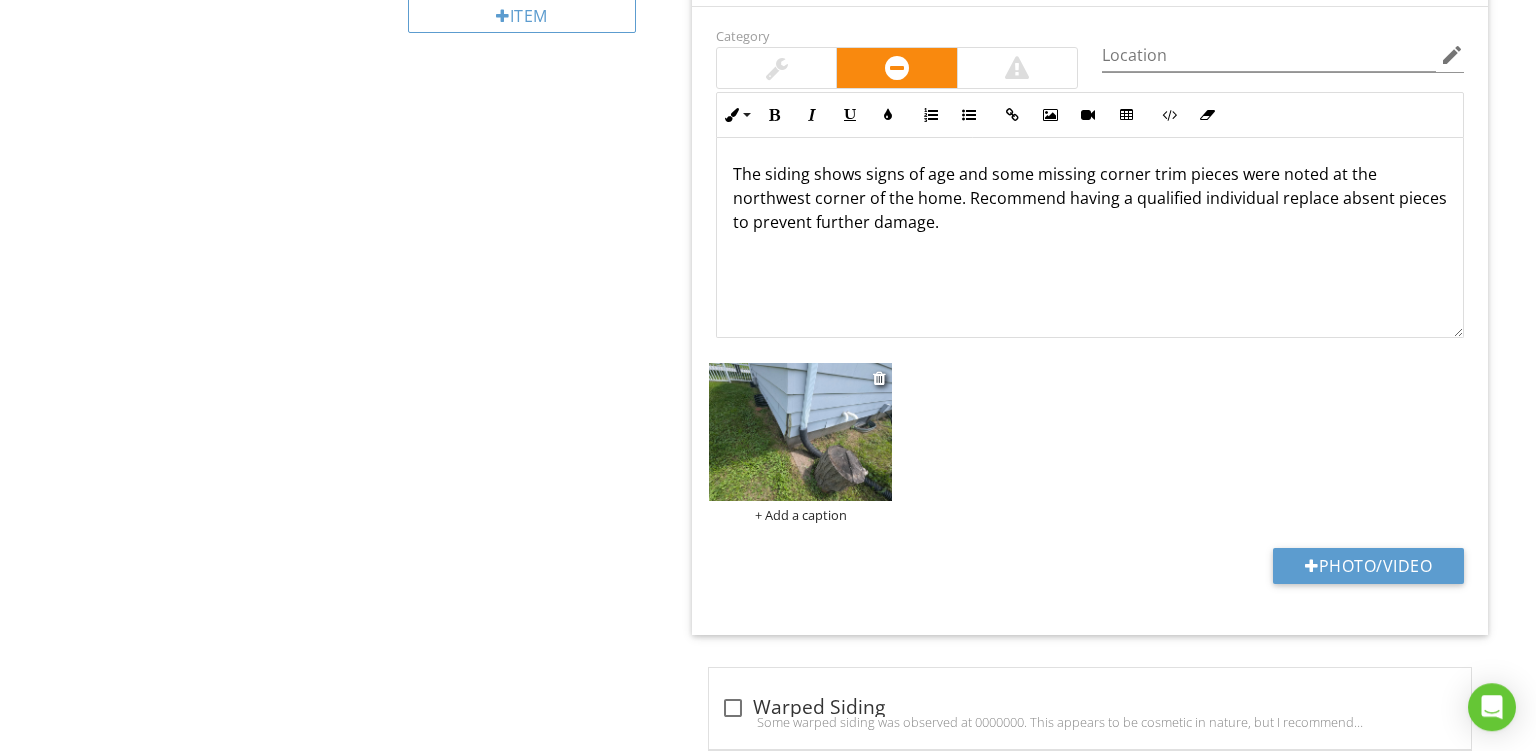 click on "+ Add a caption" at bounding box center (800, 515) 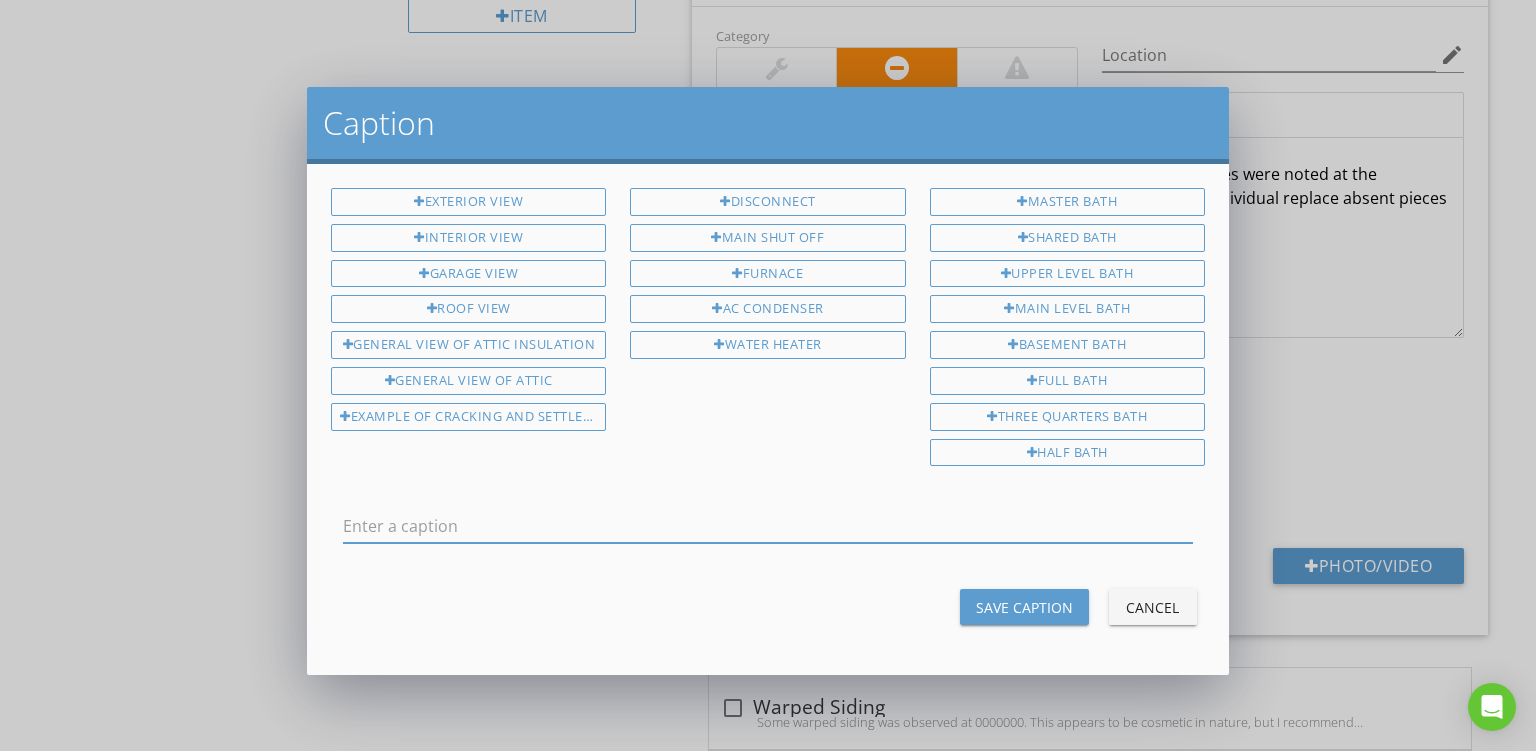 scroll, scrollTop: 0, scrollLeft: 0, axis: both 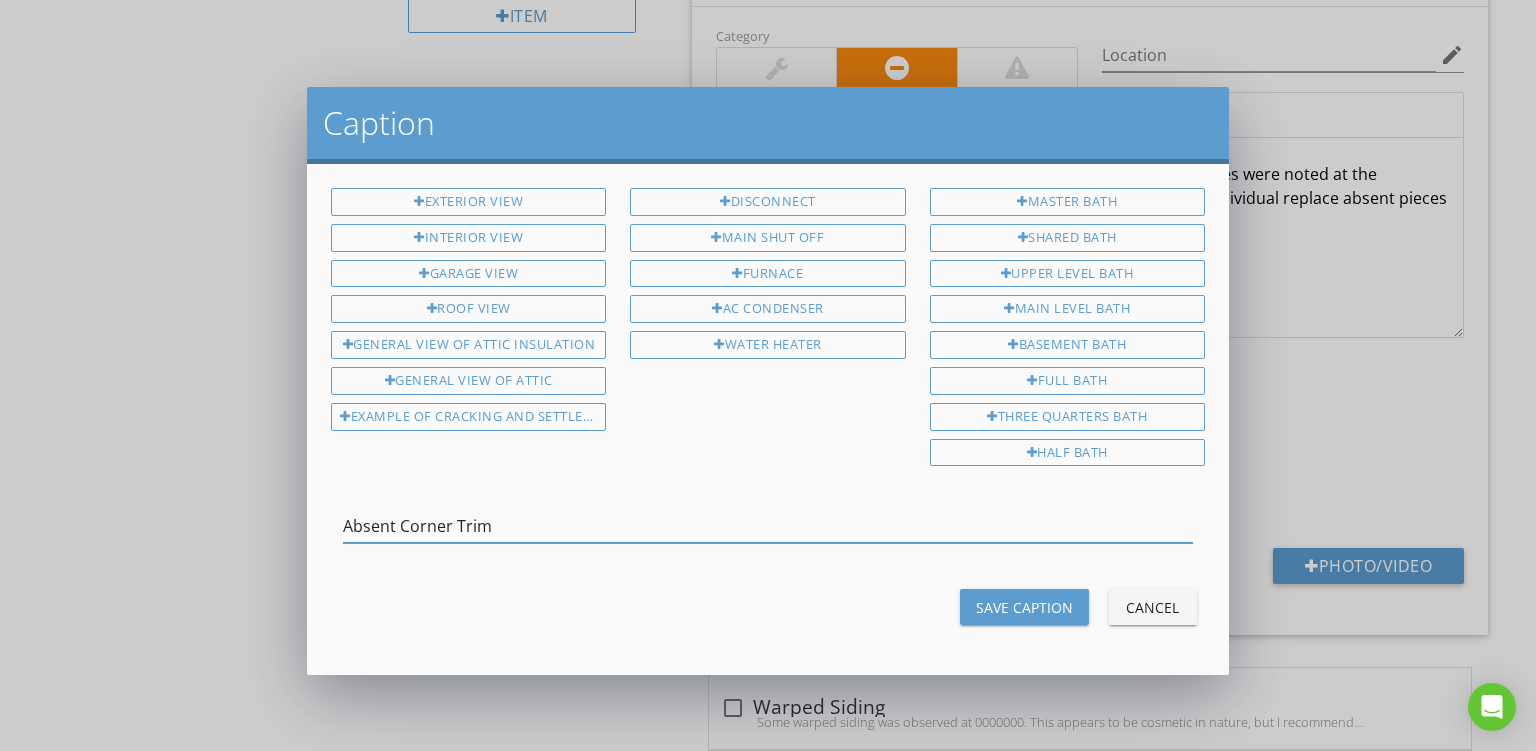type on "Absent Corner Trim" 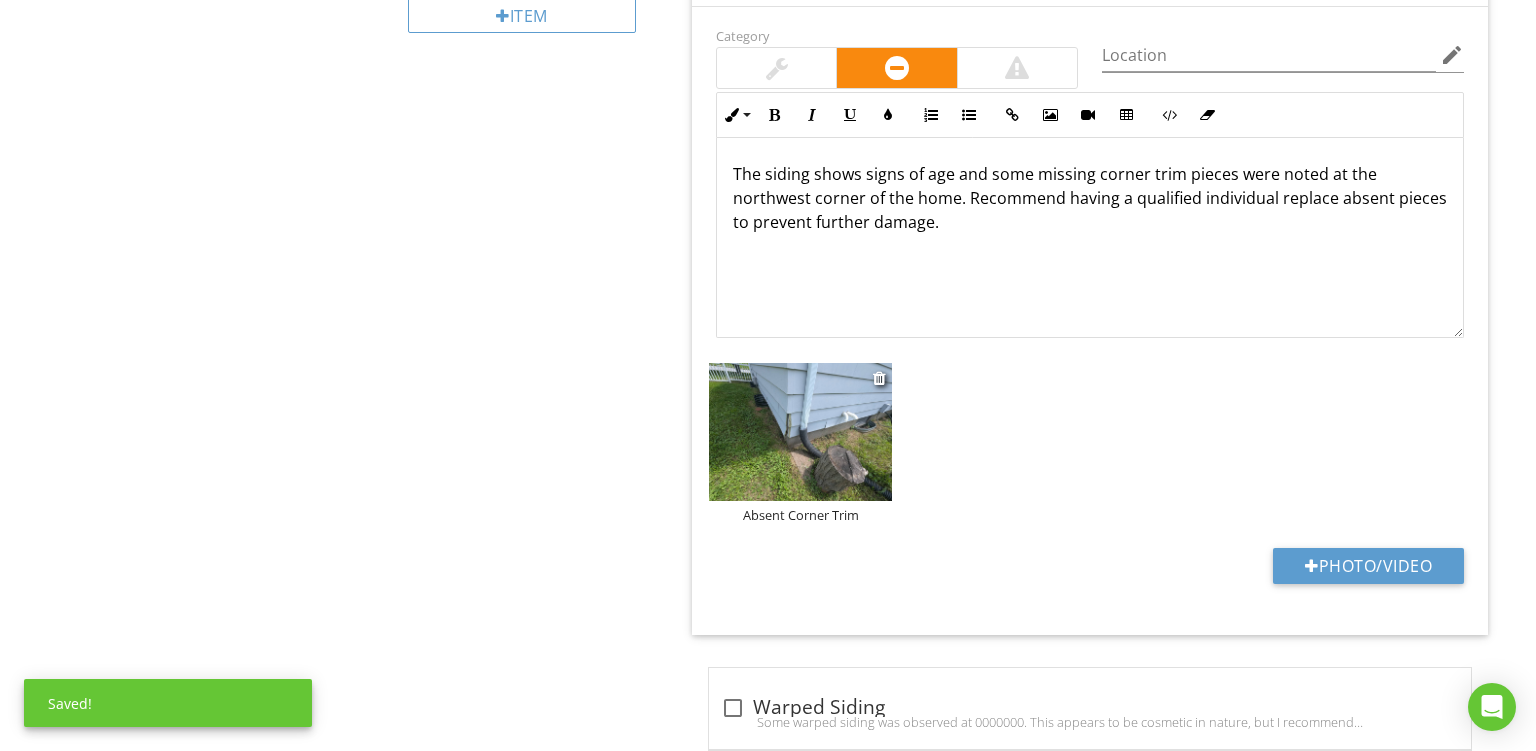 click at bounding box center (800, 432) 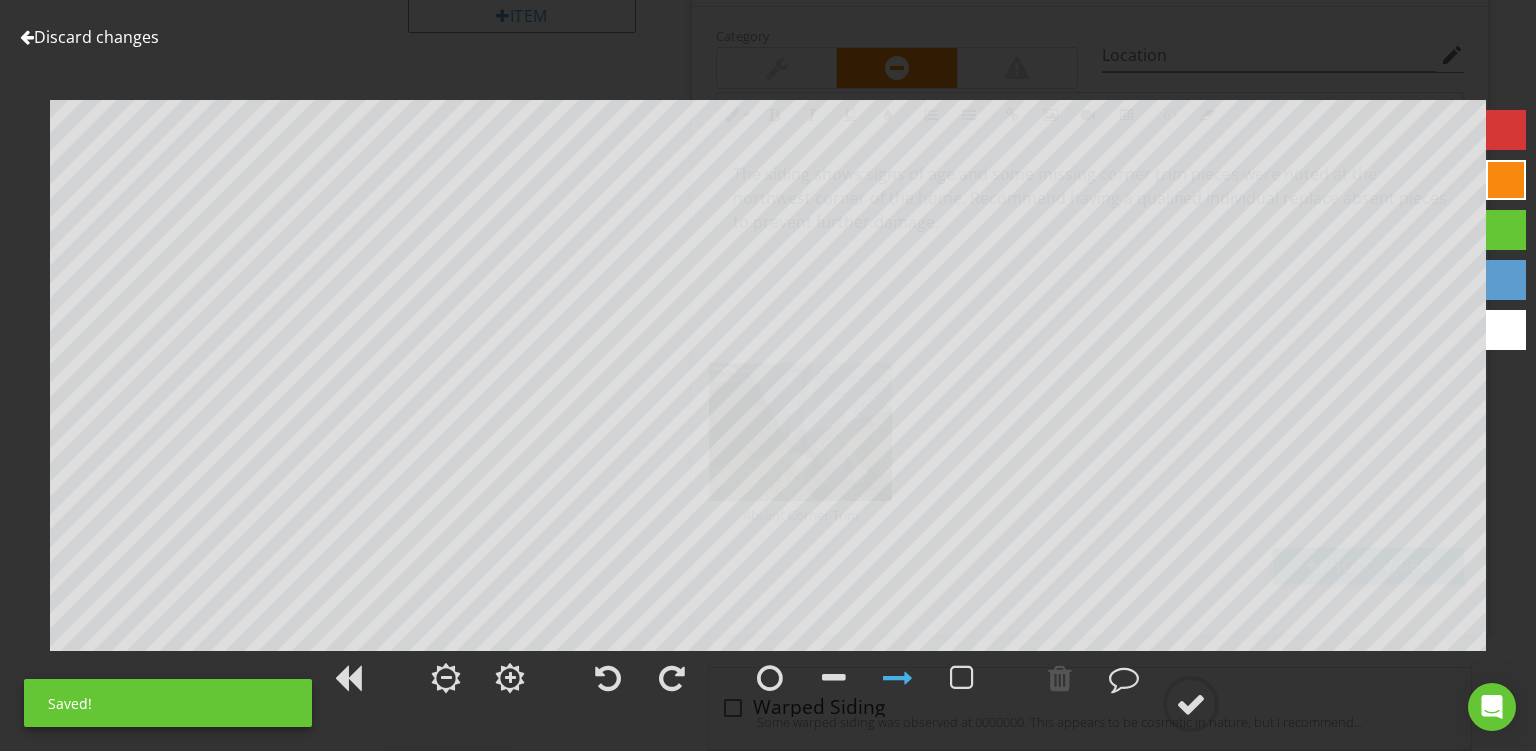 click at bounding box center (1506, 180) 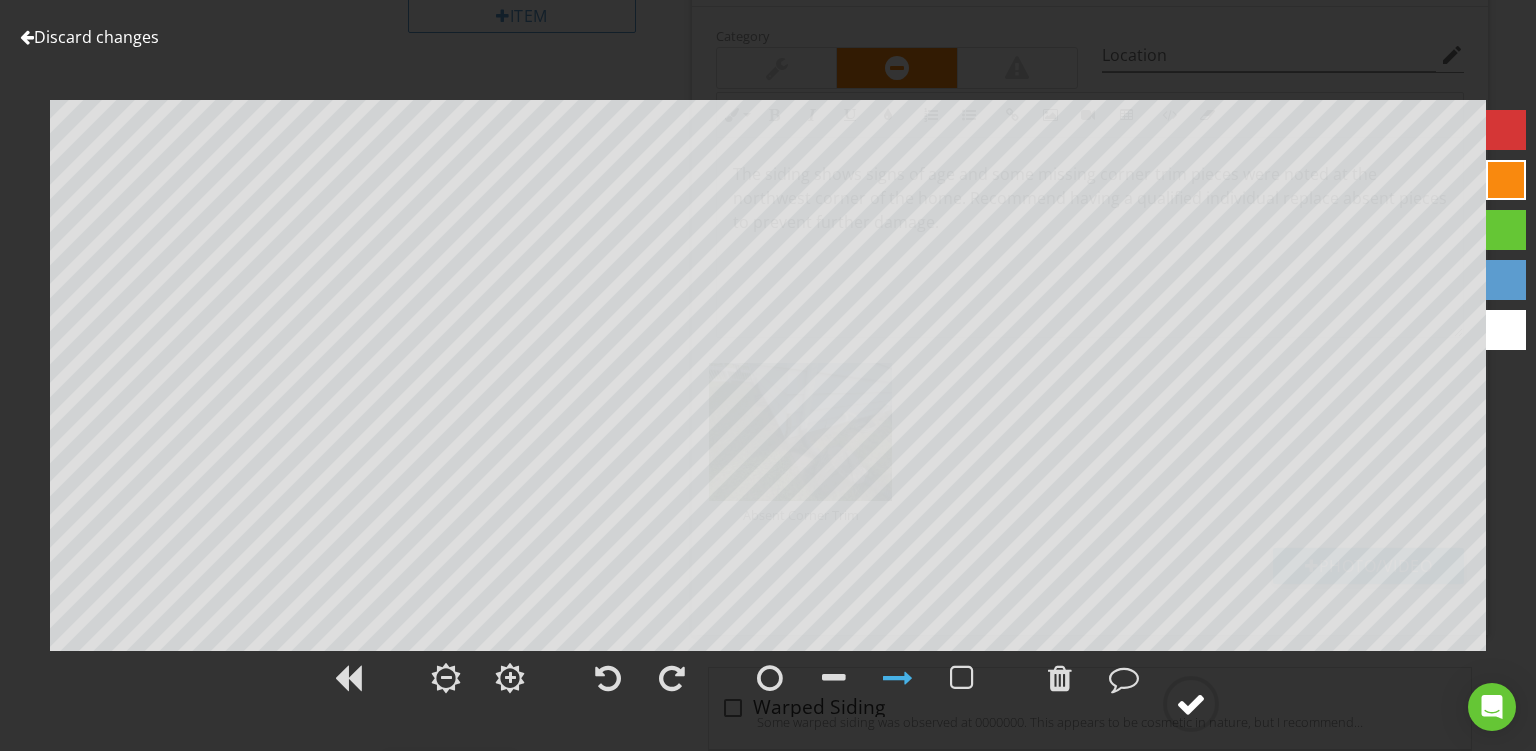 click 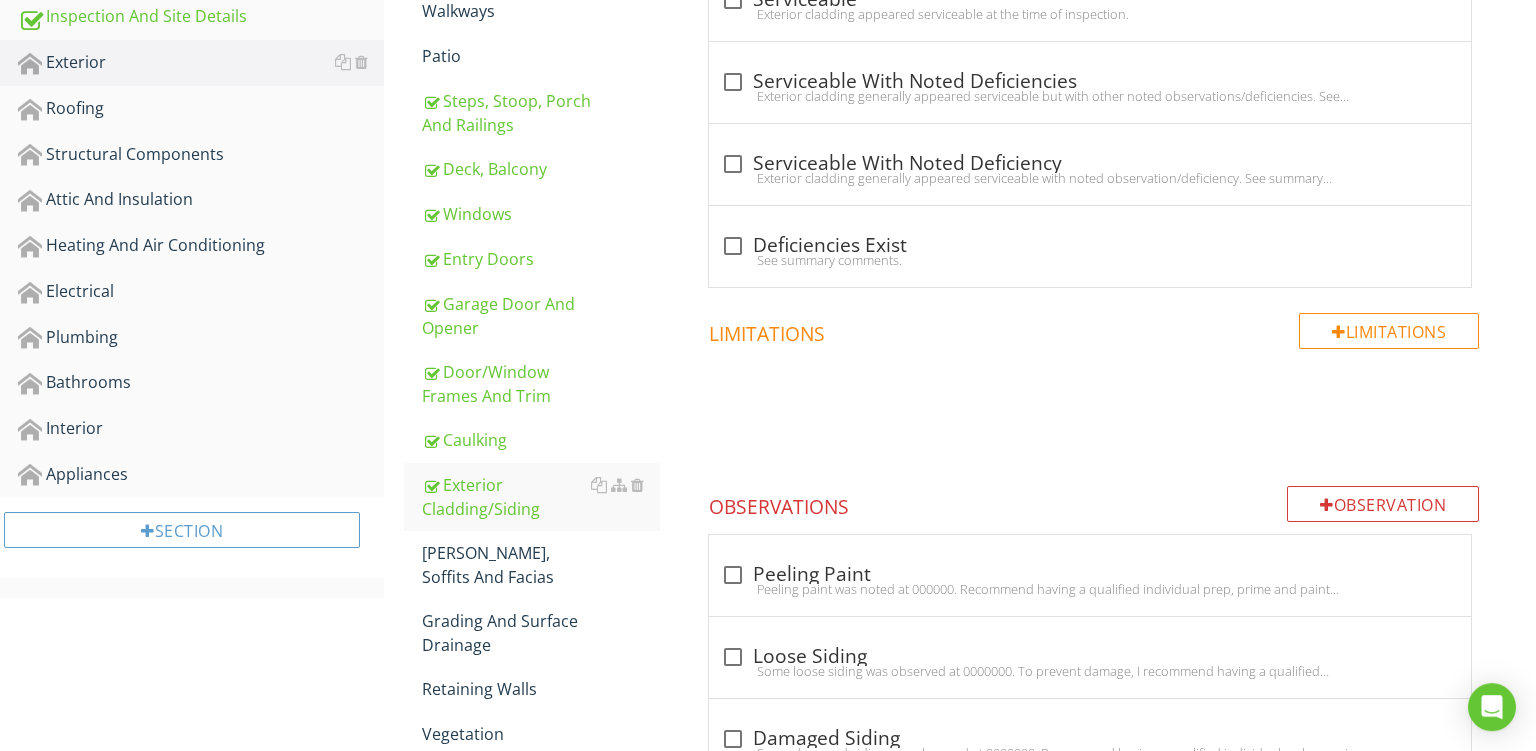 scroll, scrollTop: 558, scrollLeft: 0, axis: vertical 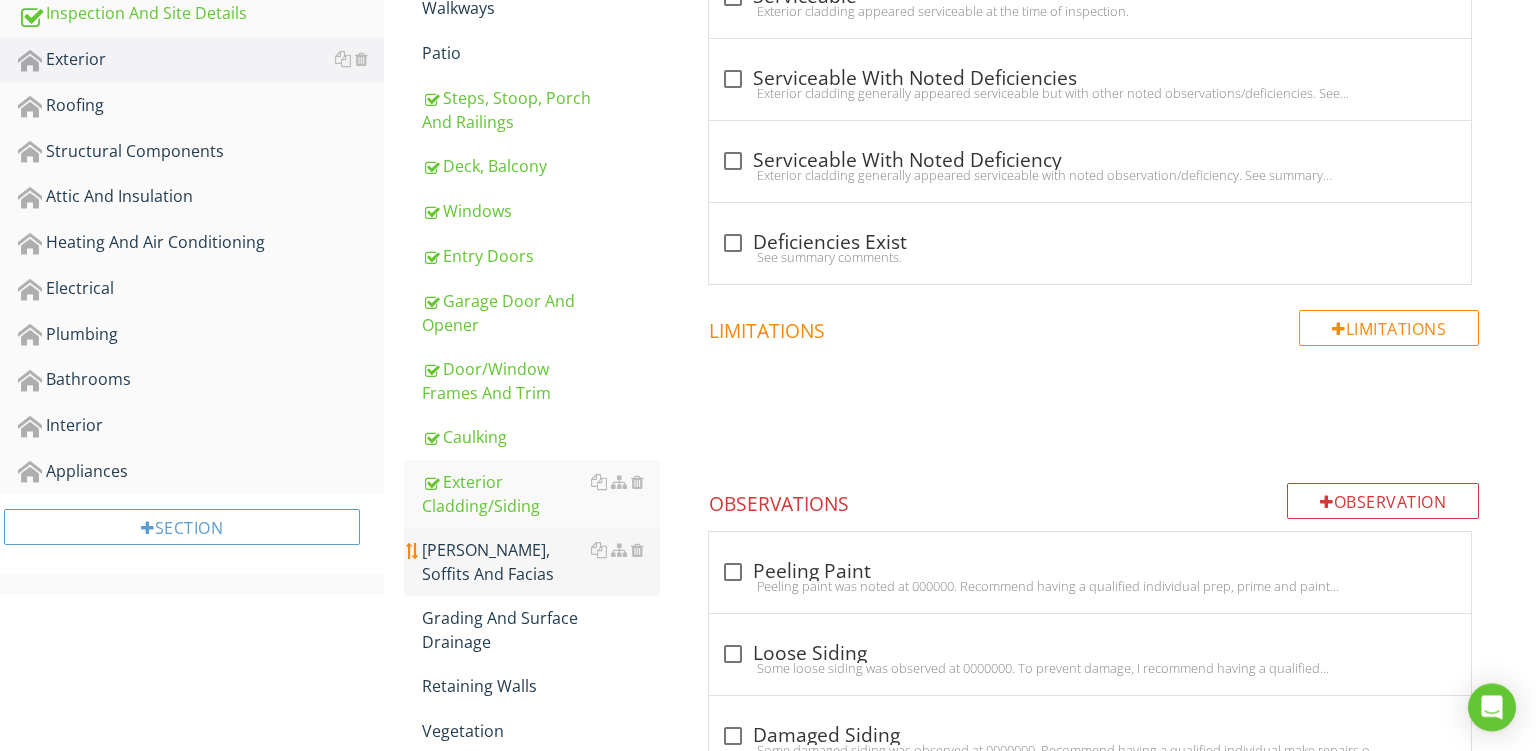 click on "Eaves, Soffits And Facias" at bounding box center (541, 562) 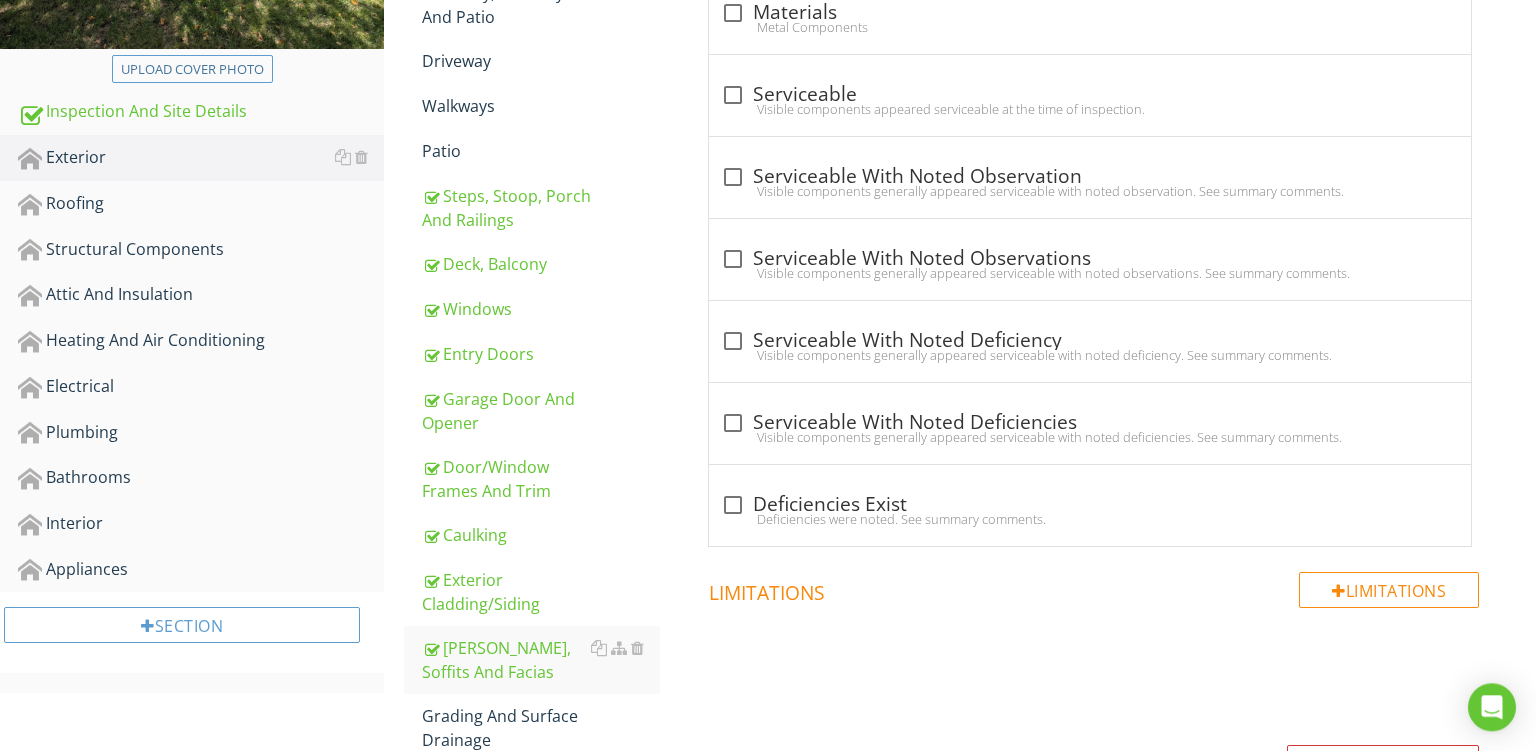 scroll, scrollTop: 208, scrollLeft: 0, axis: vertical 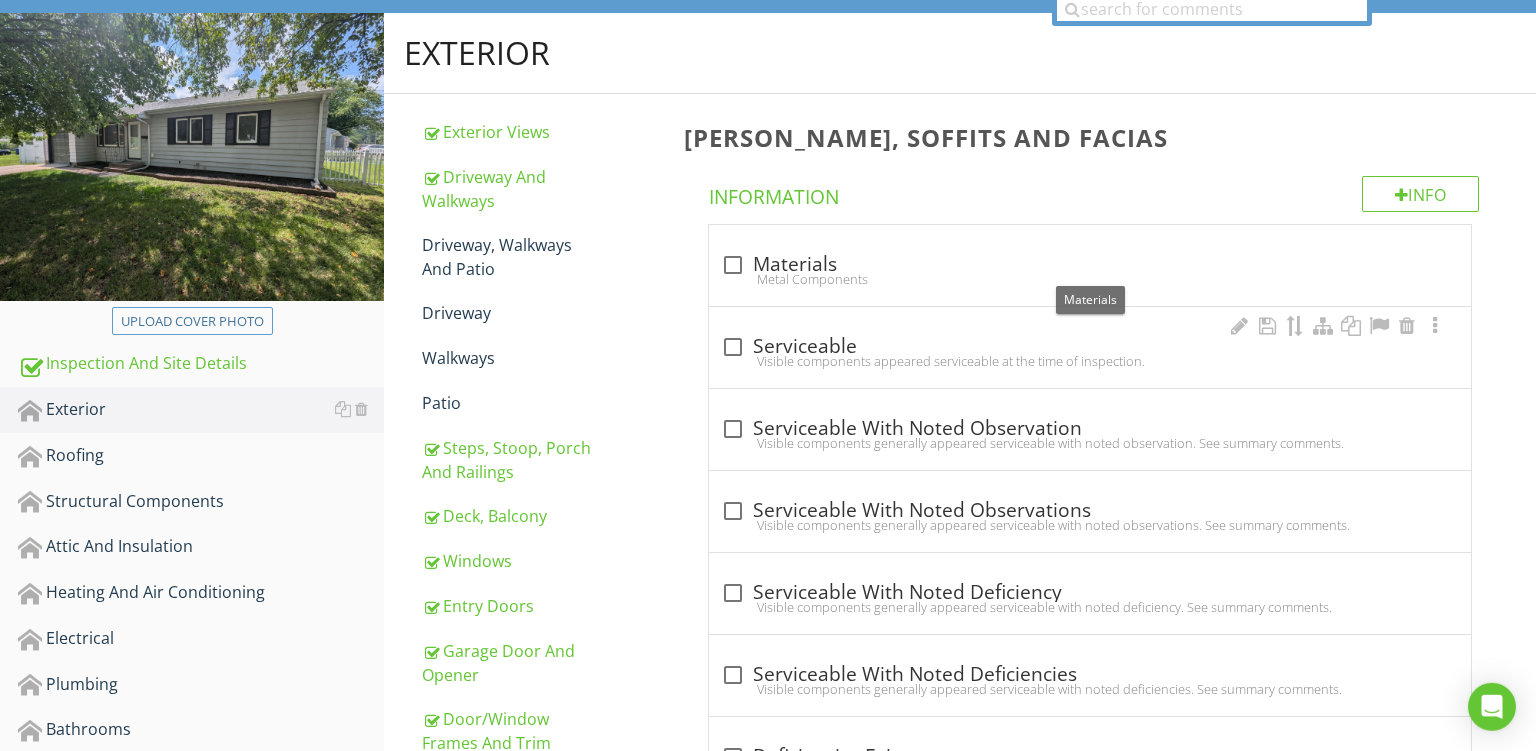 click on "check_box_outline_blank
Serviceable" at bounding box center (1090, 347) 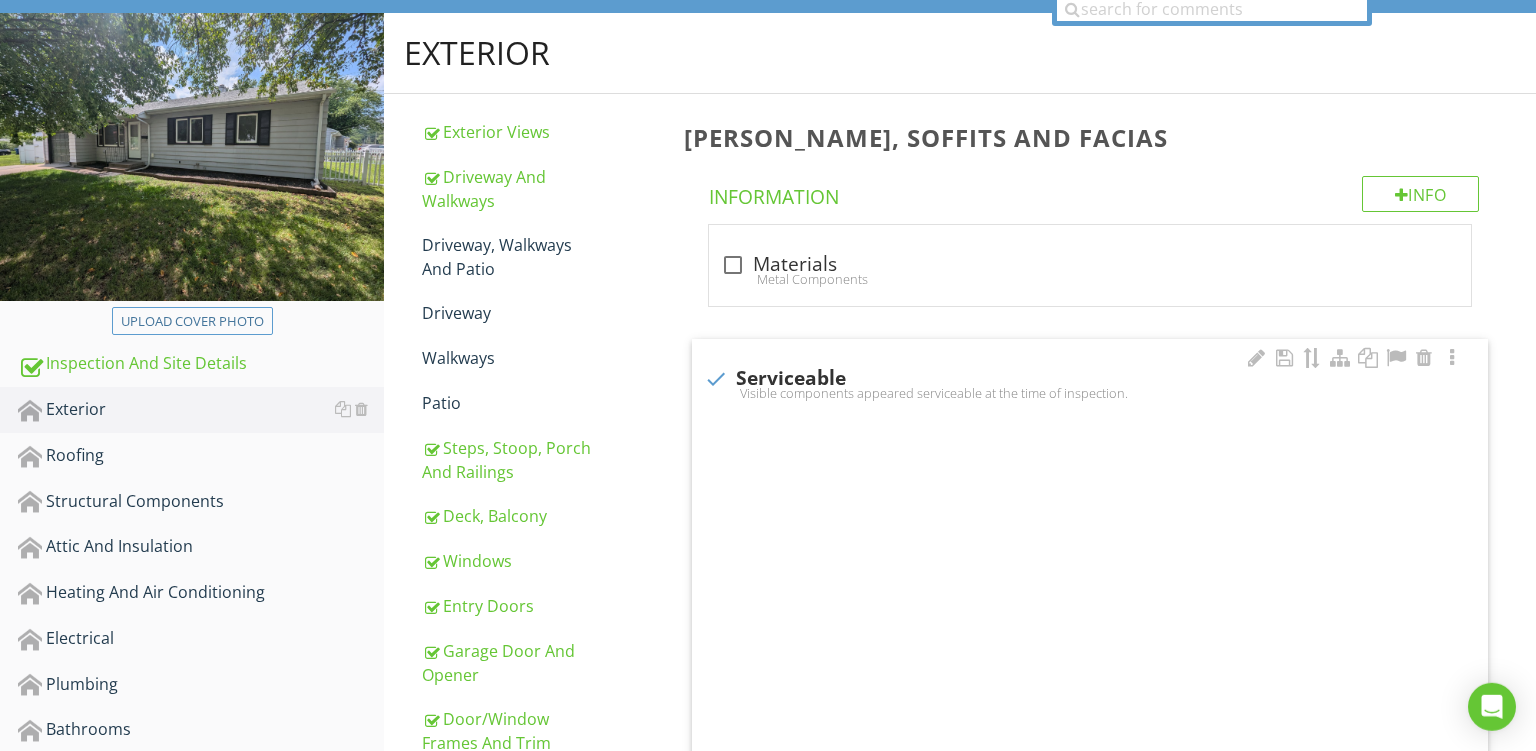 checkbox on "true" 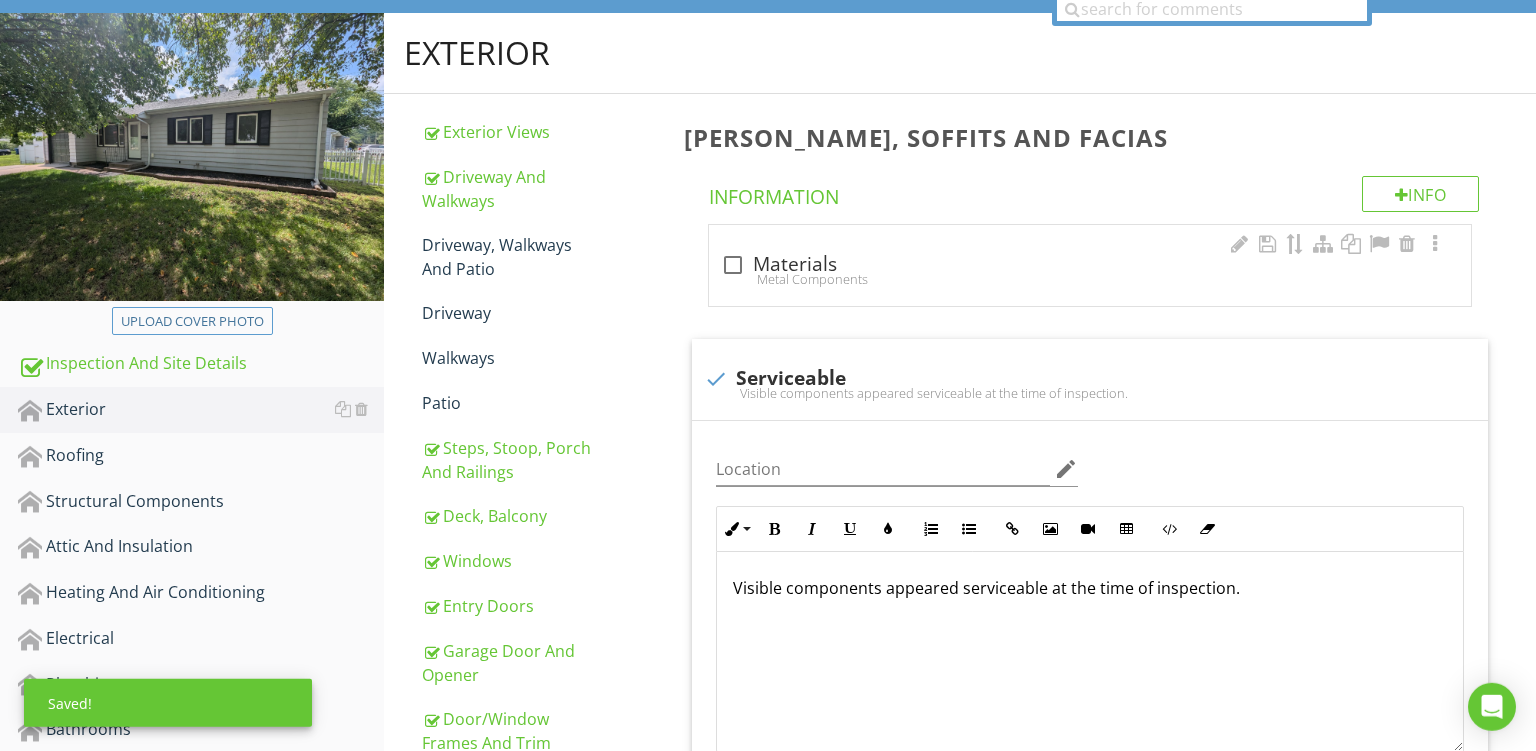 click on "Metal Components" at bounding box center (1090, 279) 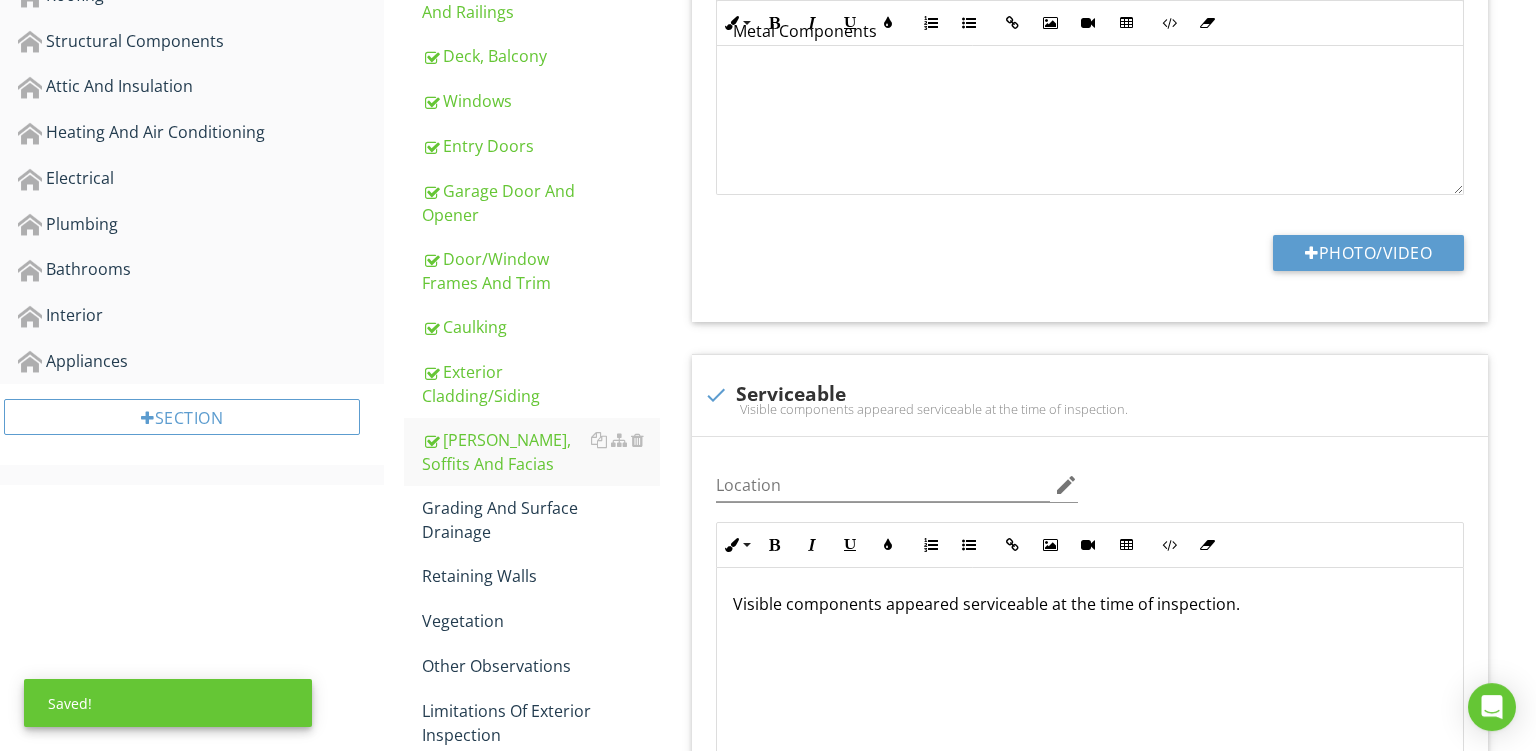 scroll, scrollTop: 841, scrollLeft: 0, axis: vertical 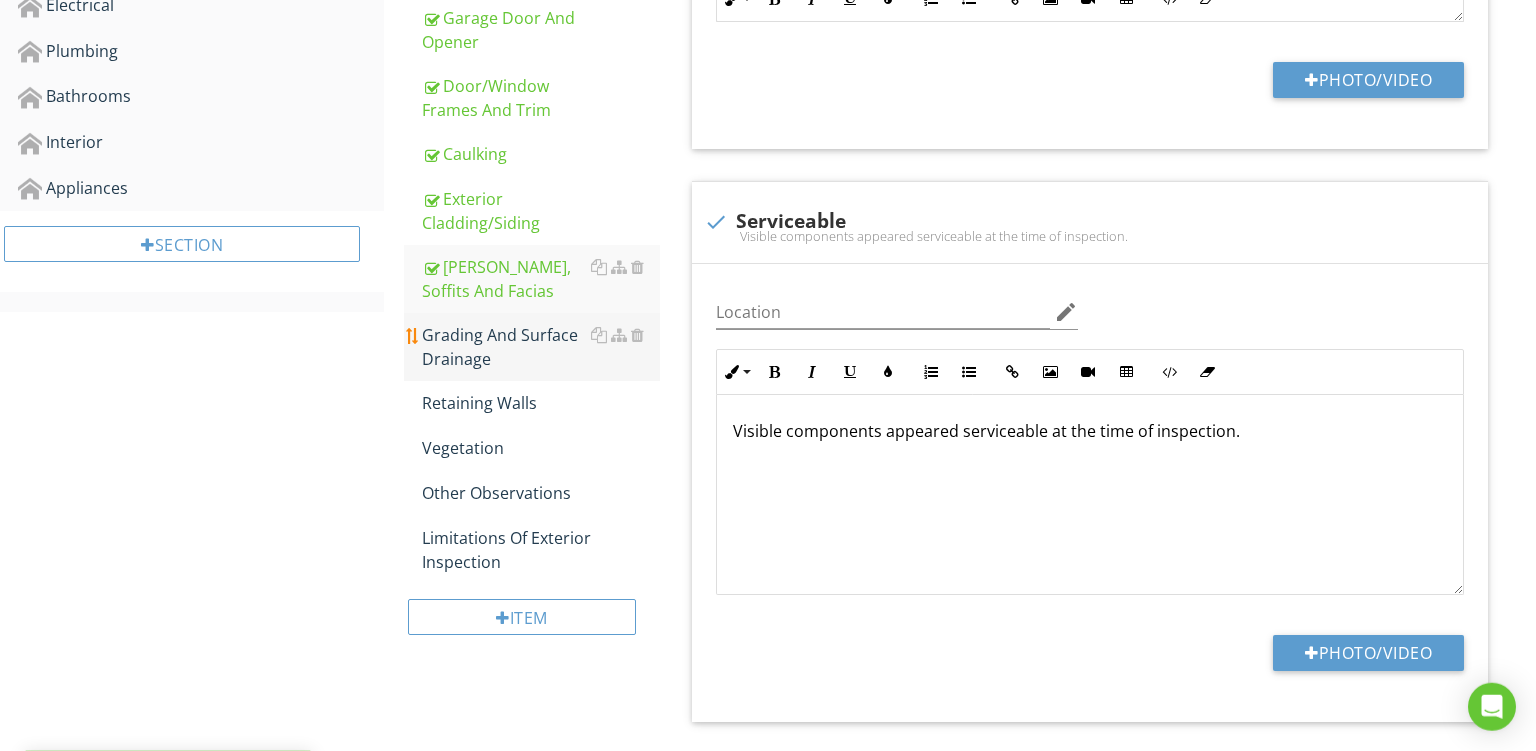 click on "Grading And Surface Drainage" at bounding box center [541, 347] 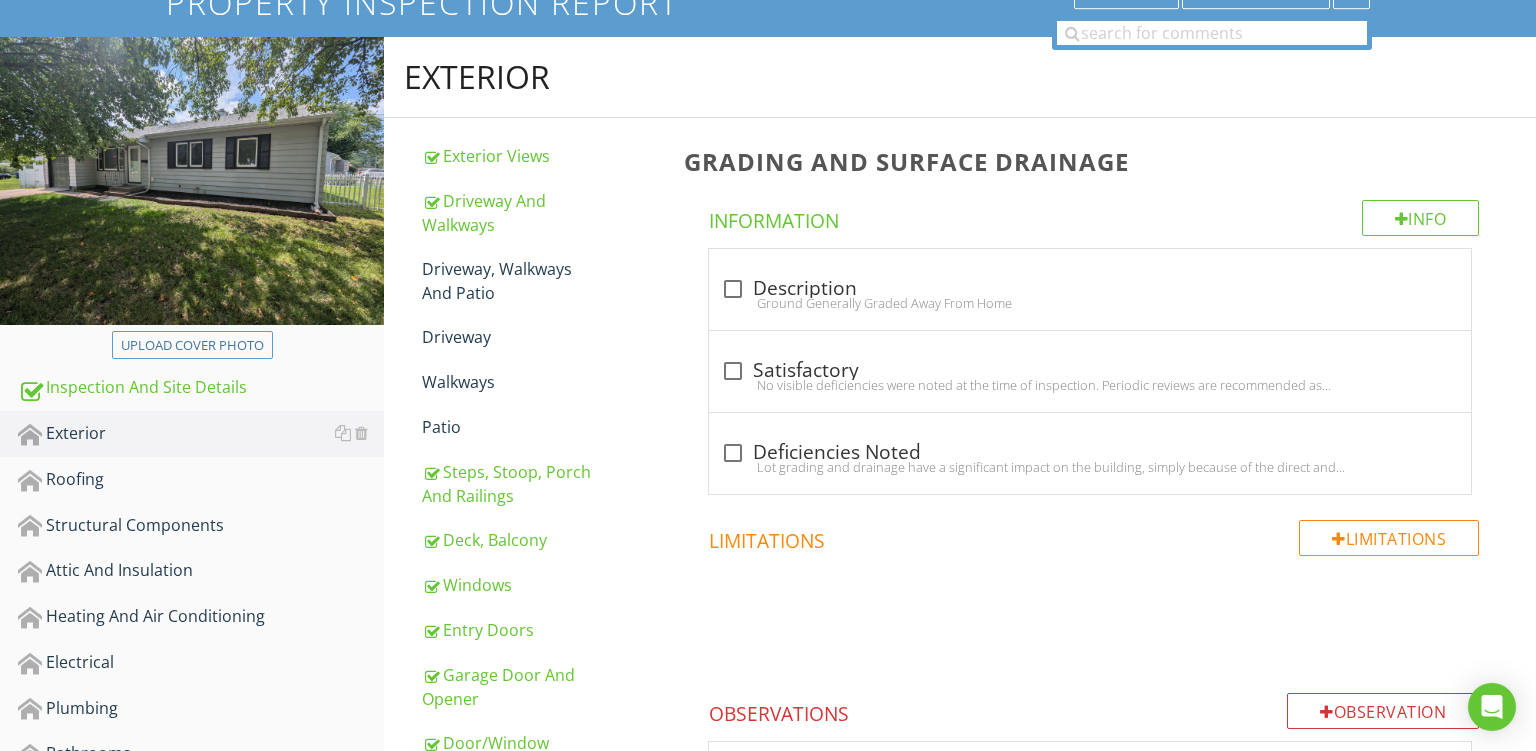 scroll, scrollTop: 181, scrollLeft: 0, axis: vertical 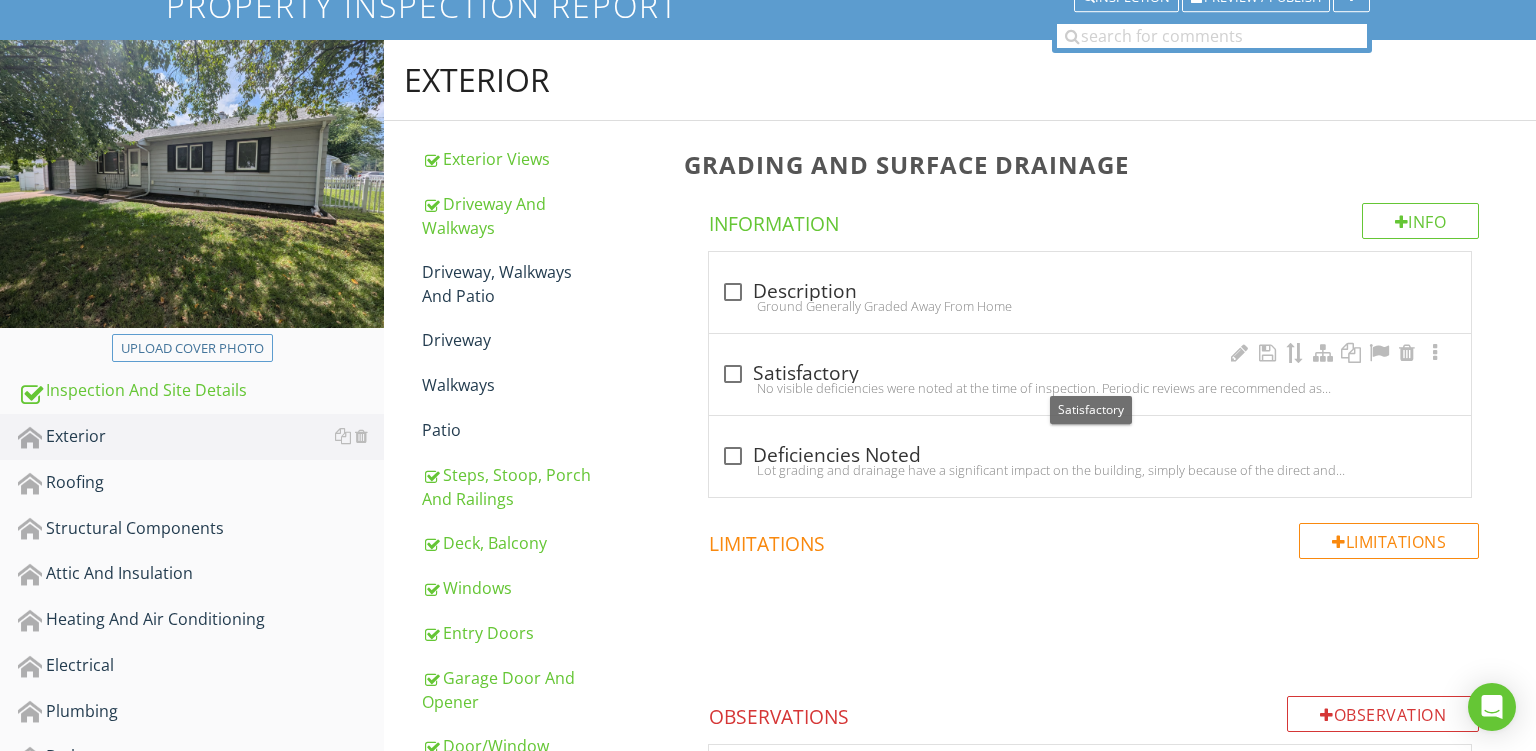 click on "check_box_outline_blank
Satisfactory" at bounding box center (1090, 372) 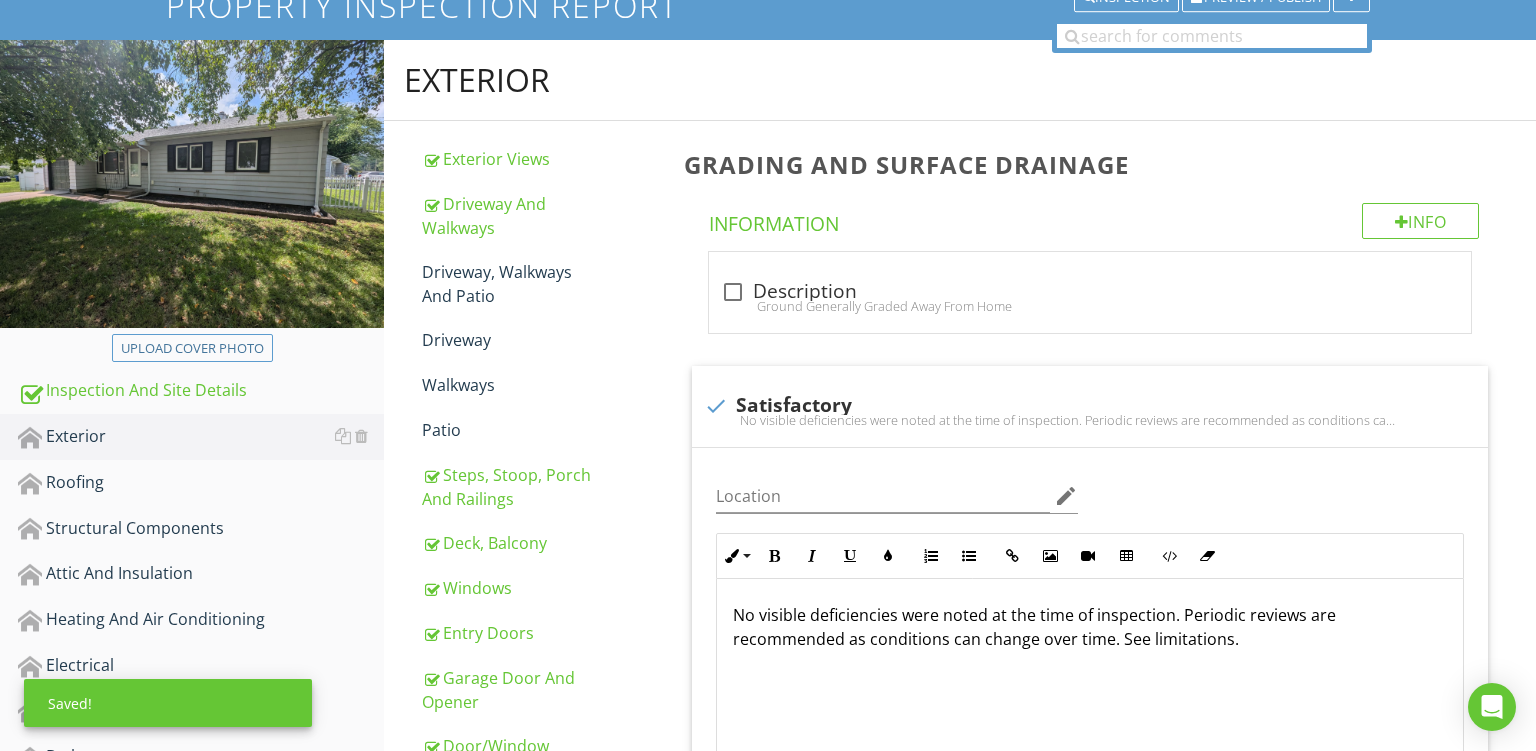 scroll, scrollTop: 353, scrollLeft: 0, axis: vertical 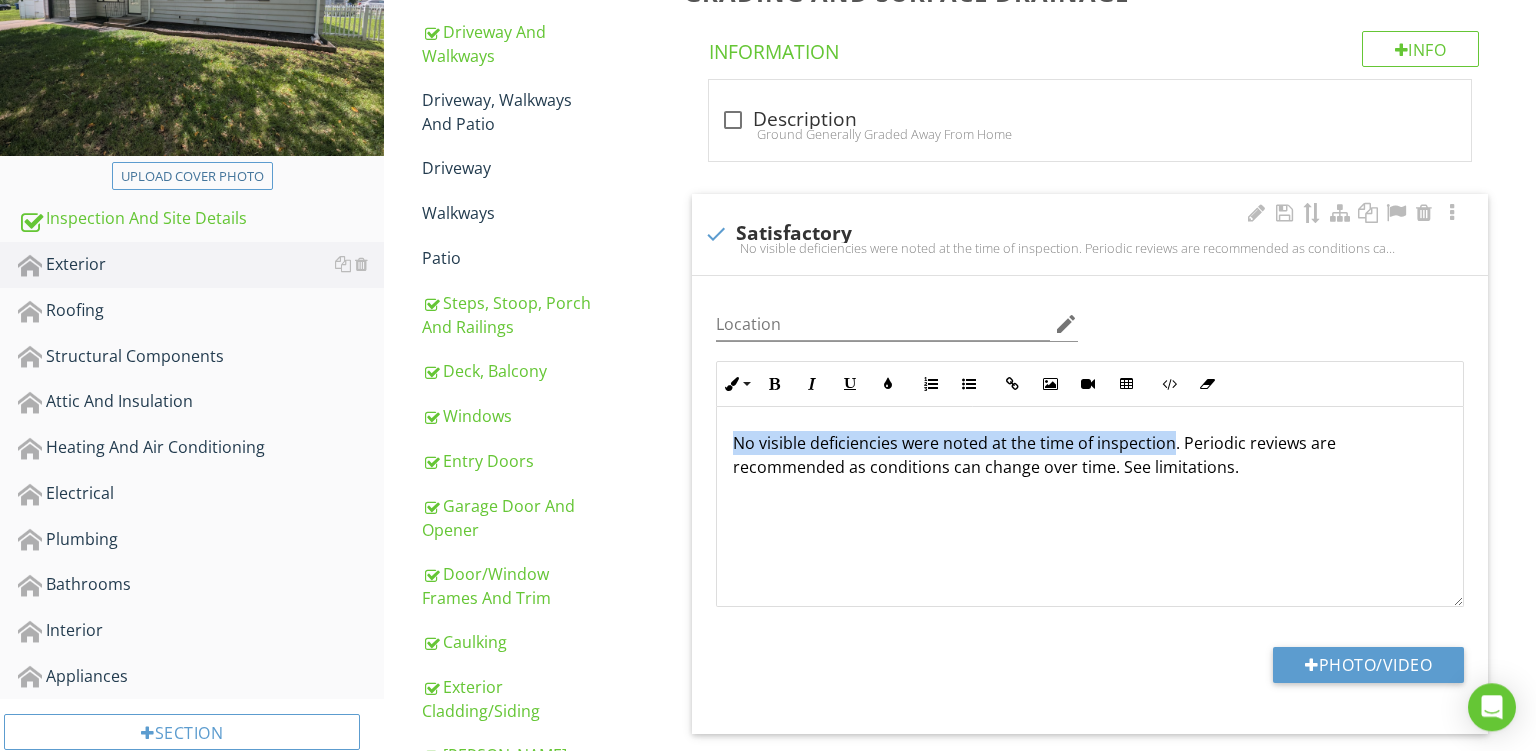 drag, startPoint x: 1166, startPoint y: 438, endPoint x: 314, endPoint y: 199, distance: 884.887 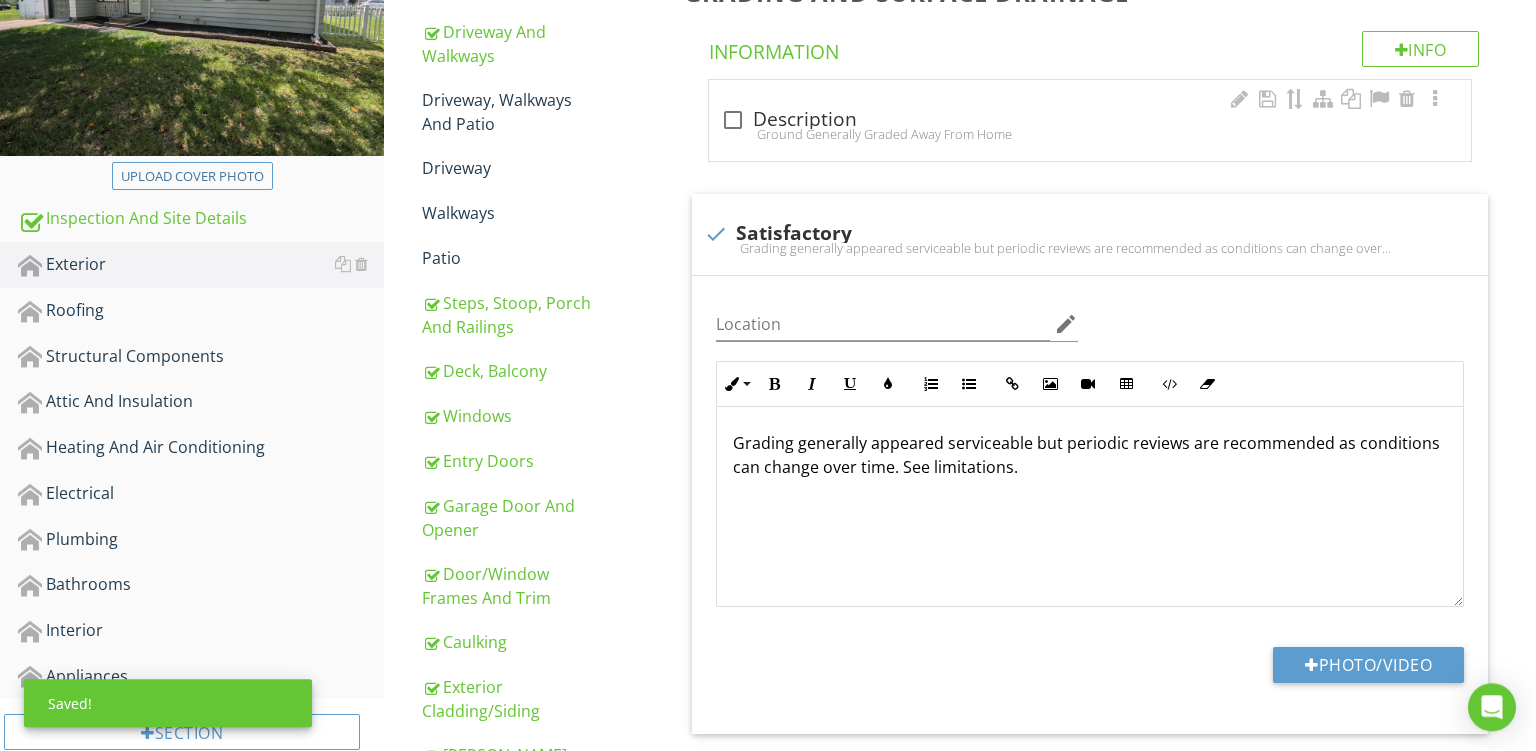 click on "check_box_outline_blank
Description" at bounding box center [1090, 120] 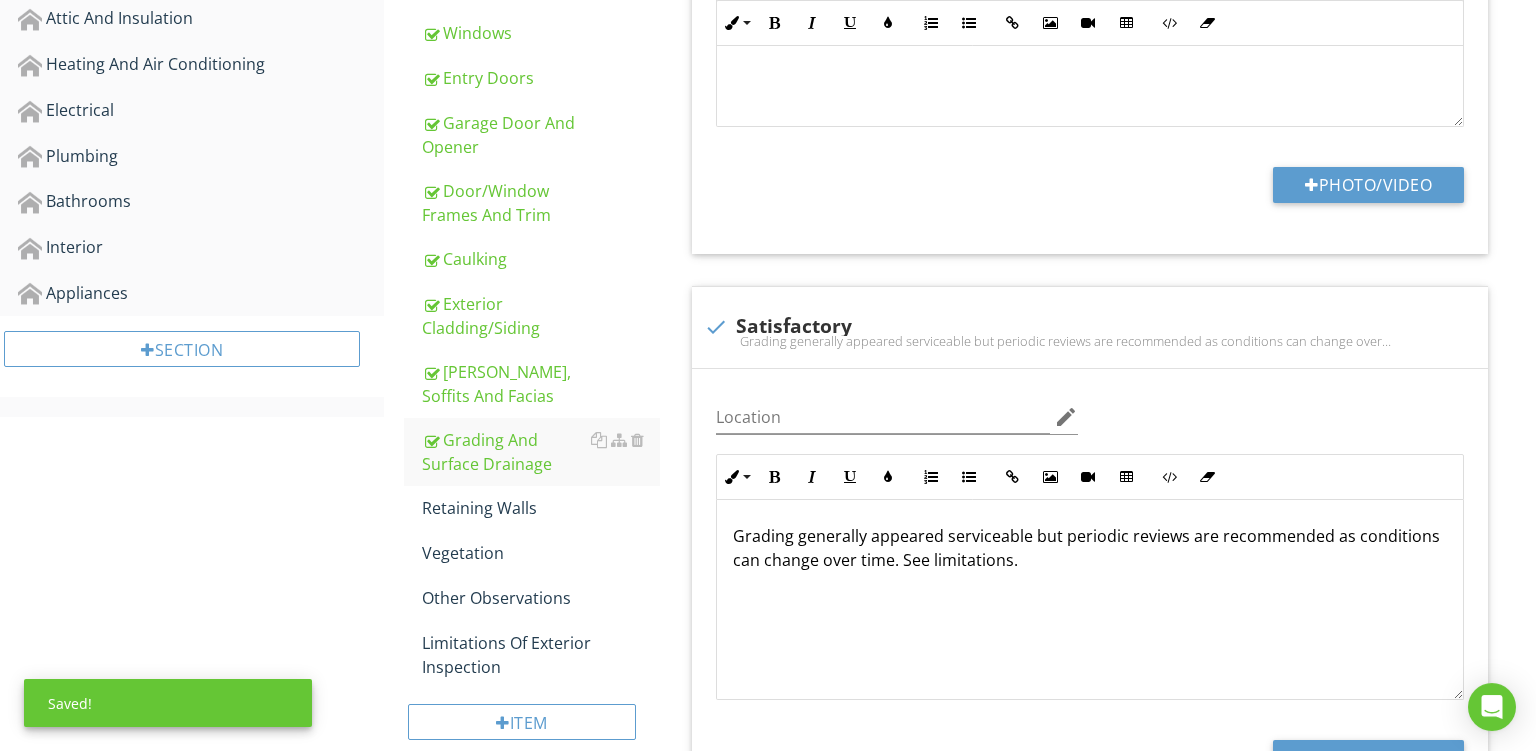 scroll, scrollTop: 976, scrollLeft: 0, axis: vertical 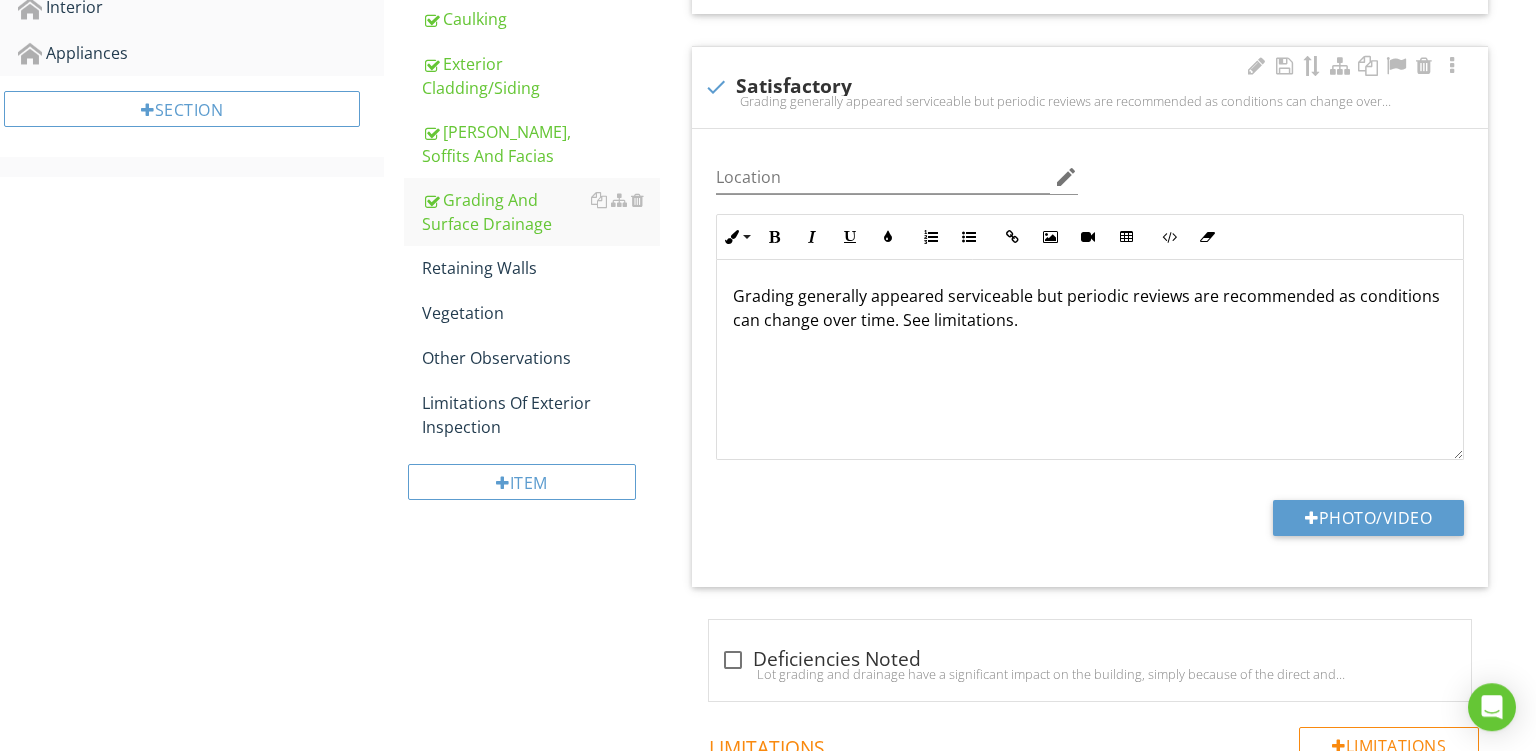click on "Grading generally appeared serviceable but periodic reviews are recommended as conditions can change over time. See limitations." at bounding box center (1090, 308) 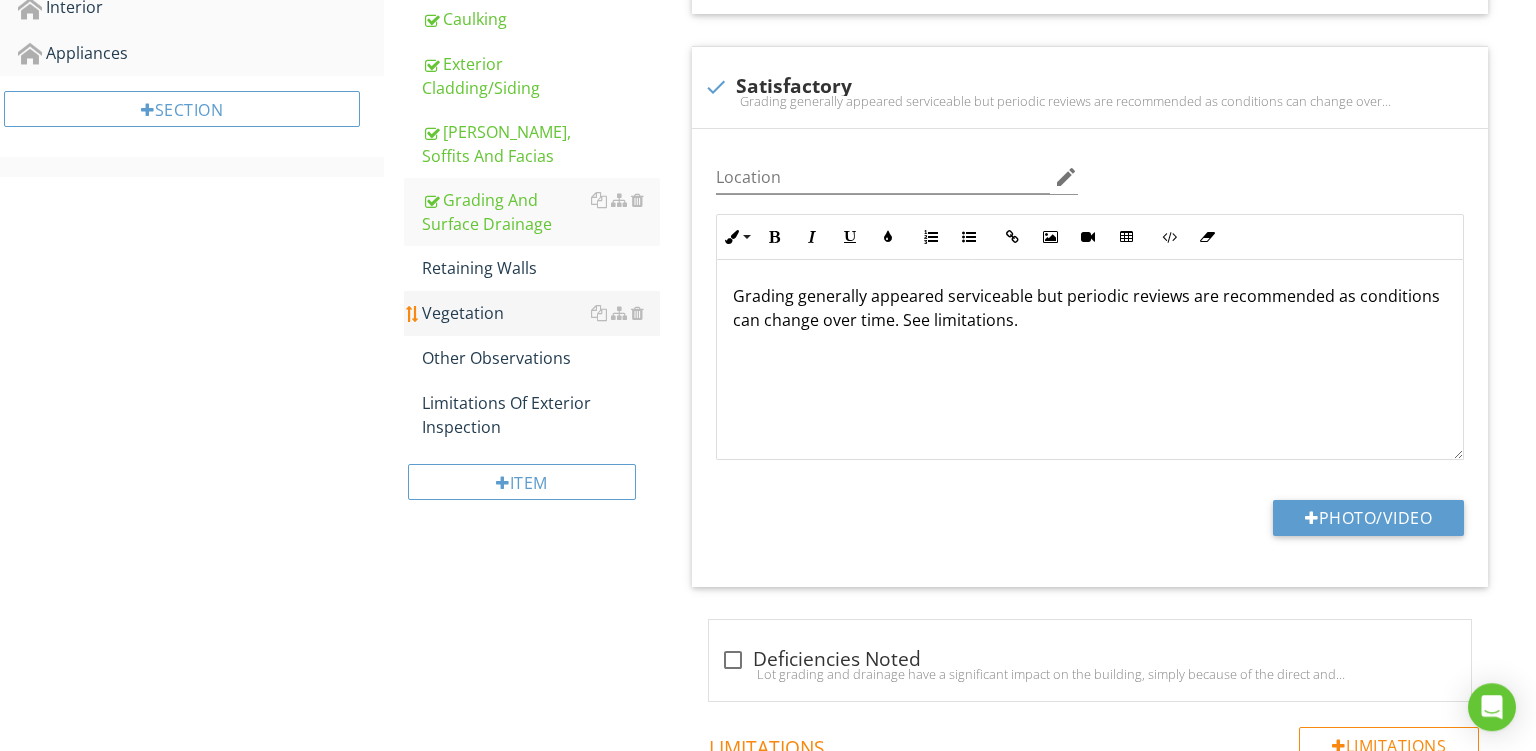 click on "Vegetation" at bounding box center [541, 313] 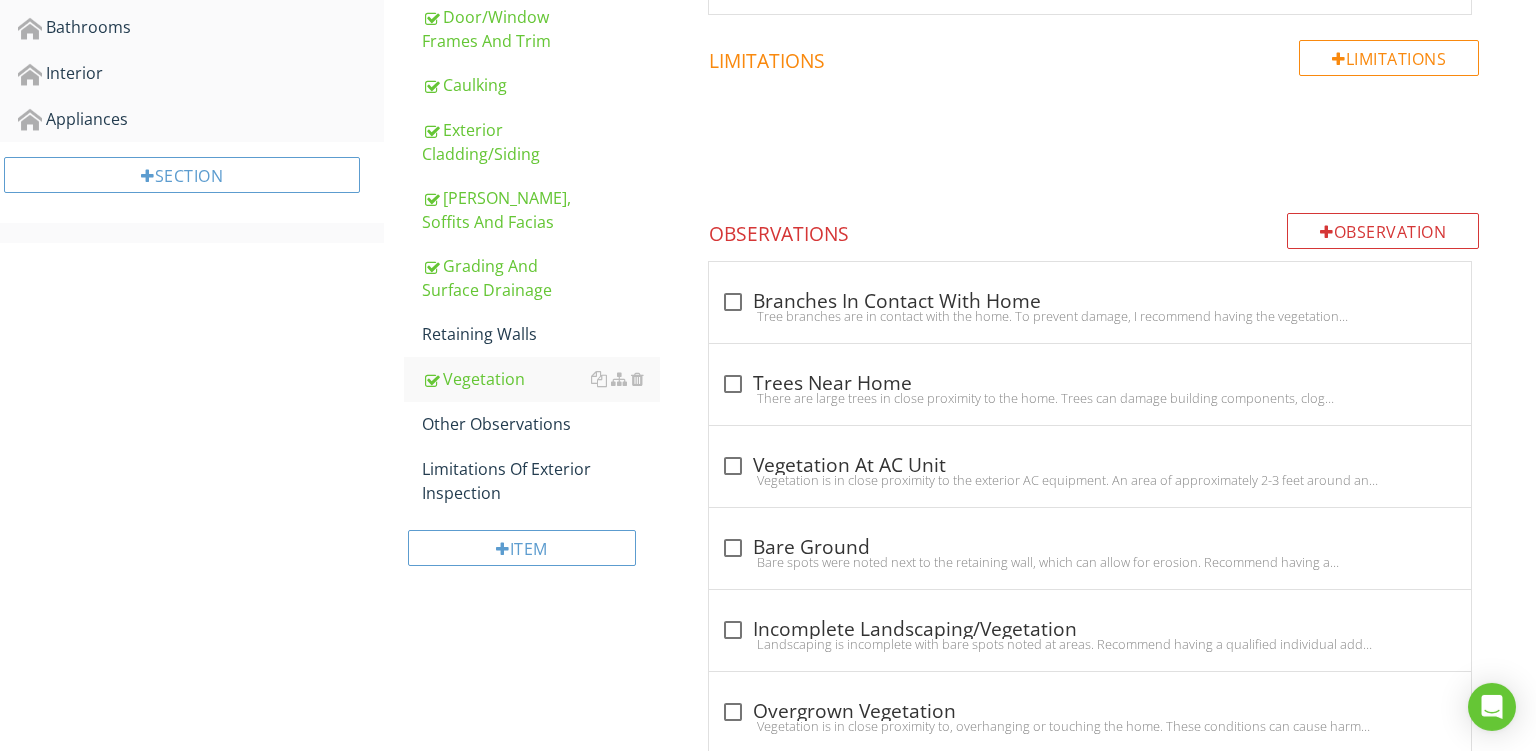 scroll, scrollTop: 919, scrollLeft: 0, axis: vertical 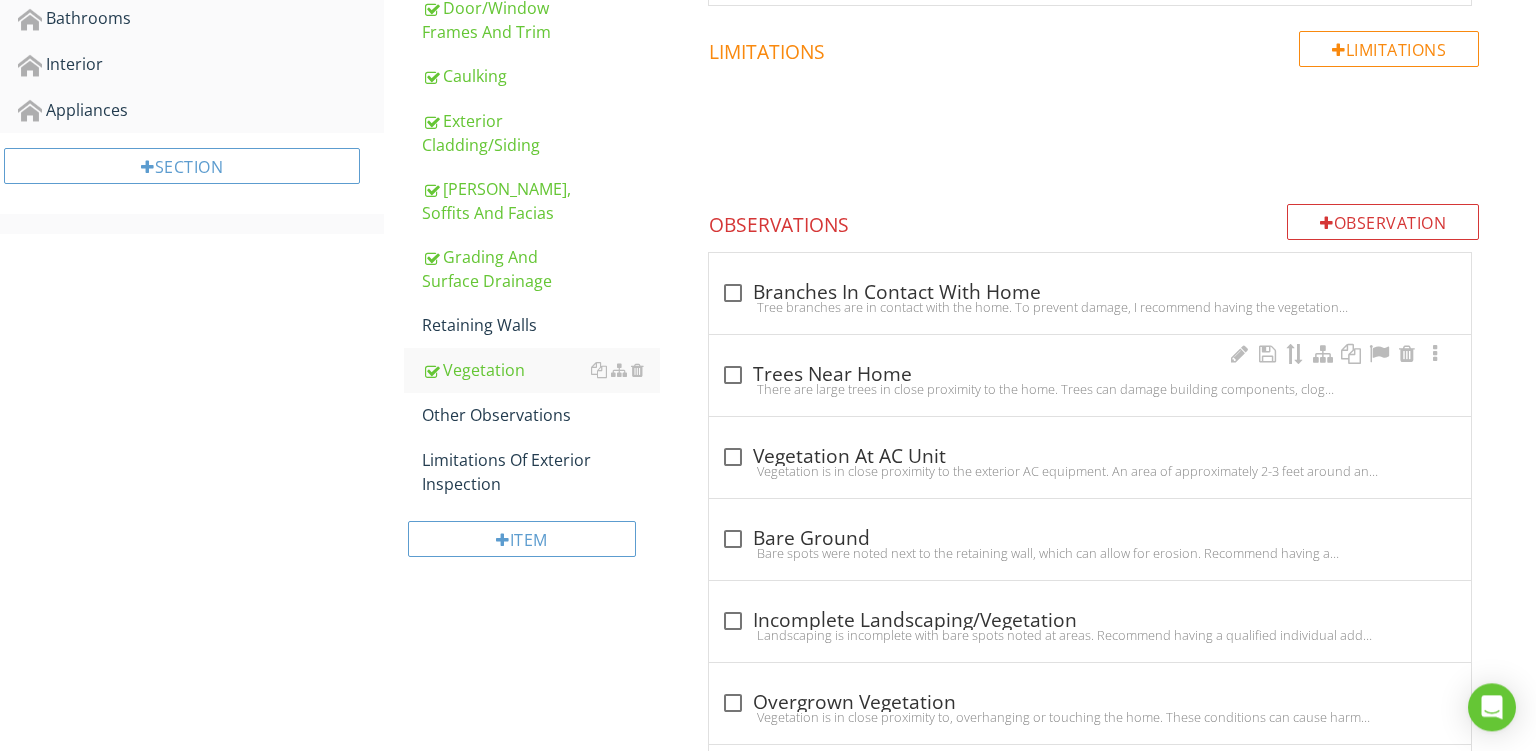 click on "There are large trees in close proximity to the home. Trees can damage building components, clog drainage pipes and block gutters.  Large trees should be periodically reviewed for pruning, de-limbing, and/or removal as needed." at bounding box center (1090, 389) 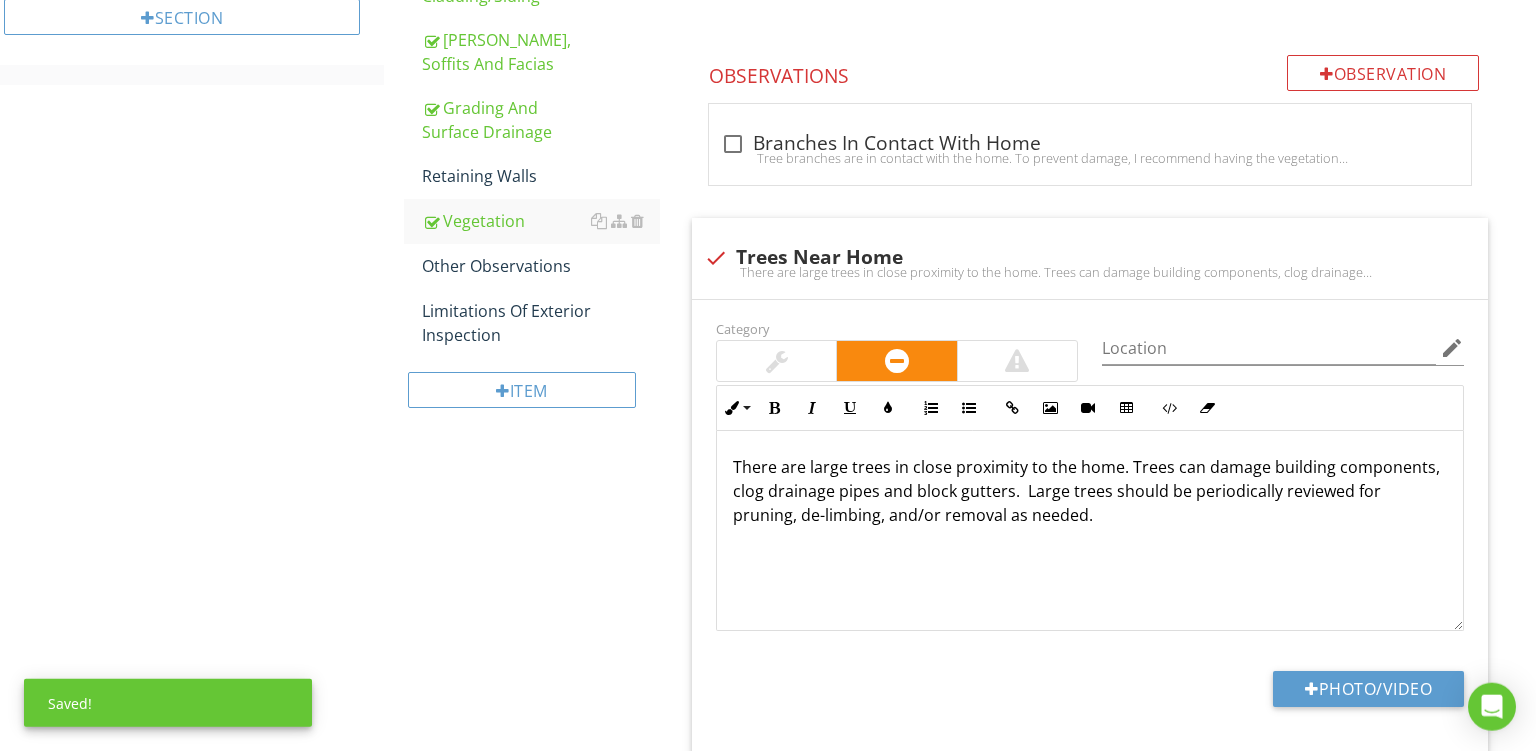 scroll, scrollTop: 1076, scrollLeft: 0, axis: vertical 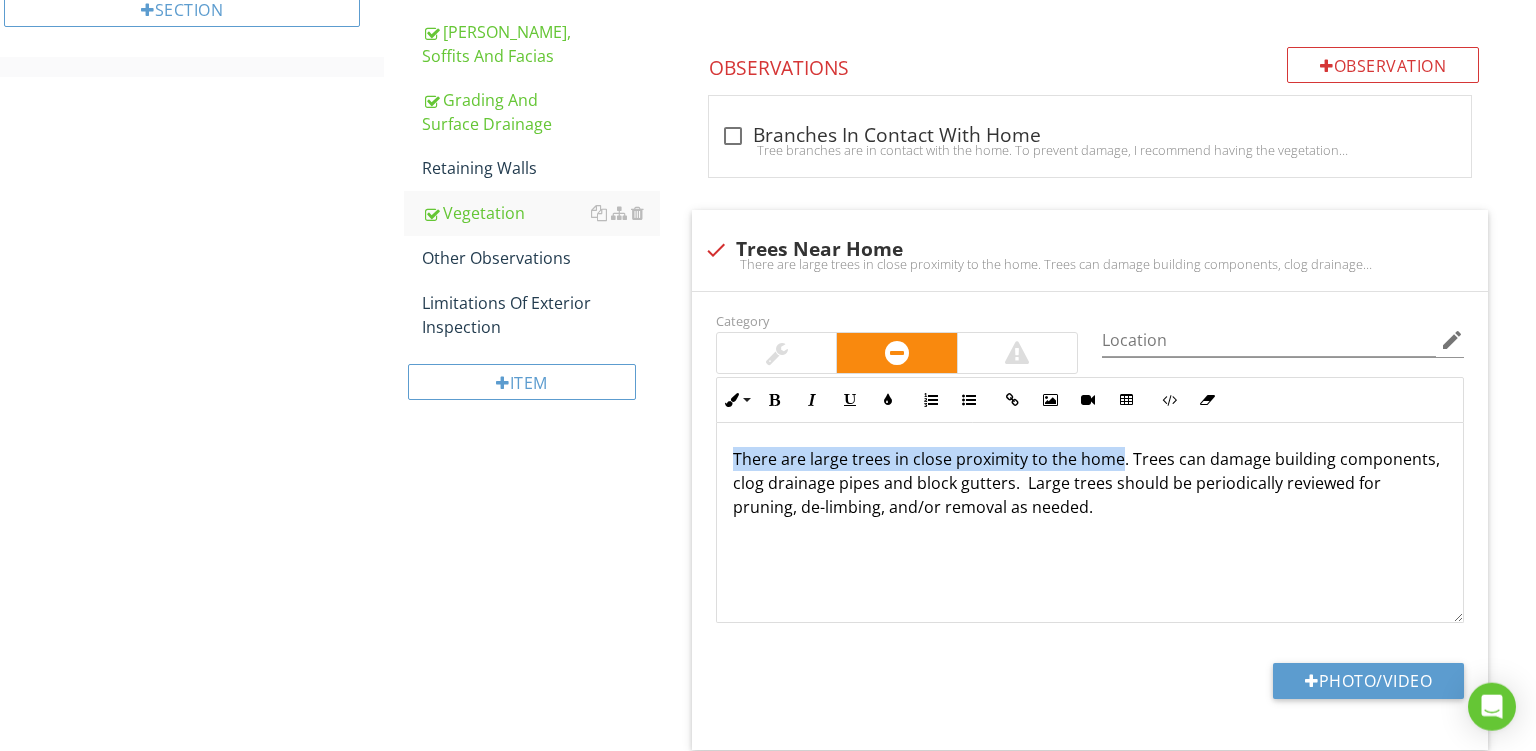 drag, startPoint x: 1118, startPoint y: 462, endPoint x: 99, endPoint y: 230, distance: 1045.0765 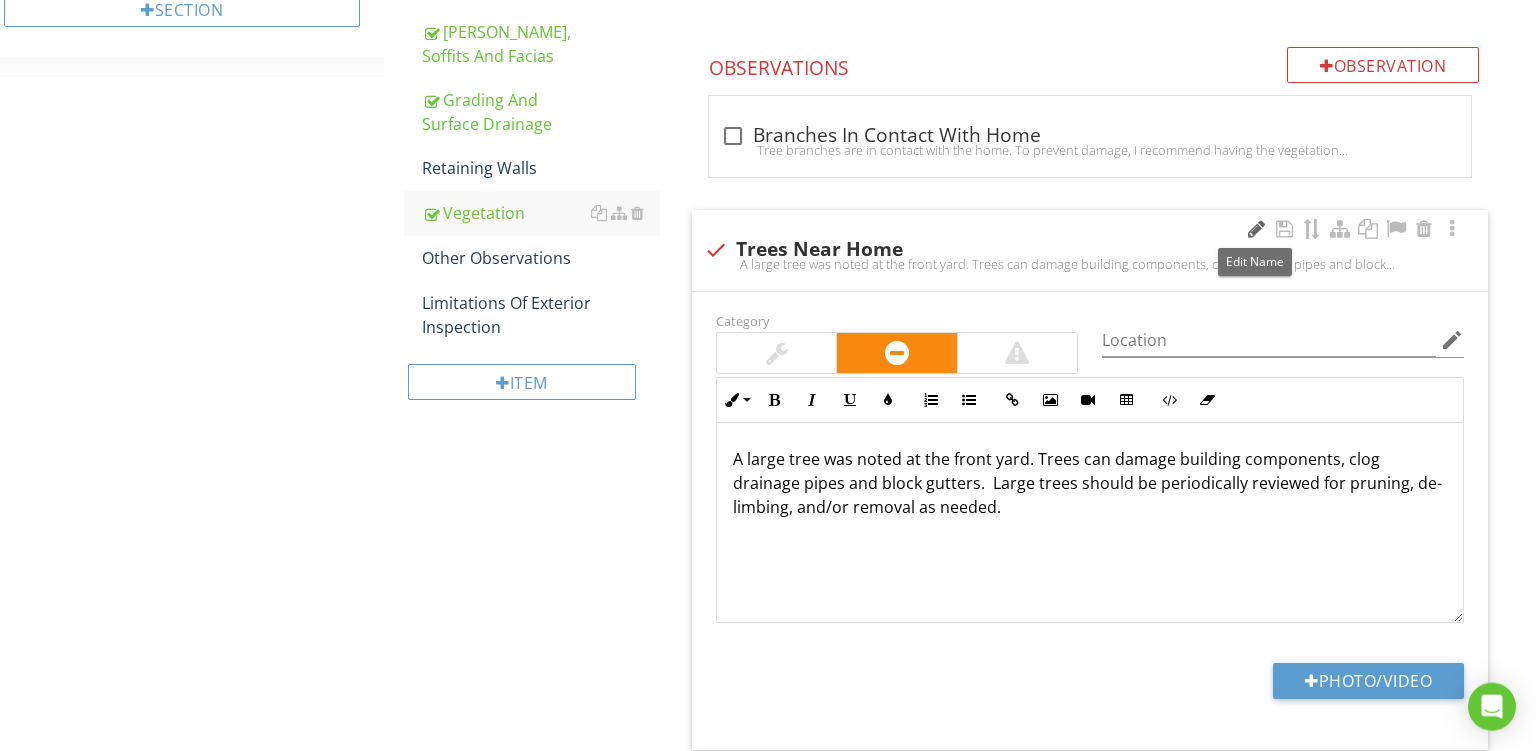 click at bounding box center [1256, 229] 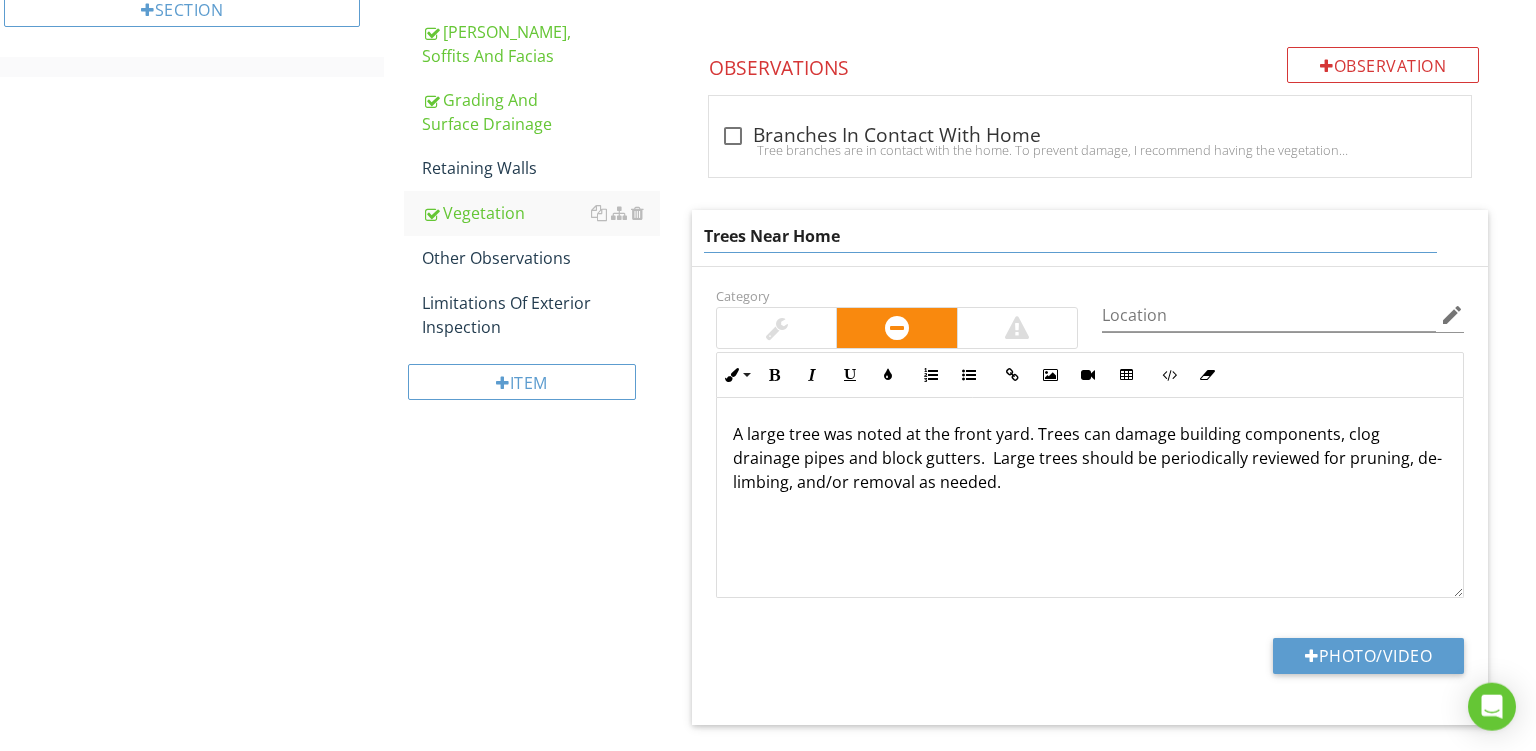 click on "Trees Near Home" at bounding box center [1070, 236] 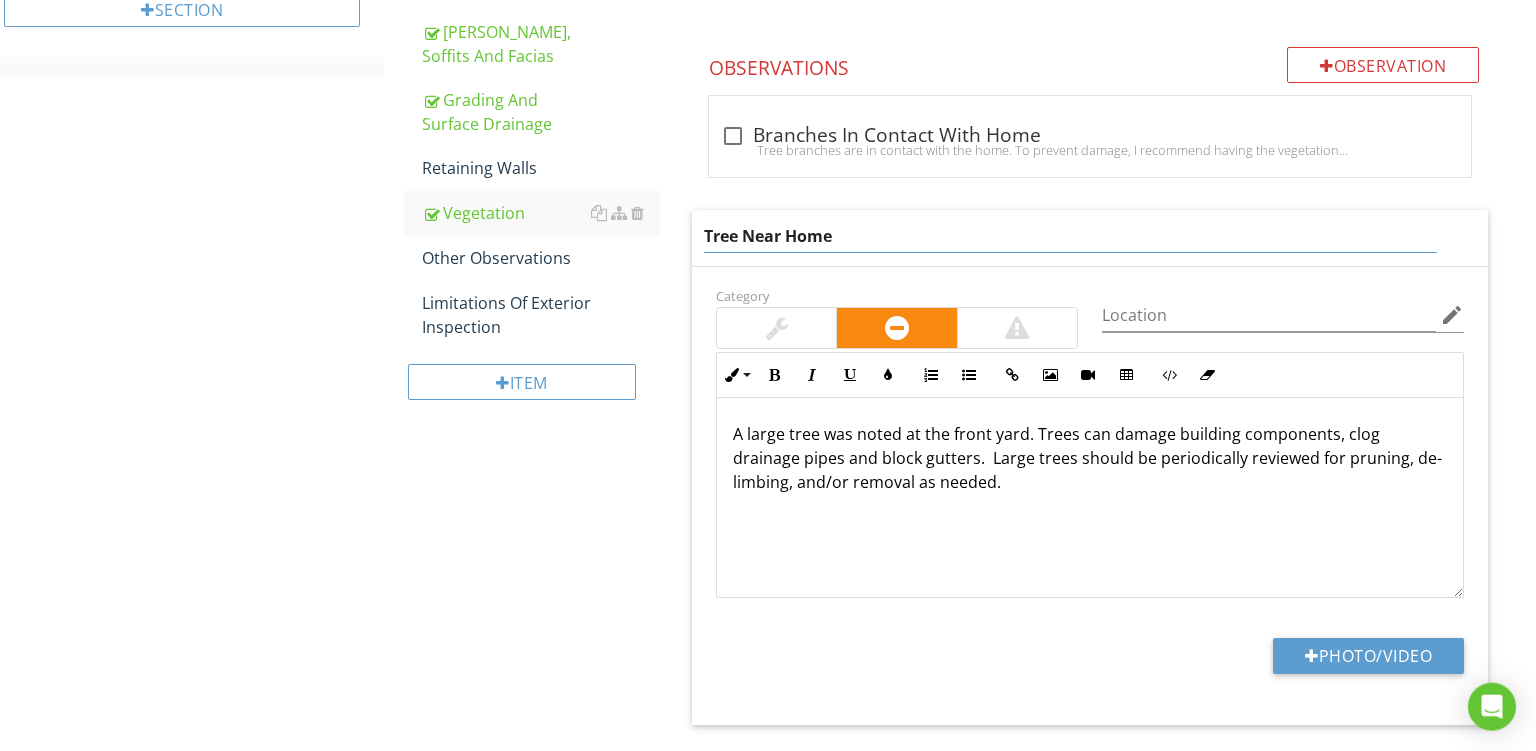 click on "Photo/Video" at bounding box center (1090, 663) 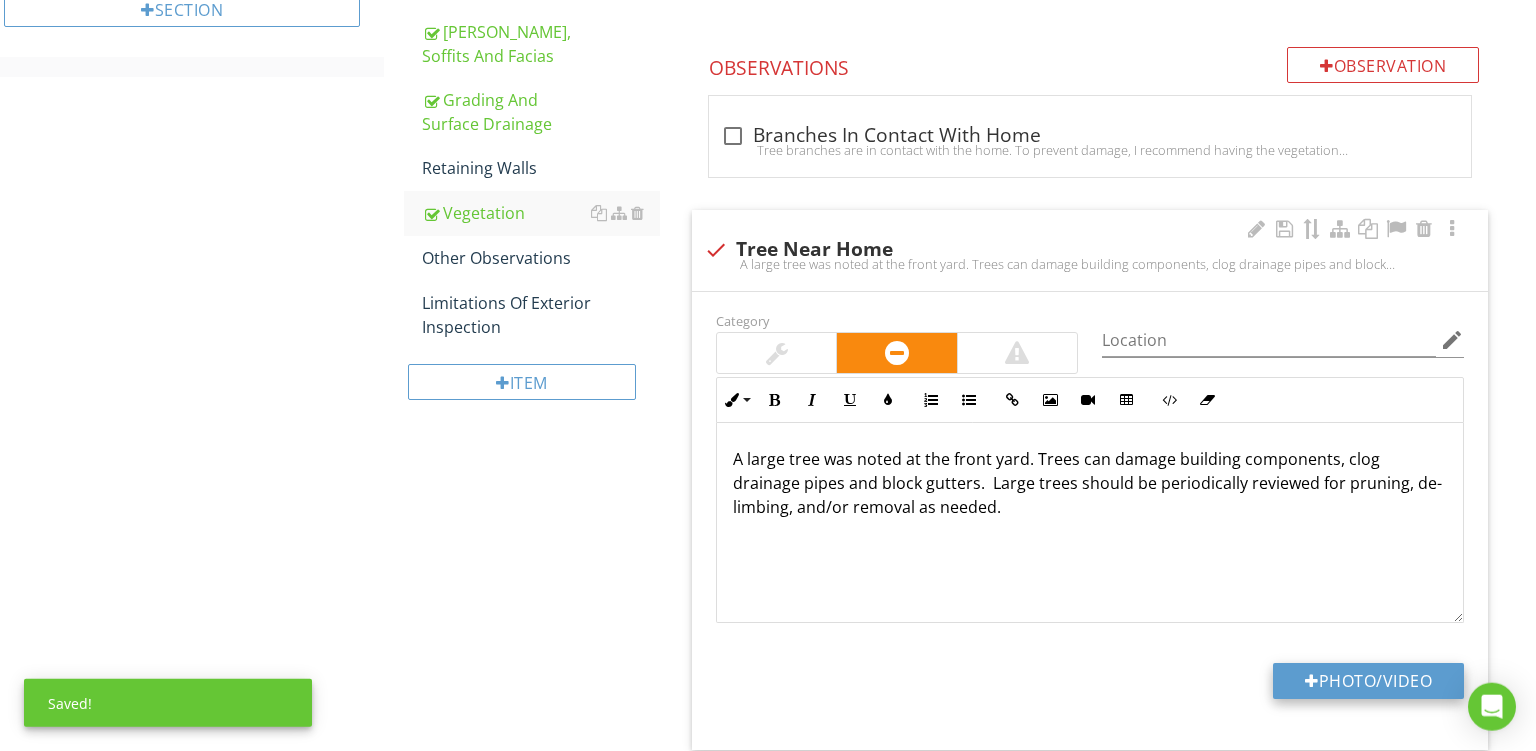 click on "Photo/Video" at bounding box center [1368, 681] 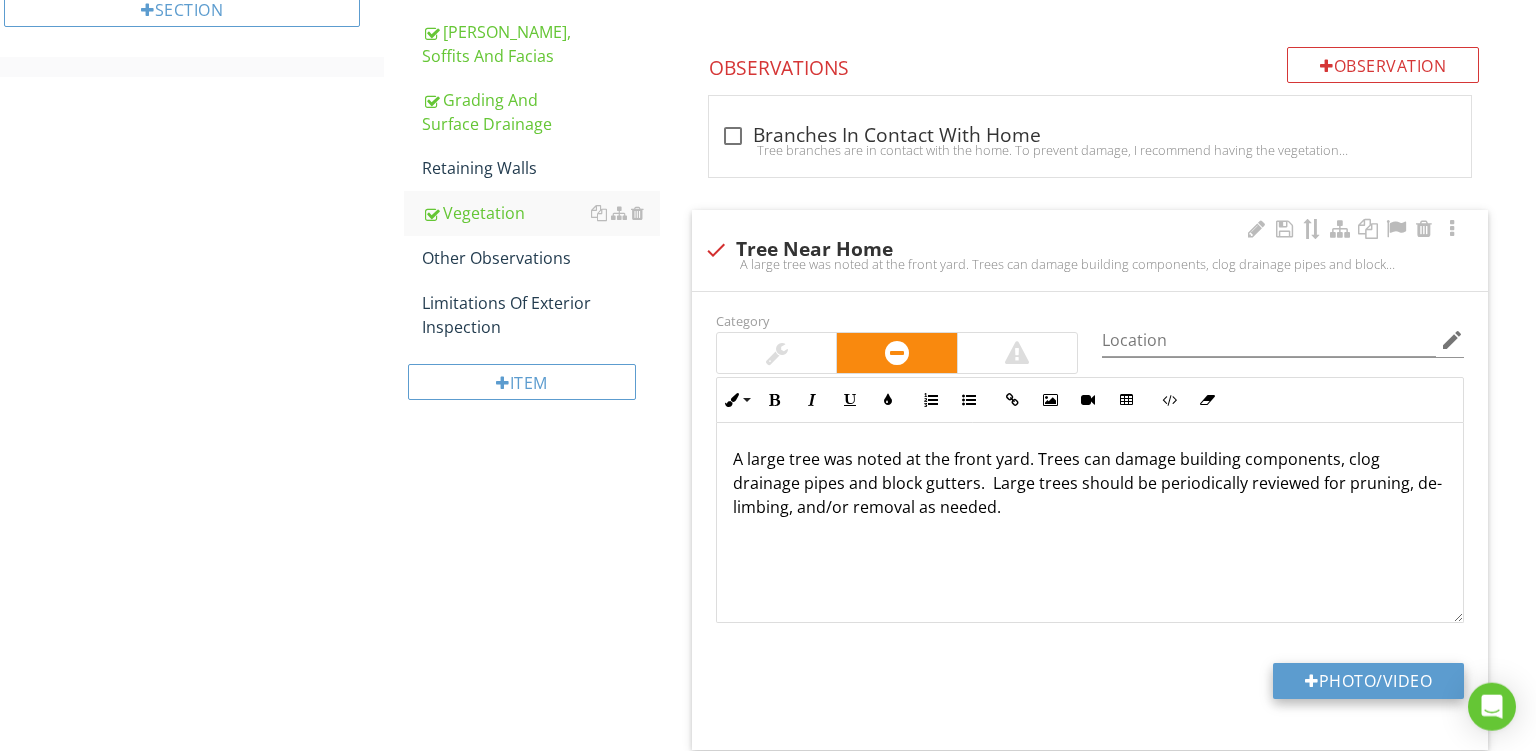 type on "C:\fakepath\PXL_20250727_180650075.jpg" 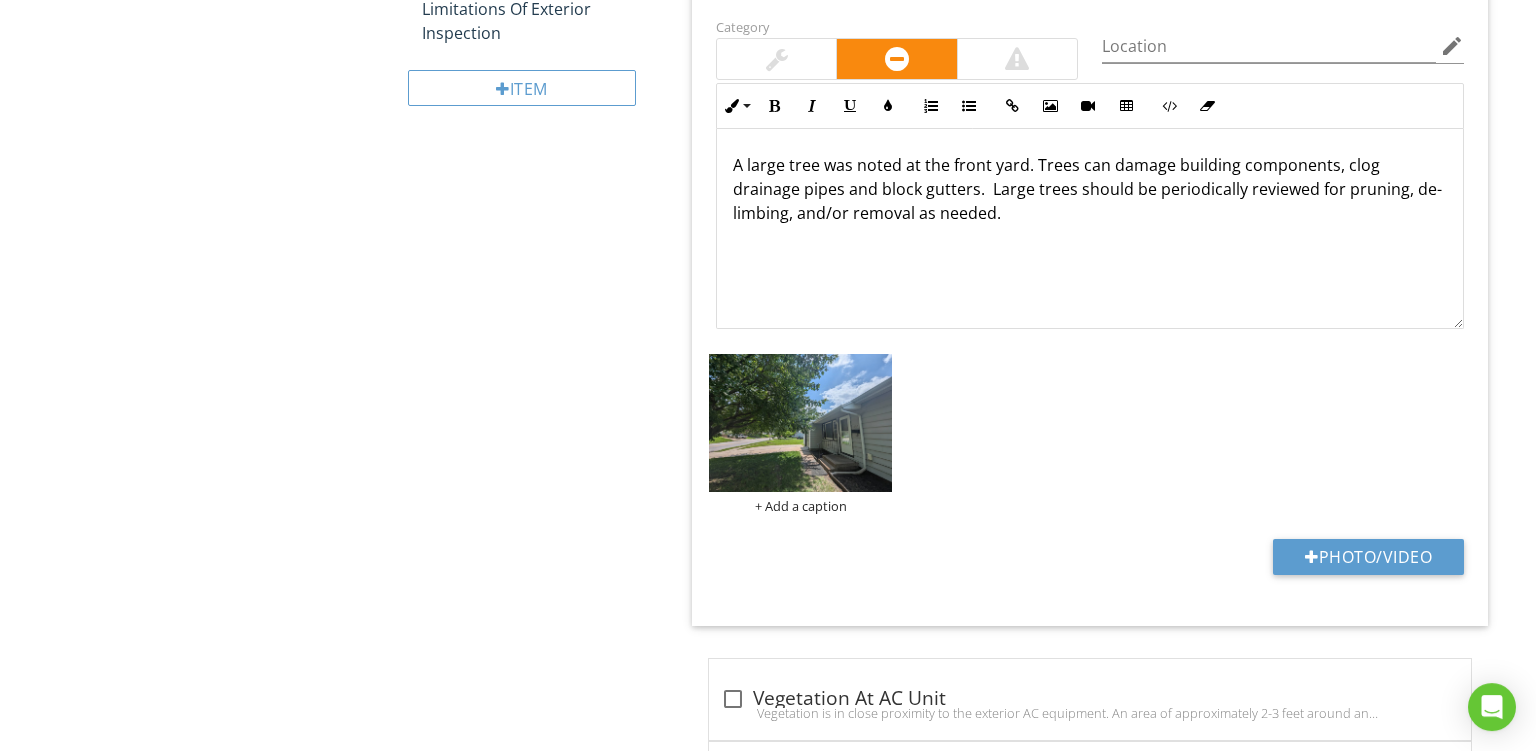 scroll, scrollTop: 1407, scrollLeft: 0, axis: vertical 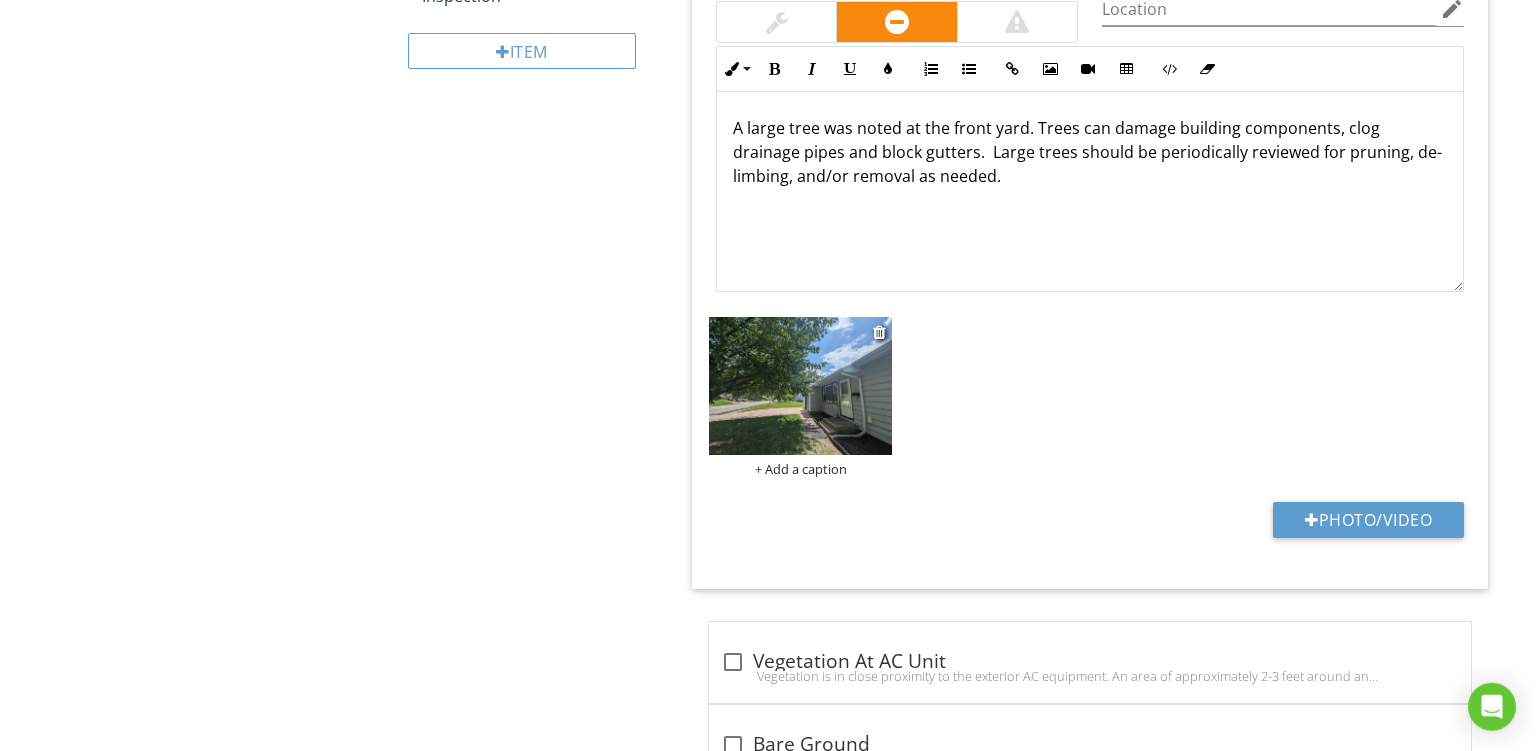 click on "+ Add a caption" at bounding box center (800, 469) 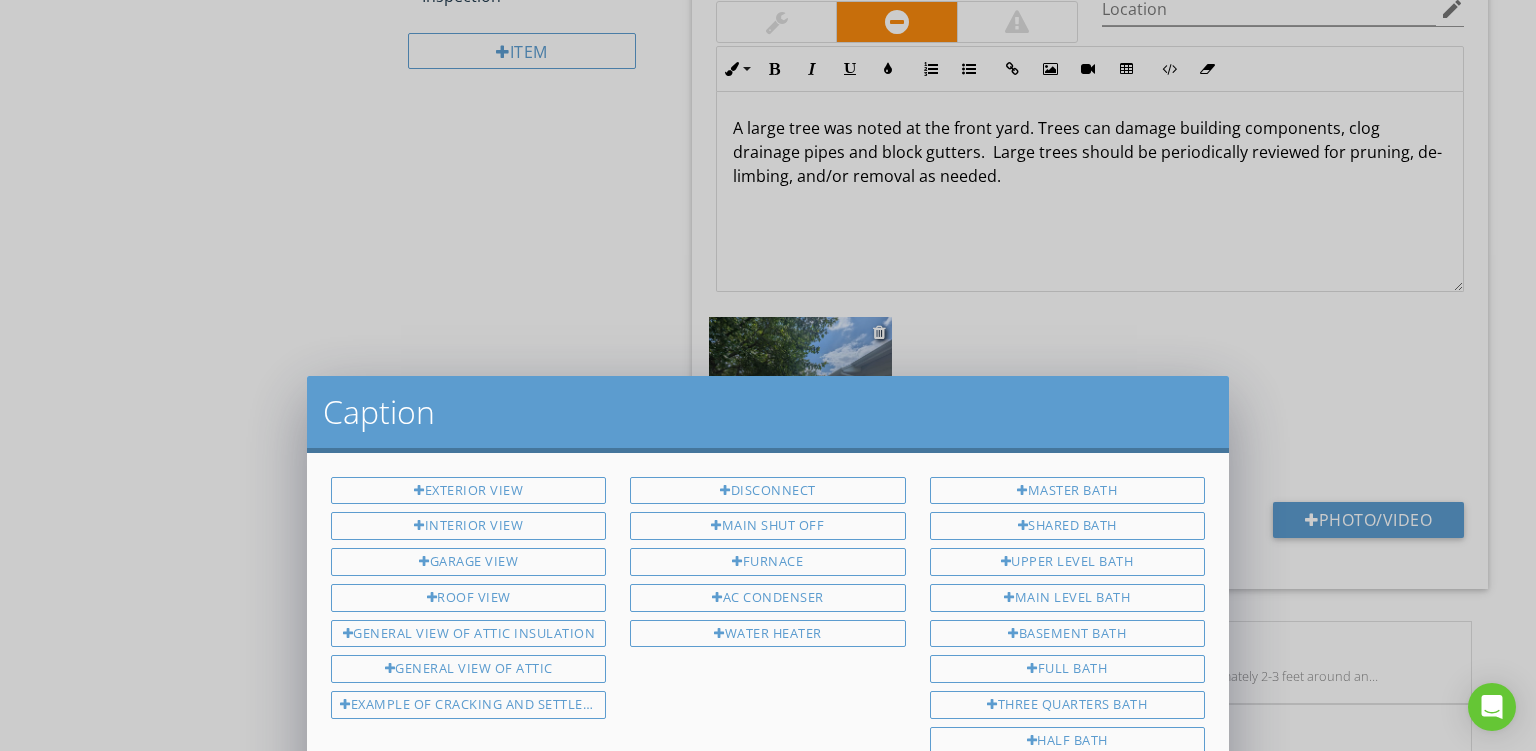 scroll, scrollTop: 0, scrollLeft: 0, axis: both 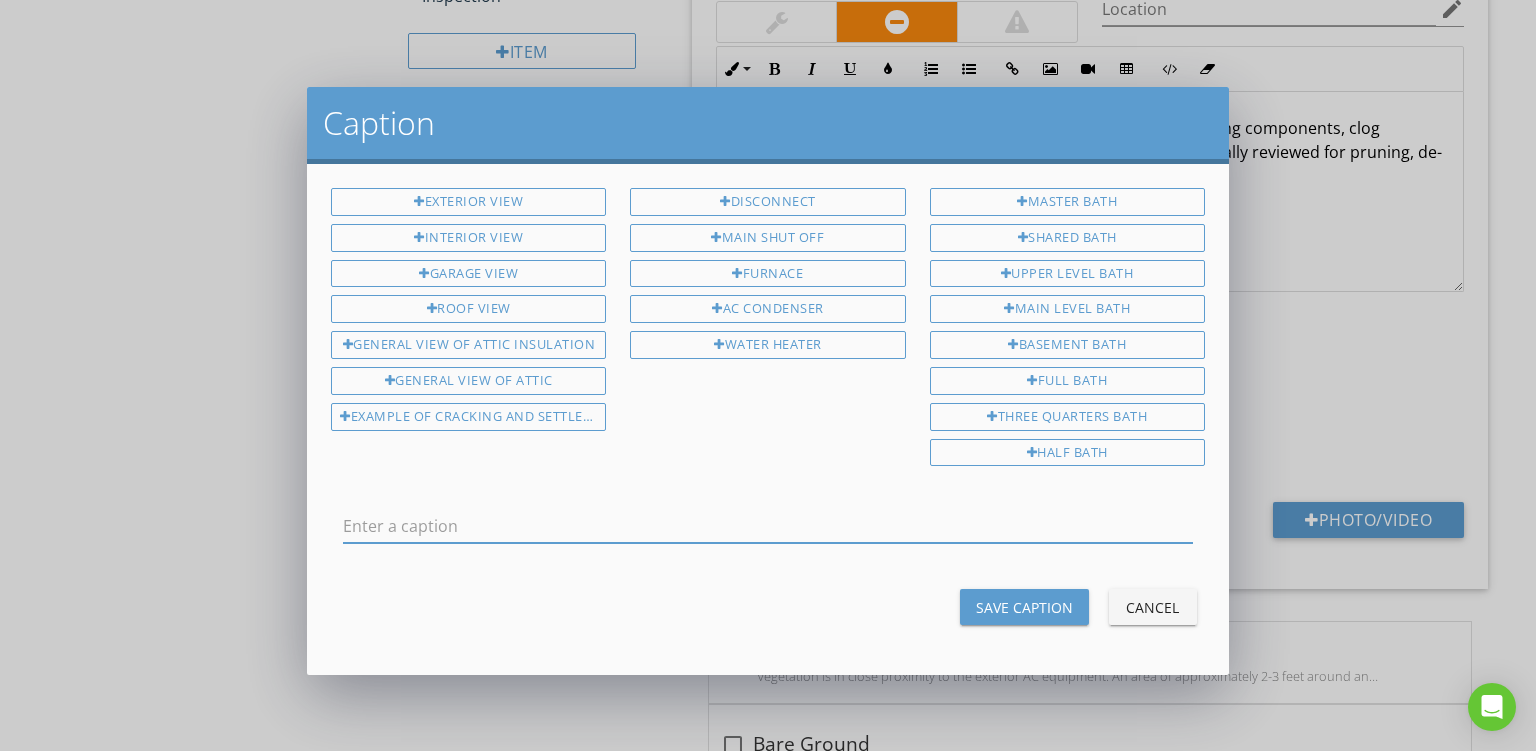 click at bounding box center [768, 526] 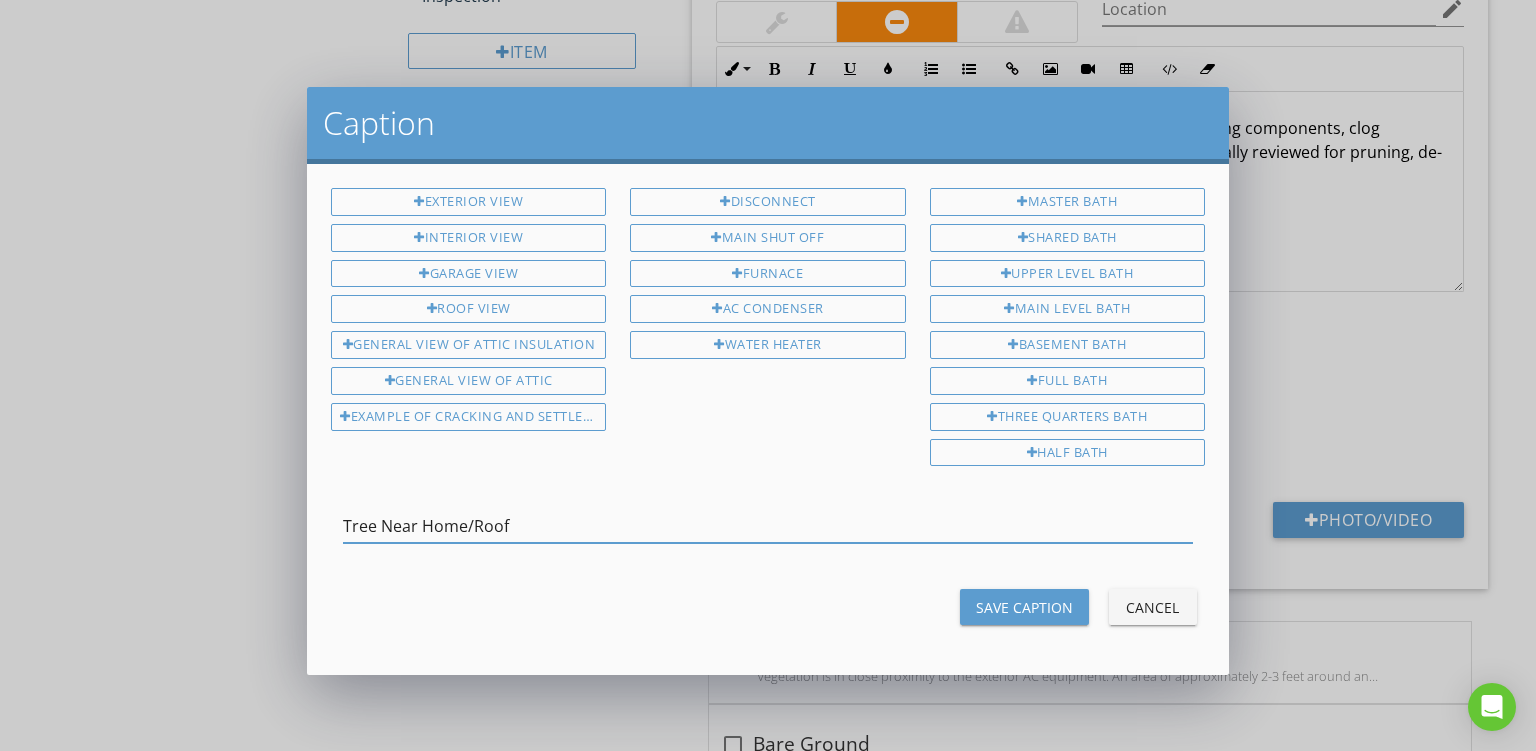 type on "Tree Near Home/Roof" 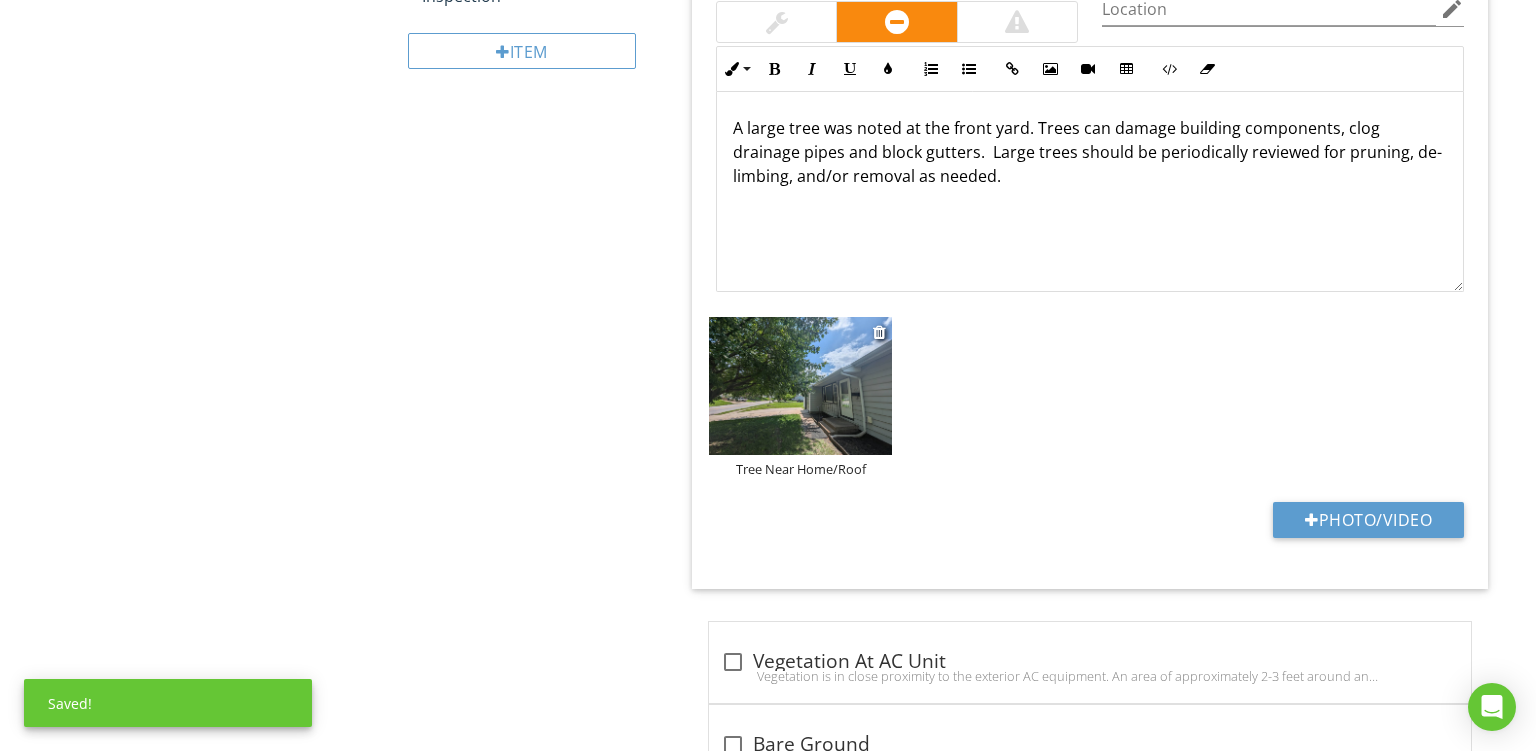 click at bounding box center (800, 386) 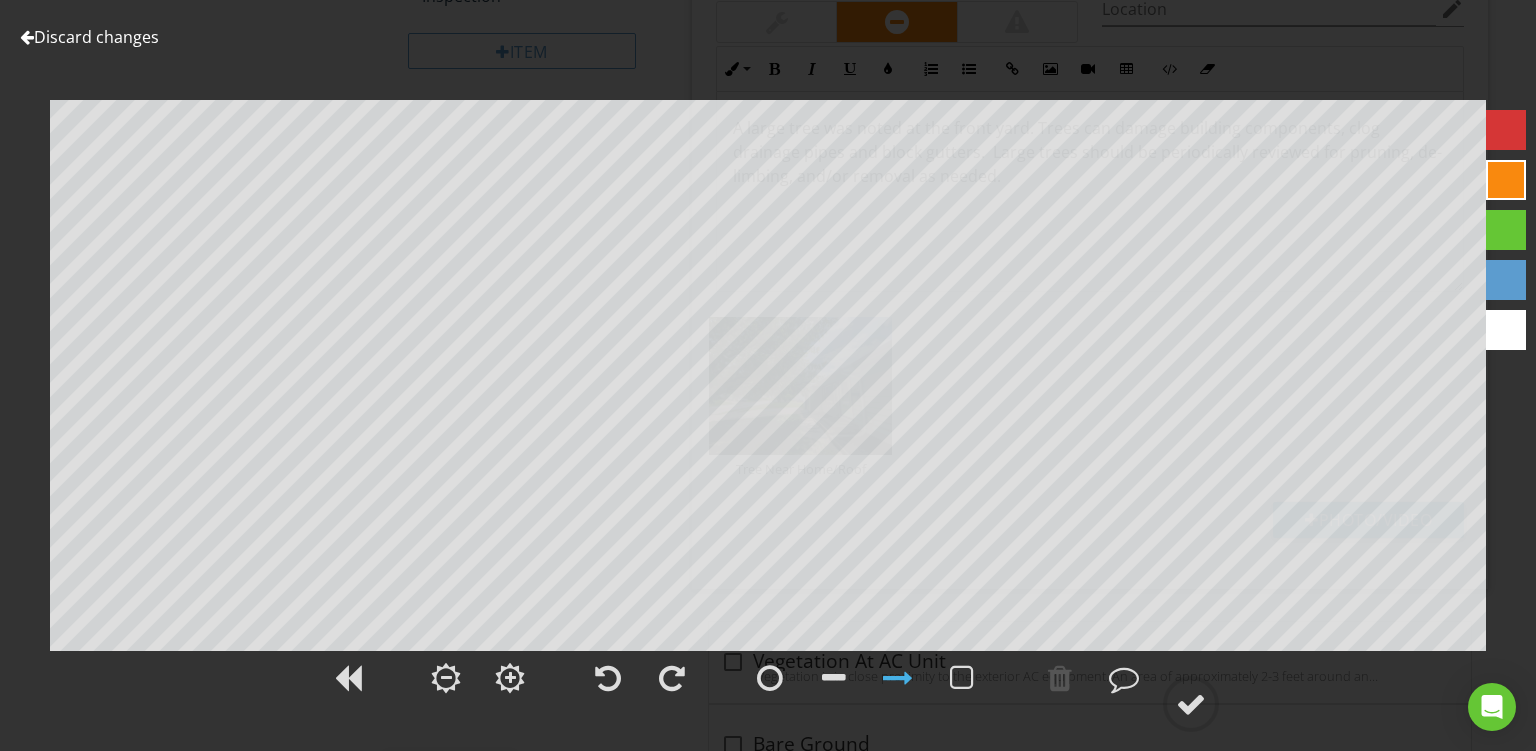 click at bounding box center [1506, 180] 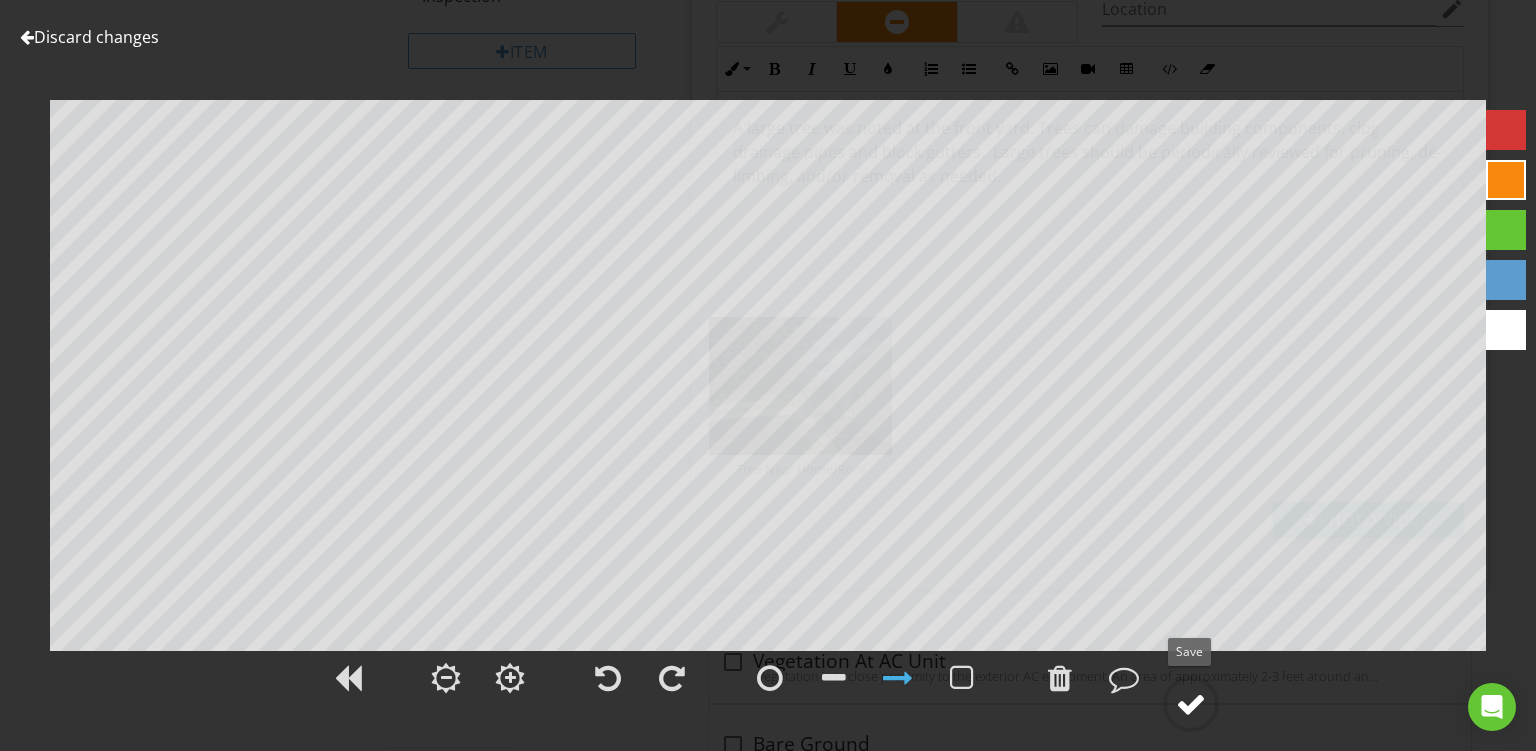 click at bounding box center (1191, 704) 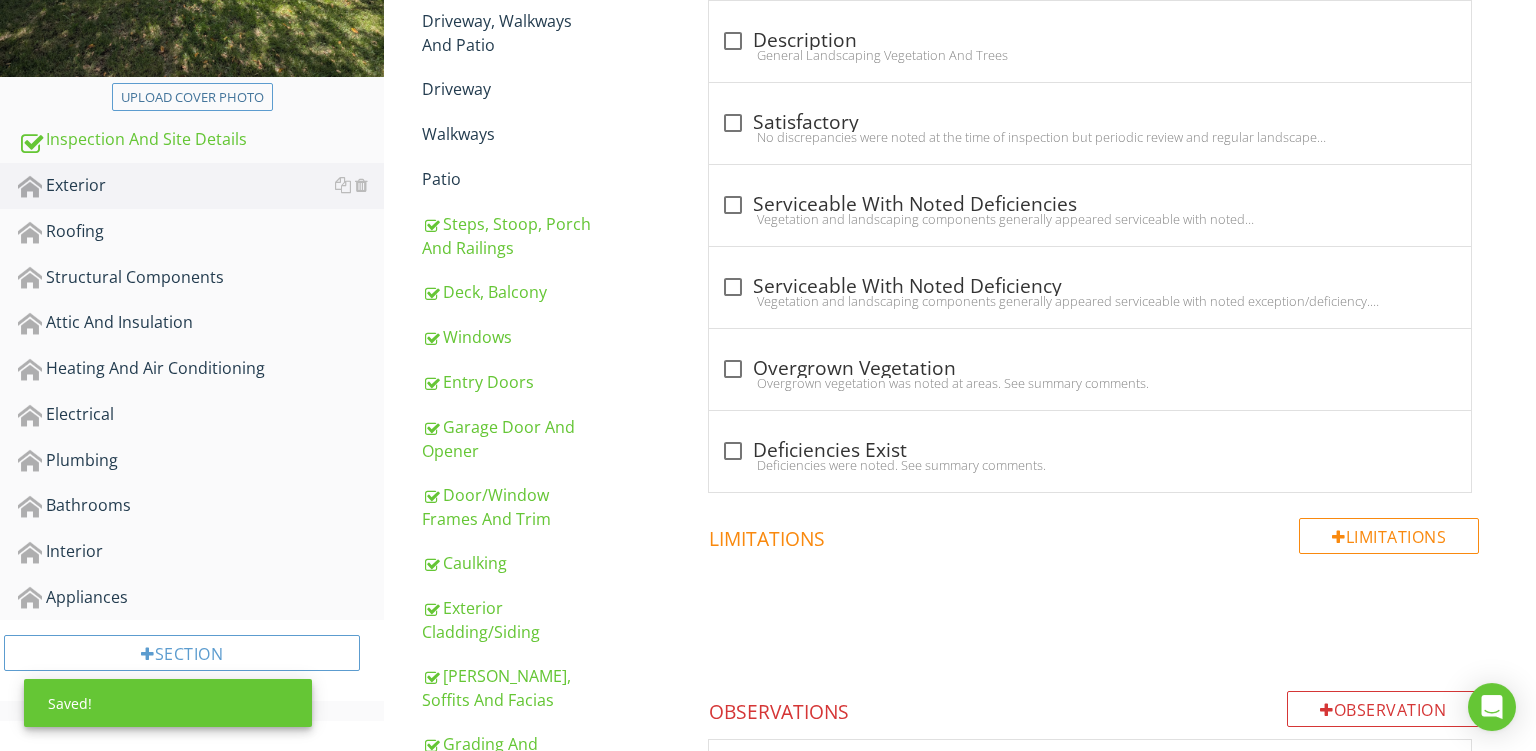 scroll, scrollTop: 426, scrollLeft: 0, axis: vertical 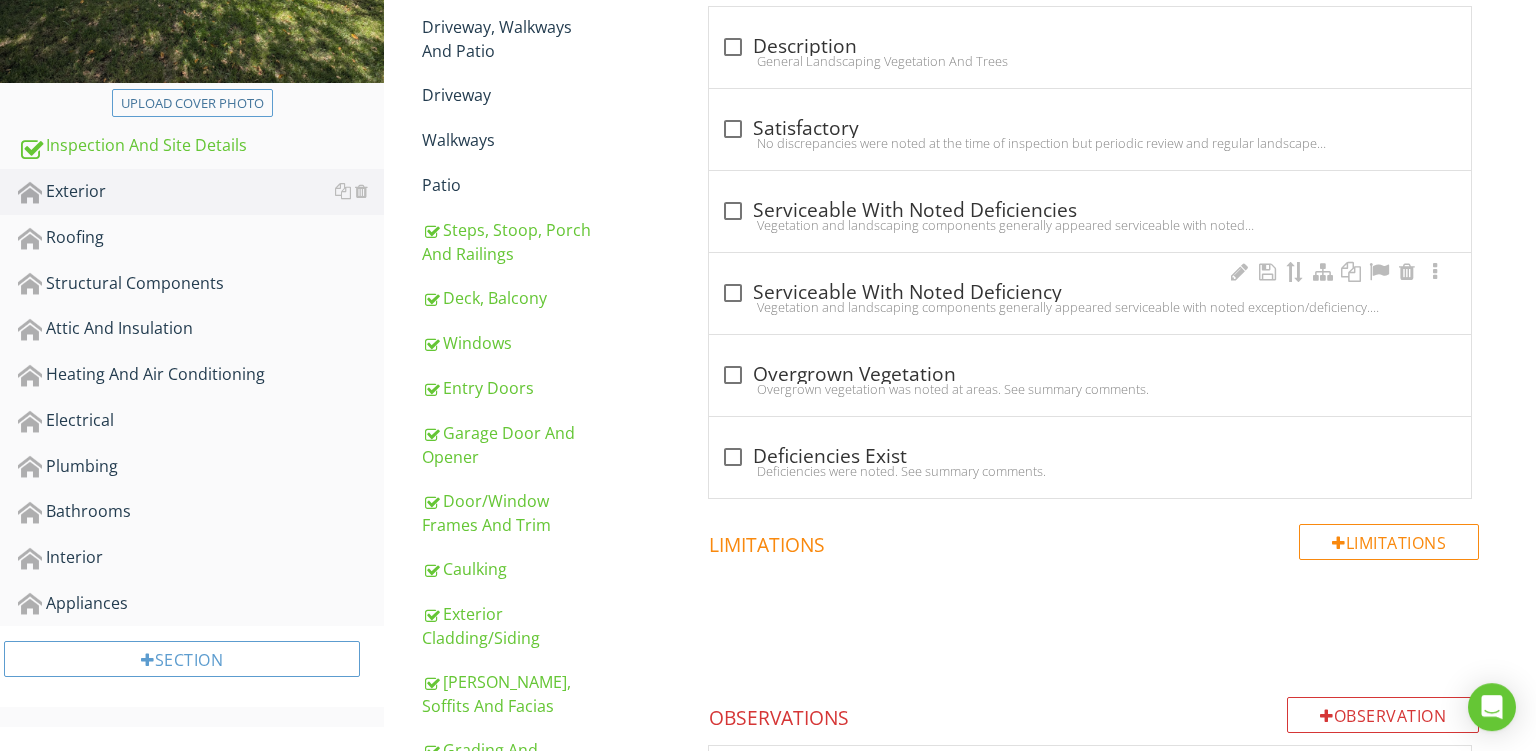click on "check_box_outline_blank
Serviceable With Noted Deficiency" at bounding box center (1090, 293) 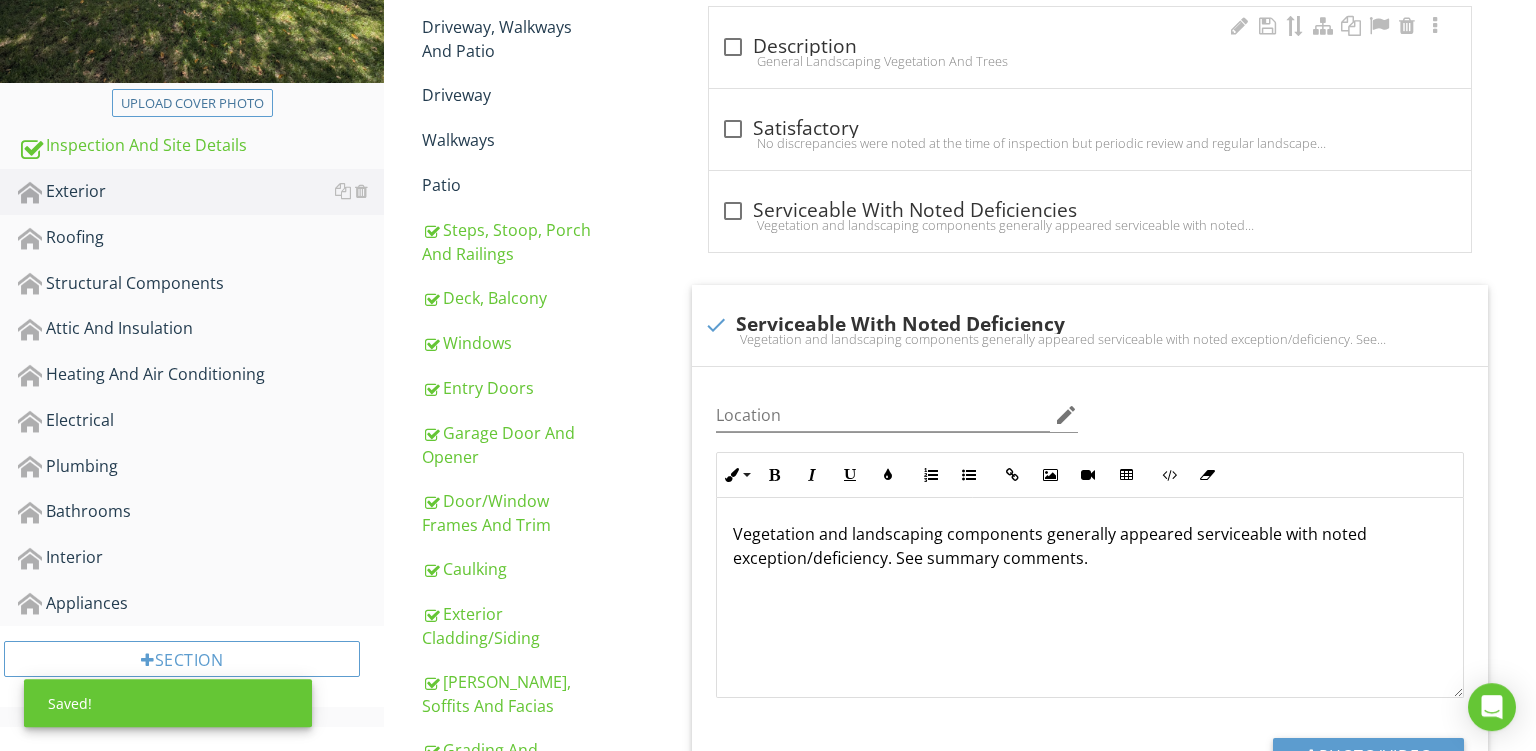 click on "check_box_outline_blank
Description" at bounding box center [1090, 47] 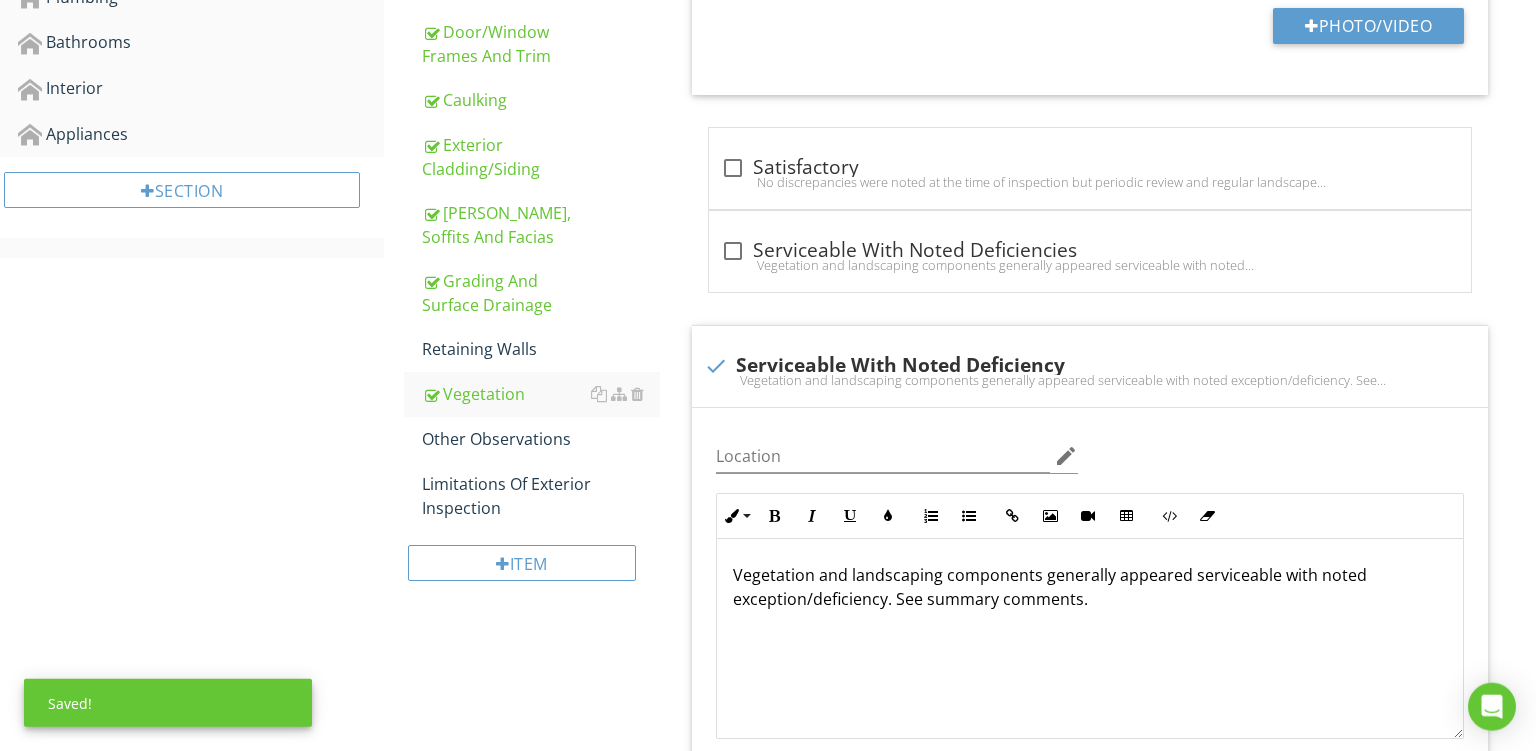 scroll, scrollTop: 951, scrollLeft: 0, axis: vertical 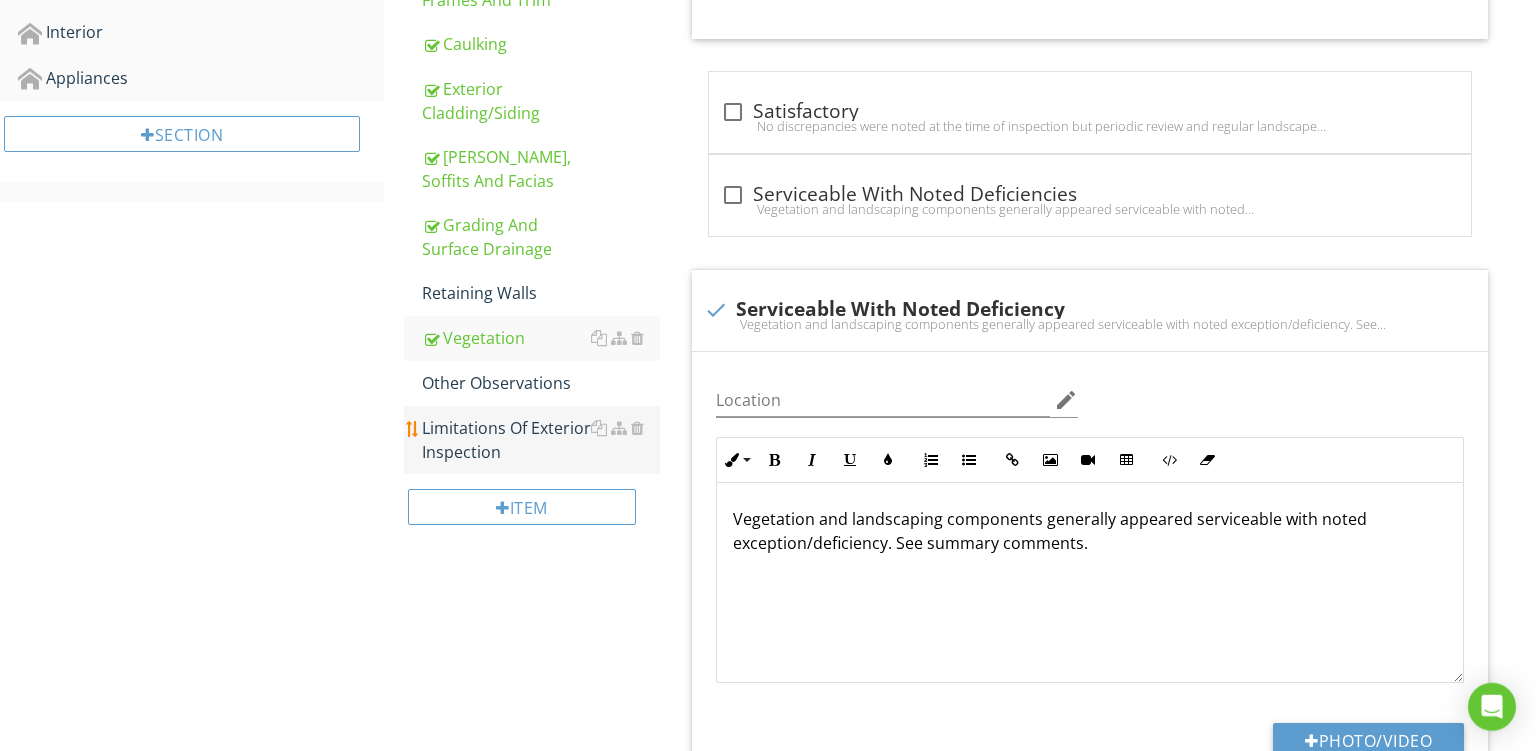 click on "Limitations Of Exterior Inspection" at bounding box center (541, 440) 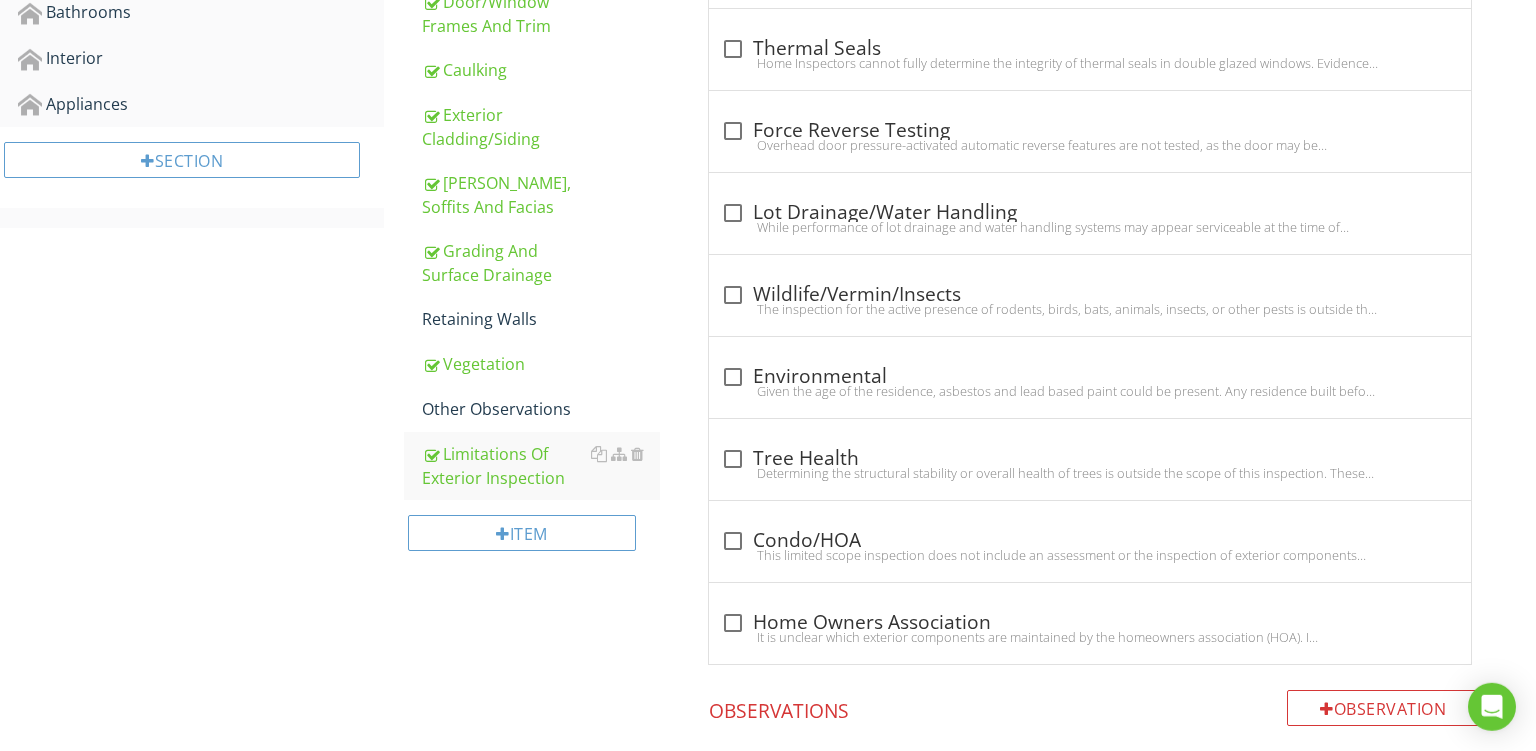 scroll, scrollTop: 935, scrollLeft: 0, axis: vertical 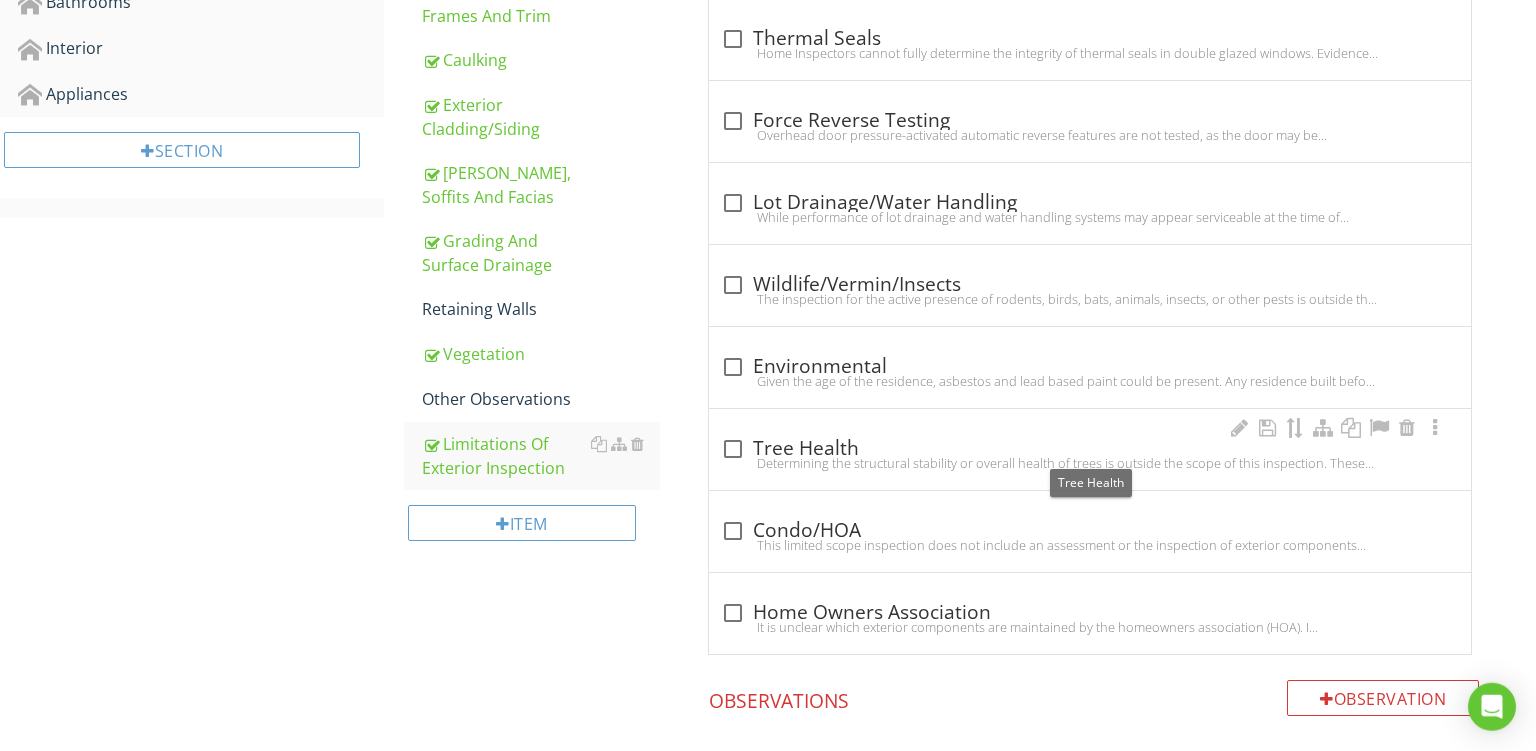 click on "check_box_outline_blank
Tree Health" at bounding box center [1090, 449] 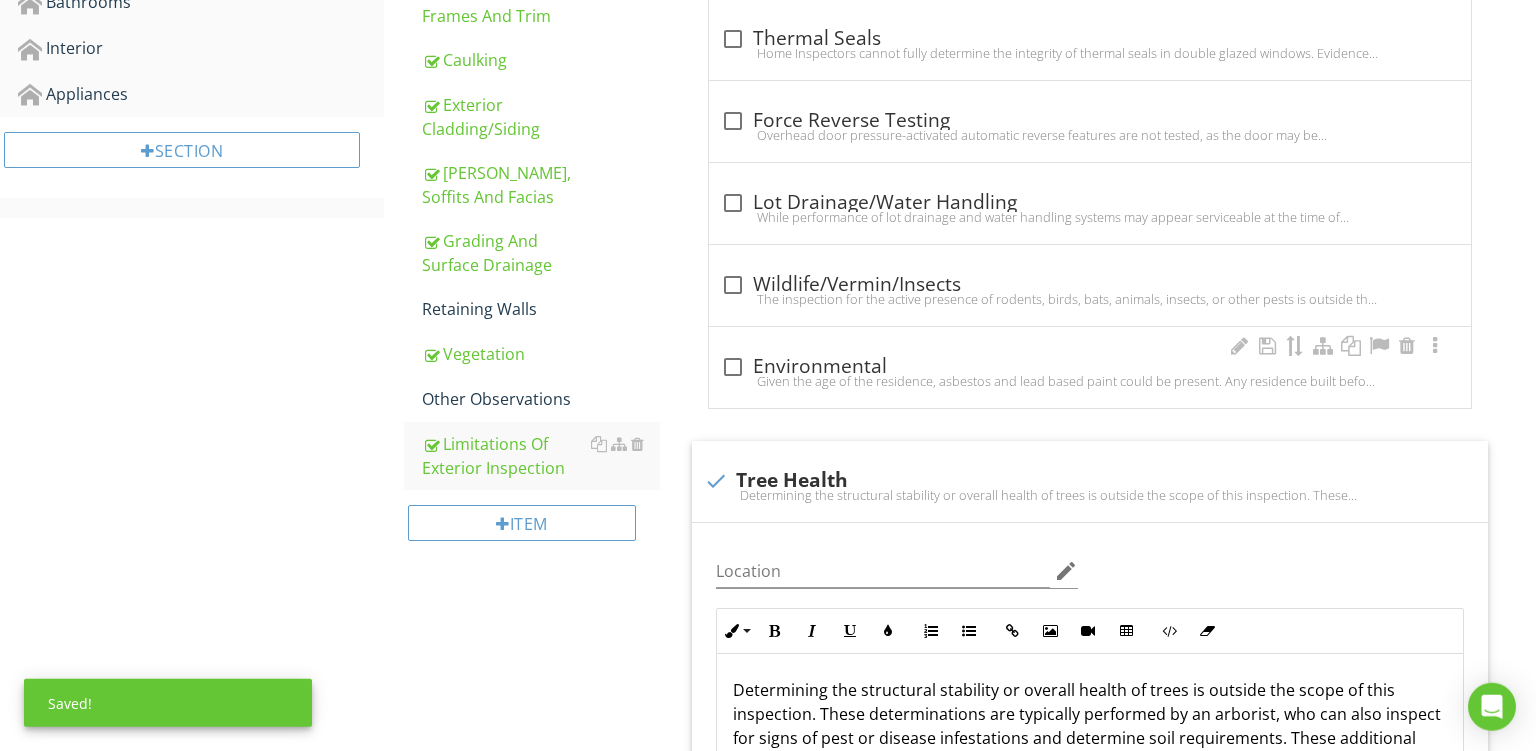 click on "check_box_outline_blank
Environmental" at bounding box center (1090, 367) 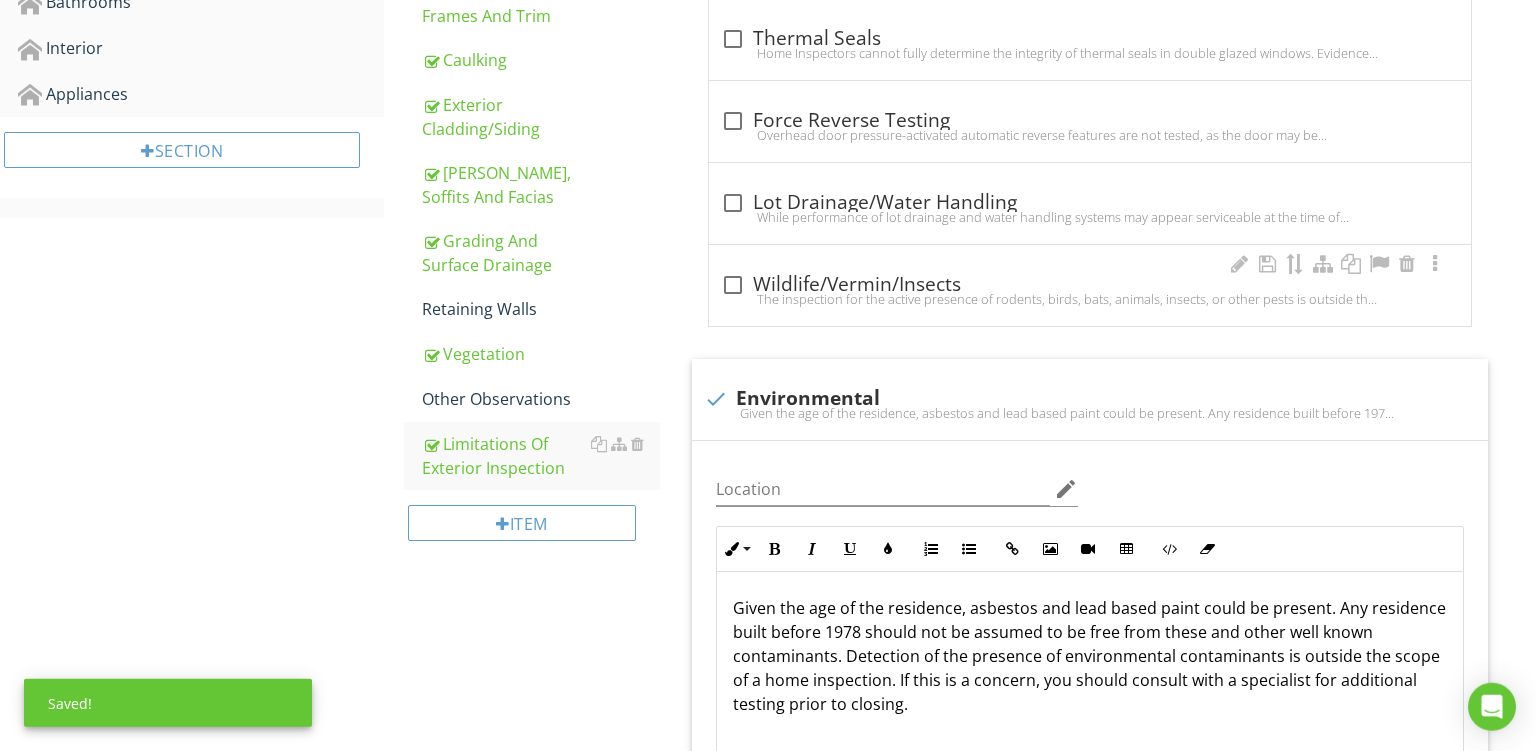 click on "check_box_outline_blank
Wildlife/Vermin/Insects" at bounding box center [1090, 285] 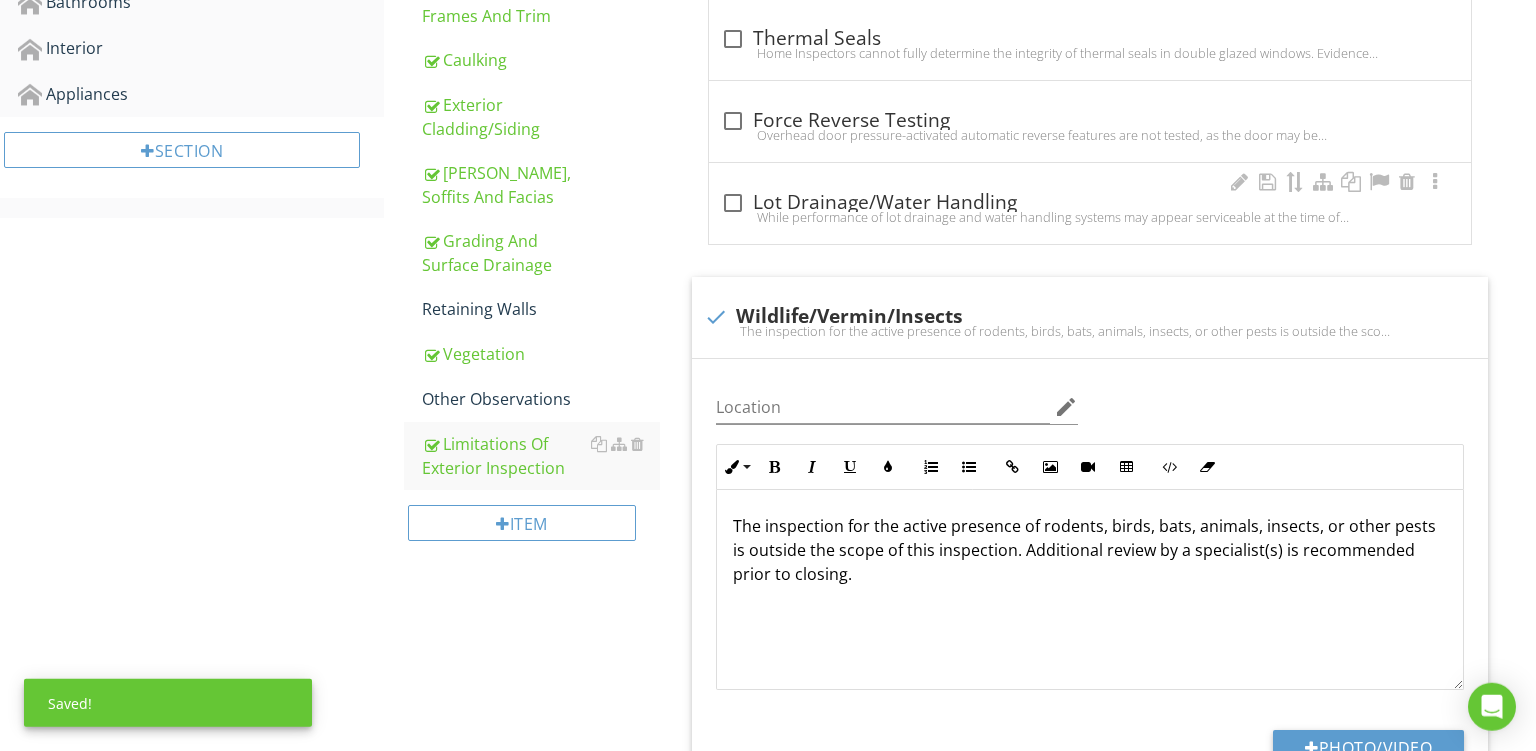 click on "check_box_outline_blank
Lot Drainage/Water Handling" at bounding box center (1090, 203) 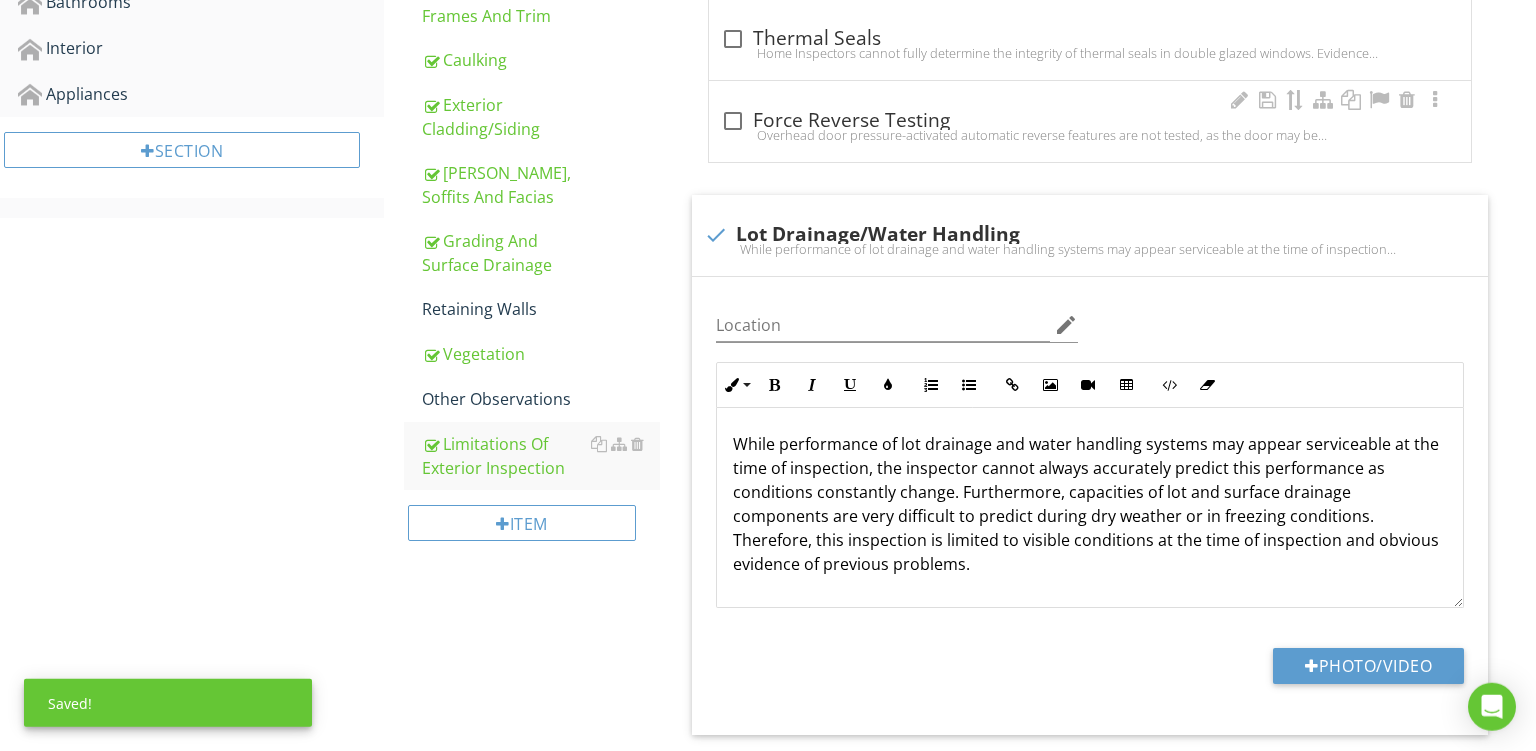 click on "check_box_outline_blank
Force Reverse Testing" at bounding box center [1090, 121] 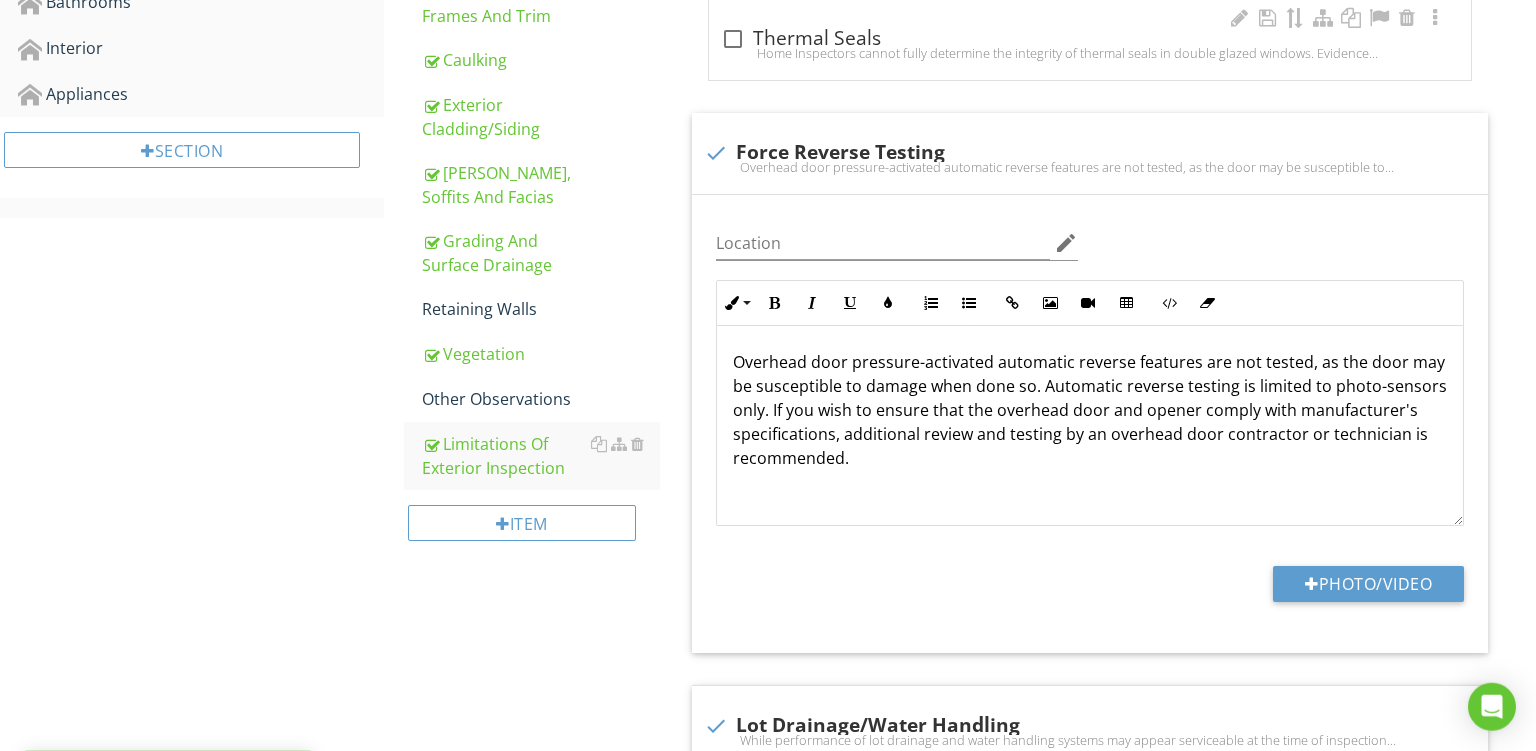 click on "check_box_outline_blank
Thermal Seals" at bounding box center [1090, 39] 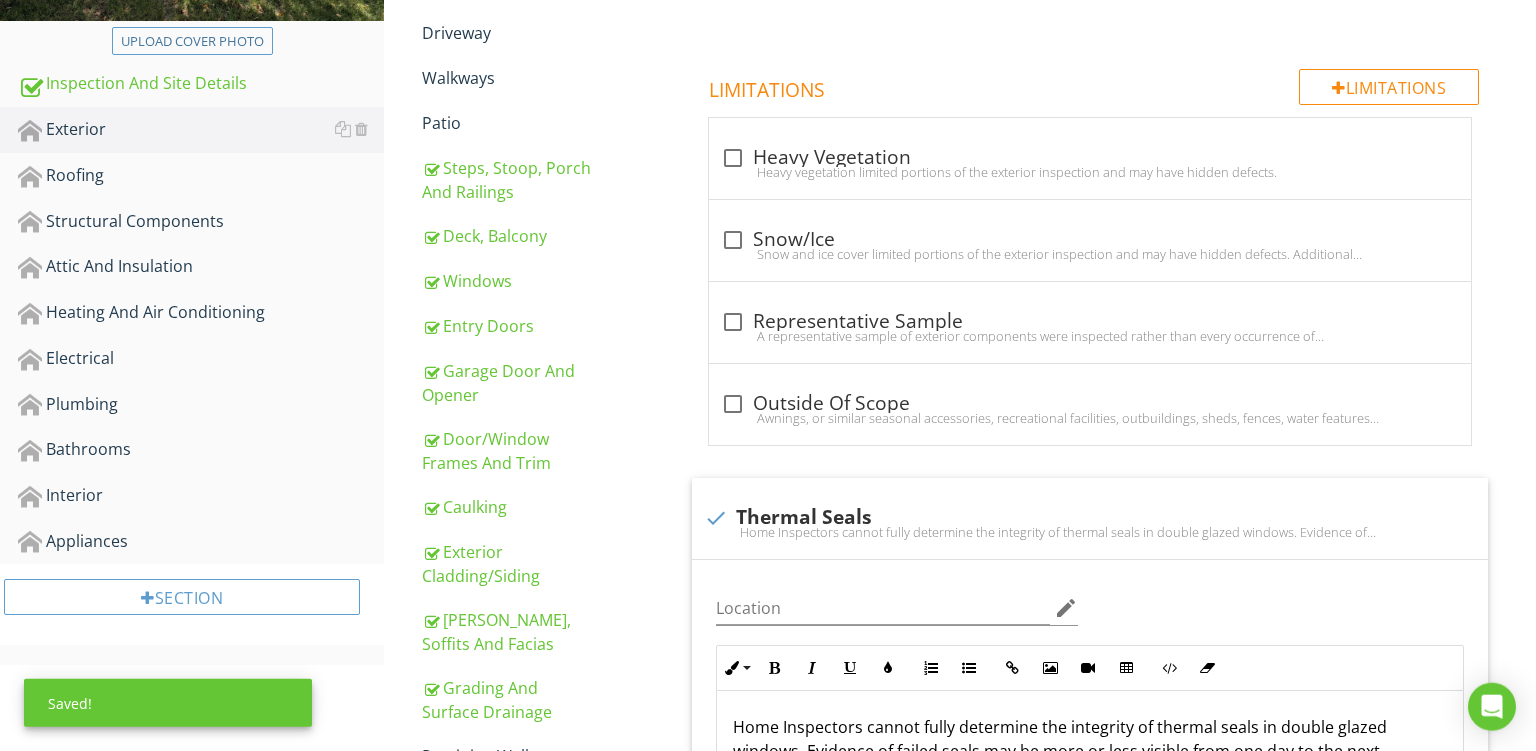scroll, scrollTop: 478, scrollLeft: 0, axis: vertical 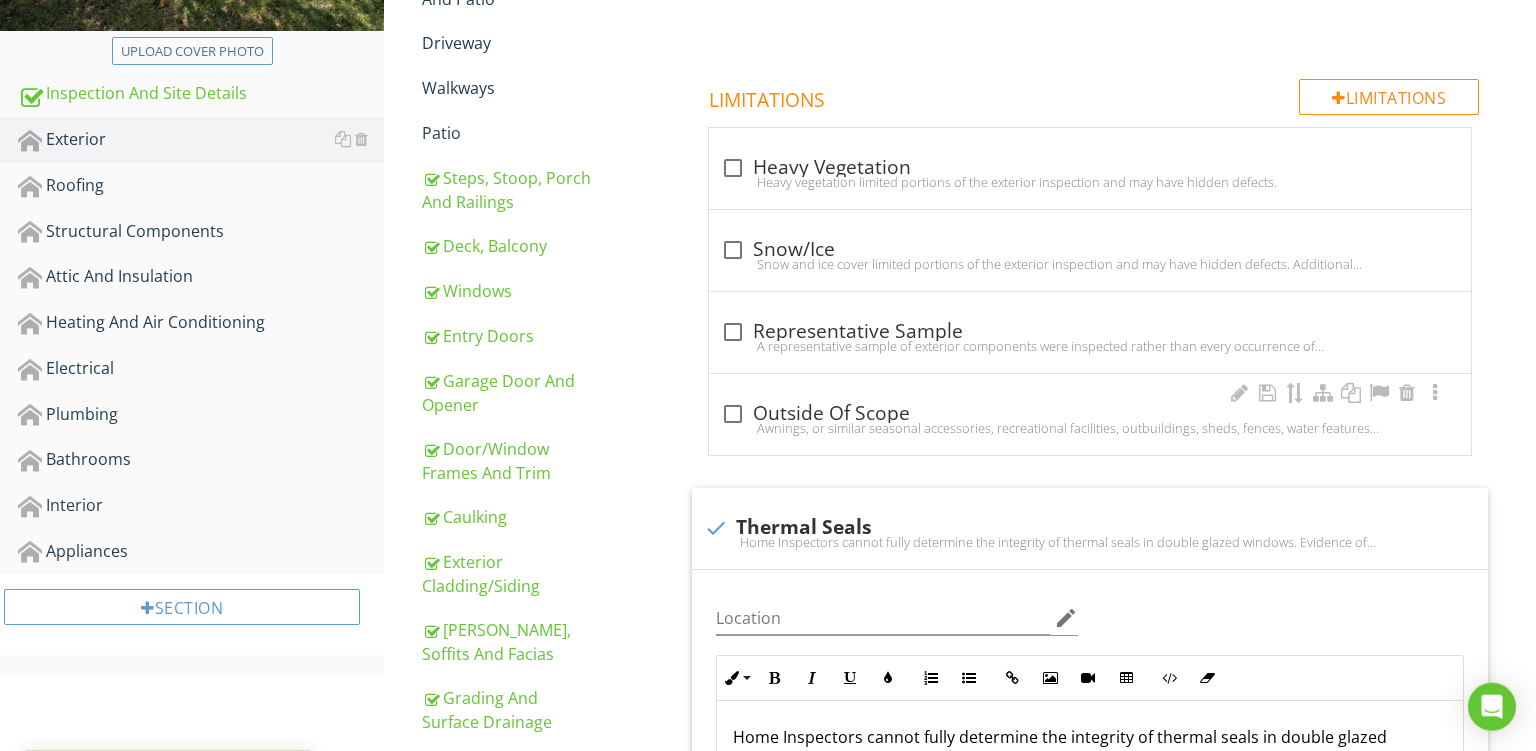 click on "check_box_outline_blank
Outside Of Scope
Awnings, or similar seasonal accessories, recreational facilities, outbuildings, sheds, fences, water features, irrigation systems, hot tubs, above/below ground pools and associated components, statuary, pottery, fire pits, patio fans, heat lamps, and low-voltage lighting are outside the scope of this inspection and may not be documented in this report." at bounding box center (1090, 414) 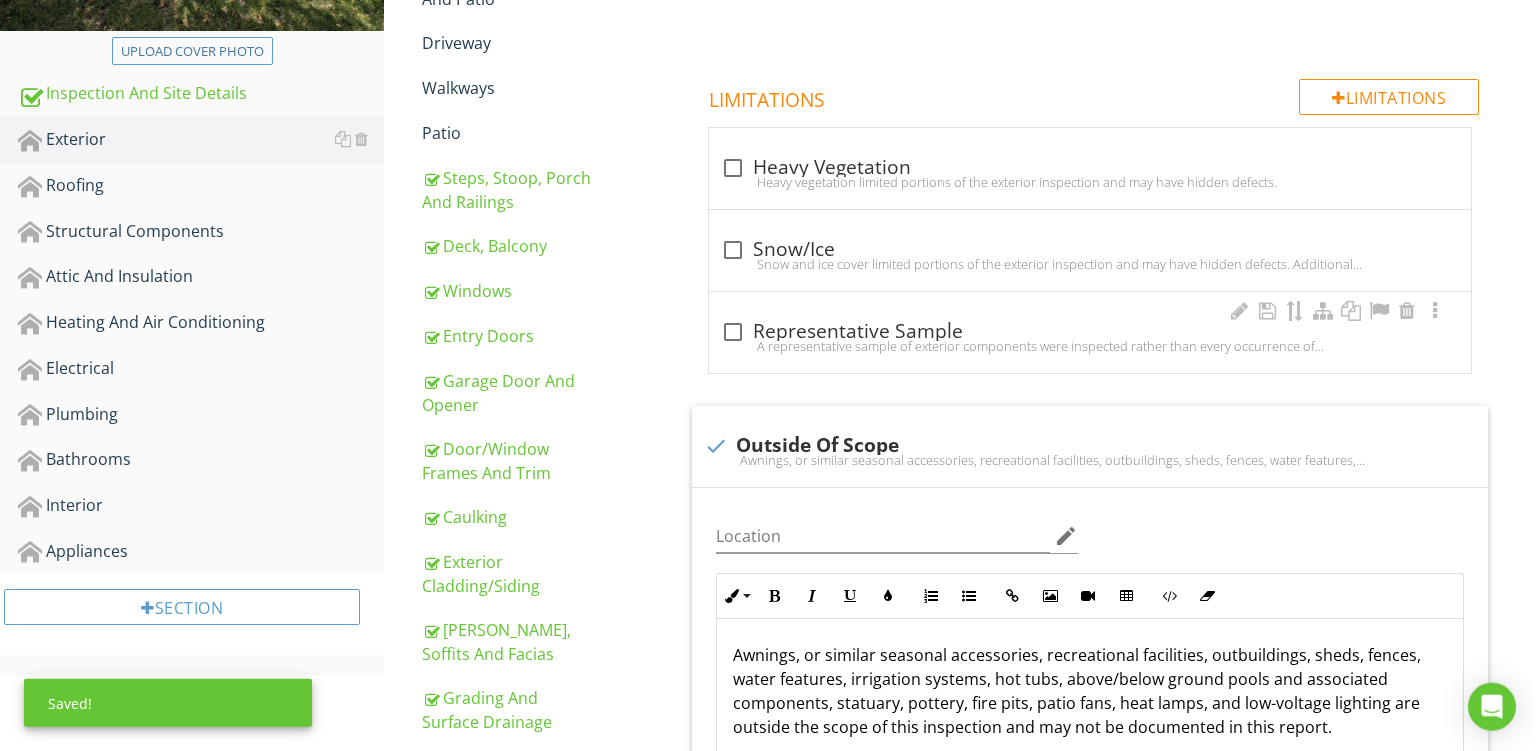 click on "check_box_outline_blank
Representative Sample
A representative sample of exterior components were inspected rather than every occurrence of components. Recommend a thorough review of the exterior areas during your final walk through inspection prior to closing to ensure conditions have not changed." at bounding box center [1090, 332] 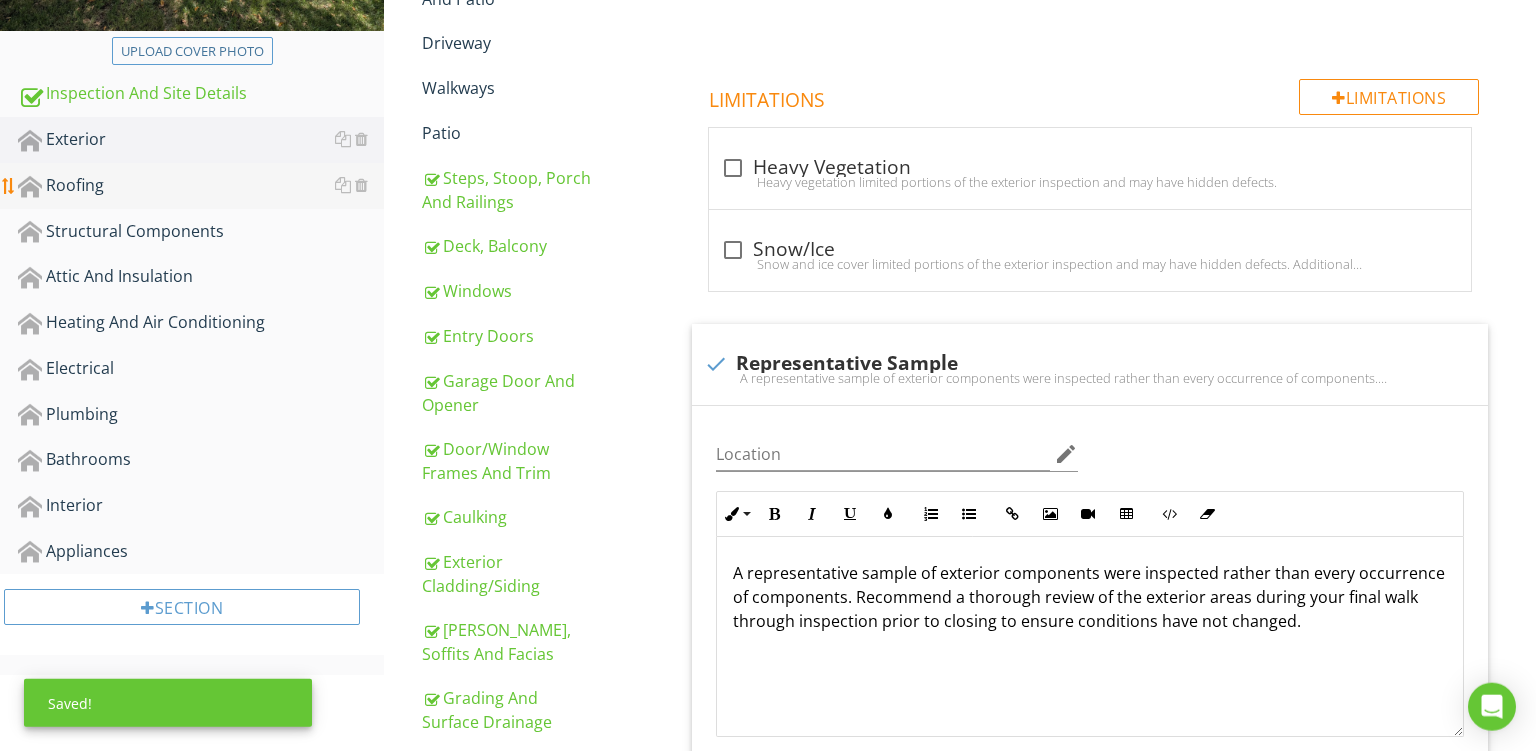 click on "Roofing" at bounding box center (201, 186) 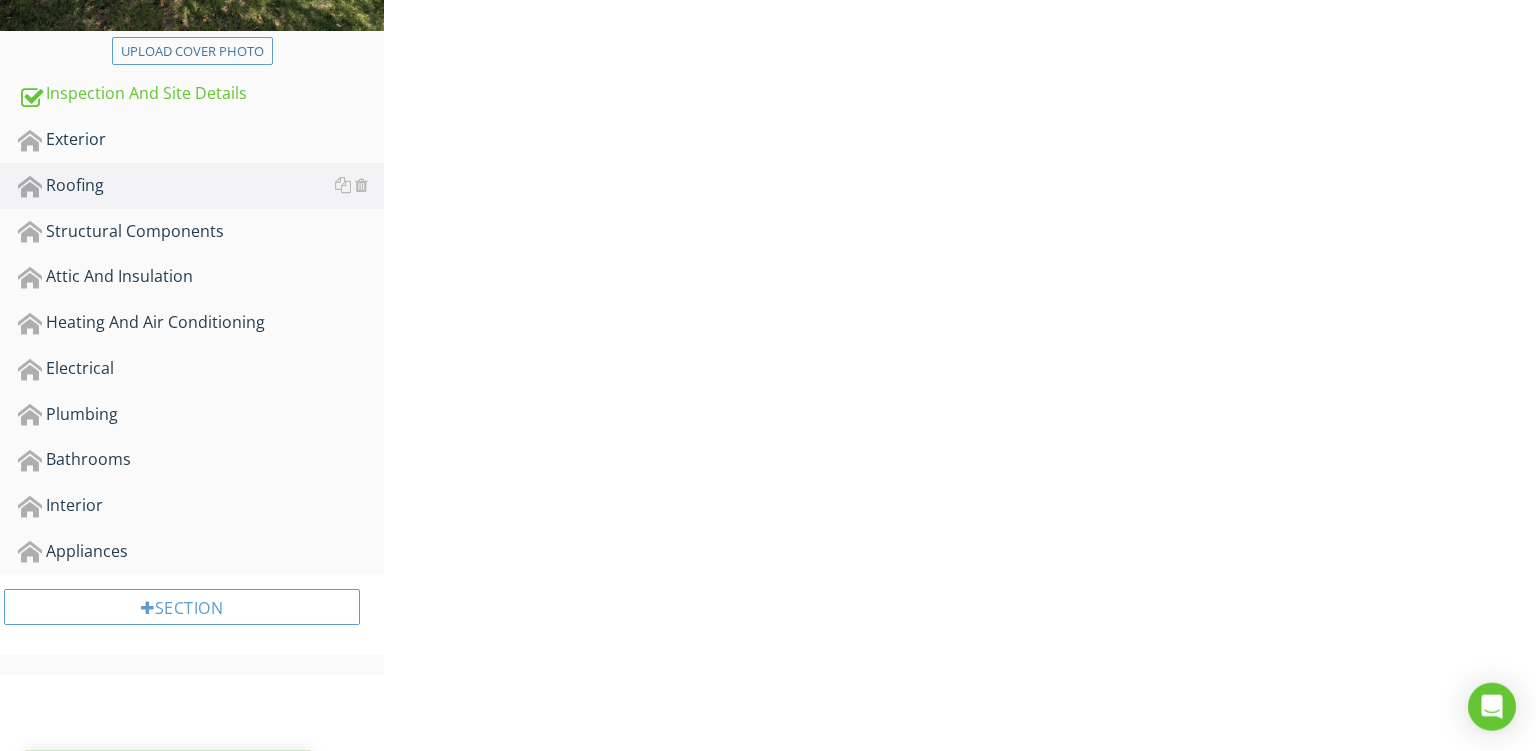 scroll, scrollTop: 401, scrollLeft: 0, axis: vertical 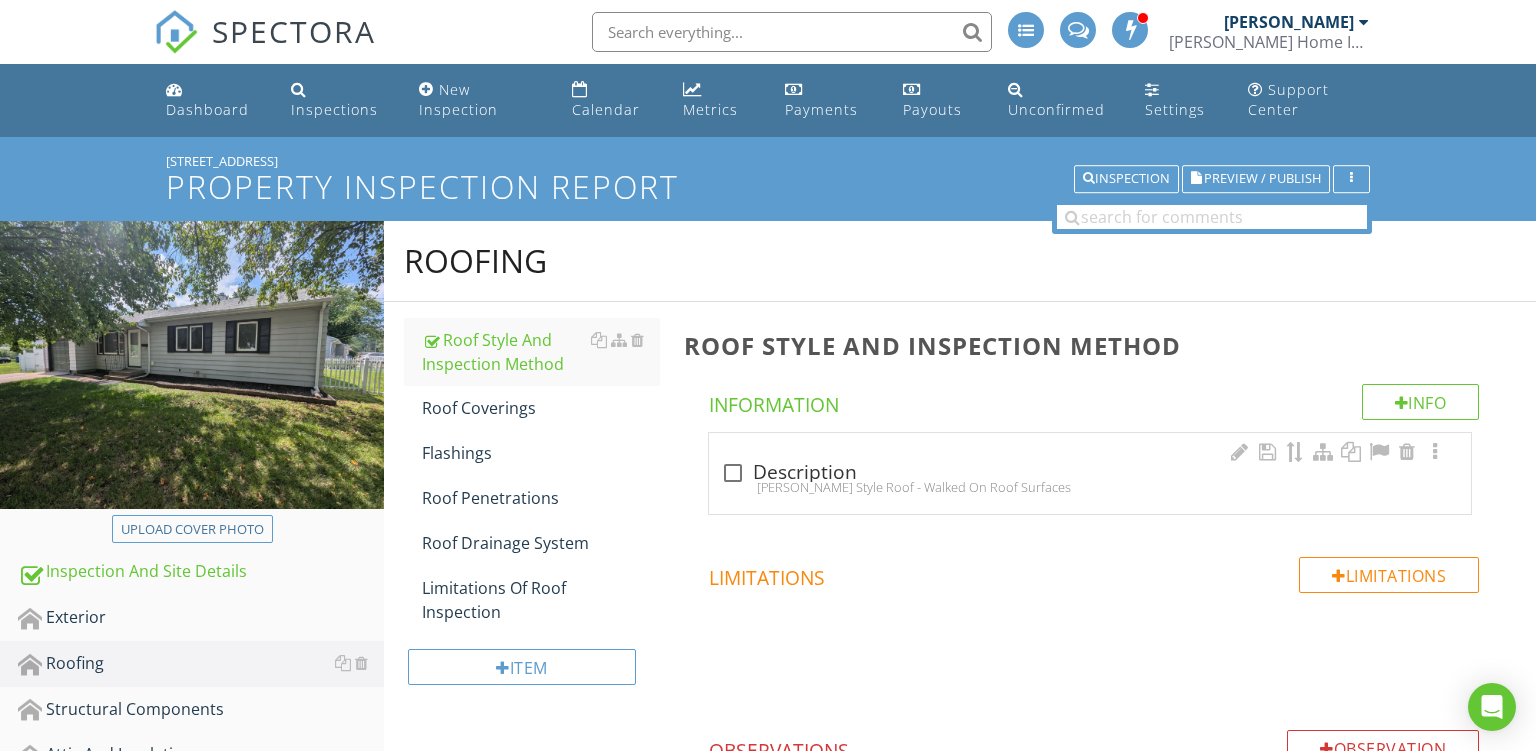click on "check_box_outline_blank
Description" at bounding box center [1090, 471] 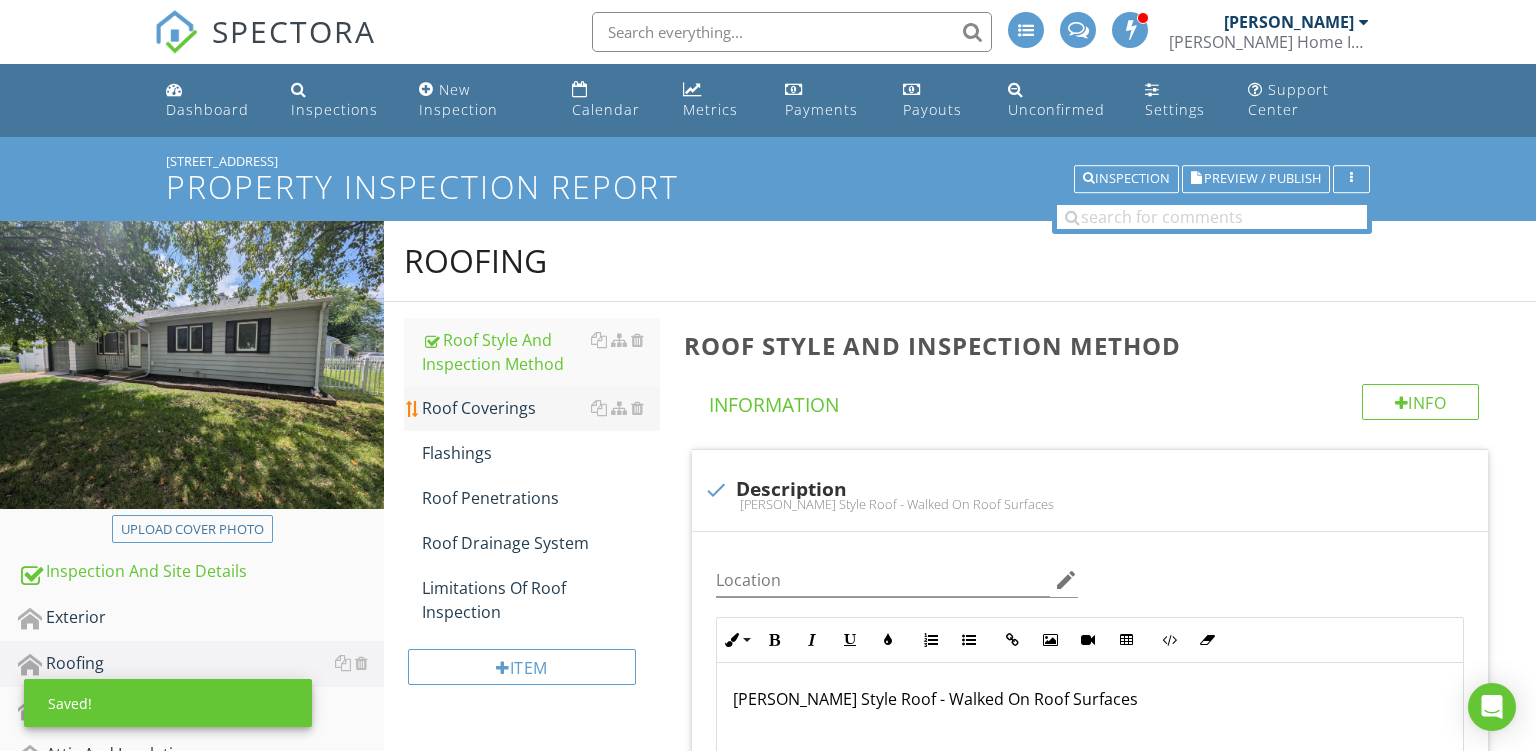click on "Roof Coverings" at bounding box center [541, 408] 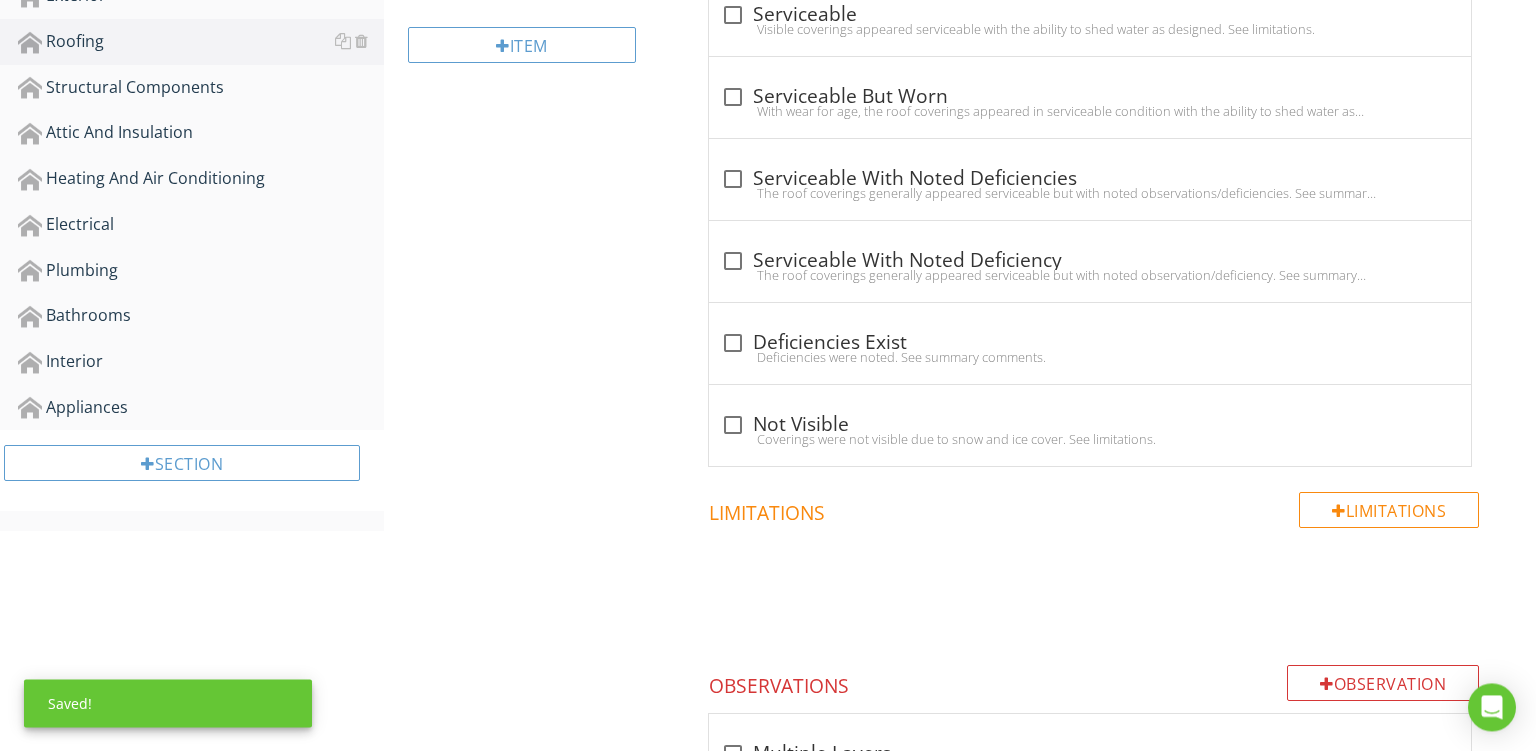 scroll, scrollTop: 716, scrollLeft: 0, axis: vertical 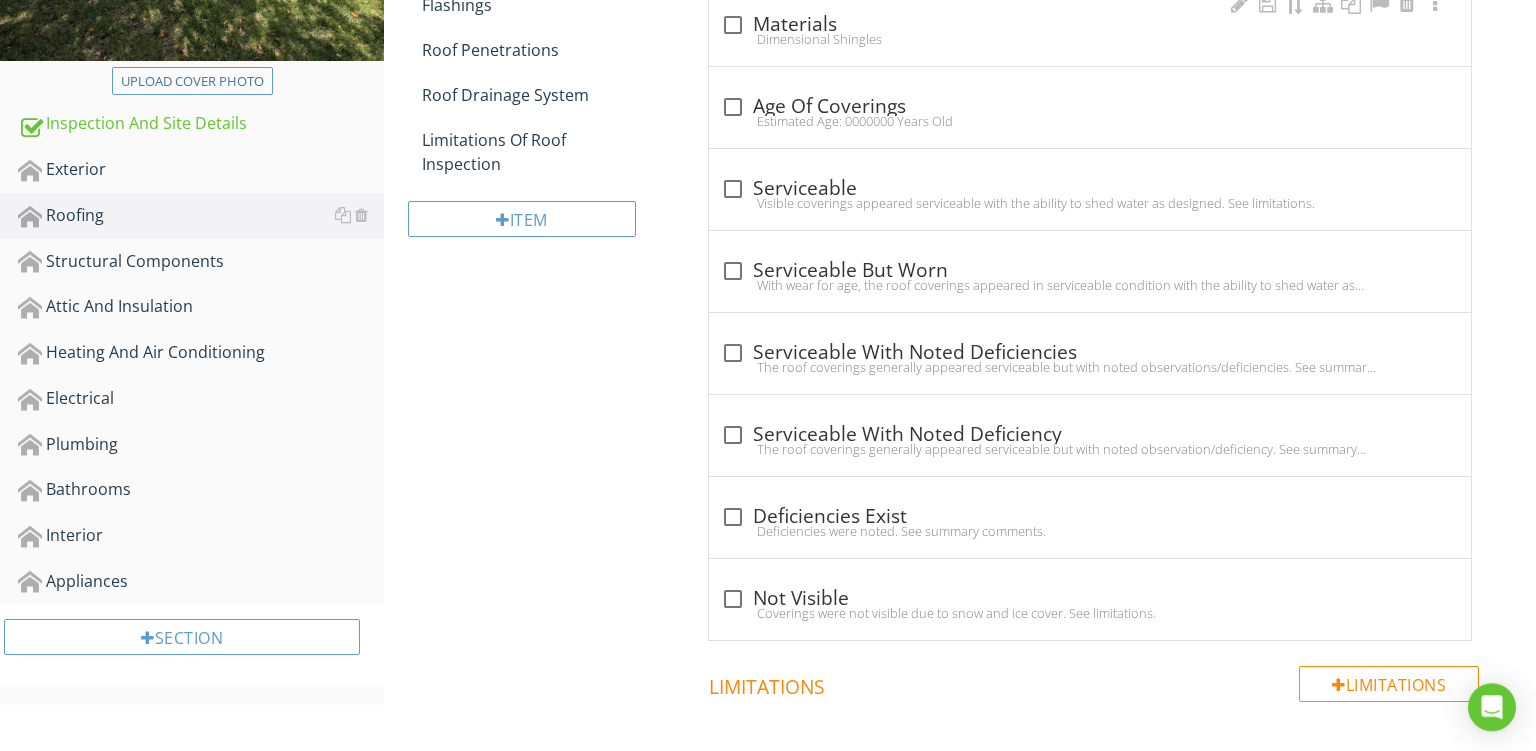 click on "check_box_outline_blank
Materials
Dimensional Shingles" at bounding box center (1090, 25) 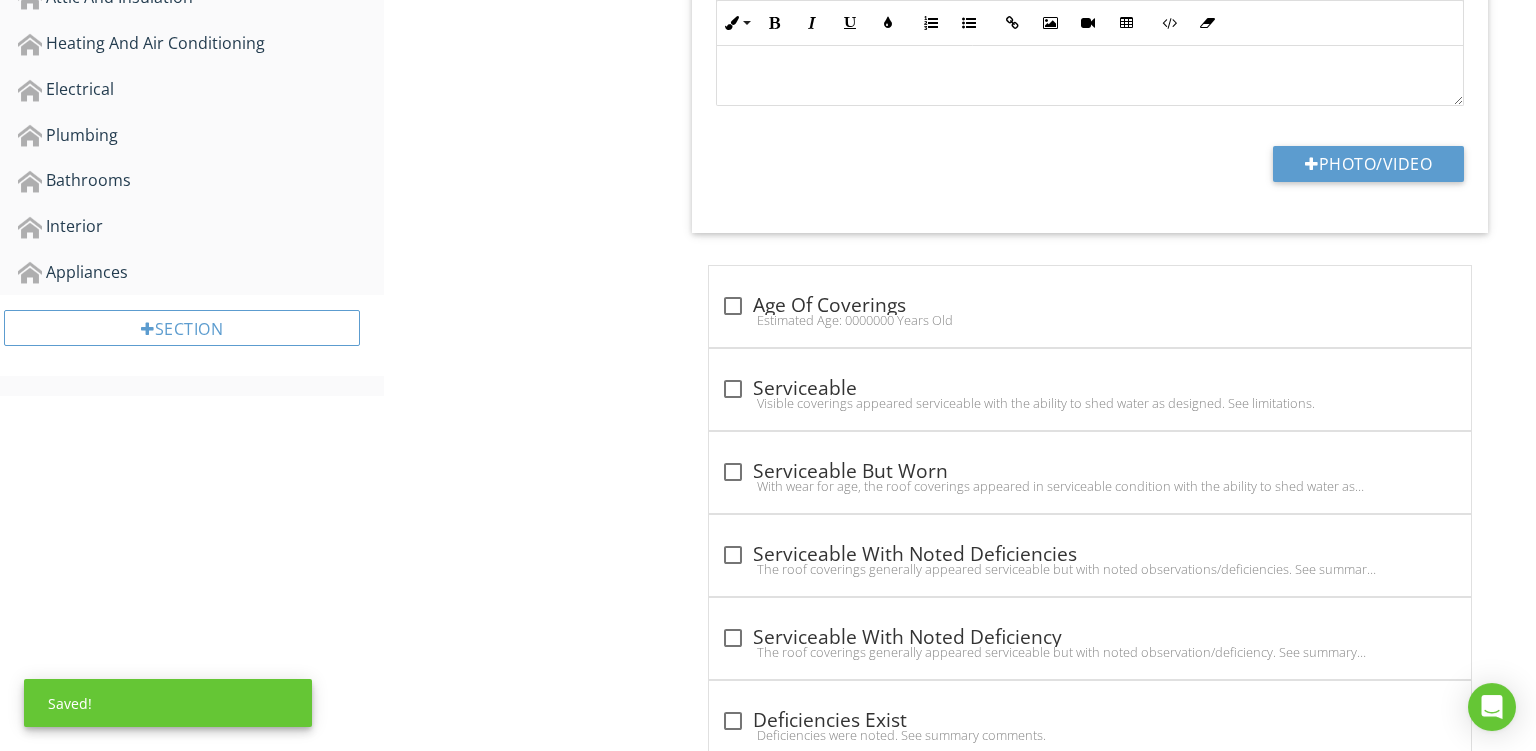 scroll, scrollTop: 789, scrollLeft: 0, axis: vertical 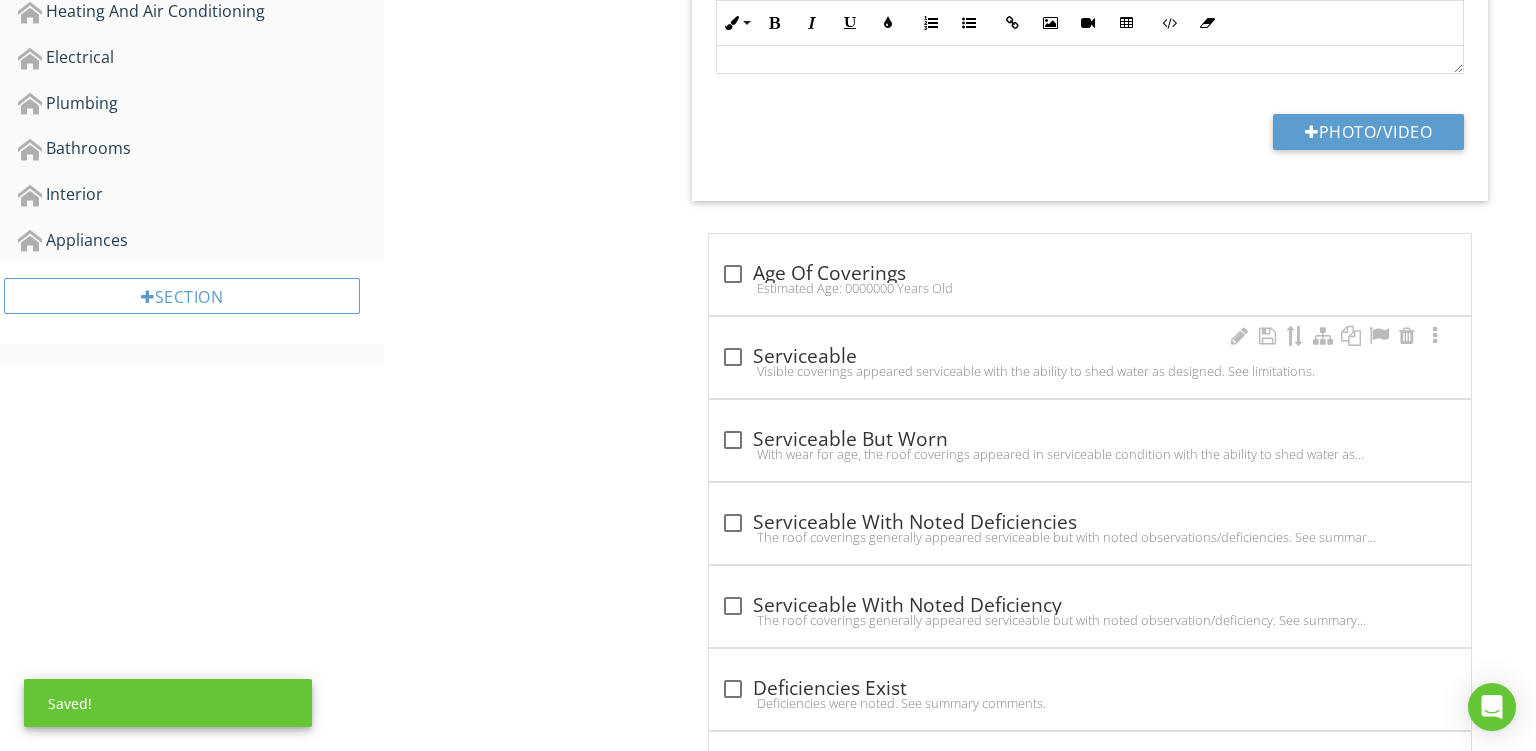 click on "check_box_outline_blank
Serviceable" at bounding box center (1090, 357) 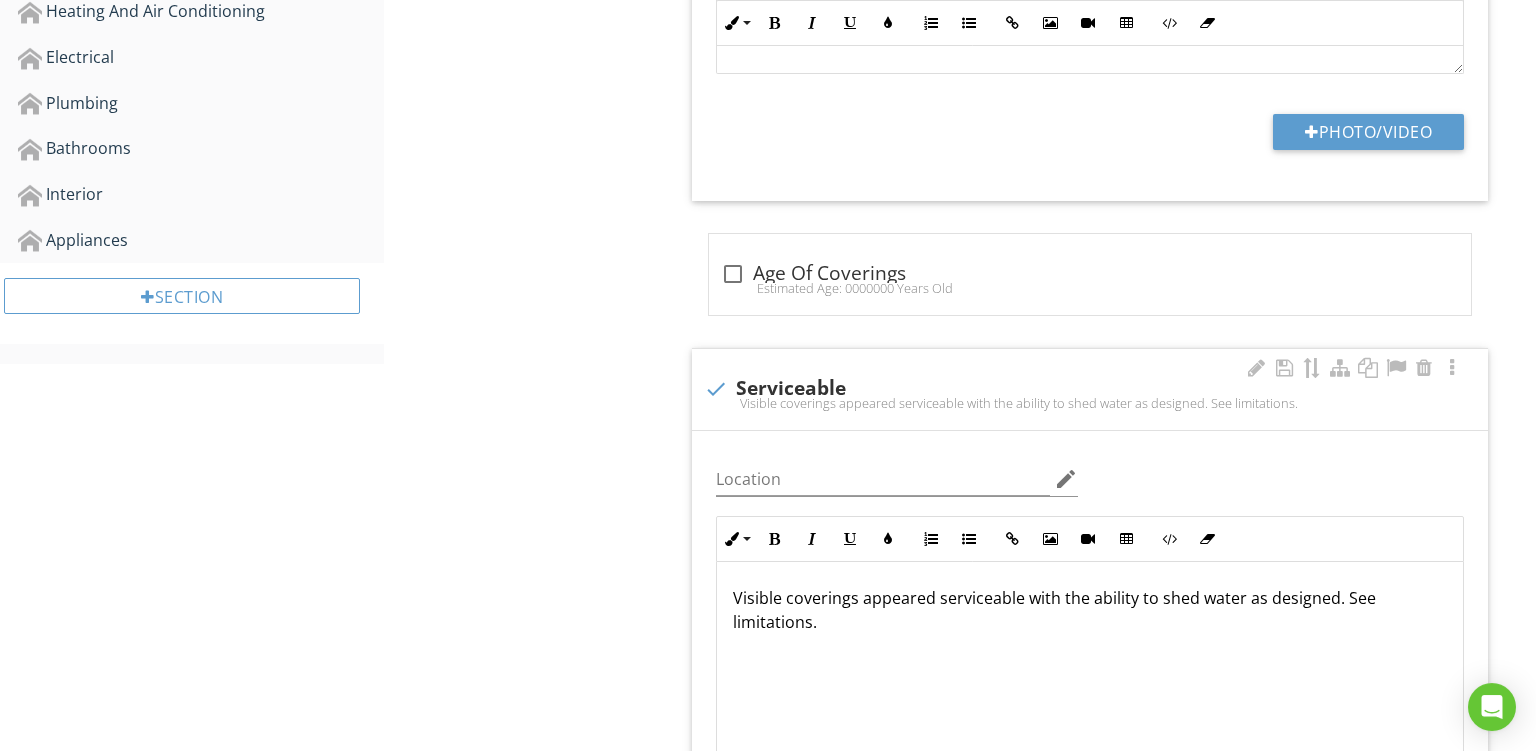 click on "Visible coverings appeared serviceable with the ability to shed water as designed. See limitations." at bounding box center [1090, 662] 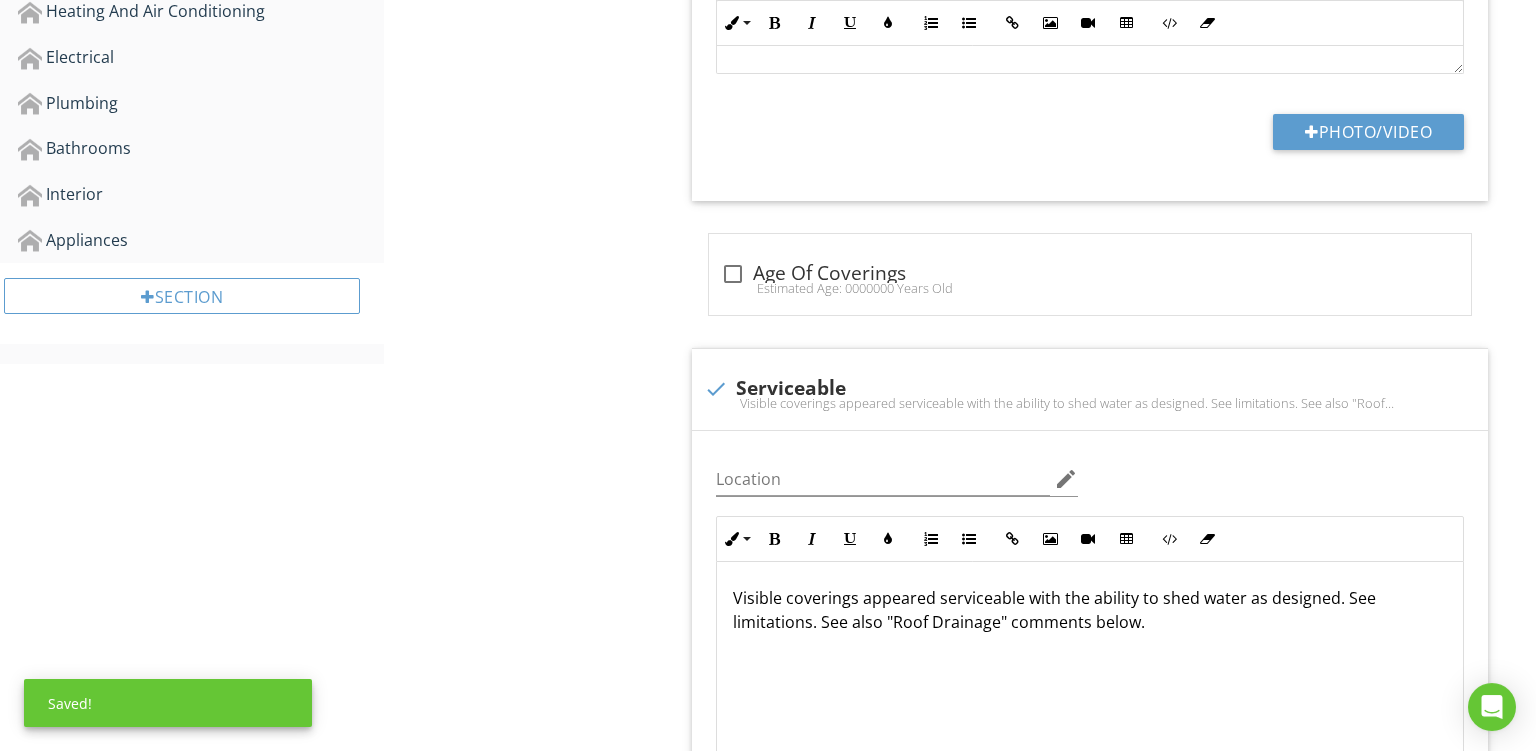 scroll, scrollTop: 584, scrollLeft: 0, axis: vertical 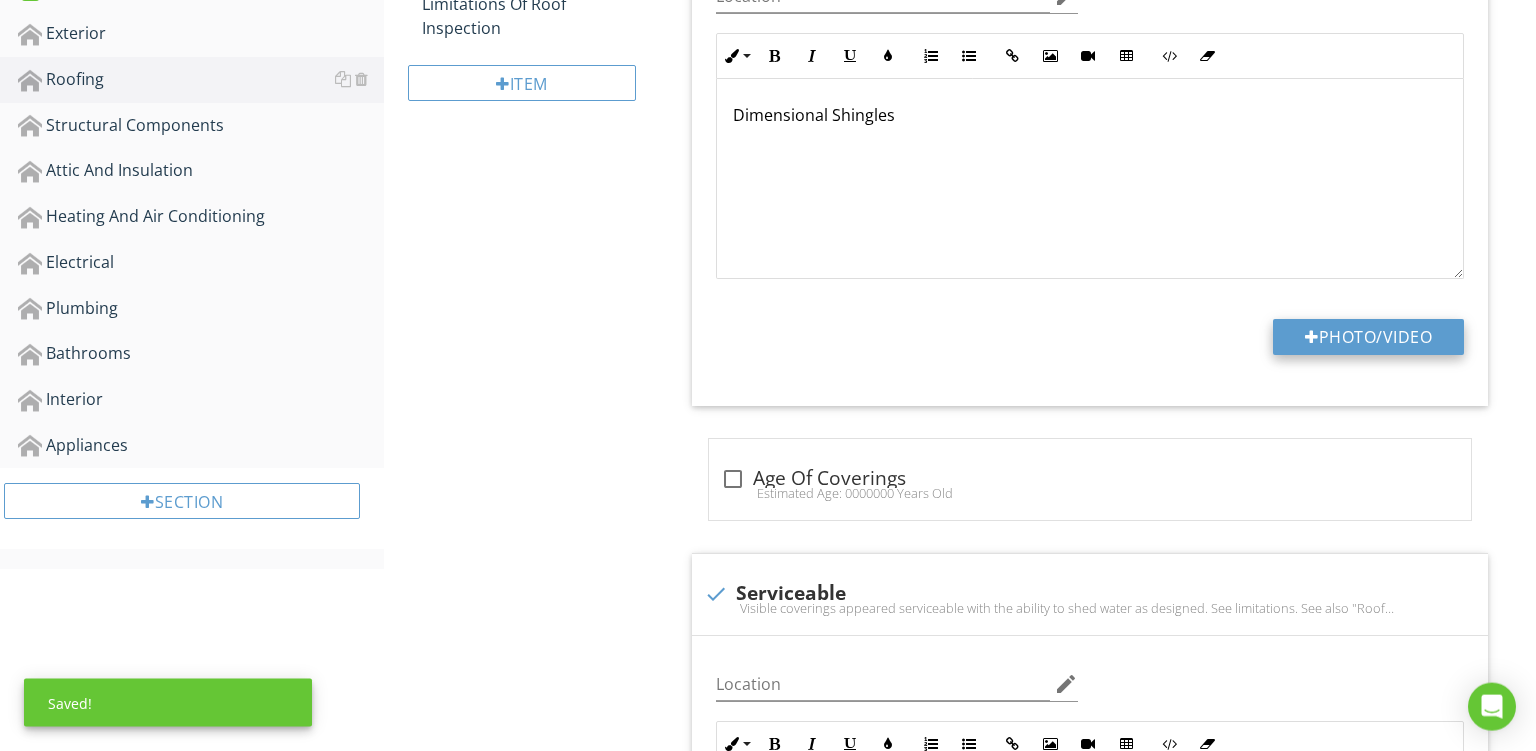 click on "Photo/Video" at bounding box center (1368, 337) 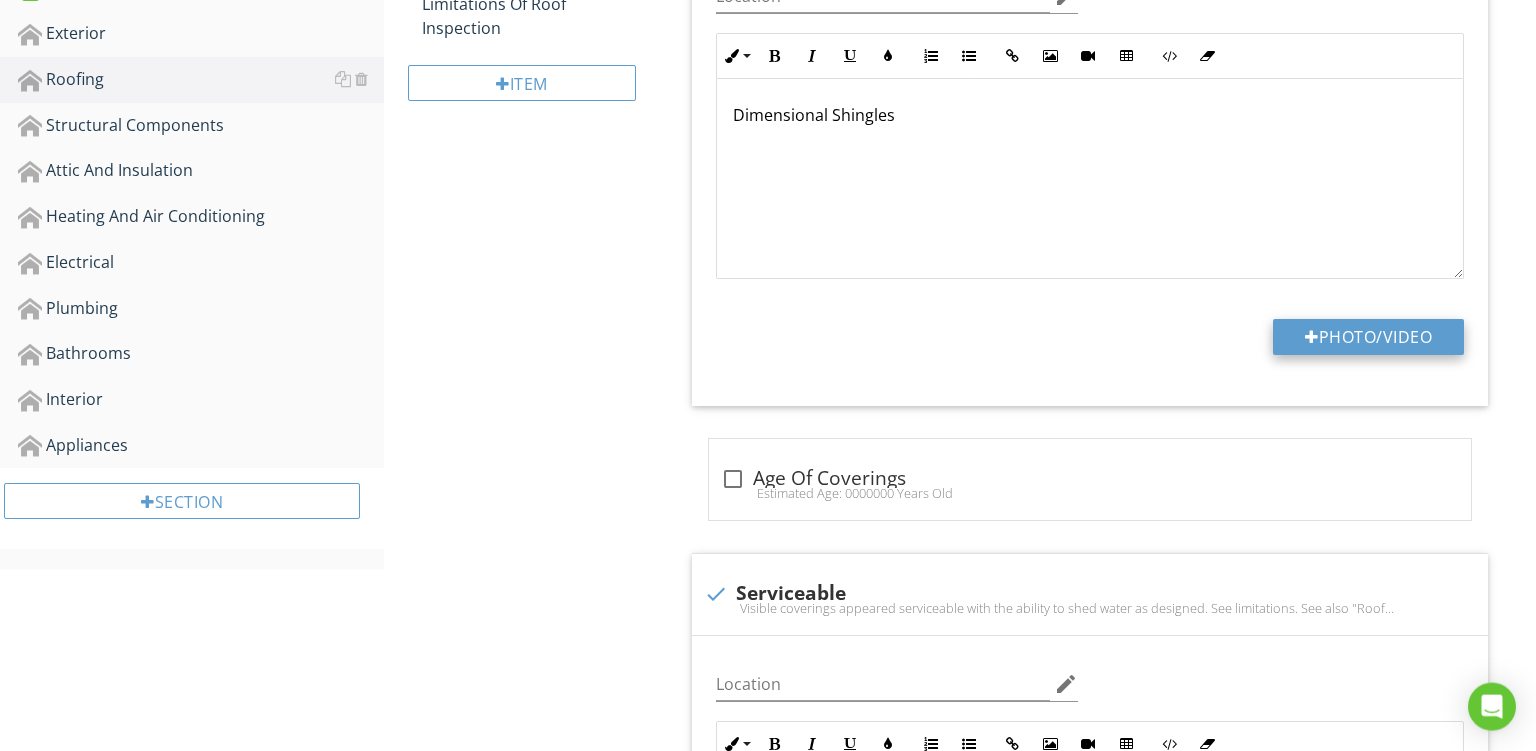 type on "C:\fakepath\PXL_20250727_175638747.jpg" 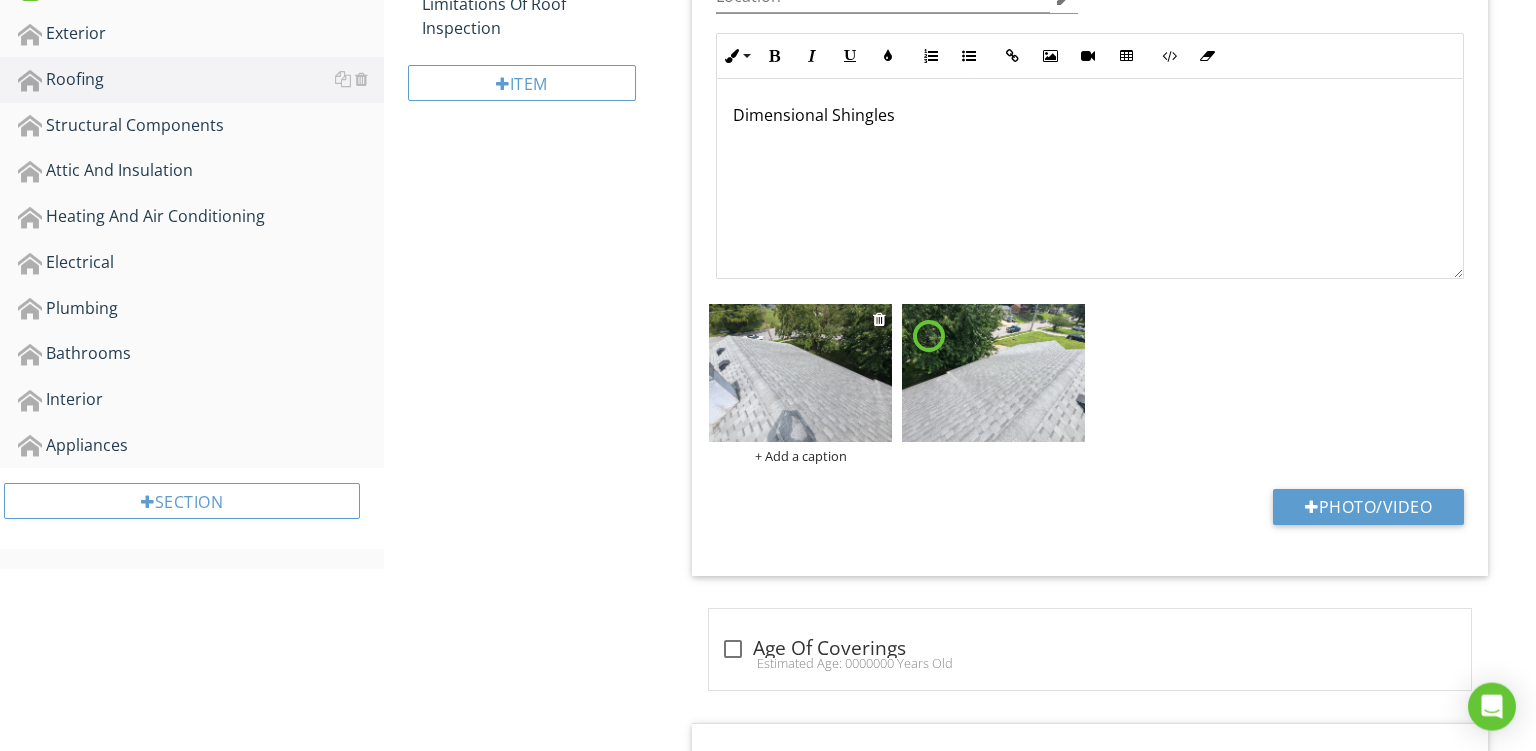 click on "+ Add a caption" at bounding box center (800, 456) 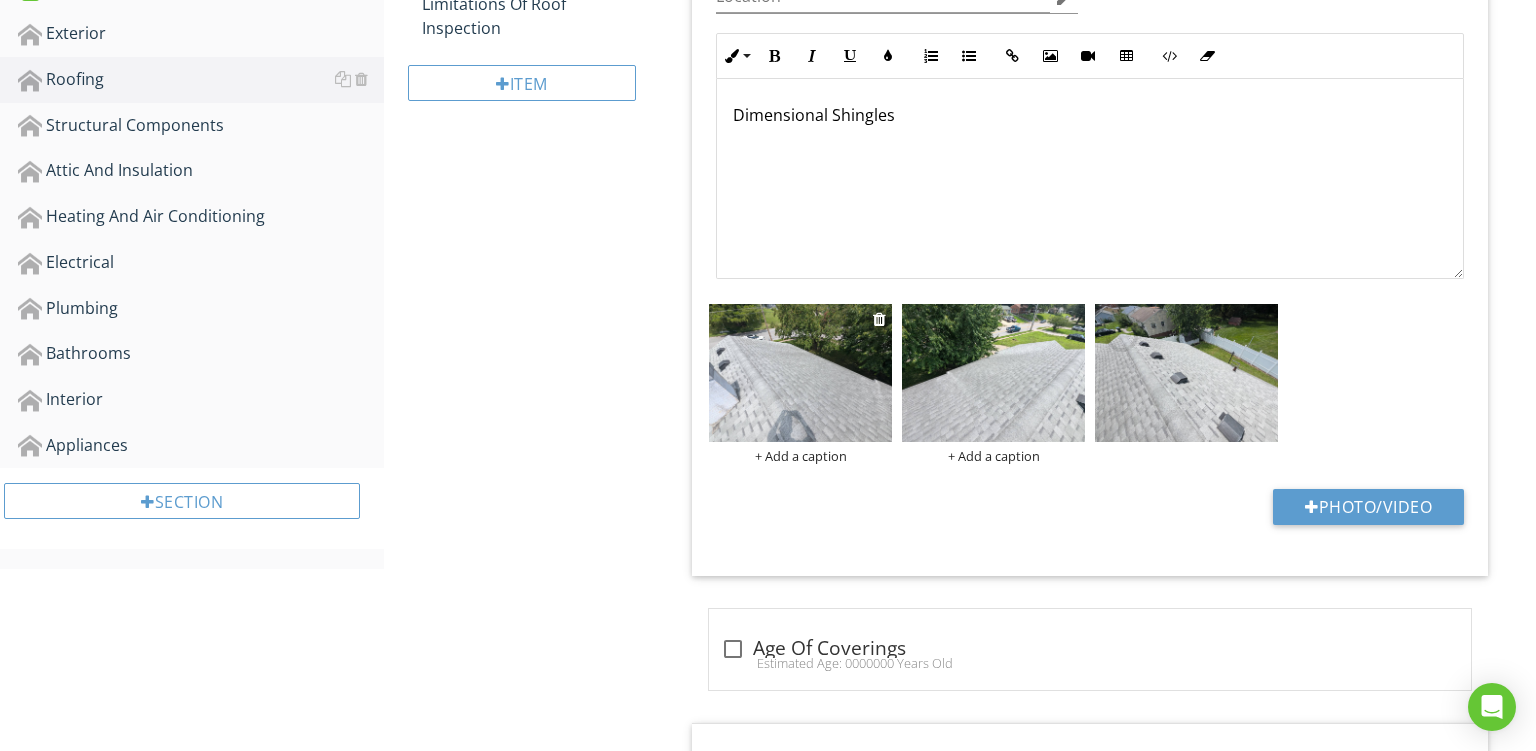 scroll, scrollTop: 0, scrollLeft: 0, axis: both 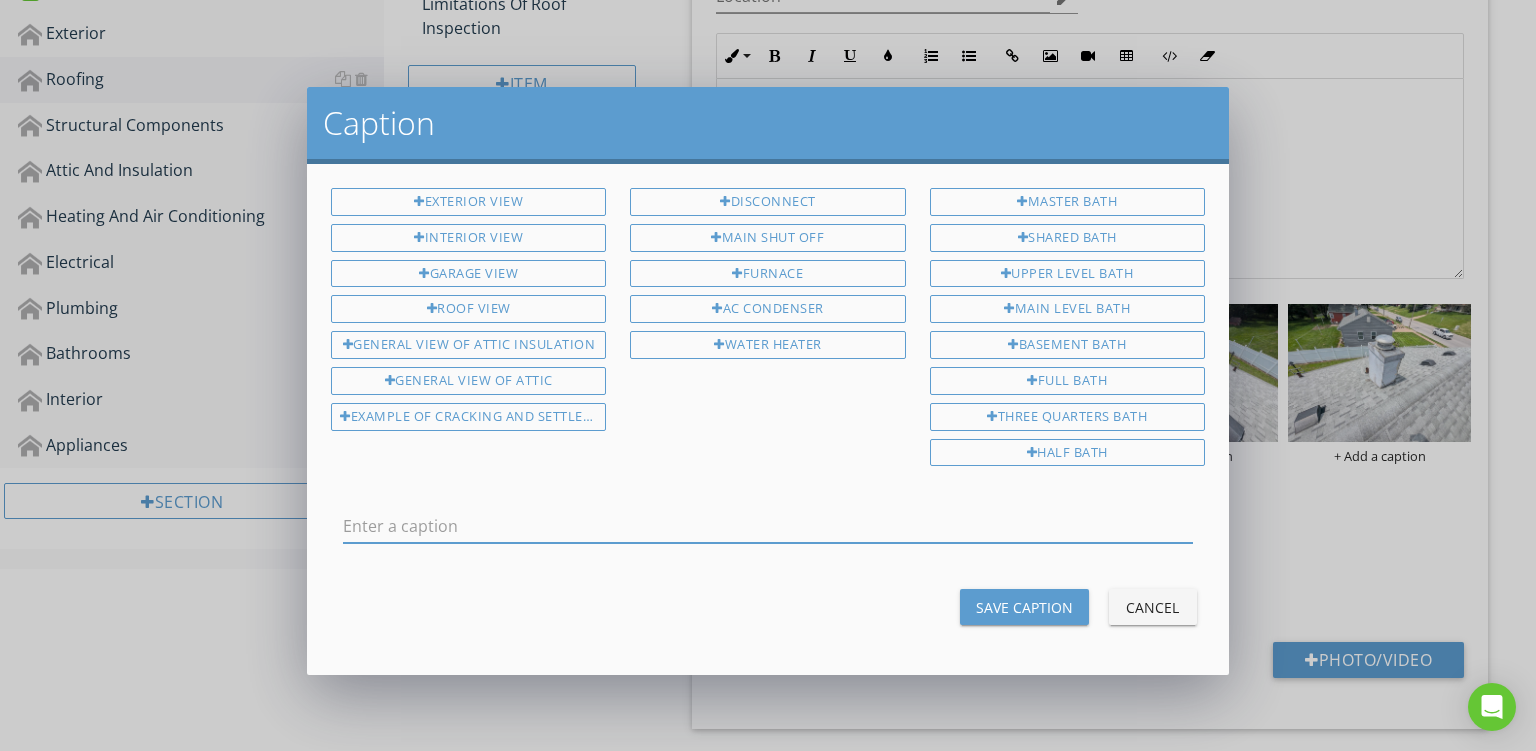 click on "Exterior View
Interior View
Garage View
Roof View
General View Of Attic Insulation
General View Of Attic
Example Of Cracking And Settlement" at bounding box center (468, 313) 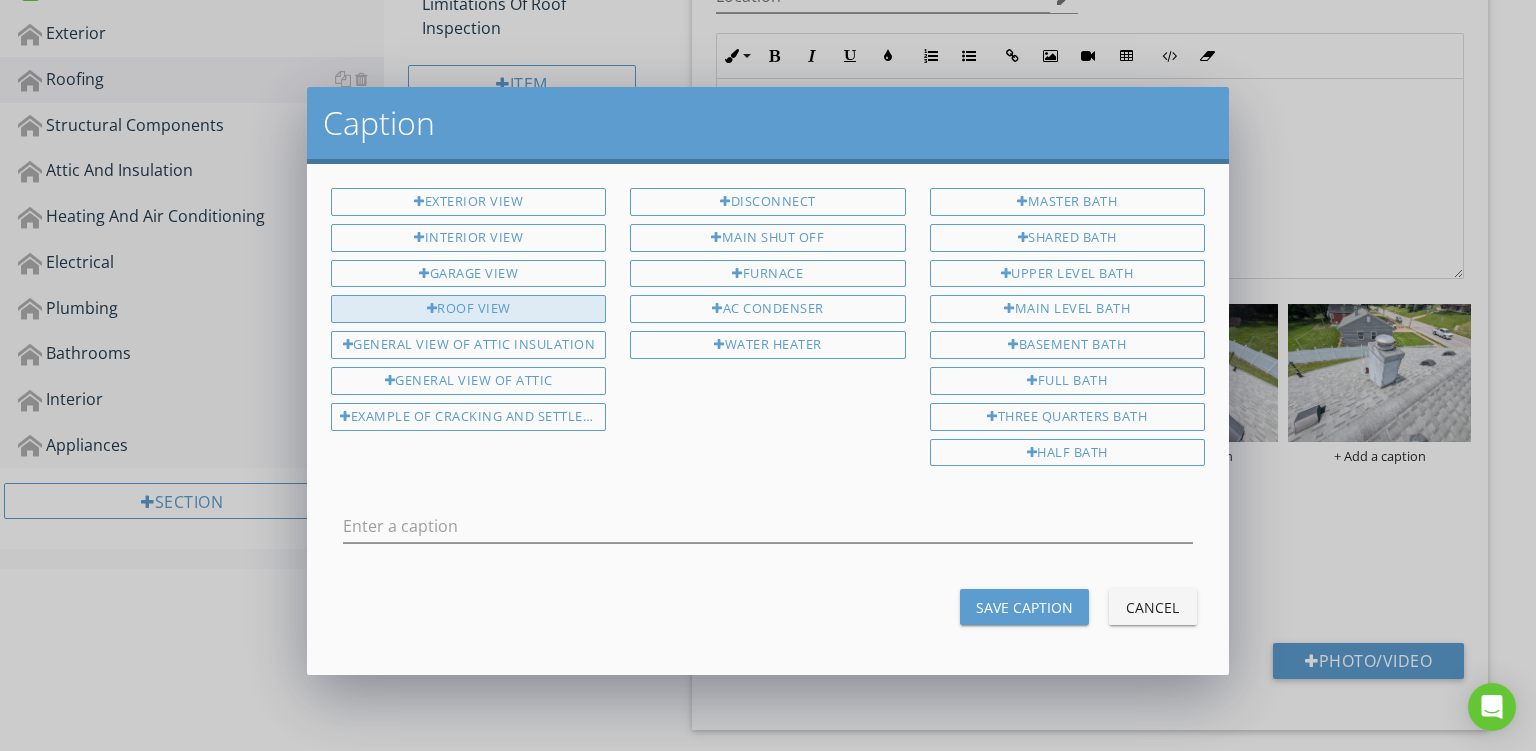 click on "Roof View" at bounding box center [468, 309] 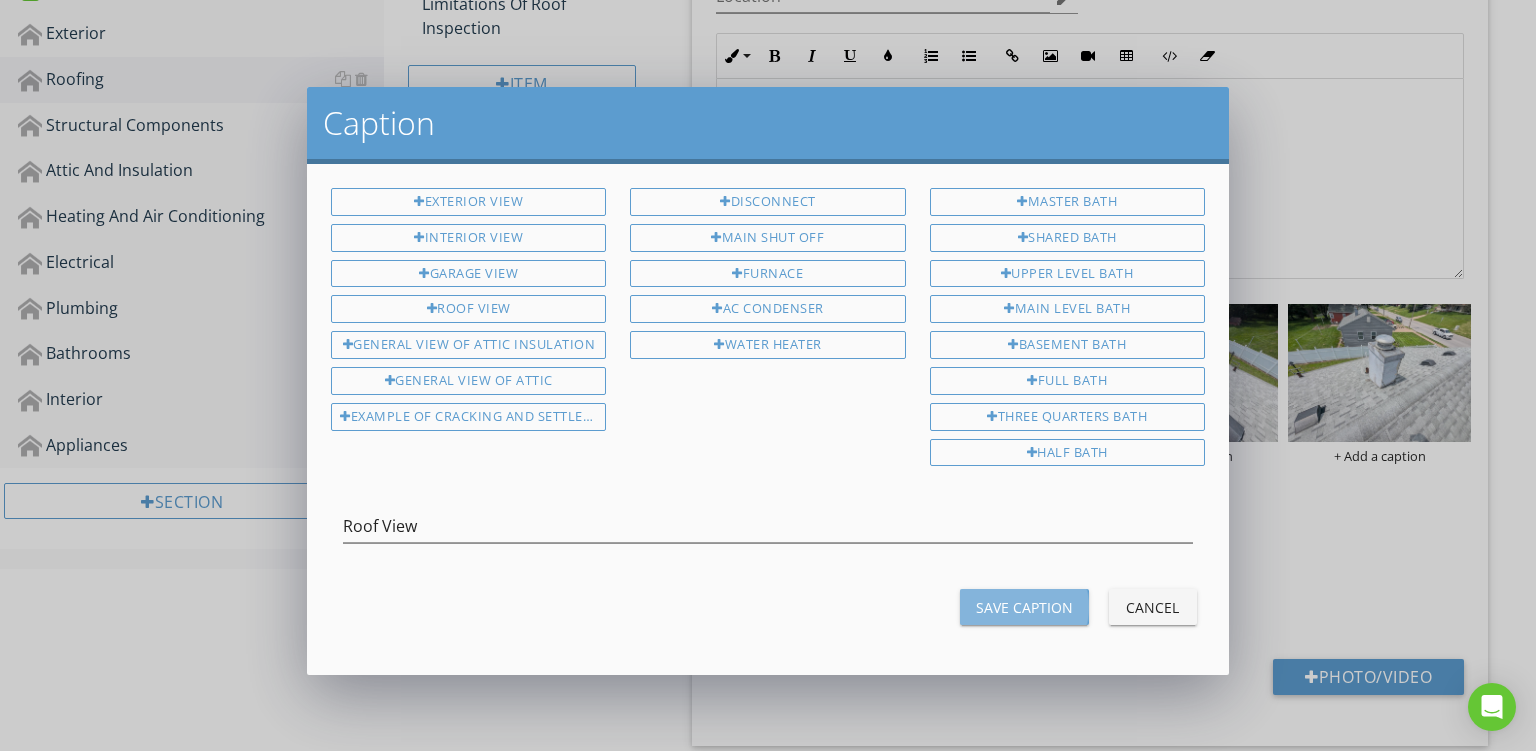 click on "Save Caption" at bounding box center (1024, 607) 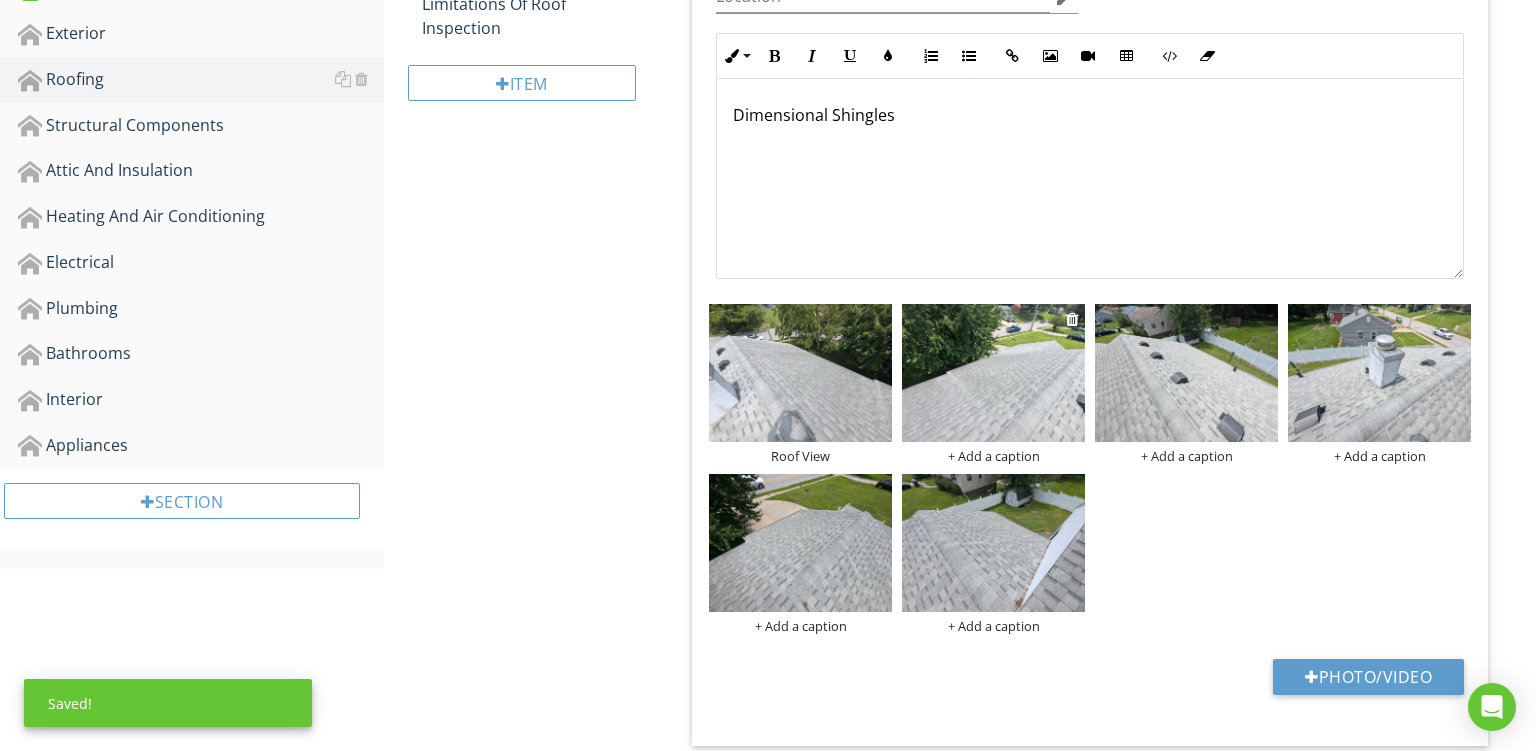 click on "+ Add a caption" at bounding box center (993, 456) 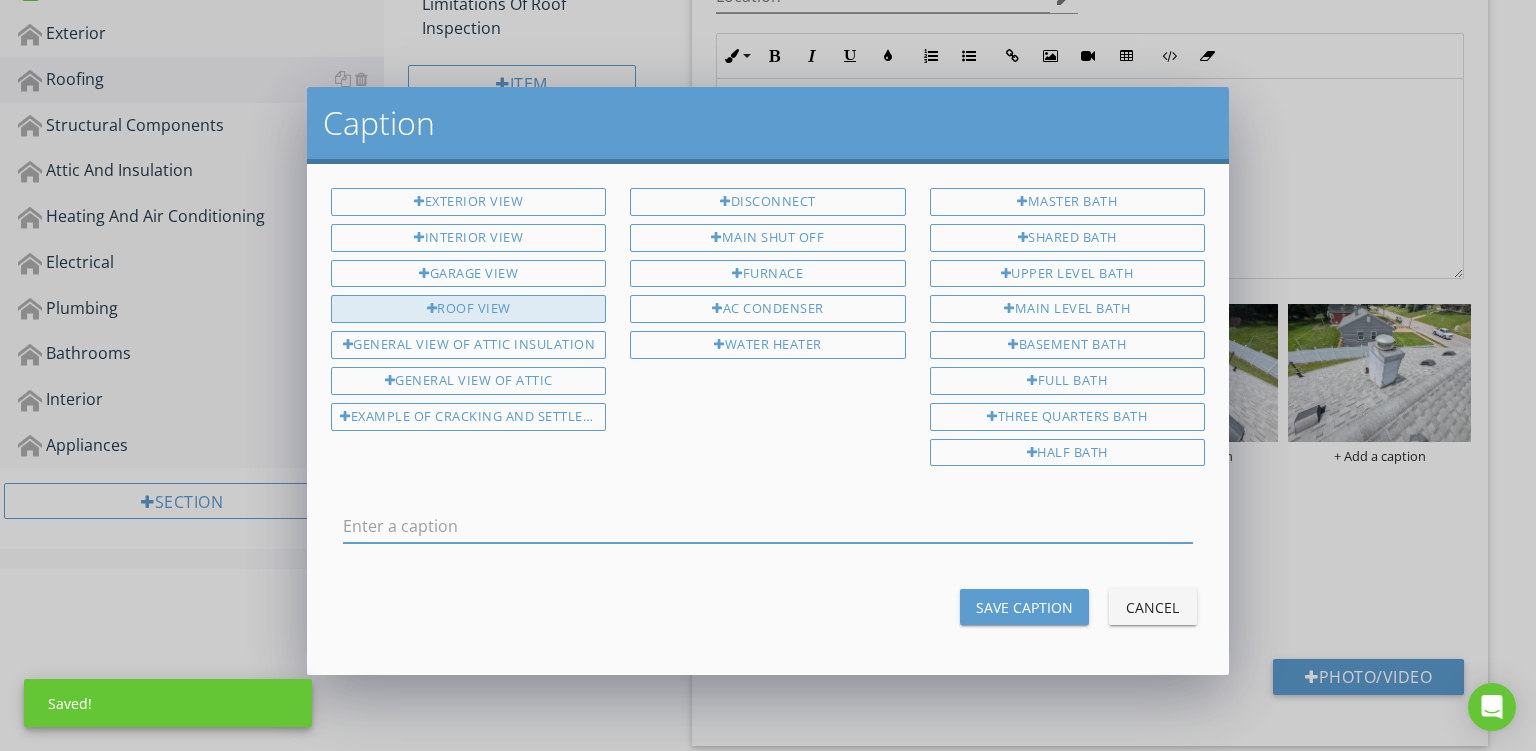 click on "Roof View" at bounding box center [468, 309] 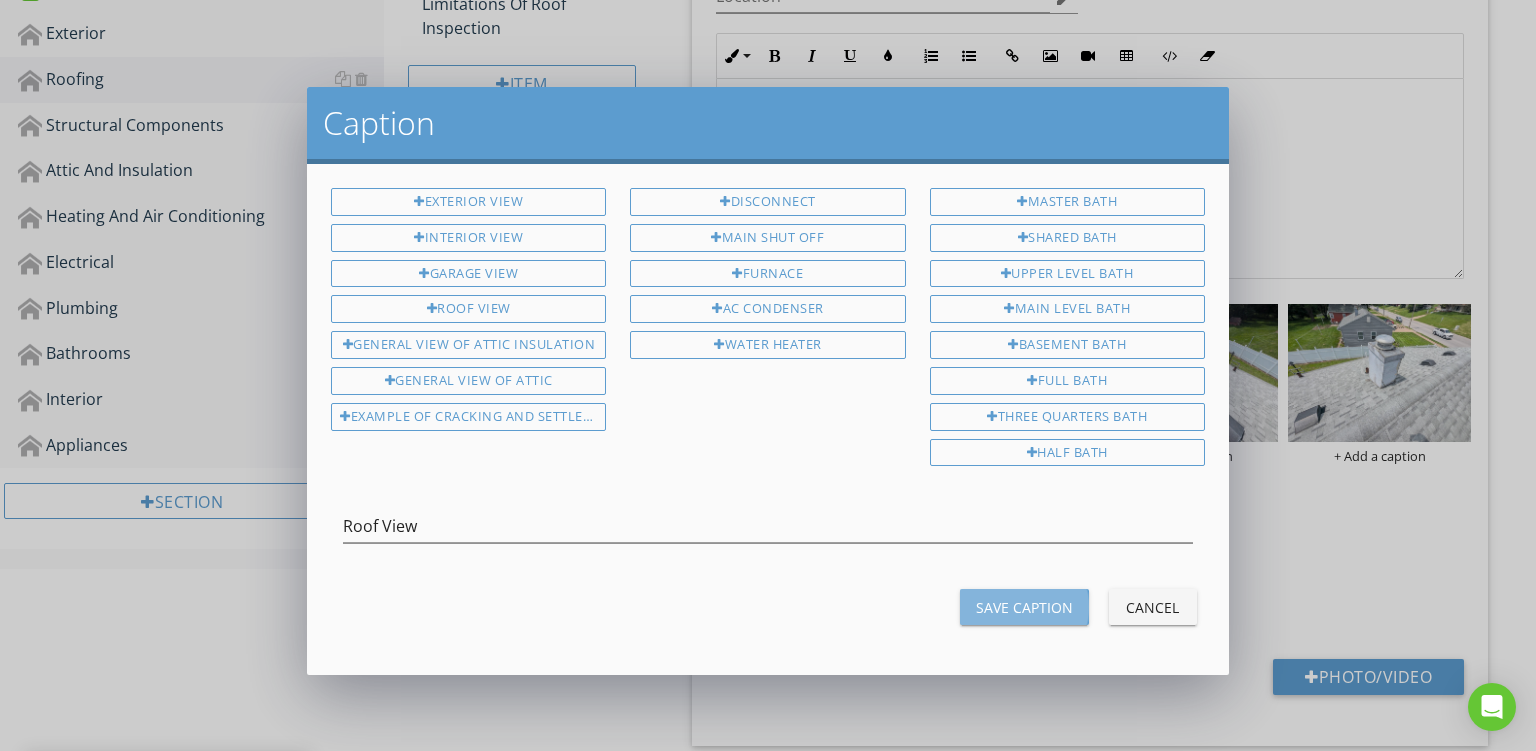 click on "Save Caption" at bounding box center [1024, 607] 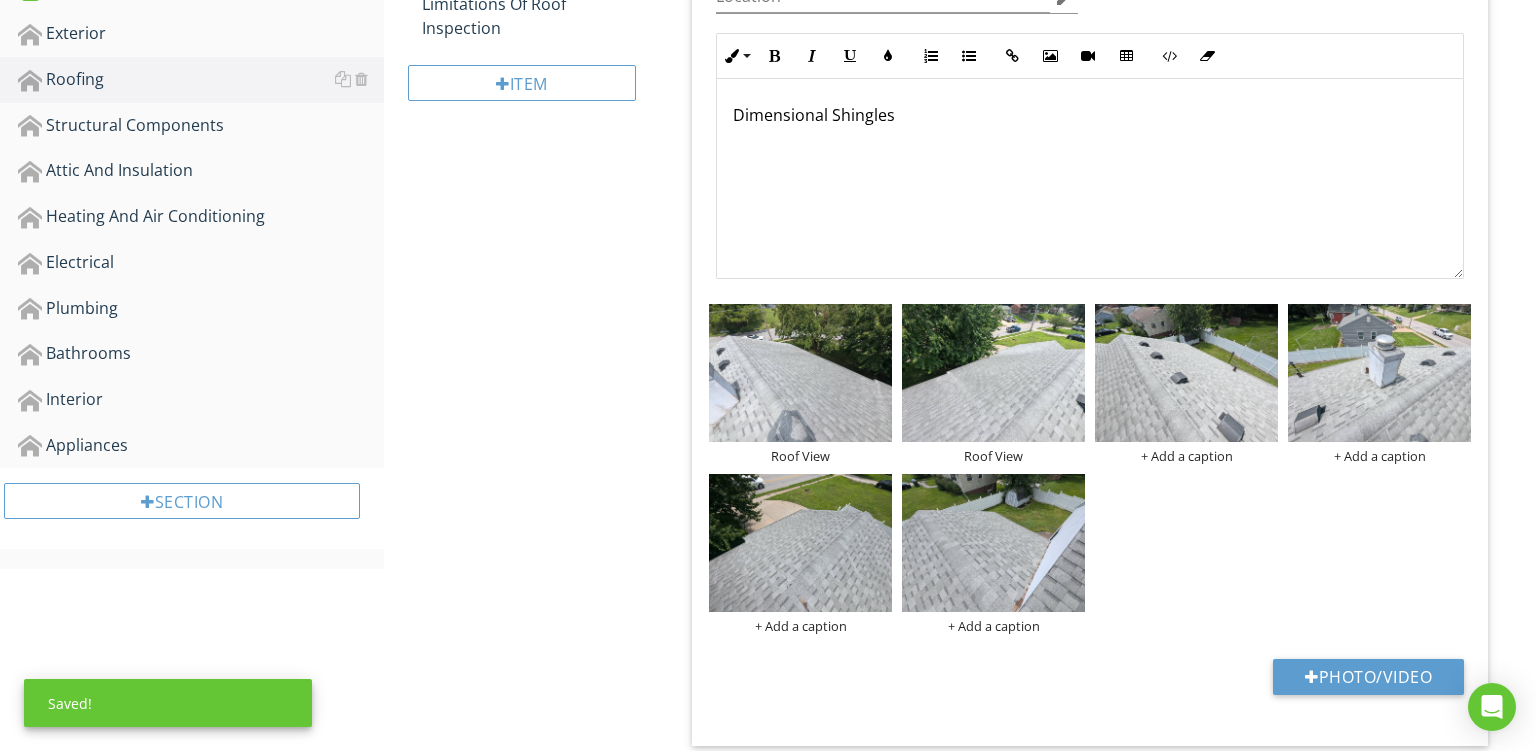 click on "Roof View
Roof View
+ Add a caption         + Add a caption         + Add a caption         + Add a caption" at bounding box center (1090, 468) 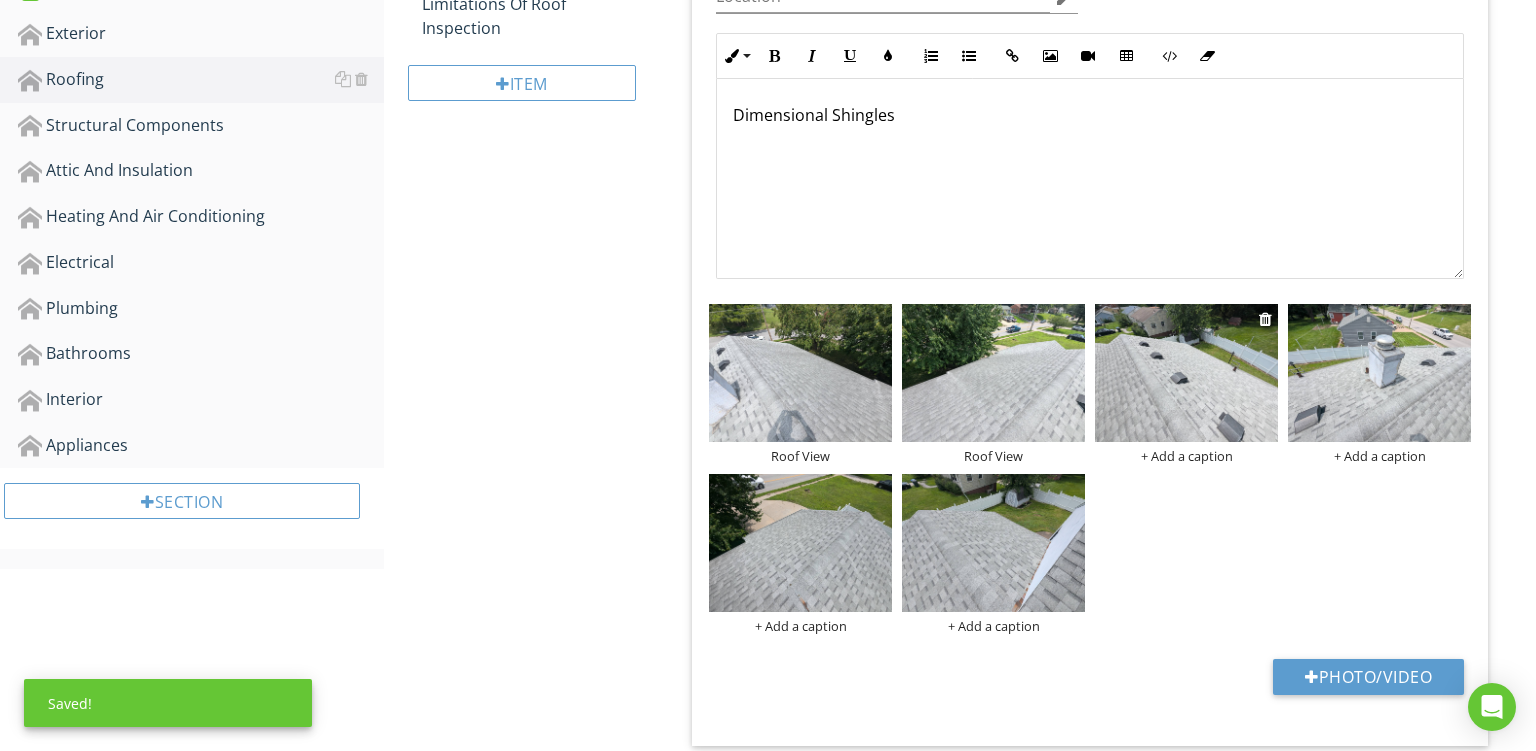 click on "+ Add a caption" at bounding box center (1186, 456) 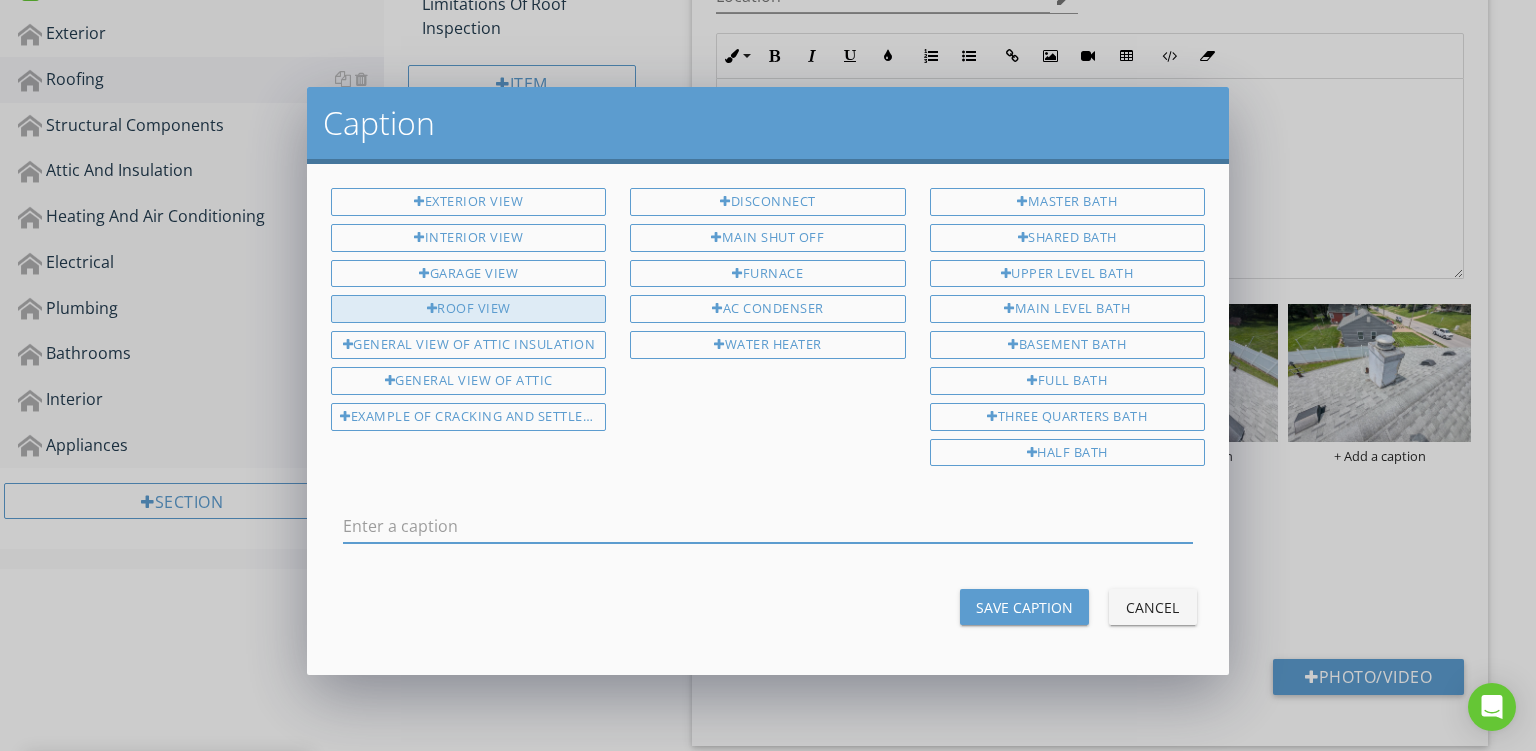 click on "Roof View" at bounding box center (468, 309) 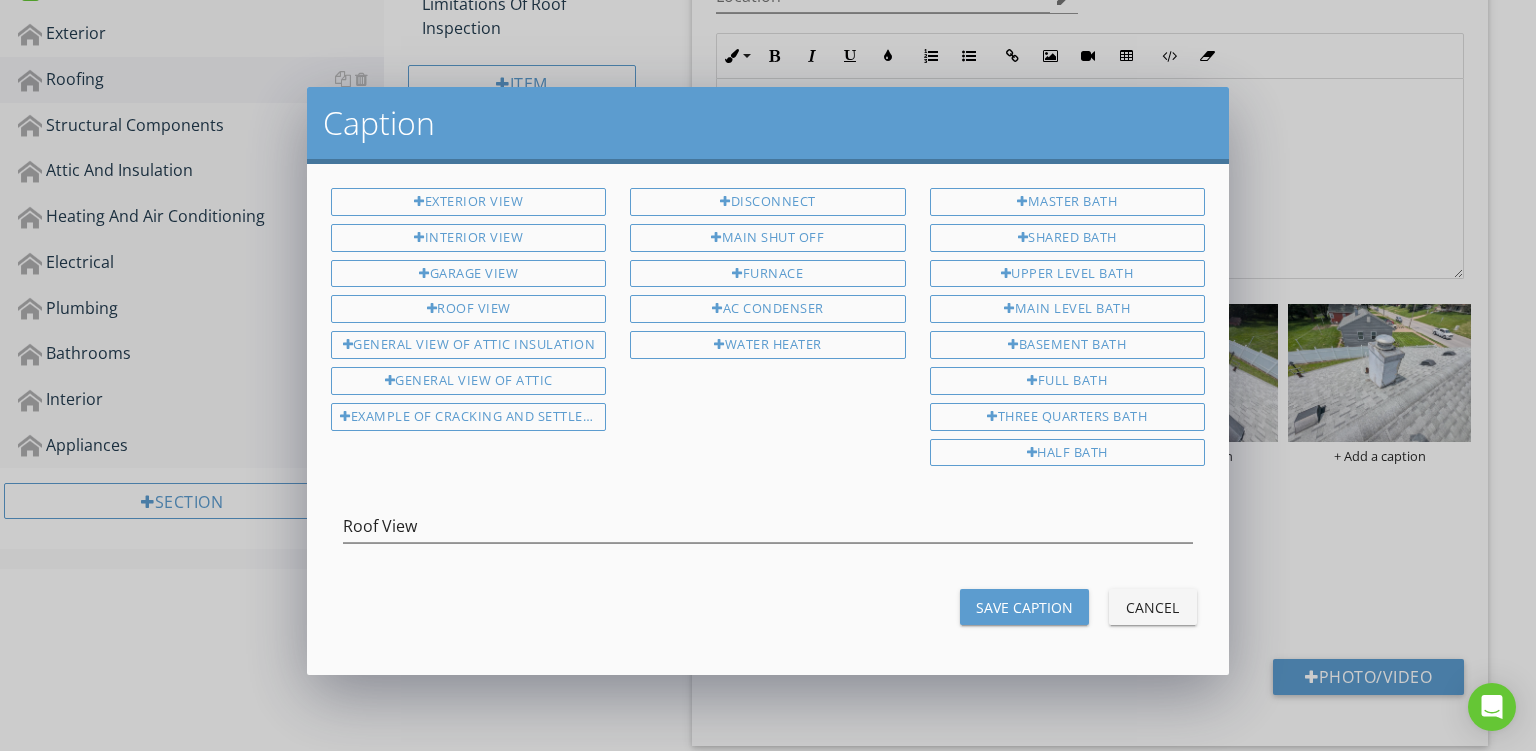 click on "Save Caption" at bounding box center [1024, 607] 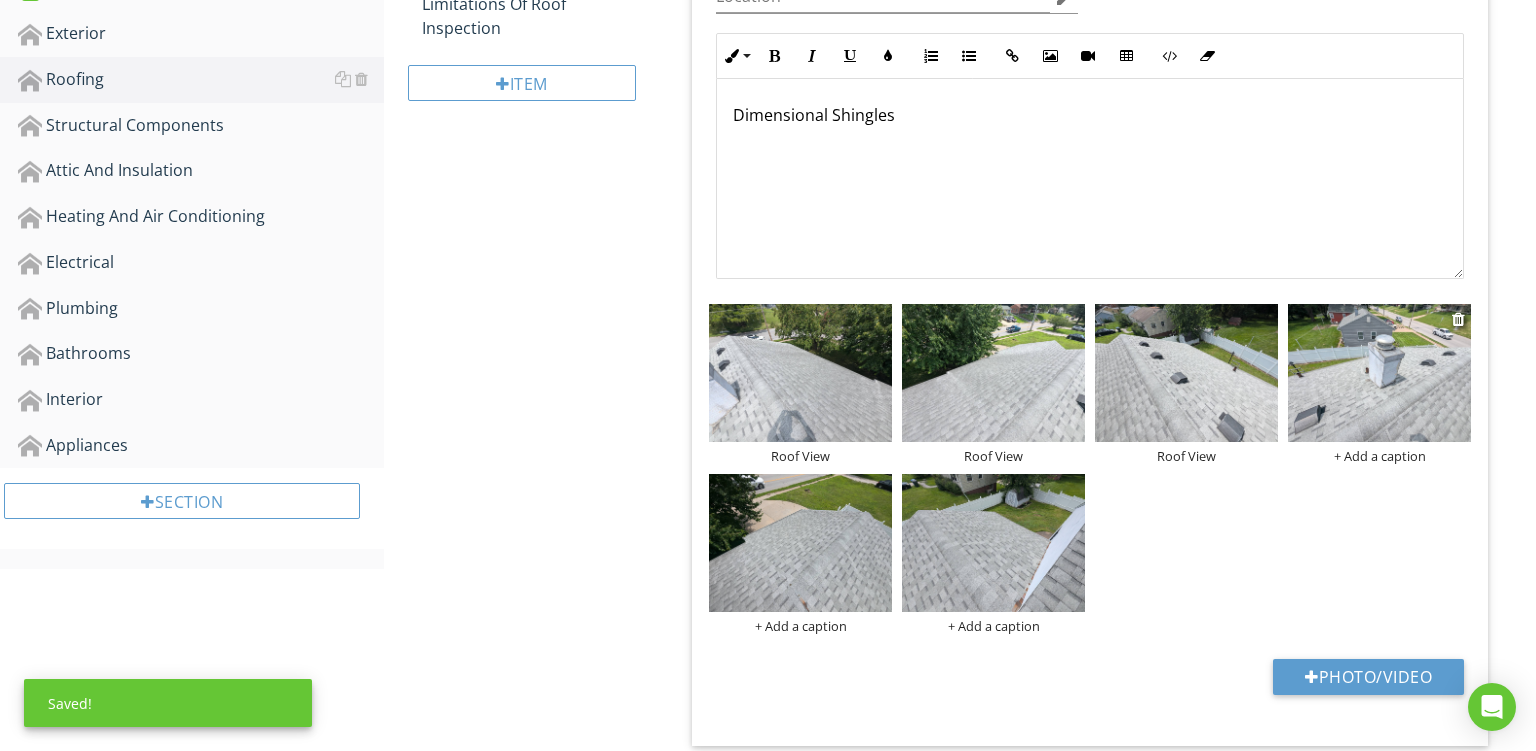 click on "+ Add a caption" at bounding box center (1379, 456) 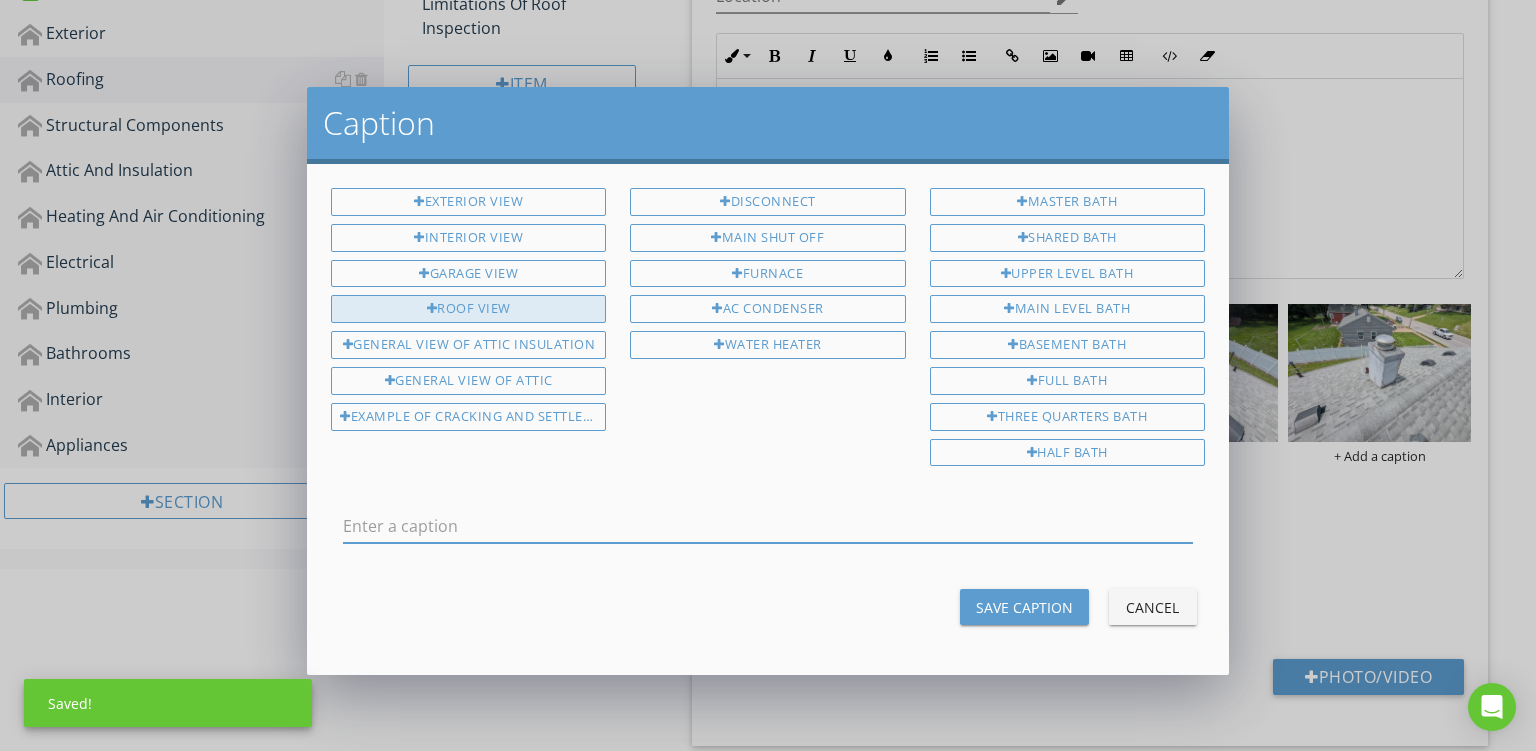 click on "Roof View" at bounding box center (468, 309) 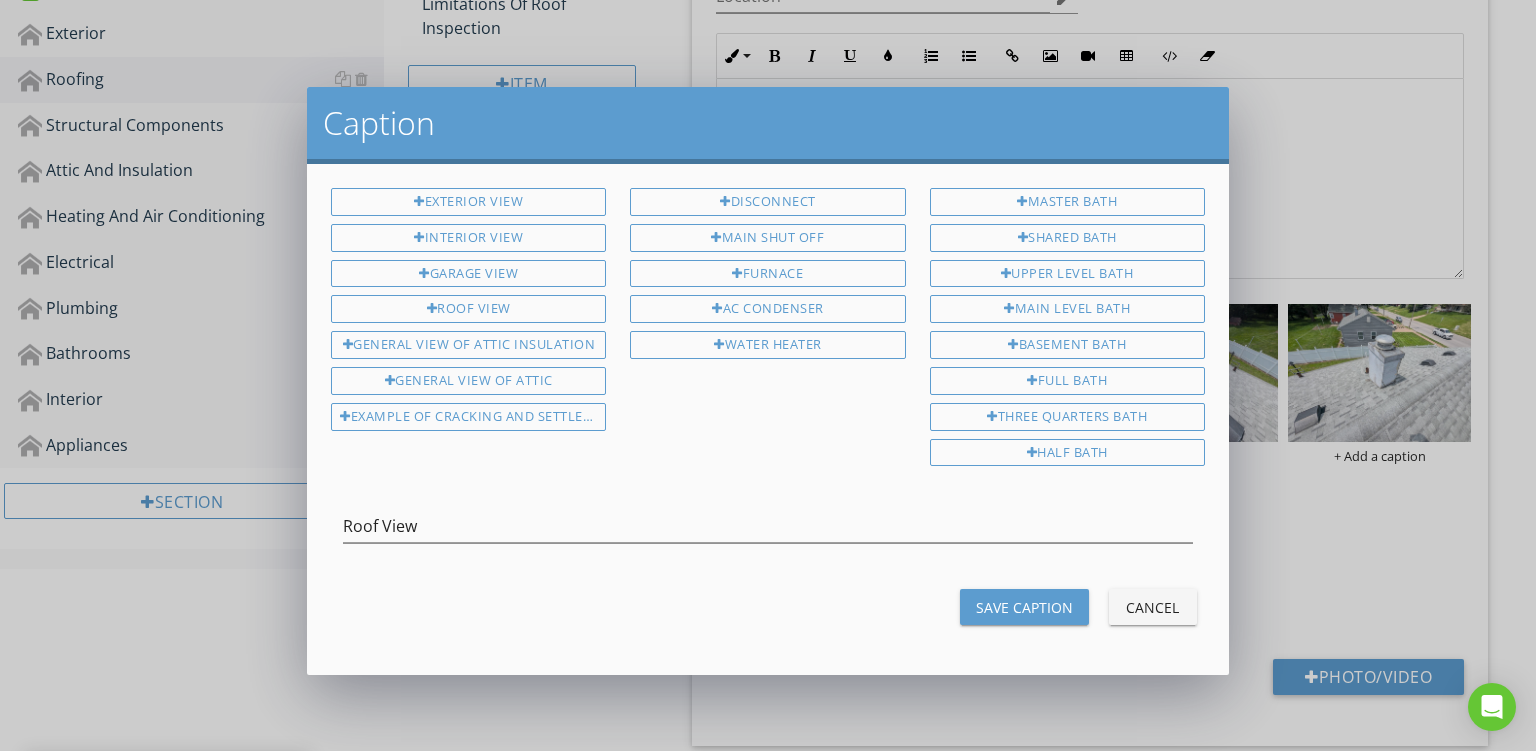 click on "Save Caption" at bounding box center [1024, 607] 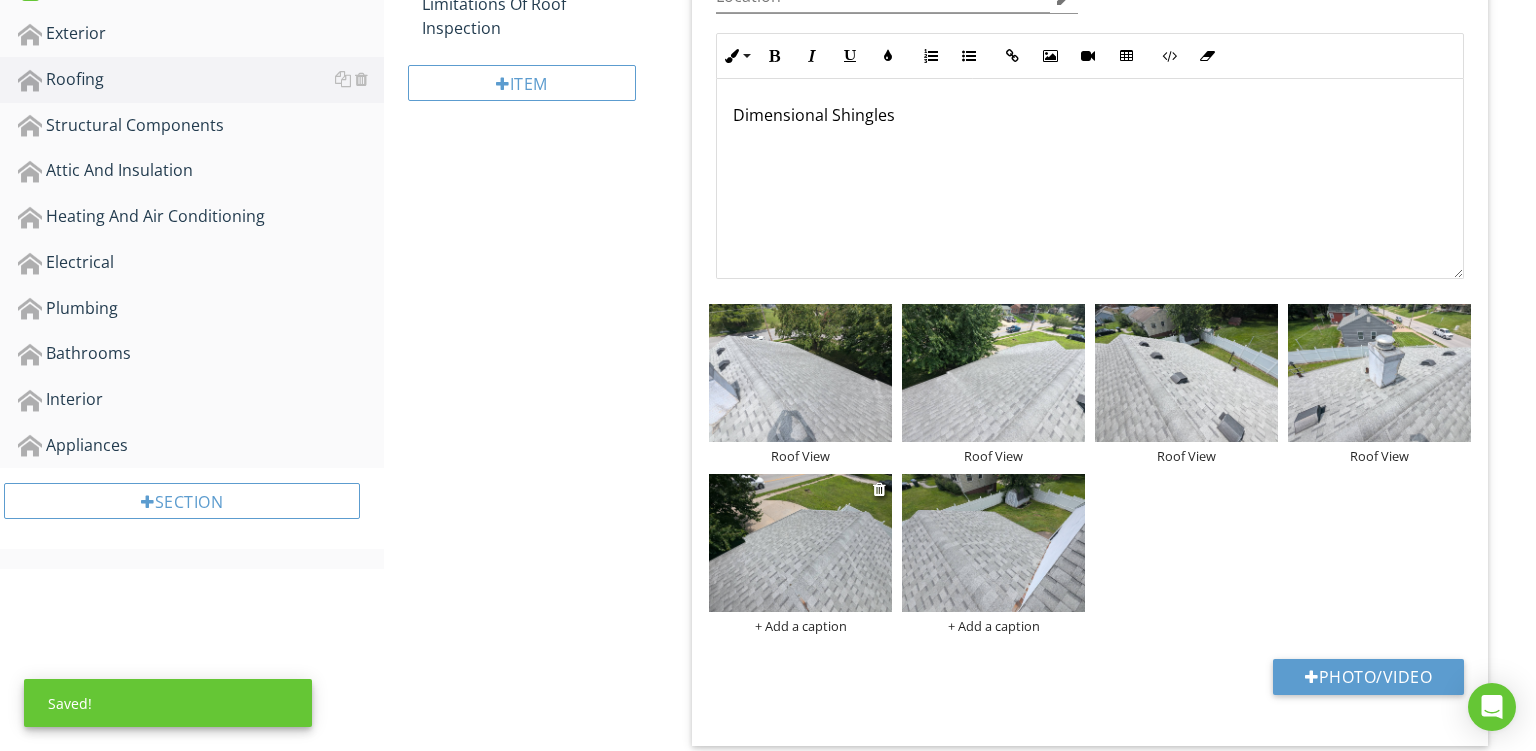 click on "+ Add a caption" at bounding box center (800, 626) 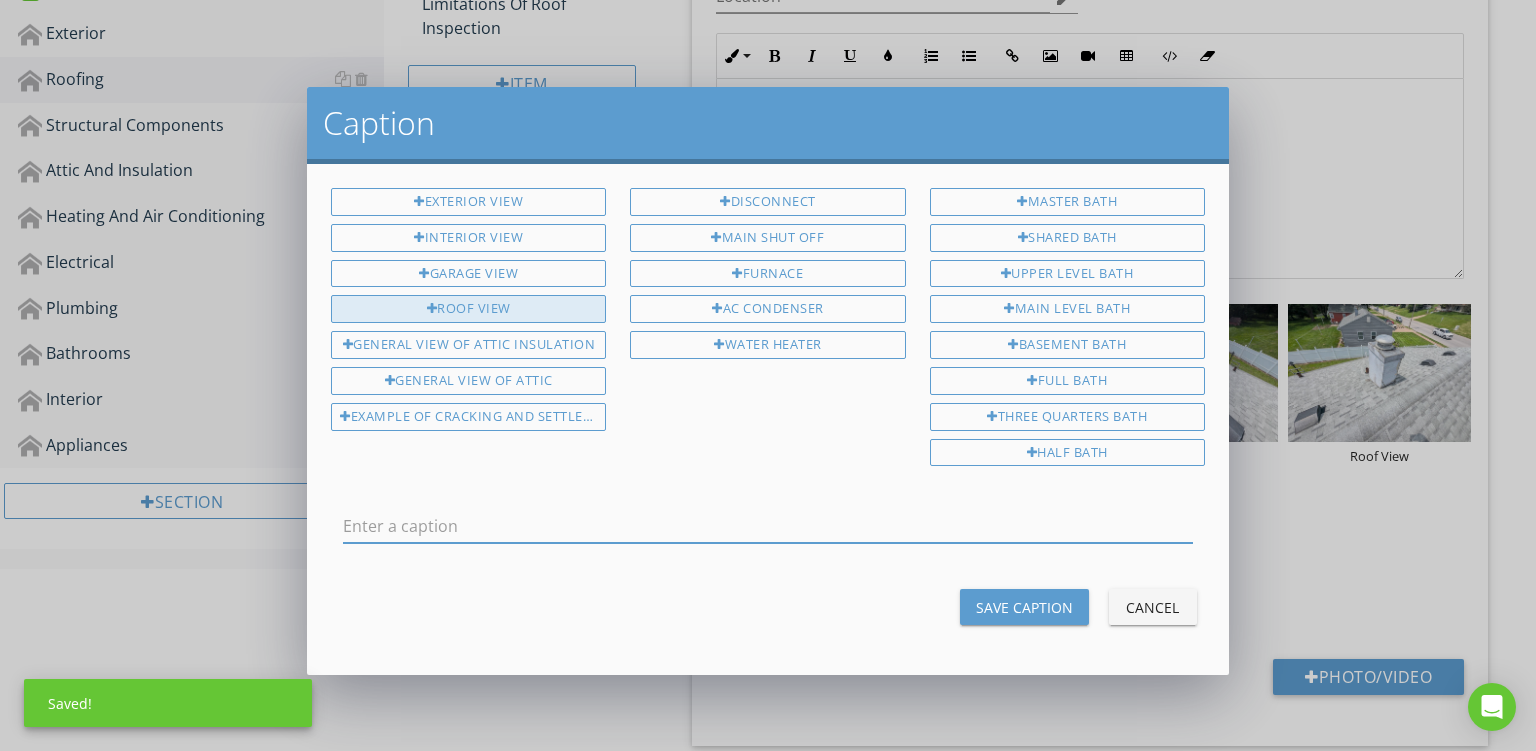 click on "Roof View" at bounding box center (468, 309) 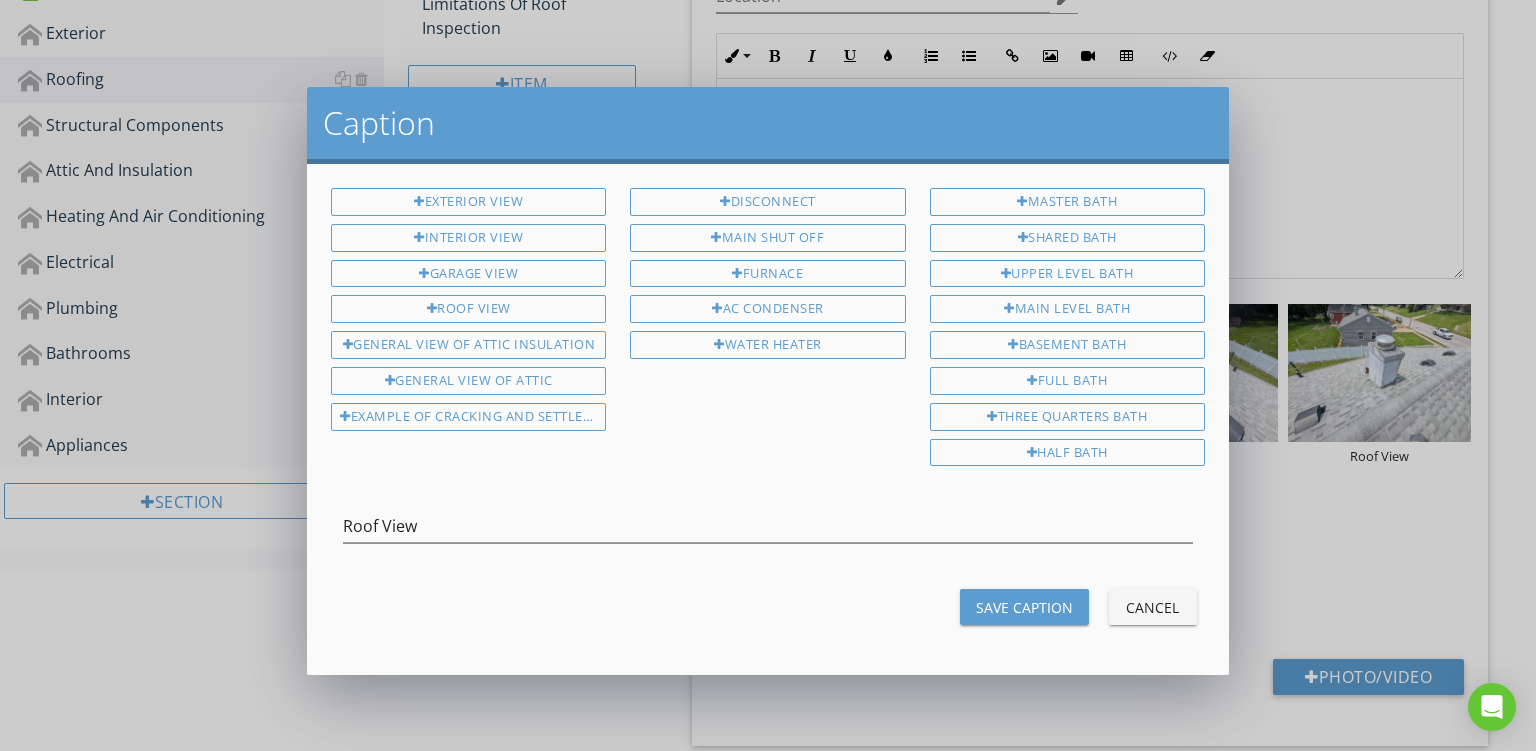 click on "Save Caption" at bounding box center [1024, 607] 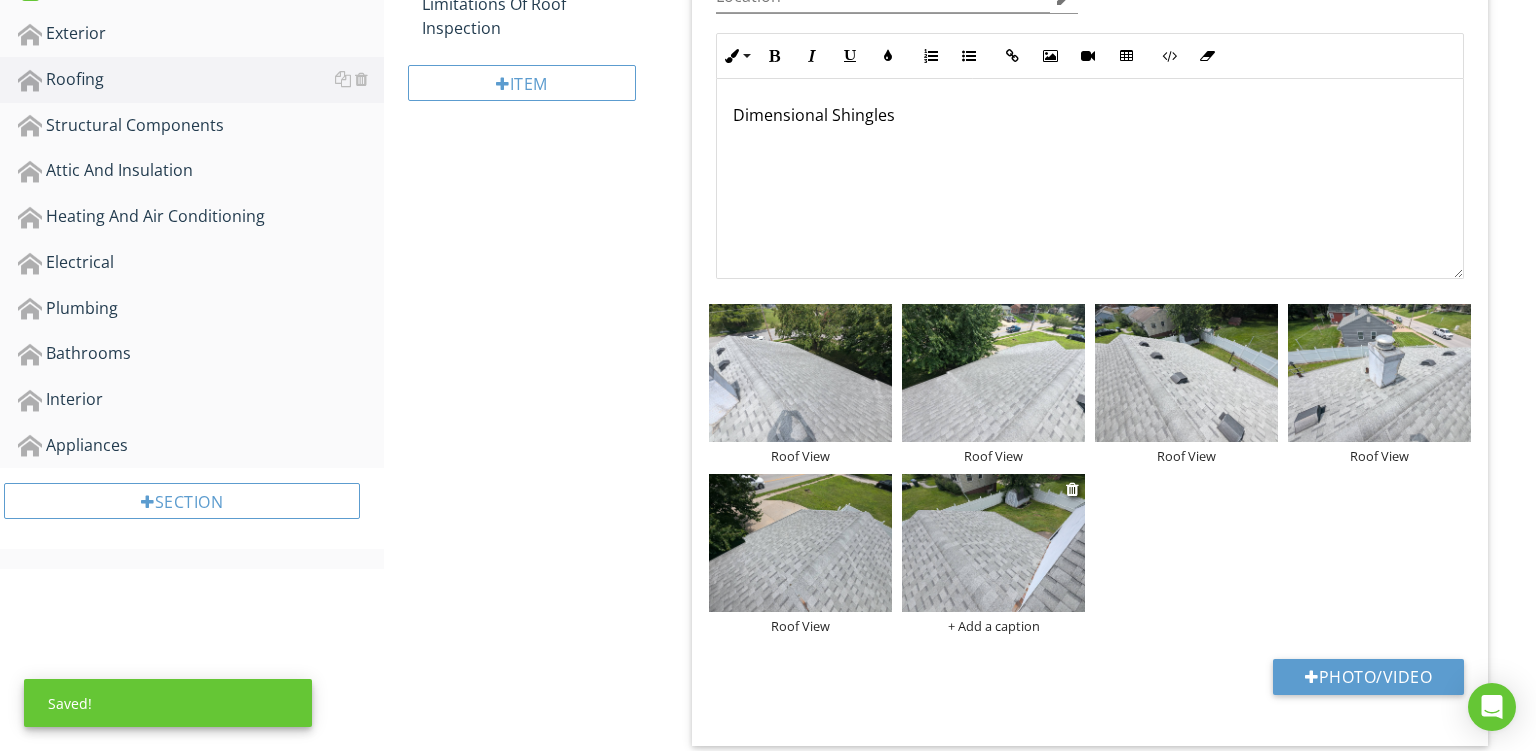 click on "+ Add a caption" at bounding box center [993, 626] 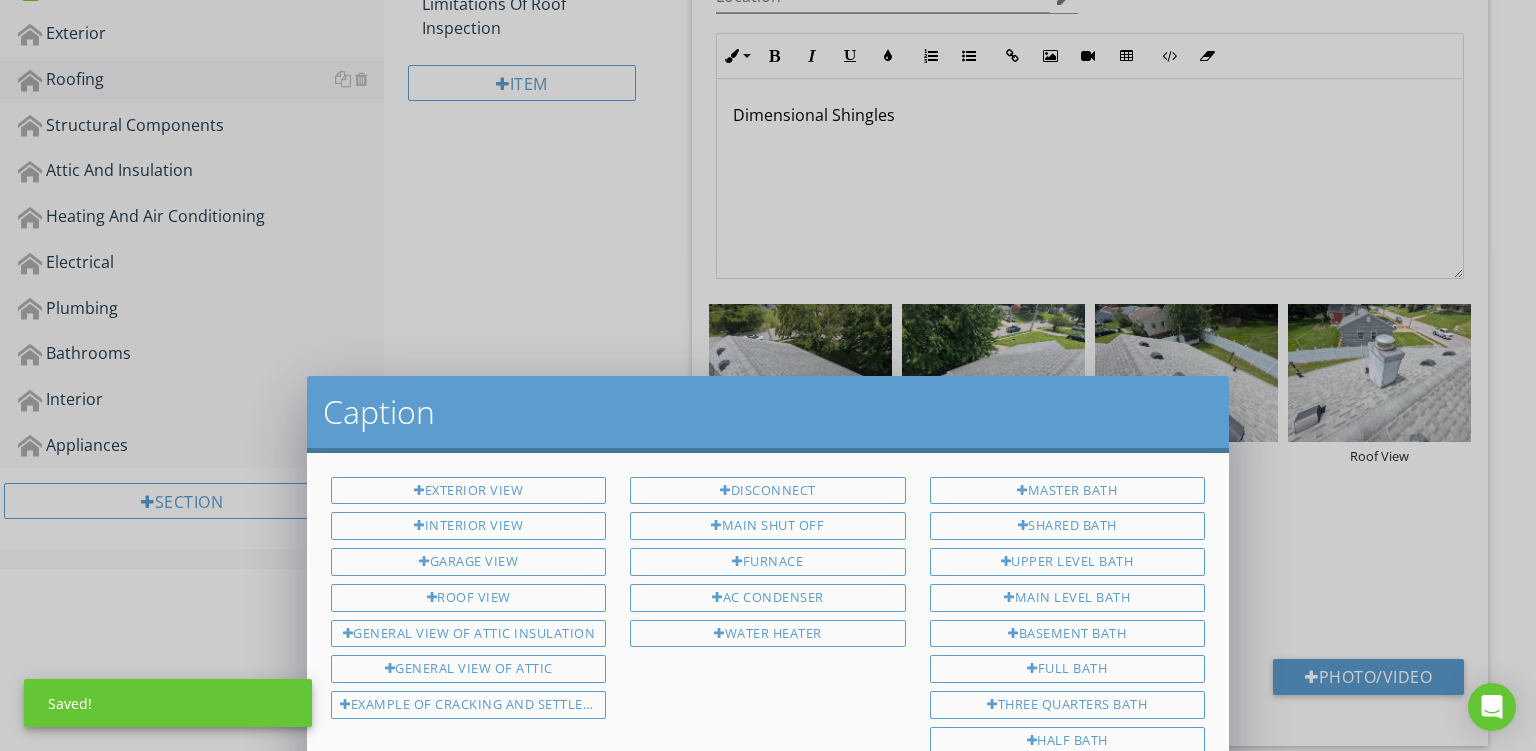 scroll, scrollTop: 0, scrollLeft: 0, axis: both 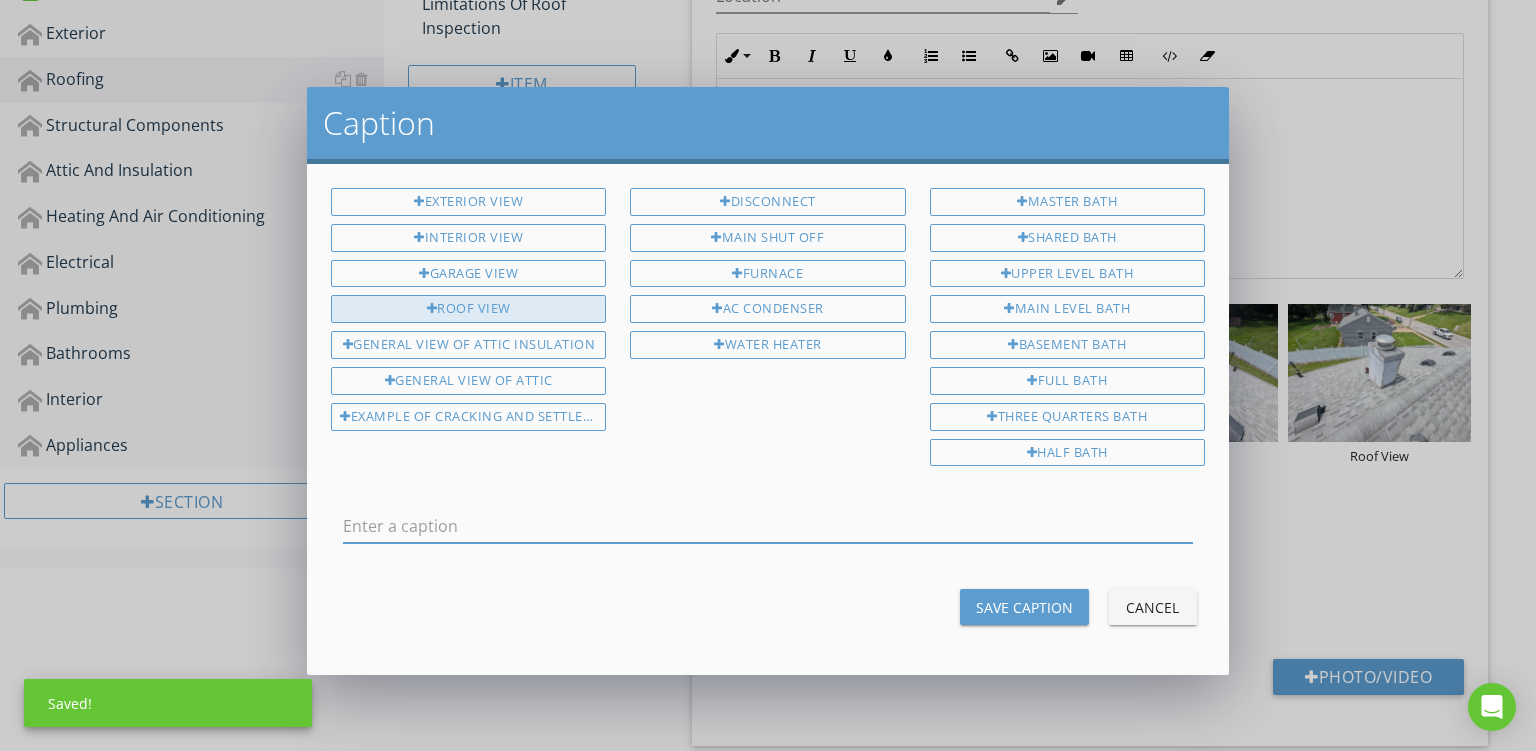 click on "Roof View" at bounding box center (468, 309) 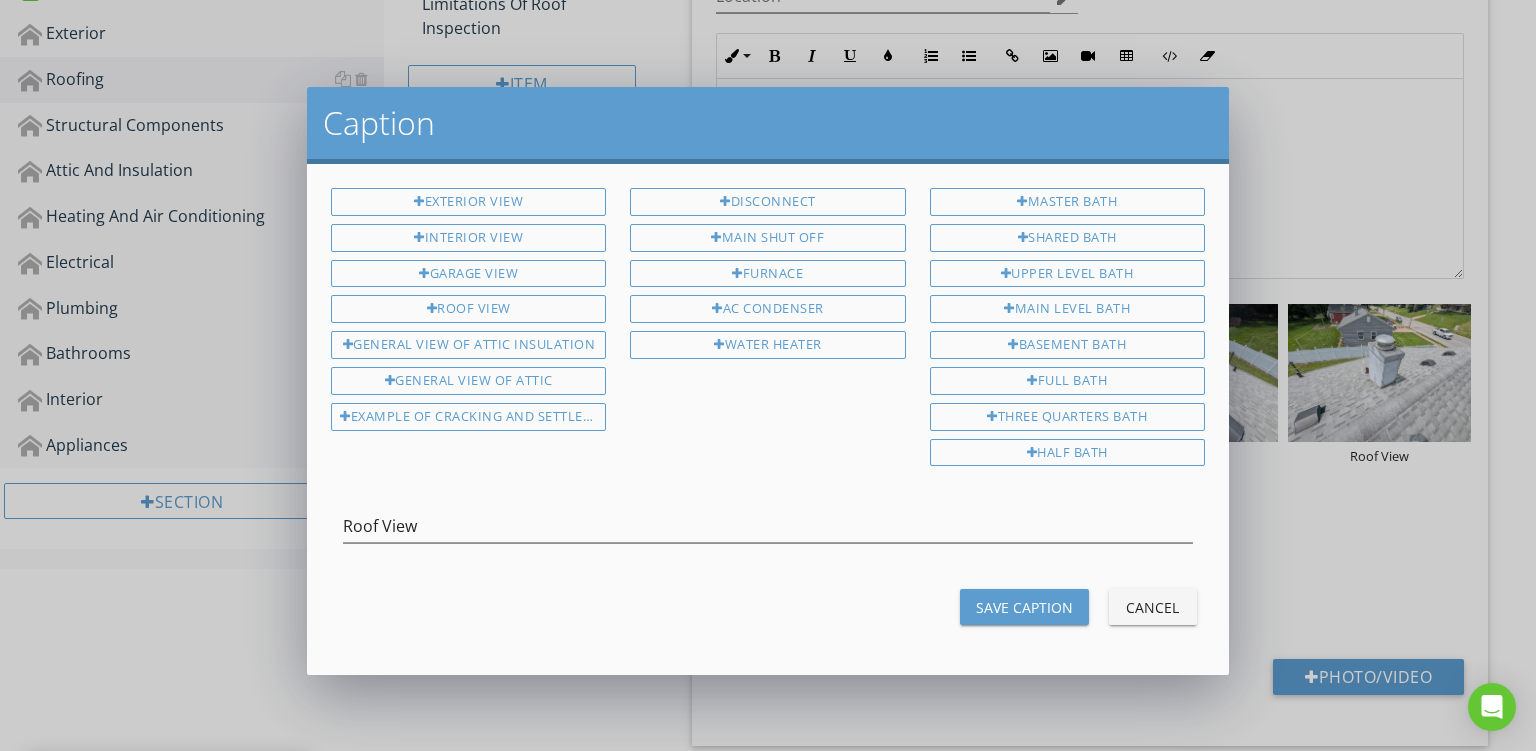 click on "Save Caption" at bounding box center (1024, 607) 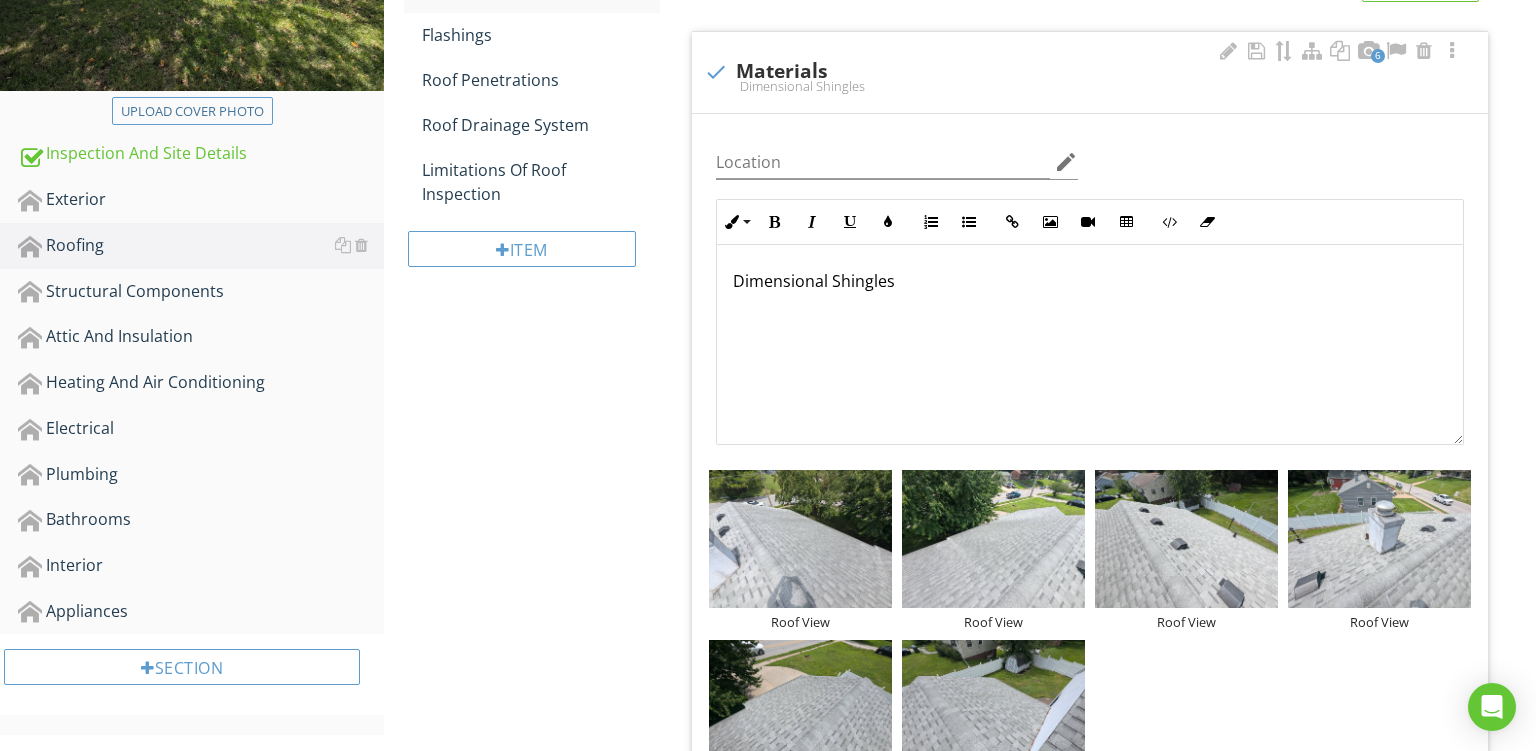 scroll, scrollTop: 509, scrollLeft: 0, axis: vertical 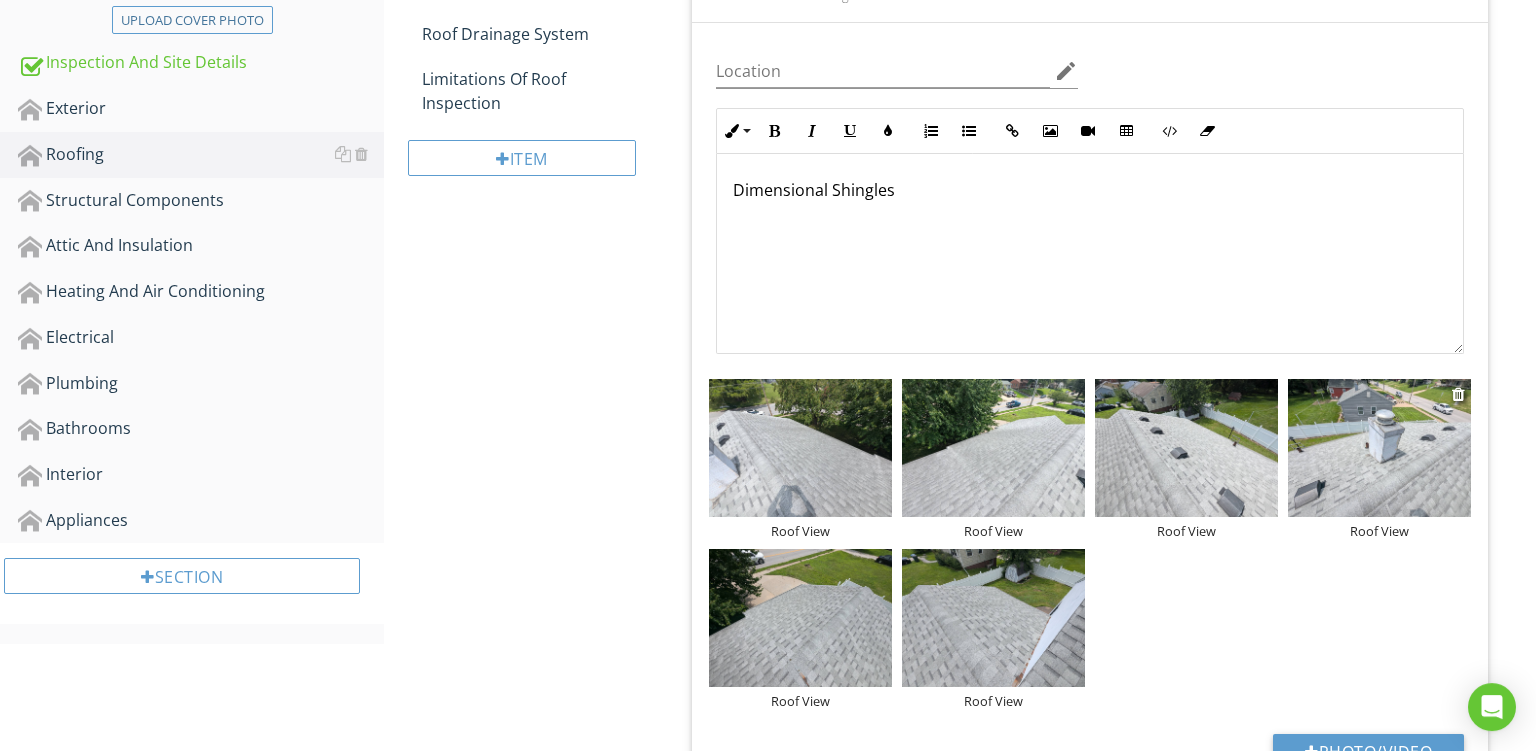 click at bounding box center (1379, 448) 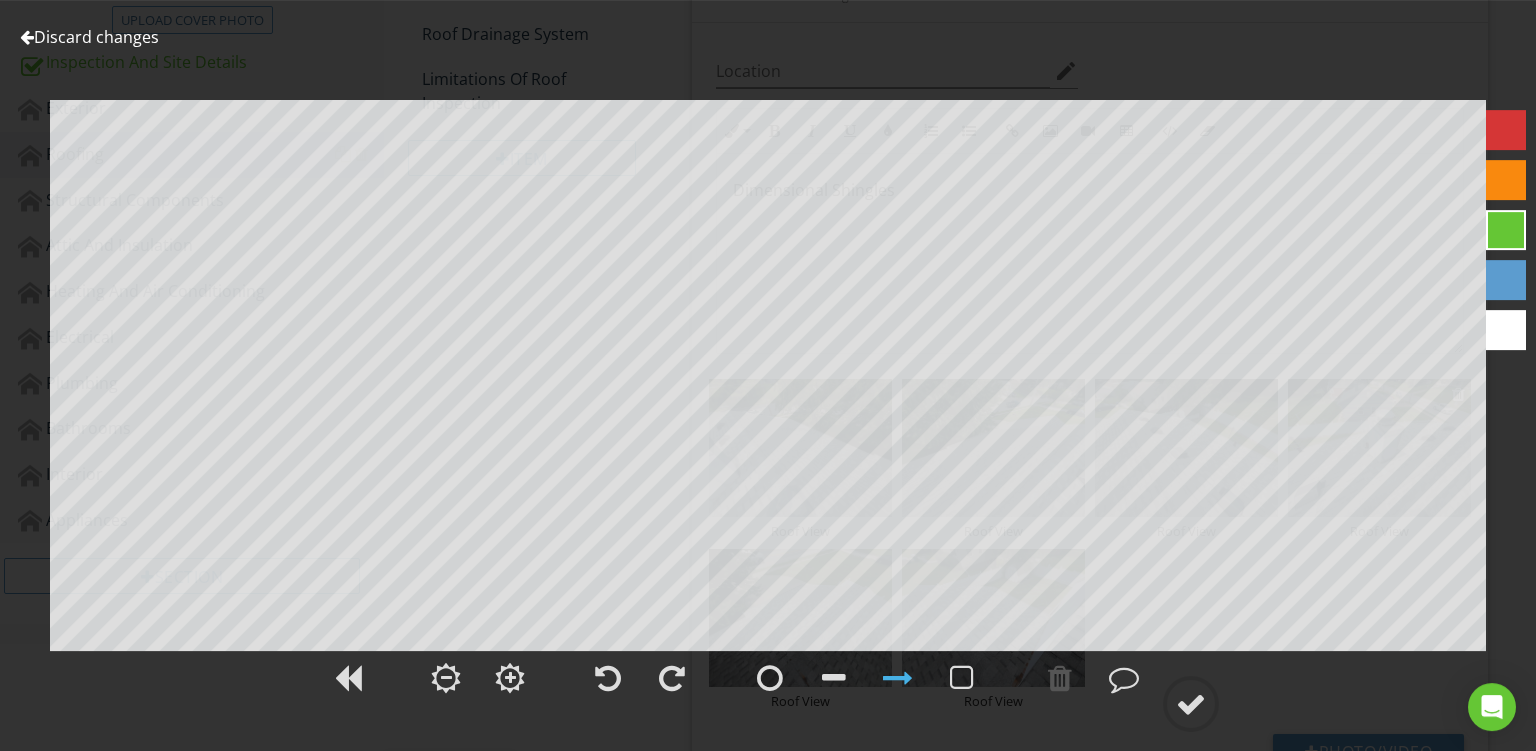 type on "Roof View" 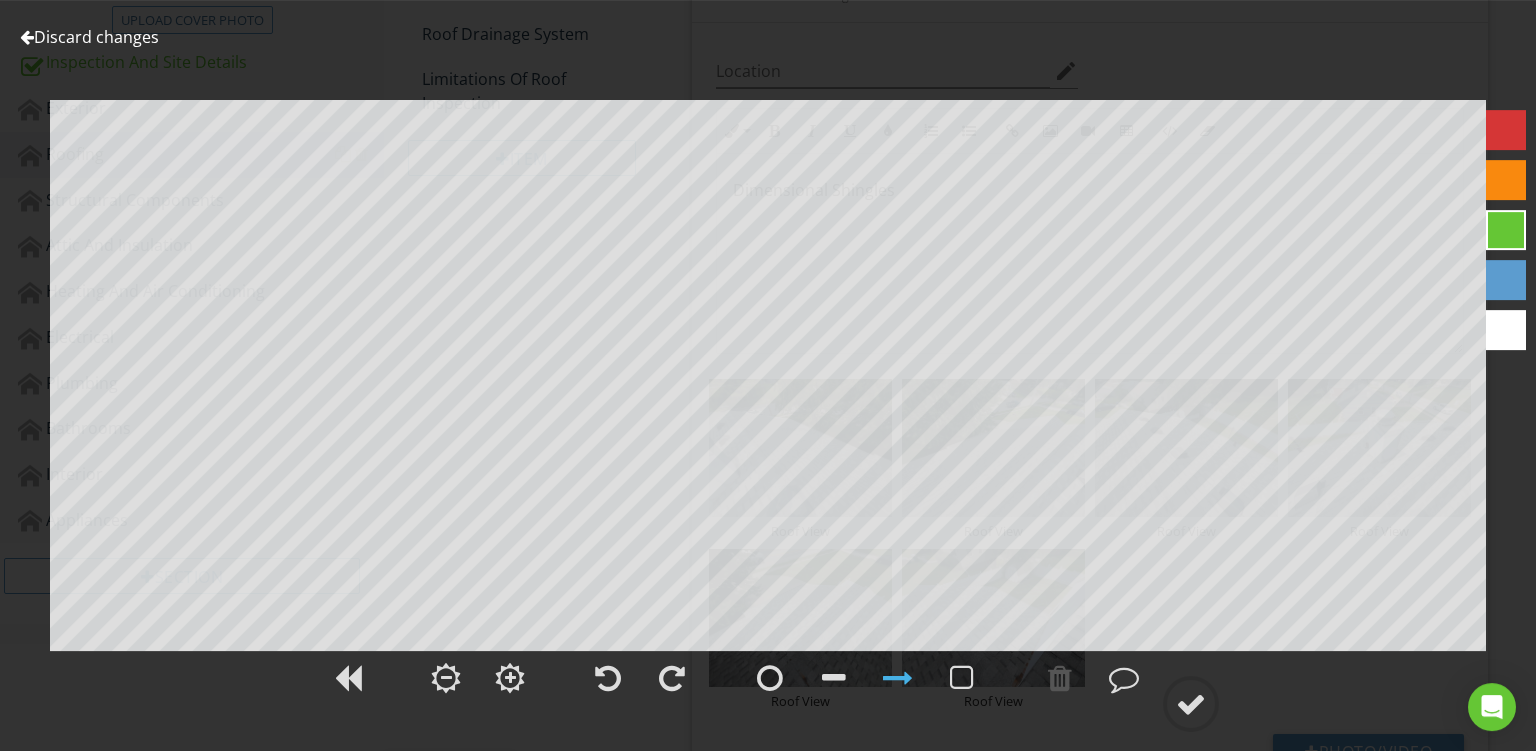 click on "Discard changes" at bounding box center [89, 37] 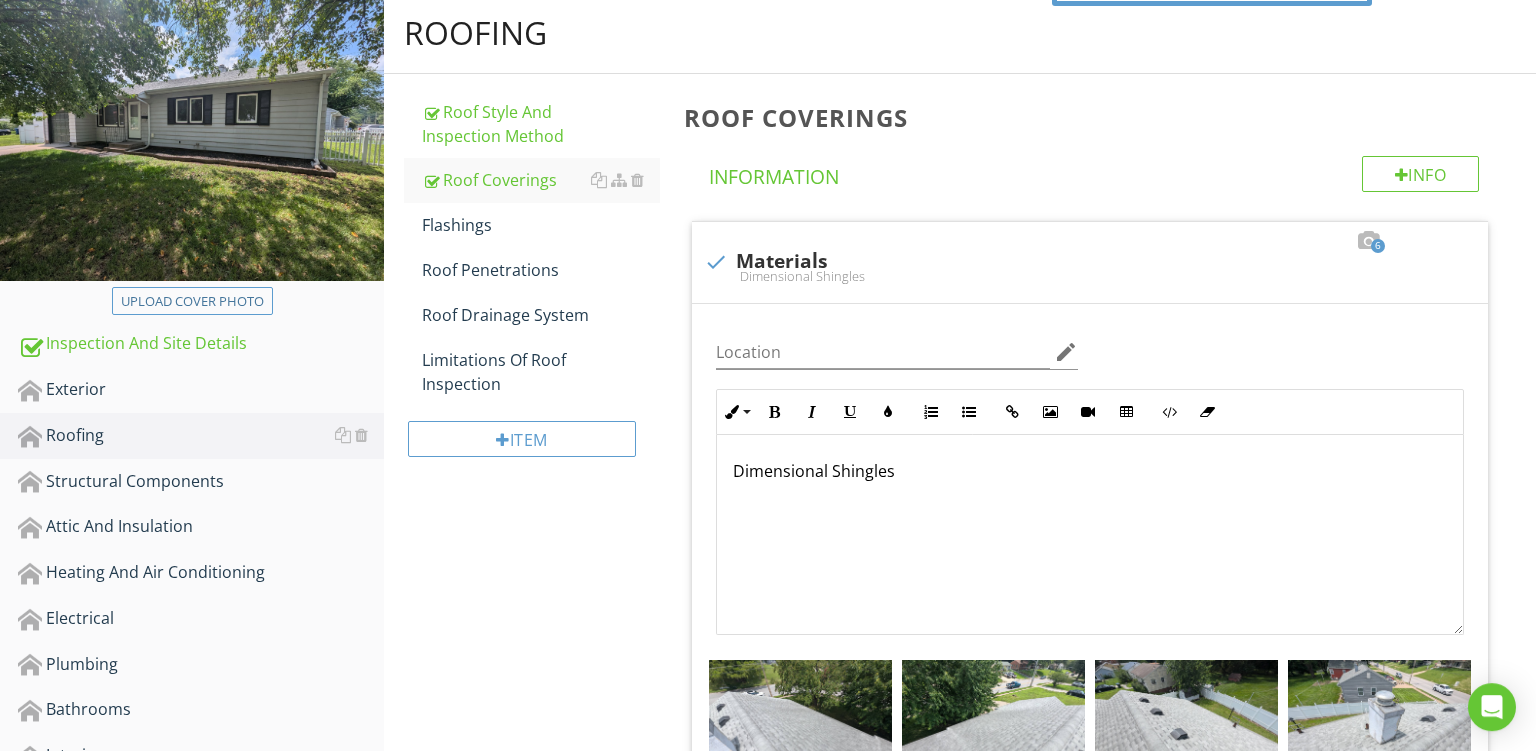 scroll, scrollTop: 215, scrollLeft: 0, axis: vertical 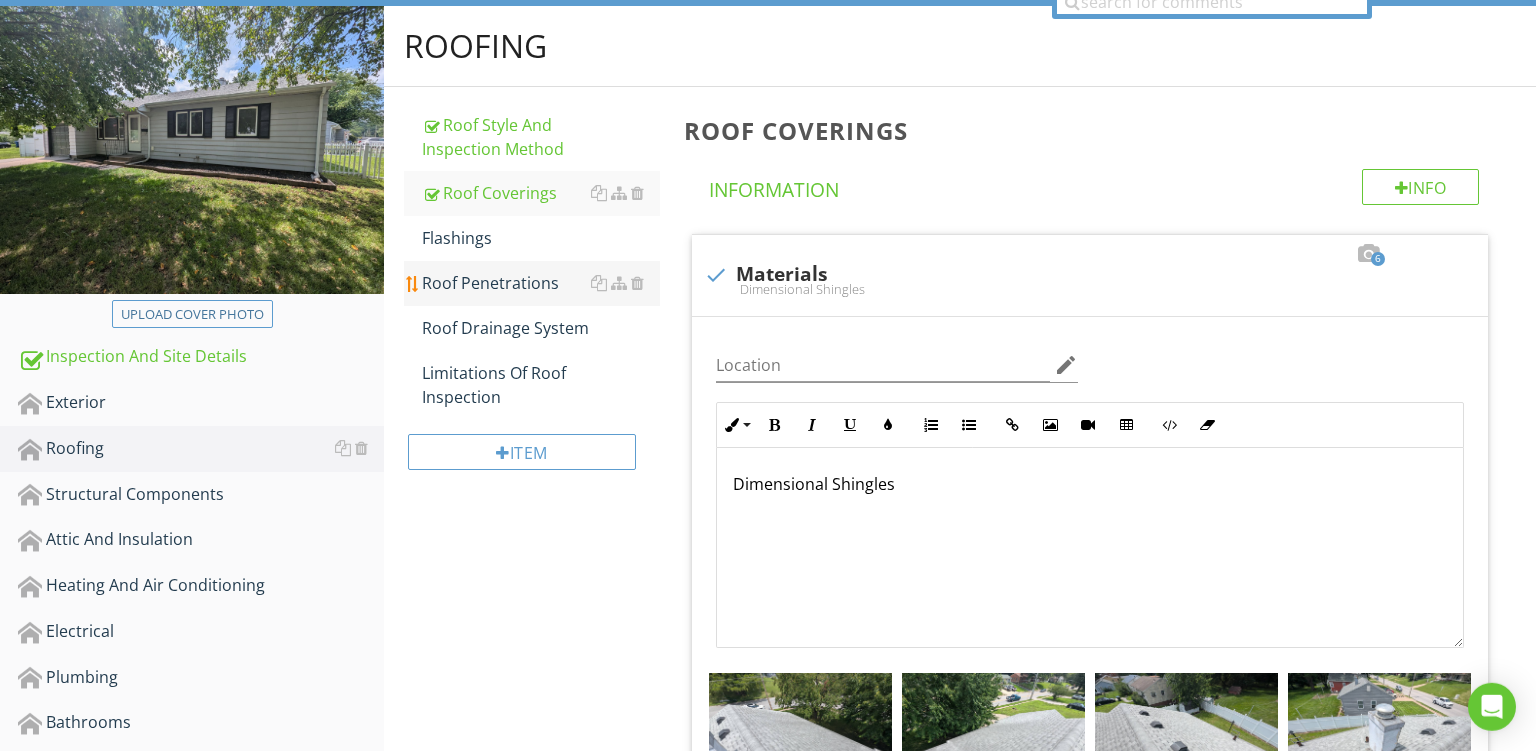 click on "Roof Penetrations" at bounding box center (541, 283) 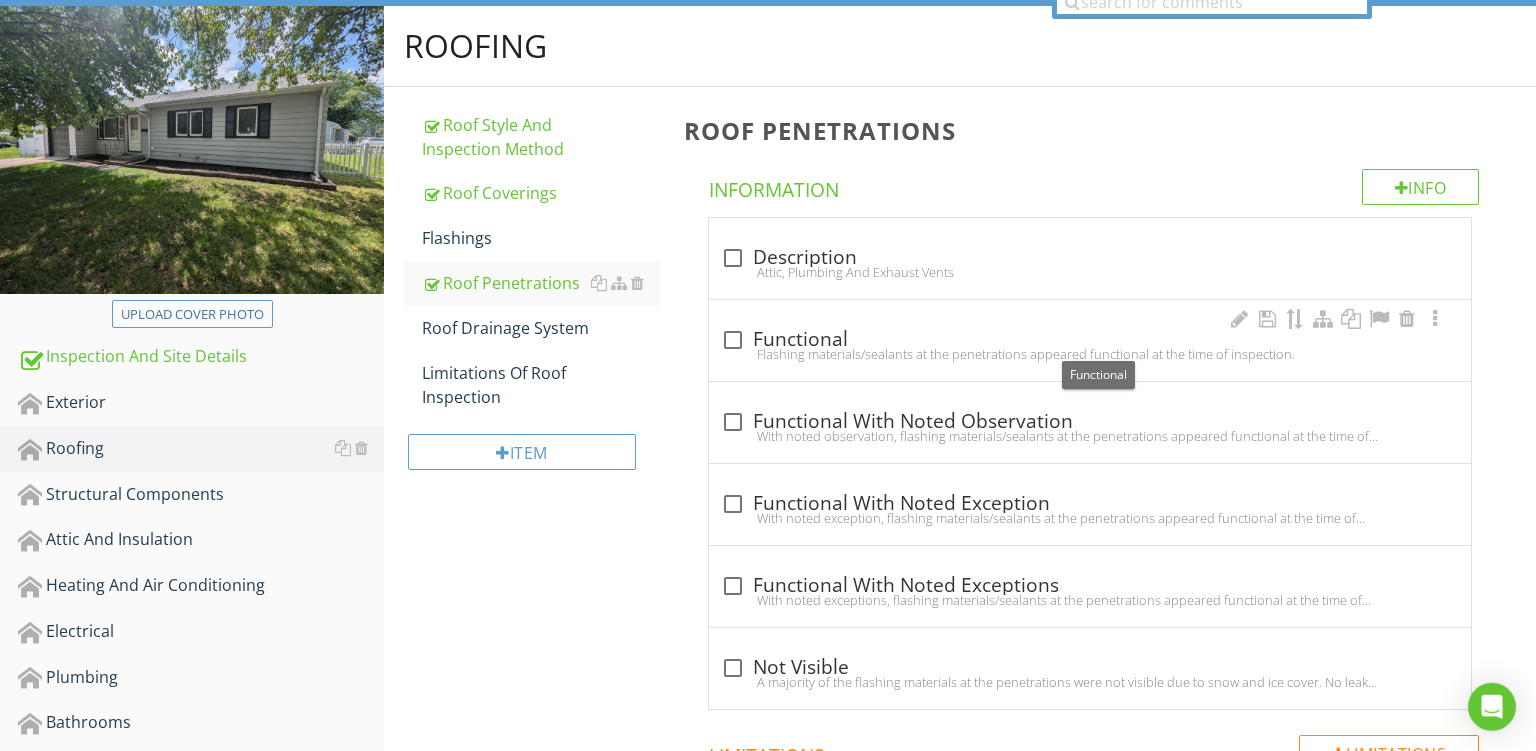 click on "Flashing materials/sealants at the penetrations appeared functional at the time of inspection." at bounding box center [1090, 354] 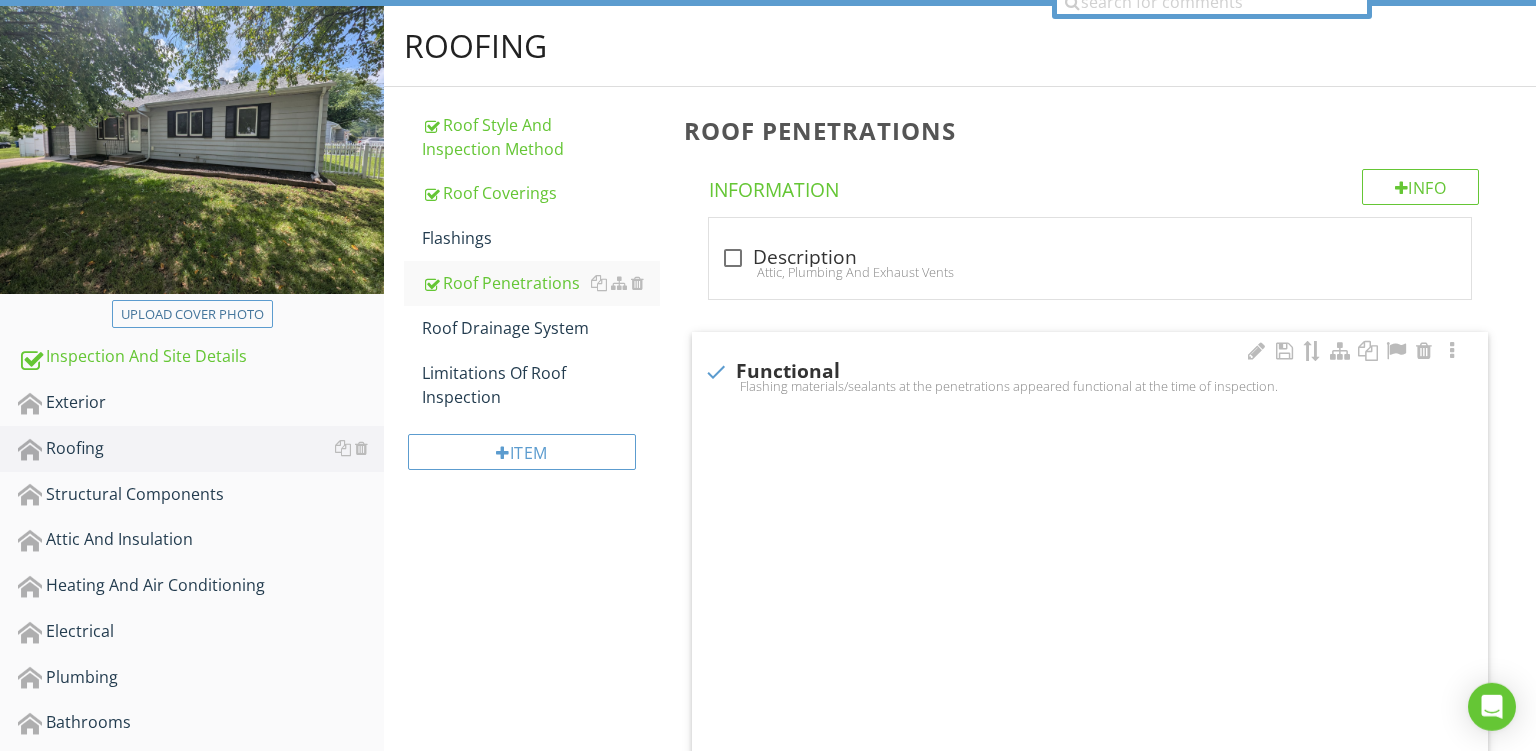 checkbox on "true" 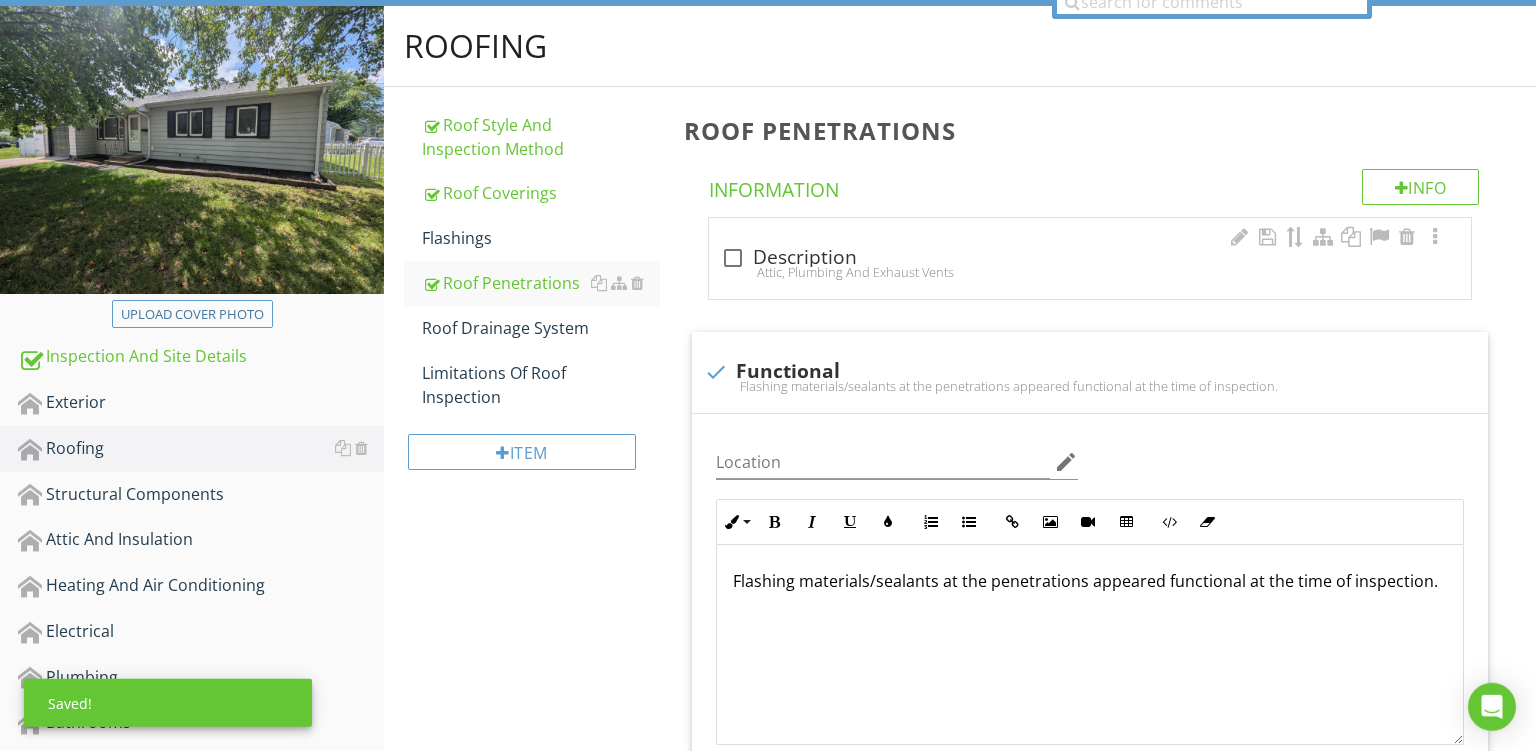 click on "check_box_outline_blank
Description" at bounding box center (1090, 258) 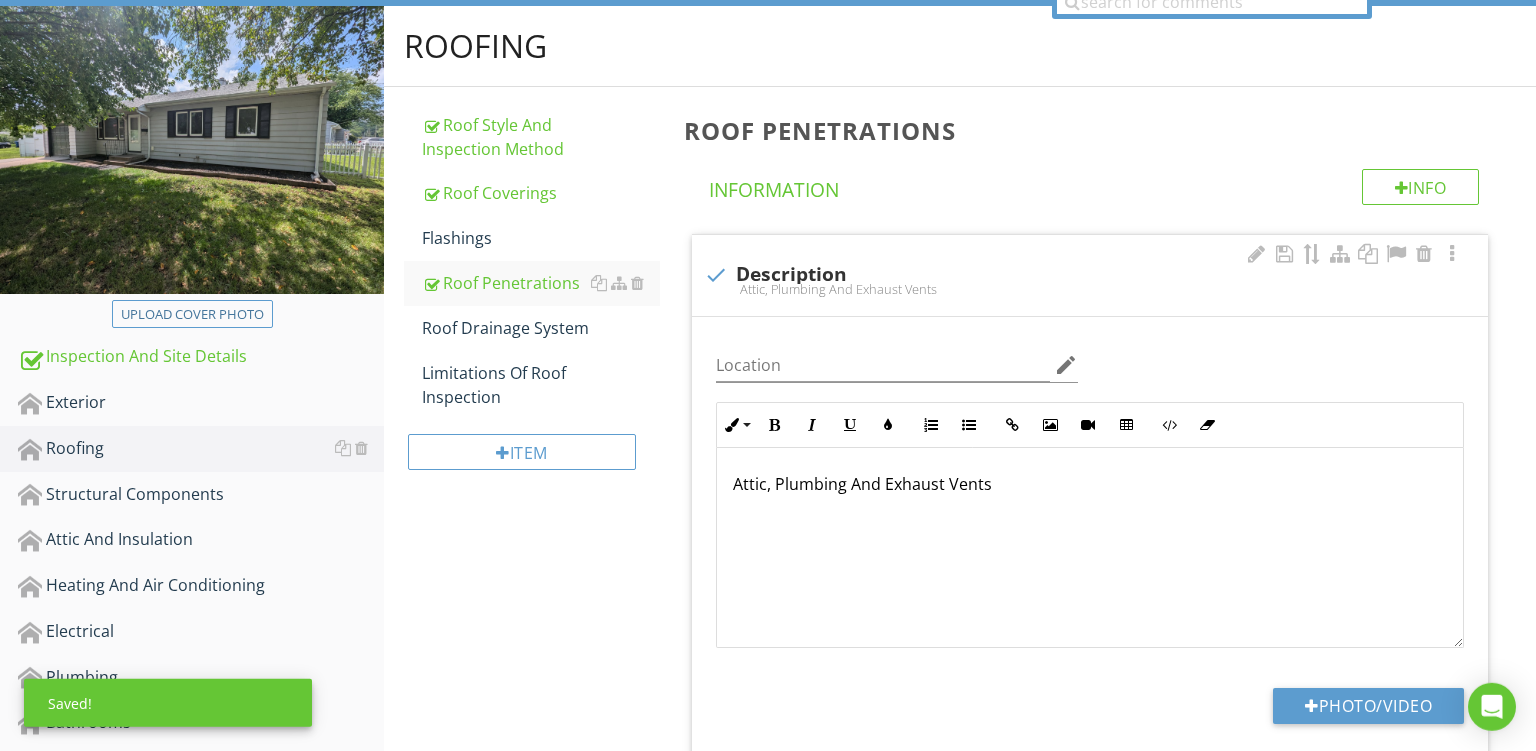click on "Attic, Plumbing And Exhaust Vents" at bounding box center [1090, 484] 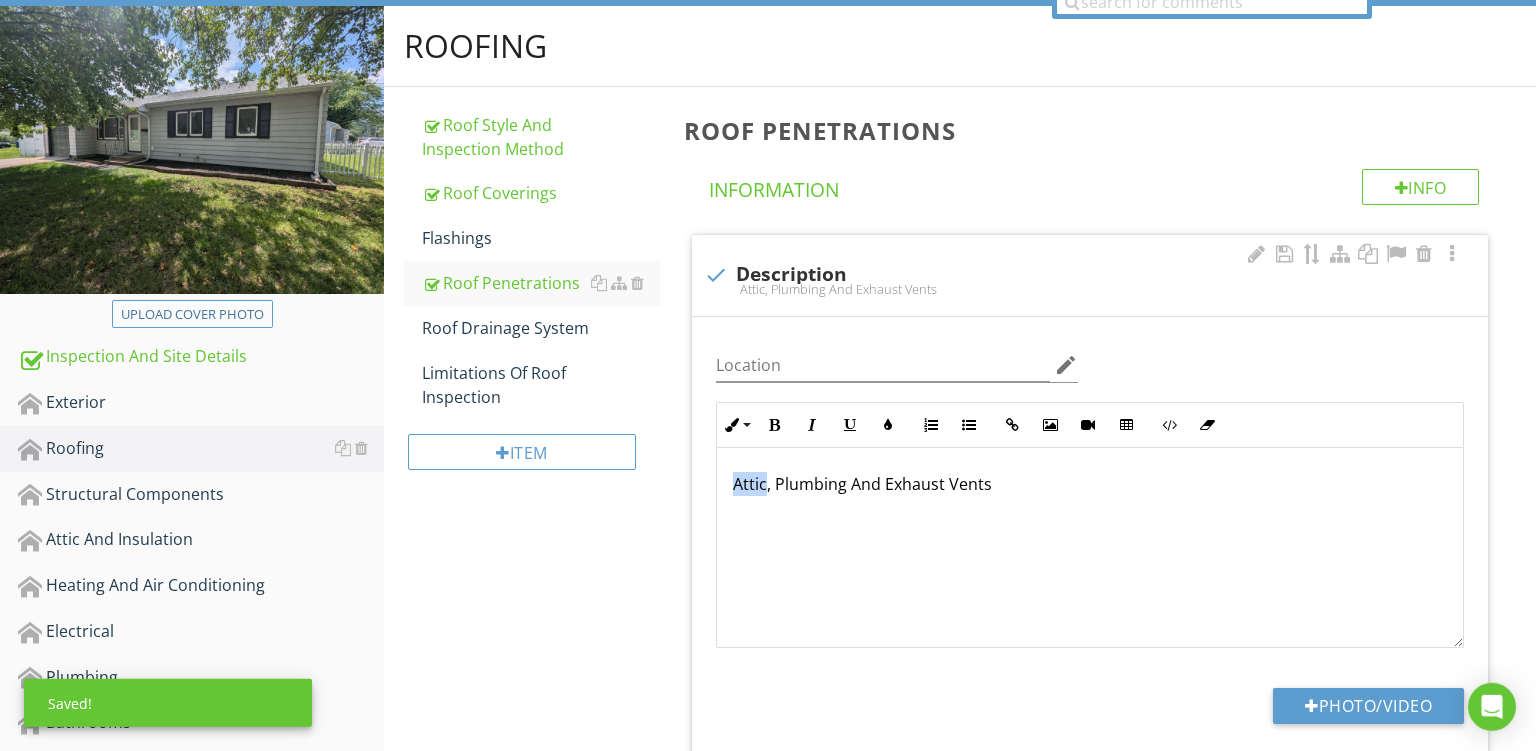 click on "Attic, Plumbing And Exhaust Vents" at bounding box center [1090, 484] 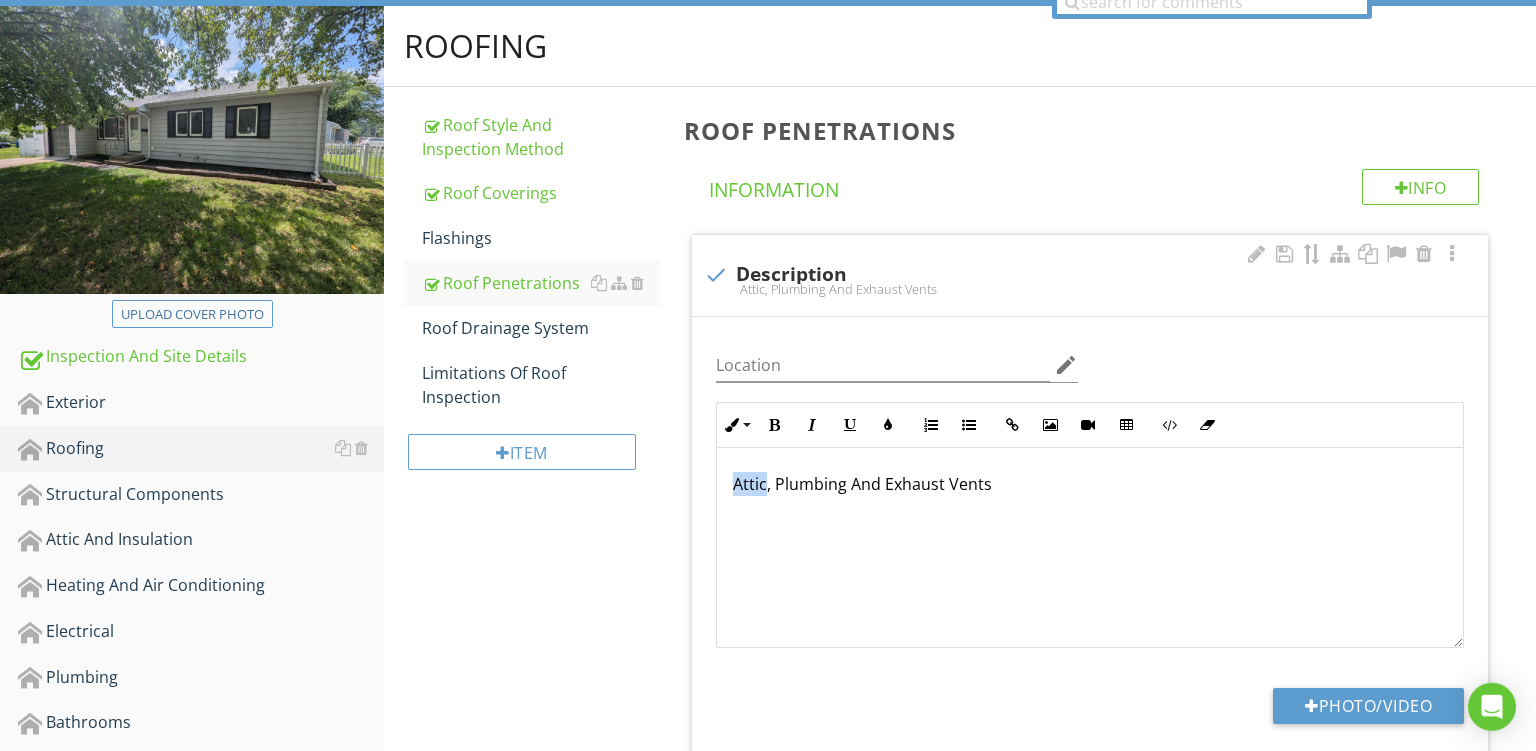 type 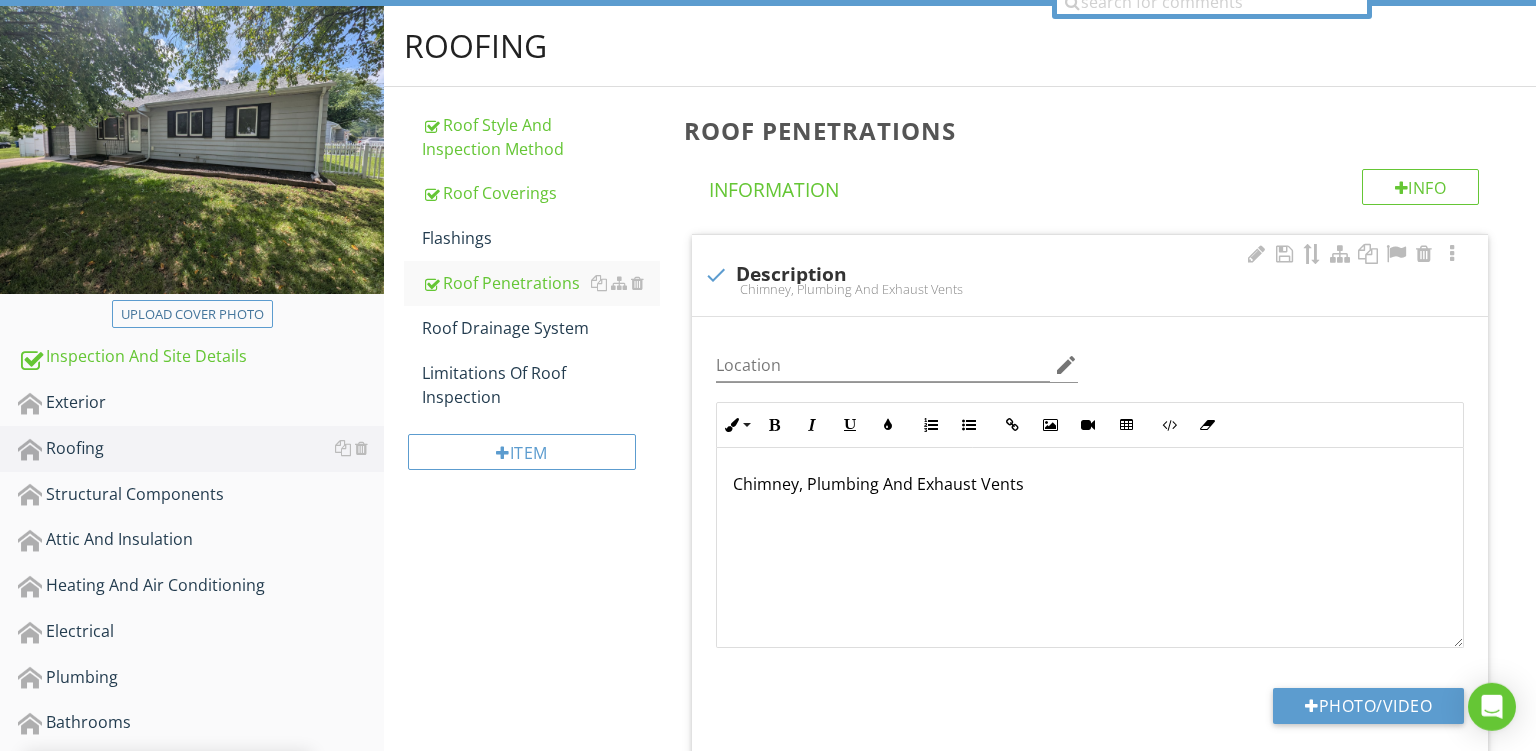 click on "Chimney, Plumbing And Exhaust Vents" at bounding box center [1090, 484] 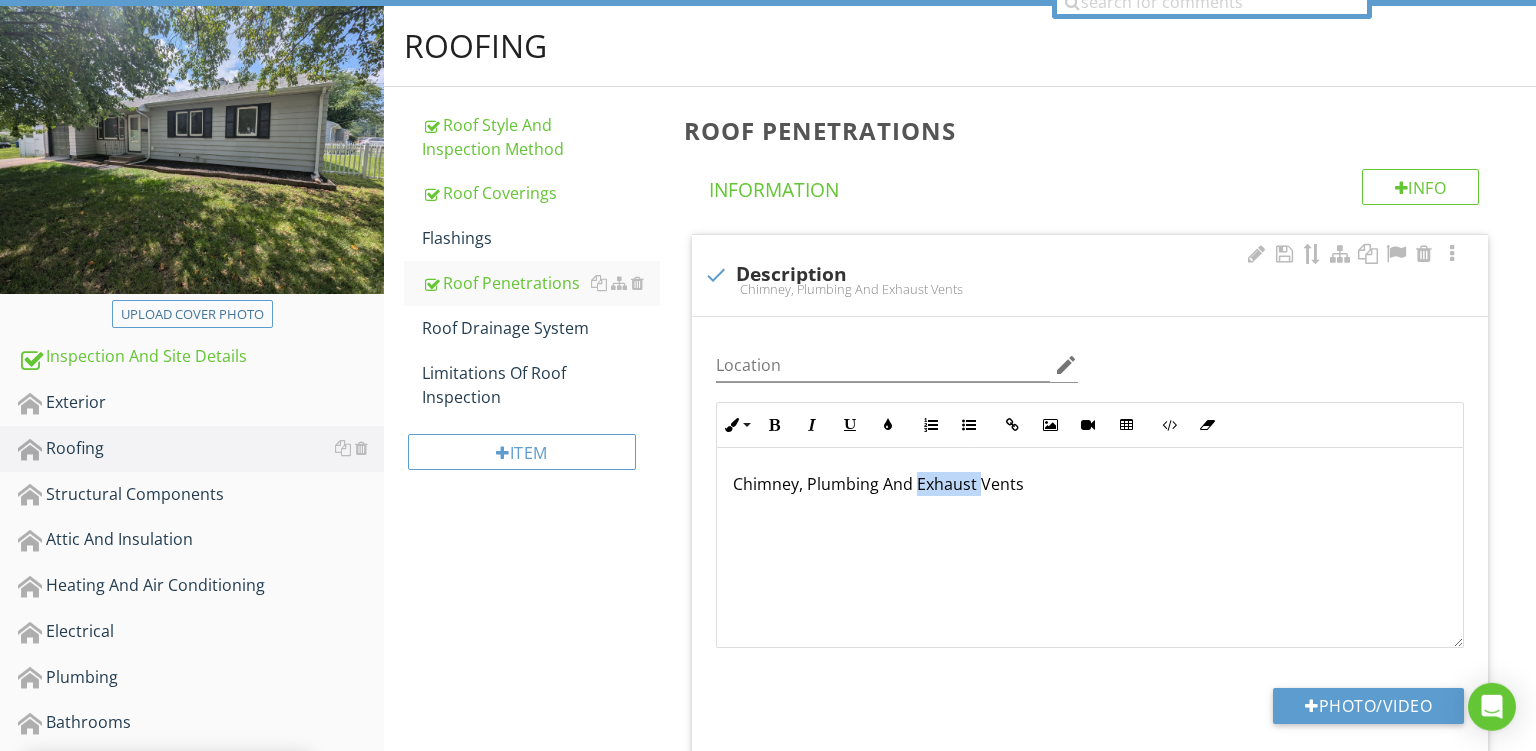 click on "Chimney, Plumbing And Exhaust Vents" at bounding box center [1090, 484] 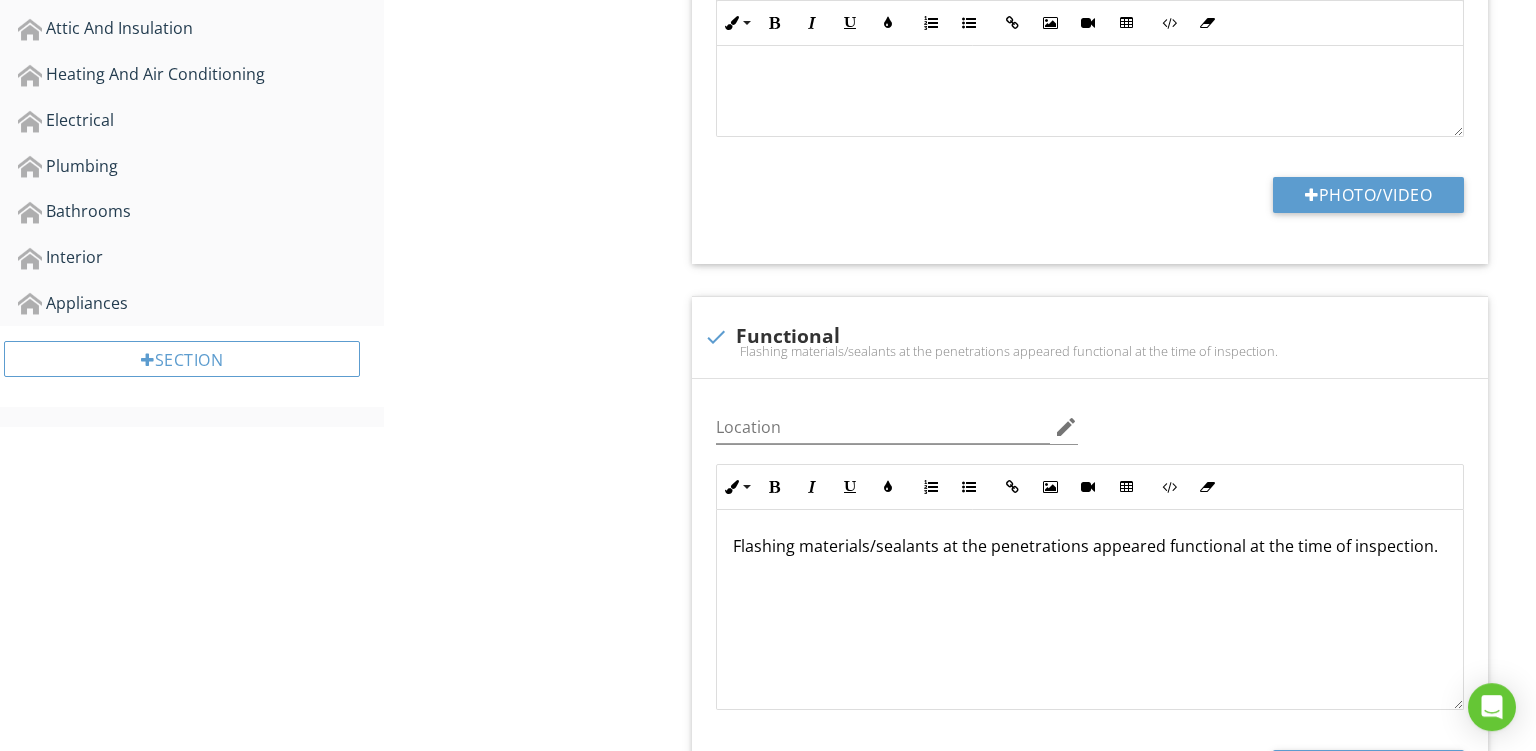 scroll, scrollTop: 772, scrollLeft: 0, axis: vertical 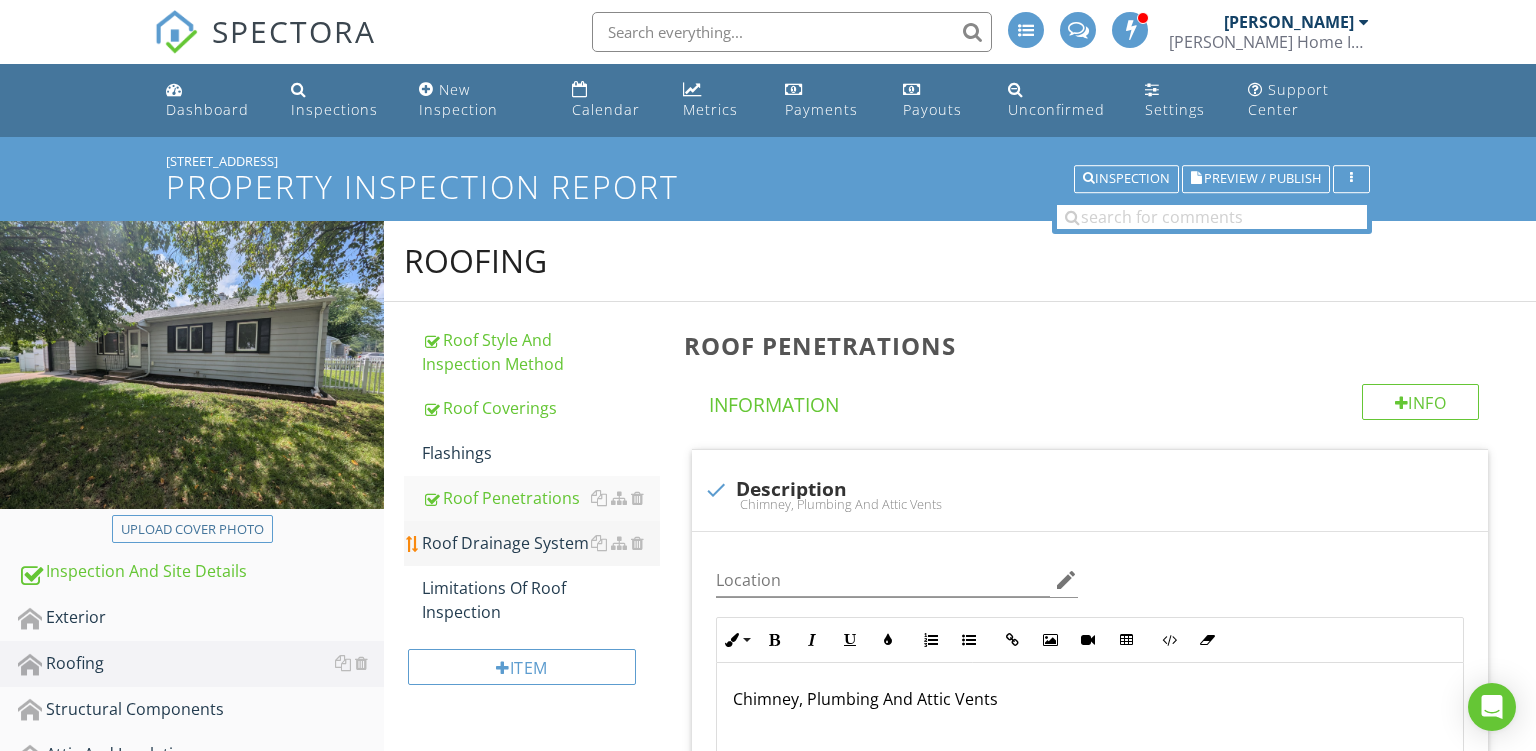 click on "Roof Drainage System" at bounding box center [541, 543] 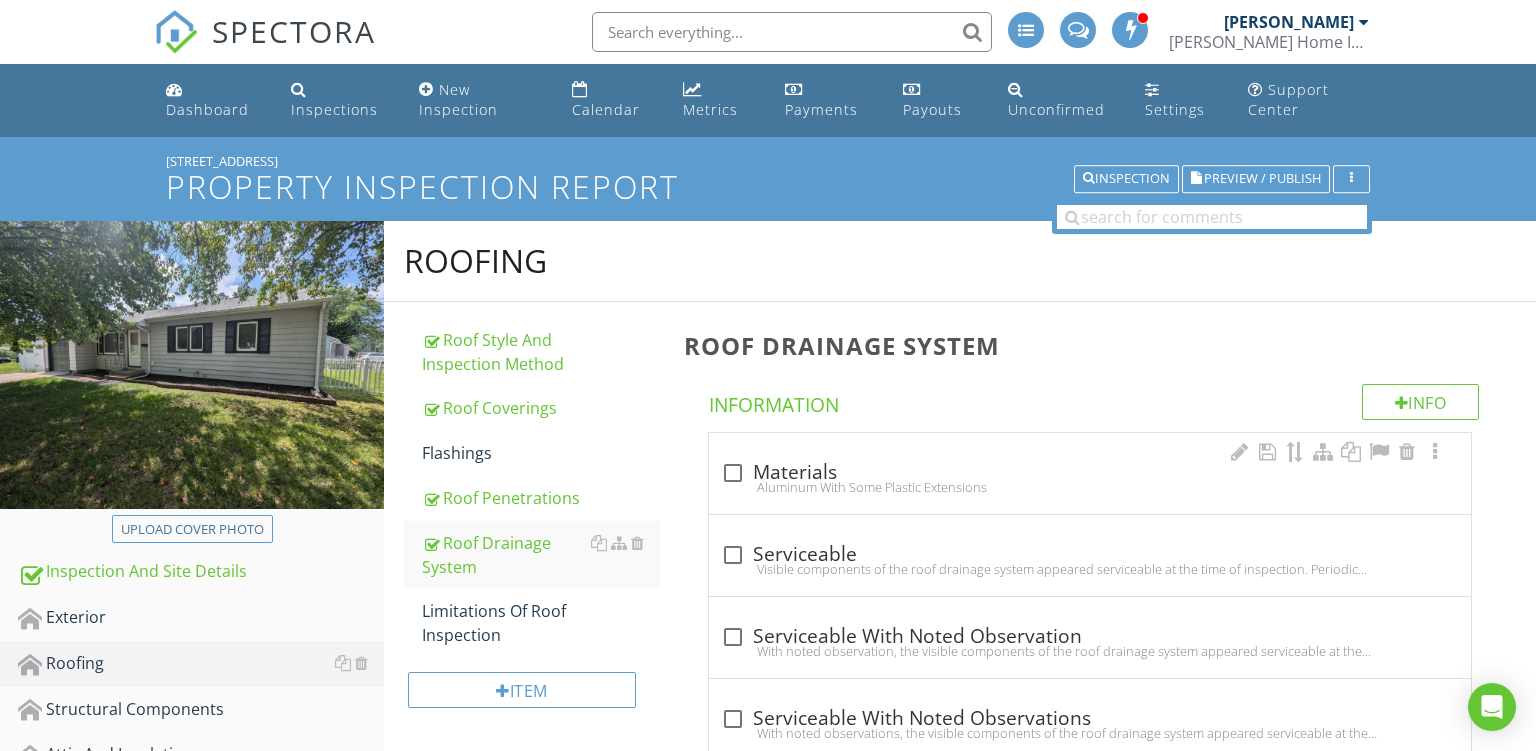 click on "check_box_outline_blank
Materials
Aluminum With Some Plastic Extensions" at bounding box center (1090, 473) 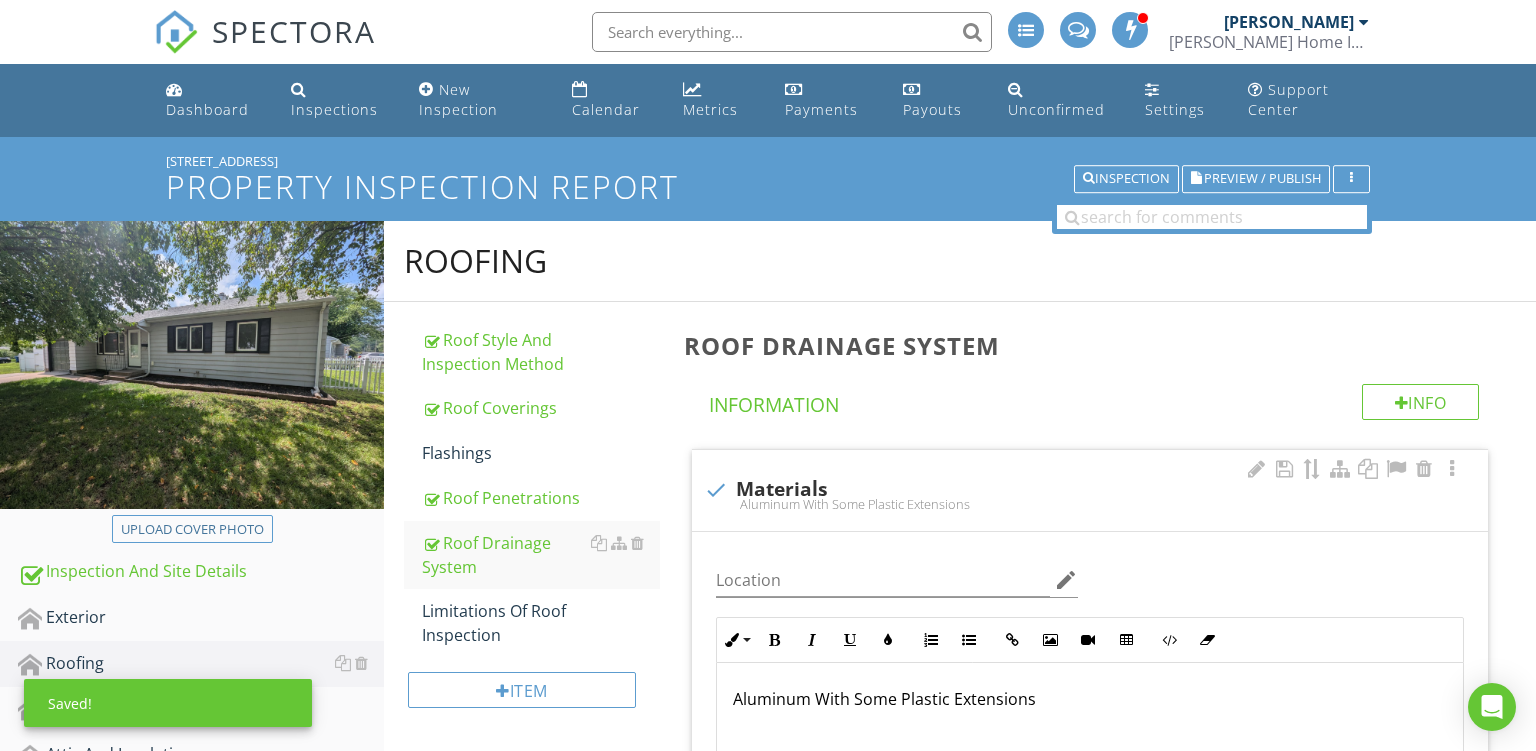 click on "Aluminum With Some Plastic Extensions" at bounding box center (1090, 699) 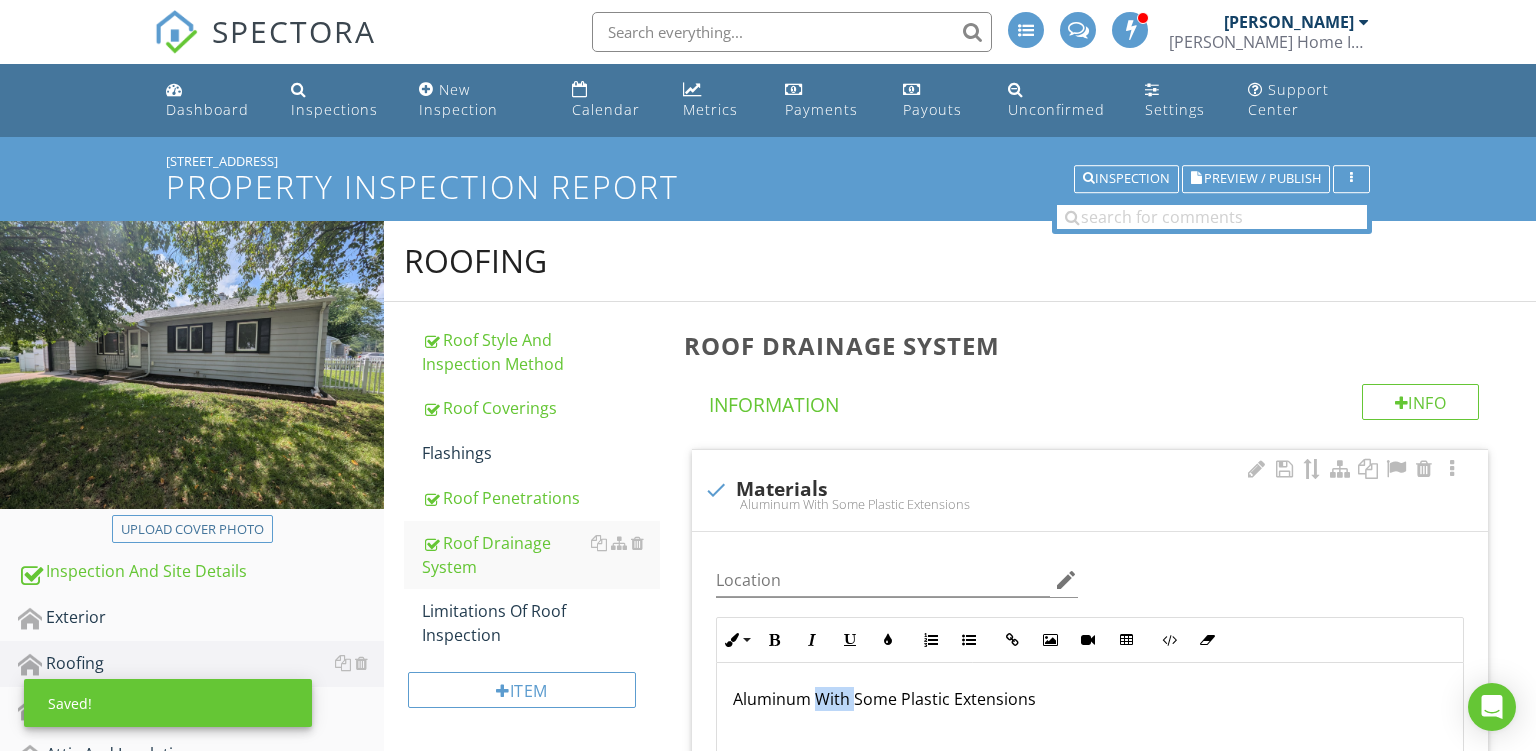 click on "Aluminum With Some Plastic Extensions" at bounding box center (1090, 699) 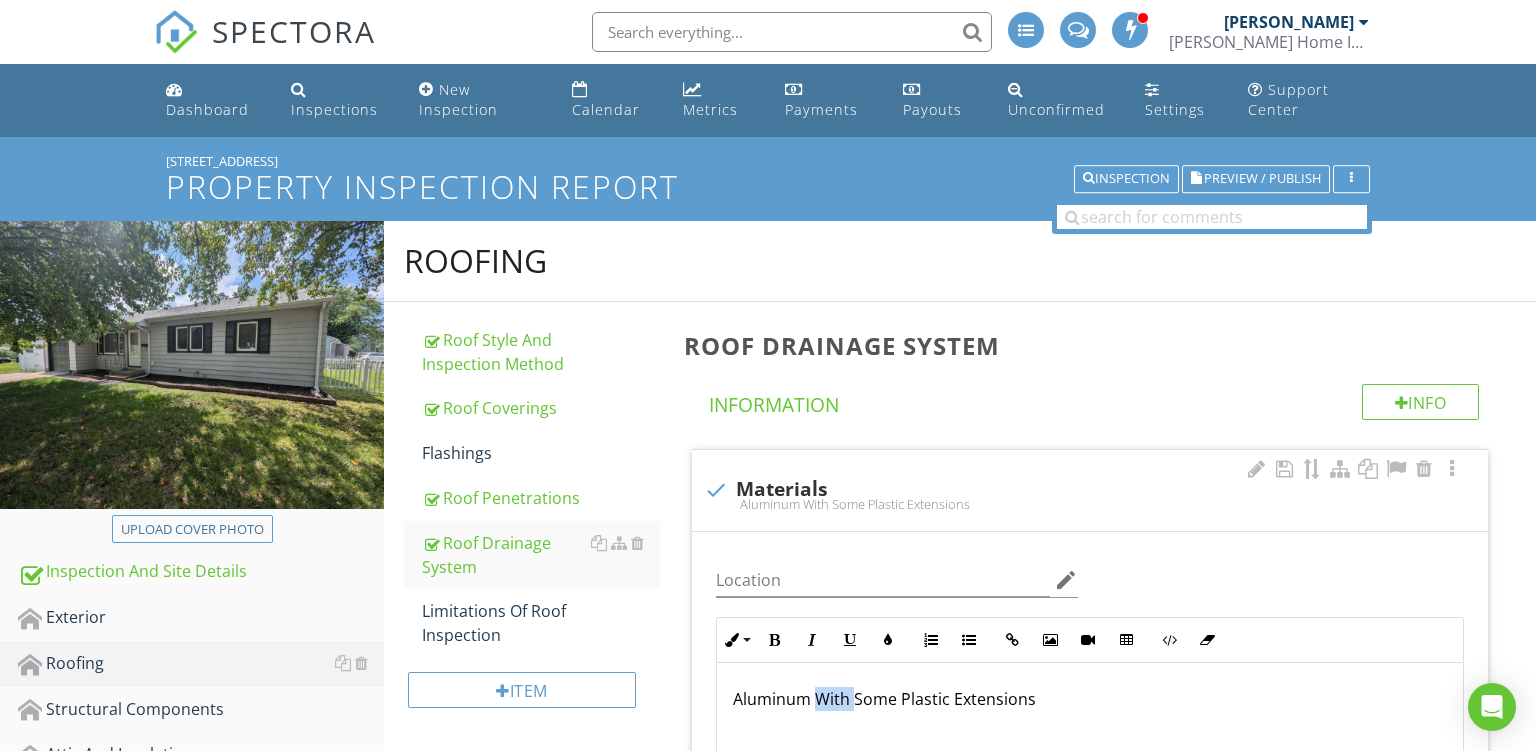 type 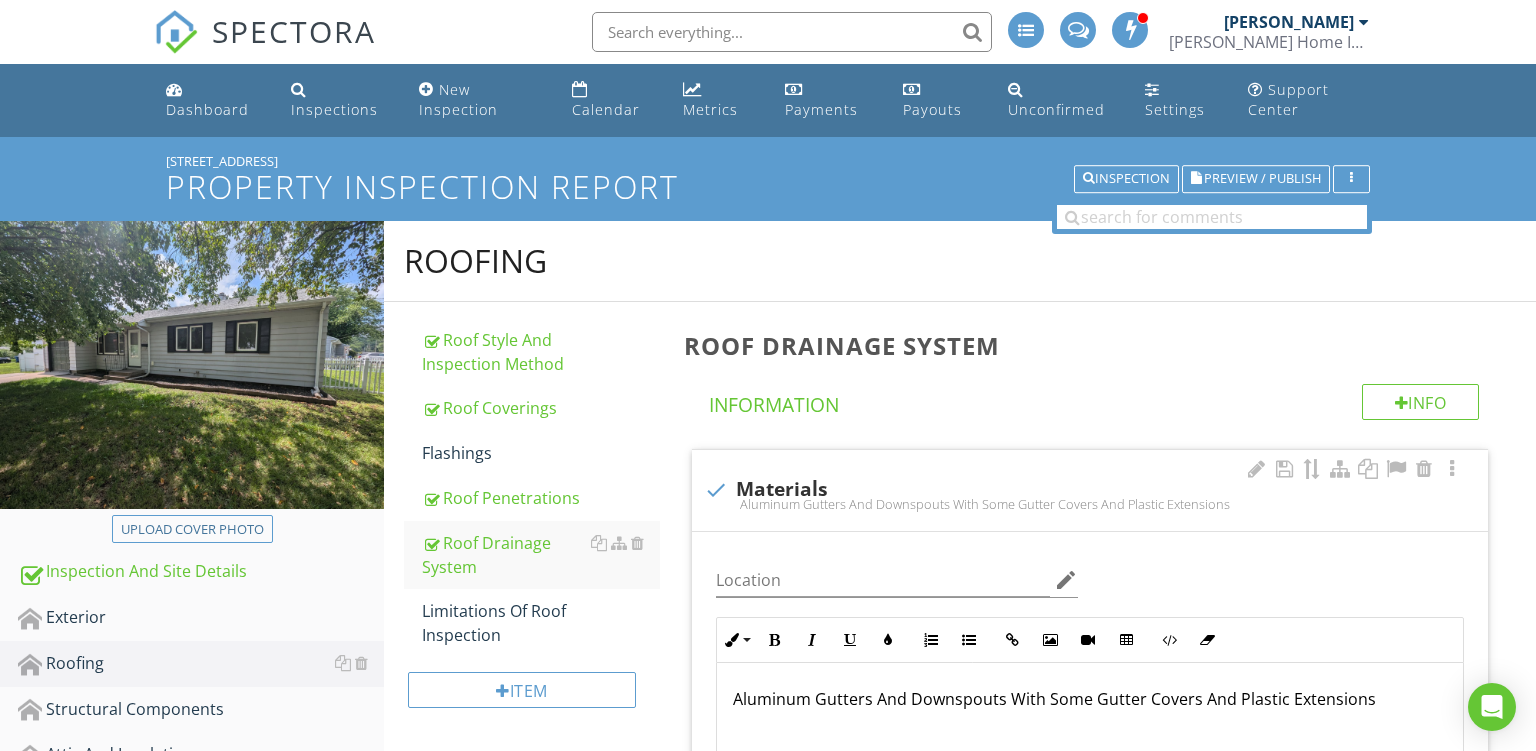 click on "Aluminum Gutters And Downspouts With Some Gutter Covers And Plastic Extensions" at bounding box center [1090, 699] 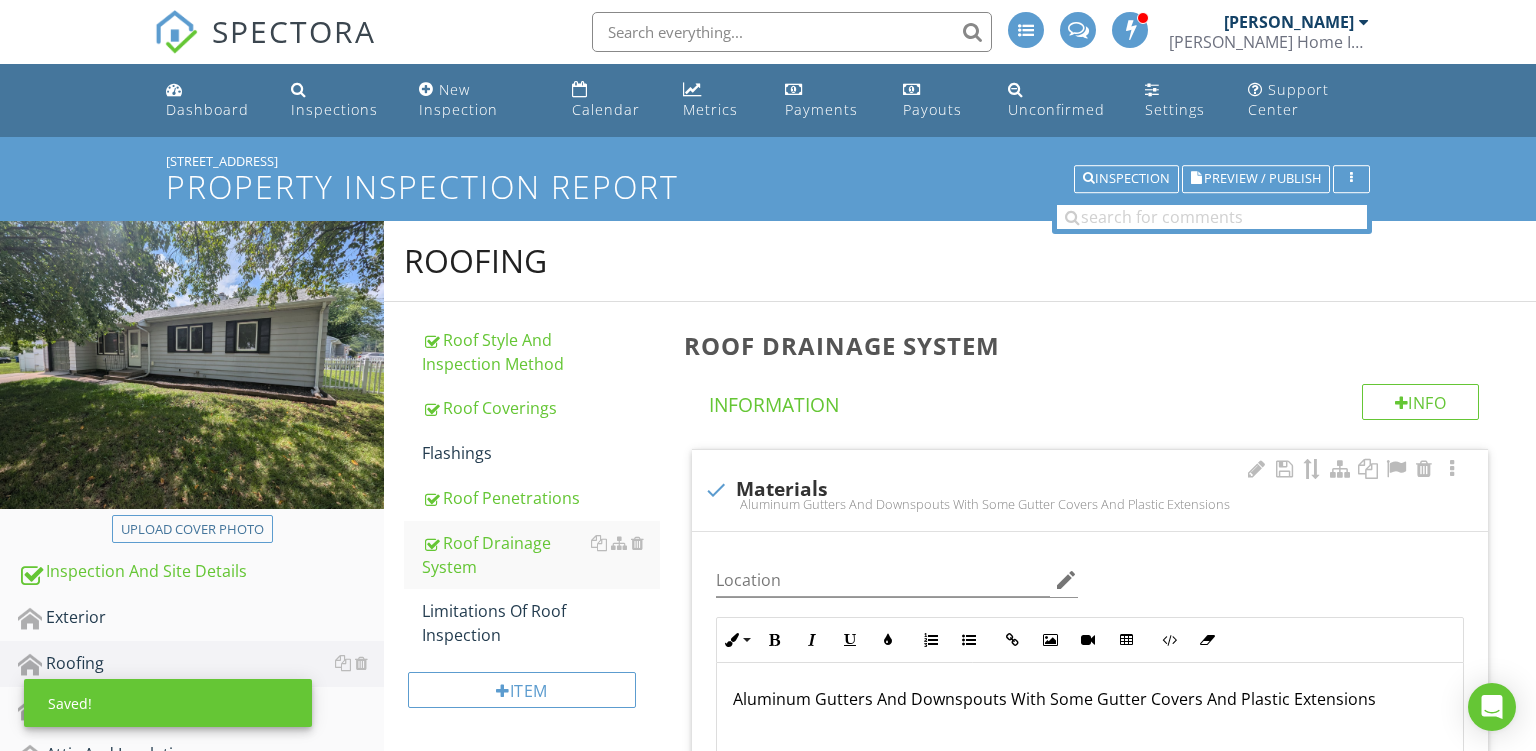 click on "Aluminum Gutters And Downspouts With Some Gutter Covers And Plastic Extensions" at bounding box center [1090, 699] 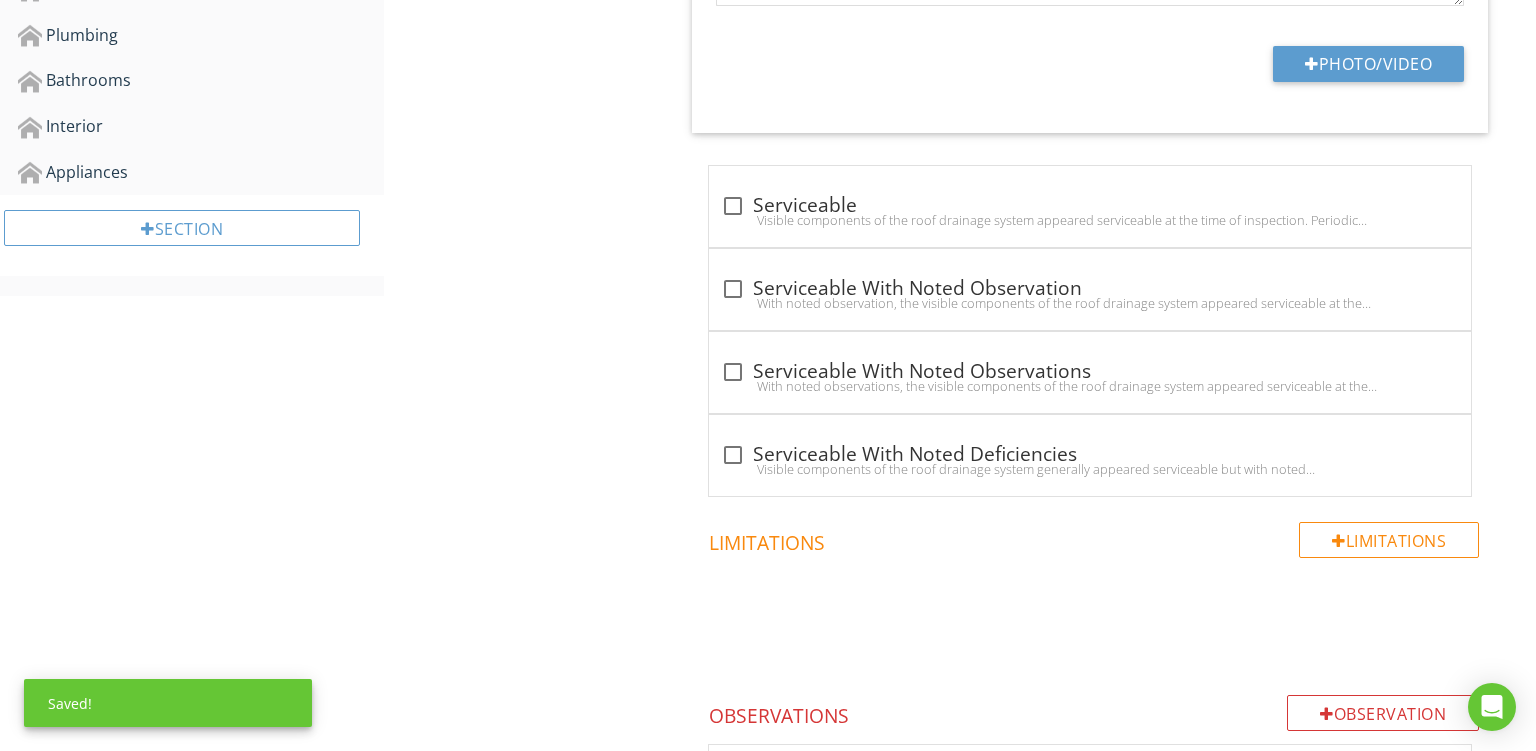 scroll, scrollTop: 860, scrollLeft: 0, axis: vertical 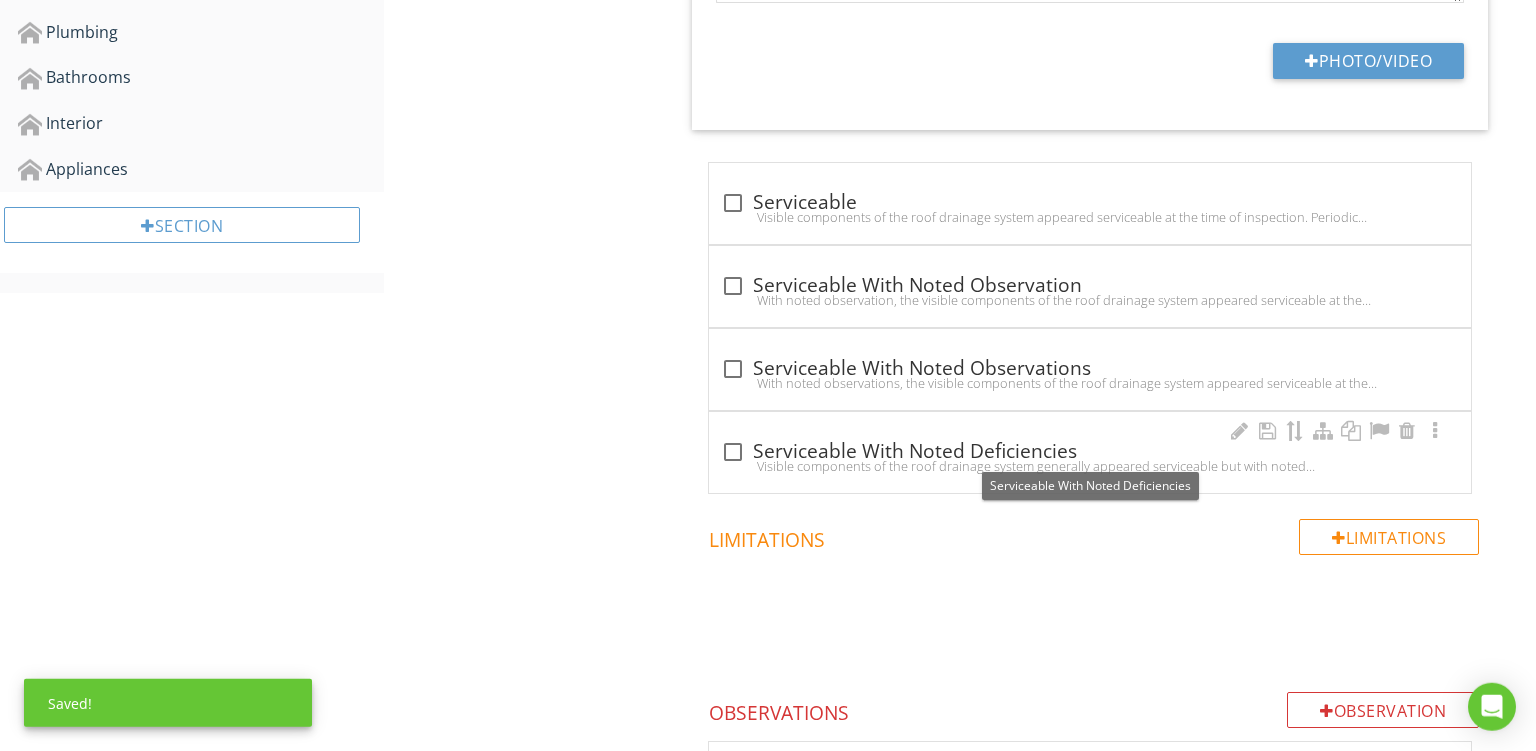 click on "Visible components of the roof drainage system generally appeared serviceable but with noted deficiencies. See summary comments." at bounding box center [1090, 466] 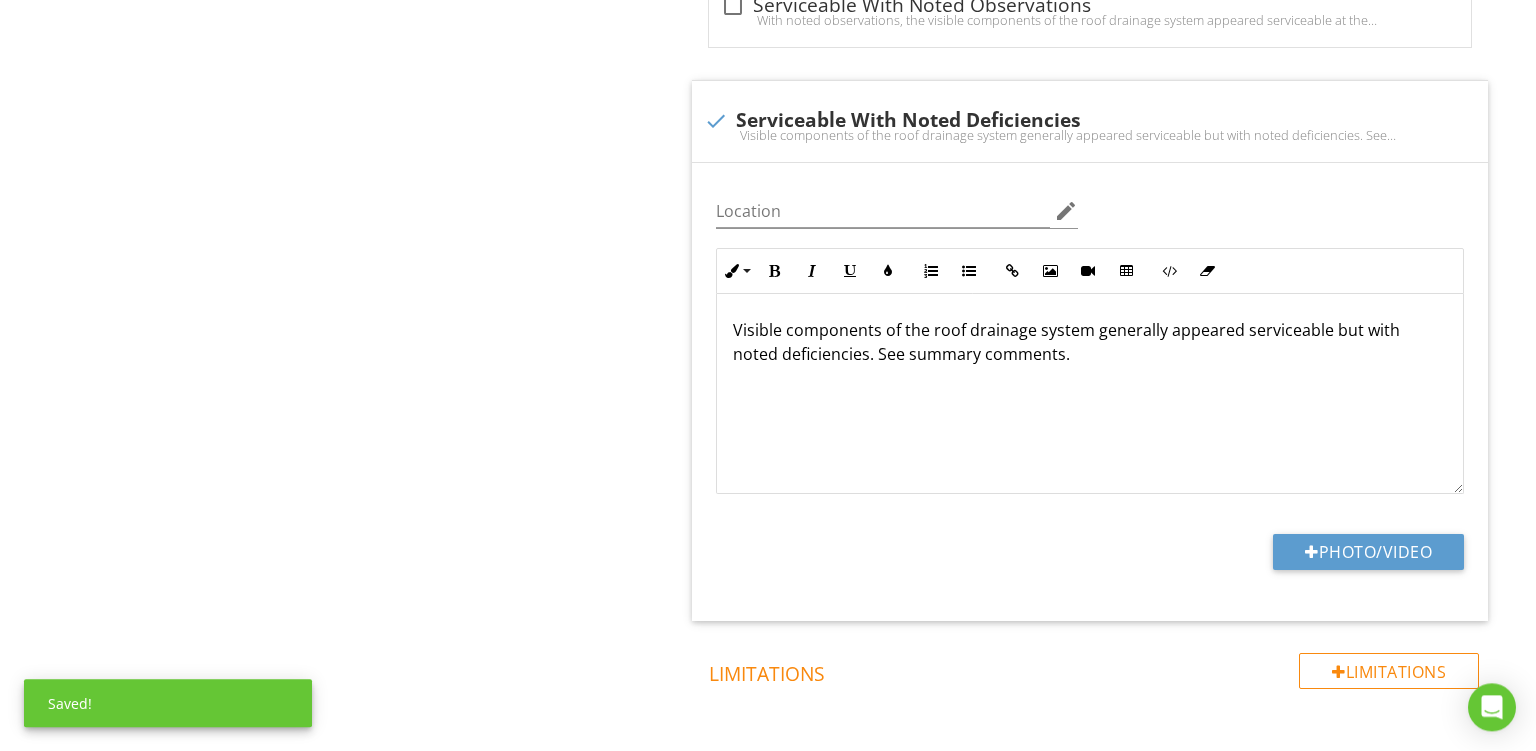 scroll, scrollTop: 1268, scrollLeft: 0, axis: vertical 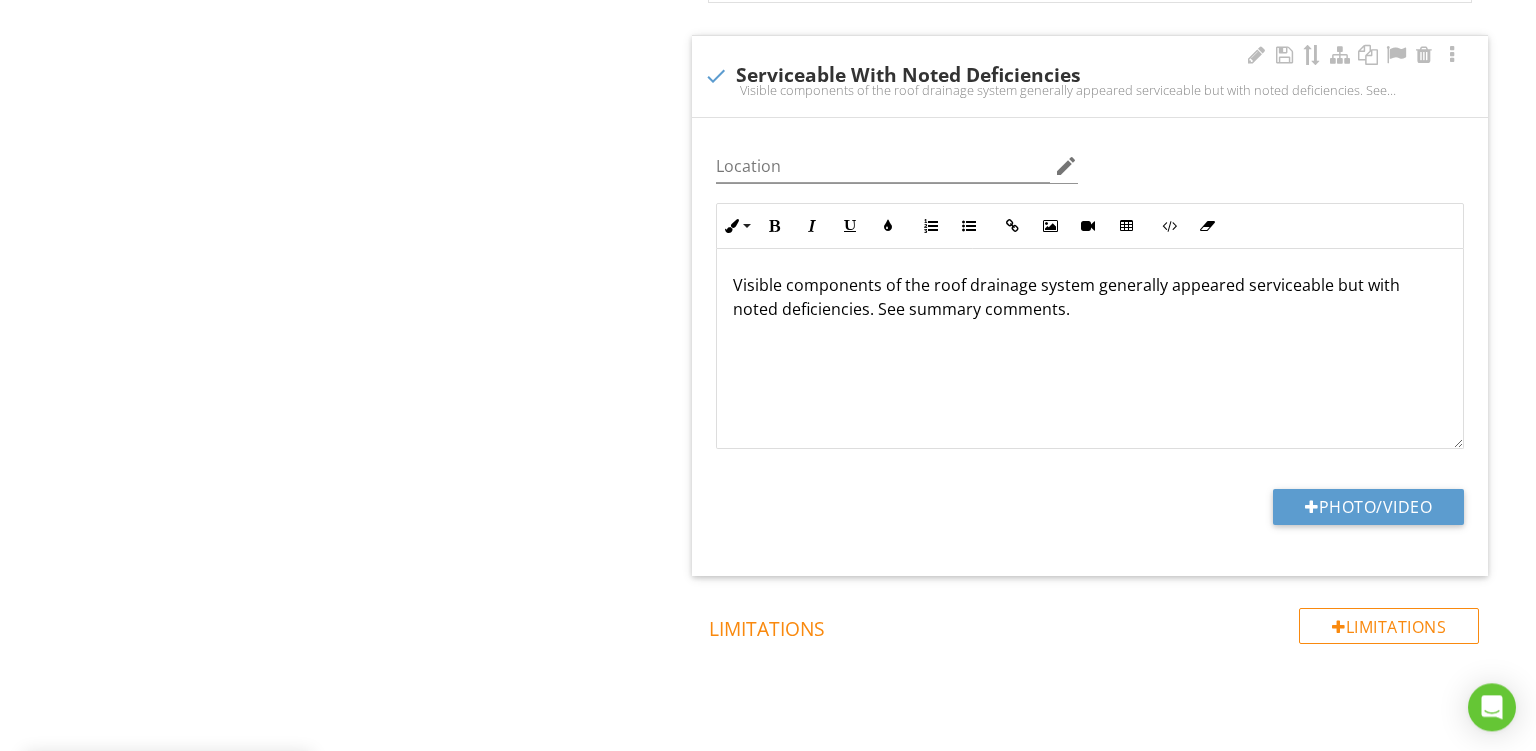 click on "Visible components of the roof drainage system generally appeared serviceable but with noted deficiencies. See summary comments." at bounding box center (1090, 297) 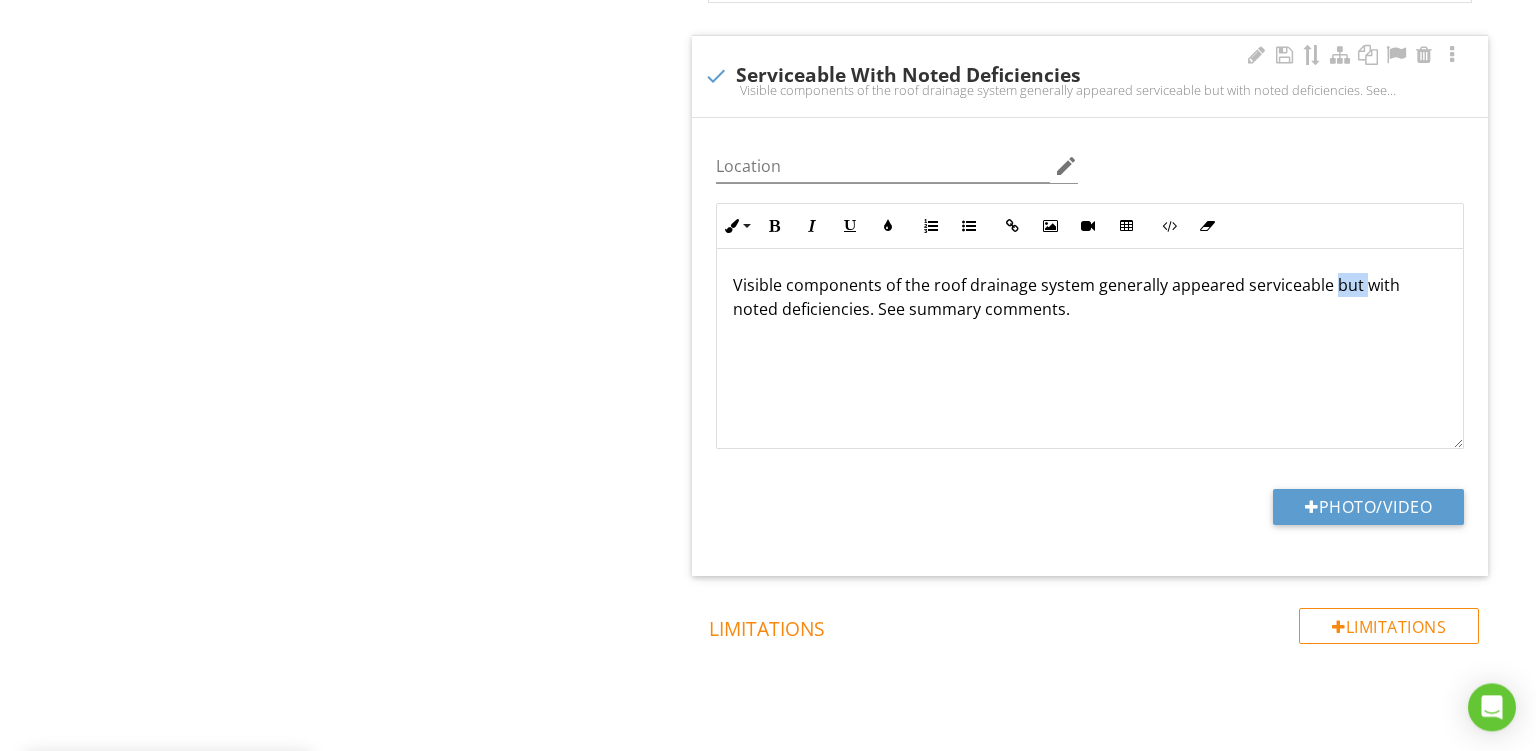 click on "Visible components of the roof drainage system generally appeared serviceable but with noted deficiencies. See summary comments." at bounding box center (1090, 297) 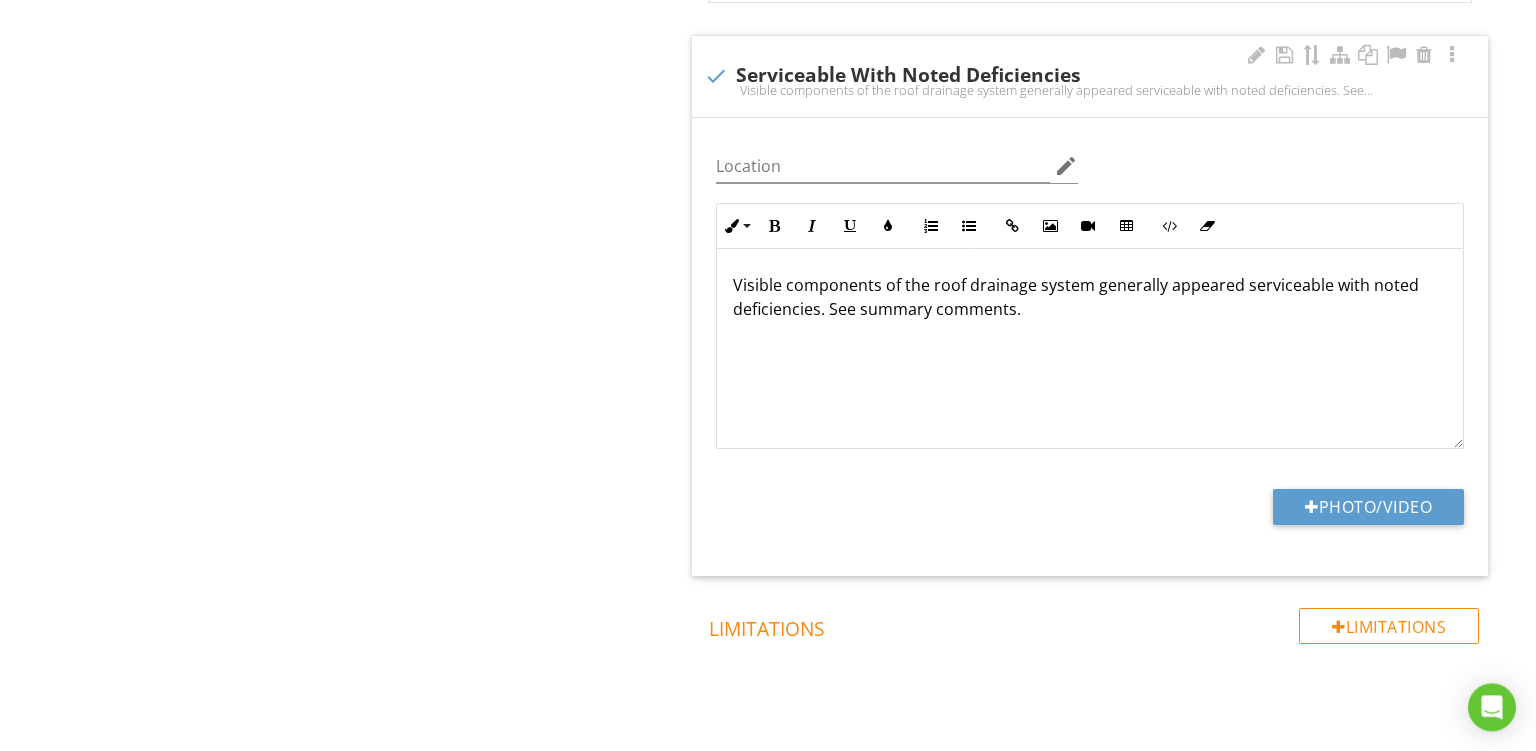 click on "Visible components of the roof drainage system generally appeared serviceable with noted deficiencies. See summary comments." at bounding box center [1090, 297] 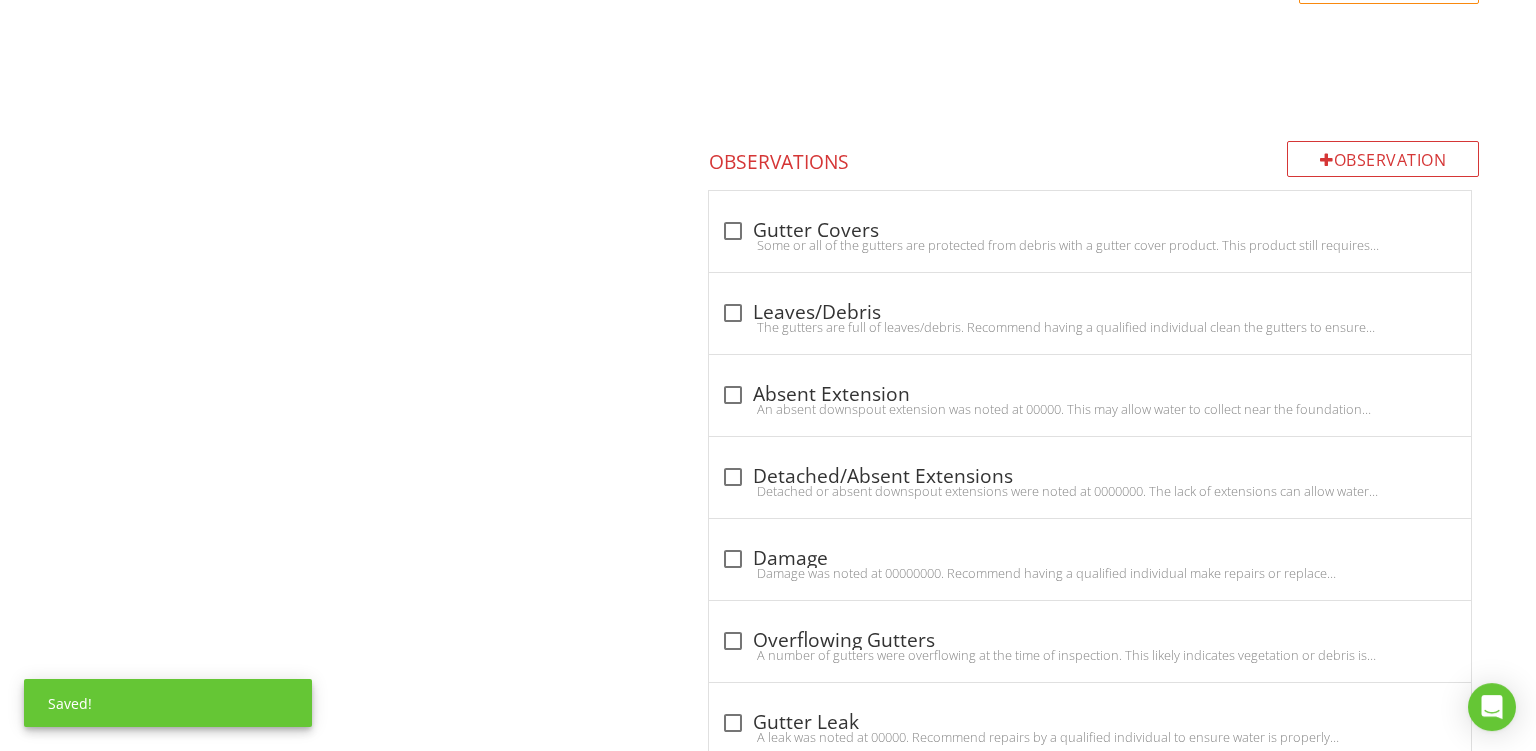 scroll, scrollTop: 1981, scrollLeft: 0, axis: vertical 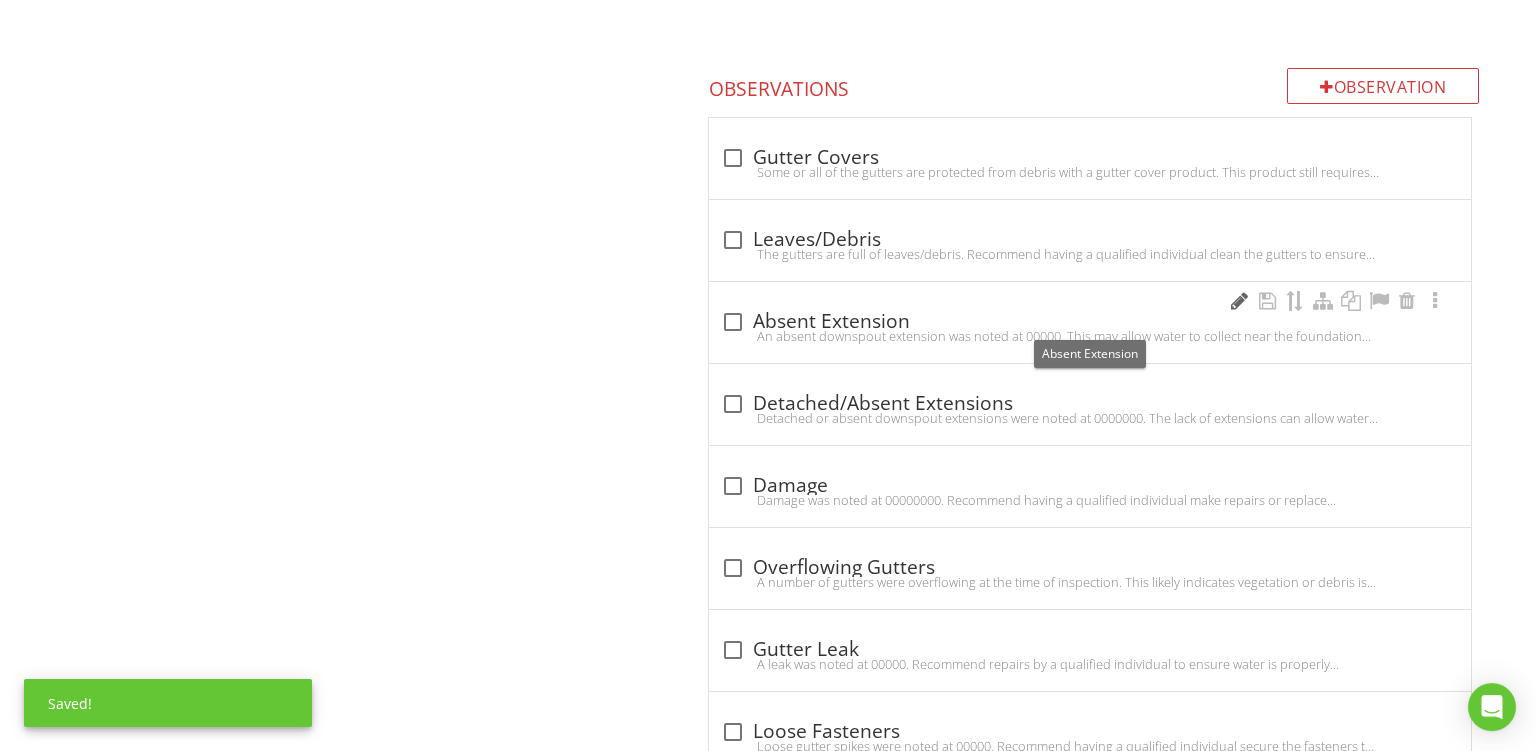 click at bounding box center (1239, 301) 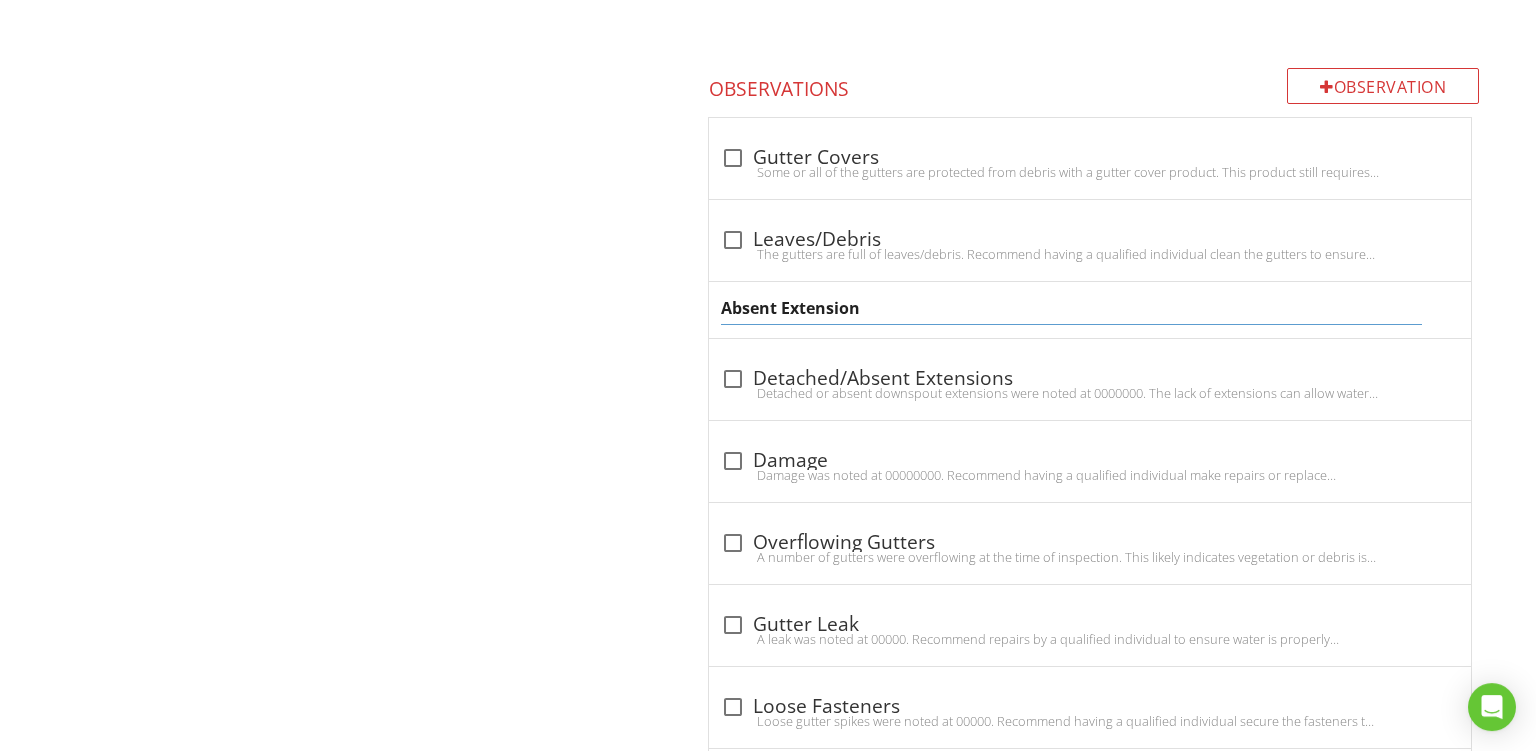click on "Absent Extension" at bounding box center (1090, 310) 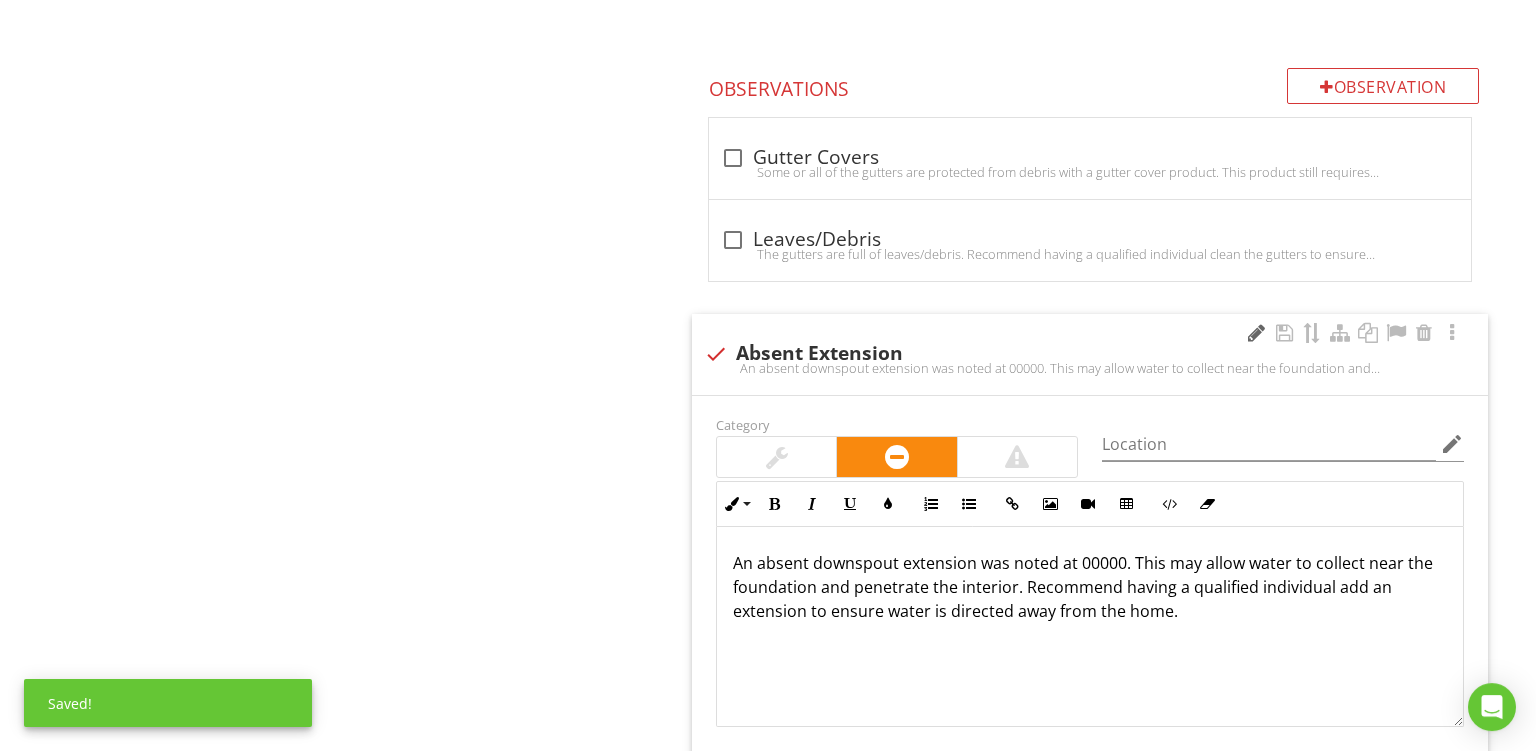 click at bounding box center [1256, 333] 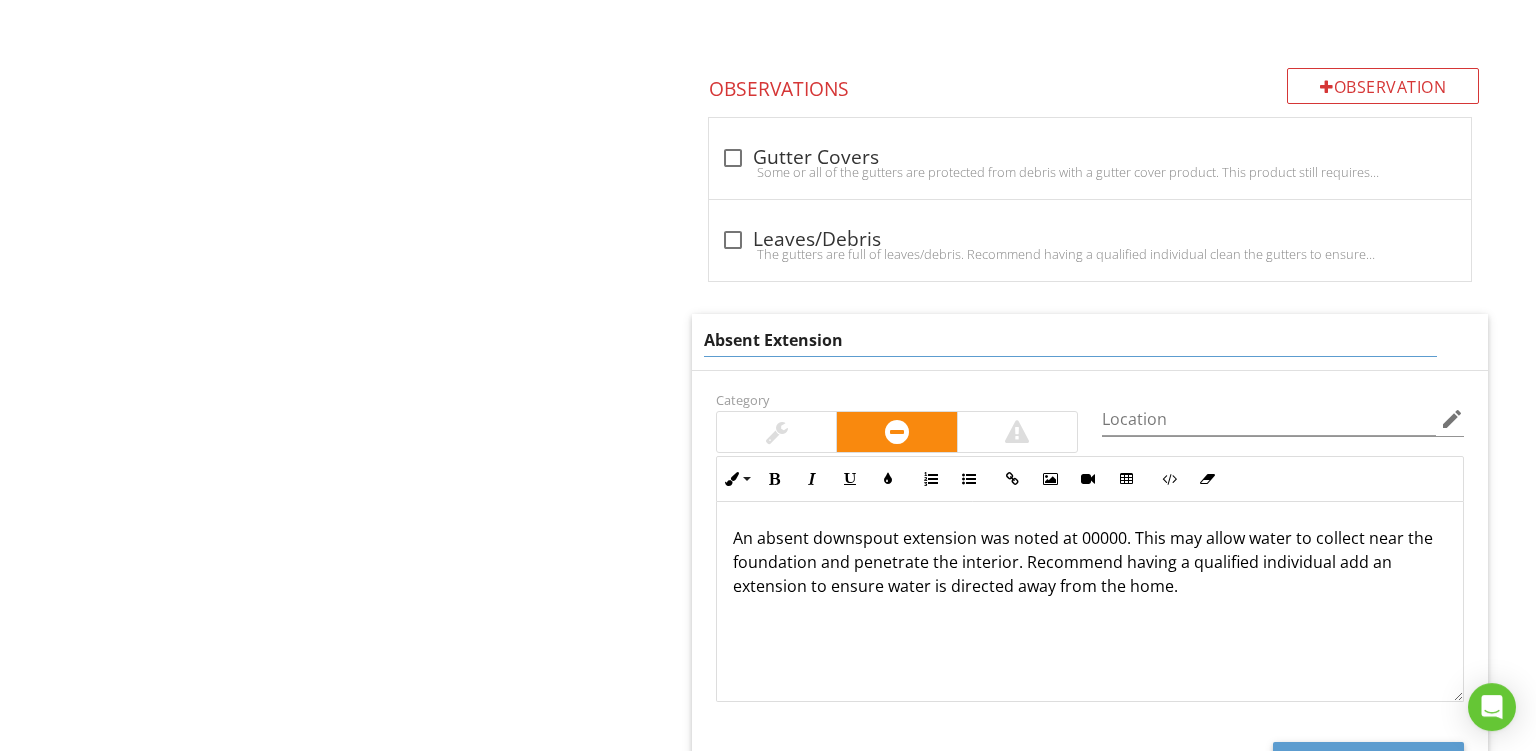 click on "Absent Extension" at bounding box center (1070, 340) 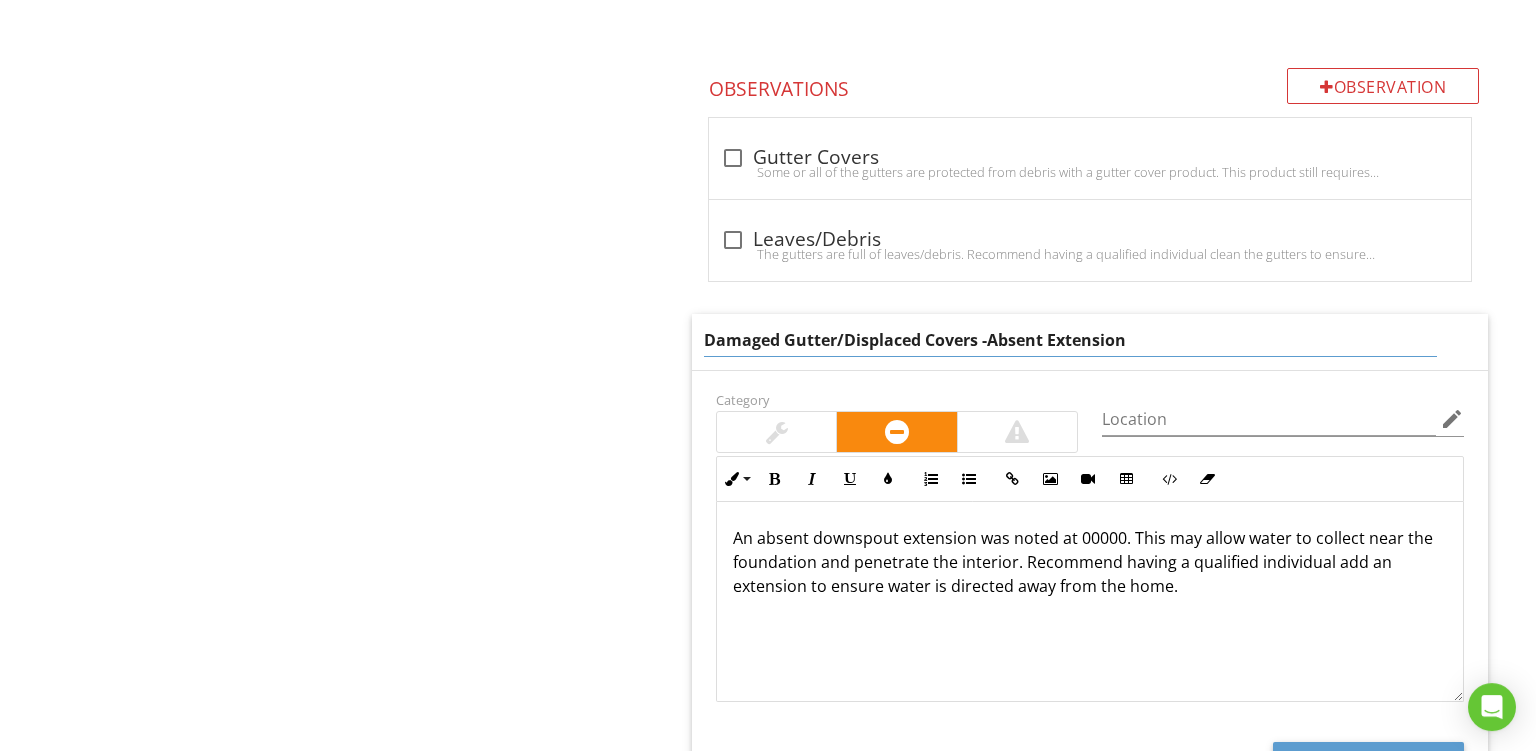type on "Damaged Gutter/Displaced Covers - Absent Extension" 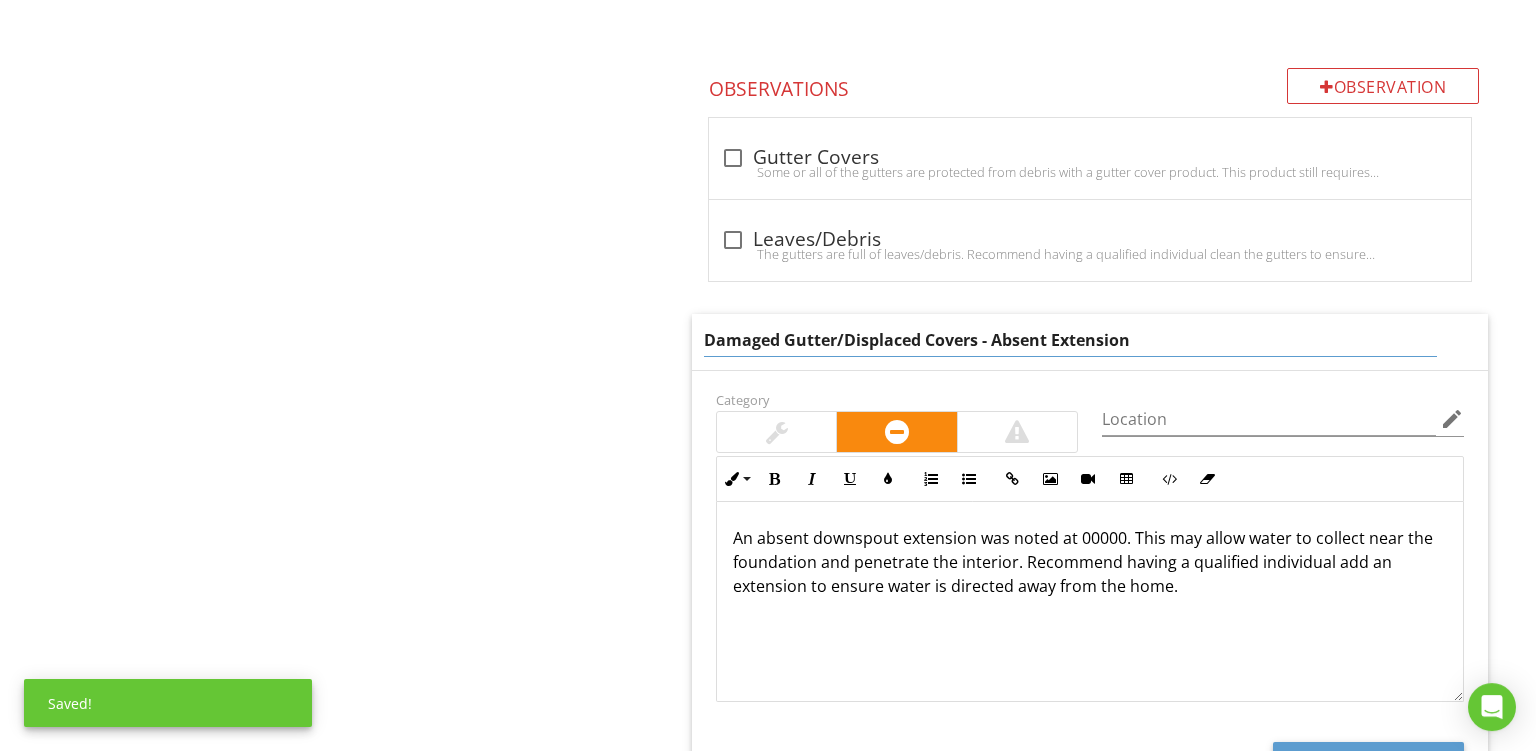 click on "An absent downspout extension was noted at 00000. This may allow water to collect near the foundation and penetrate the interior. Recommend having a qualified individual add an extension to ensure water is directed away from the home." at bounding box center (1090, 602) 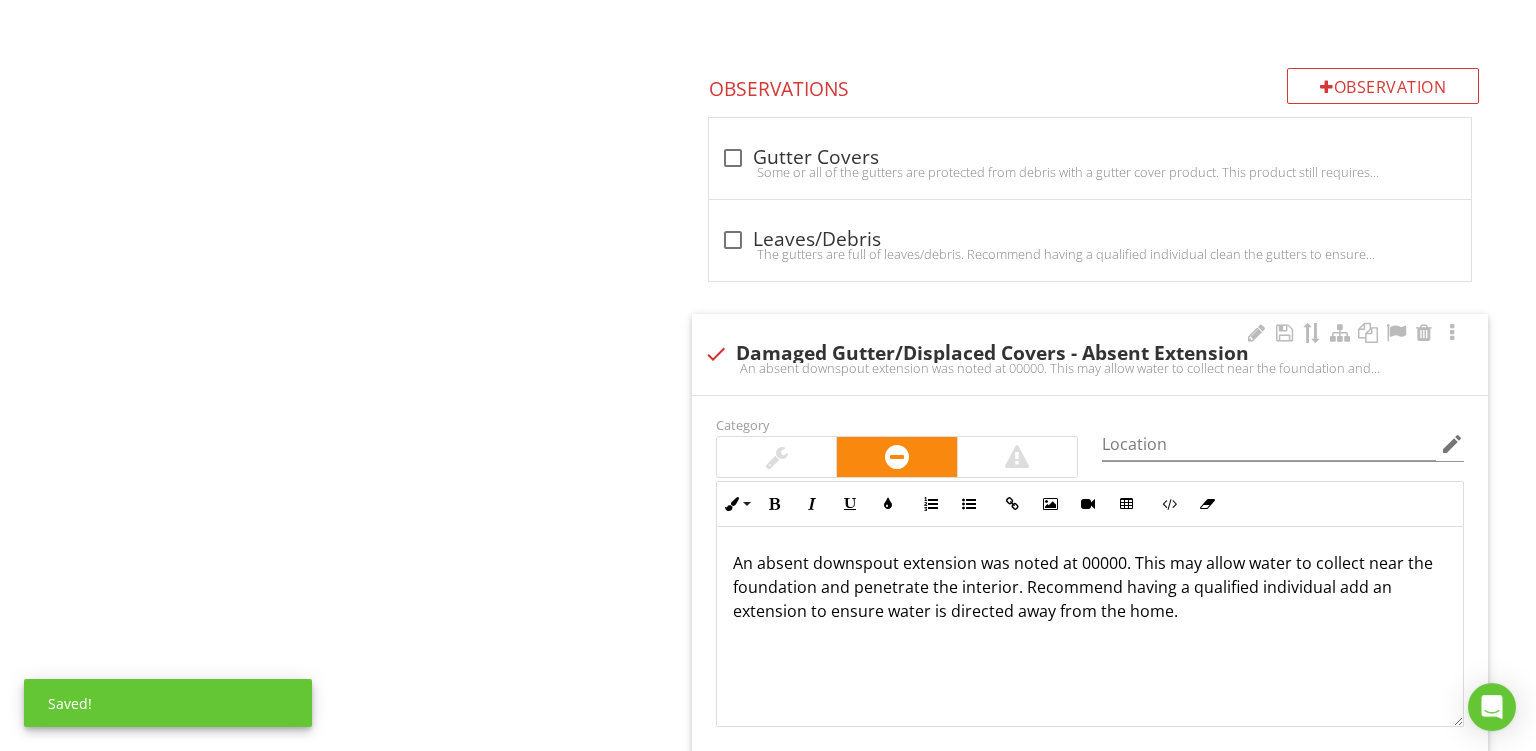 click on "An absent downspout extension was noted at 00000. This may allow water to collect near the foundation and penetrate the interior. Recommend having a qualified individual add an extension to ensure water is directed away from the home." at bounding box center [1090, 627] 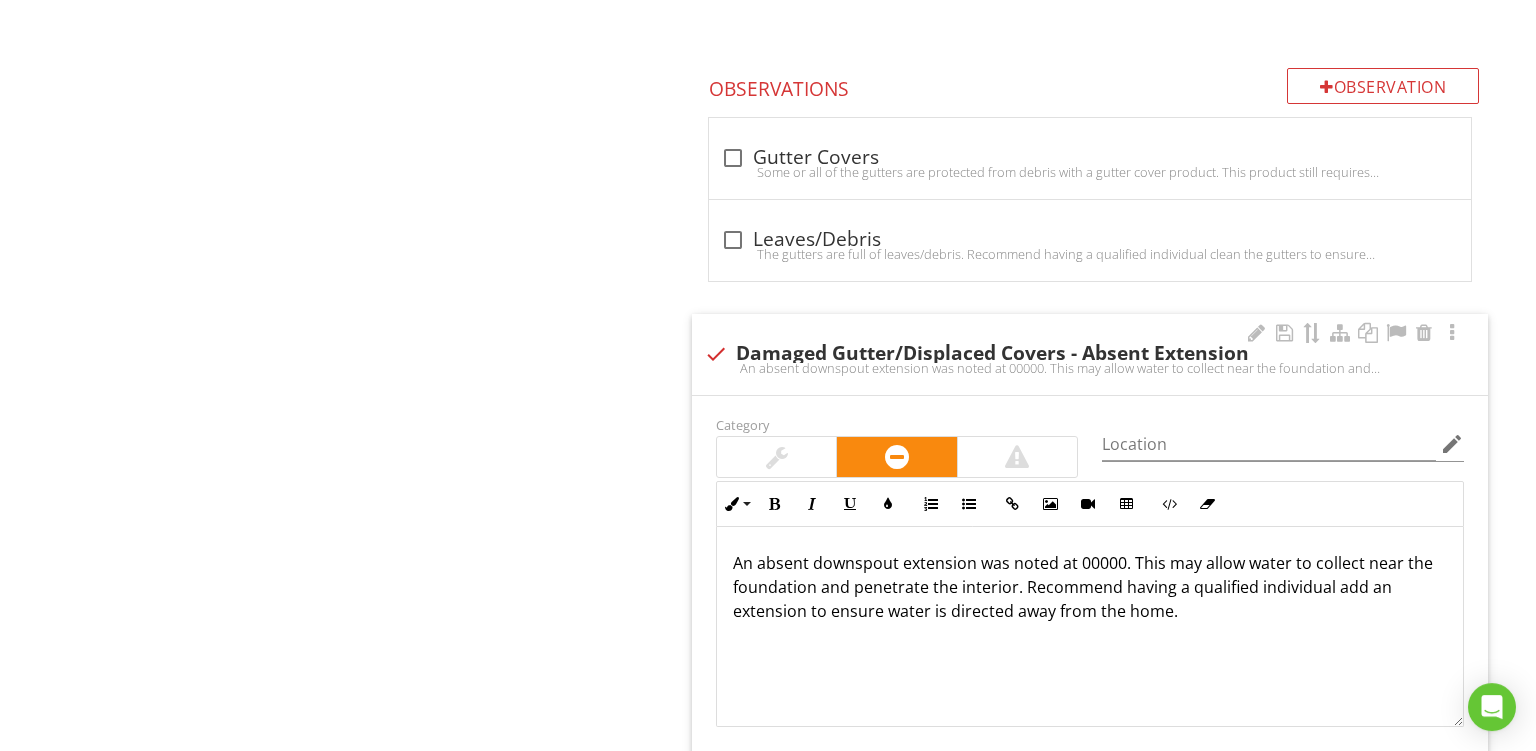 click on "An absent downspout extension was noted at 00000. This may allow water to collect near the foundation and penetrate the interior. Recommend having a qualified individual add an extension to ensure water is directed away from the home." at bounding box center [1090, 587] 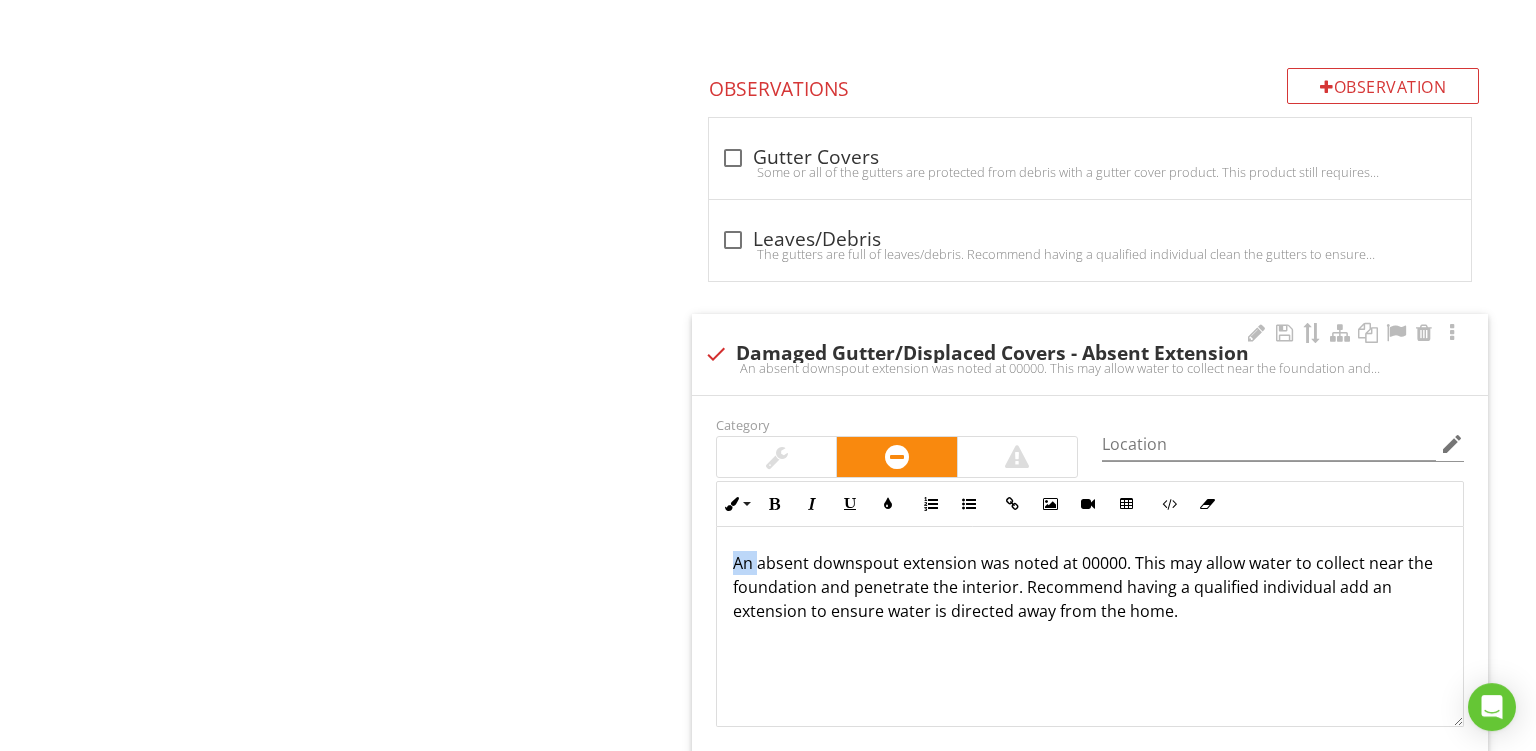 click on "An absent downspout extension was noted at 00000. This may allow water to collect near the foundation and penetrate the interior. Recommend having a qualified individual add an extension to ensure water is directed away from the home." at bounding box center [1090, 587] 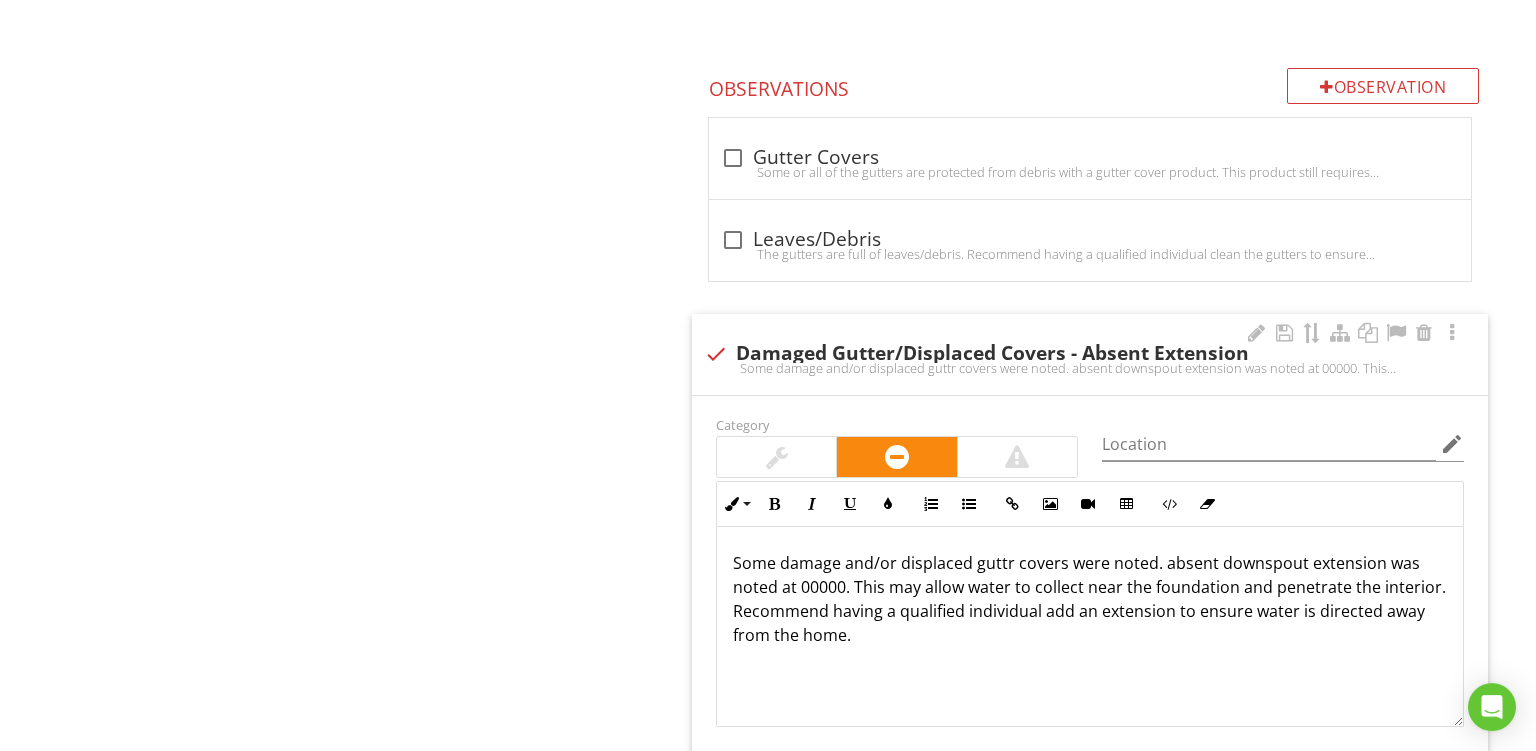 click on "Some damage and/or displaced guttr covers were noted. absent downspout extension was noted at 00000. This may allow water to collect near the foundation and penetrate the interior. Recommend having a qualified individual add an extension to ensure water is directed away from the home." at bounding box center (1090, 599) 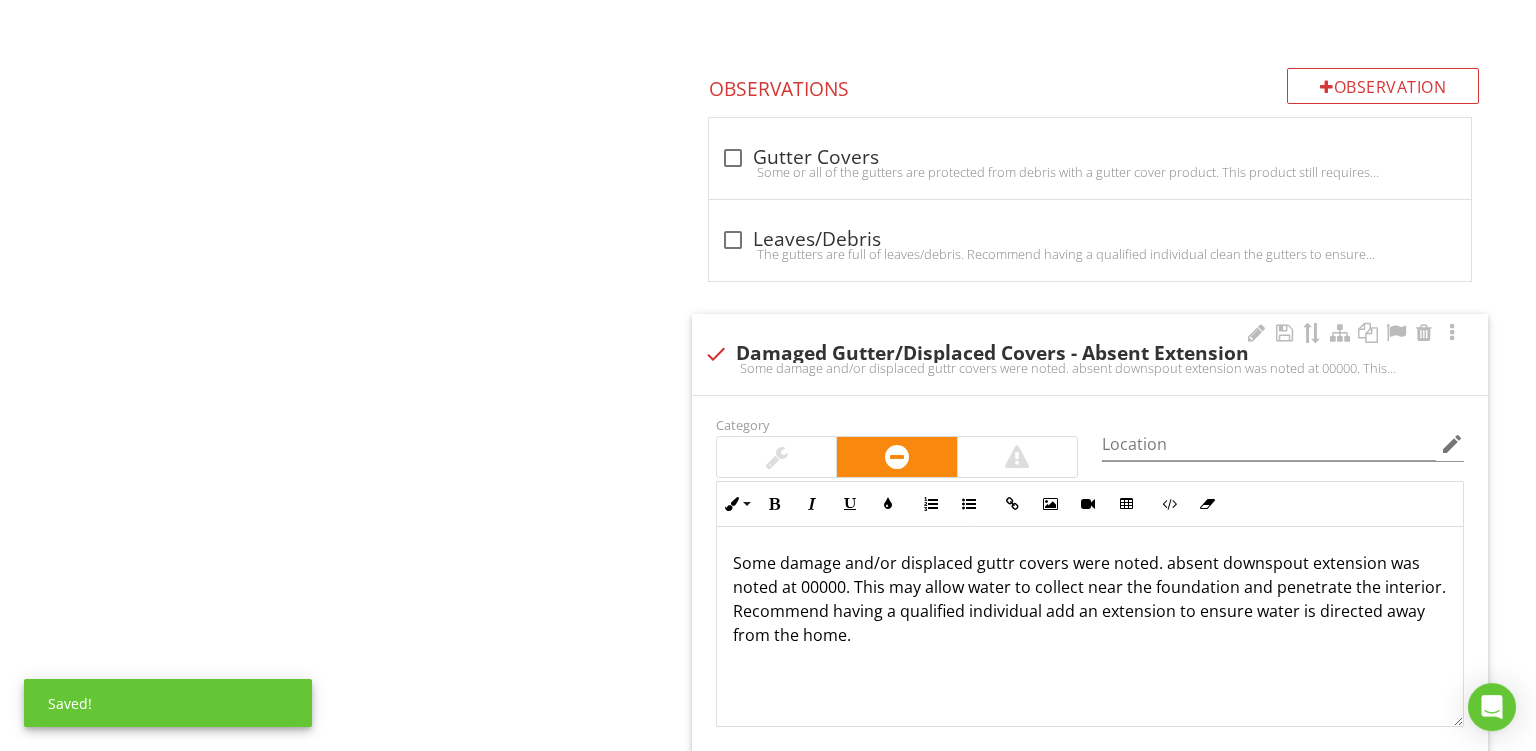 click on "Some damage and/or displaced guttr covers were noted. absent downspout extension was noted at 00000. This may allow water to collect near the foundation and penetrate the interior. Recommend having a qualified individual add an extension to ensure water is directed away from the home." at bounding box center [1090, 599] 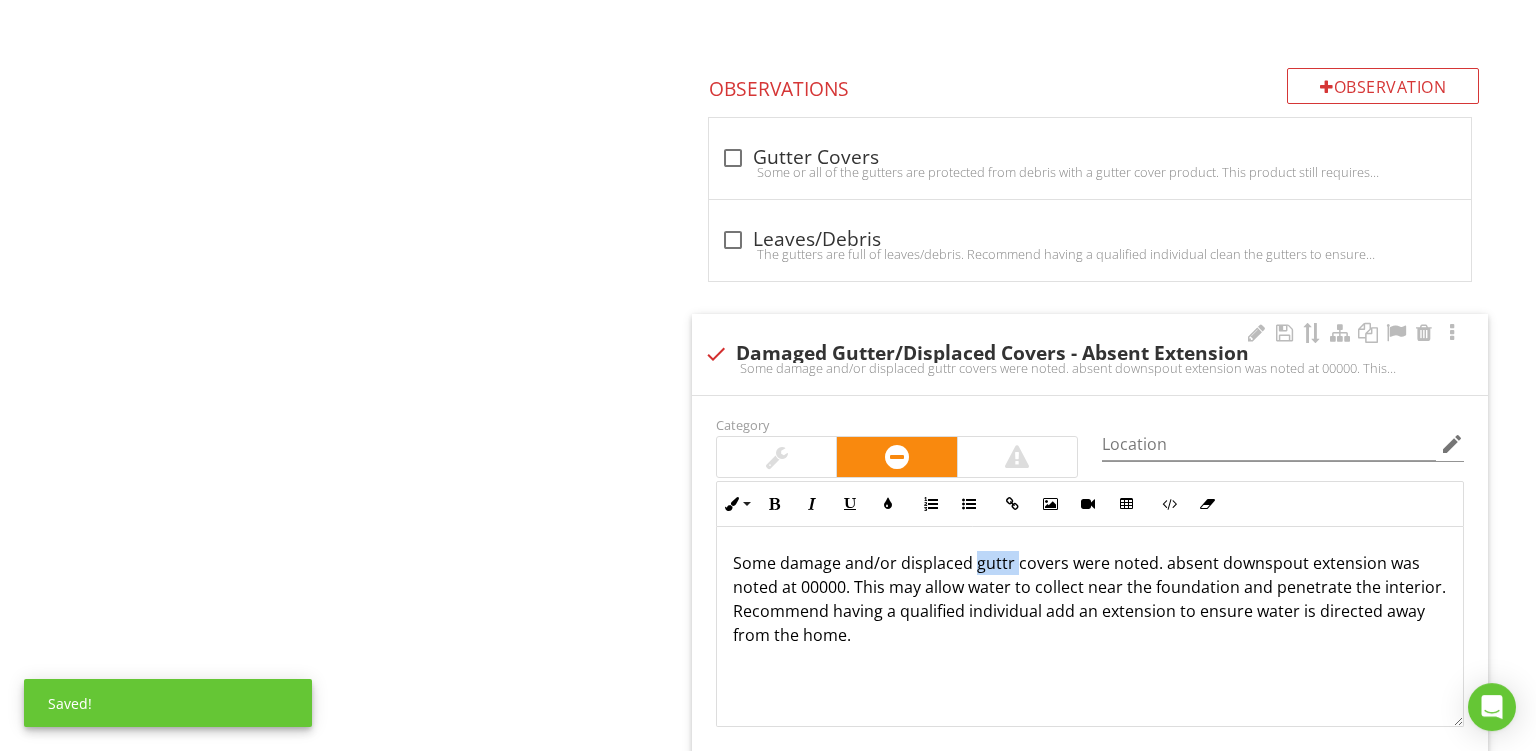 click on "Some damage and/or displaced guttr covers were noted. absent downspout extension was noted at 00000. This may allow water to collect near the foundation and penetrate the interior. Recommend having a qualified individual add an extension to ensure water is directed away from the home." at bounding box center (1090, 599) 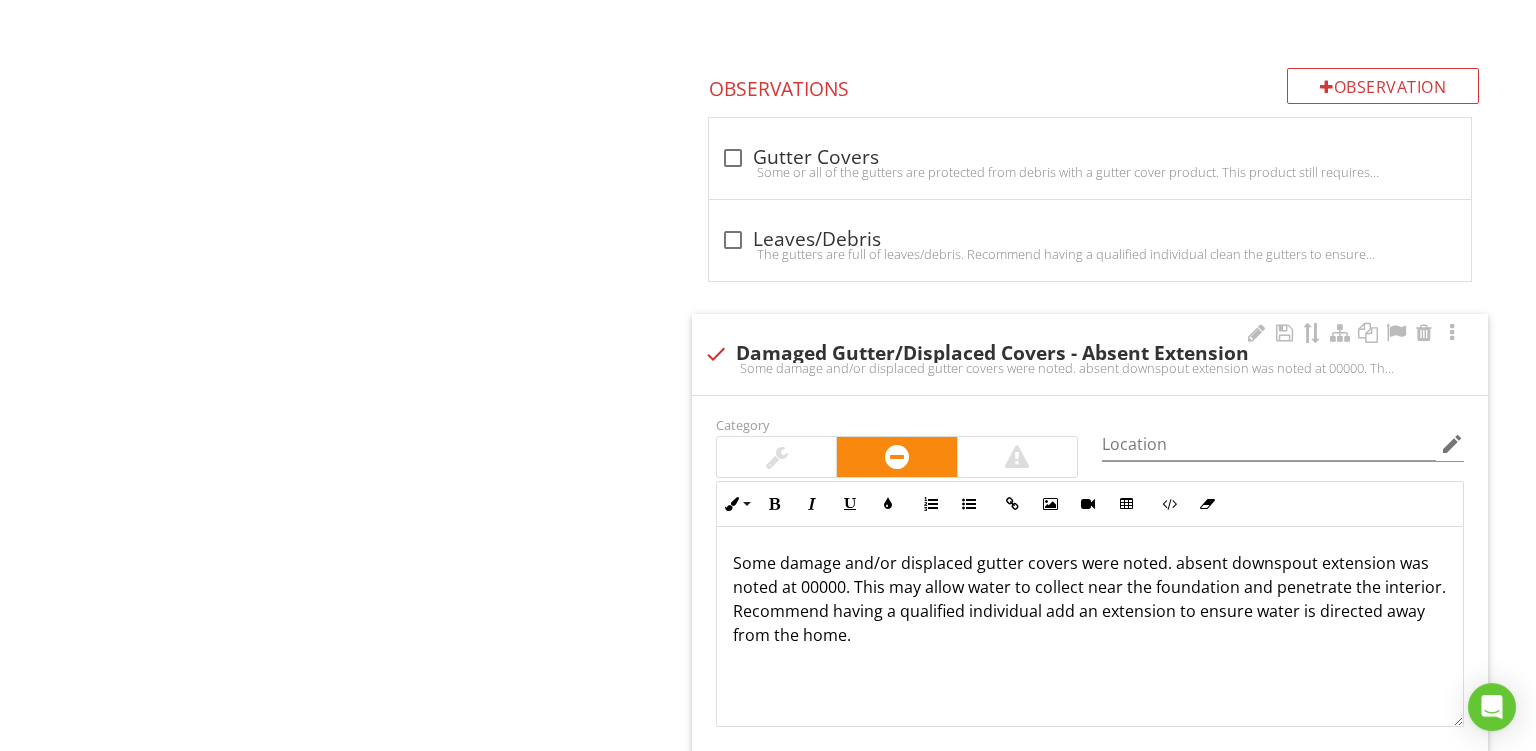 click on "Some damage and/or displaced gutter covers were noted. absent downspout extension was noted at 00000. This may allow water to collect near the foundation and penetrate the interior. Recommend having a qualified individual add an extension to ensure water is directed away from the home." at bounding box center [1090, 599] 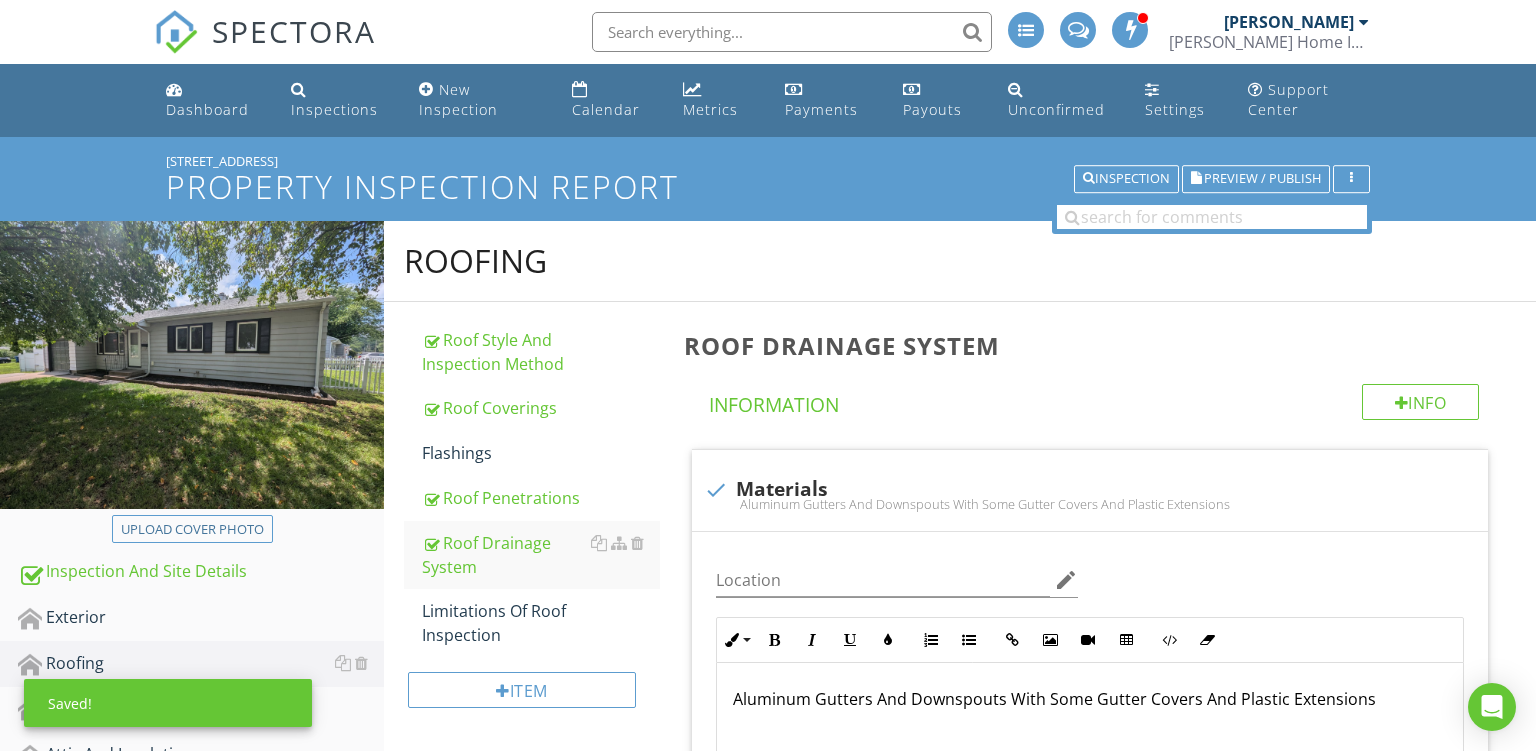 scroll, scrollTop: 1981, scrollLeft: 0, axis: vertical 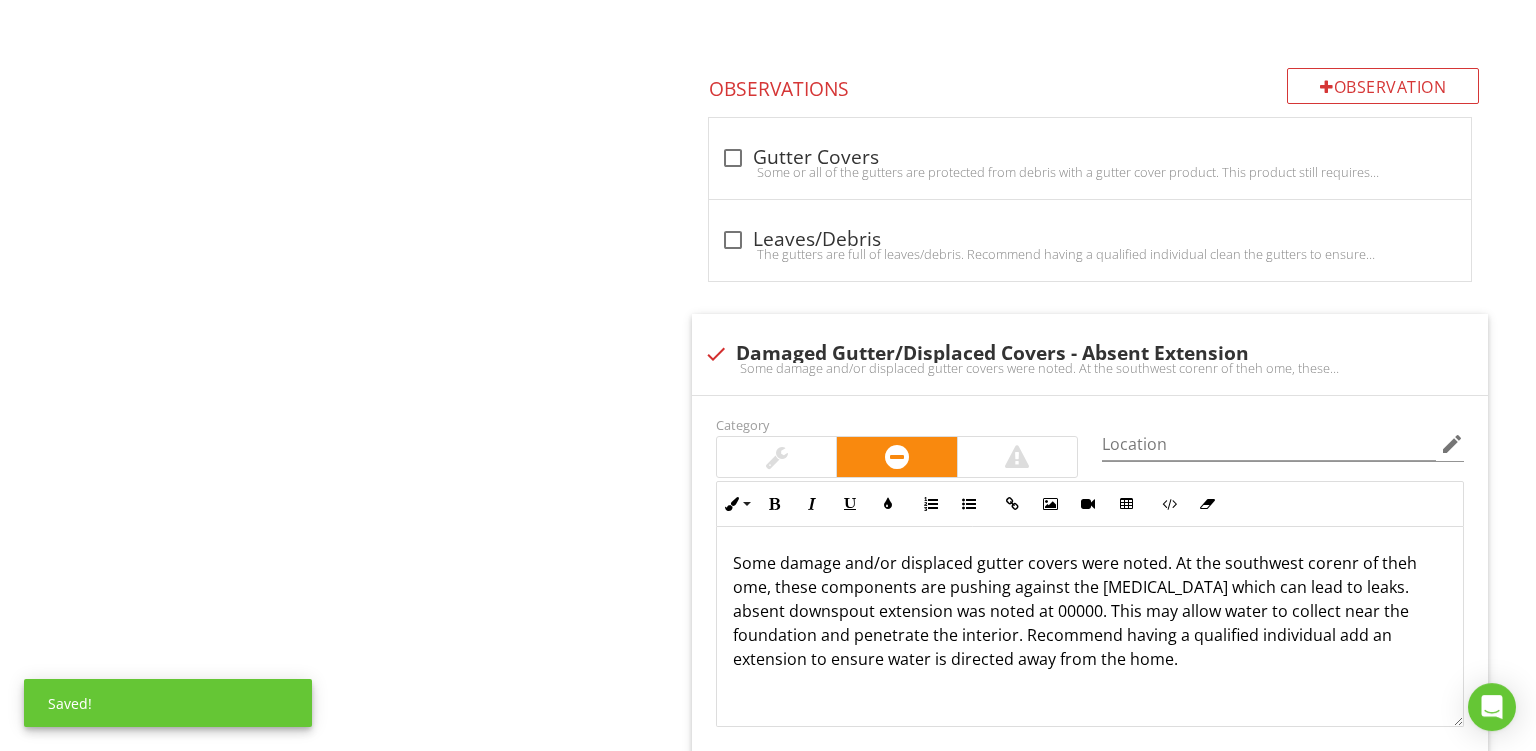 type 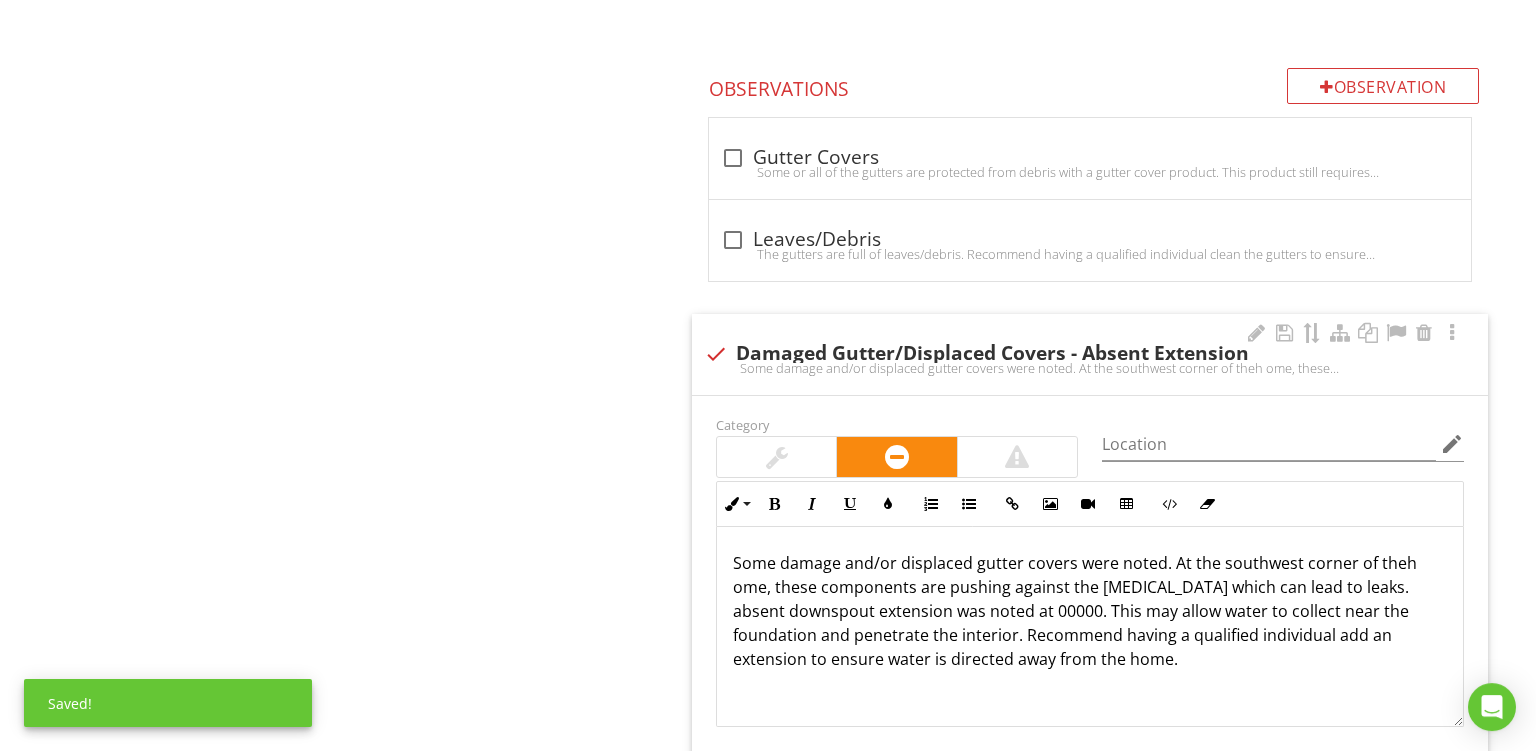 click on "Some damage and/or displaced gutter covers were noted. At the southwest corner of theh ome, these components are pushing against the [MEDICAL_DATA] which can lead to leaks. absent downspout extension was noted at 00000. This may allow water to collect near the foundation and penetrate the interior. Recommend having a qualified individual add an extension to ensure water is directed away from the home." at bounding box center [1090, 611] 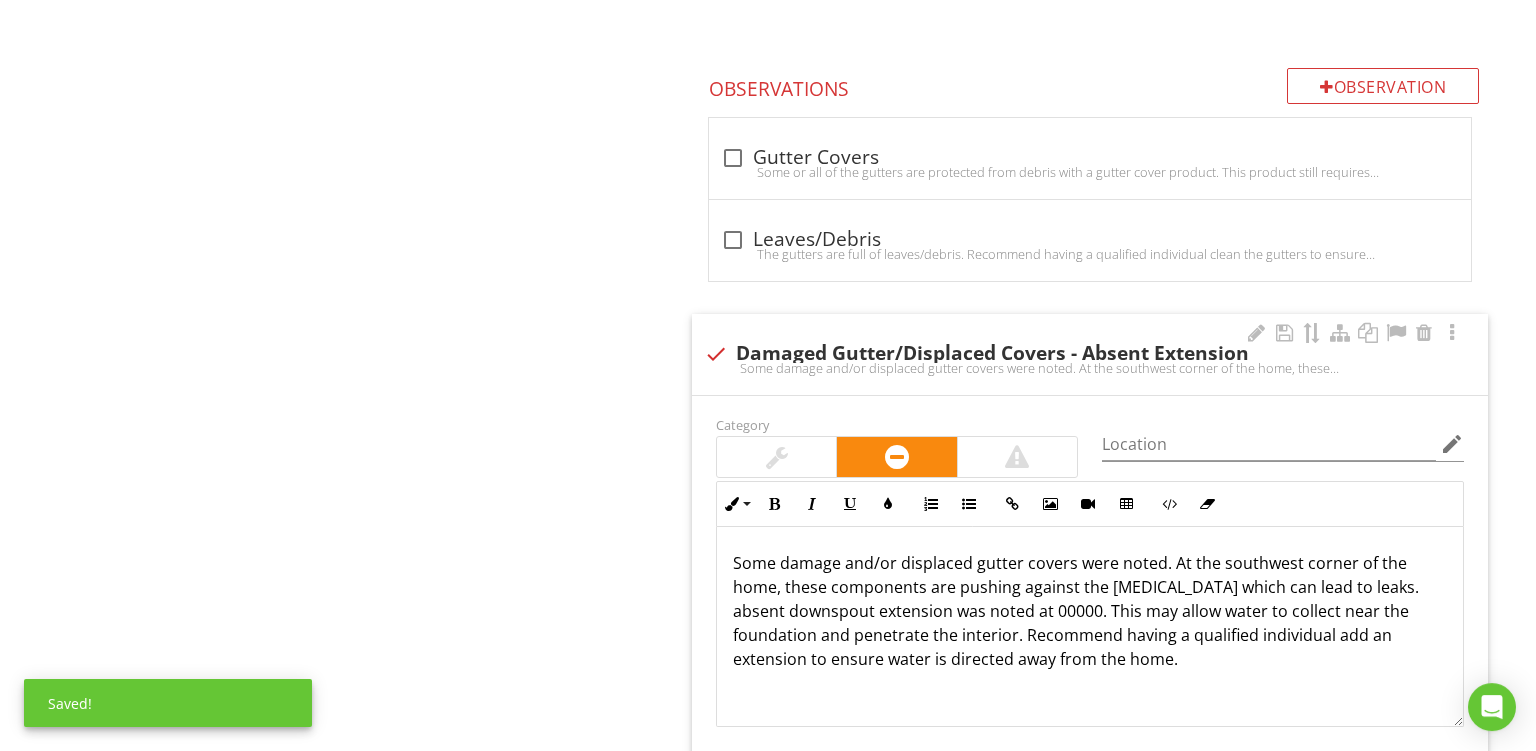 click on "Some damage and/or displaced gutter covers were noted. At the southwest corner of the home, these components are pushing against the [MEDICAL_DATA] which can lead to leaks. absent downspout extension was noted at 00000. This may allow water to collect near the foundation and penetrate the interior. Recommend having a qualified individual add an extension to ensure water is directed away from the home." at bounding box center (1090, 611) 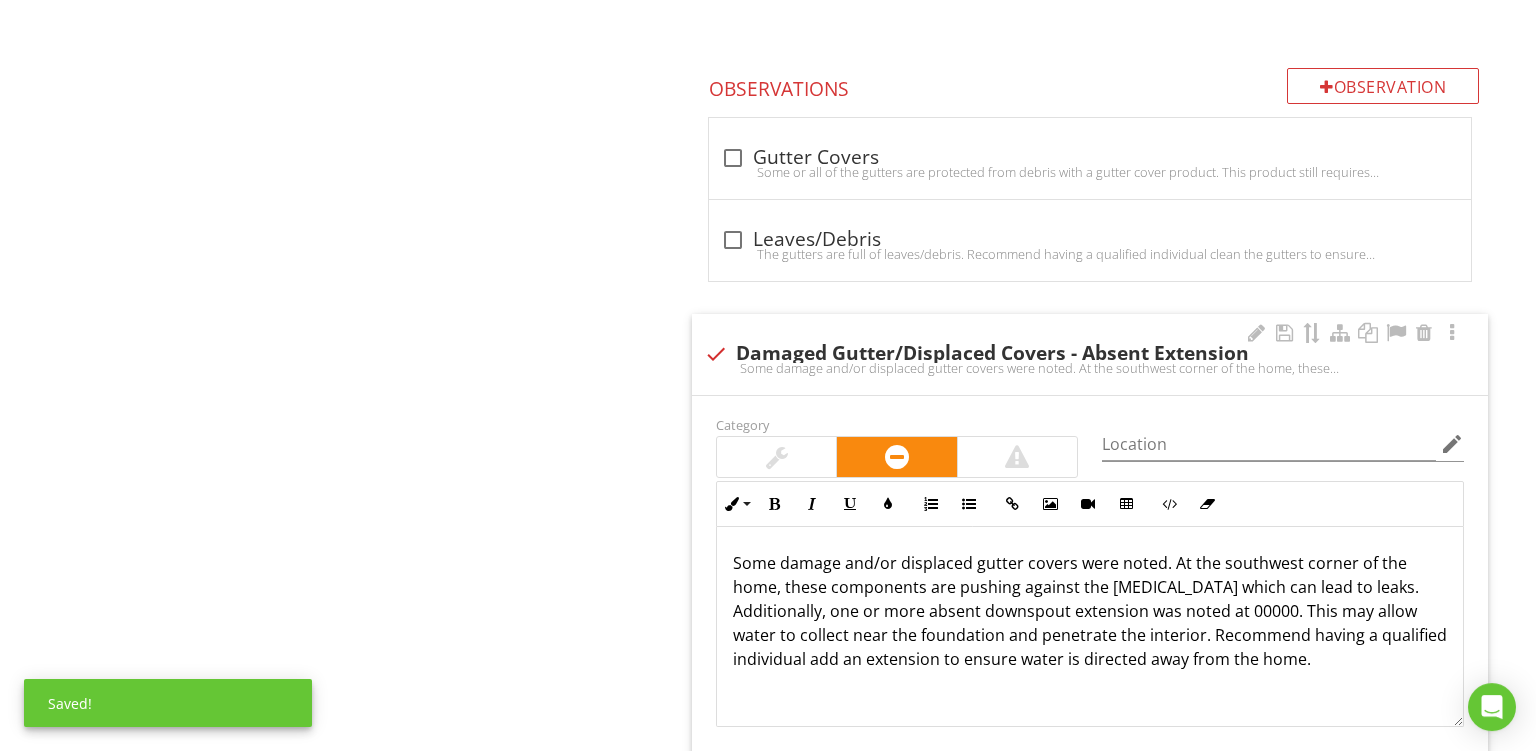 click on "Some damage and/or displaced gutter covers were noted. At the southwest corner of the home, these components are pushing against the [MEDICAL_DATA] which can lead to leaks. Additionally, one or more absent downspout extension was noted at 00000. This may allow water to collect near the foundation and penetrate the interior. Recommend having a qualified individual add an extension to ensure water is directed away from the home." at bounding box center [1090, 611] 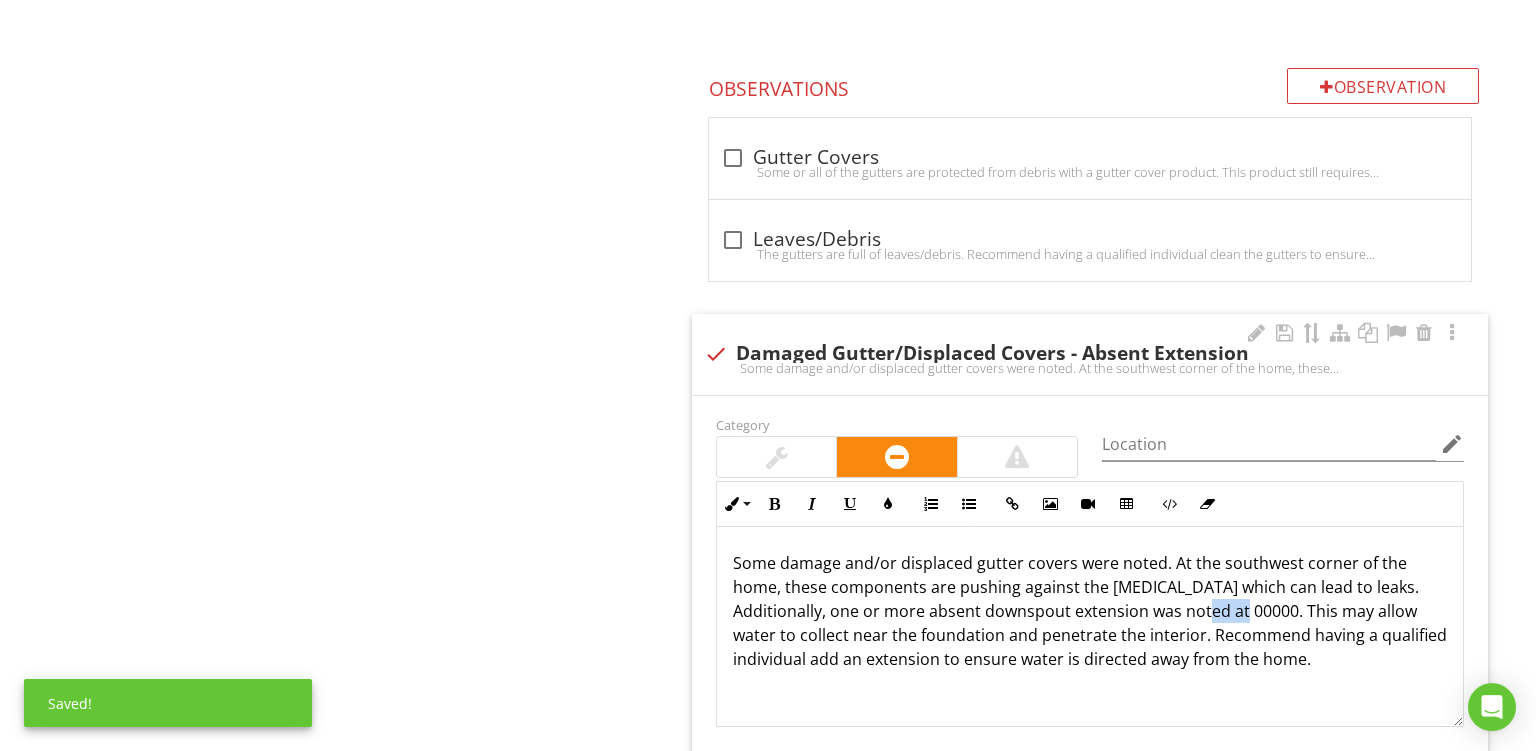 click on "Some damage and/or displaced gutter covers were noted. At the southwest corner of the home, these components are pushing against the [MEDICAL_DATA] which can lead to leaks. Additionally, one or more absent downspout extension was noted at 00000. This may allow water to collect near the foundation and penetrate the interior. Recommend having a qualified individual add an extension to ensure water is directed away from the home." at bounding box center (1090, 611) 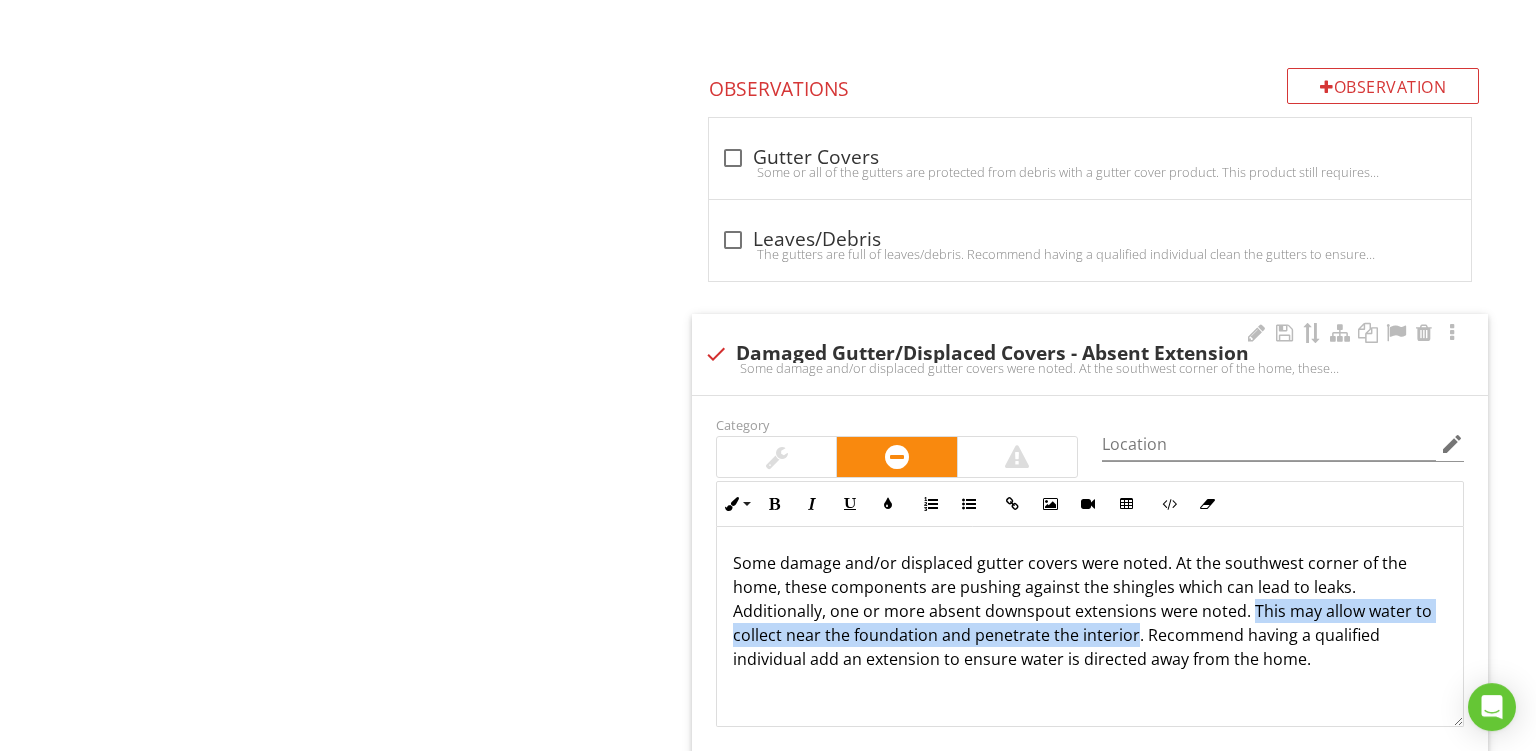 drag, startPoint x: 1014, startPoint y: 631, endPoint x: 1100, endPoint y: 603, distance: 90.44335 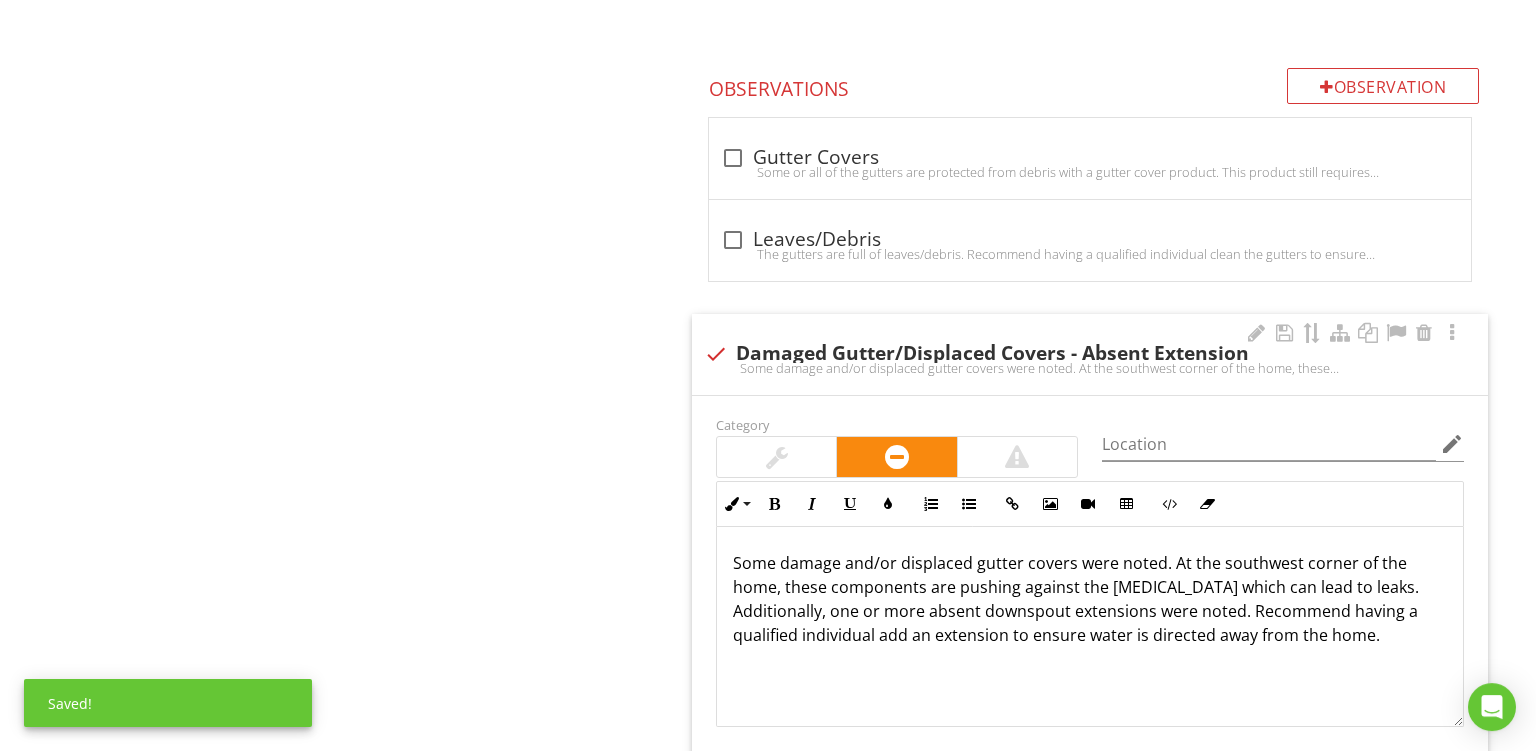 click on "Some damage and/or displaced gutter covers were noted. At the southwest corner of the home, these components are pushing against the [MEDICAL_DATA] which can lead to leaks. Additionally, one or more absent downspout extensions were noted. Recommend having a qualified individual add an extension to ensure water is directed away from the home." at bounding box center (1090, 599) 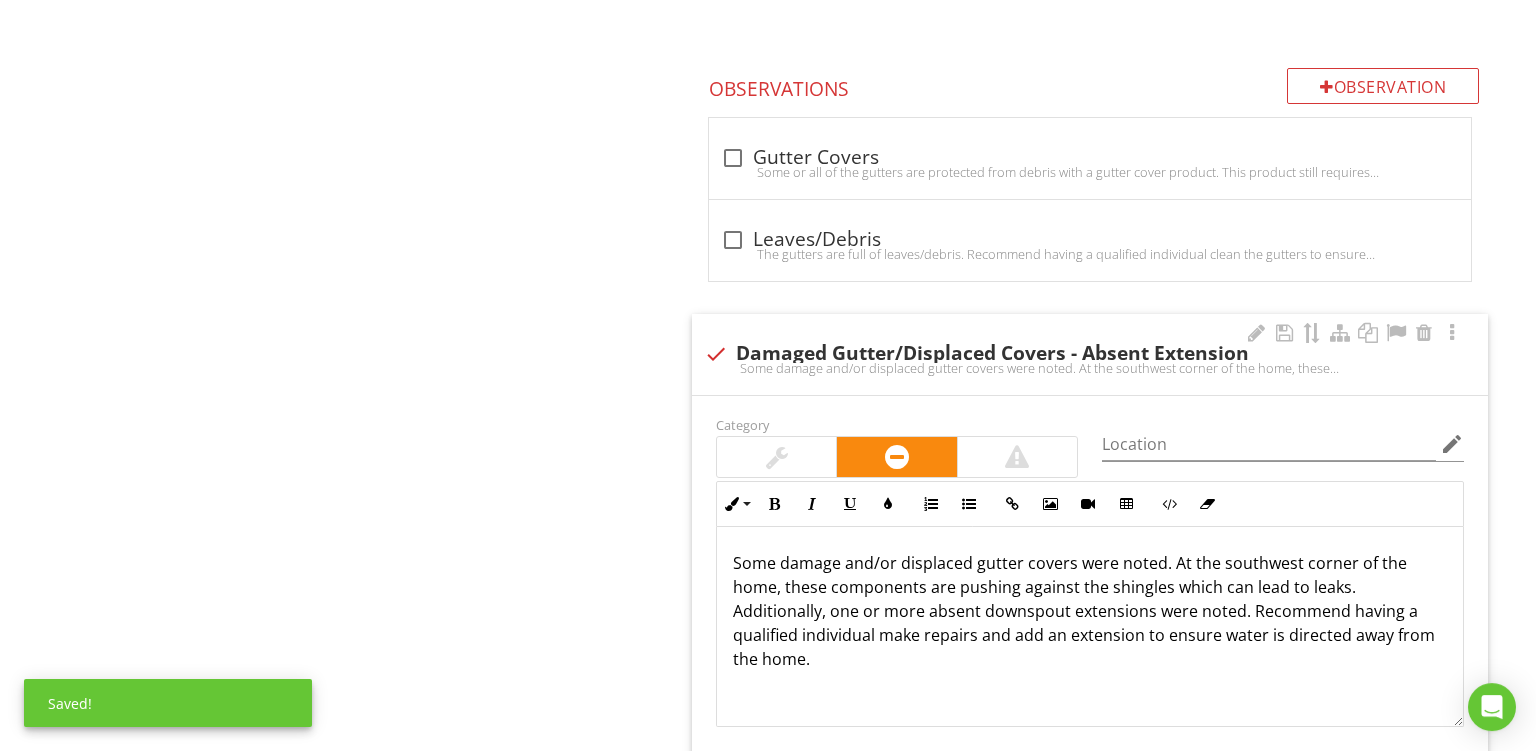 click on "Some damage and/or displaced gutter covers were noted. At the southwest corner of the home, these components are pushing against the shingles which can lead to leaks. Additionally, one or more absent downspout extensions were noted. Recommend having a qualified individual make repairs and add an extension to ensure water is directed away from the home." at bounding box center (1090, 611) 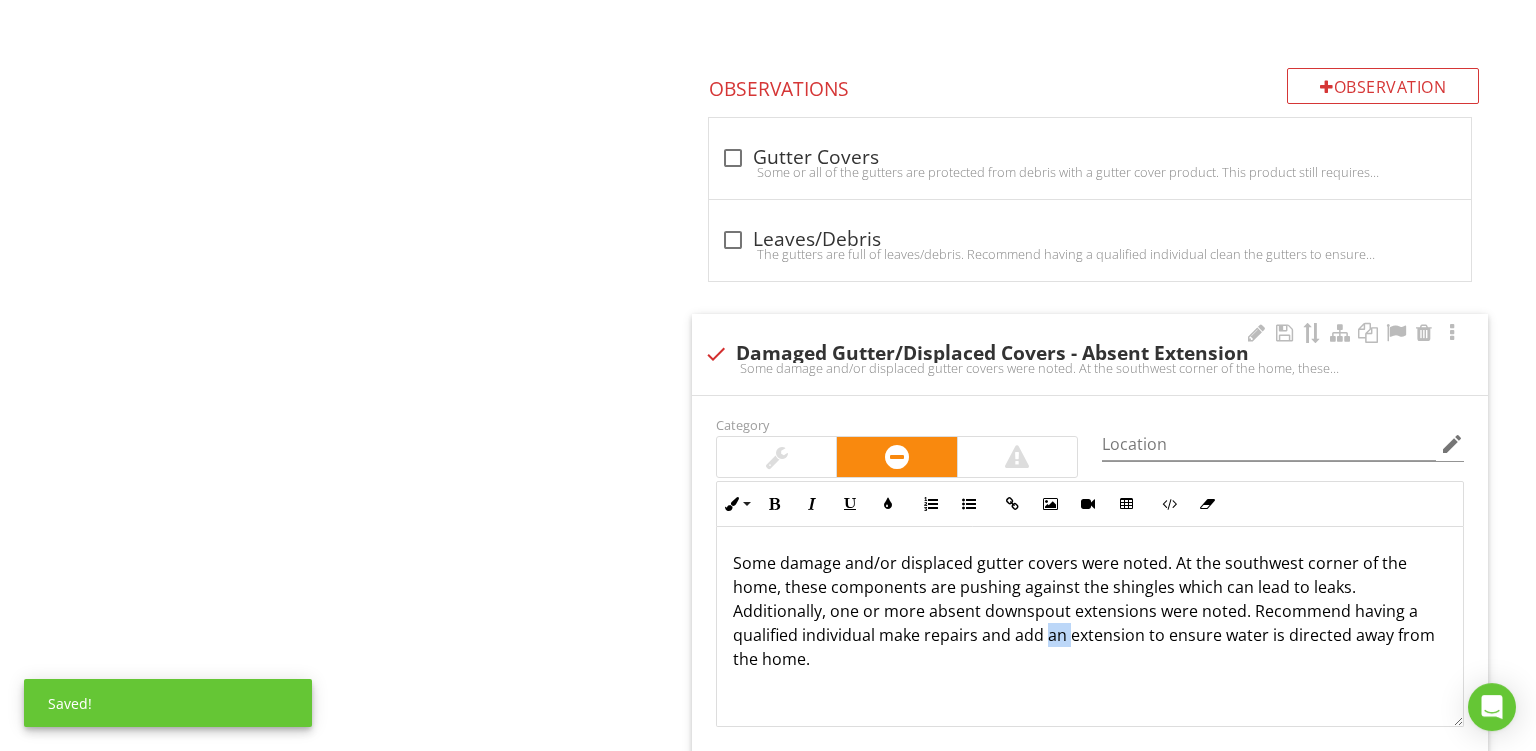 click on "Some damage and/or displaced gutter covers were noted. At the southwest corner of the home, these components are pushing against the shingles which can lead to leaks. Additionally, one or more absent downspout extensions were noted. Recommend having a qualified individual make repairs and add an extension to ensure water is directed away from the home." at bounding box center [1090, 611] 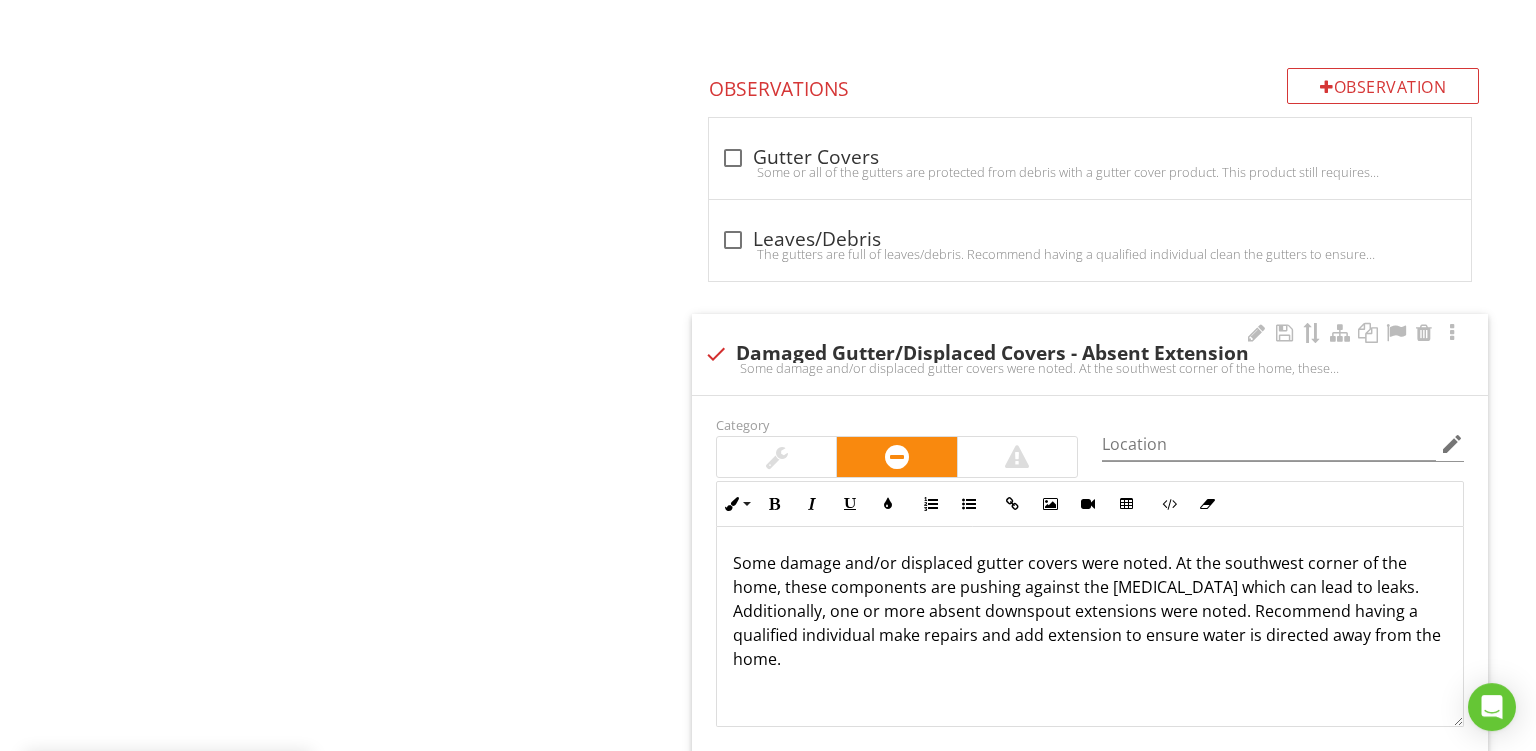 click on "Some damage and/or displaced gutter covers were noted. At the southwest corner of the home, these components are pushing against the [MEDICAL_DATA] which can lead to leaks. Additionally, one or more absent downspout extensions were noted. Recommend having a qualified individual make repairs and add extension to ensure water is directed away from the home." at bounding box center (1090, 611) 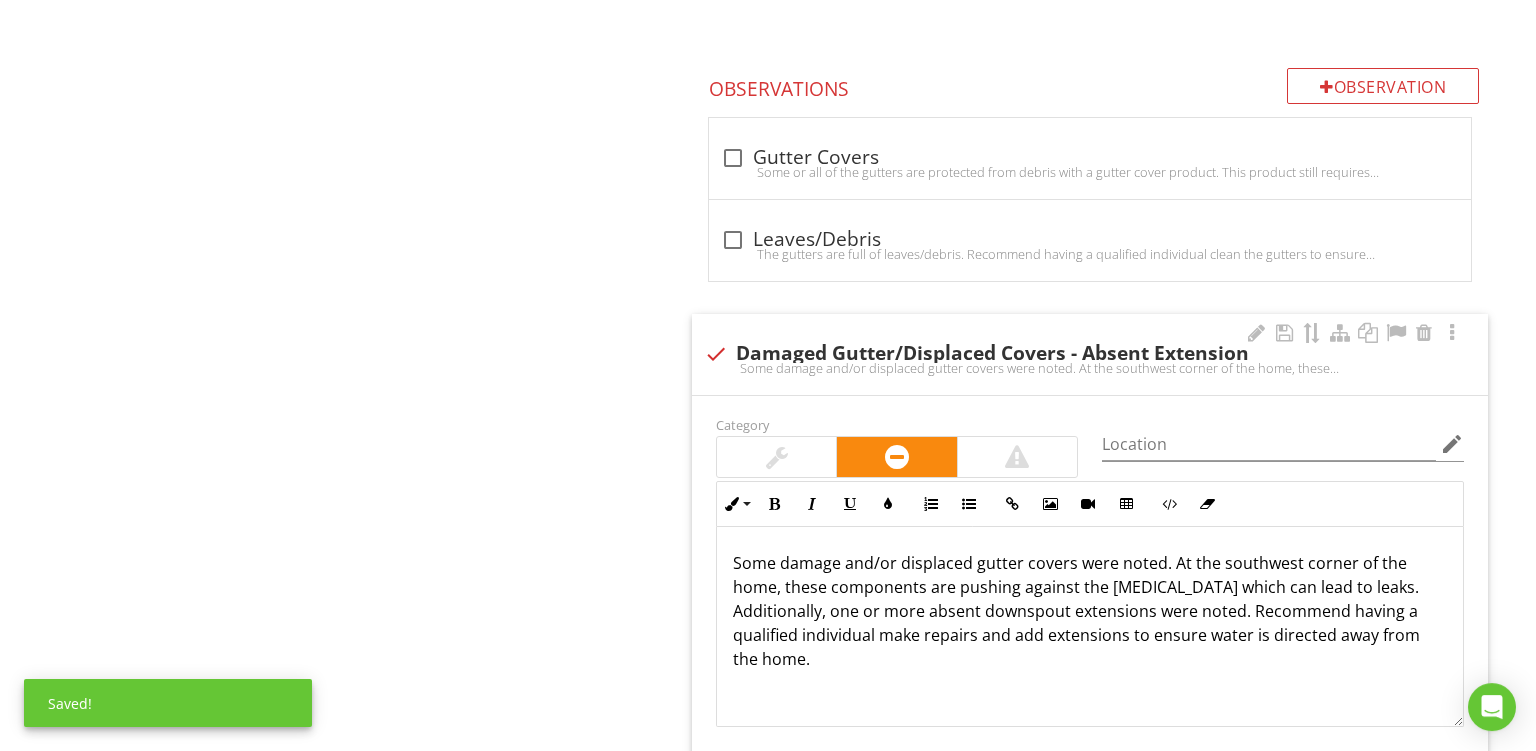 click on "Some damage and/or displaced gutter covers were noted. At the southwest corner of the home, these components are pushing against the [MEDICAL_DATA] which can lead to leaks. Additionally, one or more absent downspout extensions were noted. Recommend having a qualified individual make repairs and add extensions to ensure water is directed away from the home." at bounding box center (1090, 611) 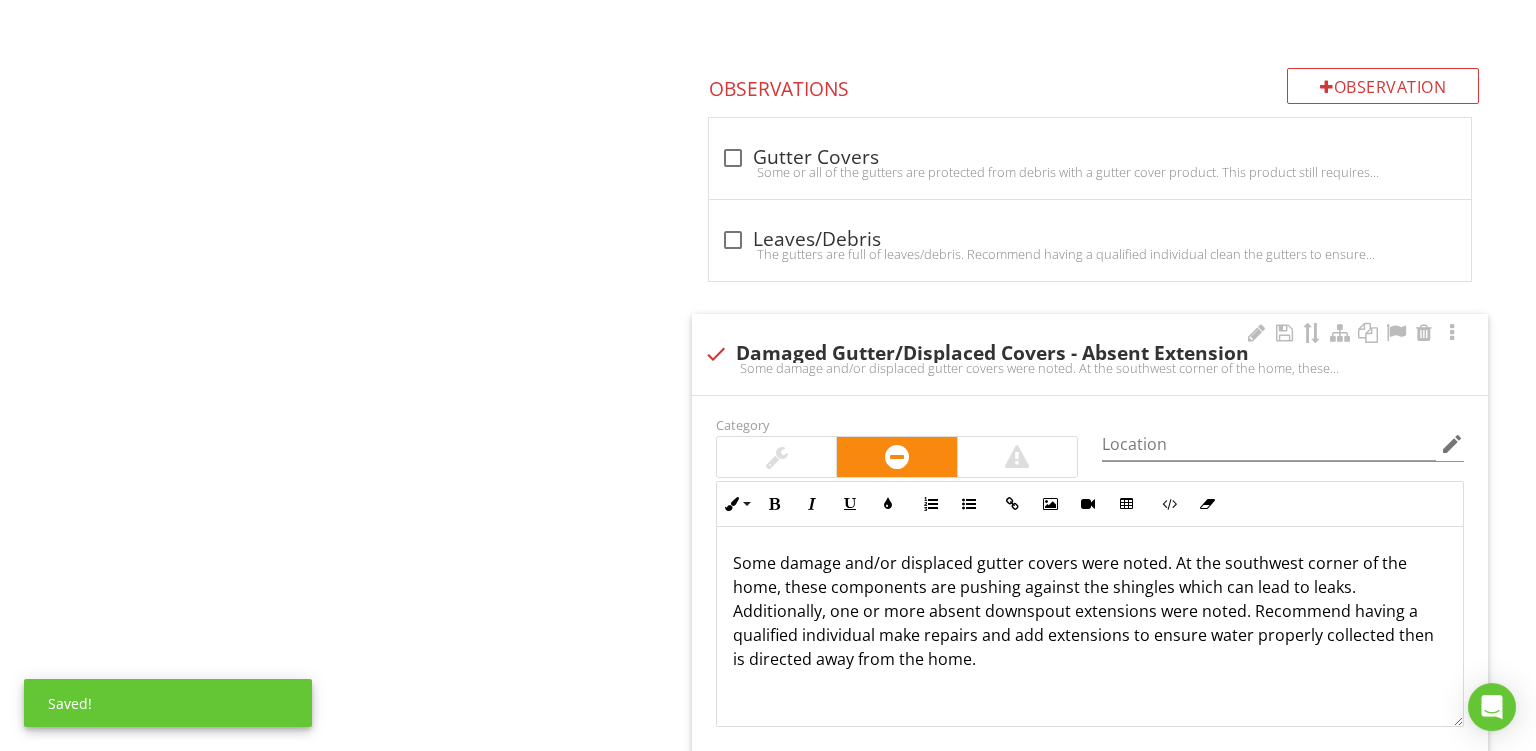 click on "Some damage and/or displaced gutter covers were noted. At the southwest corner of the home, these components are pushing against the shingles which can lead to leaks. Additionally, one or more absent downspout extensions were noted. Recommend having a qualified individual make repairs and add extensions to ensure water properly collected then is directed away from the home." at bounding box center [1090, 611] 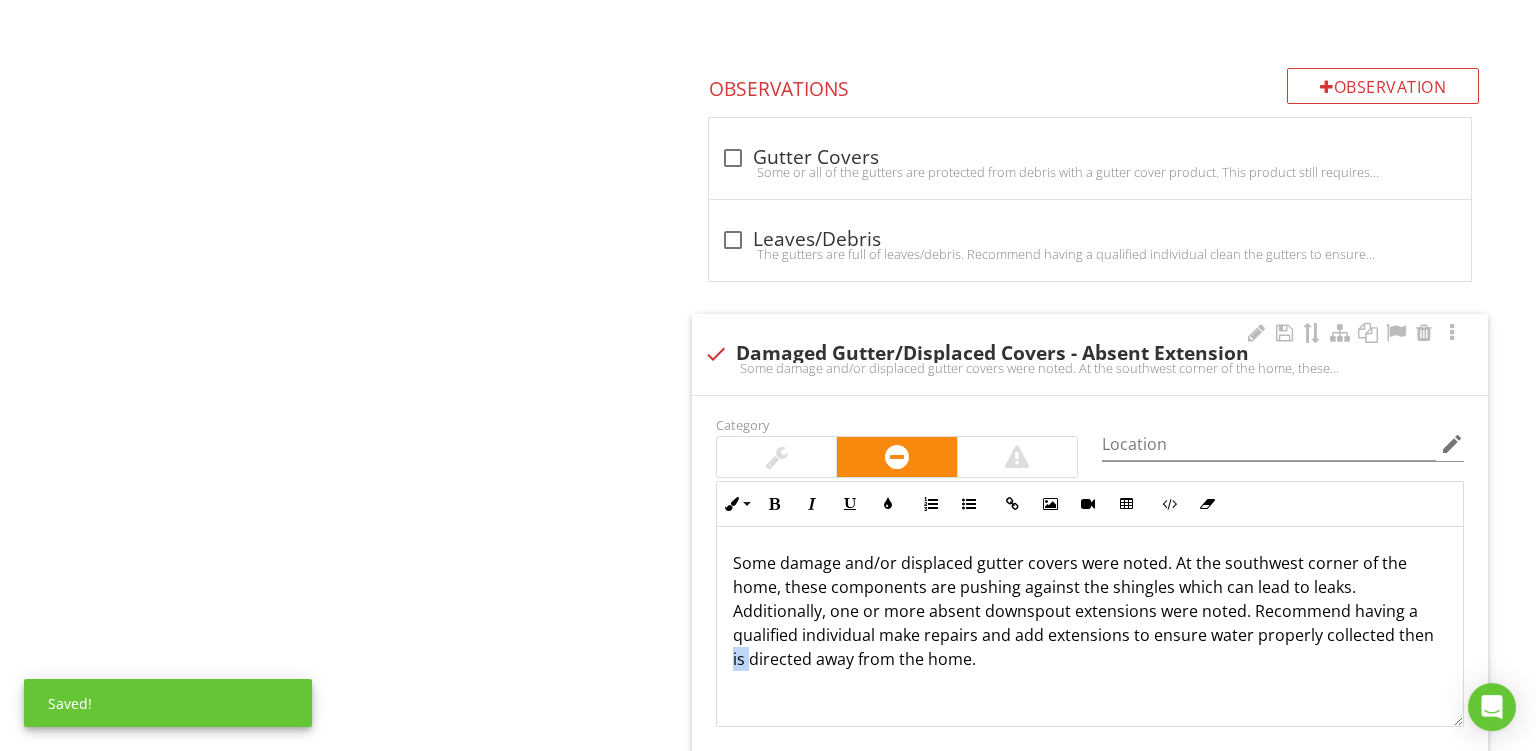 click on "Some damage and/or displaced gutter covers were noted. At the southwest corner of the home, these components are pushing against the shingles which can lead to leaks. Additionally, one or more absent downspout extensions were noted. Recommend having a qualified individual make repairs and add extensions to ensure water properly collected then is directed away from the home." at bounding box center [1090, 611] 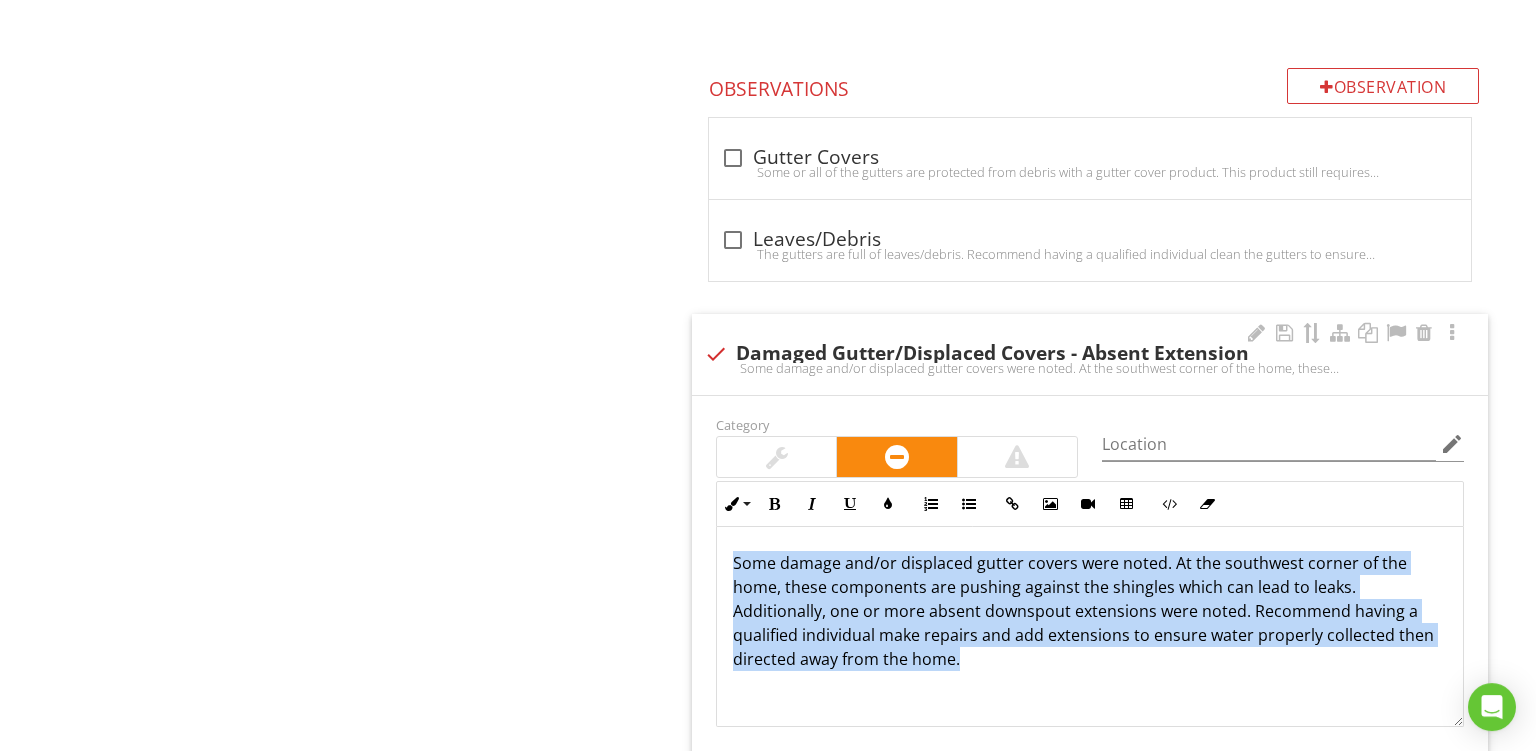 drag, startPoint x: 842, startPoint y: 683, endPoint x: 630, endPoint y: 430, distance: 330.0803 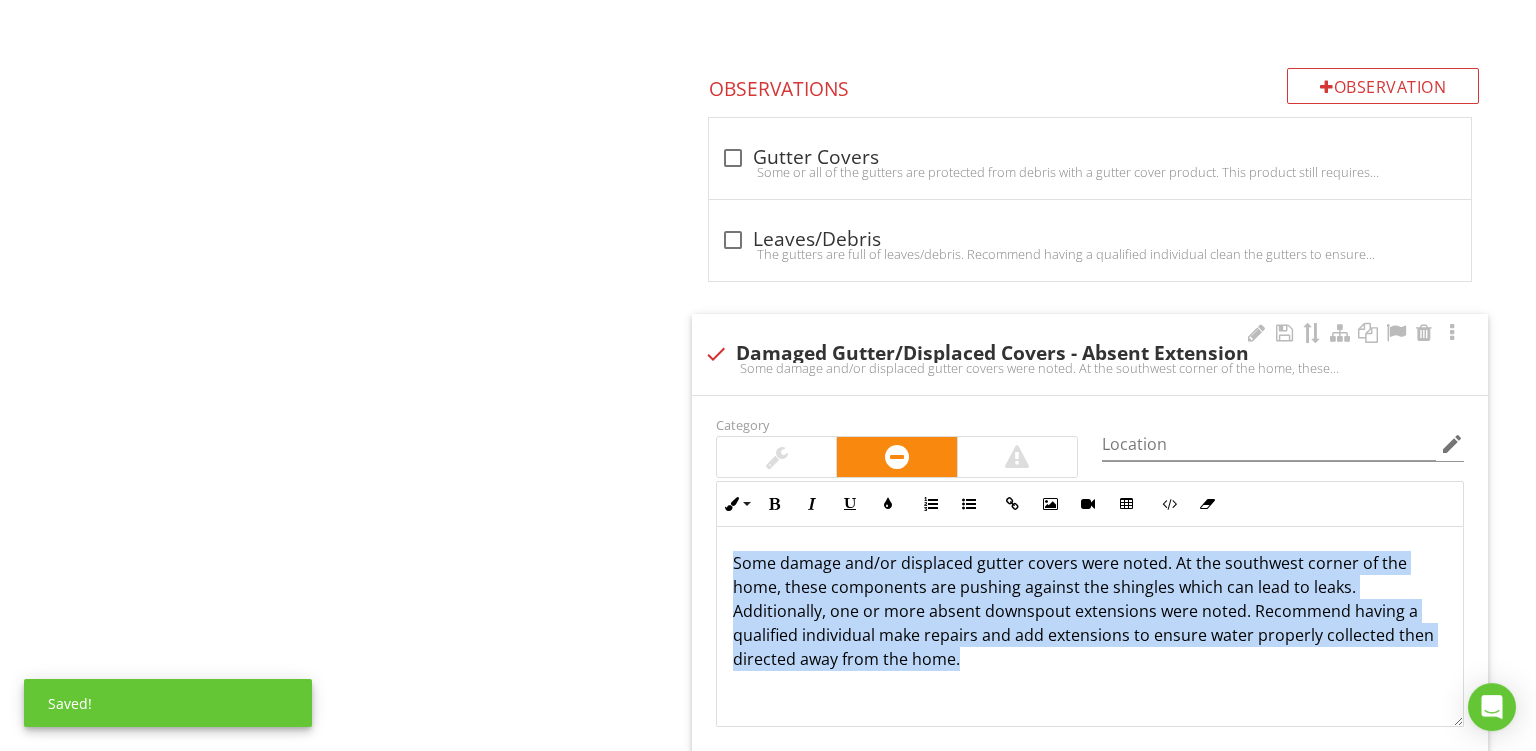 copy on "Some damage and/or displaced gutter covers were noted. At the southwest corner of the home, these components are pushing against the shingles which can lead to leaks. Additionally, one or more absent downspout extensions were noted. Recommend having a qualified individual make repairs and add extensions to ensure water properly collected then directed away from the home." 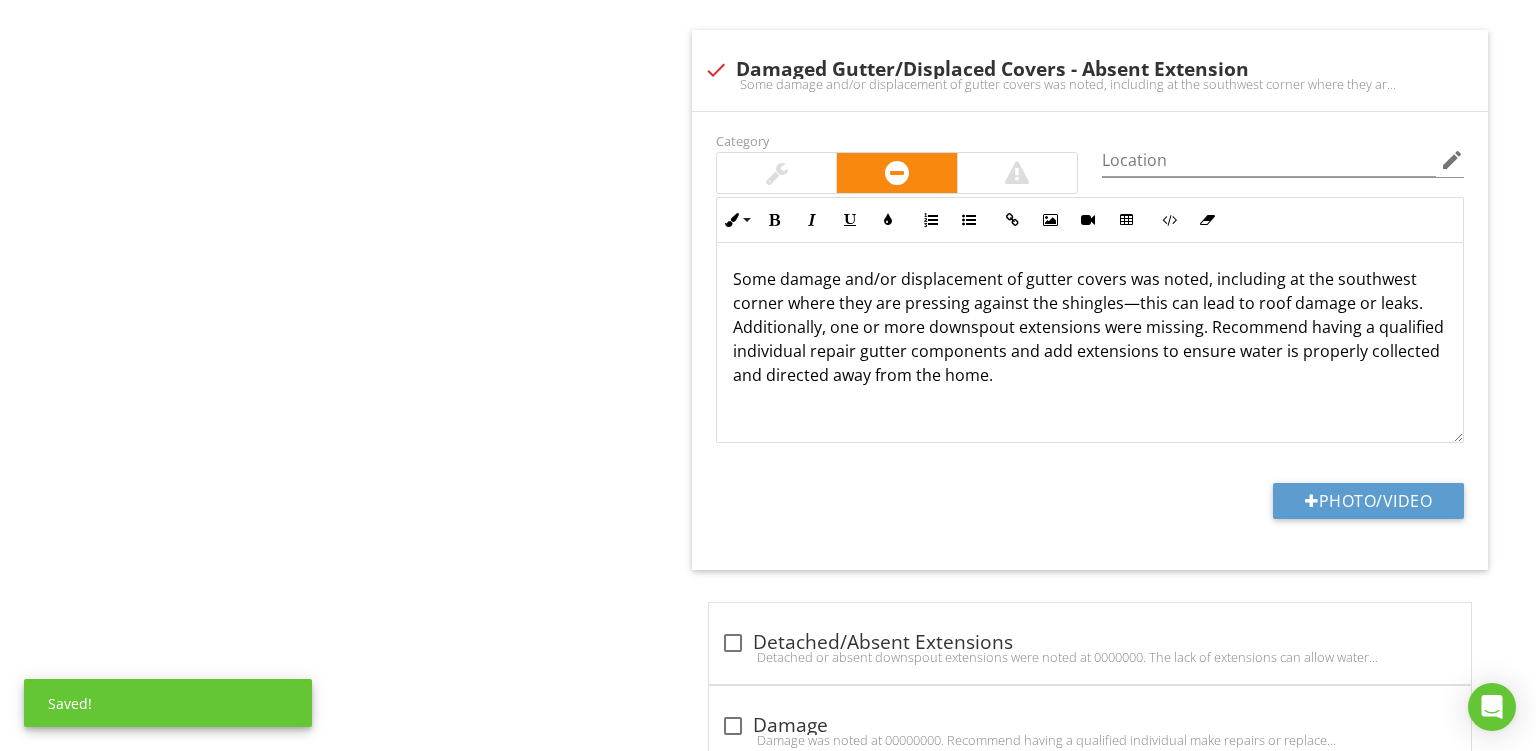 scroll, scrollTop: 2292, scrollLeft: 0, axis: vertical 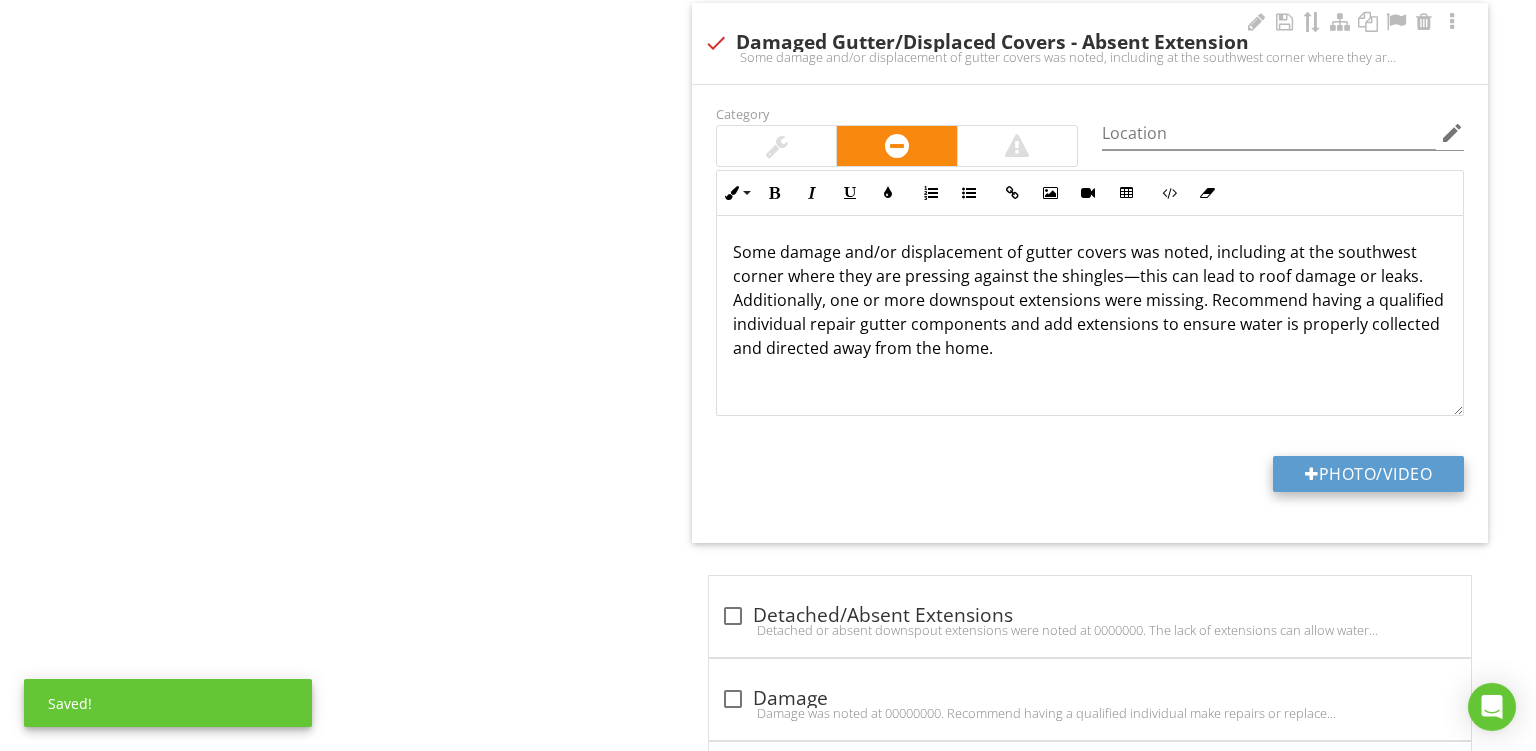 click on "Photo/Video" at bounding box center (1368, 474) 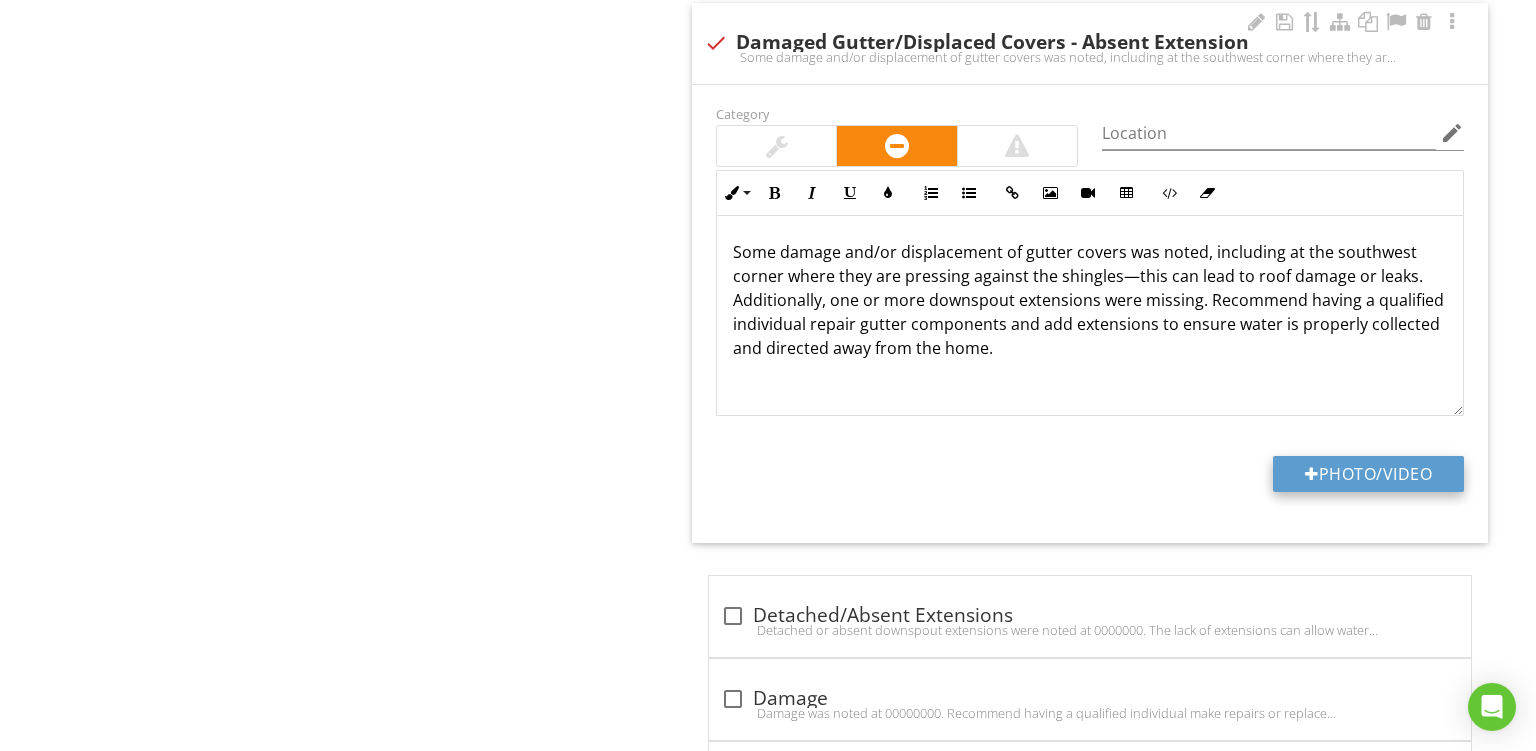 type on "C:\fakepath\PXL_20250727_175610295.jpg" 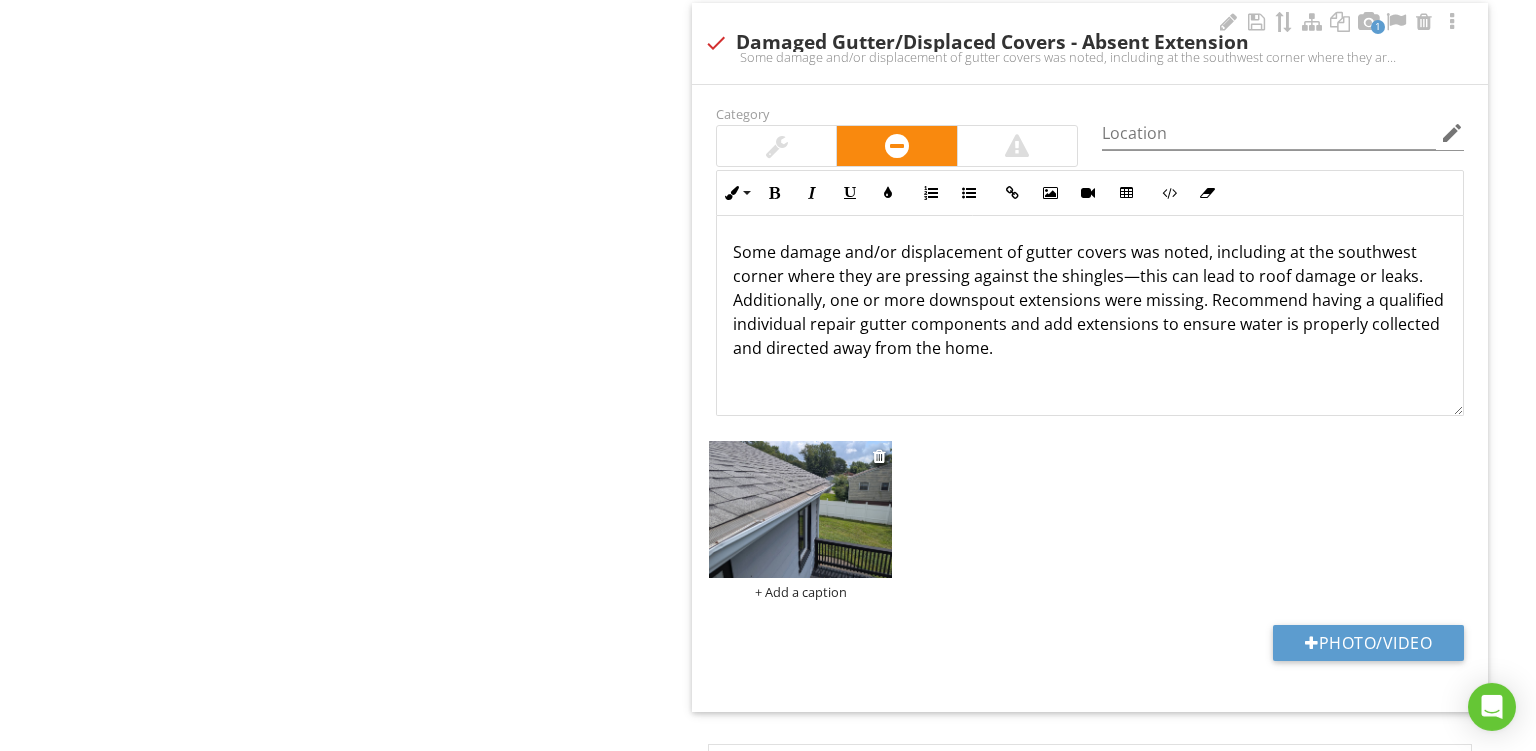 click on "+ Add a caption" at bounding box center (800, 592) 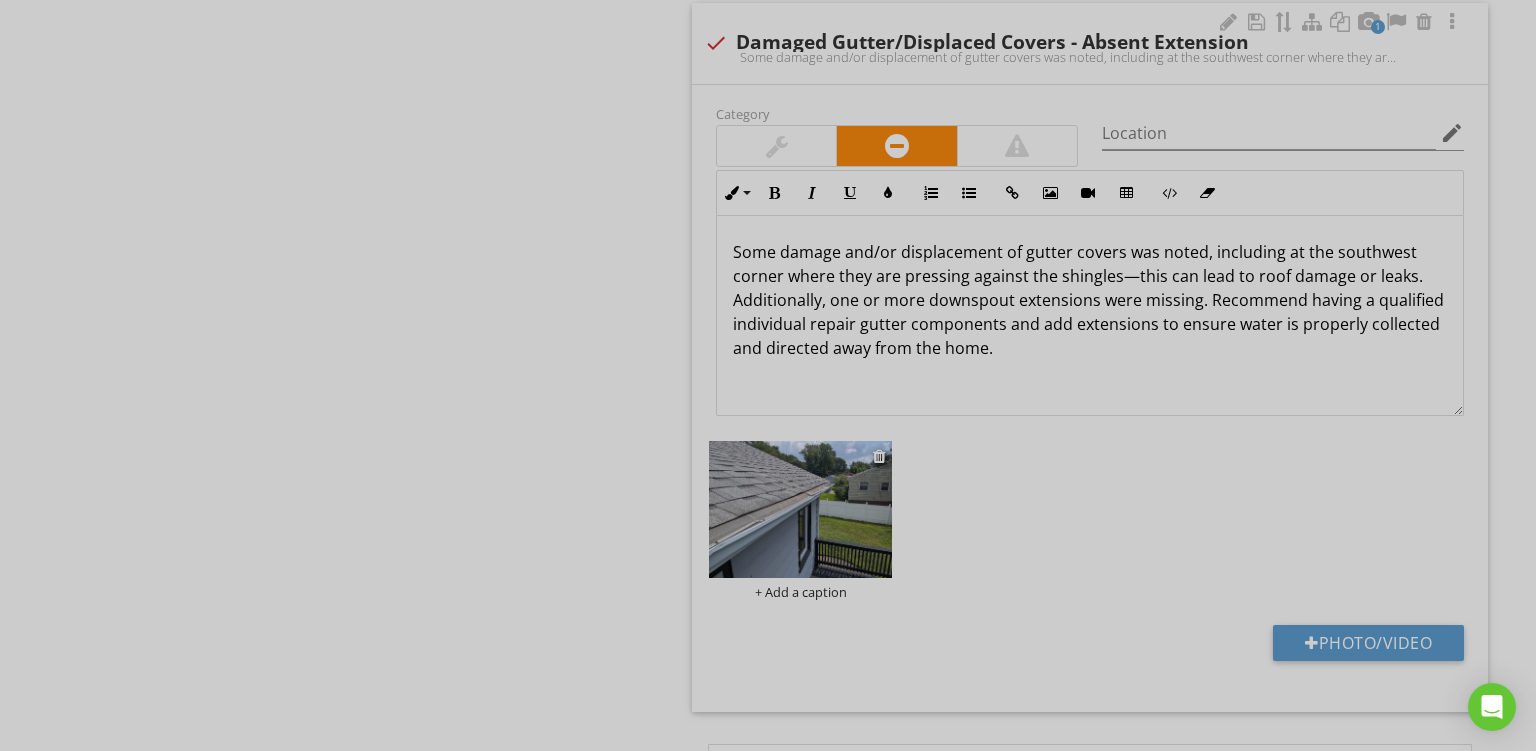 scroll, scrollTop: 0, scrollLeft: 0, axis: both 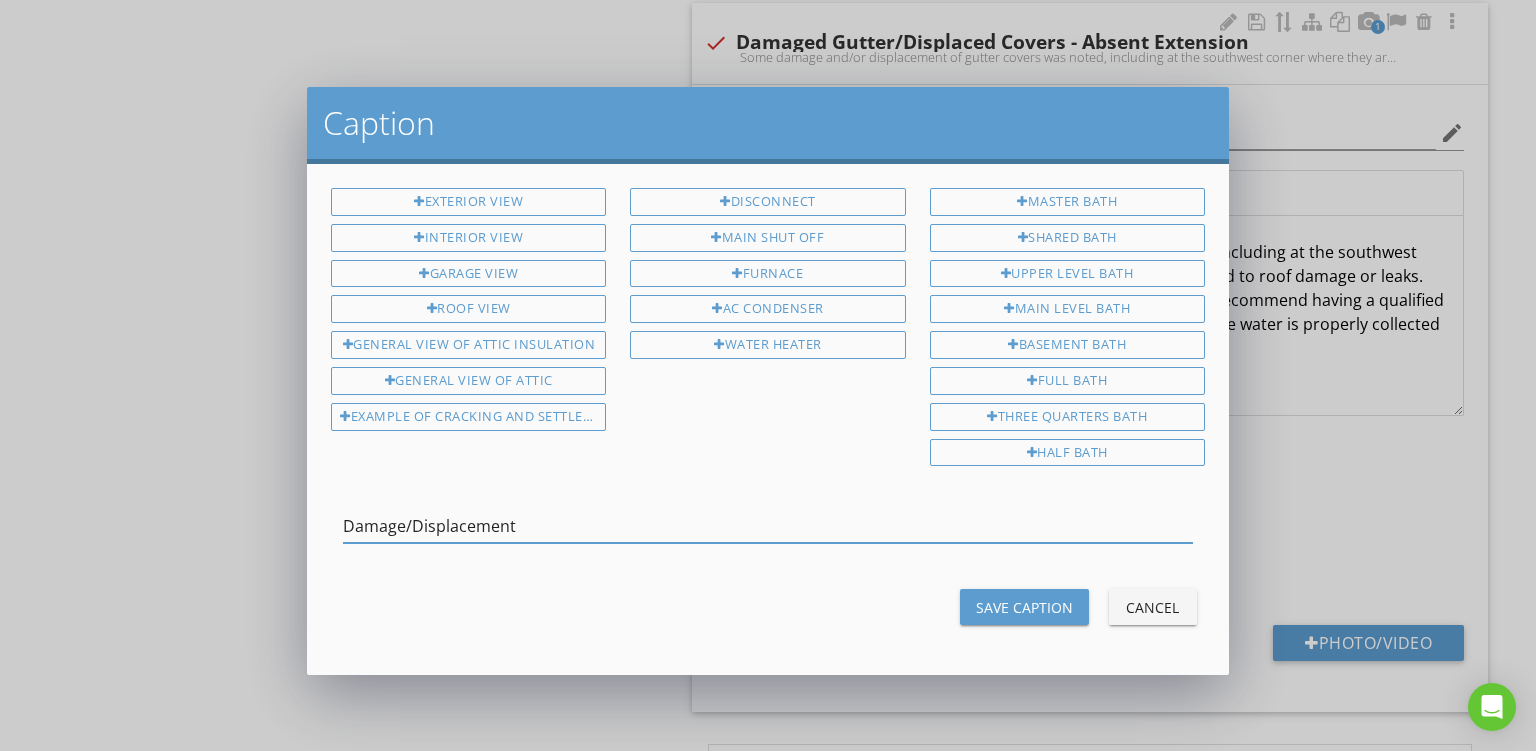 type on "Damage/Displacement" 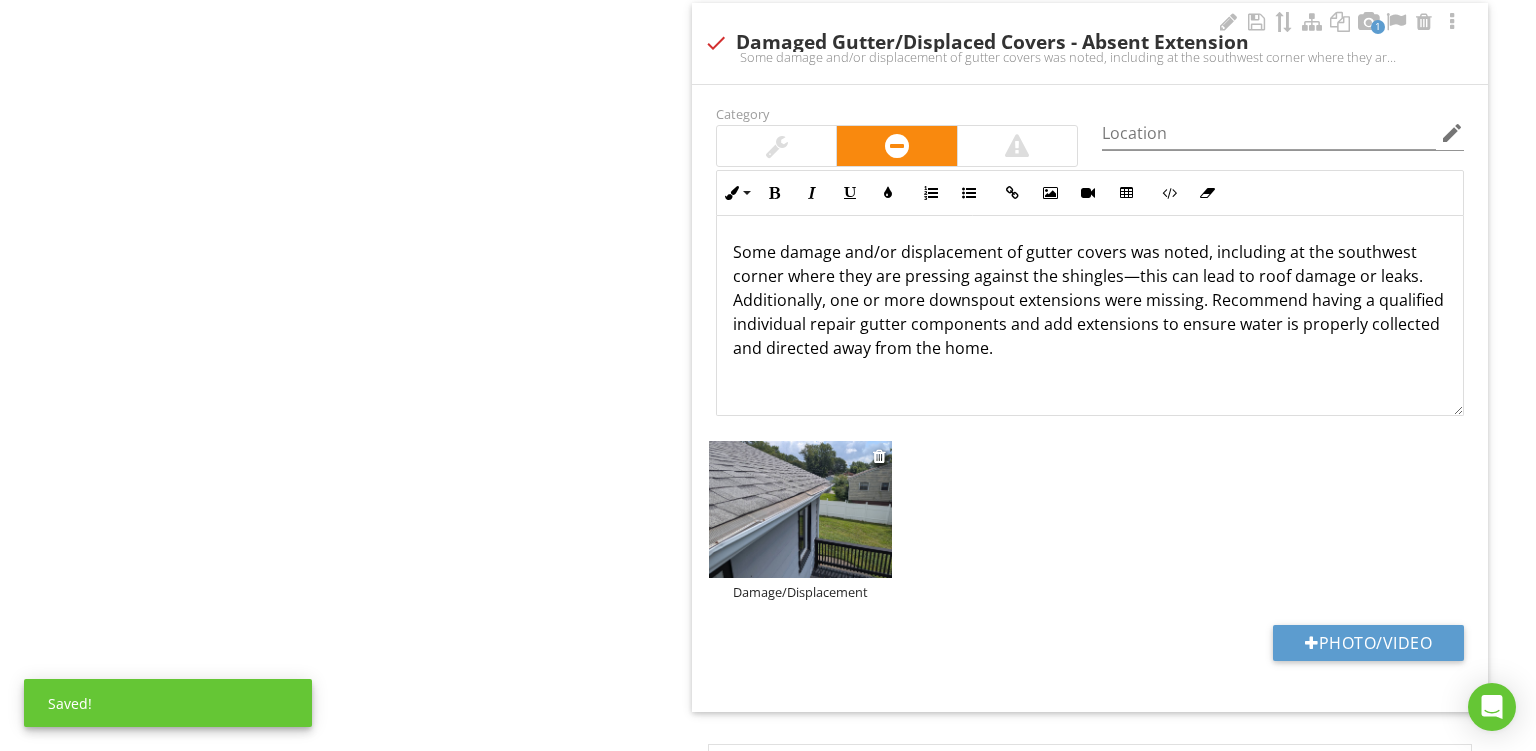 click at bounding box center (800, 510) 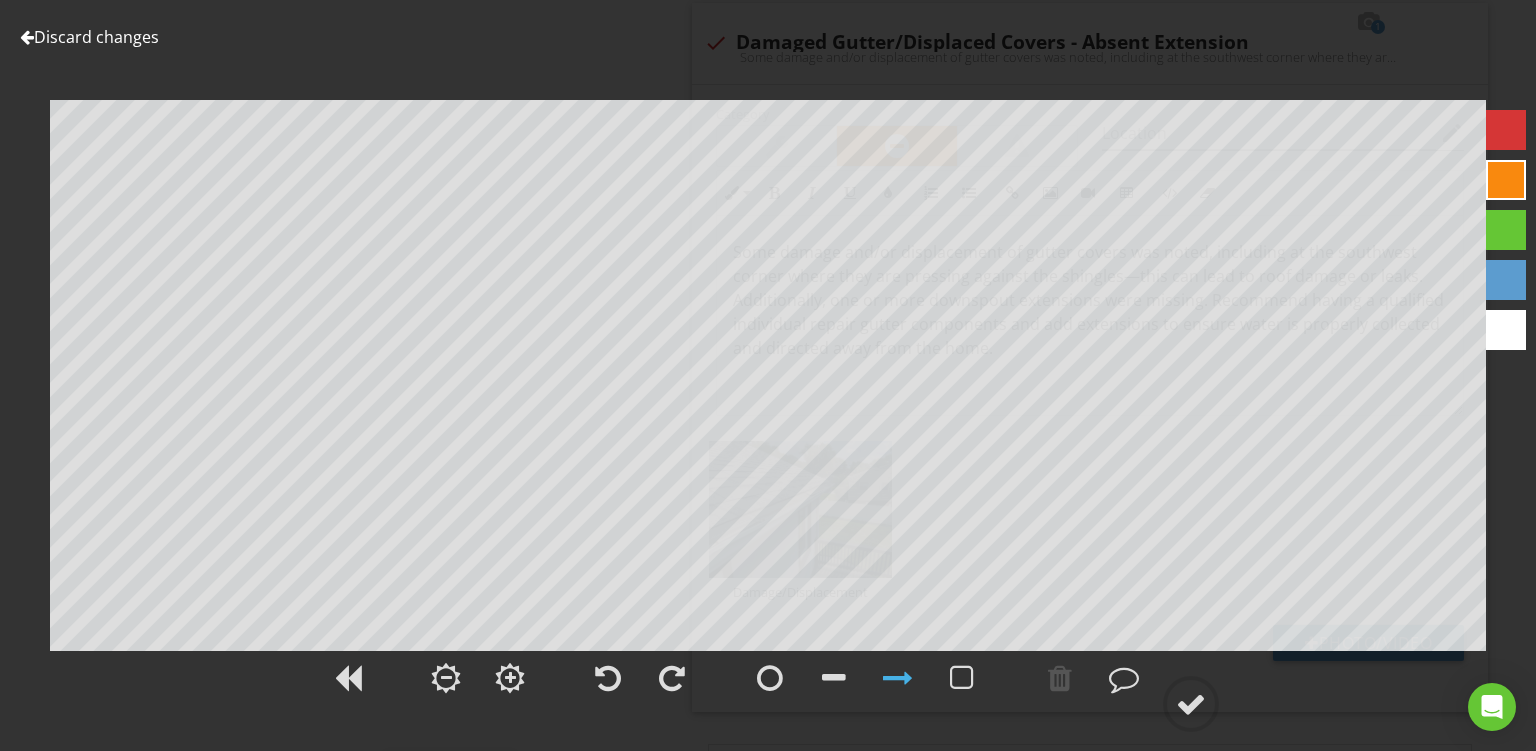 click at bounding box center [1506, 180] 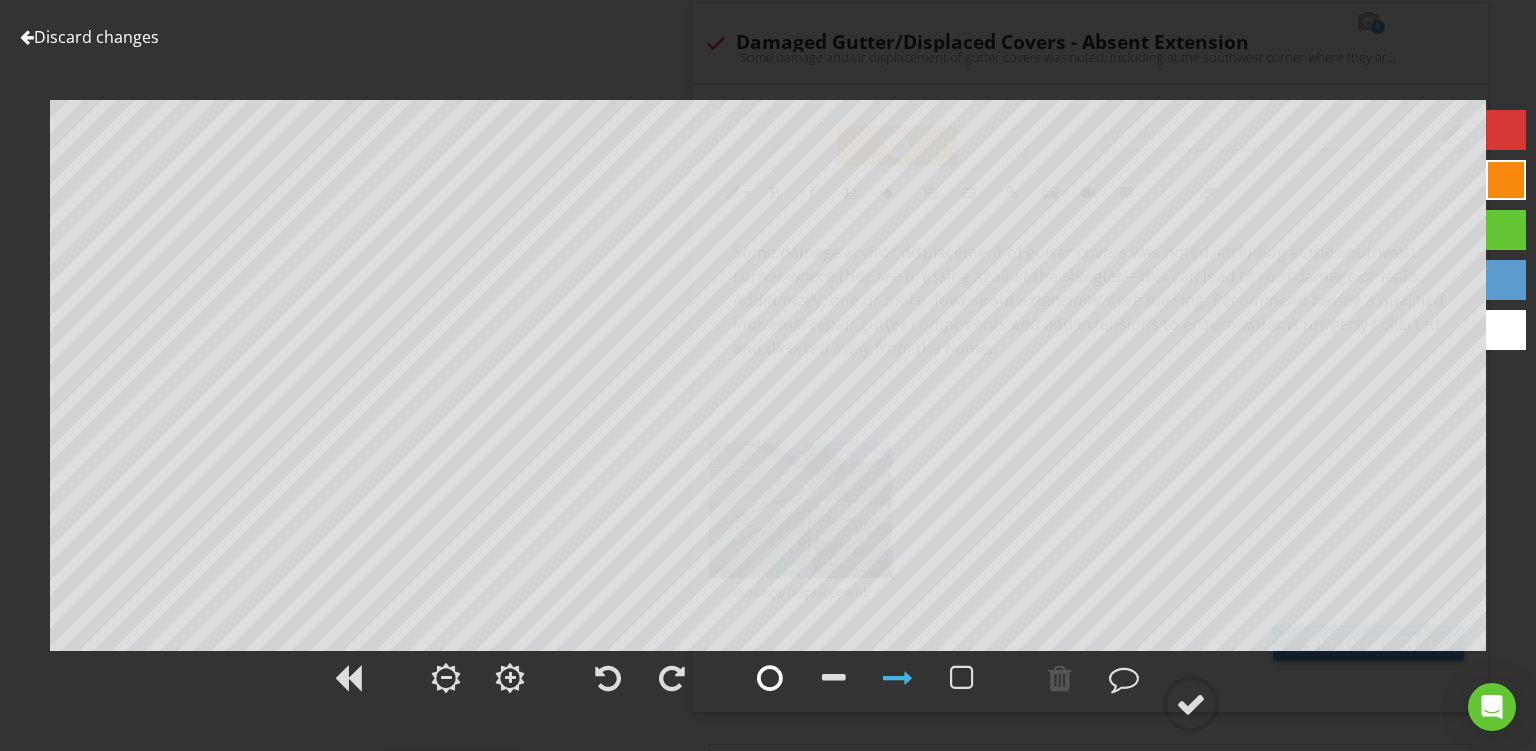 click at bounding box center (770, 678) 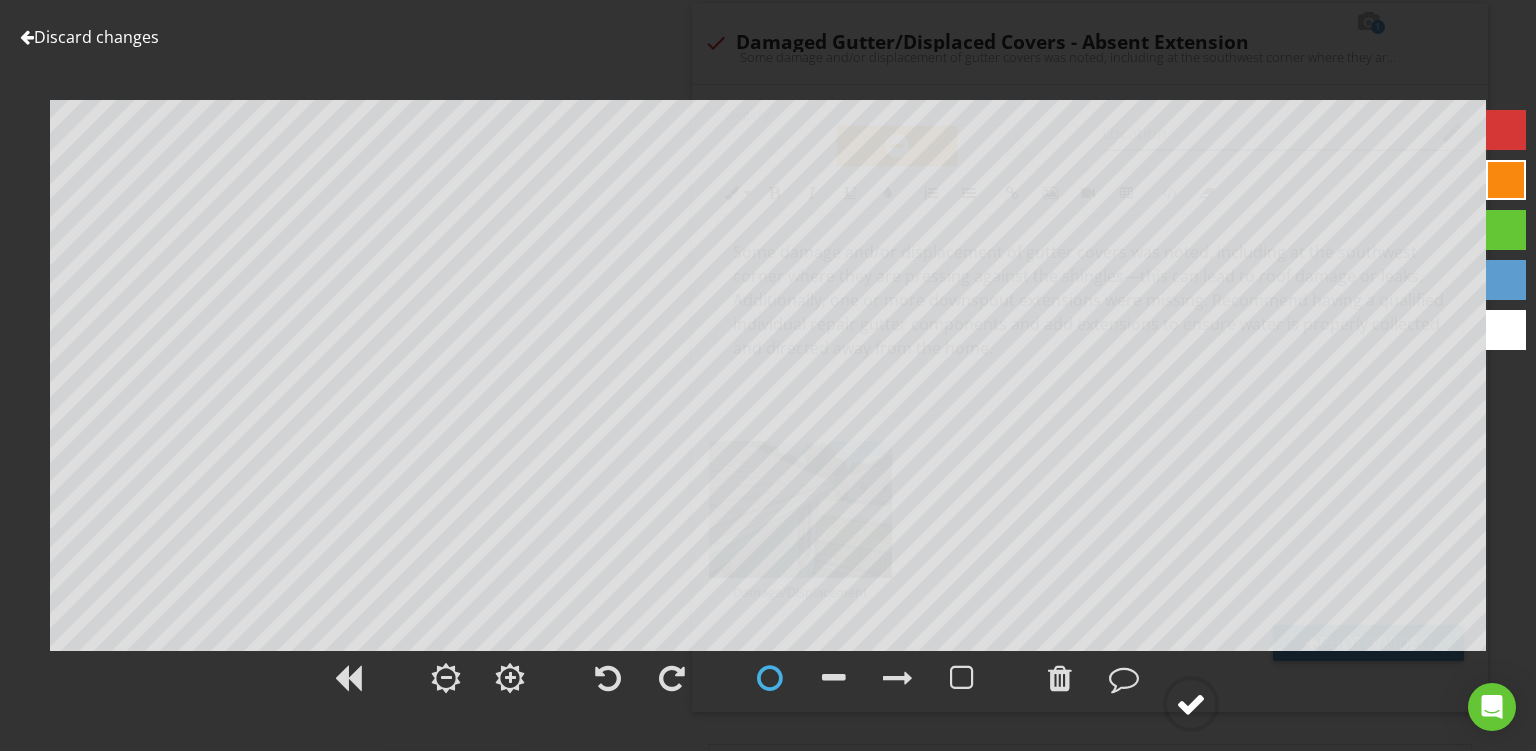 click at bounding box center (1191, 704) 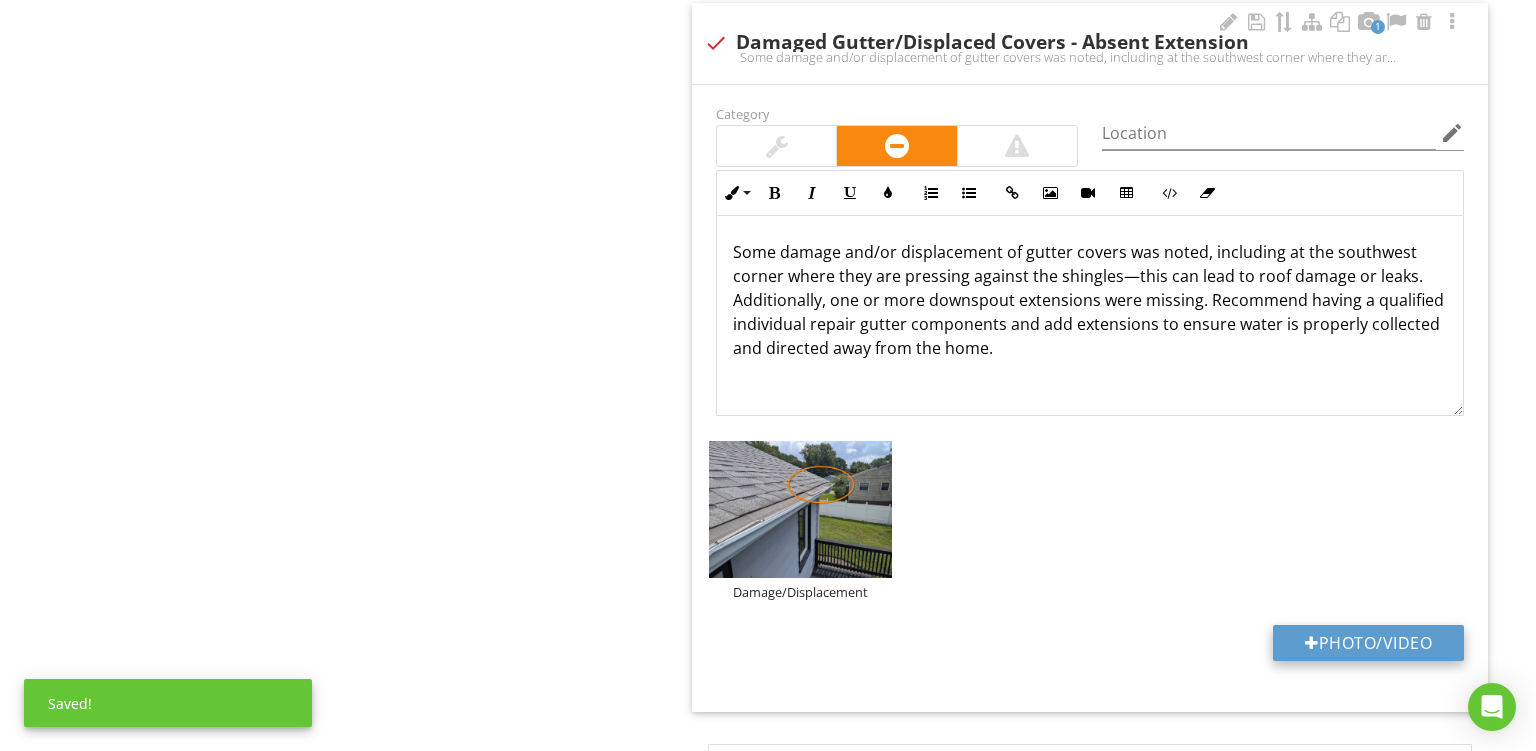 click at bounding box center [1312, 643] 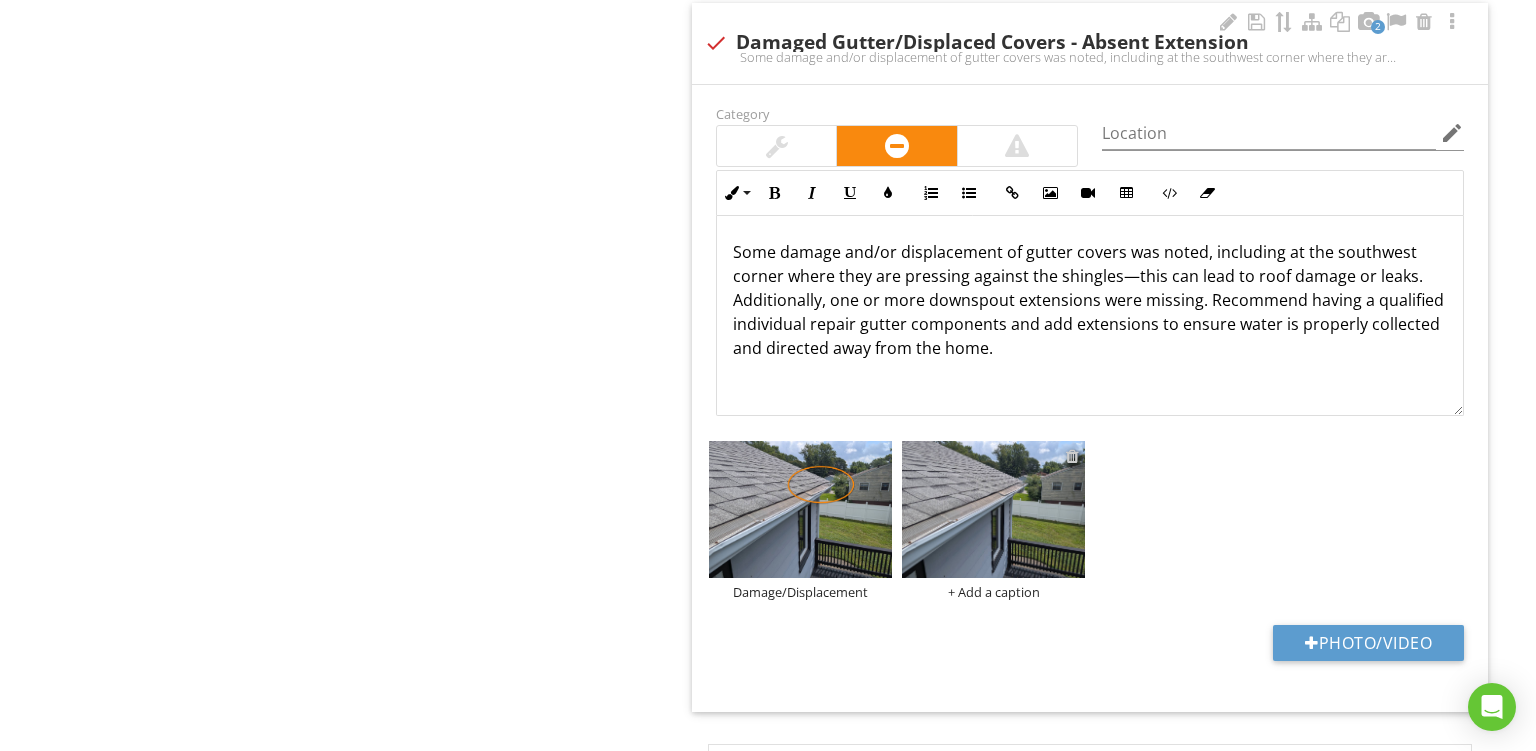 click at bounding box center [1072, 456] 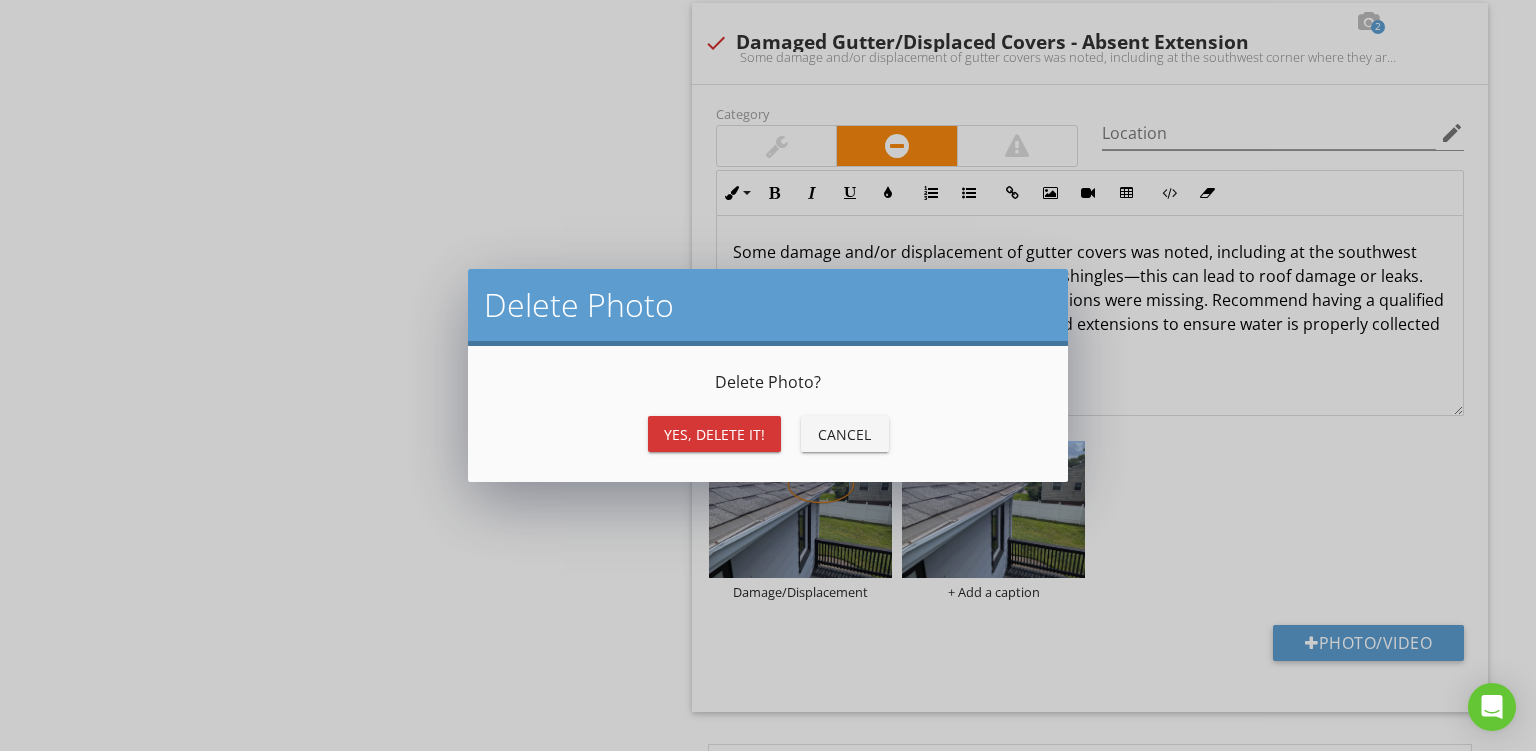 click on "Yes, Delete it!" at bounding box center [714, 434] 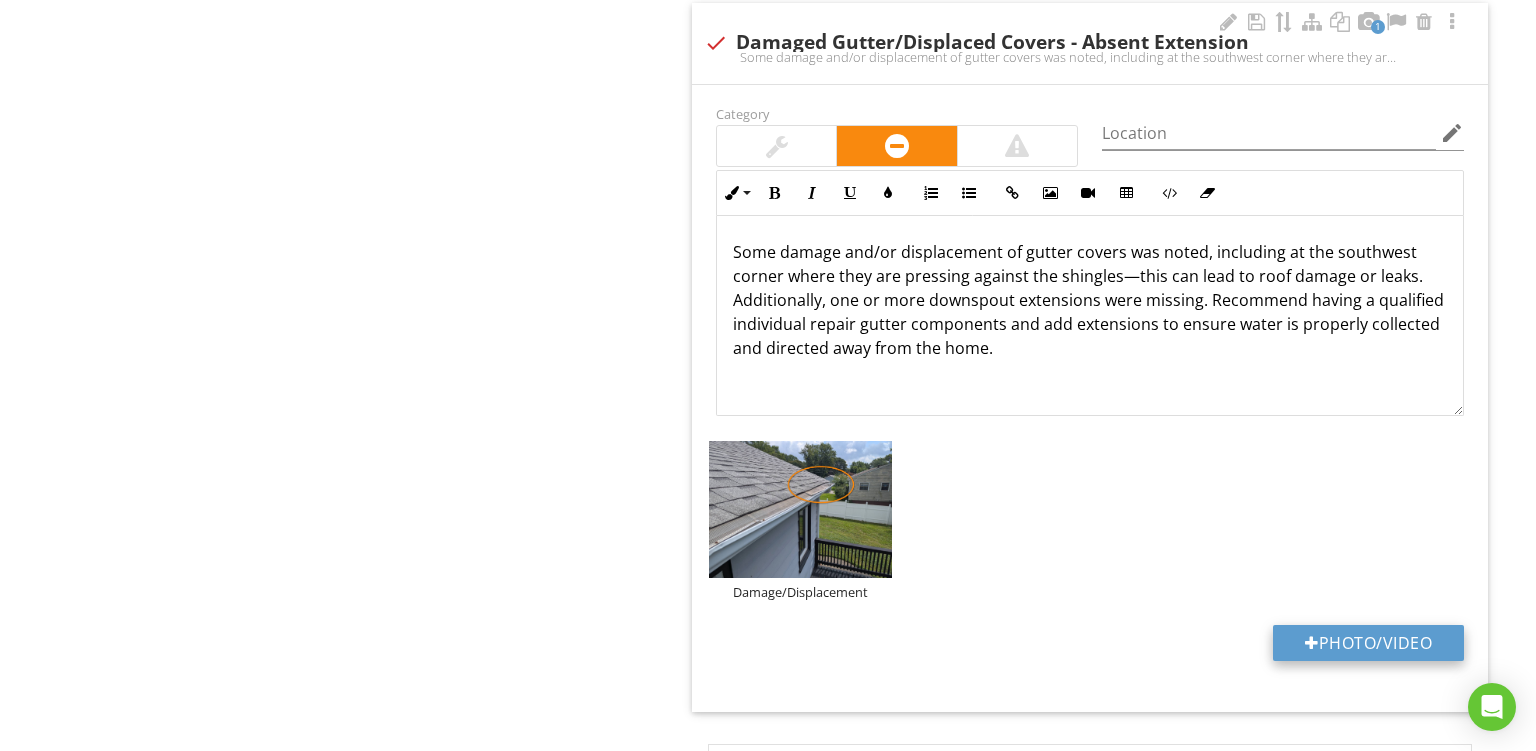click on "Photo/Video" at bounding box center (1368, 643) 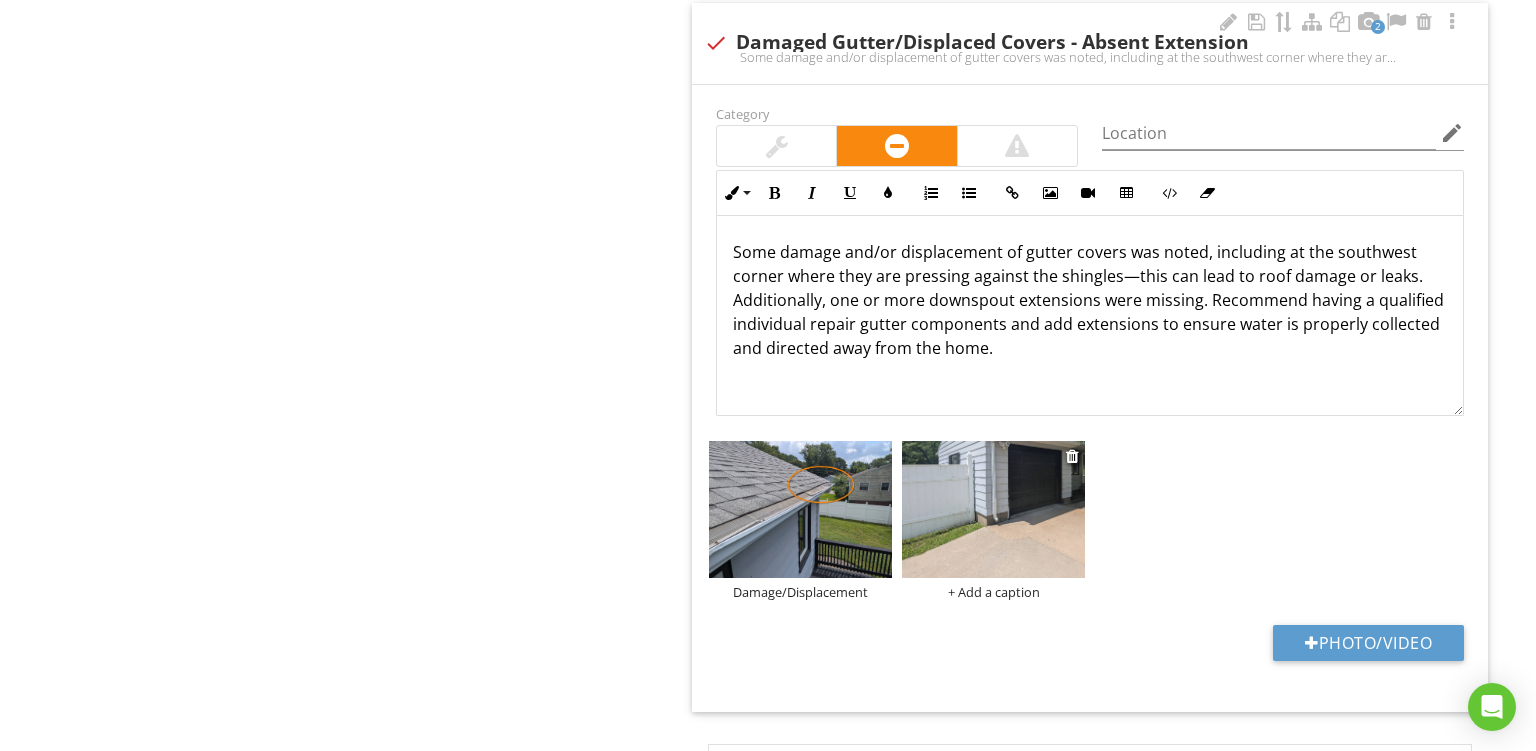 click on "+ Add a caption" at bounding box center [993, 592] 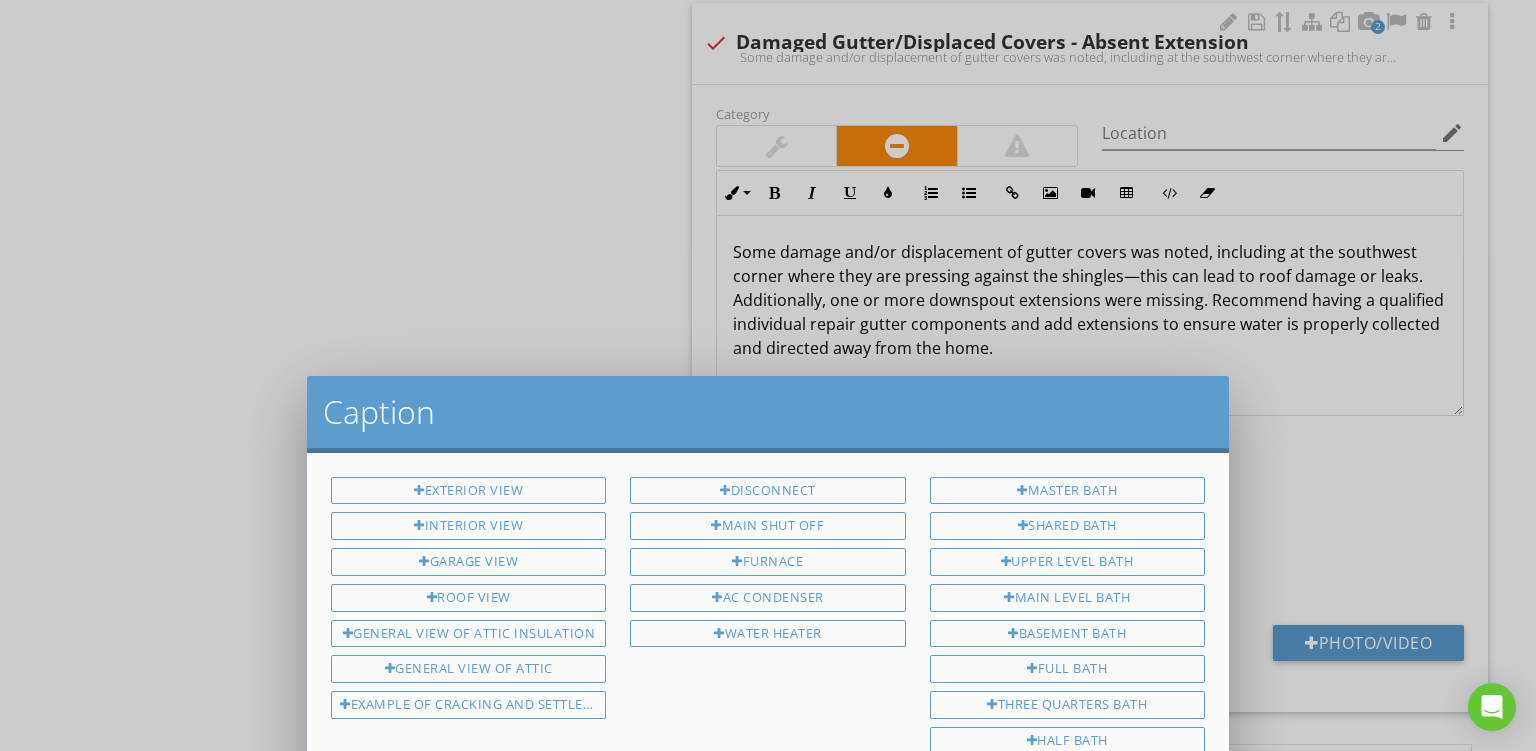scroll, scrollTop: 0, scrollLeft: 0, axis: both 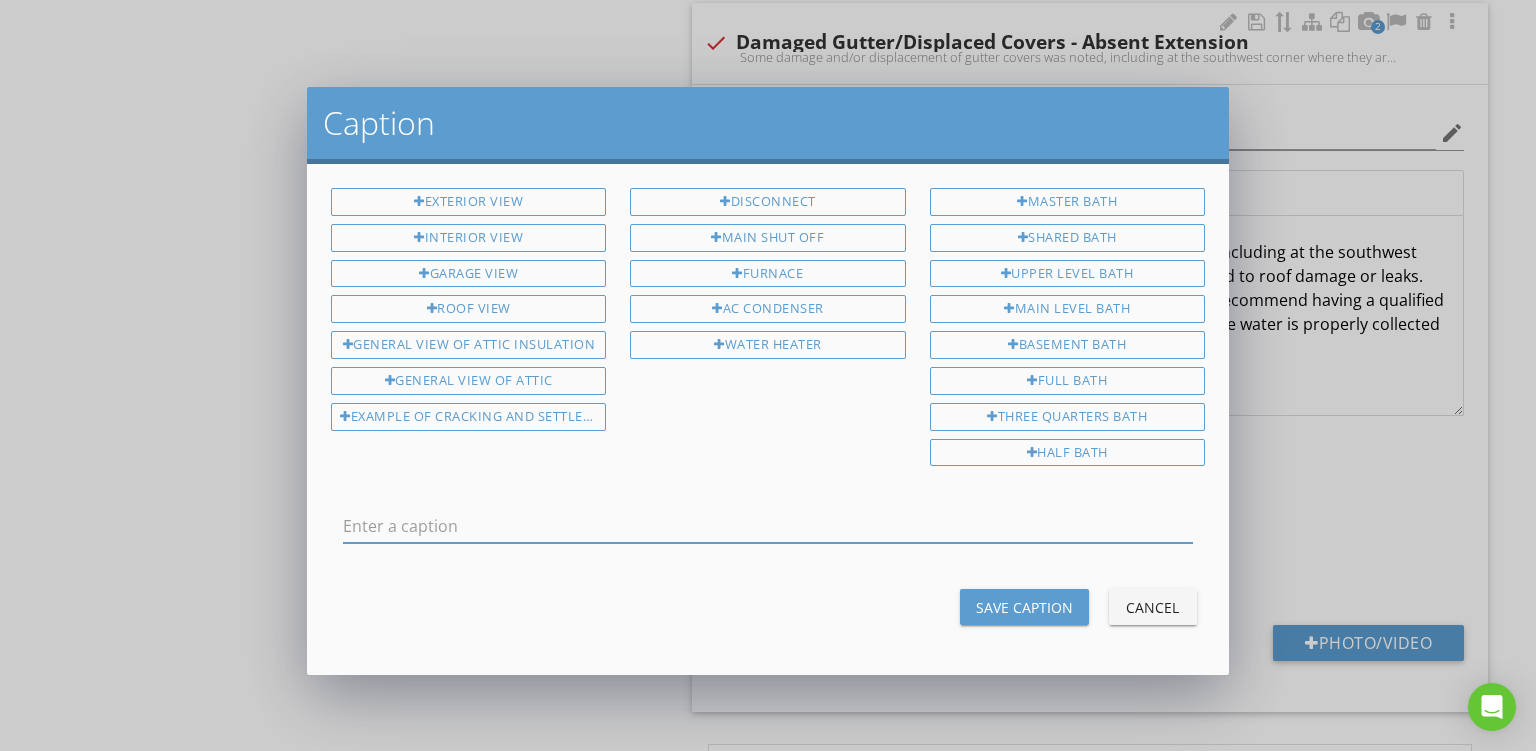 click at bounding box center (768, 526) 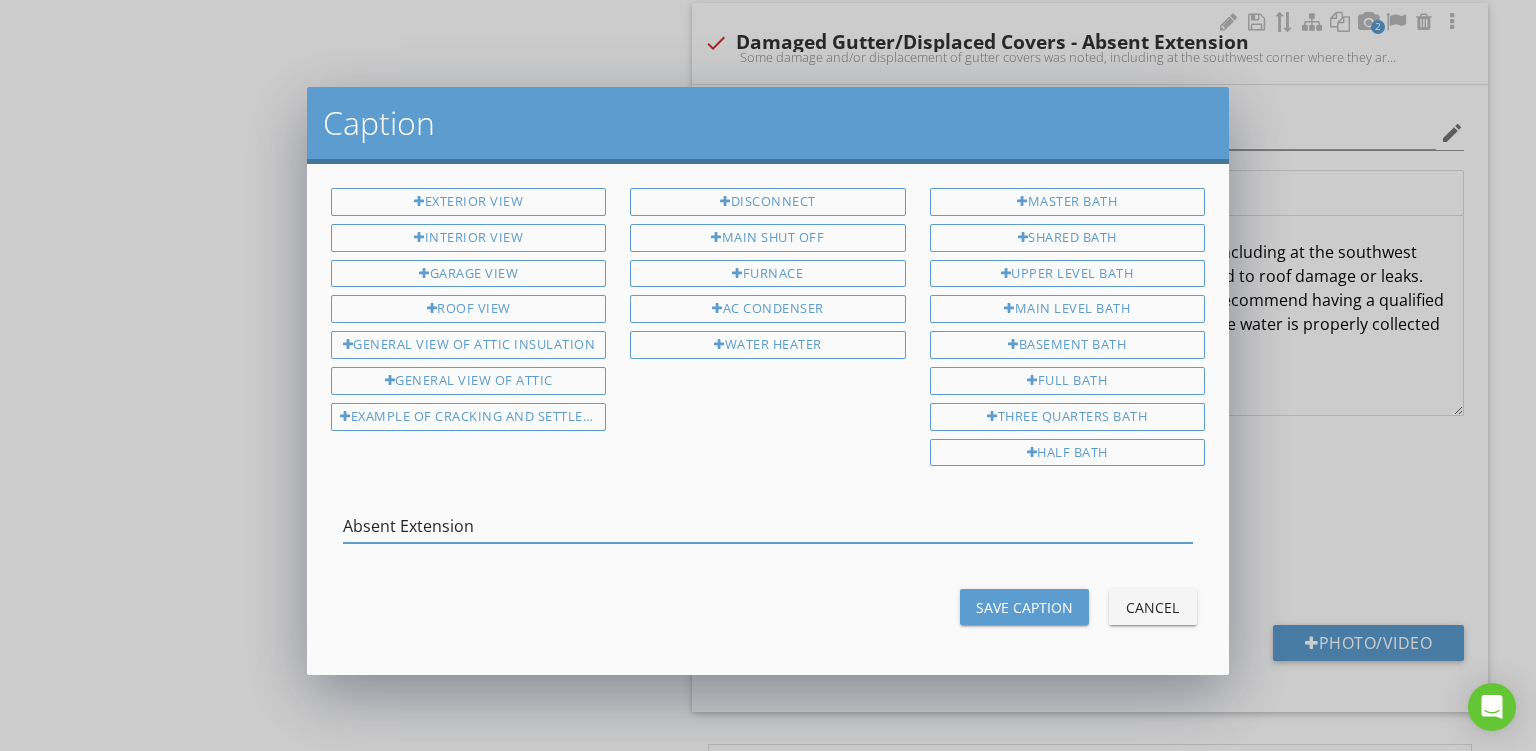type on "Absent Extension" 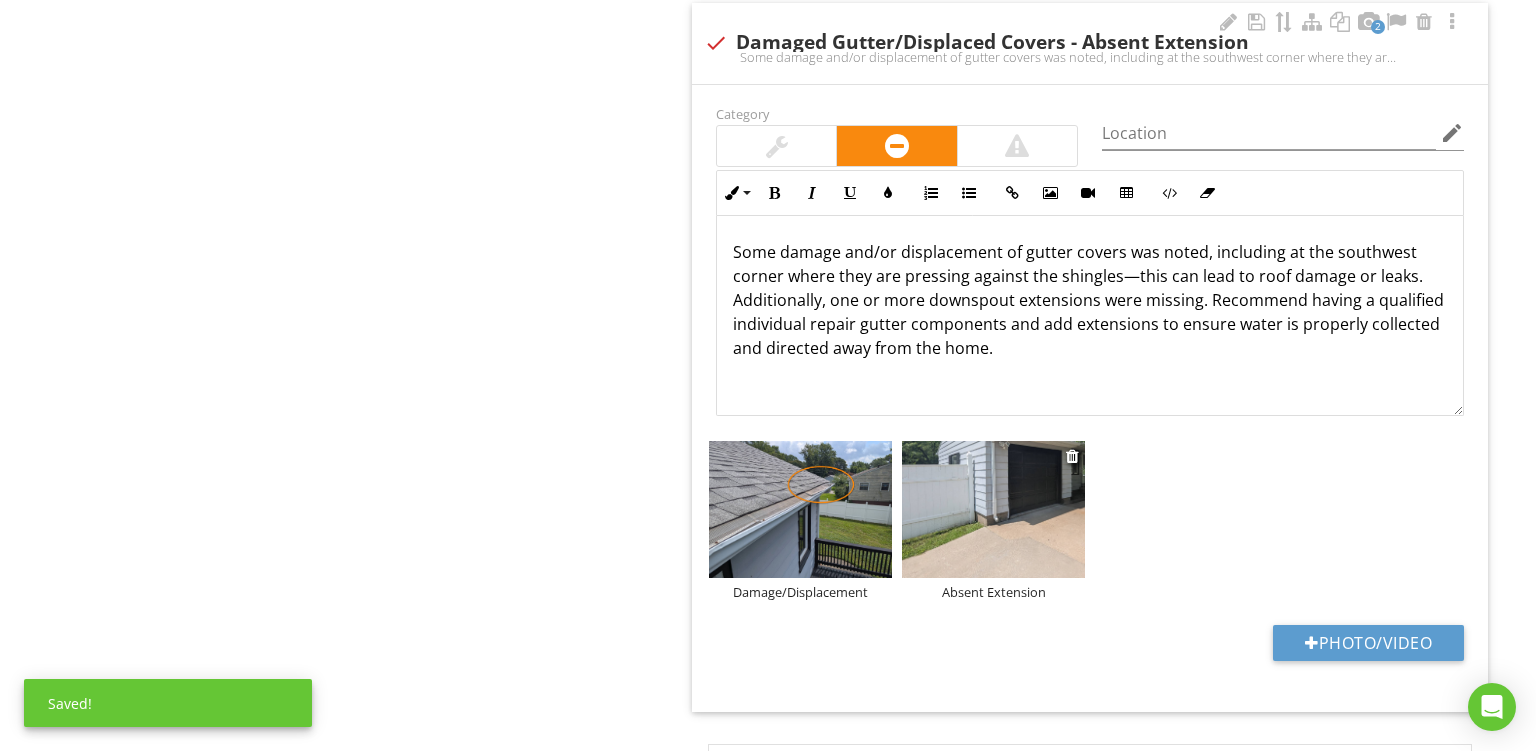 click at bounding box center [993, 510] 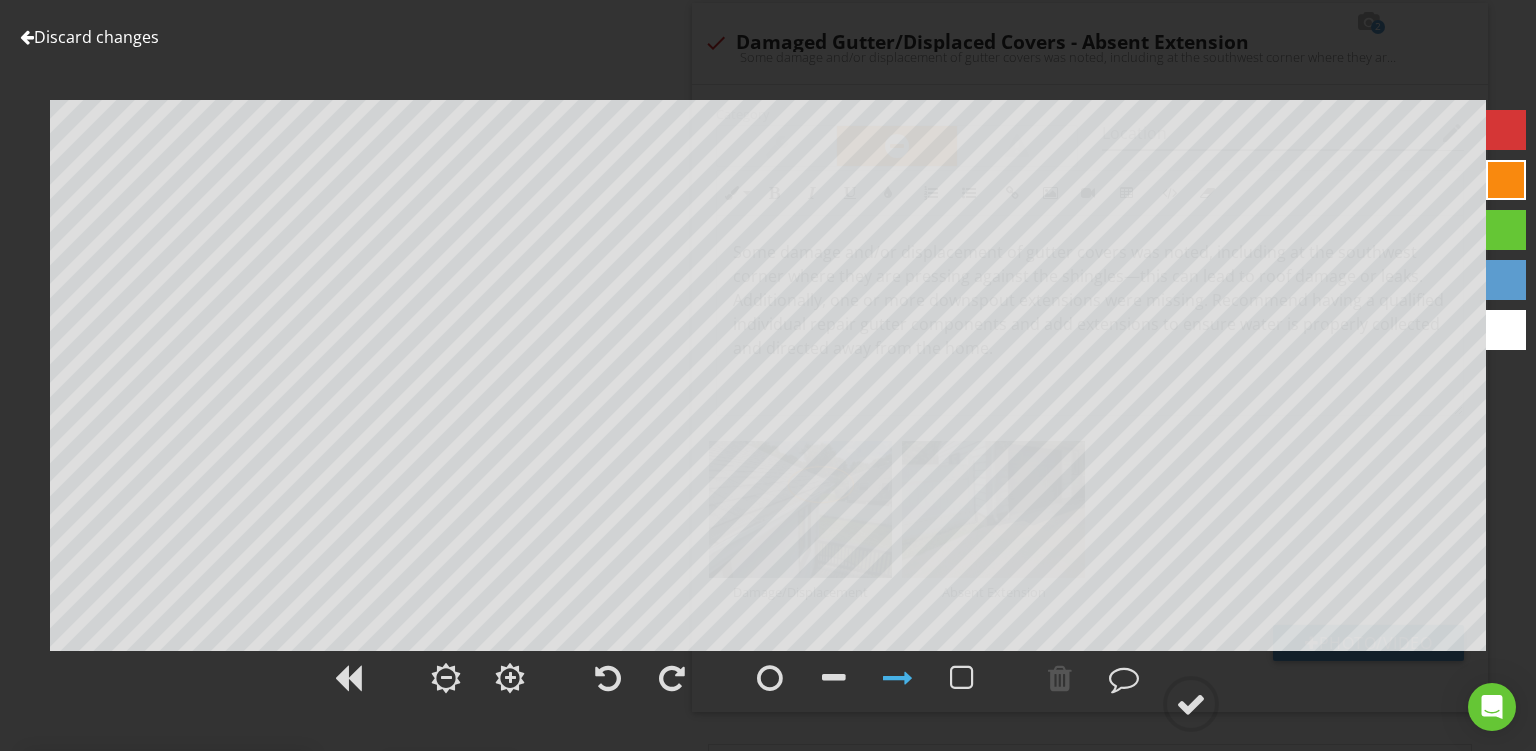 click at bounding box center [1506, 180] 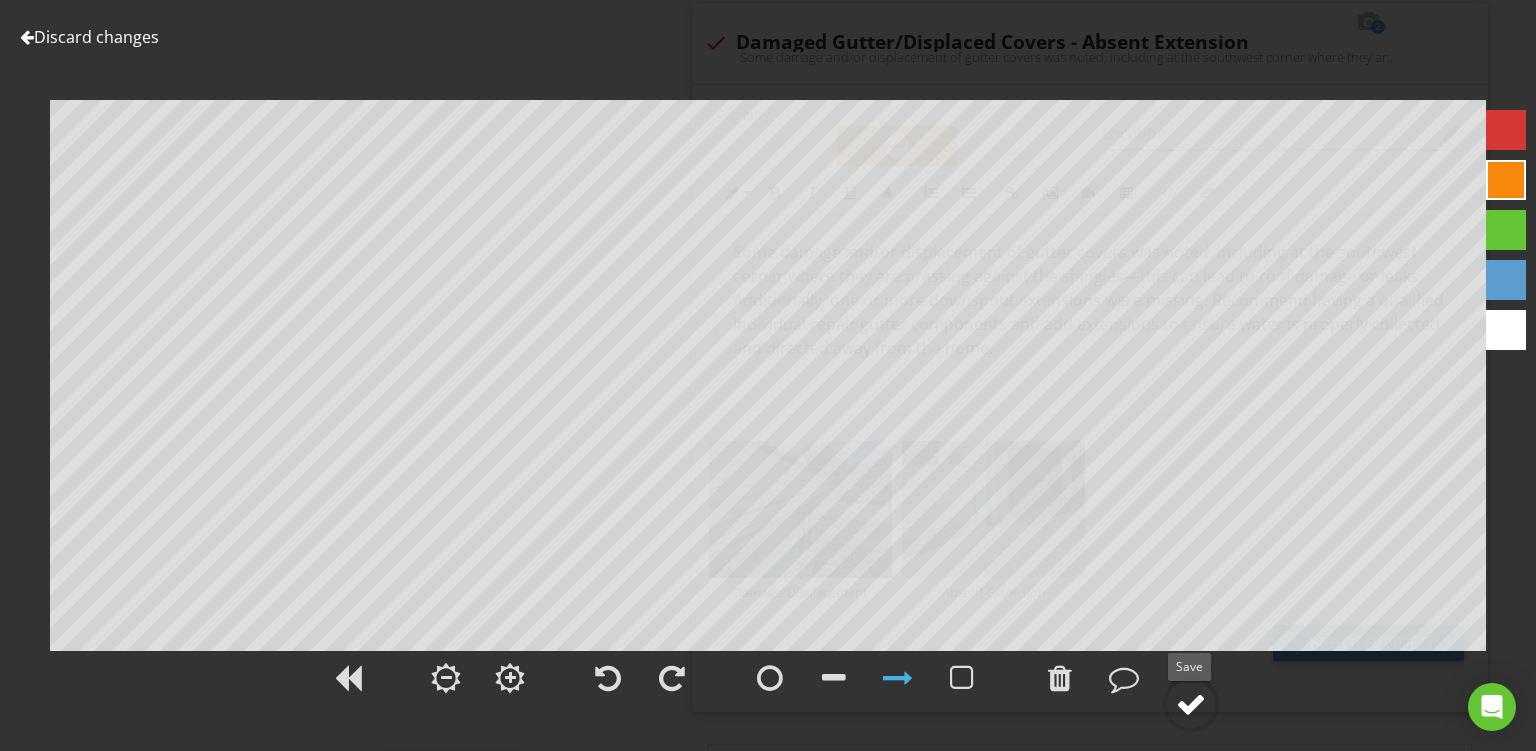 click 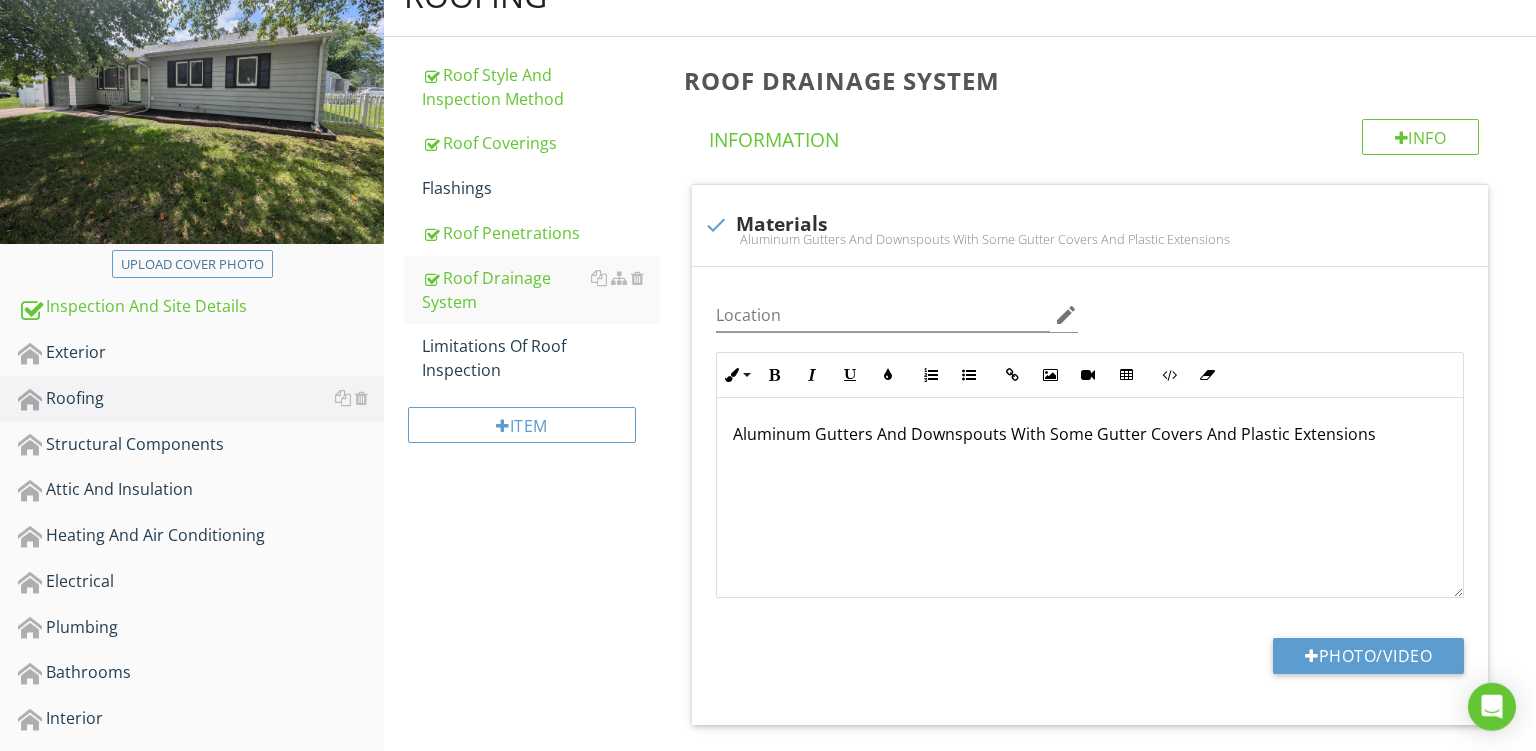 scroll, scrollTop: 166, scrollLeft: 0, axis: vertical 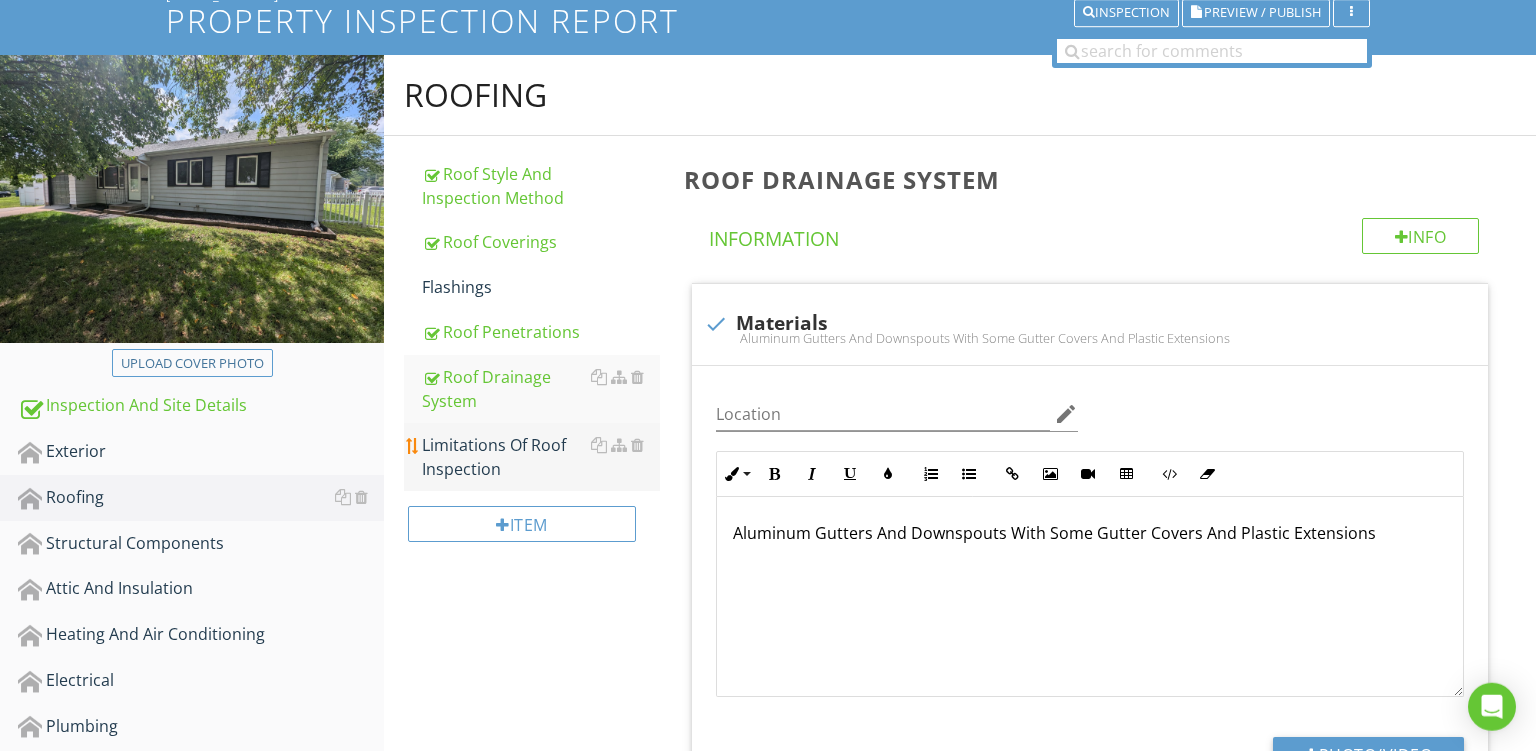 click on "Limitations Of Roof Inspection" at bounding box center (541, 457) 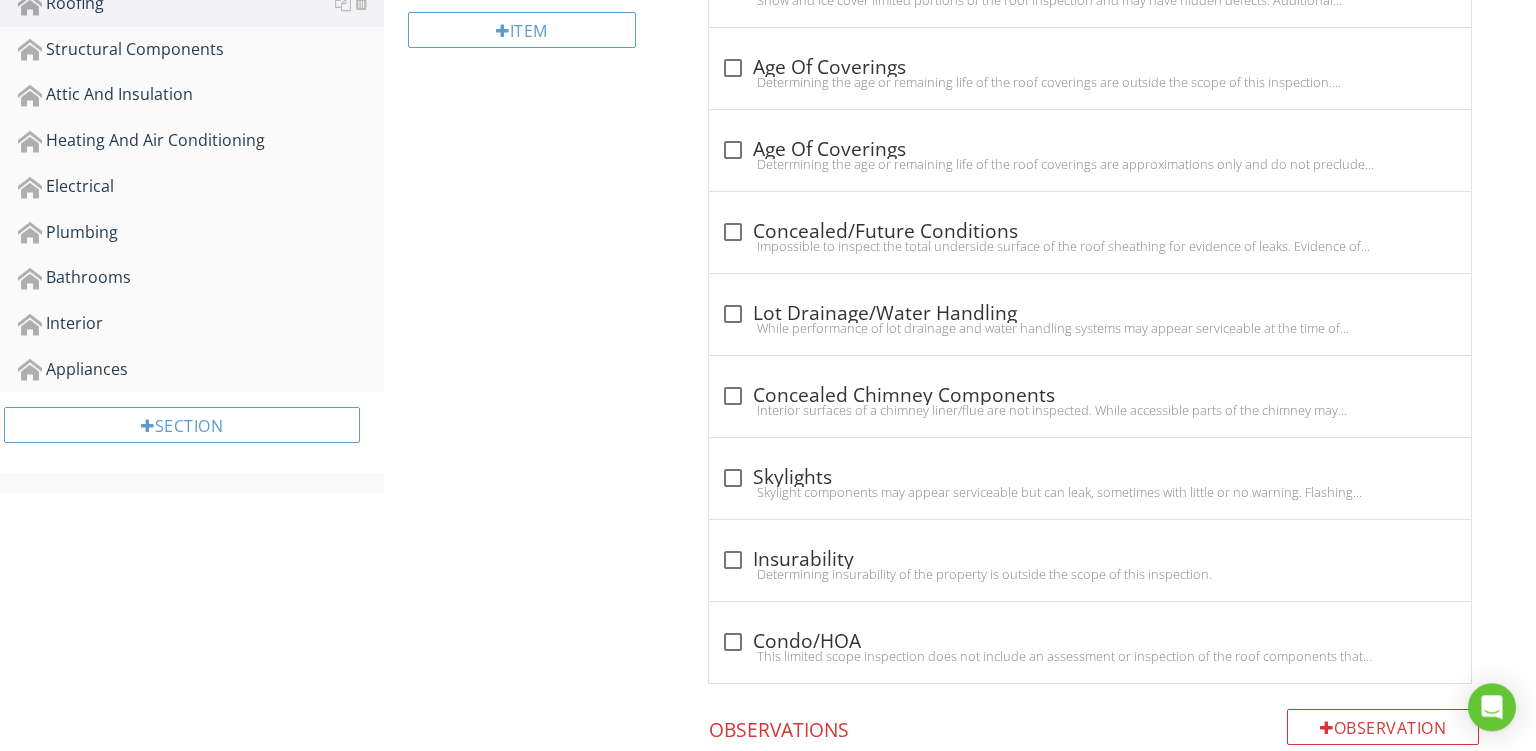 scroll, scrollTop: 668, scrollLeft: 0, axis: vertical 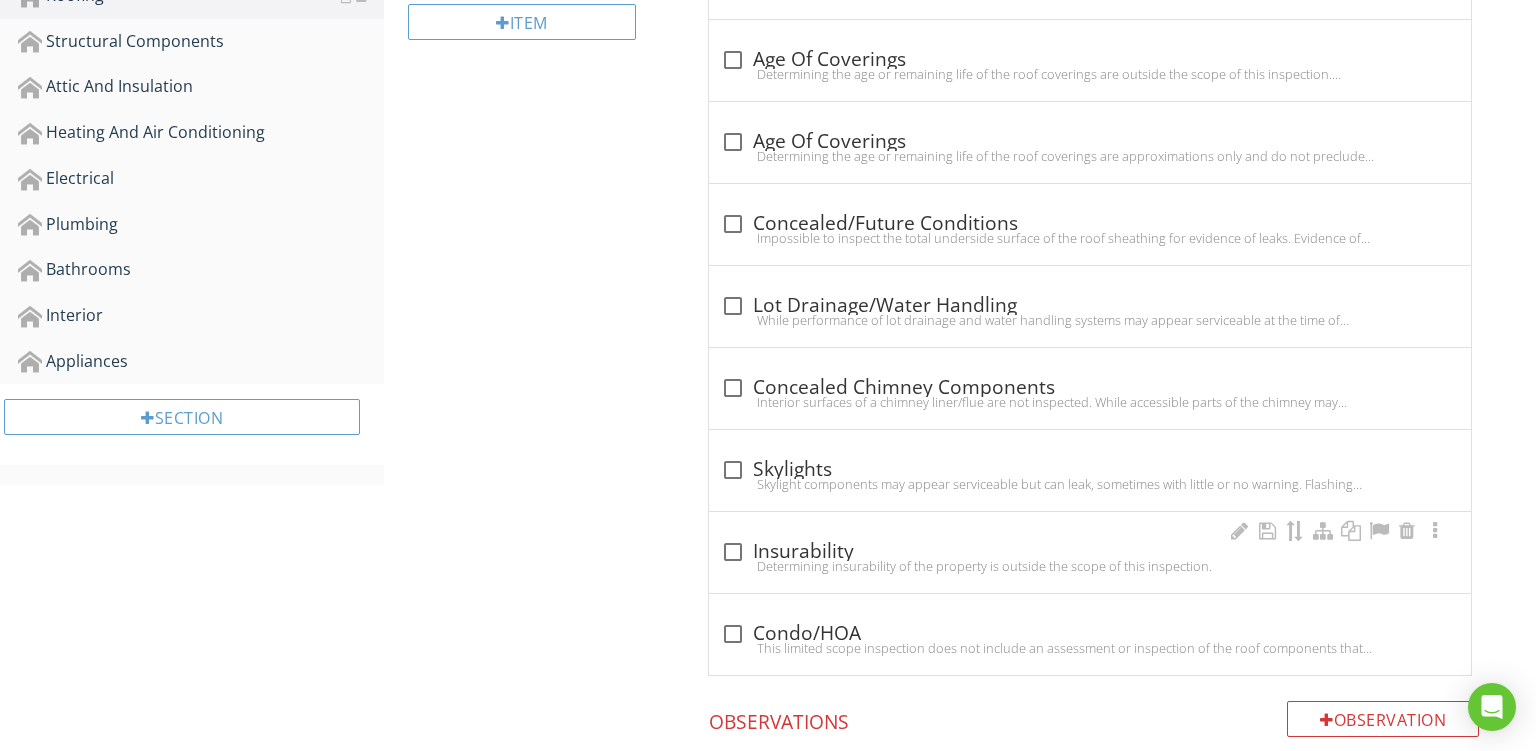 click on "Determining insurability of the property is outside the scope of this inspection." at bounding box center [1090, 566] 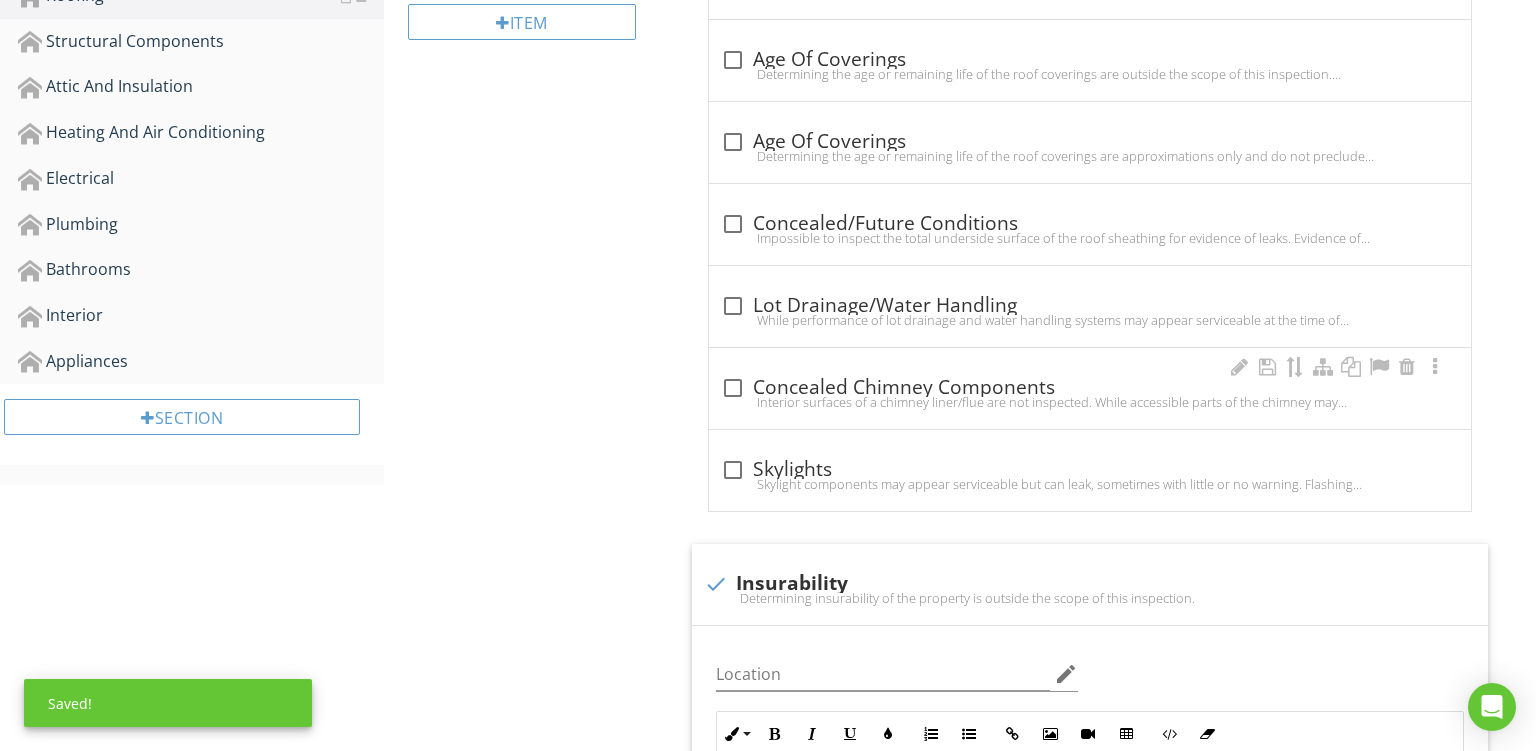 click on "Interior surfaces of a chimney liner/flue are not inspected. While accessible parts of the chimney may appear functional, hidden problems could exist that are not documented in this report." at bounding box center (1090, 402) 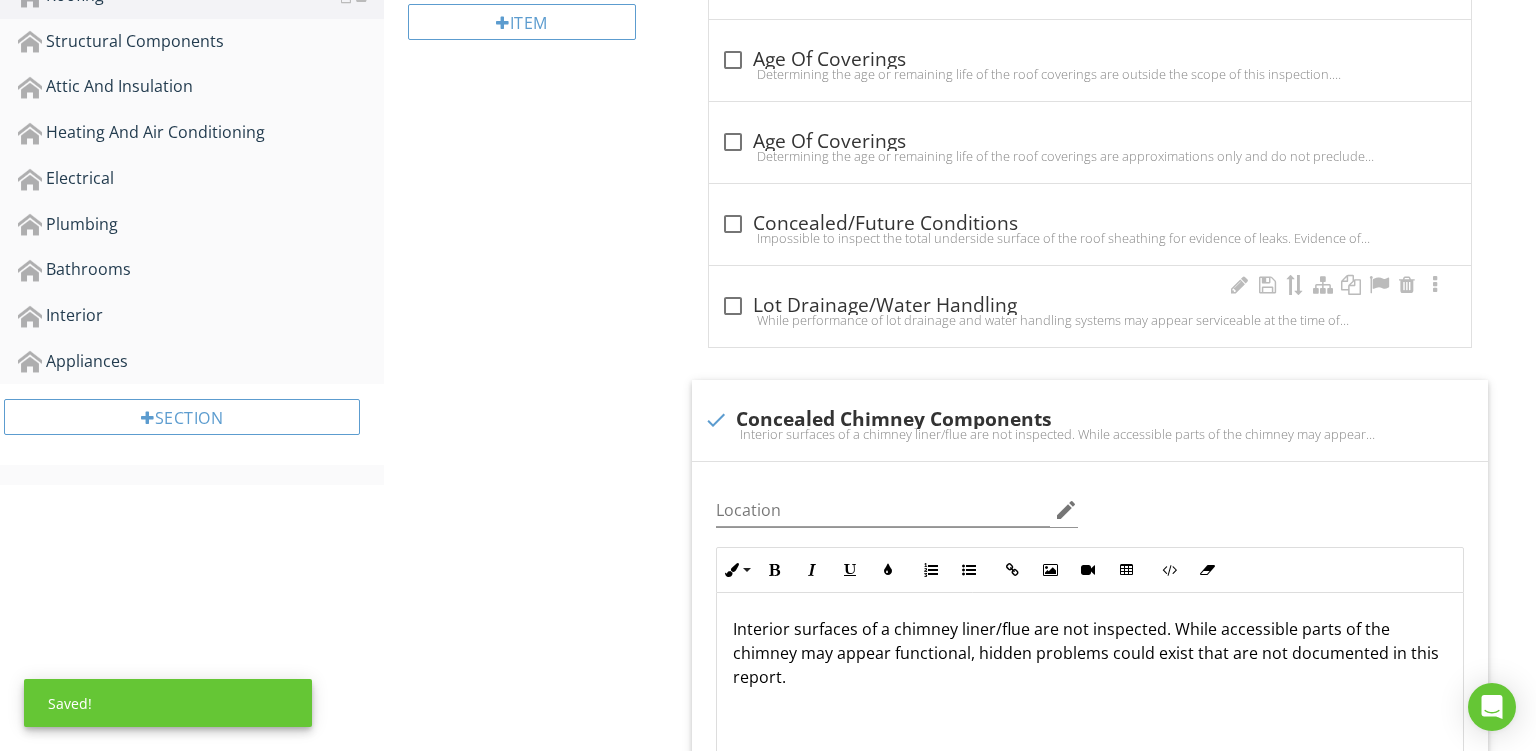 click on "check_box_outline_blank
Lot Drainage/Water Handling" at bounding box center [1090, 306] 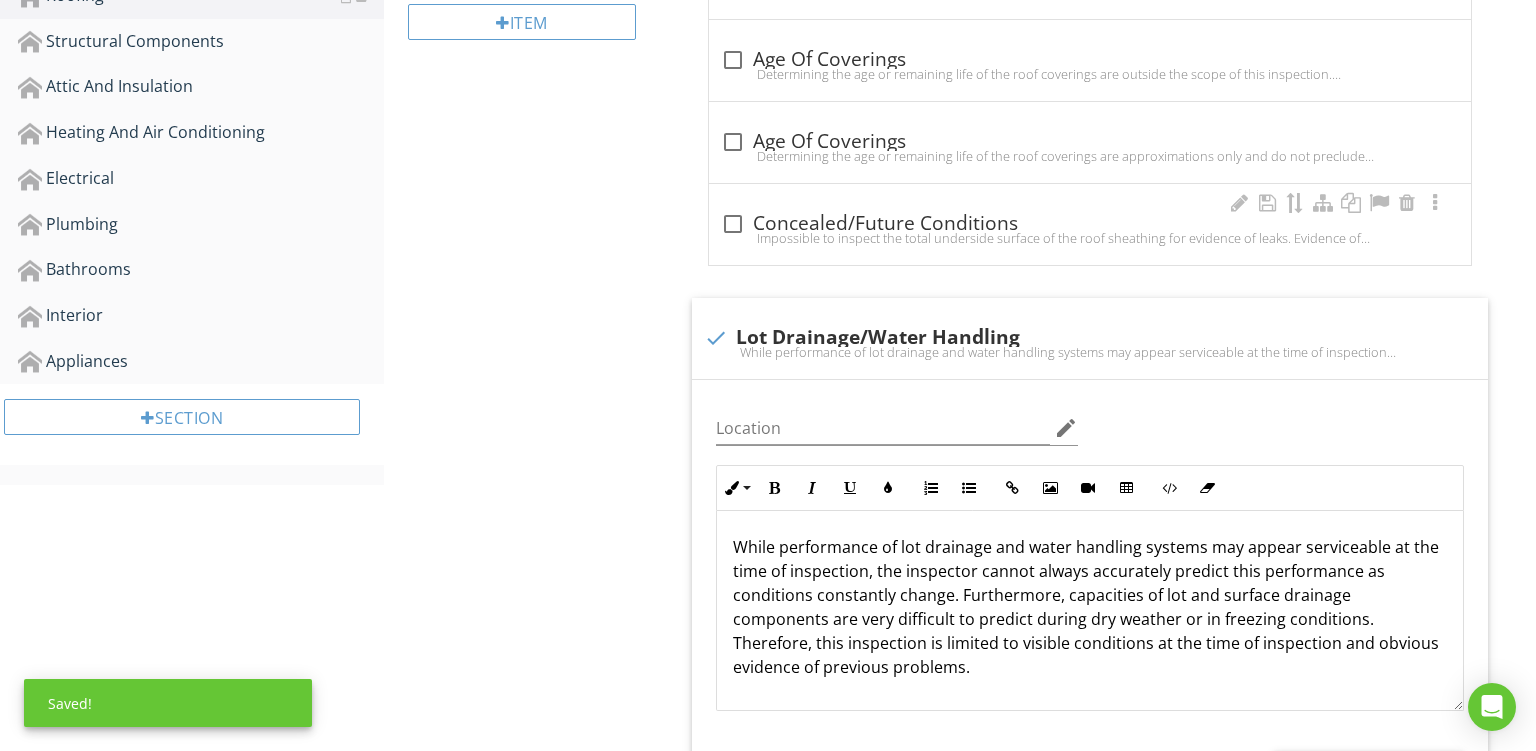 click on "check_box_outline_blank
Concealed/Future Conditions" at bounding box center [1090, 224] 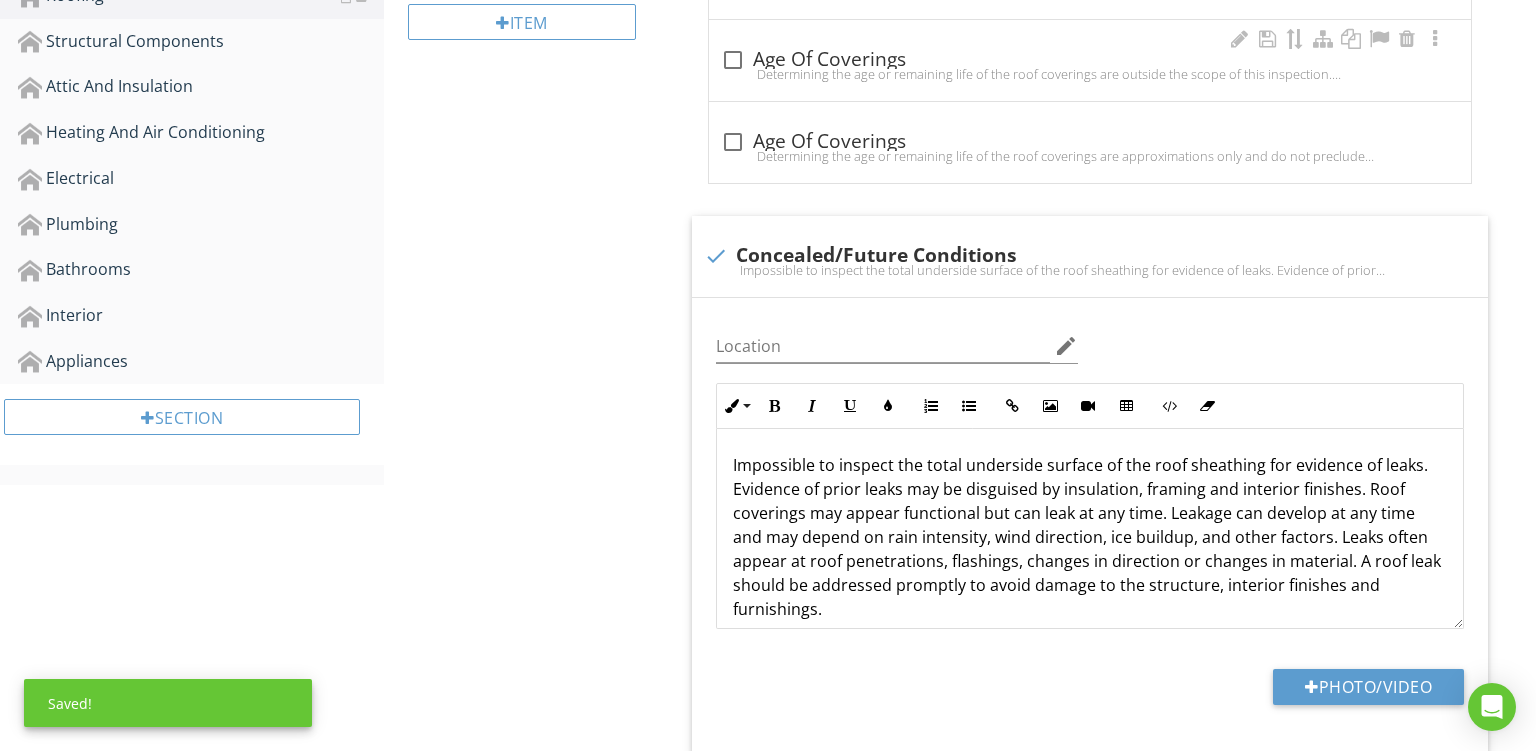 click on "check_box_outline_blank
Age Of Coverings" at bounding box center (1090, 60) 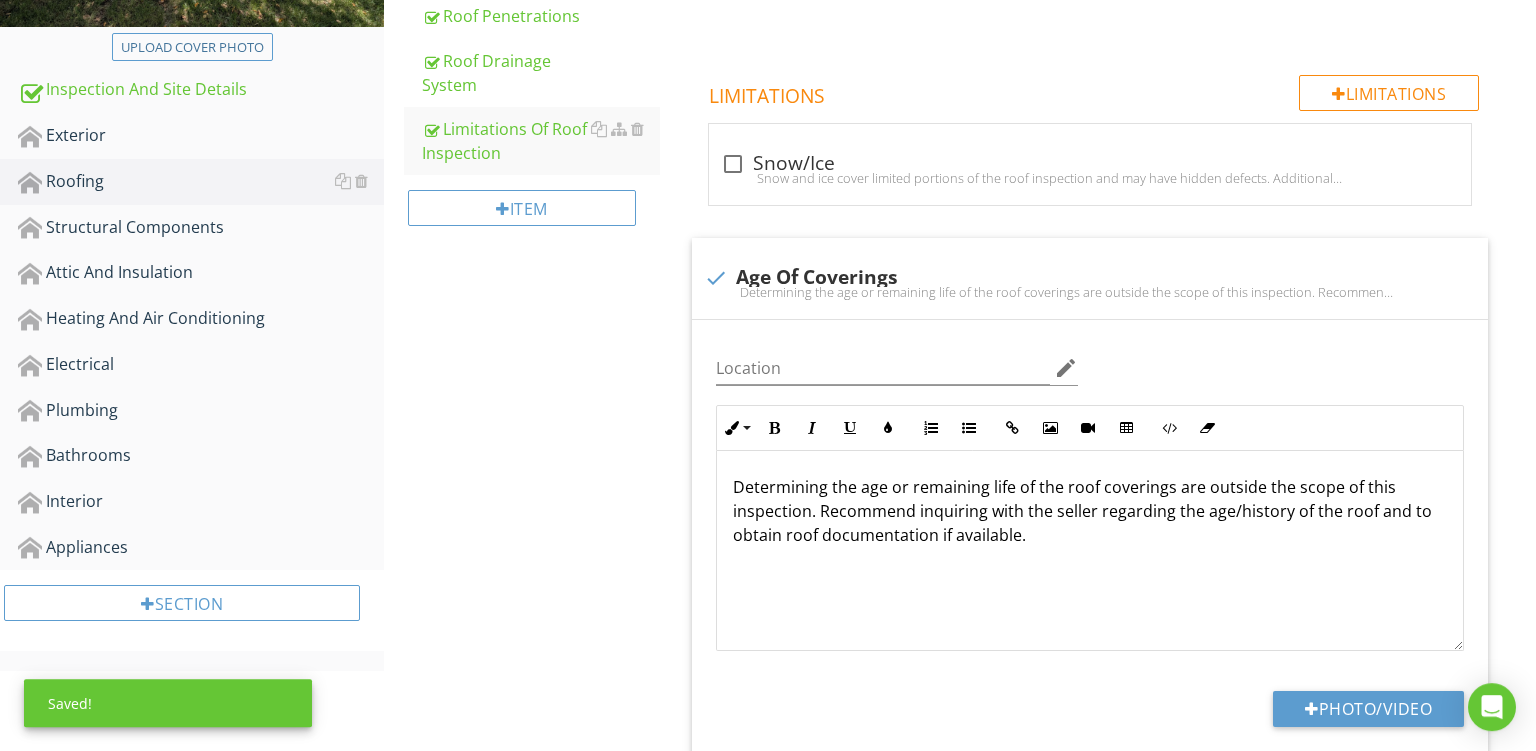scroll, scrollTop: 460, scrollLeft: 0, axis: vertical 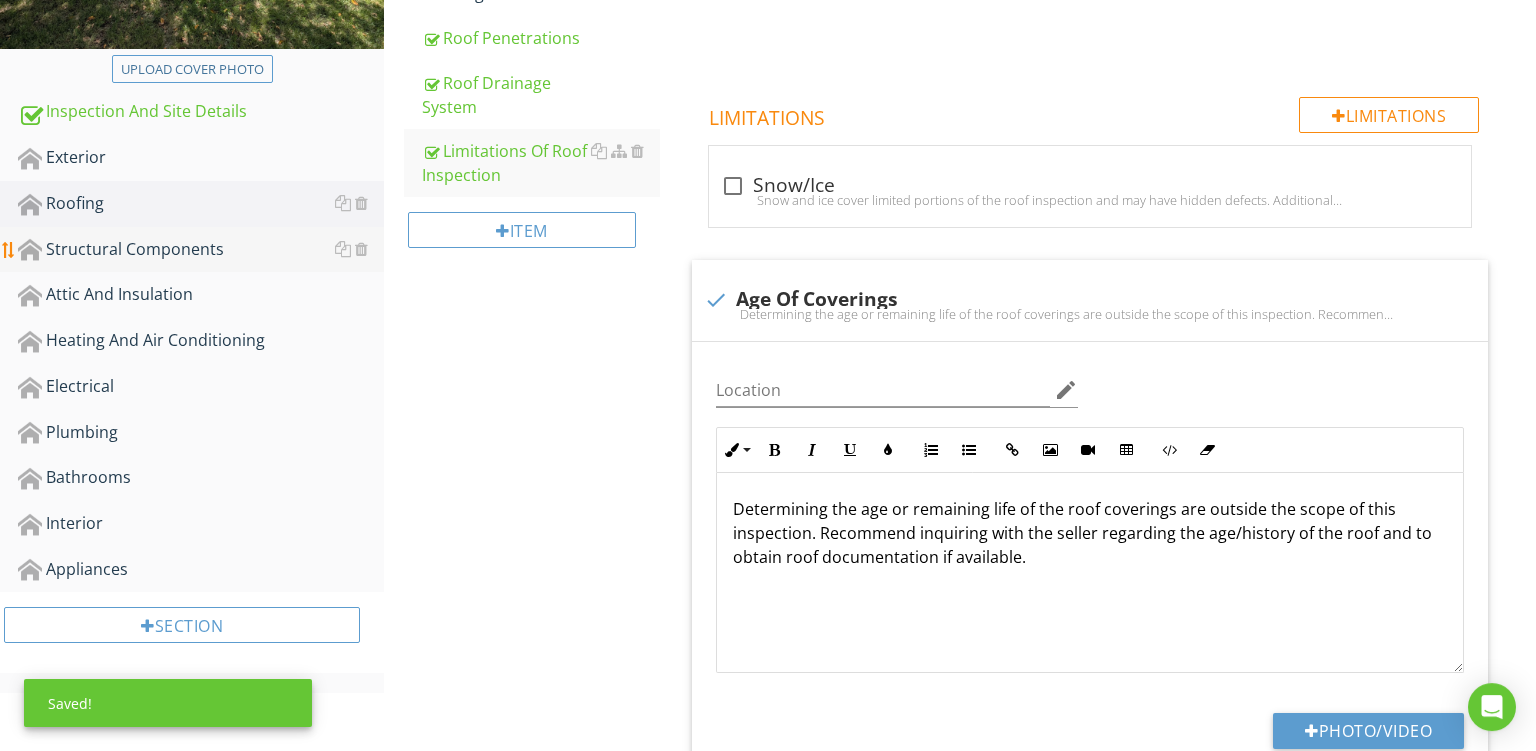 click on "Structural Components" at bounding box center [201, 250] 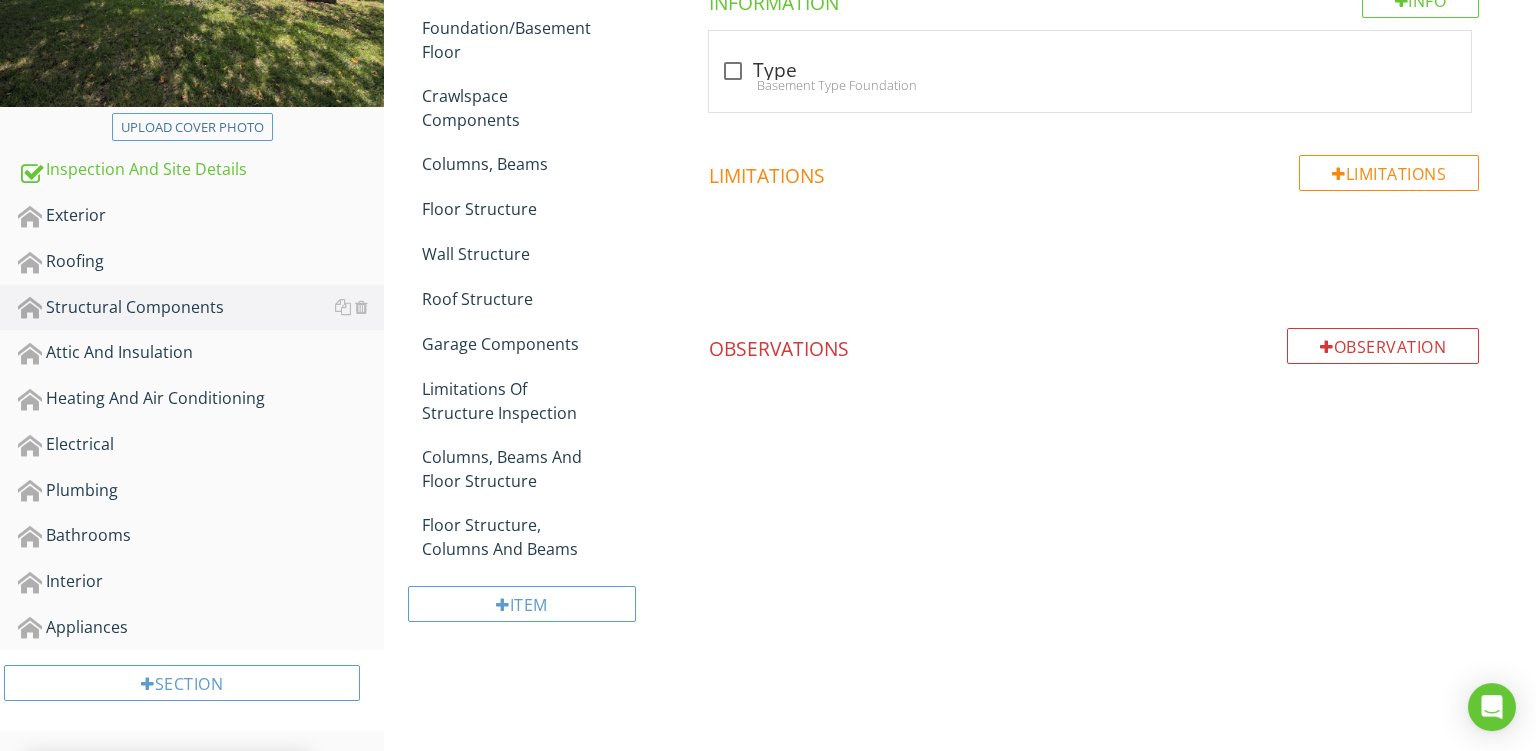 scroll, scrollTop: 401, scrollLeft: 0, axis: vertical 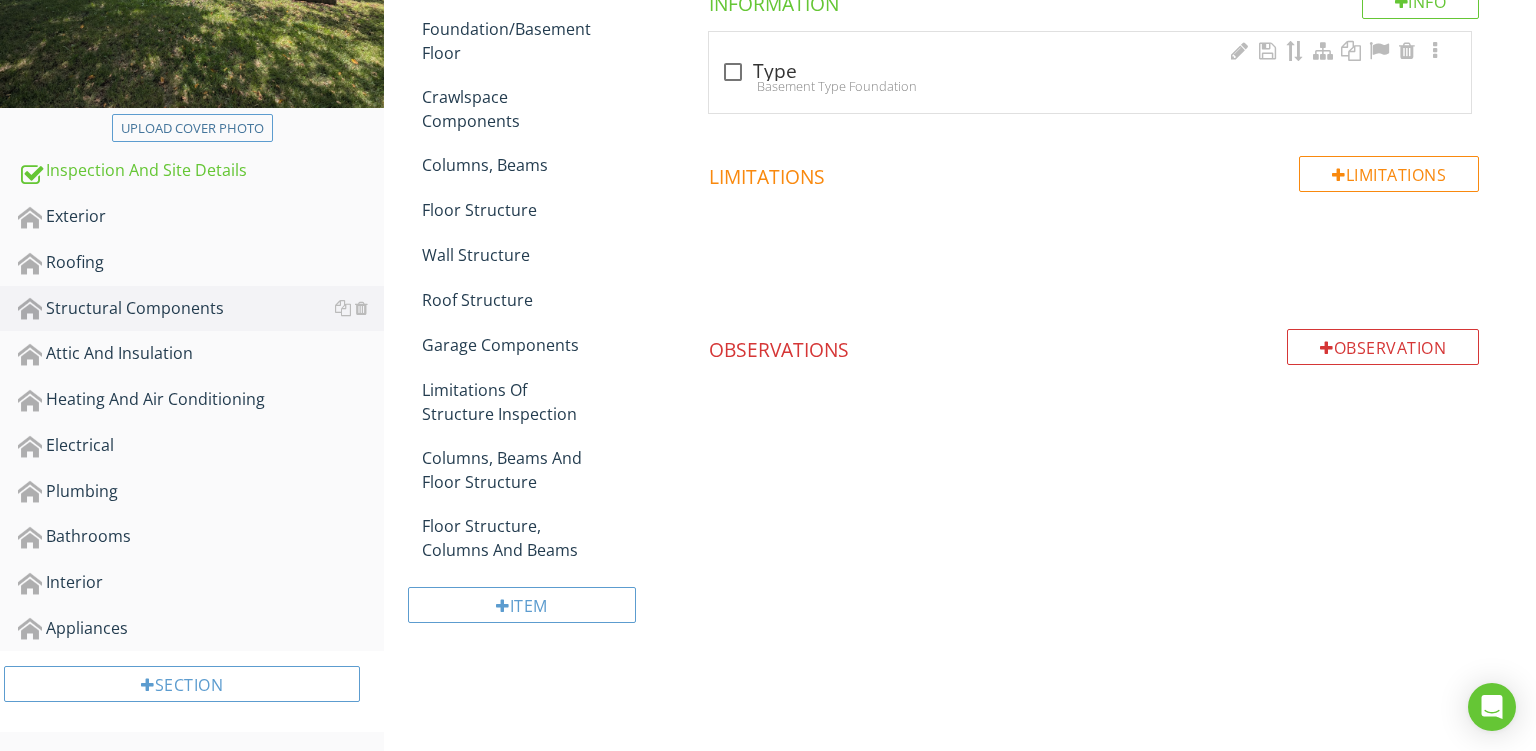 click on "check_box_outline_blank
Type" at bounding box center (1090, 72) 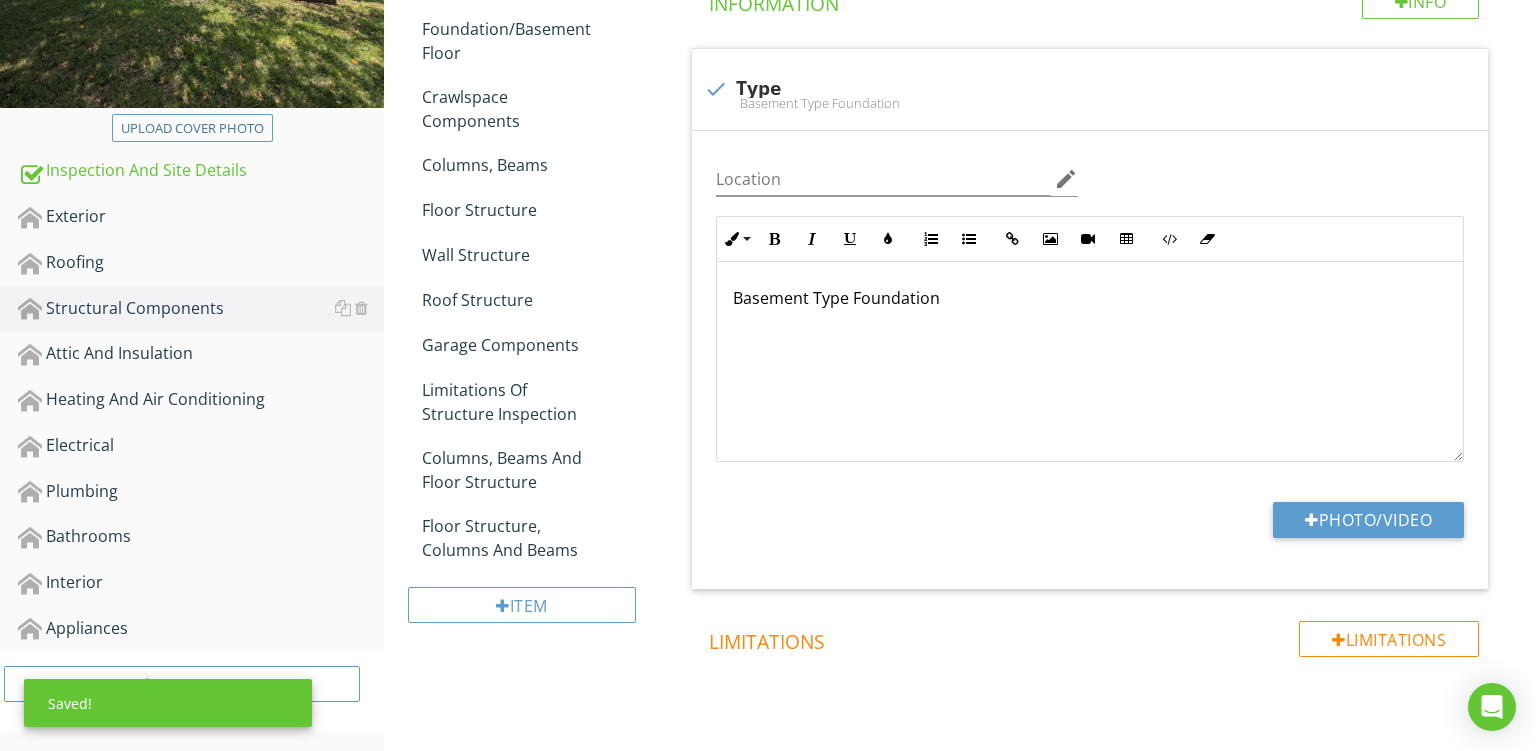 scroll, scrollTop: 168, scrollLeft: 0, axis: vertical 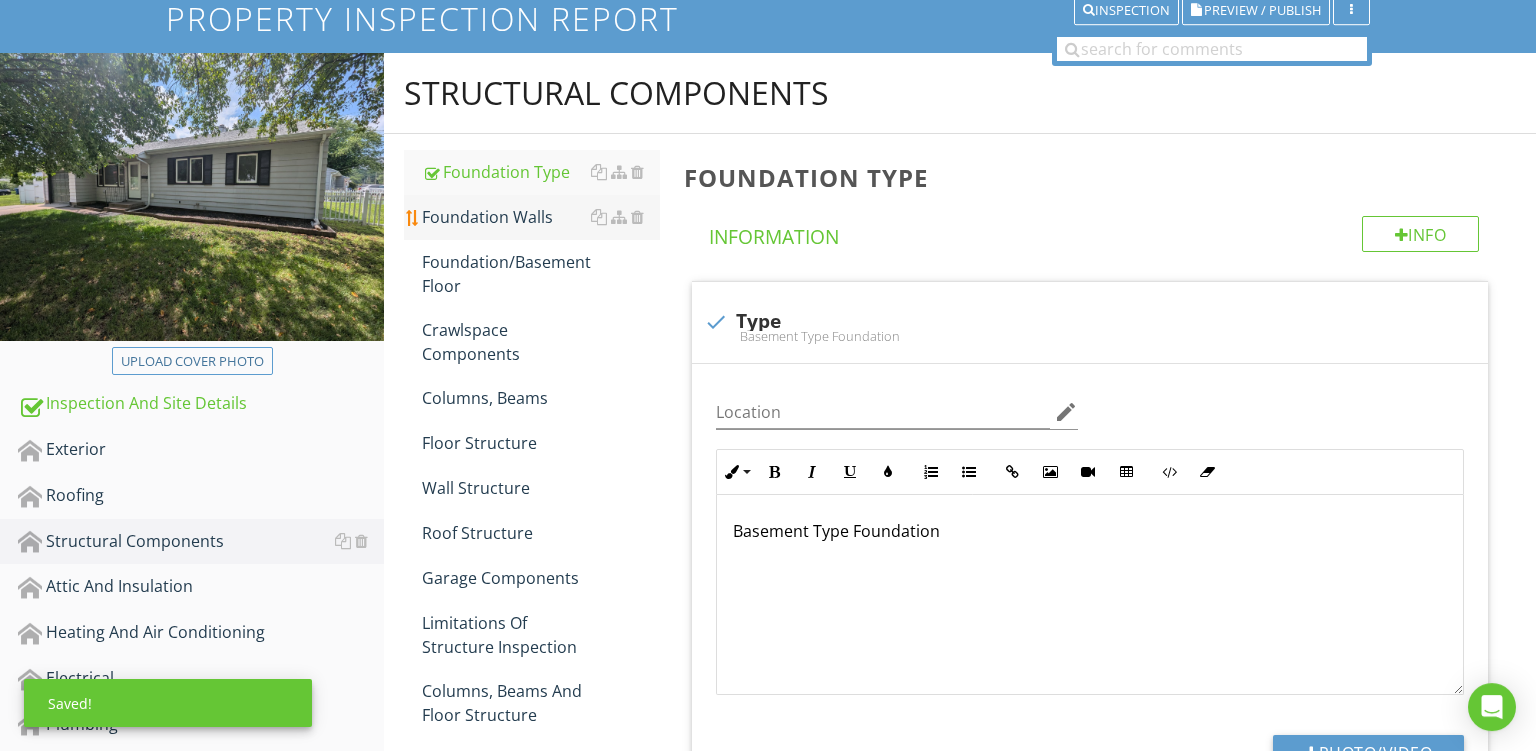 click on "Foundation Walls" at bounding box center (541, 217) 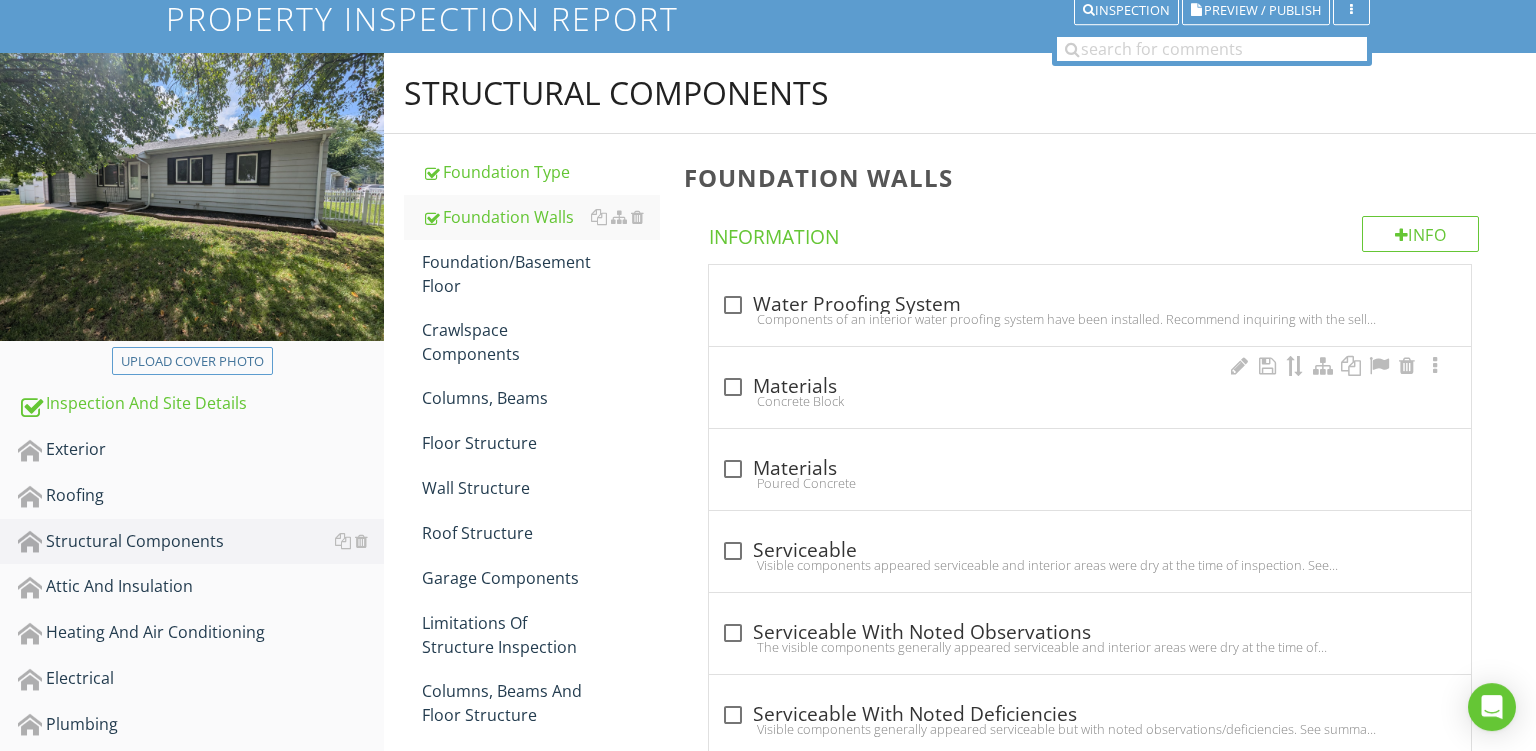 click on "Concrete Block" at bounding box center (1090, 401) 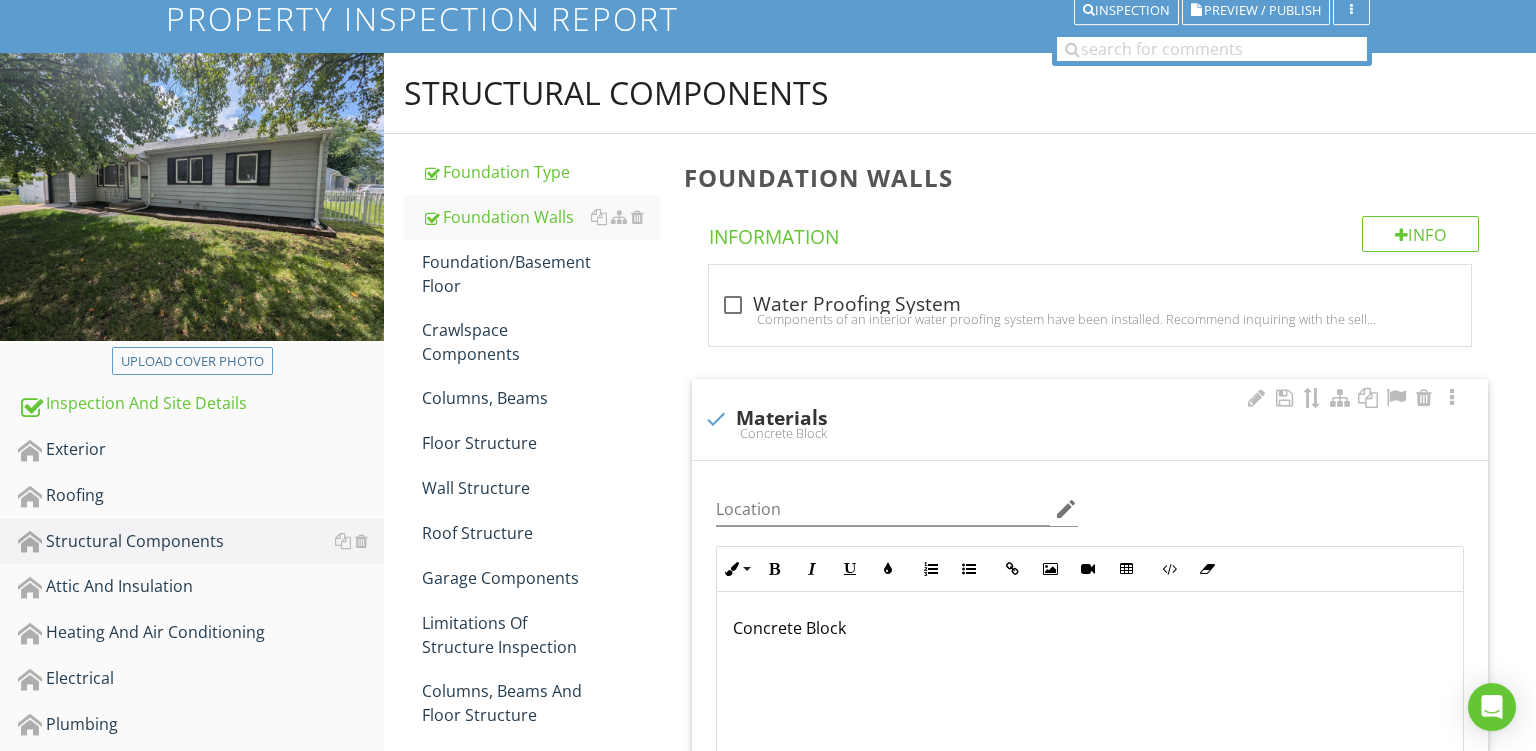 checkbox on "true" 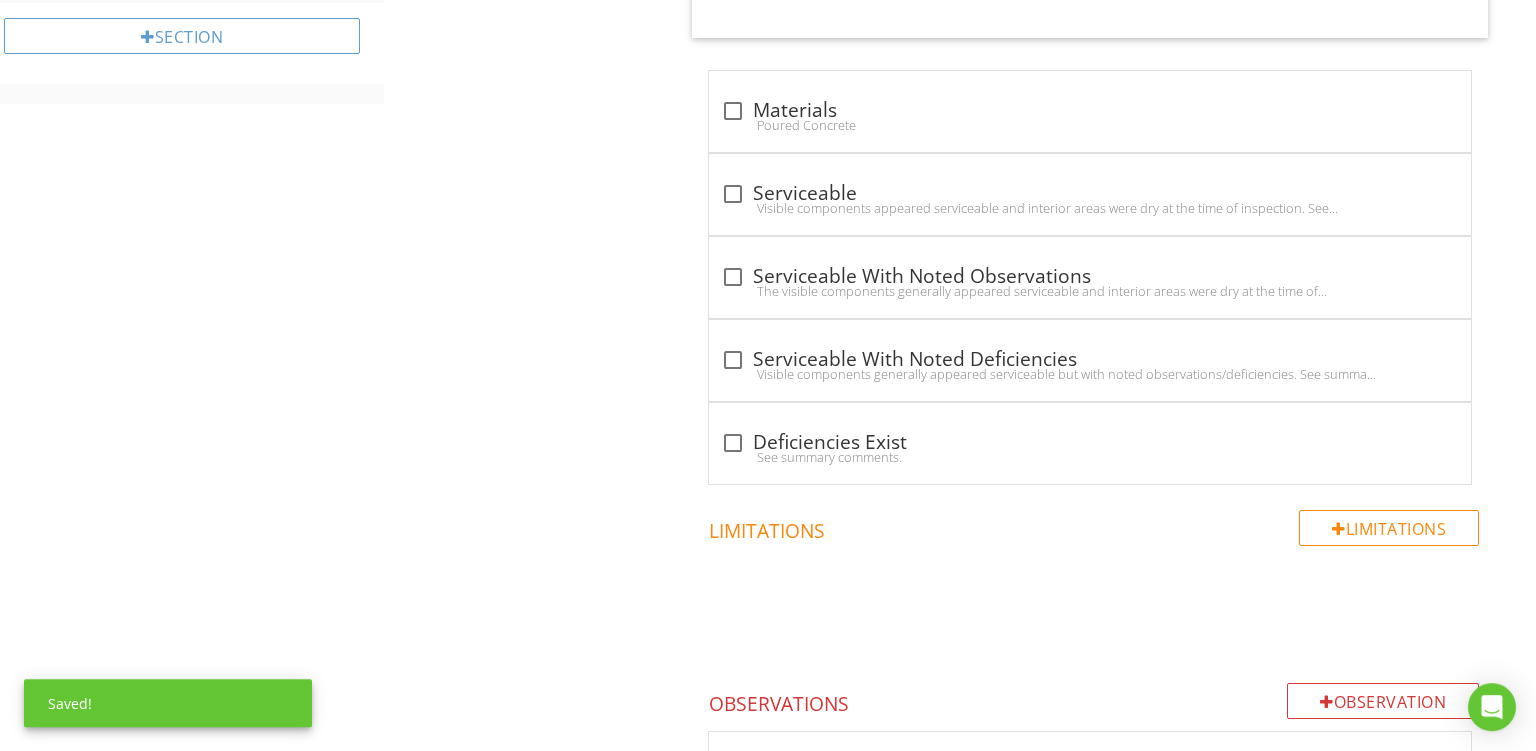 scroll, scrollTop: 1057, scrollLeft: 0, axis: vertical 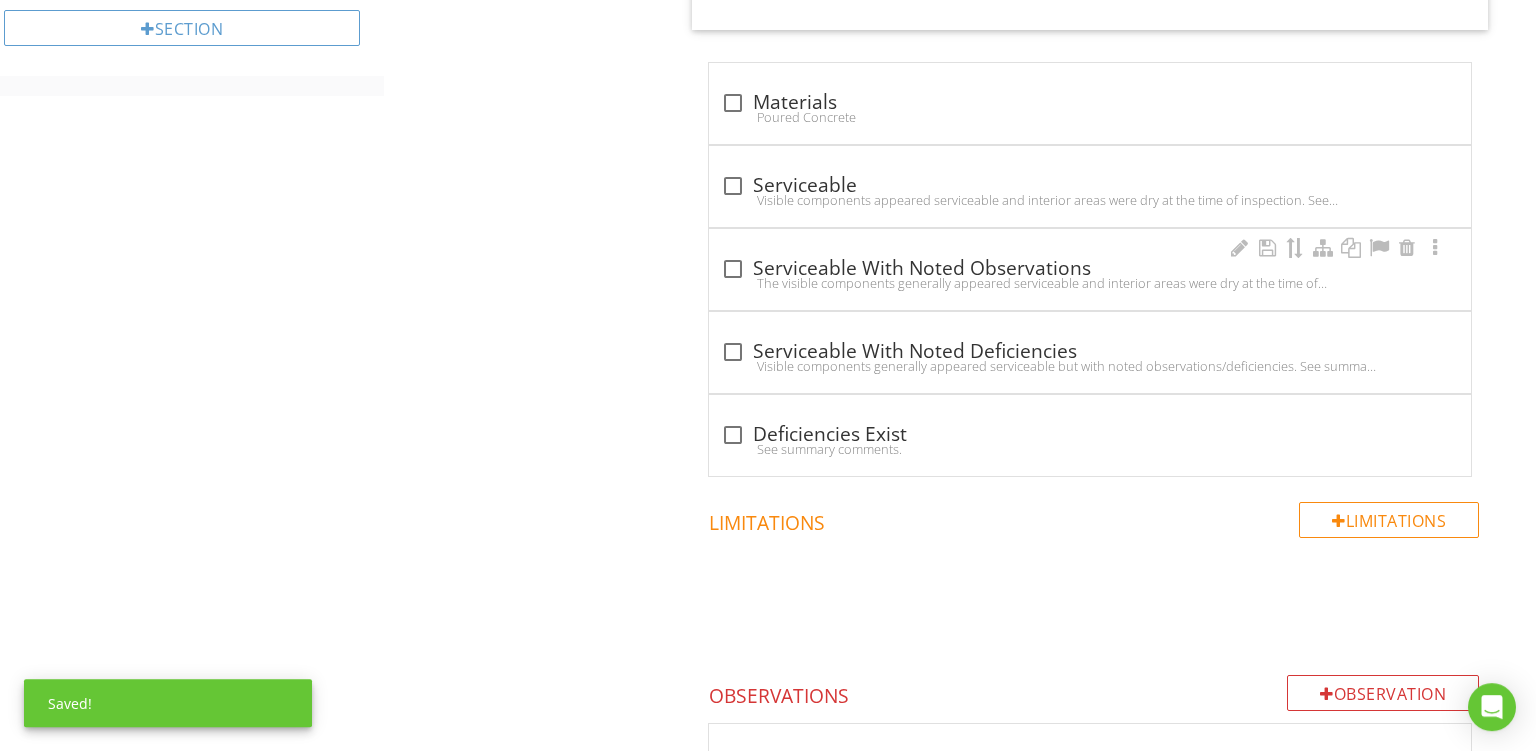 click on "check_box_outline_blank
Serviceable With Noted Observations
The visible components generally appeared serviceable and interior areas were dry at the time of inspection. See summary comments regarding other noted observations." at bounding box center [1090, 269] 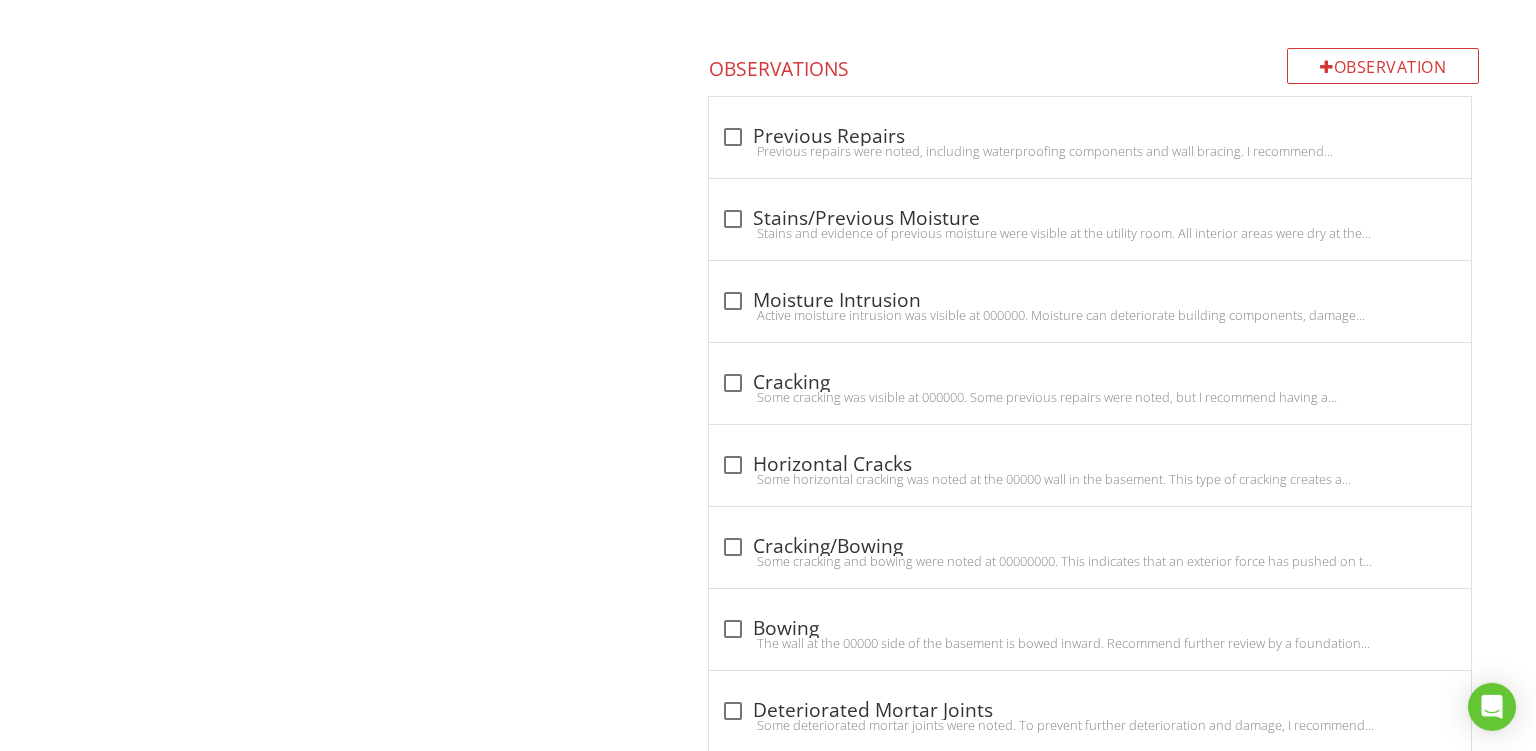 scroll, scrollTop: 2209, scrollLeft: 0, axis: vertical 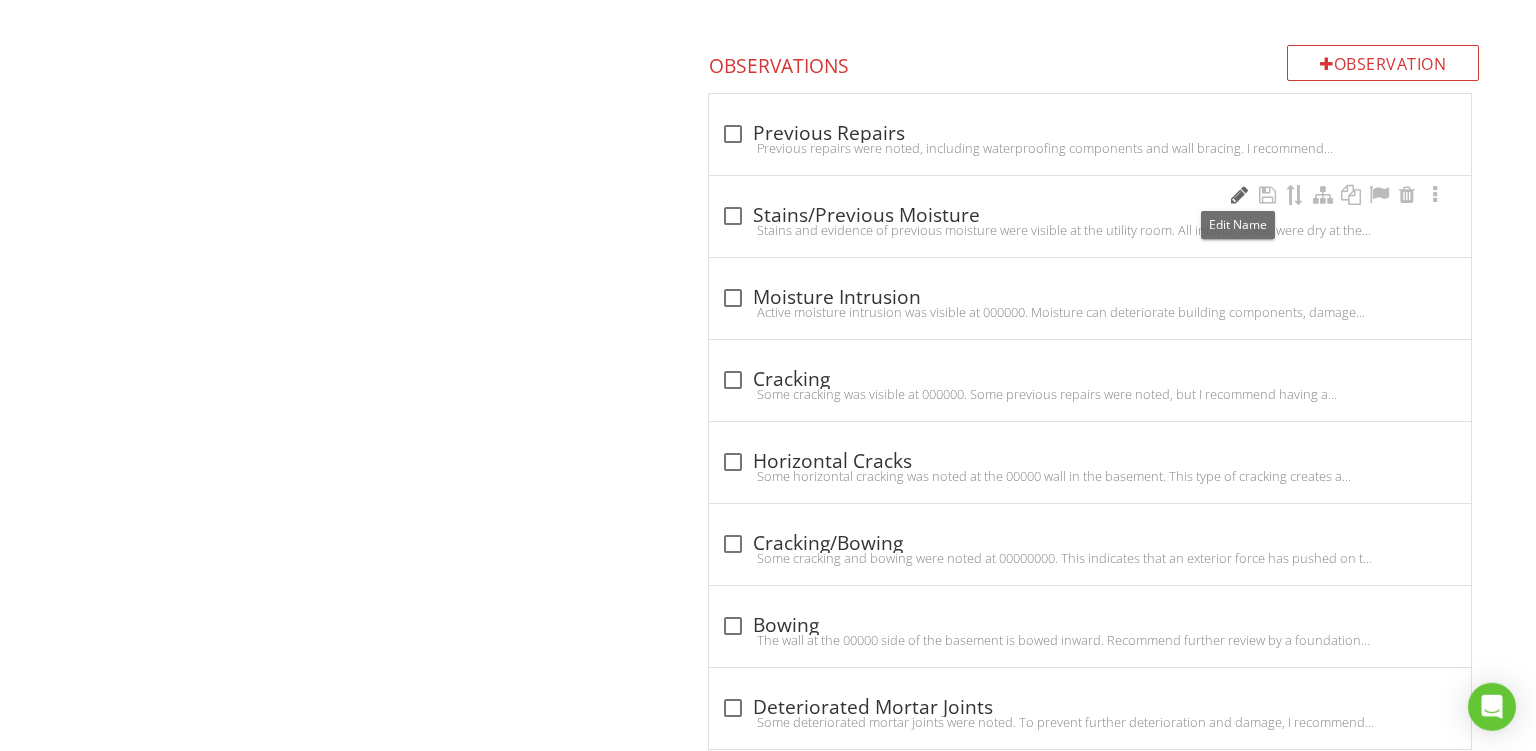 click at bounding box center [1239, 195] 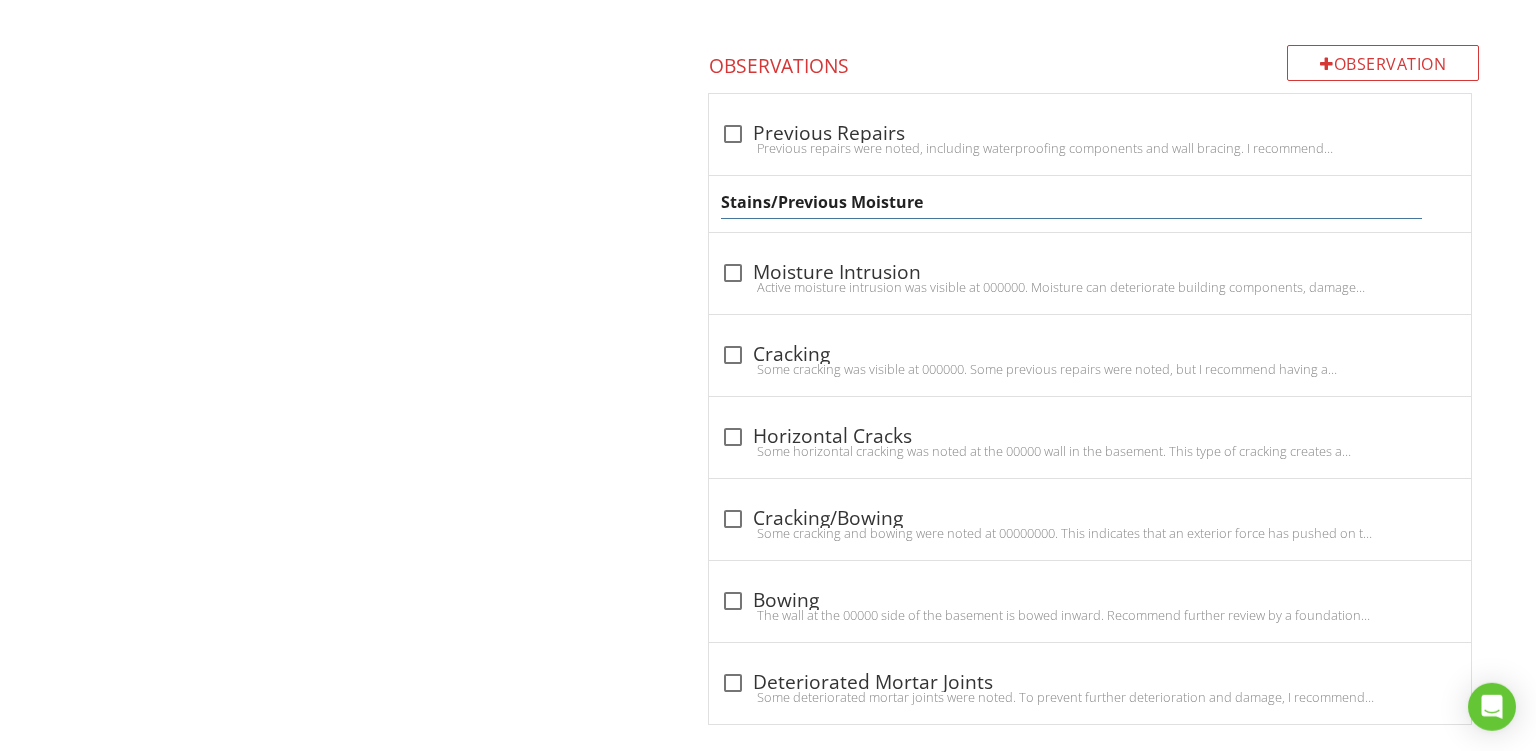 click on "Stains/Previous Moisture" at bounding box center (1071, 202) 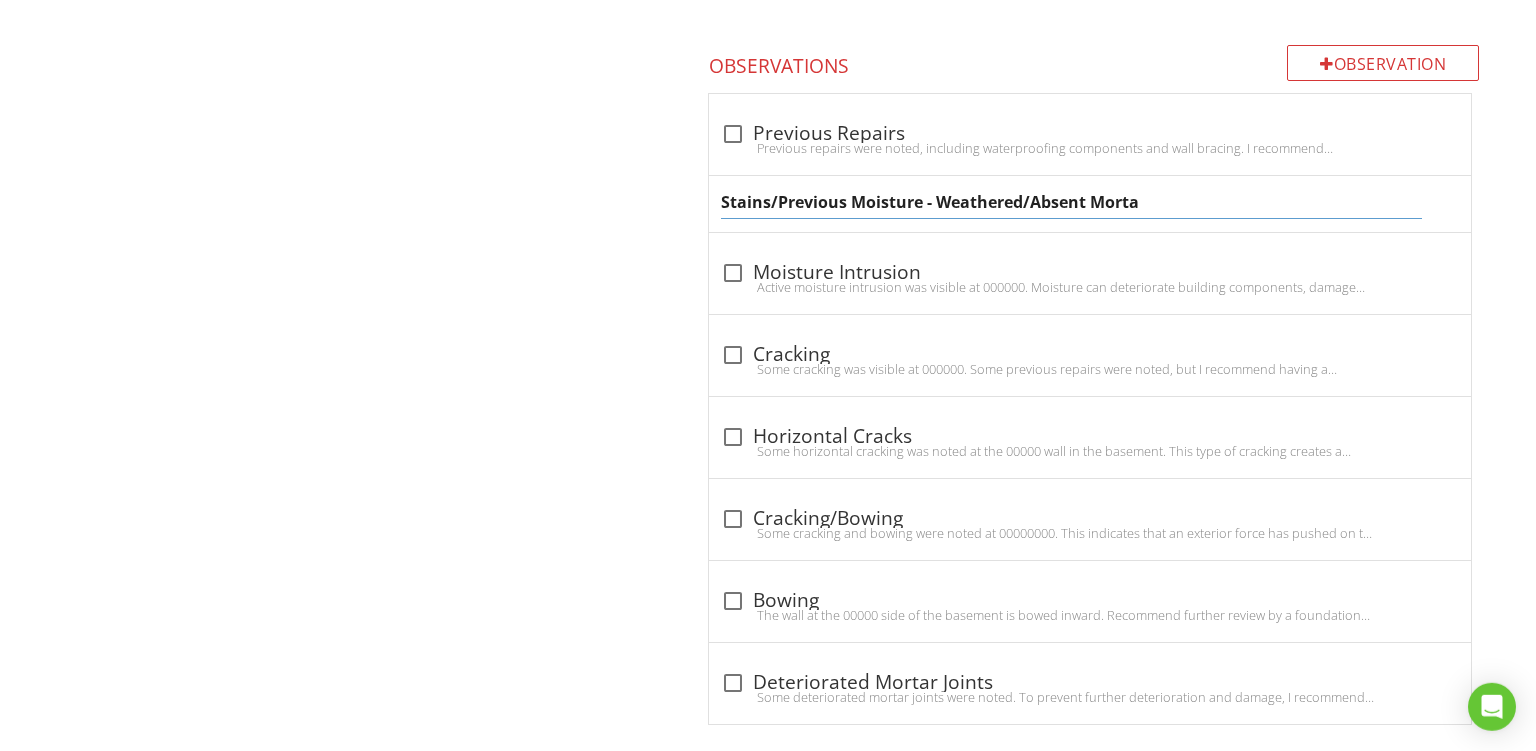 type on "Stains/Previous Moisture - Weathered/Absent Mortar" 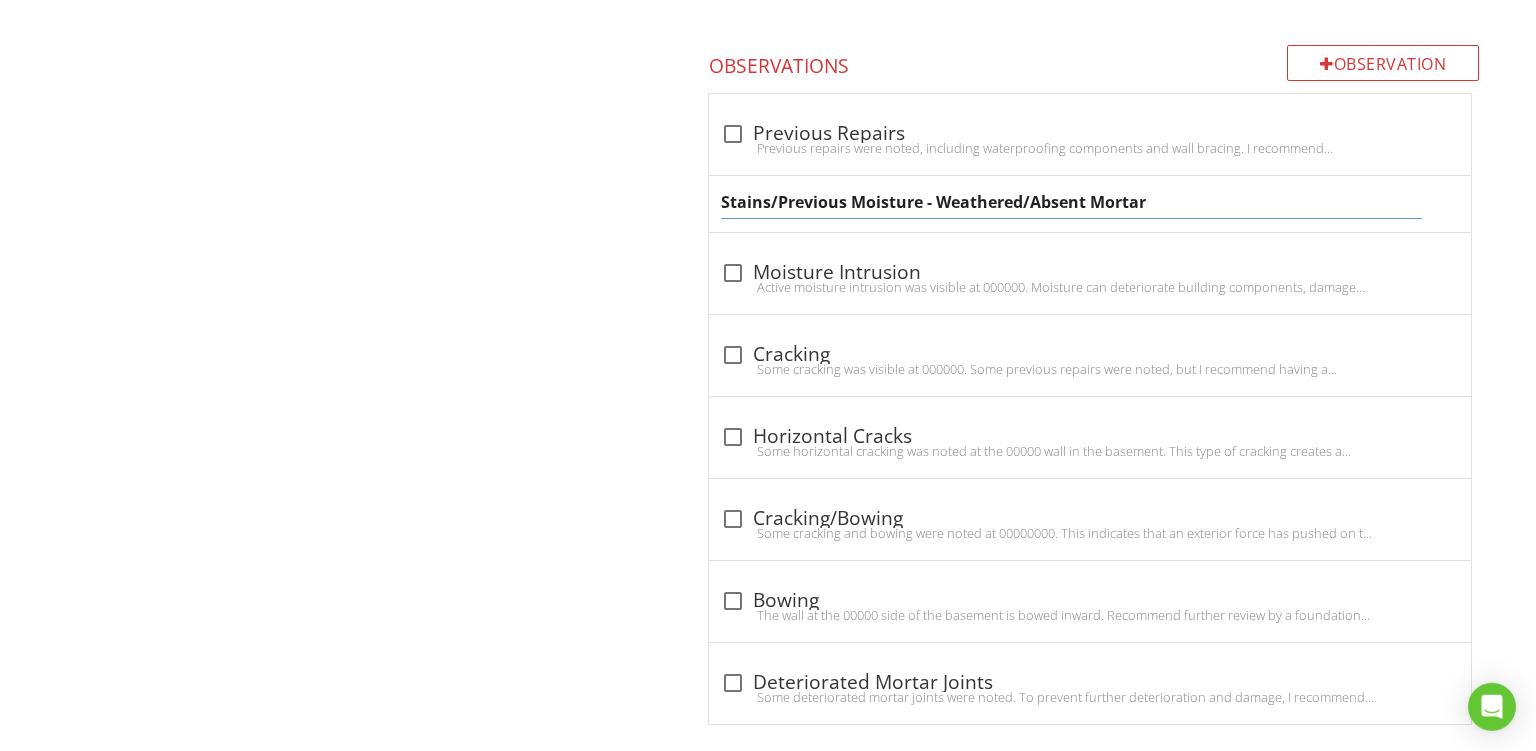 click on "Stains/Previous Moisture - Weathered/Absent Mortar" at bounding box center [1090, 204] 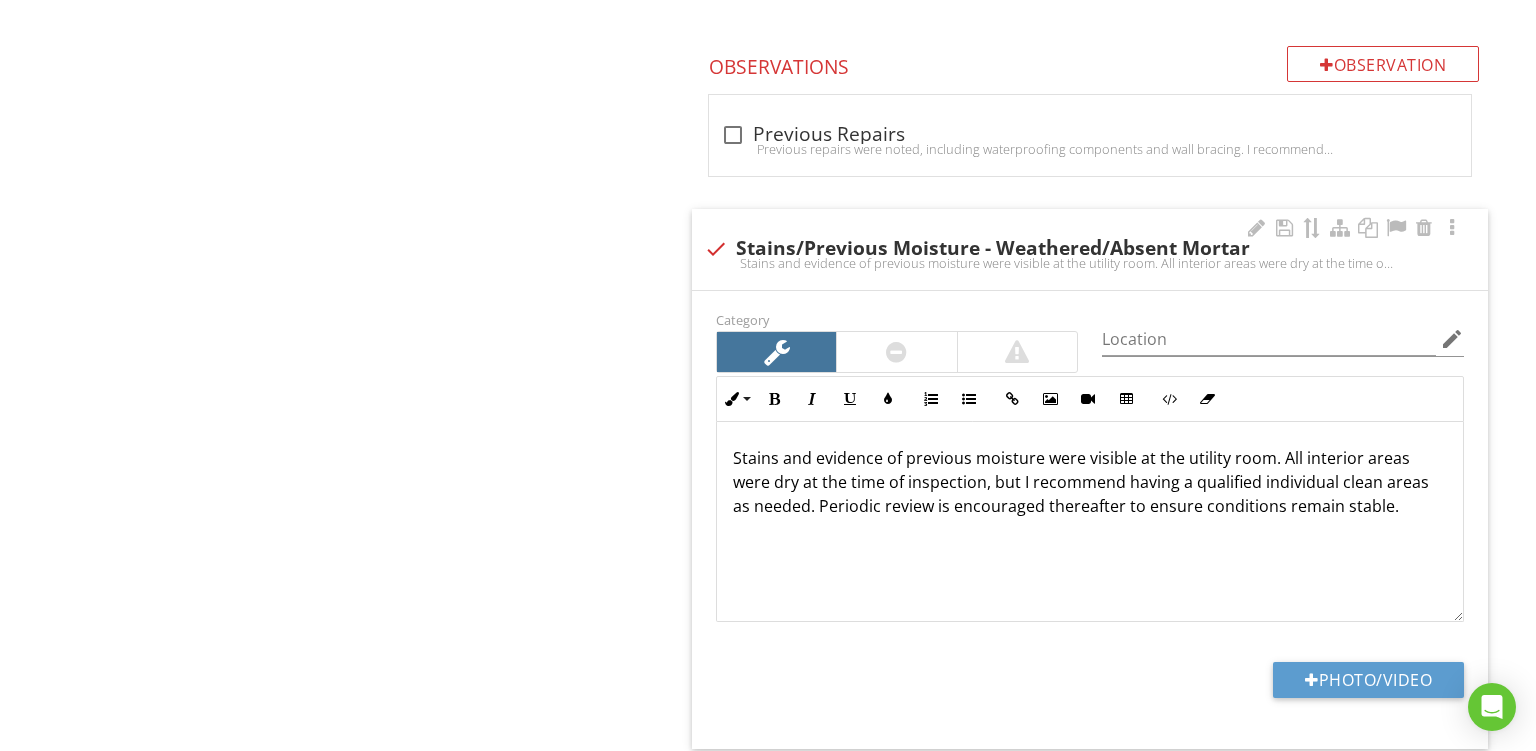 click on "Stains and evidence of previous moisture were visible at the utility room. All interior areas were dry at the time of inspection, but I recommend having a qualified individual clean areas as needed. Periodic review is encouraged thereafter to ensure conditions remain stable." at bounding box center (1090, 482) 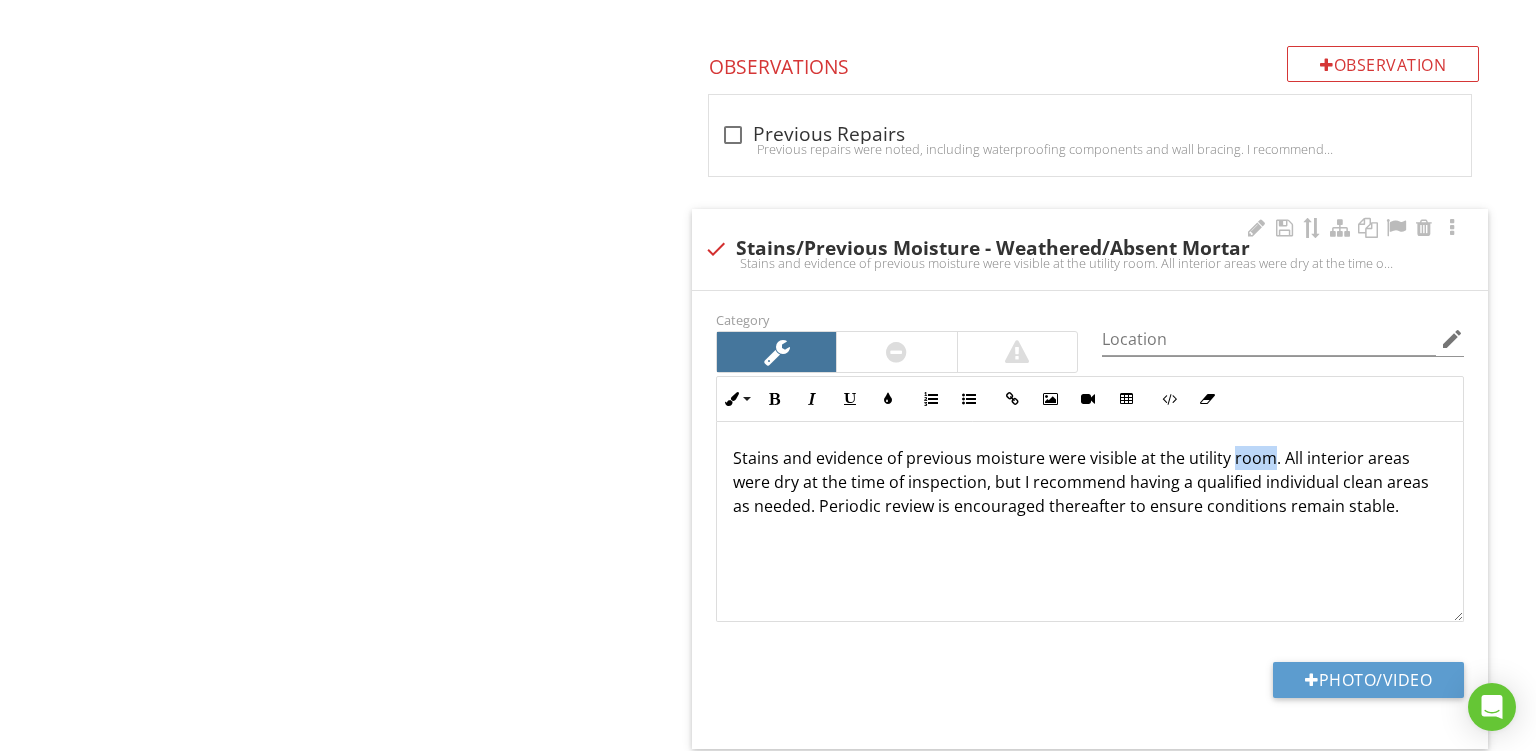 click on "Stains and evidence of previous moisture were visible at the utility room. All interior areas were dry at the time of inspection, but I recommend having a qualified individual clean areas as needed. Periodic review is encouraged thereafter to ensure conditions remain stable." at bounding box center [1090, 482] 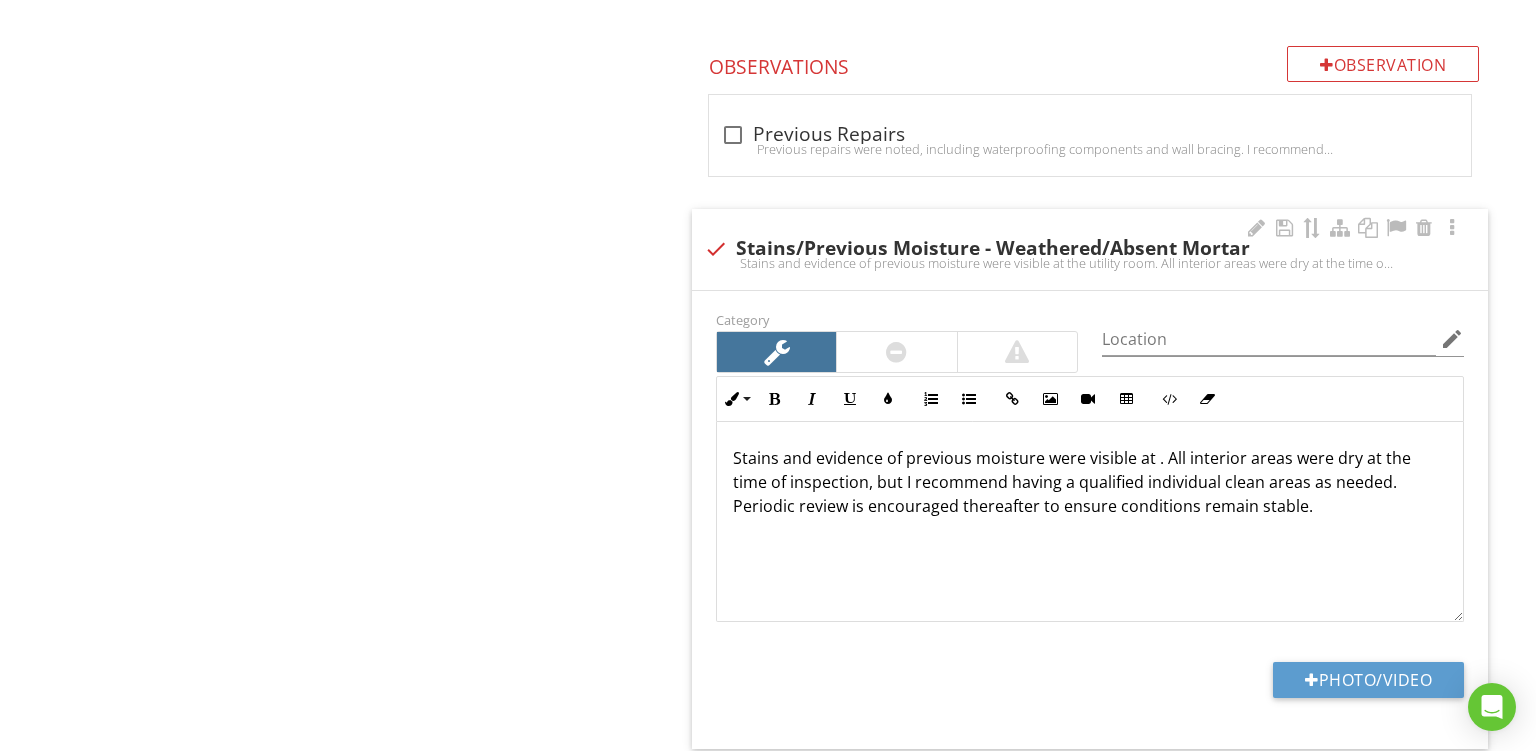 type 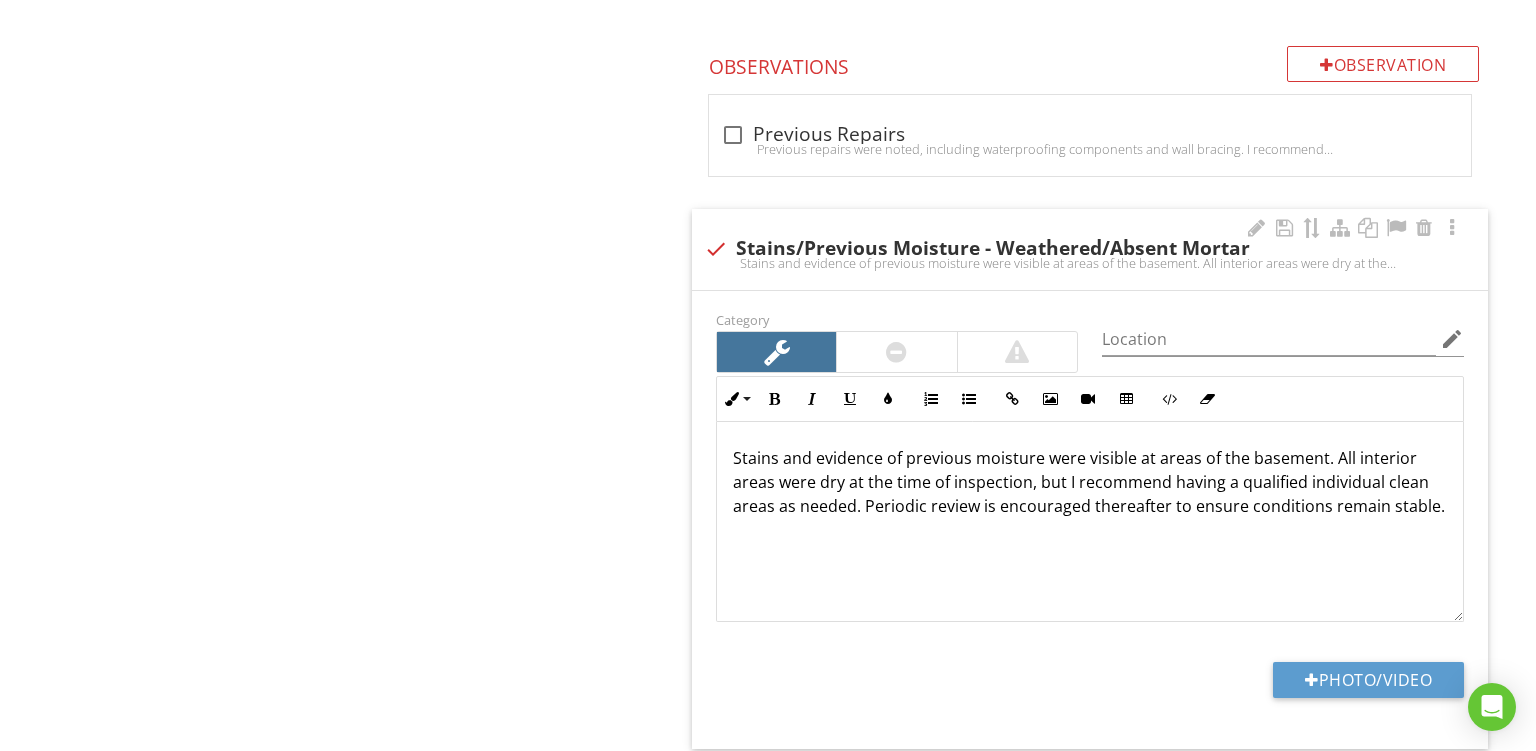 click on "Stains and evidence of previous moisture were visible at areas of the basement. All interior areas were dry at the time of inspection, but I recommend having a qualified individual clean areas as needed. Periodic review is encouraged thereafter to ensure conditions remain stable." at bounding box center [1090, 482] 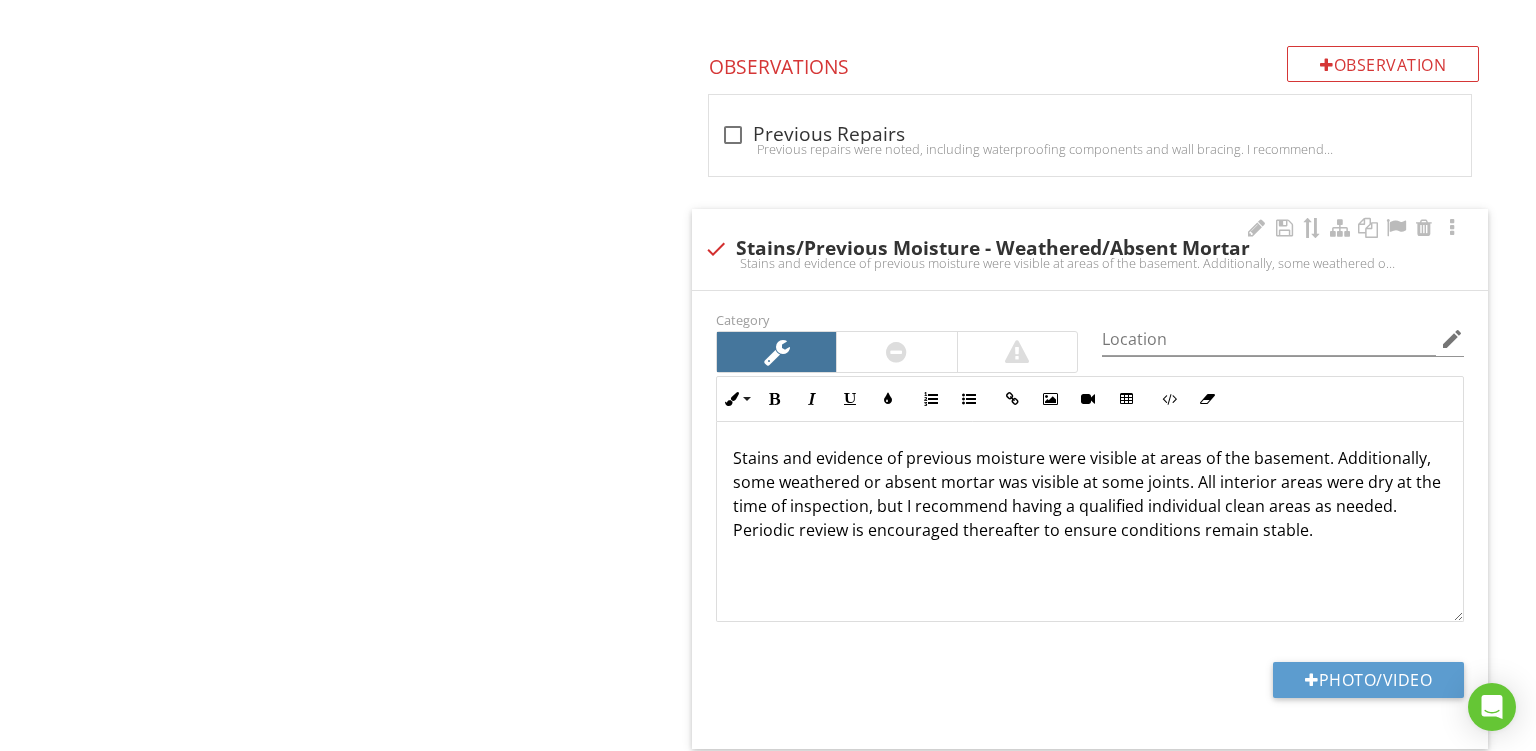 click on "Stains and evidence of previous moisture were visible at areas of the basement. Additionally, some weathered or absent mortar was visible at some joints. All interior areas were dry at the time of inspection, but I recommend having a qualified individual clean areas as needed. Periodic review is encouraged thereafter to ensure conditions remain stable." at bounding box center (1090, 494) 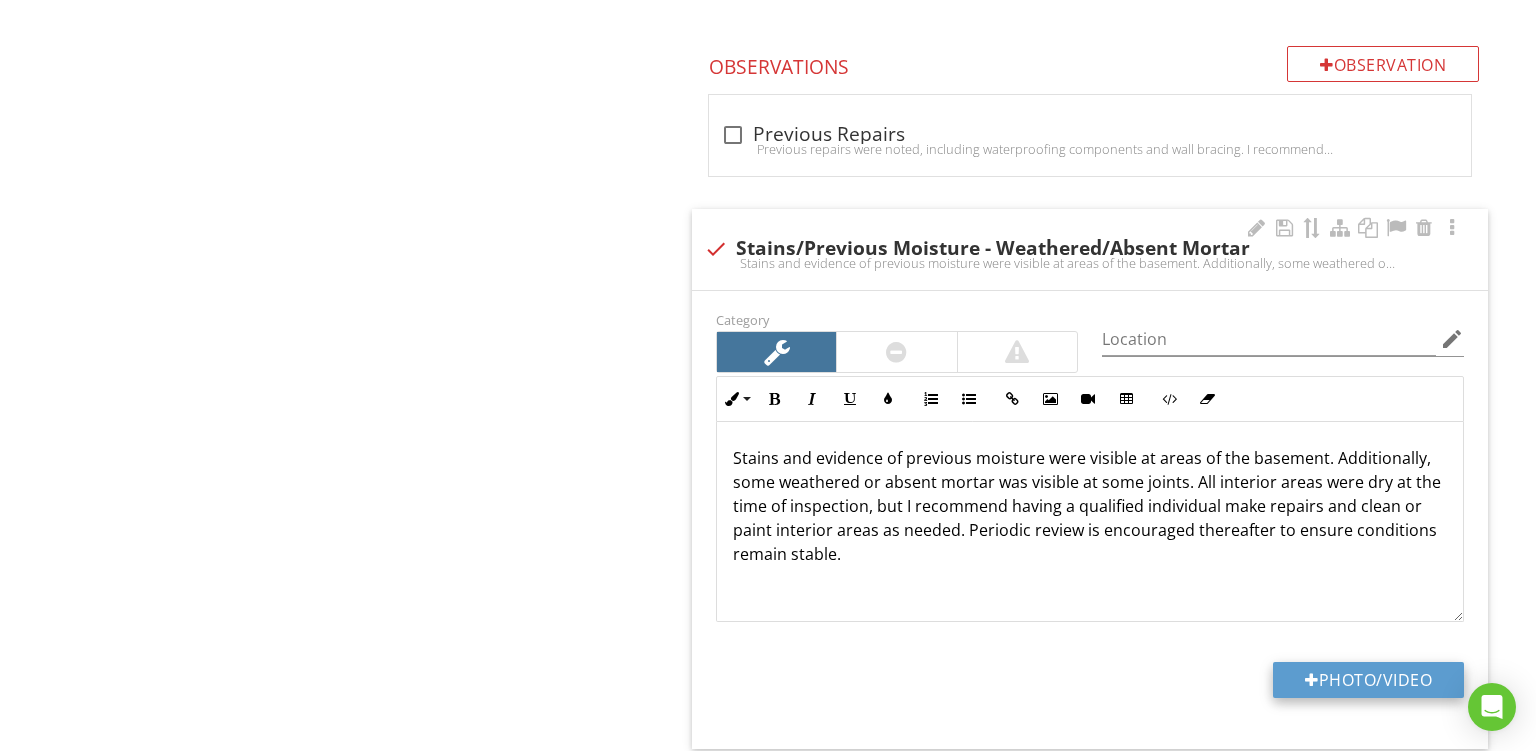 click on "Photo/Video" at bounding box center (1368, 680) 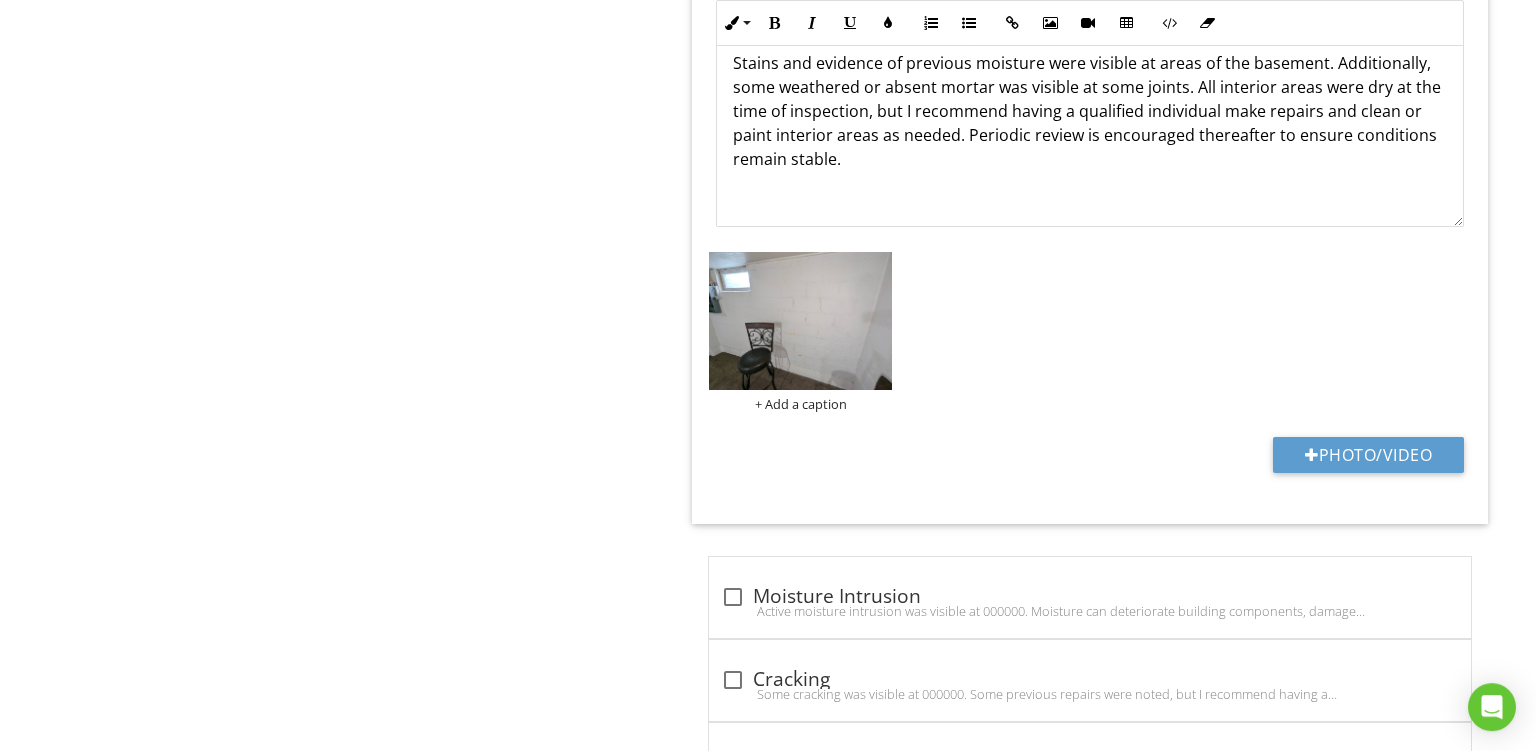scroll, scrollTop: 2611, scrollLeft: 0, axis: vertical 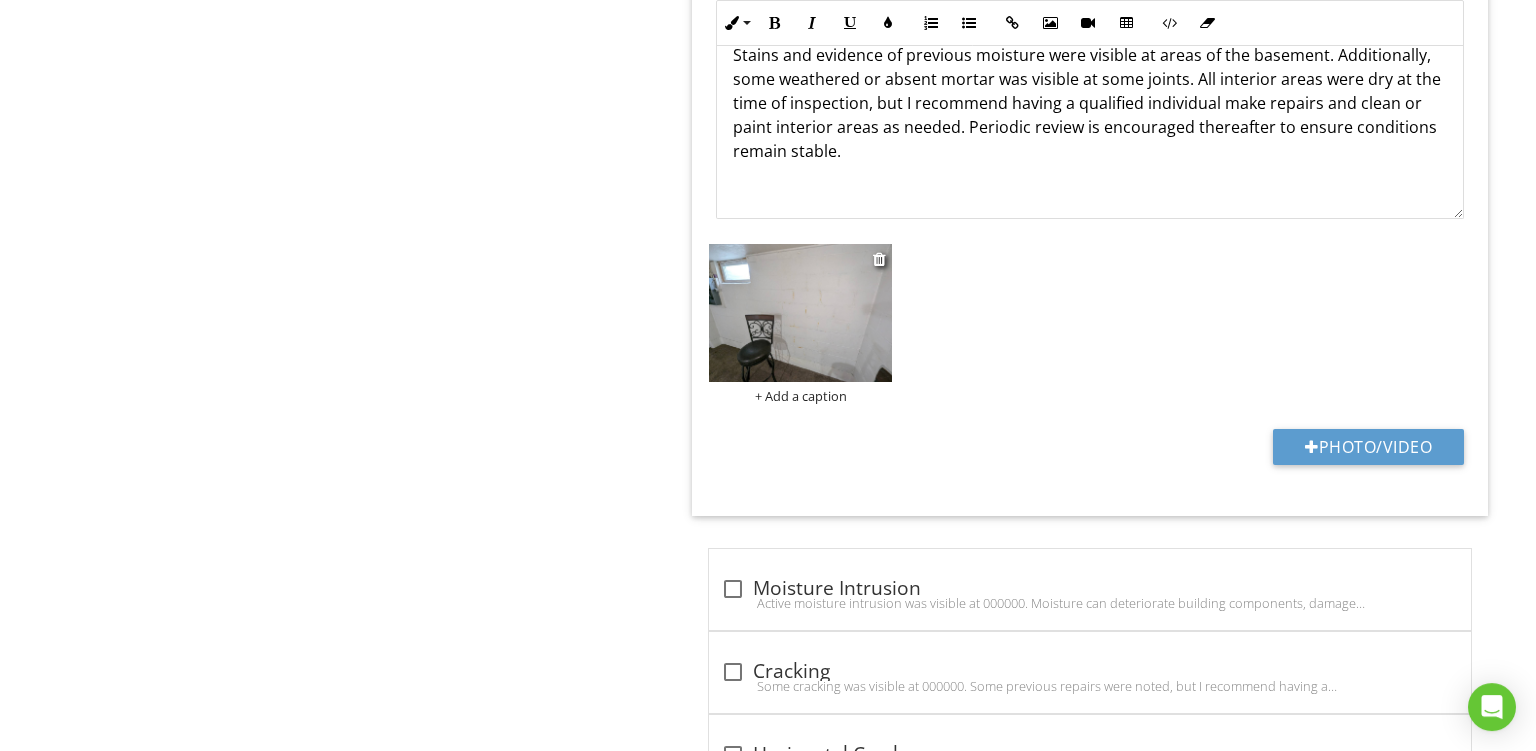 click on "+ Add a caption" at bounding box center (800, 396) 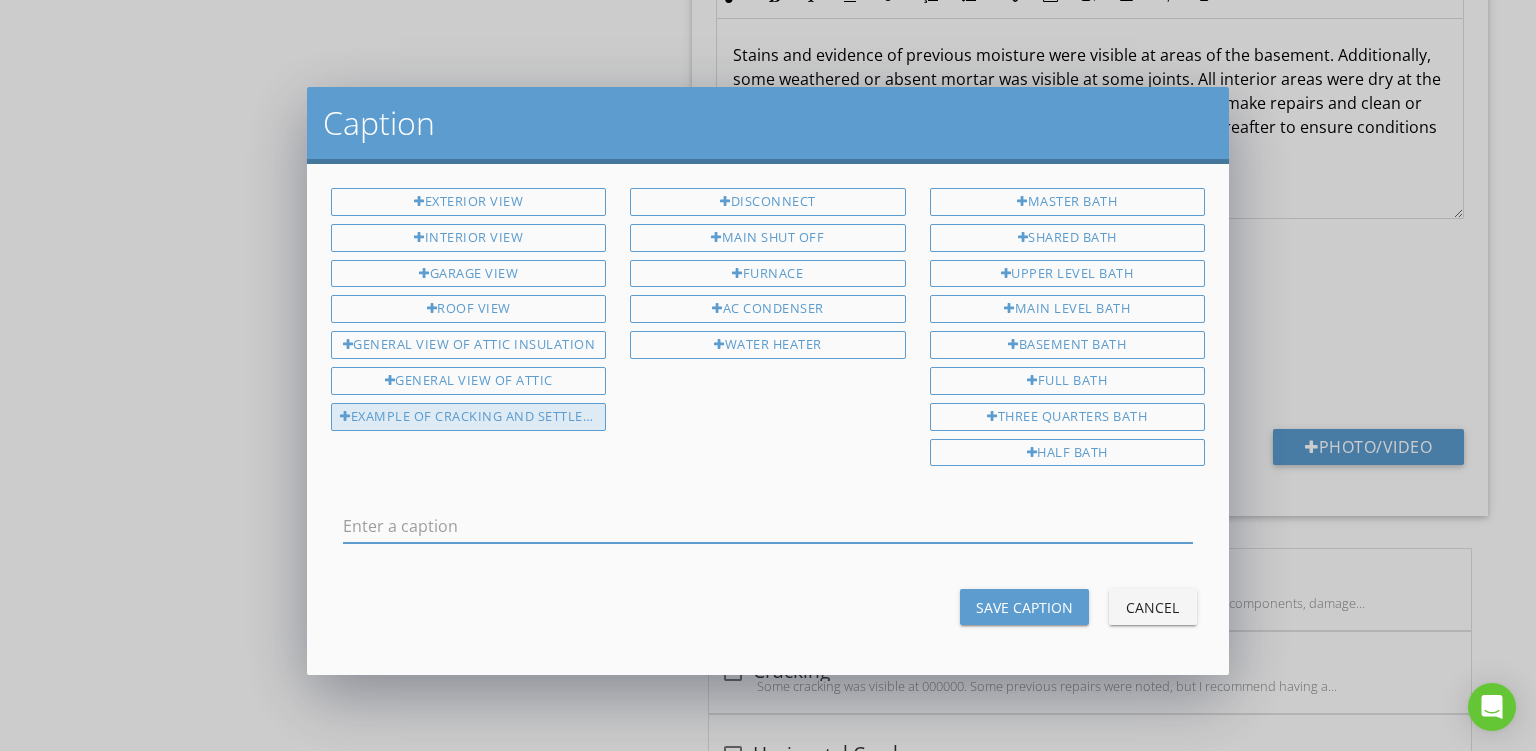 click on "Example Of Cracking And Settlement" at bounding box center (468, 417) 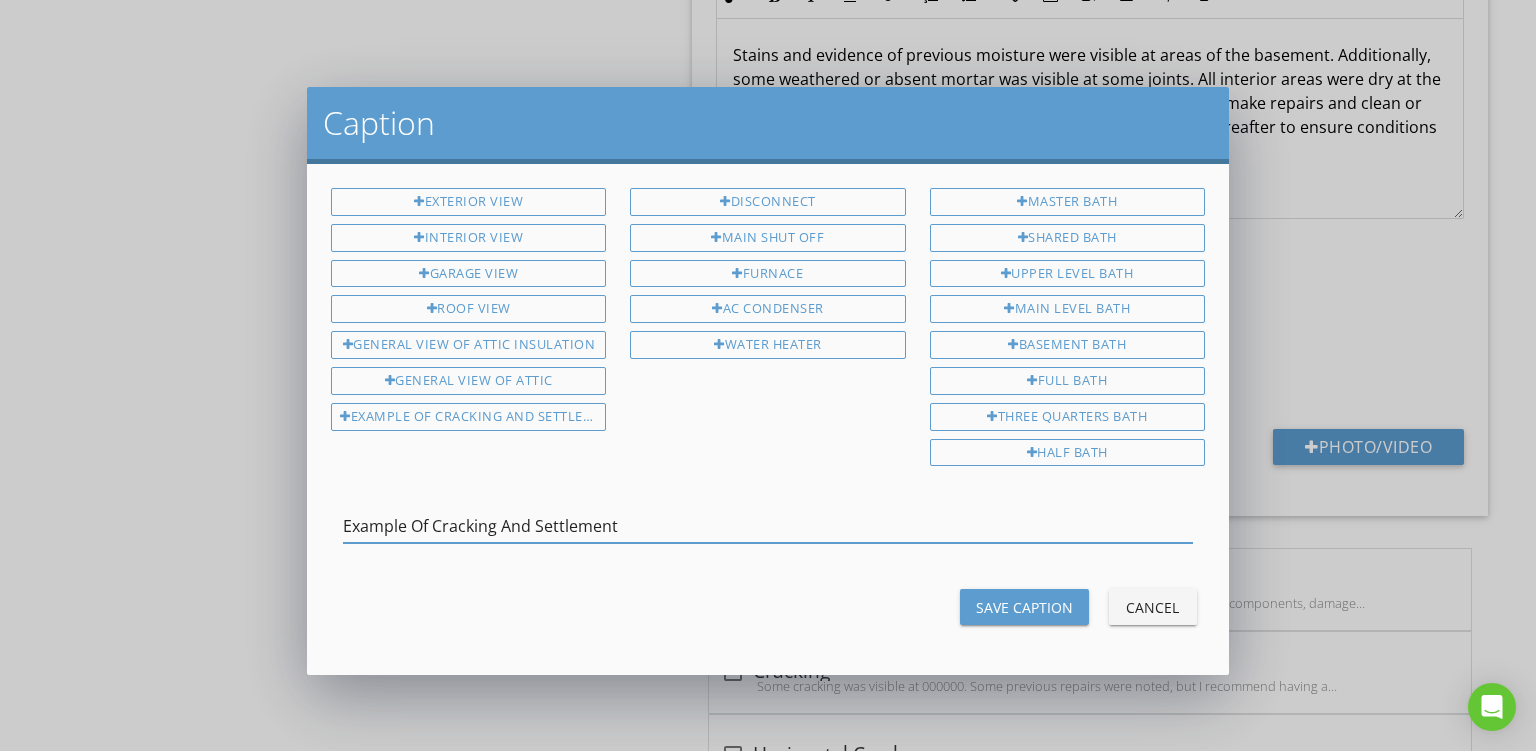 drag, startPoint x: 434, startPoint y: 508, endPoint x: 990, endPoint y: 624, distance: 567.9718 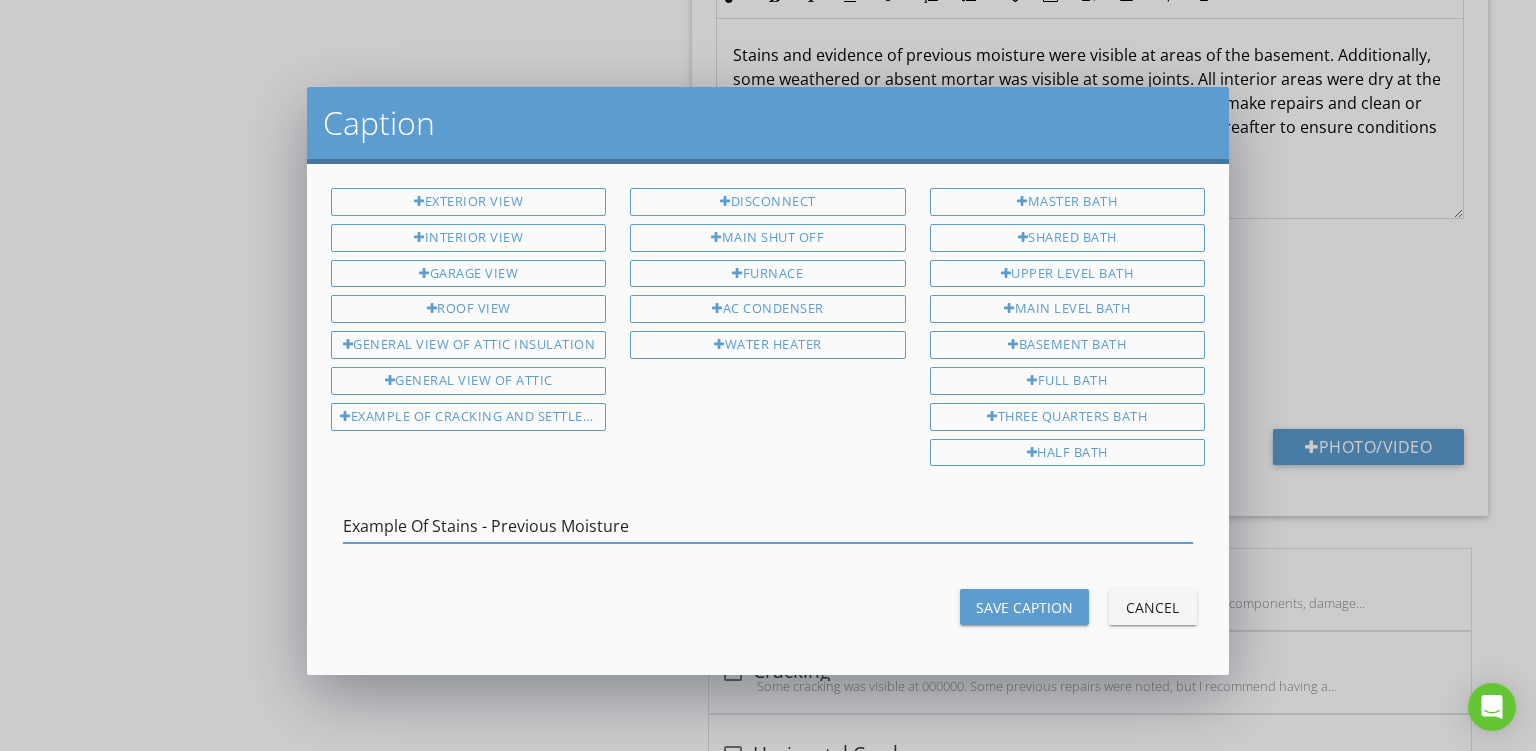 type on "Example Of Stains - Previous Moisture" 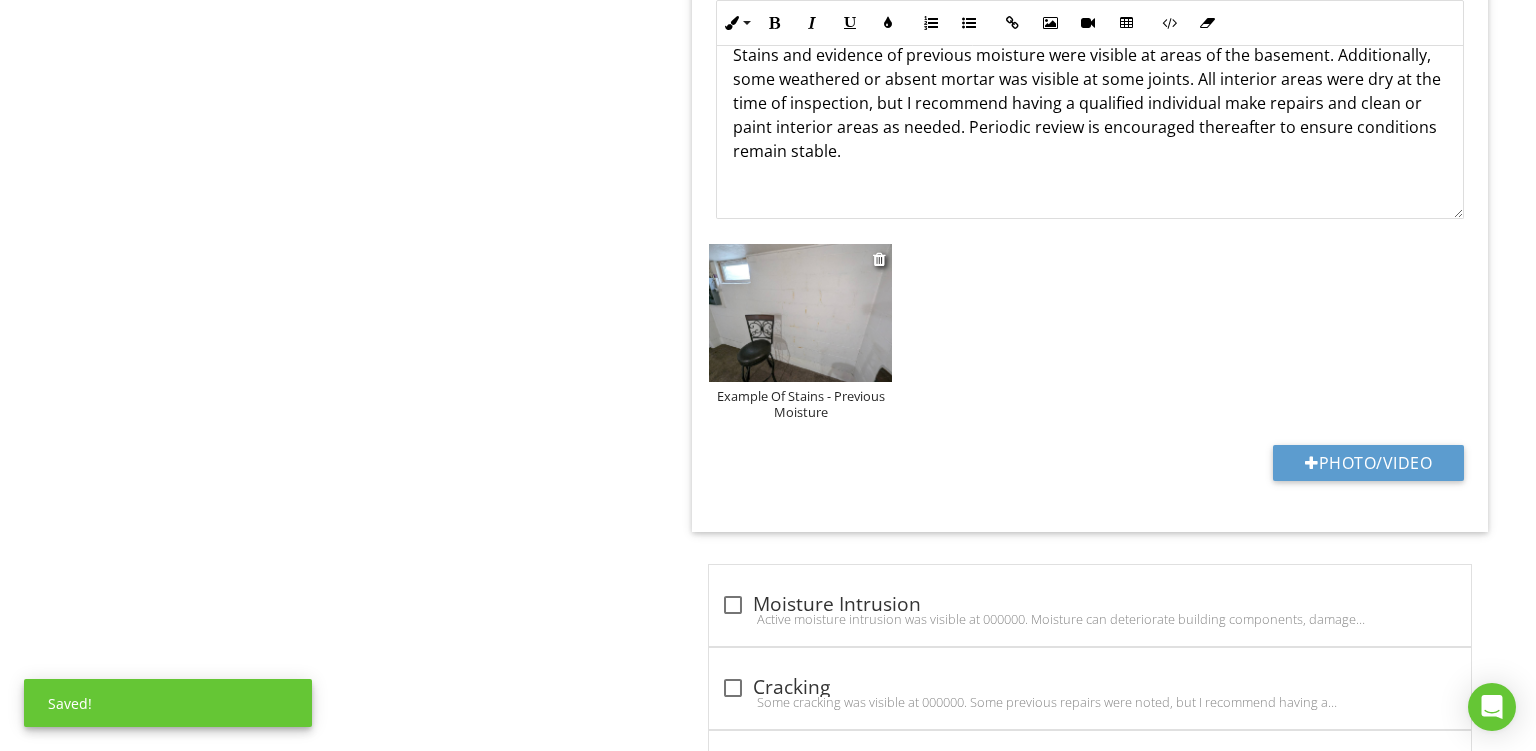 click at bounding box center (800, 313) 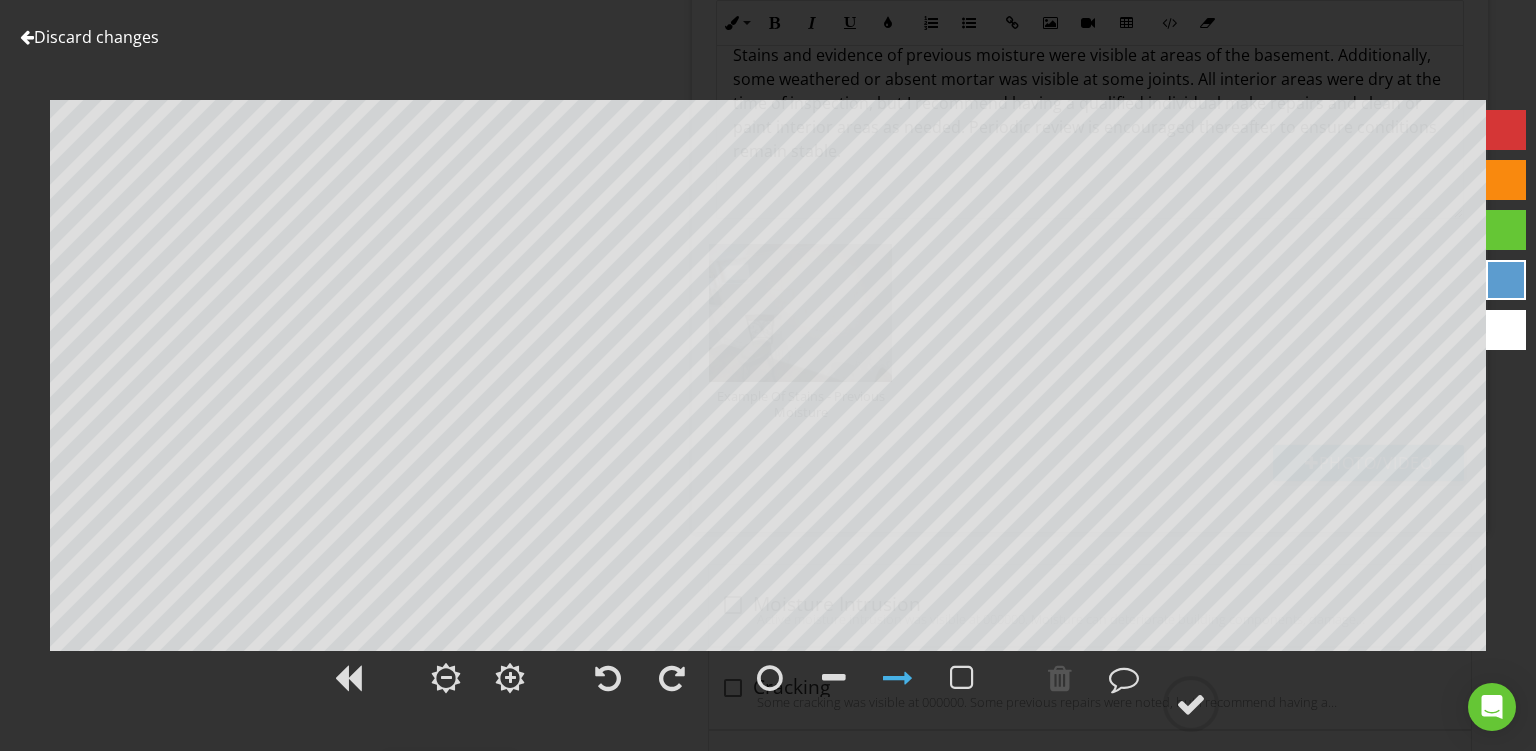 click at bounding box center [1506, 180] 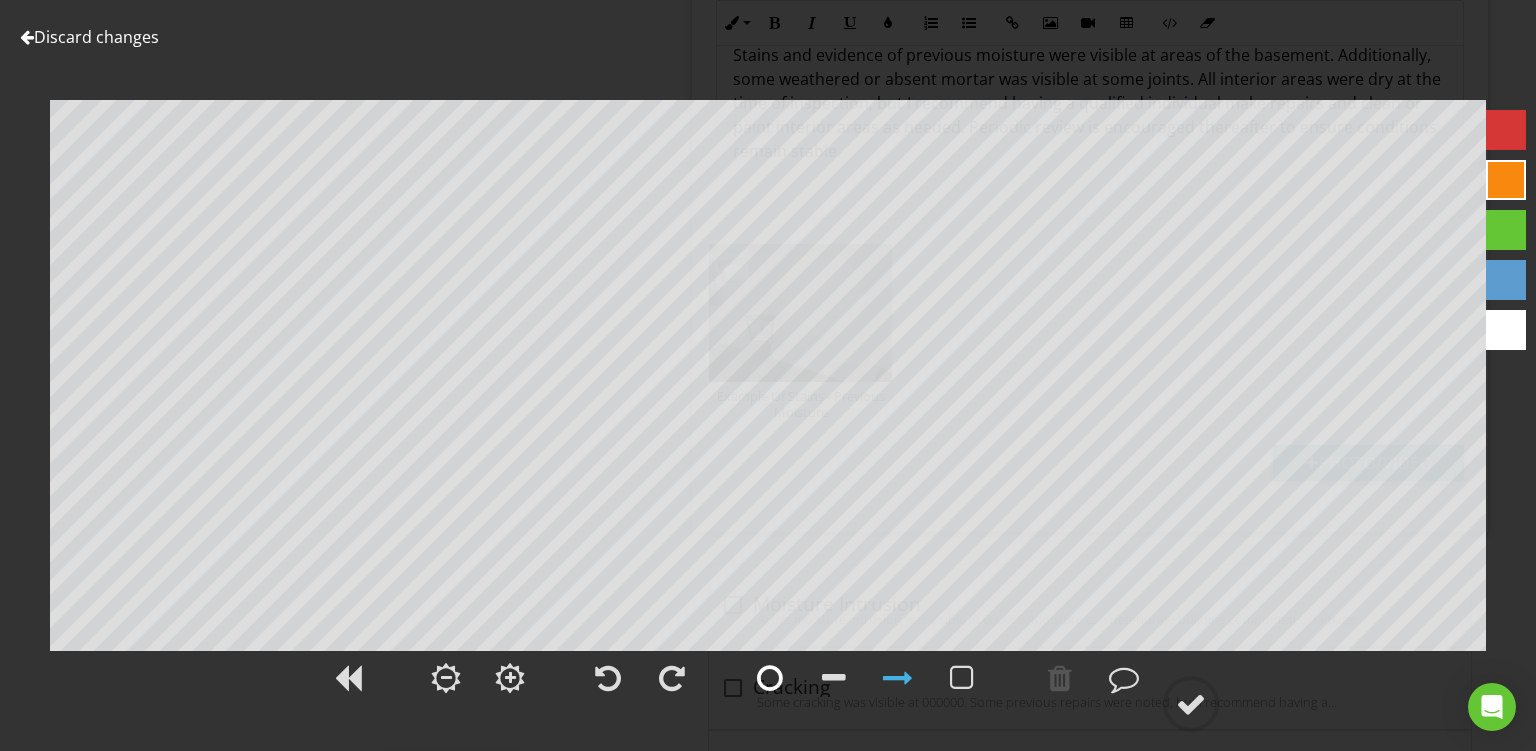 click at bounding box center (770, 678) 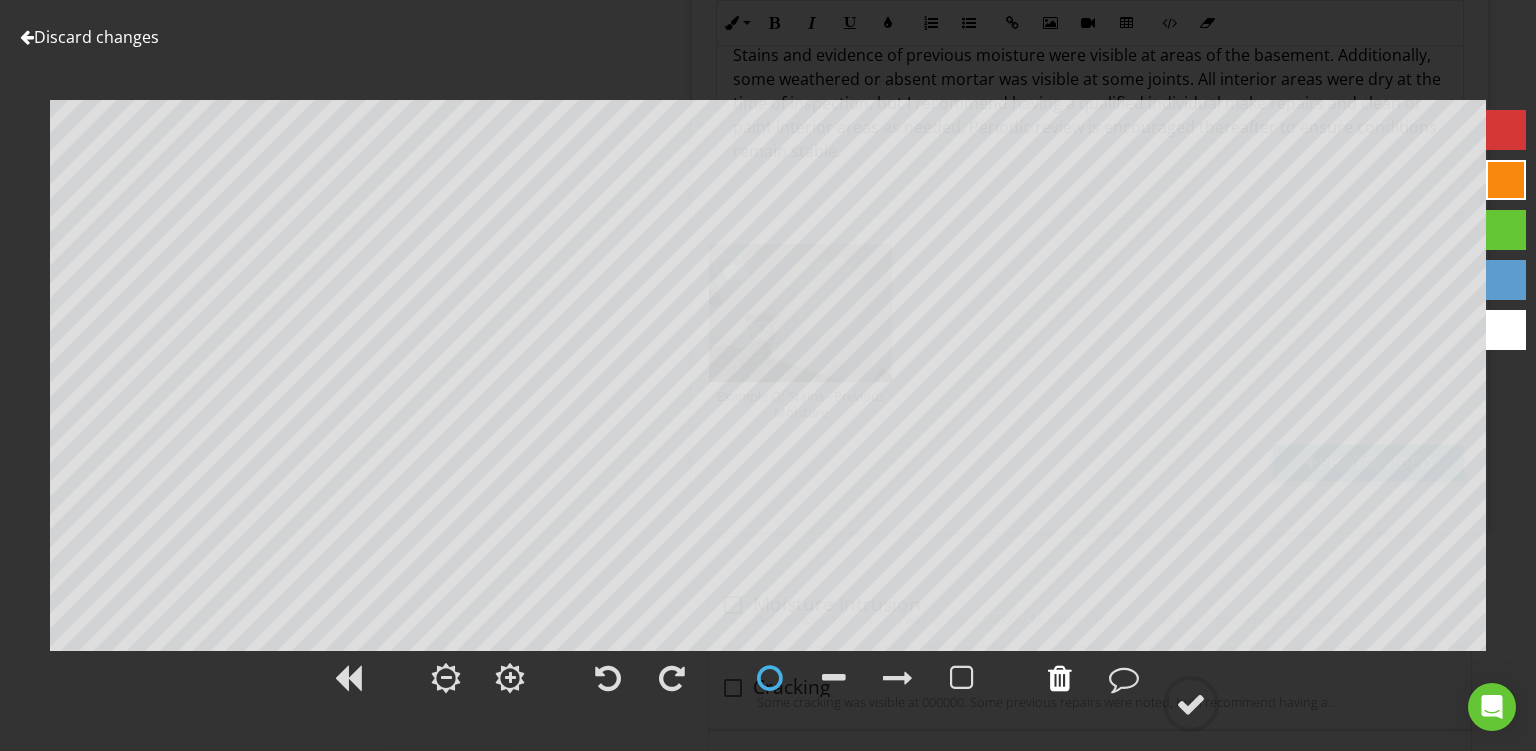 click at bounding box center (1060, 678) 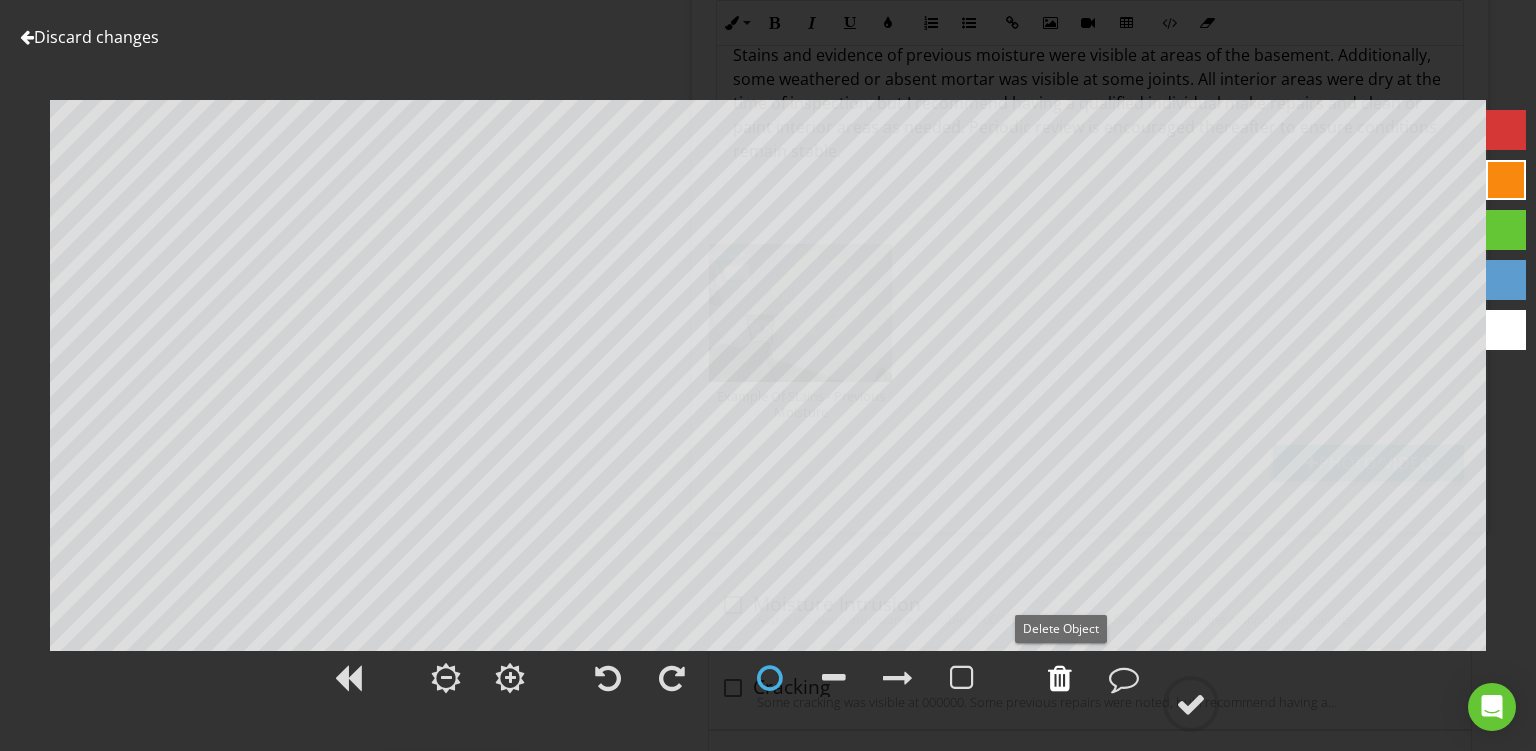 click at bounding box center (1060, 678) 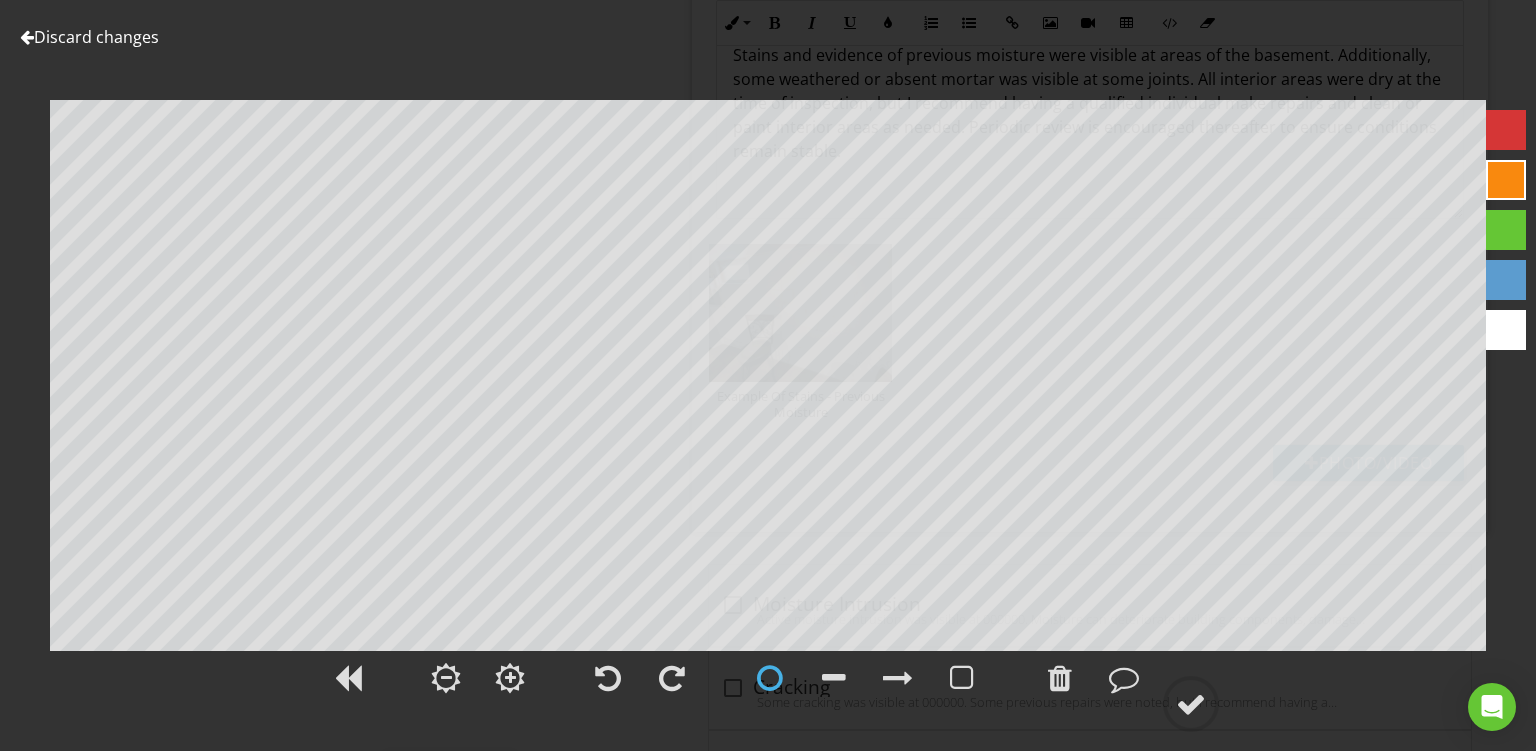 click at bounding box center (770, 678) 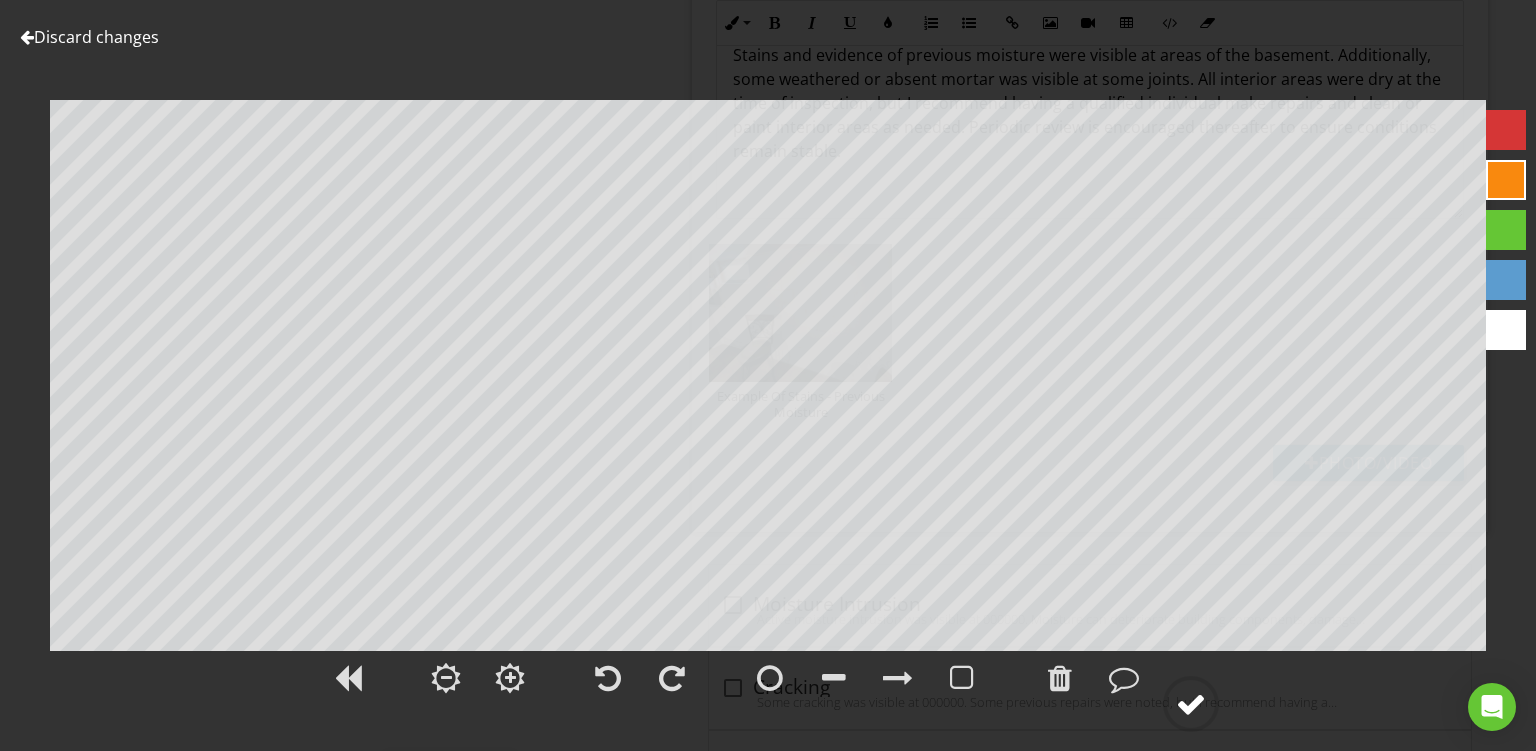 click at bounding box center (1191, 704) 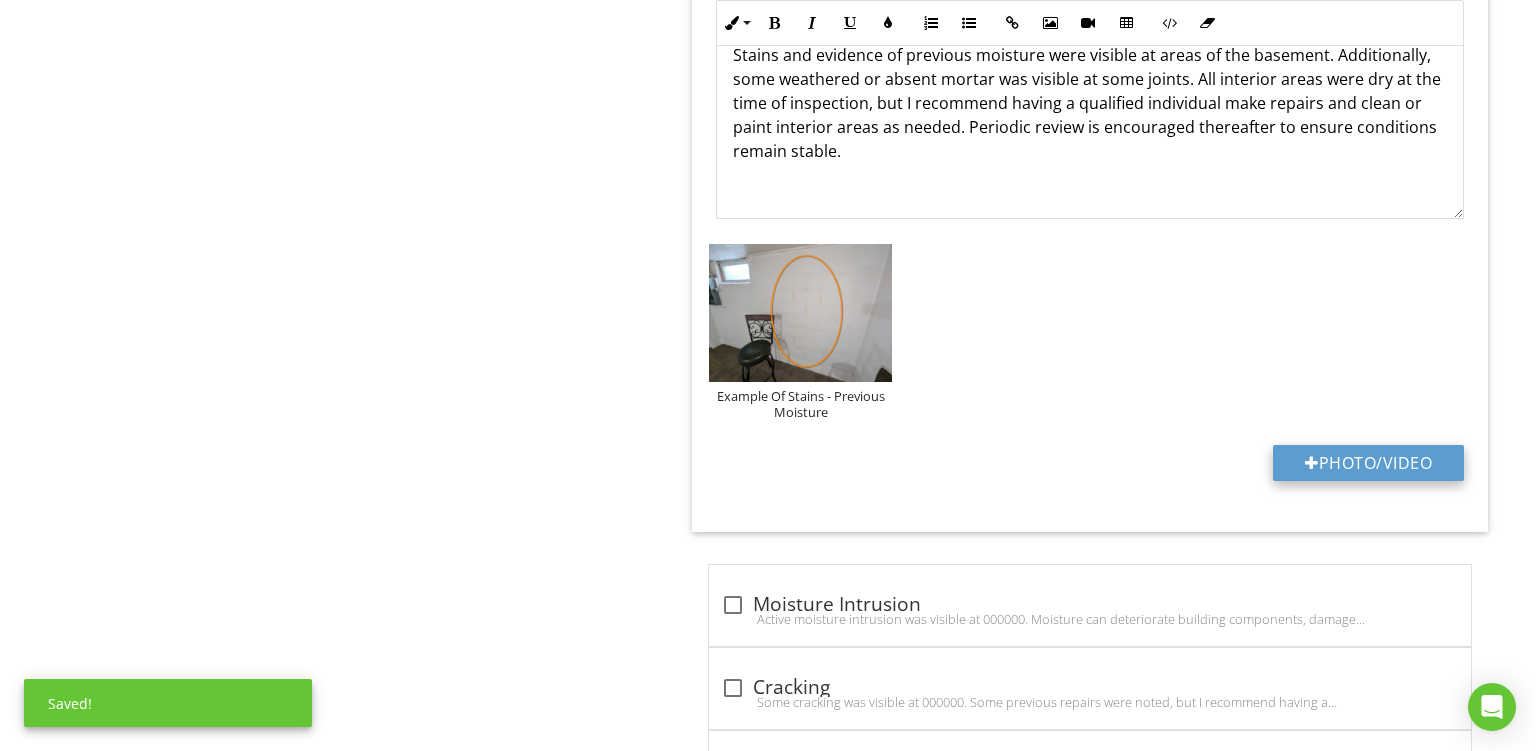 click on "Photo/Video" at bounding box center (1368, 463) 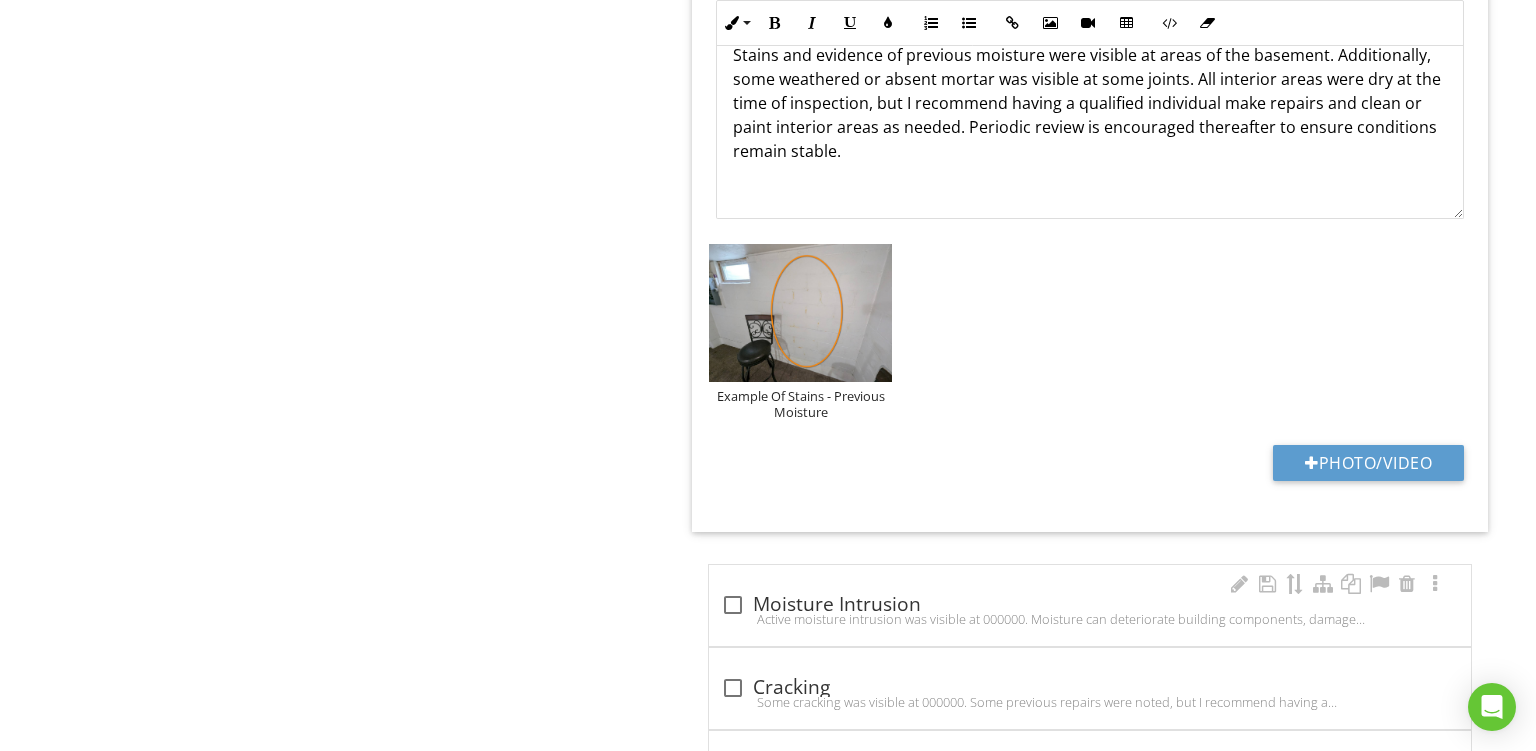 type on "C:\fakepath\PXL_20250727_180729618.jpg" 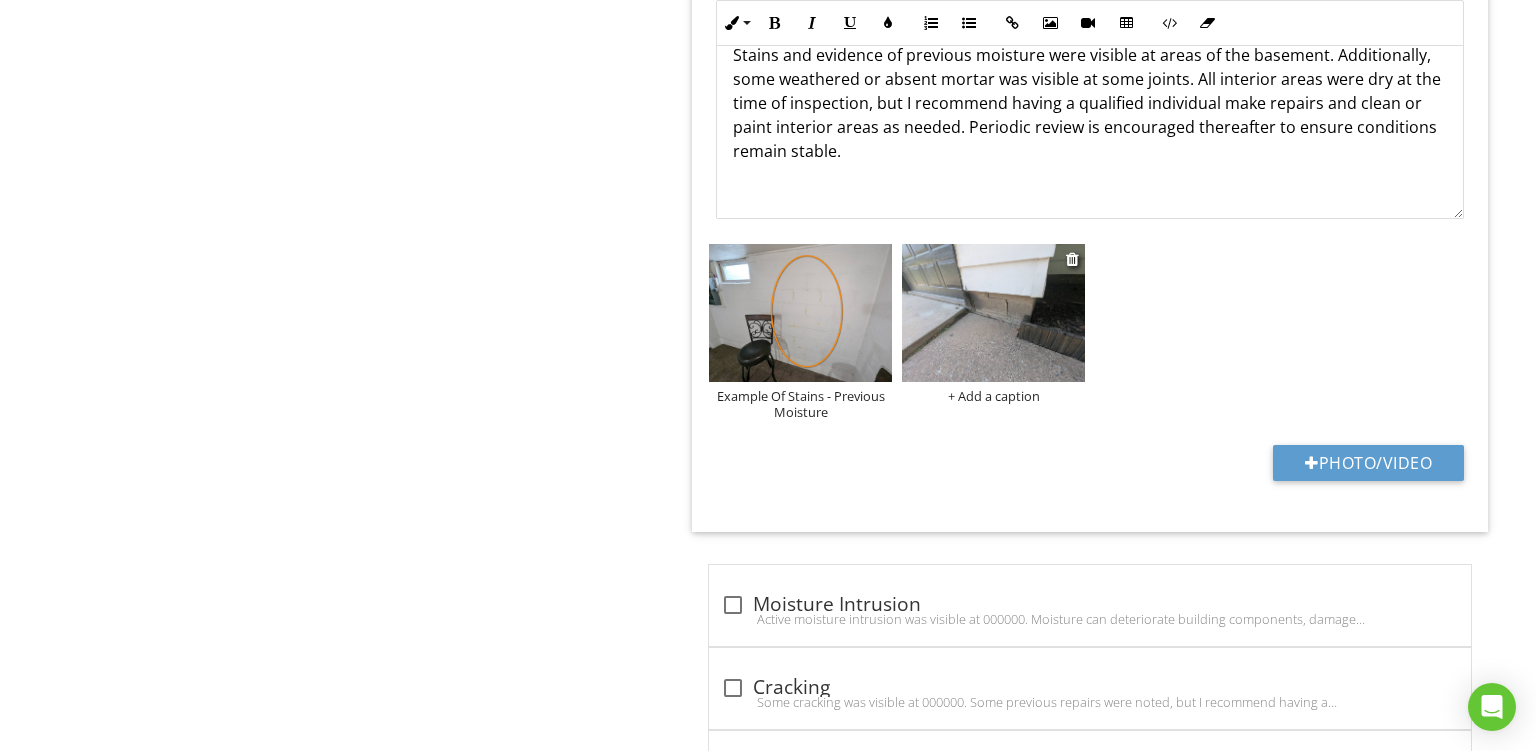 click on "+ Add a caption" at bounding box center [993, 396] 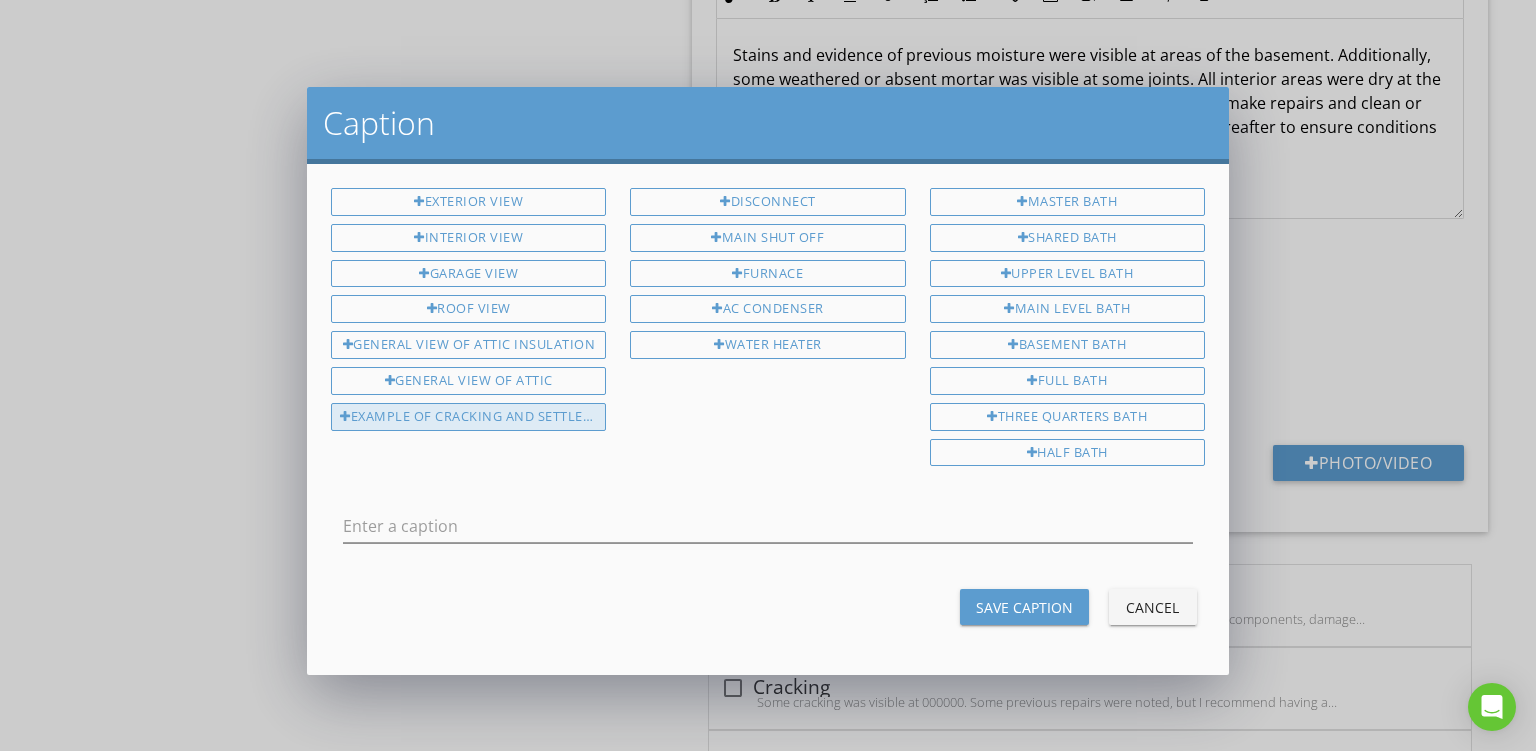 click on "Example Of Cracking And Settlement" at bounding box center (468, 417) 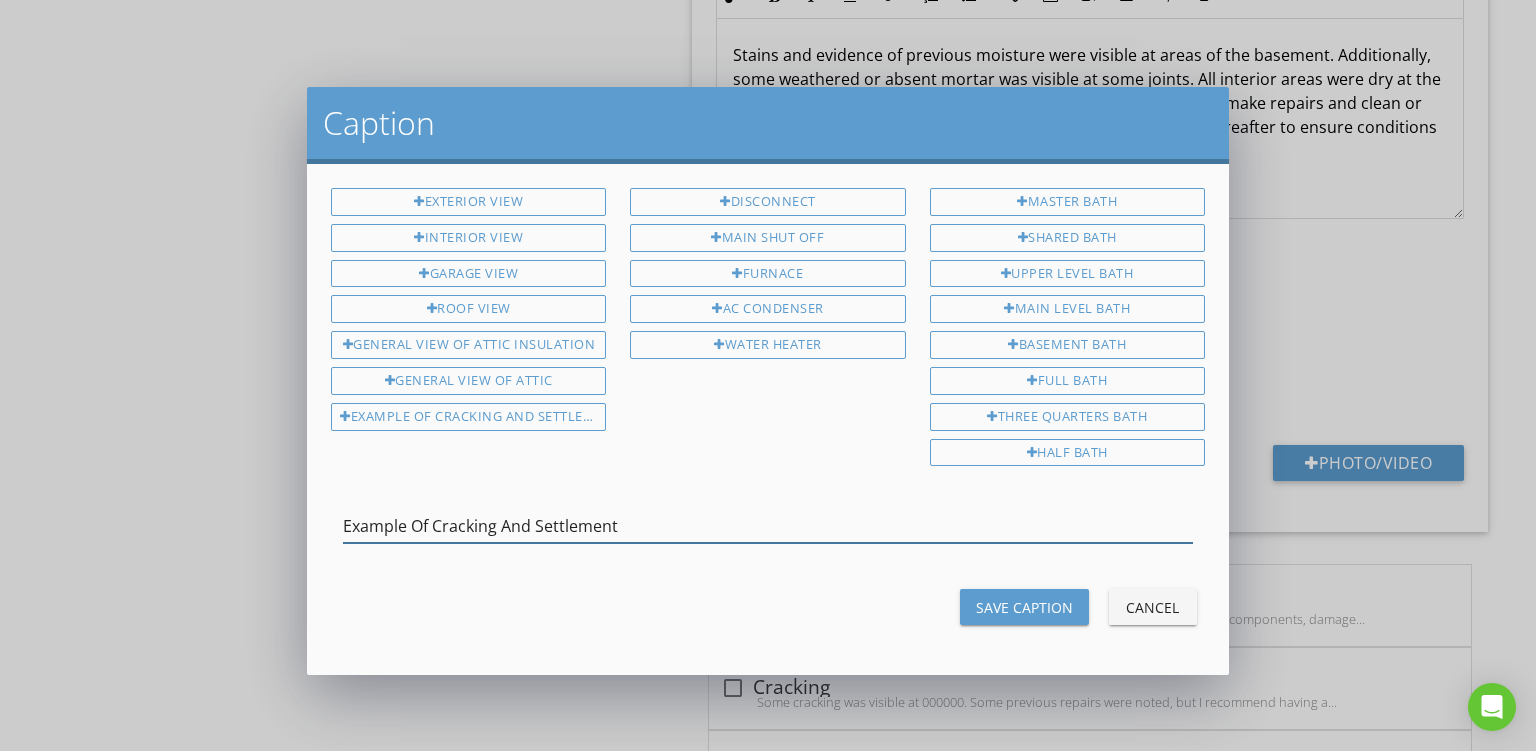 drag, startPoint x: 434, startPoint y: 512, endPoint x: 1275, endPoint y: 642, distance: 850.9882 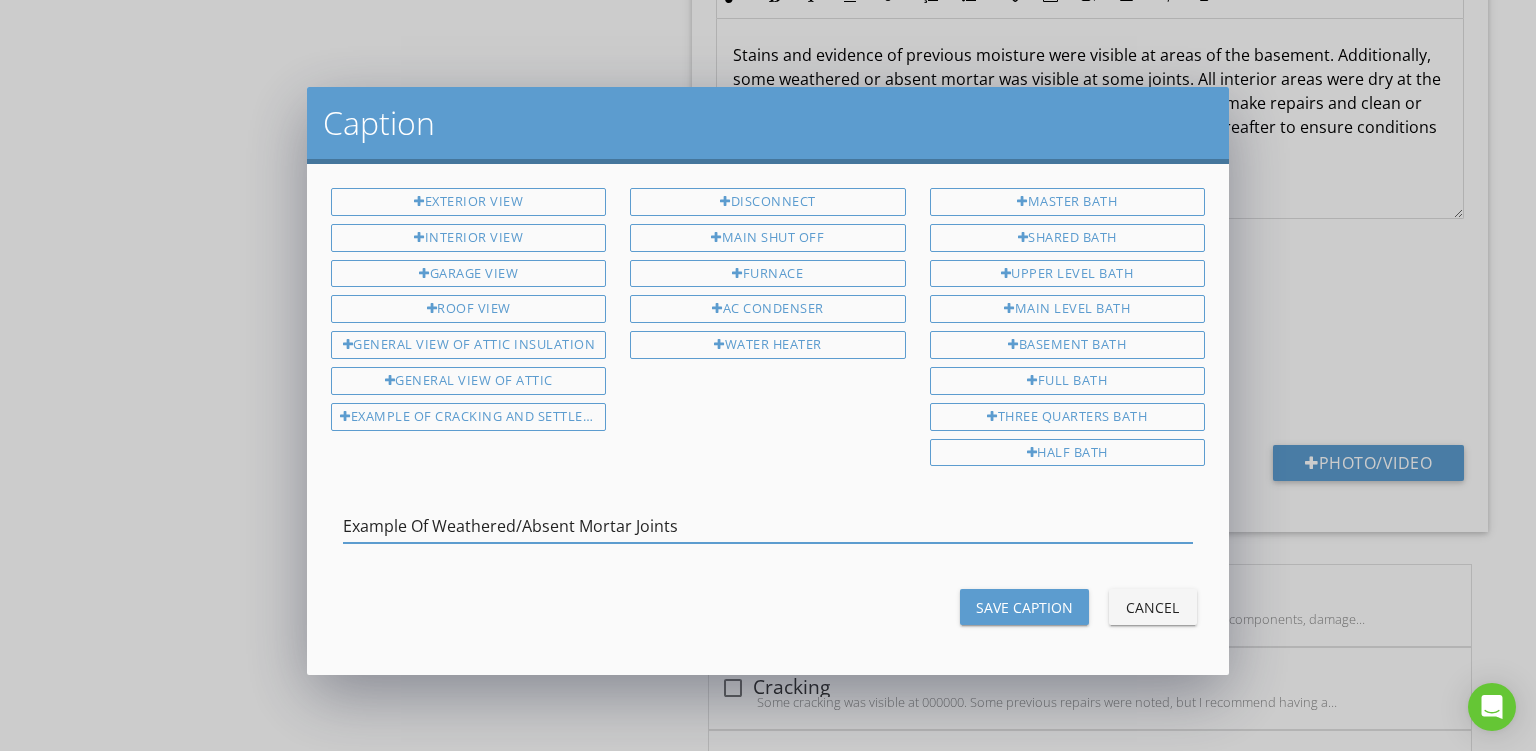 type on "Example Of Weathered/Absent Mortar Joints" 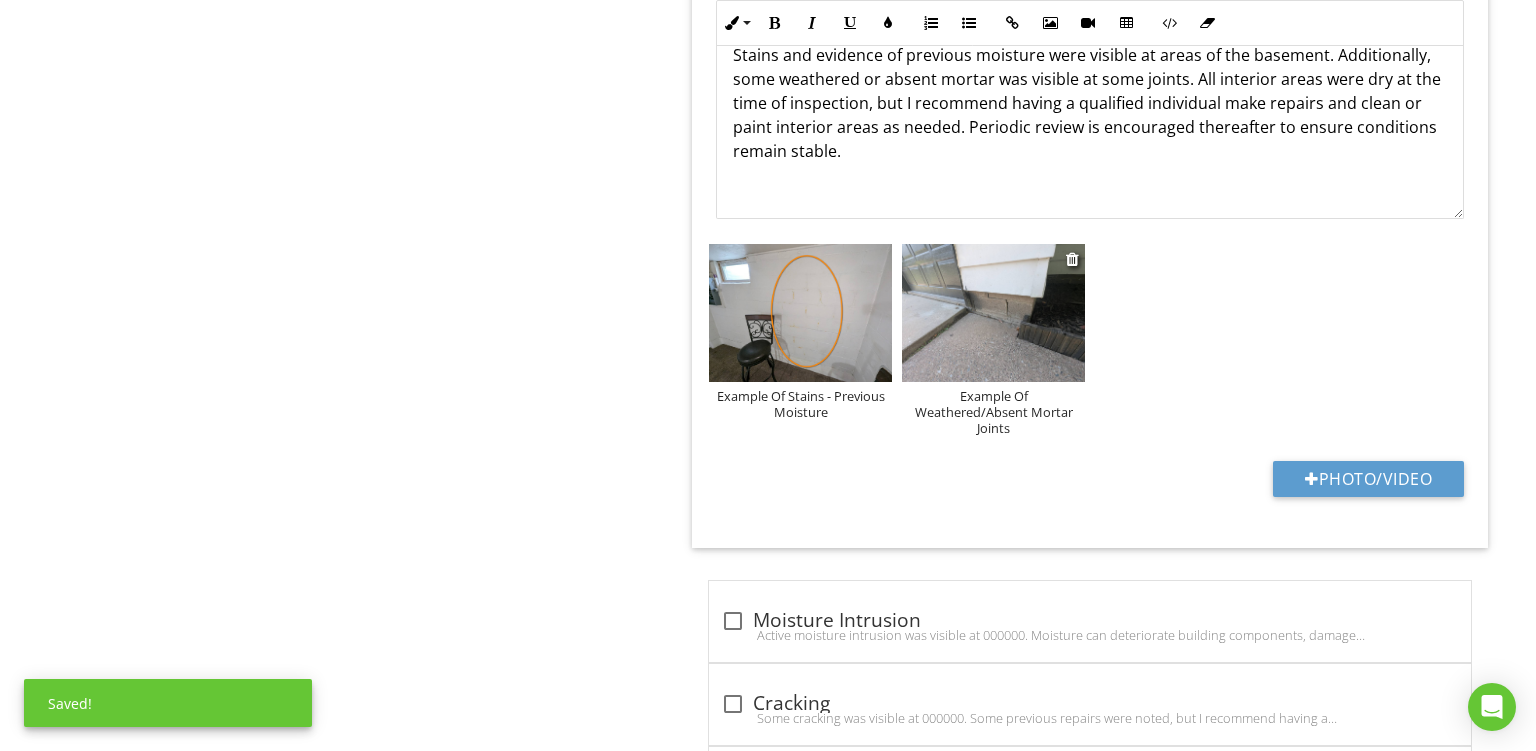 click at bounding box center (993, 313) 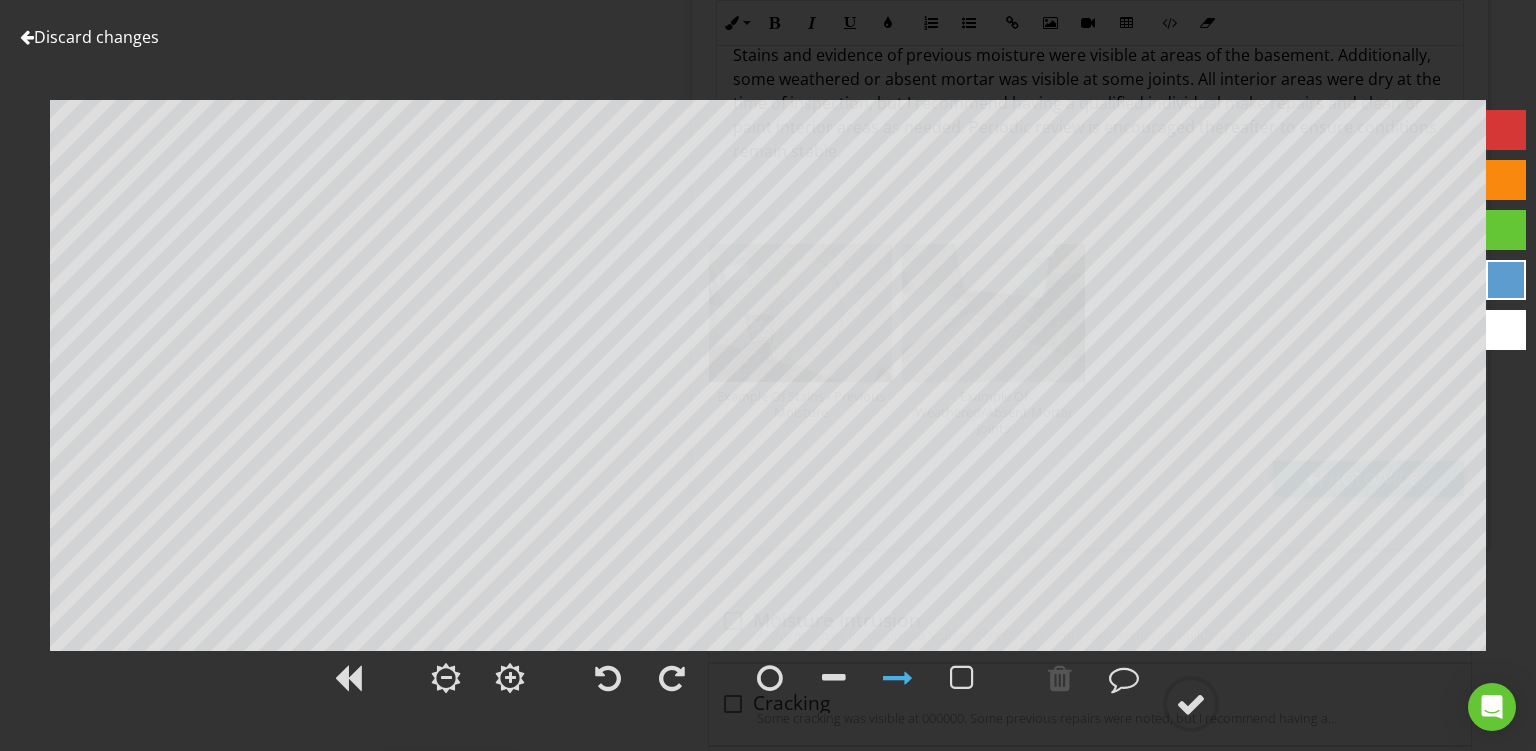 click at bounding box center (1506, 180) 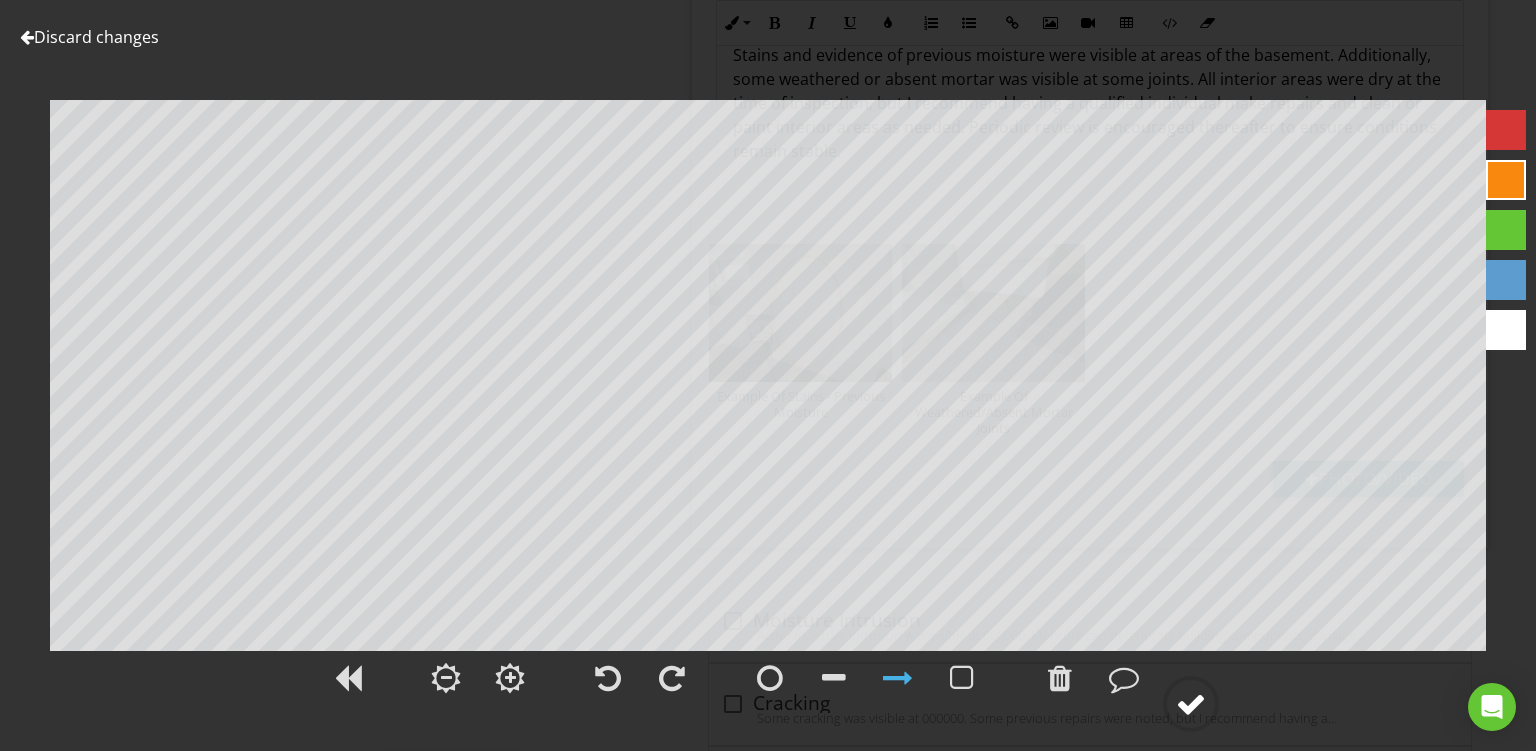 click at bounding box center [1191, 704] 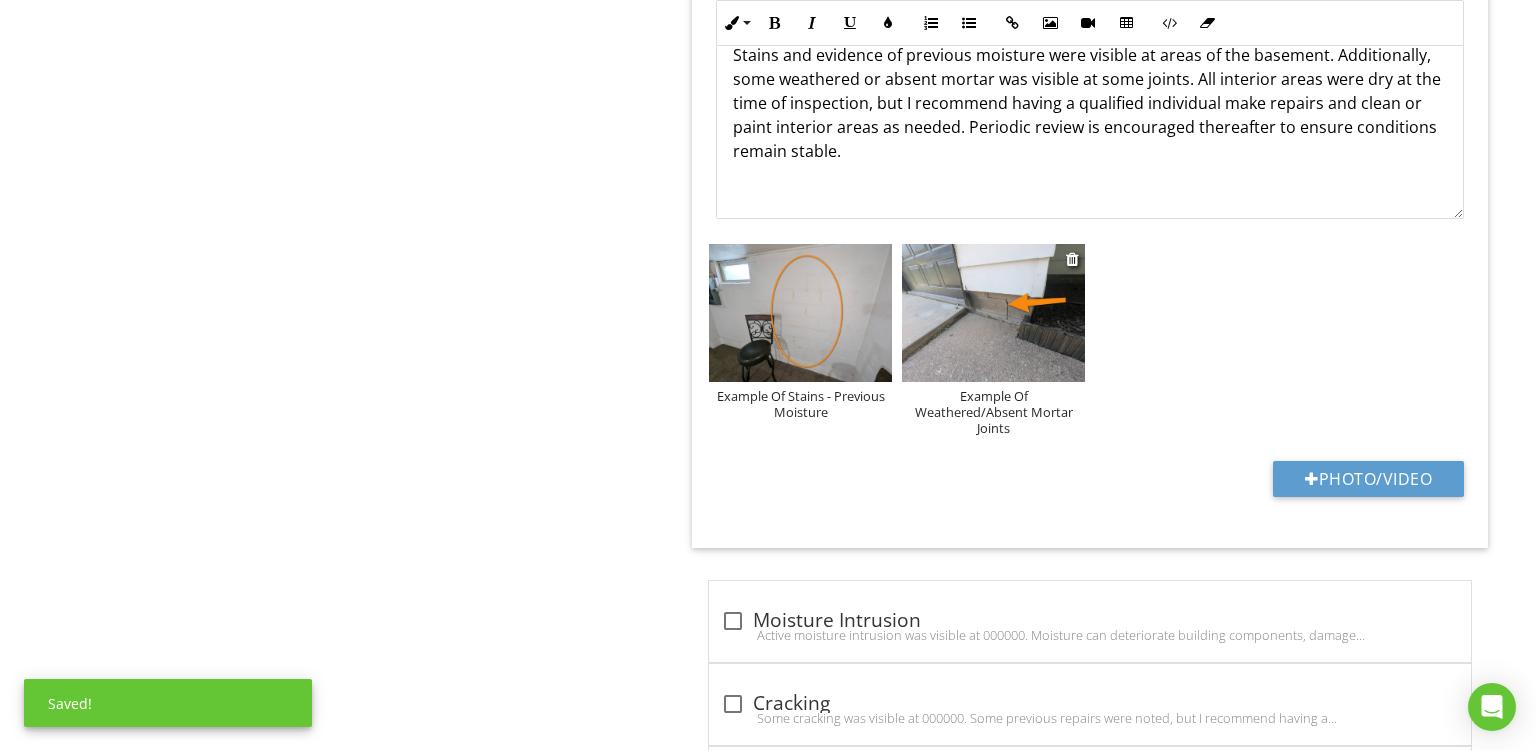 click on "Example Of Weathered/Absent Mortar Joints" at bounding box center [993, 412] 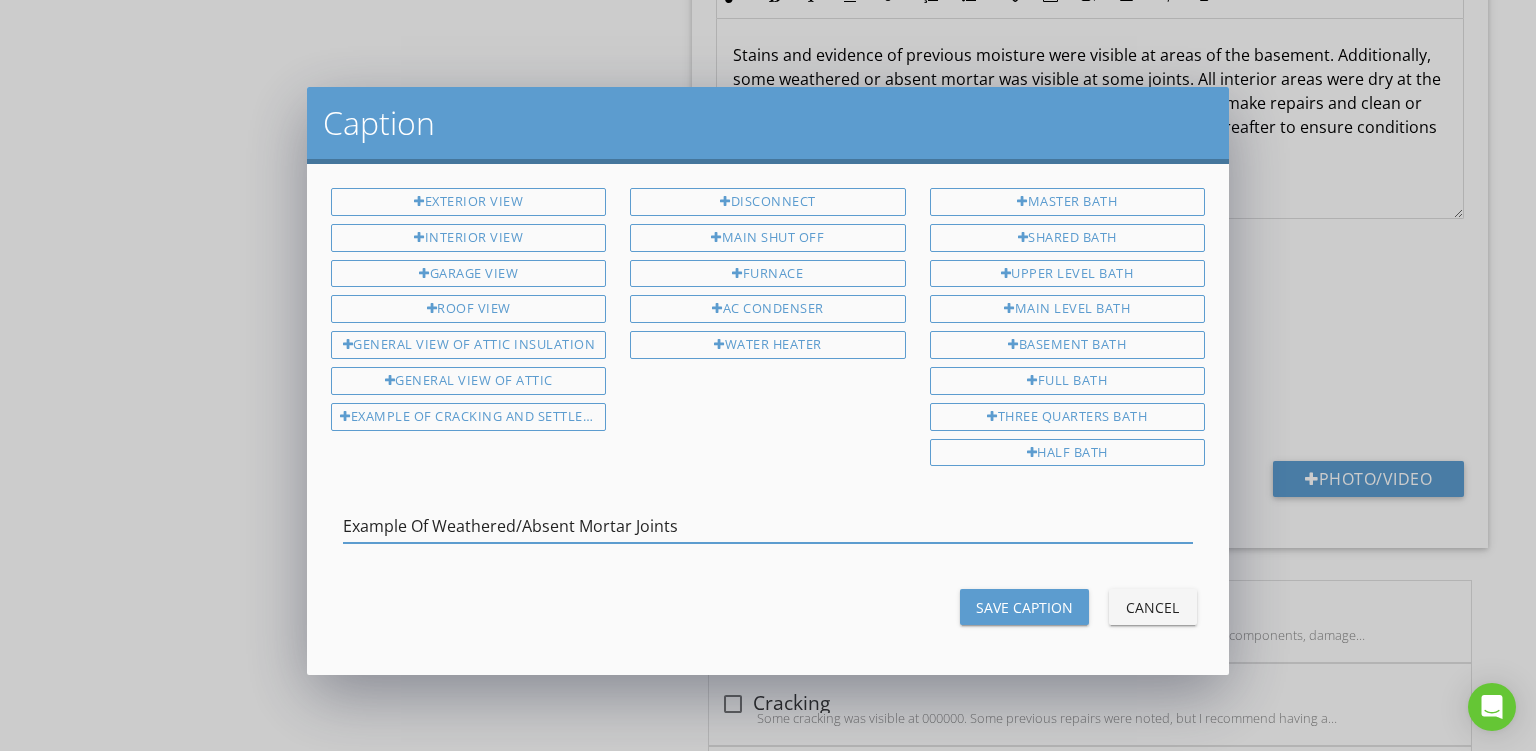 click on "Example Of Weathered/Absent Mortar Joints" at bounding box center [768, 526] 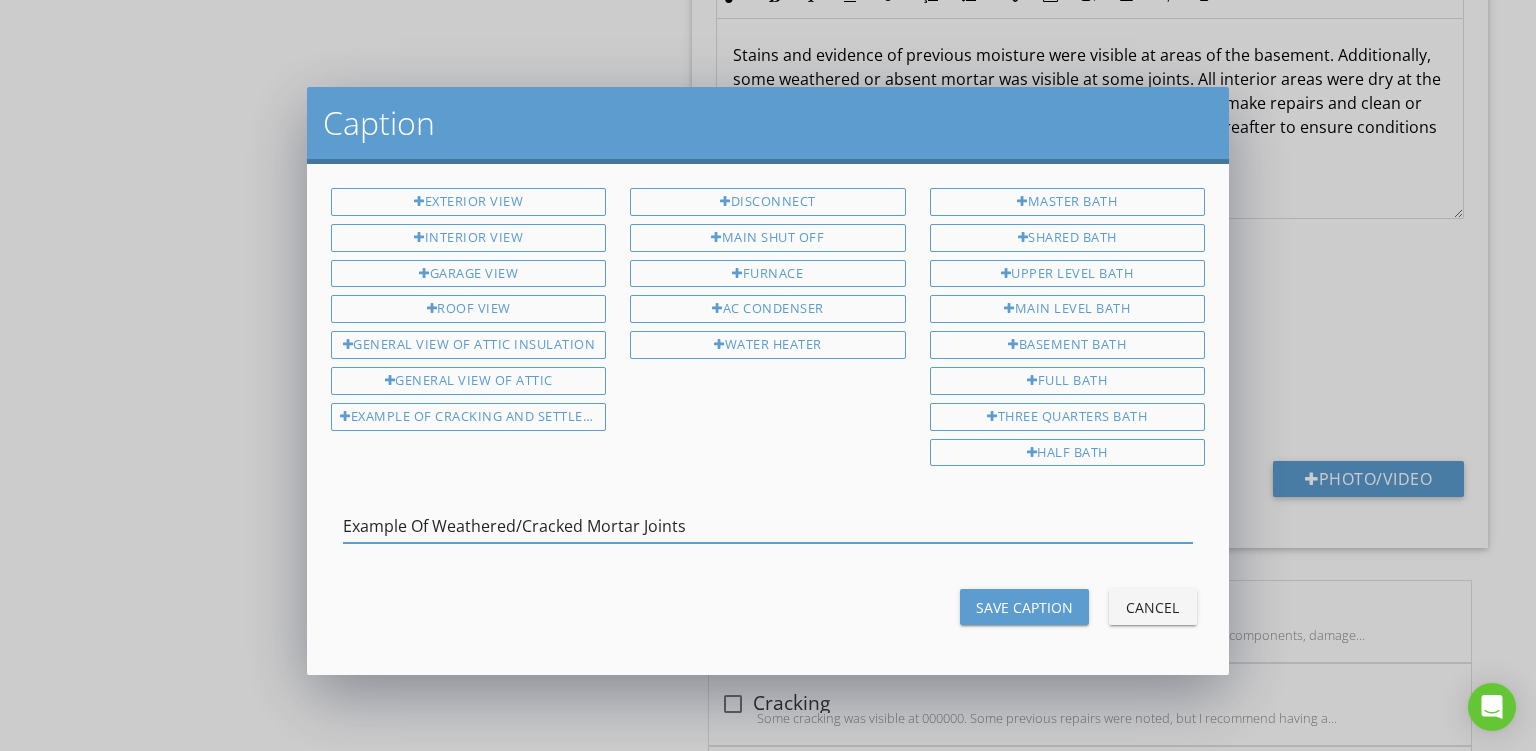 type on "Example Of Weathered/Cracked Mortar Joints" 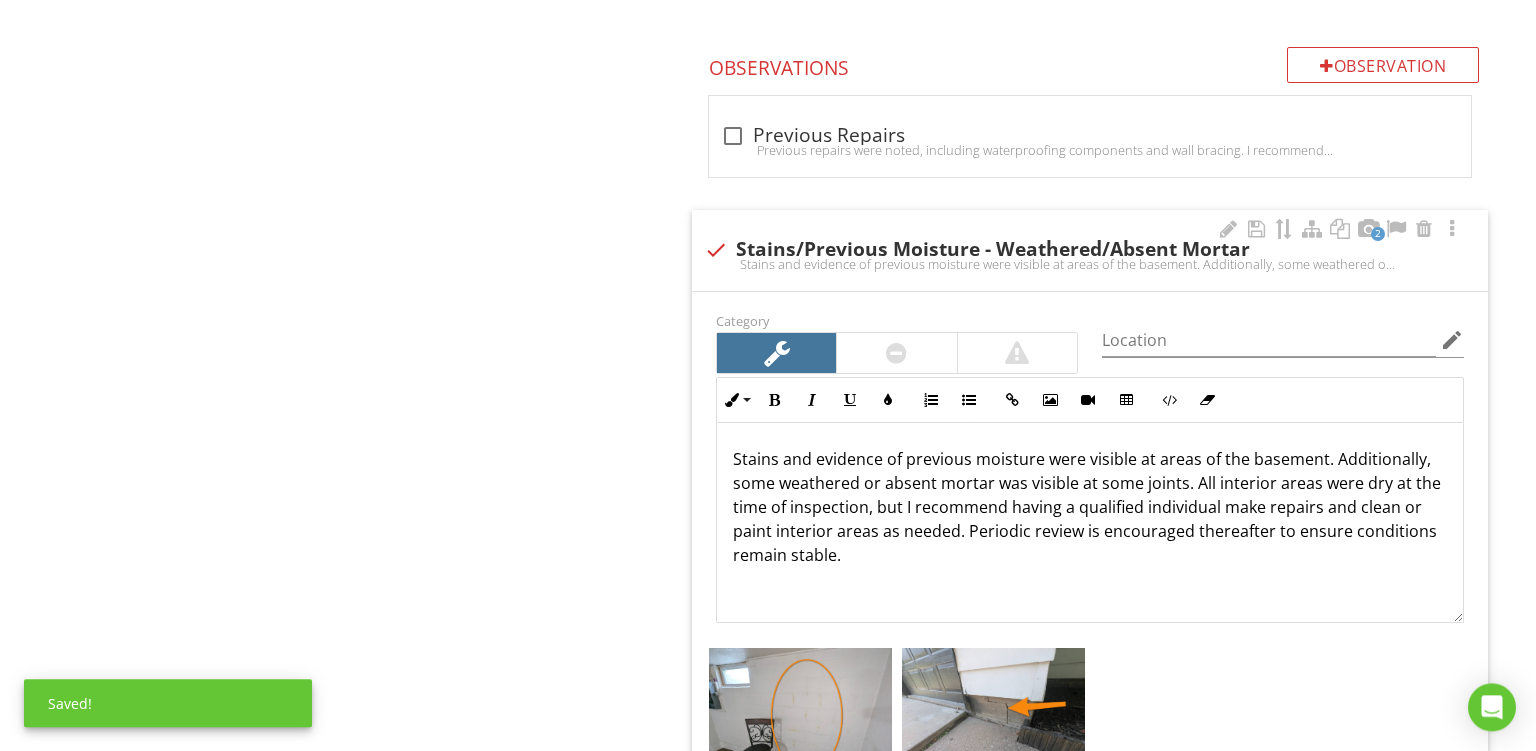 scroll, scrollTop: 2303, scrollLeft: 0, axis: vertical 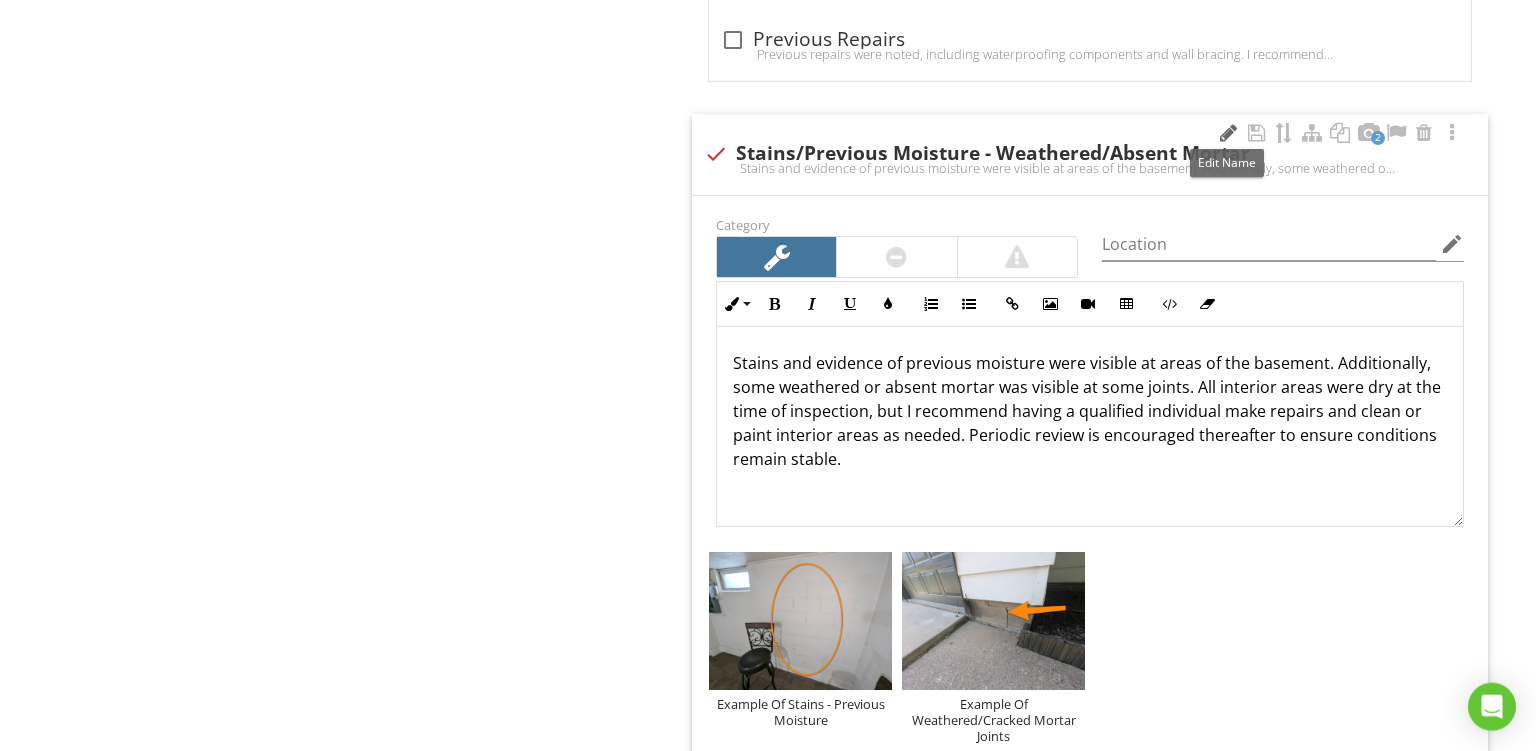 click at bounding box center (1228, 133) 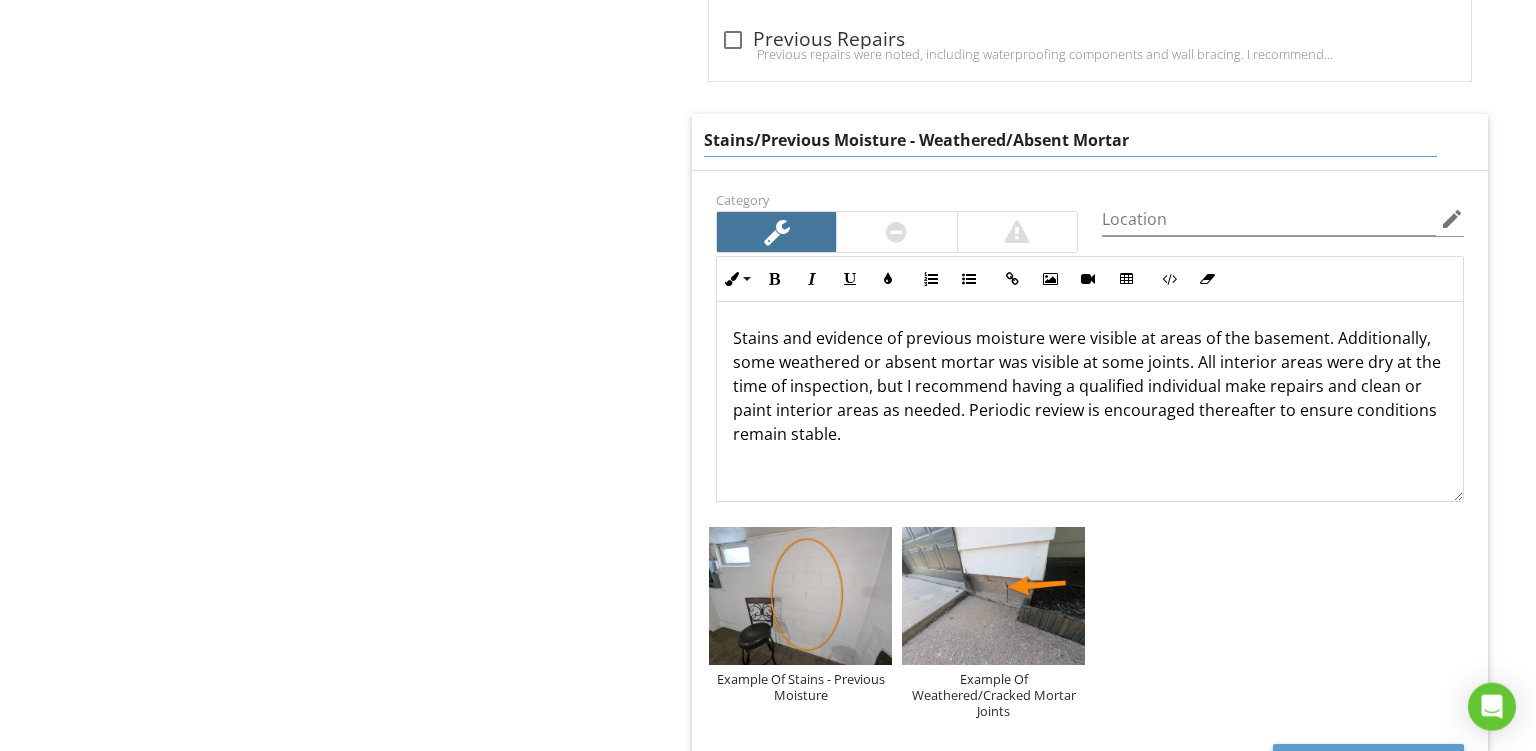 click on "Stains/Previous Moisture - Weathered/Absent Mortar" at bounding box center [1070, 140] 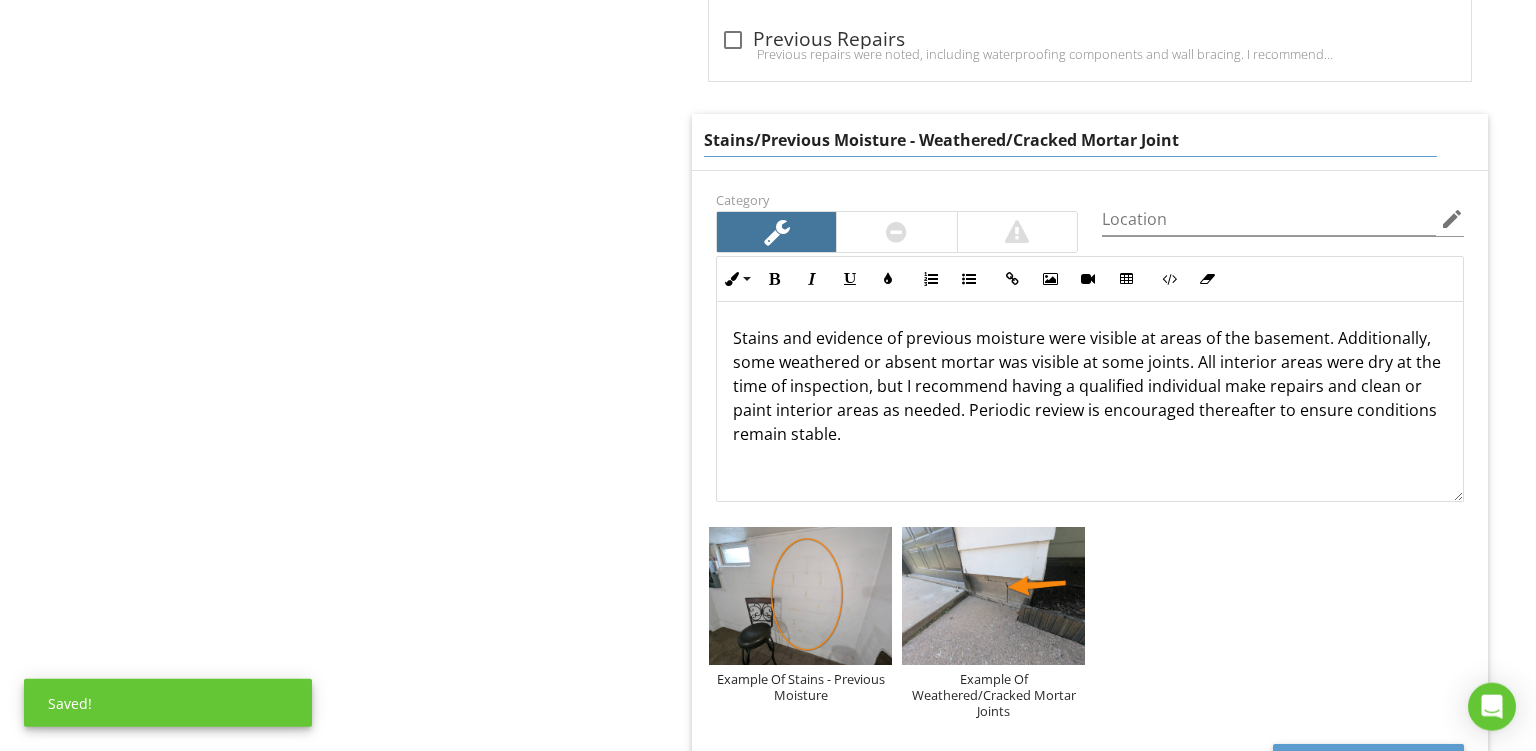 type on "Stains/Previous Moisture - Weathered/Cracked Mortar Joints" 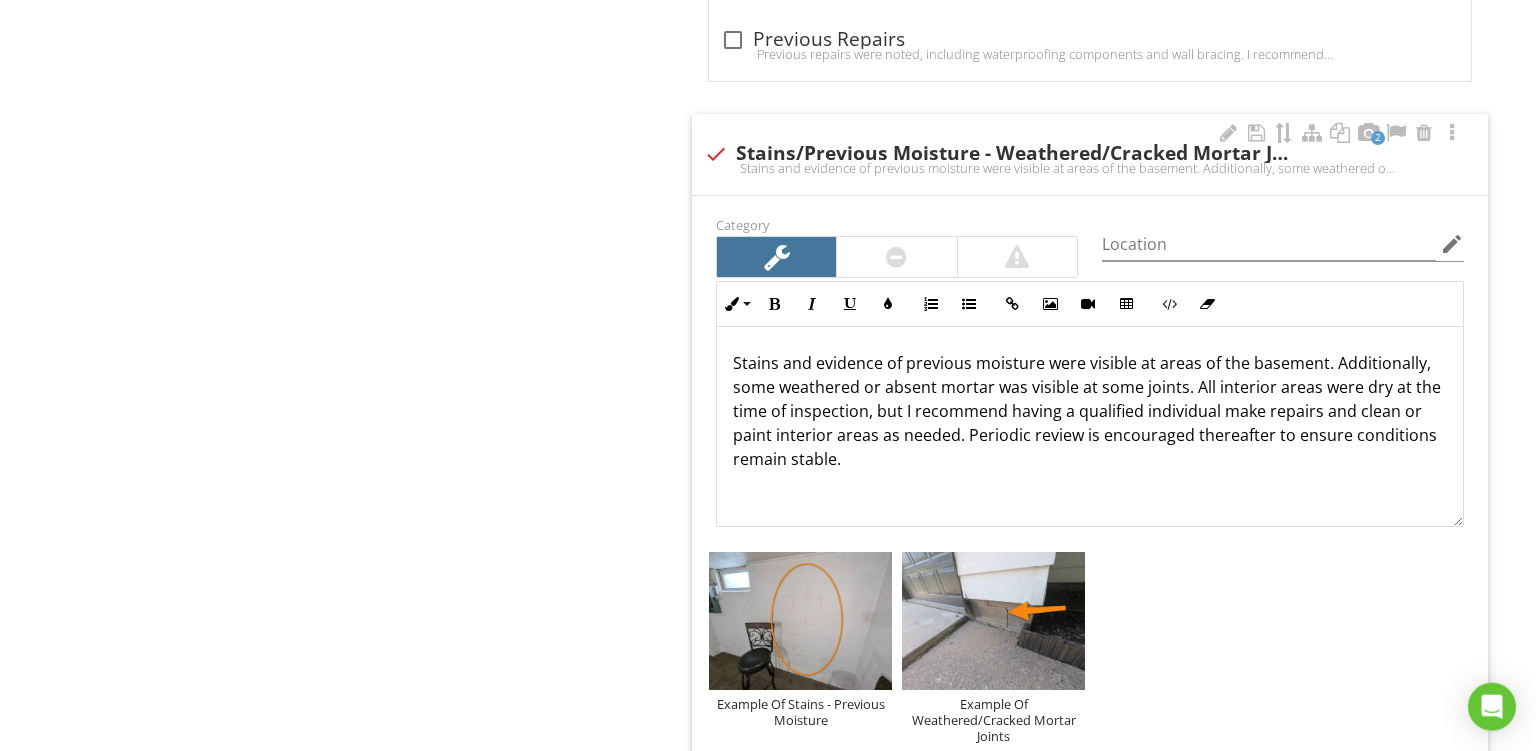 click on "Stains and evidence of previous moisture were visible at areas of the basement. Additionally, some weathered or absent mortar was visible at some joints. All interior areas were dry at the time of inspection, but I recommend having a qualified individual make repairs and clean or paint interior areas as needed. Periodic review is encouraged thereafter to ensure conditions remain stable." at bounding box center [1090, 411] 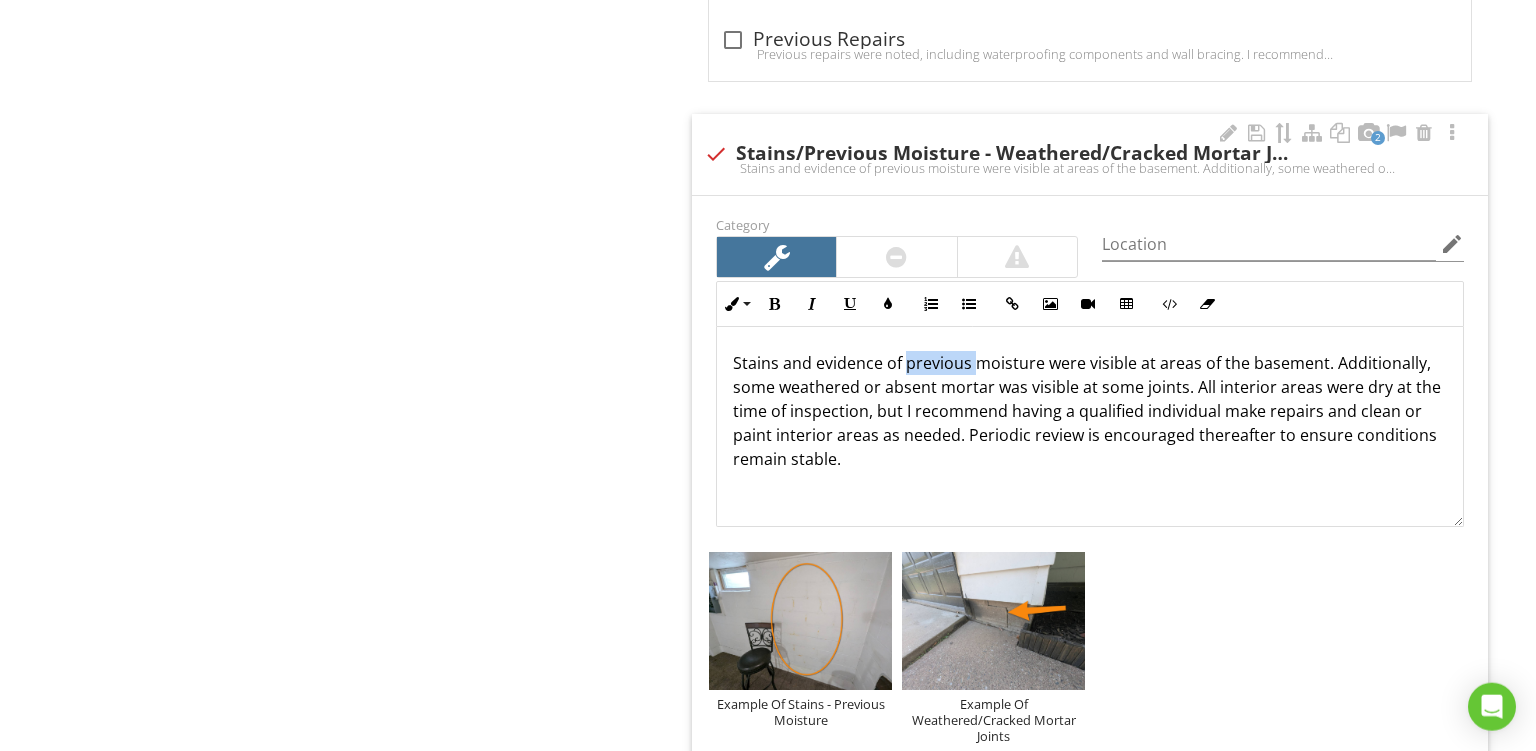 click on "Stains and evidence of previous moisture were visible at areas of the basement. Additionally, some weathered or absent mortar was visible at some joints. All interior areas were dry at the time of inspection, but I recommend having a qualified individual make repairs and clean or paint interior areas as needed. Periodic review is encouraged thereafter to ensure conditions remain stable." at bounding box center (1090, 411) 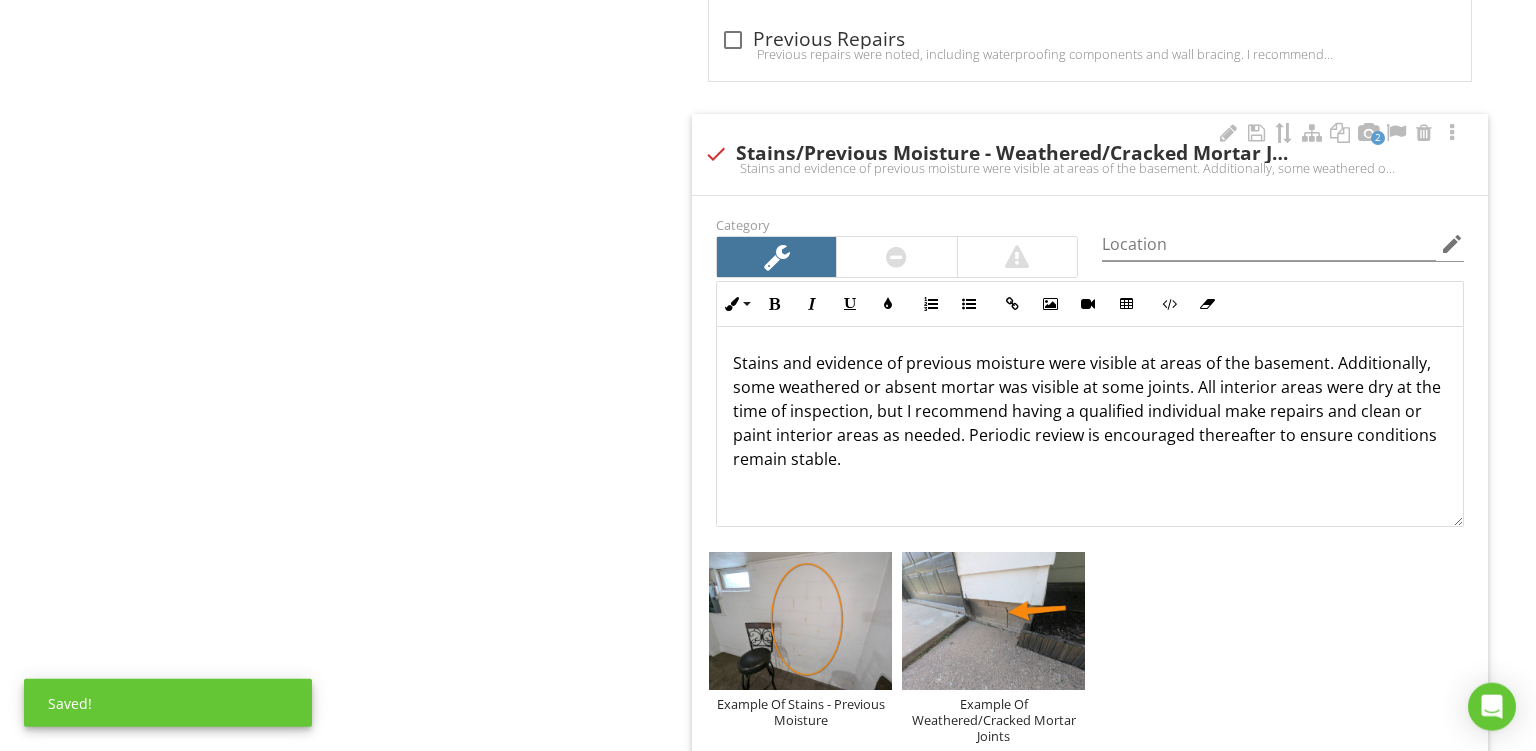 click on "Stains and evidence of previous moisture were visible at areas of the basement. Additionally, some weathered or absent mortar was visible at some joints. All interior areas were dry at the time of inspection, but I recommend having a qualified individual make repairs and clean or paint interior areas as needed. Periodic review is encouraged thereafter to ensure conditions remain stable." at bounding box center [1090, 411] 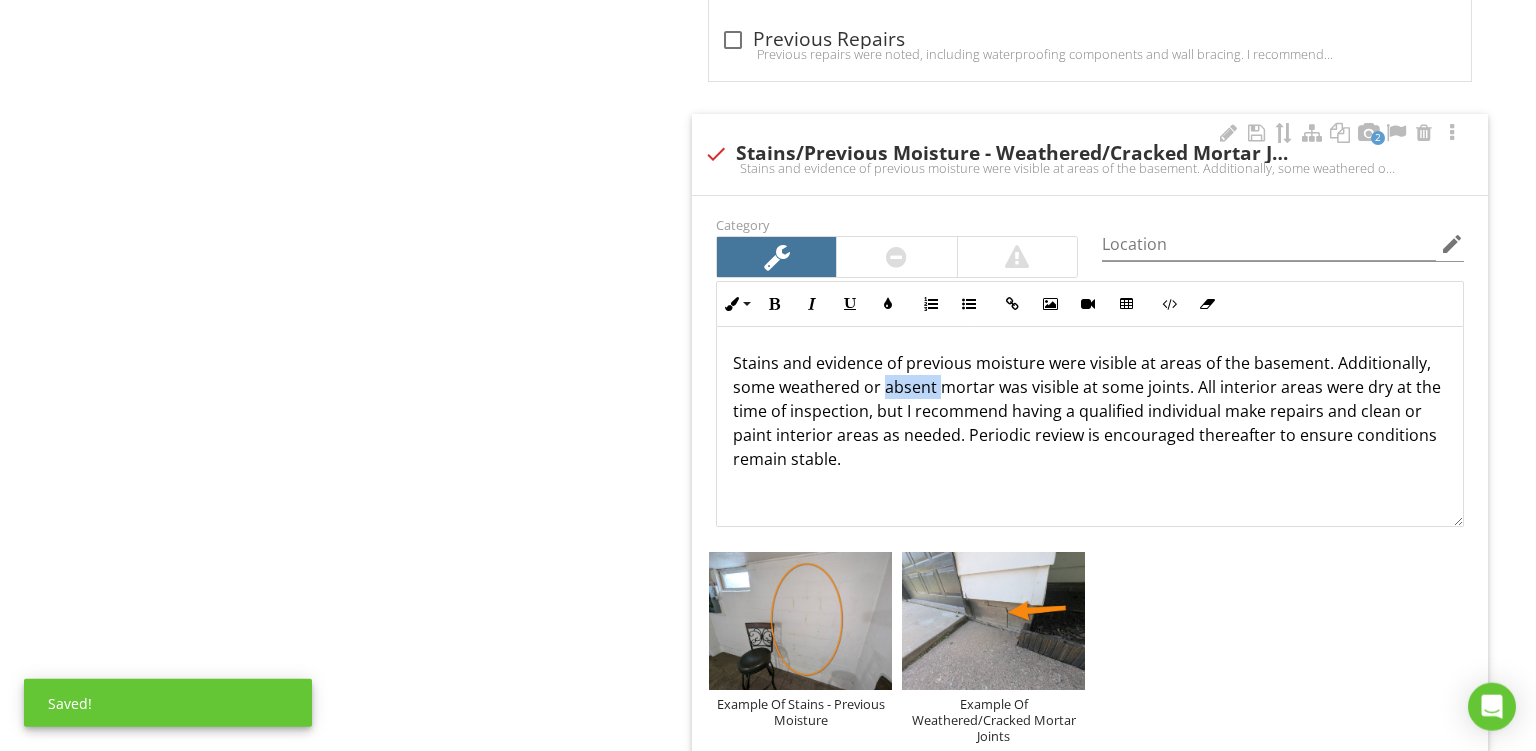 click on "Stains and evidence of previous moisture were visible at areas of the basement. Additionally, some weathered or absent mortar was visible at some joints. All interior areas were dry at the time of inspection, but I recommend having a qualified individual make repairs and clean or paint interior areas as needed. Periodic review is encouraged thereafter to ensure conditions remain stable." at bounding box center (1090, 411) 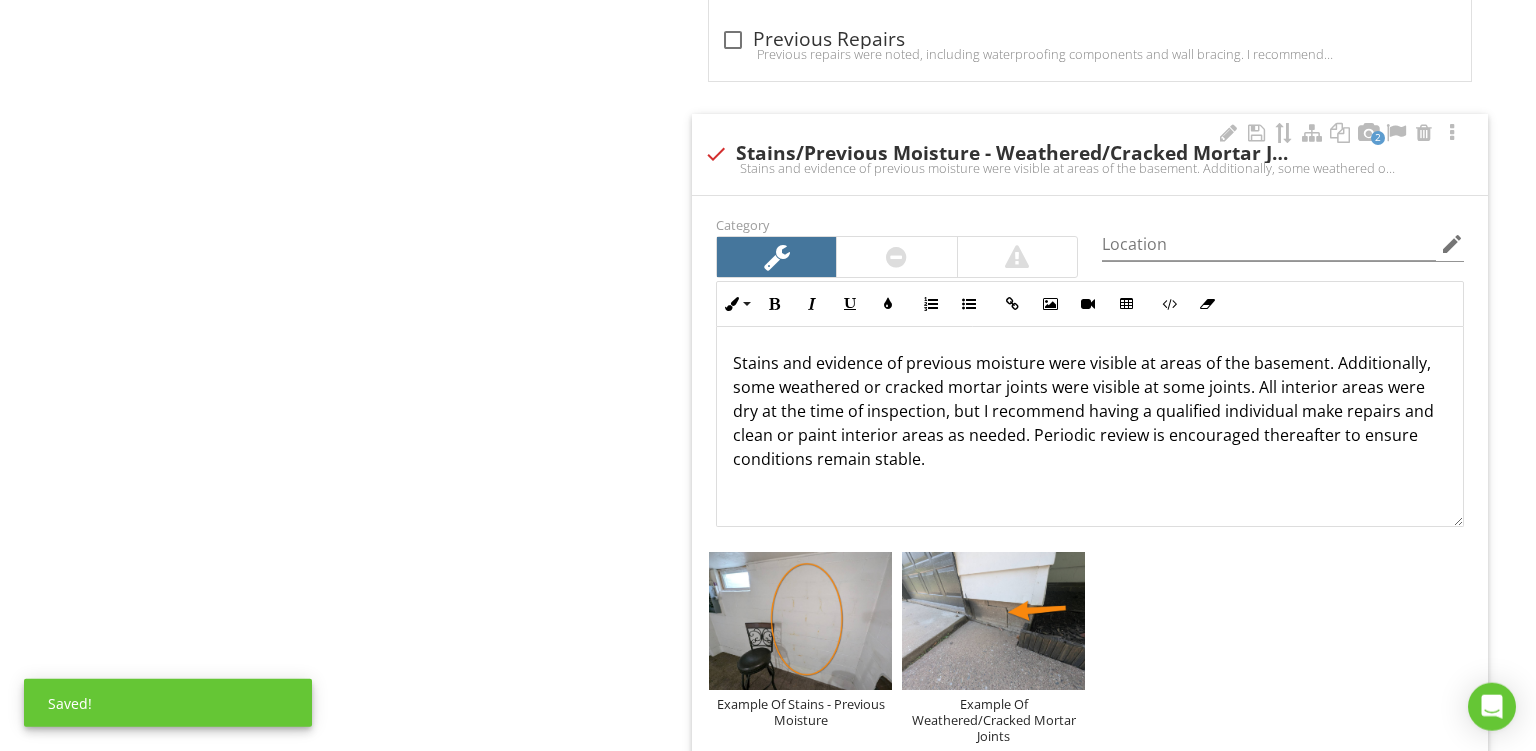 click on "Stains and evidence of previous moisture were visible at areas of the basement. Additionally, some weathered or cracked mortar joints were visible at some joints. All interior areas were dry at the time of inspection, but I recommend having a qualified individual make repairs and clean or paint interior areas as needed. Periodic review is encouraged thereafter to ensure conditions remain stable." at bounding box center (1090, 411) 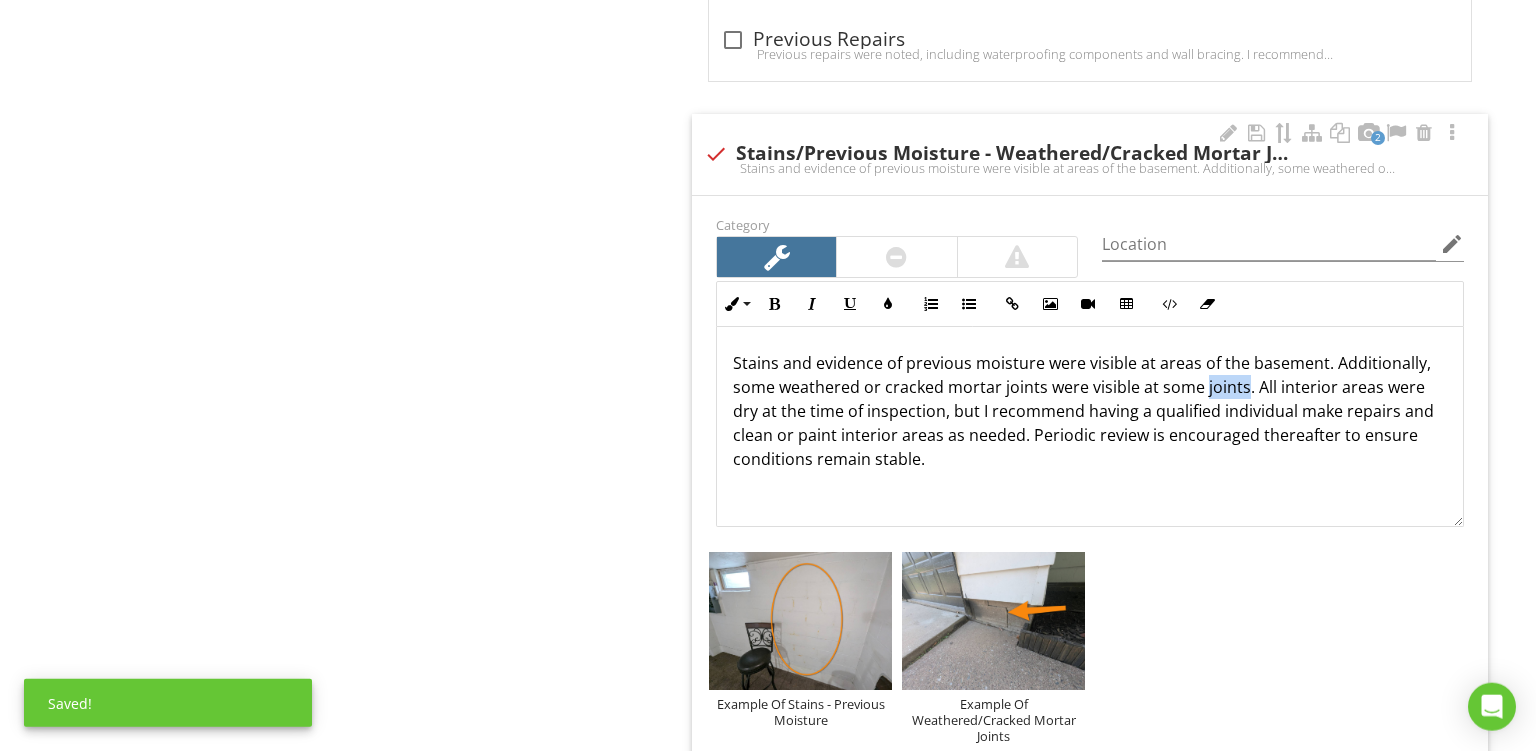click on "Stains and evidence of previous moisture were visible at areas of the basement. Additionally, some weathered or cracked mortar joints were visible at some joints. All interior areas were dry at the time of inspection, but I recommend having a qualified individual make repairs and clean or paint interior areas as needed. Periodic review is encouraged thereafter to ensure conditions remain stable." at bounding box center [1090, 411] 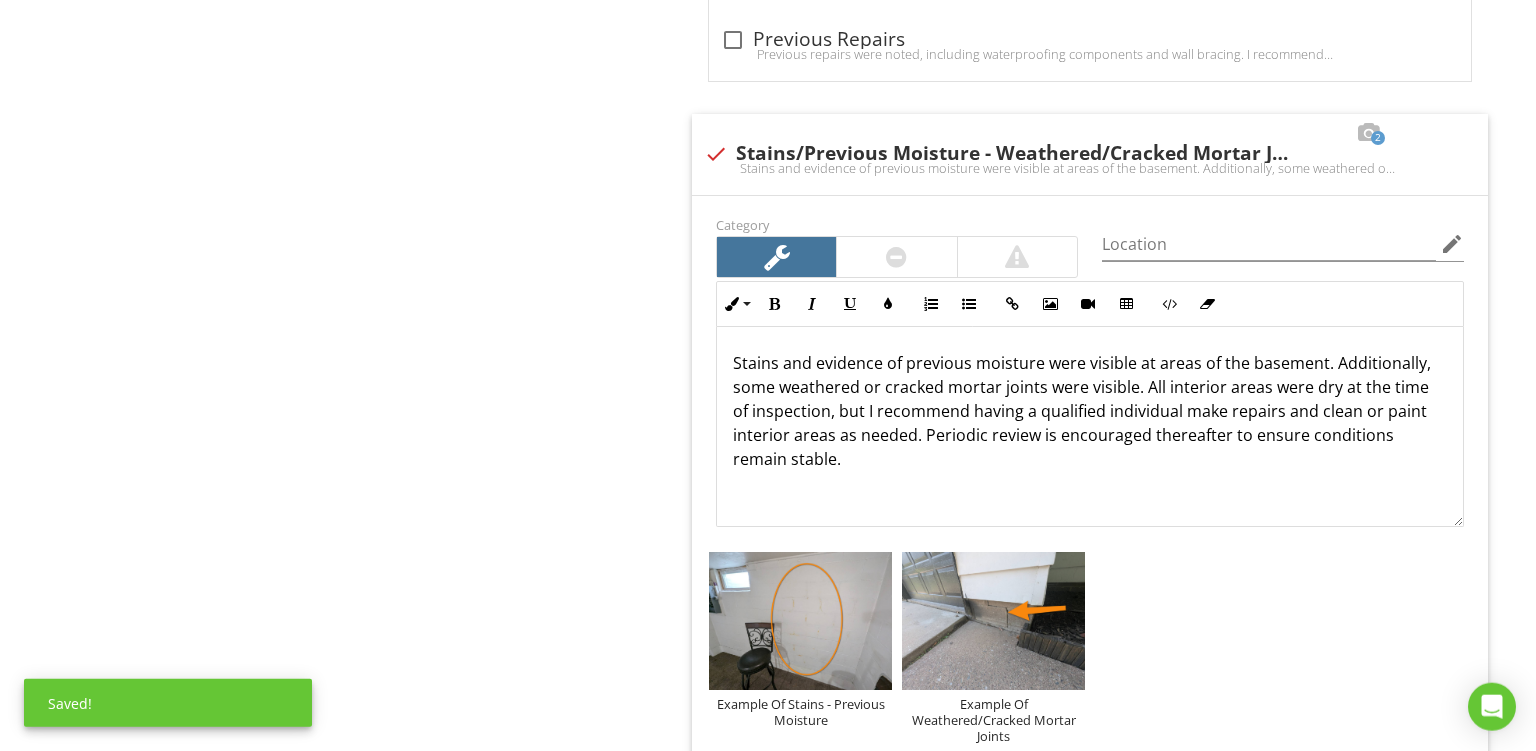 scroll, scrollTop: 2279, scrollLeft: 0, axis: vertical 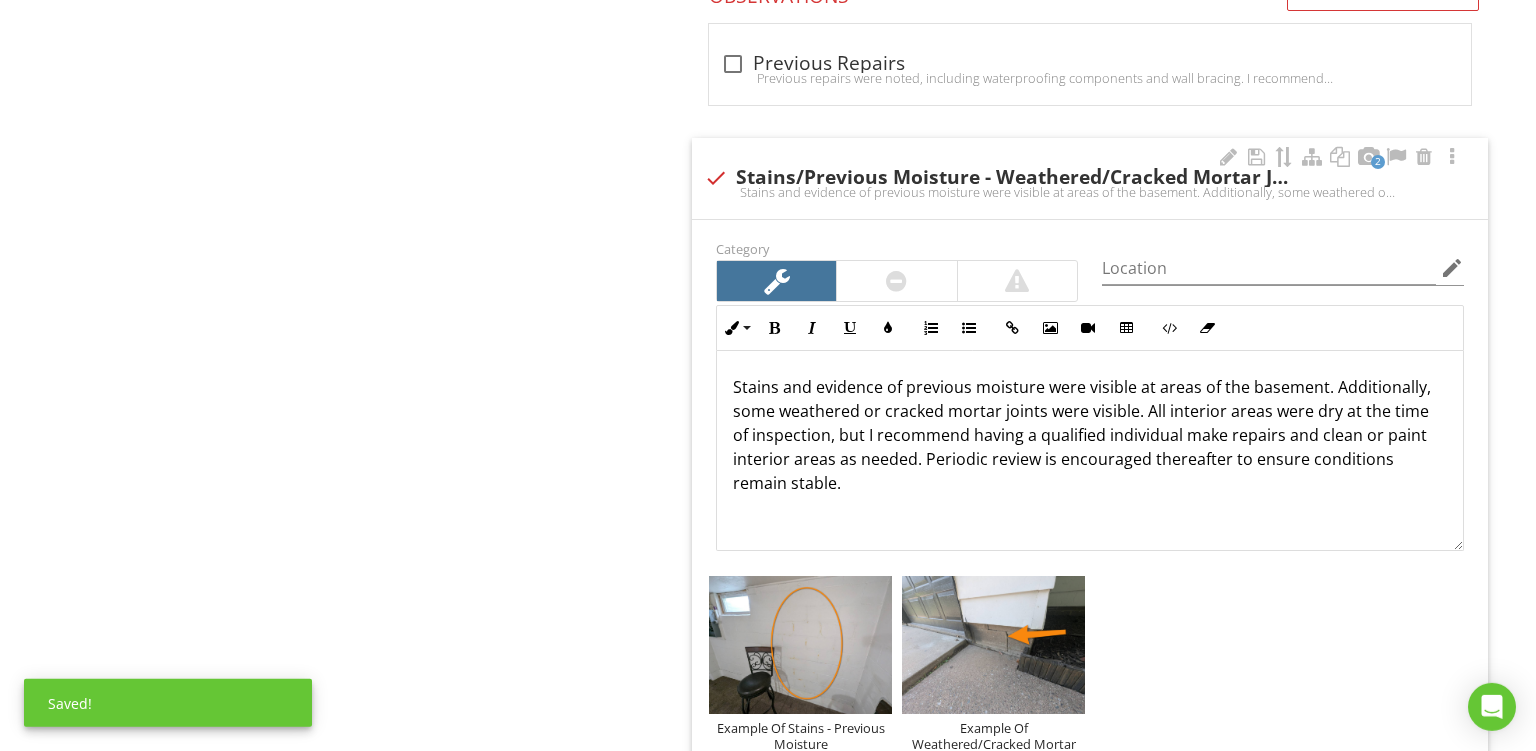 click at bounding box center [896, 281] 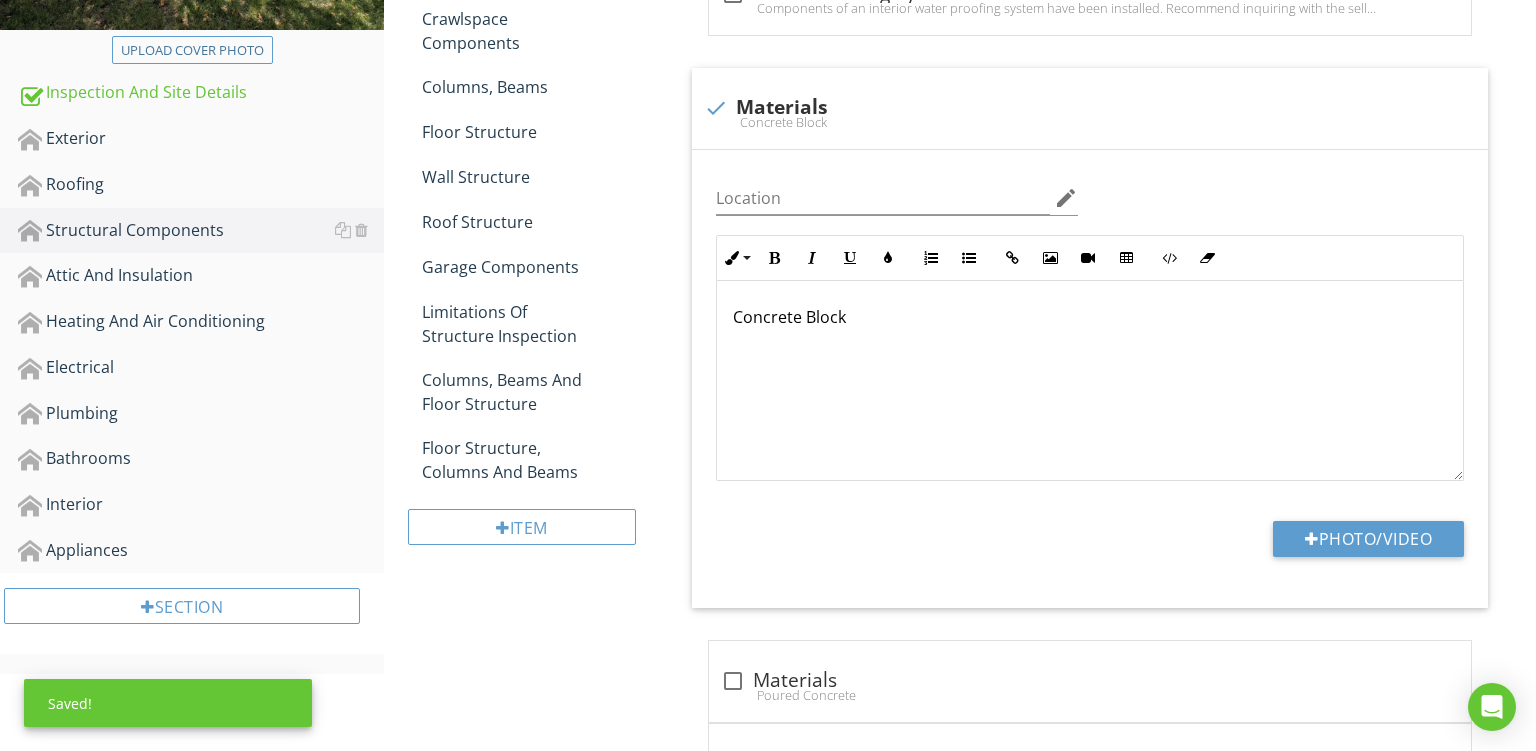 scroll, scrollTop: 120, scrollLeft: 0, axis: vertical 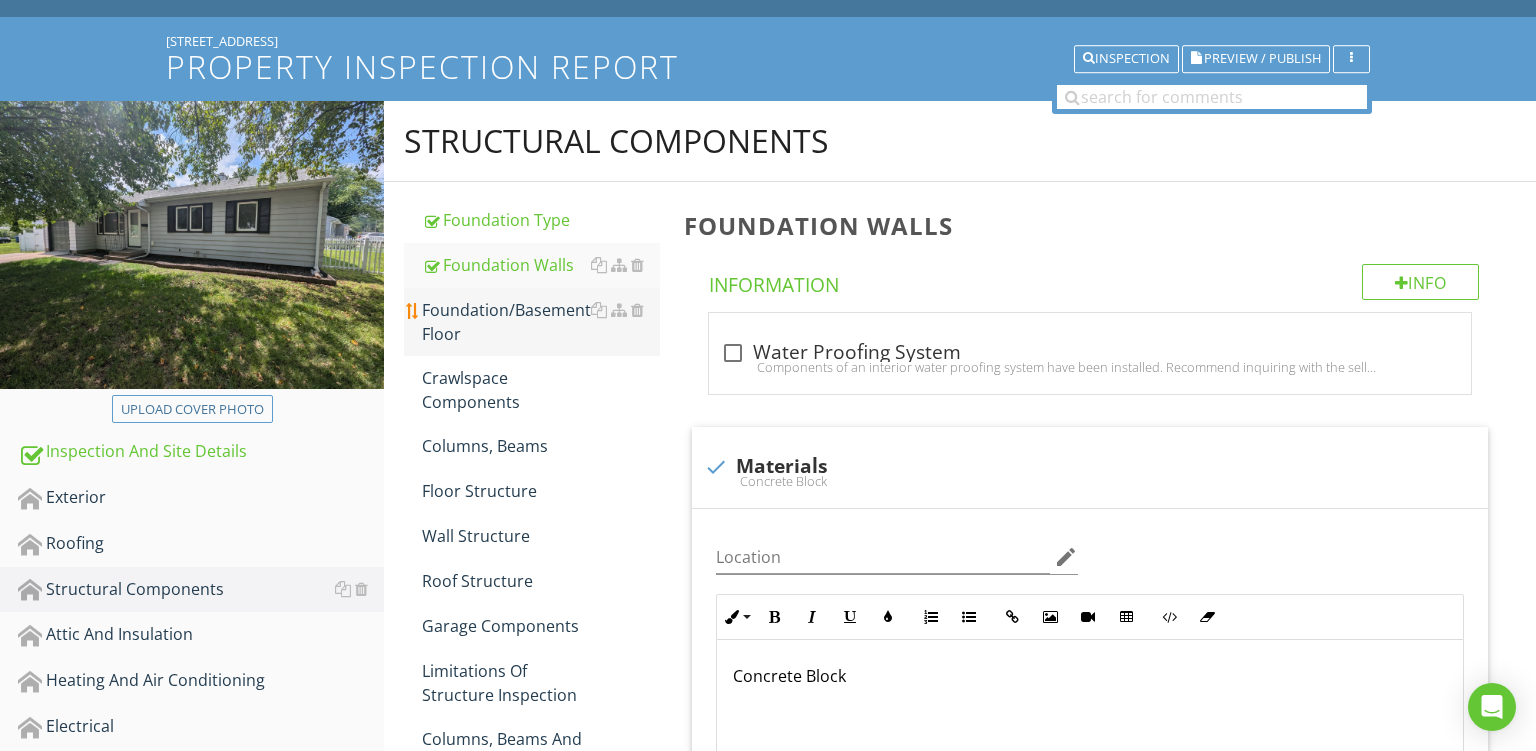 click on "Foundation/Basement Floor" at bounding box center (541, 322) 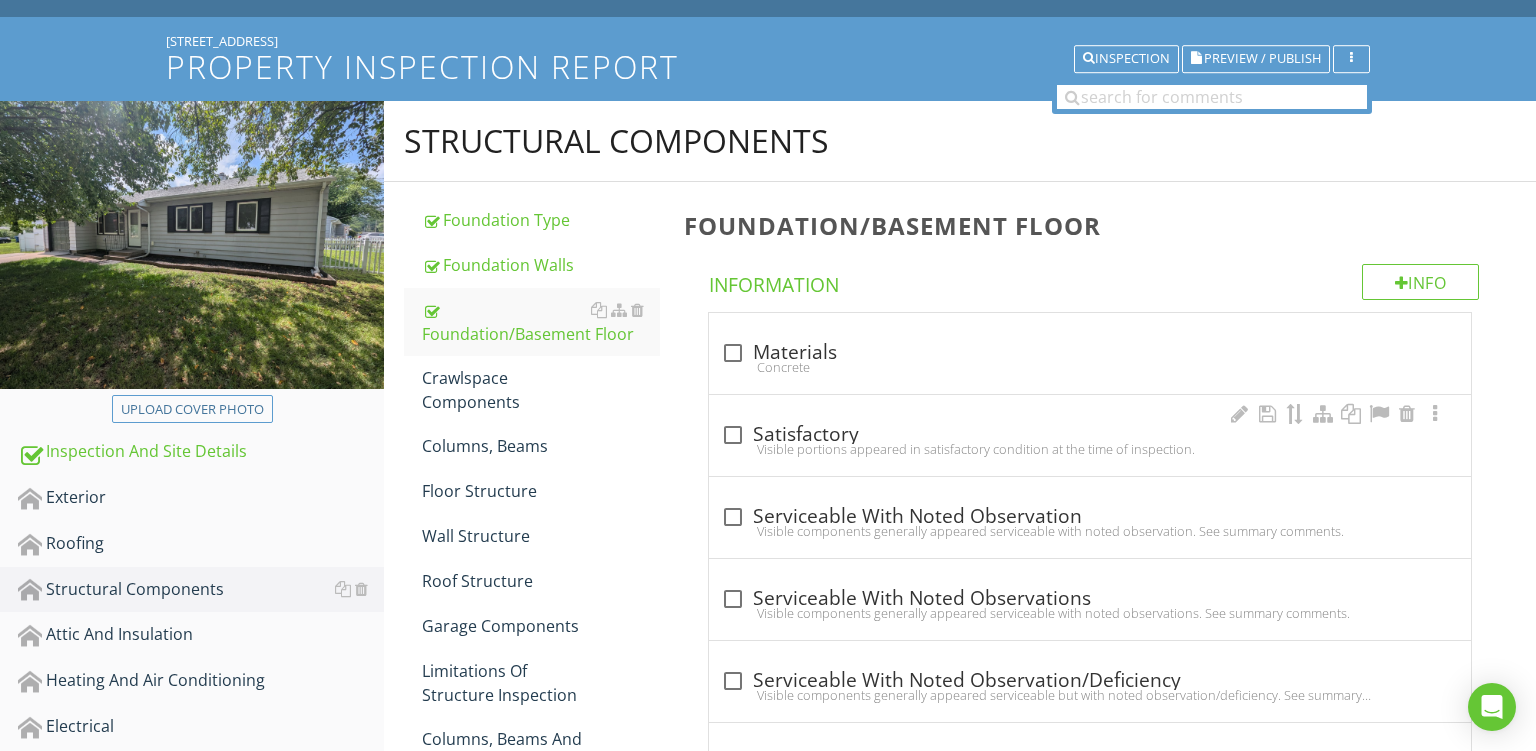 click on "Visible portions appeared in satisfactory condition at the time of inspection." at bounding box center (1090, 449) 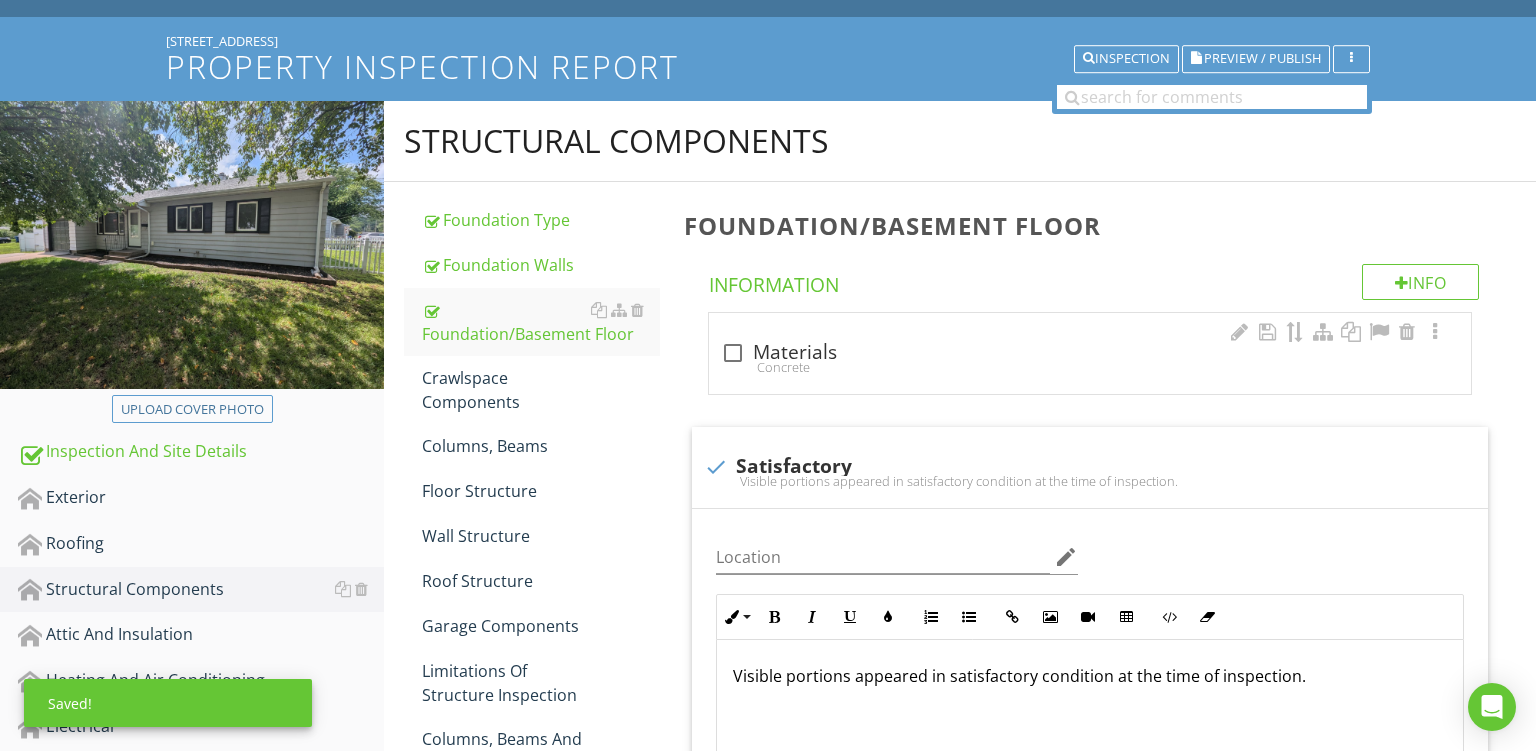 click on "check_box_outline_blank
Materials" at bounding box center (1090, 353) 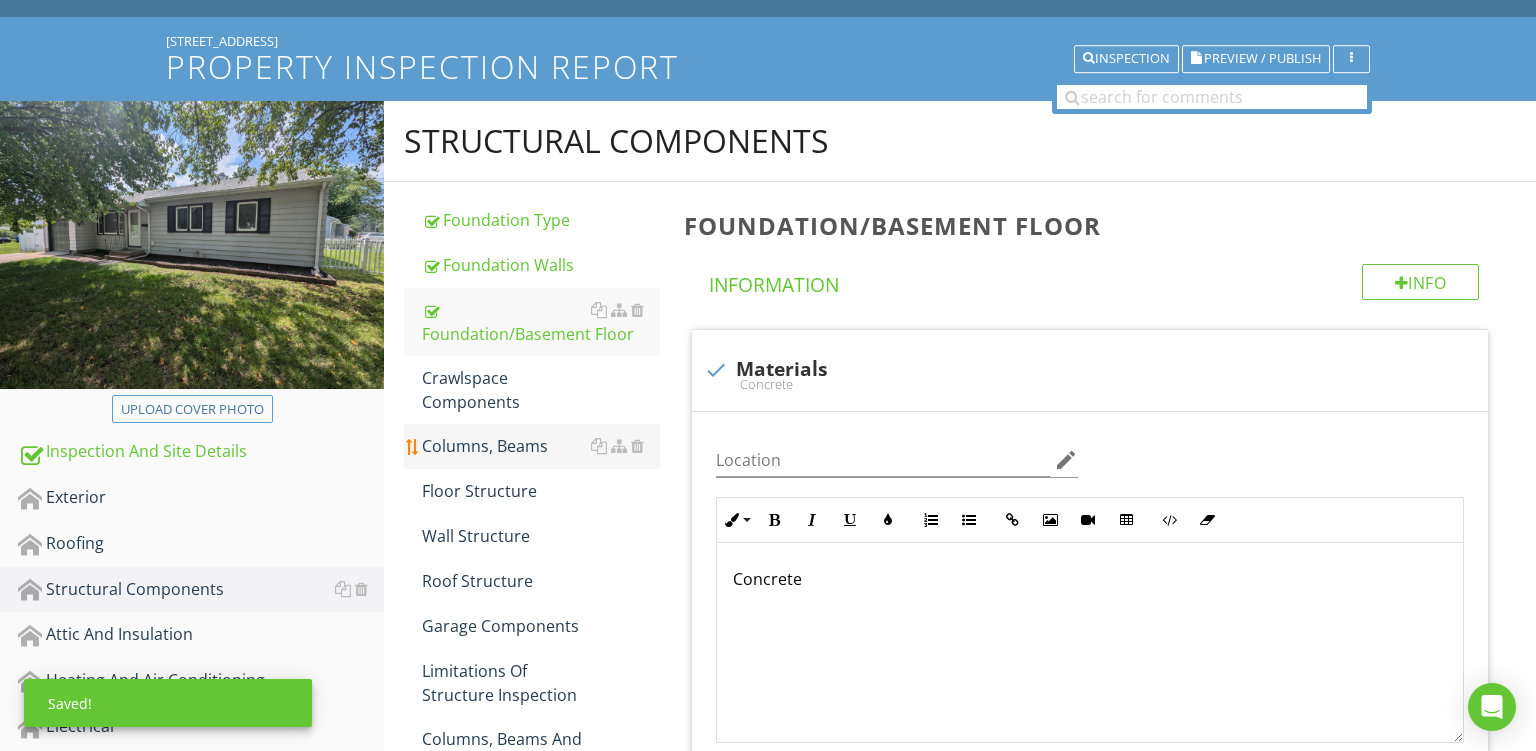 click on "Columns, Beams" at bounding box center (541, 446) 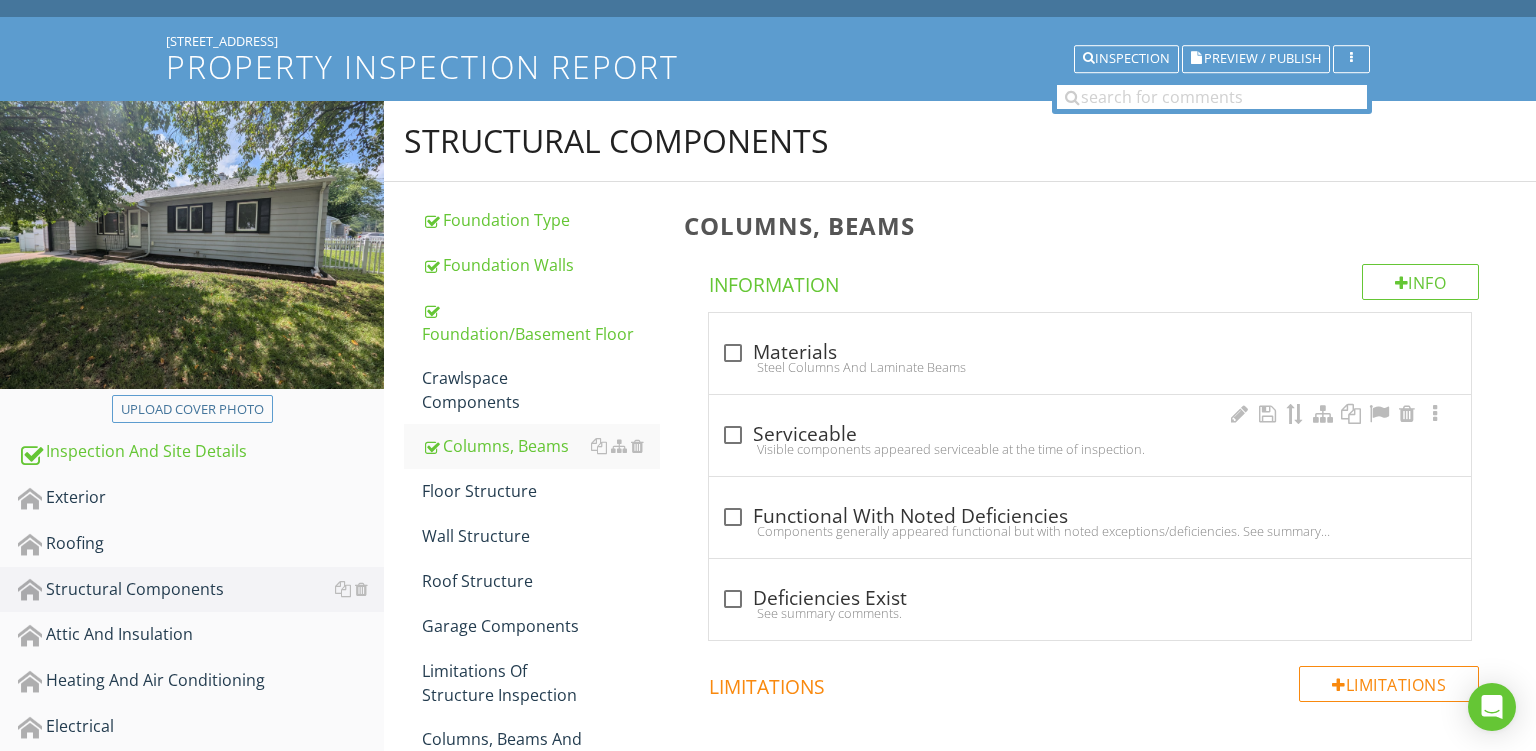 click on "check_box_outline_blank
Serviceable" at bounding box center [1090, 435] 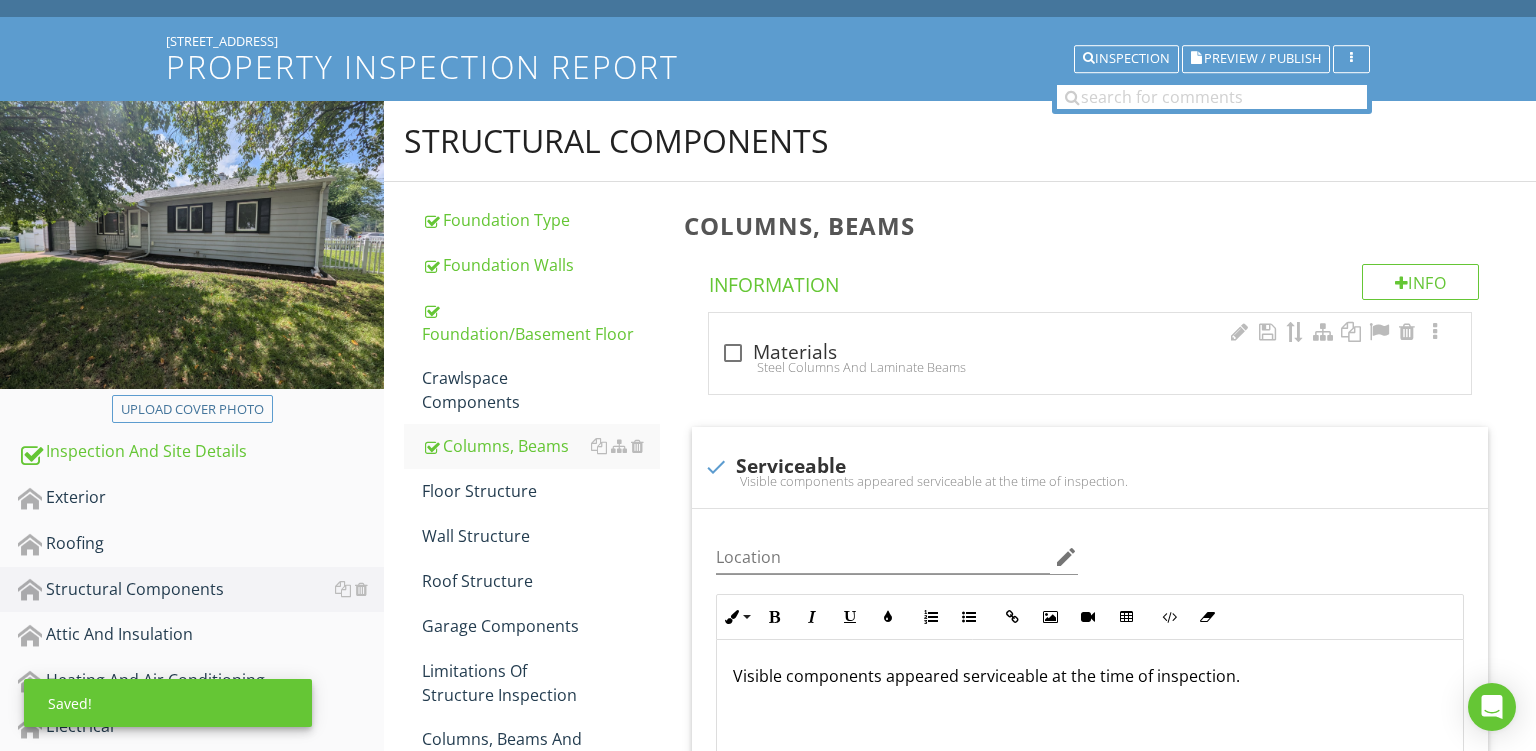 click on "check_box_outline_blank
Materials" at bounding box center [1090, 353] 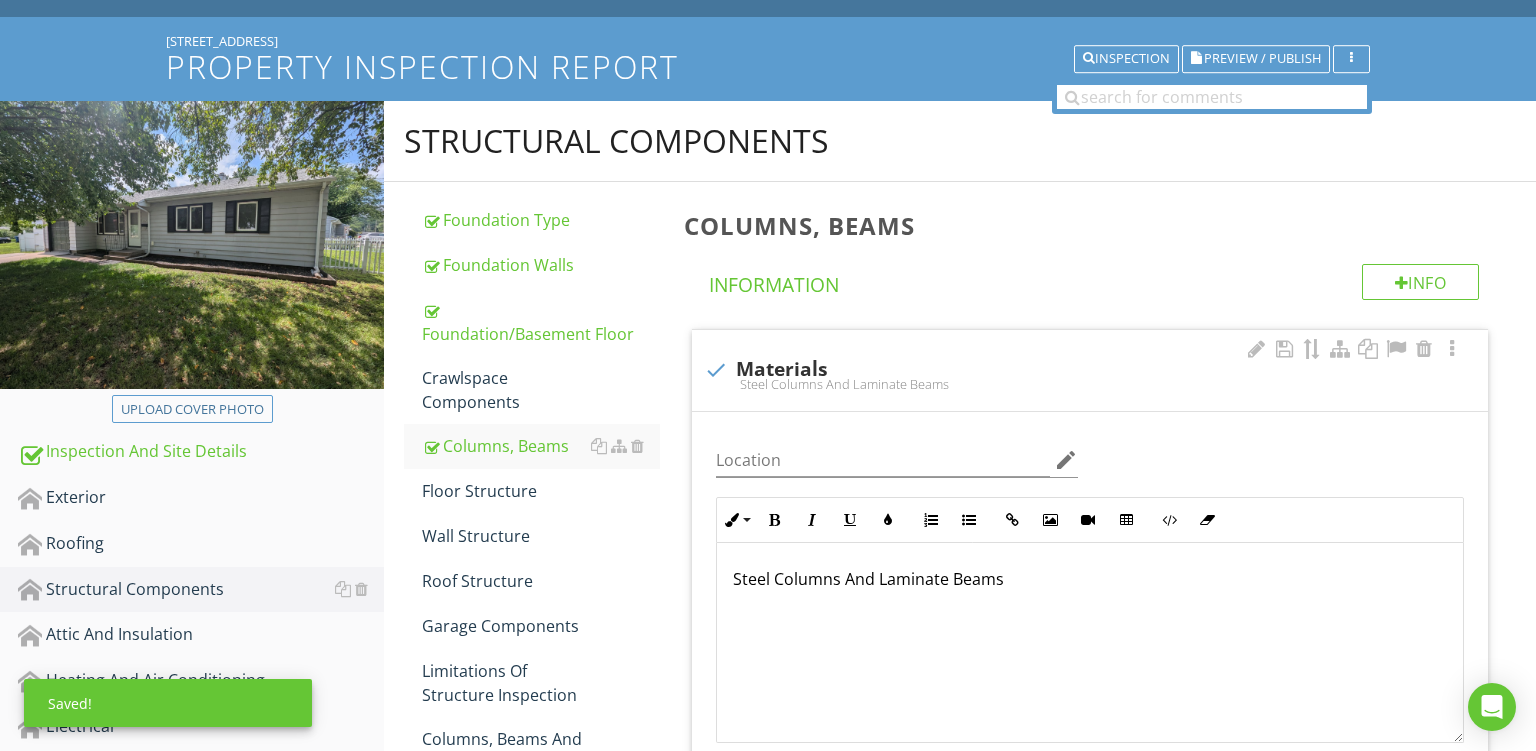 click on "Steel Columns And Laminate Beams" at bounding box center (1090, 643) 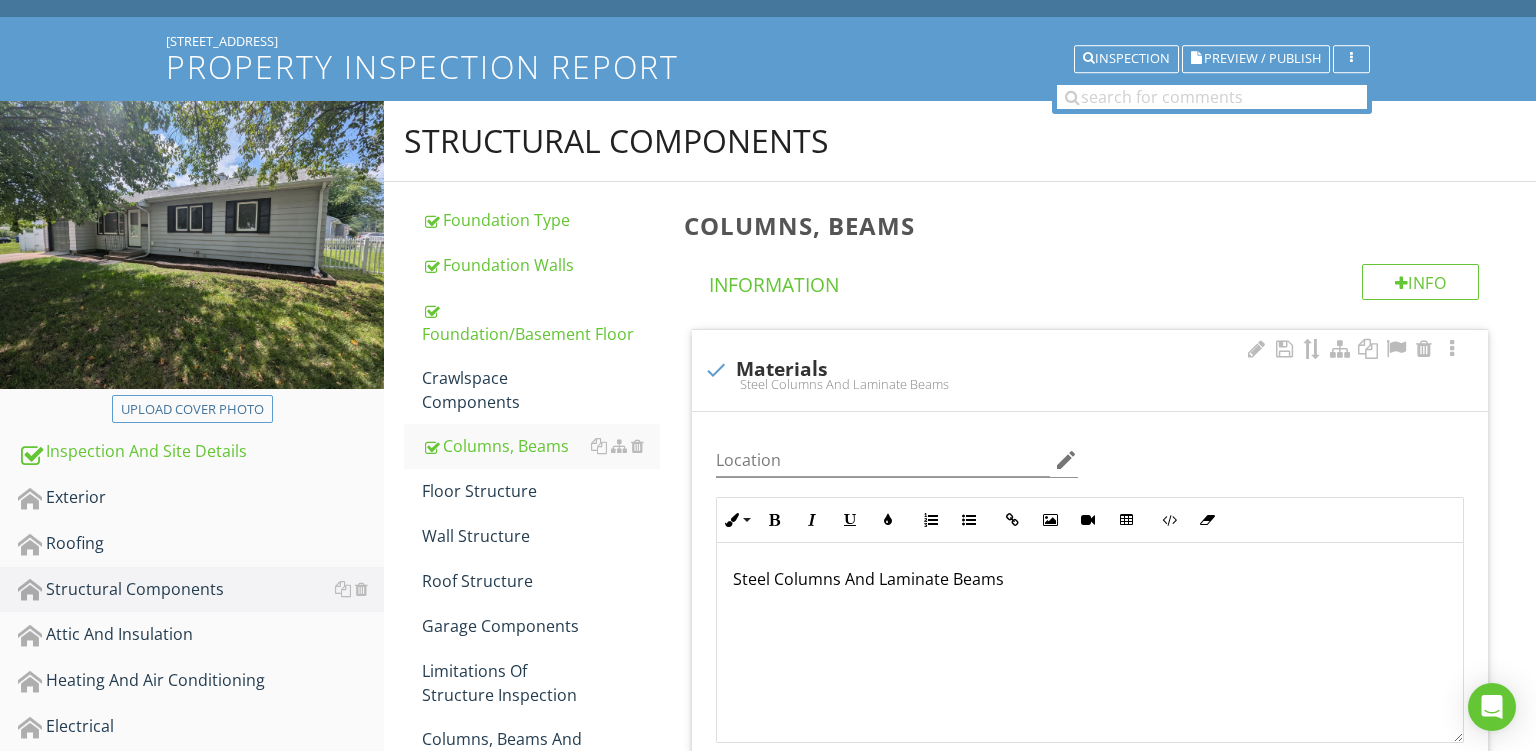 click on "Steel Columns And Laminate Beams" at bounding box center (1090, 579) 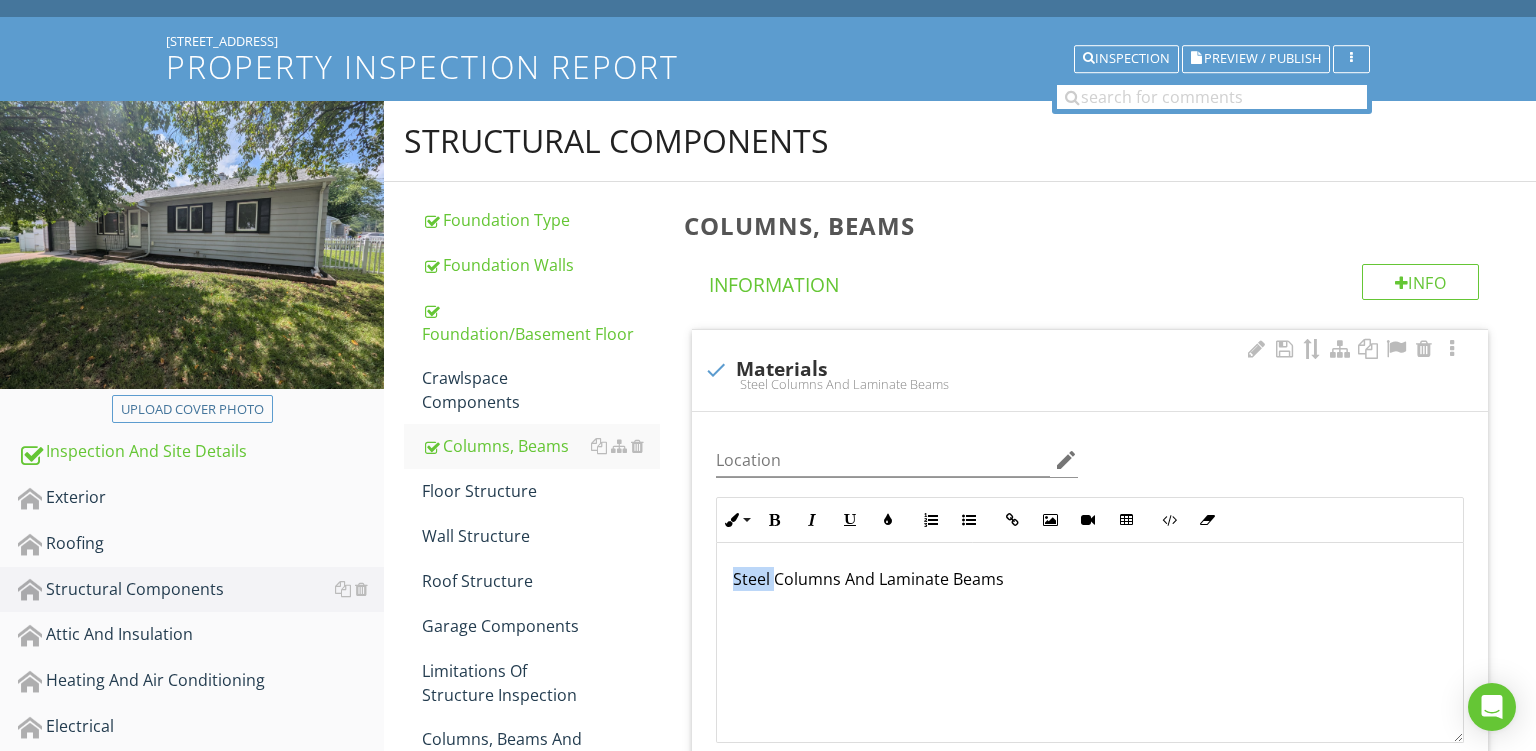 click on "Steel Columns And Laminate Beams" at bounding box center [1090, 579] 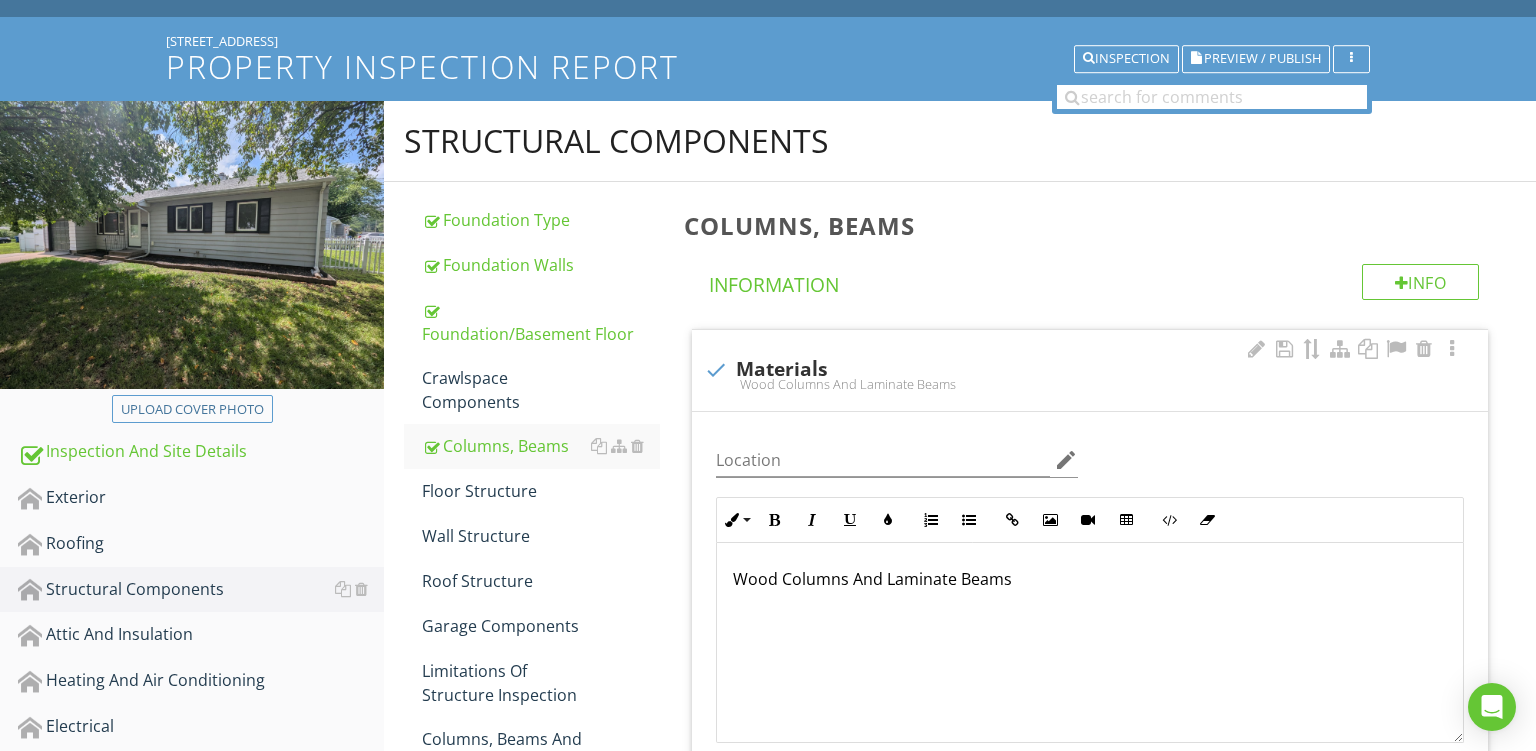 click on "Wood Columns And Laminate Beams" at bounding box center (1090, 579) 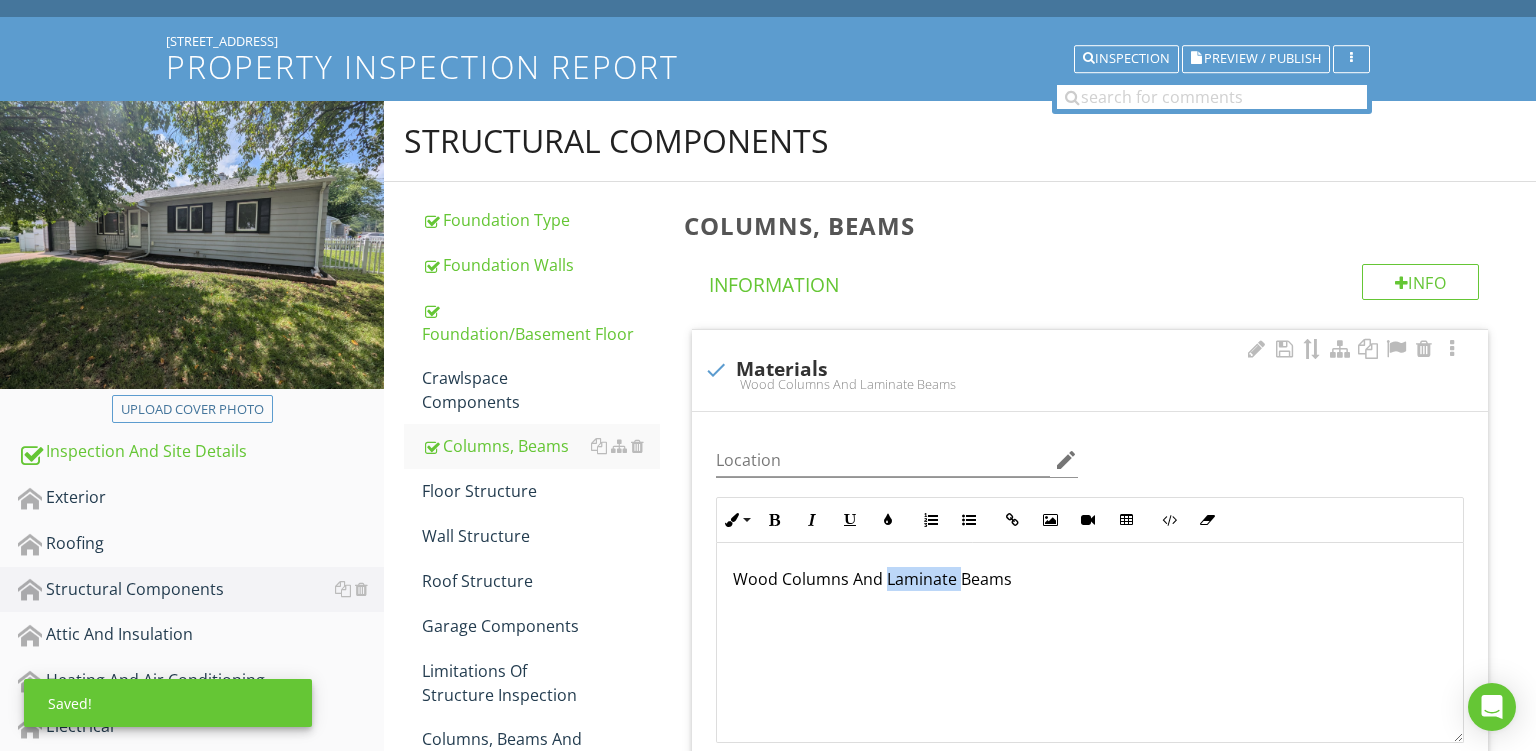 click on "Wood Columns And Laminate Beams" at bounding box center (1090, 579) 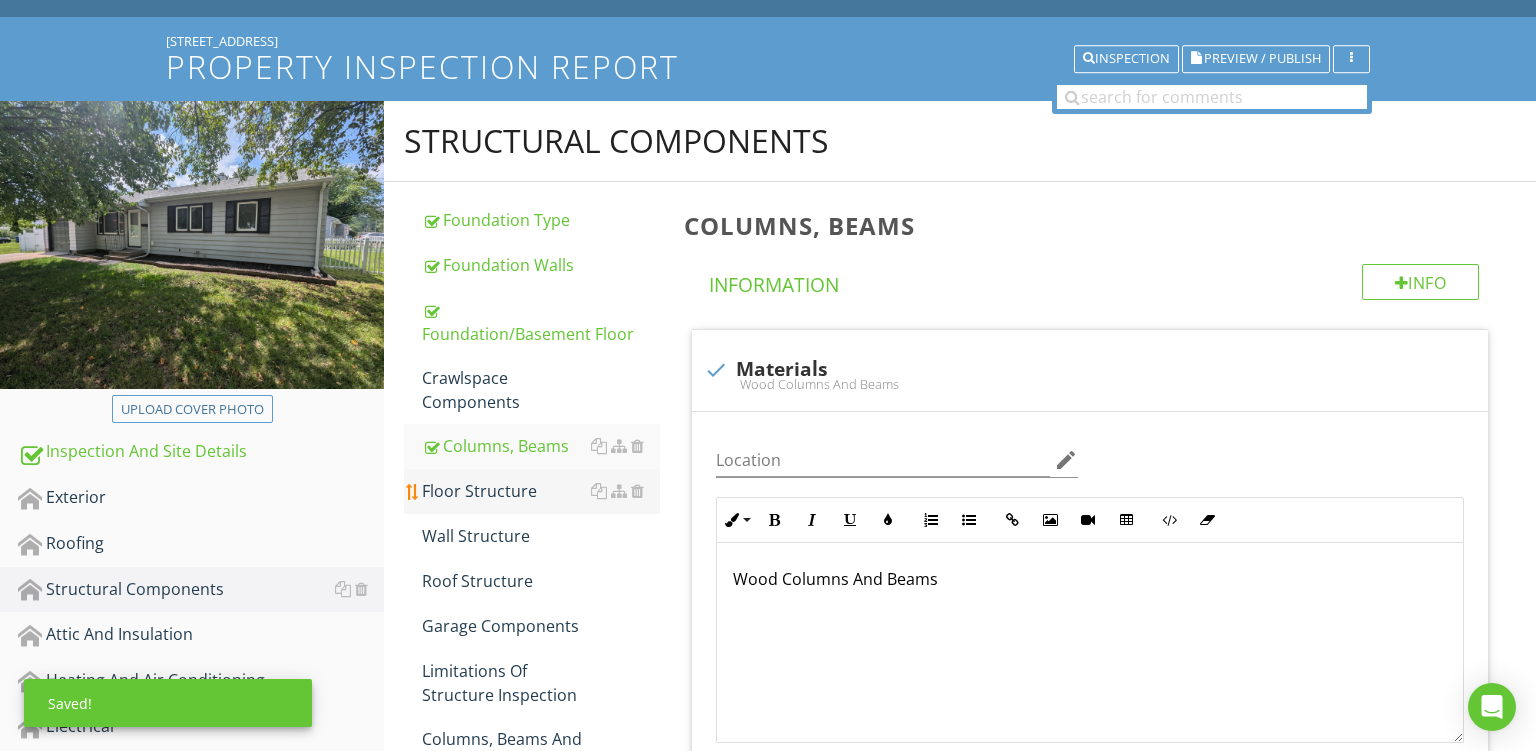 click on "Floor Structure" at bounding box center (541, 491) 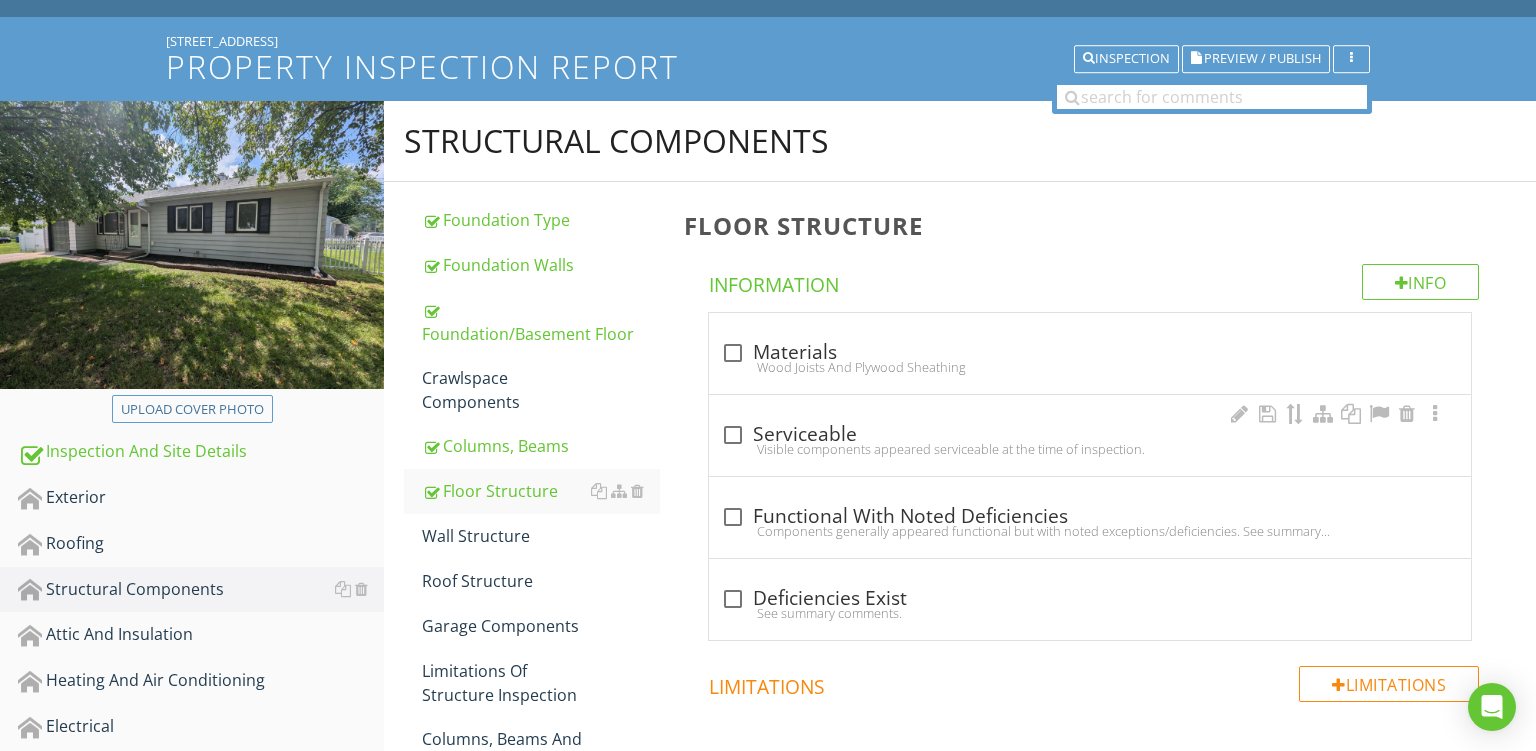 click on "Visible components appeared serviceable at the time of inspection." at bounding box center (1090, 449) 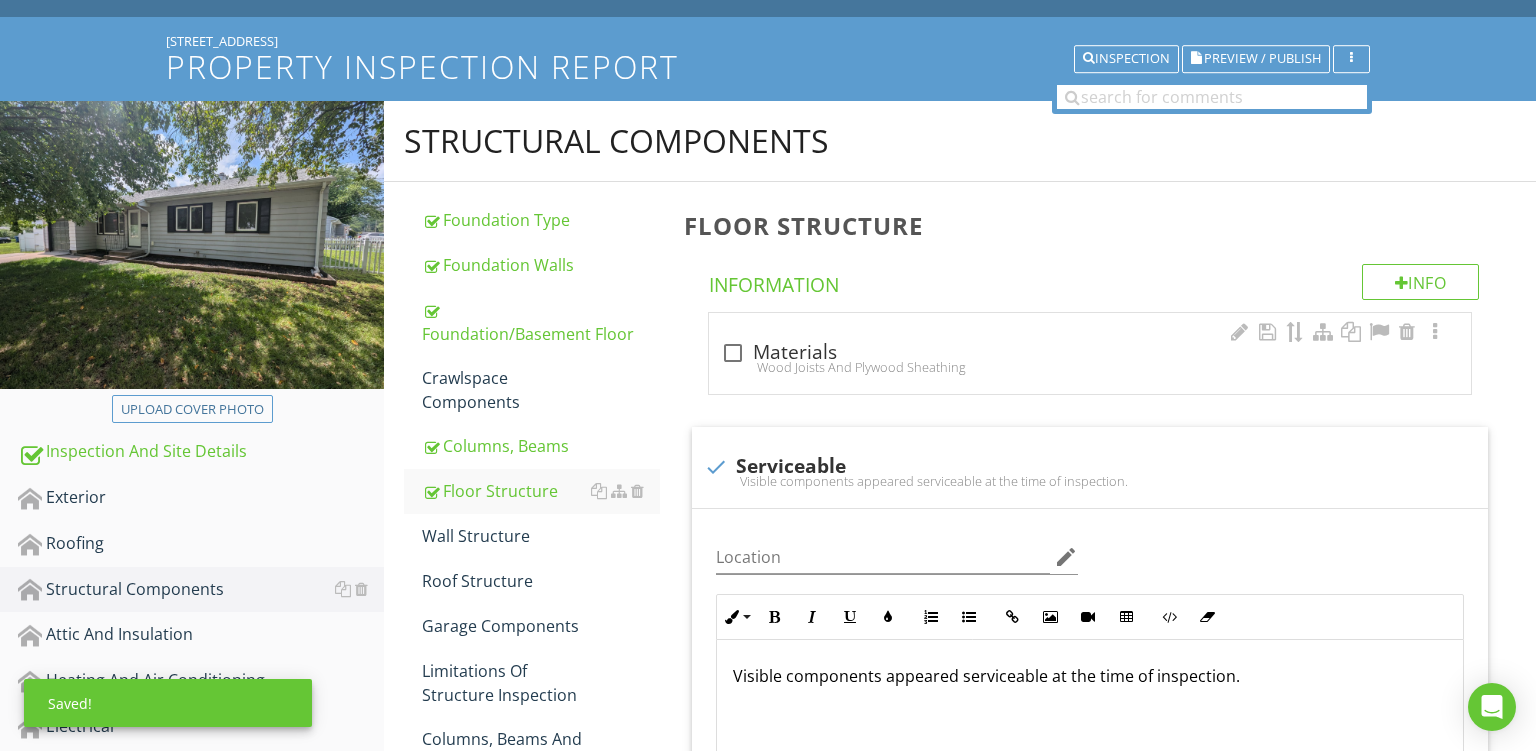 click on "Wood Joists And Plywood Sheathing" at bounding box center [1090, 367] 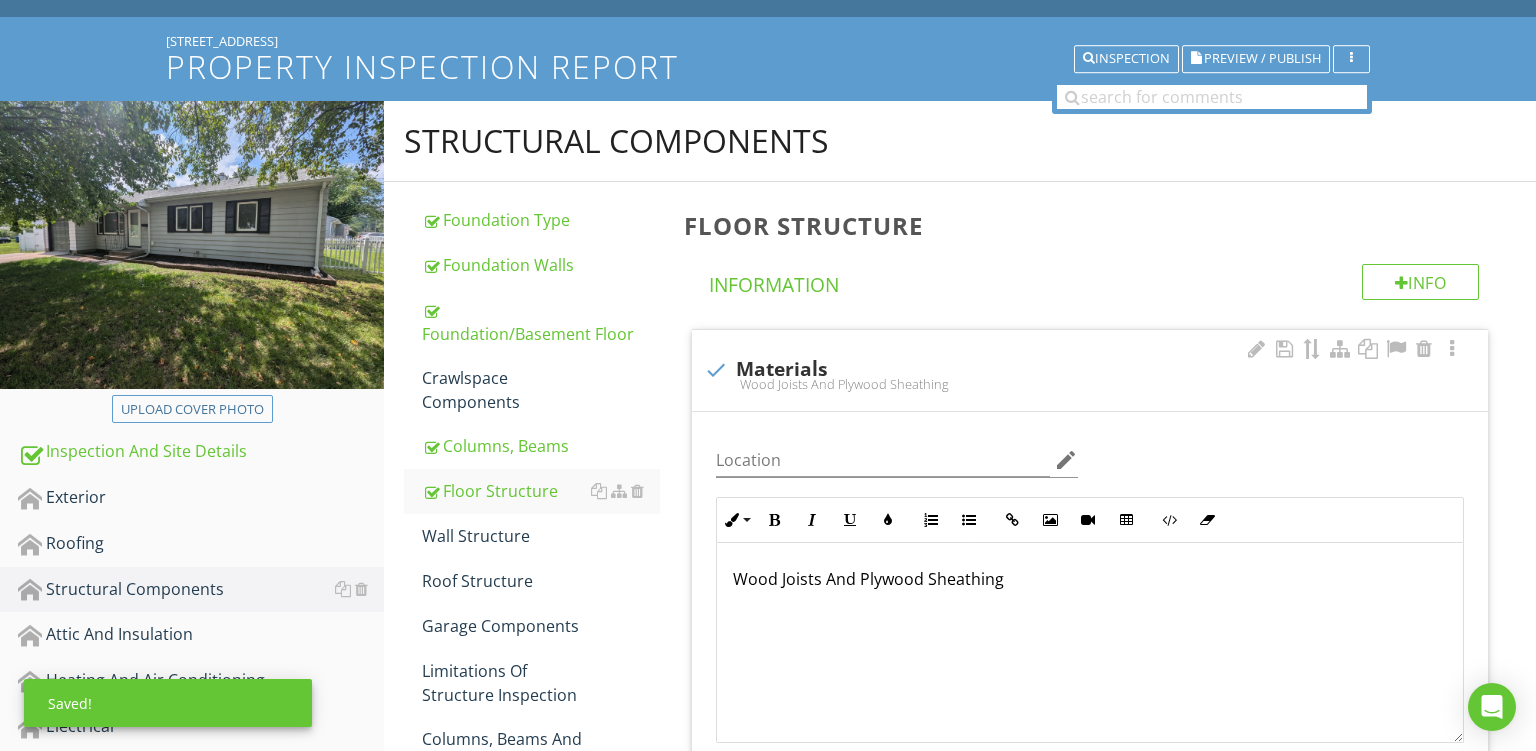 click on "Wood Joists And Plywood Sheathing" at bounding box center [1090, 579] 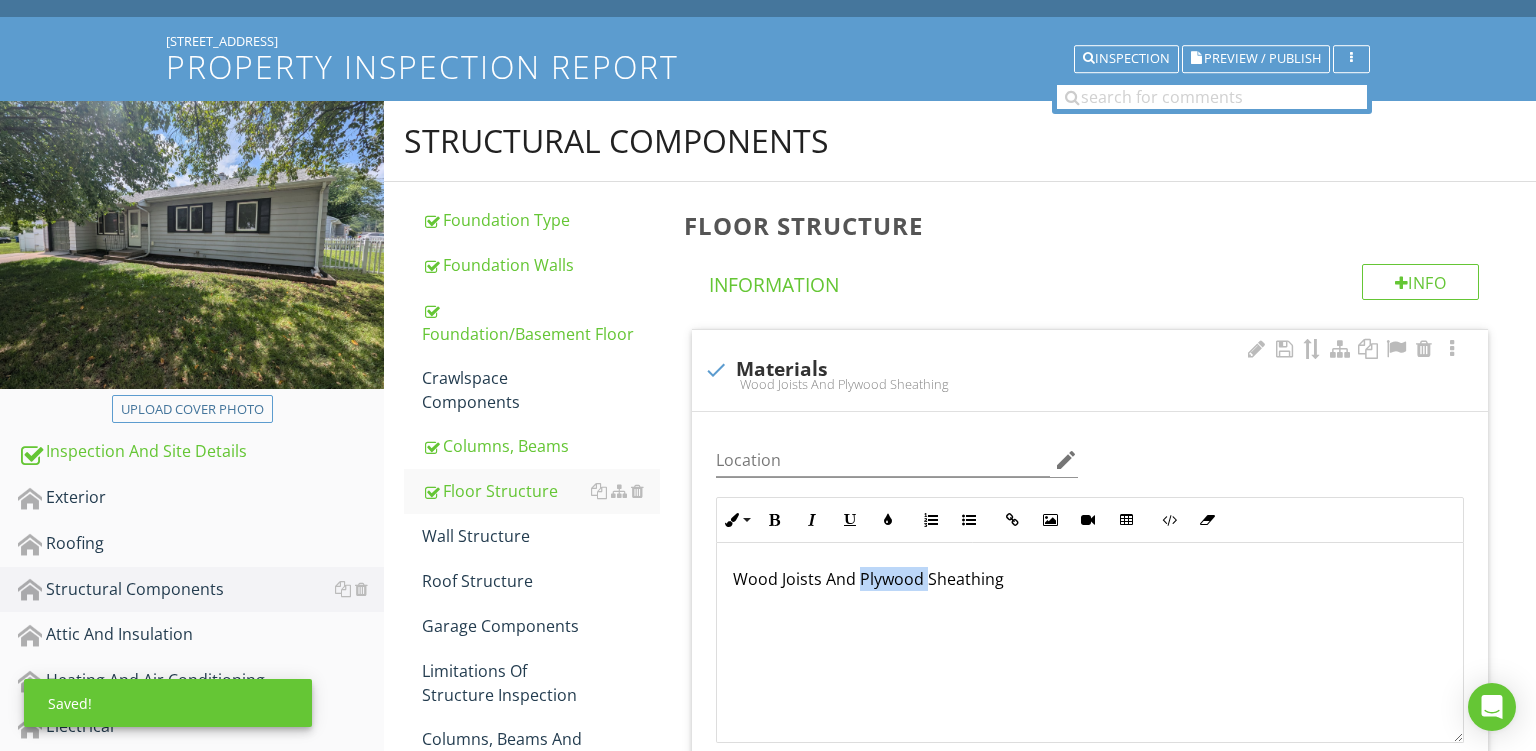 click on "Wood Joists And Plywood Sheathing" at bounding box center [1090, 579] 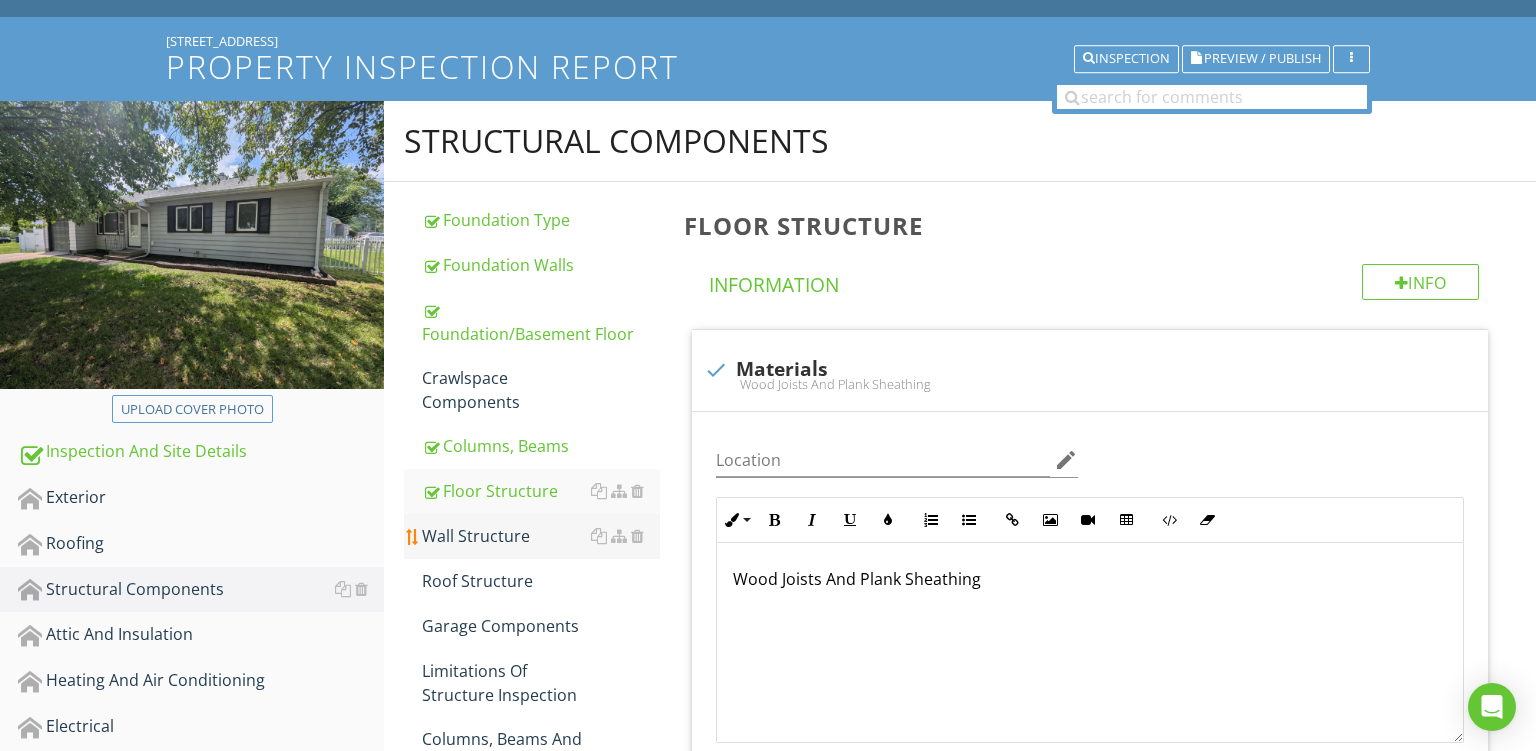 click on "Wall Structure" at bounding box center [541, 536] 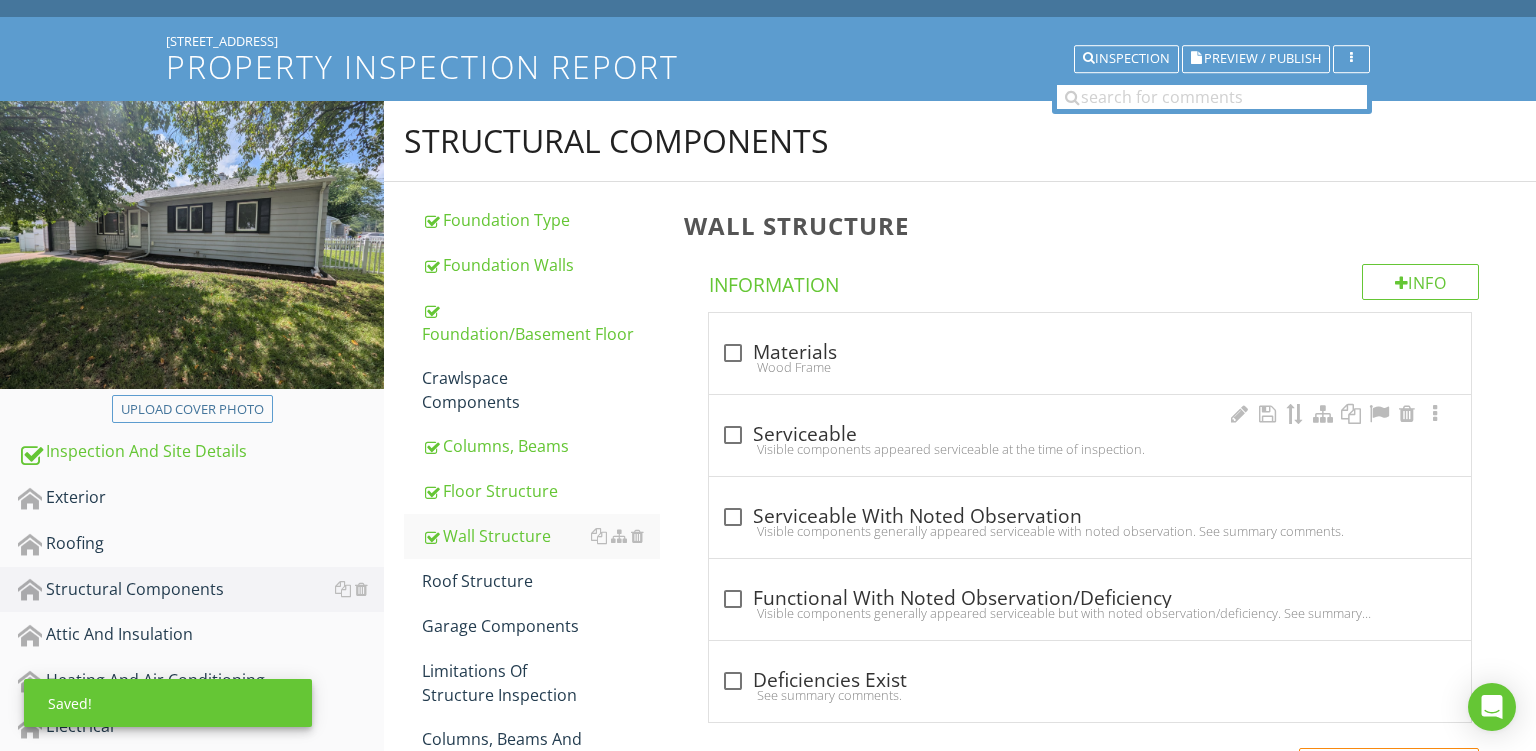 click on "check_box_outline_blank
Serviceable" at bounding box center (1090, 435) 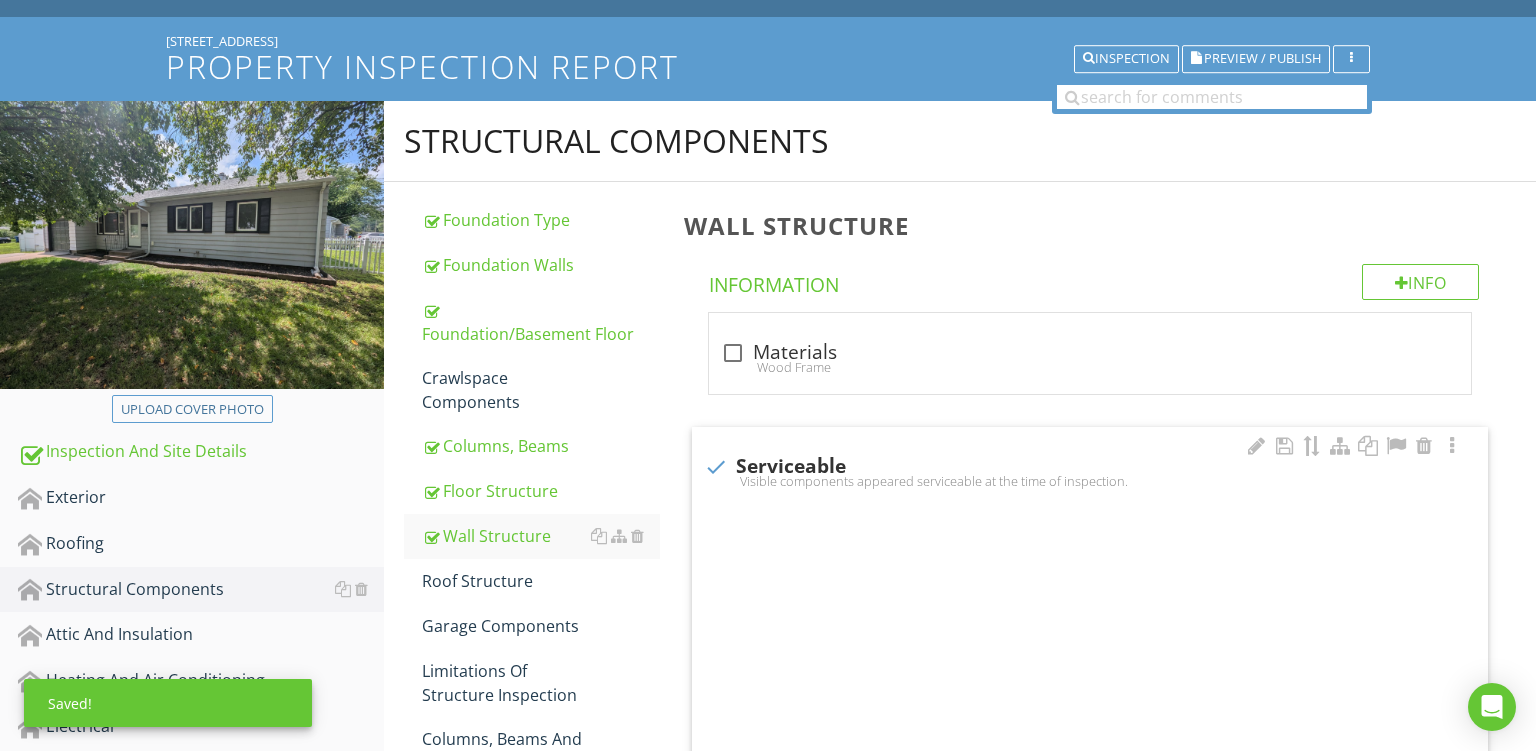 checkbox on "true" 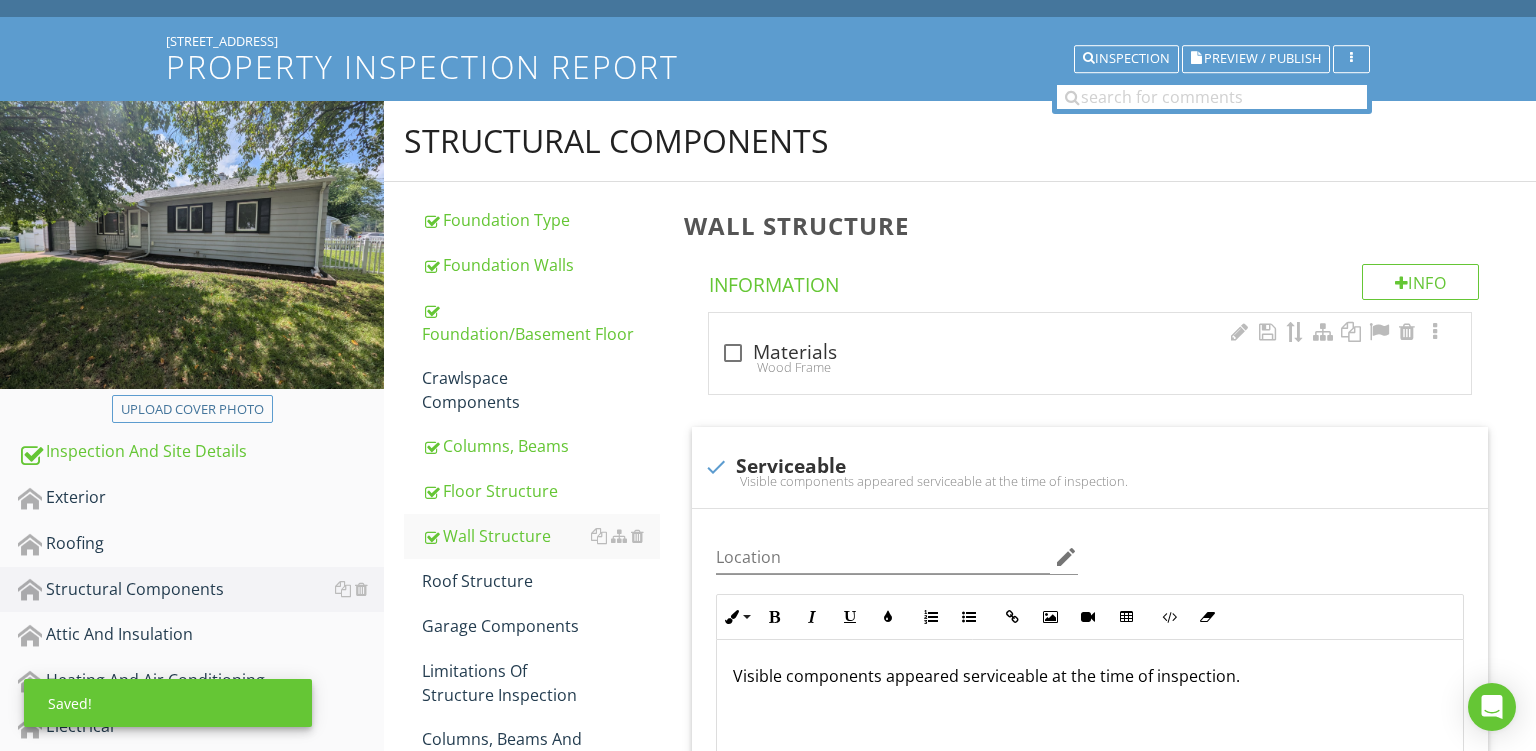 click on "Wood Frame" at bounding box center (1090, 367) 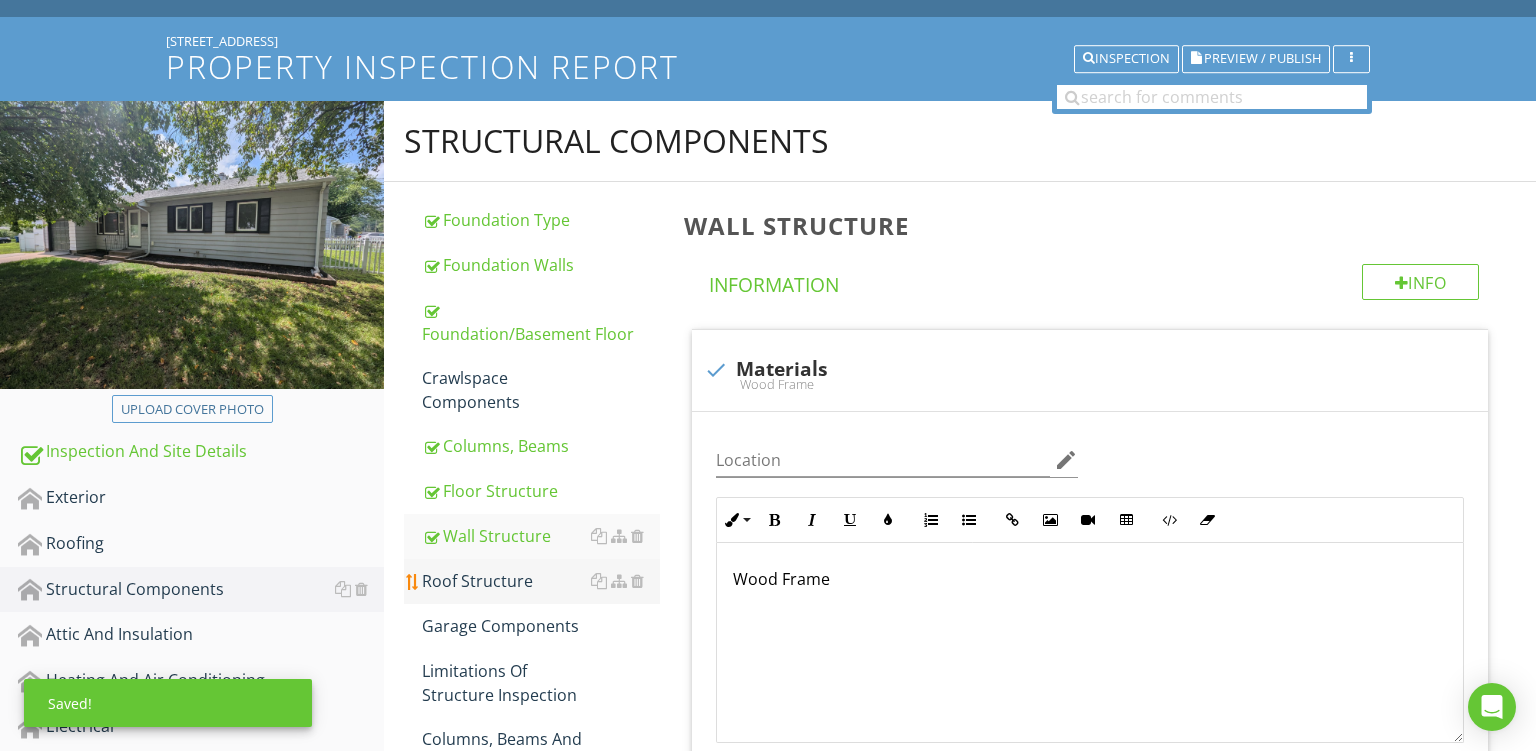click on "Roof Structure" at bounding box center [541, 581] 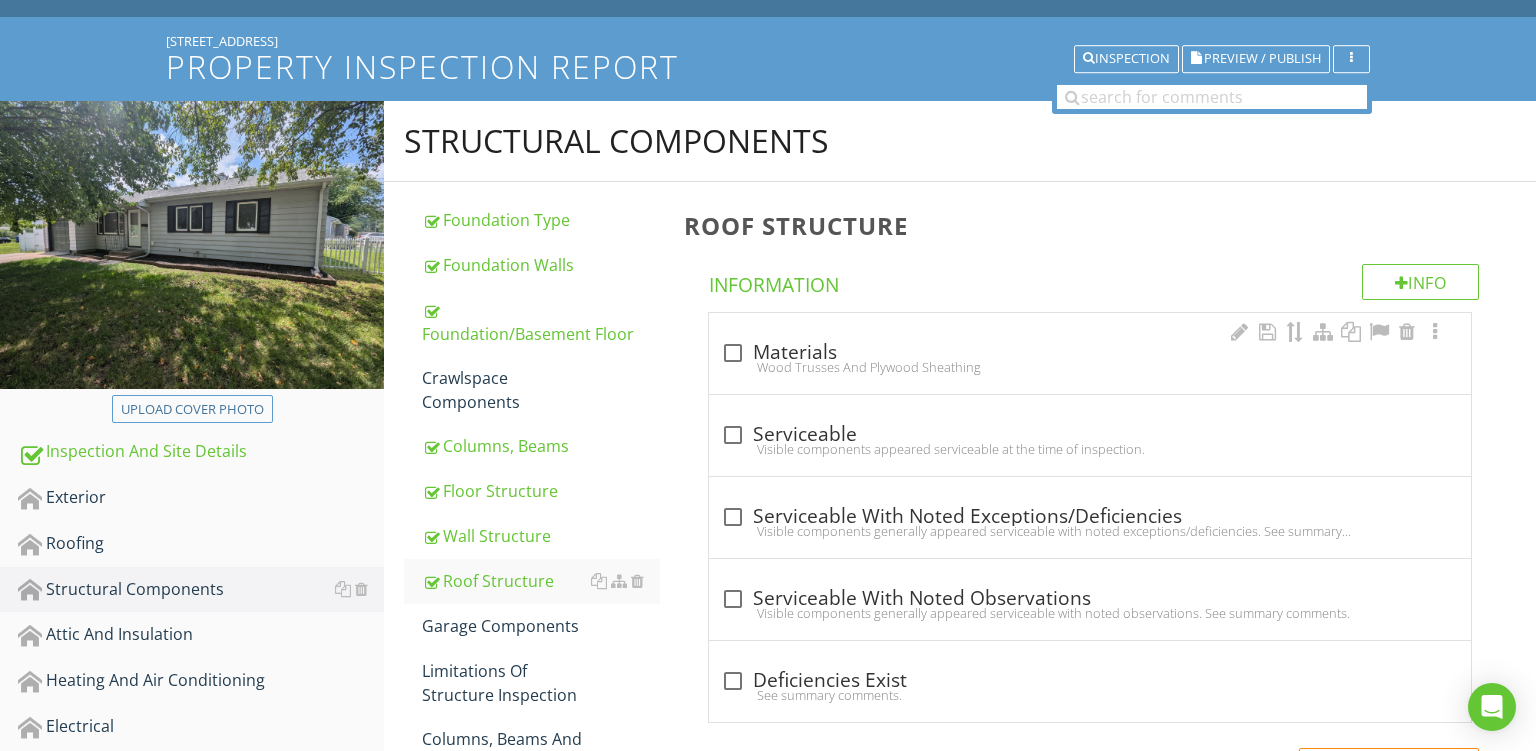 click on "check_box_outline_blank
Materials
Wood Trusses And Plywood Sheathing" at bounding box center [1090, 359] 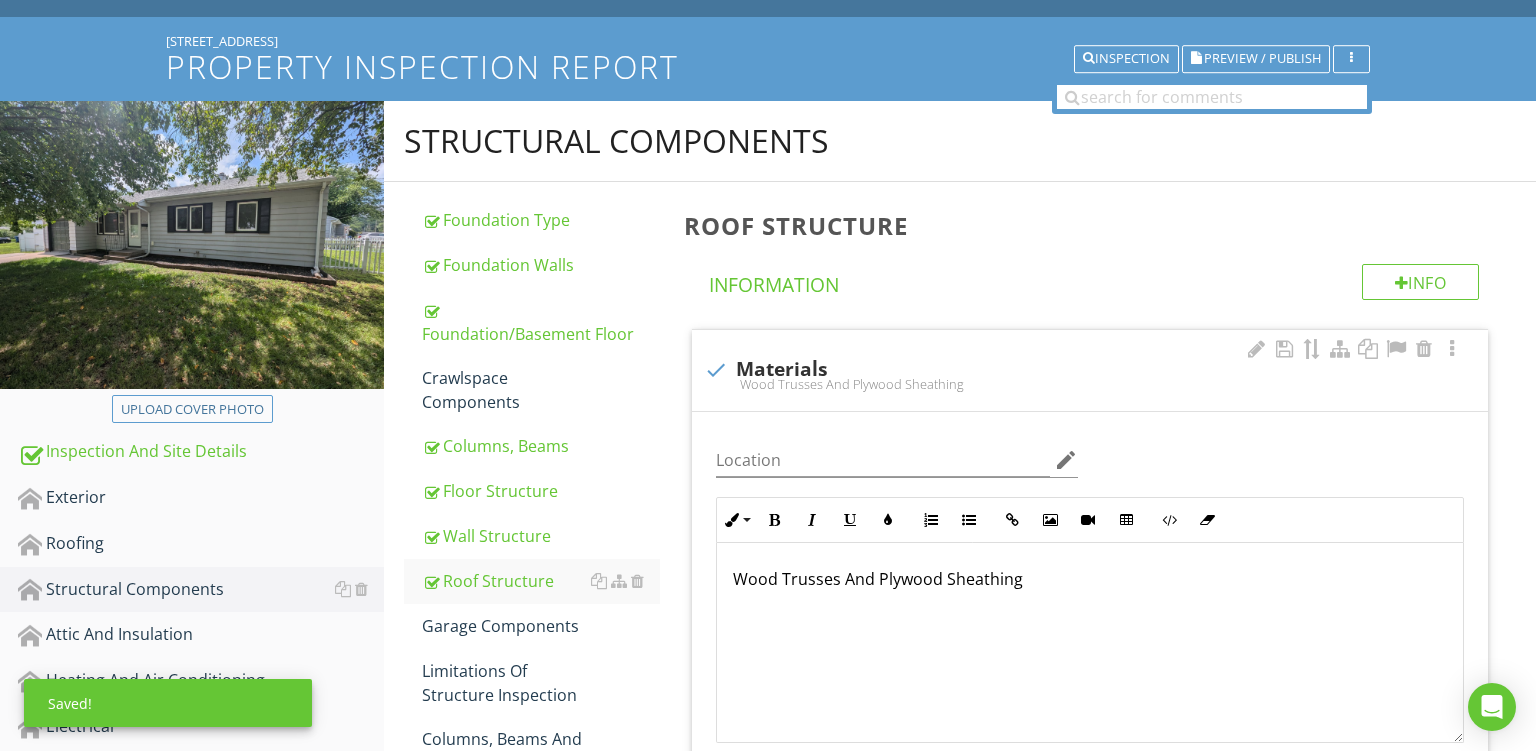click on "Wood Trusses And Plywood Sheathing" at bounding box center (1090, 579) 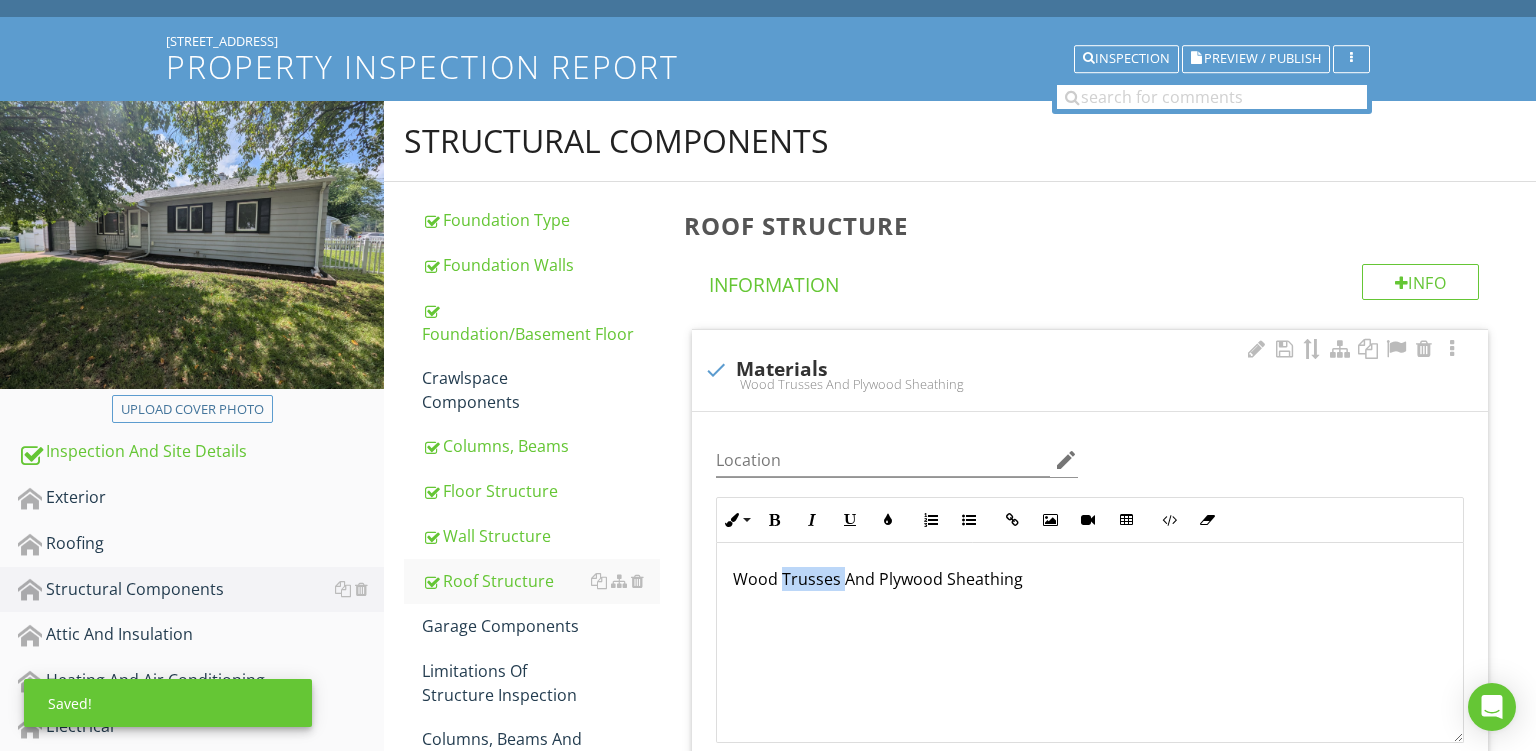 click on "Wood Trusses And Plywood Sheathing" at bounding box center [1090, 579] 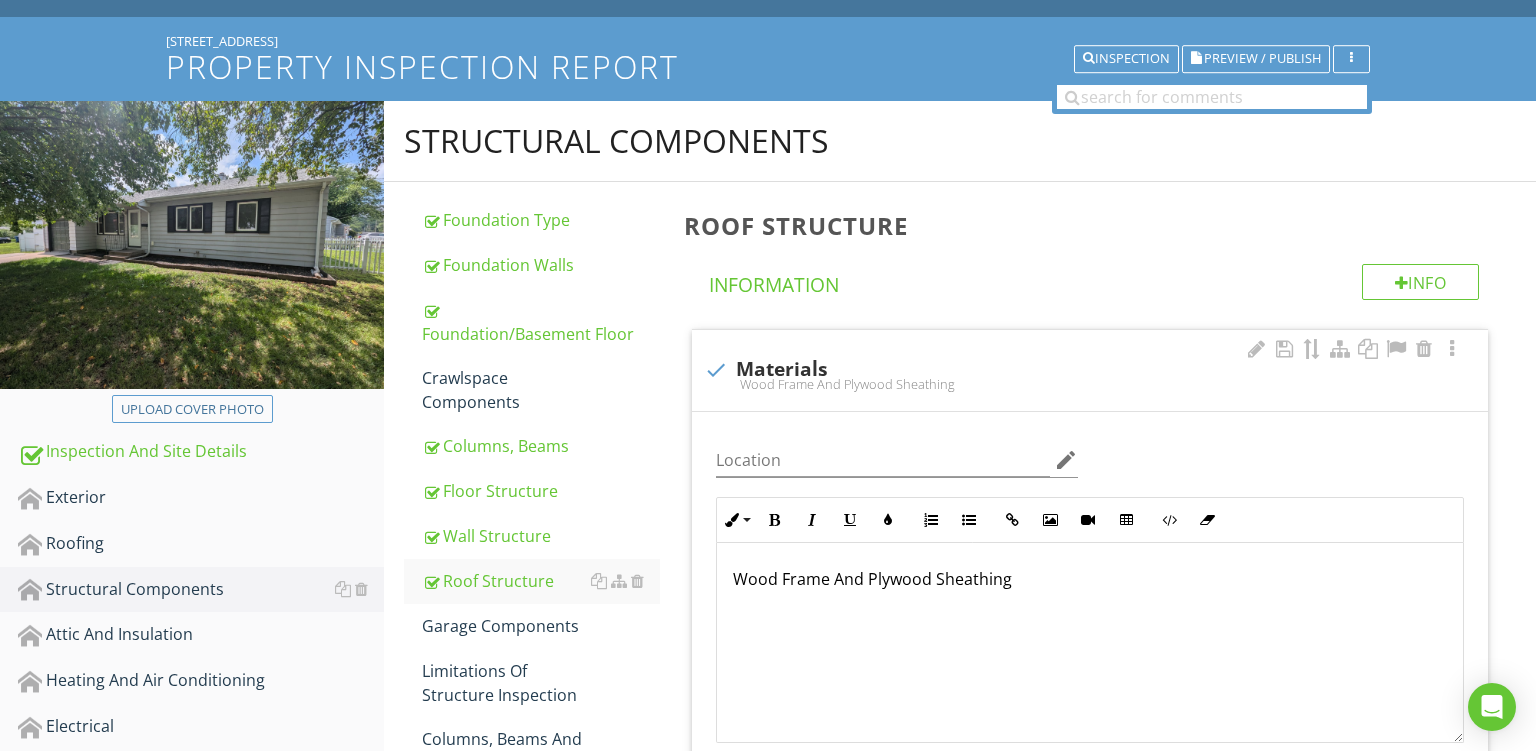click on "Wood Frame And Plywood Sheathing" at bounding box center (1090, 579) 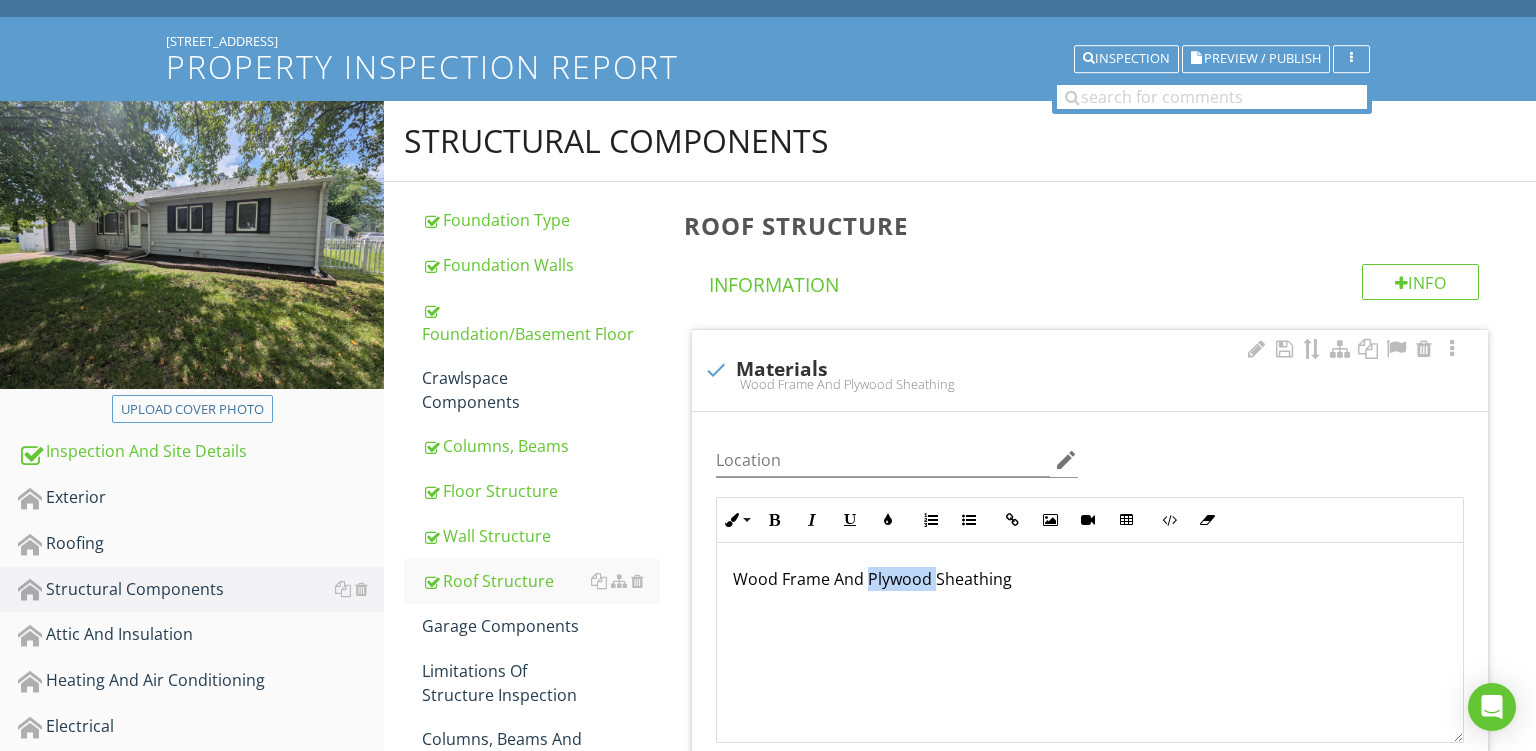click on "Wood Frame And Plywood Sheathing" at bounding box center (1090, 579) 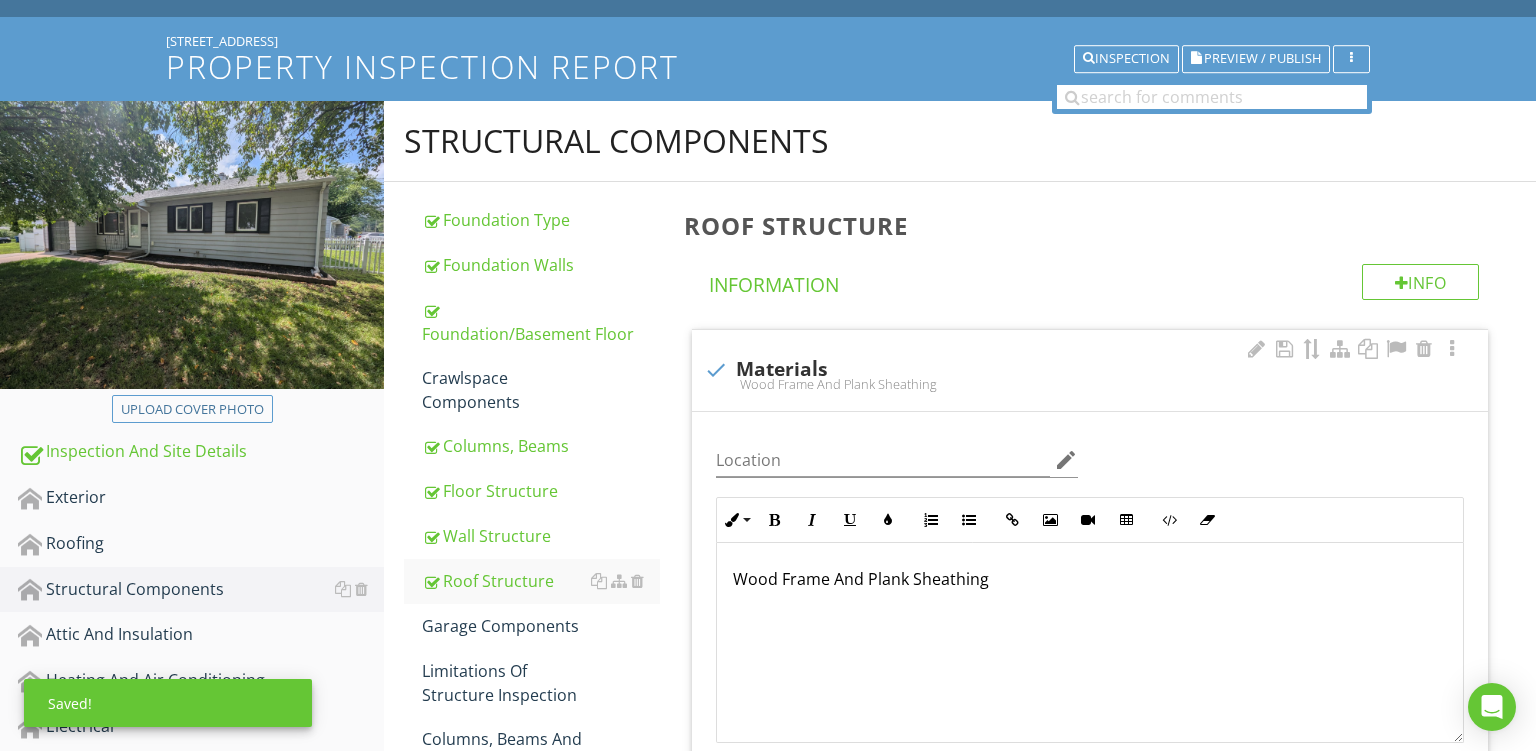 click on "Wood Frame And Plank Sheathing" at bounding box center (1090, 643) 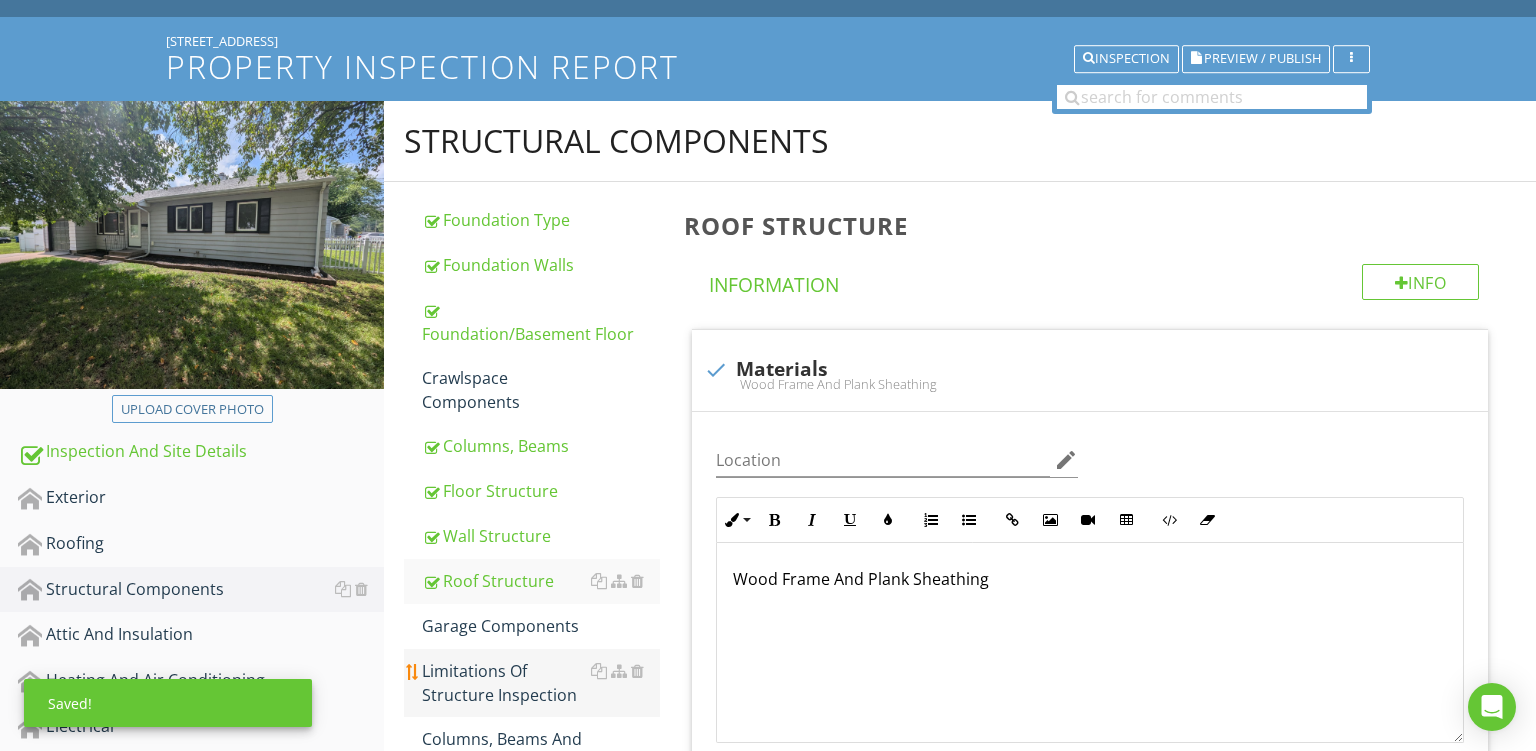 click on "Limitations Of Structure Inspection" at bounding box center (541, 683) 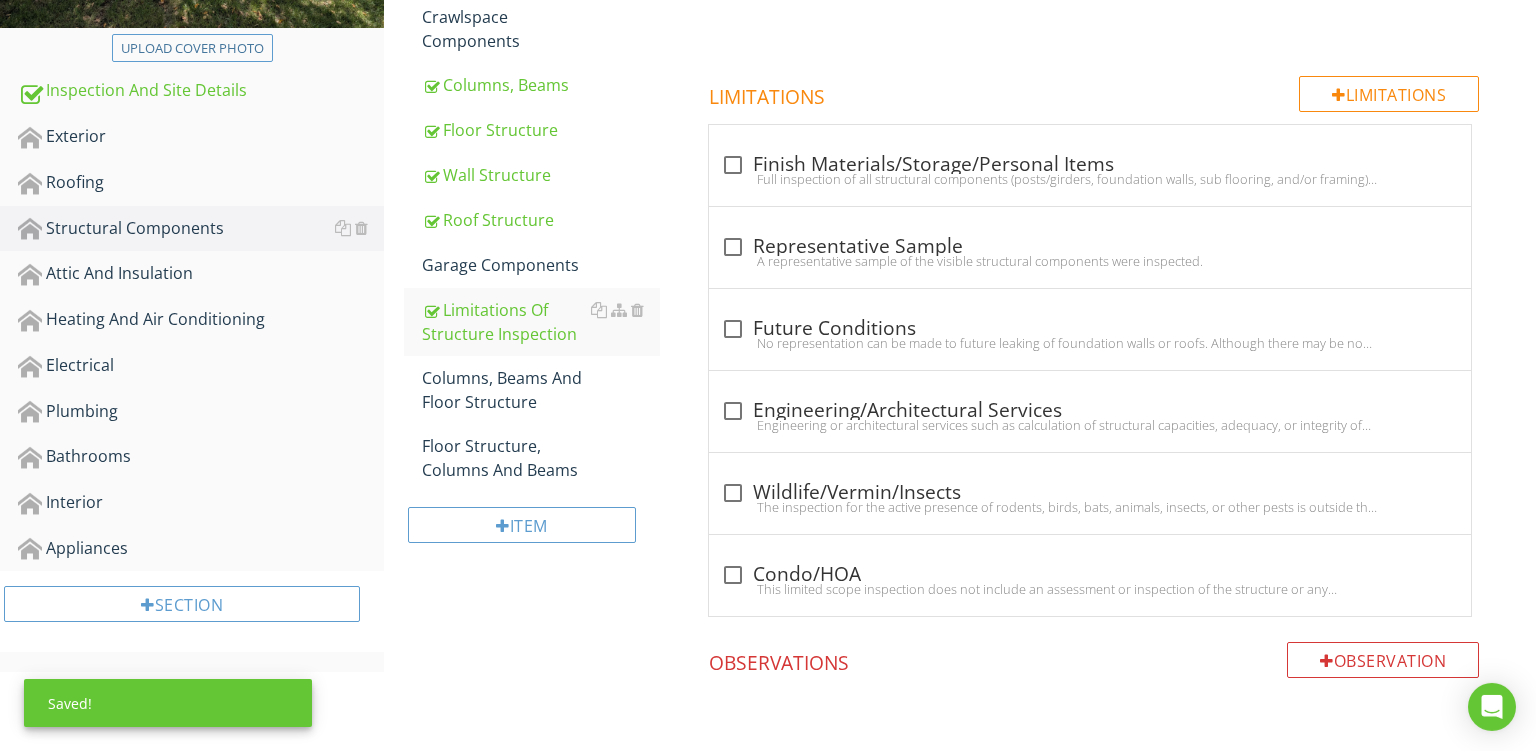 scroll, scrollTop: 479, scrollLeft: 0, axis: vertical 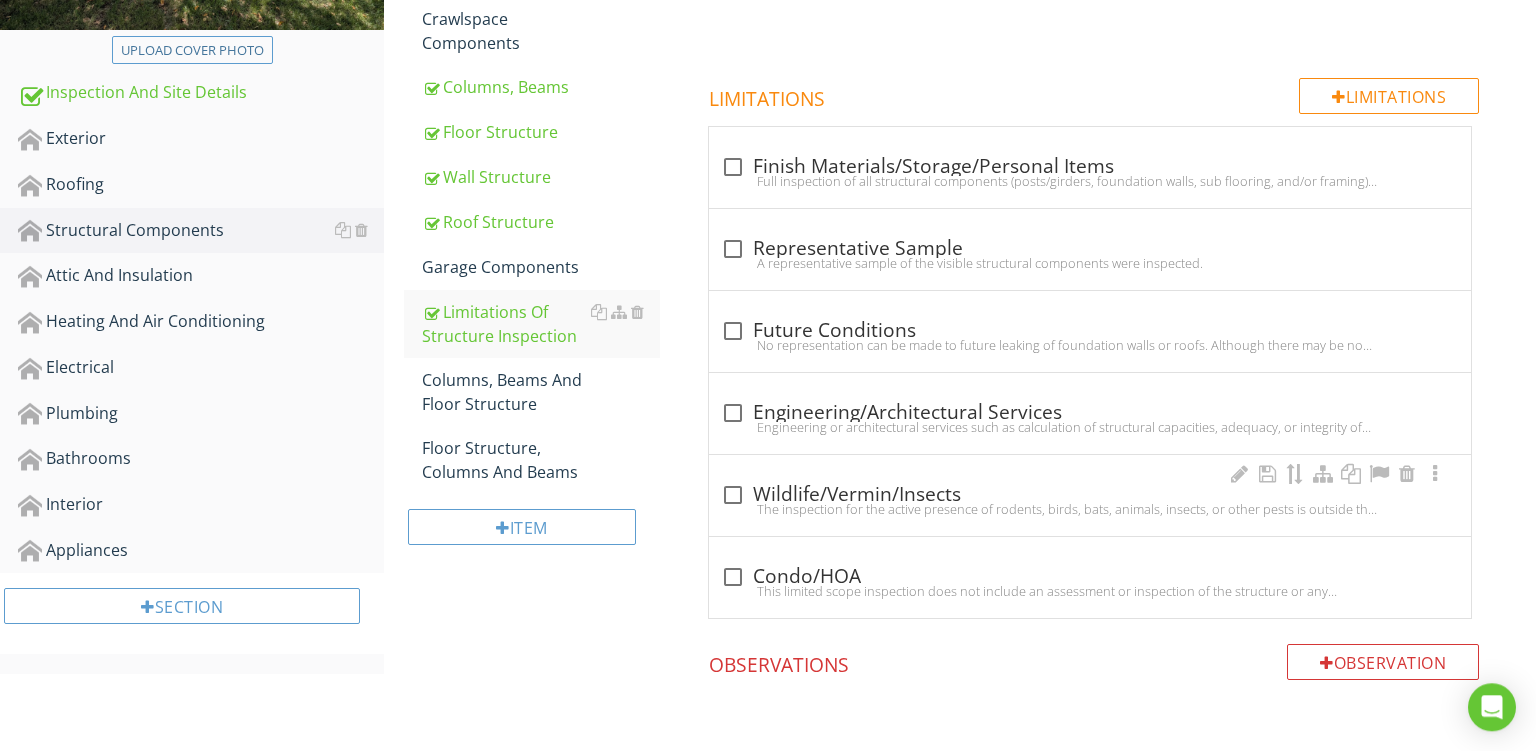 click on "check_box_outline_blank
Wildlife/Vermin/Insects" at bounding box center (1090, 495) 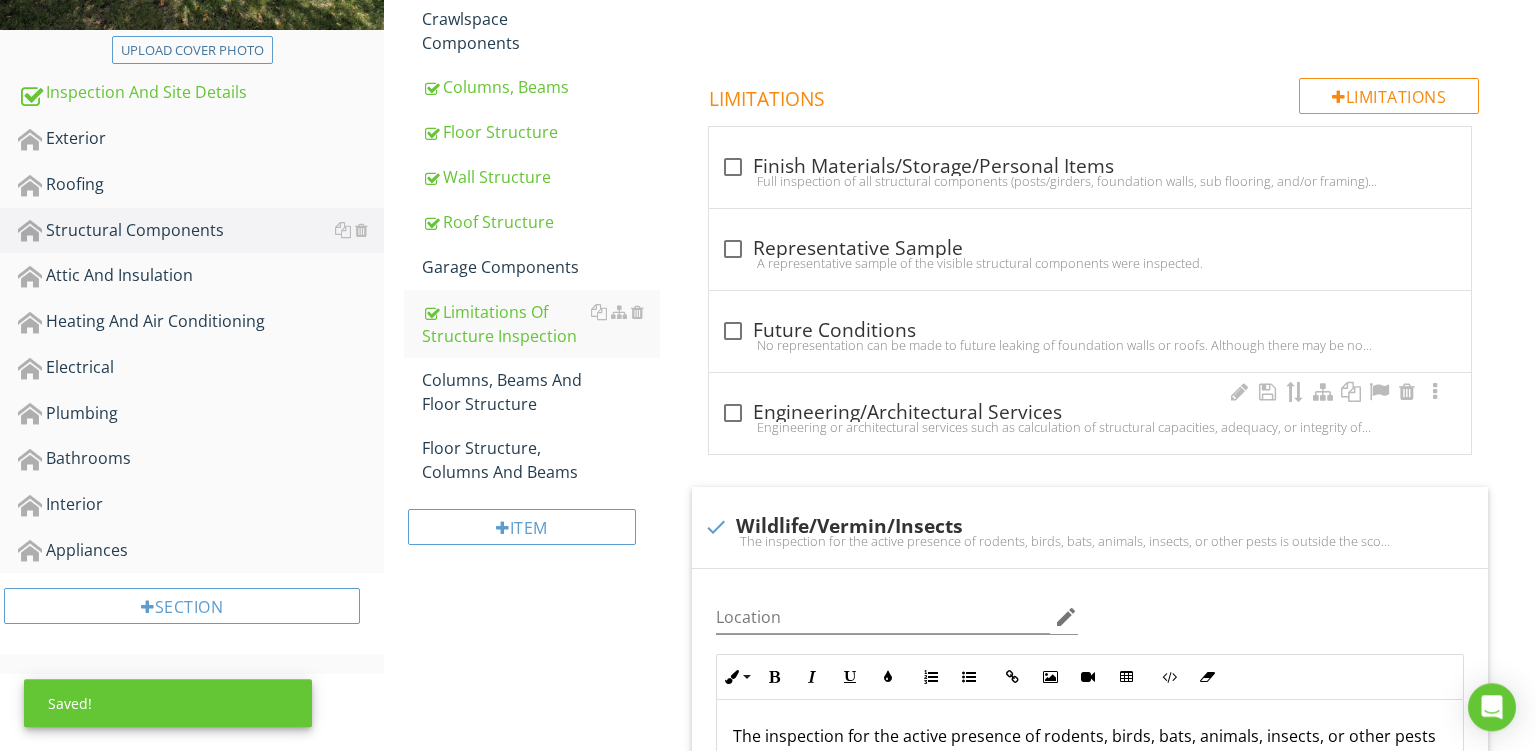 click on "check_box_outline_blank
Engineering/Architectural Services" at bounding box center [1090, 413] 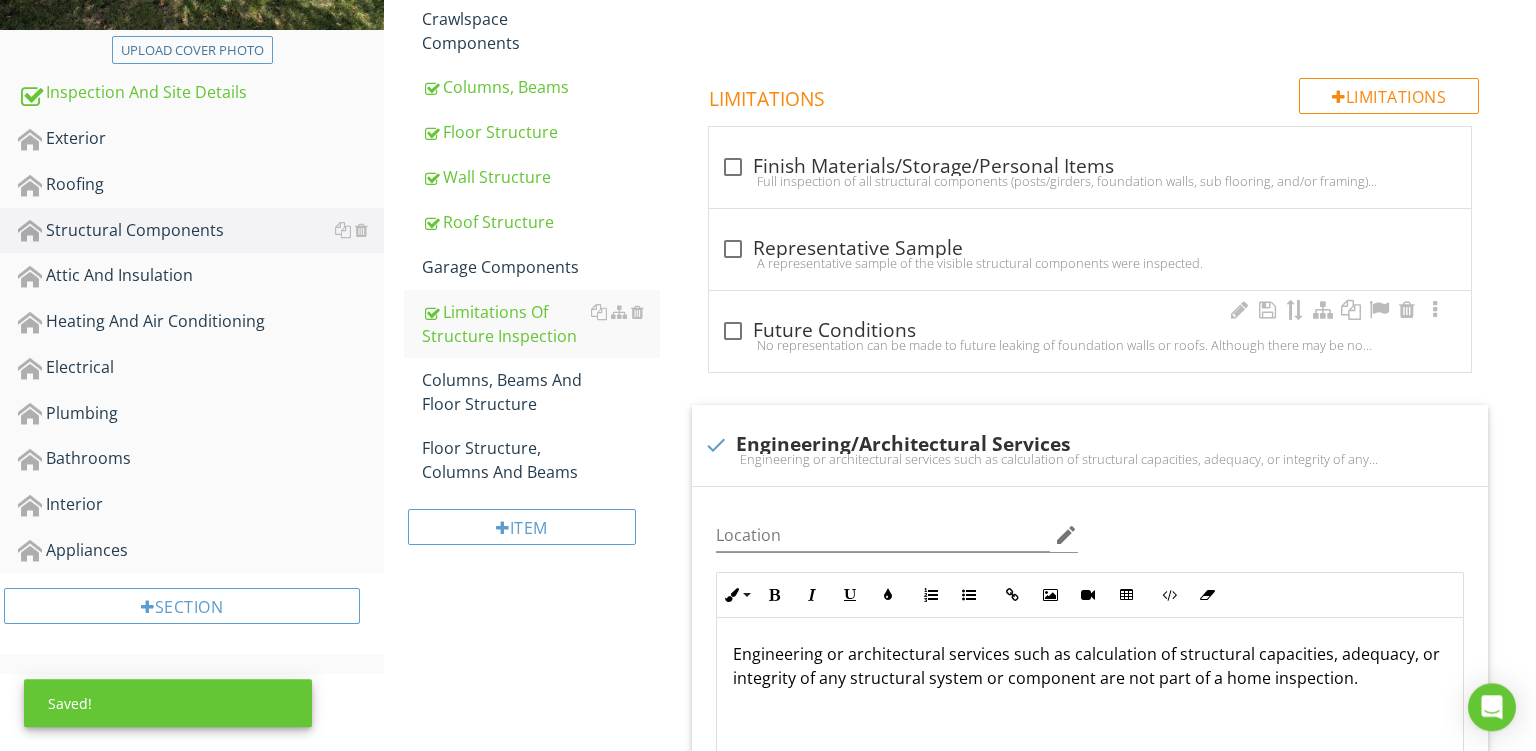 click on "check_box_outline_blank
Future Conditions" at bounding box center [1090, 331] 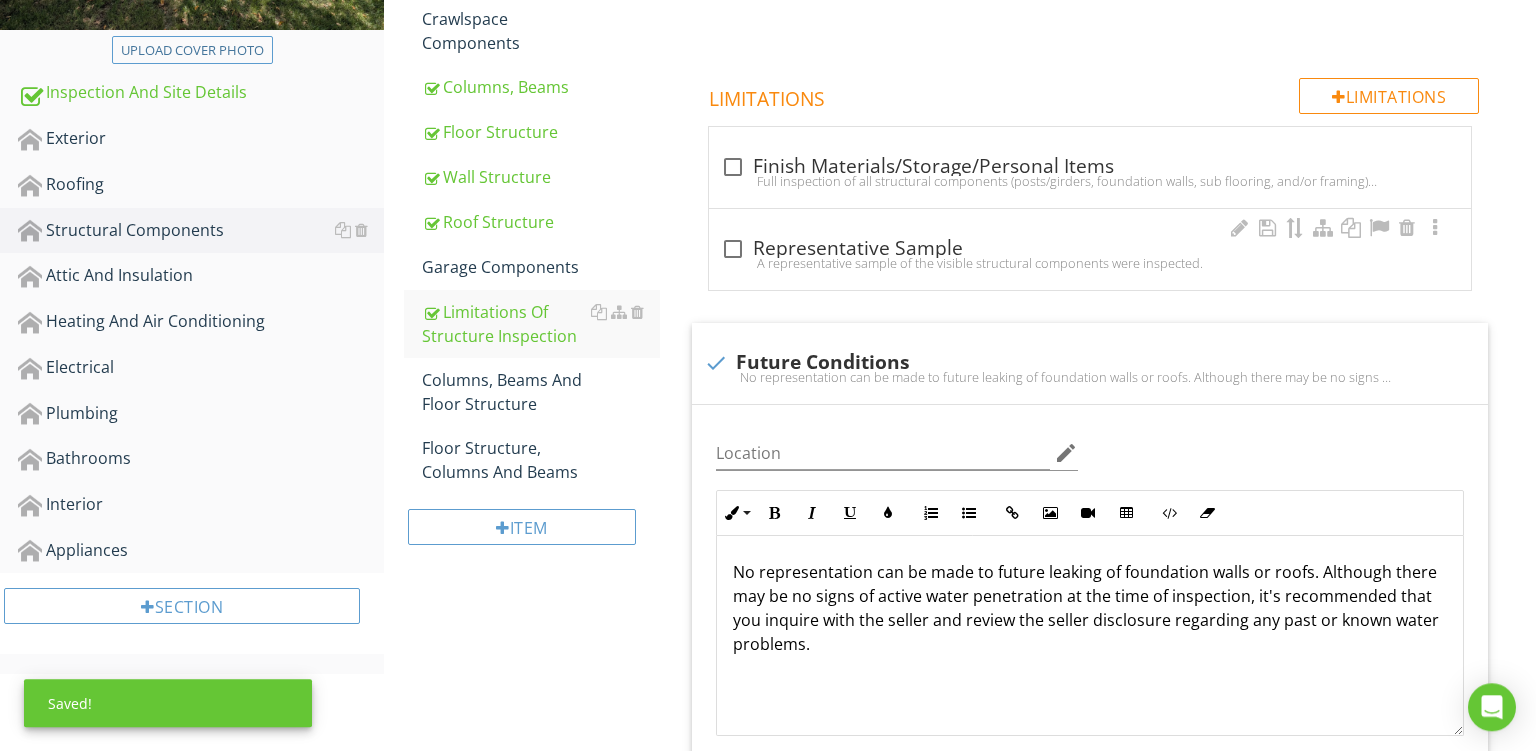 click on "check_box_outline_blank
Representative Sample" at bounding box center (1090, 249) 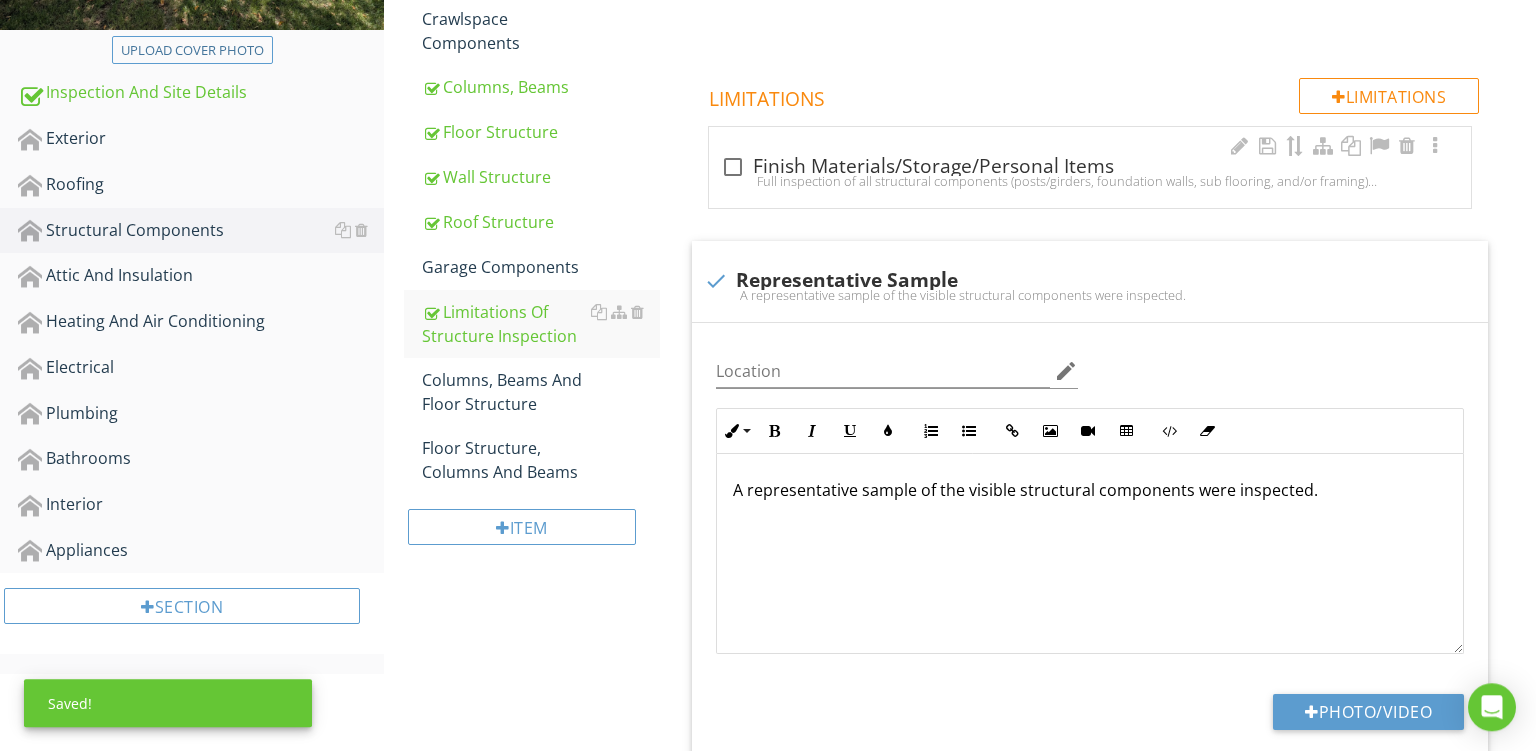 click on "check_box_outline_blank
Finish Materials/Storage/Personal Items" at bounding box center [1090, 167] 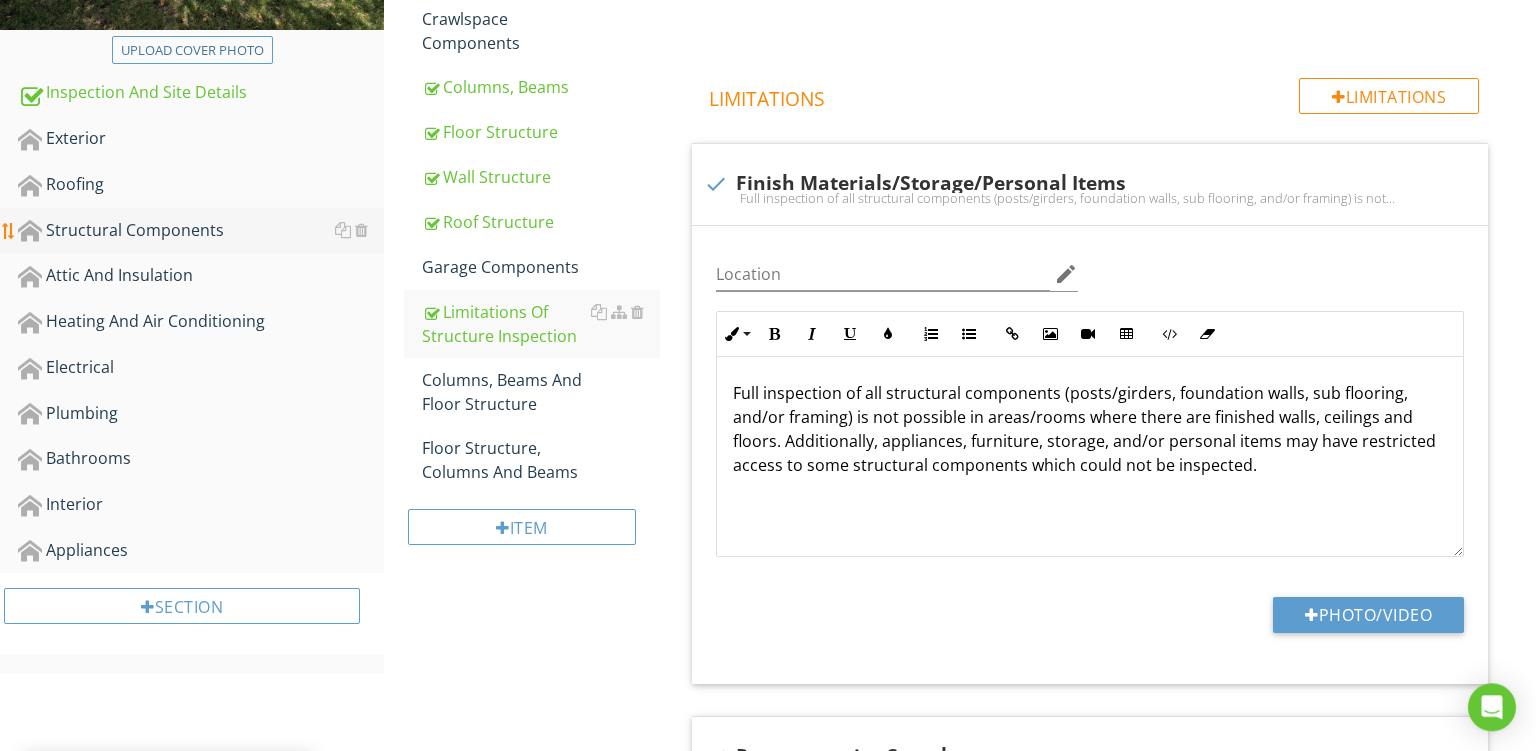 click on "Structural Components" at bounding box center [201, 231] 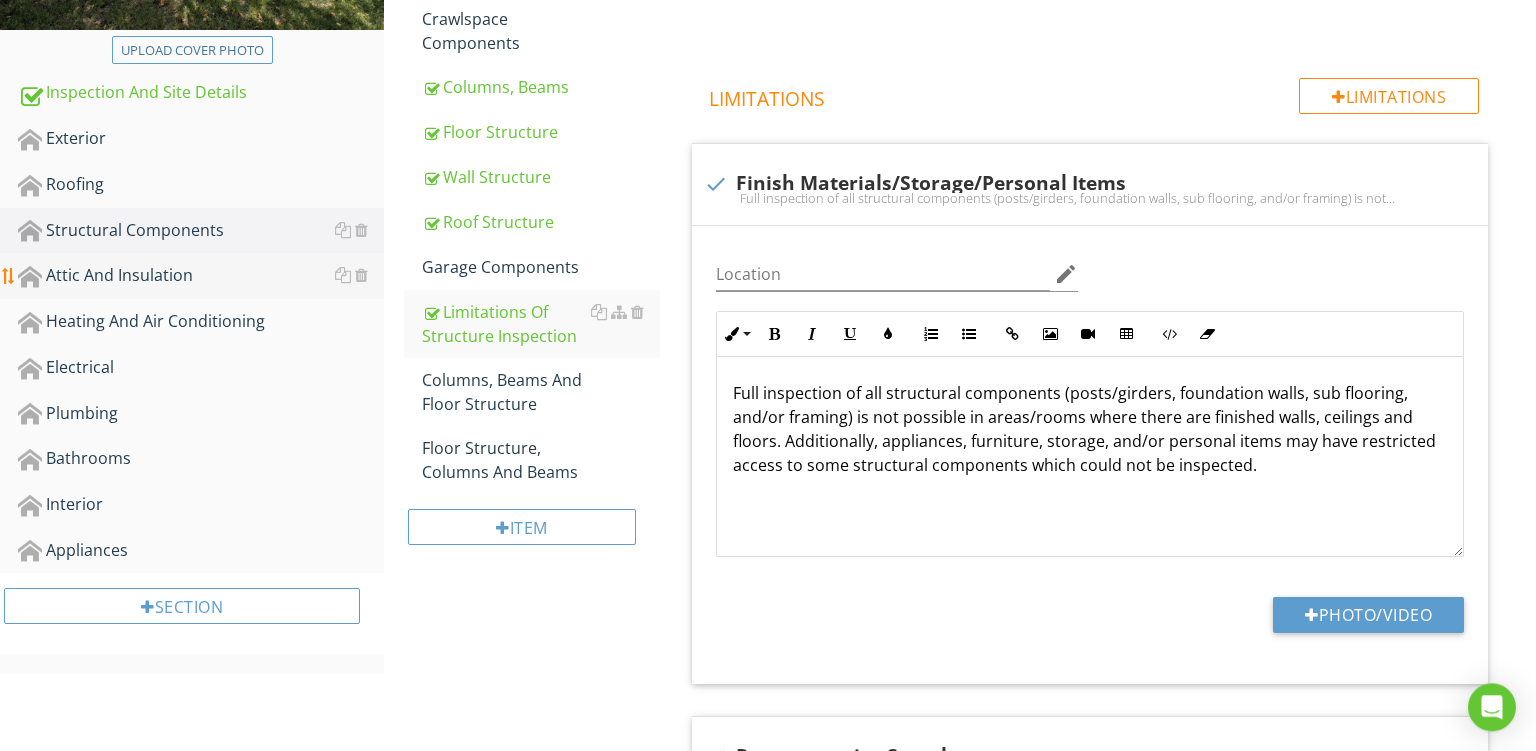 click on "Attic And Insulation" at bounding box center [201, 276] 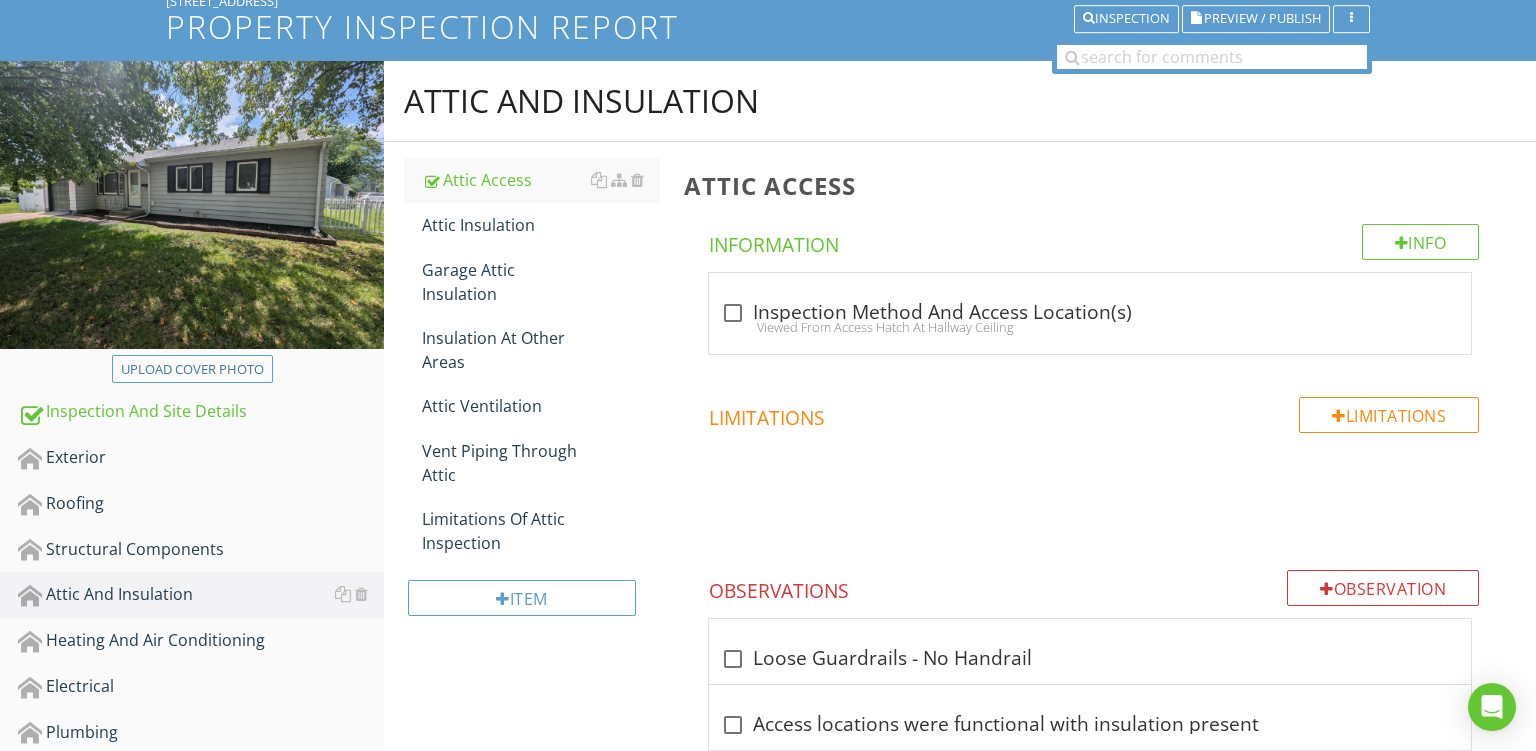 scroll, scrollTop: 124, scrollLeft: 0, axis: vertical 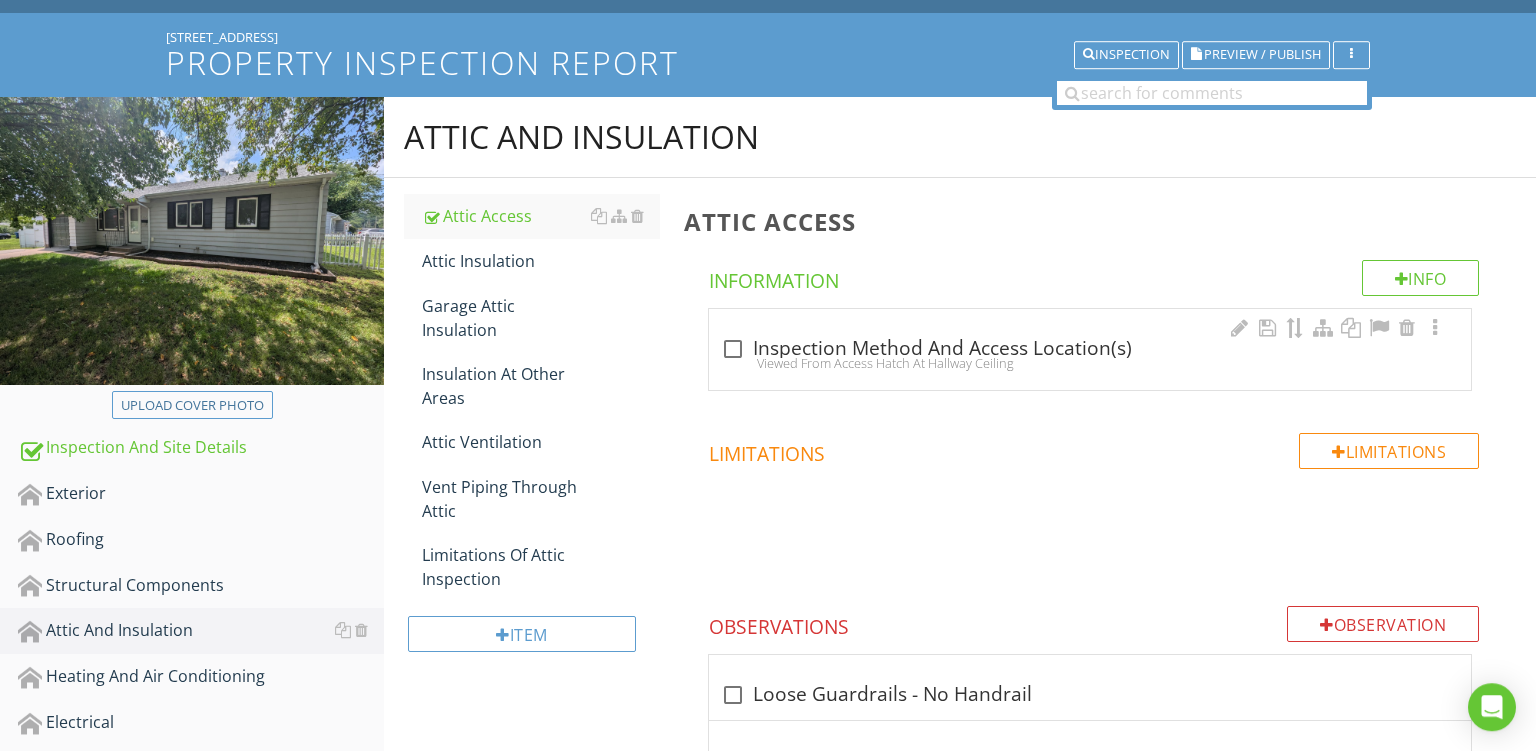 click on "Viewed From Access Hatch At Hallway Ceiling" at bounding box center [1090, 363] 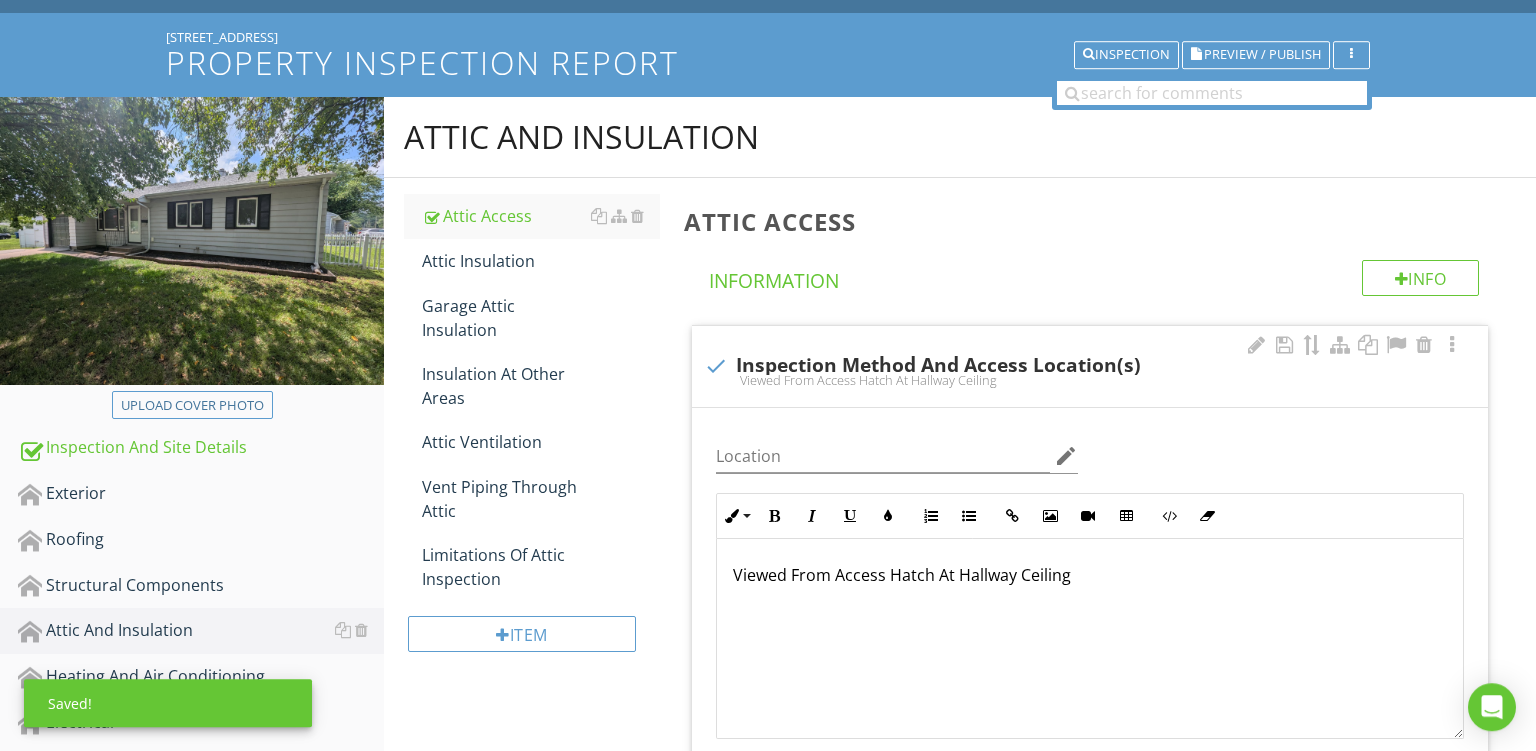 click on "Viewed From Access Hatch At Hallway Ceiling" at bounding box center [1090, 575] 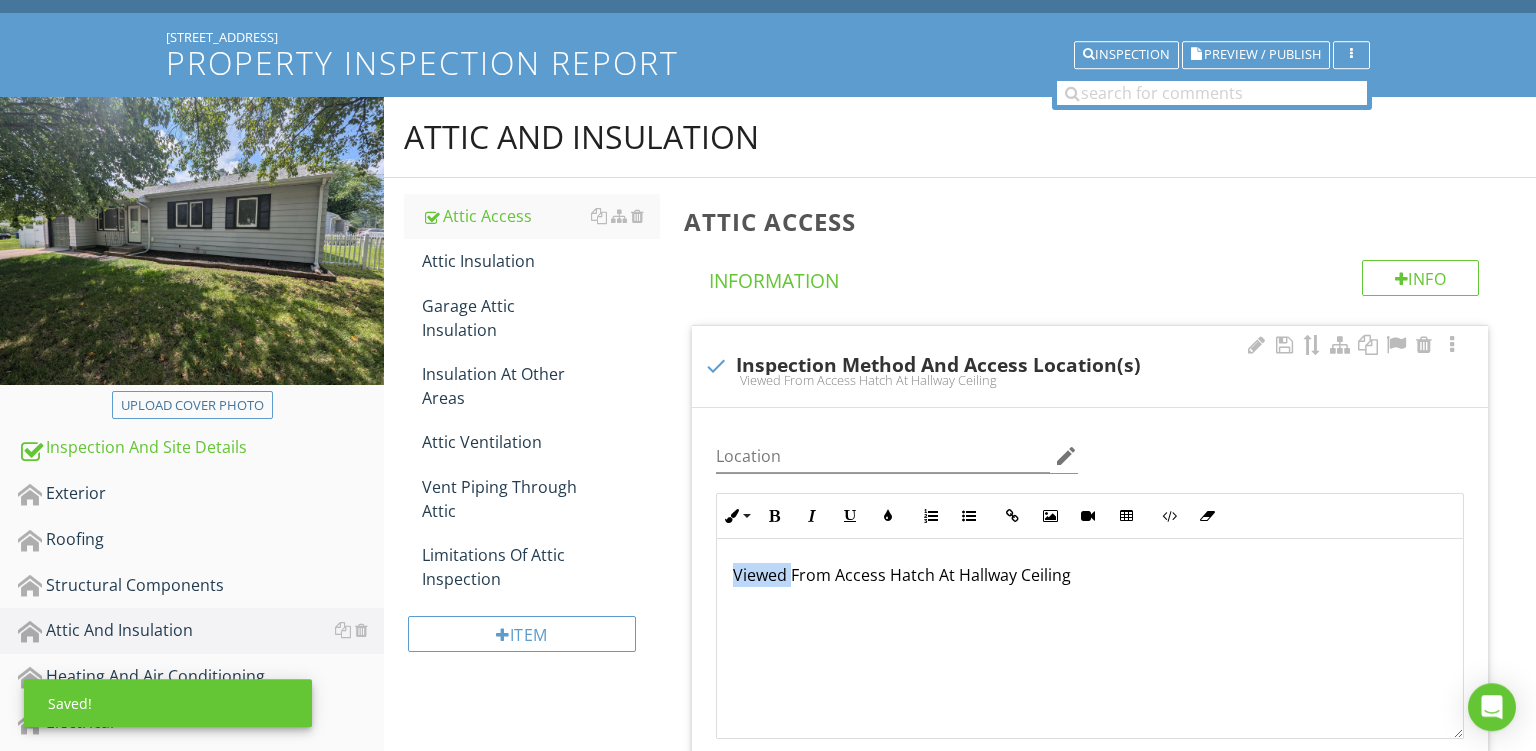 click on "Viewed From Access Hatch At Hallway Ceiling" at bounding box center (1090, 575) 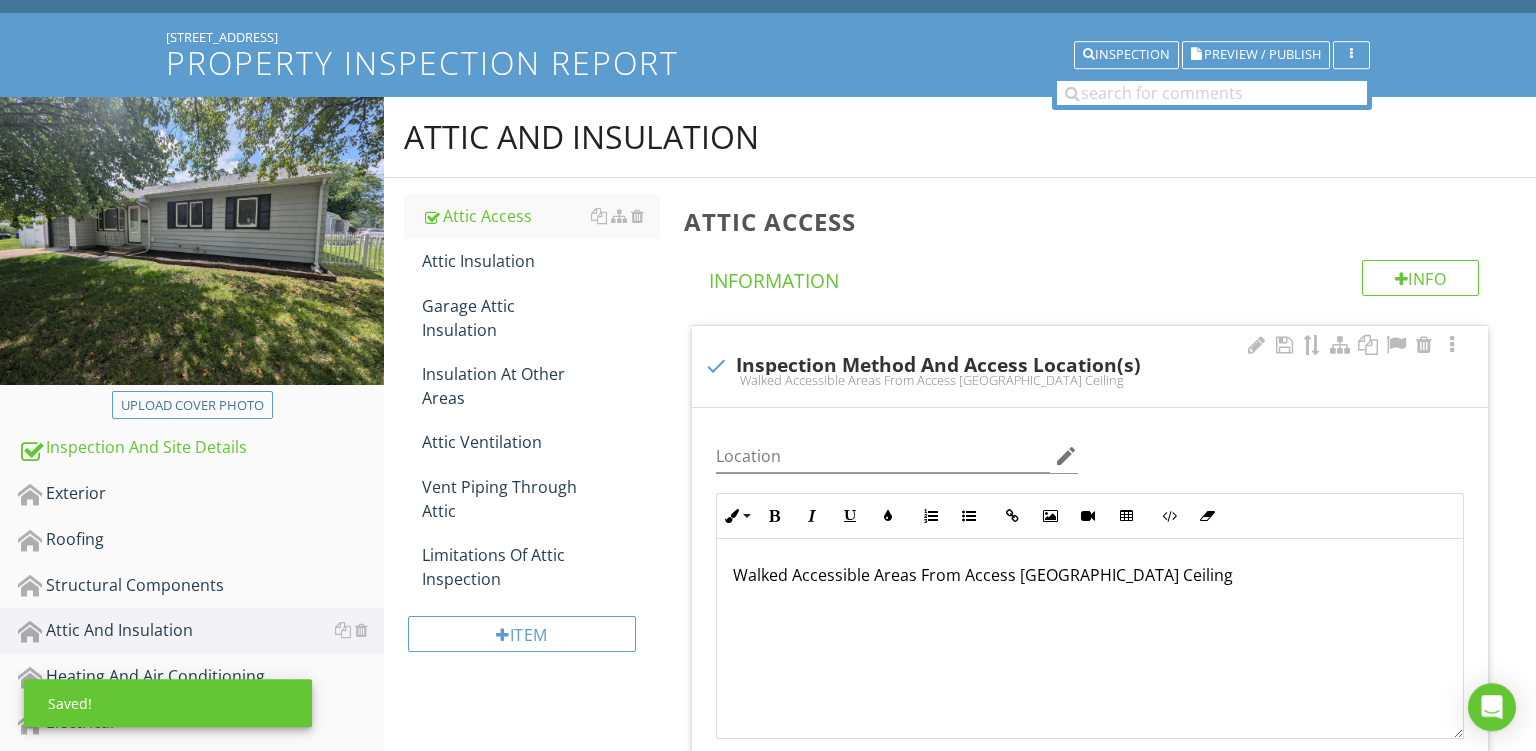 click on "Walked Accessible Areas From Access [GEOGRAPHIC_DATA] Ceiling" at bounding box center (1090, 575) 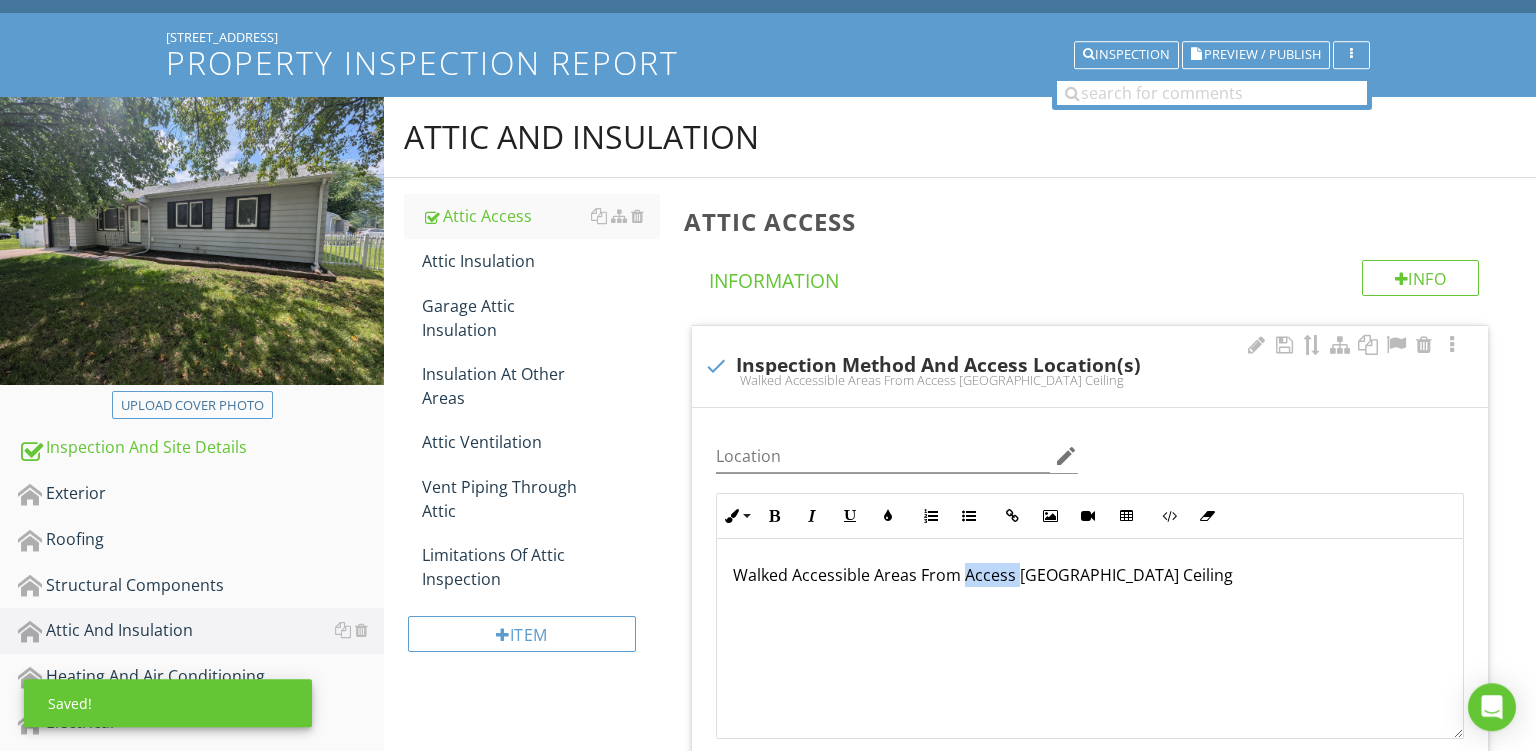 click on "Walked Accessible Areas From Access [GEOGRAPHIC_DATA] Ceiling" at bounding box center (1090, 575) 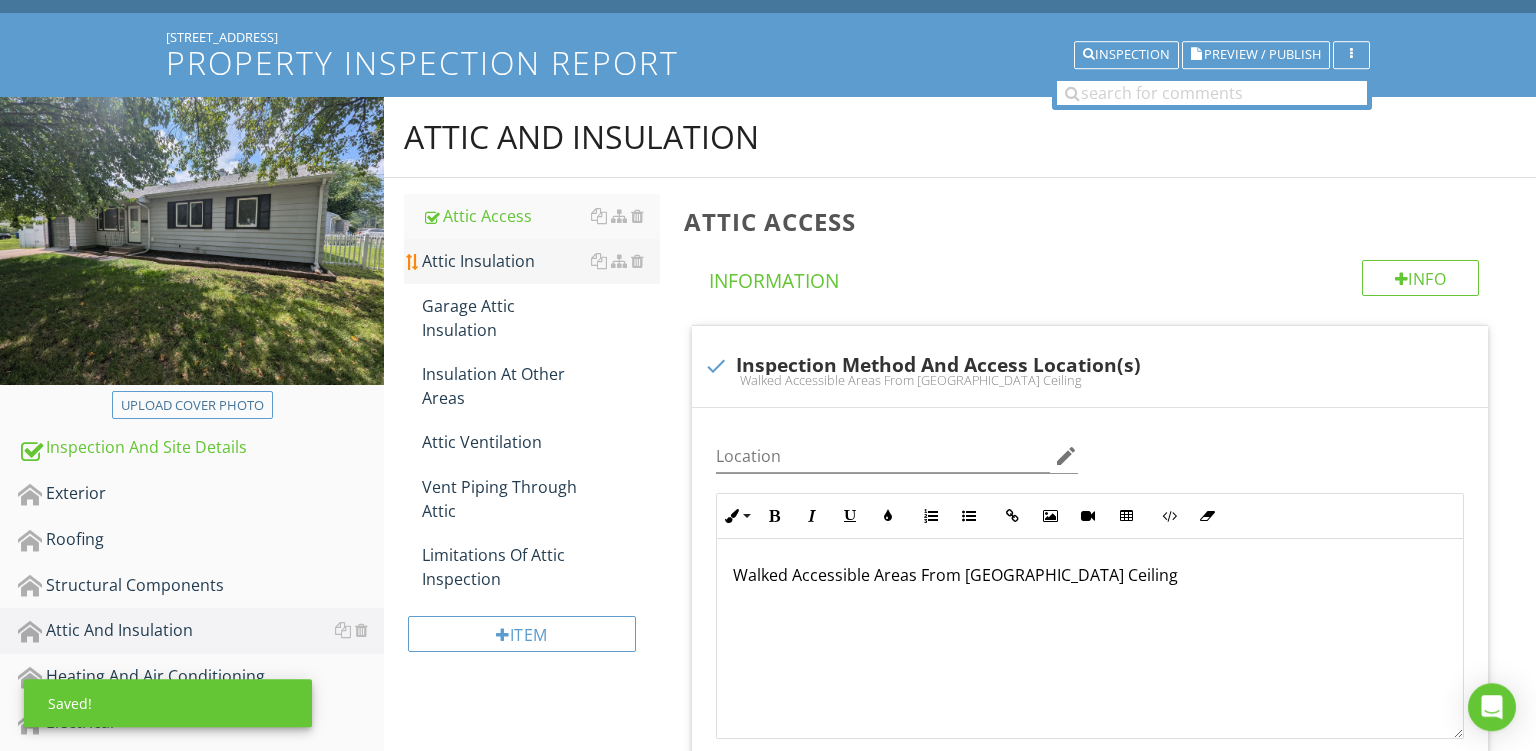 click on "Attic Insulation" at bounding box center [541, 261] 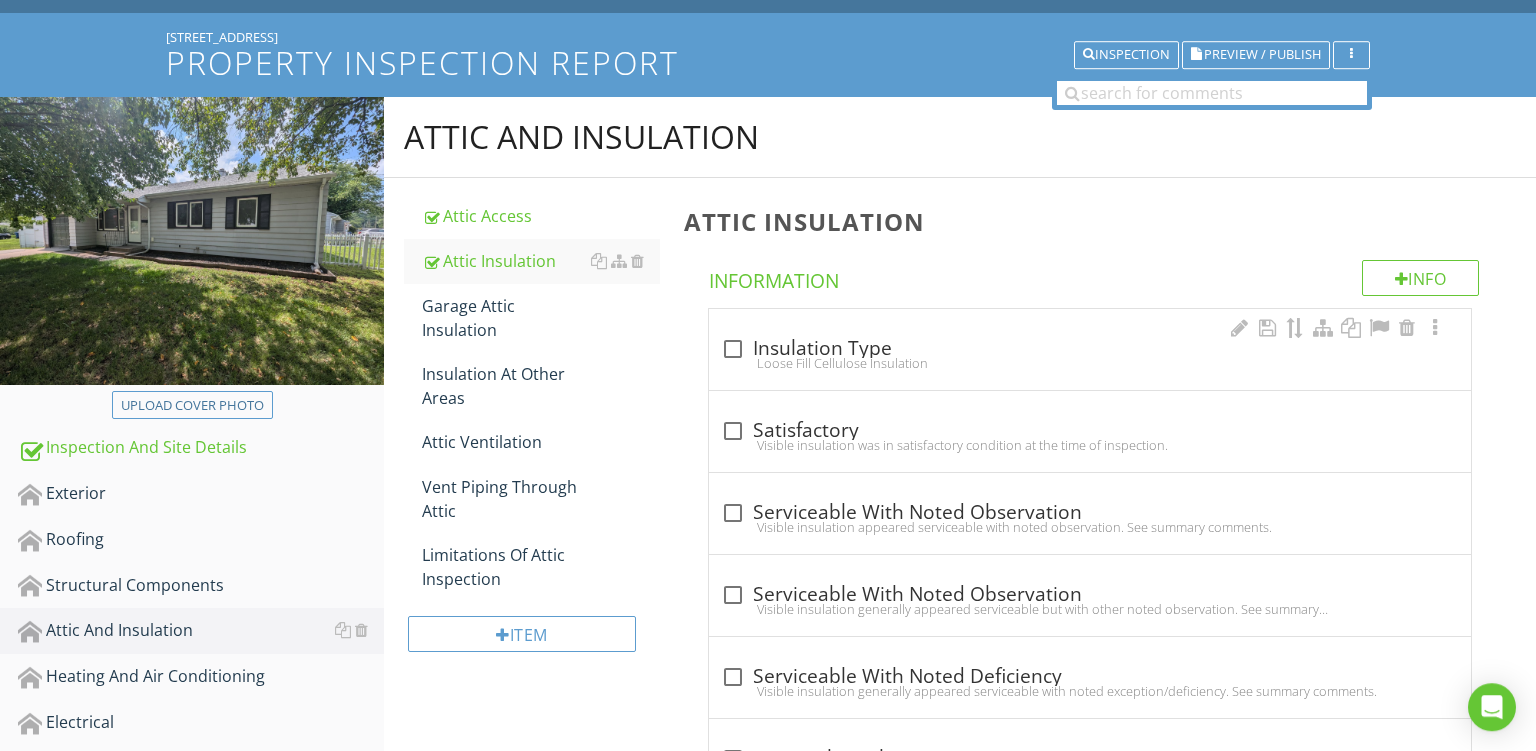 click on "Loose Fill Cellulose Insulation" at bounding box center [1090, 363] 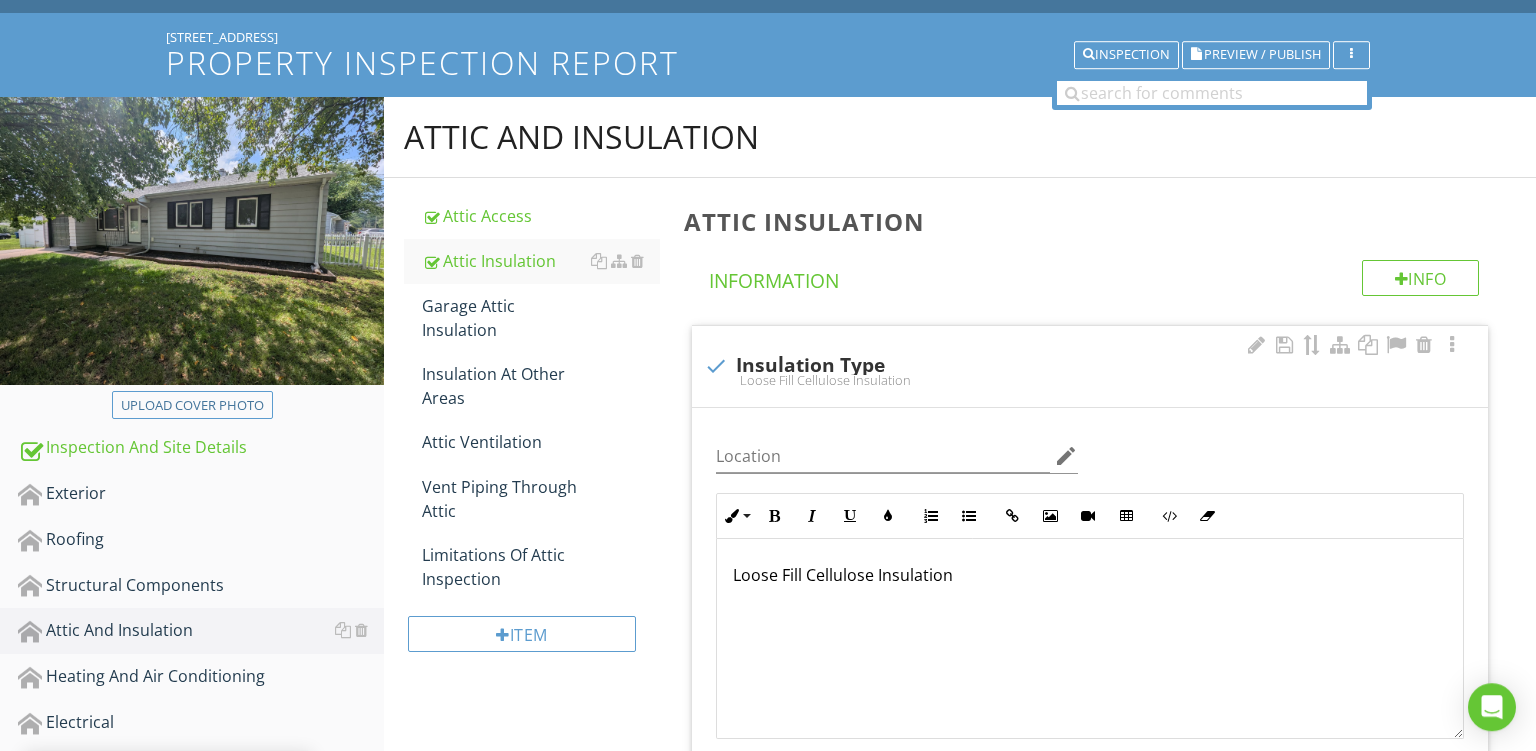 click on "Loose Fill Cellulose Insulation" at bounding box center [1090, 575] 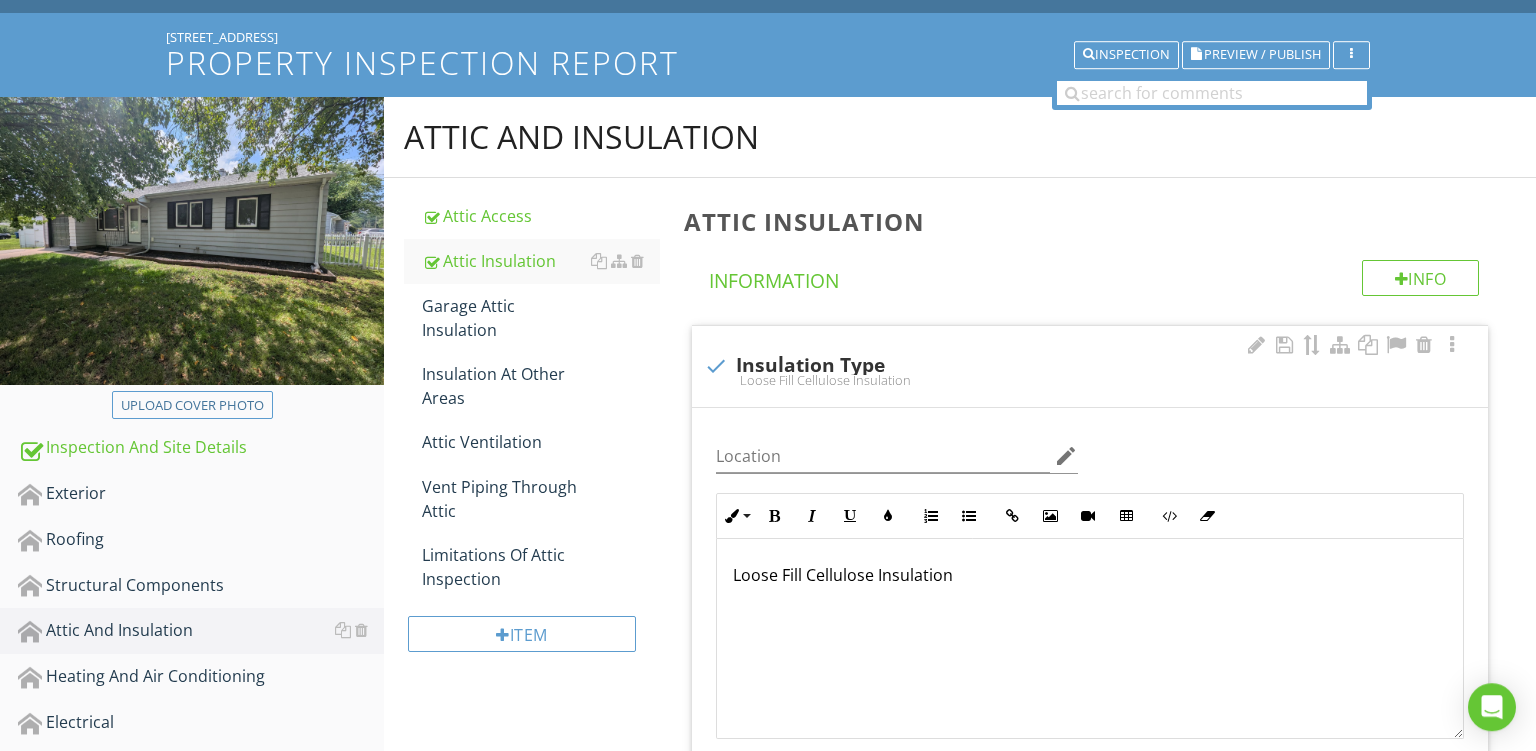 type 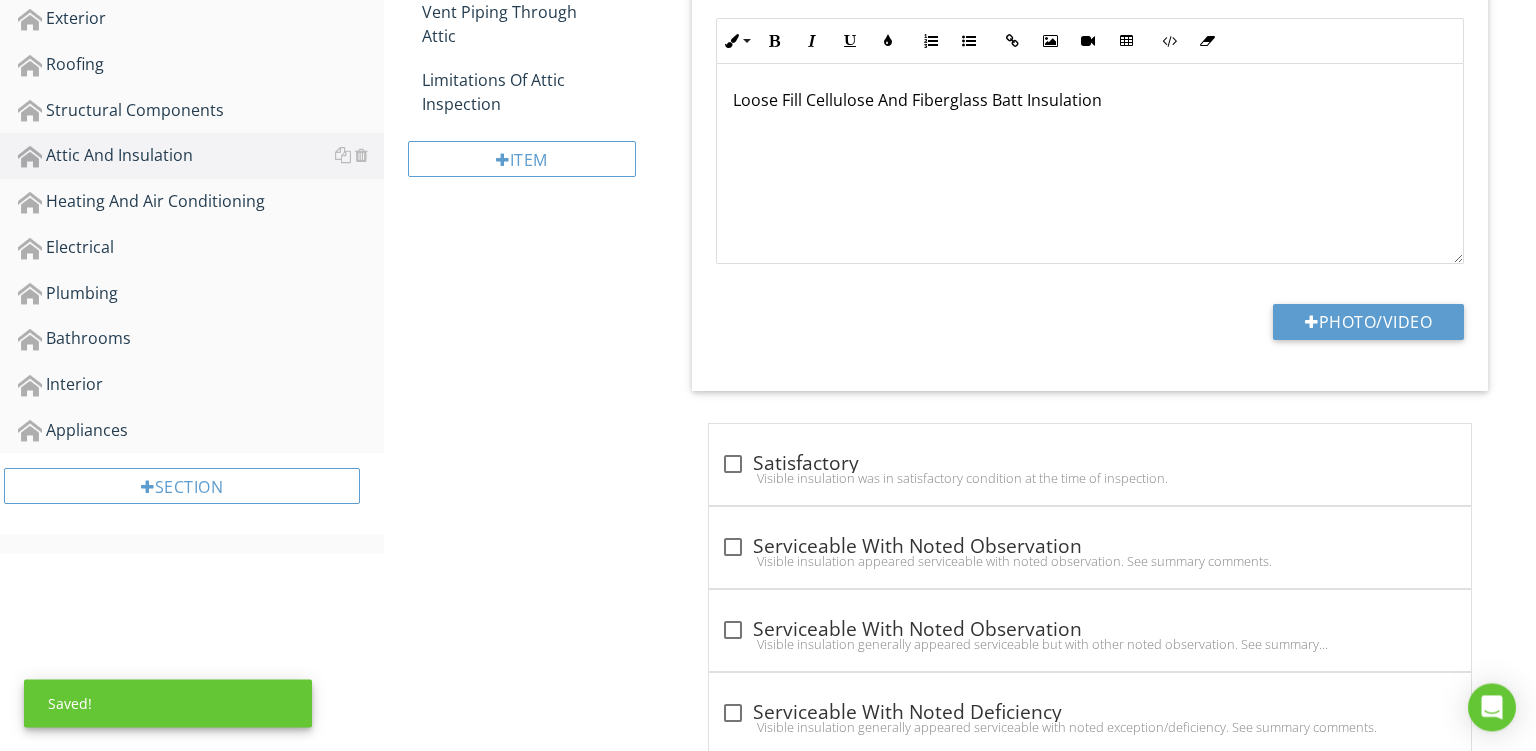 scroll, scrollTop: 601, scrollLeft: 0, axis: vertical 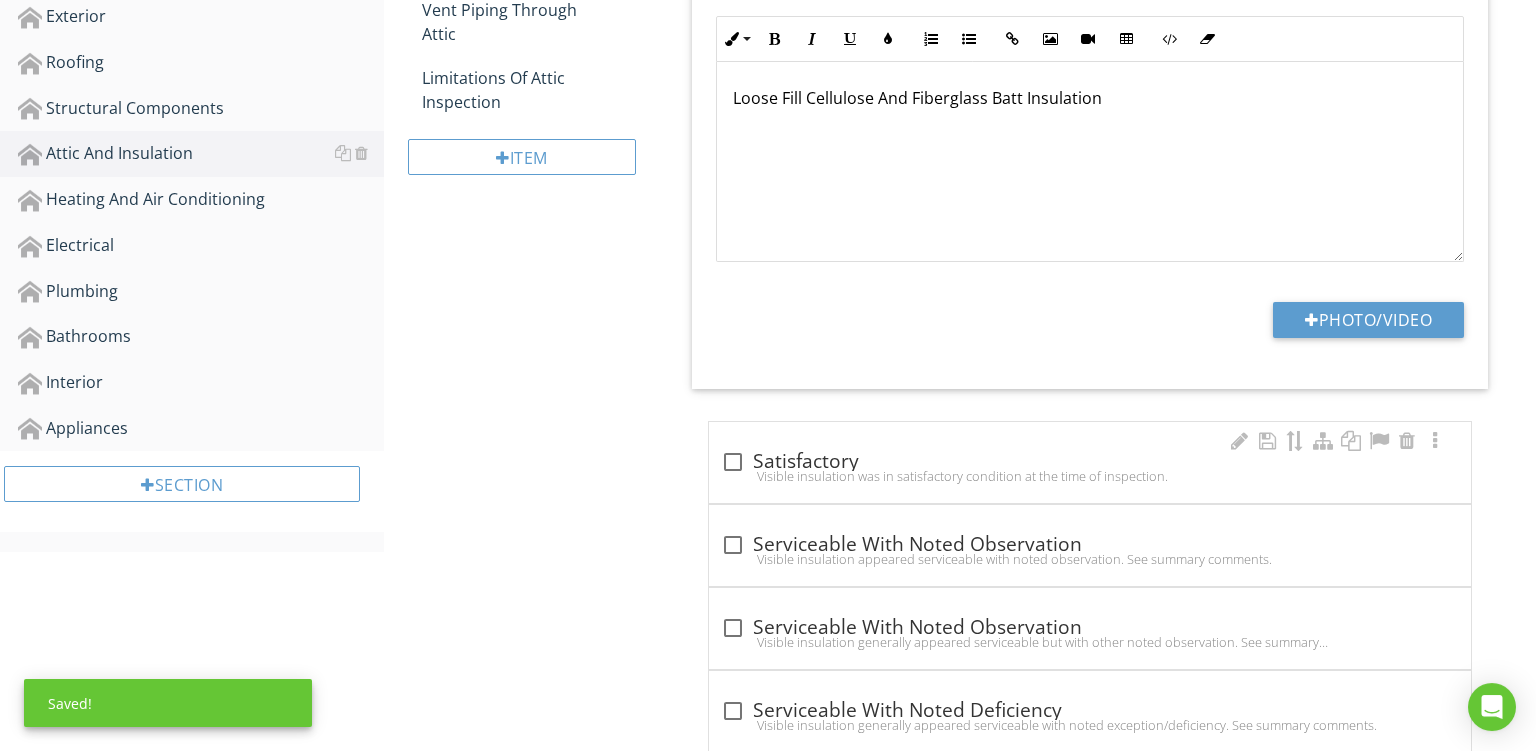 click on "check_box_outline_blank
Satisfactory
Visible insulation was in satisfactory condition at the time of inspection." at bounding box center [1090, 462] 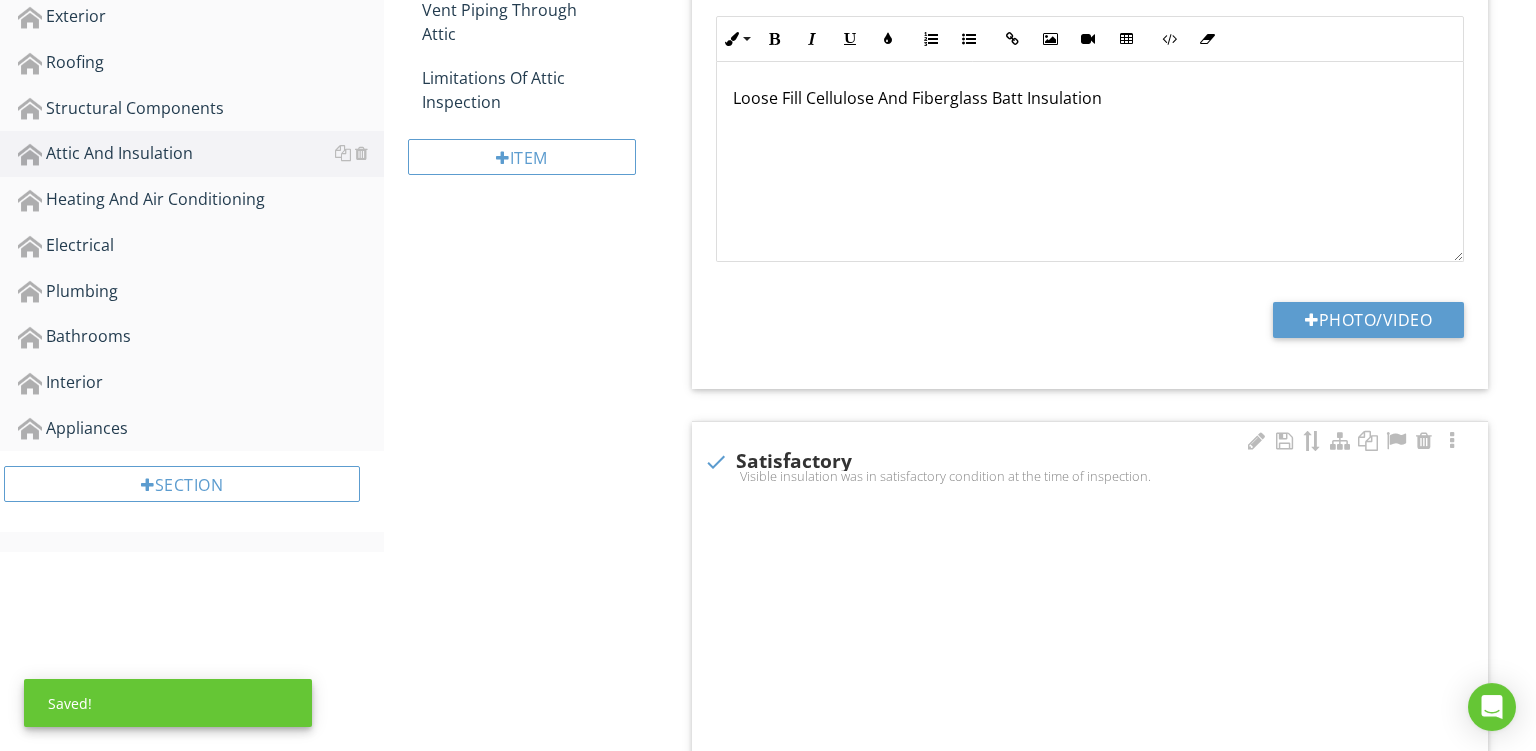 checkbox on "true" 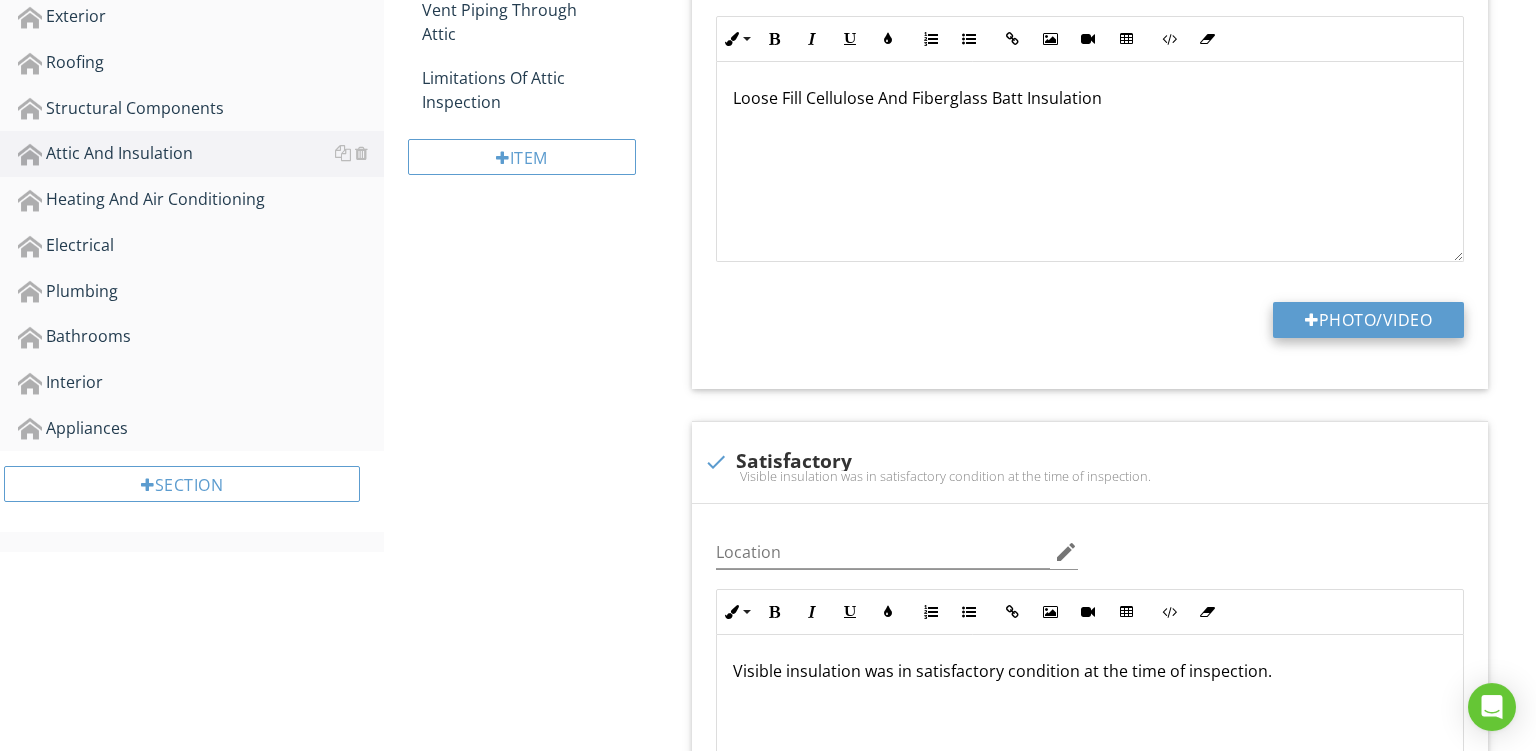 click on "Photo/Video" at bounding box center [1368, 320] 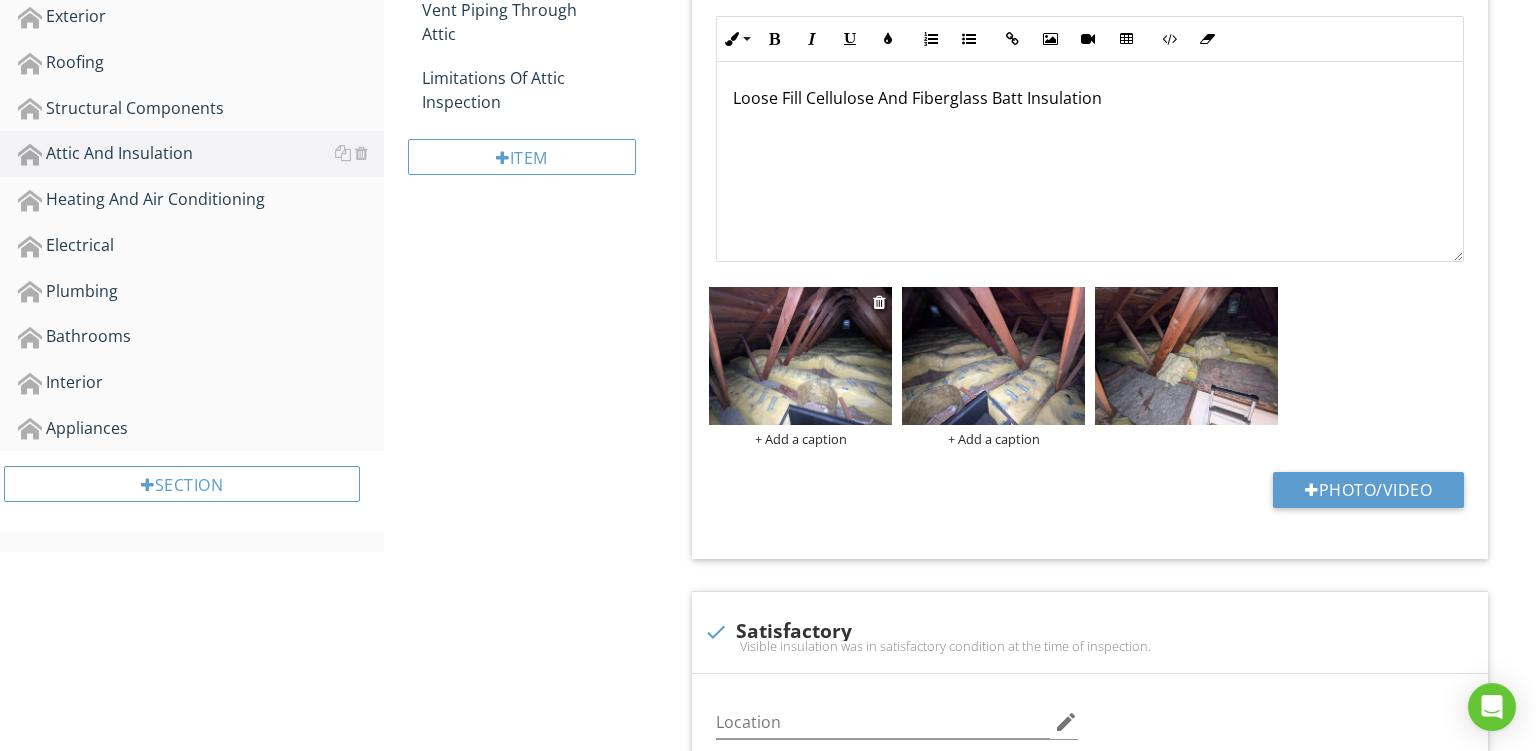 click on "+ Add a caption" at bounding box center [800, 439] 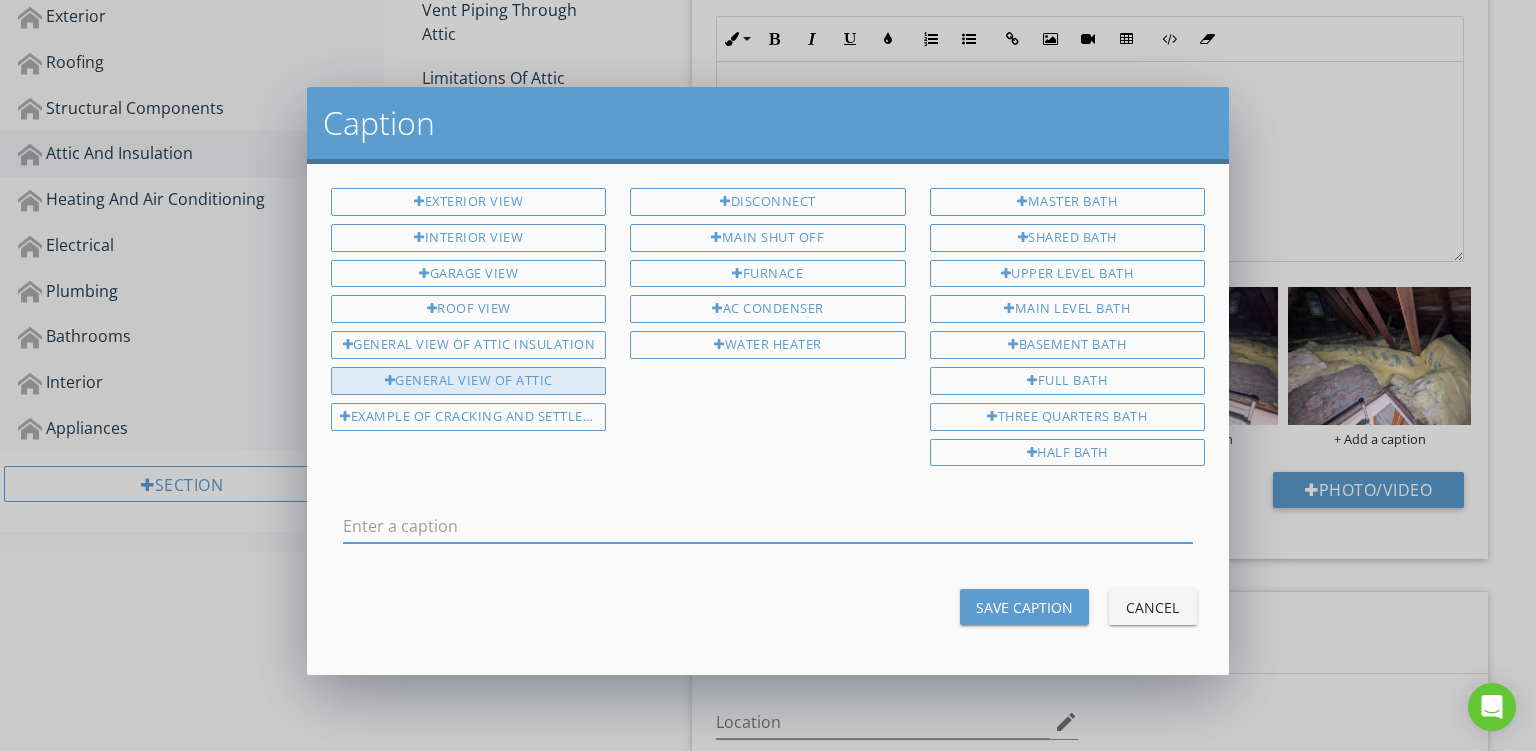 click on "General View Of Attic" at bounding box center [468, 381] 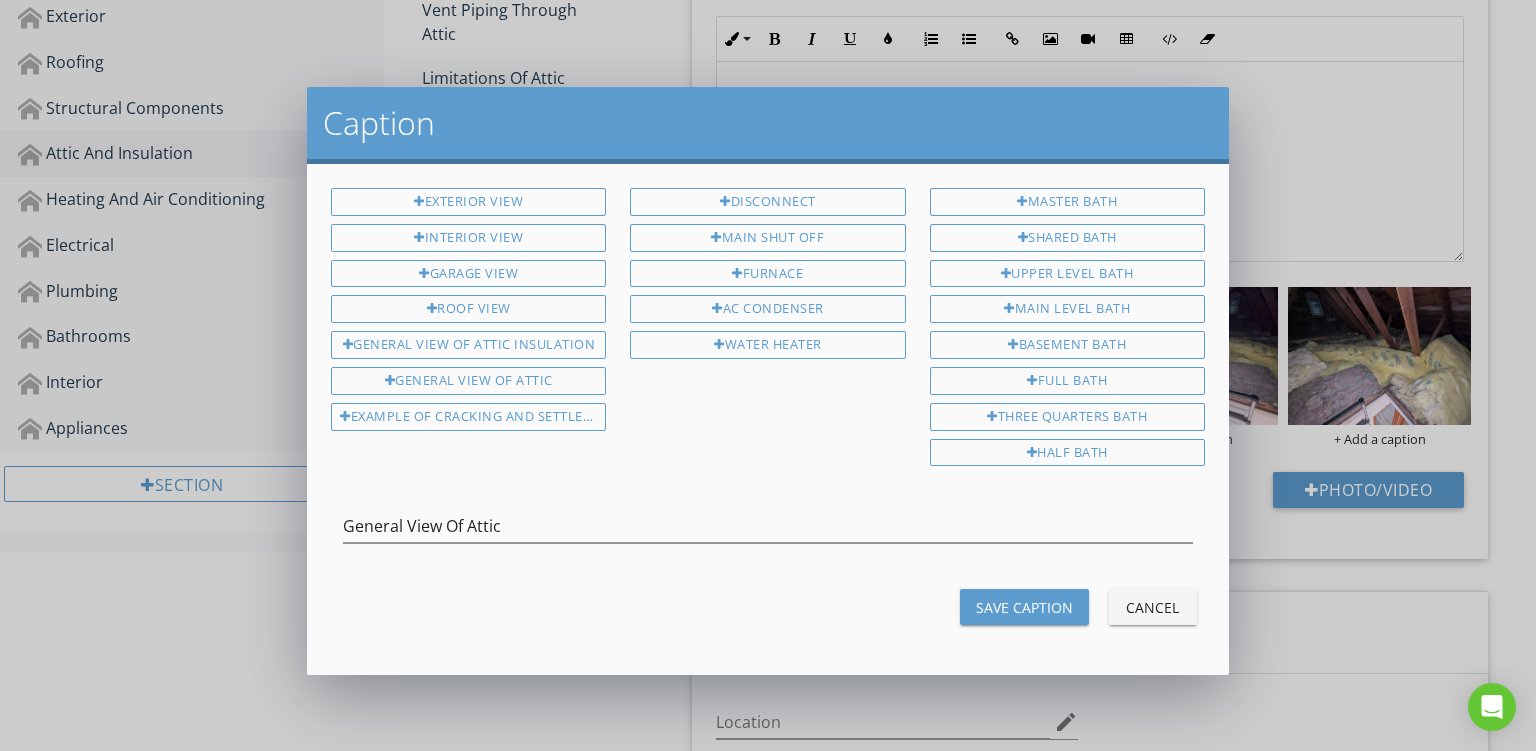 click on "Save Caption" at bounding box center (1024, 607) 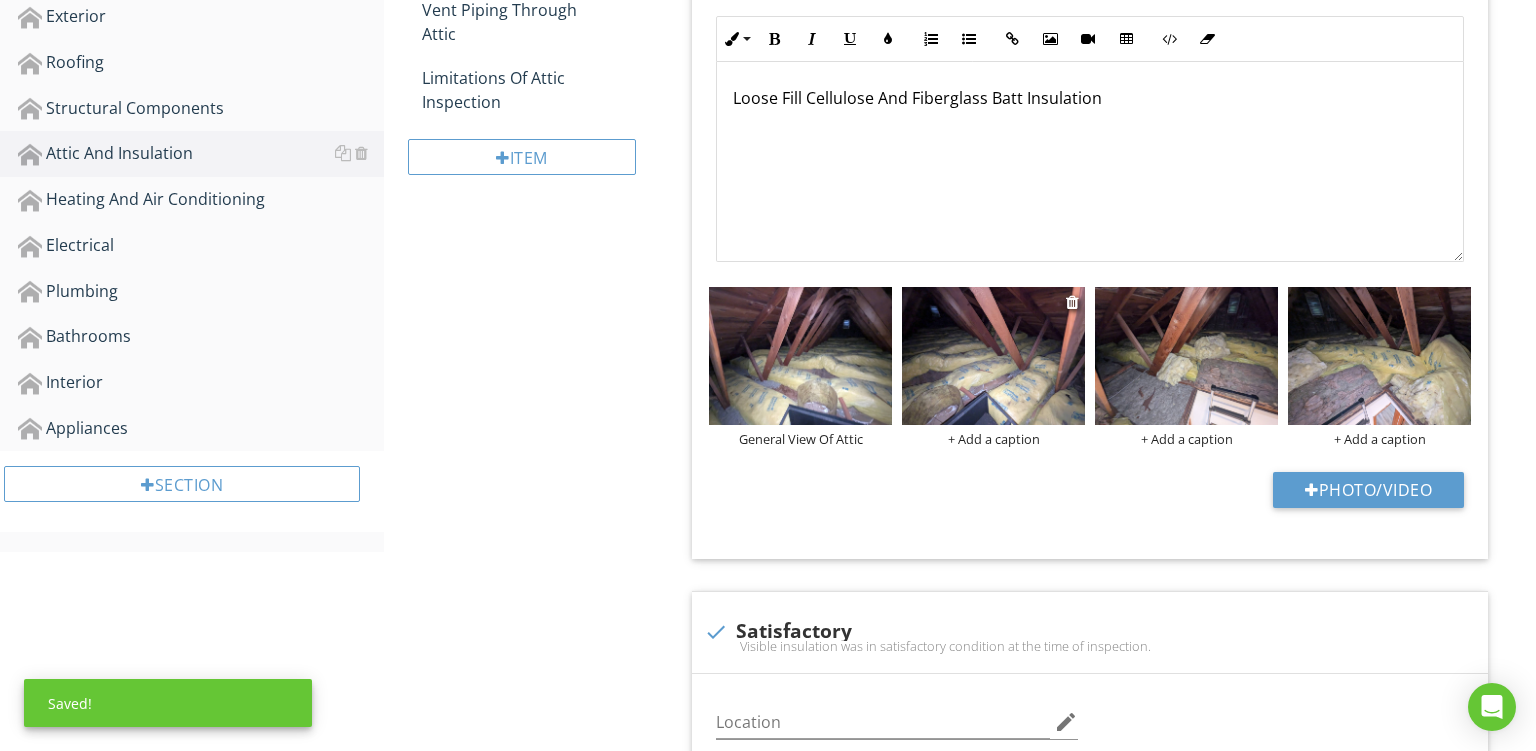 click on "+ Add a caption" at bounding box center [993, 439] 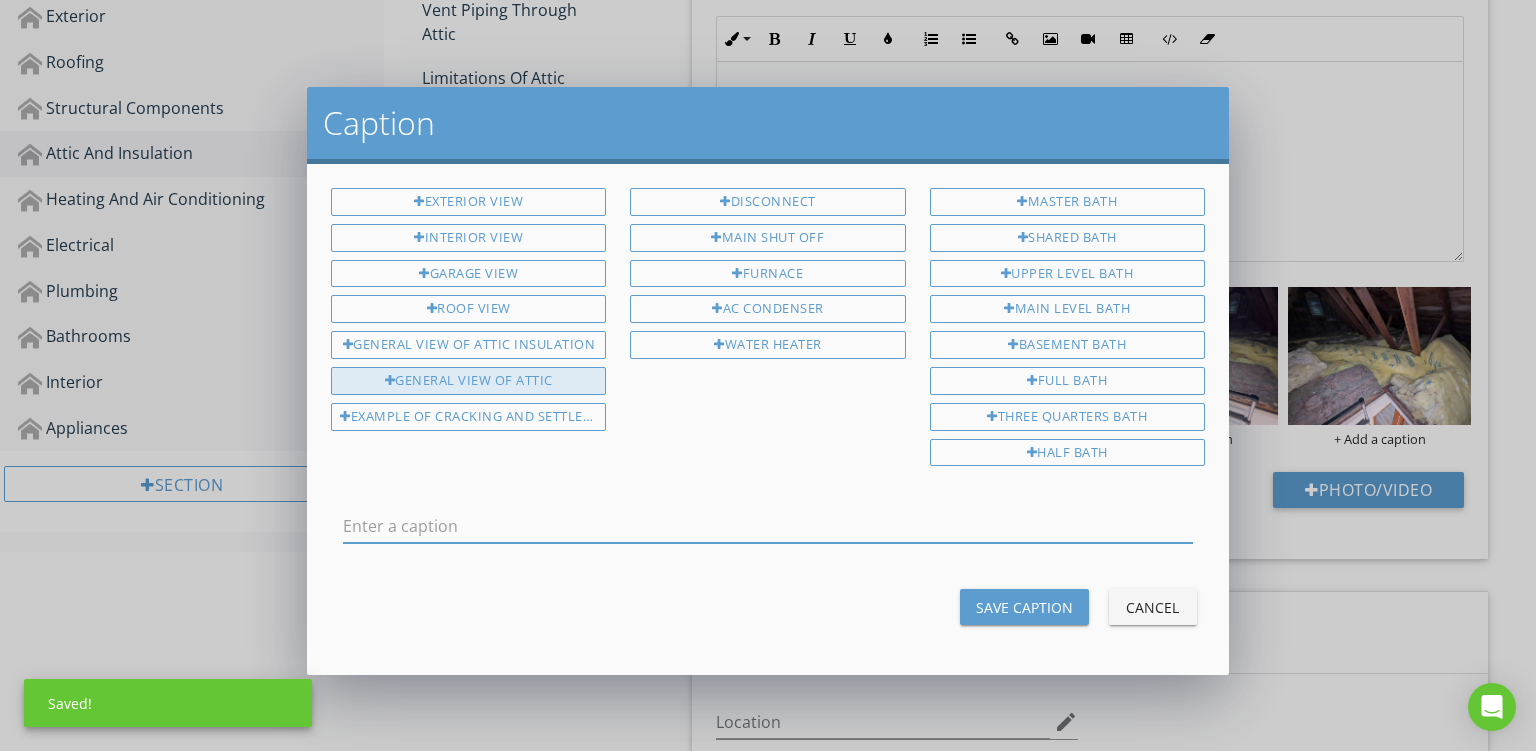 click on "General View Of Attic" at bounding box center (468, 381) 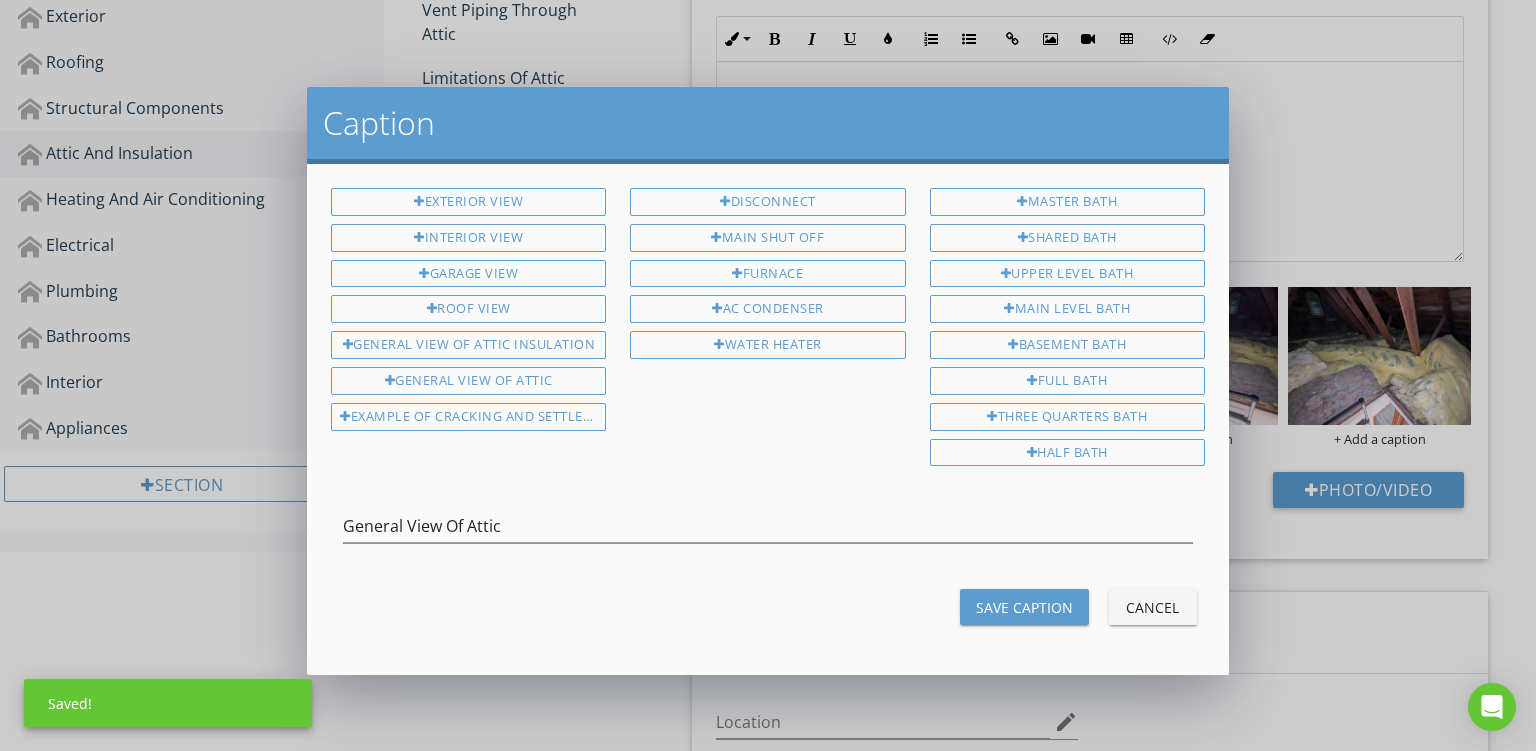 click on "Save Caption" at bounding box center [1024, 607] 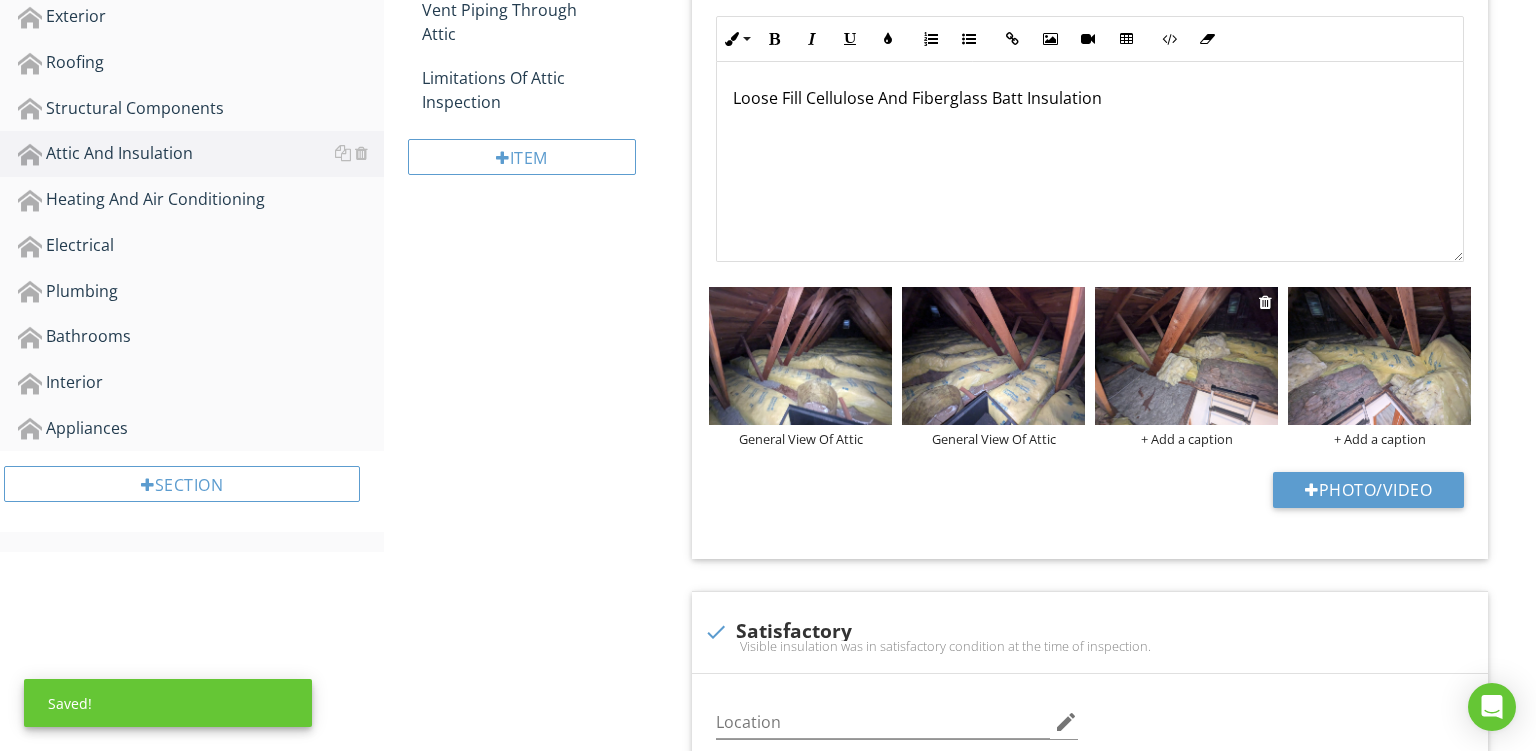 click on "+ Add a caption" at bounding box center (1186, 439) 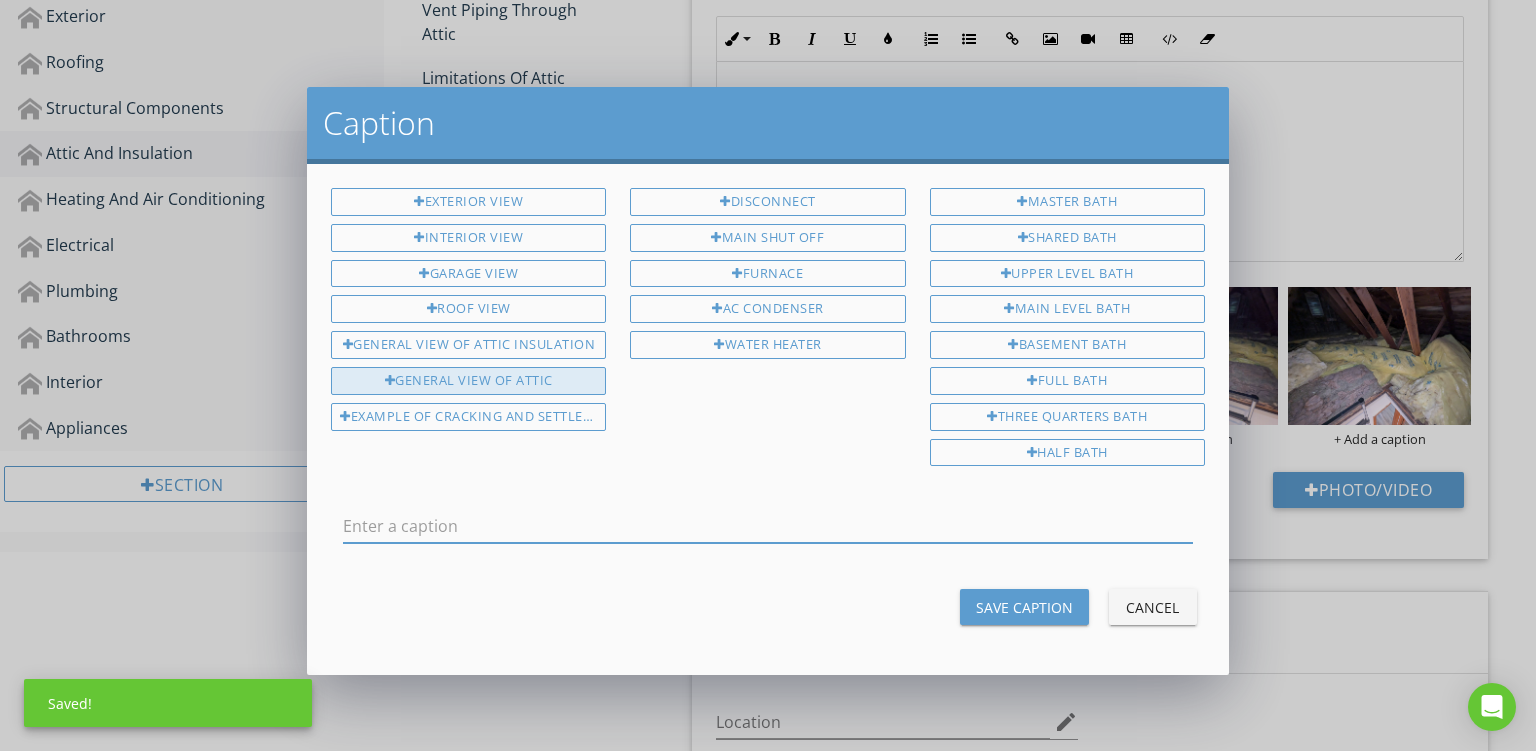 click on "General View Of Attic" at bounding box center (468, 381) 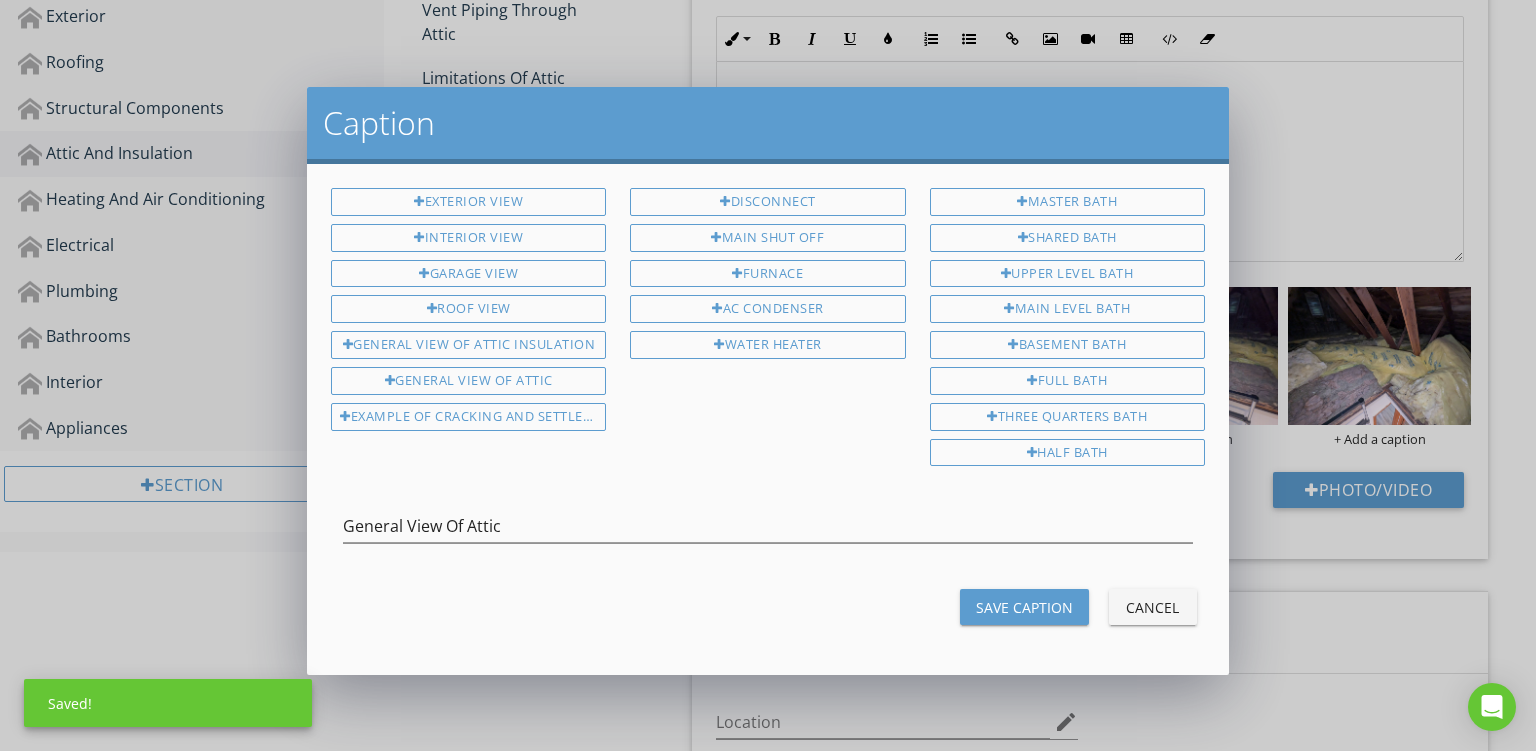 click on "Save Caption" at bounding box center (1024, 607) 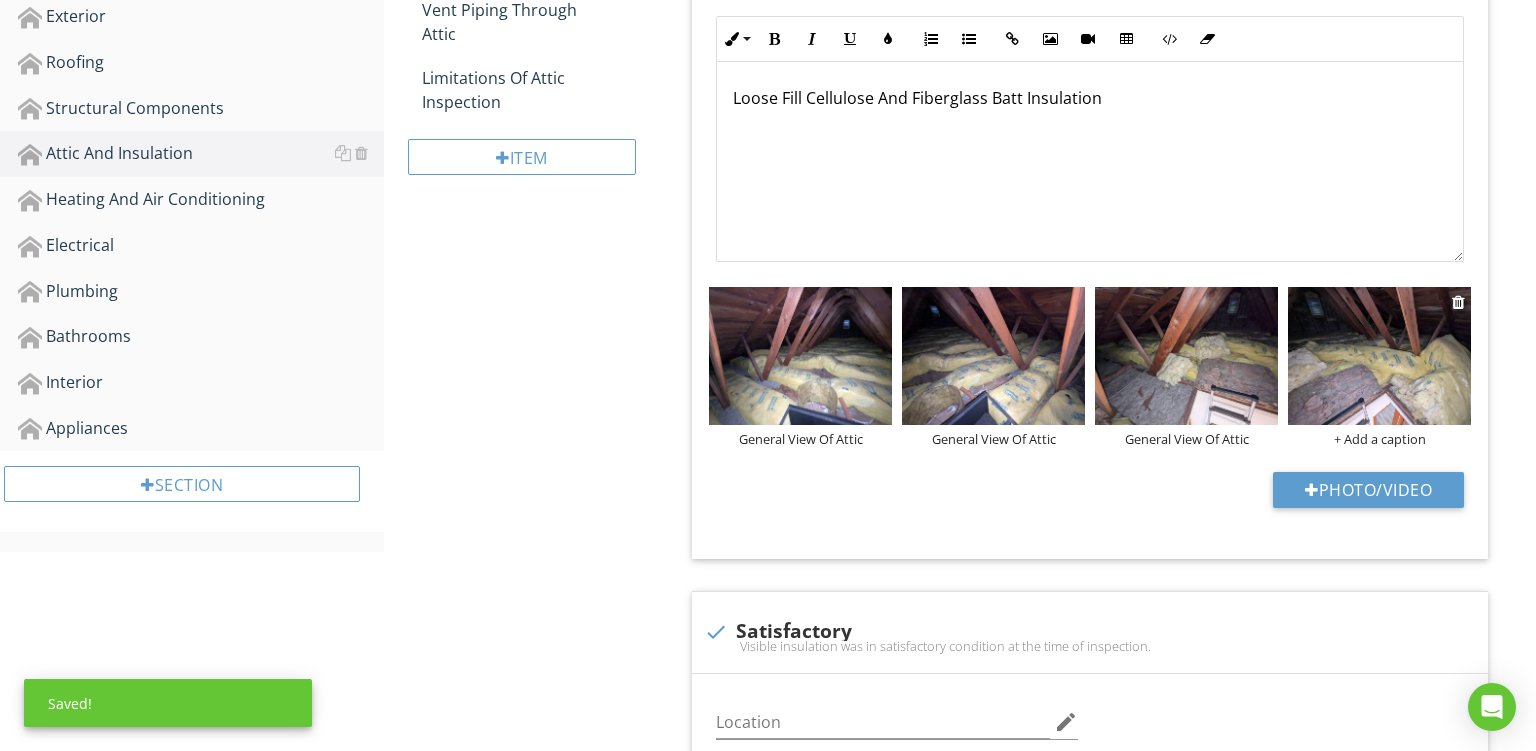click on "+ Add a caption" at bounding box center [1379, 439] 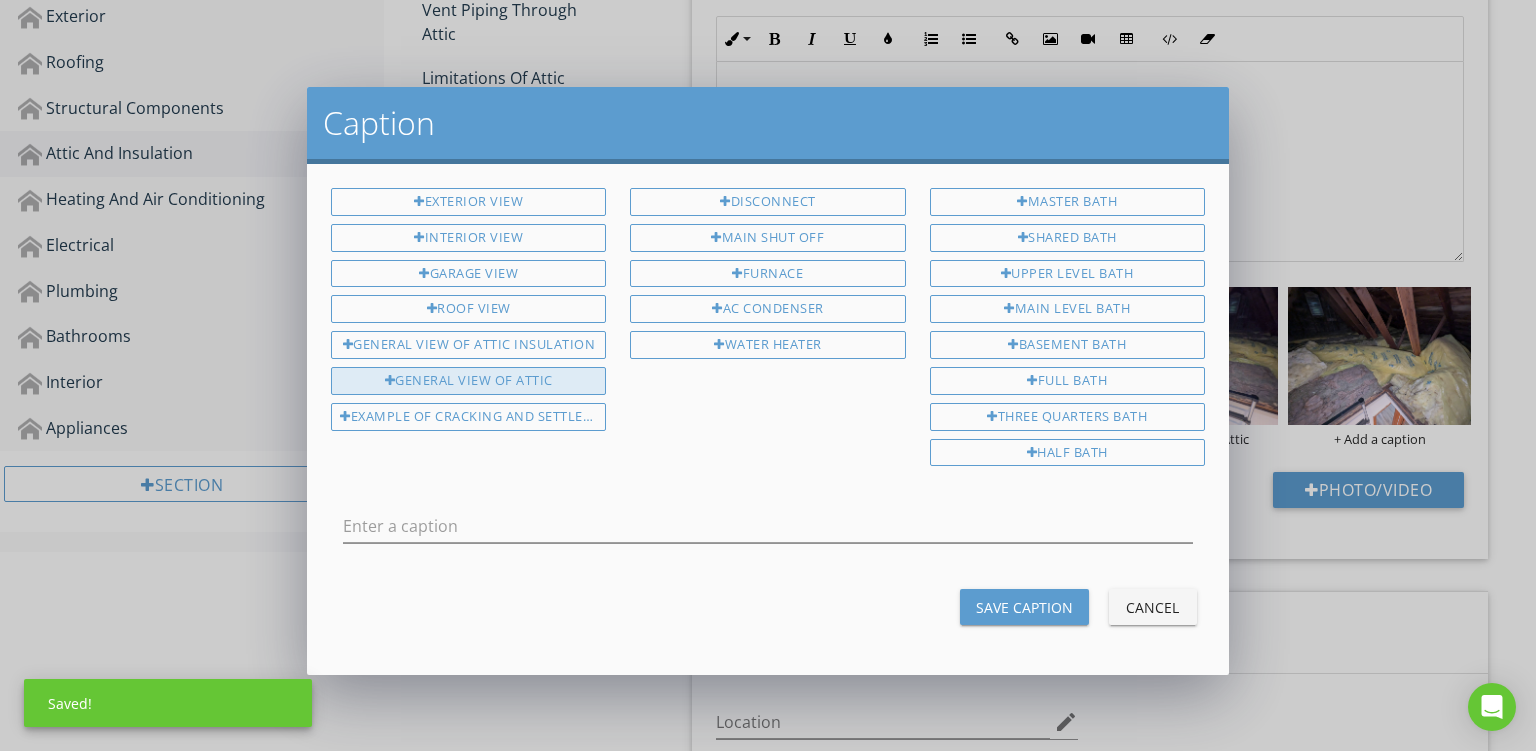 click on "General View Of Attic" at bounding box center [468, 381] 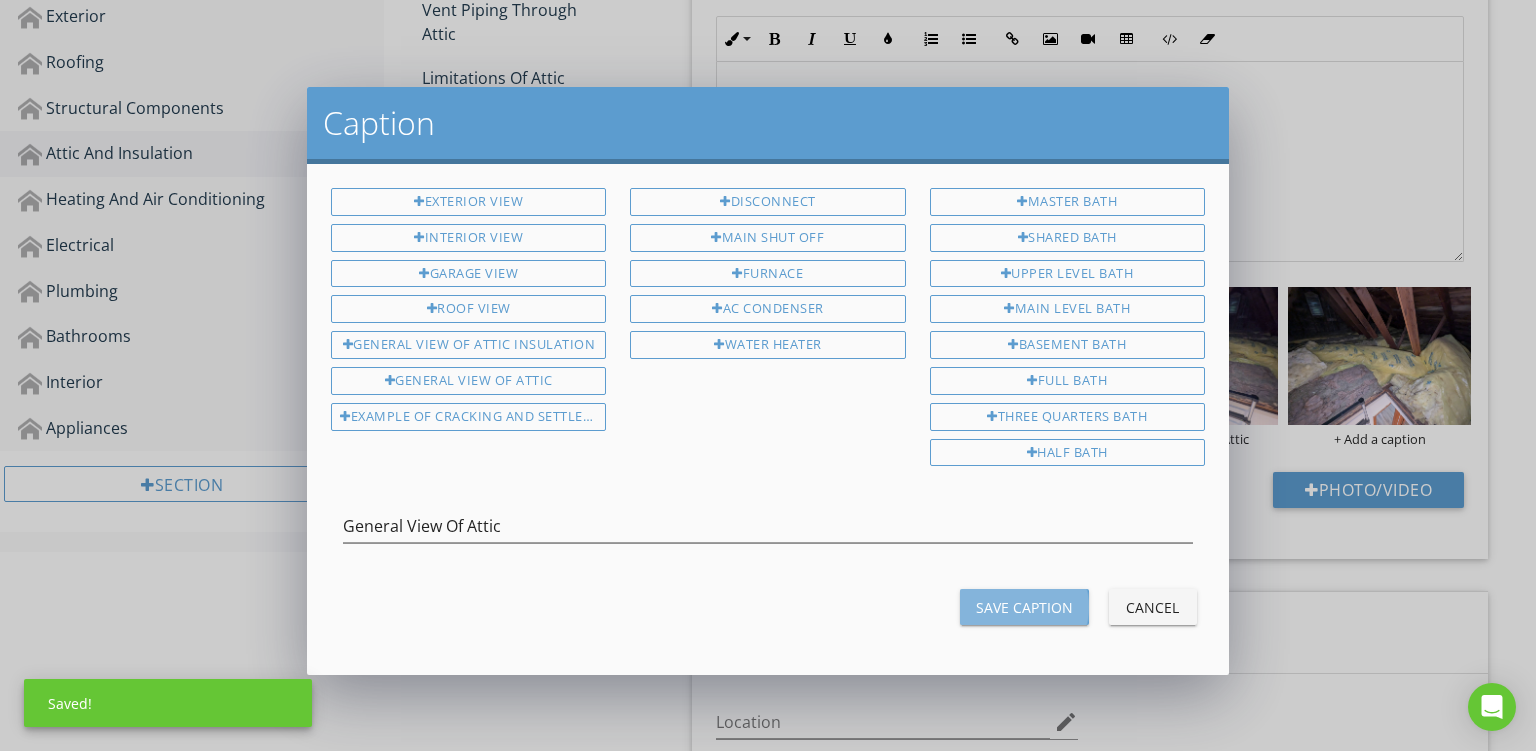 click on "Save Caption" at bounding box center (1024, 607) 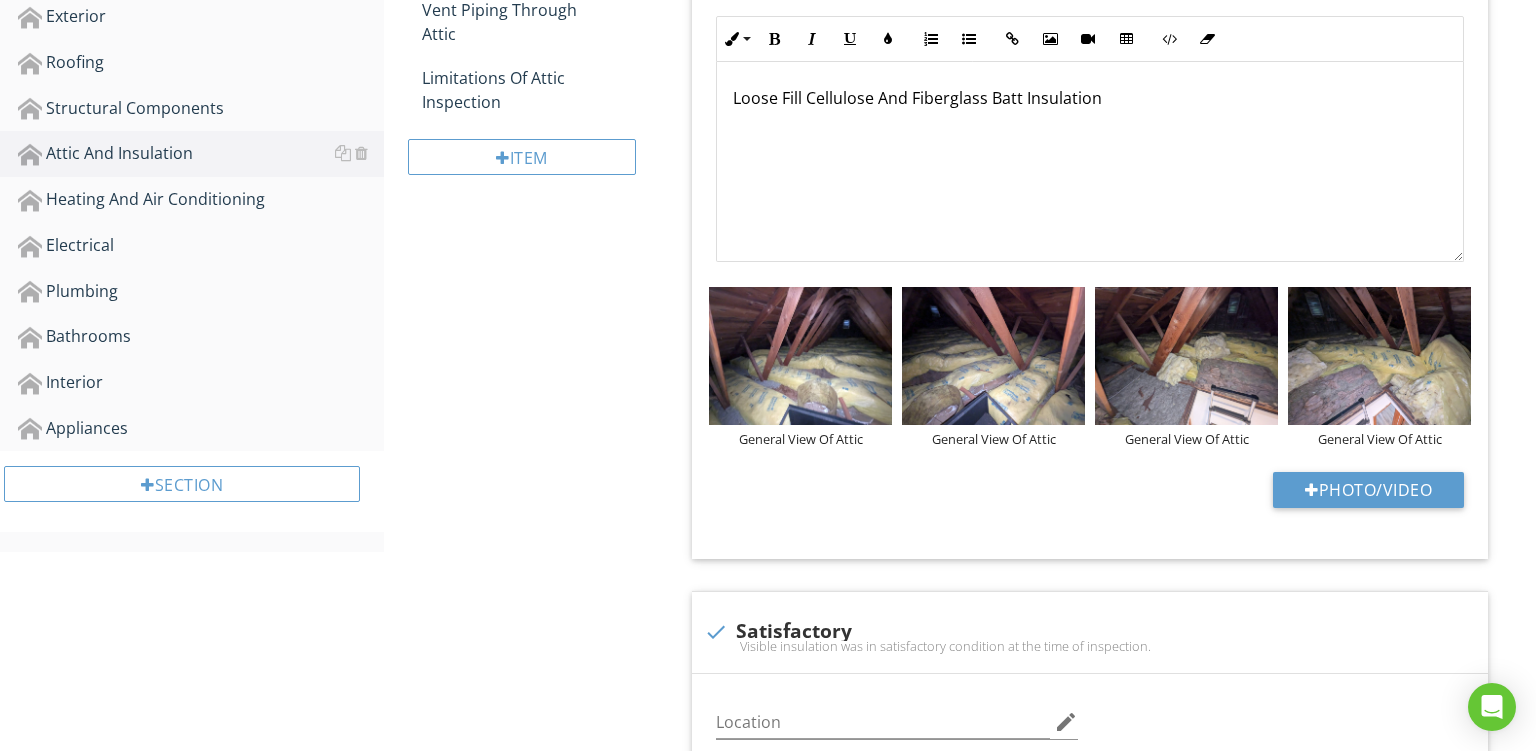 scroll, scrollTop: 1097, scrollLeft: 0, axis: vertical 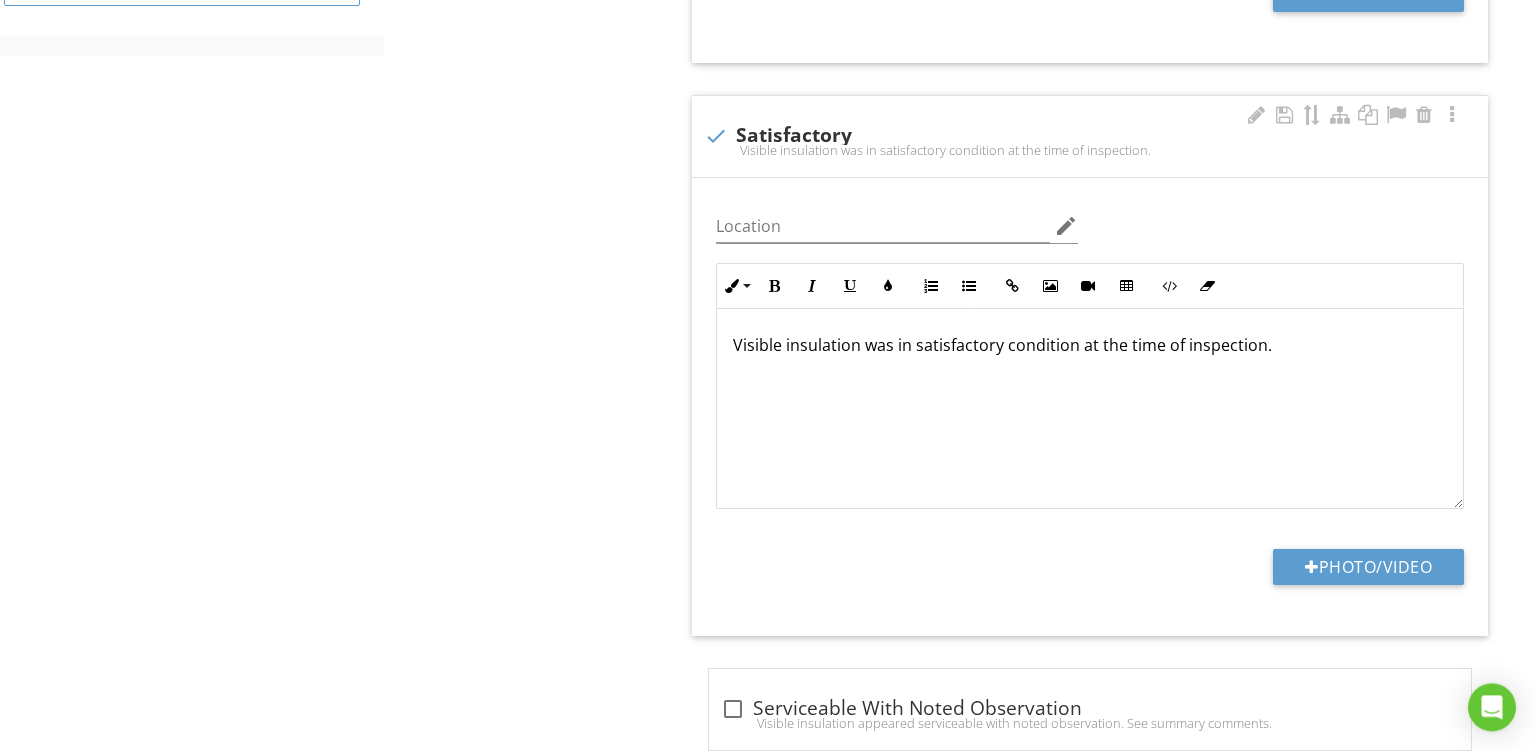 click on "Visible insulation was in satisfactory condition at the time of inspection." at bounding box center (1090, 345) 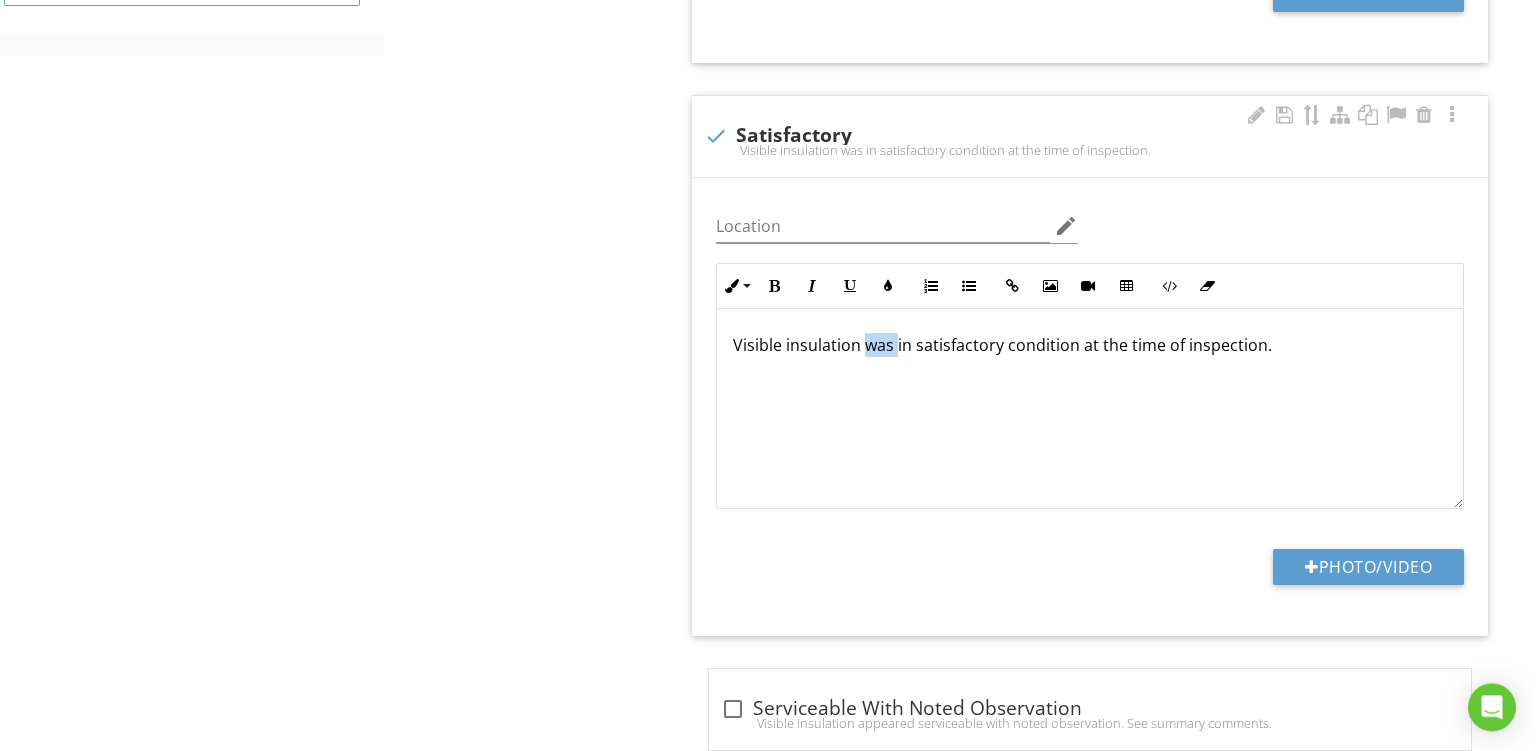 click on "Visible insulation was in satisfactory condition at the time of inspection." at bounding box center [1090, 345] 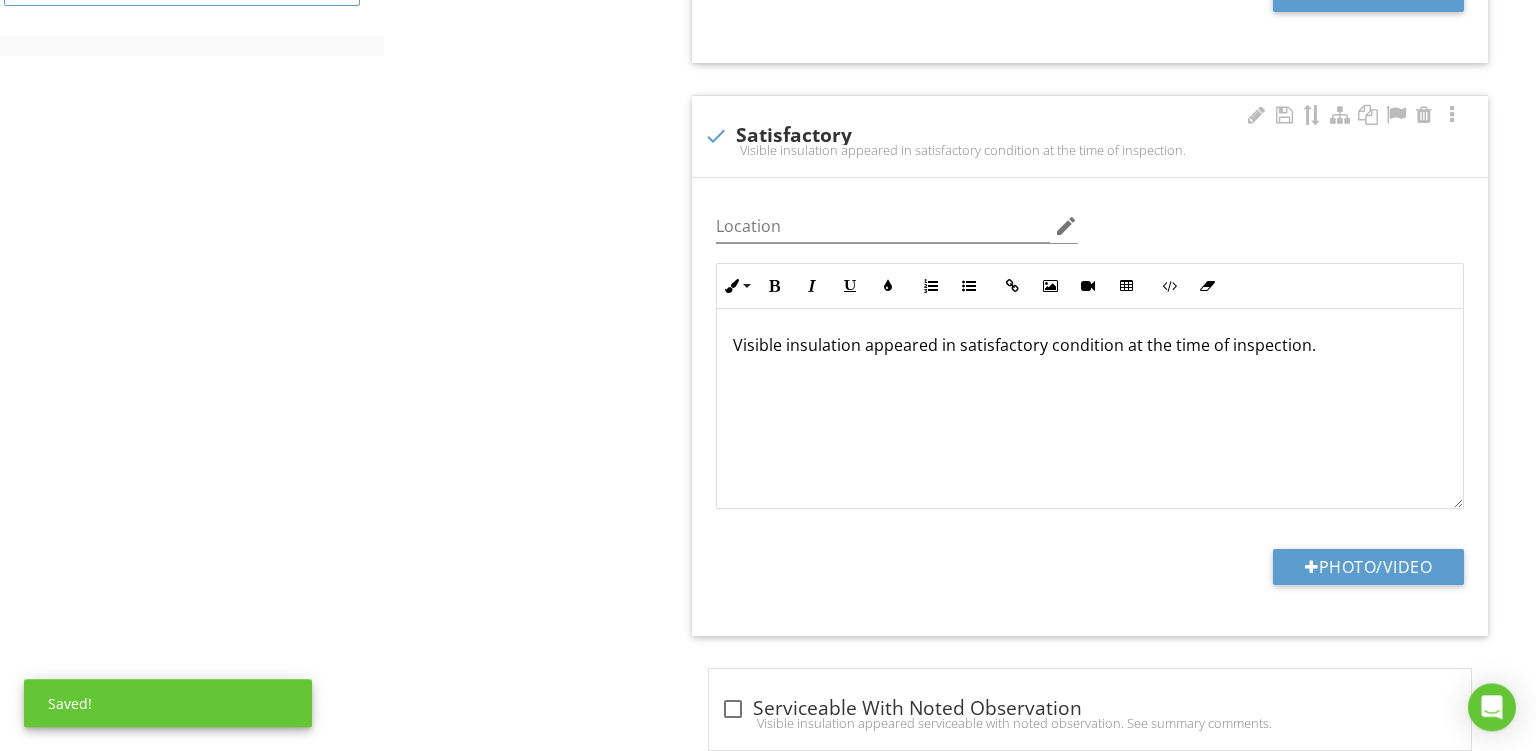 drag, startPoint x: 1126, startPoint y: 341, endPoint x: 1454, endPoint y: 361, distance: 328.6092 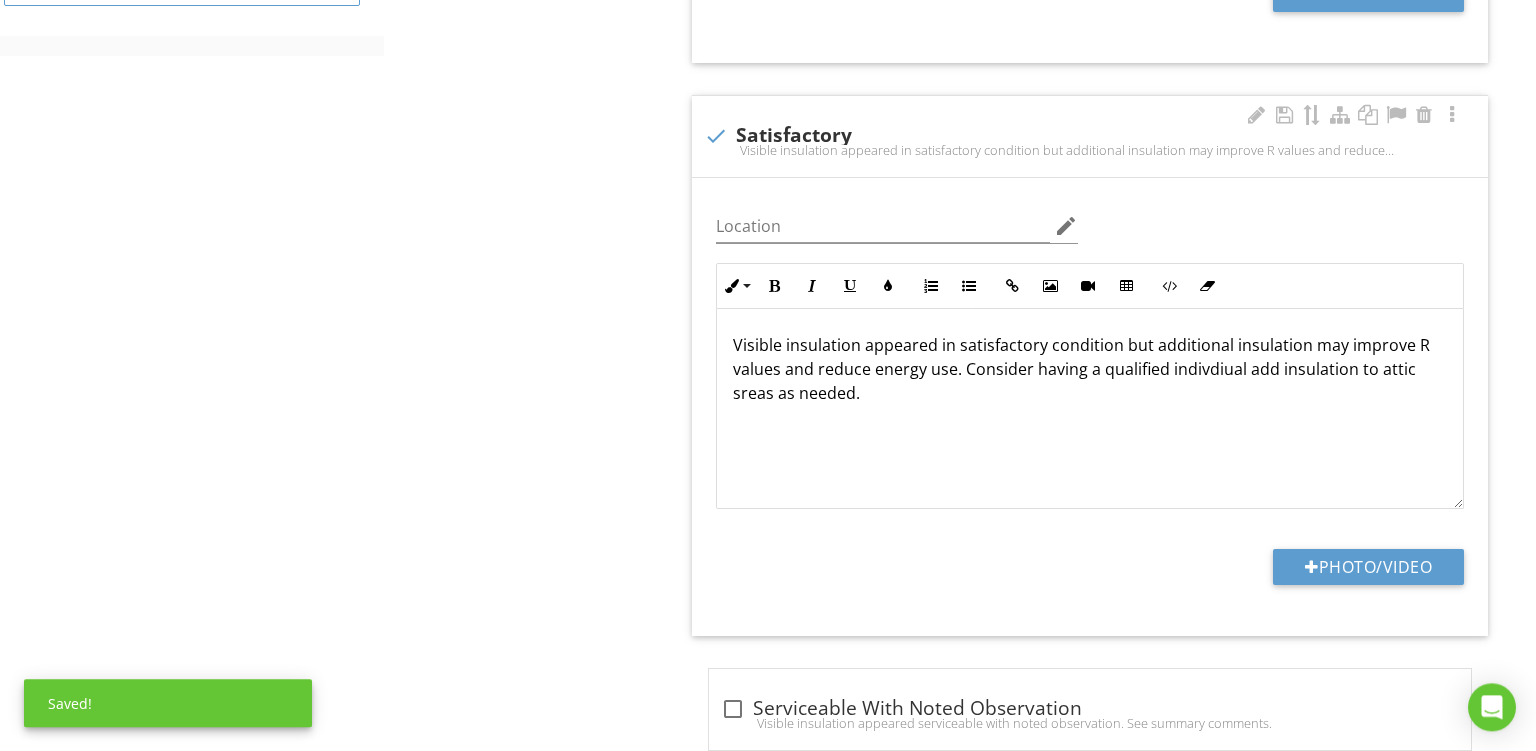click on "Visible insulation appeared in satisfactory condition but additional insulation may improve R values and reduce energy use. Consider having a qualified indivdiual add insulation to attic sreas as needed." at bounding box center (1090, 369) 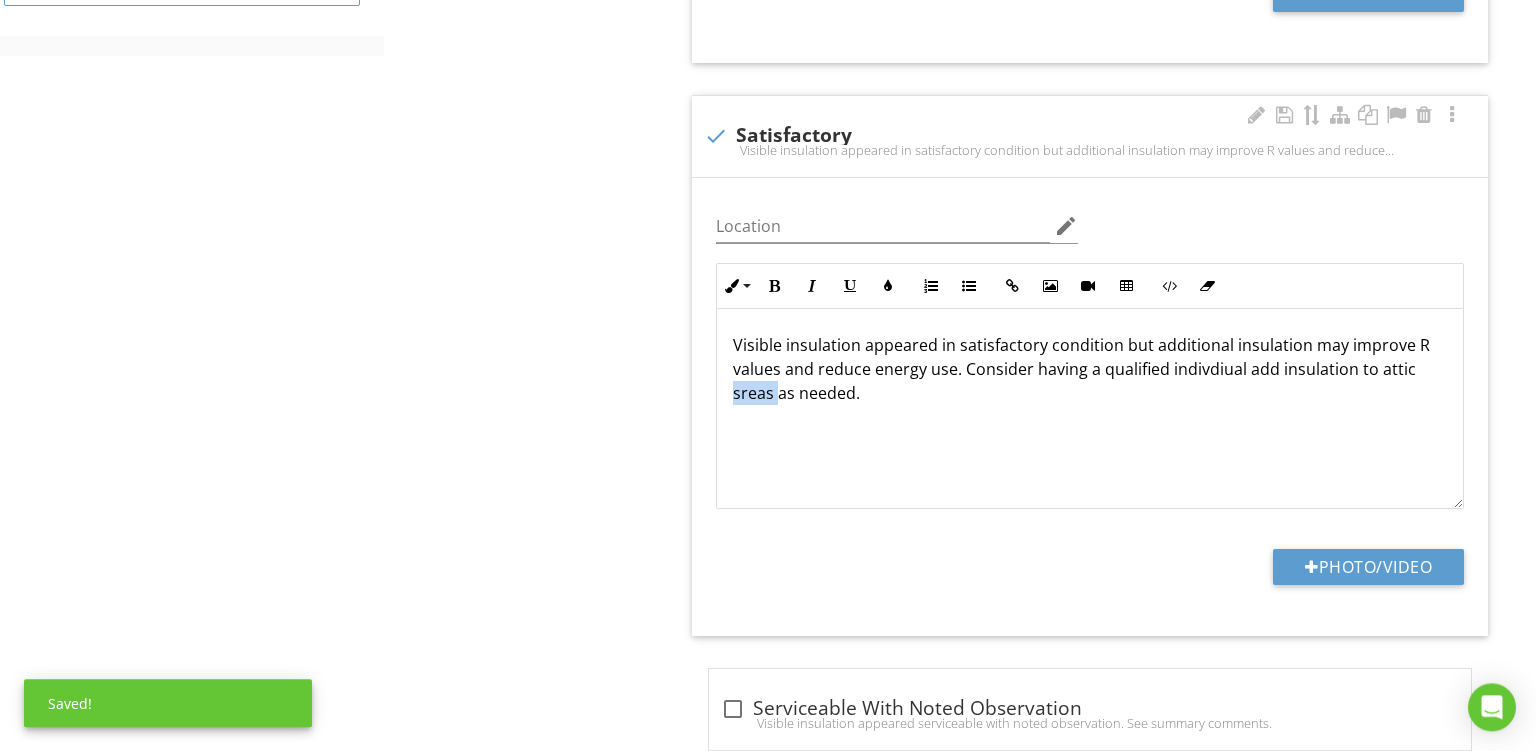 click on "Visible insulation appeared in satisfactory condition but additional insulation may improve R values and reduce energy use. Consider having a qualified indivdiual add insulation to attic sreas as needed." at bounding box center [1090, 369] 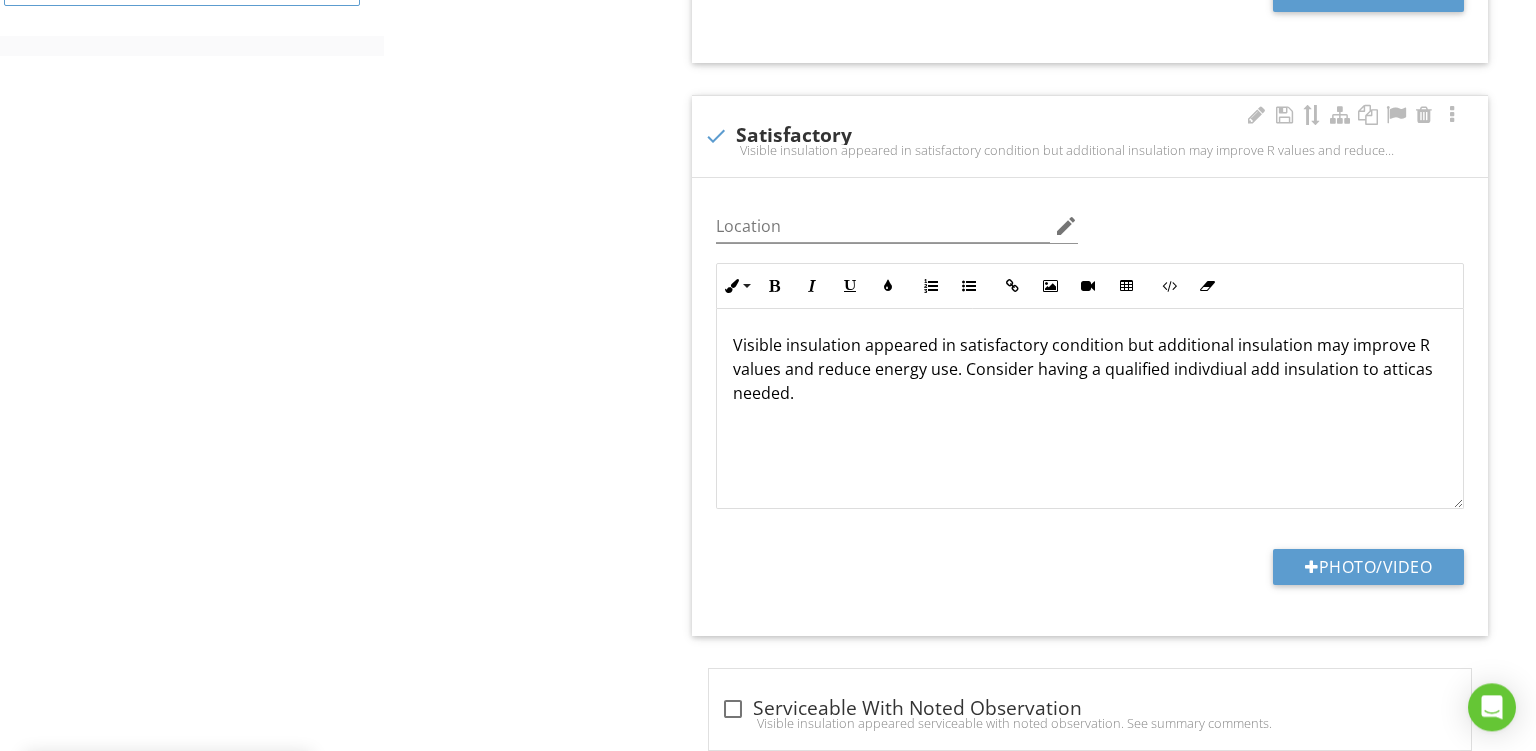 click on "Visible insulation appeared in satisfactory condition but additional insulation may improve R values and reduce energy use. Consider having a qualified indivdiual add insulation to atticas needed." at bounding box center (1090, 369) 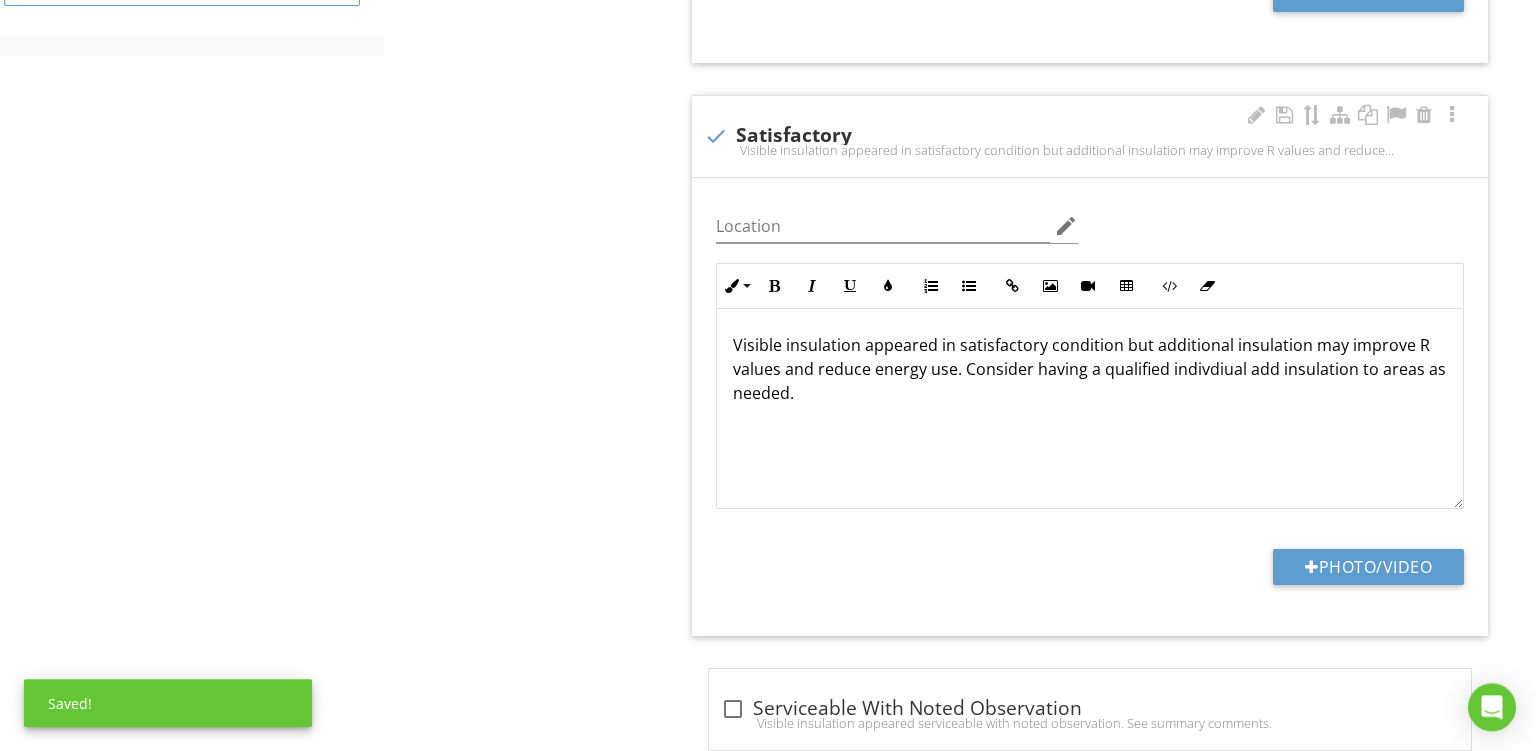 click on "Visible insulation appeared in satisfactory condition but additional insulation may improve R values and reduce energy use. Consider having a qualified indivdiual add insulation to areas as needed." at bounding box center [1090, 369] 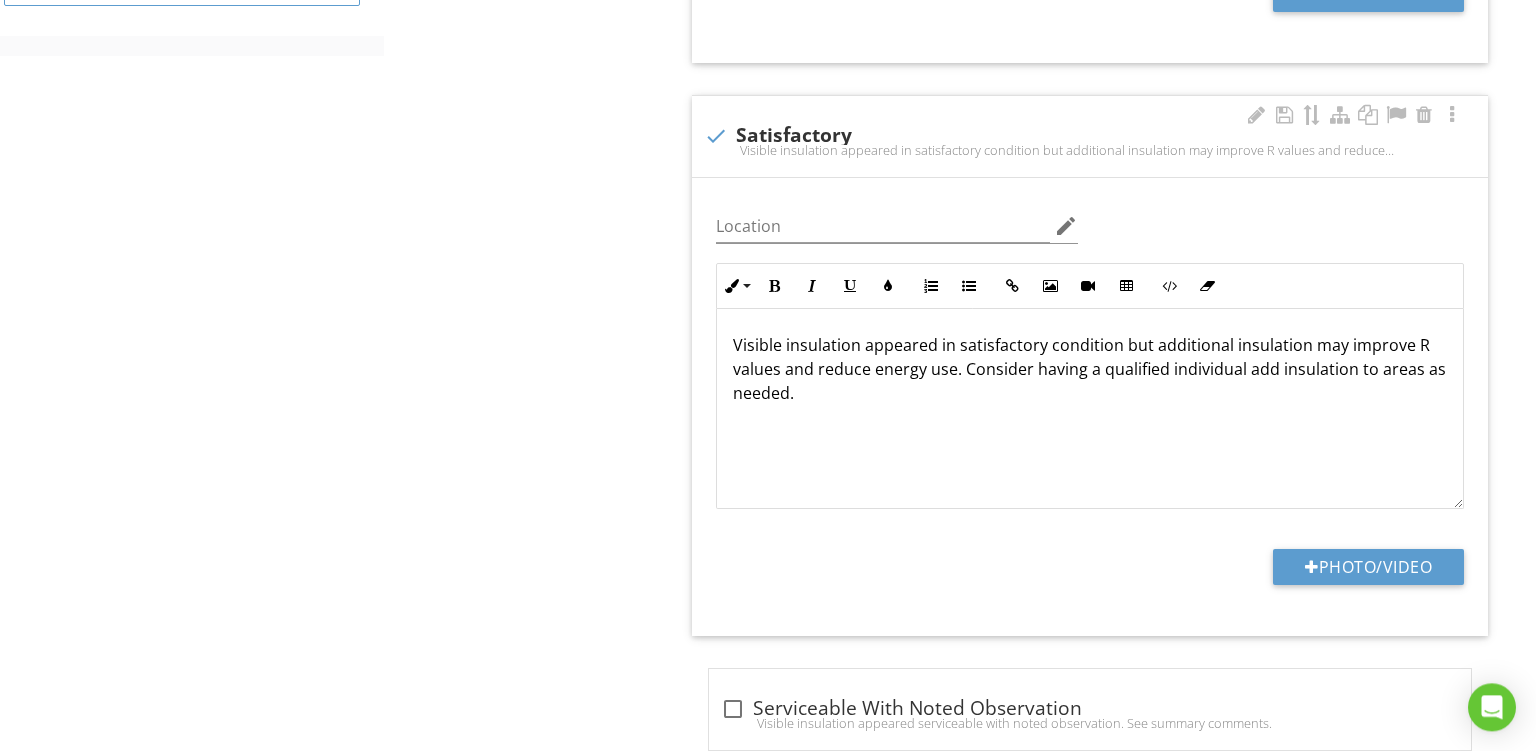 click on "Visible insulation appeared in satisfactory condition but additional insulation may improve R values and reduce energy use. Consider having a qualified individual add insulation to areas as needed." at bounding box center (1090, 409) 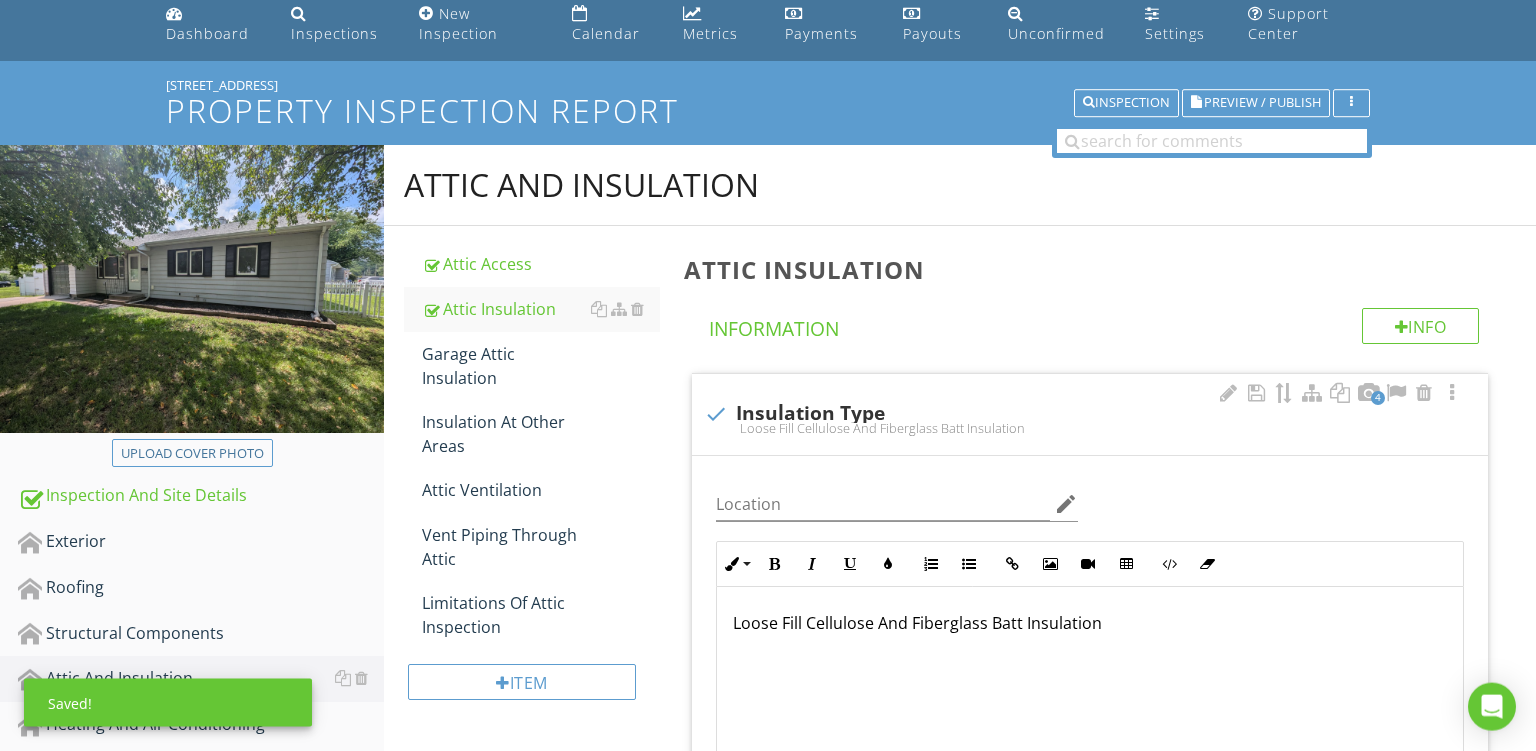 scroll, scrollTop: 0, scrollLeft: 0, axis: both 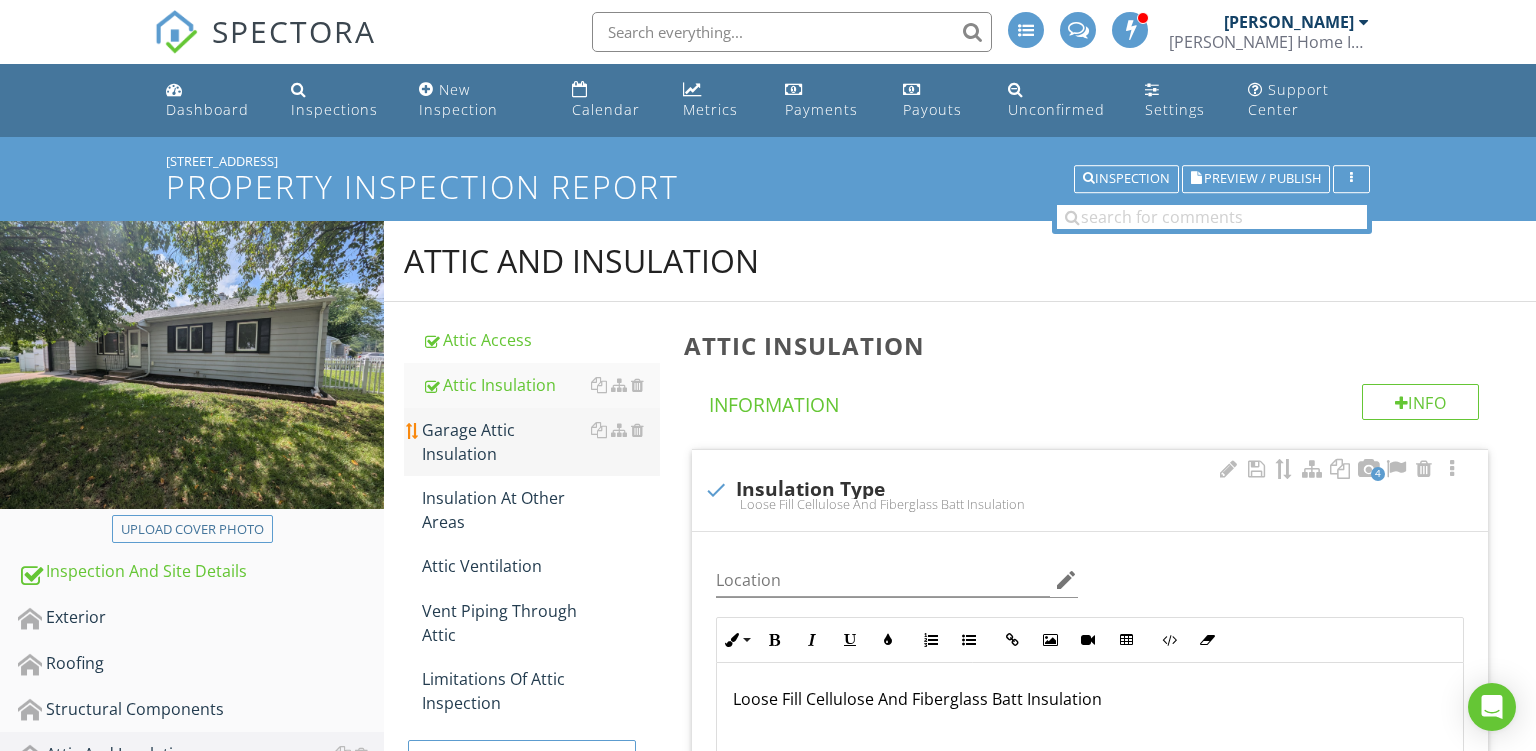type 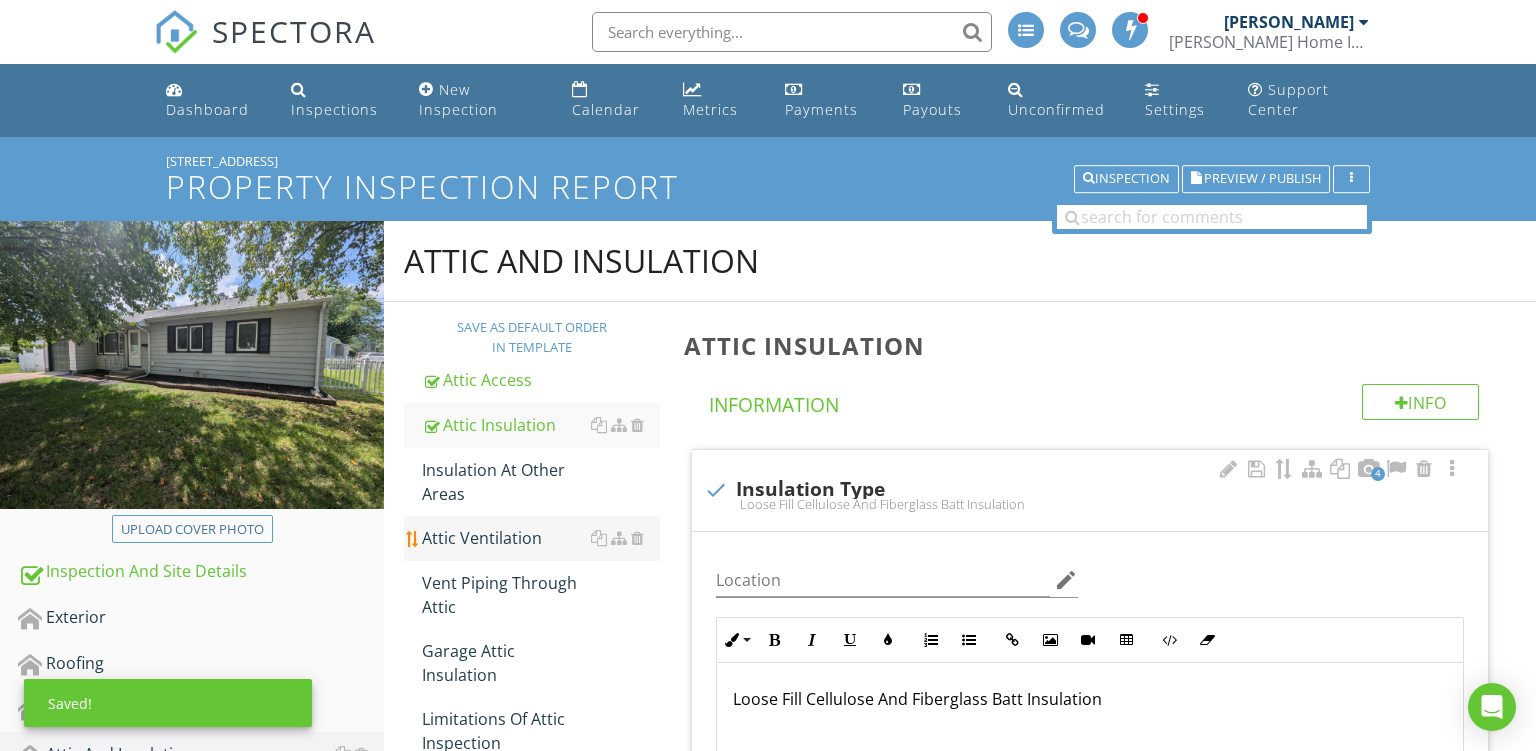click on "Attic Ventilation" at bounding box center (541, 538) 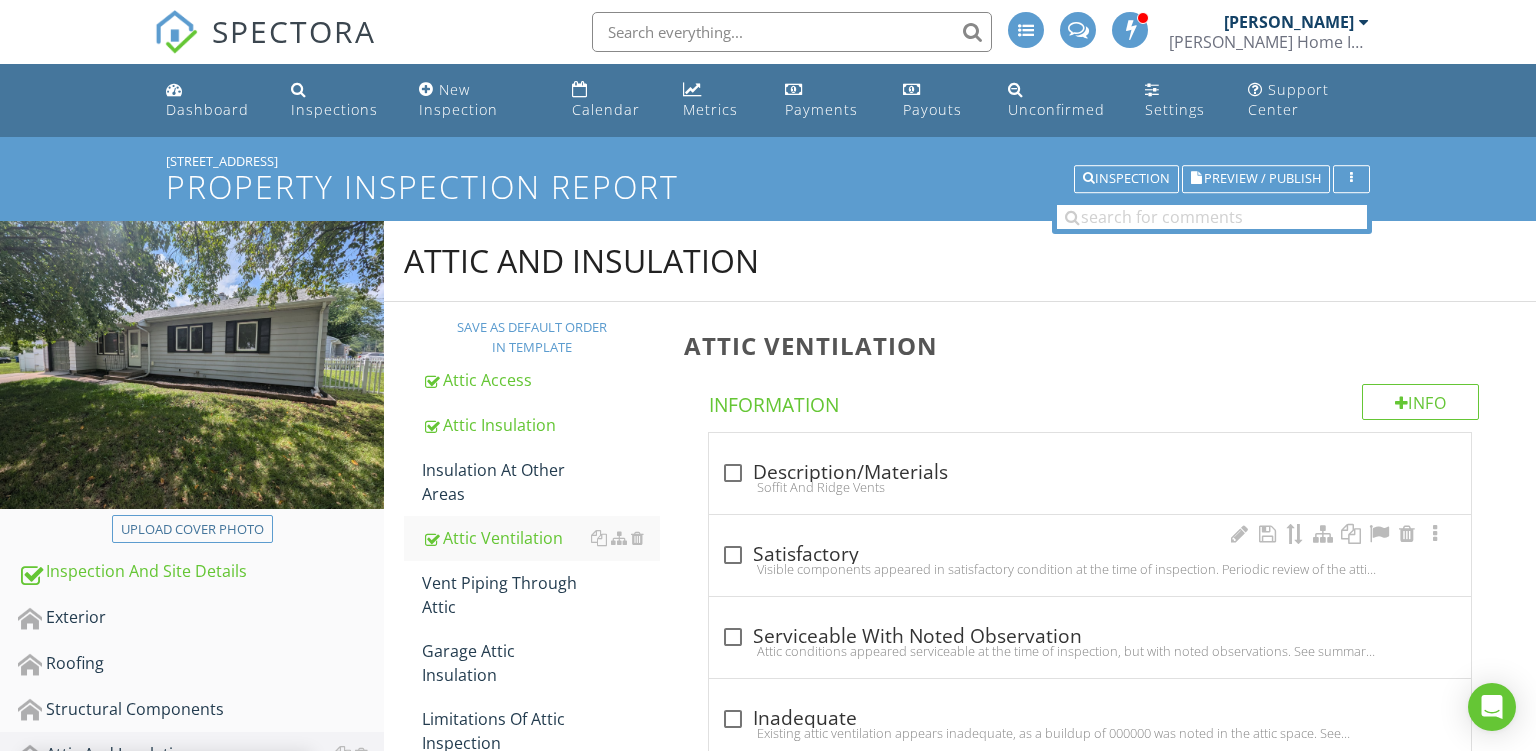 click on "check_box_outline_blank
Satisfactory" at bounding box center (1090, 555) 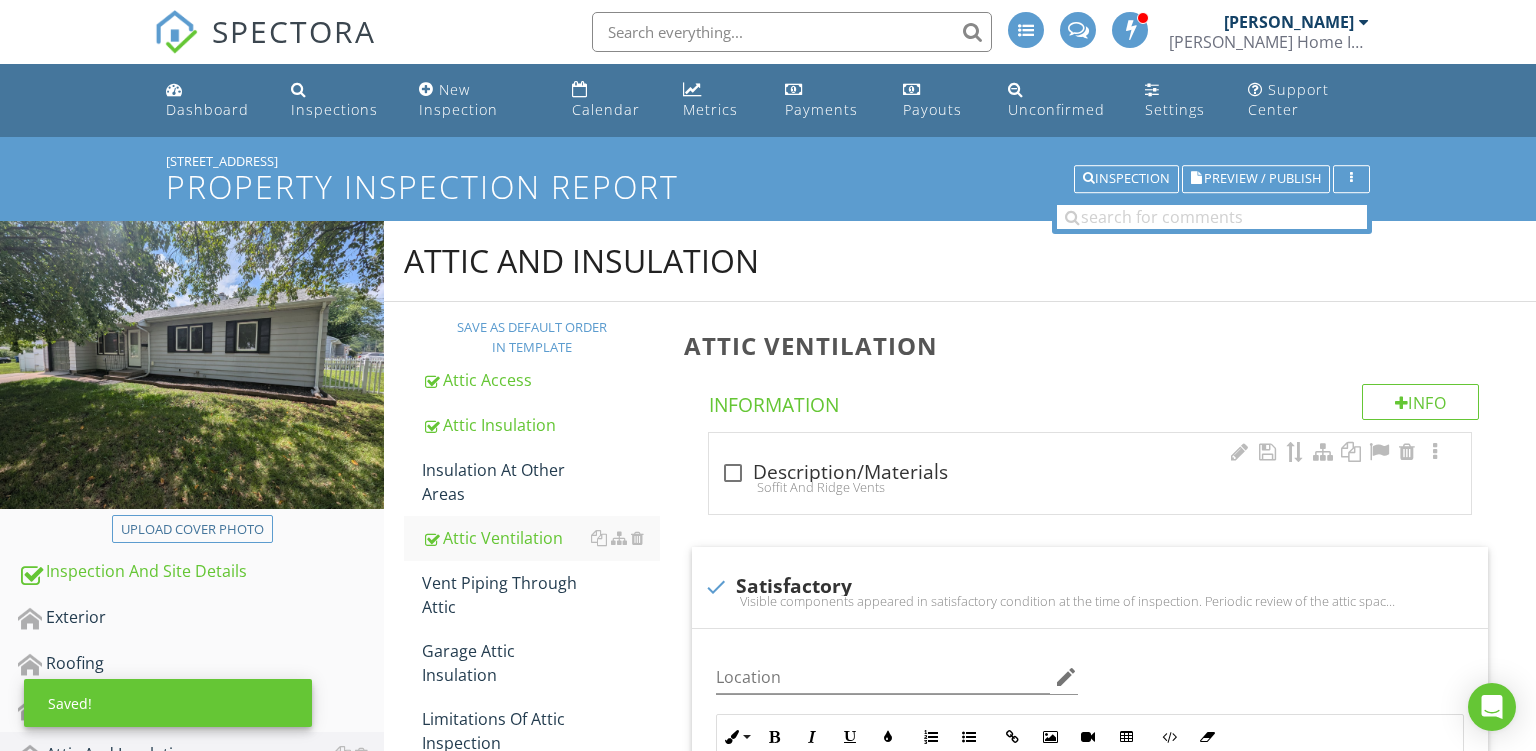 click on "check_box_outline_blank
Description/Materials
Soffit And Ridge Vents" at bounding box center [1090, 473] 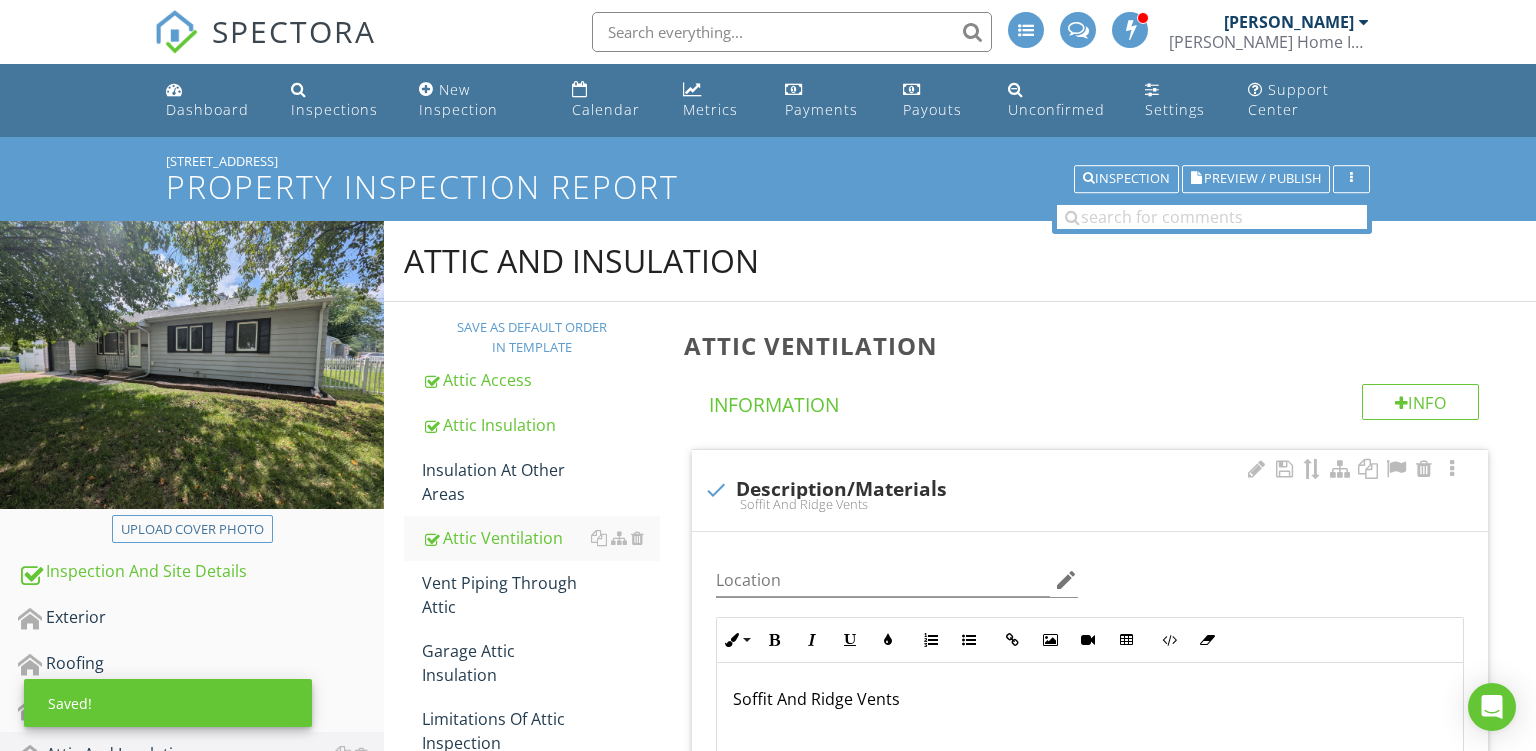 click on "Soffit And Ridge Vents" at bounding box center (1090, 699) 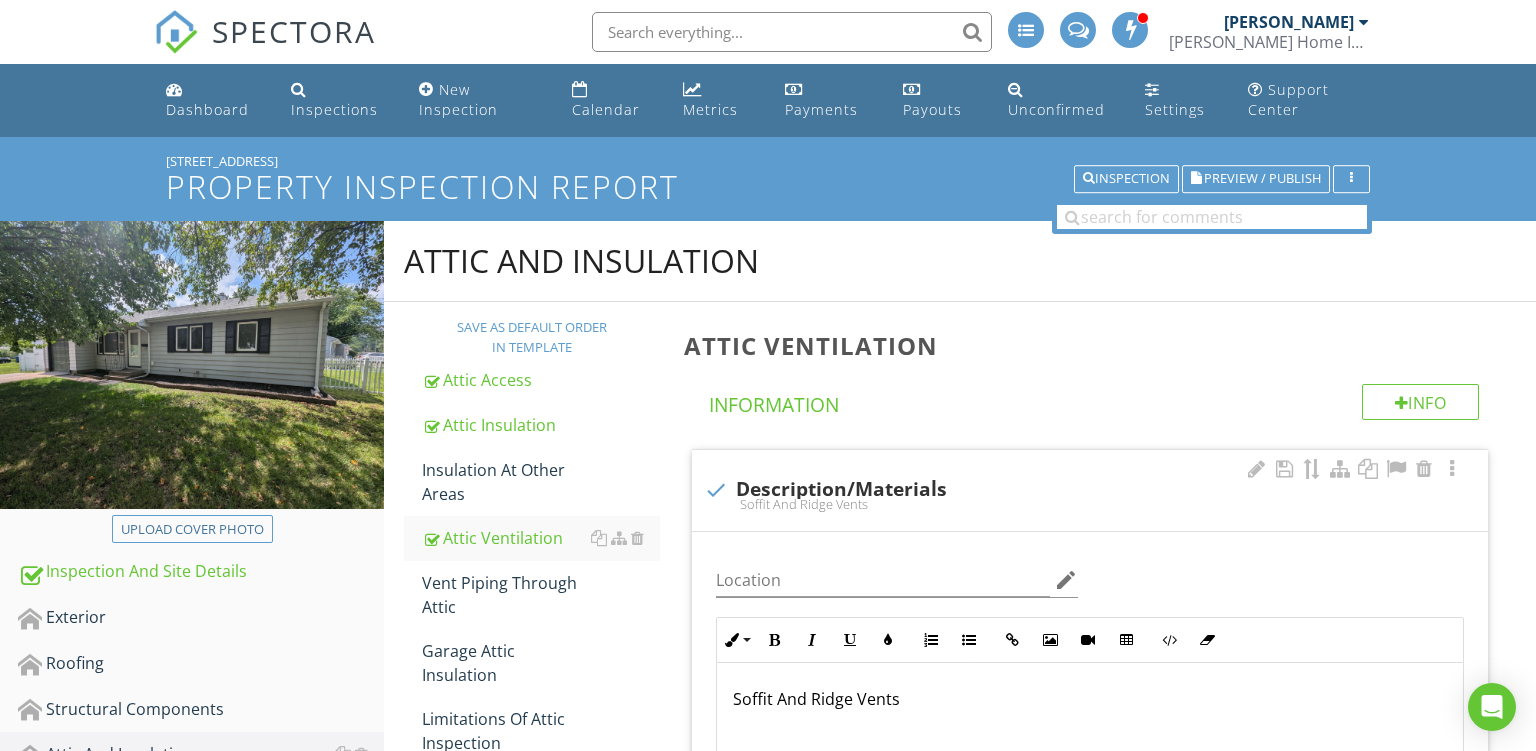type 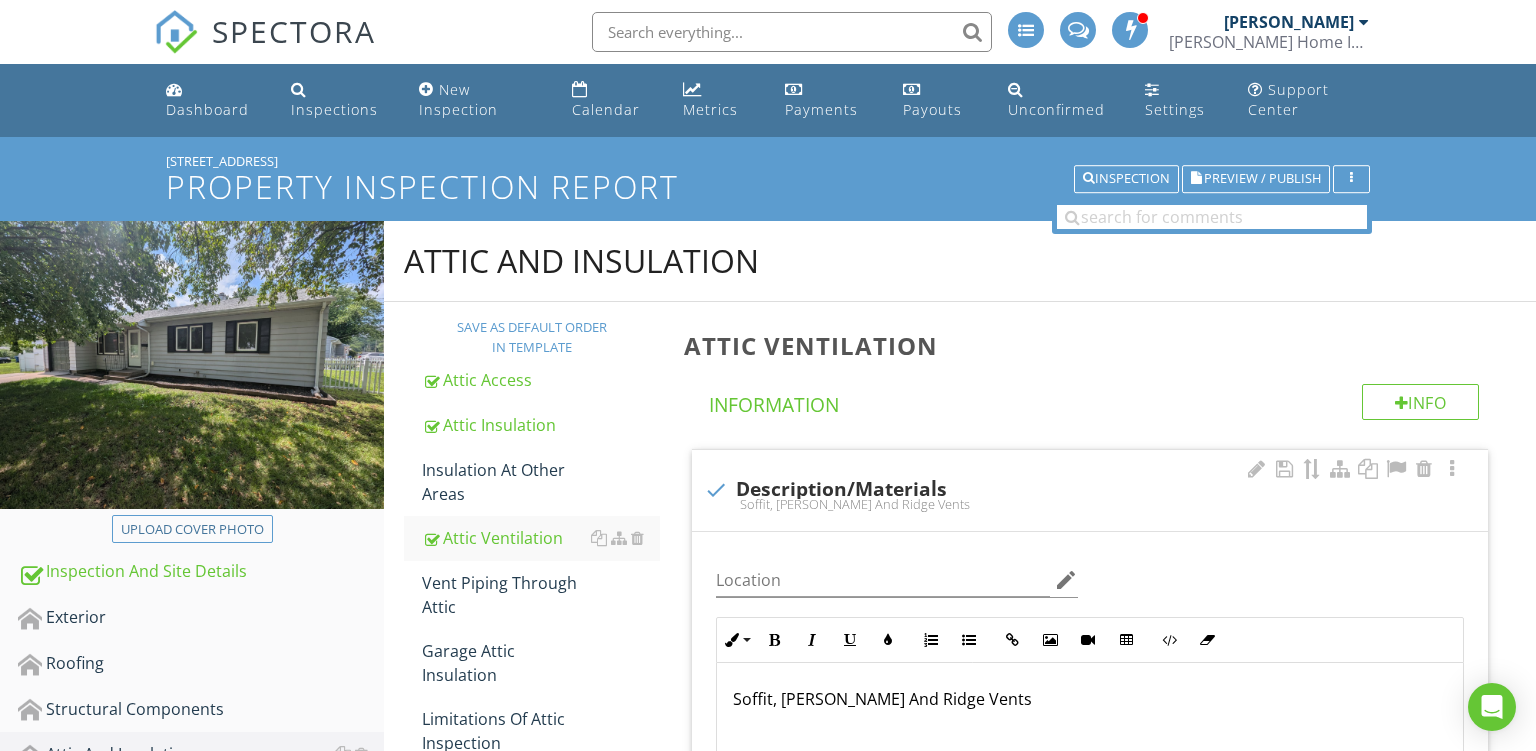 click on "Soffit, Gable And Ridge Vents" at bounding box center (1090, 699) 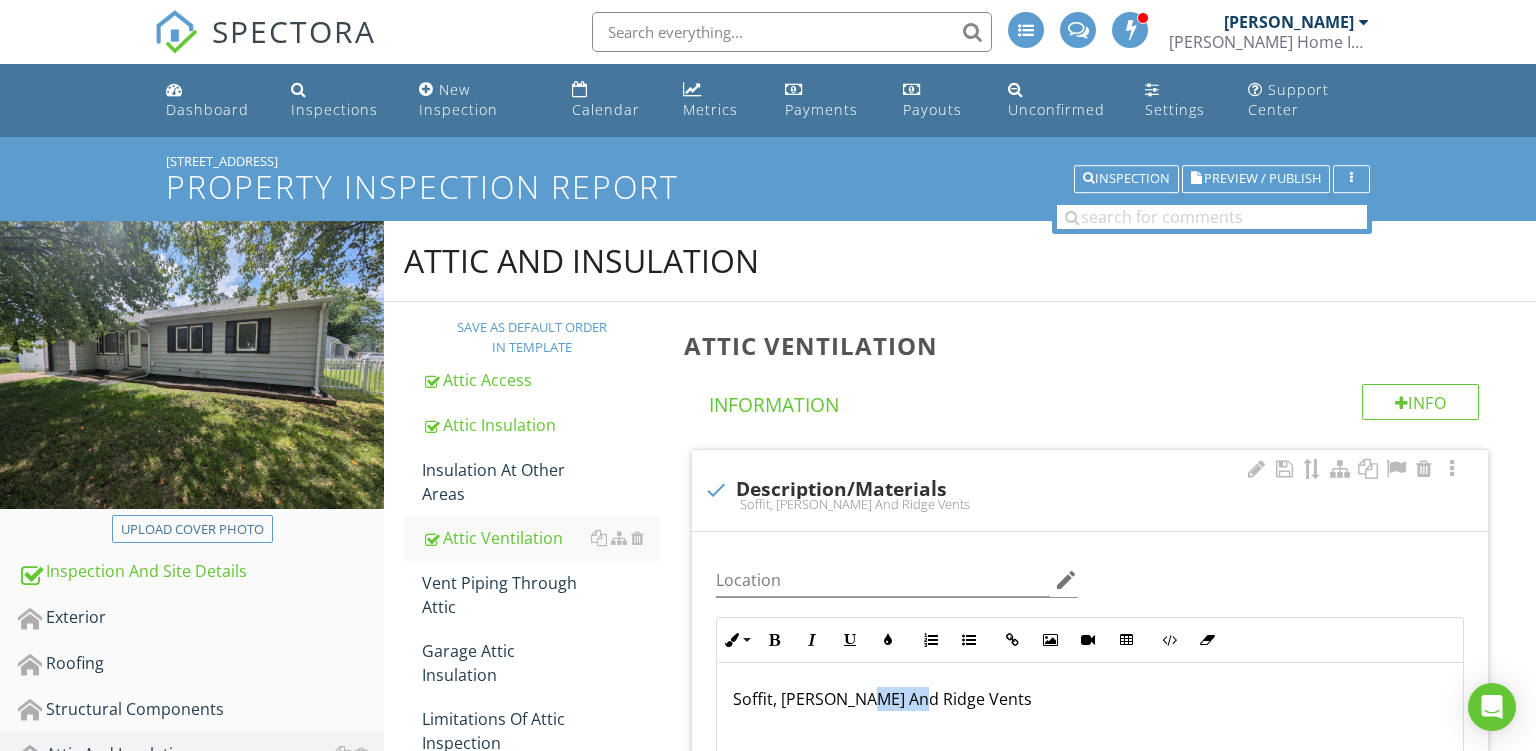 click on "Soffit, Gable And Ridge Vents" at bounding box center (1090, 699) 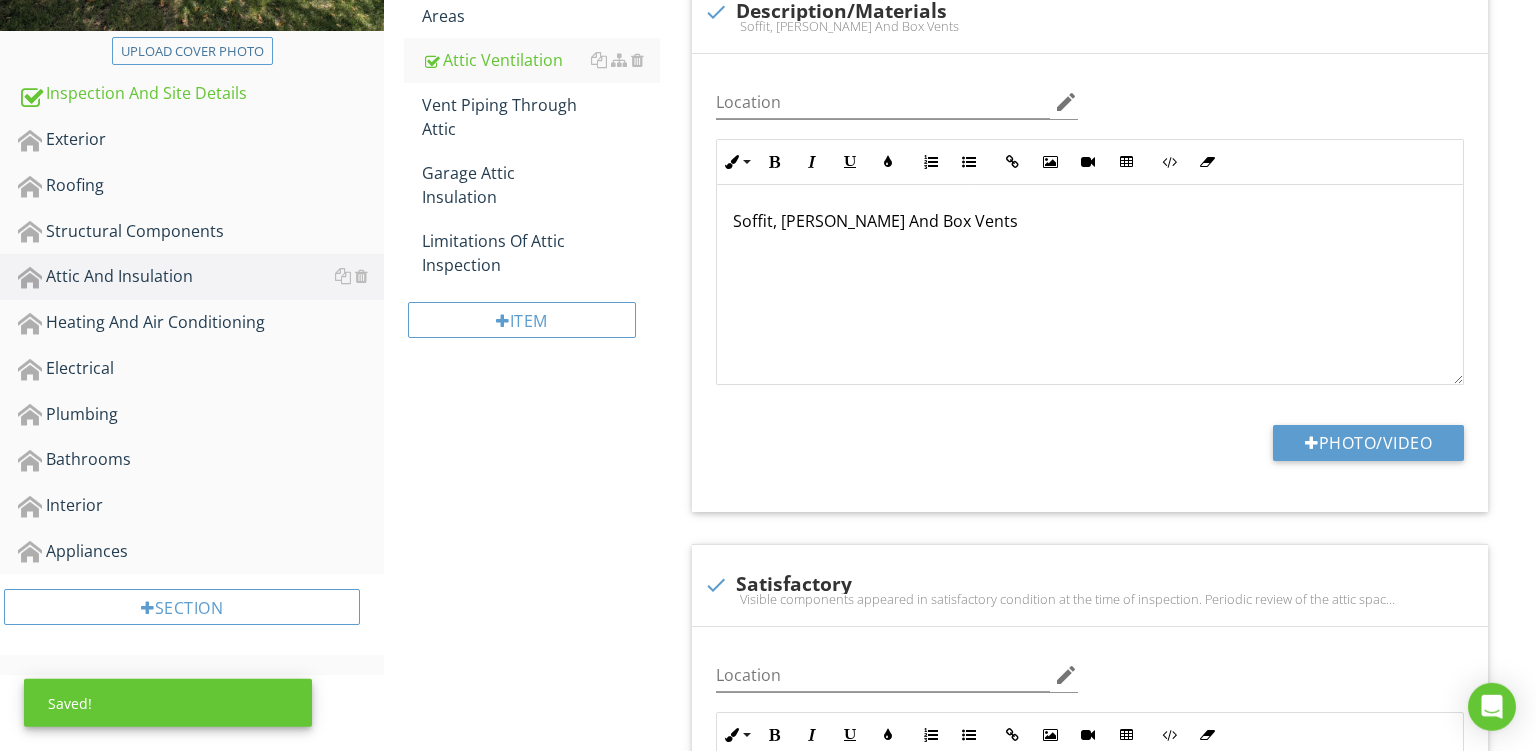 scroll, scrollTop: 481, scrollLeft: 0, axis: vertical 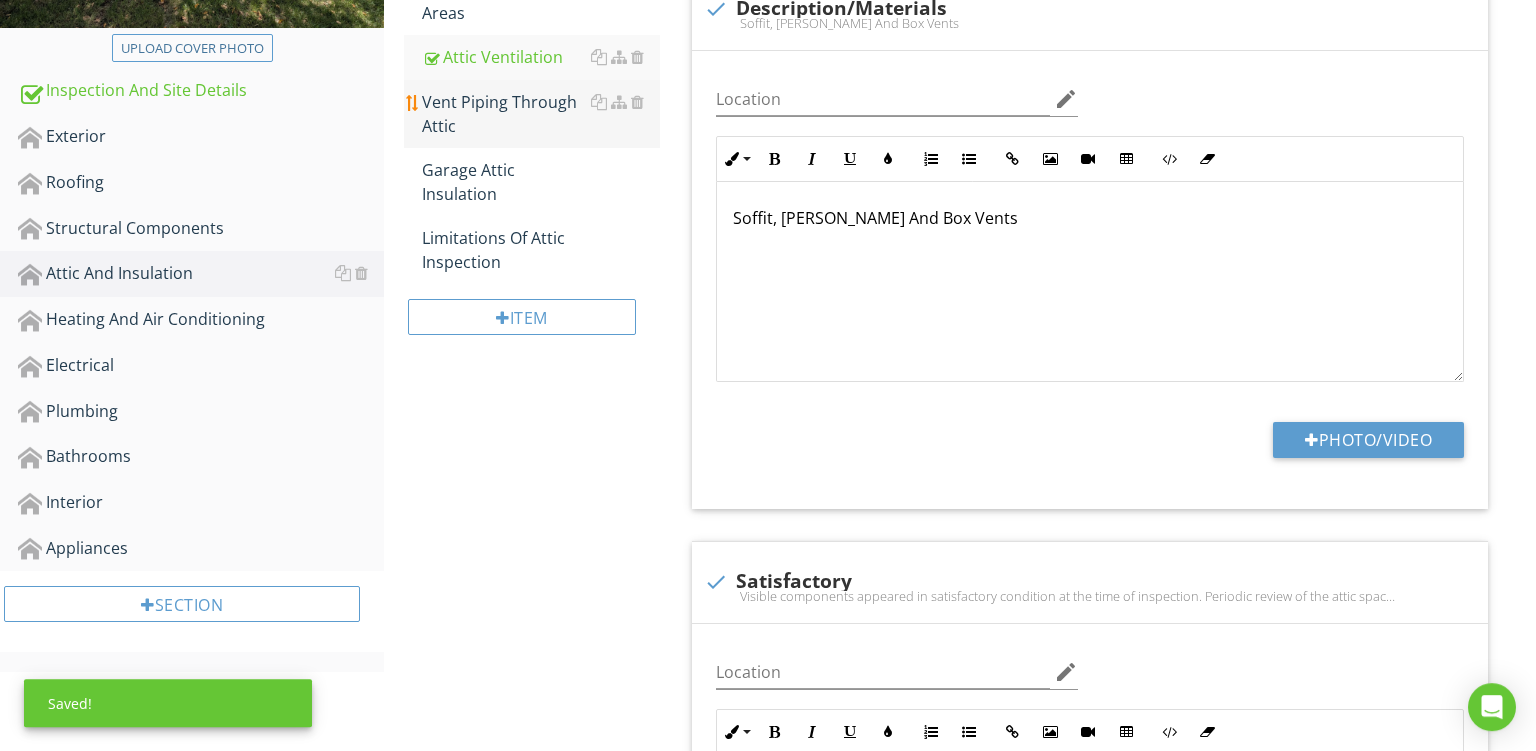 click on "Vent Piping Through Attic" at bounding box center (541, 114) 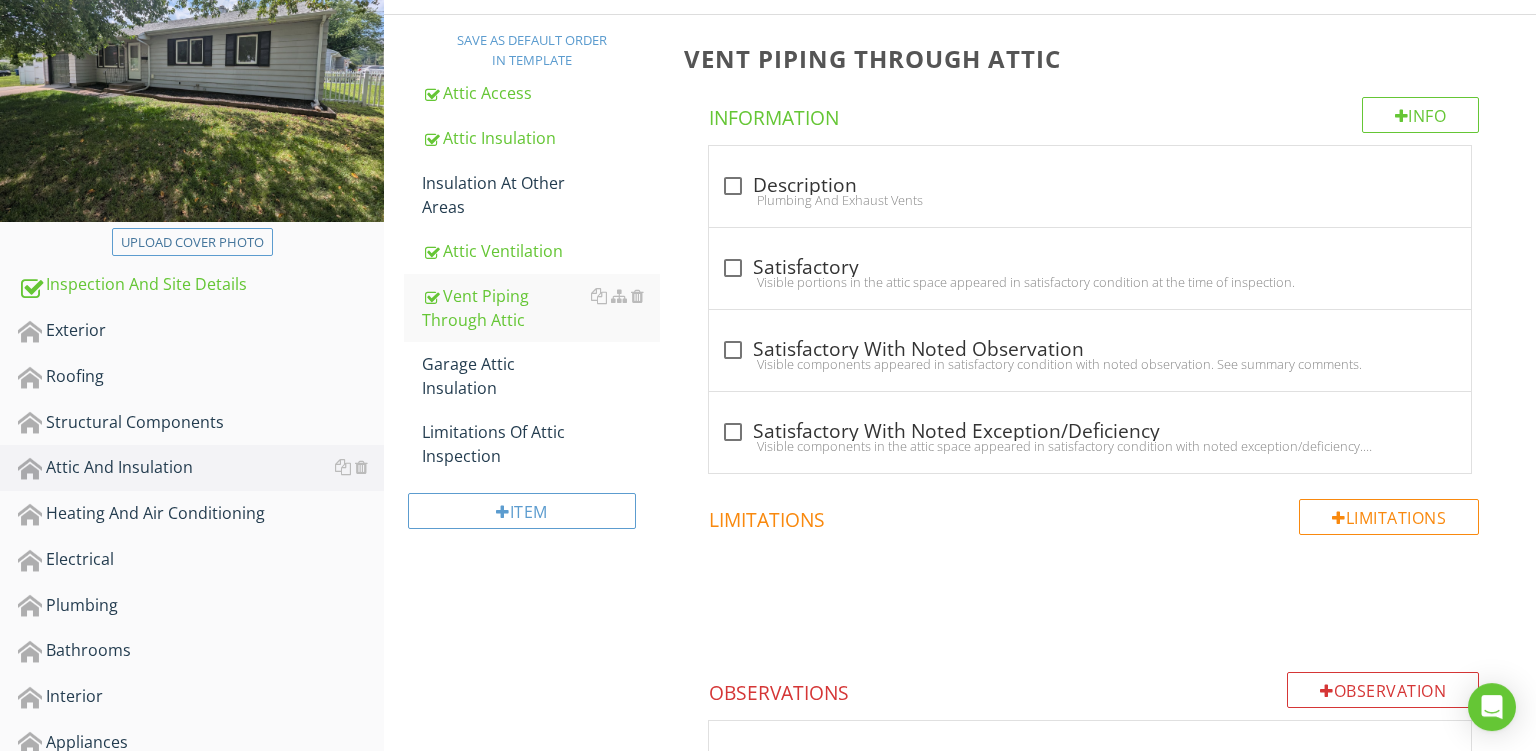scroll, scrollTop: 236, scrollLeft: 0, axis: vertical 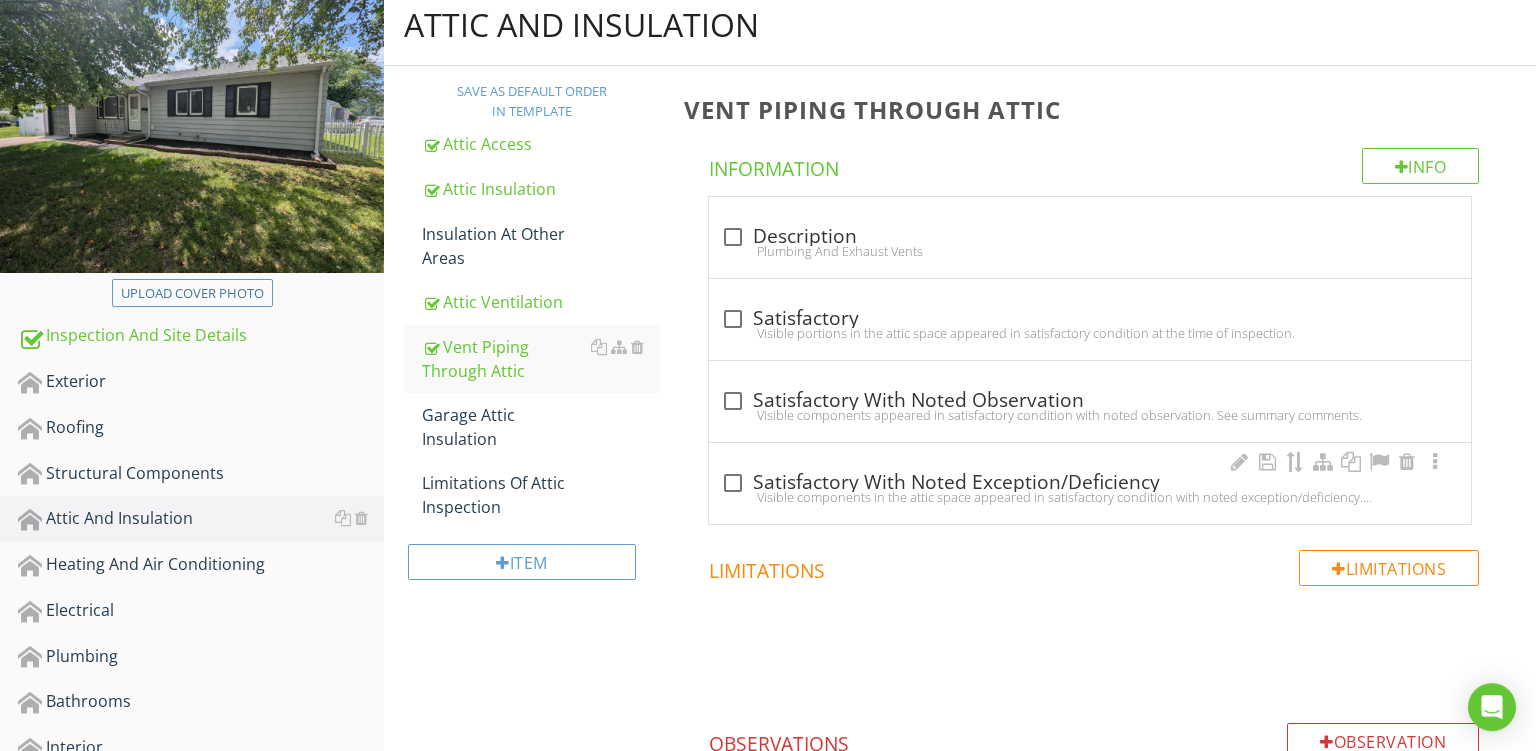 click on "check_box_outline_blank
Satisfactory With Noted Exception/Deficiency" at bounding box center (1090, 483) 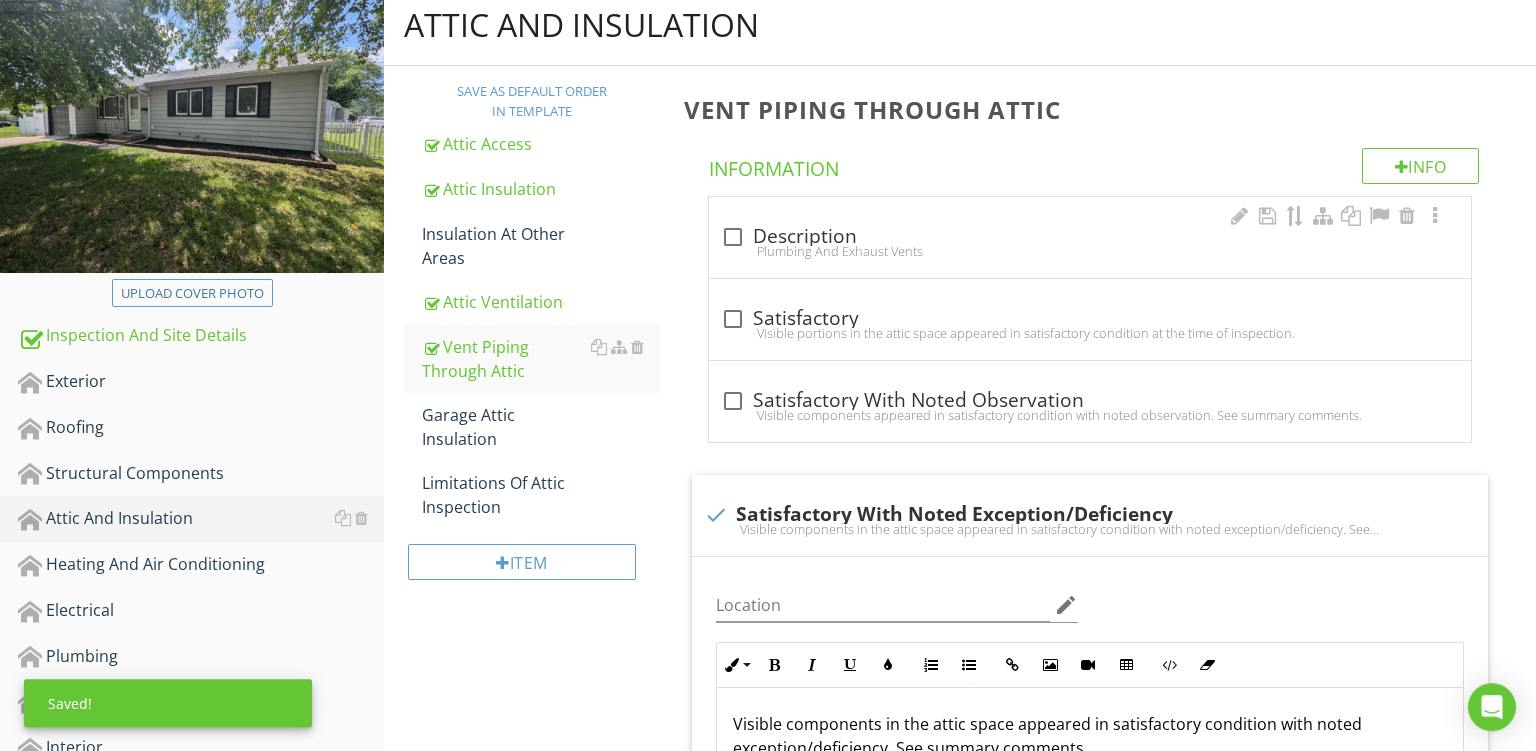 click on "check_box_outline_blank
Description" at bounding box center (1090, 237) 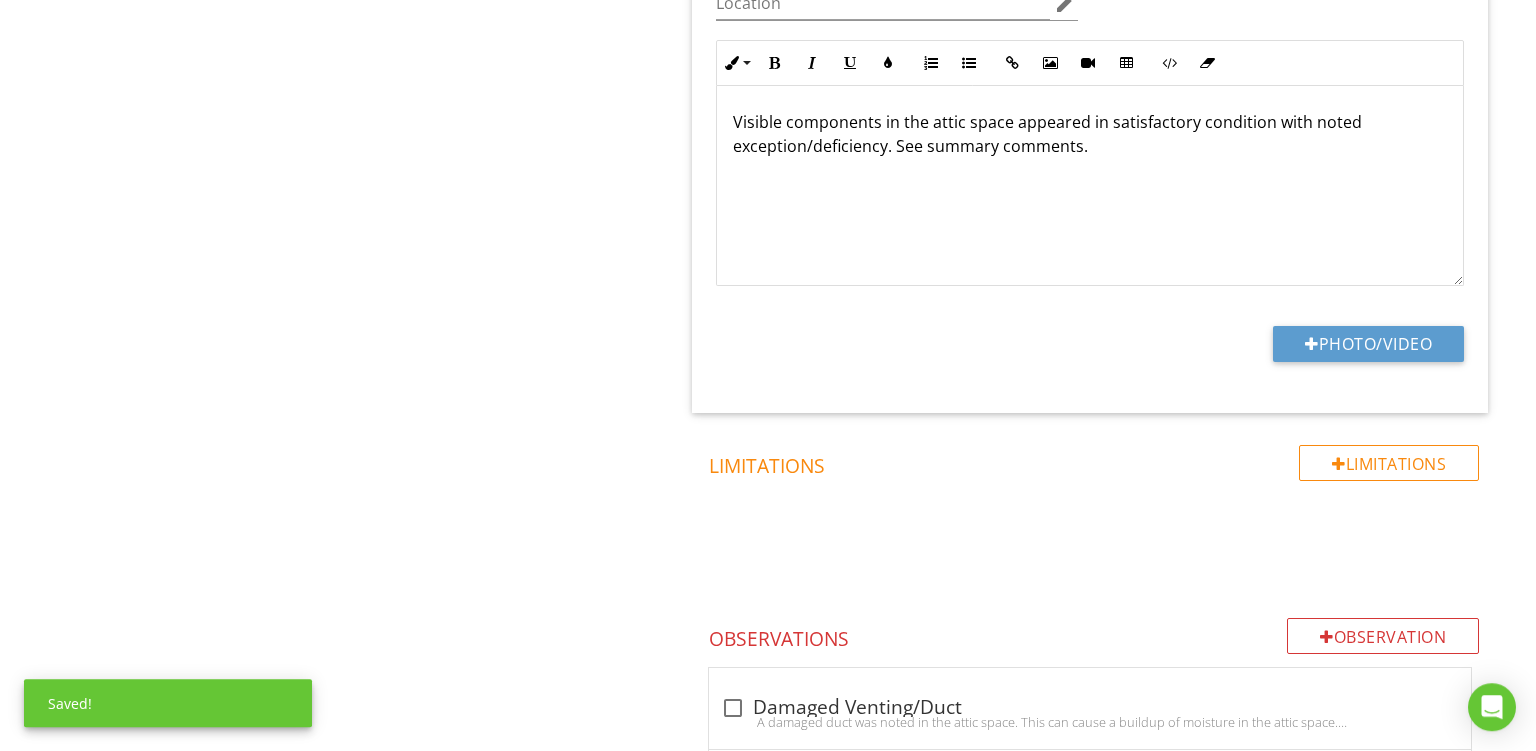 scroll, scrollTop: 1638, scrollLeft: 0, axis: vertical 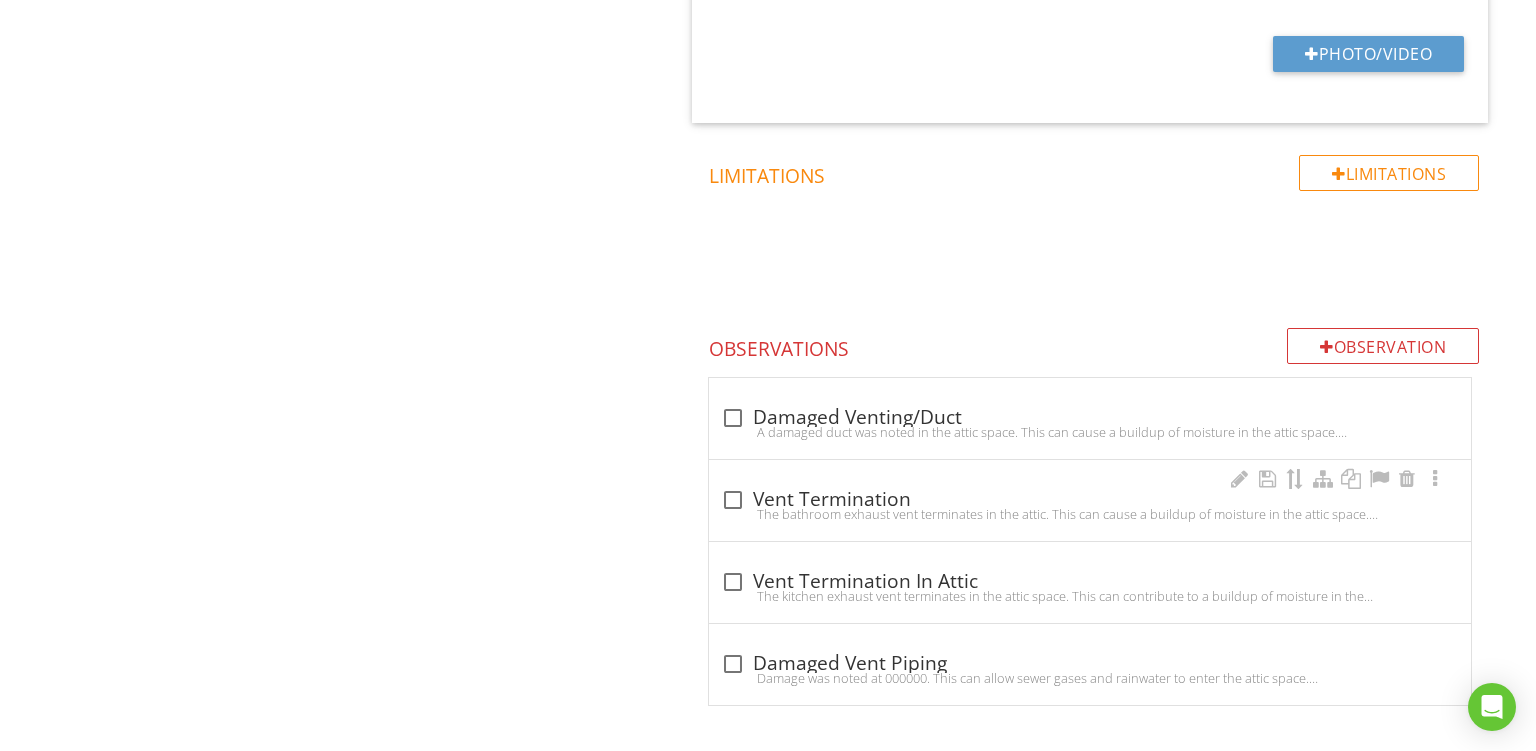click on "check_box_outline_blank
Vent Termination
The bathroom exhaust vent terminates in the attic. This can cause a buildup of moisture in the attic space. Although no resulting damage was visible, all house vents should be directed and vented to the exterior of the structure. Recommend having a qualified individual make corrections as needed." at bounding box center (1090, 506) 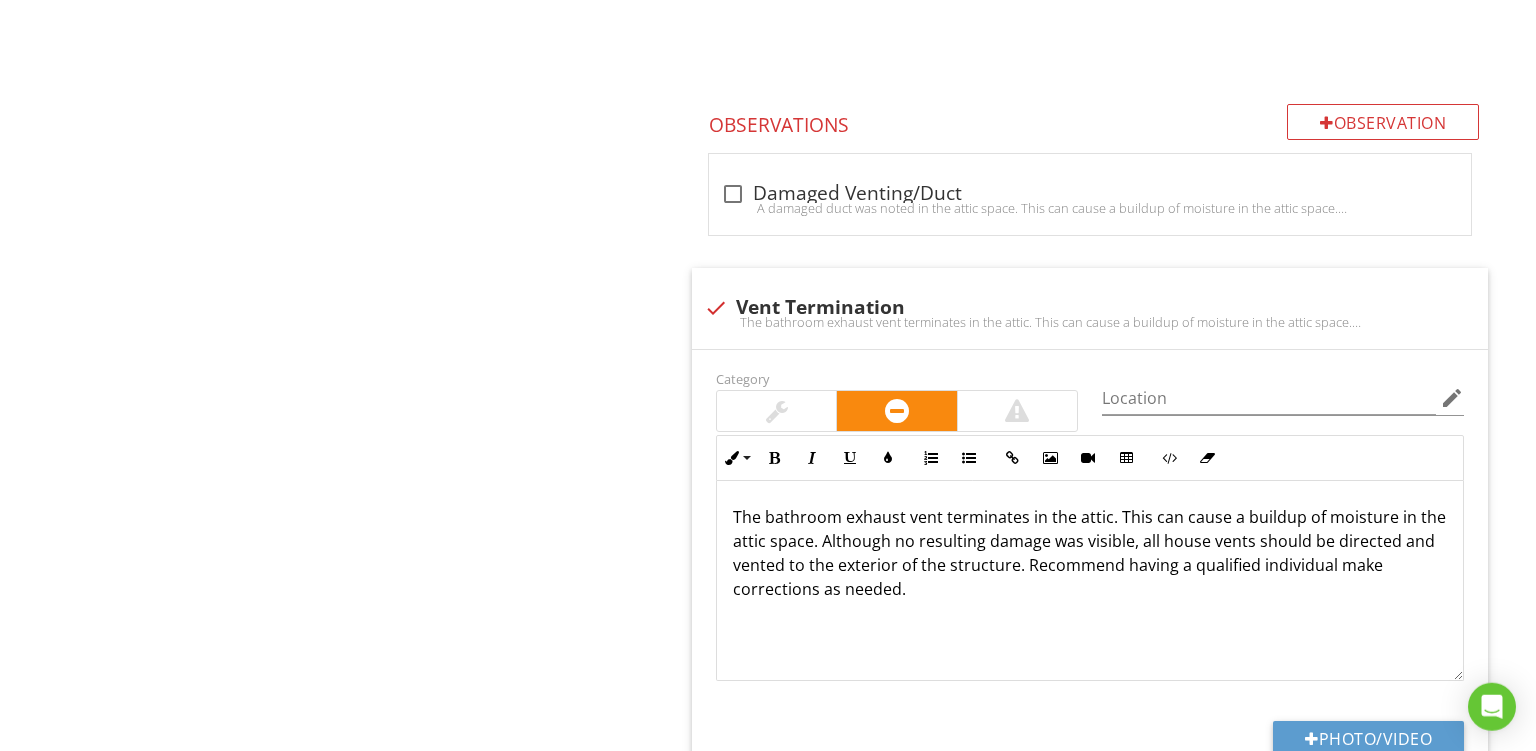 scroll, scrollTop: 1906, scrollLeft: 0, axis: vertical 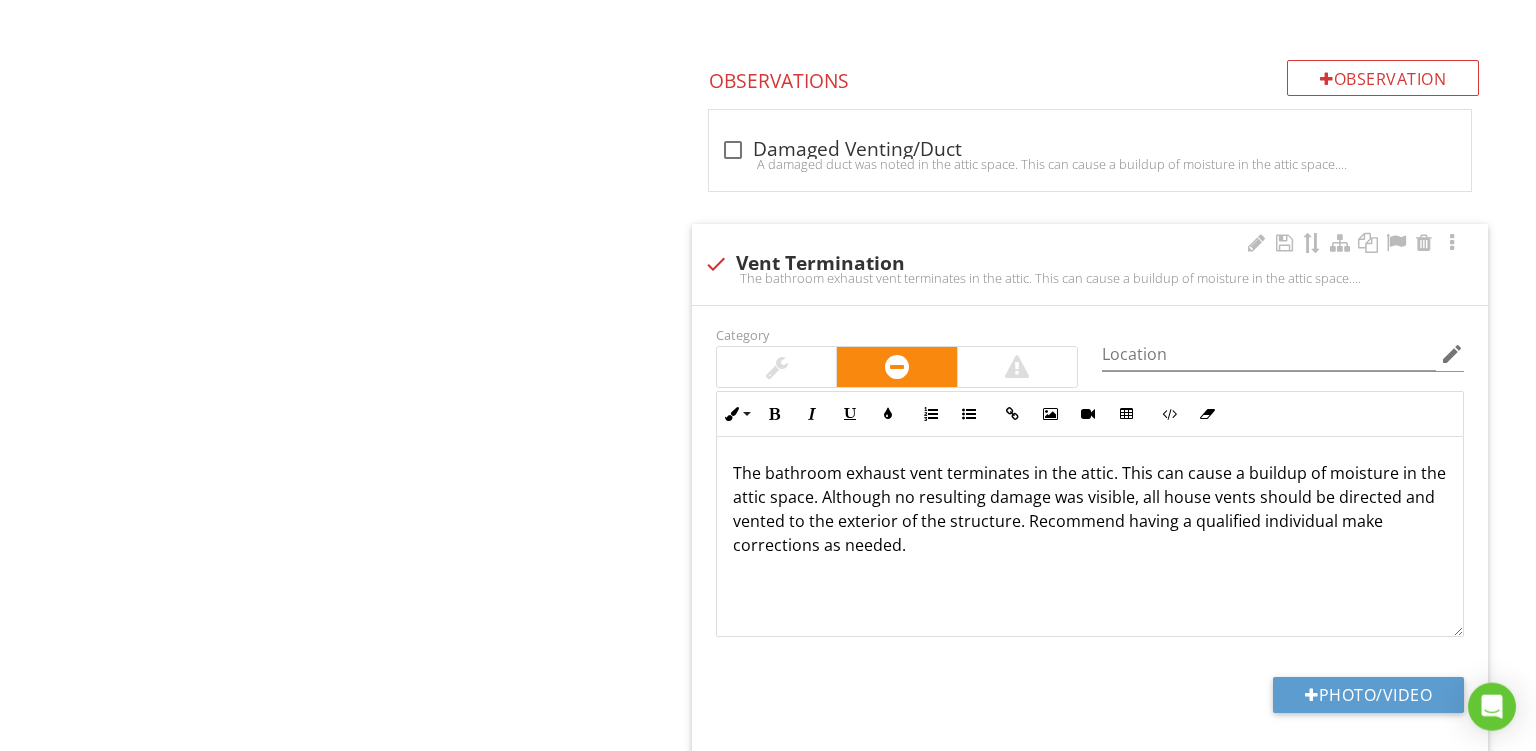 click on "Category                 Location edit       Inline Style XLarge Large Normal Small Light Small/Light Bold Italic Underline Colors Ordered List Unordered List Insert Link Insert Image Insert Video Insert Table Code View Clear Formatting The bathroom exhaust vent terminates in the attic. This can cause a buildup of moisture in the attic space. Although no resulting damage was visible, all house vents should be directed and vented to the exterior of the structure. Recommend having a qualified individual make corrections as needed. Enter text here <p>The bathroom exhaust vent terminates in the attic. This can cause a buildup of moisture in the attic space. Although no resulting damage was visible, all house vents should be directed and vented to the exterior of the structure. Recommend having a qualified individual make corrections as needed.</p>
Photo/Video" at bounding box center [1090, 535] 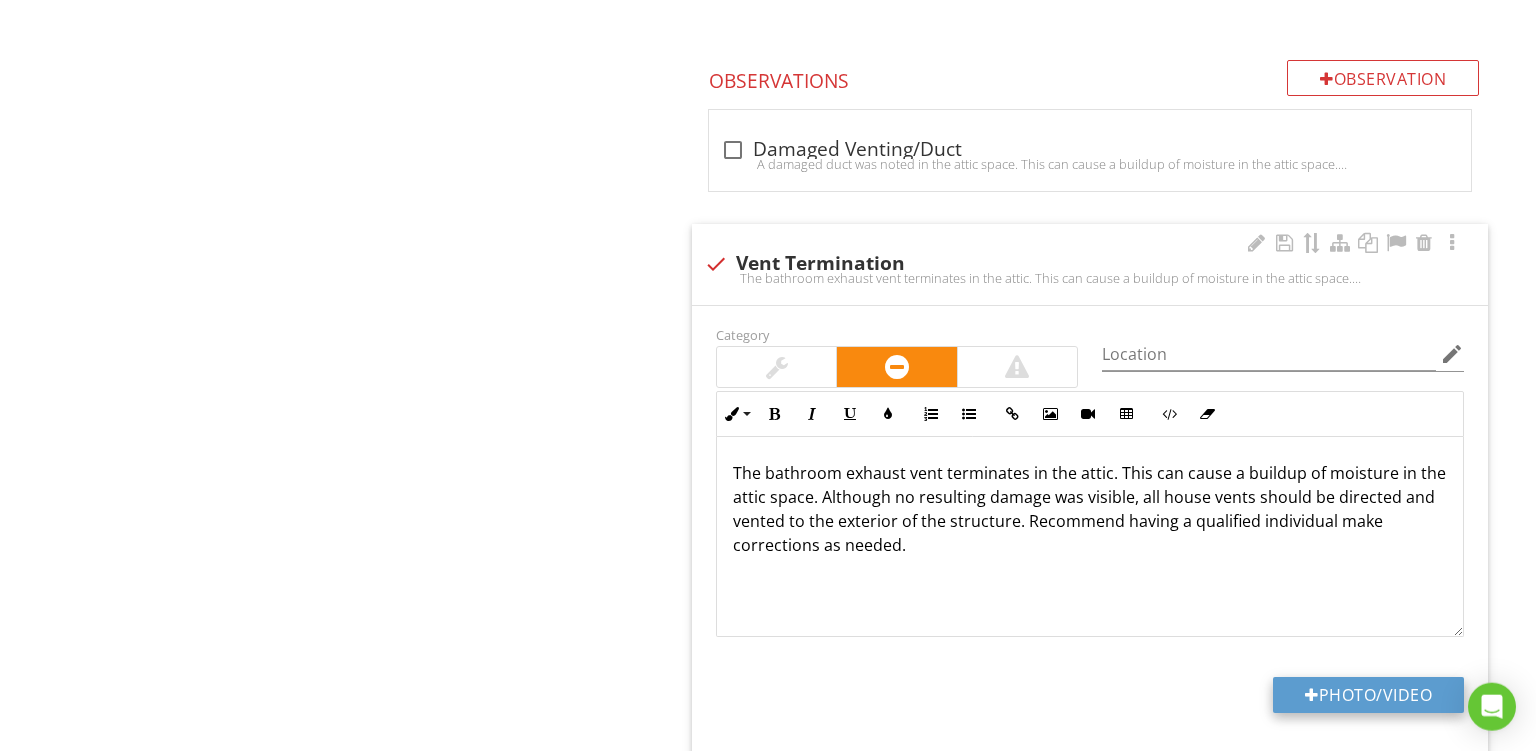 click on "Photo/Video" at bounding box center [1368, 695] 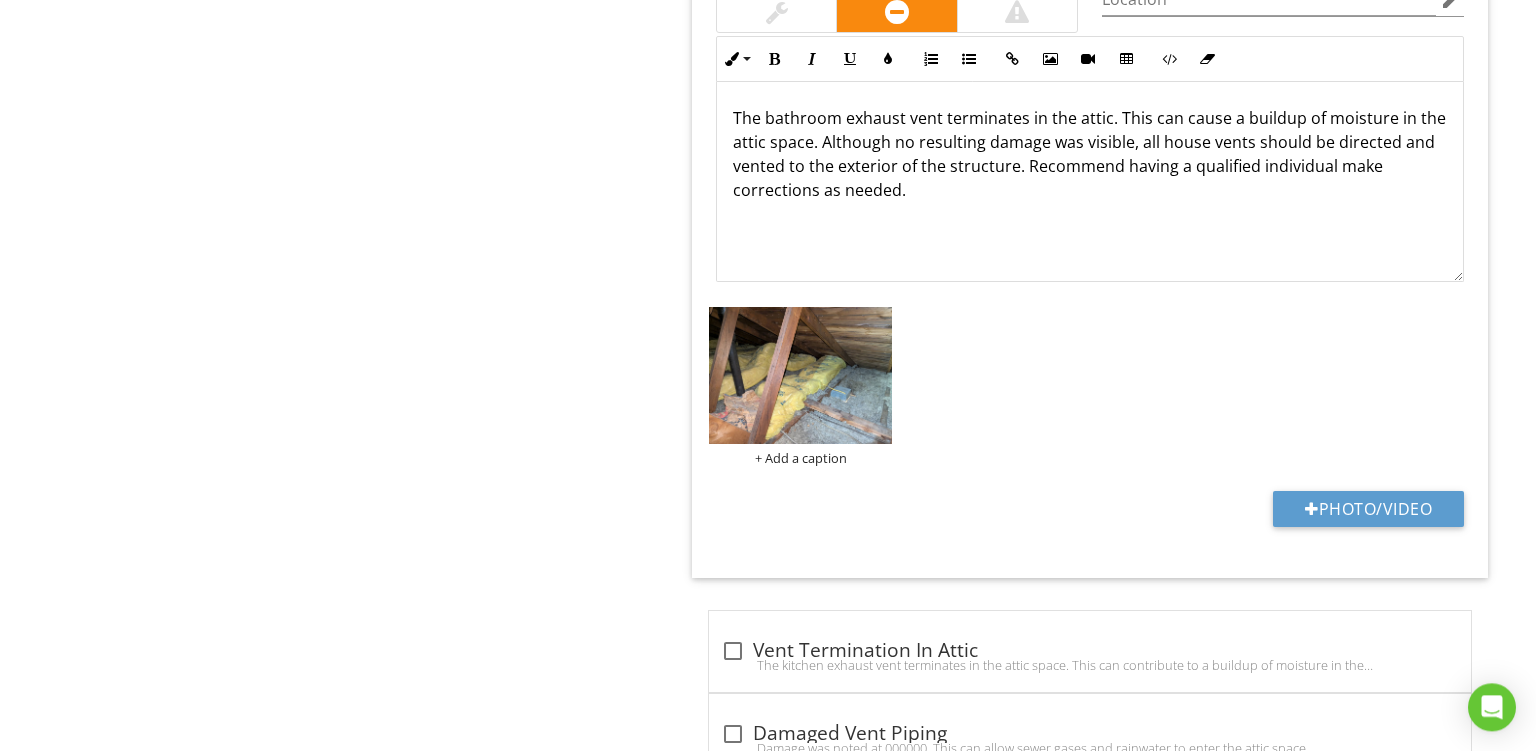 scroll, scrollTop: 2268, scrollLeft: 0, axis: vertical 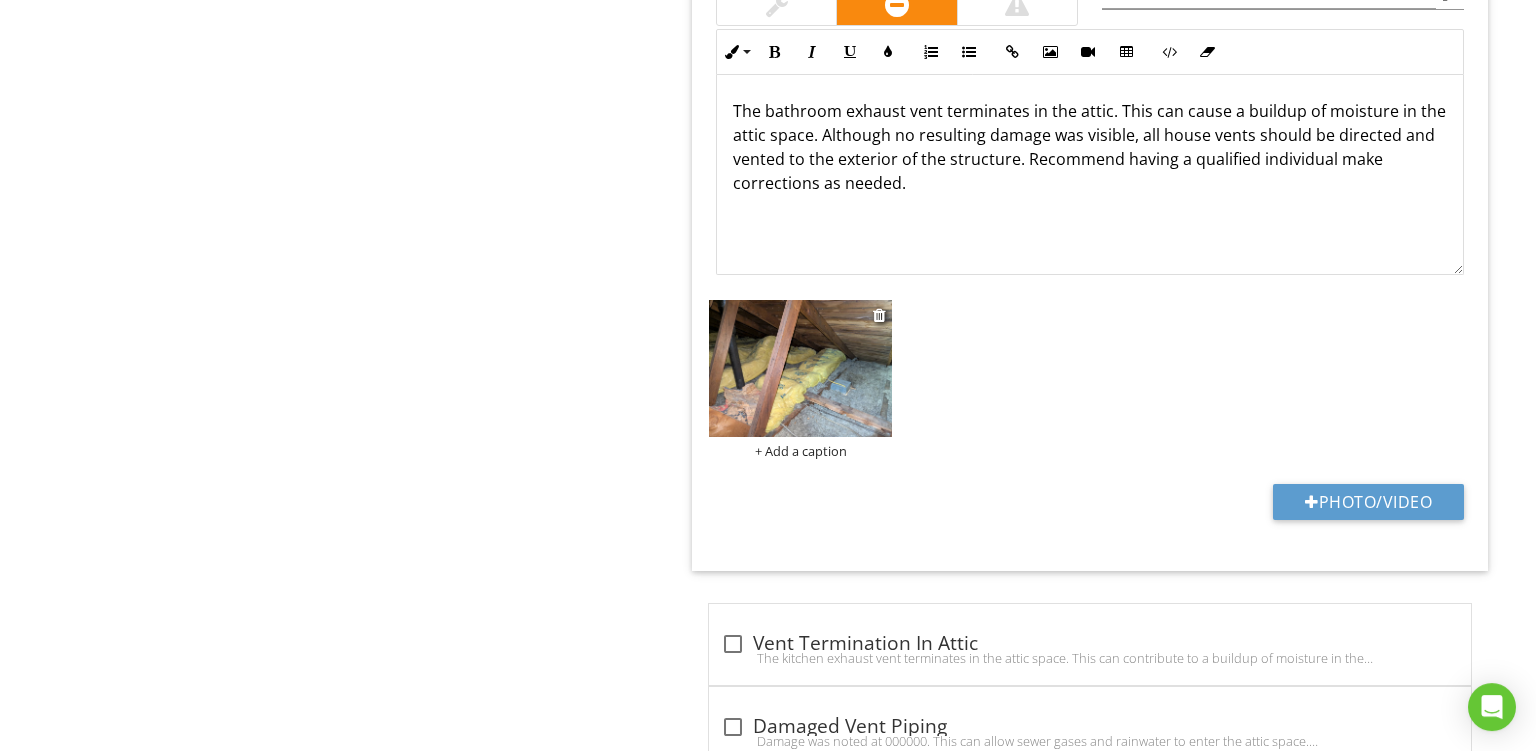 click on "+ Add a caption" at bounding box center (800, 451) 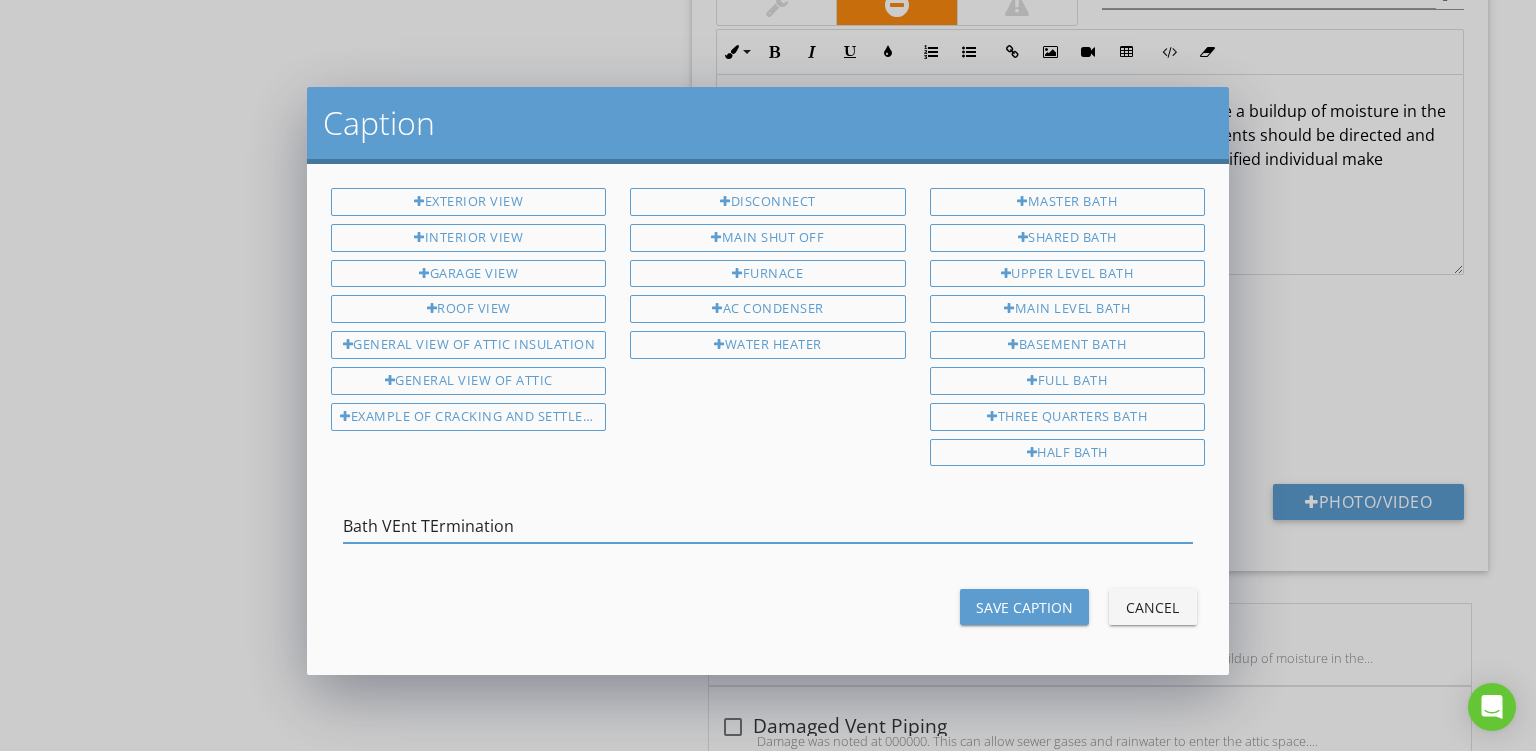 click on "Bath VEnt TErmination" at bounding box center (768, 526) 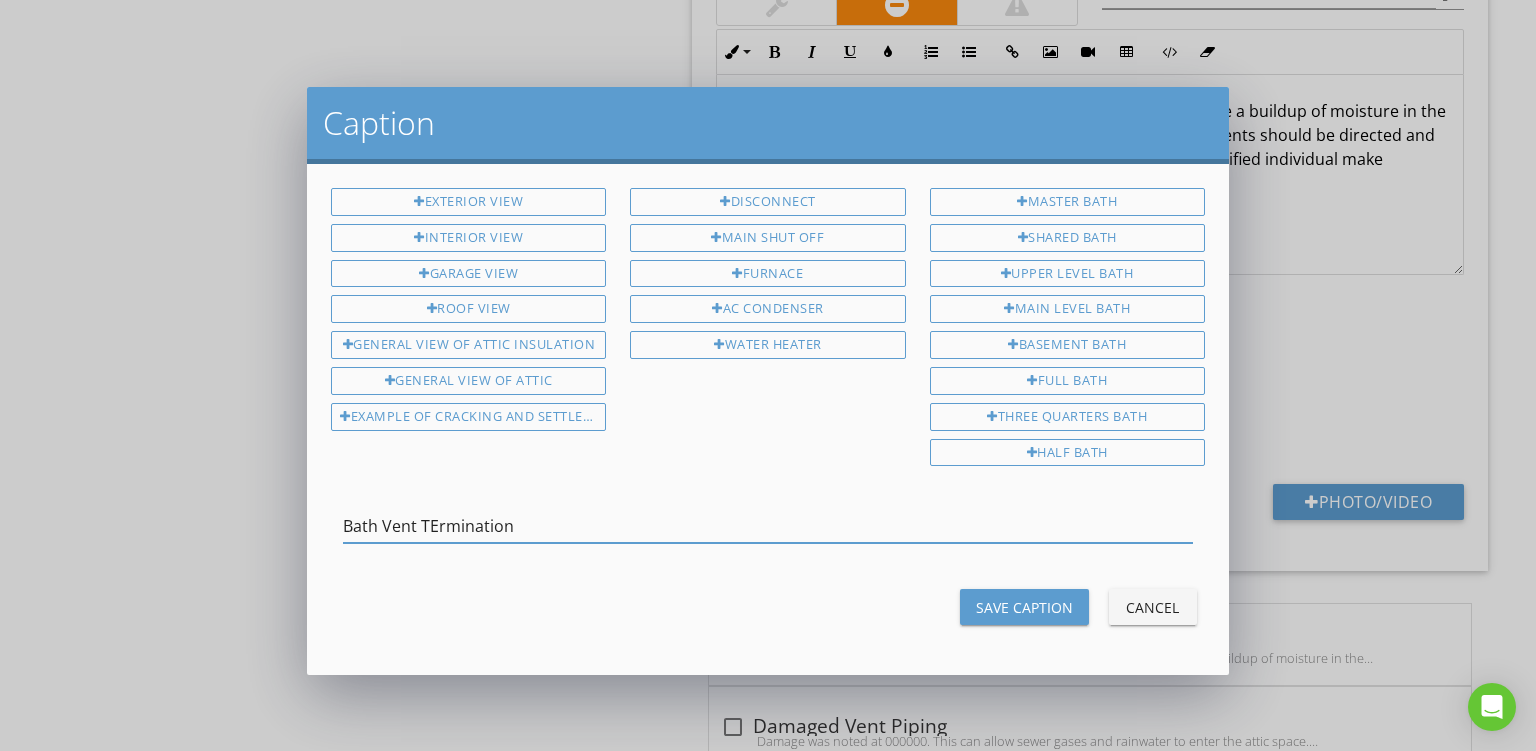 click on "Bath Vent TErmination" at bounding box center (768, 526) 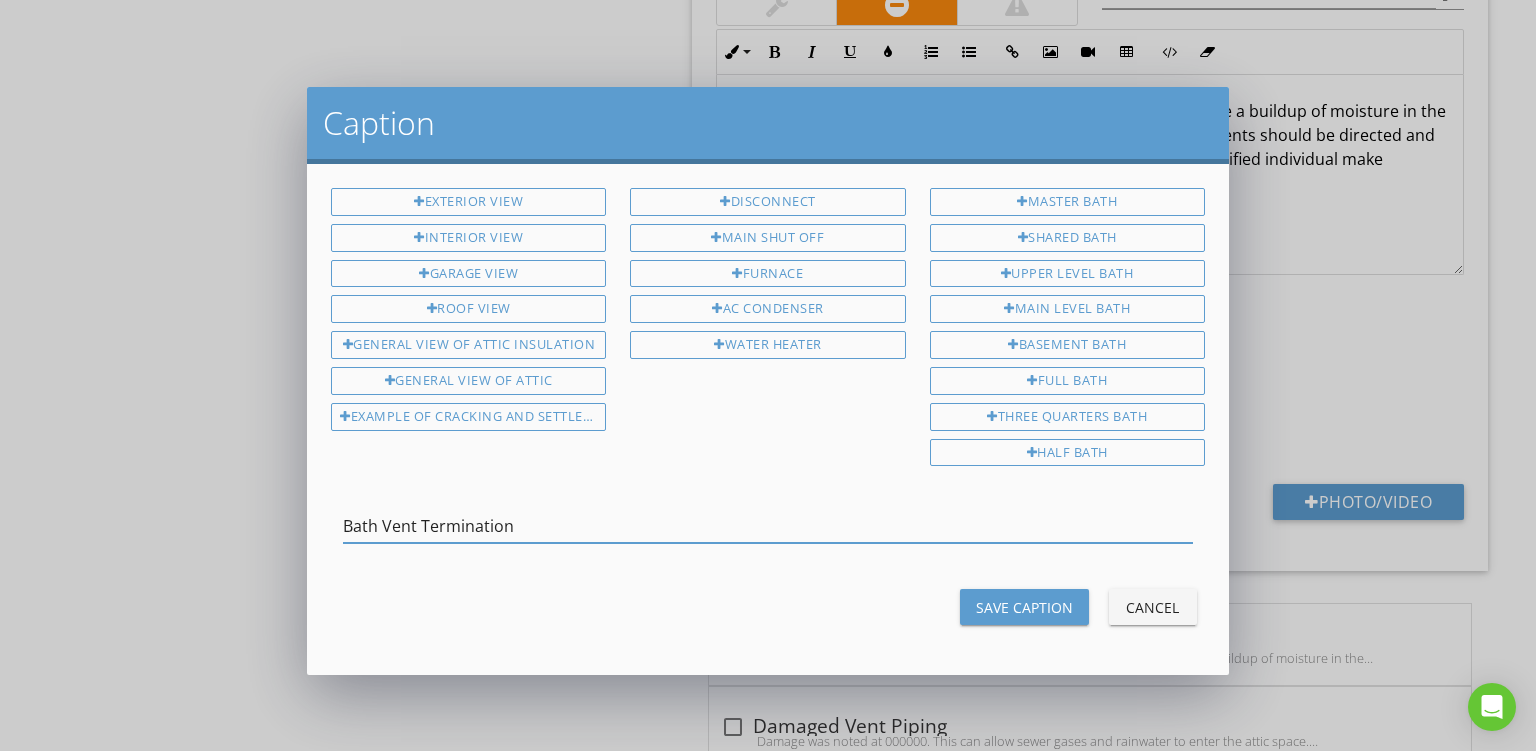 type on "Bath Vent Termination" 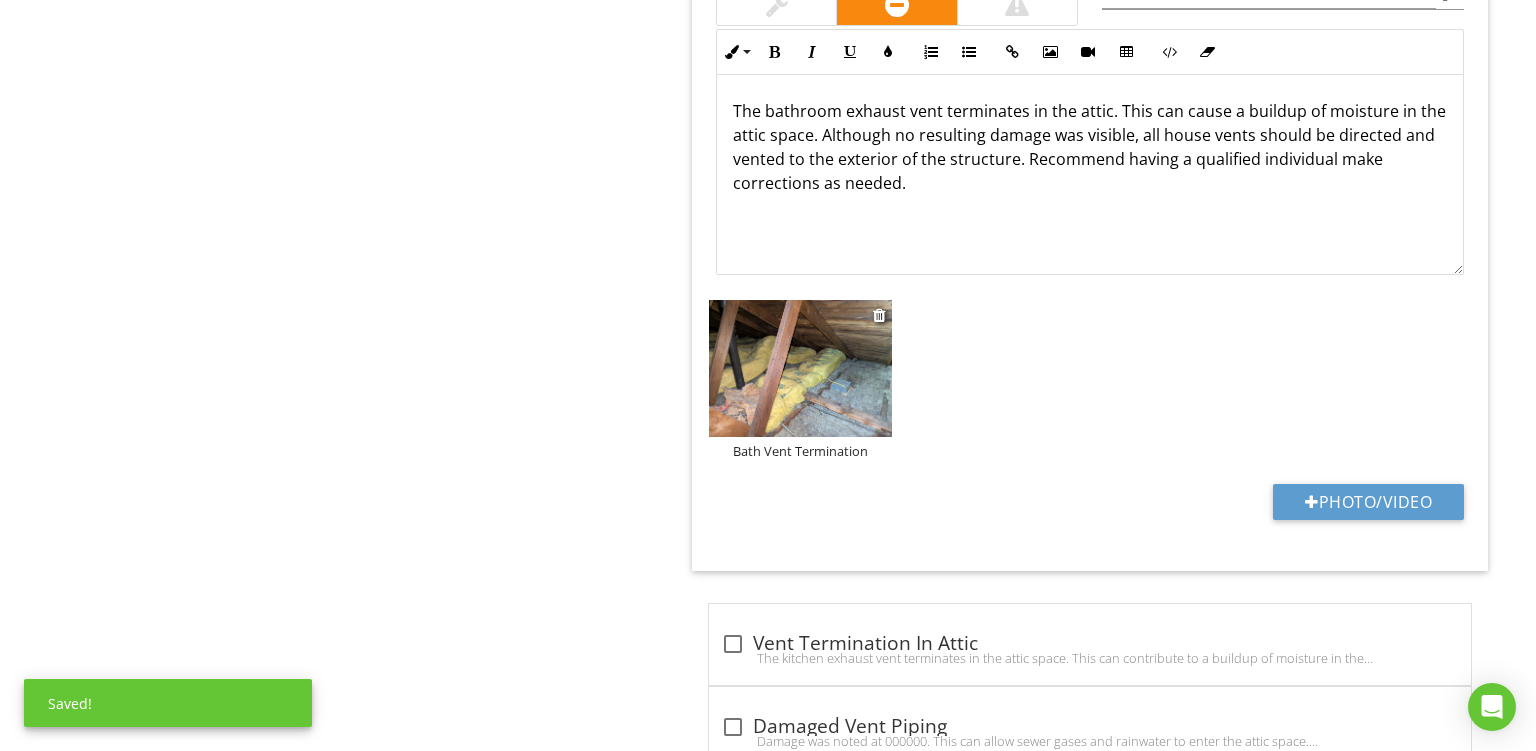 click at bounding box center (800, 369) 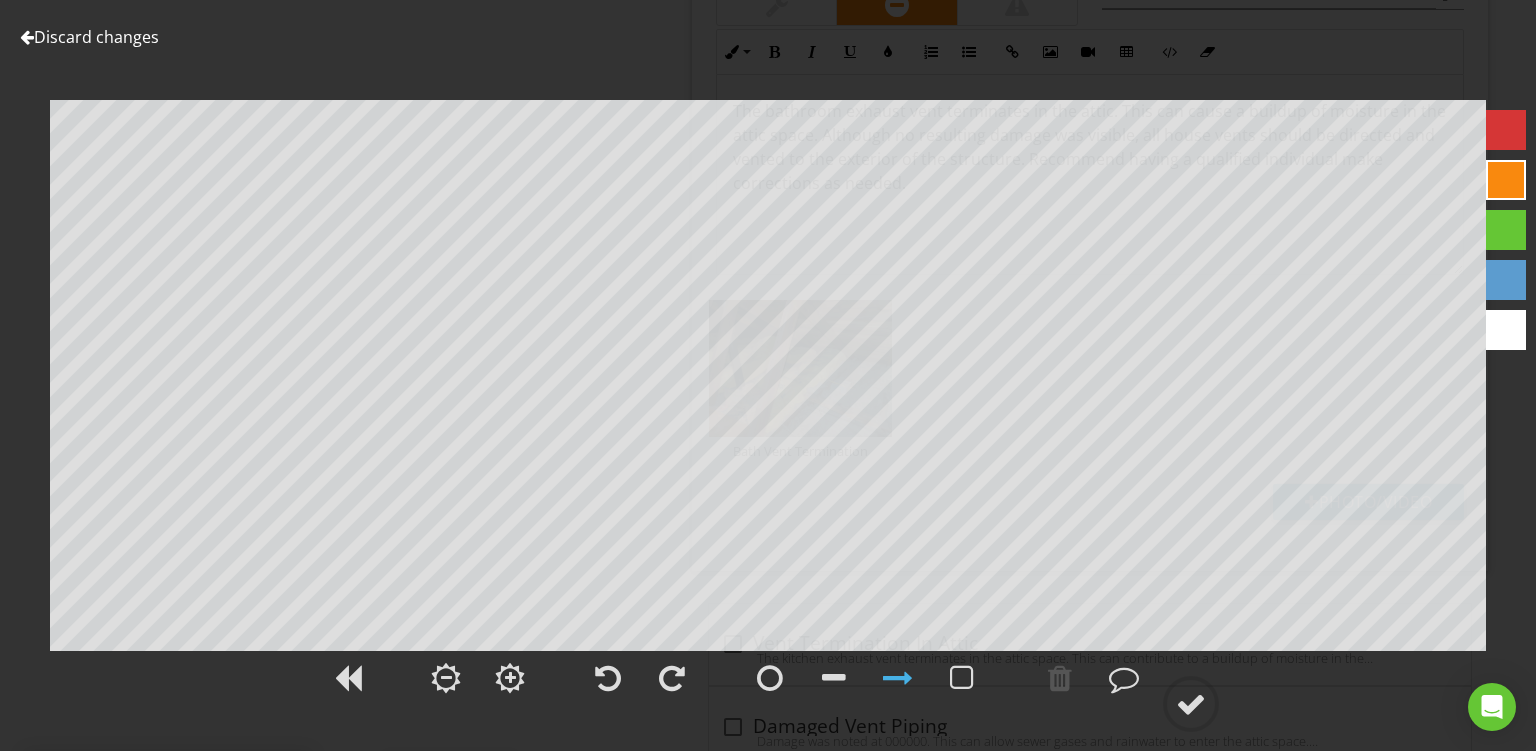 click at bounding box center [1506, 180] 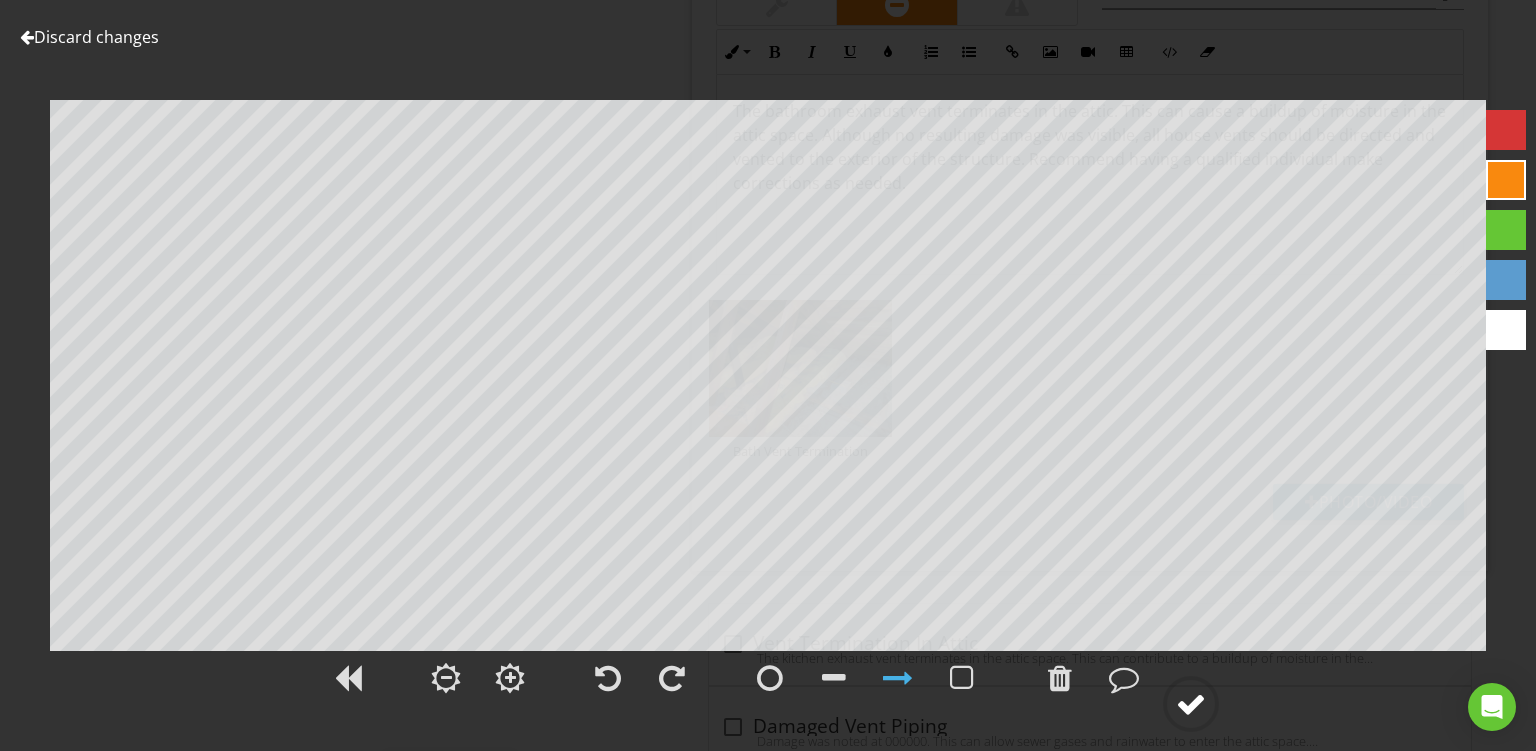 click at bounding box center (1191, 704) 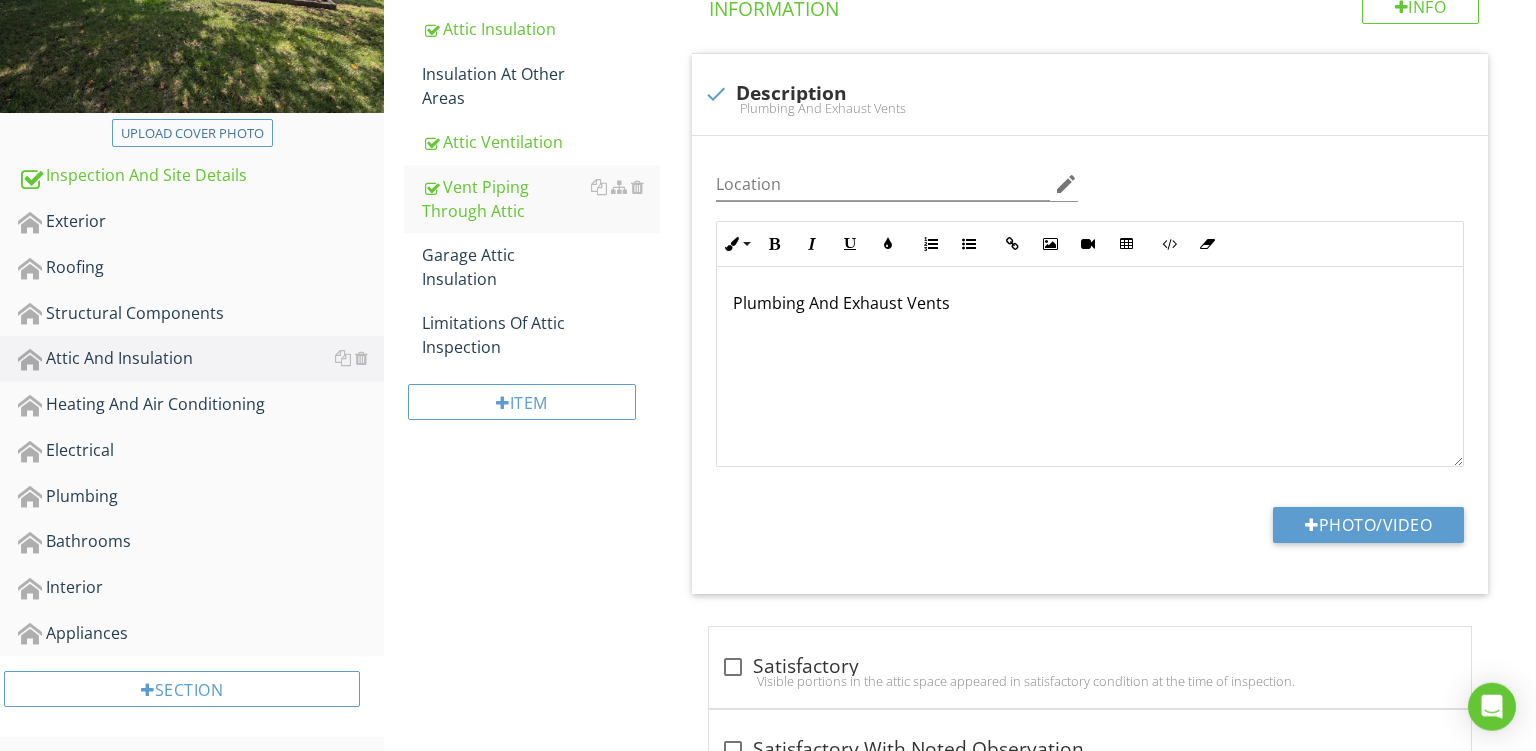 scroll, scrollTop: 376, scrollLeft: 0, axis: vertical 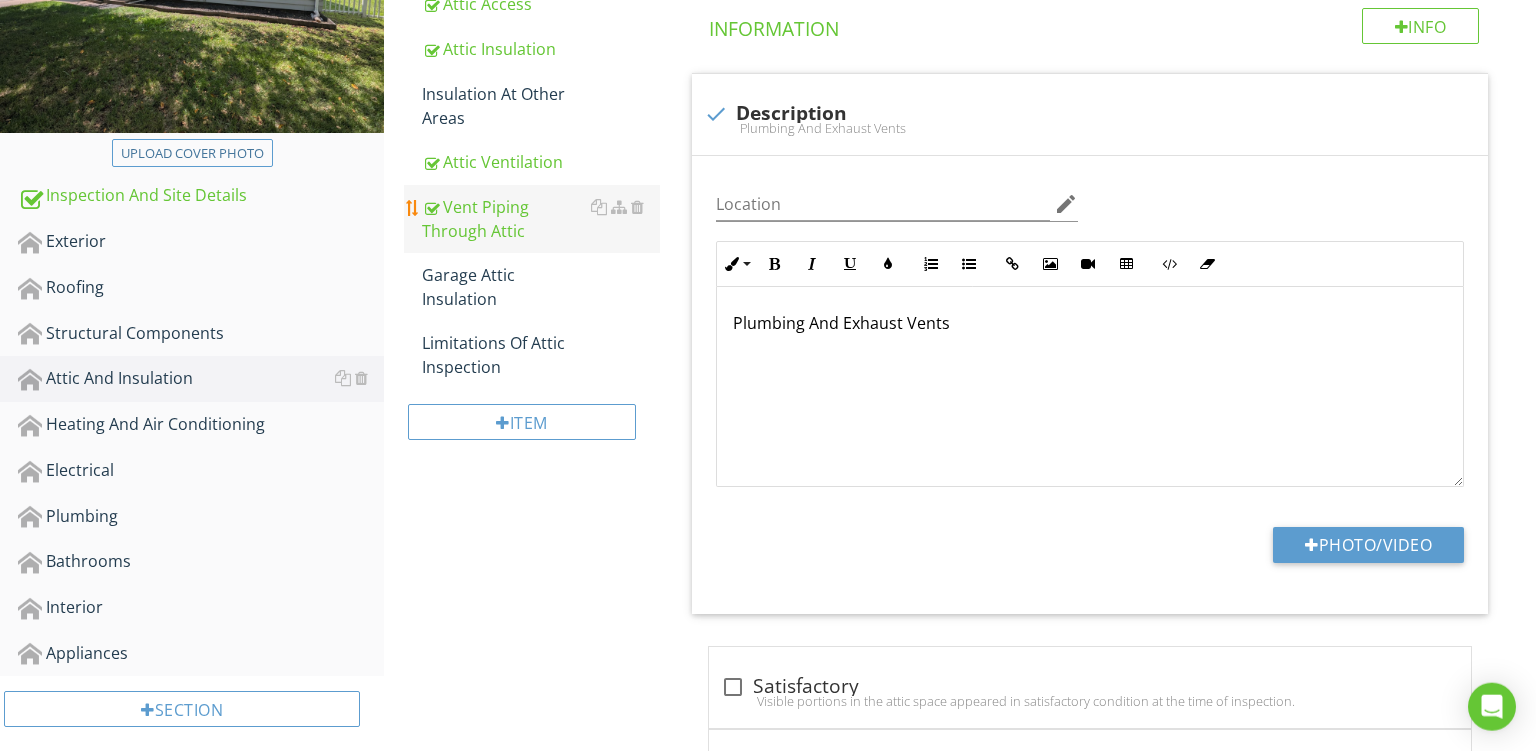 click on "Vent Piping Through Attic" at bounding box center (541, 219) 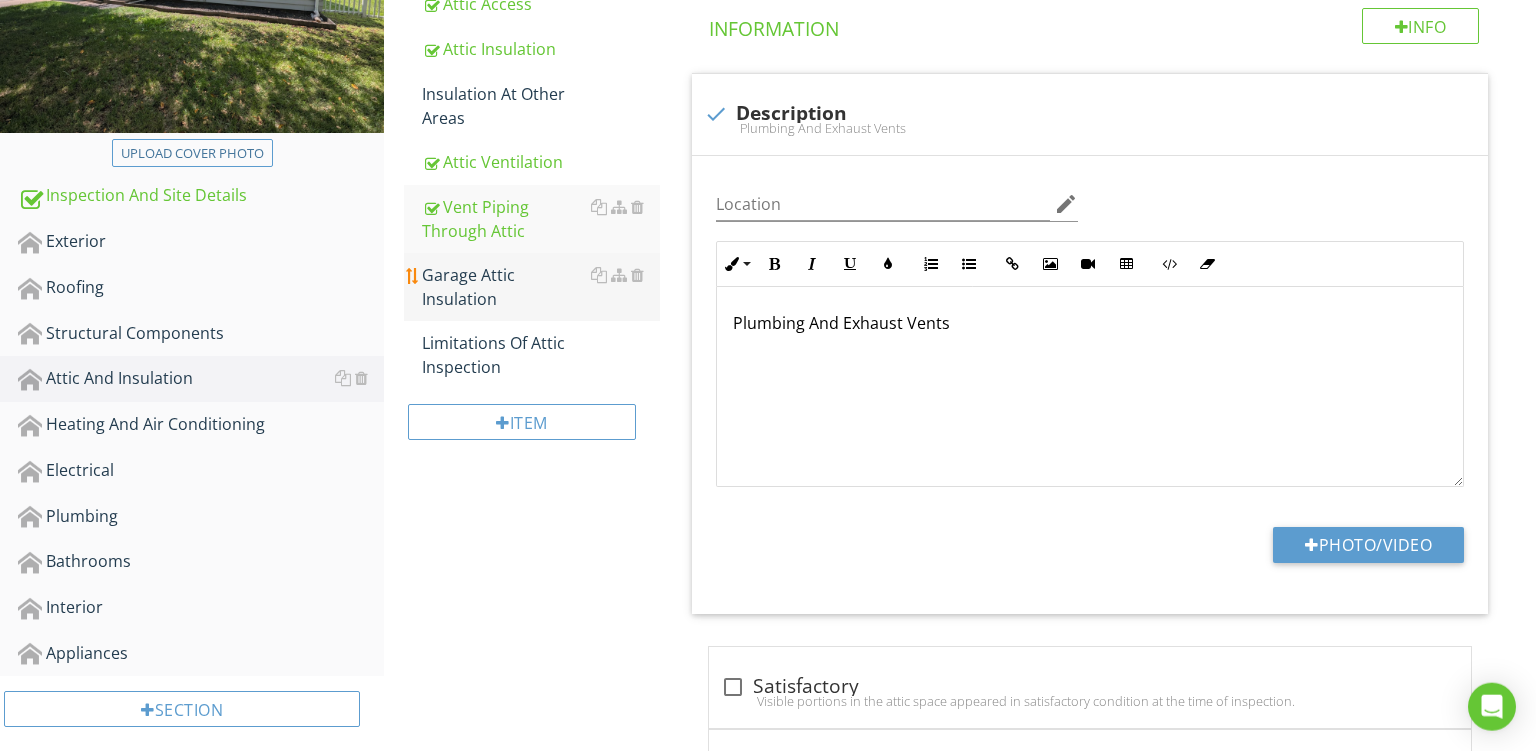 click on "Garage Attic Insulation" at bounding box center (541, 287) 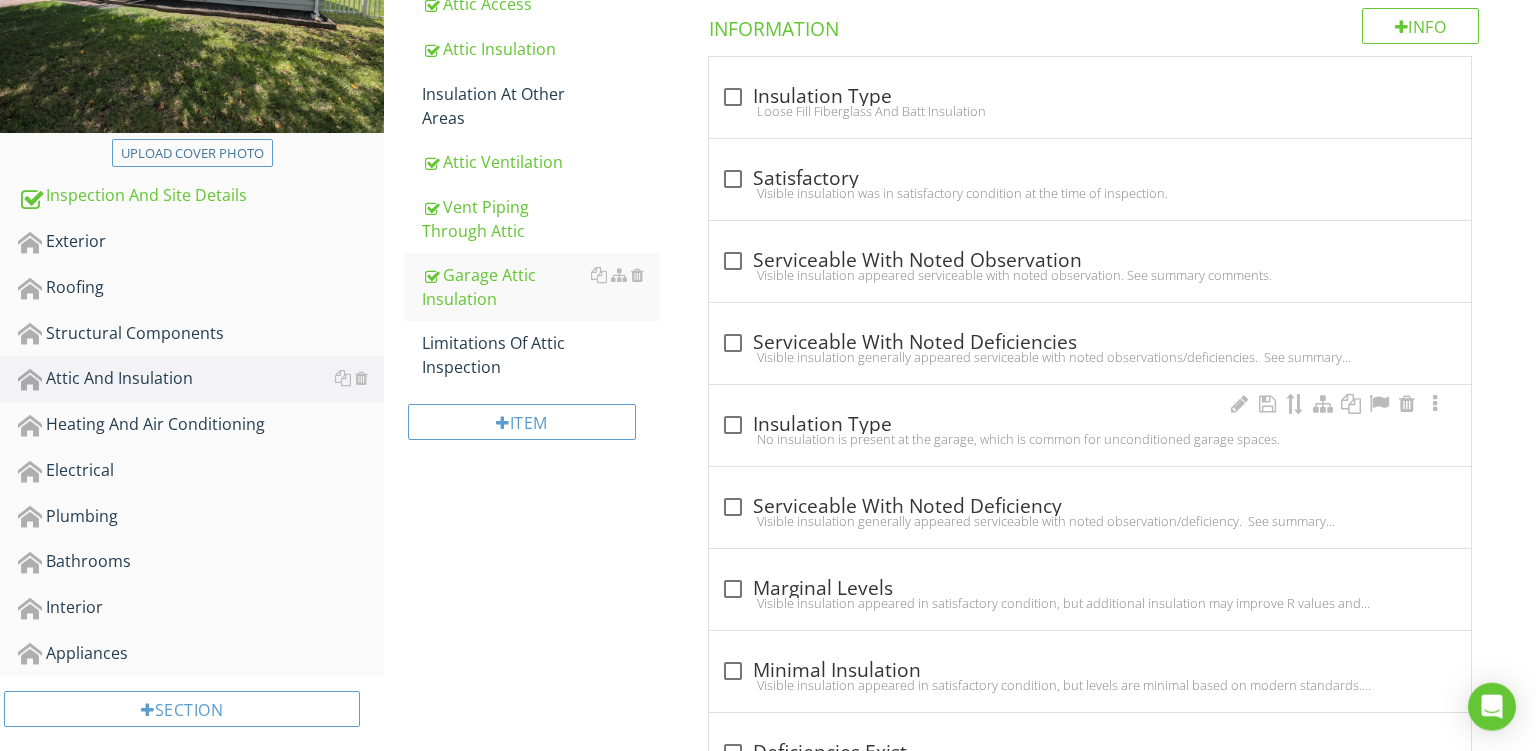click on "No insulation is present at the garage, which is common for unconditioned garage spaces." at bounding box center [1090, 439] 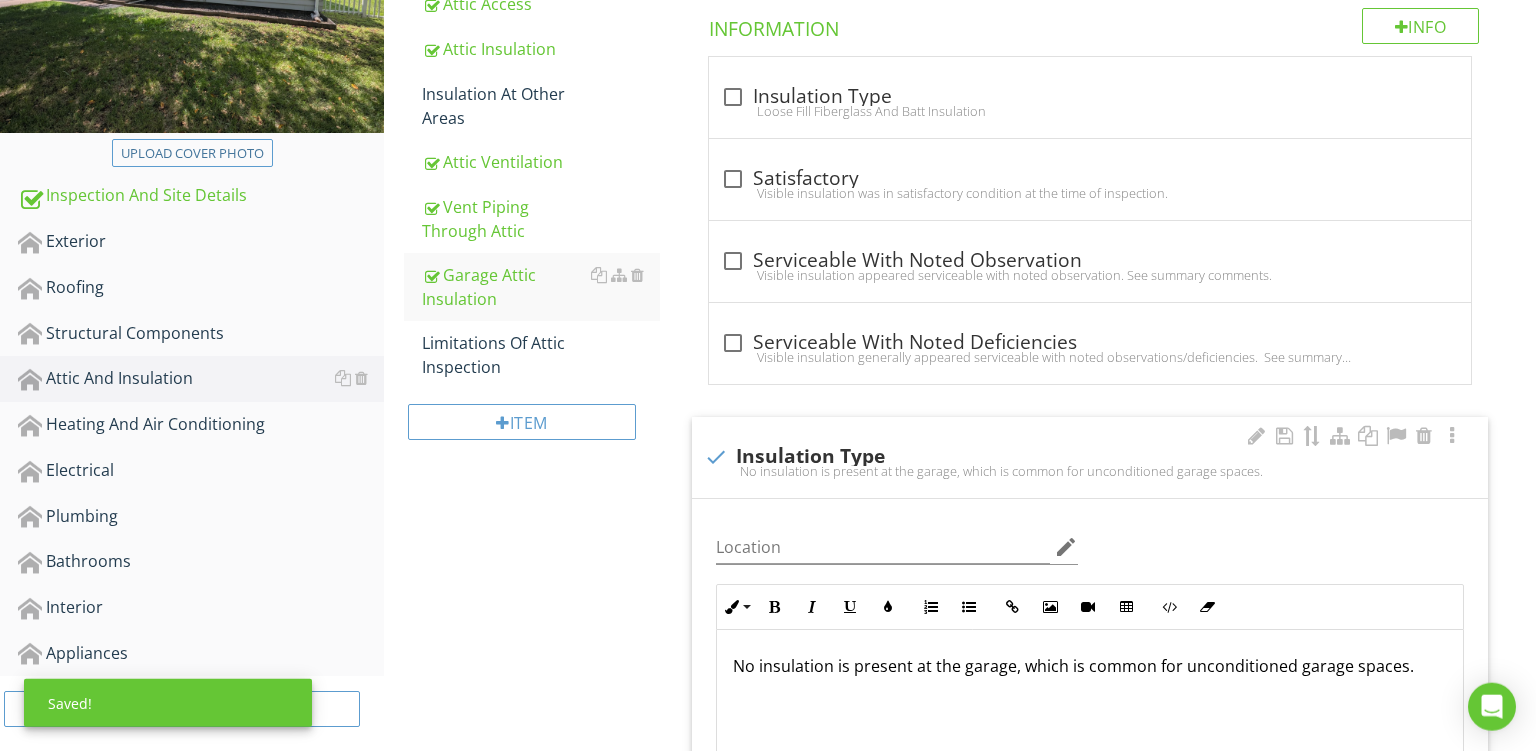 click on "No insulation is present at the garage, which is common for unconditioned garage spaces." at bounding box center (1090, 666) 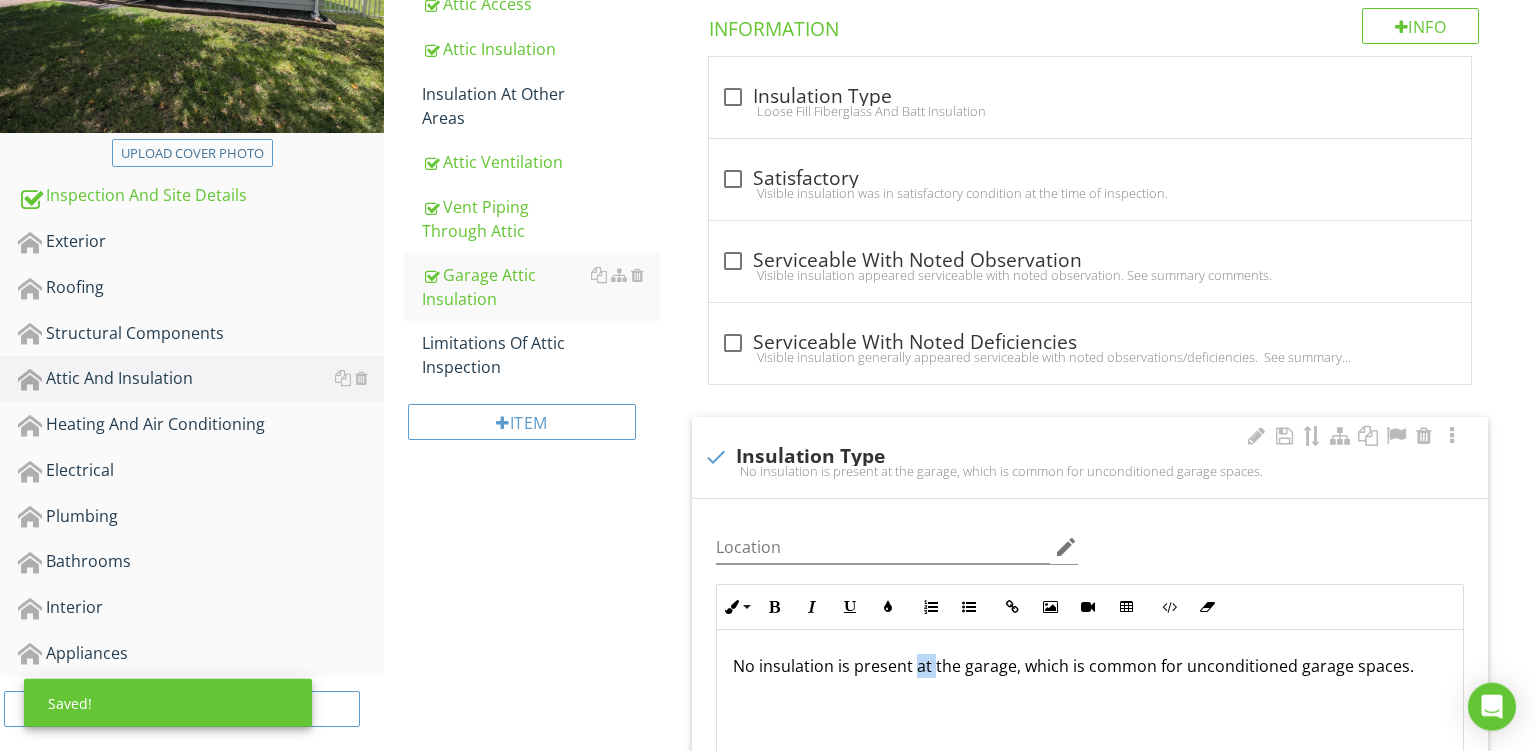 click on "No insulation is present at the garage, which is common for unconditioned garage spaces." at bounding box center (1090, 666) 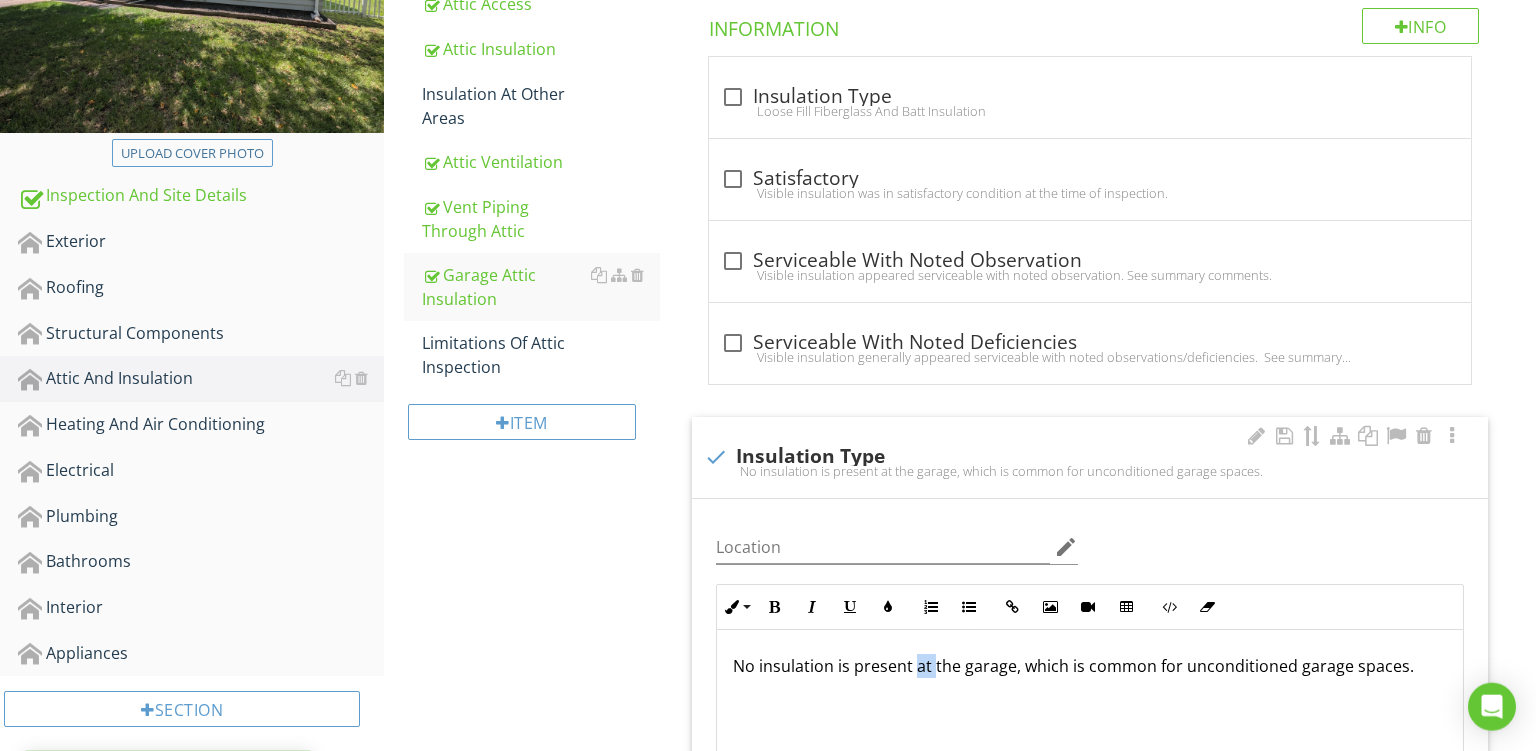 type 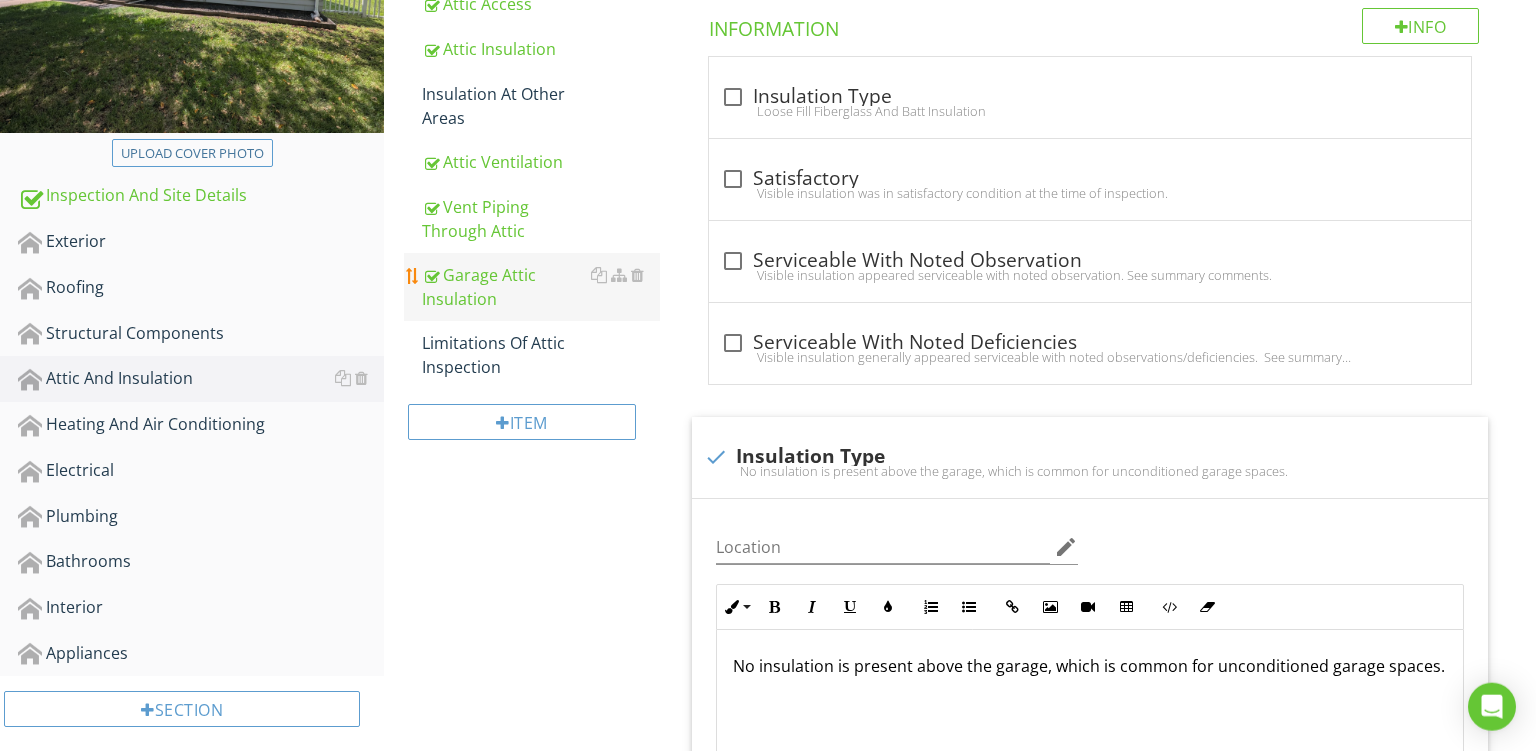 click on "Garage Attic Insulation" at bounding box center (541, 287) 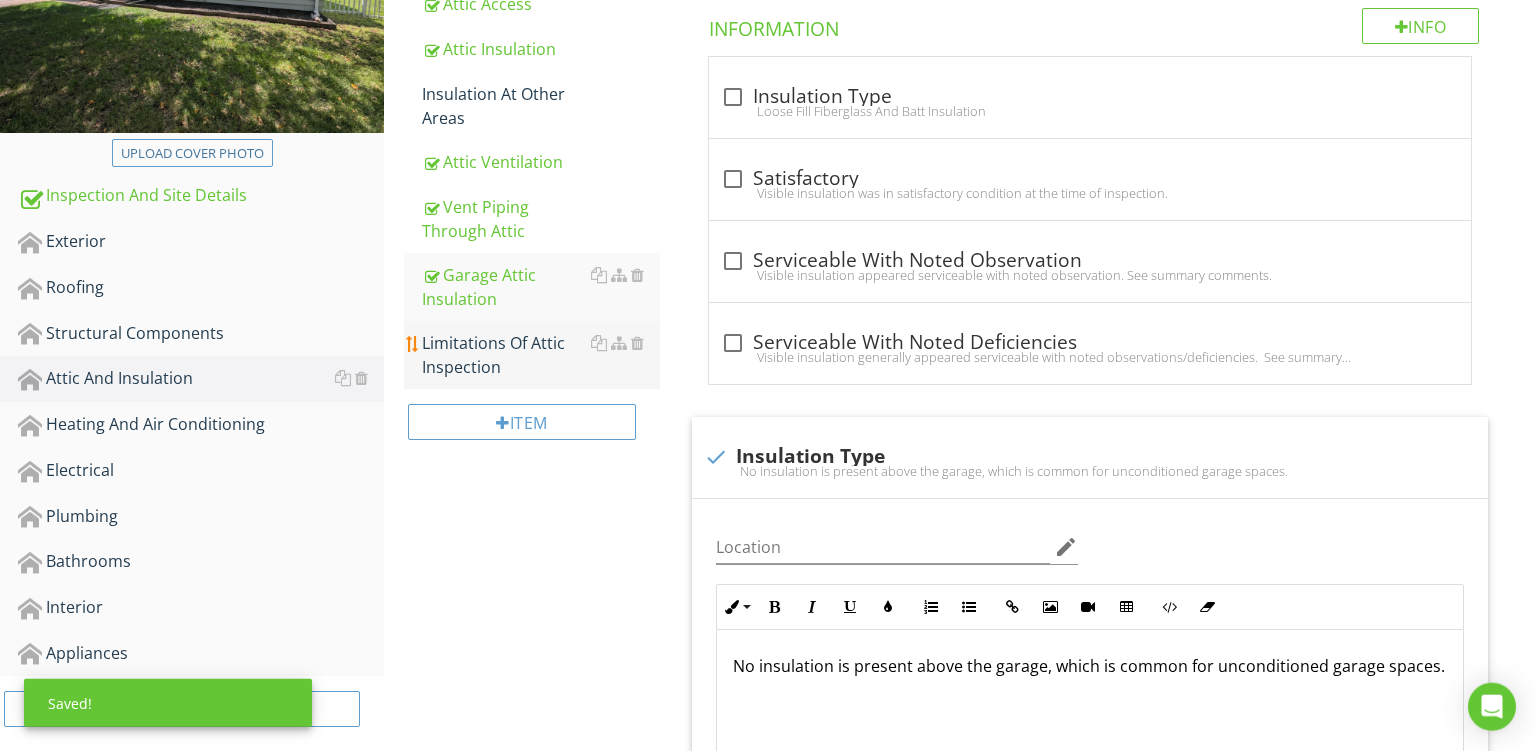 click on "Limitations Of Attic Inspection" at bounding box center (541, 355) 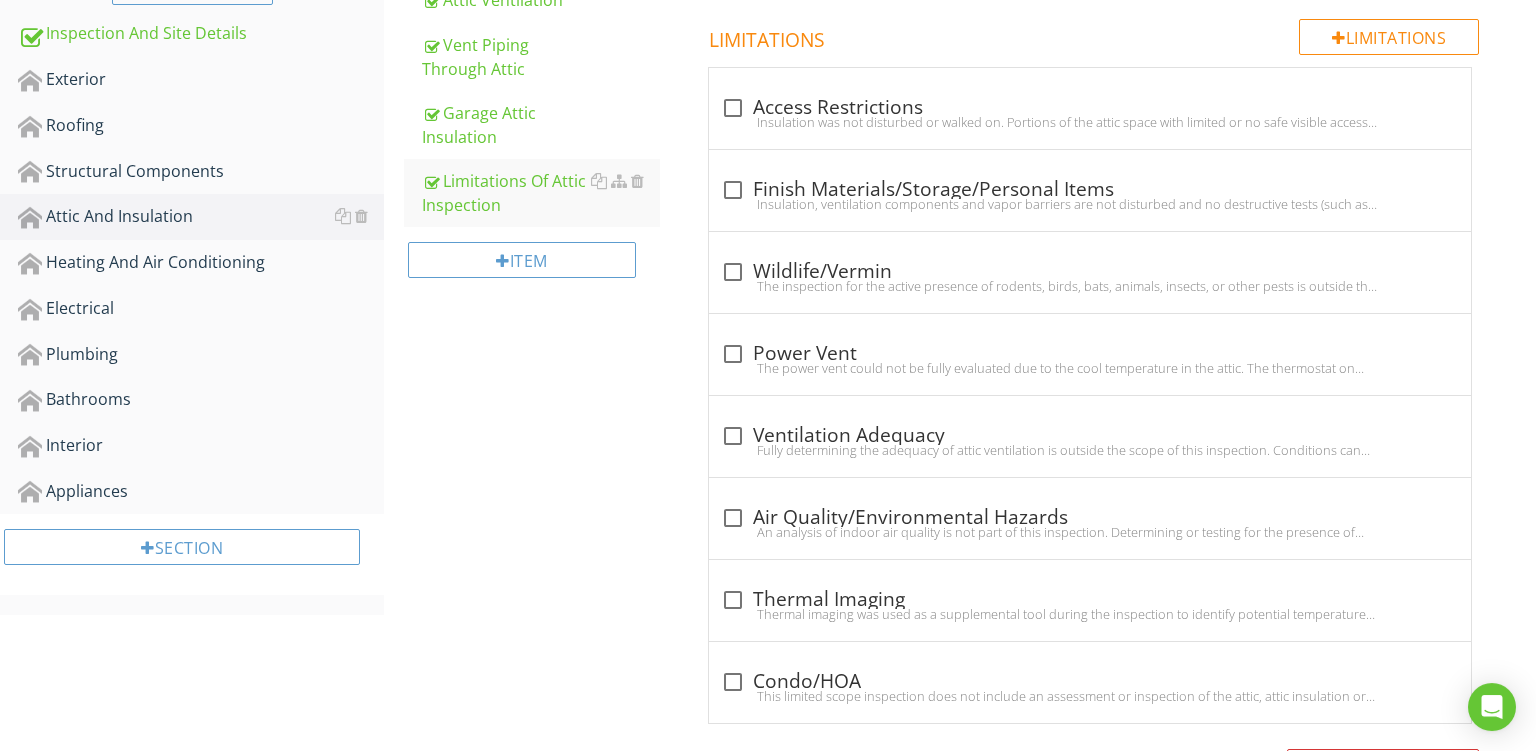 scroll, scrollTop: 536, scrollLeft: 0, axis: vertical 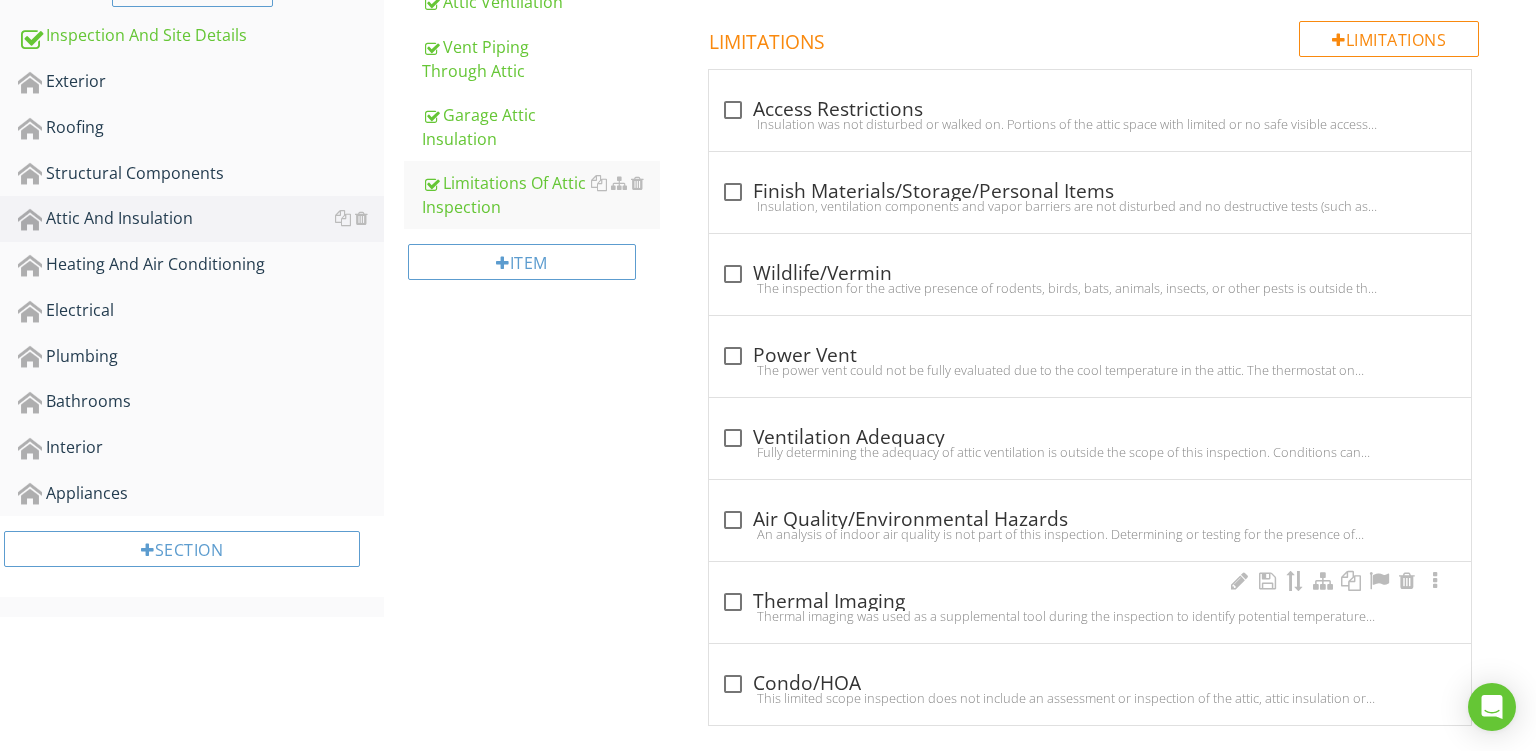click on "Thermal imaging was used as a supplemental tool during the inspection to identify potential temperature differentials that may indicate insulation voids, moisture intrusion, air leaks, or electrical hotspots. However, this technology does not allow for confirmation of material composition, moisture content, or insulation presence in concealed areas. Results can also be affected by recent weather conditions, sunlight exposure, HVAC usage, and surface temperatures at the time of inspection. This scan is not a substitute for an invasive inspection or destructive testing. No warranty or guarantee is provided regarding hidden defects." at bounding box center (1090, 616) 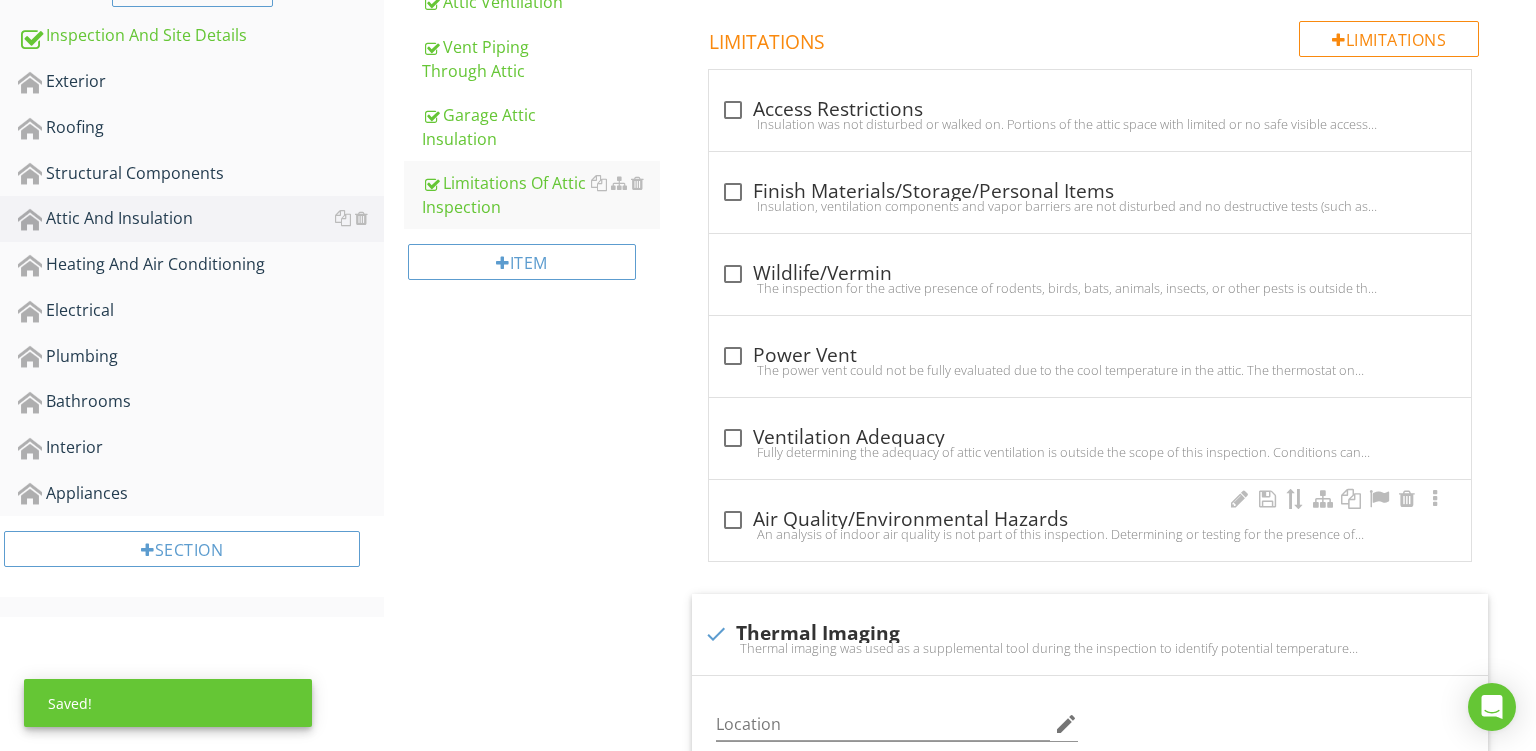 click on "check_box_outline_blank
Air Quality/Environmental Hazards
An analysis of indoor air quality is not part of this inspection. Determining or testing for the presence of mold, mildew or fungus is outside the scope of this inspection. Potentially hazardous materials such as asbestos and urea formaldehyde foam insulation (UFFI) cannot be positively identified without a detailed inspection and laboratory analysis. Detection of the presence of environmental contaminants is outside the scope of a home inspection. If these conditions are a concern, you should consult with an environmental hygienist for additional testing as needed." at bounding box center [1090, 520] 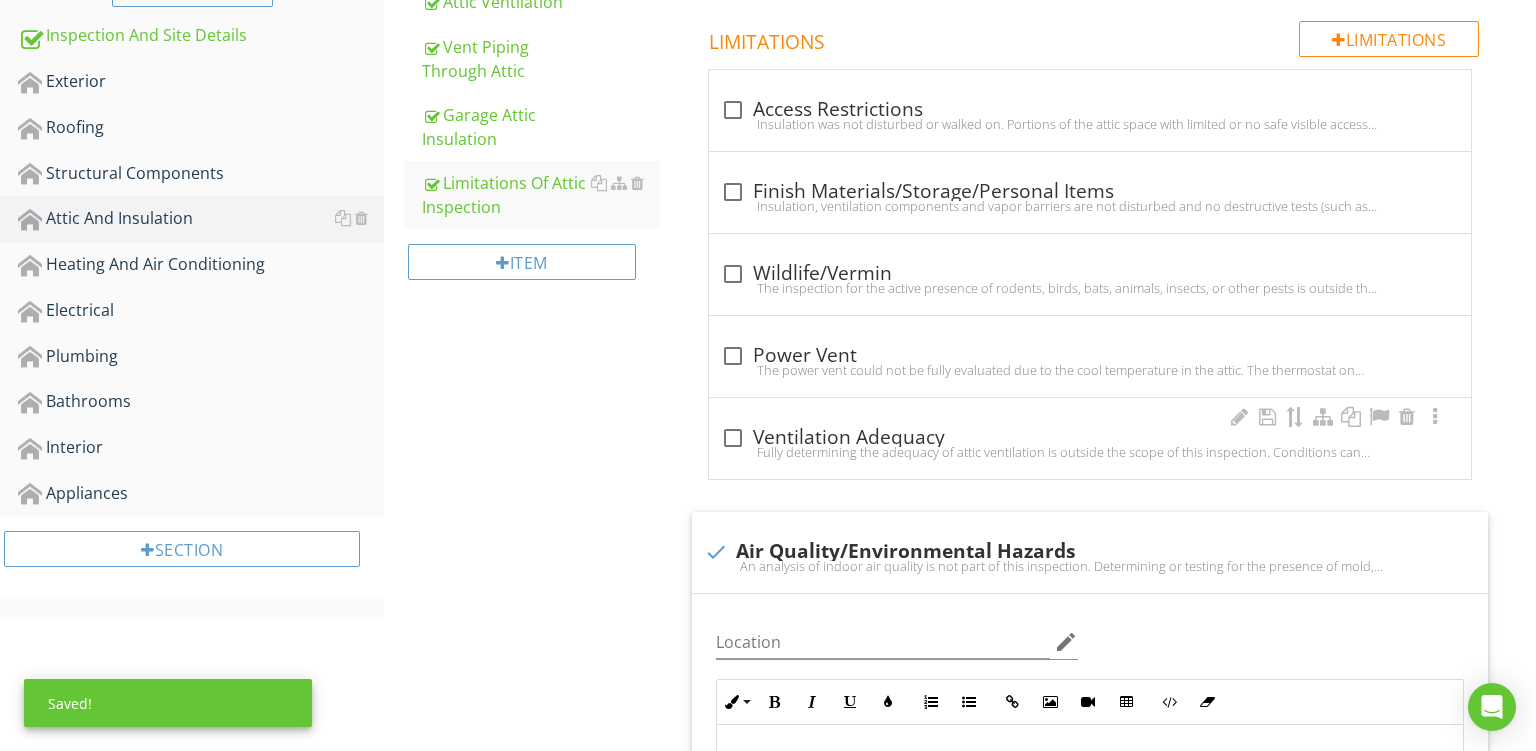 click on "check_box_outline_blank
Ventilation Adequacy" at bounding box center [1090, 438] 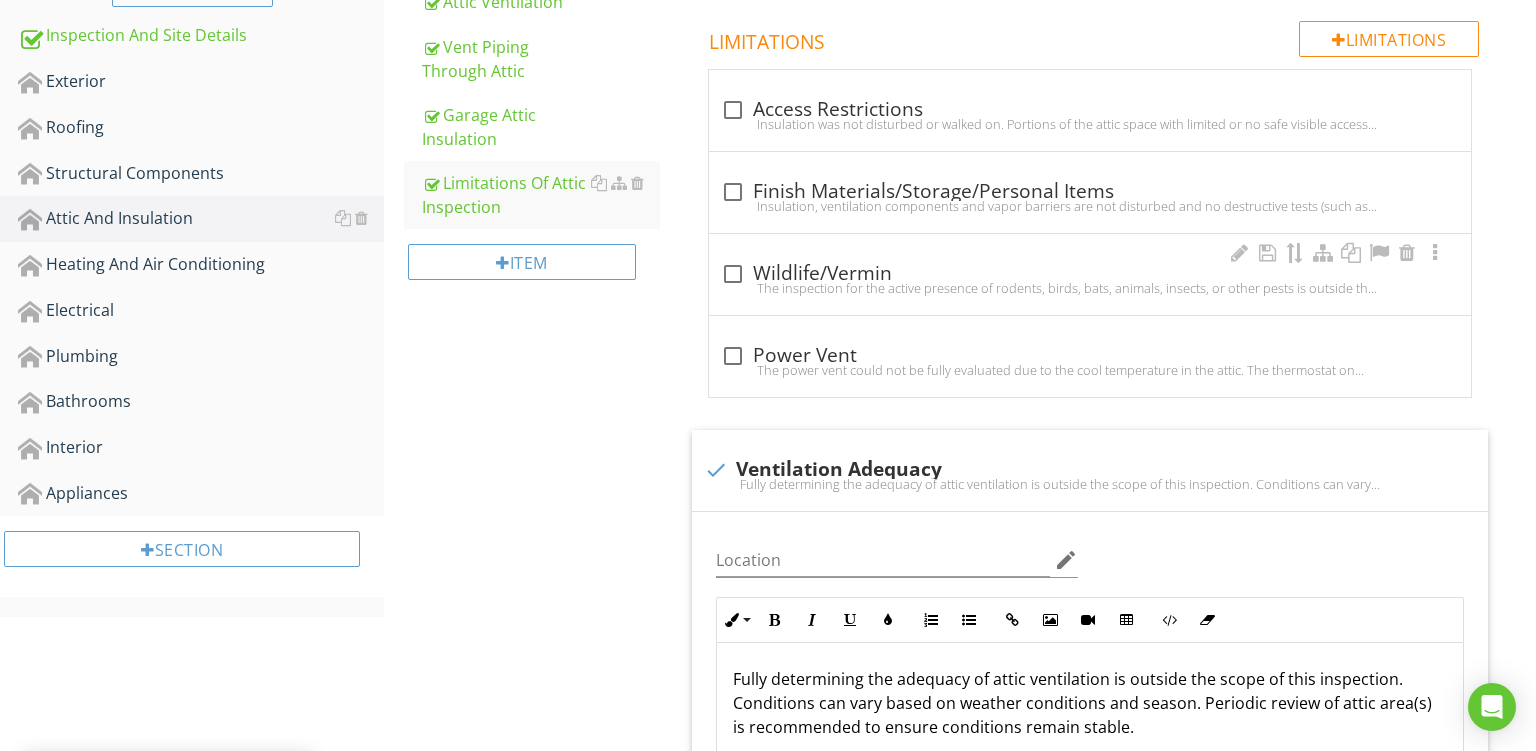 click on "The inspection for the active presence of rodents, birds, bats, animals, insects, or other pests is outside the scope of this inspection. Additional review by a specialist(s) is recommended prior to closing." at bounding box center (1090, 288) 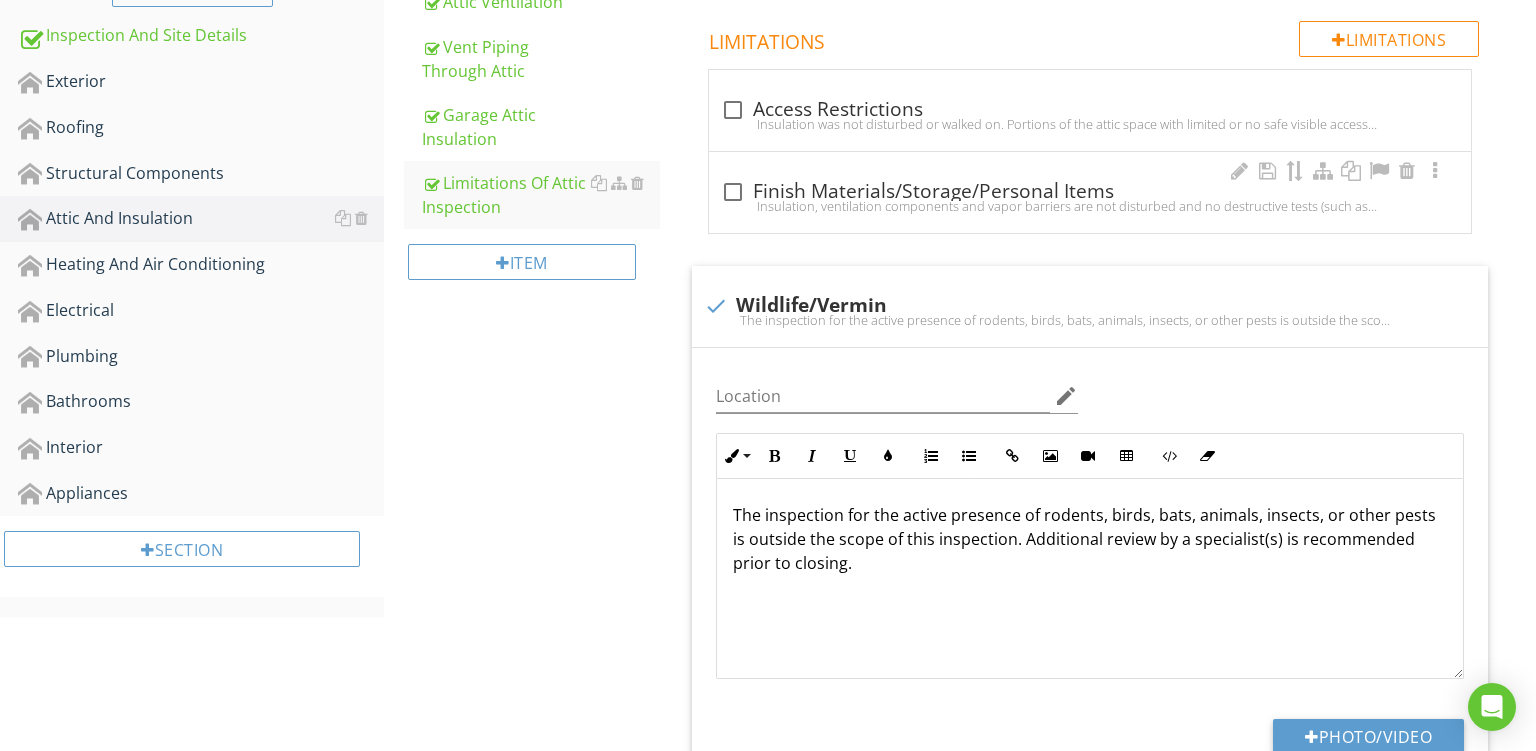 click on "check_box_outline_blank
Finish Materials/Storage/Personal Items" at bounding box center [1090, 190] 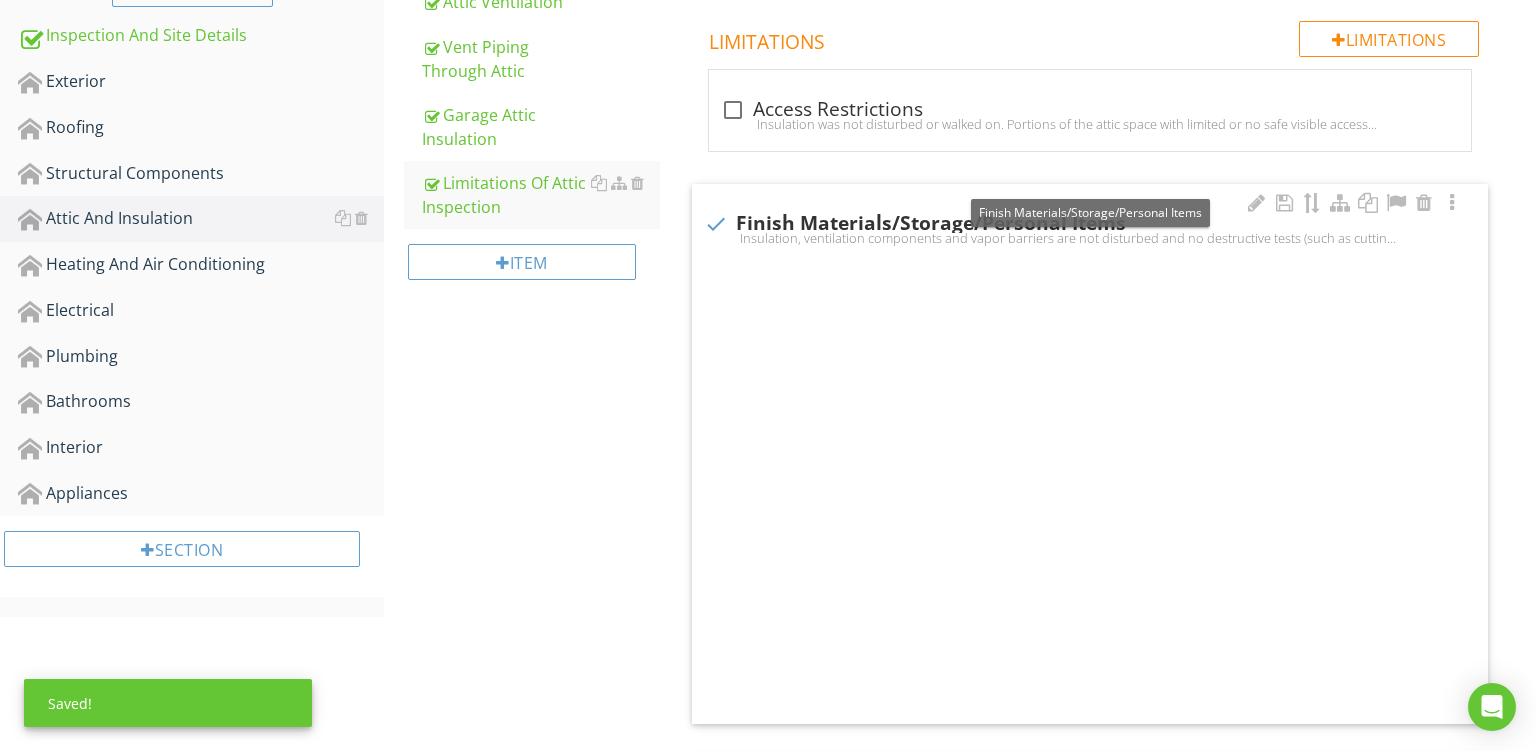 checkbox on "true" 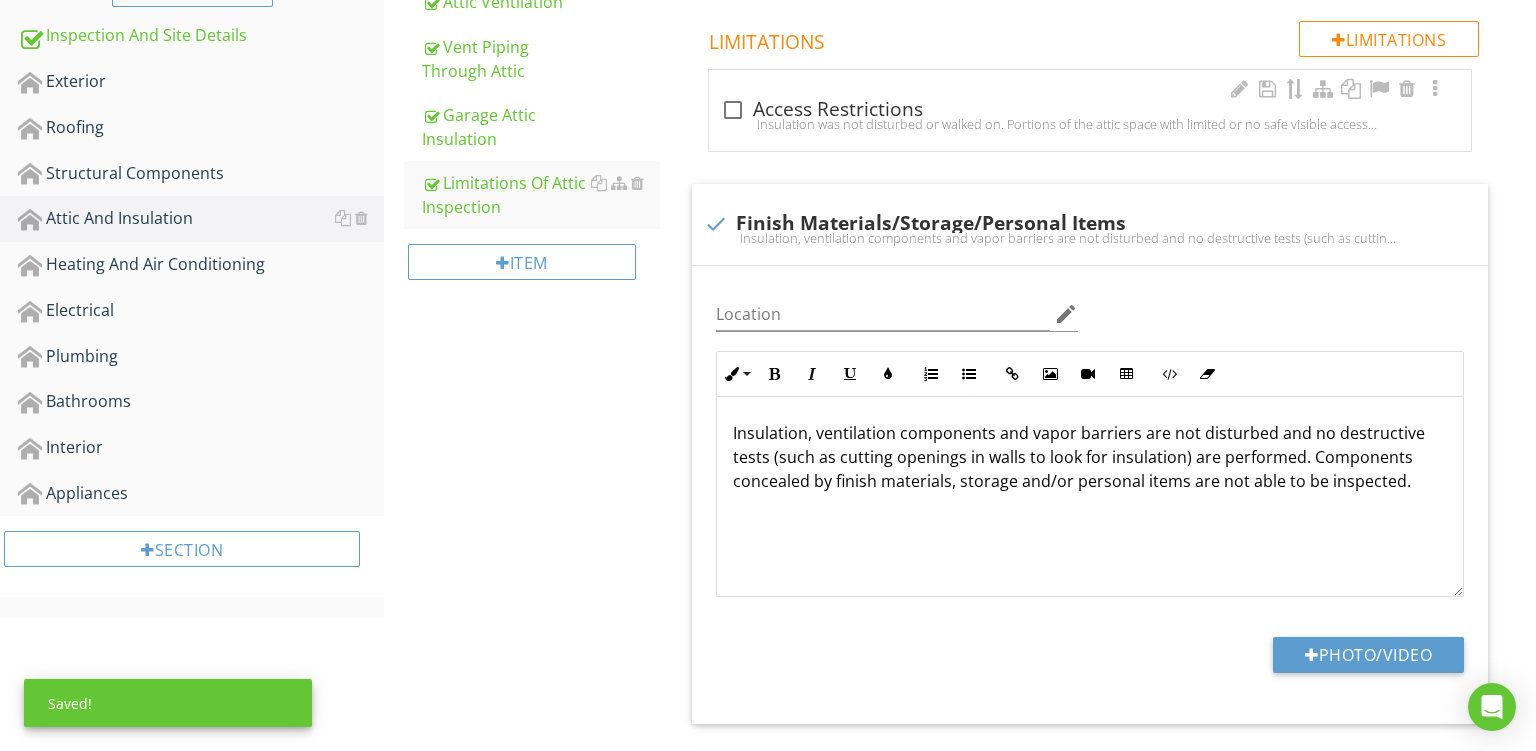 click on "check_box_outline_blank
Access Restrictions
Insulation was not disturbed or walked on. Portions of the attic space with limited or no safe visible access could not be fully inspected." at bounding box center (1090, 110) 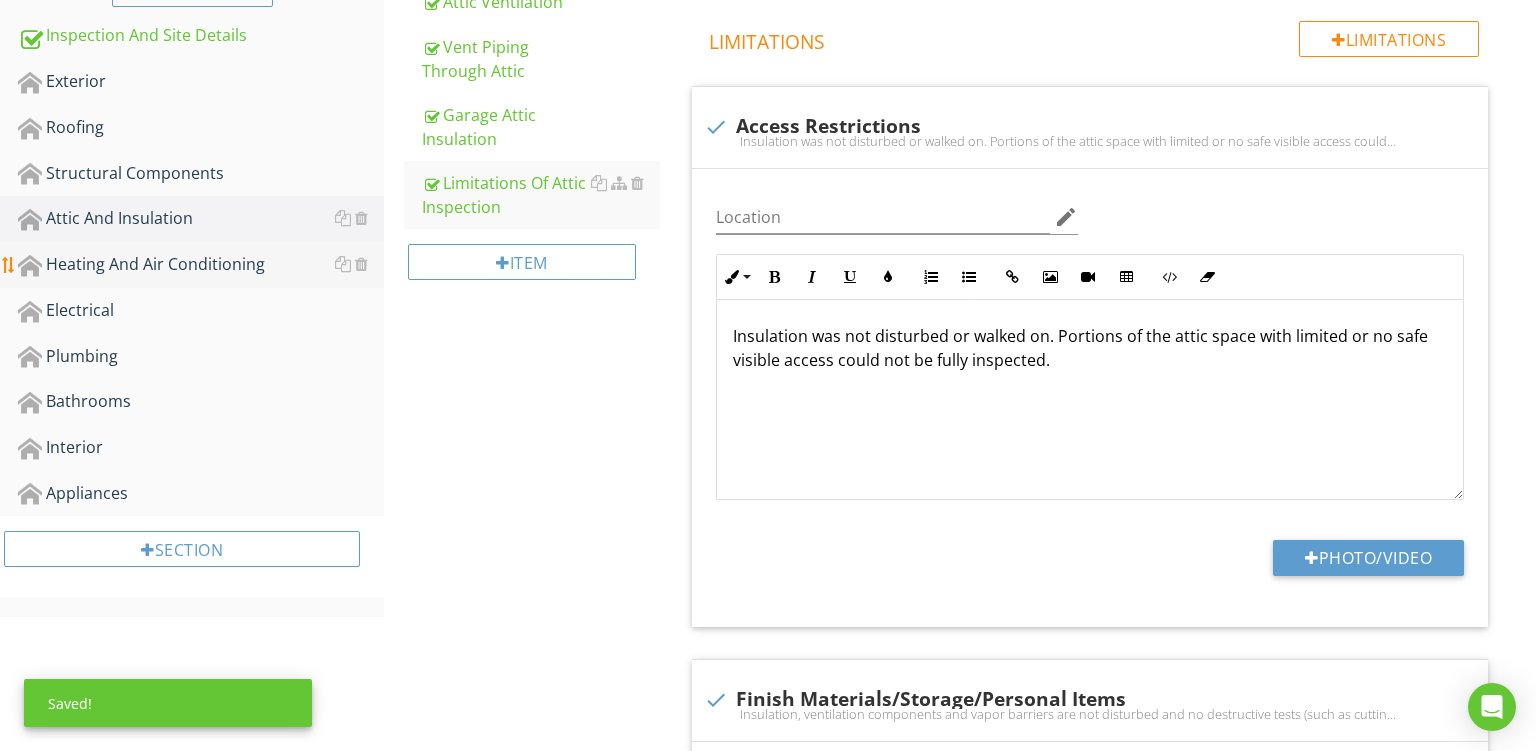 click on "Heating And Air Conditioning" at bounding box center [201, 265] 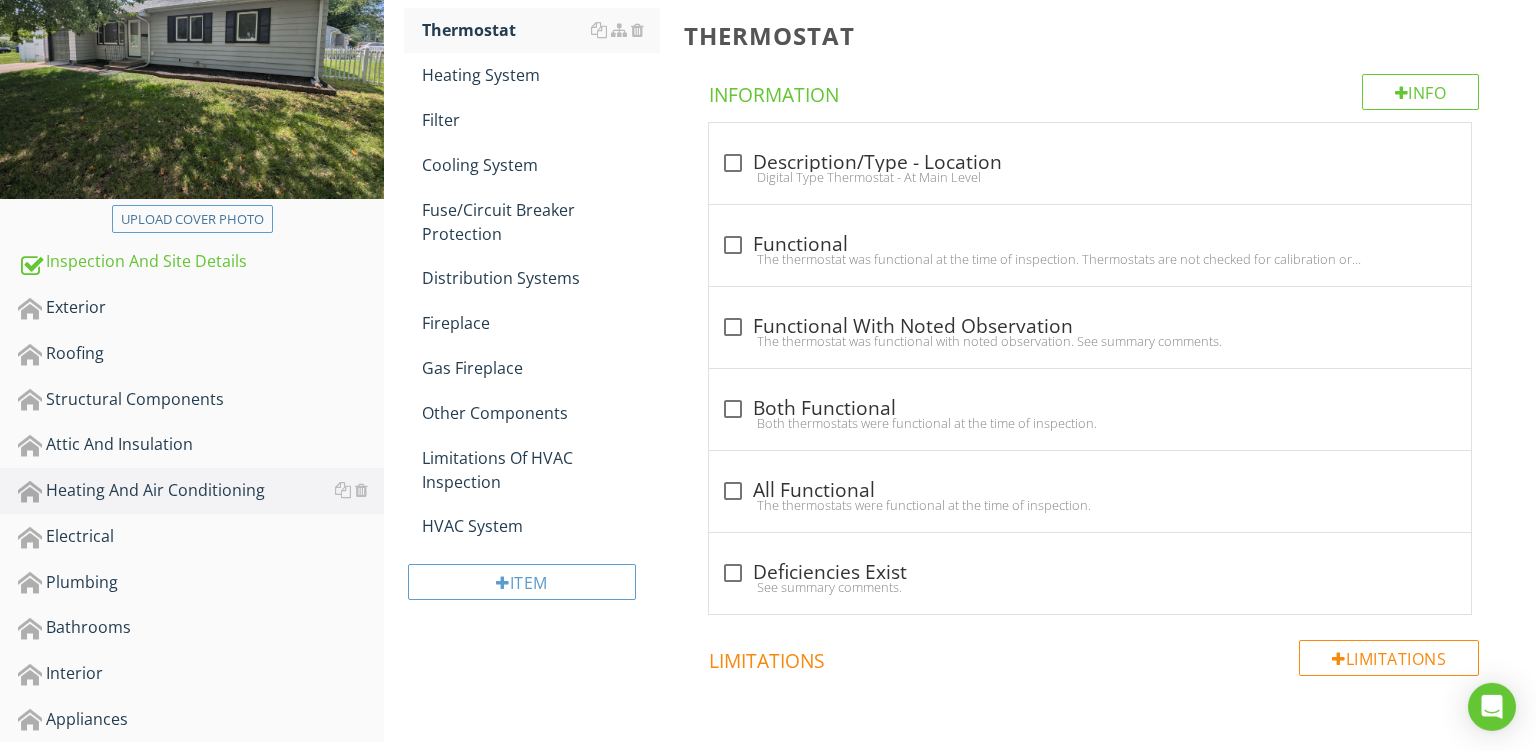 scroll, scrollTop: 308, scrollLeft: 0, axis: vertical 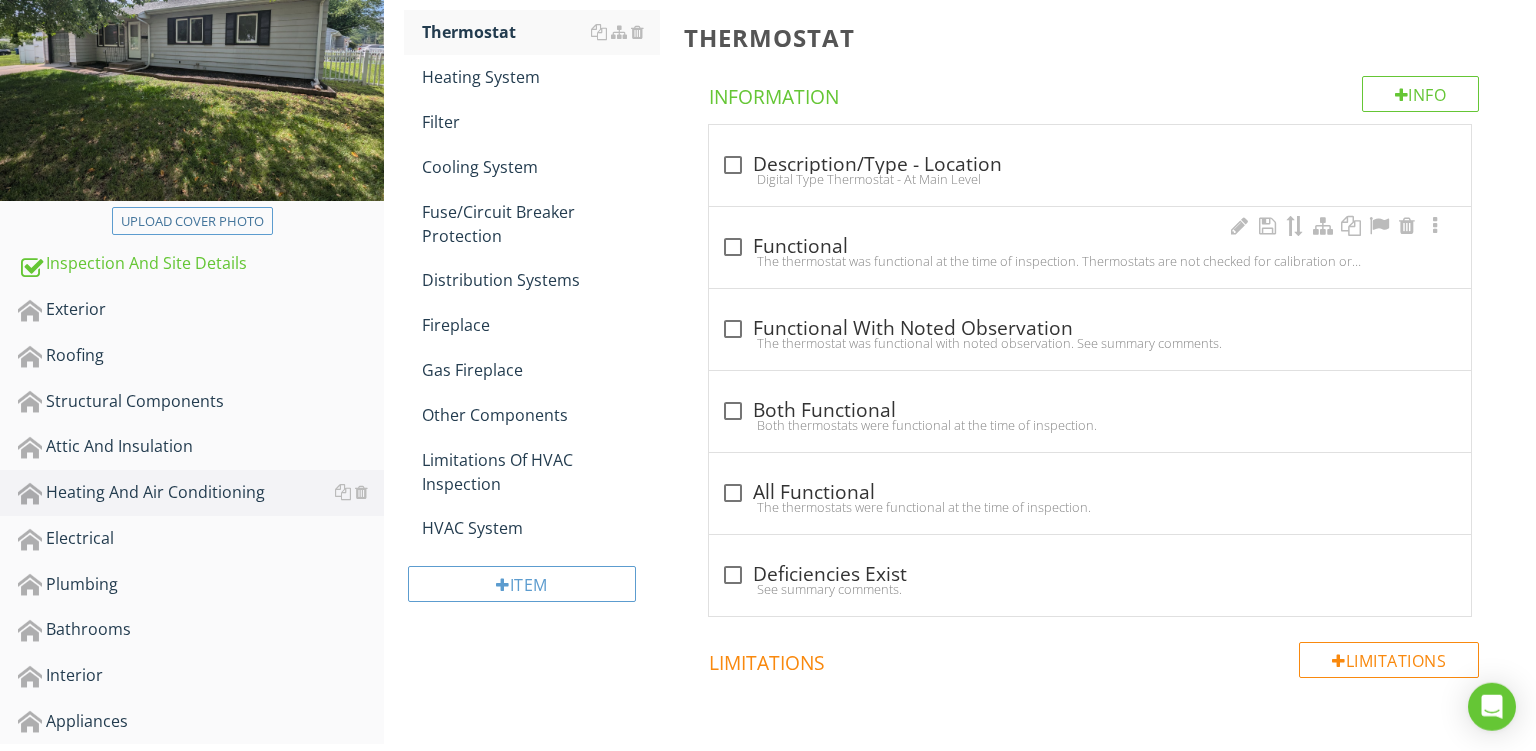 click on "check_box_outline_blank
Functional
The thermostat was functional at the time of inspection. Thermostats are not checked for calibration or timed functions." at bounding box center [1090, 247] 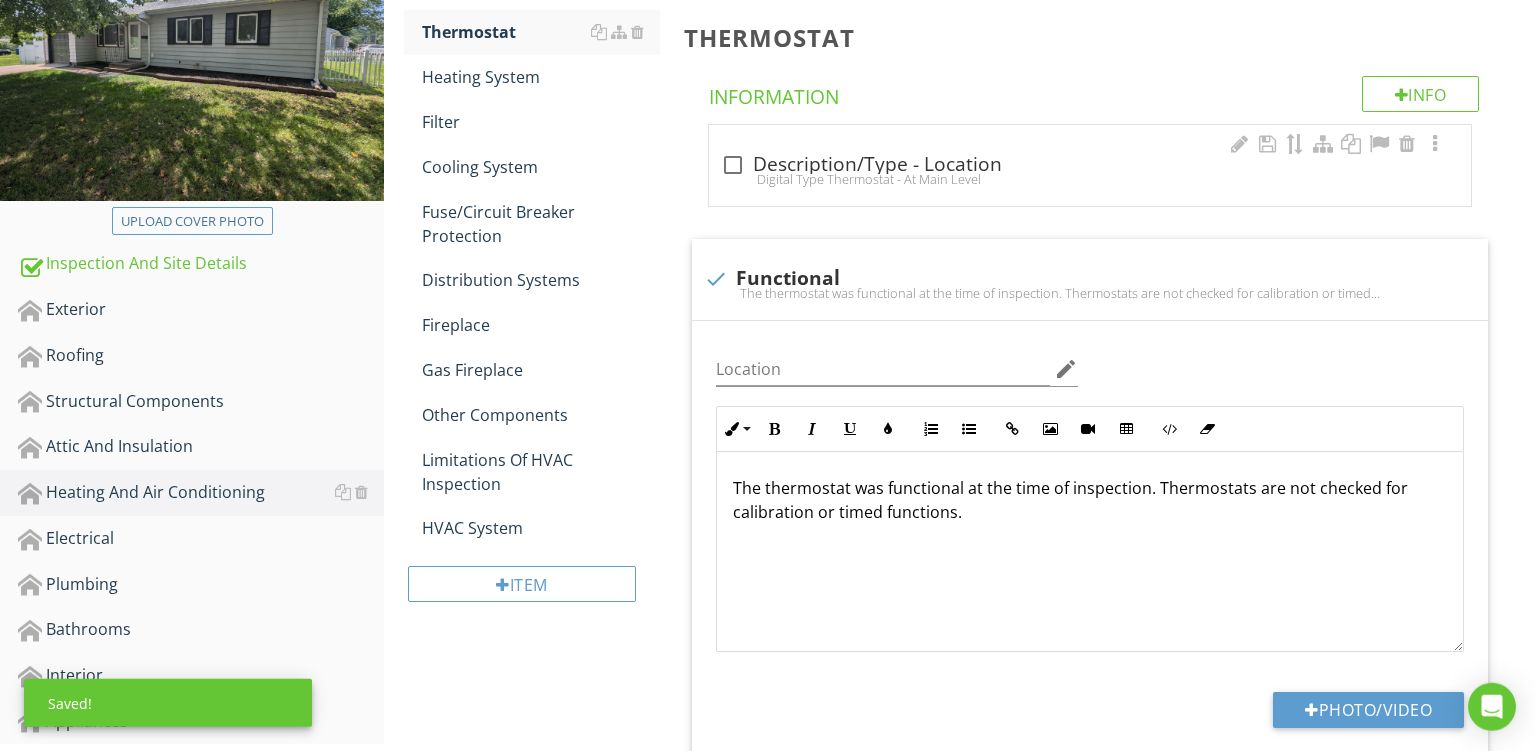 click on "Digital Type Thermostat - At Main Level" at bounding box center [1090, 179] 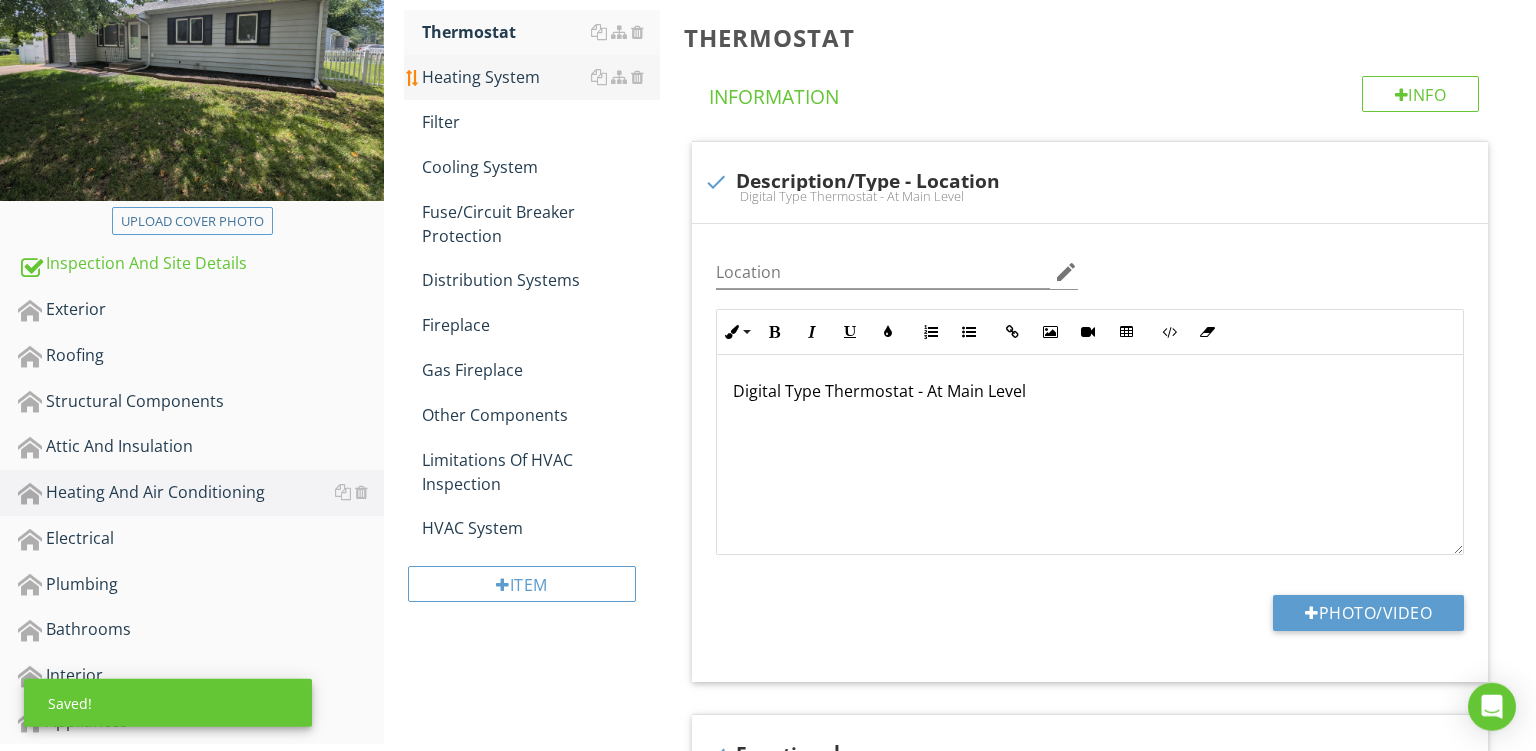 click on "Heating System" at bounding box center [541, 77] 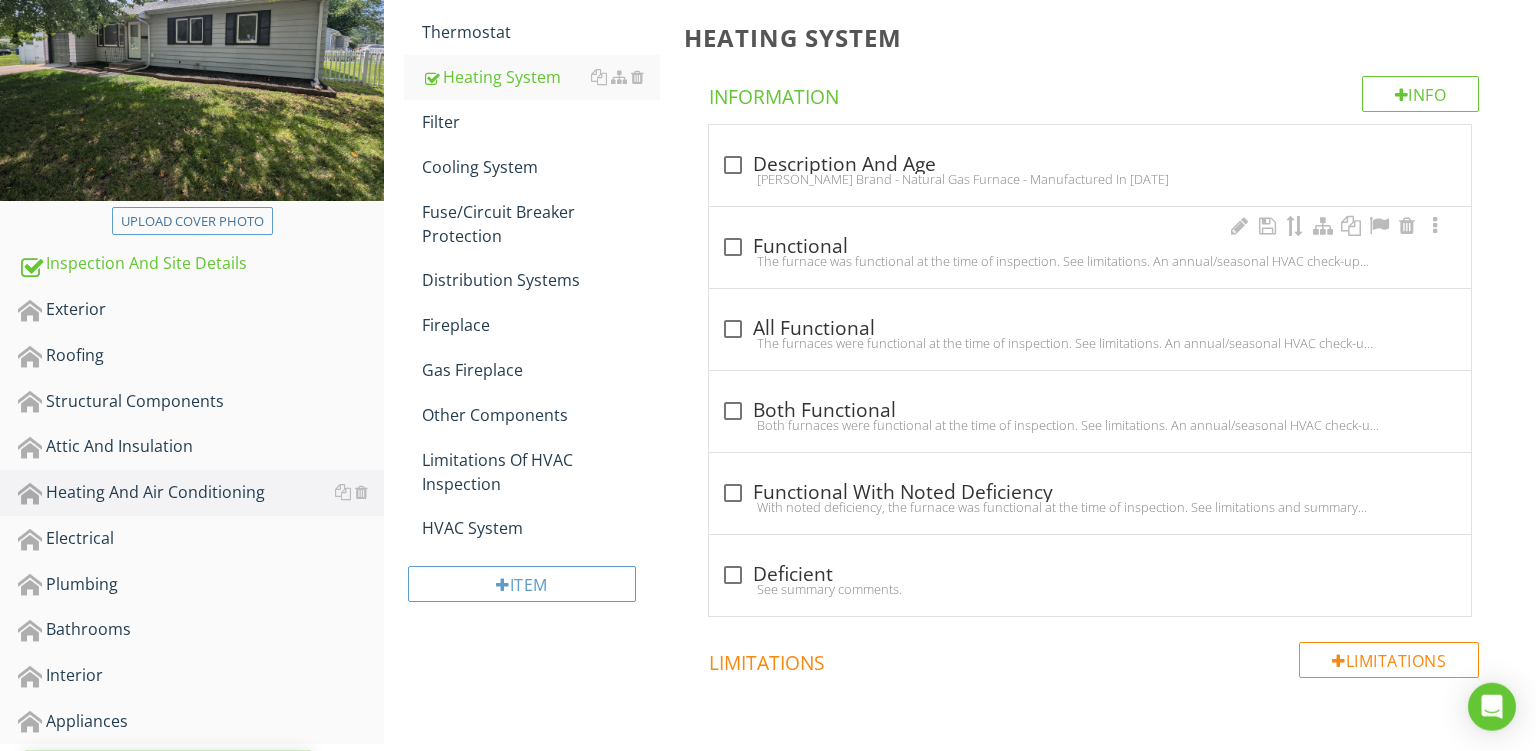 click on "The furnace was functional at the time of inspection. See limitations. An annual/seasonal HVAC check-up and cleaning is recommended." at bounding box center (1090, 261) 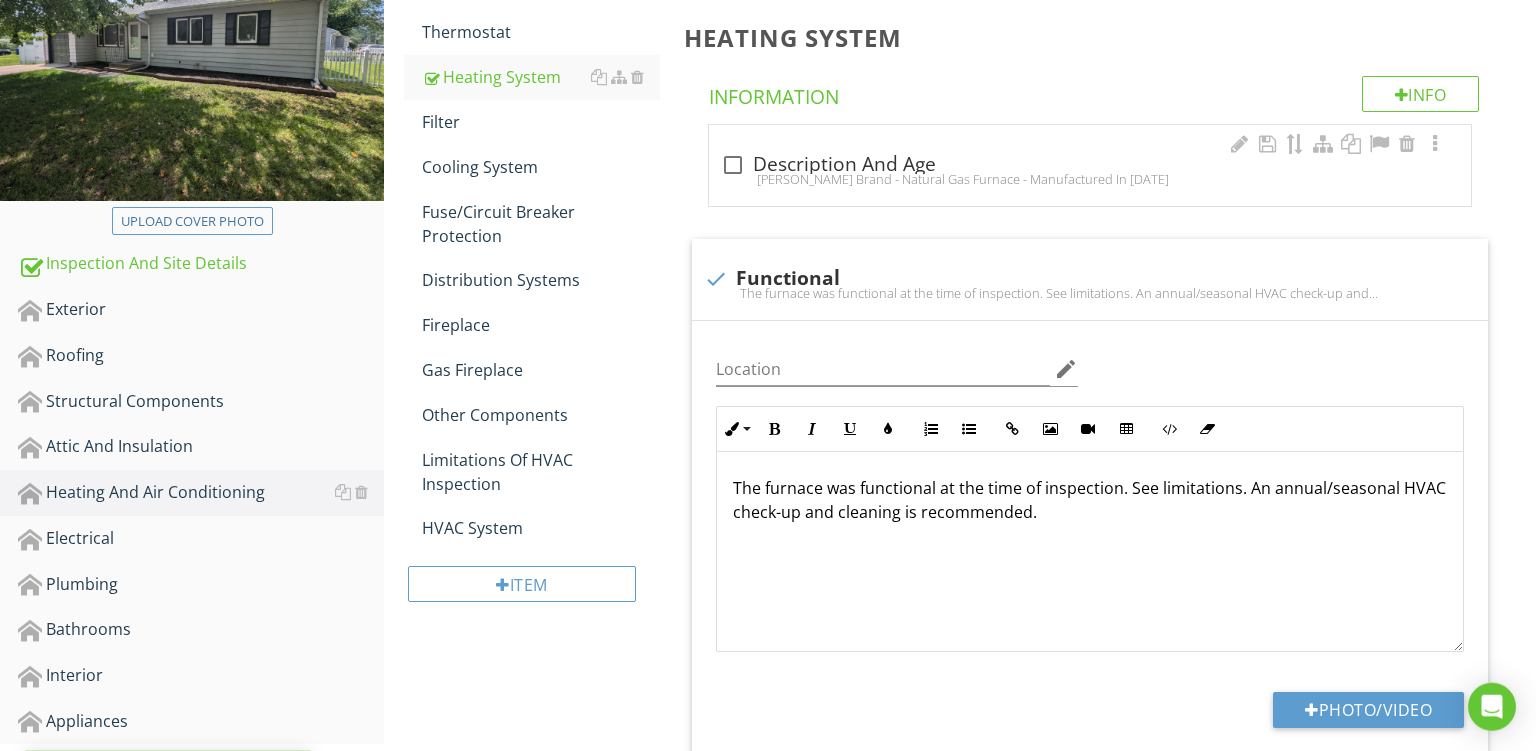 click on "check_box_outline_blank
Description And Age
Bryant Brand - Natural Gas Furnace - Manufactured In 2017" at bounding box center [1090, 171] 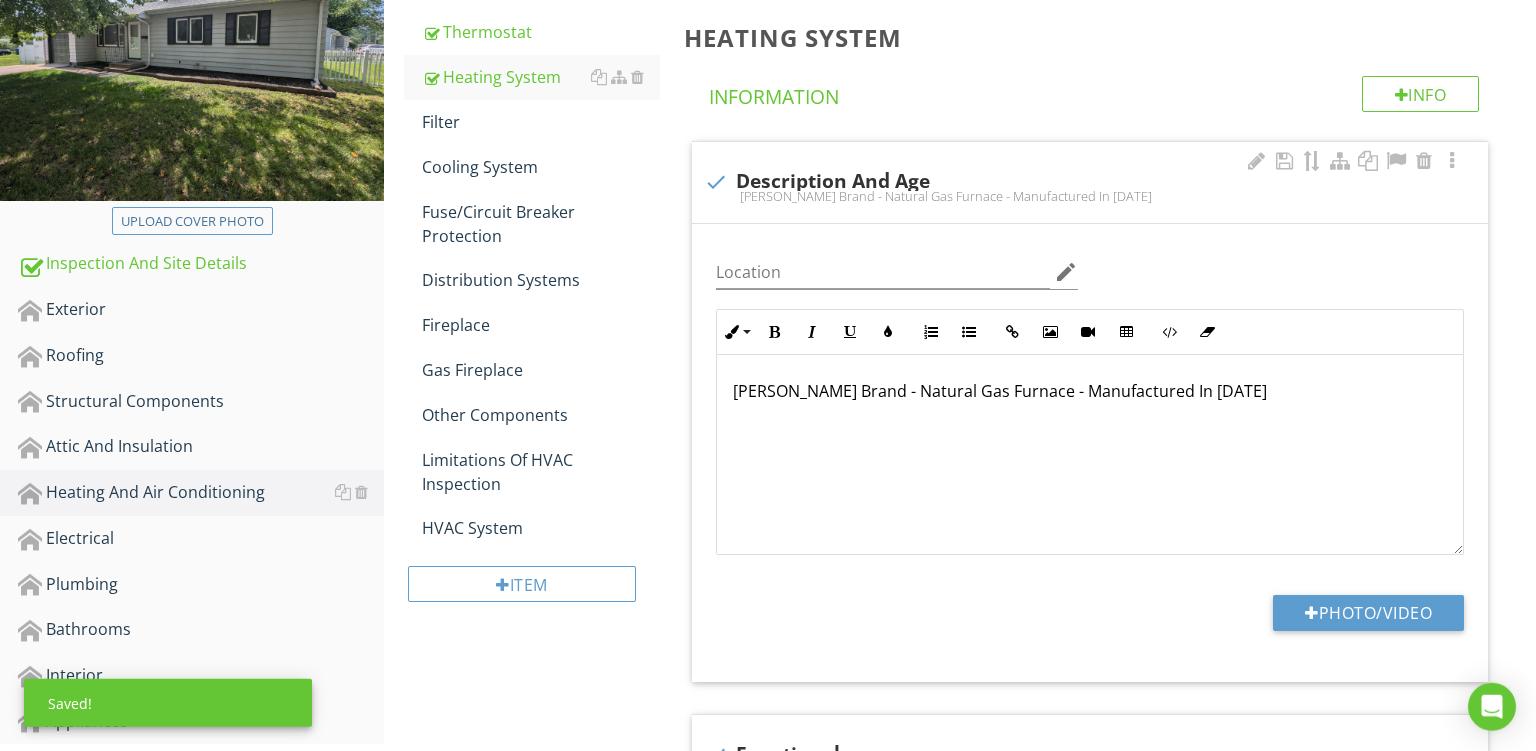 click on "Bryant Brand - Natural Gas Furnace - Manufactured In 2017" at bounding box center [1090, 391] 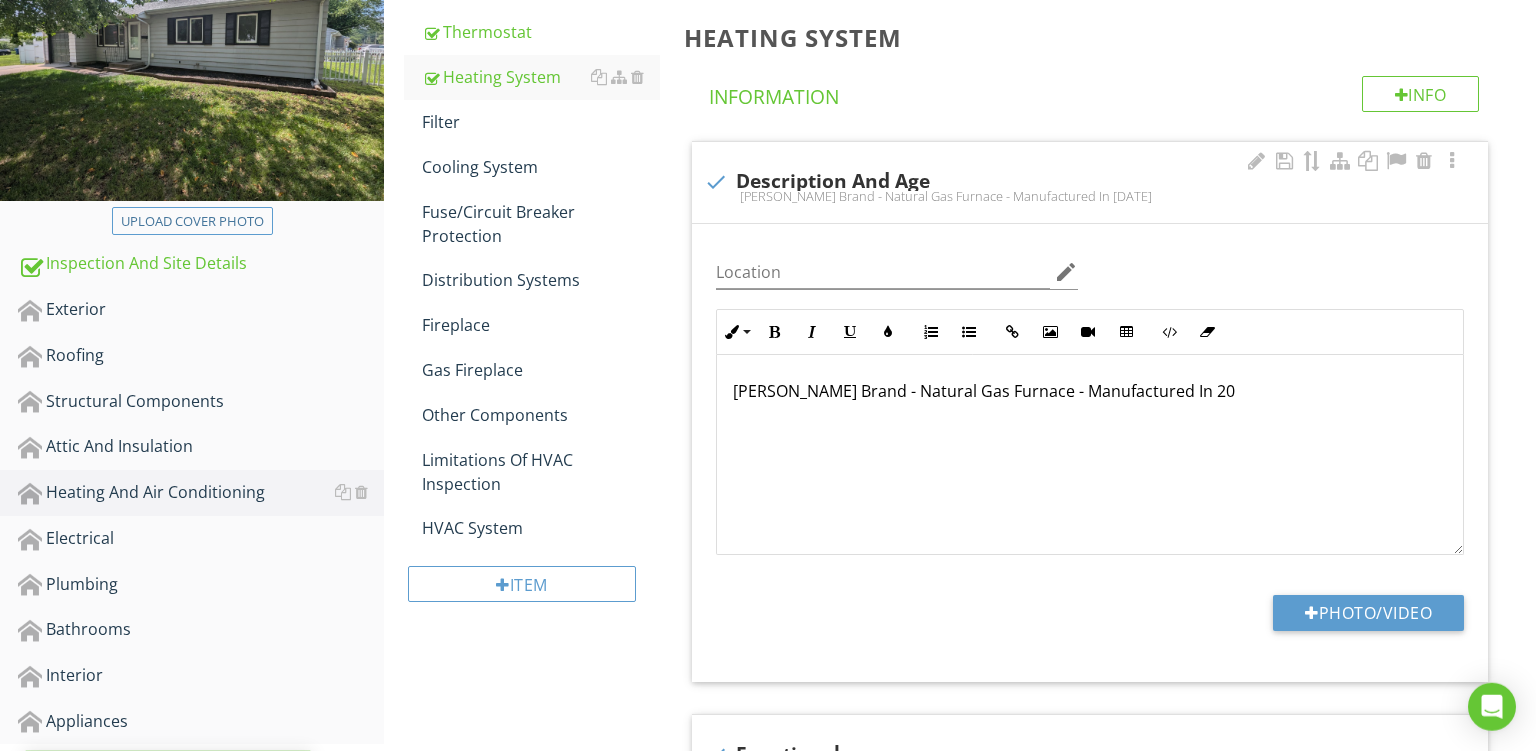 type 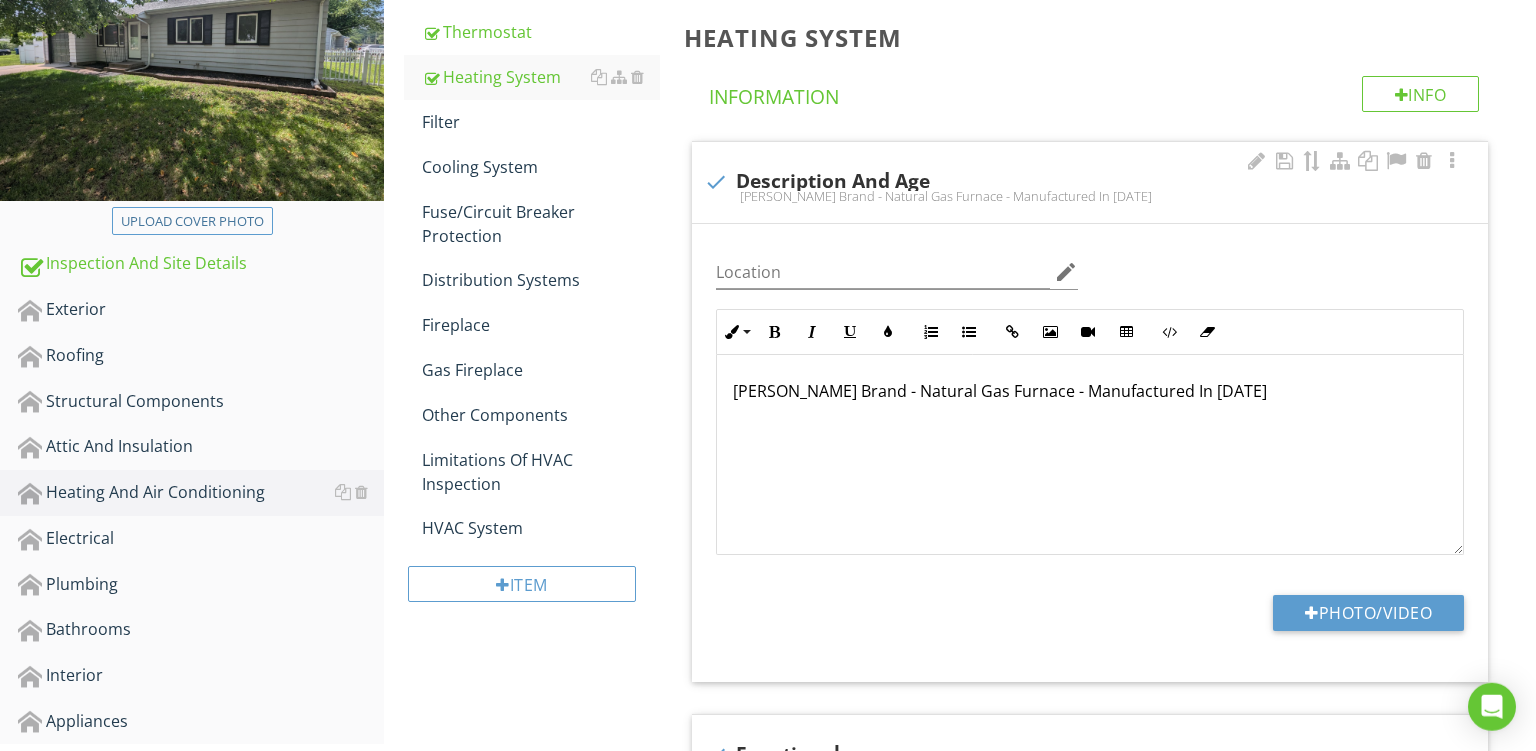 click on "Bryant Brand - Natural Gas Furnace - Manufactured In 2022" at bounding box center (1090, 391) 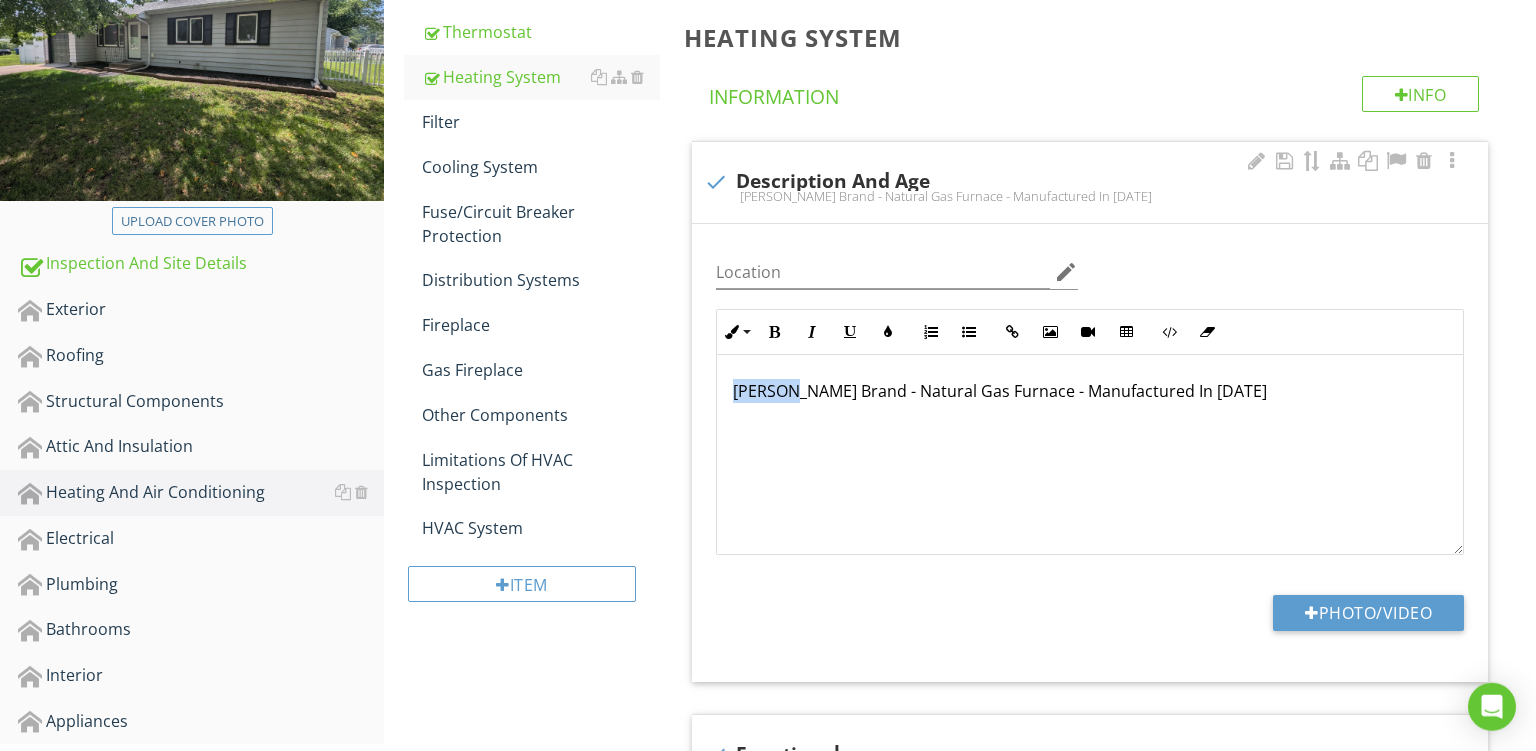 click on "Bryant Brand - Natural Gas Furnace - Manufactured In 2022" at bounding box center (1090, 391) 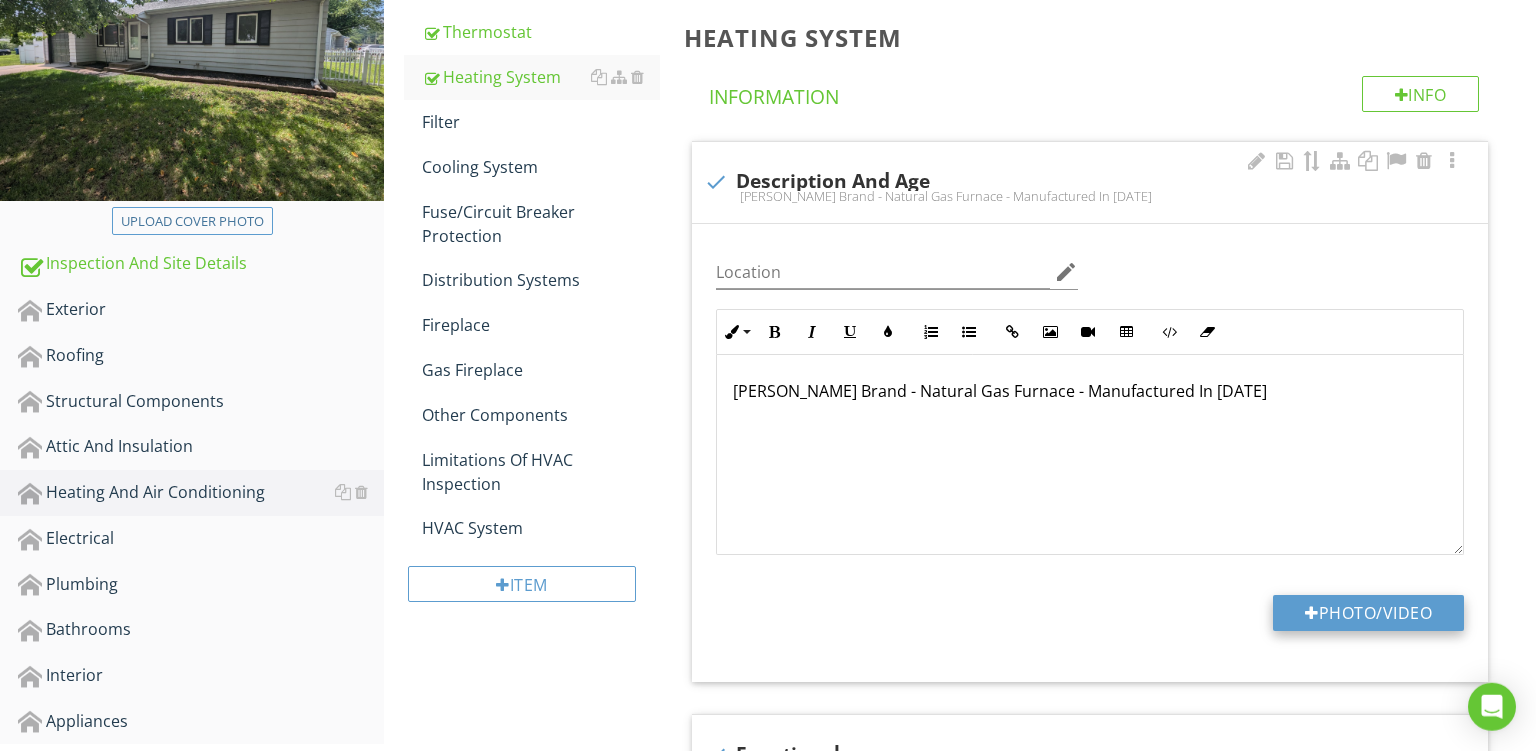 click on "Photo/Video" at bounding box center [1368, 613] 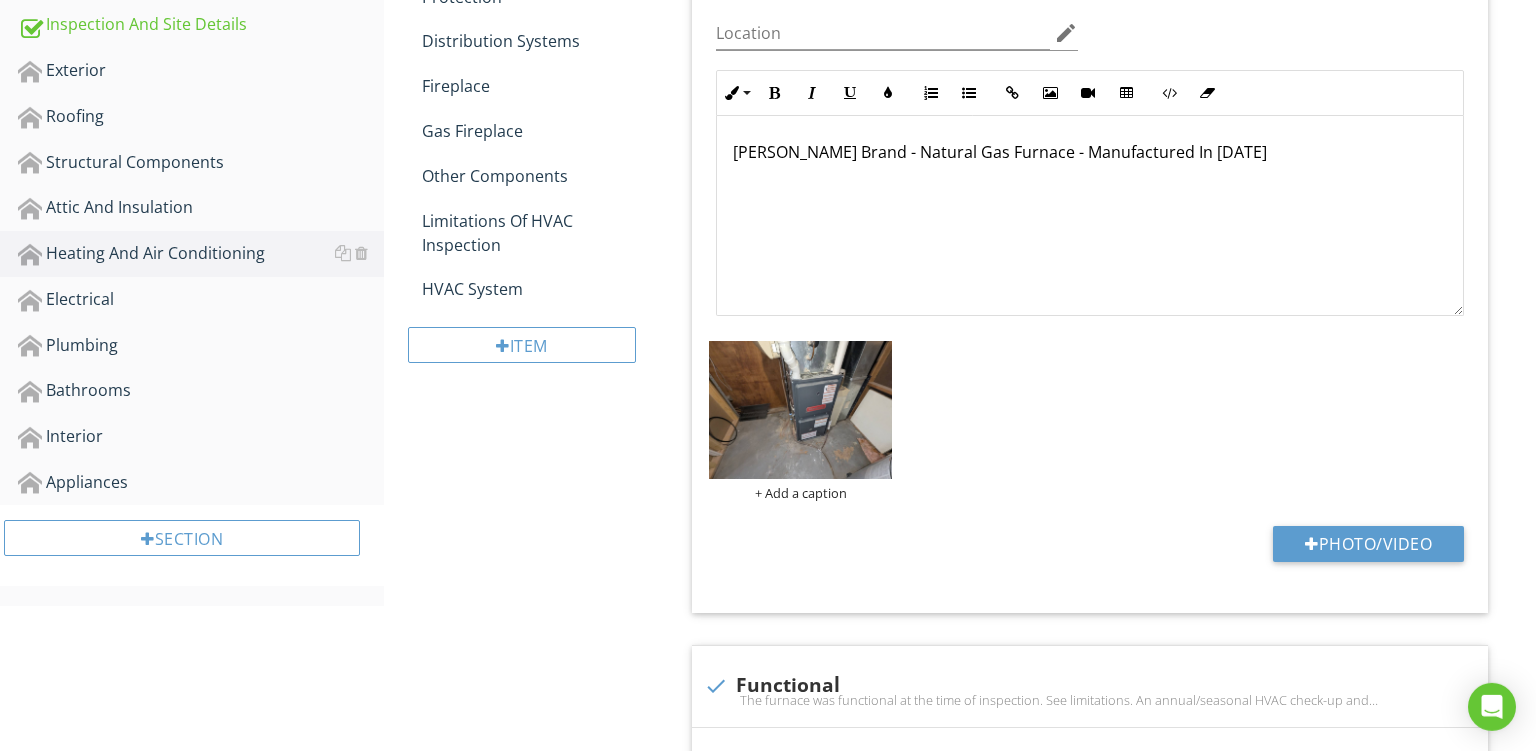 scroll, scrollTop: 604, scrollLeft: 0, axis: vertical 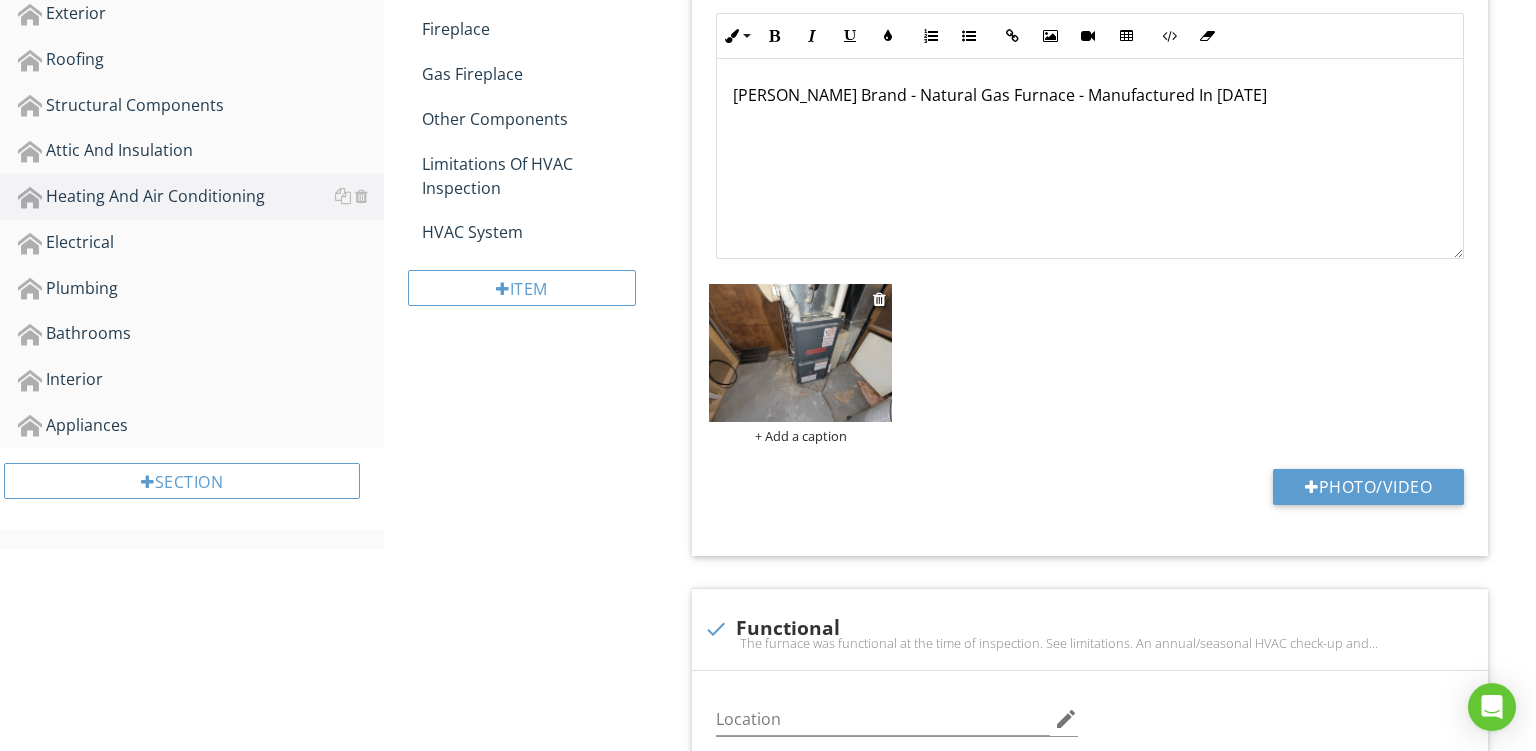 click on "+ Add a caption" at bounding box center [800, 436] 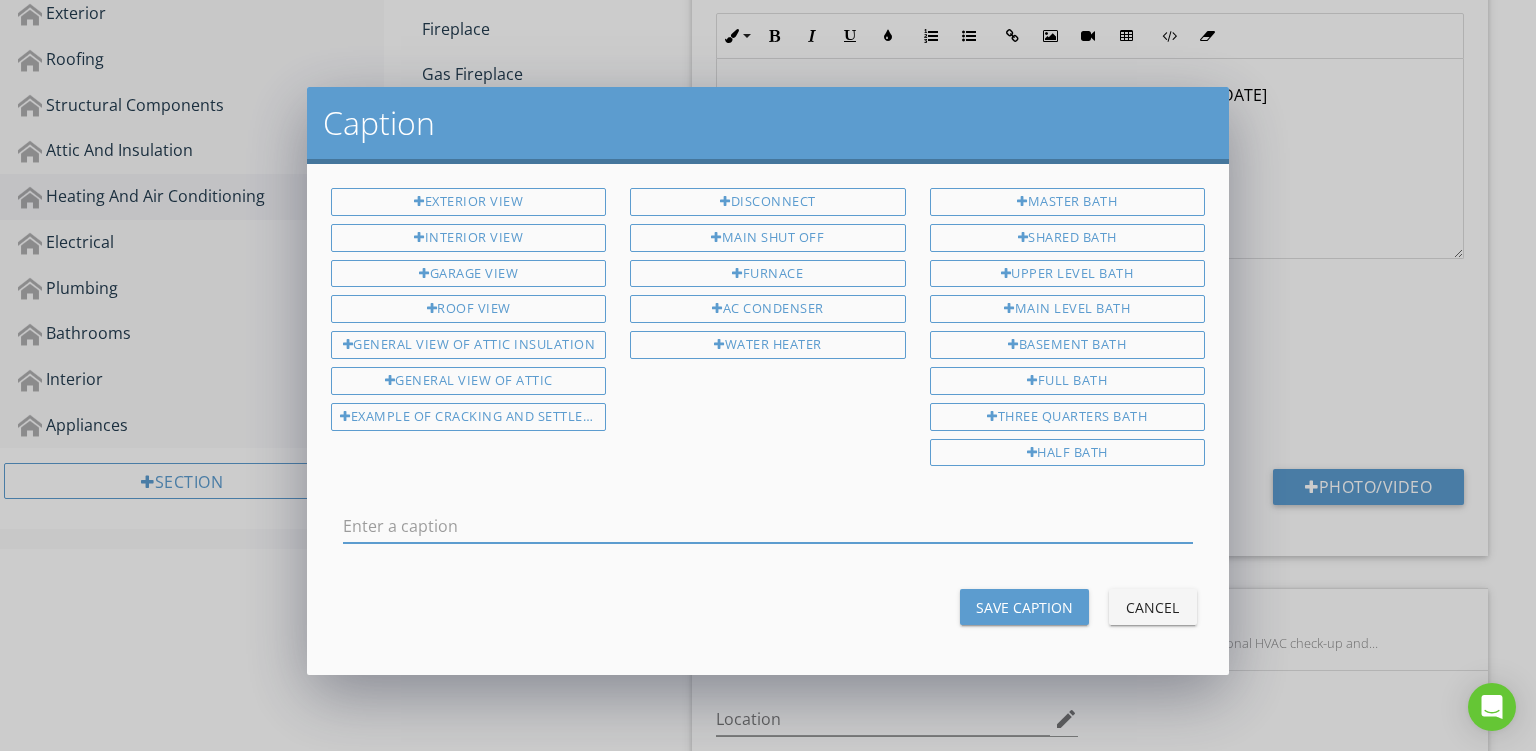 scroll, scrollTop: 0, scrollLeft: 0, axis: both 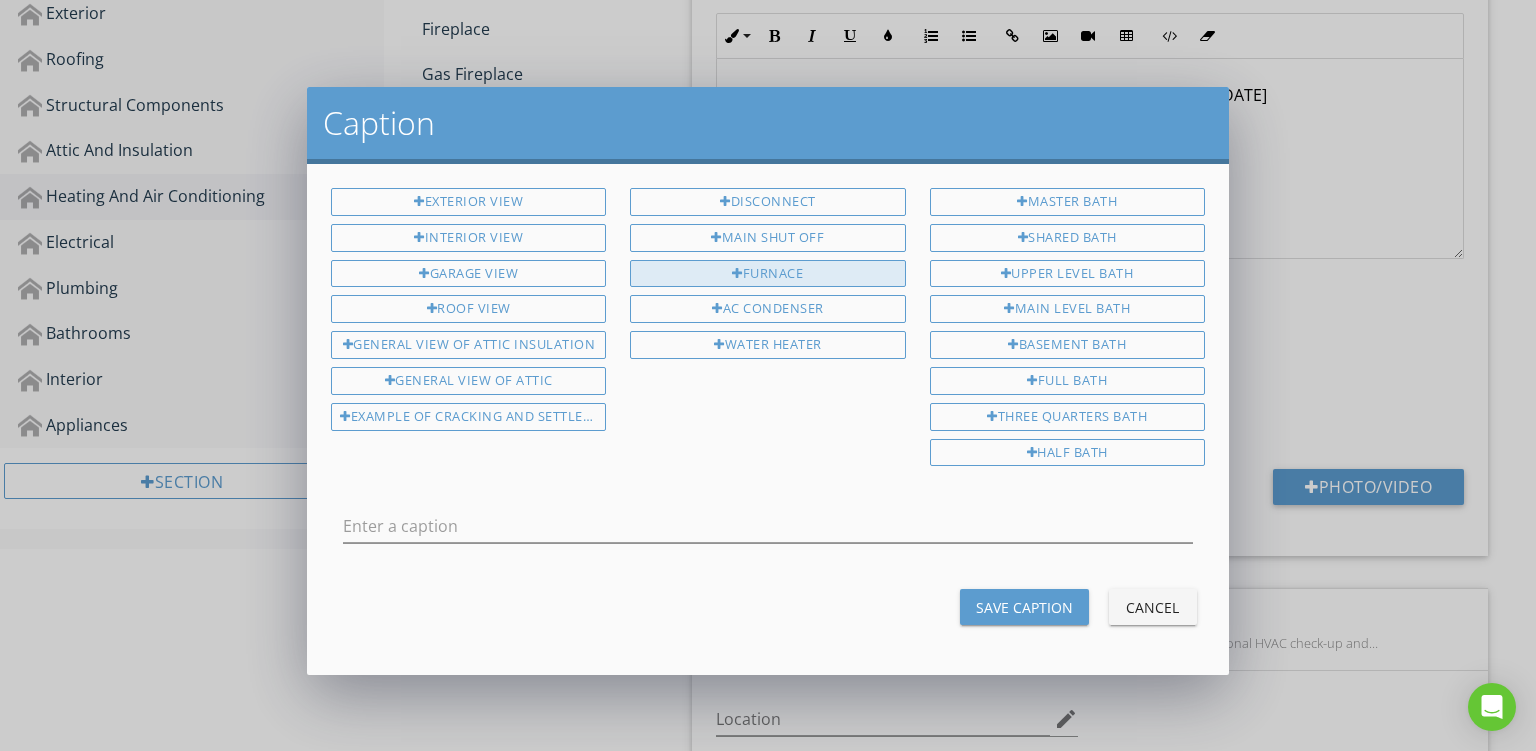 click on "Furnace" at bounding box center (767, 274) 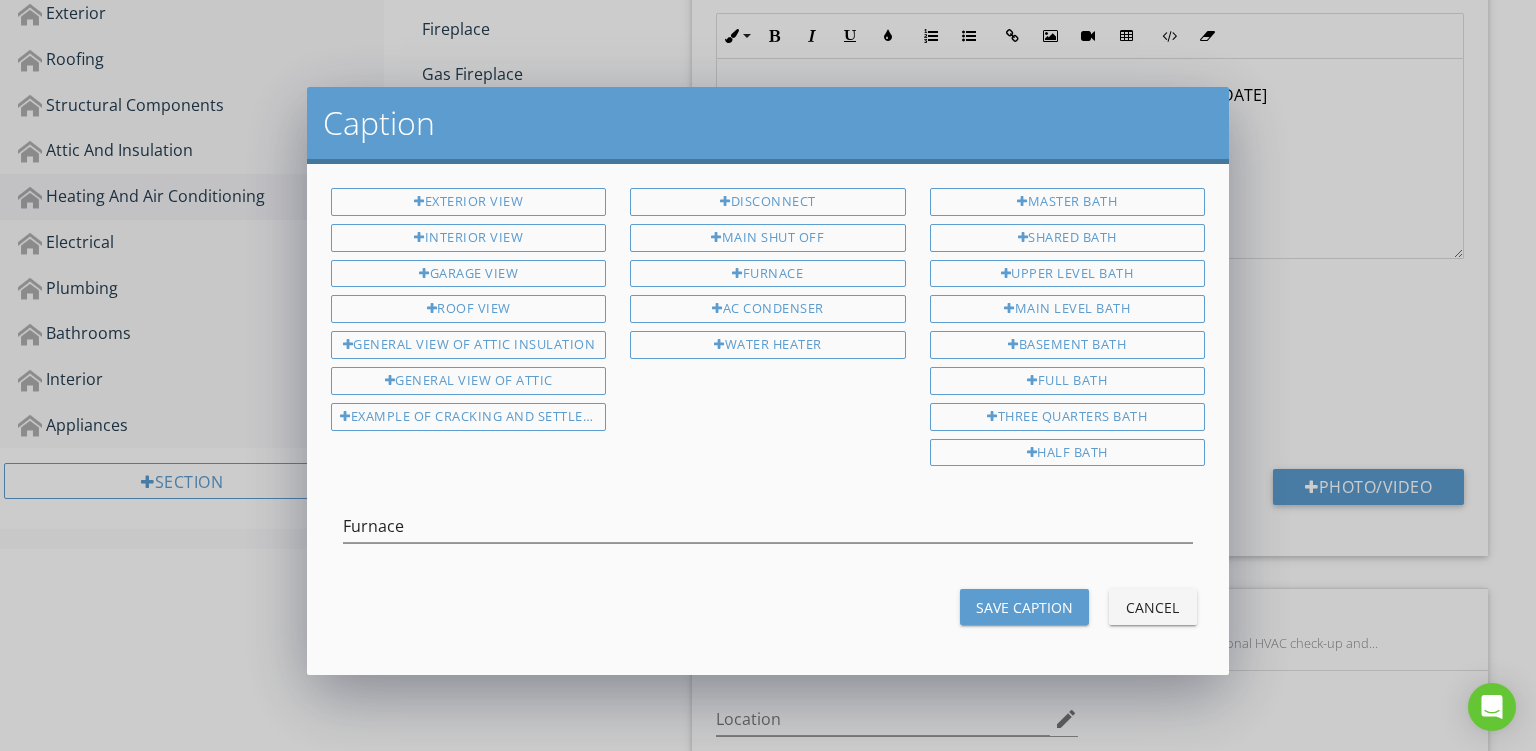 click on "Save Caption" at bounding box center [1024, 607] 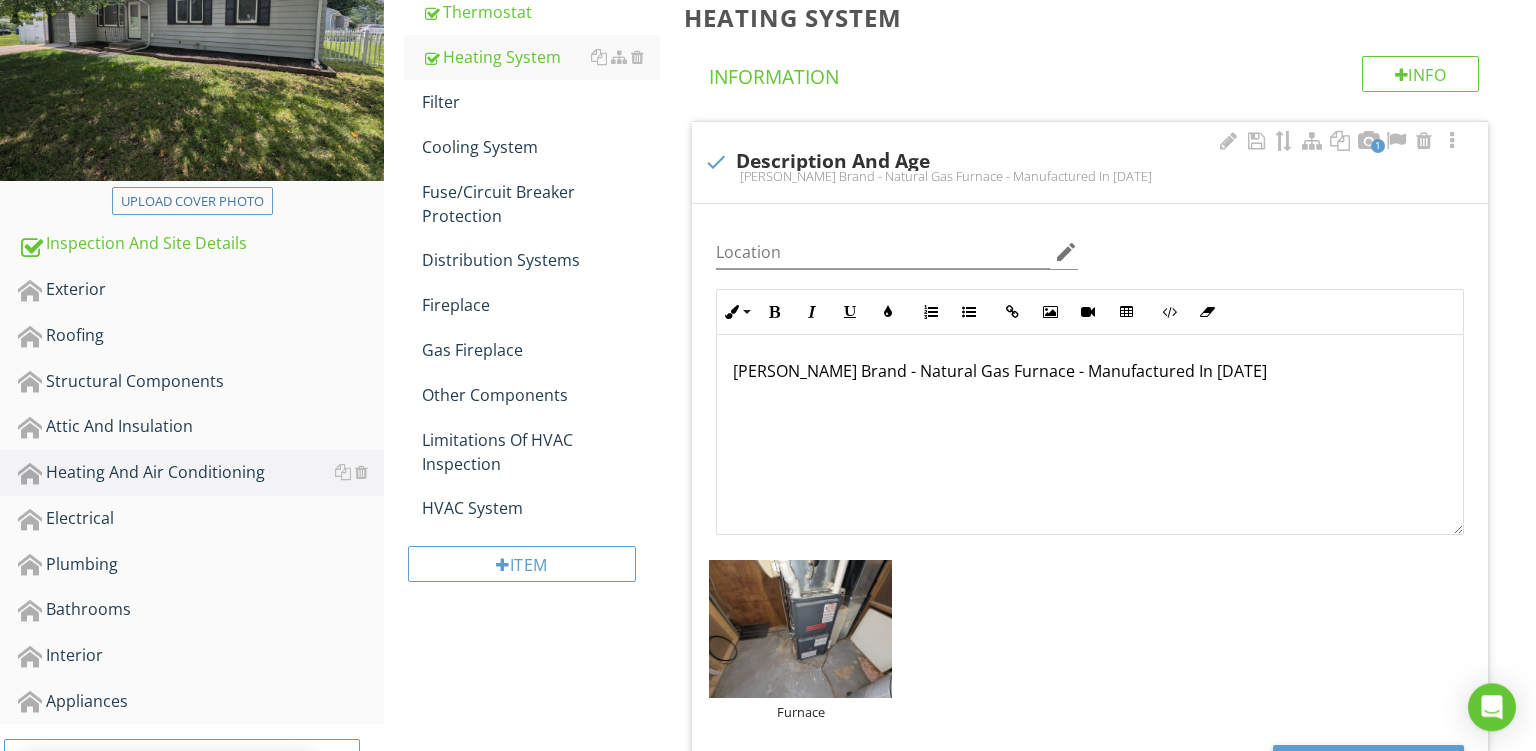 scroll, scrollTop: 229, scrollLeft: 0, axis: vertical 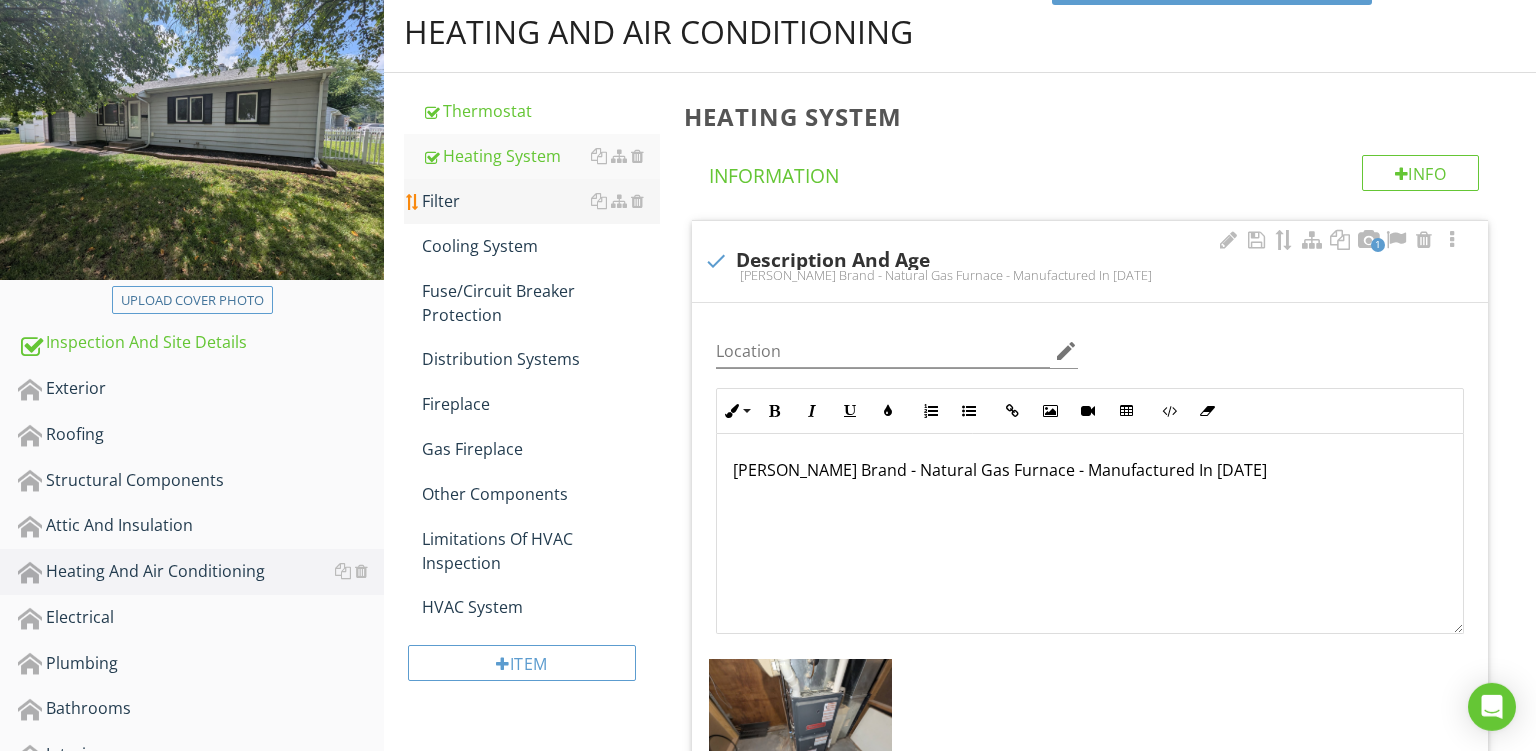 click on "Filter" at bounding box center (541, 201) 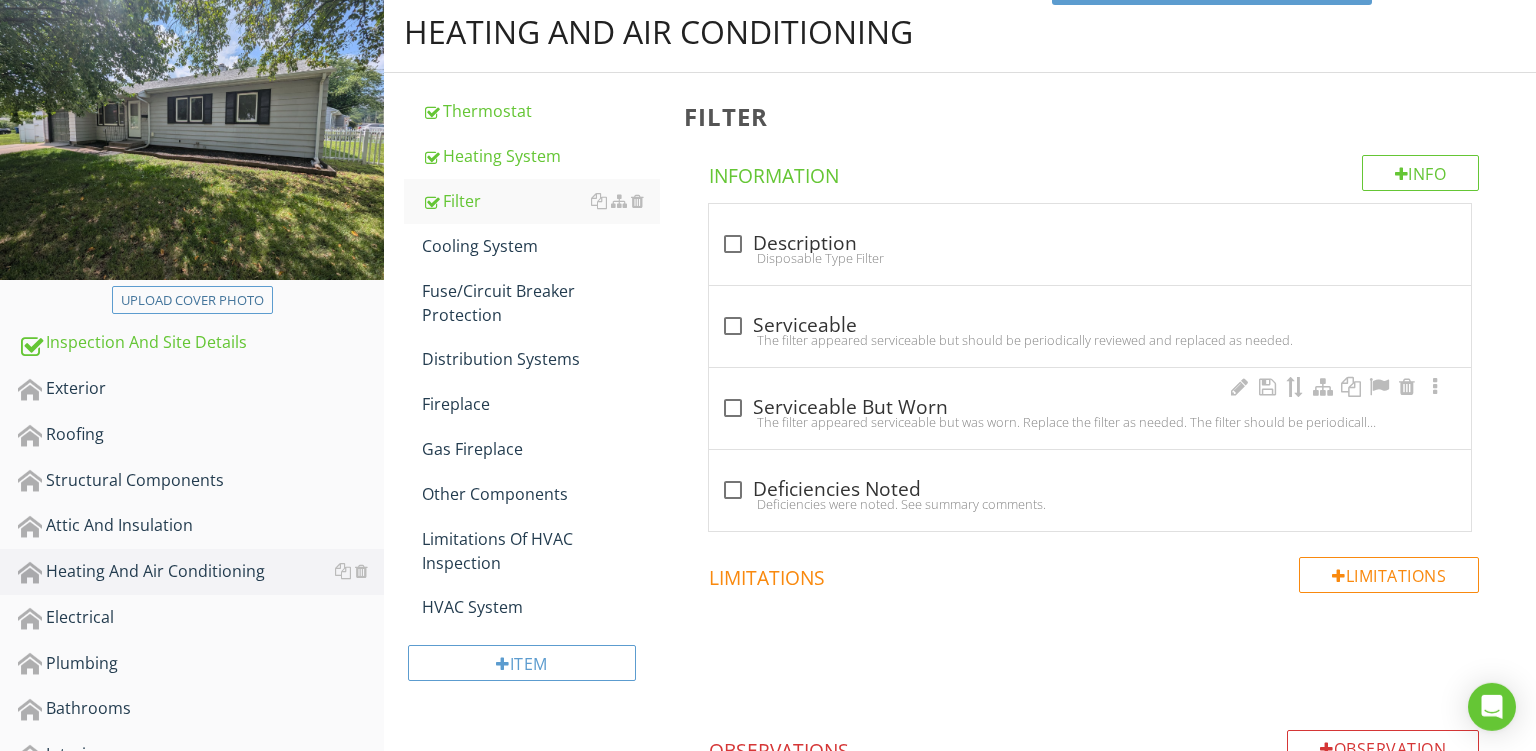 click on "check_box_outline_blank
Serviceable But Worn" at bounding box center [1090, 408] 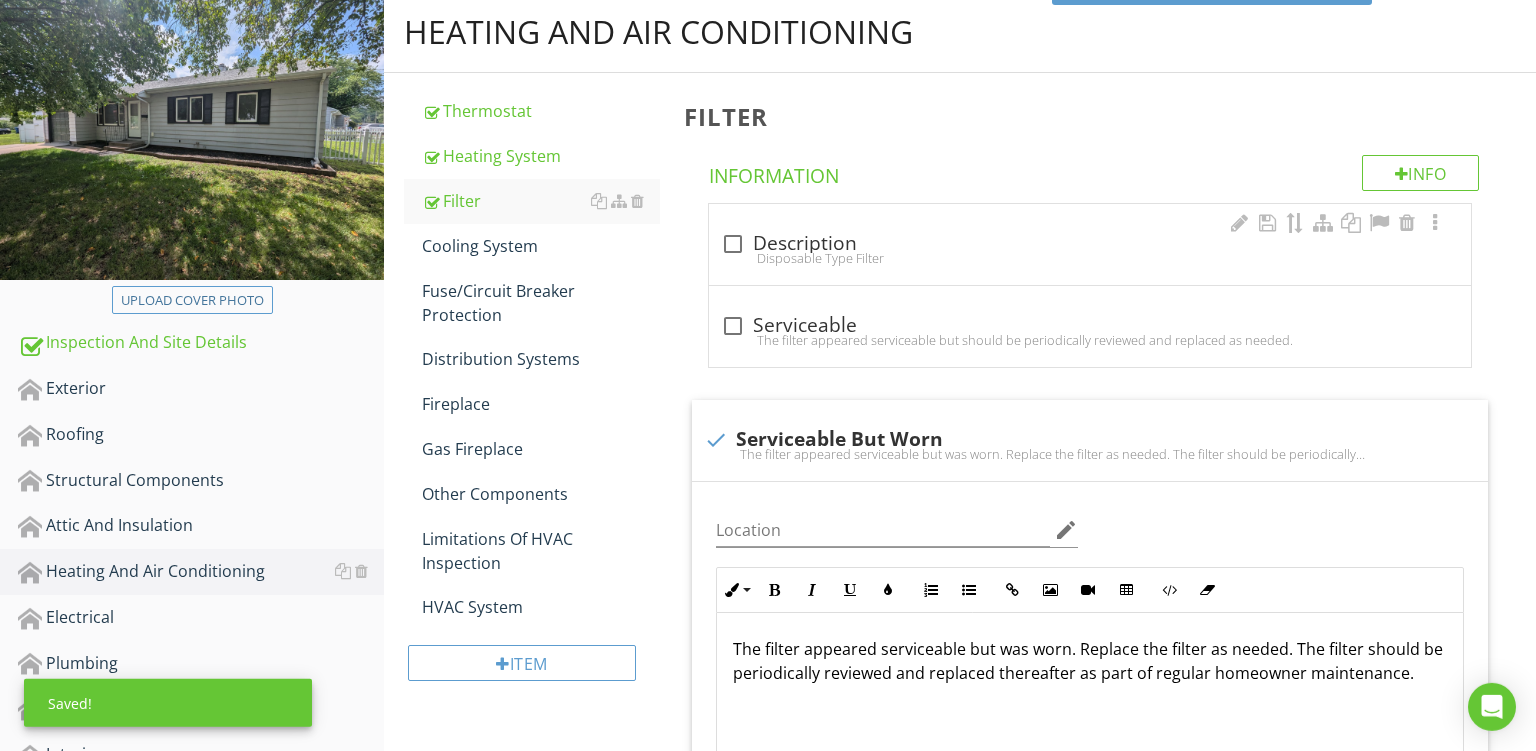 click on "check_box_outline_blank
Description
Disposable Type Filter" at bounding box center [1090, 244] 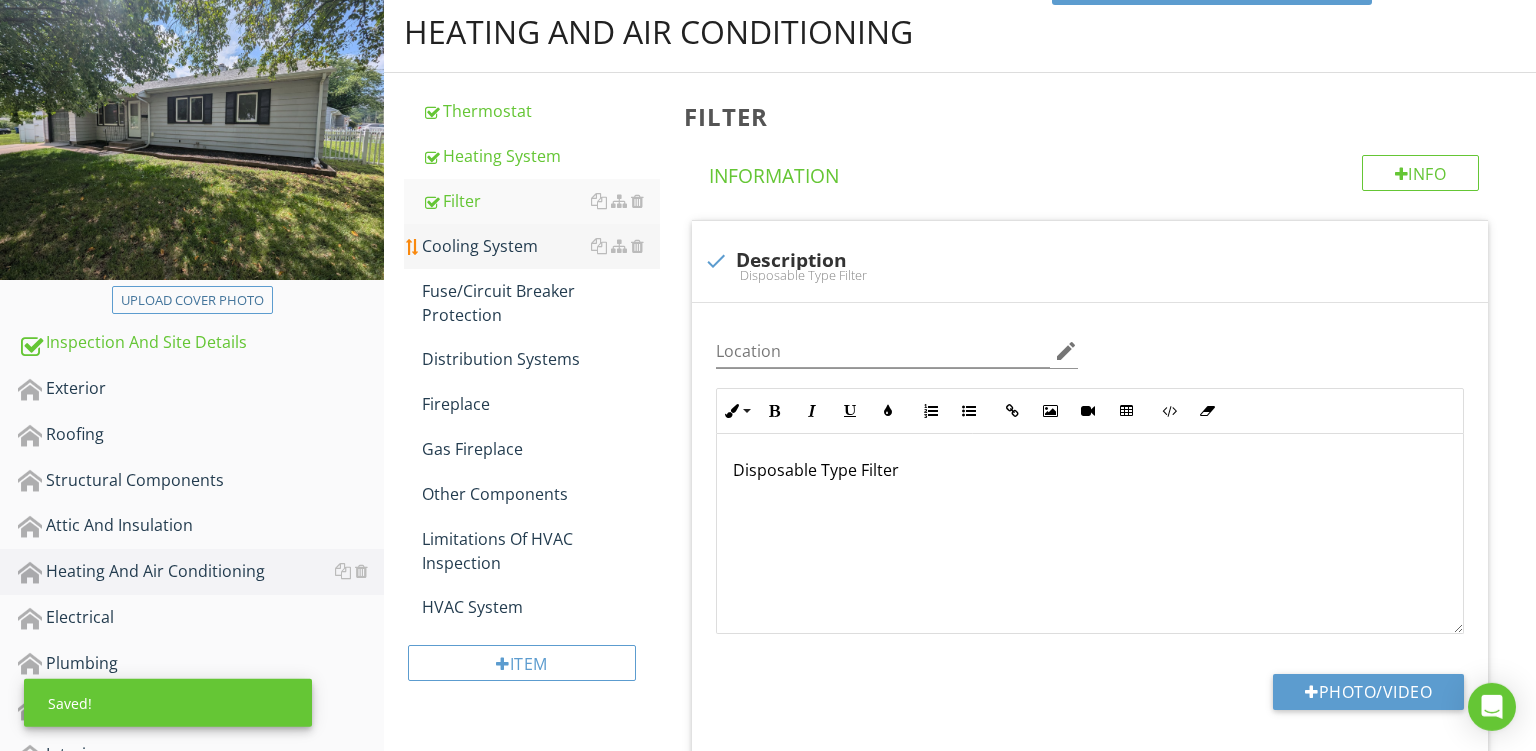 click on "Cooling System" at bounding box center (541, 246) 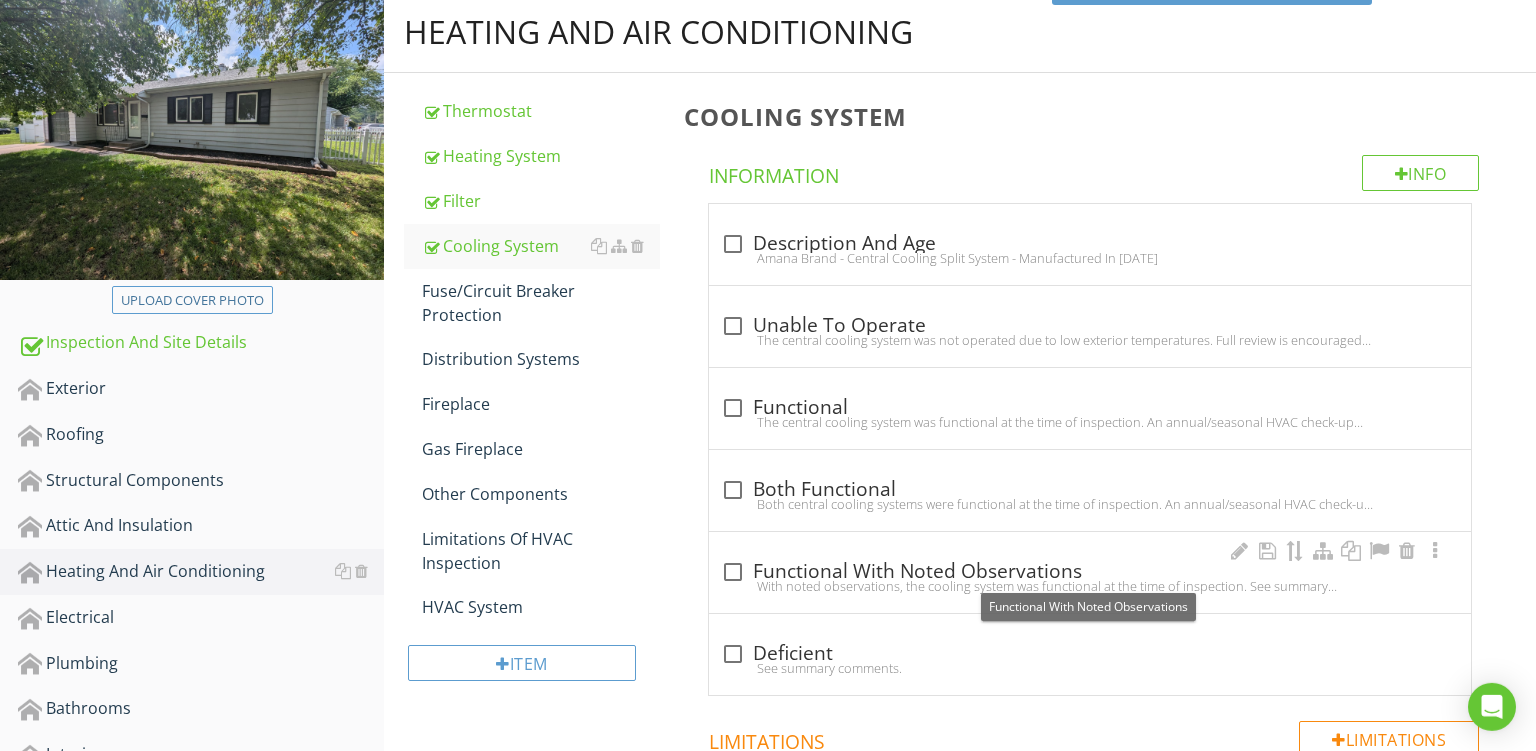click on "check_box_outline_blank
Functional With Noted Observations" at bounding box center (1090, 572) 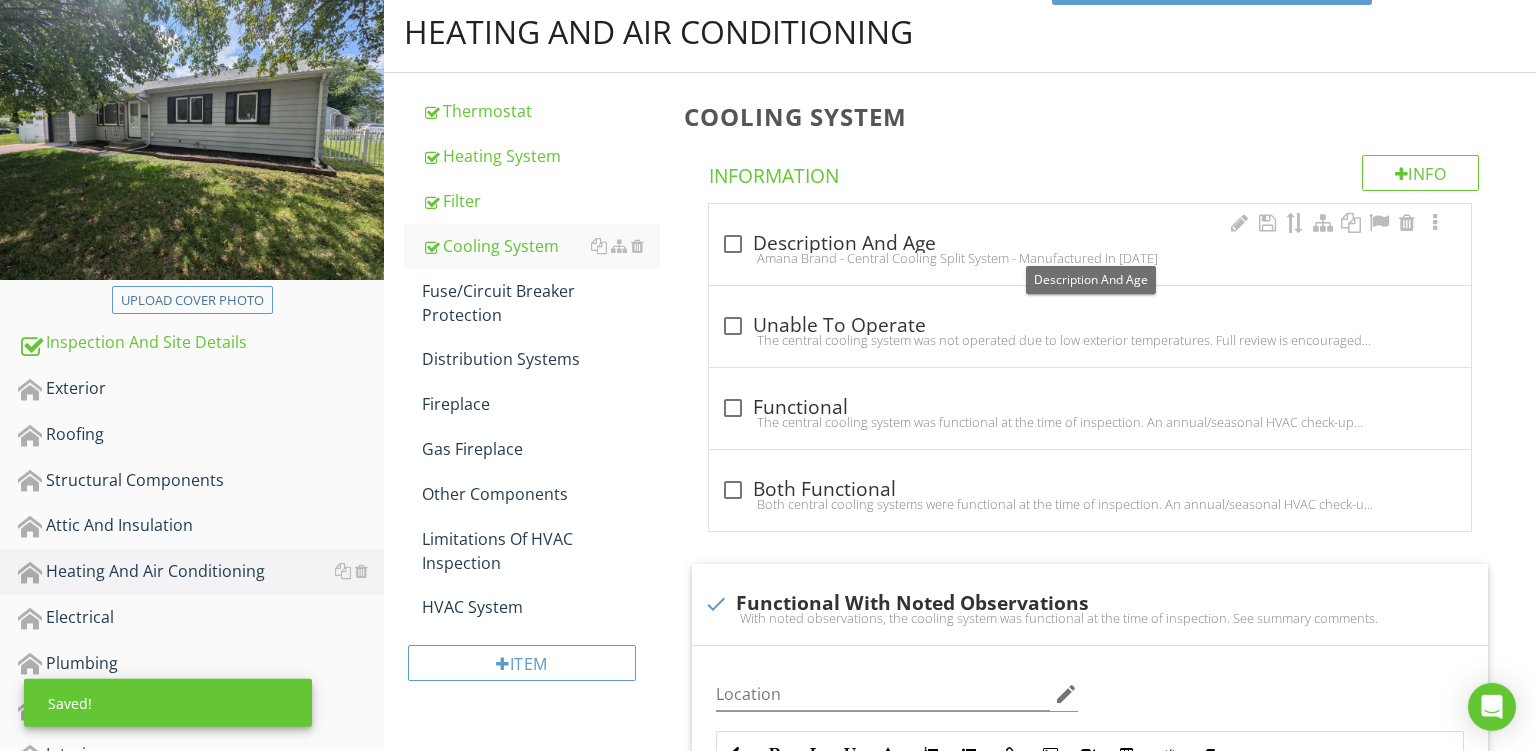 click on "check_box_outline_blank
Description And Age" at bounding box center (1090, 244) 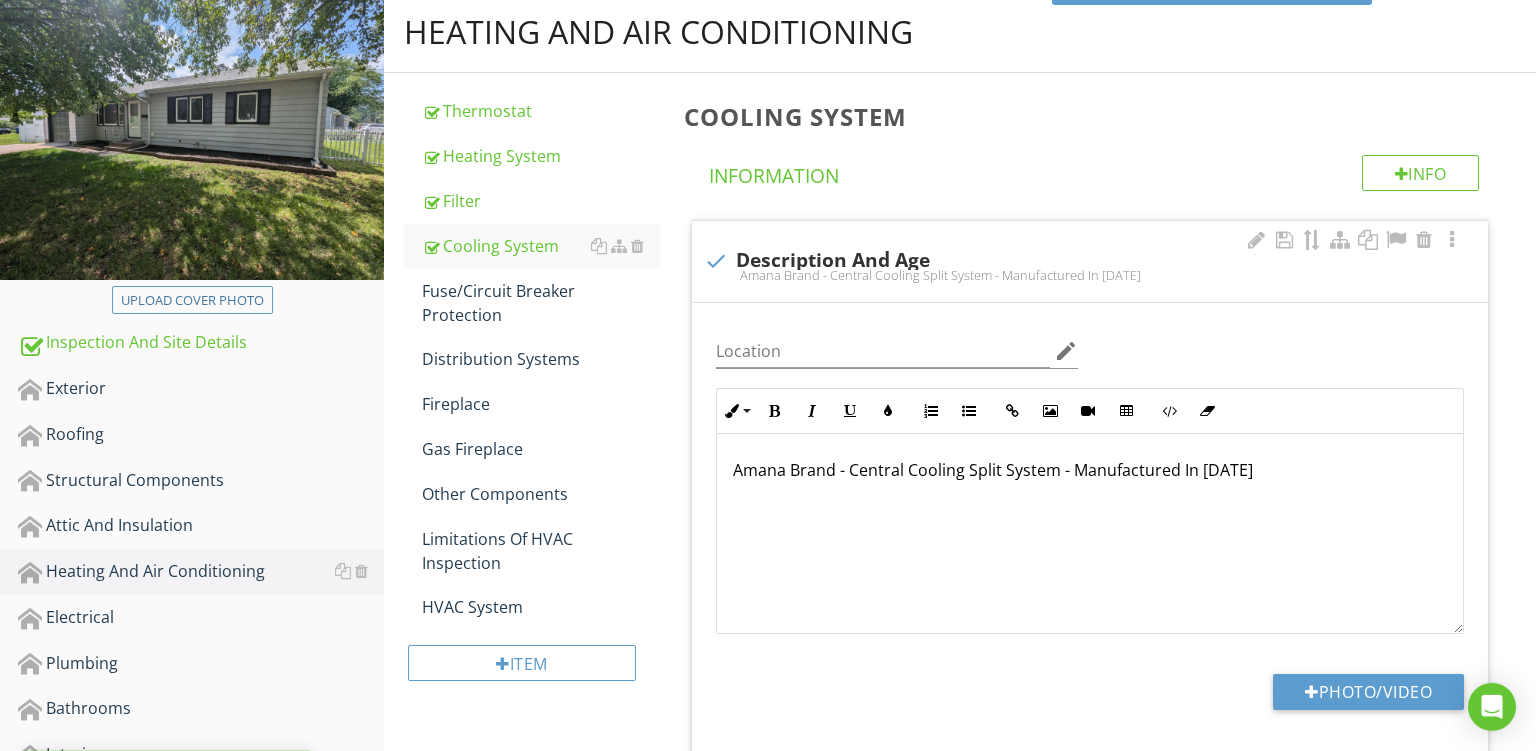 click on "Amana Brand - Central Cooling Split System - Manufactured In 2020" at bounding box center (1090, 470) 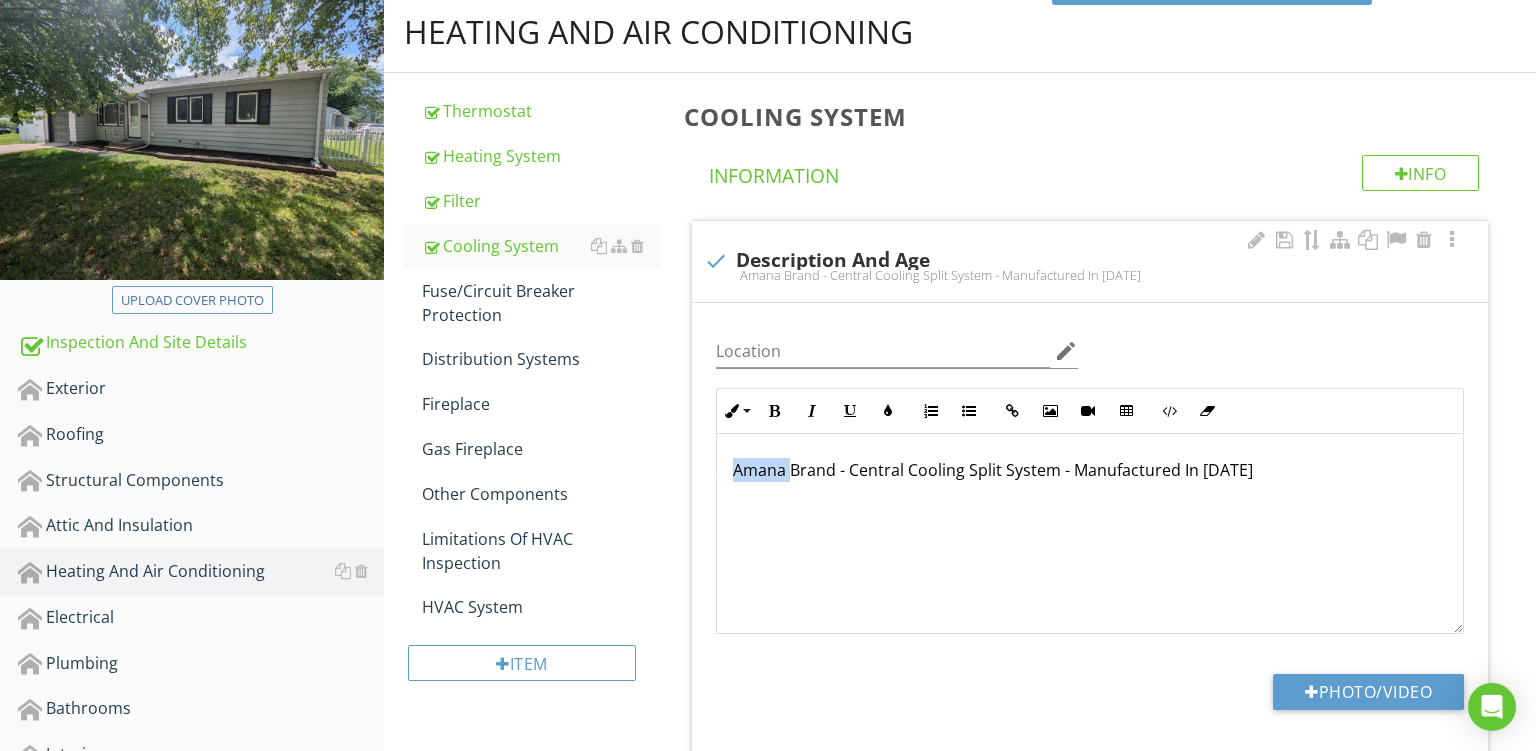 click on "Amana Brand - Central Cooling Split System - Manufactured In 2020" at bounding box center [1090, 470] 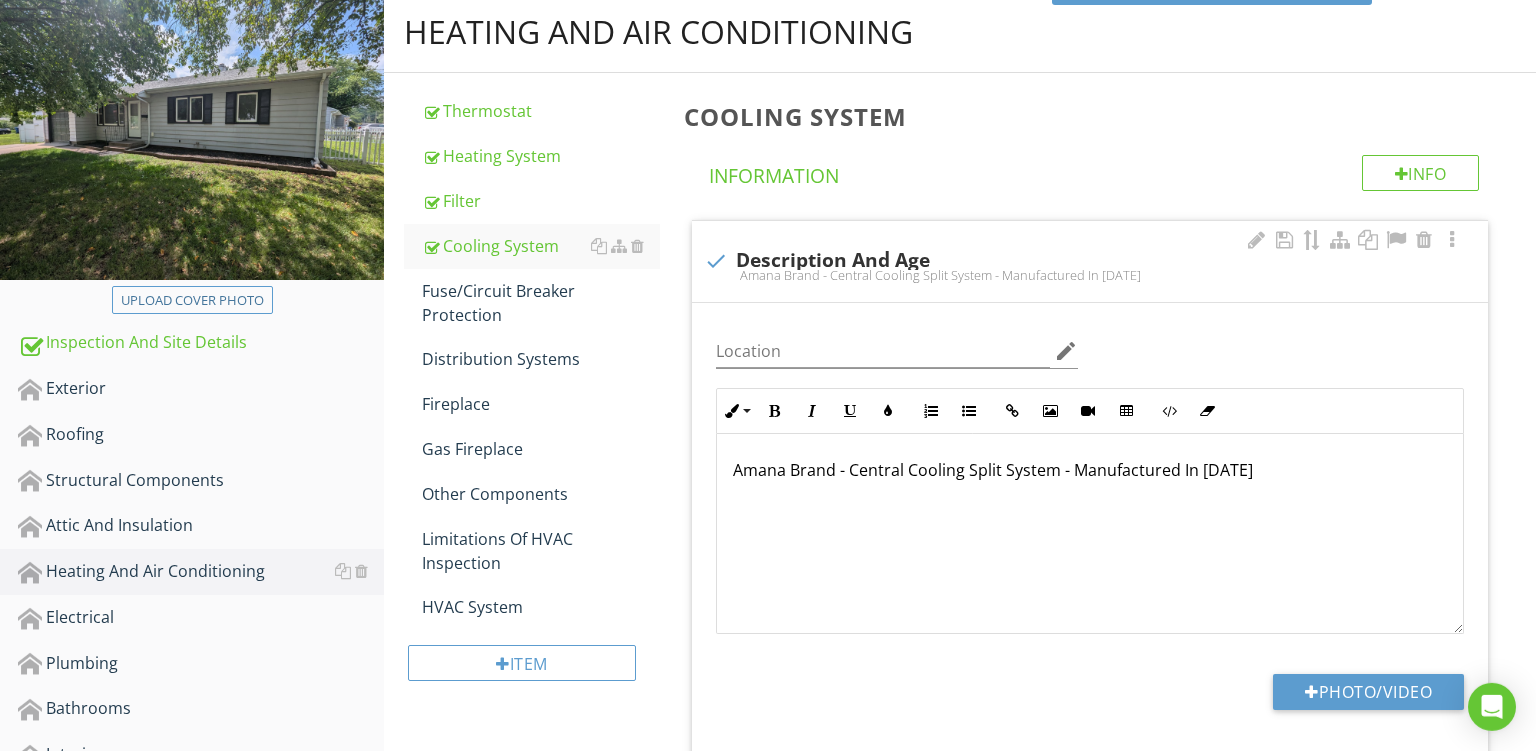 click on "Amana Brand - Central Cooling Split System - Manufactured In 2020" at bounding box center (1090, 470) 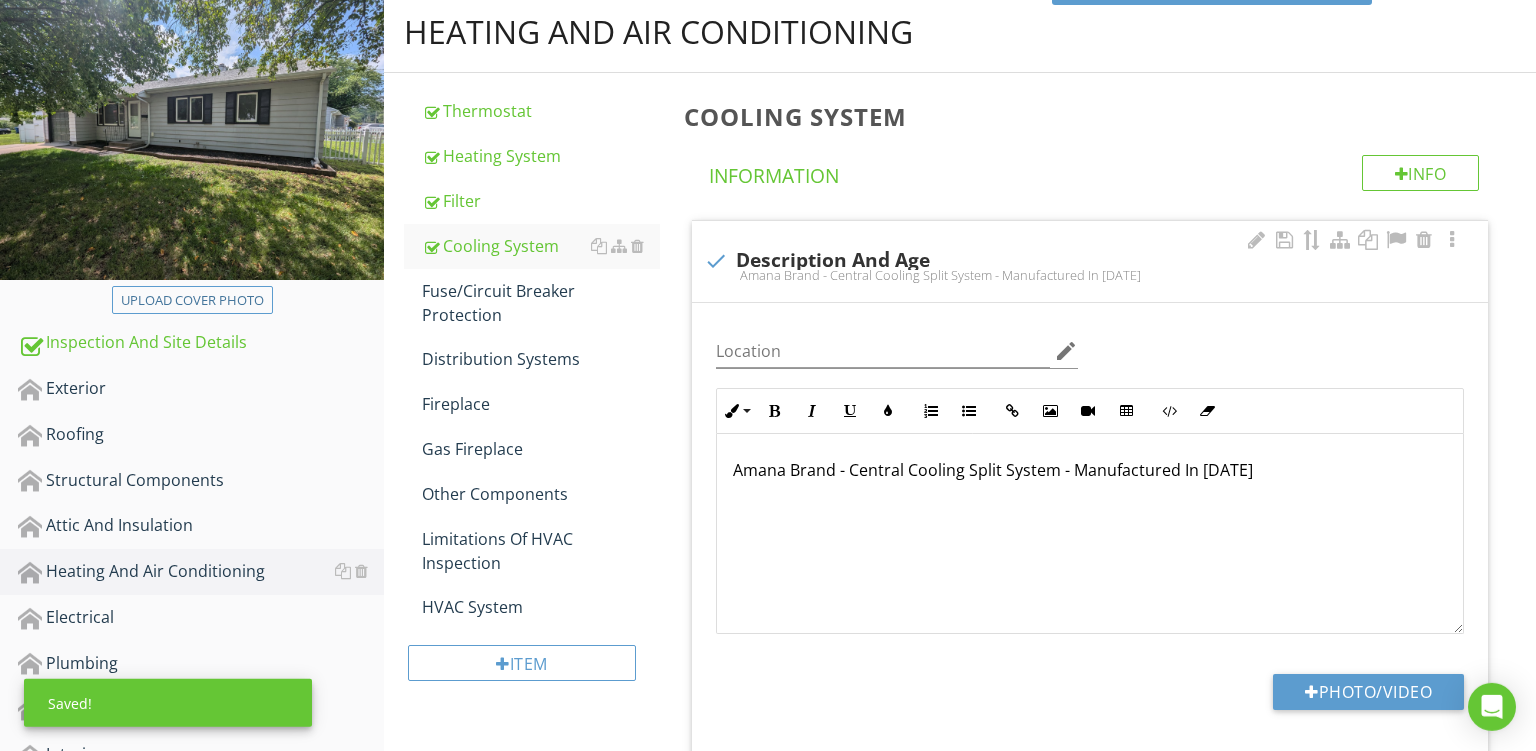 click on "Amana Brand - Central Cooling Split System - Manufactured In 2020" at bounding box center [1090, 470] 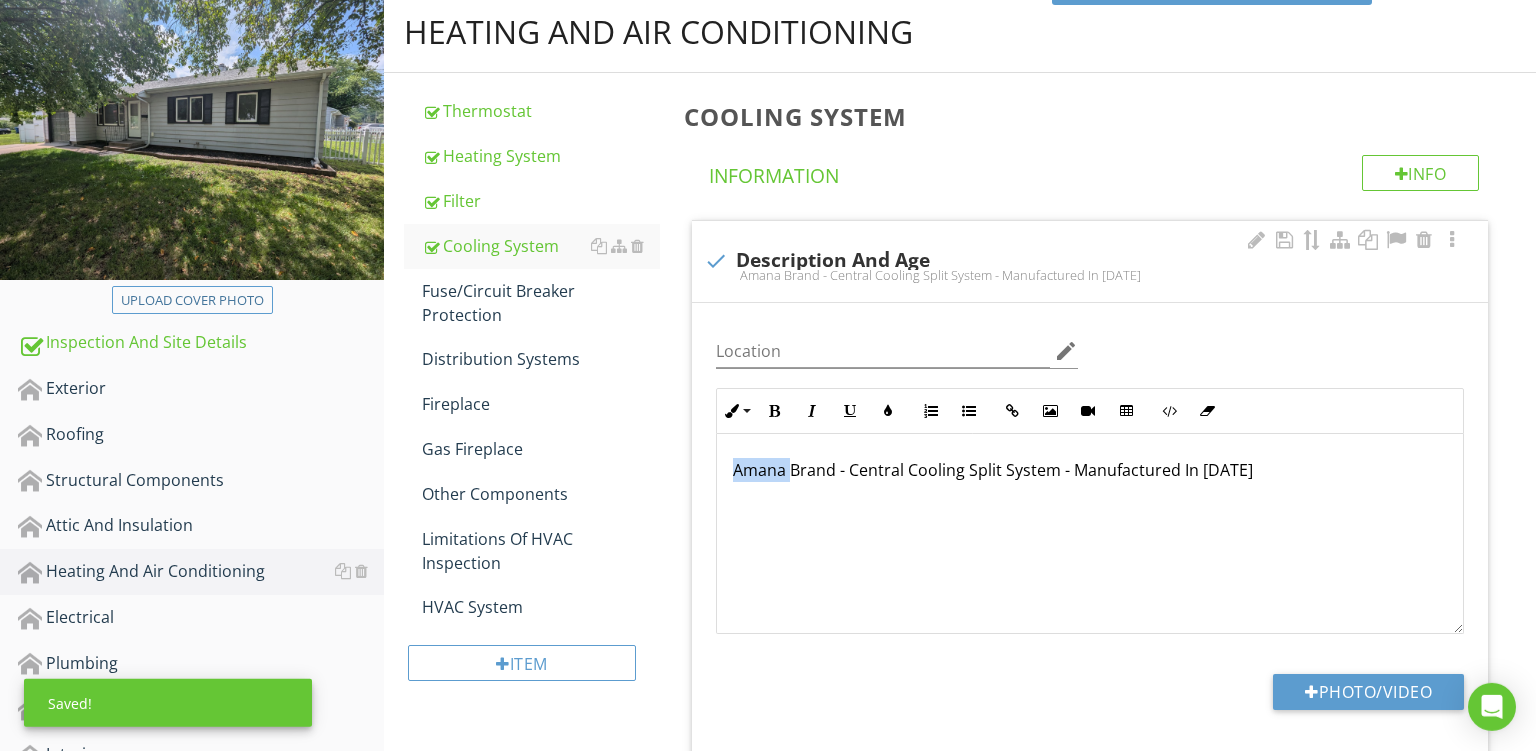 click on "Amana Brand - Central Cooling Split System - Manufactured In 2020" at bounding box center (1090, 470) 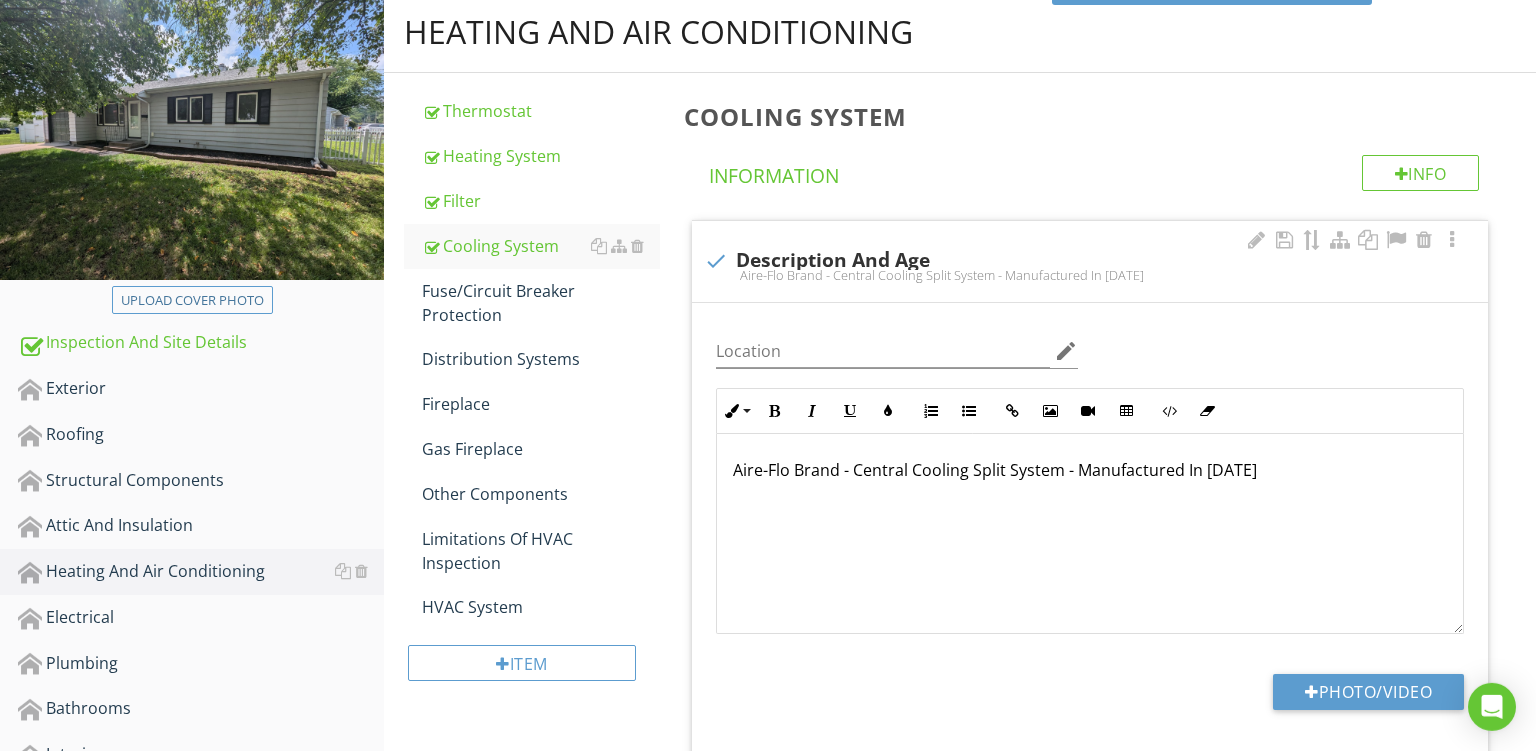 click on "Aire-Flo Brand - Central Cooling Split System - Manufactured In 2020" at bounding box center (1090, 470) 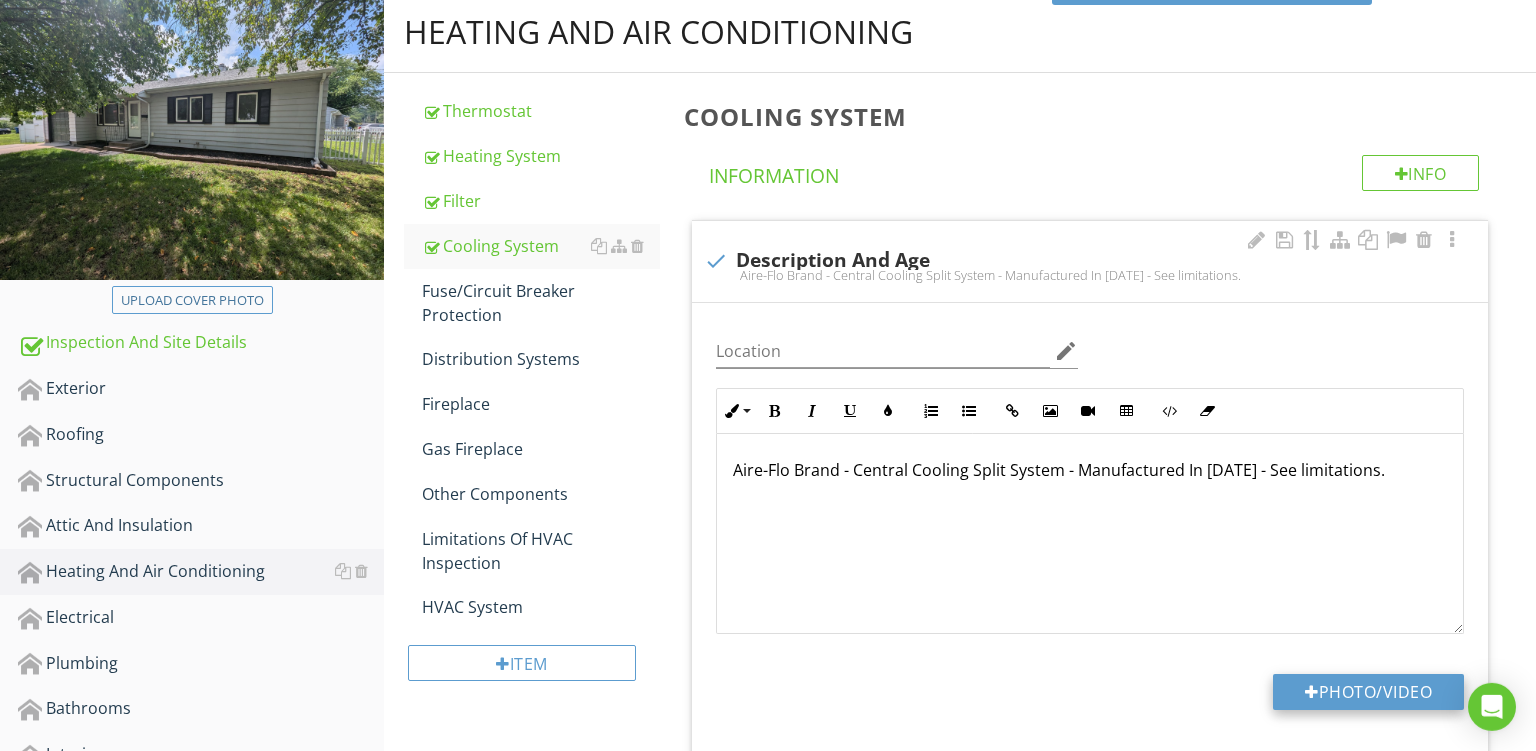 click on "Photo/Video" at bounding box center (1368, 692) 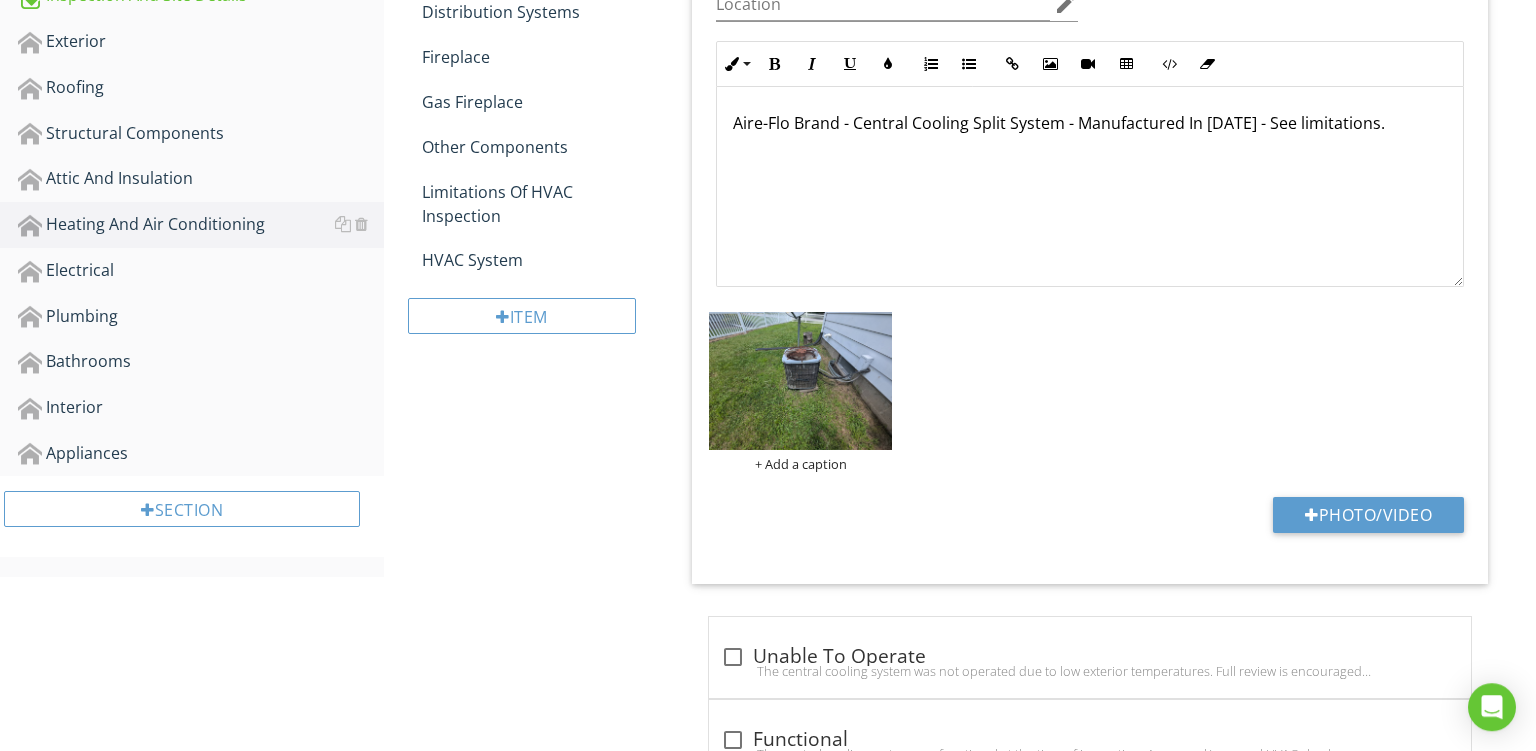 scroll, scrollTop: 629, scrollLeft: 0, axis: vertical 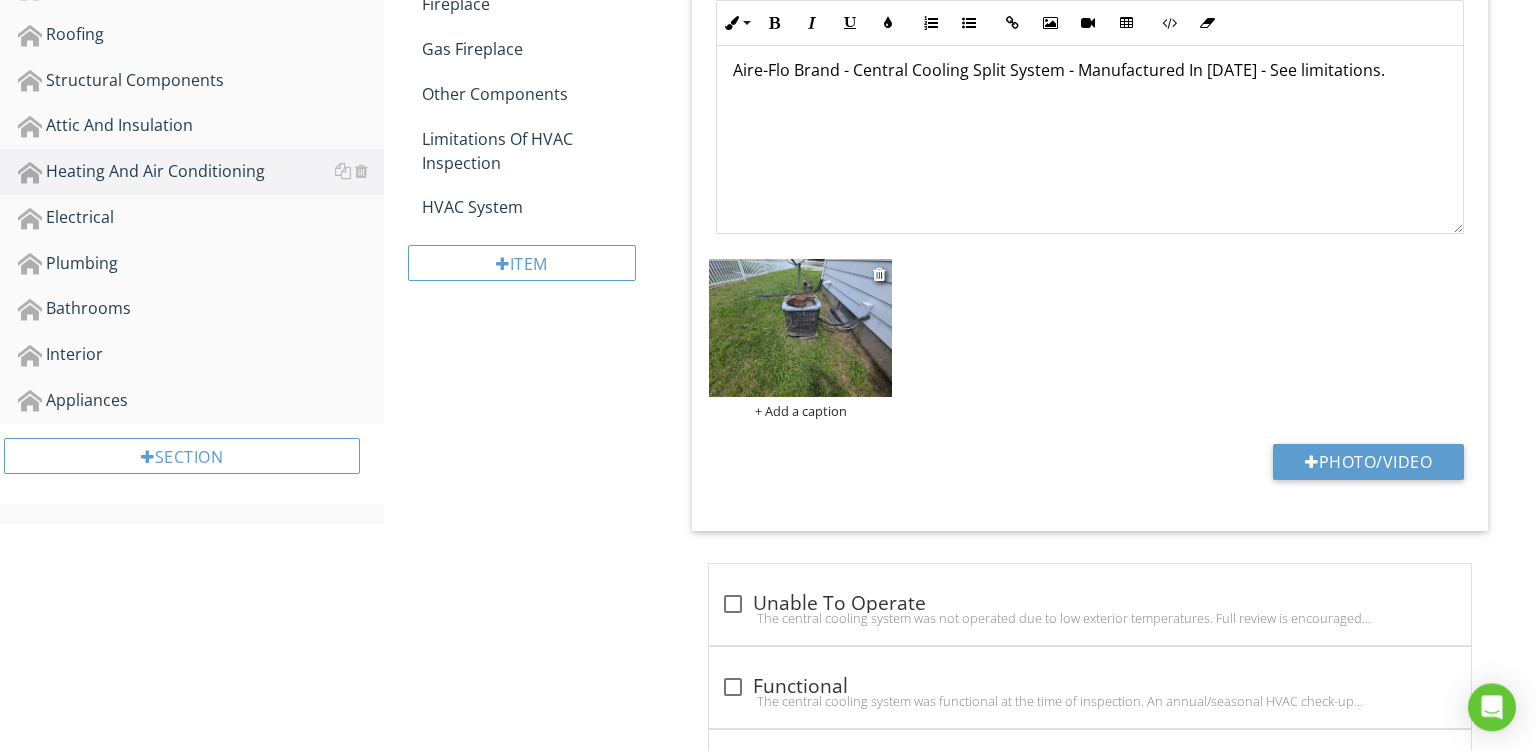click on "+ Add a caption" at bounding box center (800, 411) 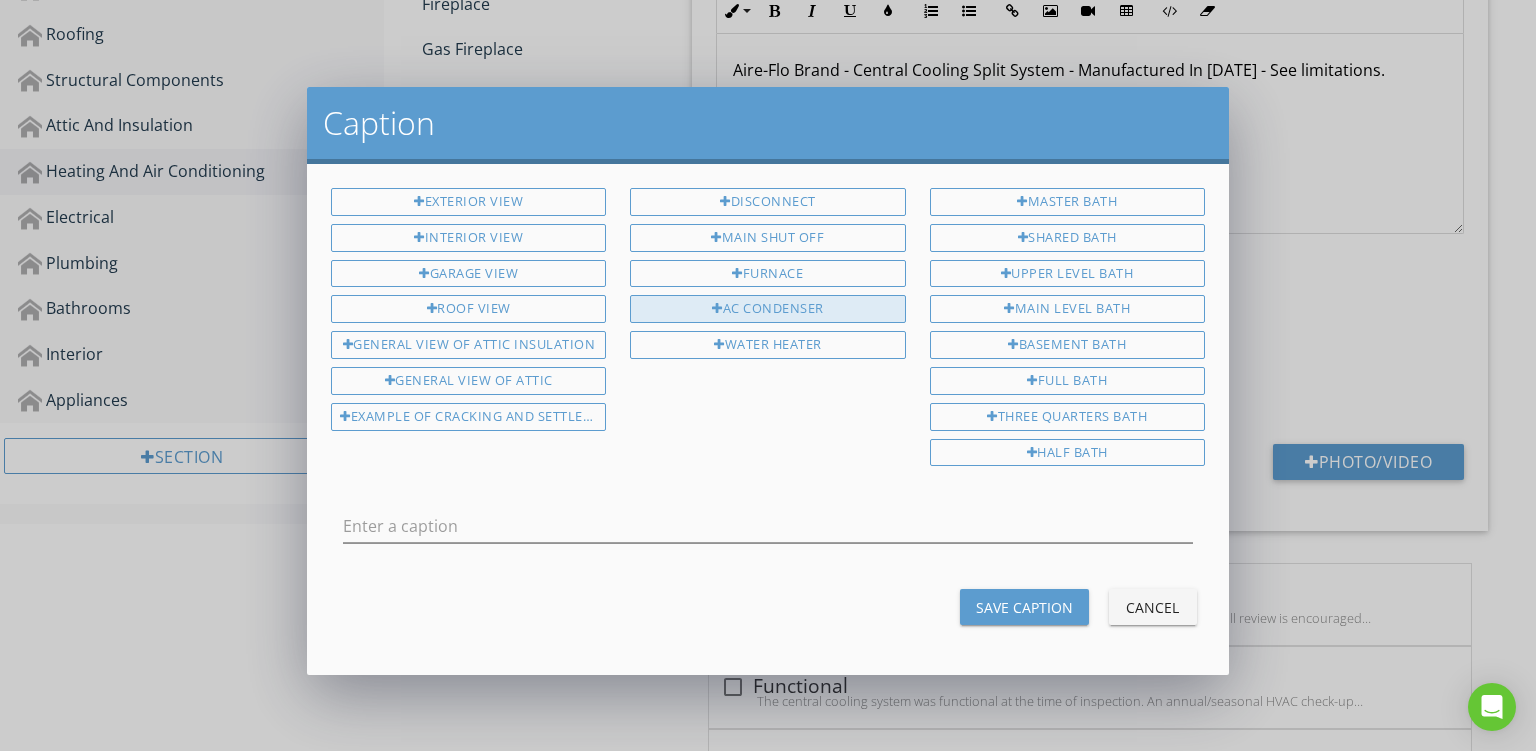 click on "AC Condenser" at bounding box center (767, 309) 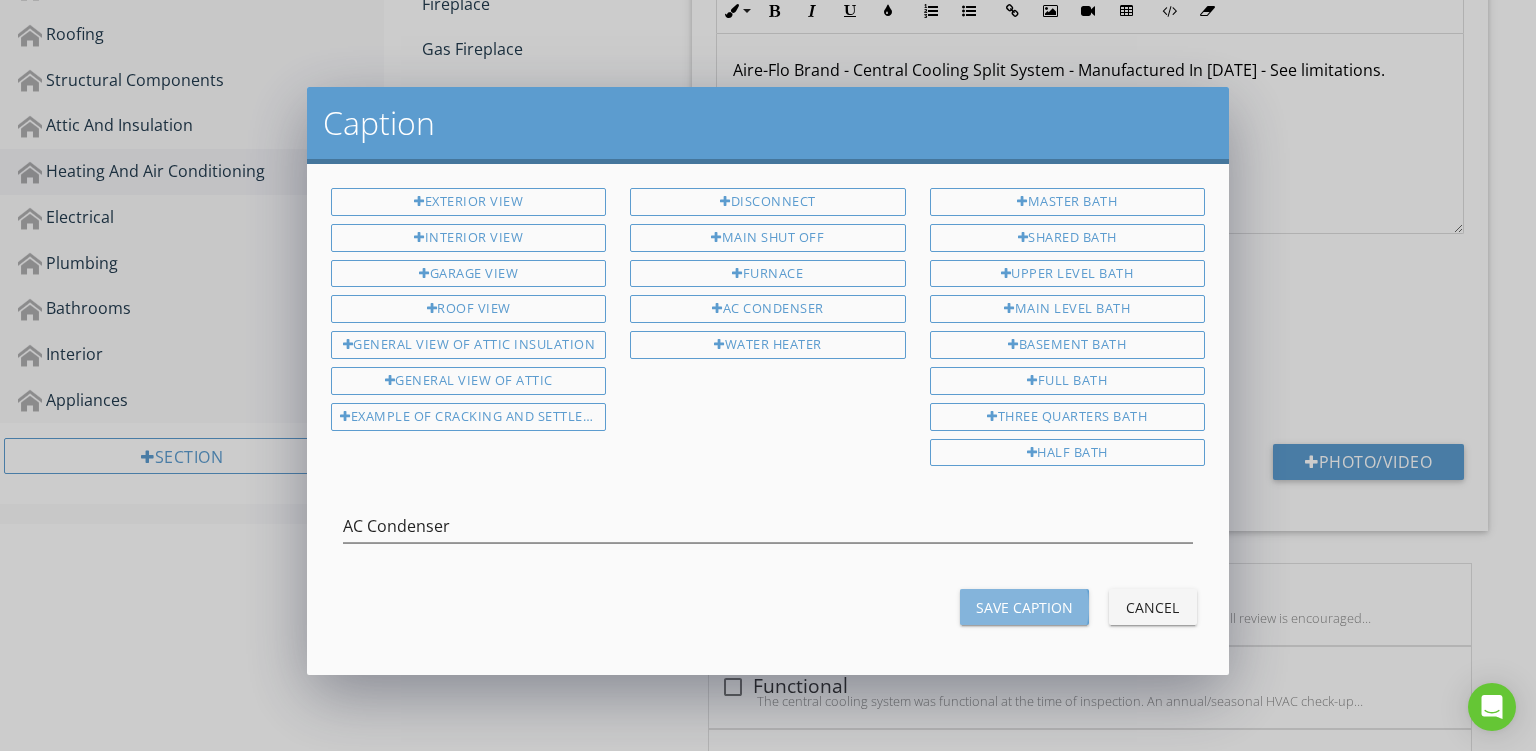 click on "Save Caption" at bounding box center (1024, 607) 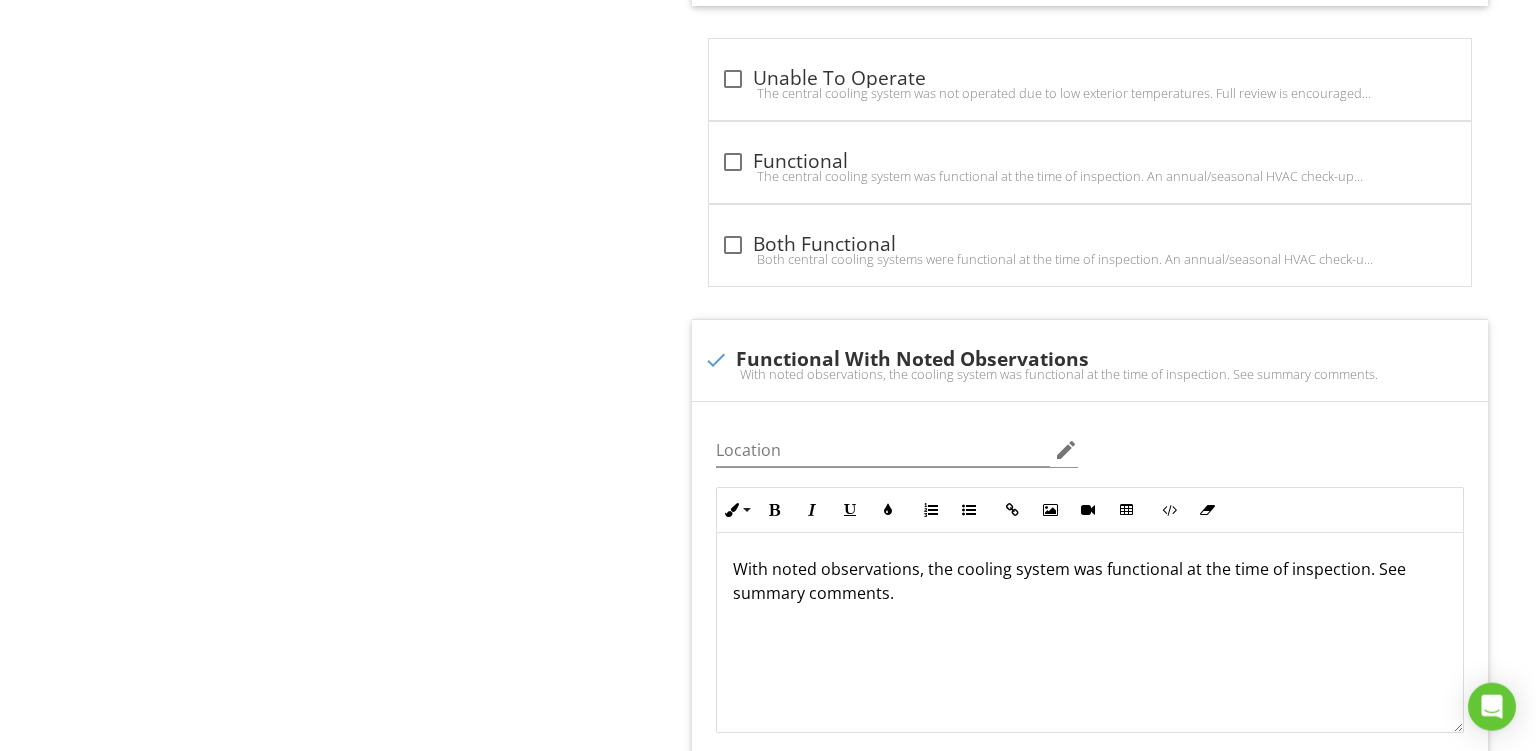 scroll, scrollTop: 1160, scrollLeft: 0, axis: vertical 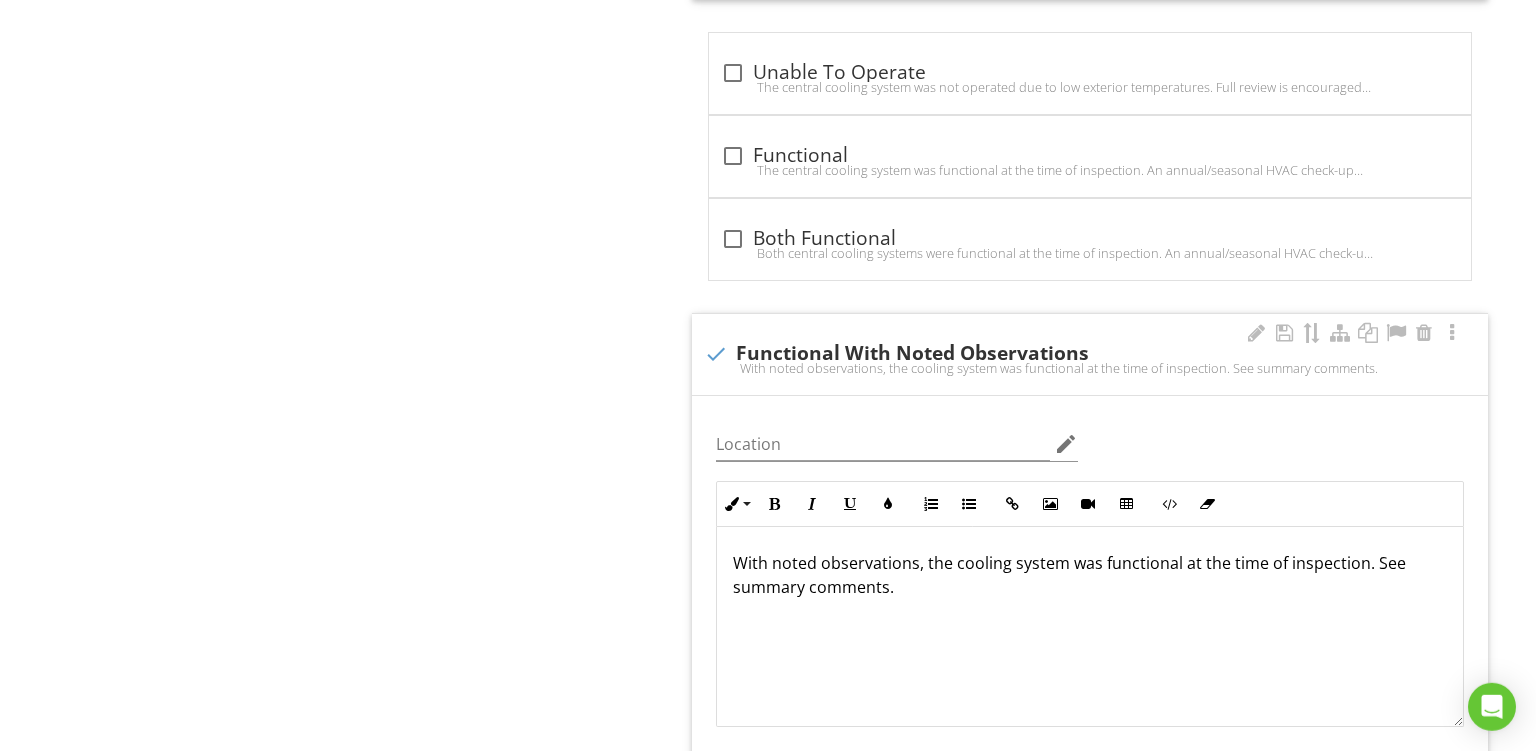 click on "With noted observations, the cooling system was functional at the time of inspection. See summary comments." at bounding box center (1090, 368) 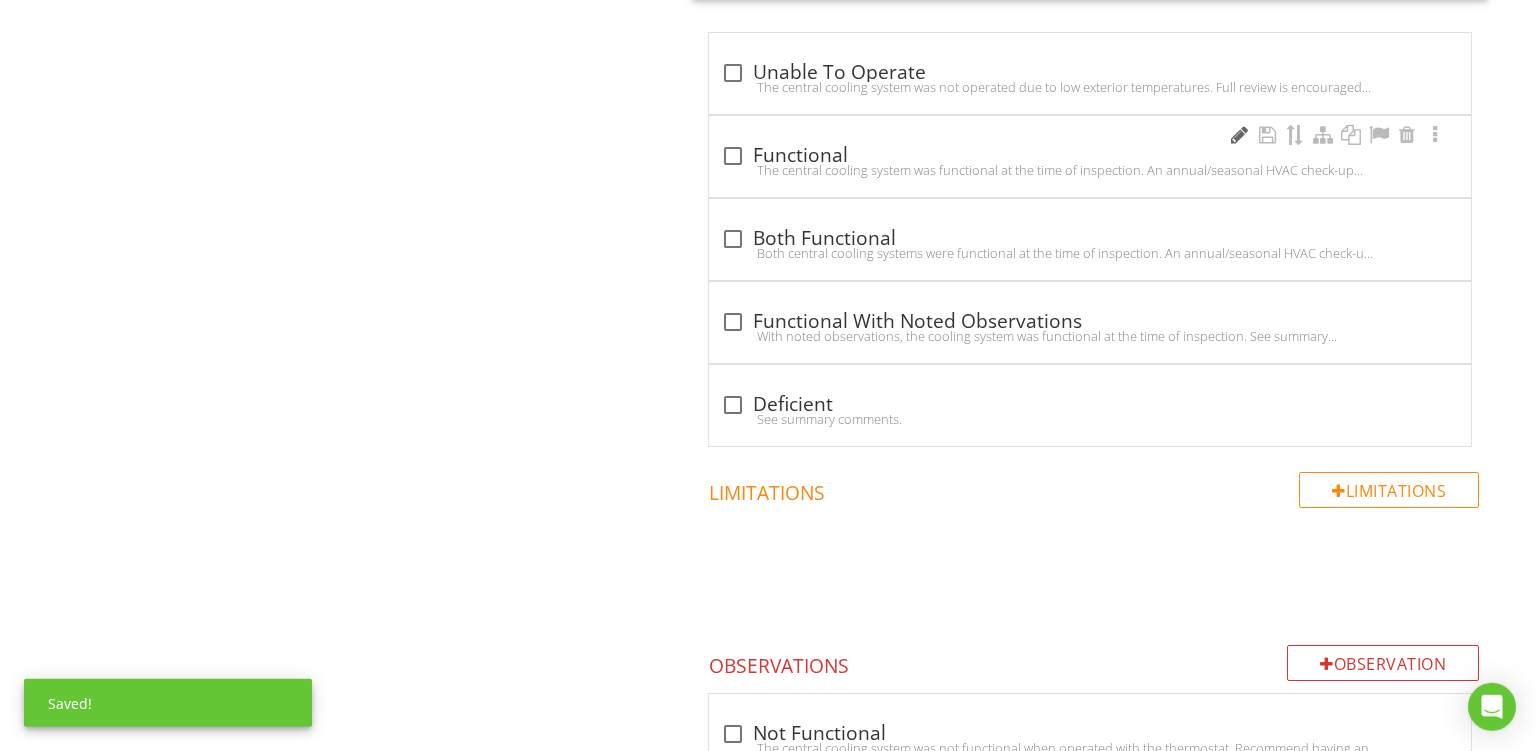 click at bounding box center (1239, 135) 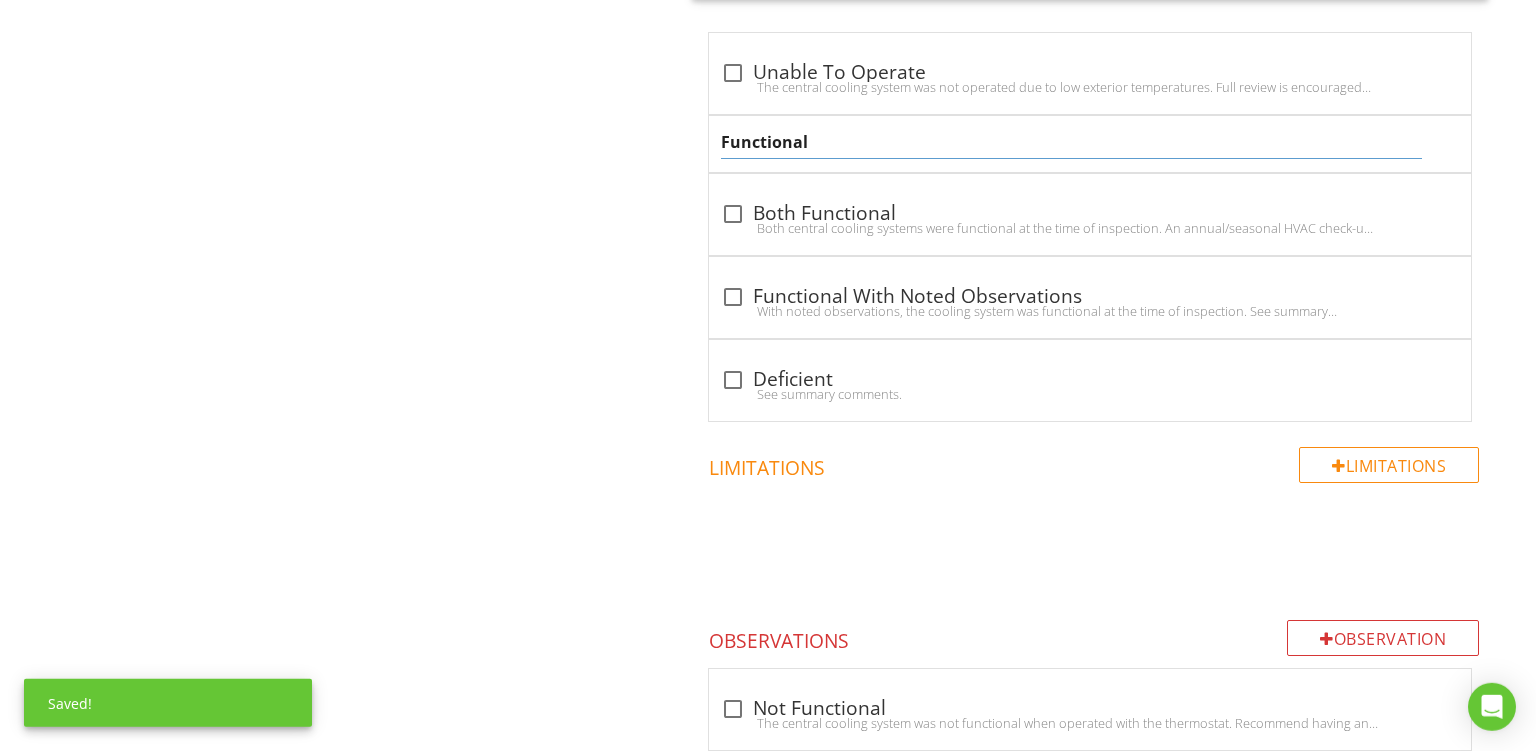 click on "Functional" at bounding box center (1071, 142) 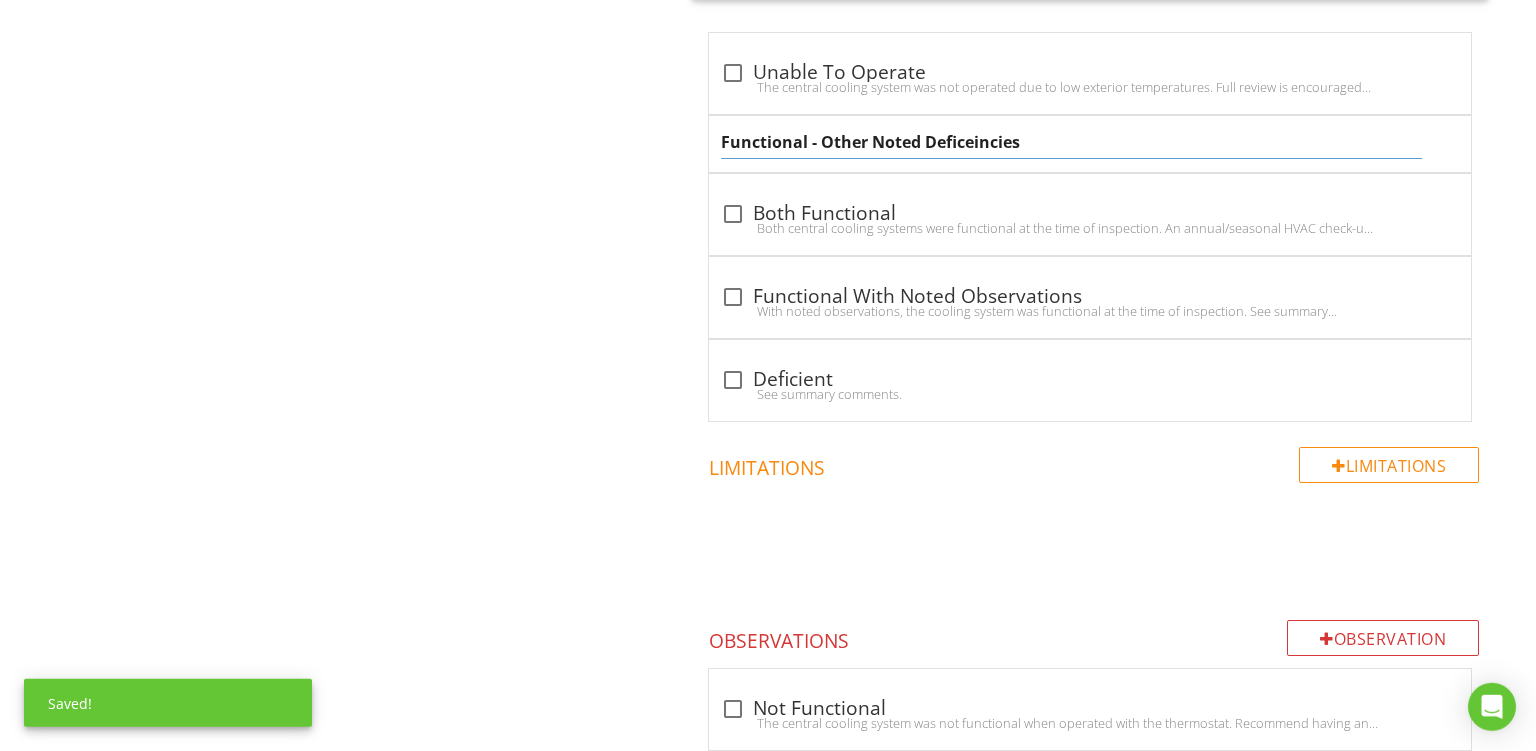 click on "Functional - Other Noted Deficeincies" at bounding box center [1071, 142] 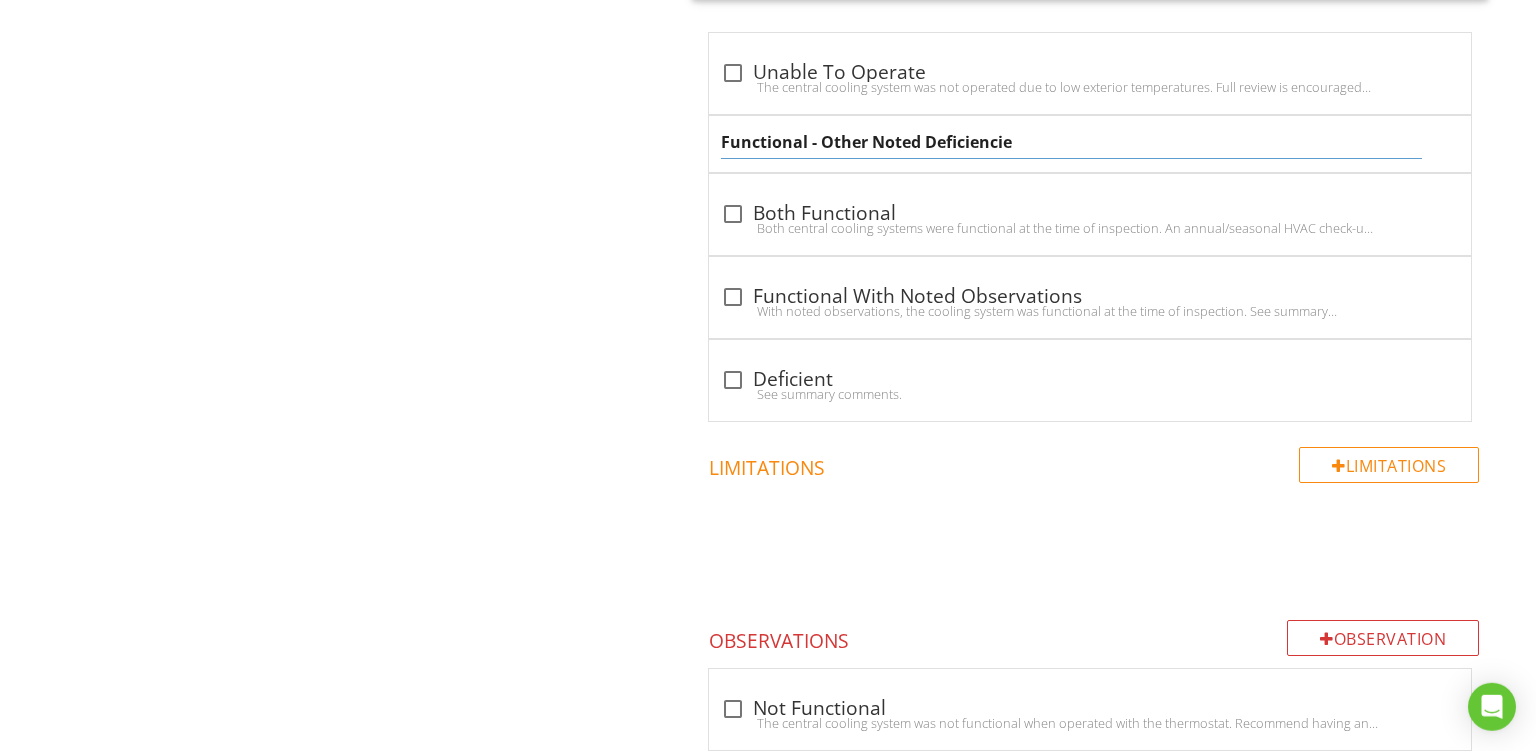 type on "Functional - Other Noted Deficiencies" 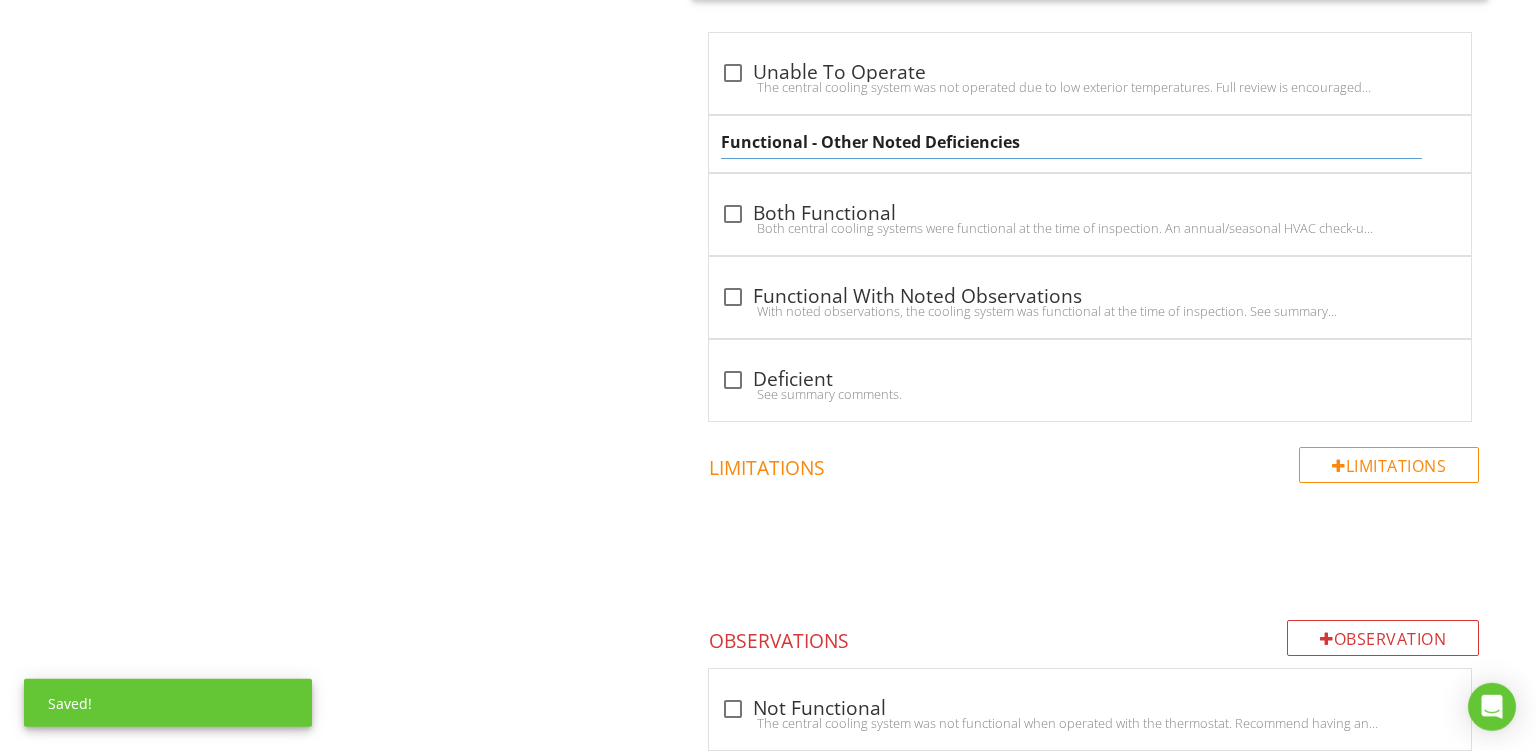 click on "Functional - Other Noted Deficiencies" at bounding box center [1071, 142] 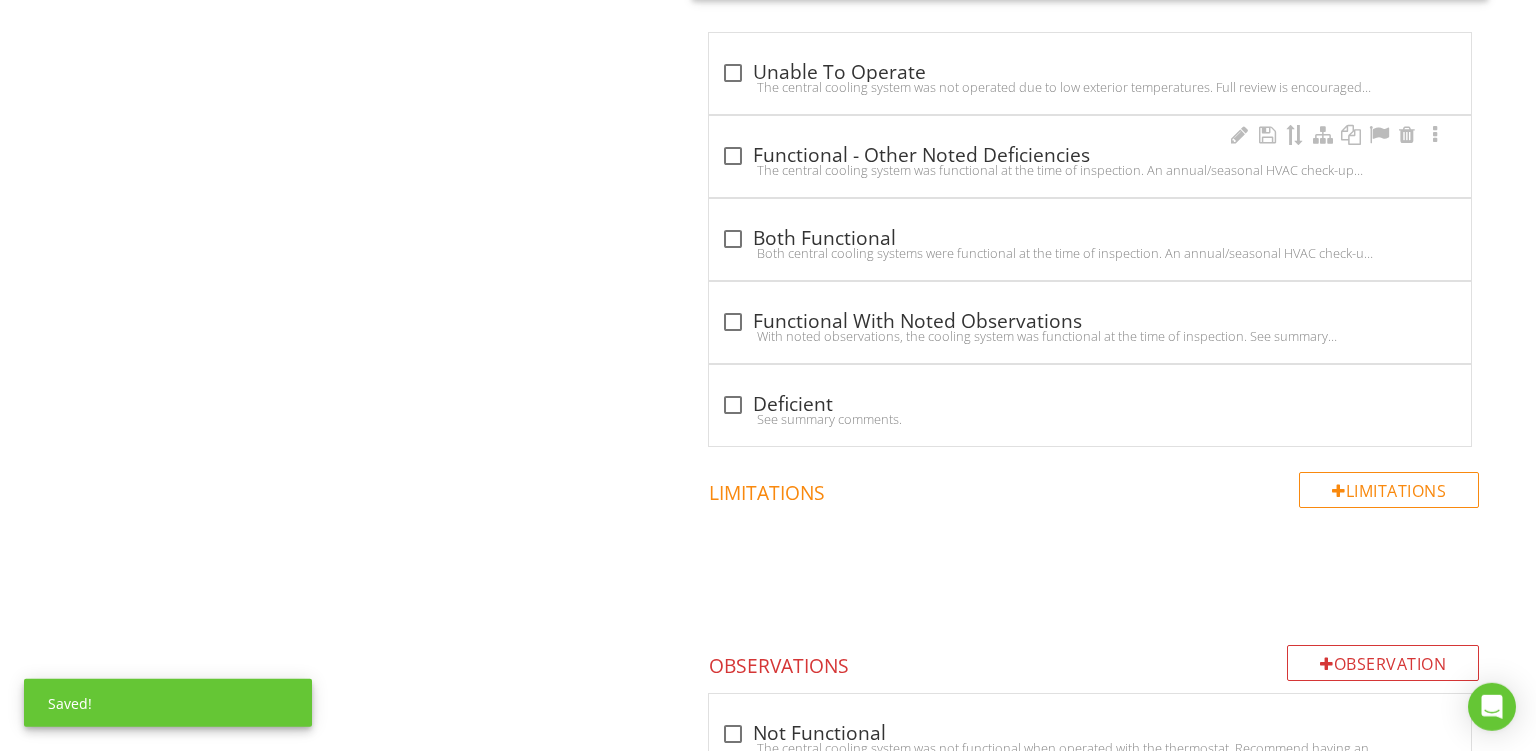 click on "check_box_outline_blank
Functional - Other Noted Deficiencies
The central cooling system was functional at the time of inspection. An annual/seasonal HVAC check-up and cleaning is recommended." at bounding box center (1090, 156) 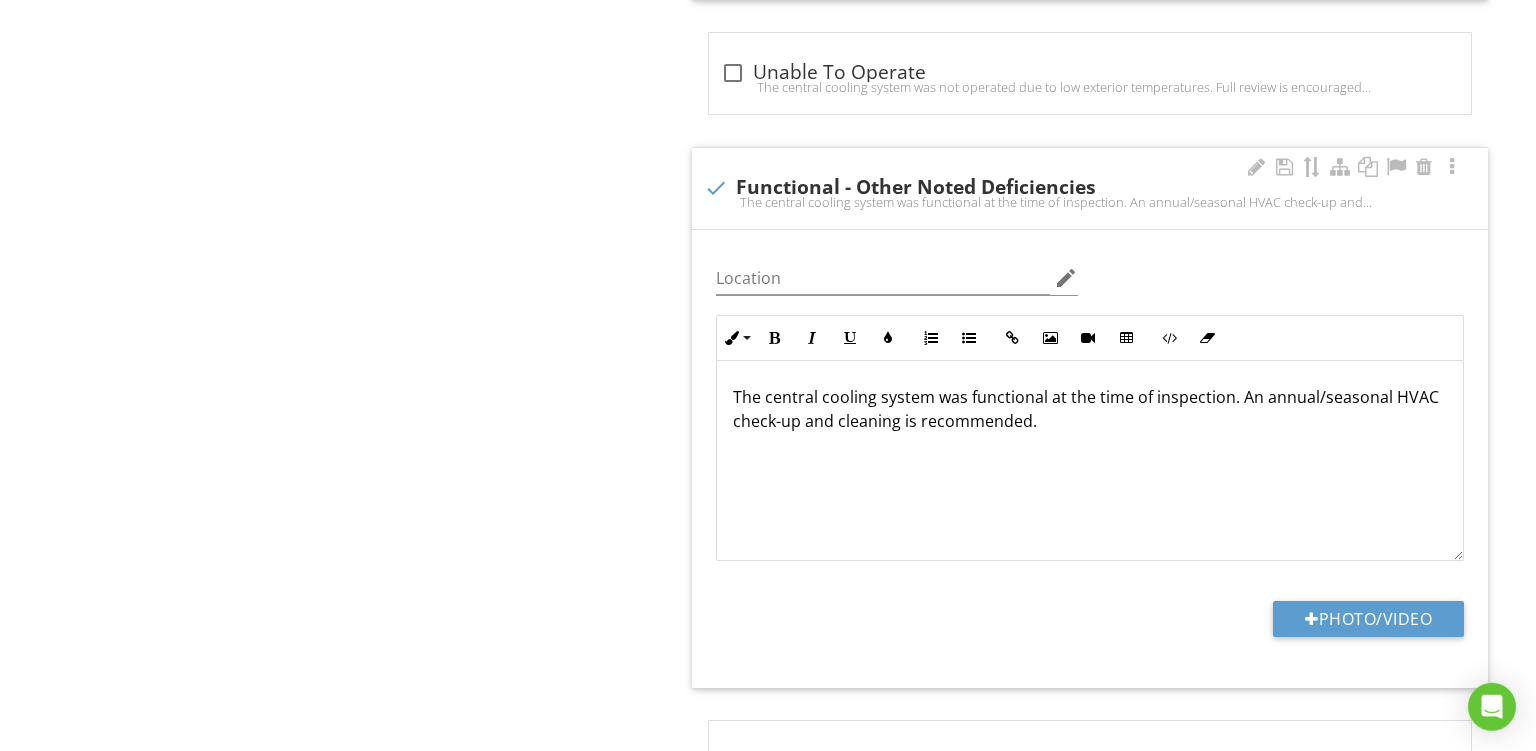 click on "The central cooling system was functional at the time of inspection. An annual/seasonal HVAC check-up and cleaning is recommended." at bounding box center (1090, 461) 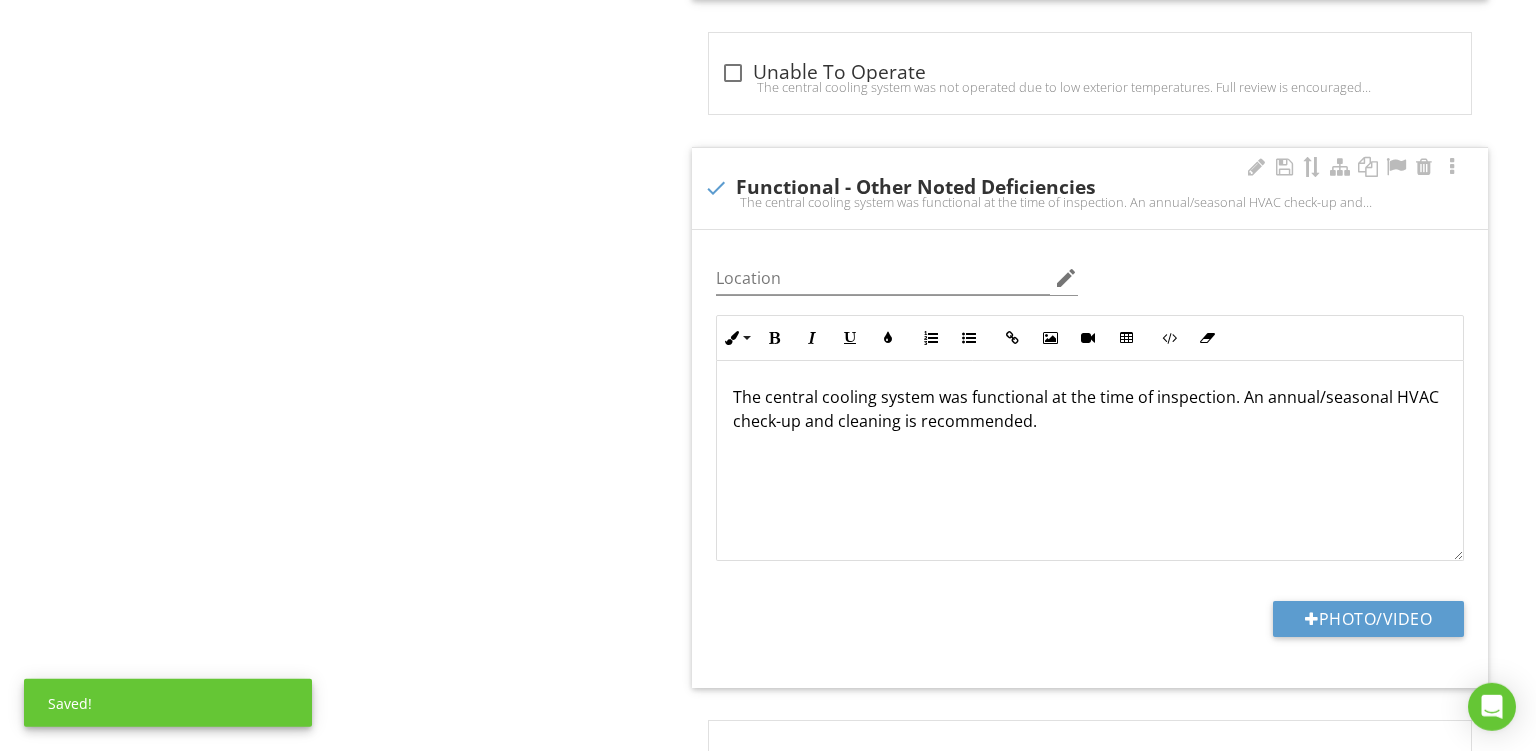 type 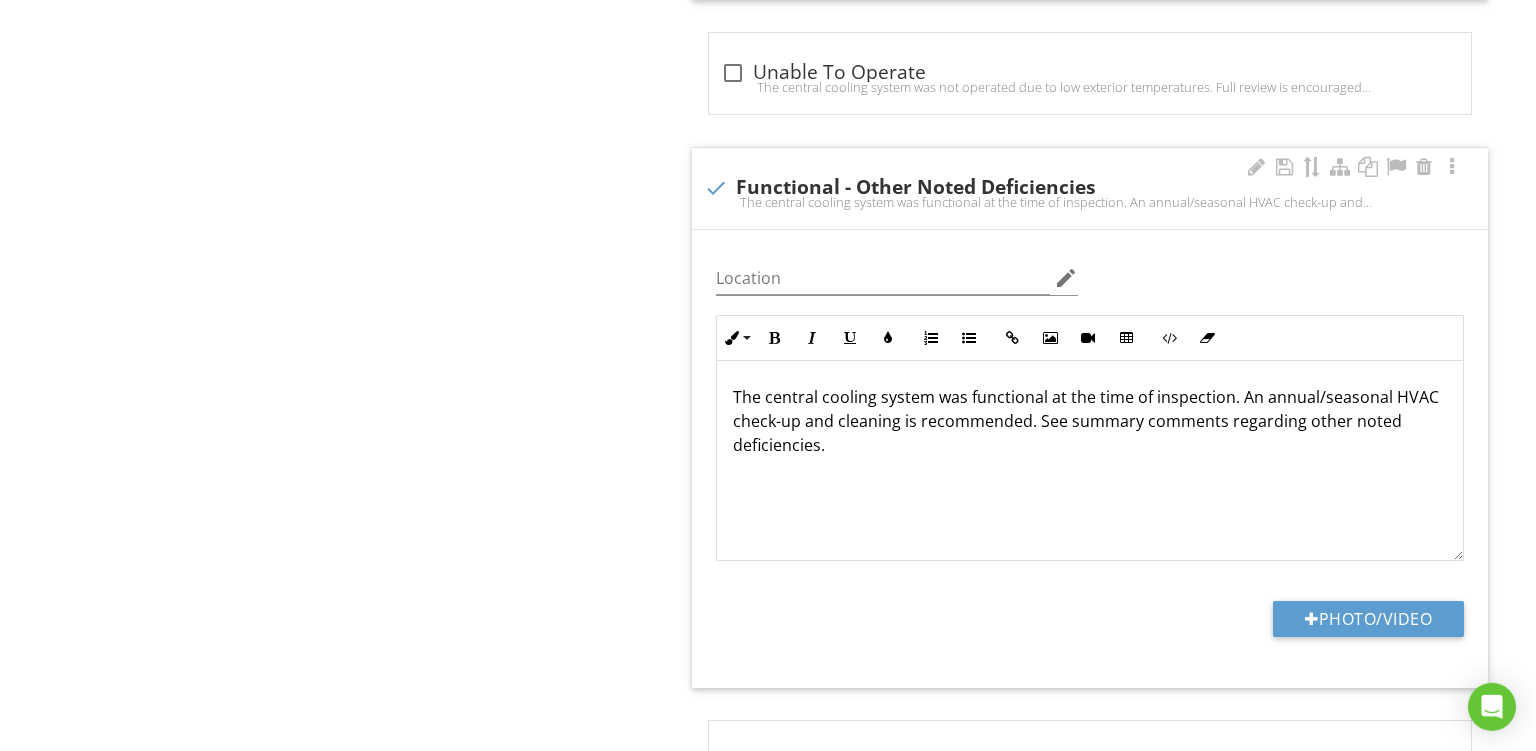 click on "The central cooling system was functional at the time of inspection. An annual/seasonal HVAC check-up and cleaning is recommended. See summary comments regarding other noted deficiencies." at bounding box center [1090, 461] 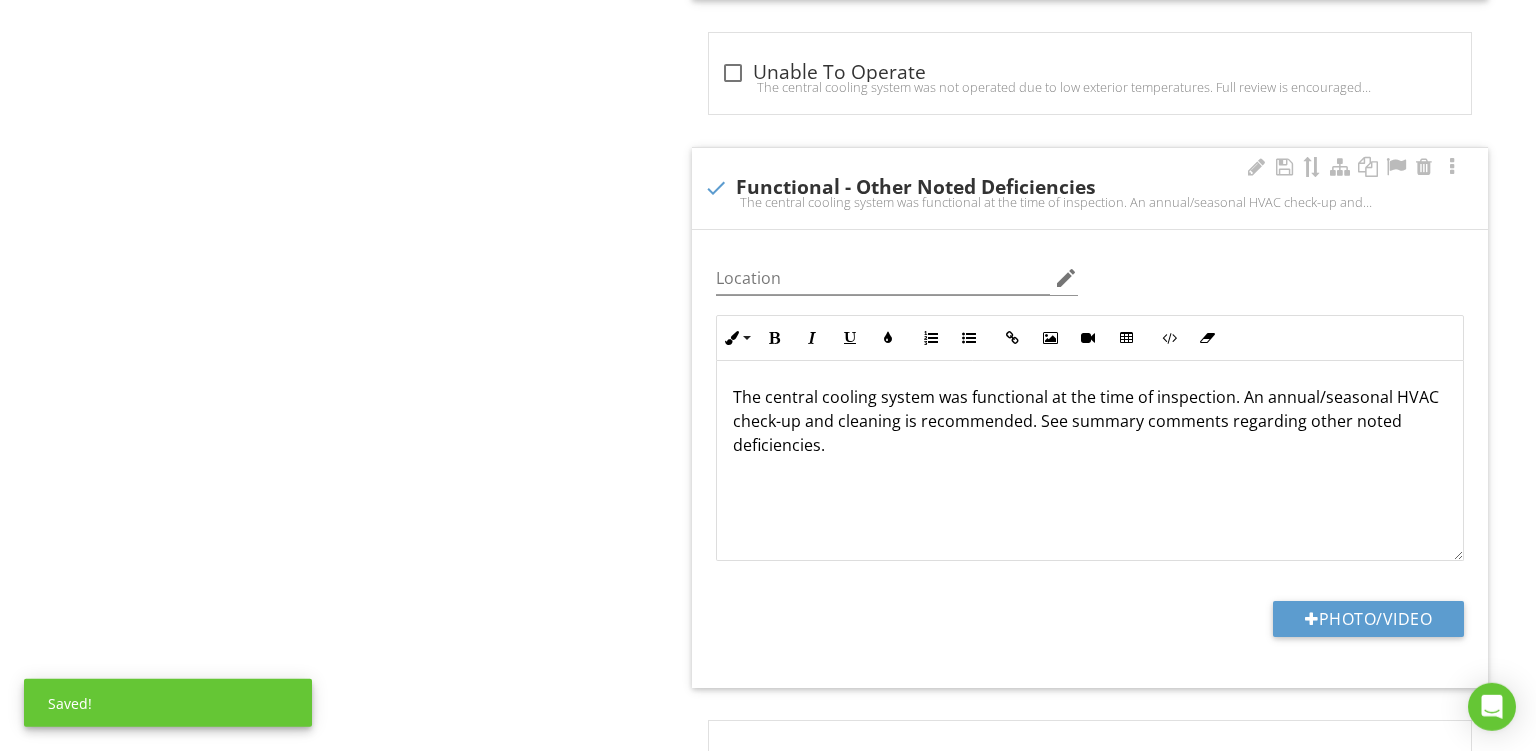 drag, startPoint x: 853, startPoint y: 460, endPoint x: 1054, endPoint y: 448, distance: 201.3579 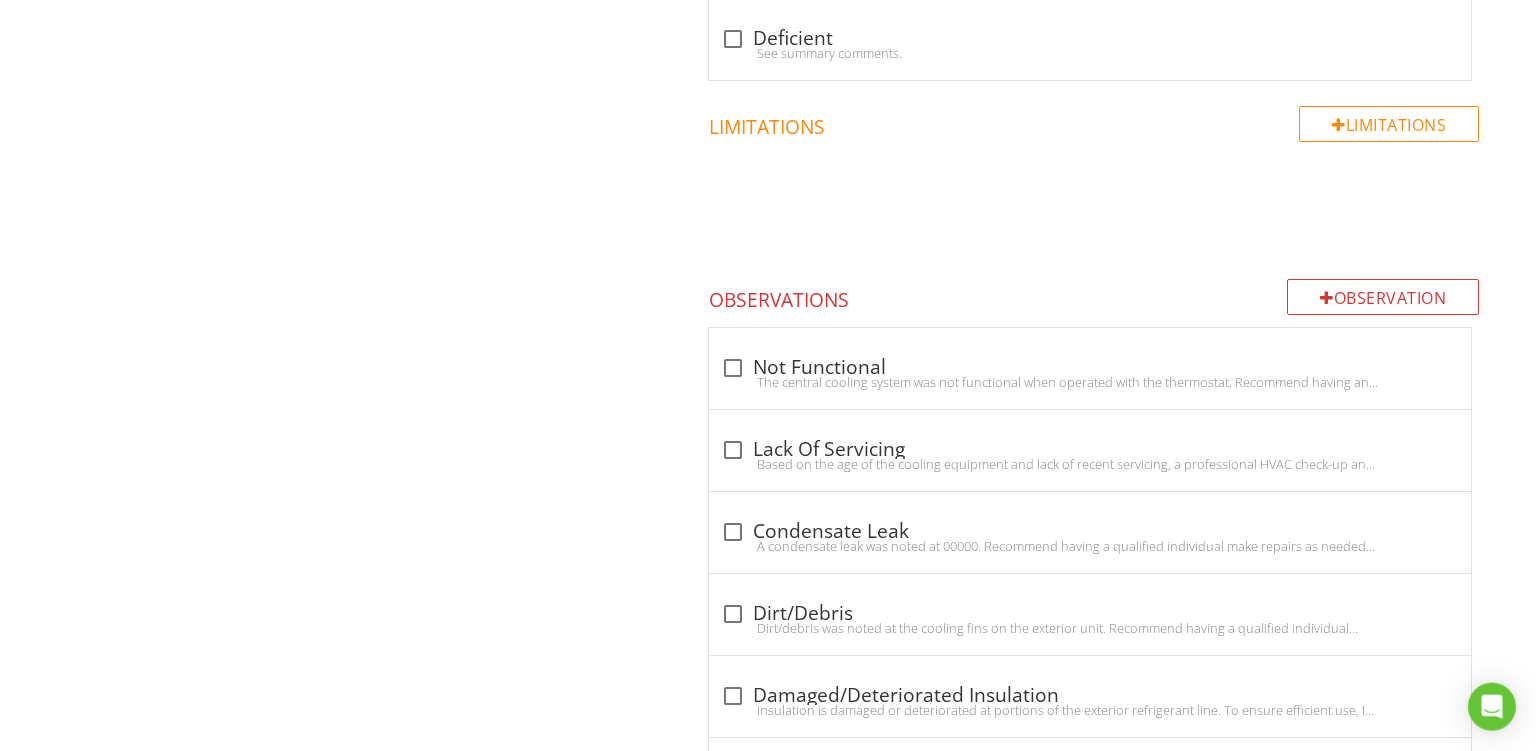 scroll, scrollTop: 2161, scrollLeft: 0, axis: vertical 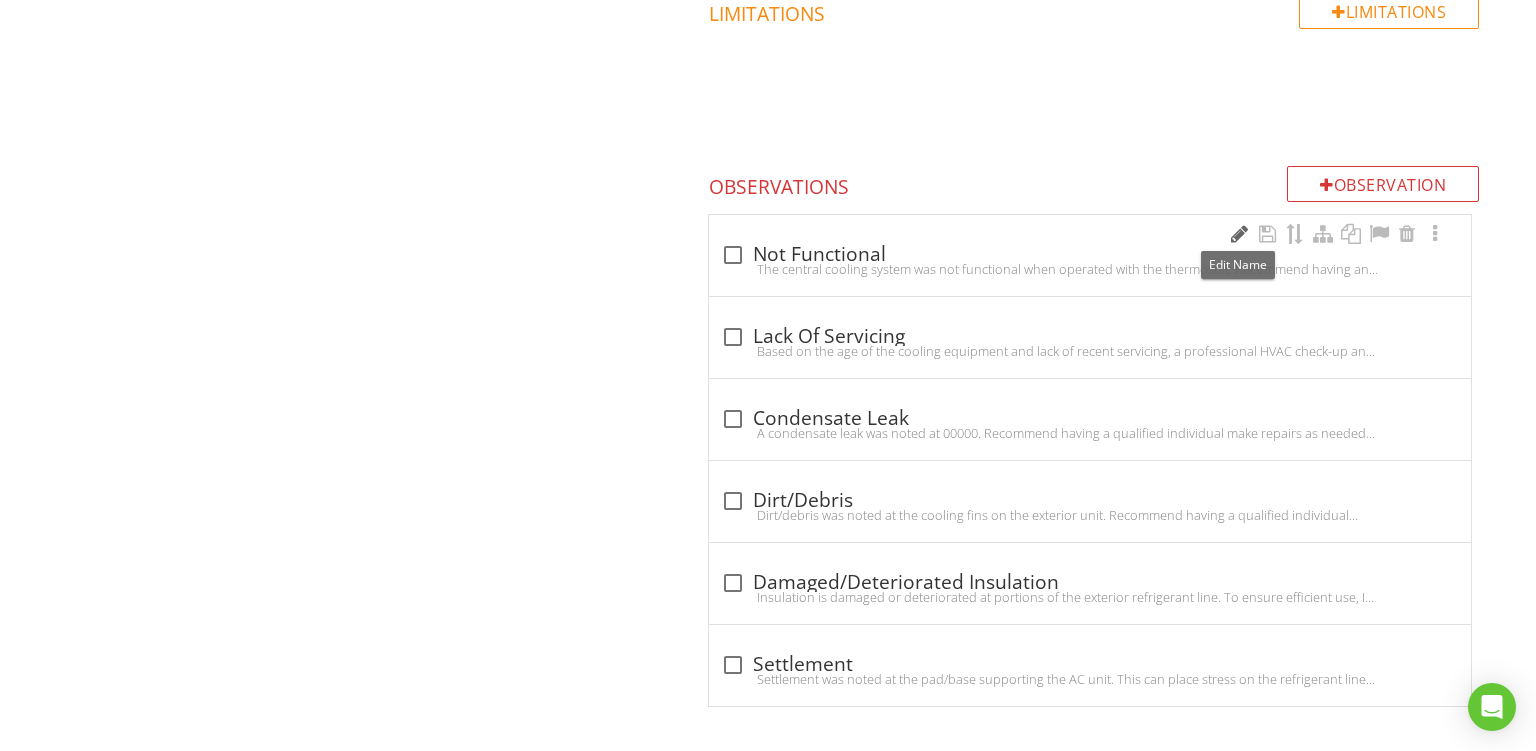 click at bounding box center [1239, 234] 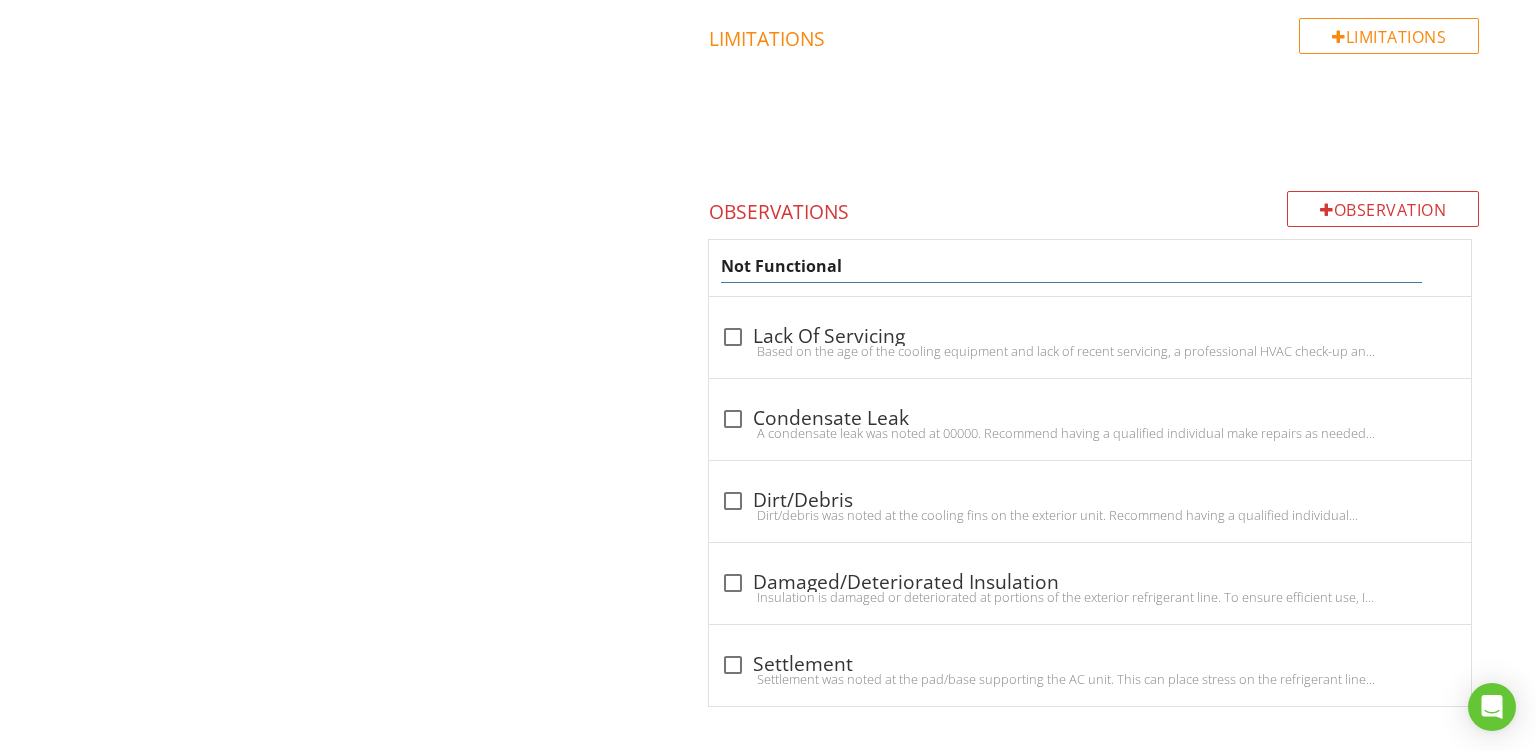 click on "Not Functional" at bounding box center [1071, 266] 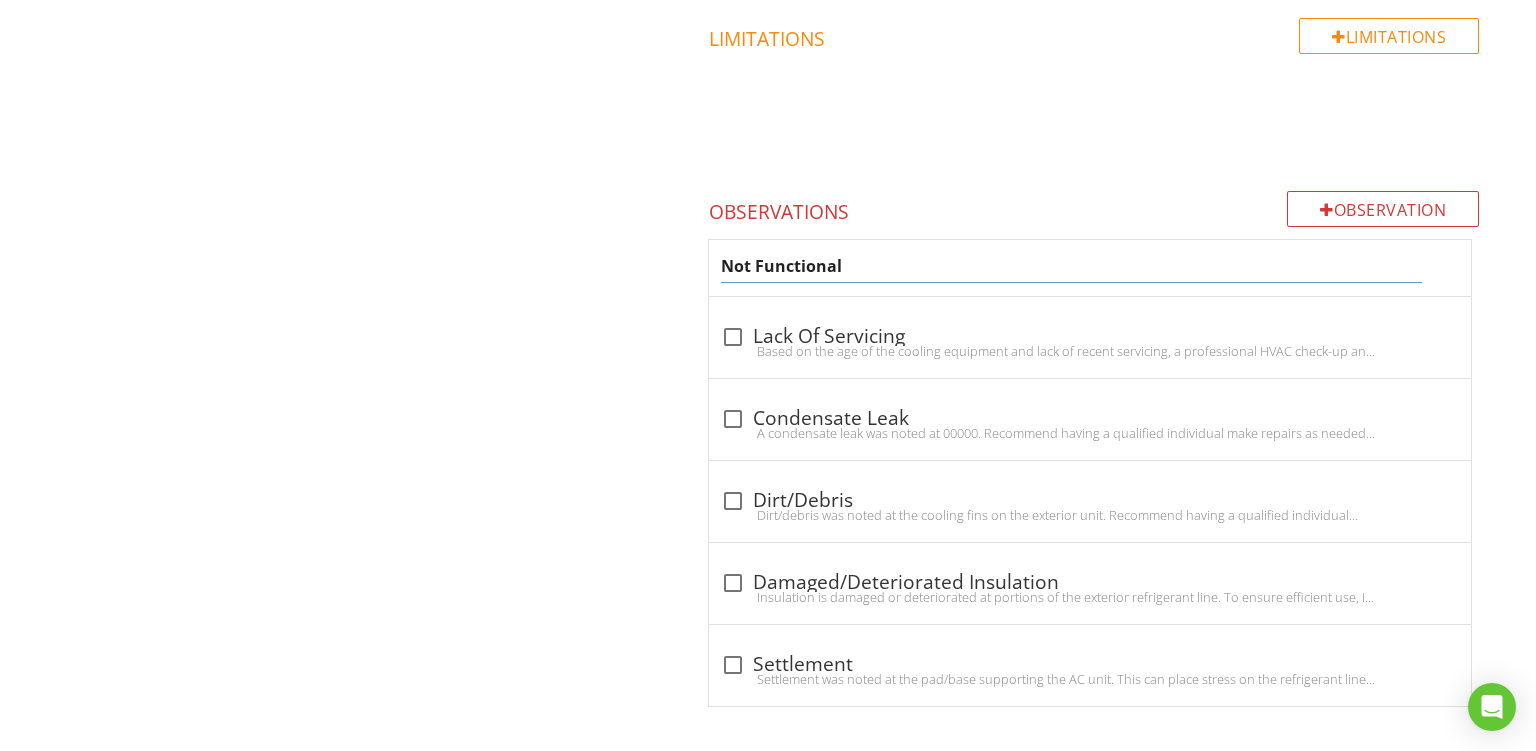click on "Not Functional" at bounding box center (1071, 266) 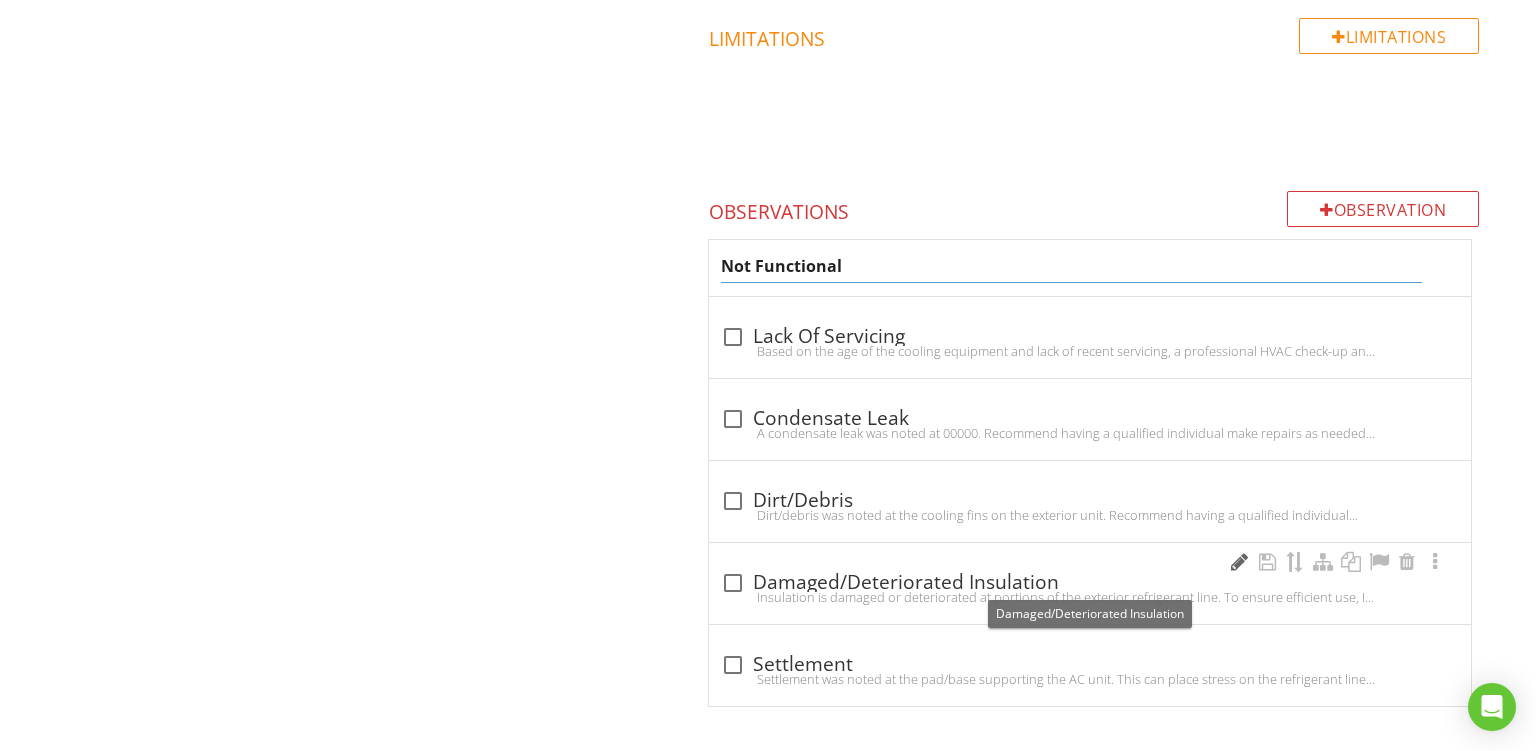 click on "Not Functional                         check_box_outline_blank
Lack Of Servicing
Based on the age of the cooling equipment and lack of recent servicing, a professional HVAC check-up and cleaning is recommended to ensure safe and proper operation.
check_box_outline_blank
Condensate Leak
A condensate leak was noted at 00000. Recommend having a qualified individual make repairs as needed to prevent additional damage.
check_box_outline_blank
Dirt/Debris
Dirt/debris was noted at the cooling fins on the exterior unit. Recommend having a qualified individual clean to ensure efficient operation.
check_box_outline_blank
Damaged/Deteriorated Insulation
check_box_outline_blank
Settlement" at bounding box center [1094, 473] 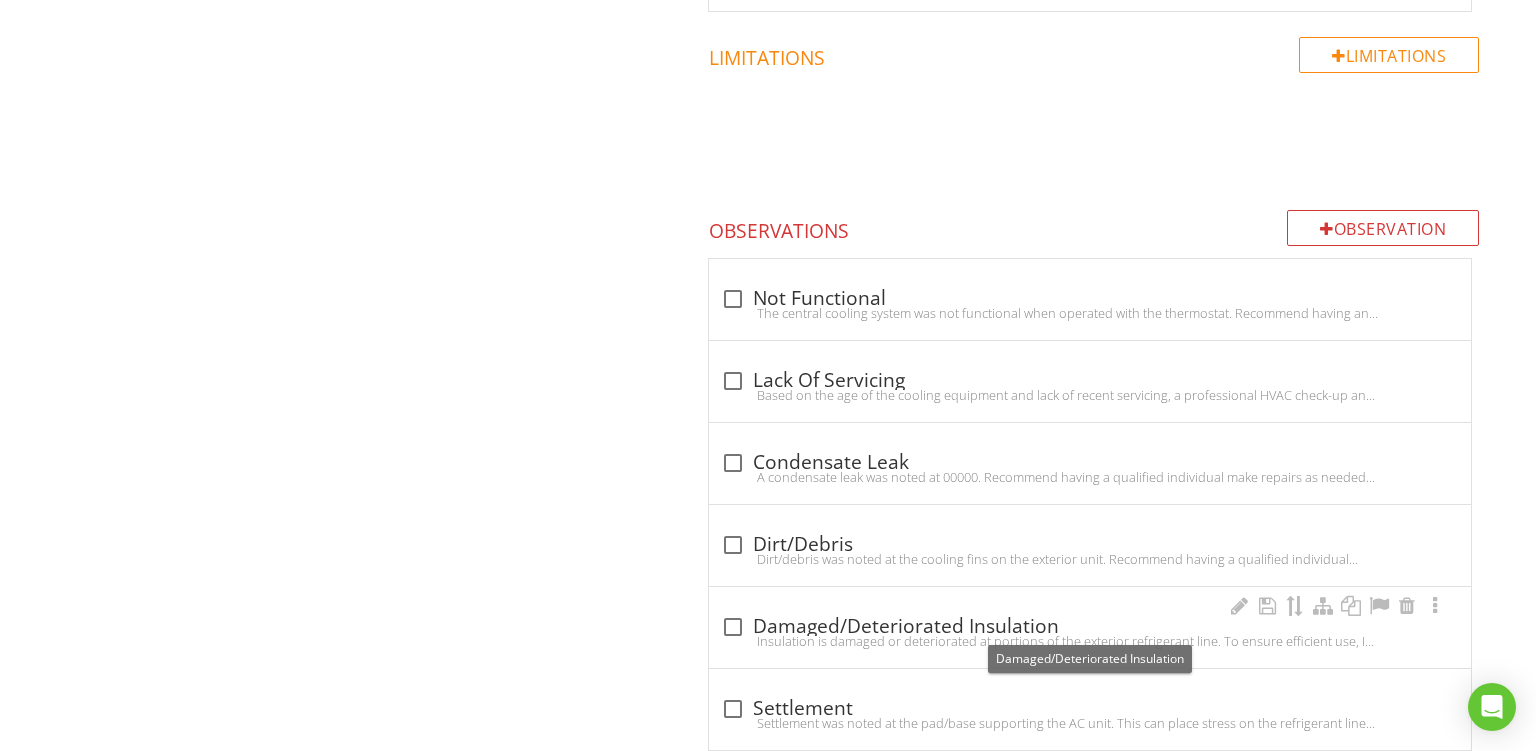 click on "check_box_outline_blank
Damaged/Deteriorated Insulation" at bounding box center [1090, 627] 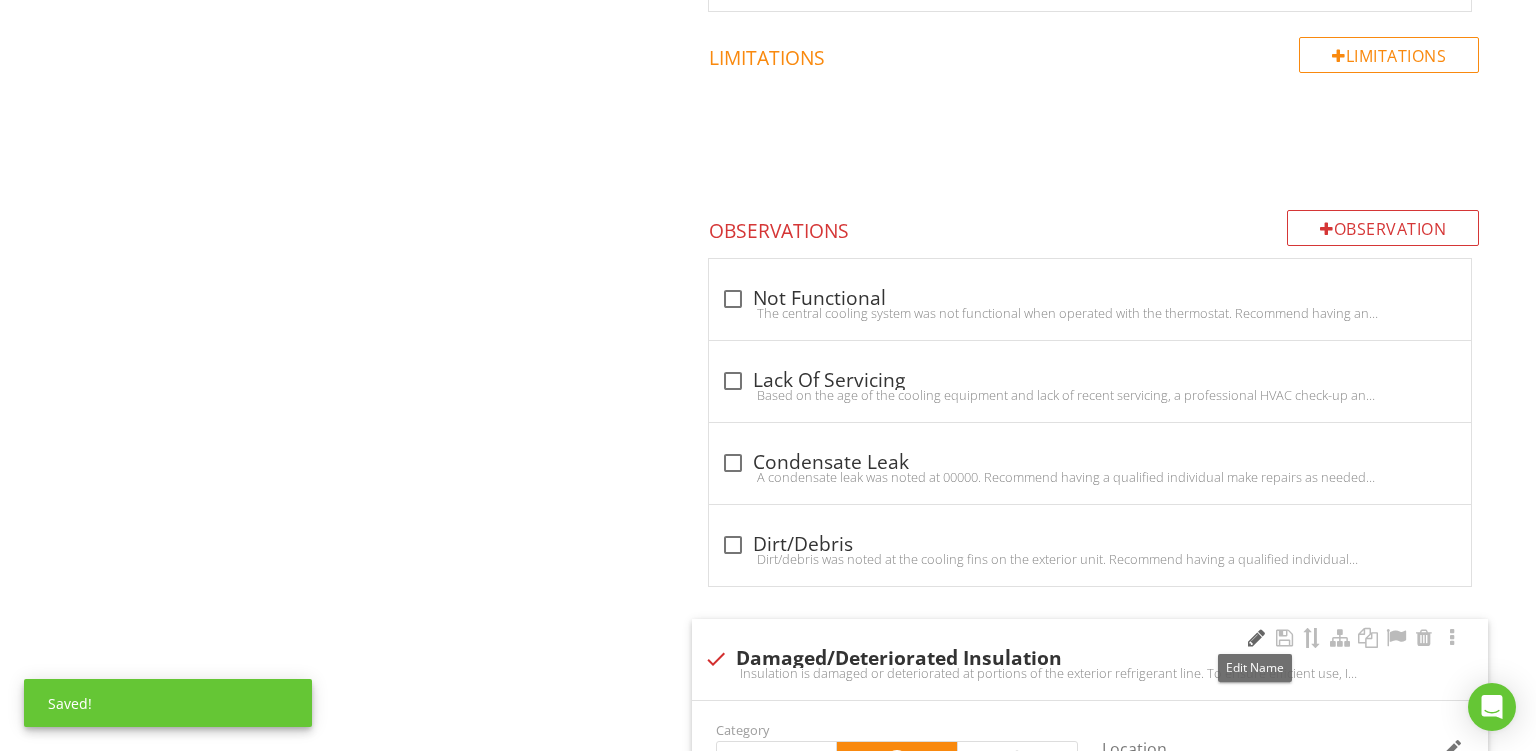 click at bounding box center (1256, 638) 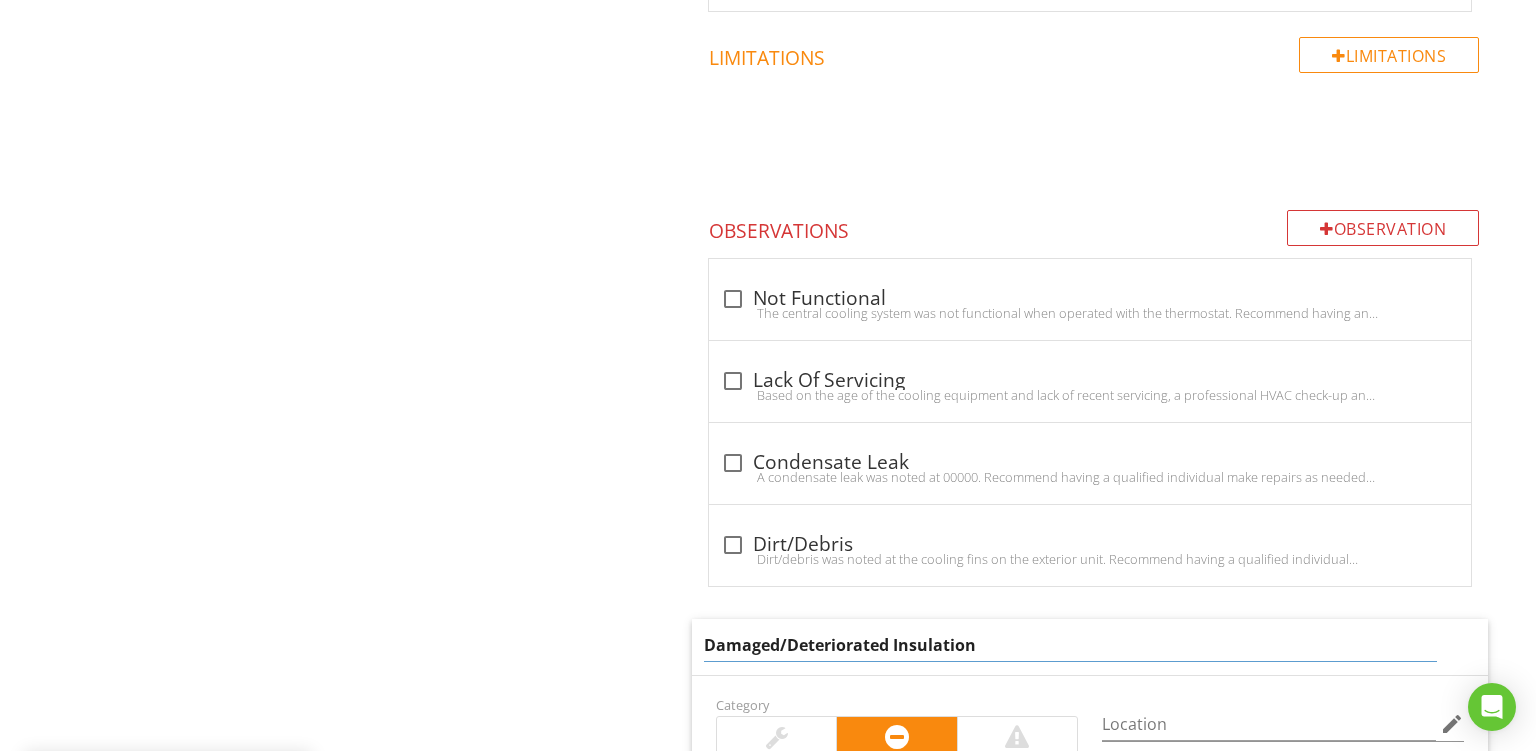 click on "Damaged/Deteriorated Insulation" at bounding box center (1070, 645) 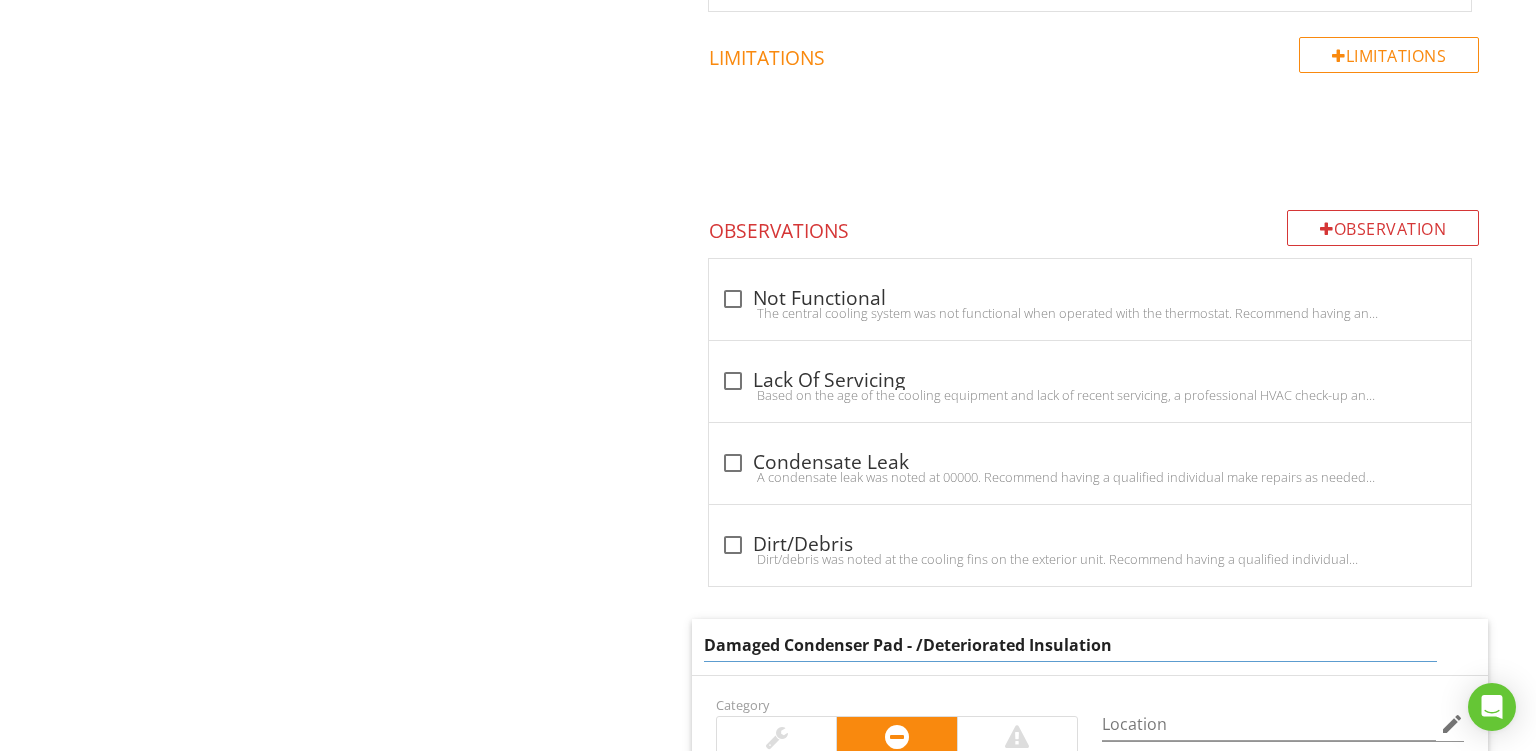 type on "Damaged Condenser Pad - Deteriorated Insulation" 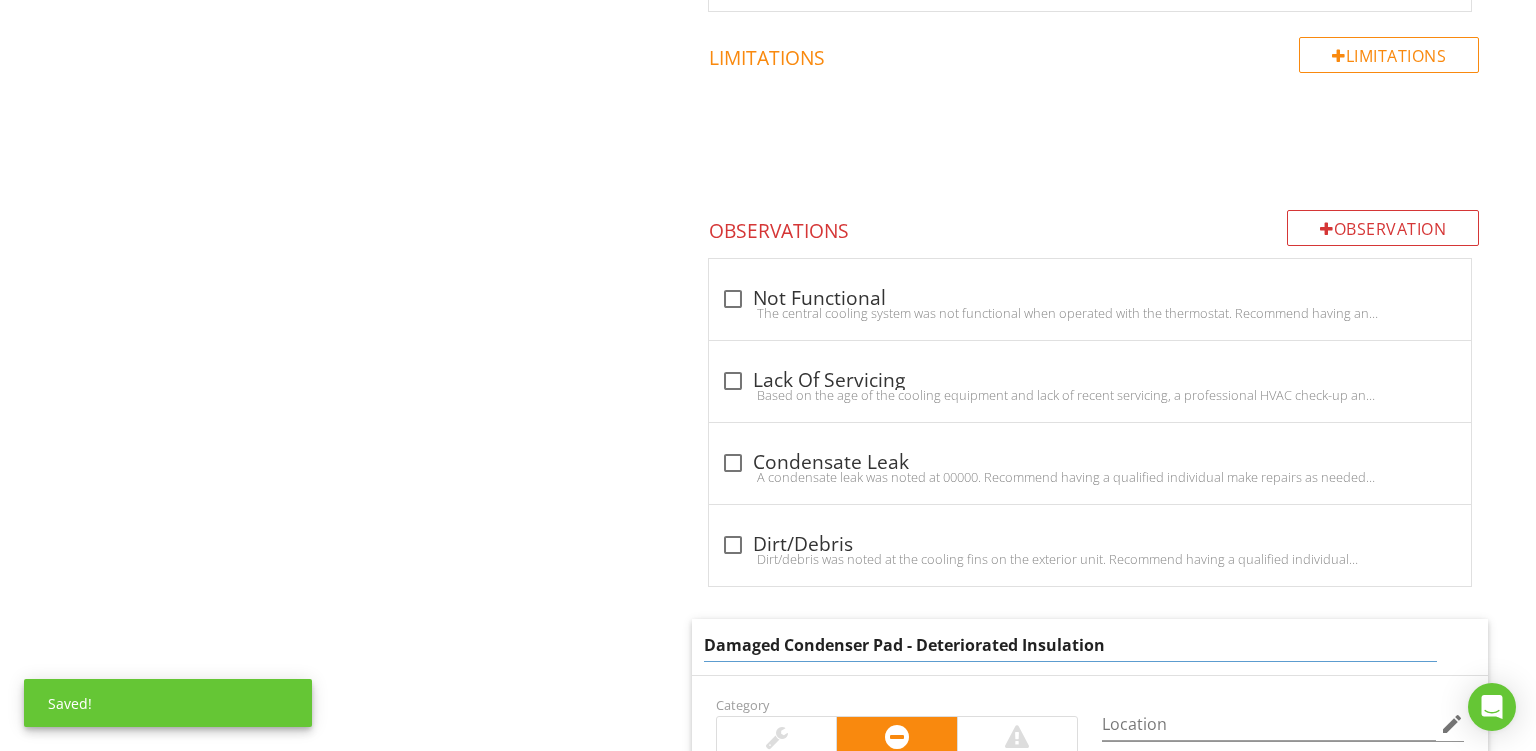 click on "Damaged Condenser Pad - Deteriorated Insulation" at bounding box center (1090, 647) 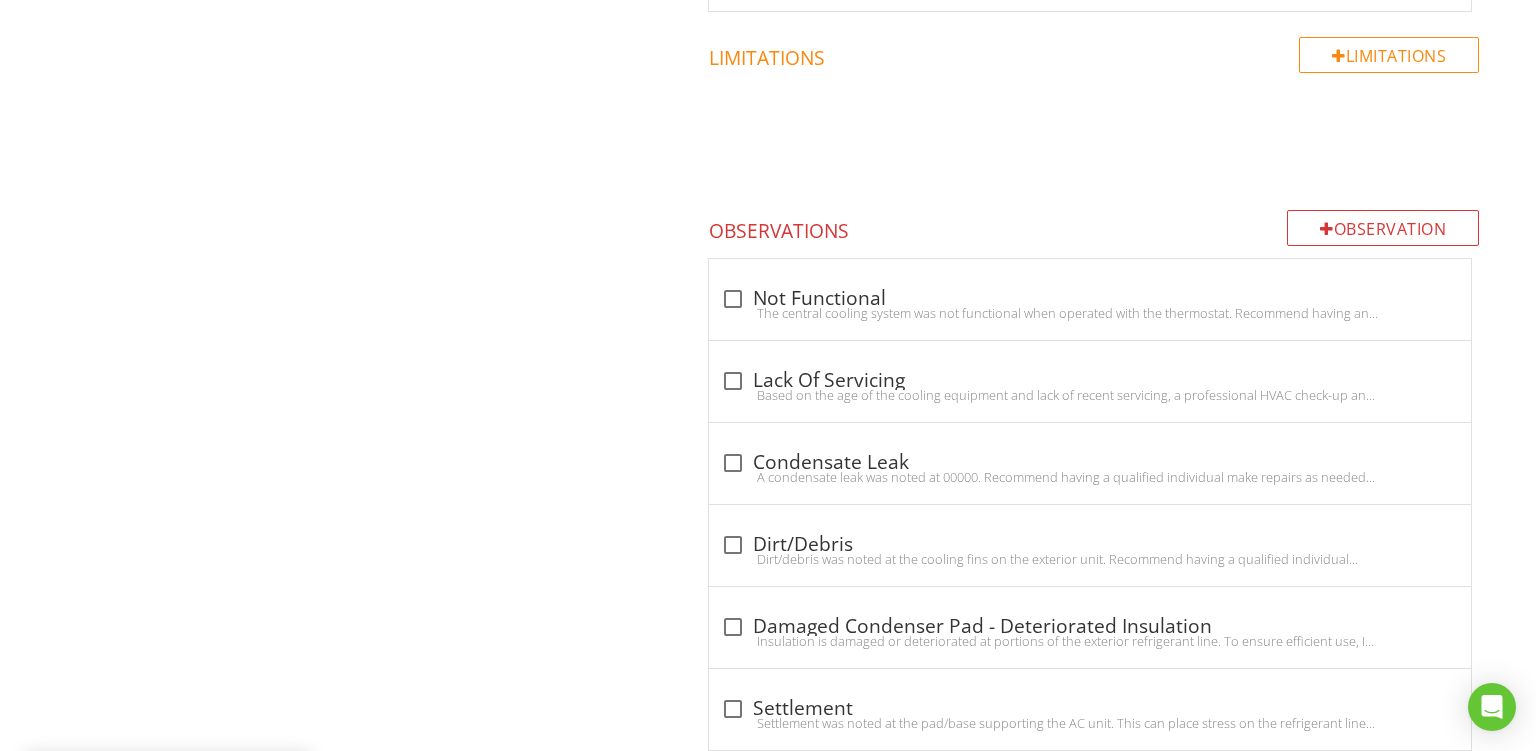scroll, scrollTop: 2161, scrollLeft: 0, axis: vertical 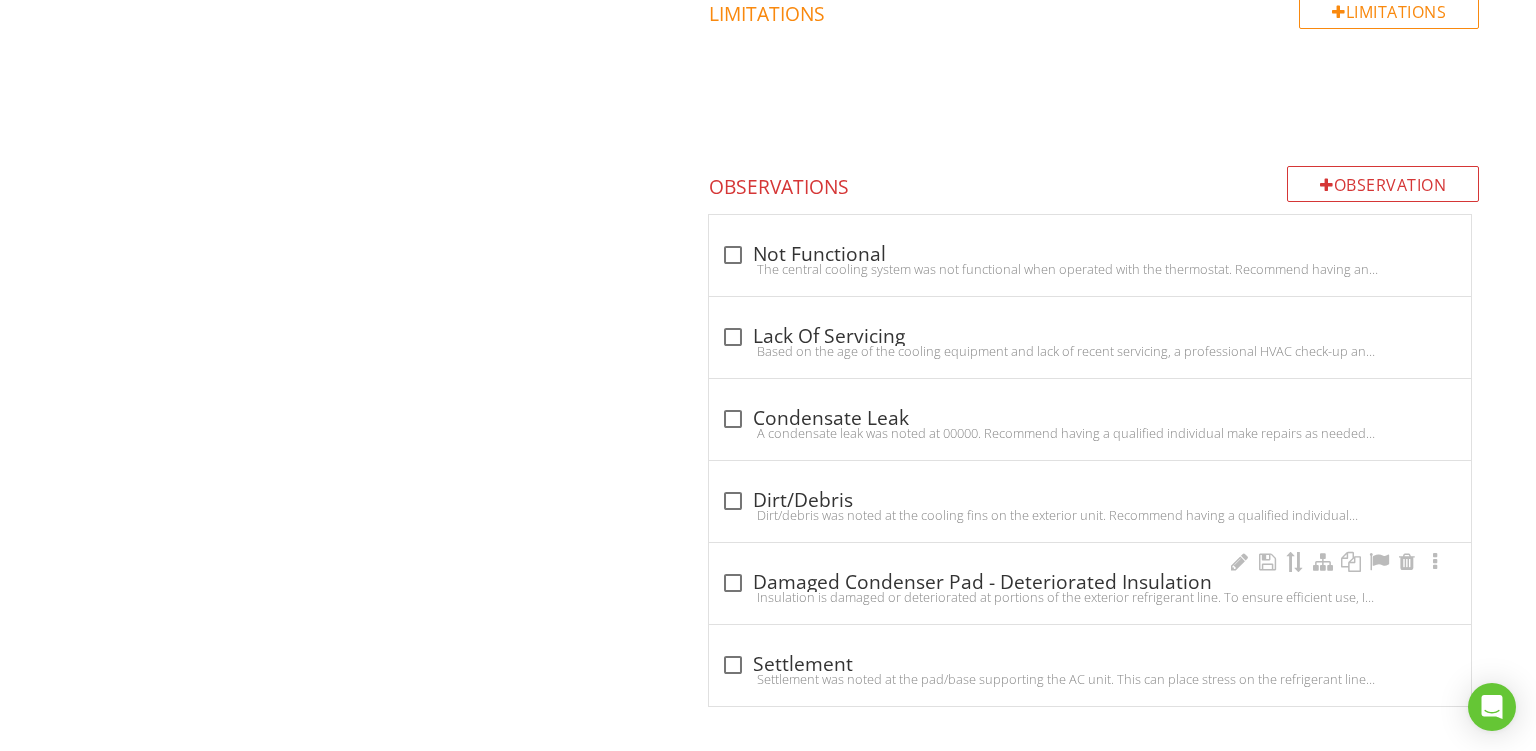 click on "check_box_outline_blank
Damaged Condenser Pad - Deteriorated Insulation" at bounding box center [1090, 583] 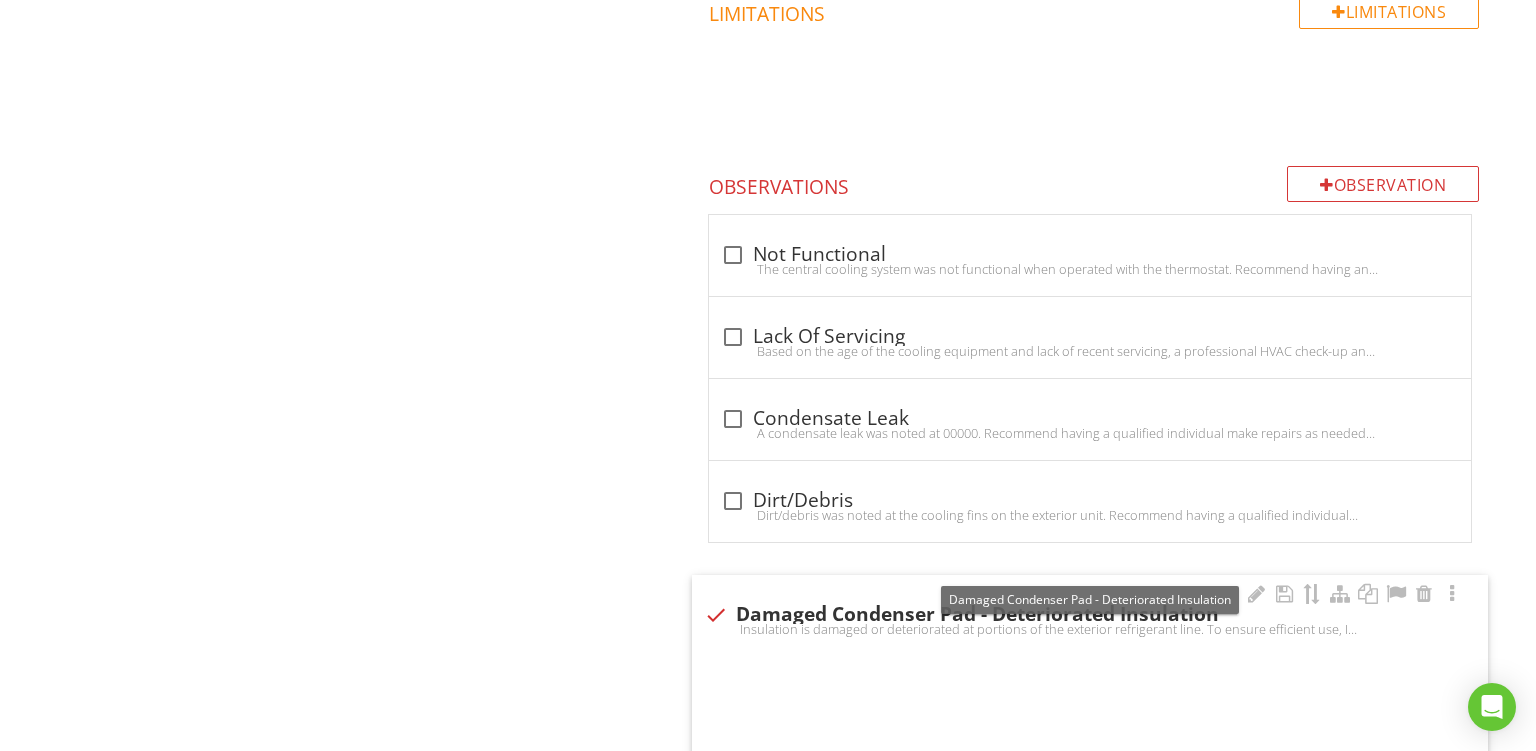 checkbox on "true" 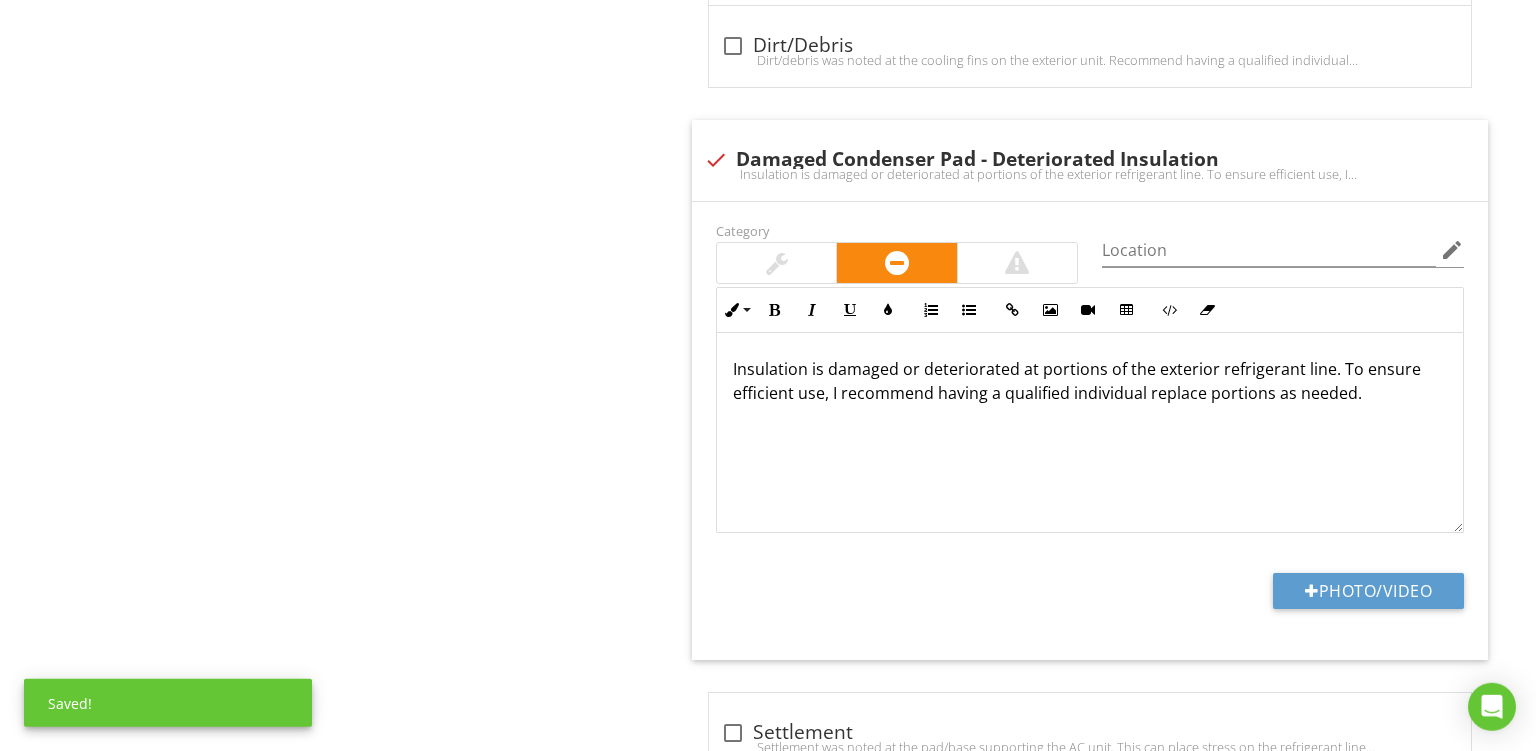 scroll, scrollTop: 2646, scrollLeft: 0, axis: vertical 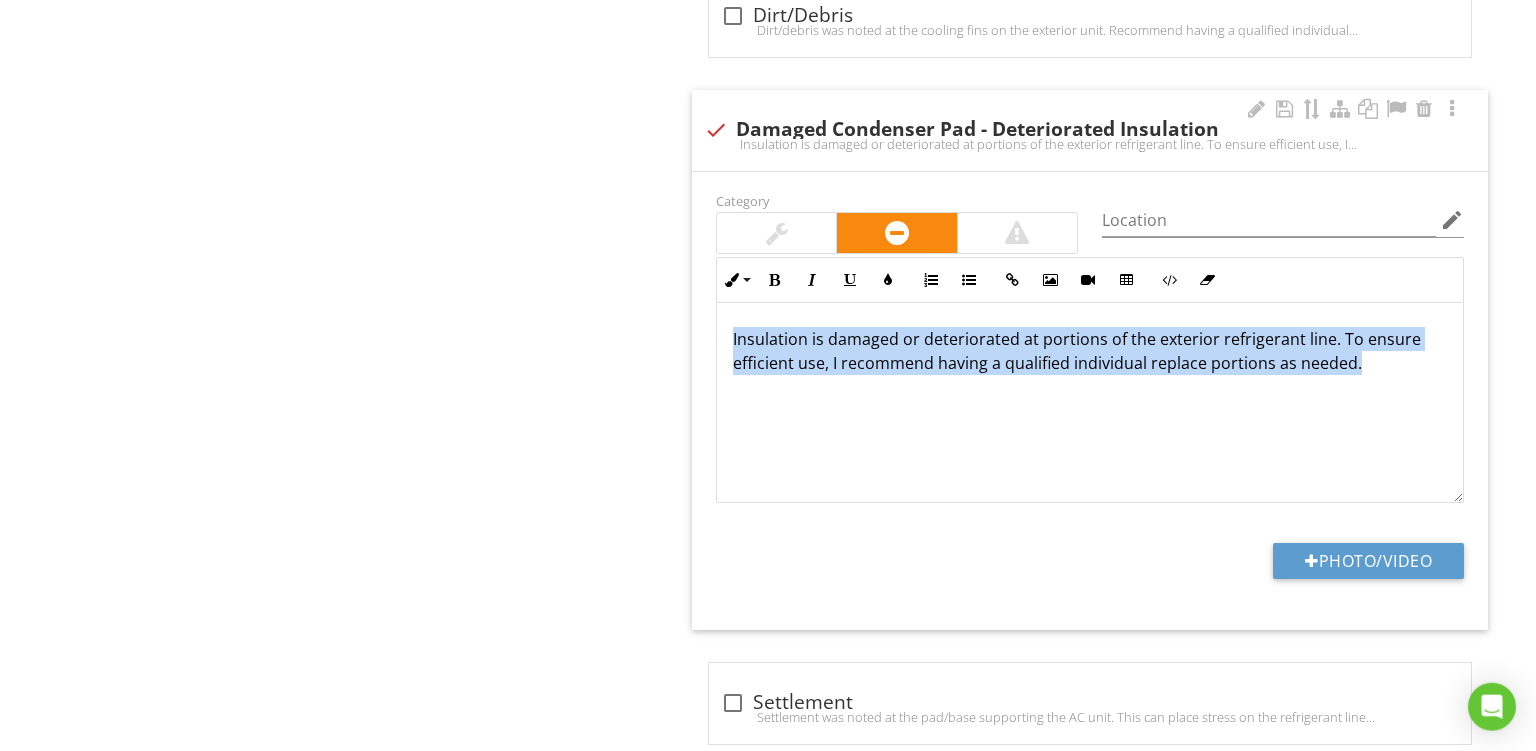 drag, startPoint x: 1370, startPoint y: 376, endPoint x: 434, endPoint y: 148, distance: 963.3691 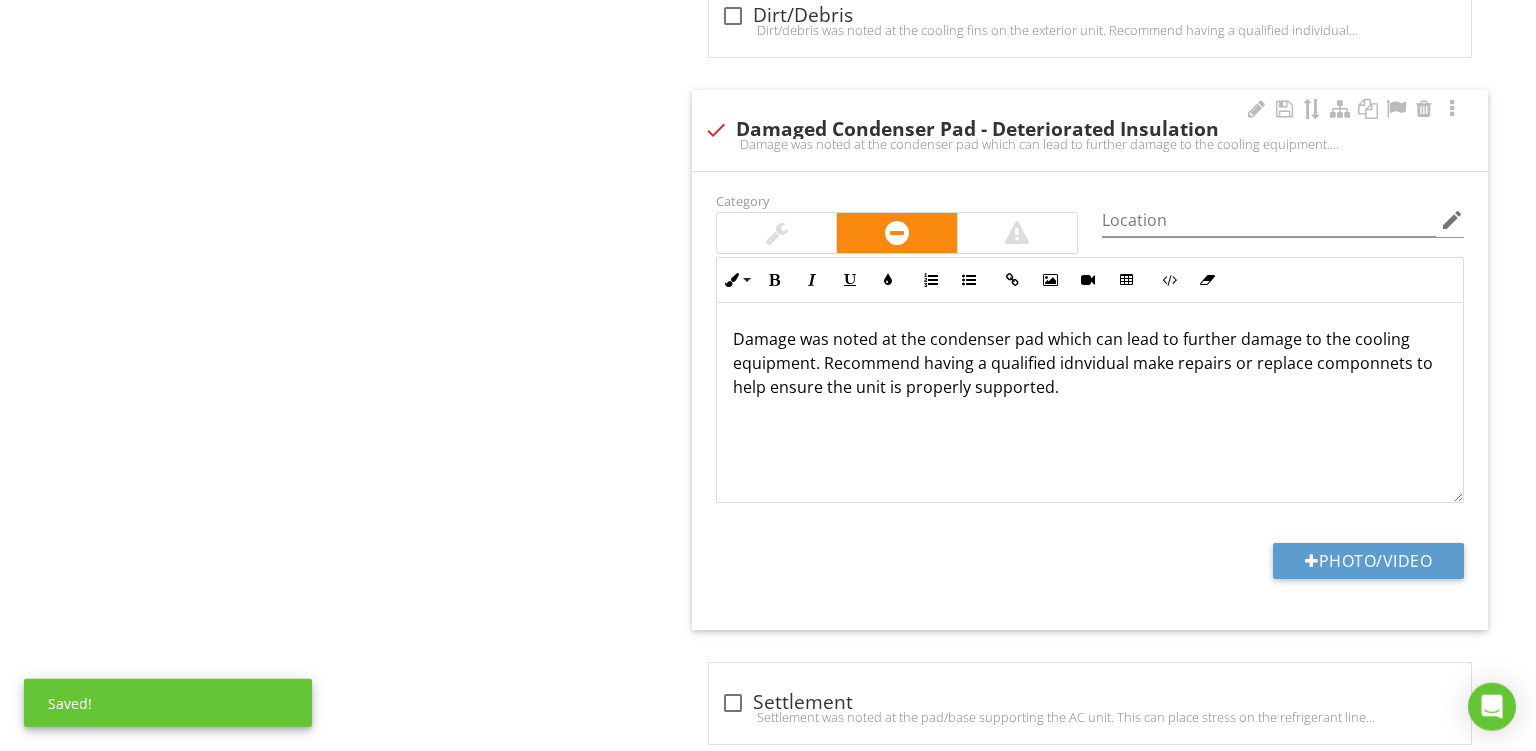 click on "Damage was noted at the condenser pad which can lead to further damage to the cooling equipment. Recommend having a qualified idnvidual make repairs or replace componnets to help ensure the unit is properly supported." at bounding box center (1090, 363) 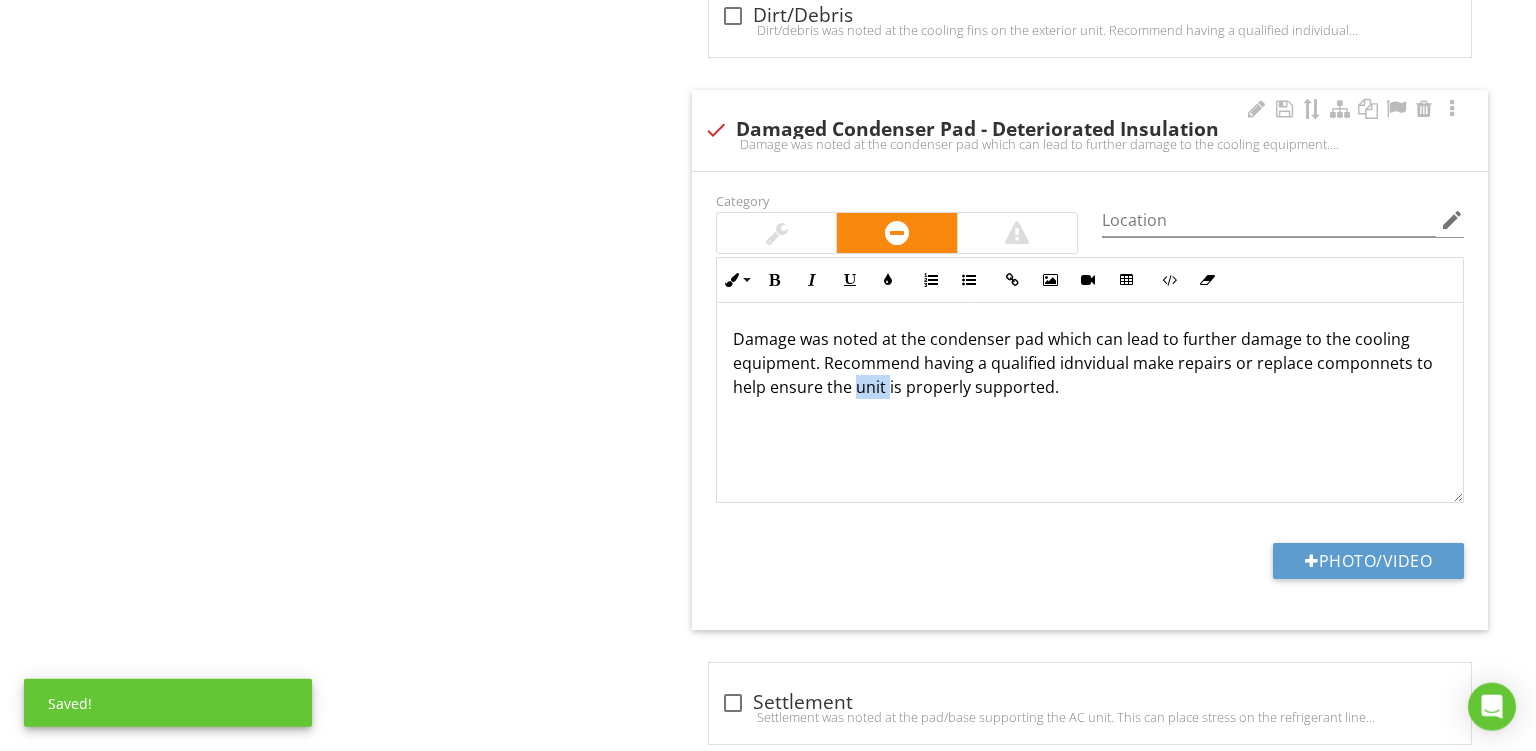 click on "Damage was noted at the condenser pad which can lead to further damage to the cooling equipment. Recommend having a qualified idnvidual make repairs or replace componnets to help ensure the unit is properly supported." at bounding box center [1090, 363] 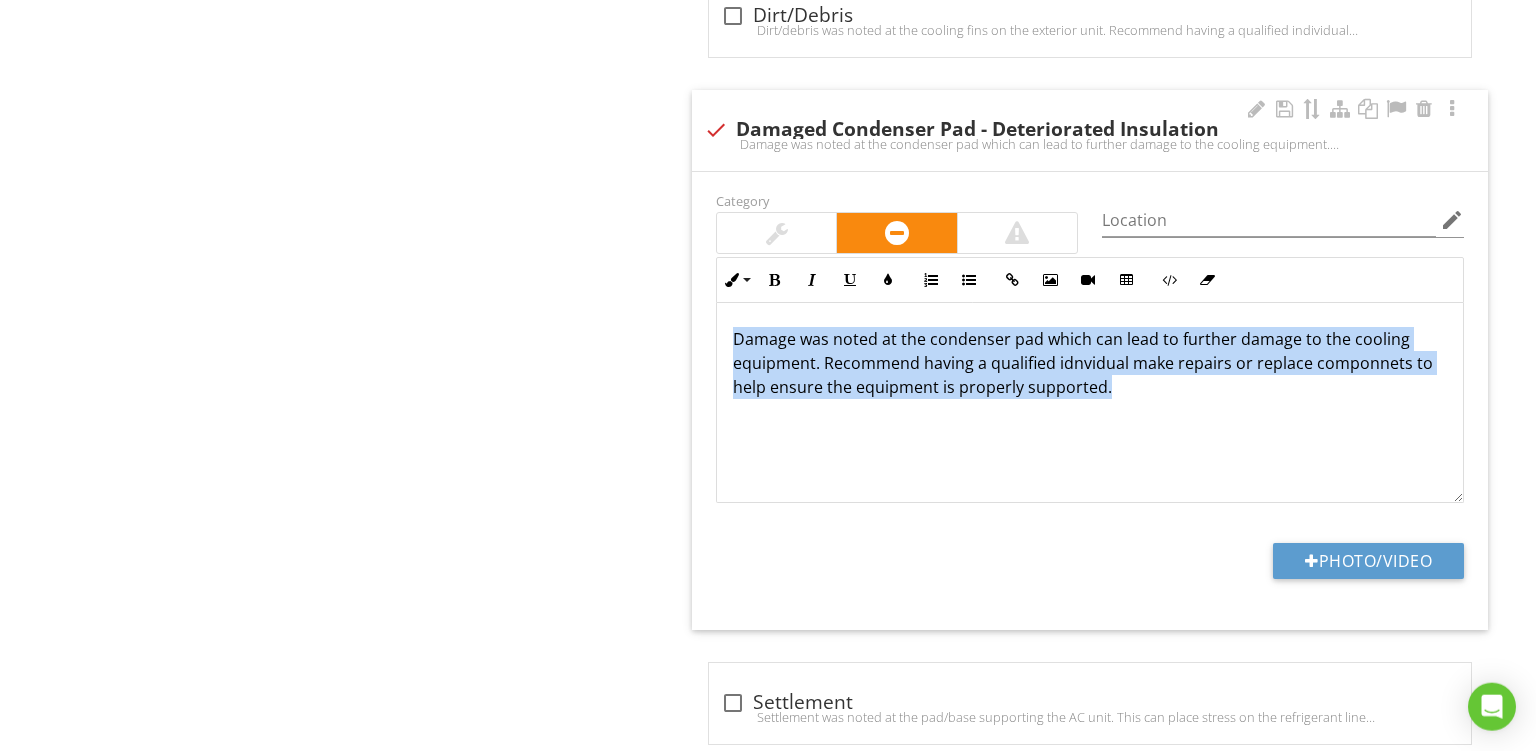 drag, startPoint x: 1144, startPoint y: 405, endPoint x: 195, endPoint y: 168, distance: 978.1462 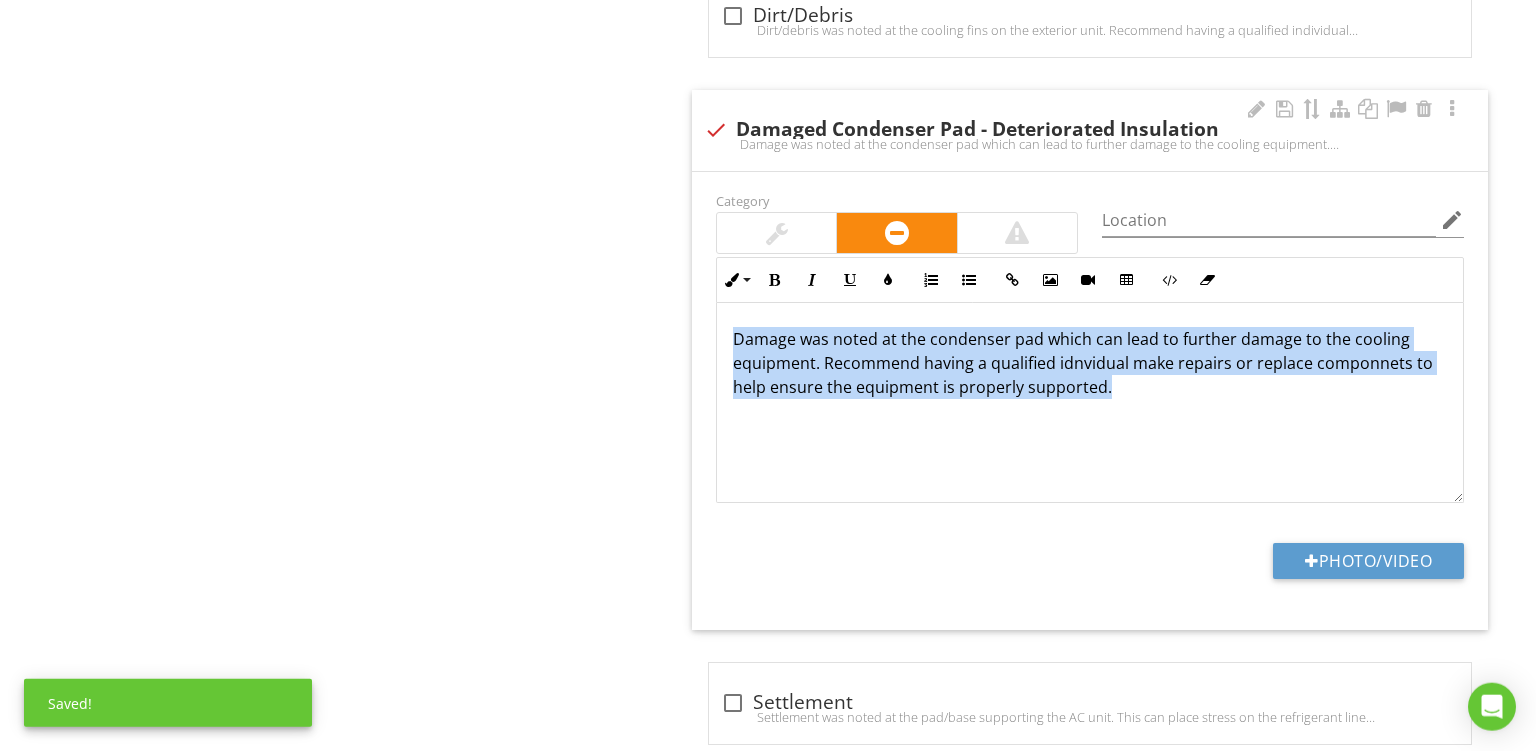 copy on "Damage was noted at the condenser pad which can lead to further damage to the cooling equipment. Recommend having a qualified idnvidual make repairs or replace componnets to help ensure the equipment is properly supported." 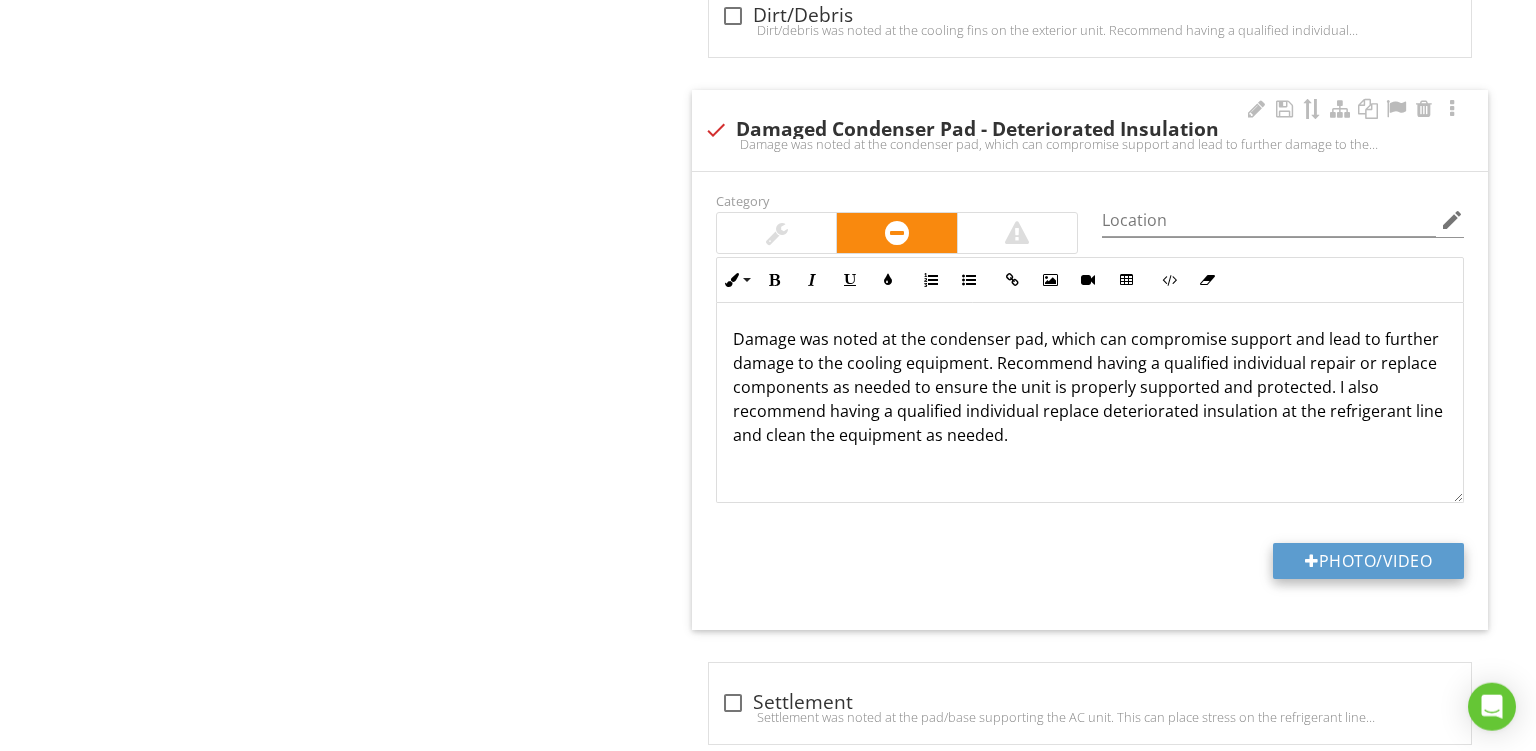 click on "Photo/Video" at bounding box center [1368, 561] 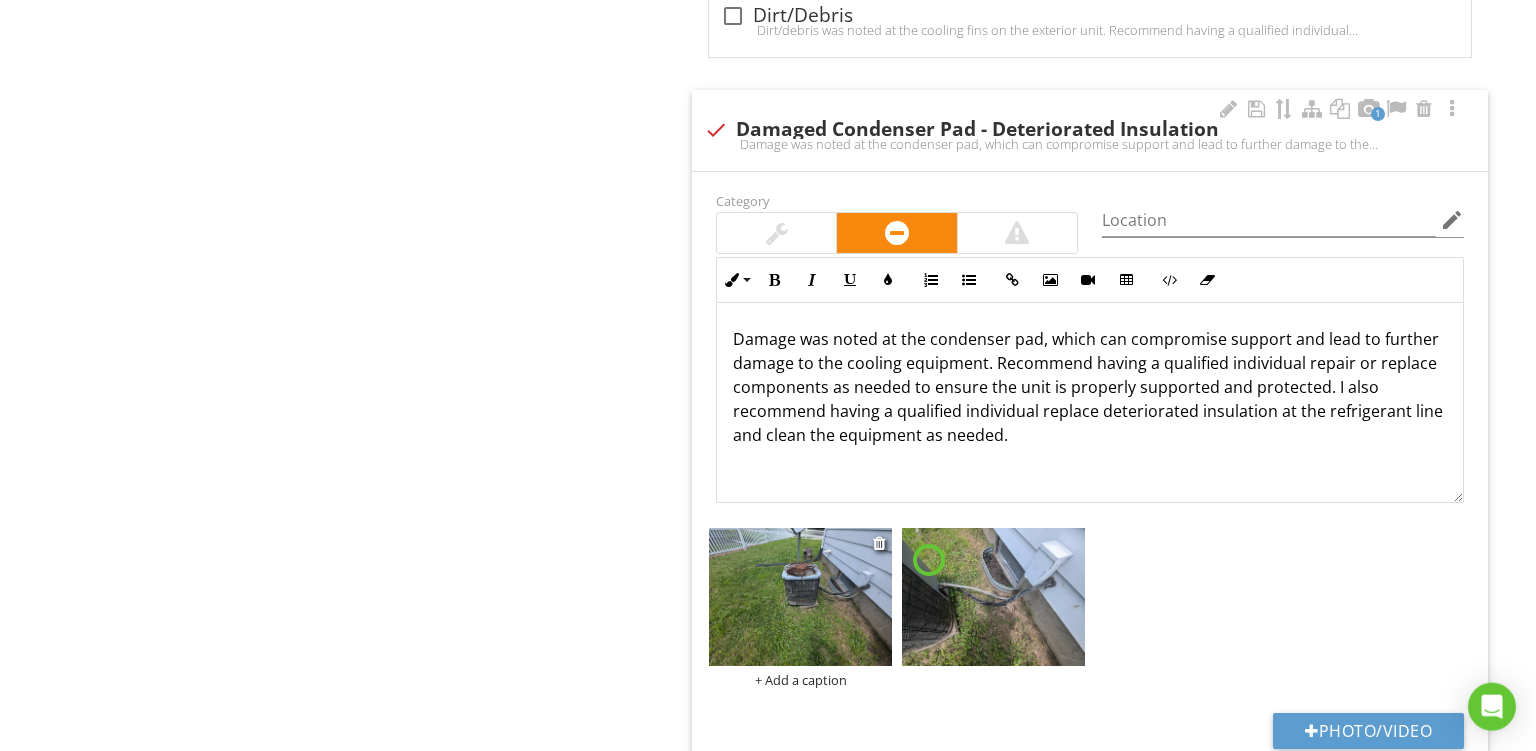 click on "+ Add a caption" at bounding box center (800, 680) 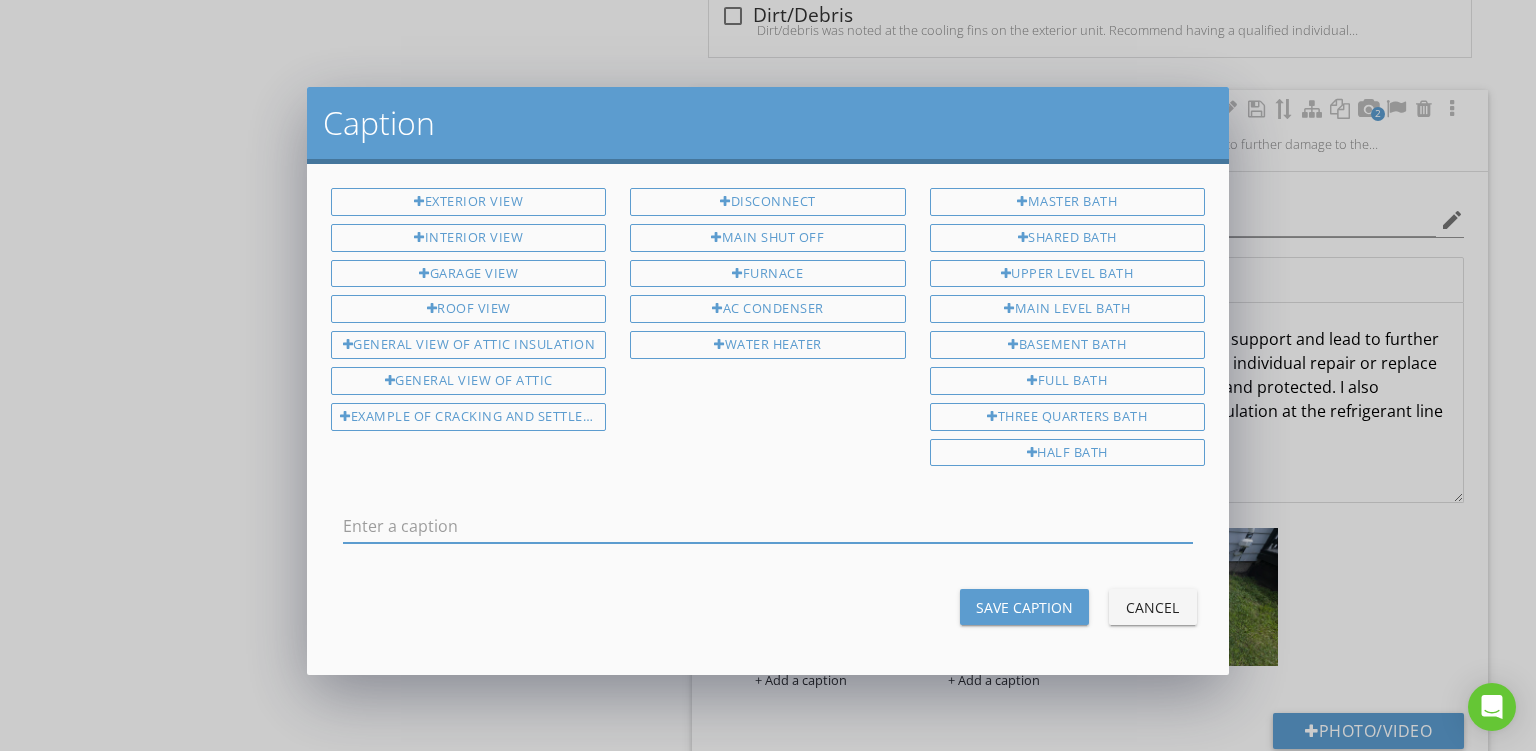 scroll, scrollTop: 0, scrollLeft: 0, axis: both 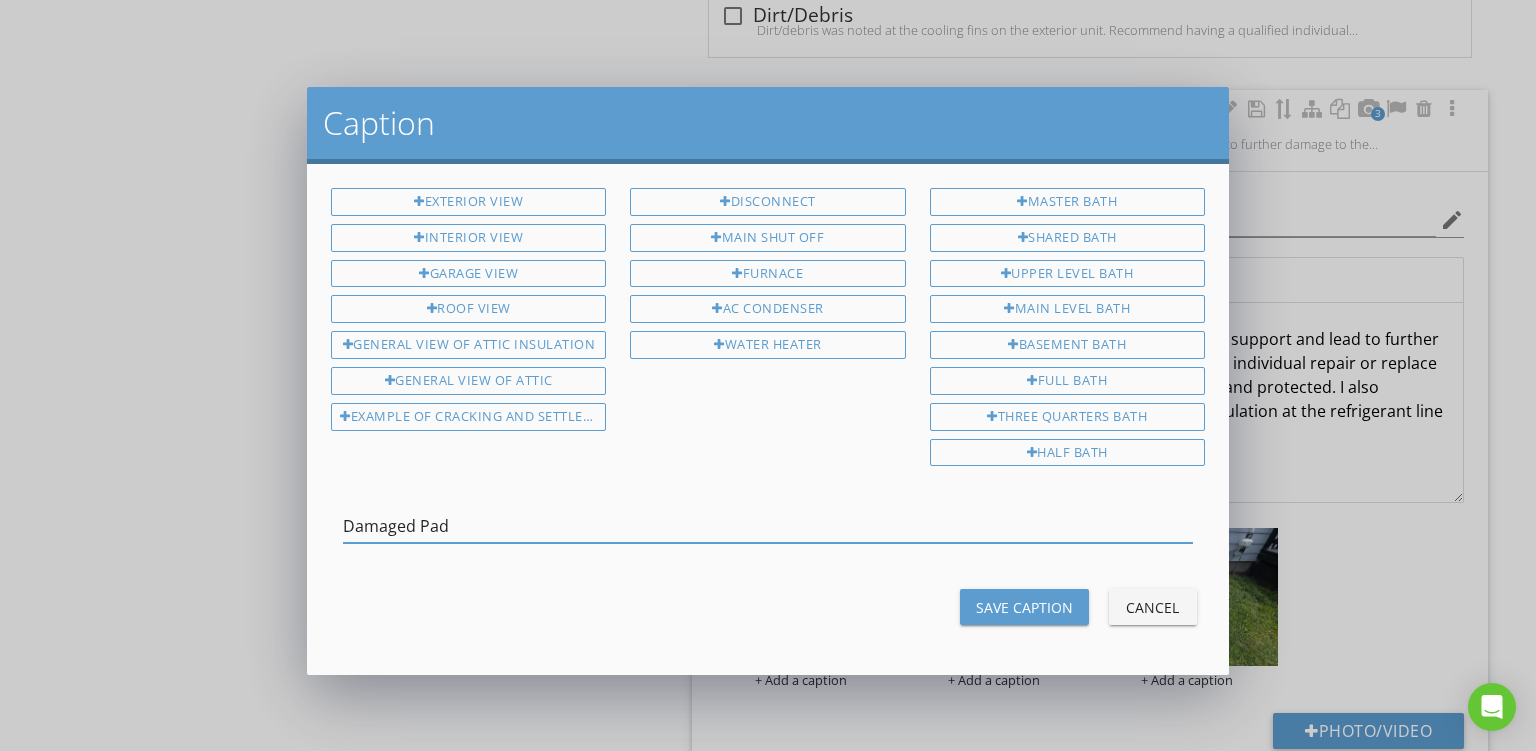 type on "Damaged Pad" 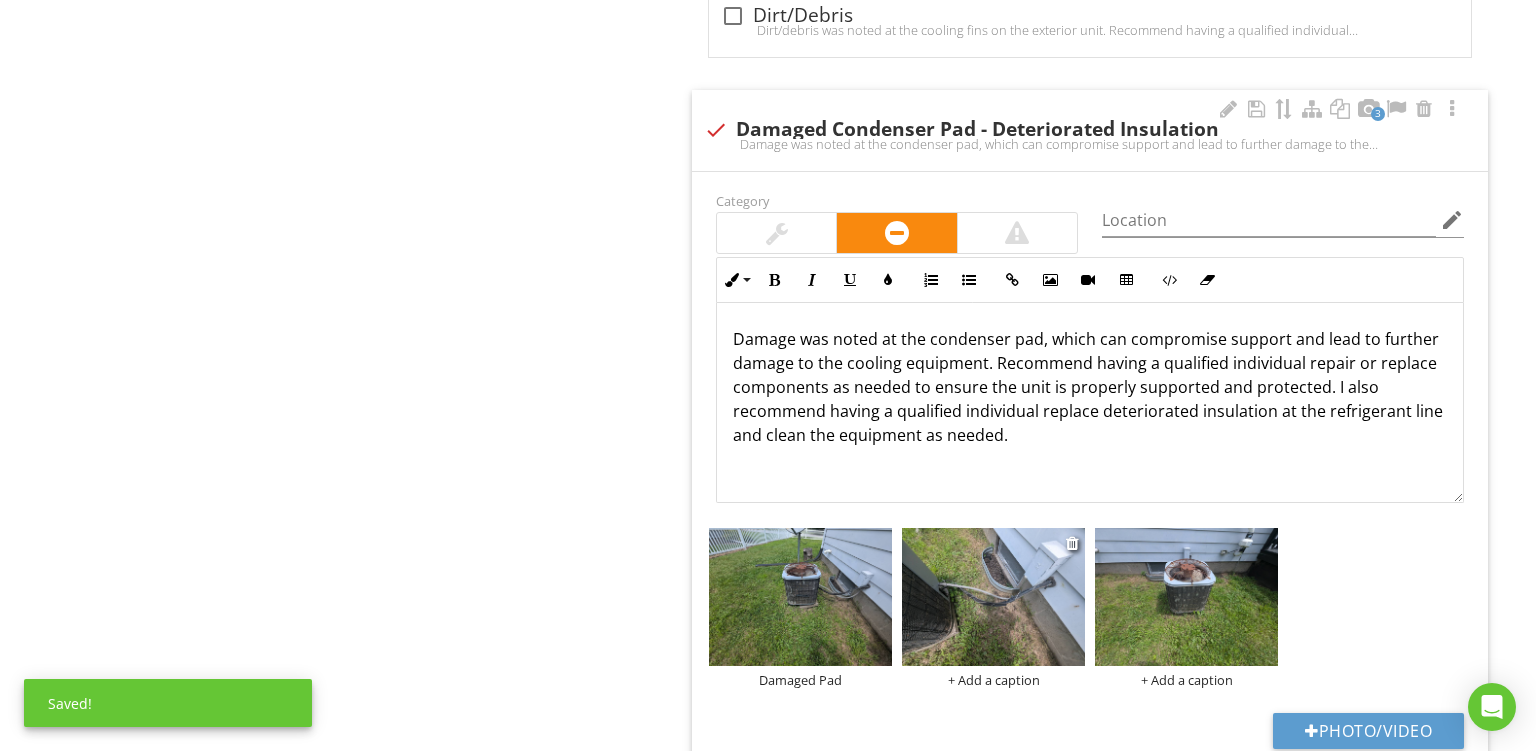 click on "+ Add a caption" at bounding box center (993, 680) 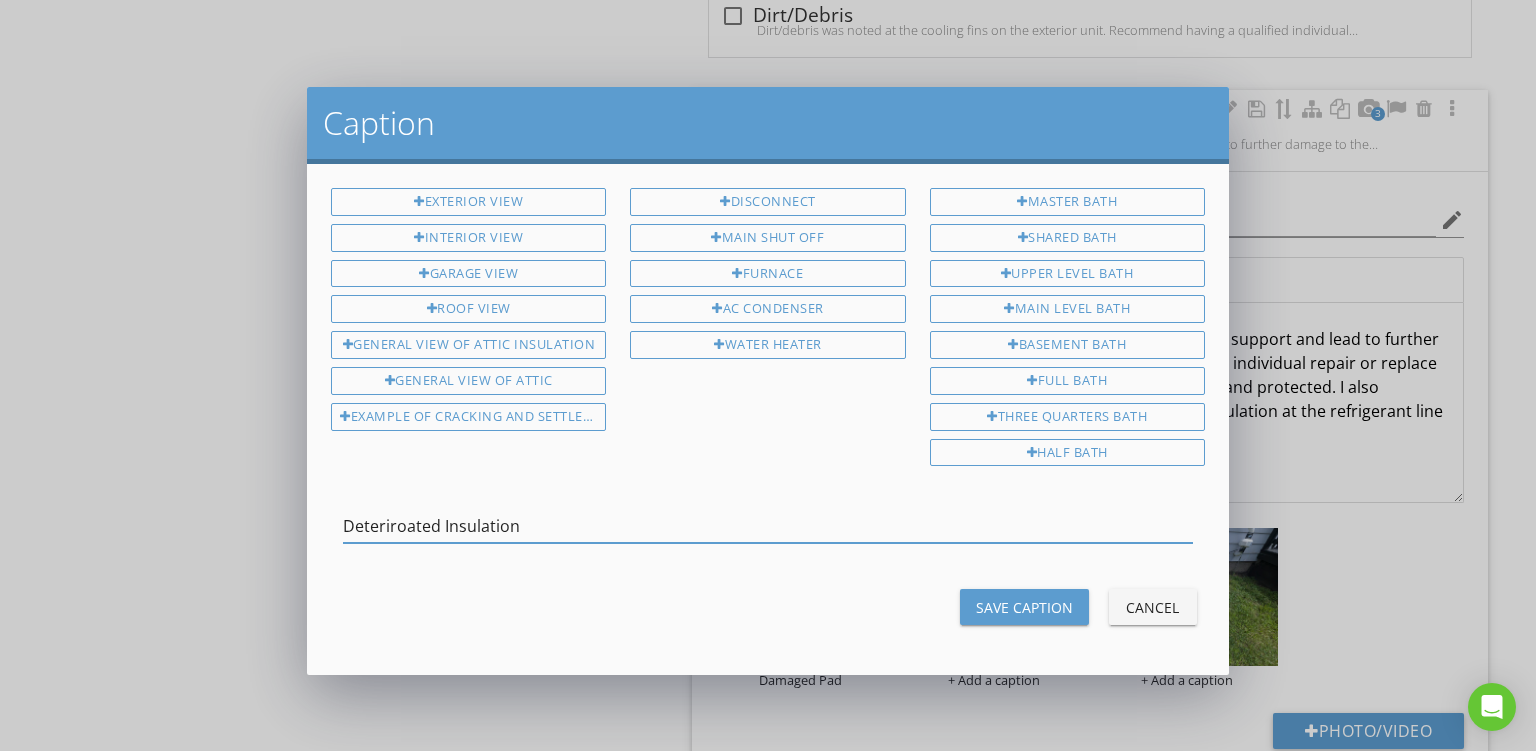 type on "Deteriroated Insulation" 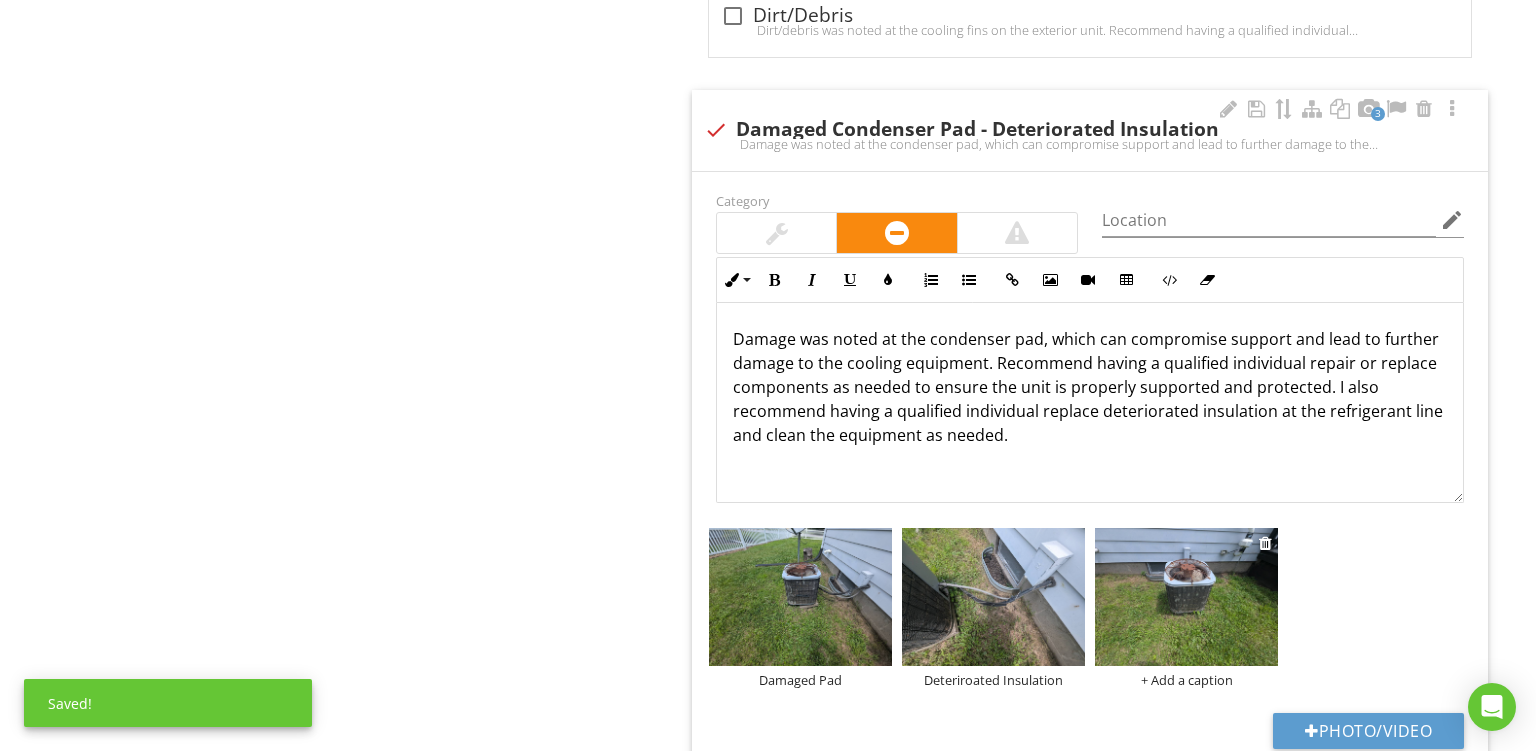 click on "+ Add a caption" at bounding box center (1186, 680) 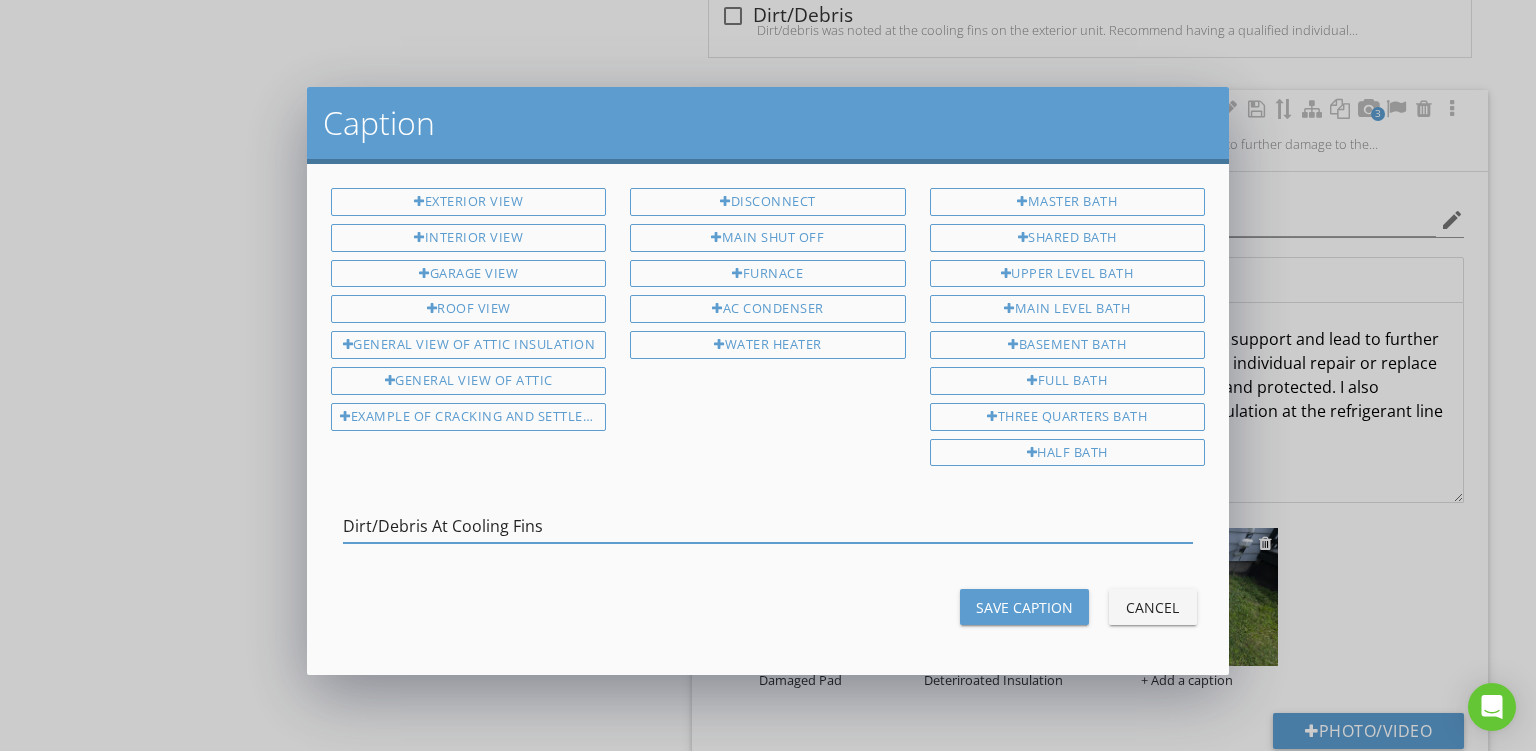 type on "Dirt/Debris At Cooling Fins" 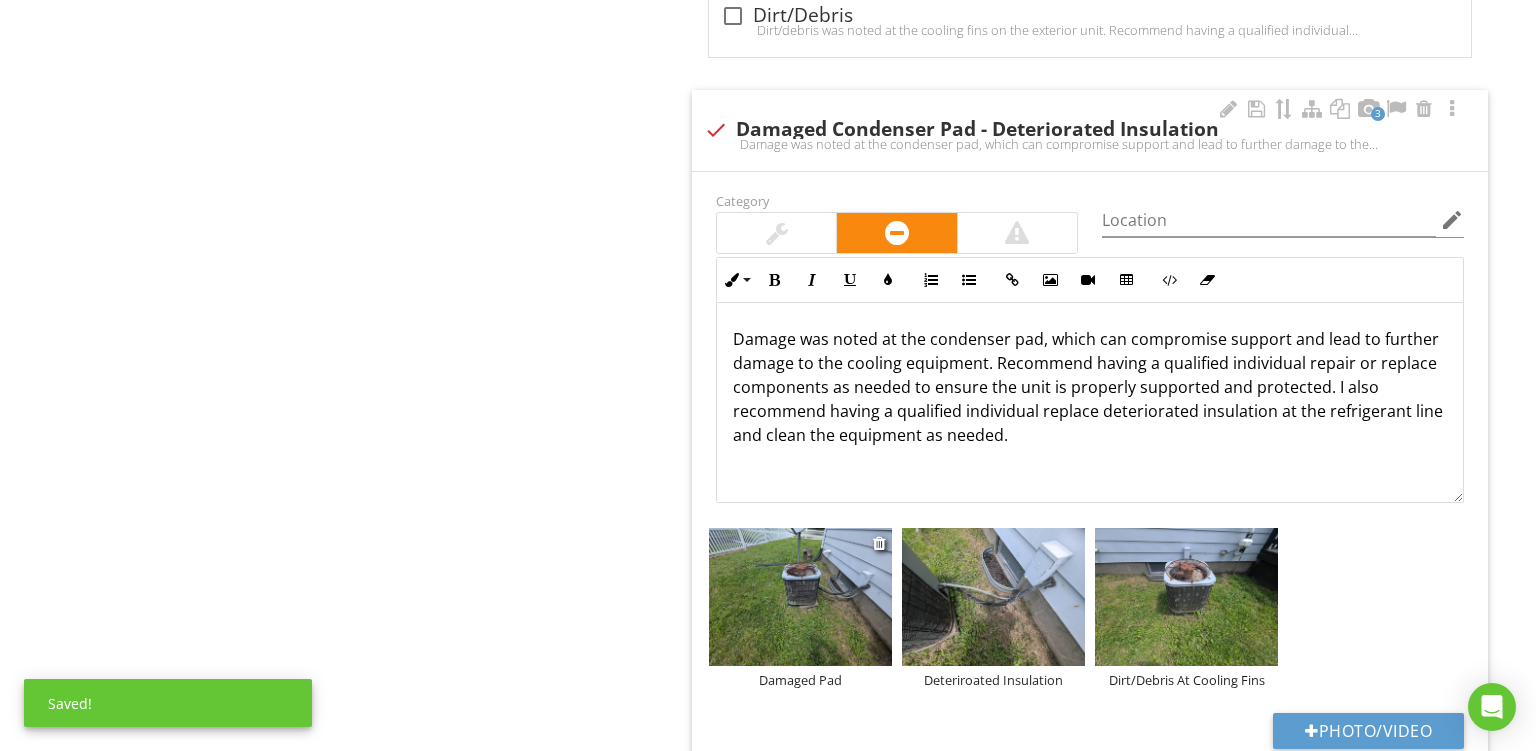 click at bounding box center [800, 597] 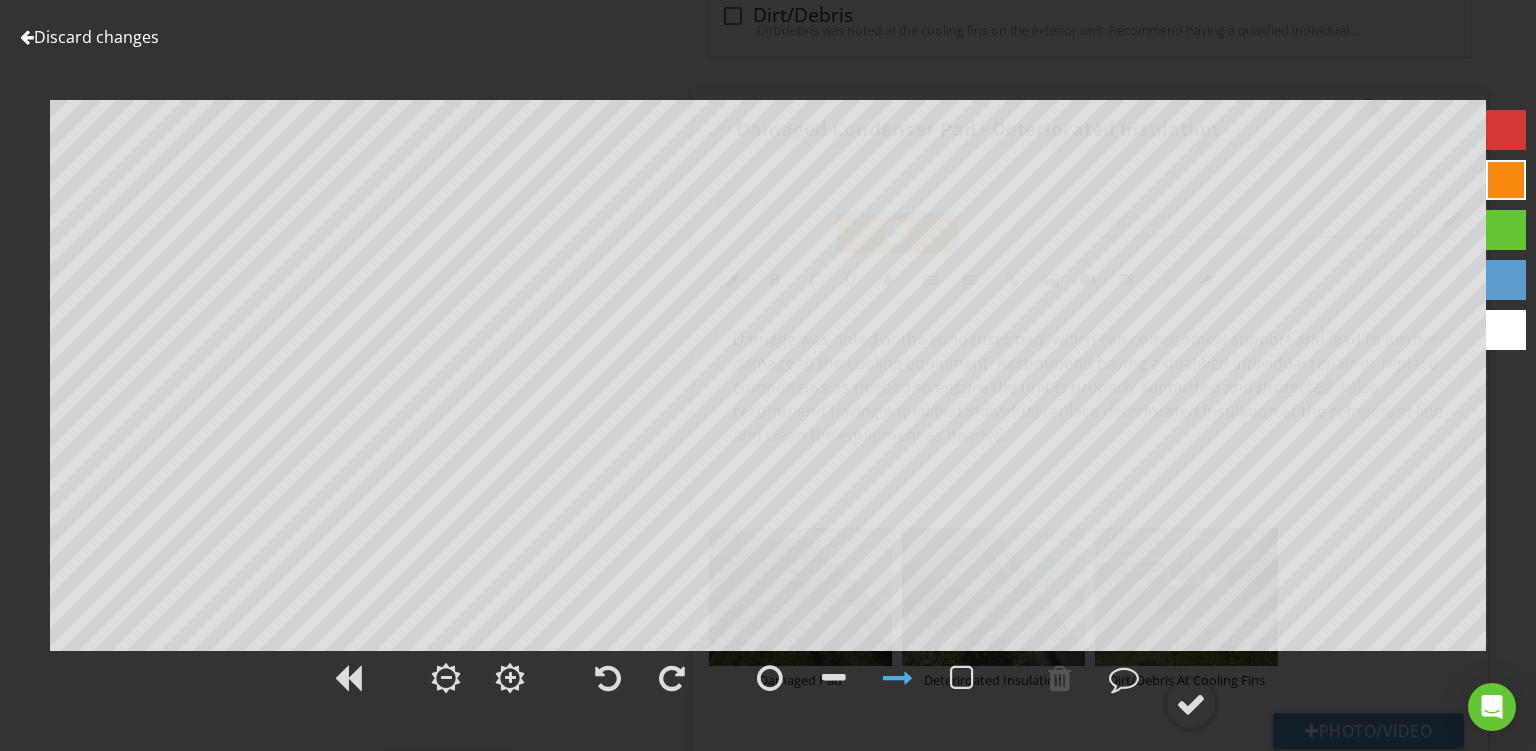 click at bounding box center (1506, 180) 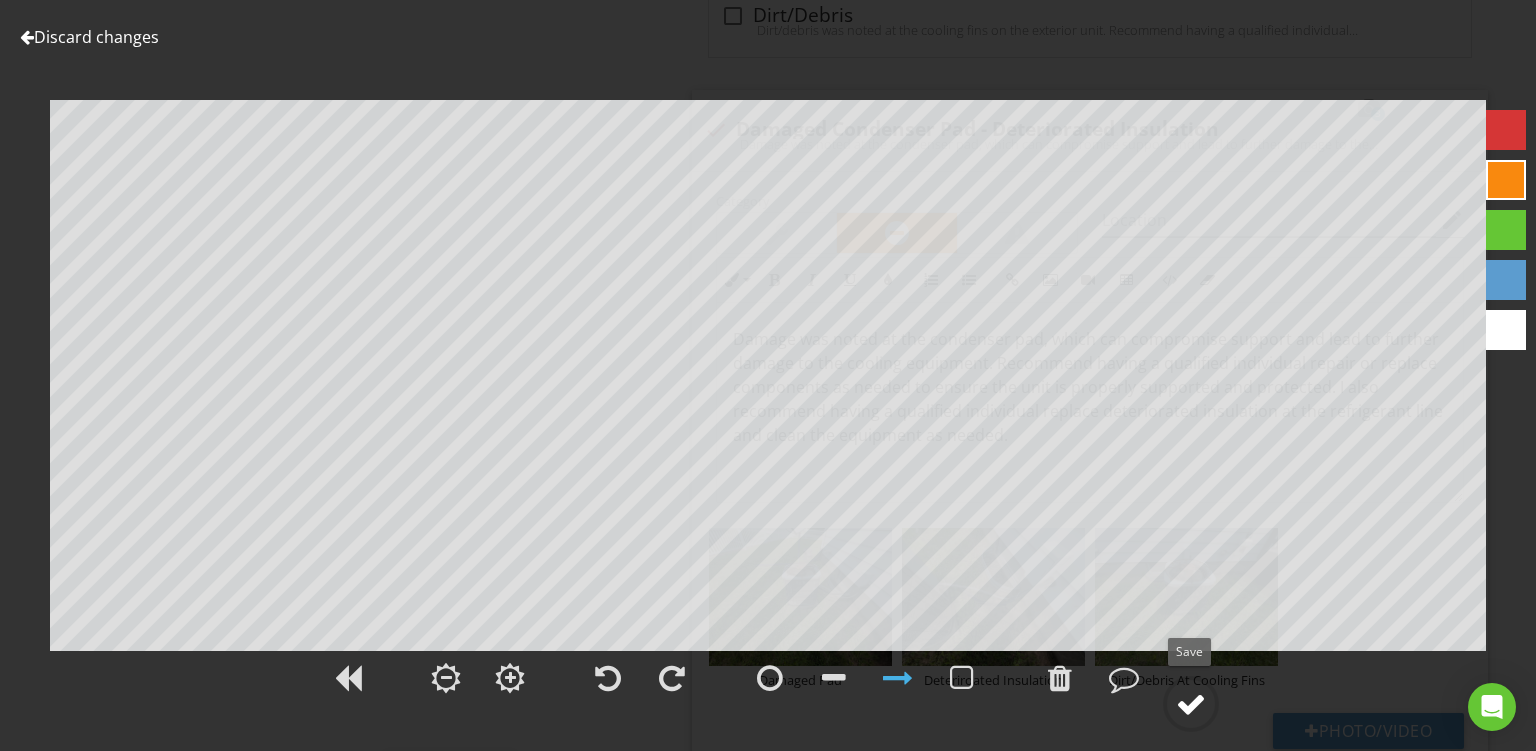 click at bounding box center (1191, 704) 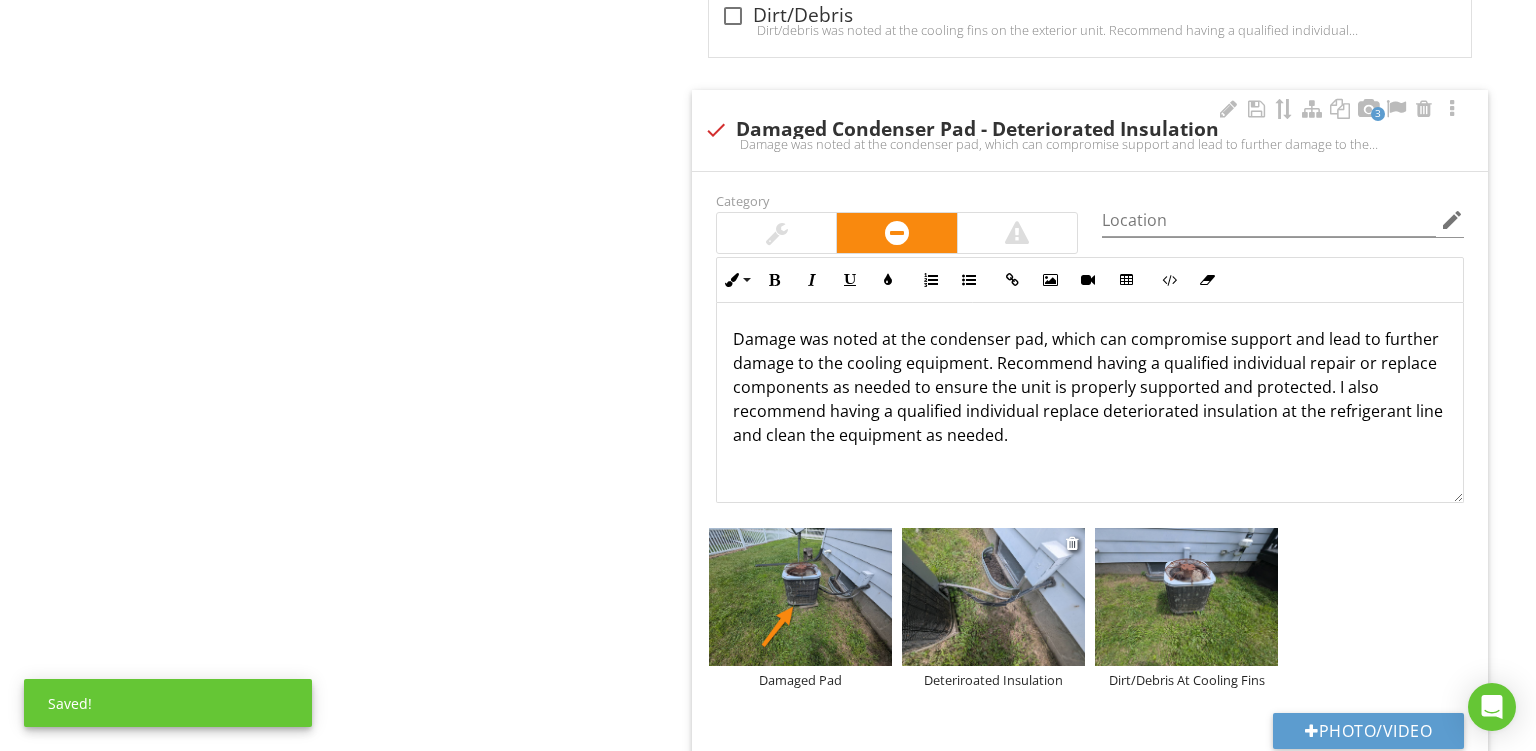 click at bounding box center (993, 597) 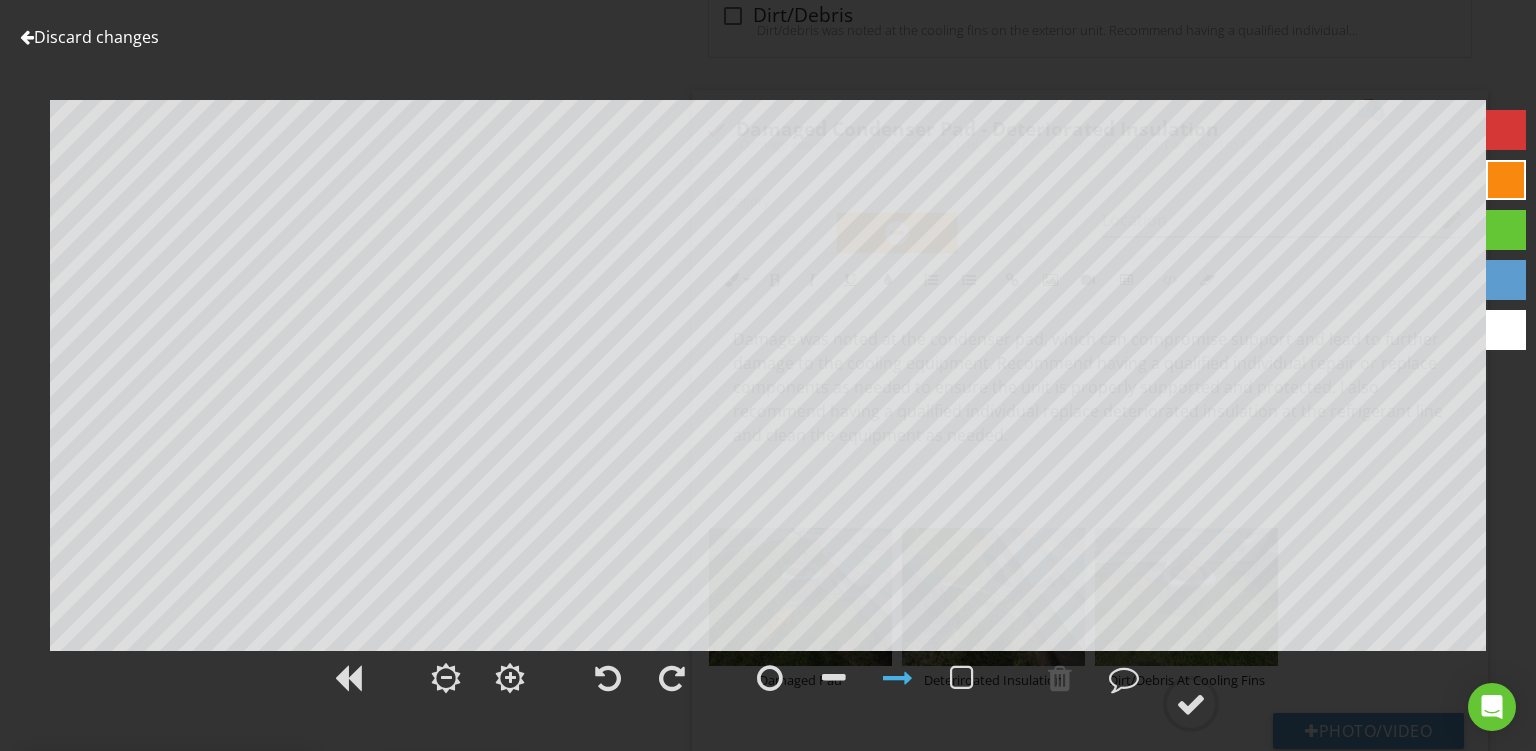 click at bounding box center (1506, 180) 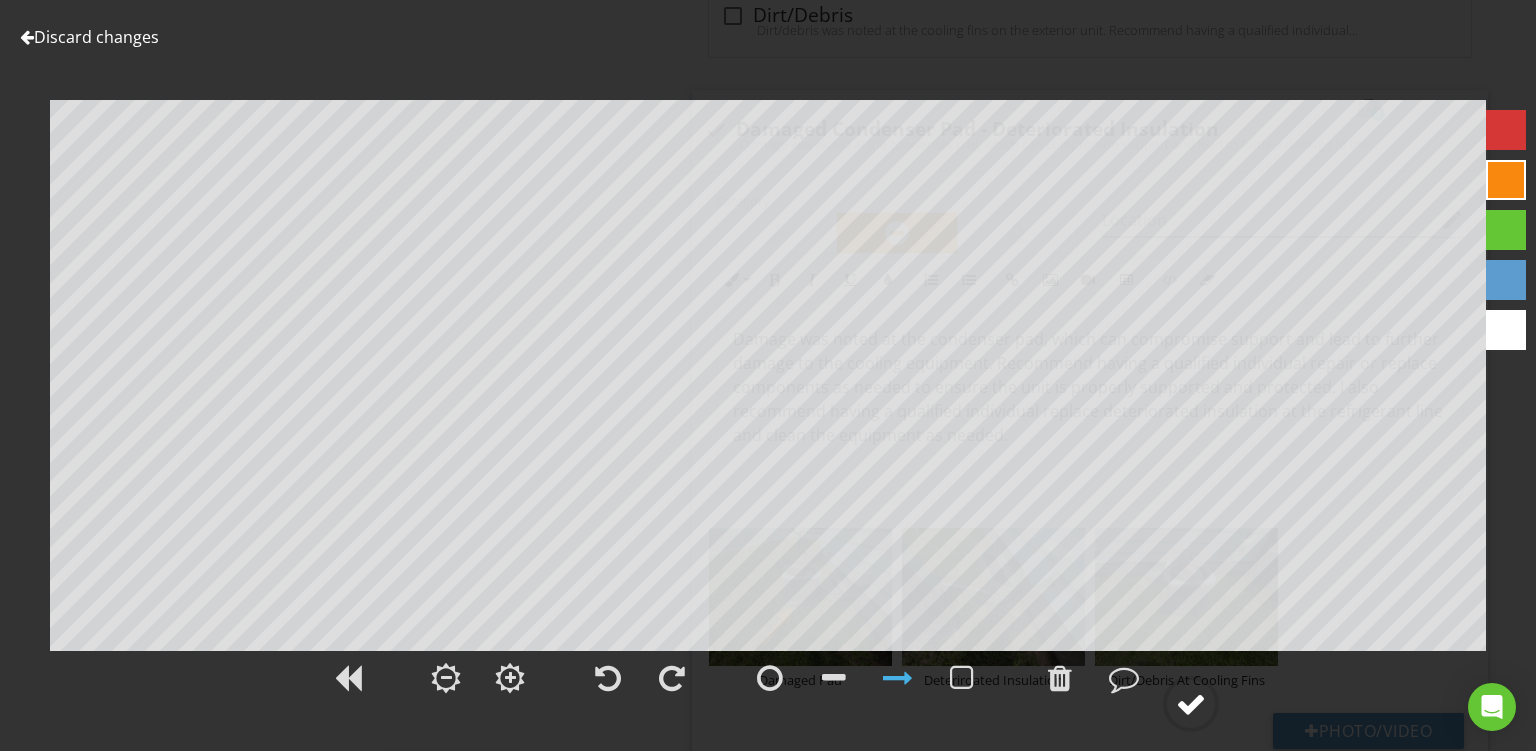click 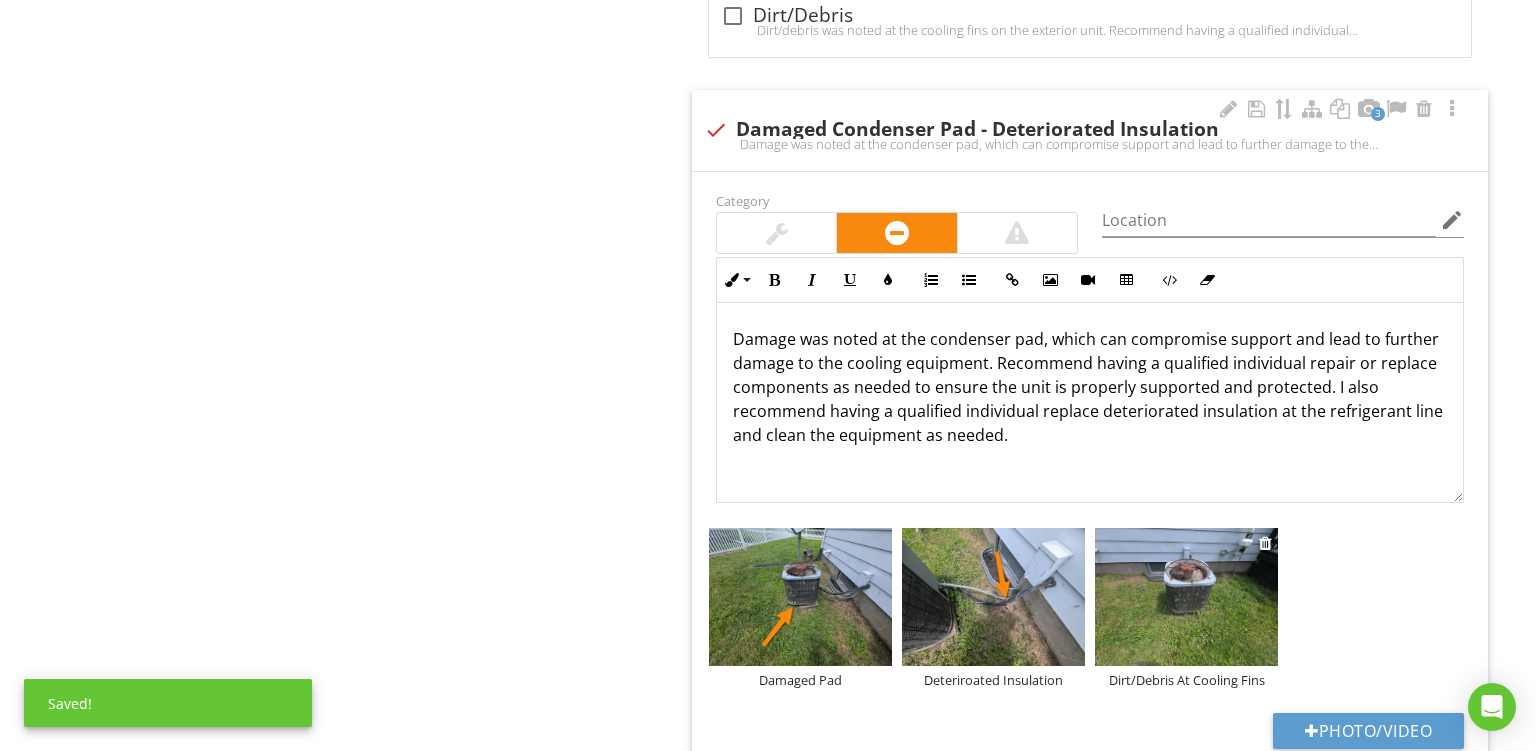 click at bounding box center (1186, 597) 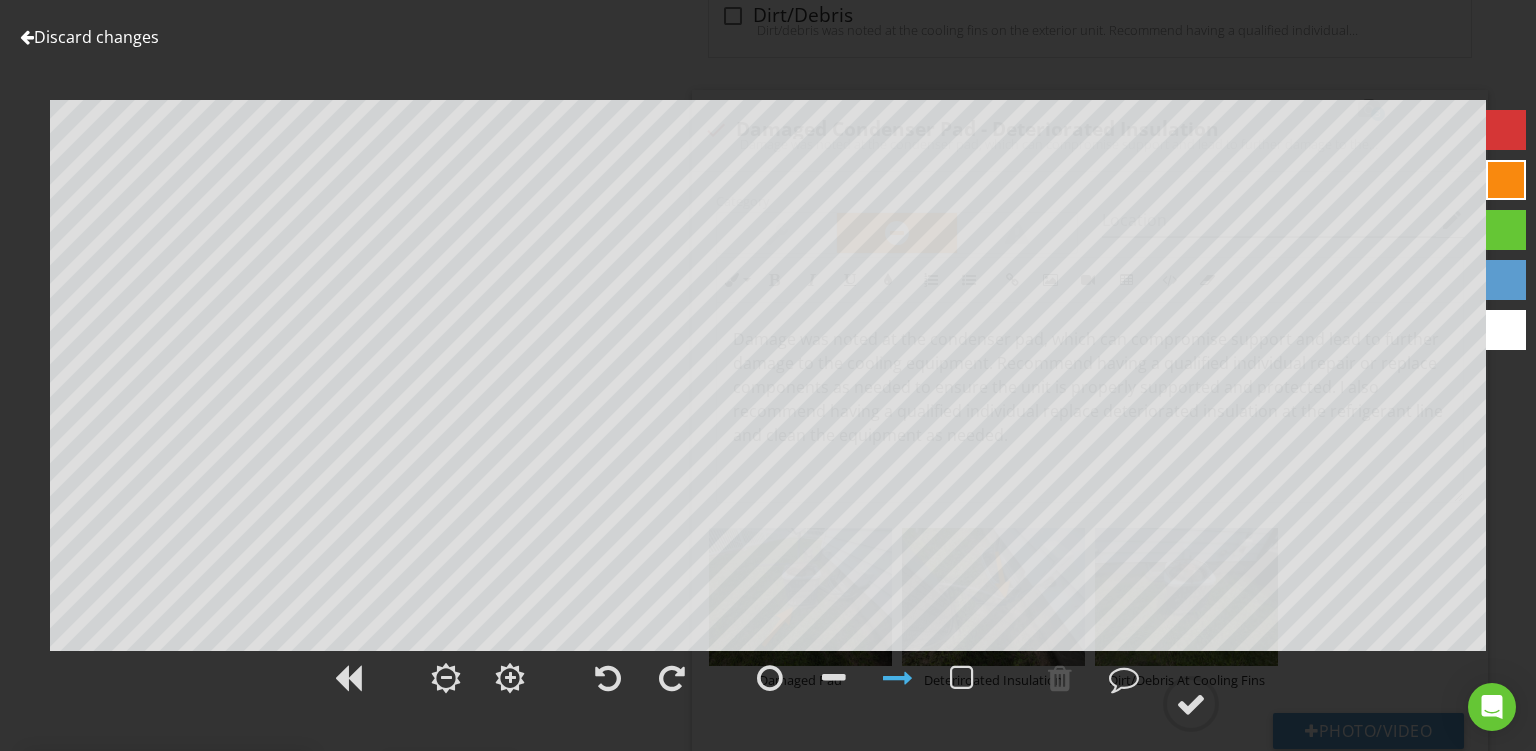 click at bounding box center (1506, 180) 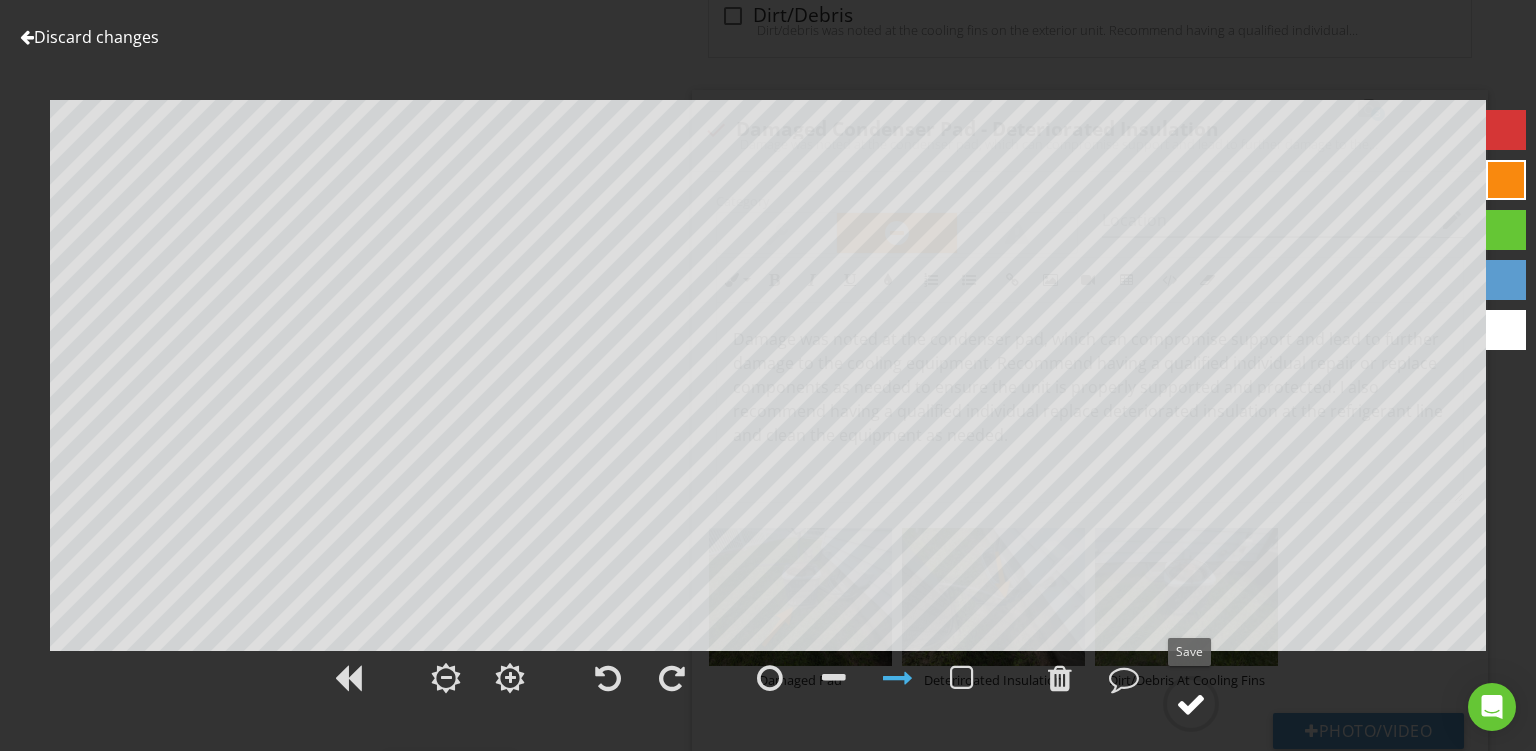 click at bounding box center (1191, 704) 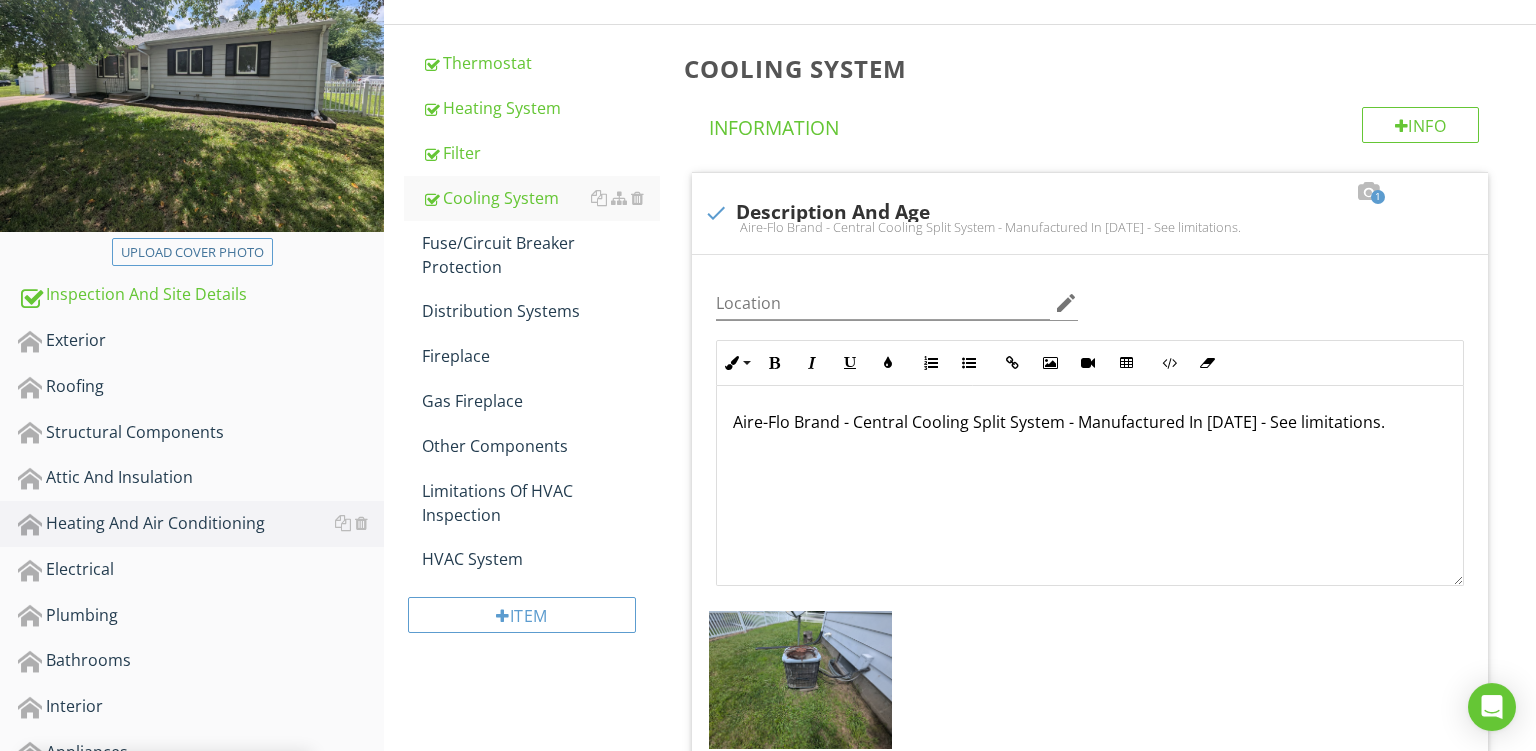 scroll, scrollTop: 281, scrollLeft: 0, axis: vertical 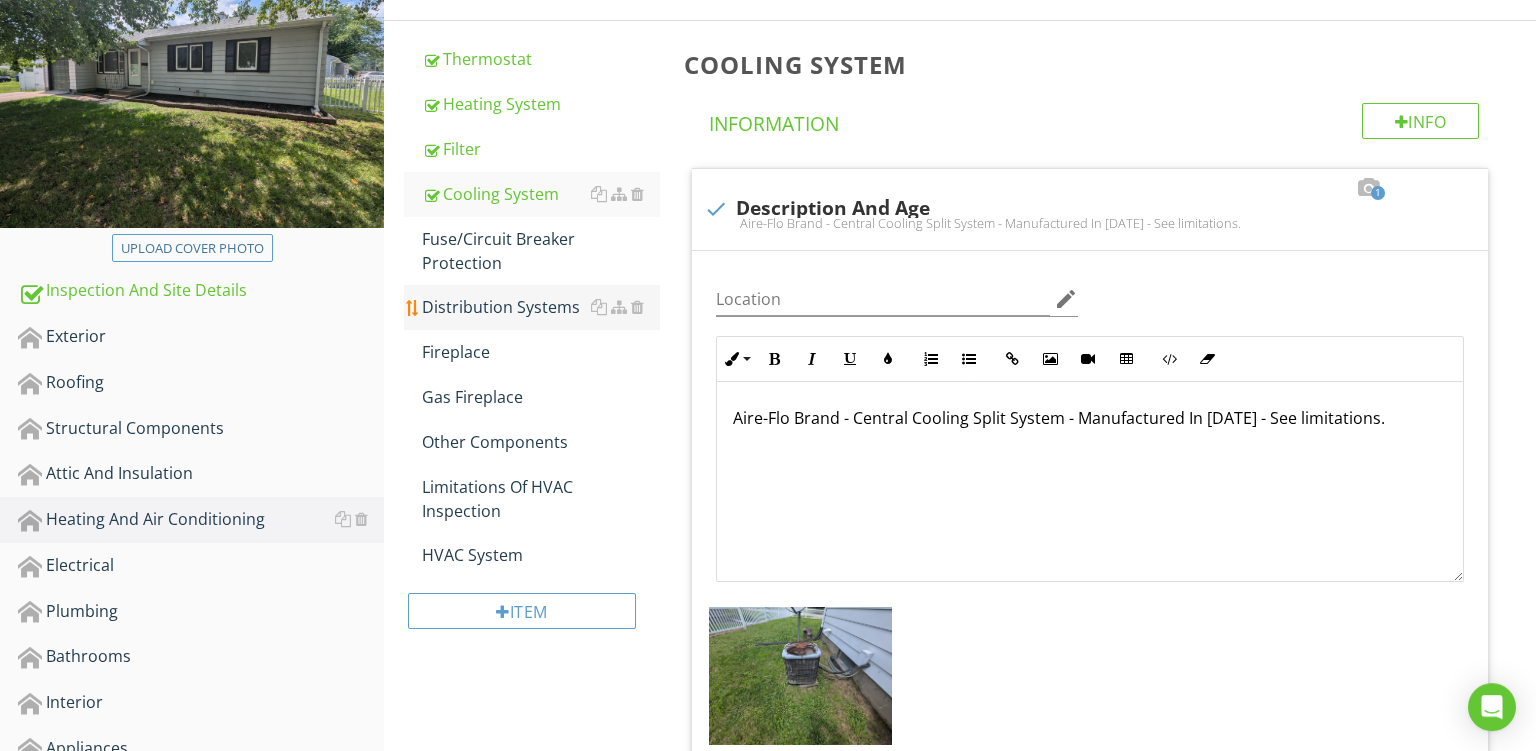 click on "Distribution Systems" at bounding box center [541, 307] 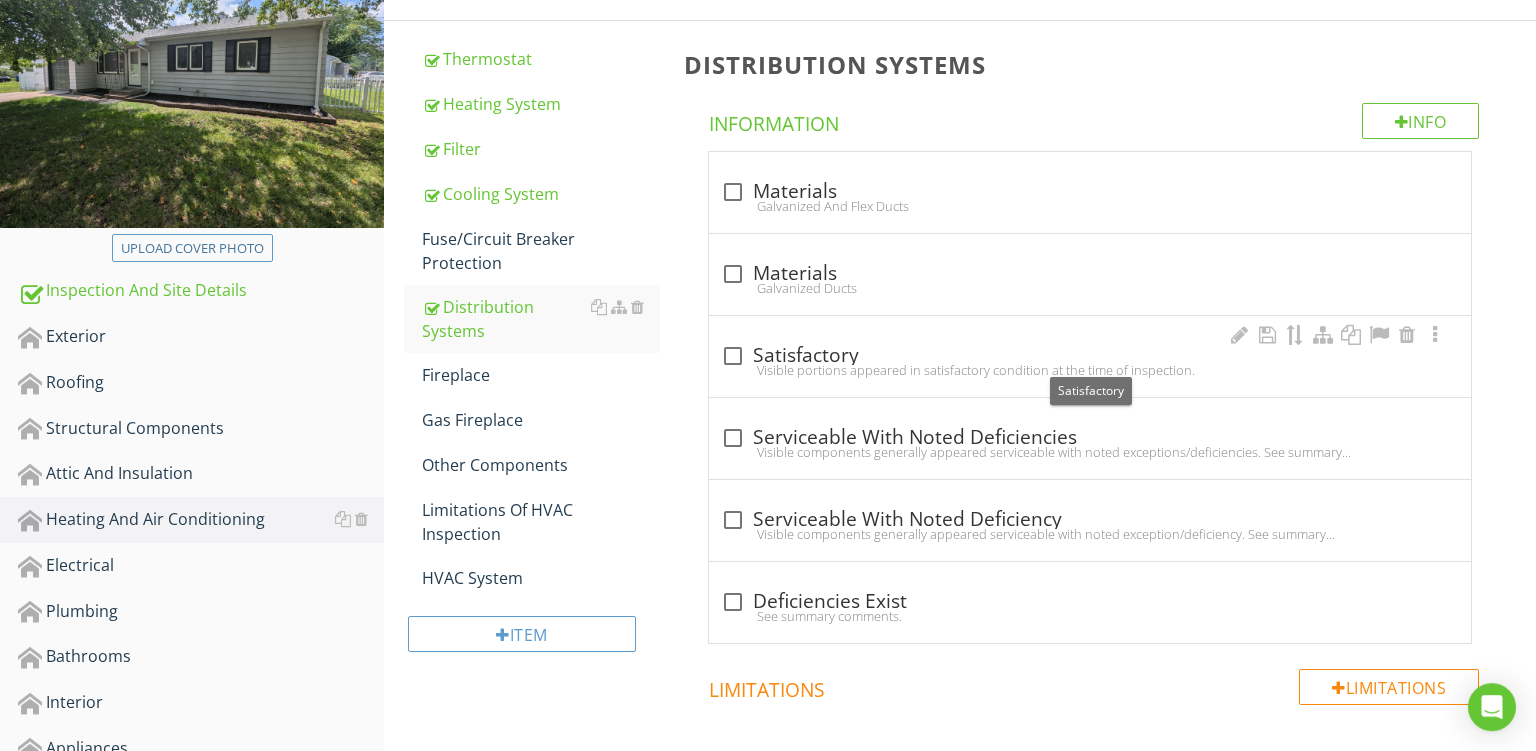 click on "check_box_outline_blank
Satisfactory" at bounding box center [1090, 356] 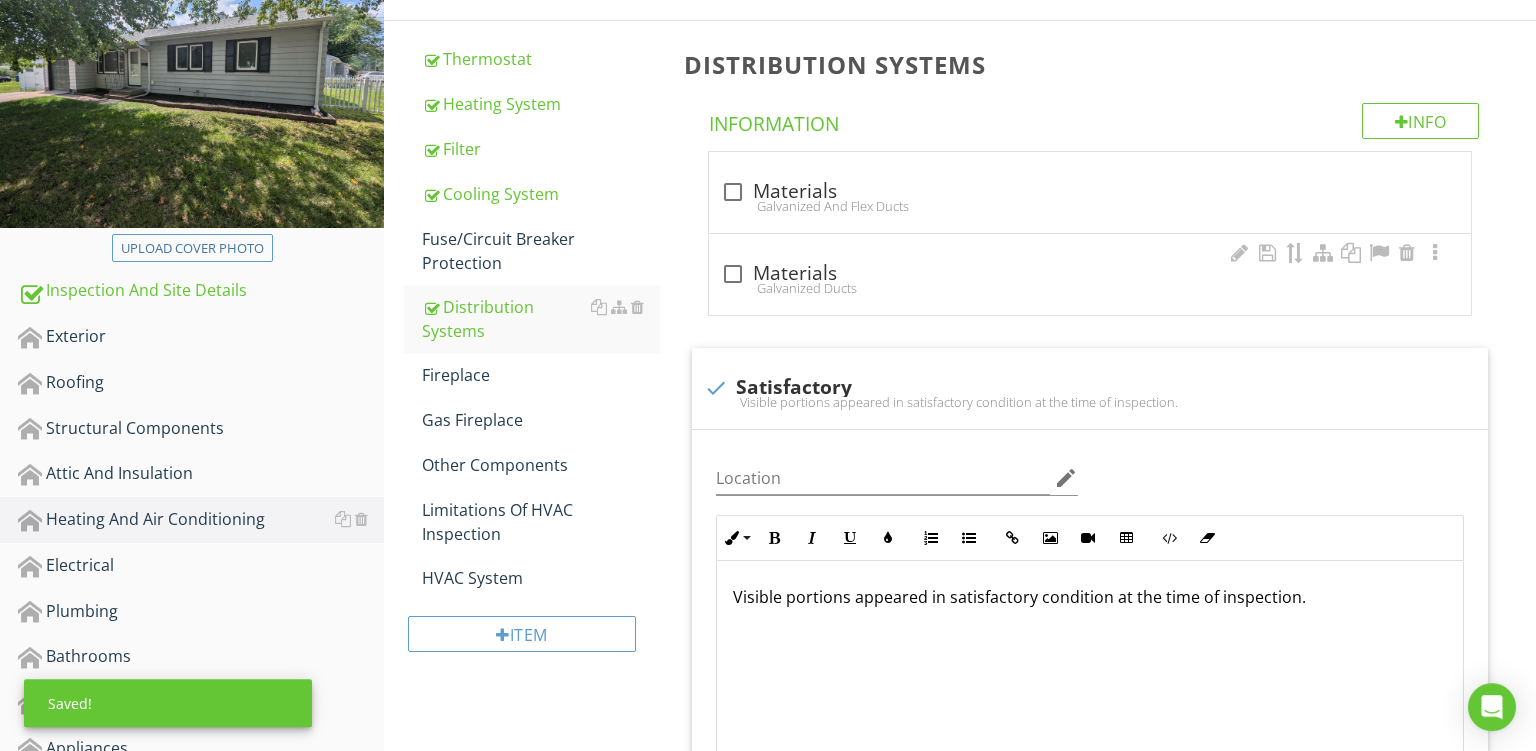 click on "Galvanized Ducts" at bounding box center [1090, 288] 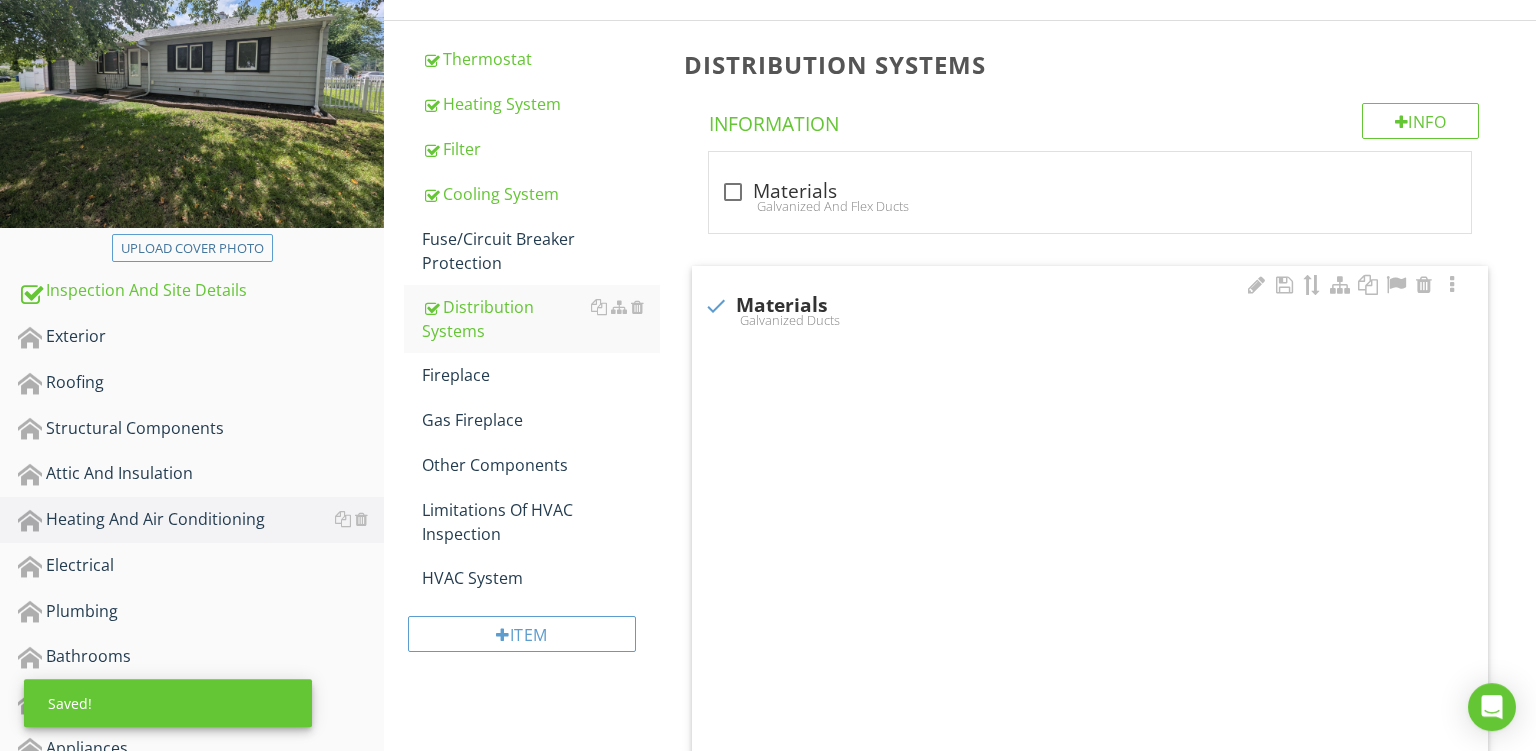 checkbox on "true" 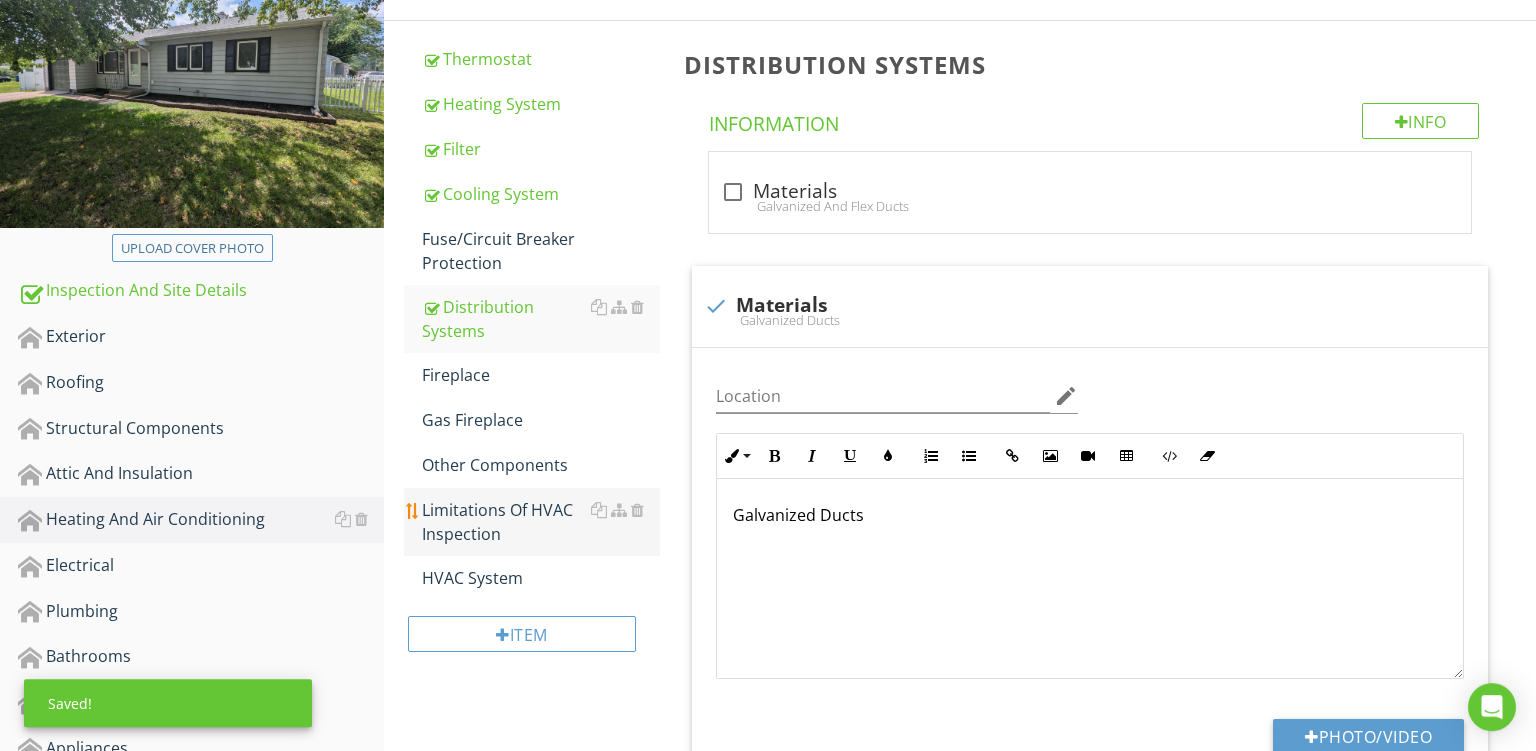 click on "Limitations Of HVAC Inspection" at bounding box center [541, 522] 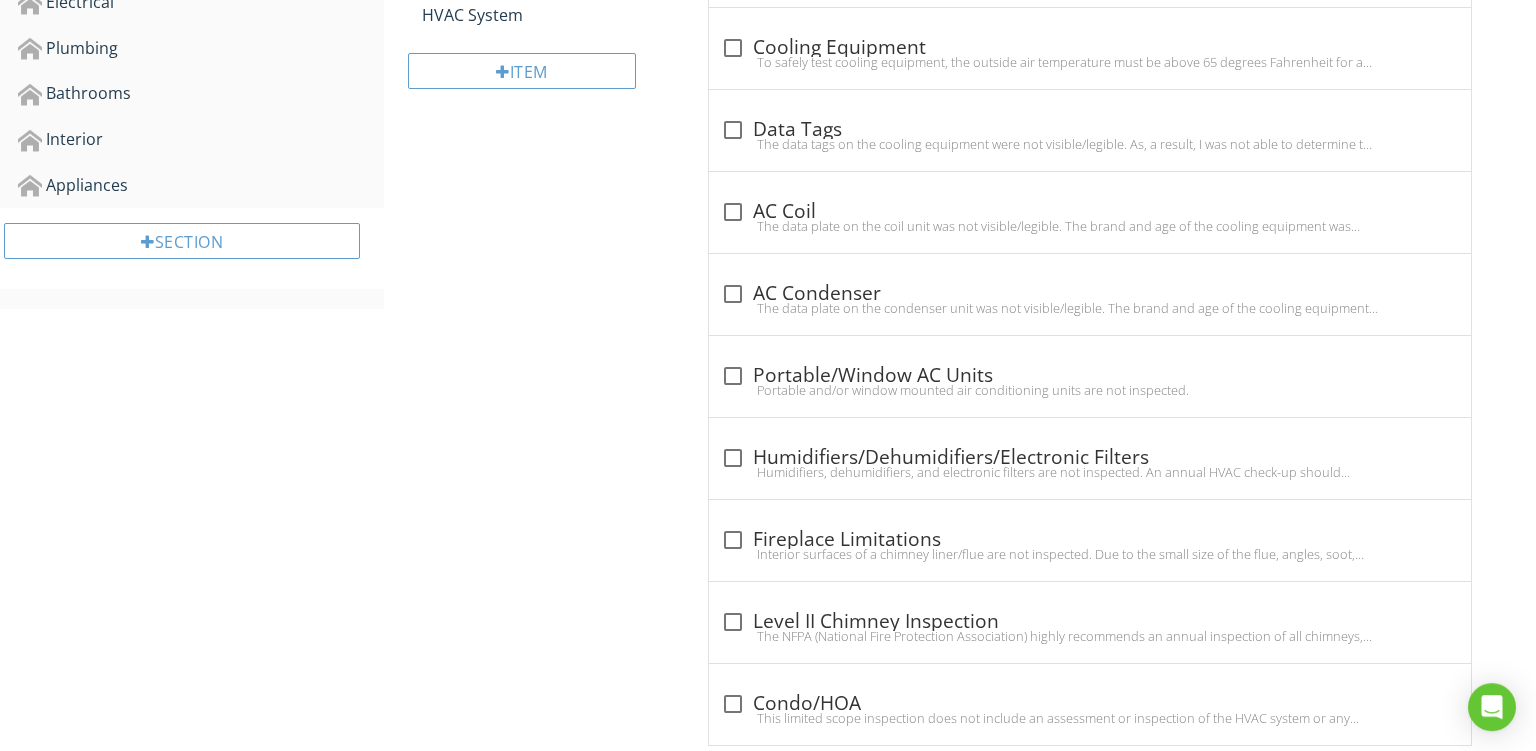 scroll, scrollTop: 840, scrollLeft: 0, axis: vertical 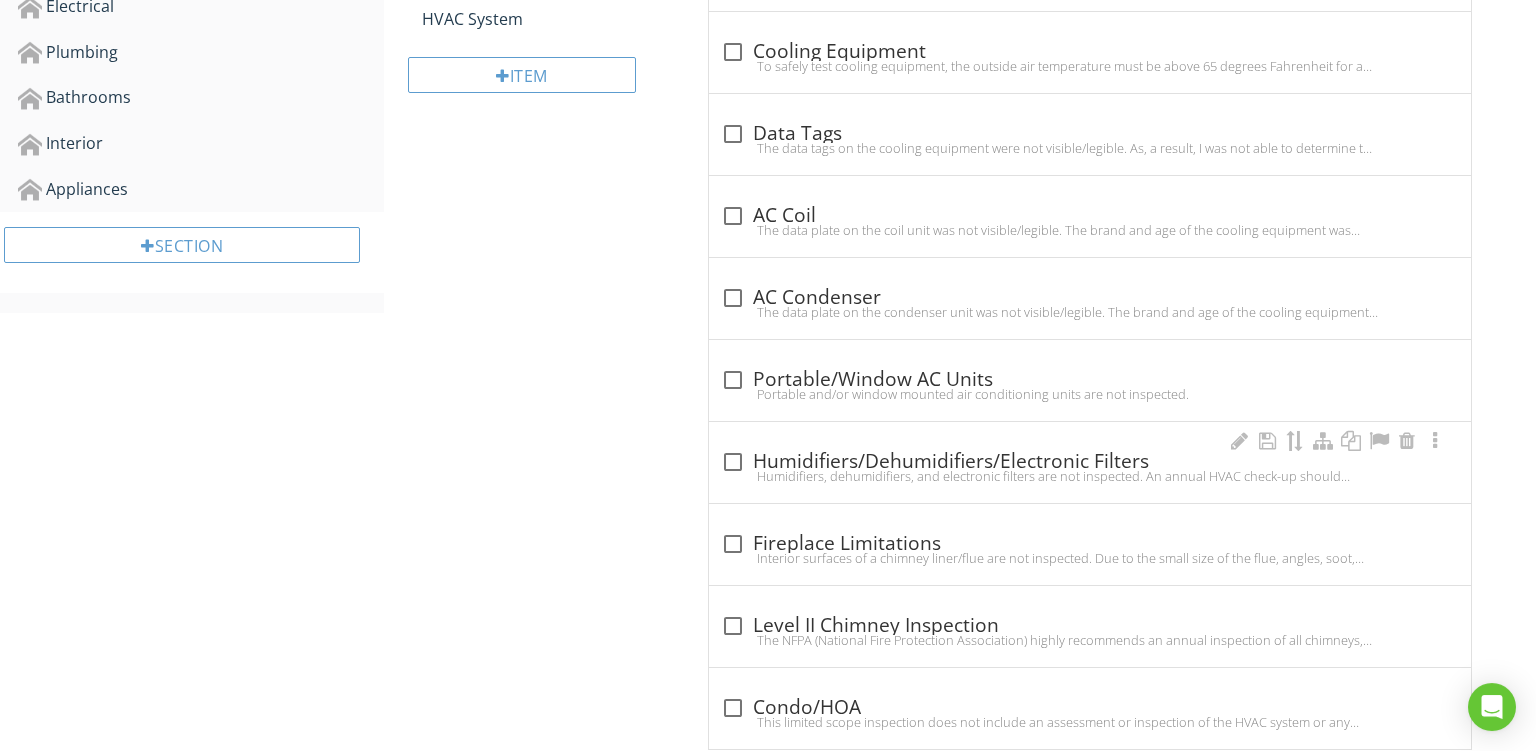 click on "Humidifiers, dehumidifiers, and electronic filters are not inspected. An annual HVAC check-up should include servicing these items." at bounding box center (1090, 476) 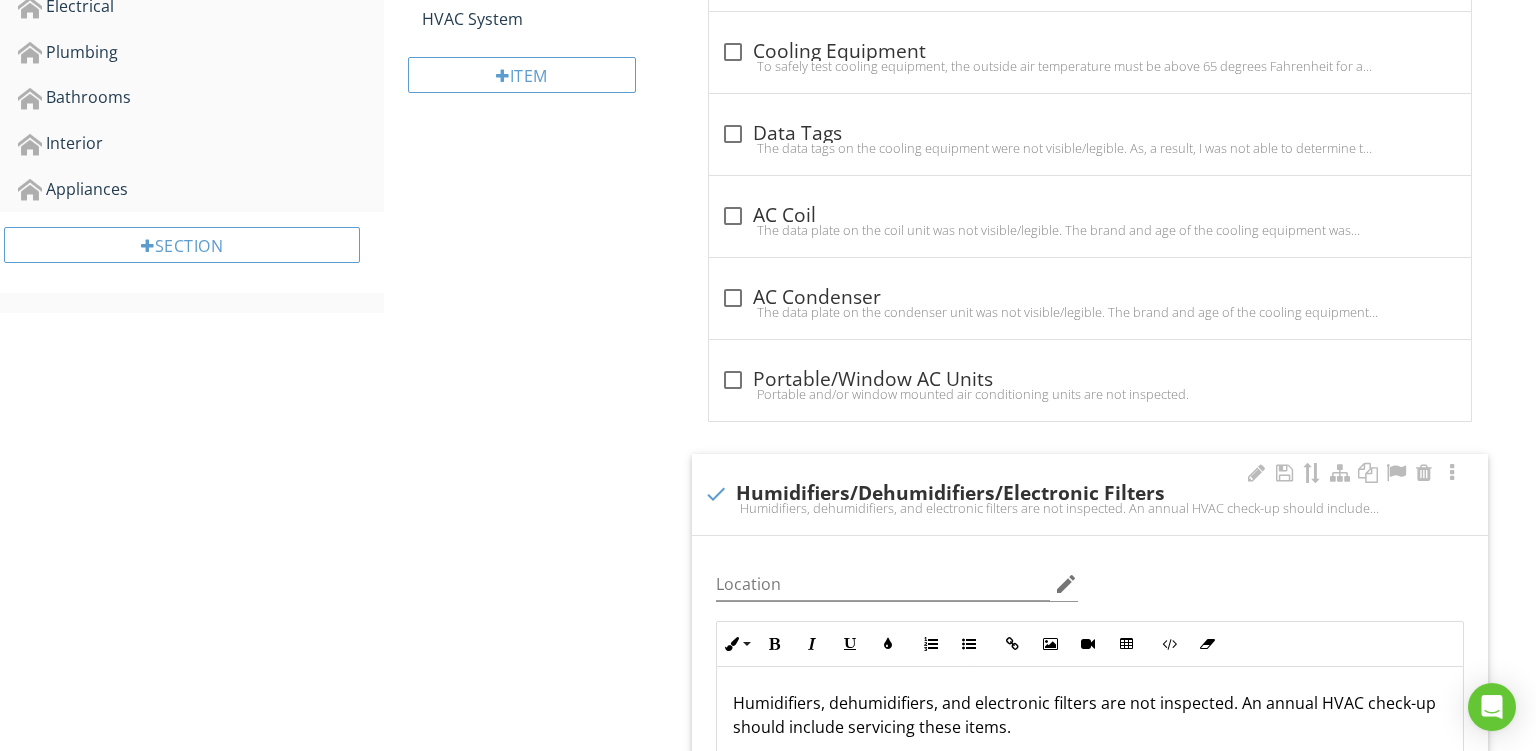 checkbox on "true" 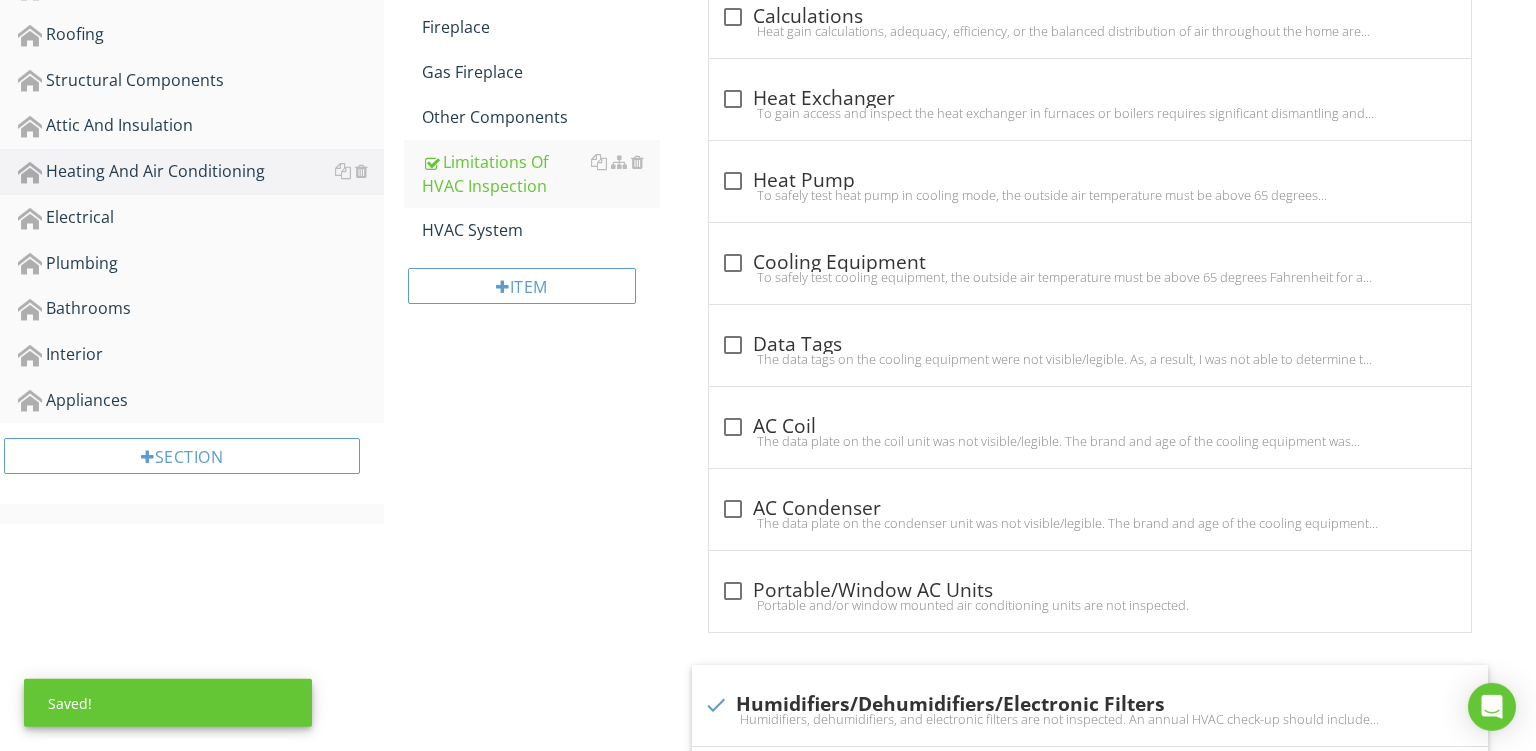 scroll, scrollTop: 620, scrollLeft: 0, axis: vertical 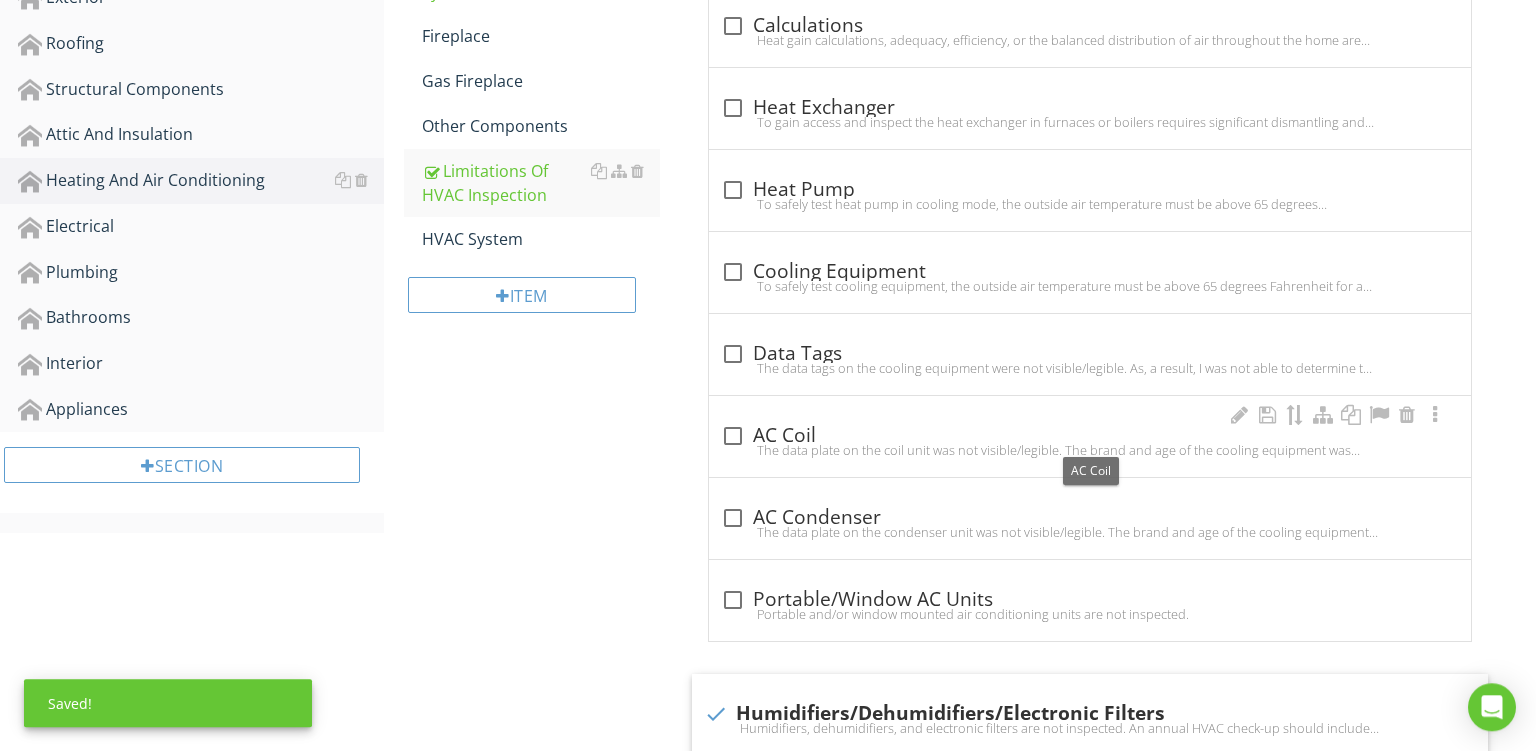 click on "check_box_outline_blank
AC Coil" at bounding box center (1090, 436) 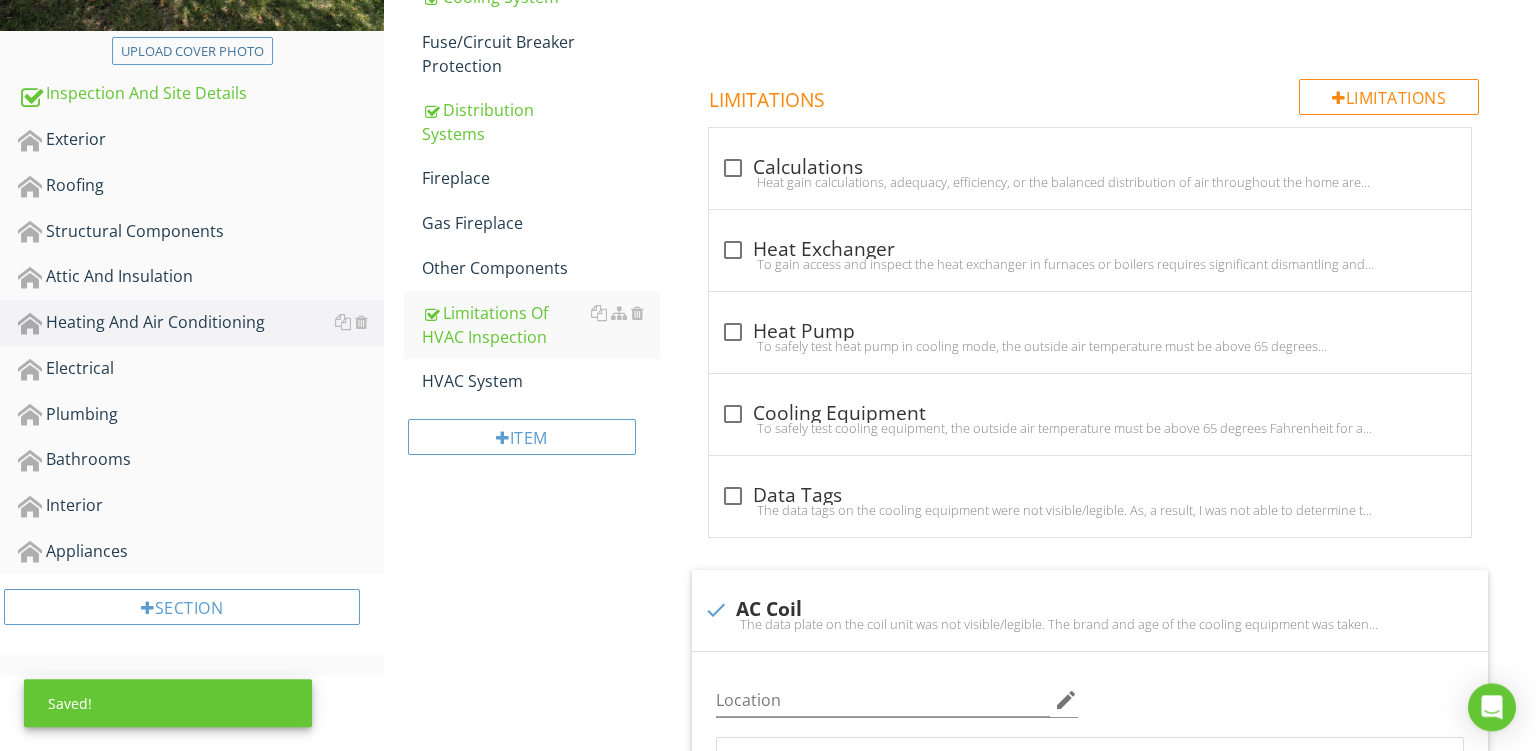 scroll, scrollTop: 472, scrollLeft: 0, axis: vertical 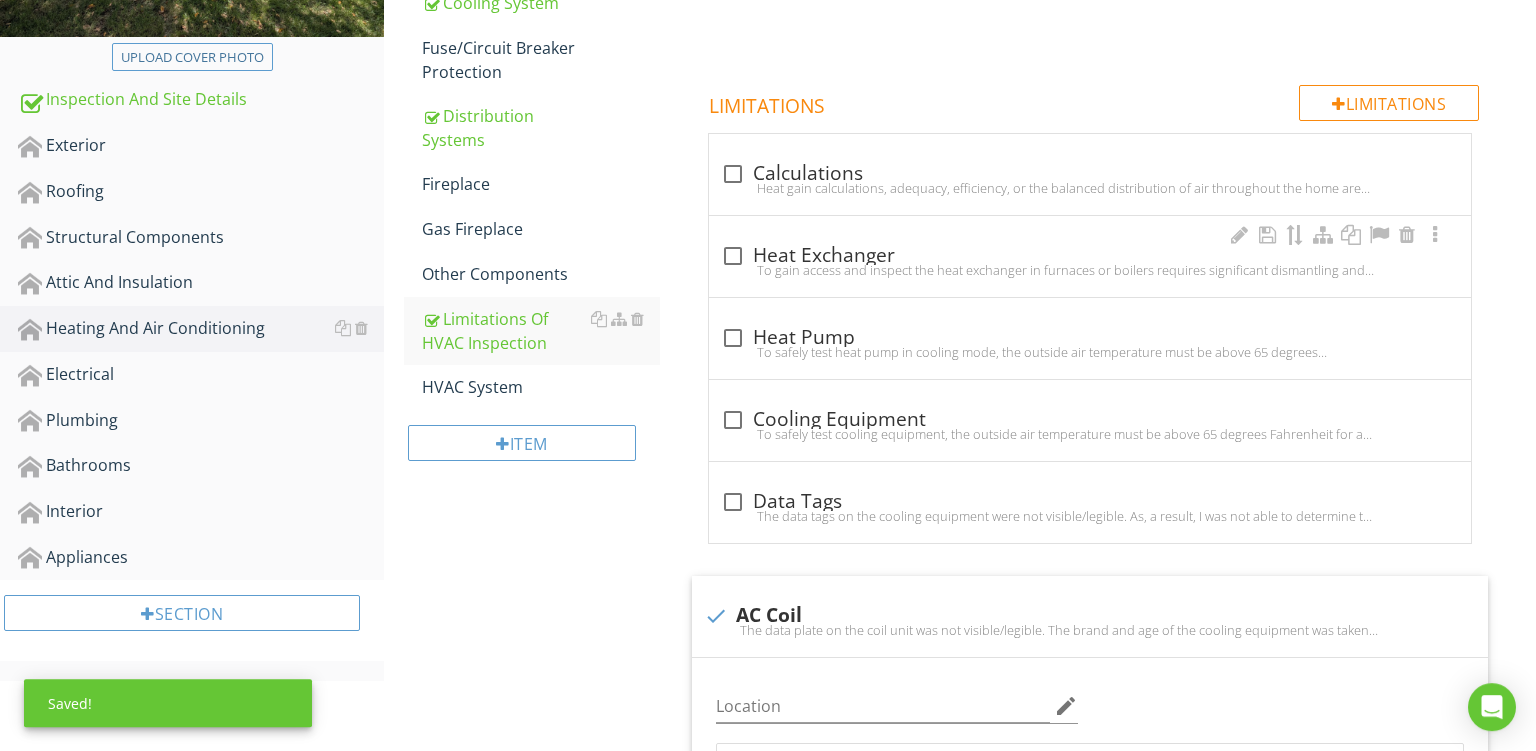 click on "To gain access and inspect the heat exchanger in furnaces or boilers requires significant dismantling and disassembly of the unit and is therefore outside the scope of a home inspection." at bounding box center (1090, 270) 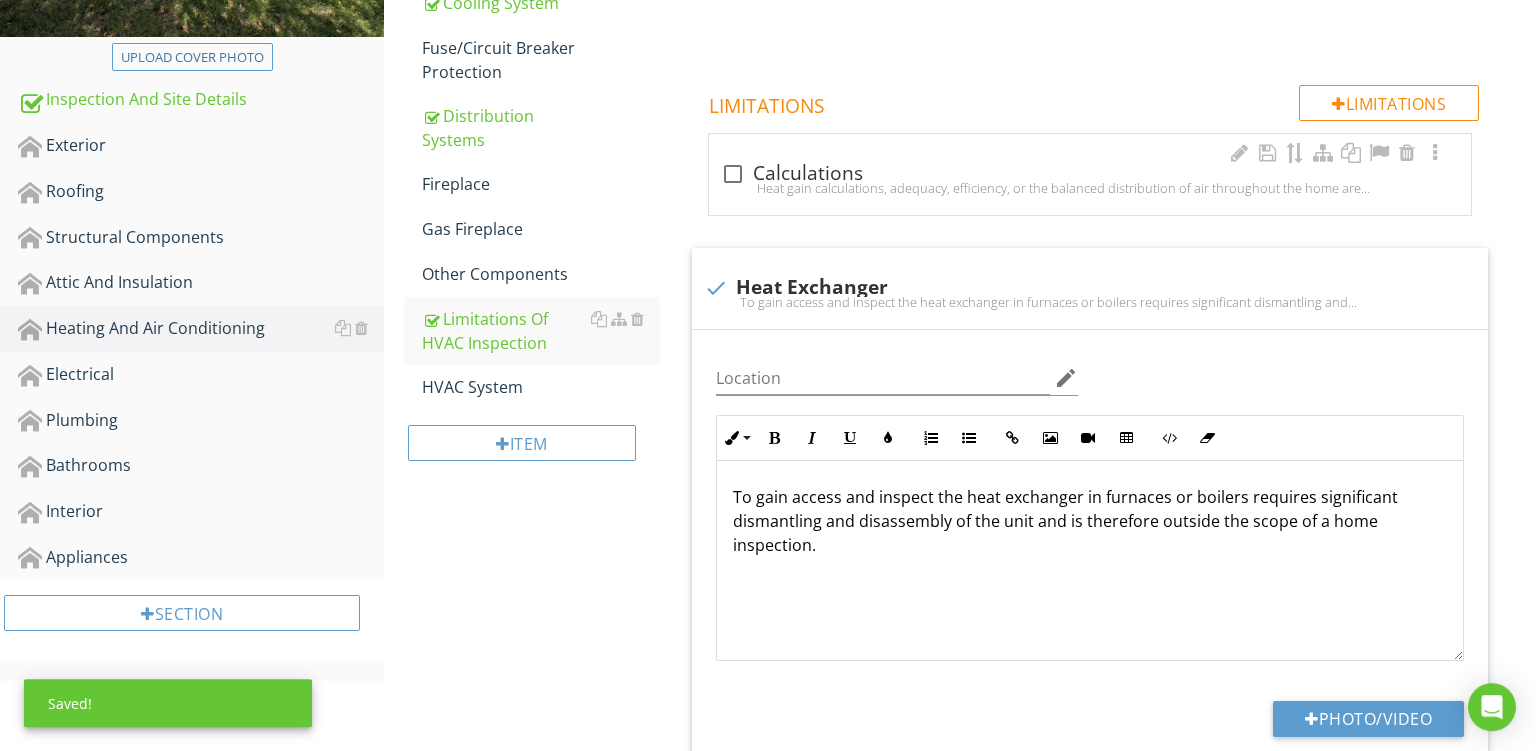 click on "Heat gain calculations, adequacy, efficiency, or the balanced distribution of air throughout the home are not performed as part of a home inspection. These calculations are typically performed by designers to determine the required size of HVAC systems." at bounding box center (1090, 188) 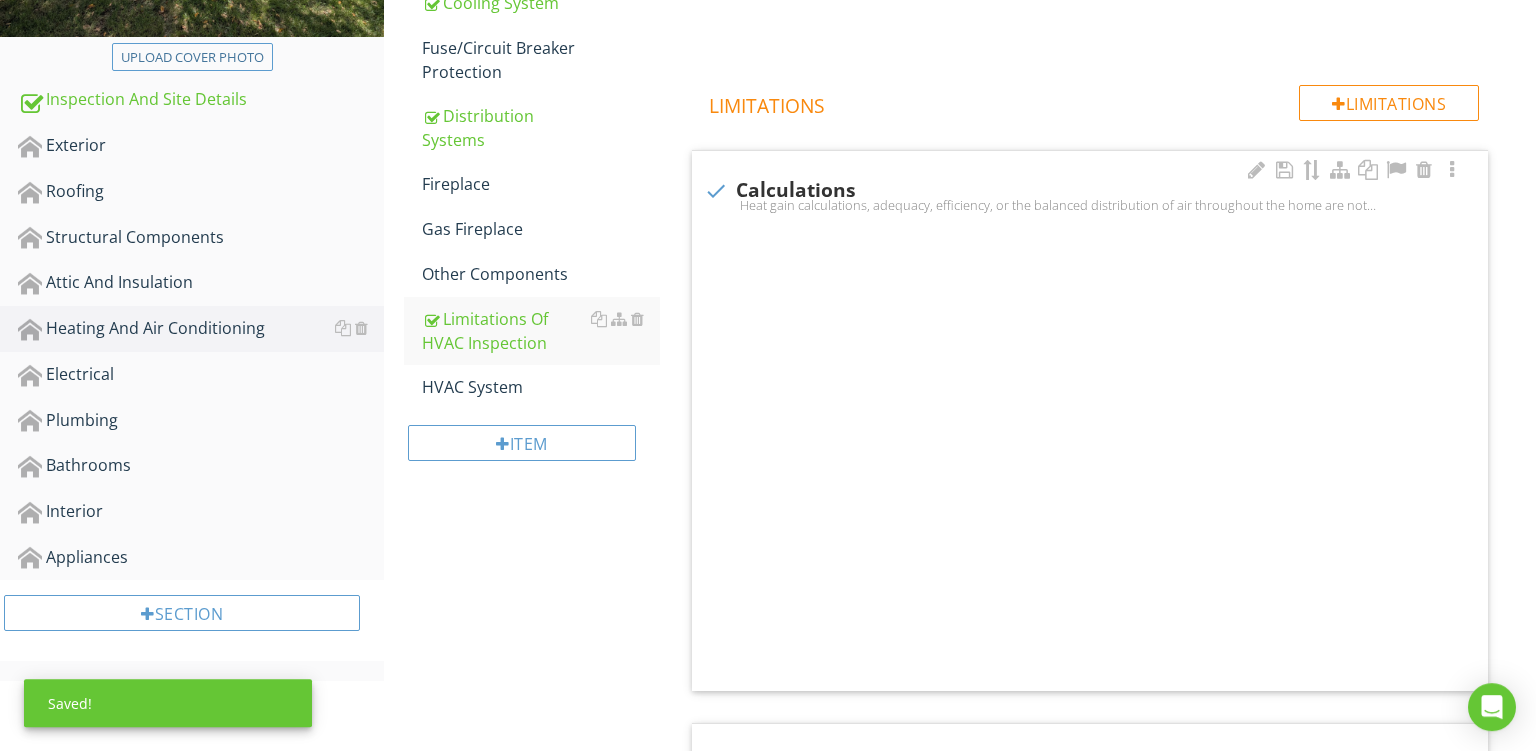 checkbox on "true" 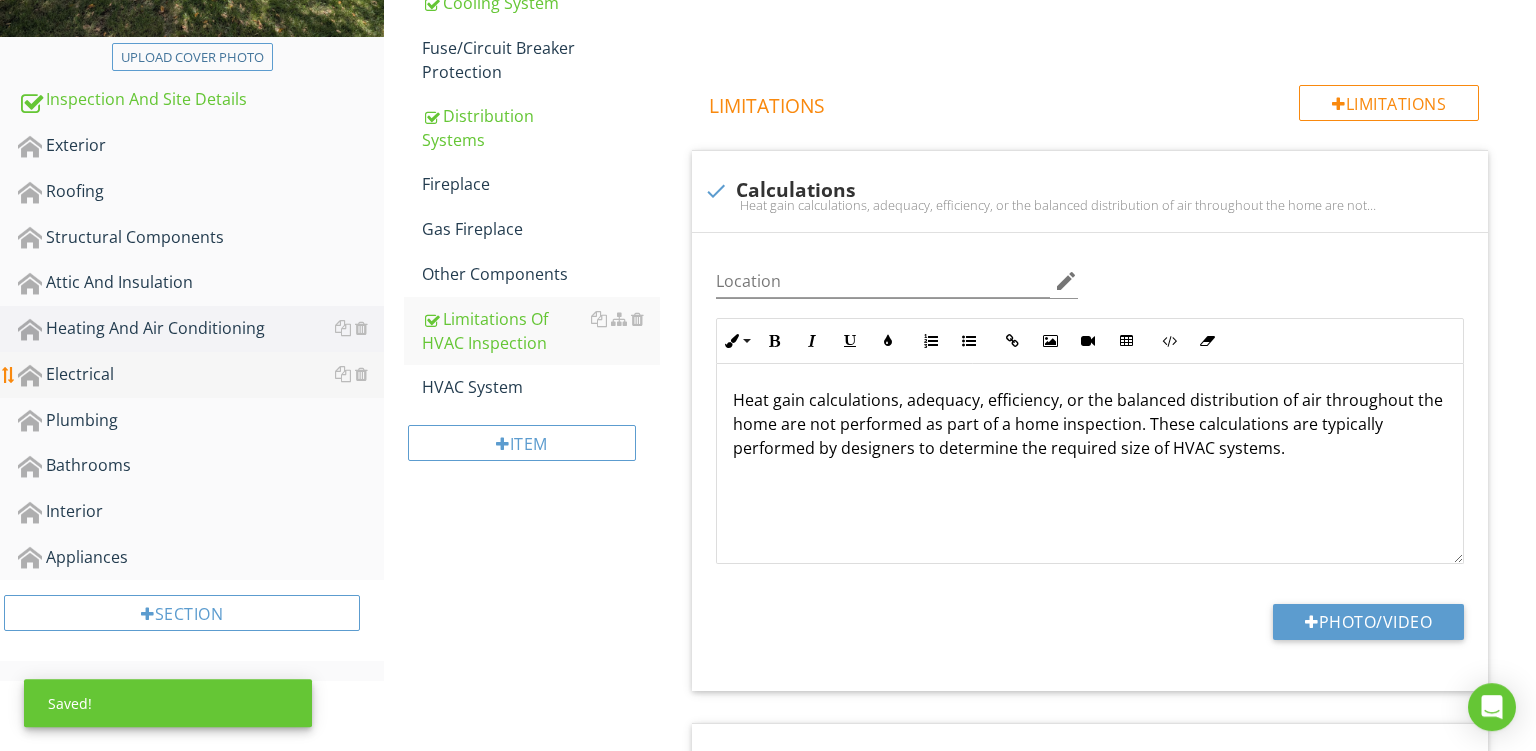 click on "Electrical" at bounding box center (201, 375) 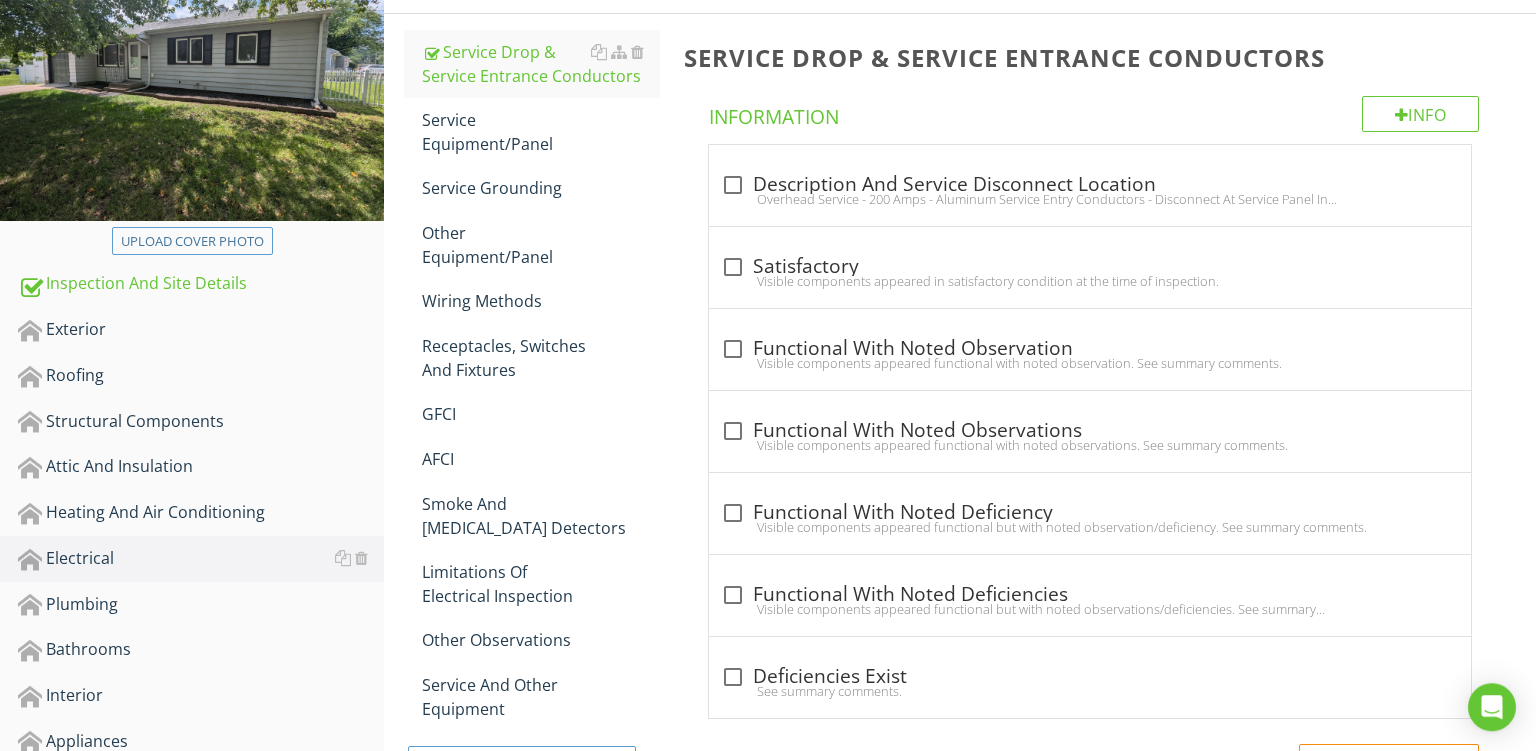 scroll, scrollTop: 193, scrollLeft: 0, axis: vertical 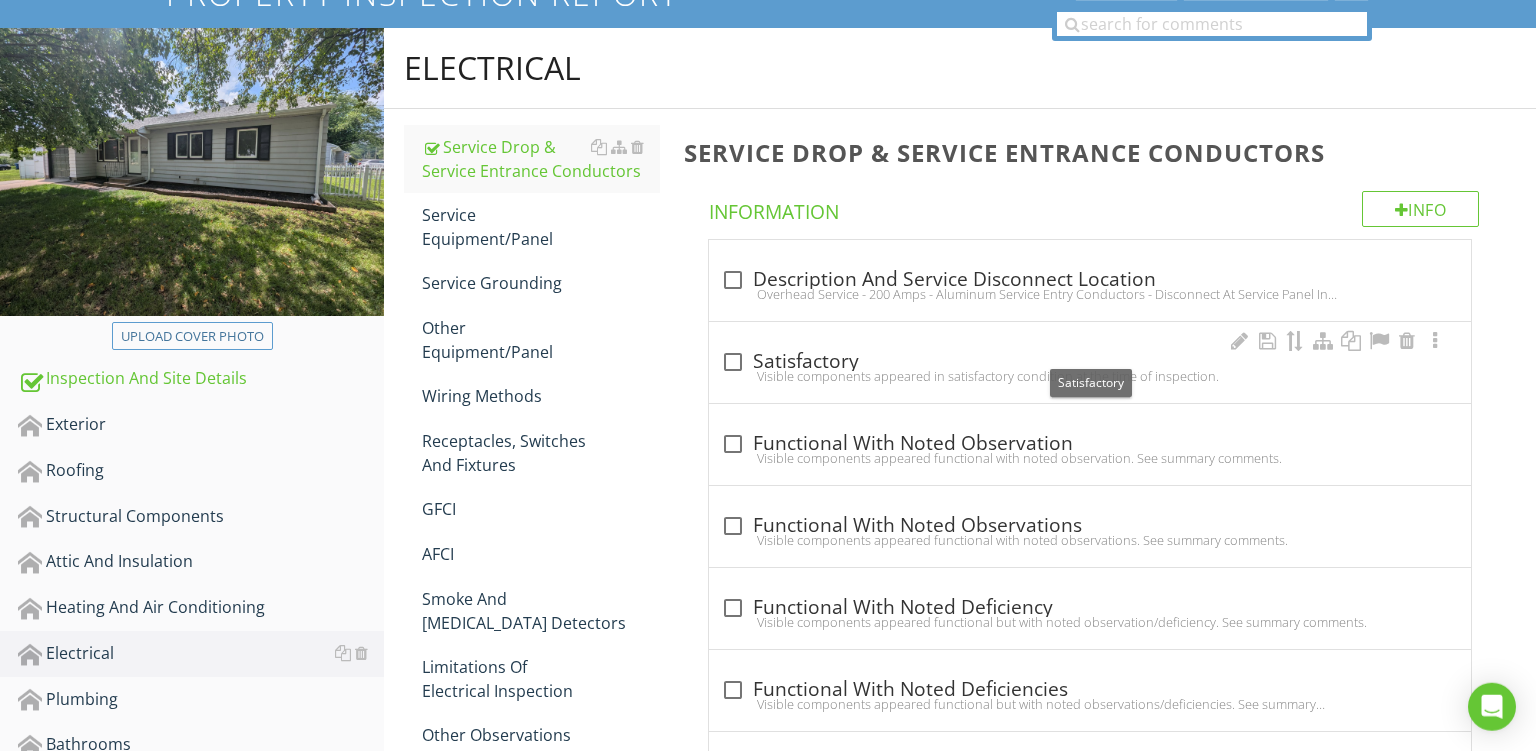 click on "check_box_outline_blank
Satisfactory" at bounding box center (1090, 362) 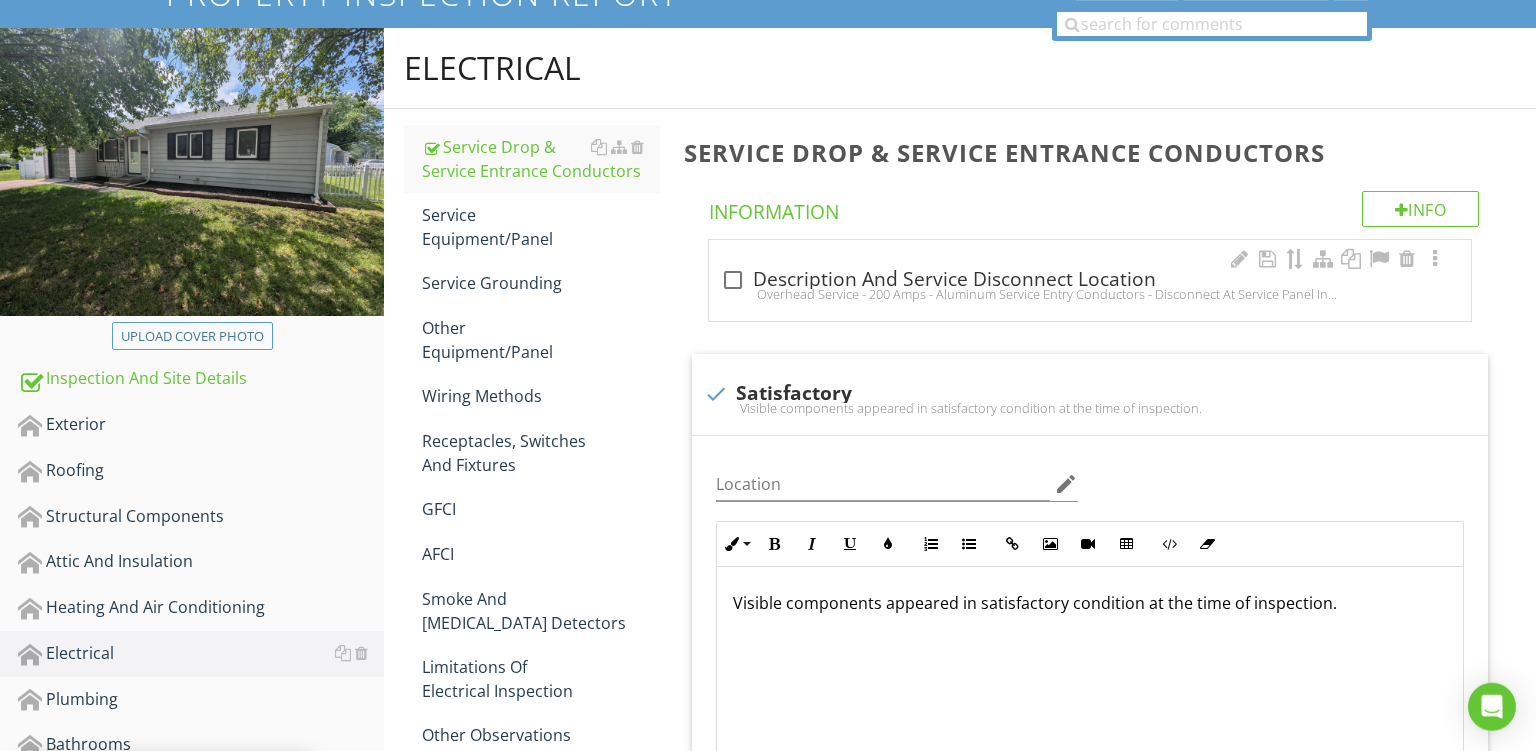 click on "check_box_outline_blank
Description And Service Disconnect Location
Overhead Service - 200 Amps - Aluminum Service Entry Conductors - Disconnect At Service Panel In Basement" at bounding box center (1090, 280) 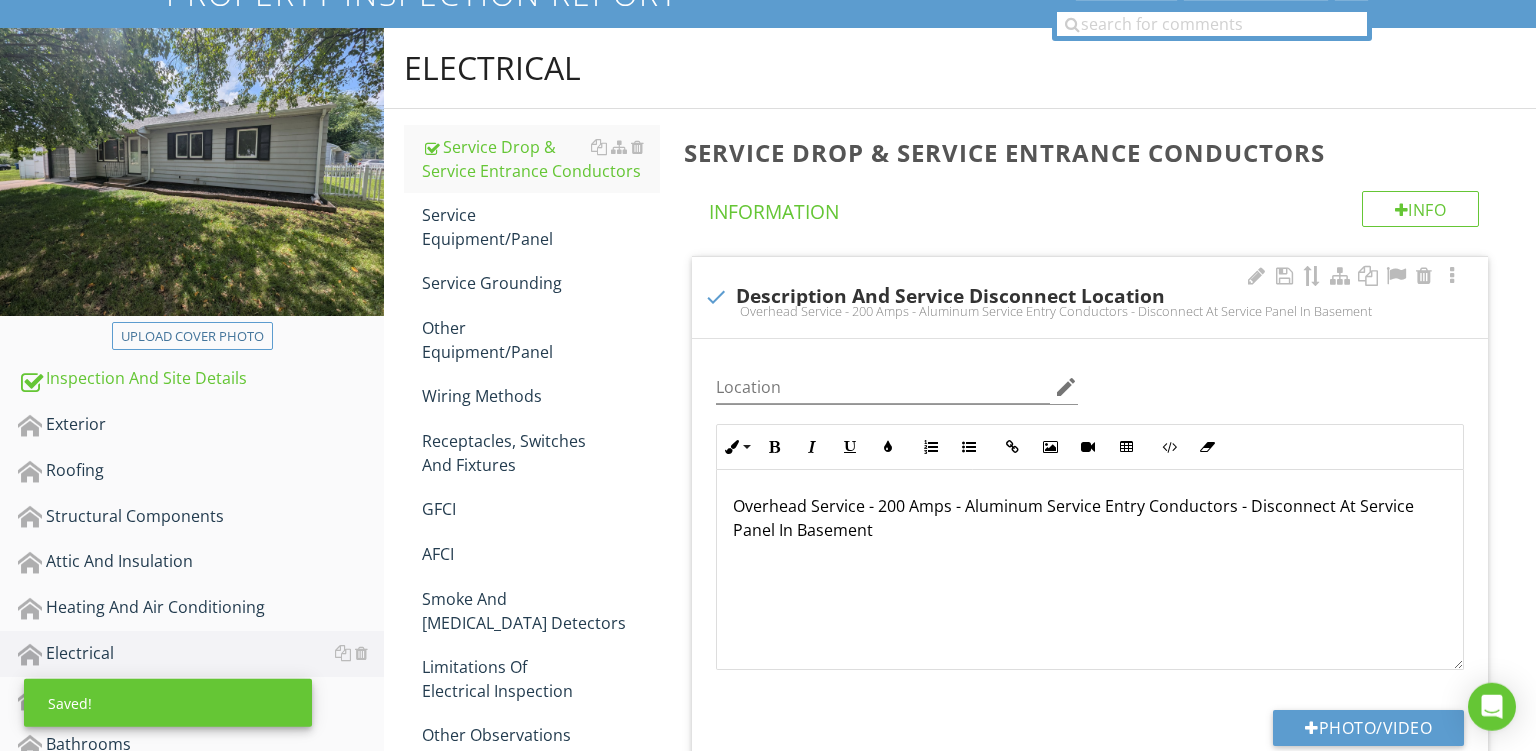 click on "Overhead Service - 200 Amps - Aluminum Service Entry Conductors - Disconnect At Service Panel In Basement" at bounding box center (1090, 518) 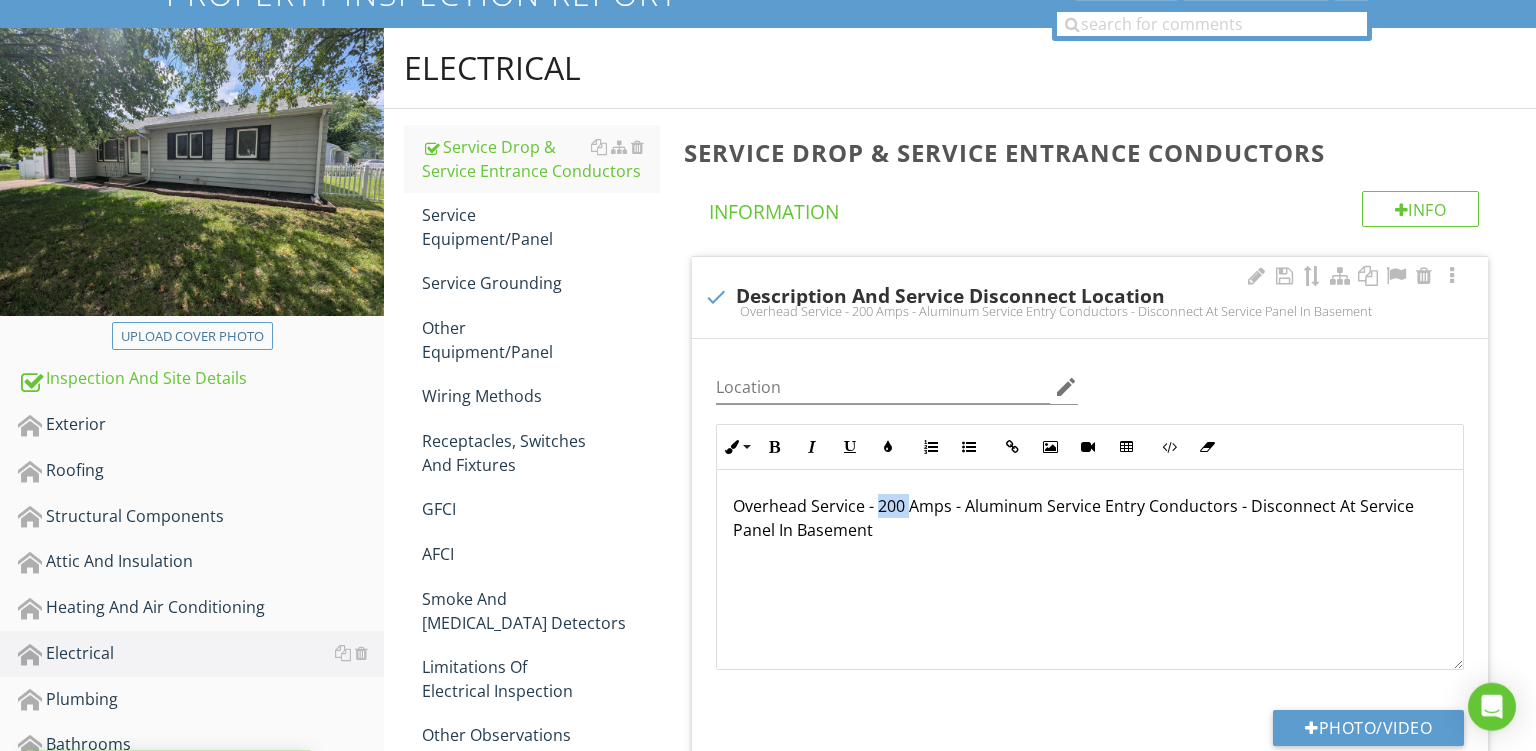 click on "Overhead Service - 200 Amps - Aluminum Service Entry Conductors - Disconnect At Service Panel In Basement" at bounding box center (1090, 518) 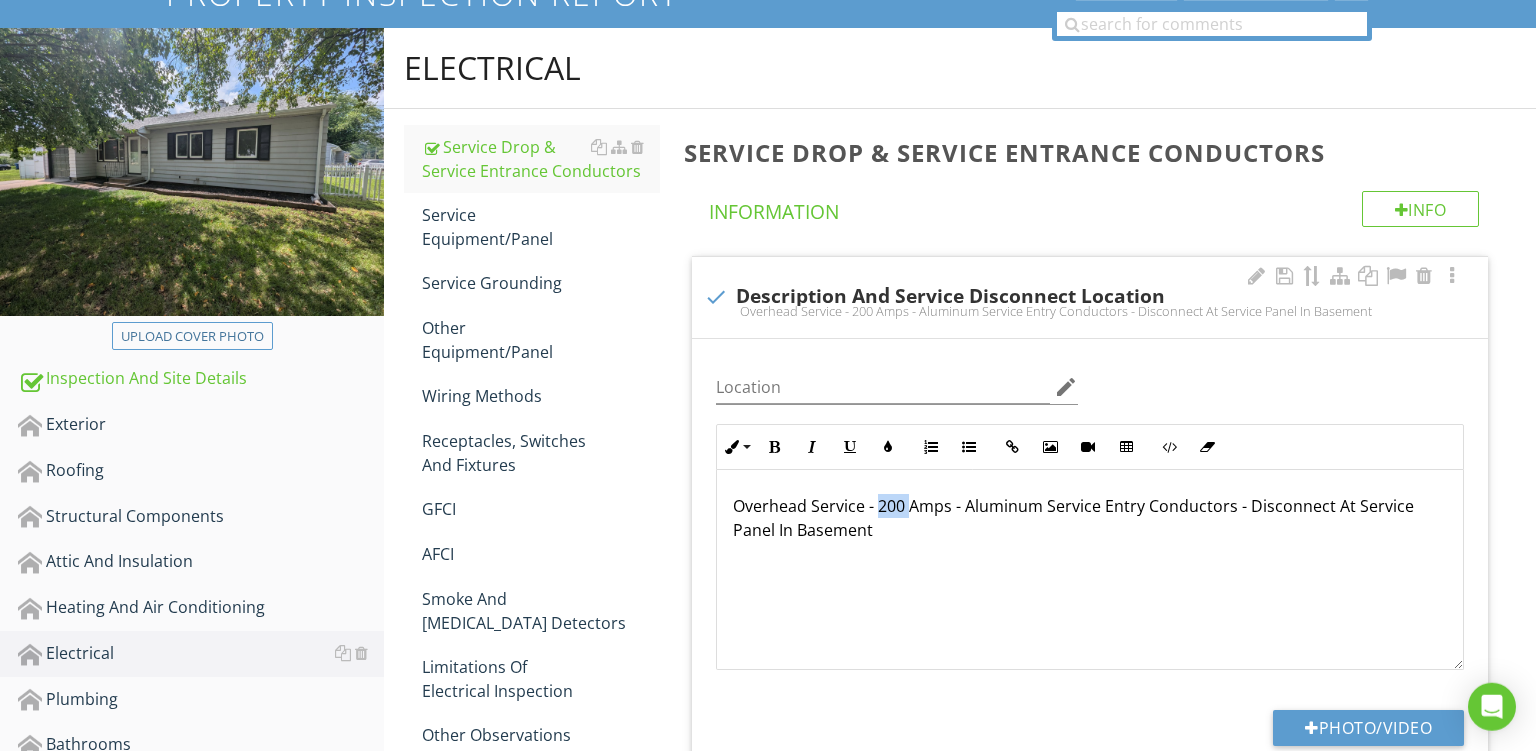type 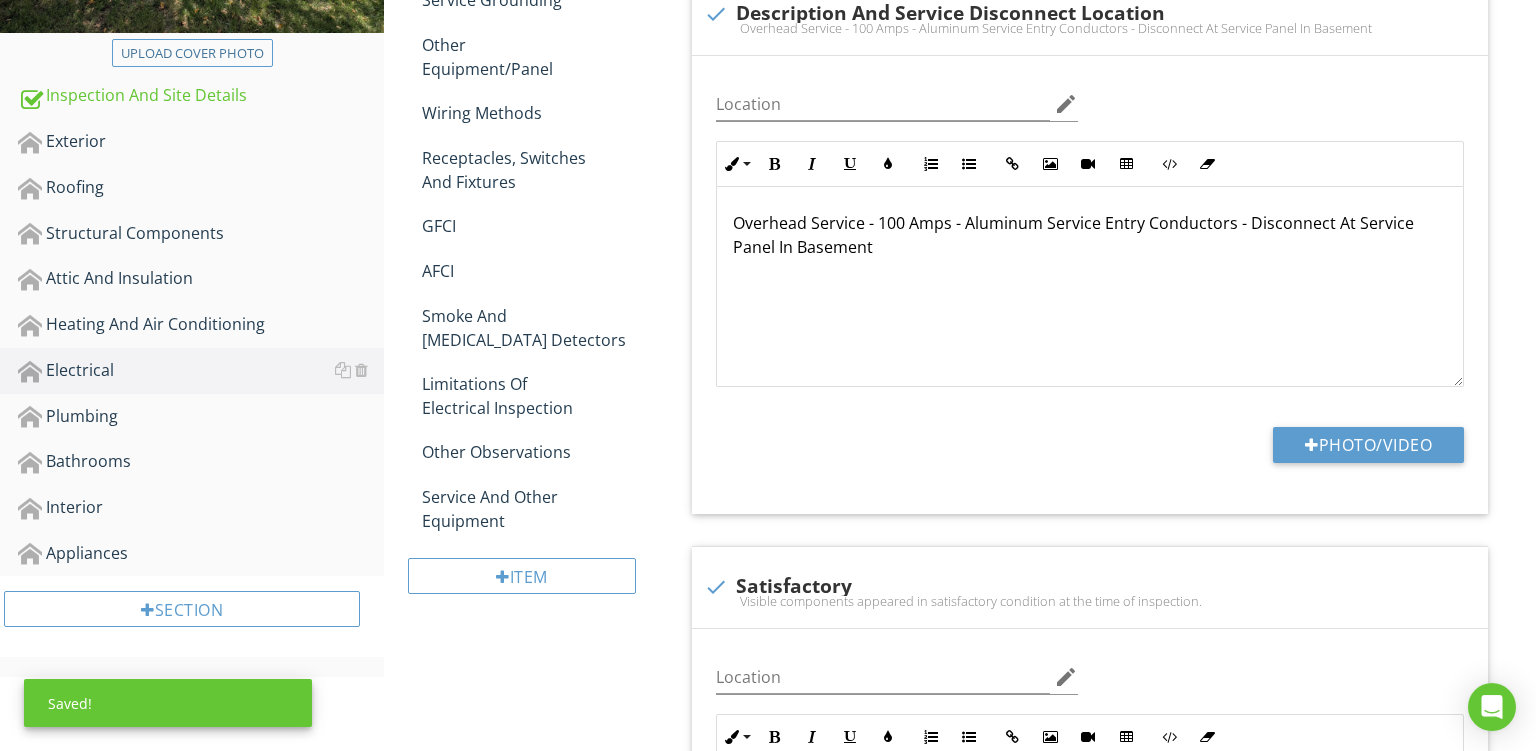 scroll, scrollTop: 480, scrollLeft: 0, axis: vertical 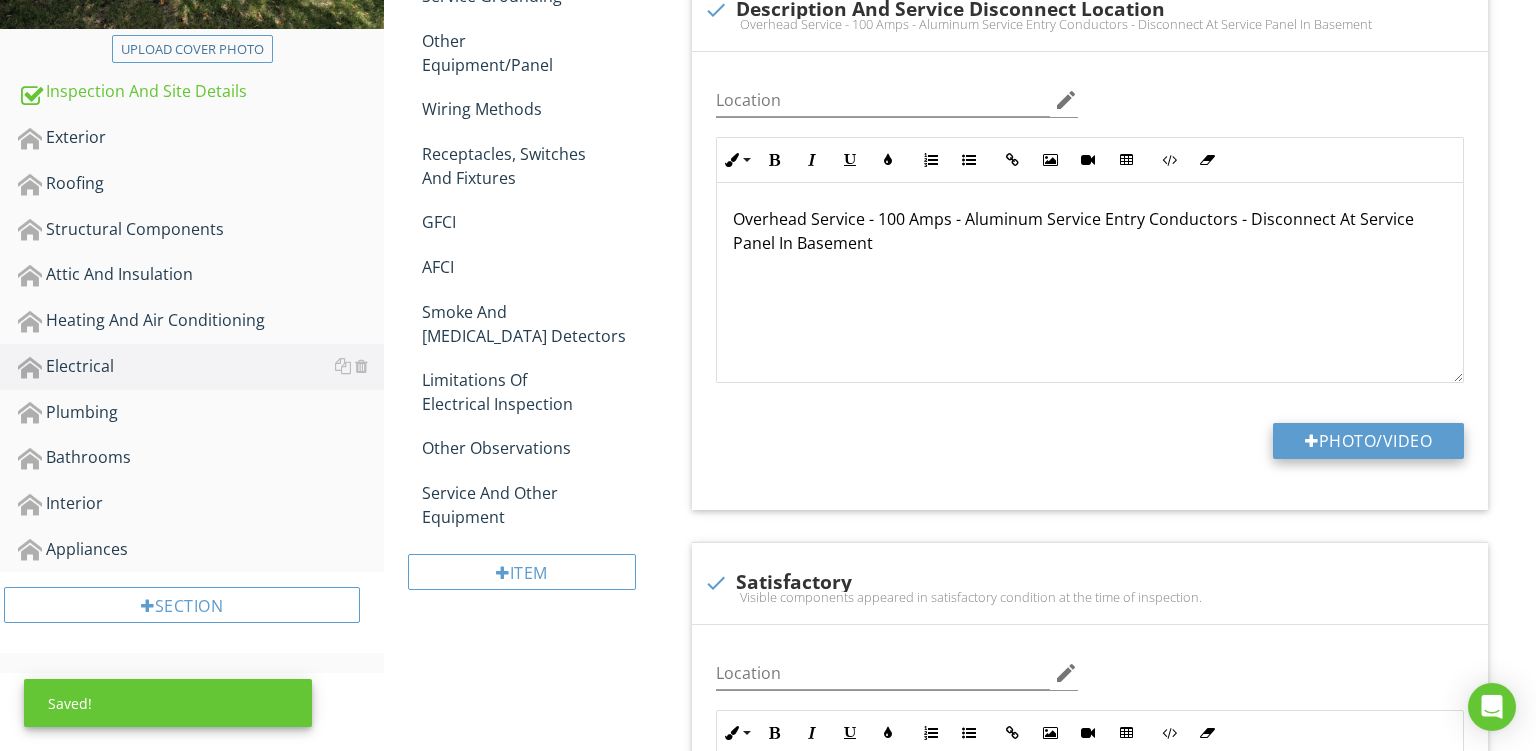 click at bounding box center [1312, 441] 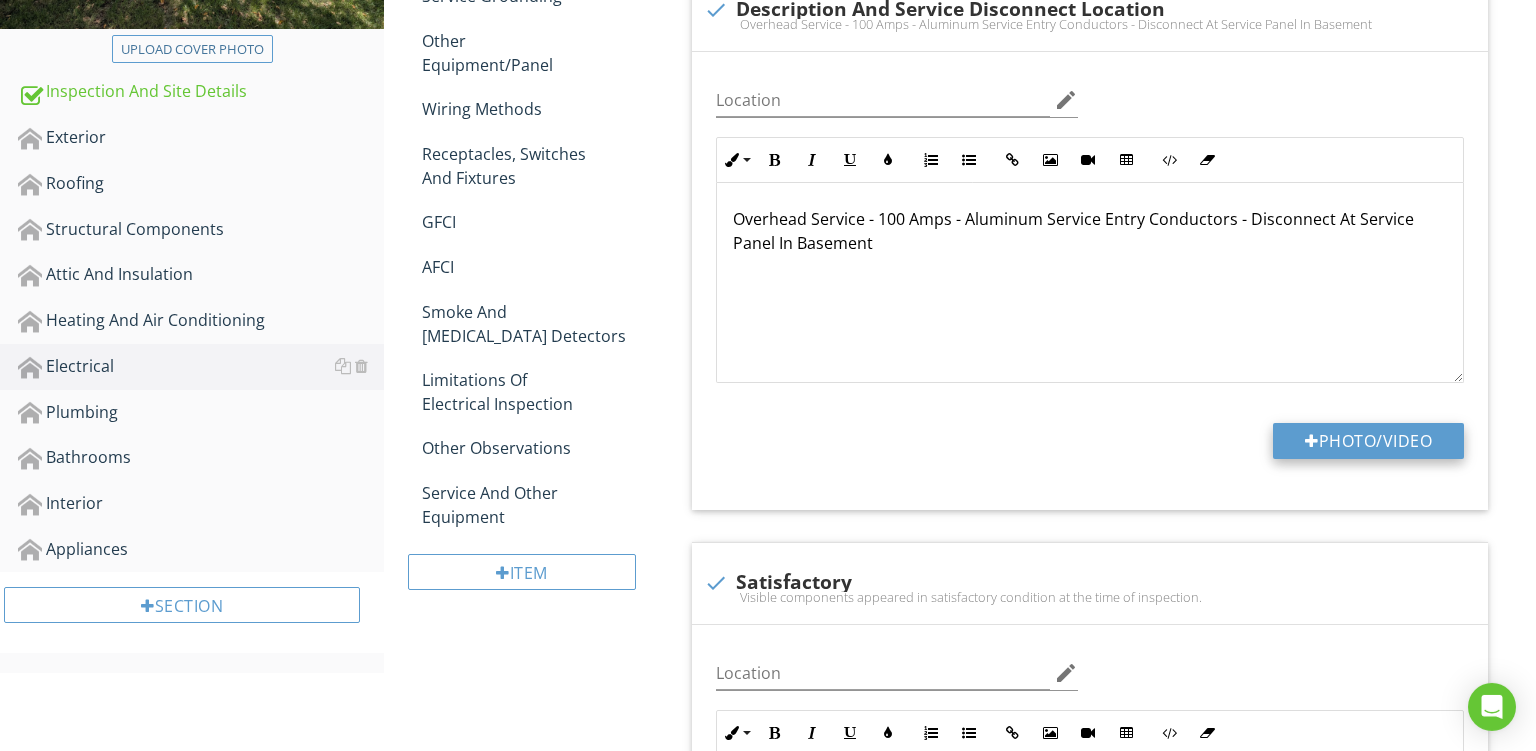 type on "C:\fakepath\PXL_20250727_172408484.jpg" 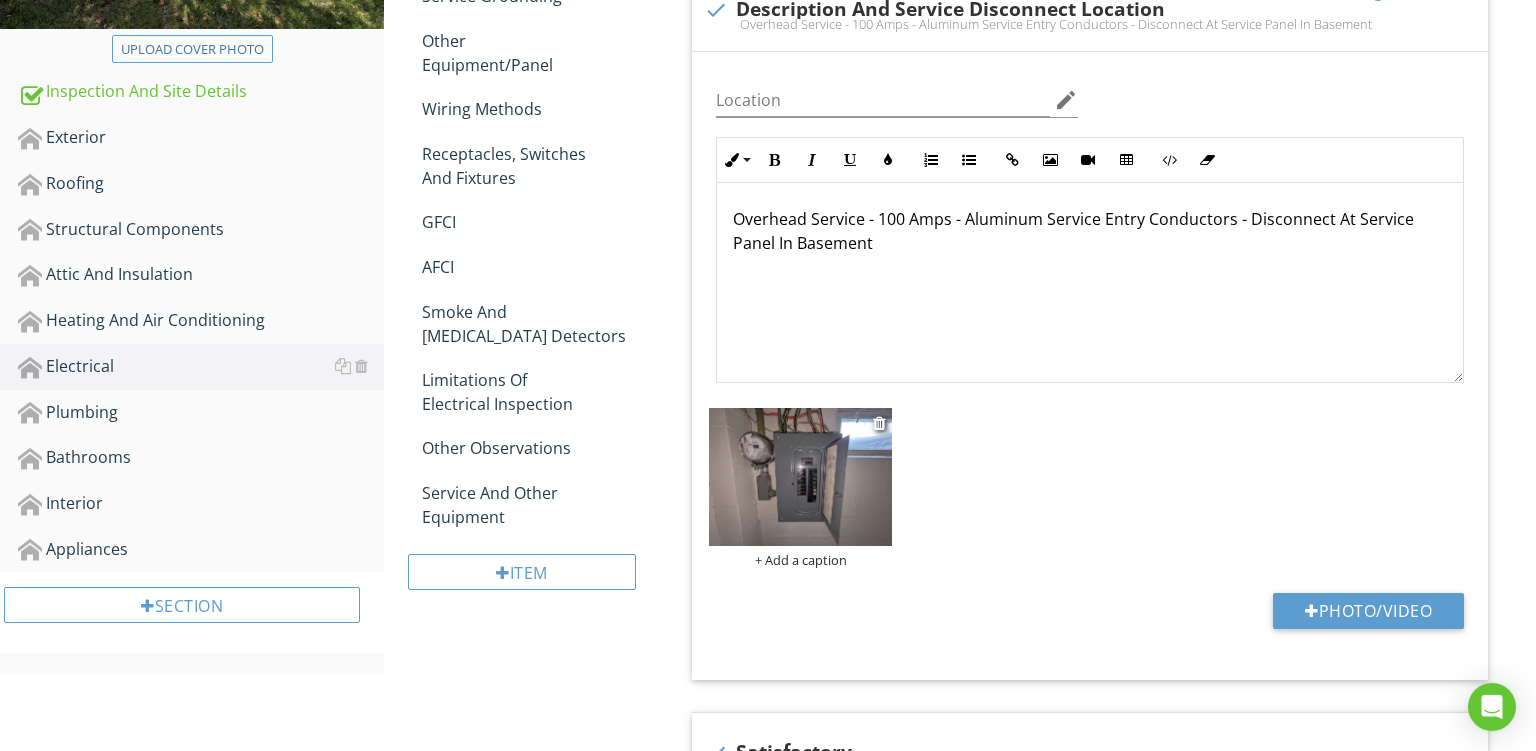 click on "+ Add a caption" at bounding box center (800, 560) 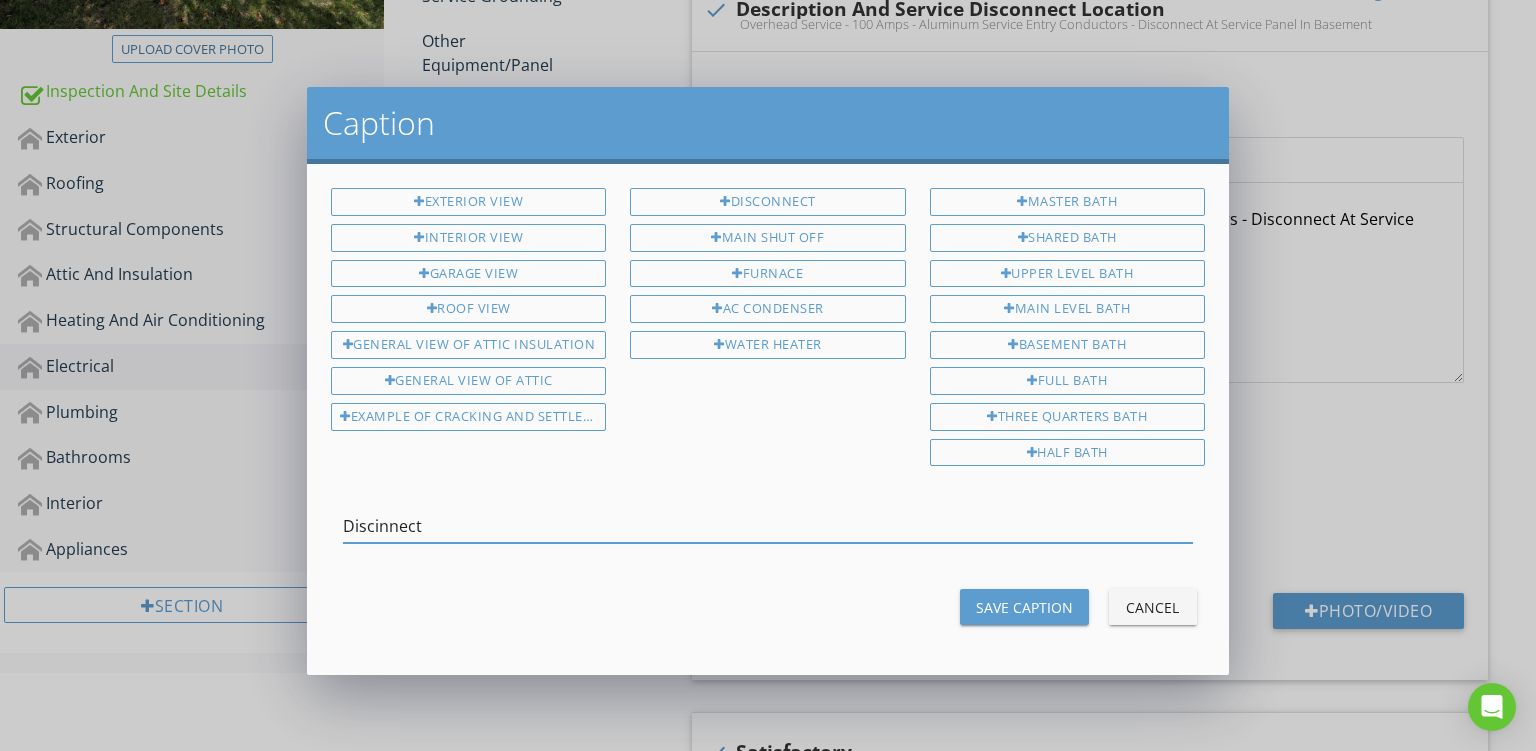 type on "Discinnect" 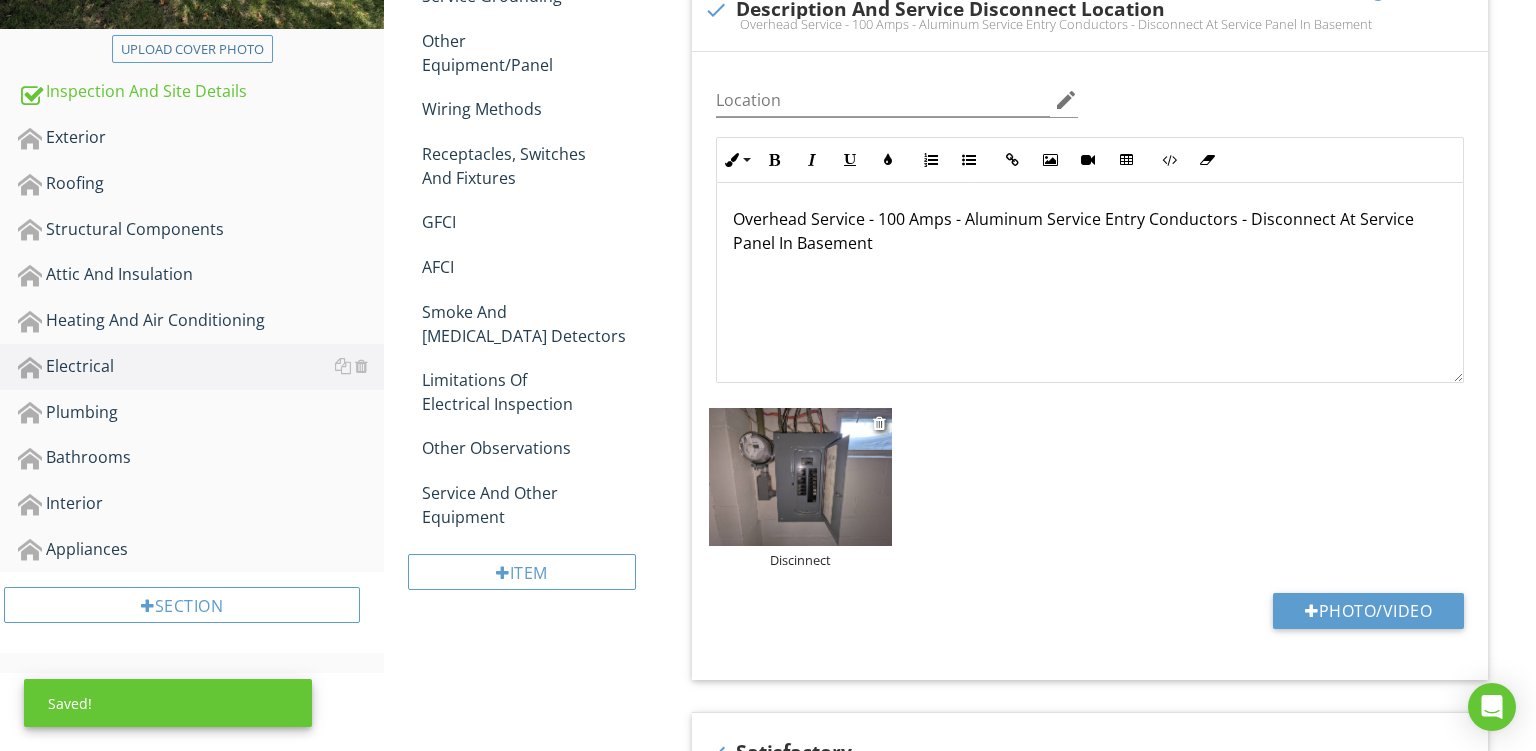 click on "Discinnect" at bounding box center [800, 560] 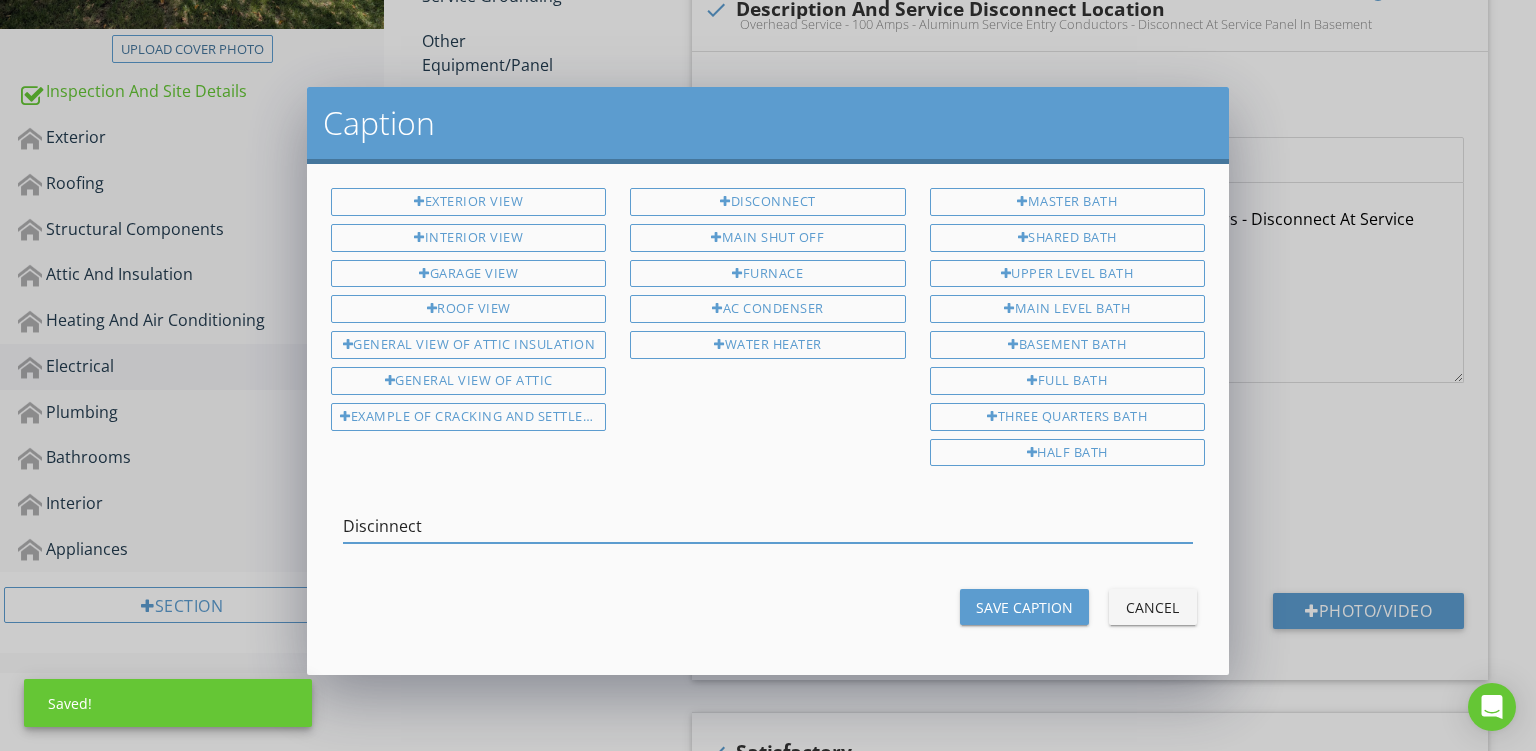 click on "Discinnect" at bounding box center (768, 526) 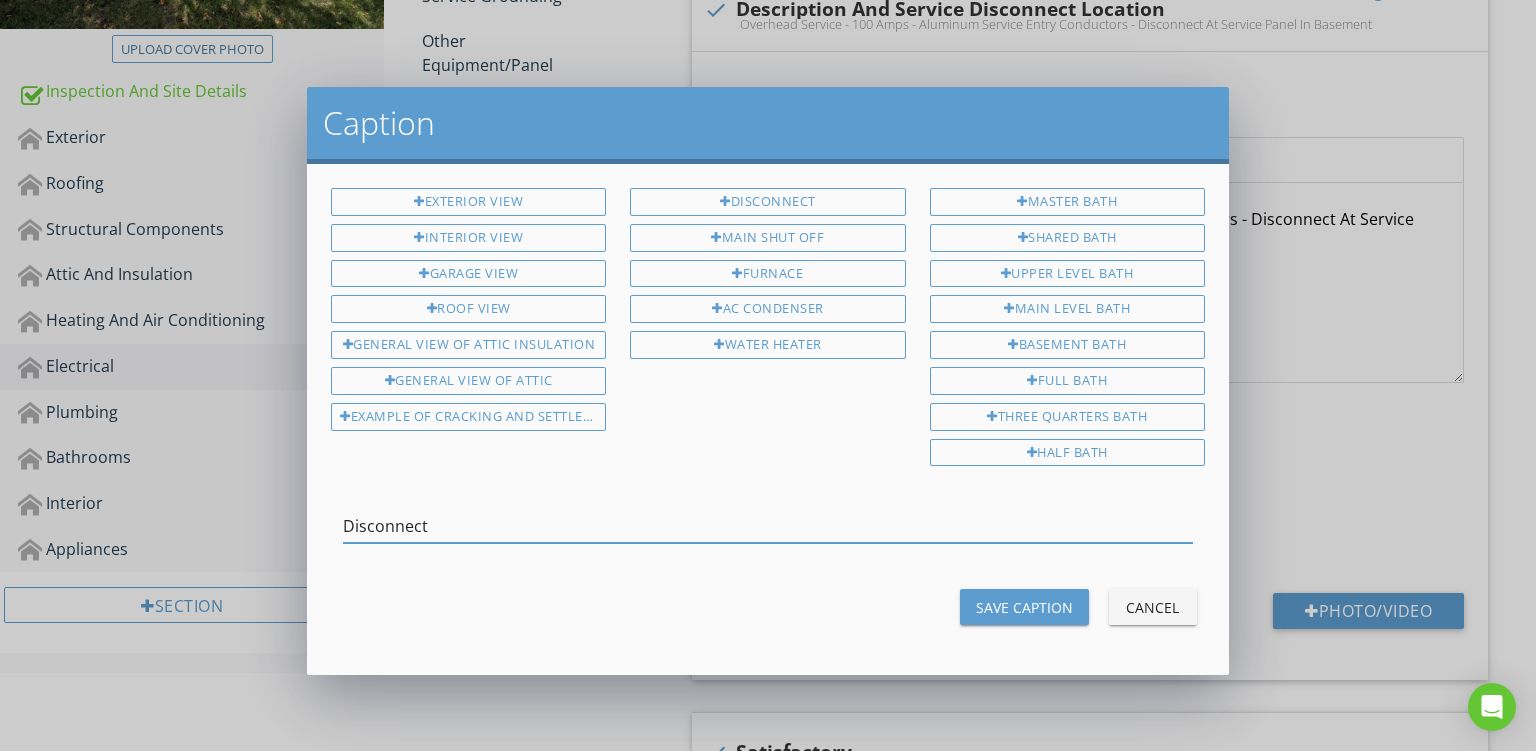 type on "Disconnect" 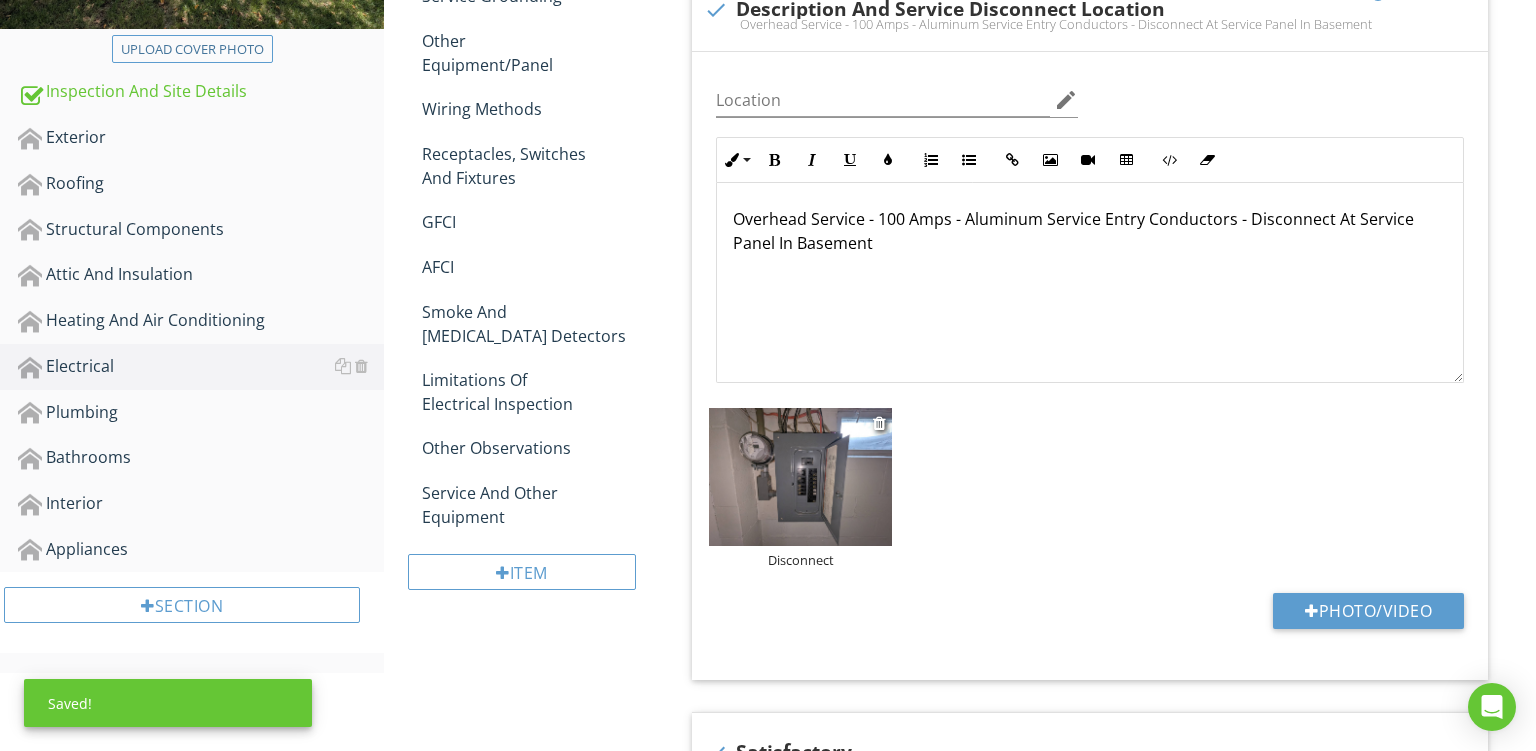 click at bounding box center (800, 477) 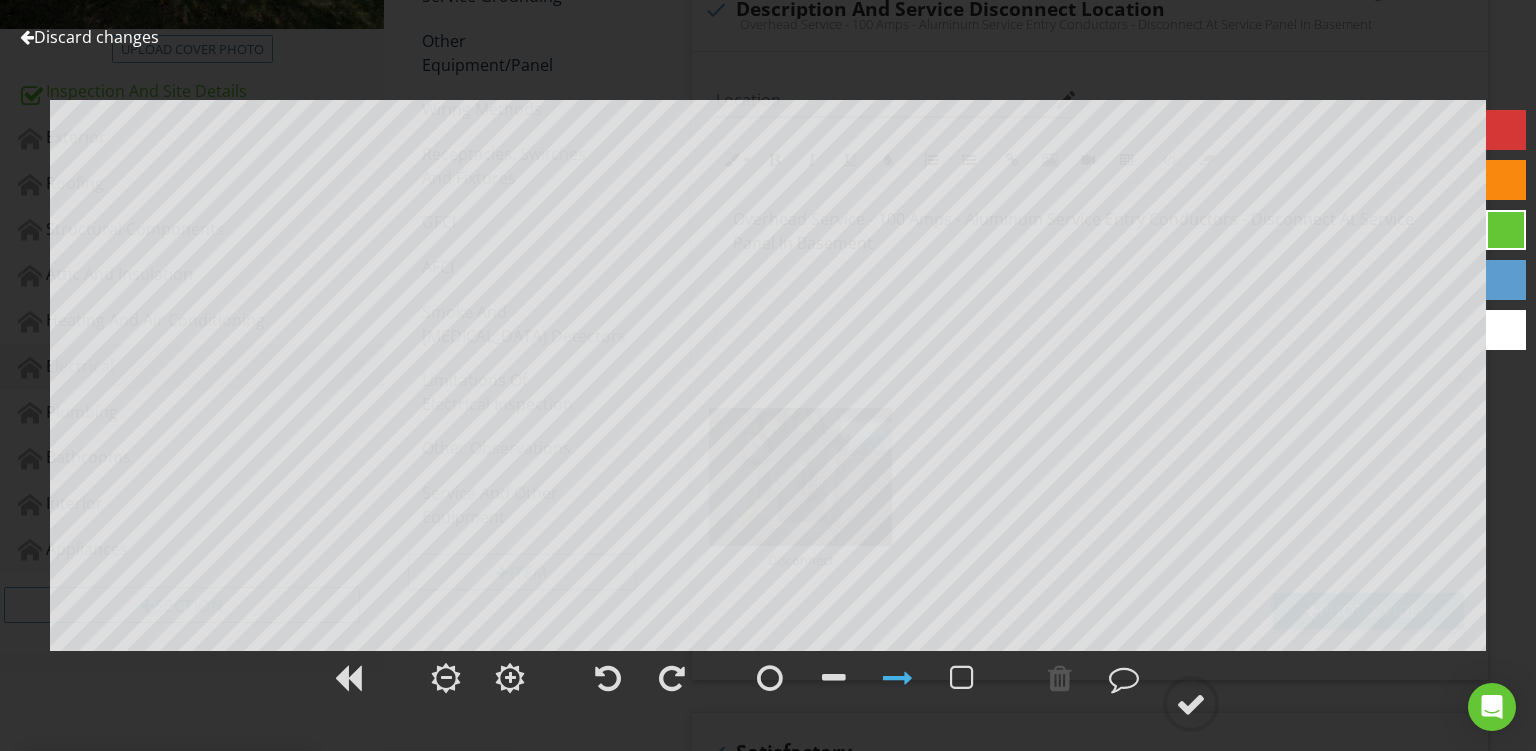 click at bounding box center (1506, 180) 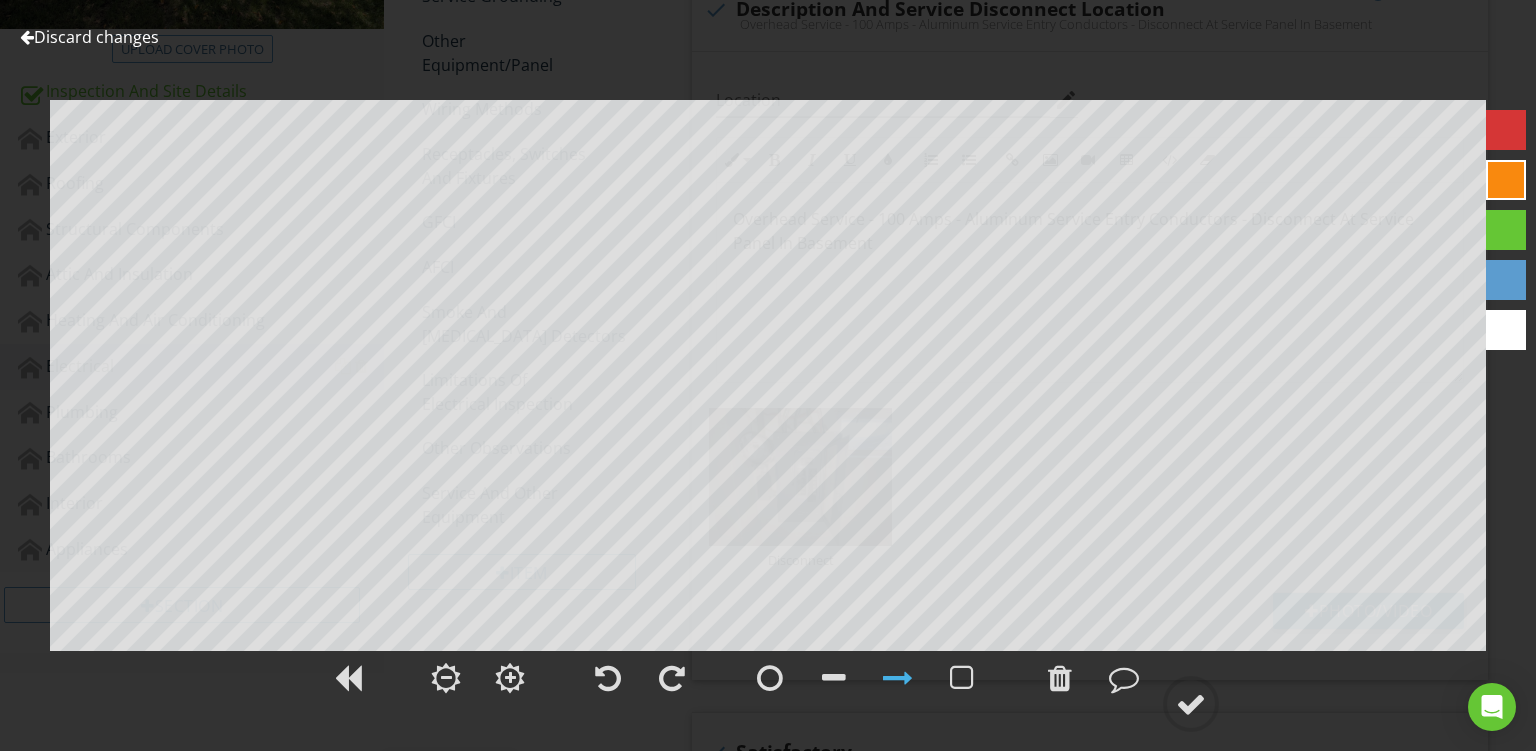 click at bounding box center [898, 678] 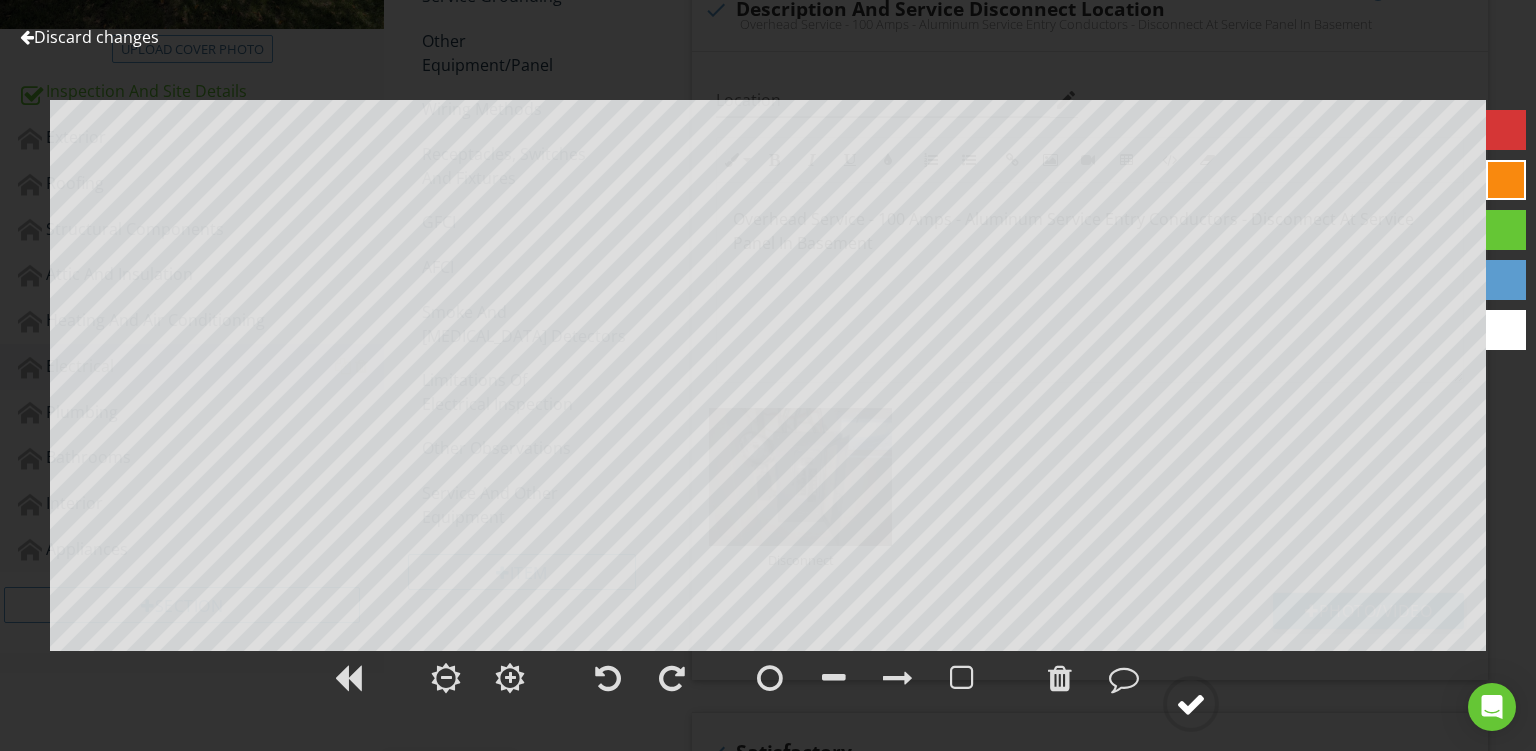 click 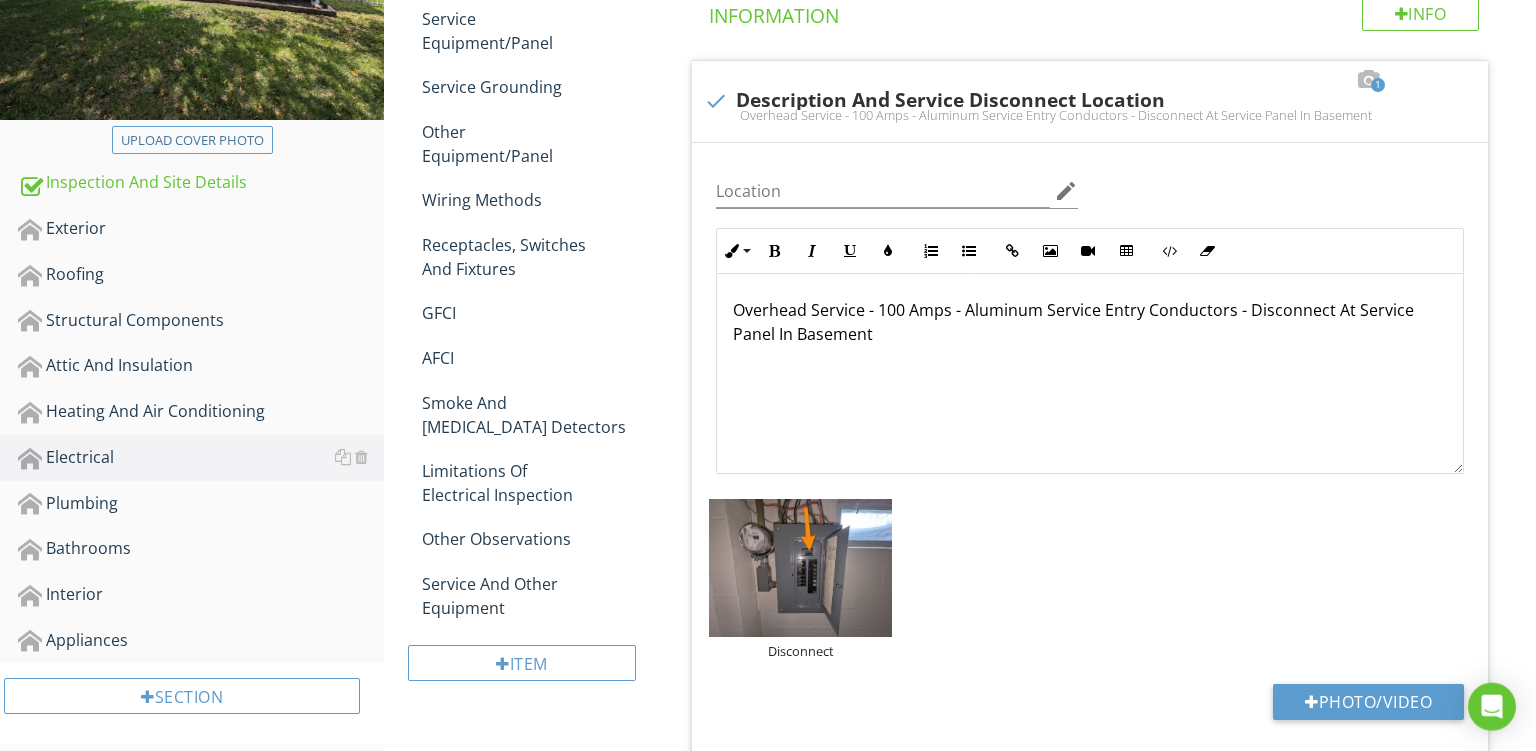 scroll, scrollTop: 336, scrollLeft: 0, axis: vertical 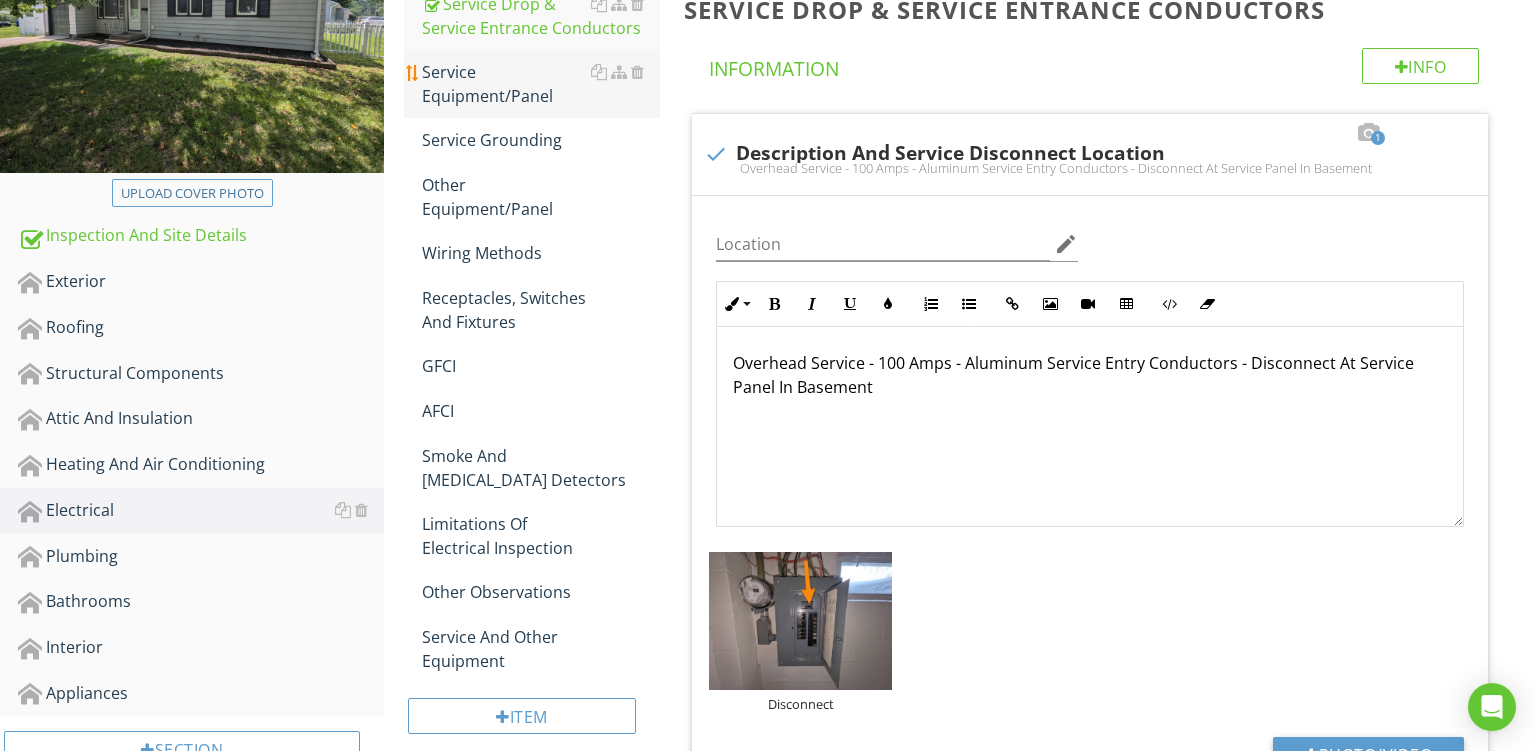 click on "Service Equipment/Panel" at bounding box center (541, 84) 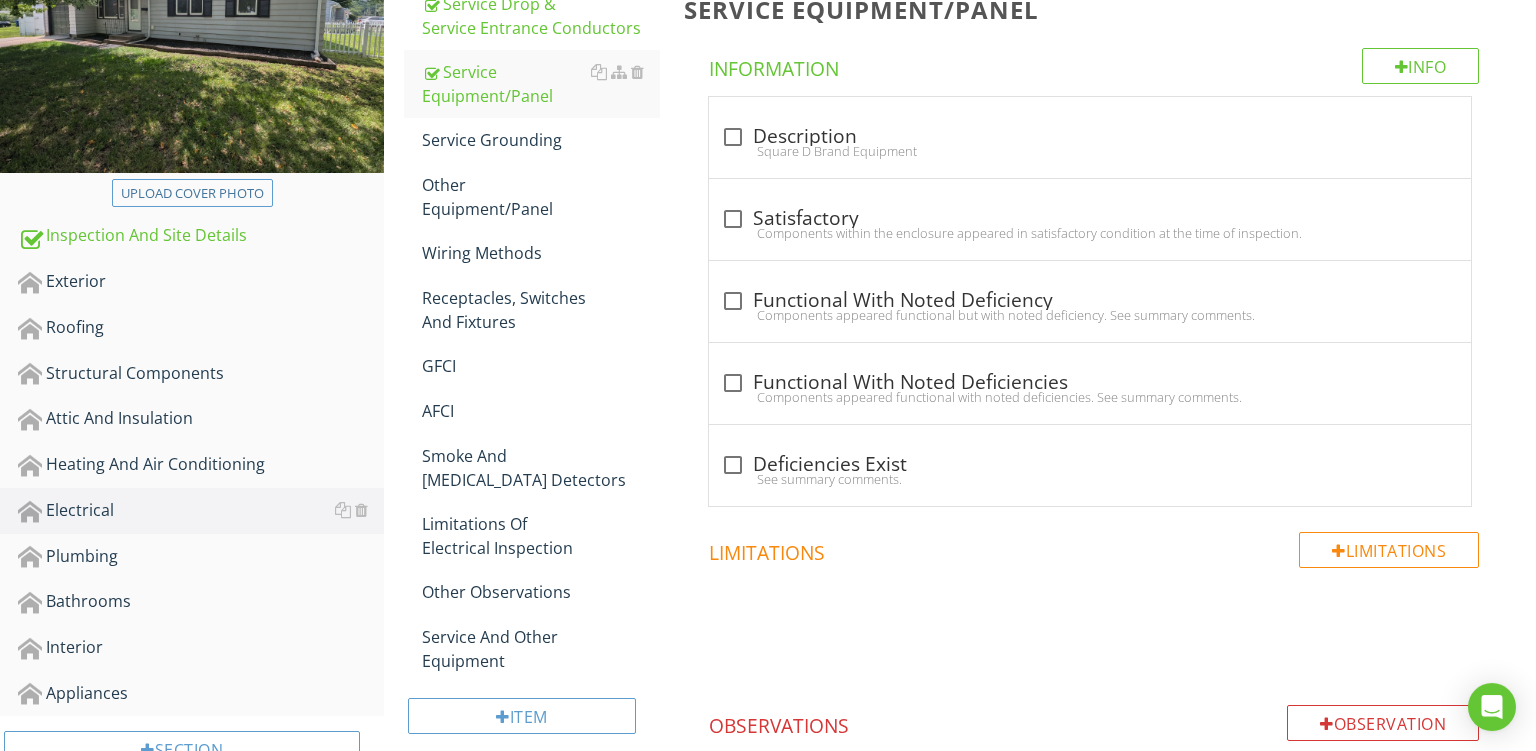 scroll, scrollTop: 172, scrollLeft: 0, axis: vertical 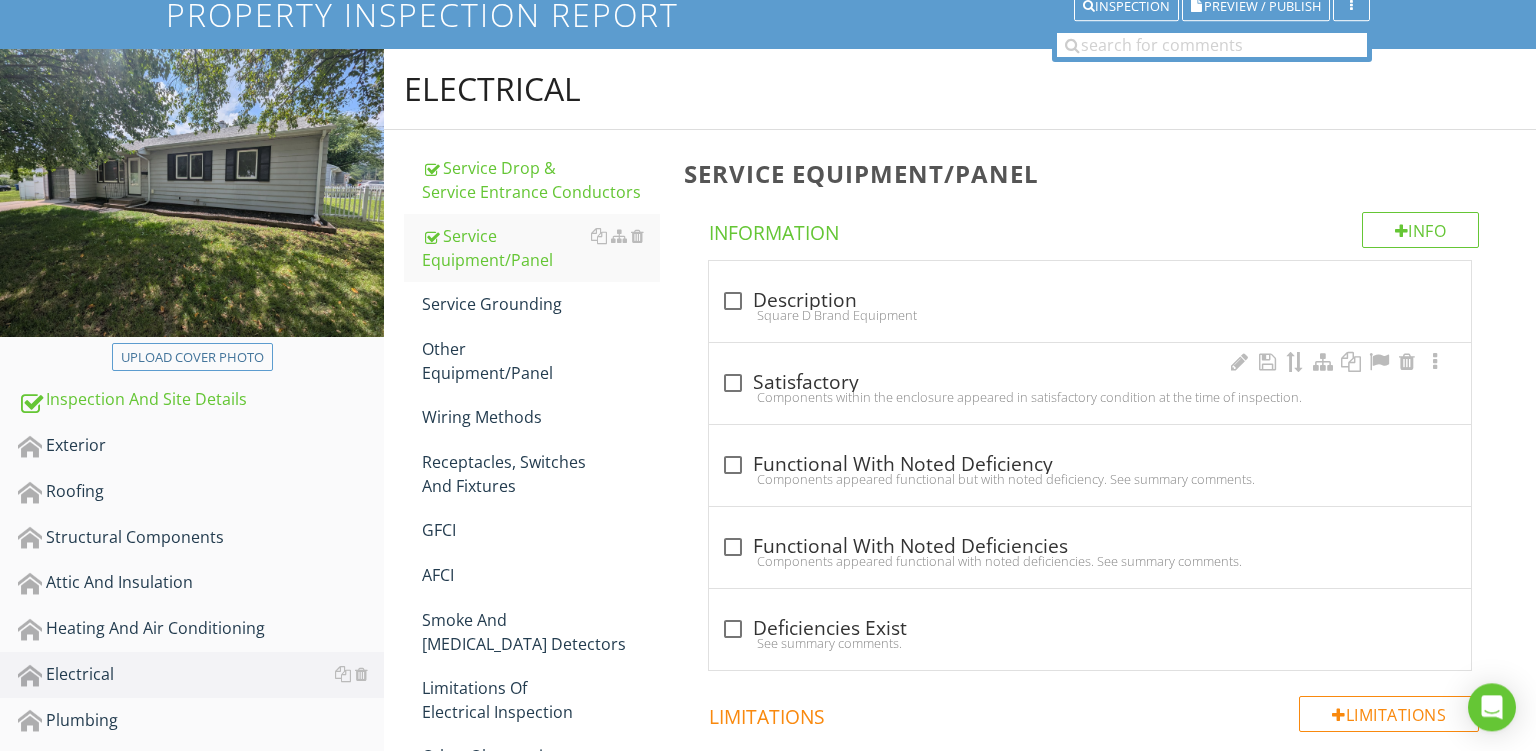 click on "check_box_outline_blank
Satisfactory" at bounding box center (1090, 381) 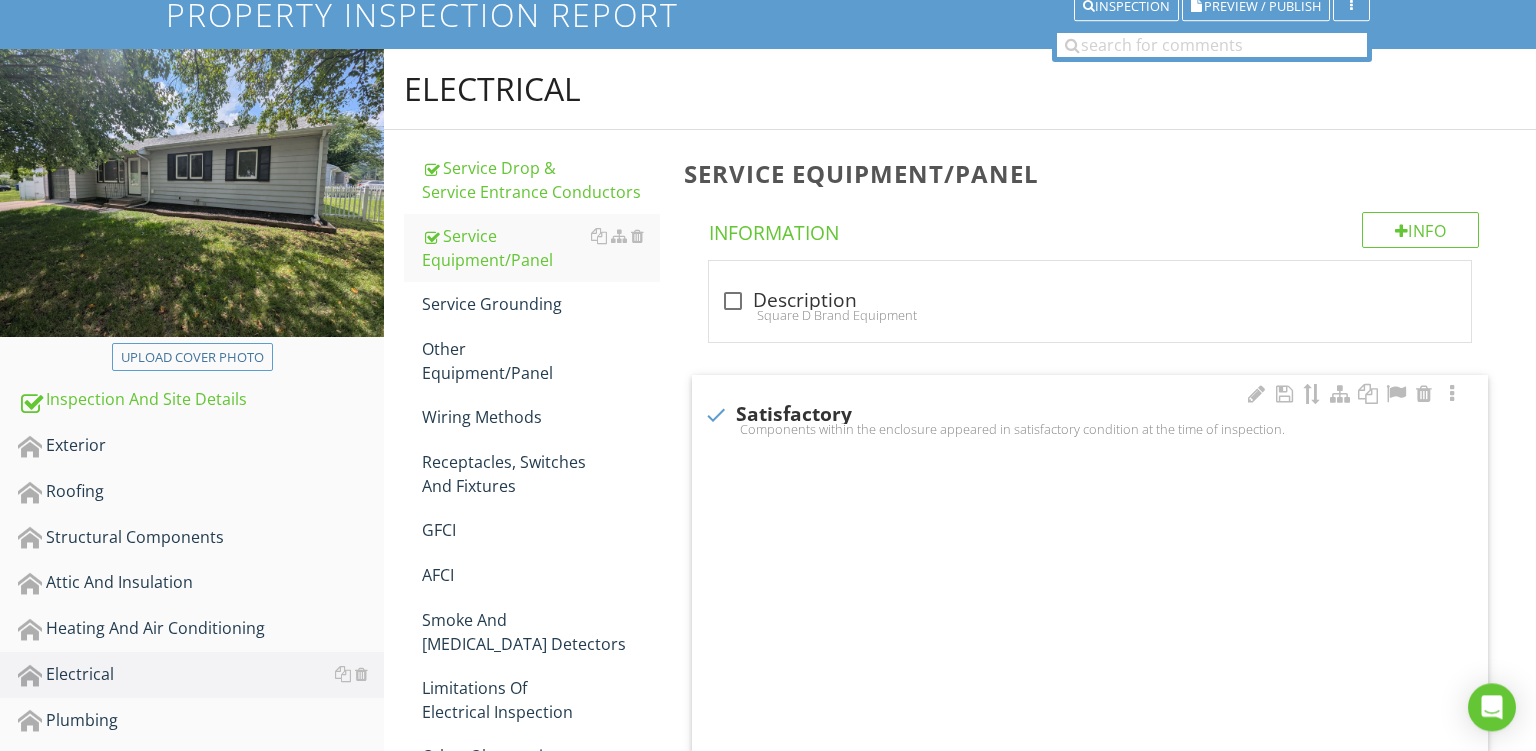checkbox on "true" 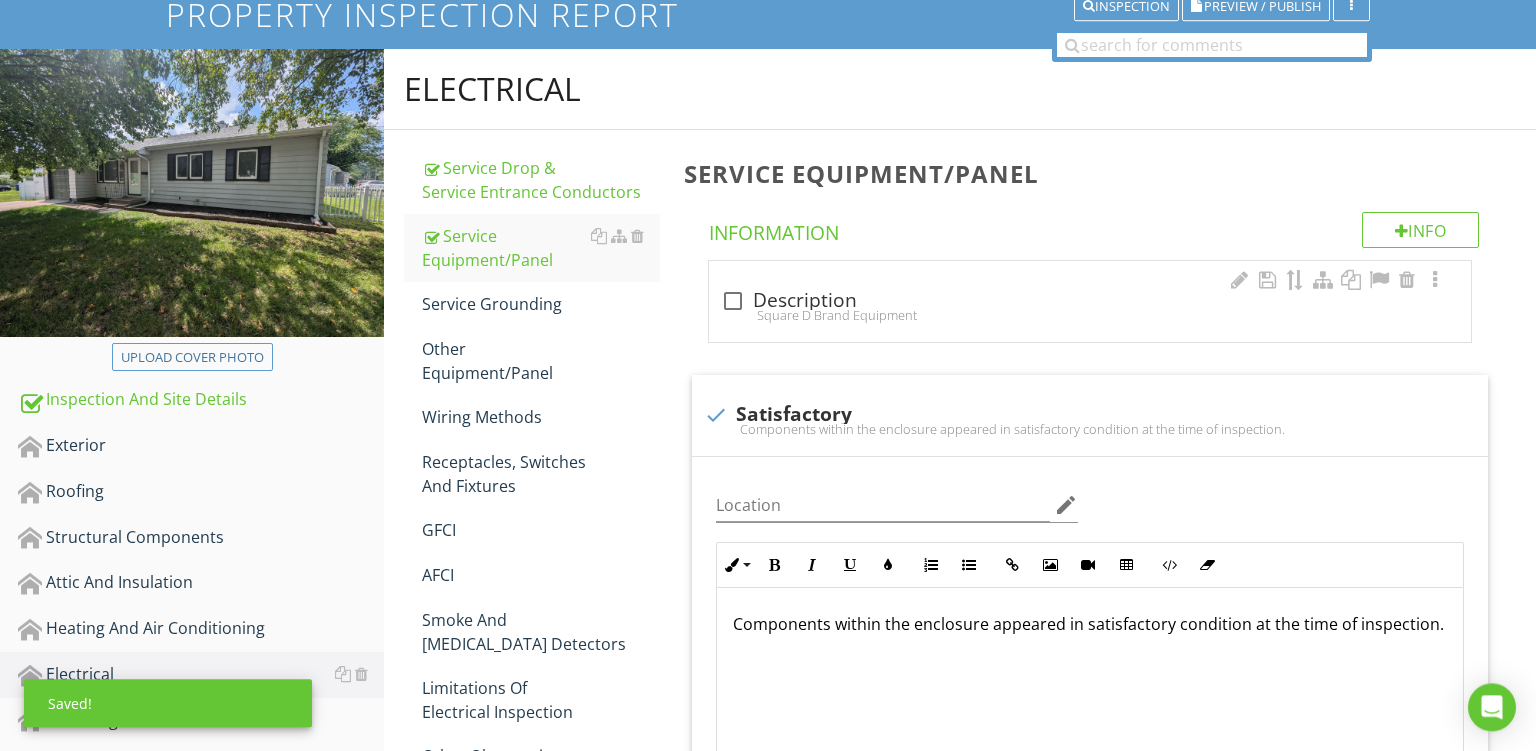 click on "check_box_outline_blank
Description" at bounding box center [1090, 301] 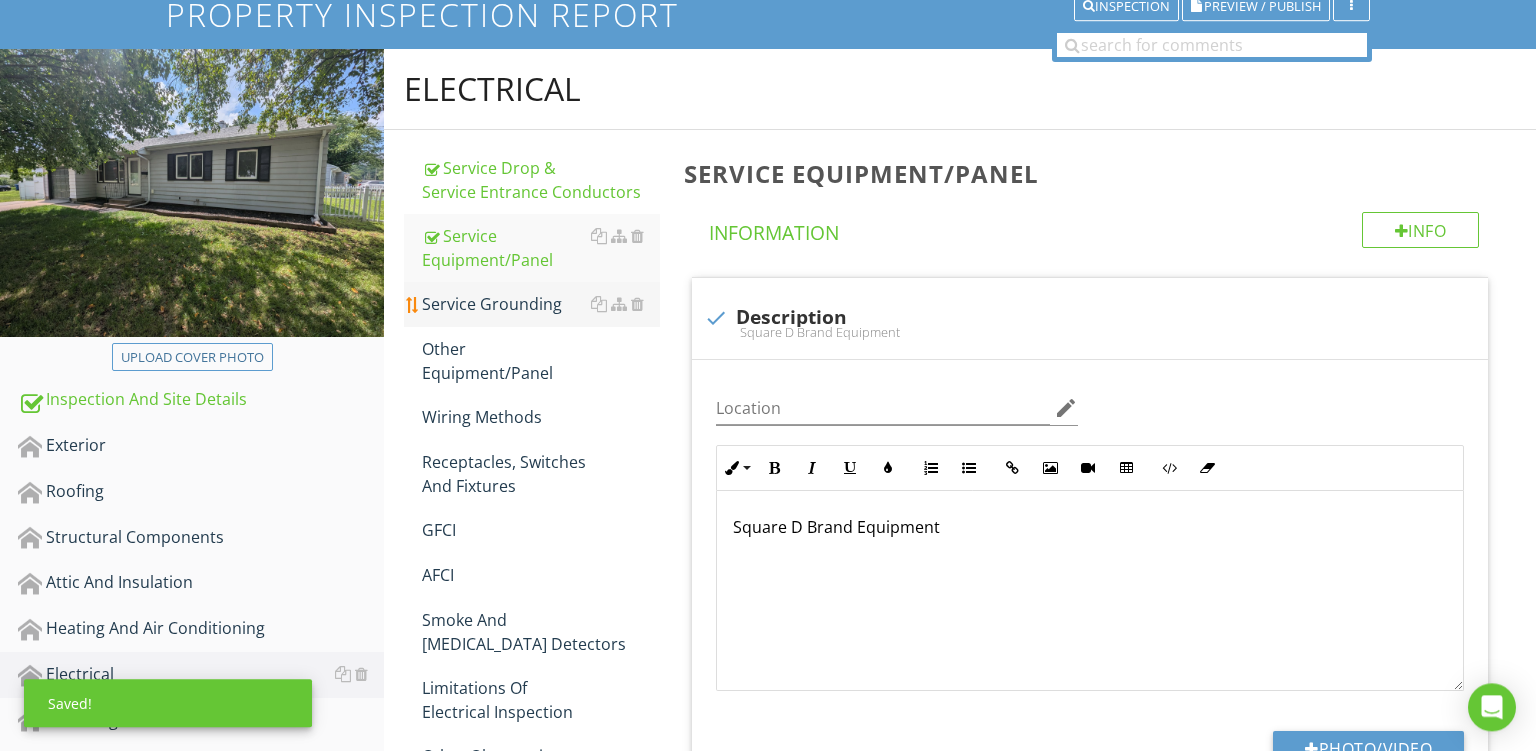 click on "Service Grounding" at bounding box center [541, 304] 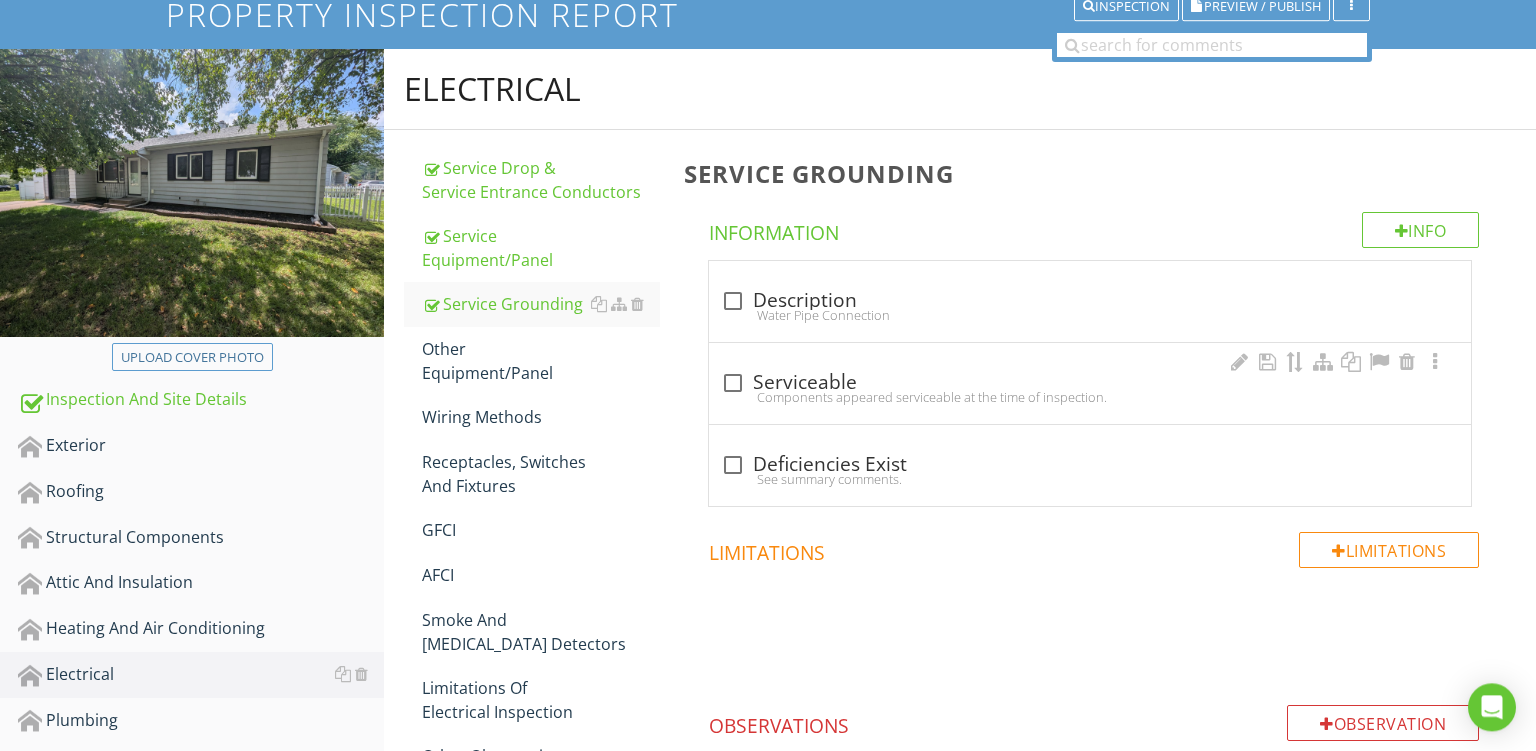 click on "check_box_outline_blank
Serviceable" at bounding box center (1090, 383) 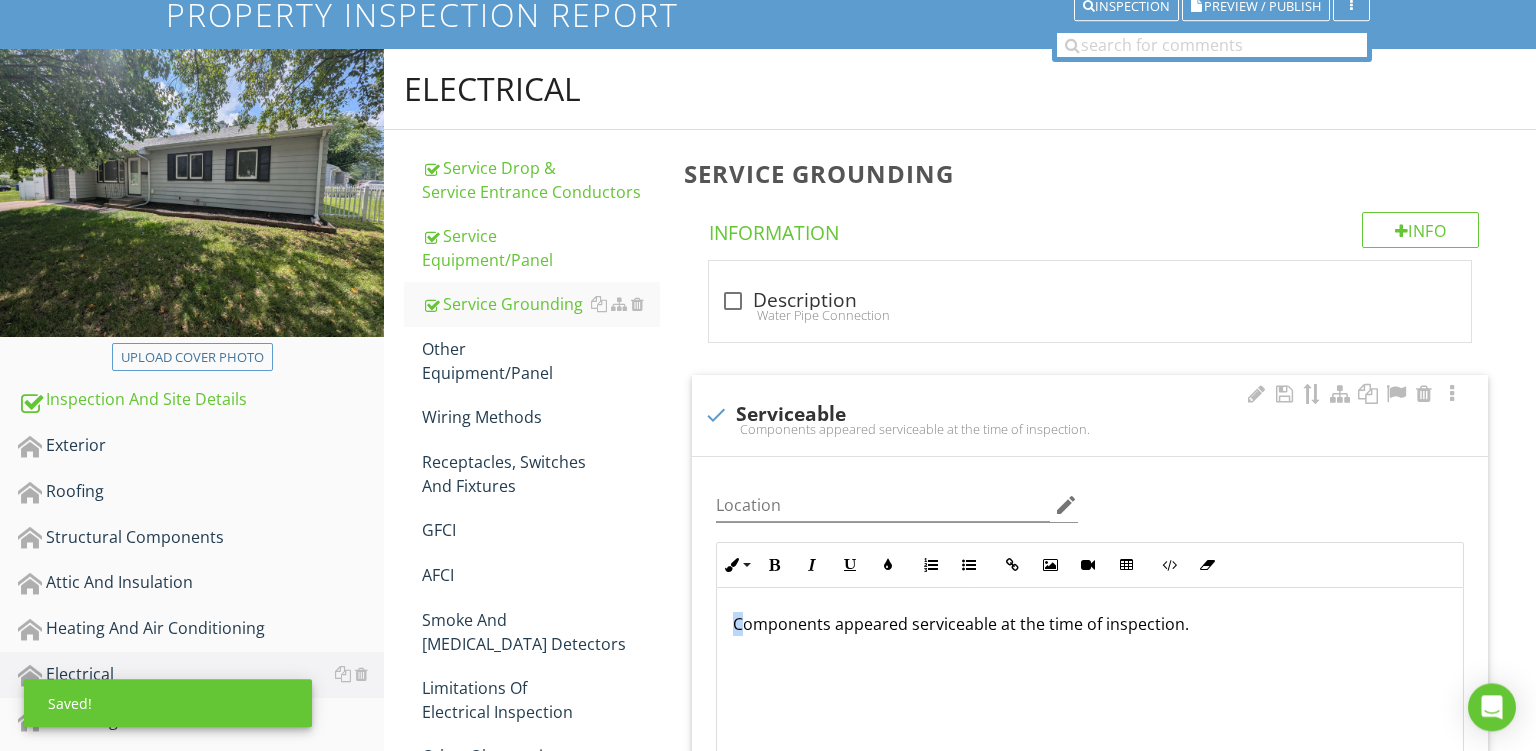 drag, startPoint x: 746, startPoint y: 622, endPoint x: 496, endPoint y: 561, distance: 257.3344 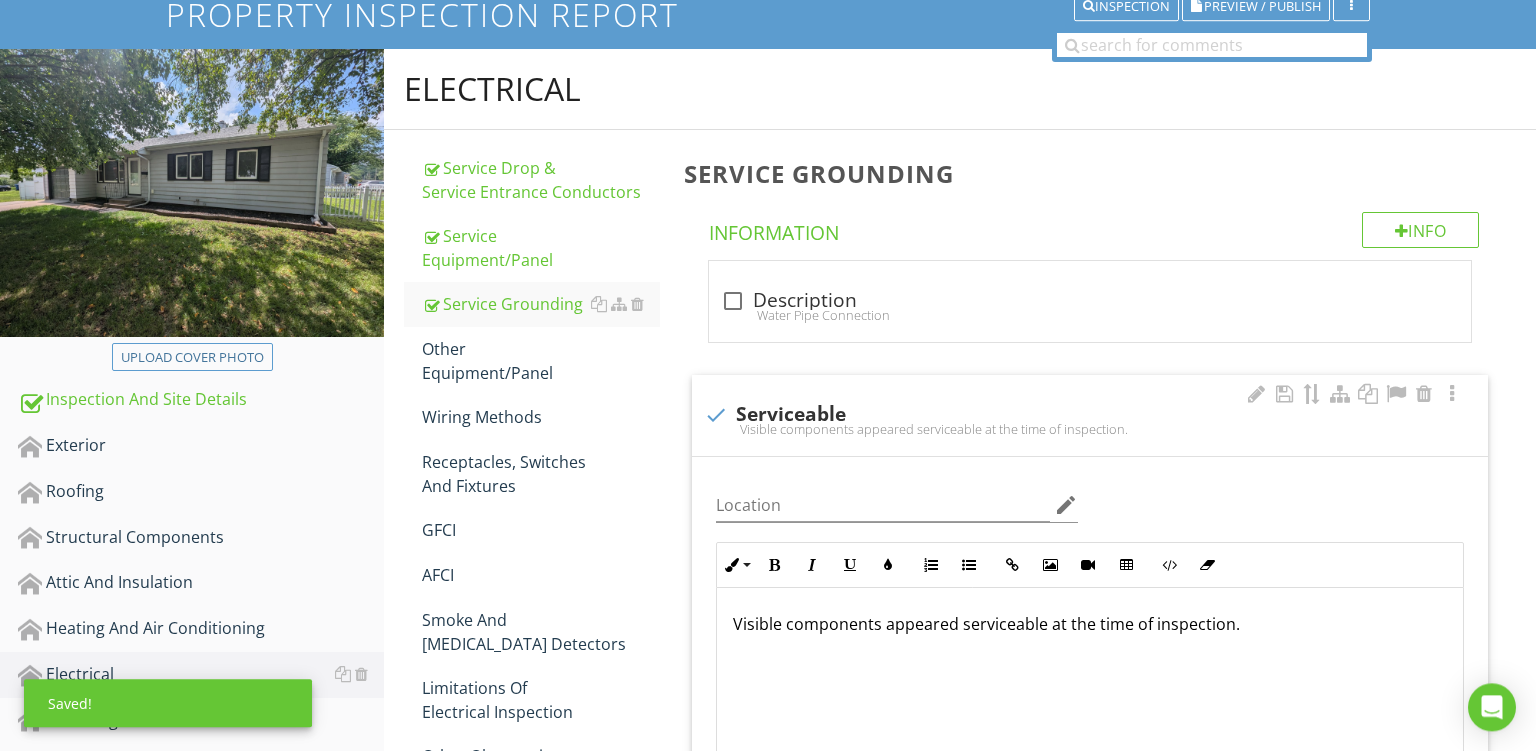 click on "Visible components appeared serviceable at the time of inspection." at bounding box center (1090, 624) 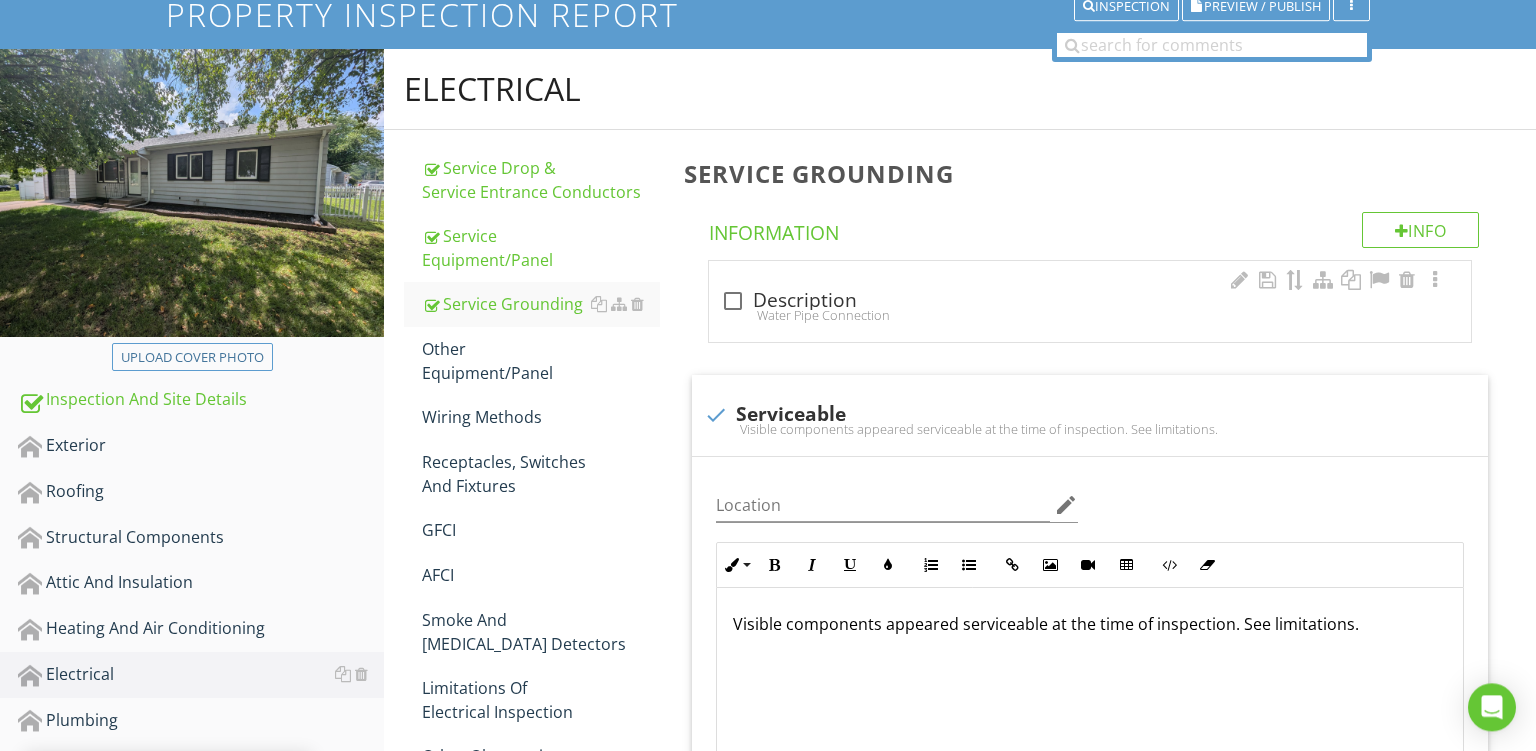click on "Water Pipe Connection" at bounding box center [1090, 315] 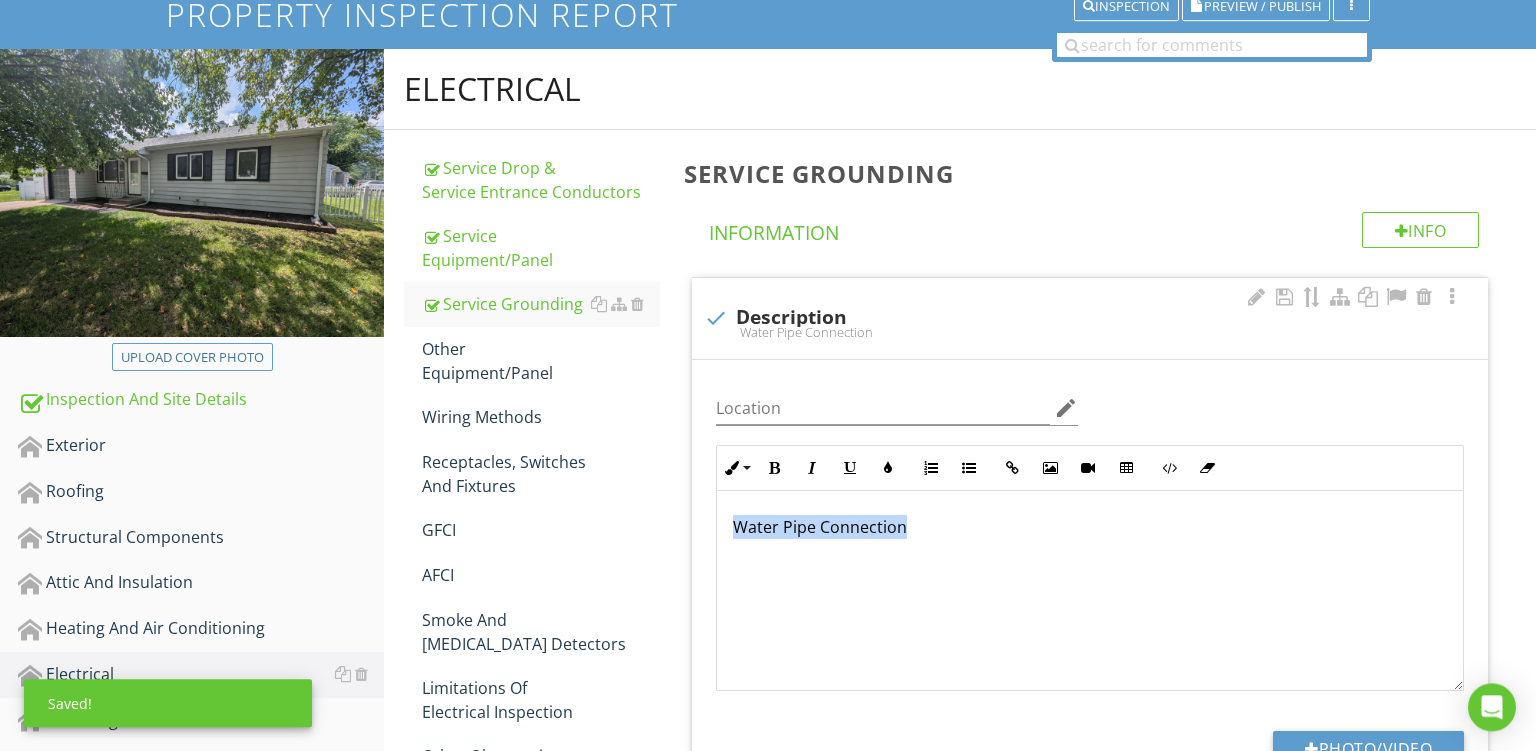 drag, startPoint x: 906, startPoint y: 528, endPoint x: 0, endPoint y: 313, distance: 931.16113 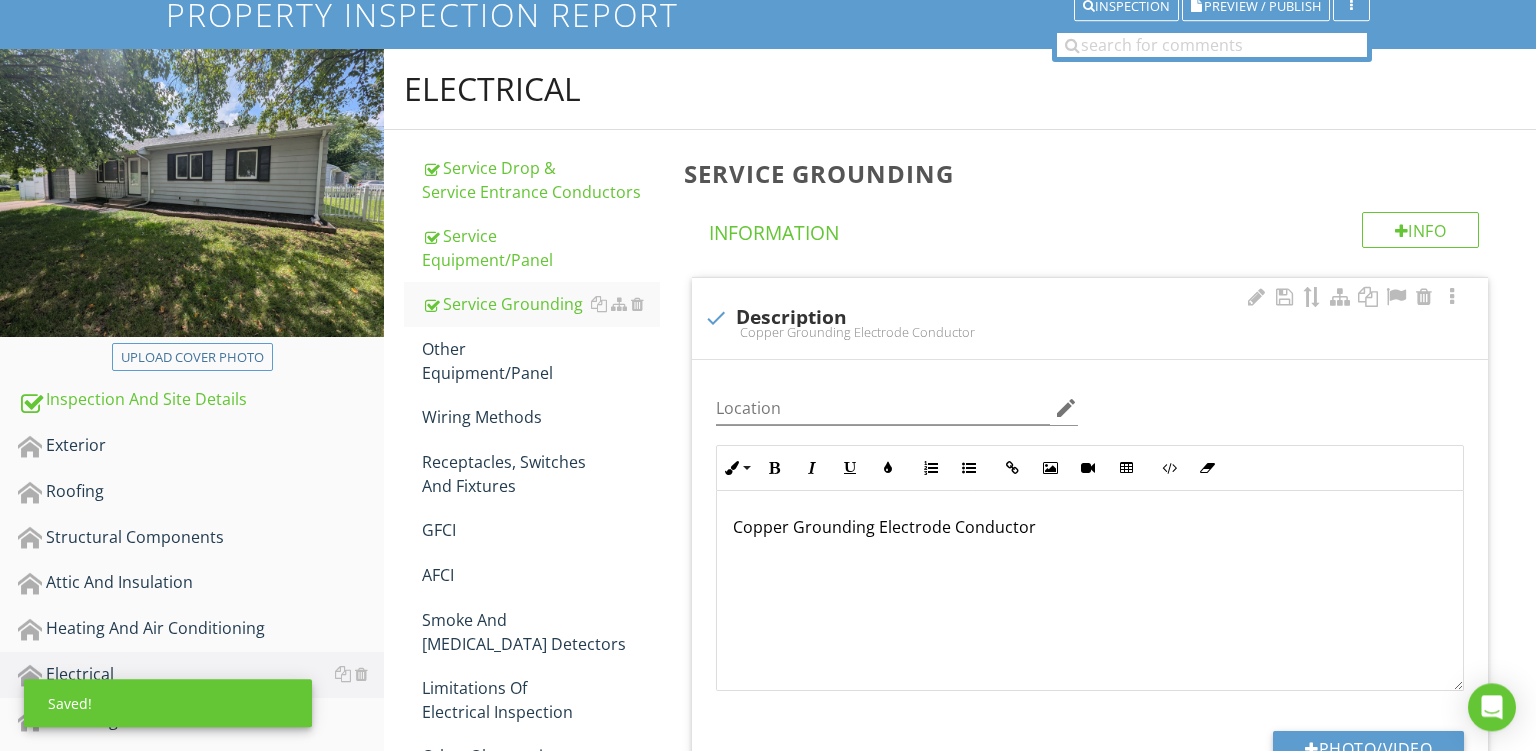 click on "Copper Grounding Electrode Conductor" at bounding box center [1090, 527] 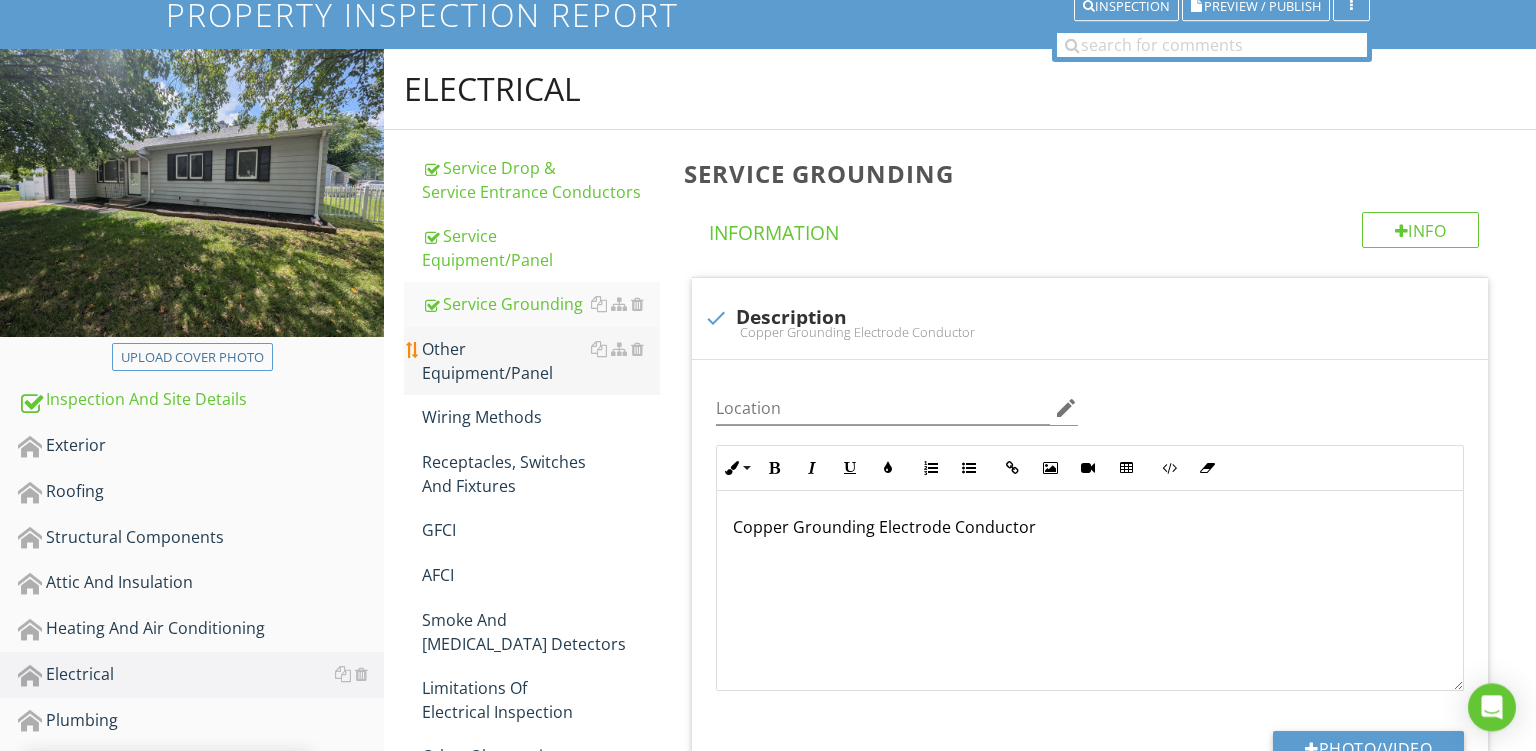 click on "Other Equipment/Panel" at bounding box center (541, 361) 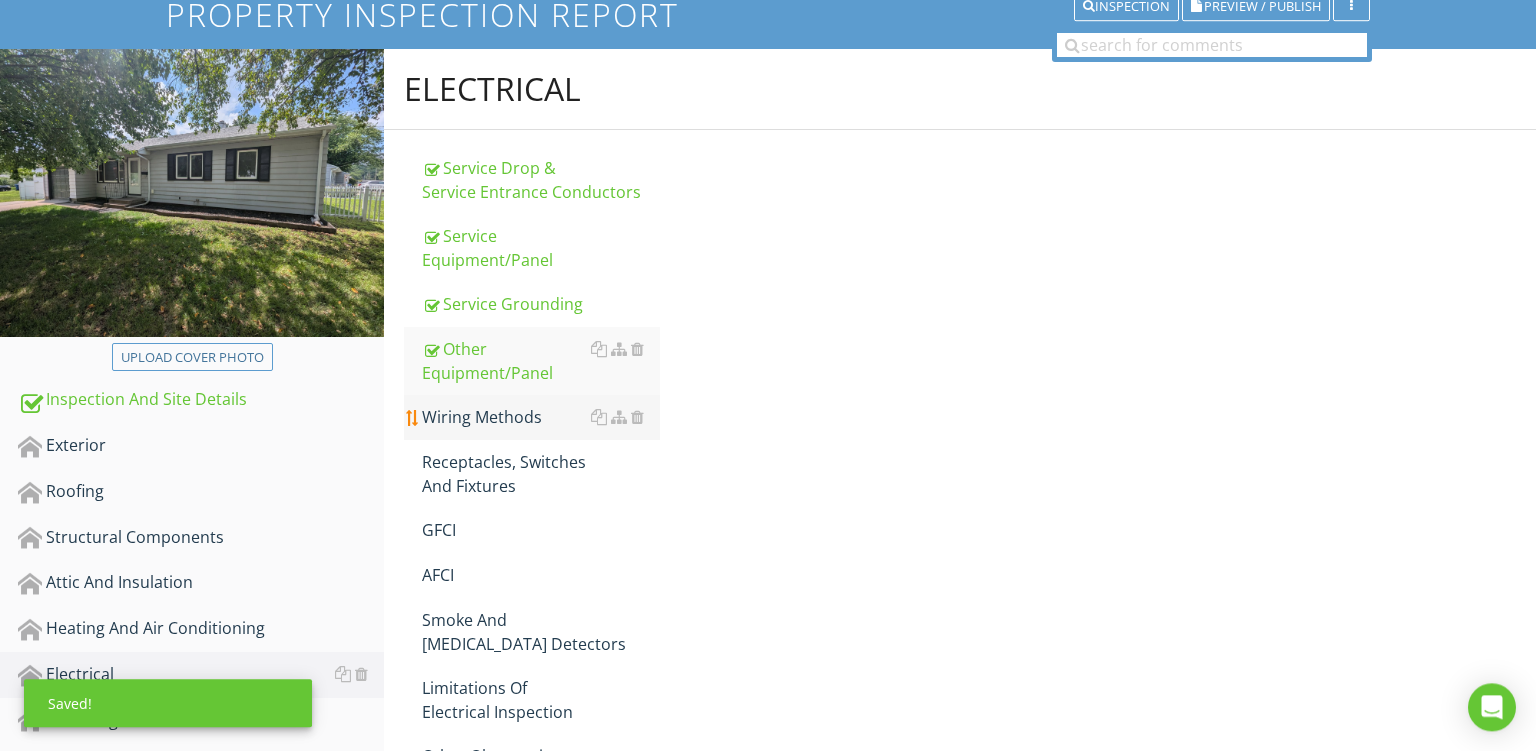 click on "Wiring Methods" at bounding box center [541, 417] 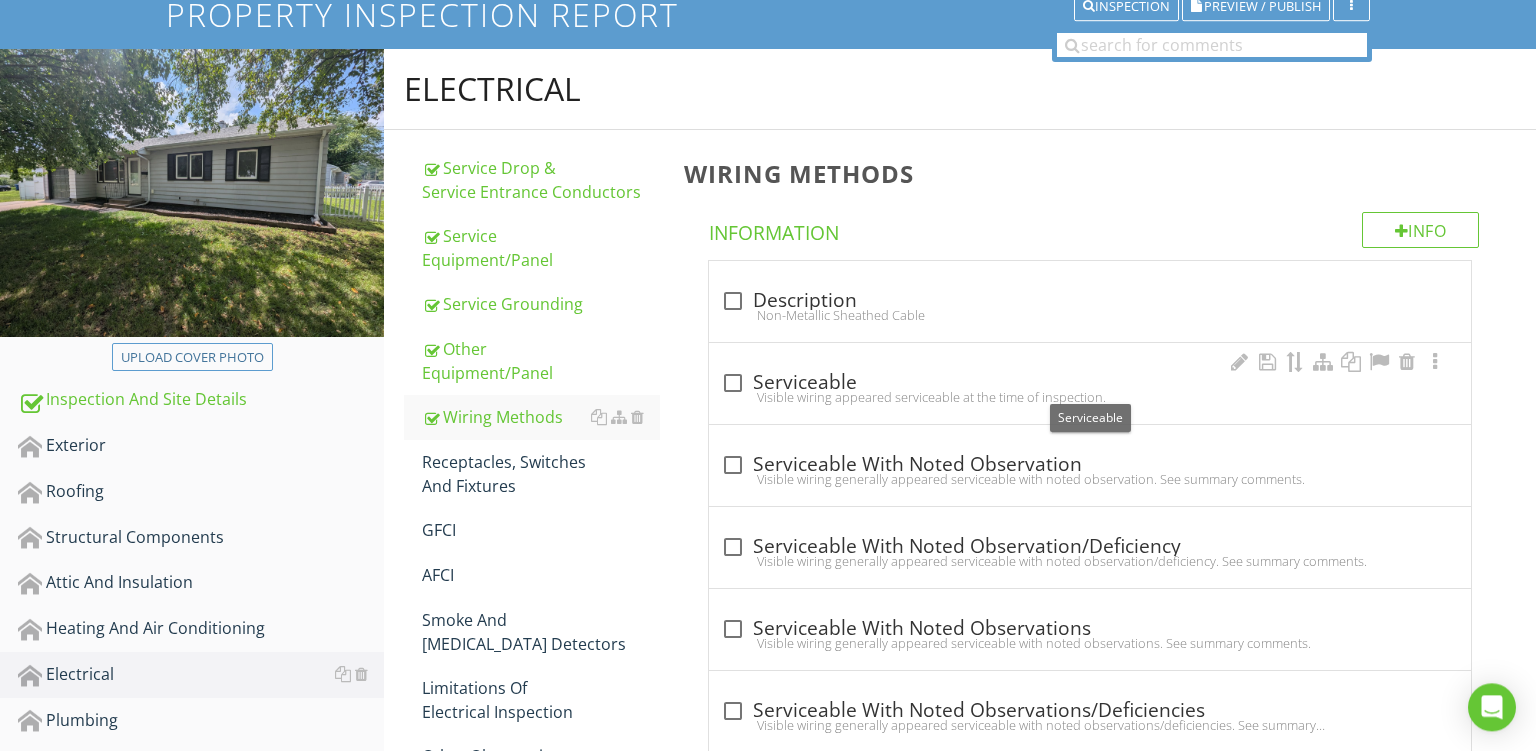 click on "check_box_outline_blank
Serviceable" at bounding box center (1090, 383) 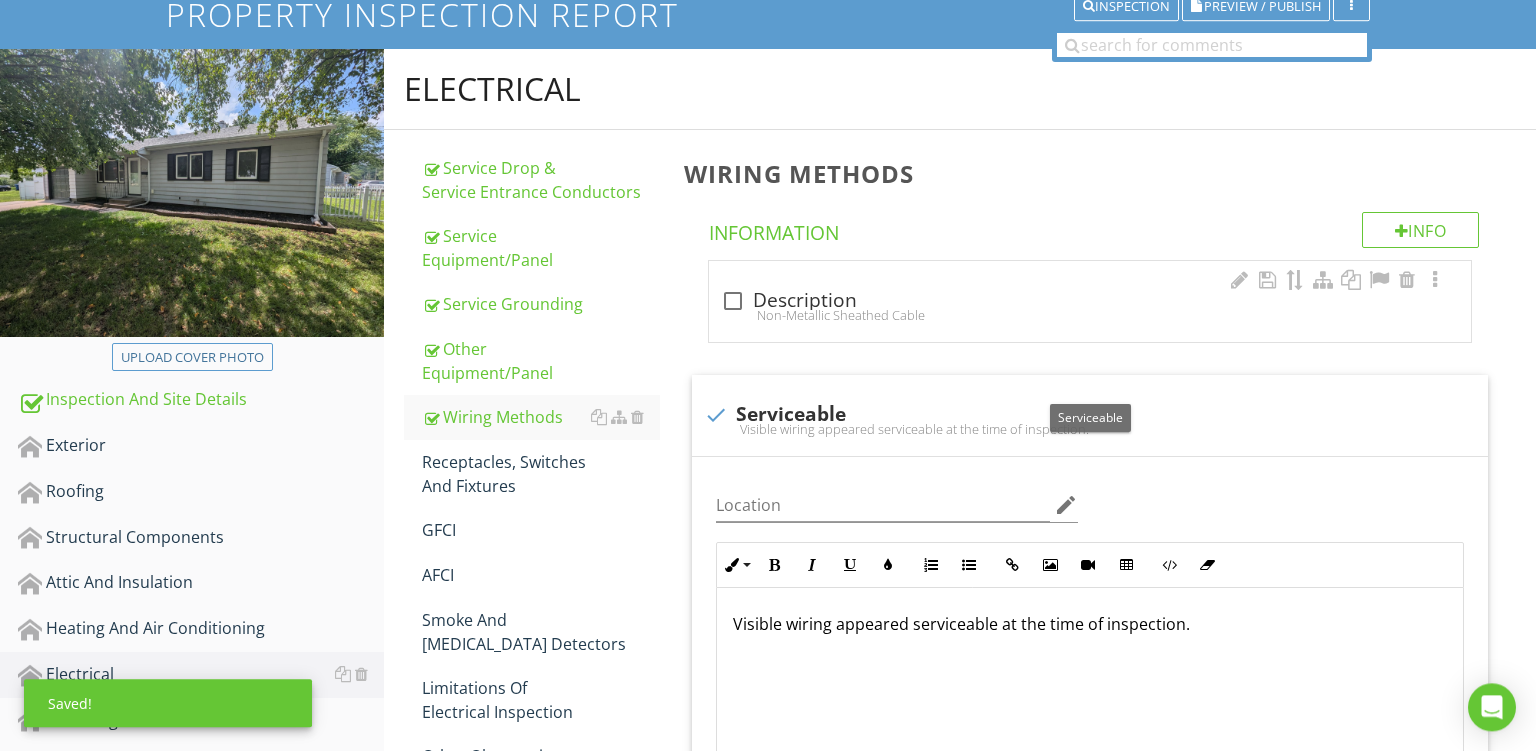 click on "Non-Metallic Sheathed Cable" at bounding box center (1090, 315) 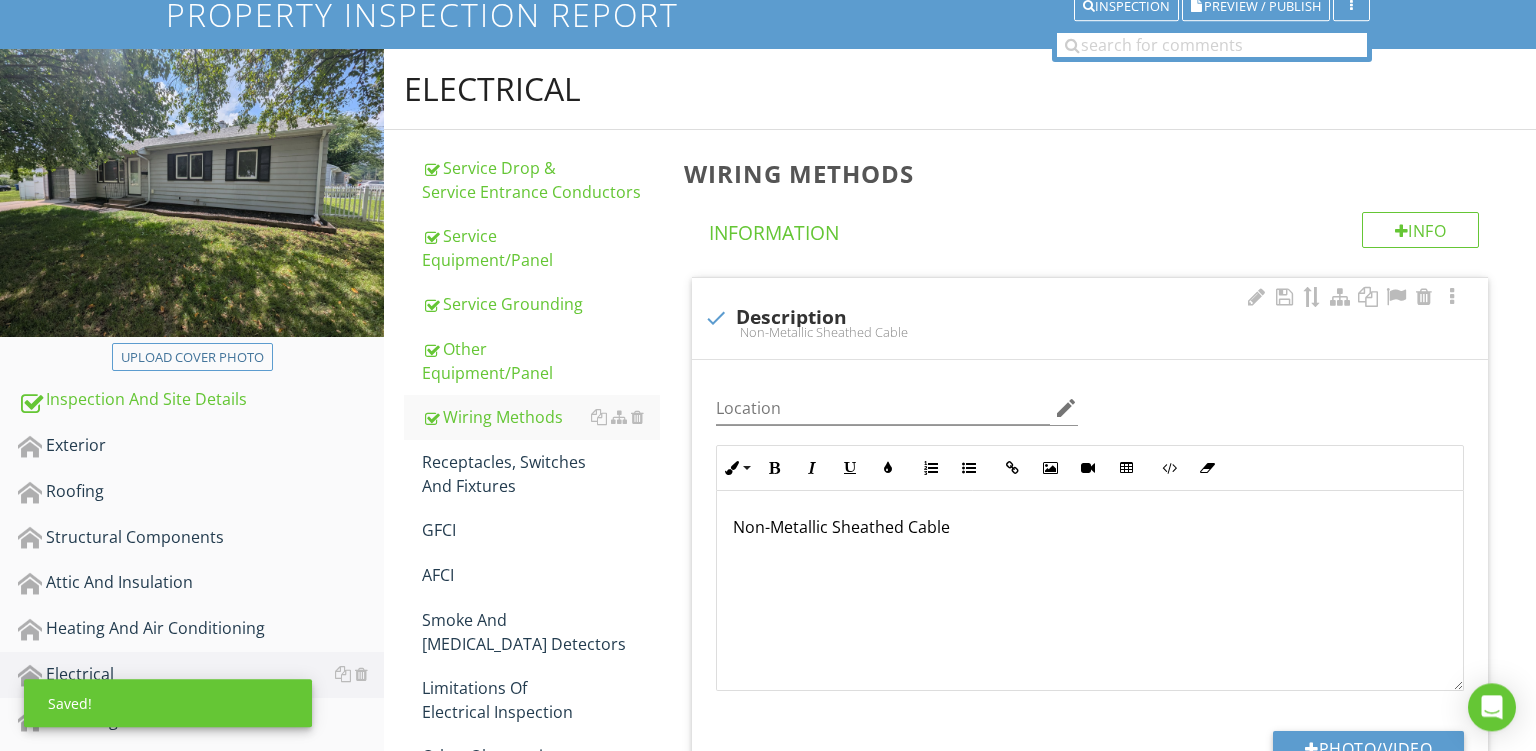 click on "Non-Metallic Sheathed Cable" at bounding box center (1090, 591) 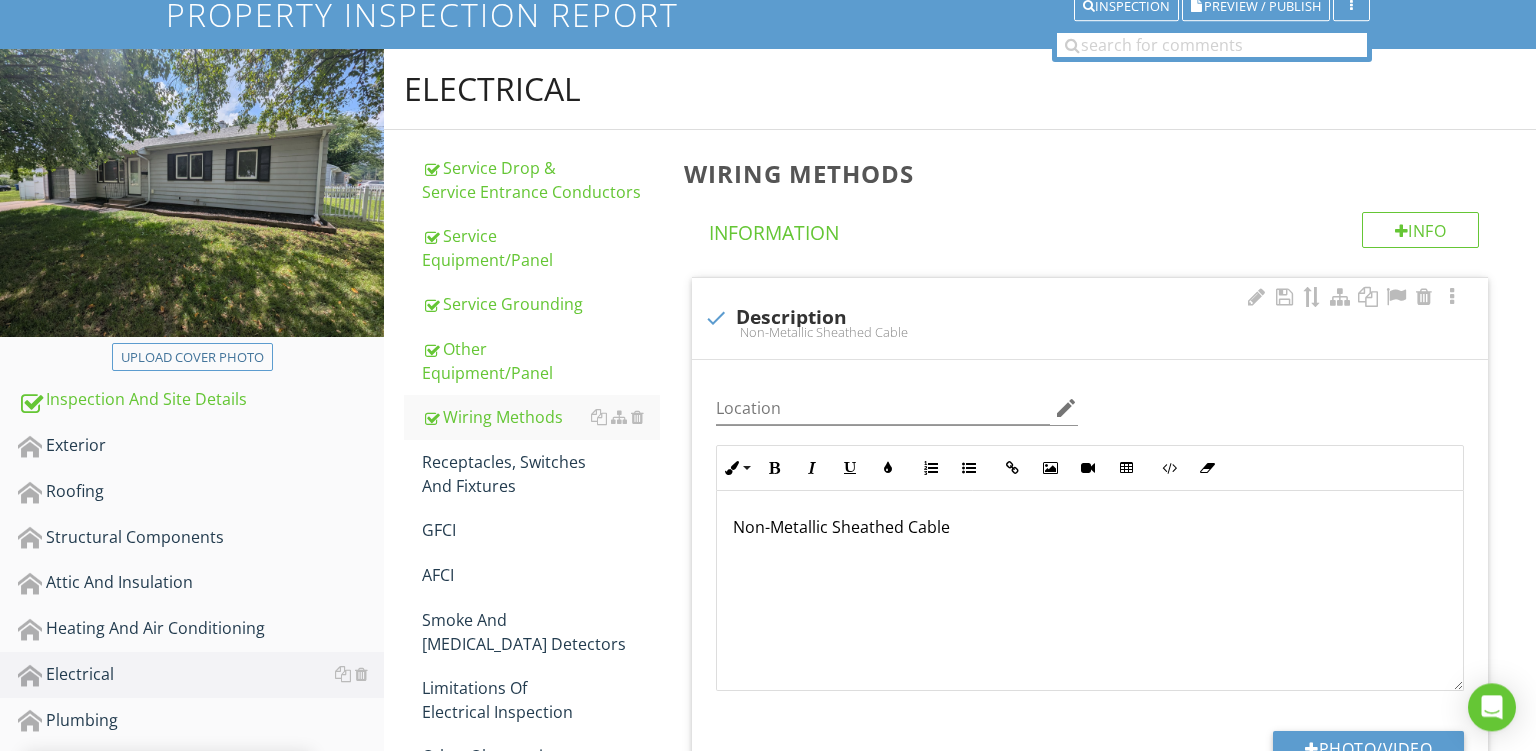 type 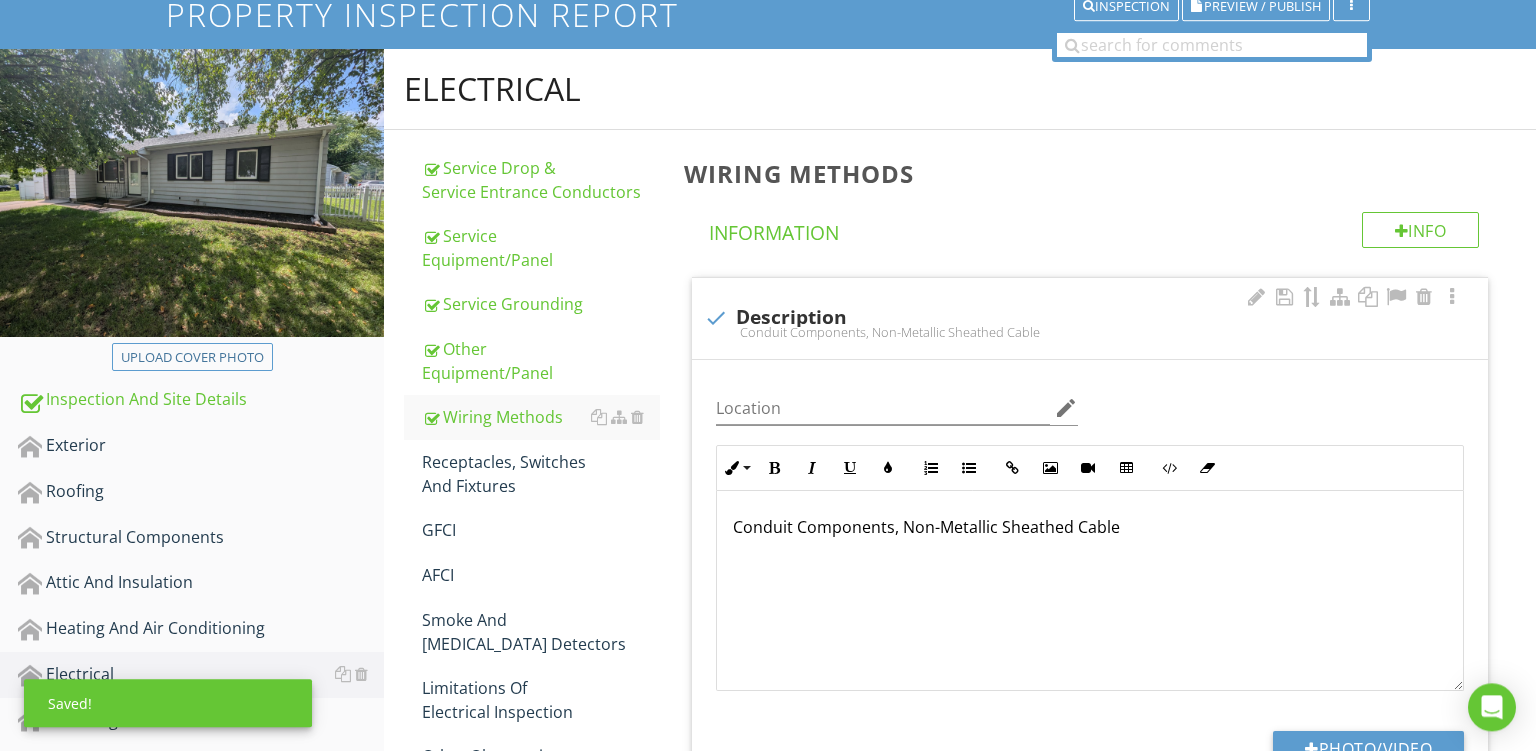 click on "Conduit Components, Non-Metallic Sheathed Cable" at bounding box center (1090, 527) 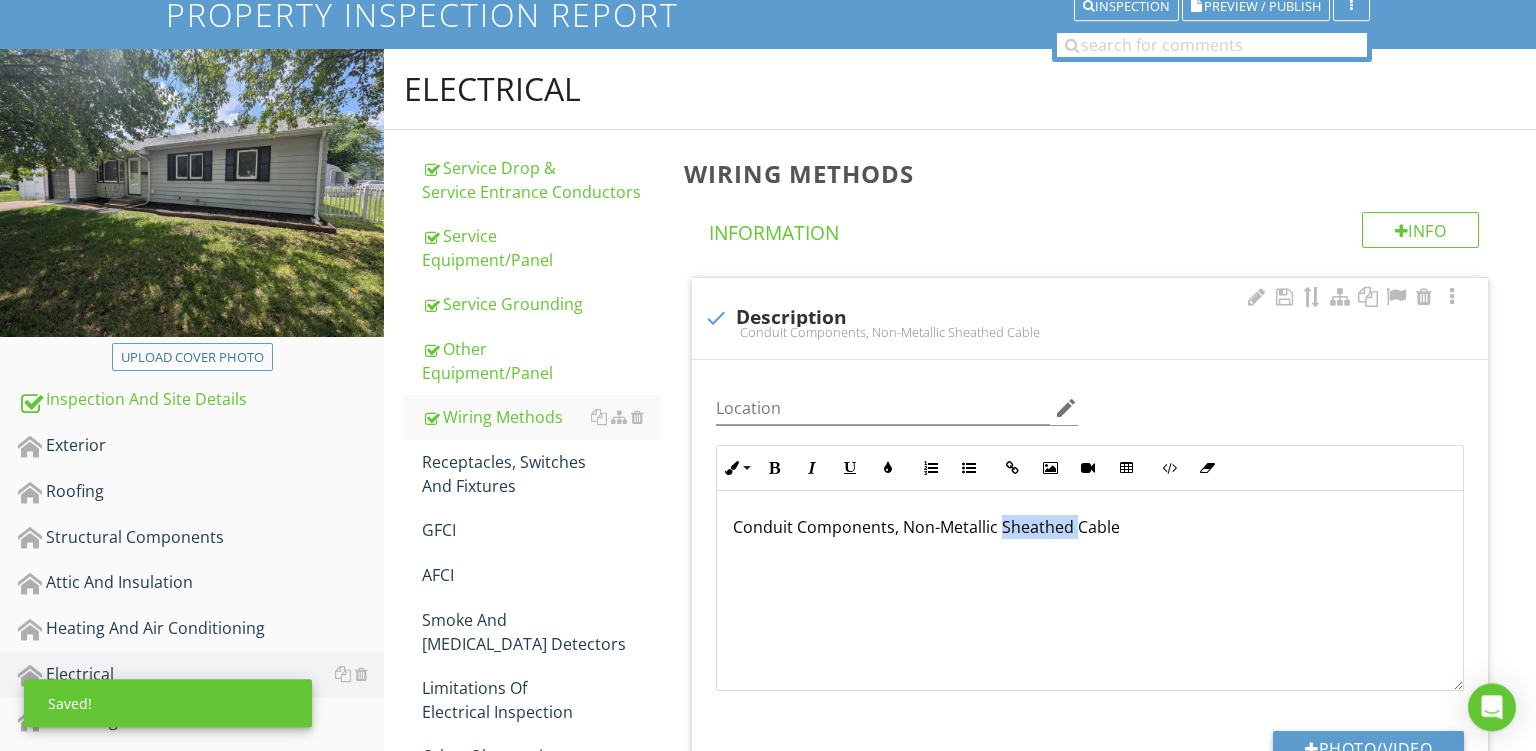 click on "Conduit Components, Non-Metallic Sheathed Cable" at bounding box center (1090, 527) 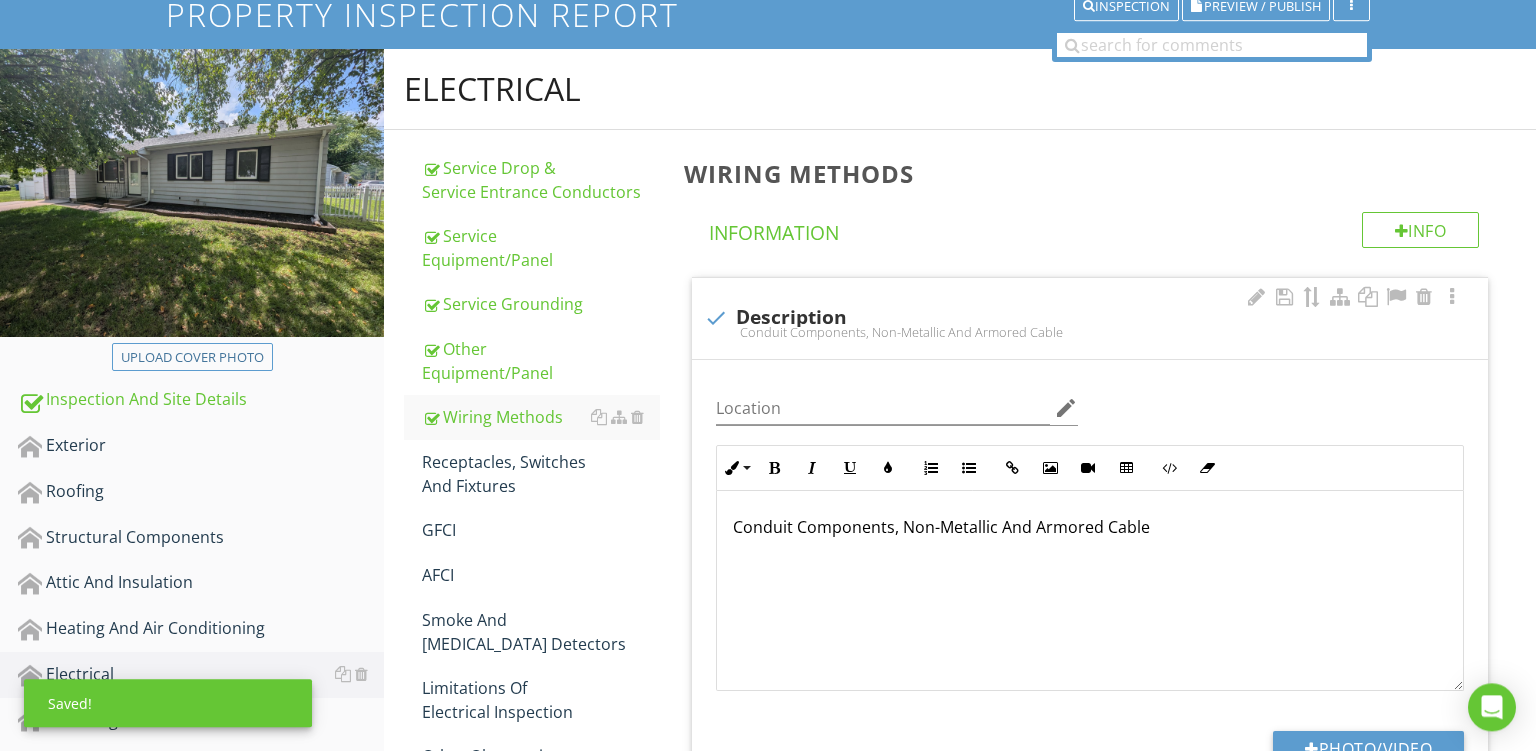 click on "Conduit Components, Non-Metallic And Armored Cable" at bounding box center [1090, 527] 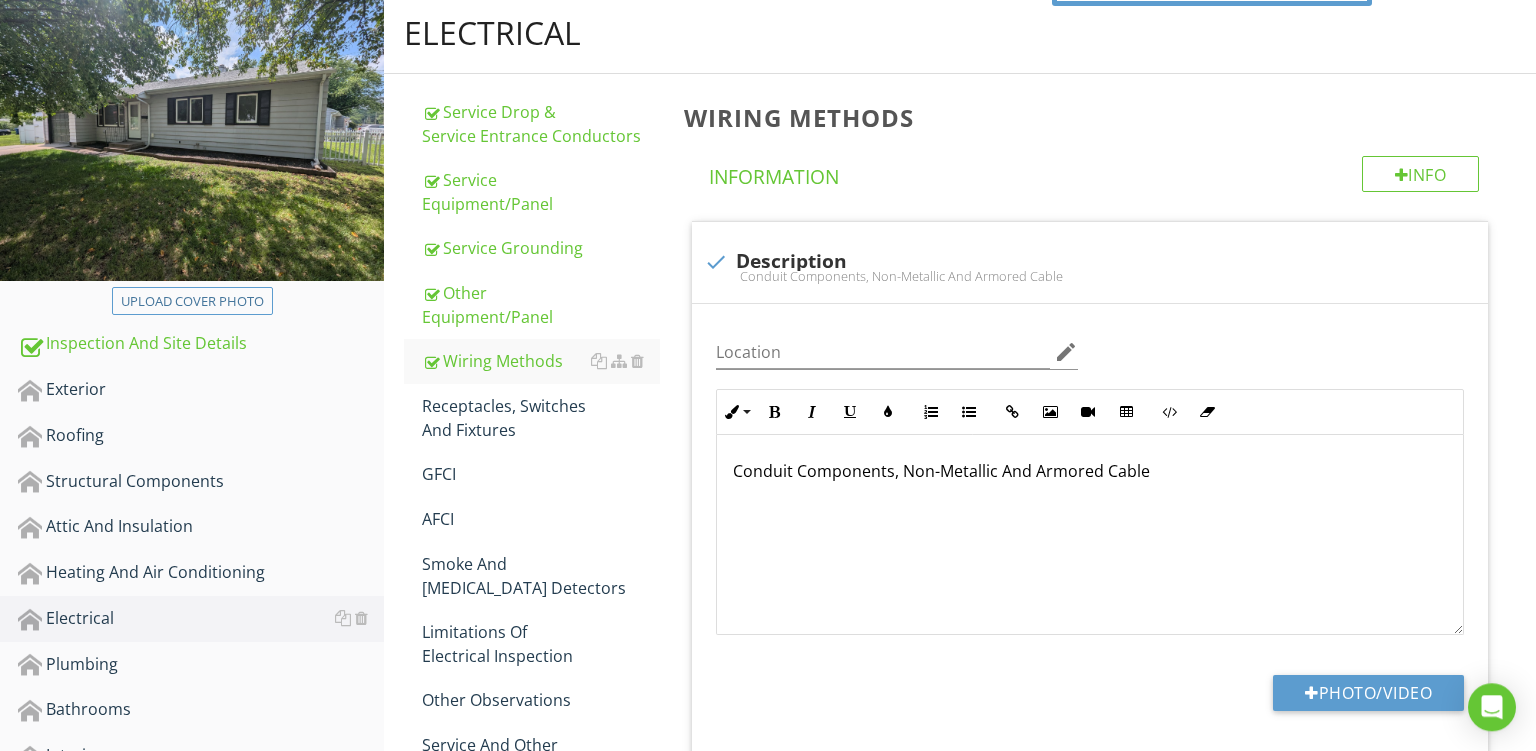 scroll, scrollTop: 110, scrollLeft: 0, axis: vertical 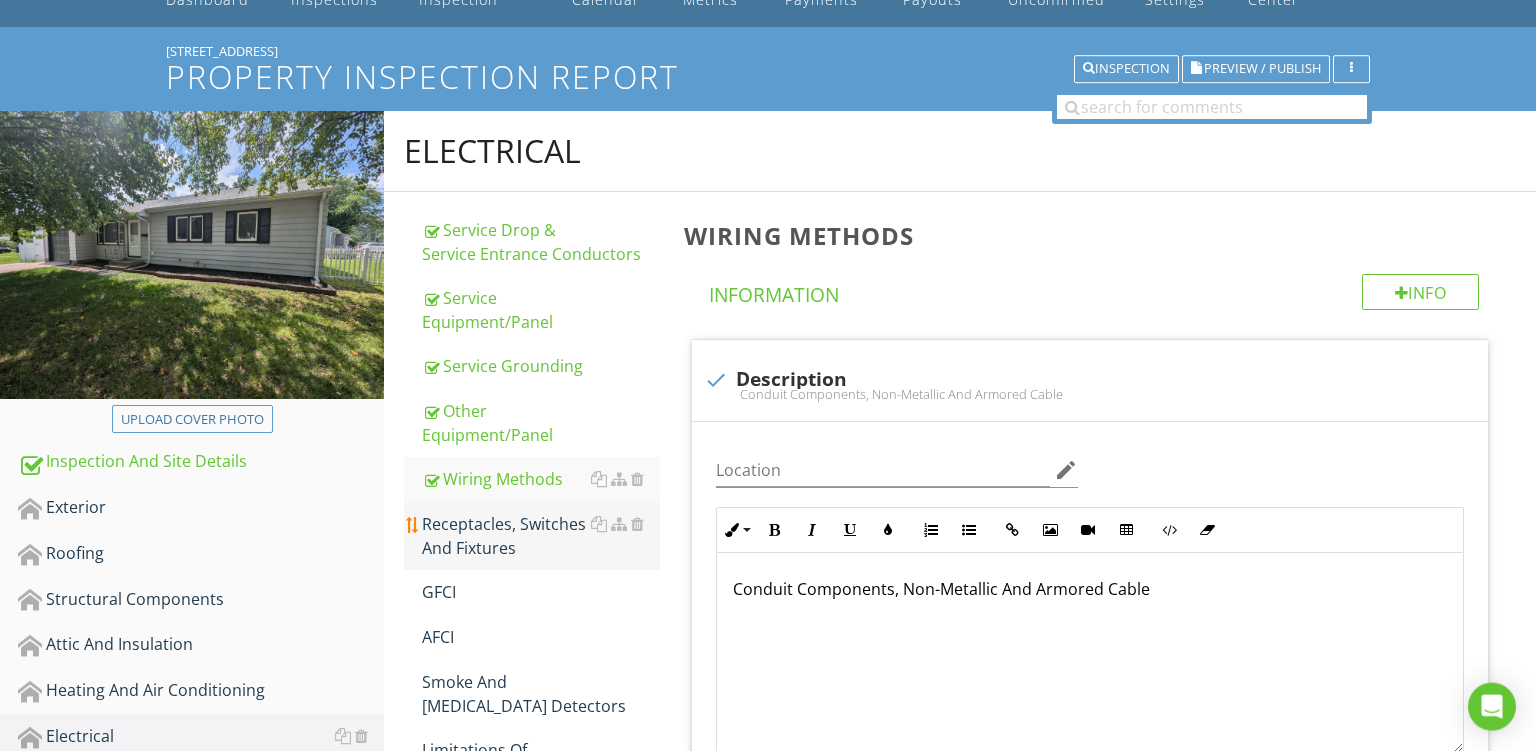 click on "Receptacles, Switches And Fixtures" at bounding box center [541, 536] 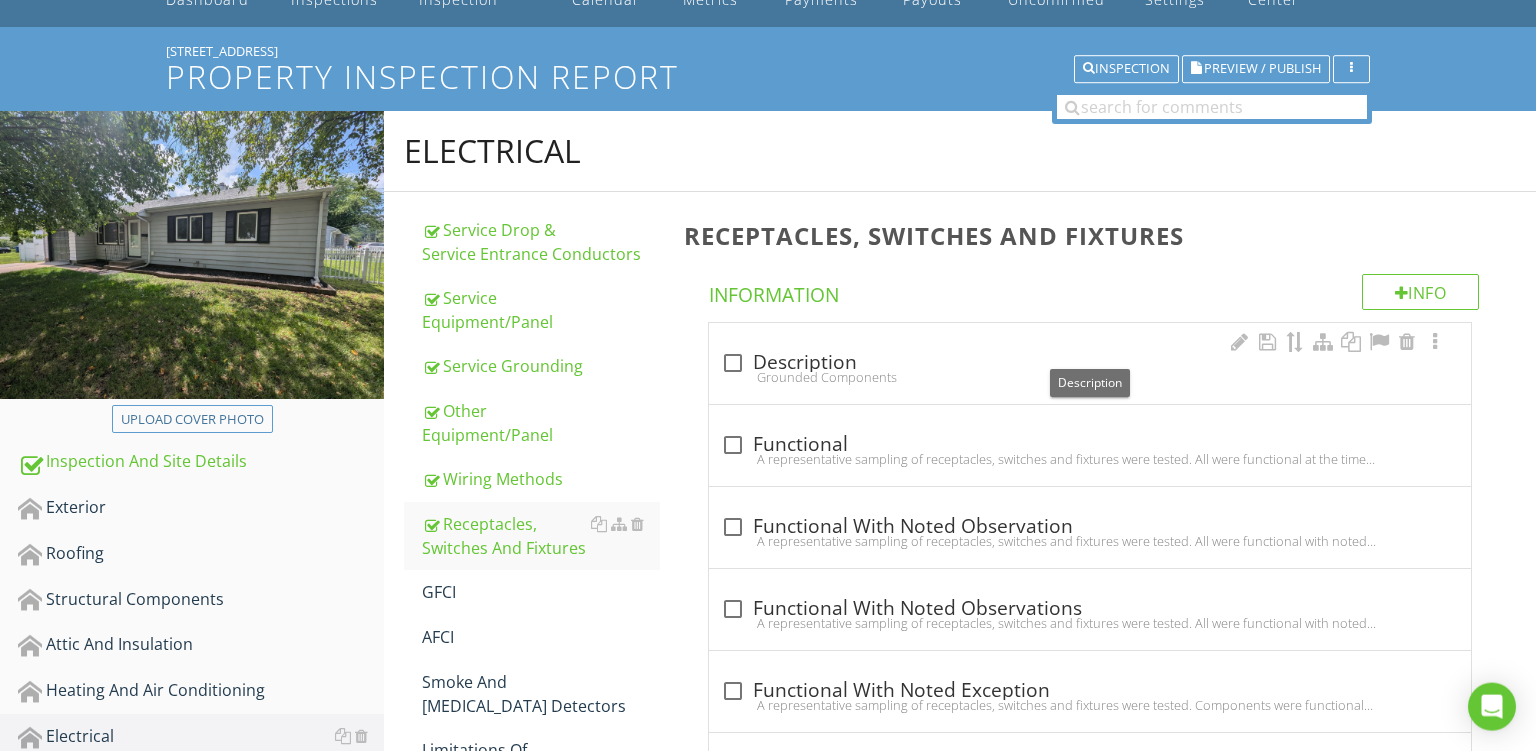 click on "check_box_outline_blank
Description" at bounding box center [1090, 363] 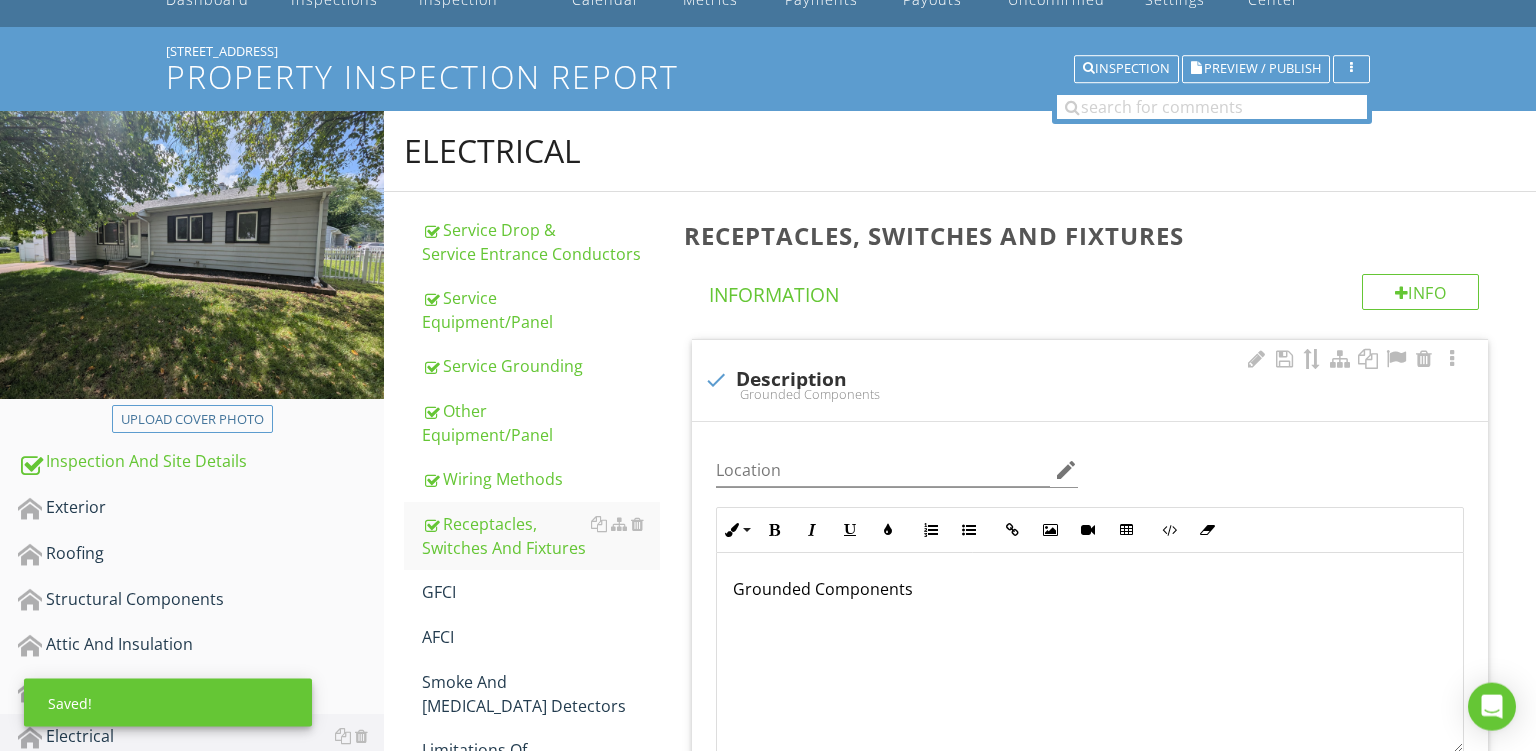 click on "Grounded Components" at bounding box center [1090, 589] 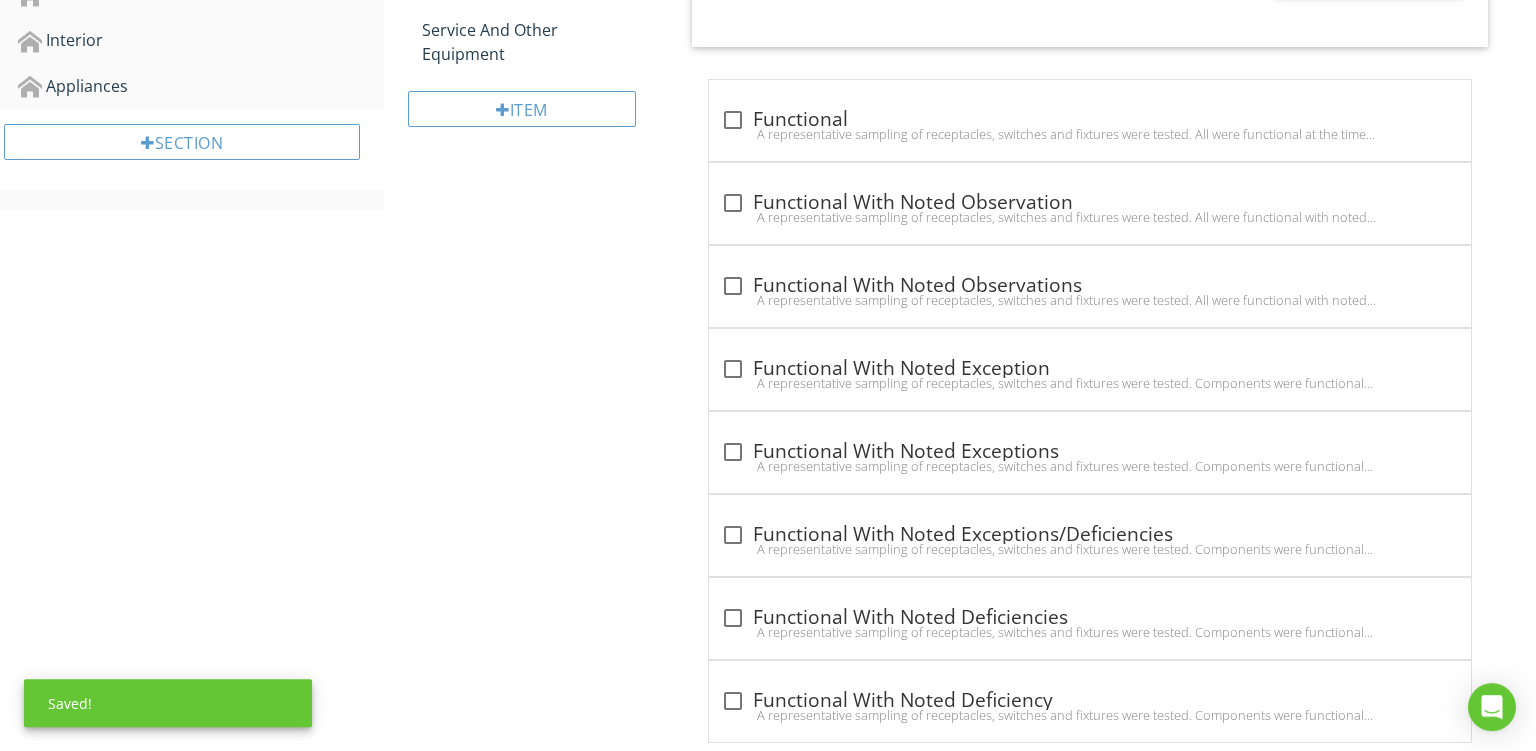 scroll, scrollTop: 996, scrollLeft: 0, axis: vertical 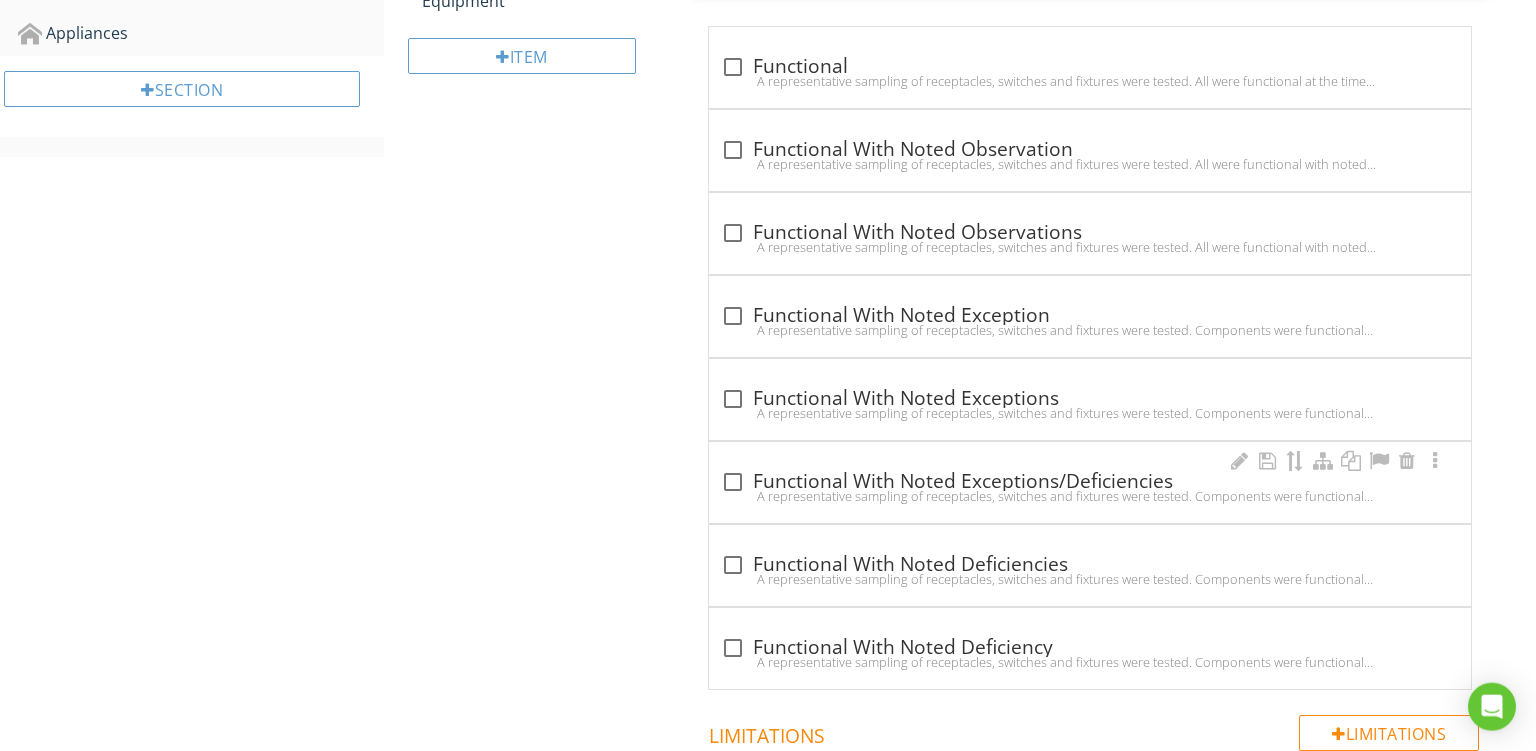 click on "check_box_outline_blank
Functional With Noted Exceptions/Deficiencies
A representative sampling of receptacles, switches and fixtures were tested. Components were functional with noted exceptions and deficiencies. See summary comments." at bounding box center (1090, 482) 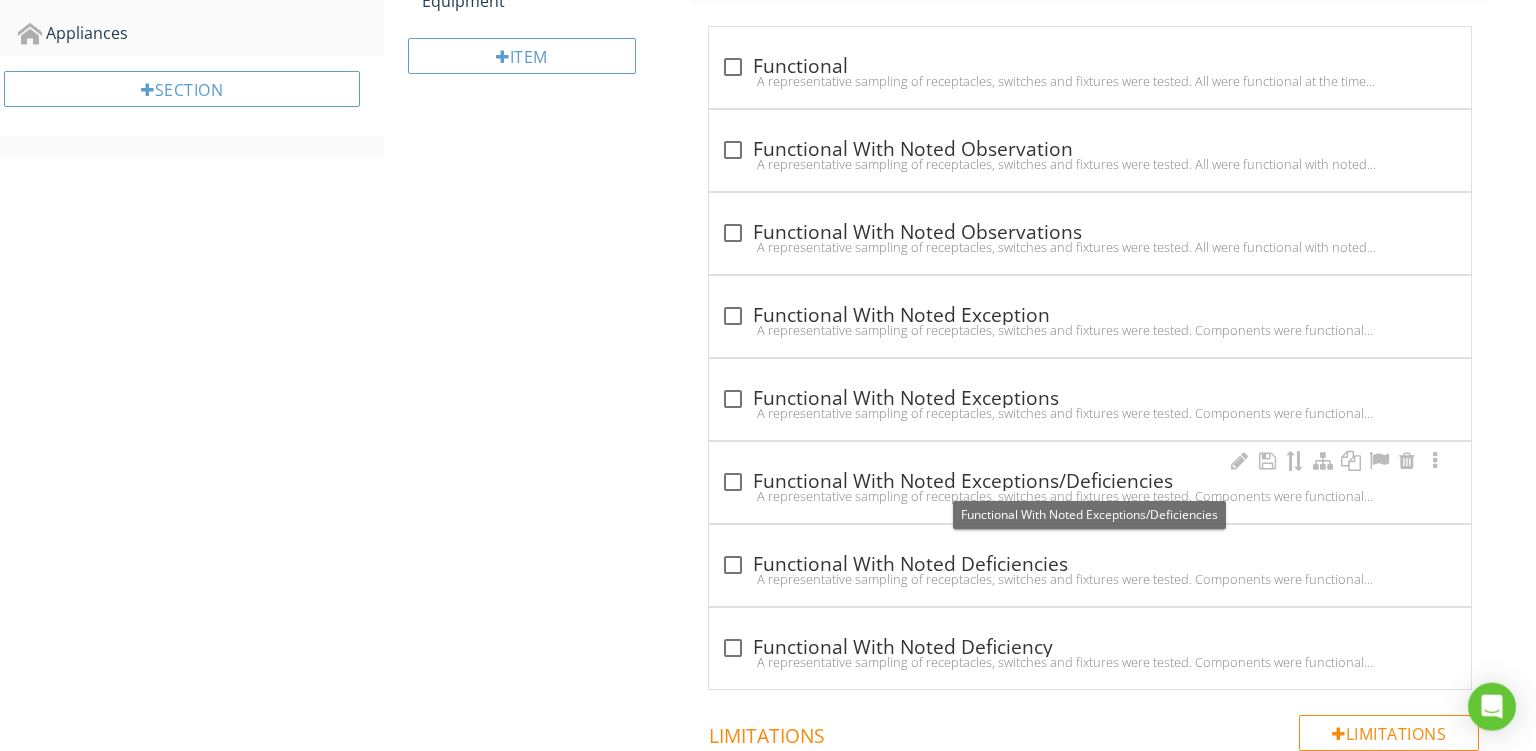 click on "check_box_outline_blank
Functional With Noted Exceptions/Deficiencies" at bounding box center [1090, 482] 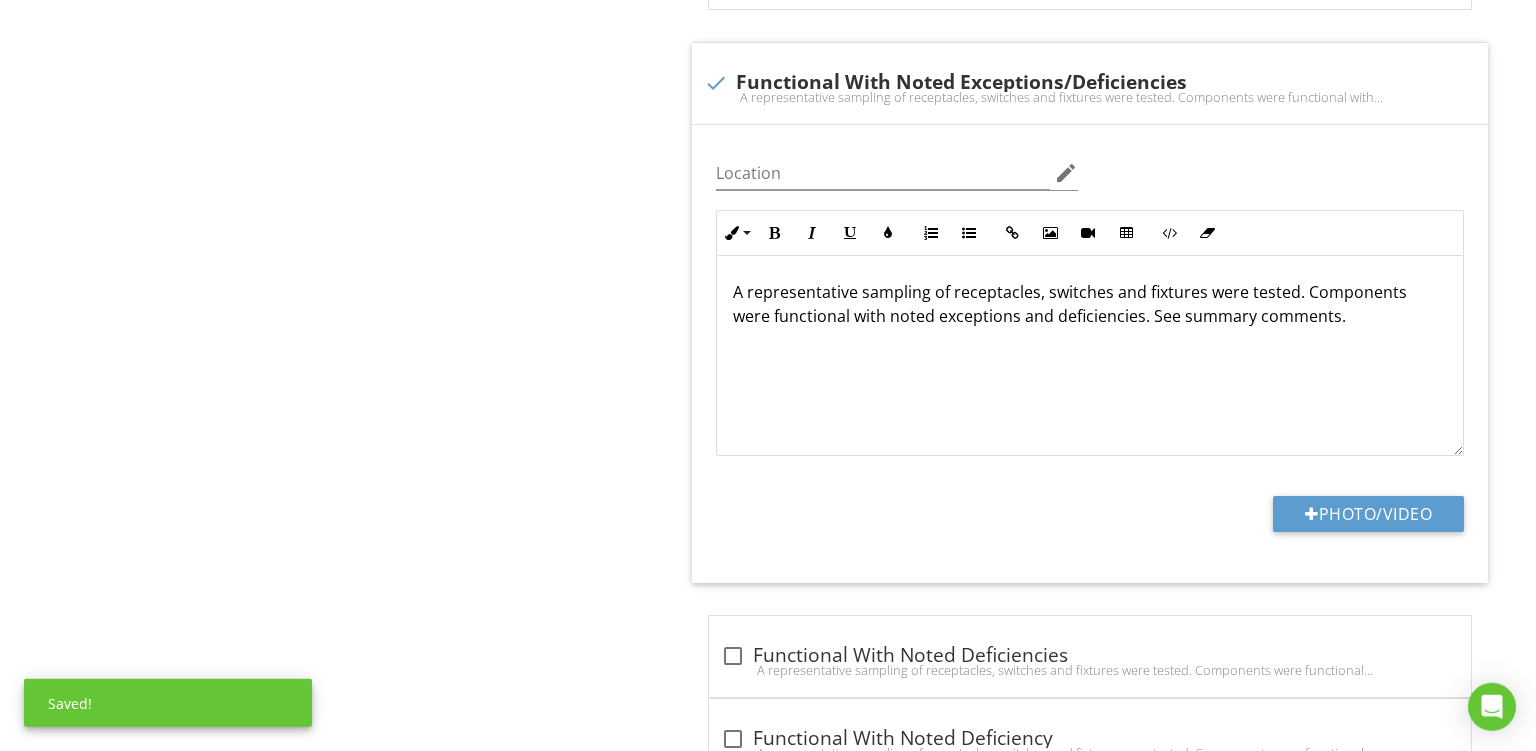 scroll, scrollTop: 1803, scrollLeft: 0, axis: vertical 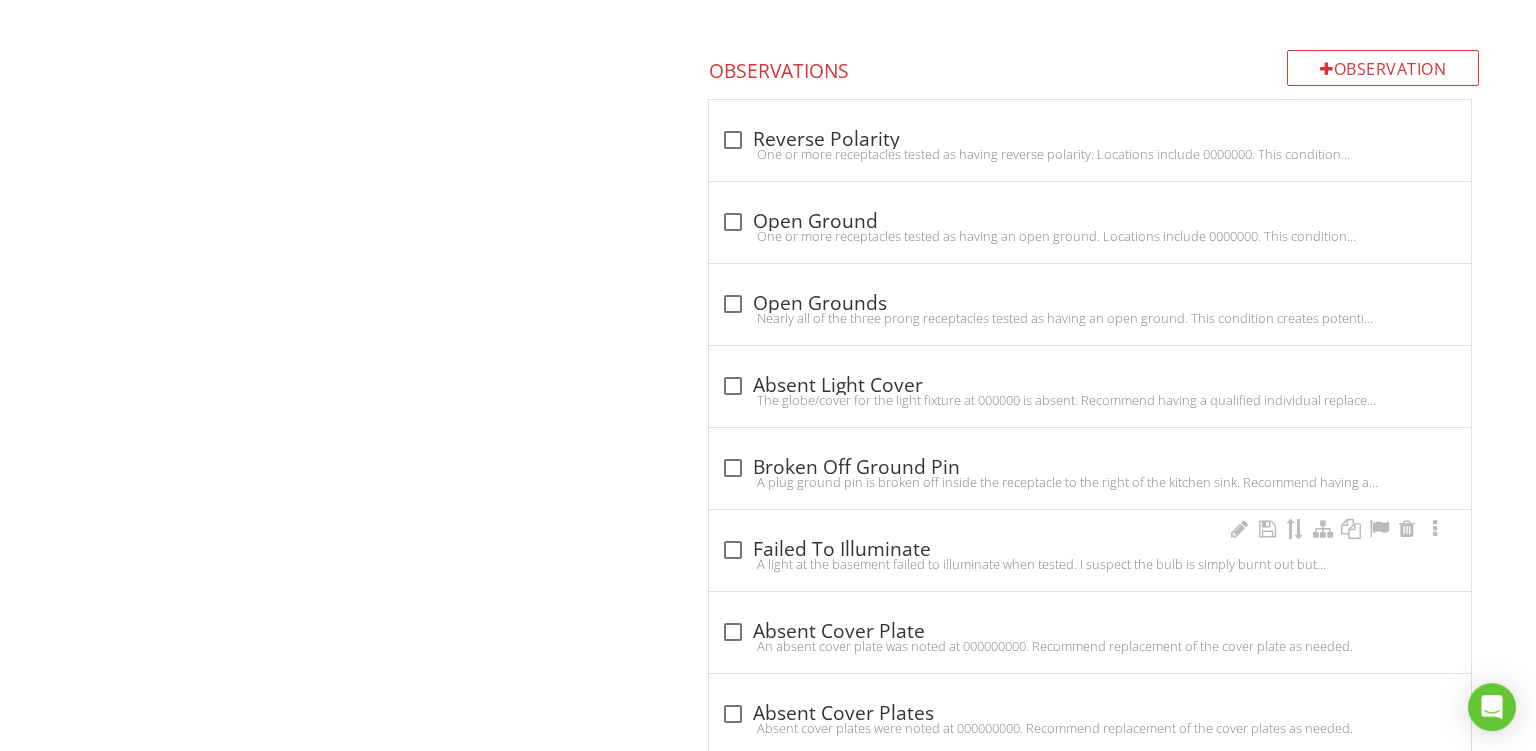 click on "check_box_outline_blank
Failed To Illuminate" at bounding box center [1090, 550] 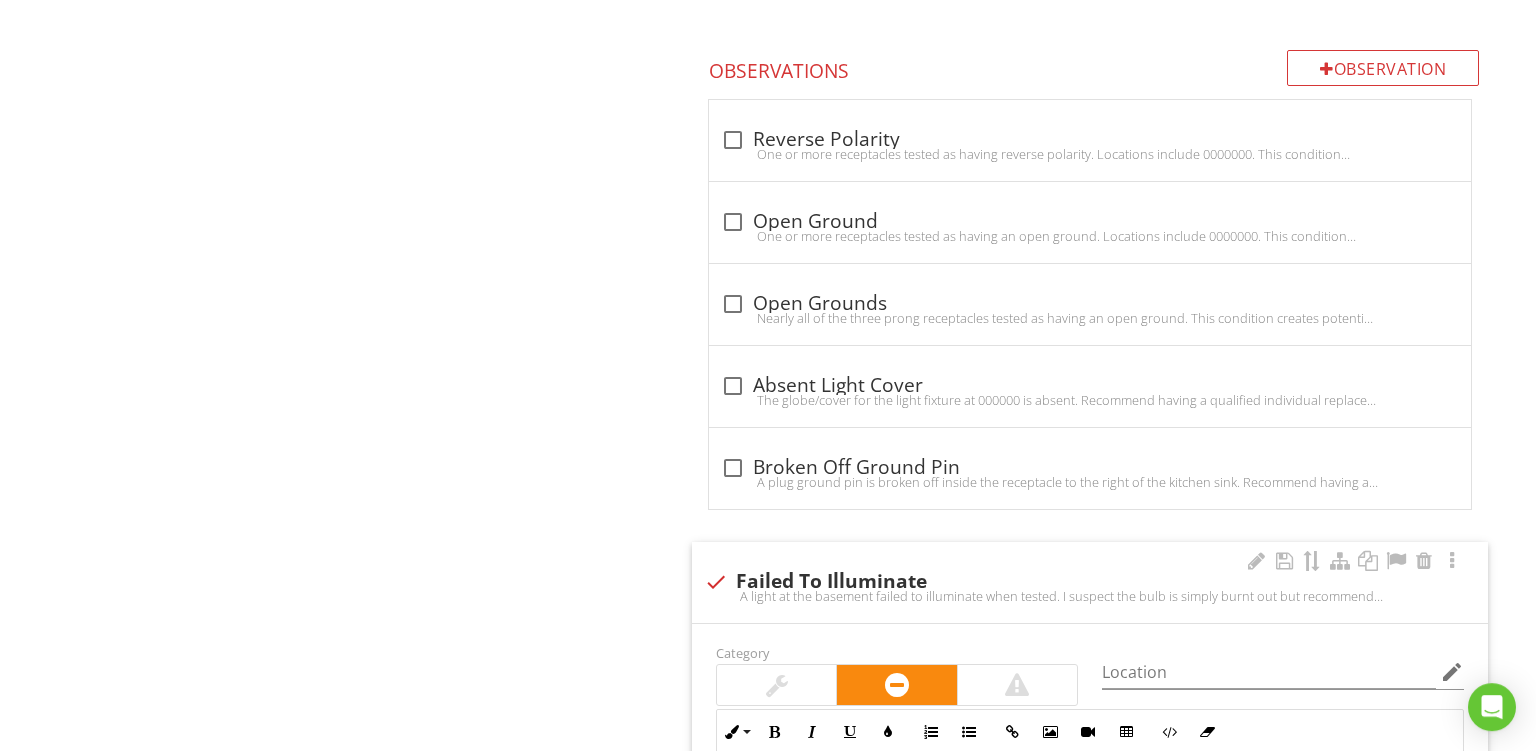 checkbox on "true" 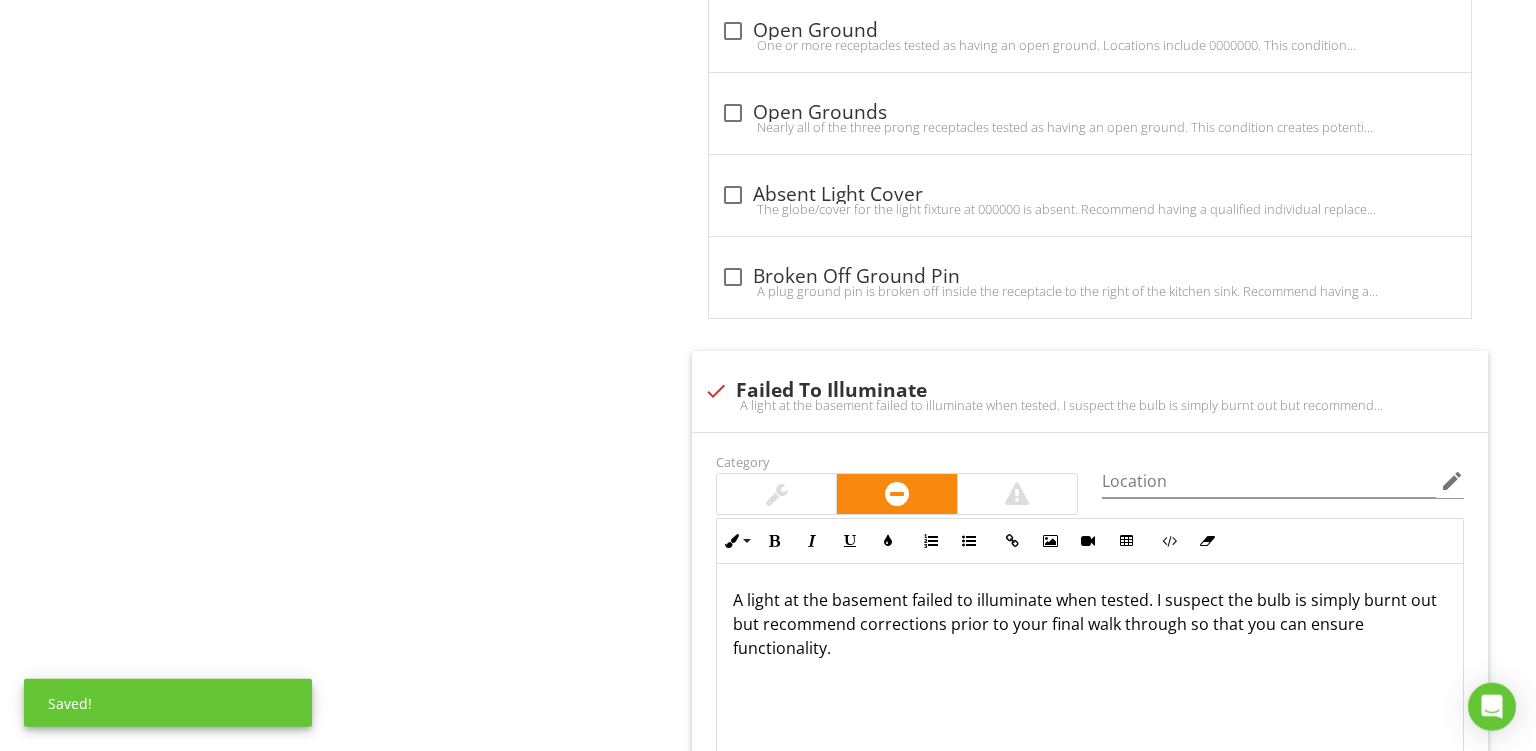 scroll, scrollTop: 2565, scrollLeft: 0, axis: vertical 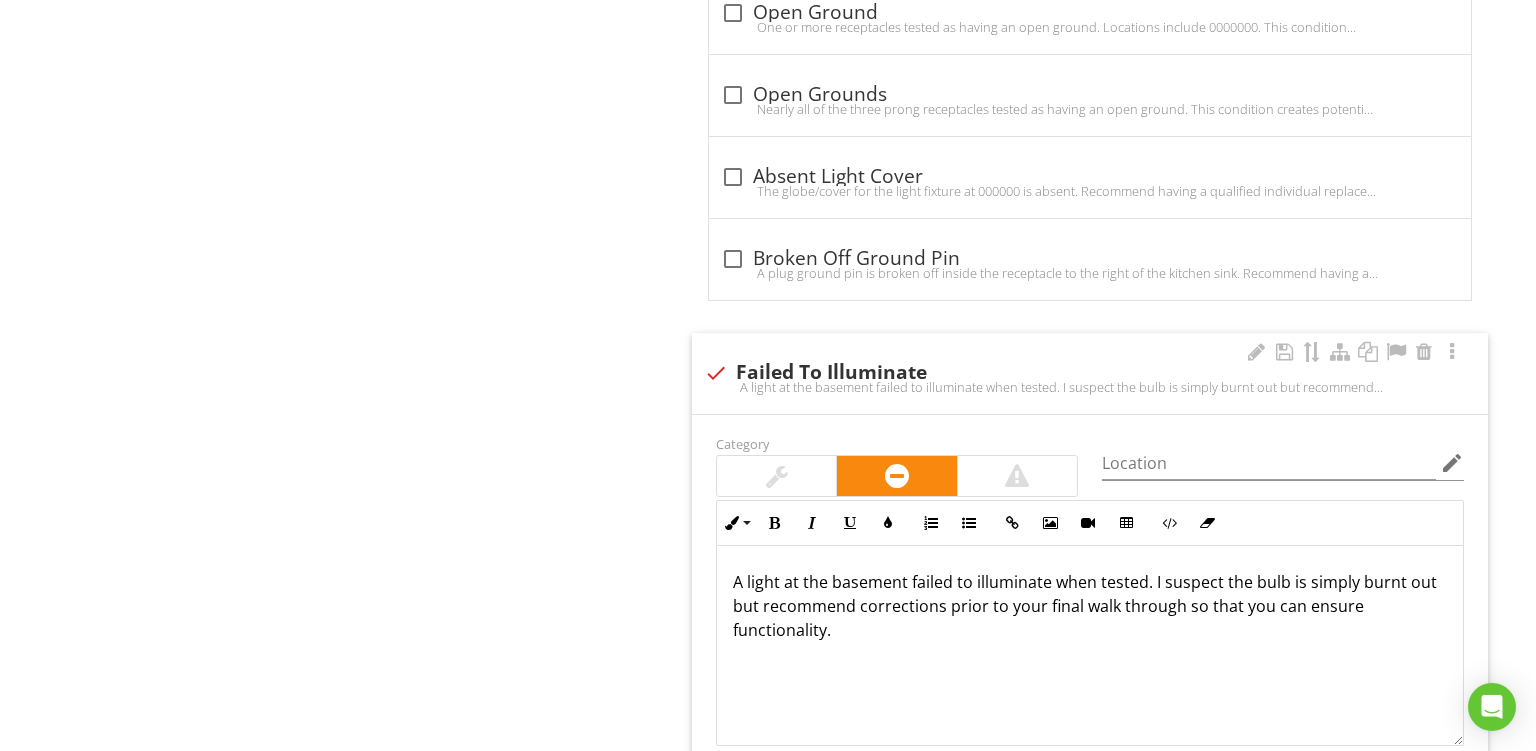 click on "A light at the basement failed to illuminate when tested. I suspect the bulb is simply burnt out but recommend corrections prior to your final walk through so that you can ensure functionality." at bounding box center [1090, 606] 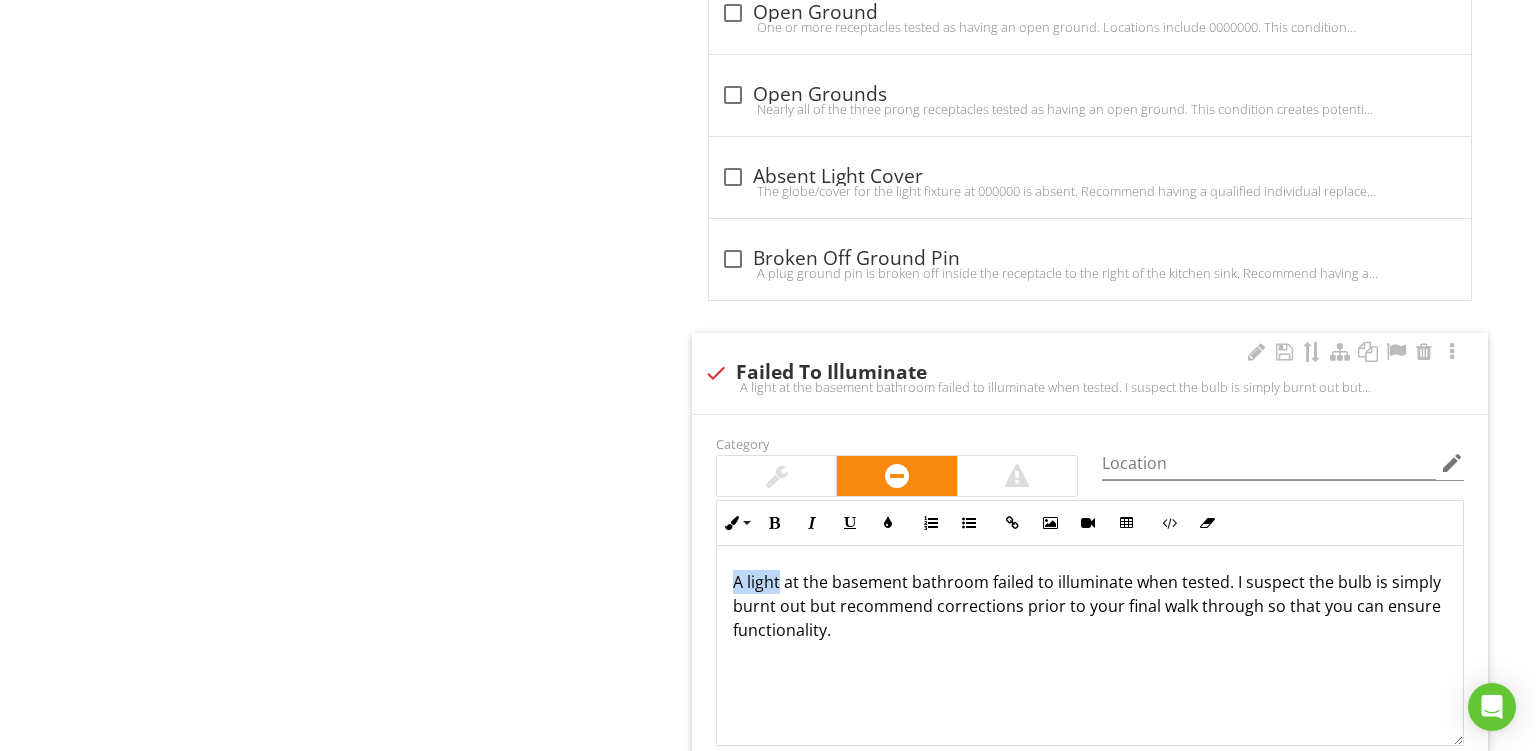 drag, startPoint x: 781, startPoint y: 578, endPoint x: 149, endPoint y: 406, distance: 654.987 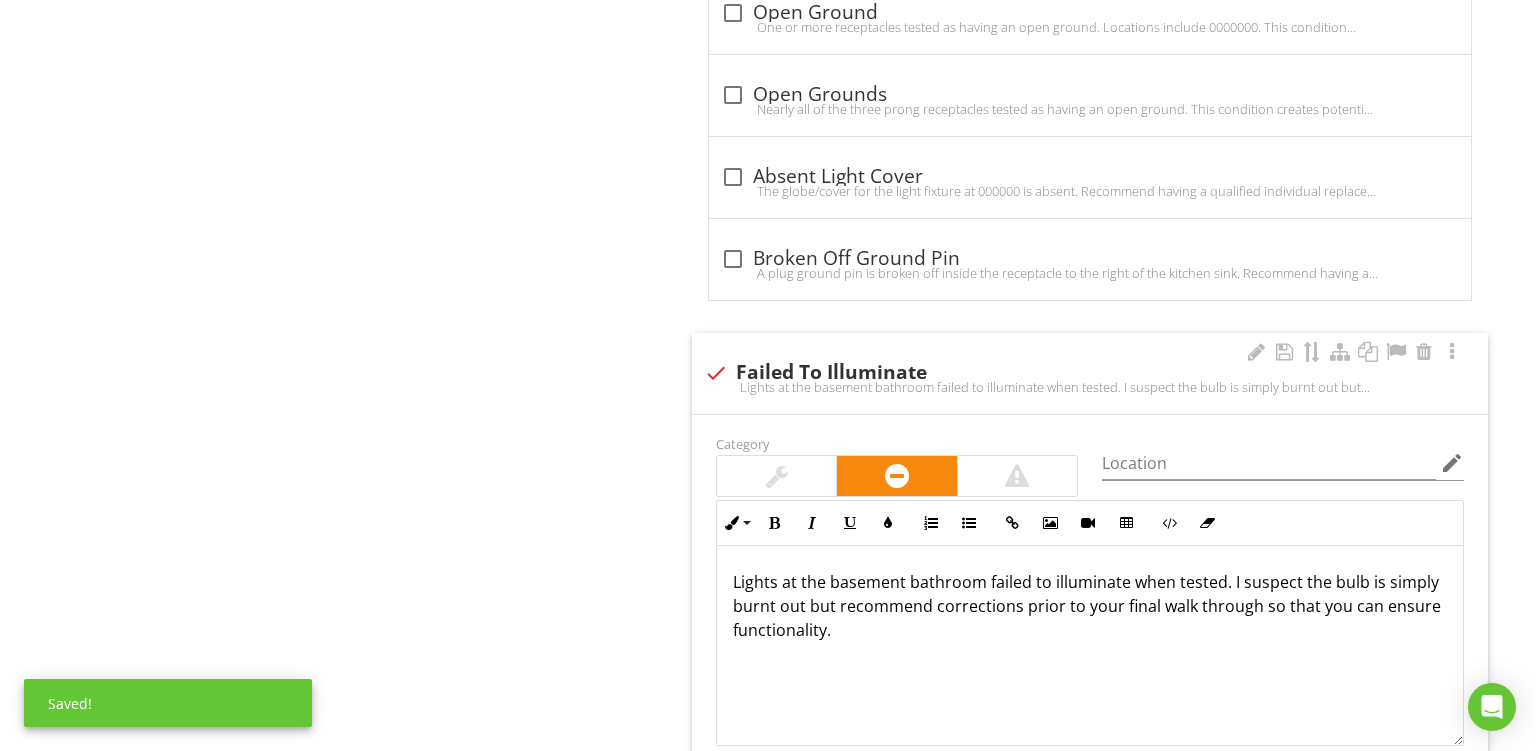 click on "Lights at the basement bathroom failed to illuminate when tested. I suspect the bulb is simply burnt out but recommend corrections prior to your final walk through so that you can ensure functionality." at bounding box center (1090, 606) 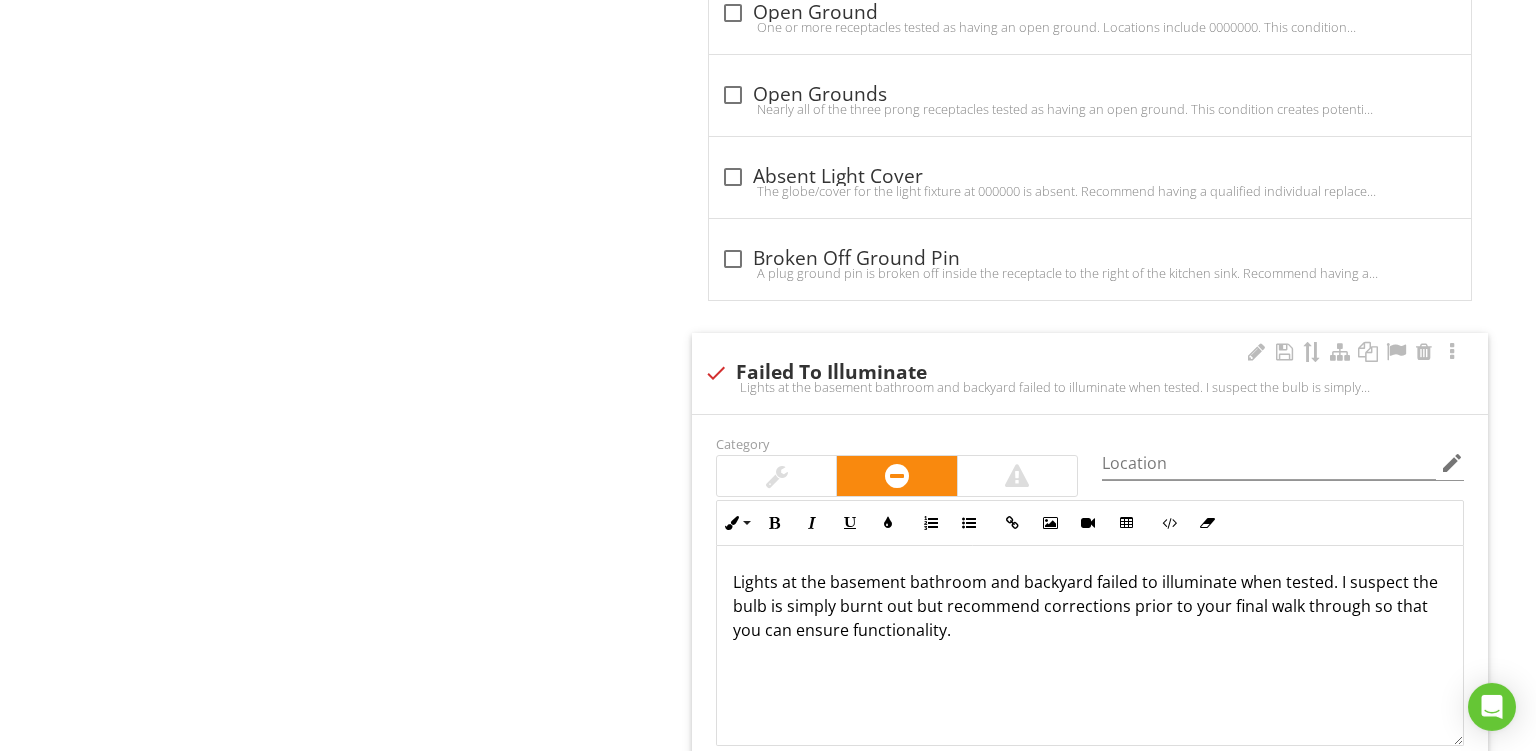 click on "Lights at the basement bathroom and backyard failed to illuminate when tested. I suspect the bulb is simply burnt out but recommend corrections prior to your final walk through so that you can ensure functionality." at bounding box center (1090, 606) 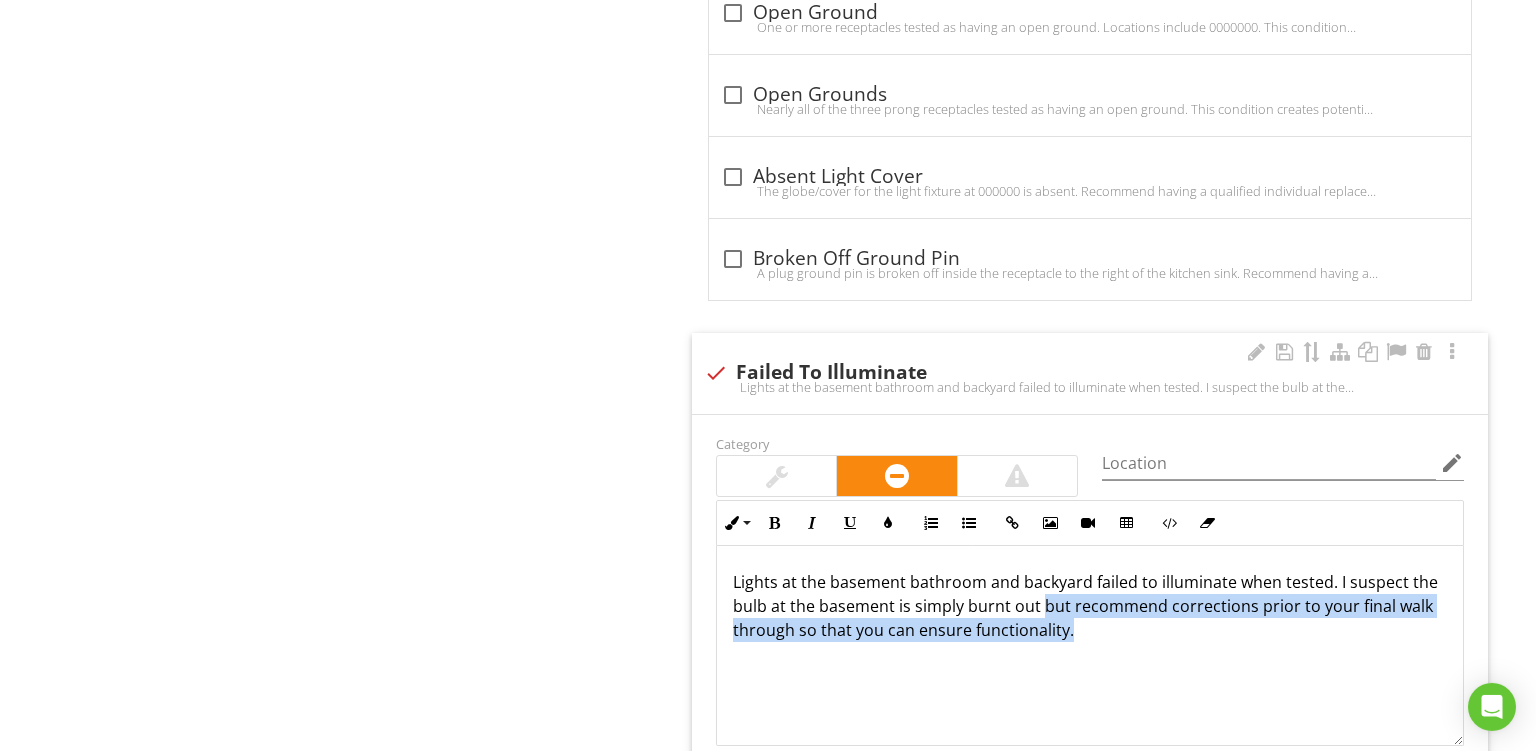 drag, startPoint x: 1174, startPoint y: 646, endPoint x: 1042, endPoint y: 597, distance: 140.80128 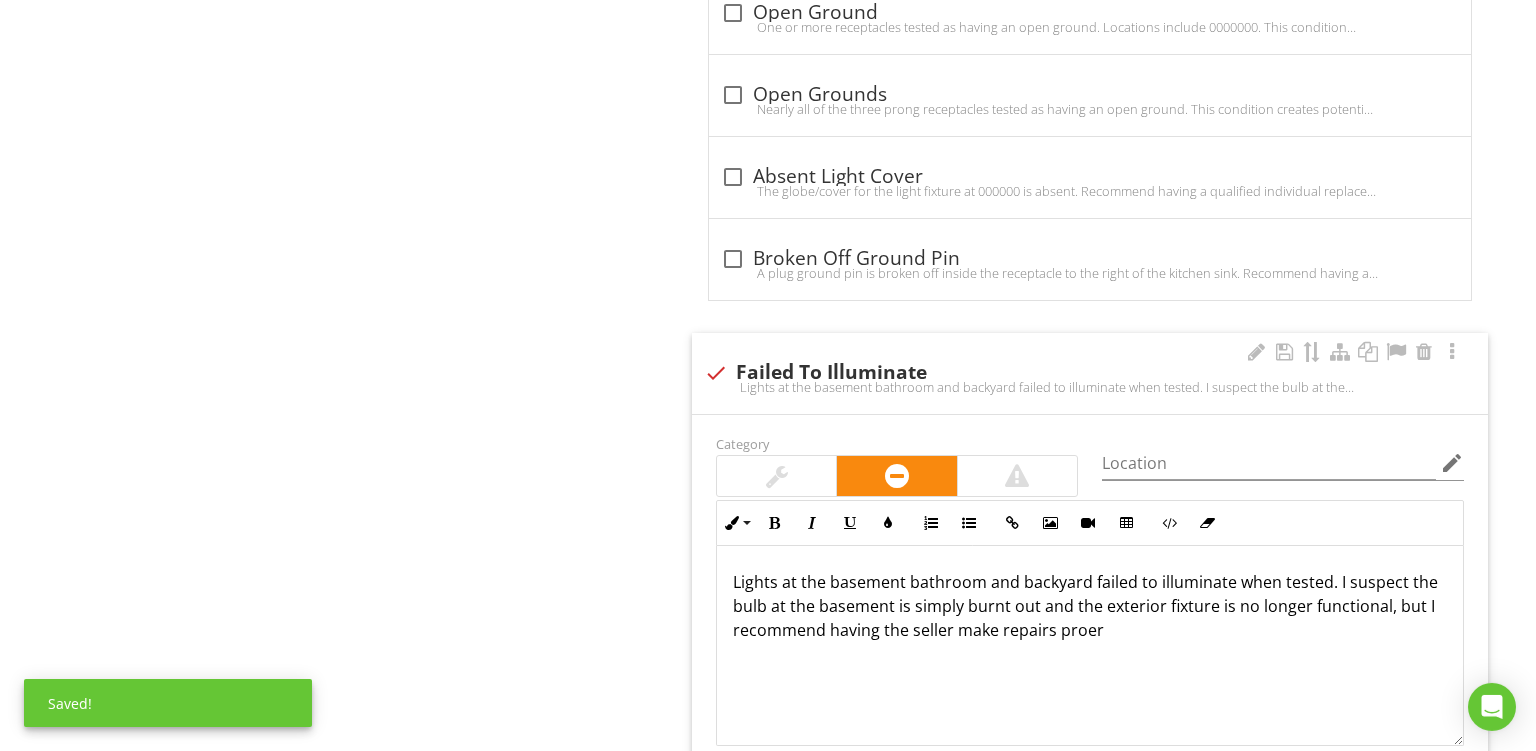 drag, startPoint x: 1372, startPoint y: 636, endPoint x: 1338, endPoint y: 574, distance: 70.71068 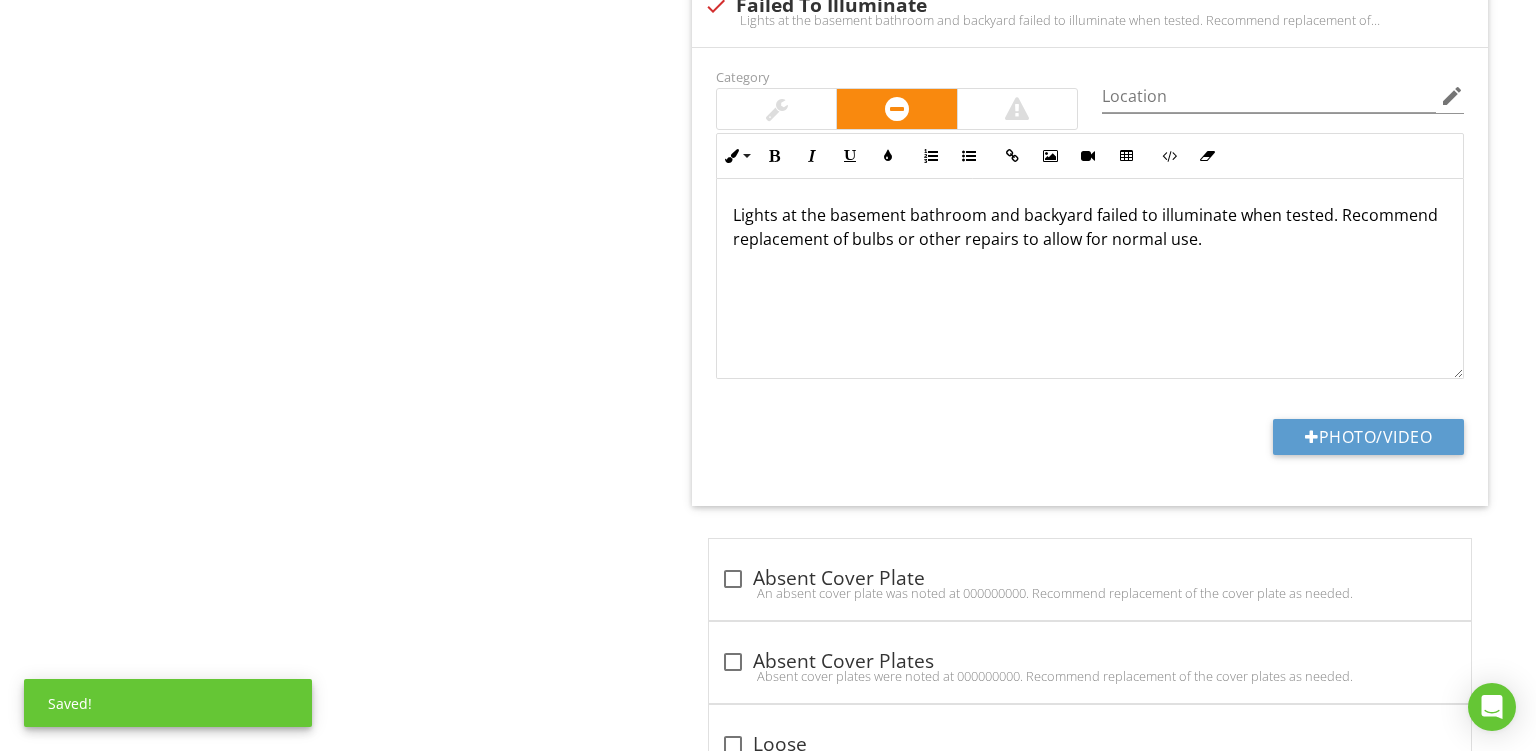 scroll, scrollTop: 2941, scrollLeft: 0, axis: vertical 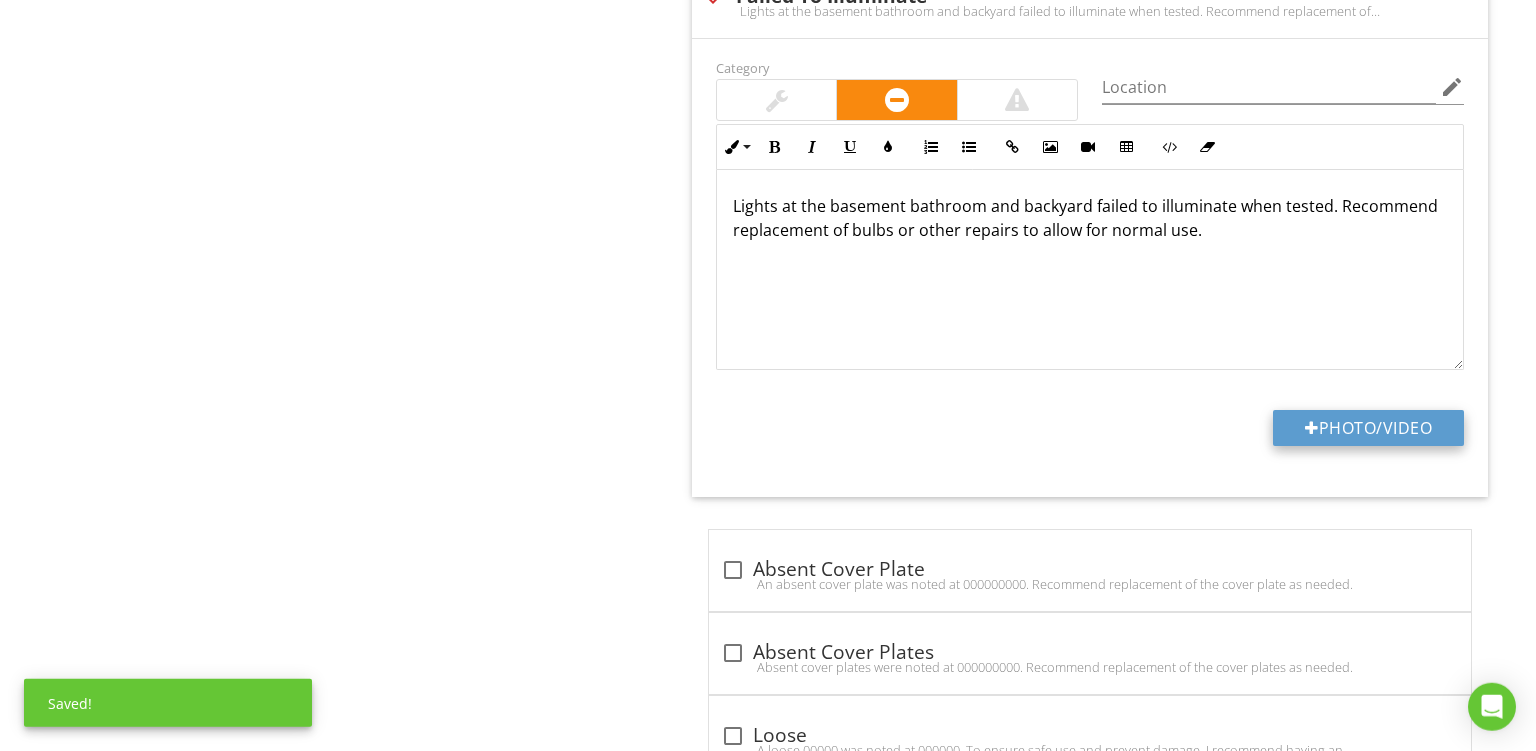 click on "Photo/Video" at bounding box center (1368, 428) 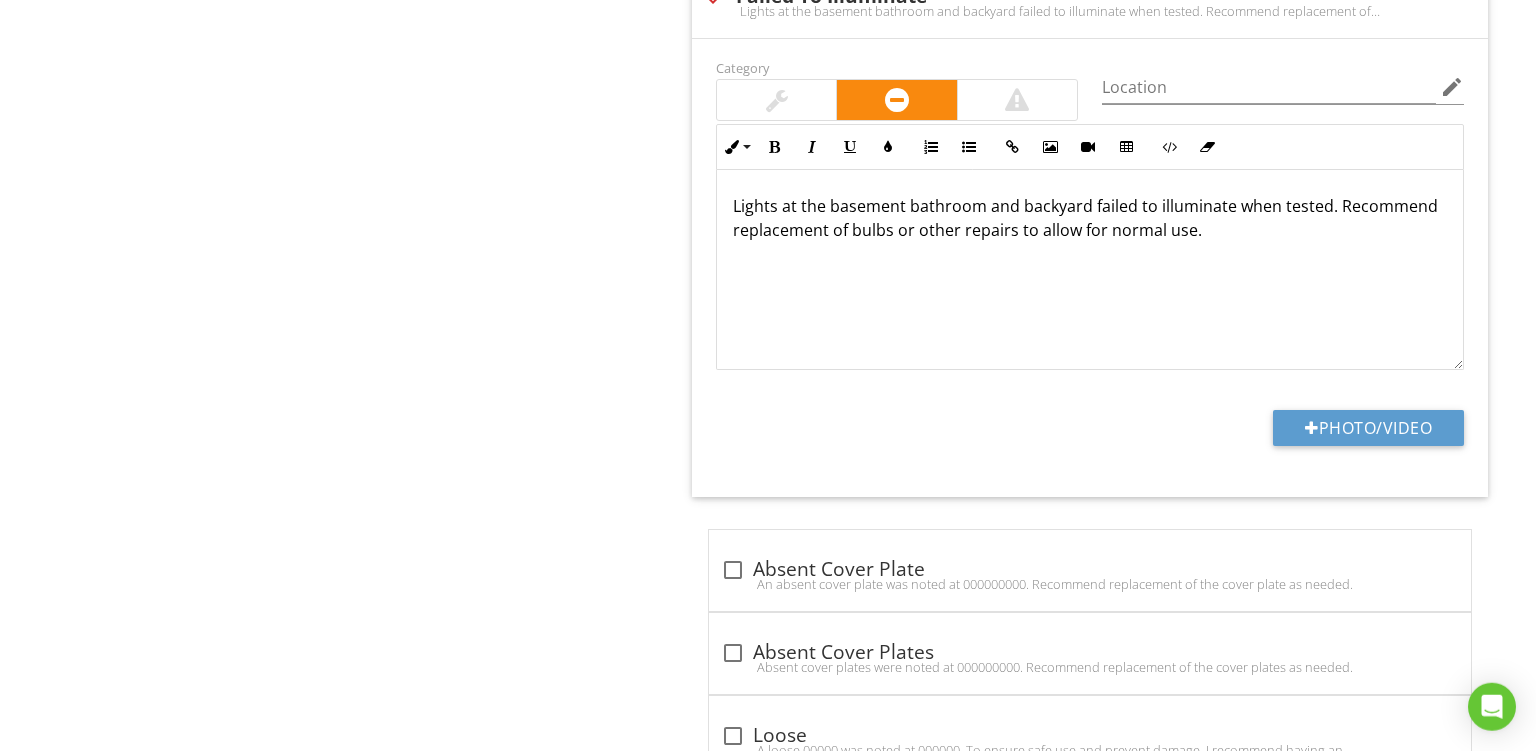 type on "C:\fakepath\PXL_20250727_171909358.jpg" 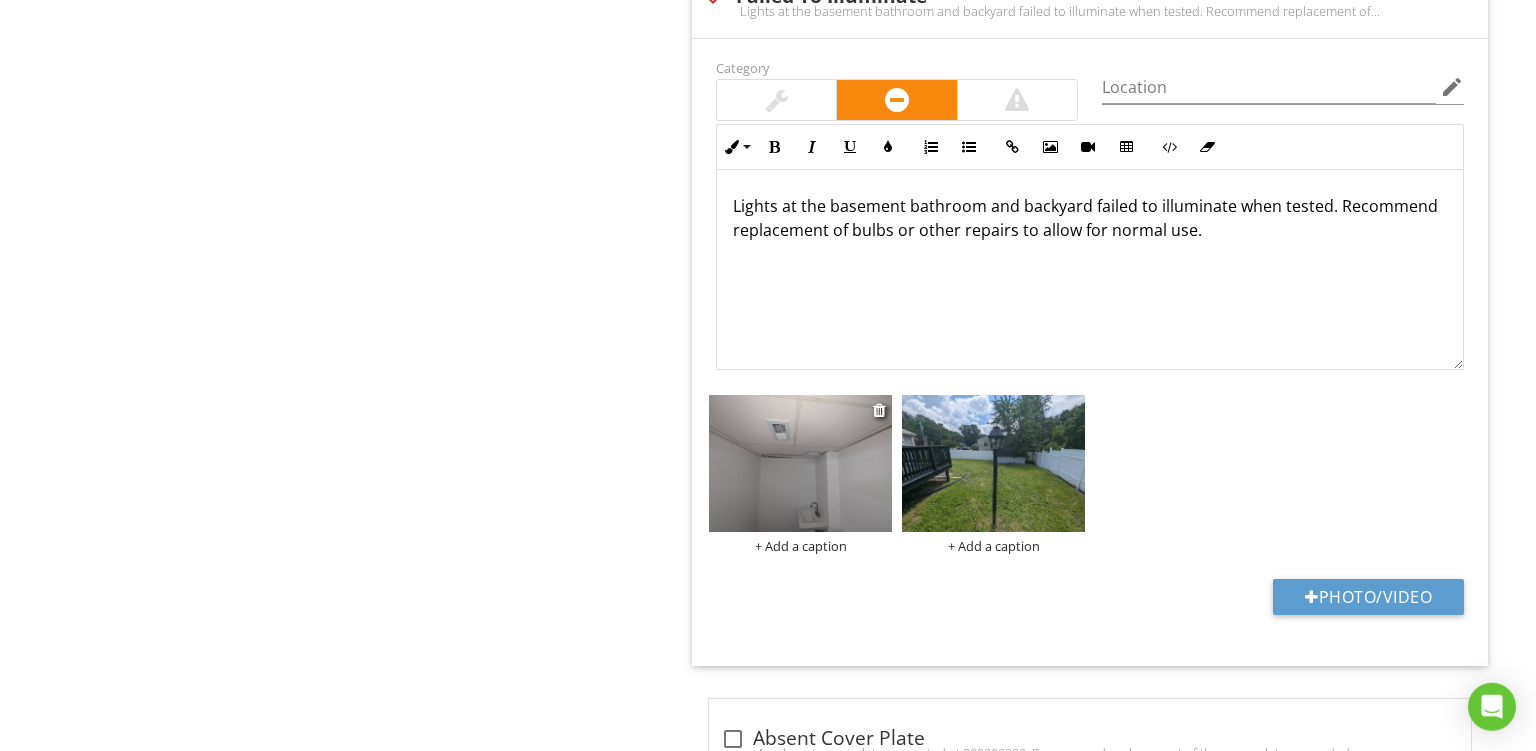 click on "+ Add a caption" at bounding box center (800, 546) 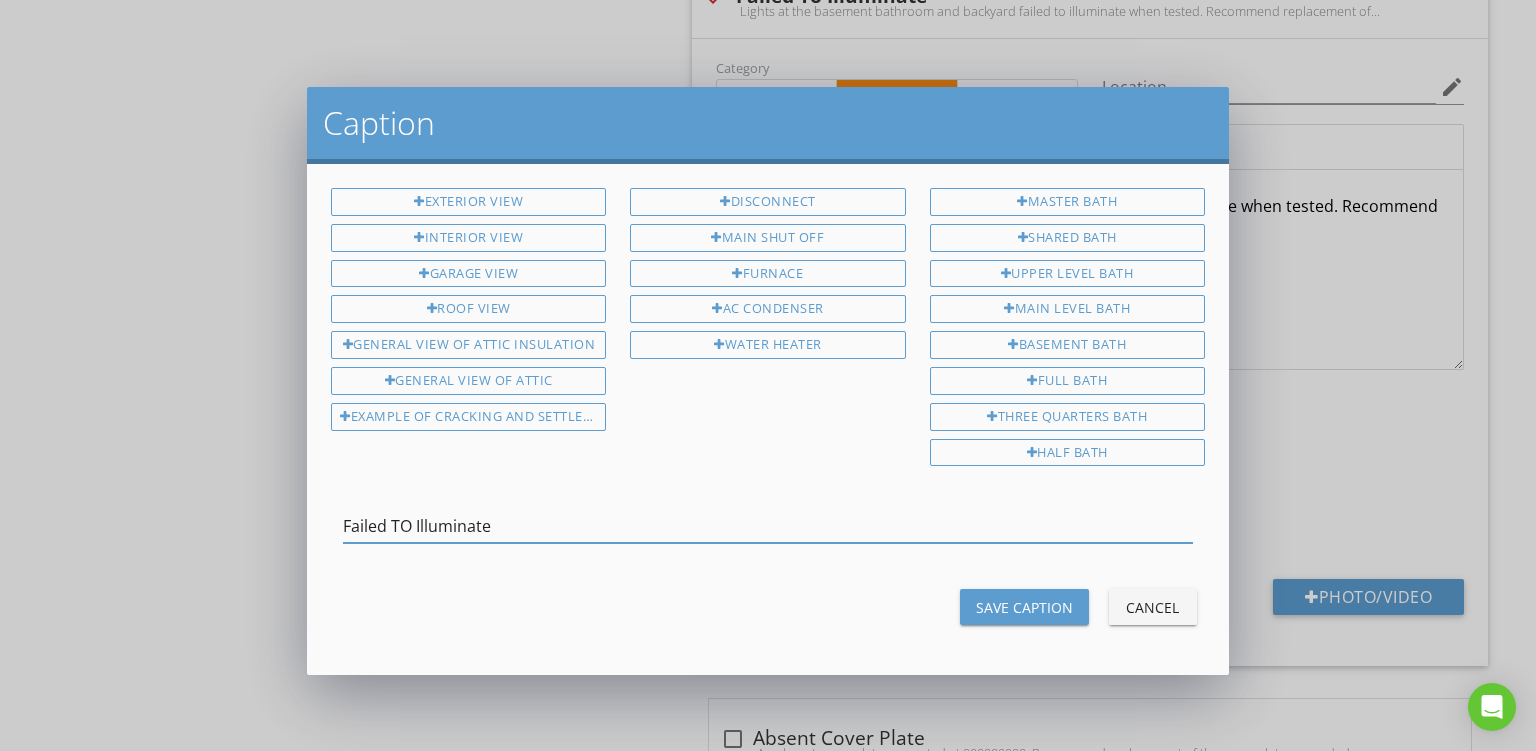 type on "Failed TO Illuminate" 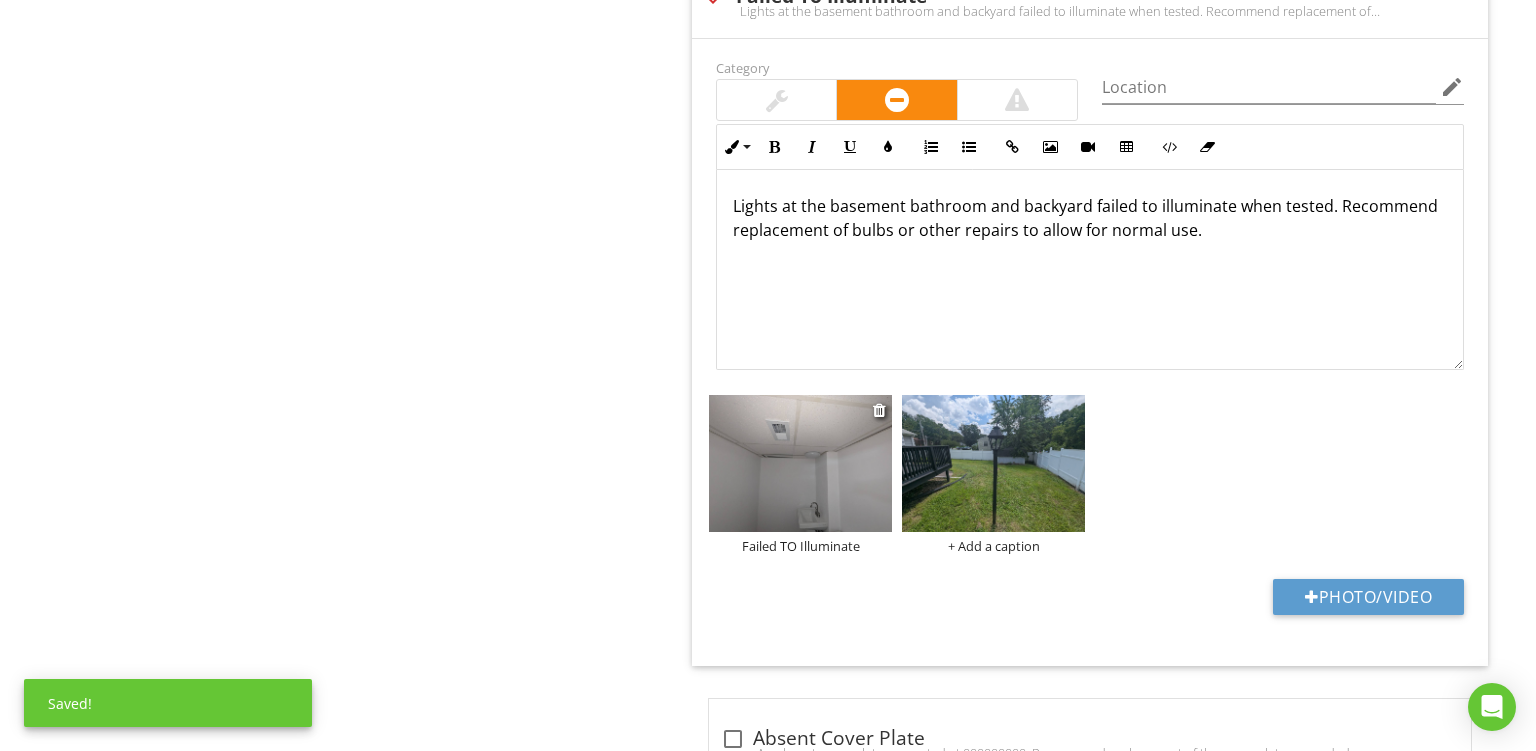 click on "Failed TO Illuminate" at bounding box center (800, 546) 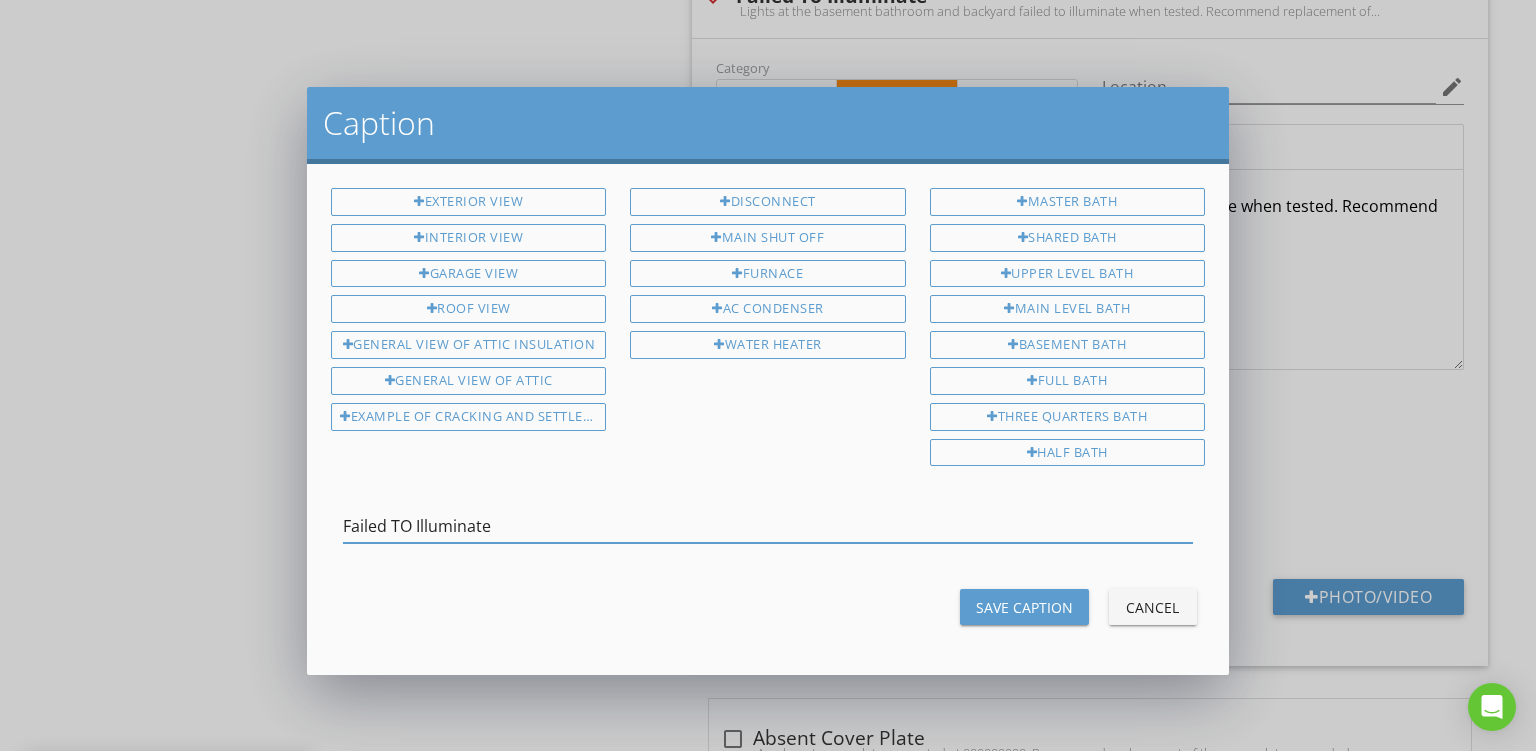 click on "Failed TO Illuminate" at bounding box center [768, 526] 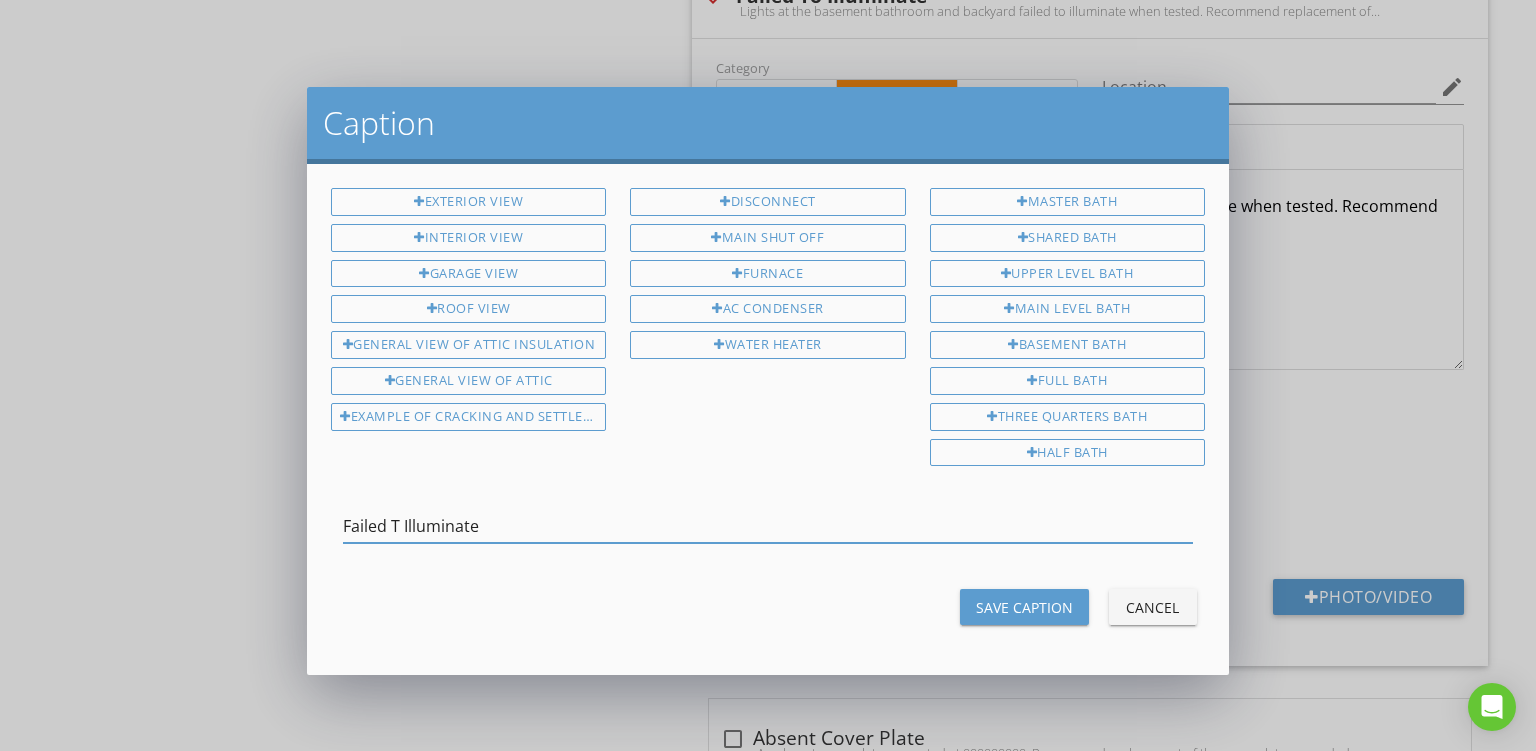 type on "Failed T Illuminate" 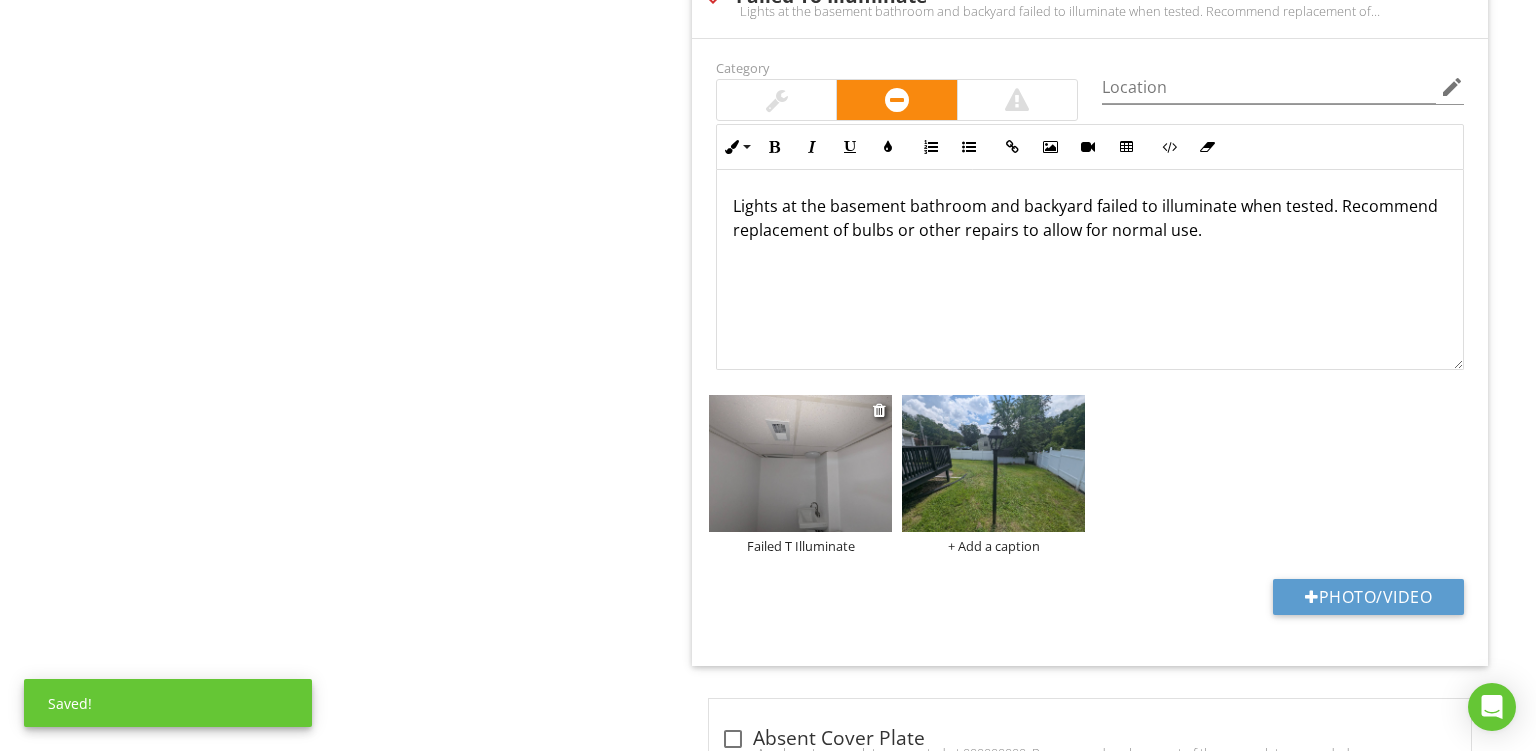 click on "Failed T Illuminate" at bounding box center (800, 546) 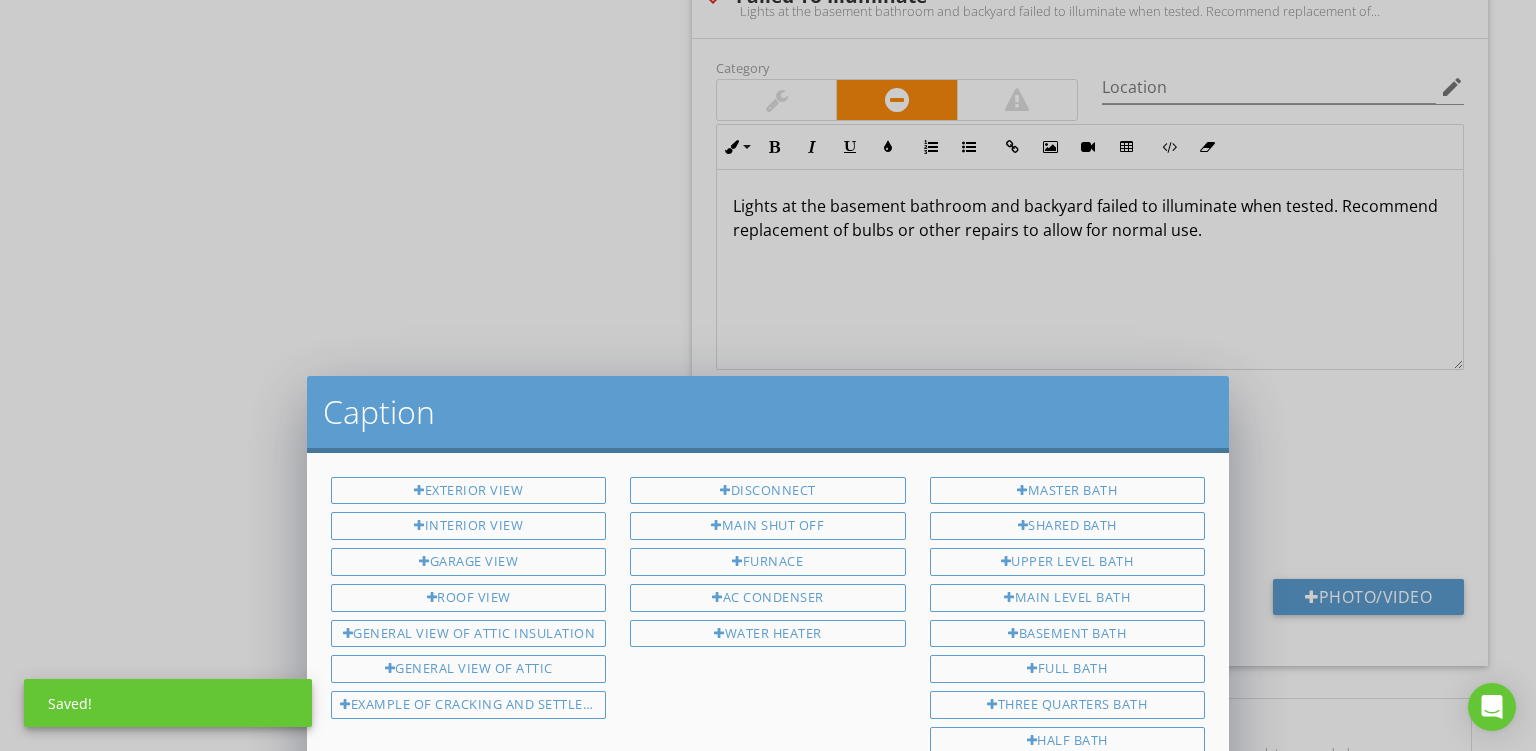 scroll, scrollTop: 0, scrollLeft: 0, axis: both 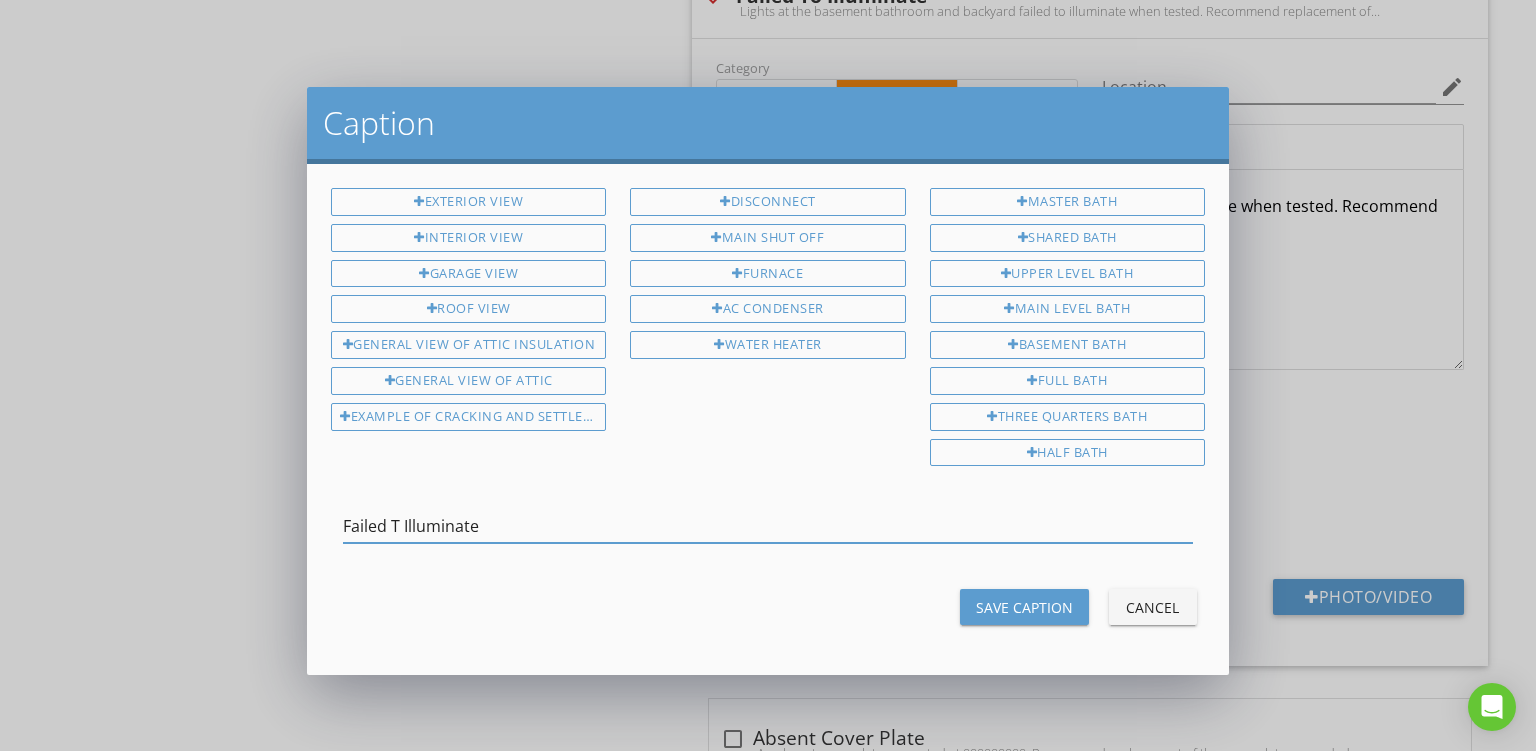 click on "Failed T Illuminate" at bounding box center [768, 526] 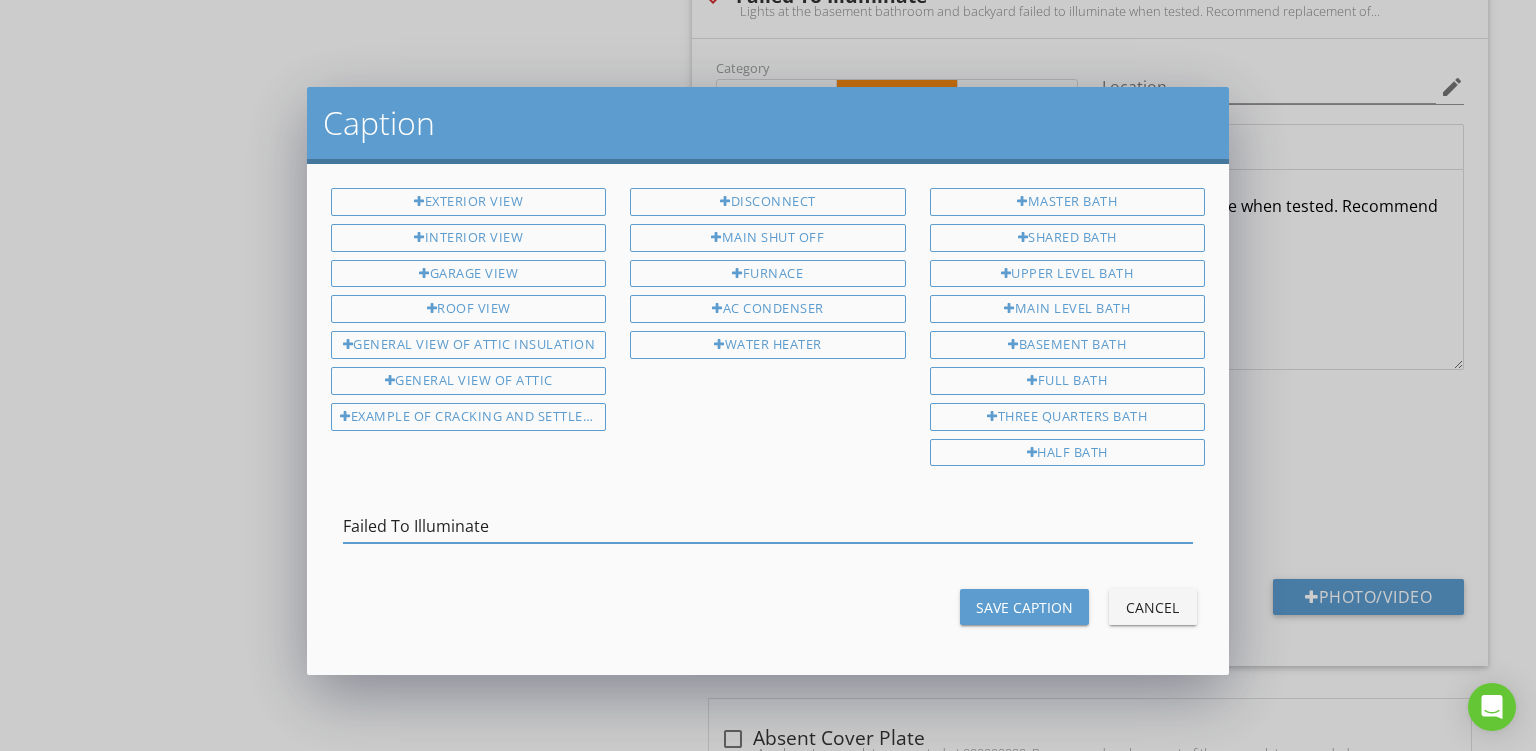 type on "Failed To Illuminate" 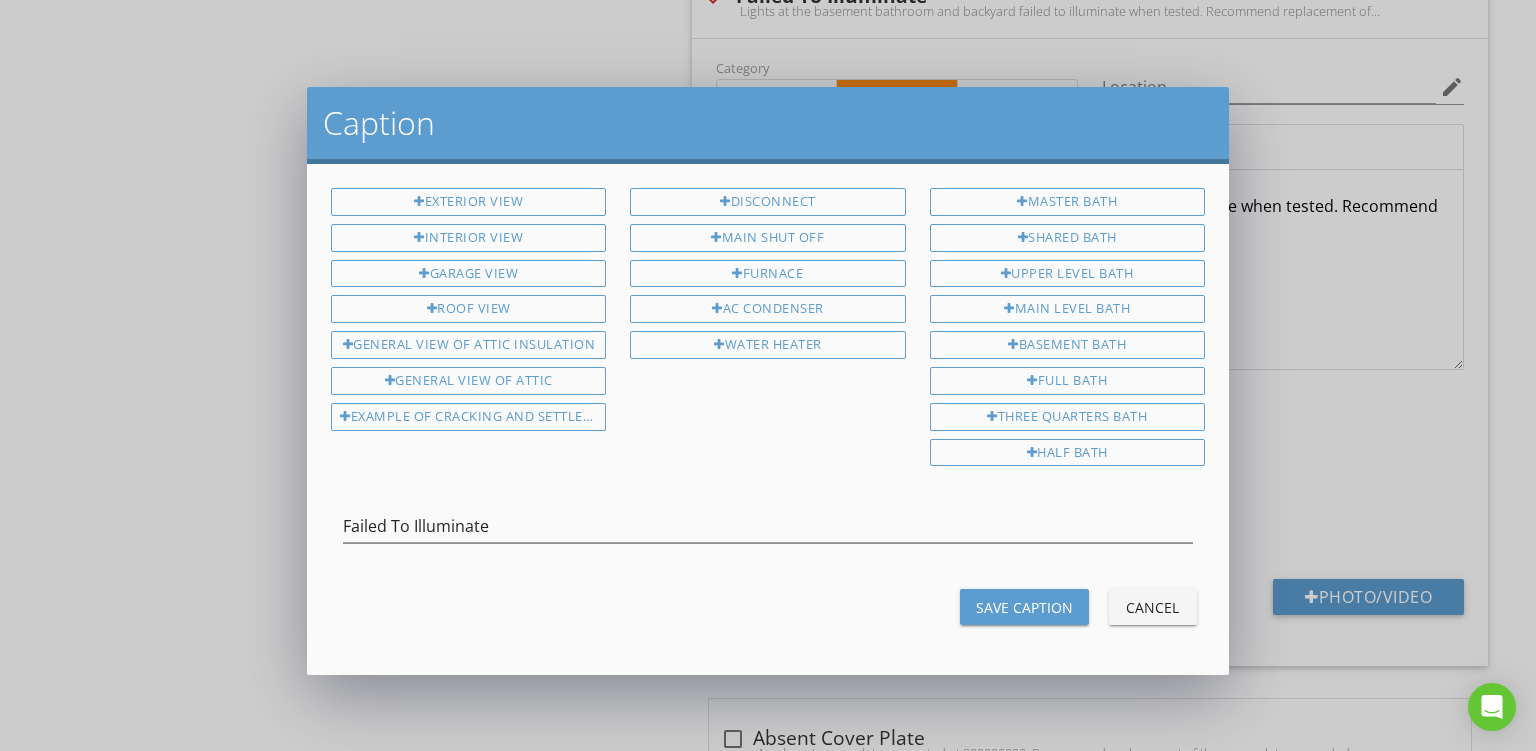 click on "Save Caption" at bounding box center [1024, 607] 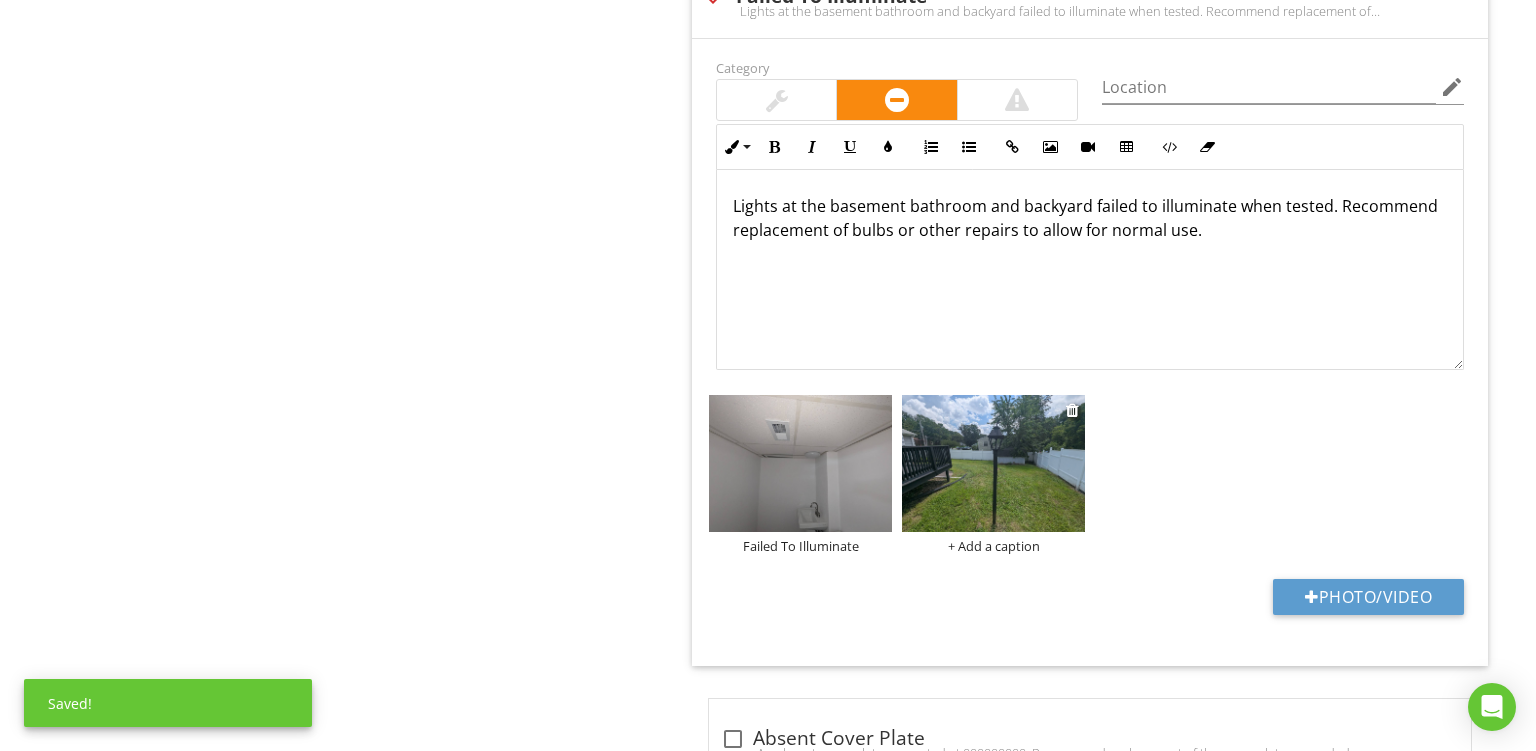 click on "+ Add a caption" at bounding box center [993, 546] 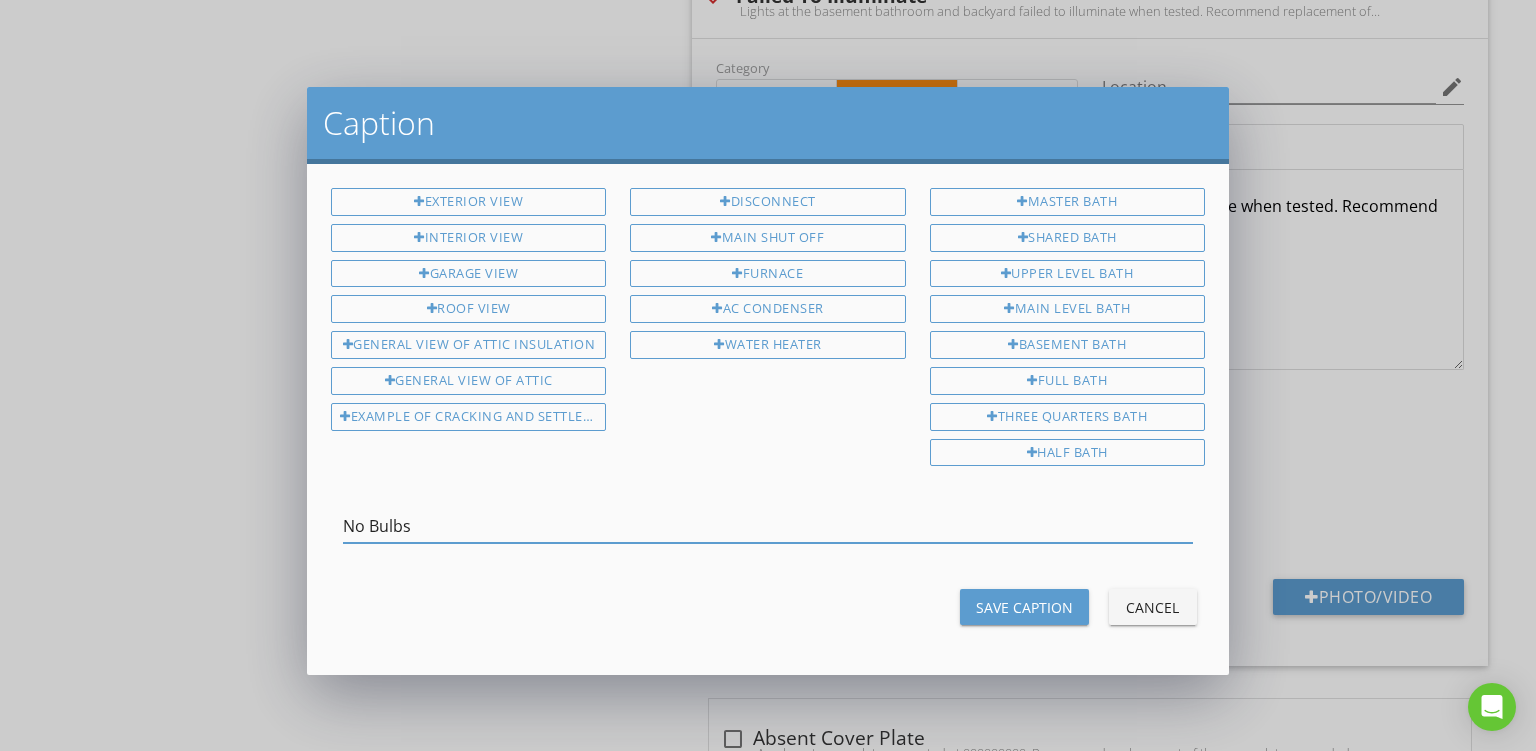 type on "No Bulbs" 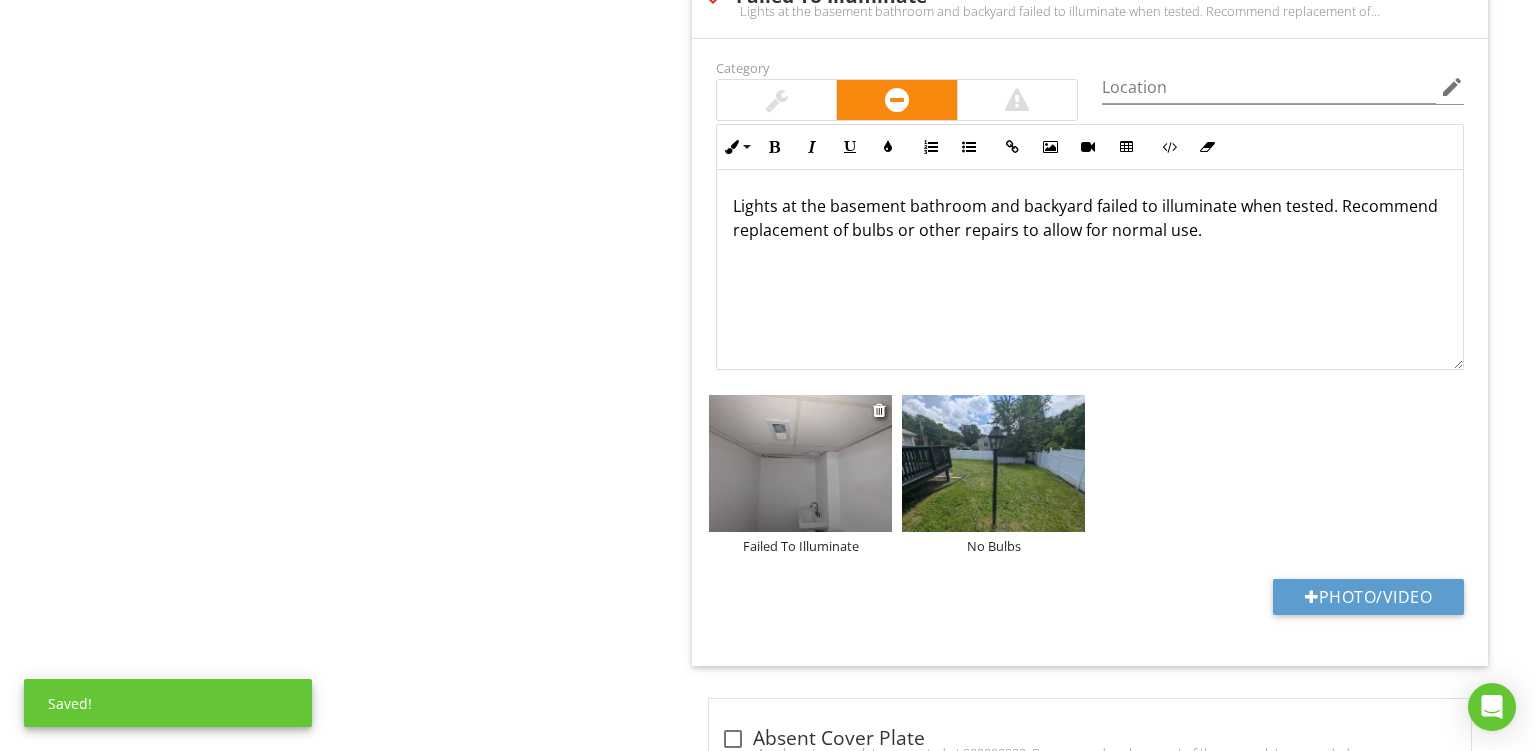 click at bounding box center (800, 464) 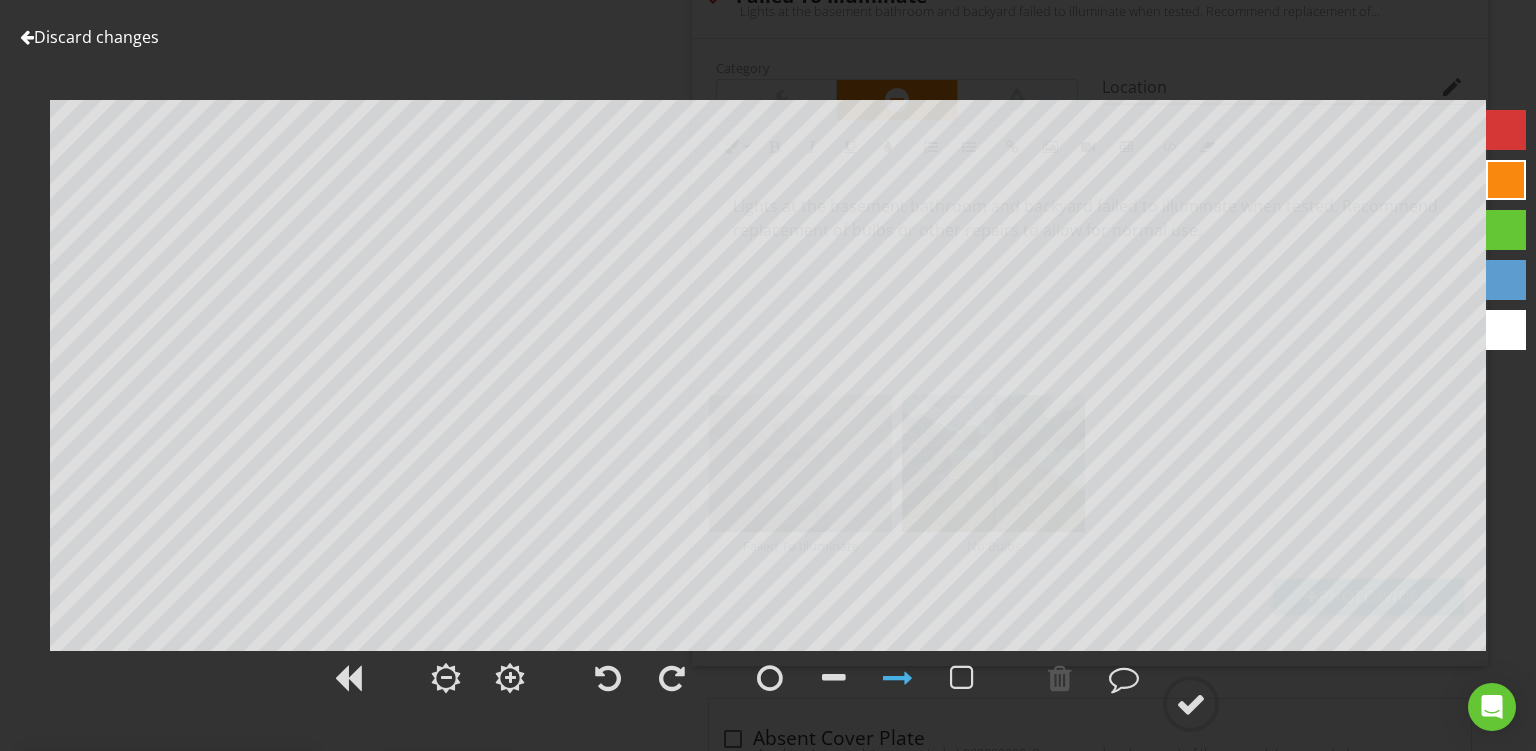 click at bounding box center (1506, 180) 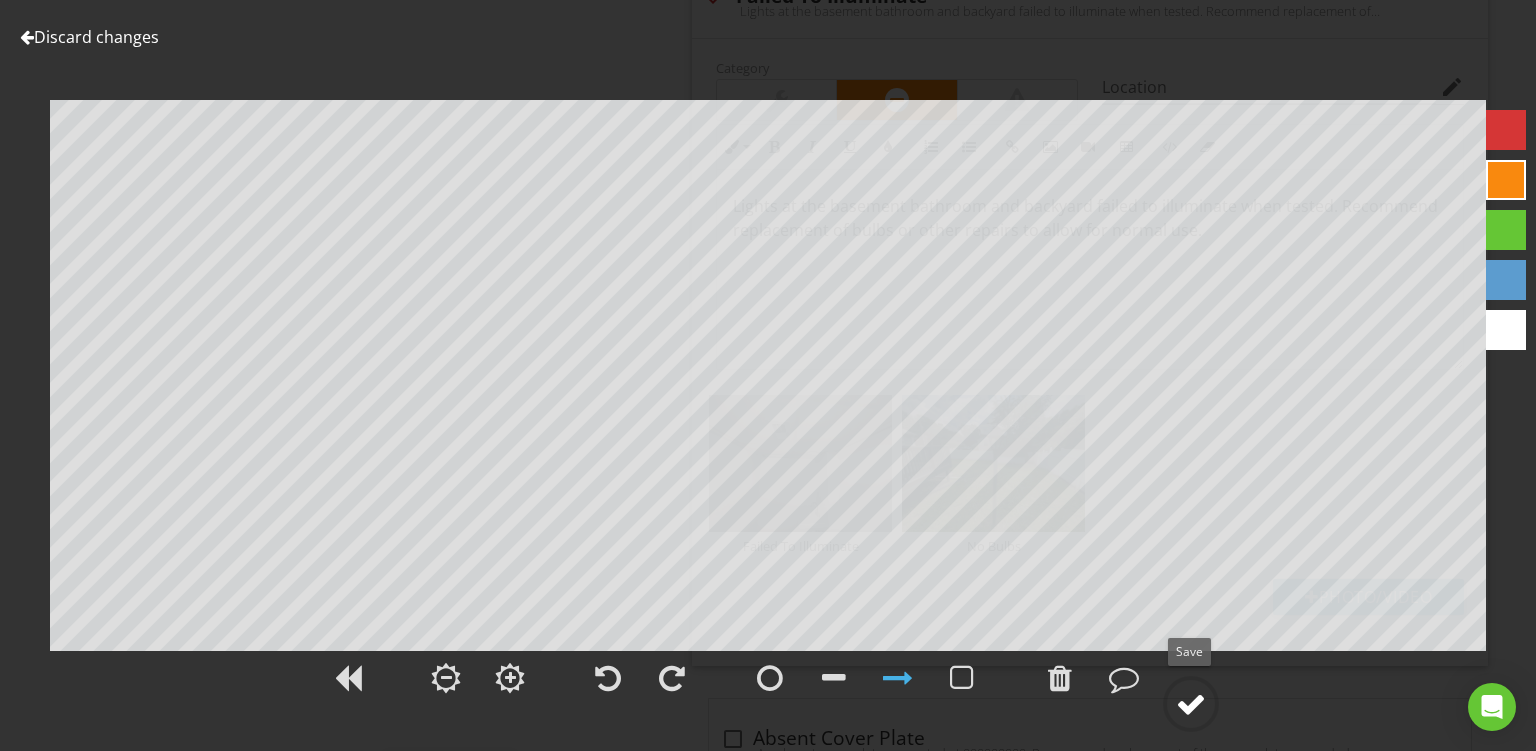 click at bounding box center [1191, 704] 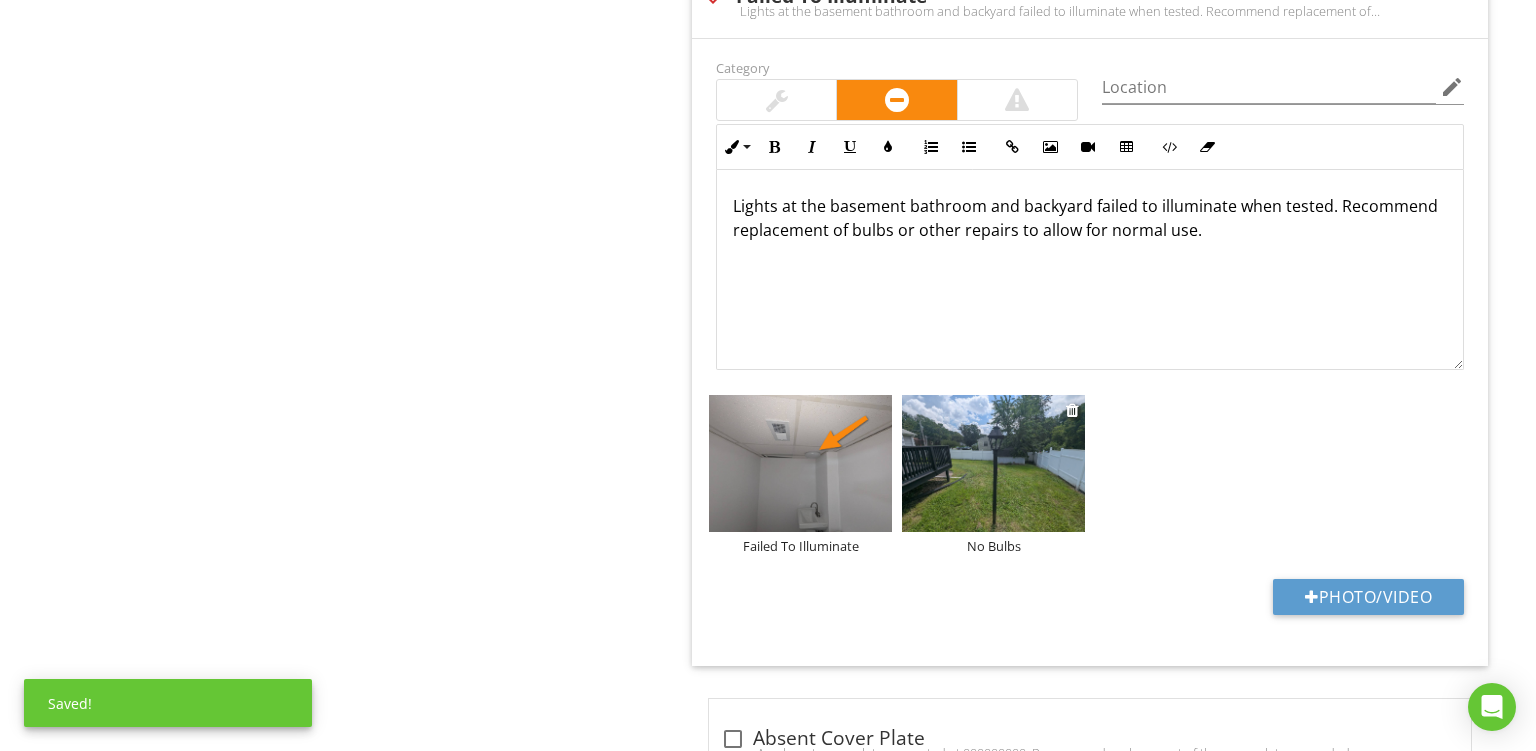 click at bounding box center (993, 464) 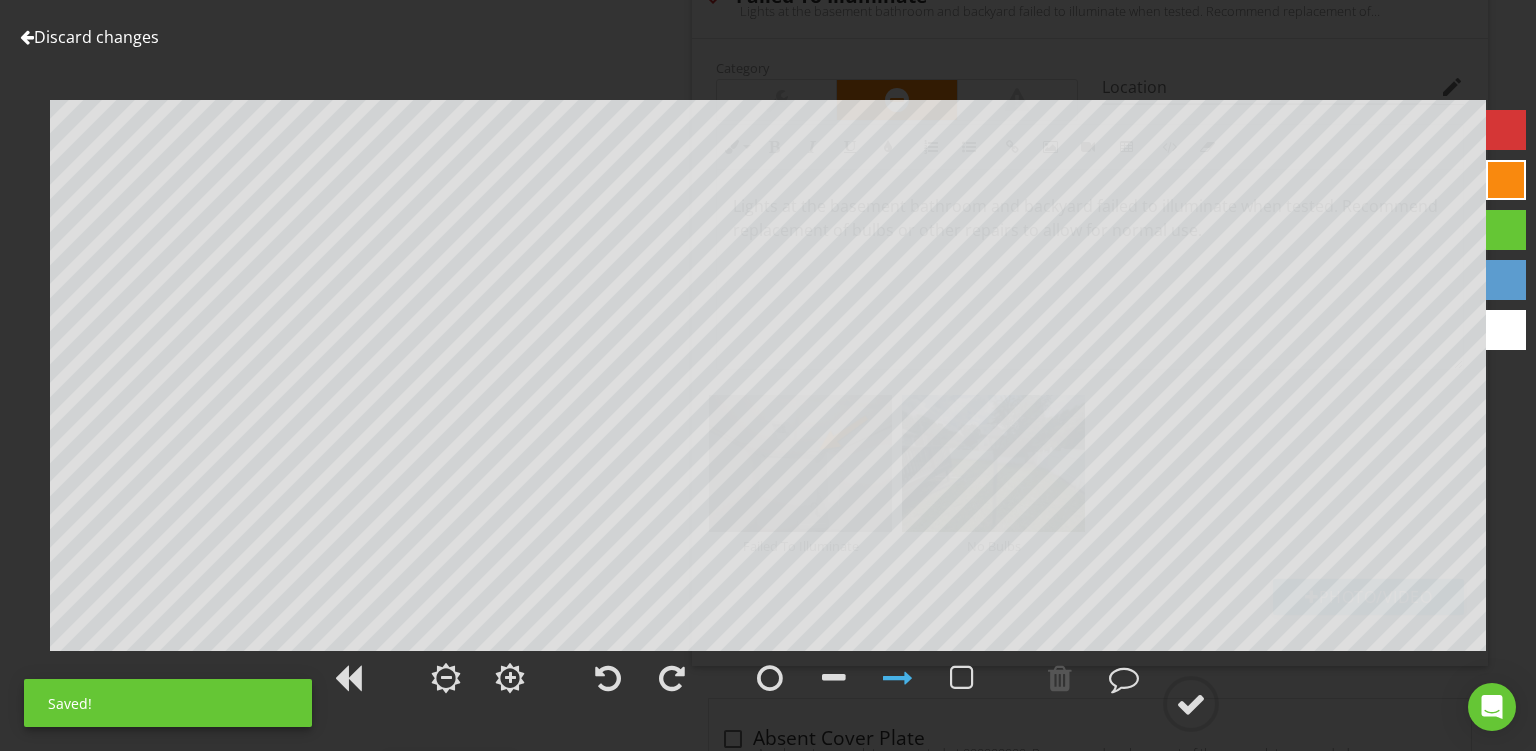 click at bounding box center (1506, 180) 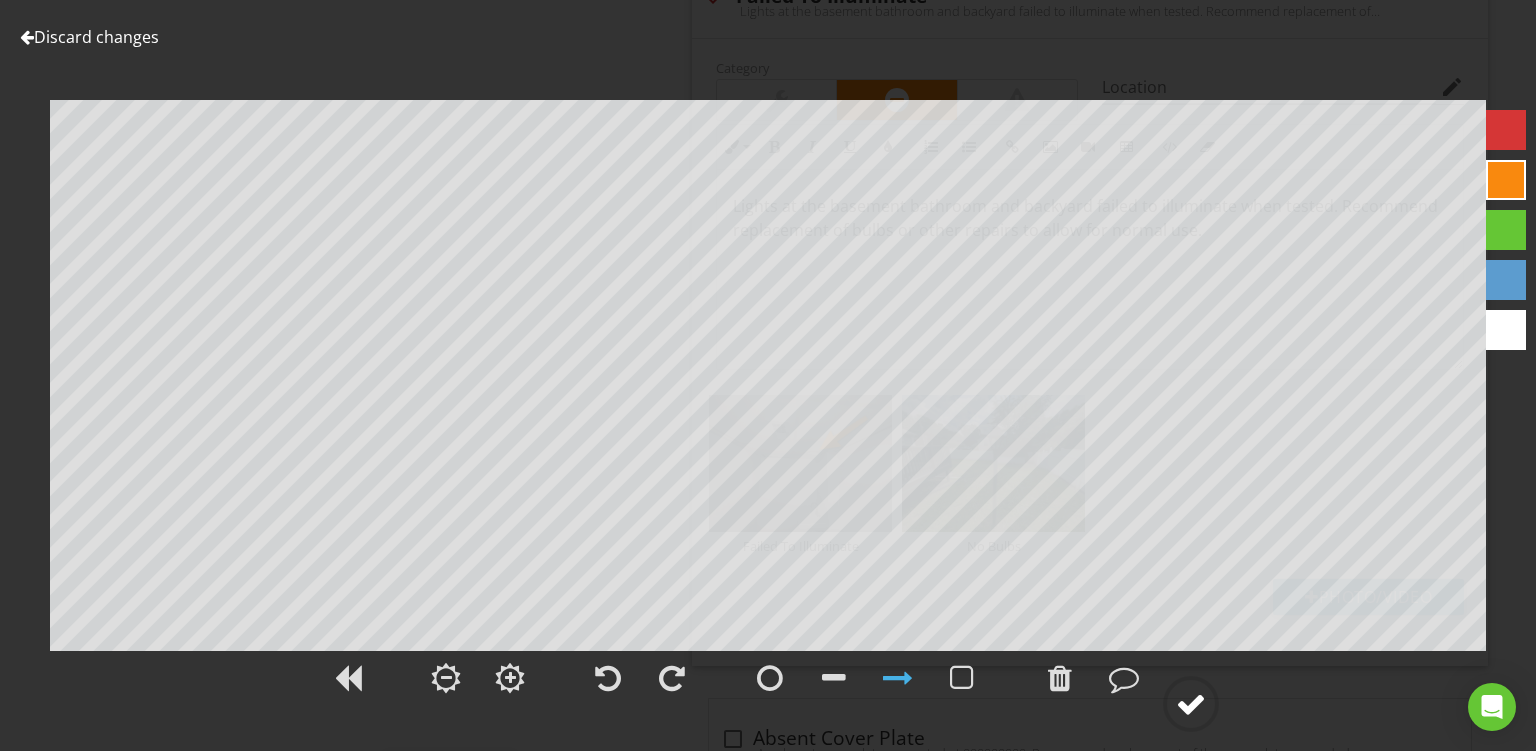 click at bounding box center (1191, 704) 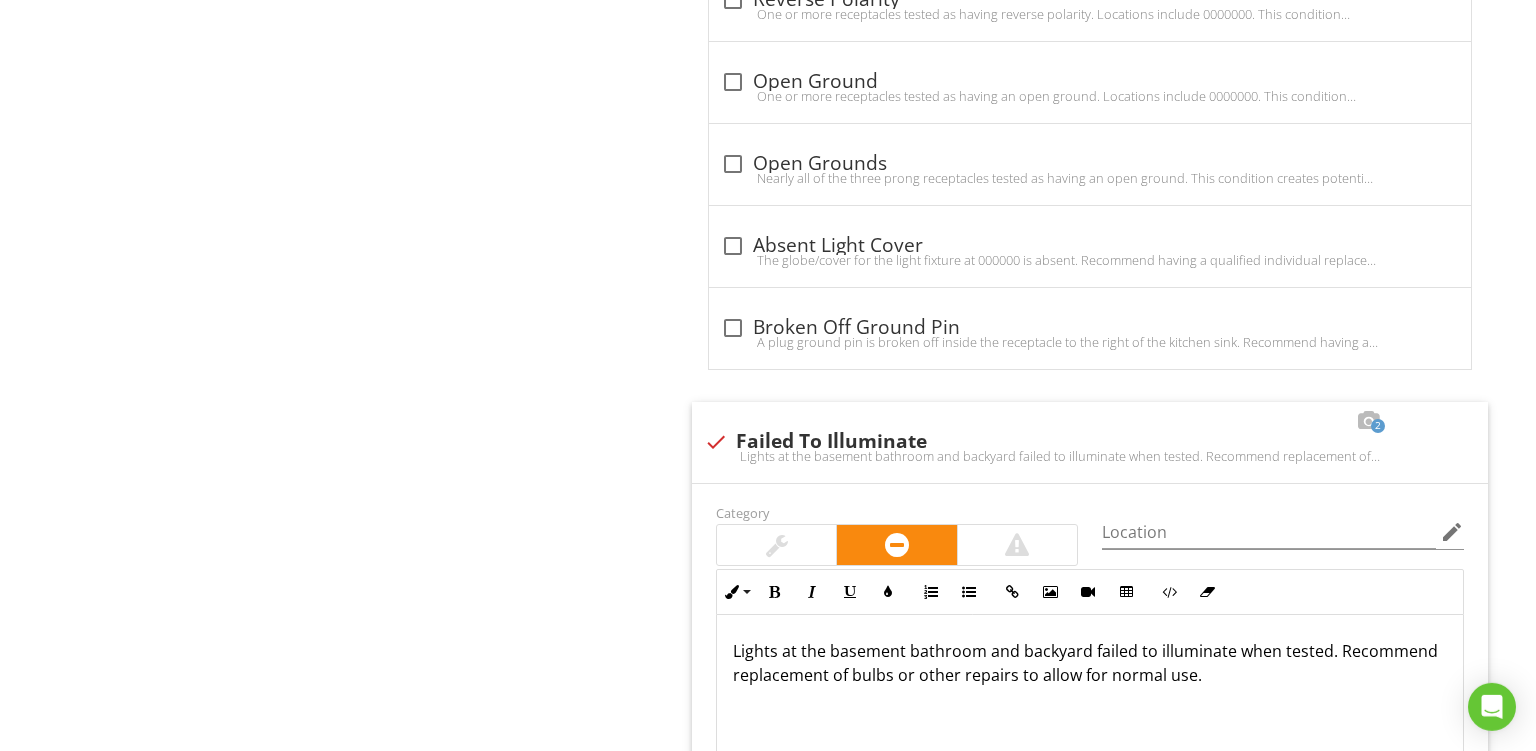 scroll, scrollTop: 2185, scrollLeft: 0, axis: vertical 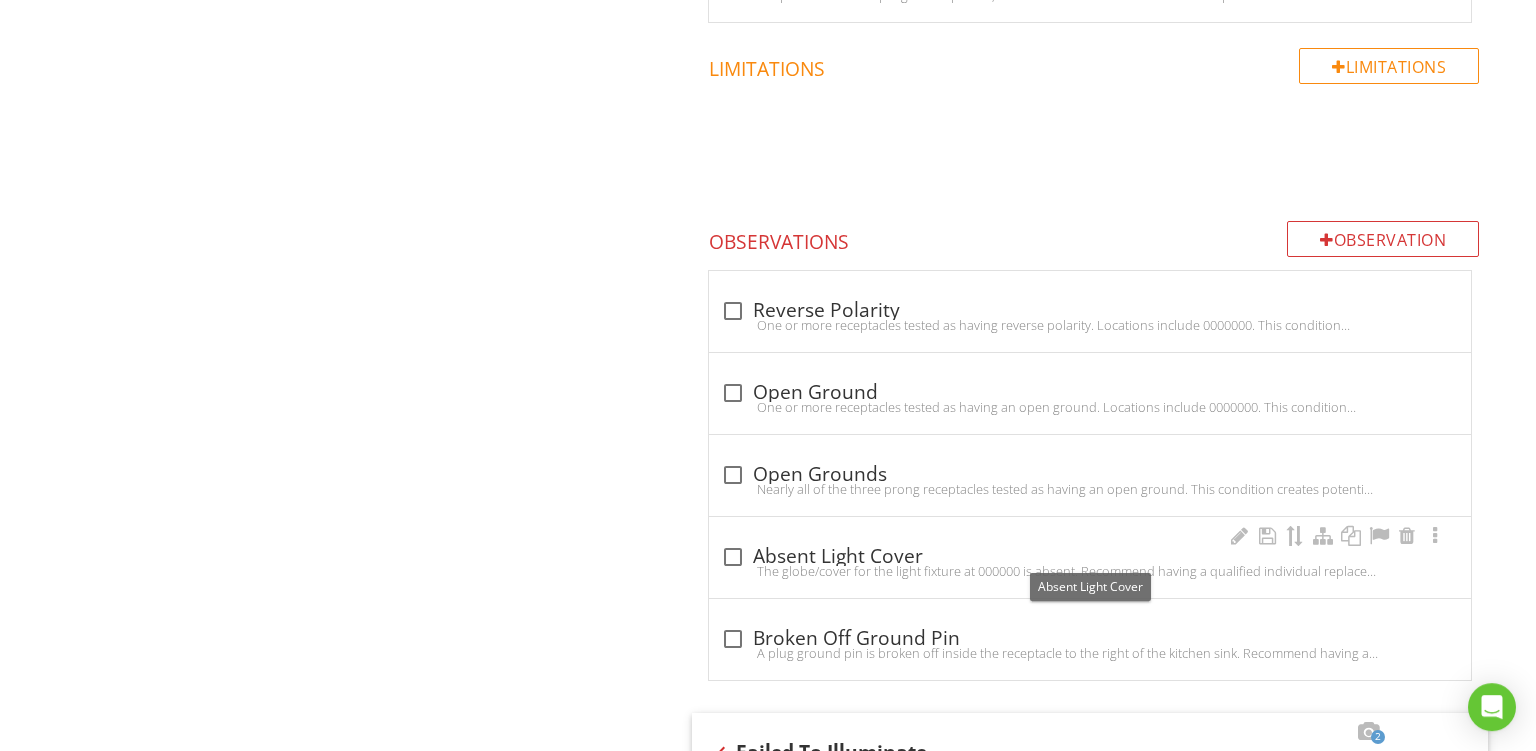 click on "check_box_outline_blank
Absent Light Cover
The globe/cover for the light fixture at 000000 is absent. Recommend having a qualified individual replace the cover as needed." at bounding box center (1090, 557) 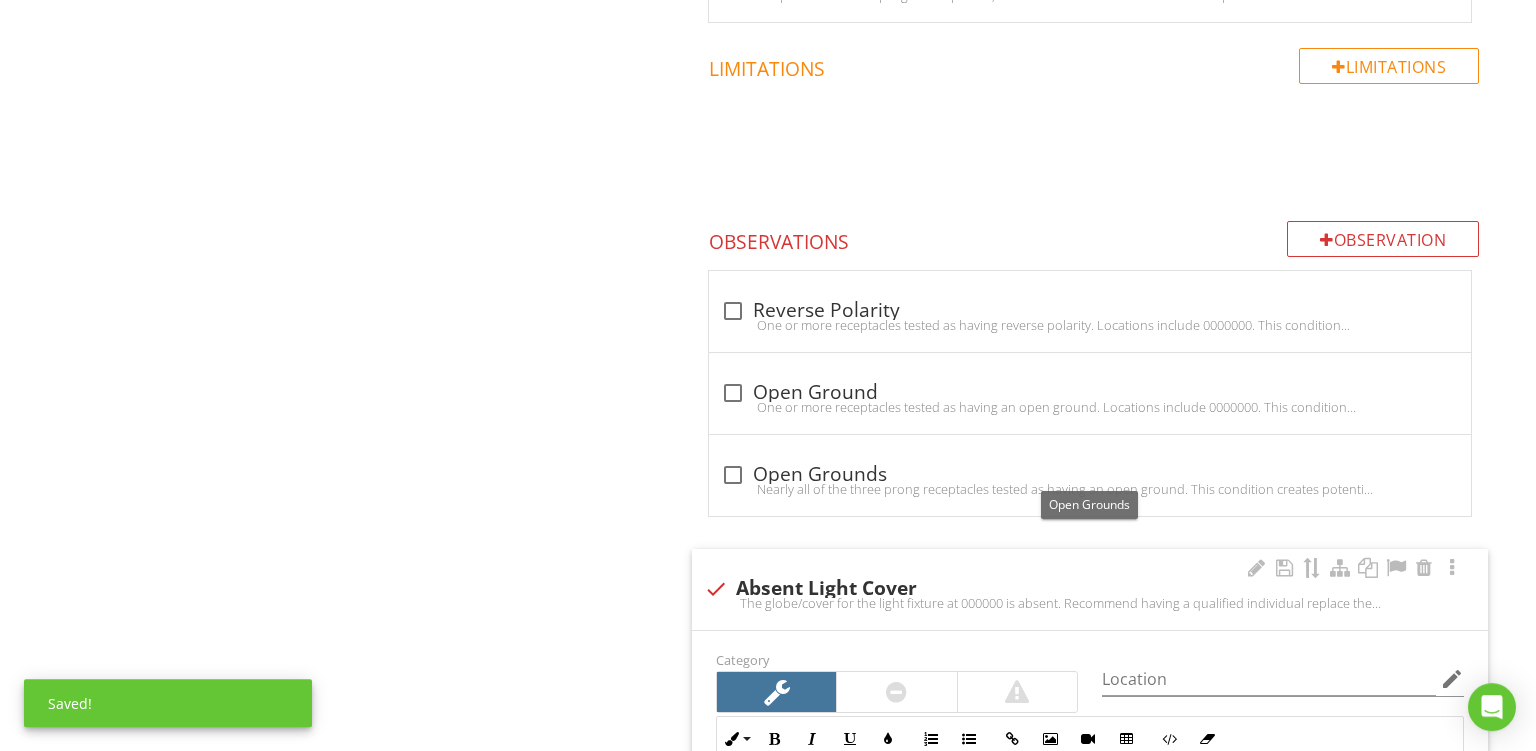 click on "check
Absent Light Cover
The globe/cover for the light fixture at 000000 is absent. Recommend having a qualified individual replace the cover as needed." at bounding box center (1090, 589) 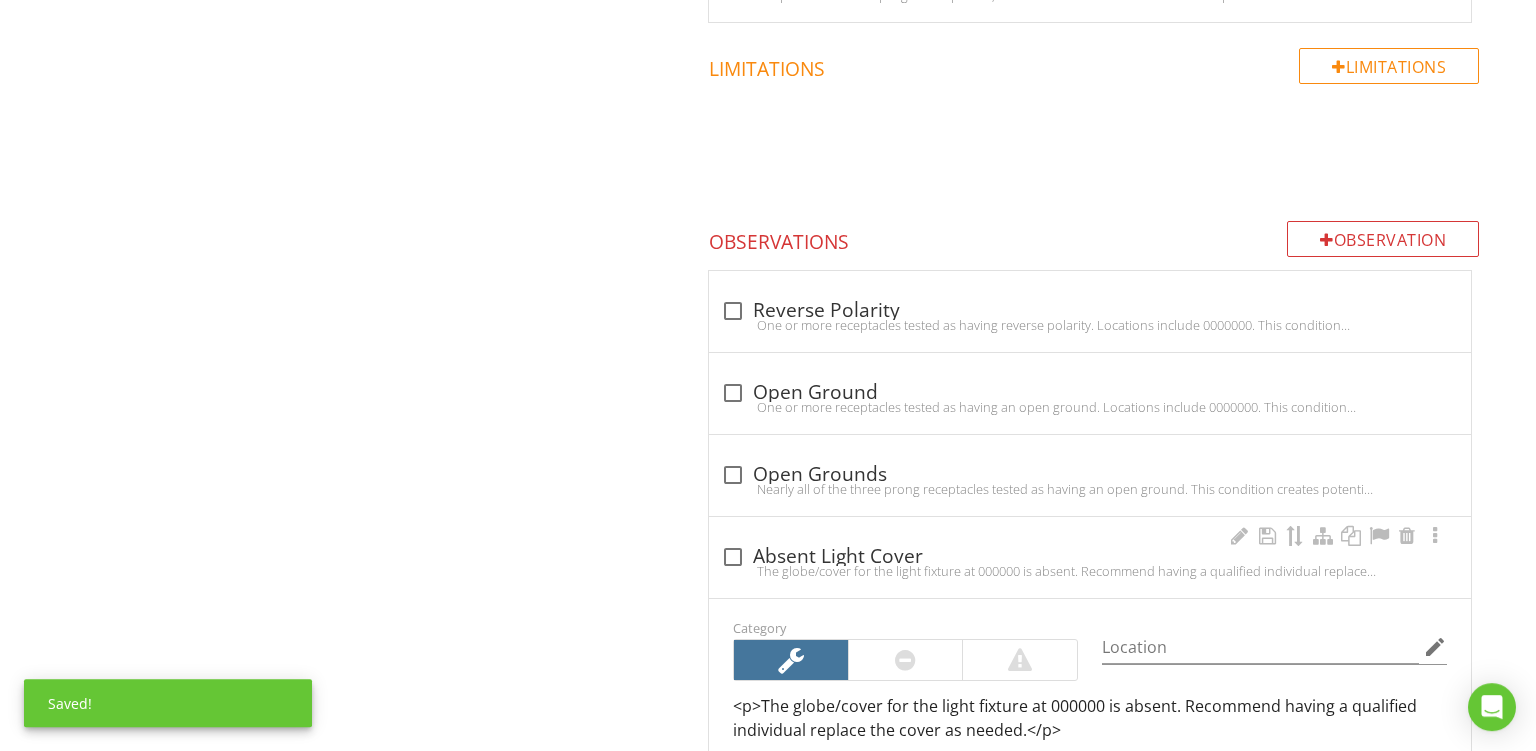 checkbox on "true" 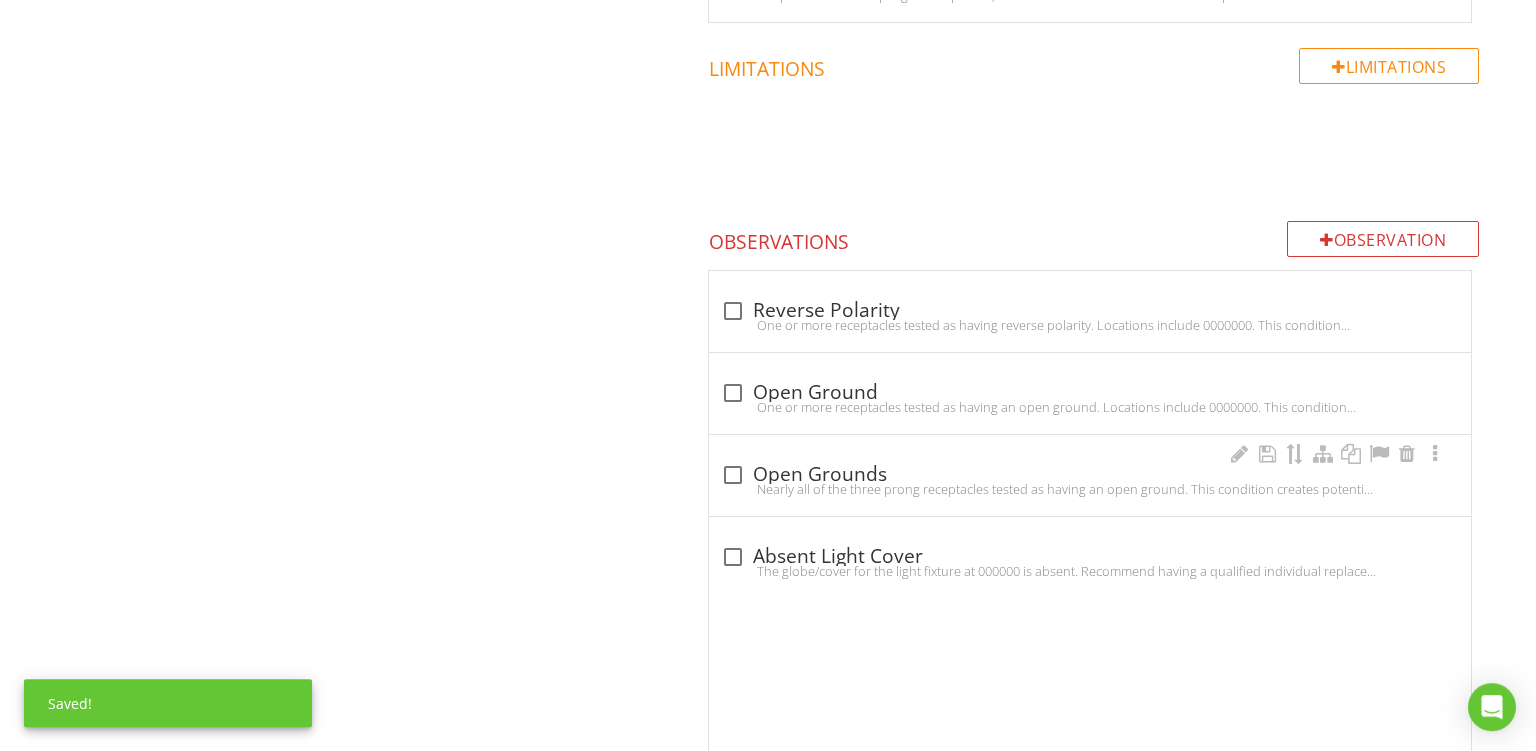 click on "check_box_outline_blank
Open Grounds" at bounding box center [1090, 475] 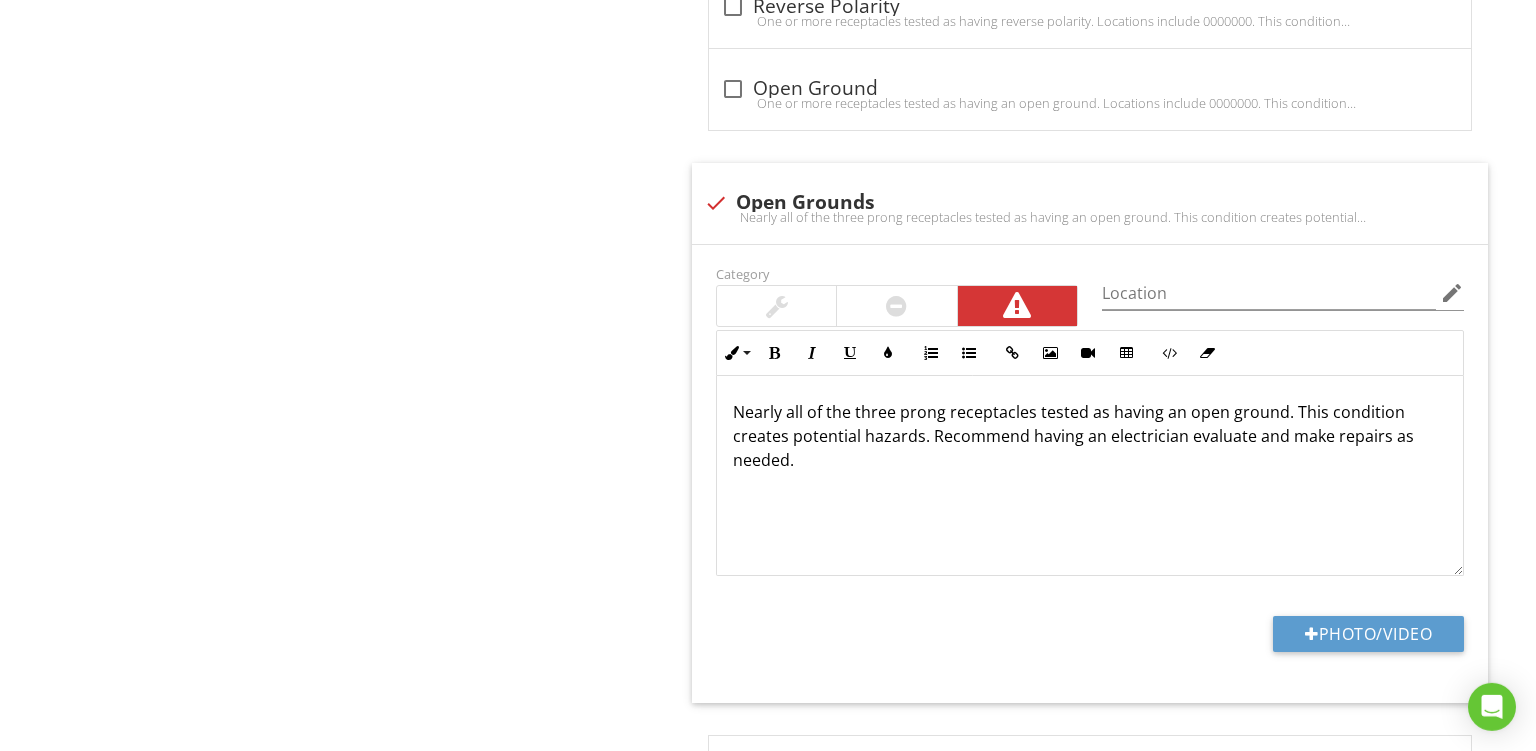 scroll, scrollTop: 2521, scrollLeft: 0, axis: vertical 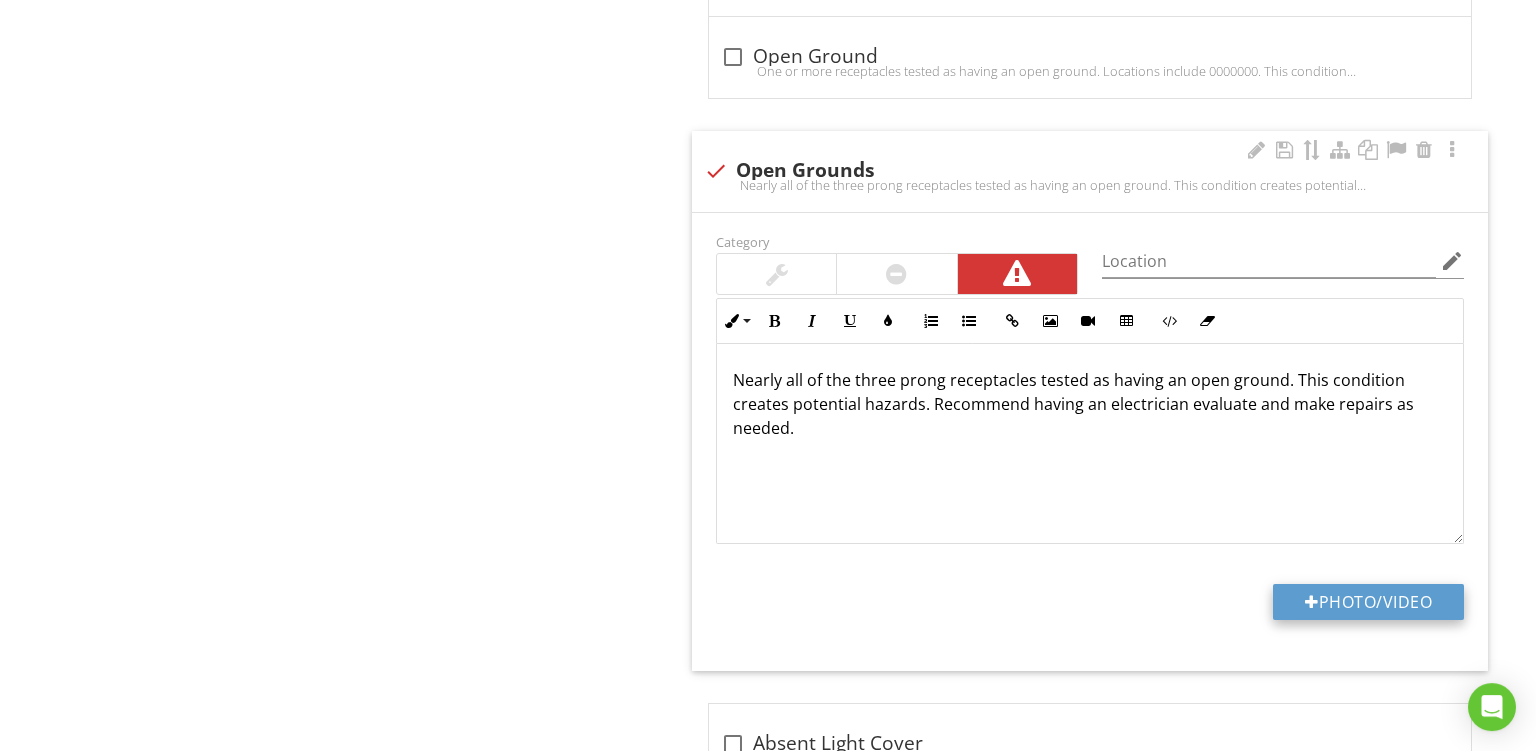 click on "Photo/Video" at bounding box center (1368, 602) 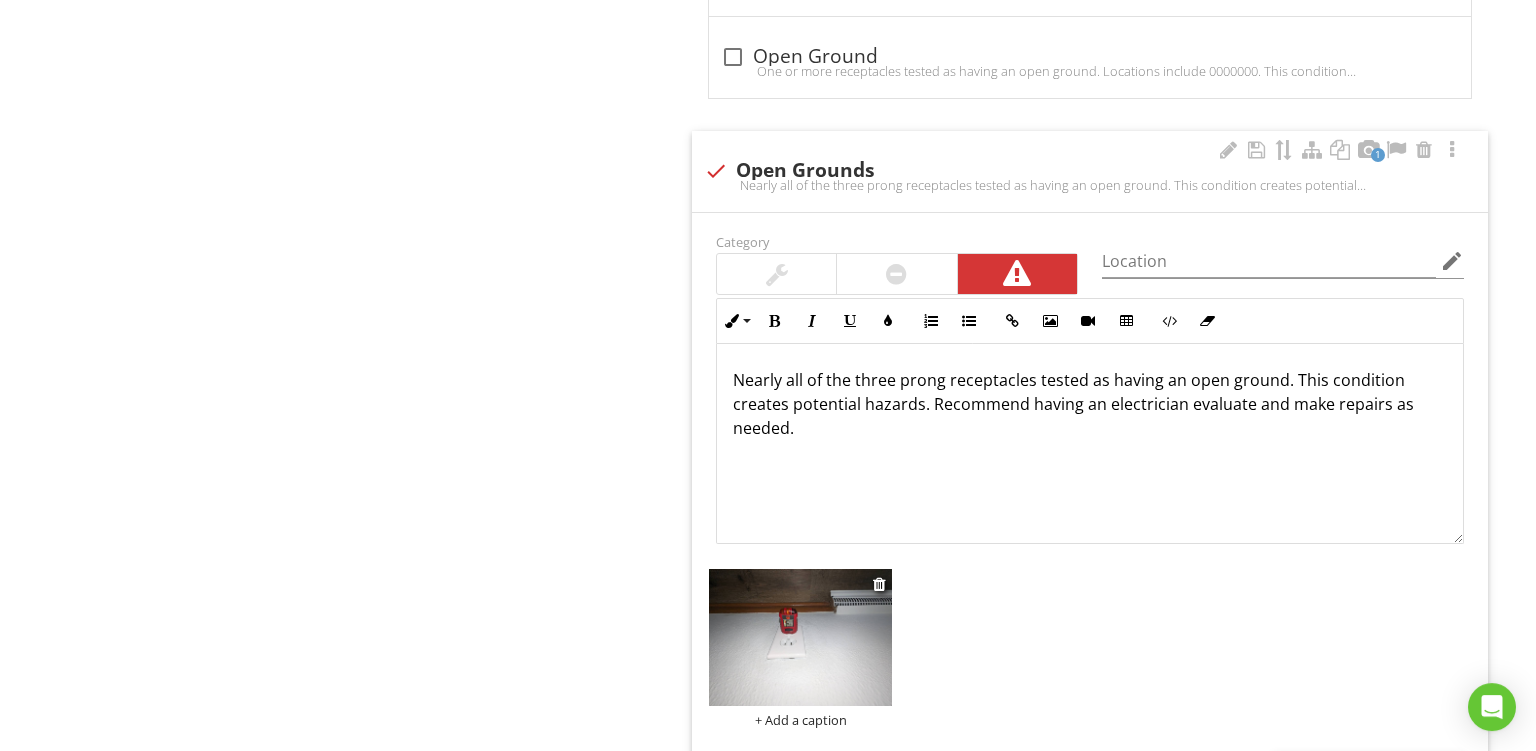 click on "+ Add a caption" at bounding box center [800, 720] 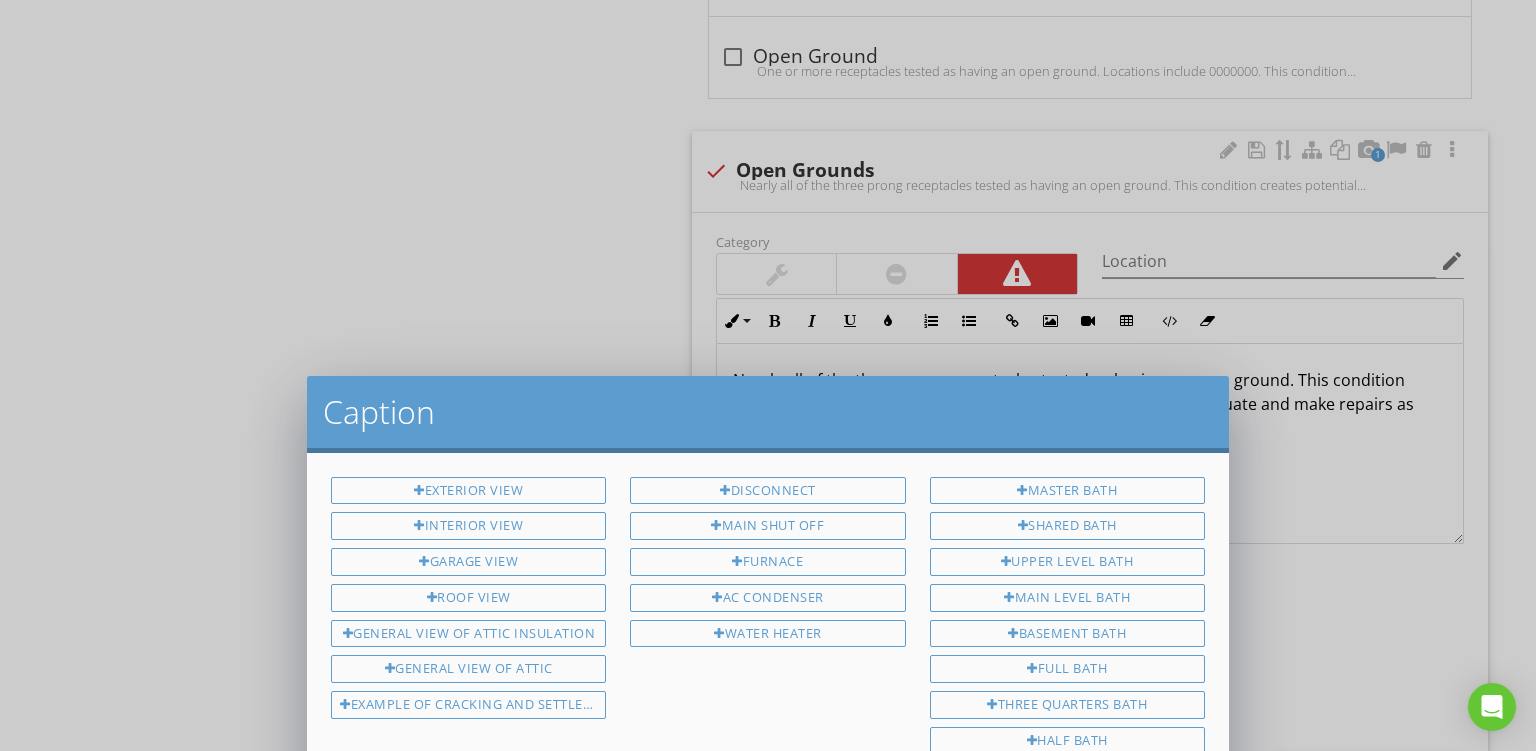 scroll, scrollTop: 0, scrollLeft: 0, axis: both 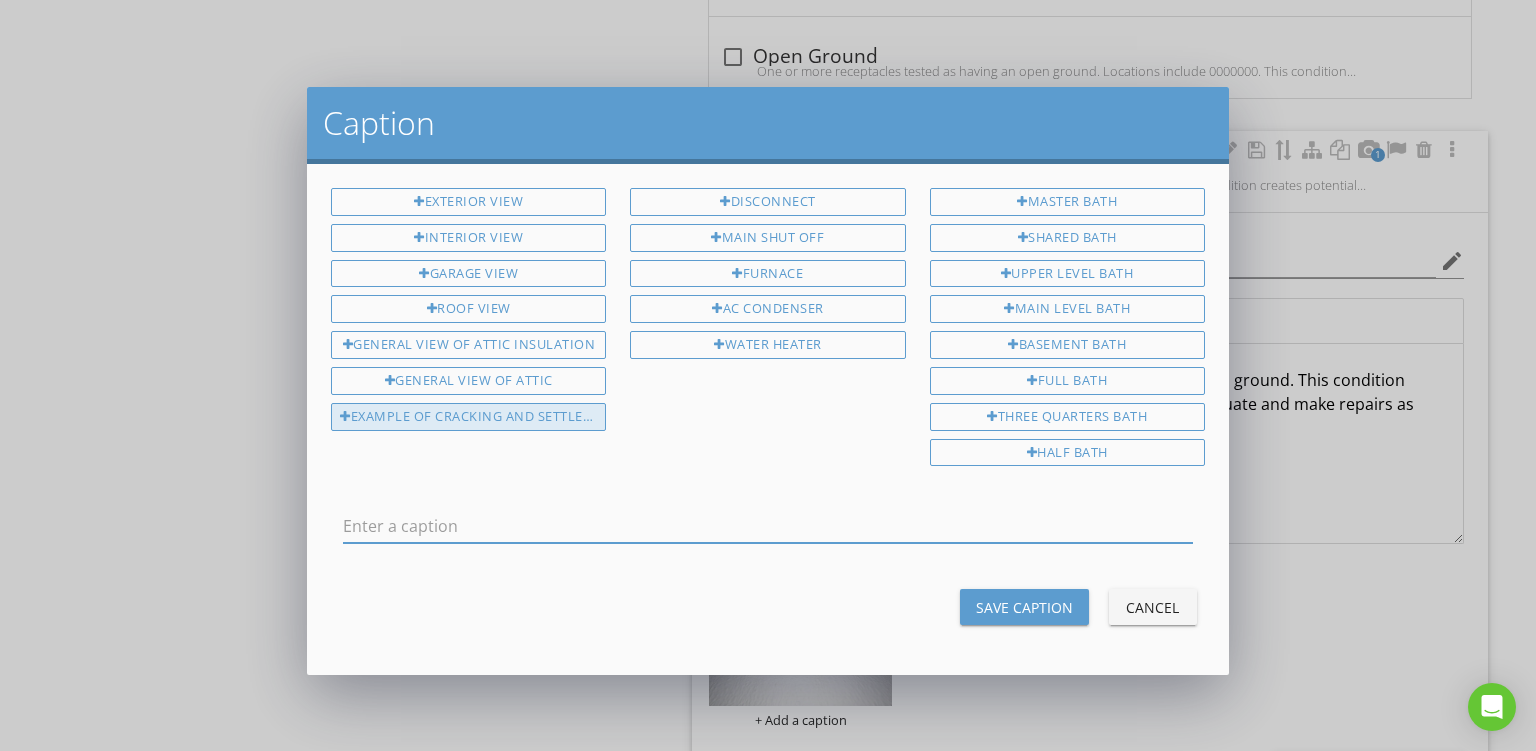 click on "Example Of Cracking And Settlement" at bounding box center (468, 417) 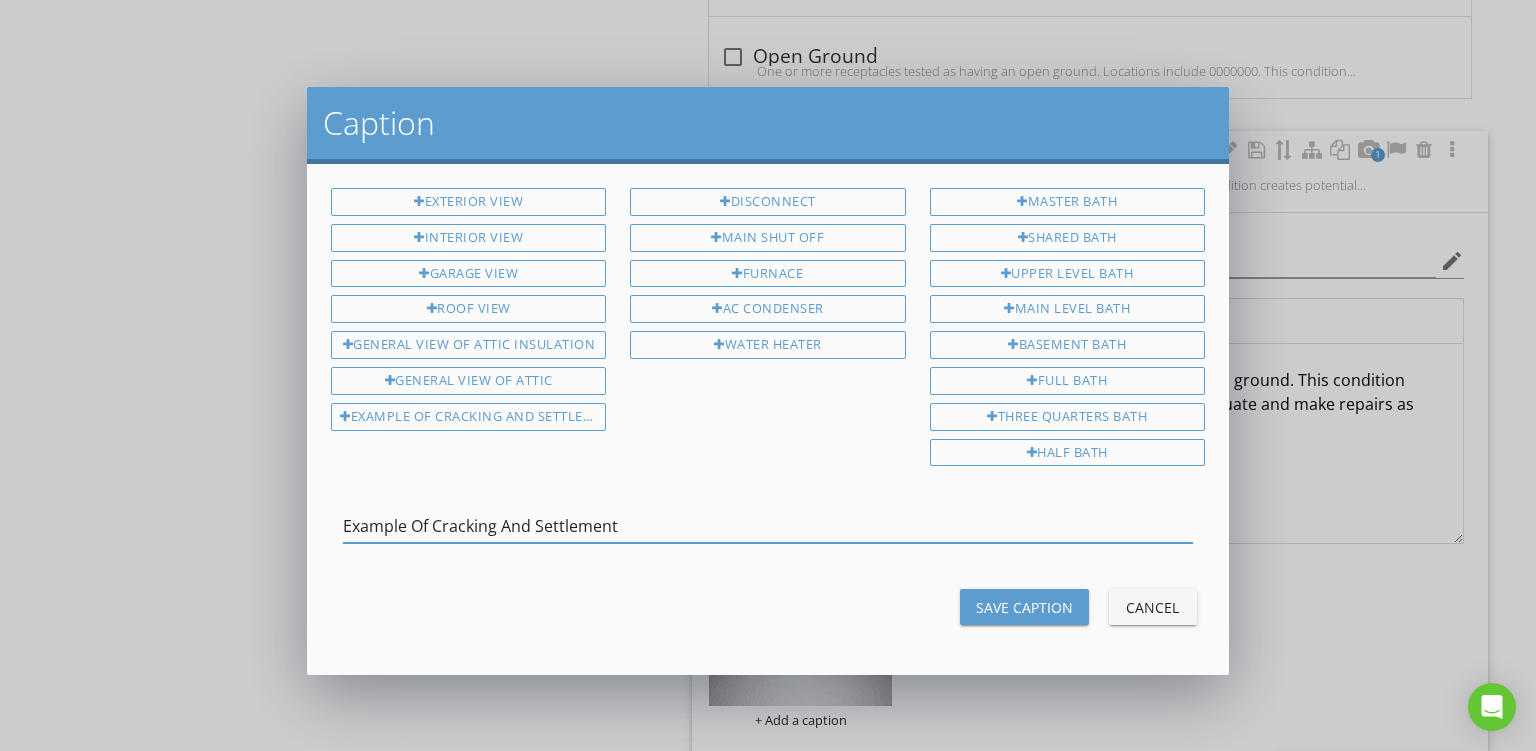 drag, startPoint x: 438, startPoint y: 518, endPoint x: 843, endPoint y: 527, distance: 405.09998 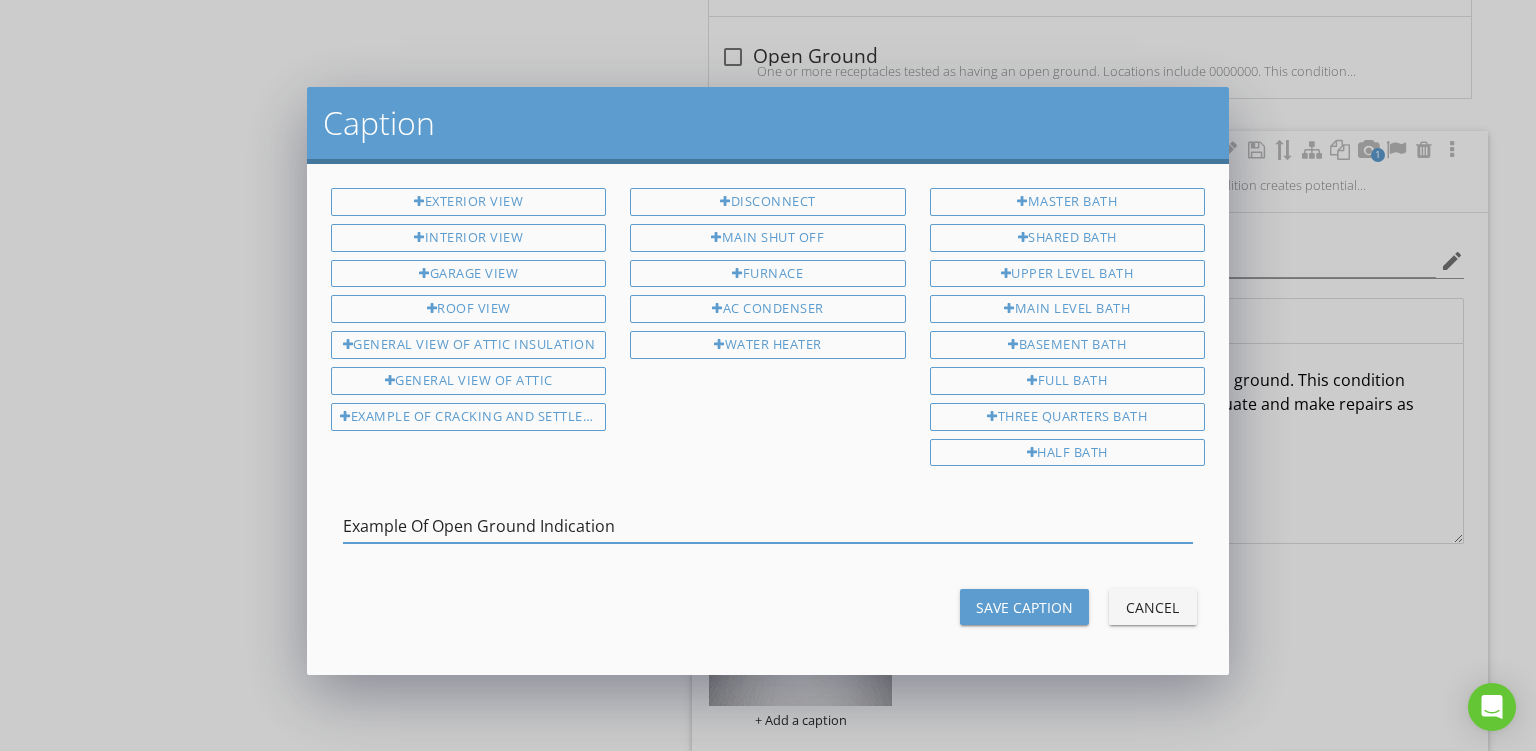 type on "Example Of Open Ground Indication" 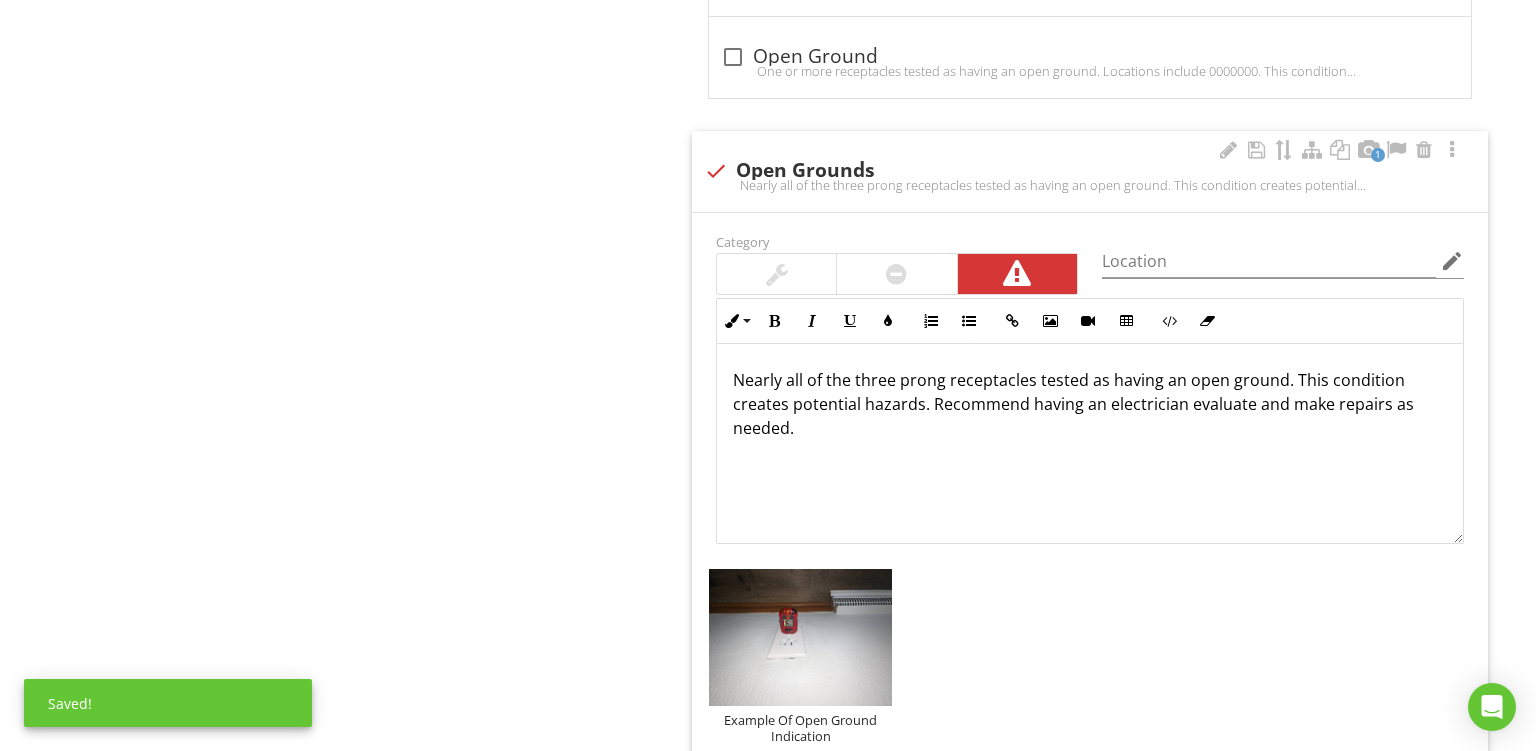 click on "Category                 Location edit       Inline Style XLarge Large Normal Small Light Small/Light Bold Italic Underline Colors Ordered List Unordered List Insert Link Insert Image Insert Video Insert Table Code View Clear Formatting Nearly all of the three prong receptacles tested as having an open ground. This condition creates potential hazards. Recommend having an electrician evaluate and make repairs as needed. Enter text here <p>Nearly all of the three prong receptacles tested as having an open ground. This condition creates potential hazards. Recommend having an electrician evaluate and make repairs as needed.</p>
Example Of Open Ground Indication
Photo/Video" at bounding box center (1090, 535) 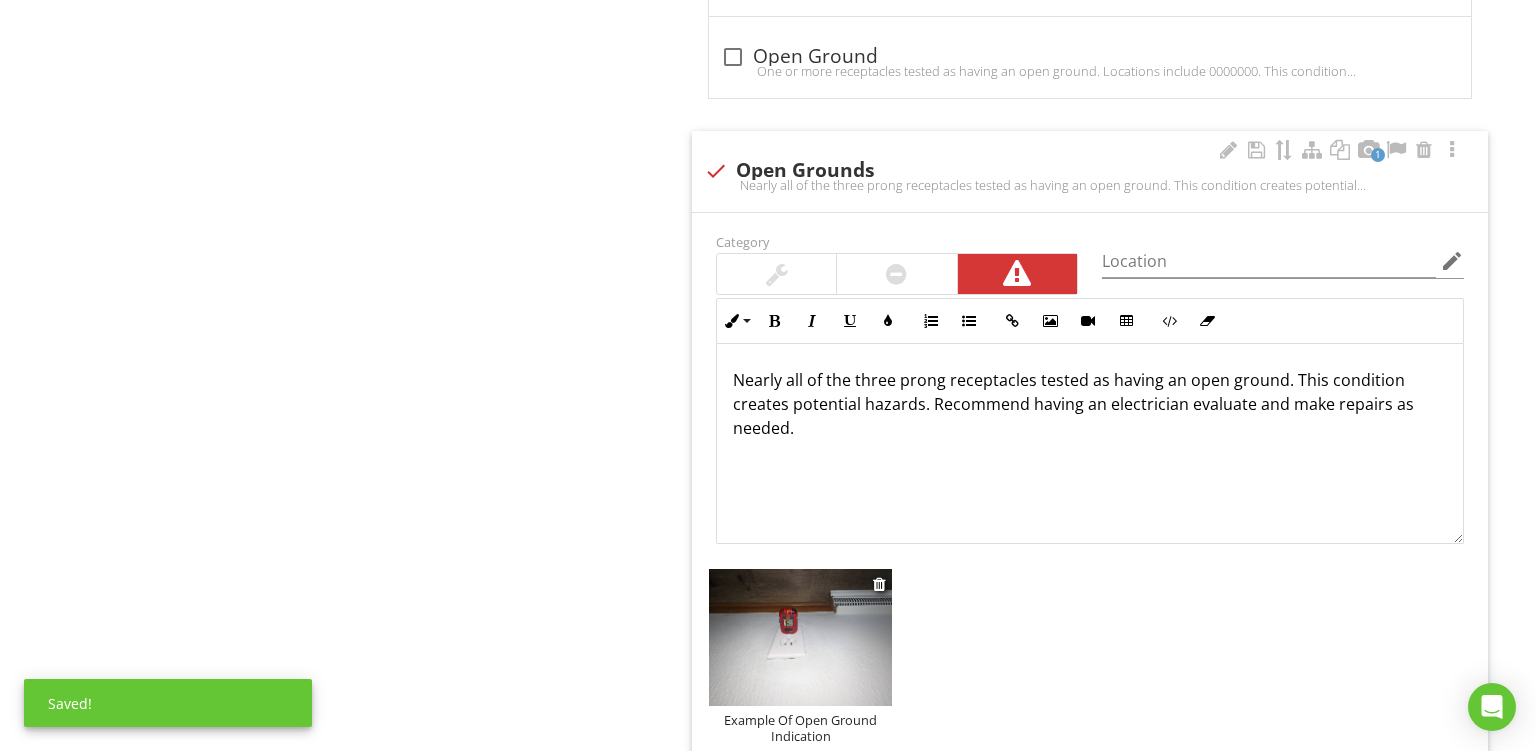 click at bounding box center [800, 638] 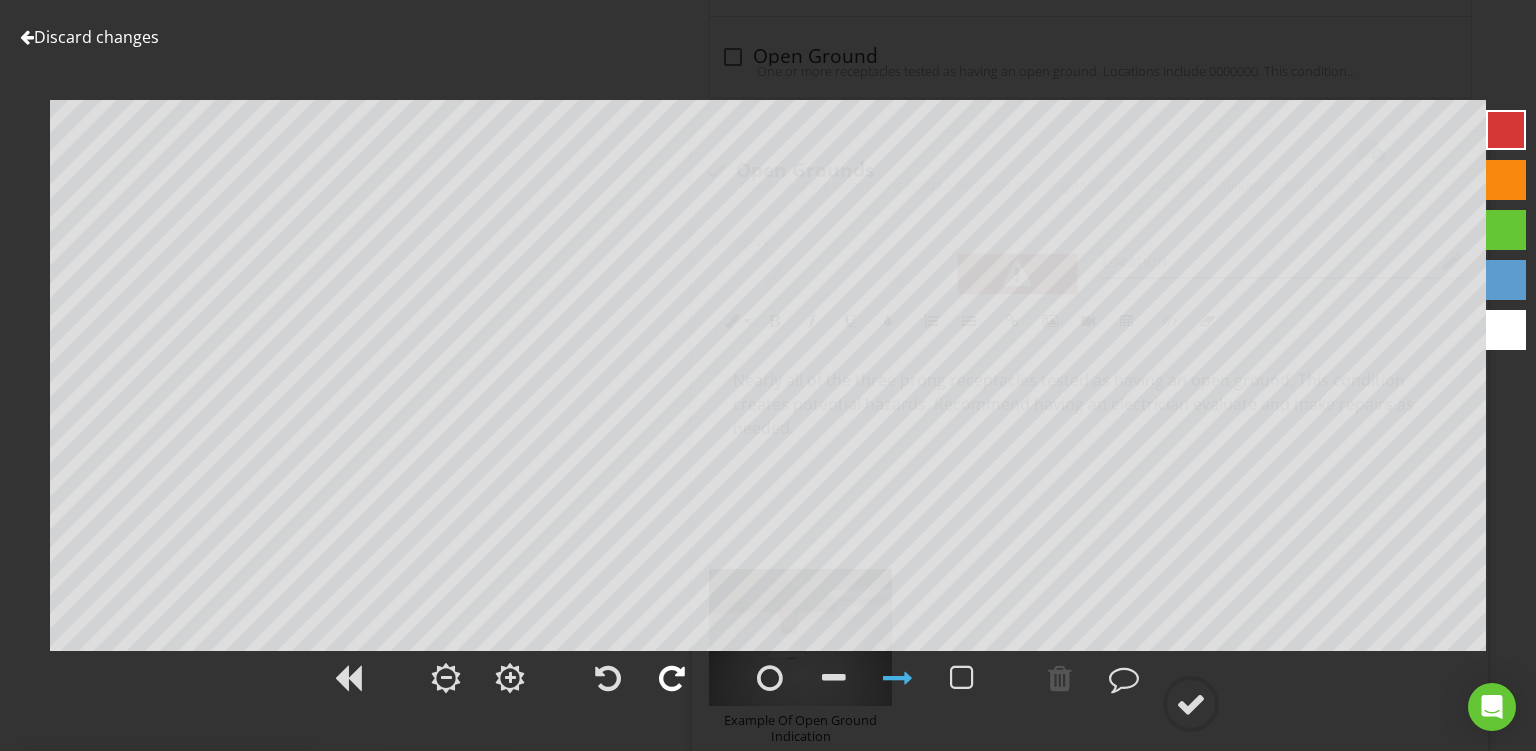 click at bounding box center [672, 678] 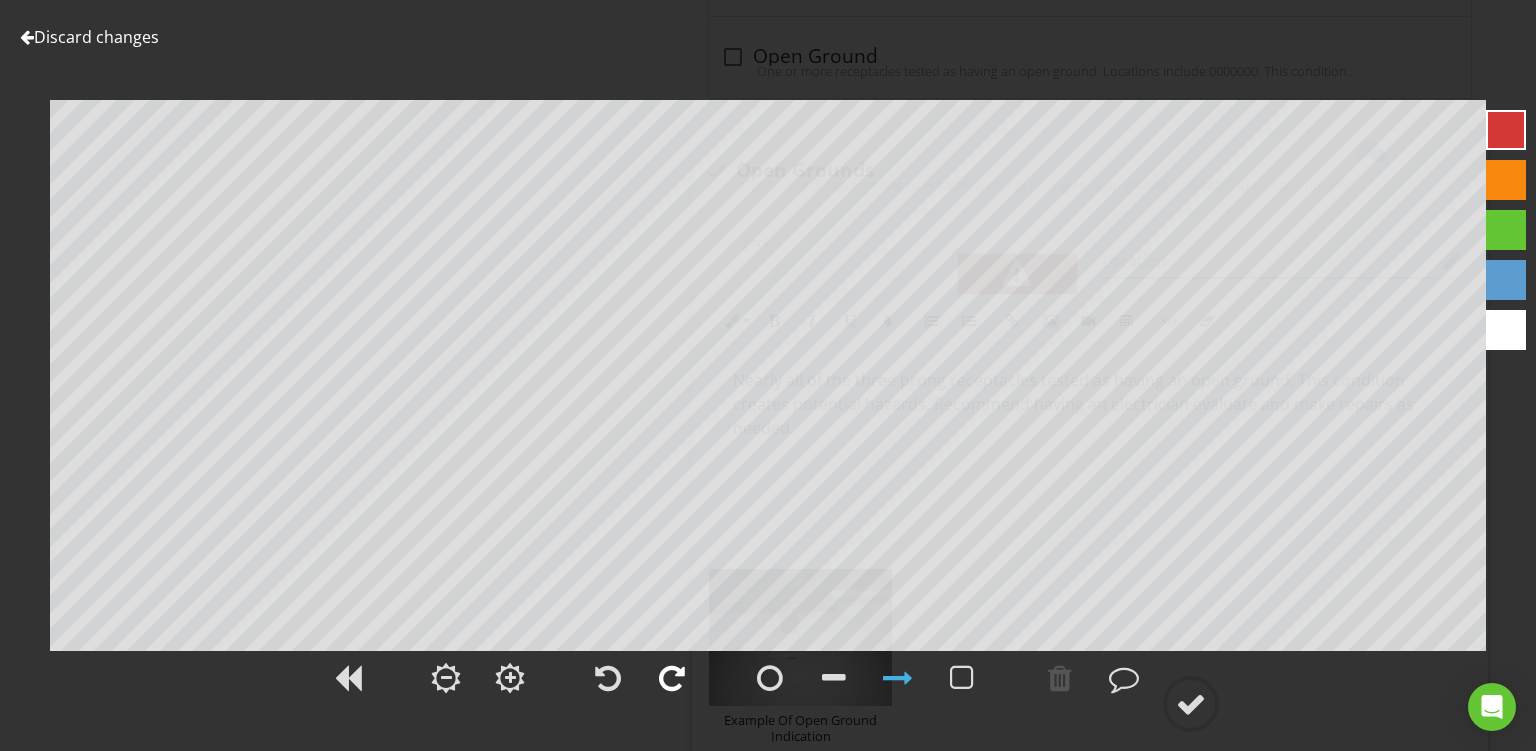 click at bounding box center [672, 678] 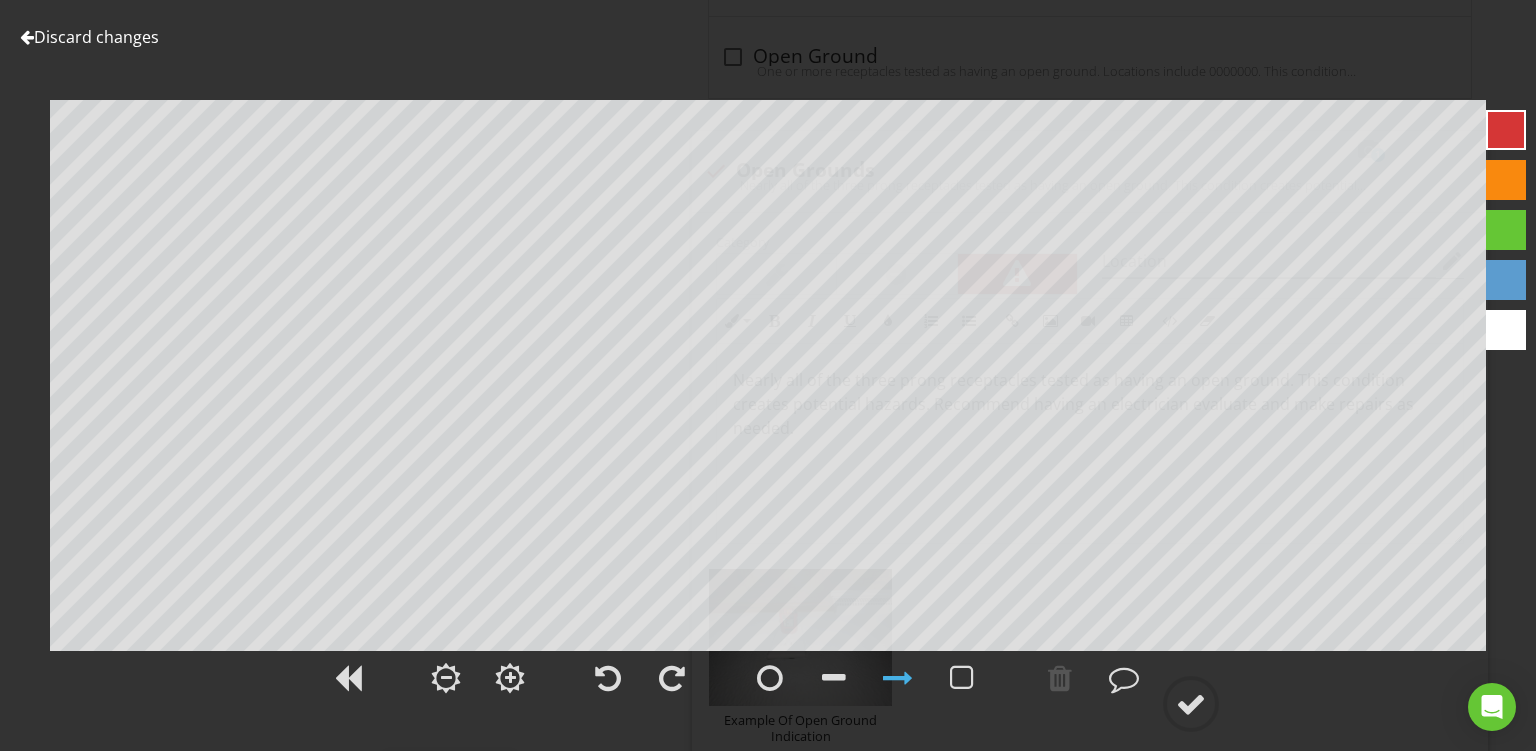 click at bounding box center (1506, 180) 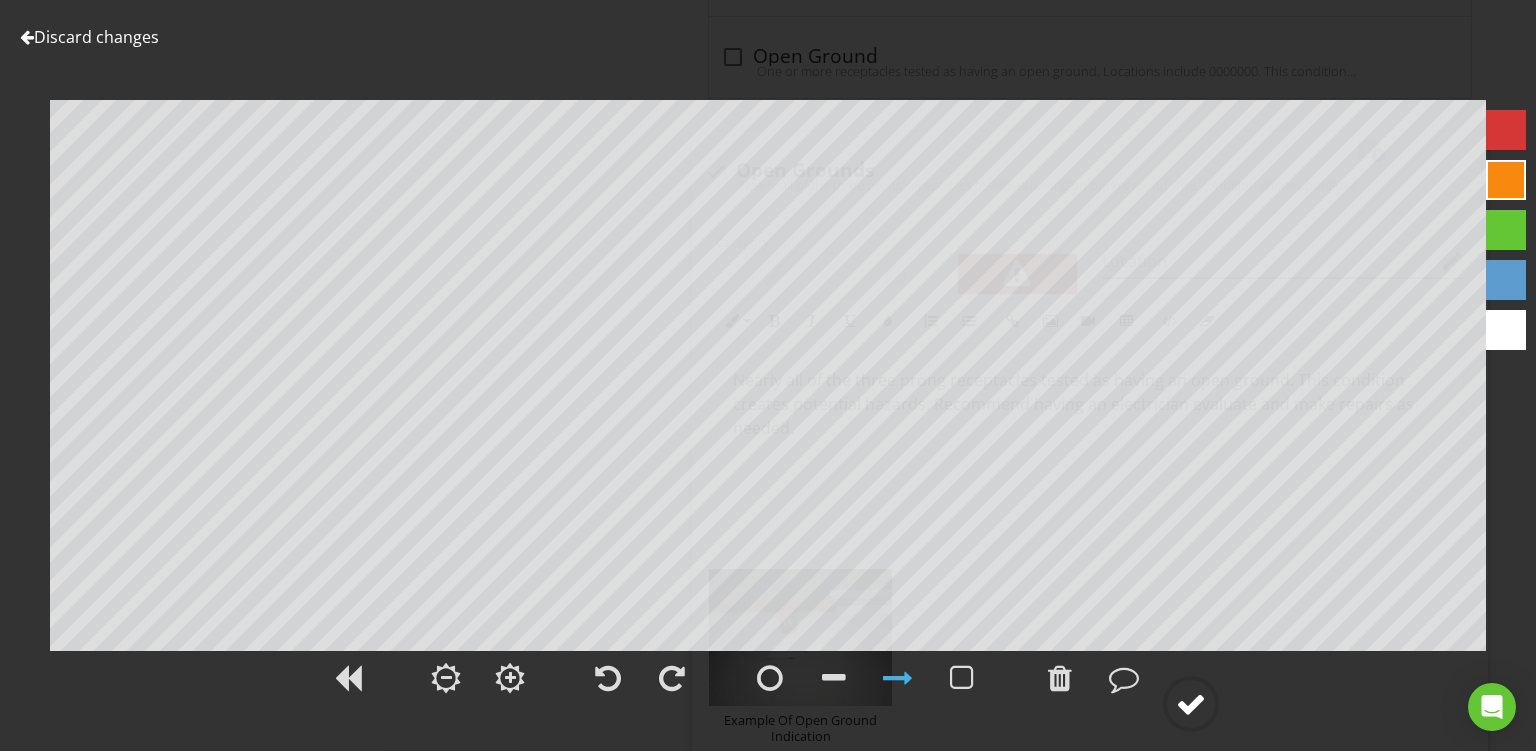 click 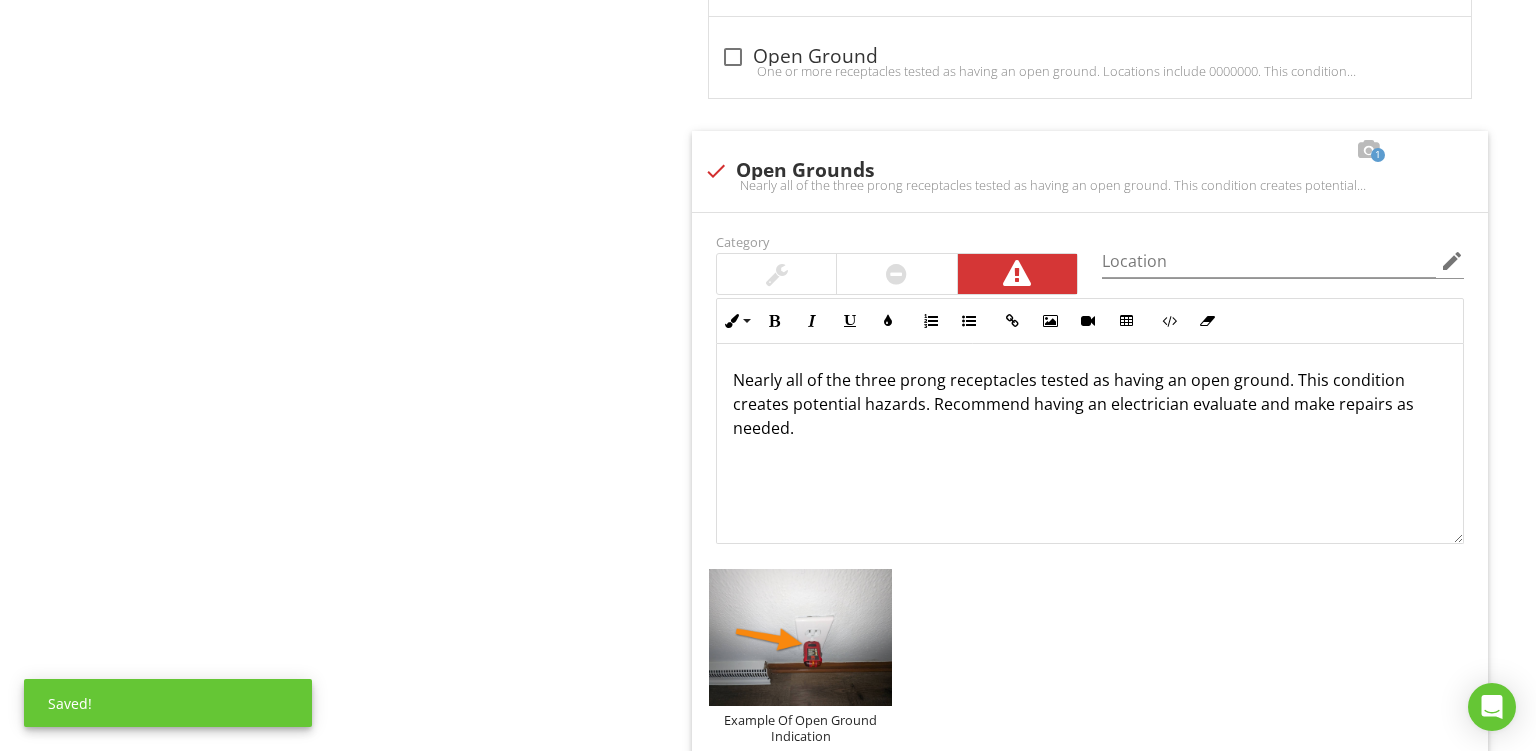 scroll, scrollTop: 1805, scrollLeft: 0, axis: vertical 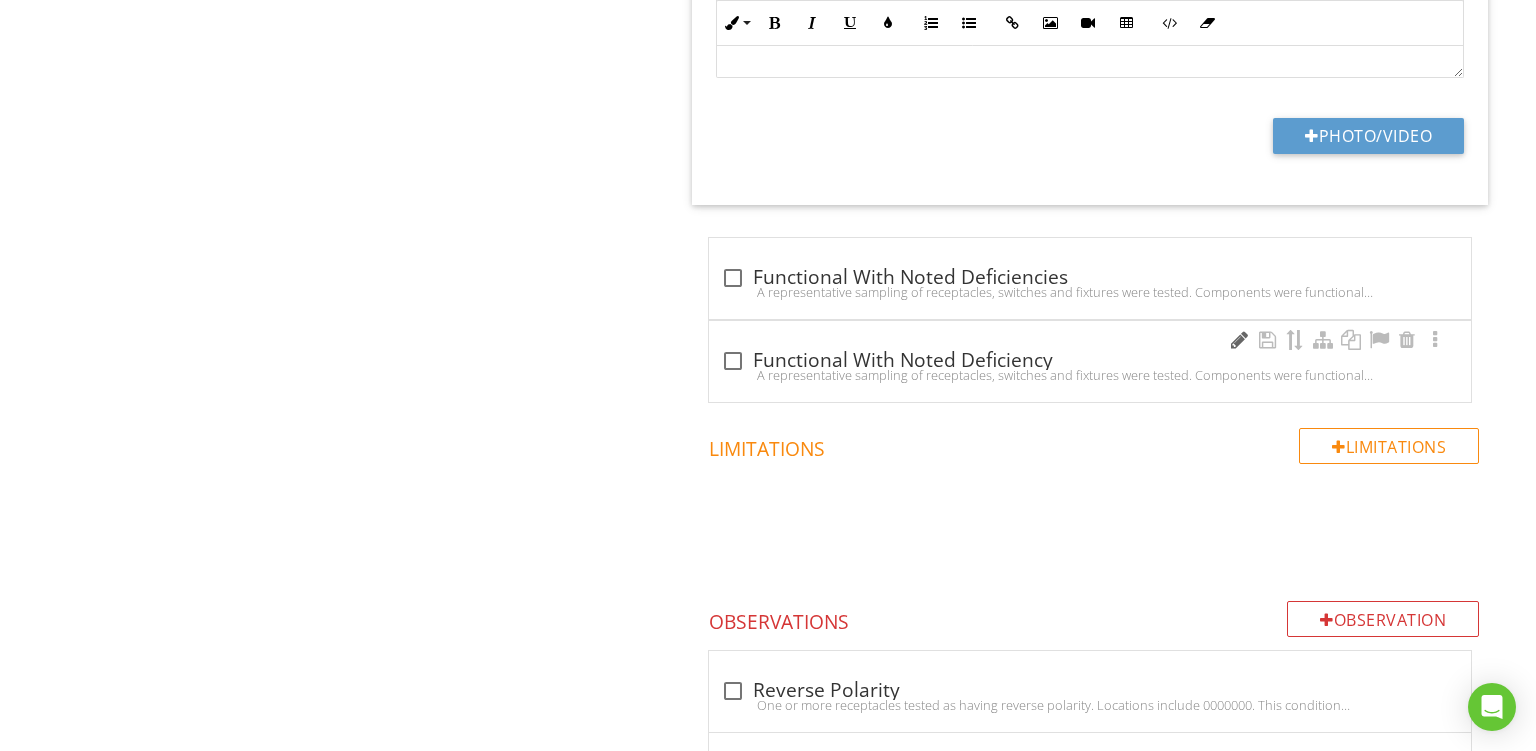 click at bounding box center [1239, 340] 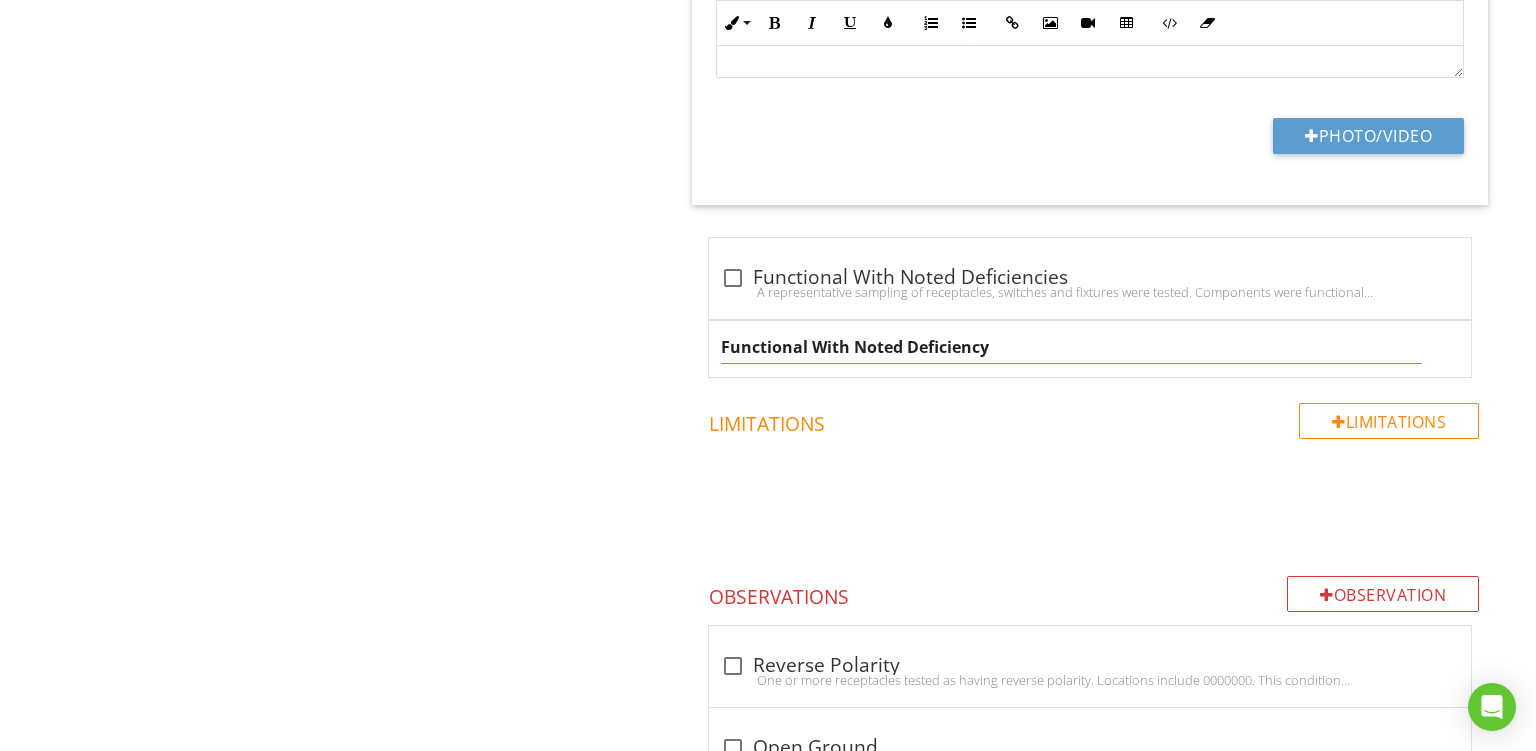 drag, startPoint x: 1053, startPoint y: 347, endPoint x: 259, endPoint y: 225, distance: 803.3181 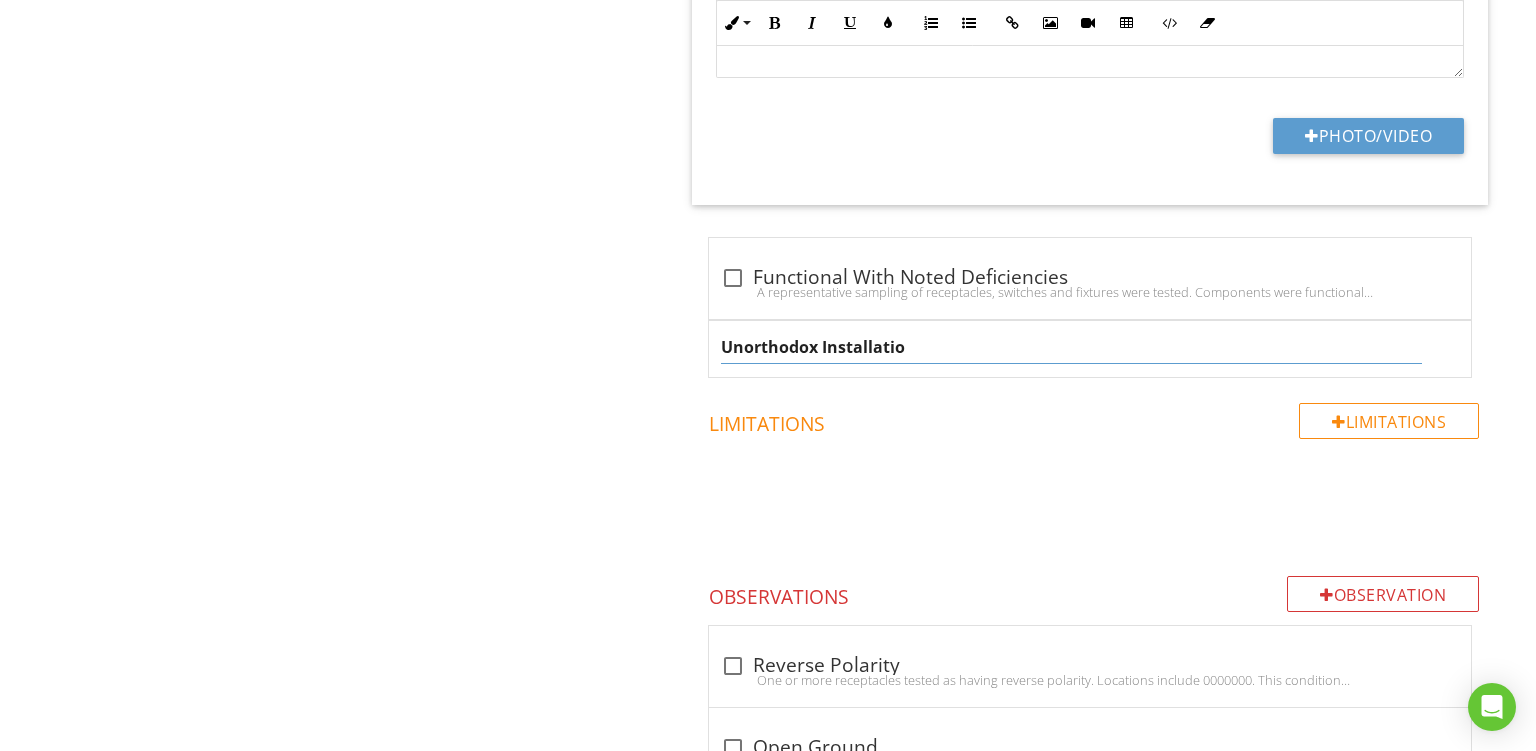 type on "Unorthodox Installation" 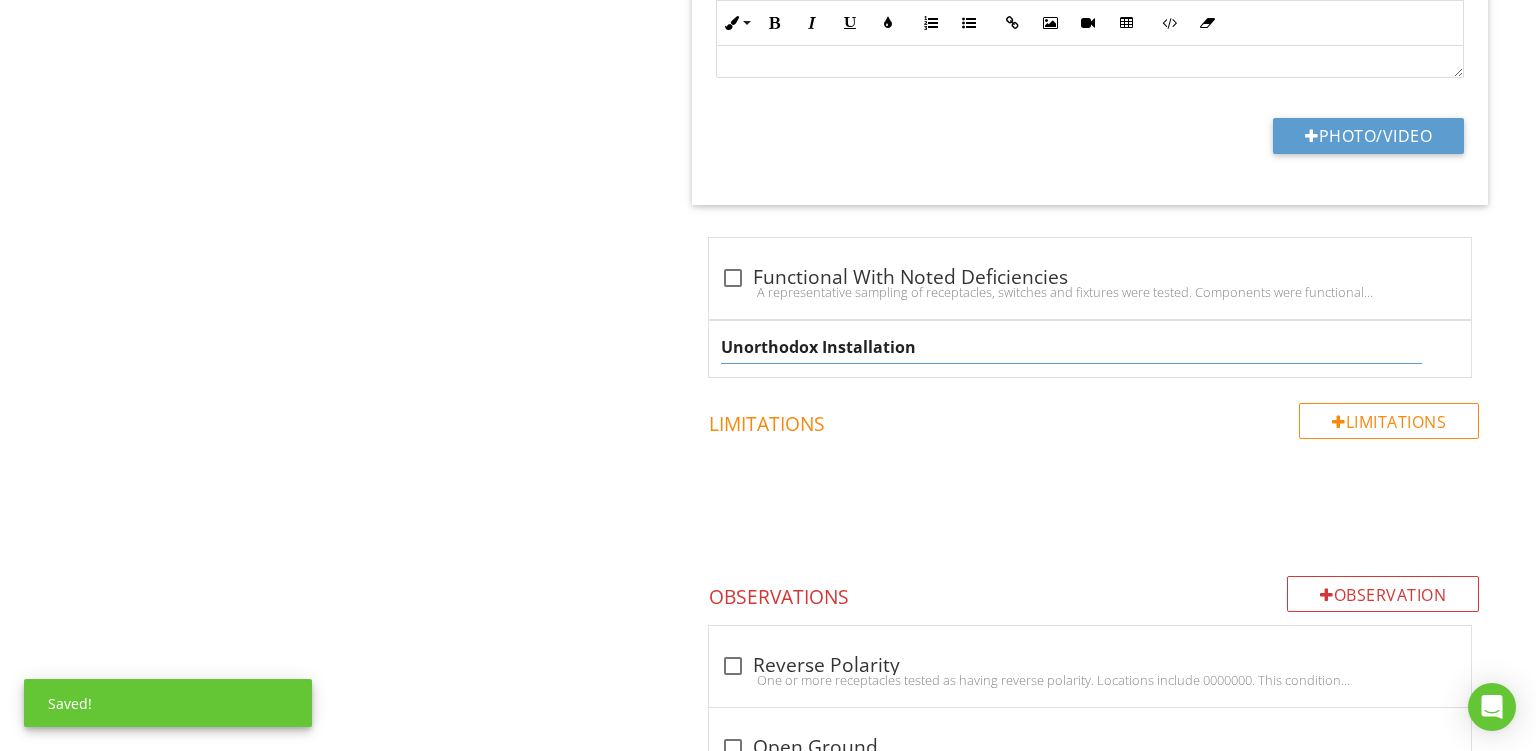 click on "Unorthodox Installation" at bounding box center (1071, 347) 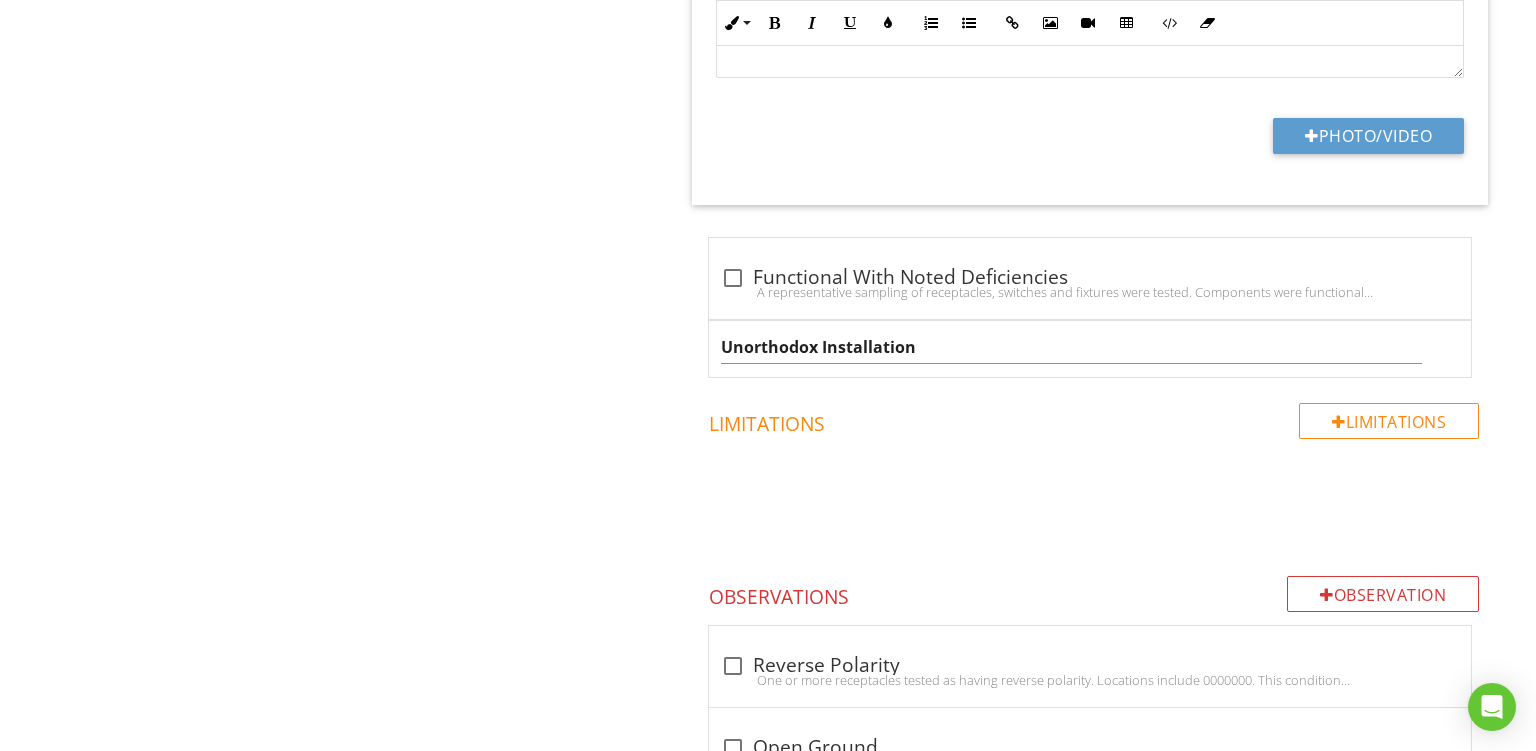 click on "Unorthodox Installation" at bounding box center [1071, 347] 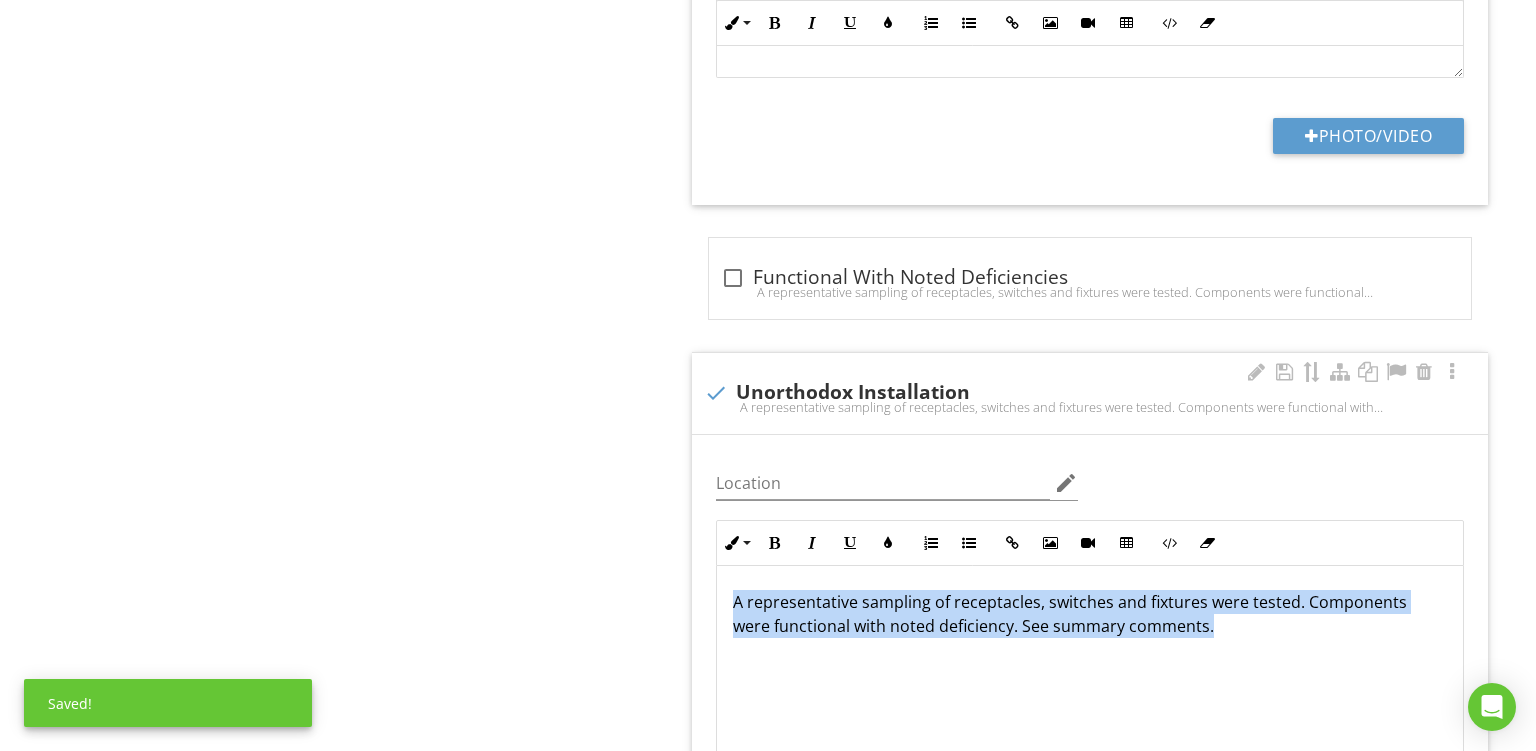 drag, startPoint x: 1227, startPoint y: 634, endPoint x: 185, endPoint y: 343, distance: 1081.8711 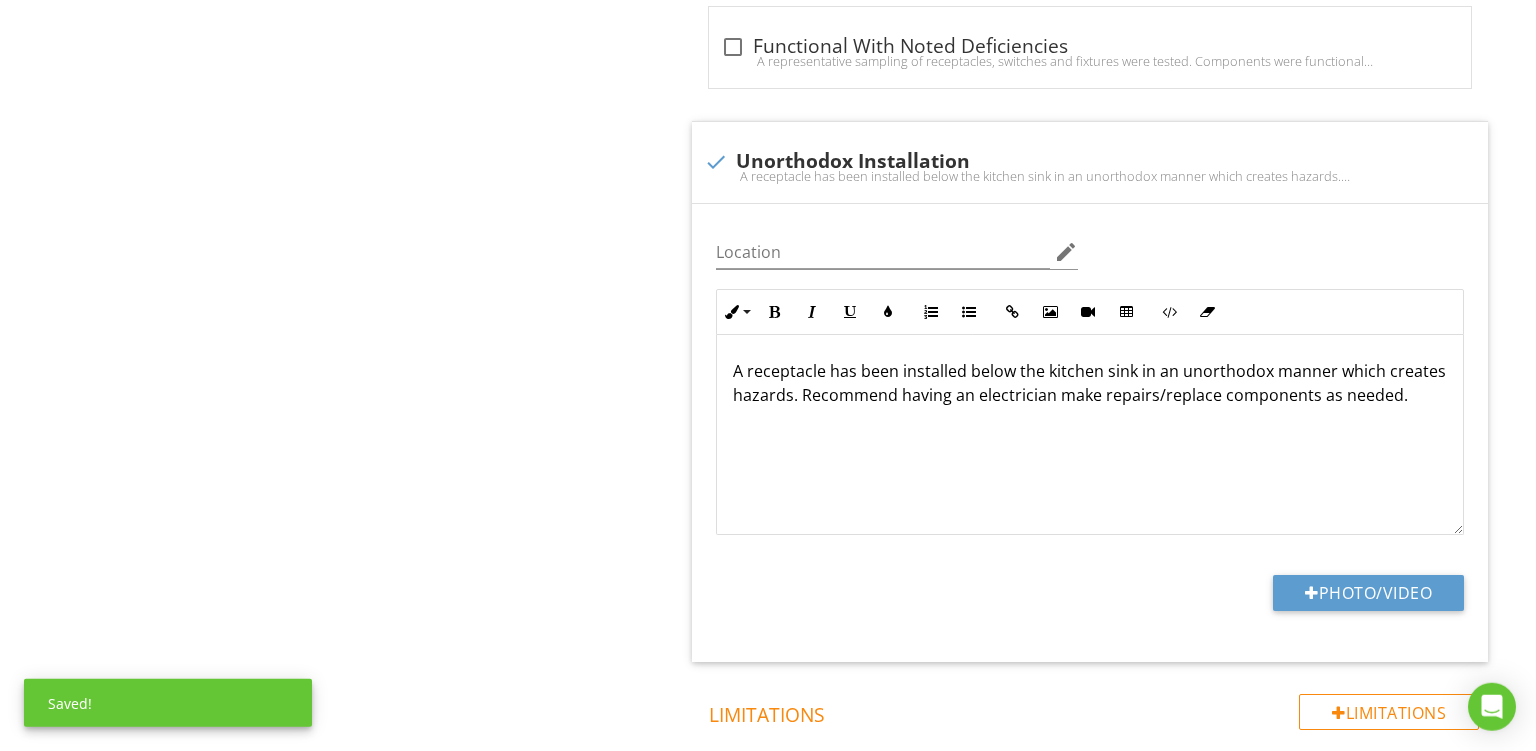 scroll, scrollTop: 2066, scrollLeft: 0, axis: vertical 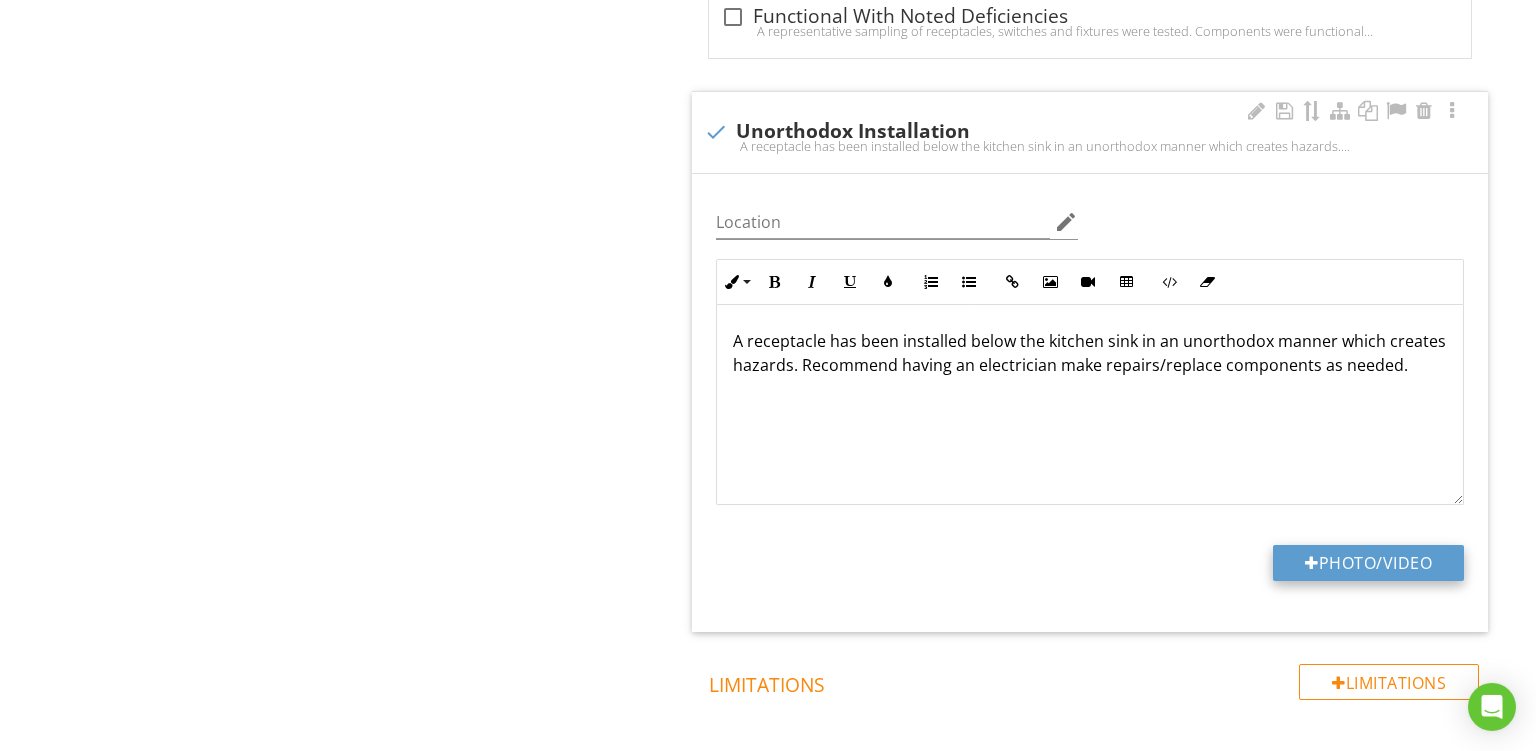 click on "Photo/Video" at bounding box center (1368, 563) 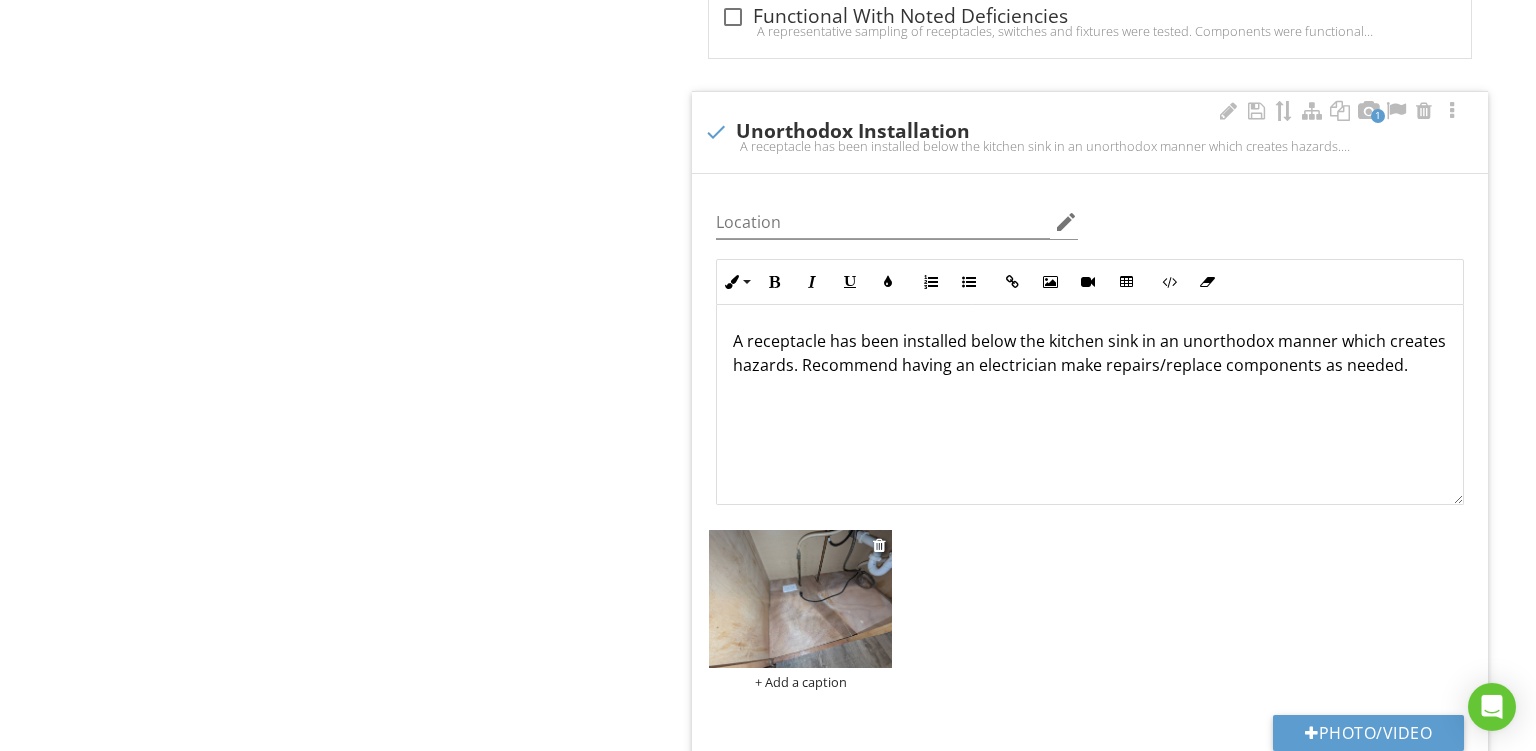 click on "+ Add a caption" at bounding box center [800, 682] 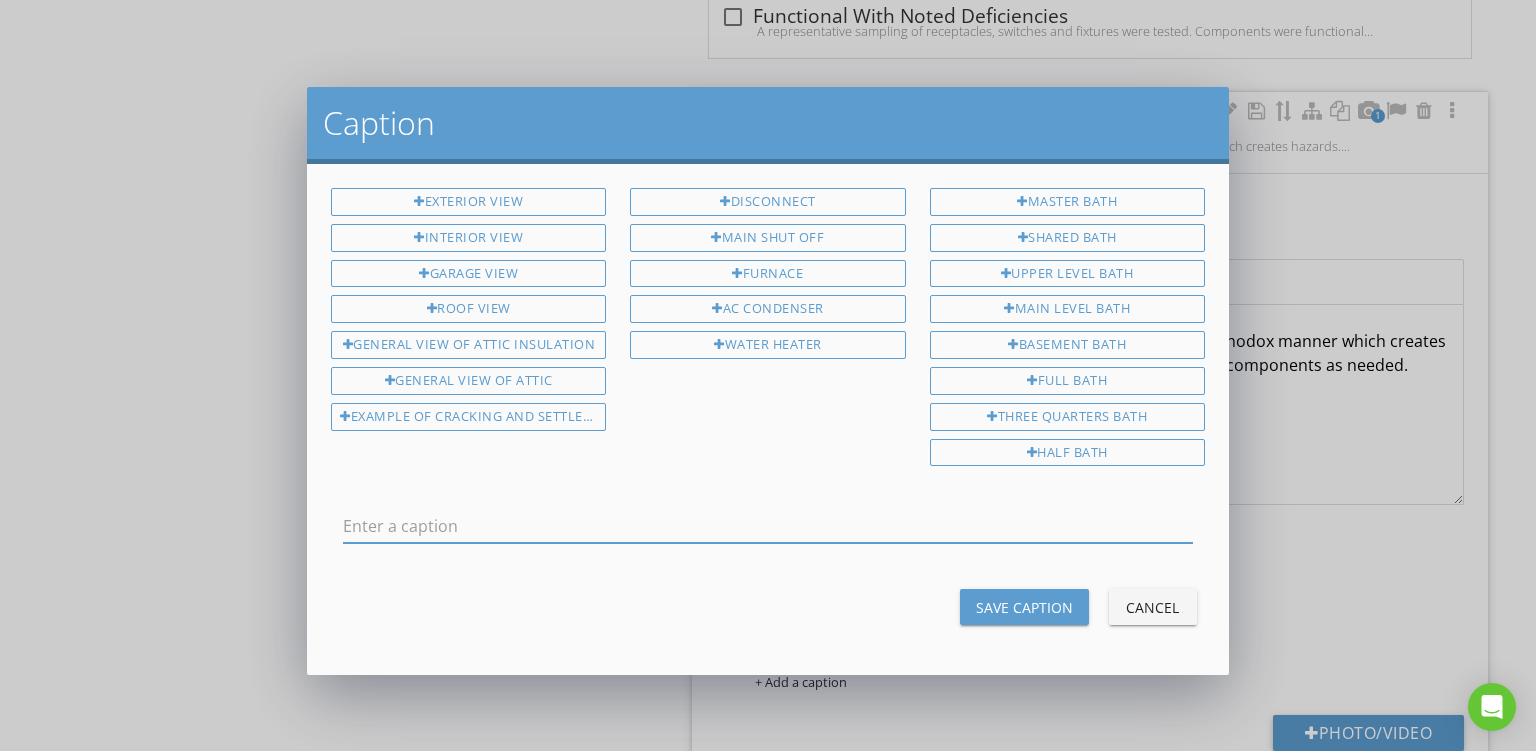 click at bounding box center [768, 526] 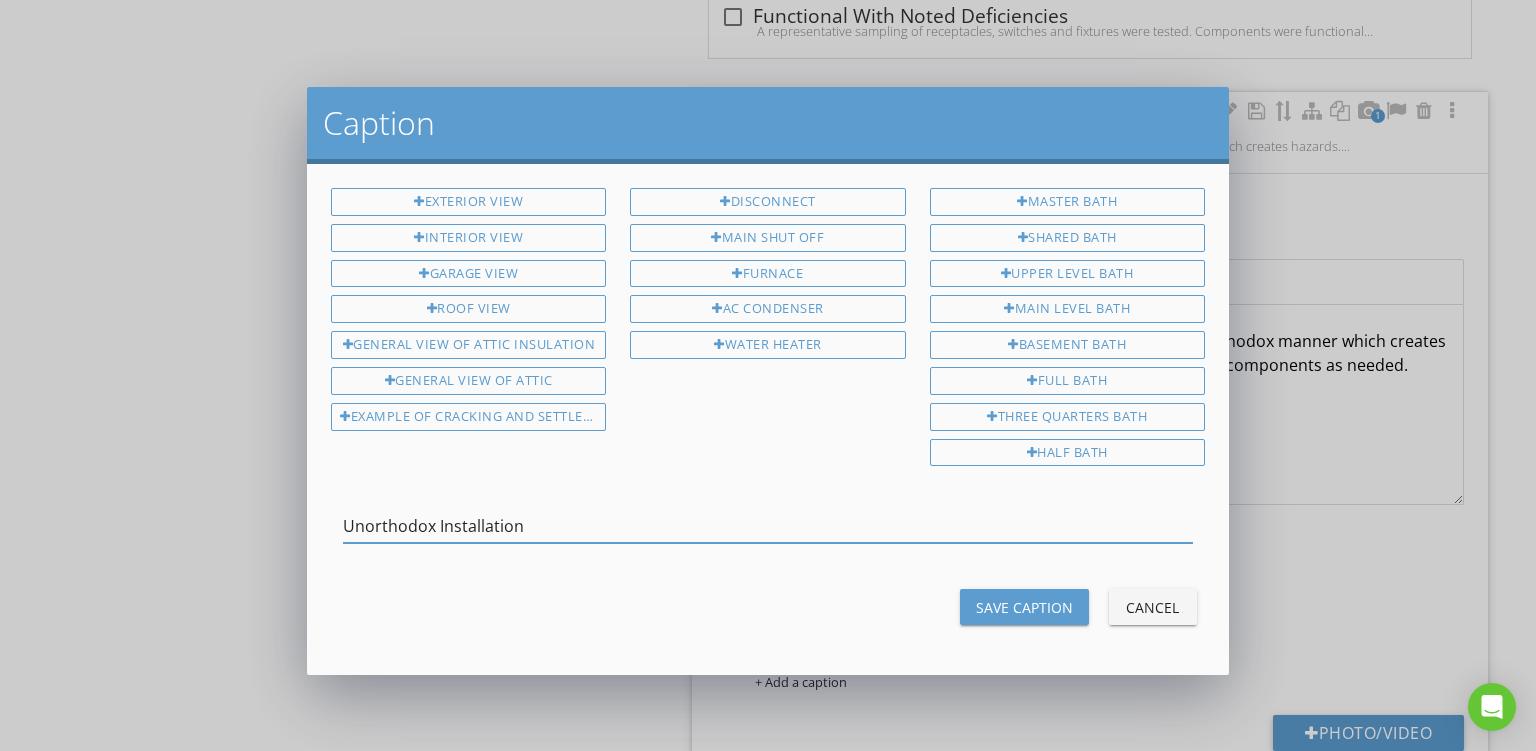 type on "Unorthodox Installation" 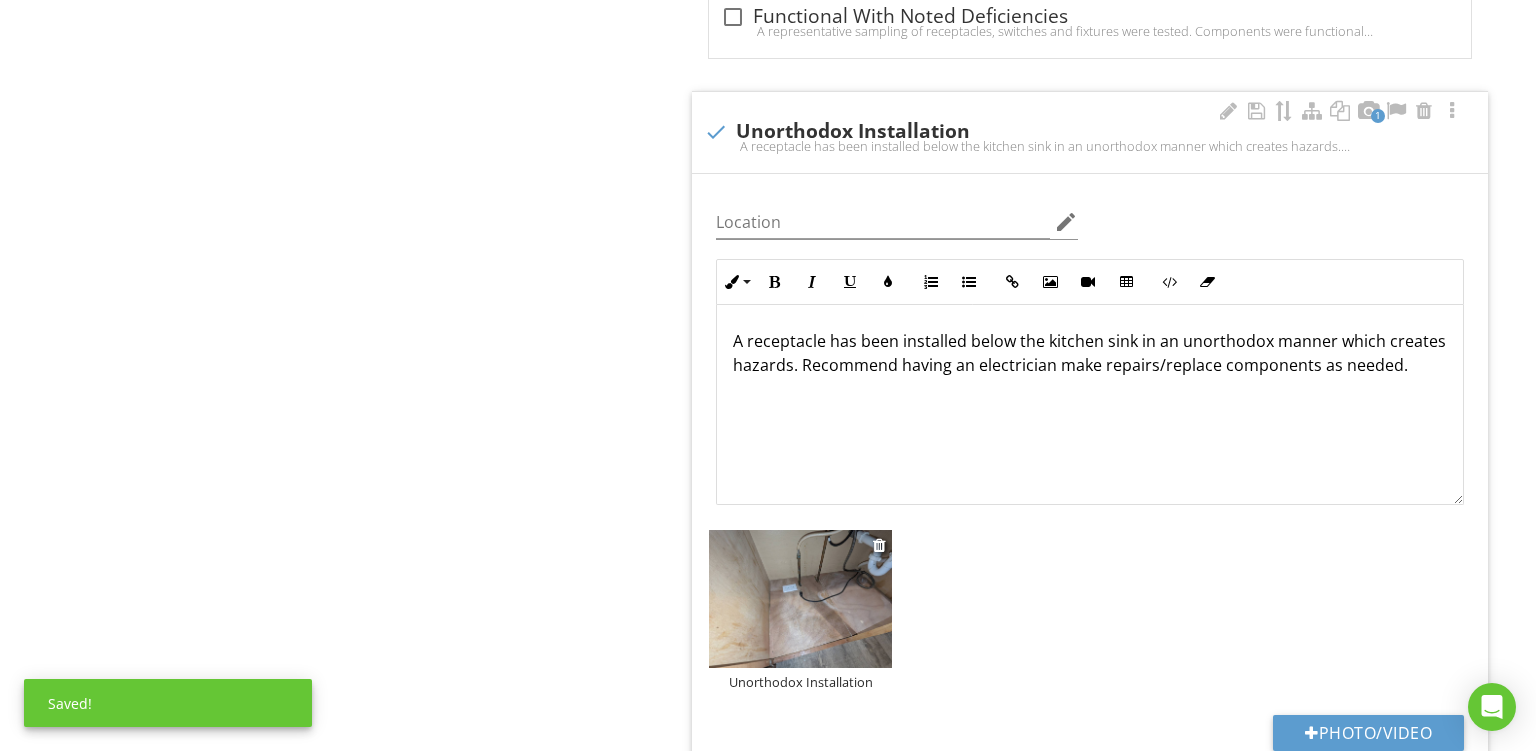 click at bounding box center [800, 599] 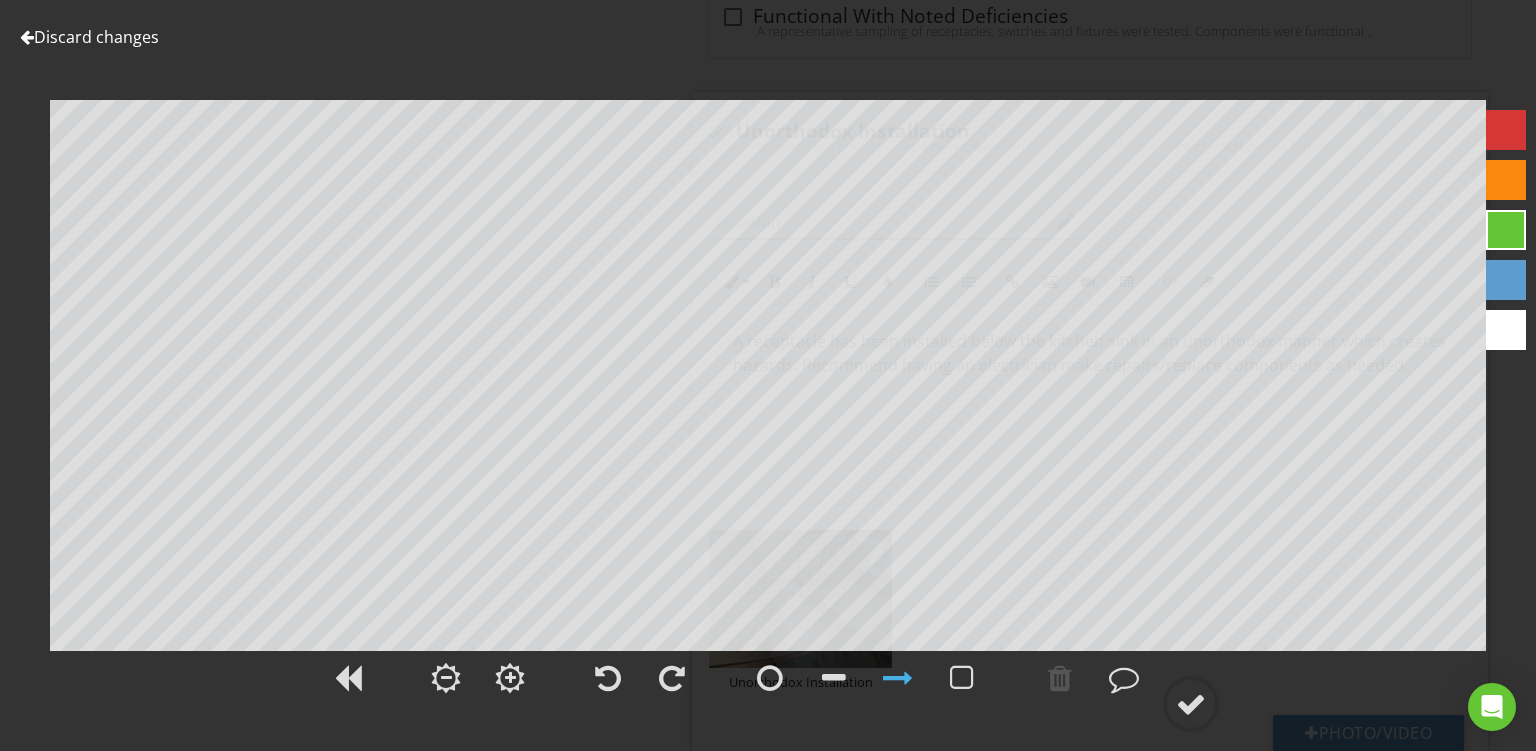 click at bounding box center [1506, 180] 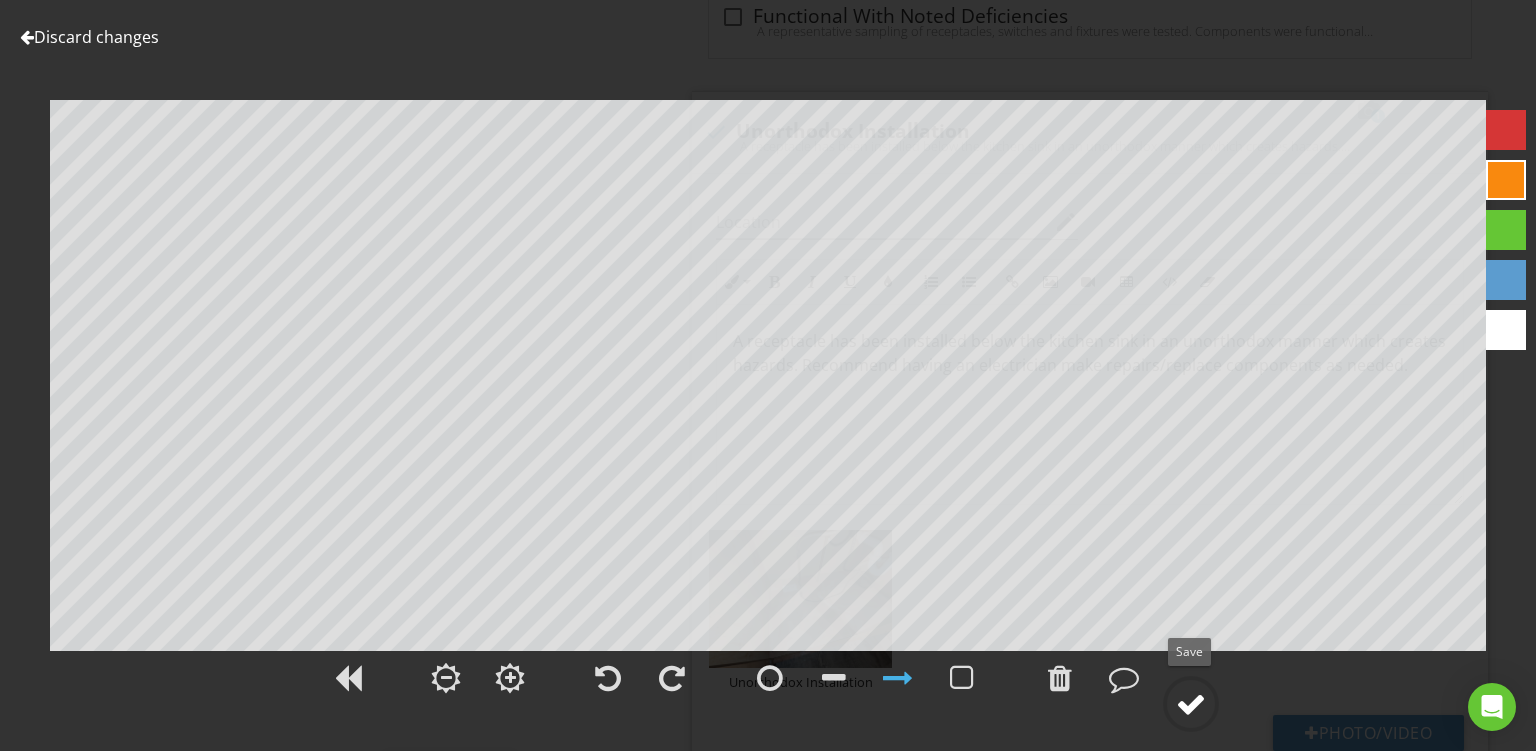 click at bounding box center (1191, 704) 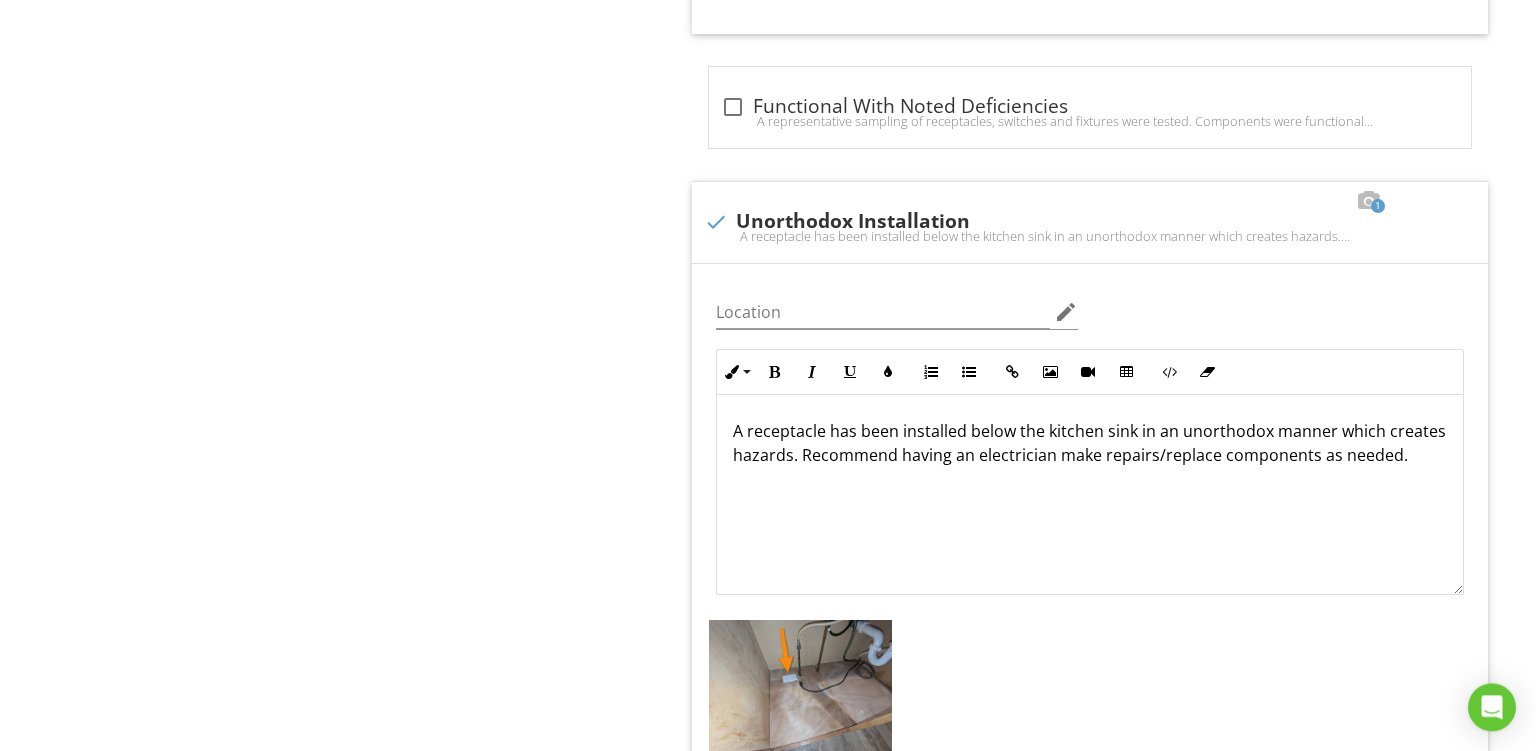 scroll, scrollTop: 1969, scrollLeft: 0, axis: vertical 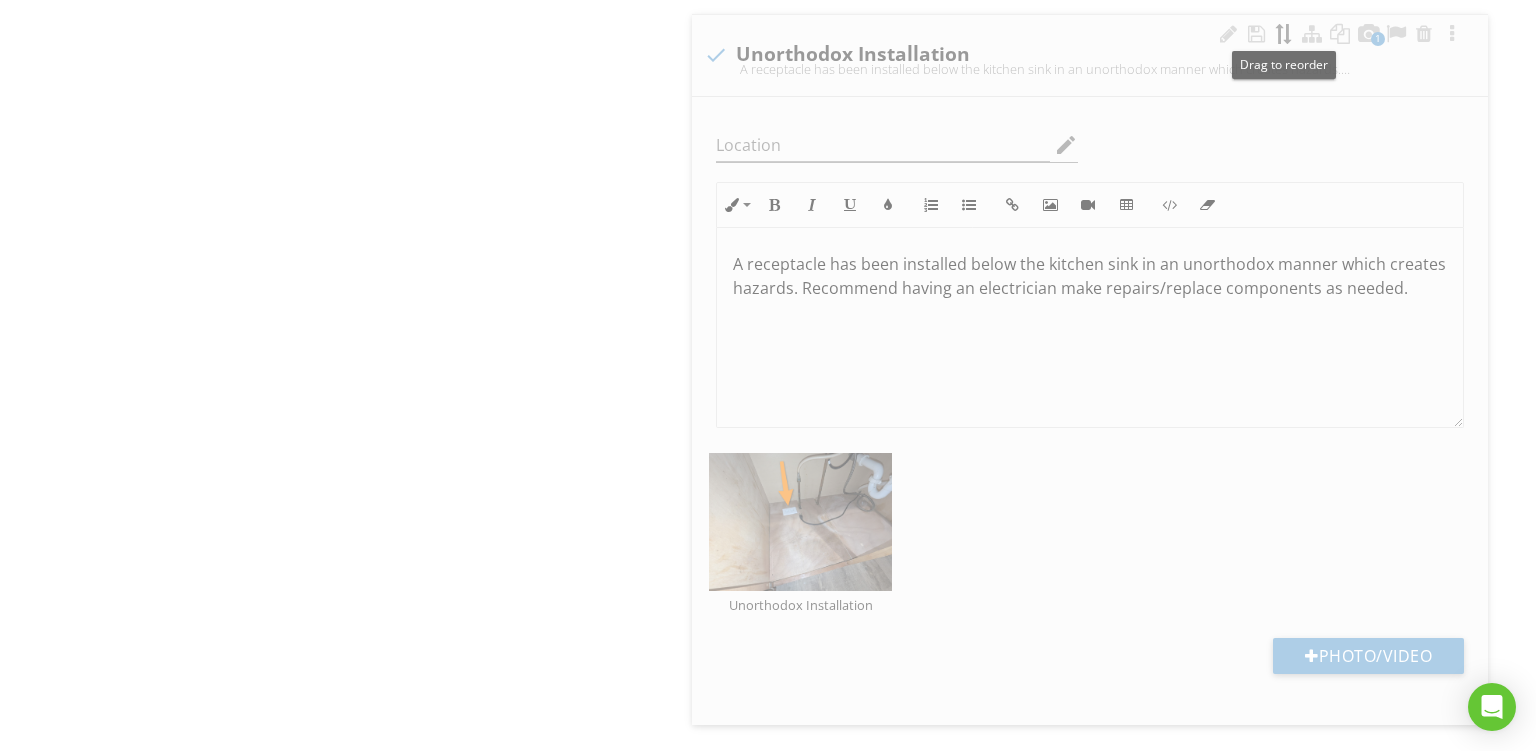 type 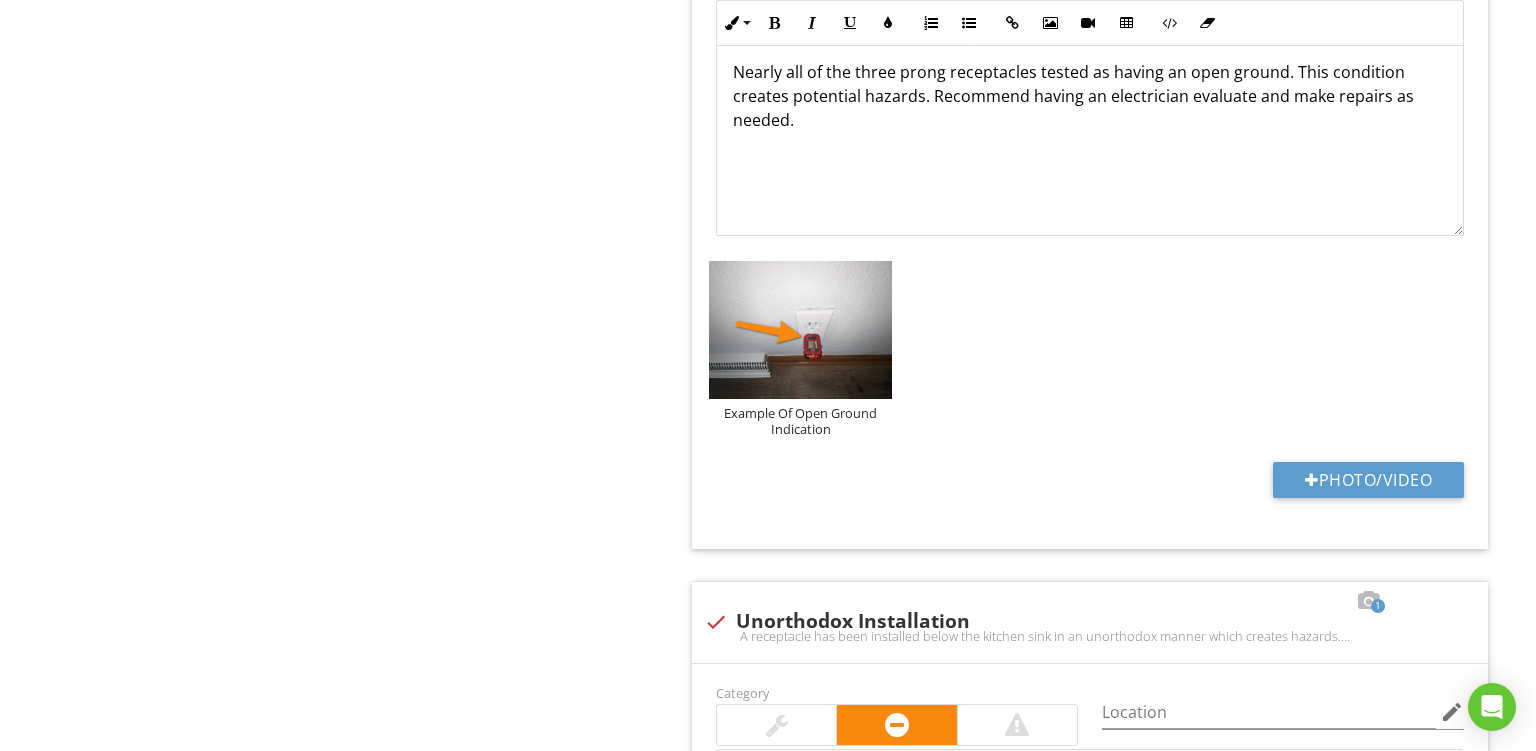 scroll, scrollTop: 2809, scrollLeft: 0, axis: vertical 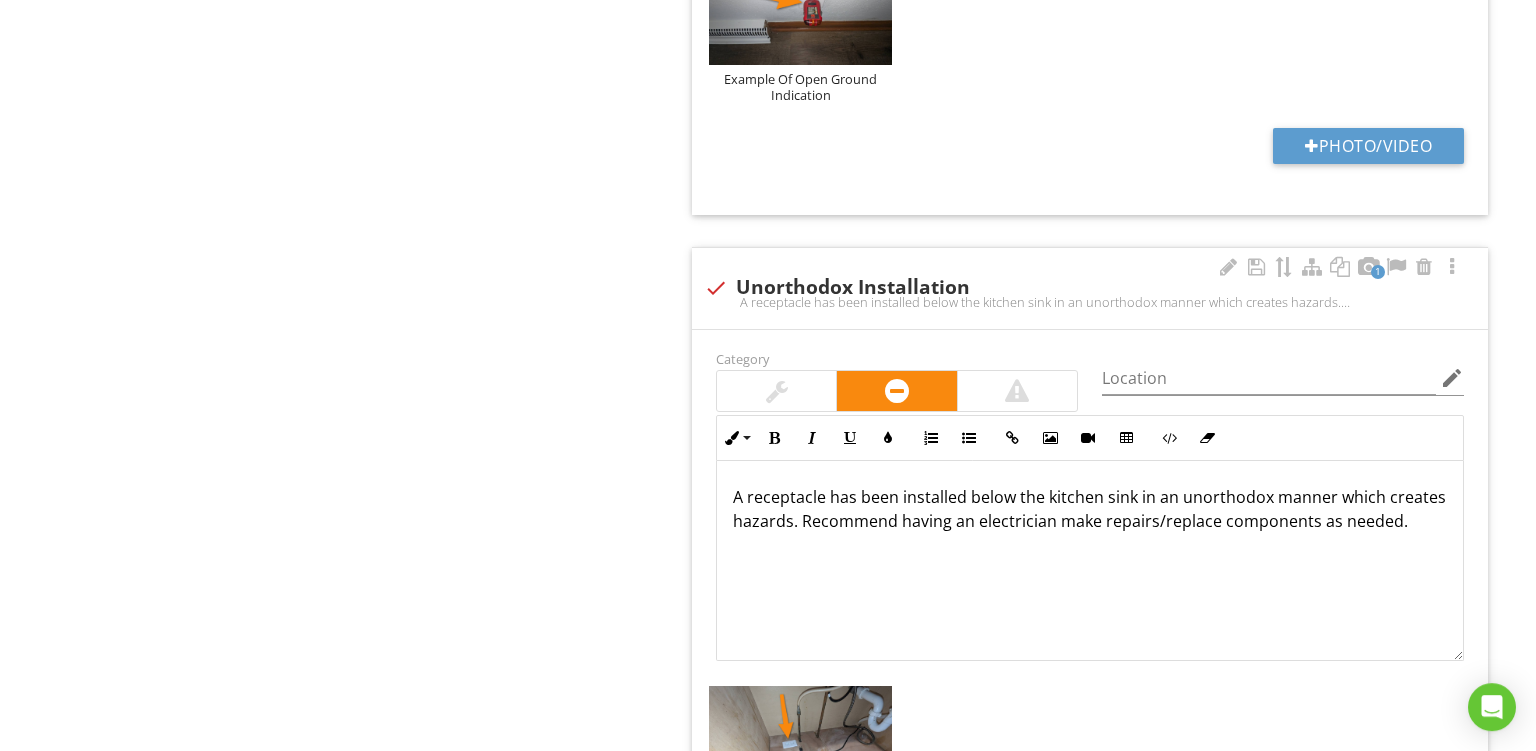 click at bounding box center [1017, 391] 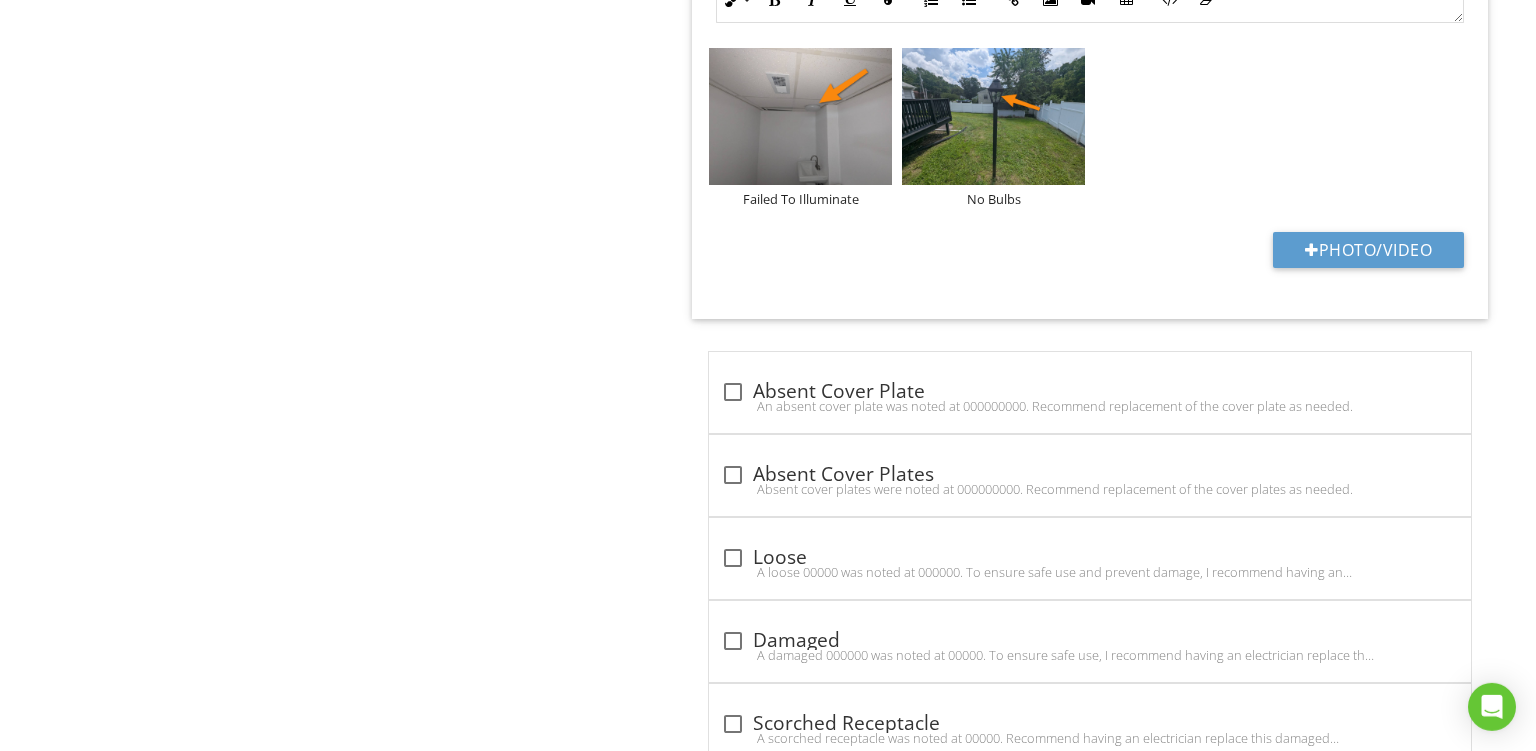 scroll, scrollTop: 4749, scrollLeft: 0, axis: vertical 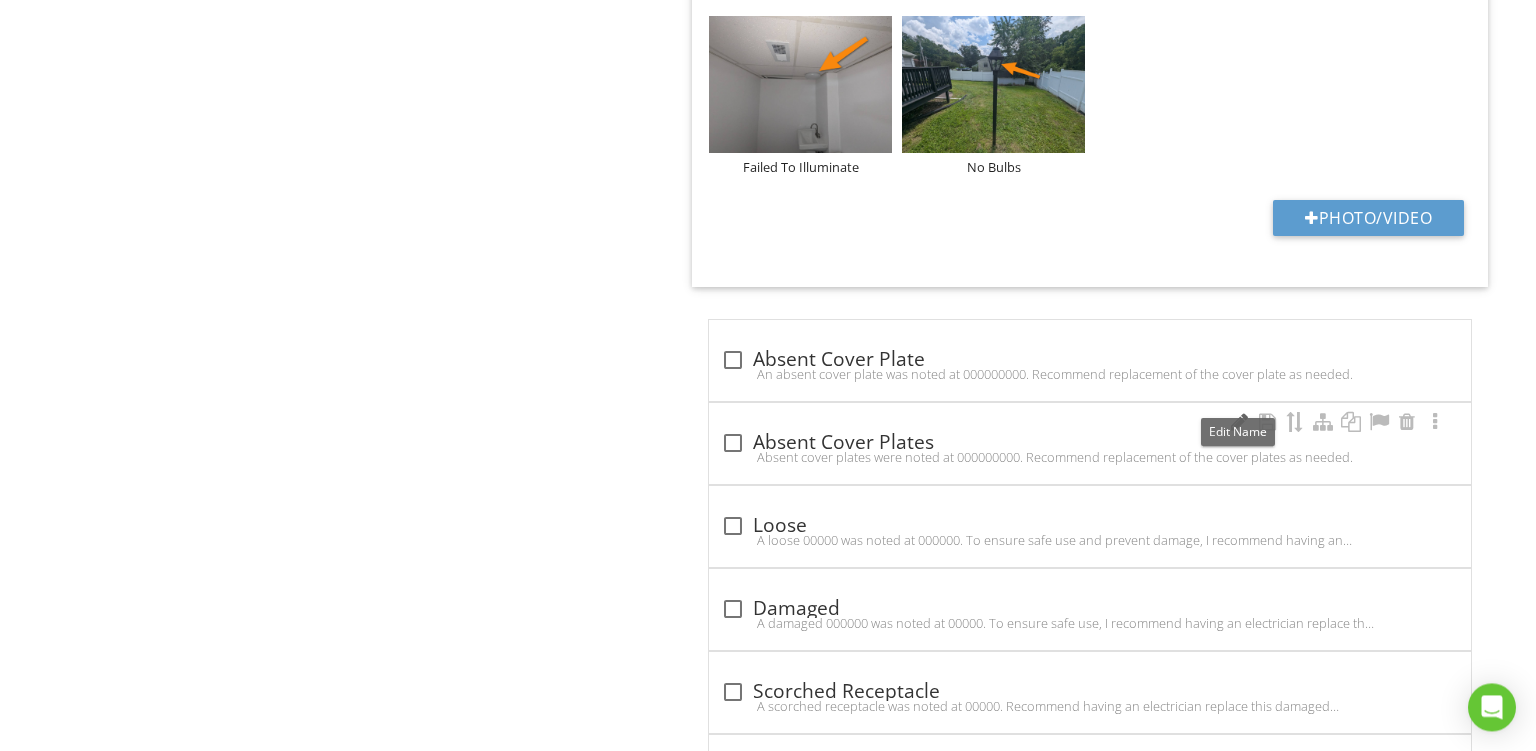 click at bounding box center [1239, 422] 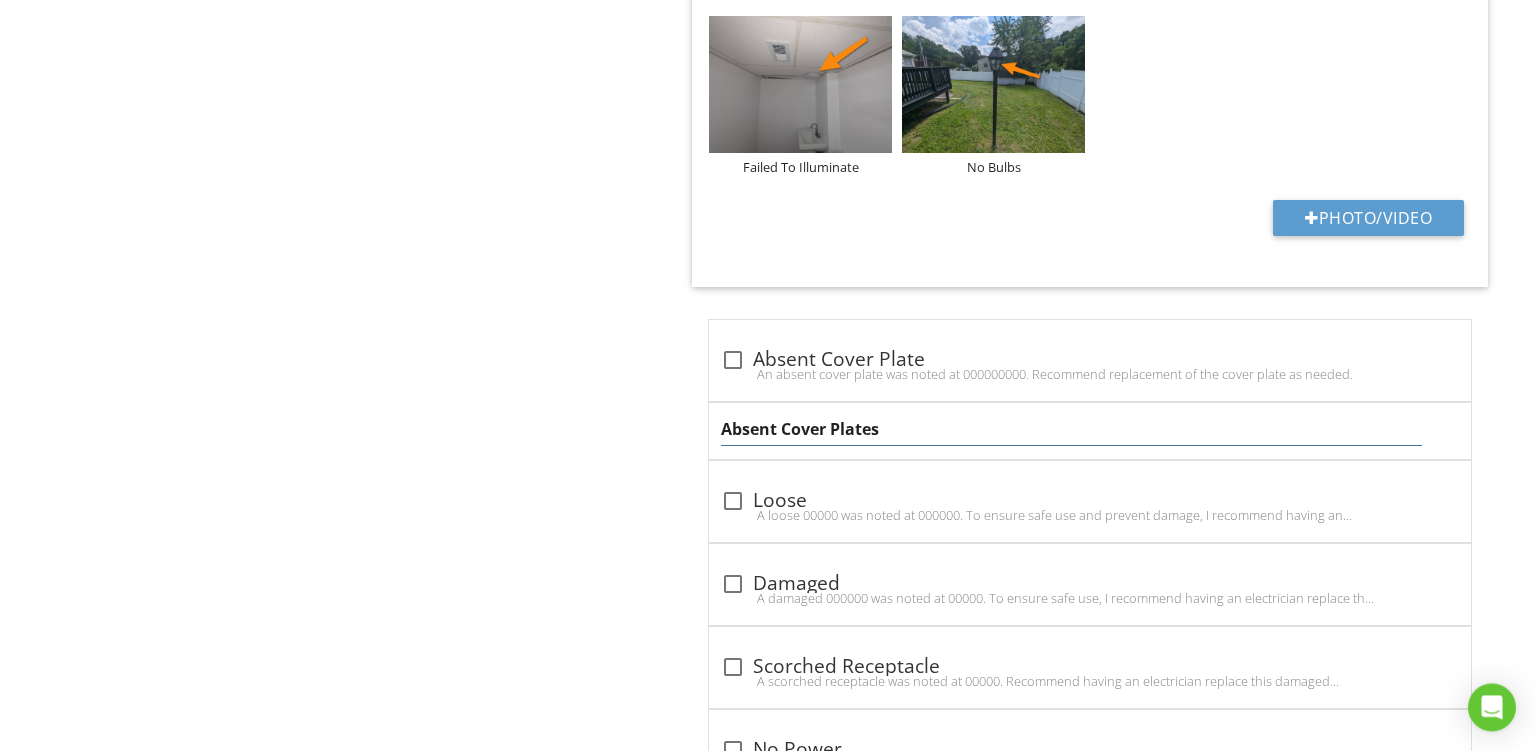 click on "Absent Cover Plates" at bounding box center [1071, 429] 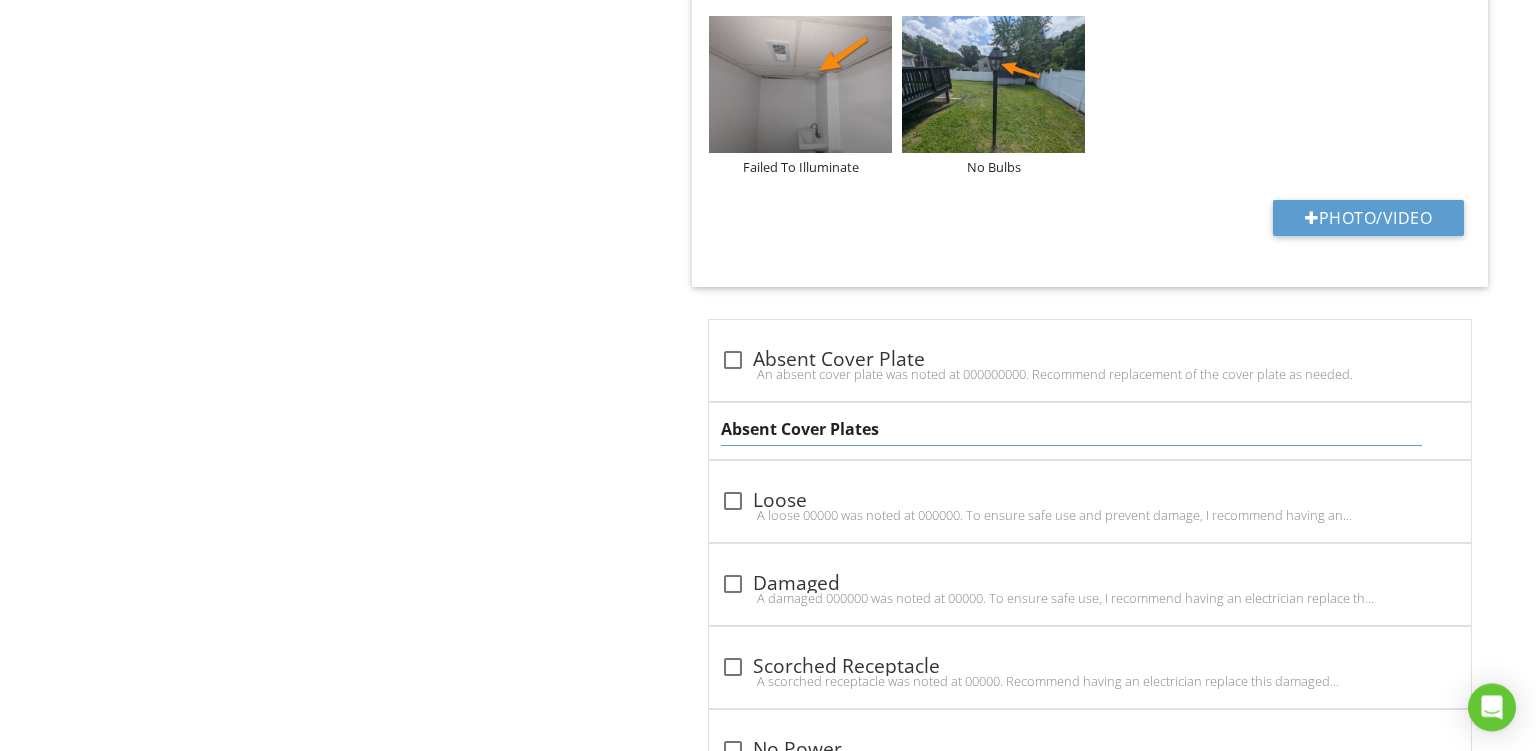 scroll, scrollTop: 4748, scrollLeft: 0, axis: vertical 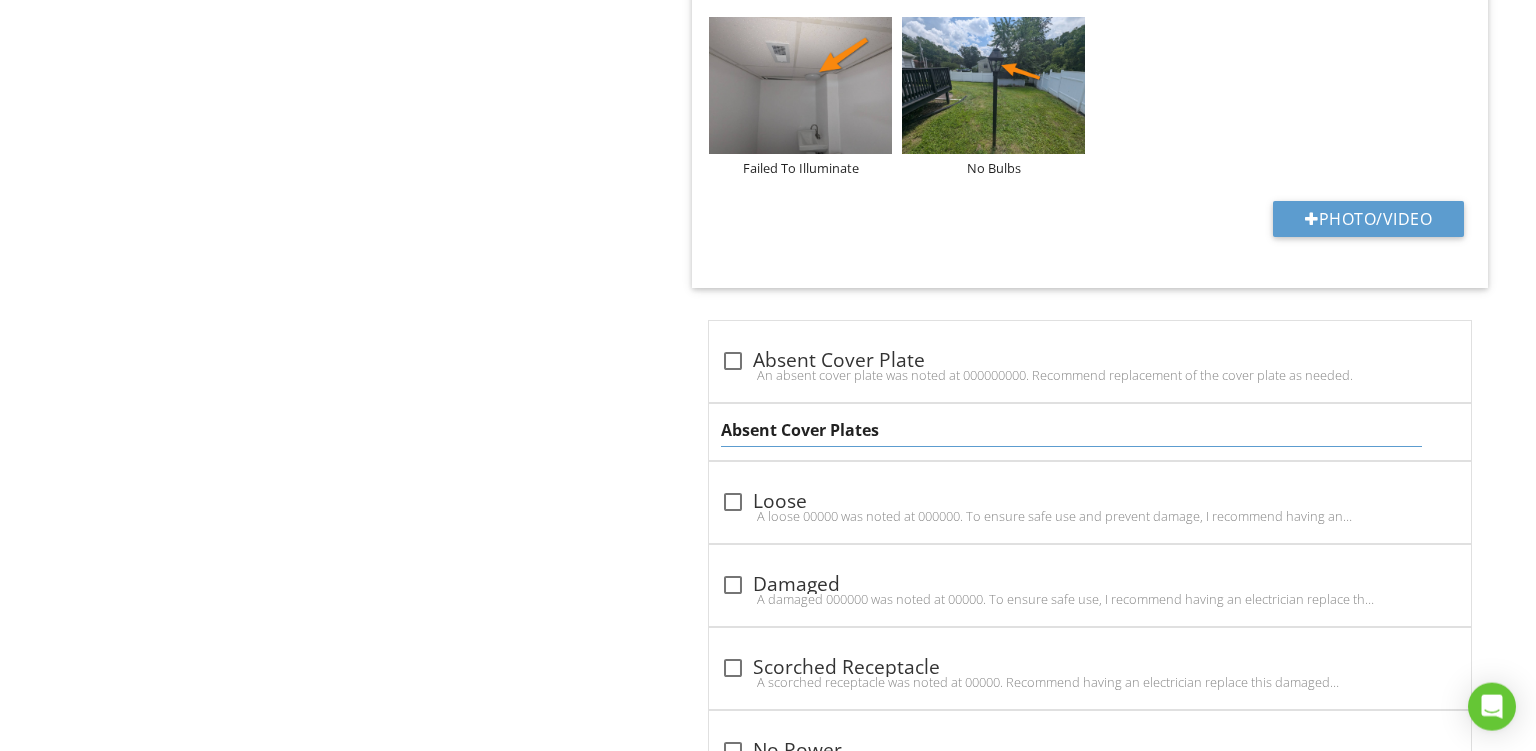 click on "Absent Cover Plates" at bounding box center (1071, 430) 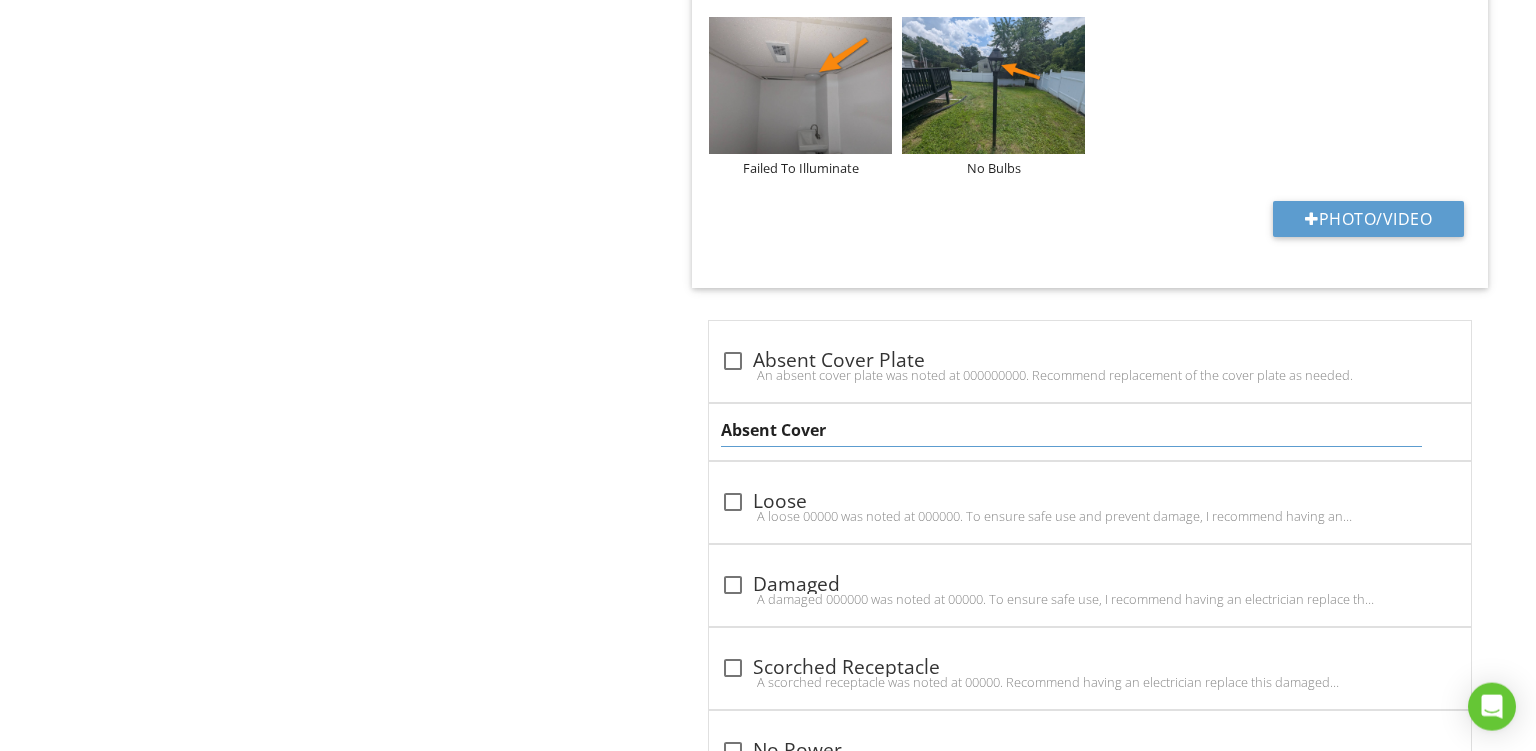type on "Absent Covers" 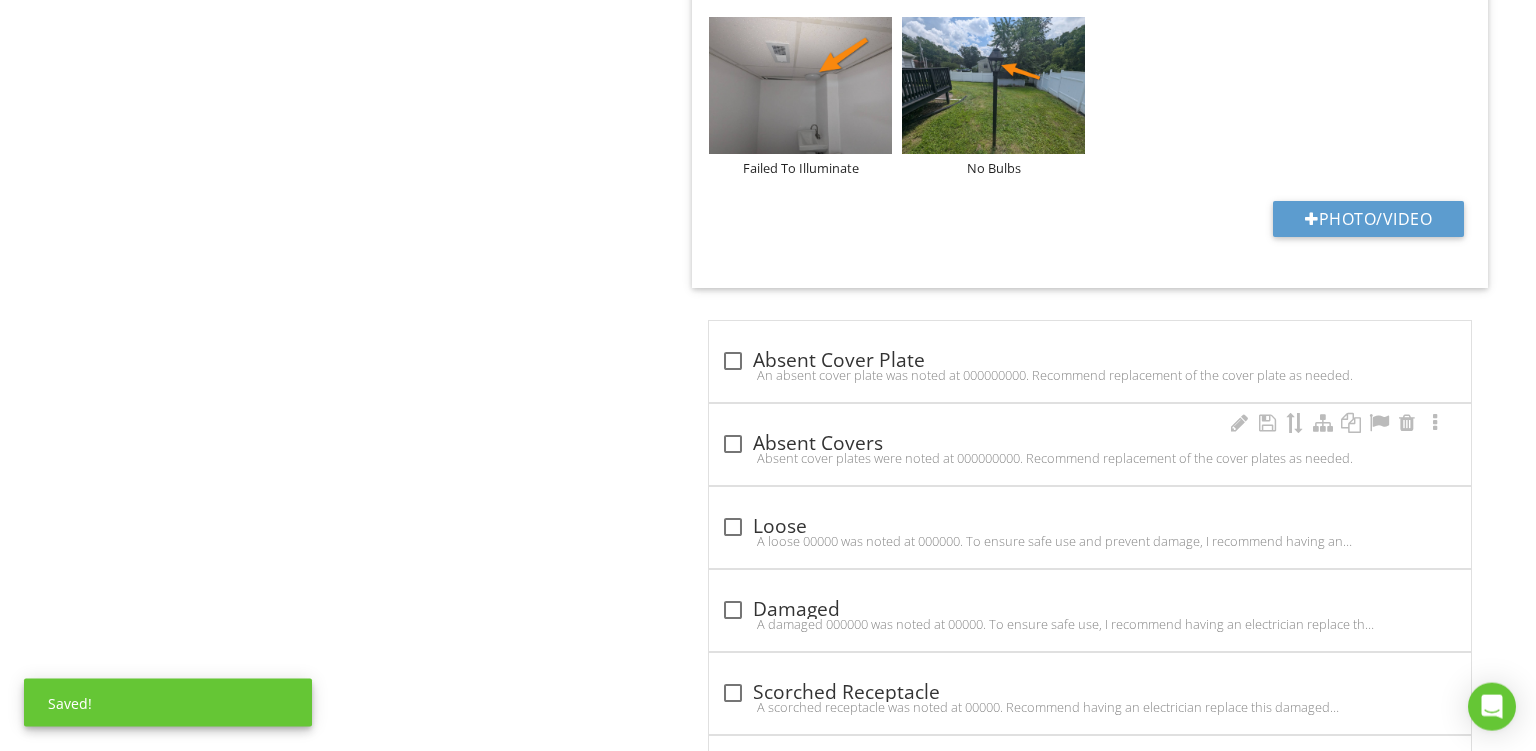 click on "check_box_outline_blank
Absent Covers
Absent cover plates were noted at 000000000. Recommend replacement of the cover plates as needed." at bounding box center (1090, 444) 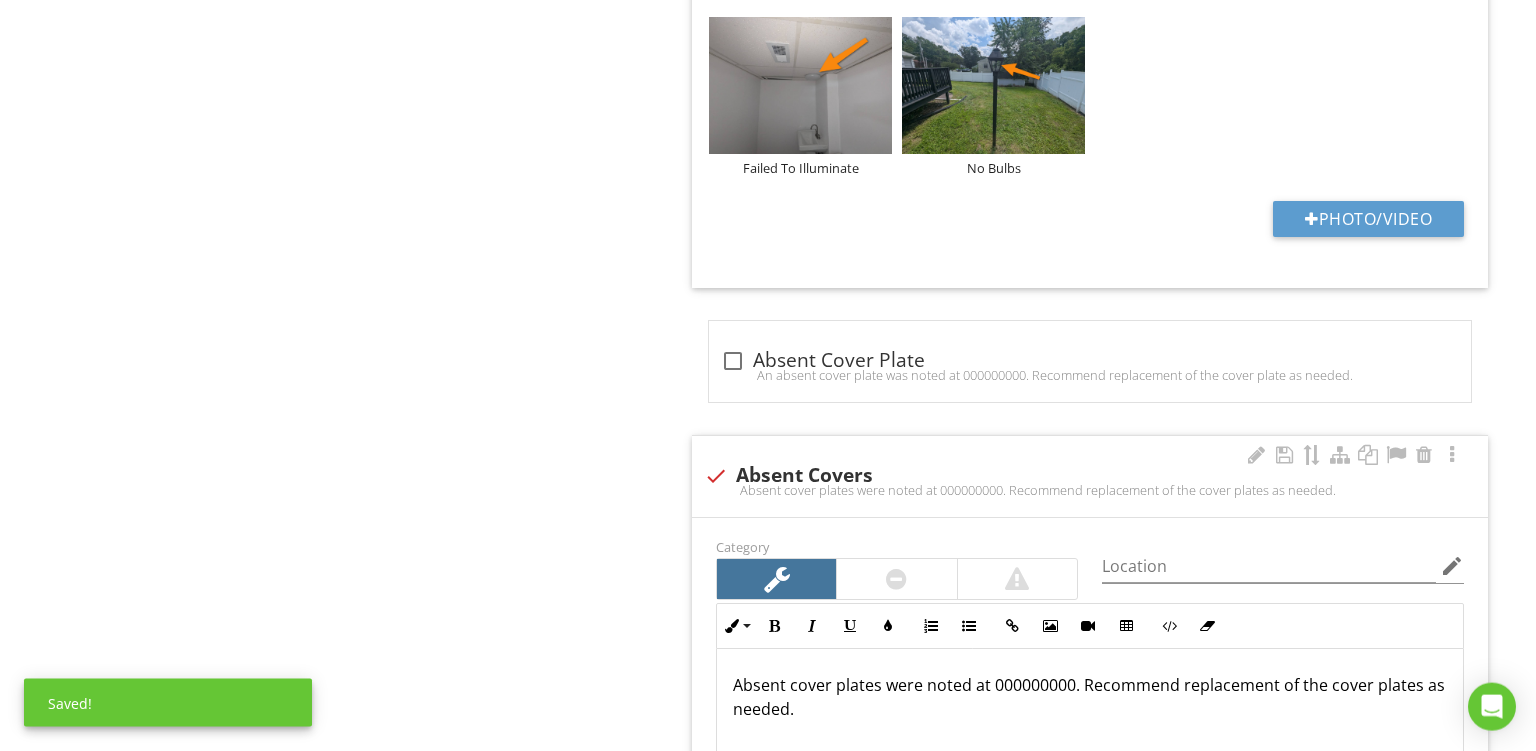 scroll, scrollTop: 4749, scrollLeft: 0, axis: vertical 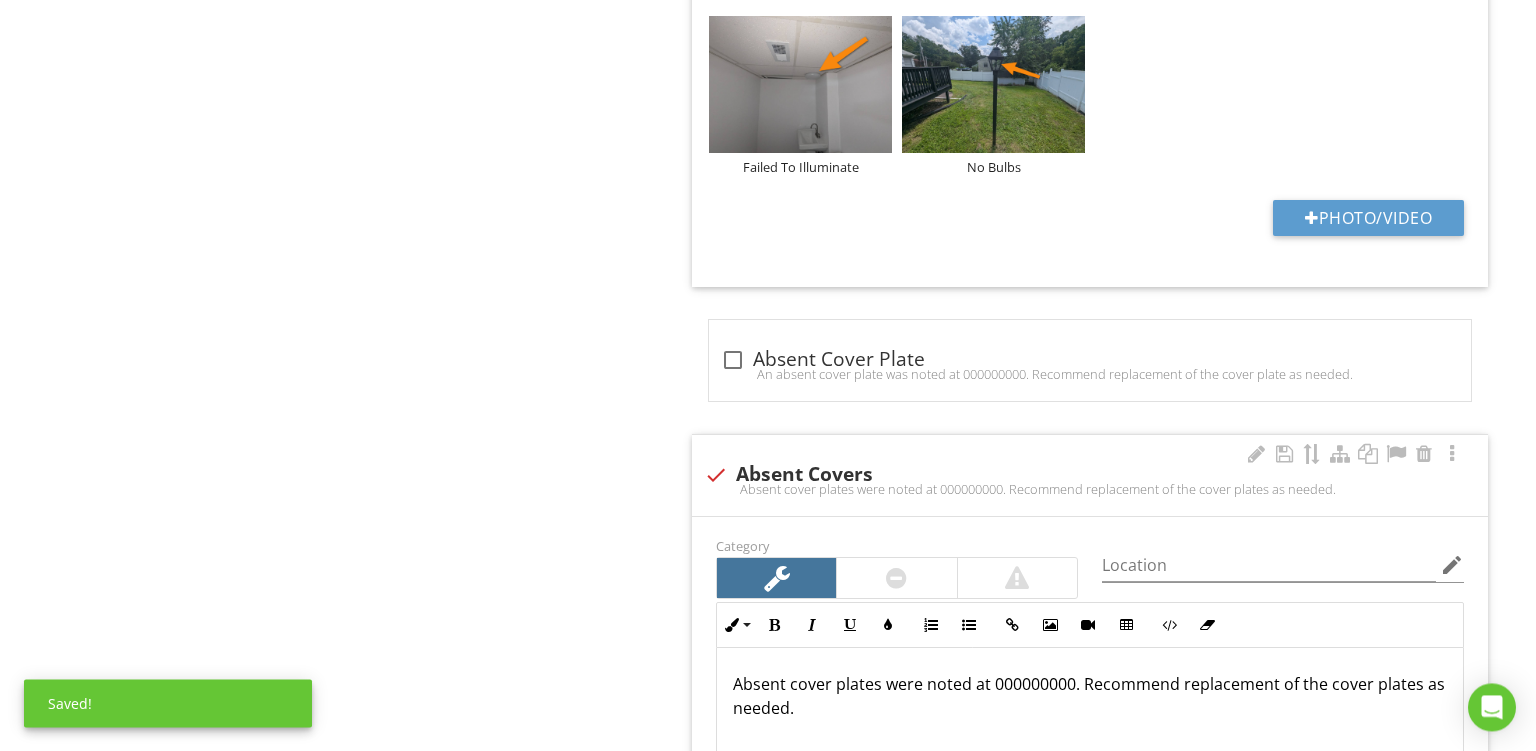 click at bounding box center [896, 578] 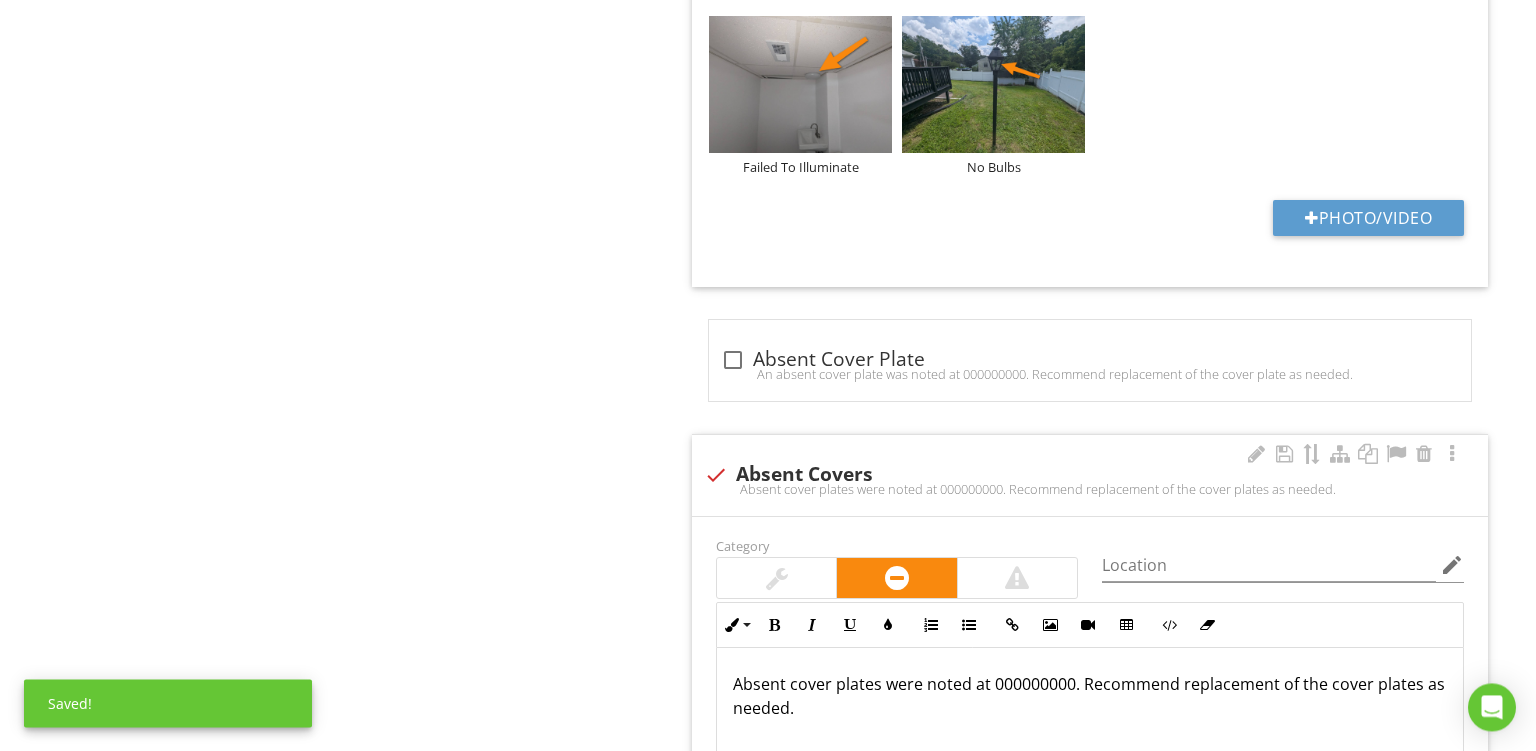 click on "Absent cover plates were noted at 000000000. Recommend replacement of the cover plates as needed." at bounding box center (1090, 696) 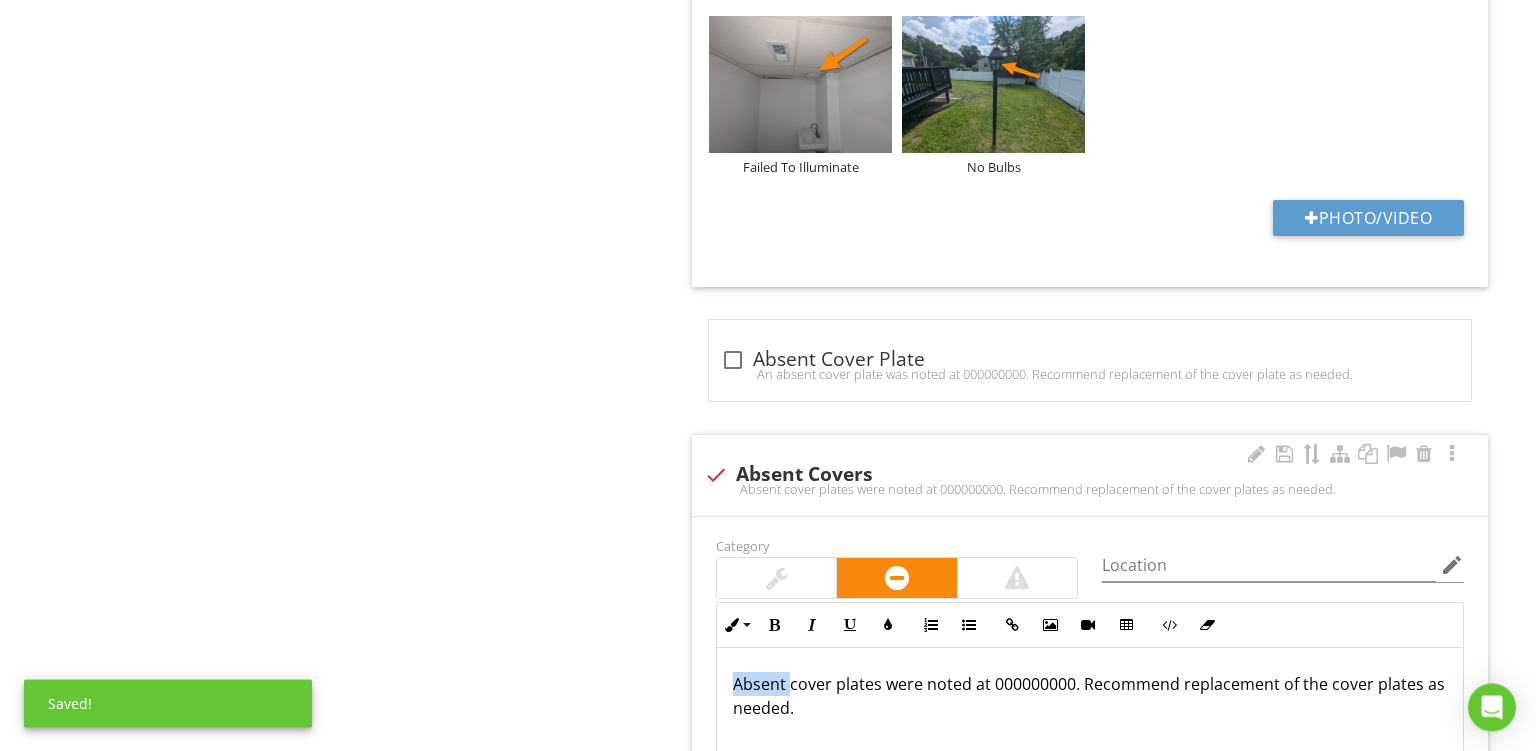 click on "Absent cover plates were noted at 000000000. Recommend replacement of the cover plates as needed." at bounding box center [1090, 696] 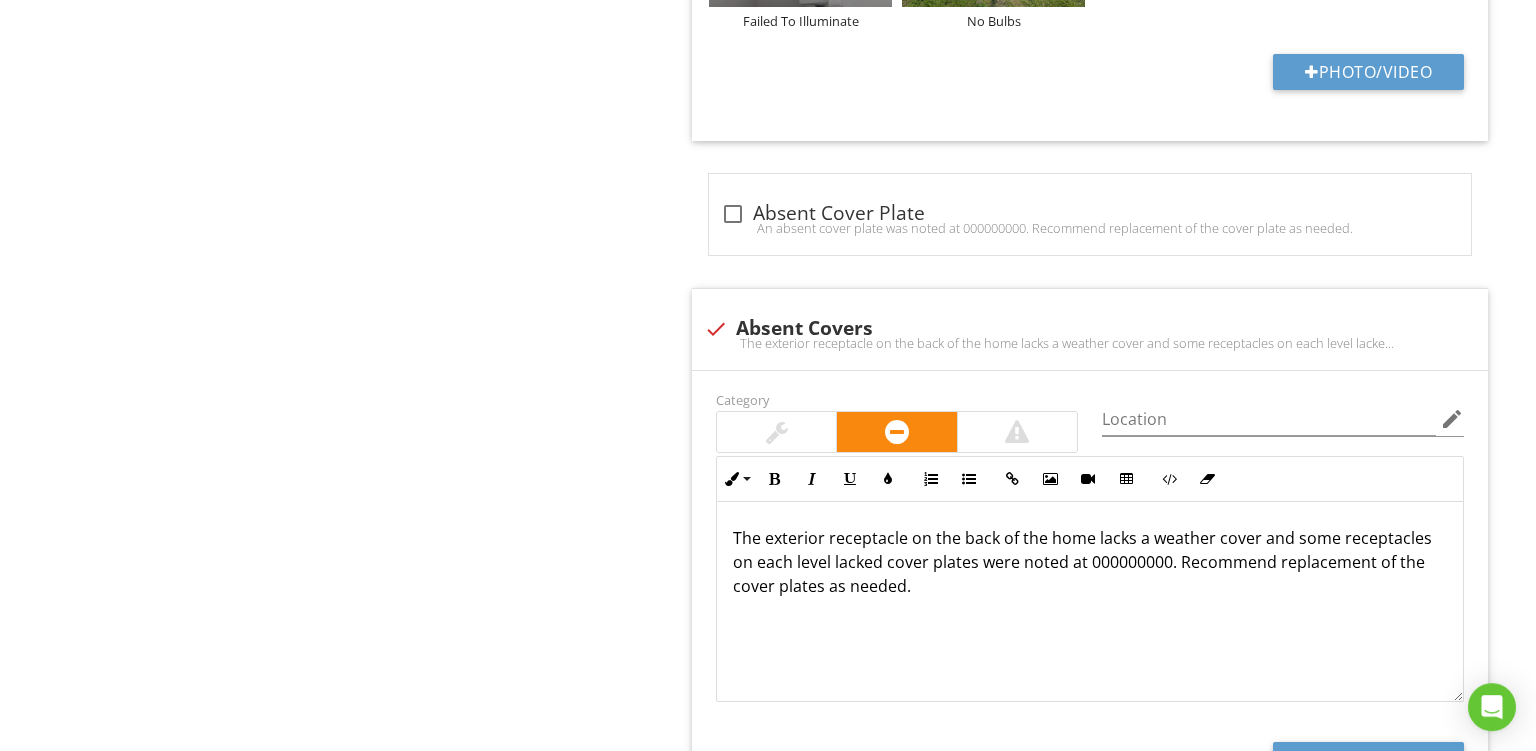 scroll, scrollTop: 4916, scrollLeft: 0, axis: vertical 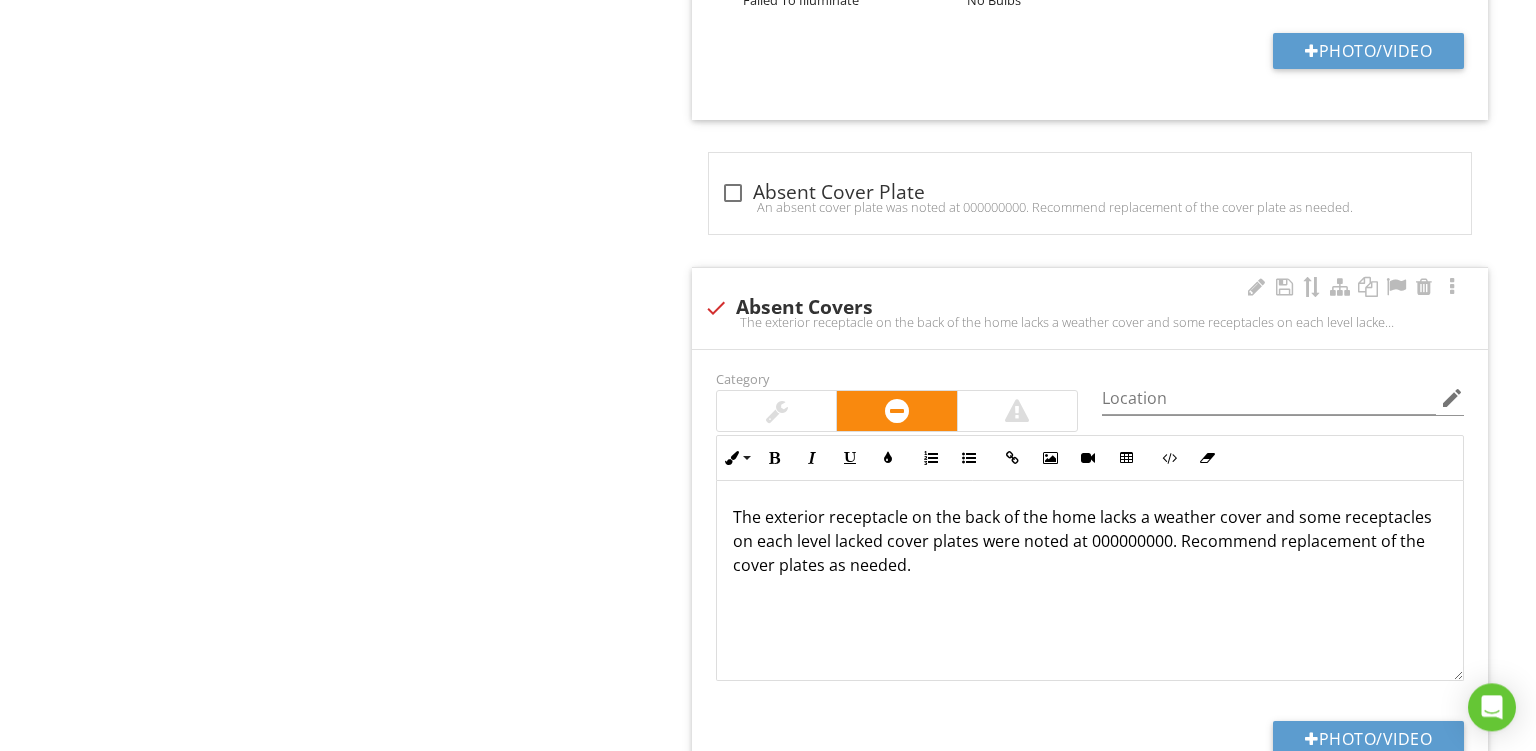 click on "The exterior receptacle on the back of the home lacks a weather cover and some receptacles on each level lacked cover plates were noted at 000000000. Recommend replacement of the cover plates as needed." at bounding box center [1090, 541] 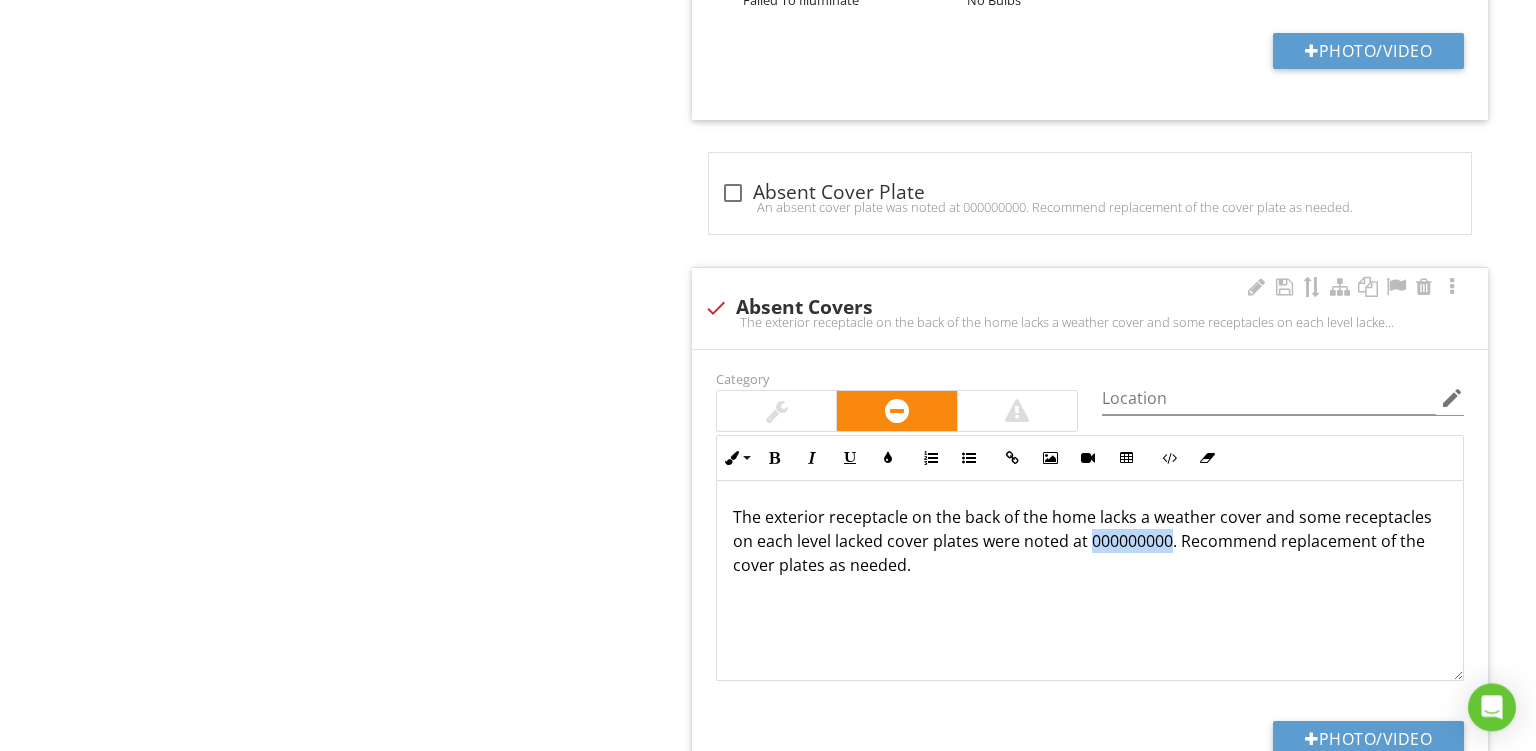 click on "The exterior receptacle on the back of the home lacks a weather cover and some receptacles on each level lacked cover plates were noted at 000000000. Recommend replacement of the cover plates as needed." at bounding box center (1090, 541) 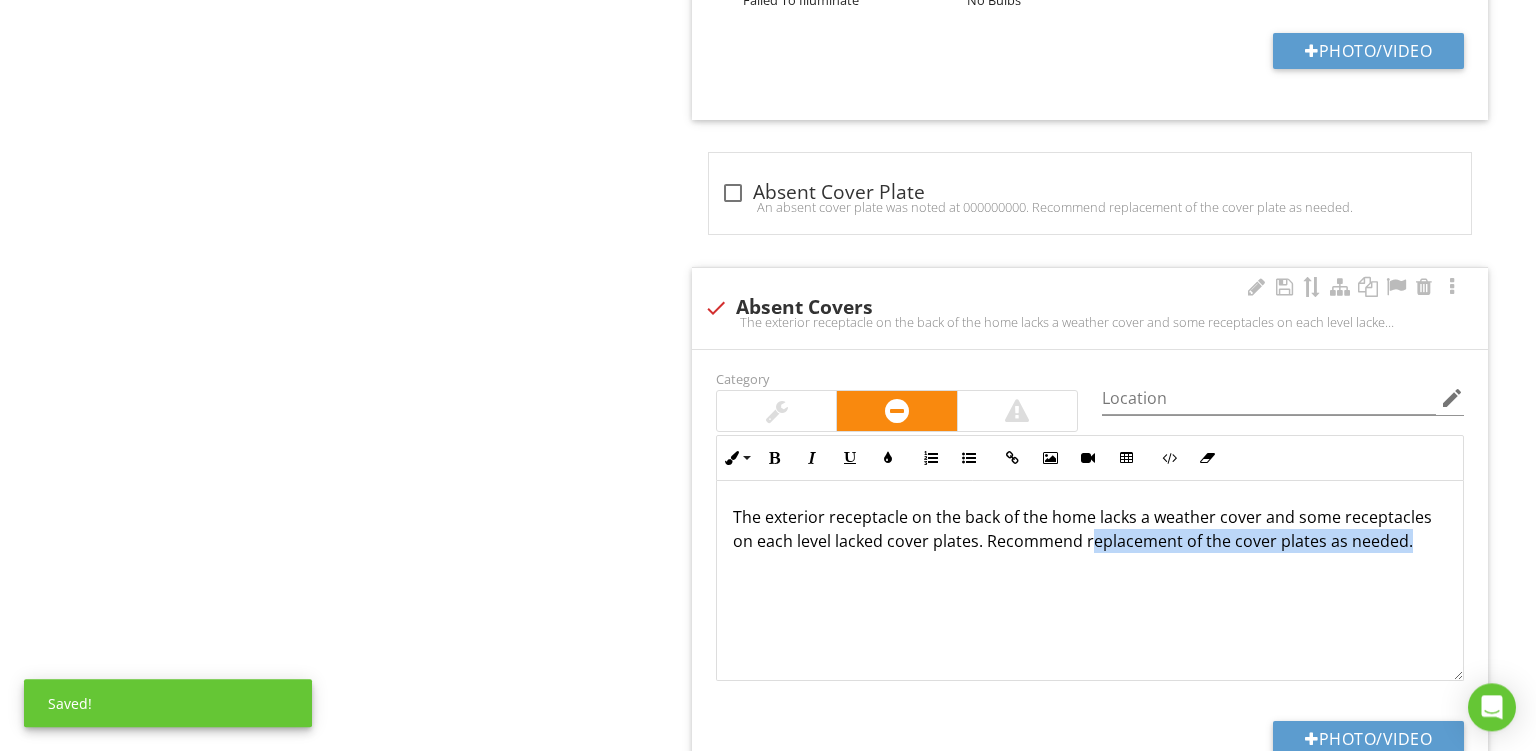 scroll, scrollTop: 0, scrollLeft: 0, axis: both 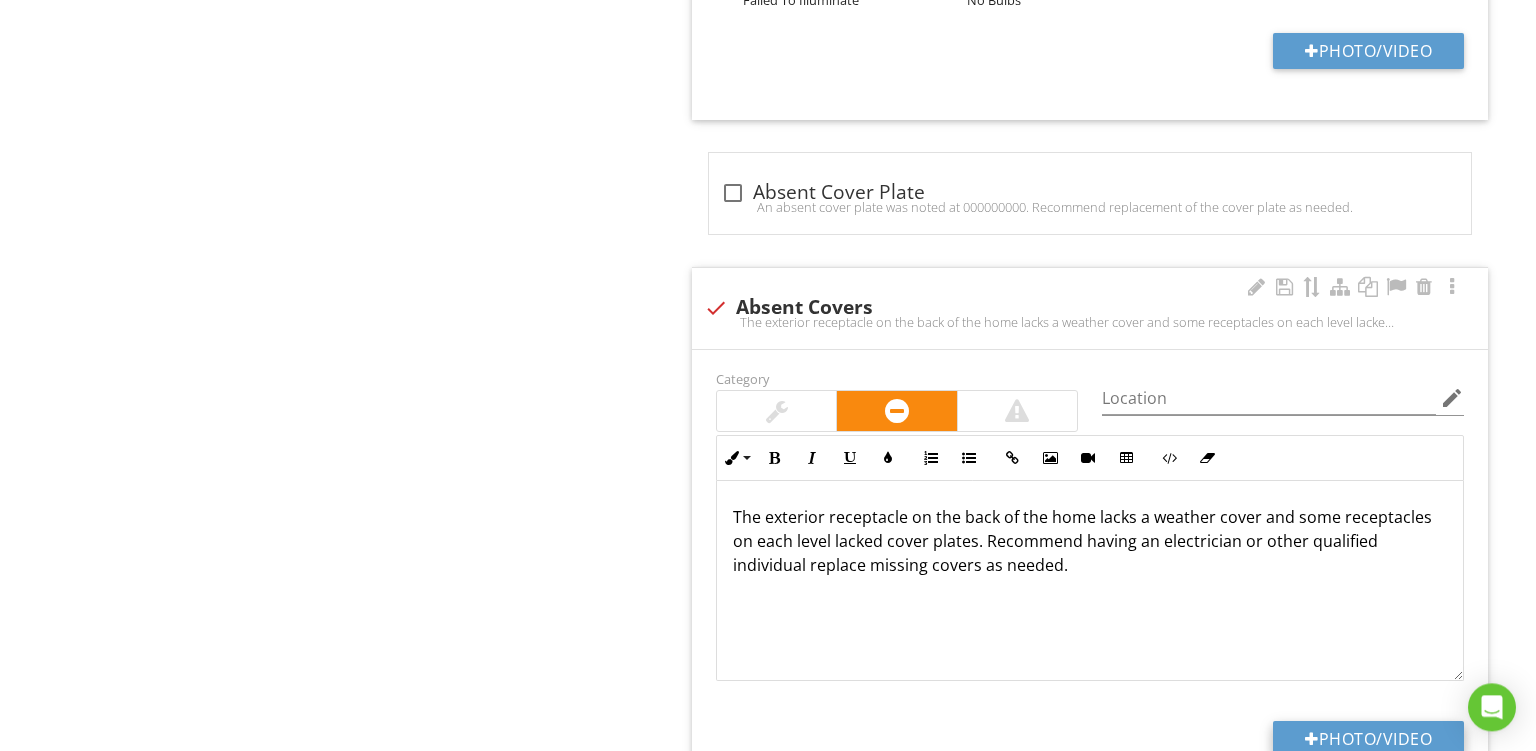 click on "Photo/Video" at bounding box center [1368, 739] 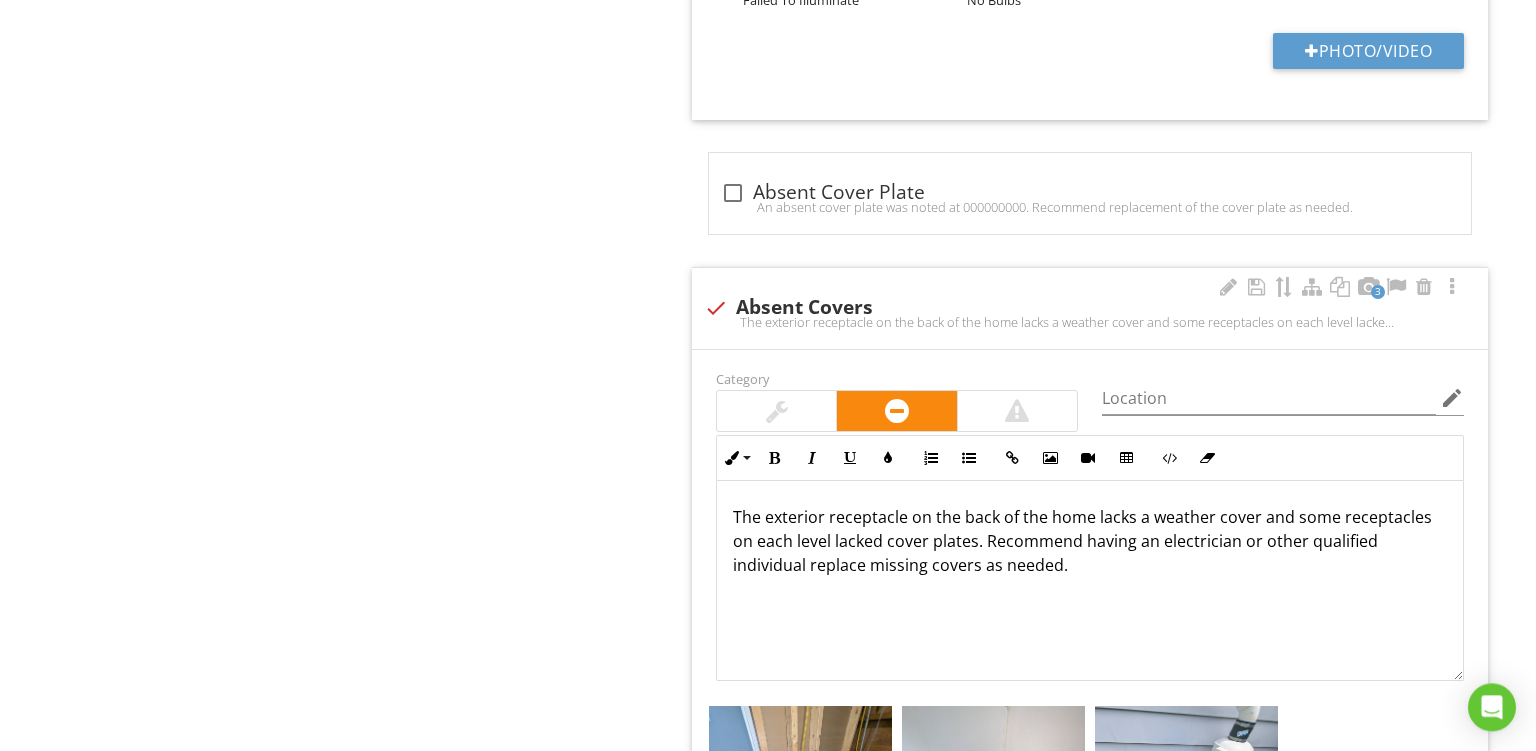 click on "The exterior receptacle on the back of the home lacks a weather cover and some receptacles on each level lacked cover plates. Recommend having an electrician or other qualified individual replace missing covers as needed." at bounding box center (1090, 541) 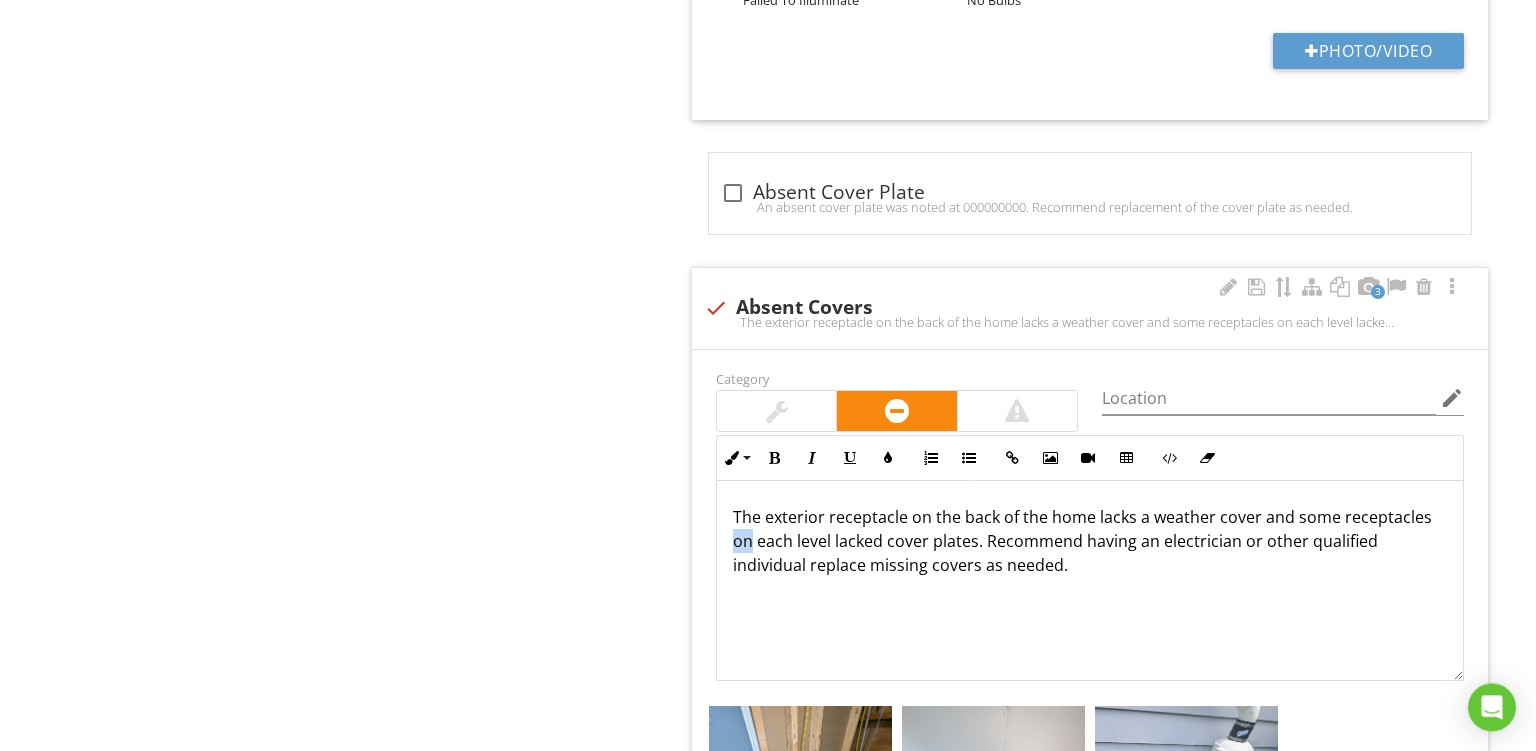 click on "The exterior receptacle on the back of the home lacks a weather cover and some receptacles on each level lacked cover plates. Recommend having an electrician or other qualified individual replace missing covers as needed." at bounding box center [1090, 541] 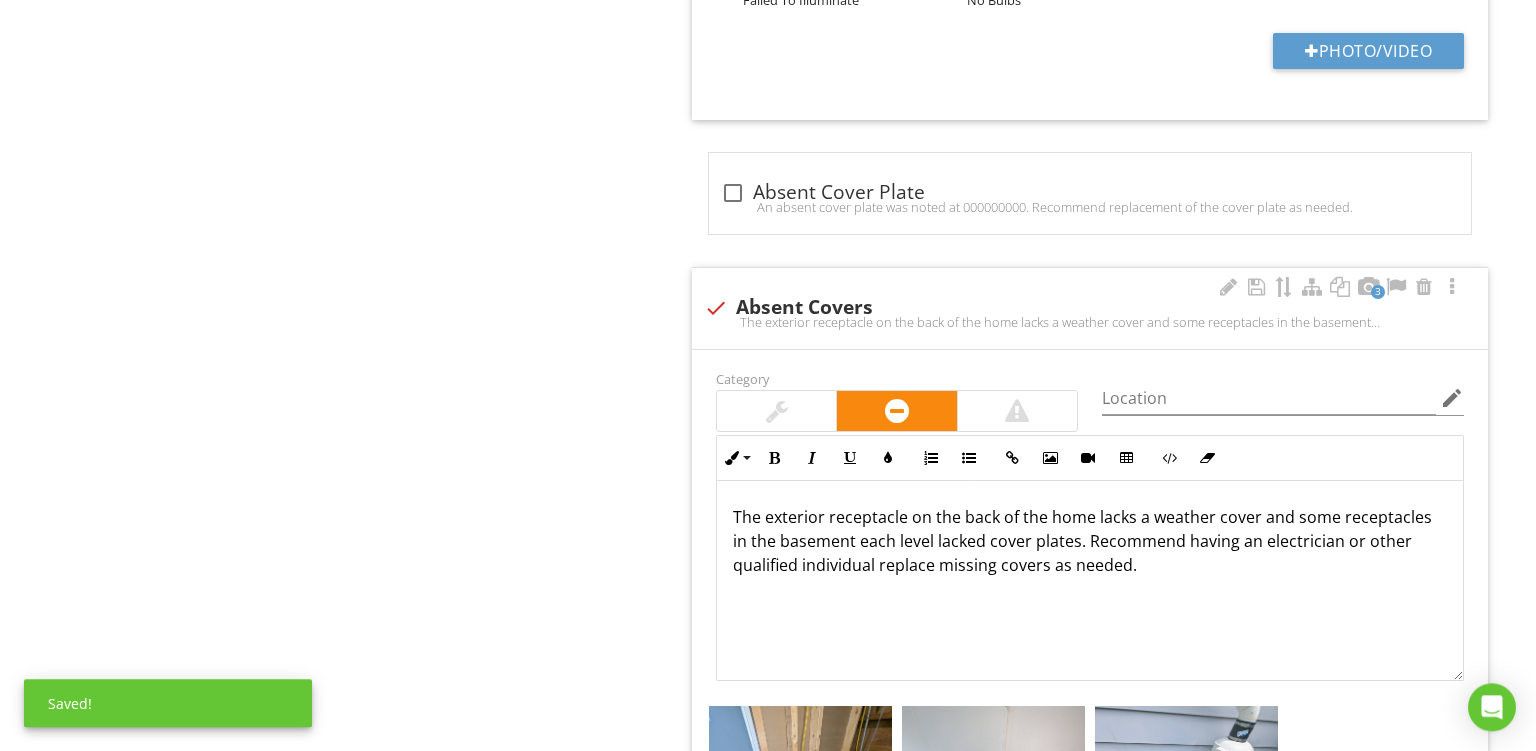 click on "The exterior receptacle on the back of the home lacks a weather cover and some receptacles in the basement each level lacked cover plates. Recommend having an electrician or other qualified individual replace missing covers as needed." at bounding box center [1090, 541] 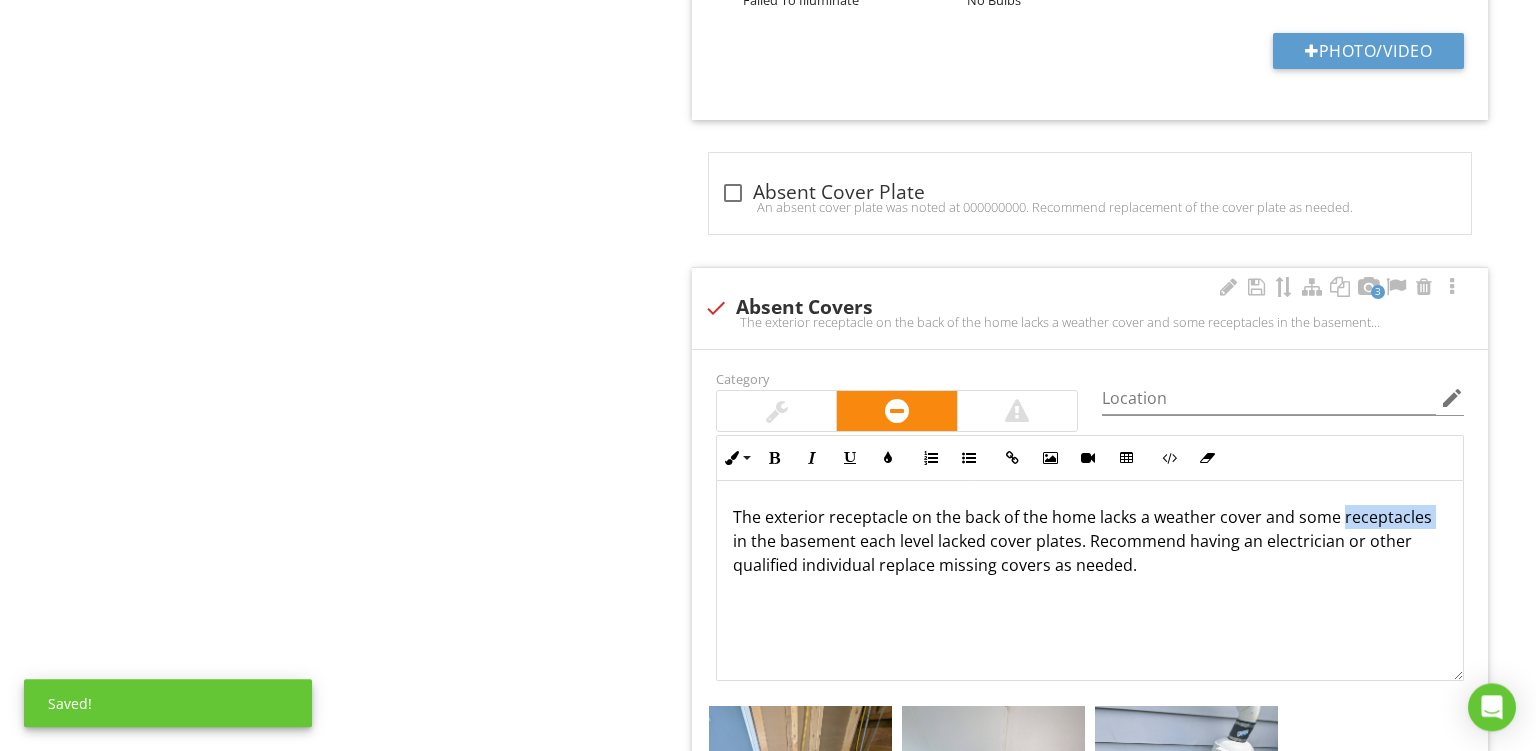 click on "The exterior receptacle on the back of the home lacks a weather cover and some receptacles in the basement each level lacked cover plates. Recommend having an electrician or other qualified individual replace missing covers as needed." at bounding box center (1090, 541) 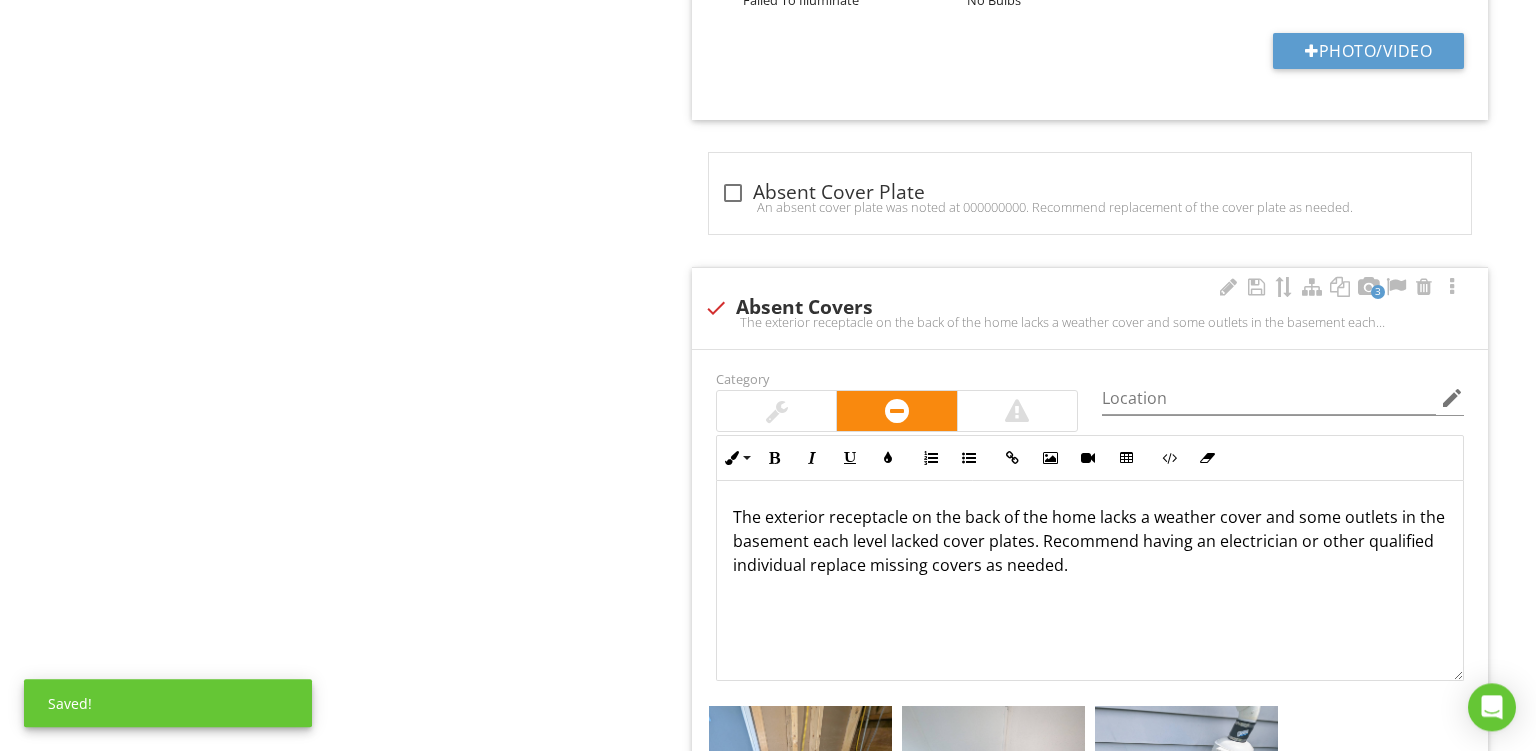 click on "The exterior receptacle on the back of the home lacks a weather cover and some outlets in the basement each level lacked cover plates. Recommend having an electrician or other qualified individual replace missing covers as needed." at bounding box center [1090, 541] 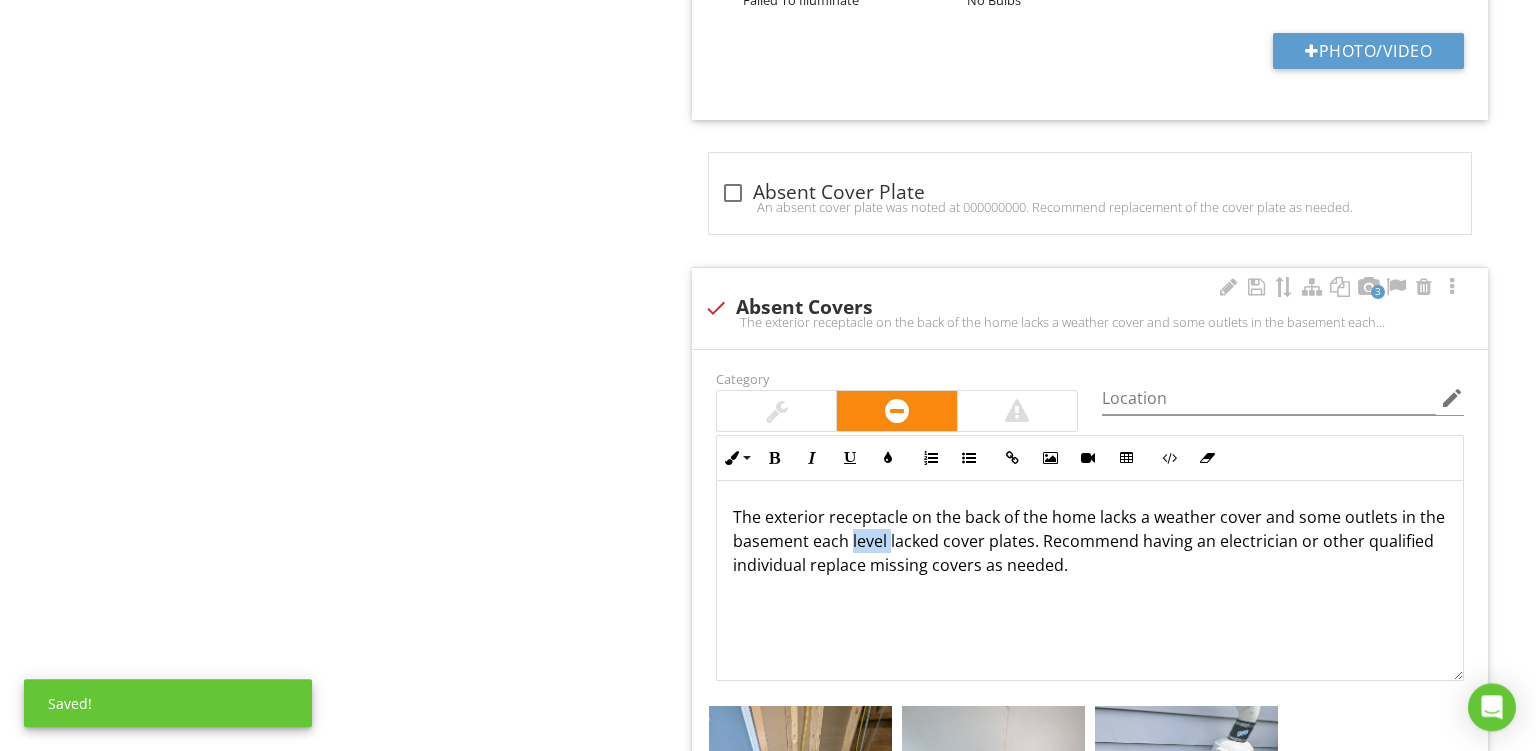 click on "The exterior receptacle on the back of the home lacks a weather cover and some outlets in the basement each level lacked cover plates. Recommend having an electrician or other qualified individual replace missing covers as needed." at bounding box center [1090, 541] 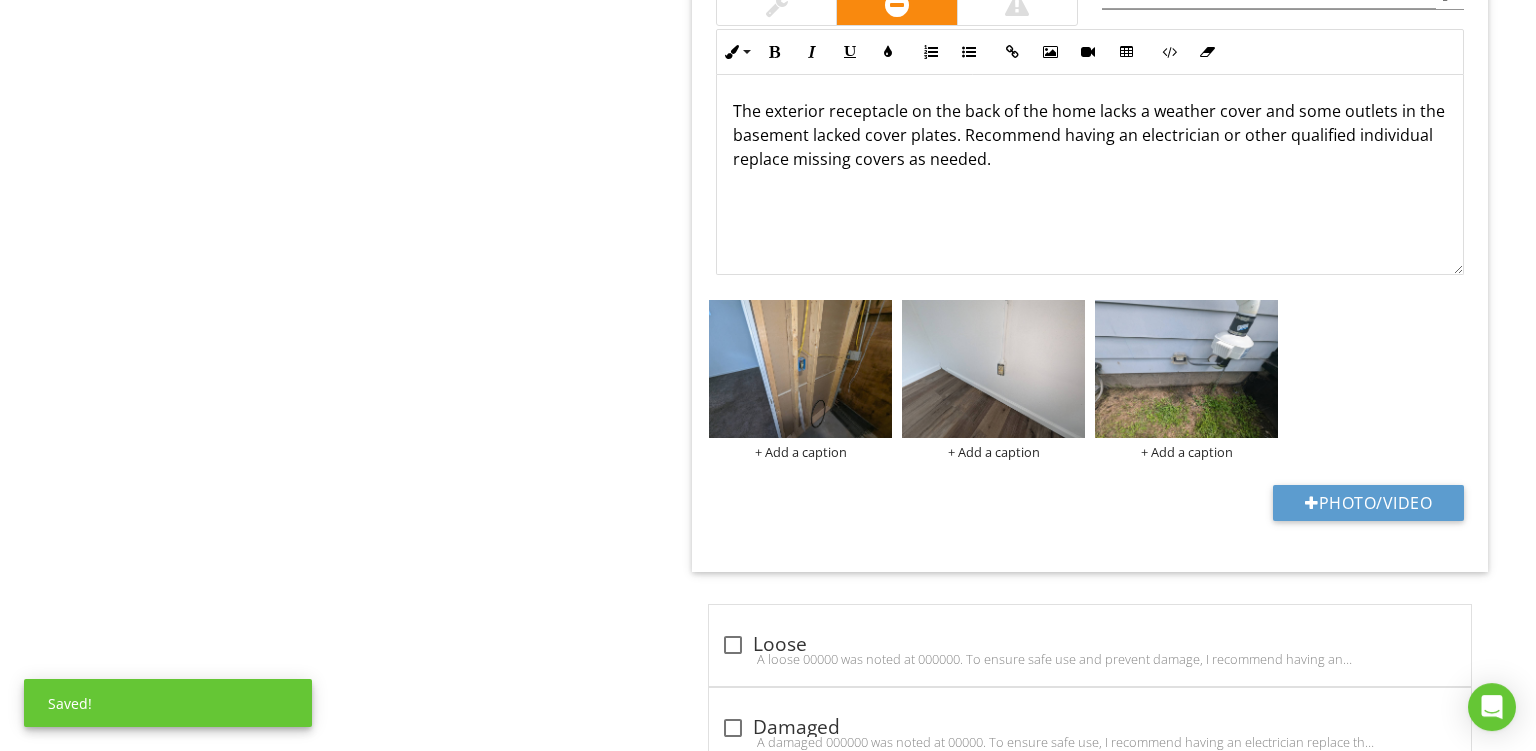 scroll, scrollTop: 5456, scrollLeft: 0, axis: vertical 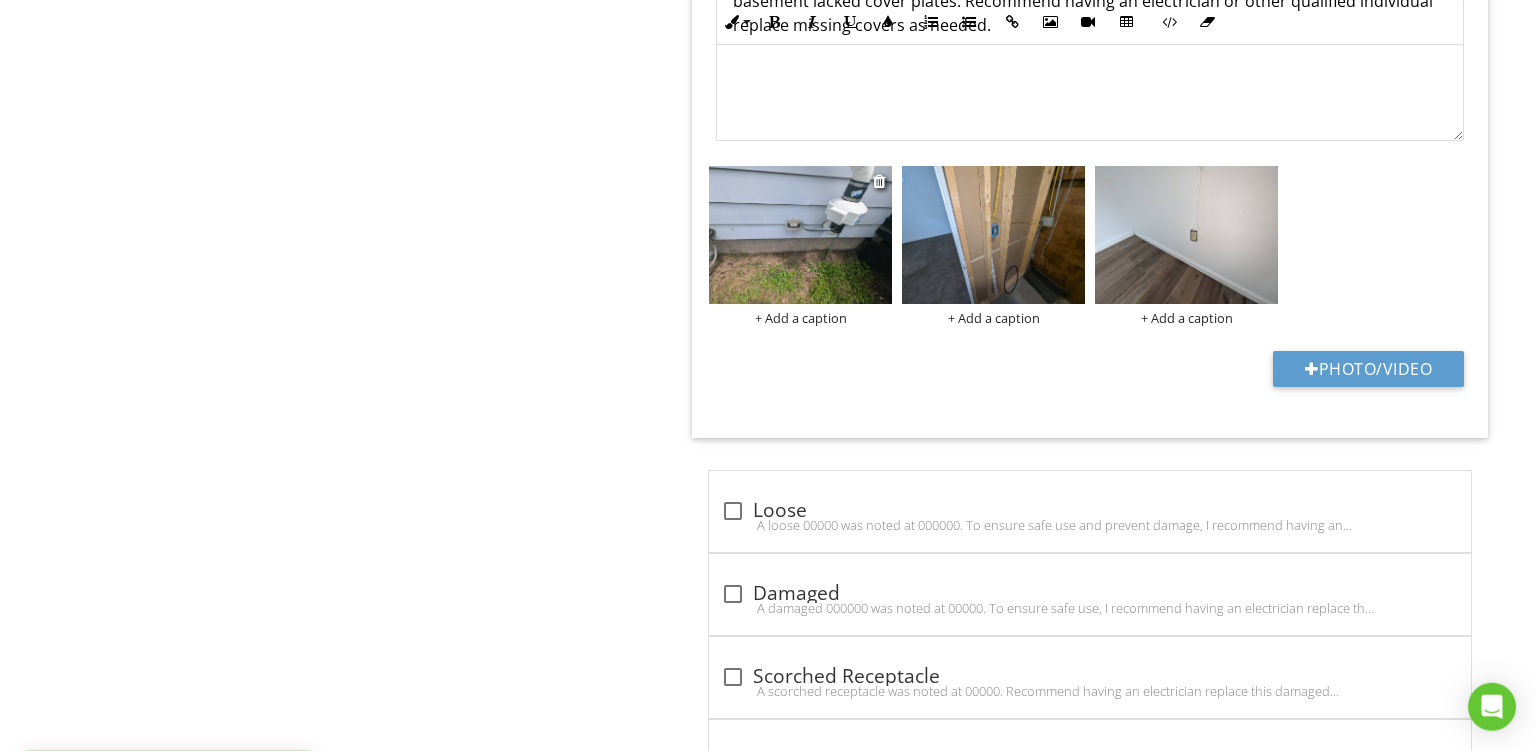 click on "+ Add a caption" at bounding box center (800, 318) 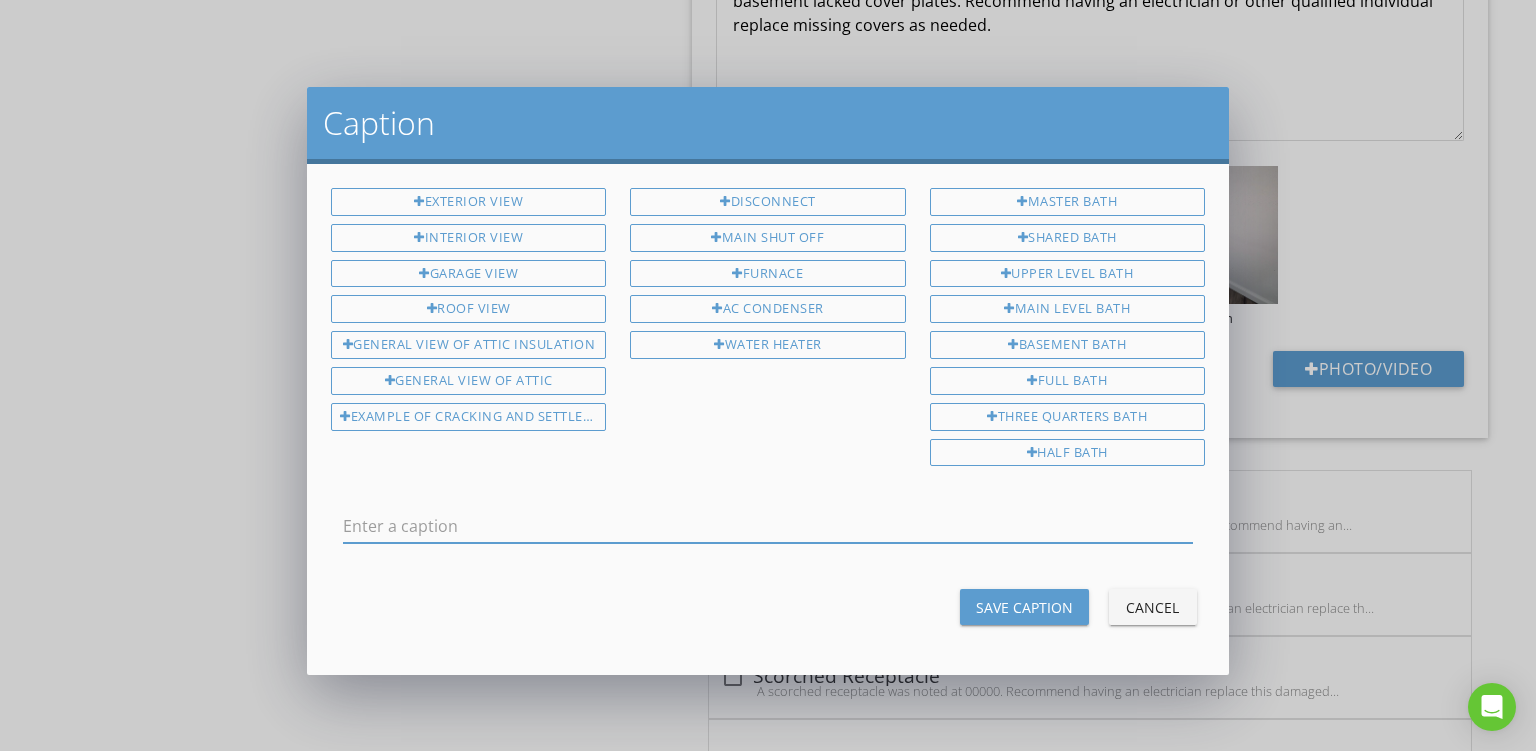 click at bounding box center (768, 526) 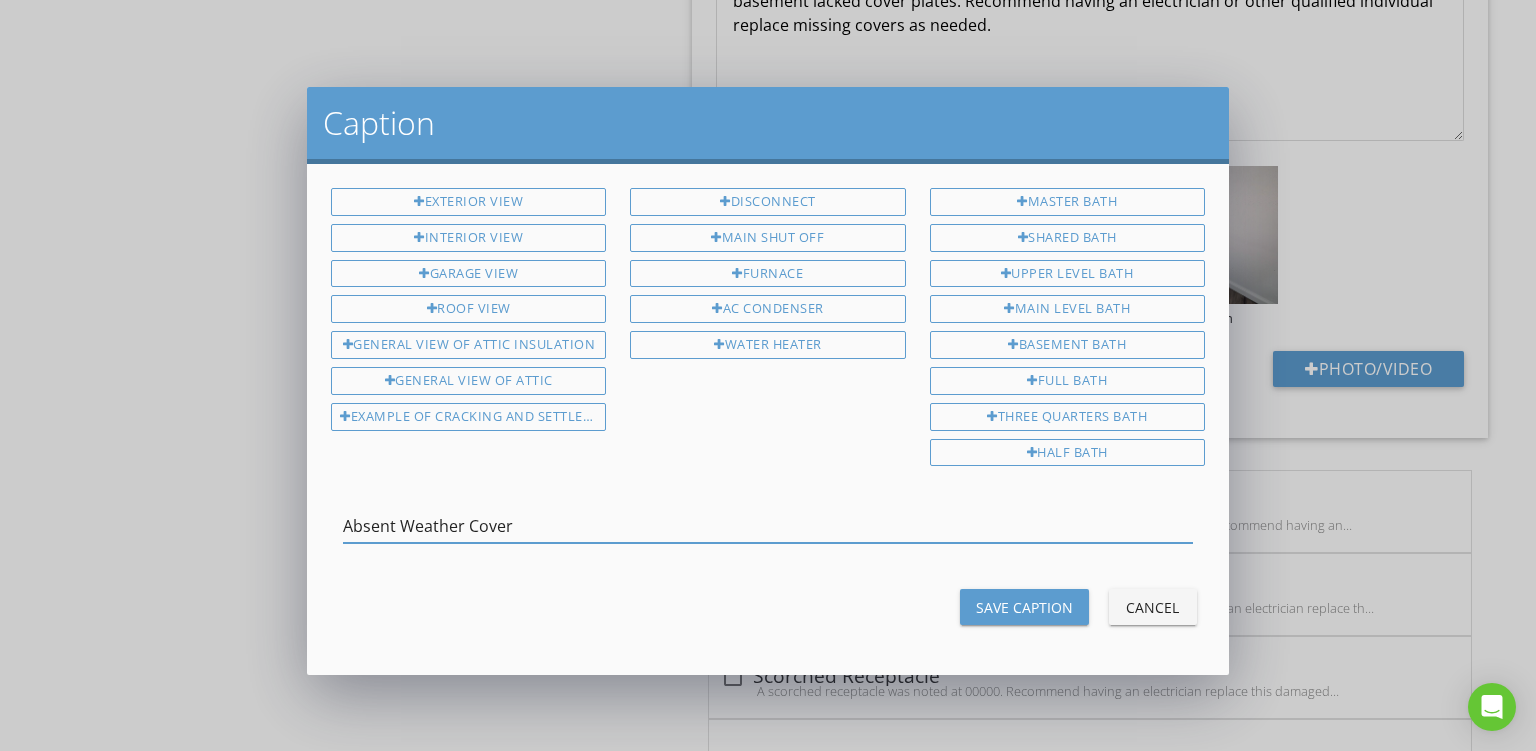 type on "Absent Weather Cover" 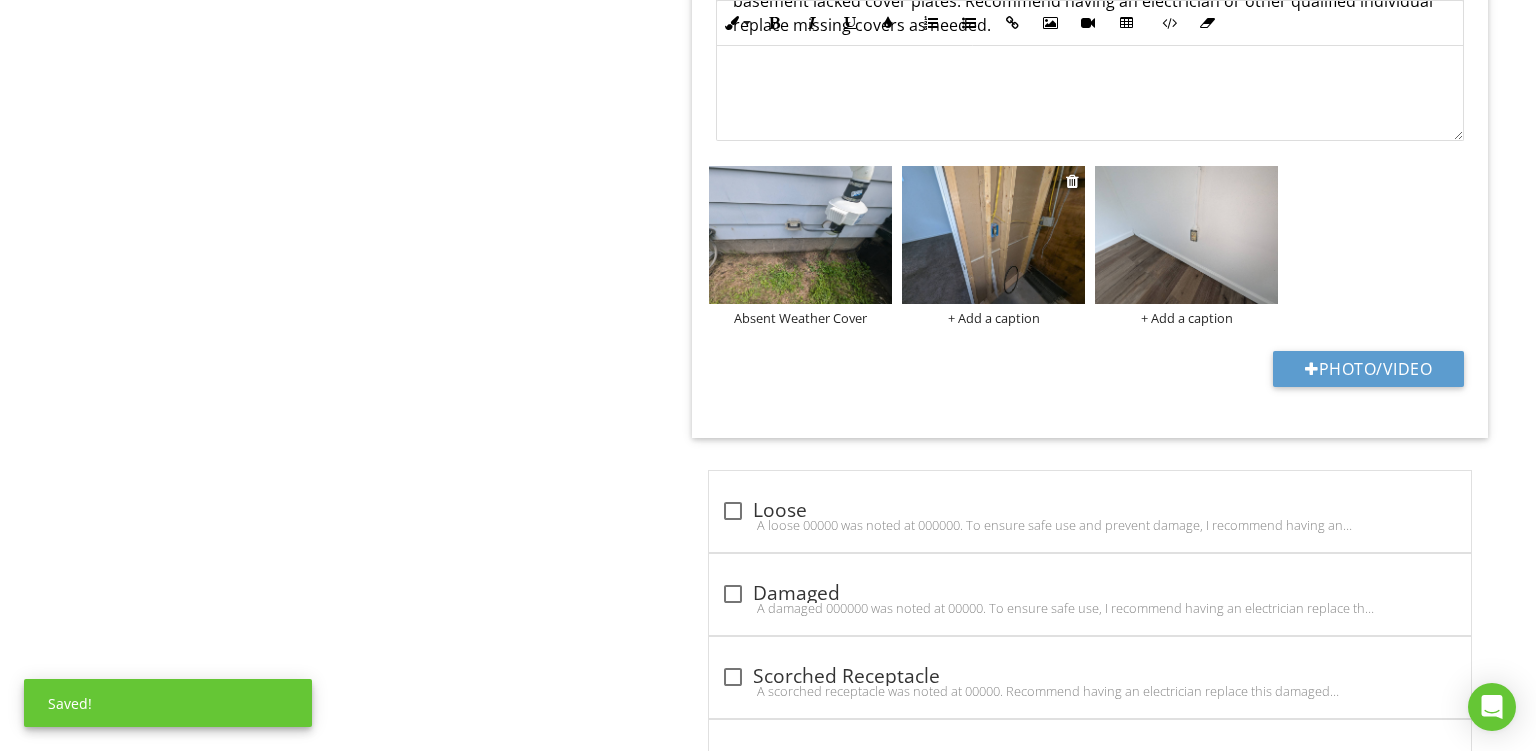 click on "+ Add a caption" at bounding box center (993, 318) 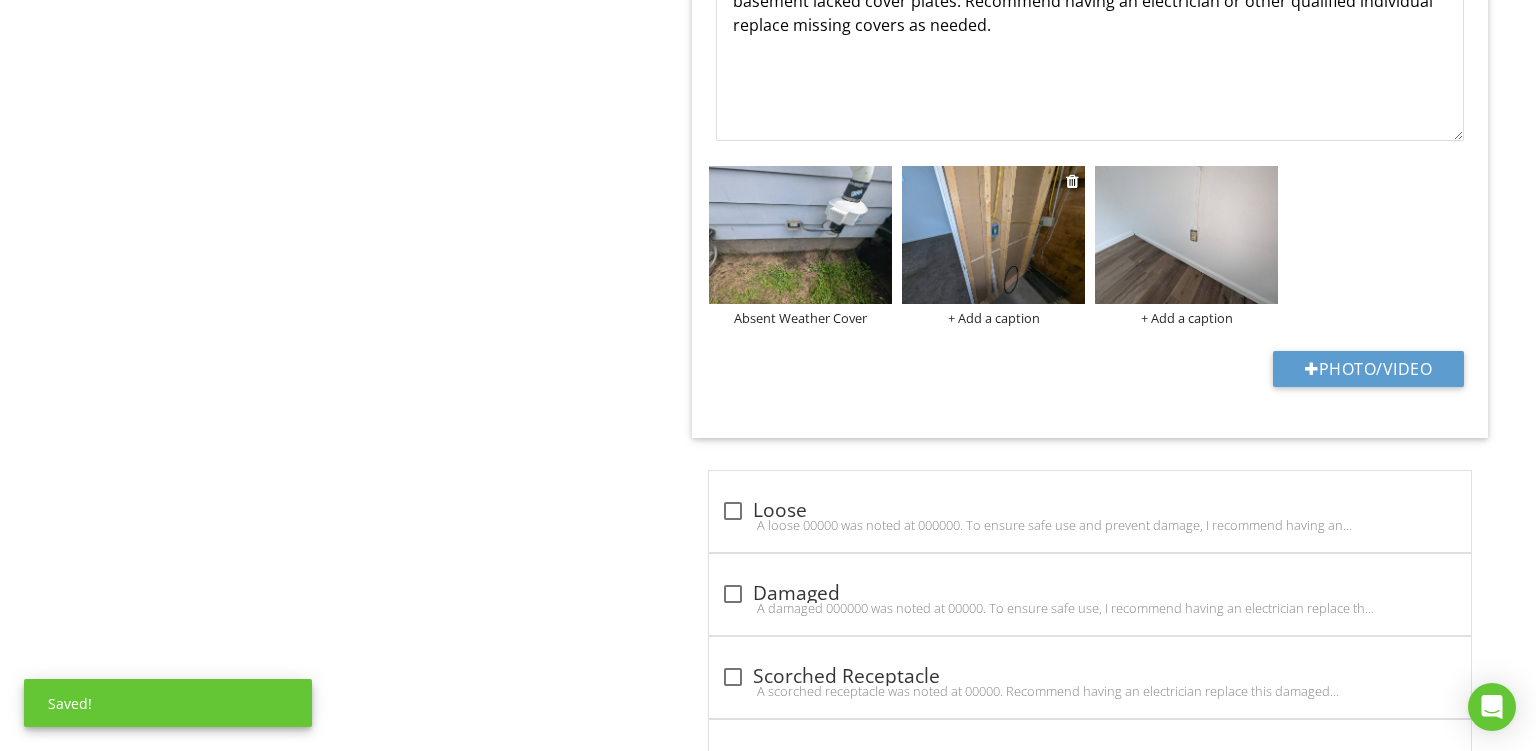 scroll, scrollTop: 0, scrollLeft: 0, axis: both 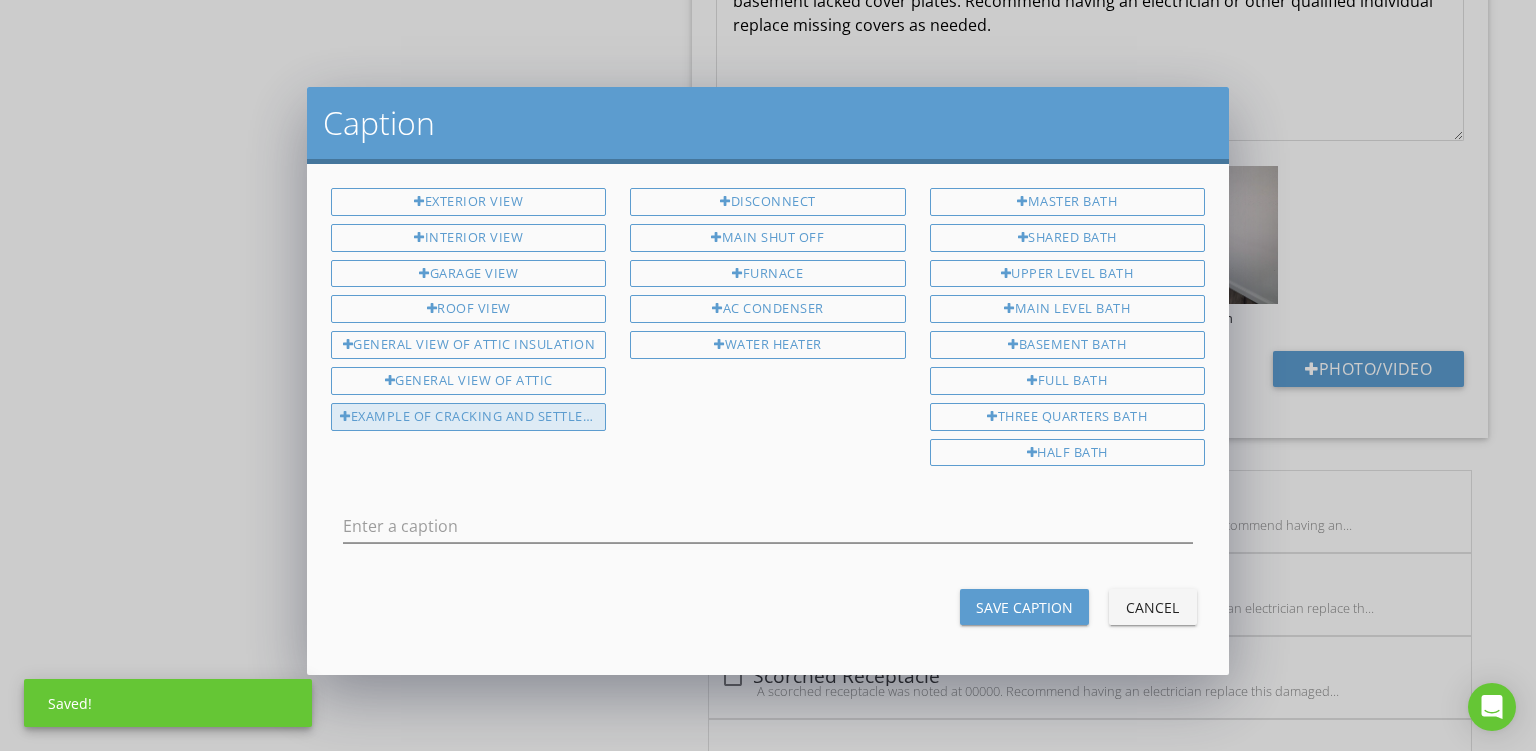 click on "Example Of Cracking And Settlement" at bounding box center (468, 417) 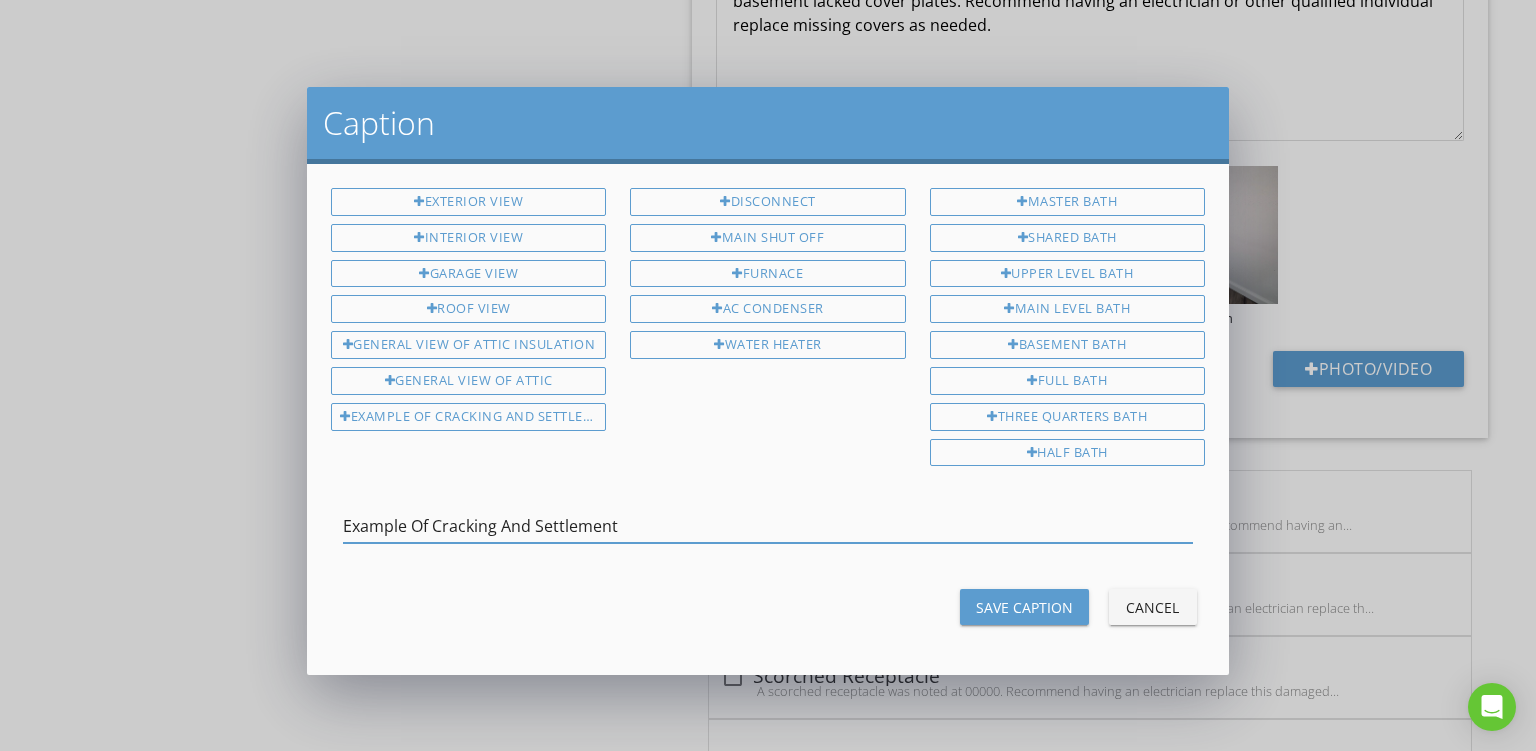 drag, startPoint x: 441, startPoint y: 514, endPoint x: 1023, endPoint y: 519, distance: 582.0215 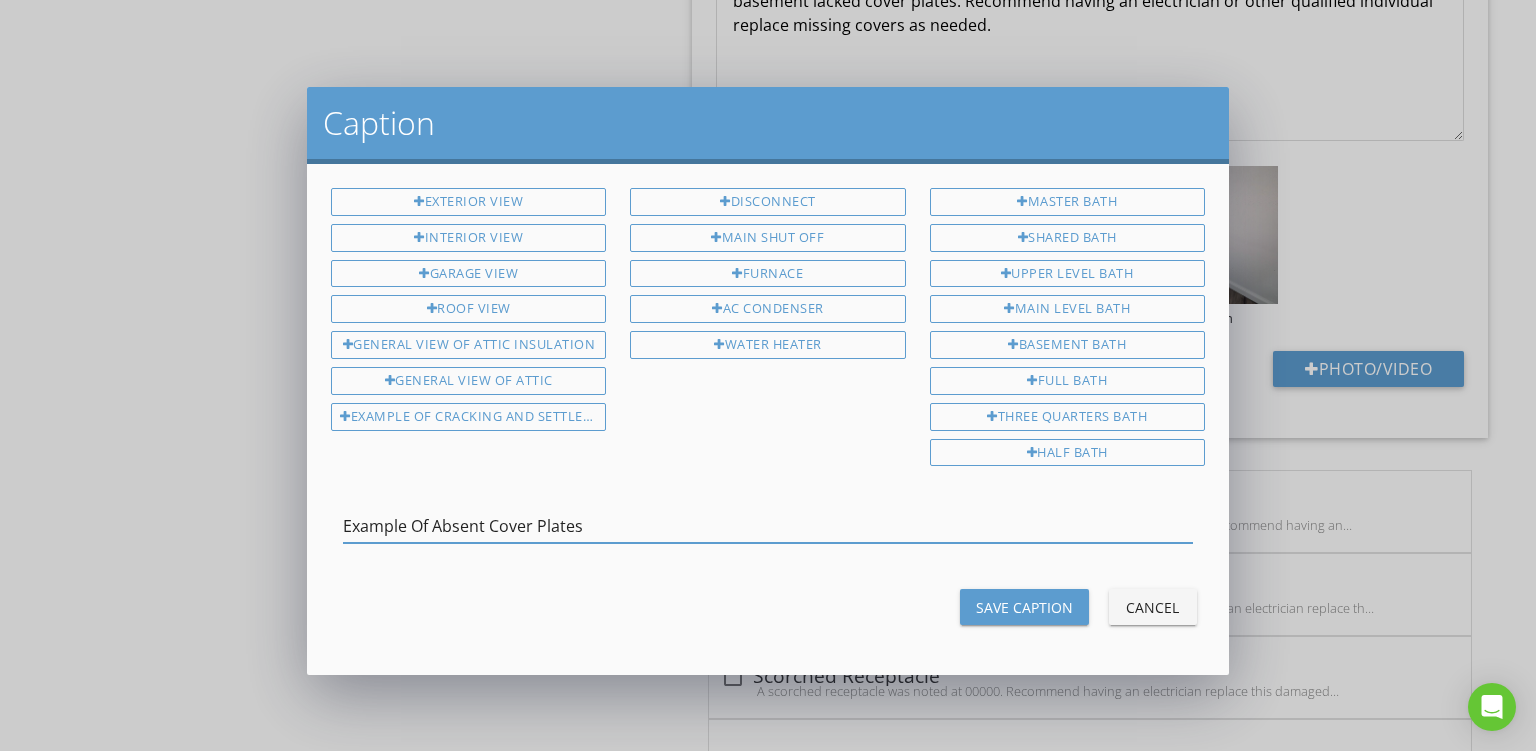 click on "Example Of Absent Cover Plates" at bounding box center [768, 526] 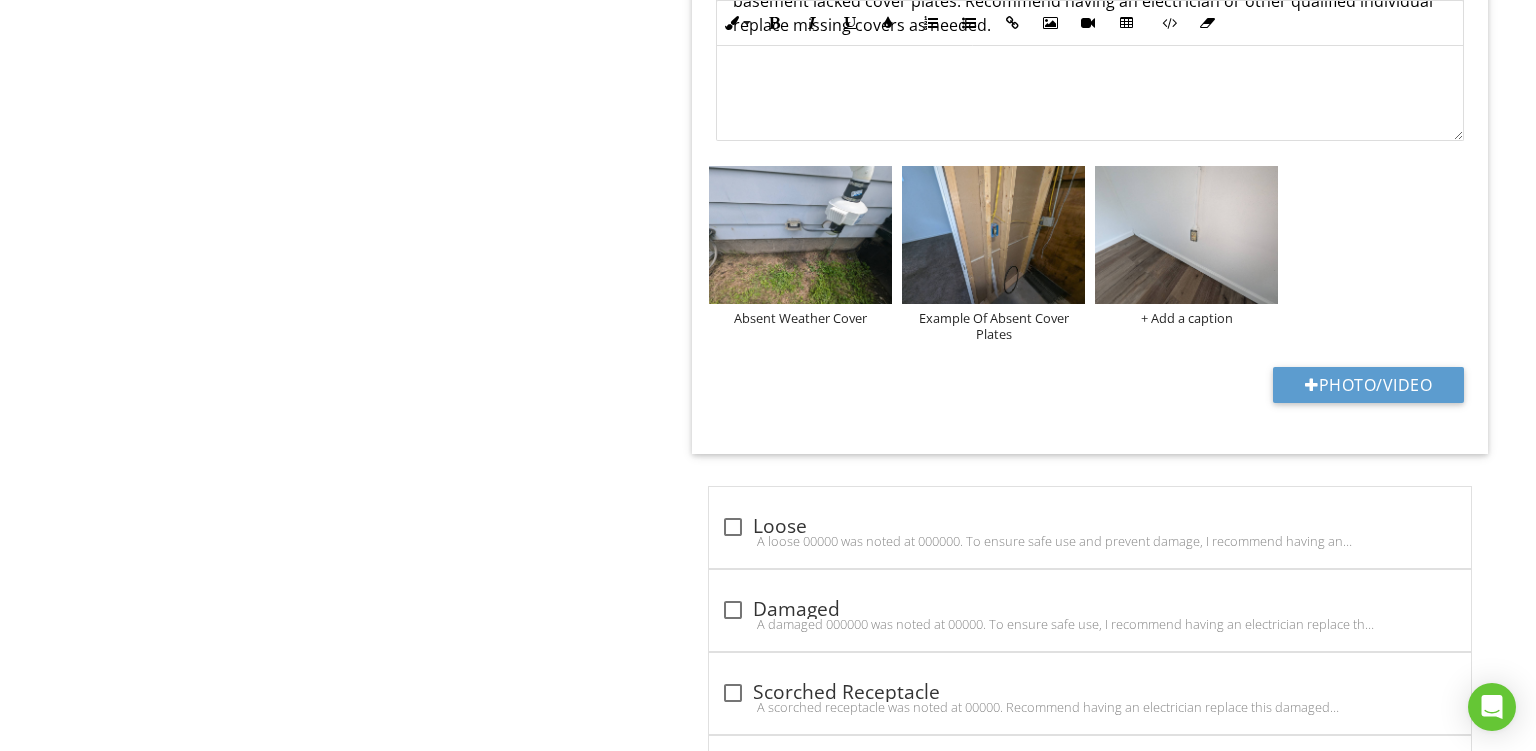 scroll, scrollTop: 0, scrollLeft: 0, axis: both 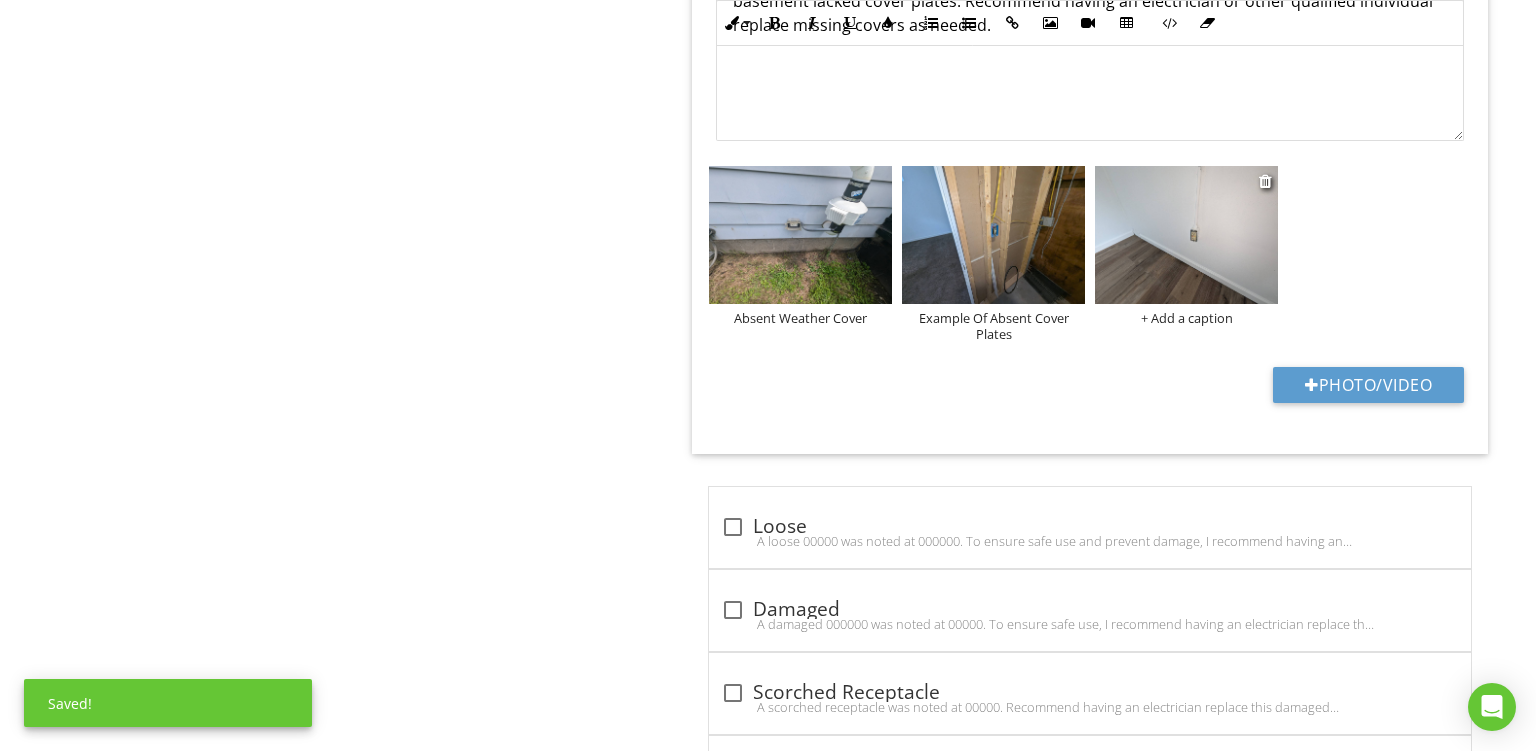 click on "+ Add a caption" at bounding box center [1186, 318] 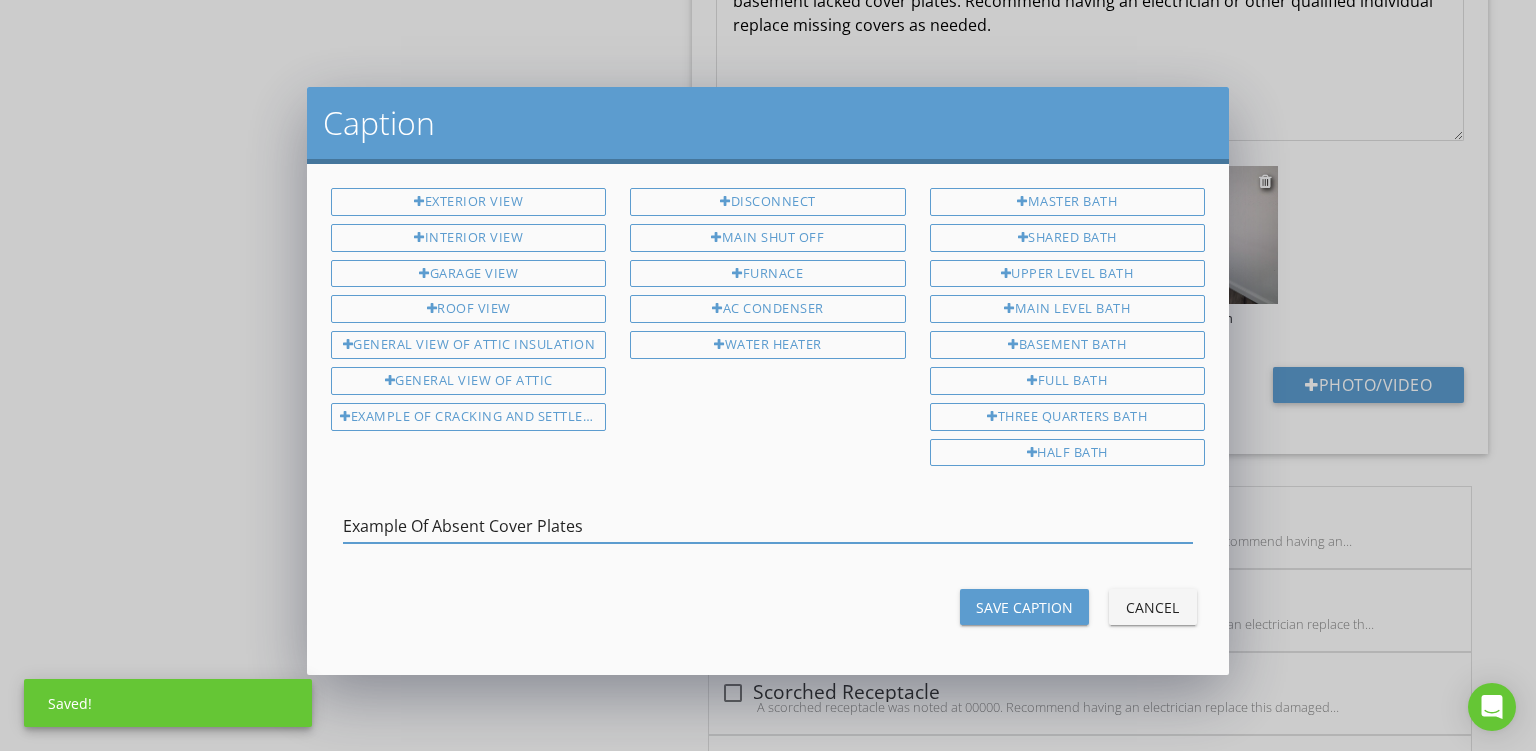 type on "Example Of Absent Cover Plates" 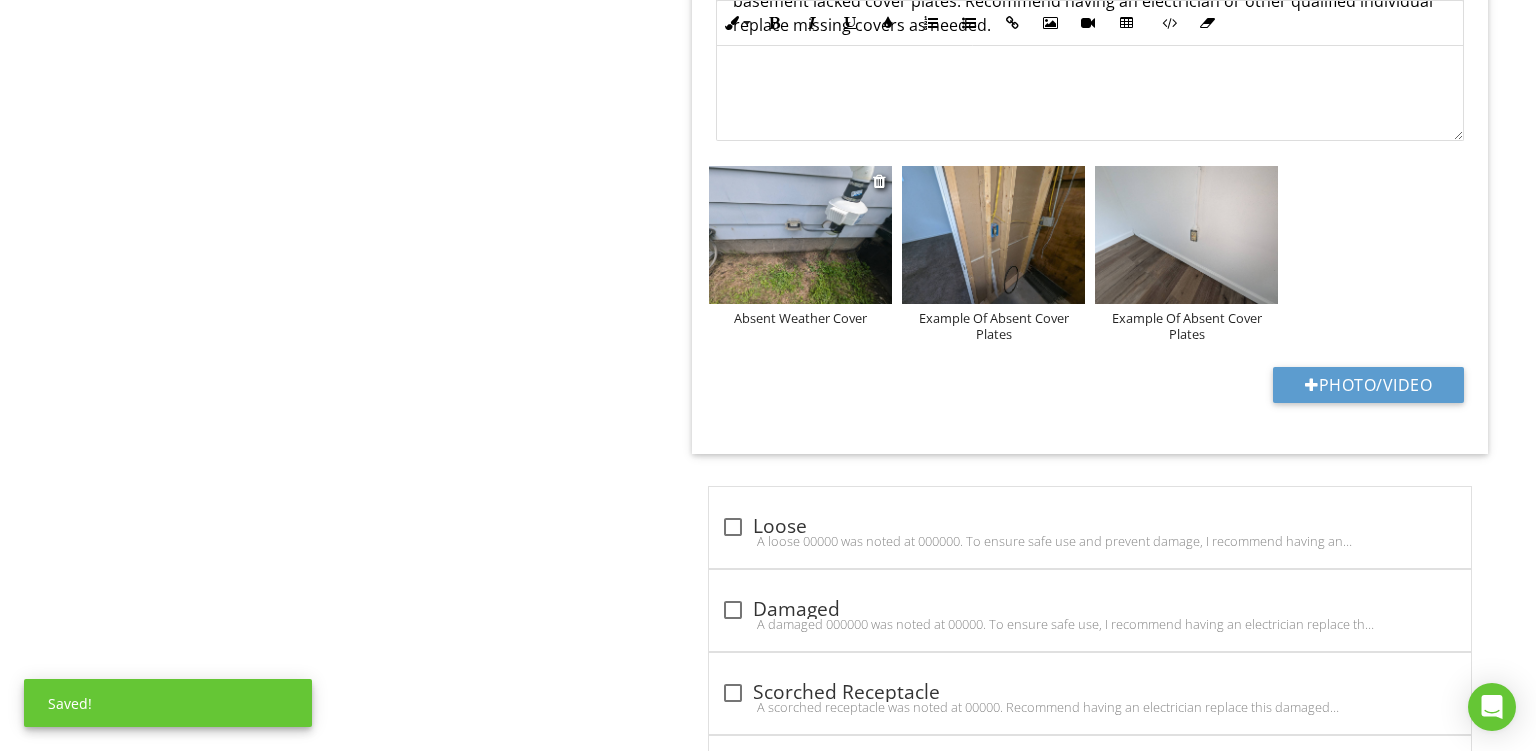 click at bounding box center (800, 235) 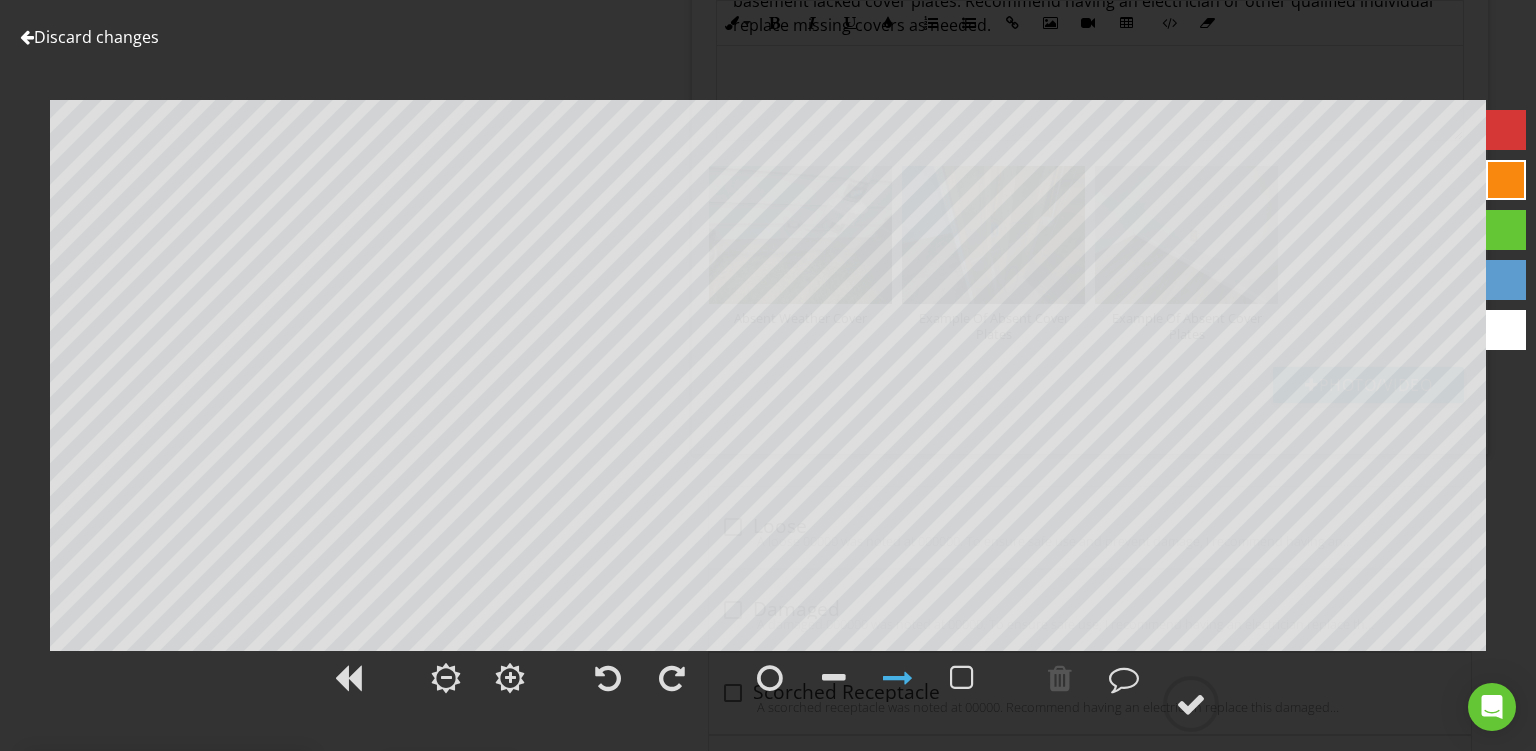 click at bounding box center (1506, 180) 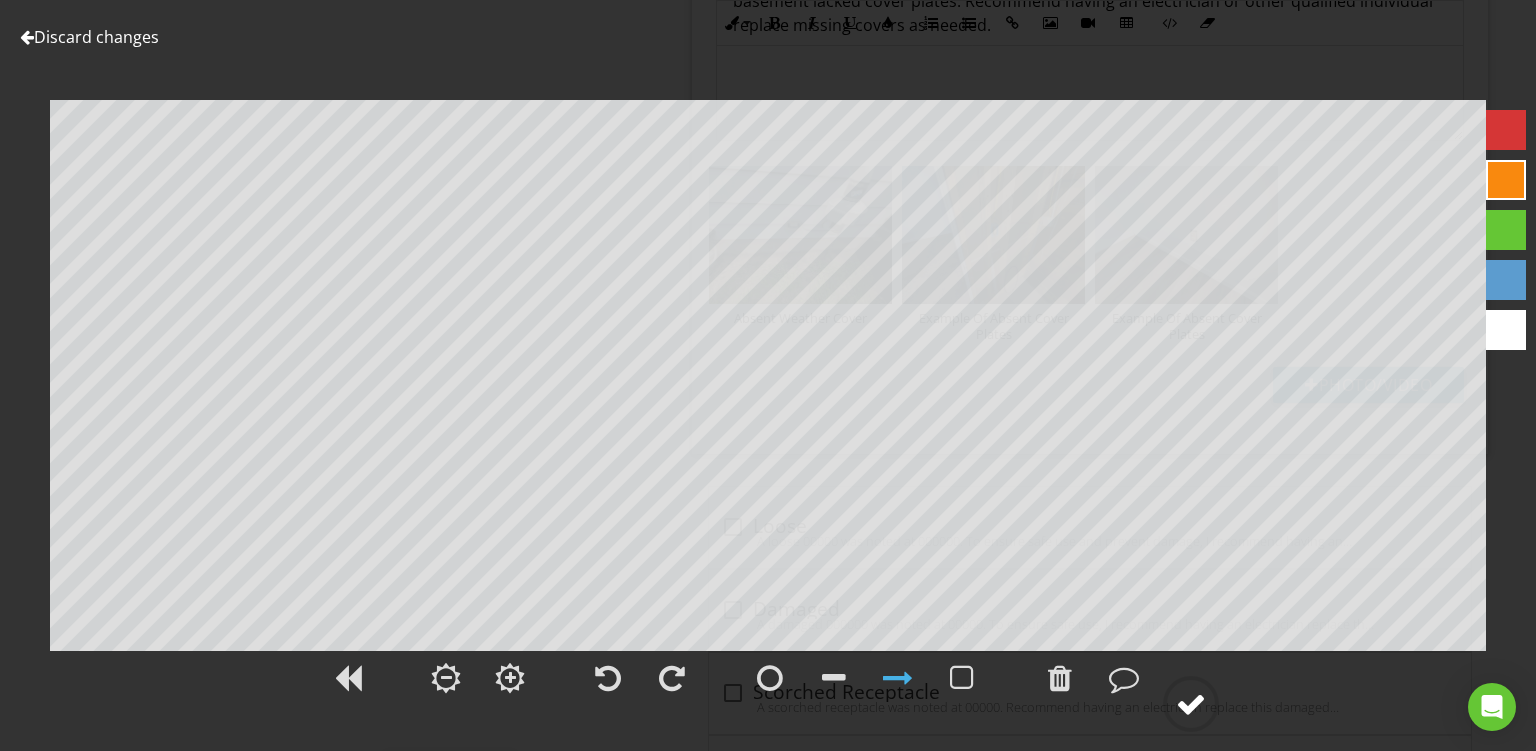 click at bounding box center [1191, 704] 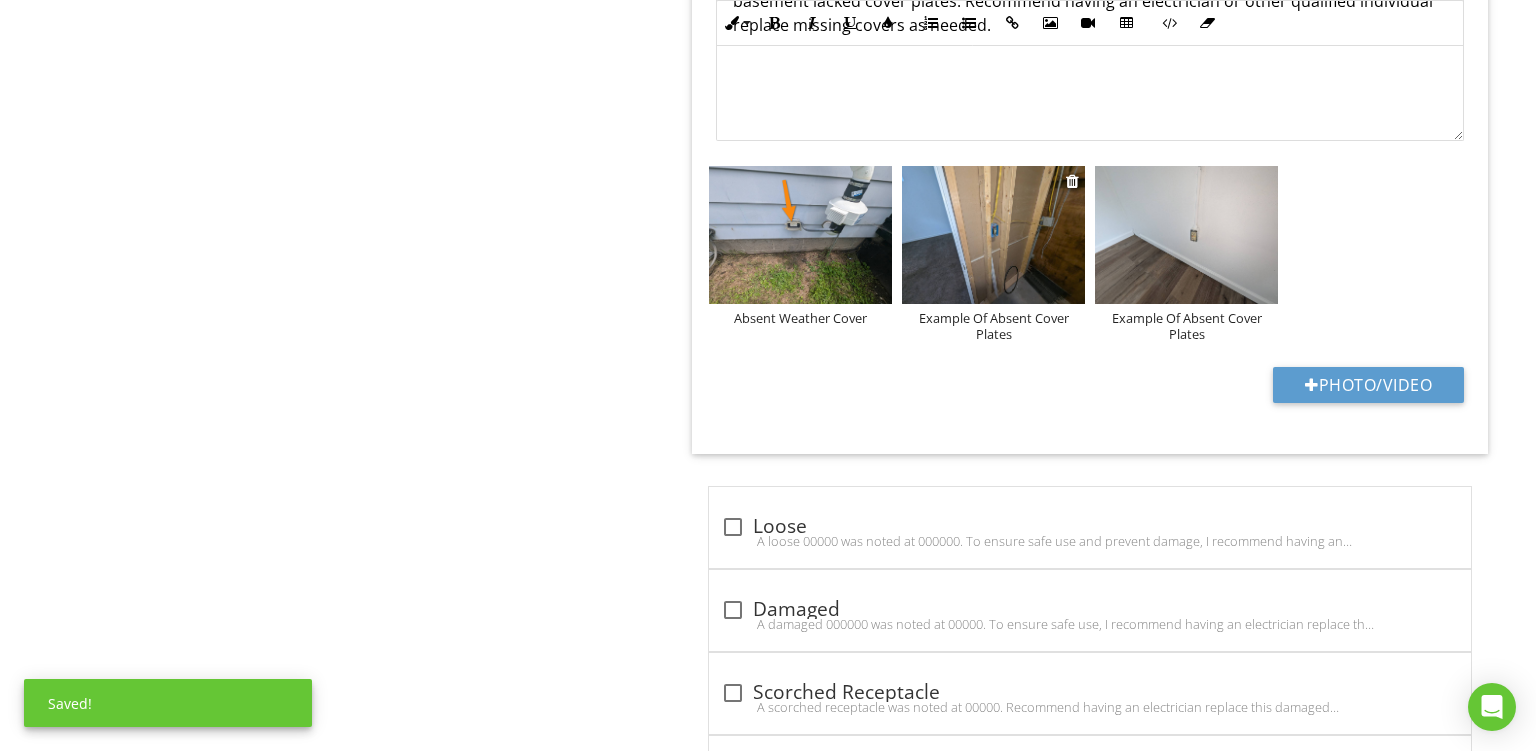 click at bounding box center (993, 235) 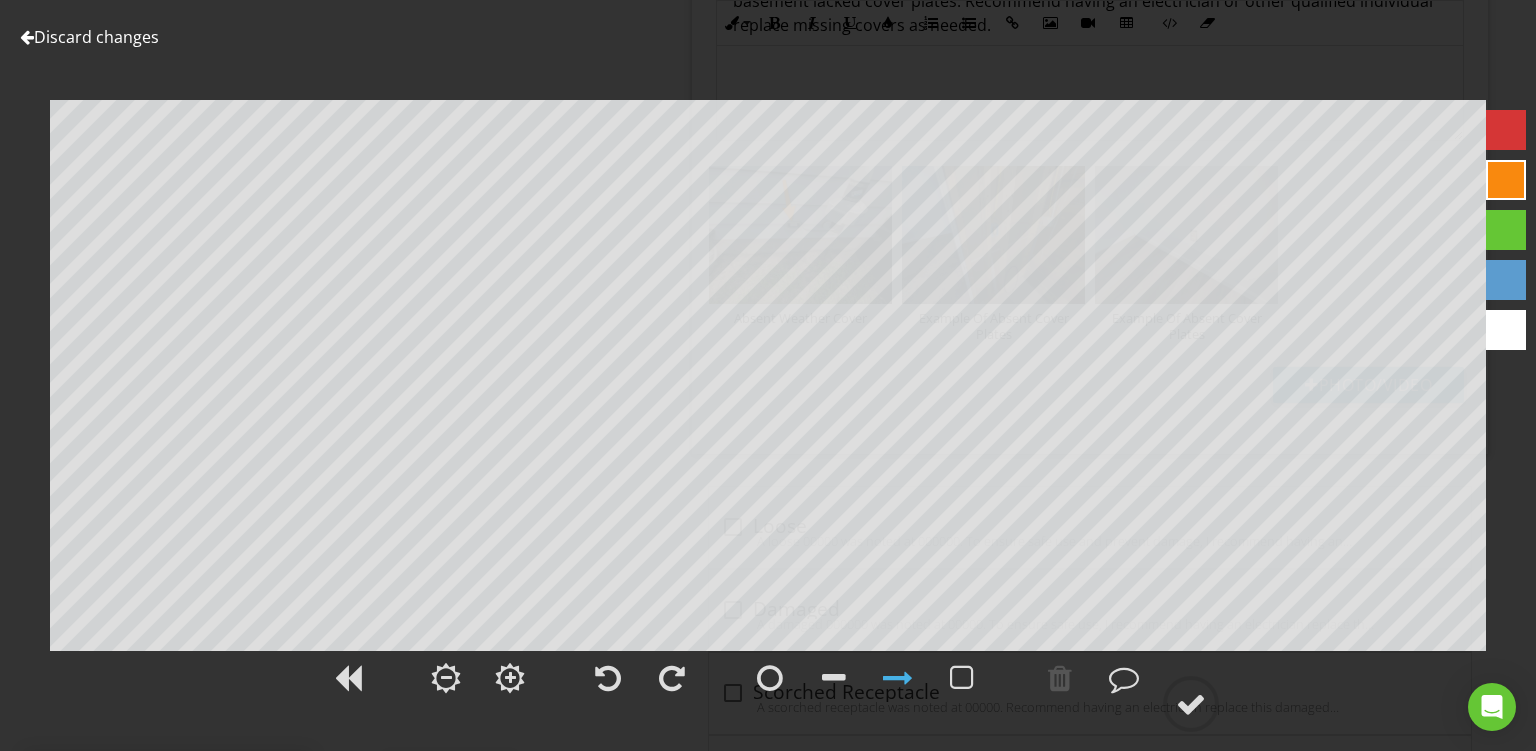 click at bounding box center (1506, 180) 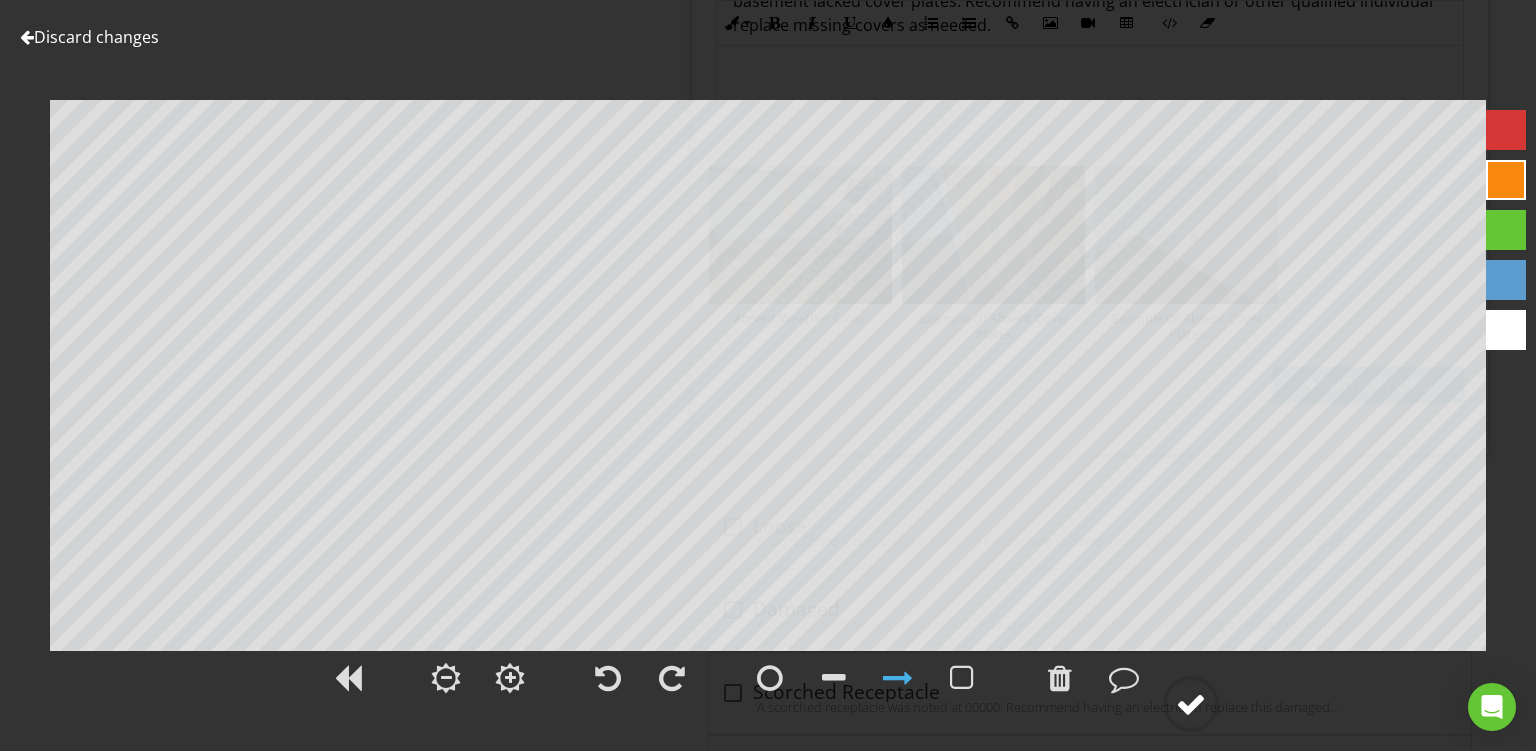click 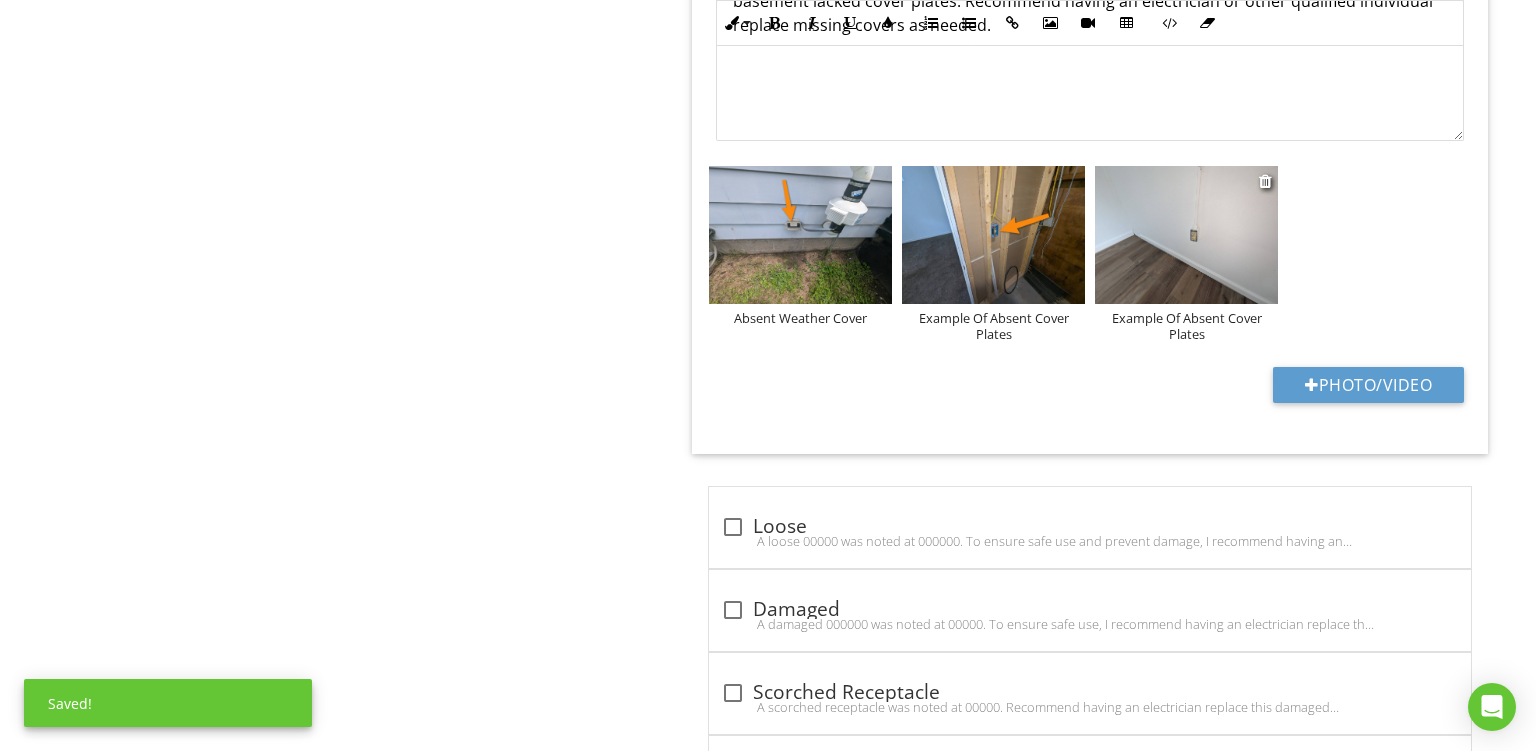 click at bounding box center [1186, 235] 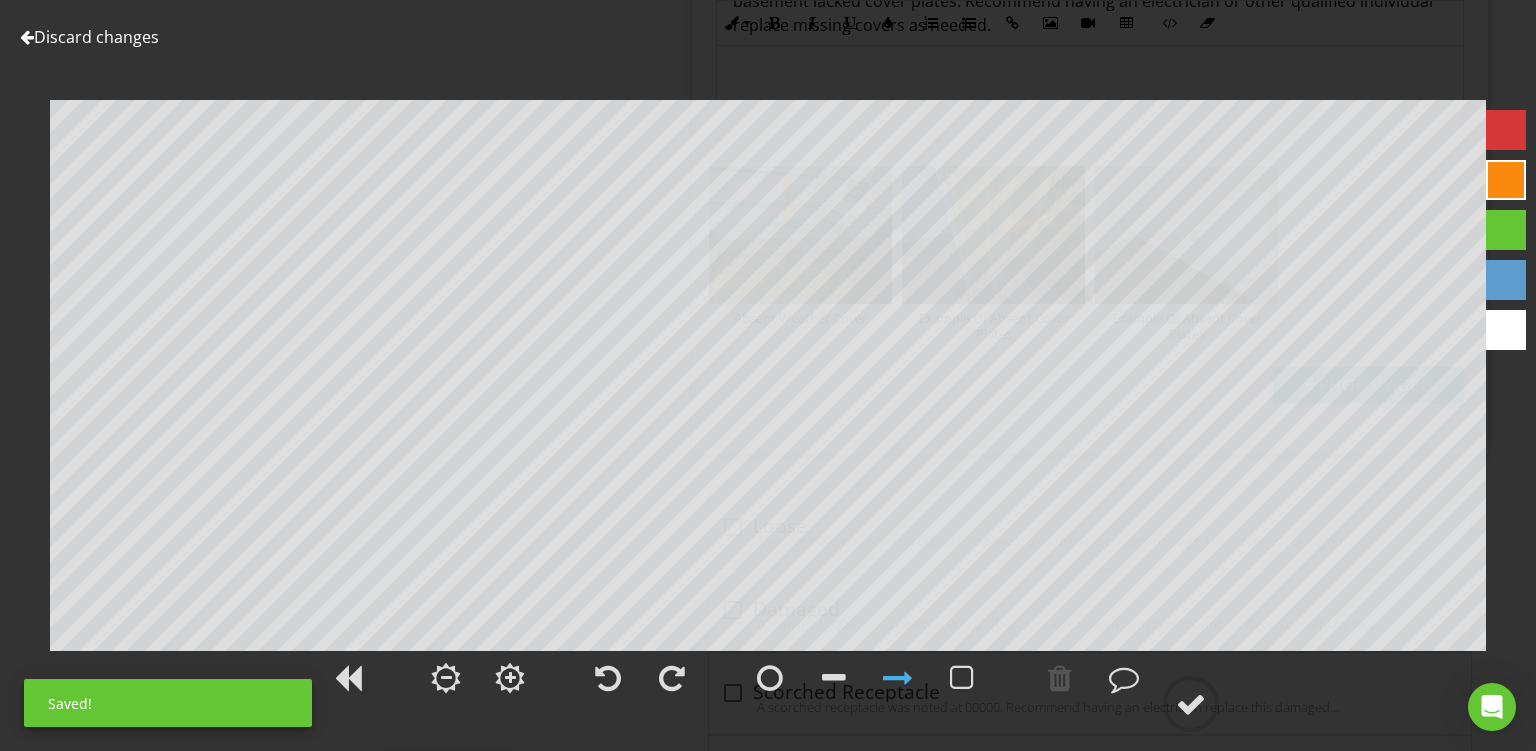 click at bounding box center (1506, 180) 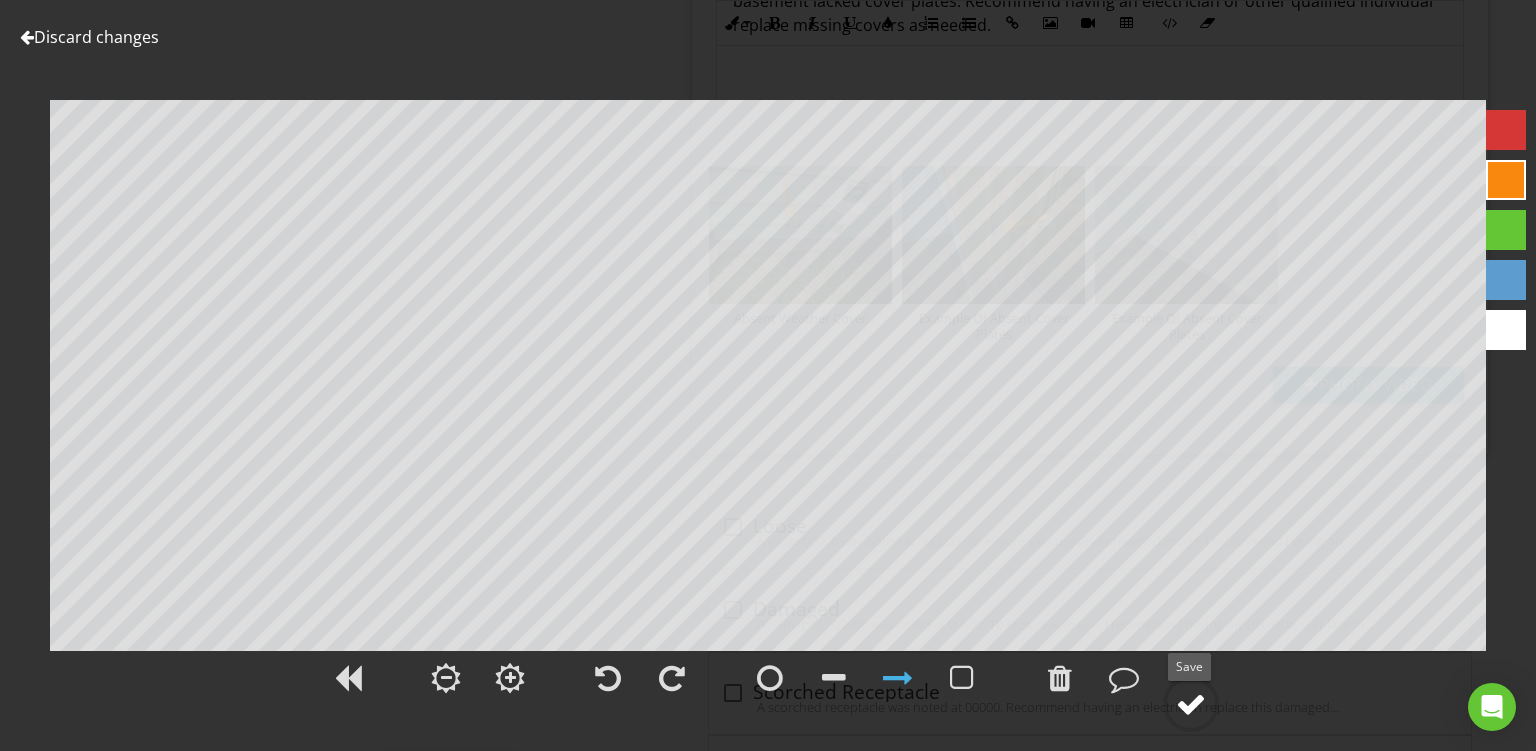 click at bounding box center (1191, 704) 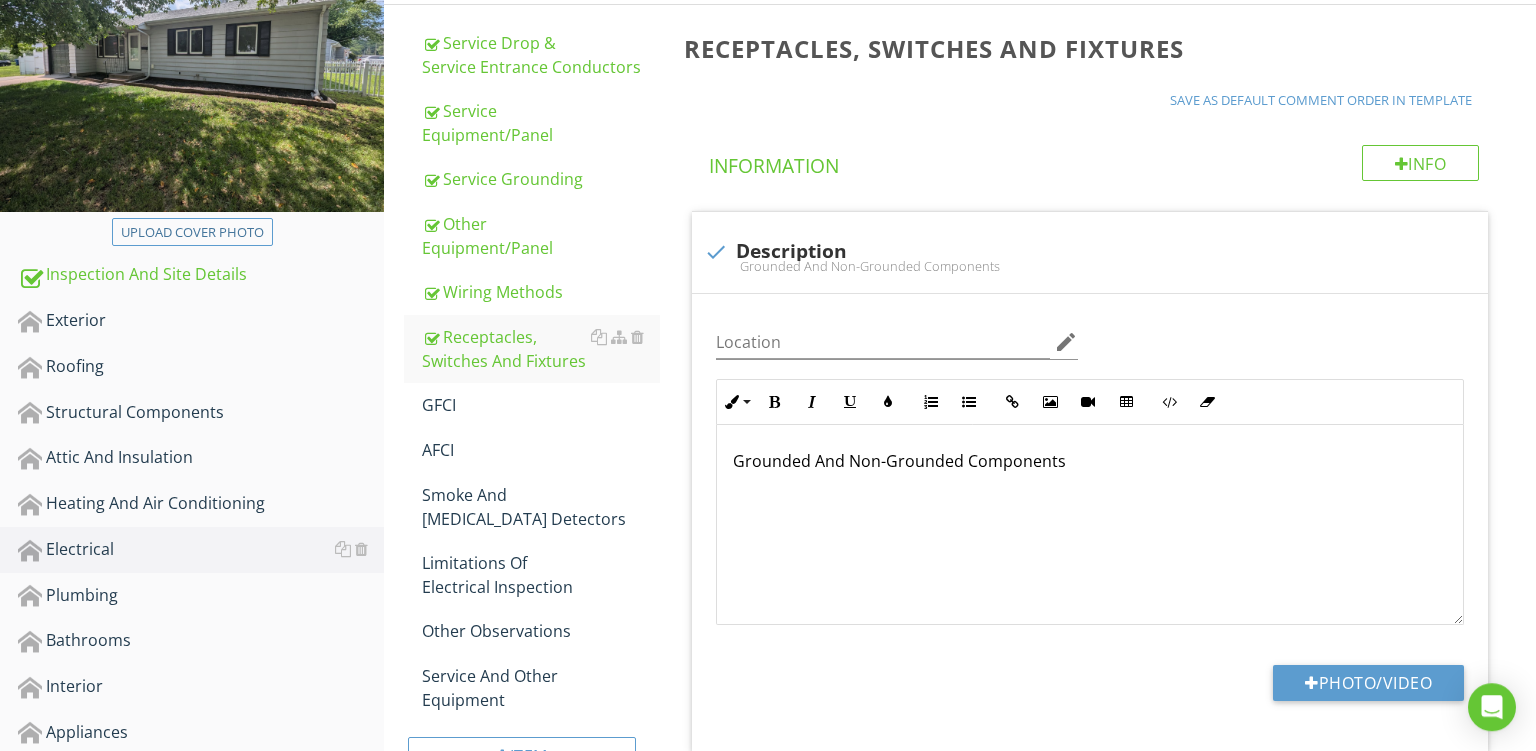 scroll, scrollTop: 459, scrollLeft: 0, axis: vertical 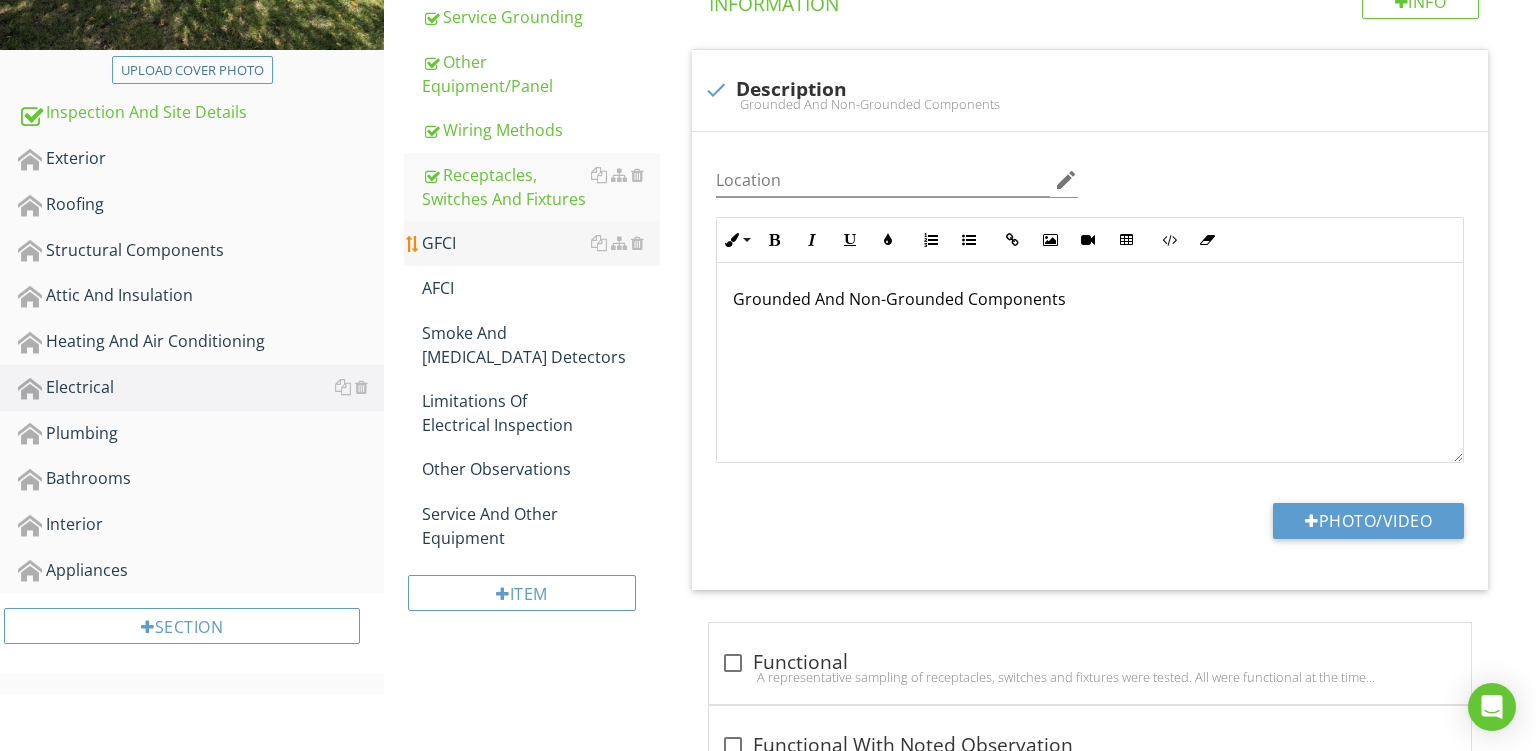 click on "GFCI" at bounding box center [541, 243] 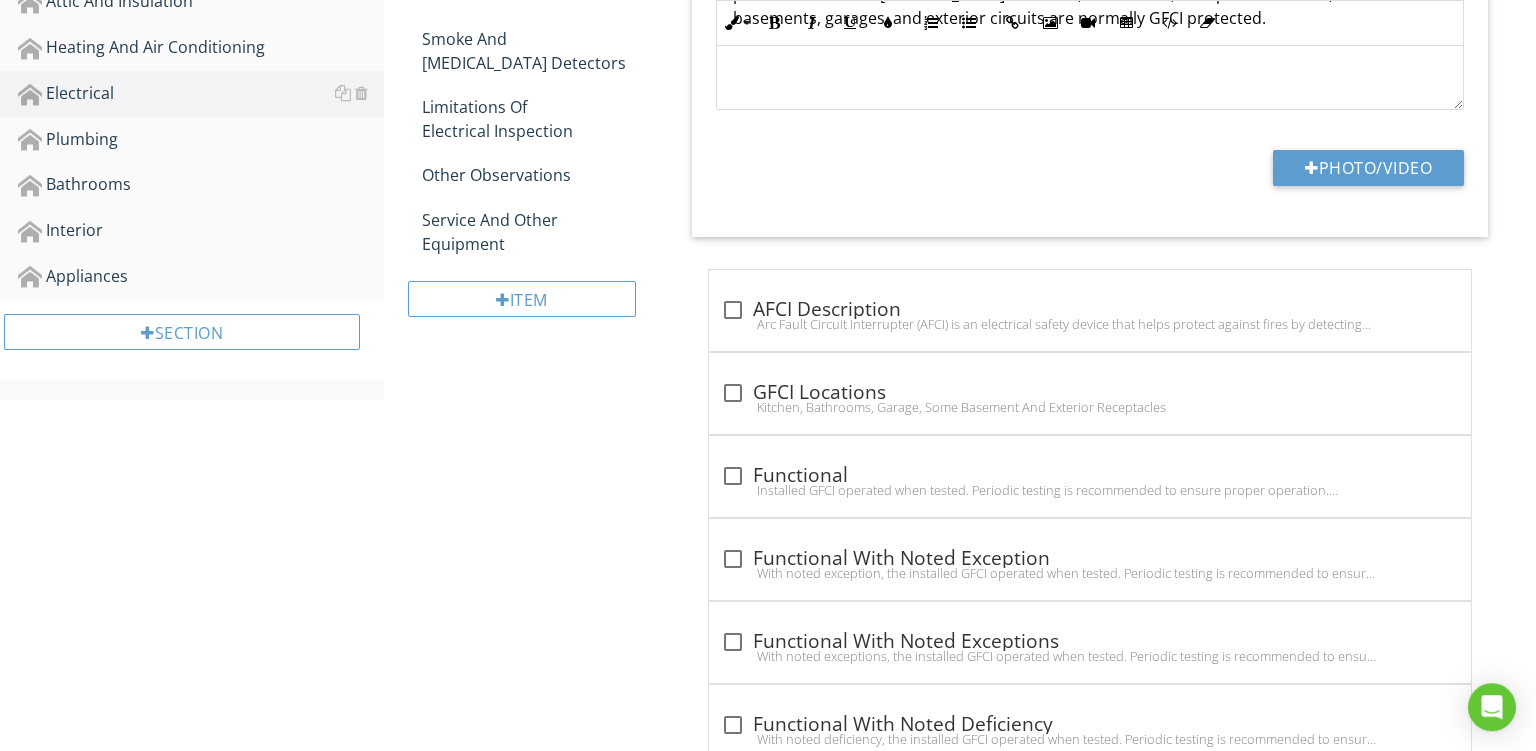 scroll, scrollTop: 834, scrollLeft: 0, axis: vertical 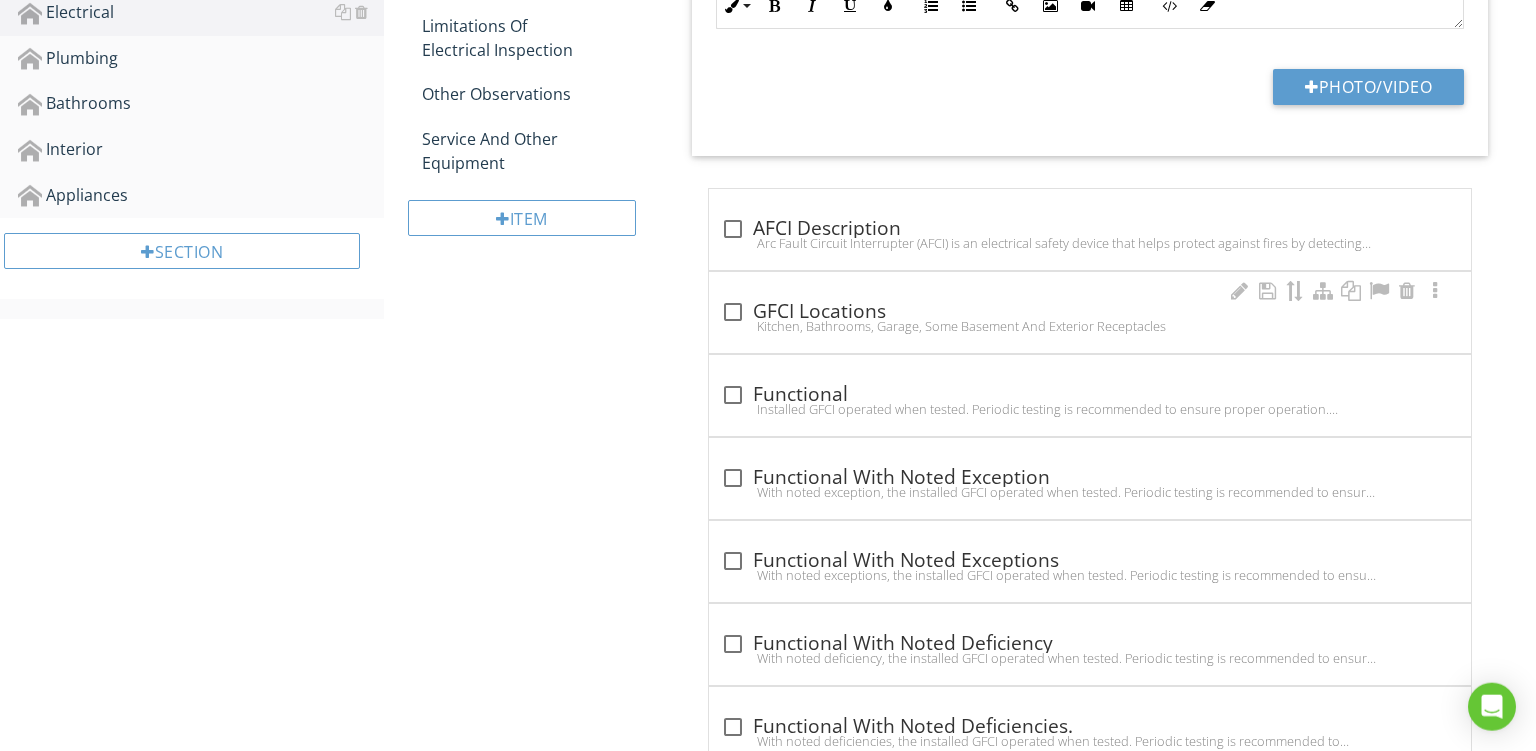 click on "Kitchen, Bathrooms, Garage, Some Basement And Exterior Receptacles" at bounding box center [1090, 326] 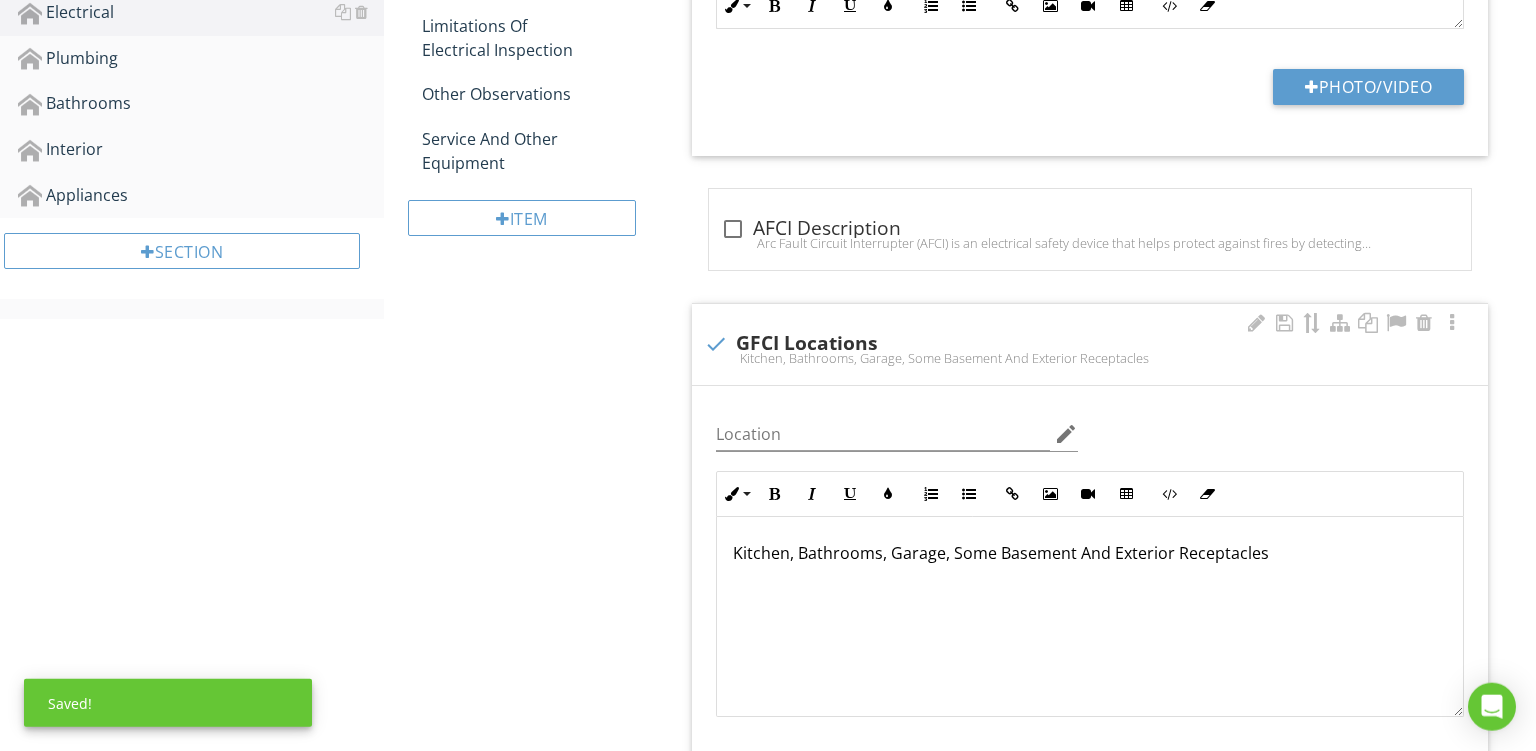 click on "Kitchen, Bathrooms, Garage, Some Basement And Exterior Receptacles" at bounding box center [1090, 553] 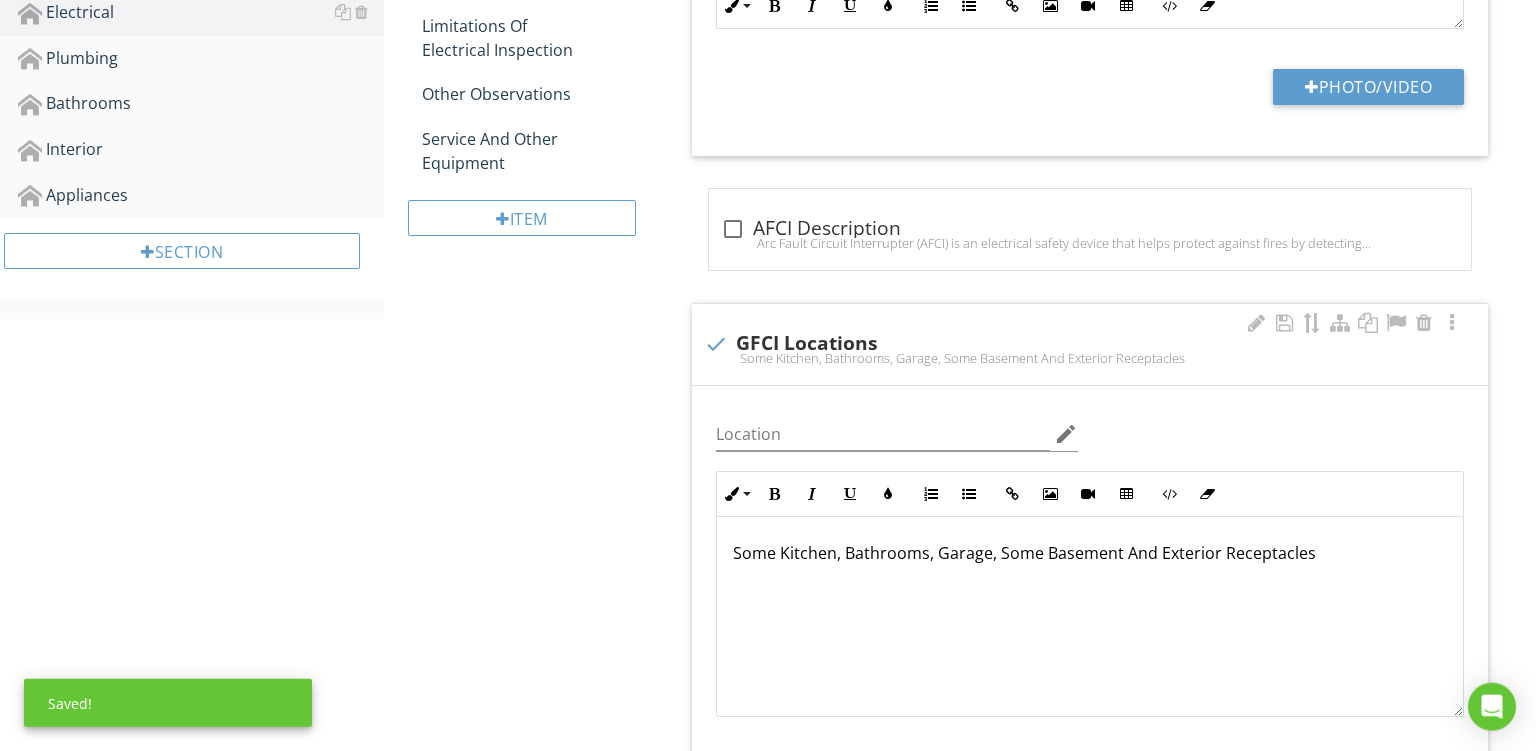 click on "Some Kitchen, Bathrooms, Garage, Some Basement And Exterior Receptacles" at bounding box center [1090, 553] 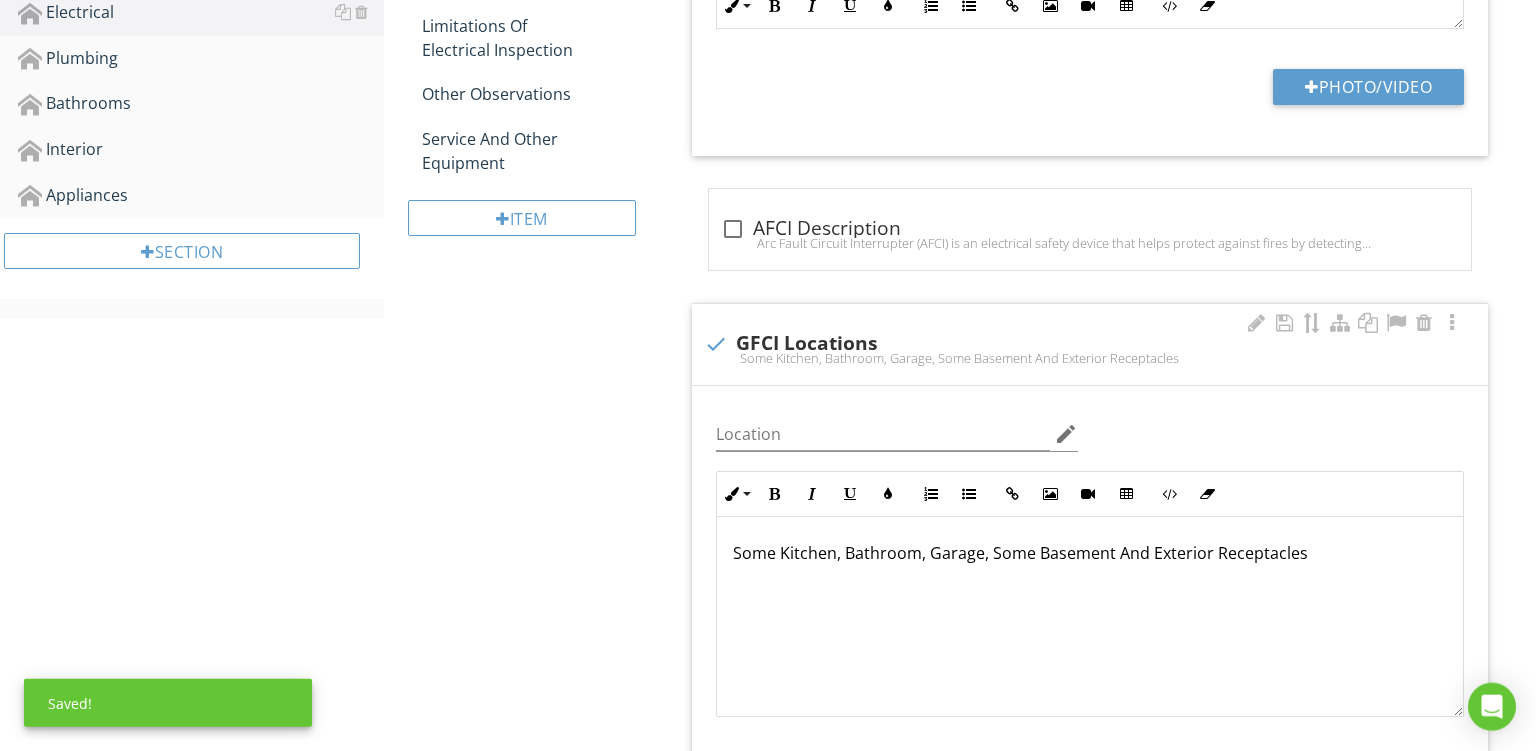 click on "Some Kitchen, Bathroom, Garage, Some Basement And Exterior Receptacles" at bounding box center [1090, 553] 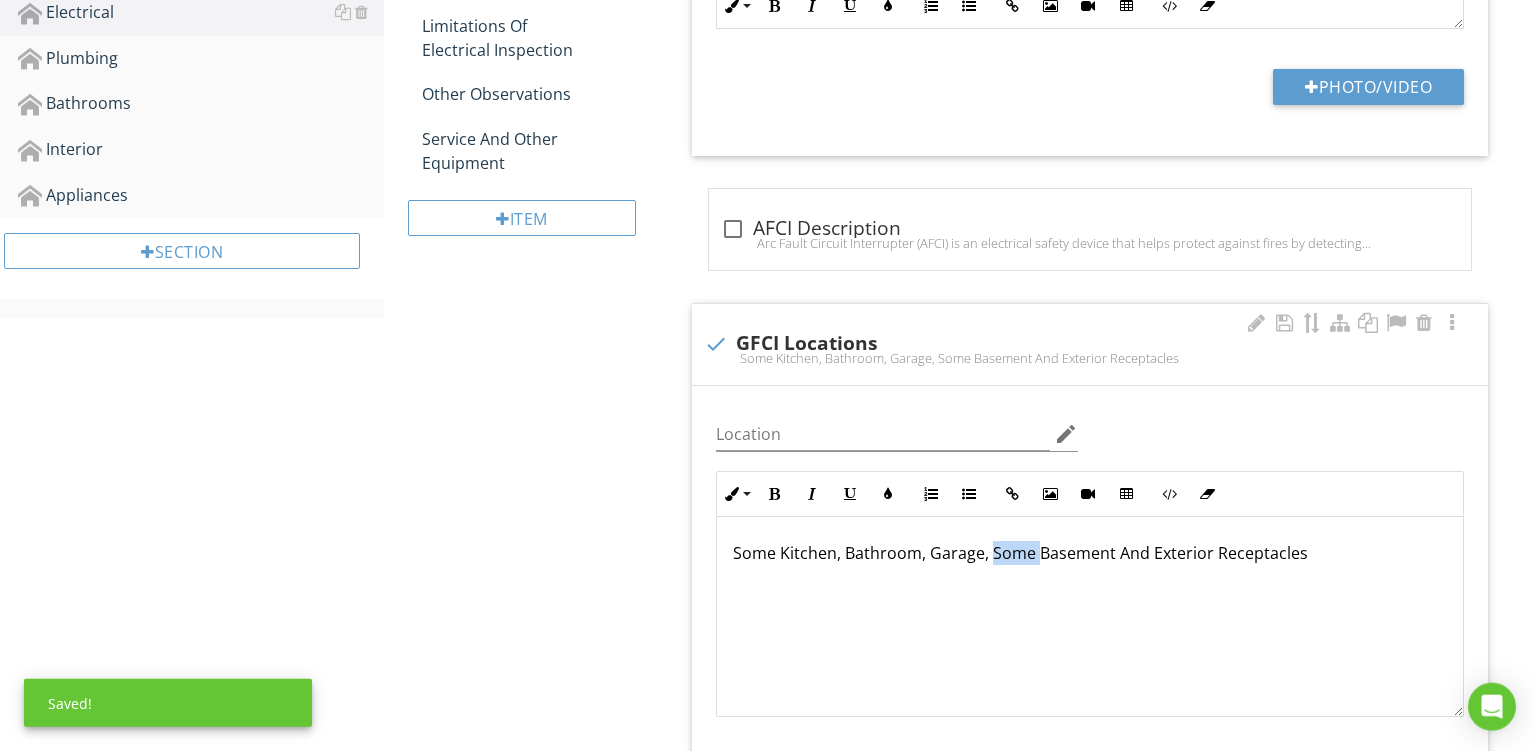 click on "Some Kitchen, Bathroom, Garage, Some Basement And Exterior Receptacles" at bounding box center (1090, 553) 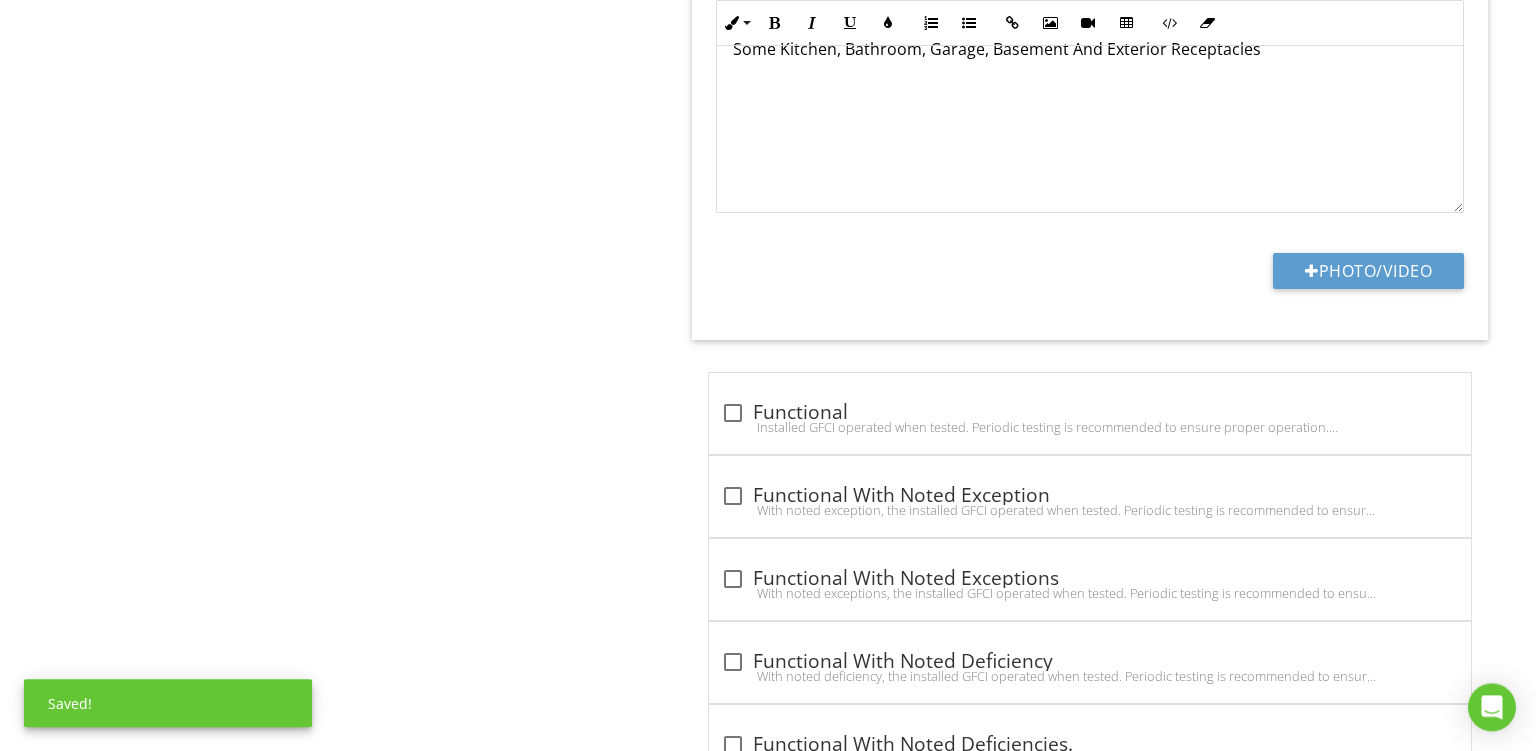 scroll, scrollTop: 1341, scrollLeft: 0, axis: vertical 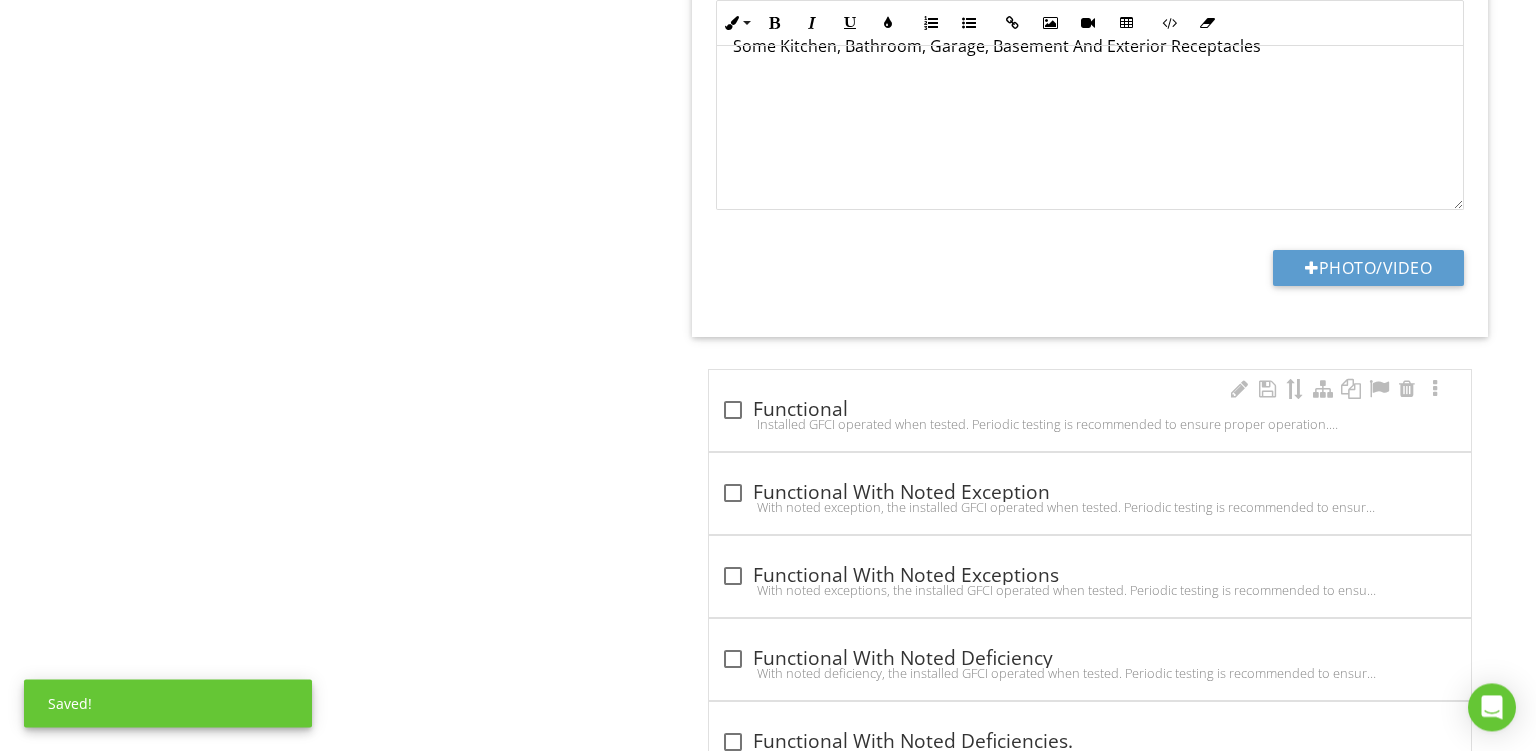 click on "check_box_outline_blank
Functional" at bounding box center [1090, 408] 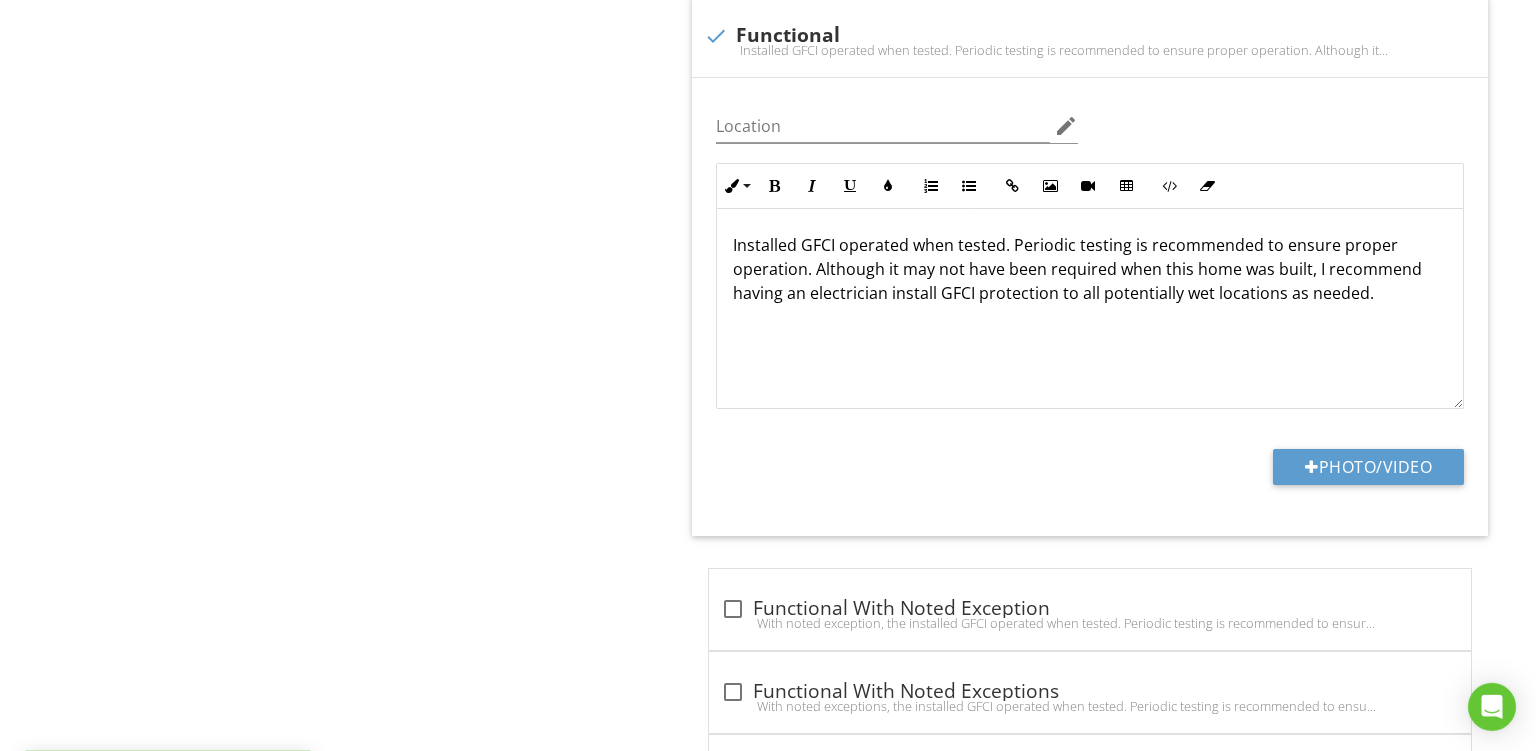 scroll, scrollTop: 1719, scrollLeft: 0, axis: vertical 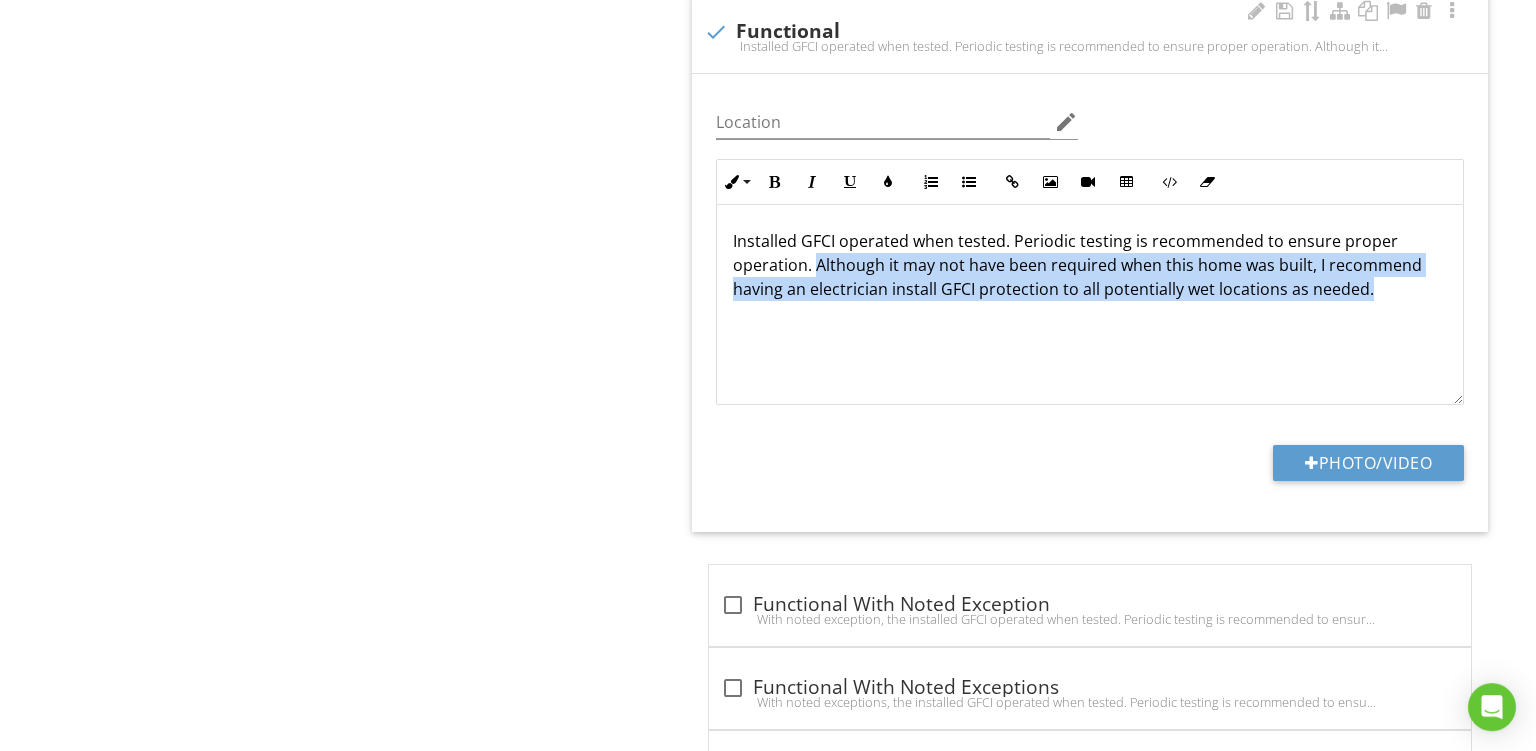 drag, startPoint x: 818, startPoint y: 265, endPoint x: 1385, endPoint y: 321, distance: 569.7587 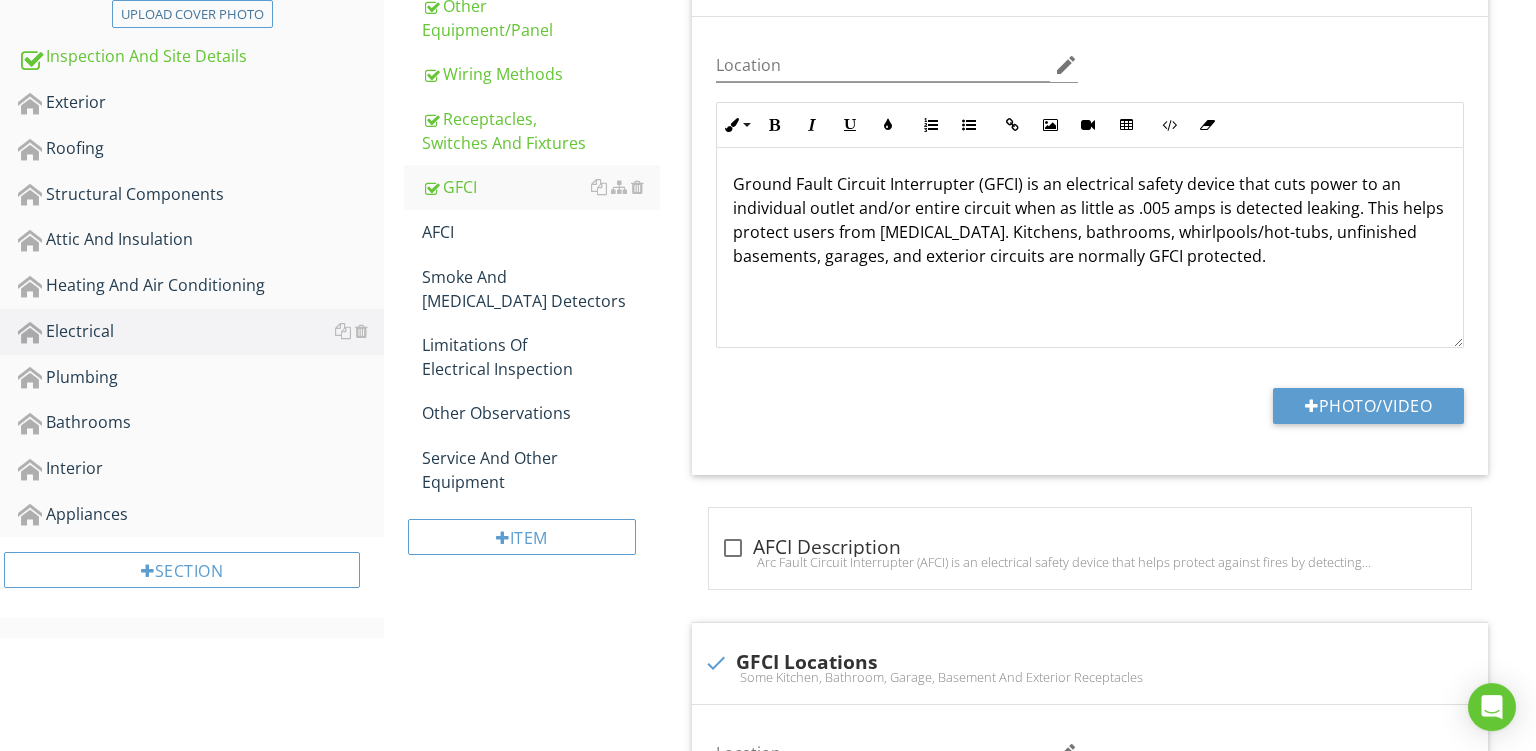 scroll, scrollTop: 522, scrollLeft: 0, axis: vertical 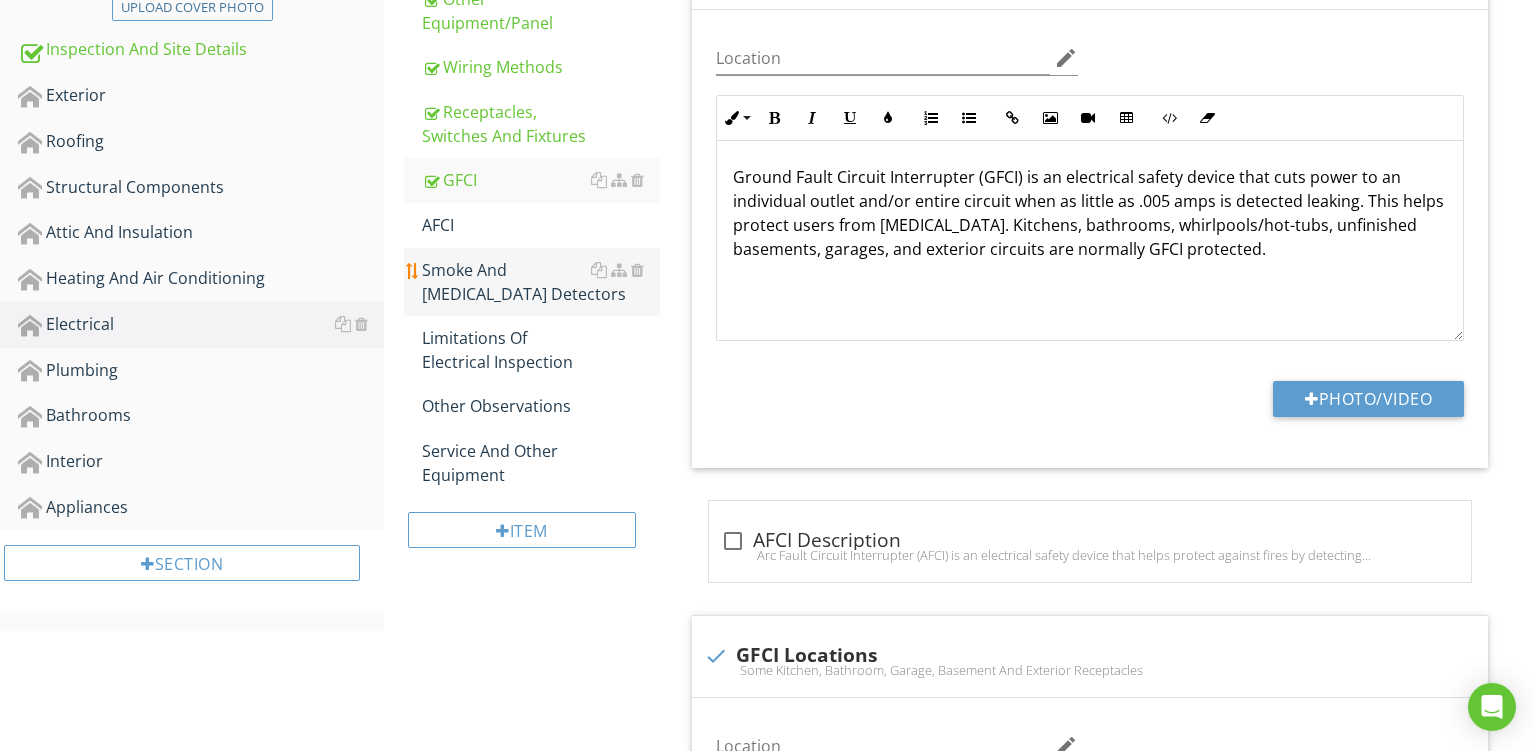 click on "Smoke And Carbon Monoxide Detectors" at bounding box center [541, 282] 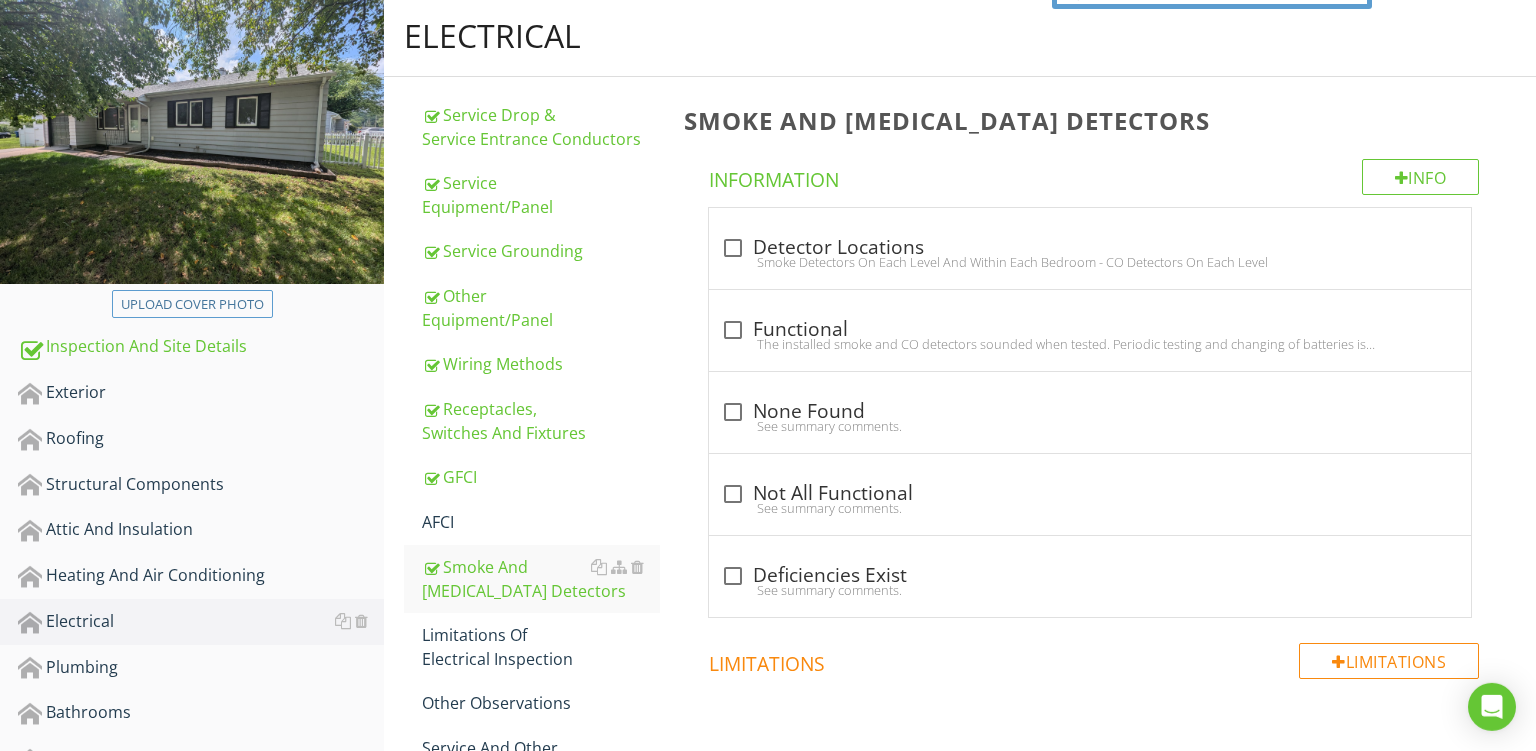 scroll, scrollTop: 221, scrollLeft: 0, axis: vertical 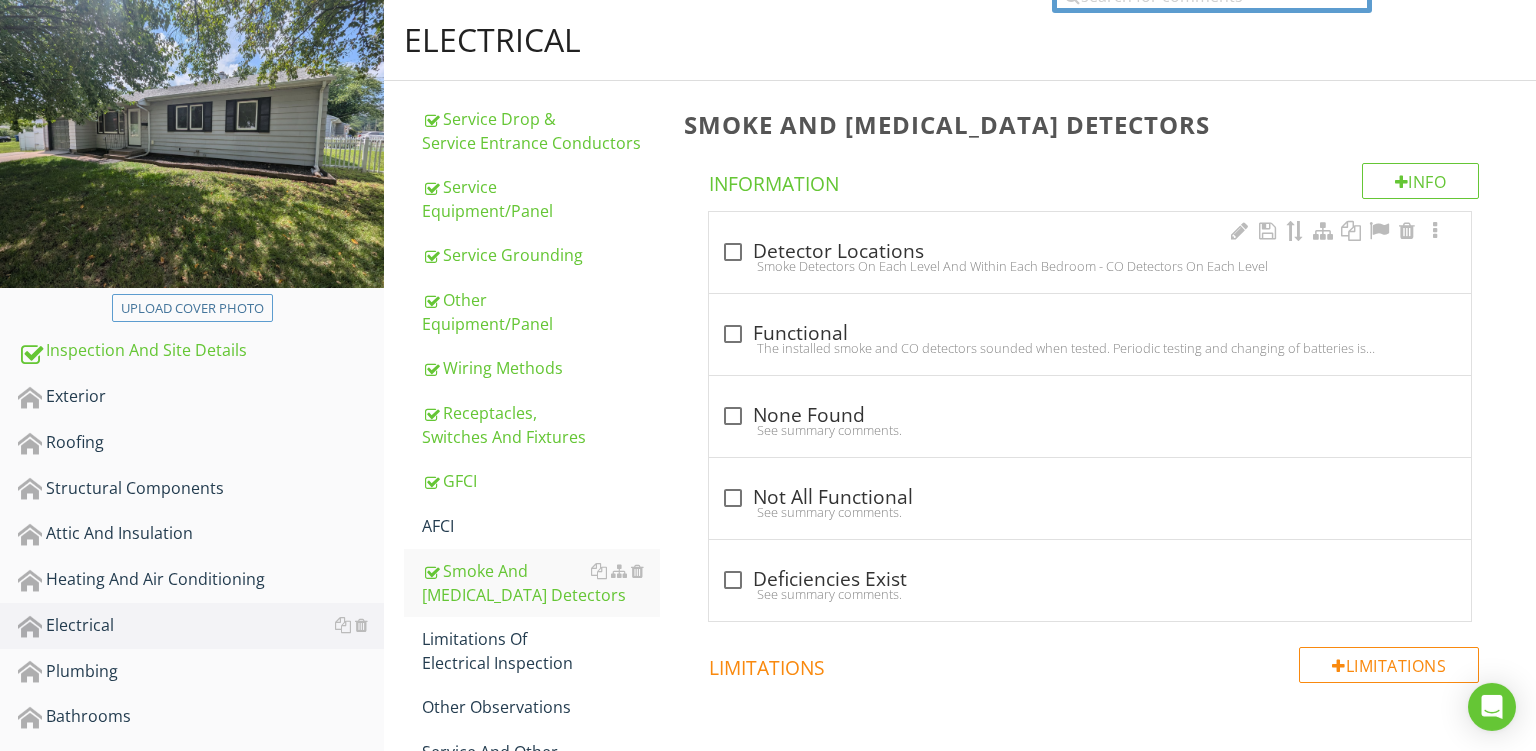 click on "check_box_outline_blank
Detector Locations" at bounding box center [1090, 252] 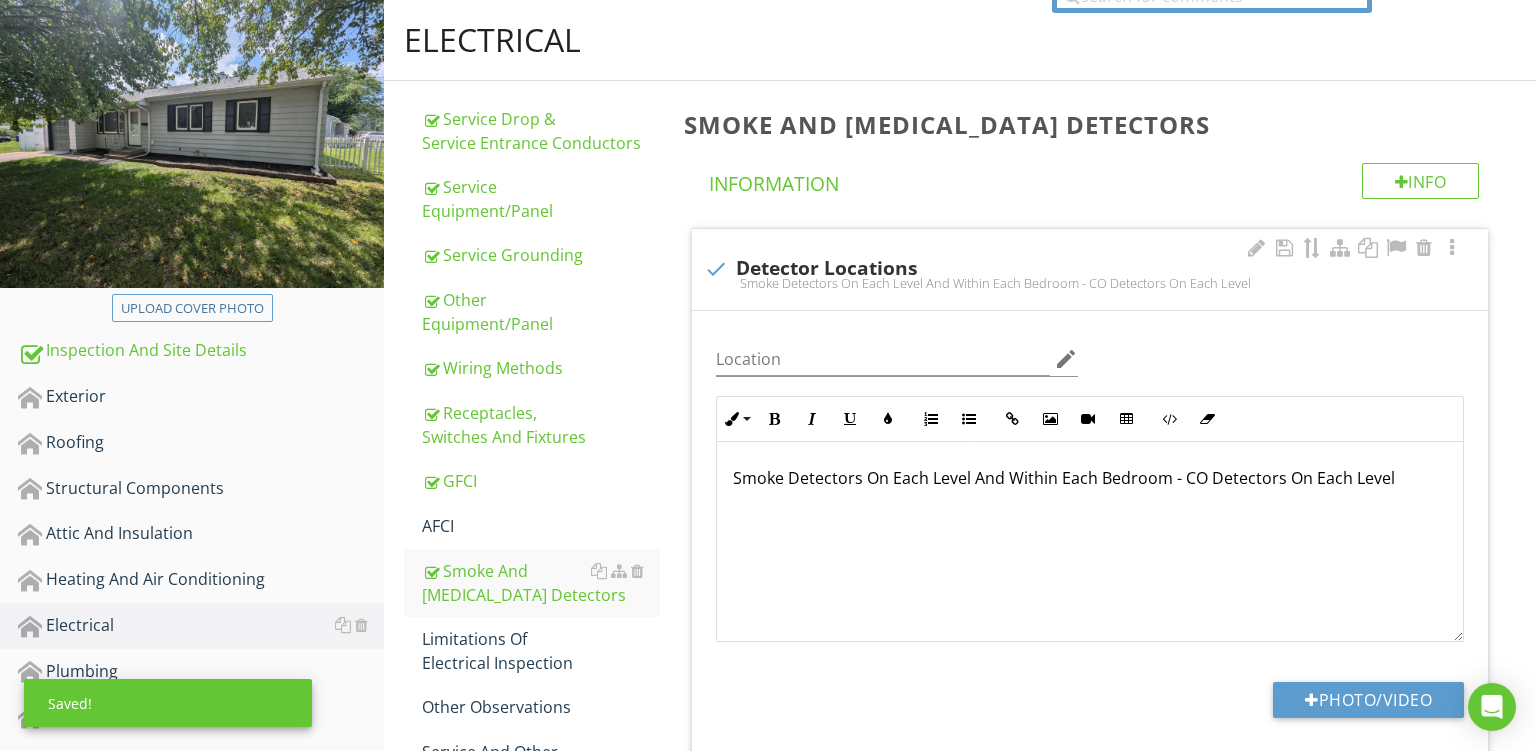 click on "Smoke Detectors On Each Level And Within Each Bedroom - CO Detectors On Each Level" at bounding box center [1090, 478] 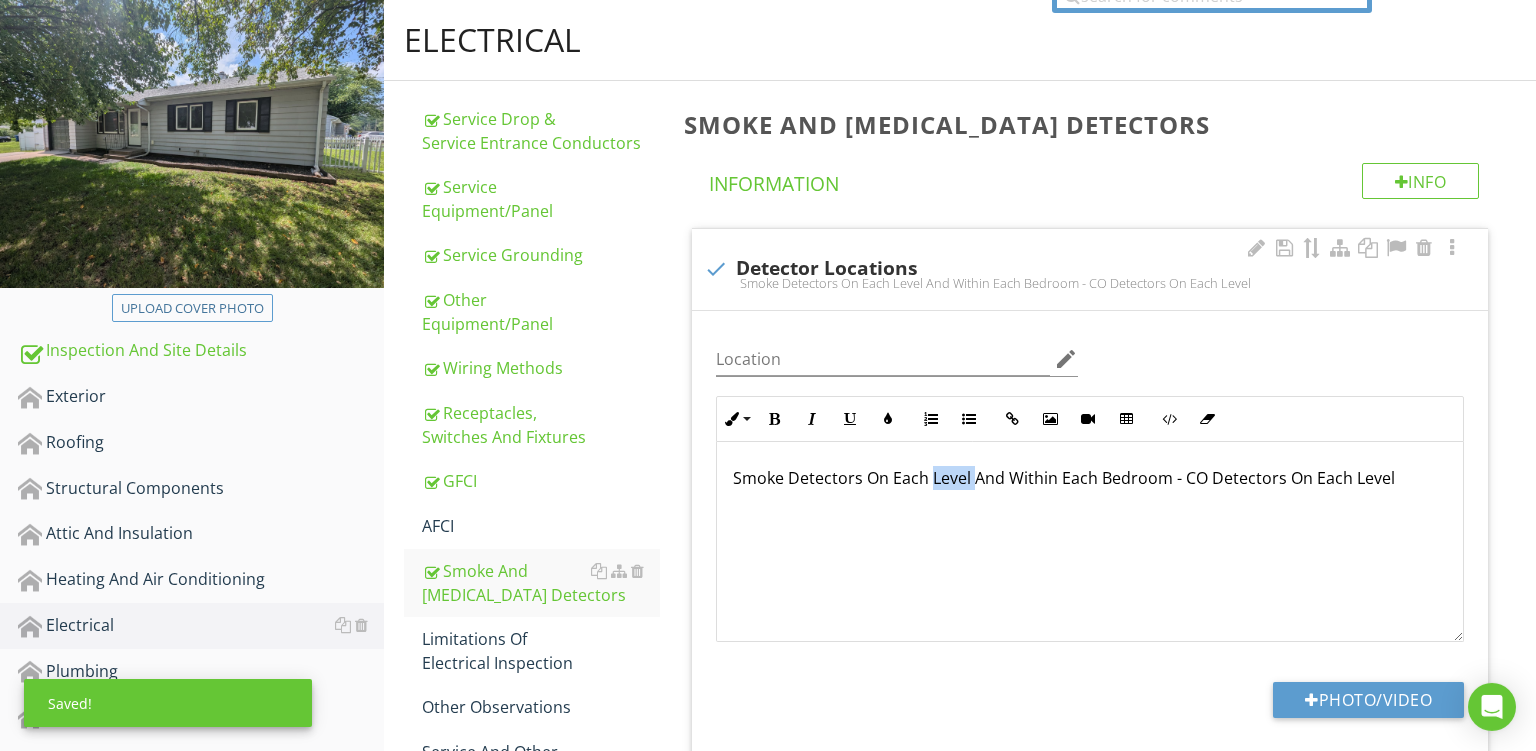 click on "Smoke Detectors On Each Level And Within Each Bedroom - CO Detectors On Each Level" at bounding box center (1090, 478) 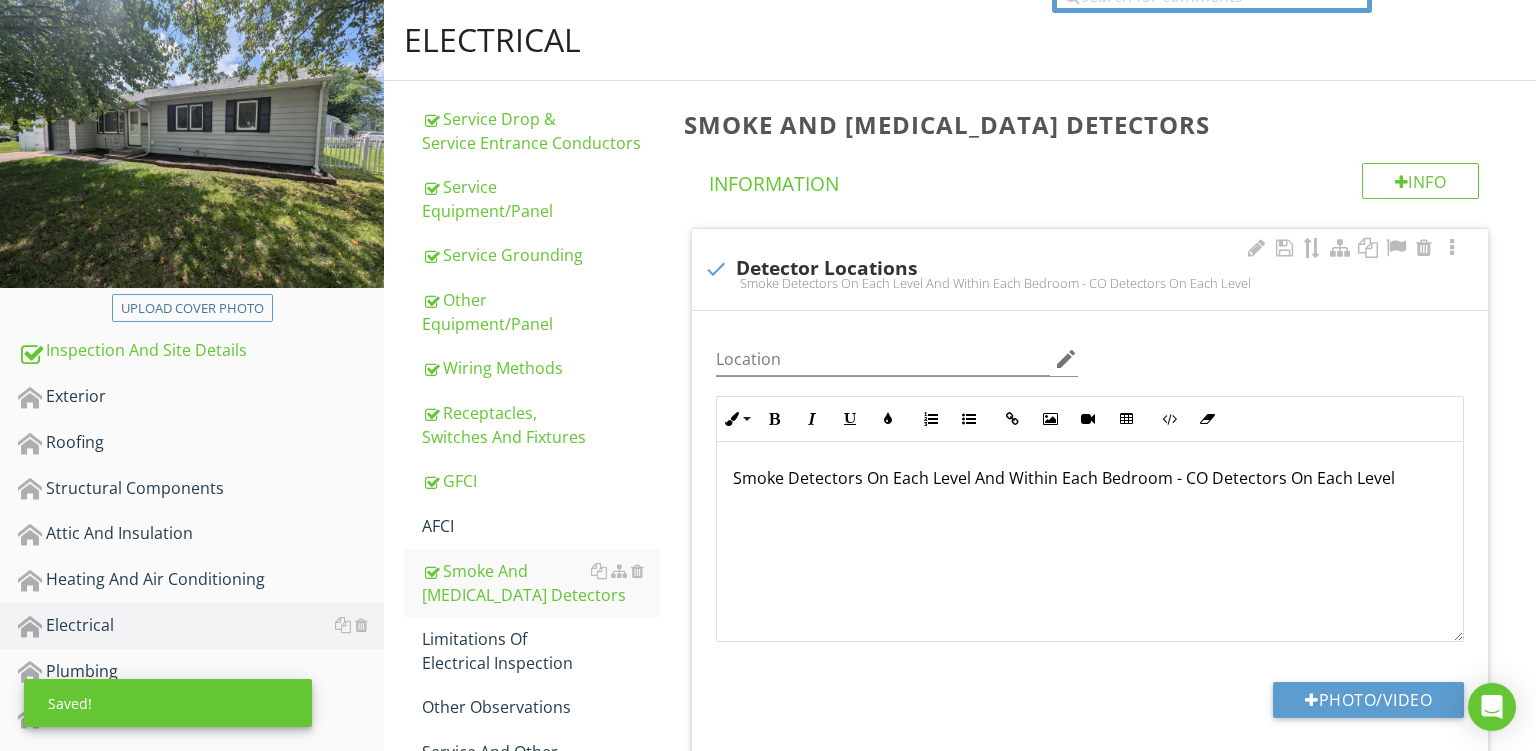 click on "Smoke Detectors On Each Level And Within Each Bedroom - CO Detectors On Each Level" at bounding box center (1090, 478) 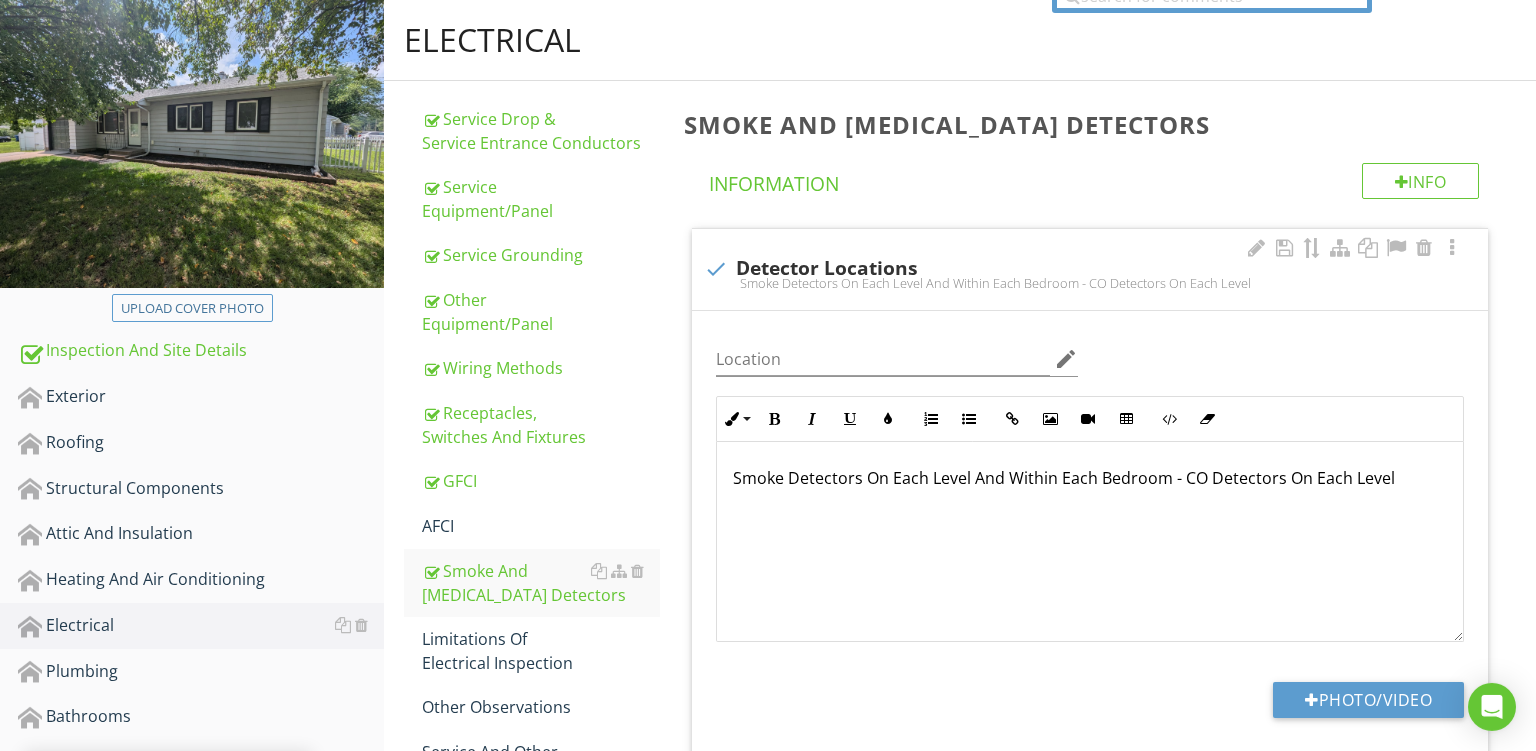 type 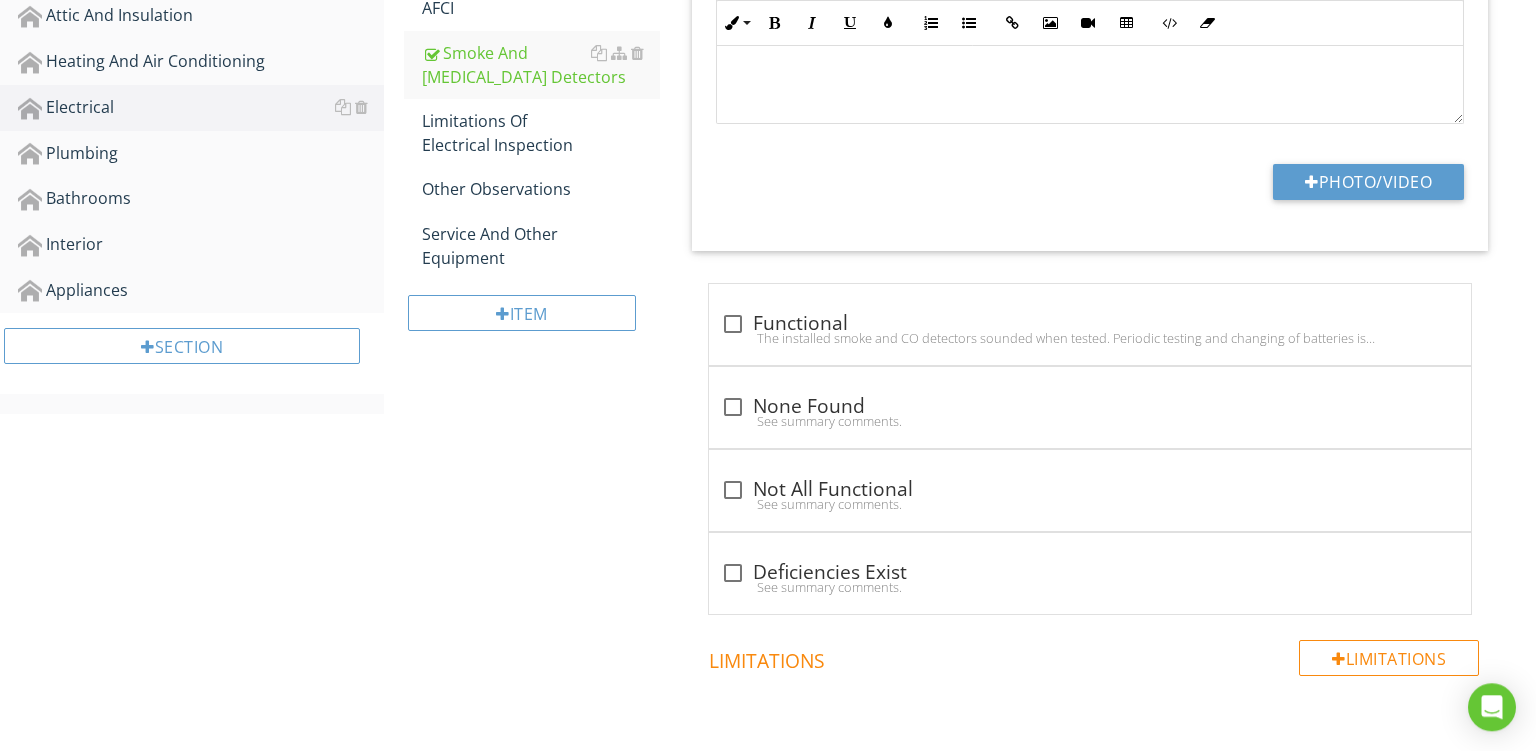 scroll, scrollTop: 1306, scrollLeft: 0, axis: vertical 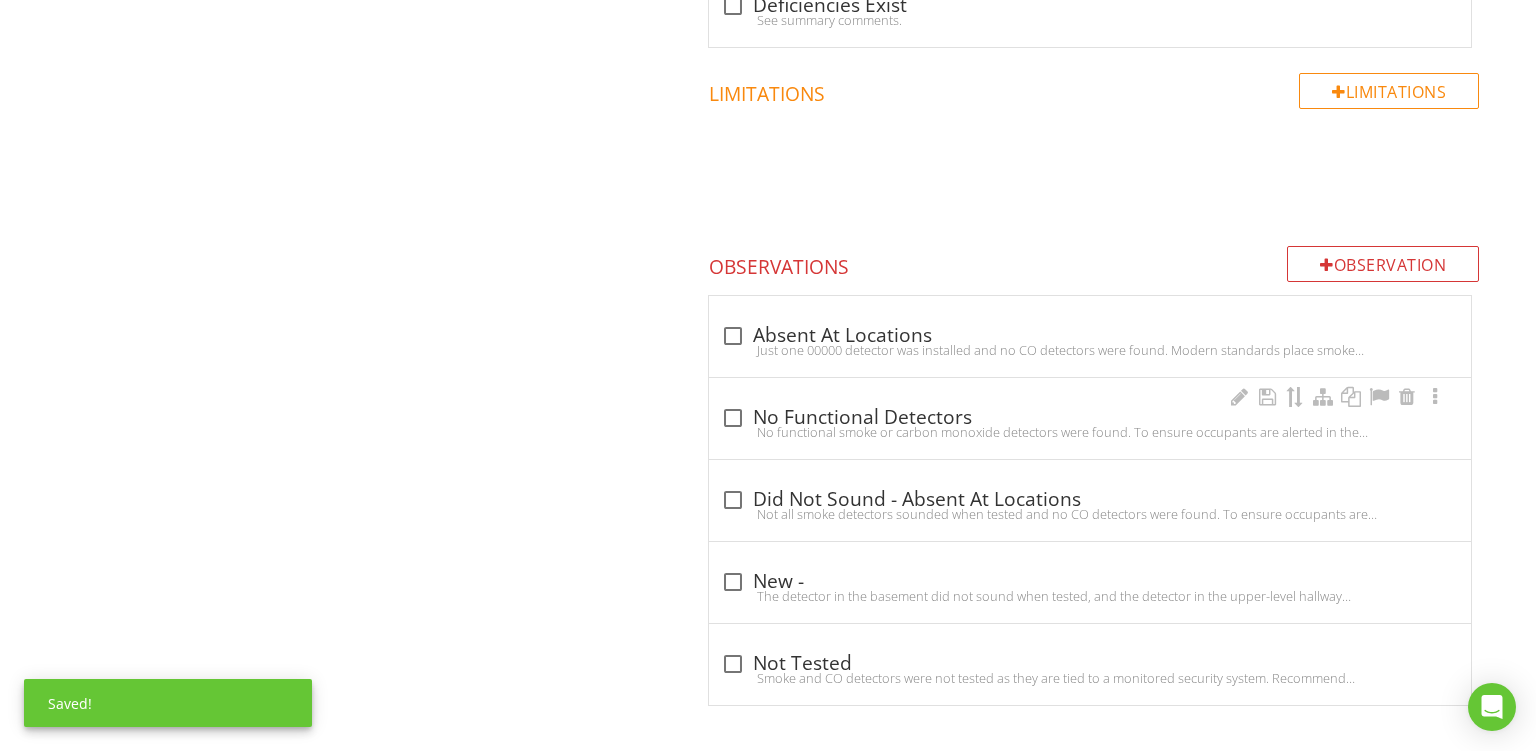 click on "check_box_outline_blank
No Functional Detectors" at bounding box center [1090, 418] 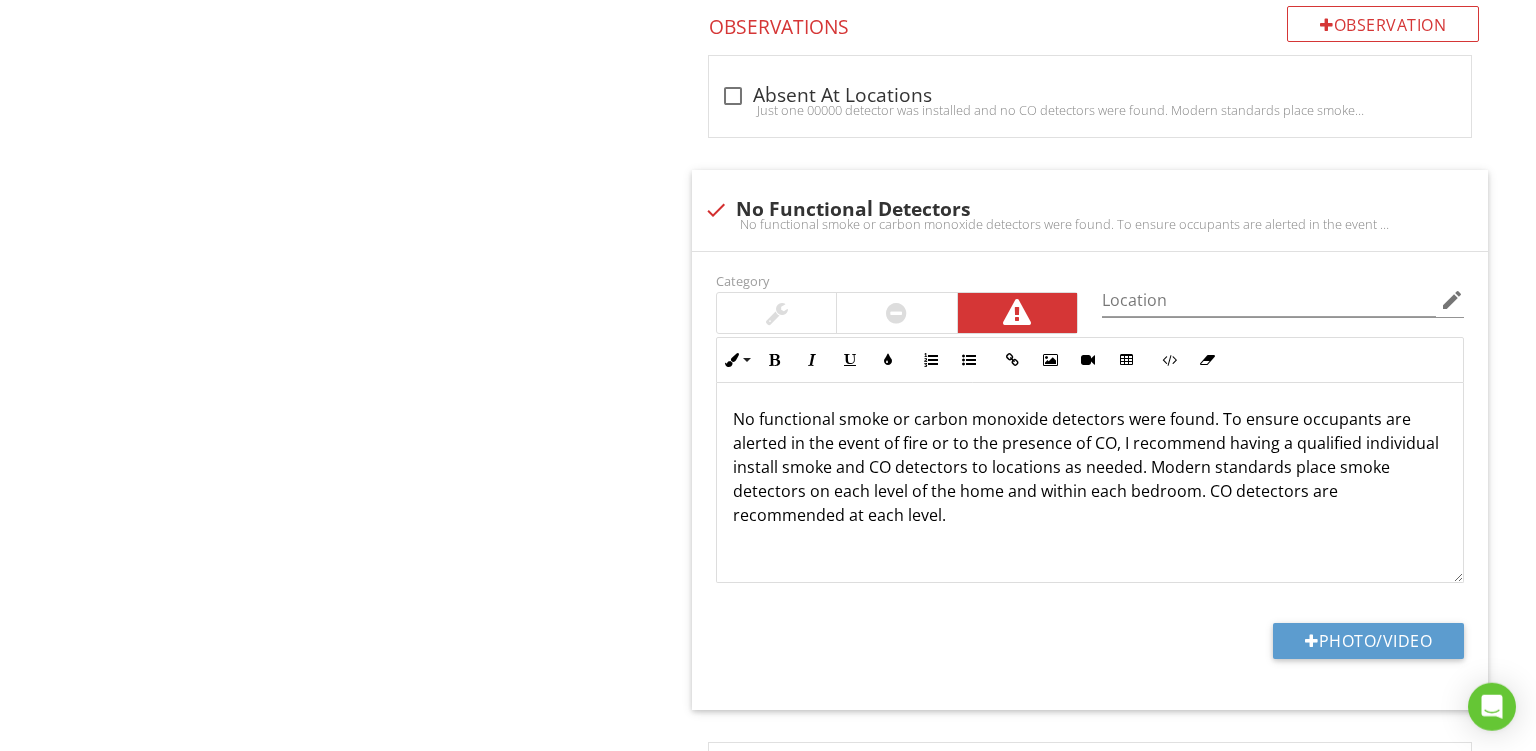 scroll, scrollTop: 1580, scrollLeft: 0, axis: vertical 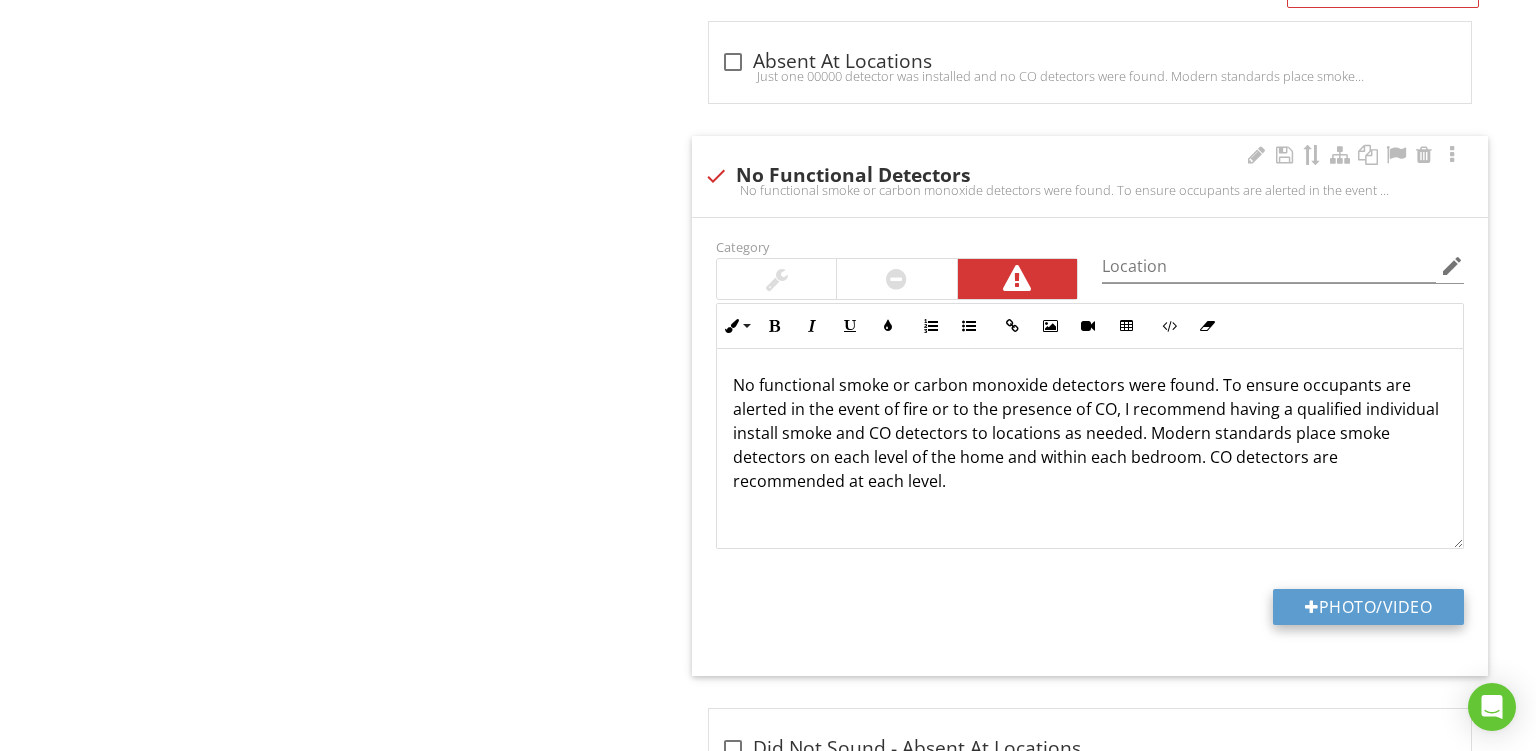 click on "Photo/Video" at bounding box center (1368, 607) 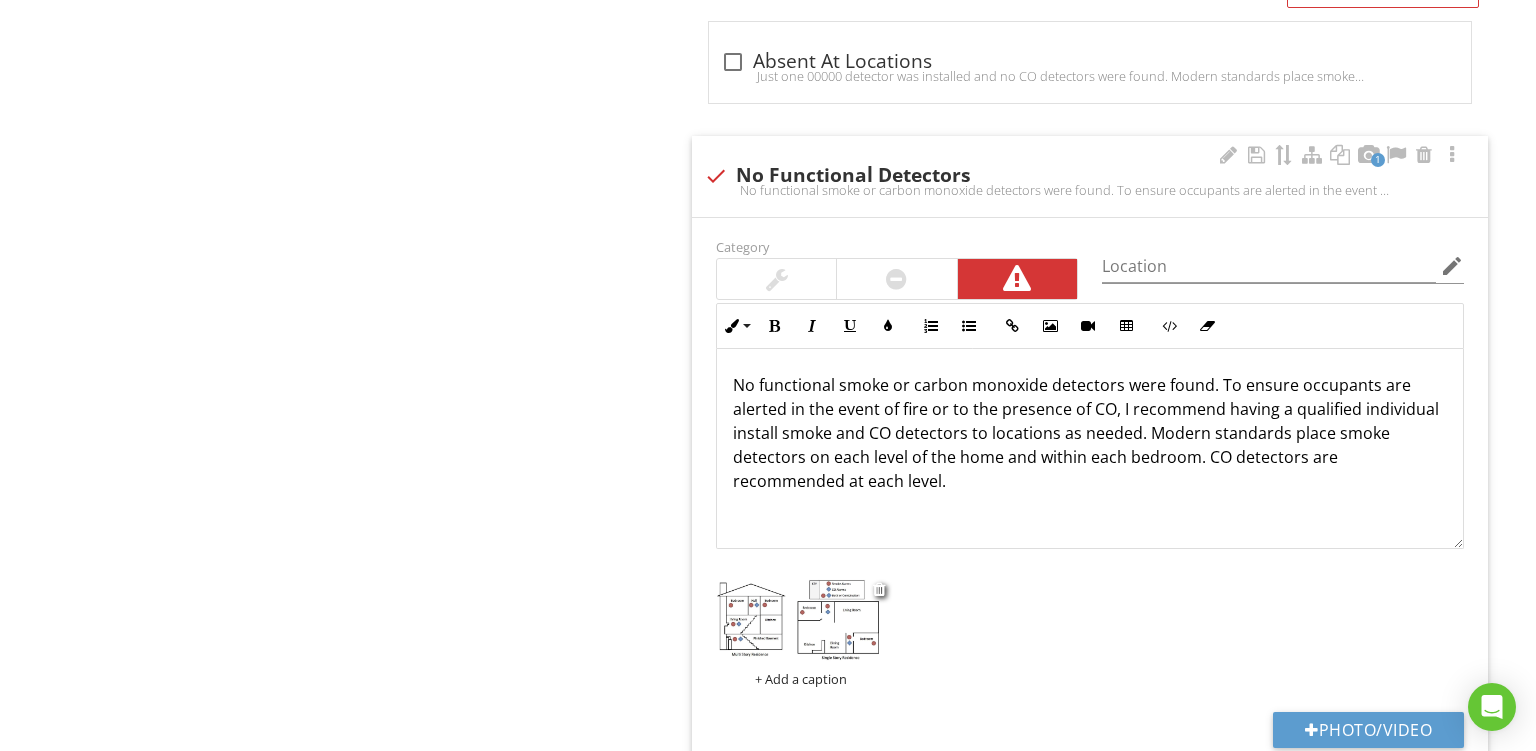 click on "+ Add a caption" at bounding box center [800, 679] 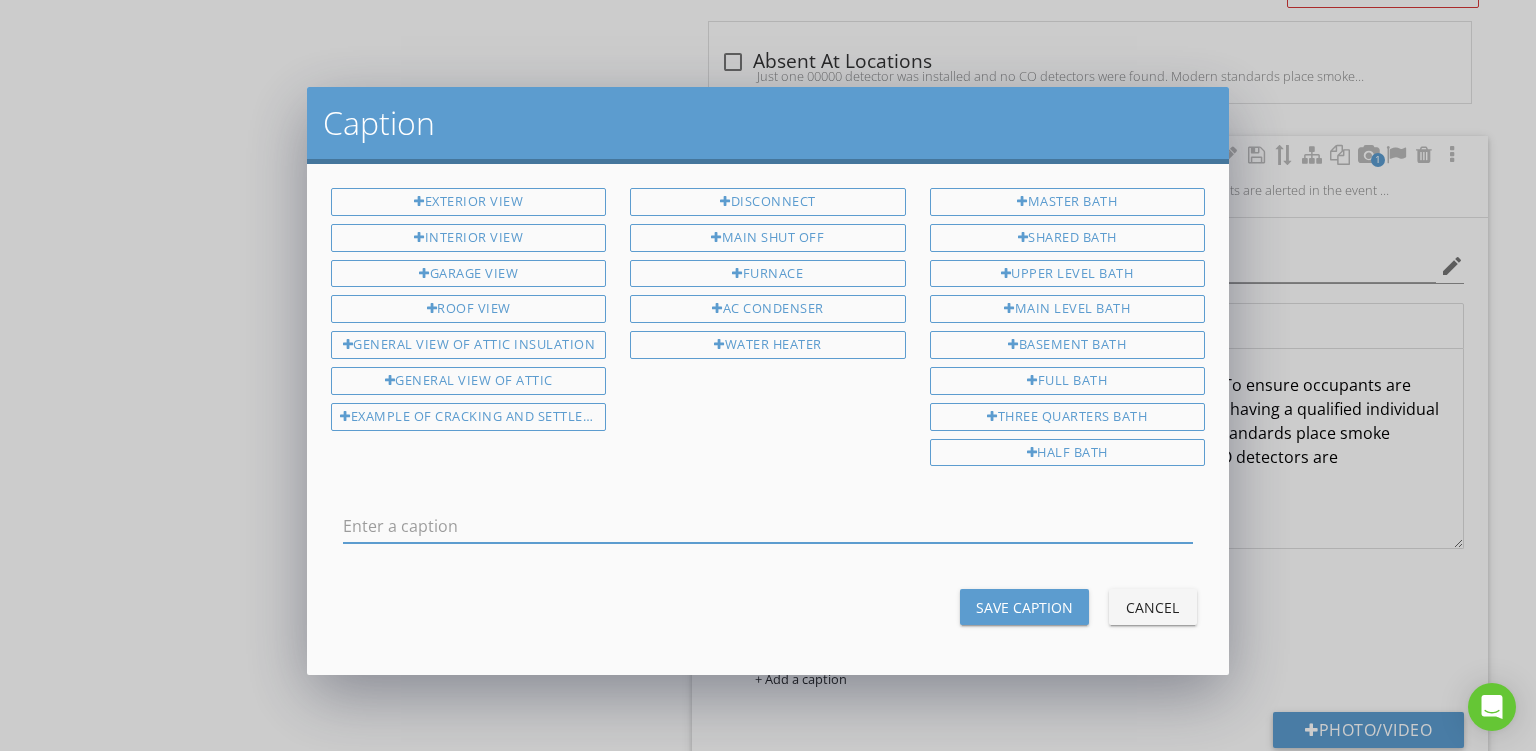 scroll, scrollTop: 0, scrollLeft: 0, axis: both 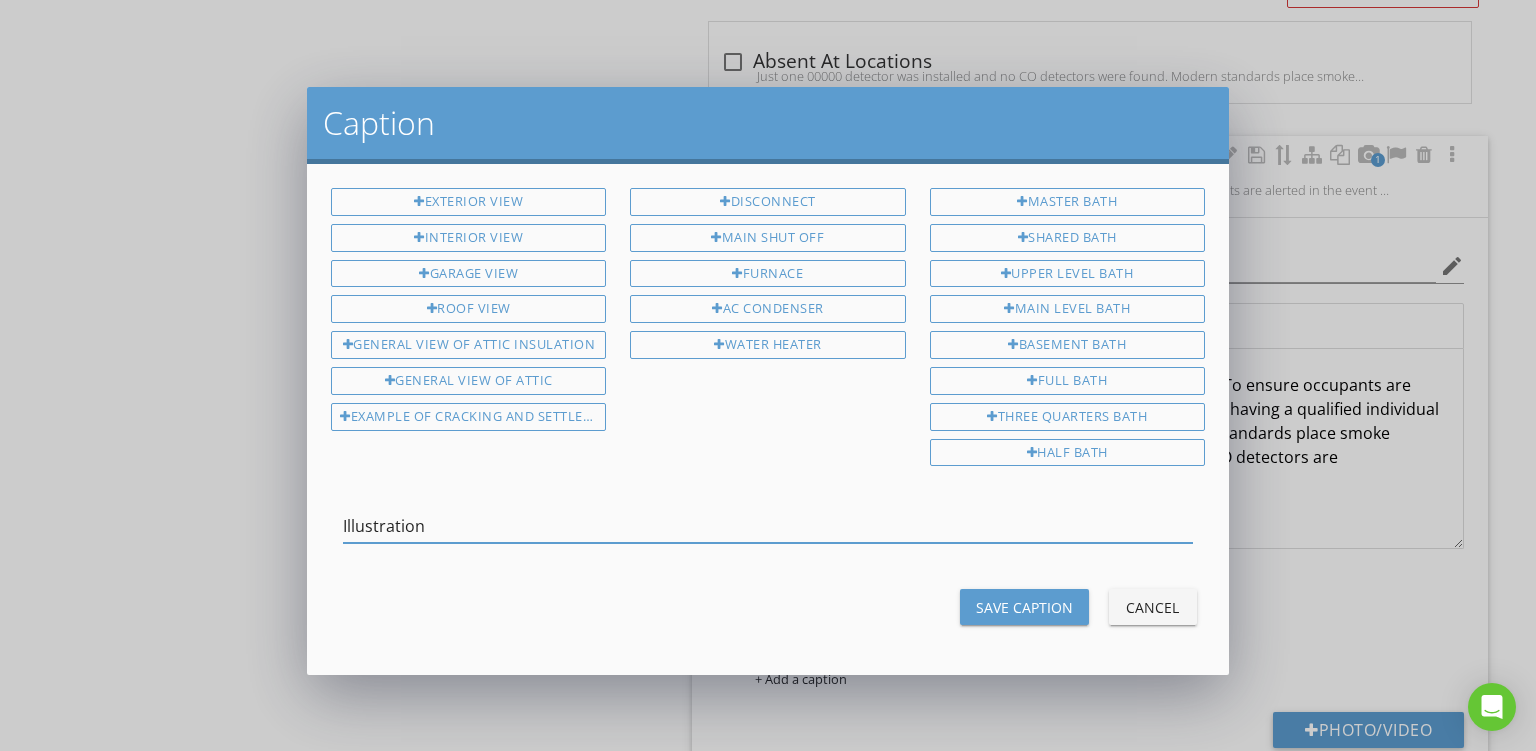 type on "Illustration" 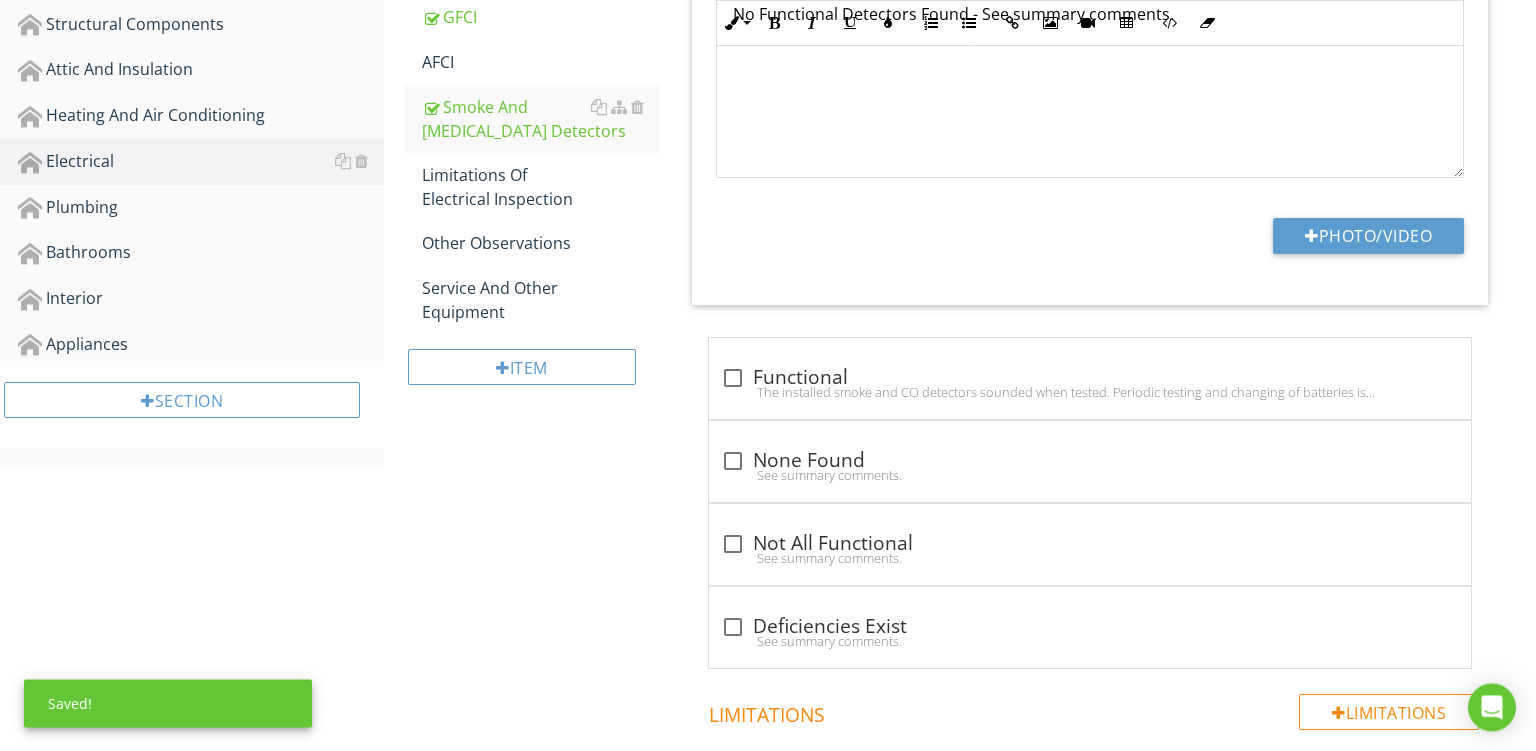 scroll, scrollTop: 379, scrollLeft: 0, axis: vertical 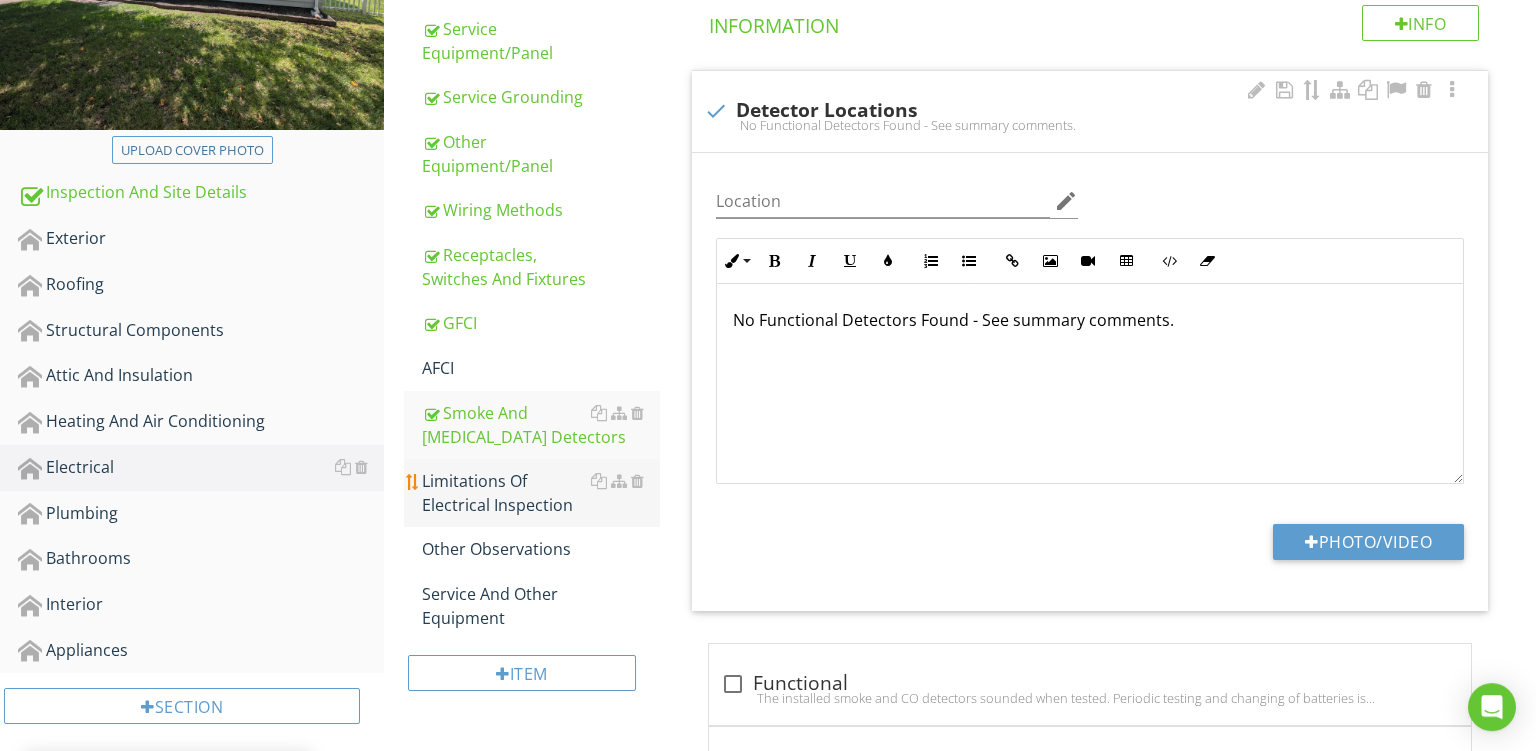 click on "Limitations Of Electrical Inspection" at bounding box center (541, 493) 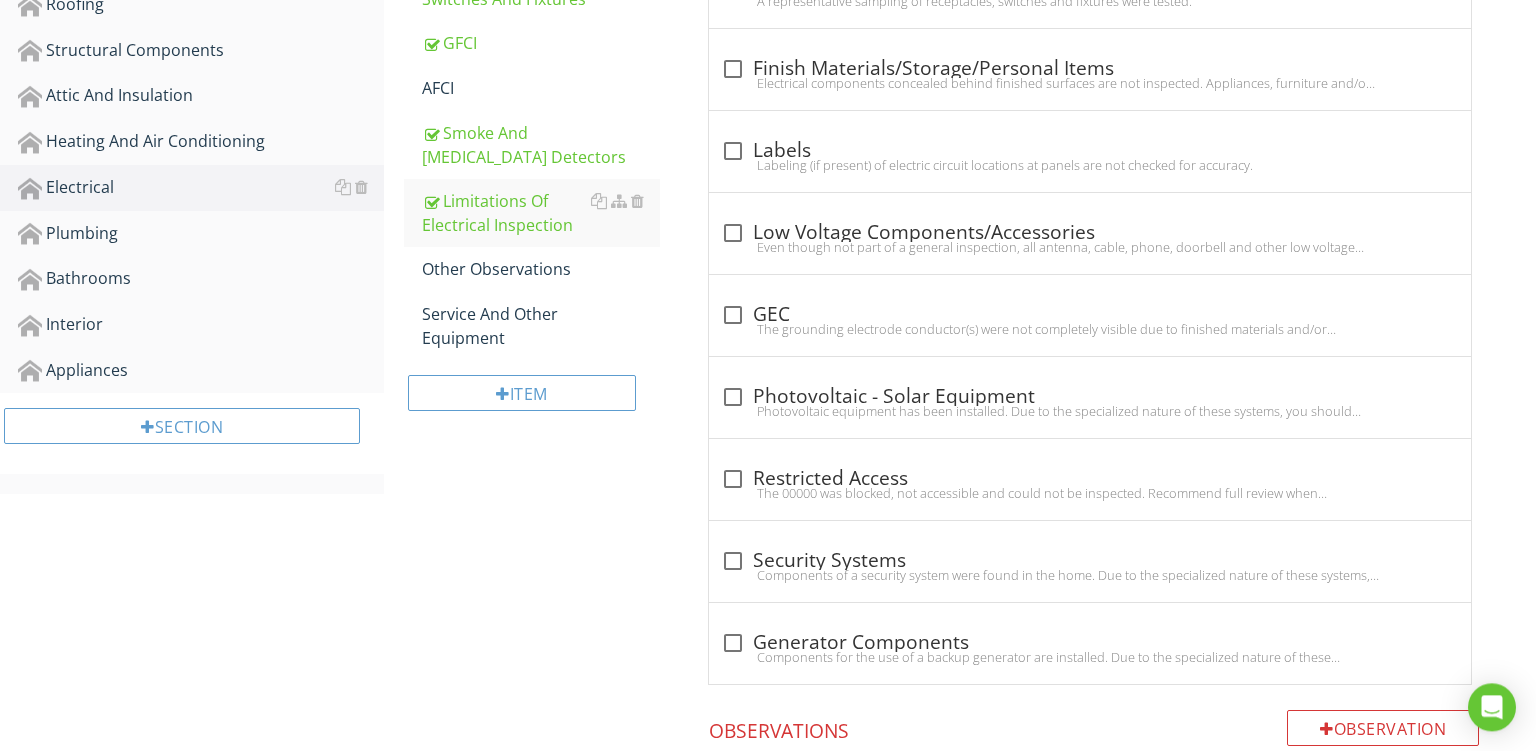 scroll, scrollTop: 679, scrollLeft: 0, axis: vertical 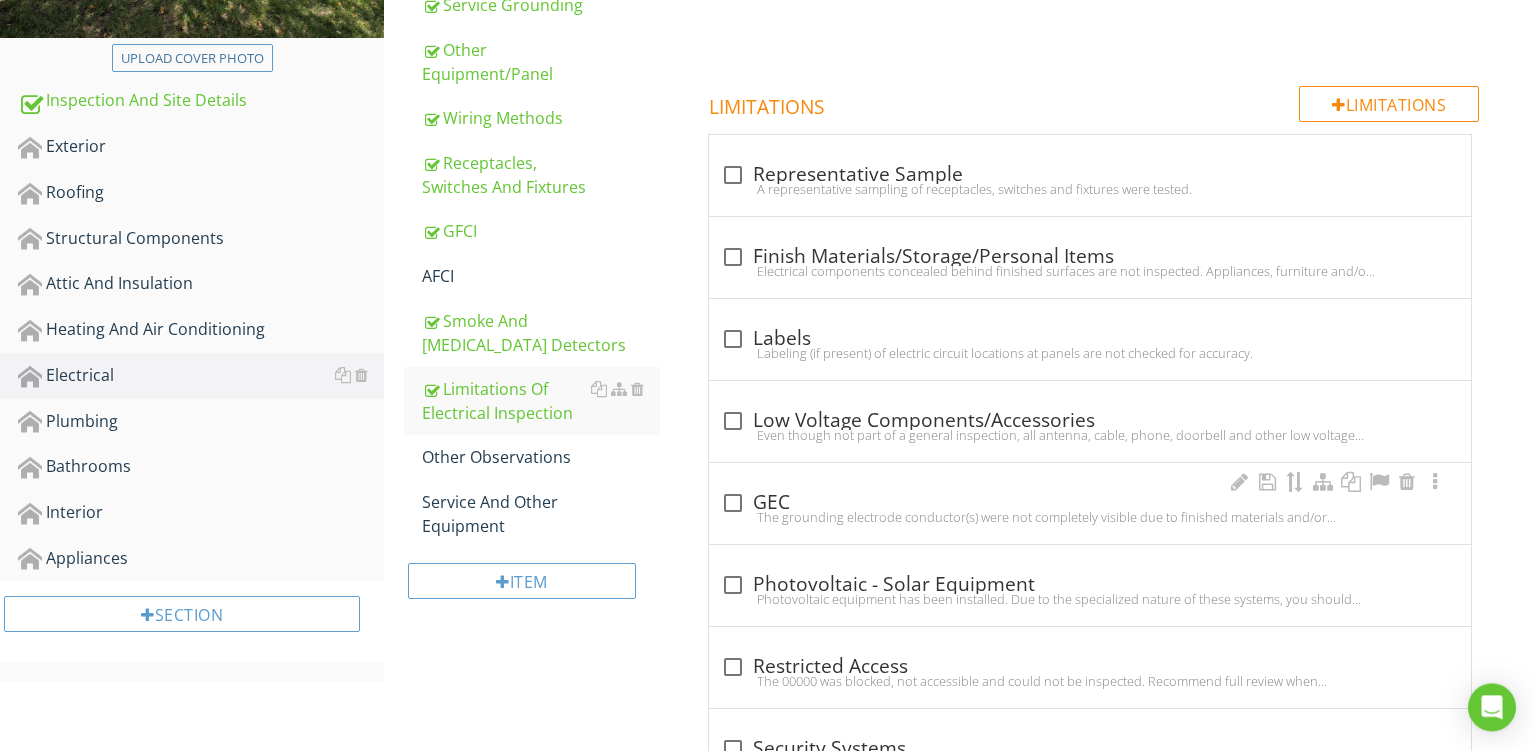 click on "check_box_outline_blank
GEC
The grounding electrode conductor(s) were not completely visible due to finished materials and/or underground termination." at bounding box center [1090, 503] 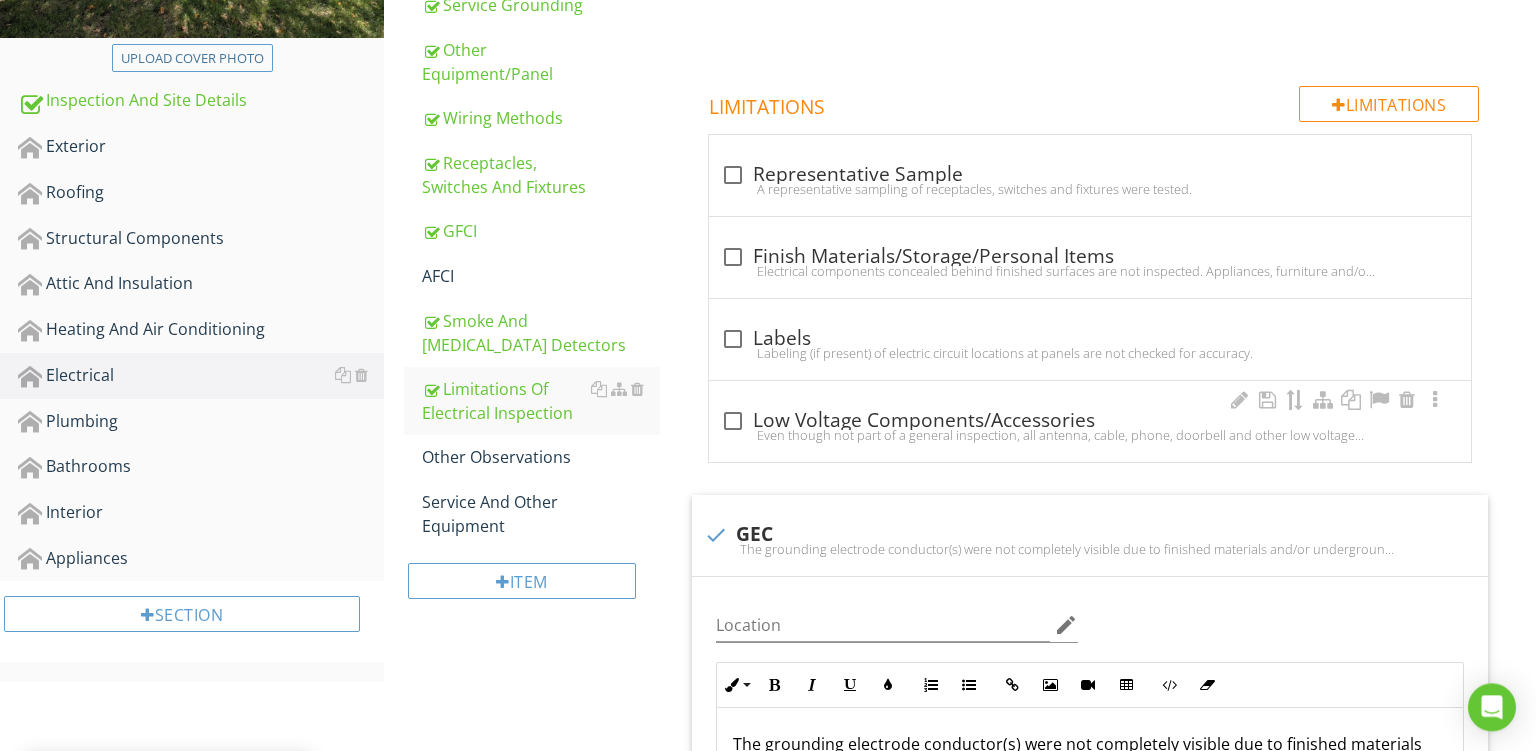 click on "check_box_outline_blank
Low Voltage Components/Accessories
Even though not part of a general inspection, all antenna, cable, phone, doorbell and other low voltage wiring should be evaluated for proper installation. The inspection does not include remote control devices, alarm systems and alarm components, landscape lighting, solar equipment or solar lights, photo sensors, low voltage wiring, low voltage systems, low voltage components, ancillary wiring systems or components, and other components which are not part of the primary electrical power distribution system." at bounding box center [1090, 421] 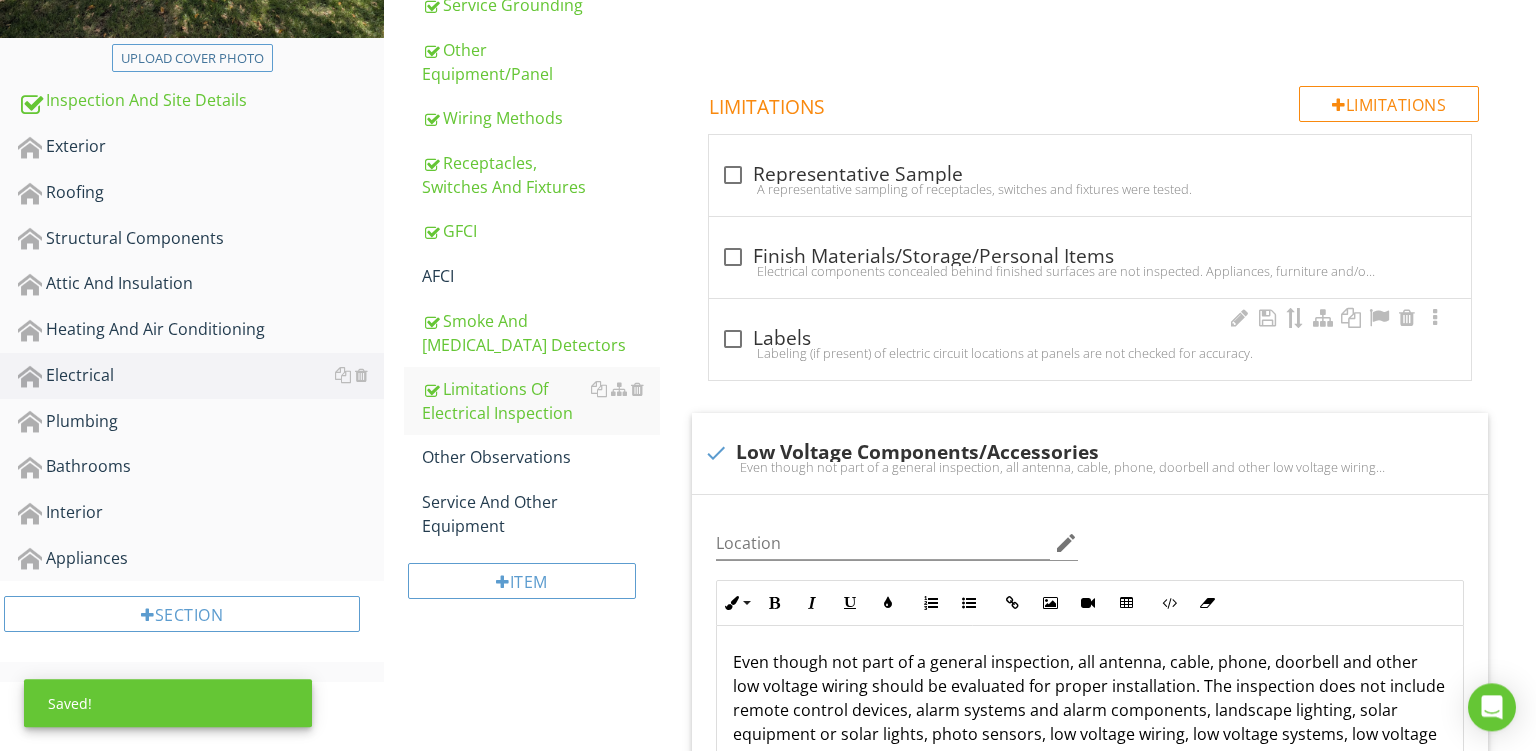 click on "check_box_outline_blank
Labels" at bounding box center (1090, 339) 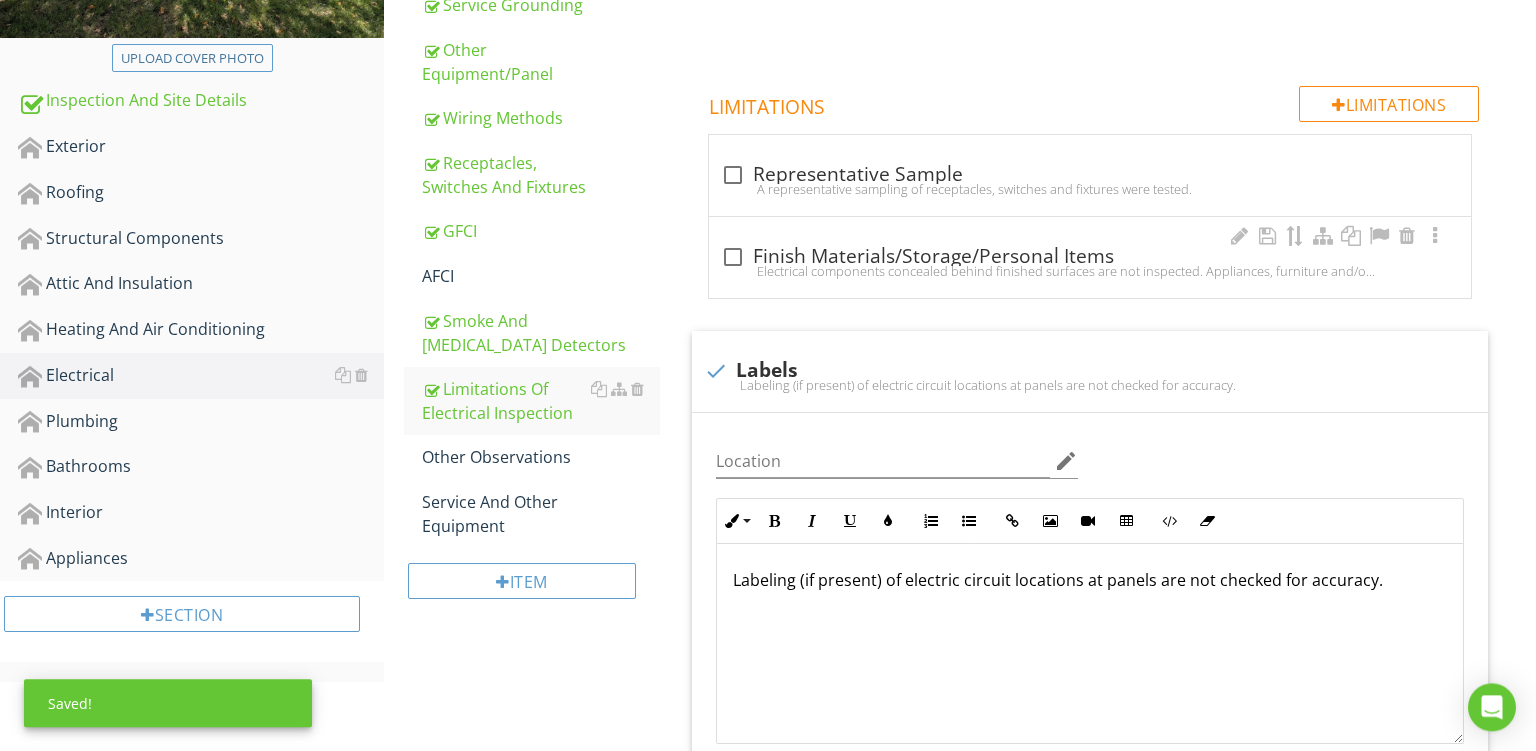 click on "check_box_outline_blank
Finish Materials/Storage/Personal Items" at bounding box center (1090, 257) 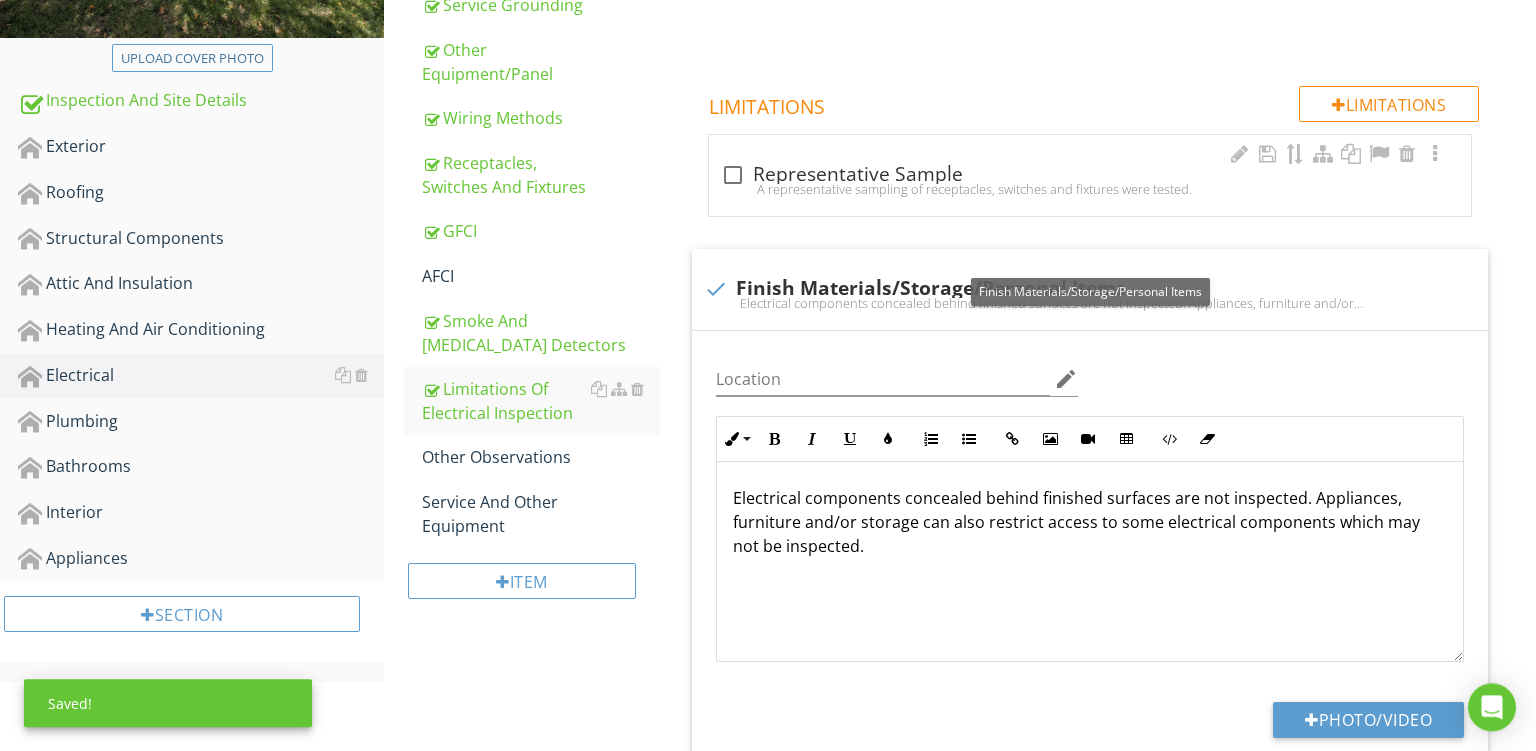 click on "check_box_outline_blank
Representative Sample
A representative sampling of receptacles, switches and fixtures were tested." at bounding box center (1090, 175) 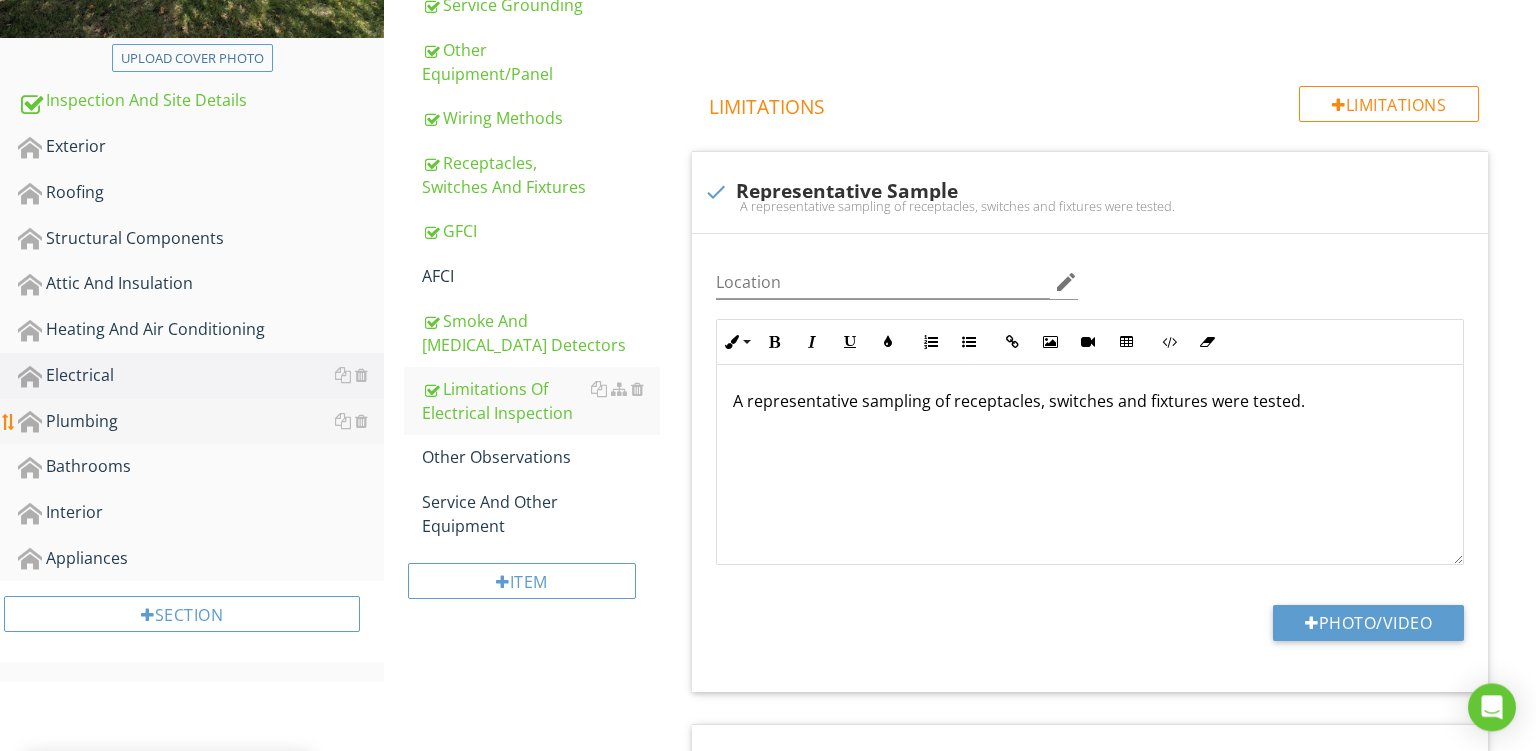 click on "Plumbing" at bounding box center (201, 422) 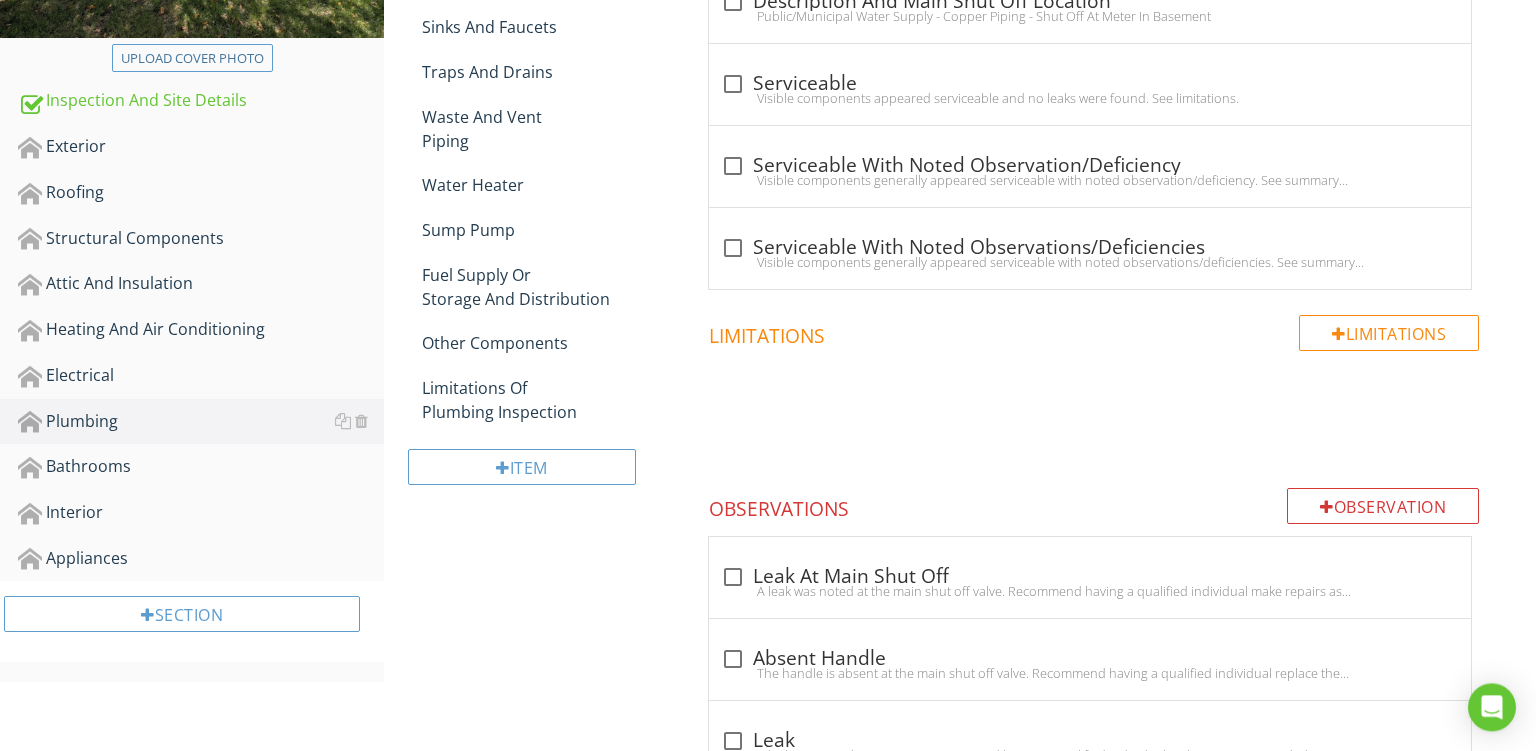 scroll, scrollTop: 251, scrollLeft: 0, axis: vertical 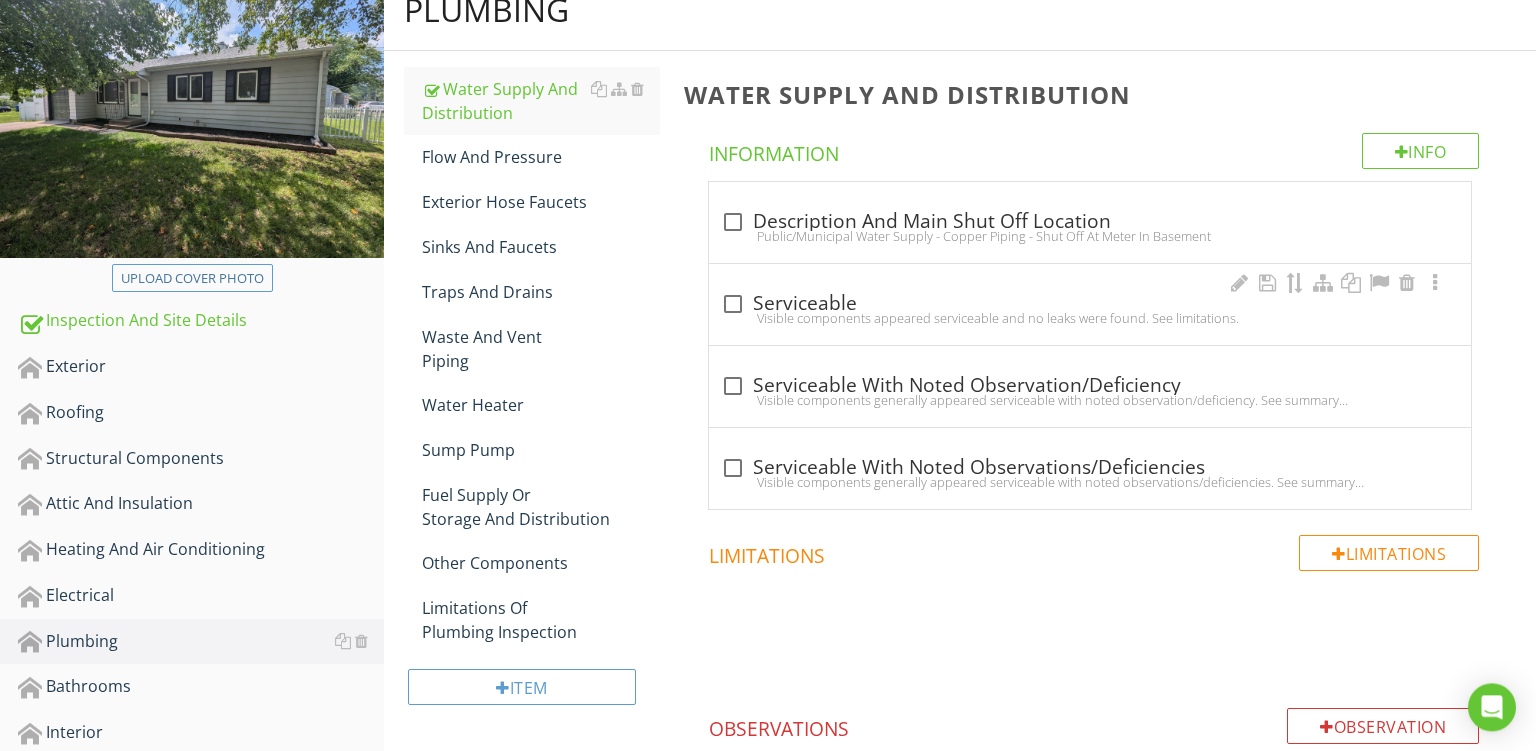click on "check_box_outline_blank
Serviceable
Visible components appeared serviceable and no leaks were found. See limitations." at bounding box center (1090, 304) 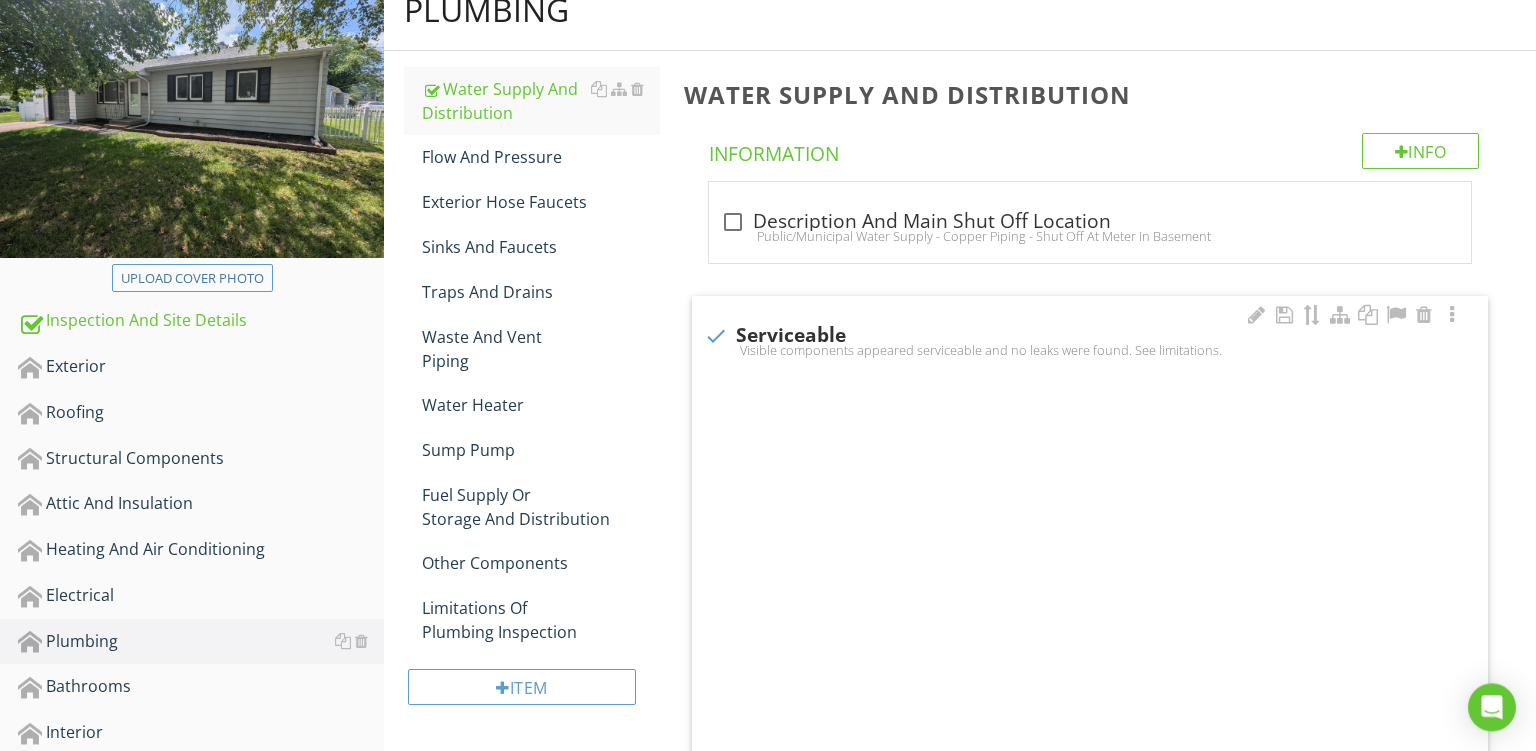 checkbox on "true" 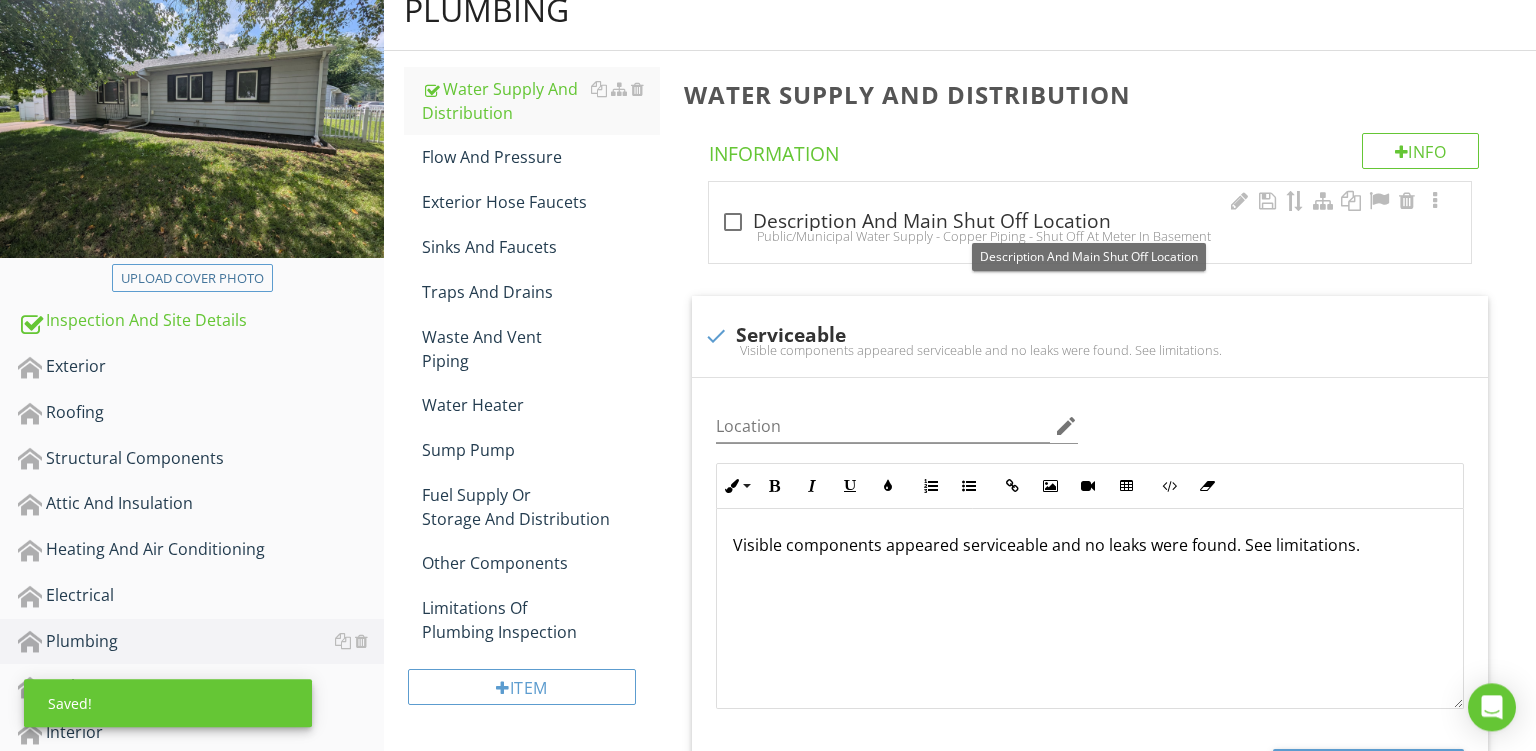 click on "check_box_outline_blank
Description And Main Shut Off Location" at bounding box center (1090, 222) 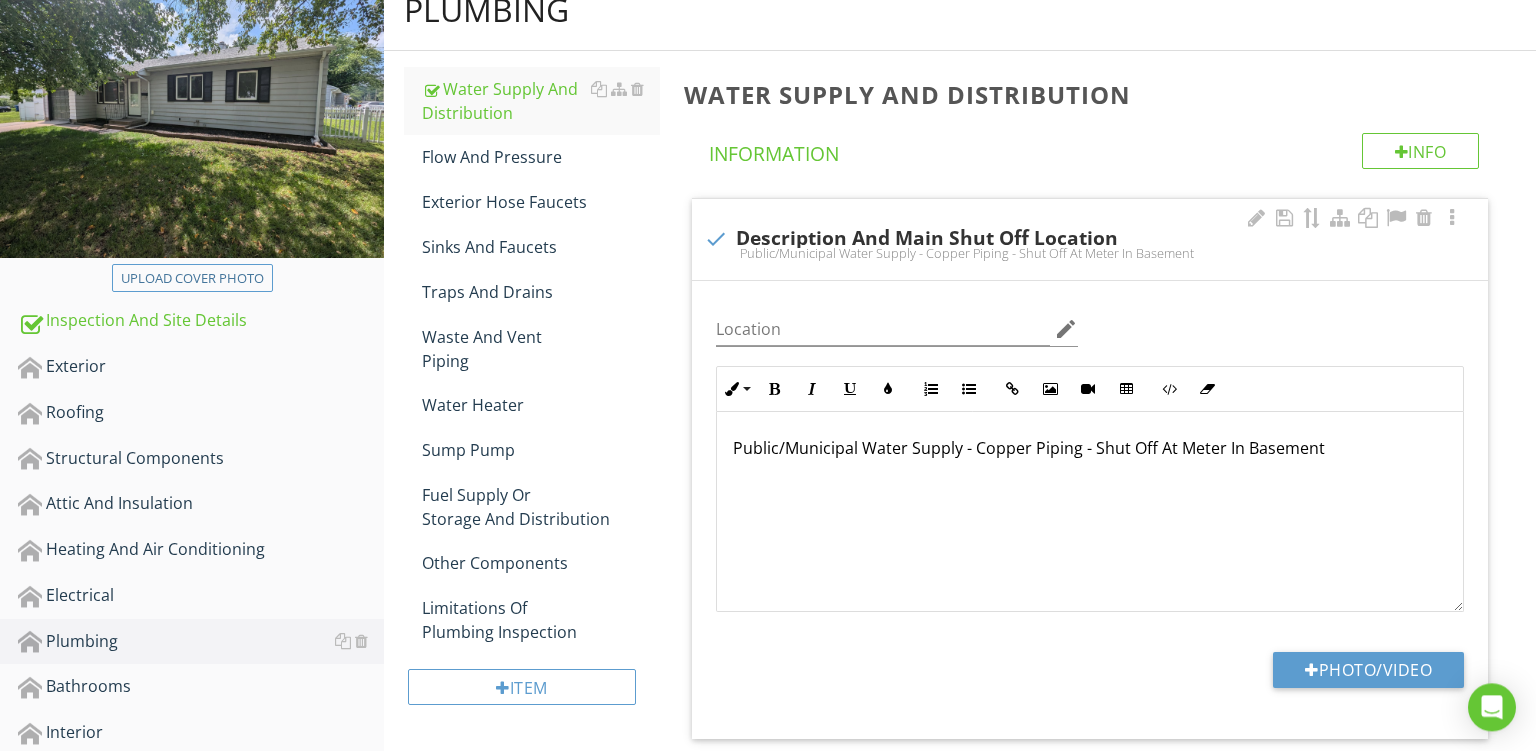 click on "Public/Municipal Water Supply - Copper Piping - Shut Off At Meter In Basement" at bounding box center [1090, 448] 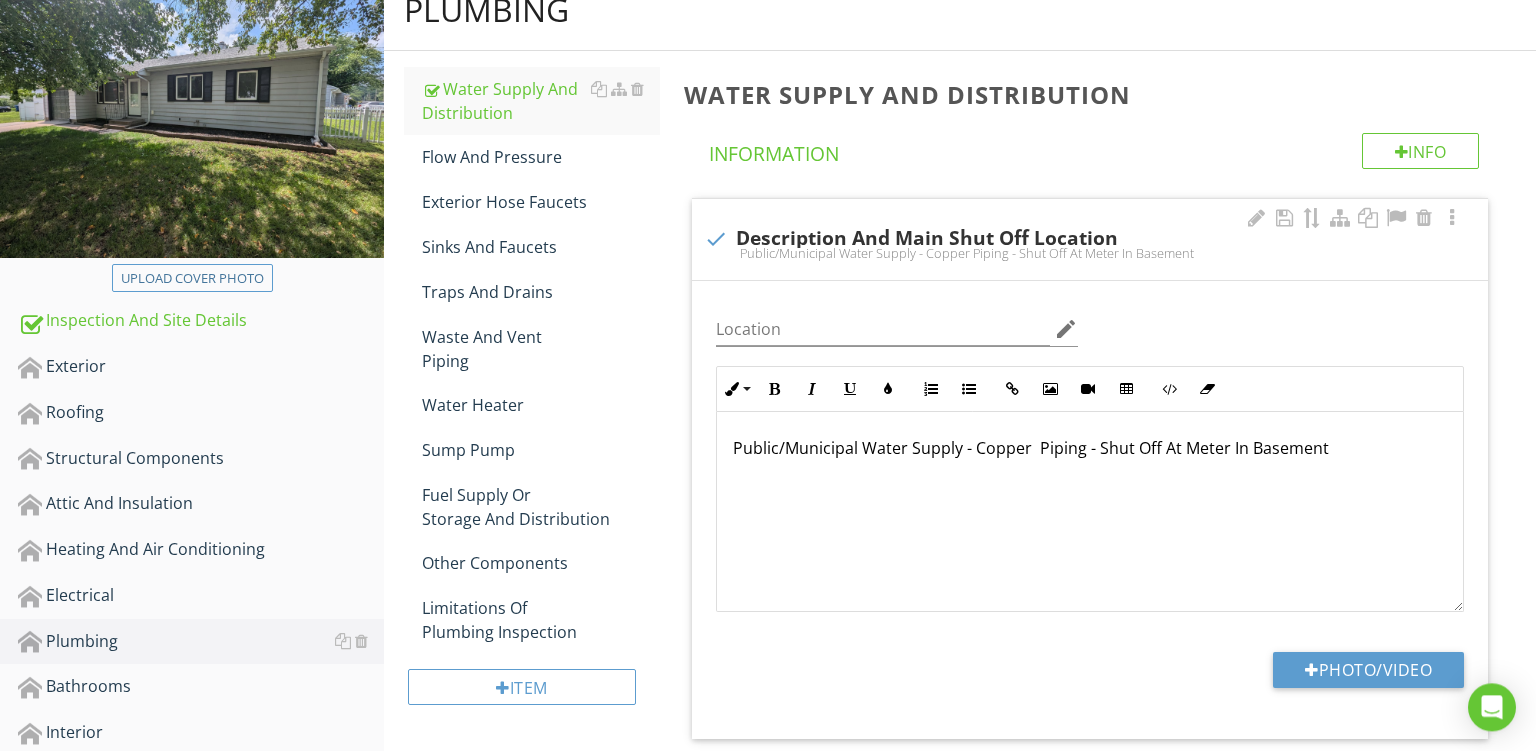 type 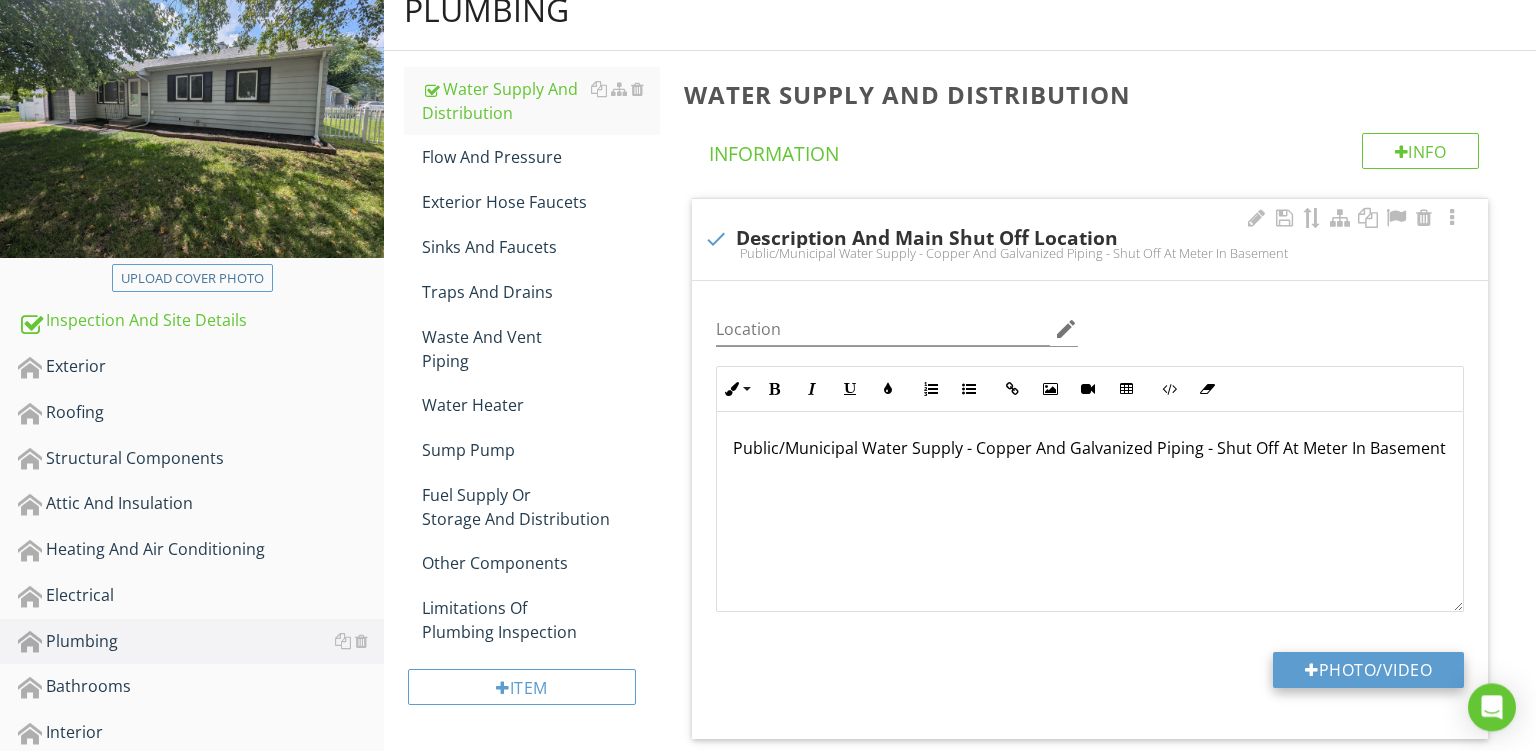 click on "Photo/Video" at bounding box center [1368, 670] 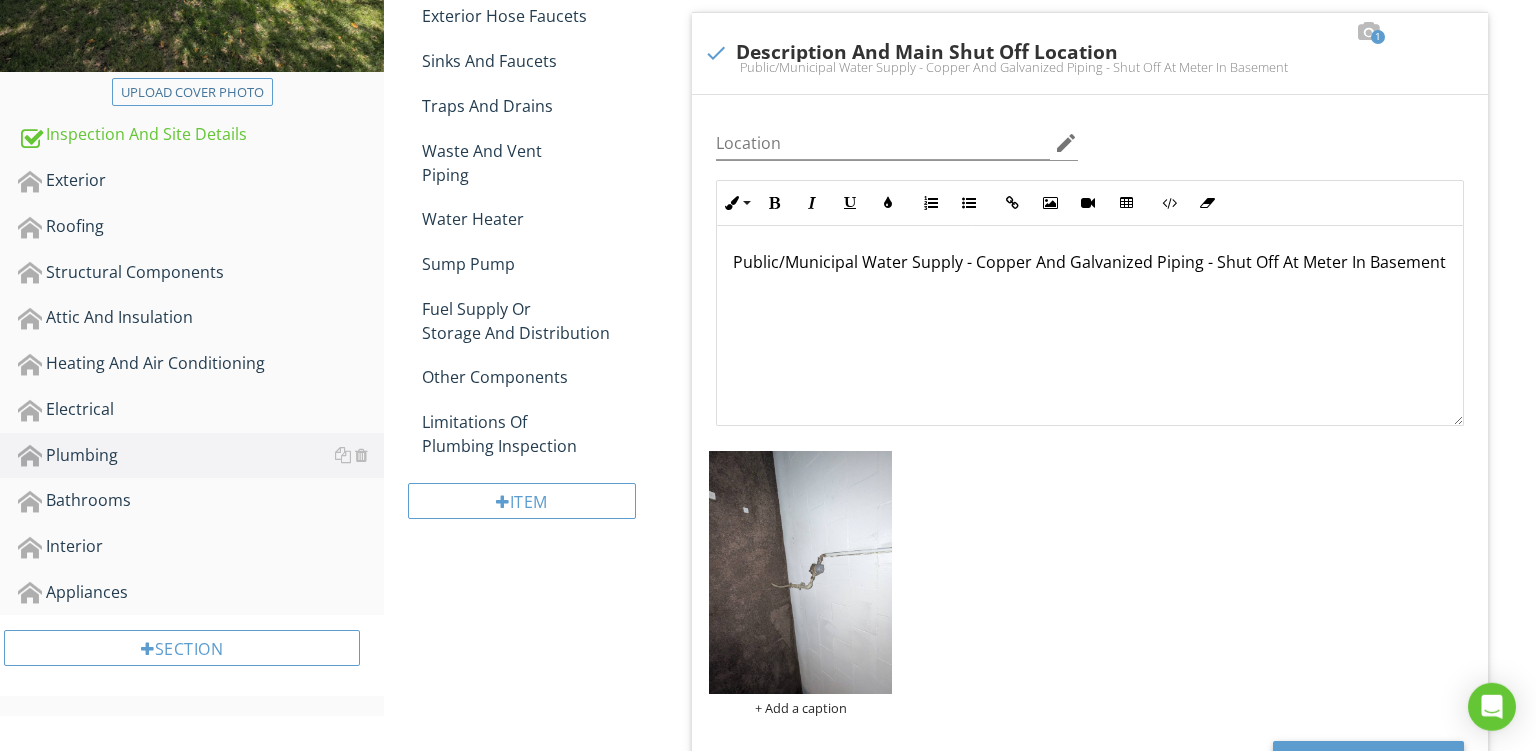 scroll, scrollTop: 464, scrollLeft: 0, axis: vertical 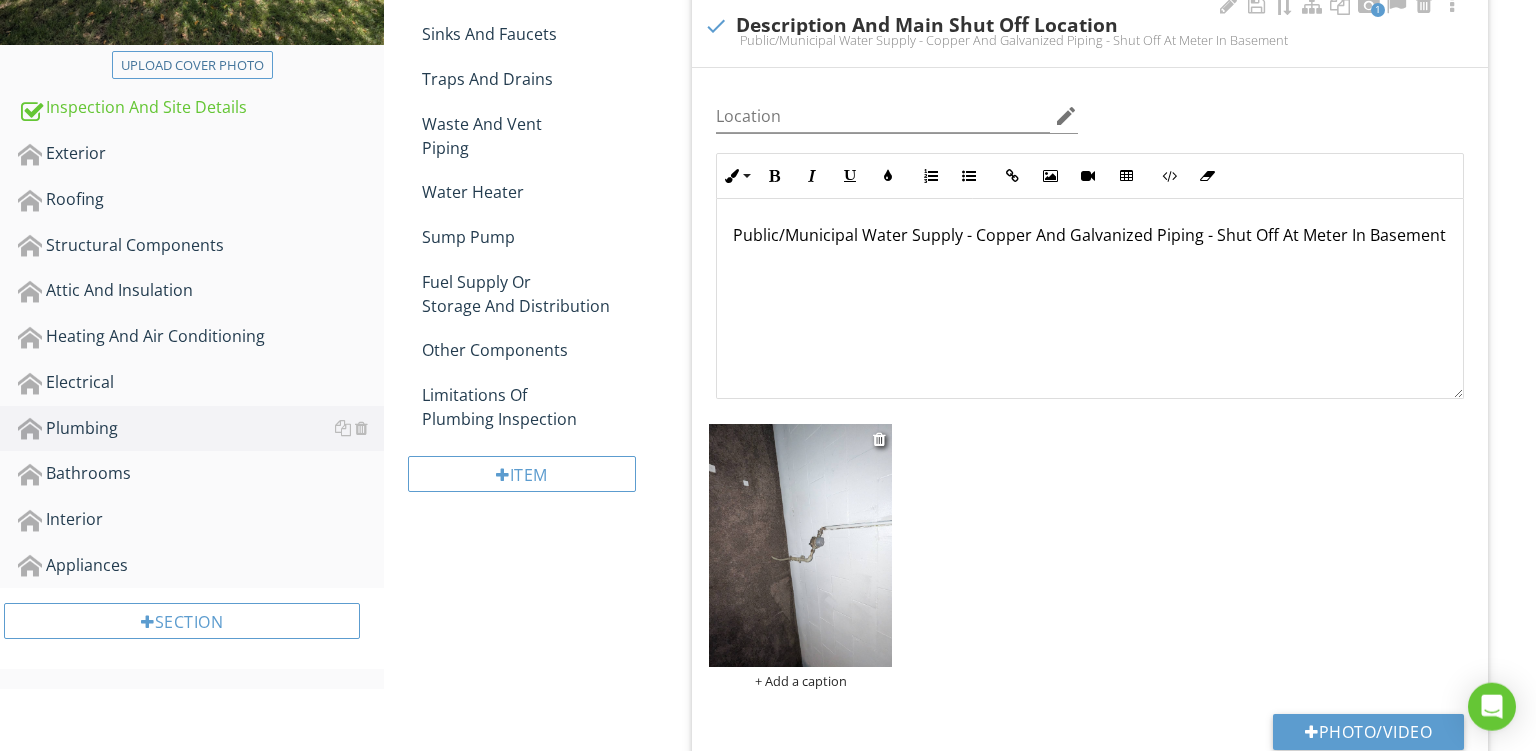 click at bounding box center (800, 545) 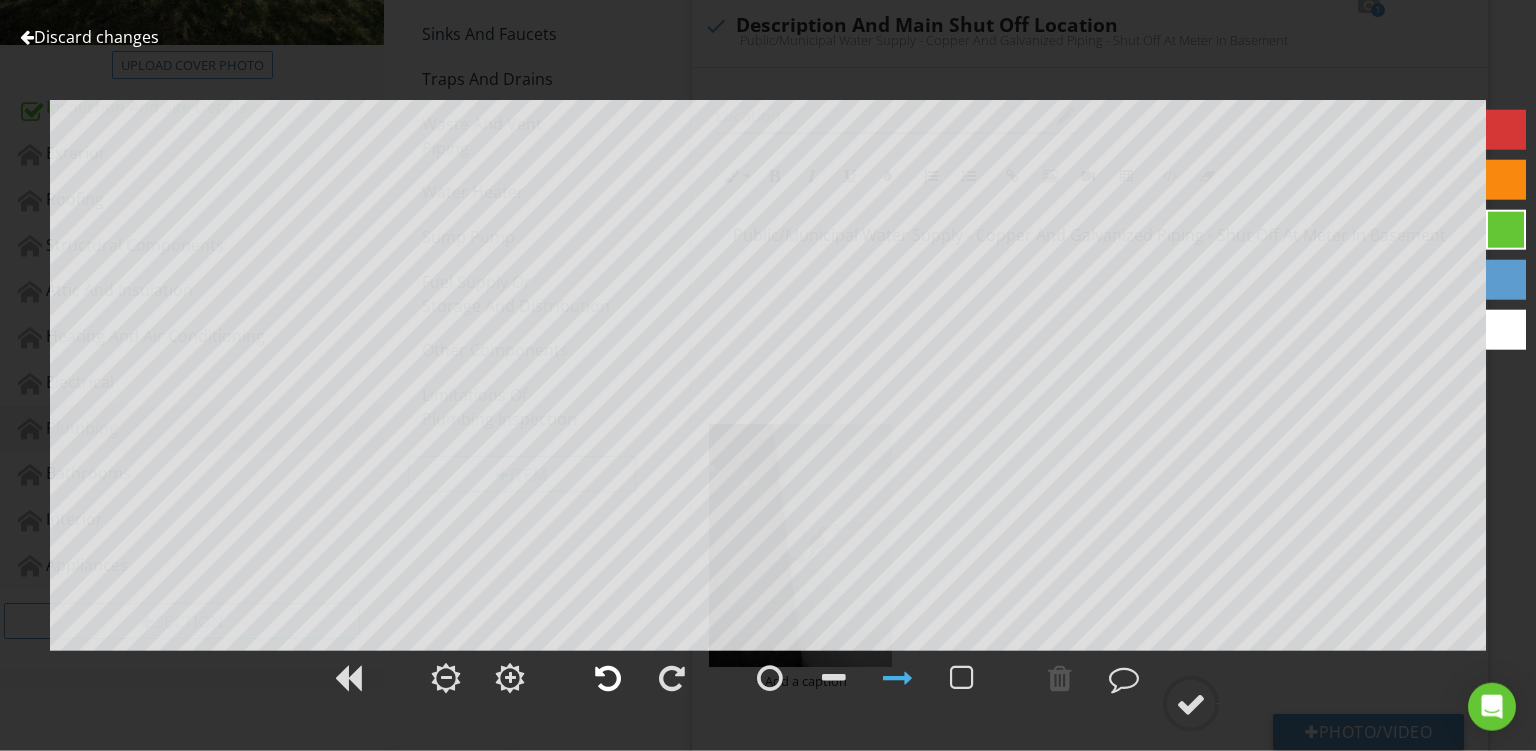 click at bounding box center (608, 678) 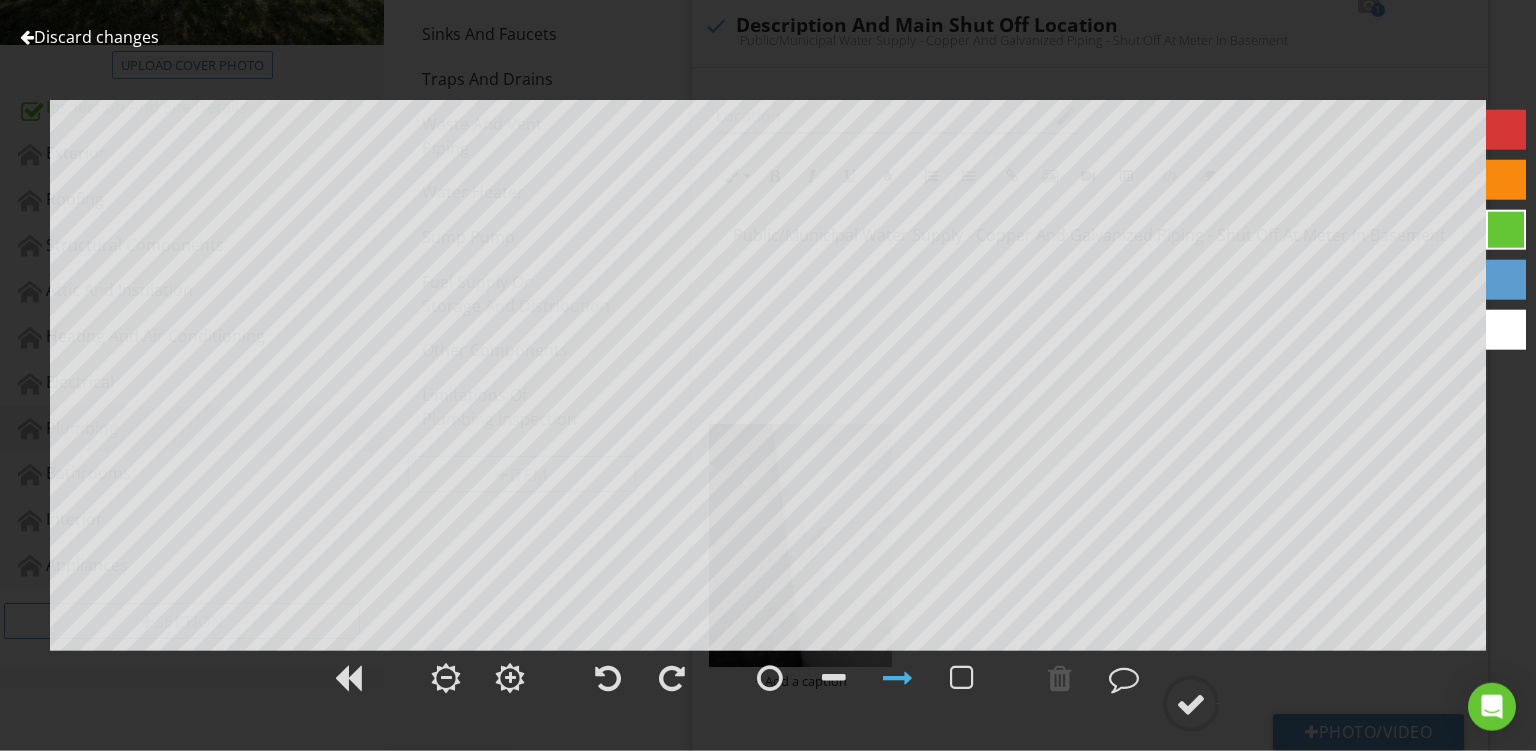 click at bounding box center (1506, 180) 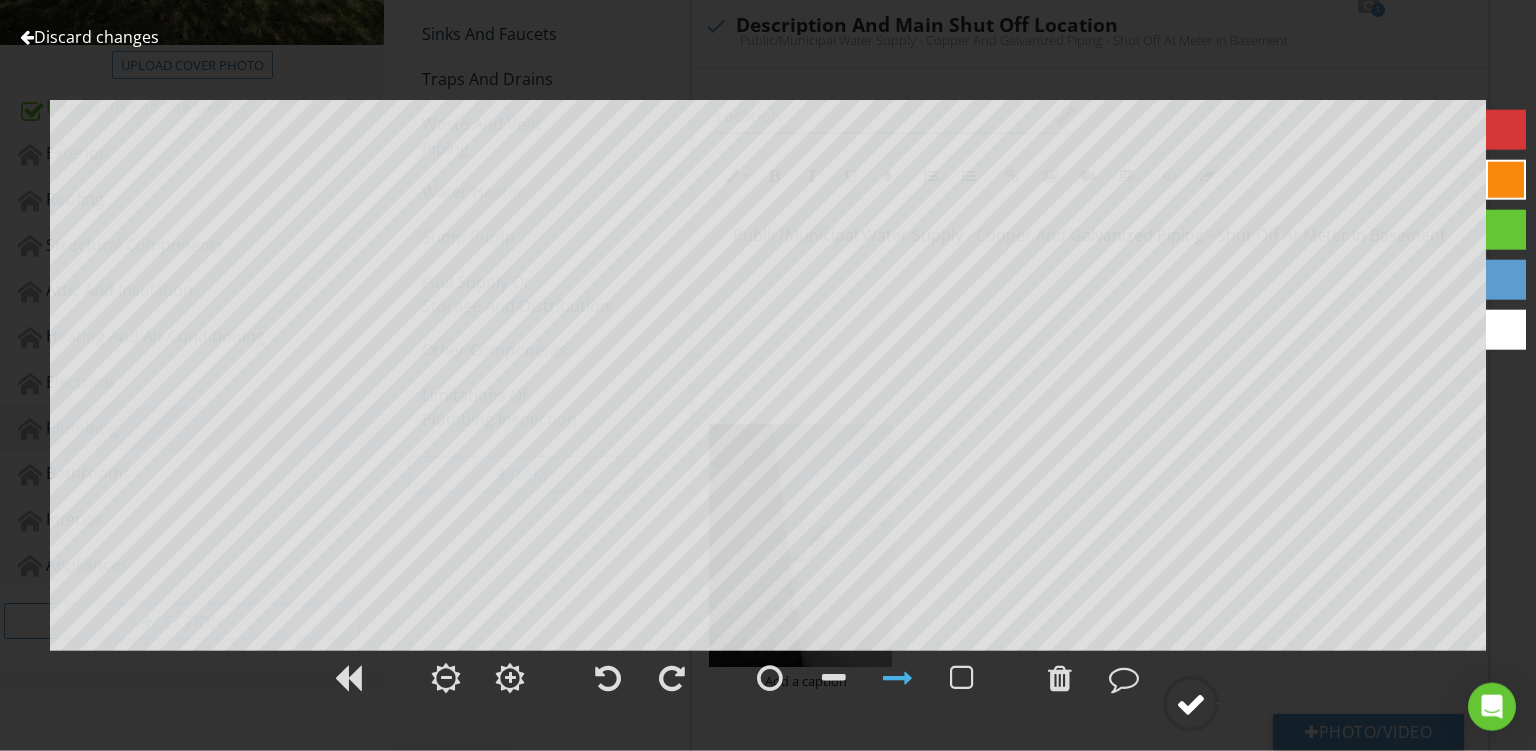 click at bounding box center [1191, 704] 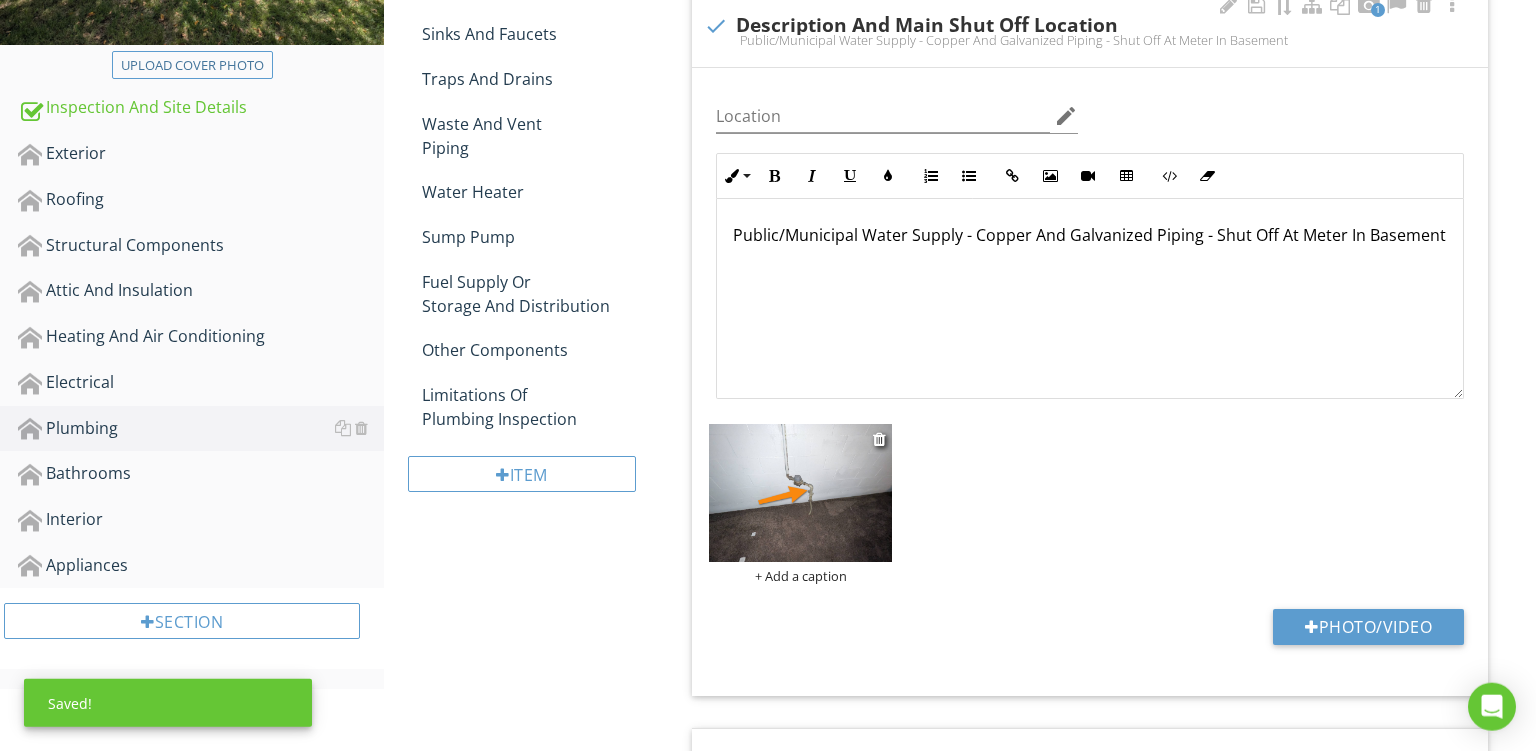 click on "+ Add a caption" at bounding box center [800, 576] 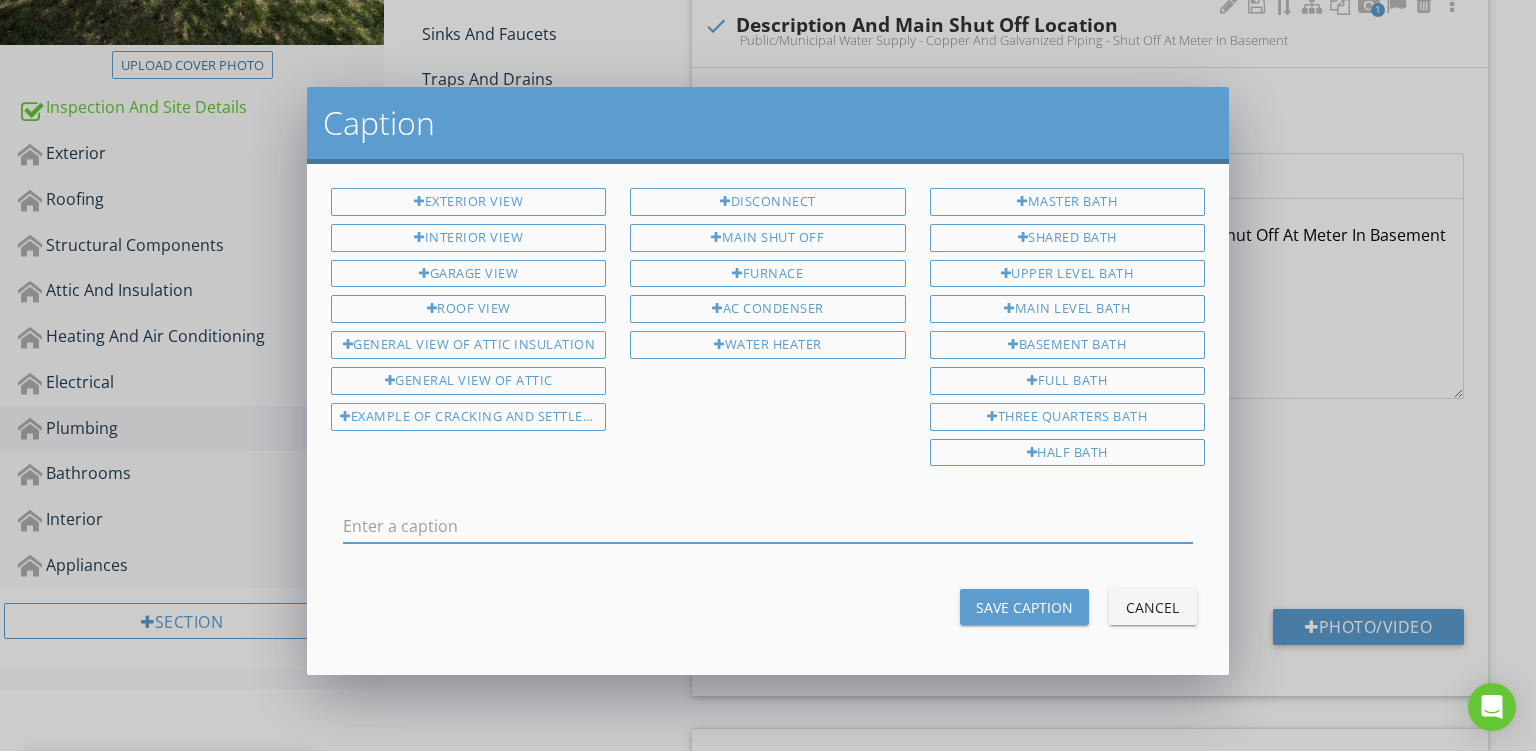 click at bounding box center (768, 526) 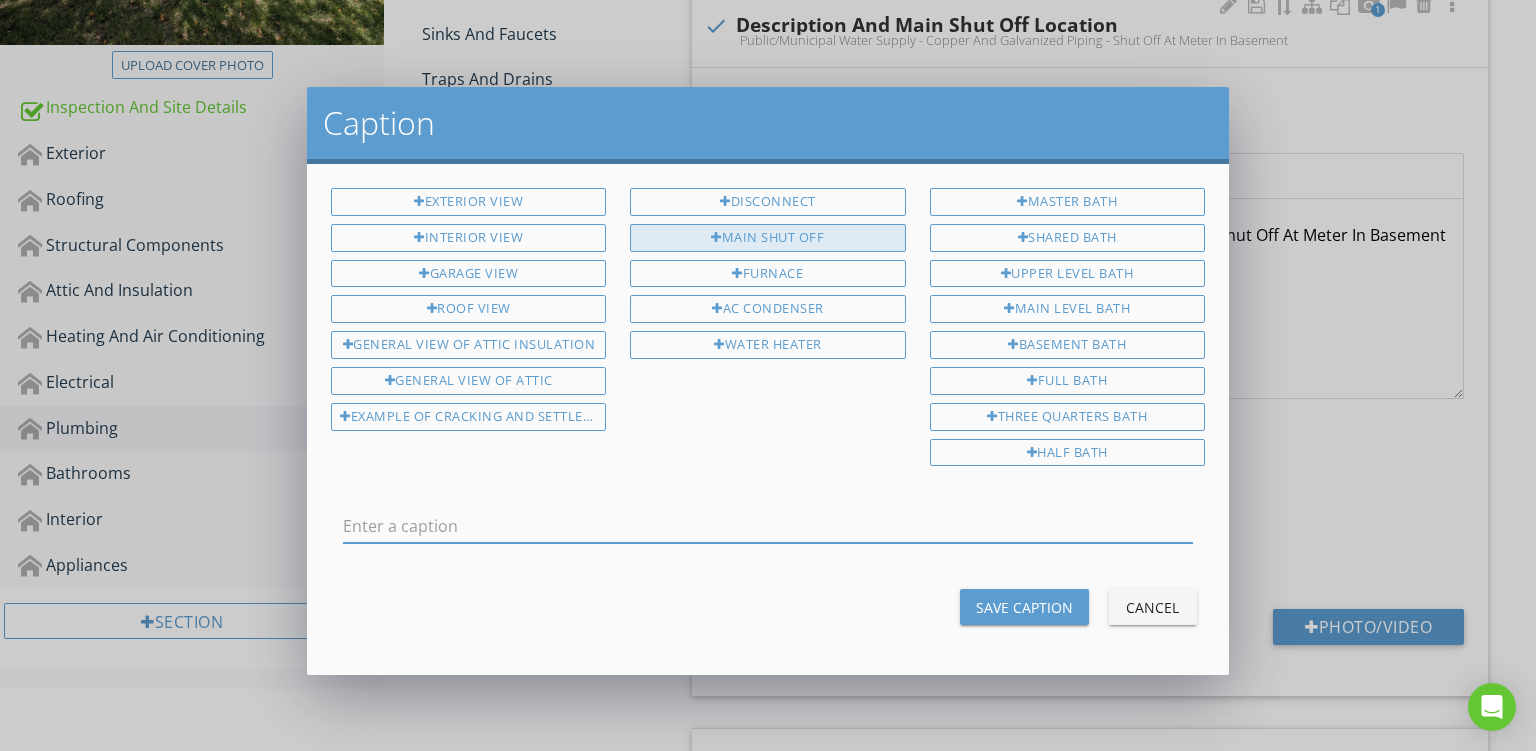 click on "Main Shut Off" at bounding box center (767, 238) 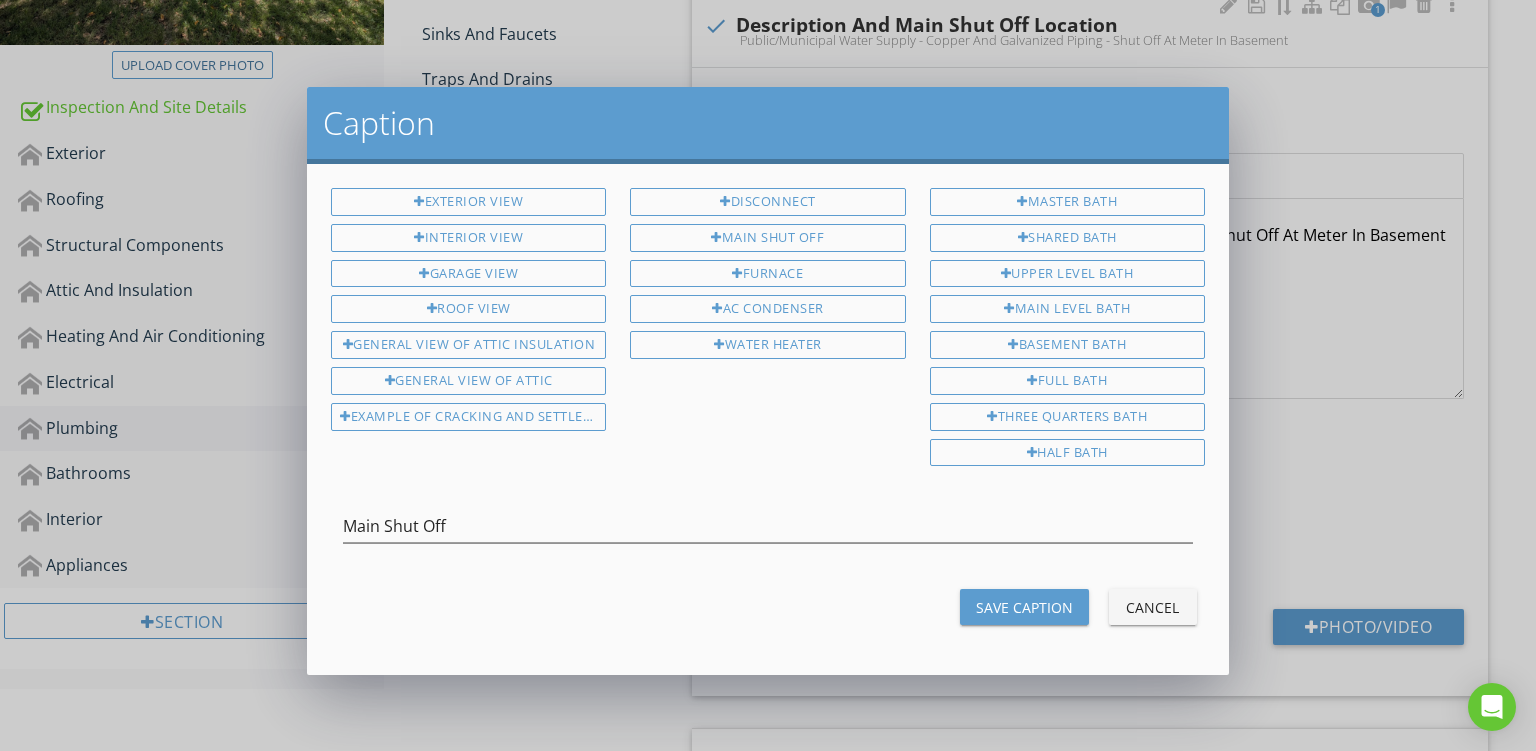 click on "Save Caption" at bounding box center [1024, 607] 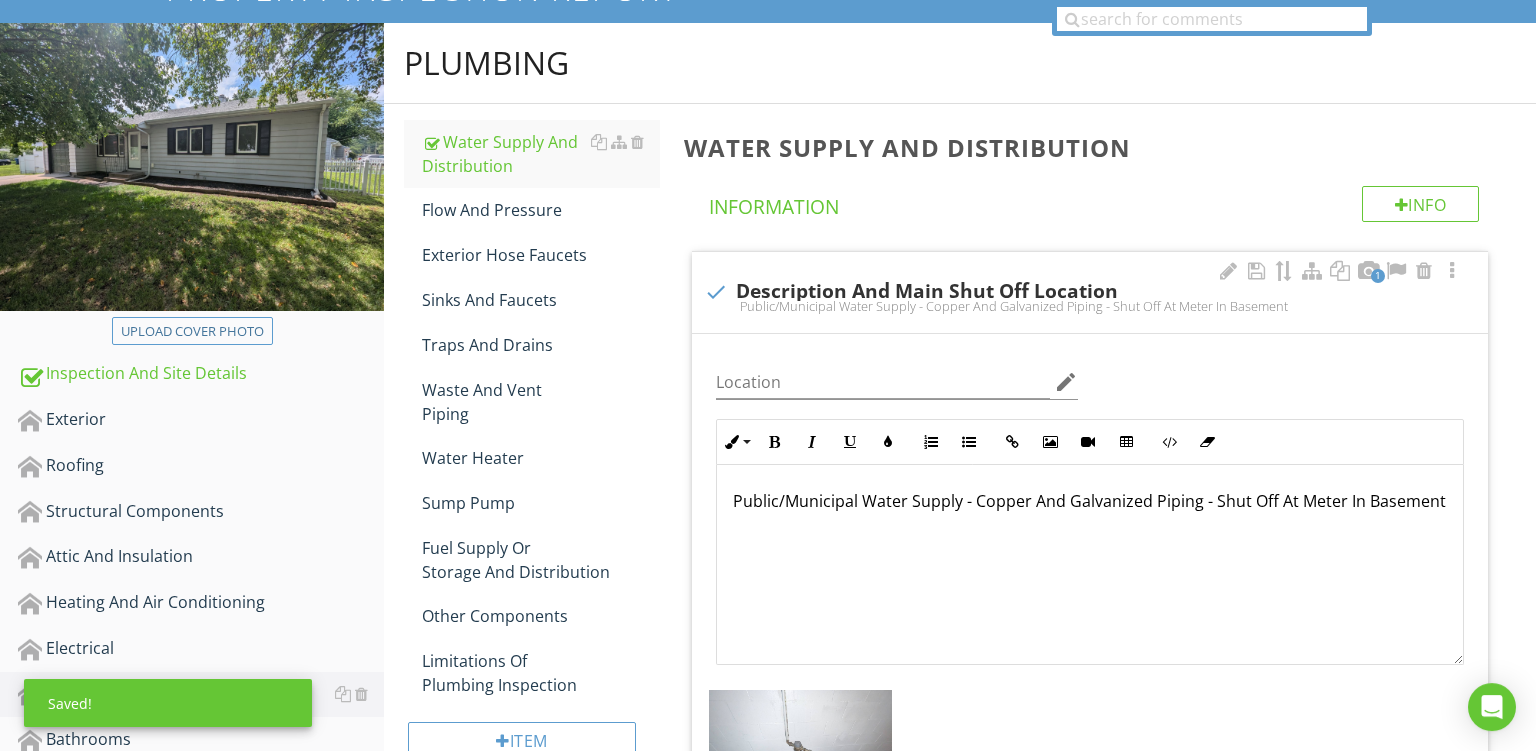 scroll, scrollTop: 195, scrollLeft: 0, axis: vertical 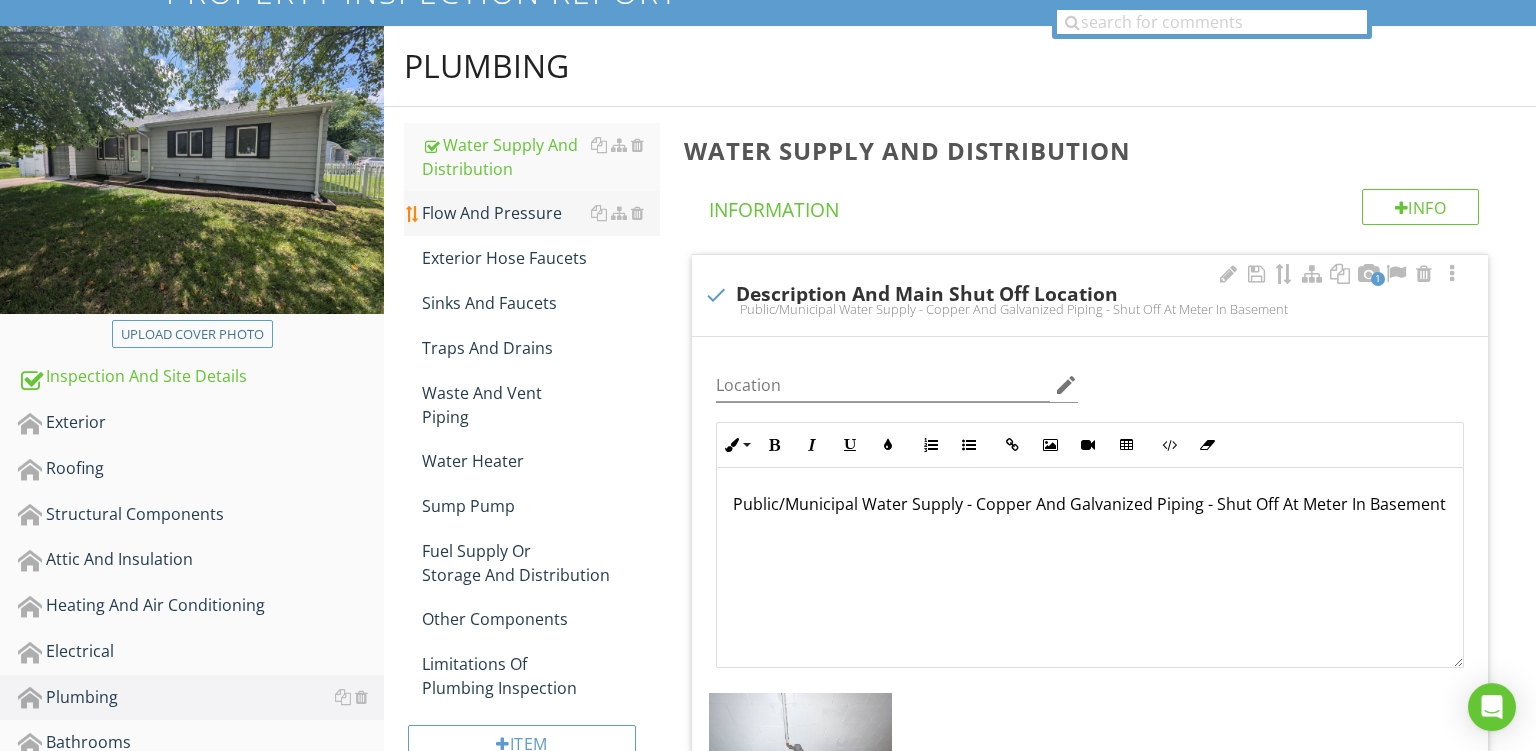 click on "Flow And Pressure" at bounding box center [541, 213] 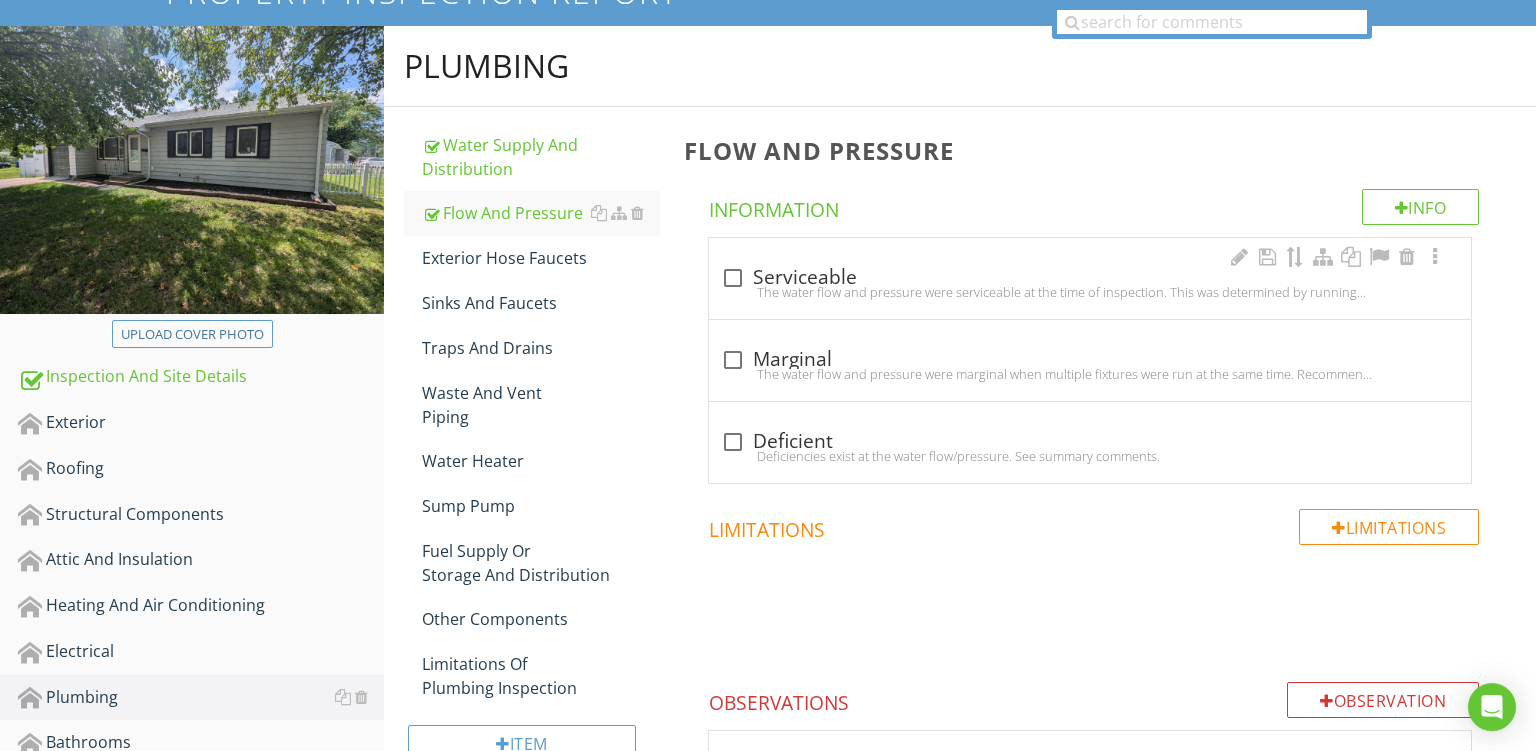 click on "The water flow and pressure were serviceable at the time of inspection. This was determined by running water at the bathroom sink and shower while the toilet was flushed." at bounding box center [1090, 292] 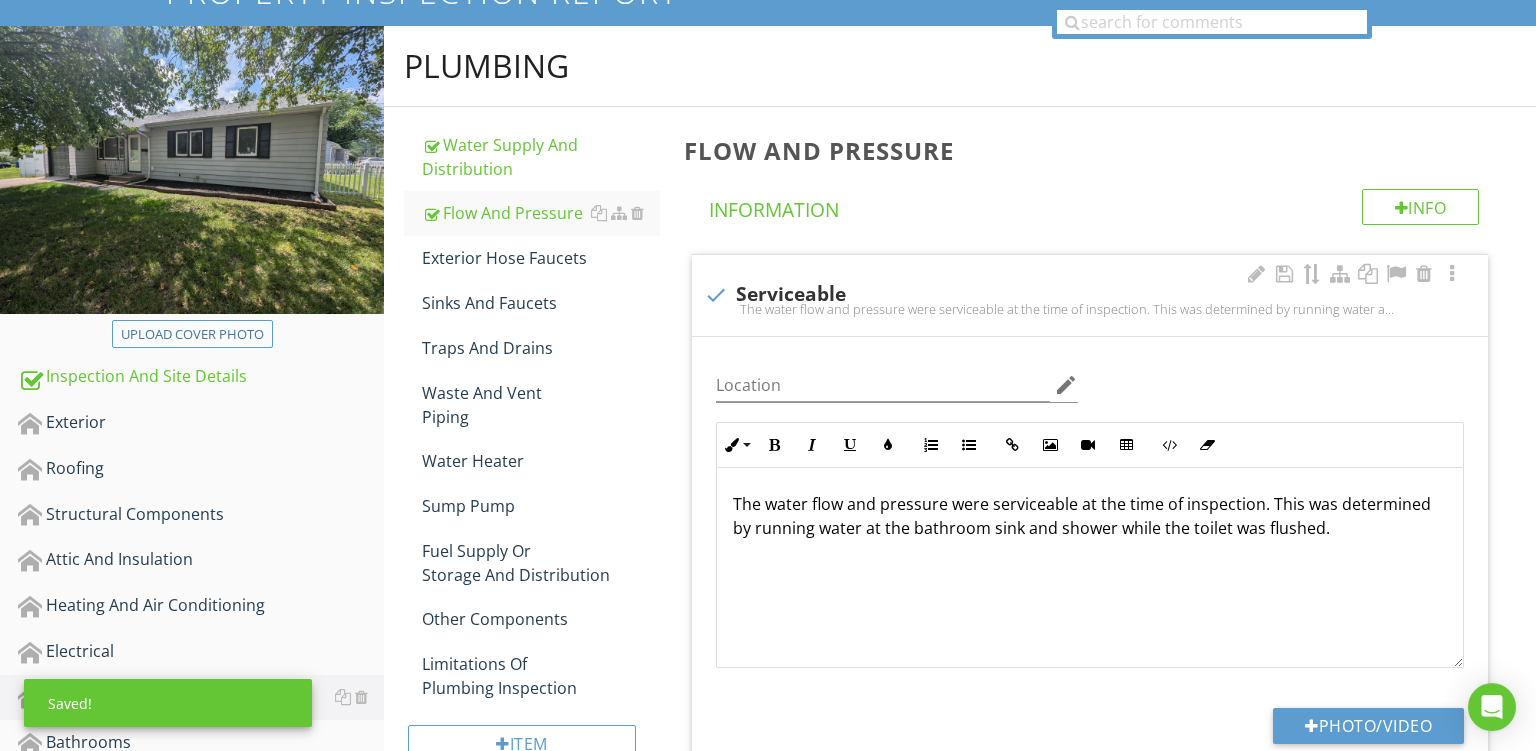 click on "The water flow and pressure were serviceable at the time of inspection. This was determined by running water at the bathroom sink and shower while the toilet was flushed." at bounding box center (1090, 516) 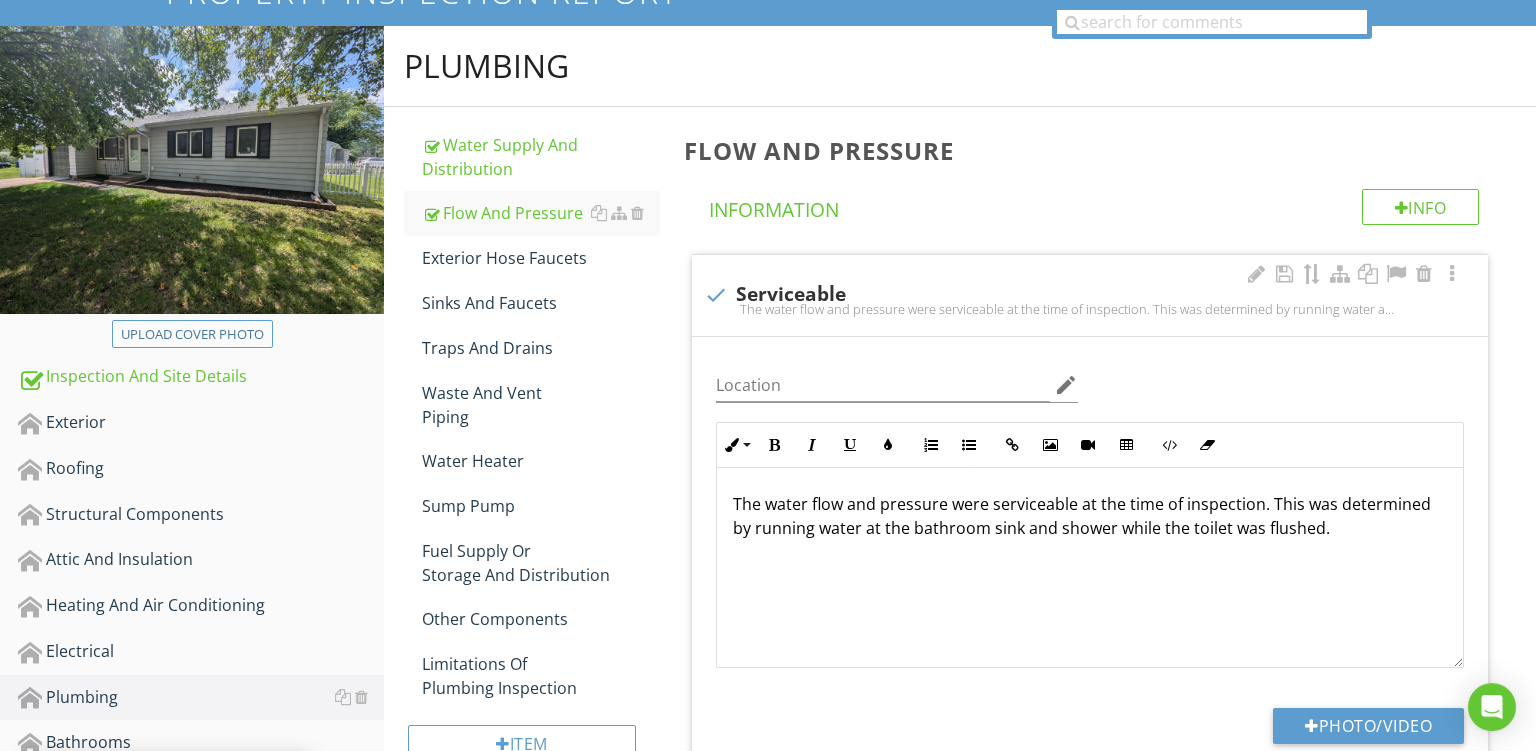 type 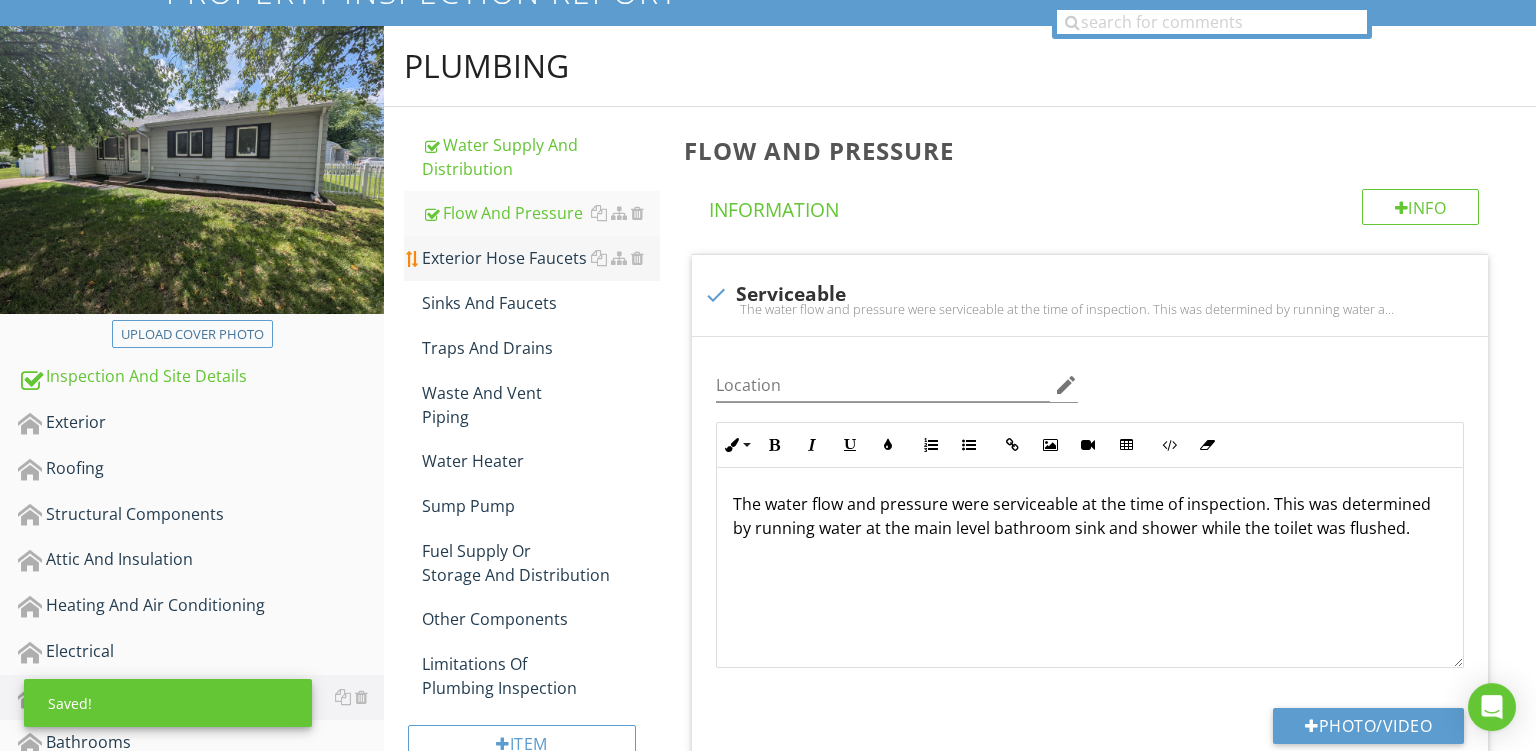 click on "Exterior Hose Faucets" at bounding box center [541, 258] 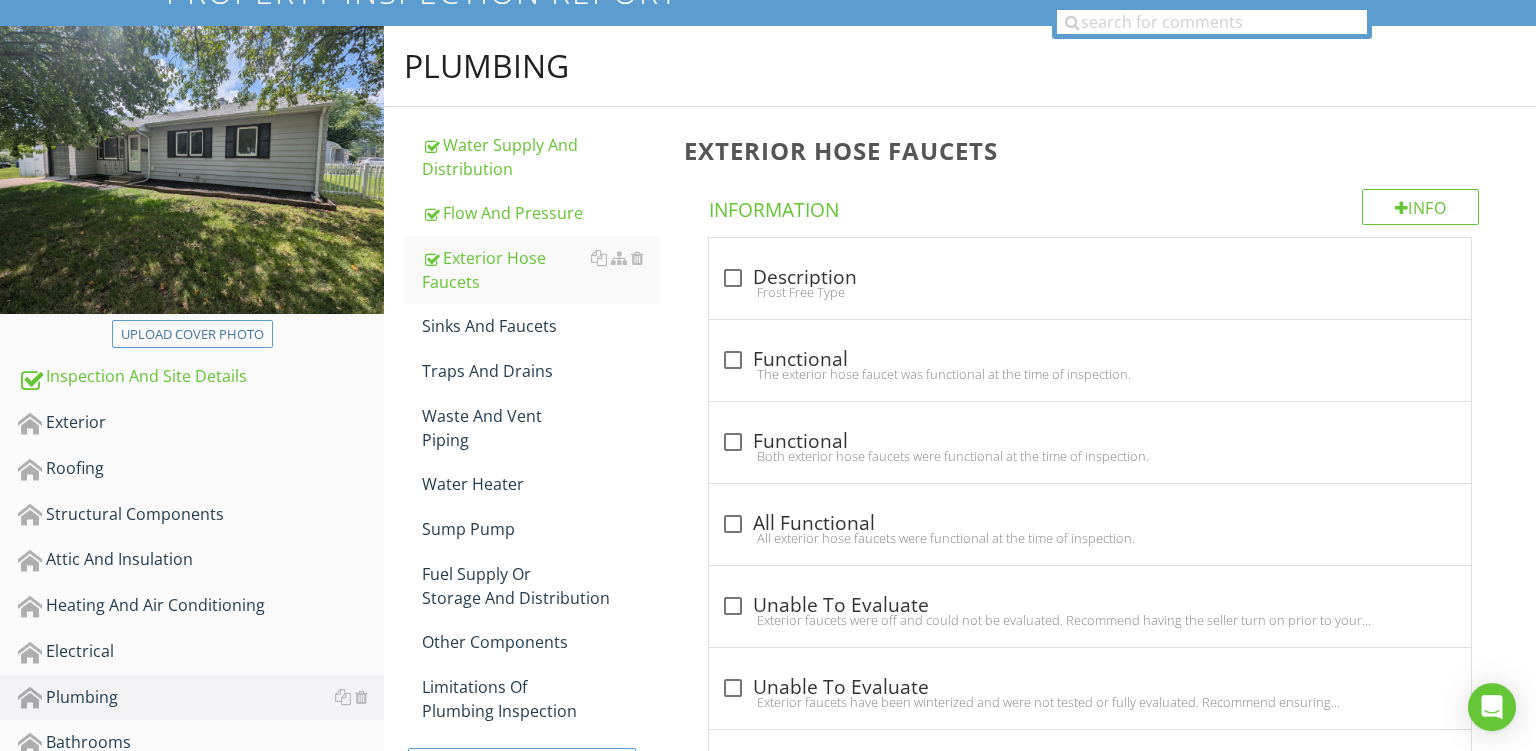 click on "check_box_outline_blank
Description
Frost Free Type
check_box_outline_blank
Functional
The exterior hose faucet was functional at the time of inspection.
check_box_outline_blank
Functional
Both exterior hose faucets were functional at the time of inspection.
check_box_outline_blank
All Functional
All exterior hose faucets were functional at the time of inspection.
check_box_outline_blank
Unable To Evaluate
check_box_outline_blank
Unable To Evaluate
check_box_outline_blank" at bounding box center (1094, 565) 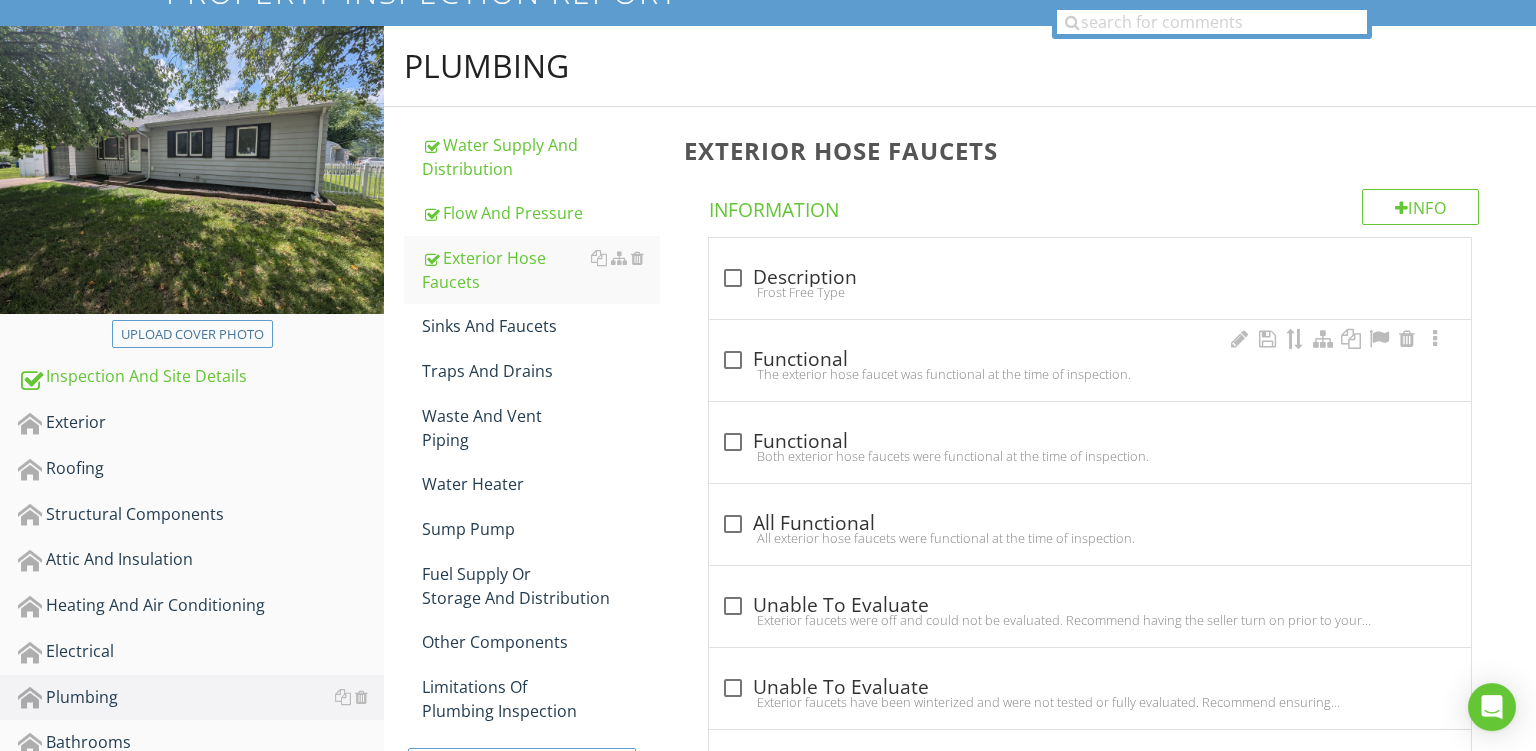 click on "check_box_outline_blank
Functional
The exterior hose faucet was functional at the time of inspection." at bounding box center [1090, 366] 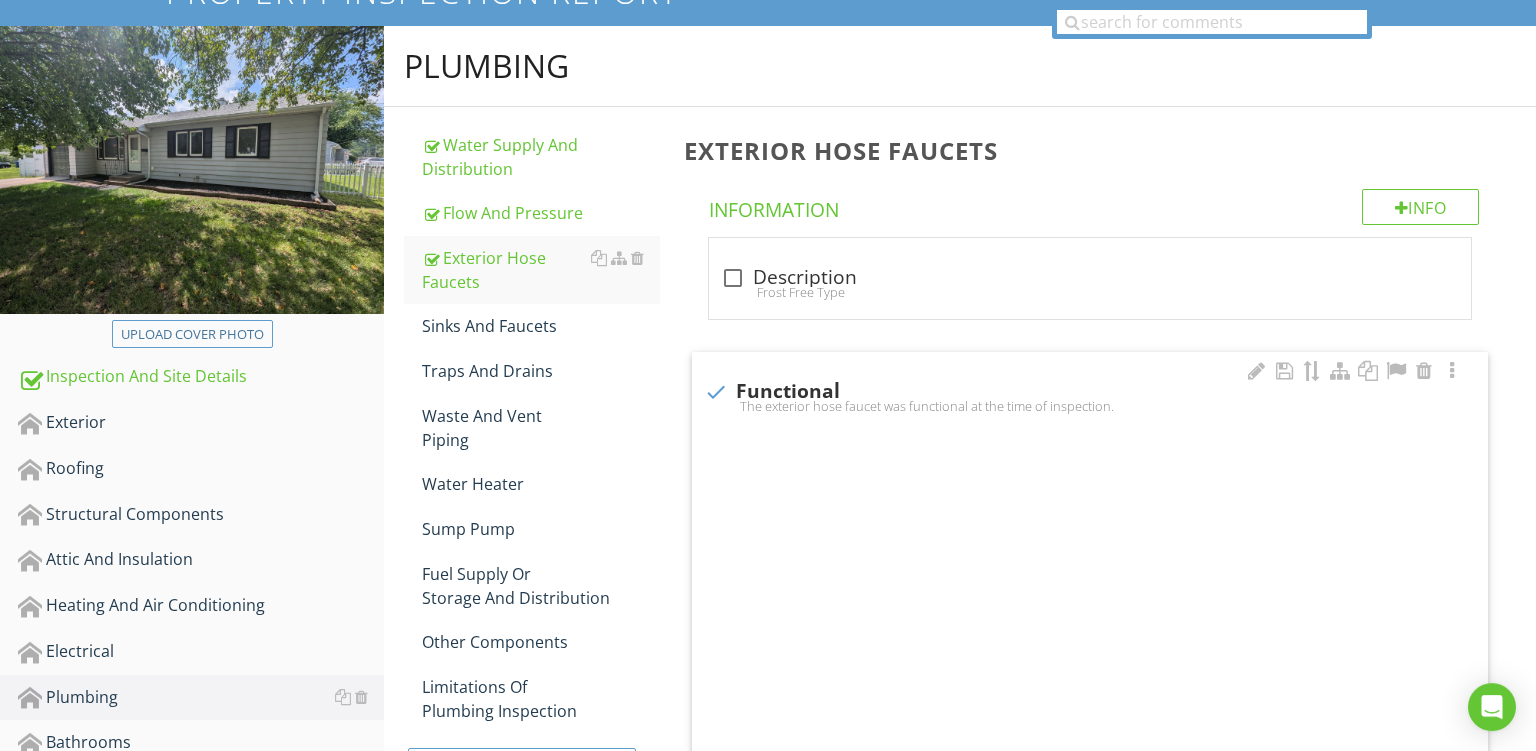 checkbox on "true" 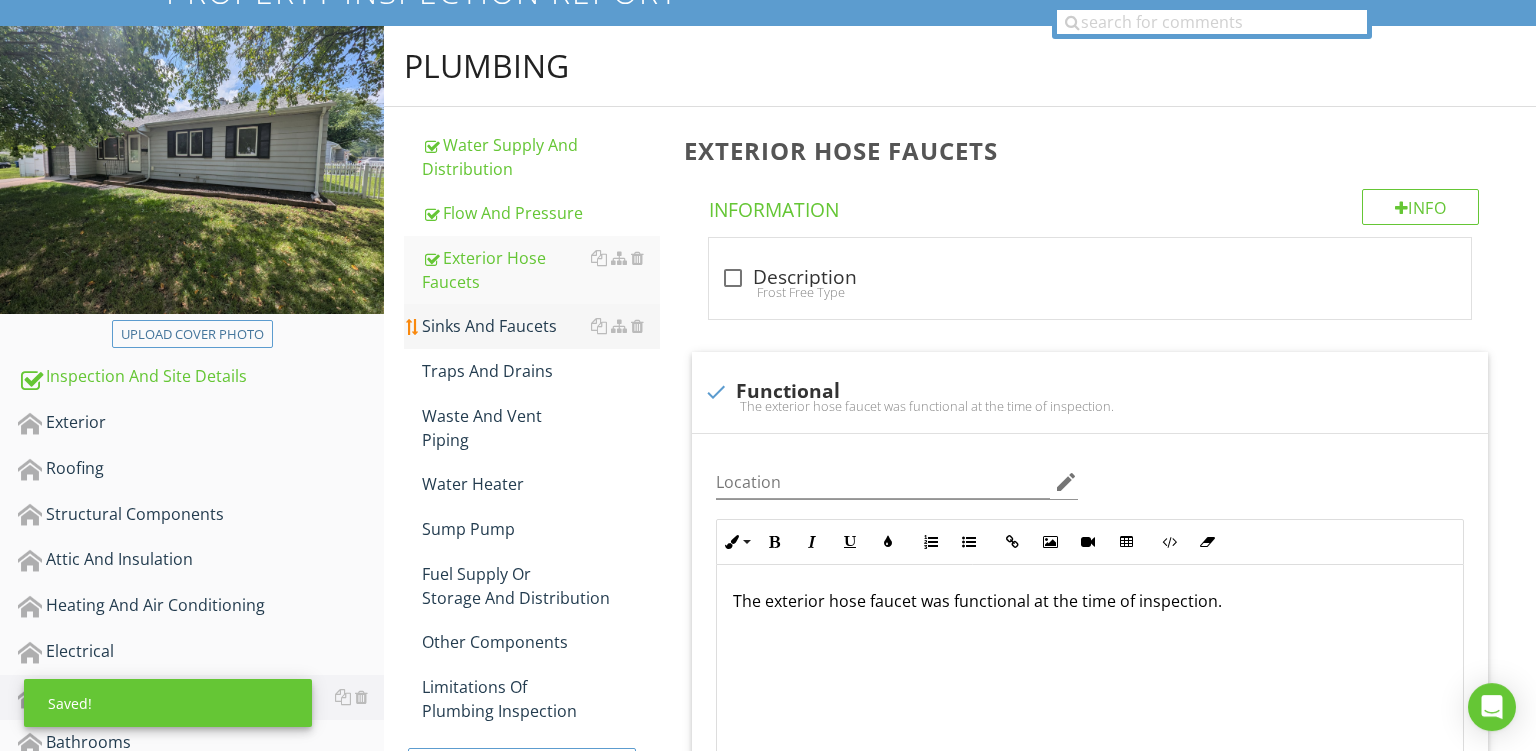 click on "Sinks And Faucets" at bounding box center [541, 326] 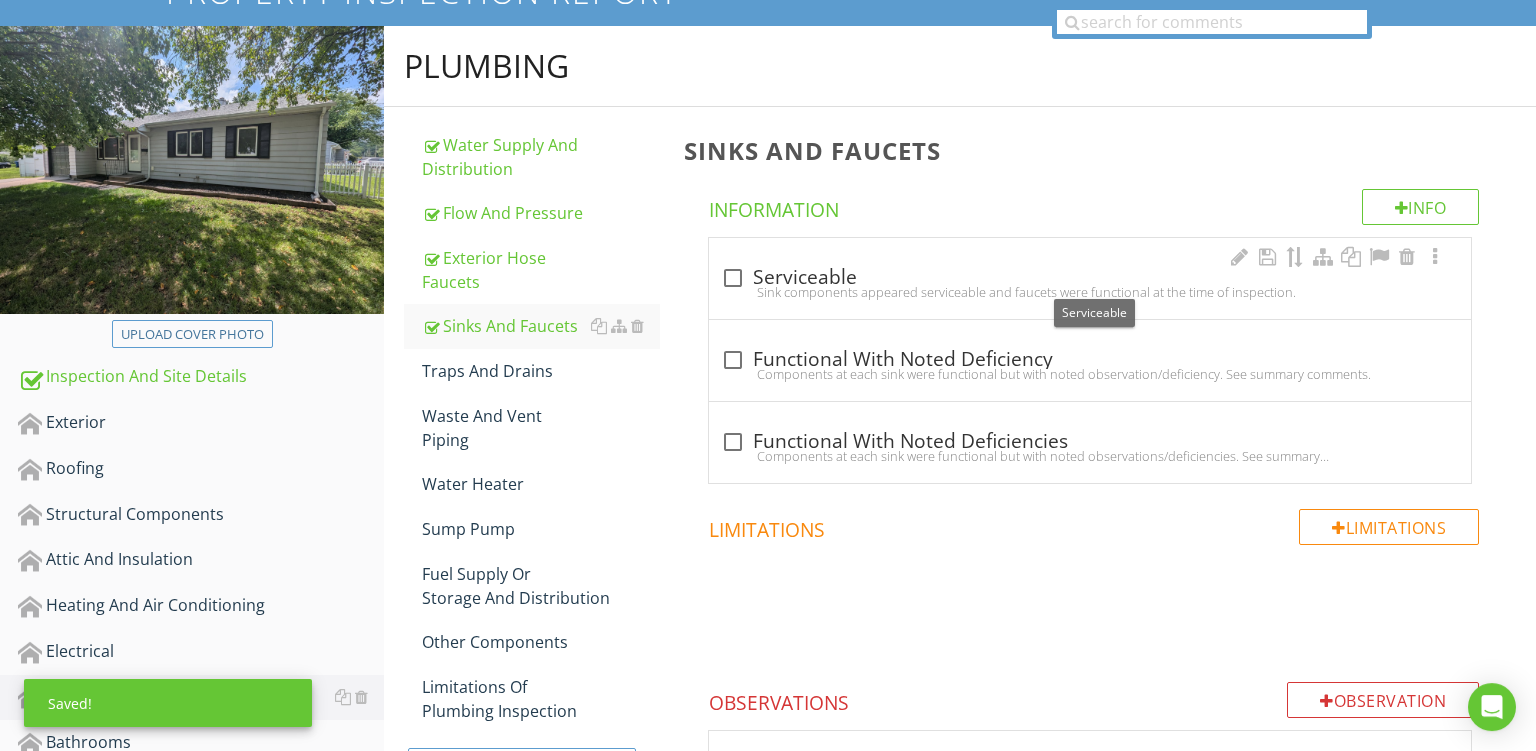 click on "check_box_outline_blank
Serviceable" at bounding box center (1090, 278) 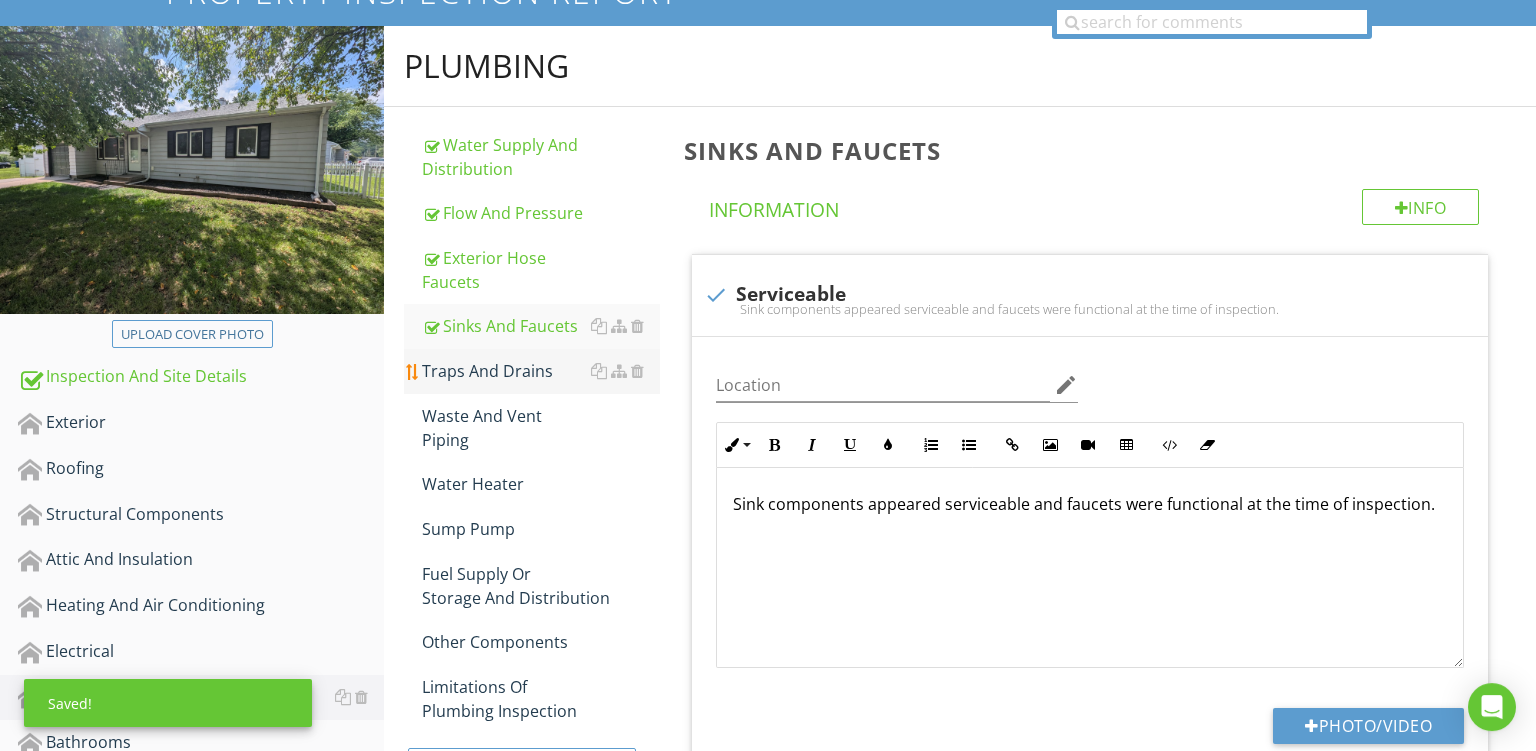 click on "Traps And Drains" at bounding box center (541, 371) 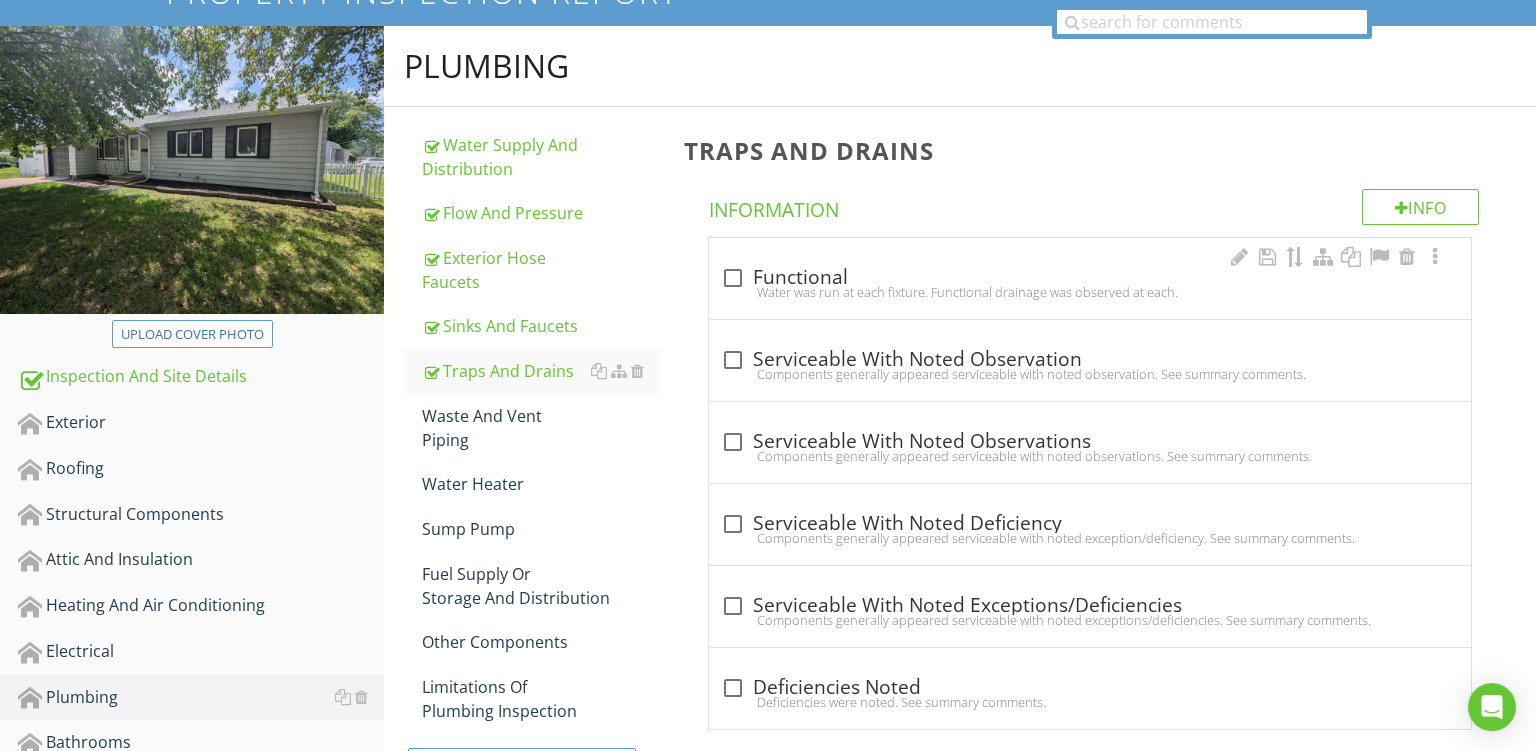 click on "Water was run at each fixture. Functional drainage was observed at each." at bounding box center (1090, 292) 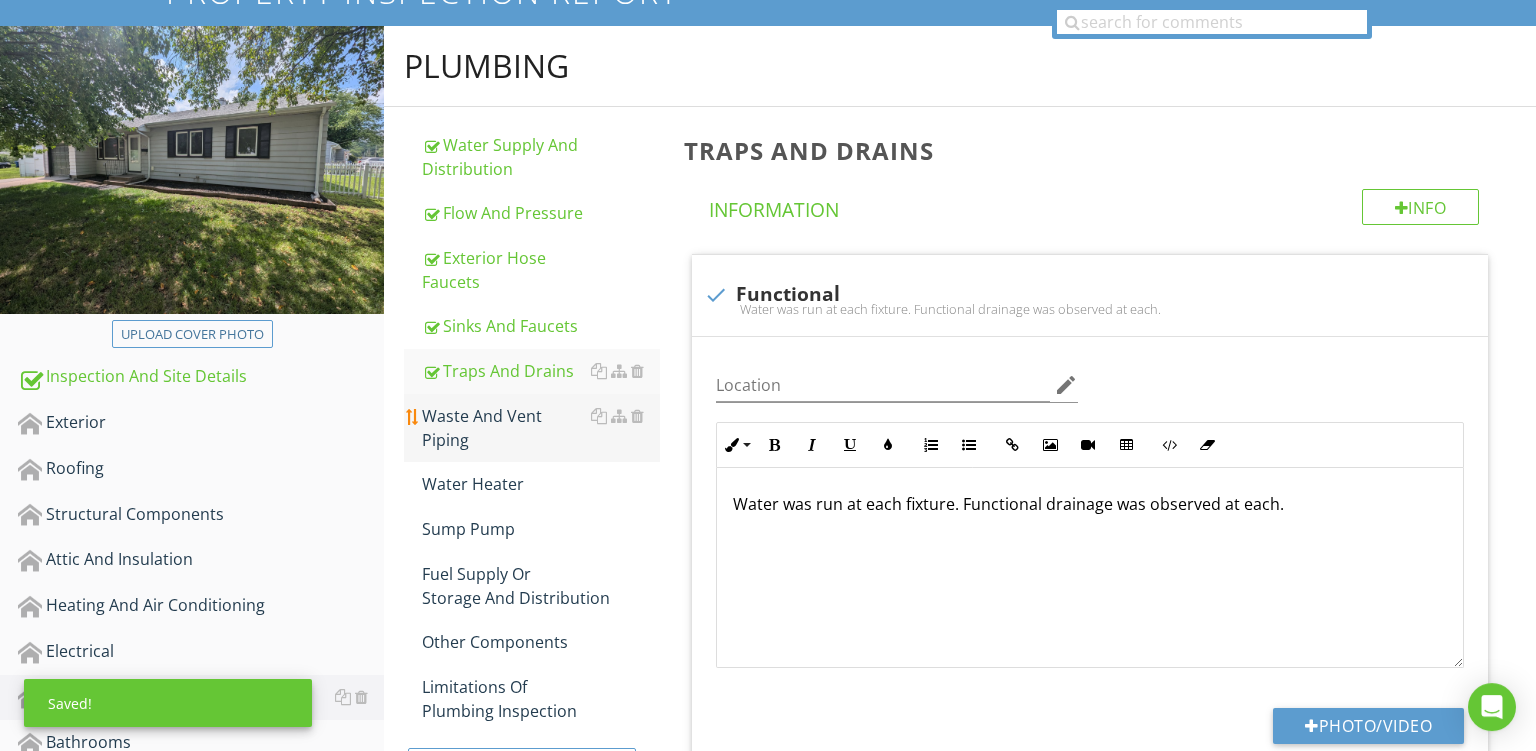 click on "Waste And Vent Piping" at bounding box center [541, 428] 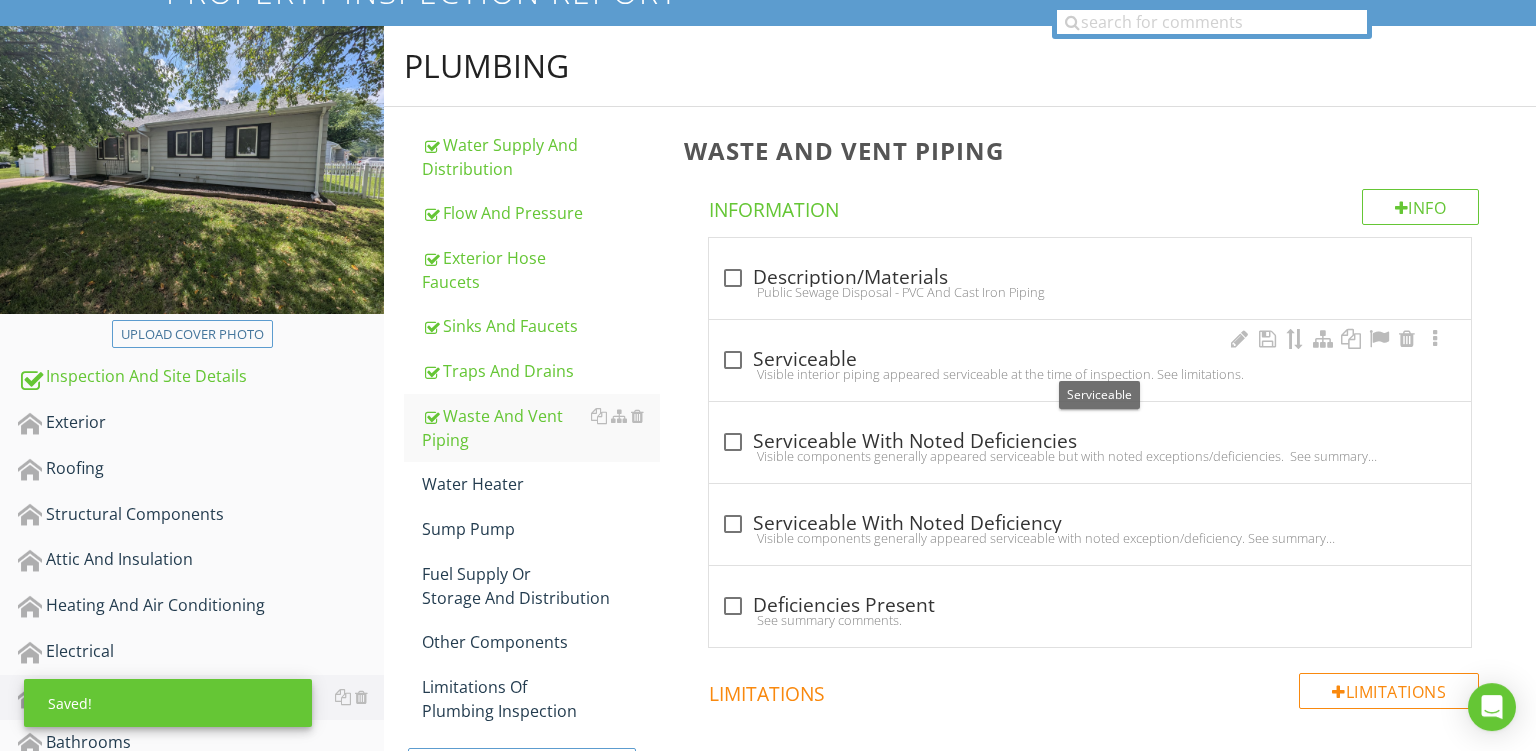 click on "check_box_outline_blank
Serviceable" at bounding box center (1090, 360) 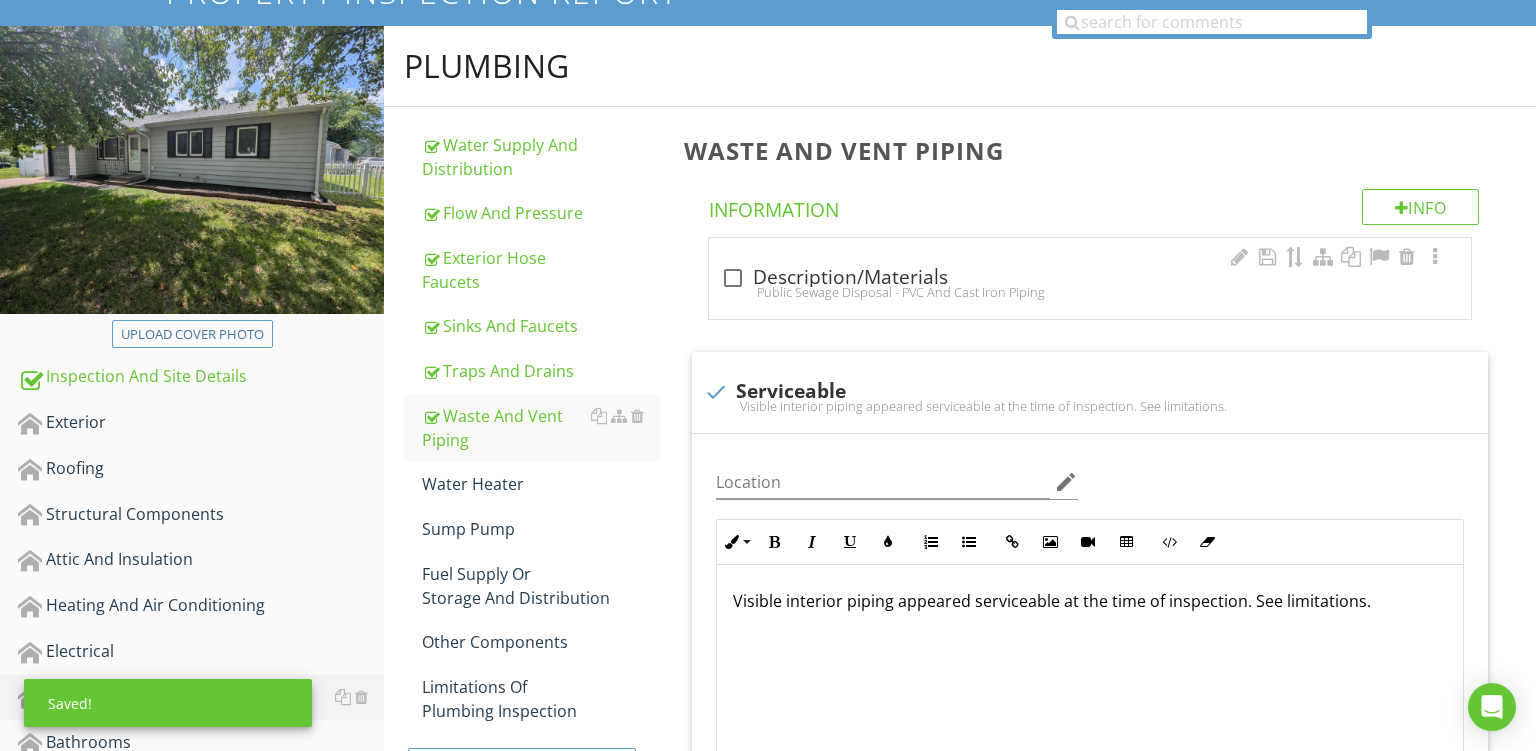 click on "Public Sewage Disposal - PVC And Cast Iron Piping" at bounding box center (1090, 292) 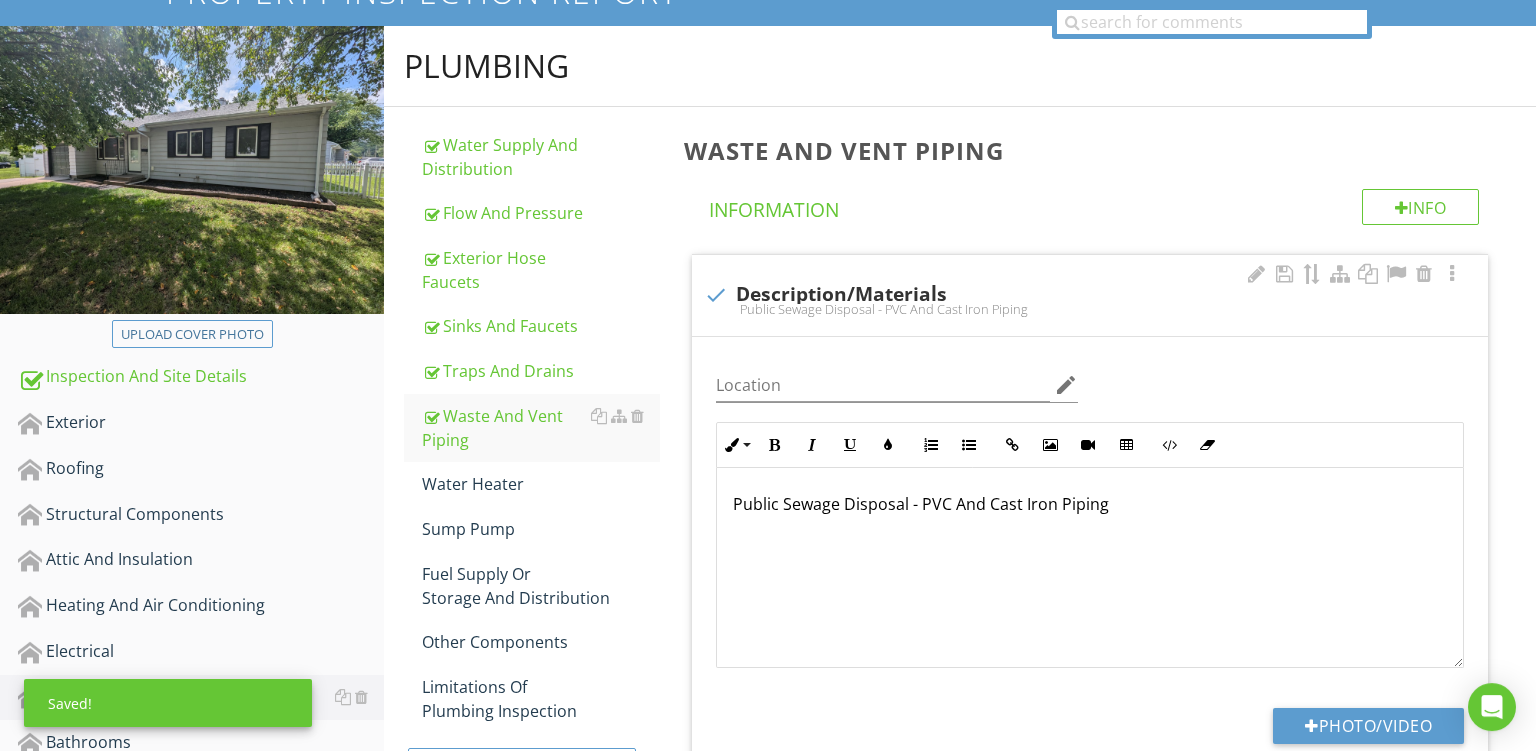 click on "Public Sewage Disposal - PVC And Cast Iron Piping" at bounding box center (1090, 504) 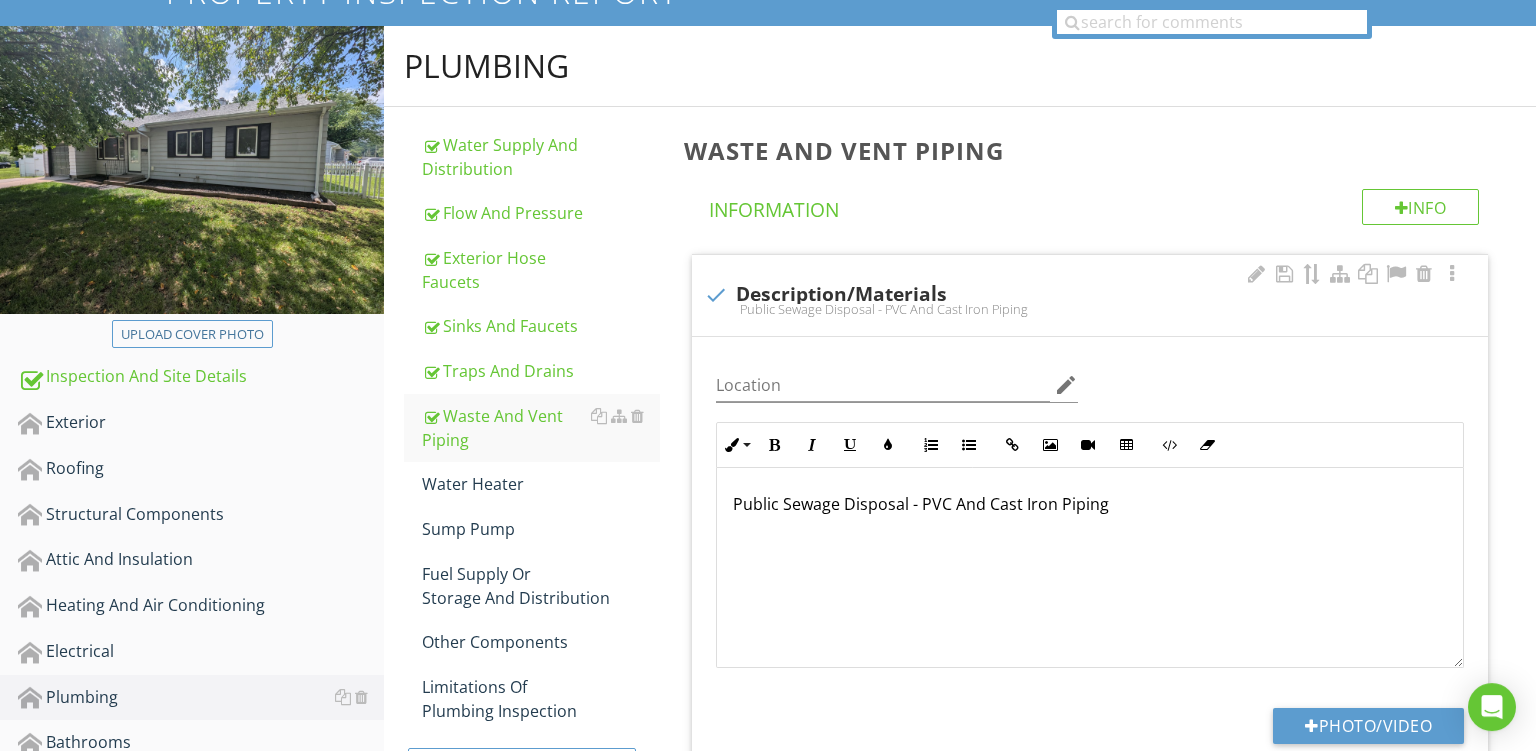 type 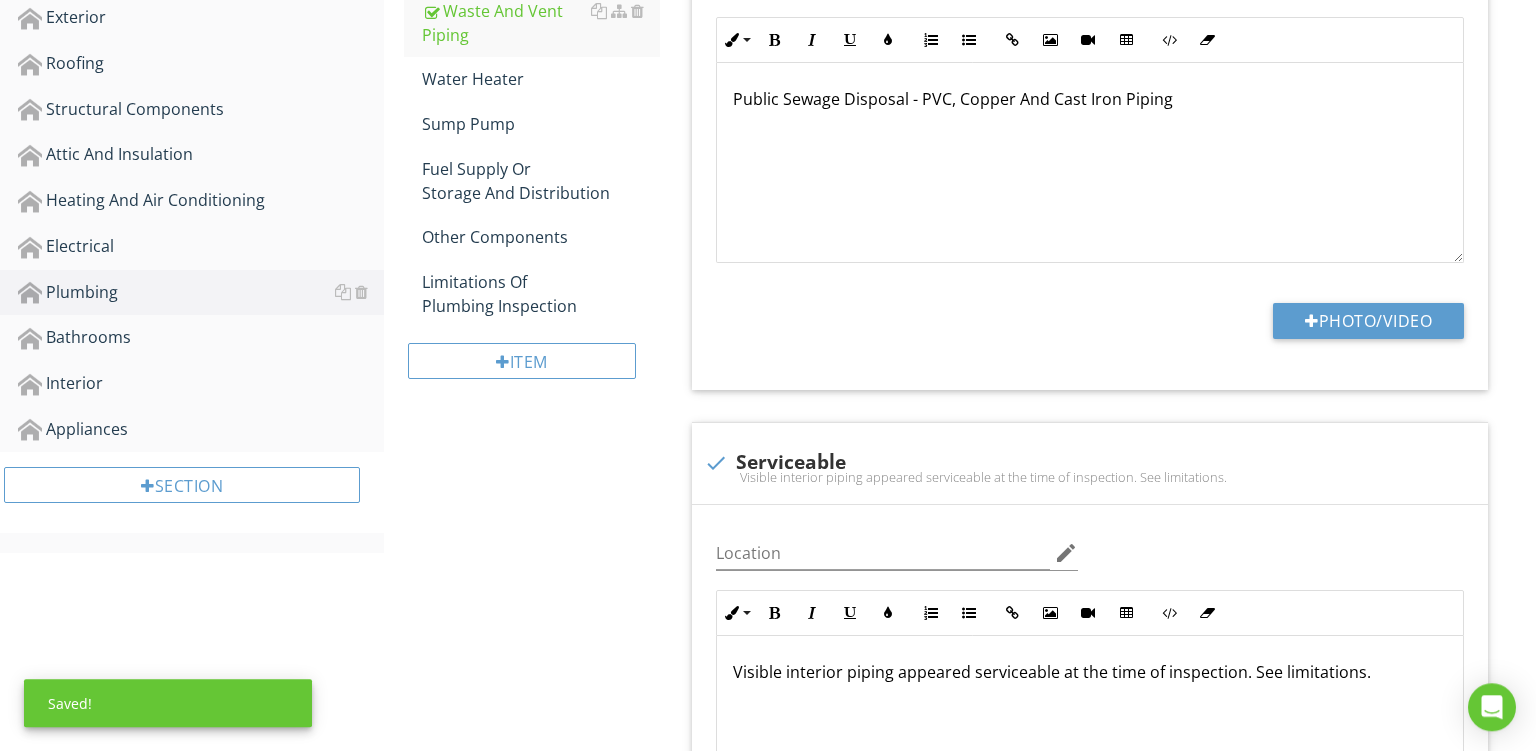 scroll, scrollTop: 367, scrollLeft: 0, axis: vertical 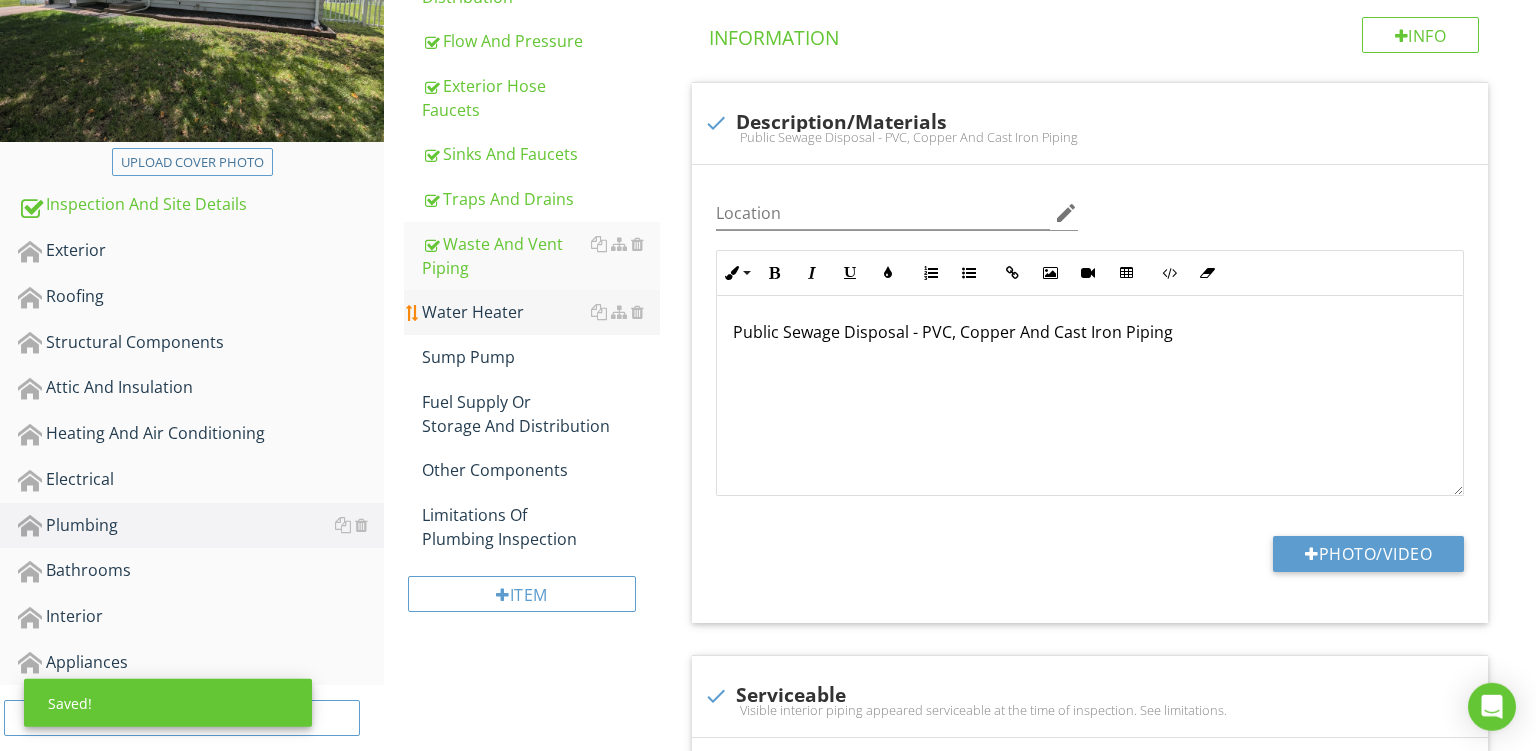 click on "Water Heater" at bounding box center (541, 312) 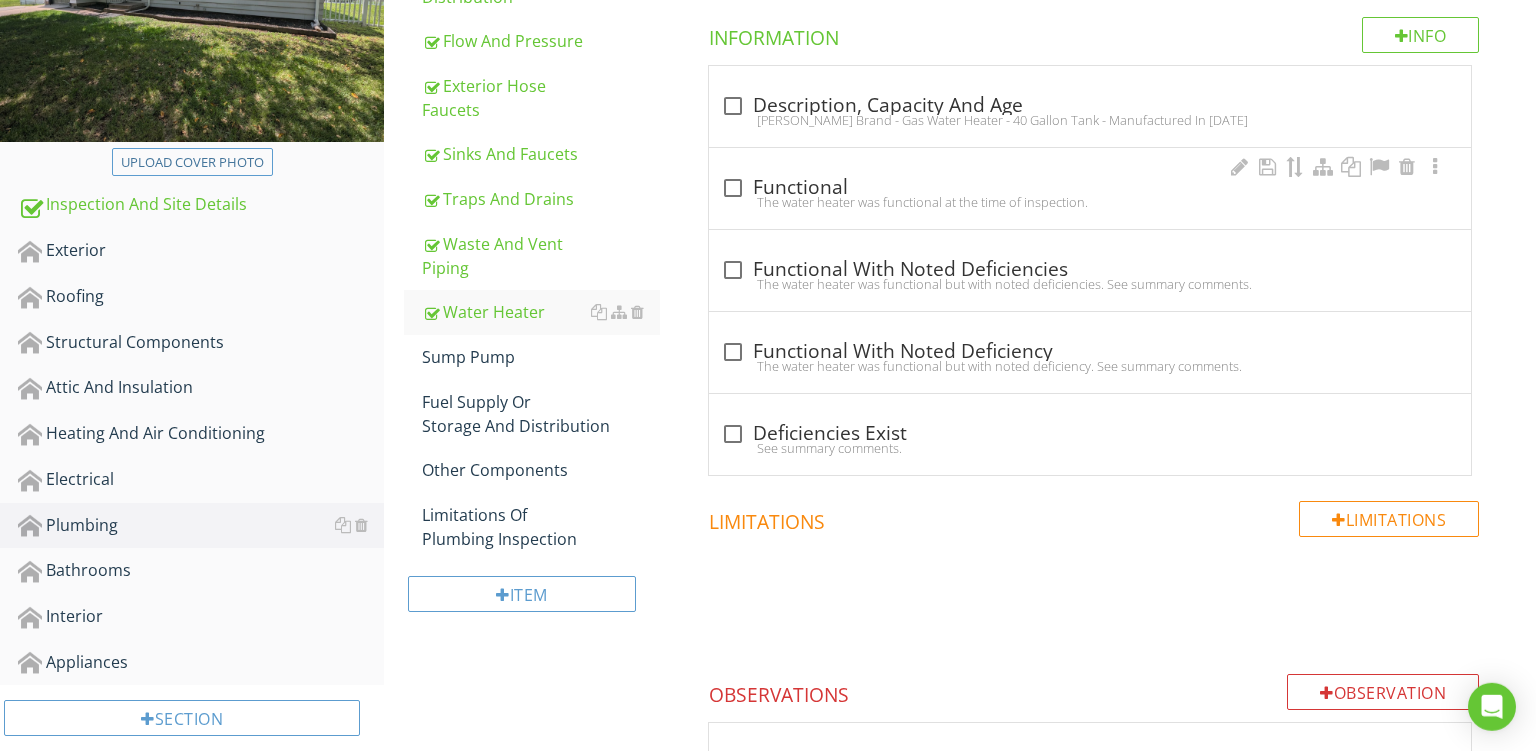 click on "check_box_outline_blank
Functional" at bounding box center [1090, 188] 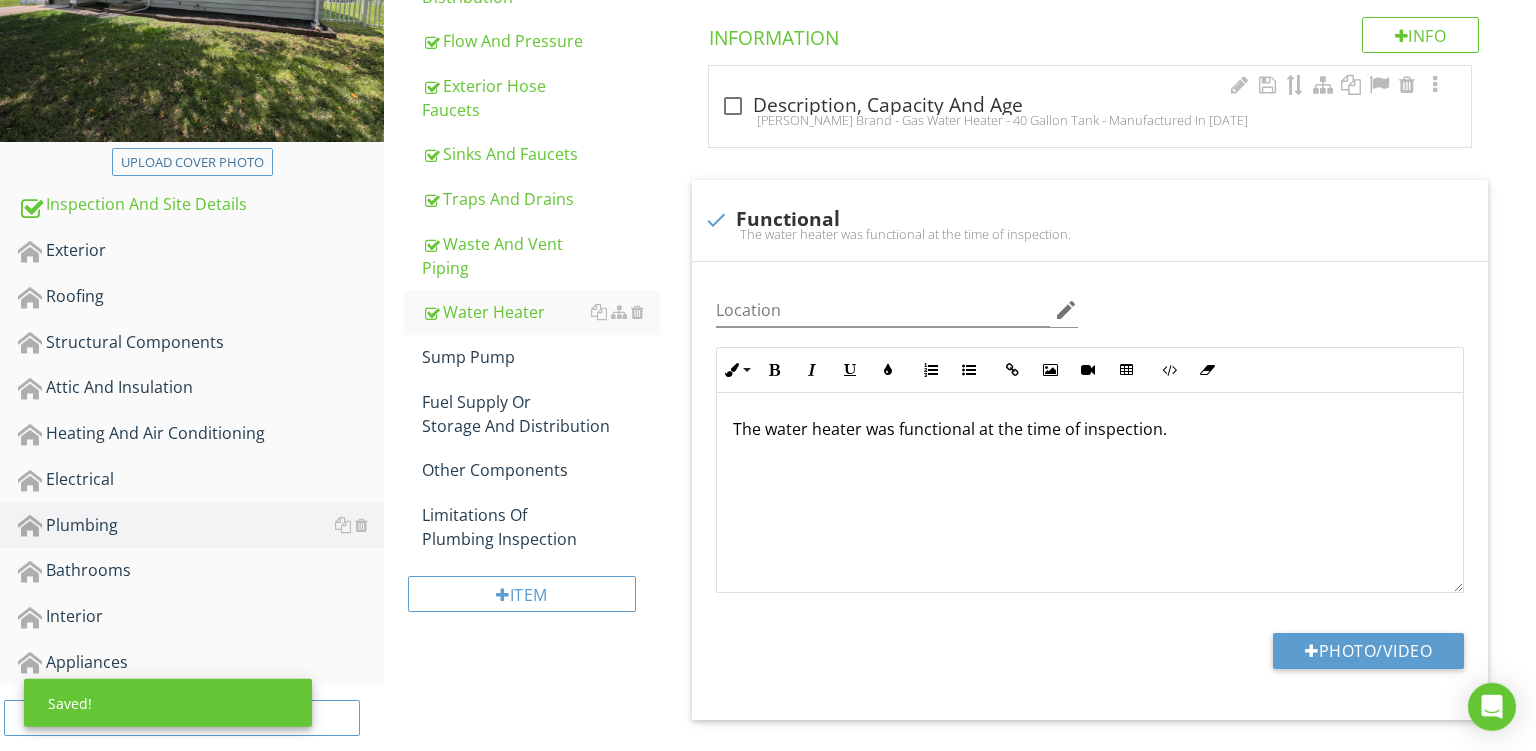 click on "check_box_outline_blank
Description, Capacity And Age
AO Smith Brand - Gas Water Heater - 40 Gallon Tank - Manufactured In 2024" at bounding box center [1090, 106] 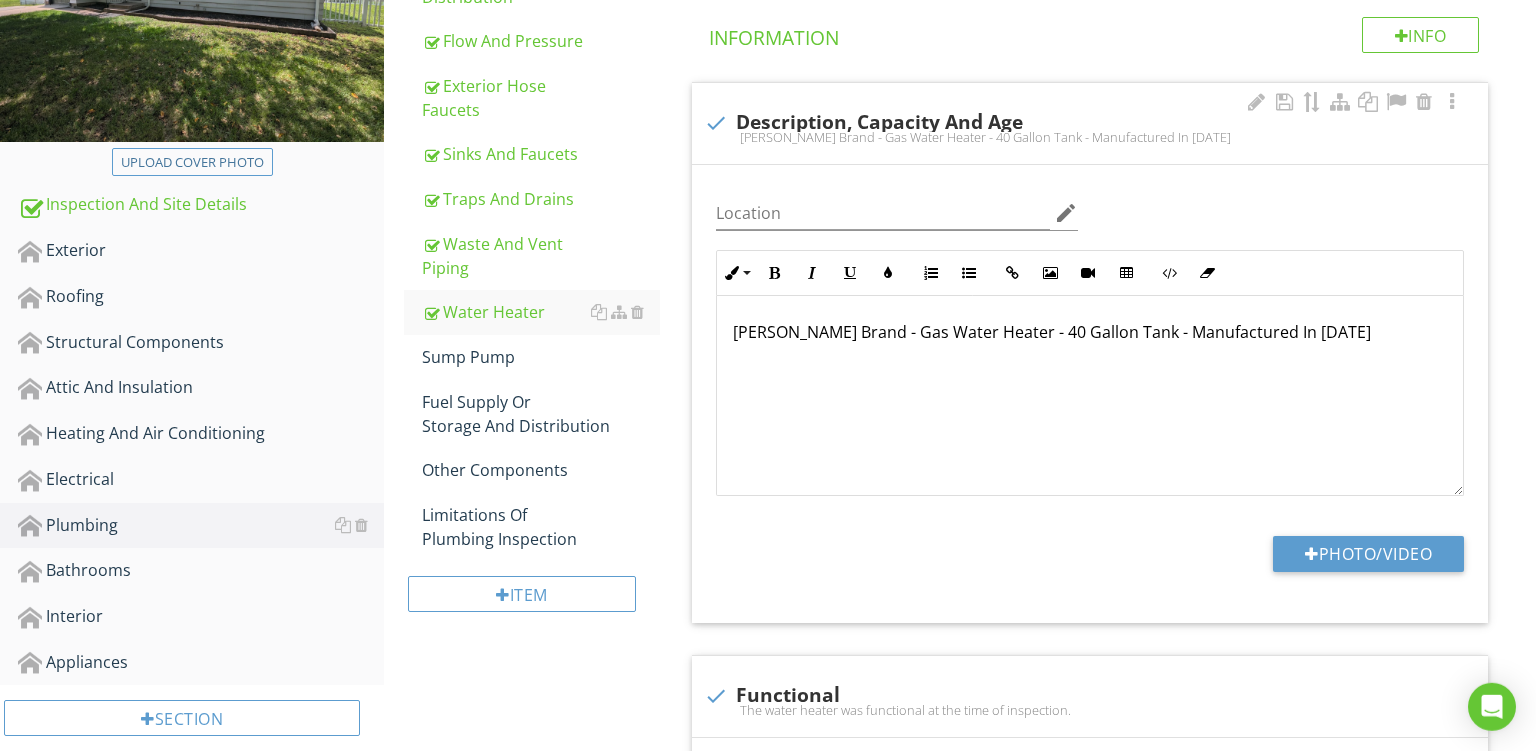click on "AO Smith Brand - Gas Water Heater - 40 Gallon Tank - Manufactured In 2024" at bounding box center (1090, 332) 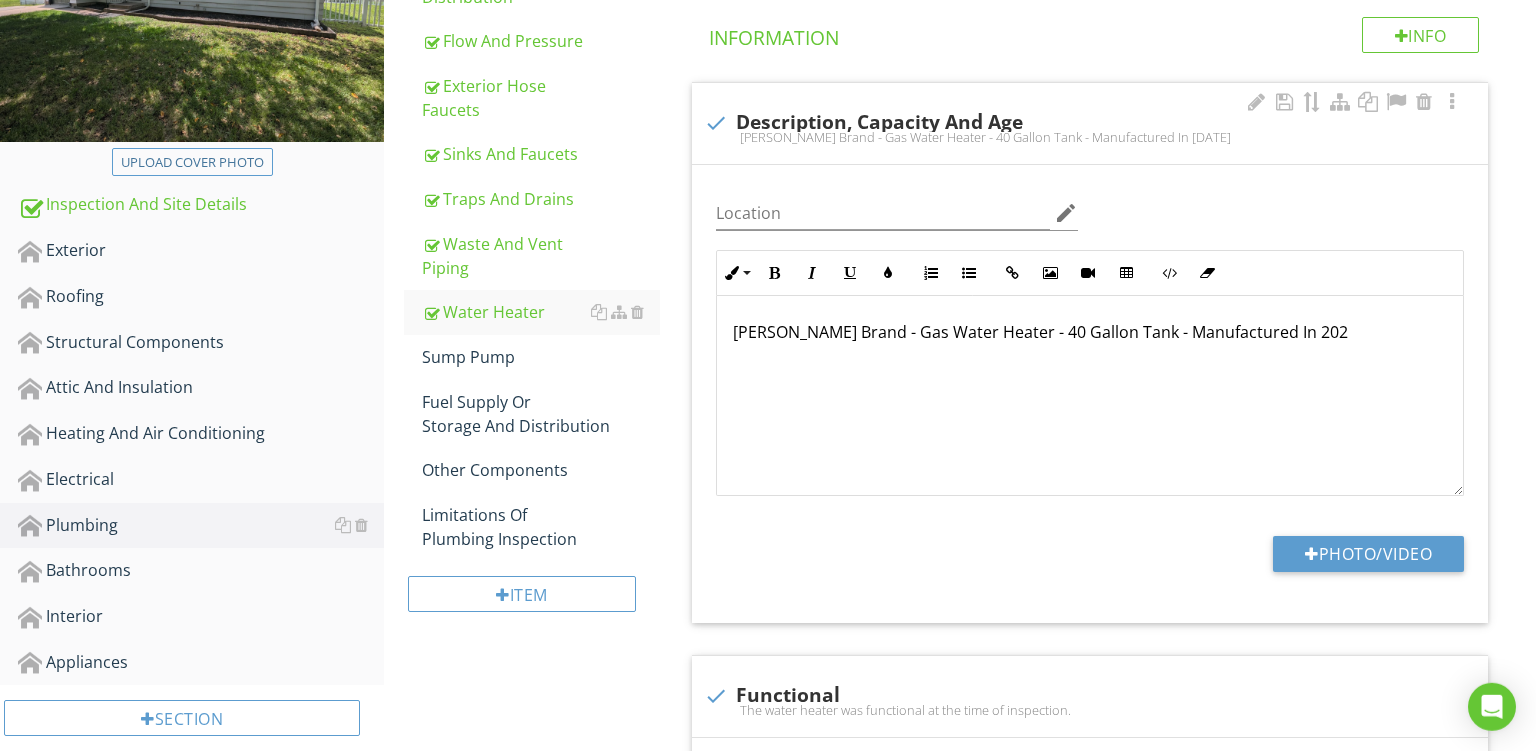type 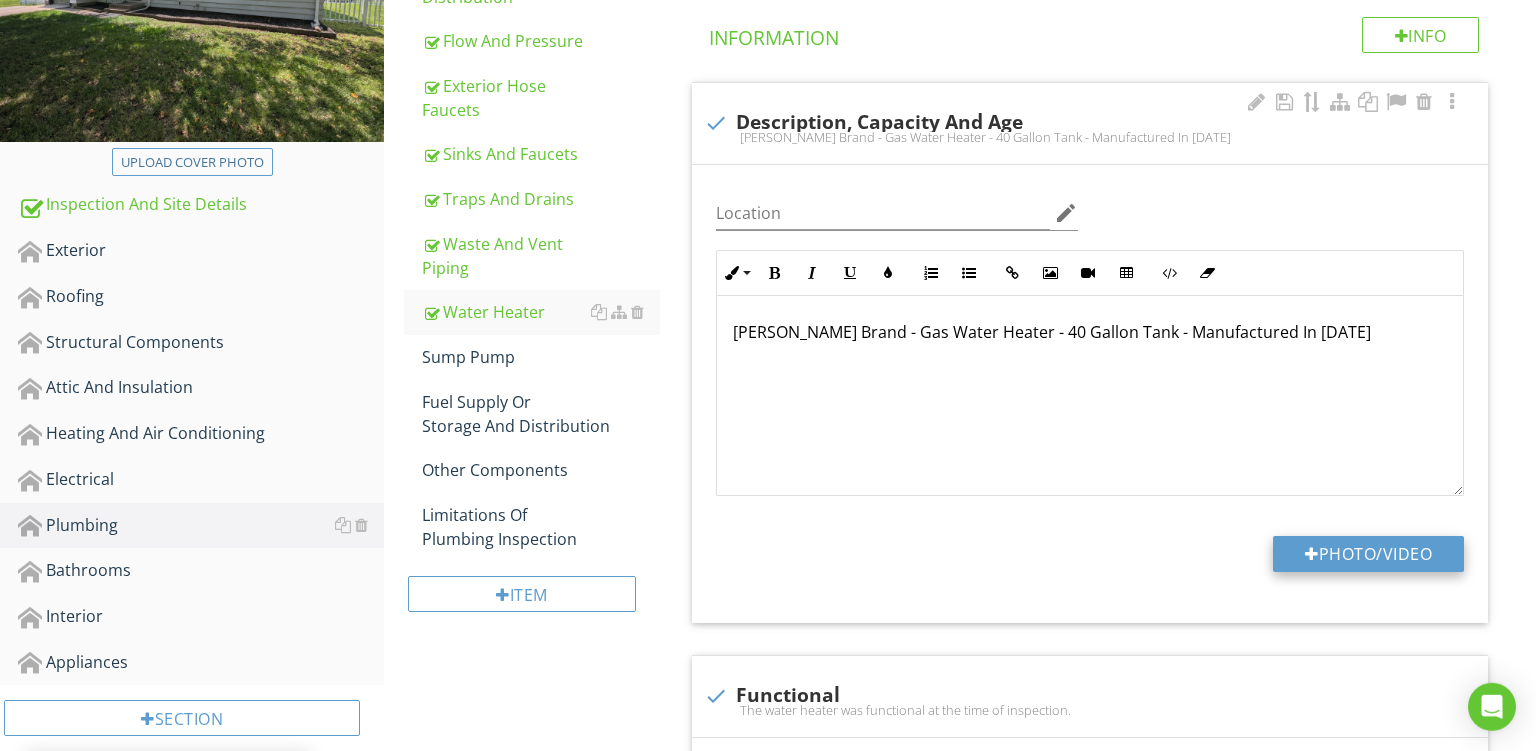 click on "Photo/Video" at bounding box center (1368, 554) 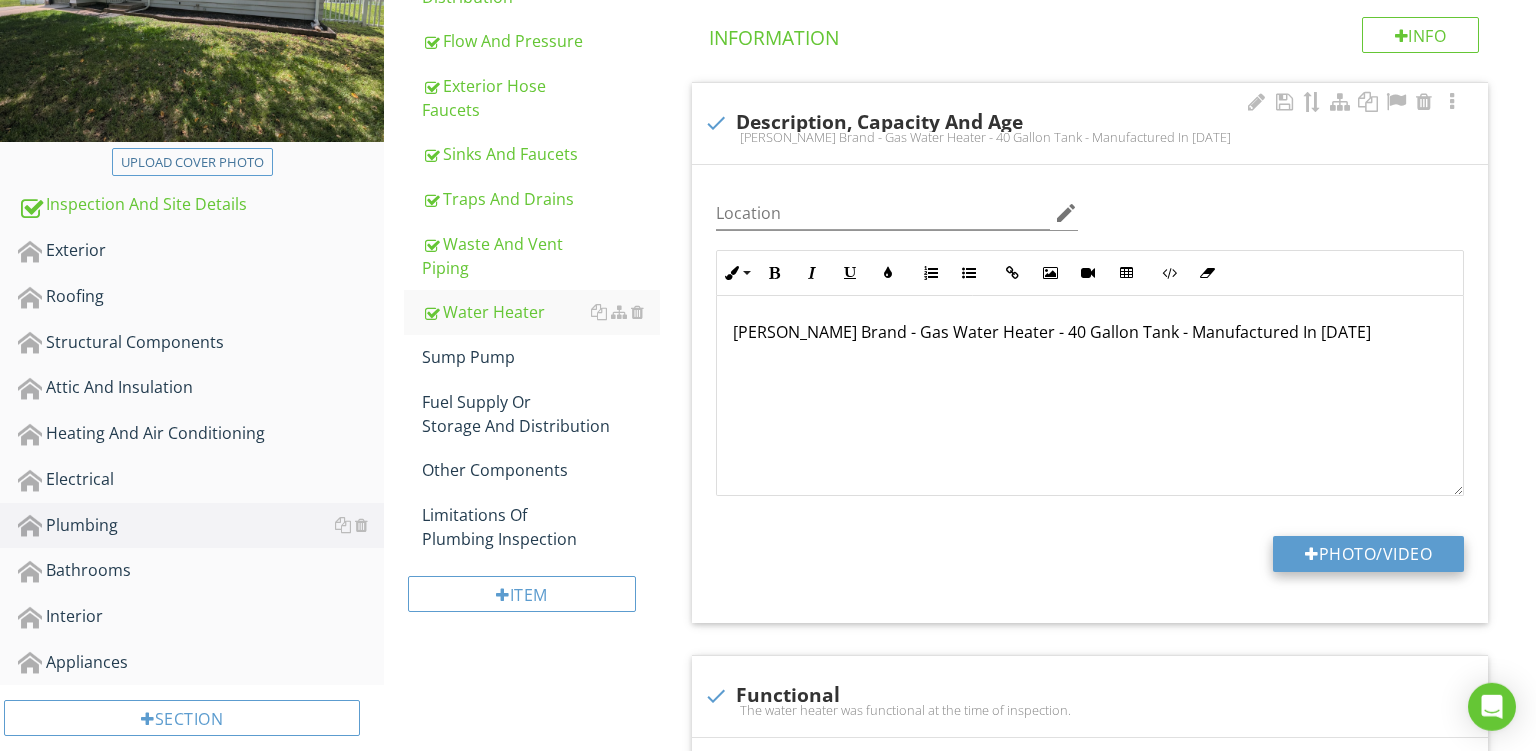type on "C:\fakepath\PXL_20250727_171822389.jpg" 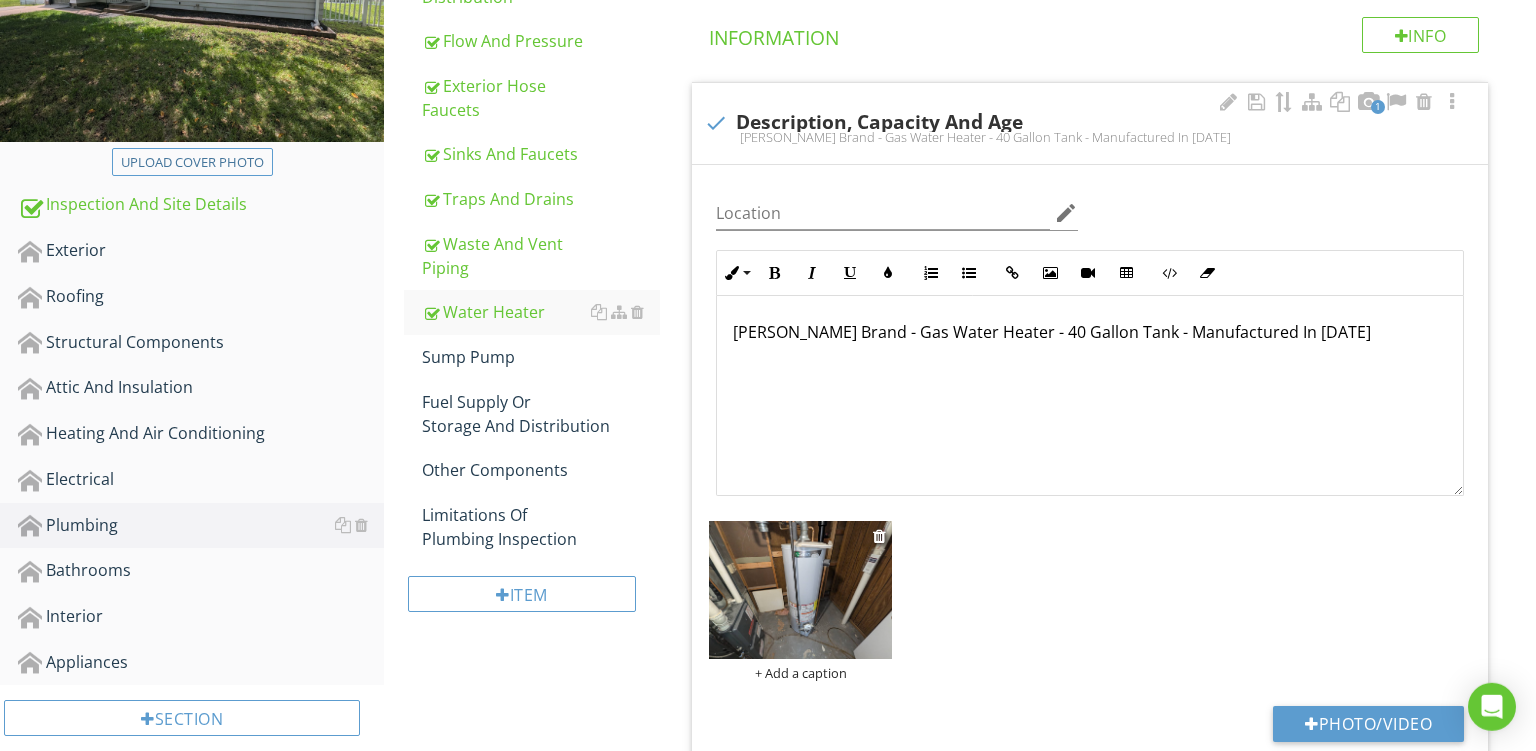 click on "+ Add a caption" at bounding box center [800, 673] 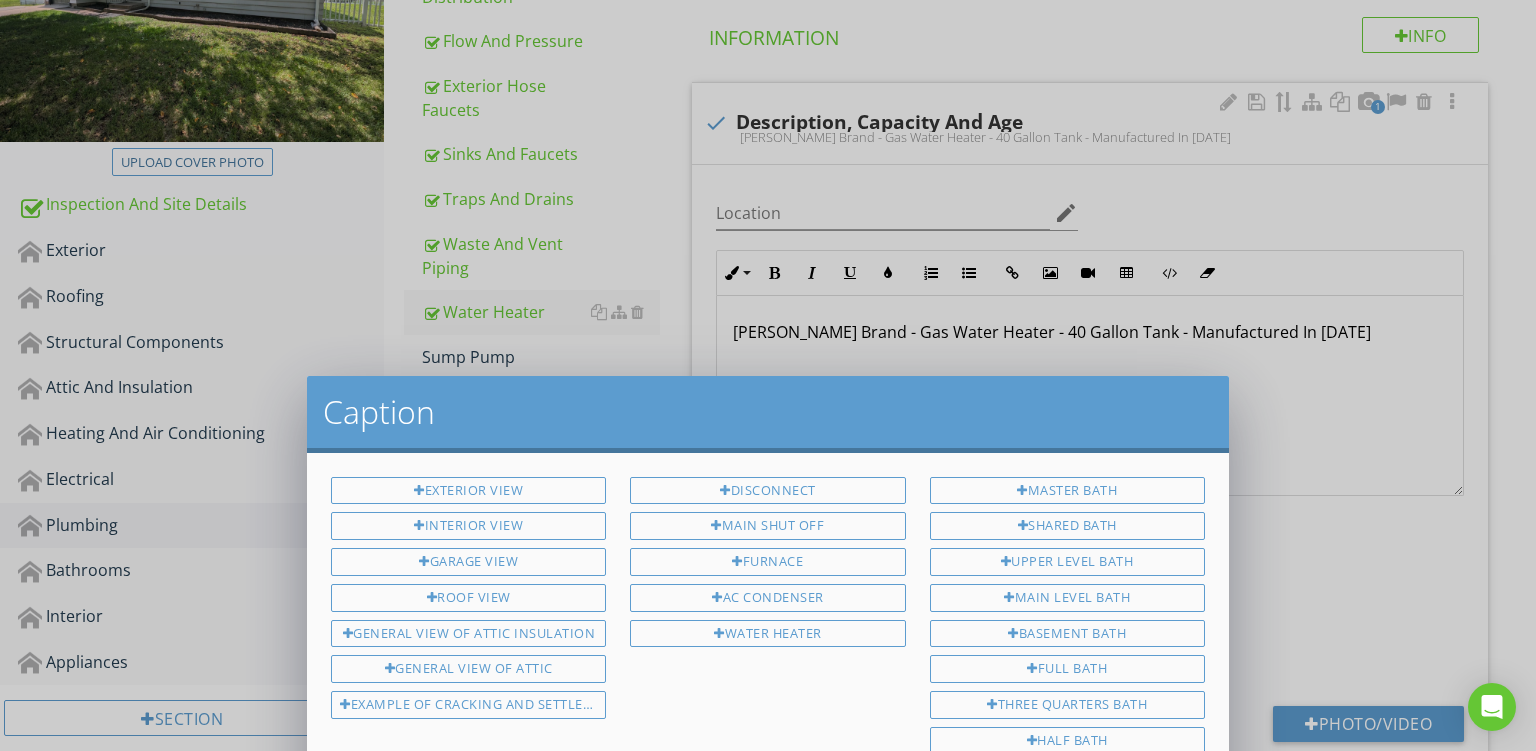 scroll, scrollTop: 0, scrollLeft: 0, axis: both 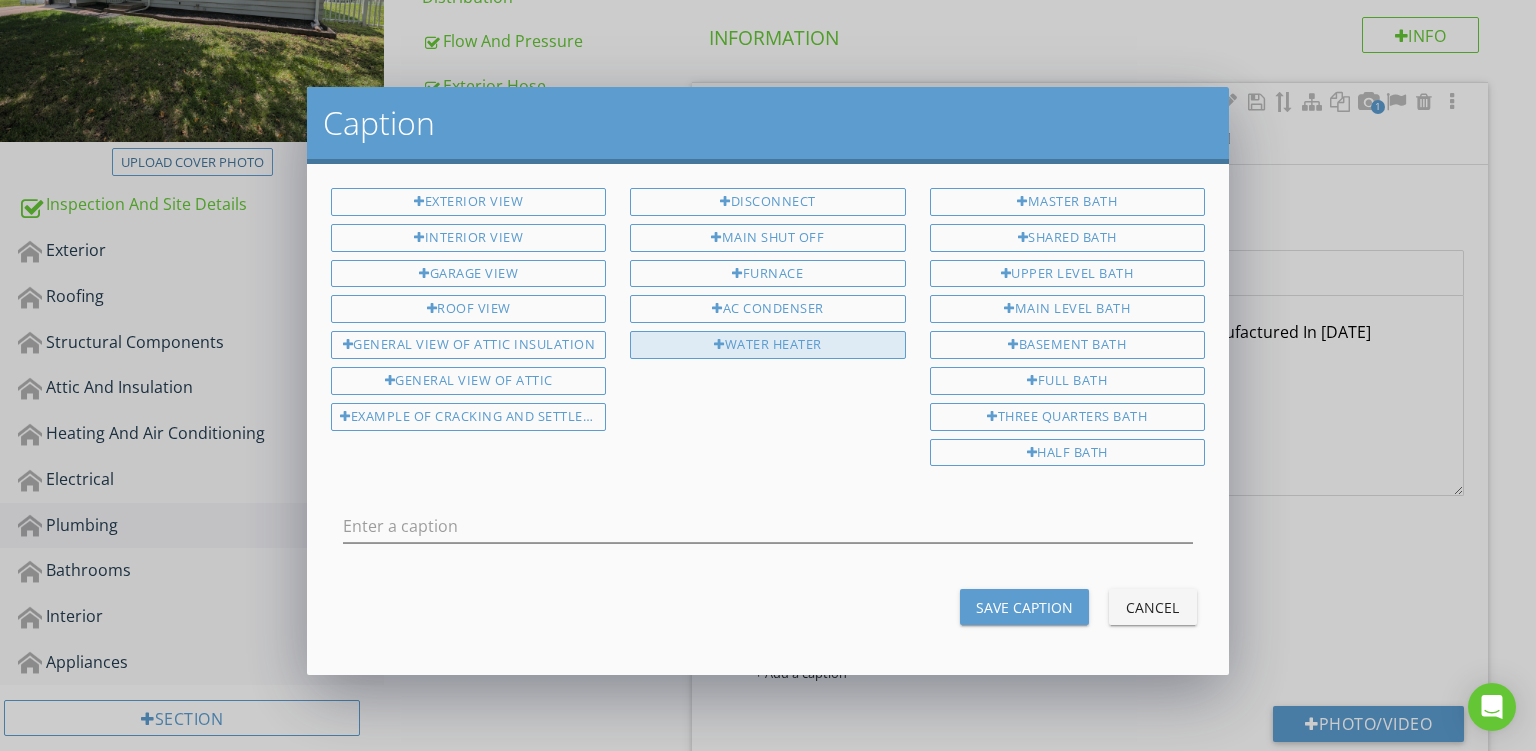click on "Water Heater" at bounding box center [767, 345] 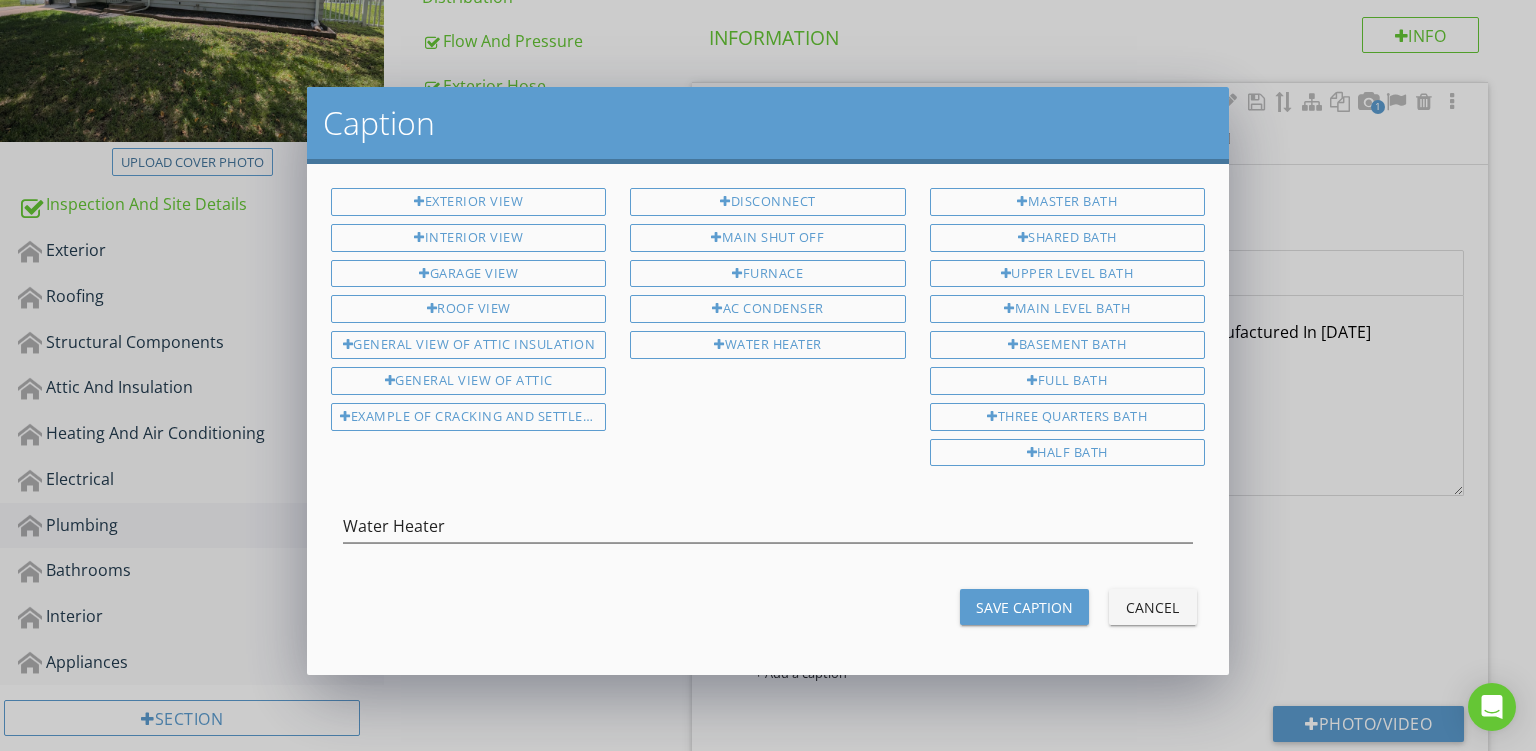 click on "Save Caption" at bounding box center [1024, 607] 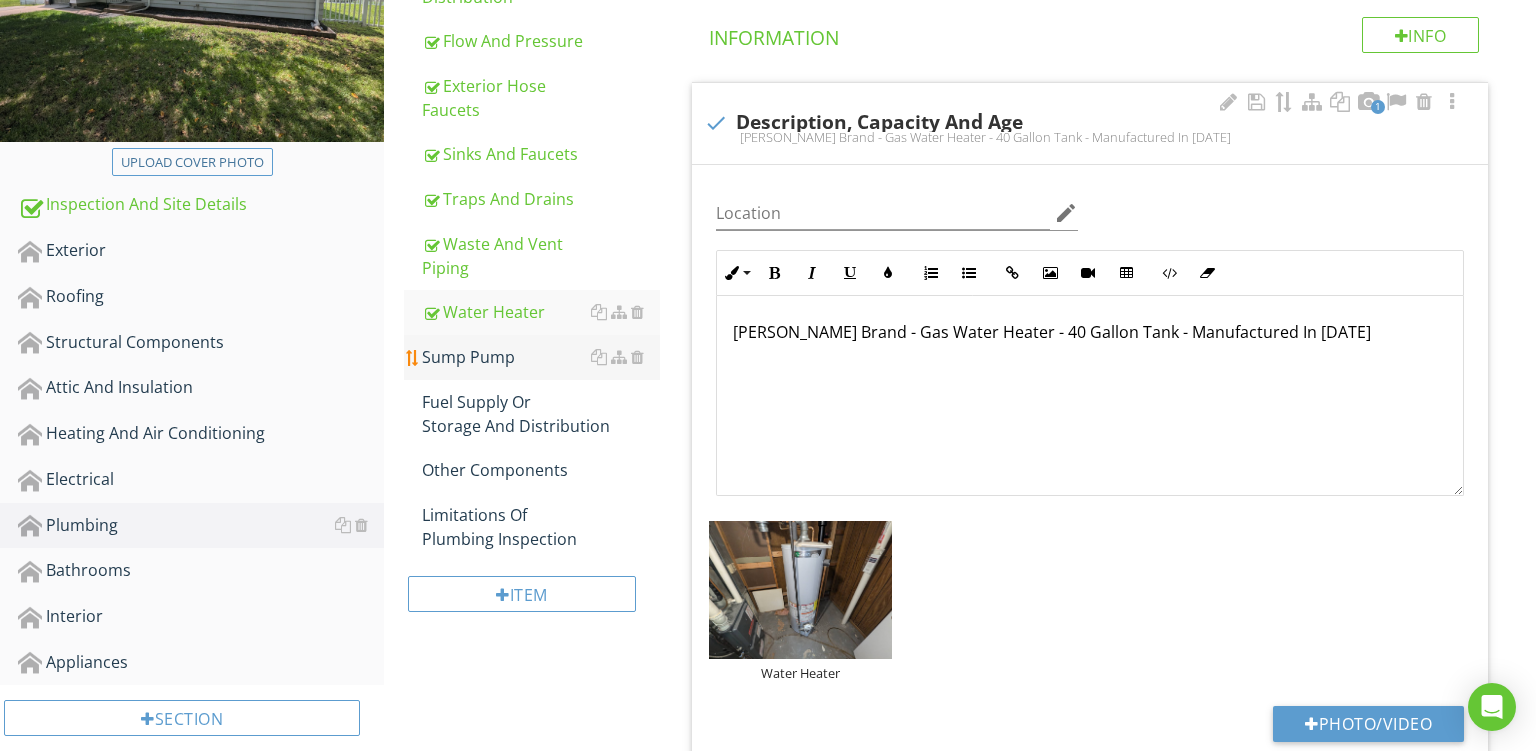 click on "Sump Pump" at bounding box center [541, 357] 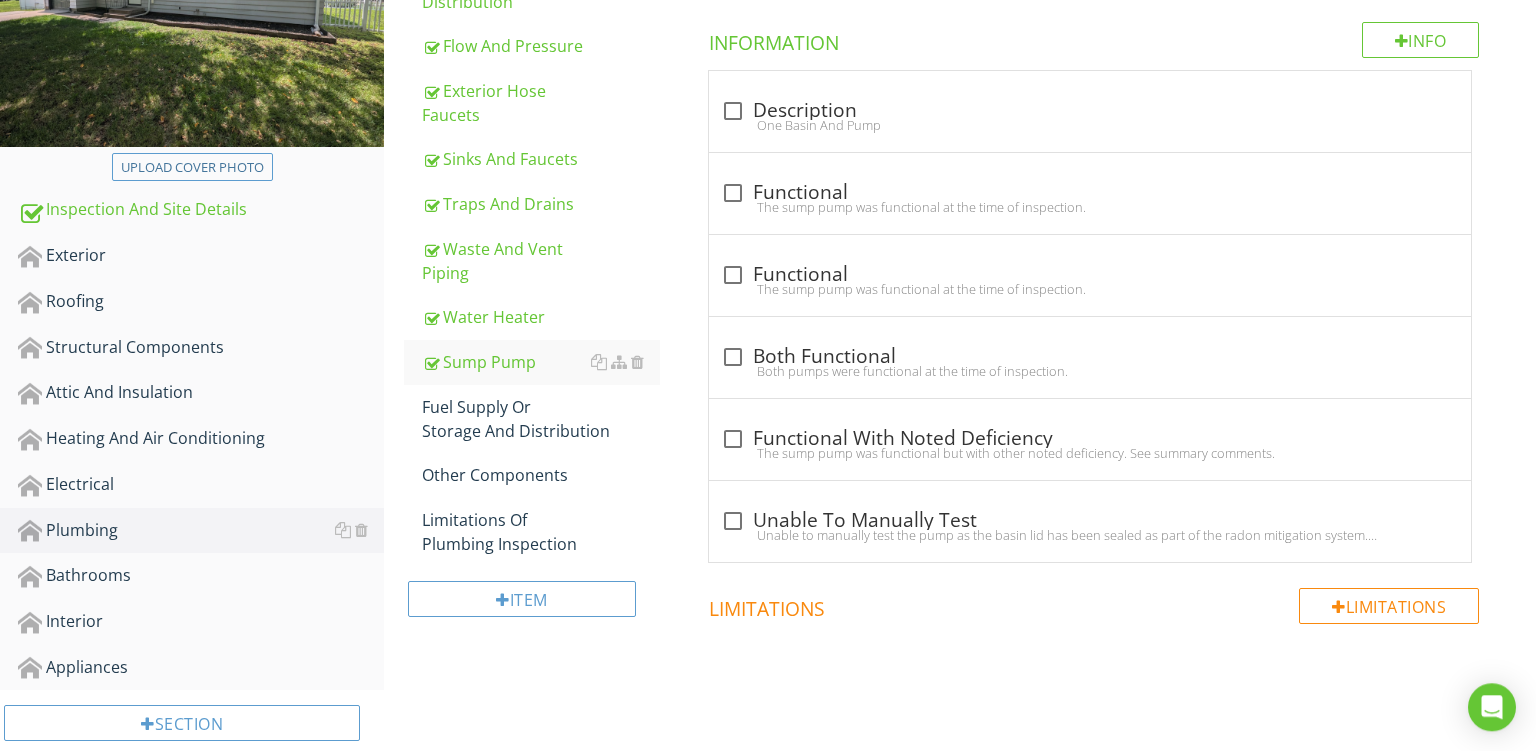 scroll, scrollTop: 328, scrollLeft: 0, axis: vertical 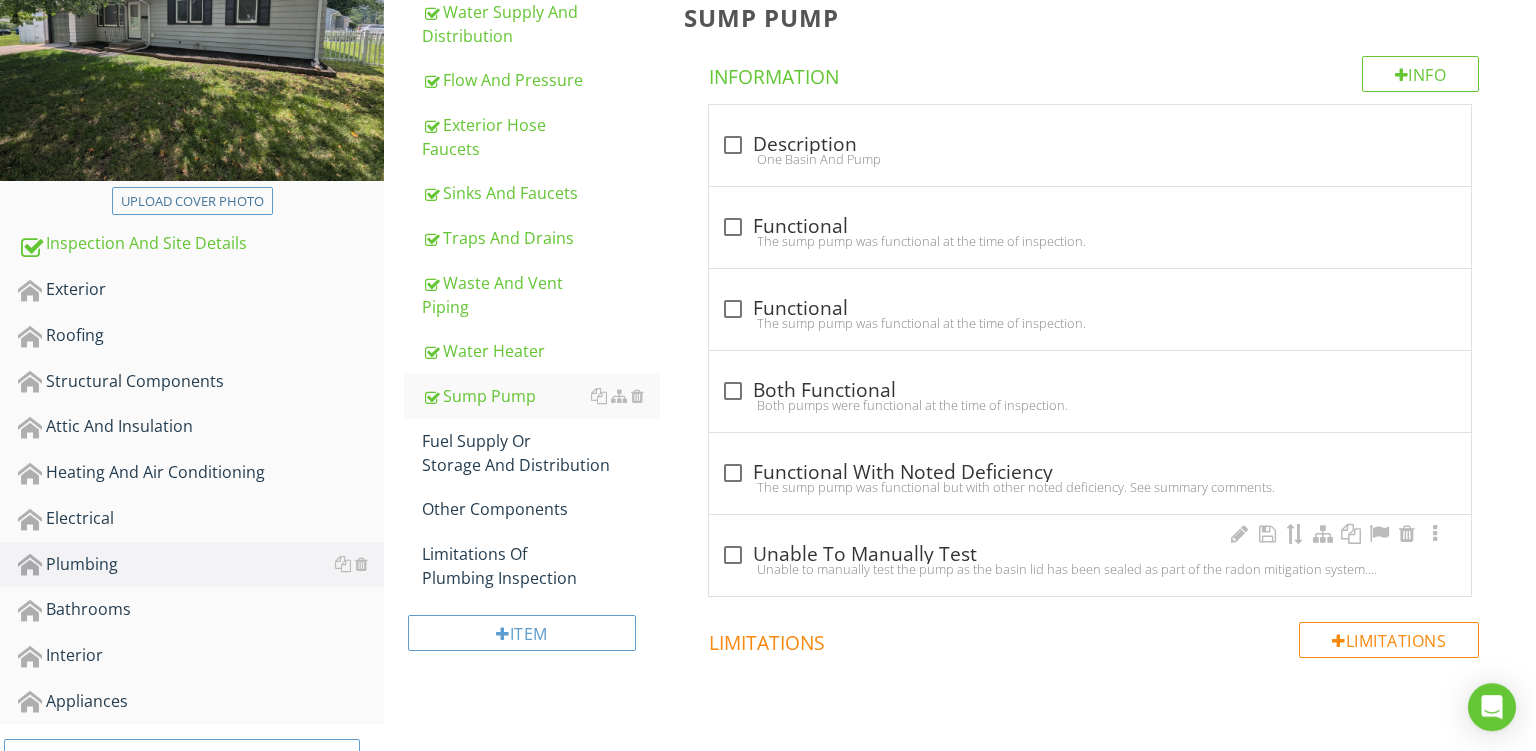 click on "Unable to manually test the pump as the basin lid has been sealed as part of the radon mitigation system. Although no visible deficiencies were noted, periodic review is encouraged to ensure conditions remain stable." at bounding box center (1090, 569) 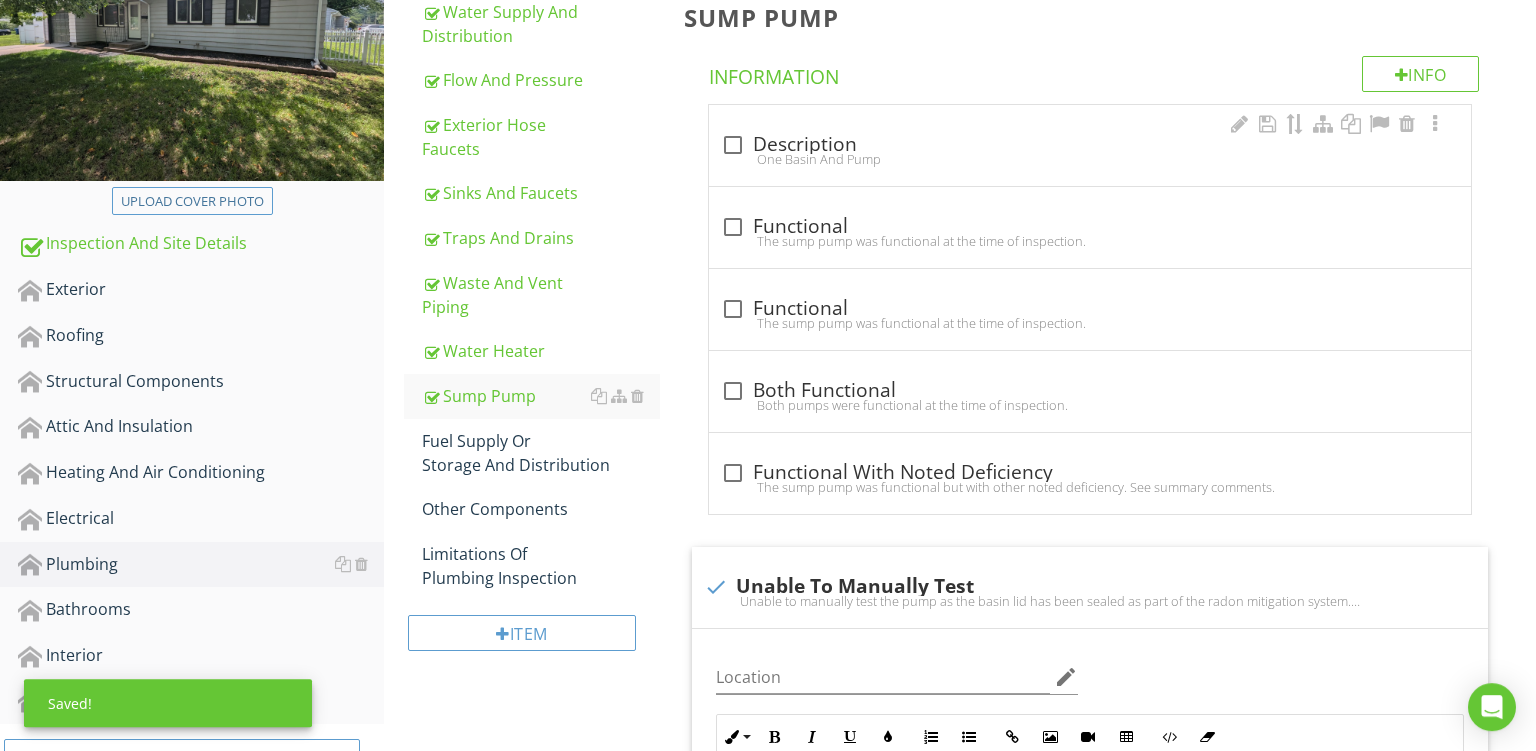 click on "check_box_outline_blank
Description" at bounding box center [1090, 145] 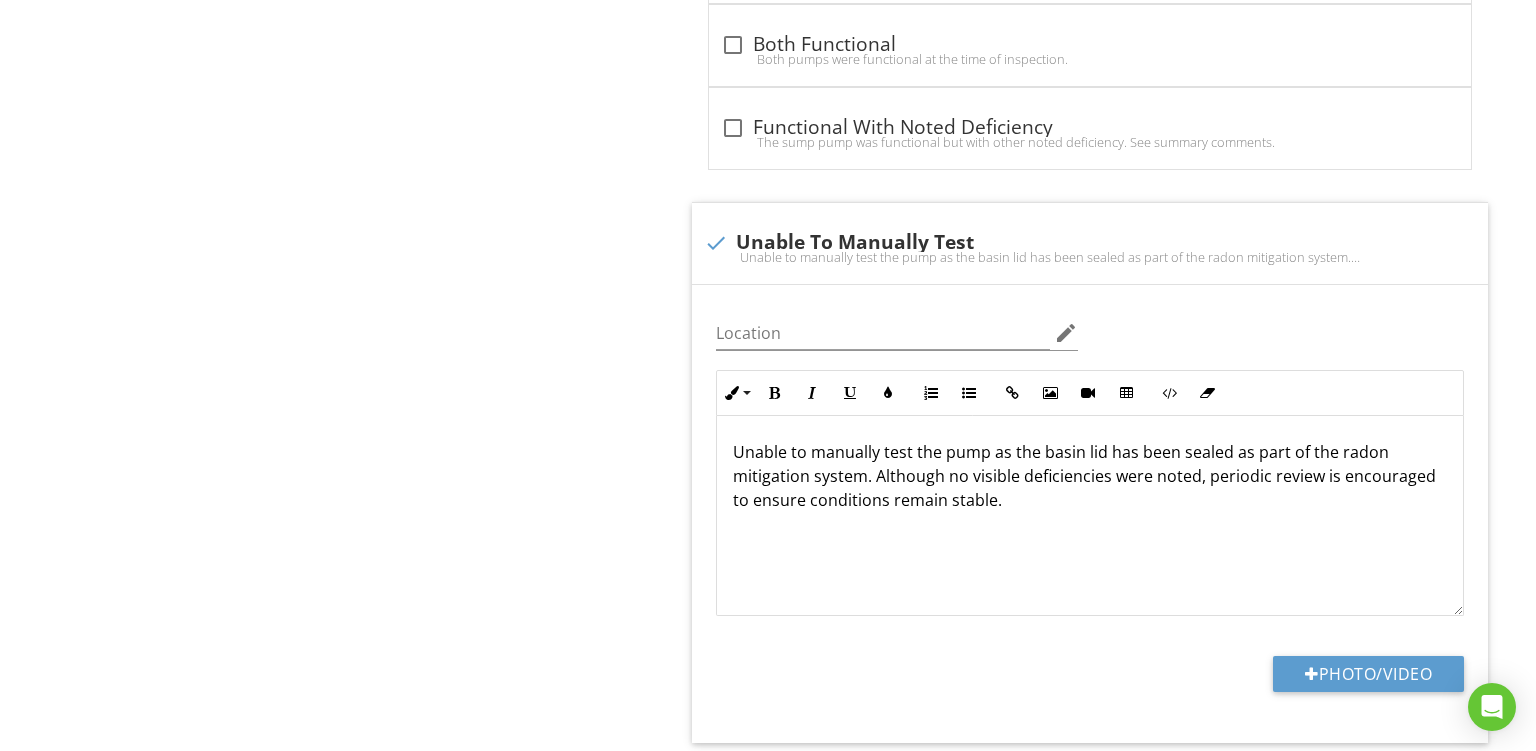 scroll, scrollTop: 1188, scrollLeft: 0, axis: vertical 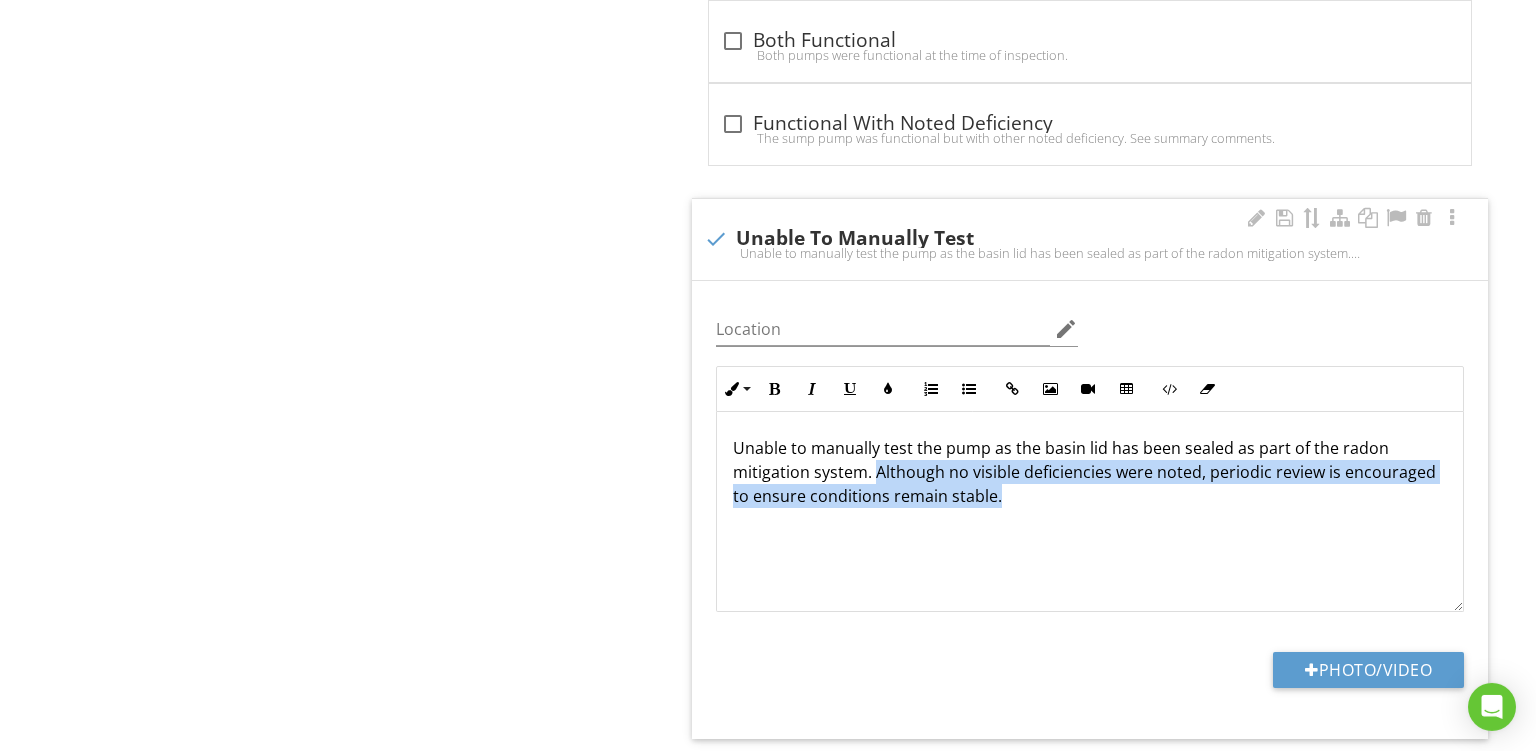 drag, startPoint x: 873, startPoint y: 468, endPoint x: 1146, endPoint y: 634, distance: 319.50745 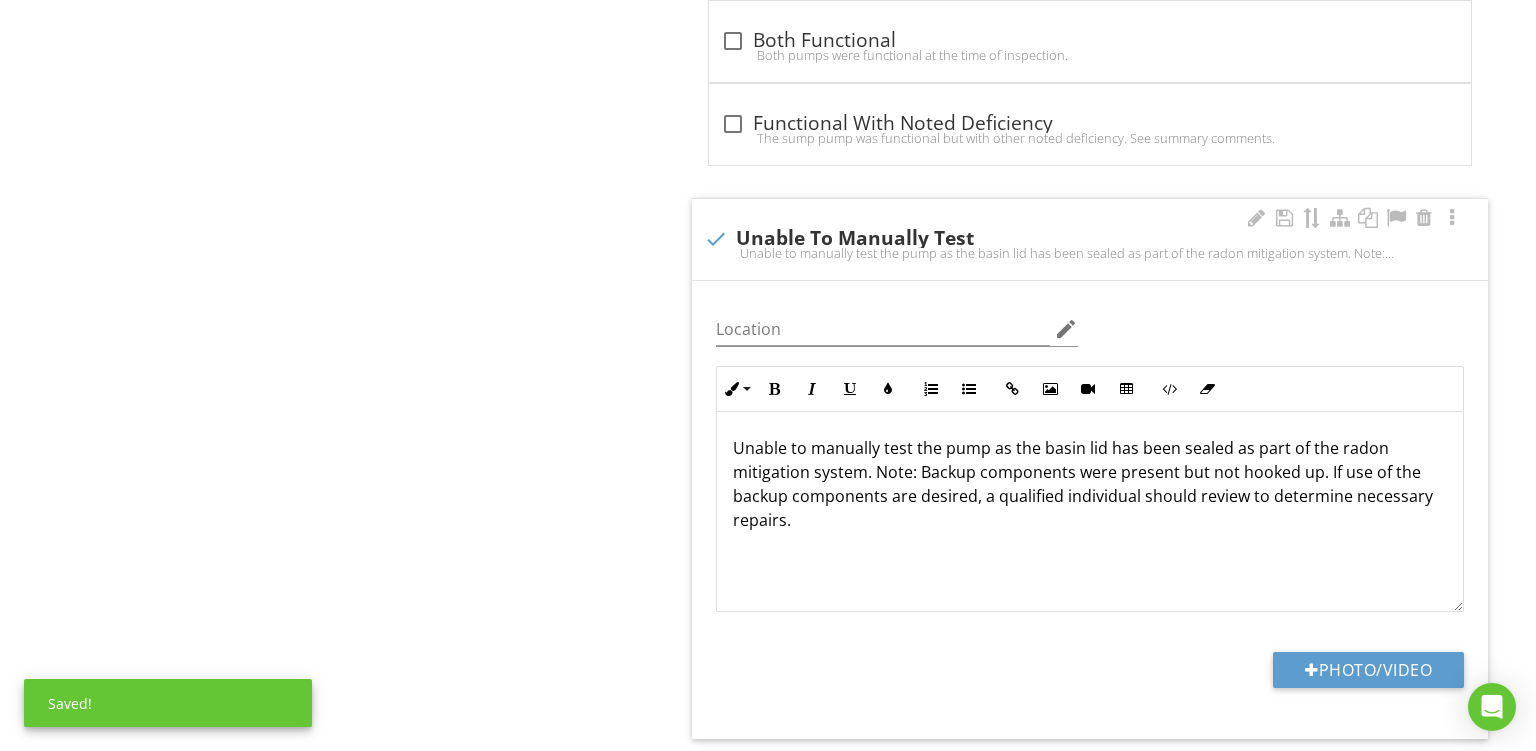 click on "Unable to manually test the pump as the basin lid has been sealed as part of the radon mitigation system. Note: Backup components were present but not hooked up. If use of the backup components are desired, a qualified individual should review to determine necessary repairs." at bounding box center [1090, 484] 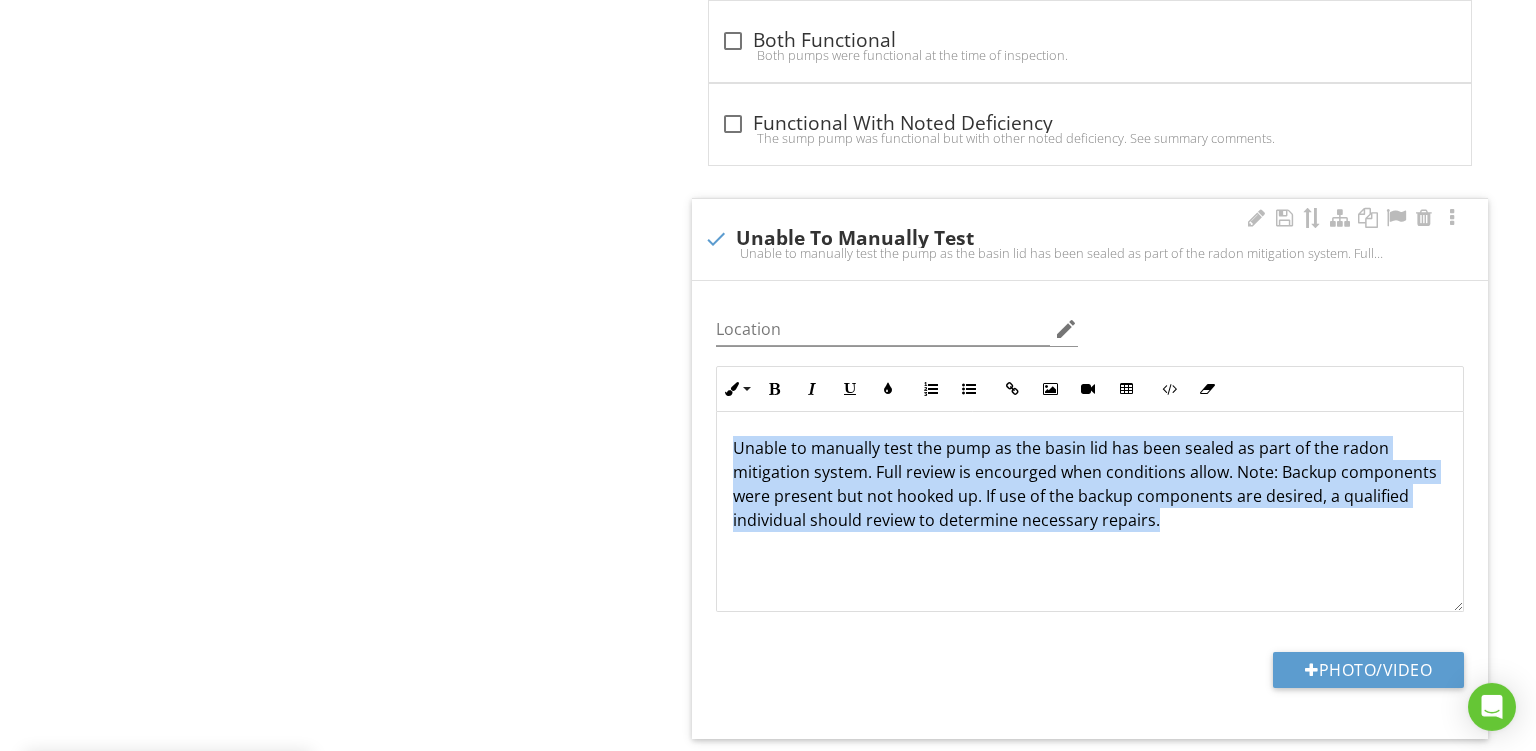 scroll, scrollTop: 0, scrollLeft: 0, axis: both 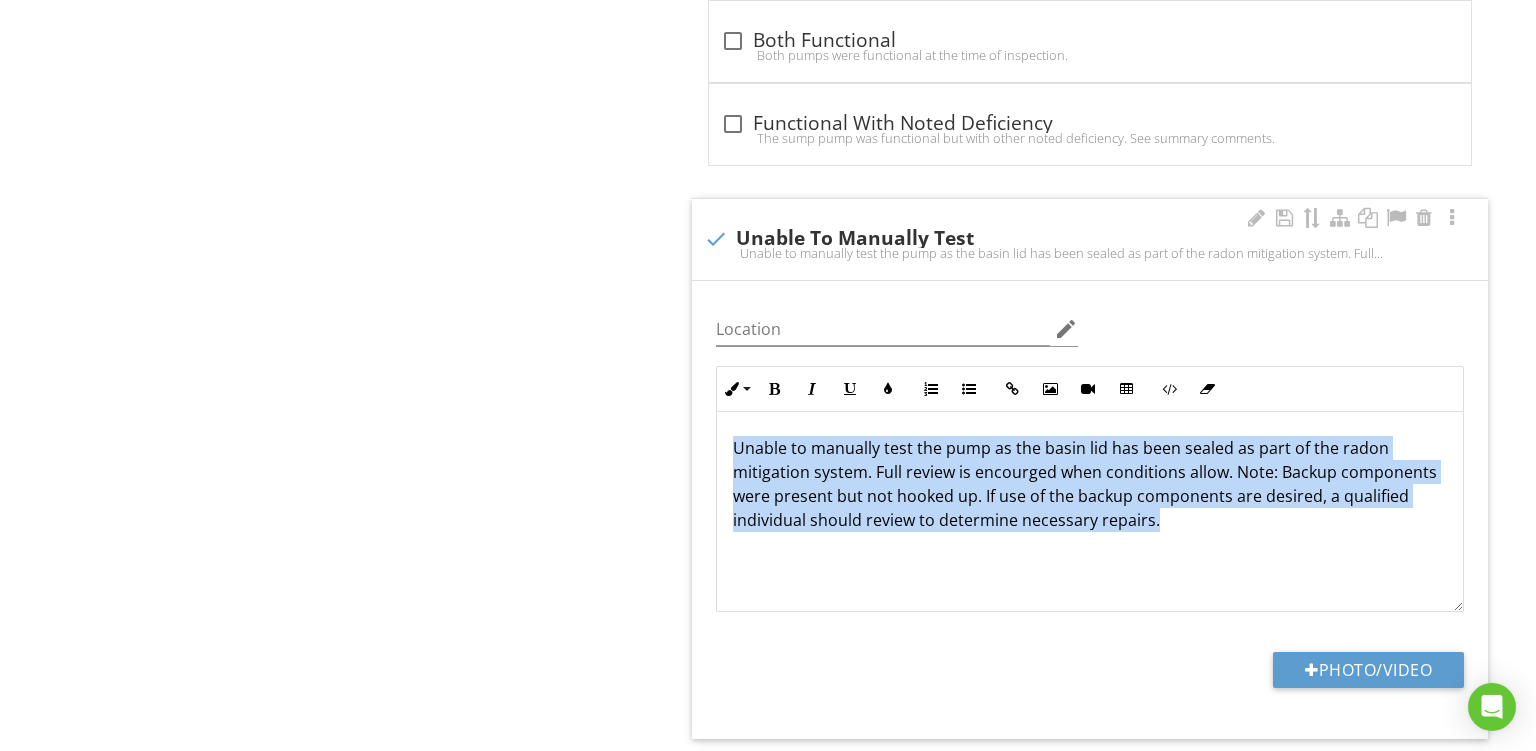 copy on "Unable to manually test the pump as the basin lid has been sealed as part of the radon mitigation system. Full review is encourged when conditions allow. Note: Backup components were present but not hooked up. If use of the backup components are desired, a qualified individual should review to determine necessary repairs." 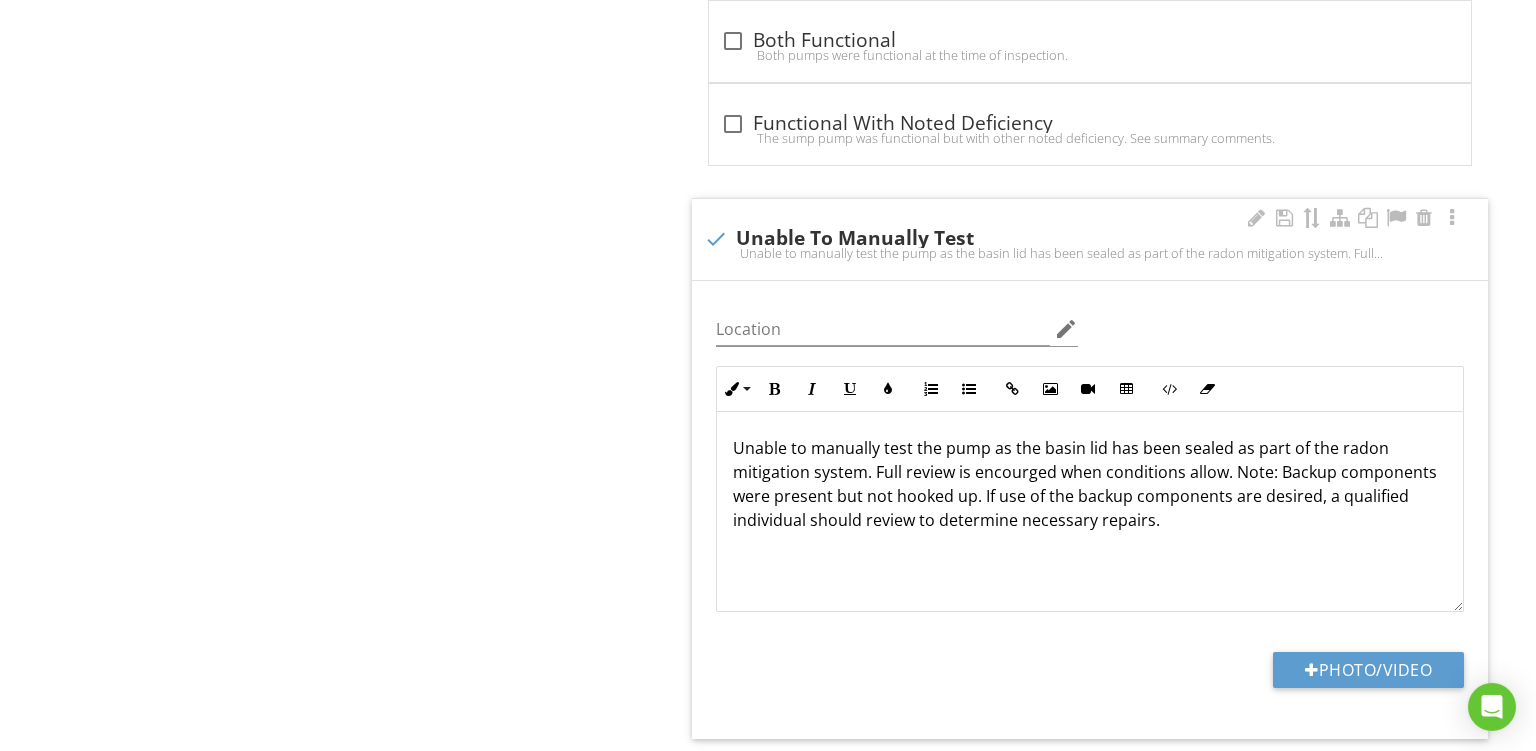click on "Unable to manually test the pump as the basin lid has been sealed as part of the radon mitigation system. Full review is encourged when conditions allow. Note: Backup components were present but not hooked up. If use of the backup components are desired, a qualified individual should review to determine necessary repairs." at bounding box center [1090, 484] 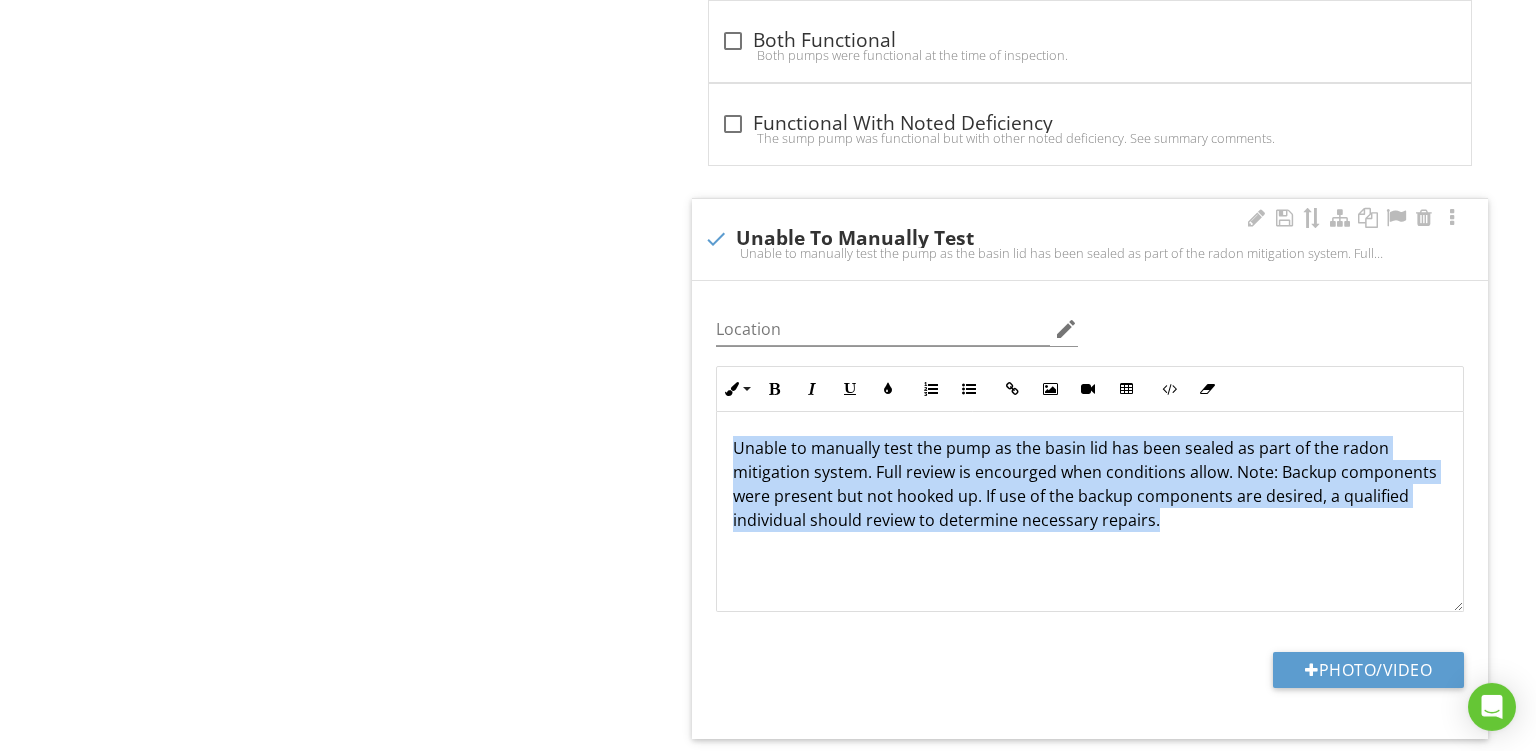 drag, startPoint x: 1179, startPoint y: 522, endPoint x: 255, endPoint y: 284, distance: 954.1593 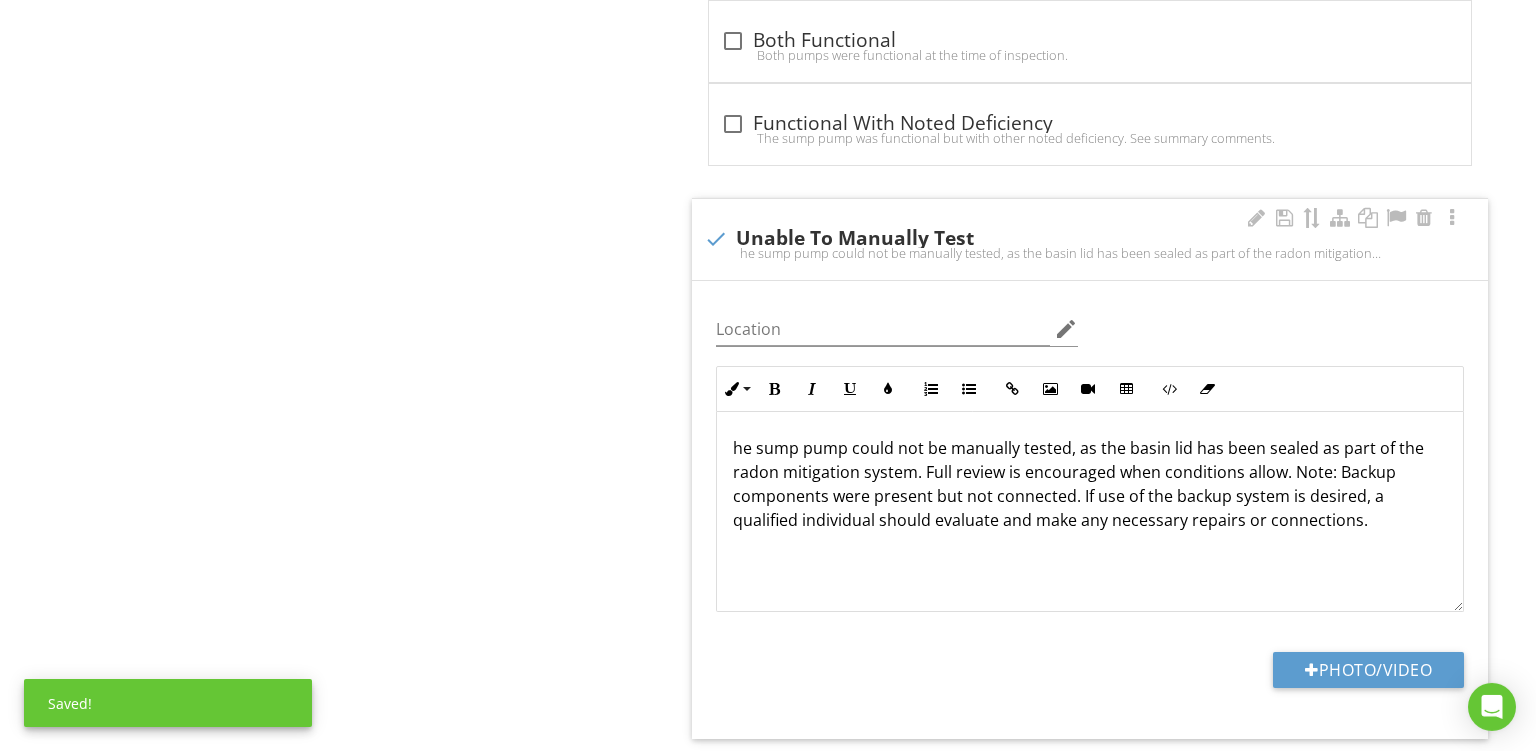 click on "he sump pump could not be manually tested, as the basin lid has been sealed as part of the radon mitigation system. Full review is encouraged when conditions allow. Note: Backup components were present but not connected. If use of the backup system is desired, a qualified individual should evaluate and make any necessary repairs or connections." at bounding box center [1090, 512] 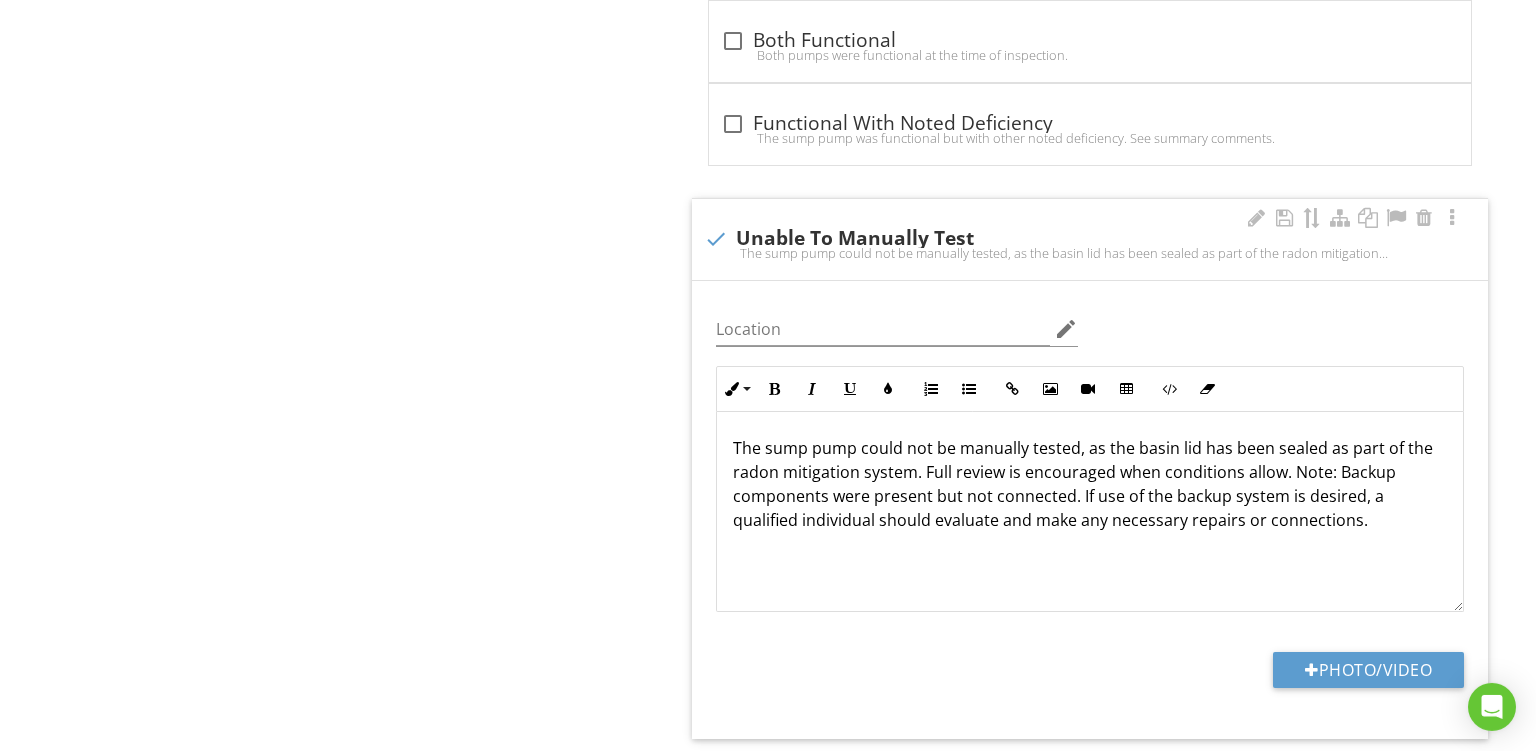 click on "The sump pump could not be manually tested, as the basin lid has been sealed as part of the radon mitigation system. Full review is encouraged when conditions allow. Note: Backup components were present but not connected. If use of the backup system is desired, a qualified individual should evaluate and make any necessary repairs or connections." at bounding box center [1090, 512] 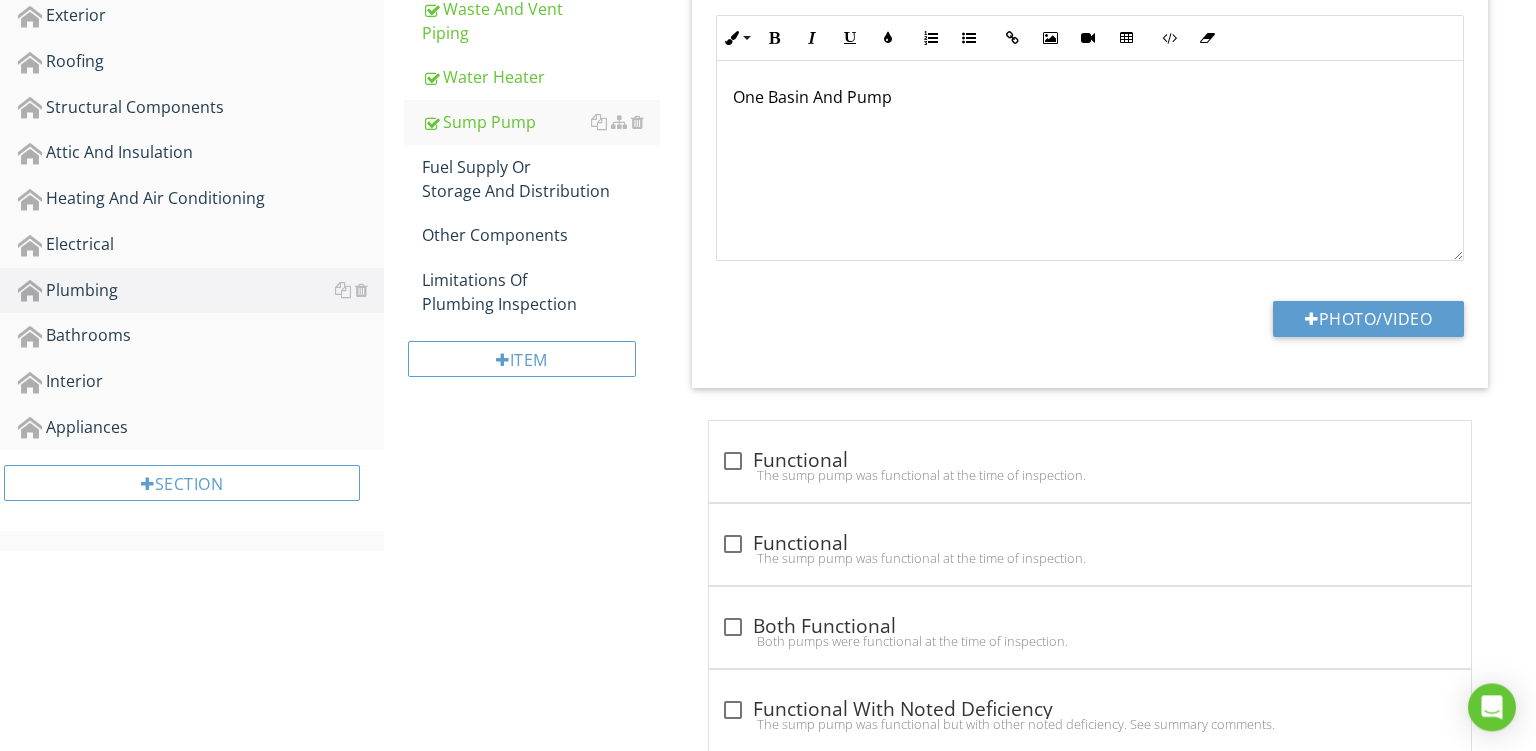 scroll, scrollTop: 612, scrollLeft: 0, axis: vertical 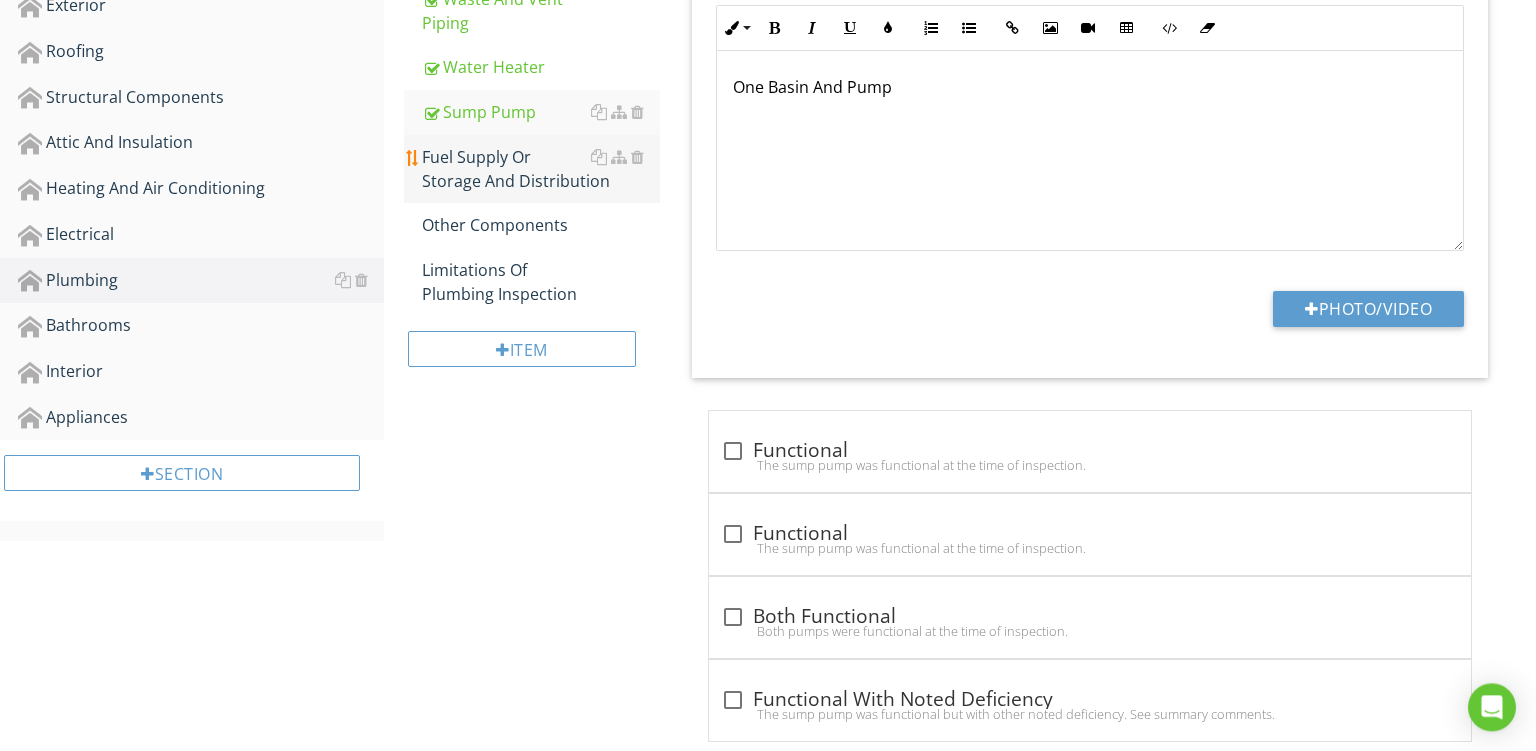 click on "Fuel Supply Or Storage And Distribution" at bounding box center (541, 169) 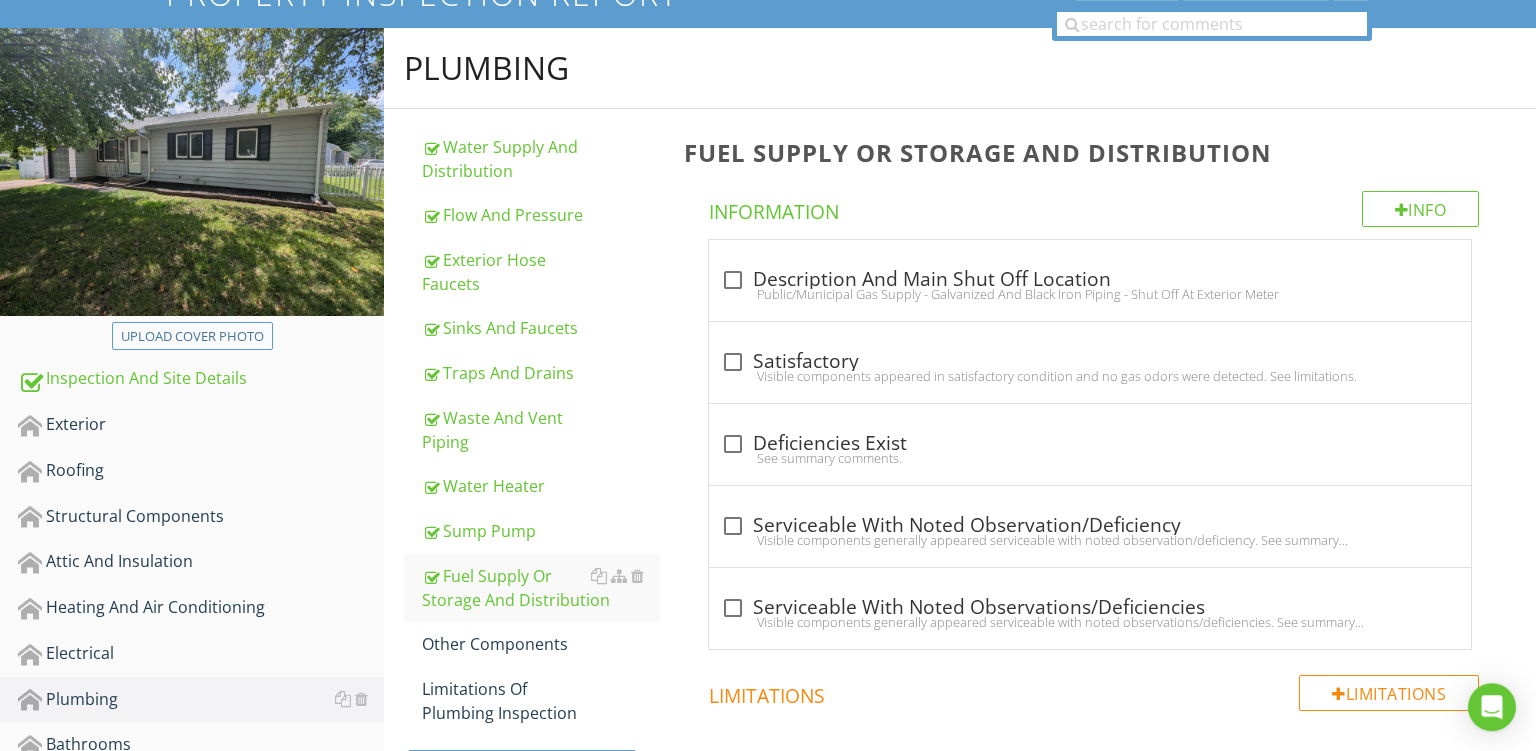 scroll, scrollTop: 159, scrollLeft: 0, axis: vertical 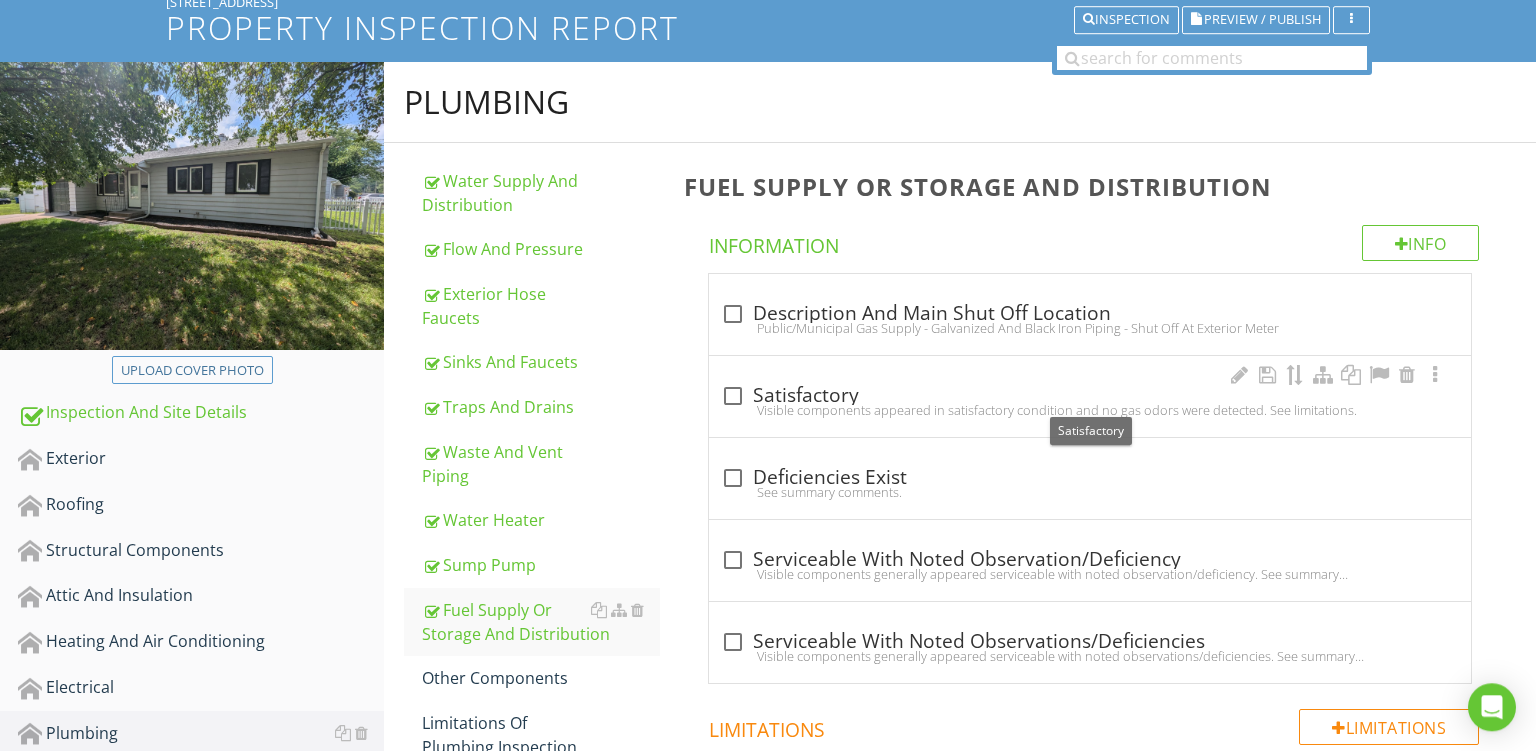 click on "check_box_outline_blank
Satisfactory" at bounding box center (1090, 396) 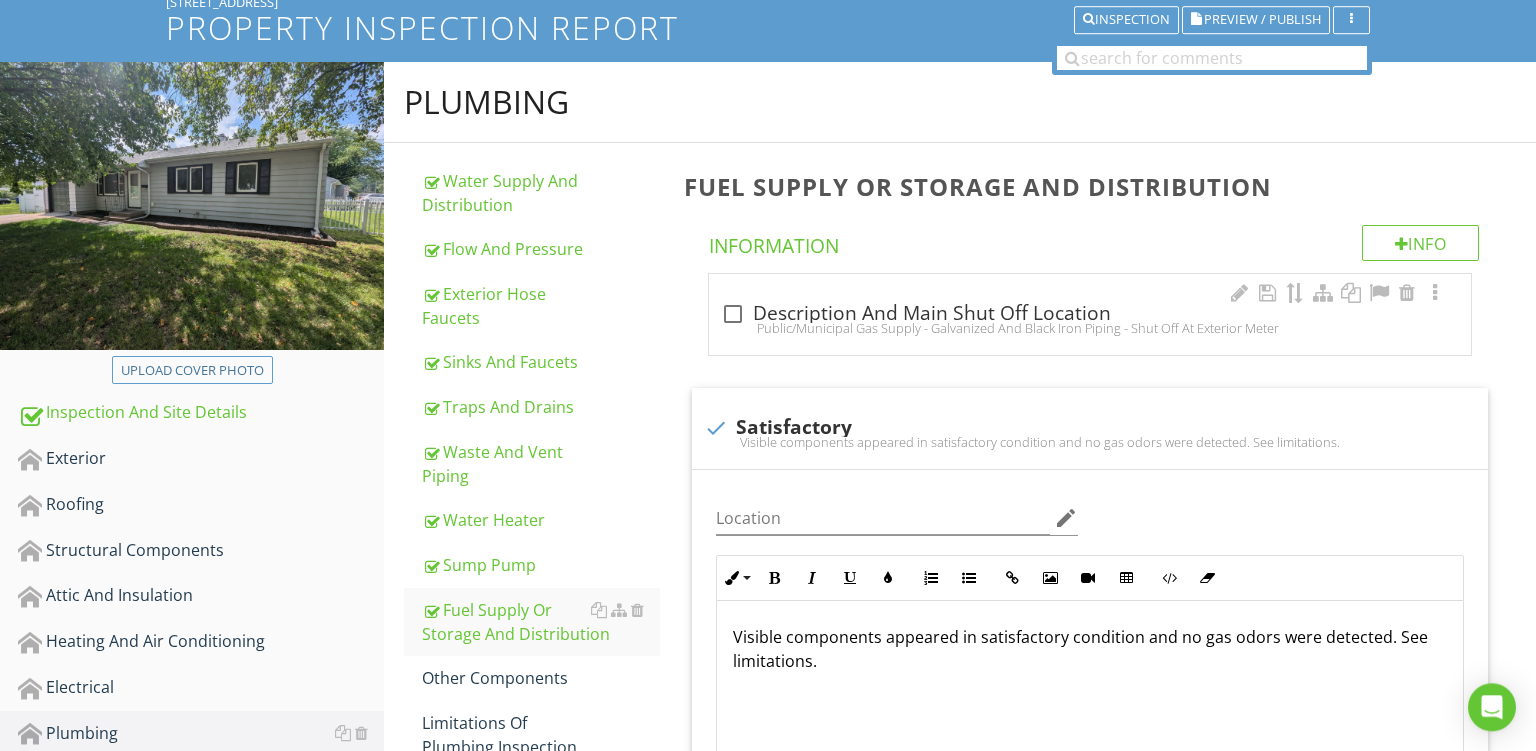 click on "check_box_outline_blank
Description And Main Shut Off Location
Public/Municipal Gas Supply - Galvanized And Black Iron Piping - Shut Off At Exterior Meter" at bounding box center [1090, 314] 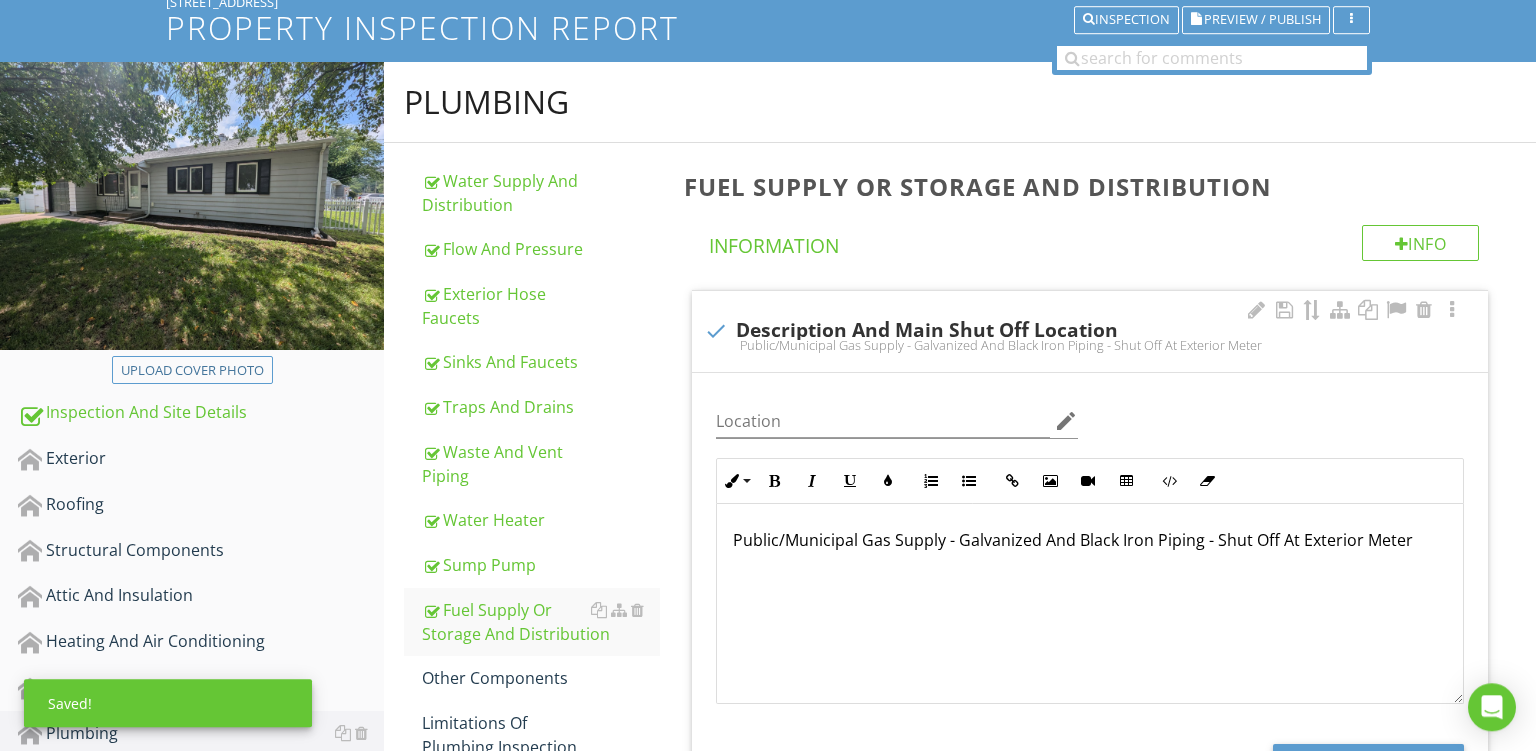 click on "Public/Municipal Gas Supply - Galvanized And Black Iron Piping - Shut Off At Exterior Meter" at bounding box center (1090, 540) 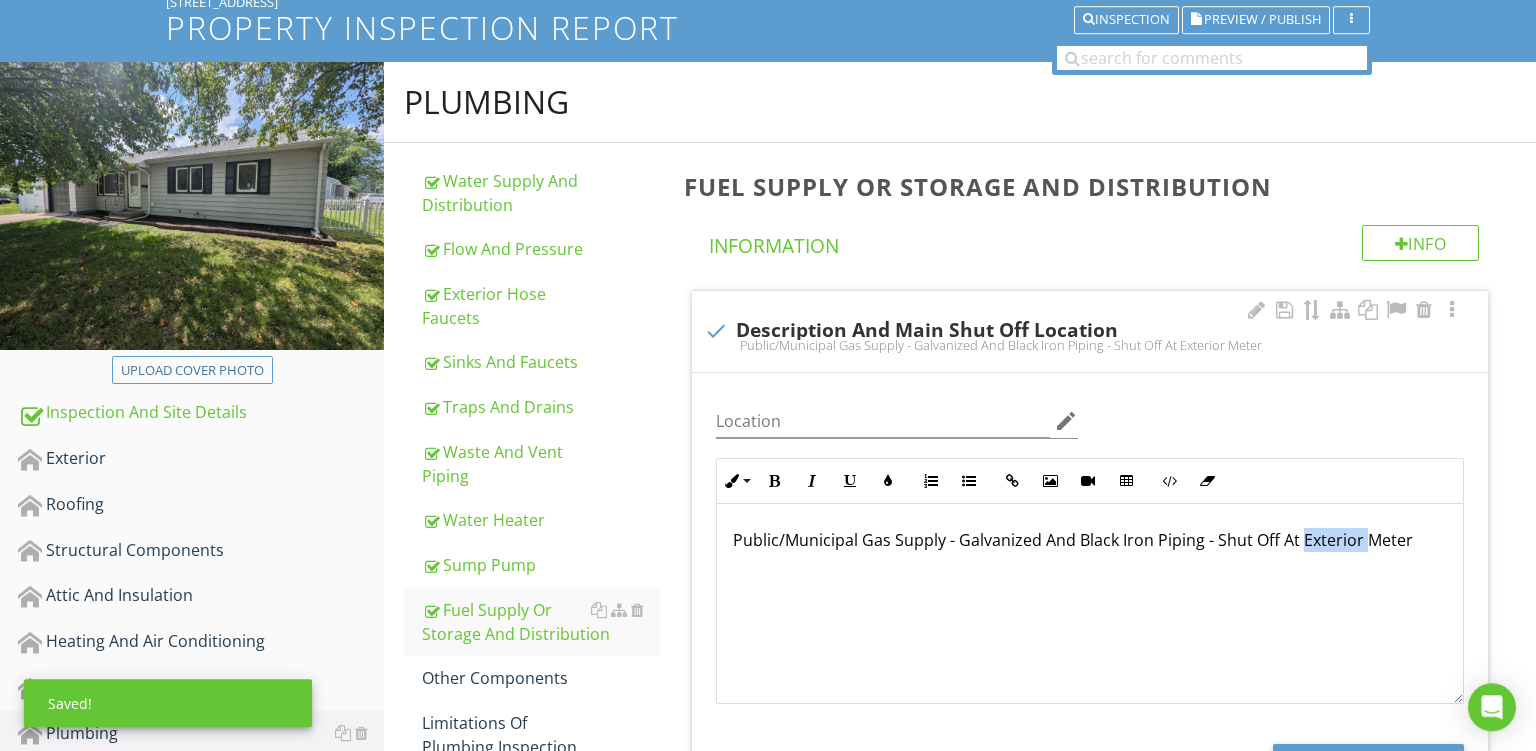 click on "Public/Municipal Gas Supply - Galvanized And Black Iron Piping - Shut Off At Exterior Meter" at bounding box center [1090, 540] 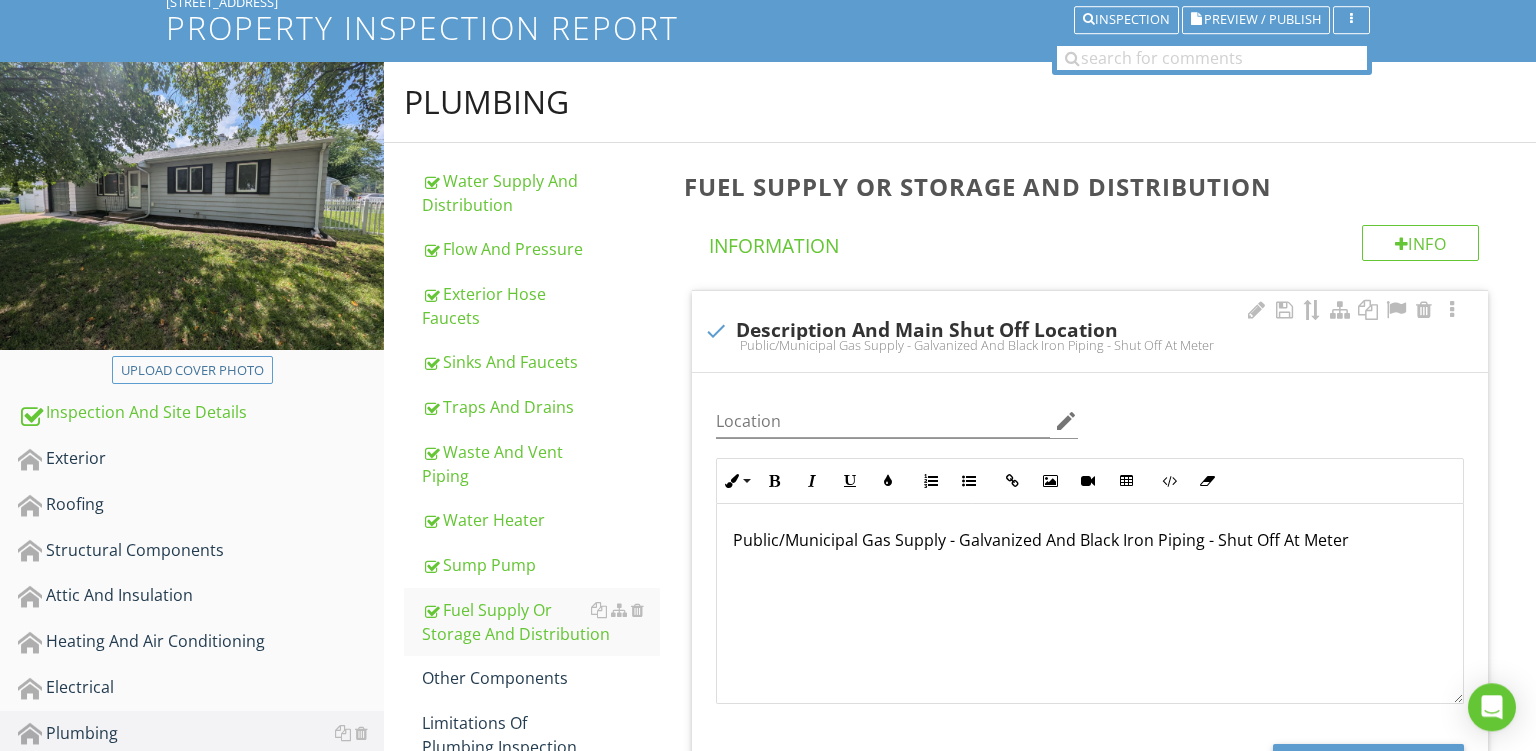click on "Public/Municipal Gas Supply - Galvanized And Black Iron Piping - Shut Off At Meter" at bounding box center [1090, 540] 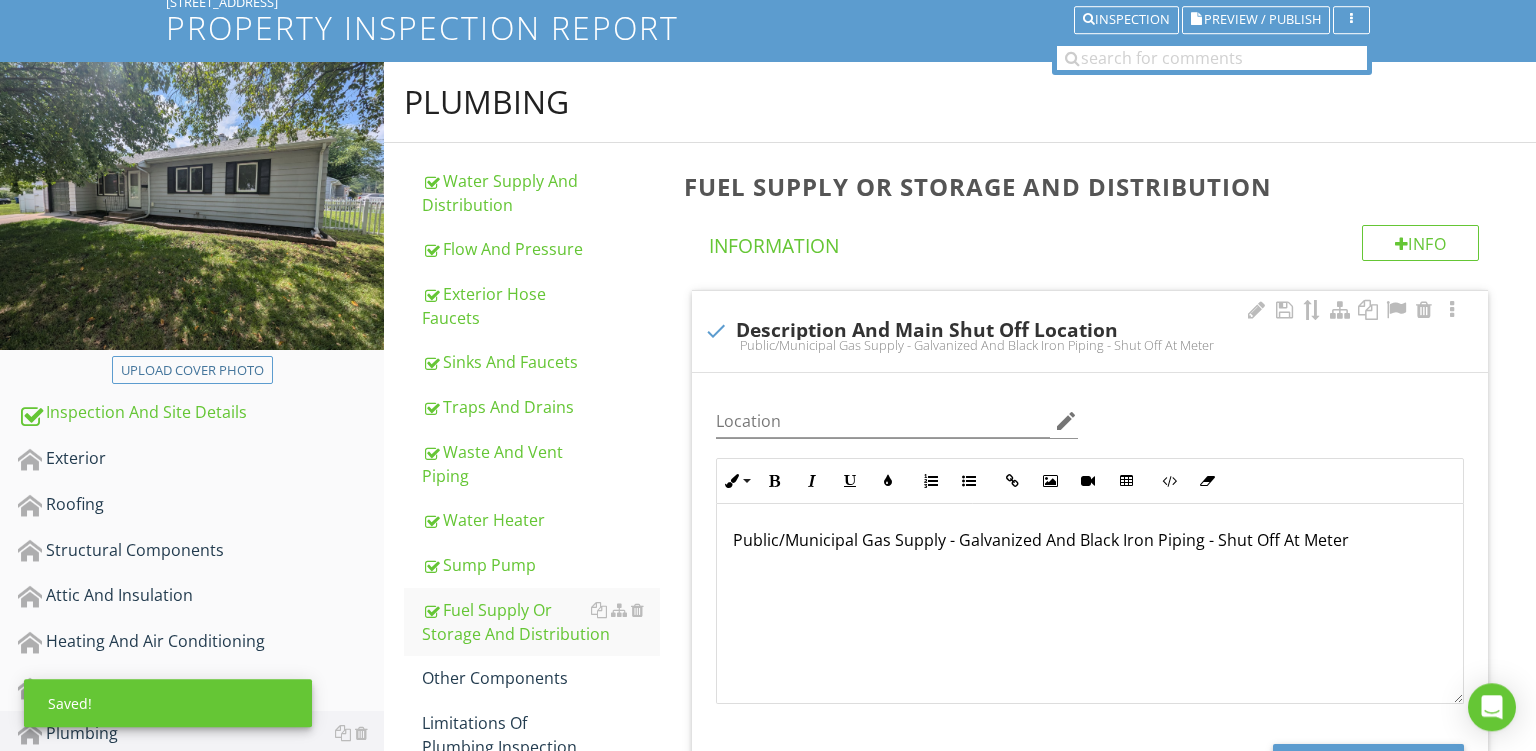 type 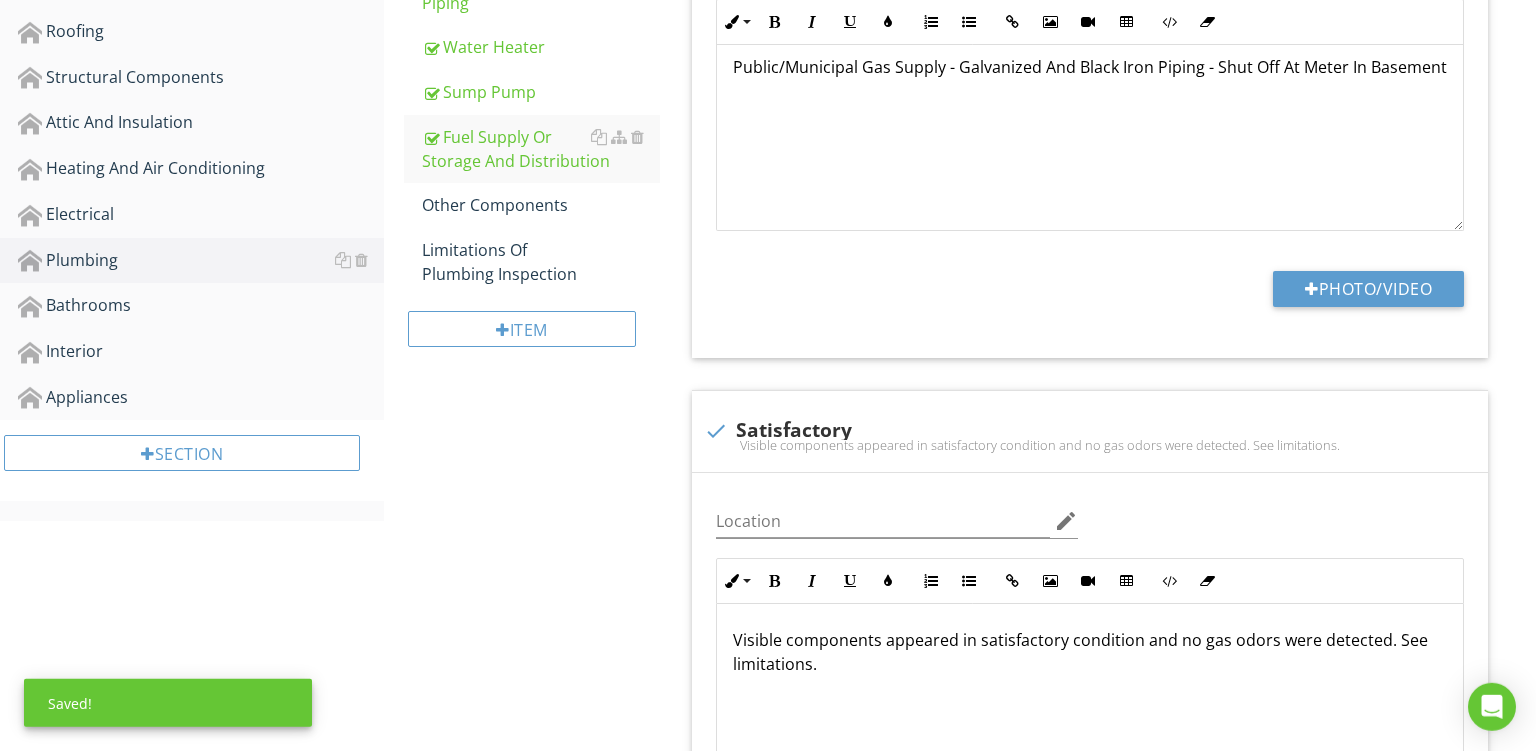 scroll, scrollTop: 639, scrollLeft: 0, axis: vertical 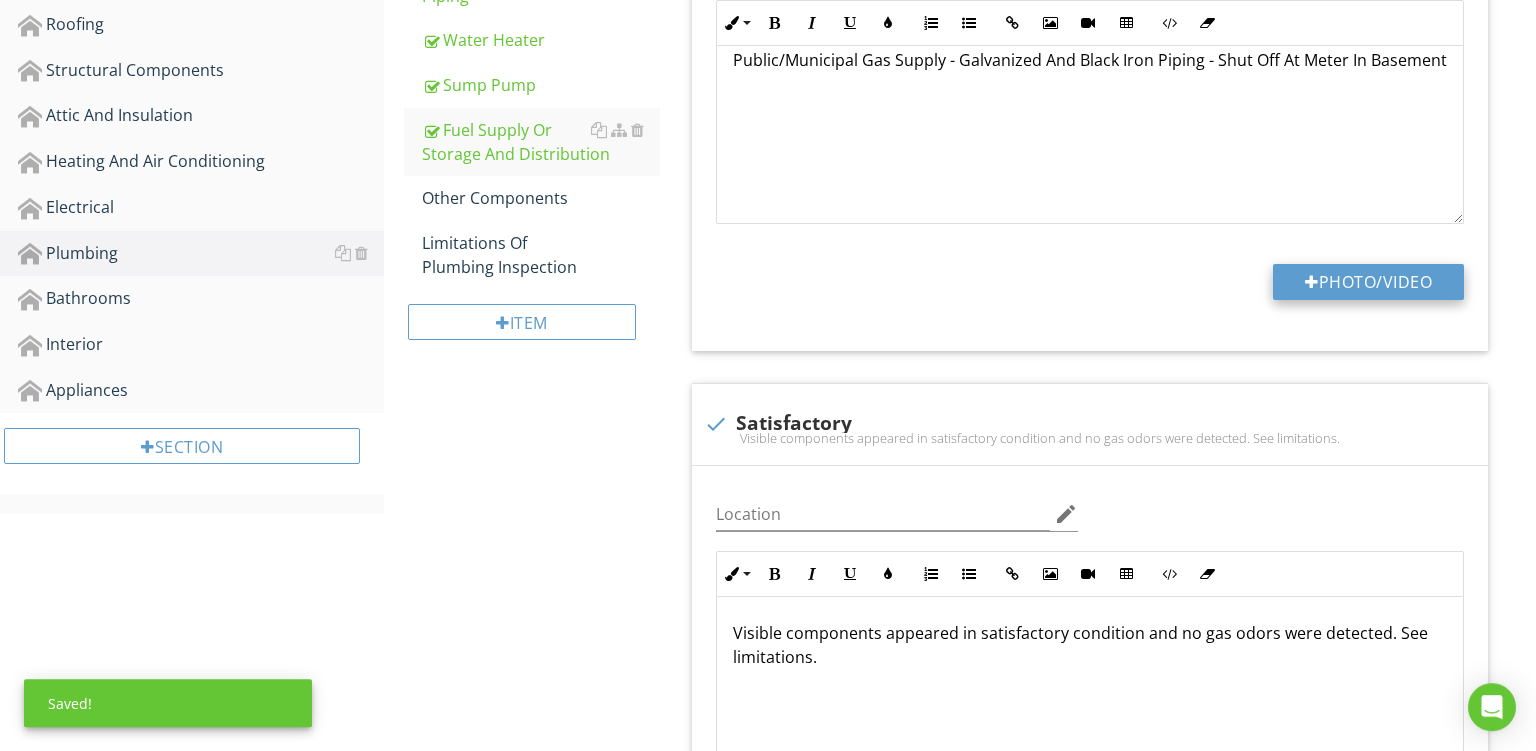 click on "Photo/Video" at bounding box center [1368, 282] 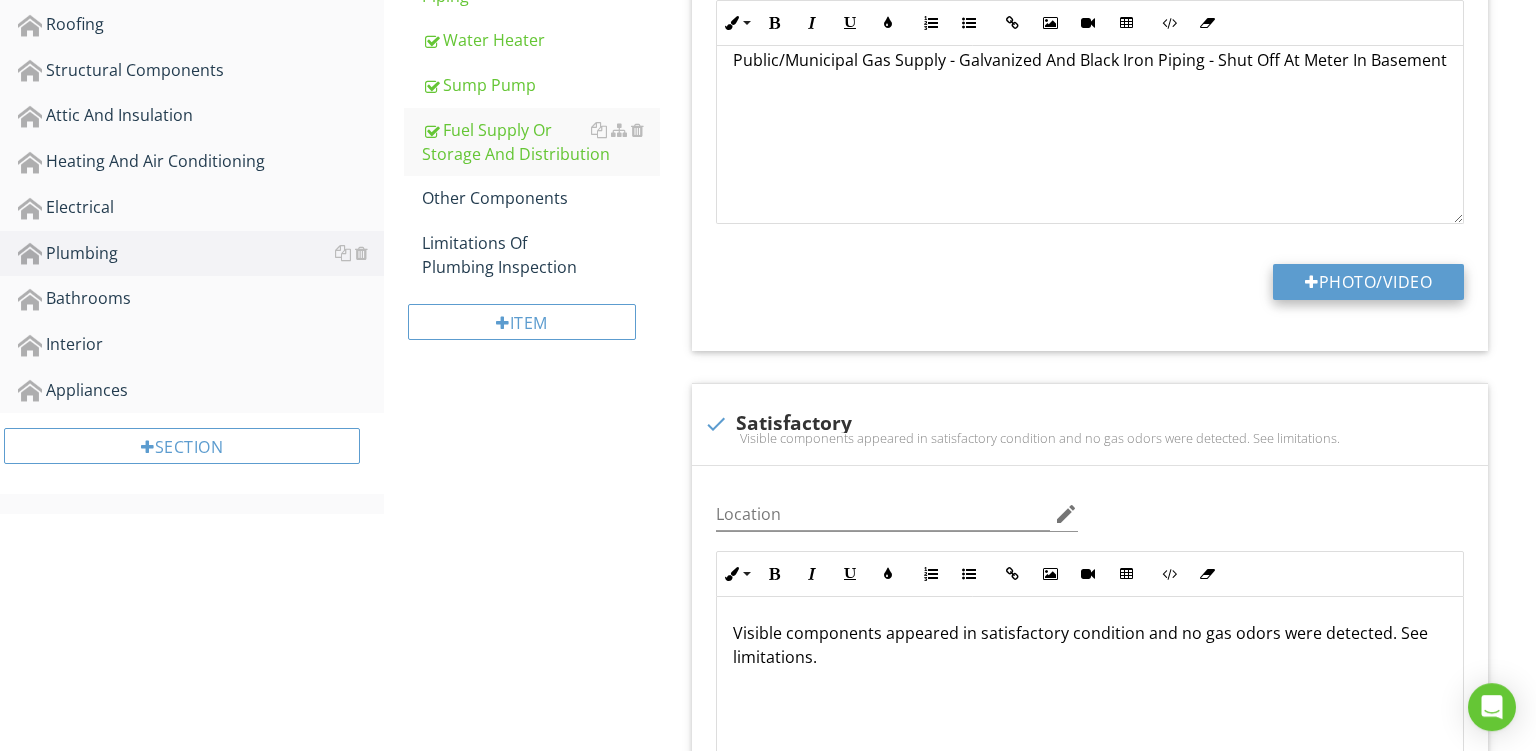 type on "C:\fakepath\PXL_20250727_171920745.jpg" 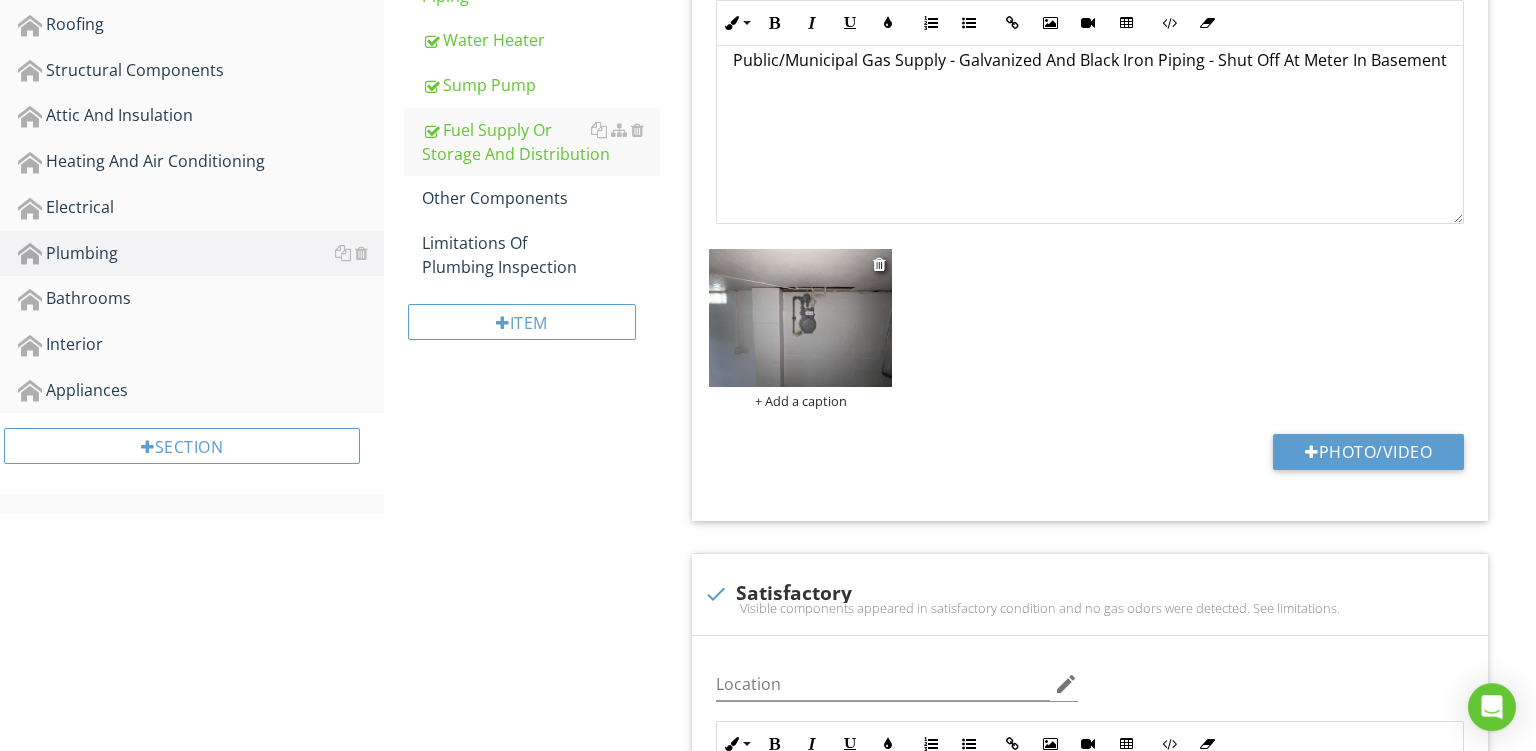 click on "+ Add a caption" at bounding box center (800, 401) 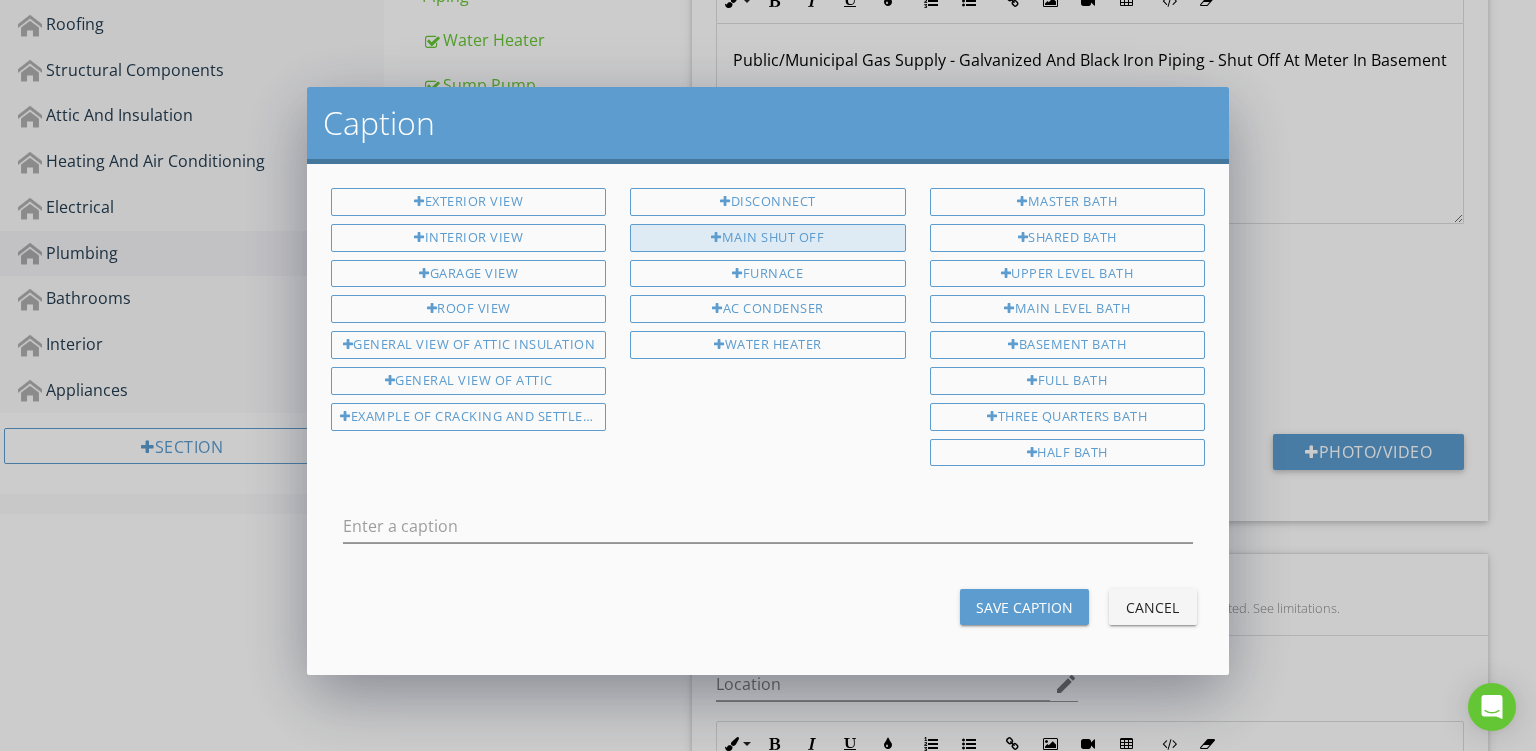 click on "Main Shut Off" at bounding box center [767, 238] 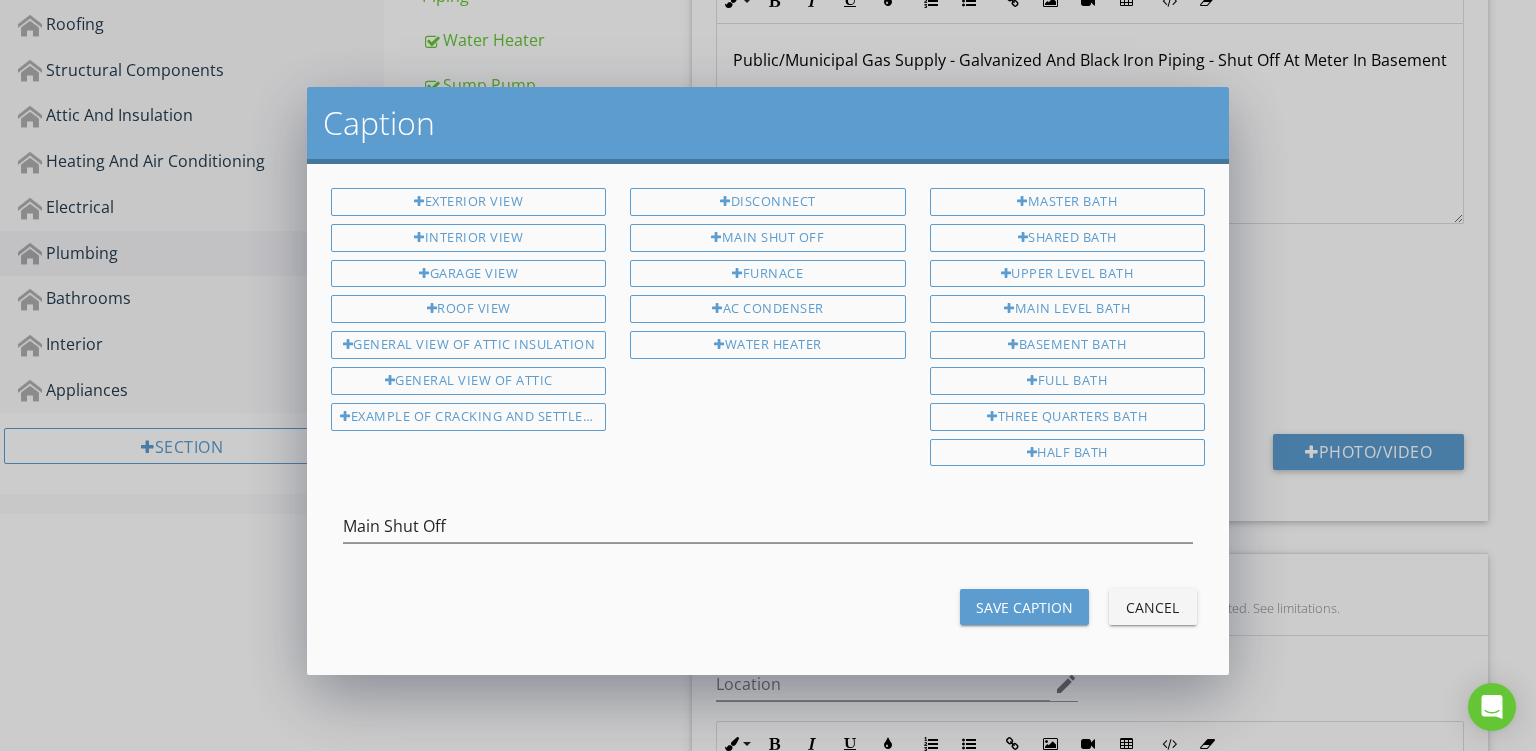 click on "Save Caption" at bounding box center [1024, 607] 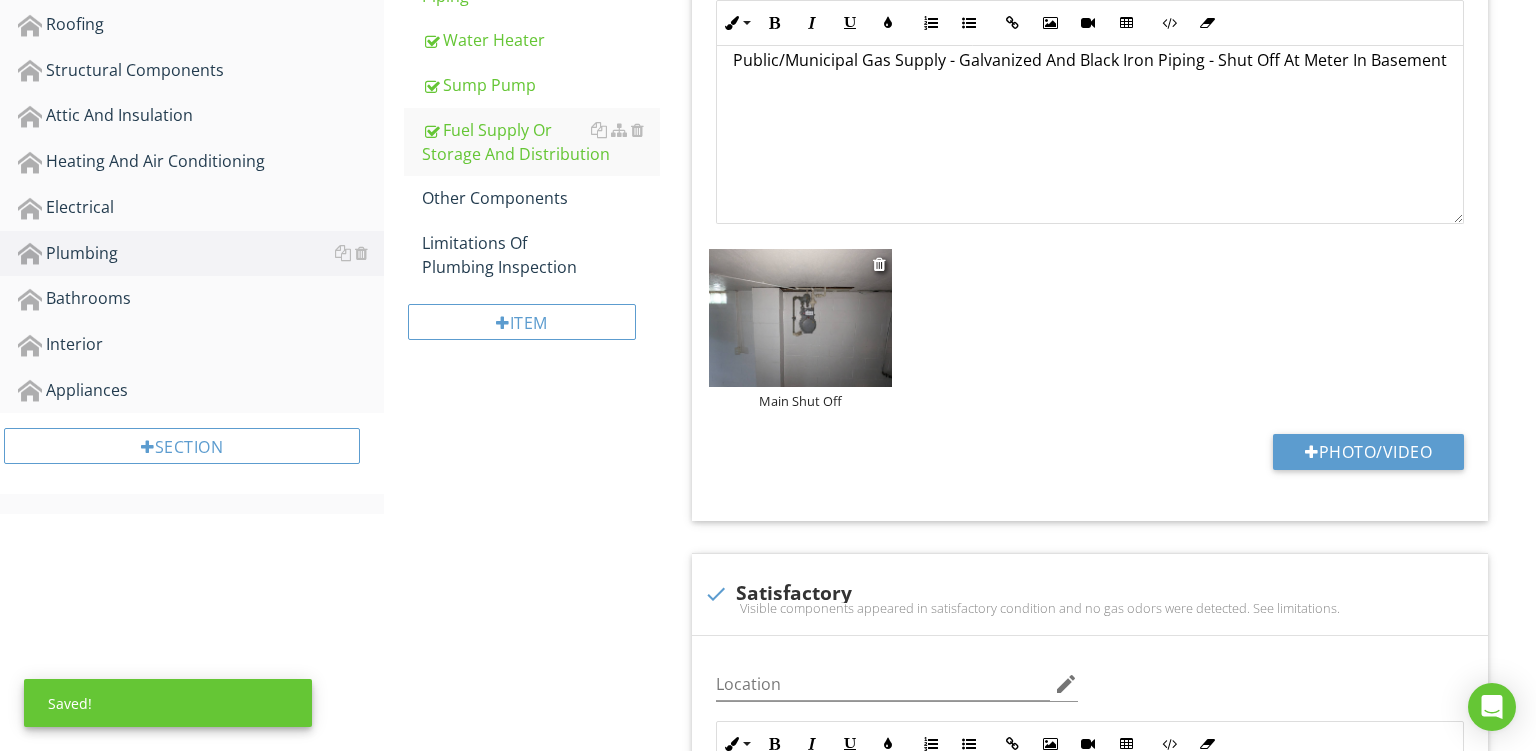 click at bounding box center (800, 318) 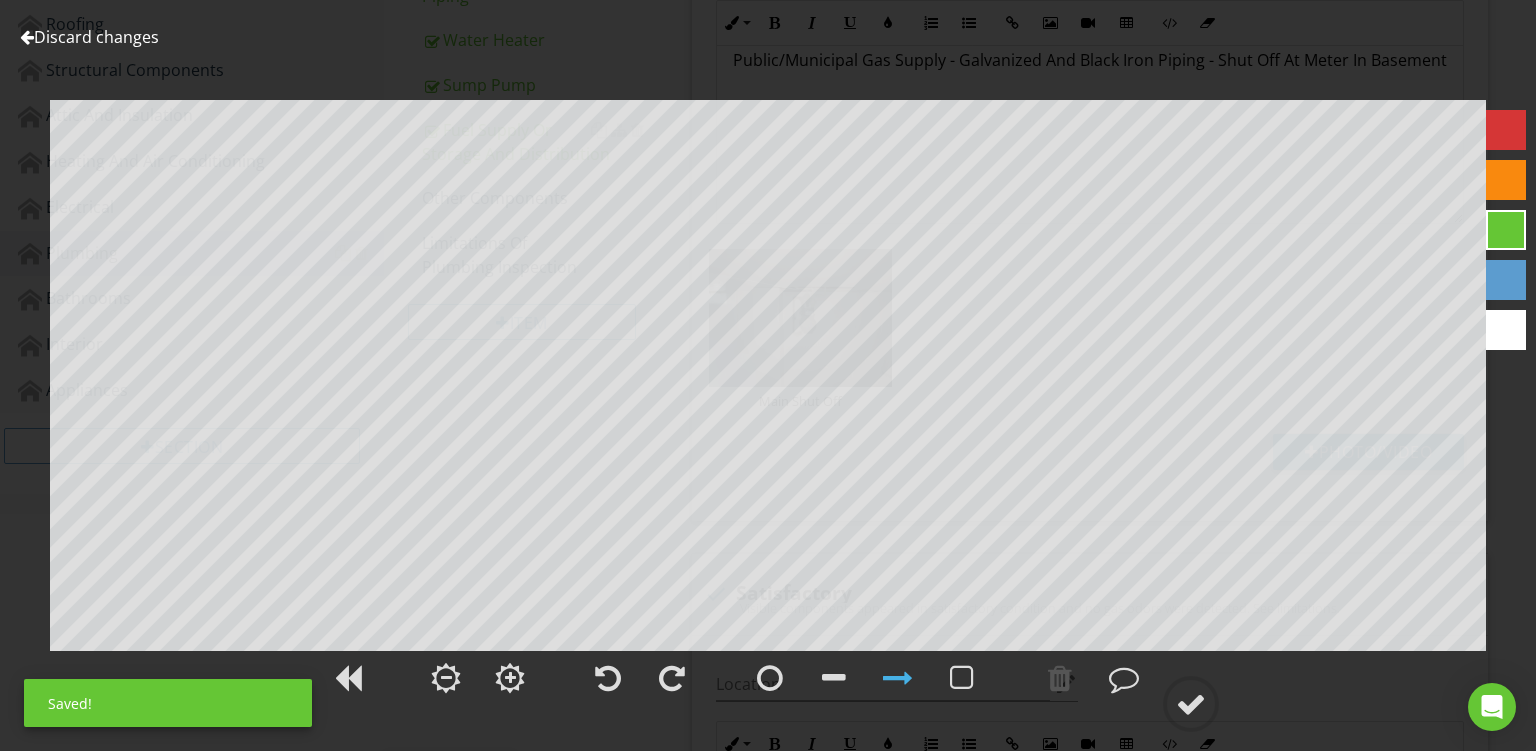 click at bounding box center (1506, 180) 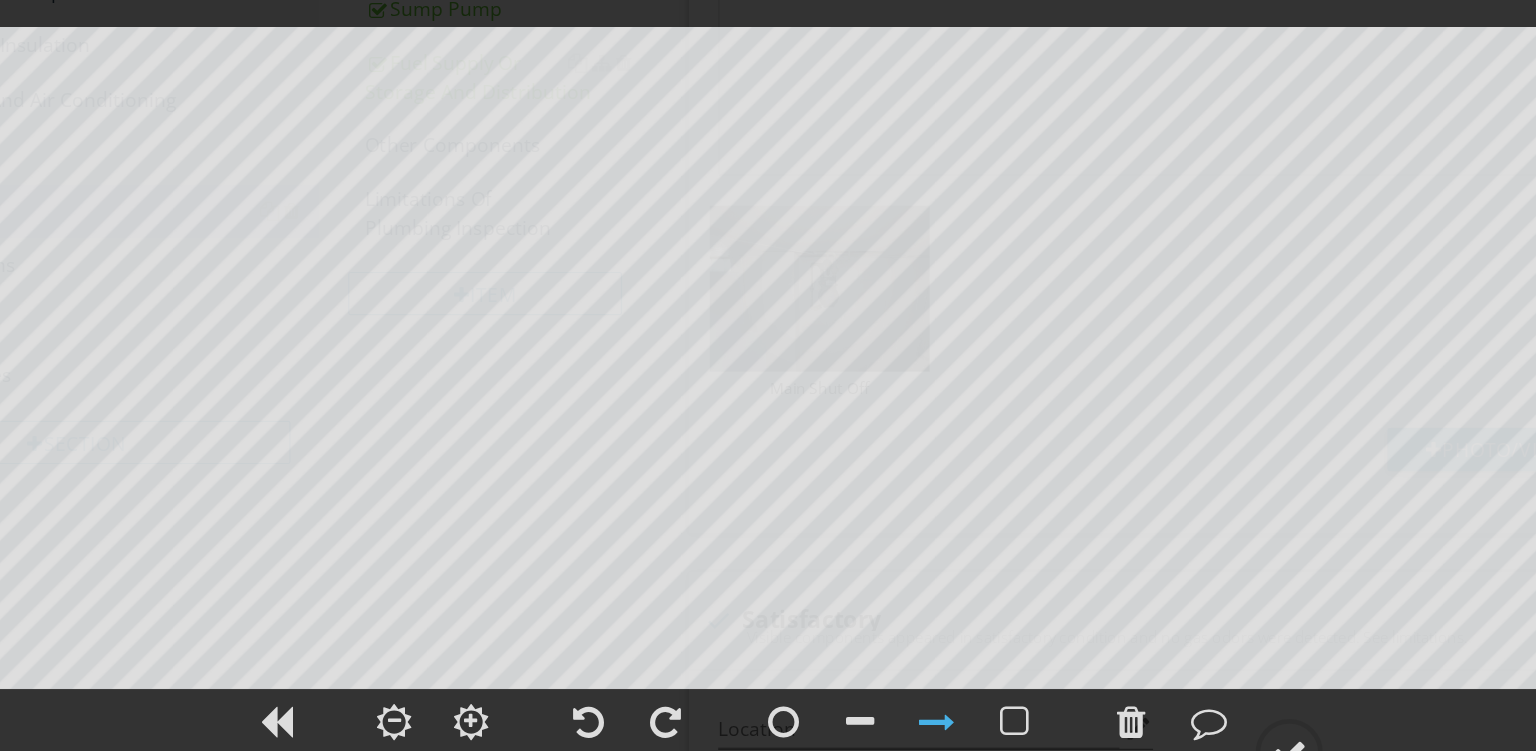 scroll, scrollTop: 620, scrollLeft: 0, axis: vertical 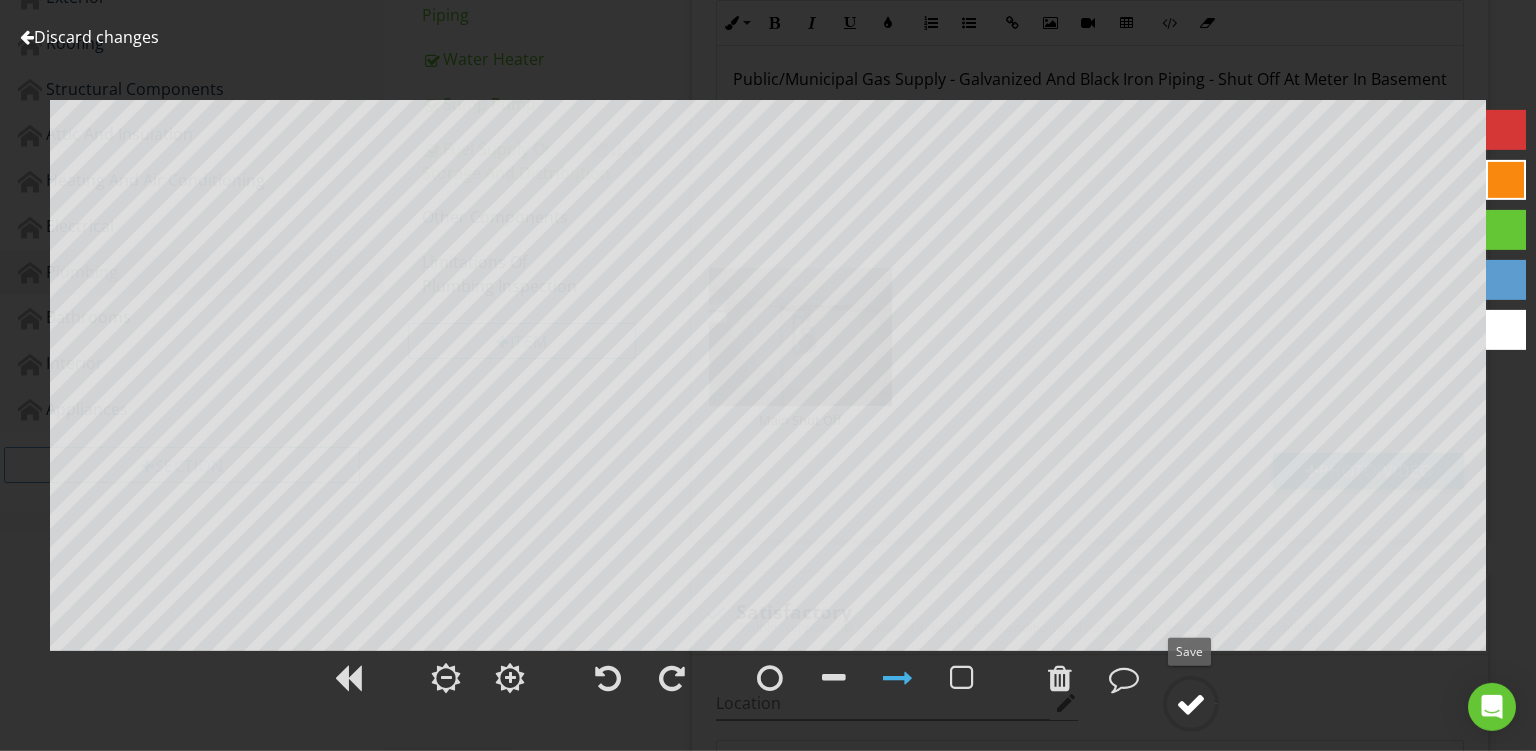 click 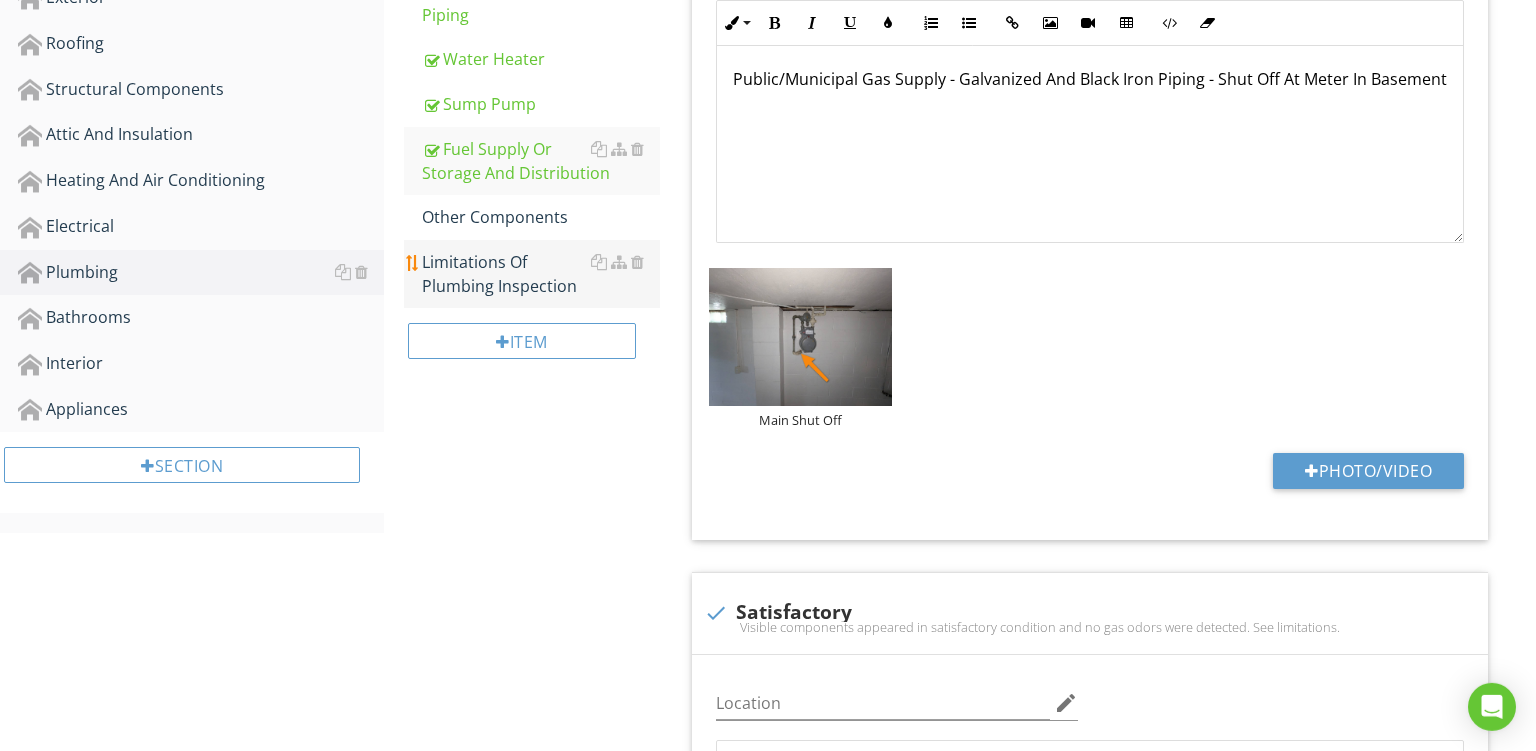 click on "Limitations Of Plumbing Inspection" at bounding box center (541, 274) 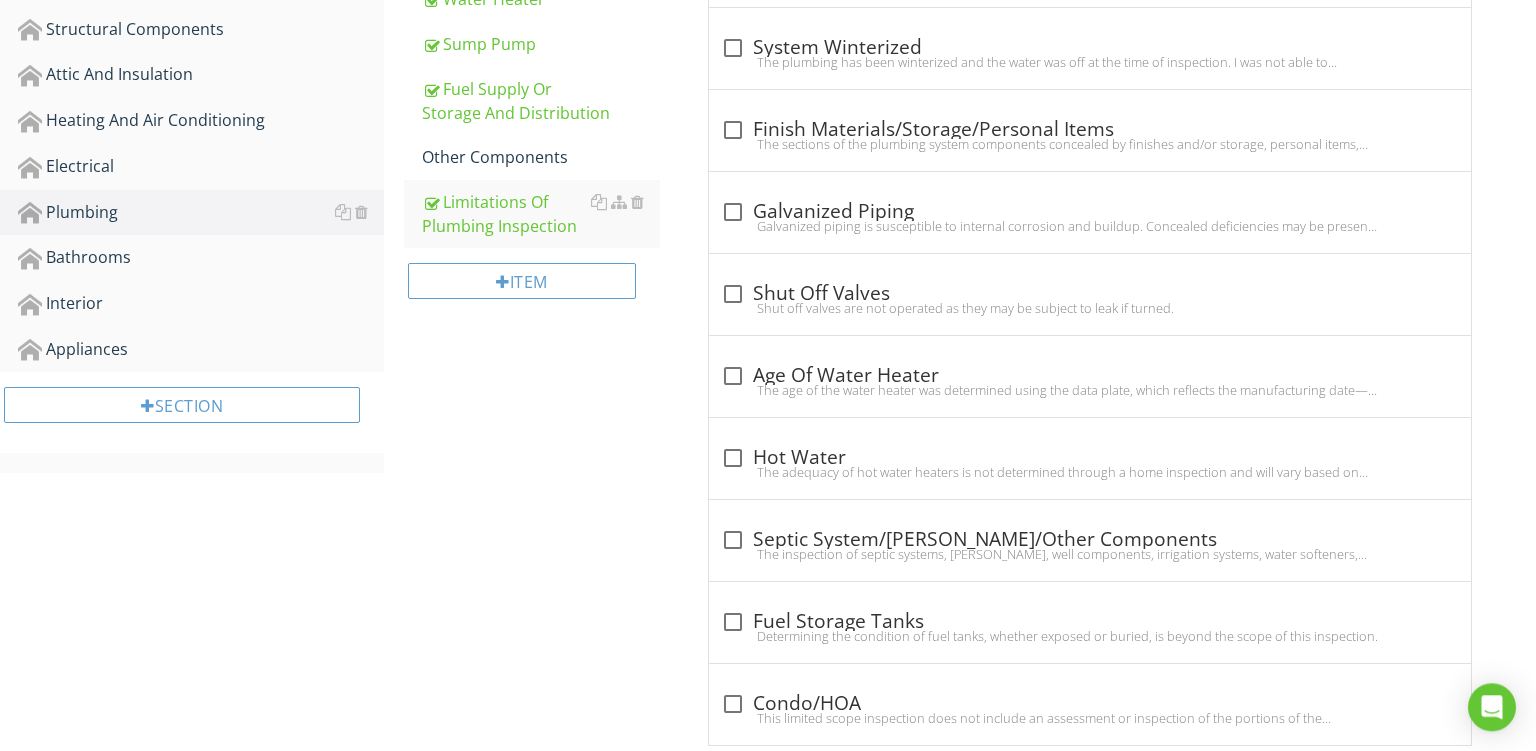 scroll, scrollTop: 676, scrollLeft: 0, axis: vertical 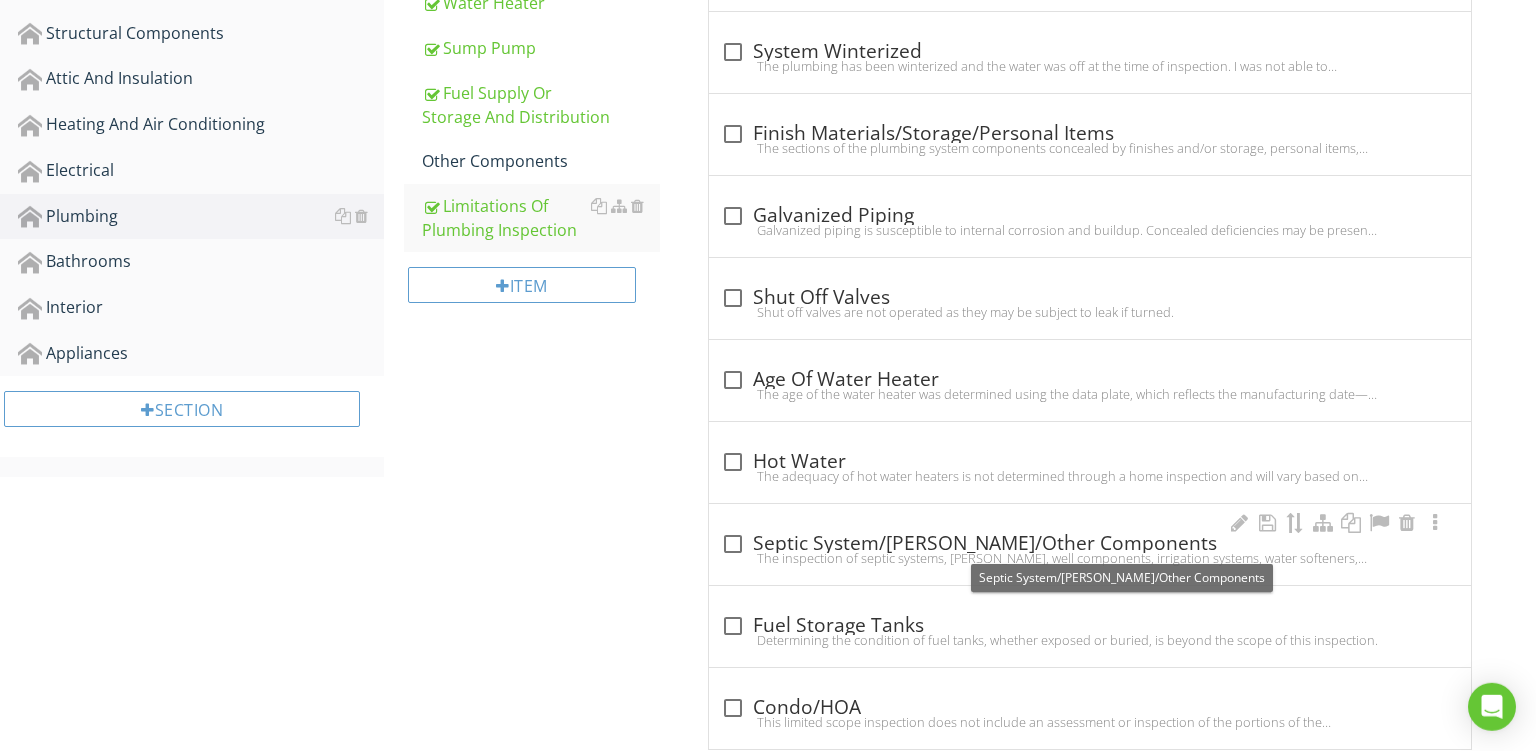 click on "check_box_outline_blank
Septic System/Wells/Other Components" at bounding box center (1090, 544) 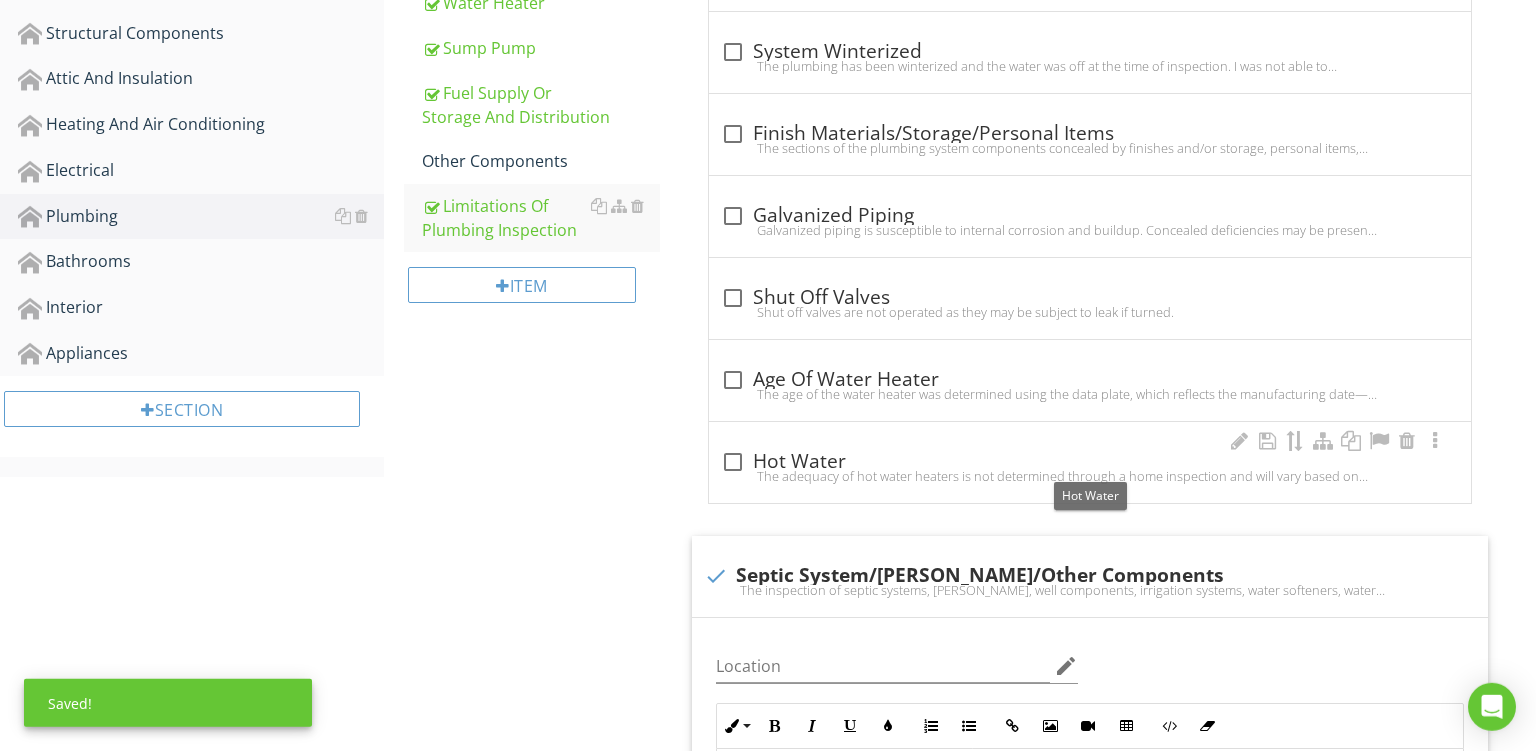 click on "check_box_outline_blank
Hot Water" at bounding box center (1090, 462) 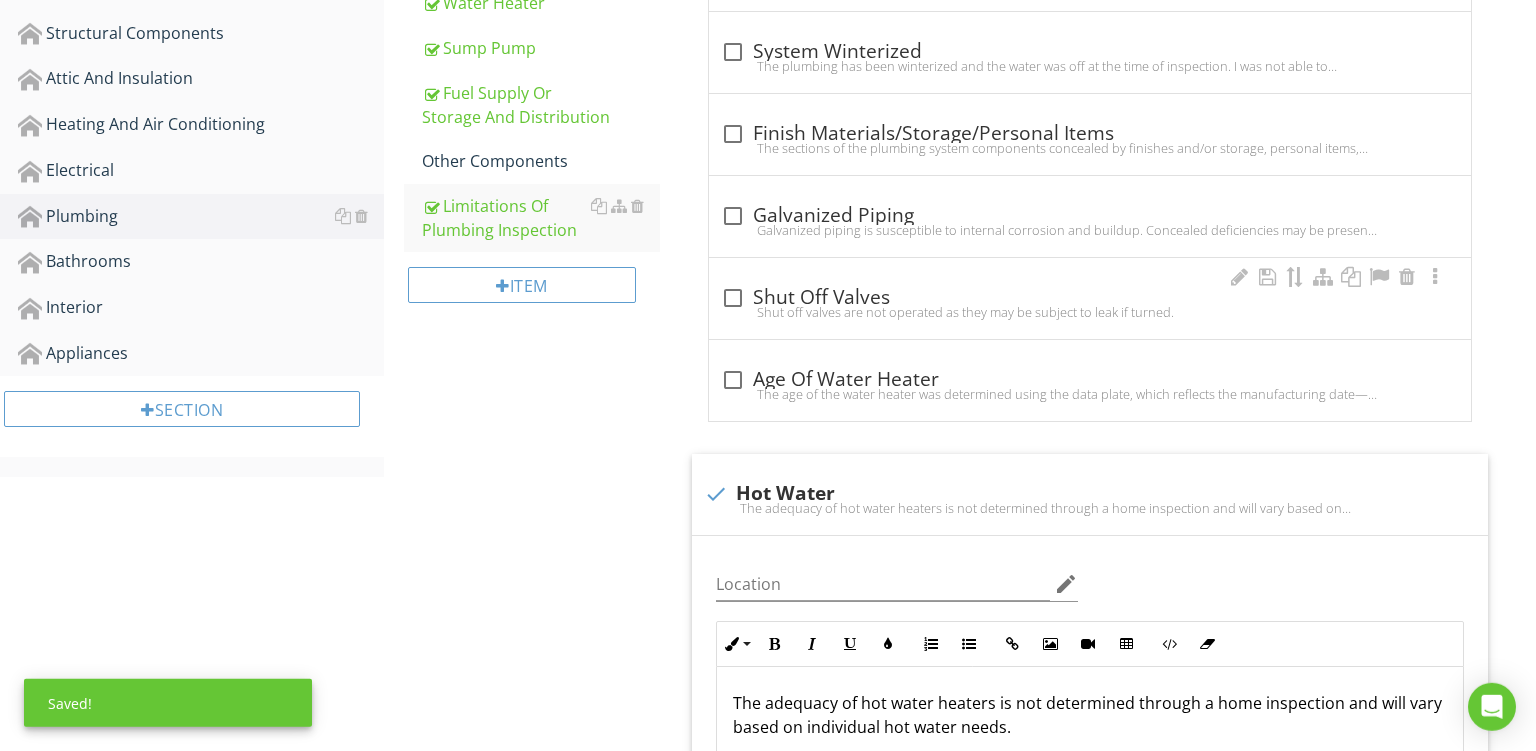 click on "Shut off valves are not operated as they may be subject to leak if turned." at bounding box center (1090, 312) 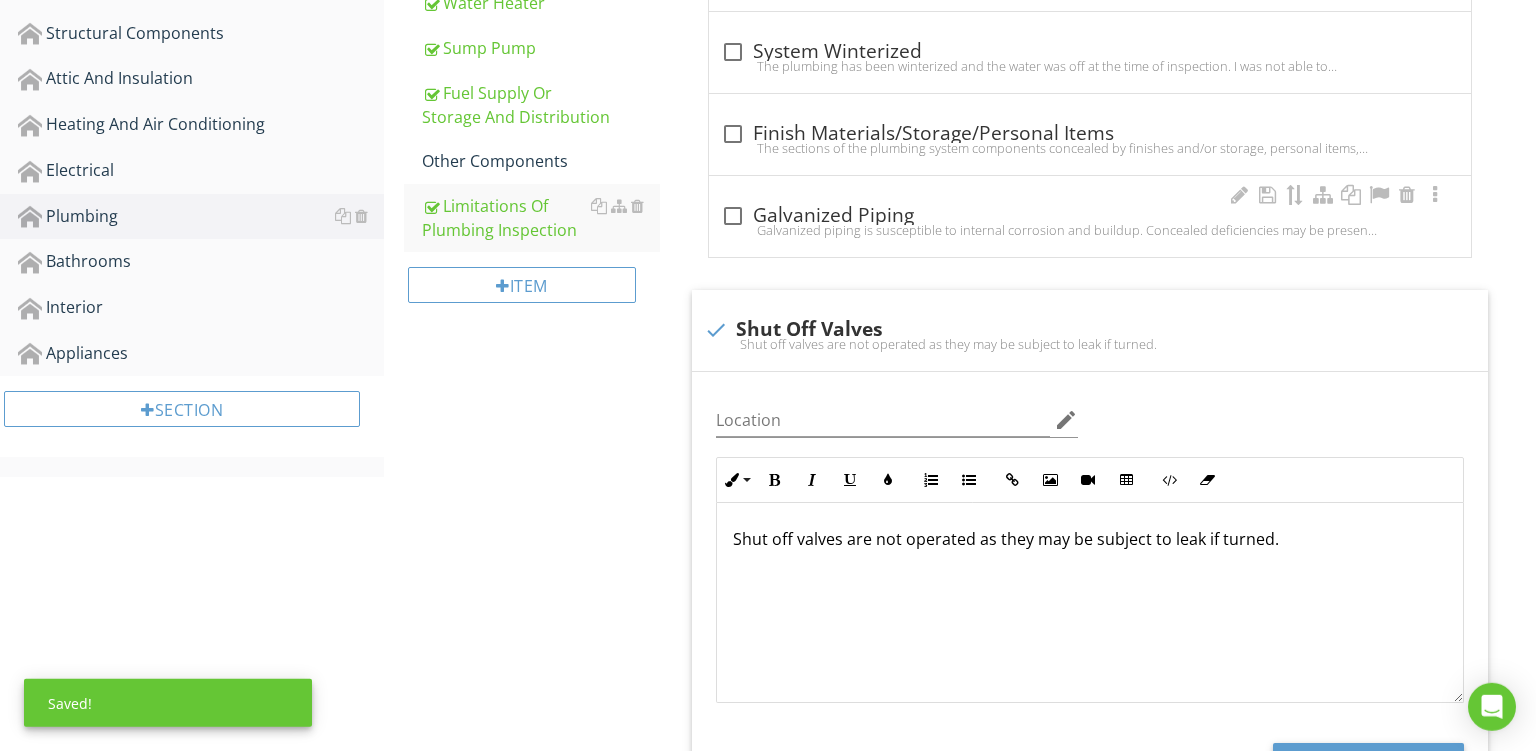 click on "check_box_outline_blank
Galvanized Piping" at bounding box center (1090, 216) 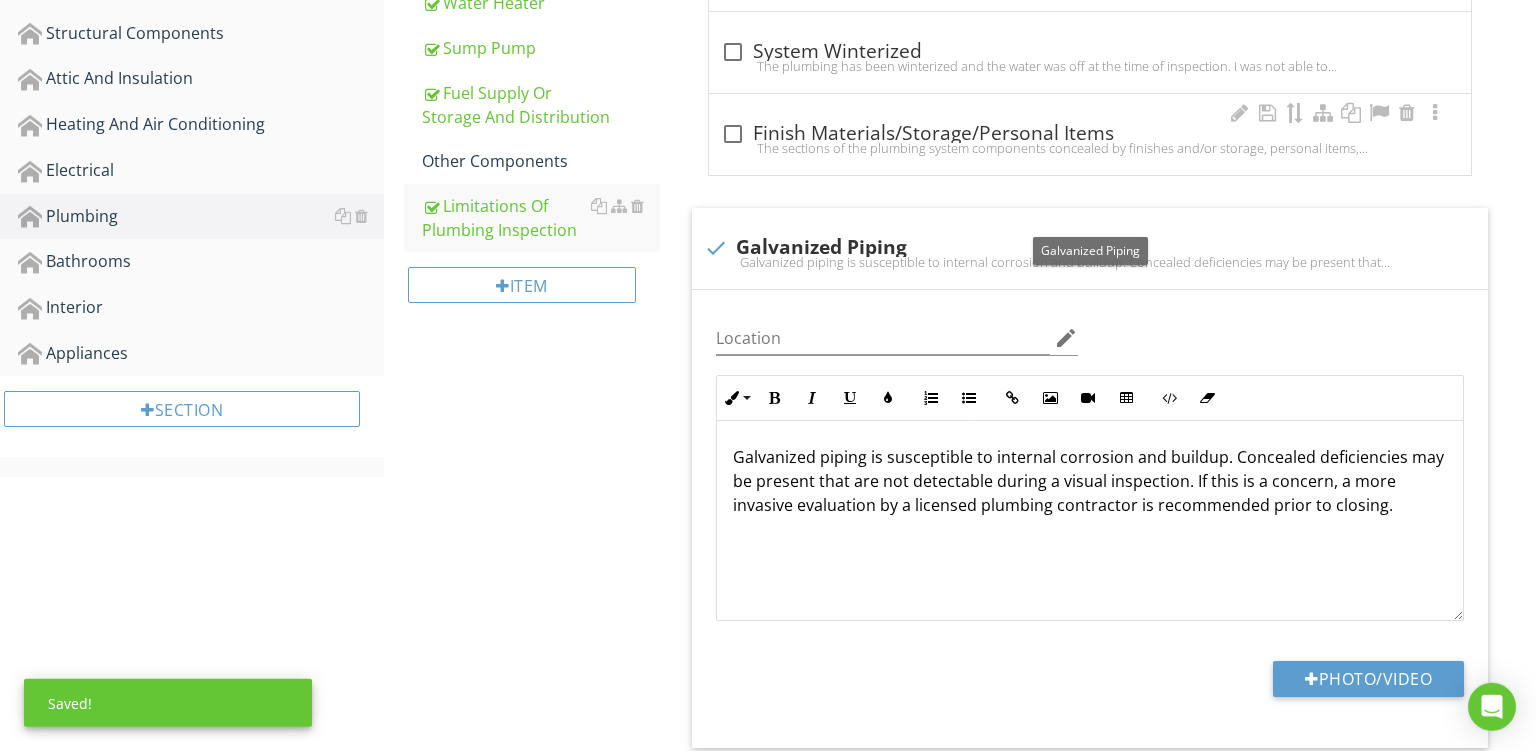 click on "check_box_outline_blank
Finish Materials/Storage/Personal Items" at bounding box center (1090, 132) 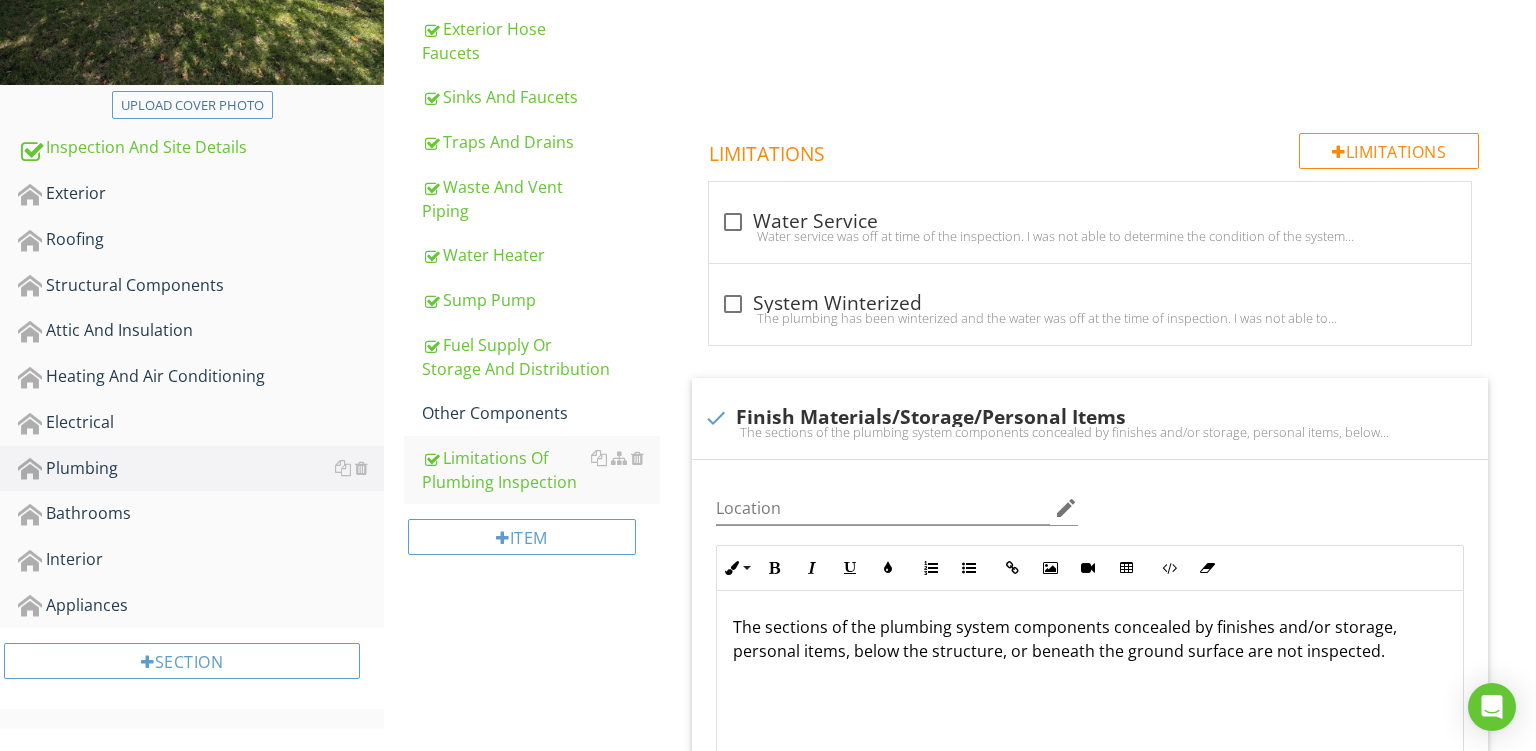 scroll, scrollTop: 443, scrollLeft: 0, axis: vertical 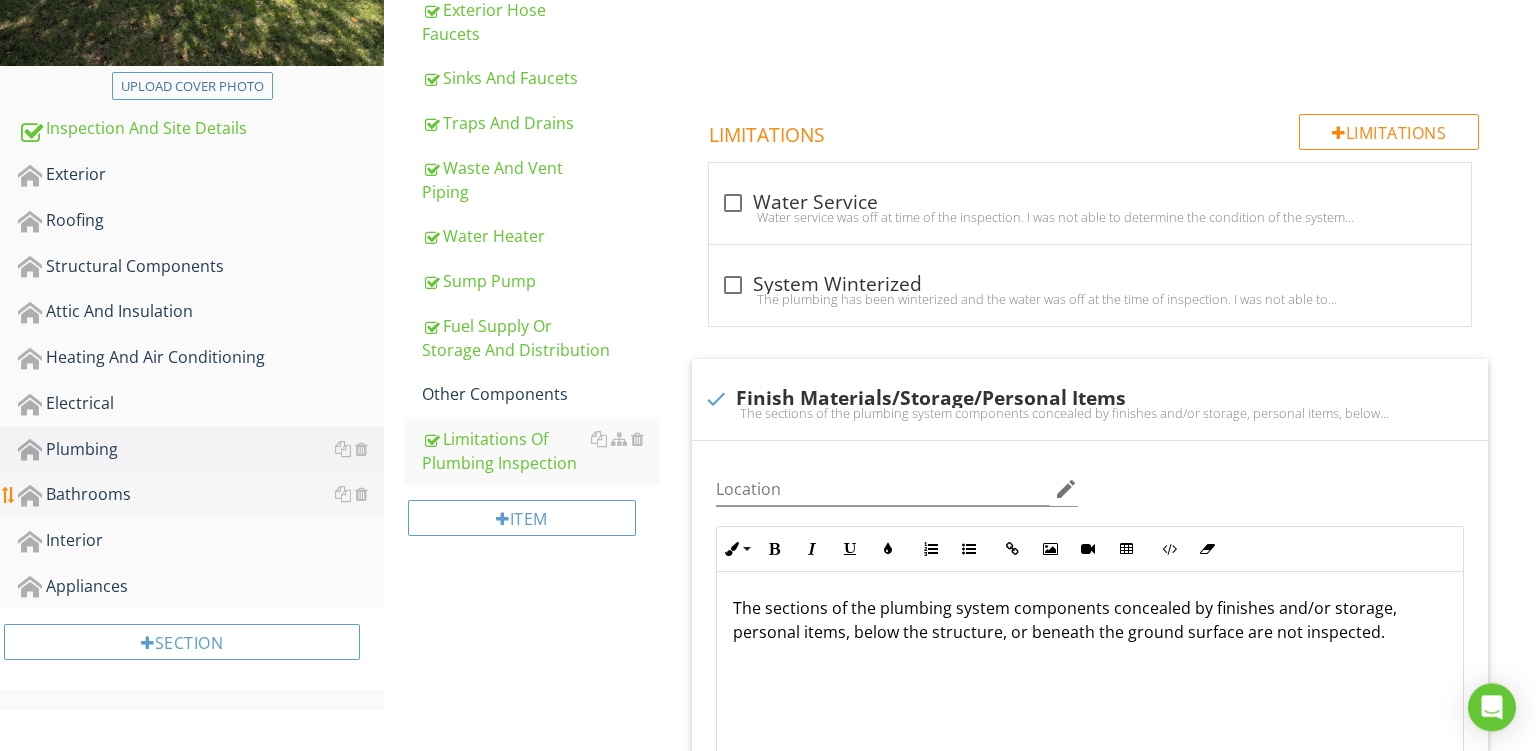 click on "Bathrooms" at bounding box center (201, 495) 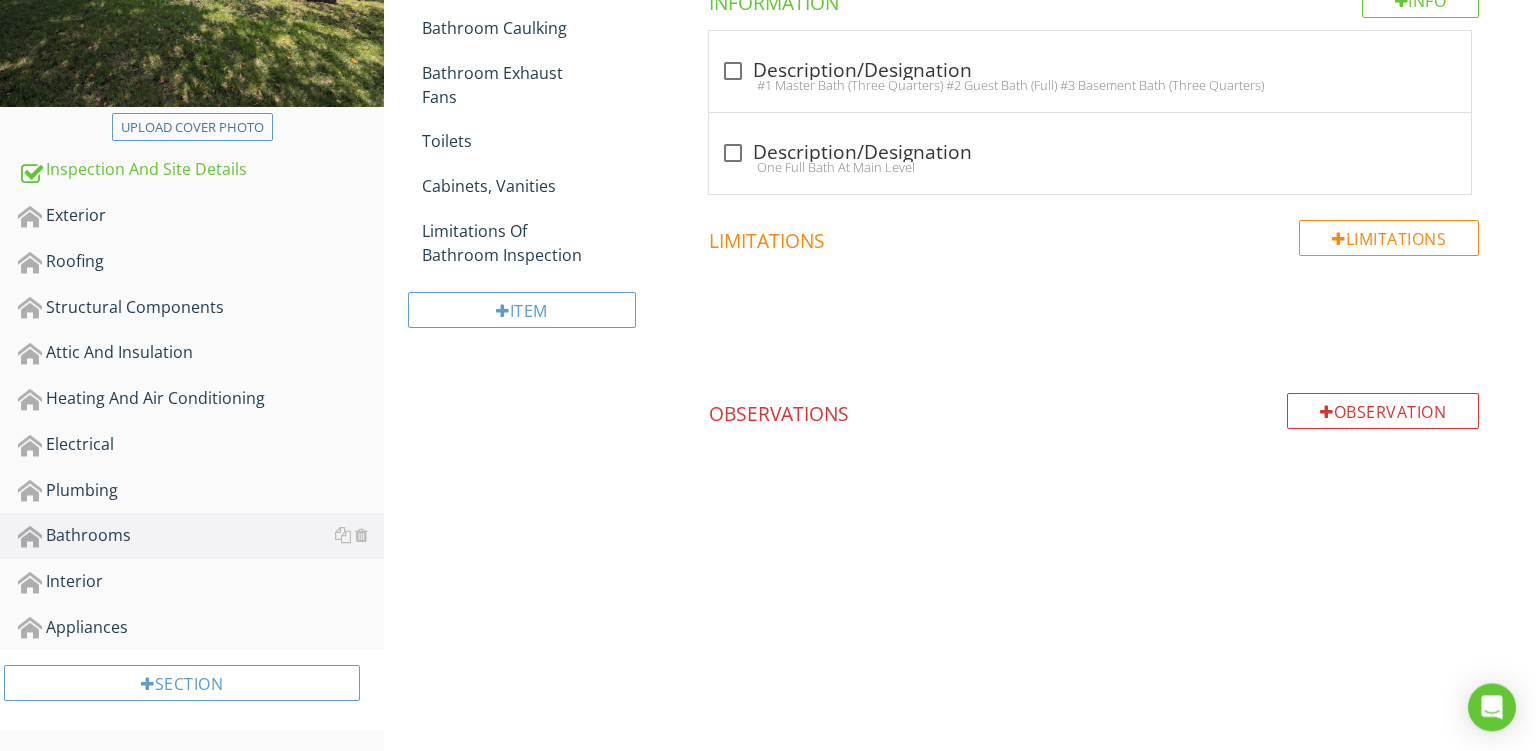 scroll, scrollTop: 401, scrollLeft: 0, axis: vertical 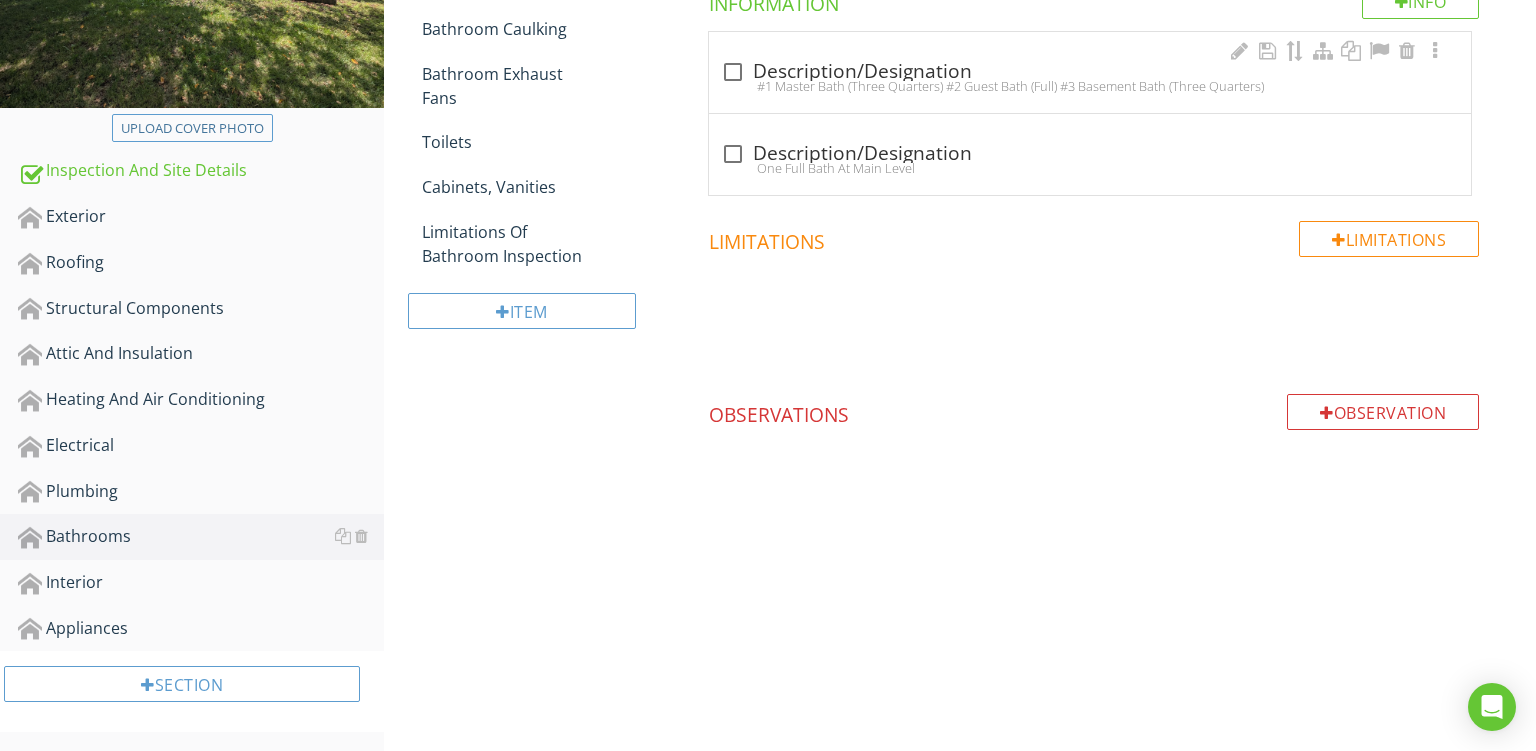 click on "#1 Master Bath (Three Quarters) #2 Guest Bath (Full) #3 Basement Bath (Three Quarters)" at bounding box center (1090, 86) 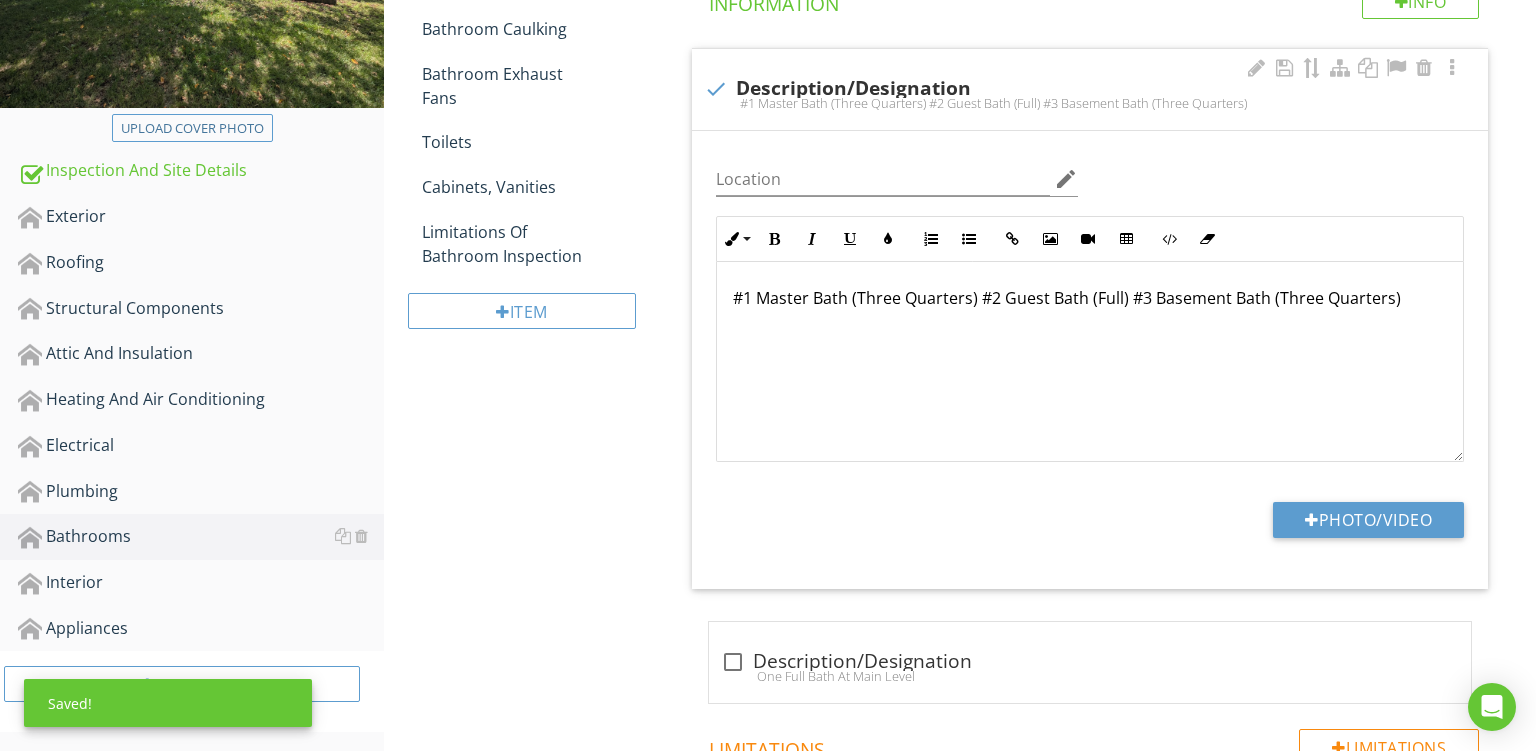 click on "#1 Master Bath (Three Quarters) #2 Guest Bath (Full) #3 Basement Bath (Three Quarters)" at bounding box center (1090, 298) 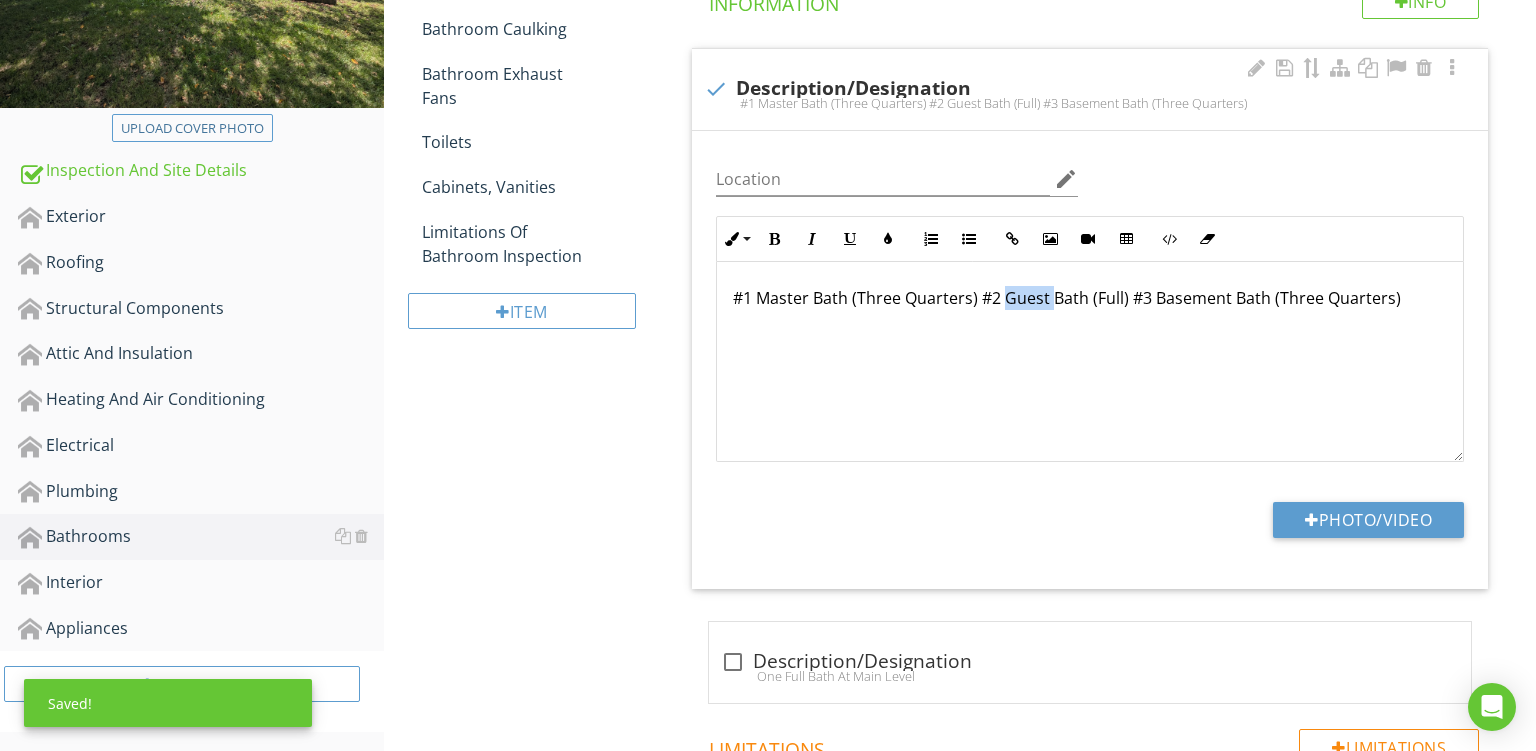 click on "#1 Master Bath (Three Quarters) #2 Guest Bath (Full) #3 Basement Bath (Three Quarters)" at bounding box center [1090, 298] 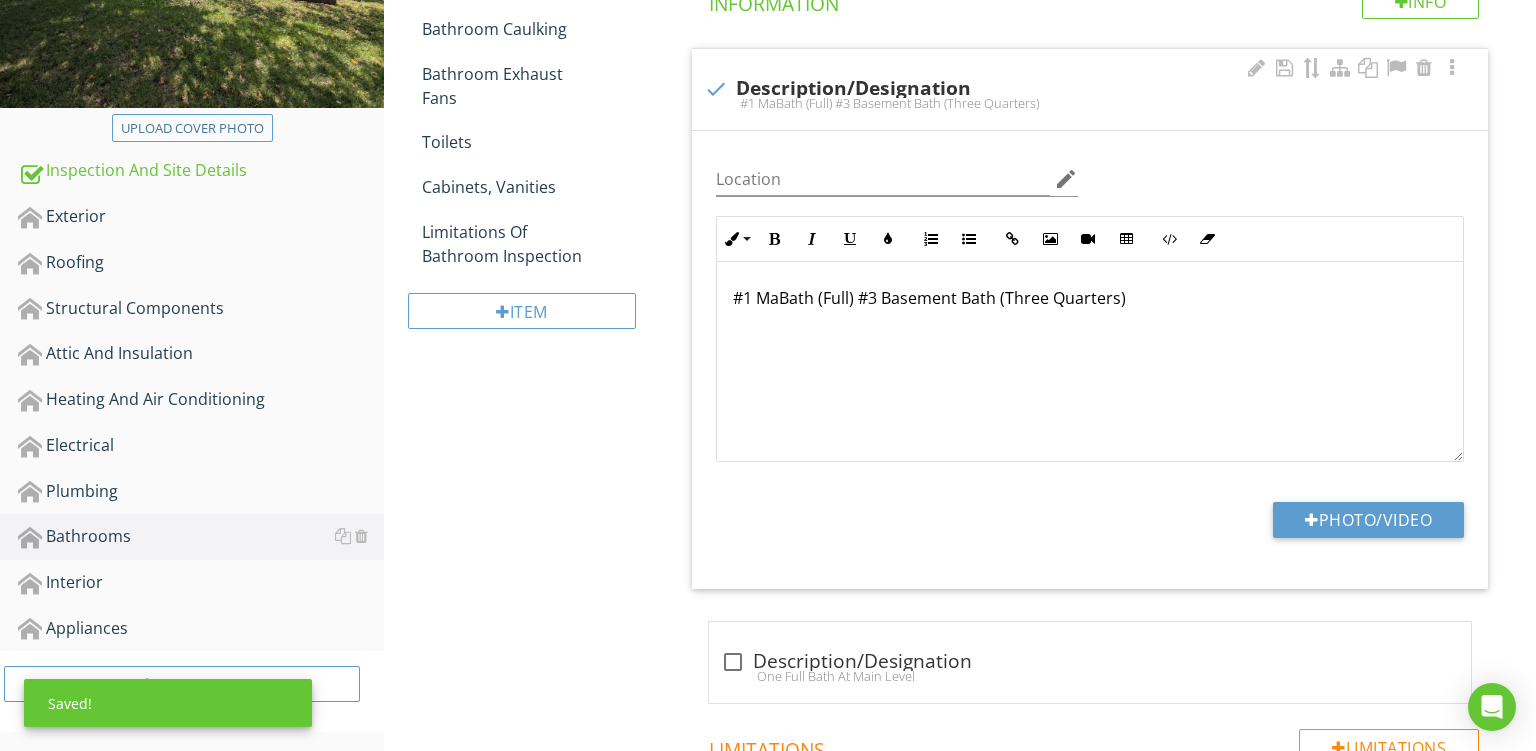 type 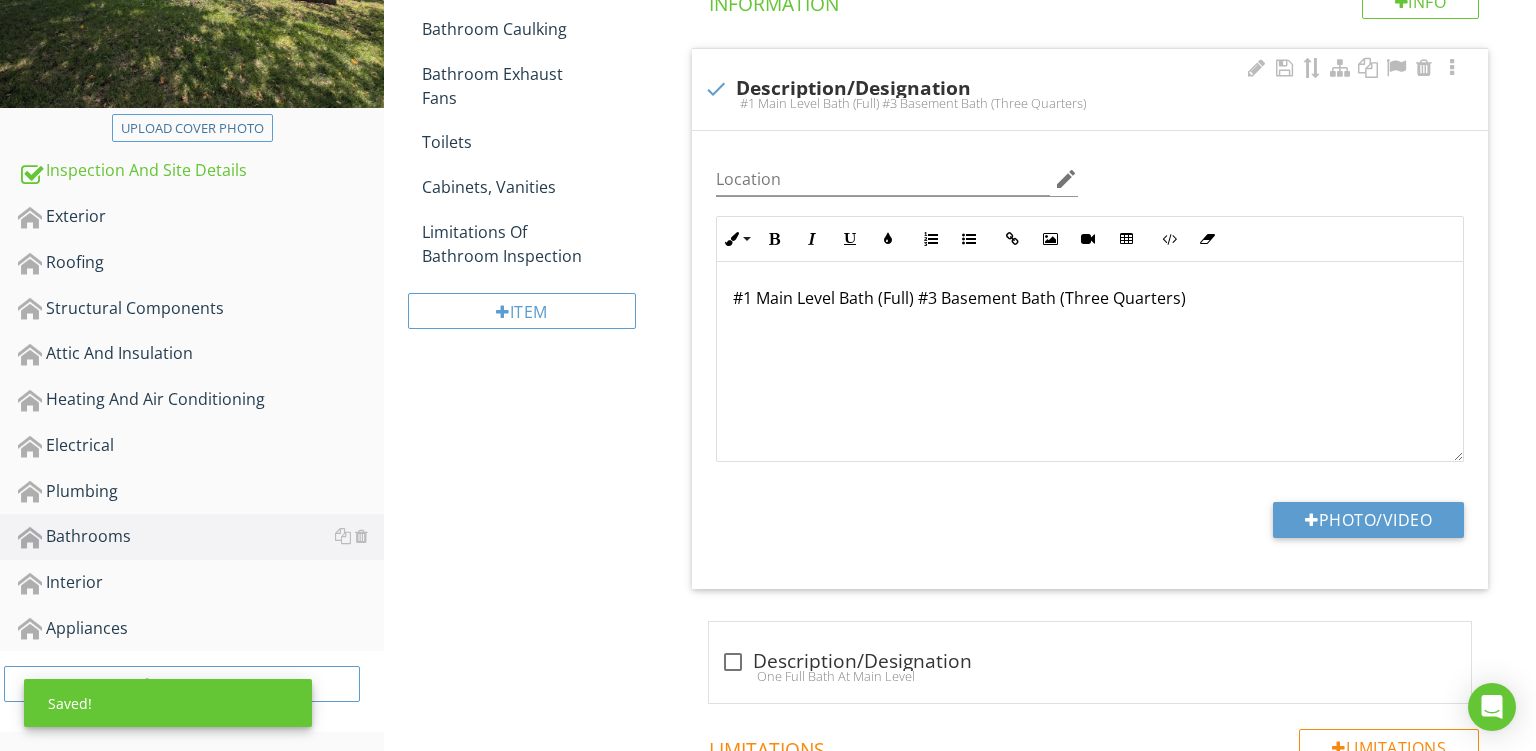 click on "#1 Main Level Bath (Full) #3 Basement Bath (Three Quarters)" at bounding box center [1090, 298] 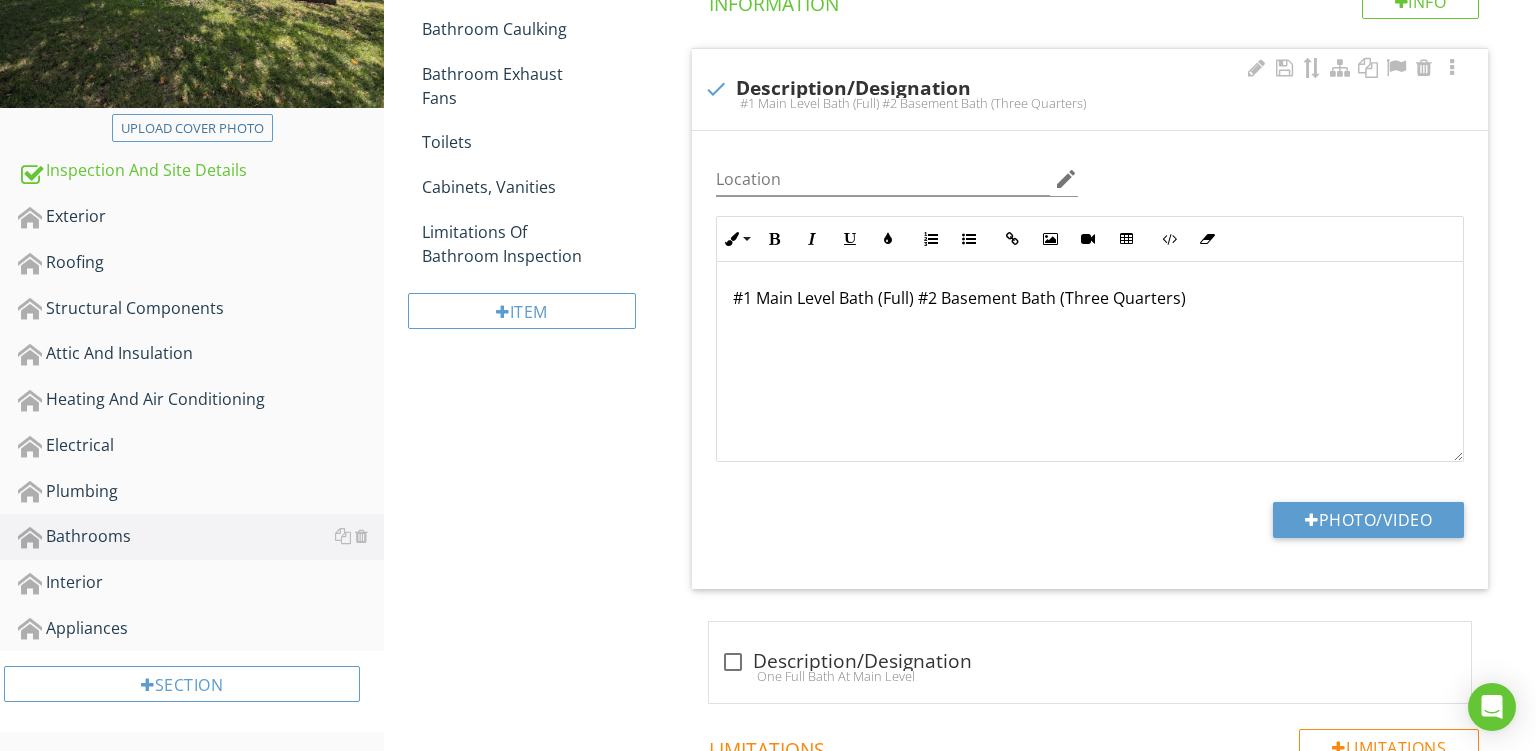 click on "#1 Main Level Bath (Full) #2 Basement Bath (Three Quarters)" at bounding box center (1090, 298) 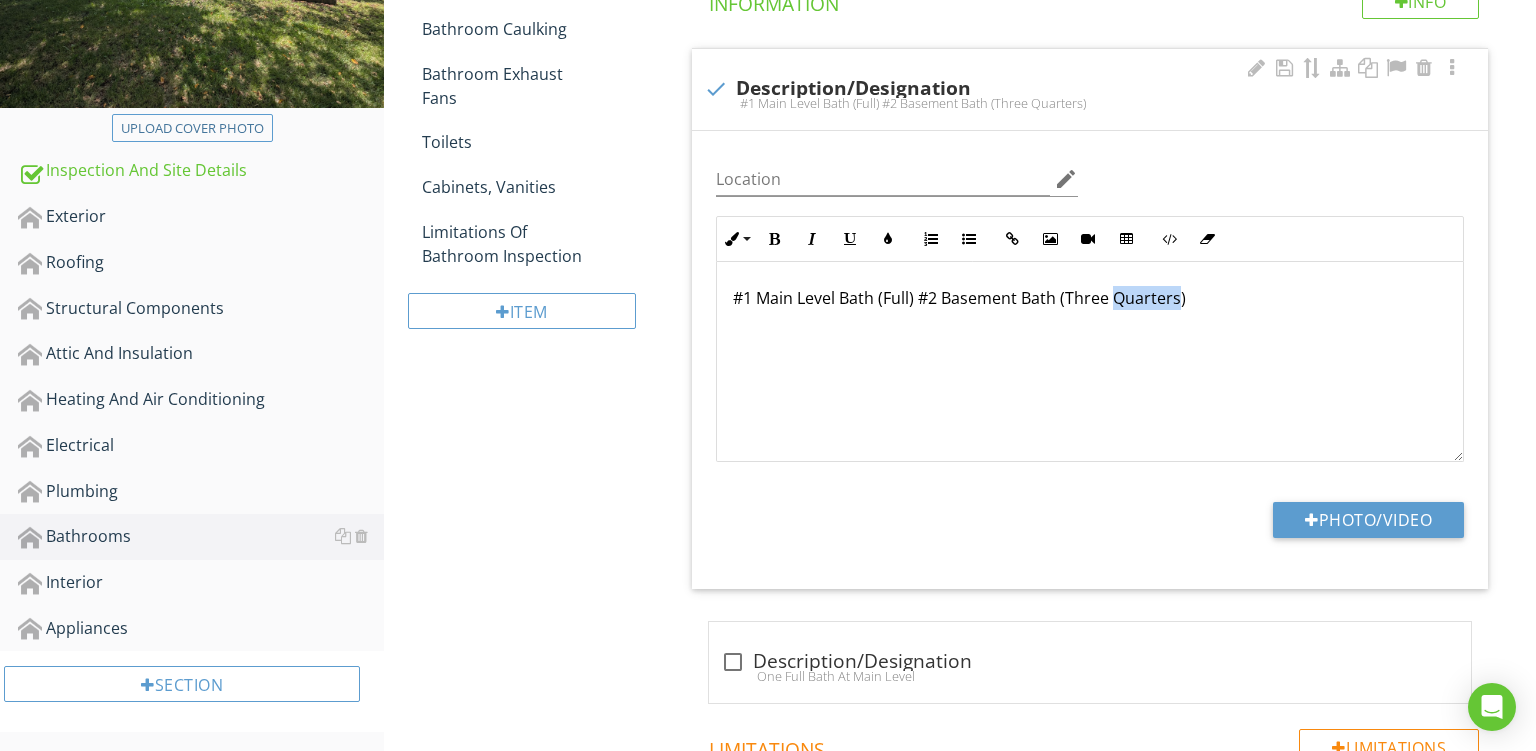 click on "#1 Main Level Bath (Full) #2 Basement Bath (Three Quarters)" at bounding box center [1090, 298] 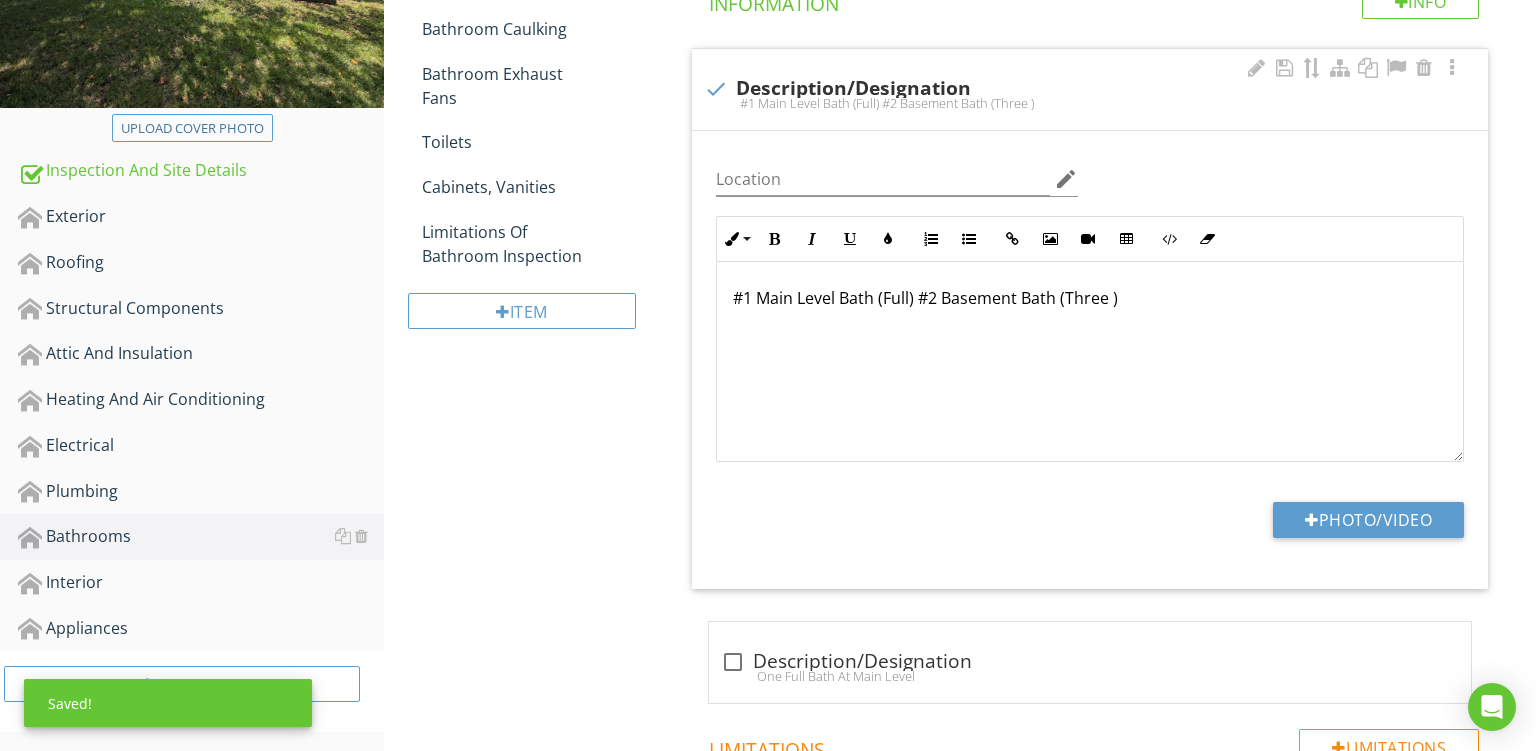 click on "#1 Main Level Bath (Full) #2 Basement Bath (Three )" at bounding box center [1090, 298] 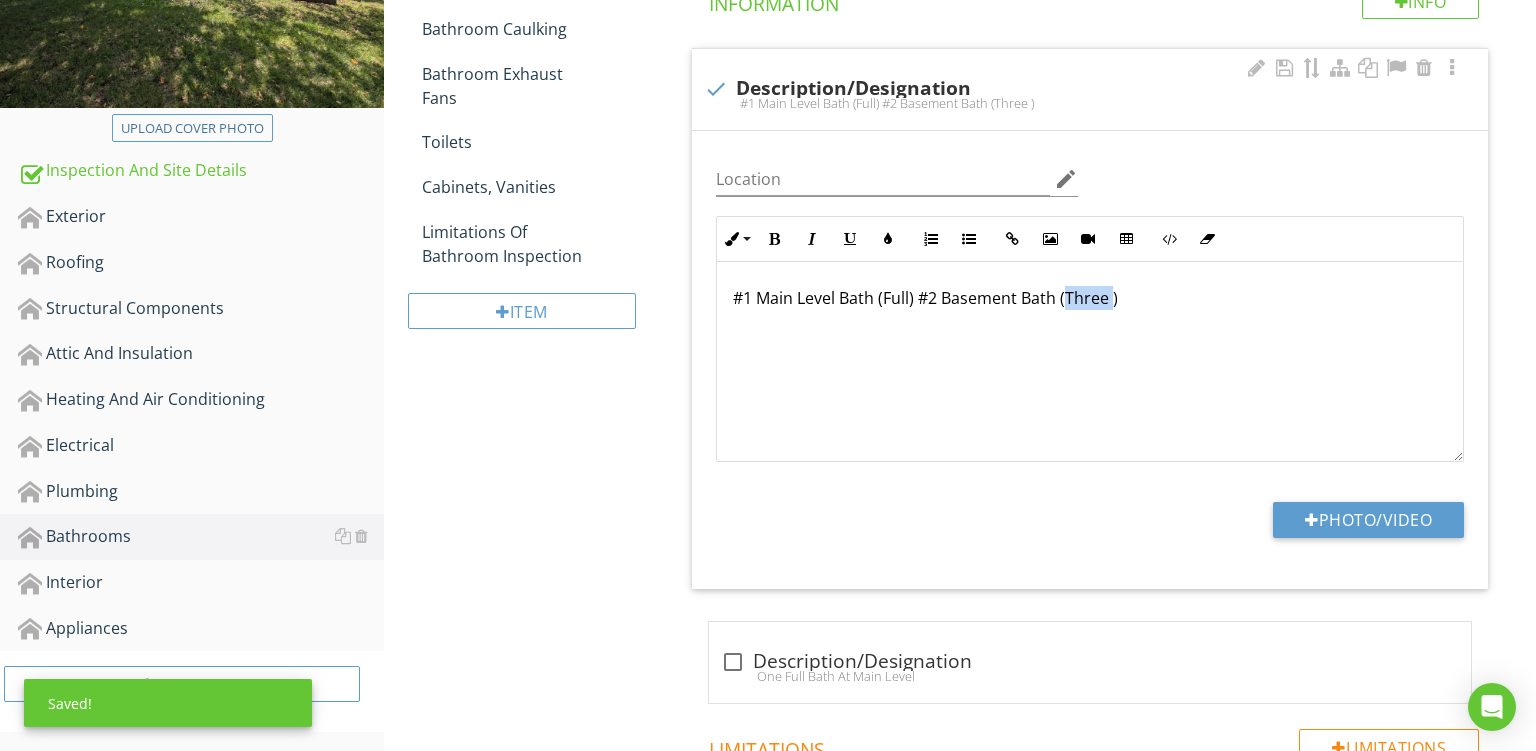 click on "#1 Main Level Bath (Full) #2 Basement Bath (Three )" at bounding box center (1090, 298) 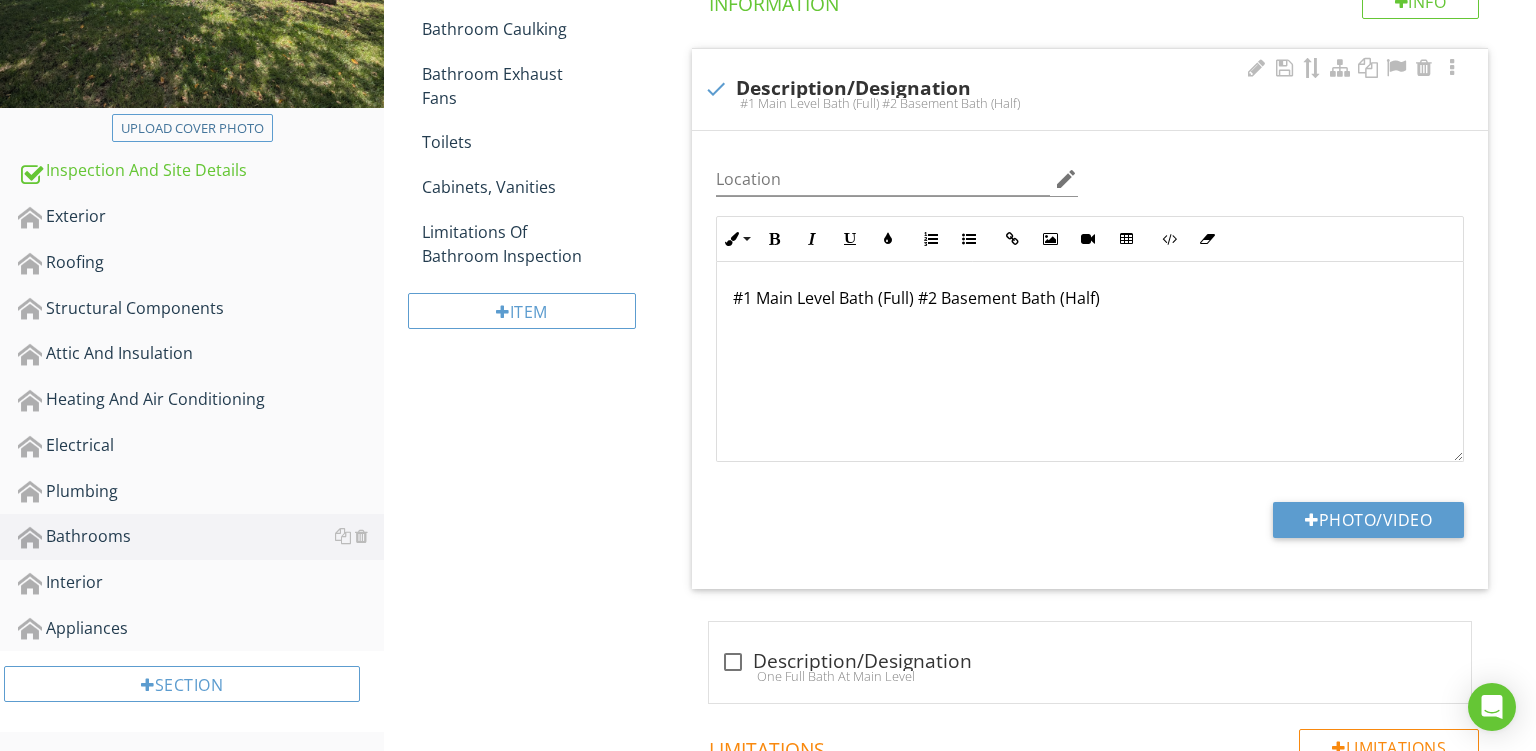 click on "#1 Main Level Bath (Full) #2 Basement Bath (Half)" at bounding box center (1090, 362) 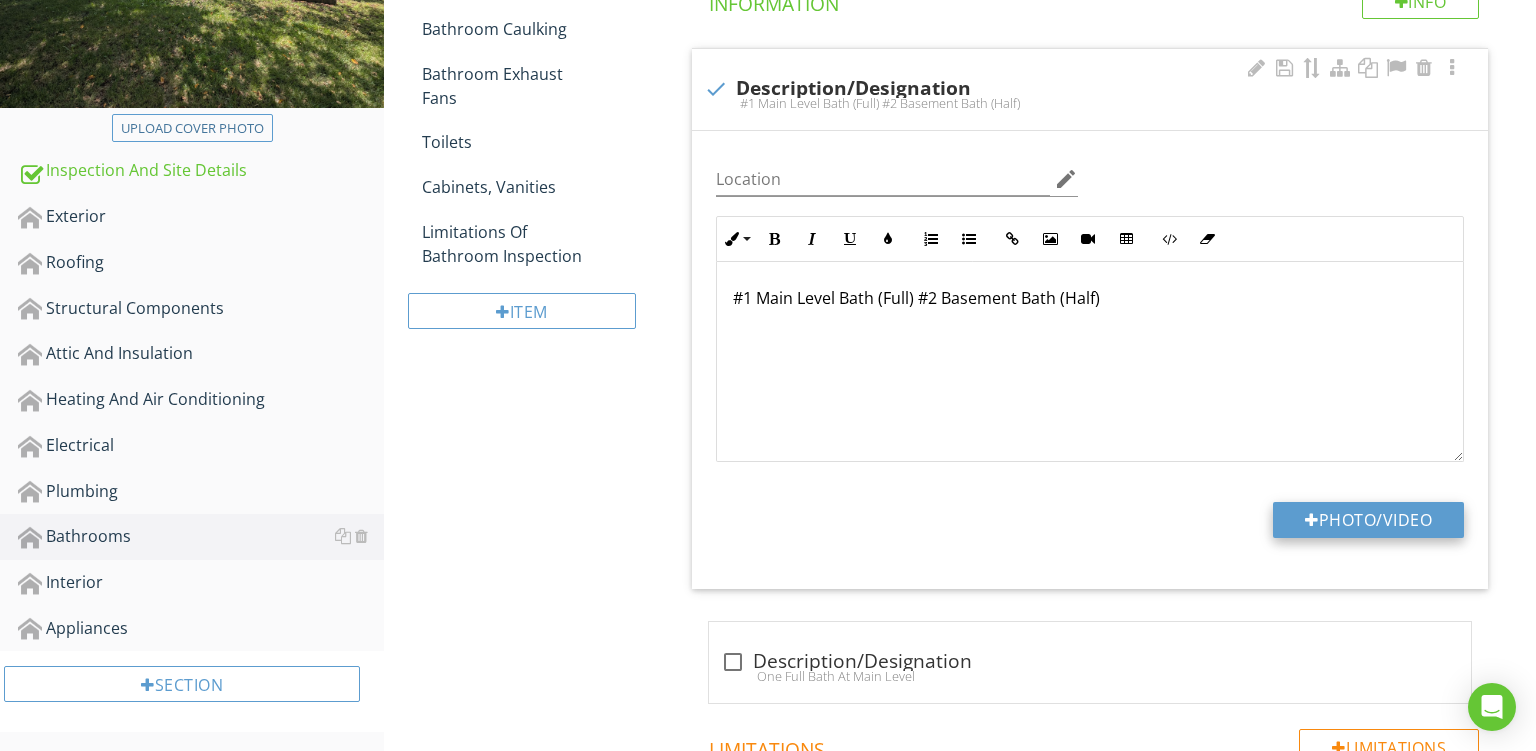 click on "Photo/Video" at bounding box center (1368, 520) 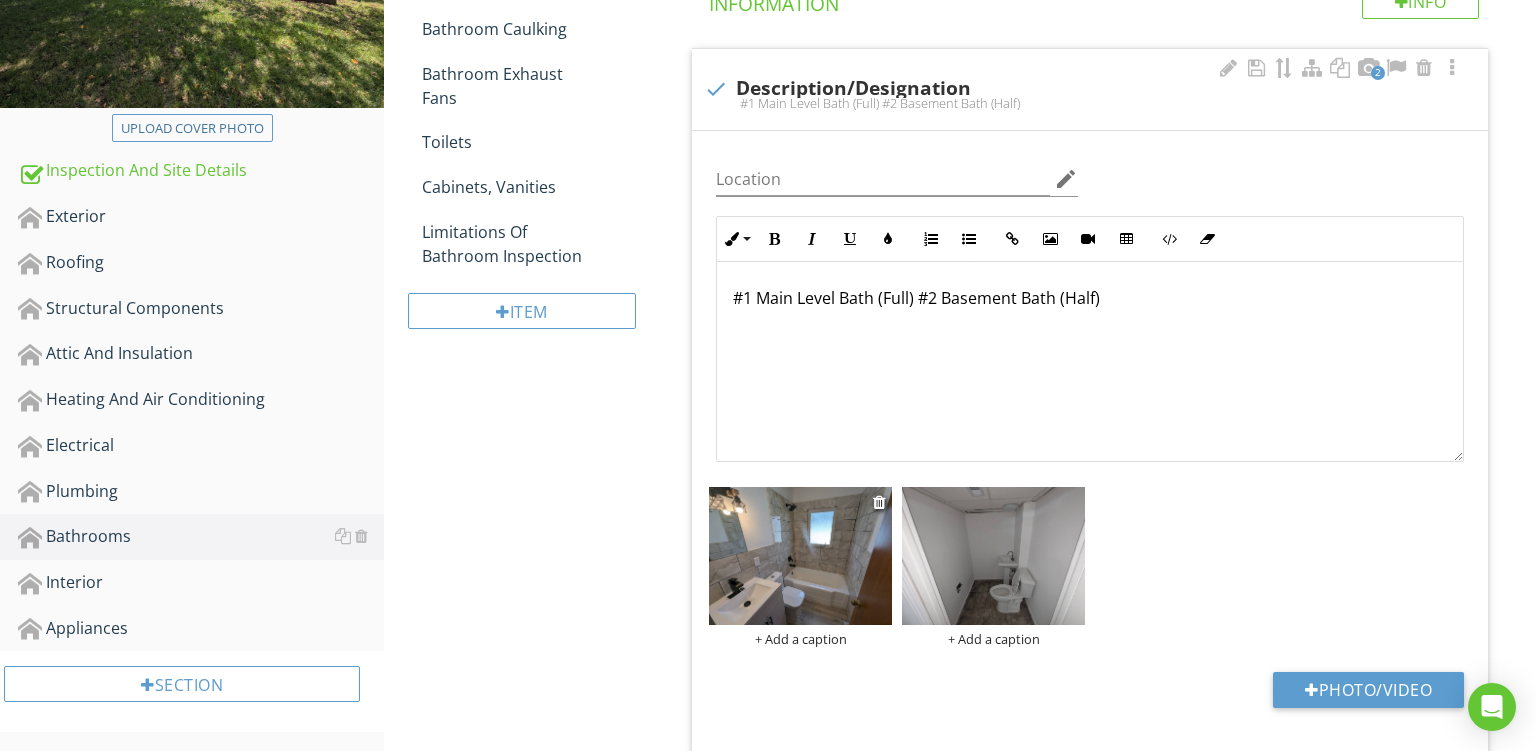 click on "+ Add a caption" at bounding box center (800, 639) 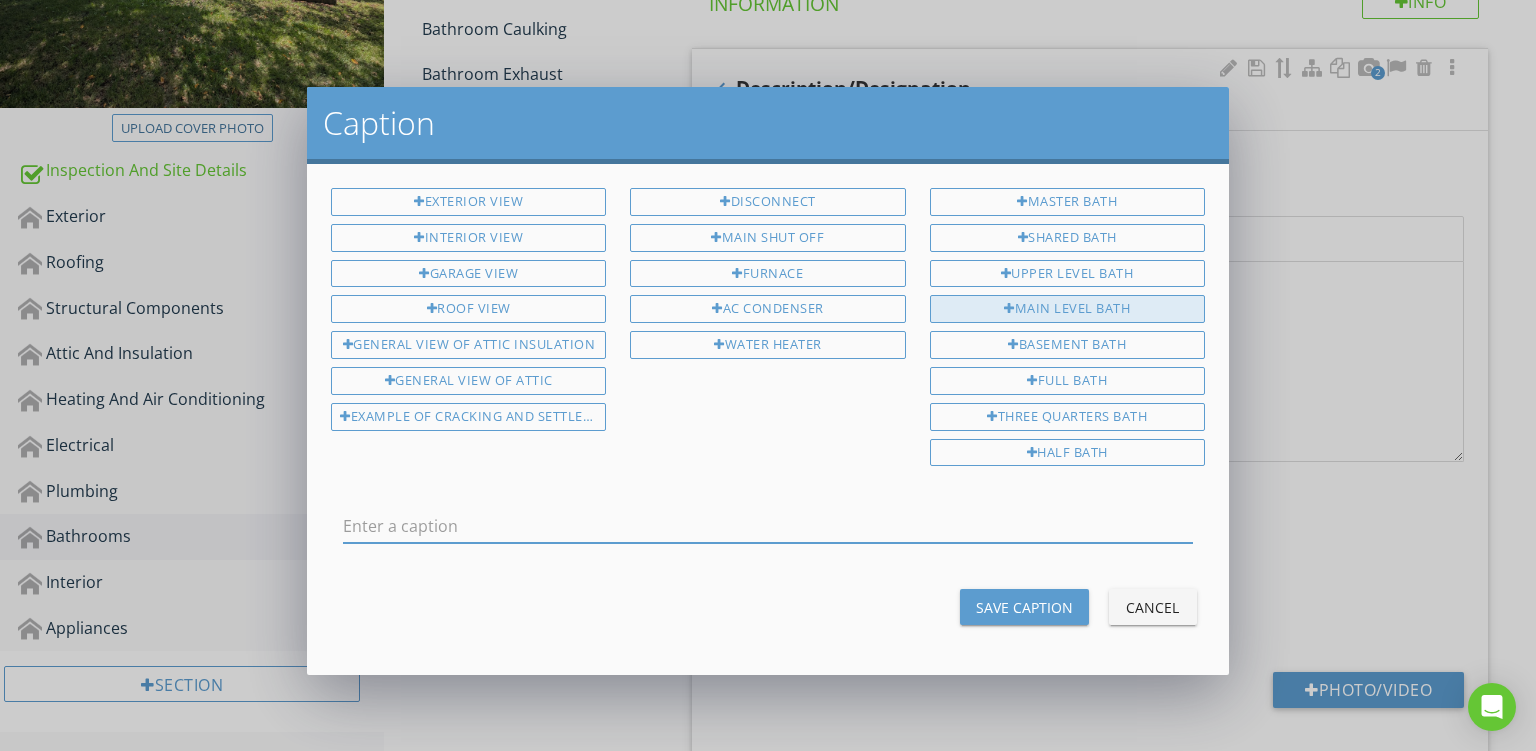 click on "Main Level Bath" at bounding box center [1067, 309] 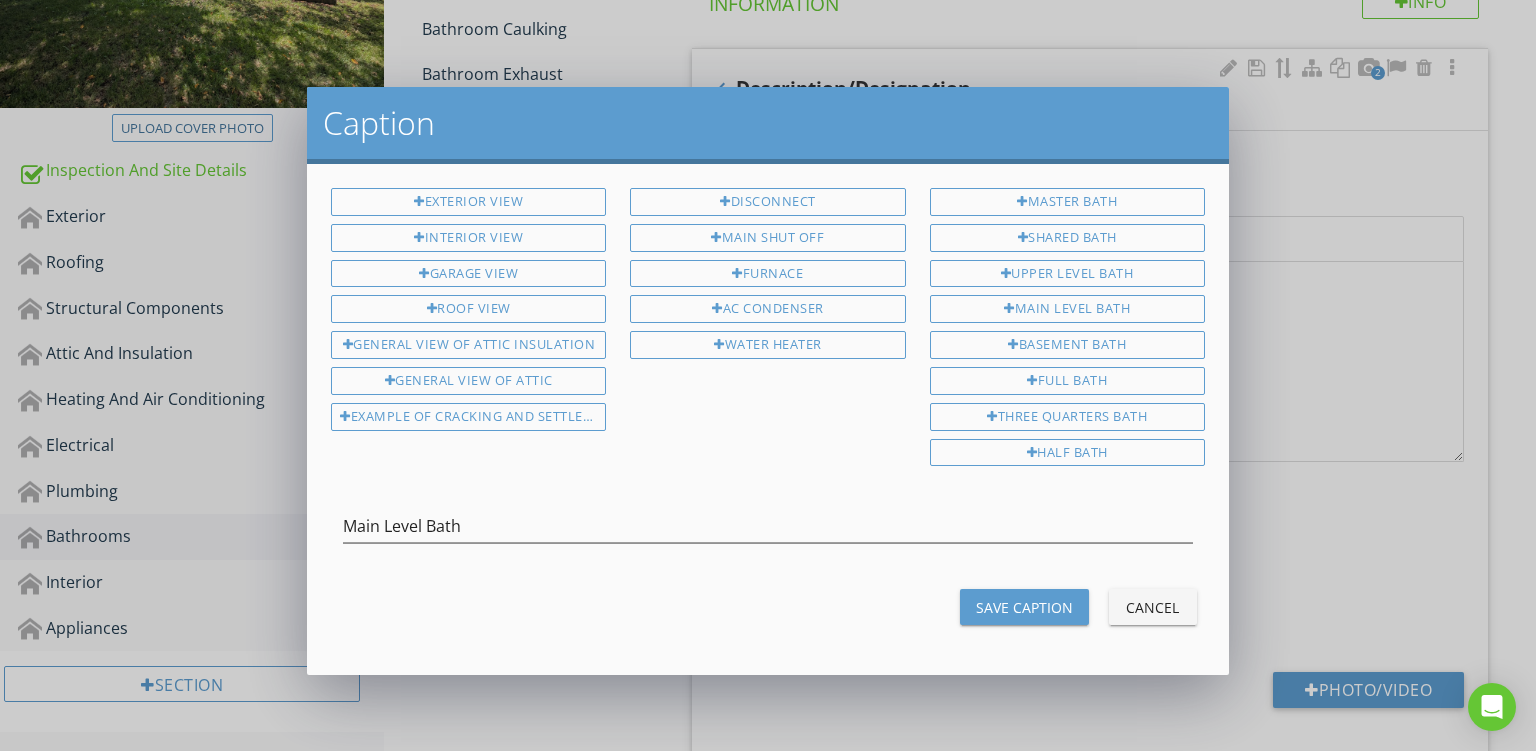 click on "Save Caption" at bounding box center [1024, 607] 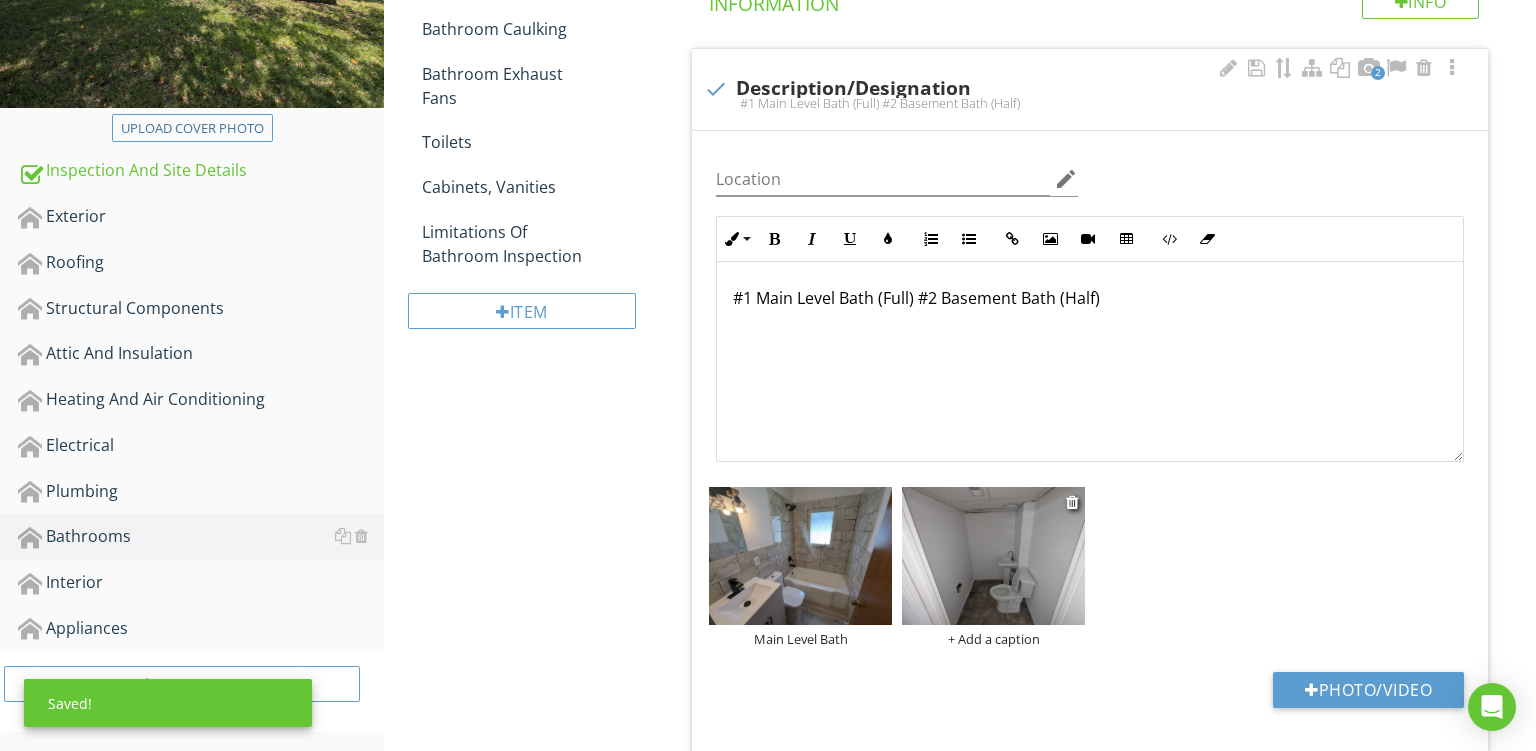 click on "+ Add a caption" at bounding box center [993, 639] 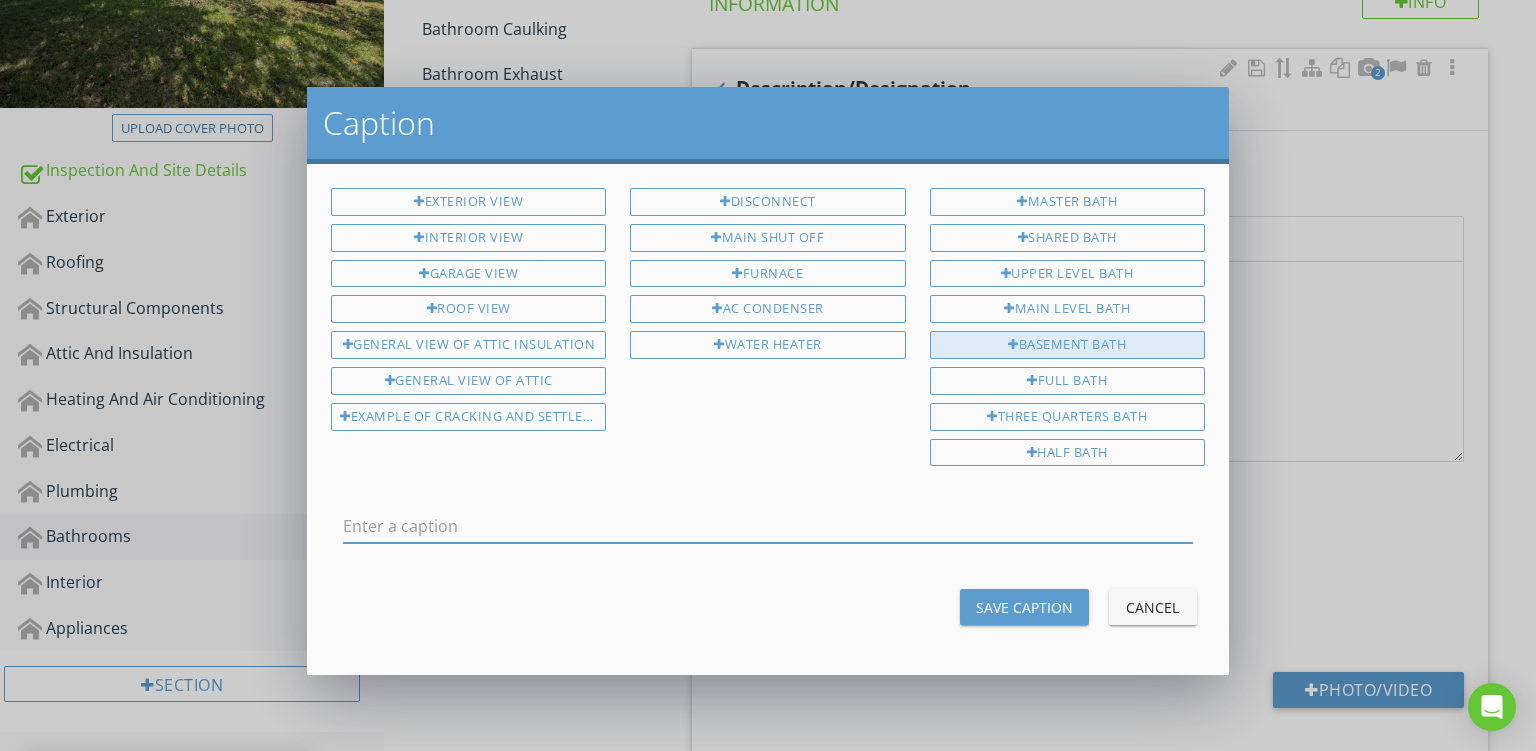 click on "Basement Bath" at bounding box center [1067, 345] 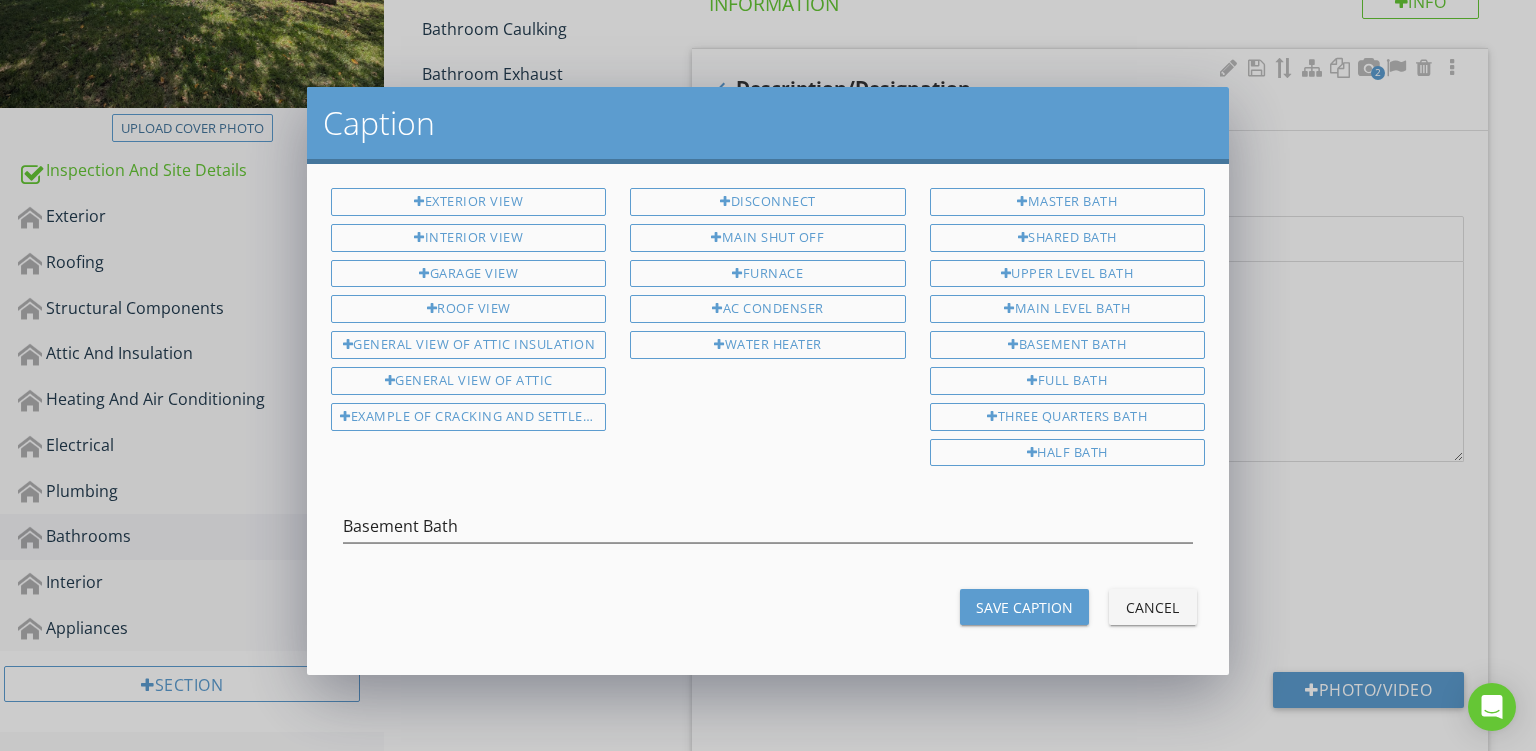 click on "Save Caption" at bounding box center (1024, 607) 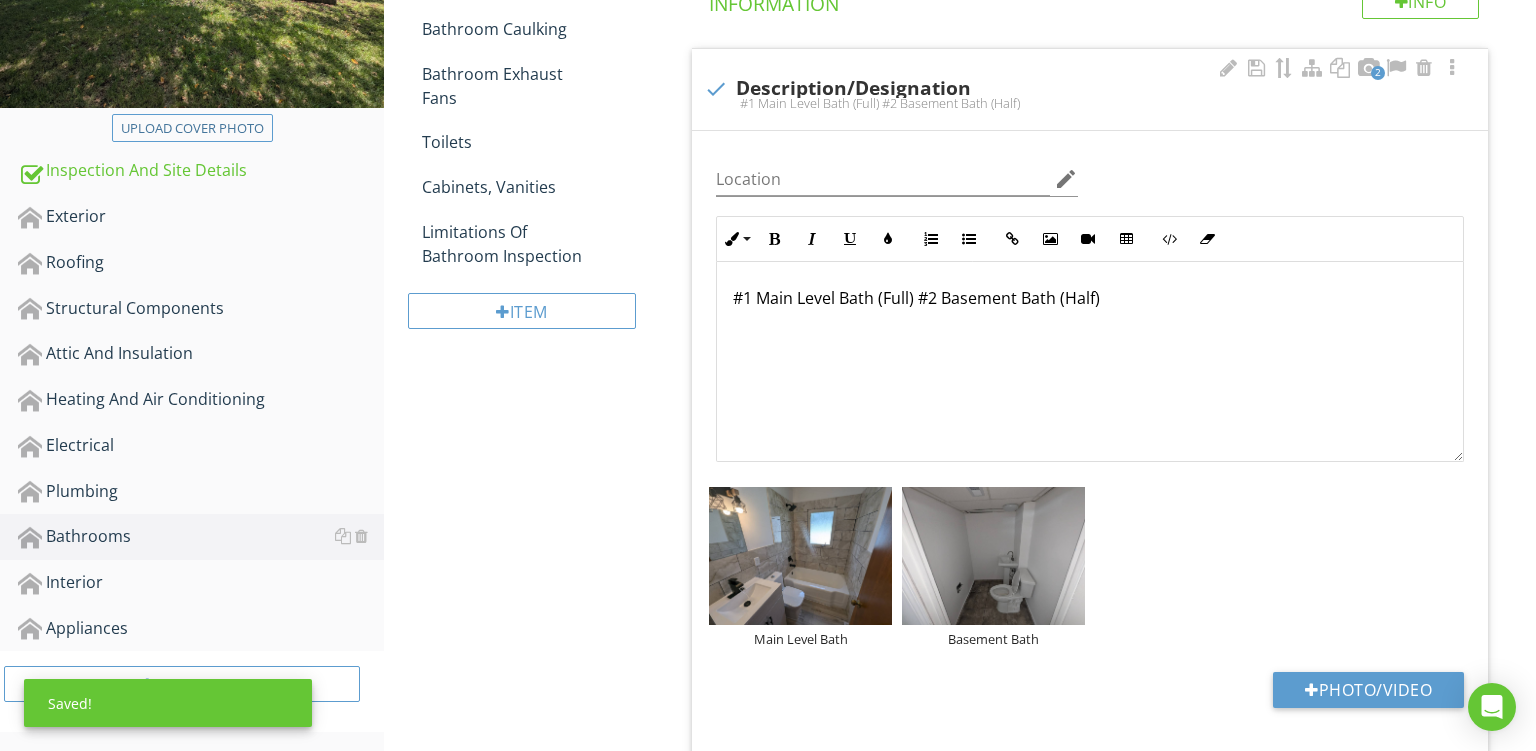 scroll, scrollTop: 117, scrollLeft: 0, axis: vertical 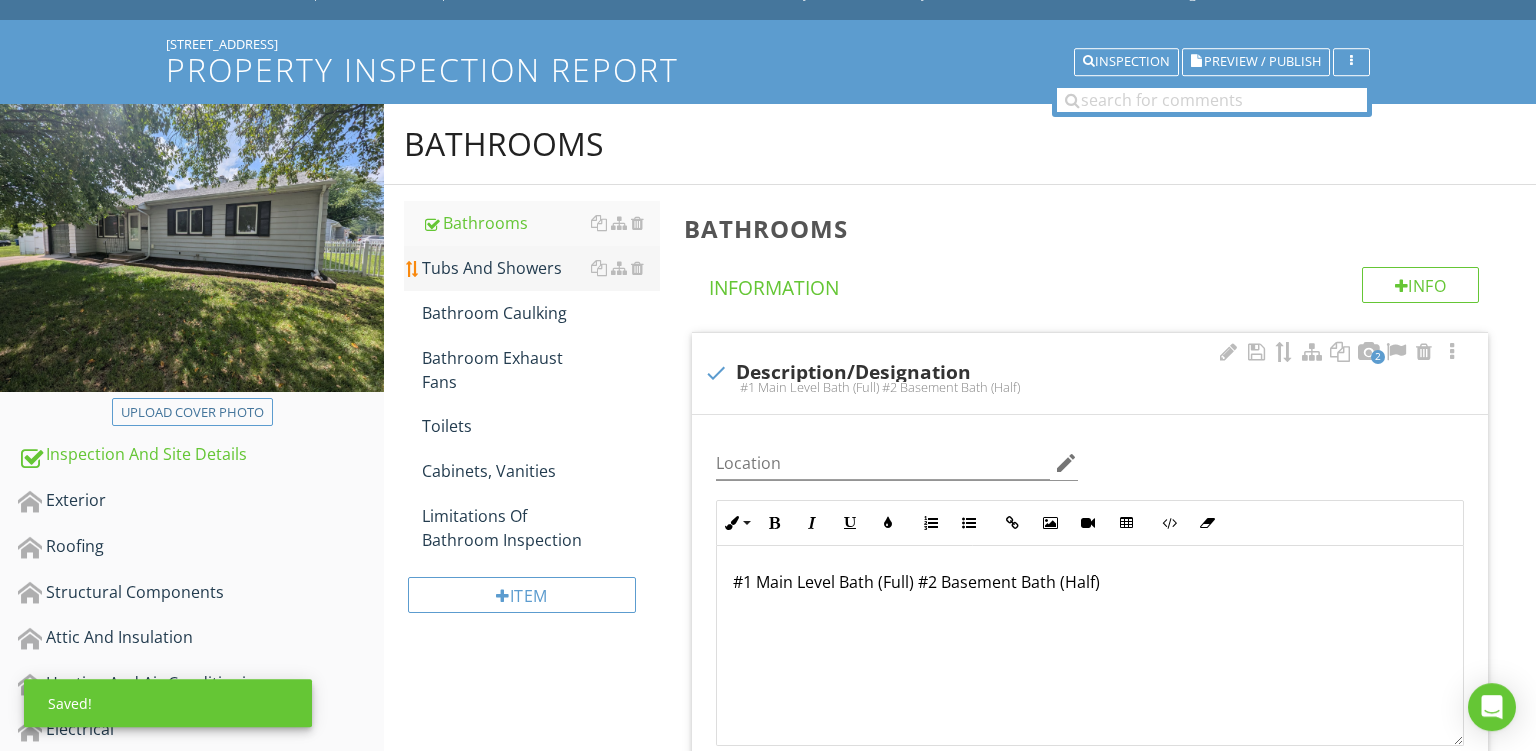 click on "Tubs And Showers" at bounding box center (541, 268) 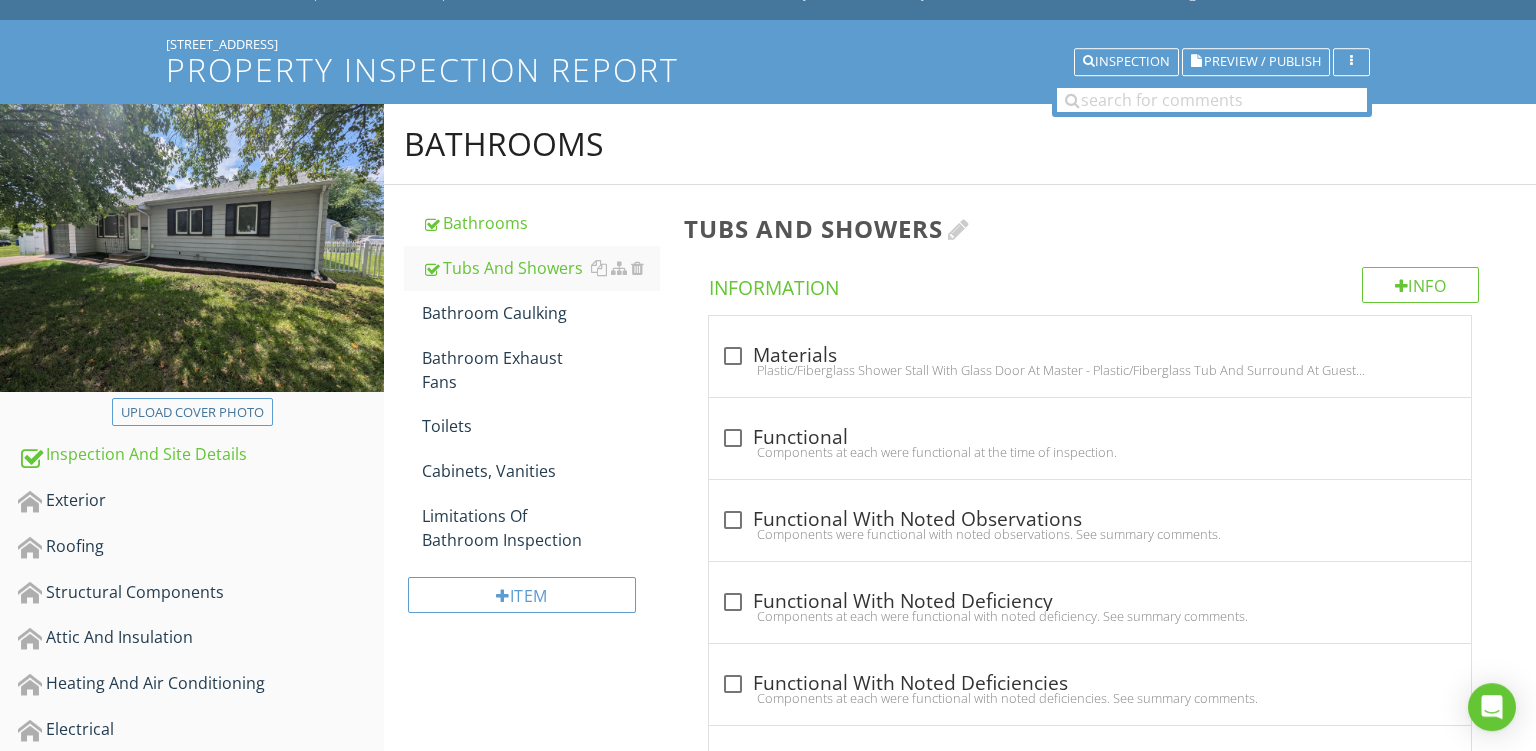click on "Tubs And Showers" at bounding box center (1094, 228) 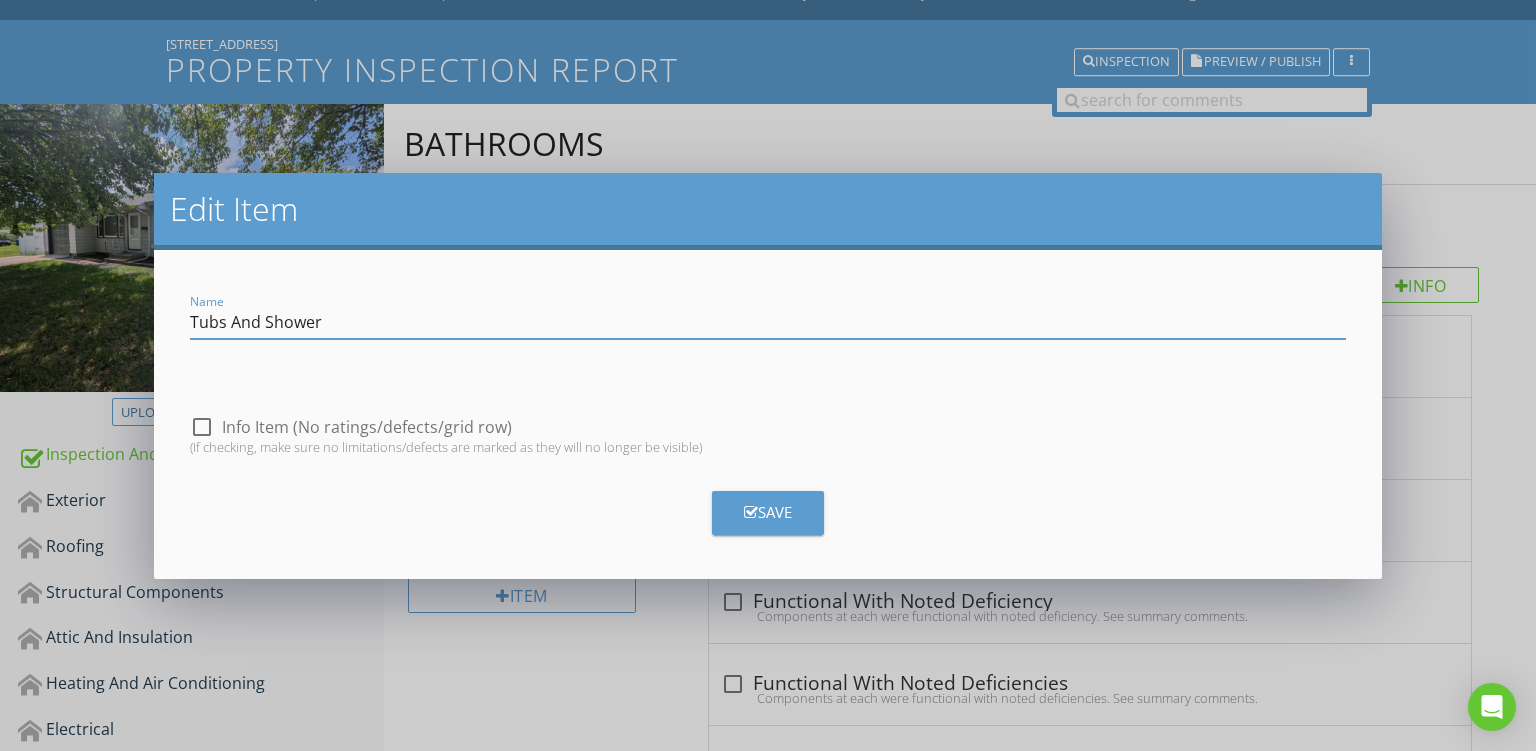 click on "Tubs And Shower" at bounding box center (768, 322) 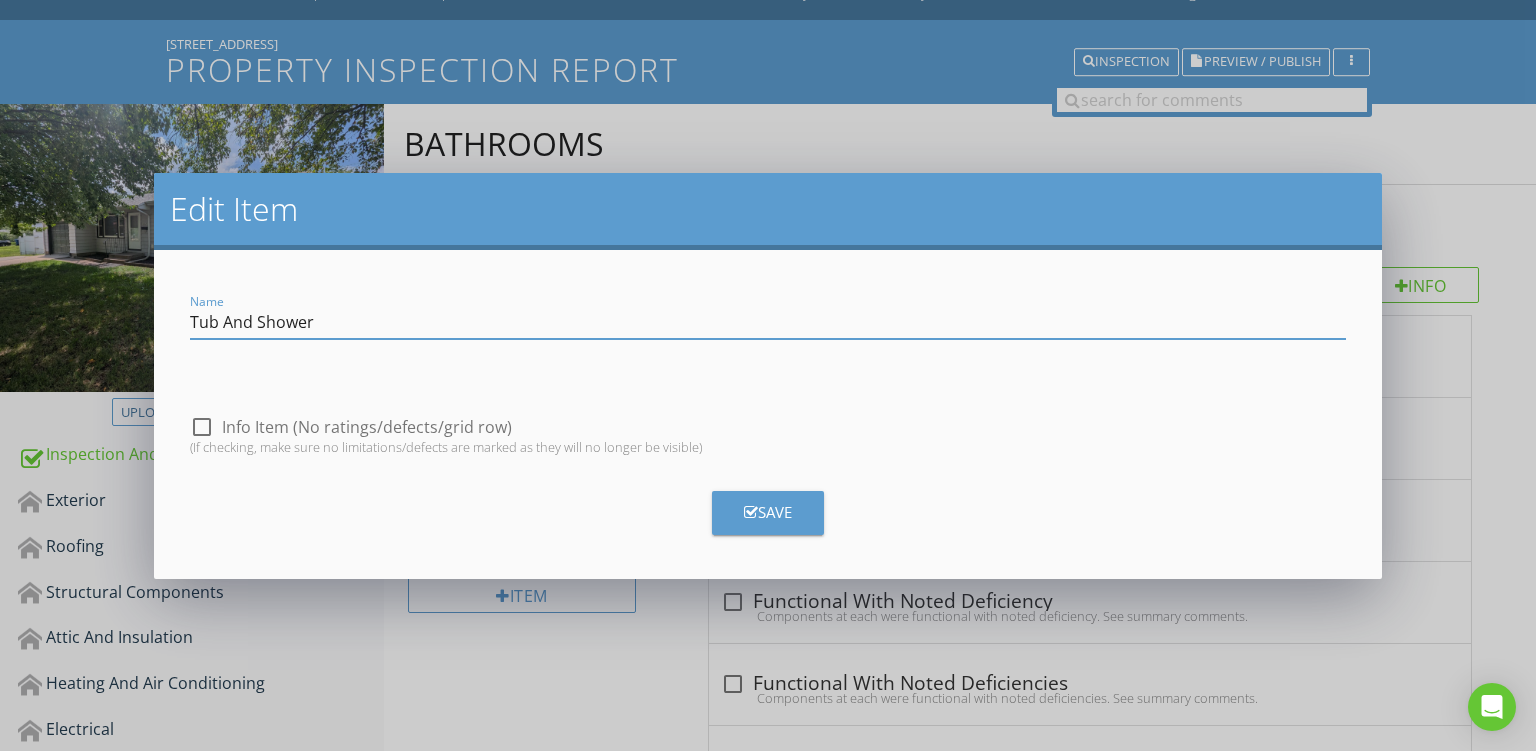 type on "Tub And Shower" 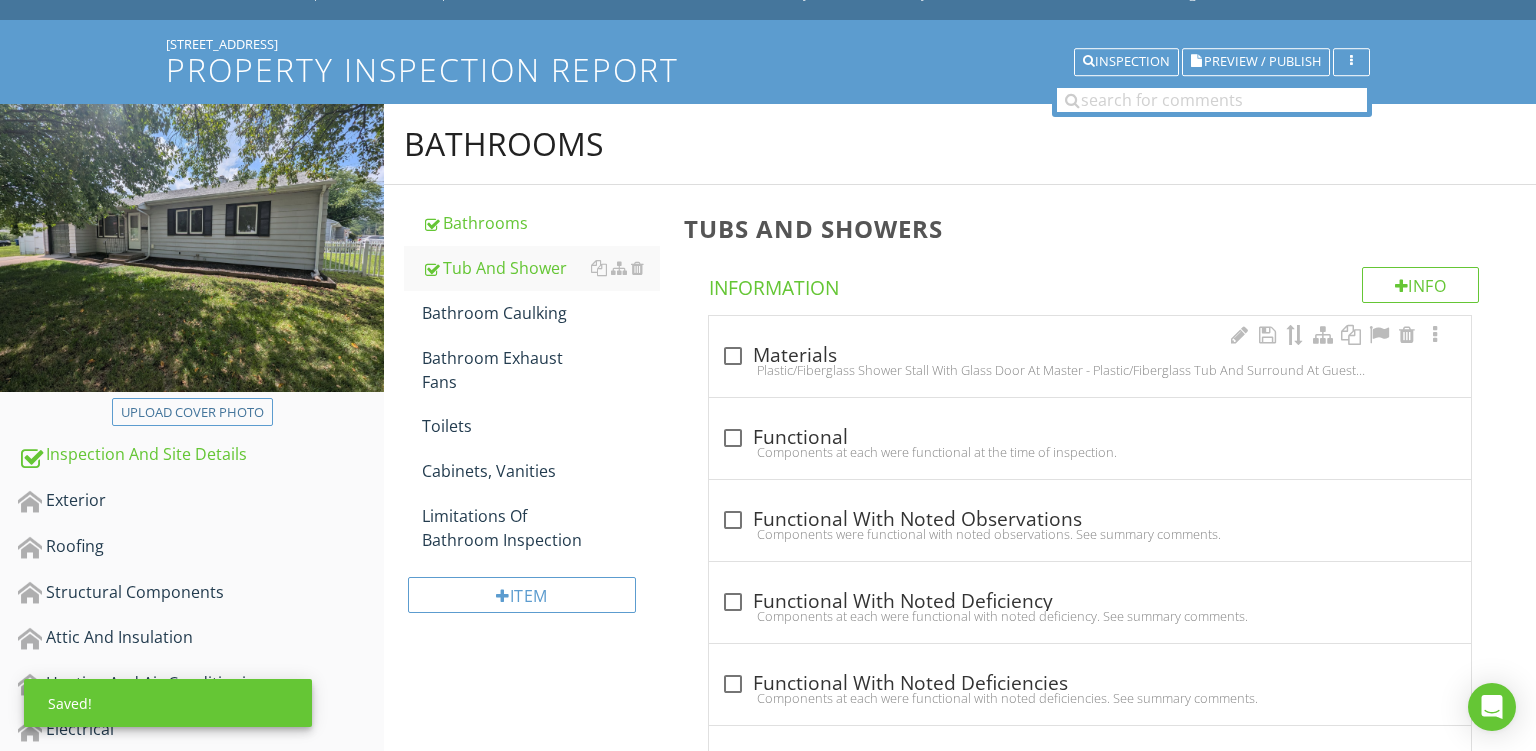 click on "check_box_outline_blank
Materials
Plastic/Fiberglass Shower Stall With Glass Door At Master - Plastic/Fiberglass Tub And Surround At Guest Bath - Plastic/Fiberglass Shower Stall With Glass Door At Basement" at bounding box center (1090, 362) 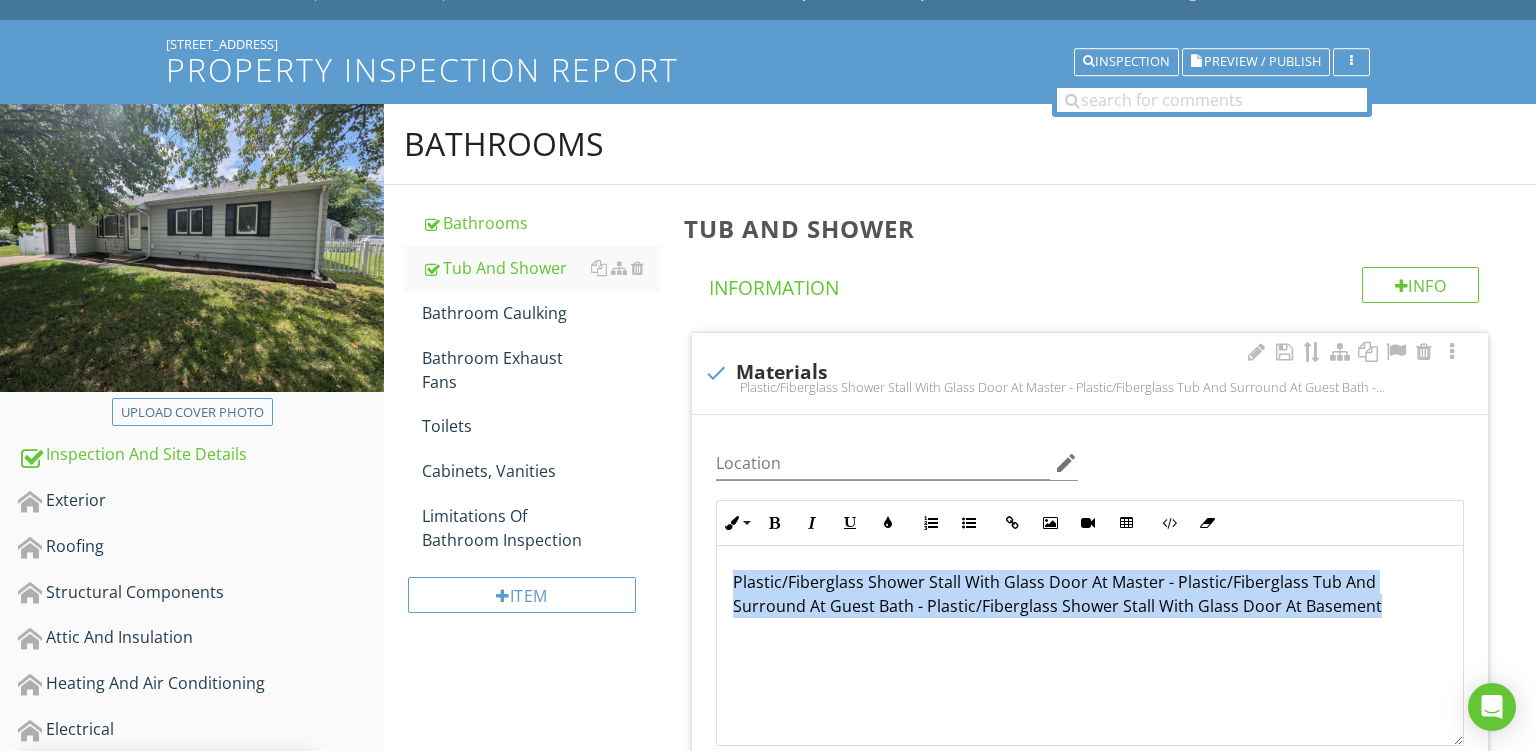 drag, startPoint x: 1327, startPoint y: 614, endPoint x: 0, endPoint y: 310, distance: 1361.3761 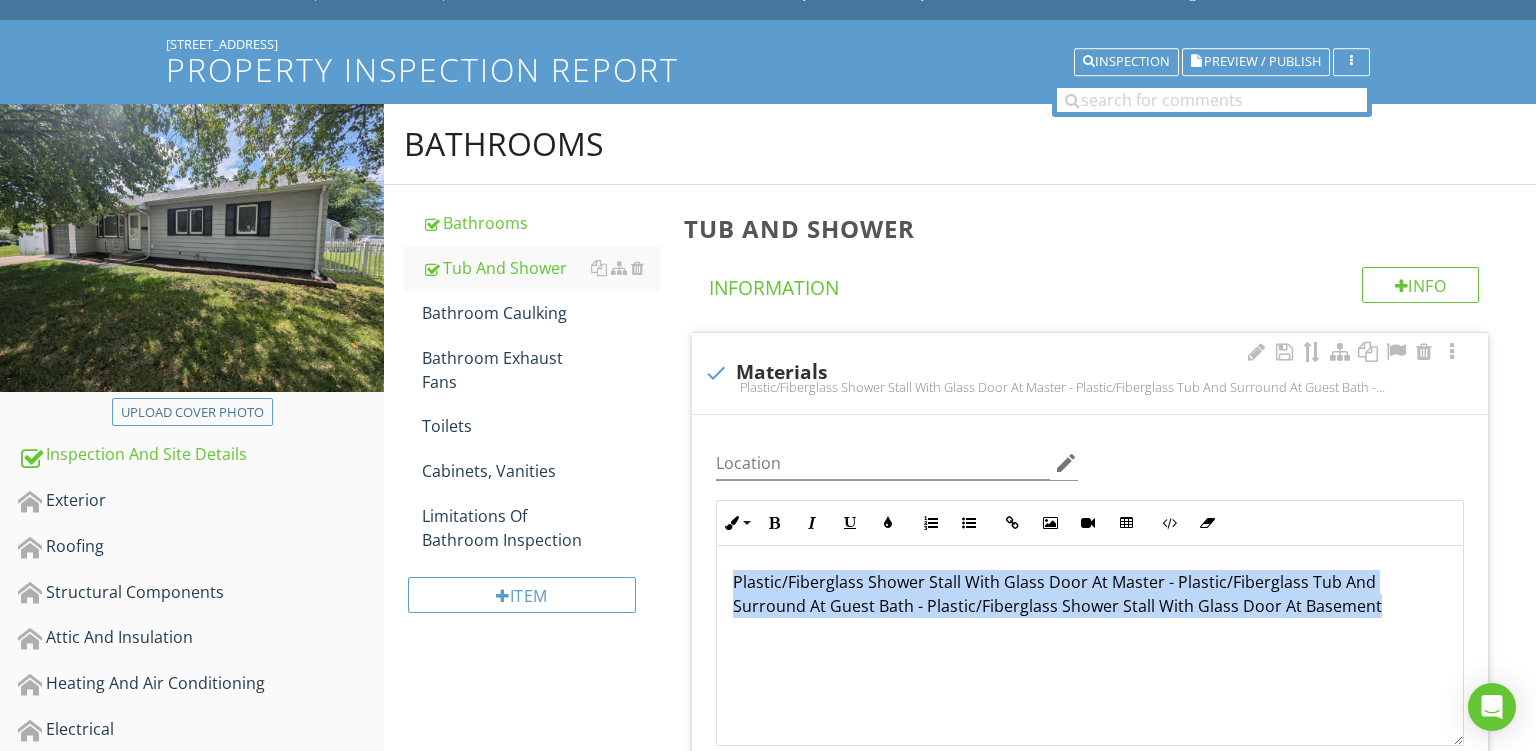 type 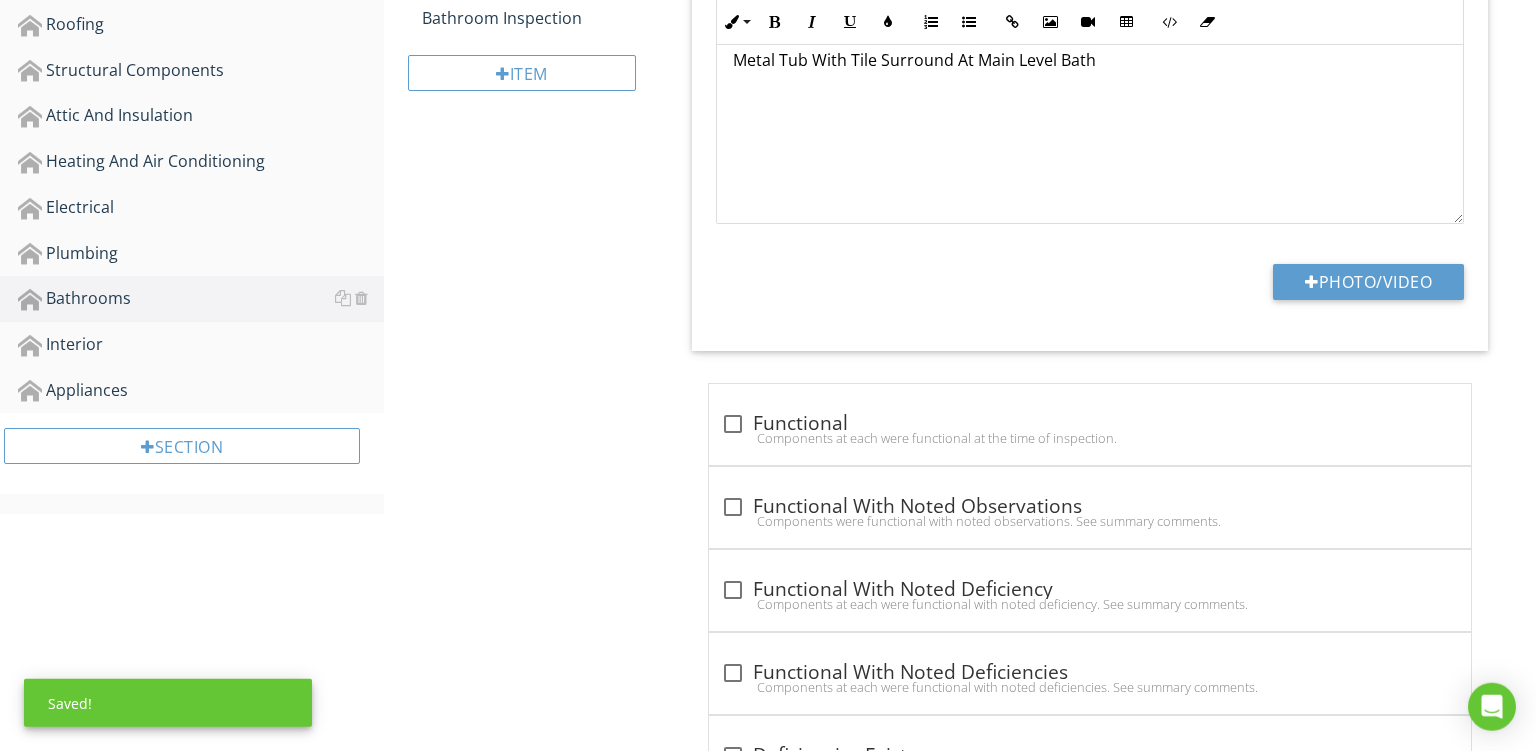 scroll, scrollTop: 686, scrollLeft: 0, axis: vertical 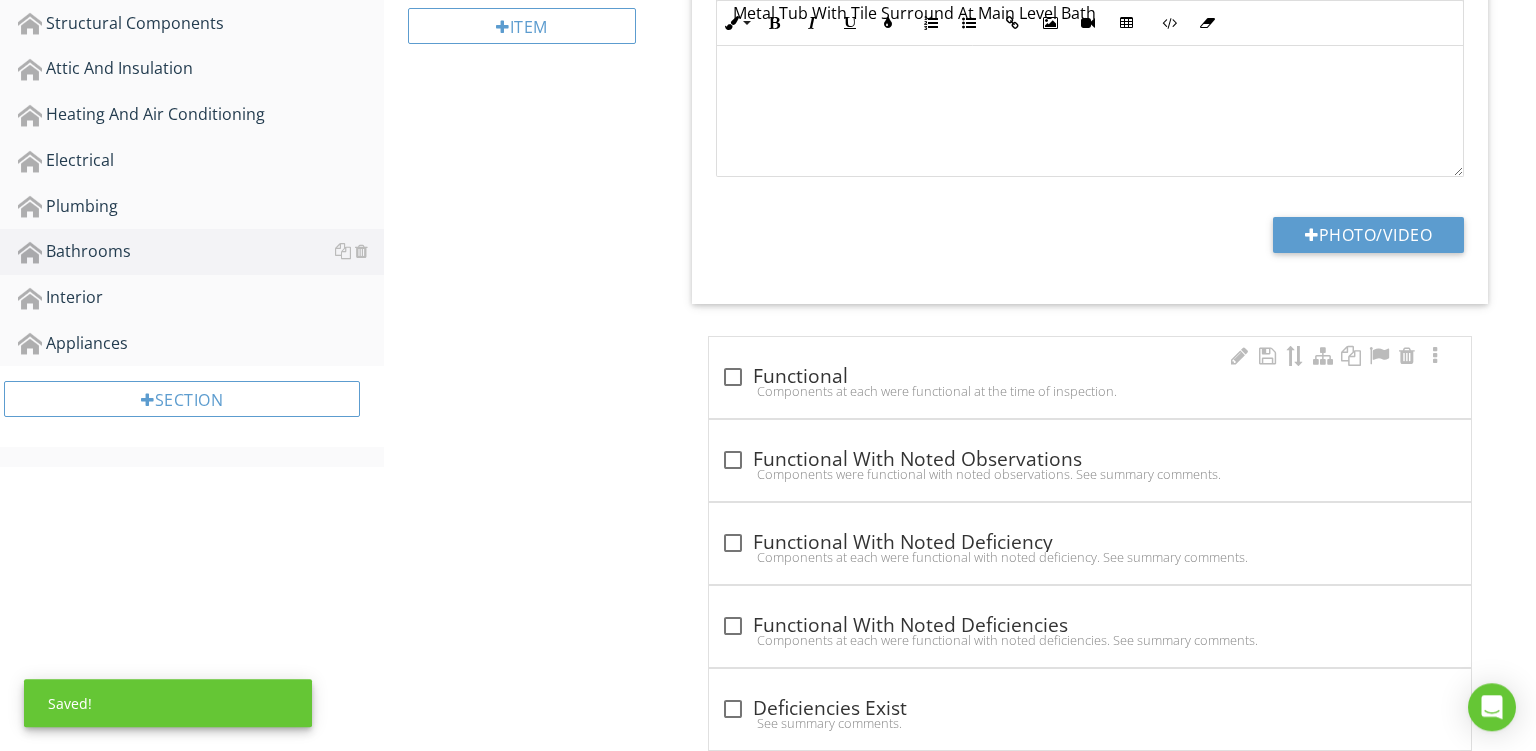 click on "check_box_outline_blank
Functional
Components at each were functional at the time of inspection." at bounding box center [1090, 377] 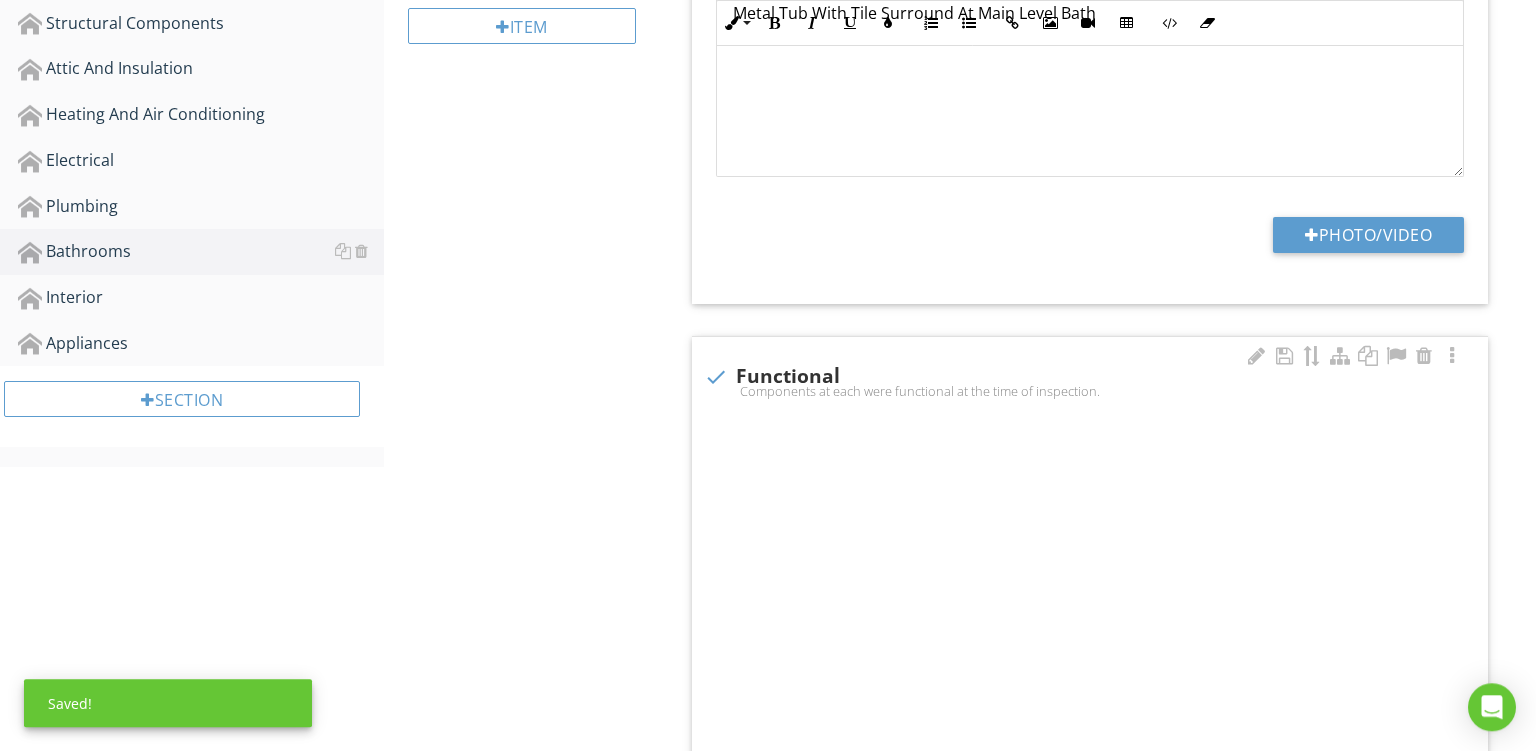 checkbox on "true" 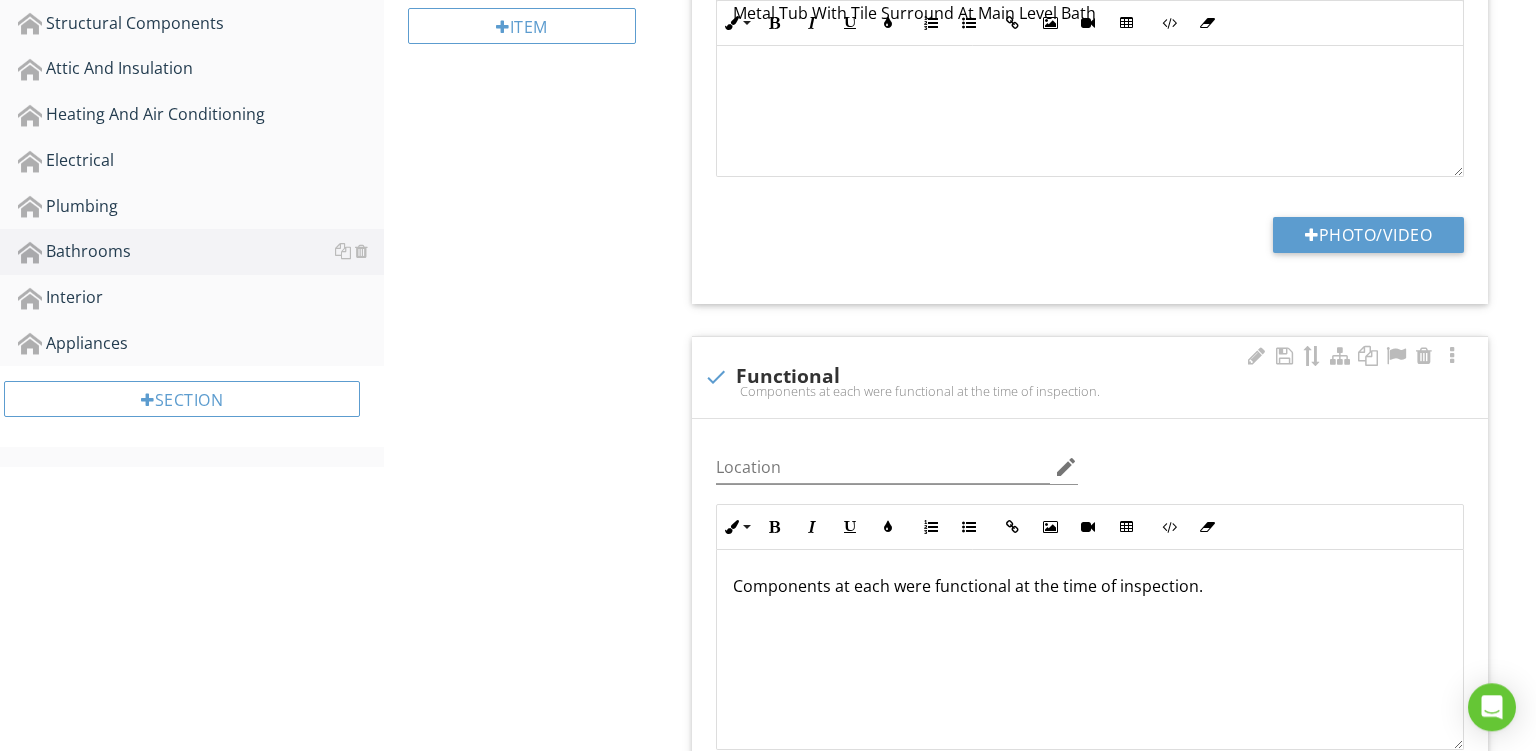 click on "Components at each were functional at the time of inspection." at bounding box center [1090, 586] 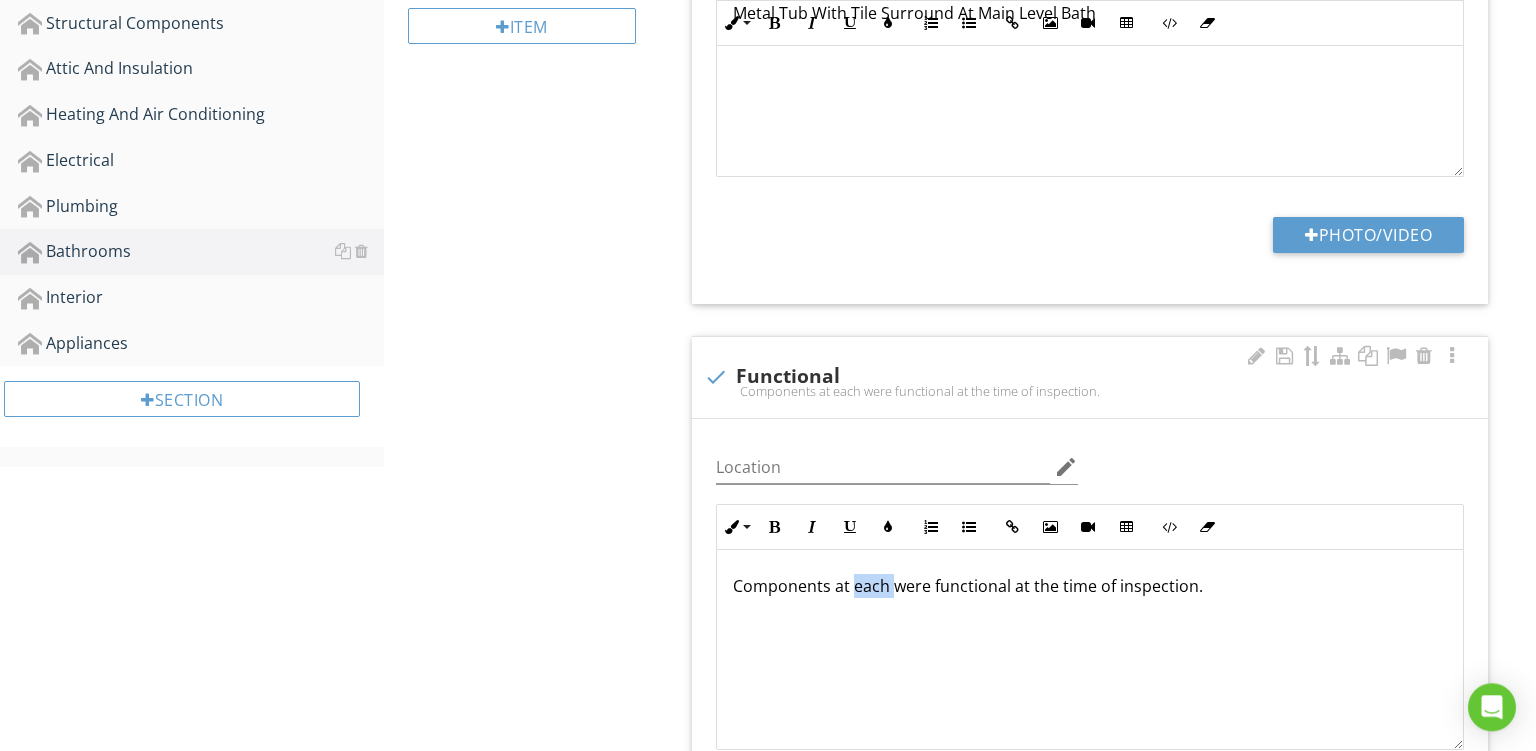 click on "Components at each were functional at the time of inspection." at bounding box center [1090, 586] 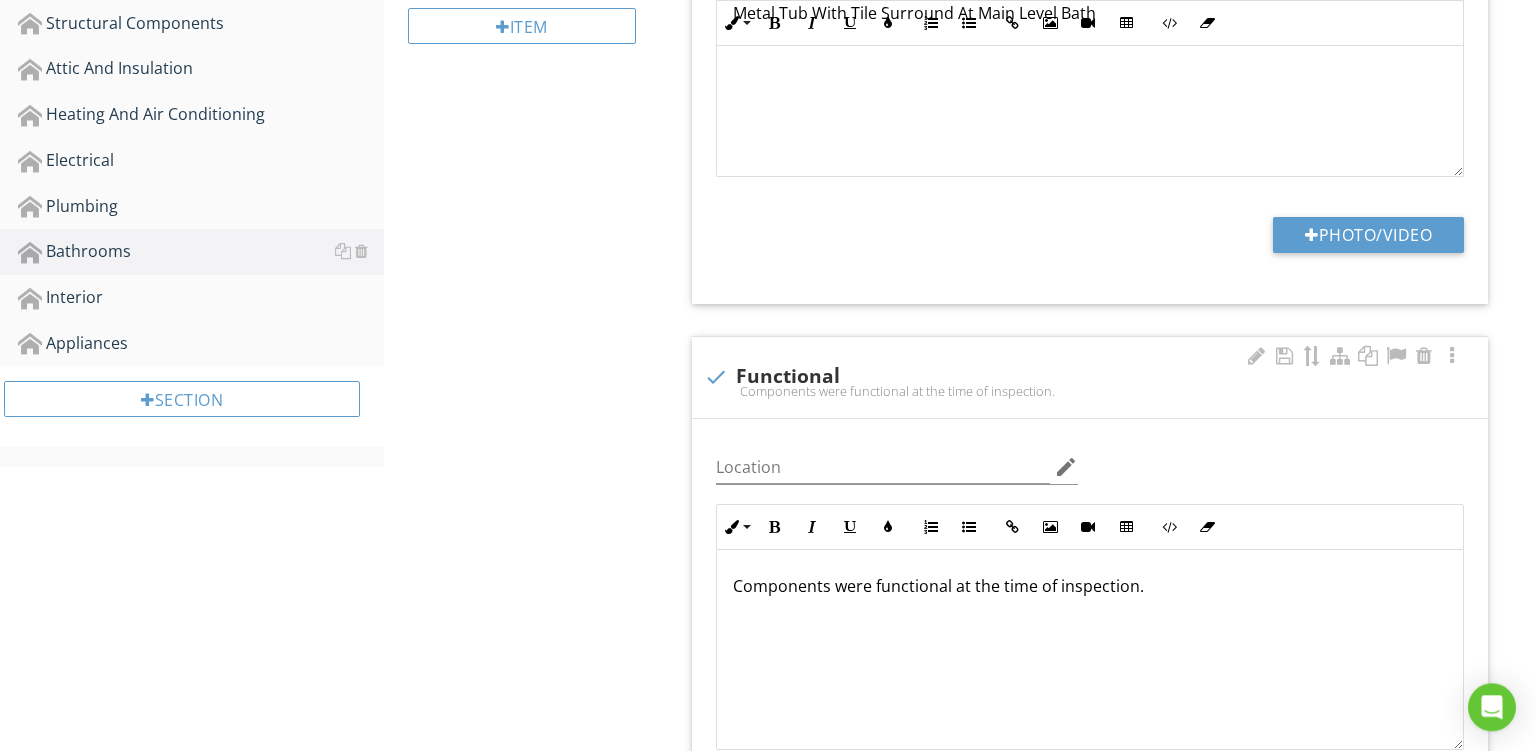 click on "Components were functional at the time of inspection." at bounding box center [1090, 650] 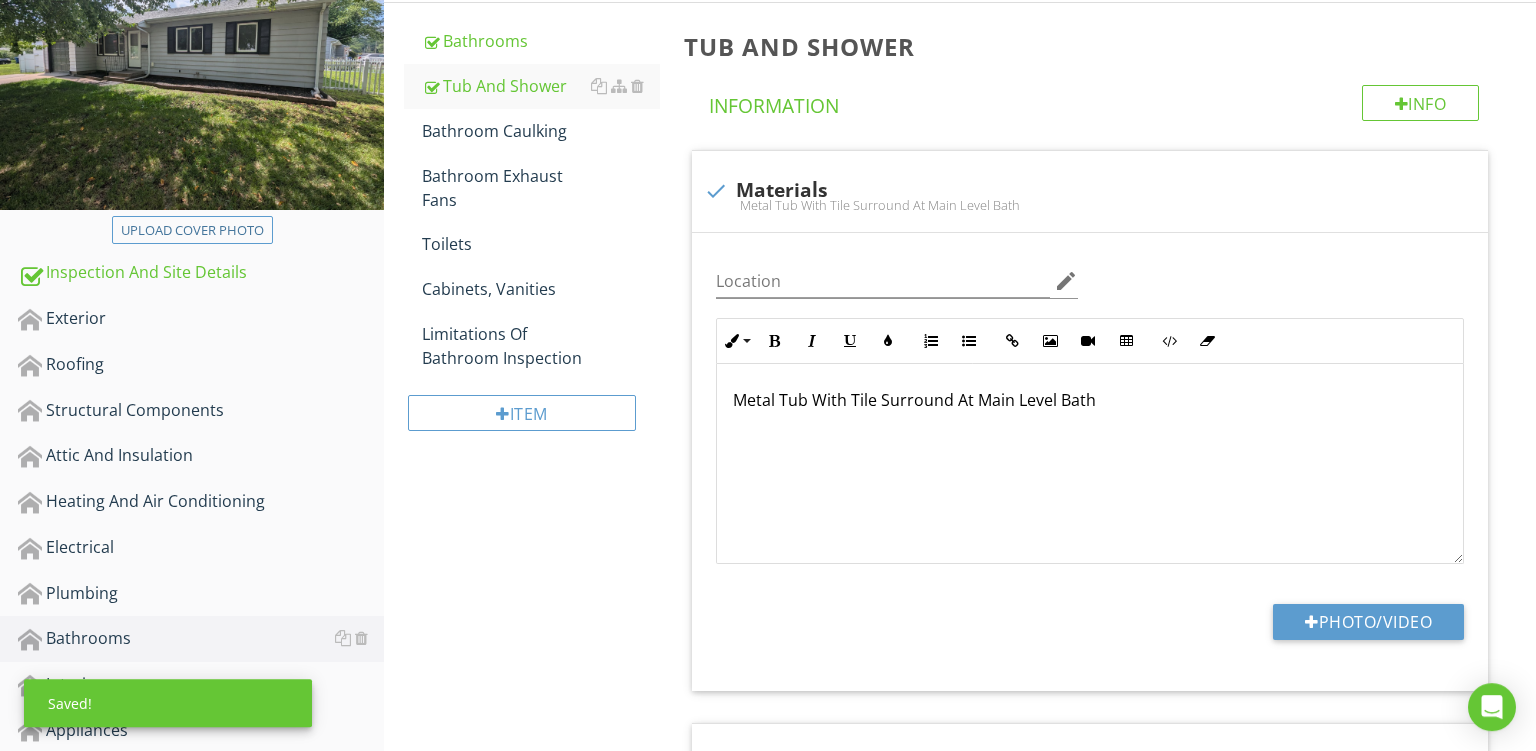 scroll, scrollTop: 296, scrollLeft: 0, axis: vertical 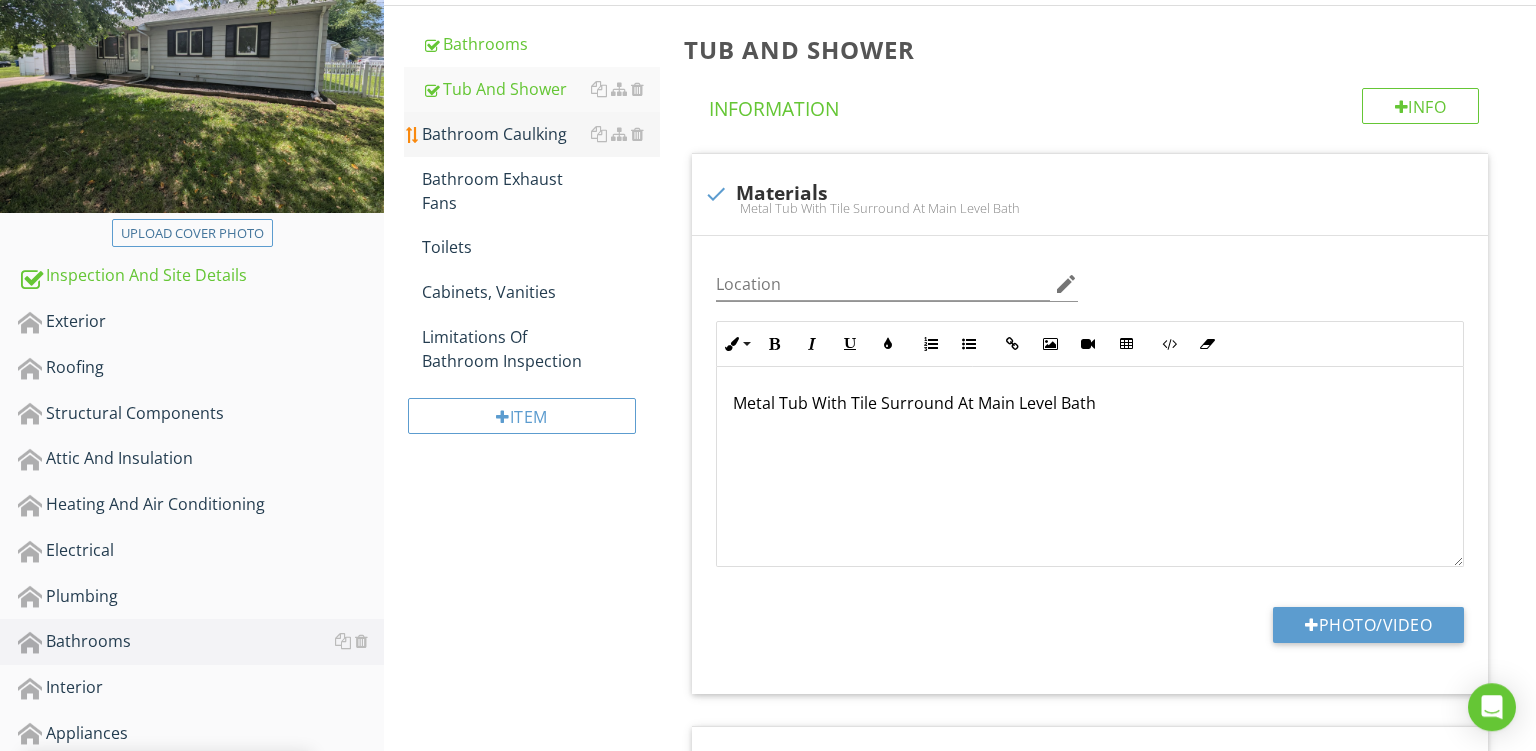 click on "Bathroom Caulking" at bounding box center (541, 134) 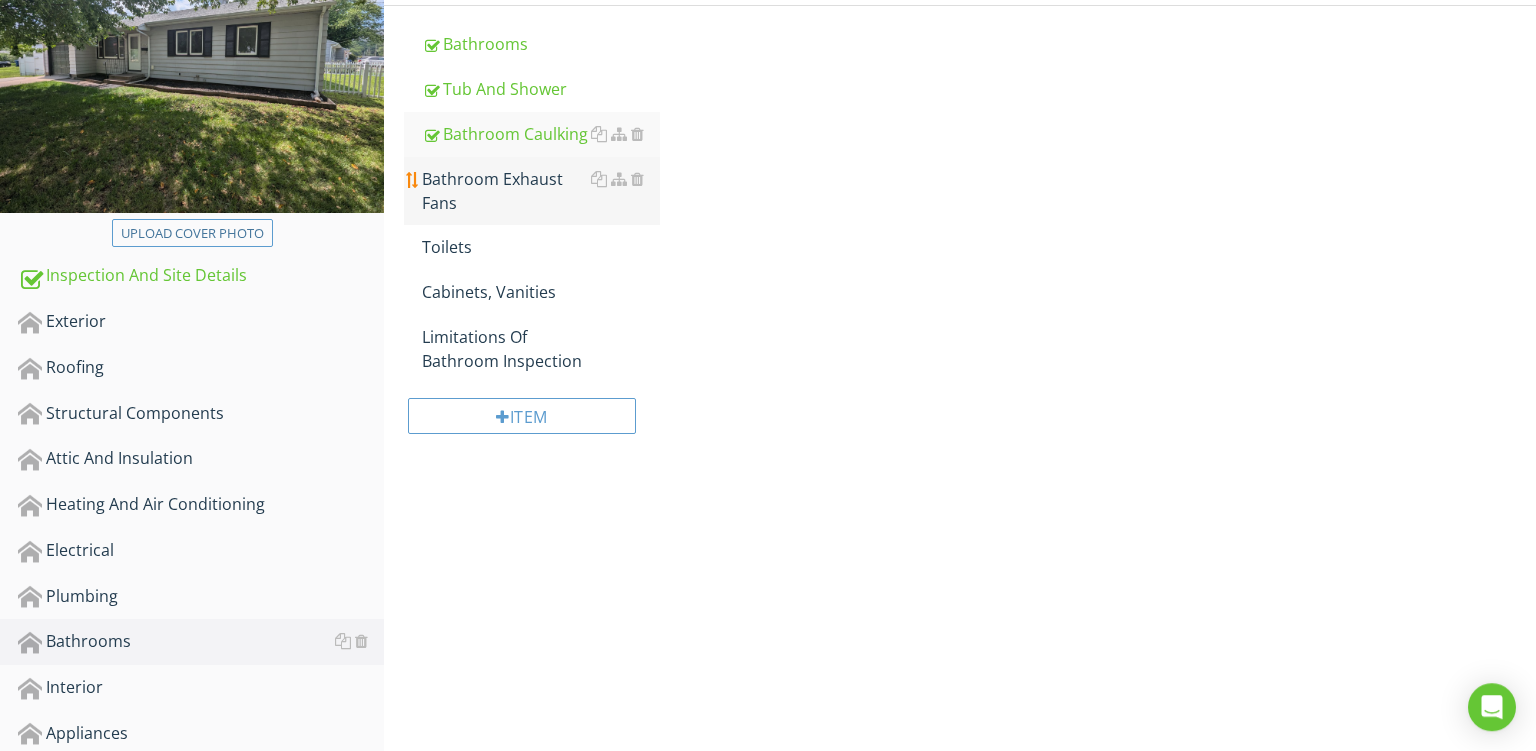 click on "Bathroom Exhaust Fans" at bounding box center [541, 191] 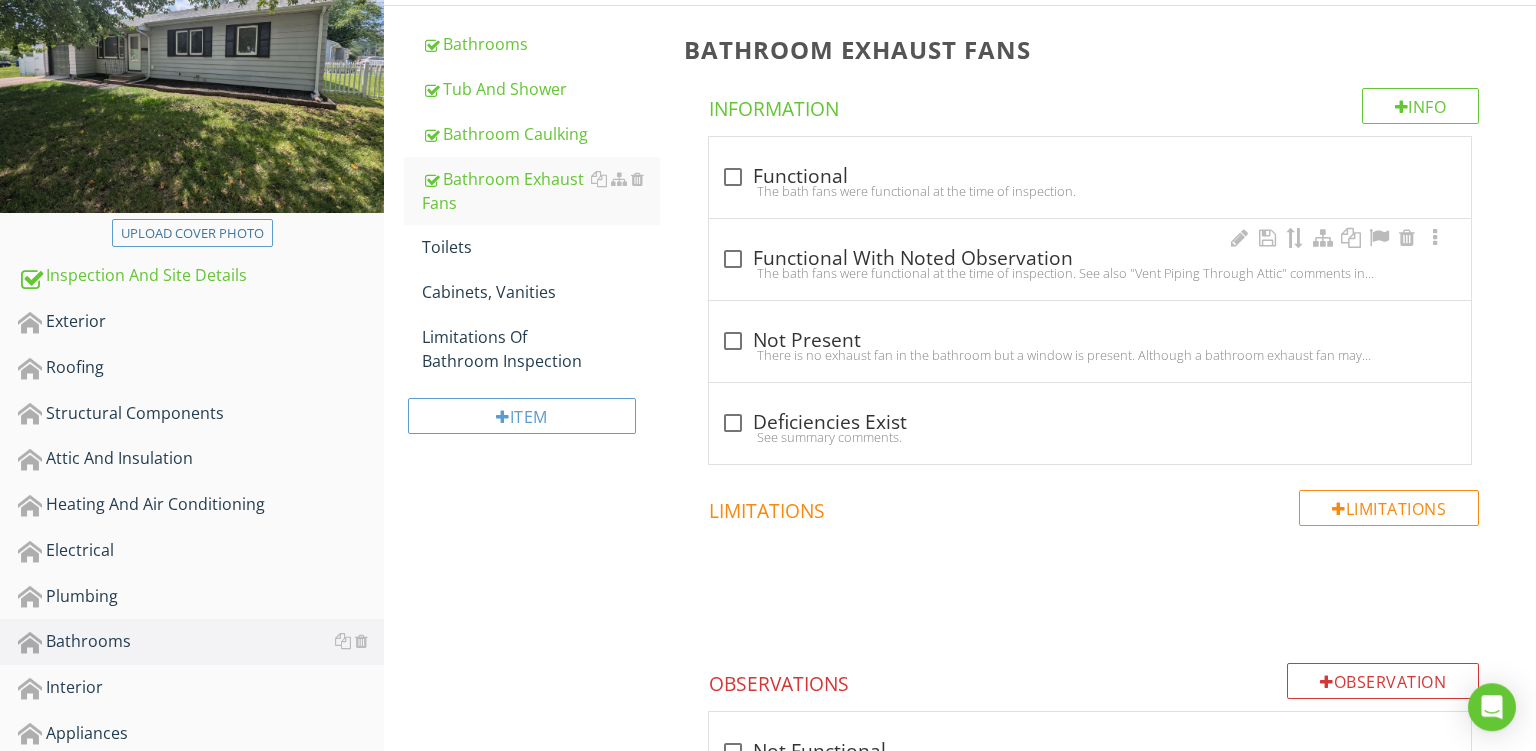 click on "check_box_outline_blank
Functional With Noted Observation" at bounding box center [1090, 259] 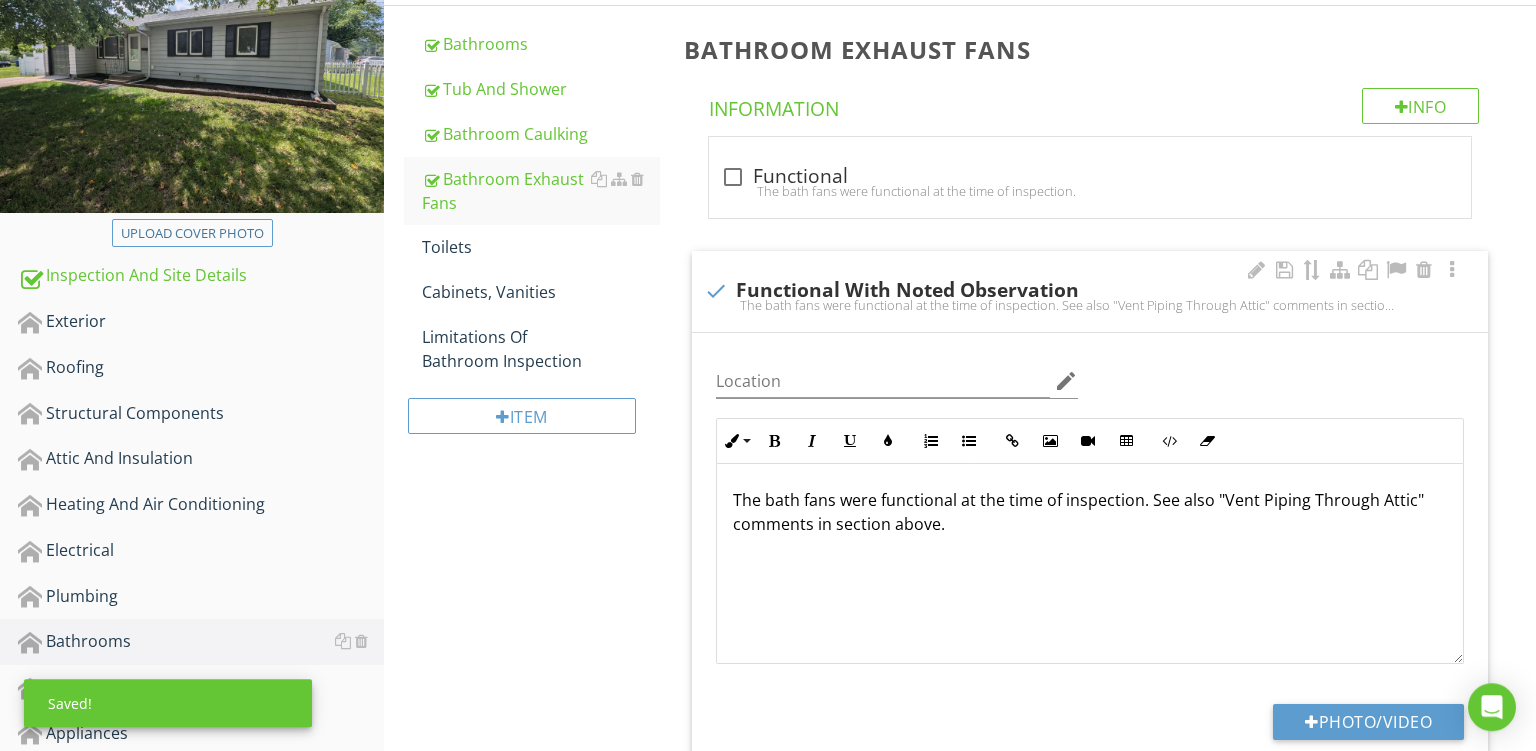 click on "The bath fans were functional at the time of inspection. See also "Vent Piping Through Attic" comments in section above." at bounding box center [1090, 512] 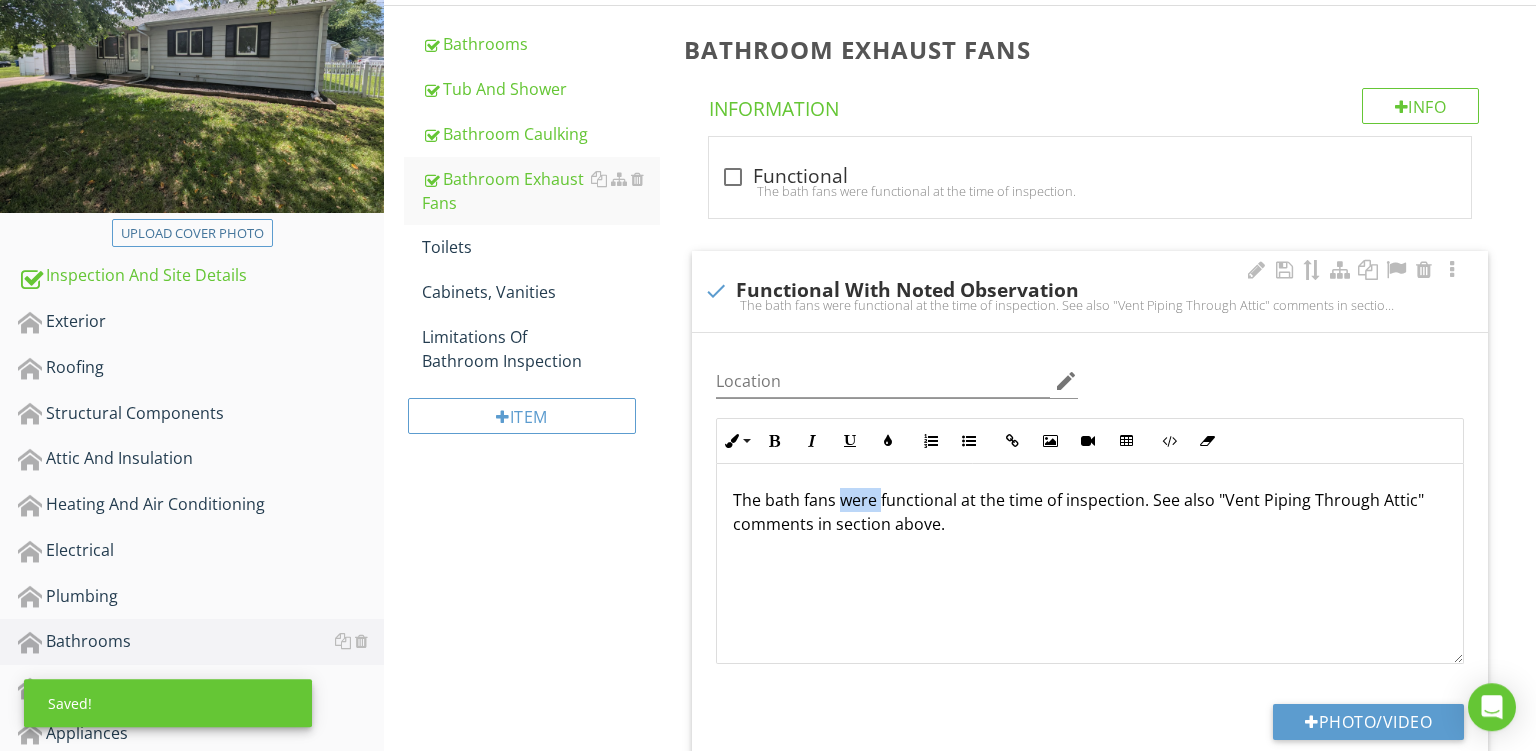 click on "The bath fans were functional at the time of inspection. See also "Vent Piping Through Attic" comments in section above." at bounding box center [1090, 512] 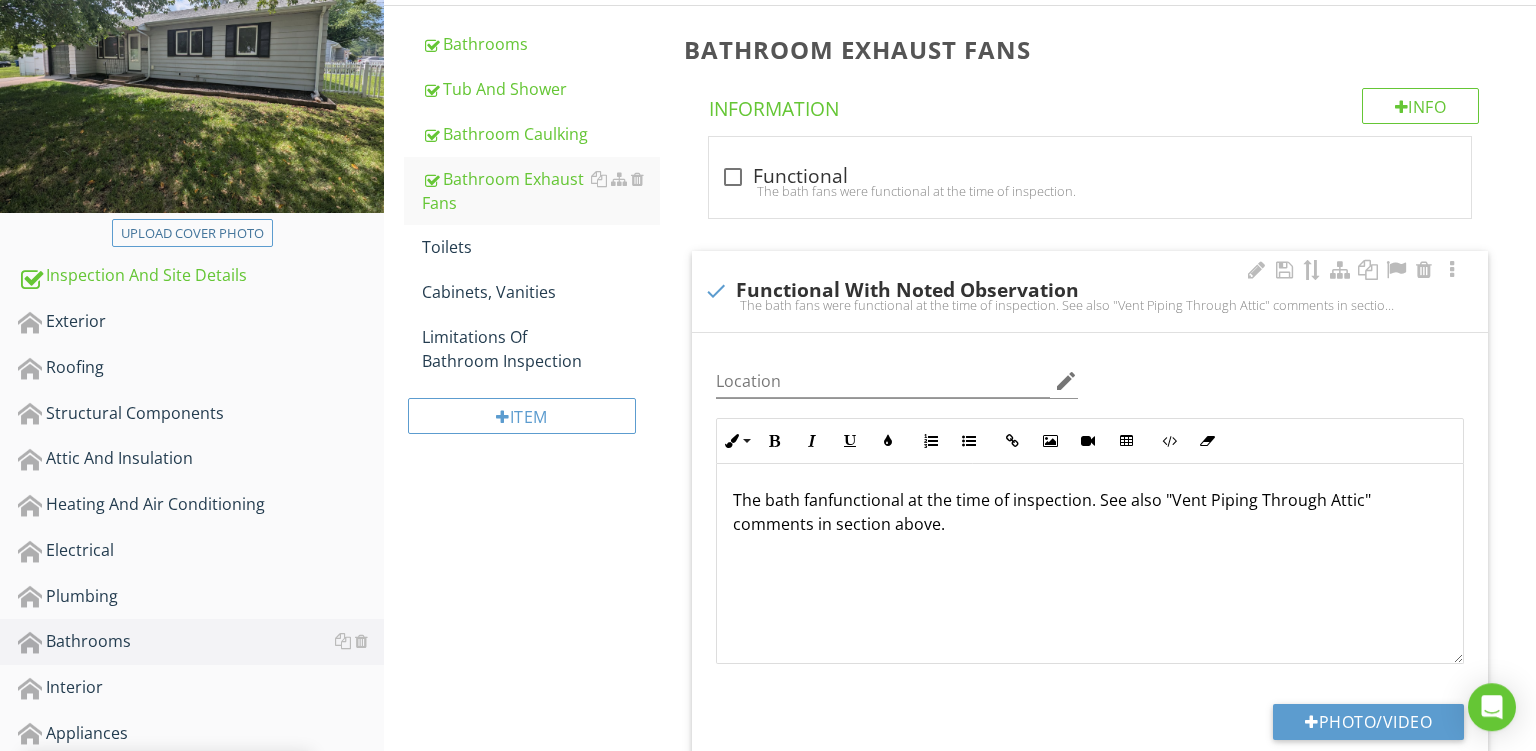 type 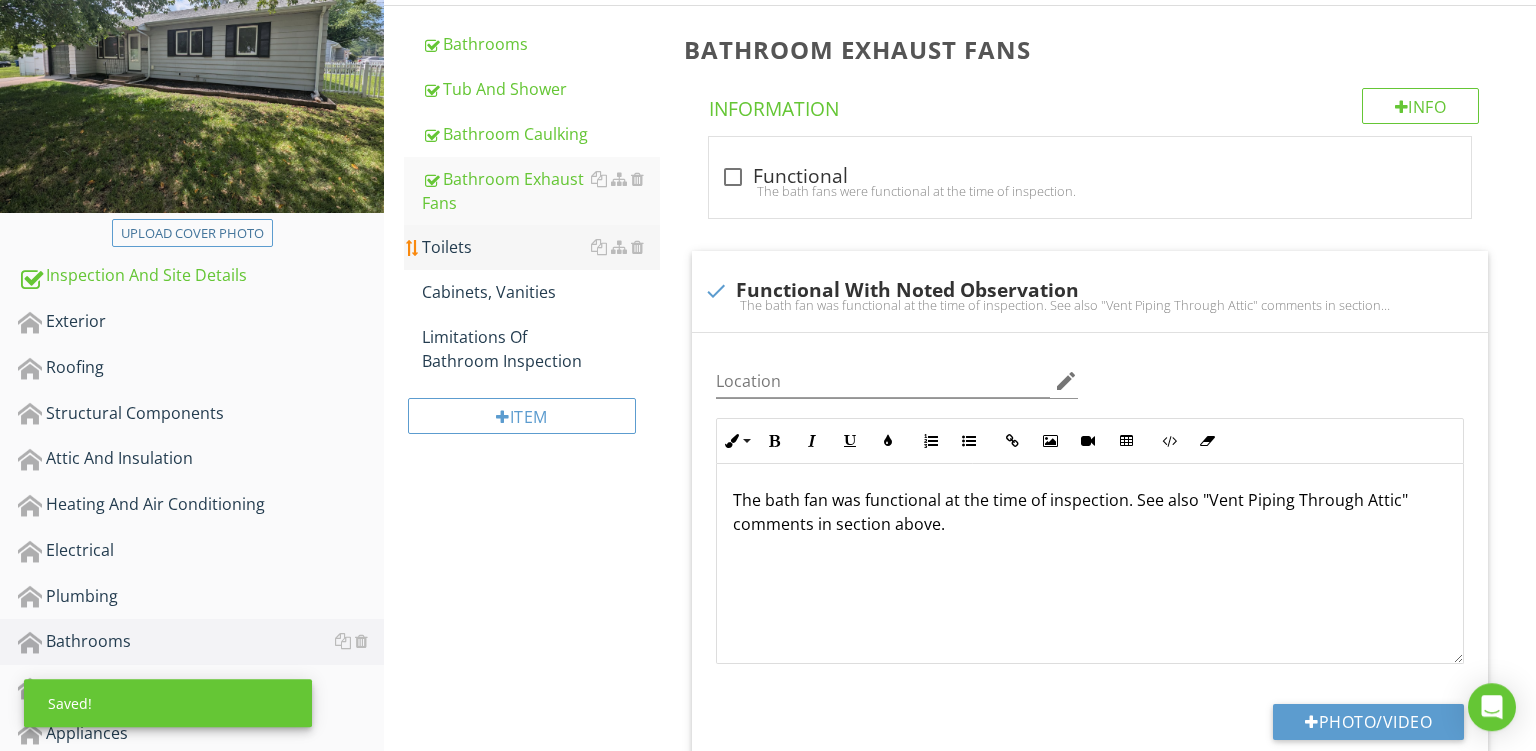 click on "Toilets" at bounding box center (541, 247) 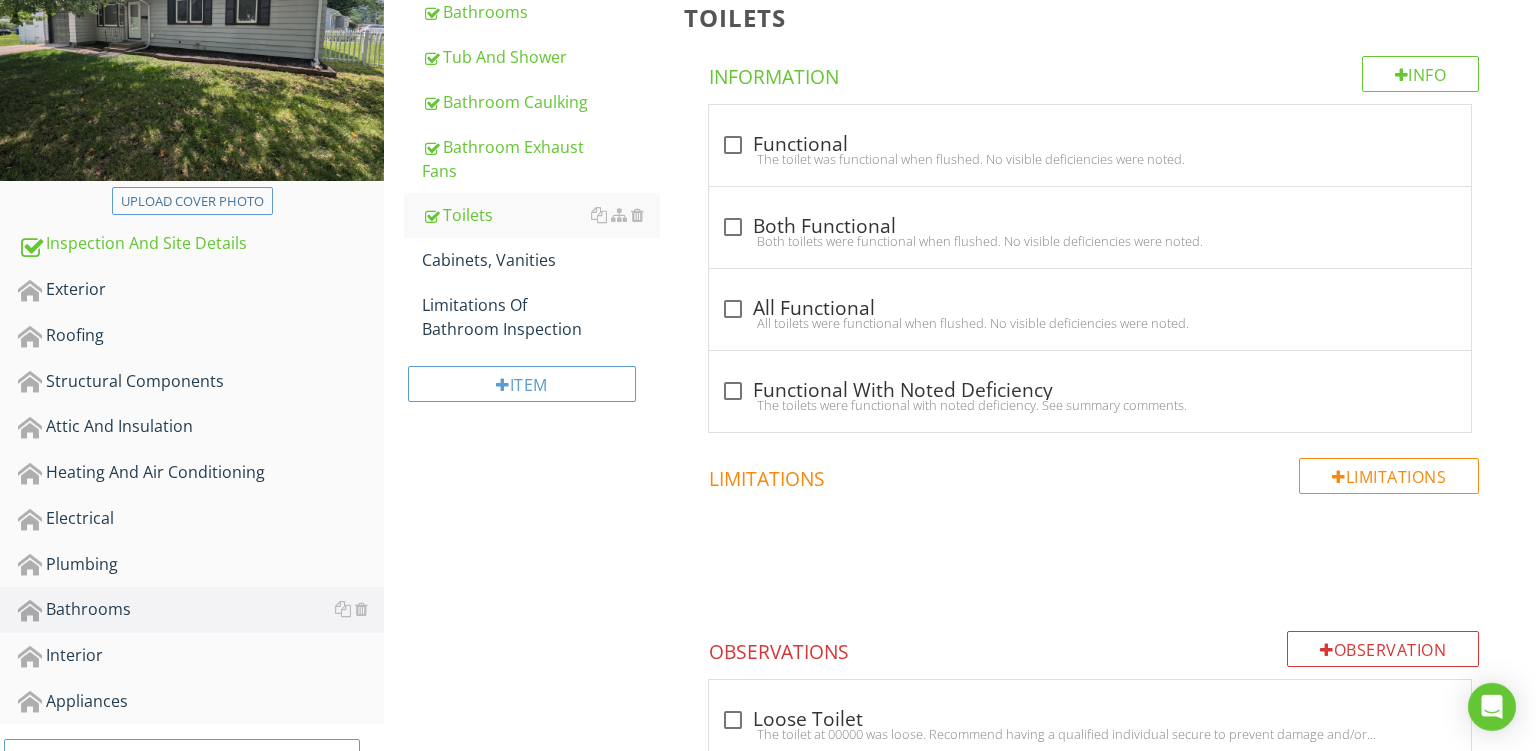 scroll, scrollTop: 330, scrollLeft: 0, axis: vertical 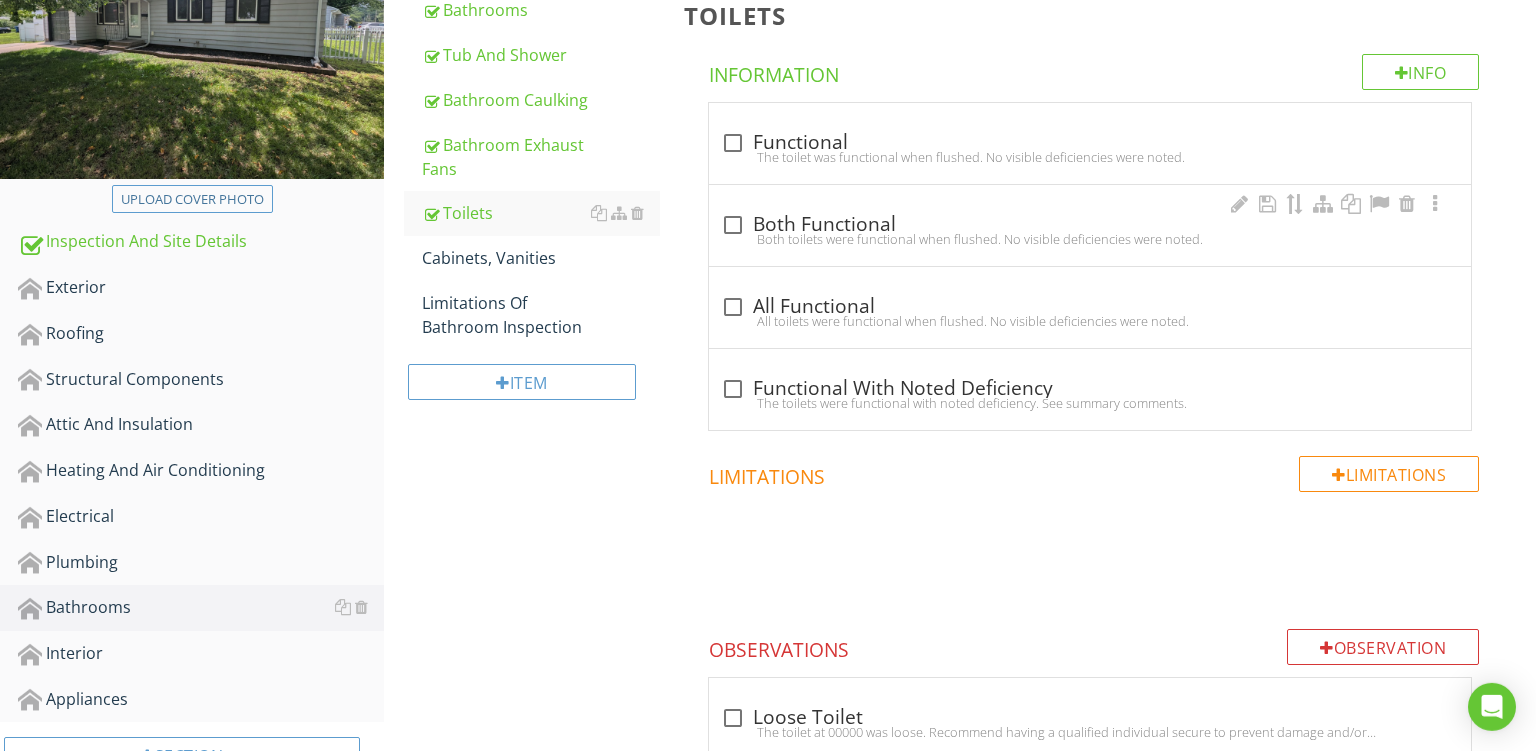 click on "check_box_outline_blank
Both Functional" at bounding box center (1090, 225) 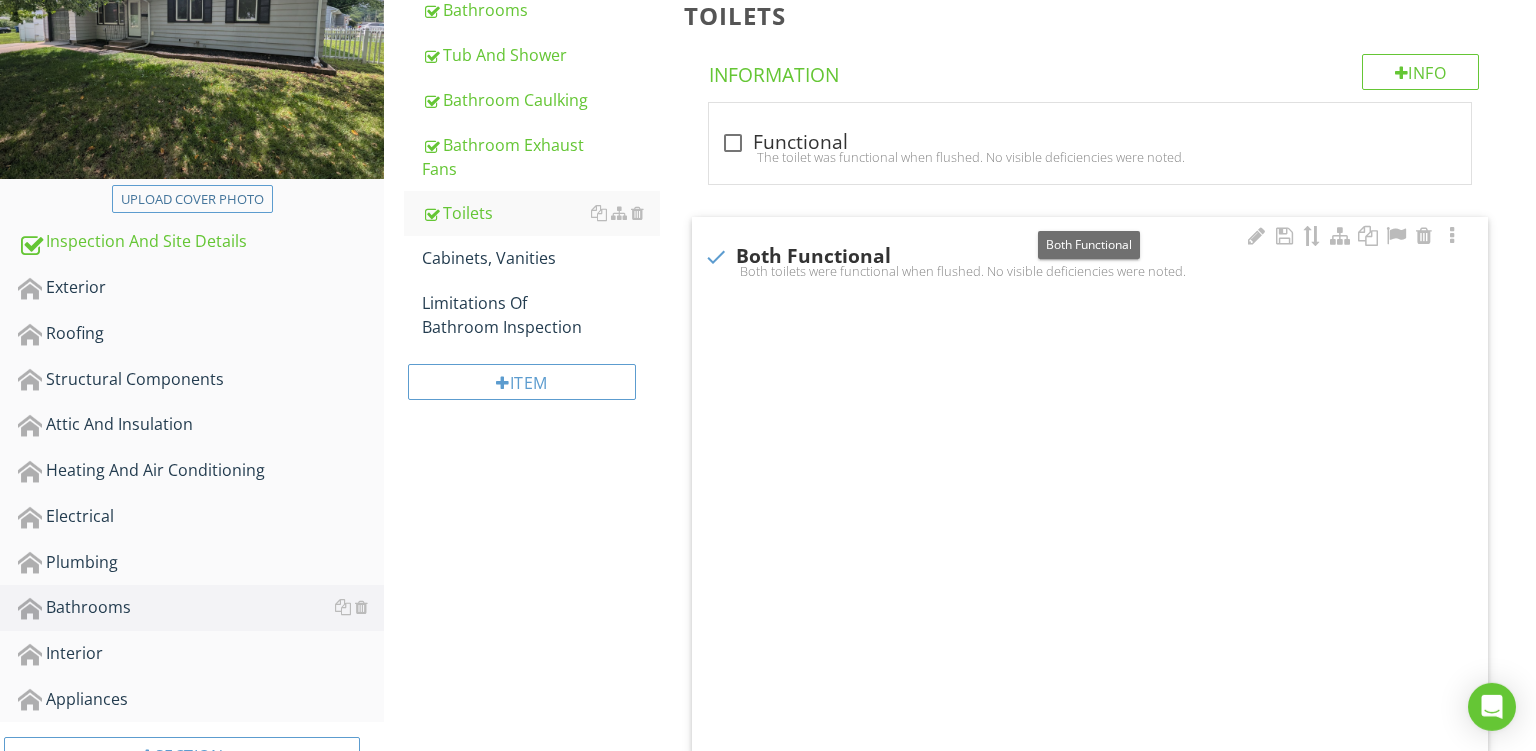 checkbox on "true" 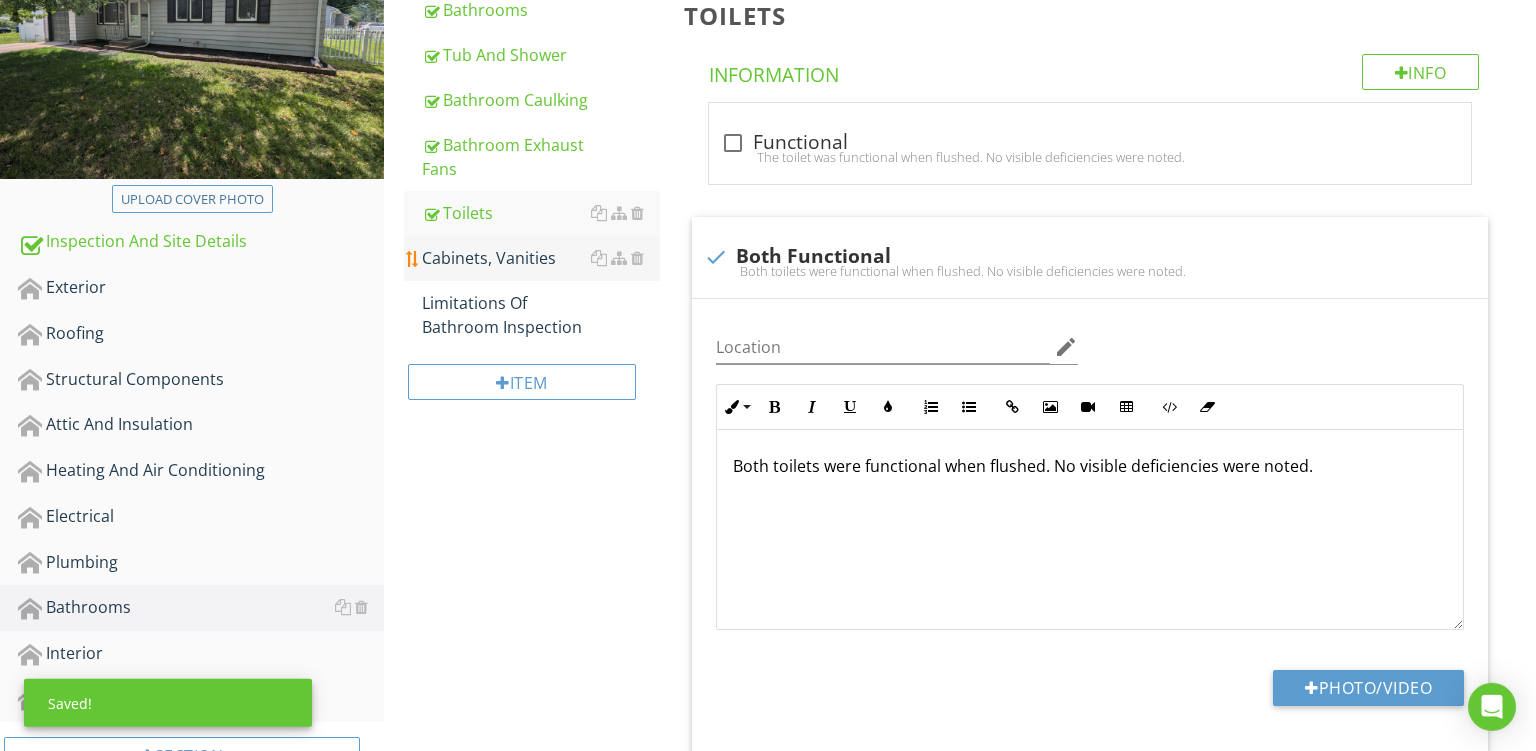 click on "Cabinets, Vanities" at bounding box center (541, 258) 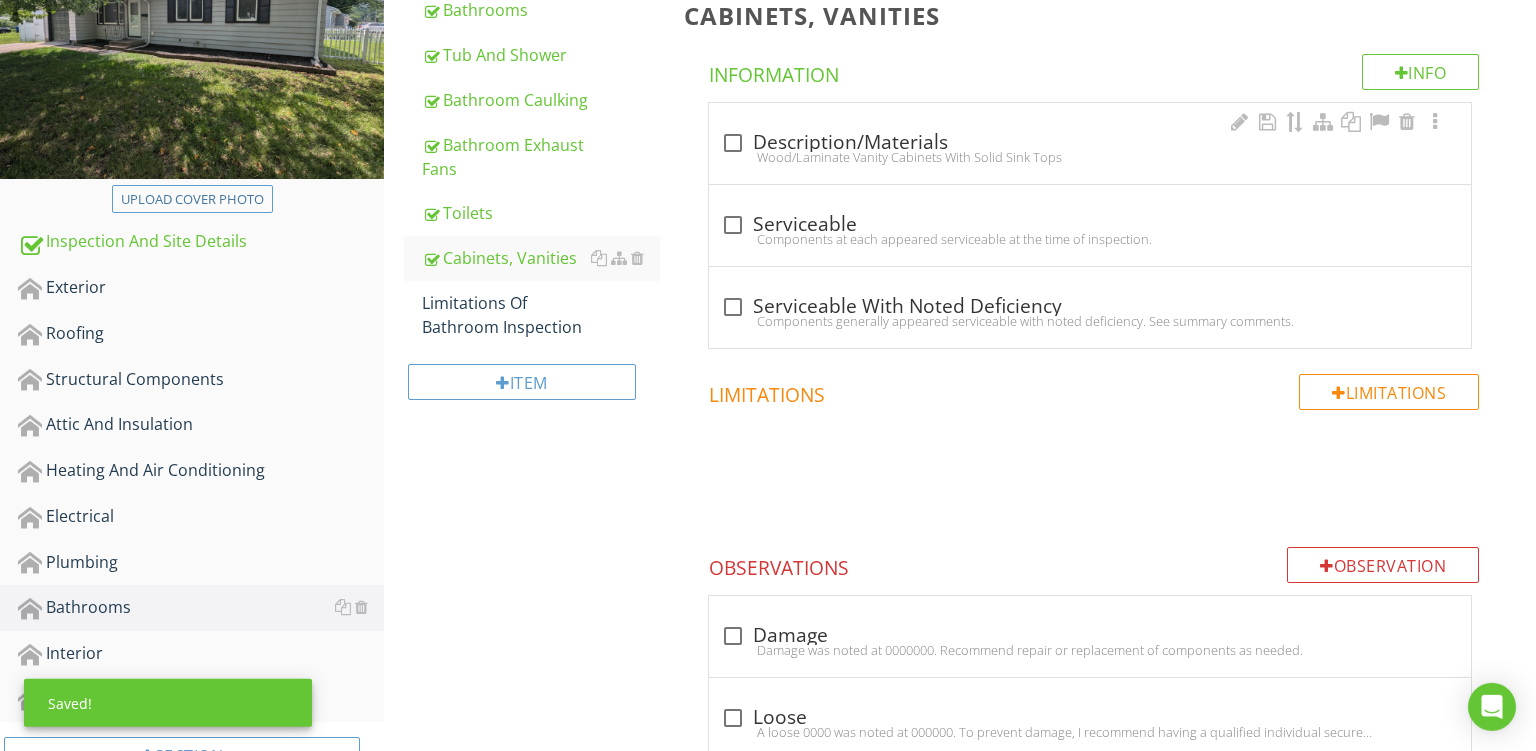 click on "check_box_outline_blank
Description/Materials" at bounding box center [1090, 143] 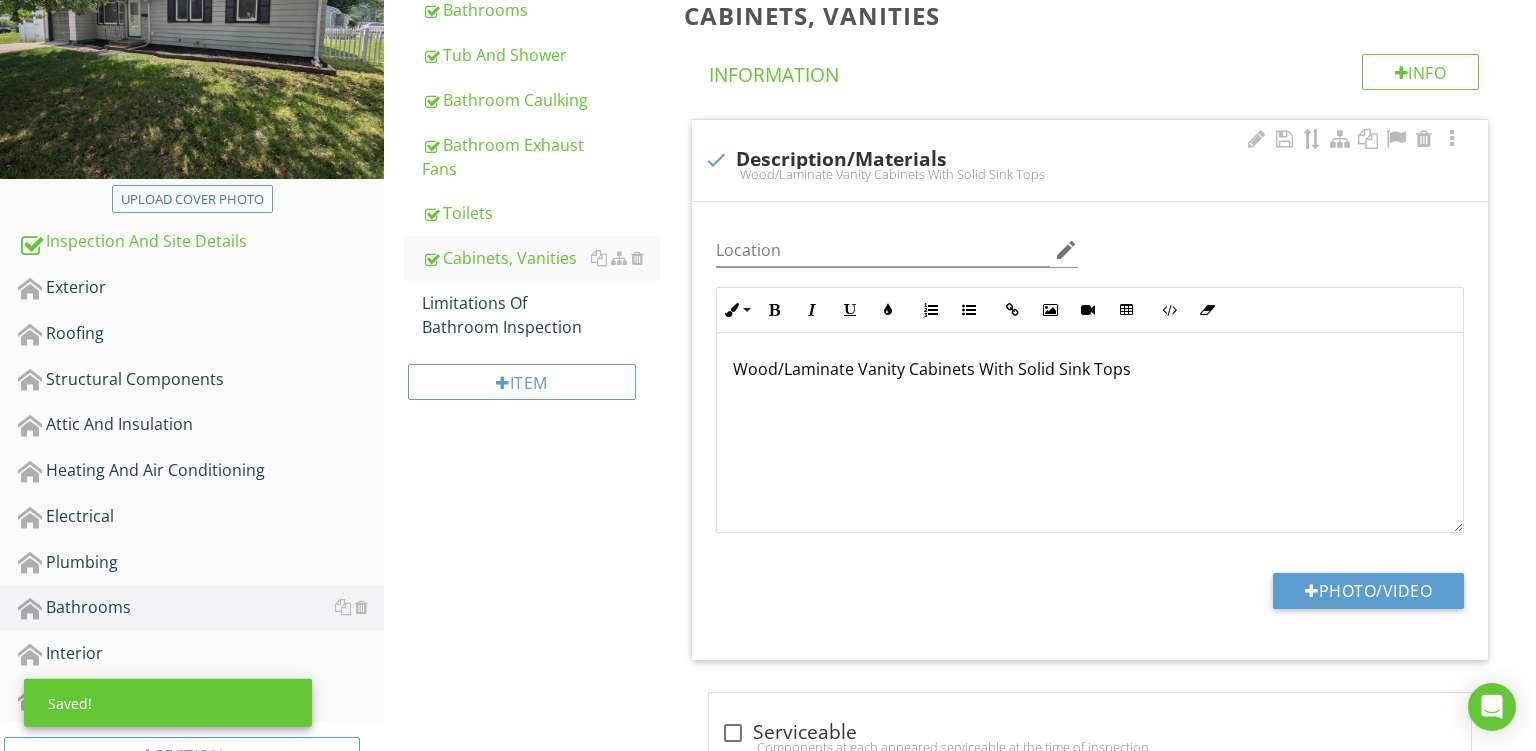 click on "Wood/Laminate Vanity Cabinets With Solid Sink Tops" at bounding box center [1090, 369] 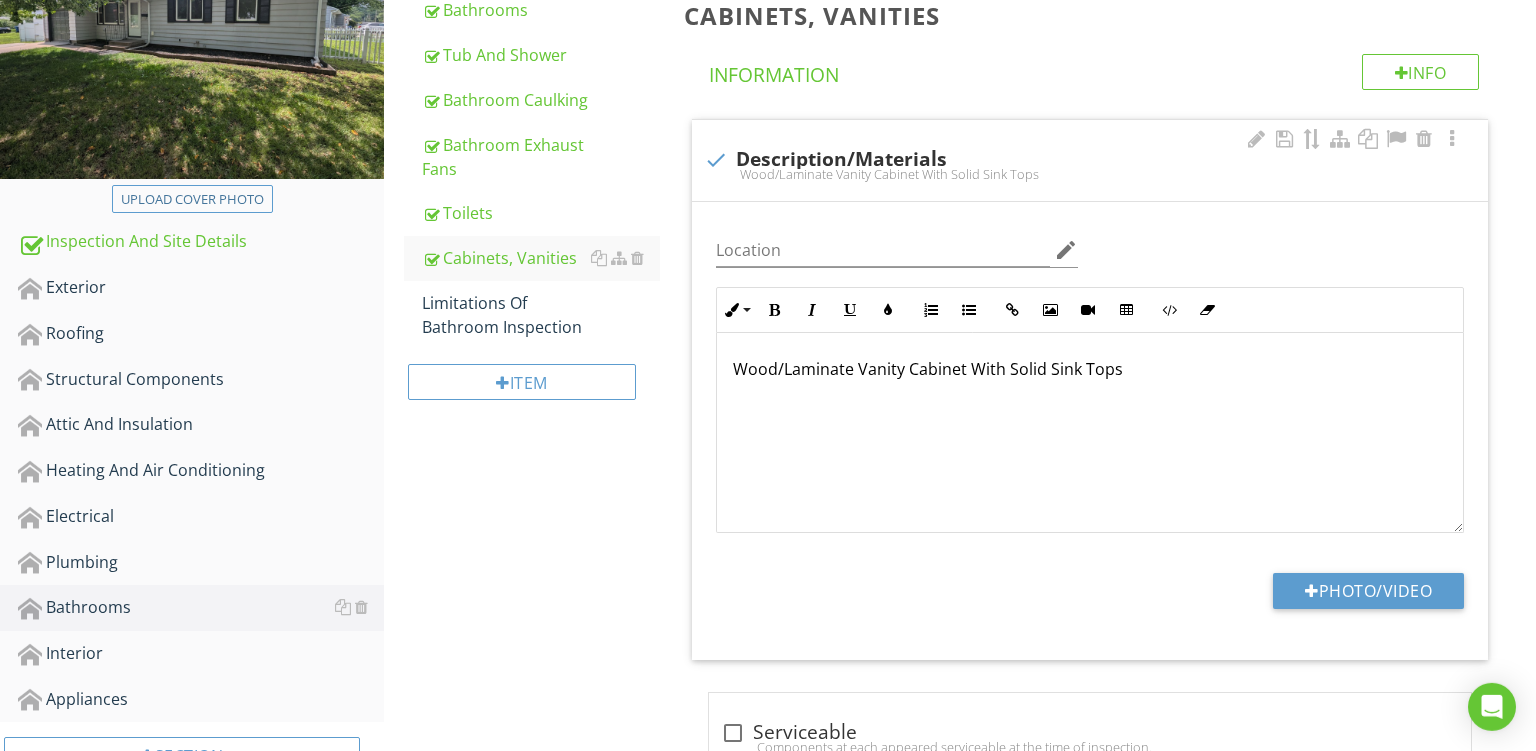 click on "Wood/Laminate Vanity Cabinet With Solid Sink Tops" at bounding box center [1090, 369] 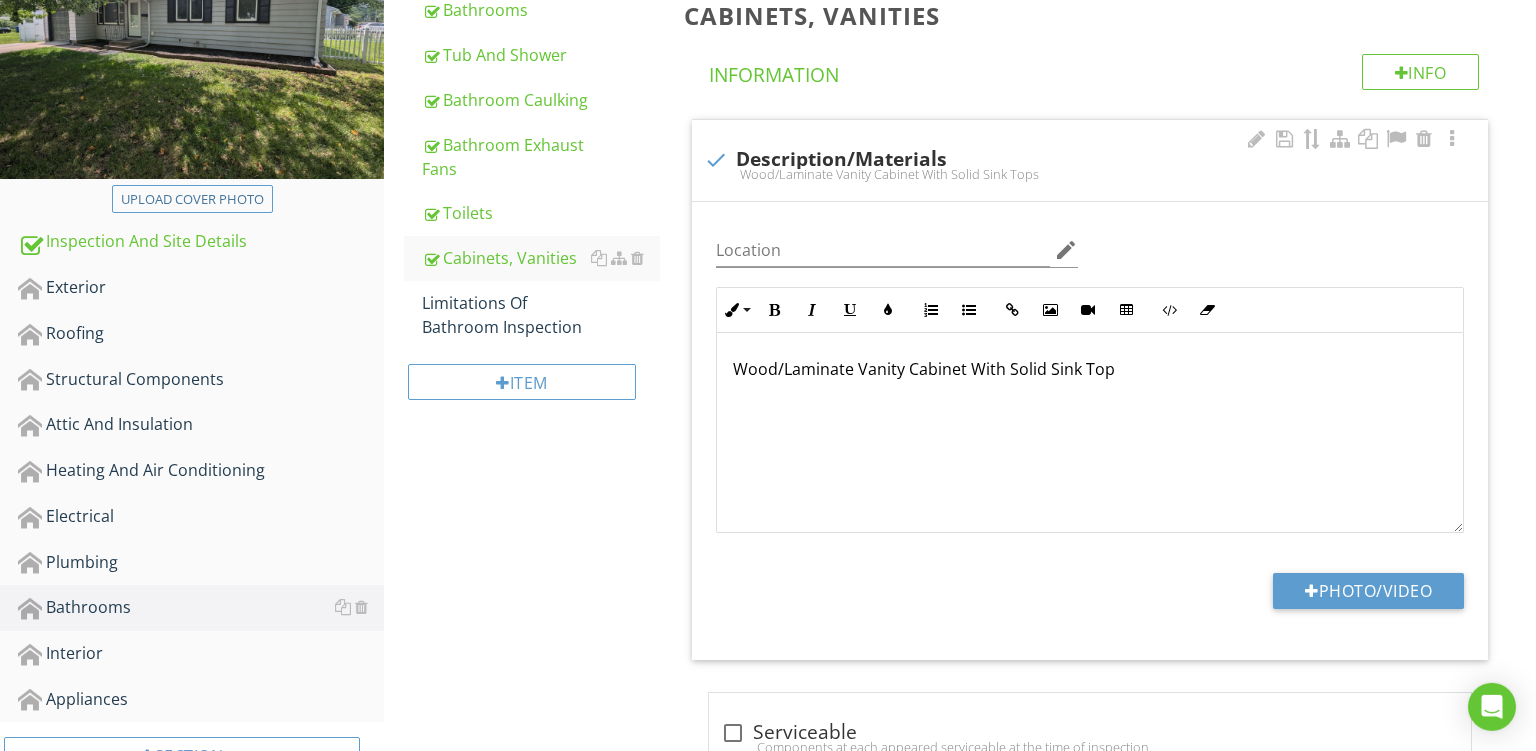 type 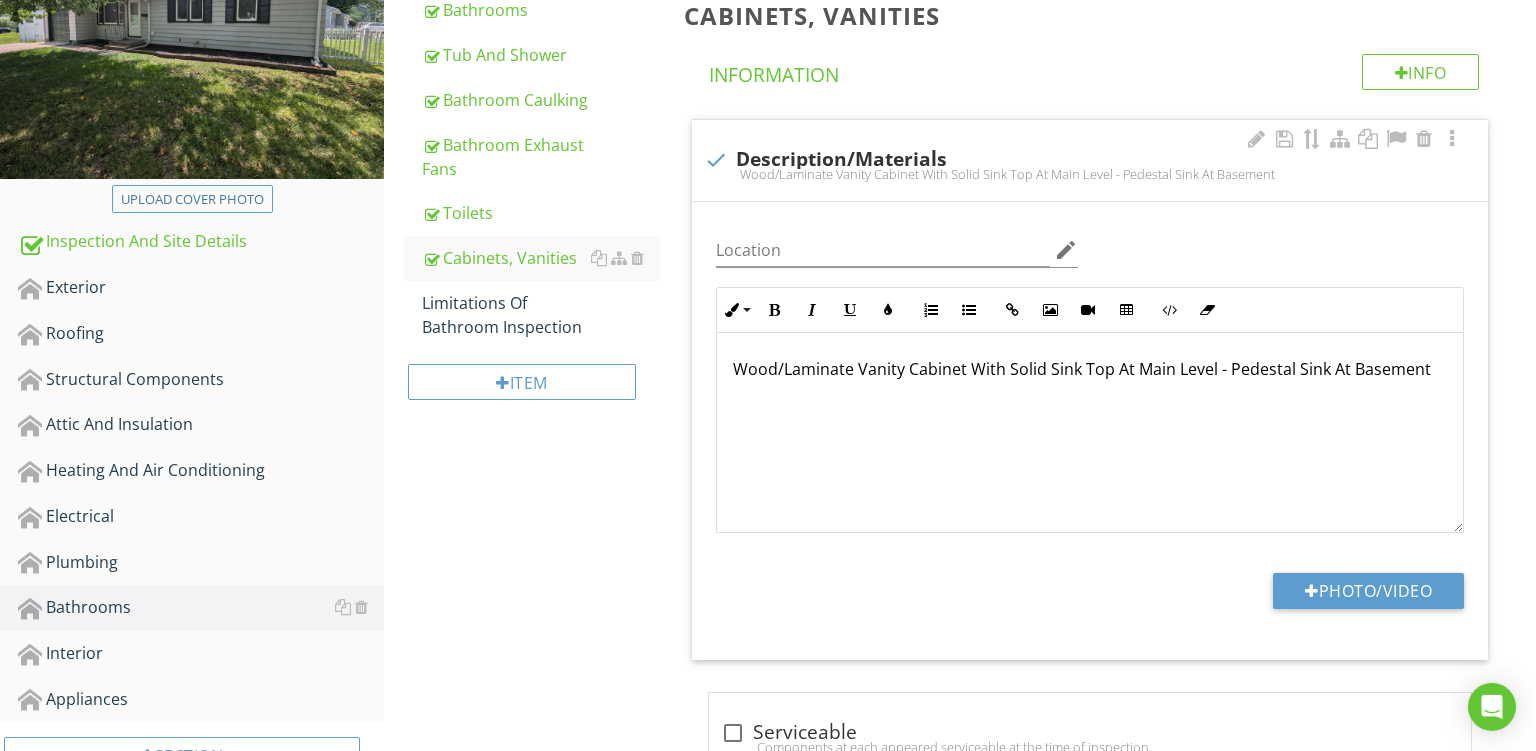 click on "Wood/Laminate Vanity Cabinet With Solid Sink Top At Main Level - Pedestal Sink At Basement" at bounding box center (1090, 369) 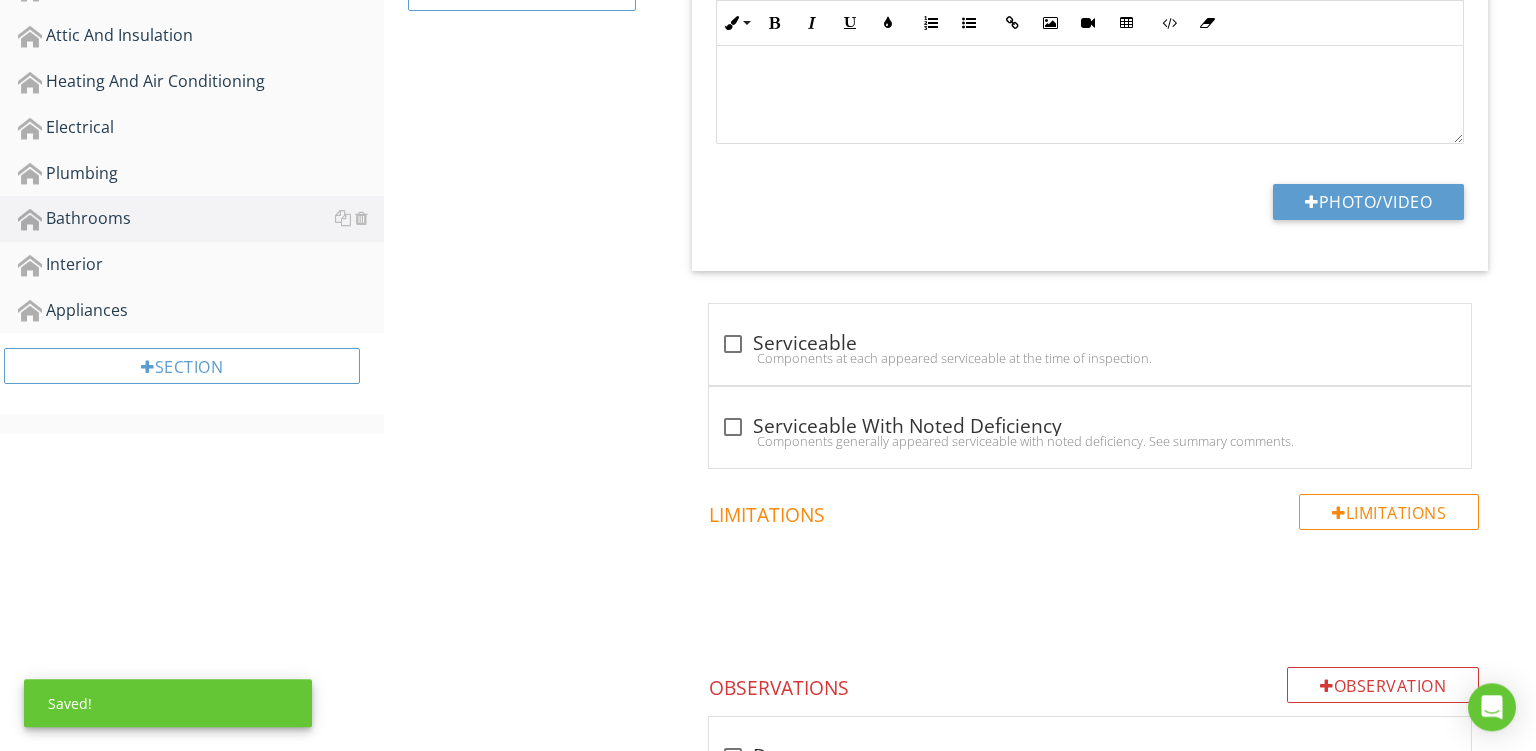 scroll, scrollTop: 720, scrollLeft: 0, axis: vertical 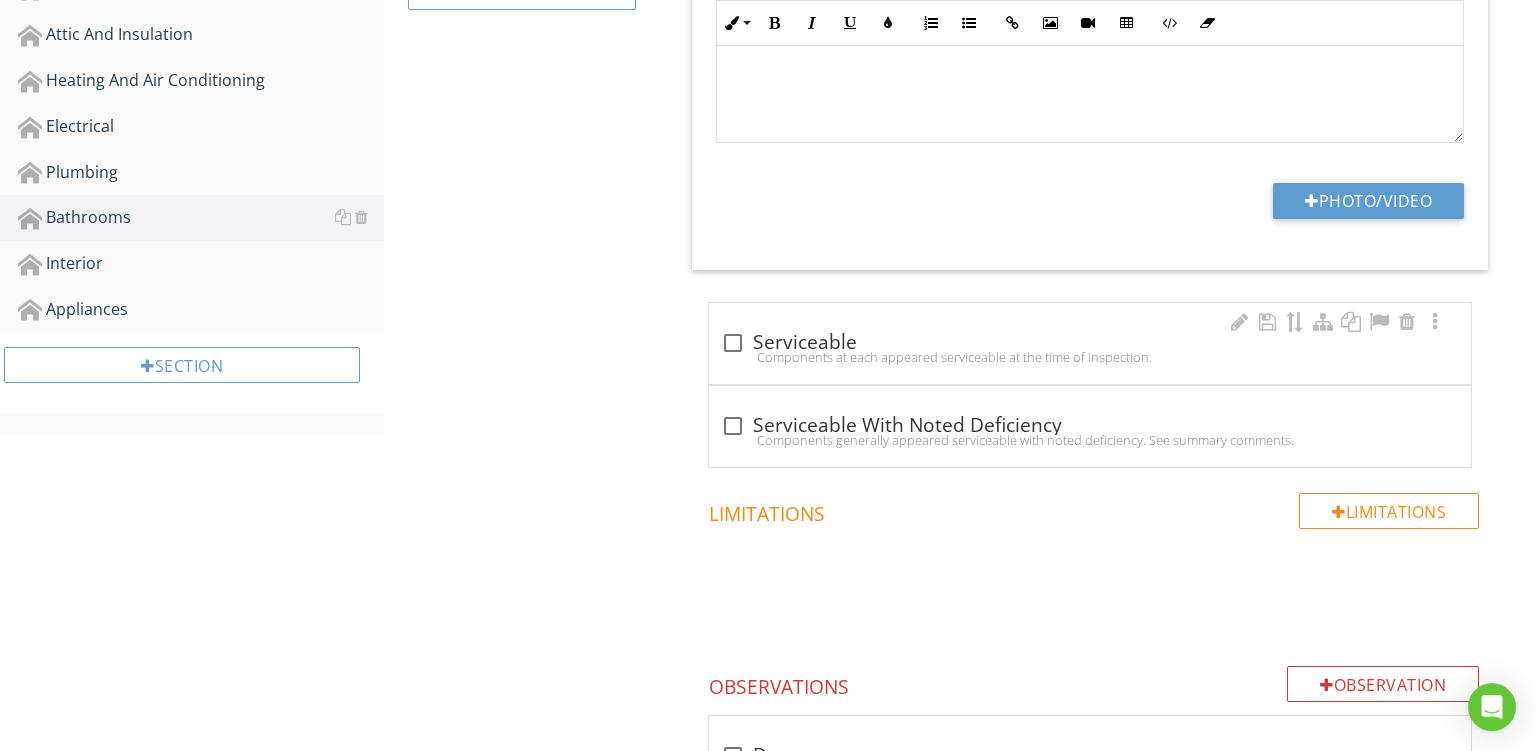 click on "Components at each appeared serviceable at the time of inspection." at bounding box center [1090, 357] 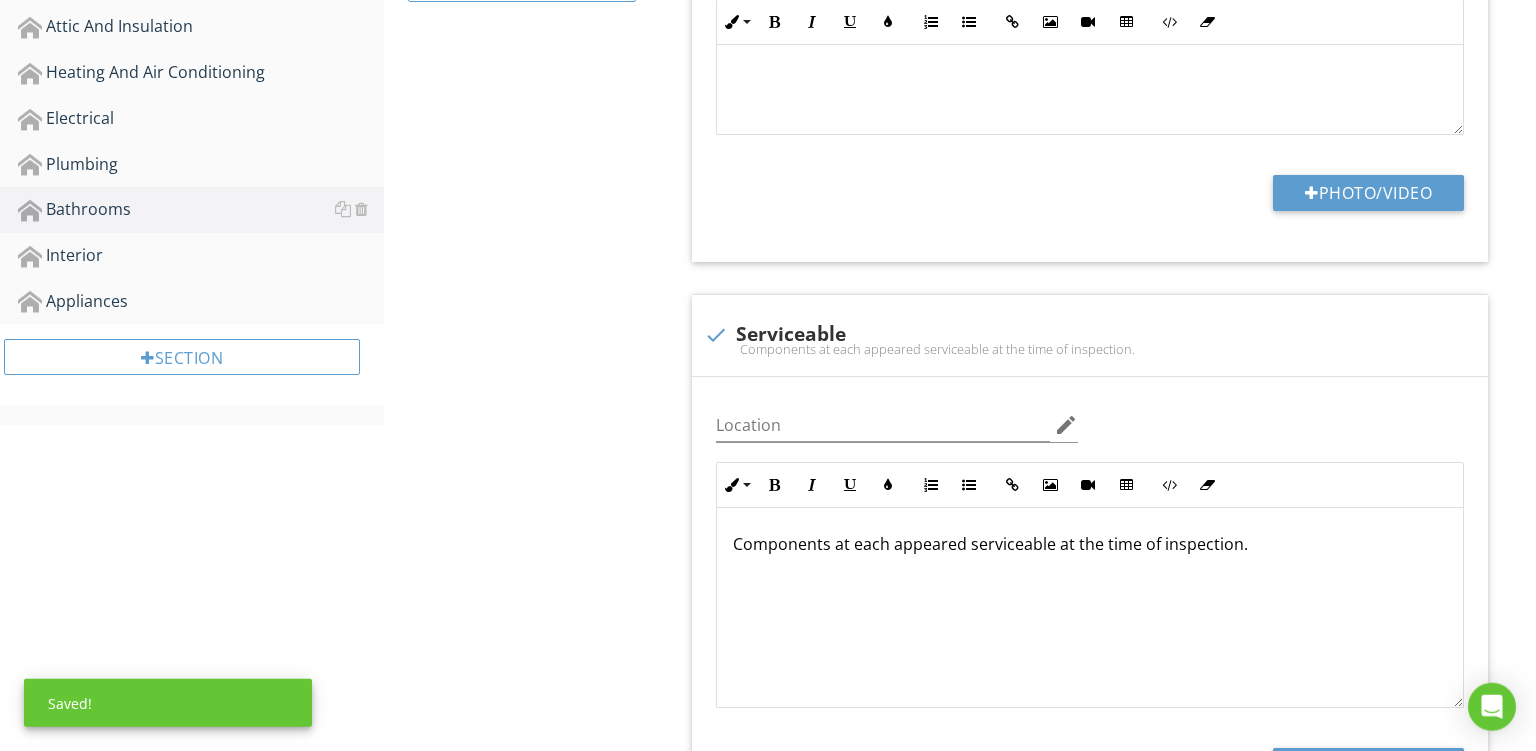 scroll, scrollTop: 884, scrollLeft: 0, axis: vertical 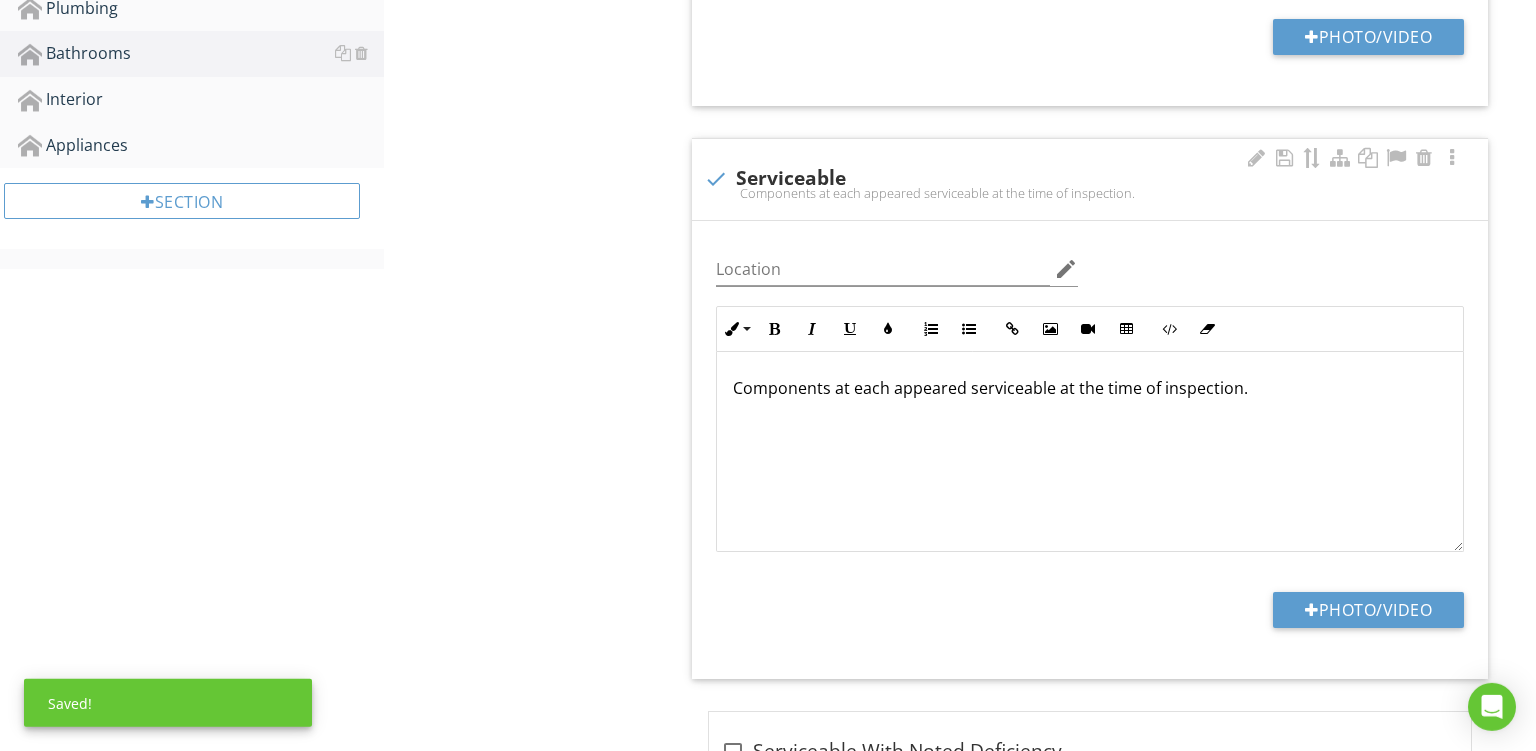 click on "Components at each appeared serviceable at the time of inspection." at bounding box center [1090, 388] 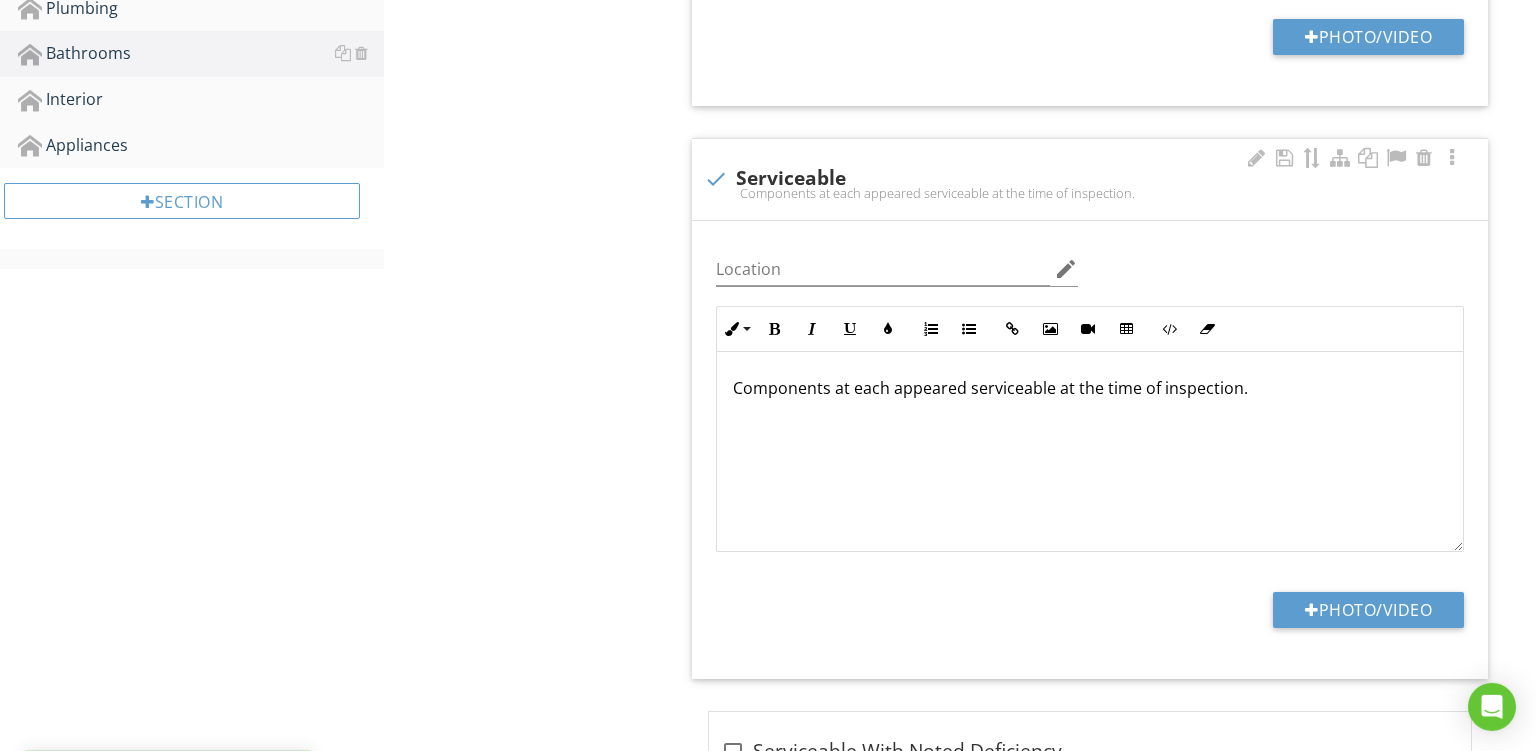 type 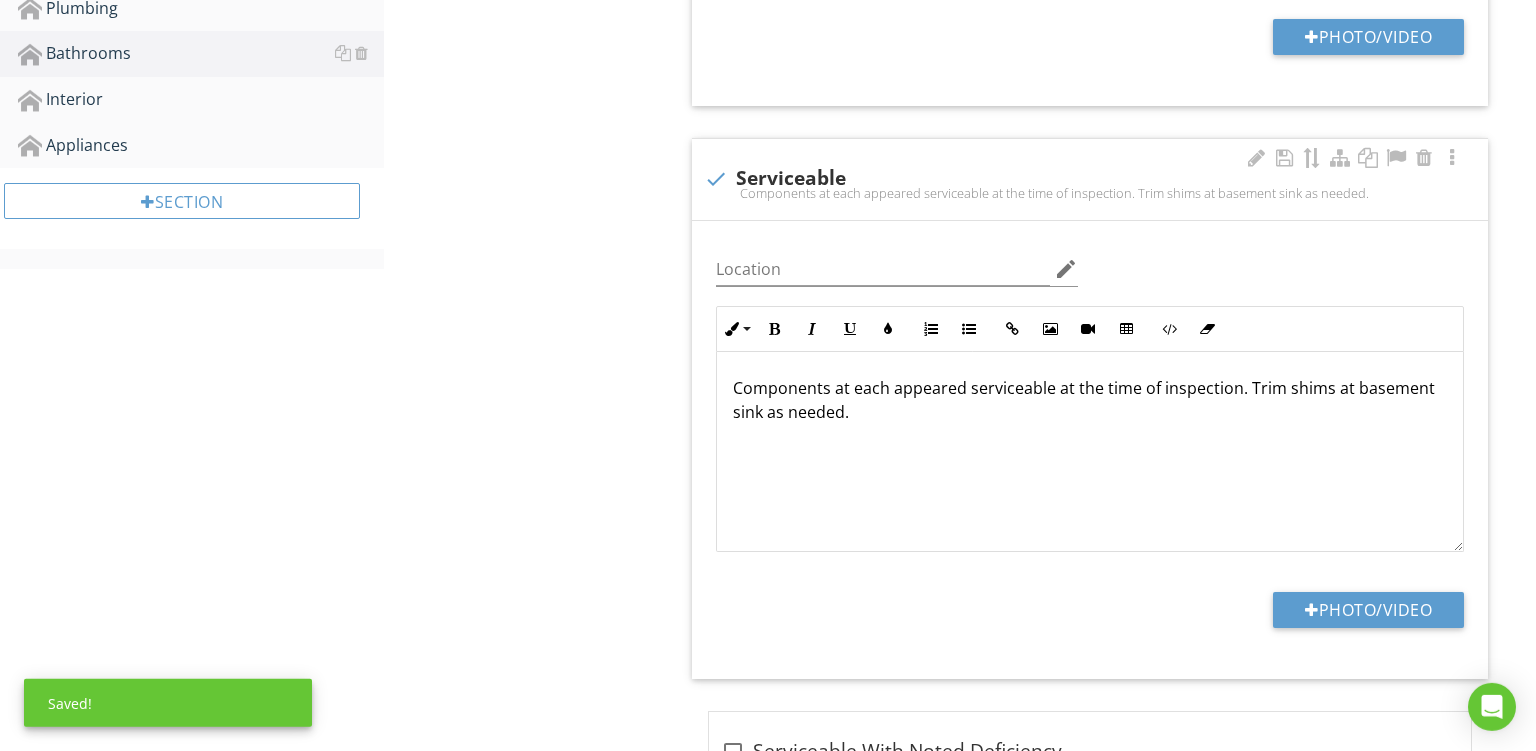 drag, startPoint x: 855, startPoint y: 412, endPoint x: 1530, endPoint y: 515, distance: 682.8133 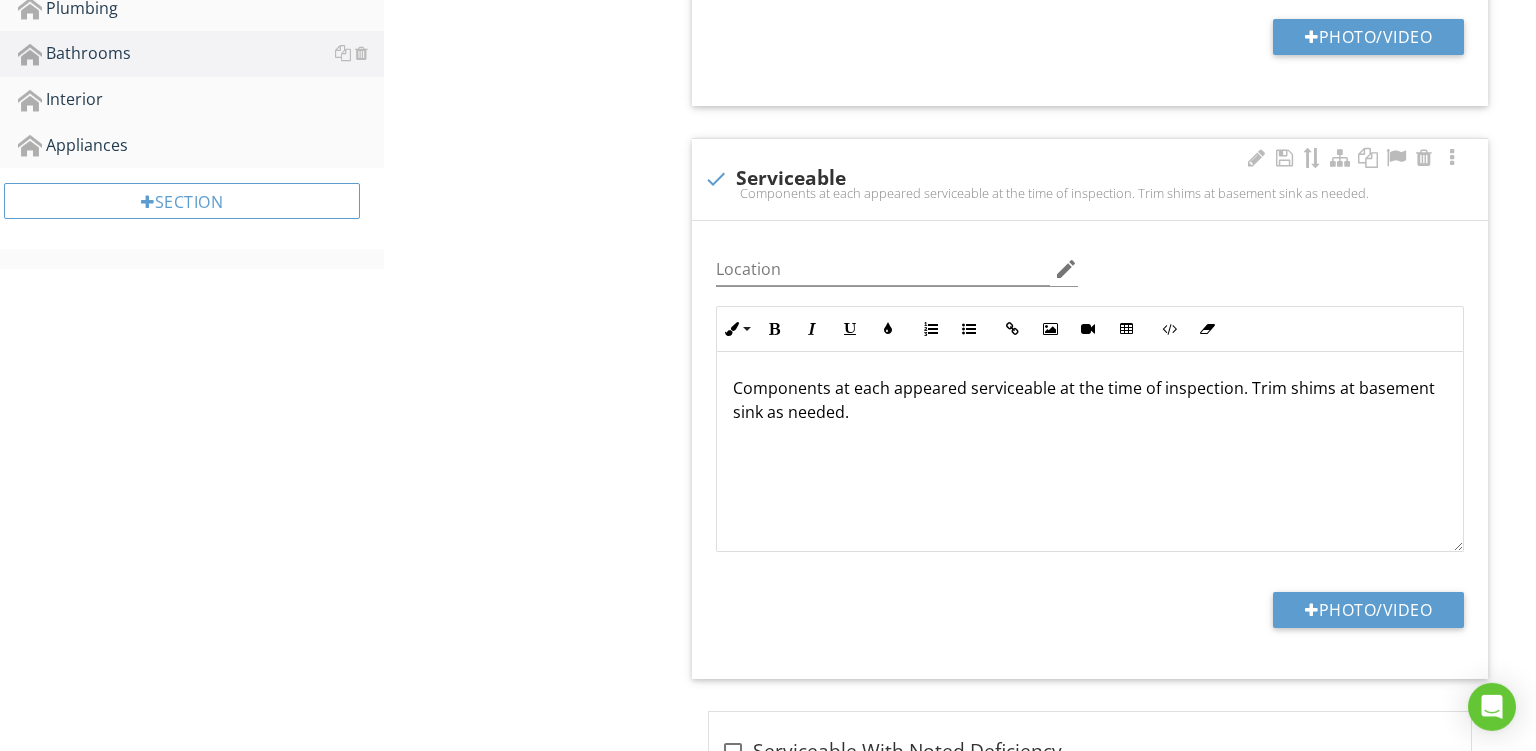 click on "Components at each appeared serviceable at the time of inspection. Trim shims at basement sink as needed." at bounding box center (1090, 452) 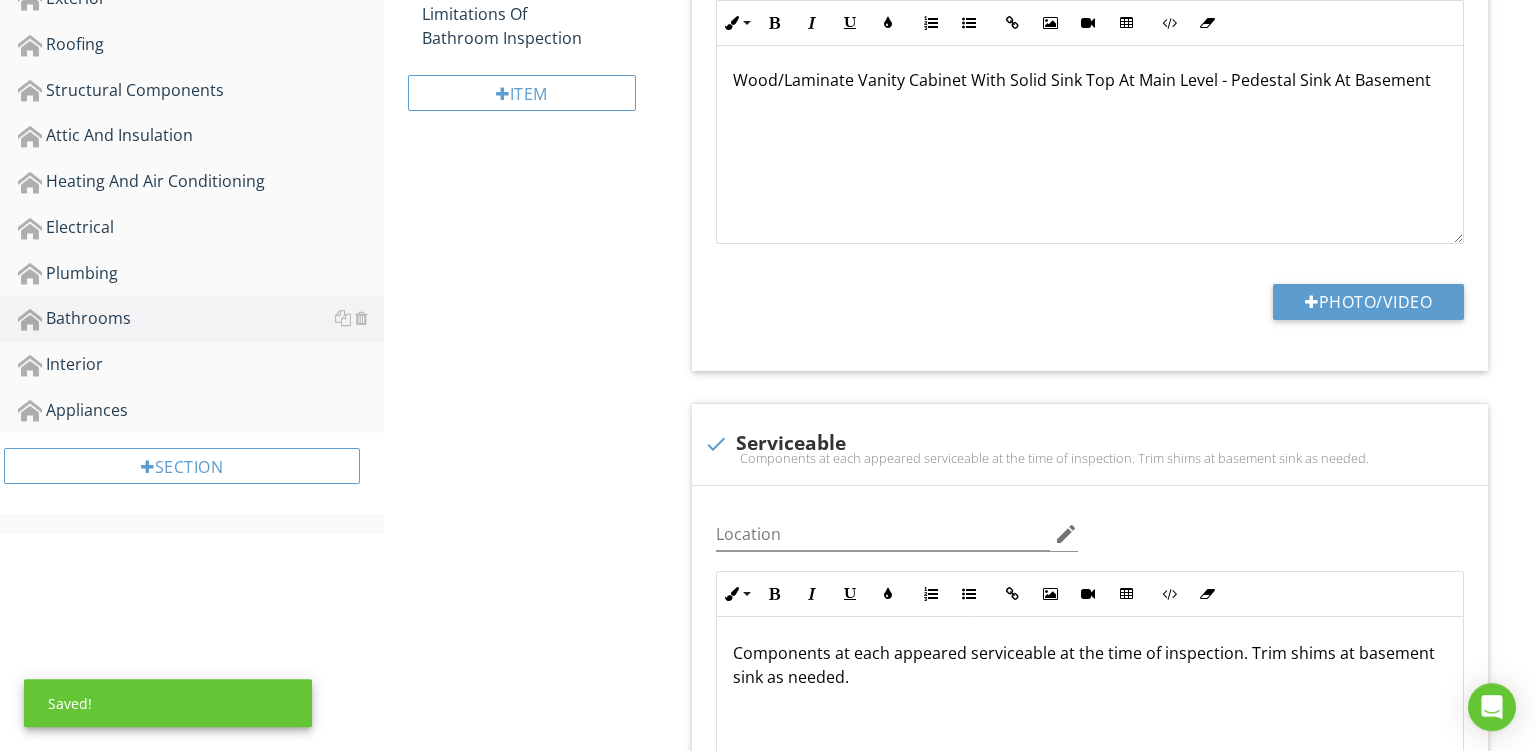 scroll, scrollTop: 421, scrollLeft: 0, axis: vertical 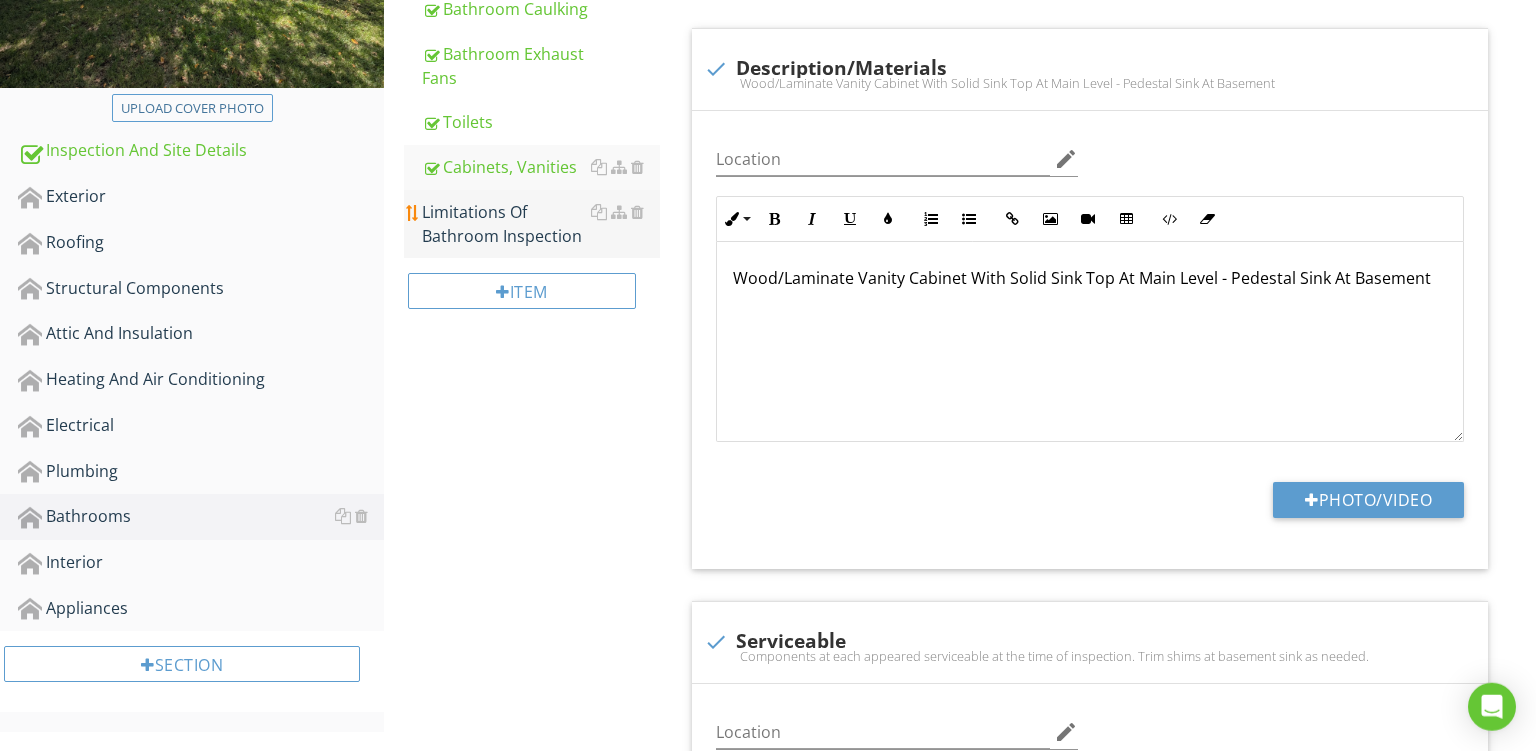 click on "Limitations Of Bathroom Inspection" at bounding box center [541, 224] 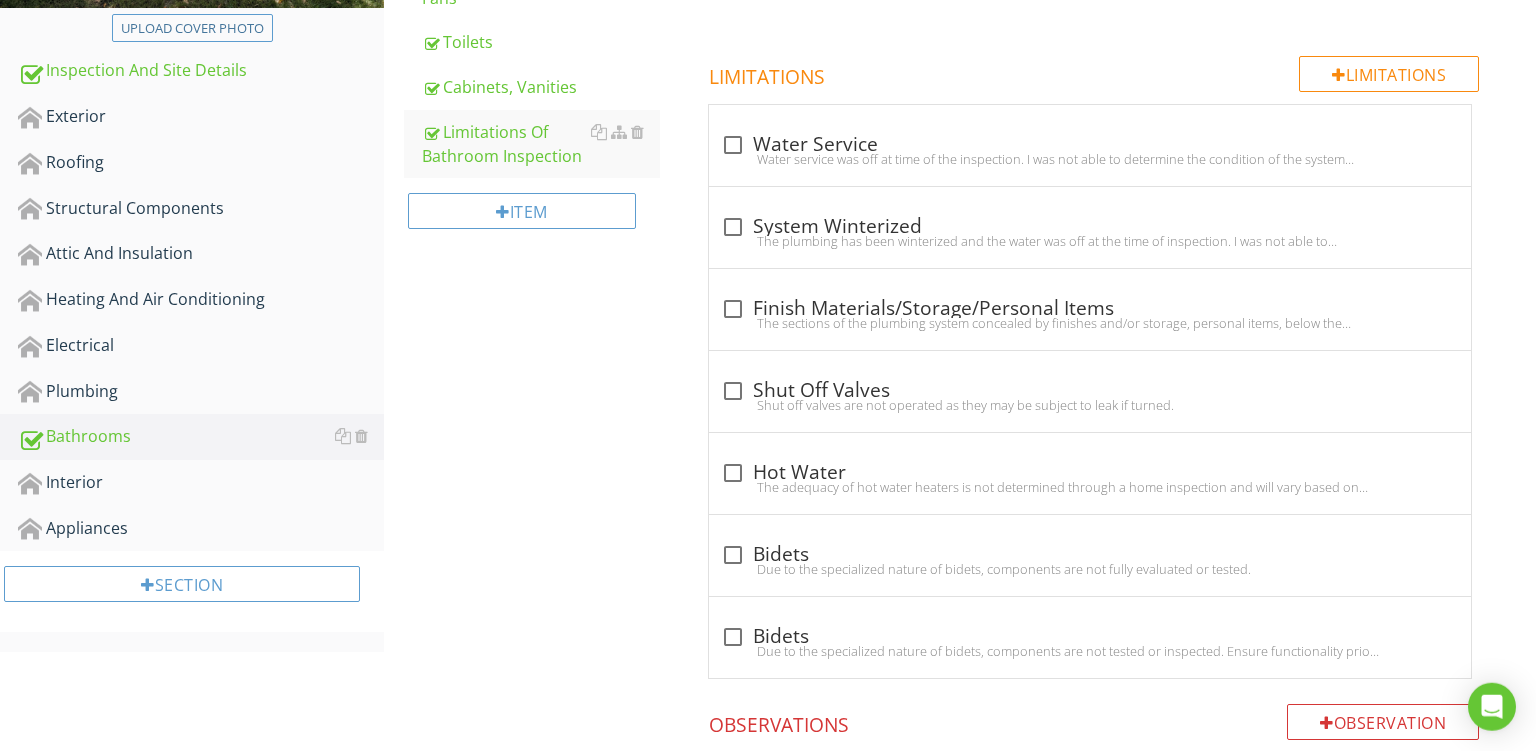 scroll, scrollTop: 459, scrollLeft: 0, axis: vertical 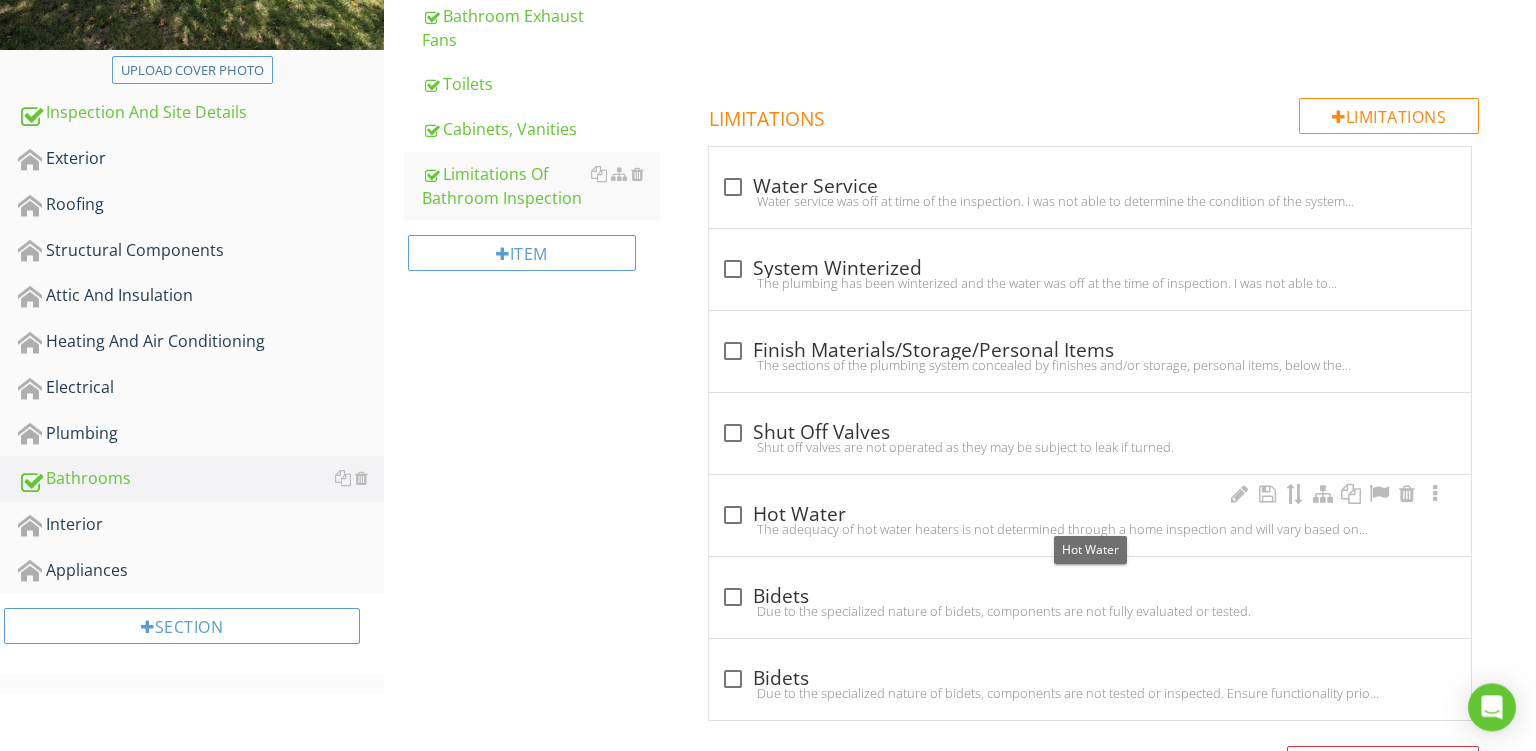 click on "check_box_outline_blank
Hot Water" at bounding box center [1090, 515] 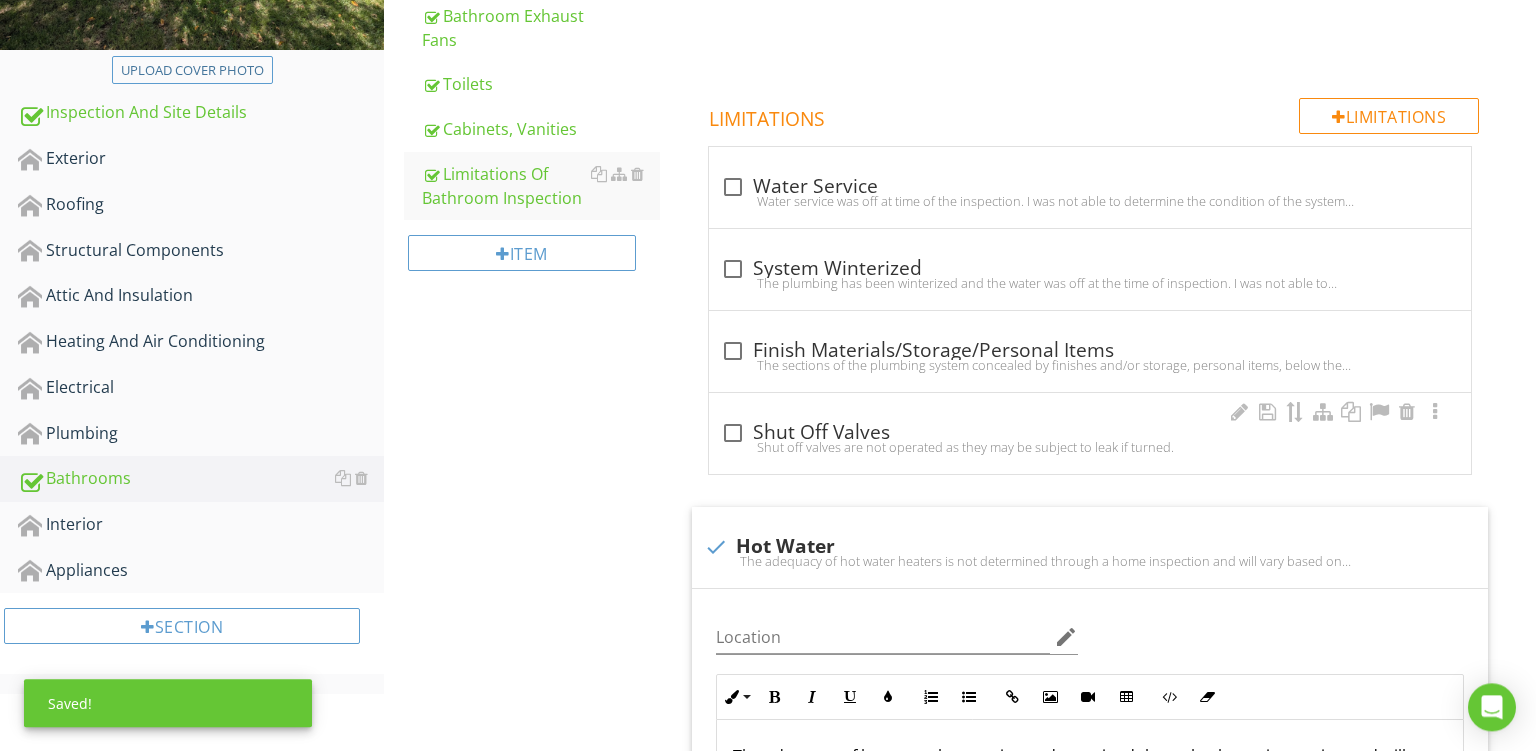 click on "check_box_outline_blank
Shut Off Valves" at bounding box center (1090, 433) 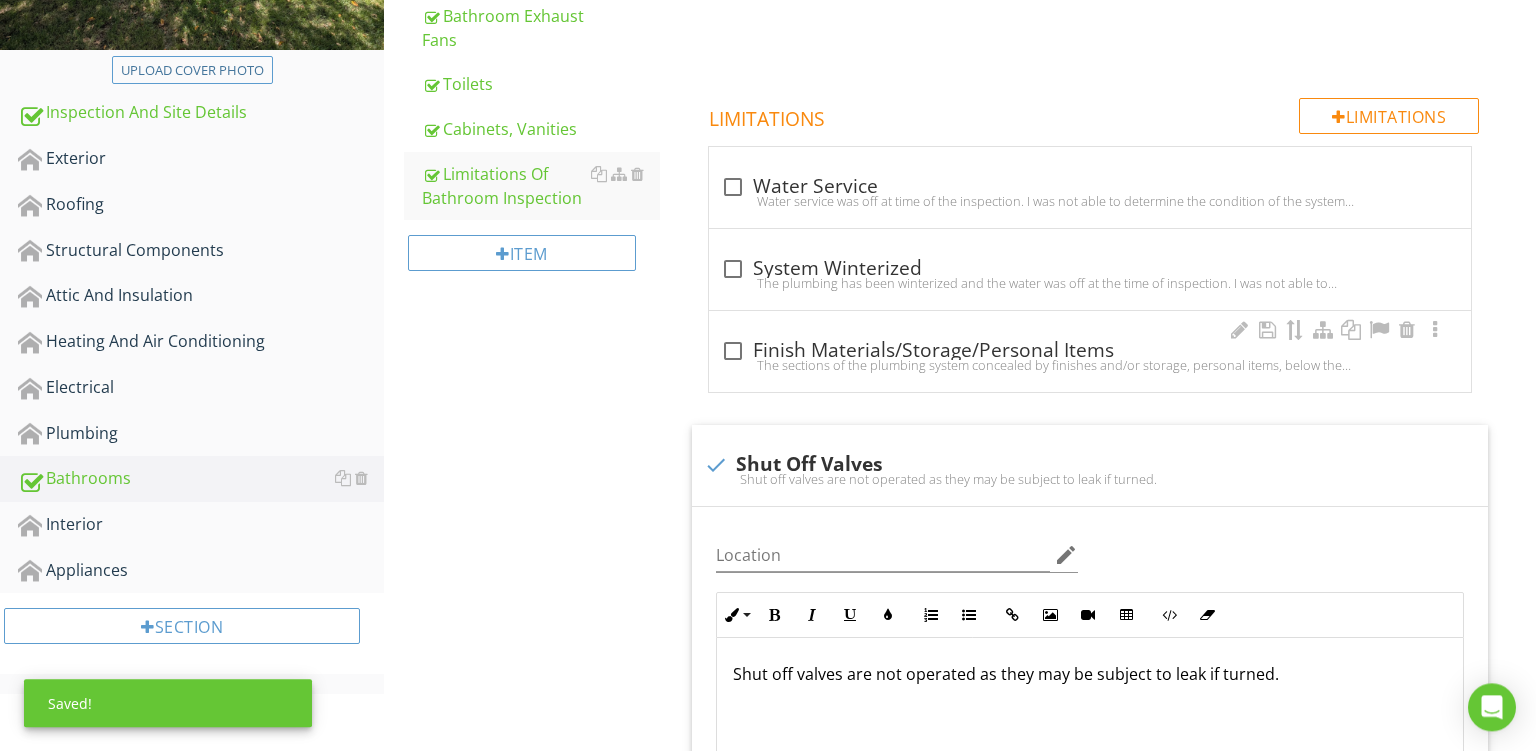 click on "check_box_outline_blank
Finish Materials/Storage/Personal Items" at bounding box center [1090, 351] 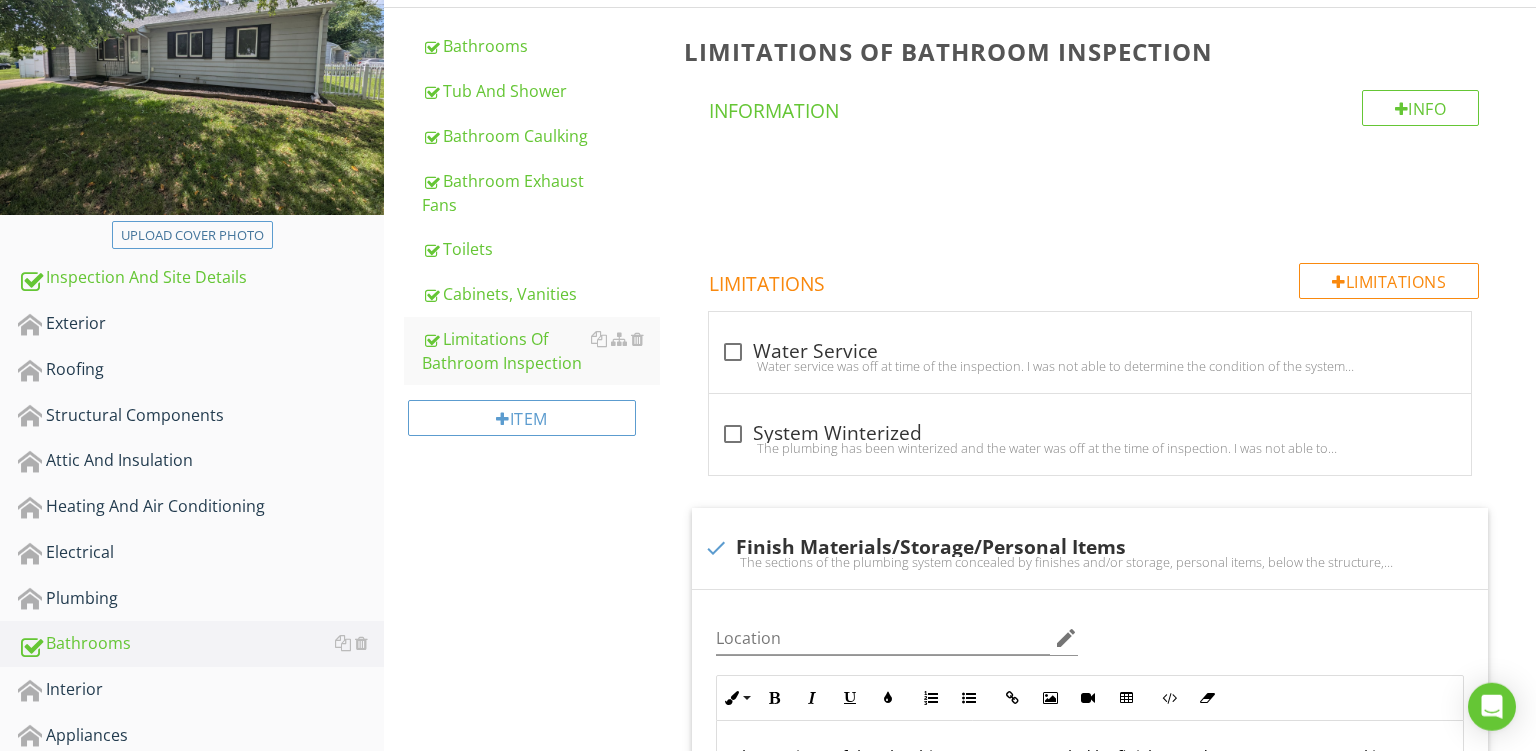 scroll, scrollTop: 297, scrollLeft: 0, axis: vertical 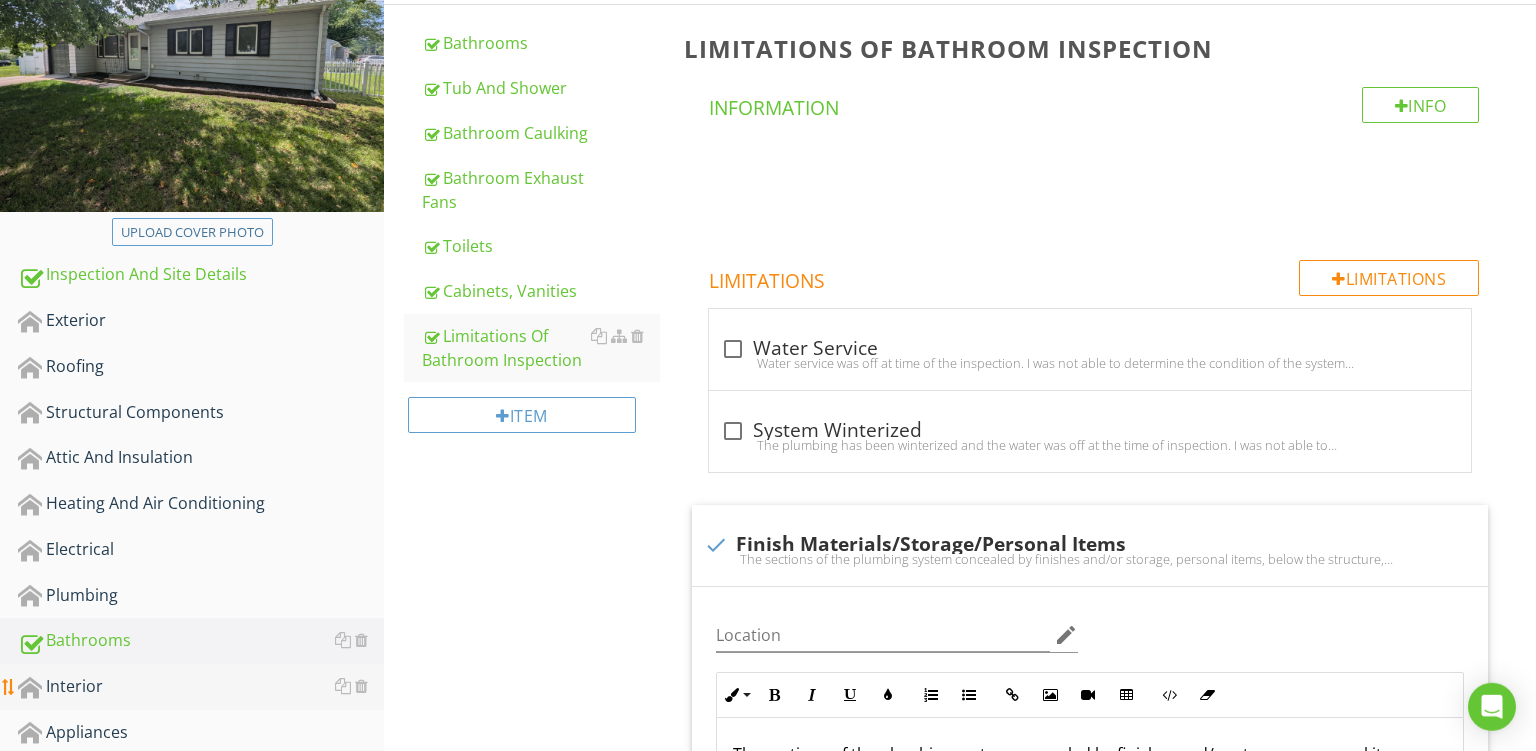 click on "Interior" at bounding box center (201, 687) 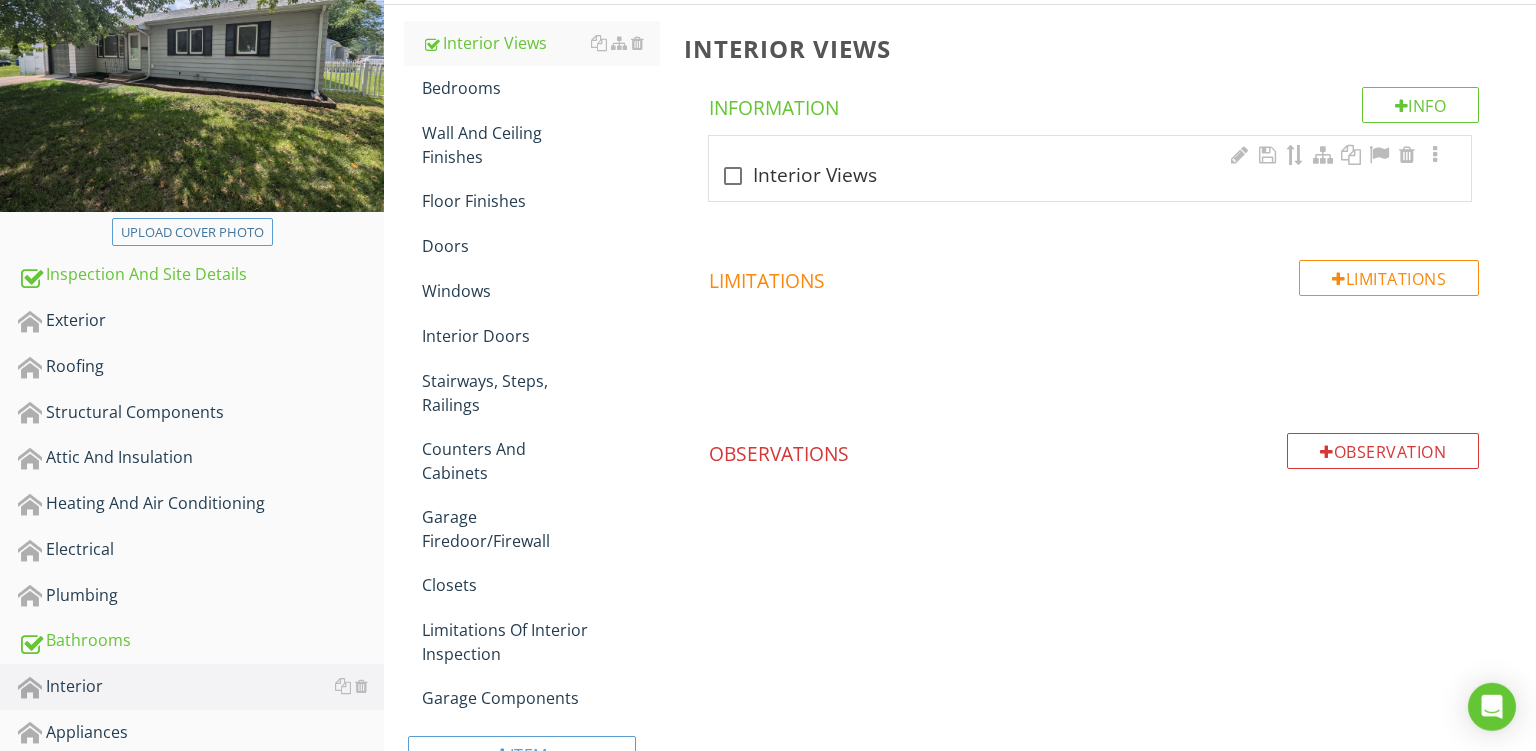 click on "check_box_outline_blank
Interior Views" at bounding box center [1090, 176] 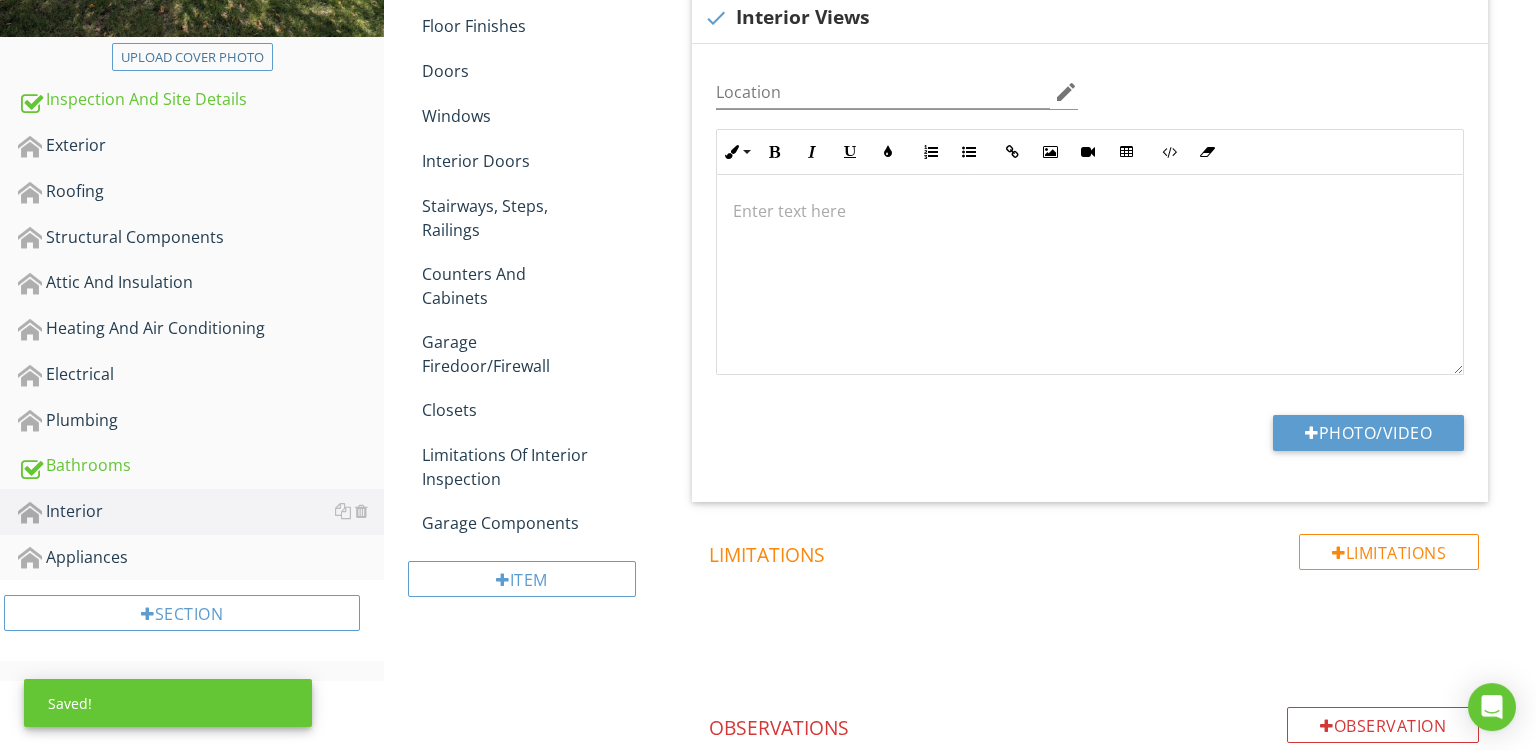 scroll, scrollTop: 474, scrollLeft: 0, axis: vertical 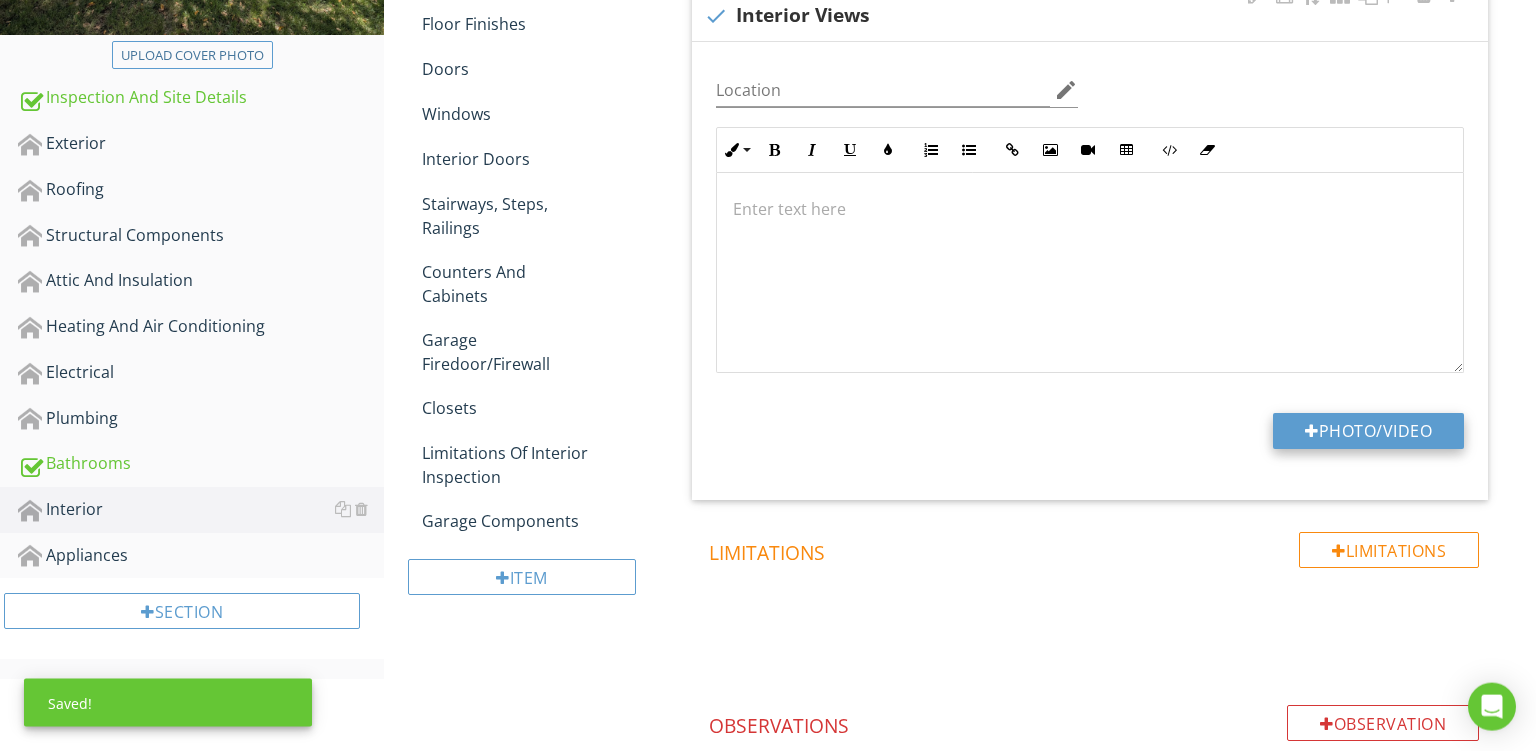 click on "Photo/Video" at bounding box center [1368, 431] 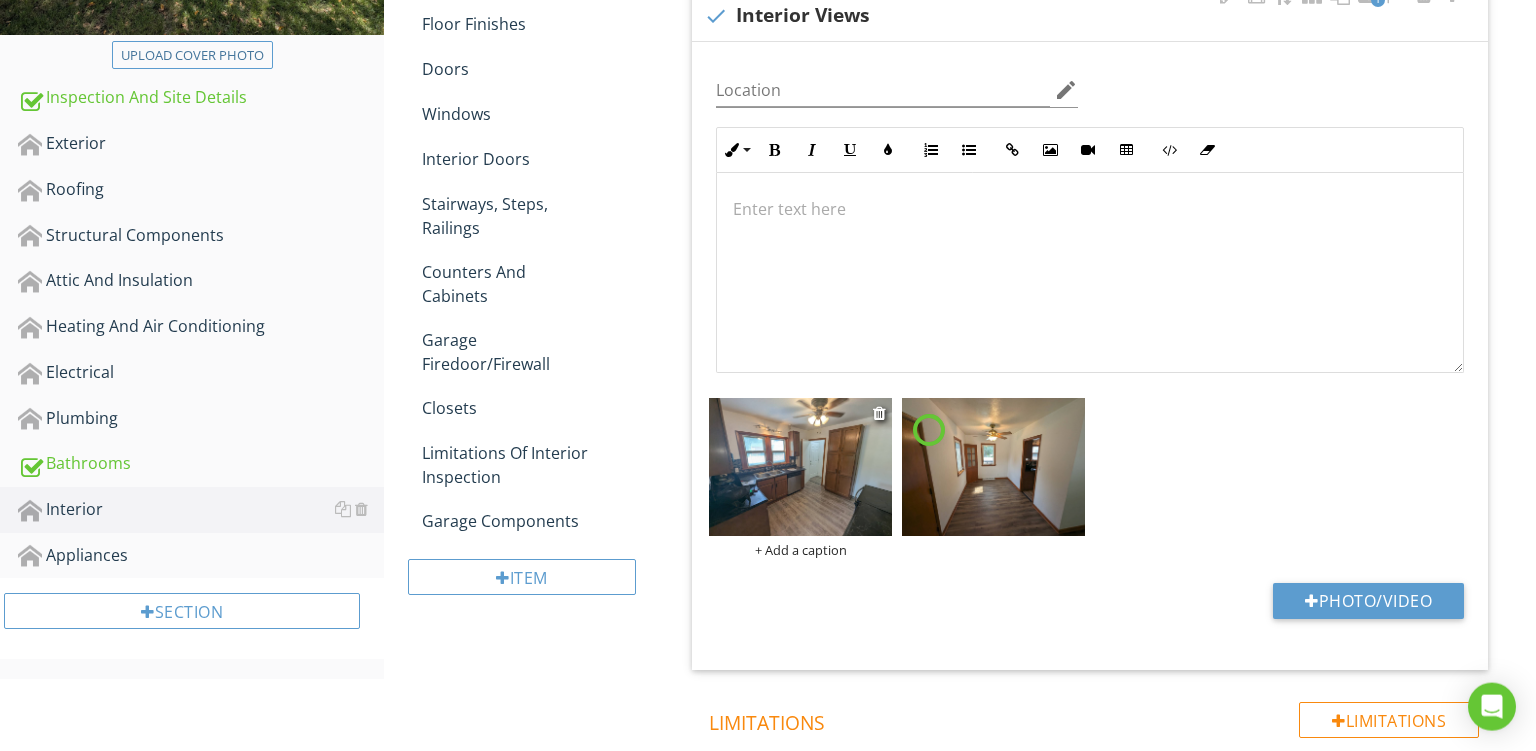 click on "+ Add a caption" at bounding box center [1090, 393] 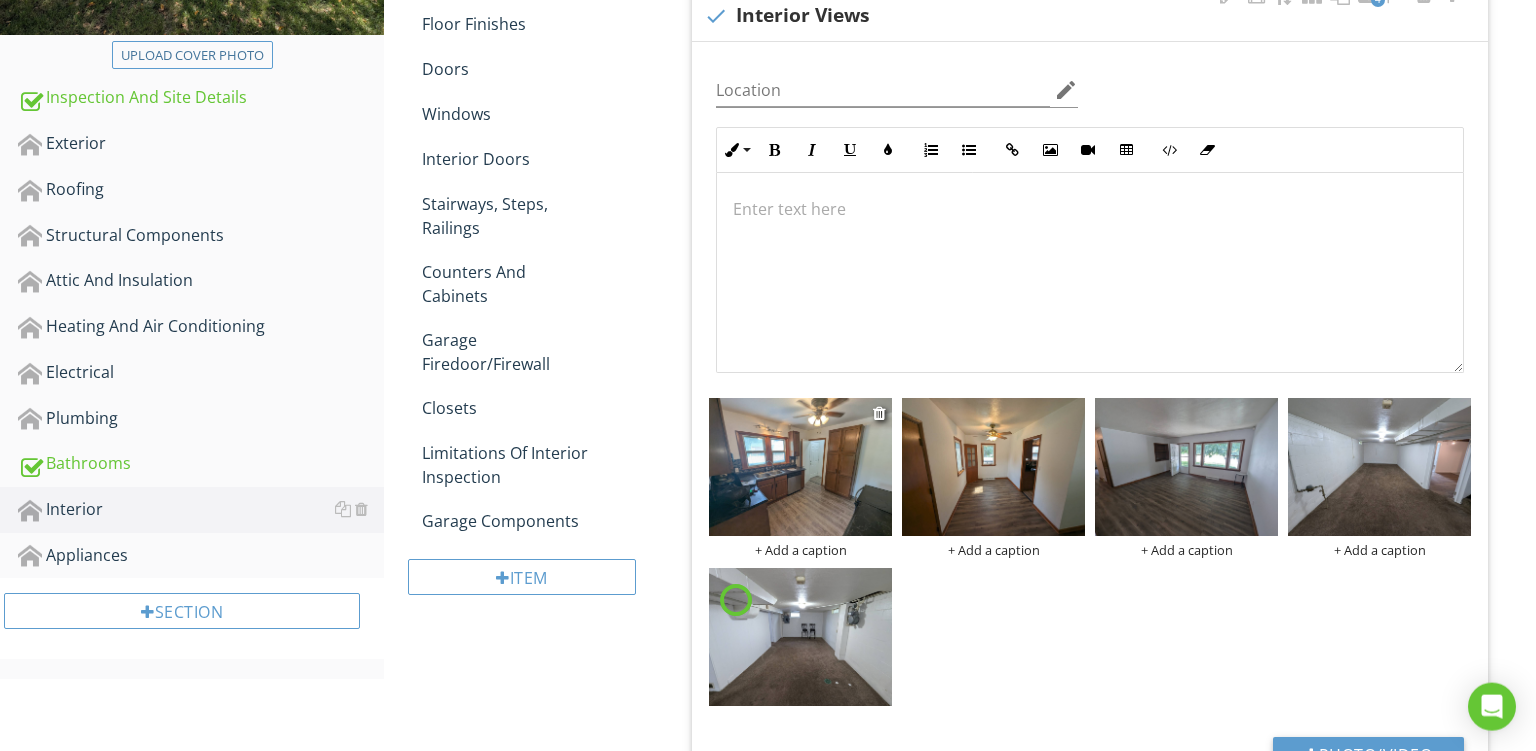 click on "+ Add a caption" at bounding box center (800, 550) 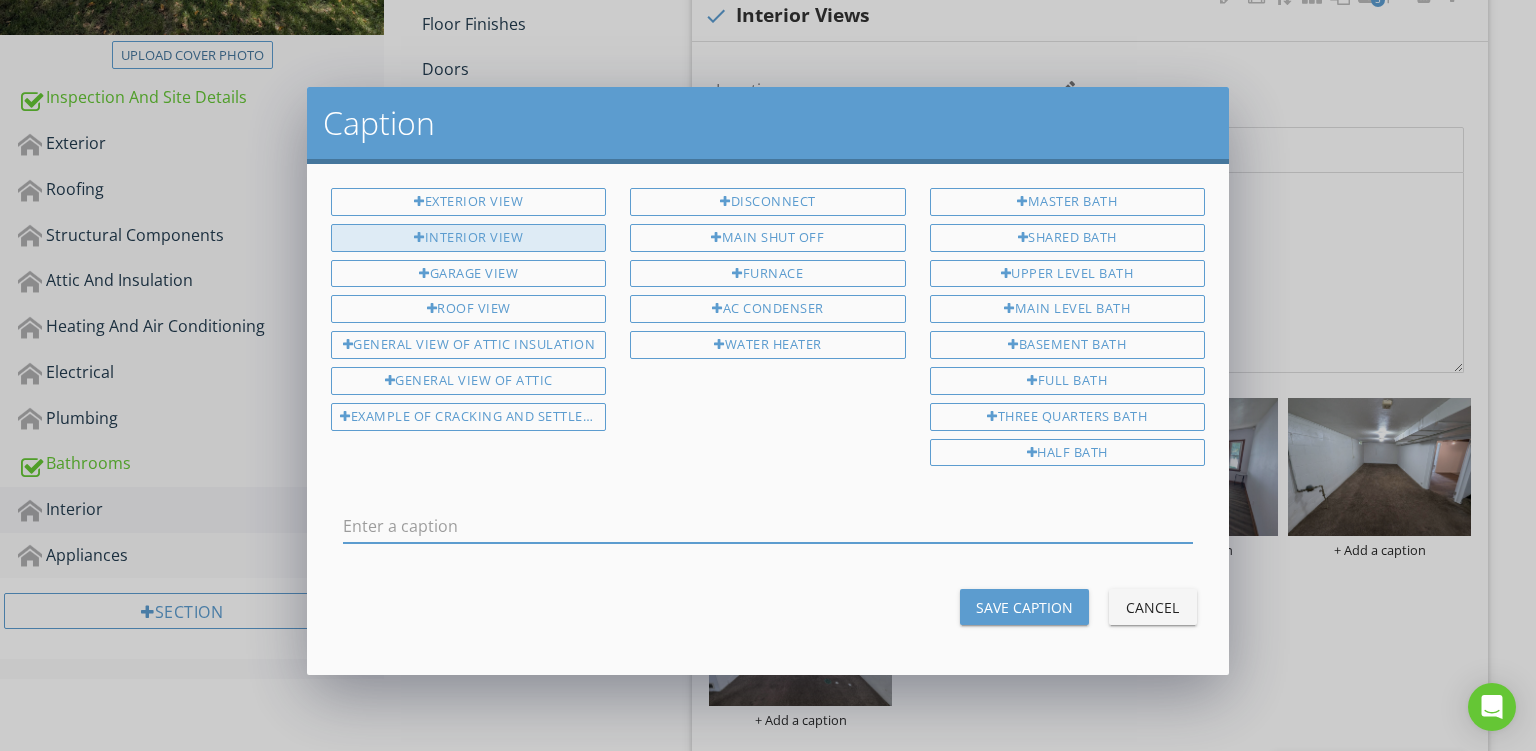 click on "Interior View" at bounding box center (468, 238) 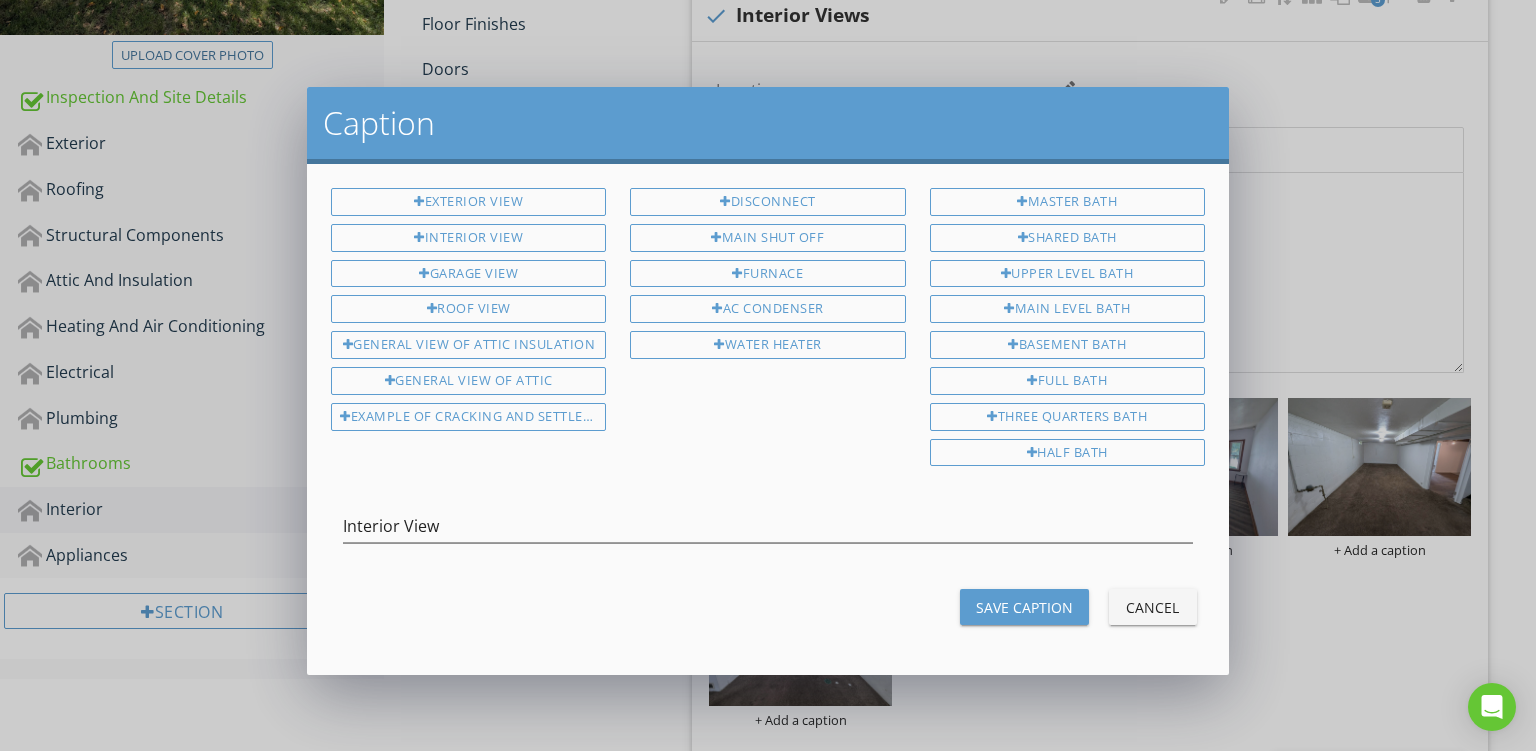 click on "Save Caption" at bounding box center (1024, 607) 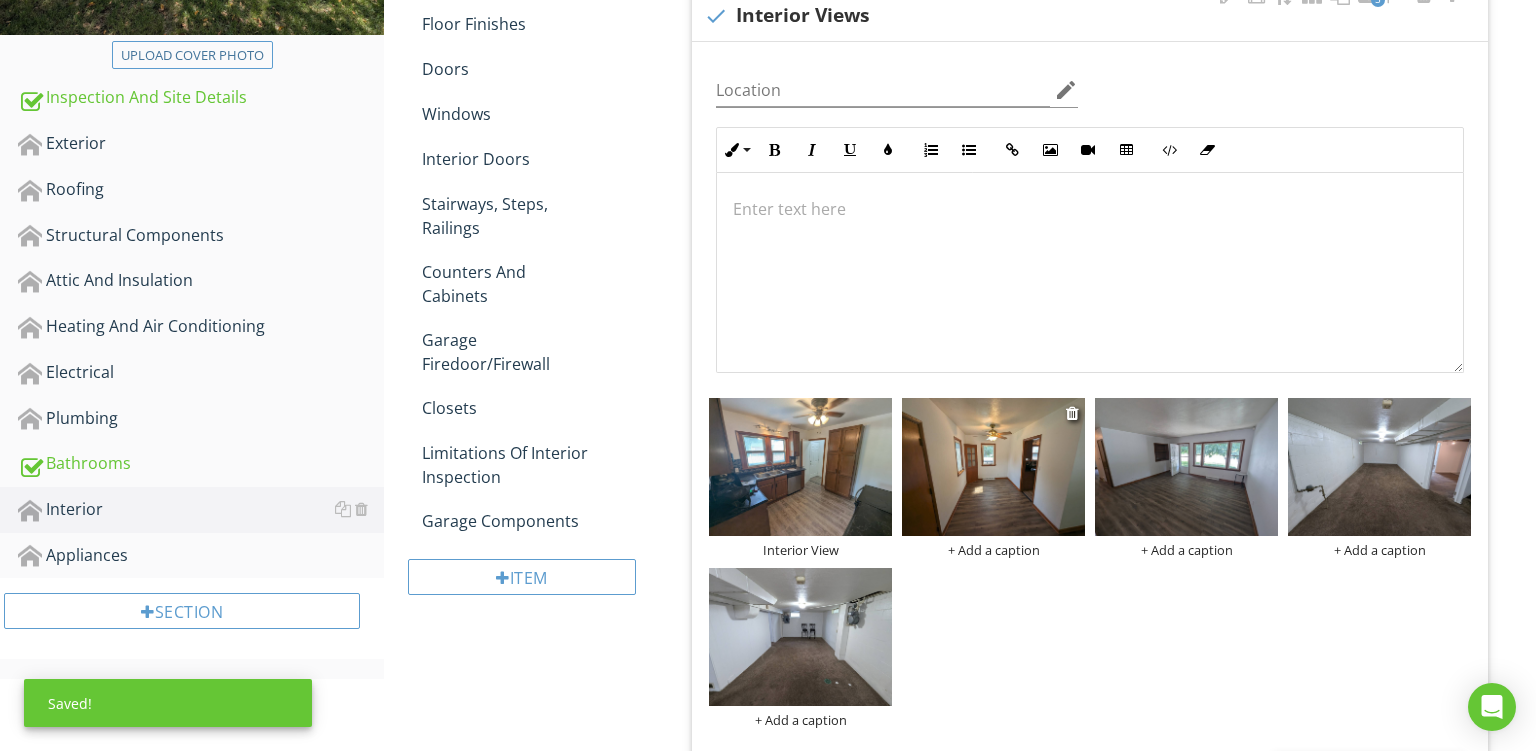 click on "+ Add a caption" at bounding box center (993, 550) 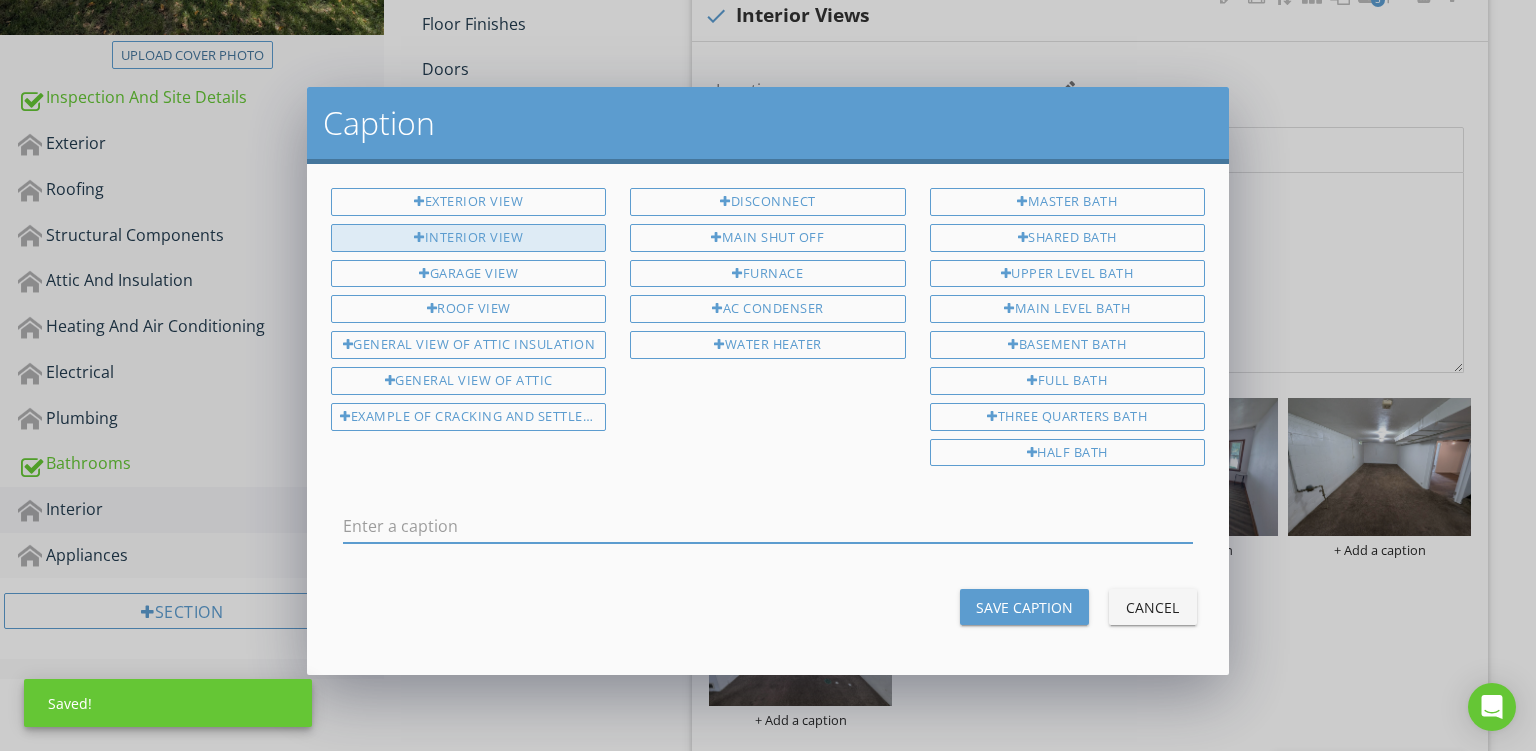 click on "Interior View" at bounding box center [468, 238] 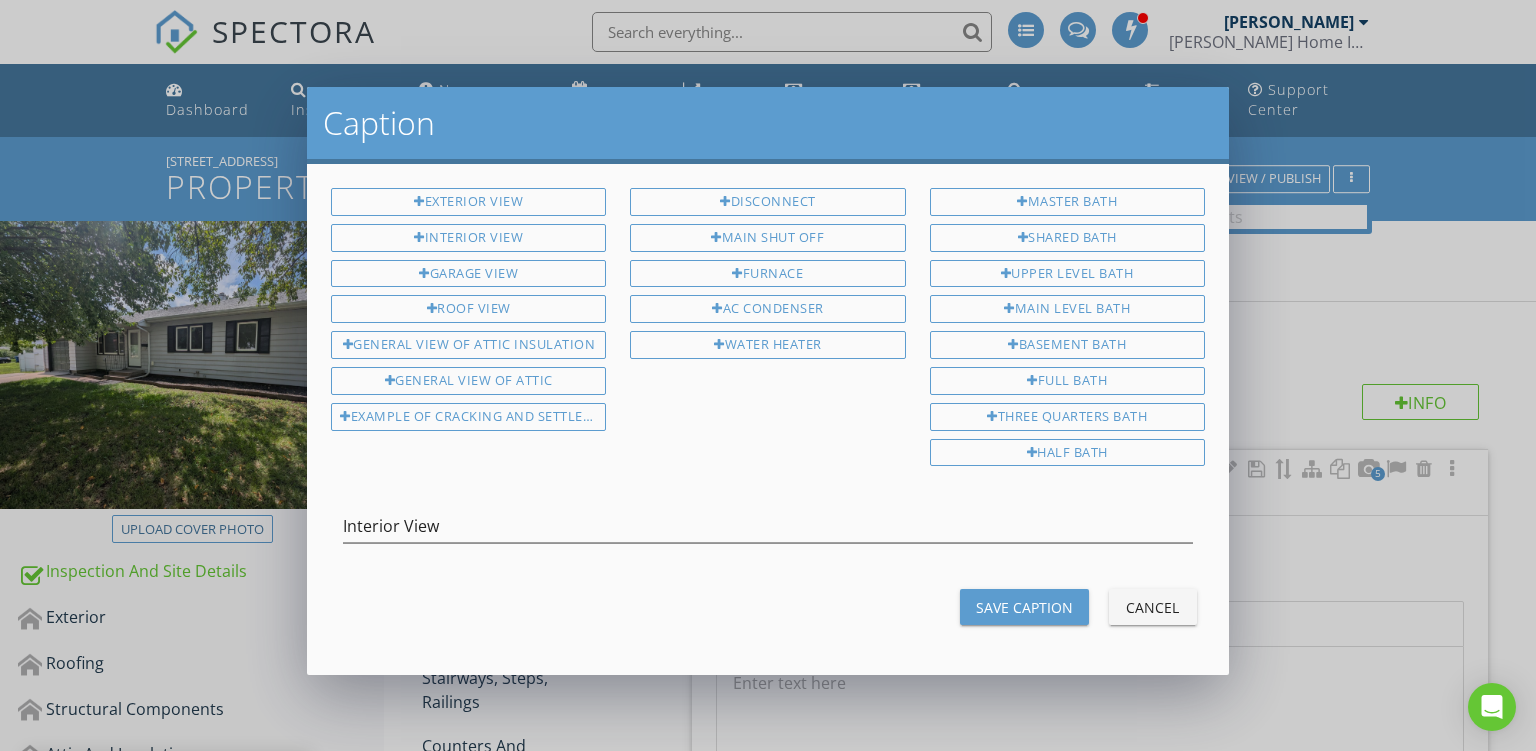 scroll, scrollTop: 474, scrollLeft: 0, axis: vertical 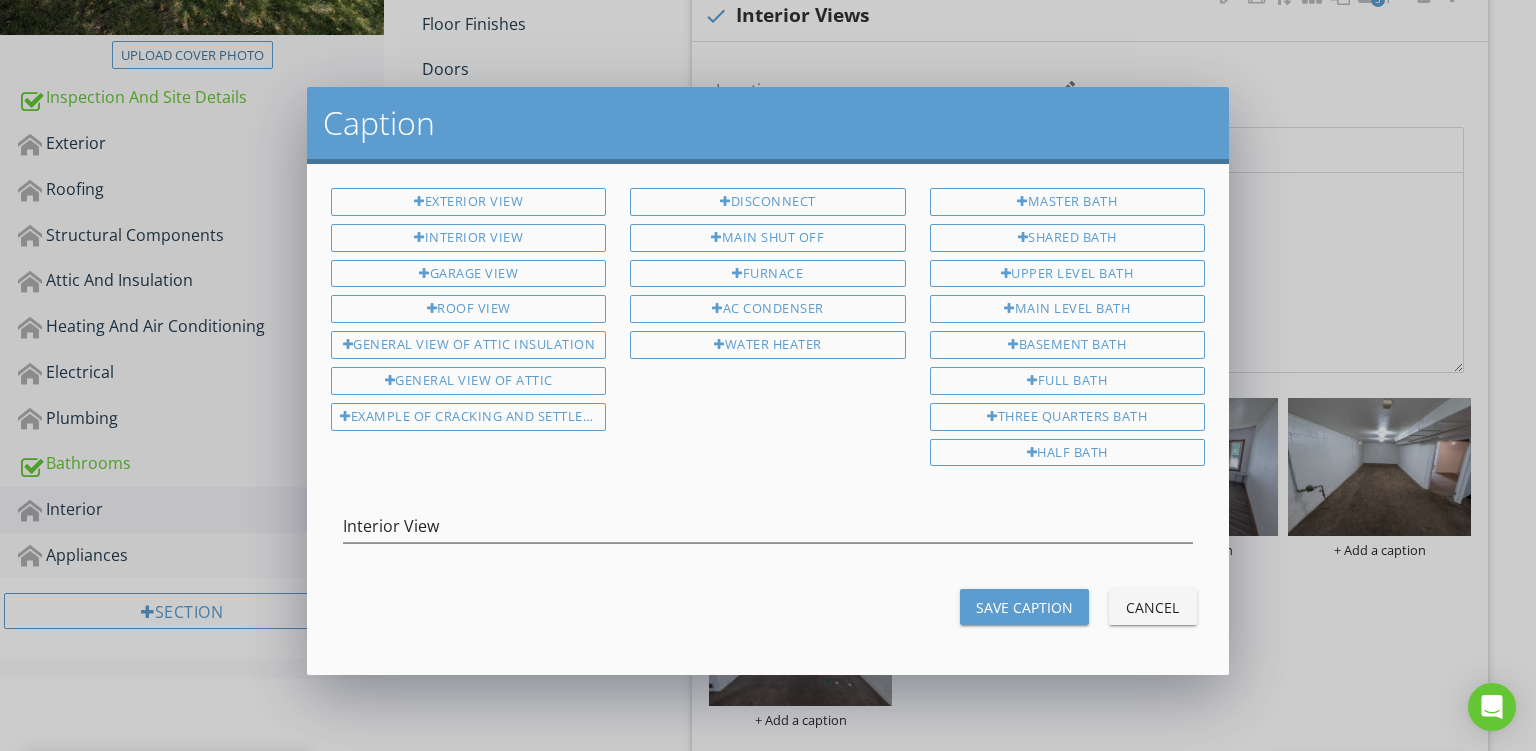 click on "Save Caption" at bounding box center (1024, 607) 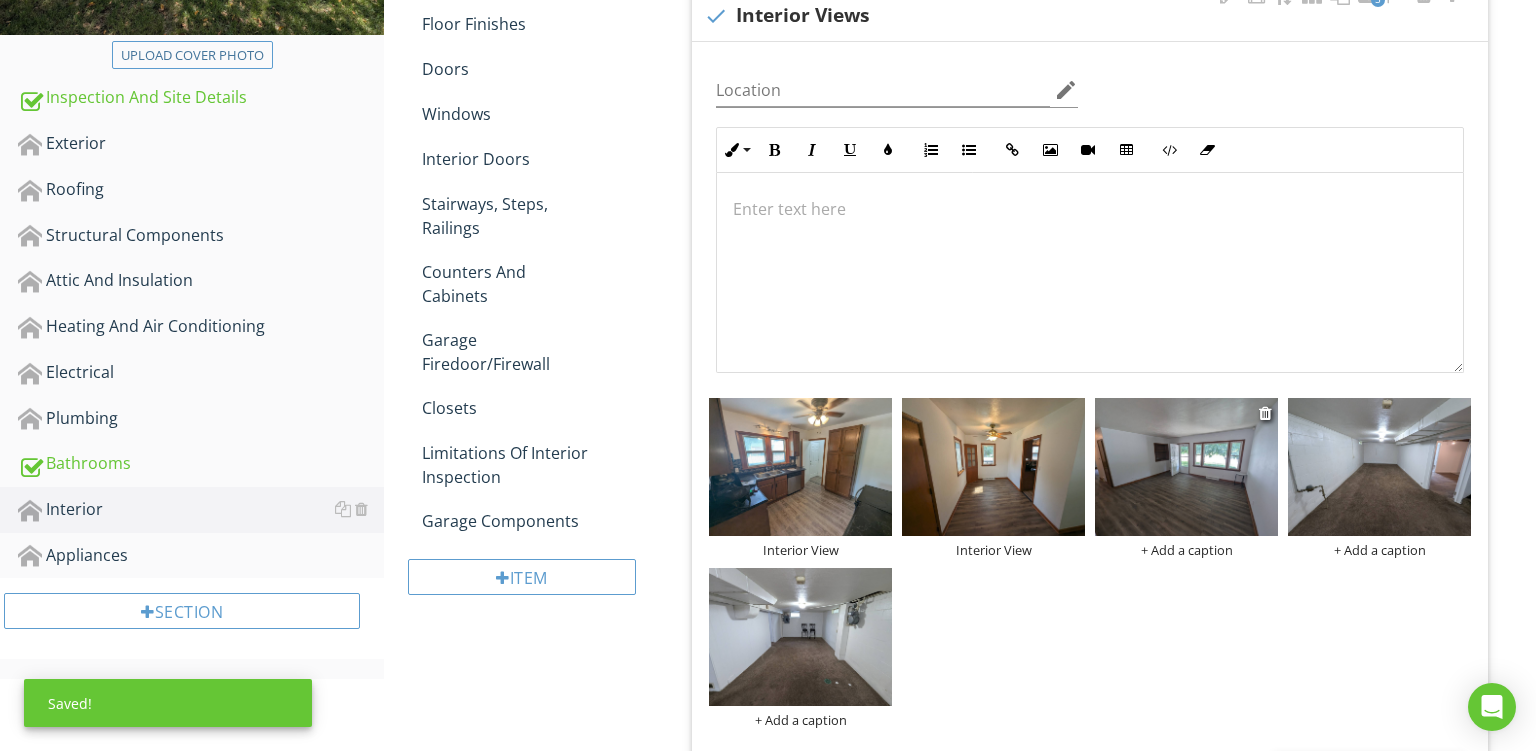 click on "+ Add a caption" at bounding box center (1186, 550) 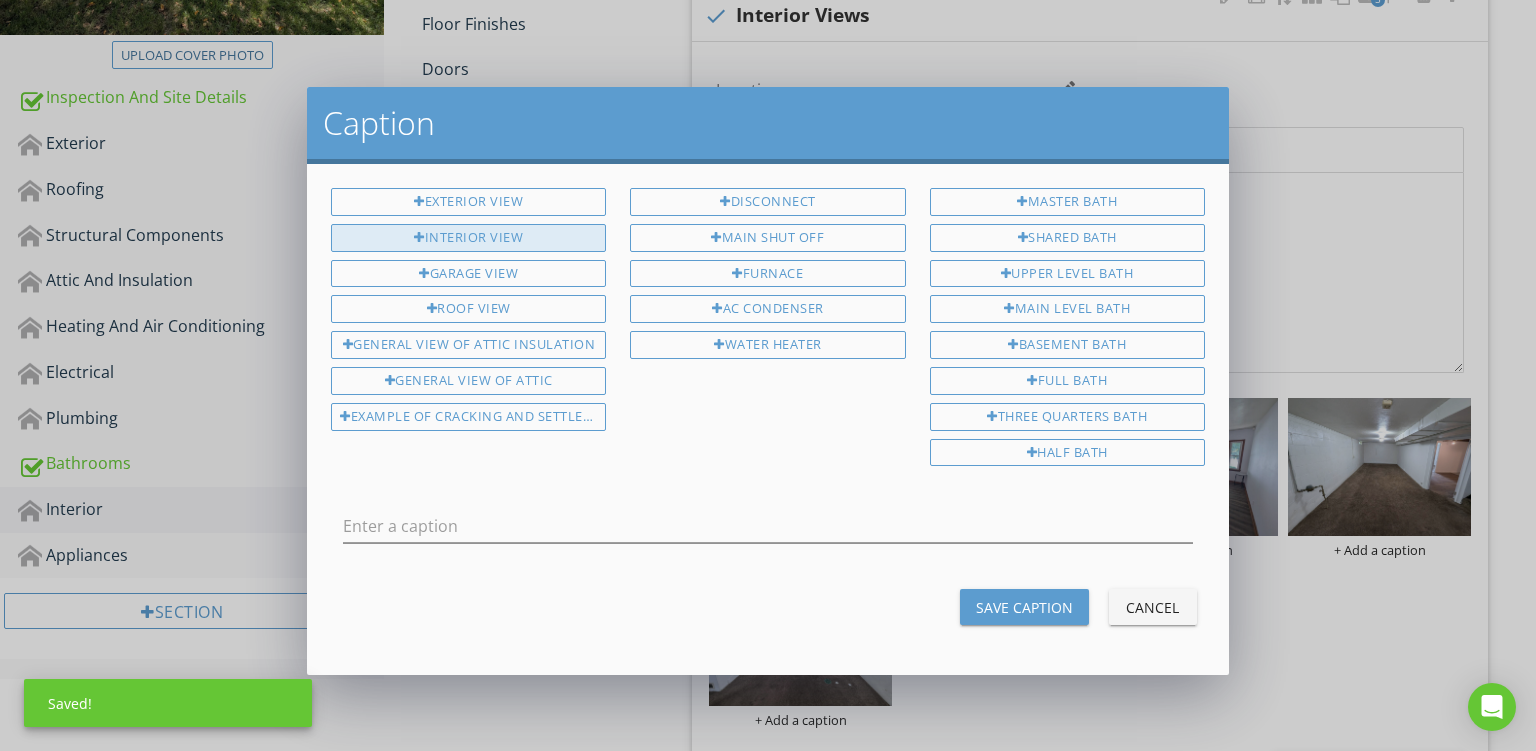 click on "Interior View" at bounding box center [468, 238] 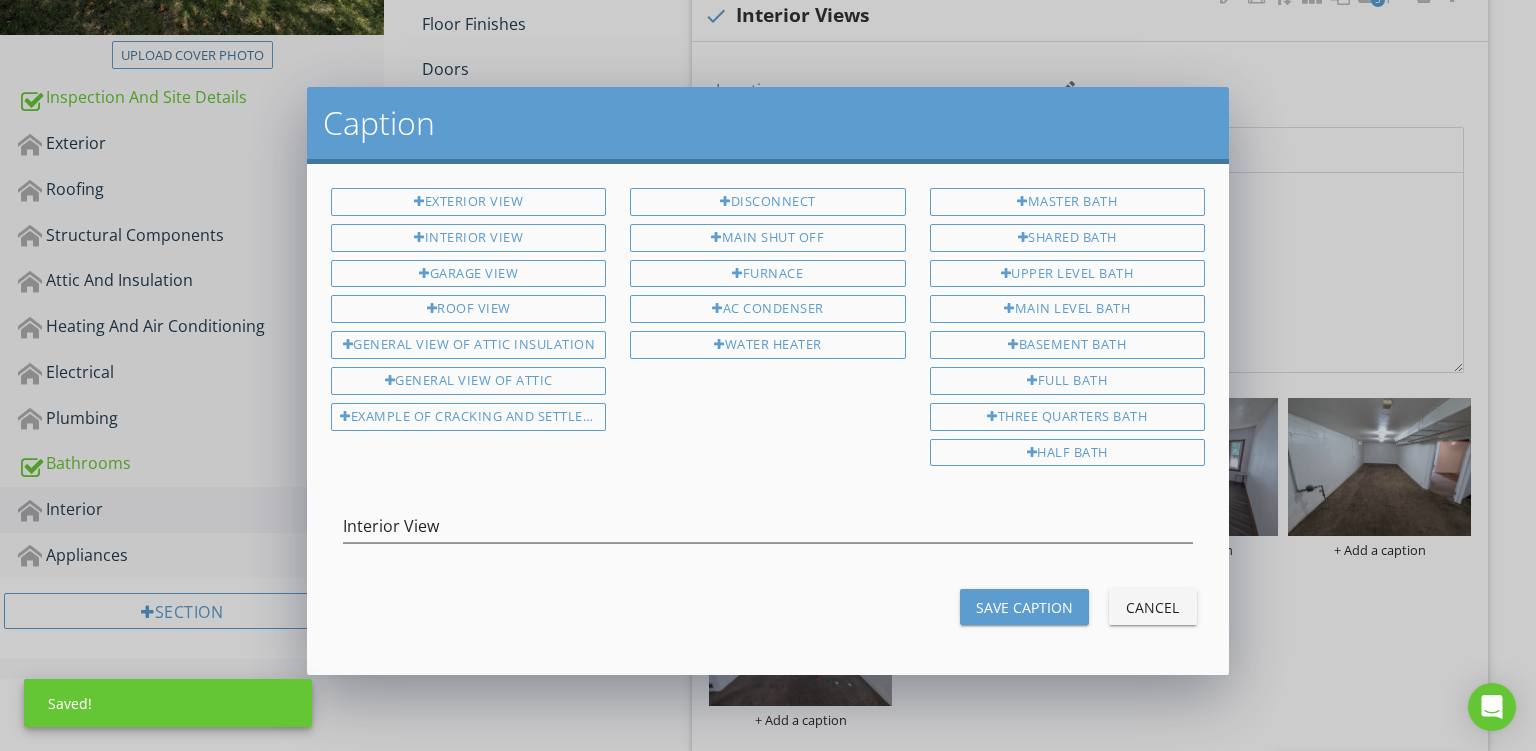 click on "Save Caption" at bounding box center (1024, 607) 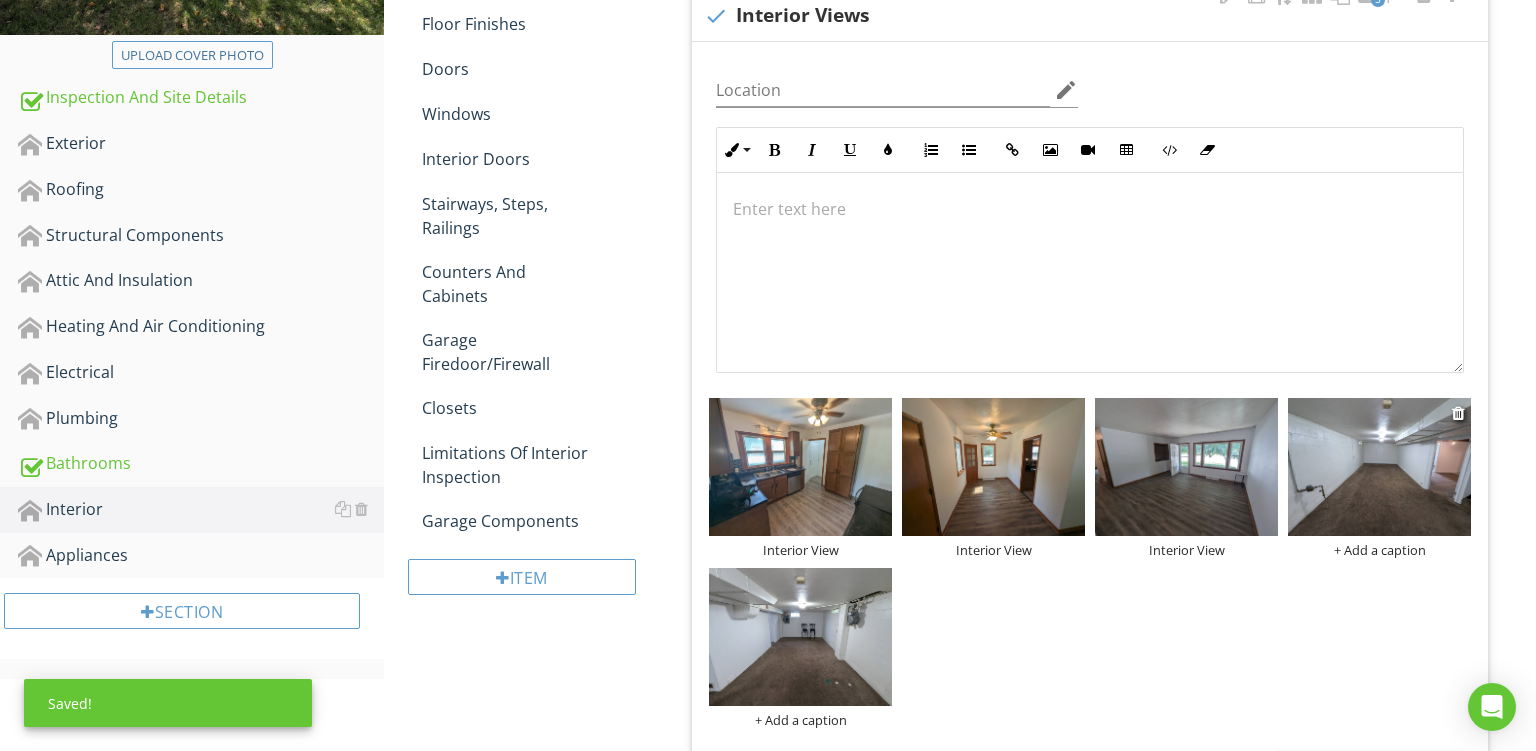 click on "+ Add a caption" at bounding box center [1379, 550] 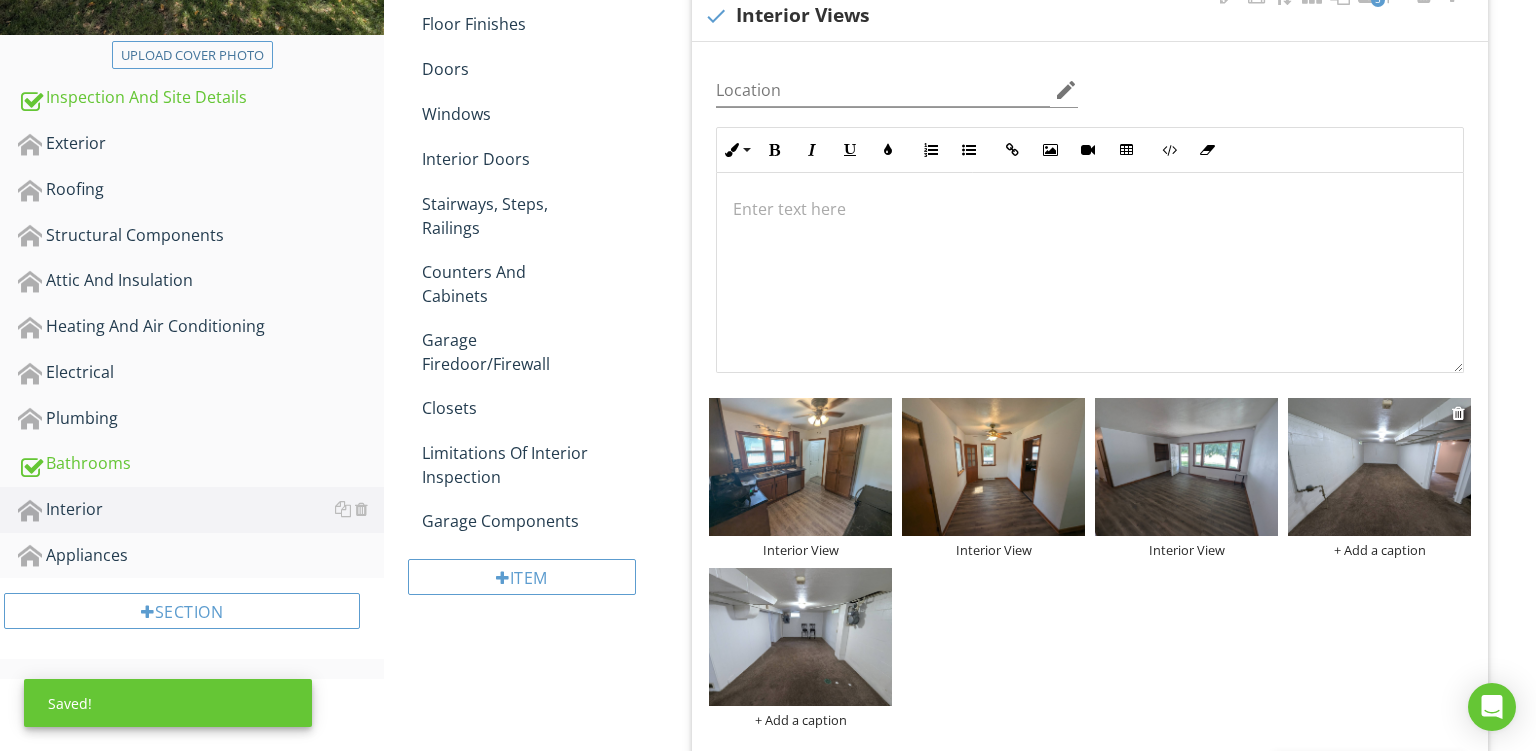 scroll, scrollTop: 0, scrollLeft: 0, axis: both 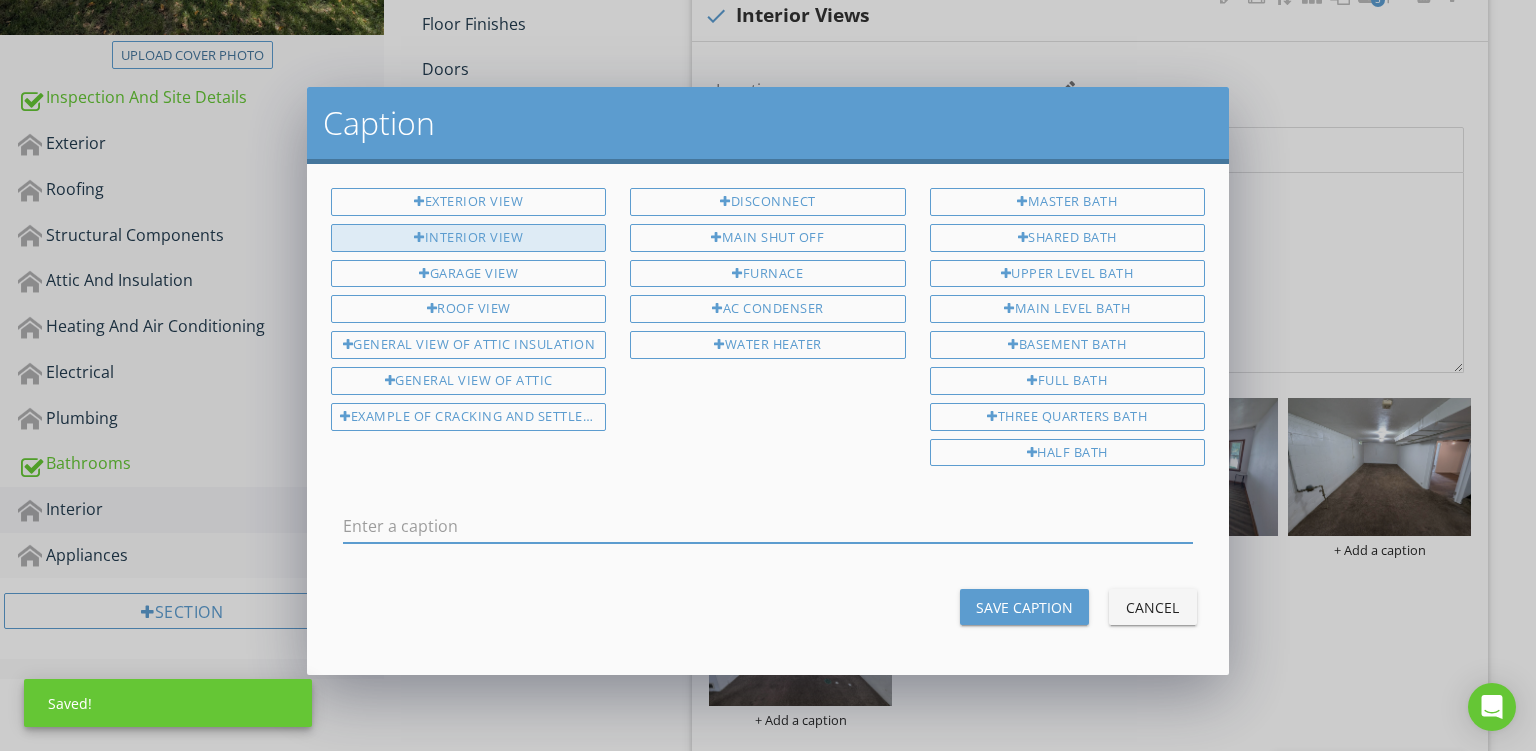 click on "Interior View" at bounding box center [468, 238] 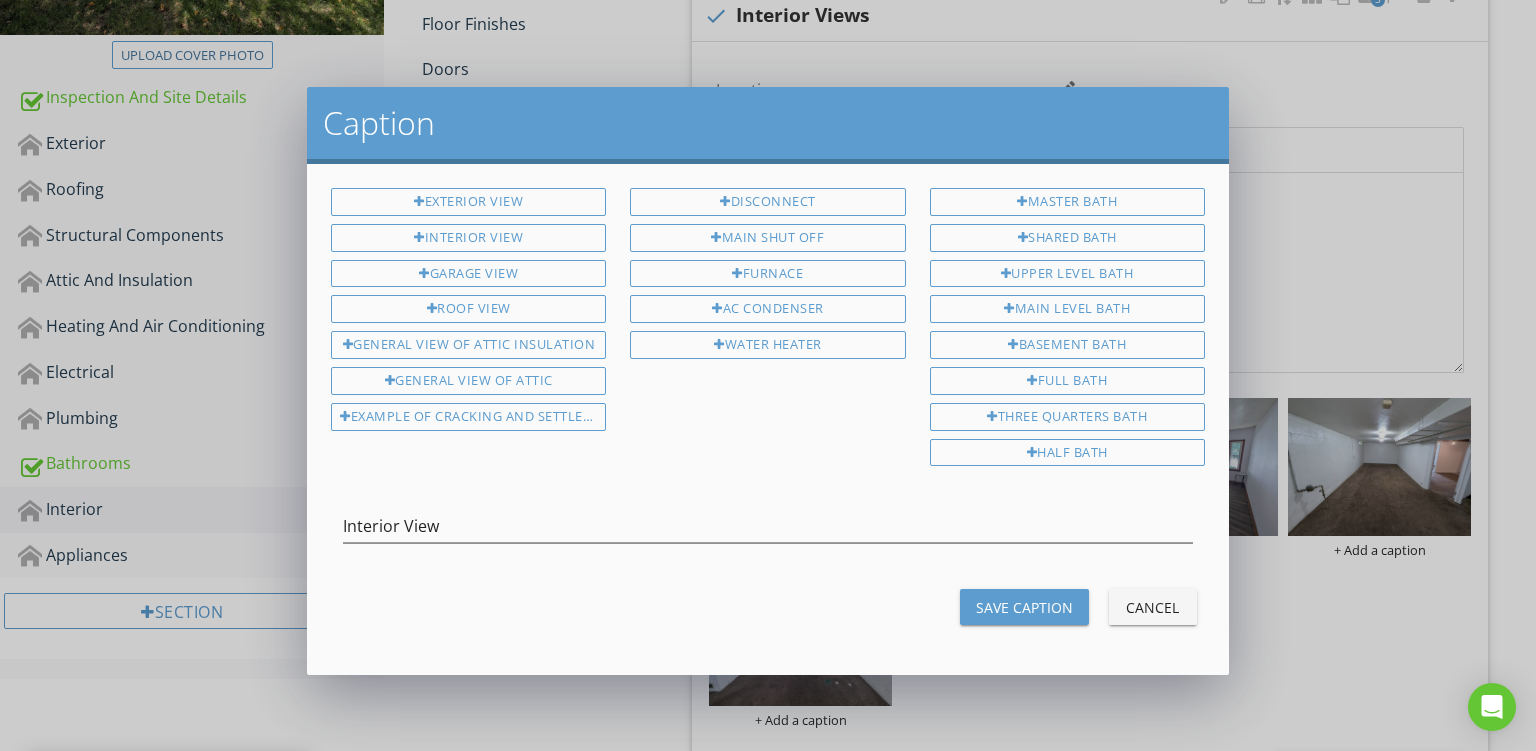 click on "Save Caption" at bounding box center [1024, 607] 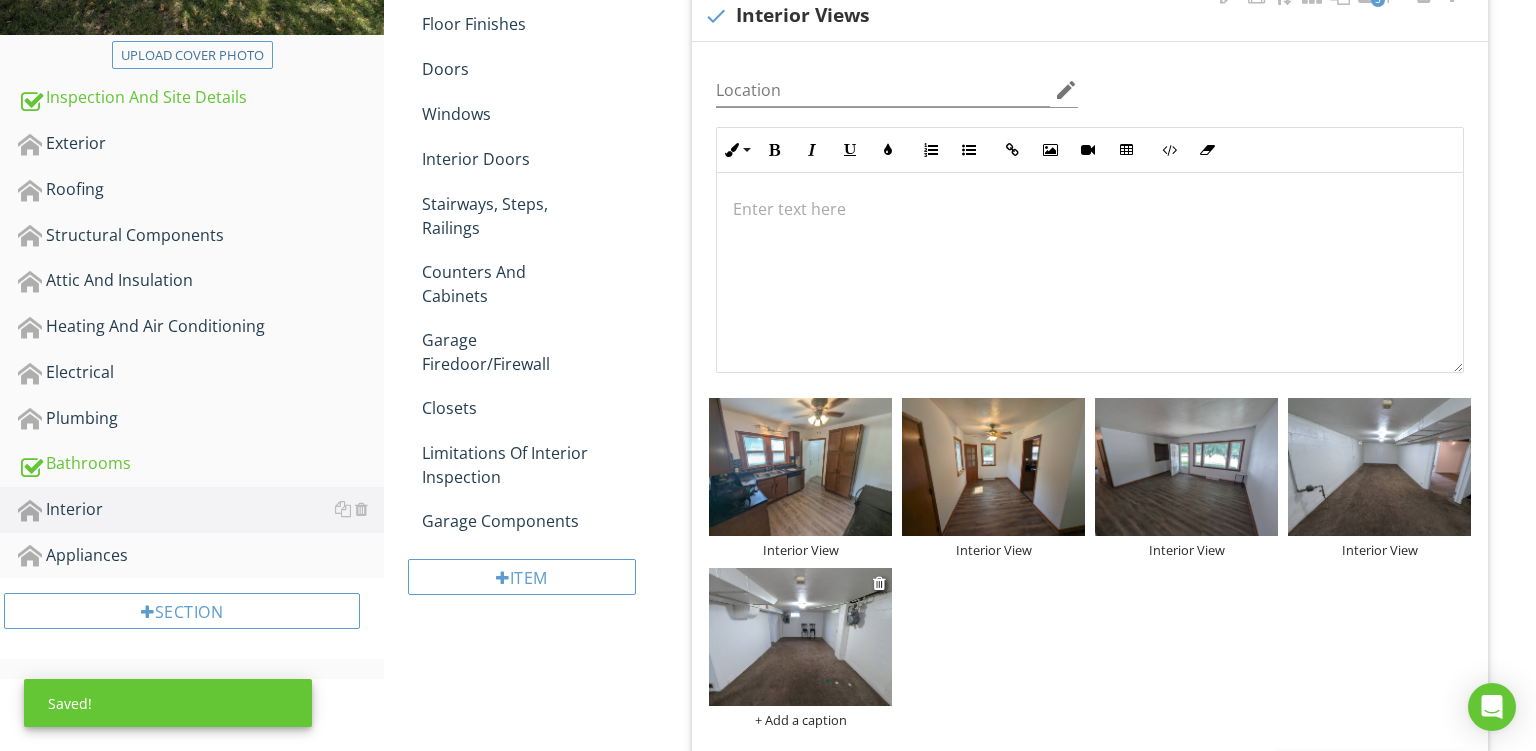 click on "+ Add a caption" at bounding box center (800, 720) 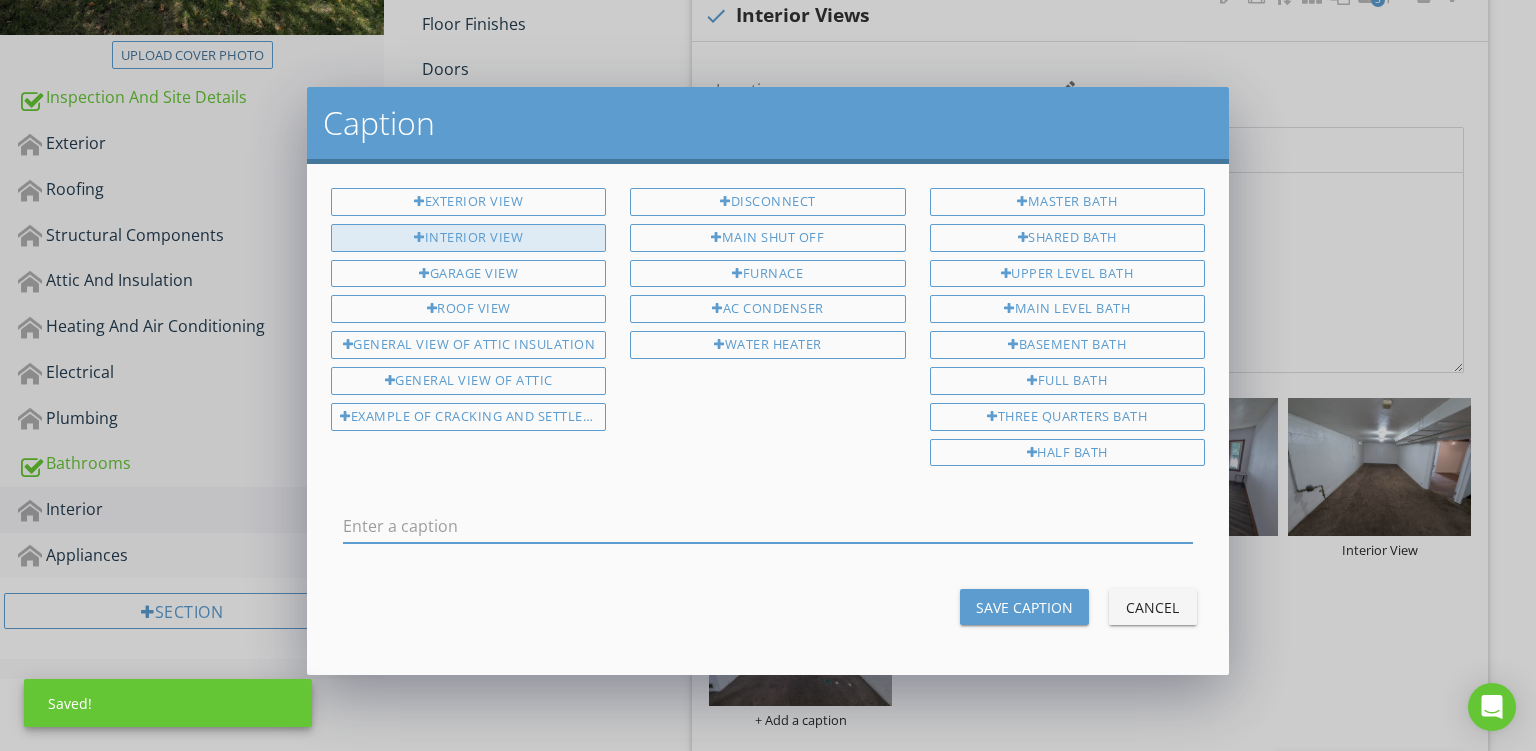 click on "Interior View" at bounding box center (468, 238) 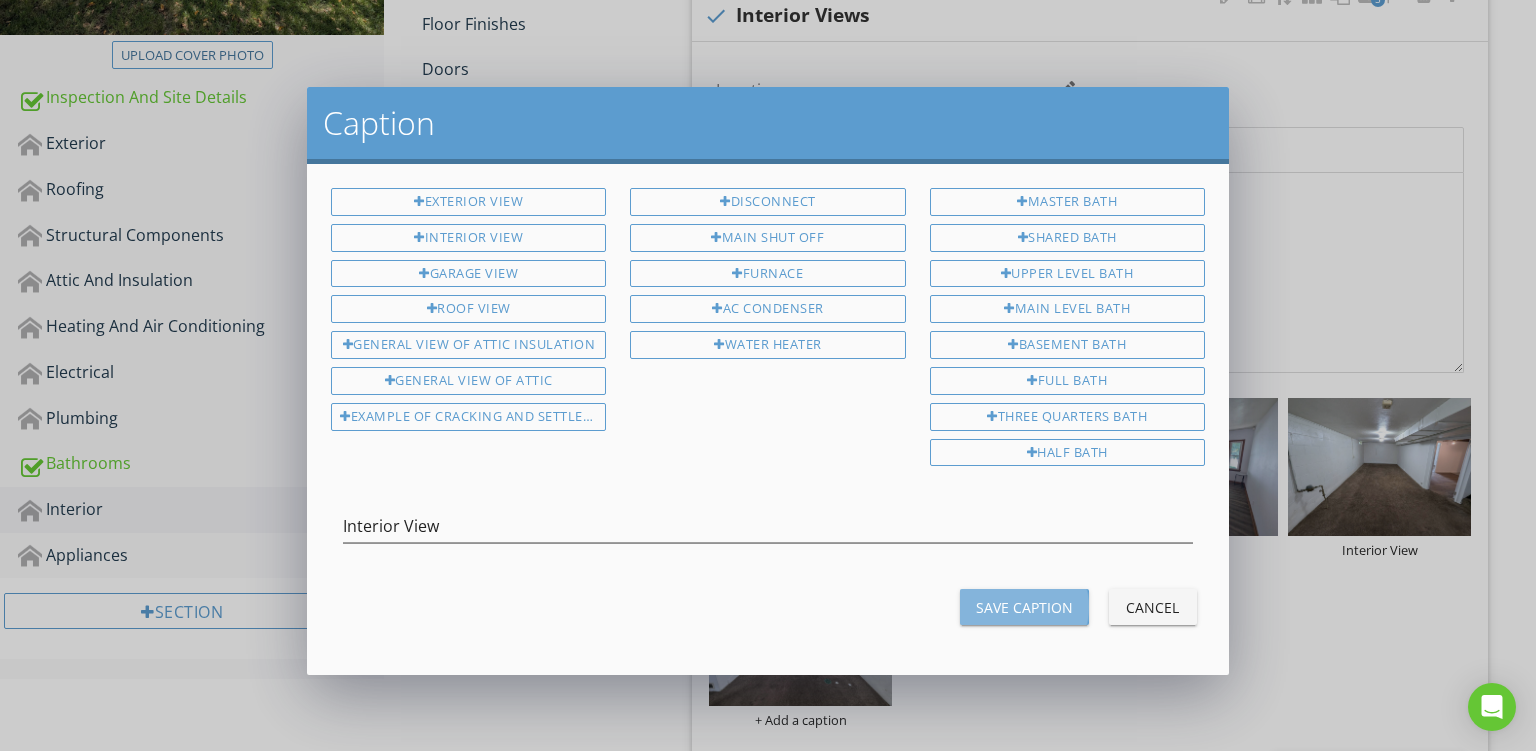 click on "Save Caption" at bounding box center [1024, 607] 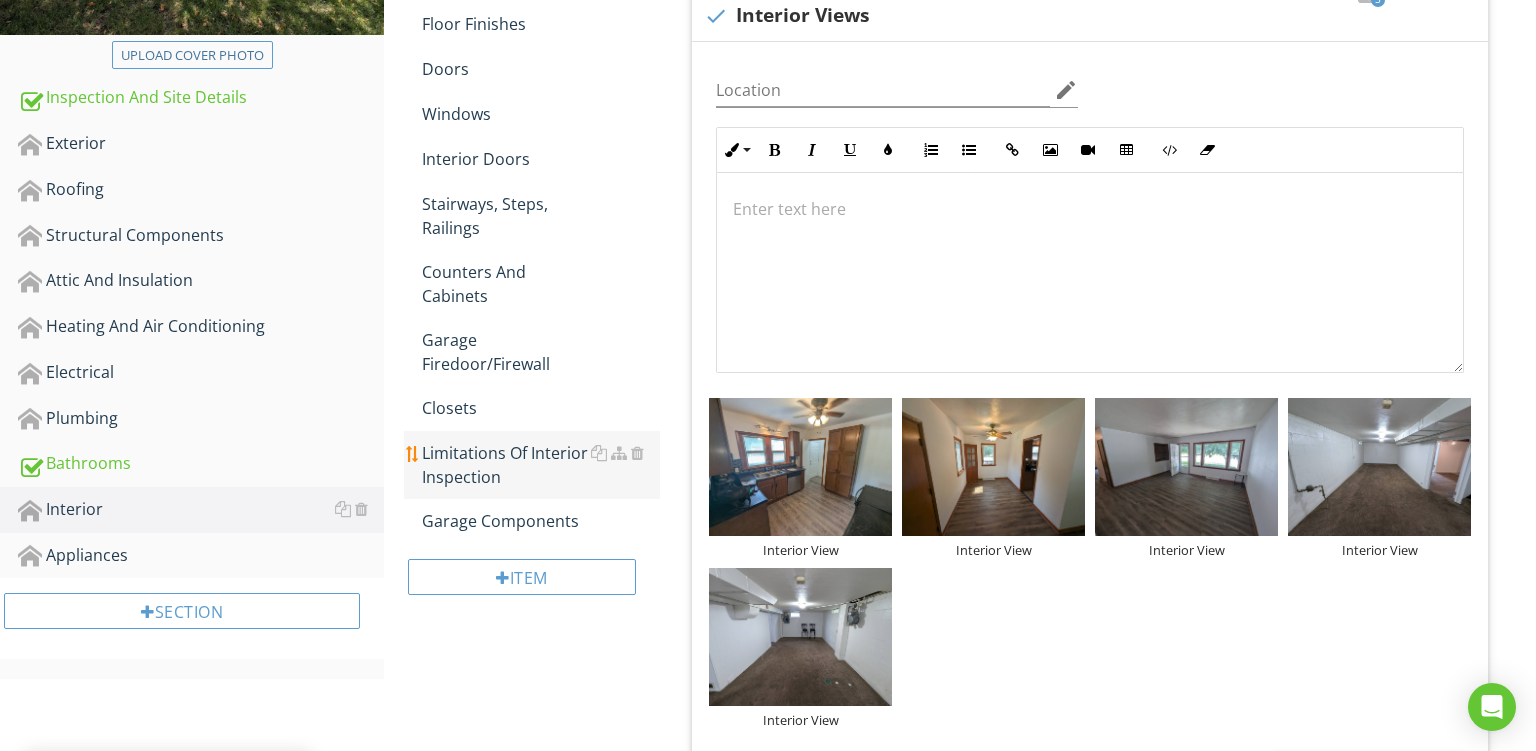 click on "Limitations Of Interior Inspection" at bounding box center [541, 465] 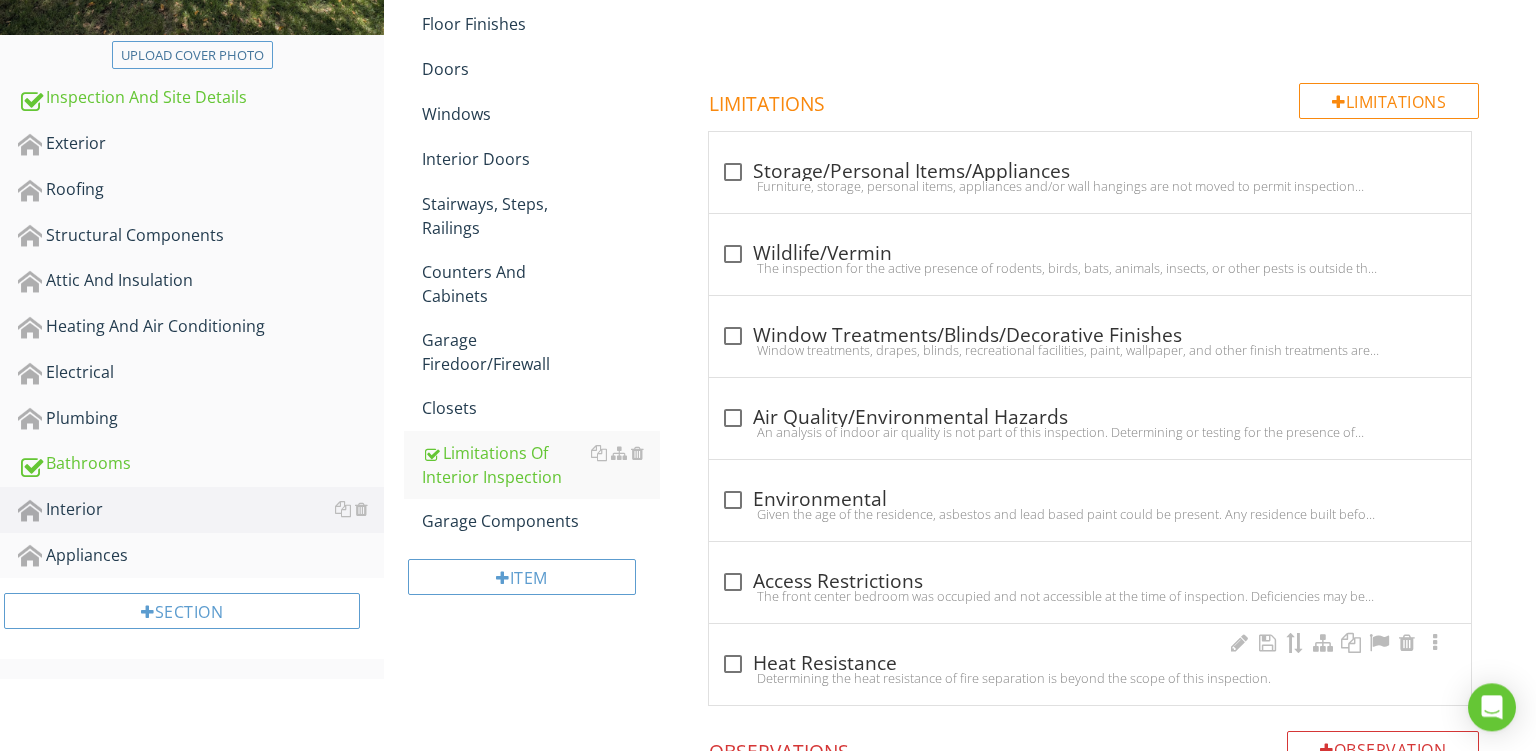 click on "check_box_outline_blank
Heat Resistance" at bounding box center [1090, 662] 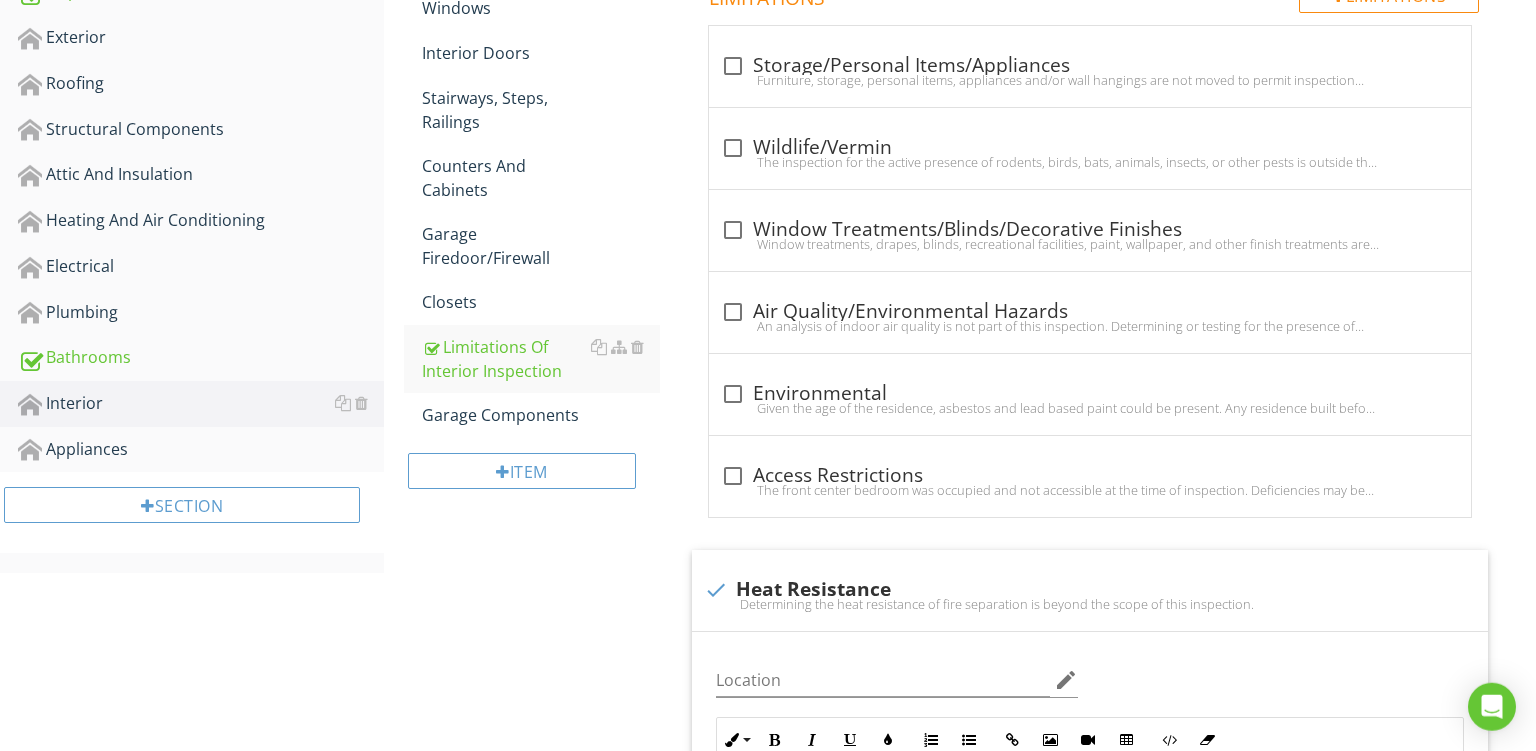 scroll, scrollTop: 570, scrollLeft: 0, axis: vertical 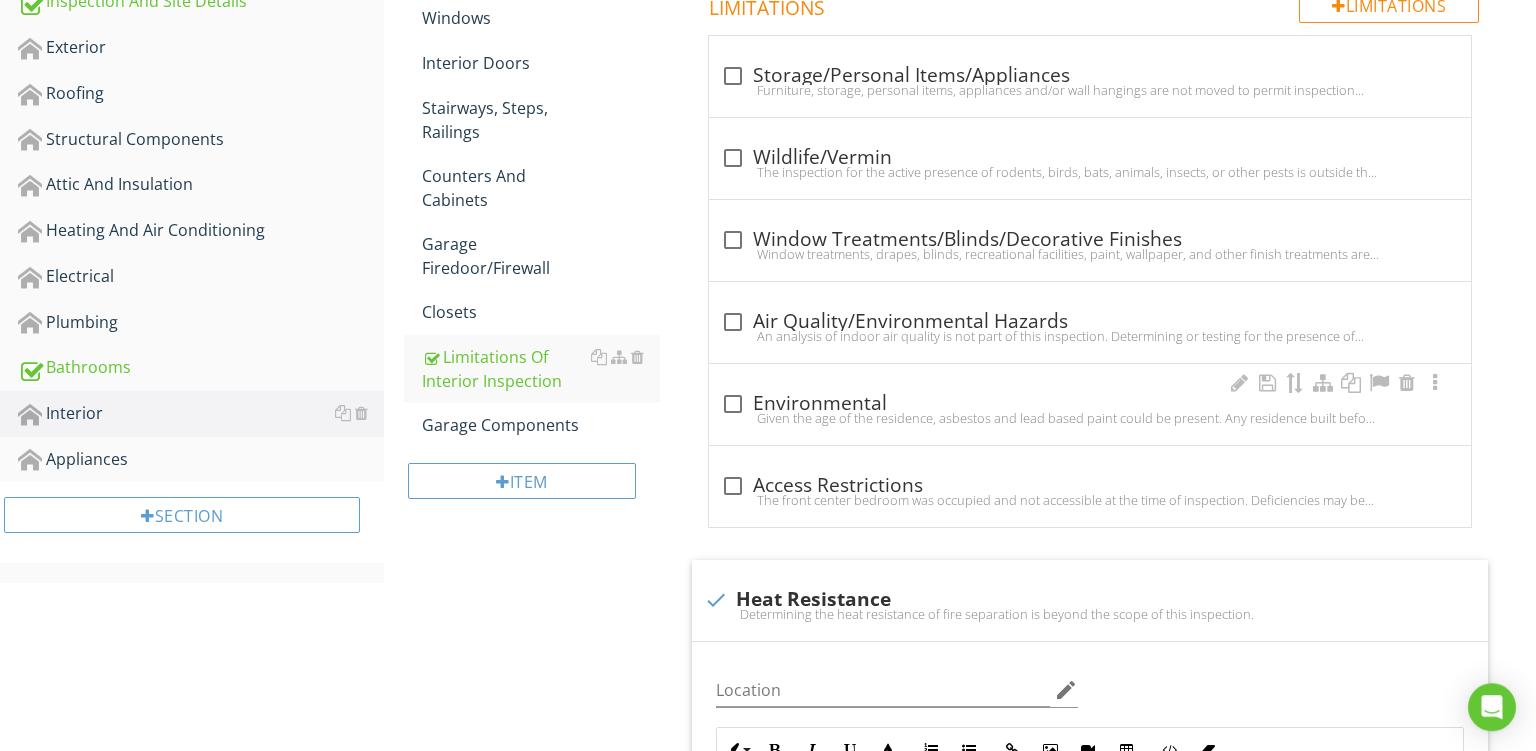 click on "check_box_outline_blank
Environmental
Given the age of the residence, asbestos and lead based paint could be present. Any residence built before 1978 should not be assumed to be free from these and other well known contaminants. Detection of the presence of environmental contaminants is outside the scope of a home inspection. If this is a concern, you should consult with a specialist for additional testing prior to closing." at bounding box center [1090, 404] 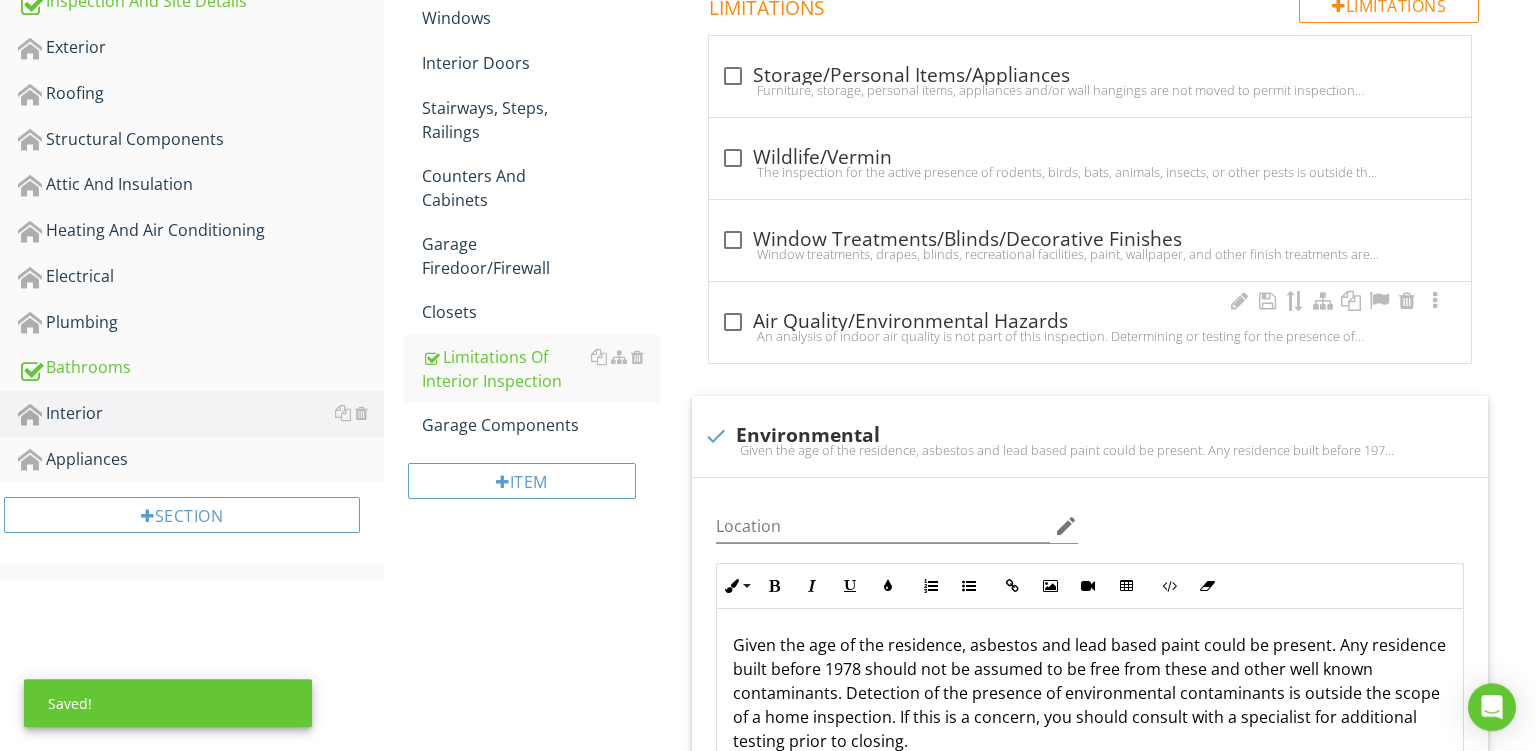 click on "check_box_outline_blank
Air Quality/Environmental Hazards" at bounding box center [1090, 322] 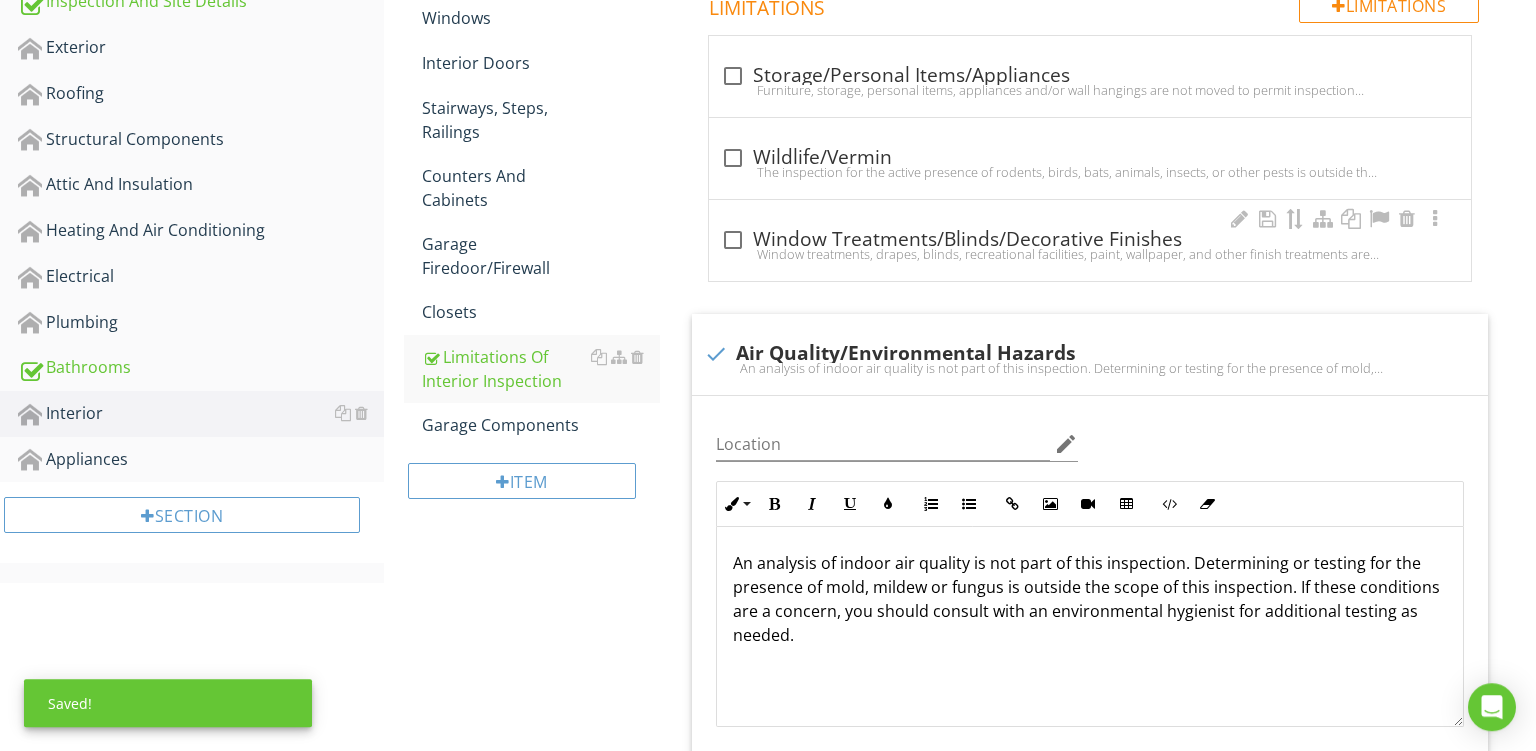 click on "Window treatments, drapes, blinds, recreational facilities, paint, wallpaper, and other finish treatments are not inspected." at bounding box center [1090, 254] 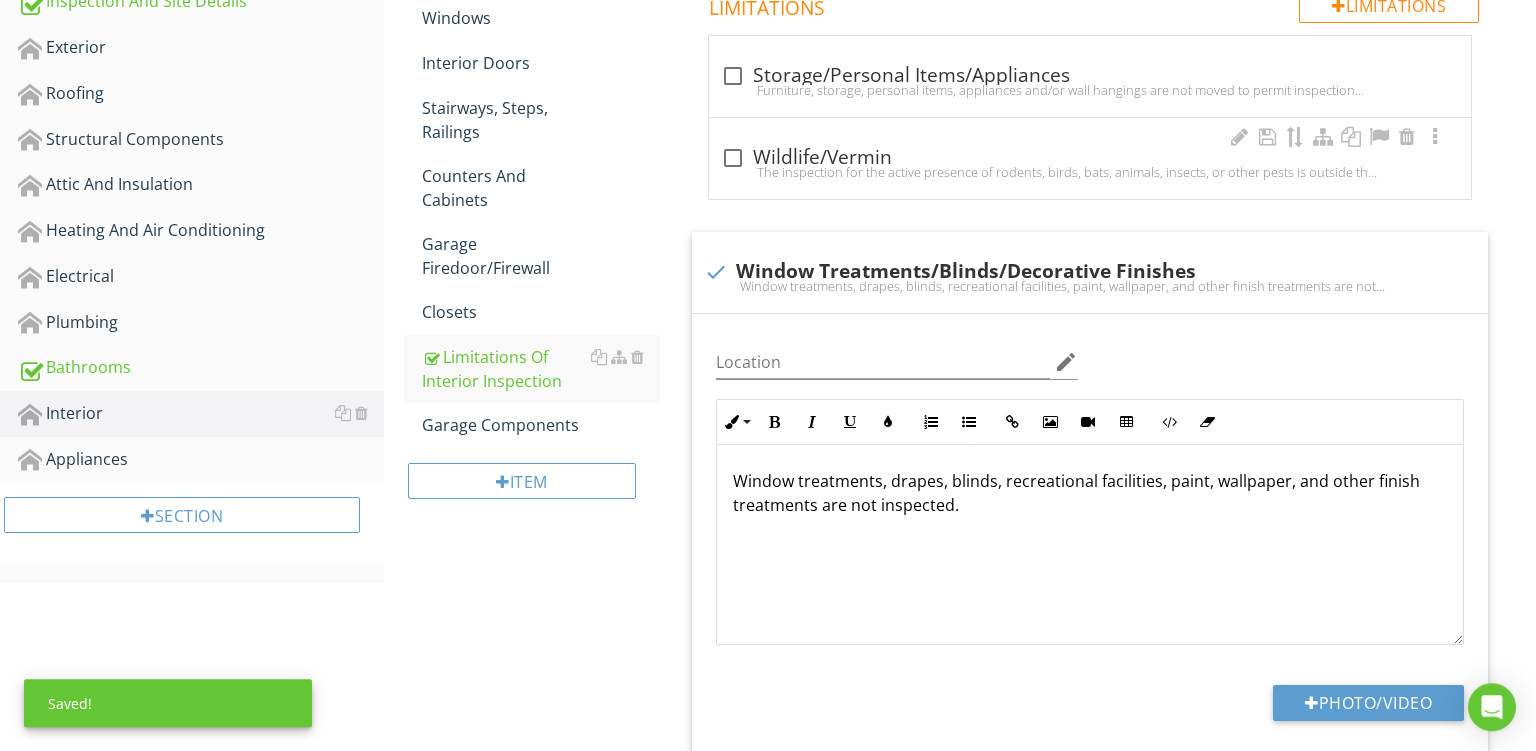 click on "The inspection for the active presence of rodents, birds, bats, animals, insects, or other pests is outside the scope of this inspection. Additional review by a specialist(s) is recommended prior to closing." at bounding box center (1090, 172) 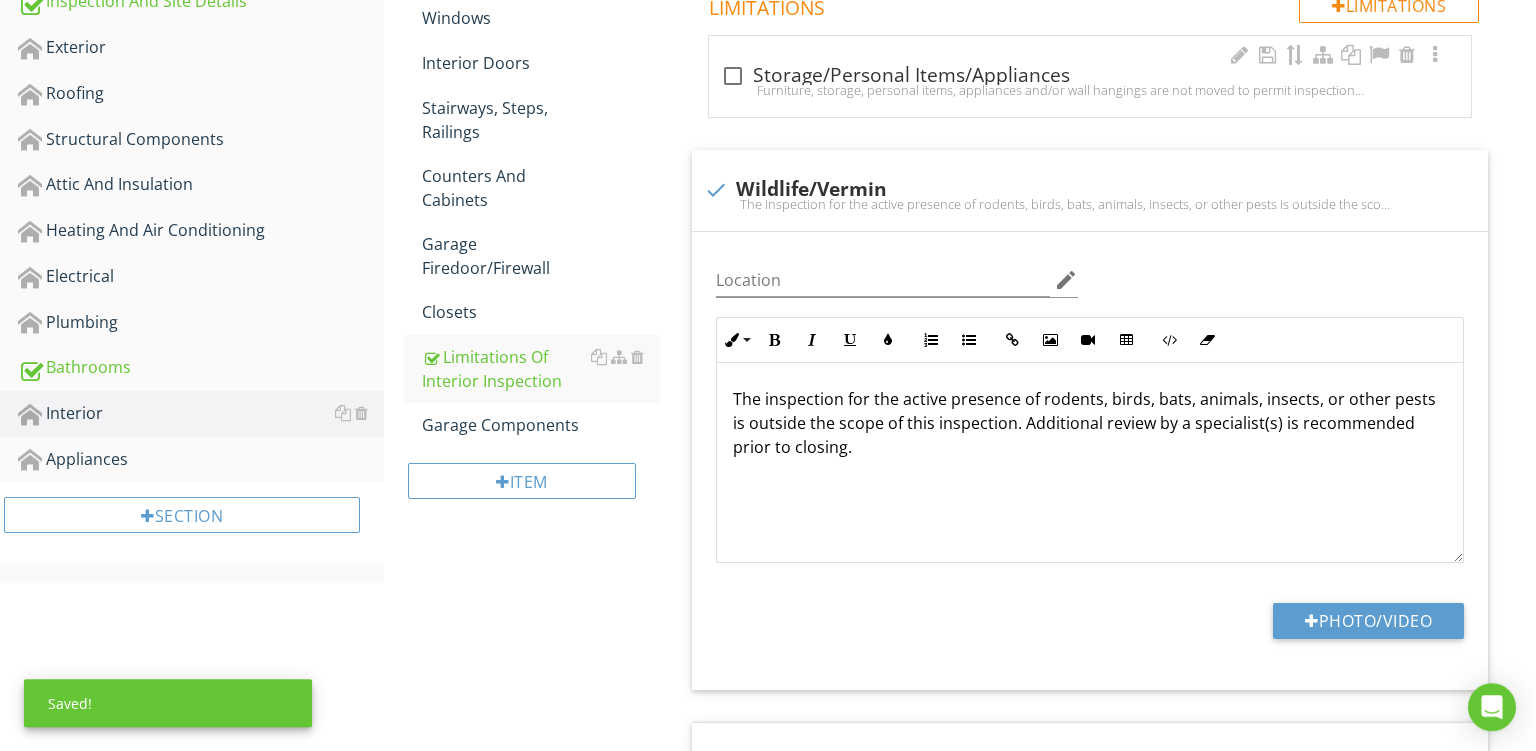 click on "check_box_outline_blank
Storage/Personal Items/Appliances
Furniture, storage, personal items, appliances and/or wall hangings are not moved to permit inspection and may block defects. Recommend a thorough review of the interior areas during your final walk through inspection prior to closing to ensure conditions have not changed." at bounding box center [1090, 76] 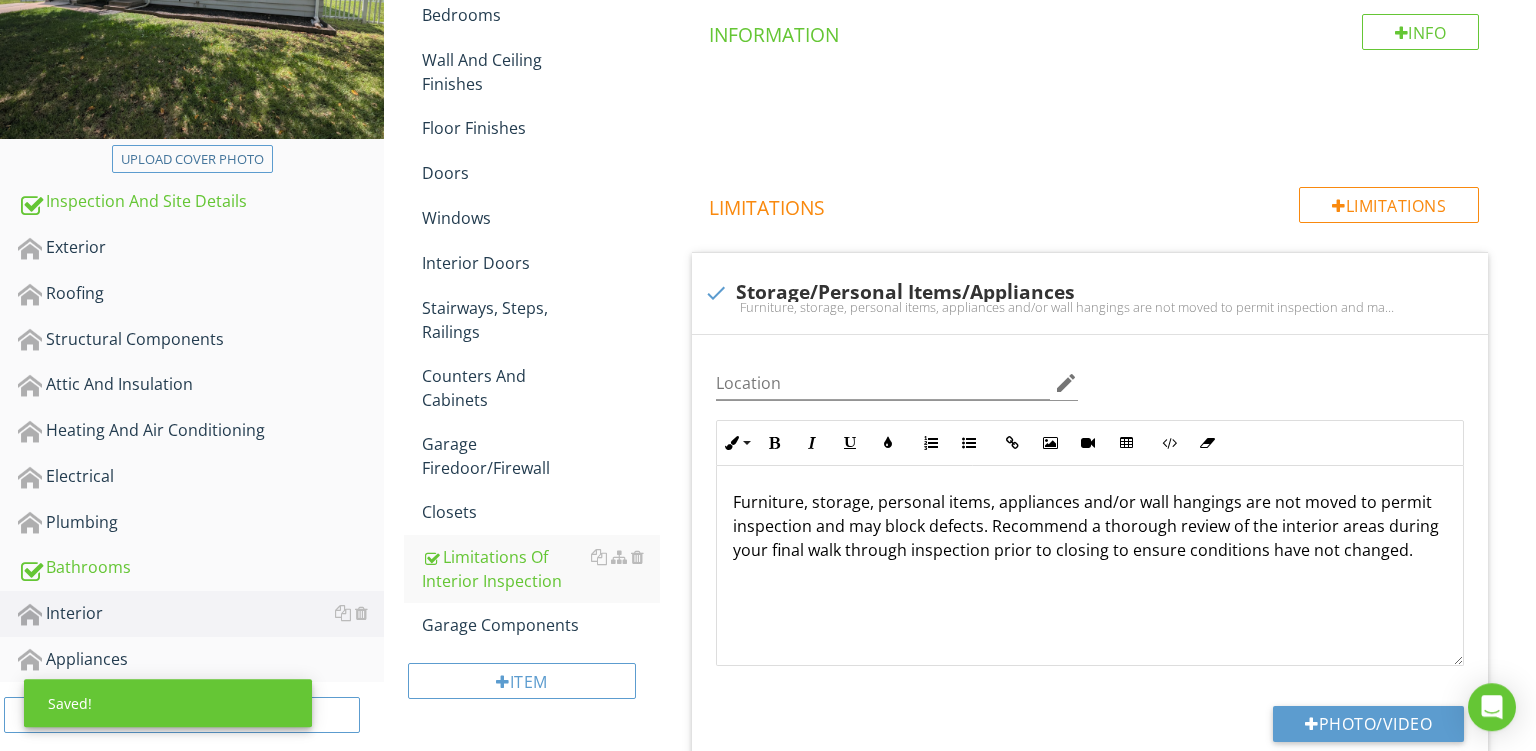 scroll, scrollTop: 322, scrollLeft: 0, axis: vertical 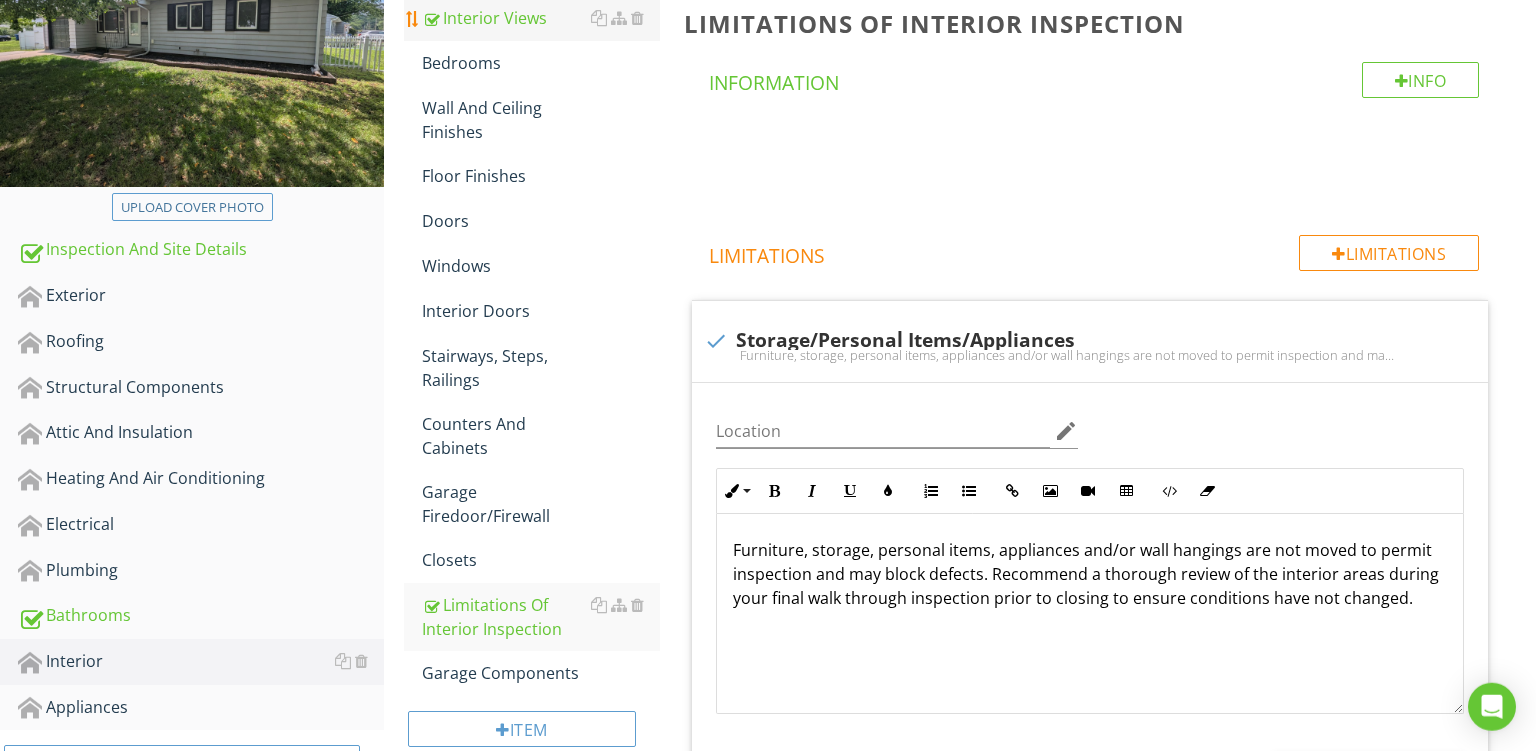 click on "Interior Views" at bounding box center [541, 18] 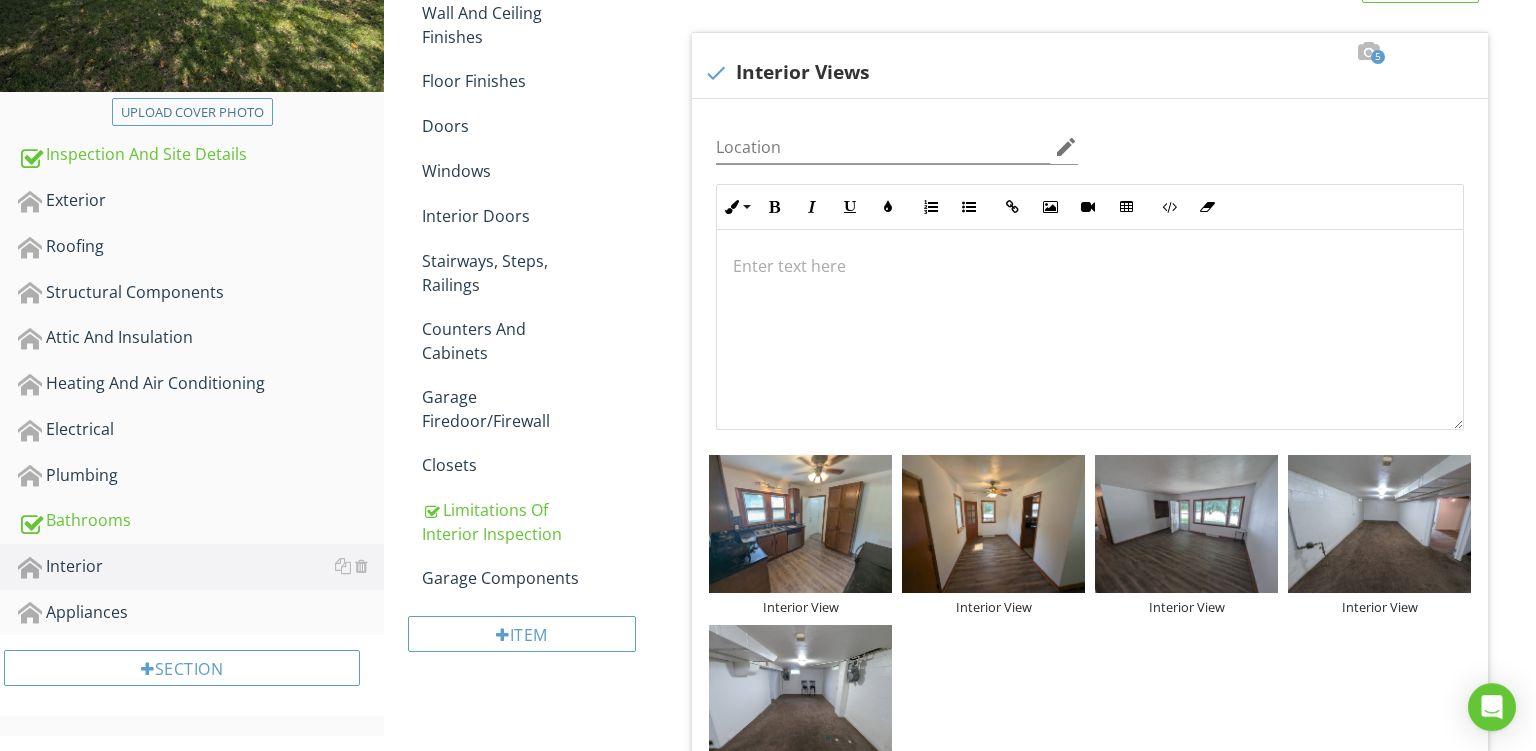 scroll, scrollTop: 428, scrollLeft: 0, axis: vertical 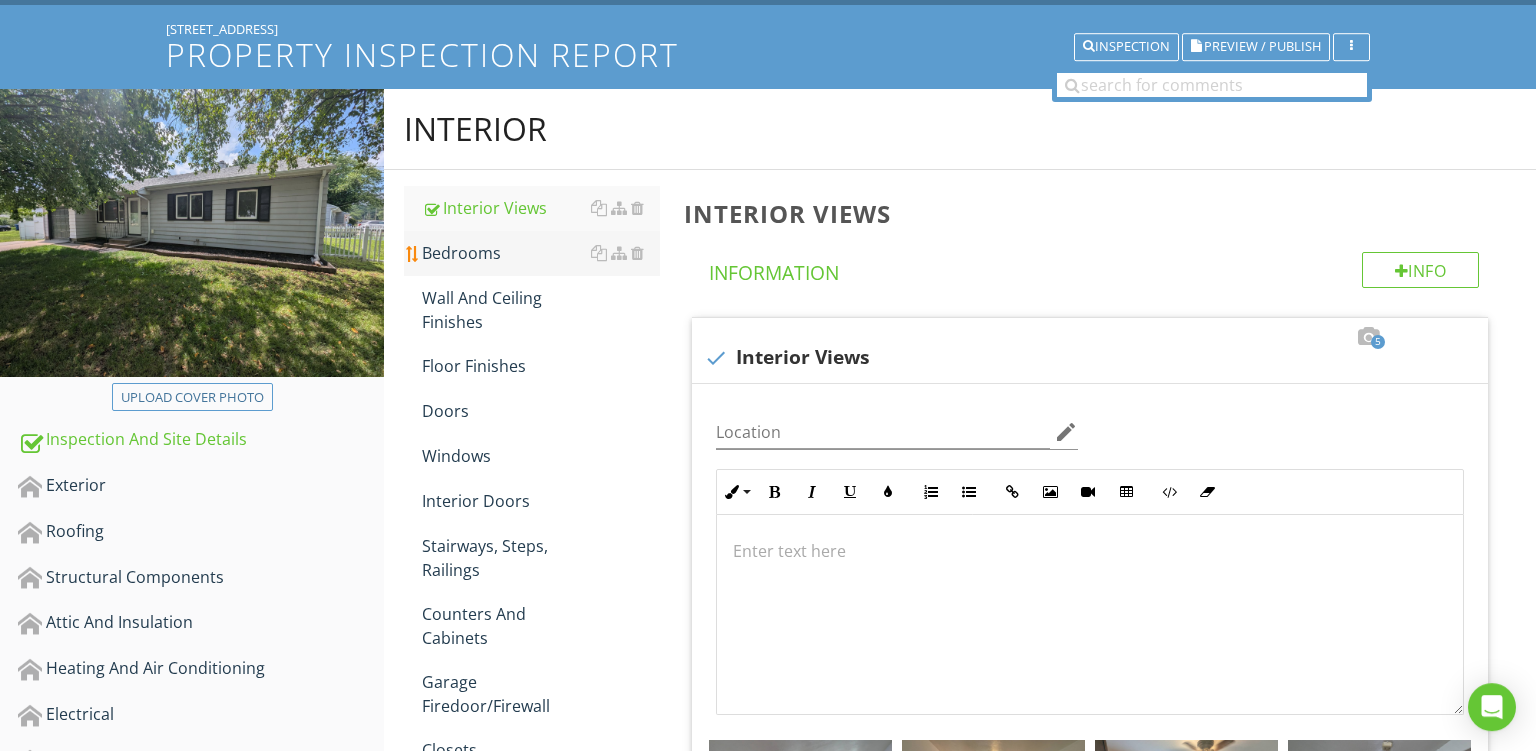 click on "Bedrooms" at bounding box center (541, 253) 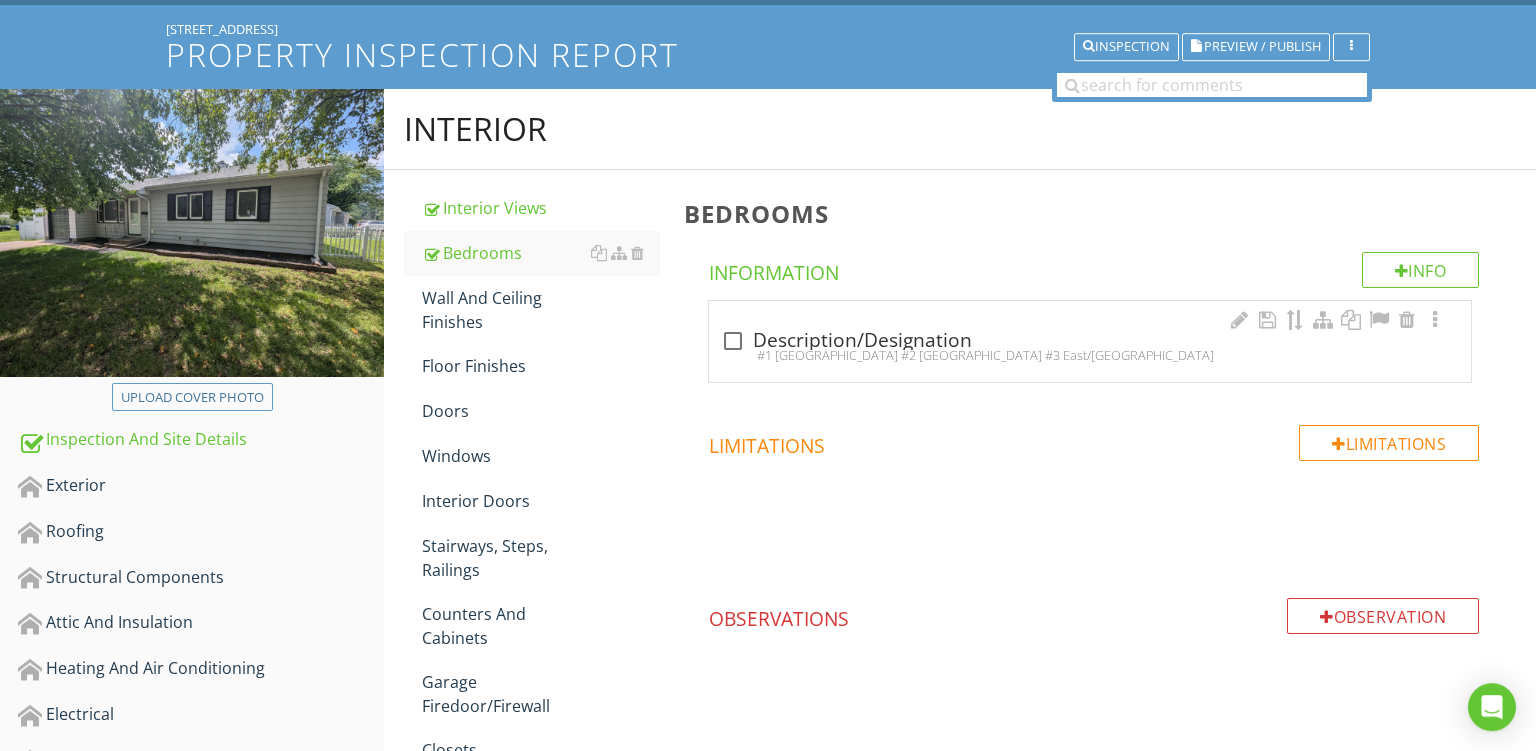 click on "check_box_outline_blank
Description/Designation" at bounding box center (1090, 341) 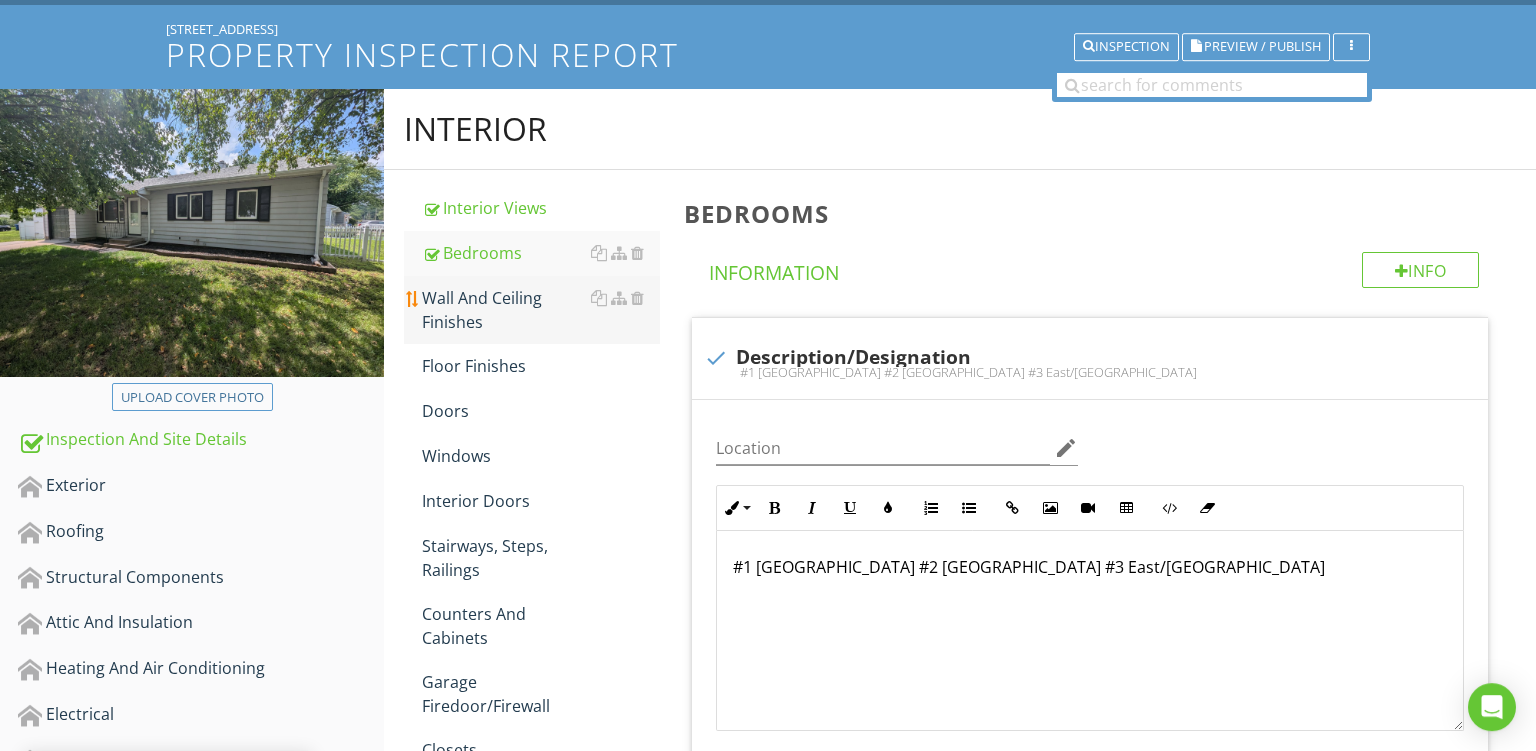 click on "Wall And Ceiling Finishes" at bounding box center (541, 310) 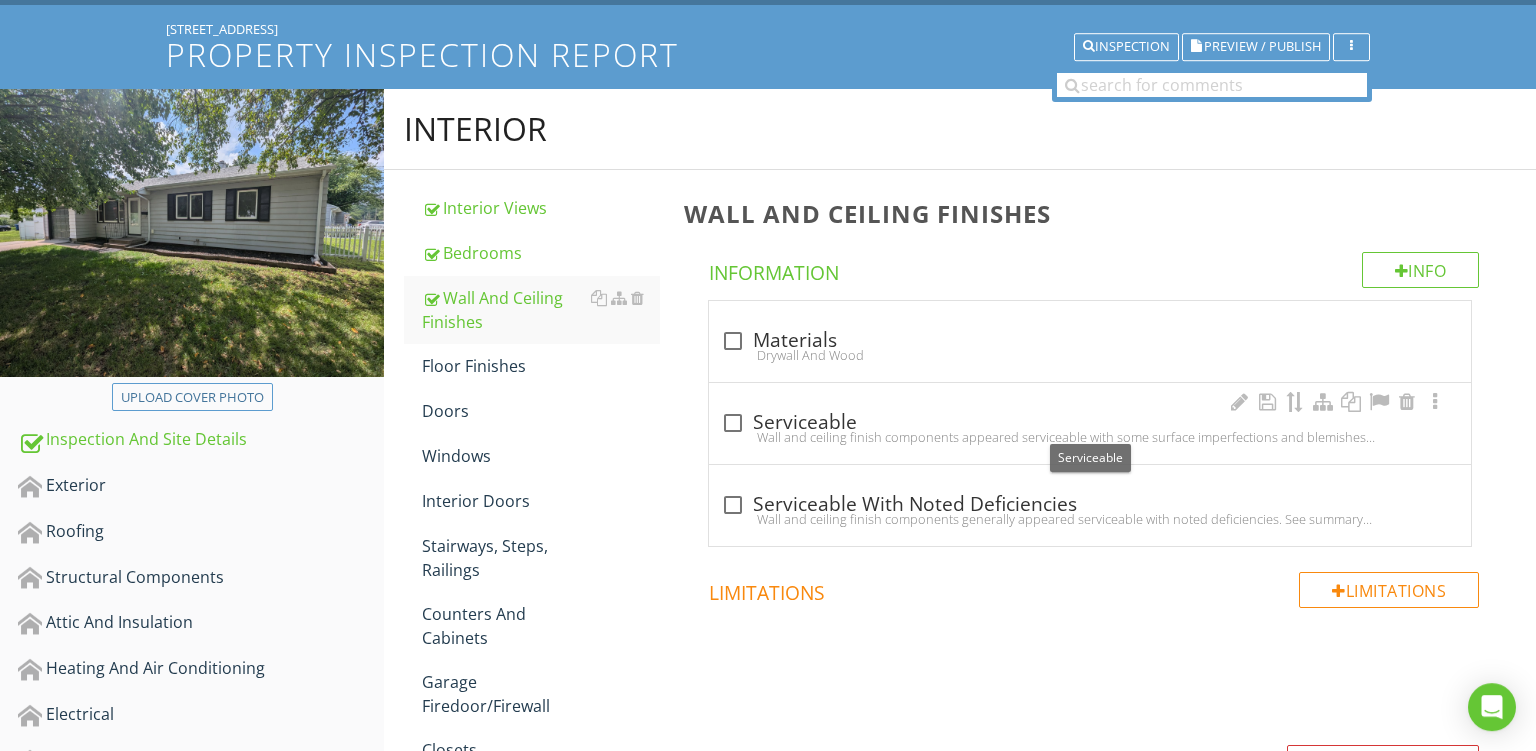 click on "check_box_outline_blank
Serviceable" at bounding box center [1090, 423] 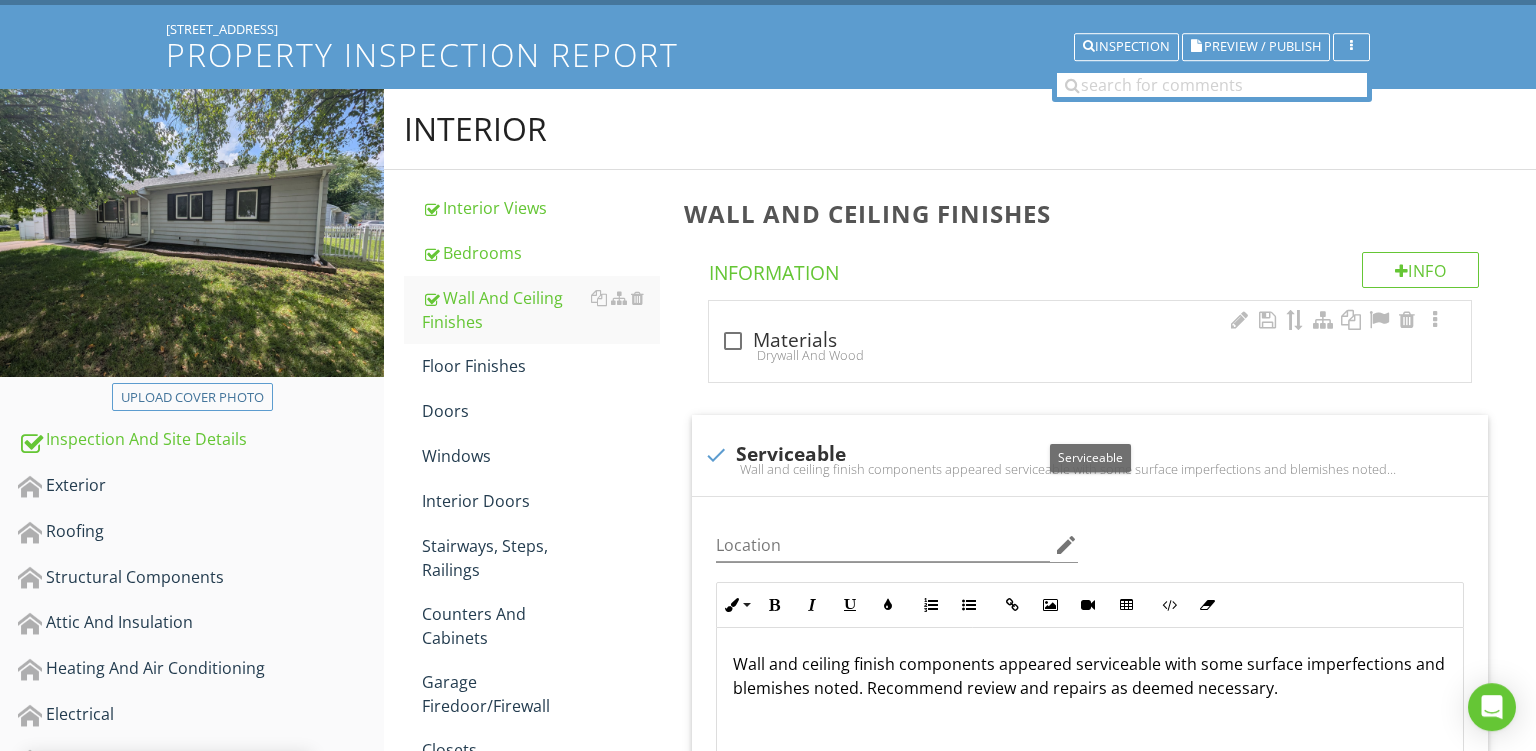 click on "check_box_outline_blank
Materials" at bounding box center [1090, 339] 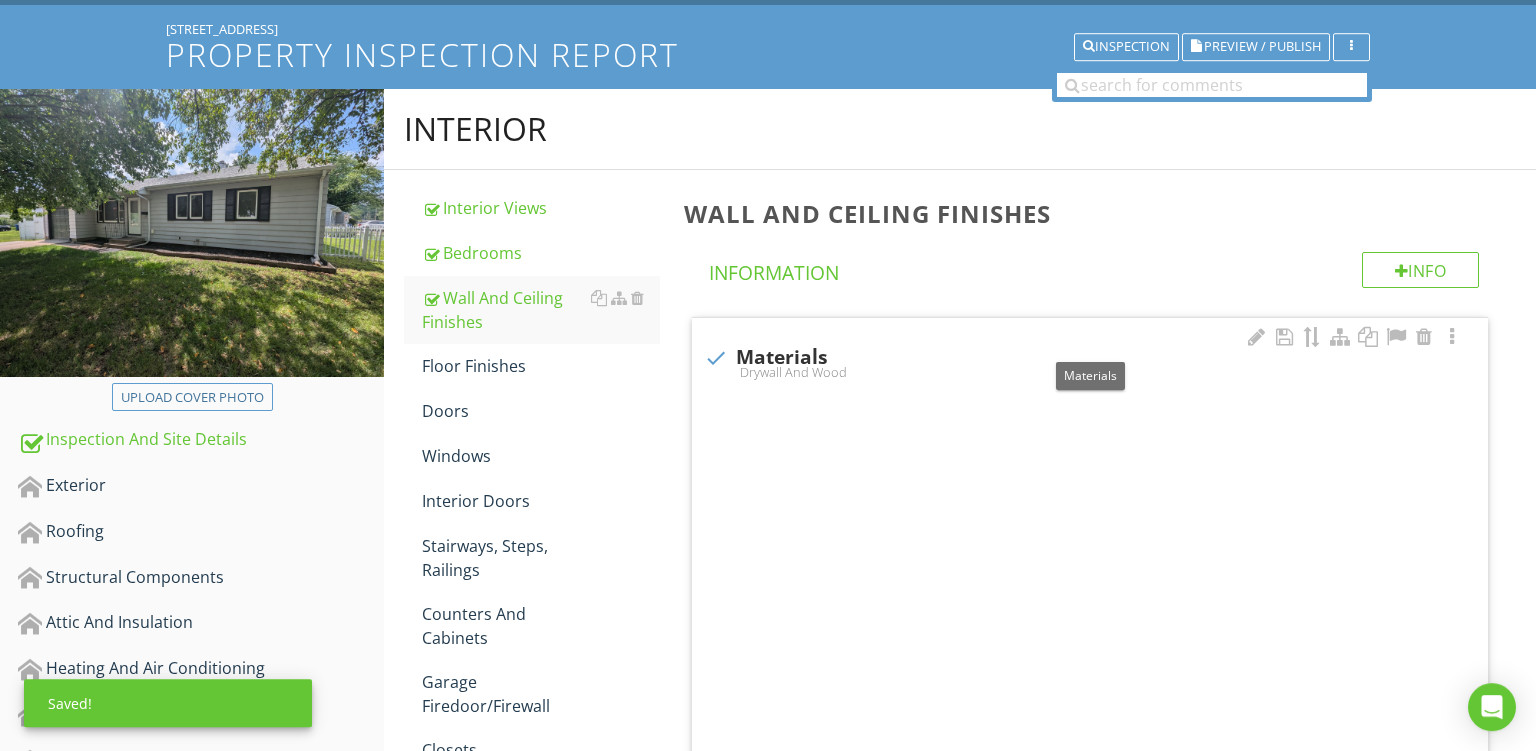 checkbox on "true" 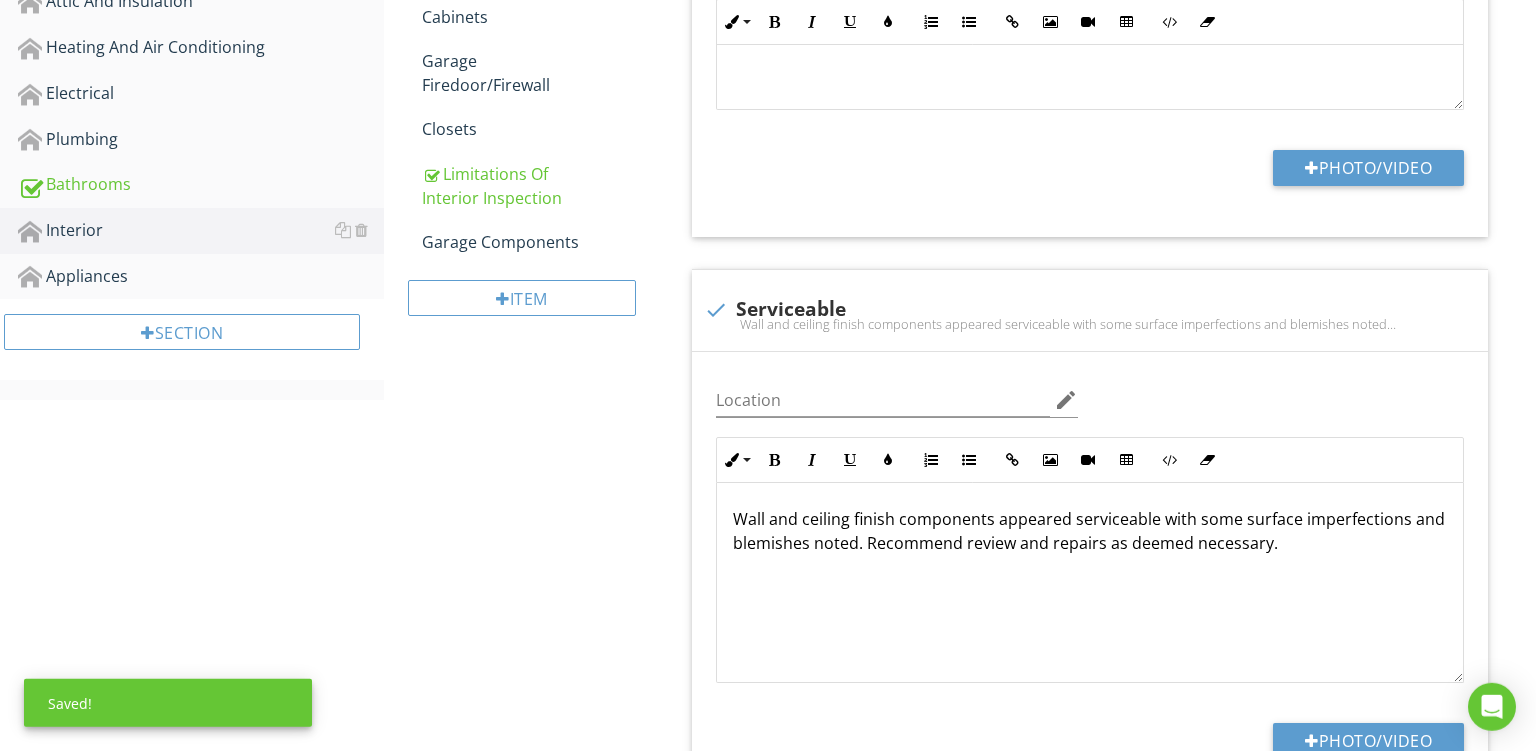 scroll, scrollTop: 907, scrollLeft: 0, axis: vertical 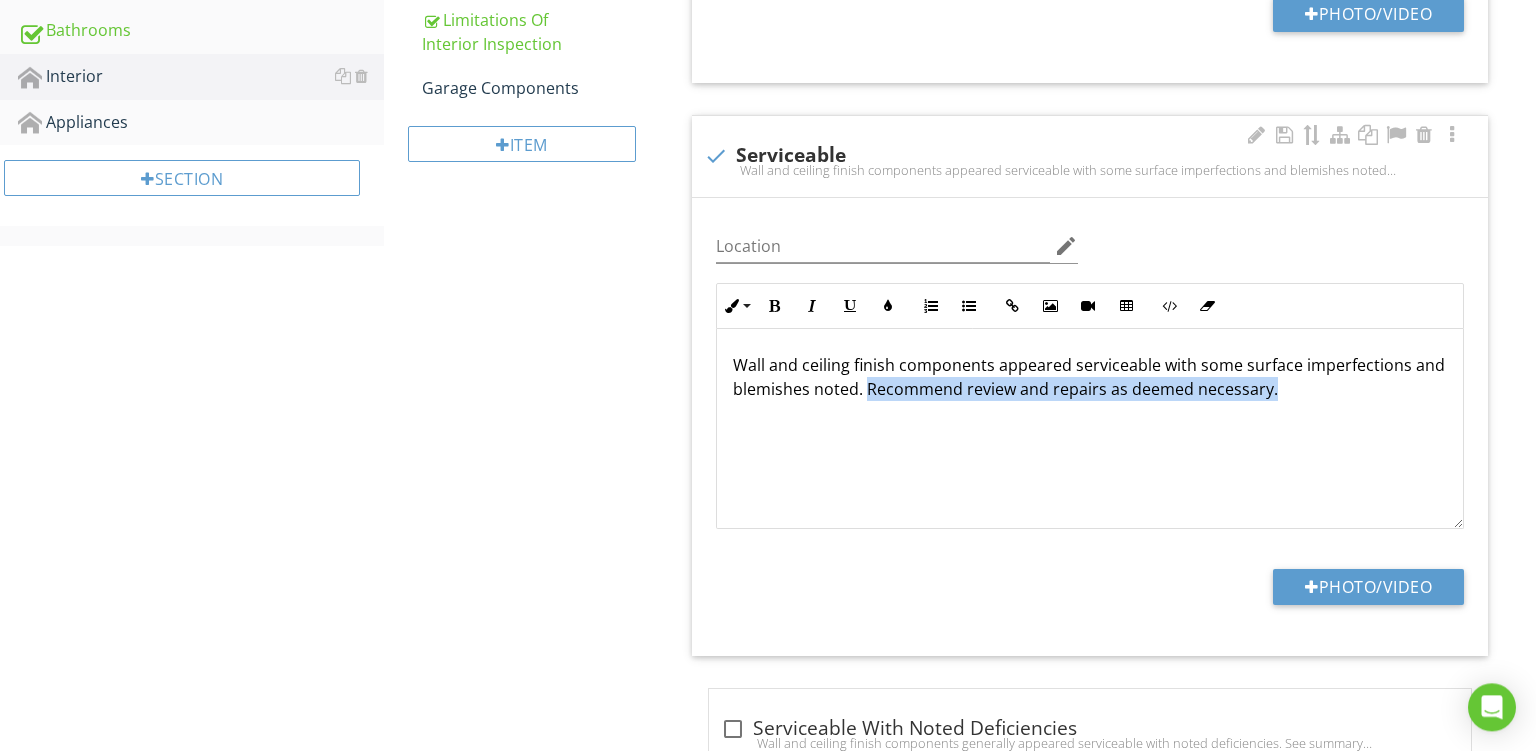 drag, startPoint x: 867, startPoint y: 385, endPoint x: 1535, endPoint y: 388, distance: 668.0067 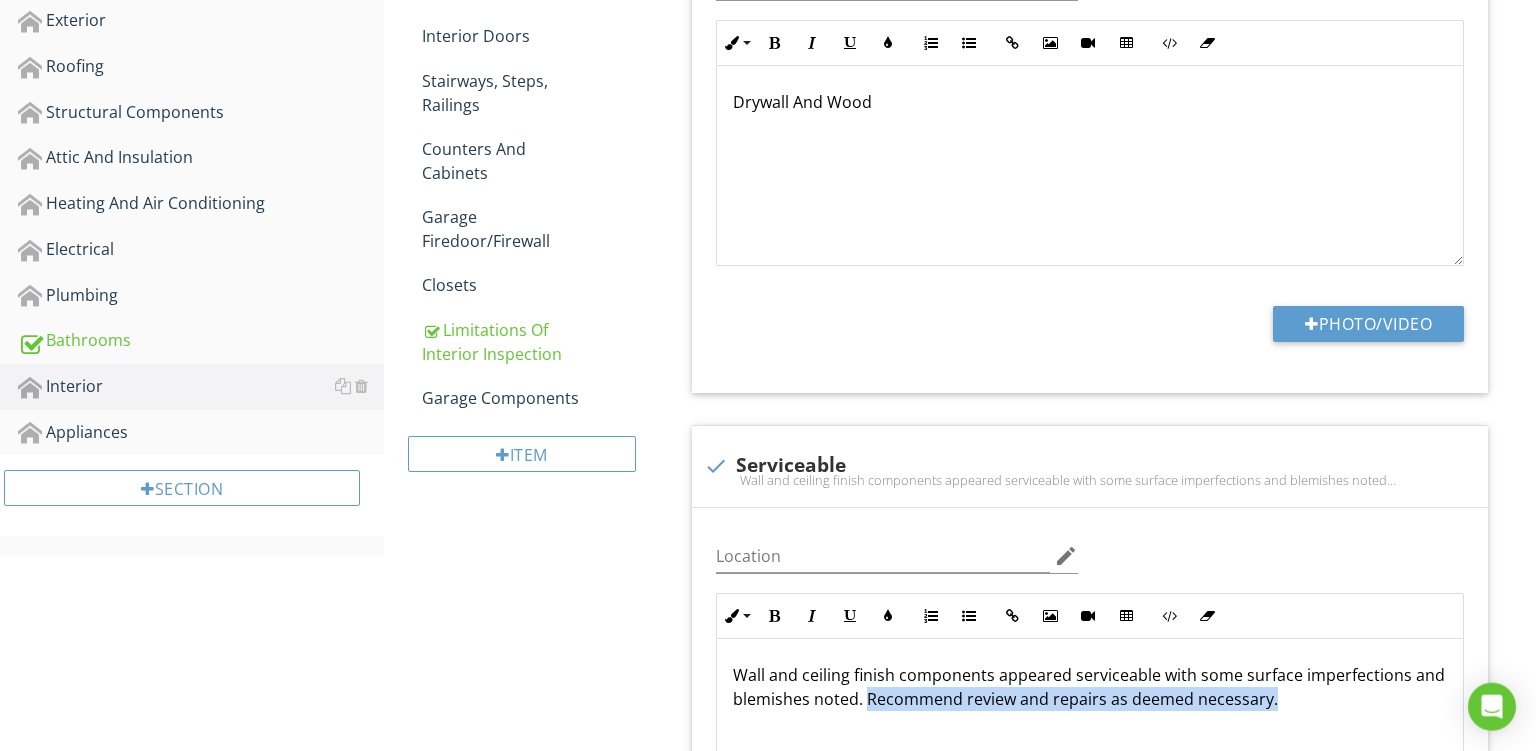 scroll, scrollTop: 544, scrollLeft: 0, axis: vertical 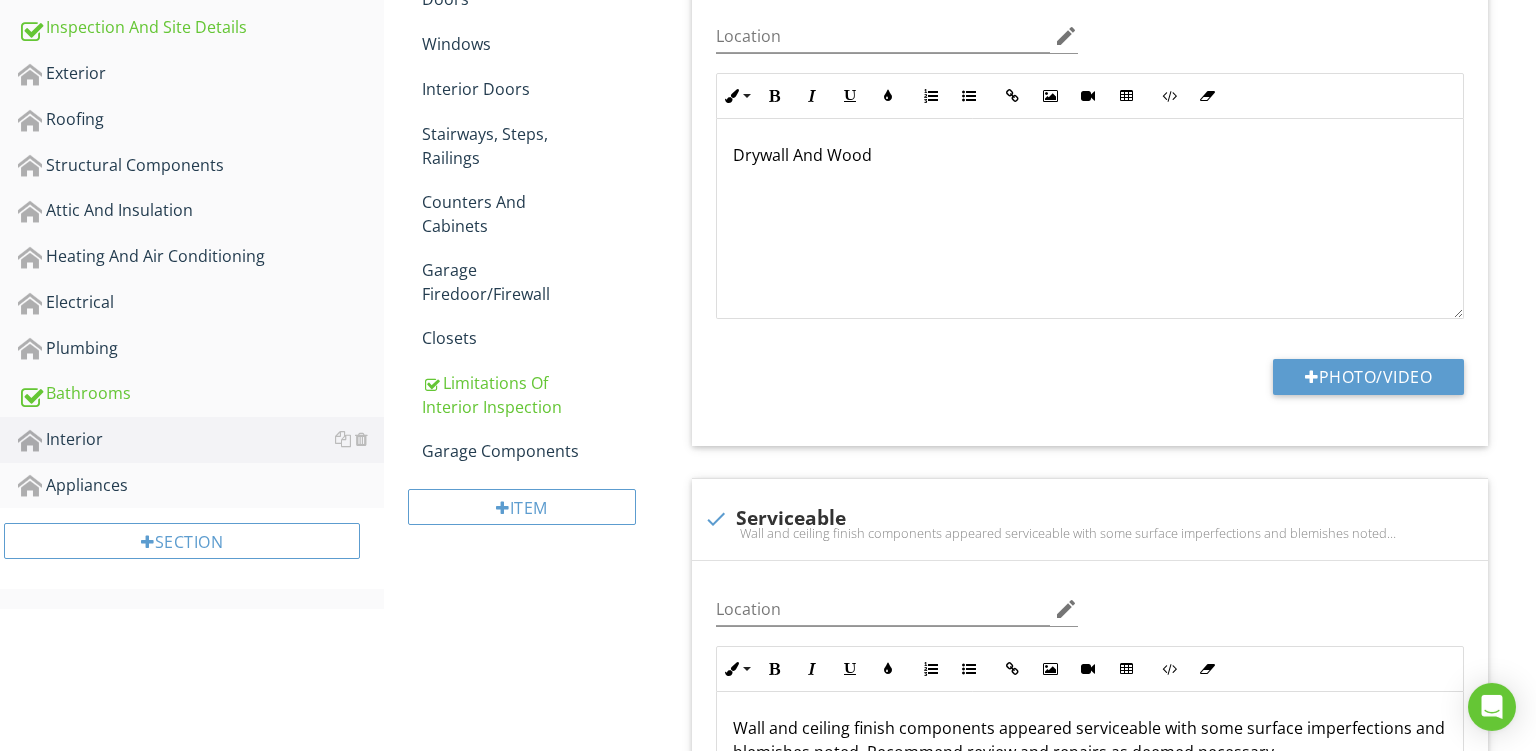 click on "Drywall And Wood" at bounding box center (1090, 155) 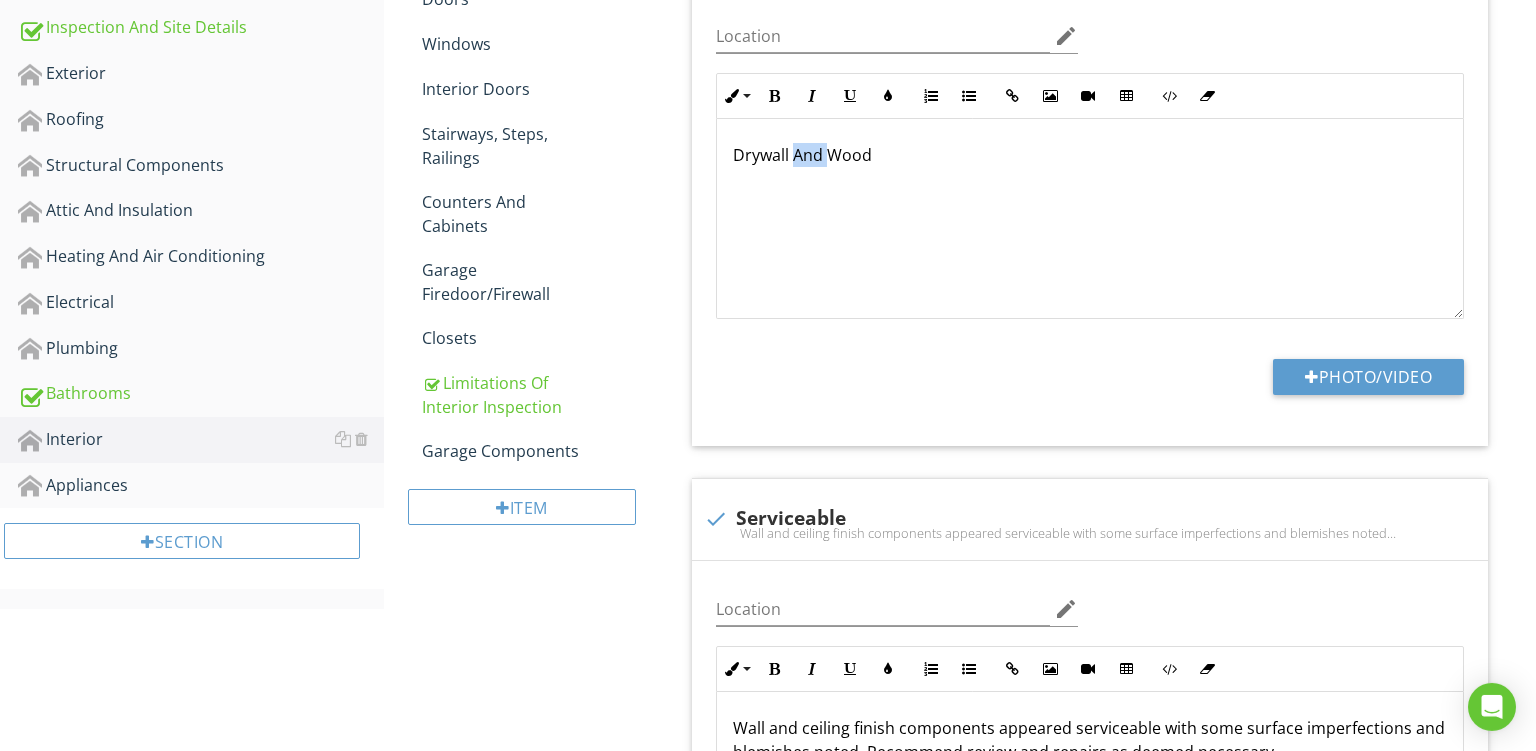 click on "Drywall And Wood" at bounding box center (1090, 155) 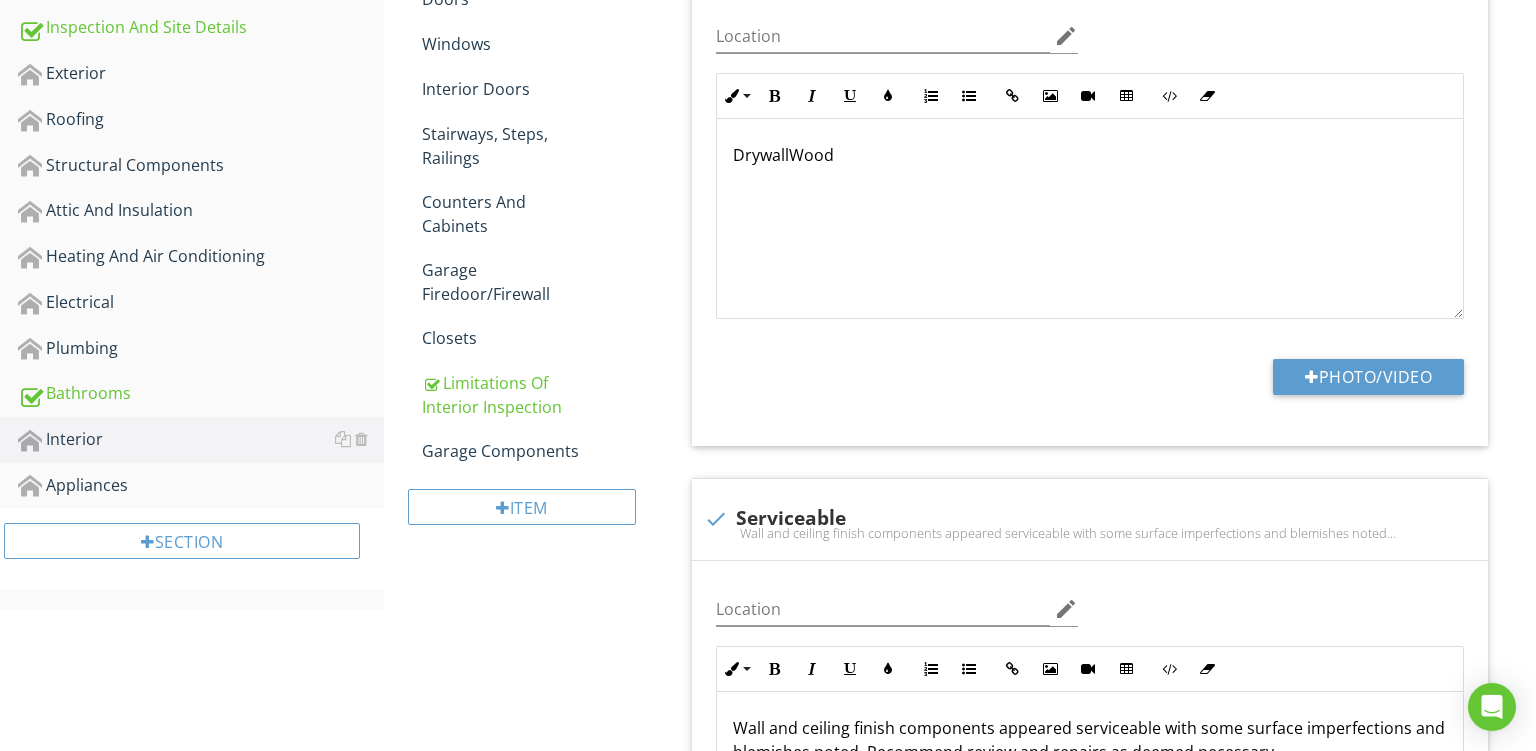 type 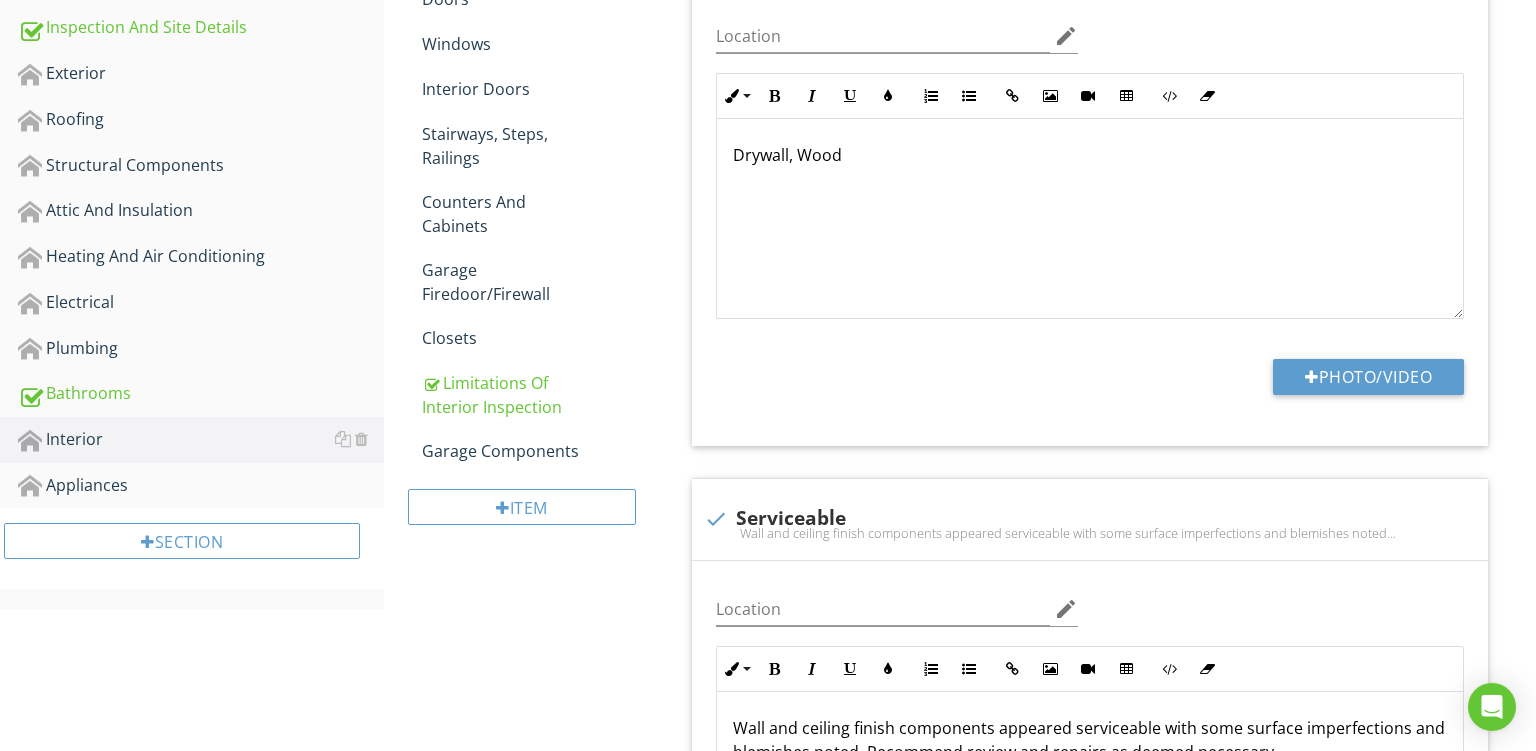 click on "Drywall, Wood" at bounding box center (1090, 155) 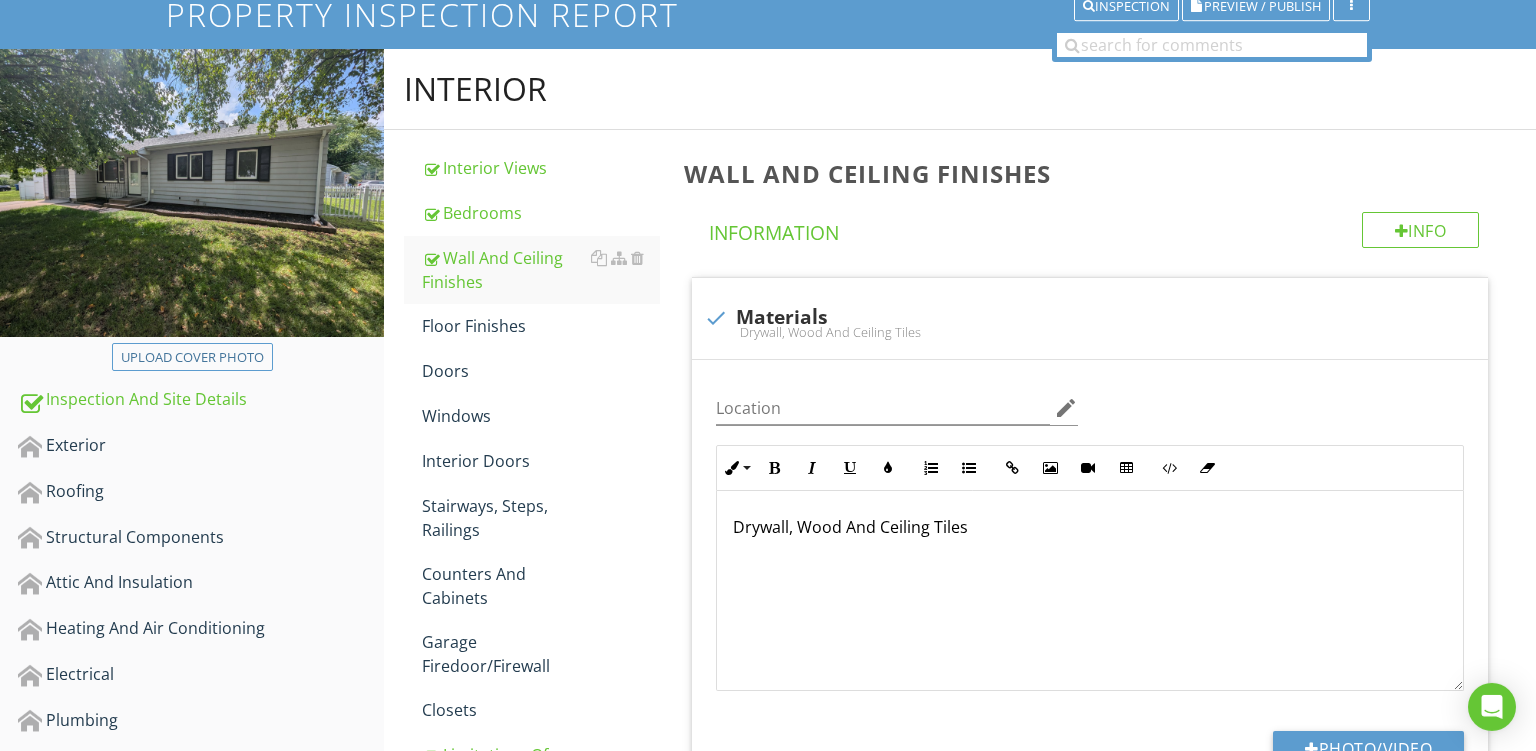 scroll, scrollTop: 176, scrollLeft: 0, axis: vertical 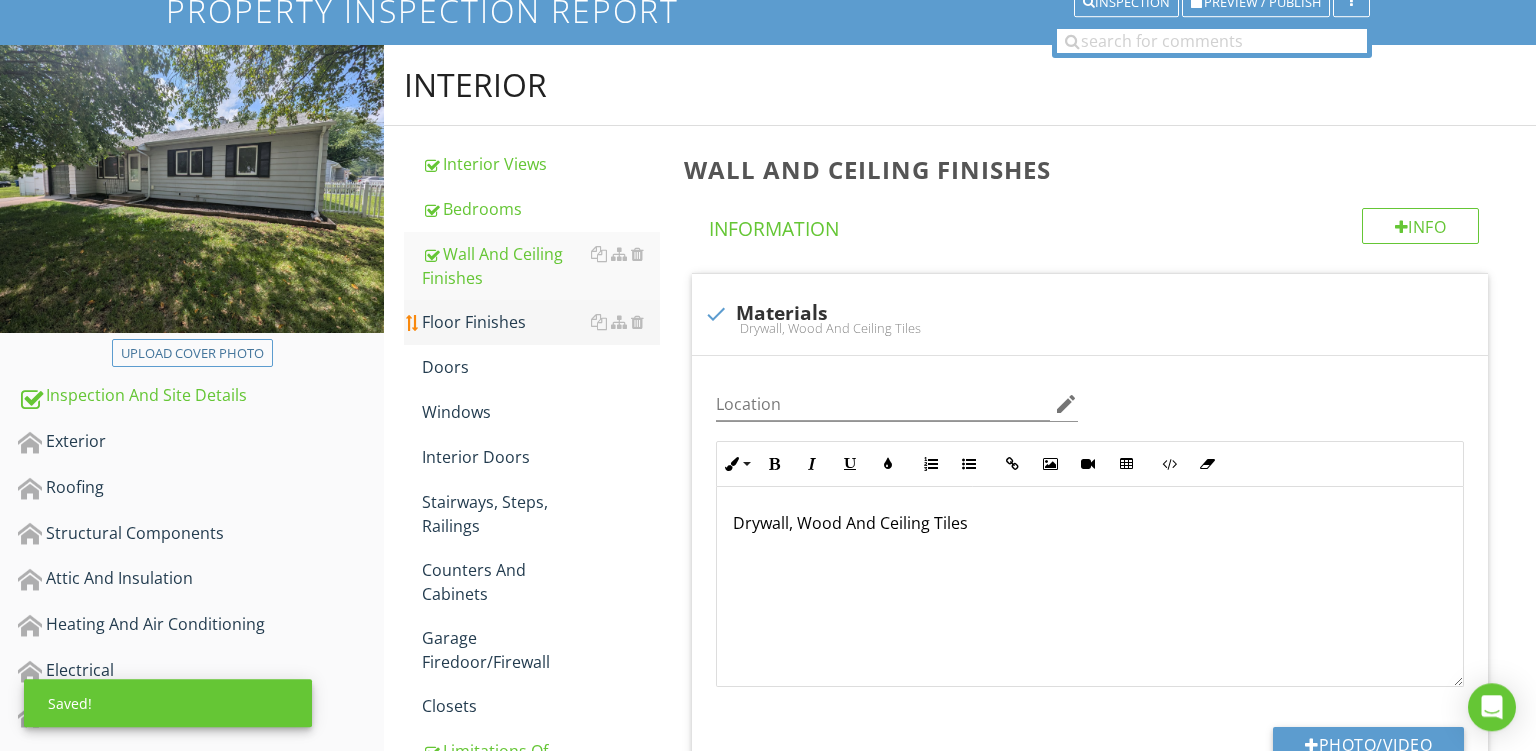 click on "Floor Finishes" at bounding box center [541, 322] 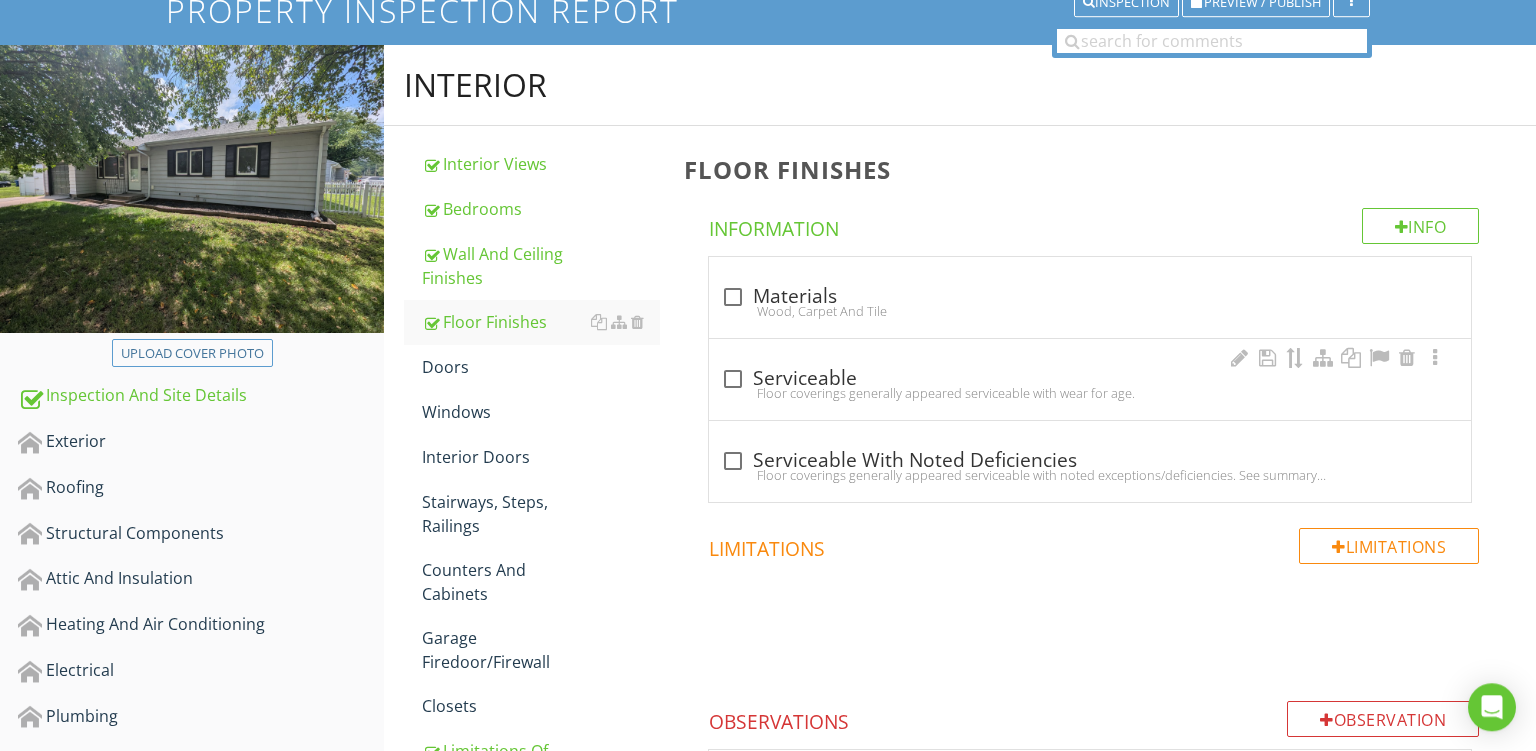 click on "Floor coverings generally appeared serviceable with wear for age." at bounding box center (1090, 393) 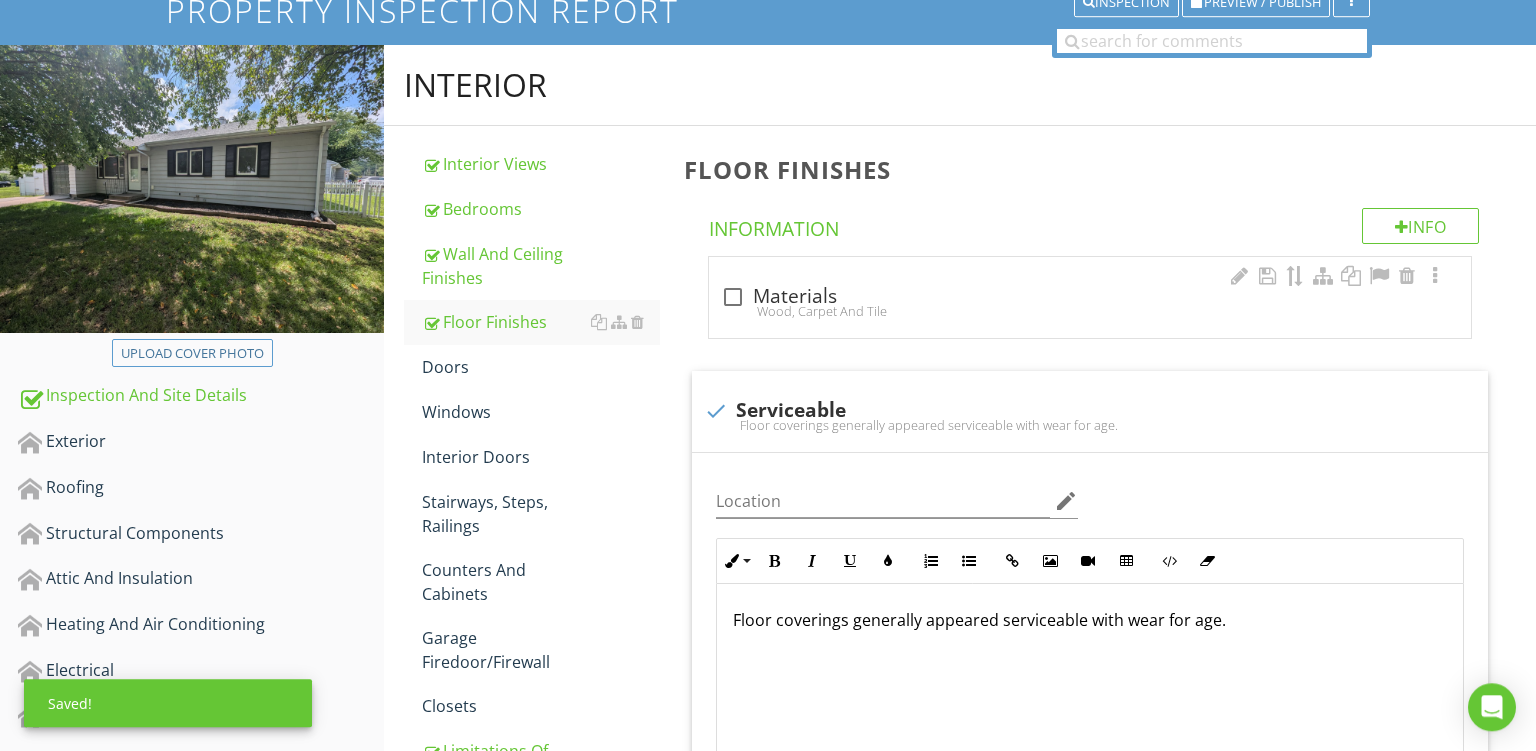 click on "check_box_outline_blank
Materials
Wood, Carpet And Tile" at bounding box center (1090, 297) 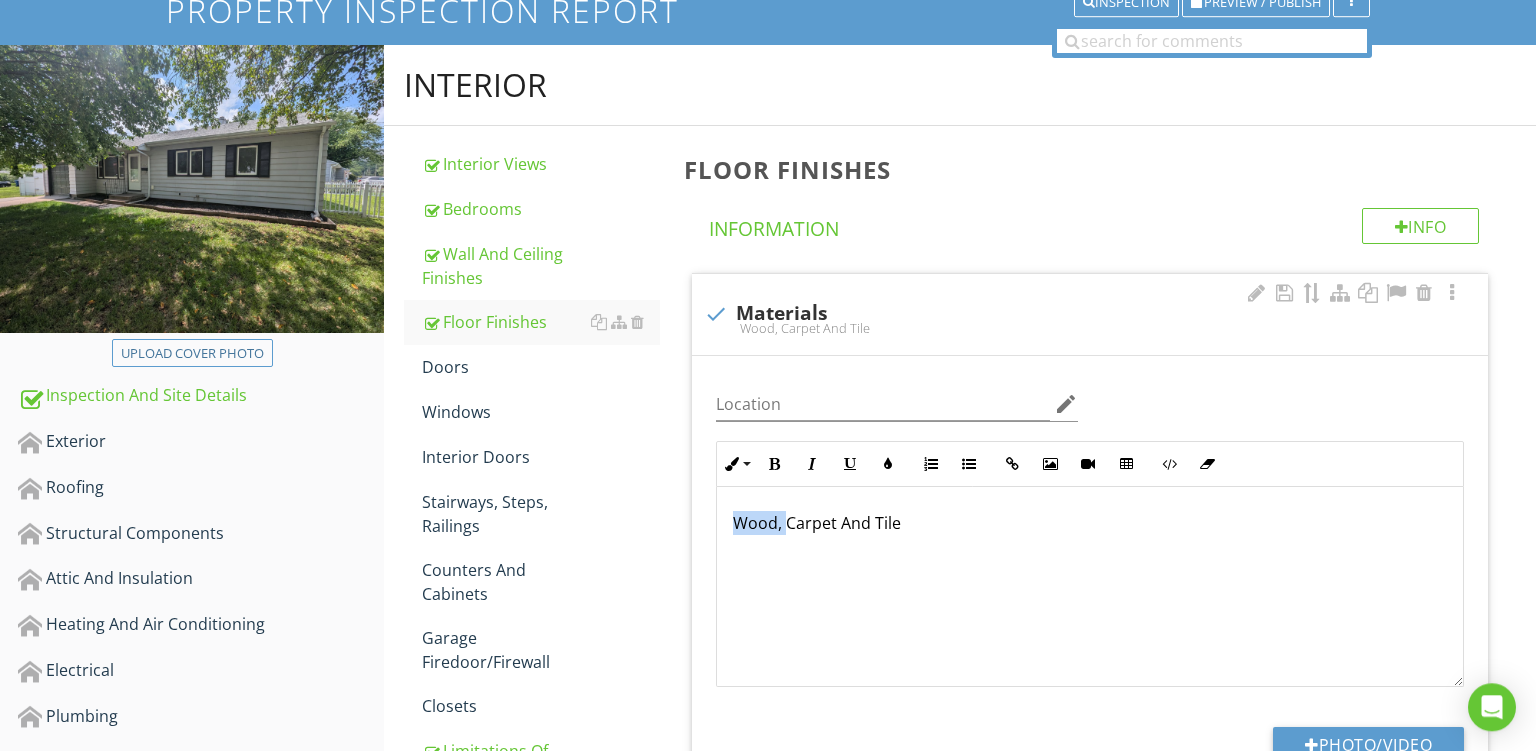 drag, startPoint x: 785, startPoint y: 521, endPoint x: 514, endPoint y: 481, distance: 273.93613 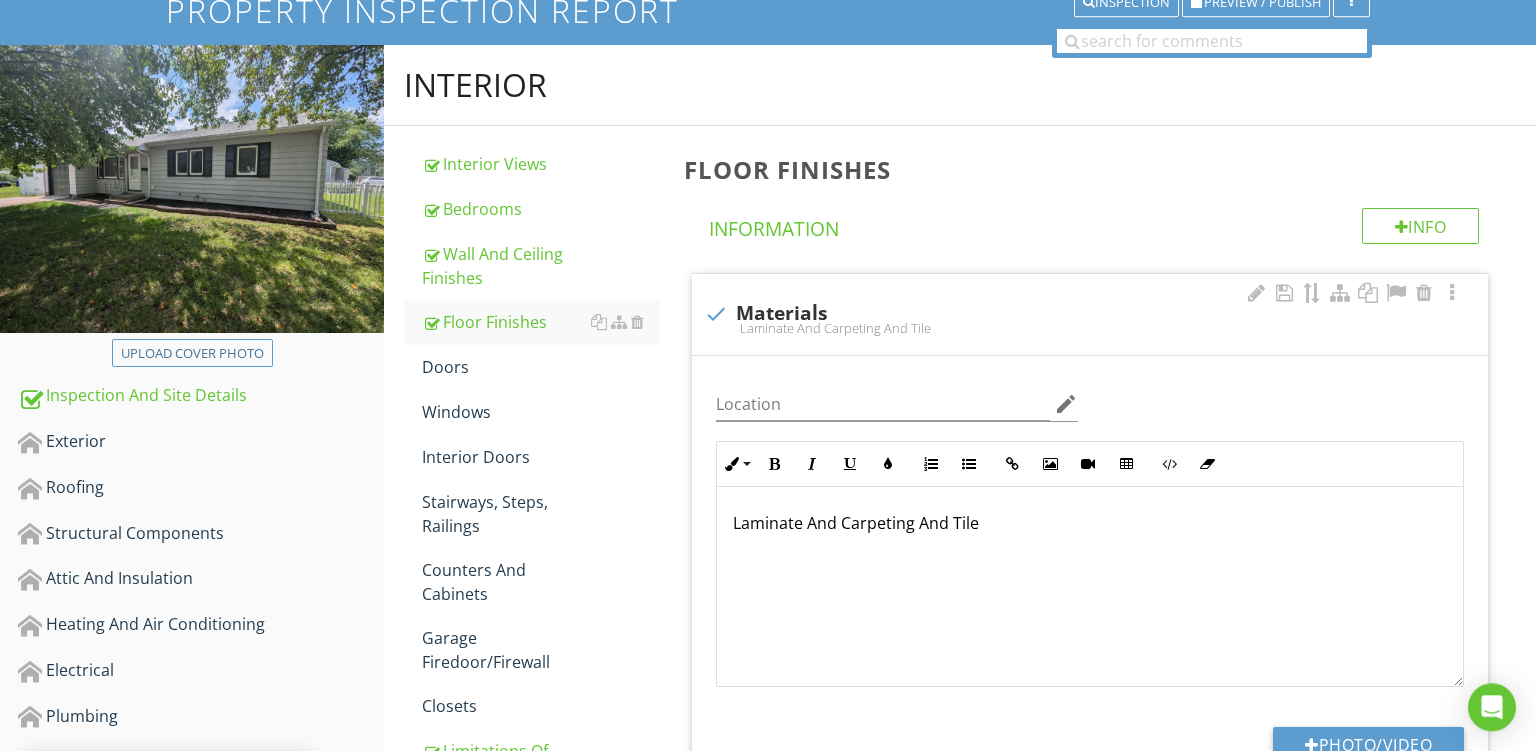 click on "Laminate And Carpeting And Tile" at bounding box center (1090, 523) 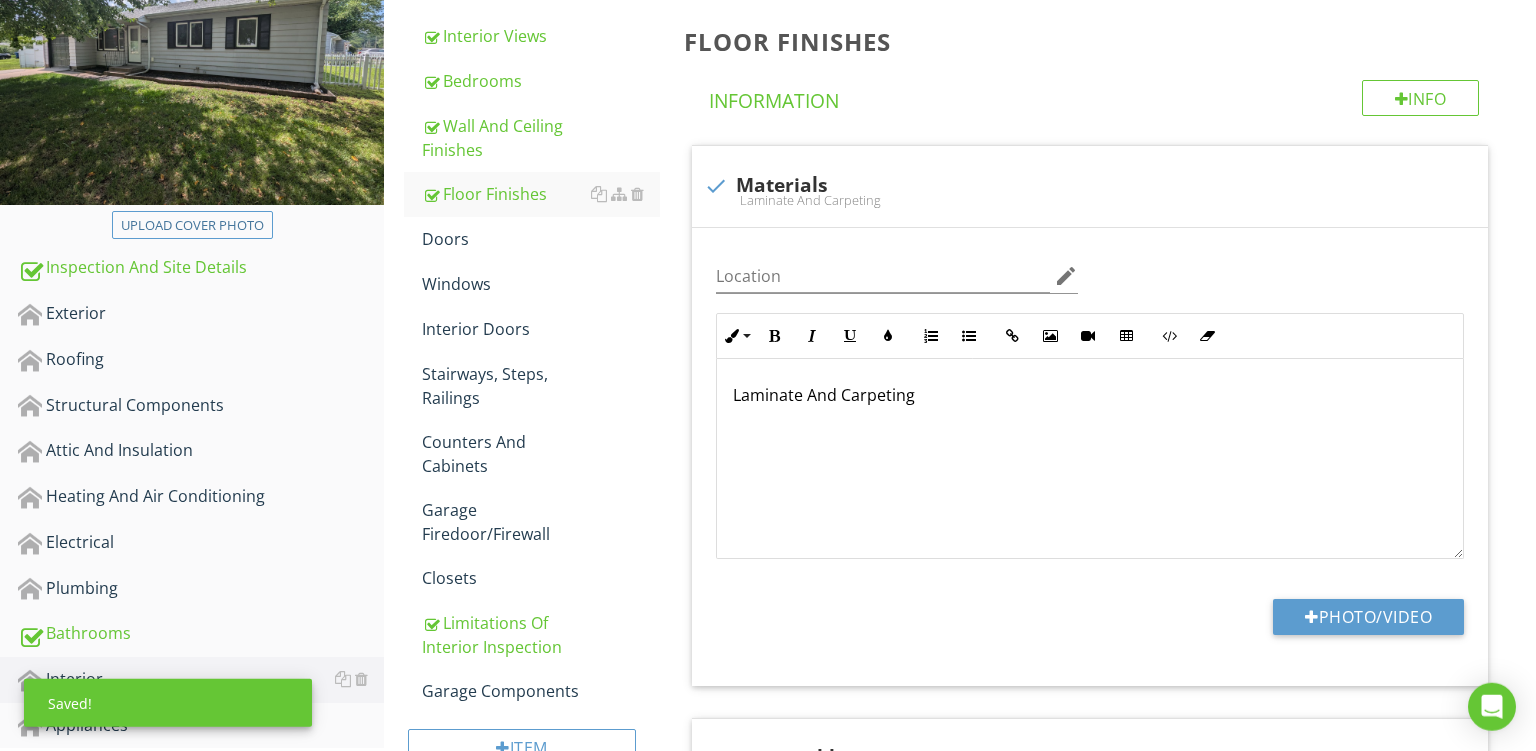 scroll, scrollTop: 297, scrollLeft: 0, axis: vertical 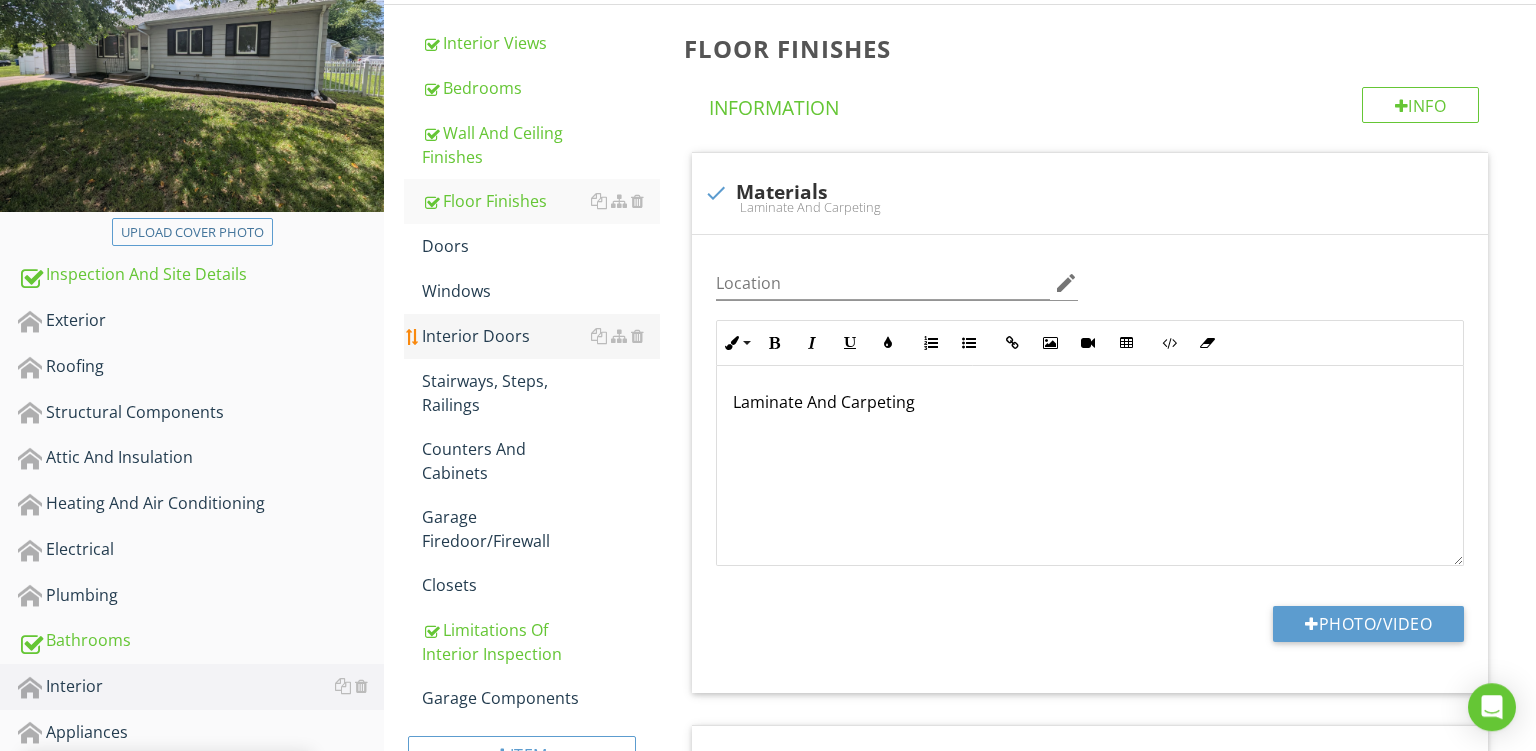click on "Interior Doors" at bounding box center [541, 336] 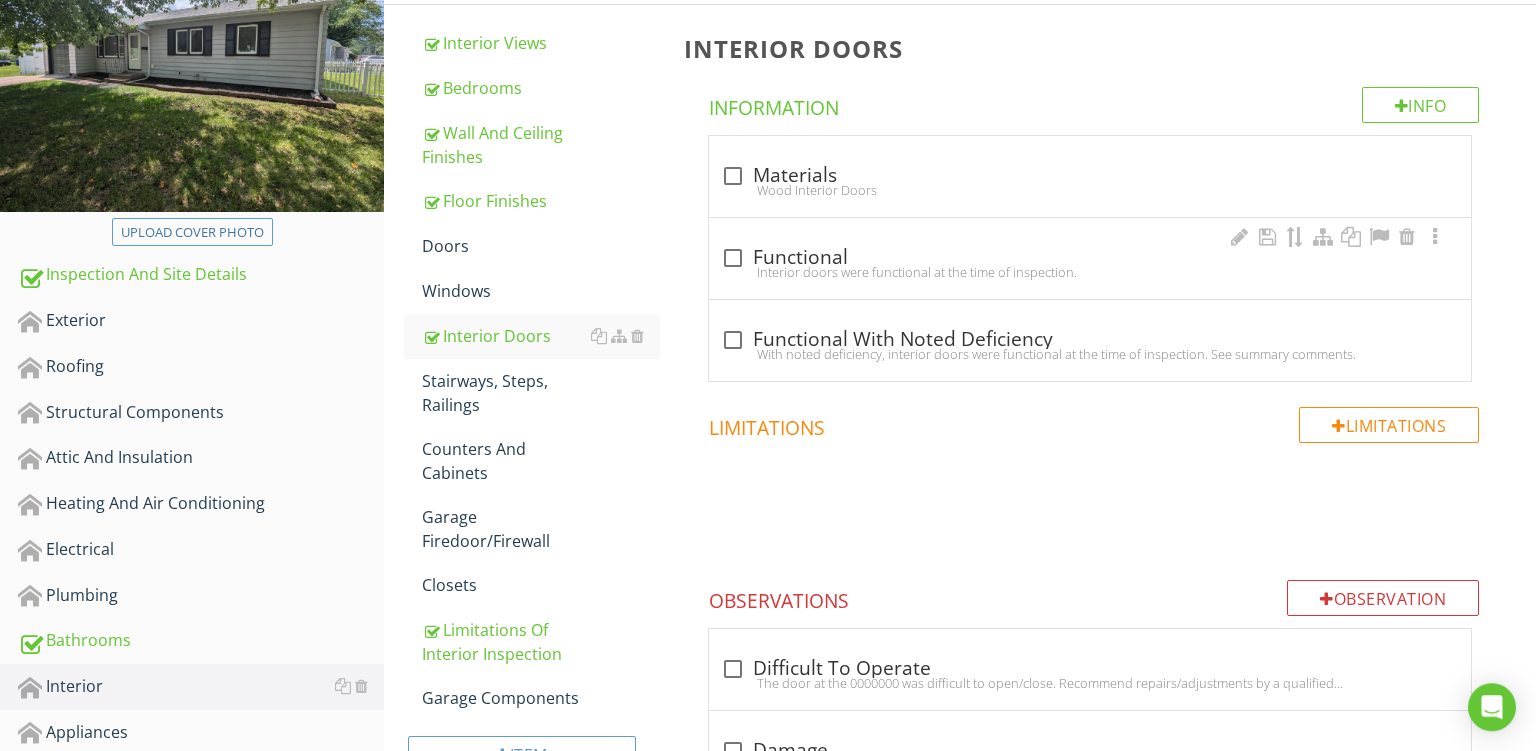 click on "Interior doors were functional at the time of inspection." at bounding box center [1090, 272] 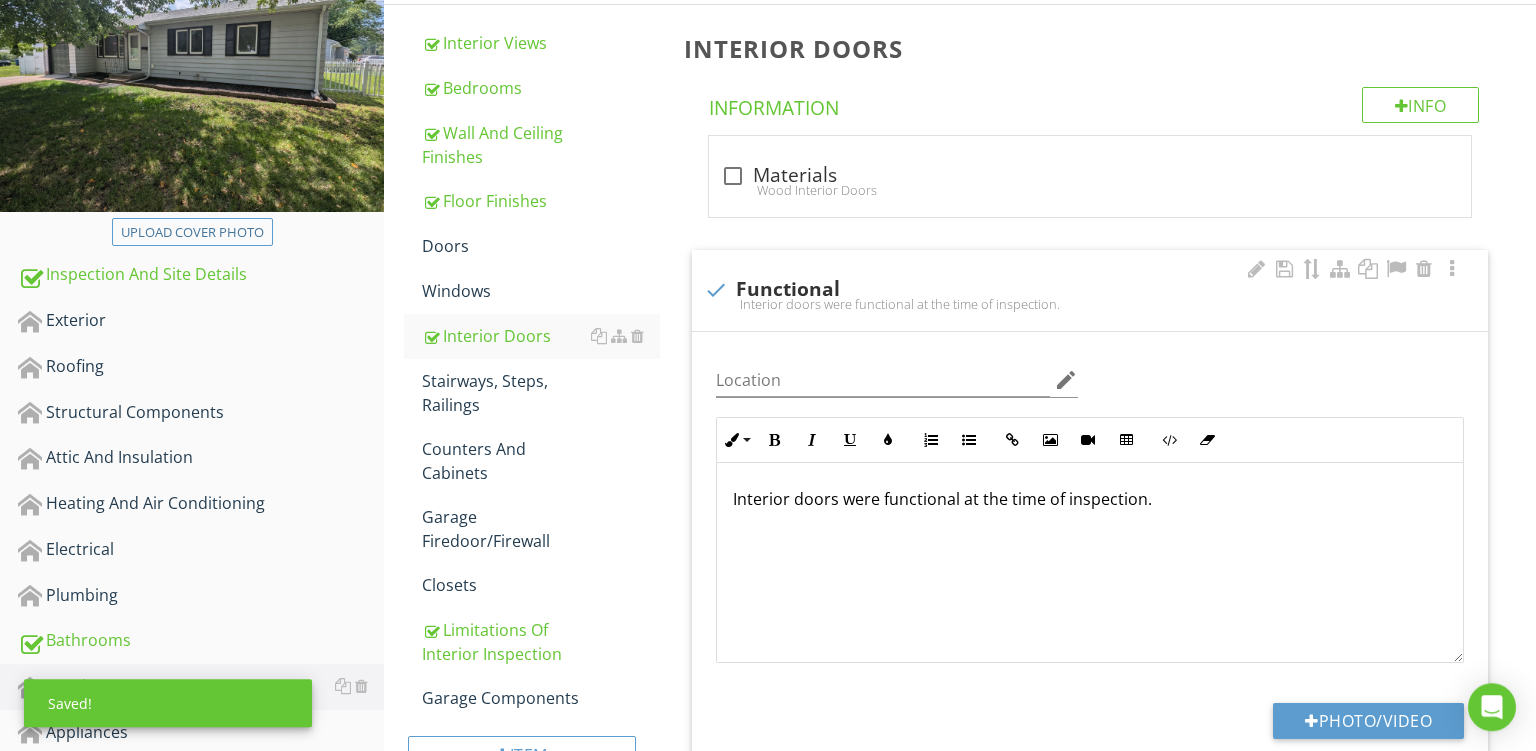 click on "Interior doors were functional at the time of inspection." at bounding box center [1090, 499] 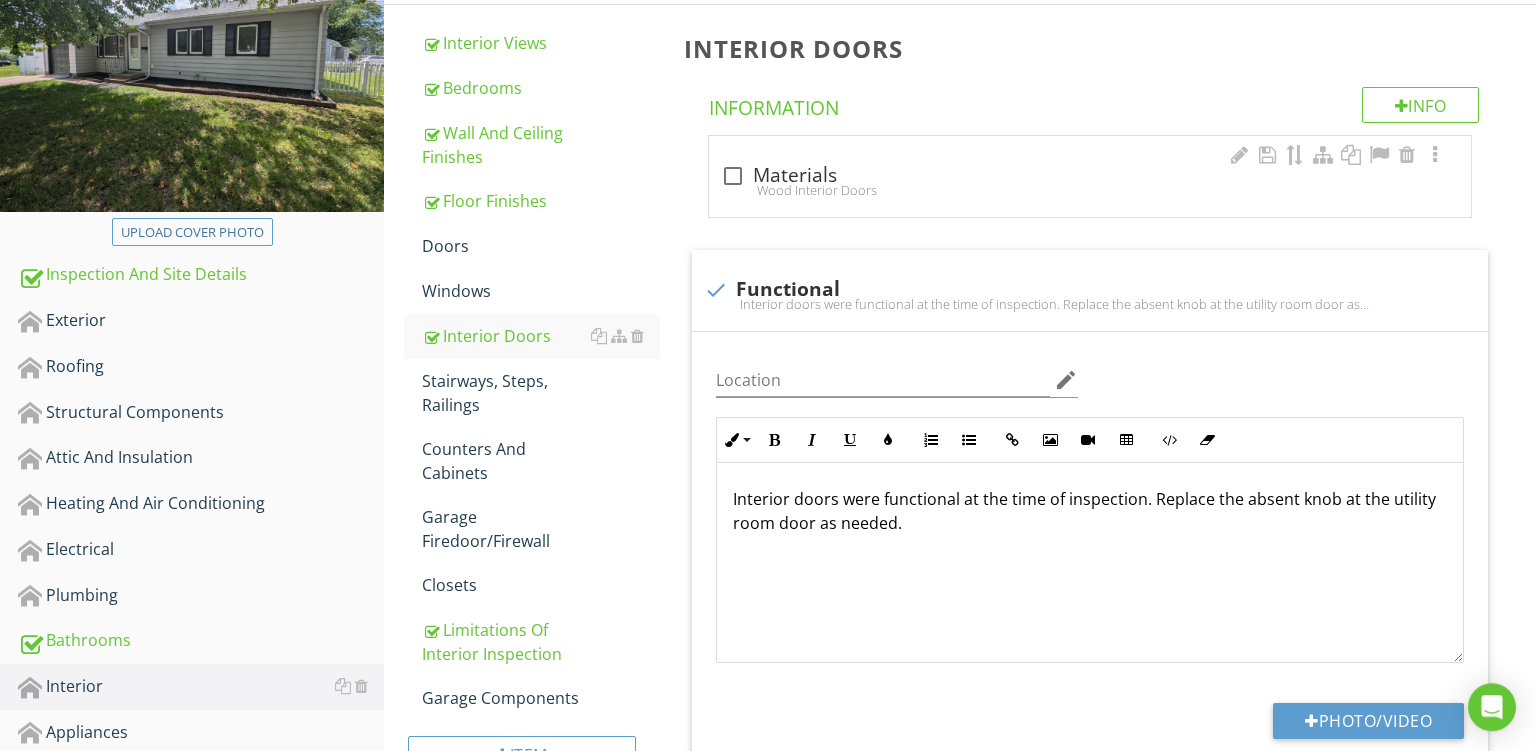 click on "Wood Interior Doors" at bounding box center [1090, 190] 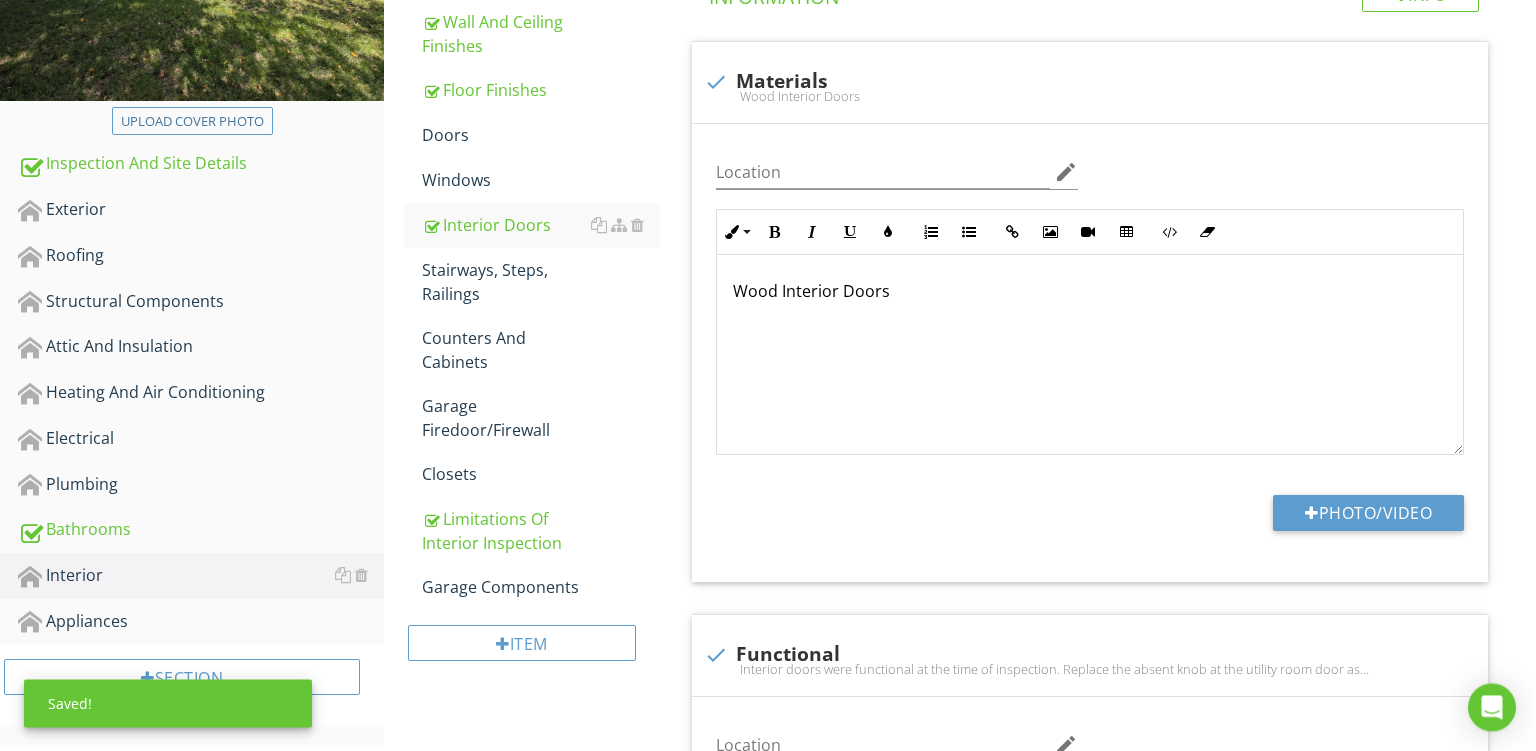 scroll, scrollTop: 433, scrollLeft: 0, axis: vertical 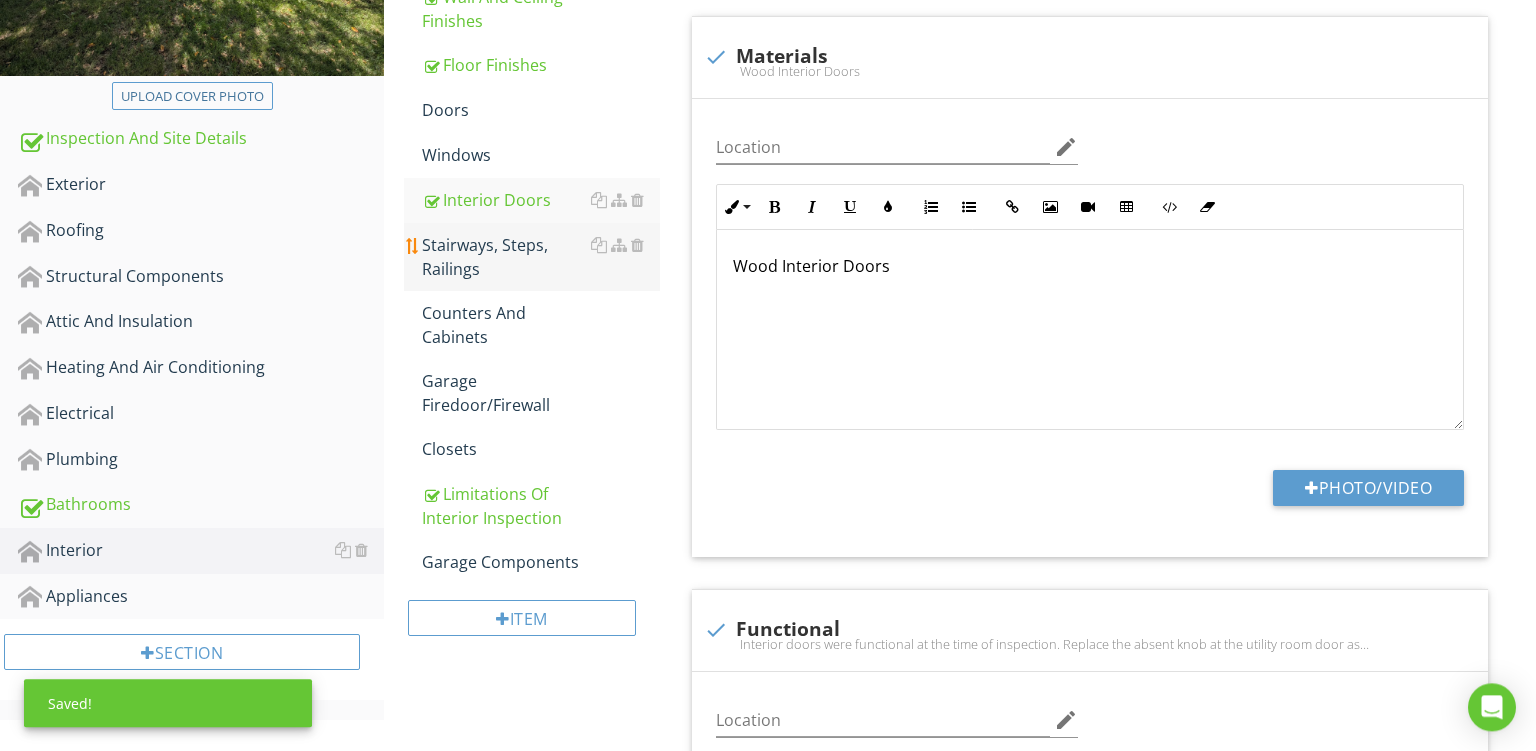 click on "Stairways, Steps, Railings" at bounding box center [541, 257] 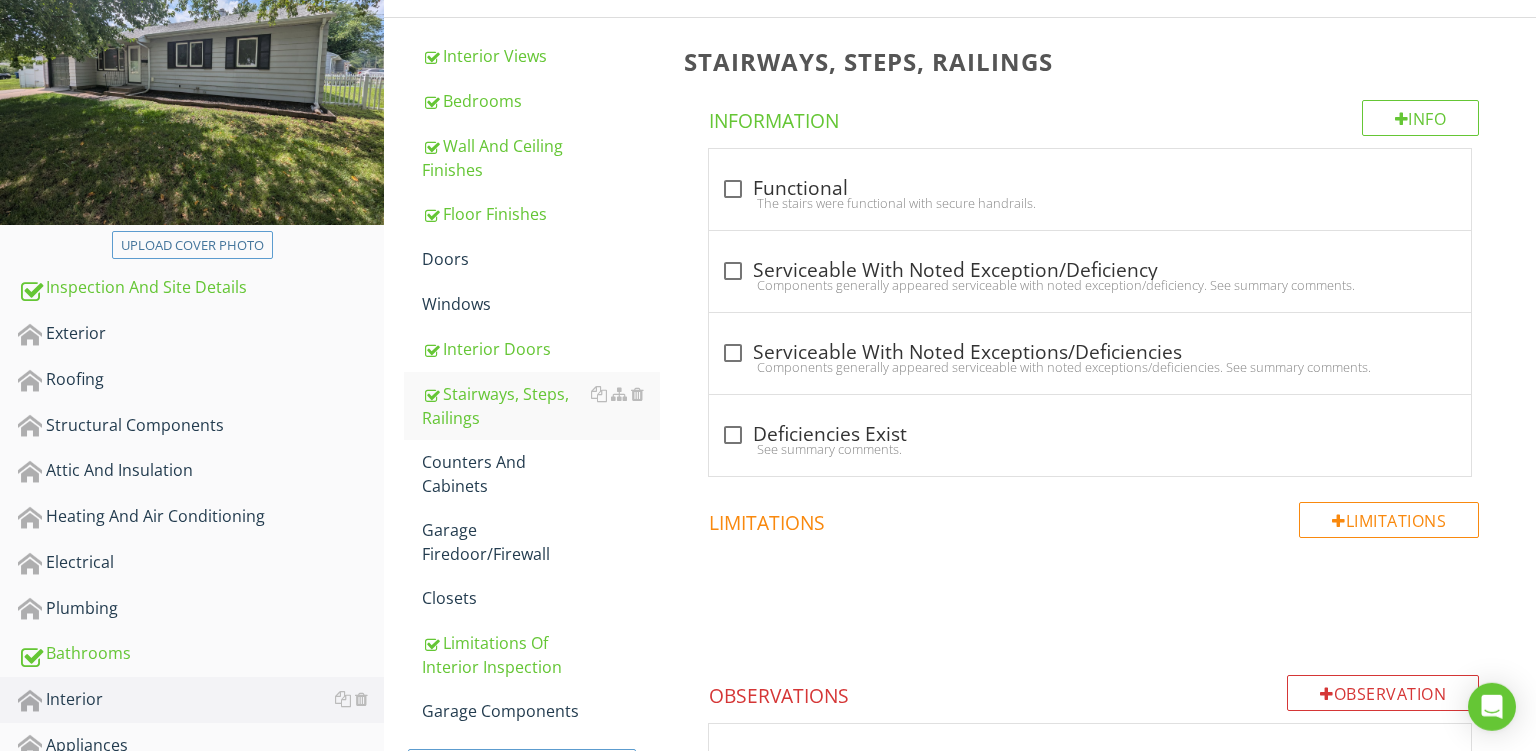 scroll, scrollTop: 272, scrollLeft: 0, axis: vertical 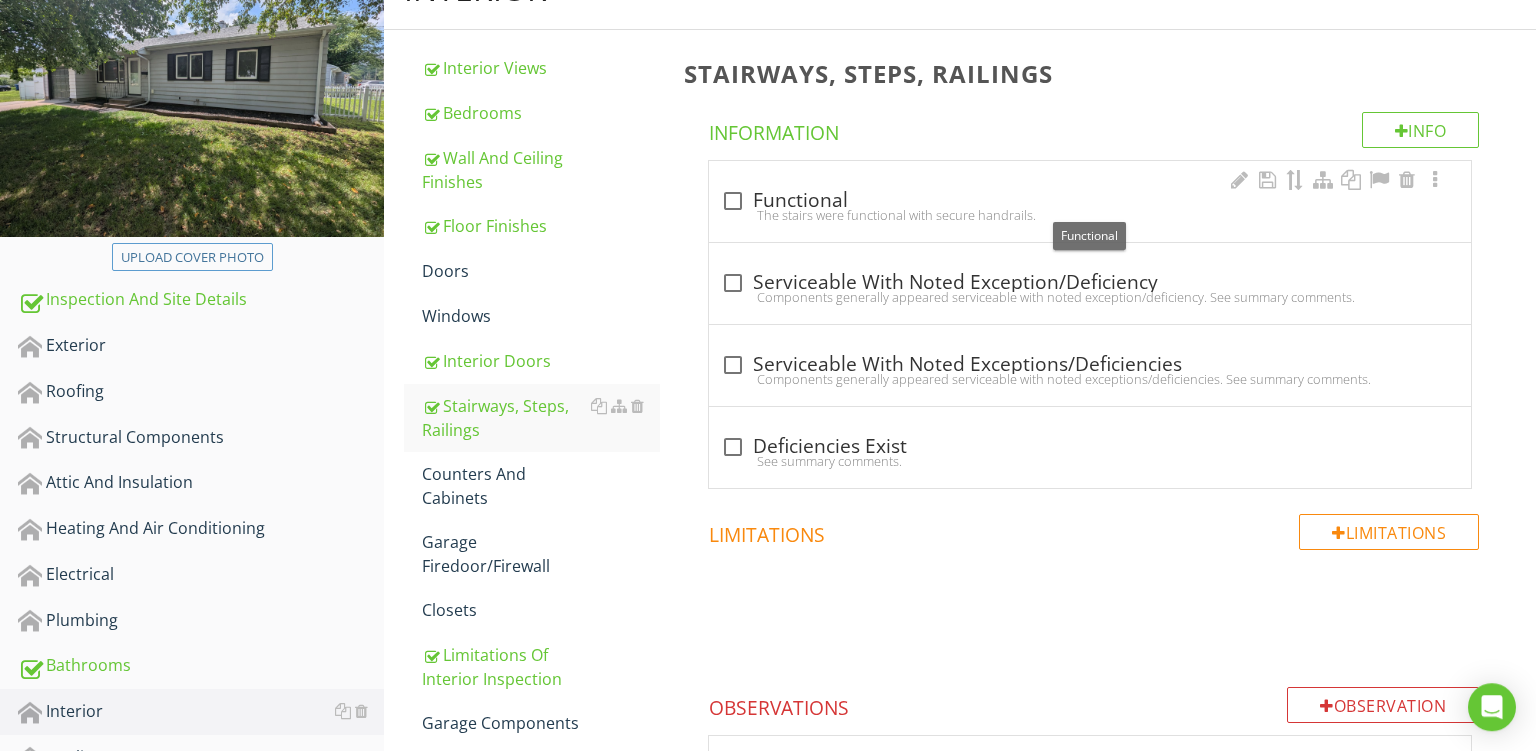 click on "check_box_outline_blank
Functional" at bounding box center (1090, 201) 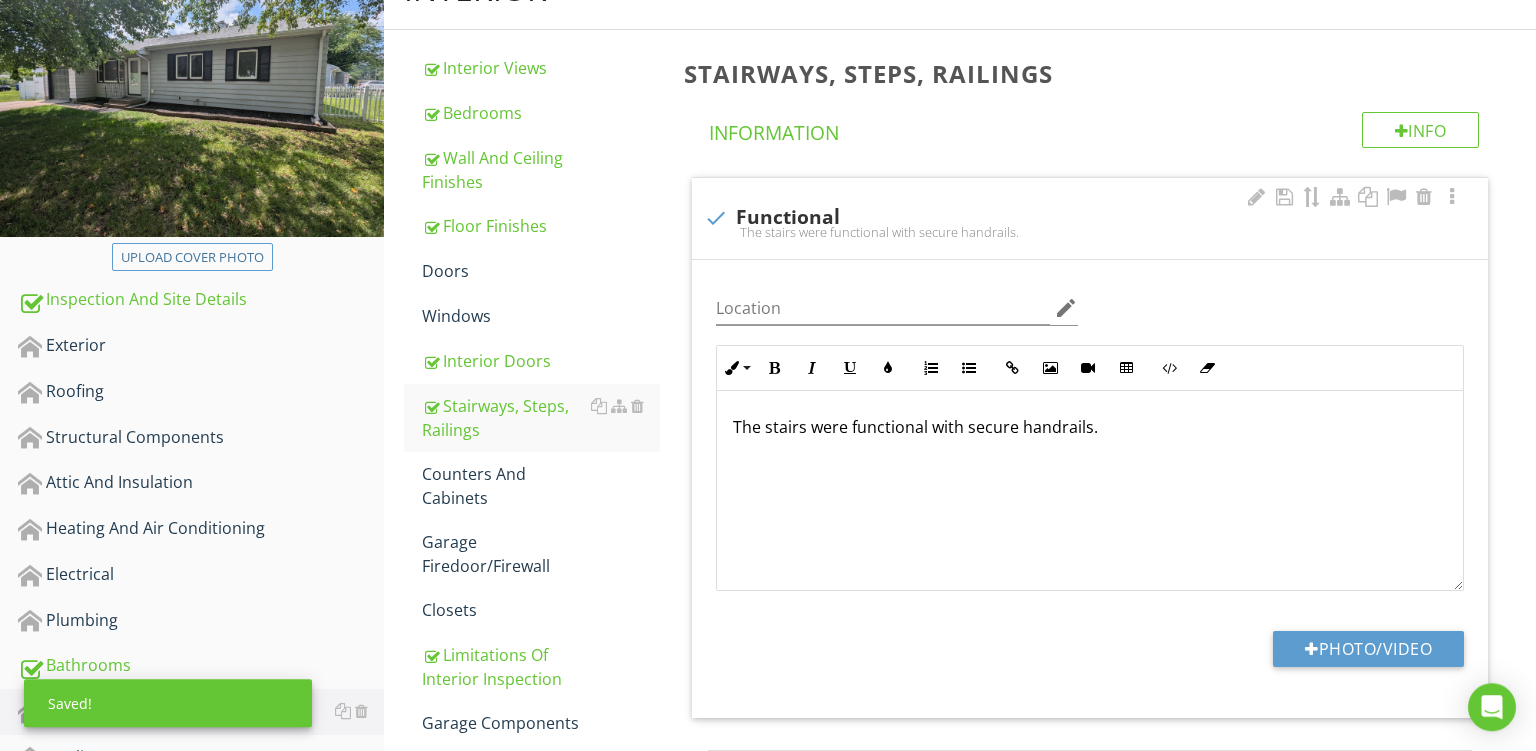 click on "The stairs were functional with secure handrails." at bounding box center (1090, 427) 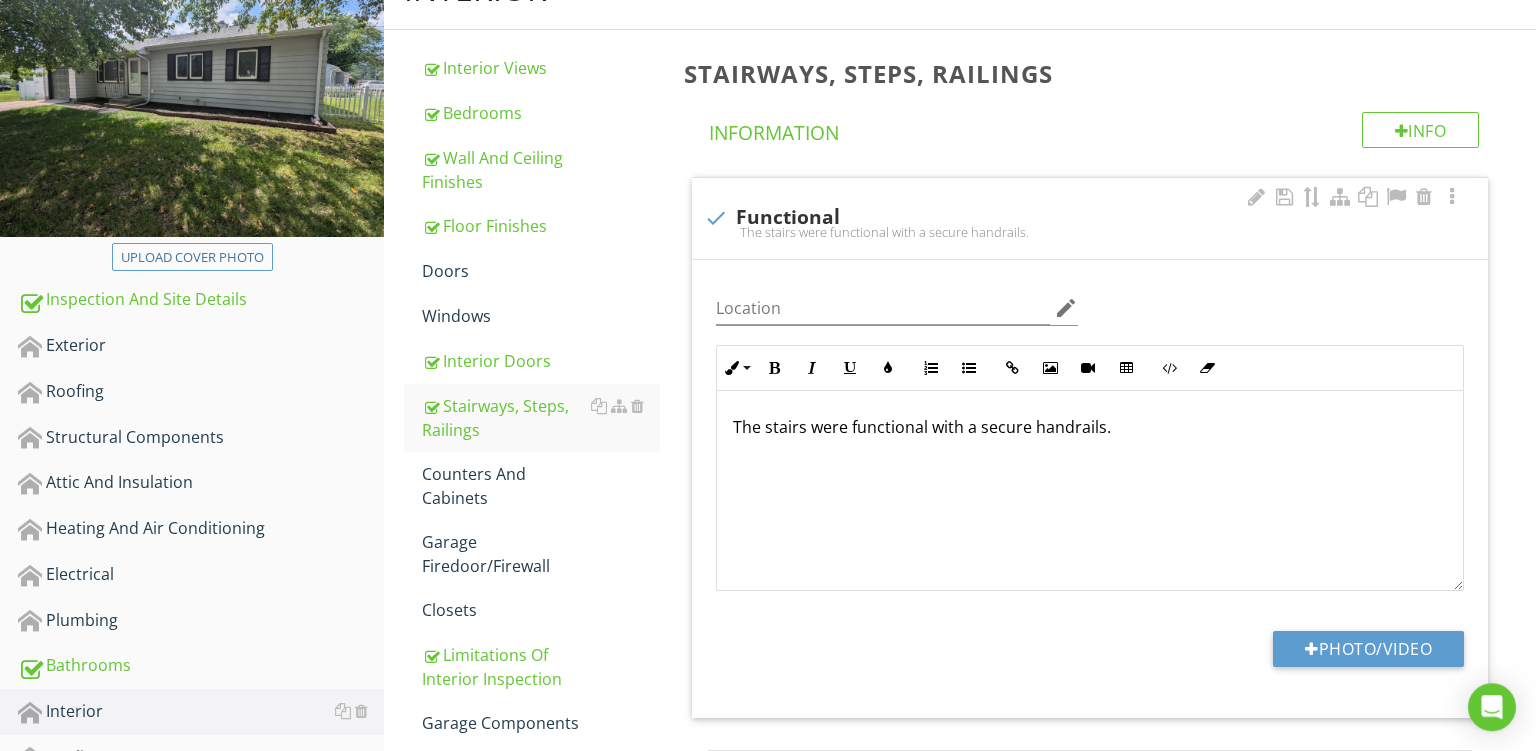 click on "The stairs were functional with a secure handrails." at bounding box center (1090, 427) 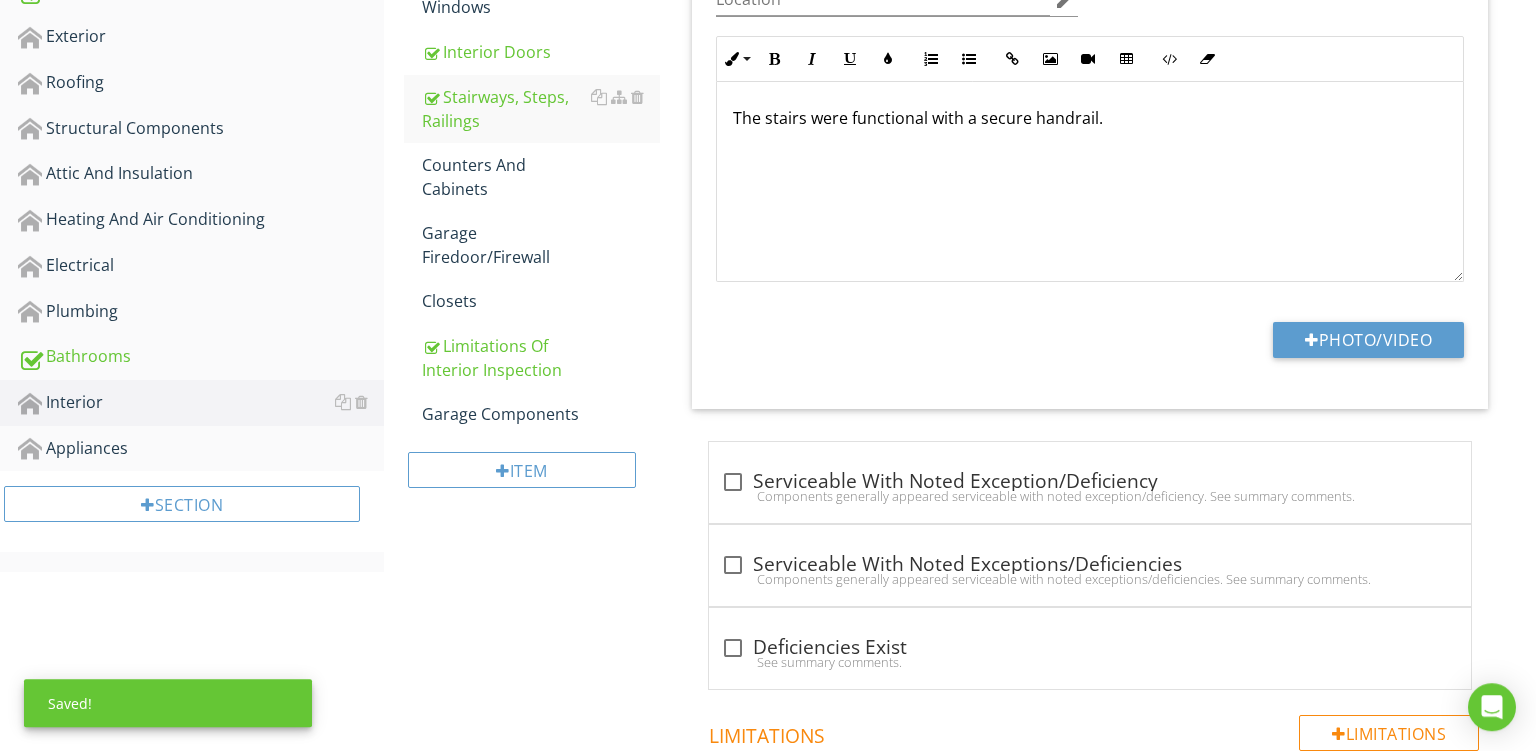 scroll, scrollTop: 583, scrollLeft: 0, axis: vertical 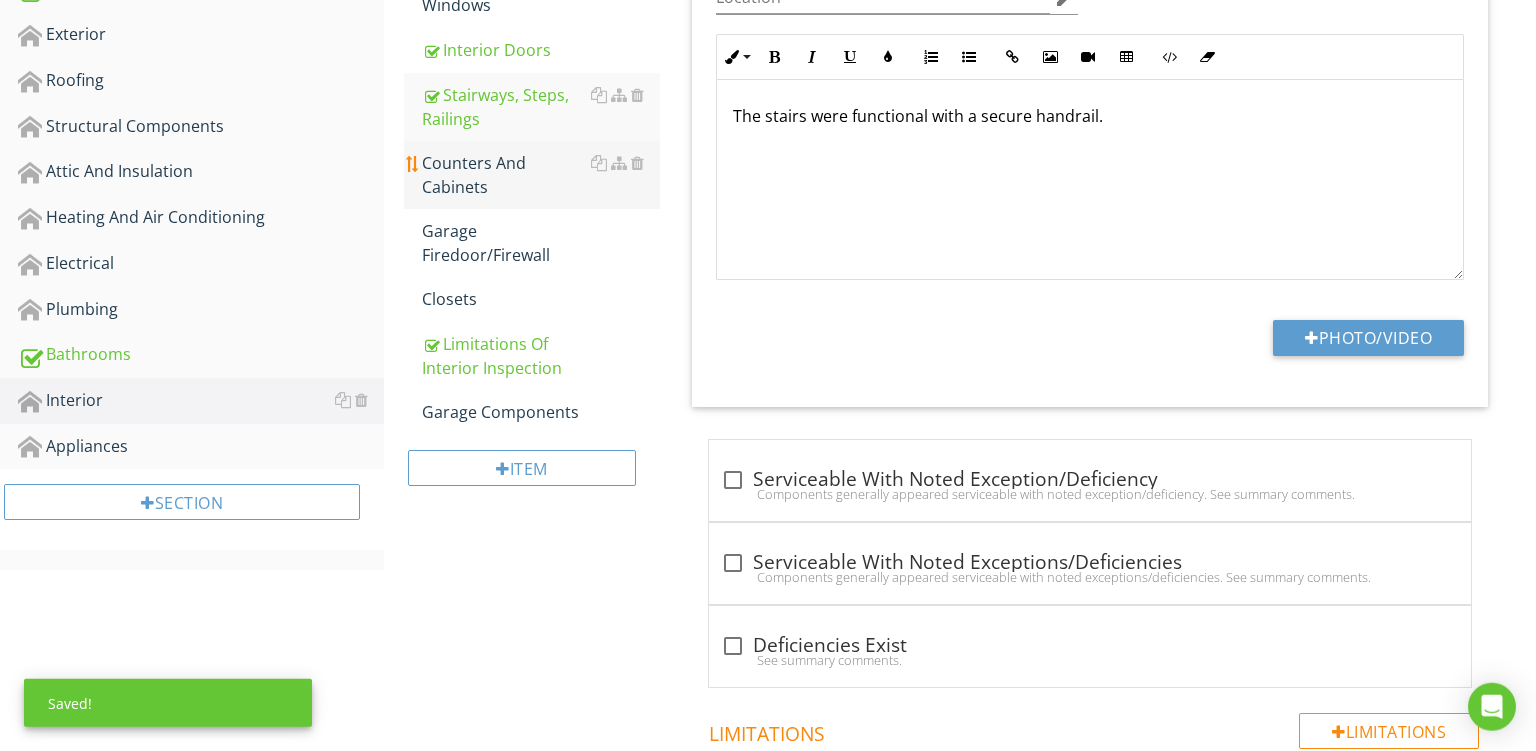 click on "Counters And Cabinets" at bounding box center (541, 175) 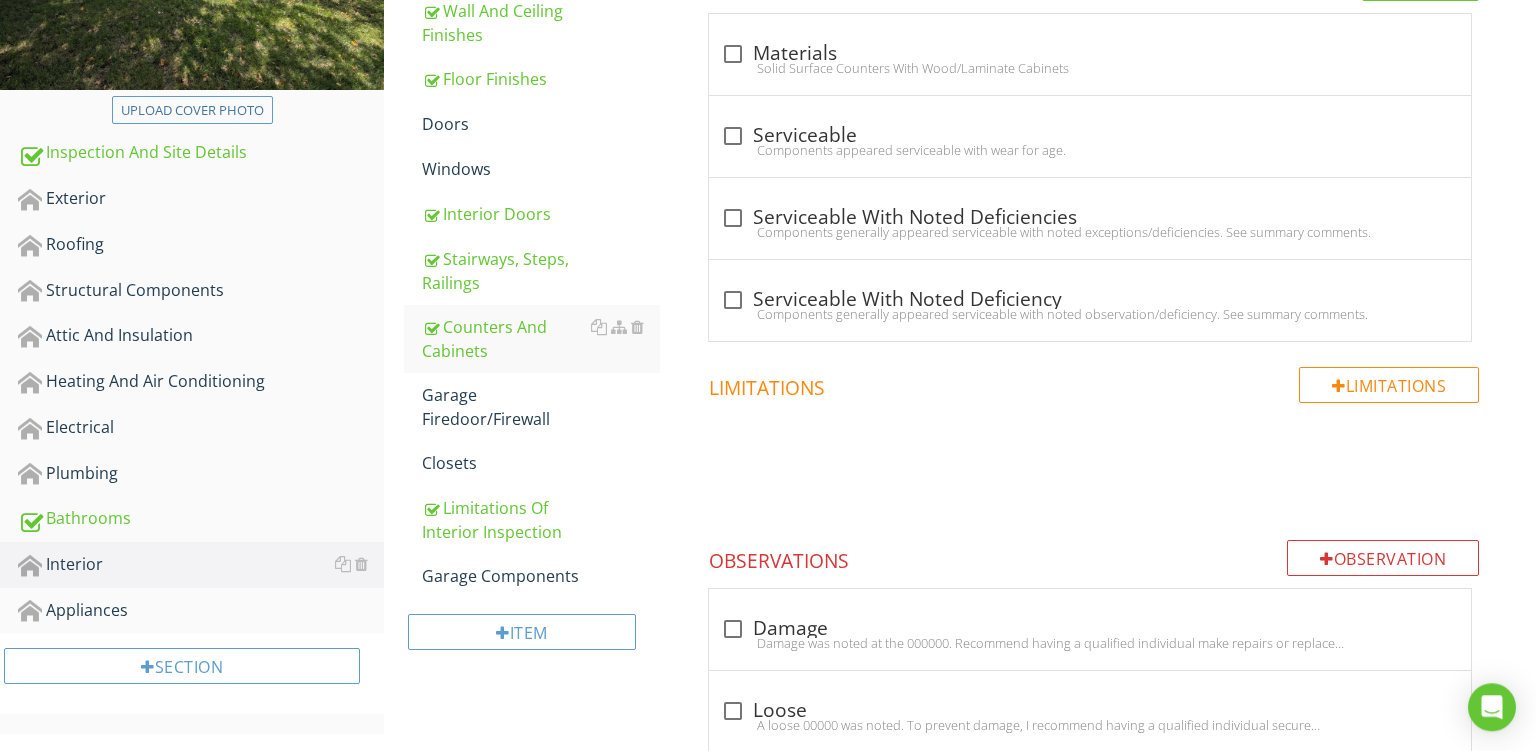 scroll, scrollTop: 375, scrollLeft: 0, axis: vertical 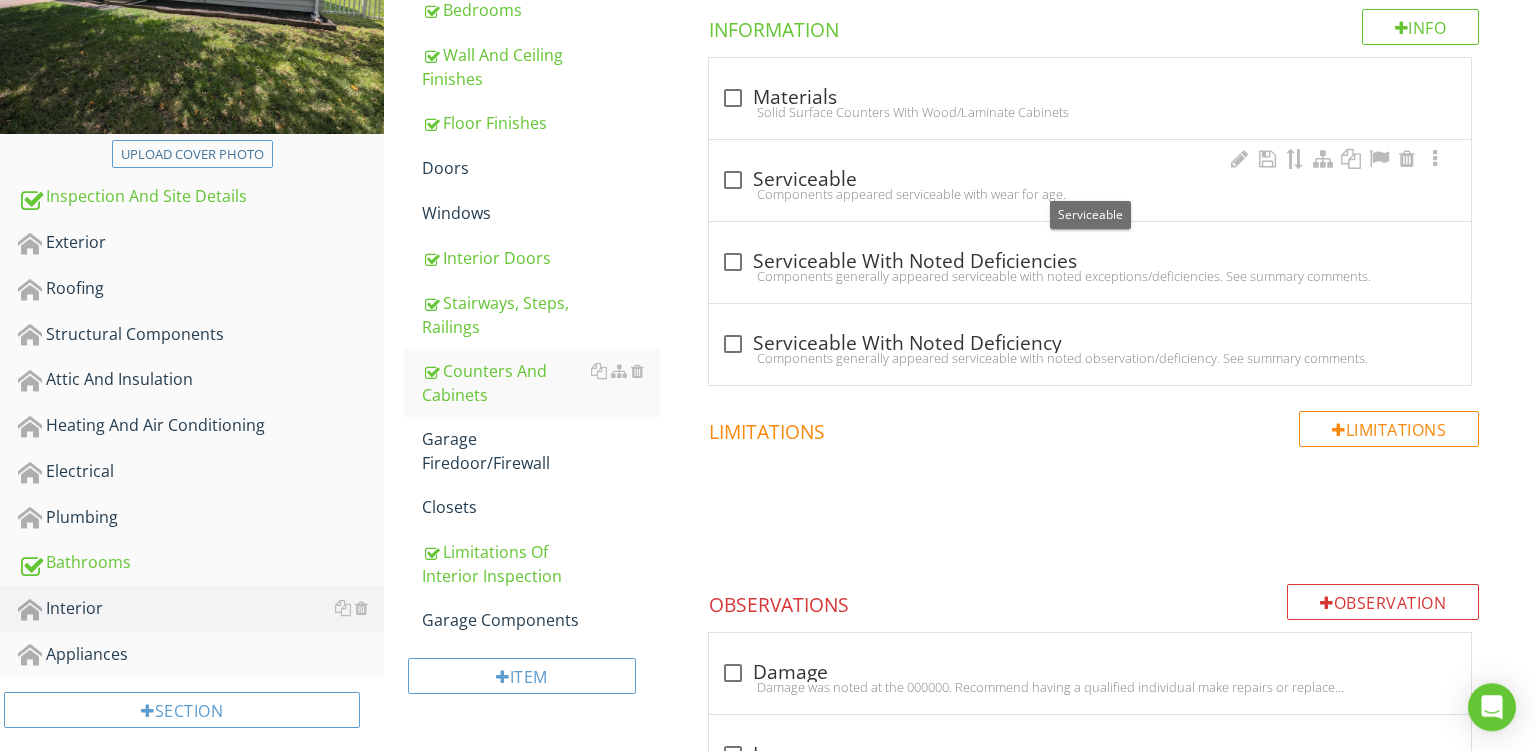 click on "Components appeared serviceable with wear for age." at bounding box center (1090, 194) 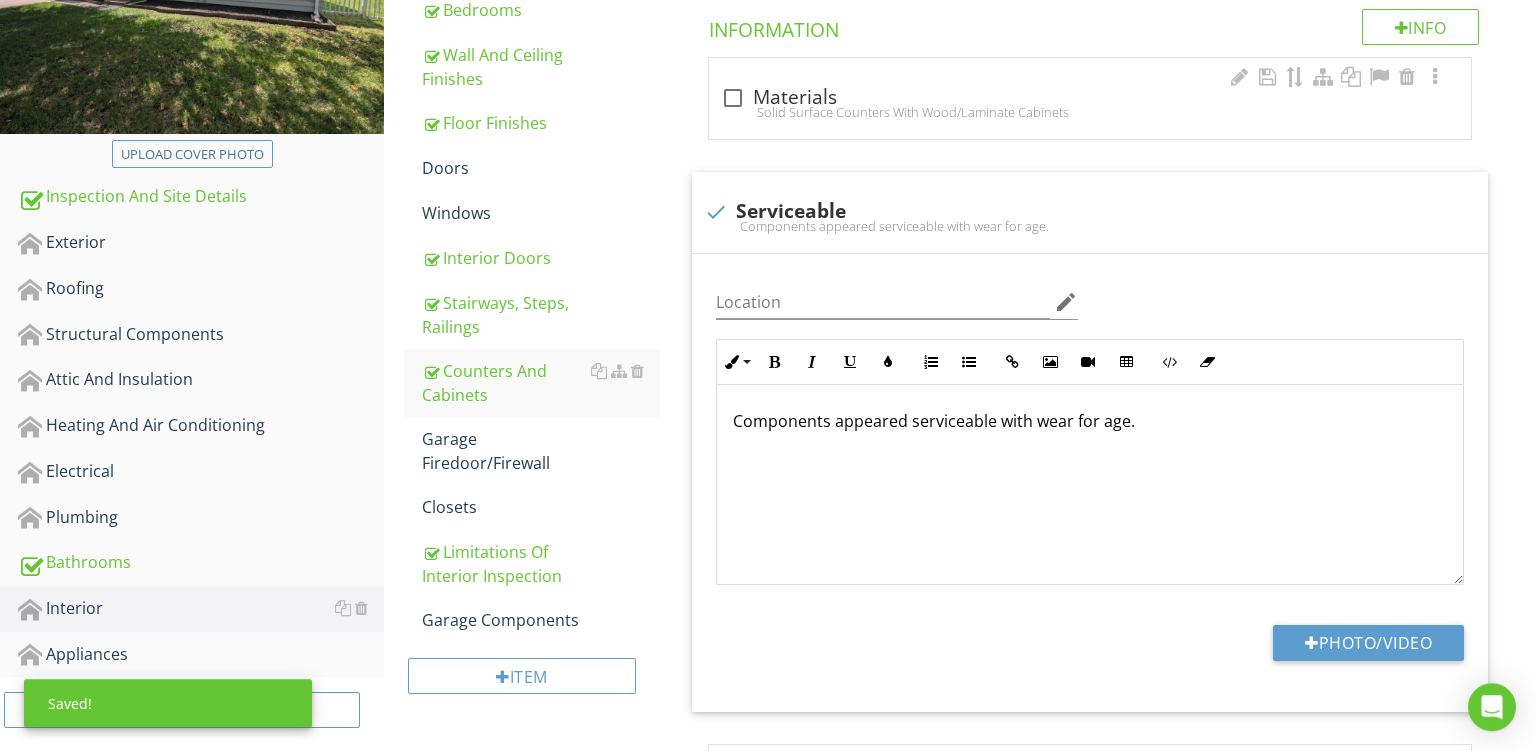 click on "check_box_outline_blank
Materials" at bounding box center (1090, 98) 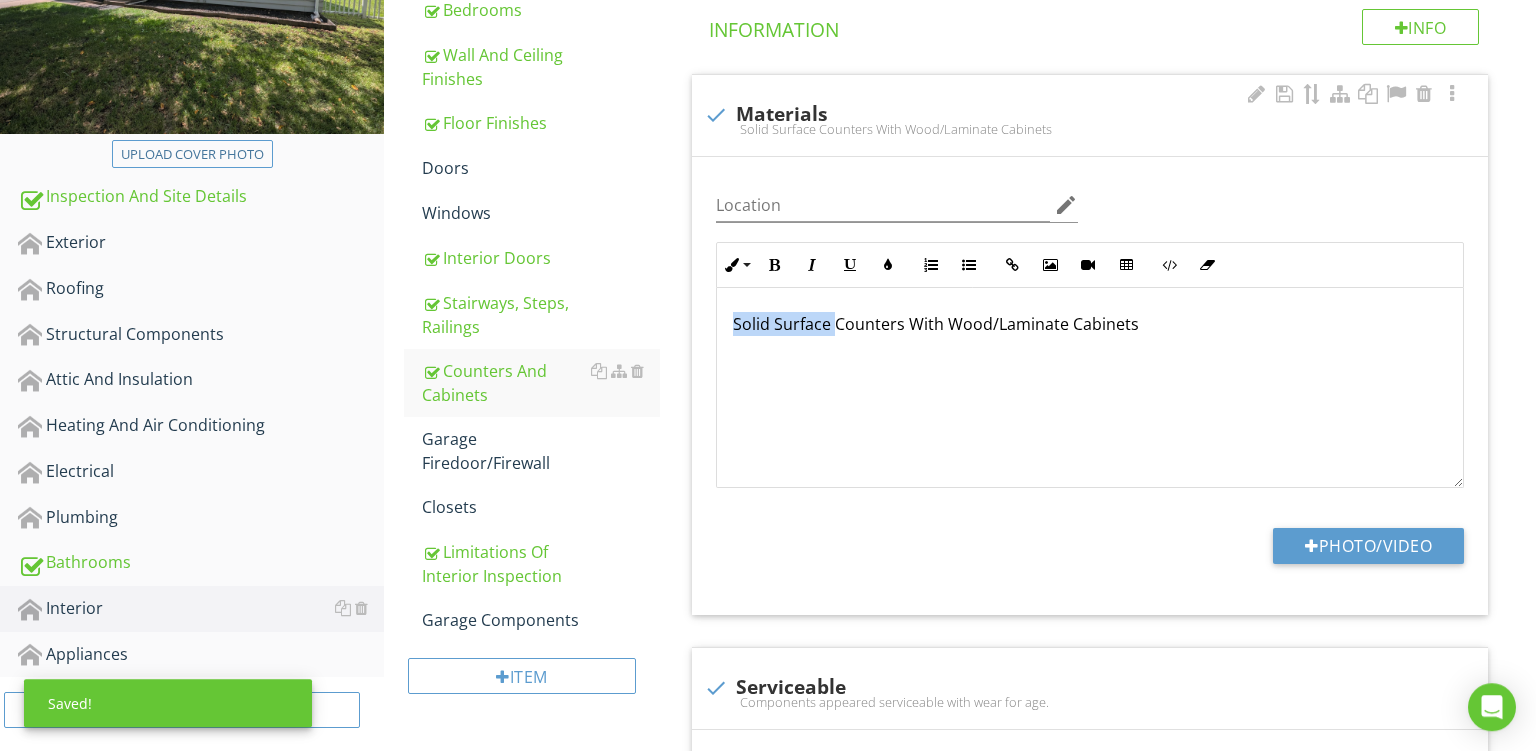 drag, startPoint x: 834, startPoint y: 327, endPoint x: 151, endPoint y: 180, distance: 698.64014 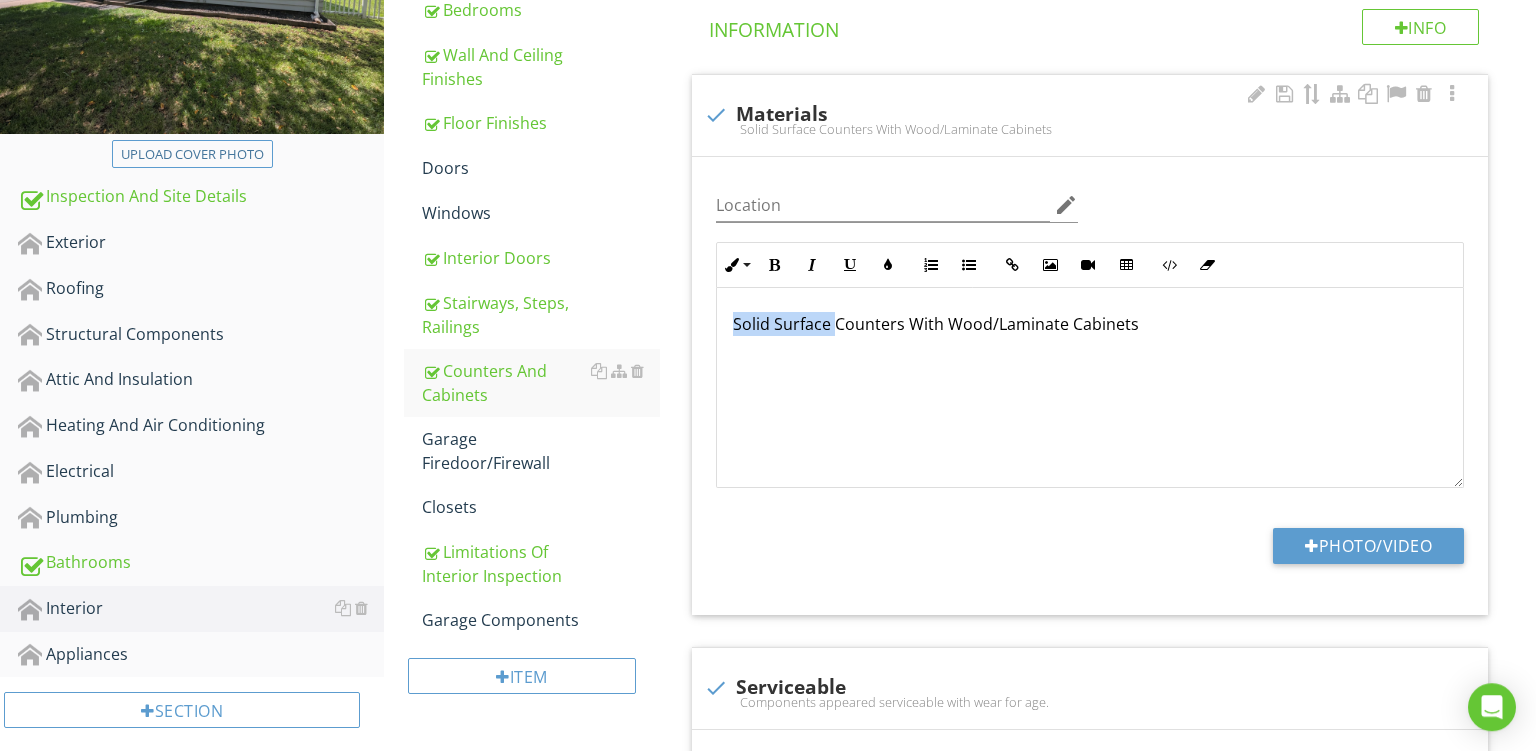 type 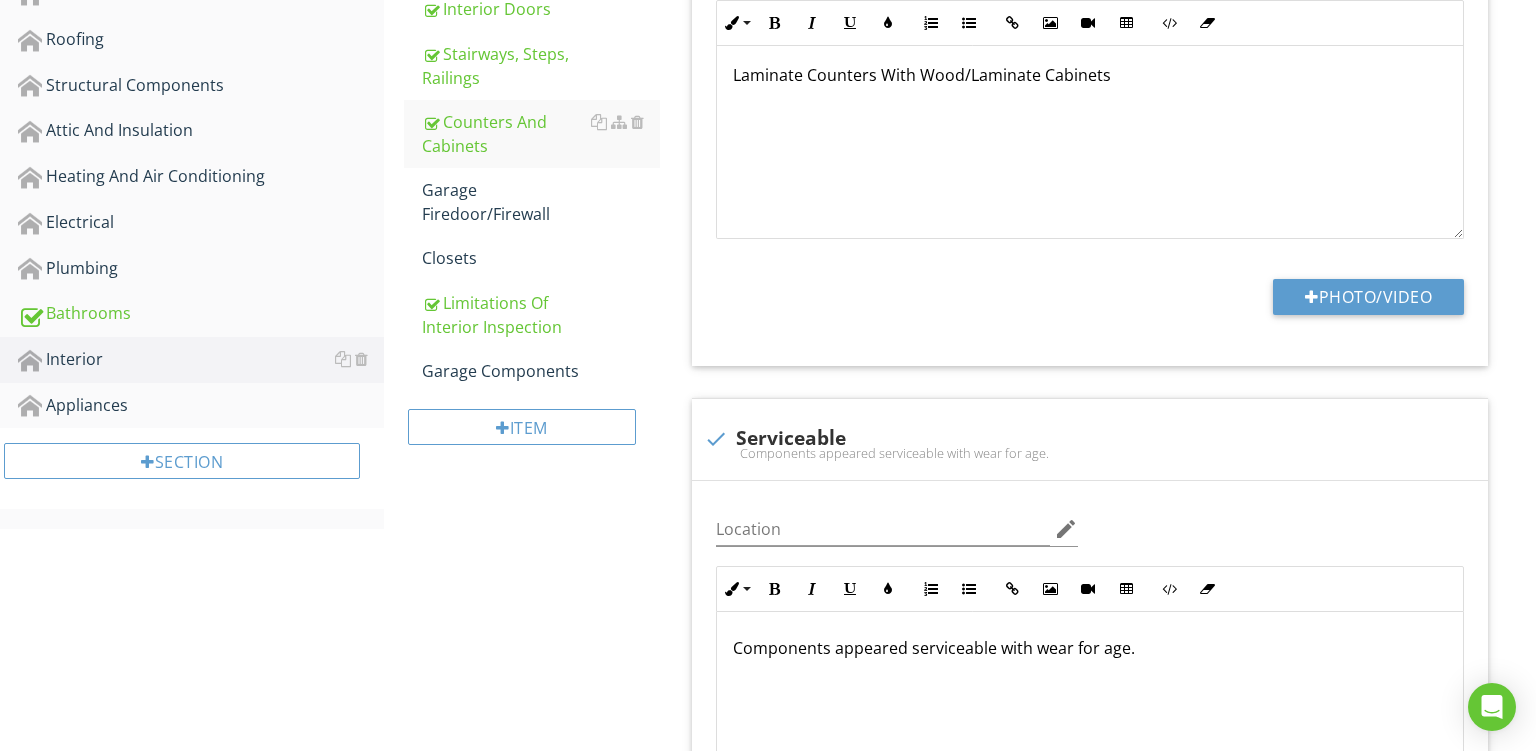 scroll, scrollTop: 627, scrollLeft: 0, axis: vertical 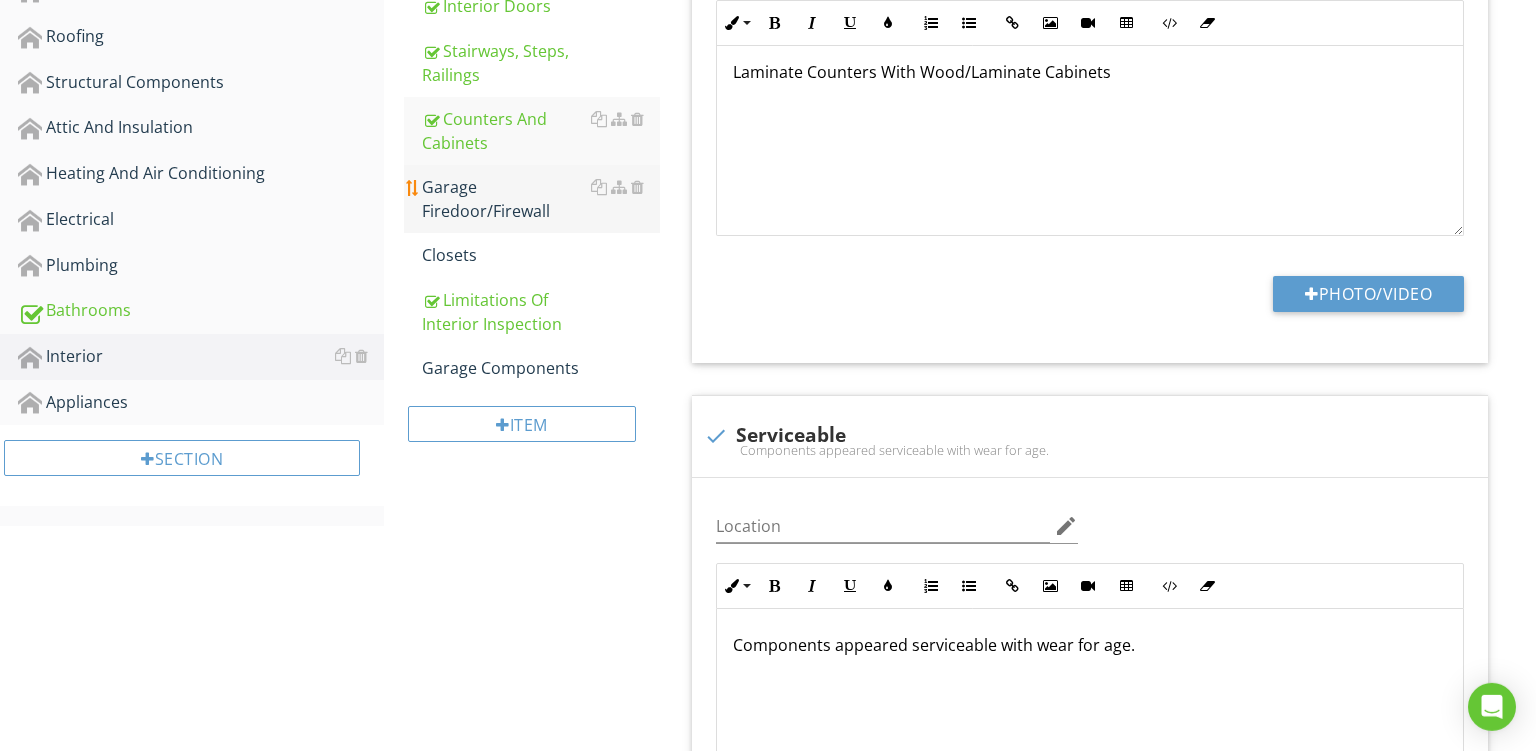 click on "Garage Firedoor/Firewall" at bounding box center [541, 199] 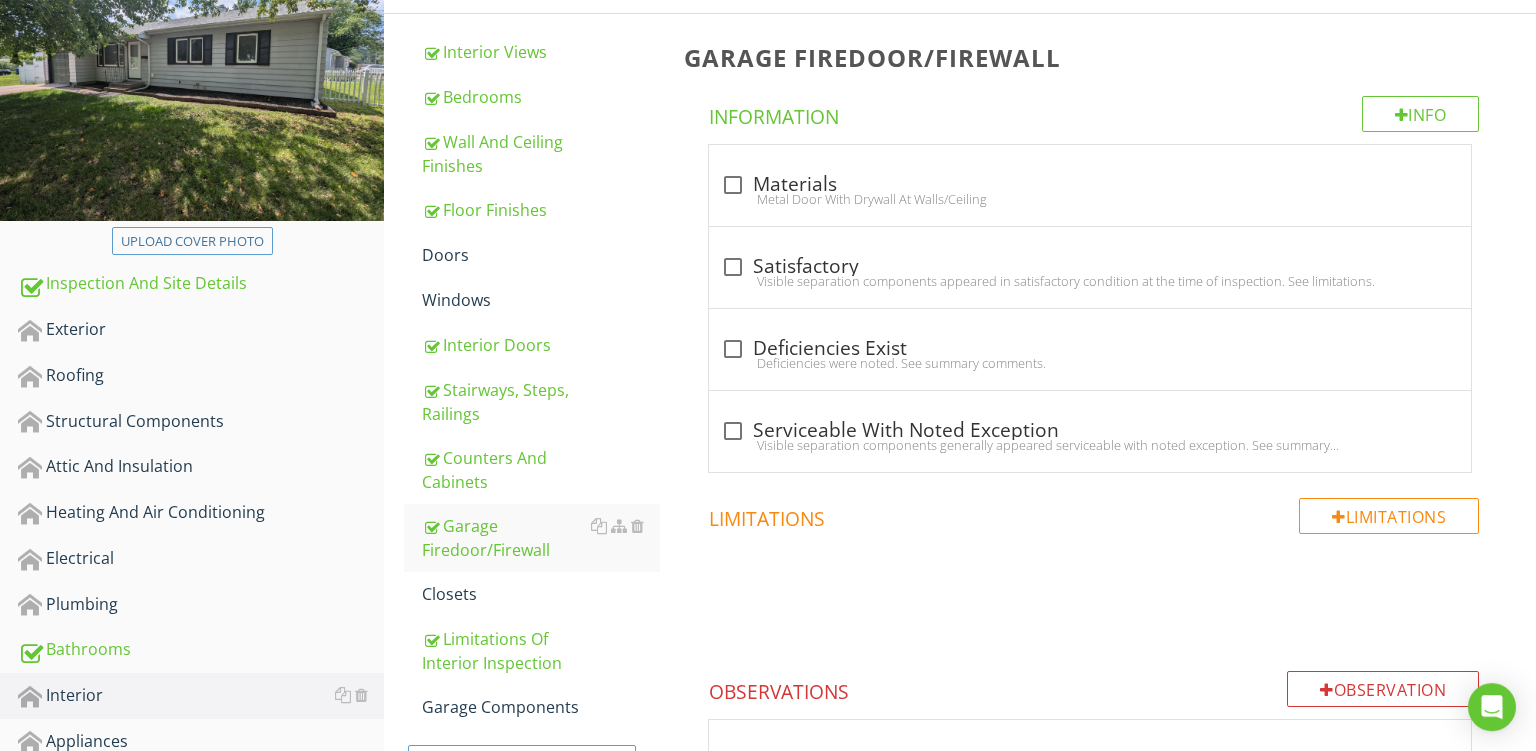 scroll, scrollTop: 281, scrollLeft: 0, axis: vertical 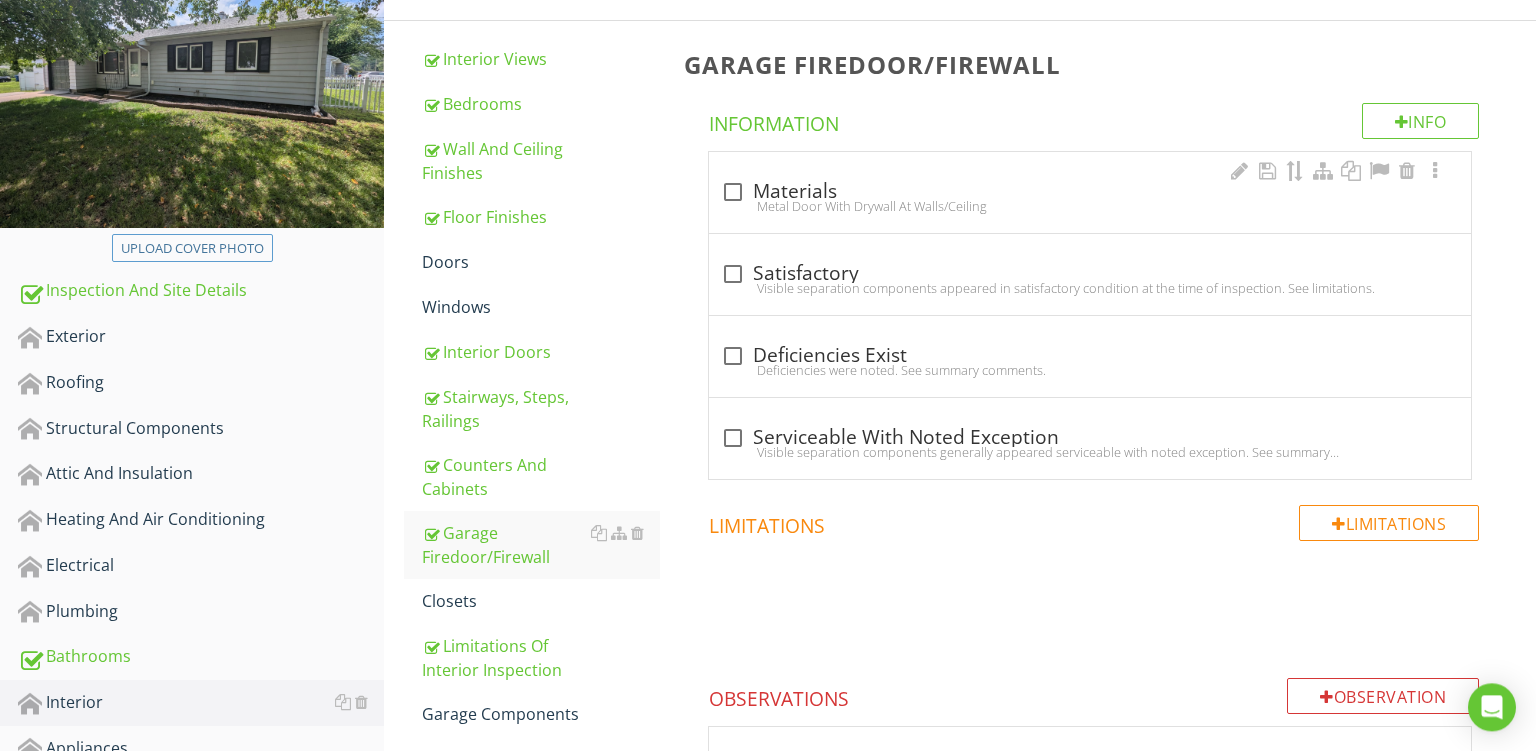 click on "Metal Door With Drywall At Walls/Ceiling" at bounding box center [1090, 206] 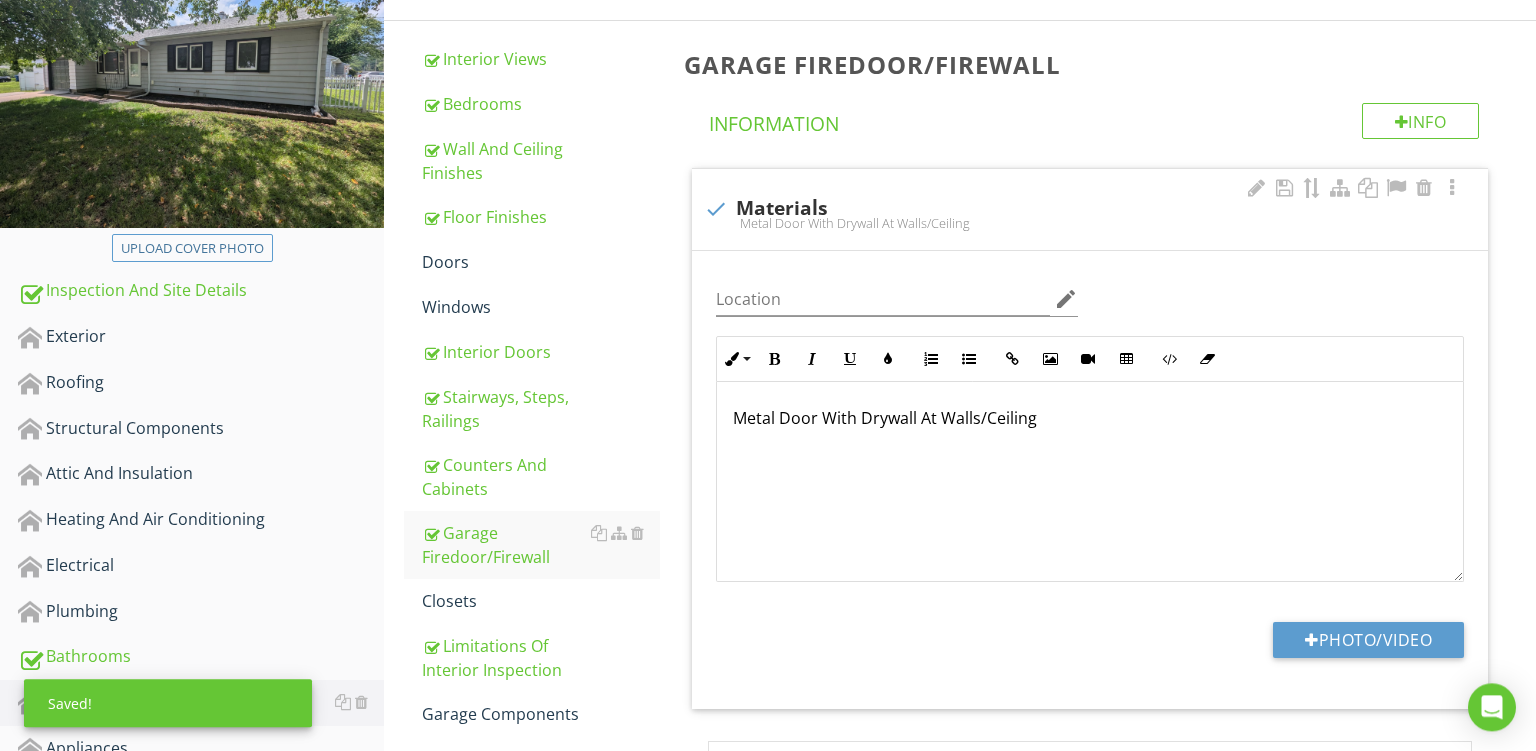 click on "Metal Door With Drywall At Walls/Ceiling" at bounding box center [1090, 418] 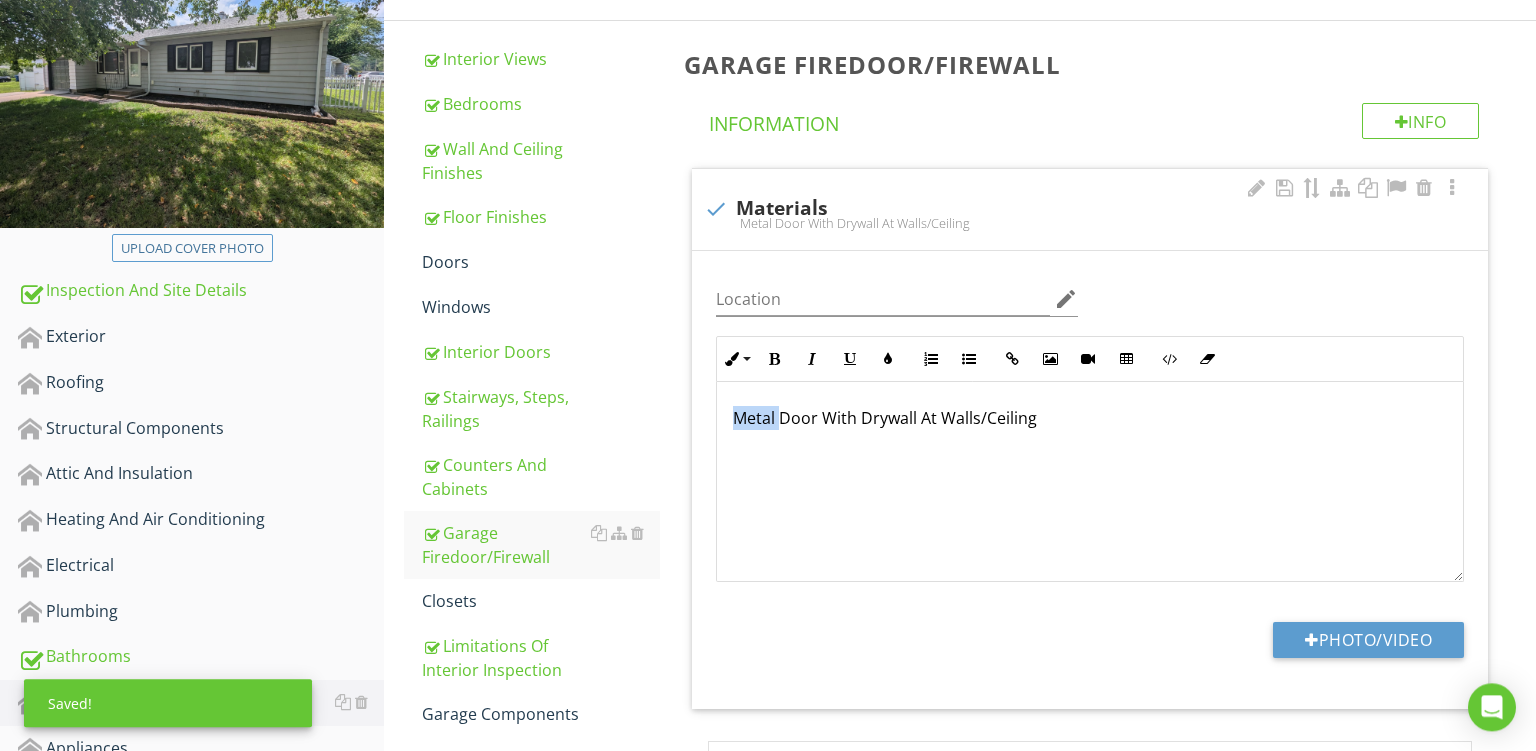 click on "Metal Door With Drywall At Walls/Ceiling" at bounding box center [1090, 418] 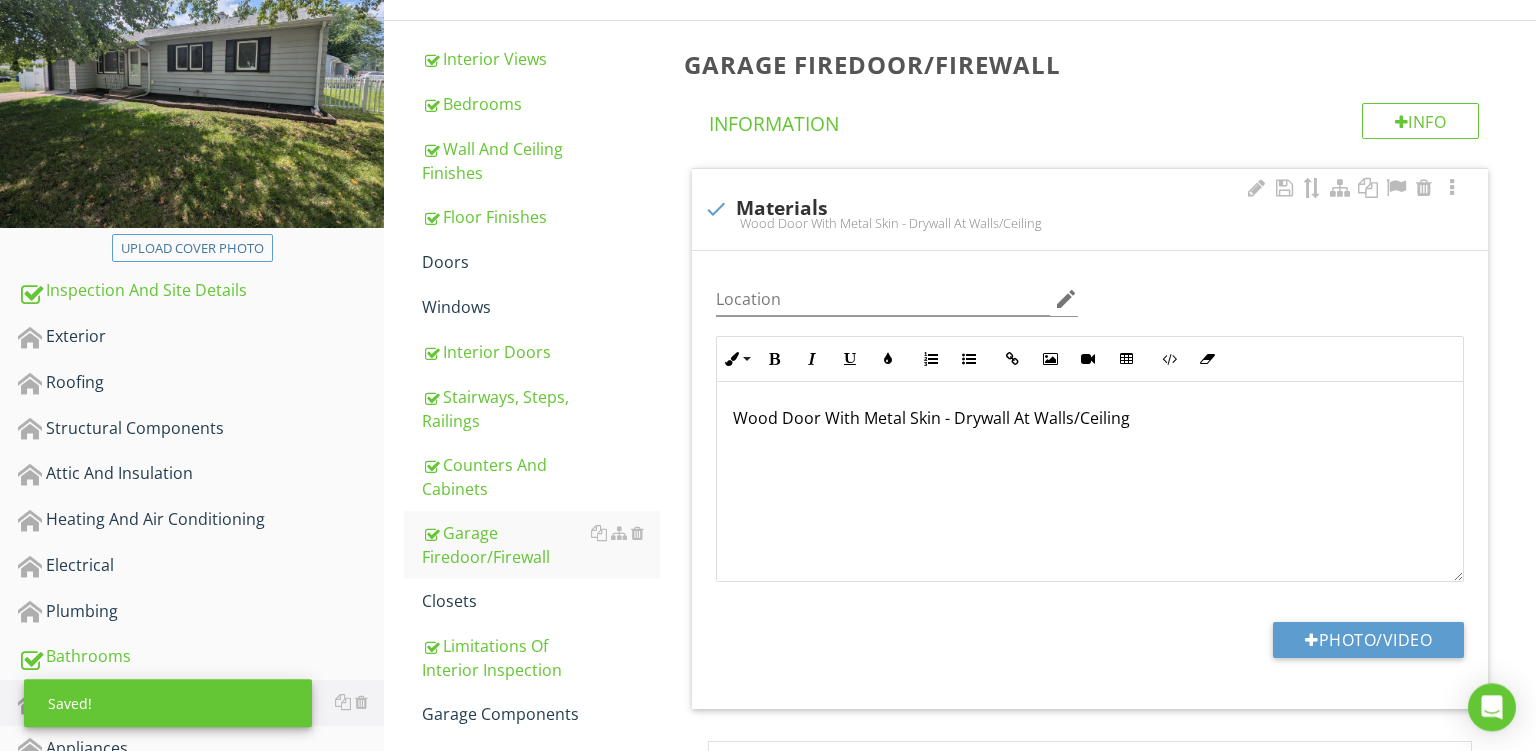 click on "Wood Door With Metal Skin - Drywall At Walls/Ceiling" at bounding box center [1090, 418] 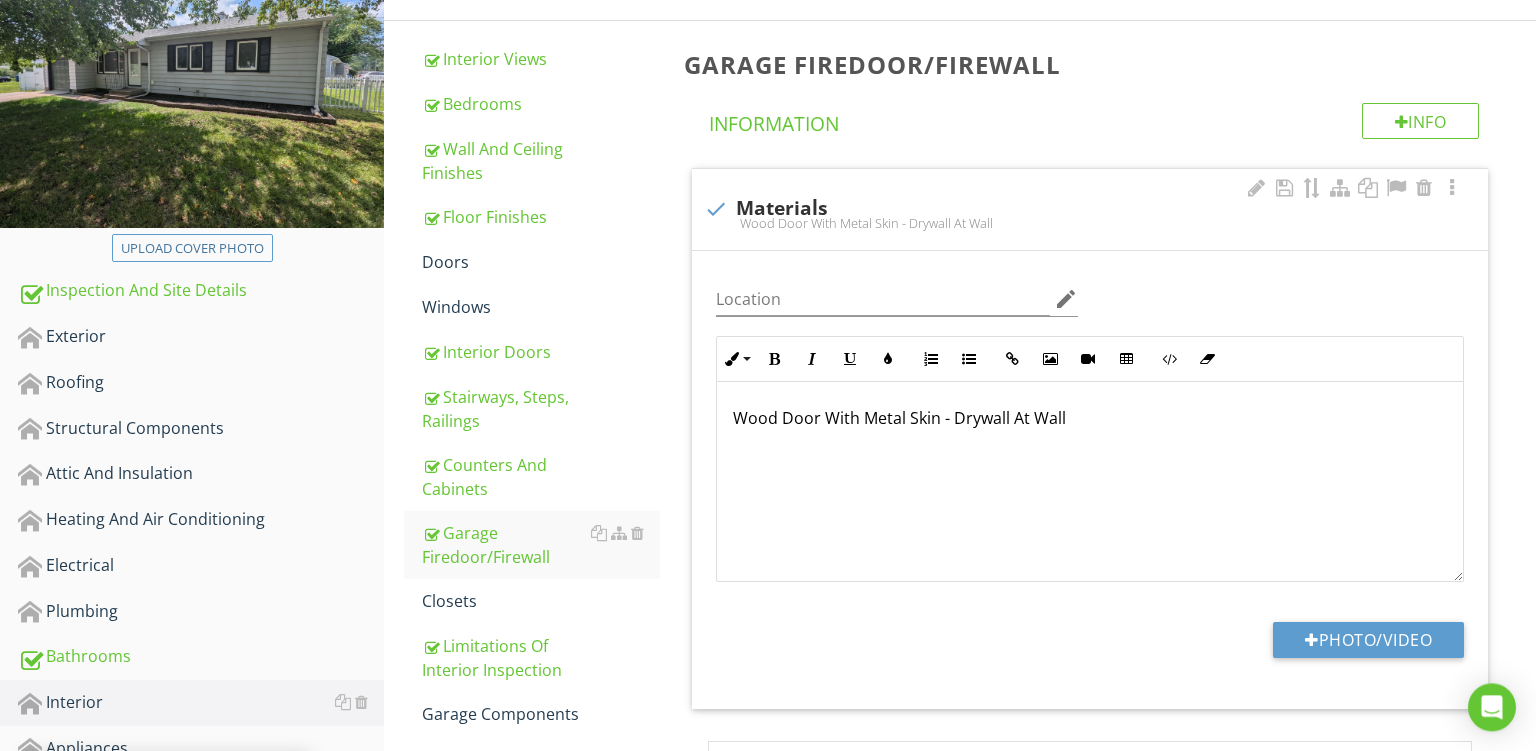 click on "Wood Door With Metal Skin - Drywall At Wall" at bounding box center [1090, 418] 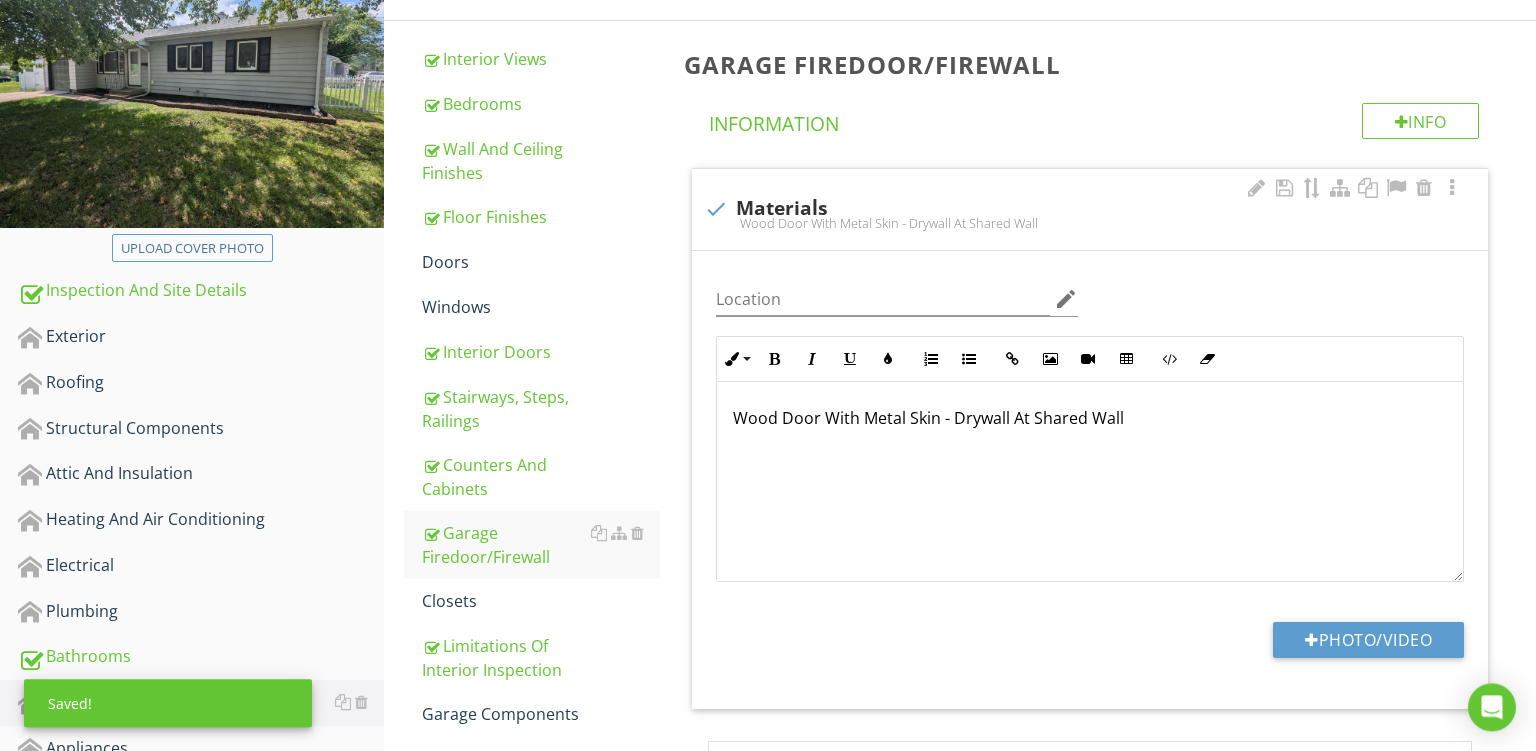 click on "Wood Door With Metal Skin - Drywall At Shared Wall" at bounding box center (1090, 482) 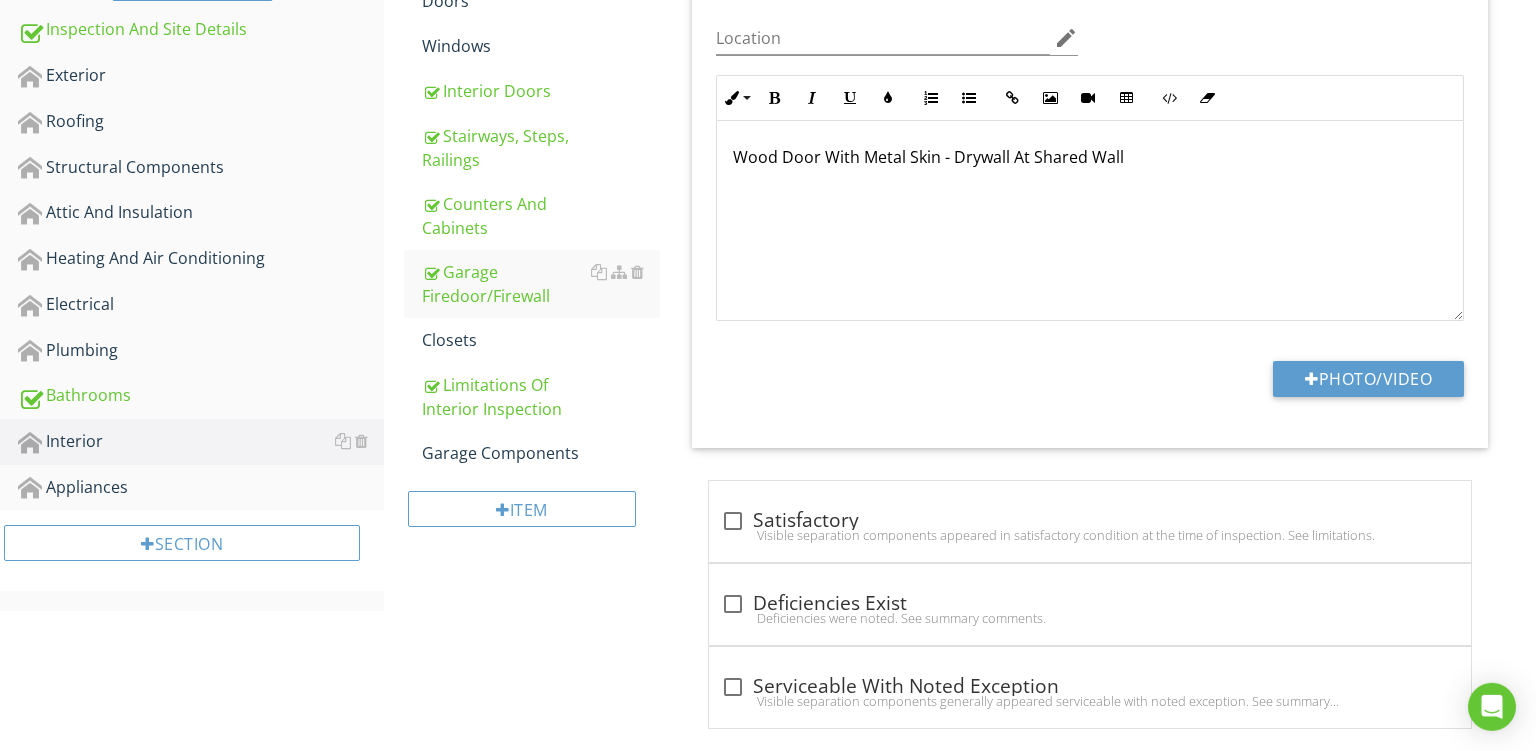 scroll, scrollTop: 597, scrollLeft: 0, axis: vertical 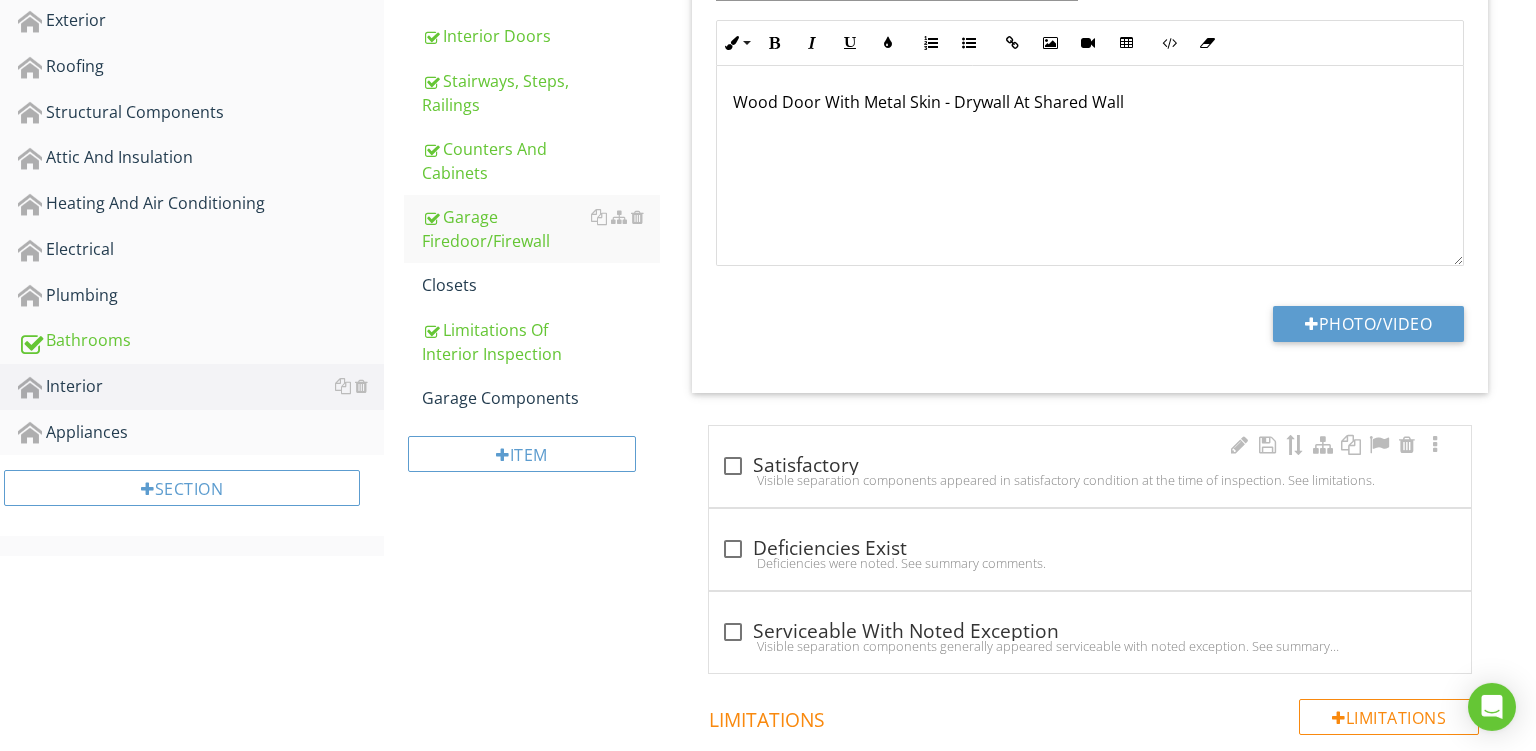 click on "check_box_outline_blank
Satisfactory" at bounding box center (1090, 466) 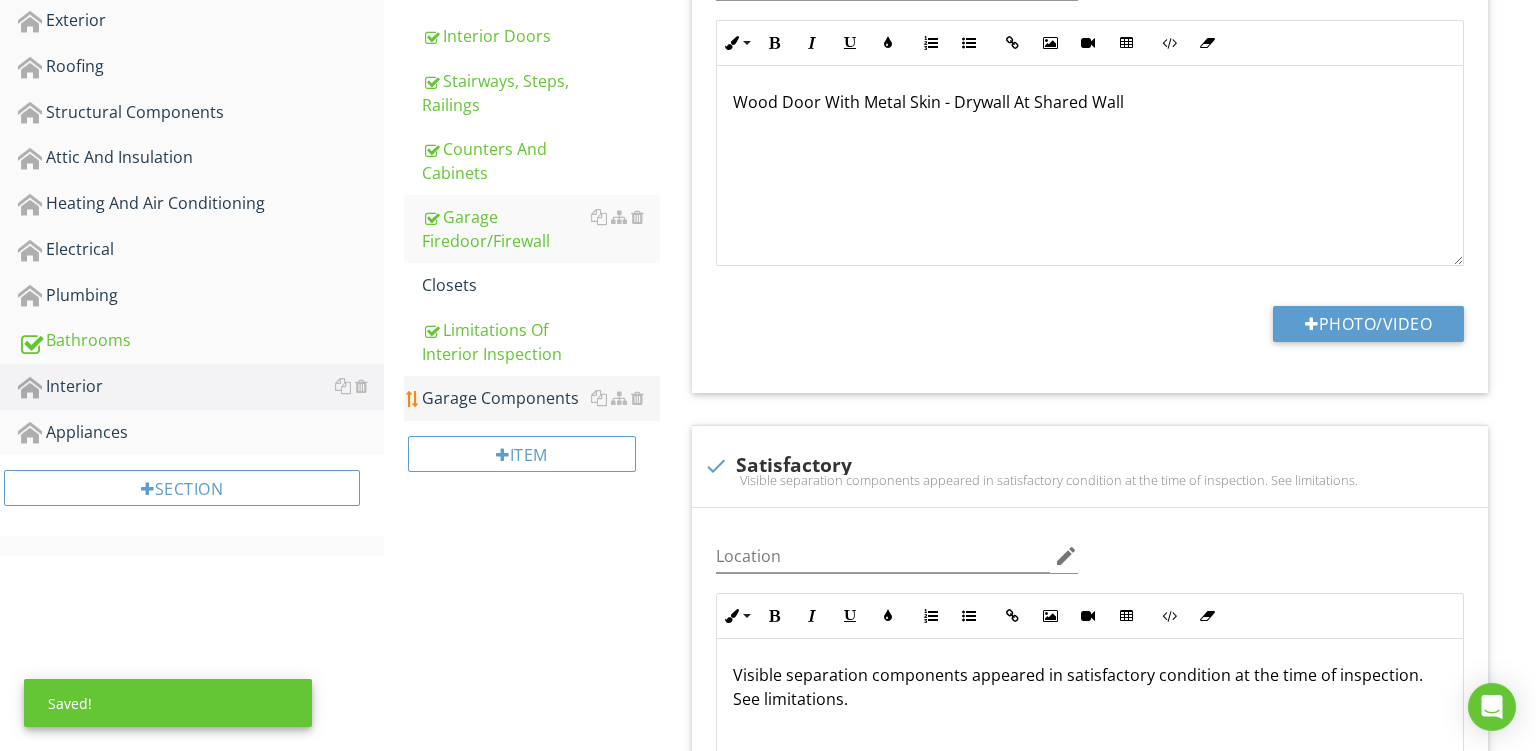 click on "Garage Components" at bounding box center (541, 398) 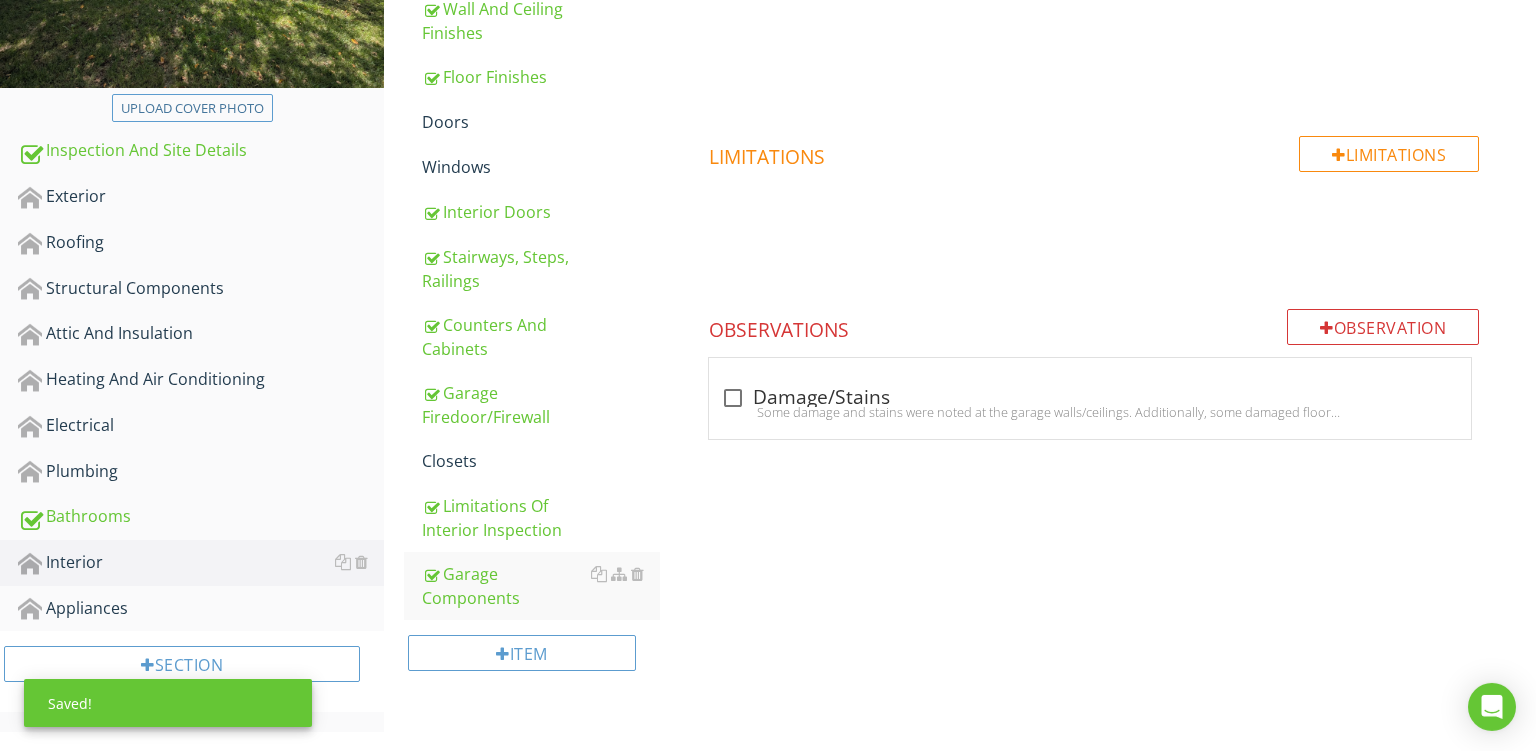 scroll, scrollTop: 420, scrollLeft: 0, axis: vertical 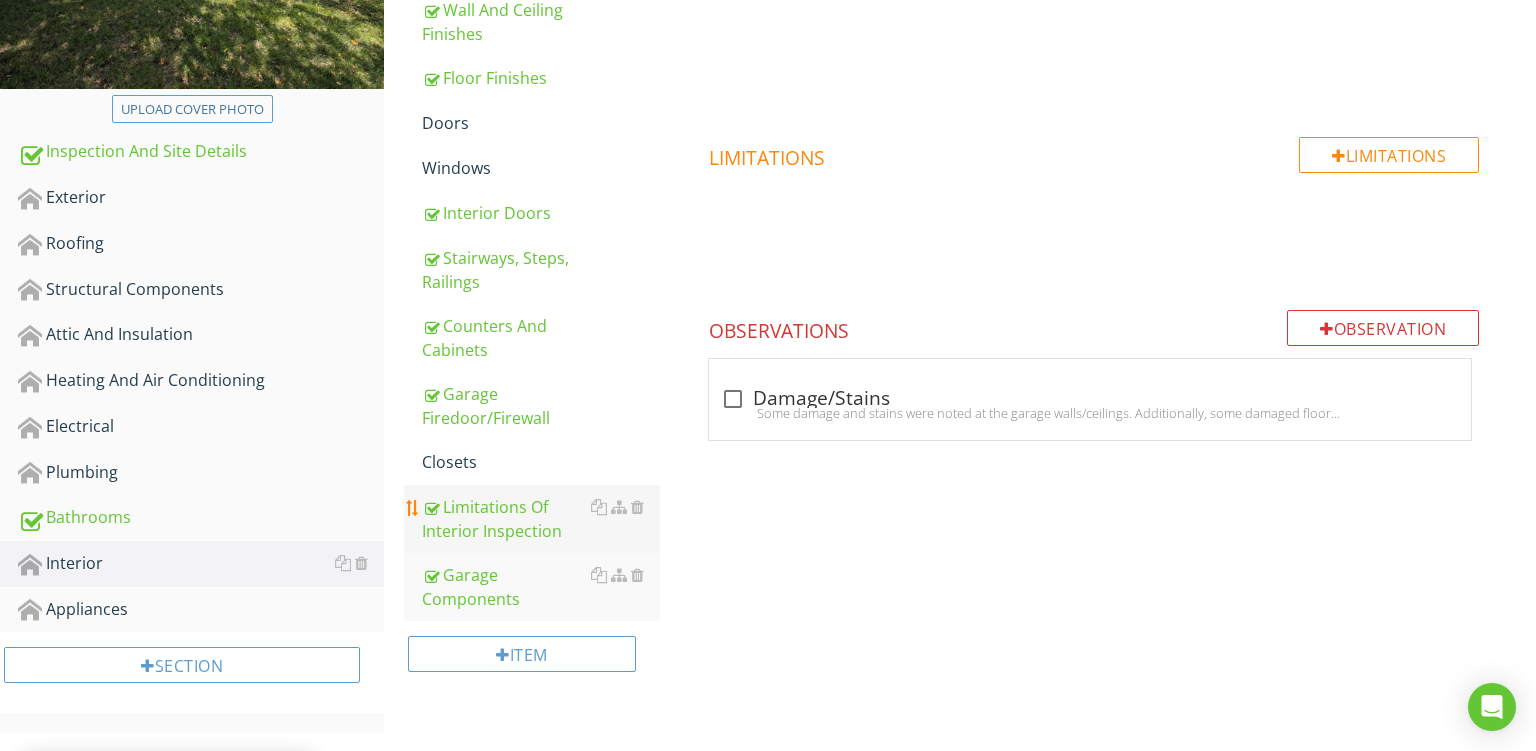 click on "Limitations Of Interior Inspection" at bounding box center (541, 519) 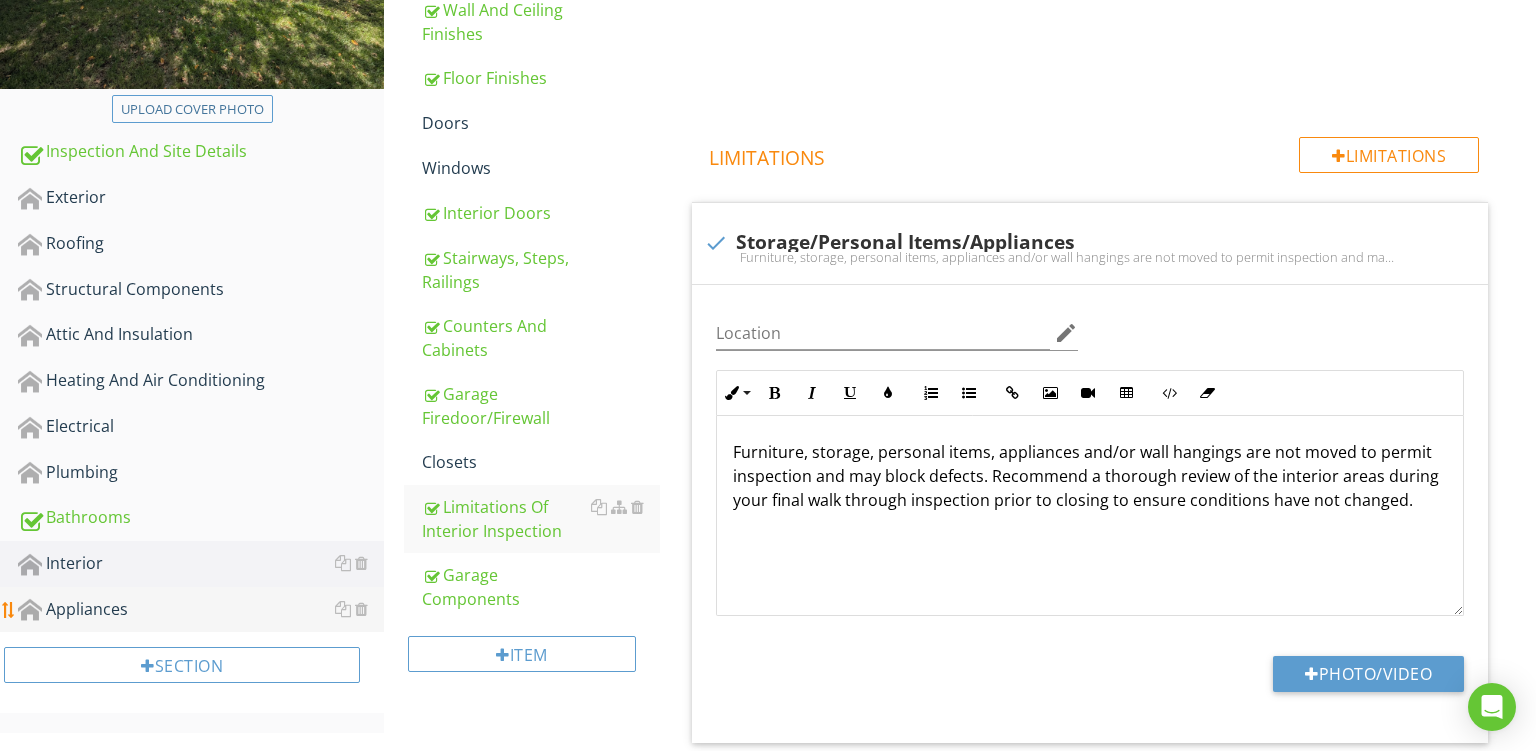 click on "Appliances" at bounding box center [201, 610] 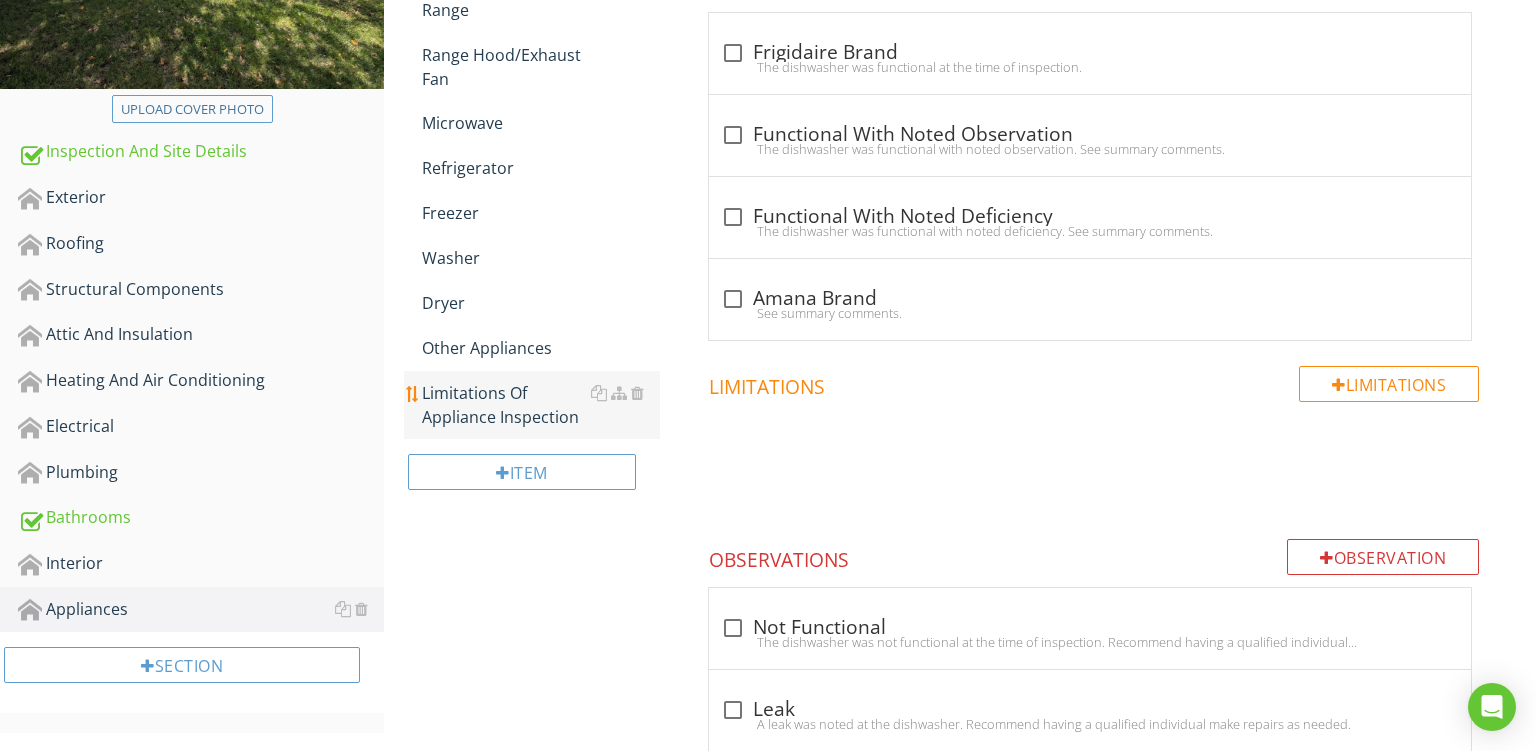 click on "Limitations Of Appliance Inspection" at bounding box center [541, 405] 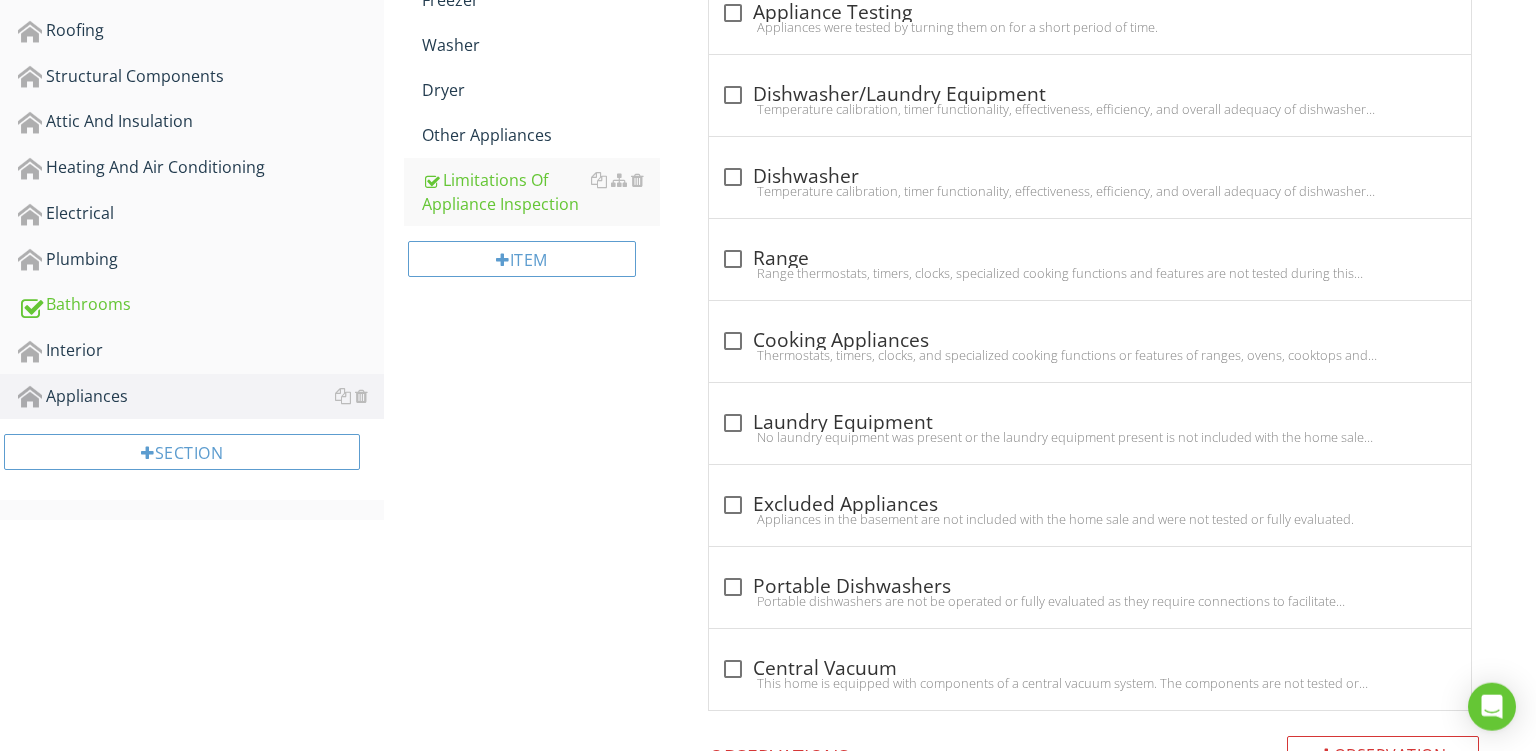scroll, scrollTop: 632, scrollLeft: 0, axis: vertical 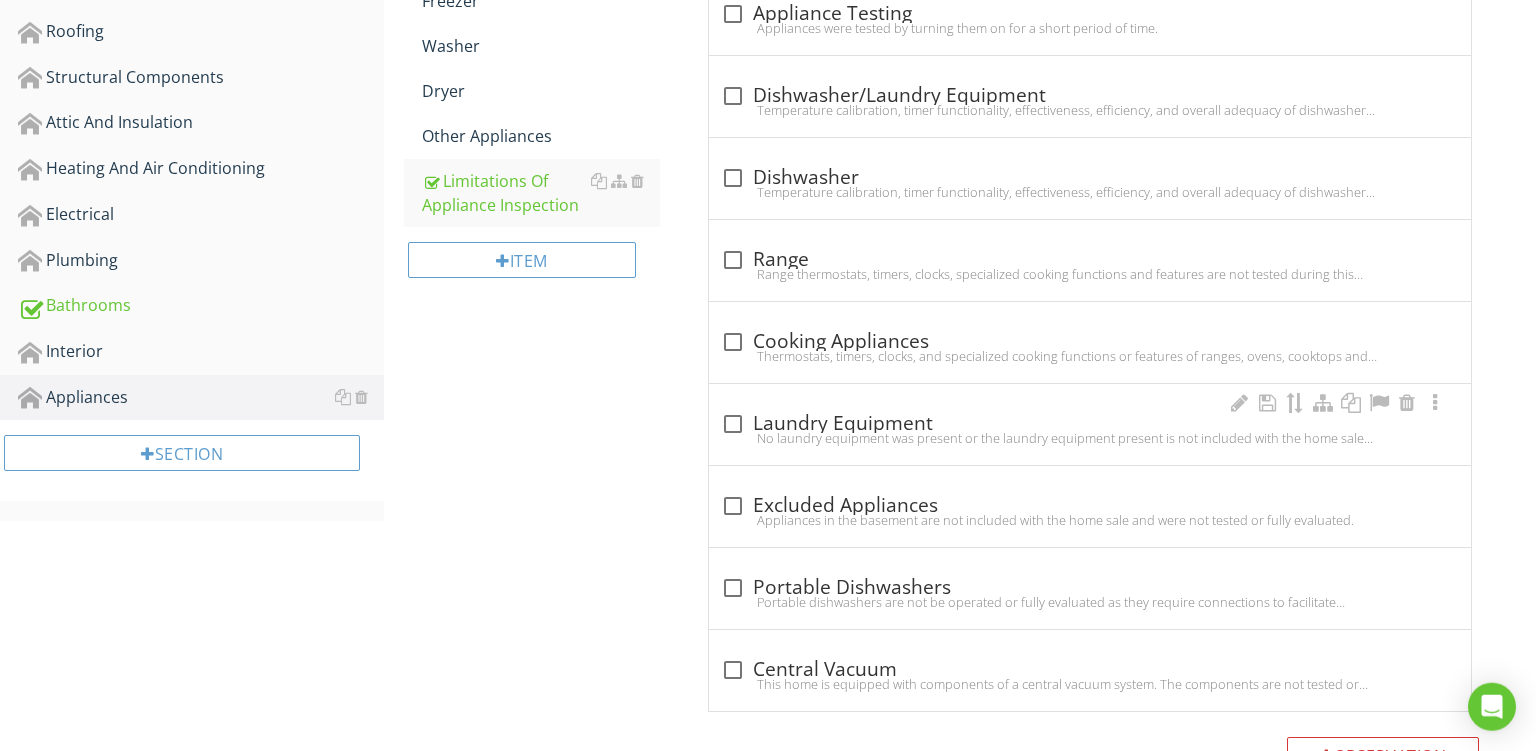click on "check_box_outline_blank
Laundry Equipment" at bounding box center (1090, 424) 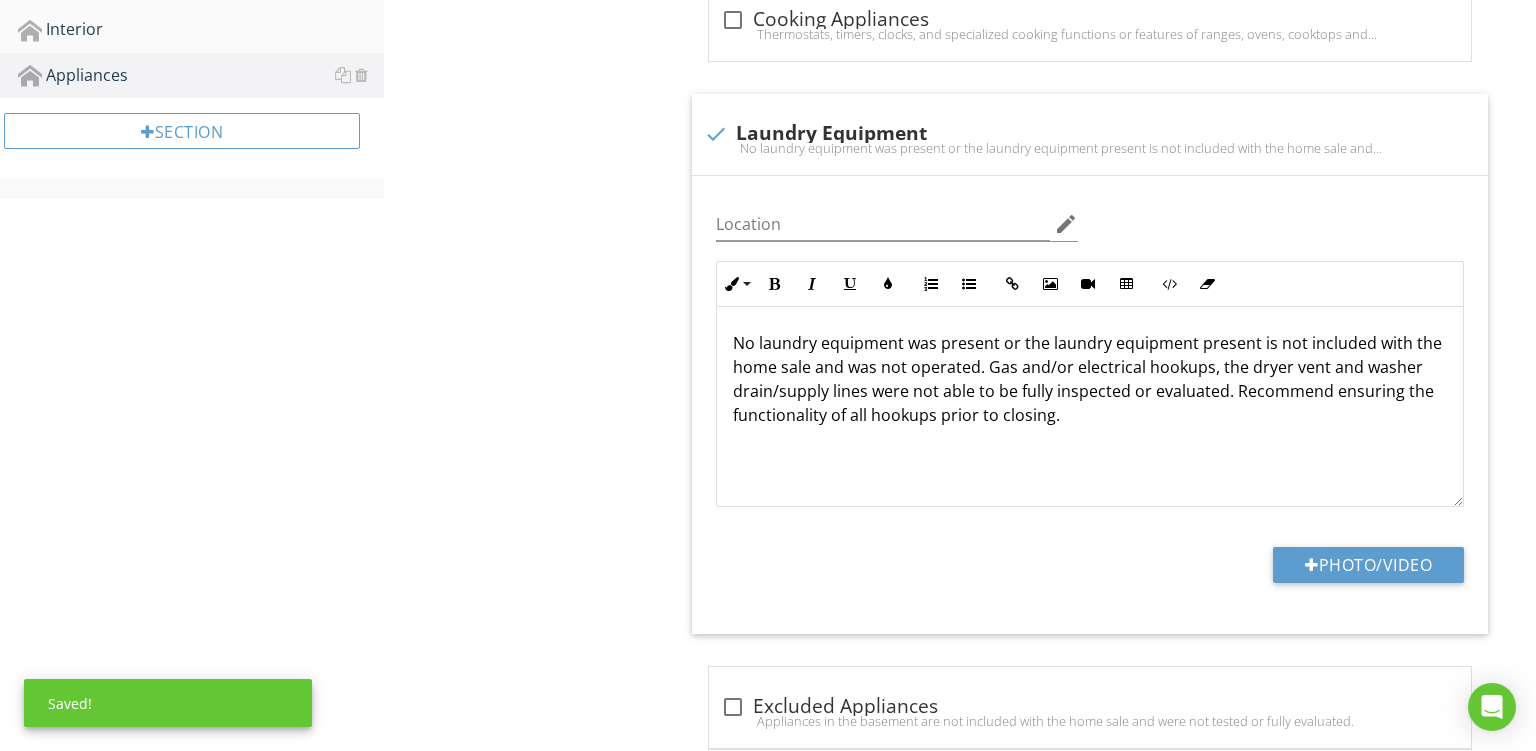 scroll, scrollTop: 1004, scrollLeft: 0, axis: vertical 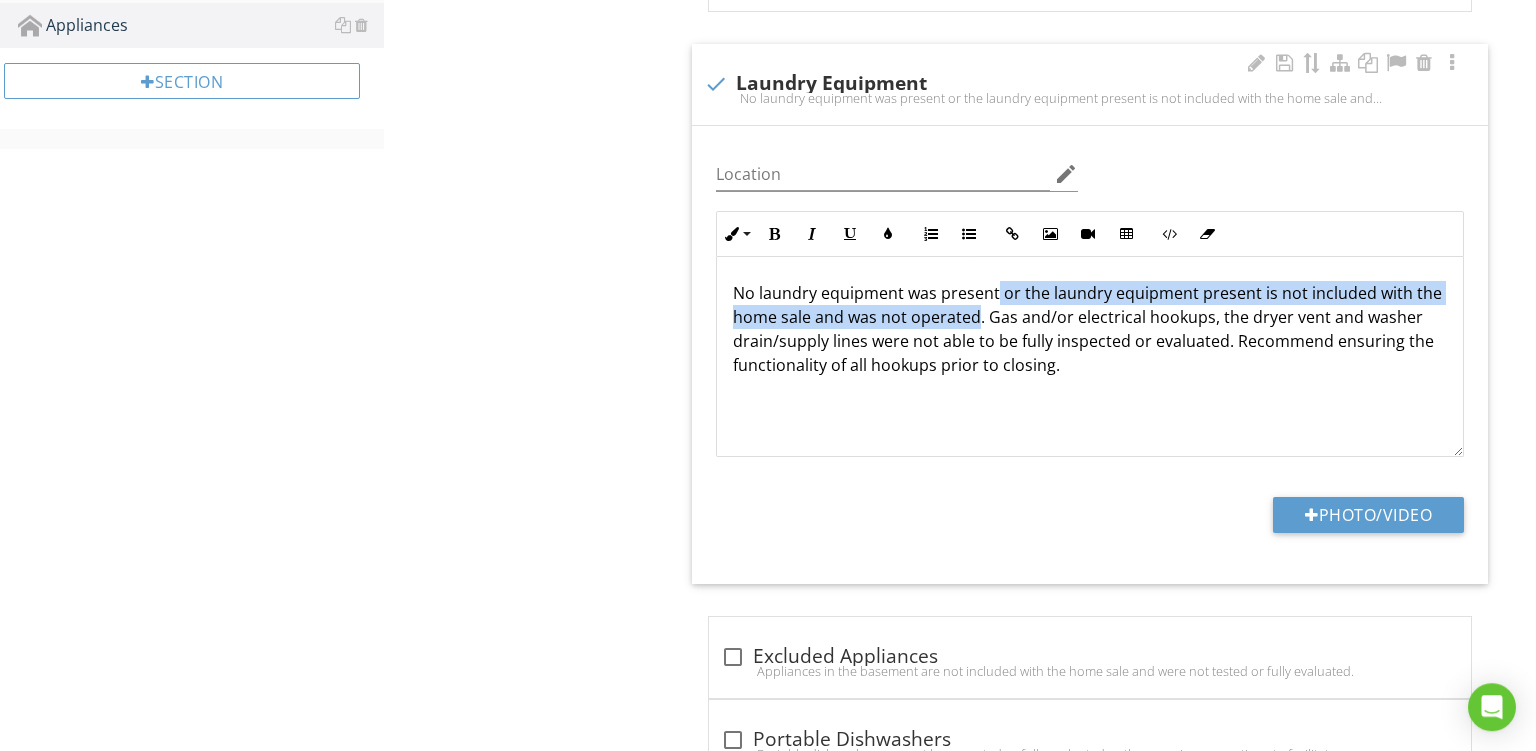 drag, startPoint x: 978, startPoint y: 317, endPoint x: 998, endPoint y: 298, distance: 27.58623 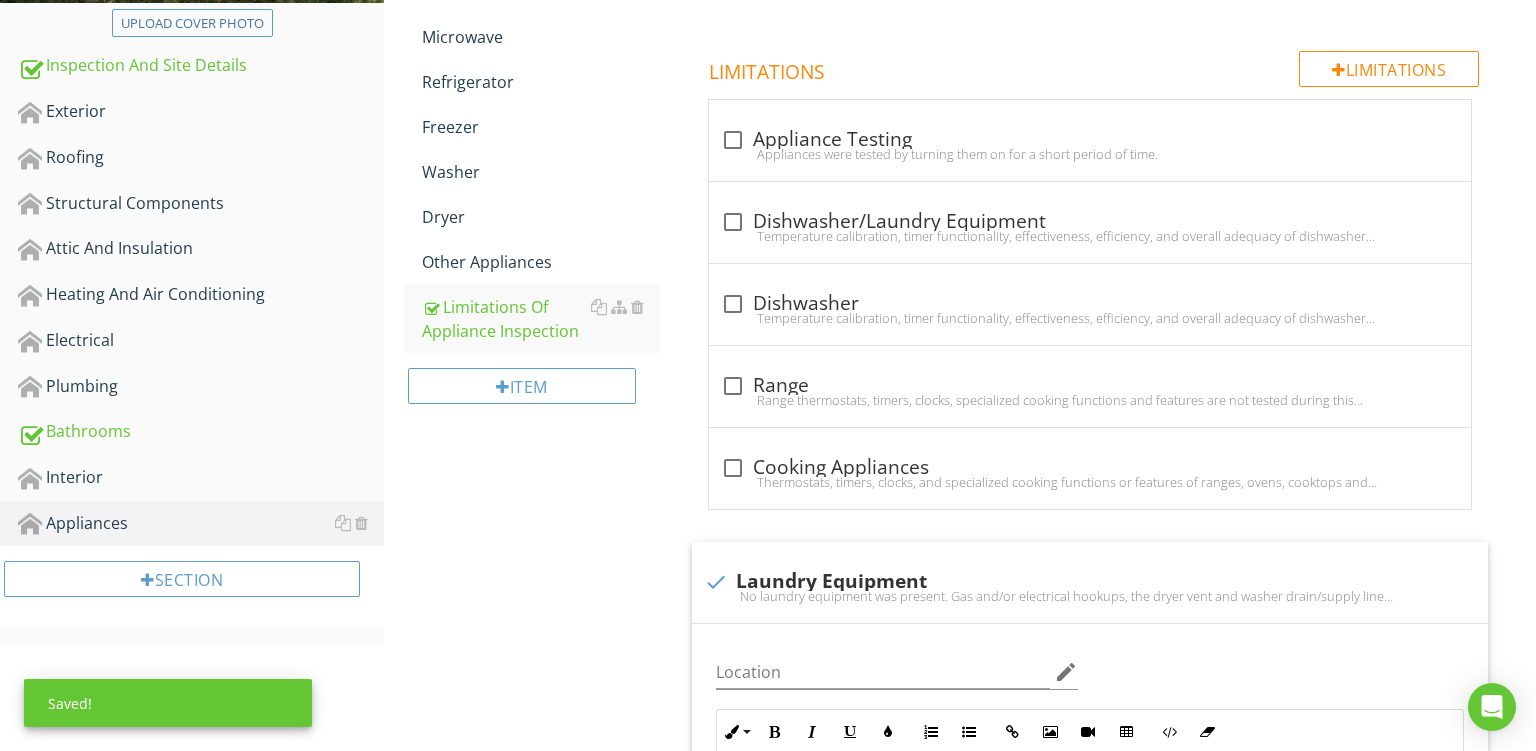 scroll, scrollTop: 504, scrollLeft: 0, axis: vertical 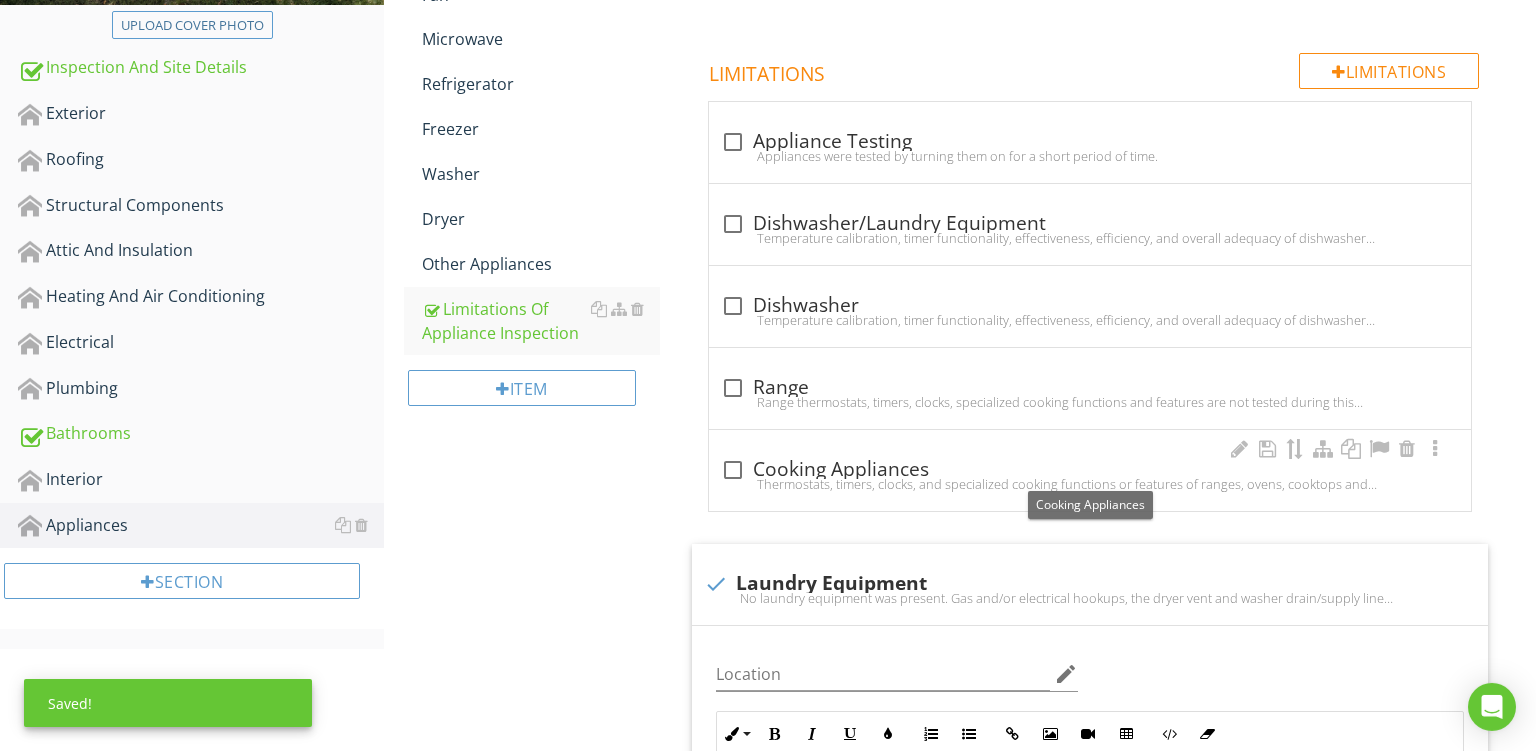 click on "check_box_outline_blank
Cooking Appliances" at bounding box center [1090, 470] 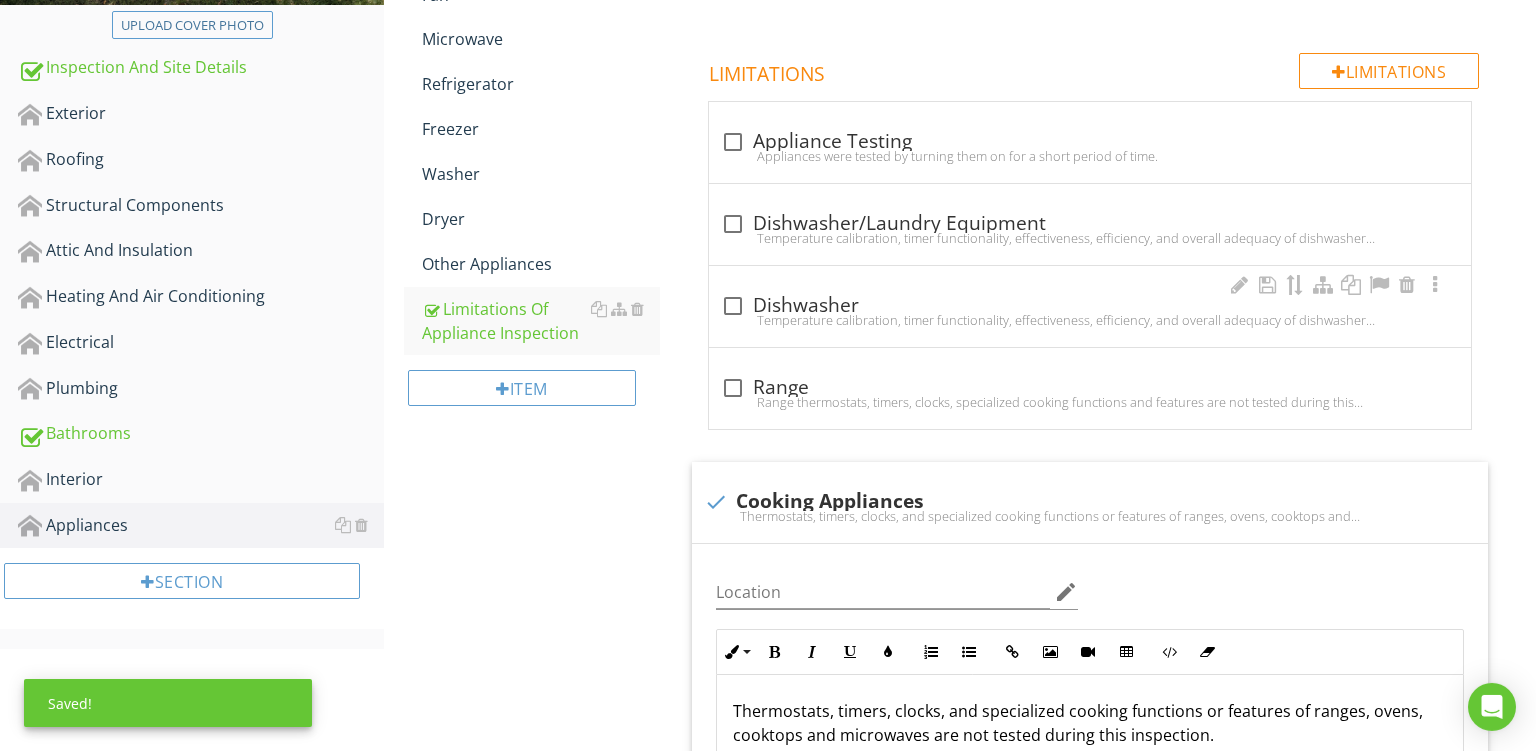 click on "check_box_outline_blank
Dishwasher" at bounding box center [1090, 306] 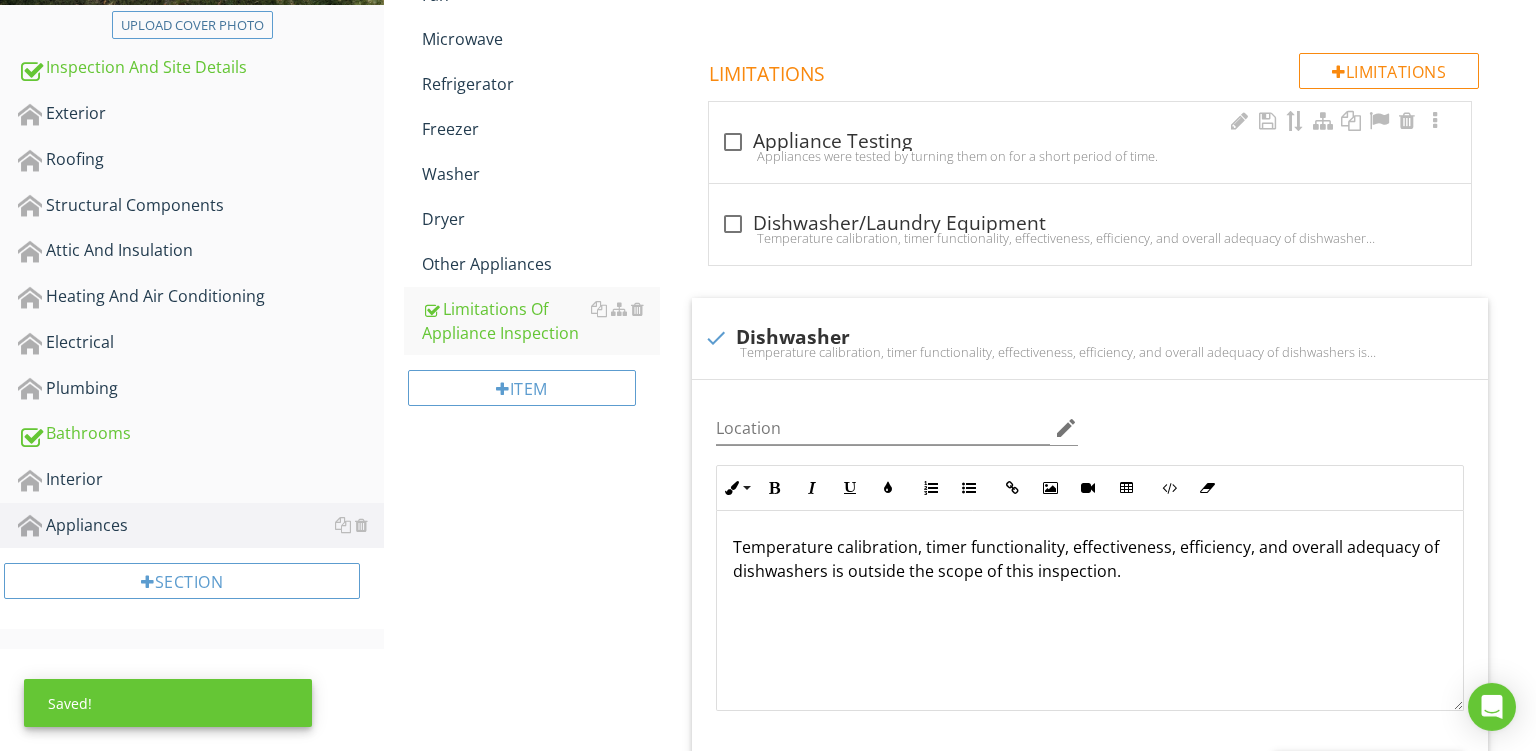 click on "check_box_outline_blank
Appliance Testing" at bounding box center [1090, 140] 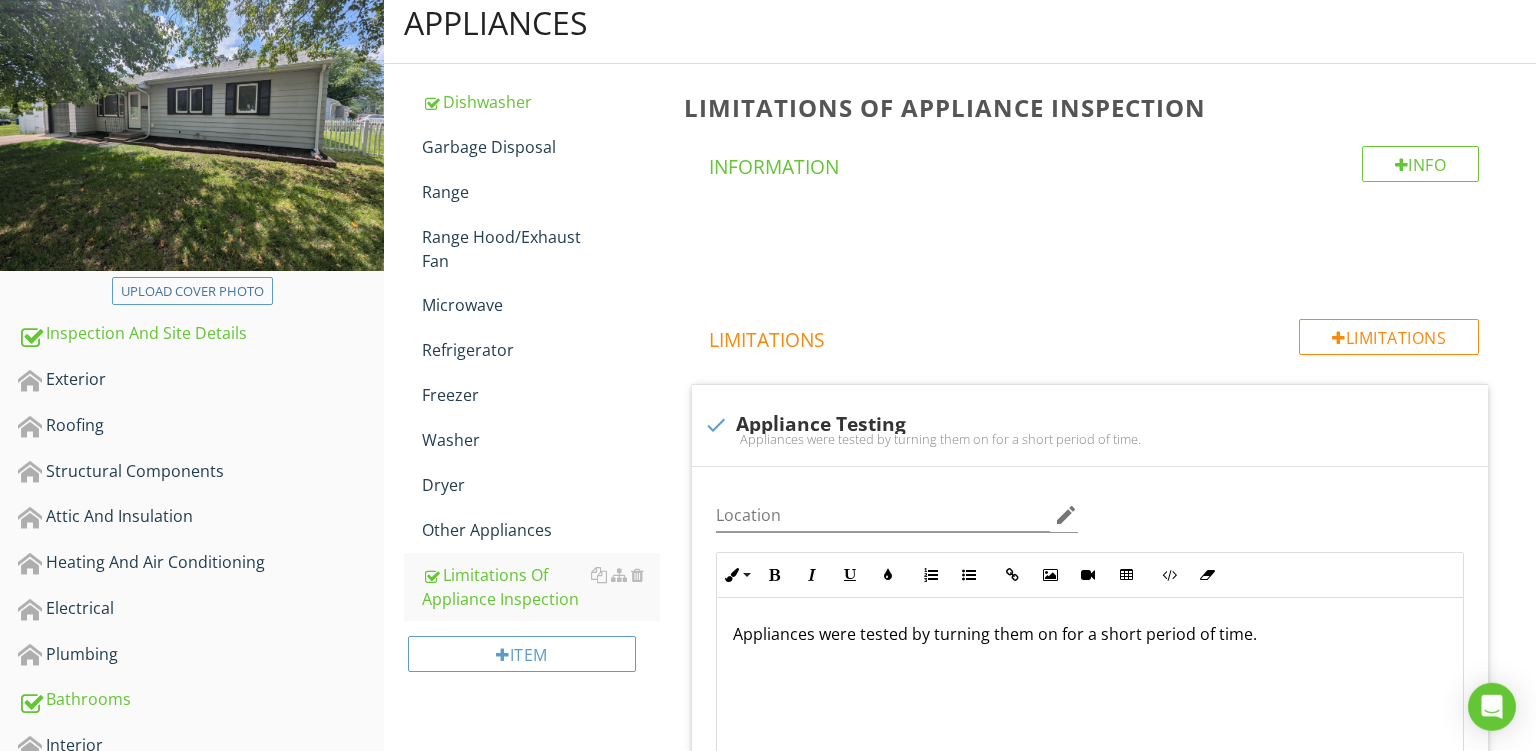 scroll, scrollTop: 234, scrollLeft: 0, axis: vertical 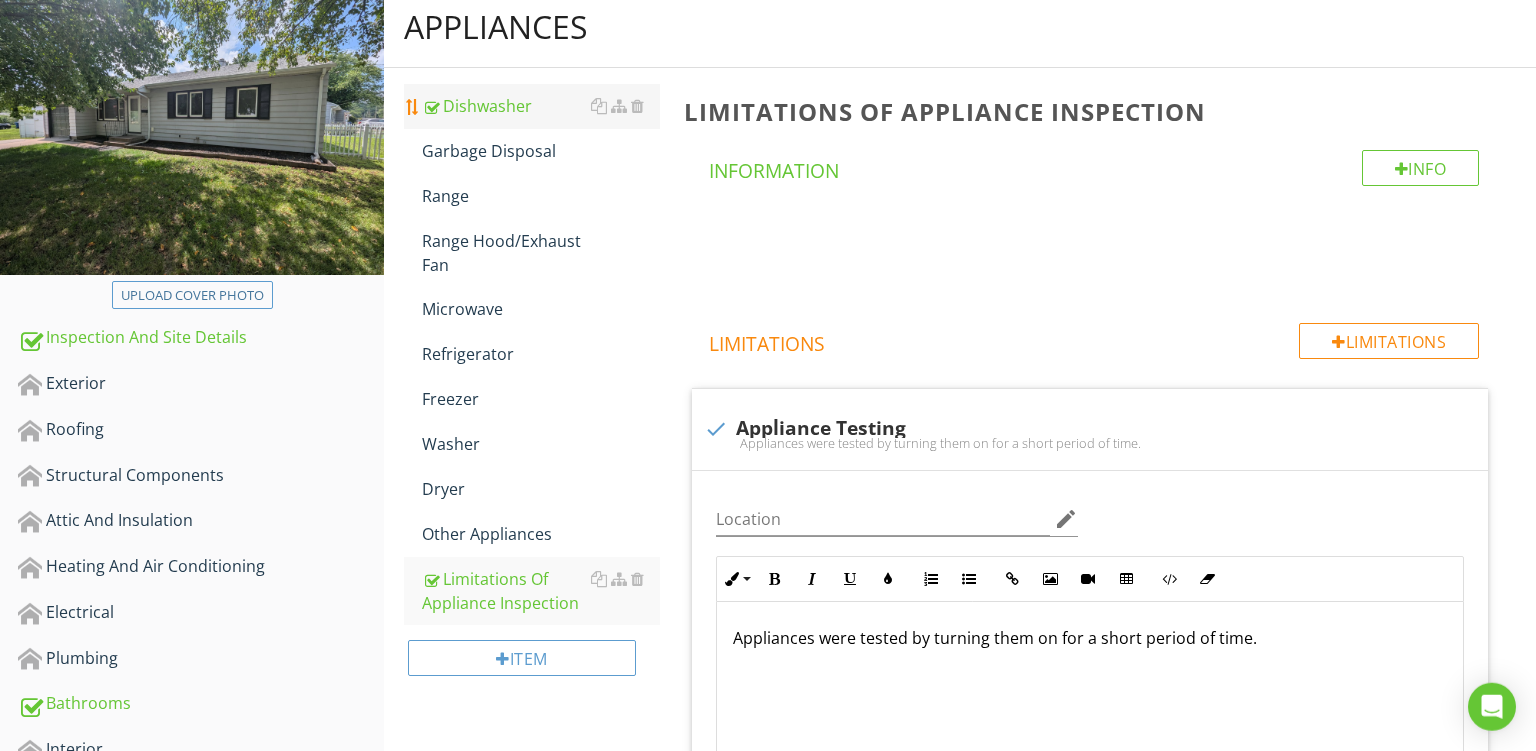 click on "Dishwasher" at bounding box center (541, 106) 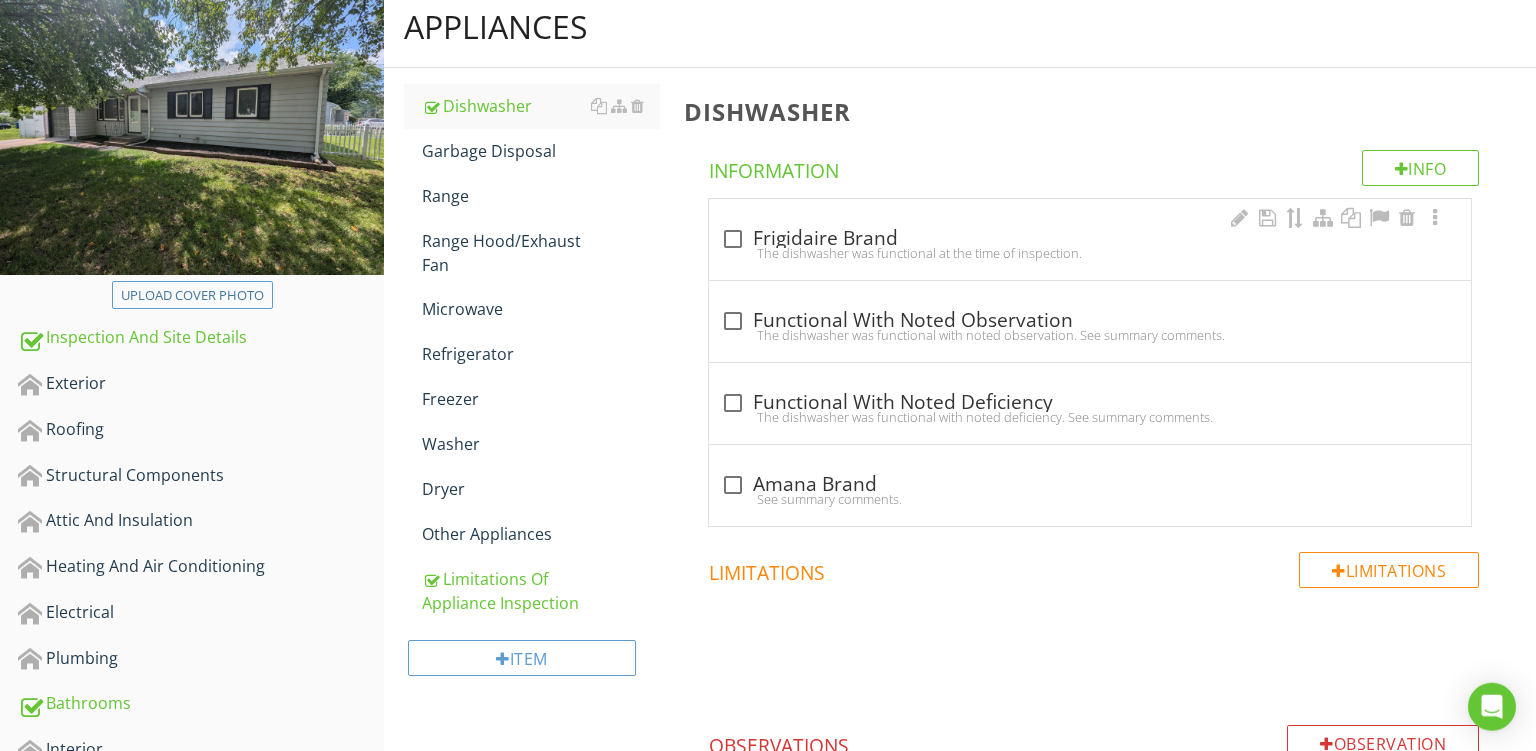 click on "The dishwasher was functional at the time of inspection." at bounding box center [1090, 253] 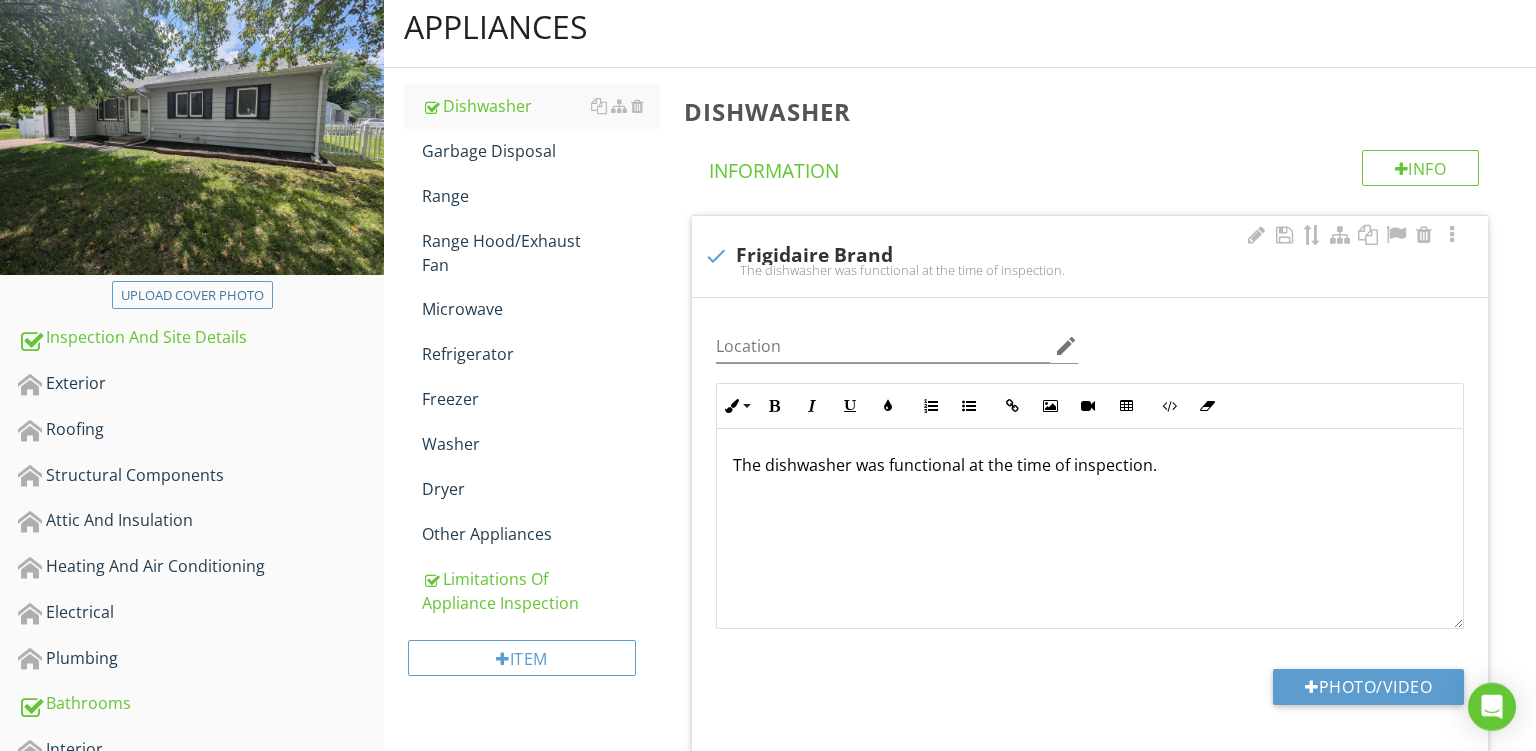 click on "The dishwasher was functional at the time of inspection." at bounding box center (1090, 465) 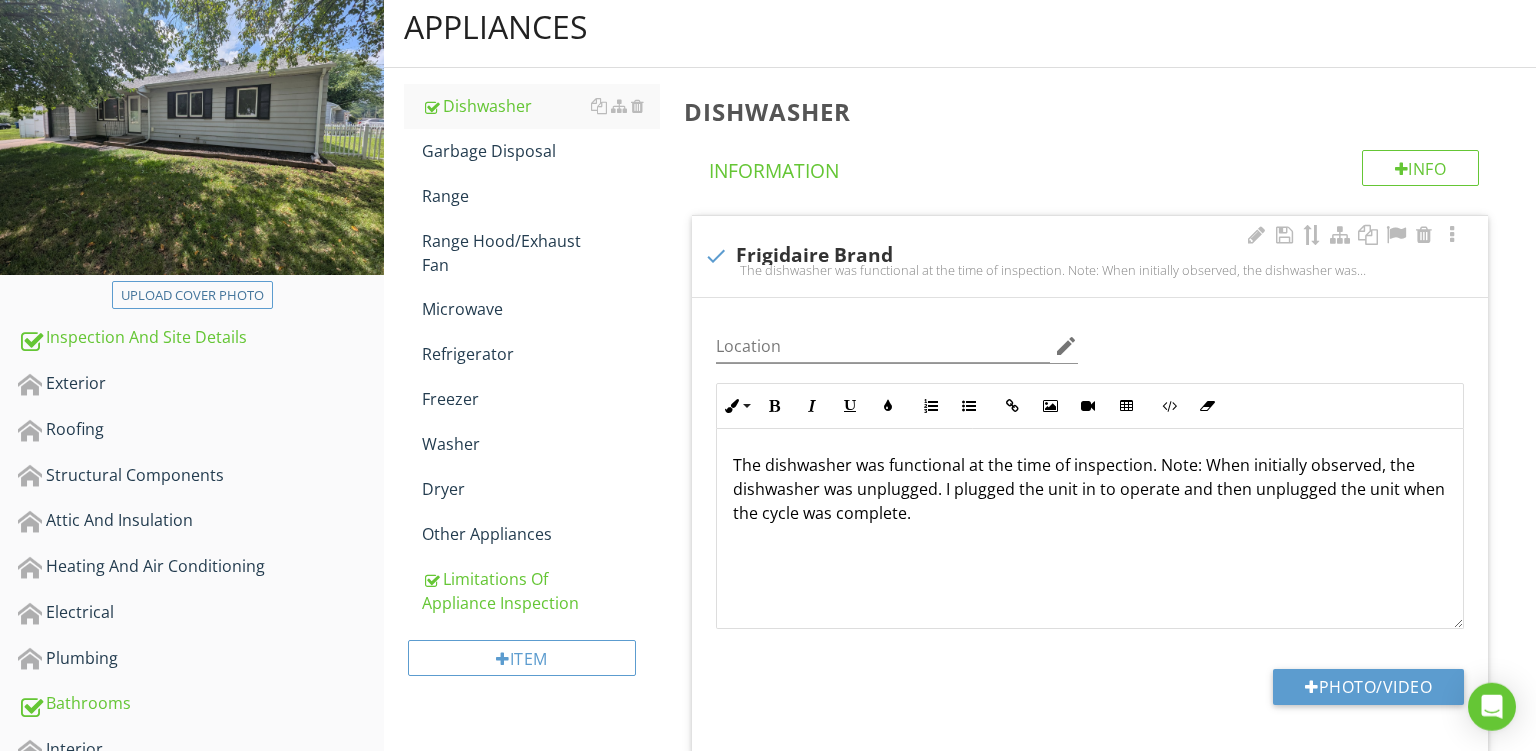 drag, startPoint x: 954, startPoint y: 530, endPoint x: 438, endPoint y: 350, distance: 546.49426 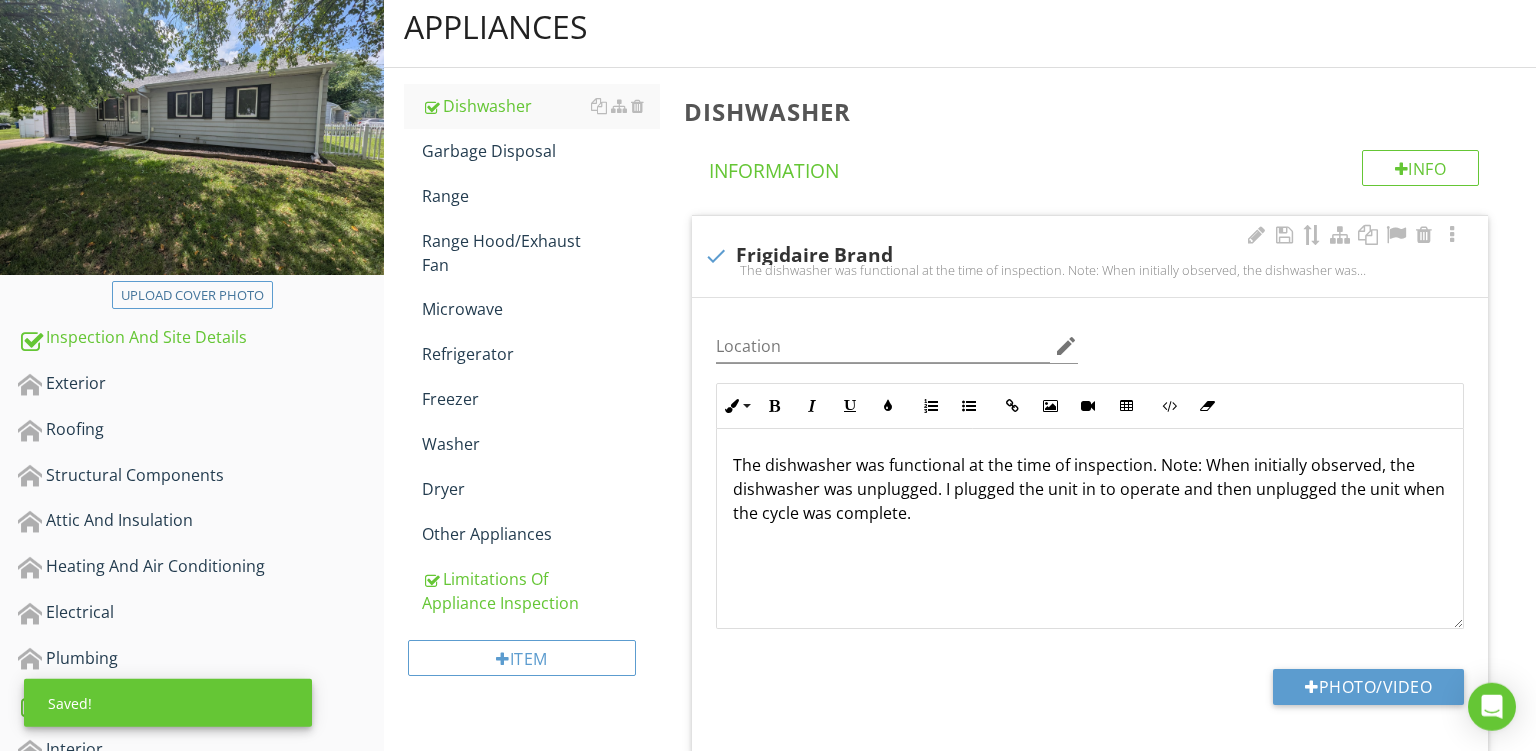 copy on "The dishwasher was functional at the time of inspection. Note: When initially observed, the dishwasher was unplugged. I plugged the unit in to operate and then unplugged the unit when the cycle was complete." 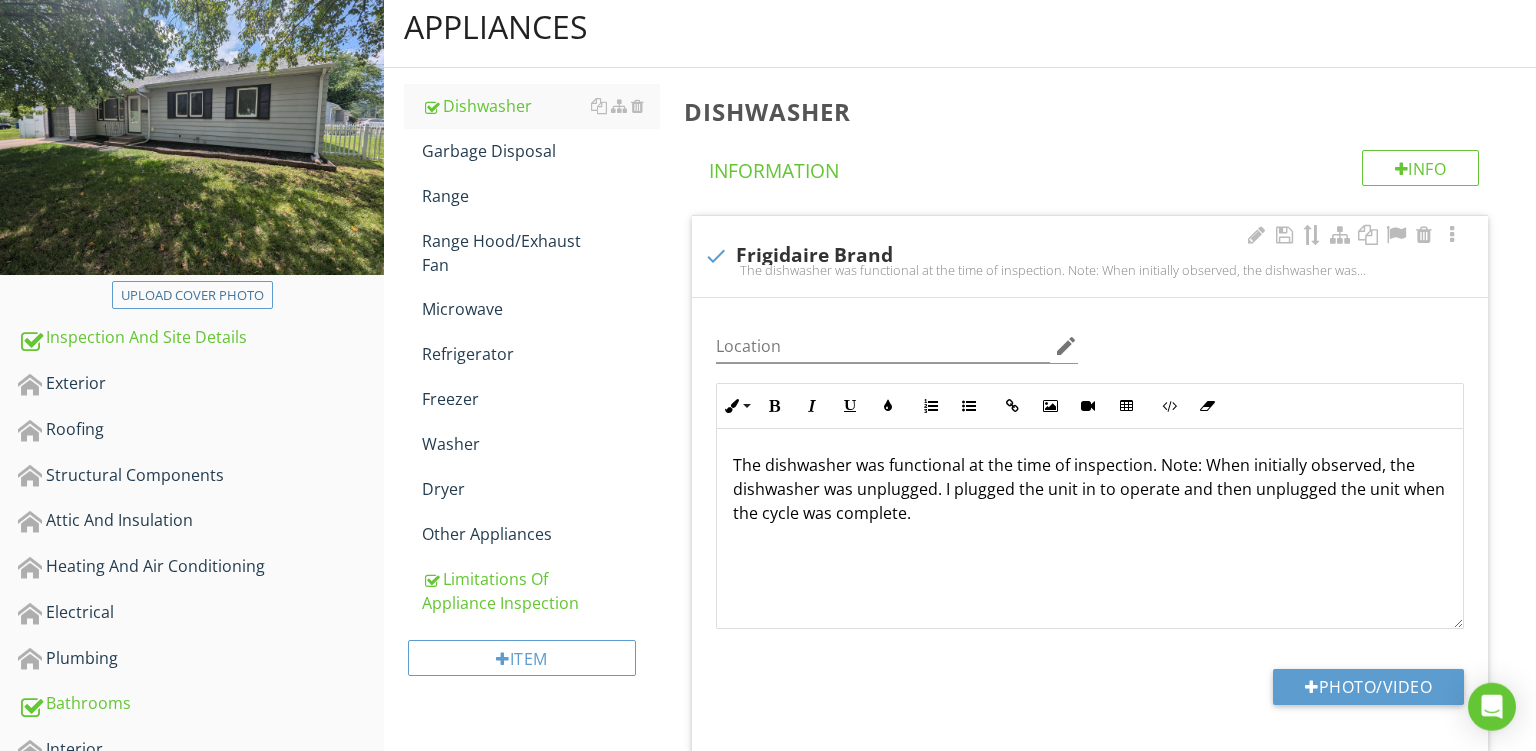 drag, startPoint x: 909, startPoint y: 521, endPoint x: 1109, endPoint y: 550, distance: 202.09157 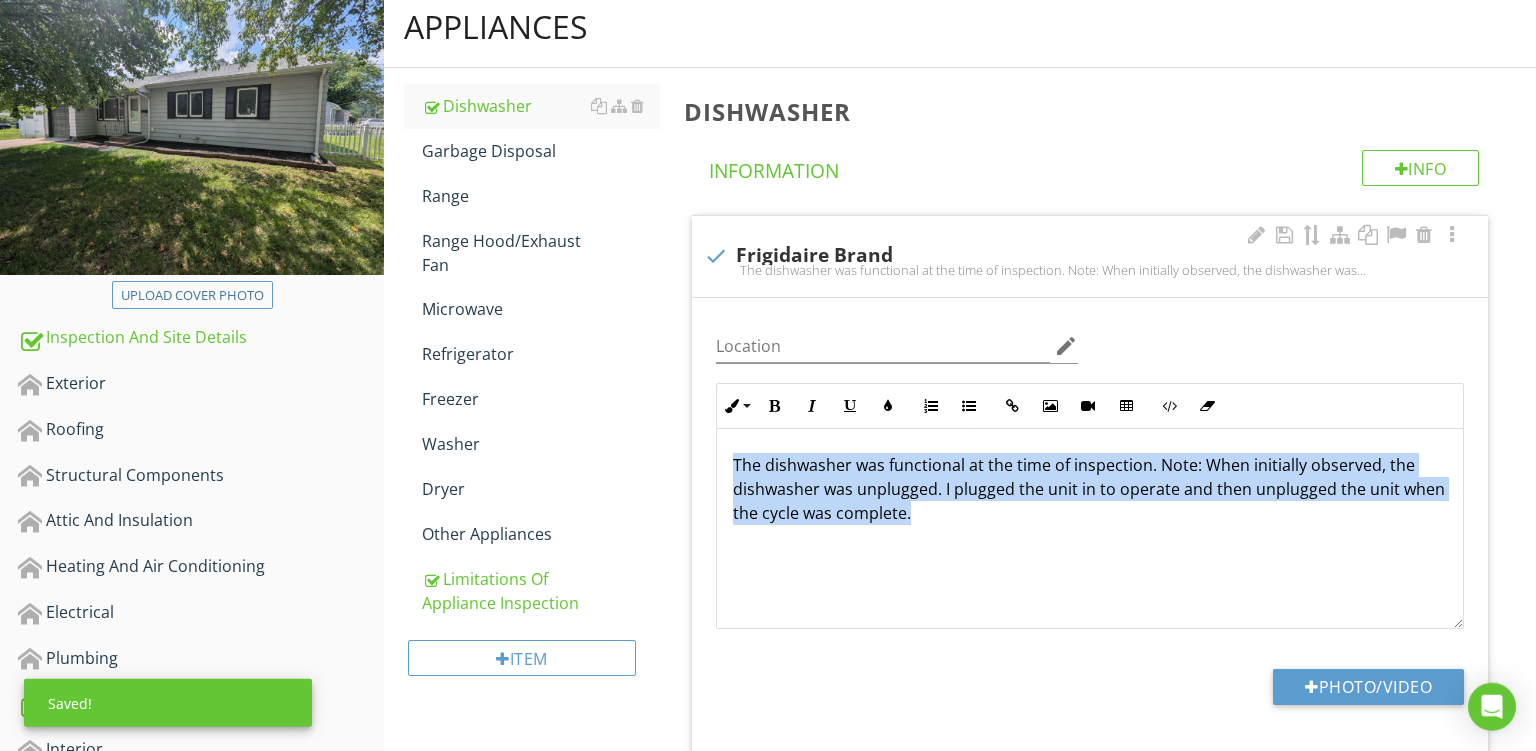 drag, startPoint x: 915, startPoint y: 503, endPoint x: 592, endPoint y: 379, distance: 345.9841 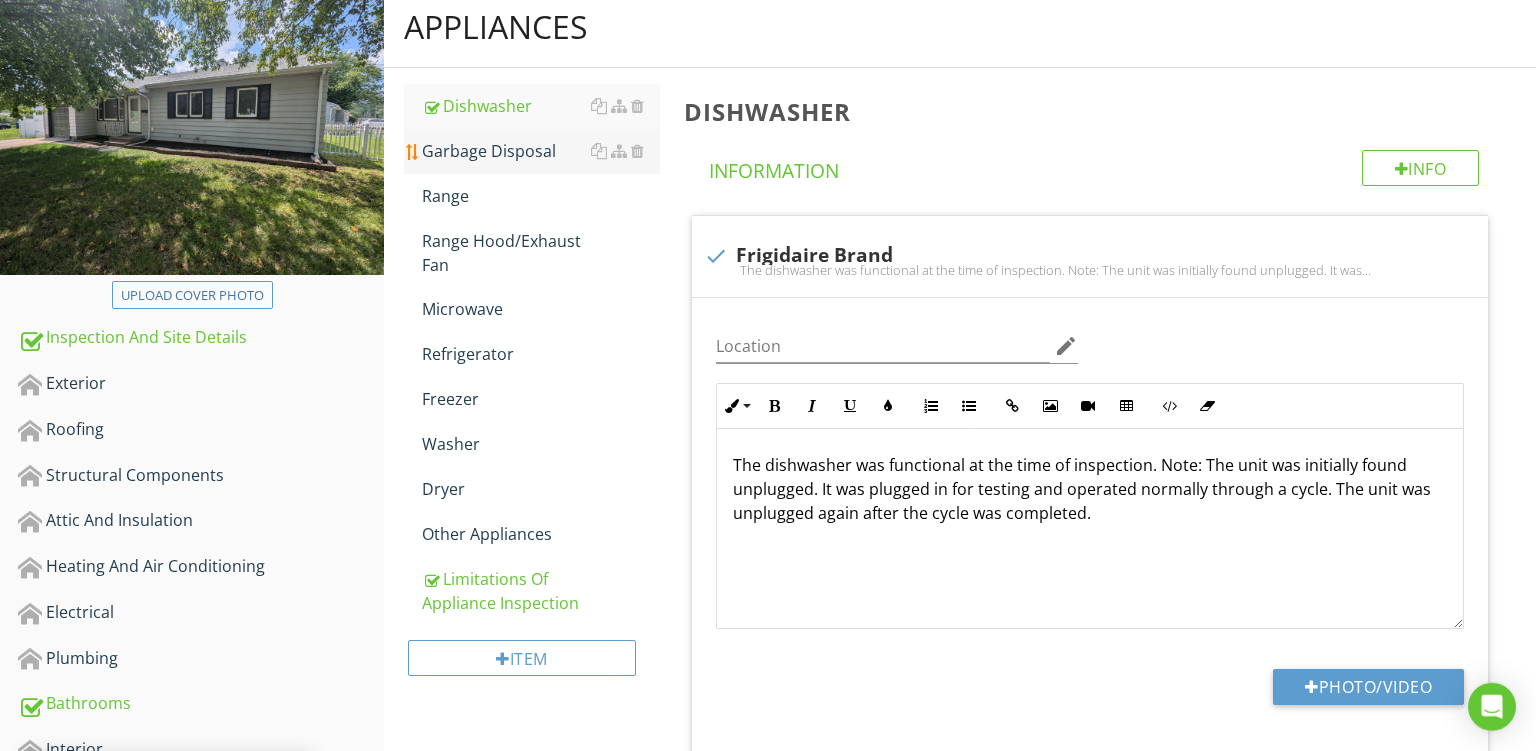 click on "Garbage Disposal" at bounding box center (541, 151) 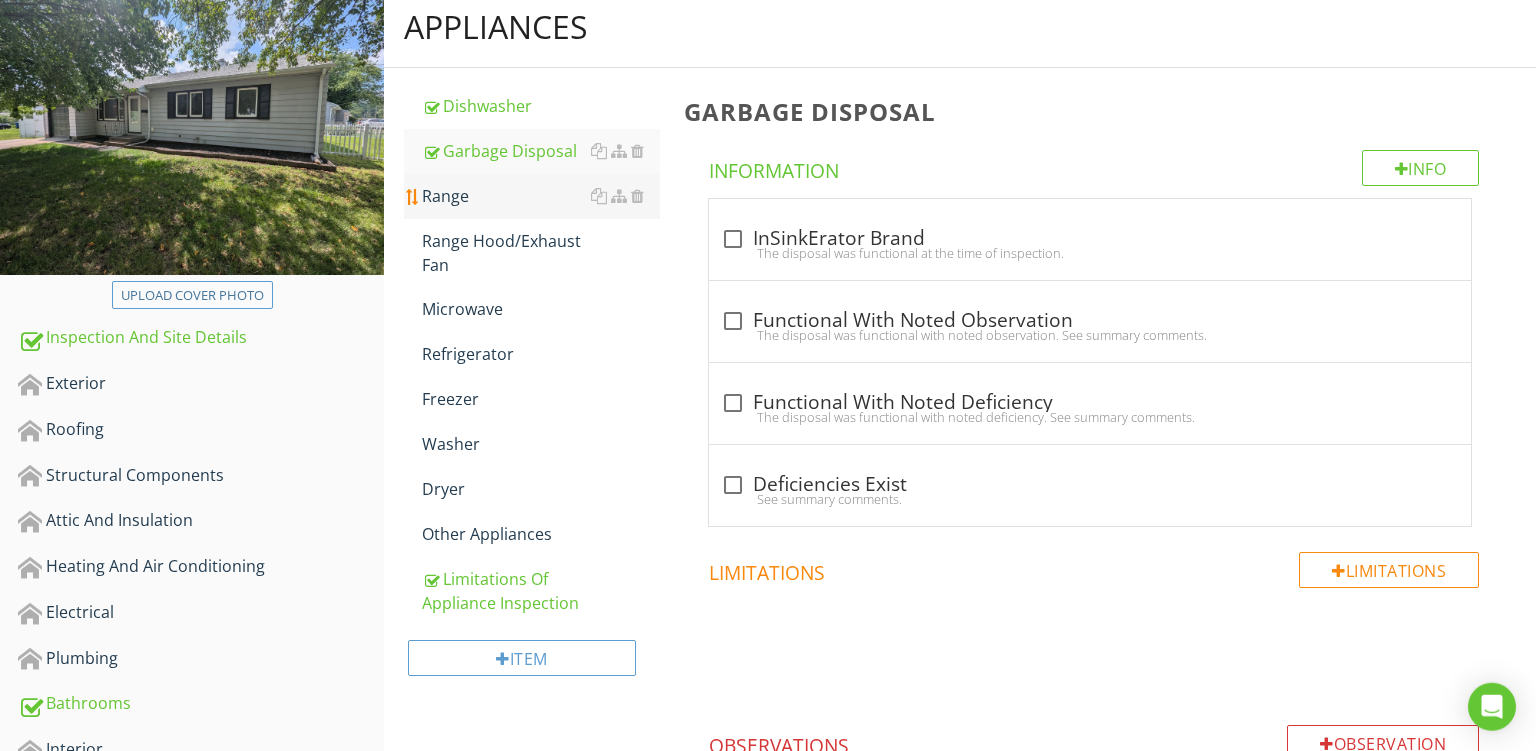 click on "Range" at bounding box center [541, 196] 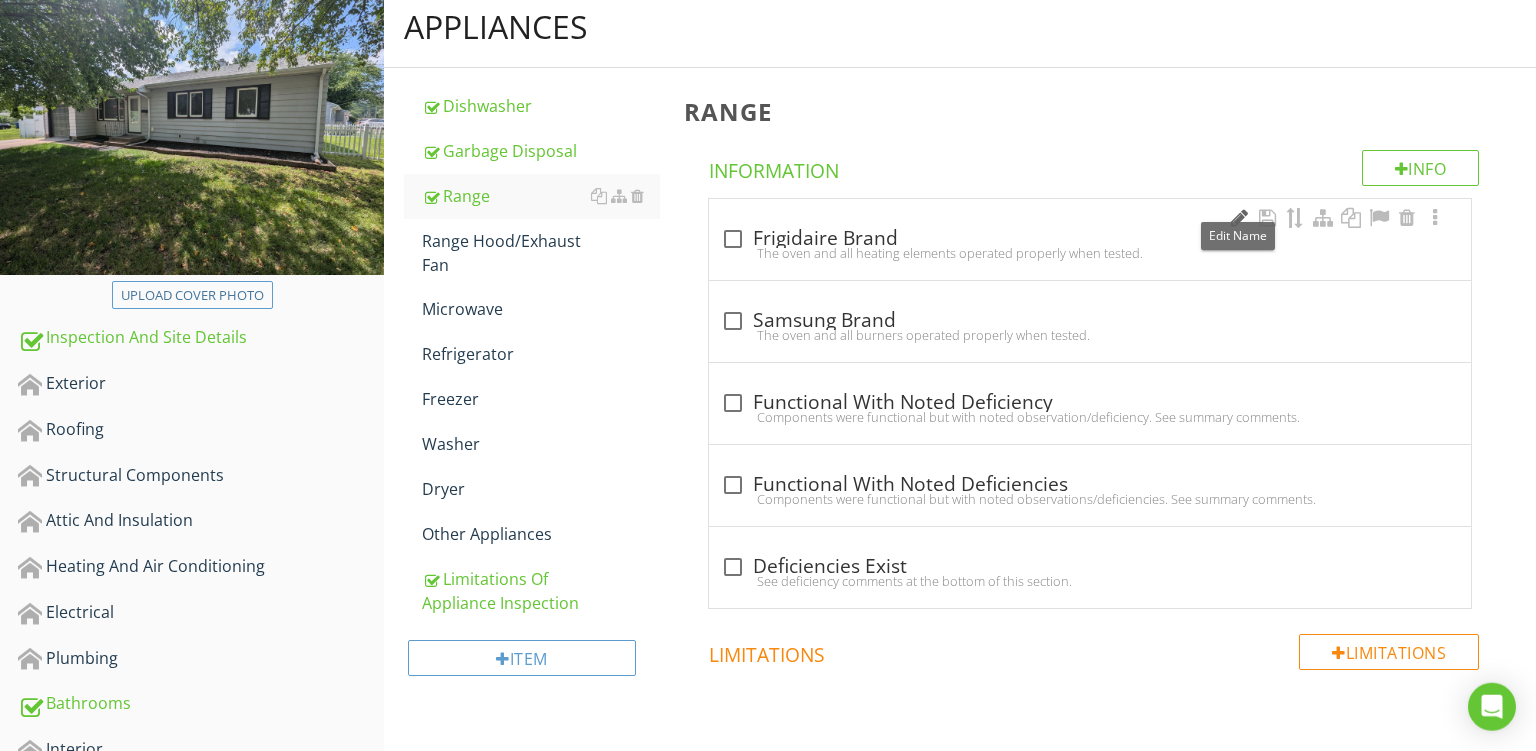 click at bounding box center [1239, 218] 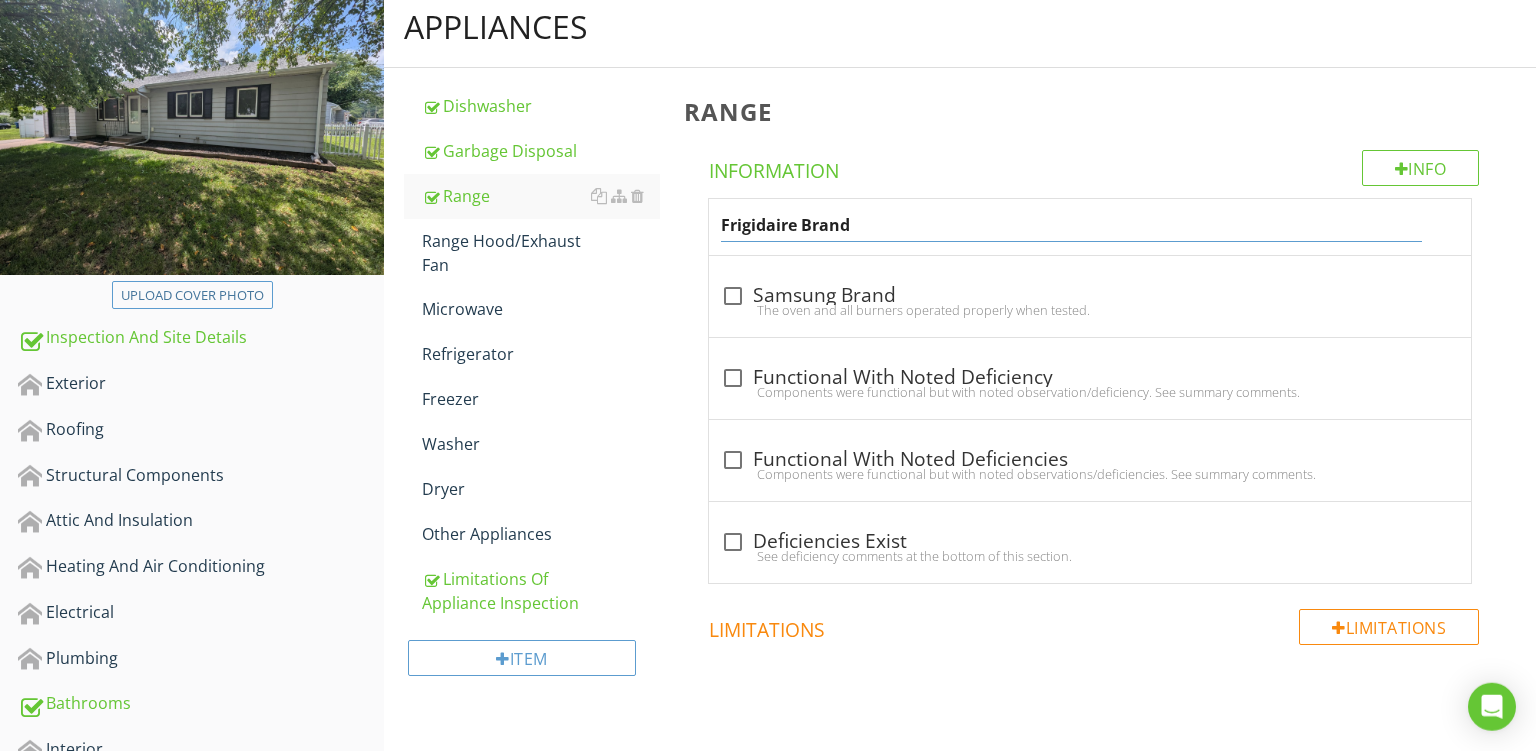 click on "Frigidaire Brand" at bounding box center (1071, 225) 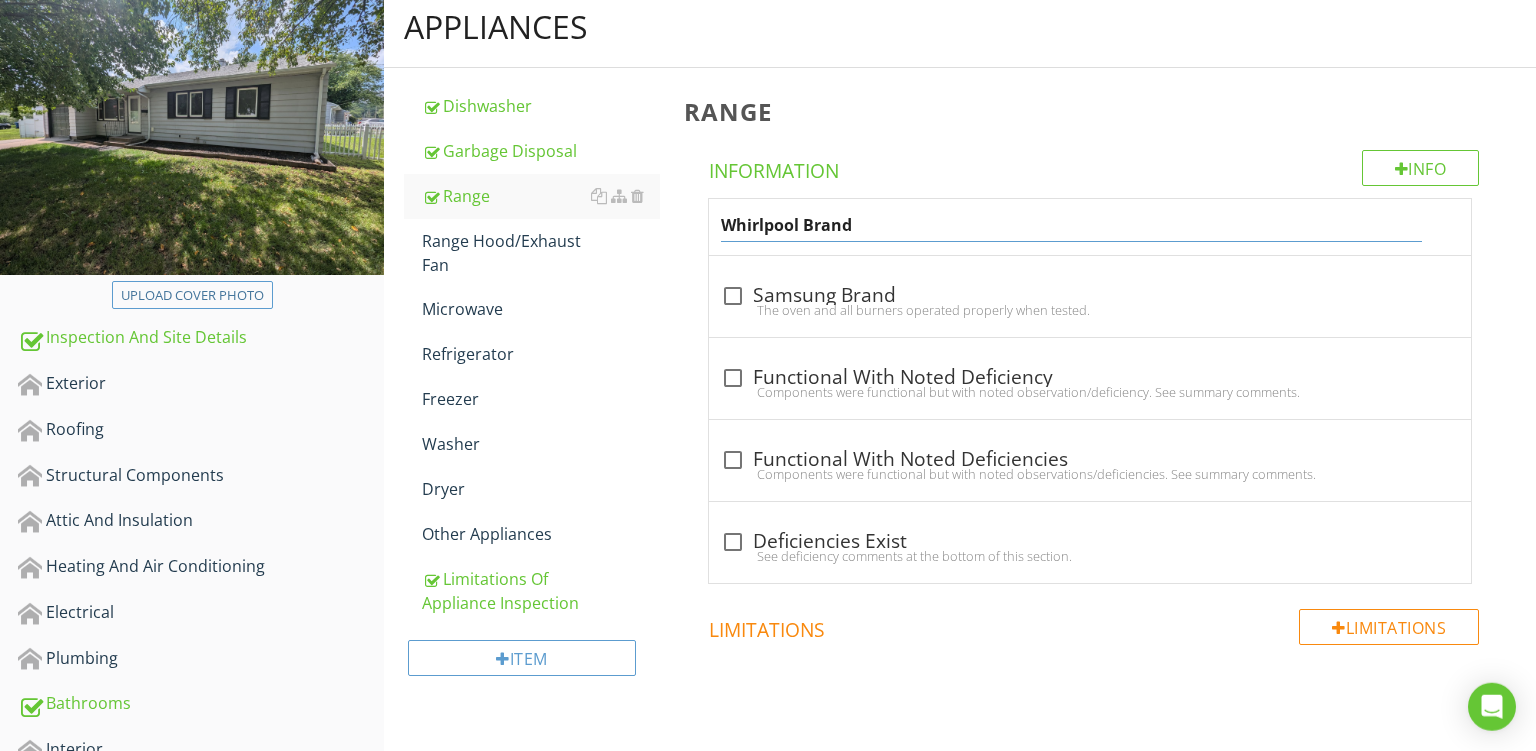 type on "Whirlpool Brand" 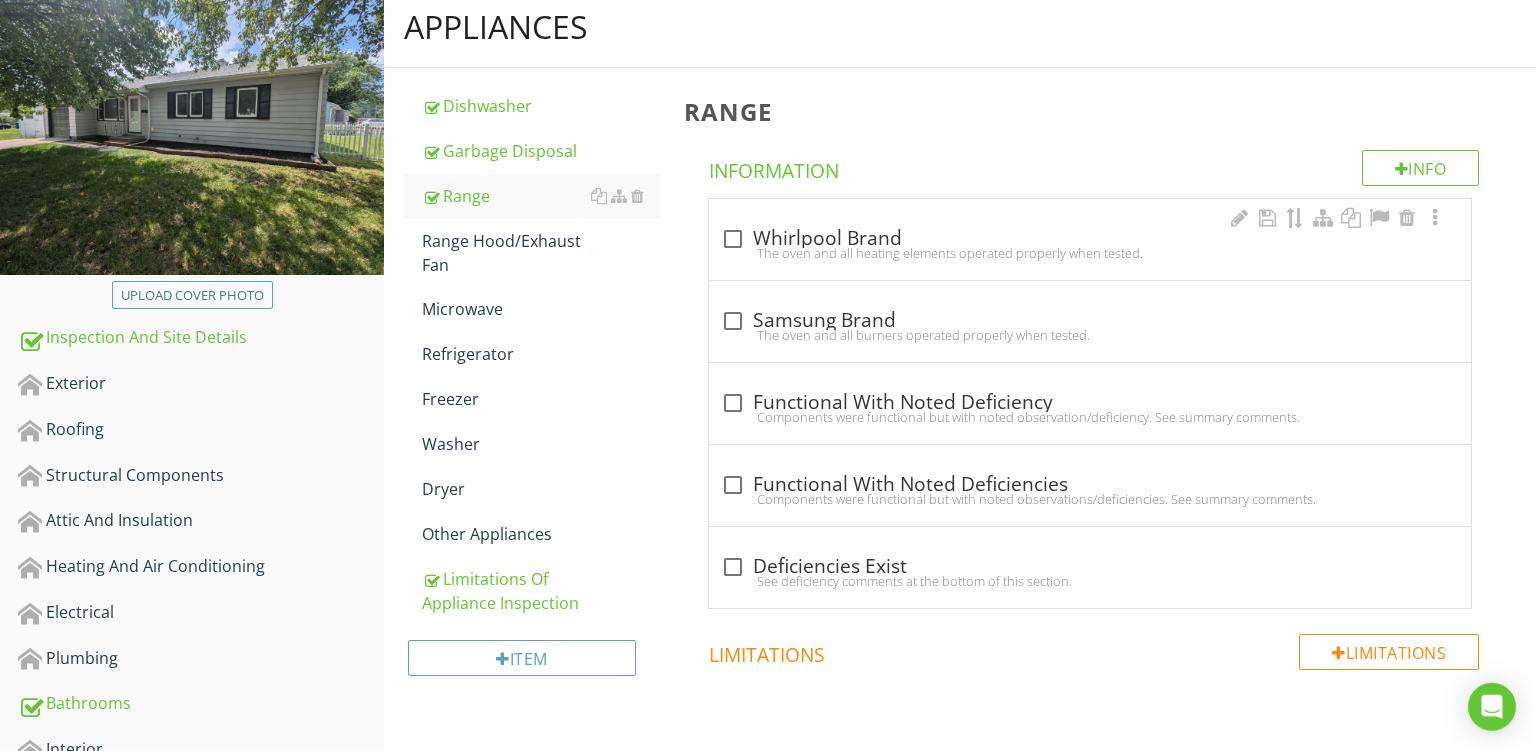 click on "The oven and all heating elements operated properly when tested." at bounding box center [1090, 253] 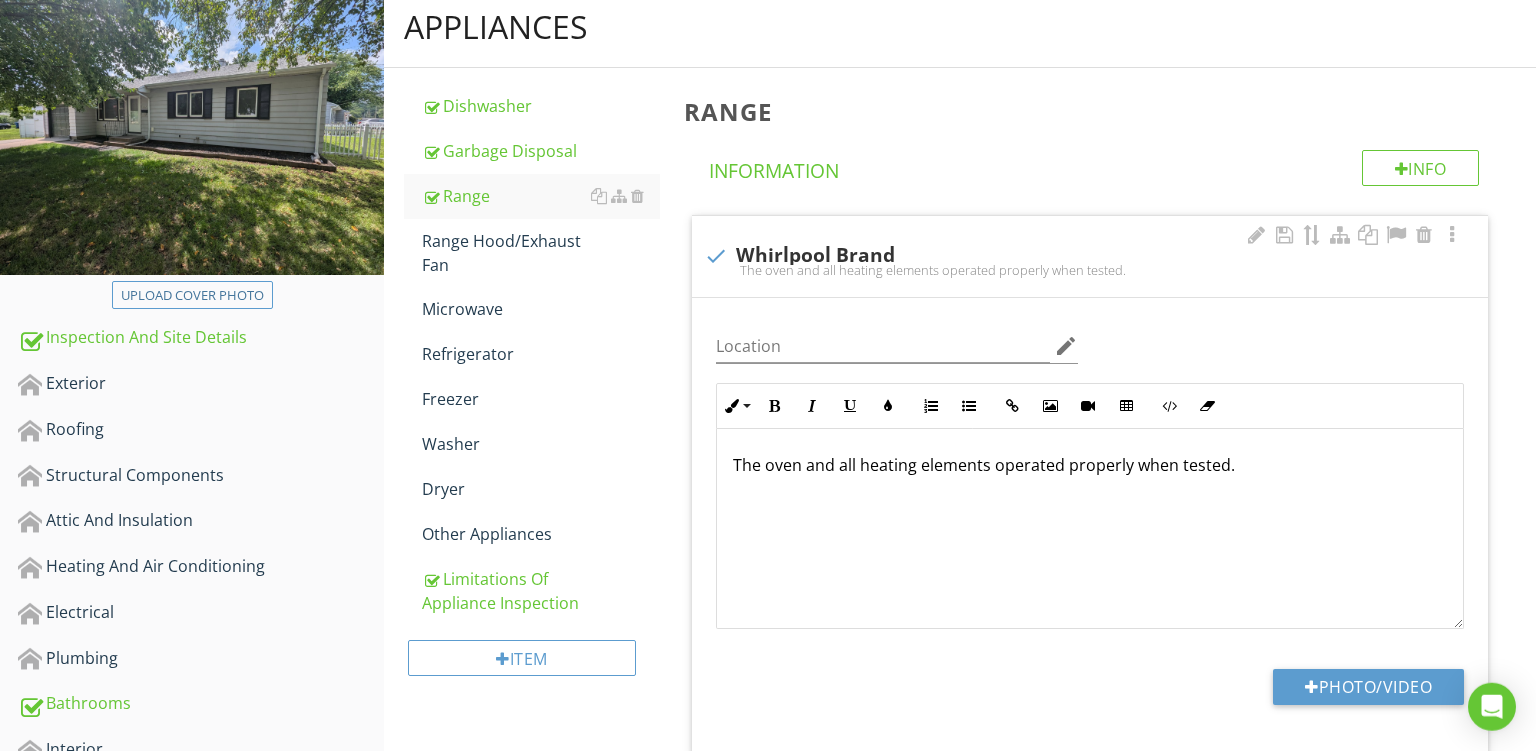 checkbox on "true" 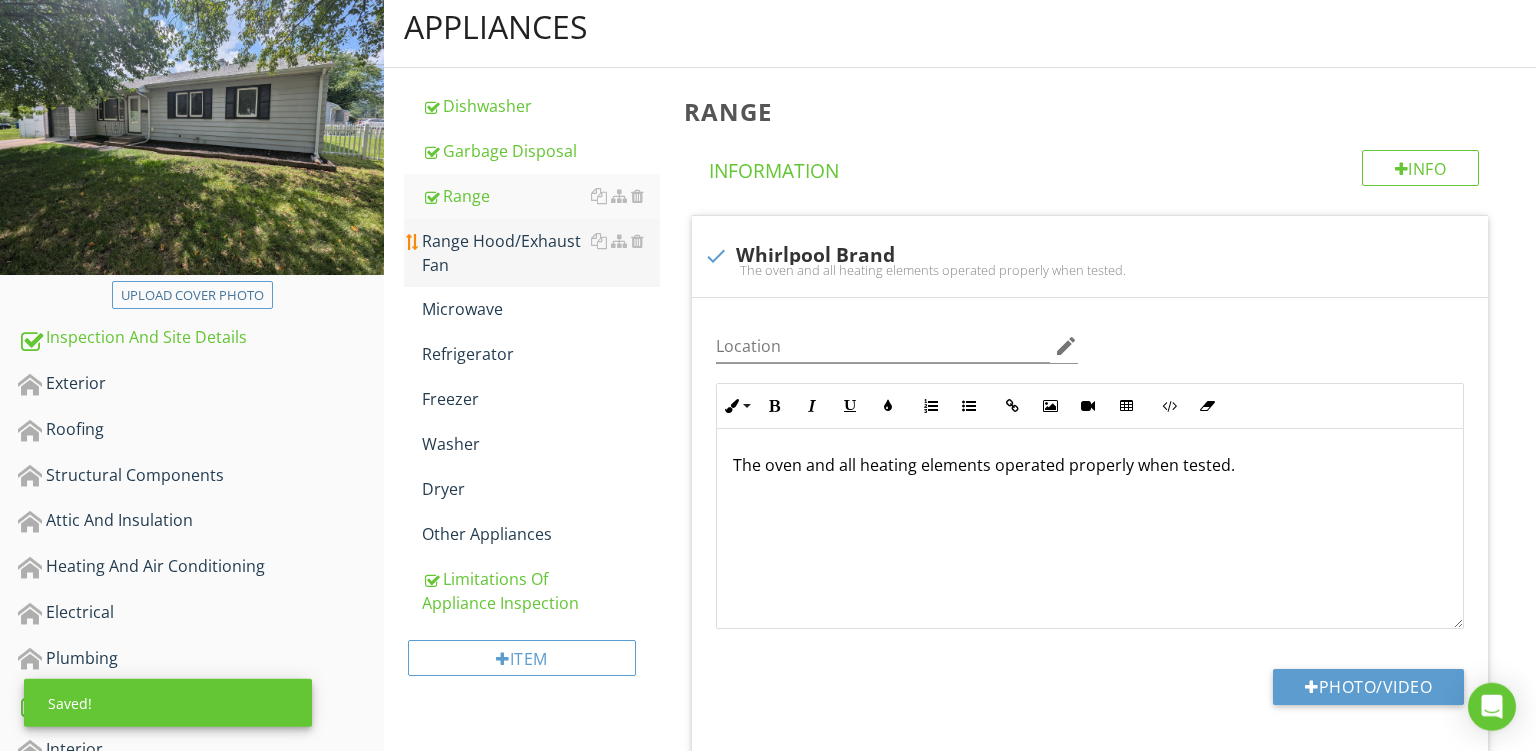click on "Range Hood/Exhaust Fan" at bounding box center [541, 253] 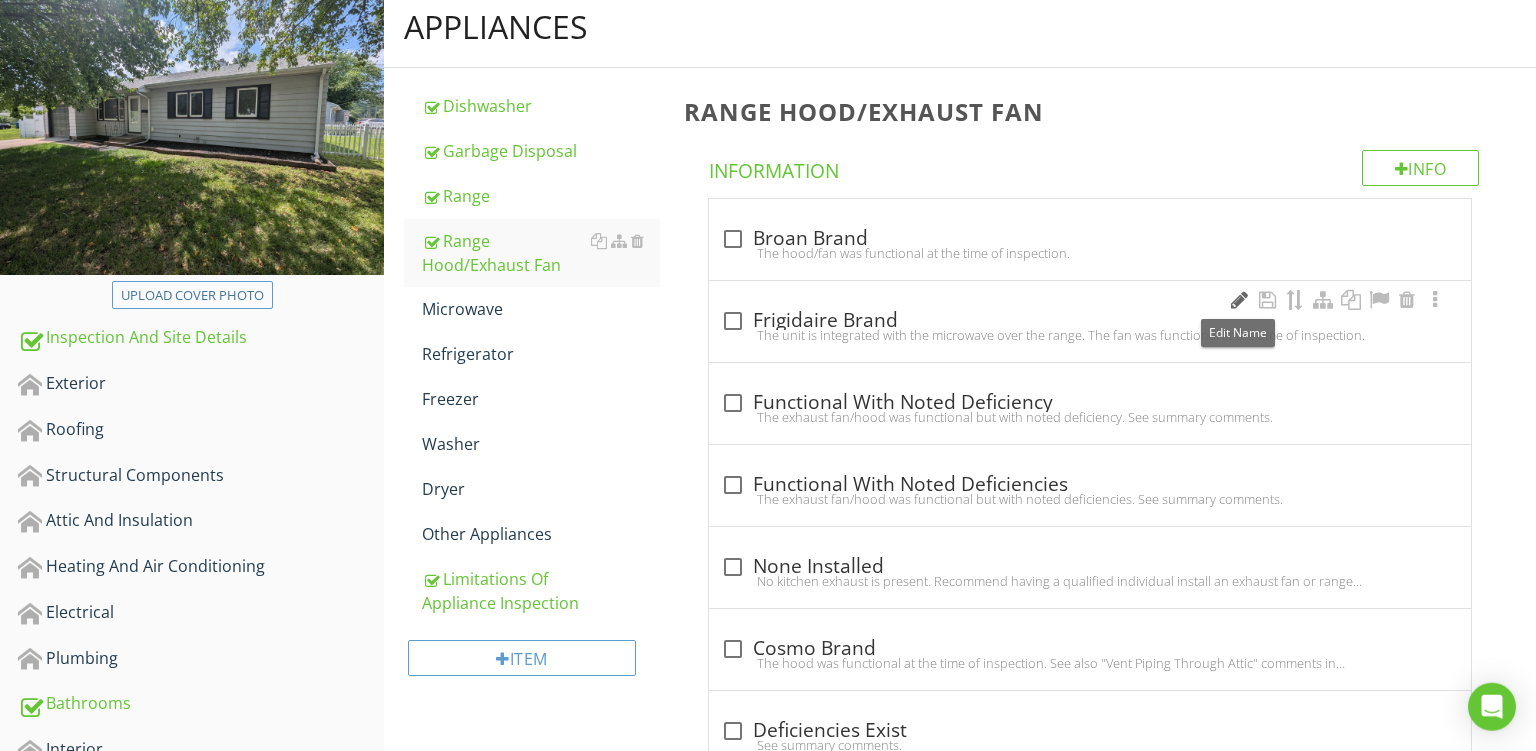 click at bounding box center (1239, 300) 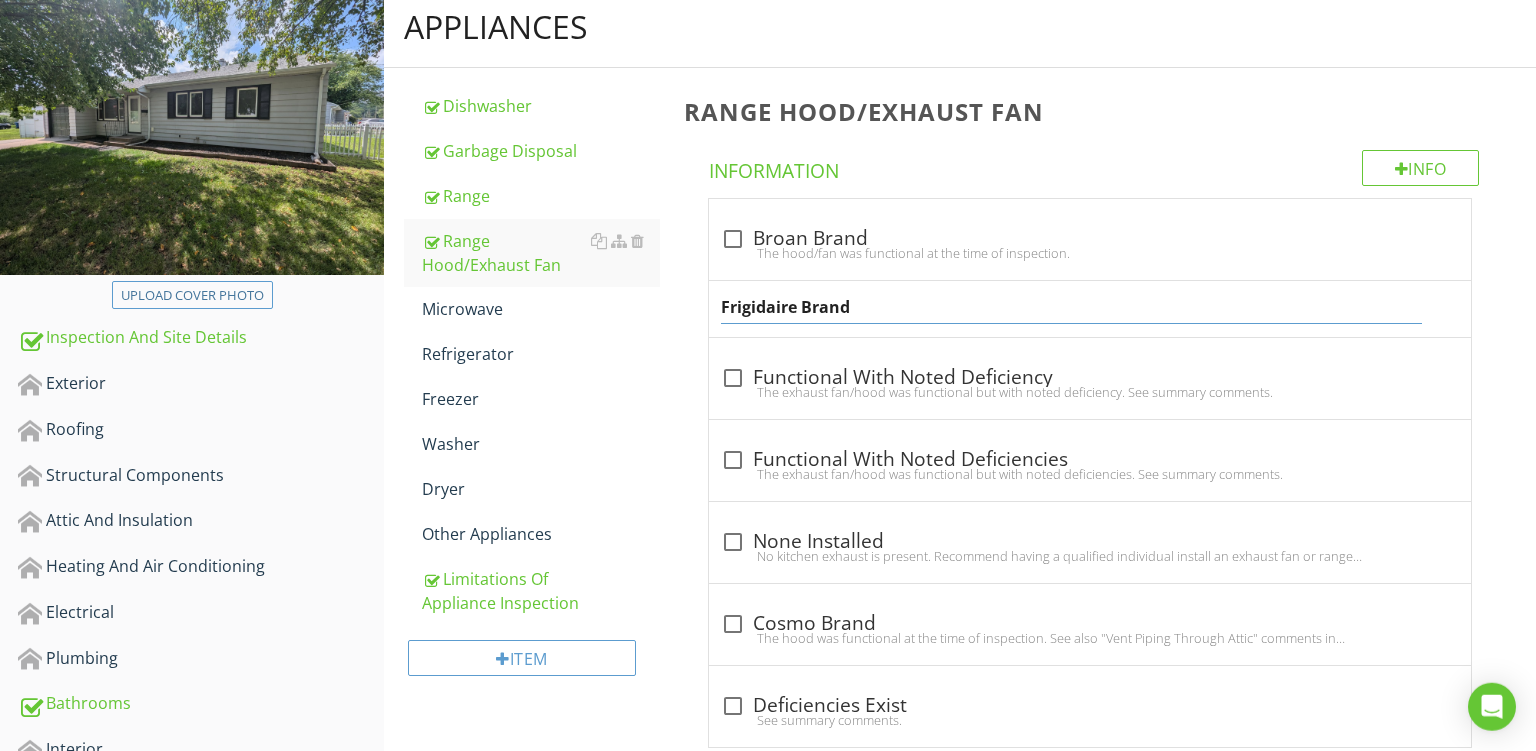 click on "Frigidaire Brand" at bounding box center [1071, 307] 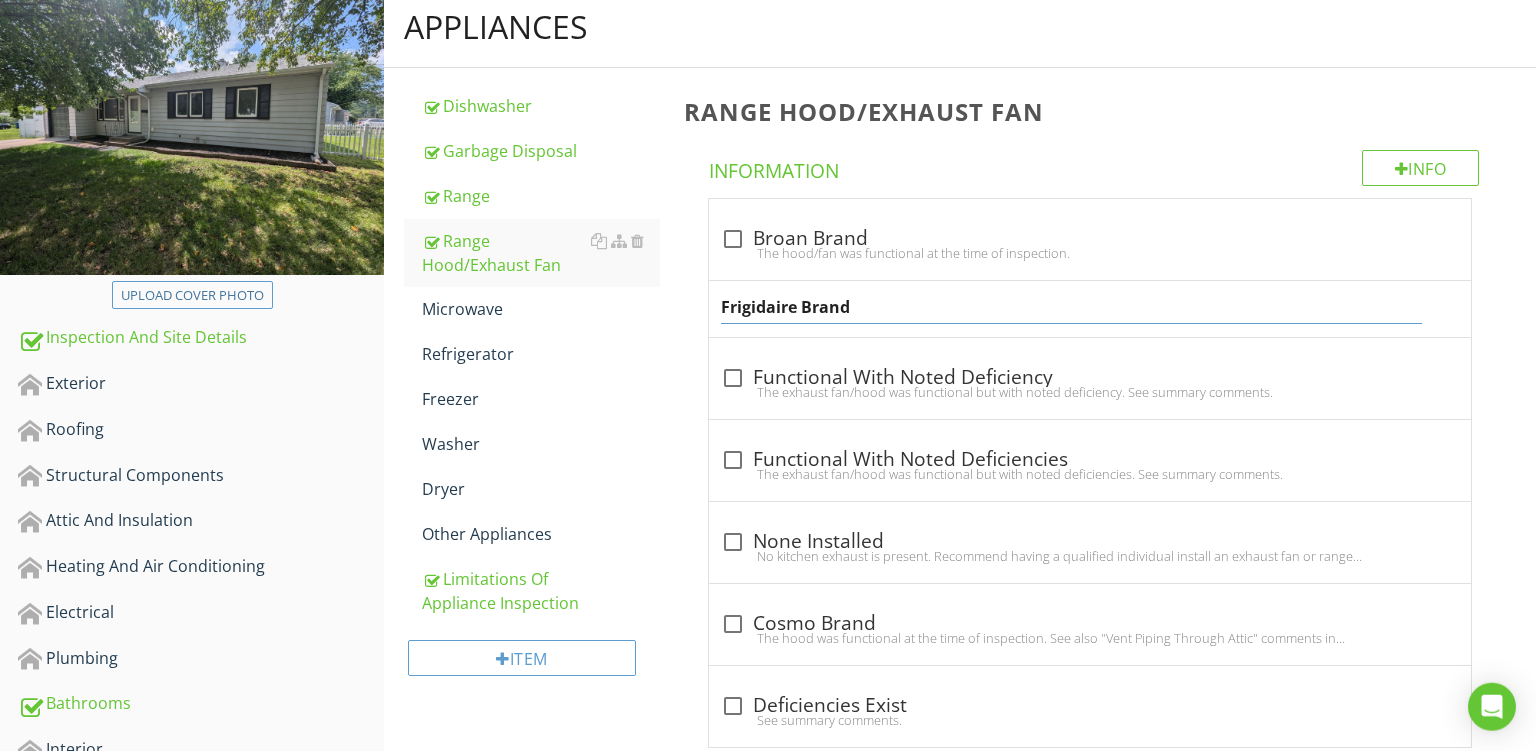 click on "Frigidaire Brand" at bounding box center (1071, 307) 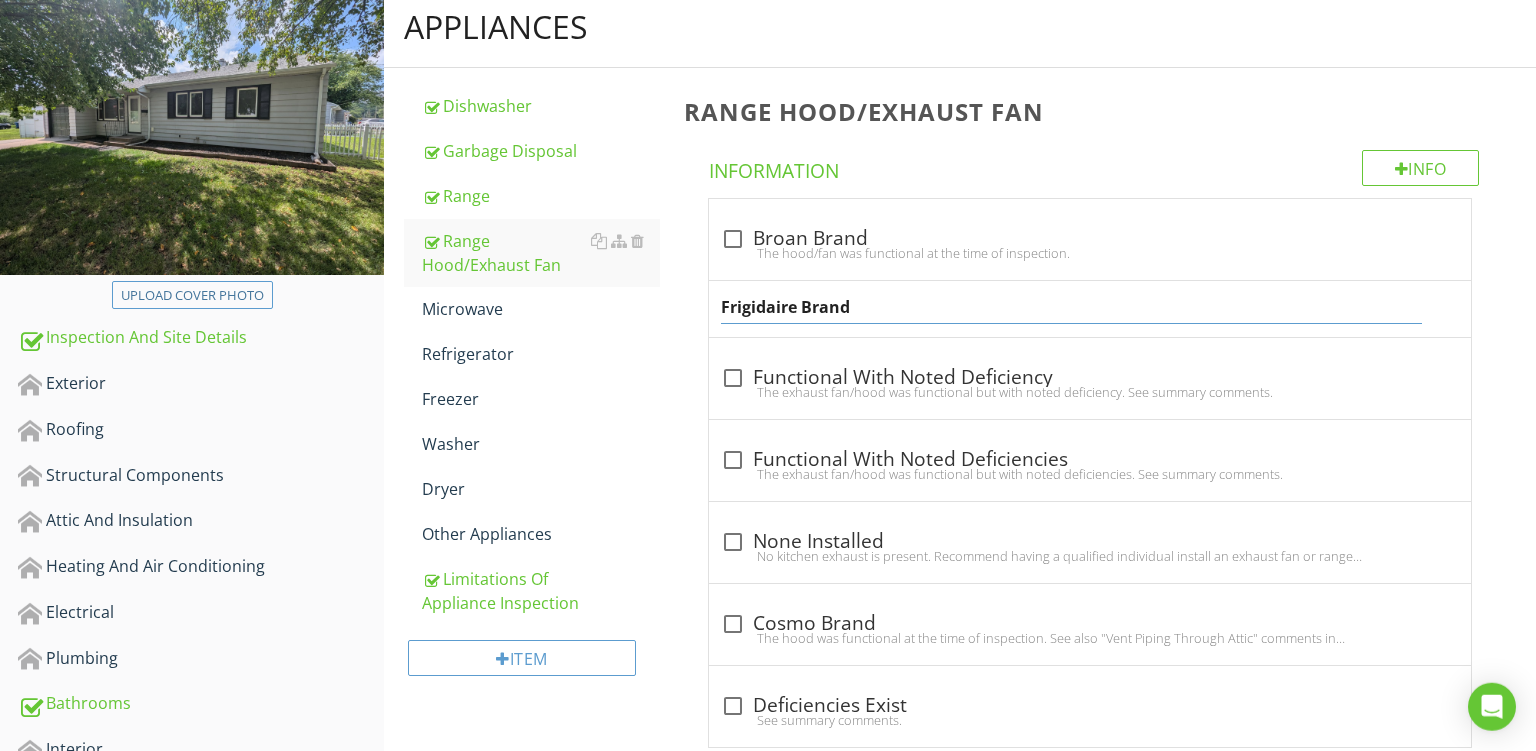 click on "Frigidaire Brand" at bounding box center (1090, 309) 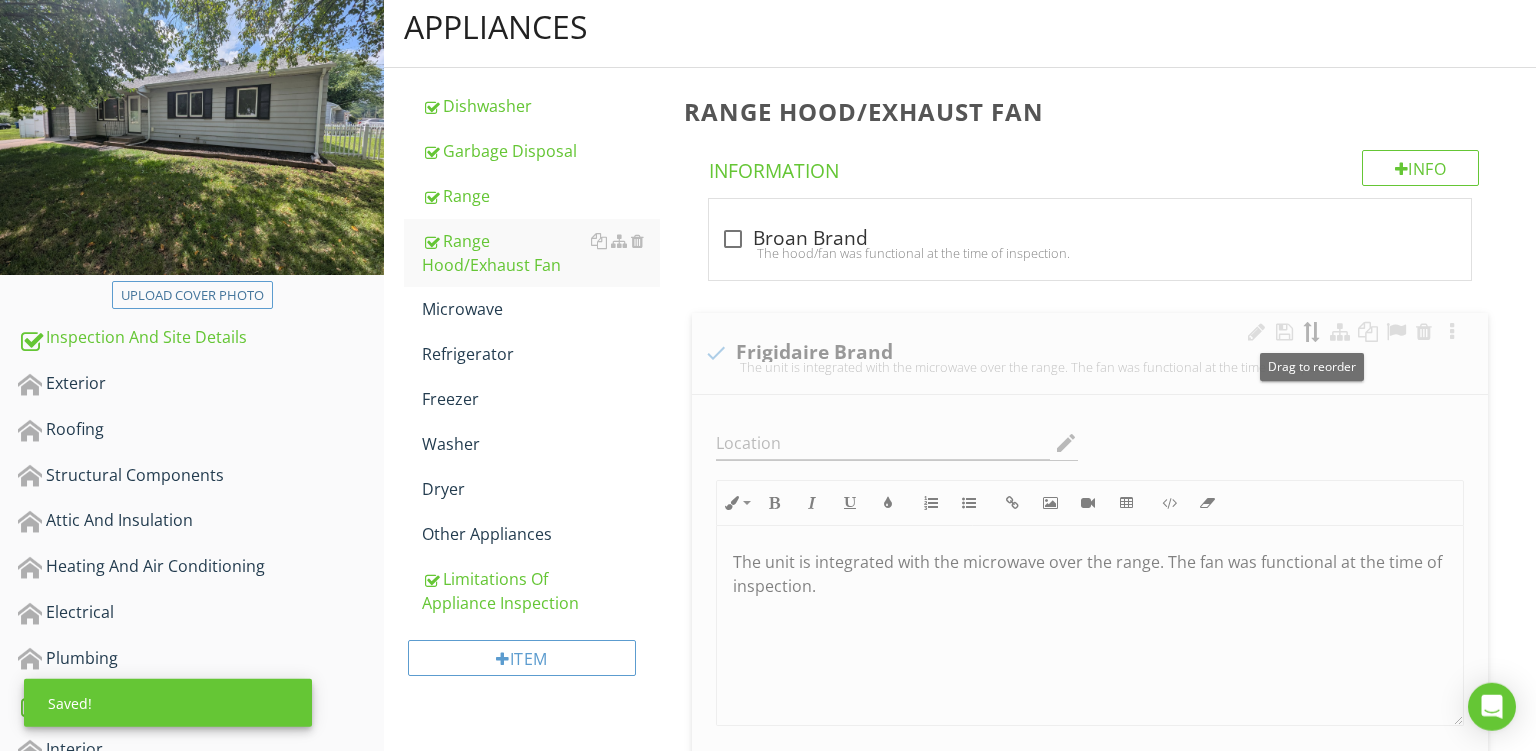 type 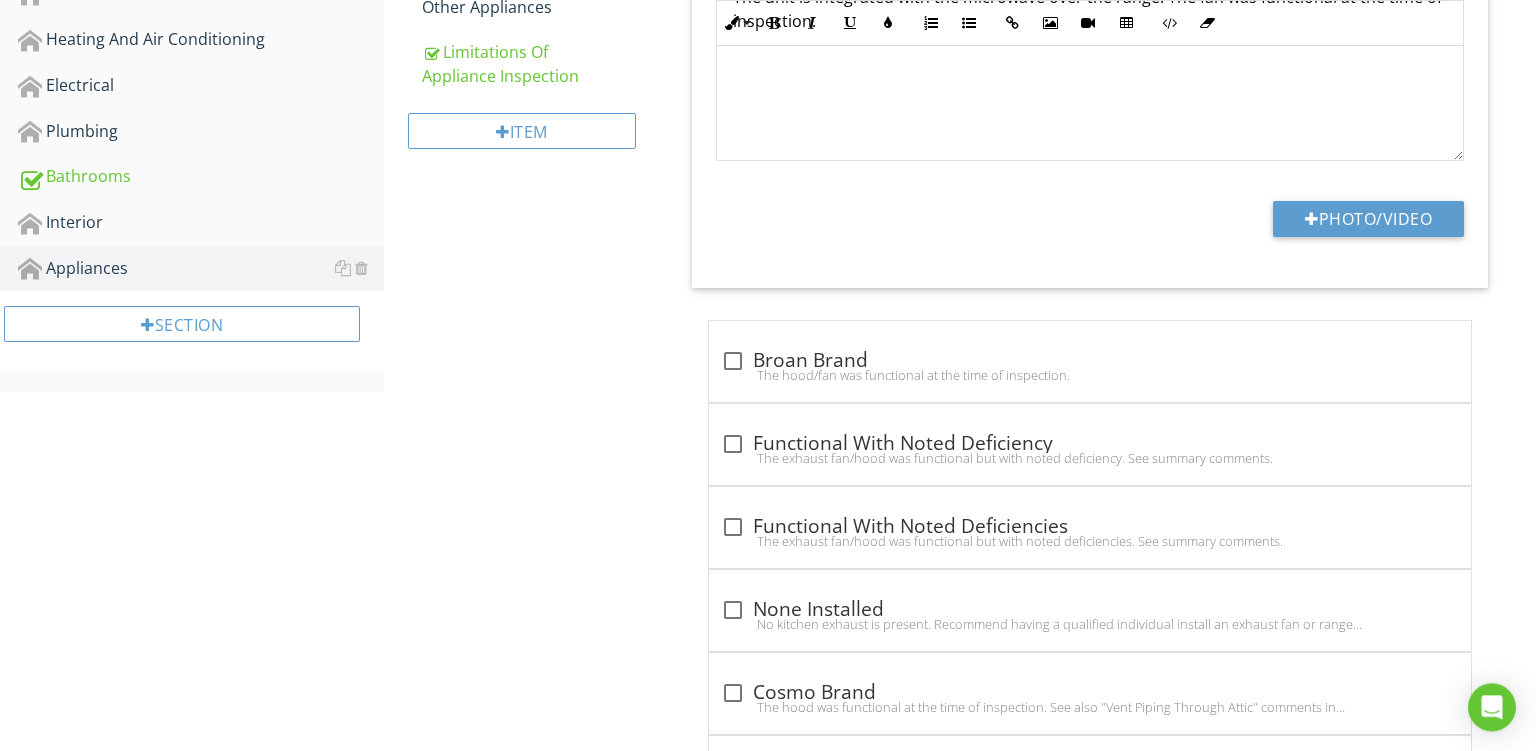 scroll, scrollTop: 763, scrollLeft: 0, axis: vertical 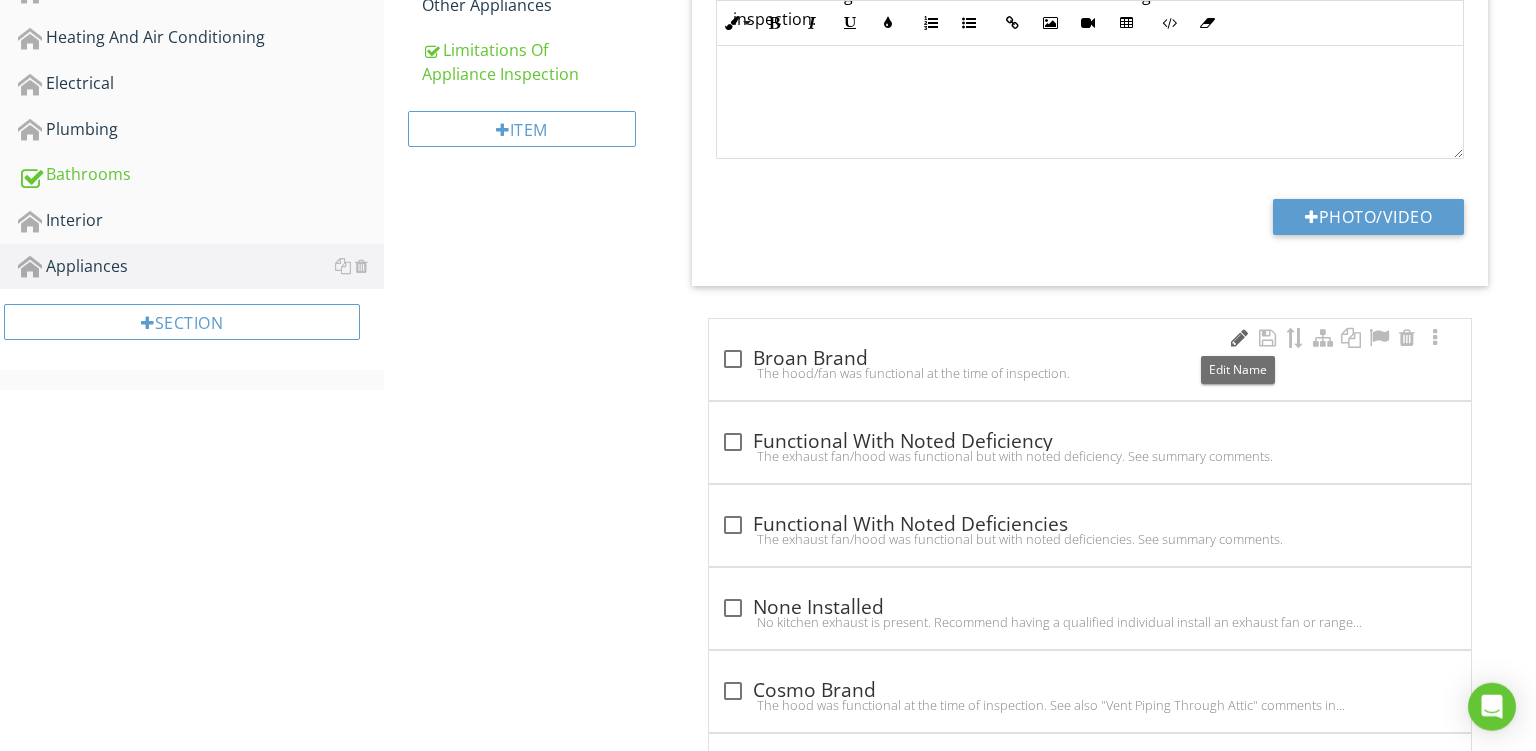 click at bounding box center (1239, 338) 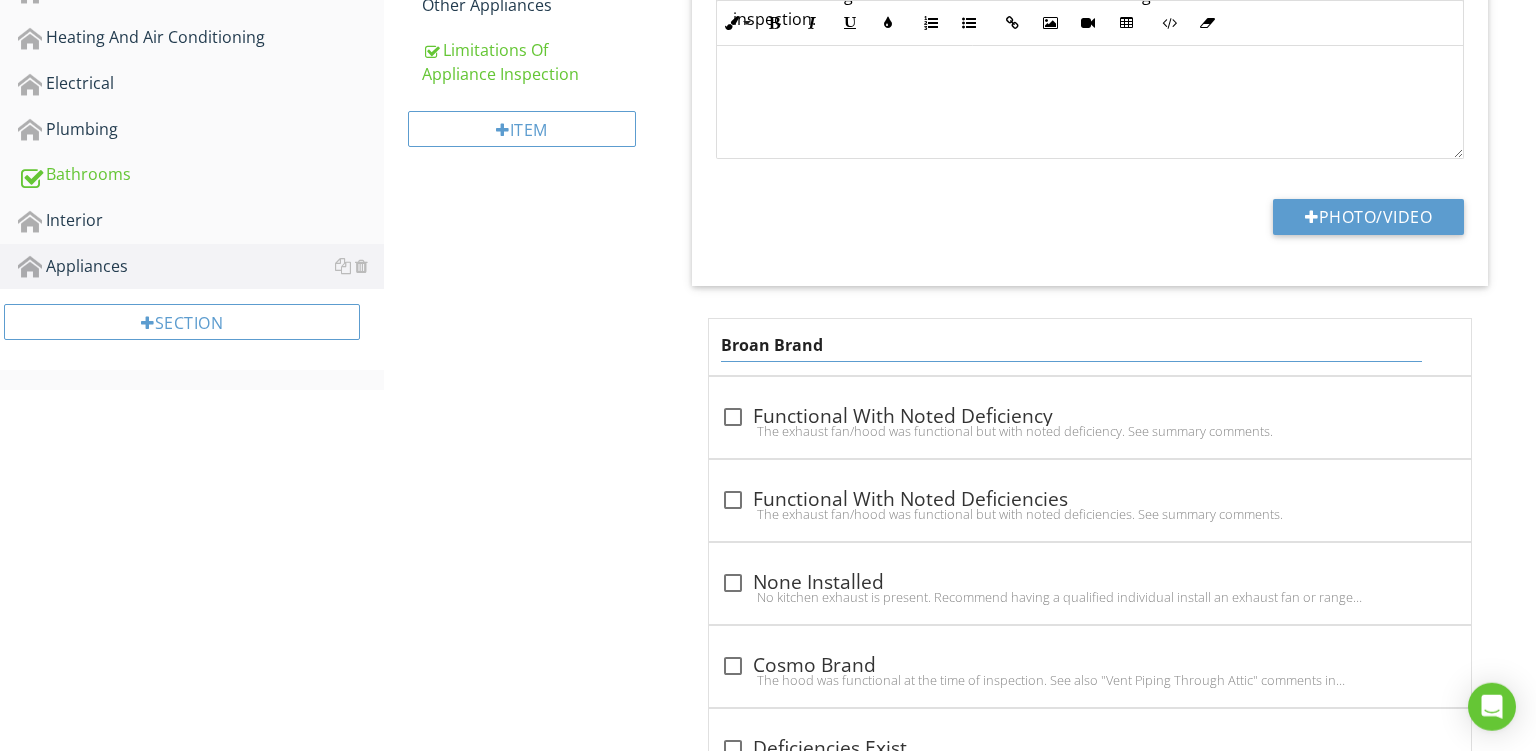 click on "Broan Brand" at bounding box center (1071, 345) 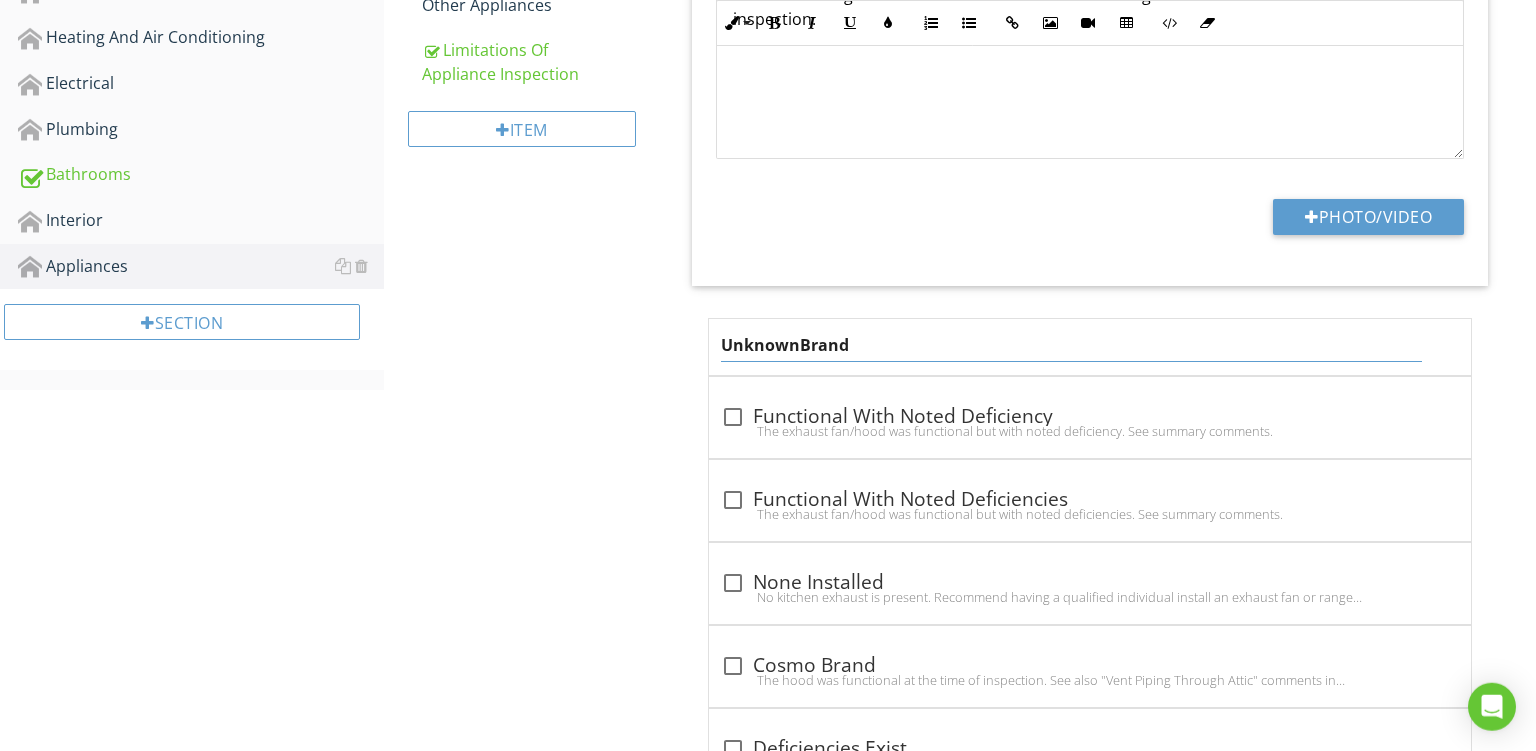 type on "Unknown Brand" 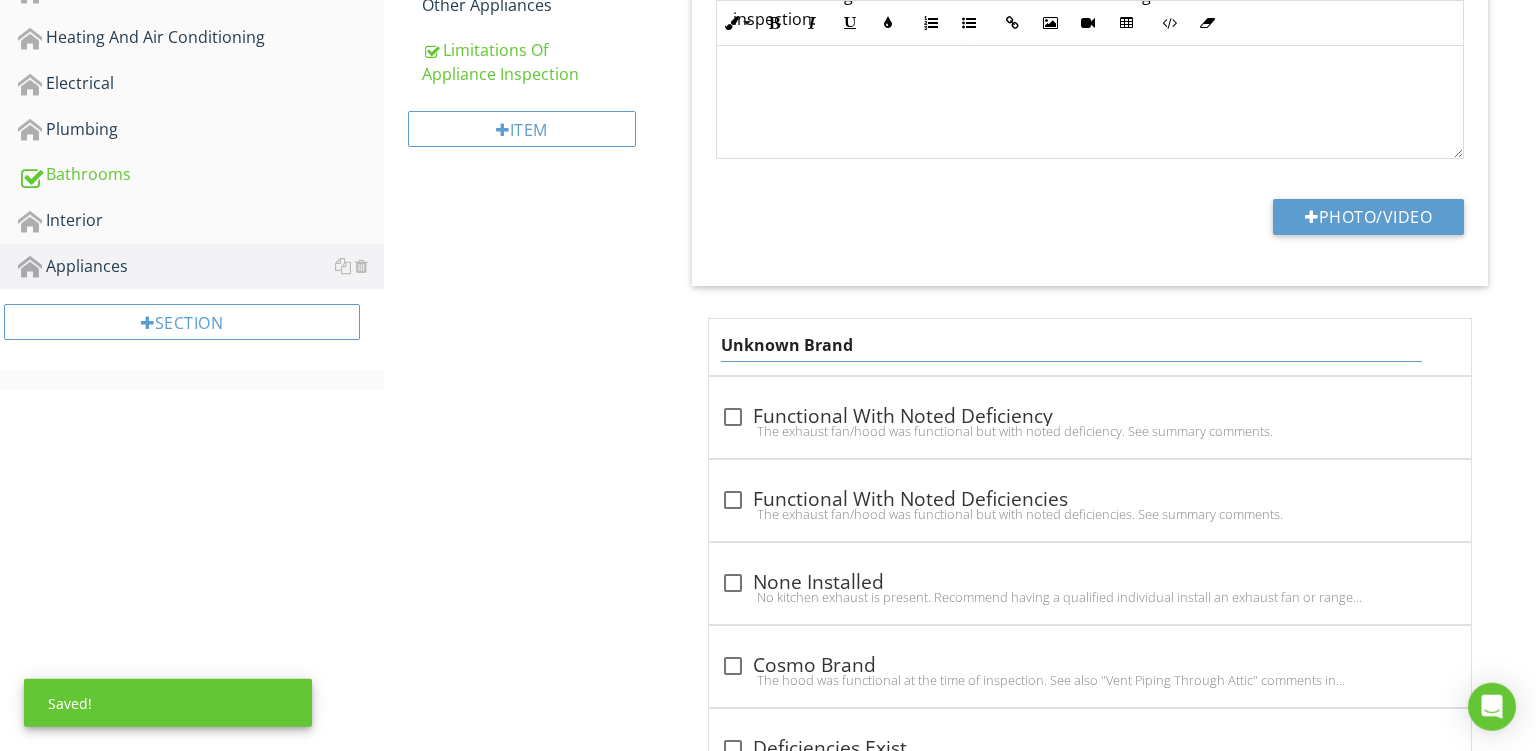 click on "Unknown Brand" at bounding box center [1090, 347] 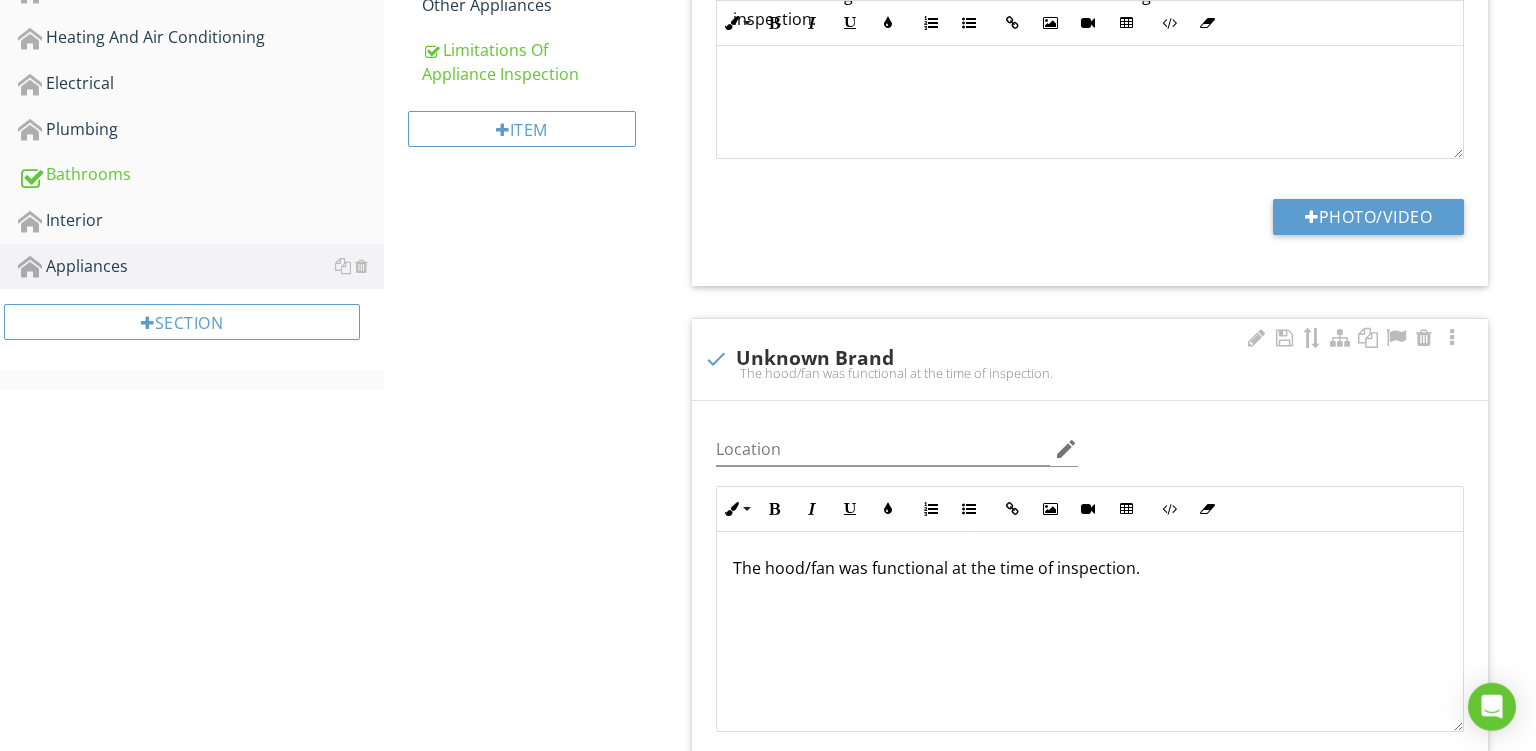 drag, startPoint x: 1166, startPoint y: 596, endPoint x: 42, endPoint y: 341, distance: 1152.5627 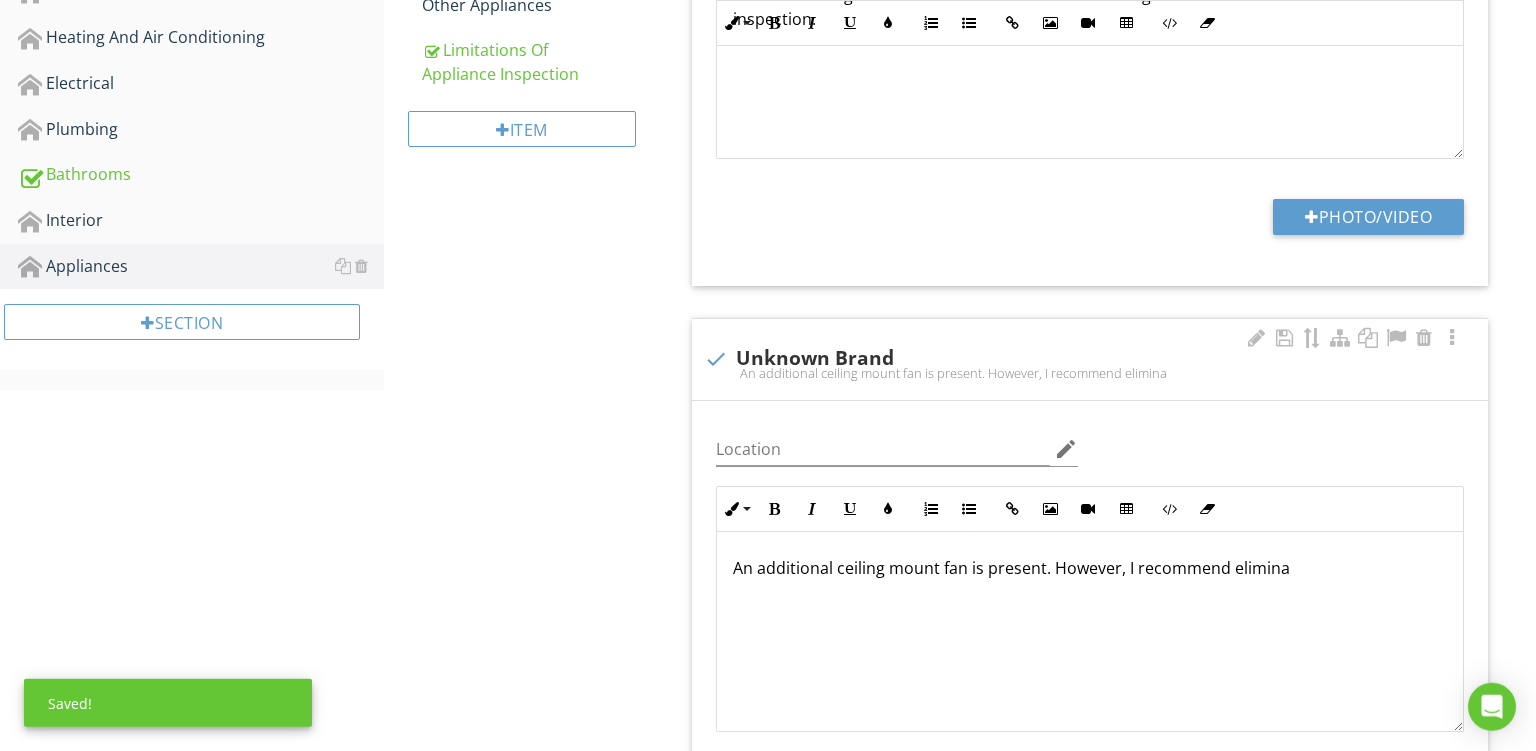 click on "An additional ceiling mount fan is present. However, I recommend elimina" at bounding box center (1090, 568) 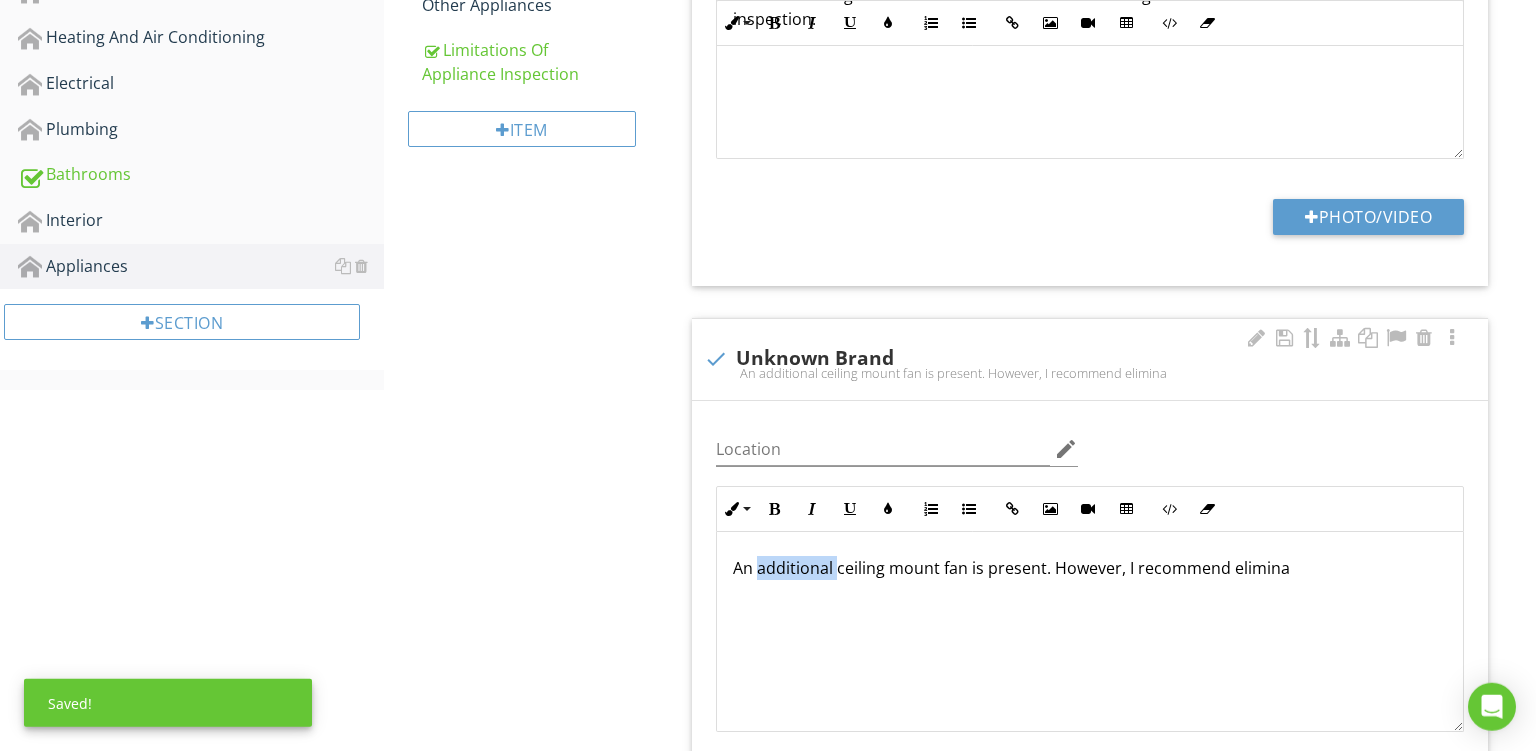 click on "An additional ceiling mount fan is present. However, I recommend elimina" at bounding box center (1090, 568) 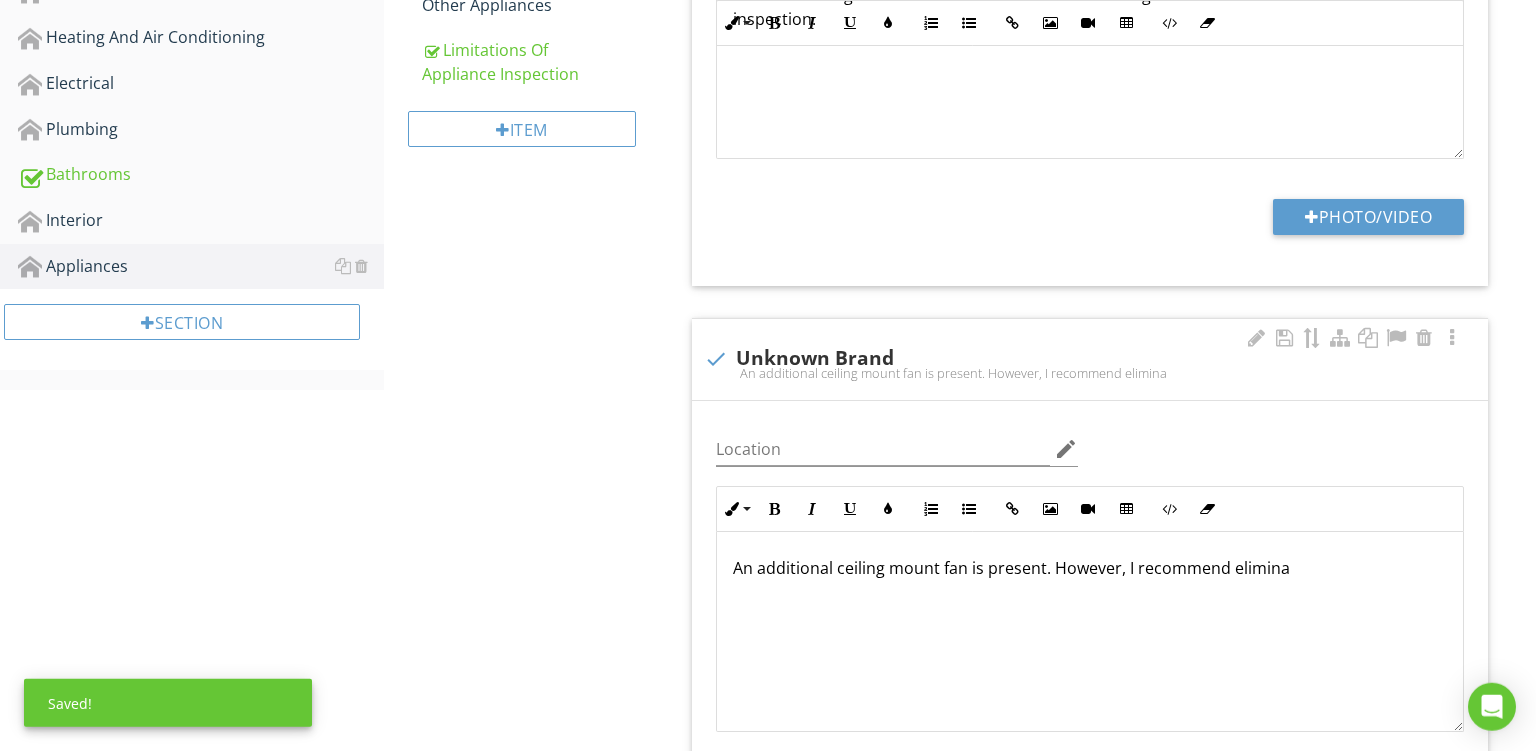 click on "An additional ceiling mount fan is present. However, I recommend elimina" at bounding box center (1090, 568) 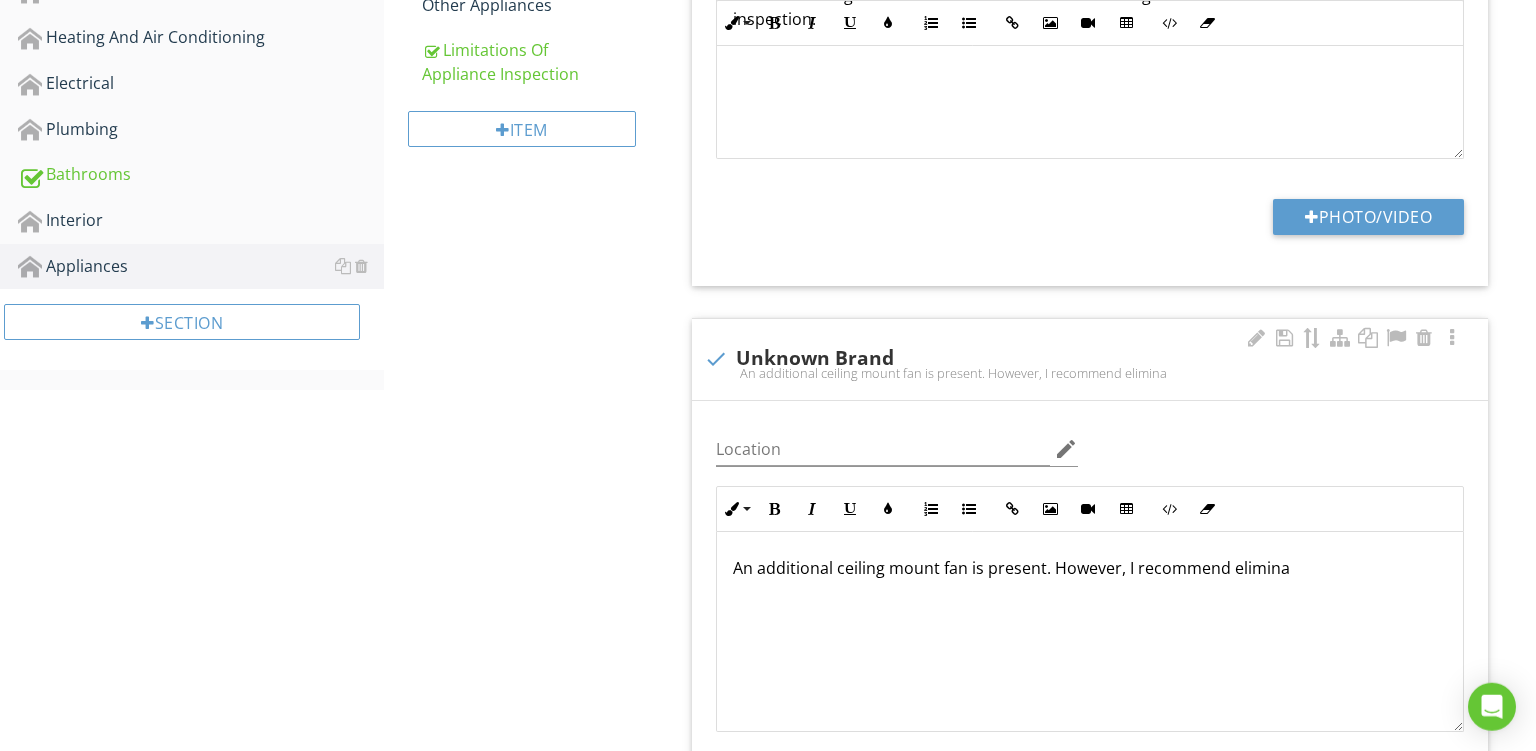 click at bounding box center (716, 359) 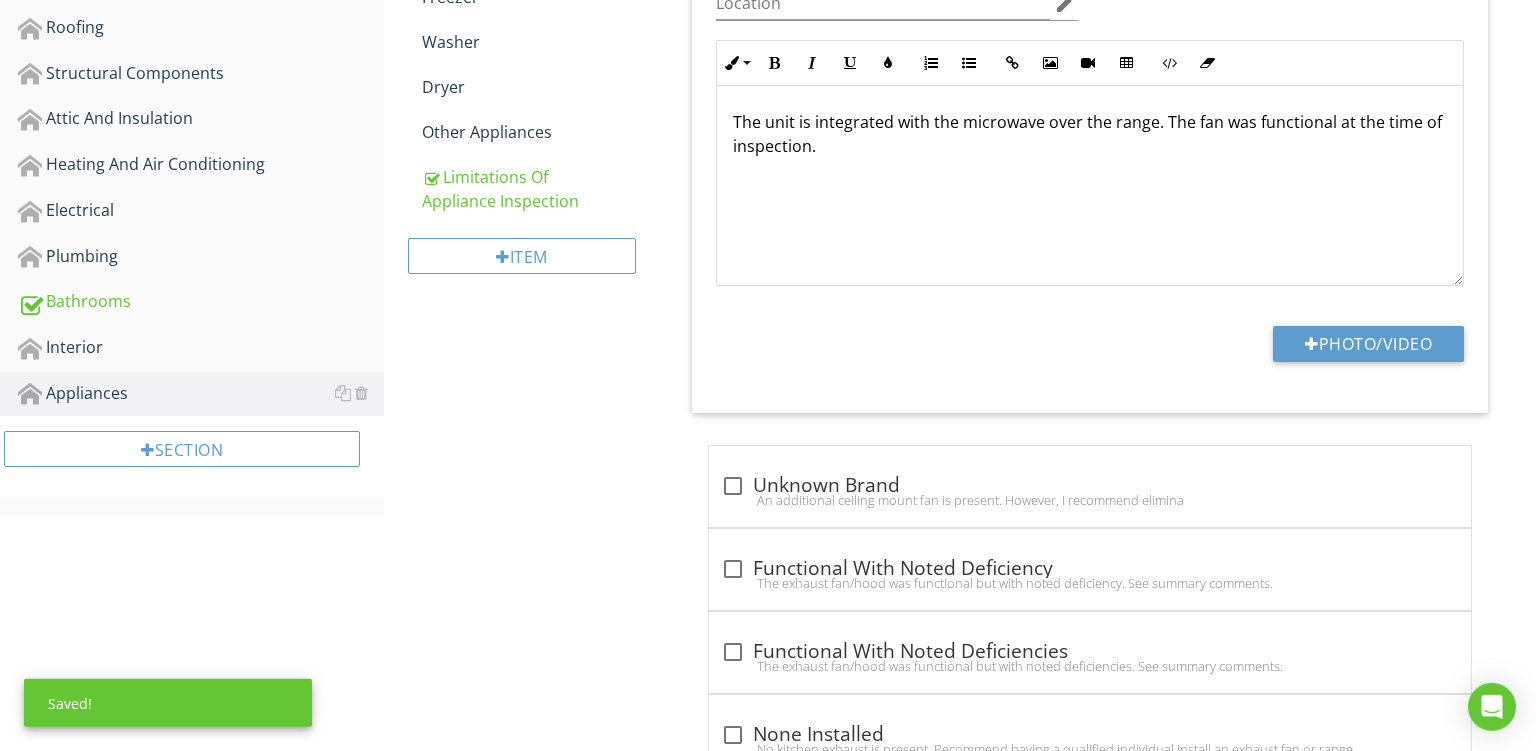 scroll, scrollTop: 419, scrollLeft: 0, axis: vertical 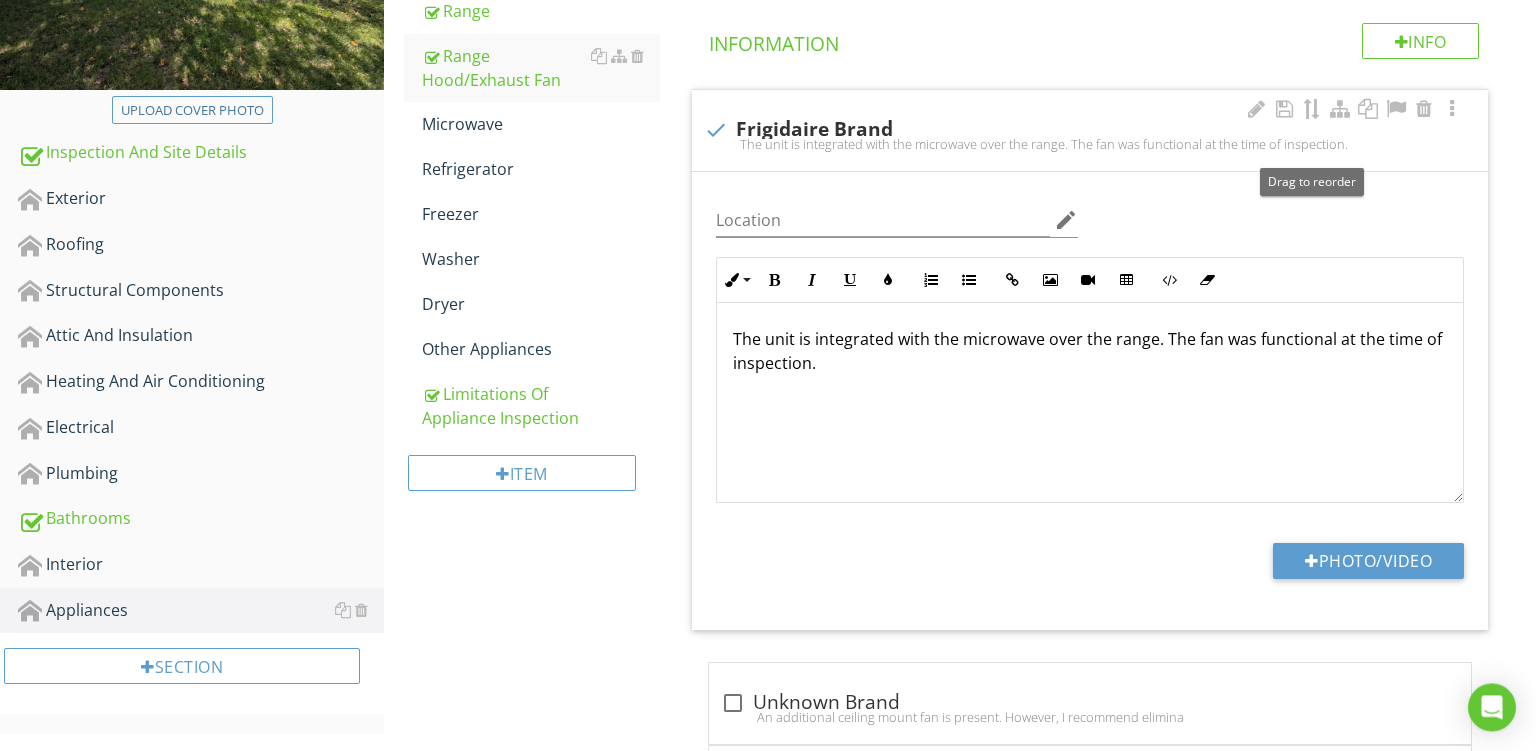 click on "The unit is integrated with the microwave over the range. The fan was functional at the time of inspection." at bounding box center [1090, 403] 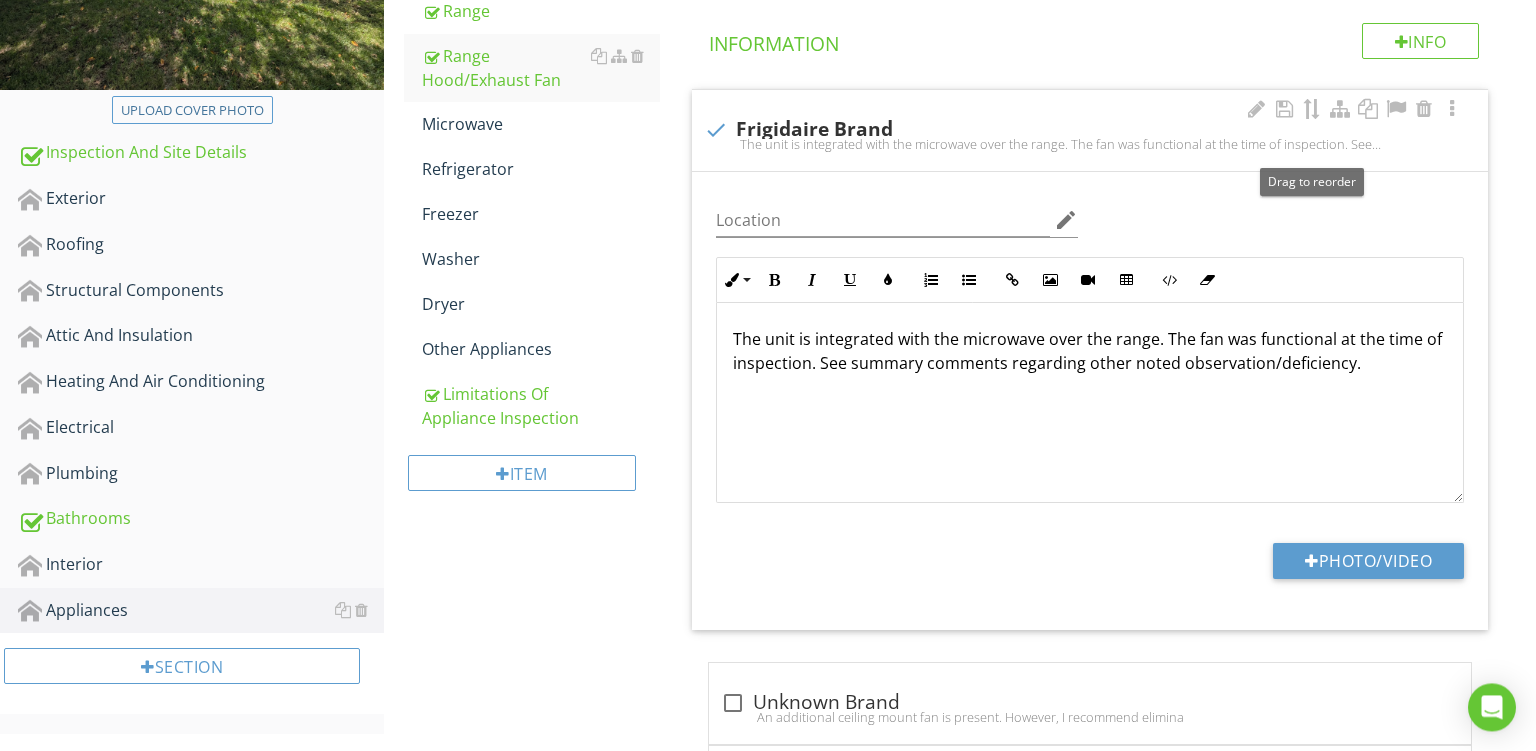 click on "The unit is integrated with the microwave over the range. The fan was functional at the time of inspection. See summary comments regarding other noted observation/deficiency." at bounding box center [1090, 403] 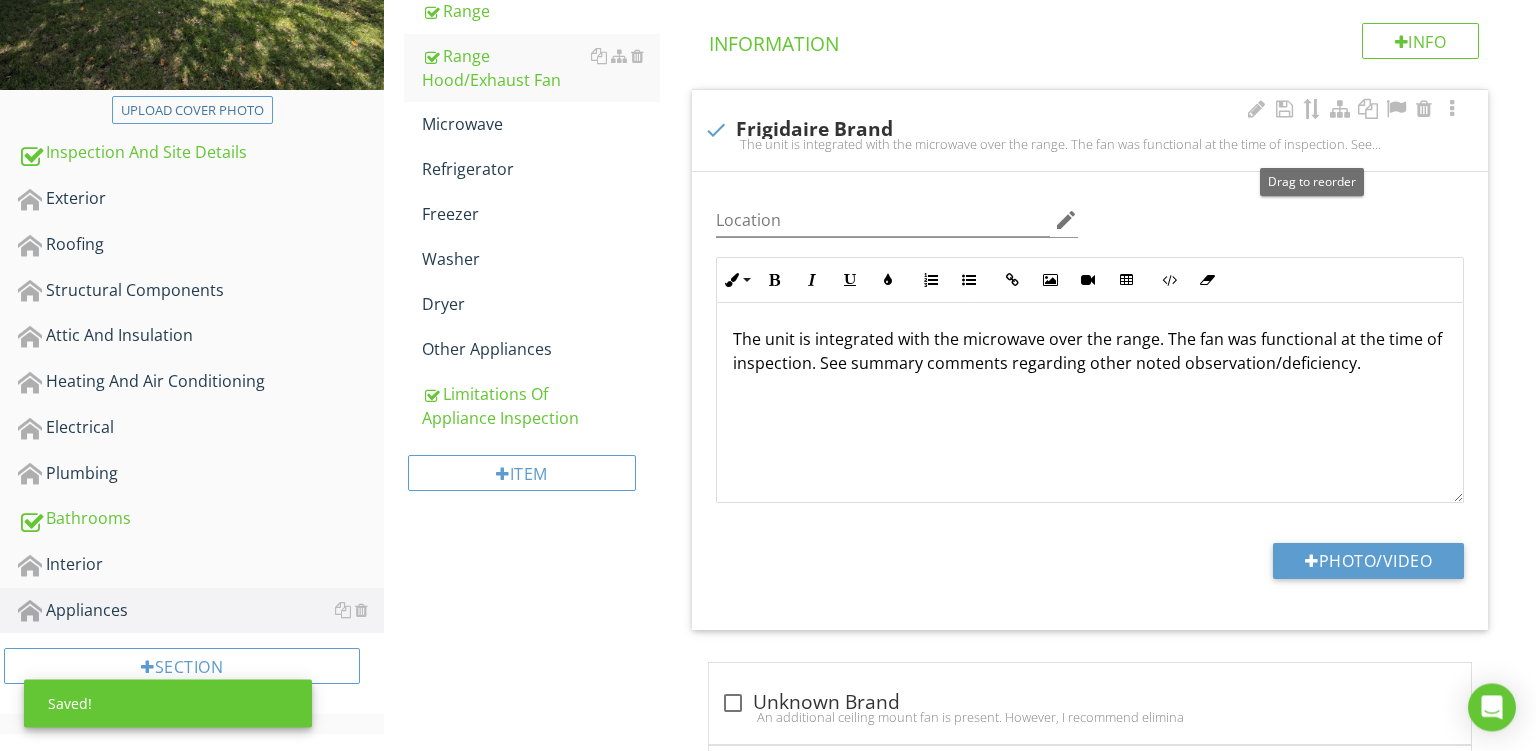 drag, startPoint x: 1374, startPoint y: 376, endPoint x: 1434, endPoint y: 412, distance: 69.97142 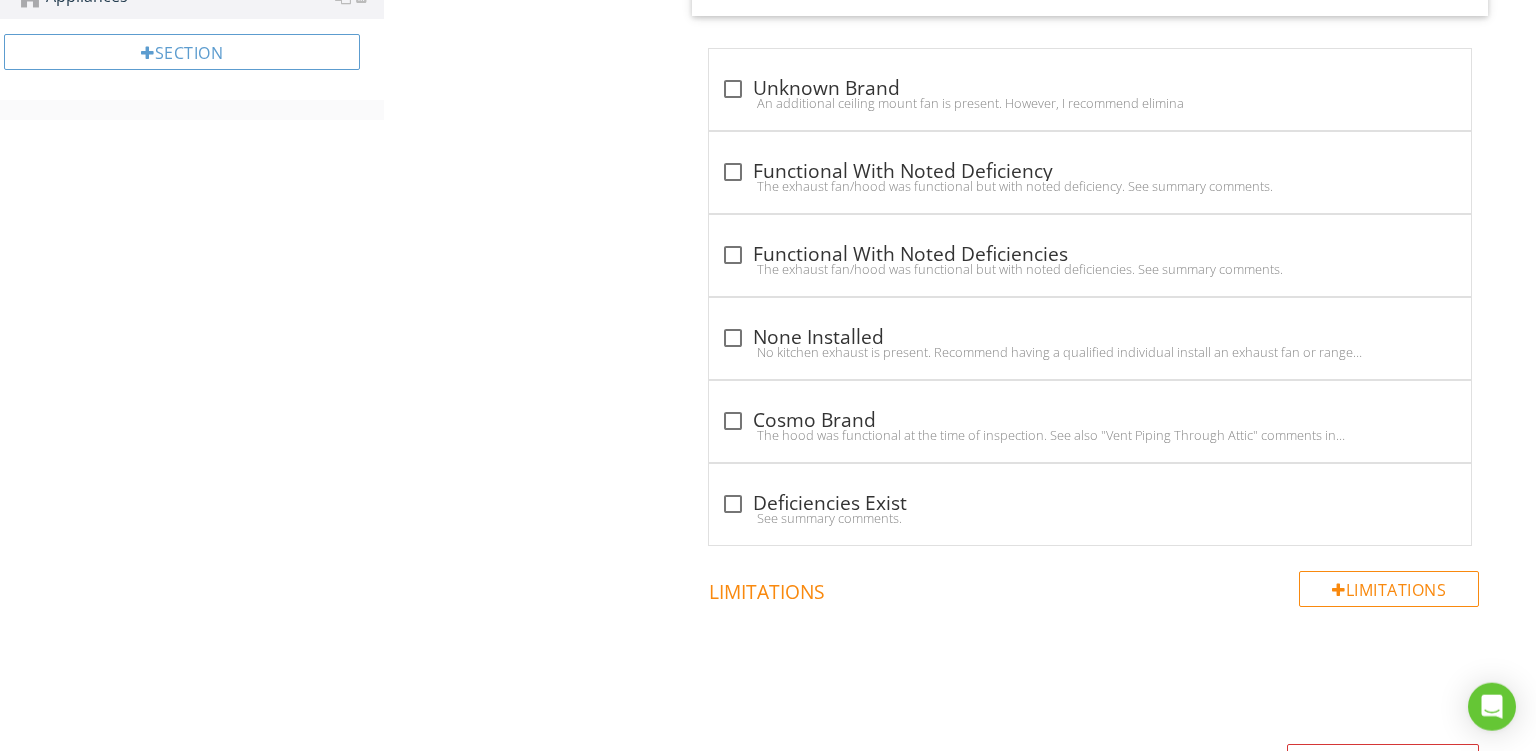 scroll, scrollTop: 1284, scrollLeft: 0, axis: vertical 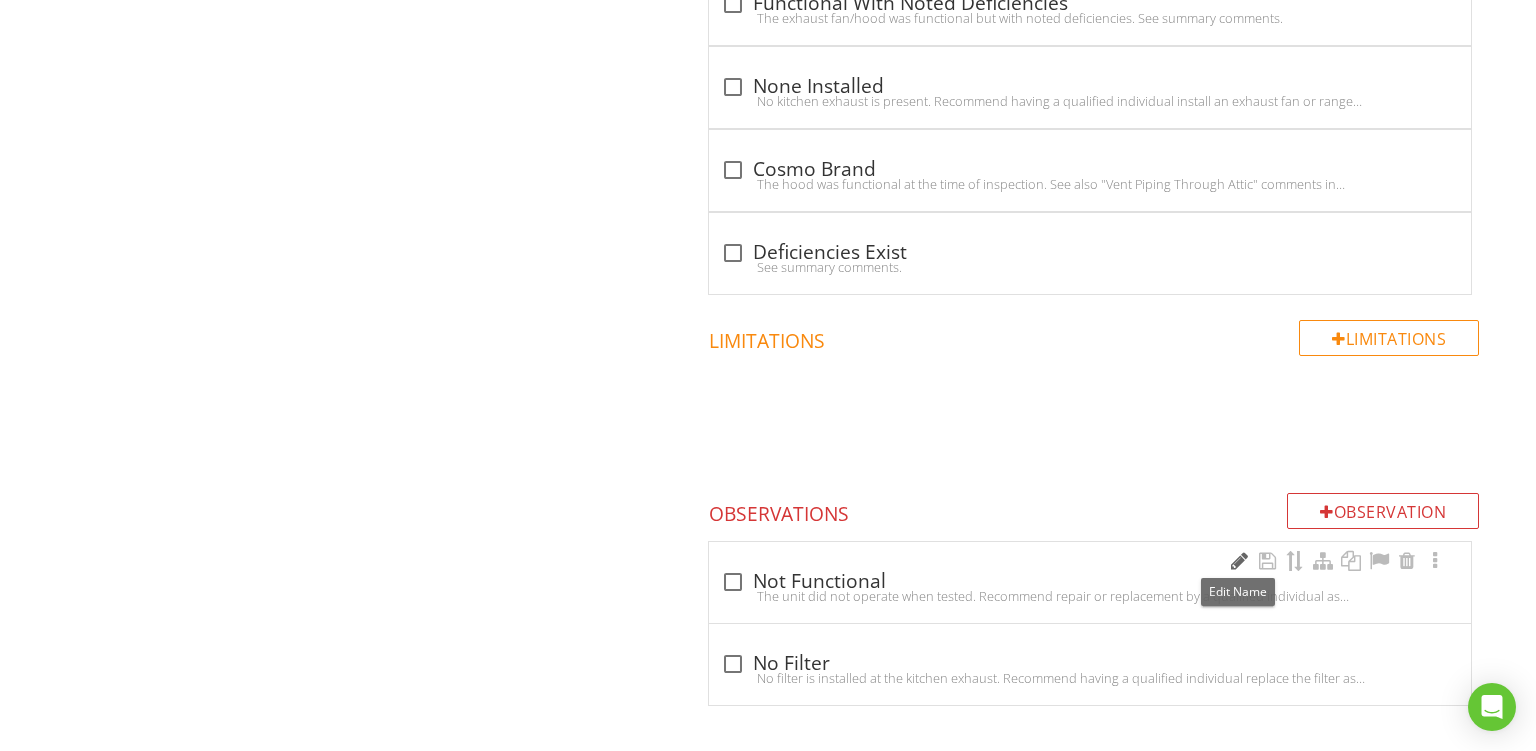 click at bounding box center [1239, 561] 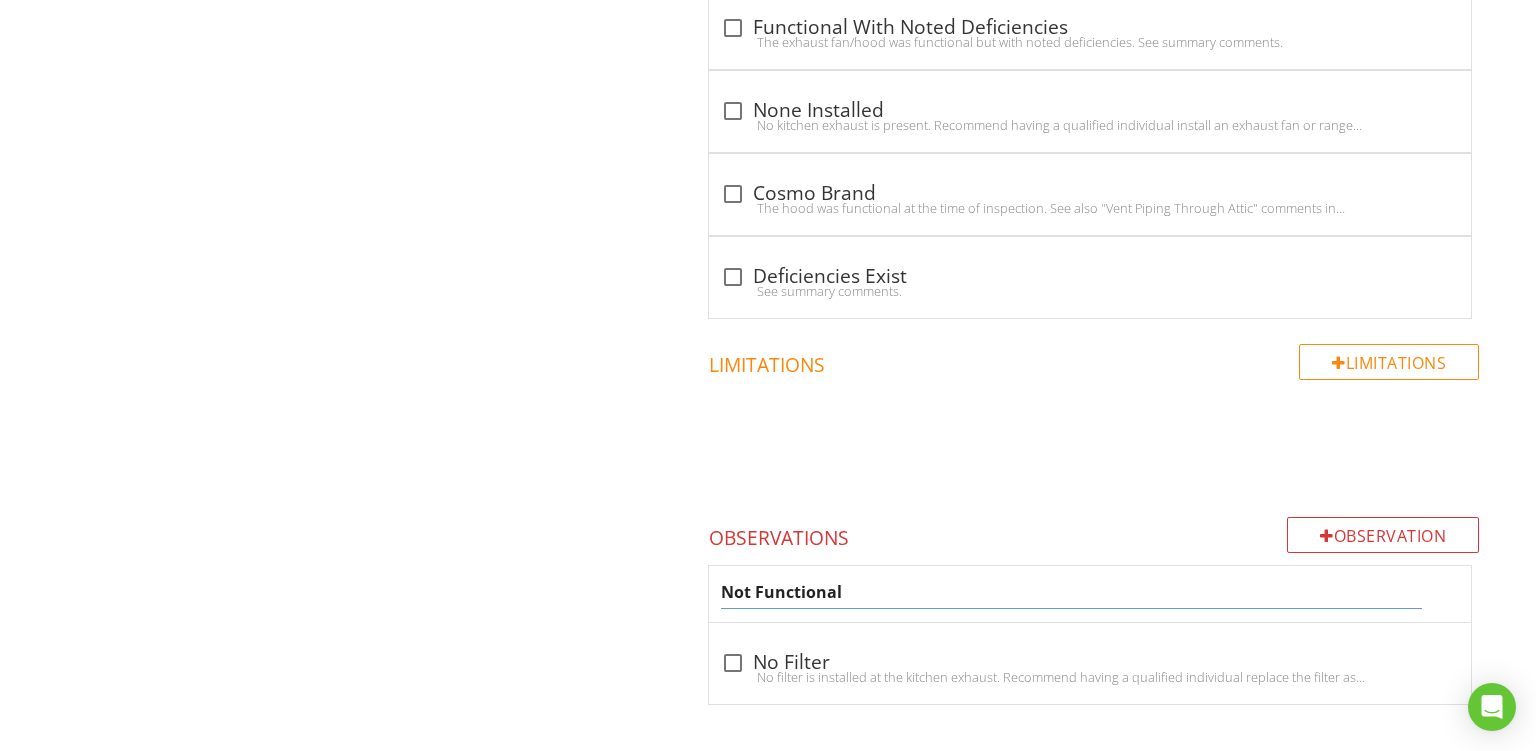 click on "Not Functional" at bounding box center [1071, 592] 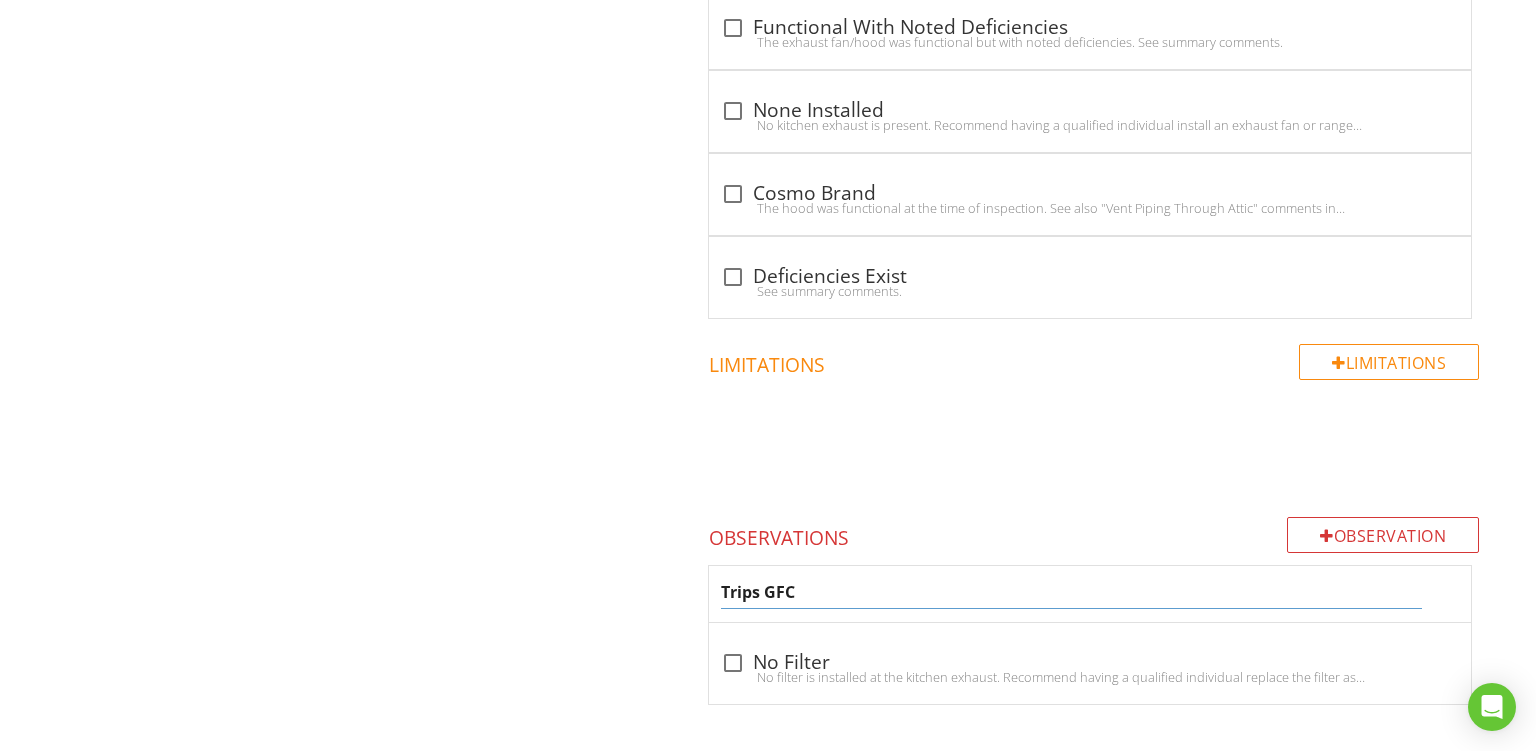 type on "Trips GFCI" 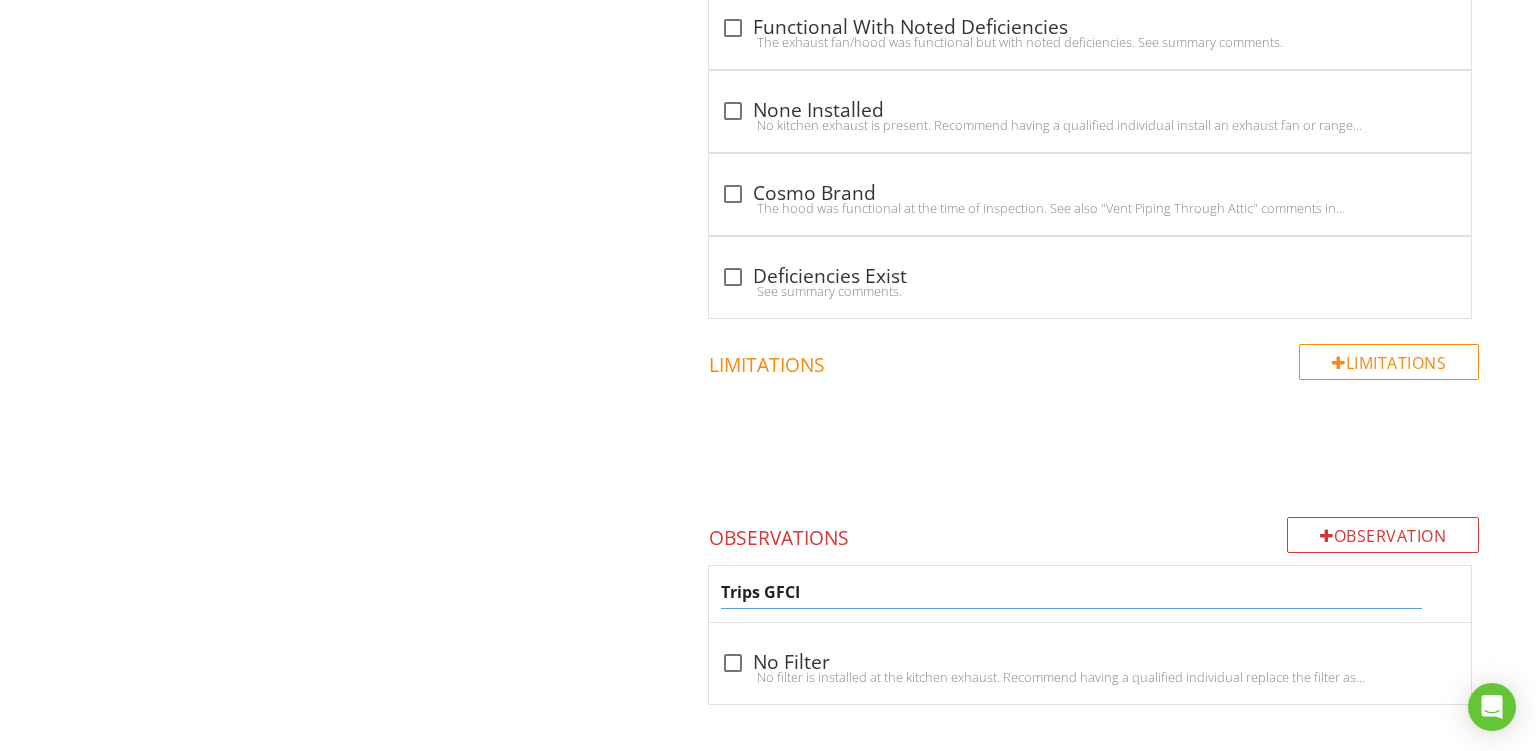 click on "Trips GFCI" at bounding box center [1090, 594] 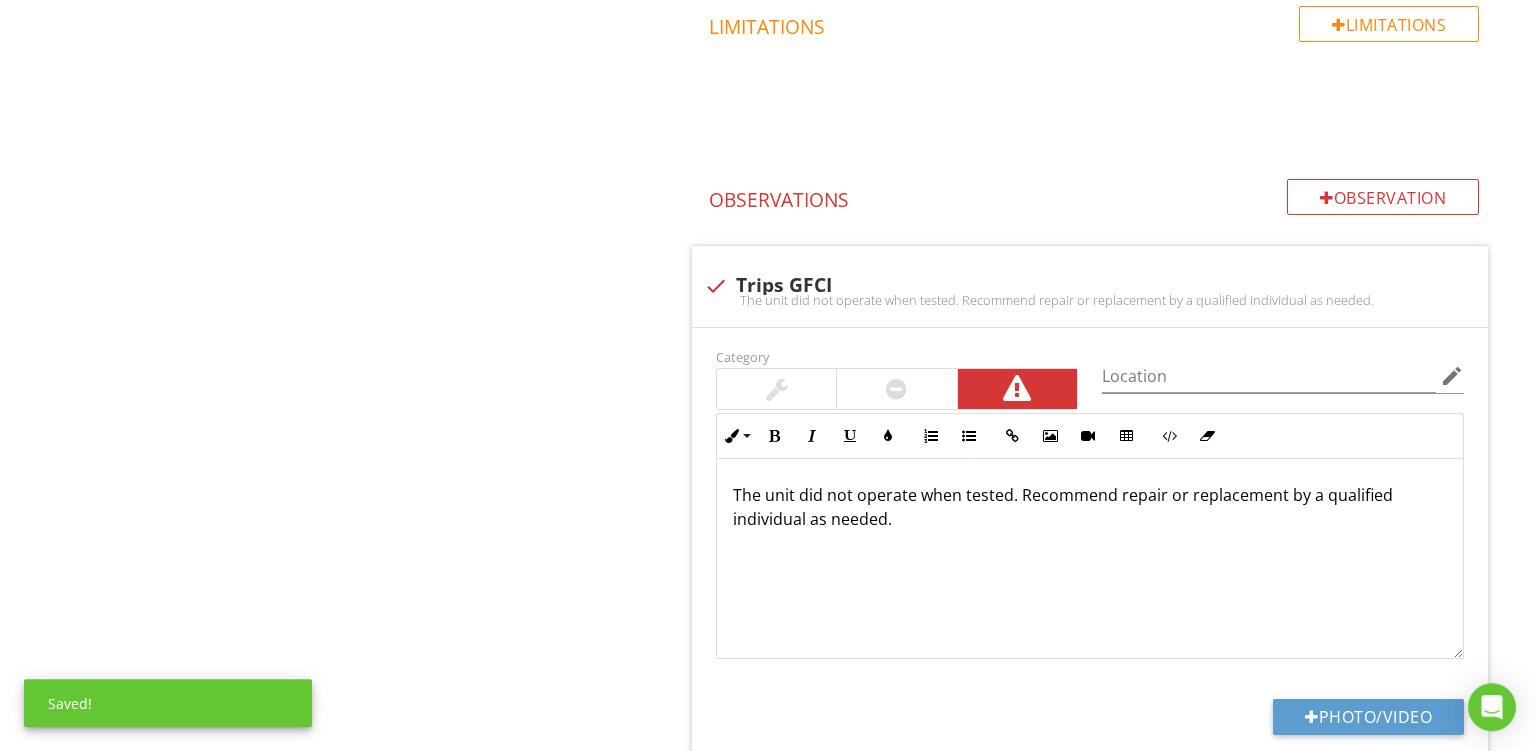 scroll, scrollTop: 1600, scrollLeft: 0, axis: vertical 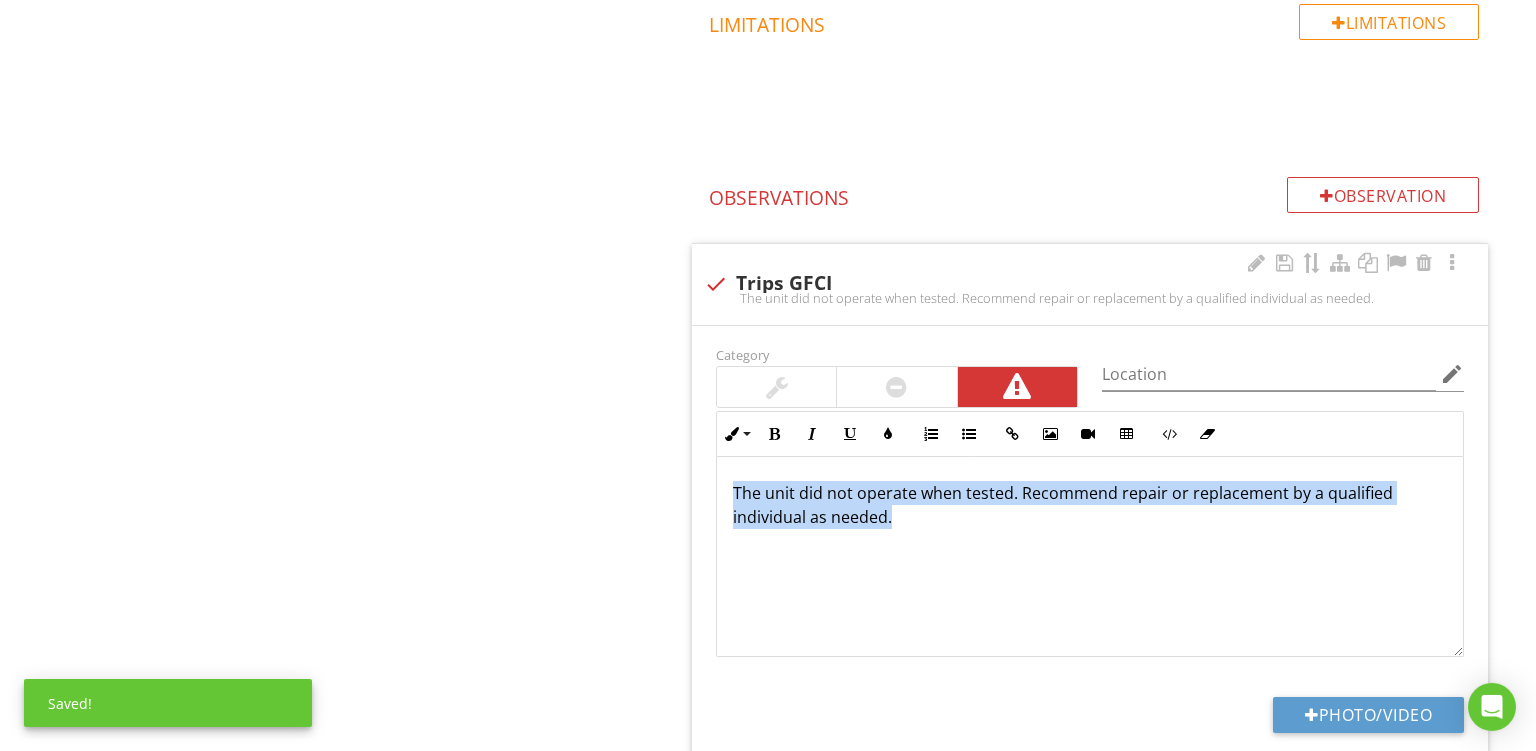 drag, startPoint x: 951, startPoint y: 531, endPoint x: 322, endPoint y: 231, distance: 696.87946 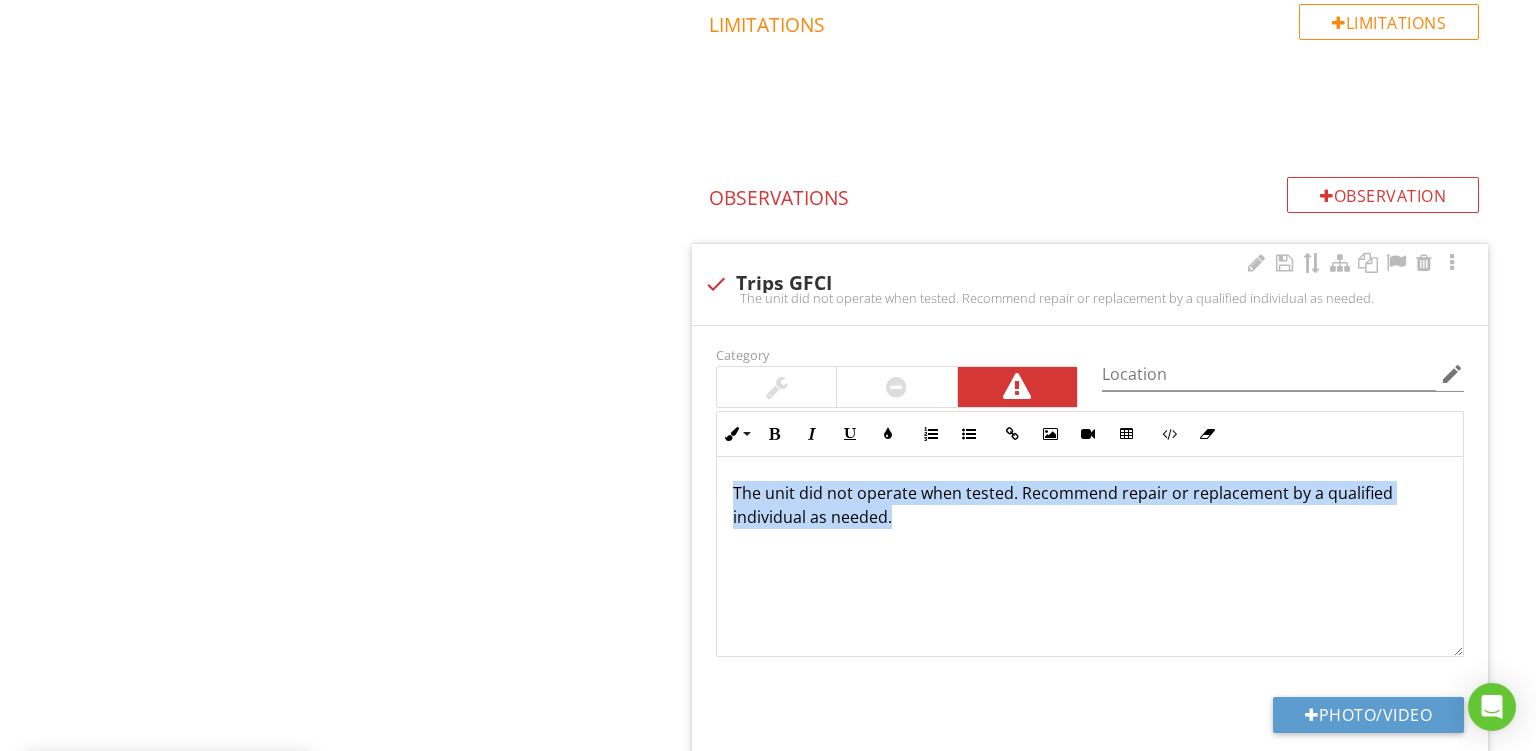 type 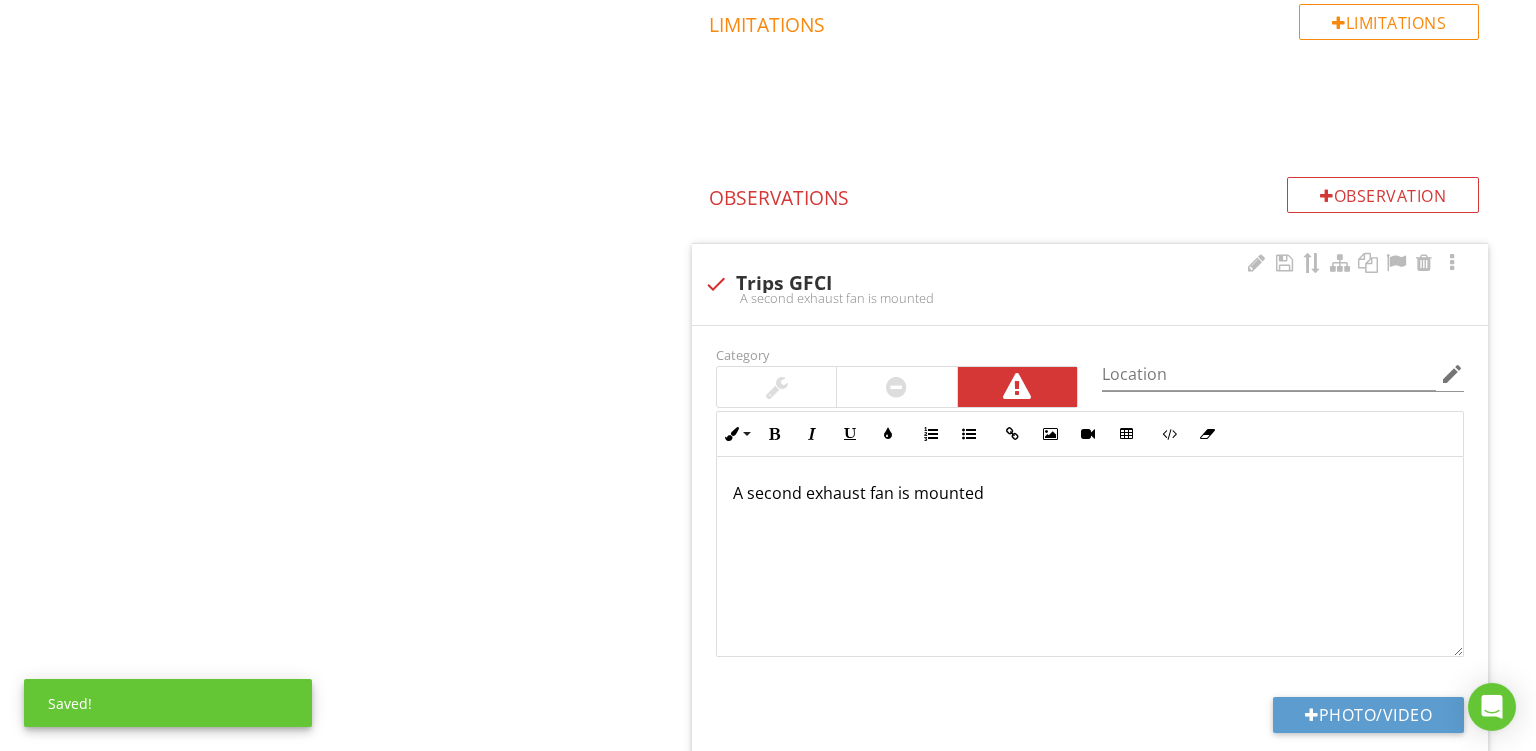 click on "A second exhaust fan is mounted" at bounding box center (1090, 493) 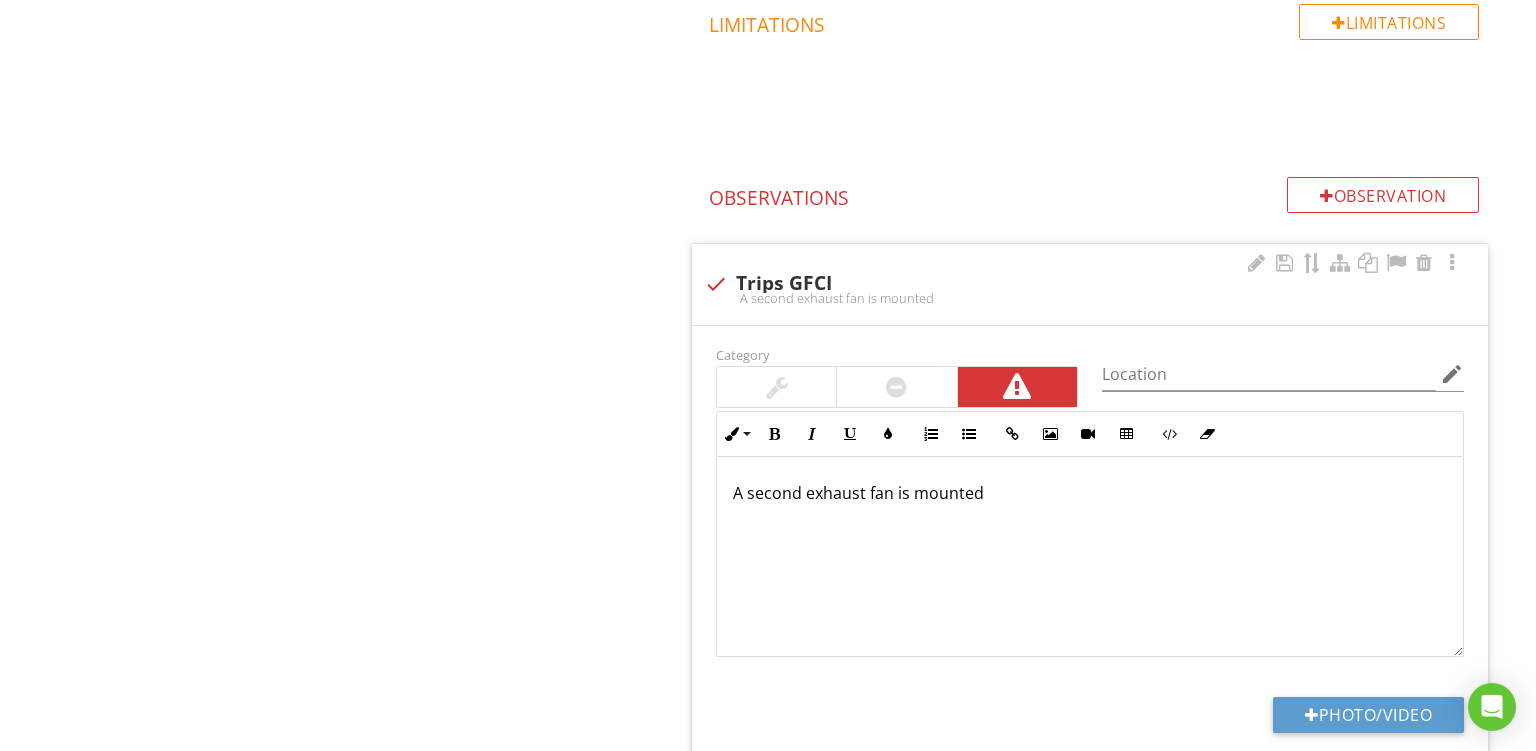 click on "A second exhaust fan is mounted" at bounding box center (1090, 493) 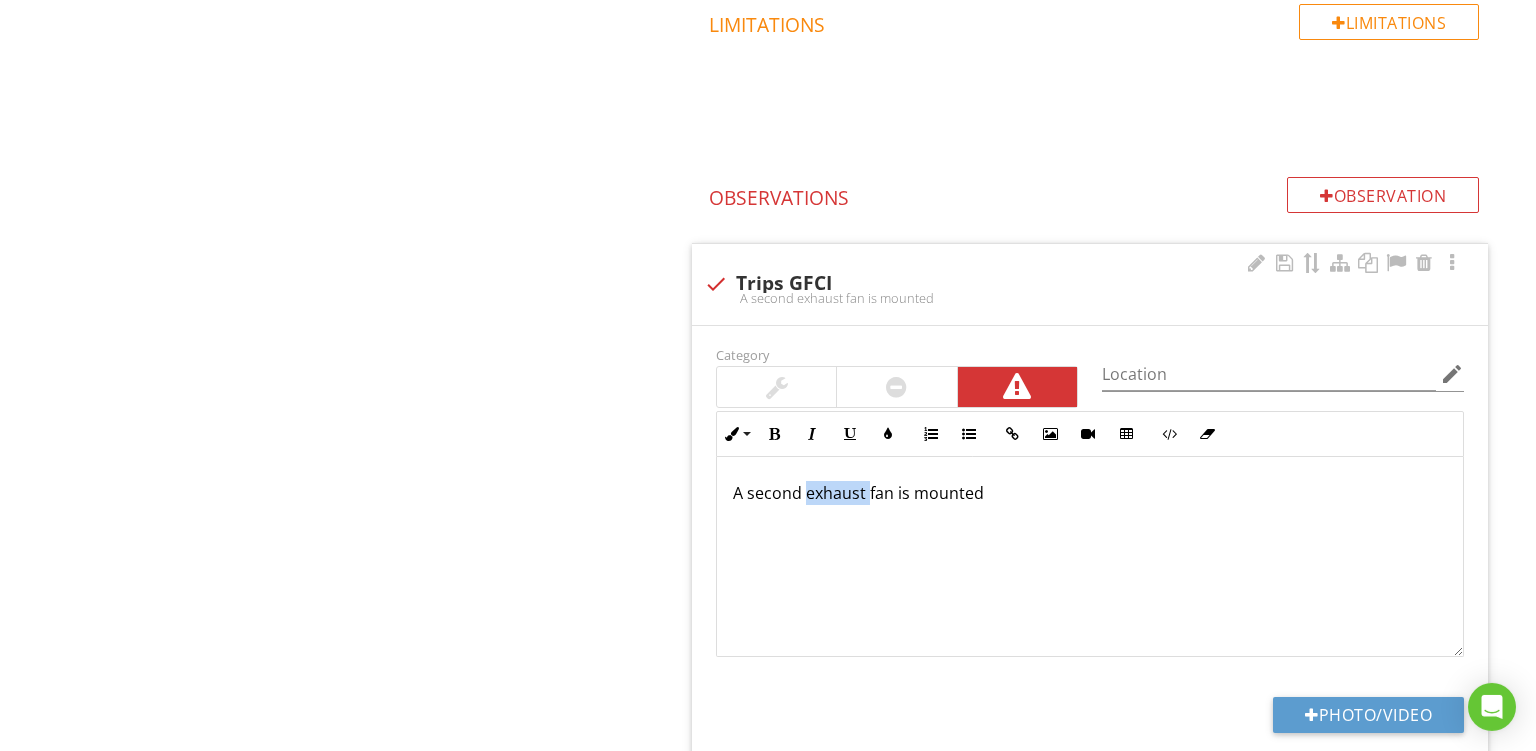 click on "A second exhaust fan is mounted" at bounding box center (1090, 493) 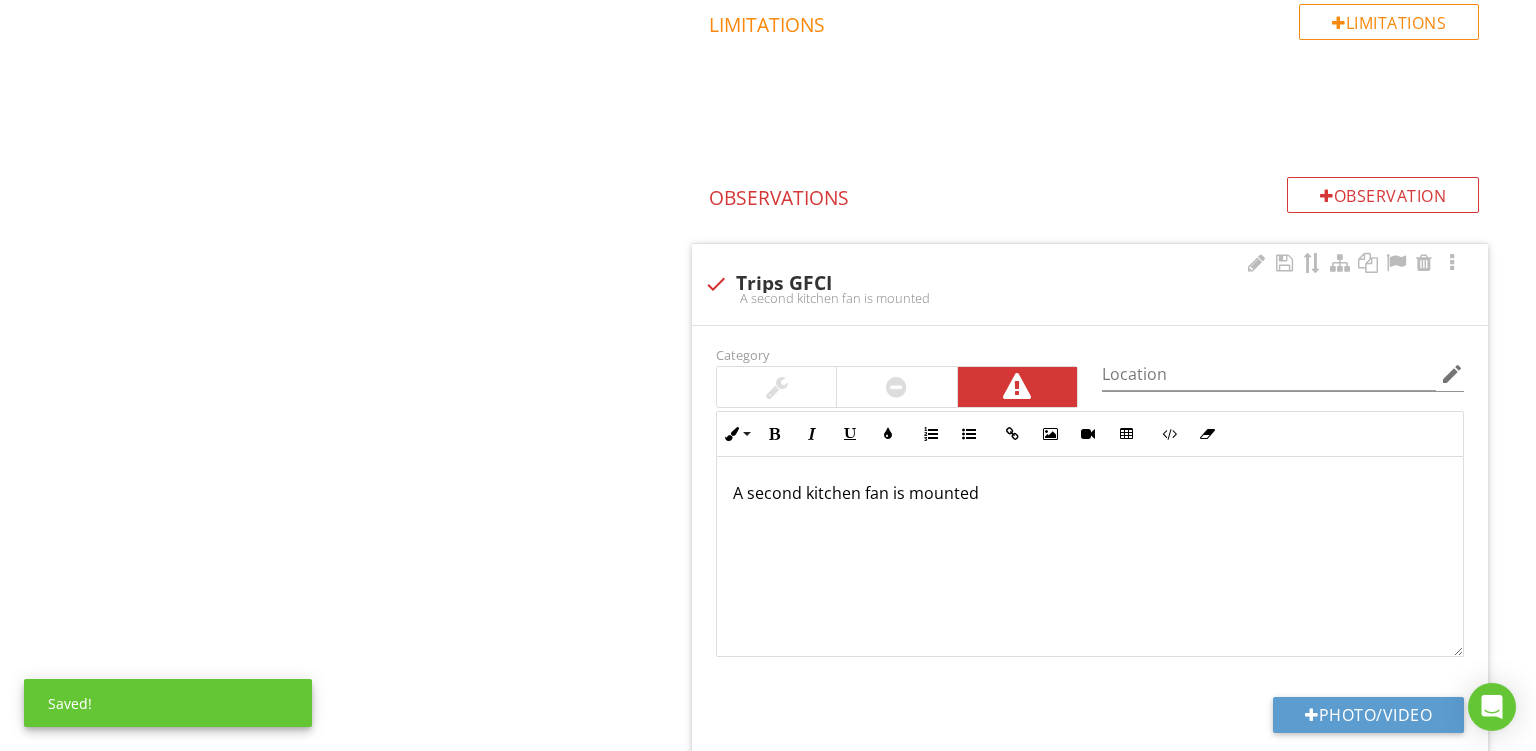 click on "A second kitchen fan is mounted" at bounding box center (1090, 493) 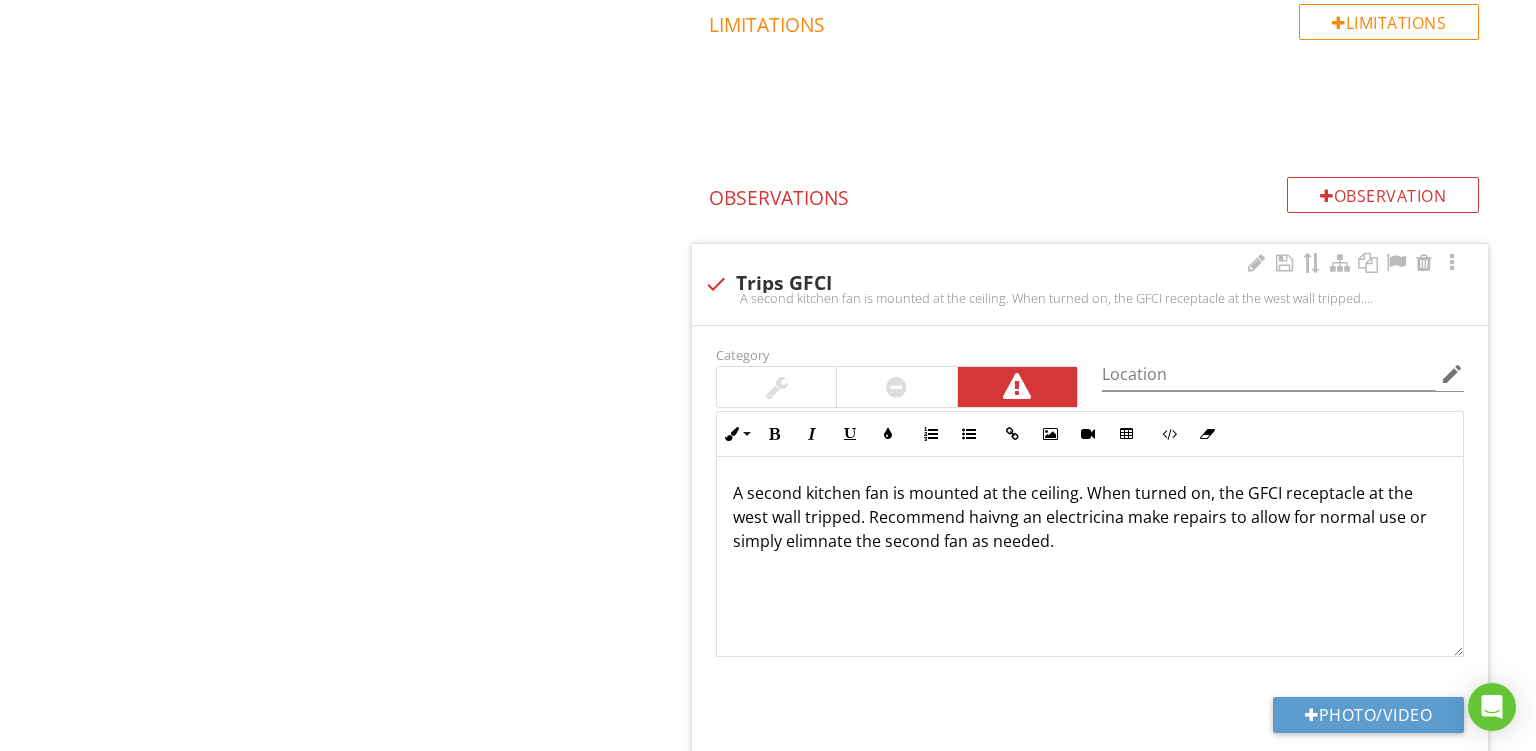 drag, startPoint x: 1028, startPoint y: 547, endPoint x: 237, endPoint y: 247, distance: 845.9793 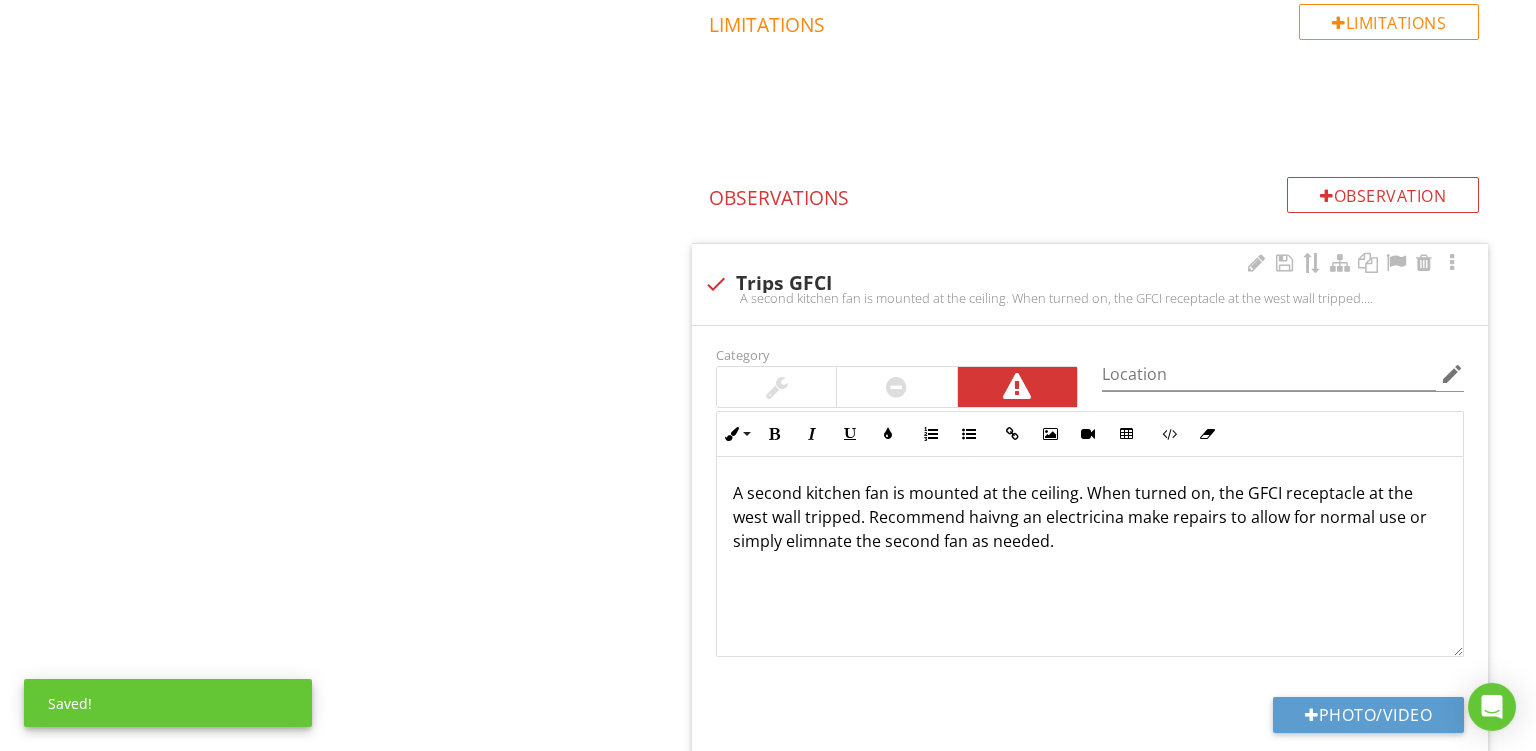 copy on "A second kitchen fan is mounted at the ceiling. When turned on, the GFCI receptacle at the west wall tripped. Recommend haivng an electricina make repairs to allow for normal use or simply elimnate the second fan as needed." 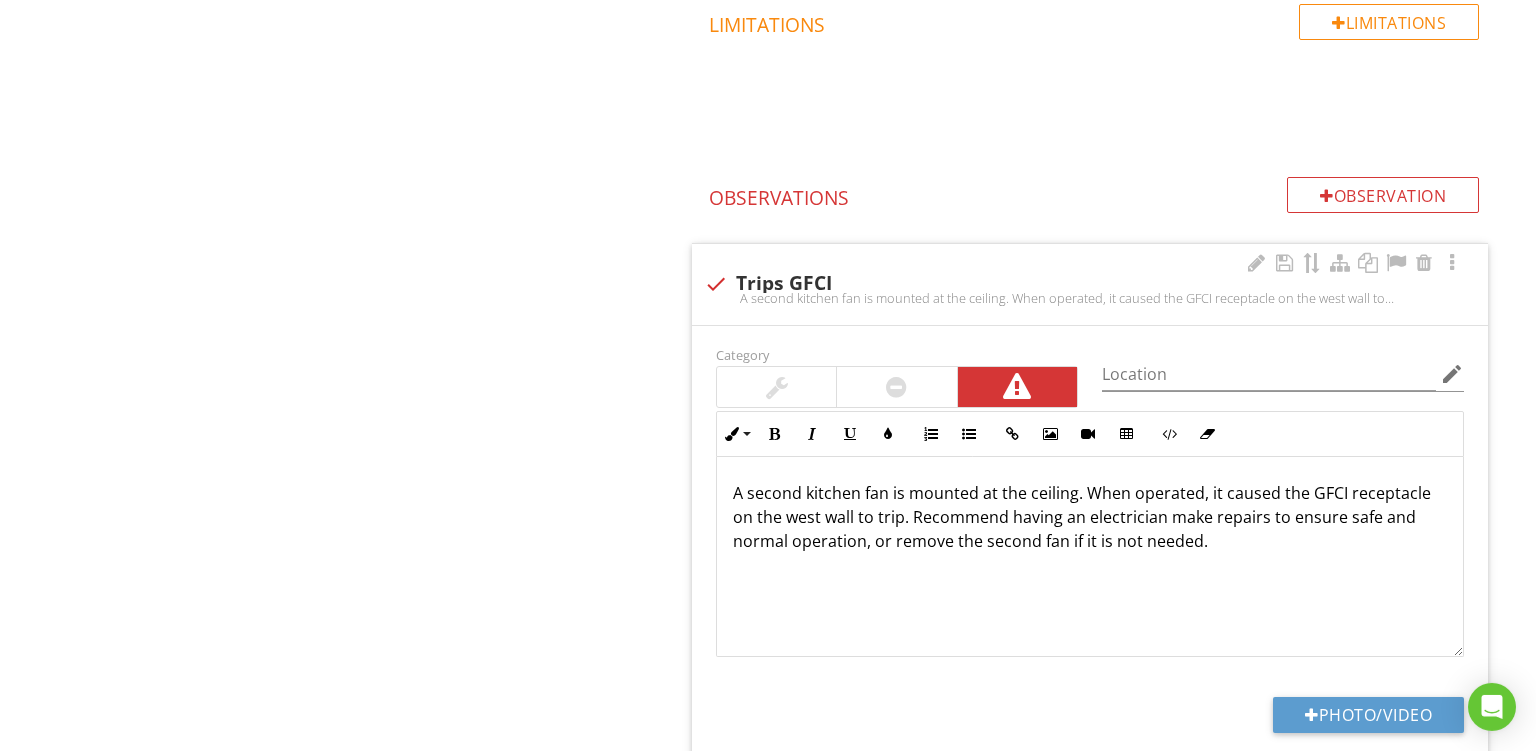 click on "A second kitchen fan is mounted at the ceiling. When operated, it caused the GFCI receptacle on the west wall to trip. Recommend having an electrician make repairs to ensure safe and normal operation, or remove the second fan if it is not needed." at bounding box center [1090, 517] 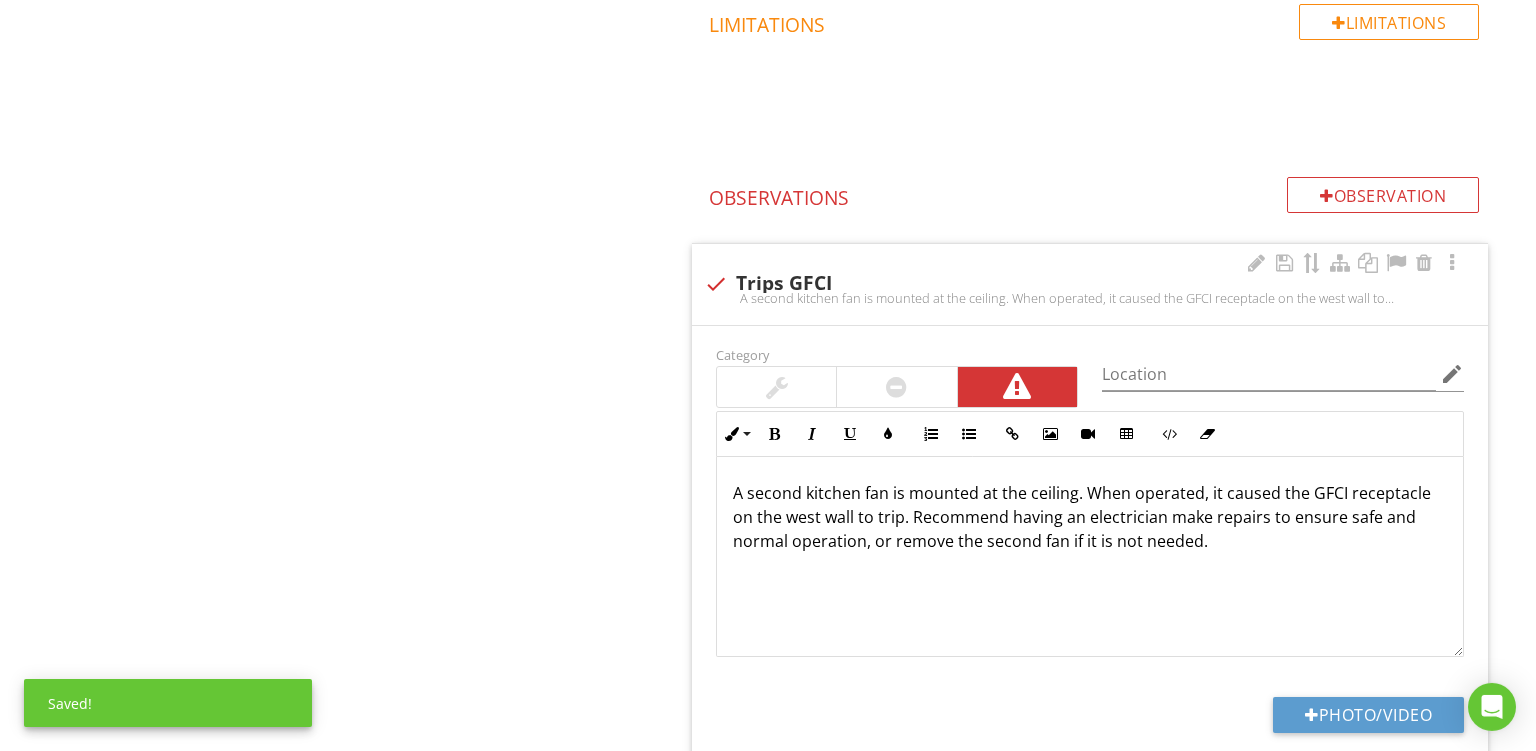 click on "A second kitchen fan is mounted at the ceiling. When operated, it caused the GFCI receptacle on the west wall to trip. Recommend having an electrician make repairs to ensure safe and normal operation, or remove the second fan if it is not needed." at bounding box center [1090, 517] 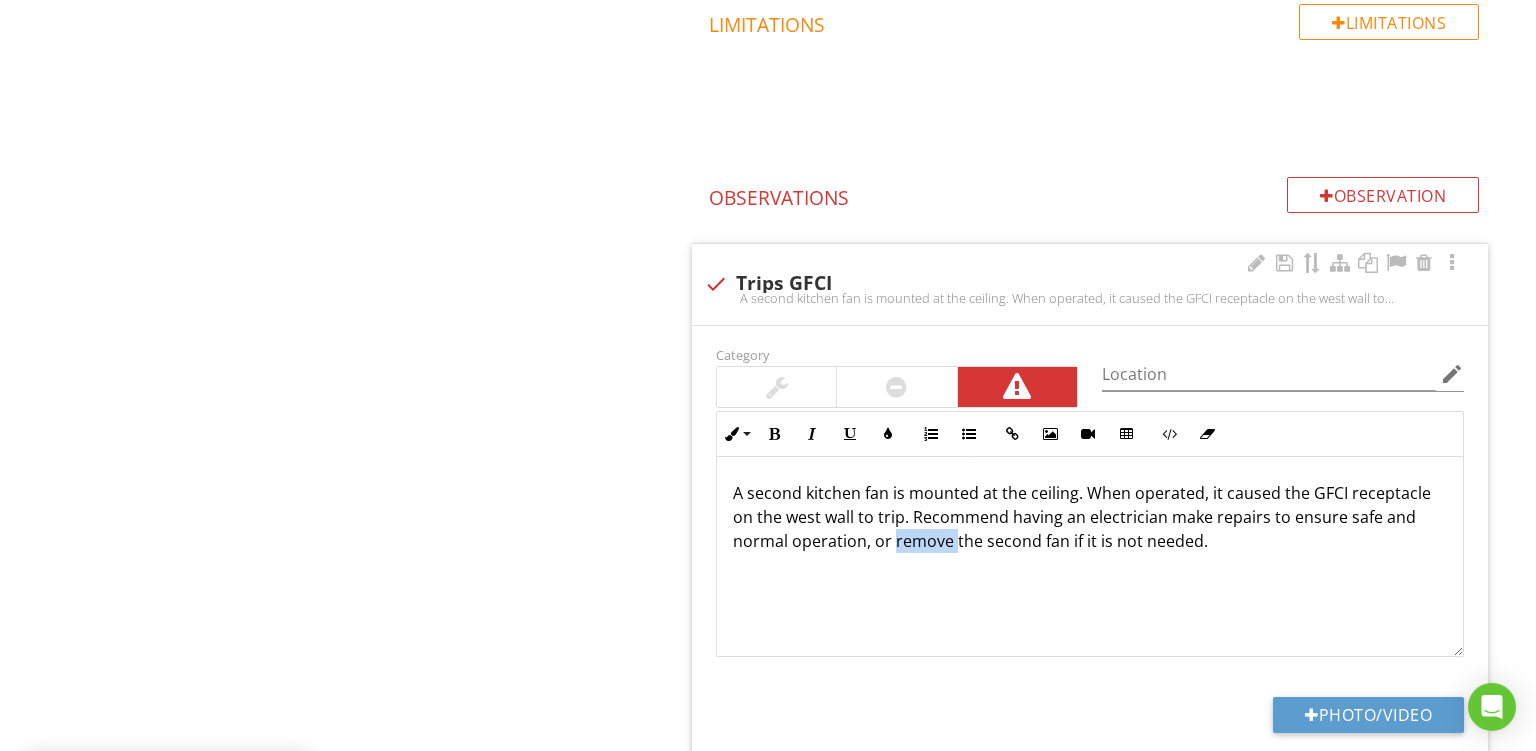 click on "A second kitchen fan is mounted at the ceiling. When operated, it caused the GFCI receptacle on the west wall to trip. Recommend having an electrician make repairs to ensure safe and normal operation, or remove the second fan if it is not needed." at bounding box center [1090, 517] 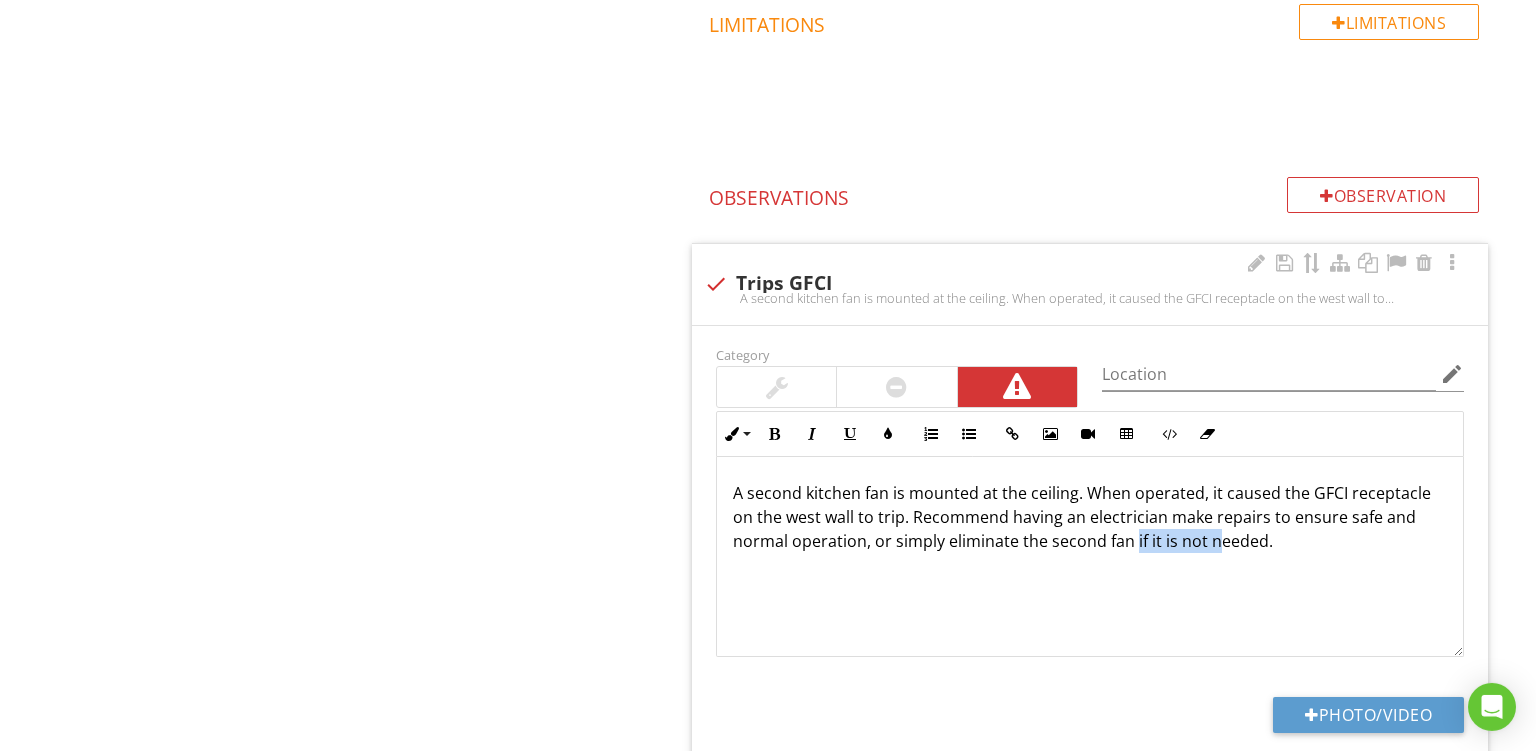 drag, startPoint x: 1073, startPoint y: 538, endPoint x: 1154, endPoint y: 527, distance: 81.7435 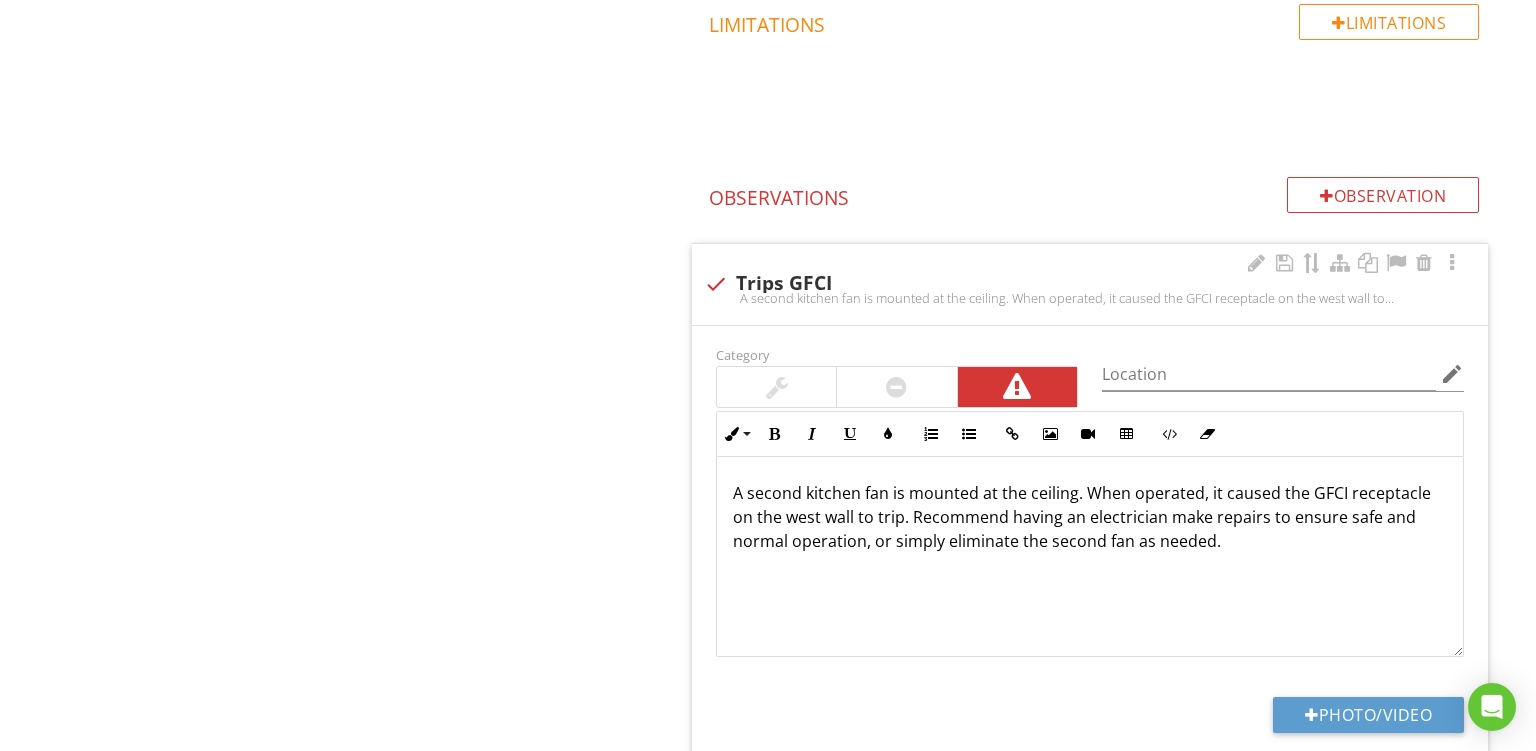 click on "A second kitchen fan is mounted at the ceiling. When operated, it caused the GFCI receptacle on the west wall to trip. Recommend having an electrician make repairs to ensure safe and normal operation, or simply eliminate the second fan as needed." at bounding box center (1090, 557) 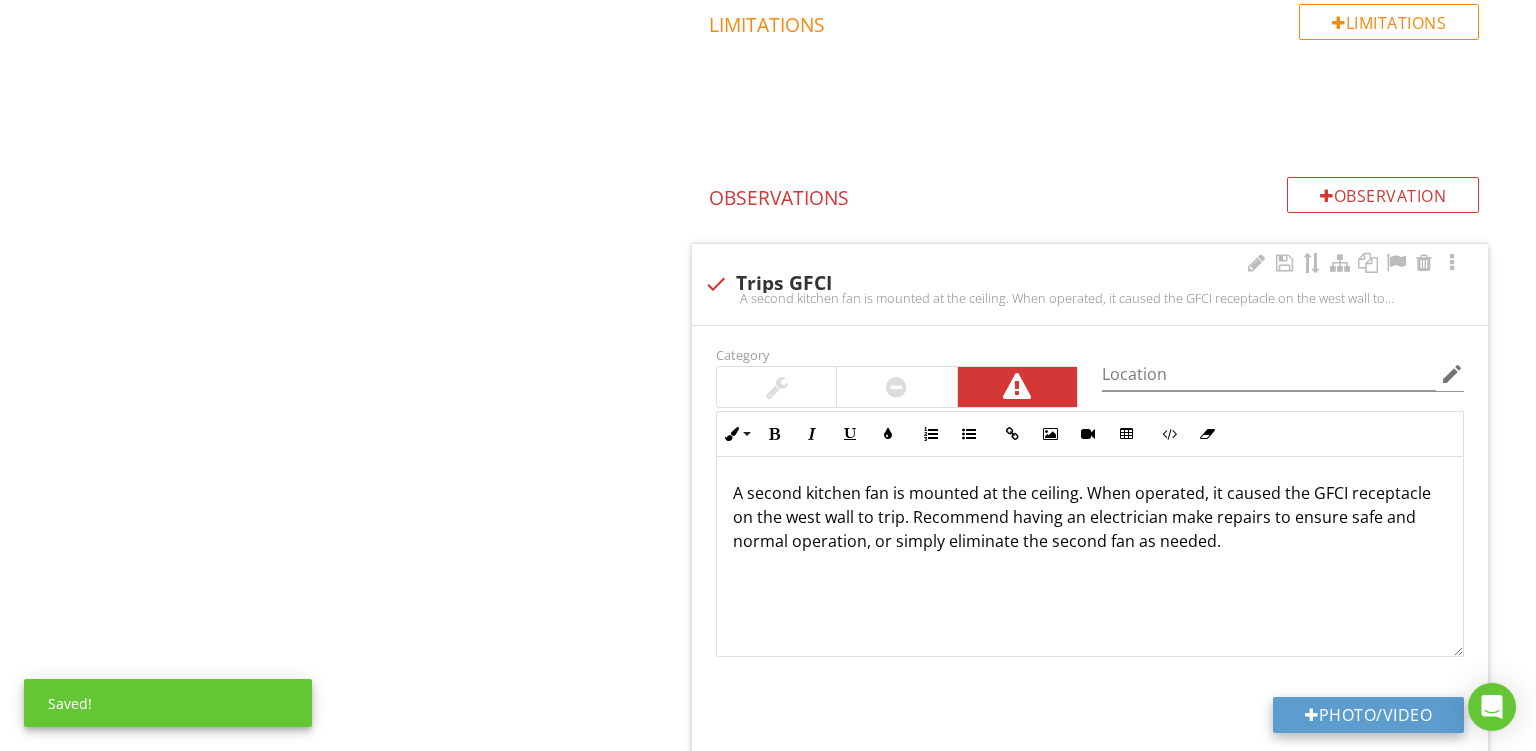 click on "Photo/Video" at bounding box center [1368, 715] 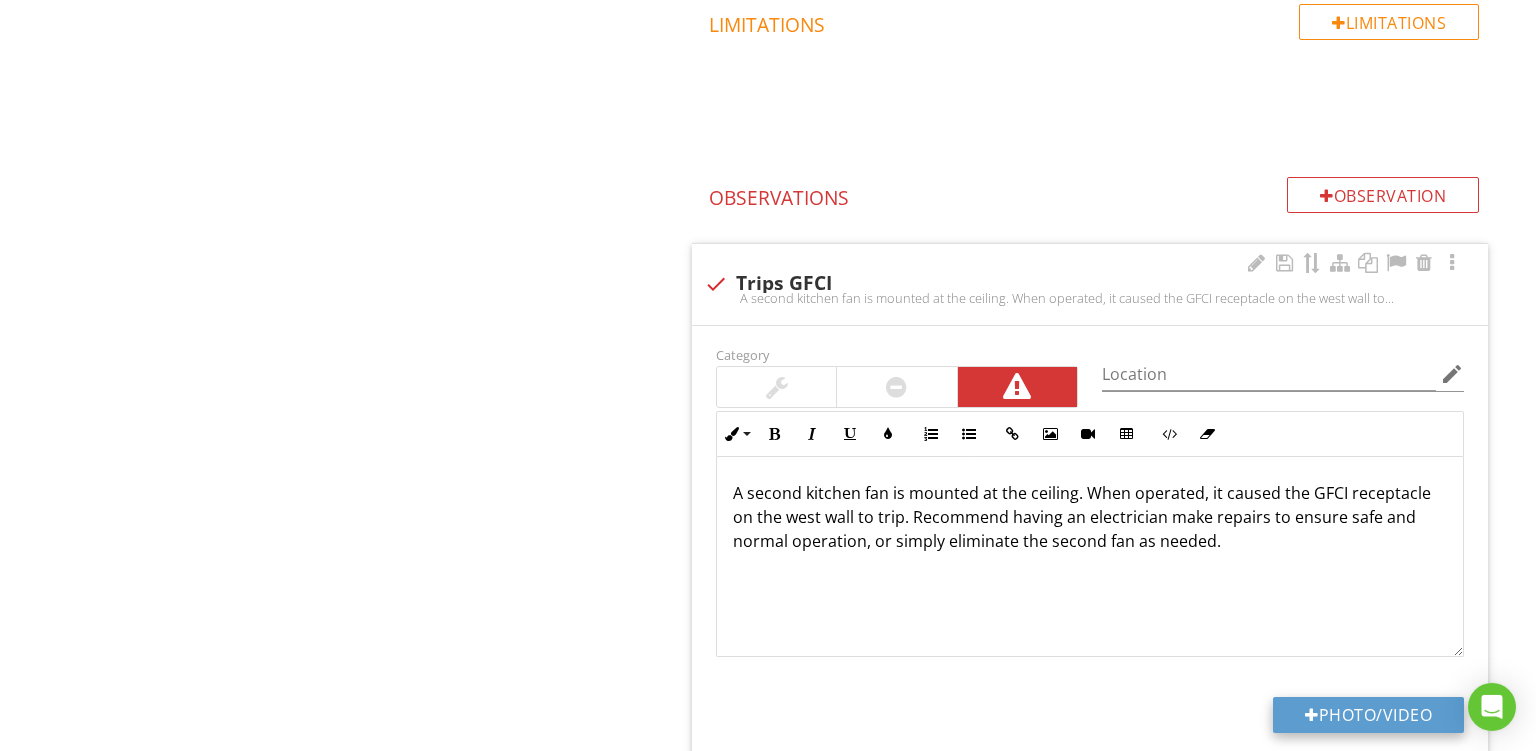 type on "C:\fakepath\PXL_20250727_174542158.jpg" 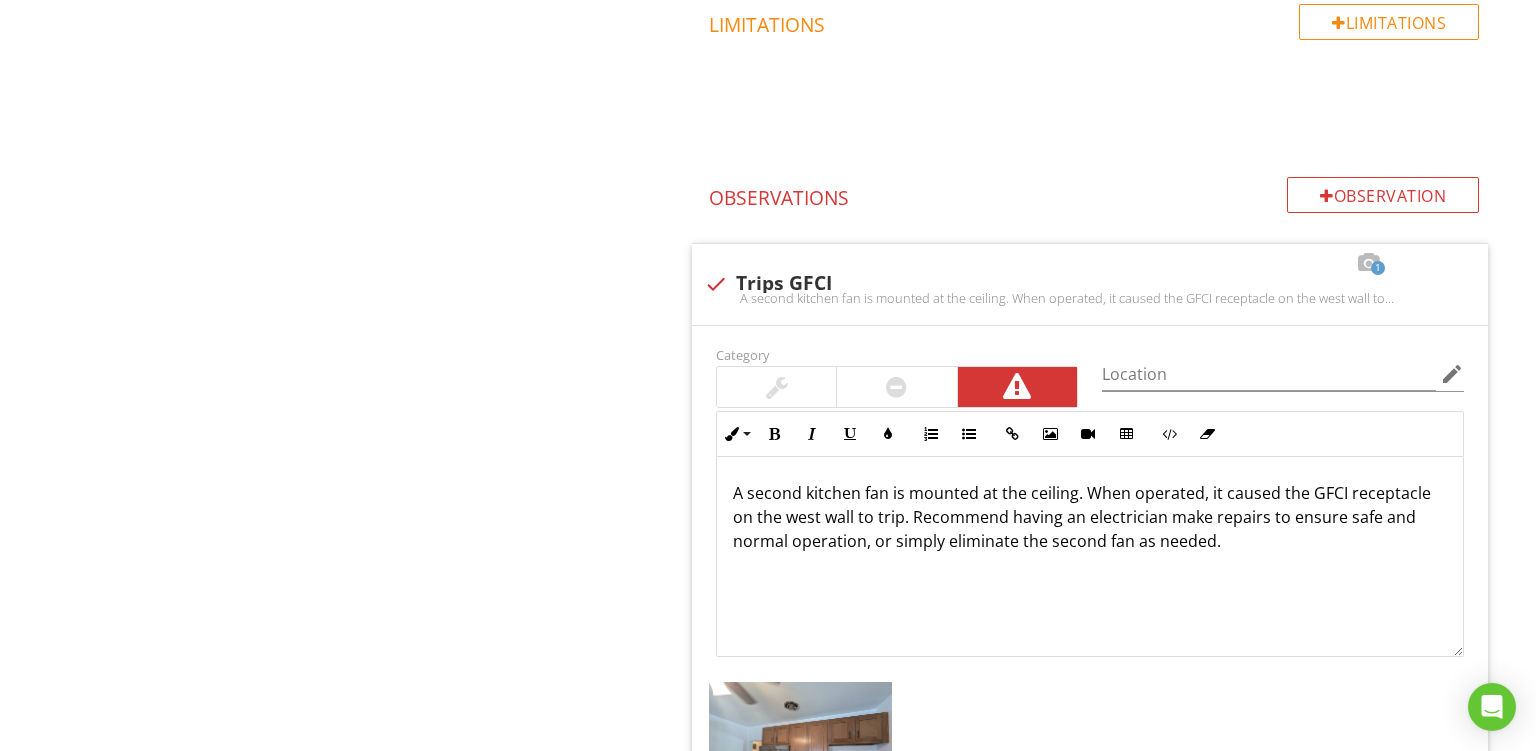 scroll, scrollTop: 1842, scrollLeft: 0, axis: vertical 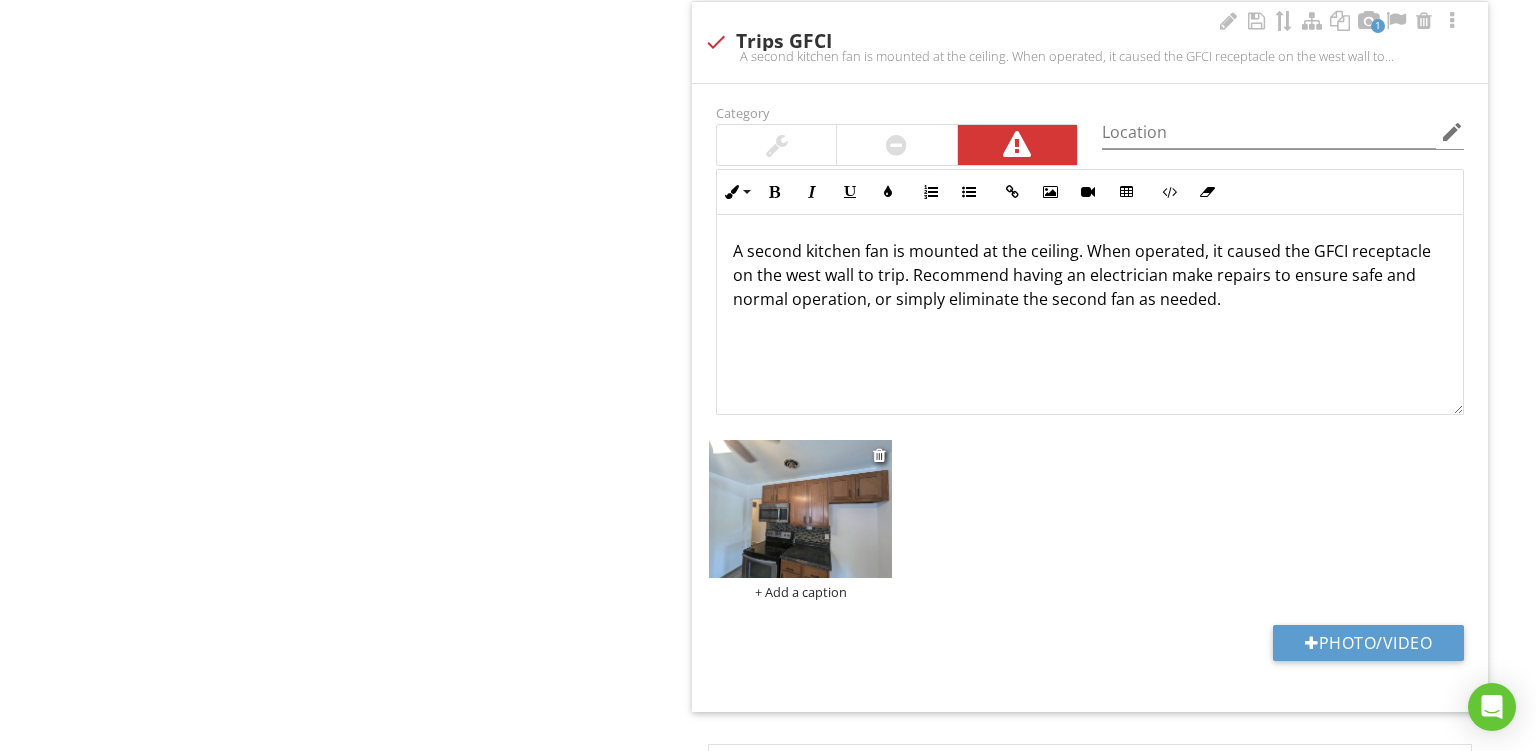 click on "+ Add a caption" at bounding box center [800, 592] 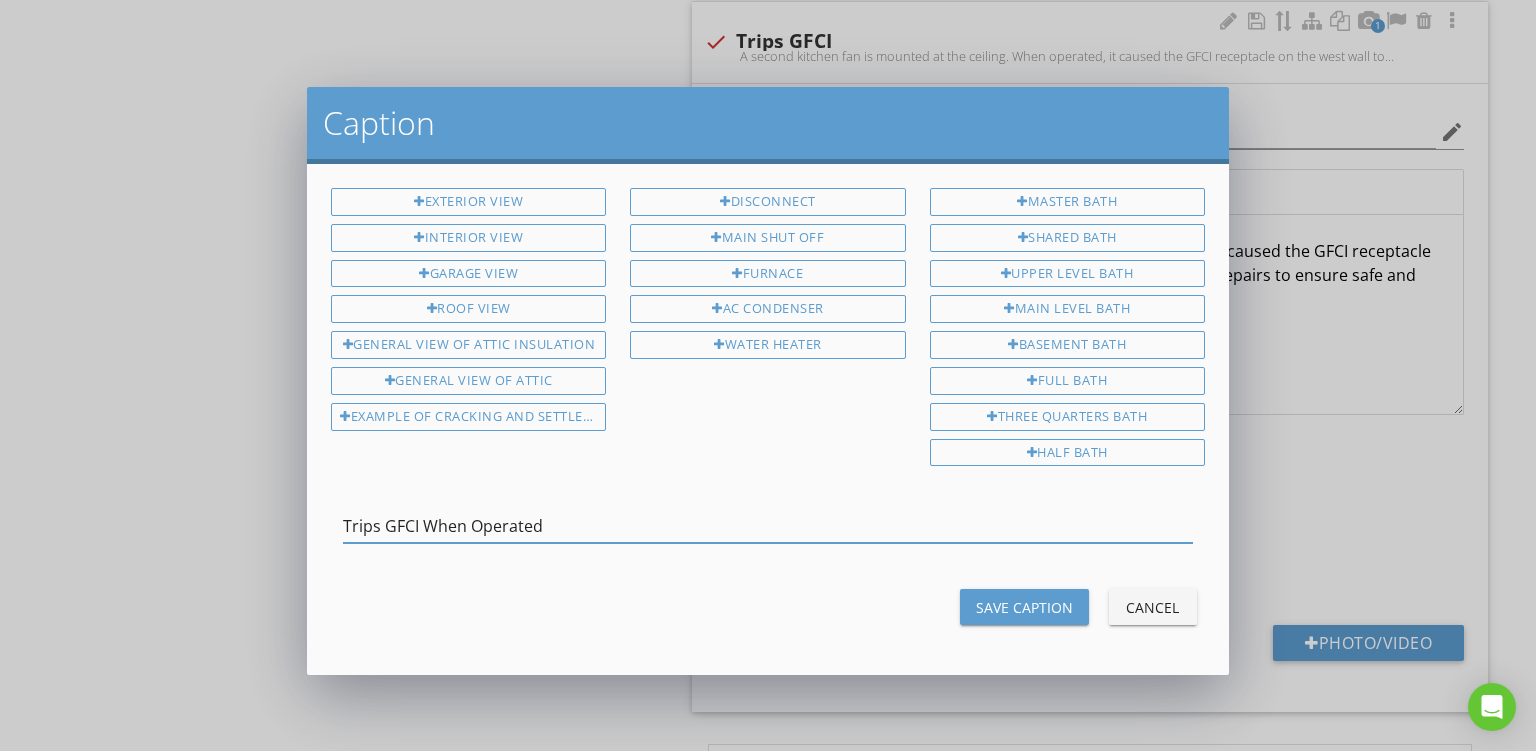type on "Trips GFCI When Operated" 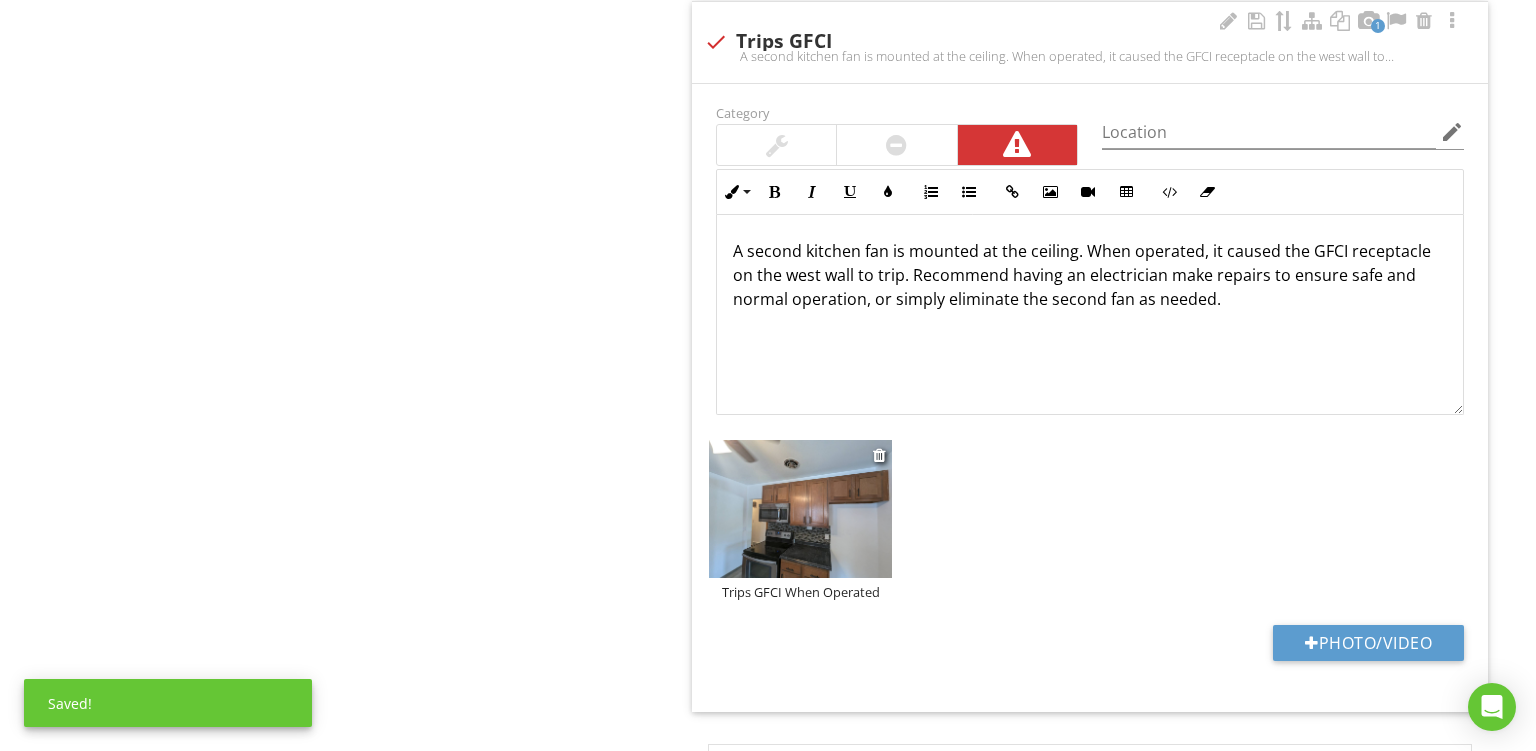 click at bounding box center [800, 509] 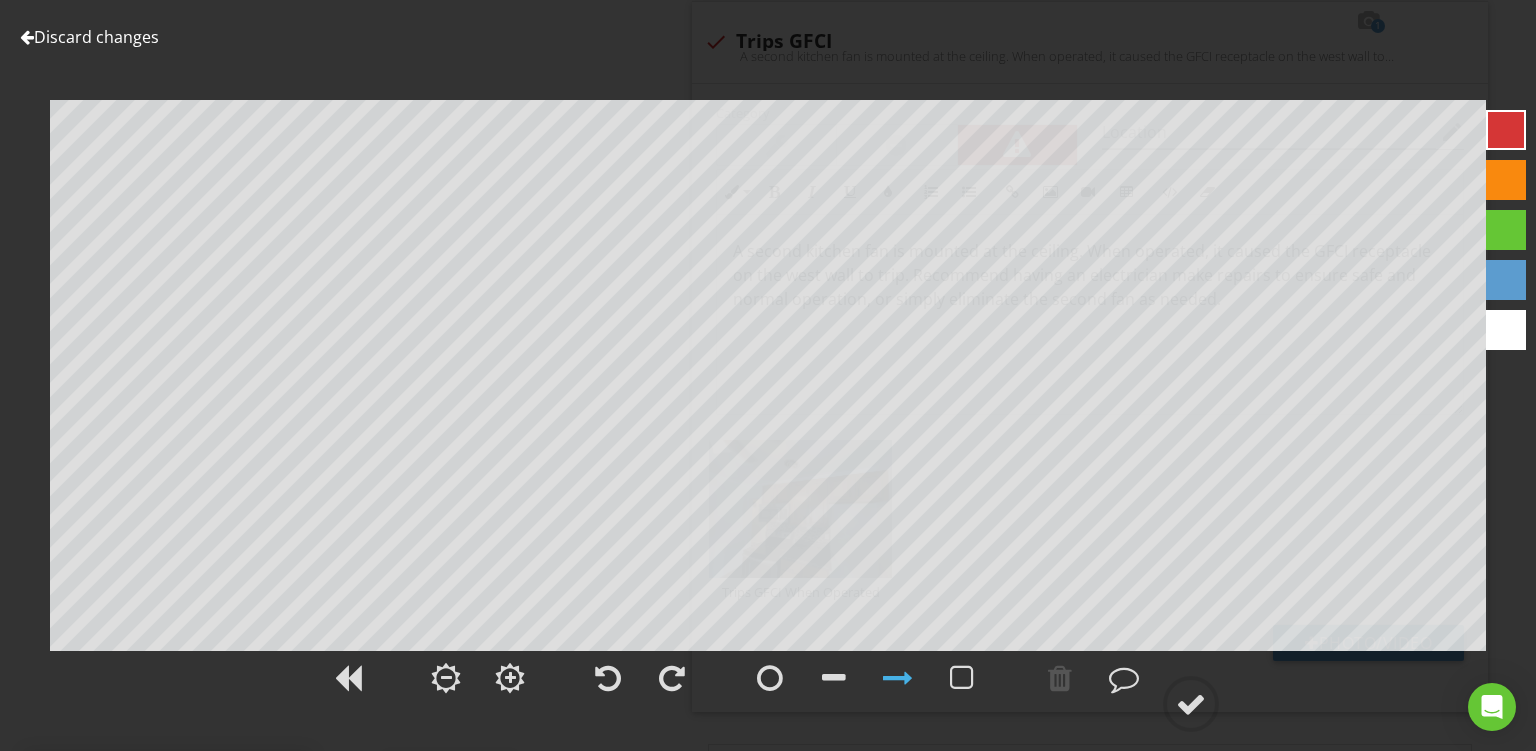 click at bounding box center (1506, 180) 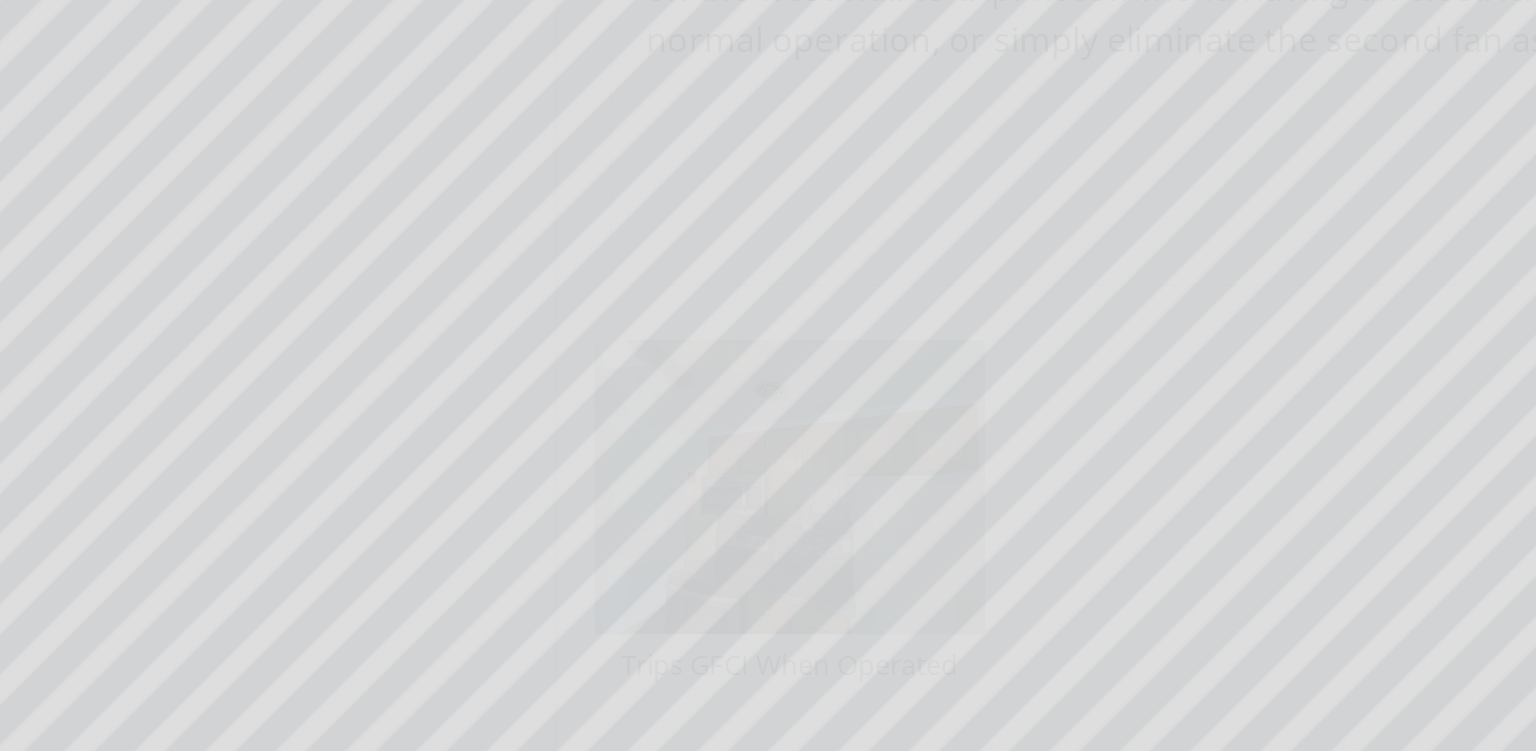 scroll, scrollTop: 1751, scrollLeft: 0, axis: vertical 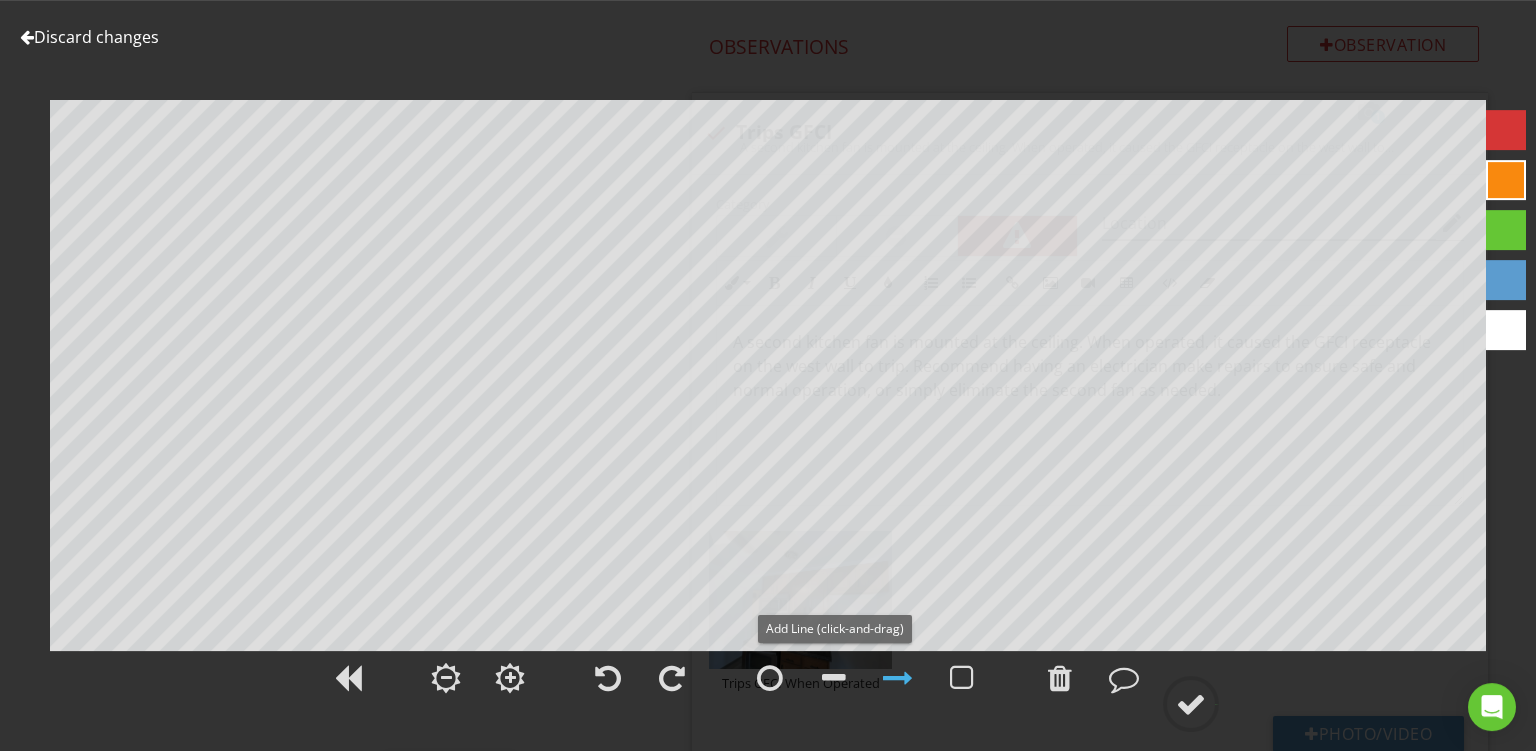 click at bounding box center (898, 678) 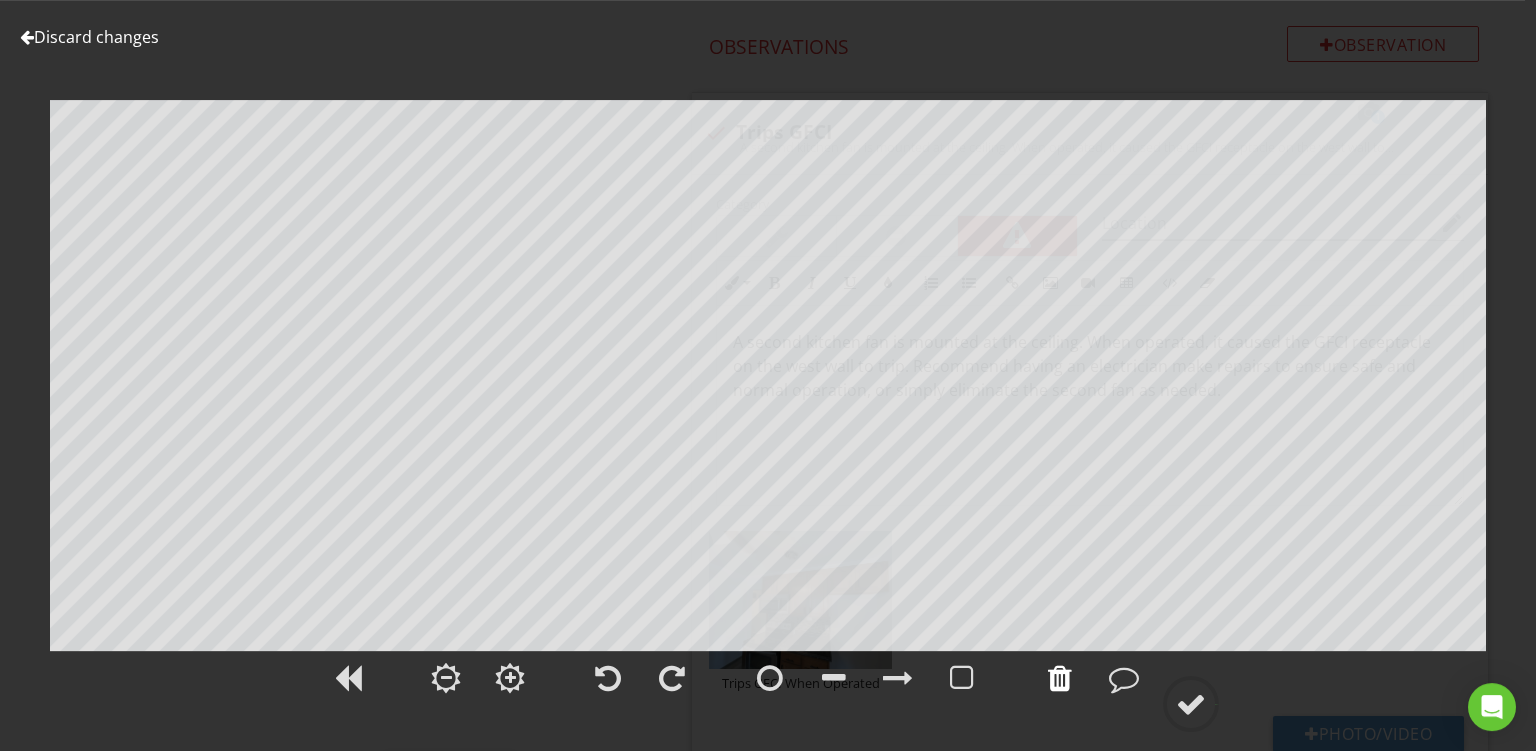 click at bounding box center [1060, 678] 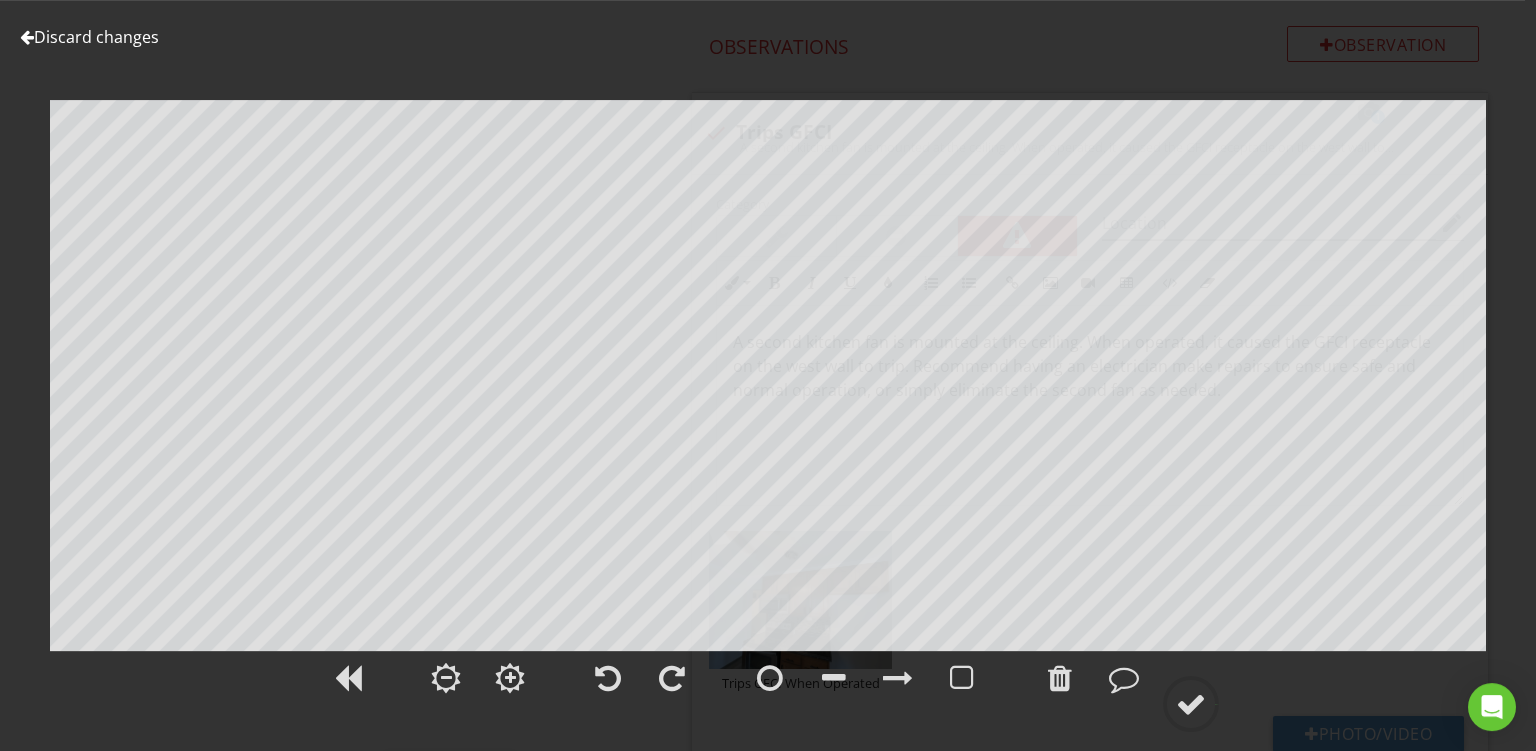scroll, scrollTop: 1435, scrollLeft: 0, axis: vertical 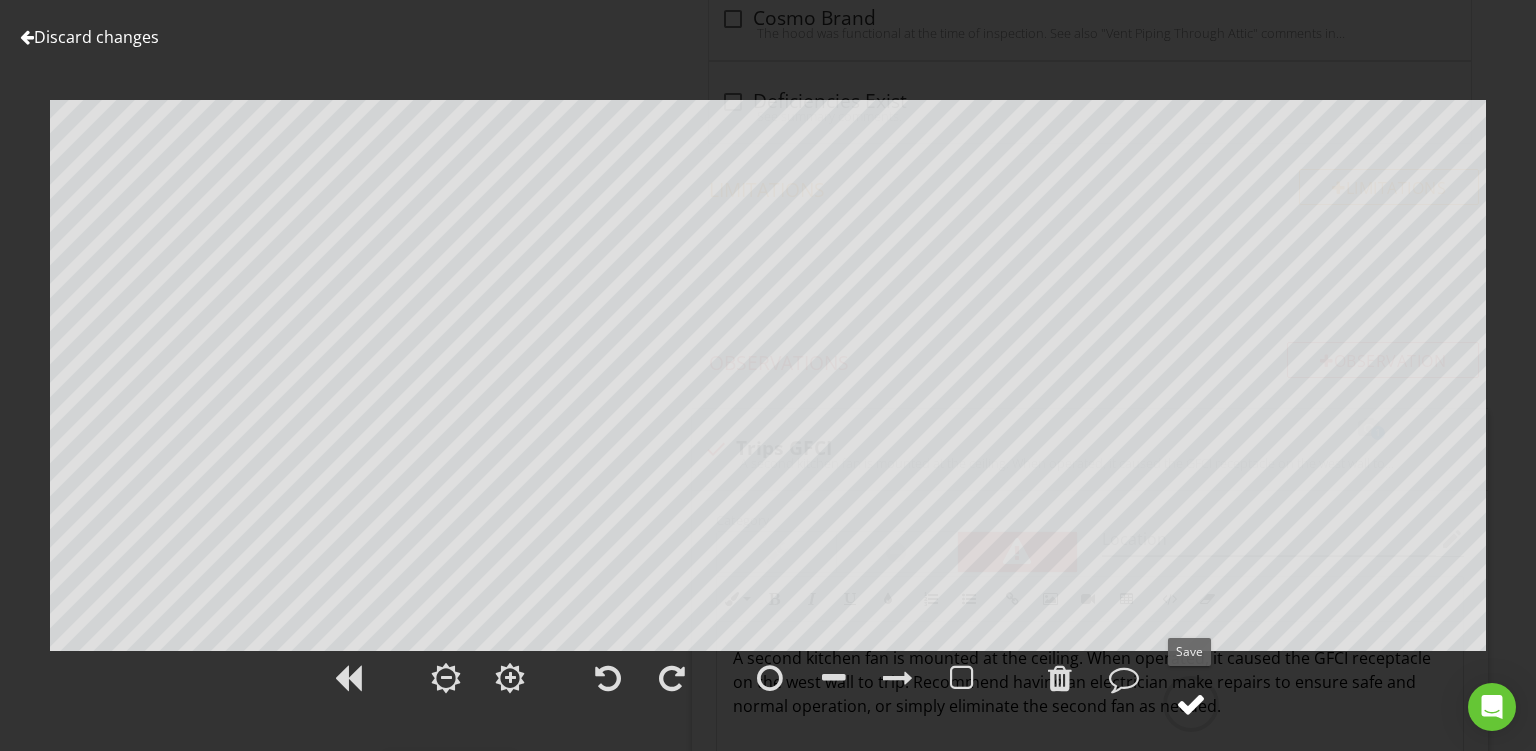 click at bounding box center [1191, 704] 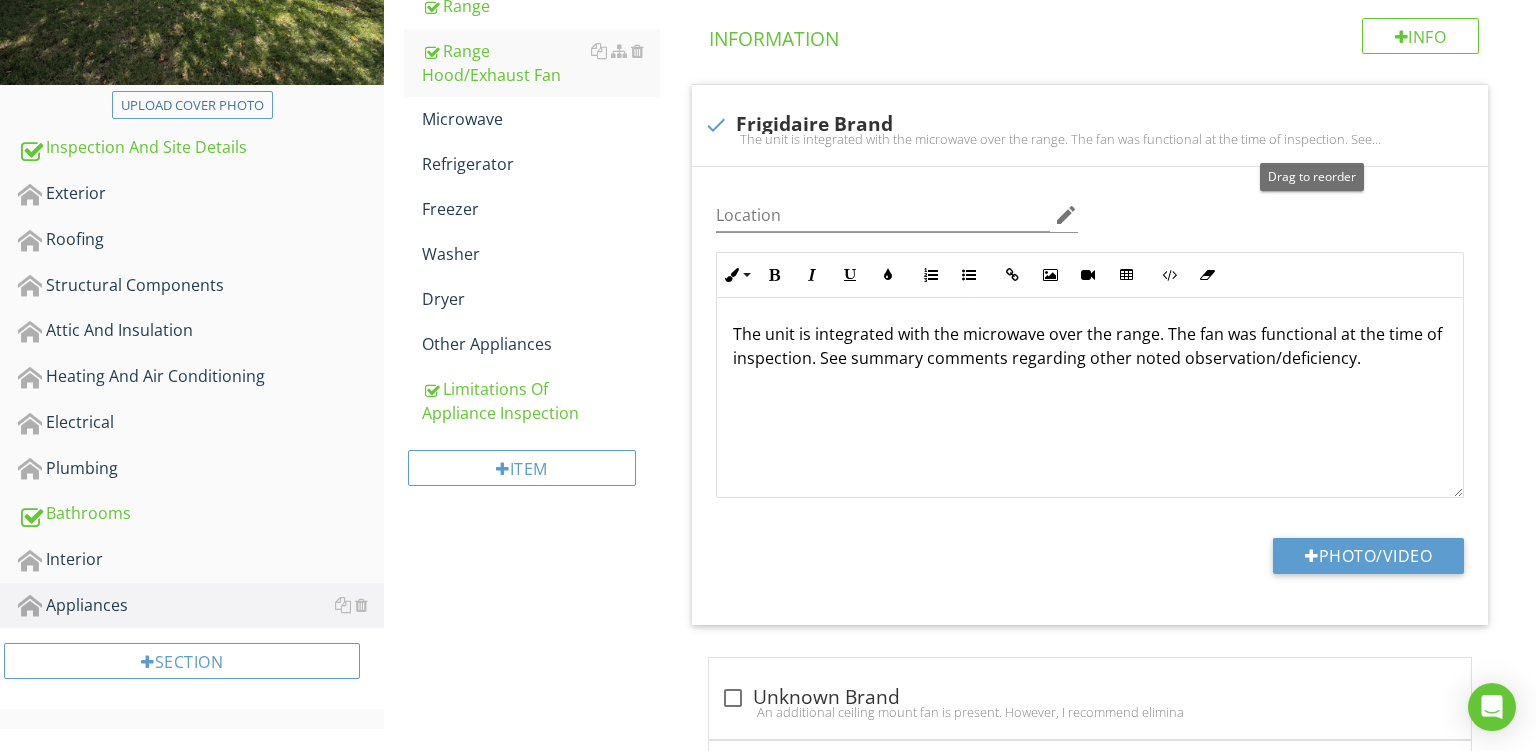 scroll, scrollTop: 111, scrollLeft: 0, axis: vertical 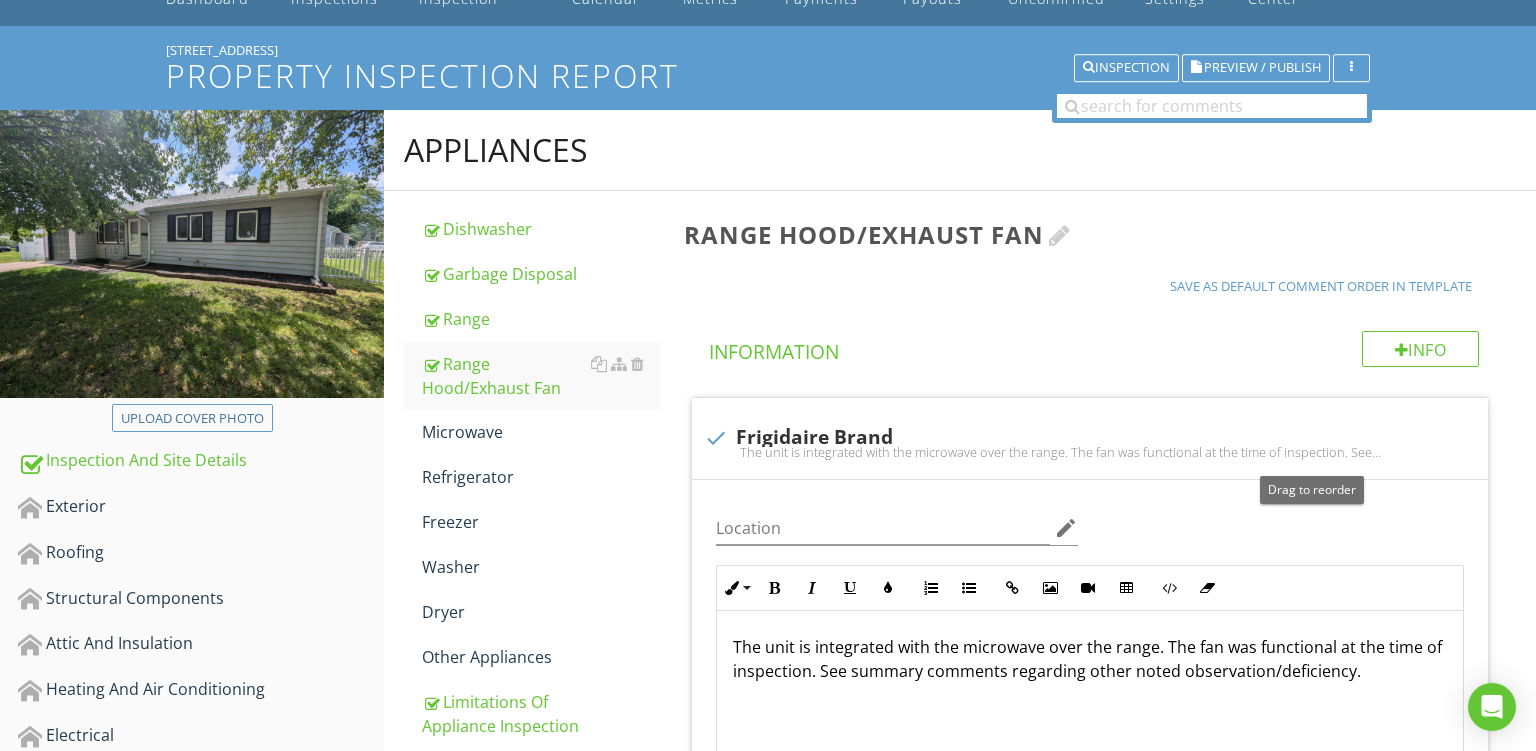 click on "Range Hood/Exhaust Fan" at bounding box center (1094, 234) 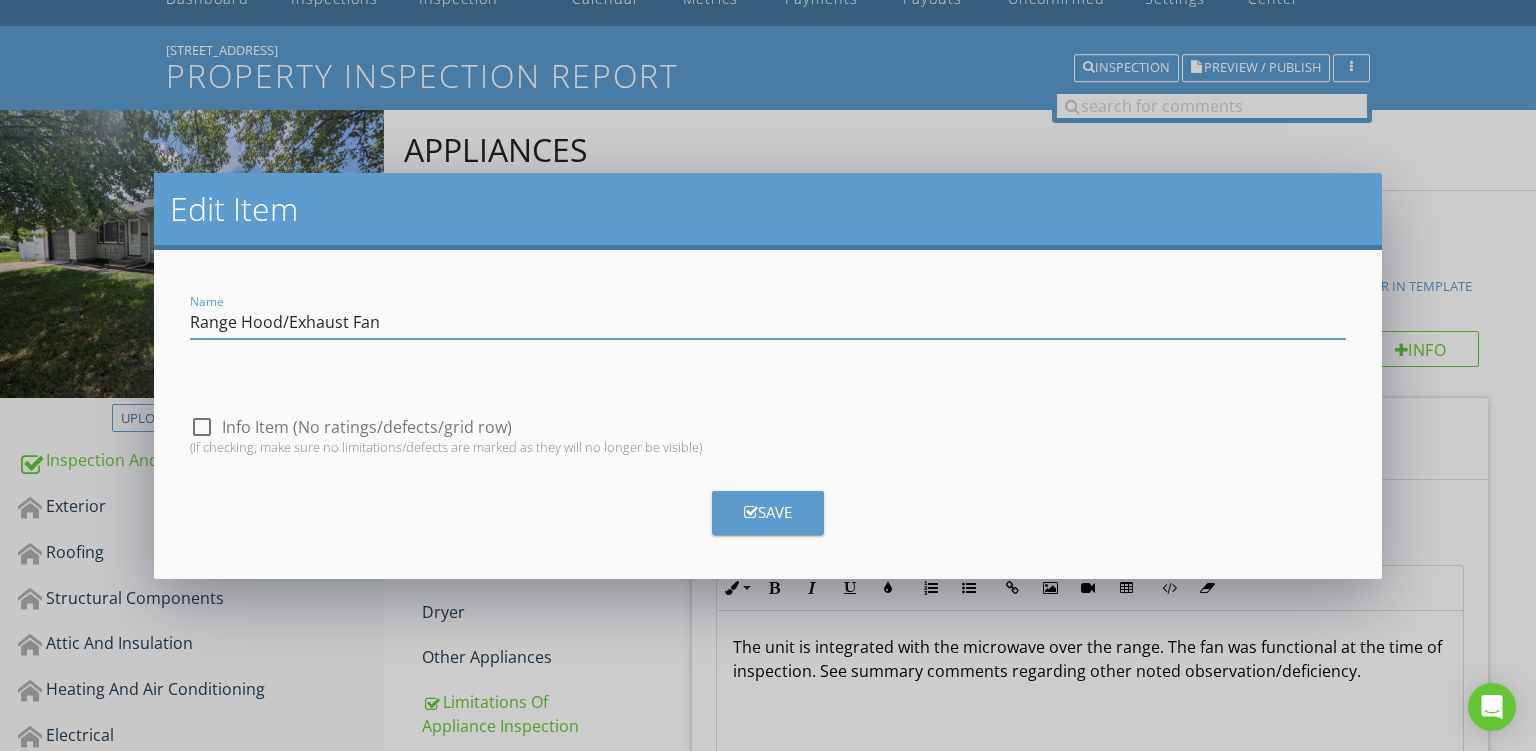 click on "Range Hood/Exhaust Fan" at bounding box center [768, 322] 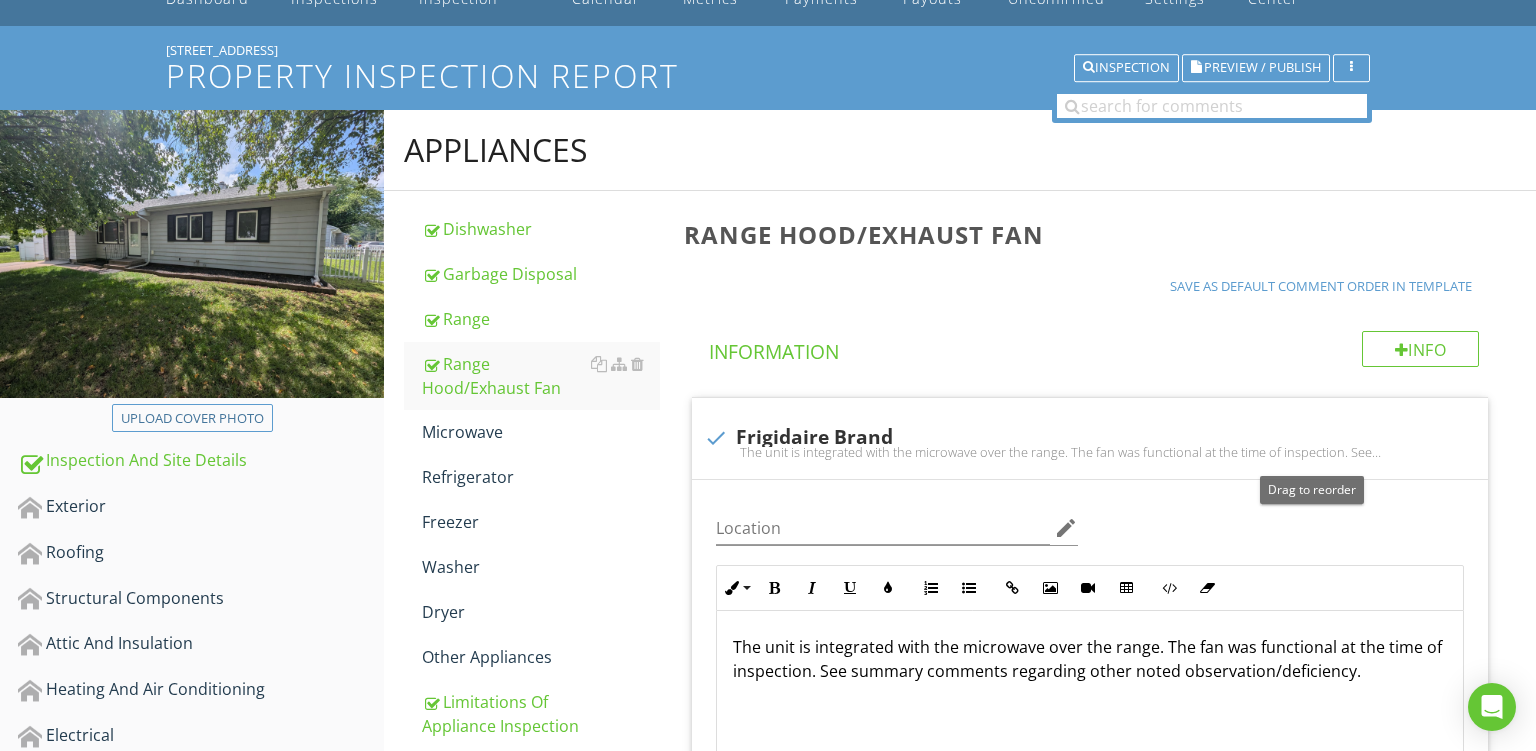 scroll, scrollTop: 483, scrollLeft: 0, axis: vertical 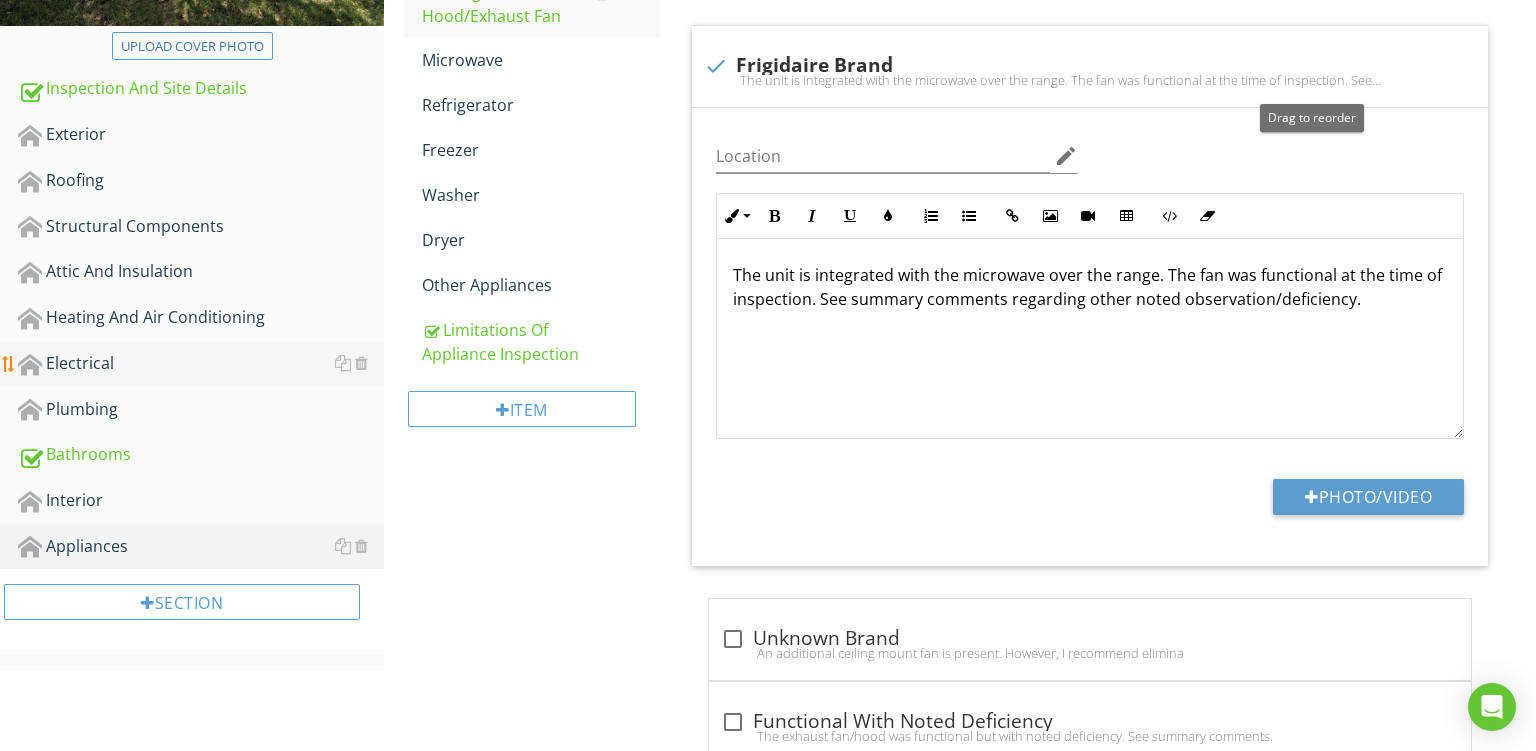 click on "Electrical" at bounding box center (201, 364) 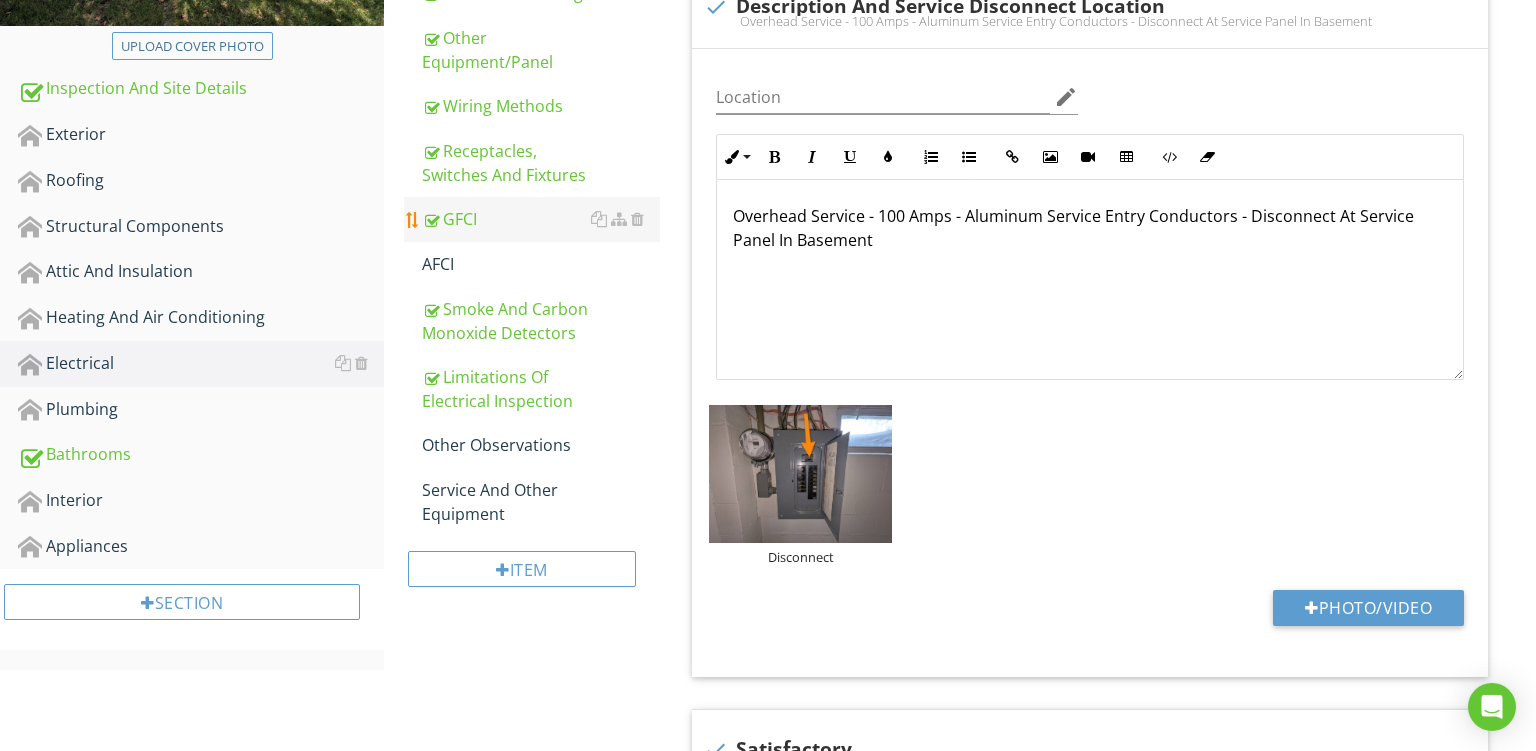 click on "GFCI" at bounding box center [541, 219] 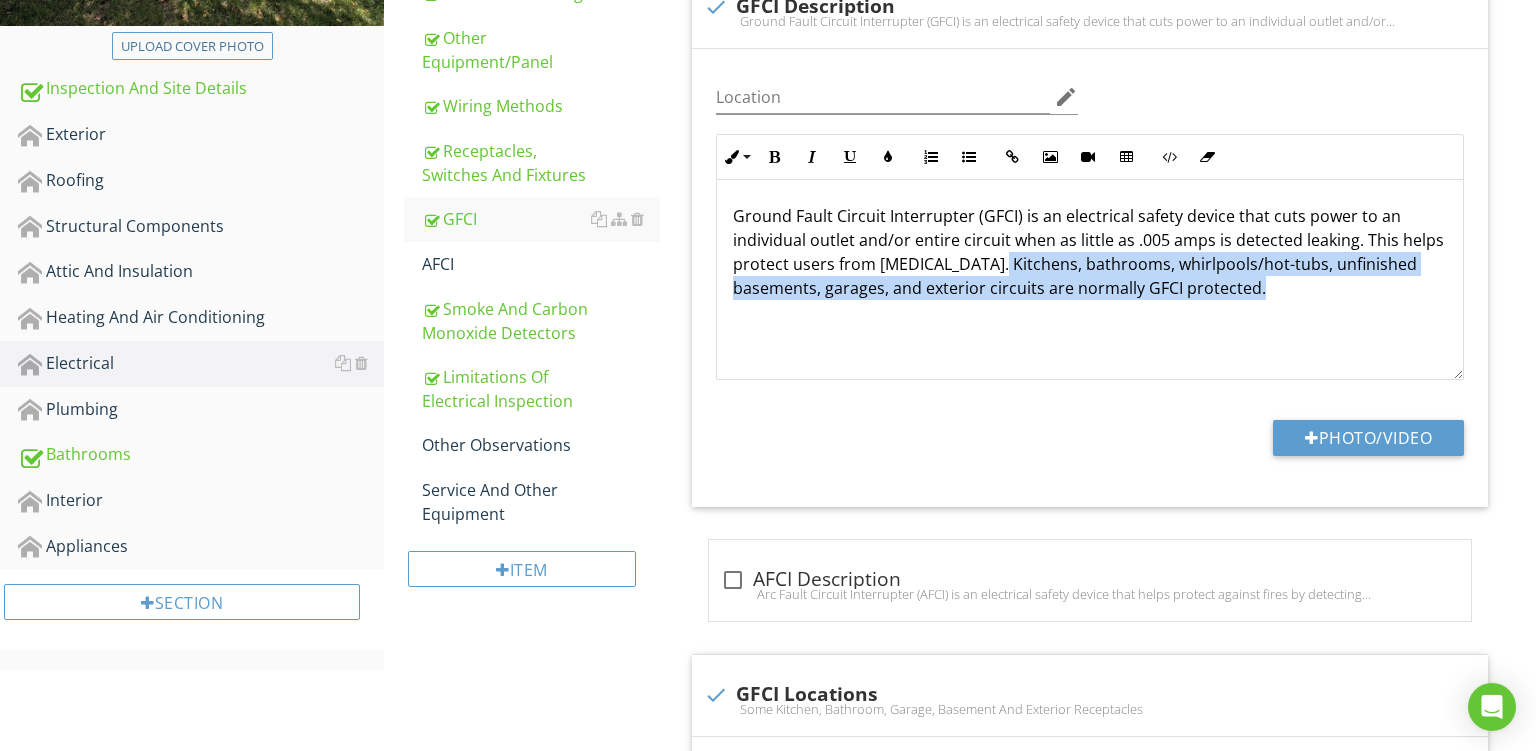 scroll, scrollTop: 0, scrollLeft: 0, axis: both 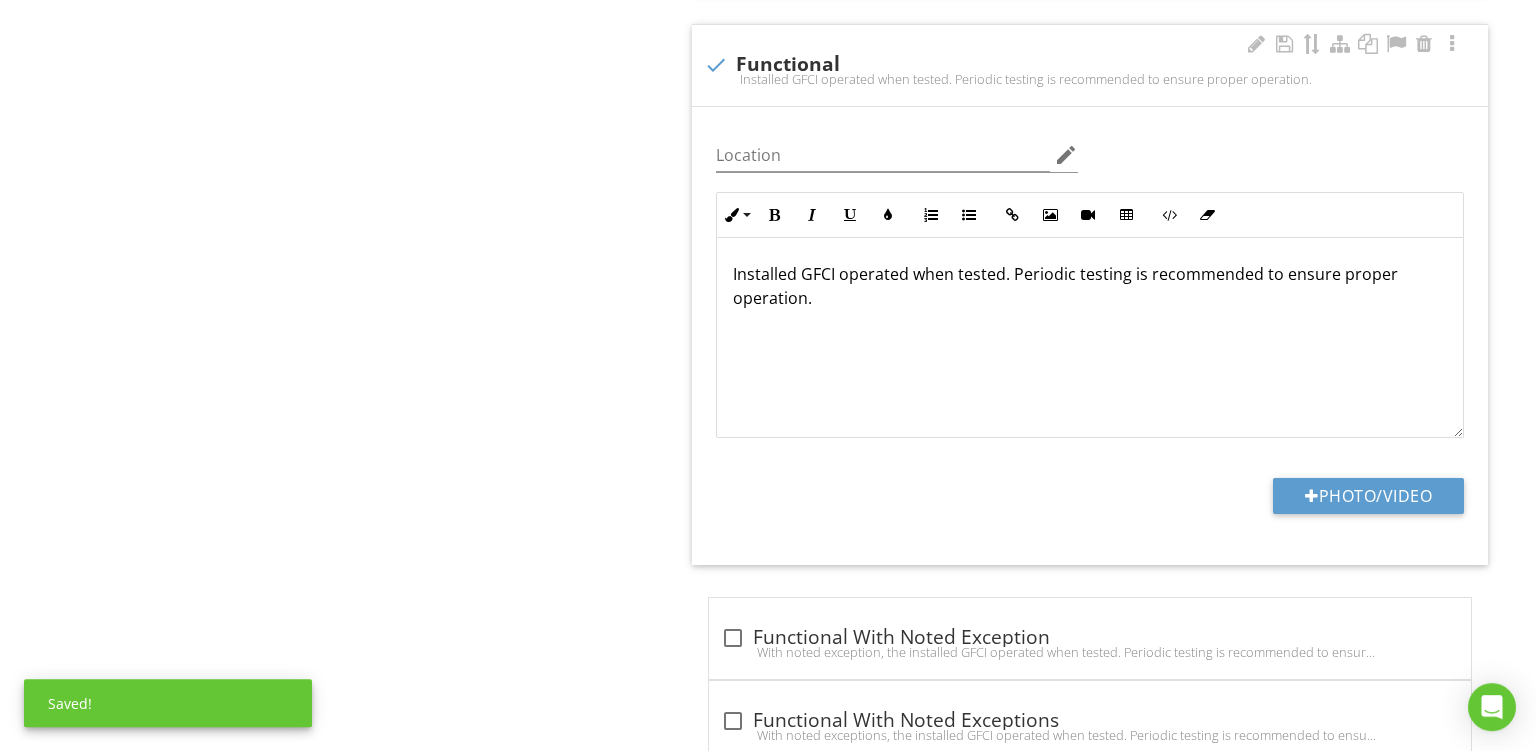 click on "Installed GFCI operated when tested. Periodic testing is recommended to ensure proper operation." at bounding box center (1090, 338) 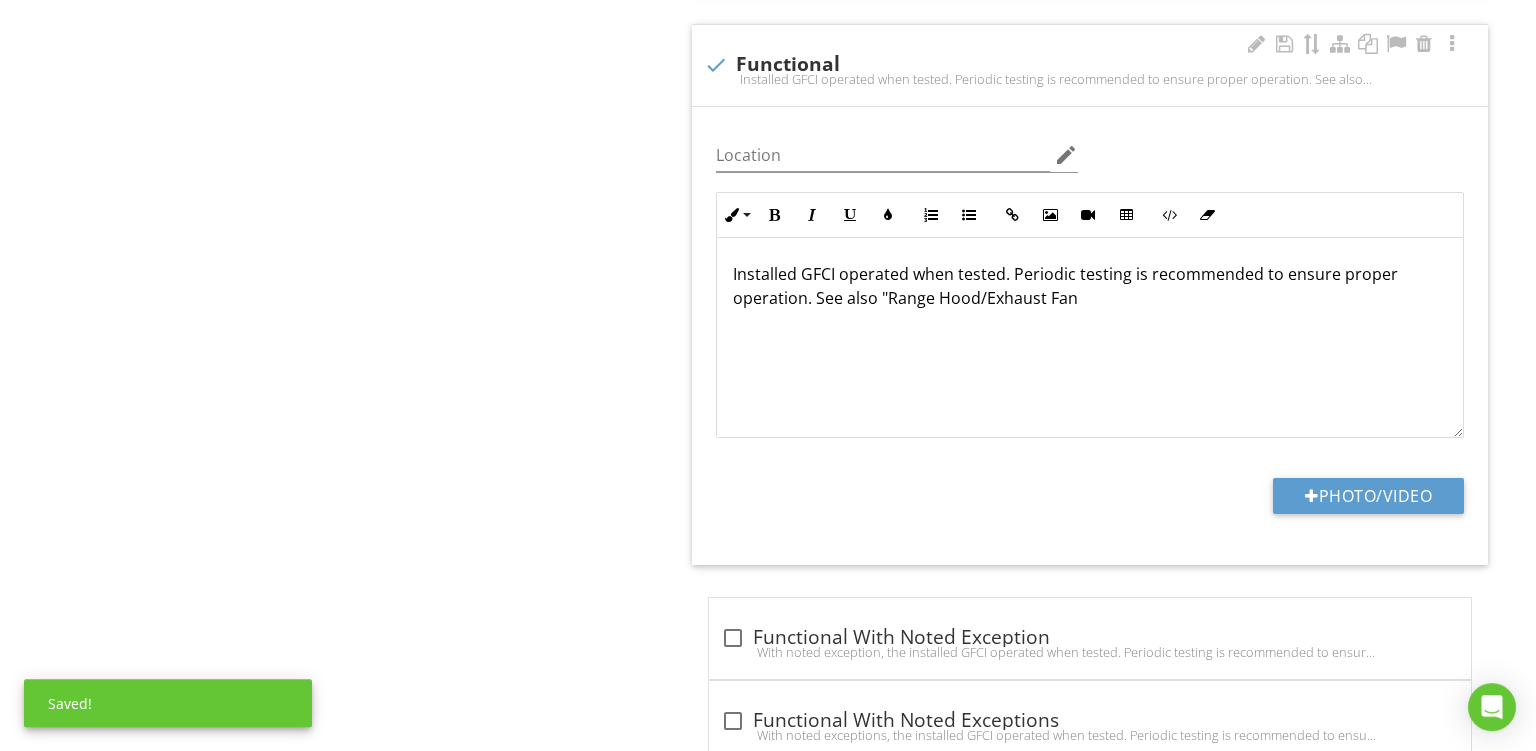 scroll, scrollTop: 0, scrollLeft: 9, axis: horizontal 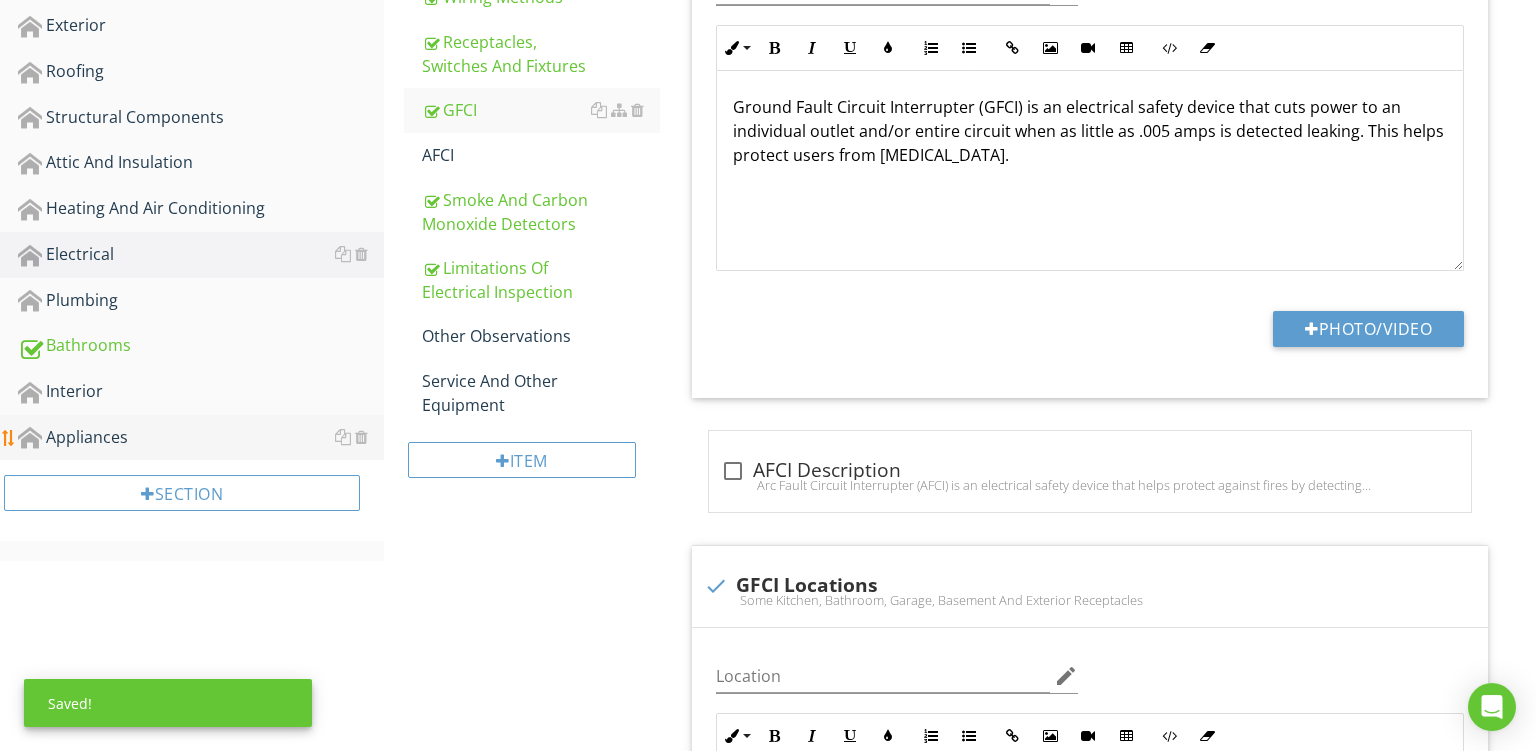 click on "Appliances" at bounding box center [201, 438] 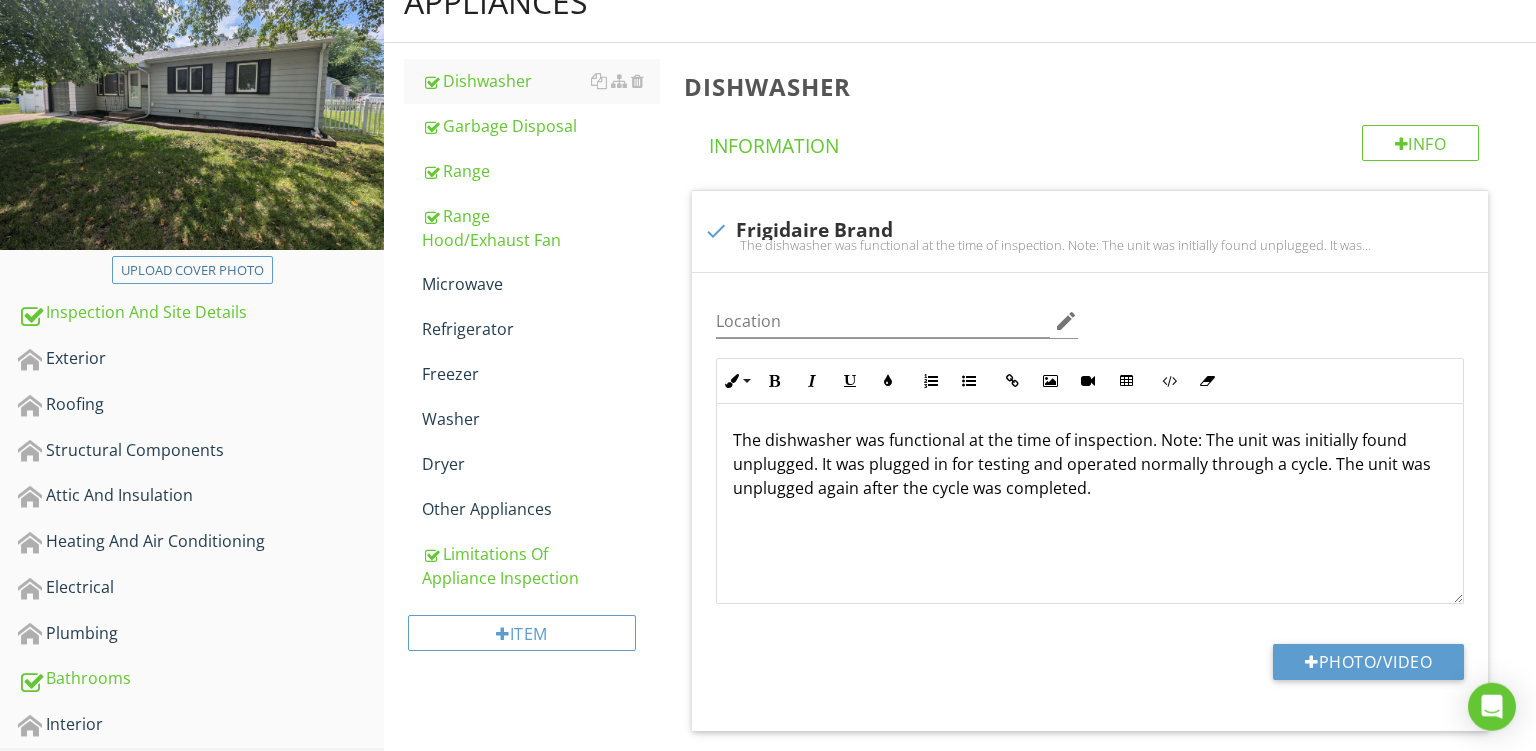 scroll, scrollTop: 258, scrollLeft: 0, axis: vertical 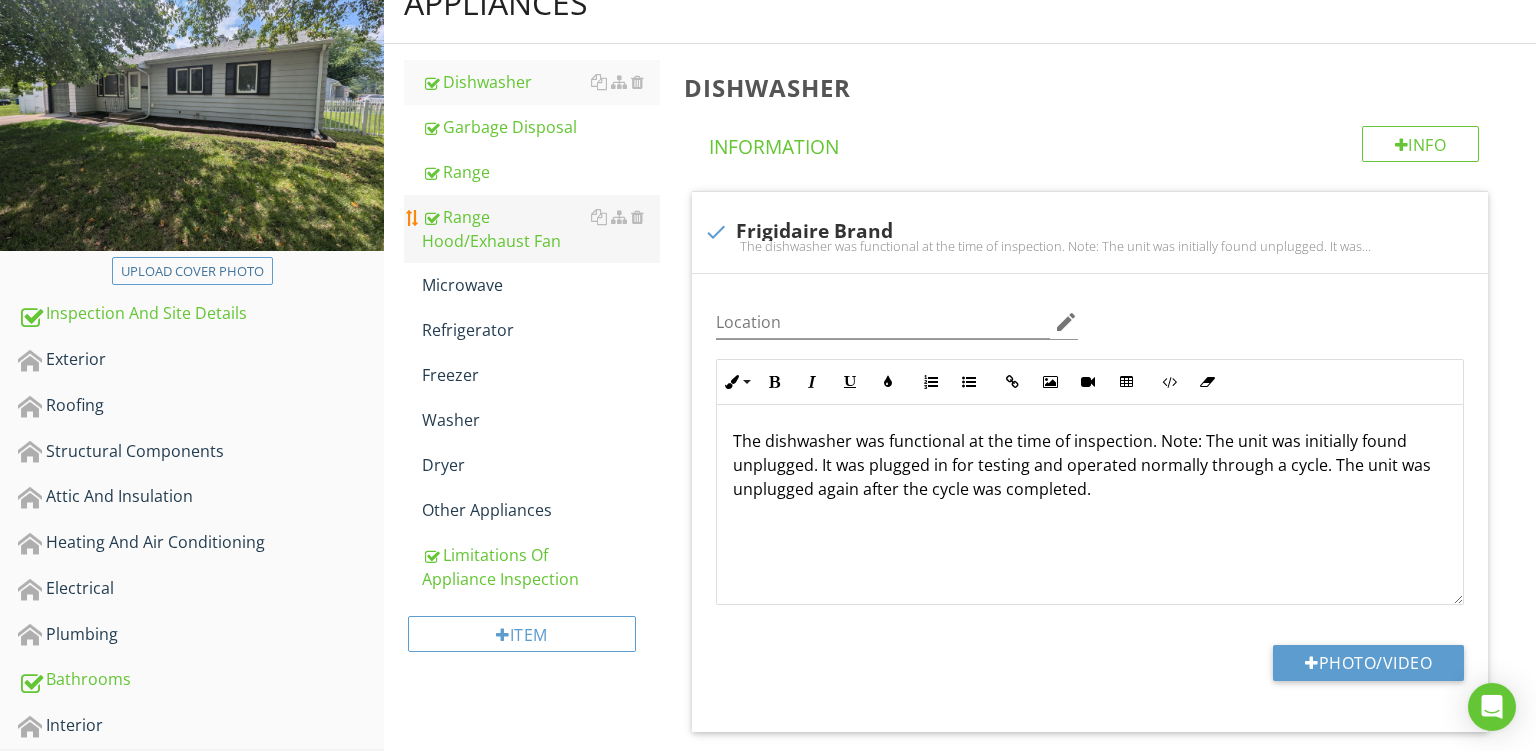 click on "Range Hood/Exhaust Fan" at bounding box center (541, 229) 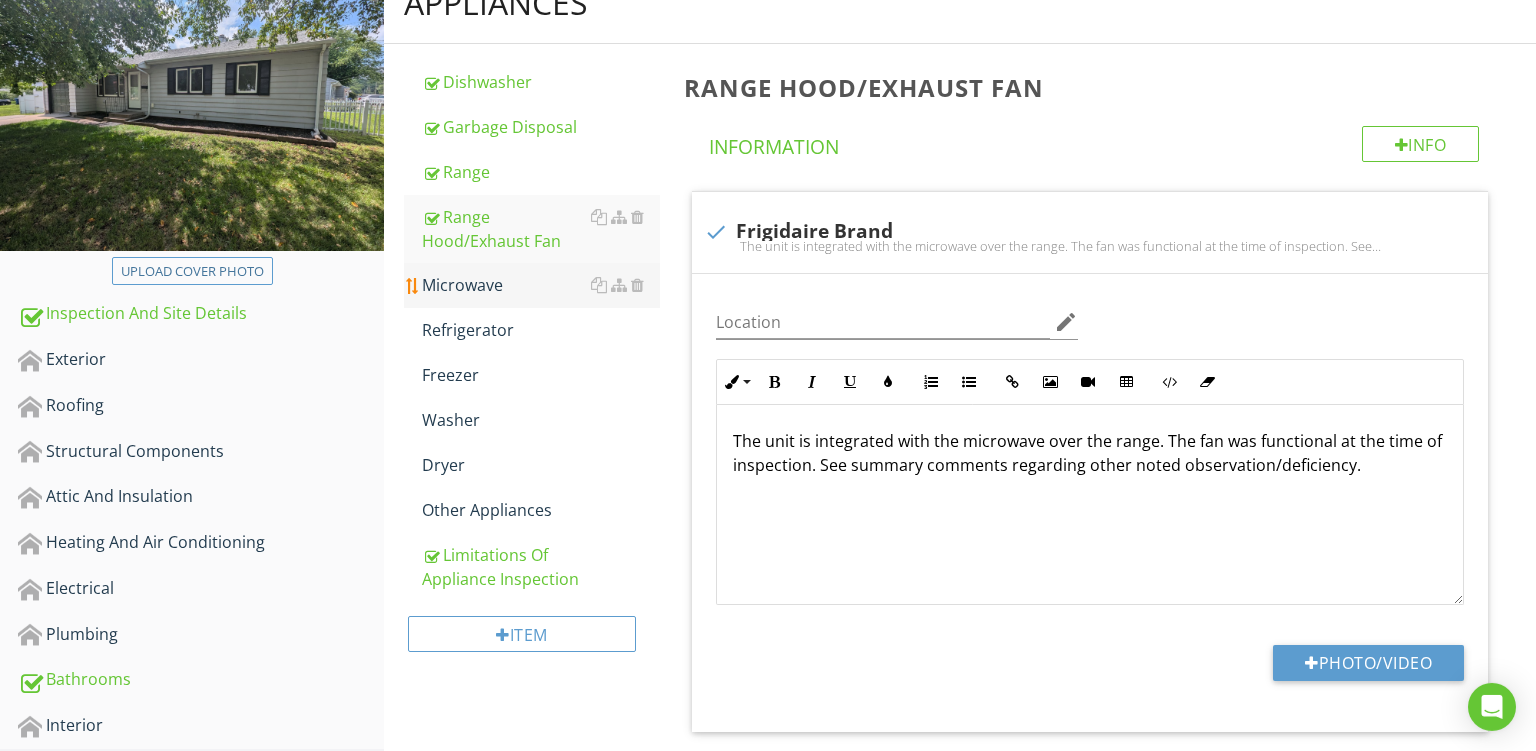 click on "Microwave" at bounding box center (541, 285) 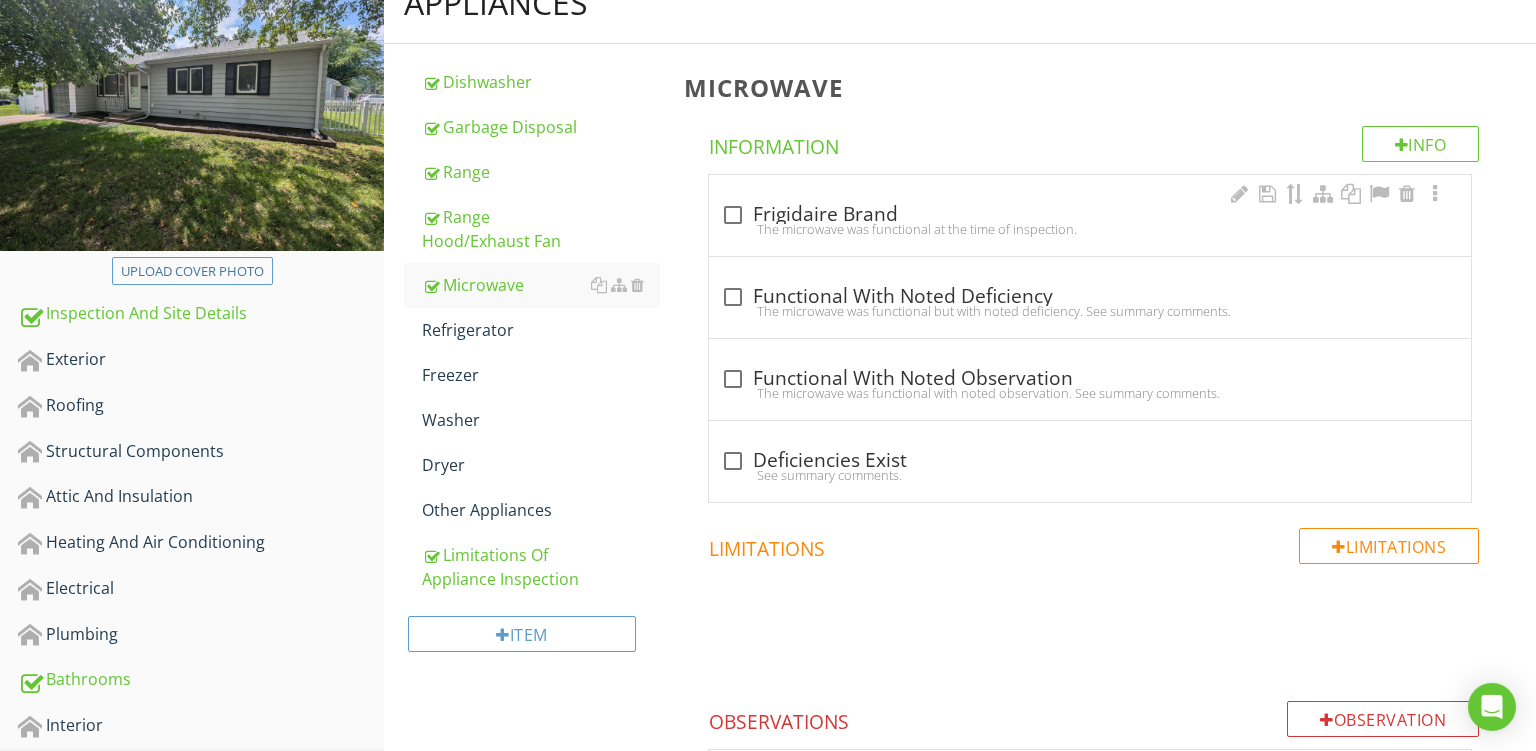 click on "The microwave was functional at the time of inspection." at bounding box center [1090, 229] 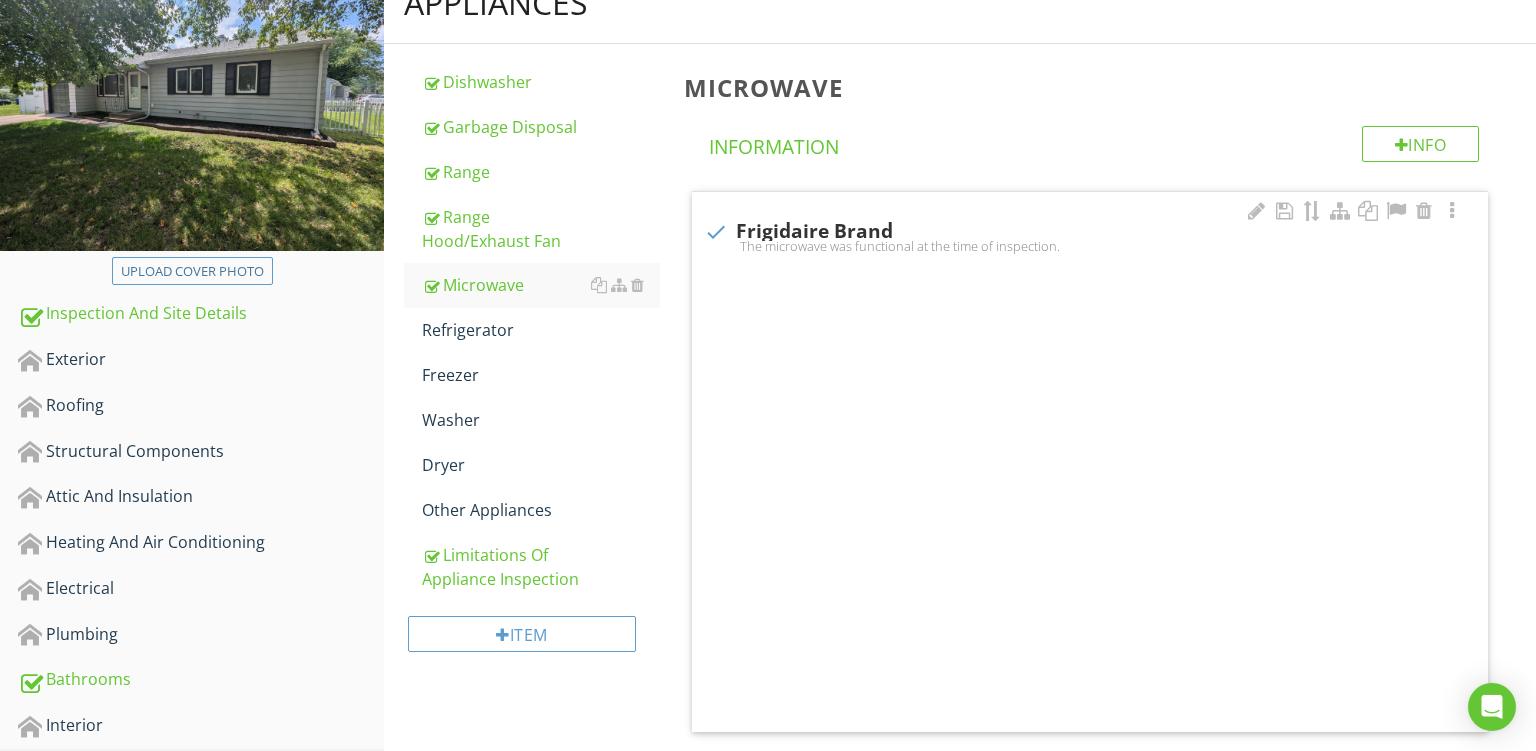checkbox on "true" 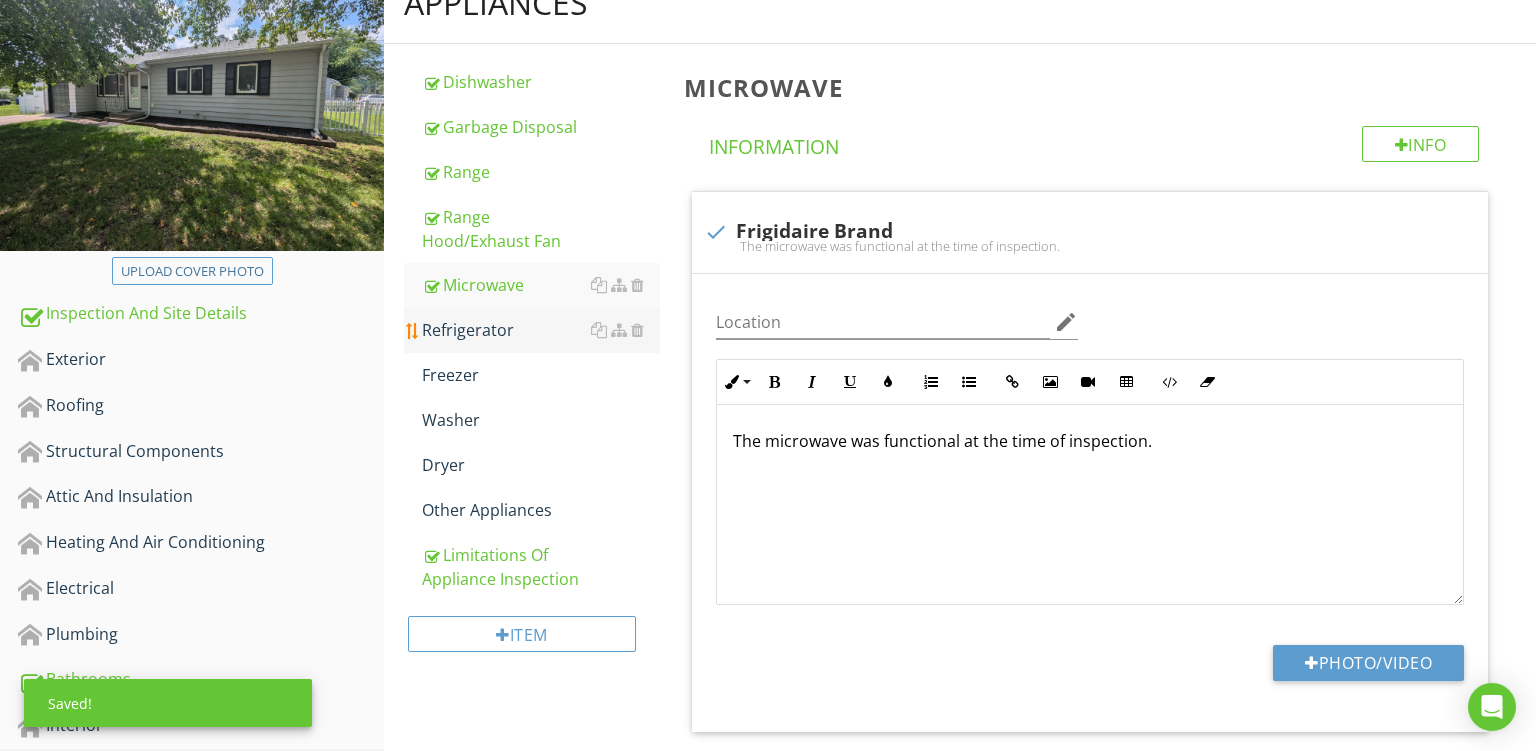 click on "Refrigerator" at bounding box center (541, 330) 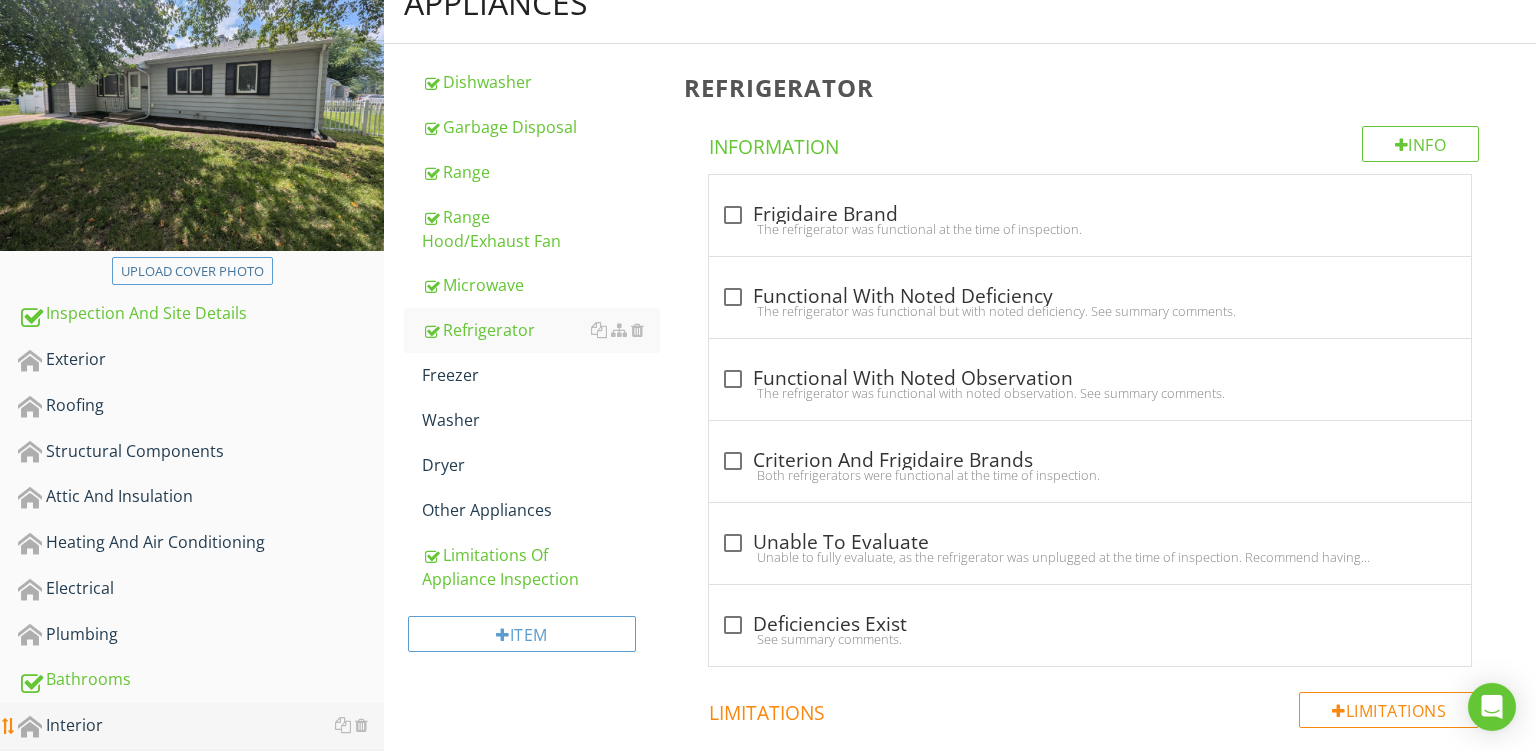 click on "Interior" at bounding box center [201, 726] 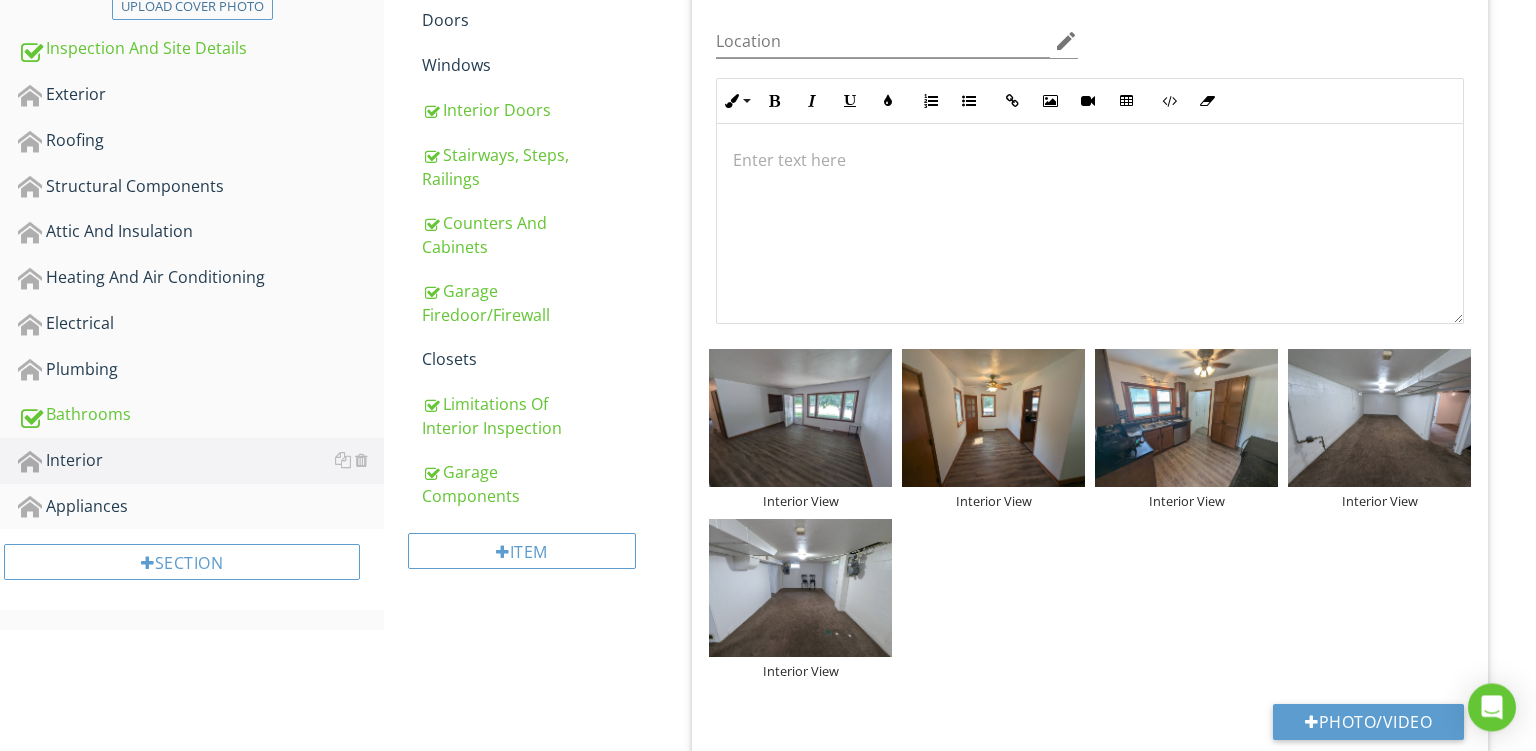 scroll, scrollTop: 0, scrollLeft: 0, axis: both 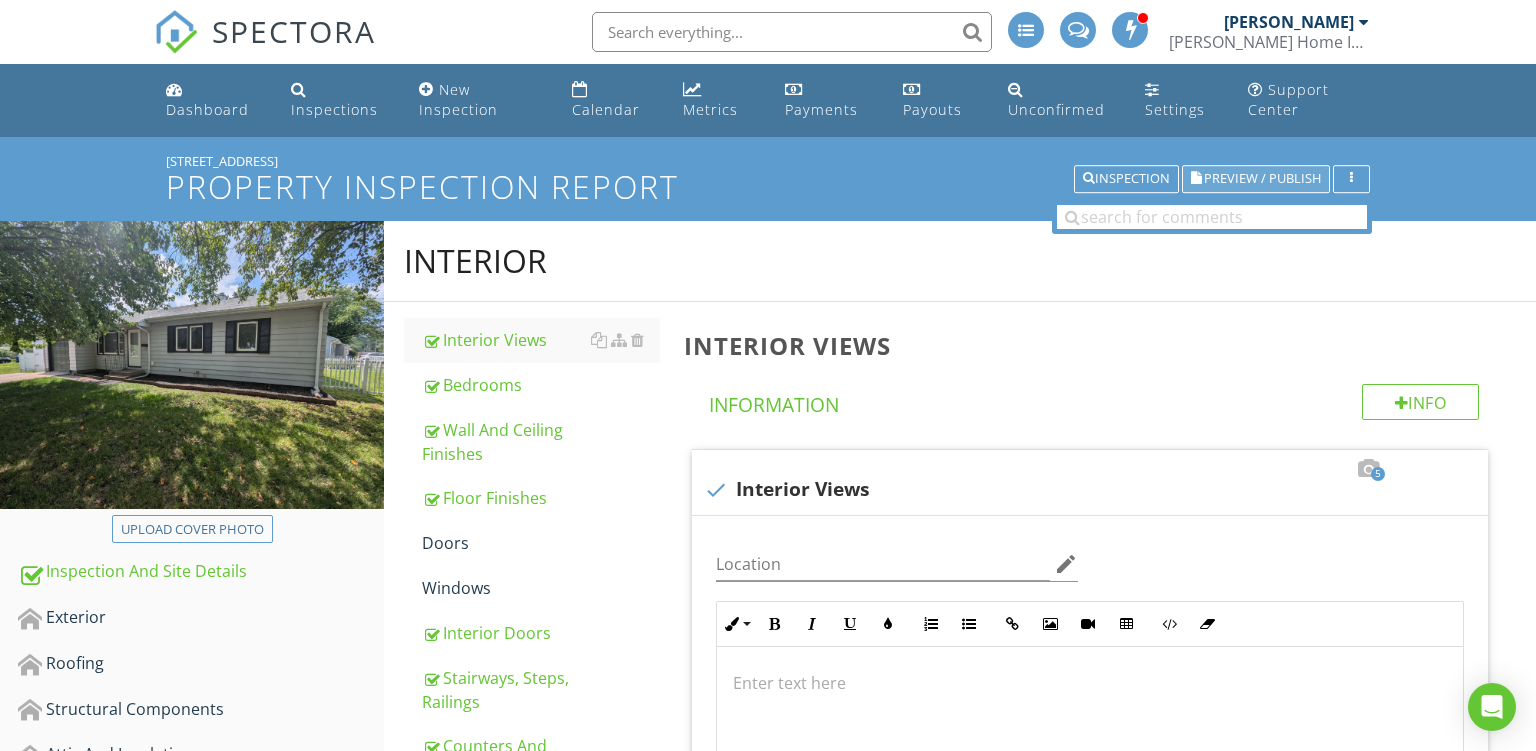 click at bounding box center [1196, 179] 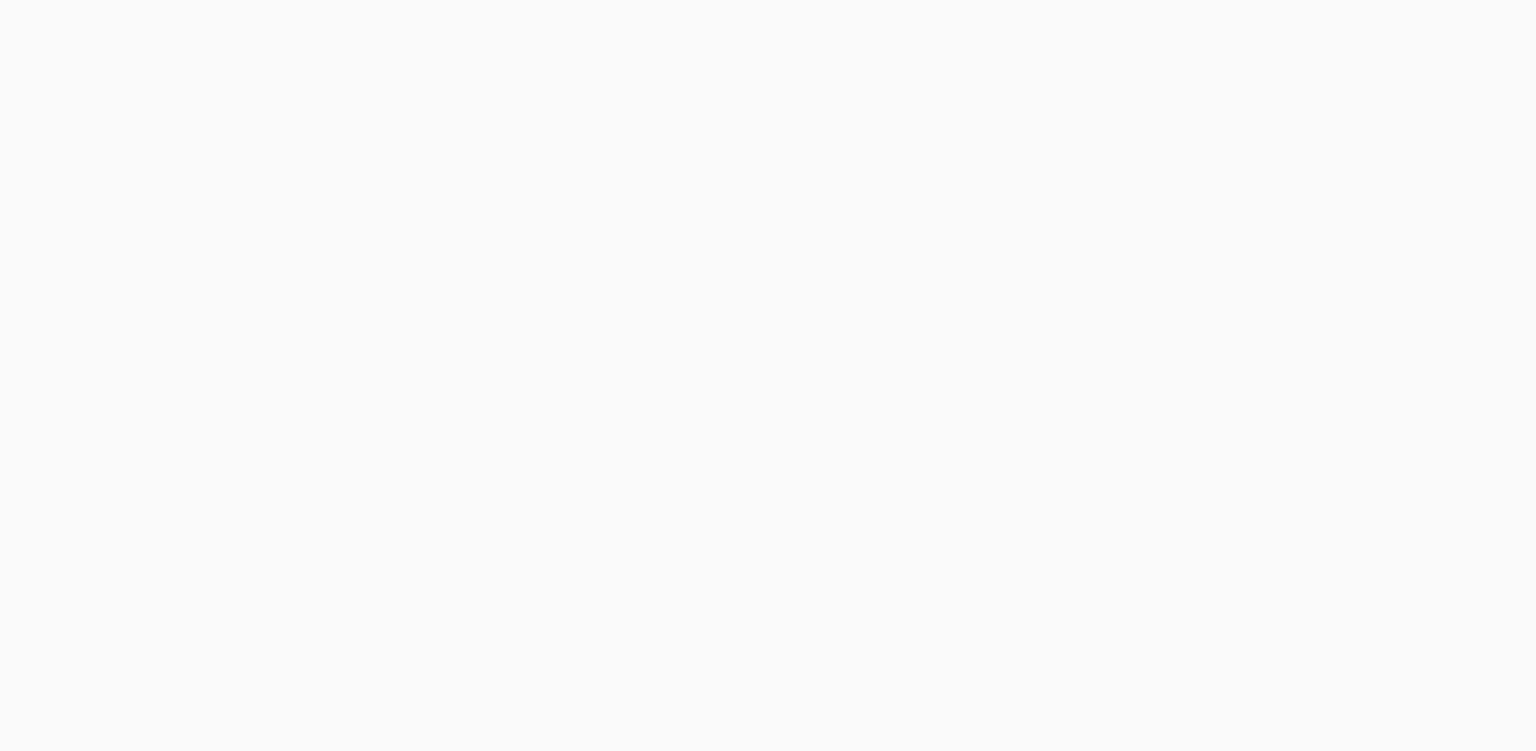 scroll, scrollTop: 0, scrollLeft: 0, axis: both 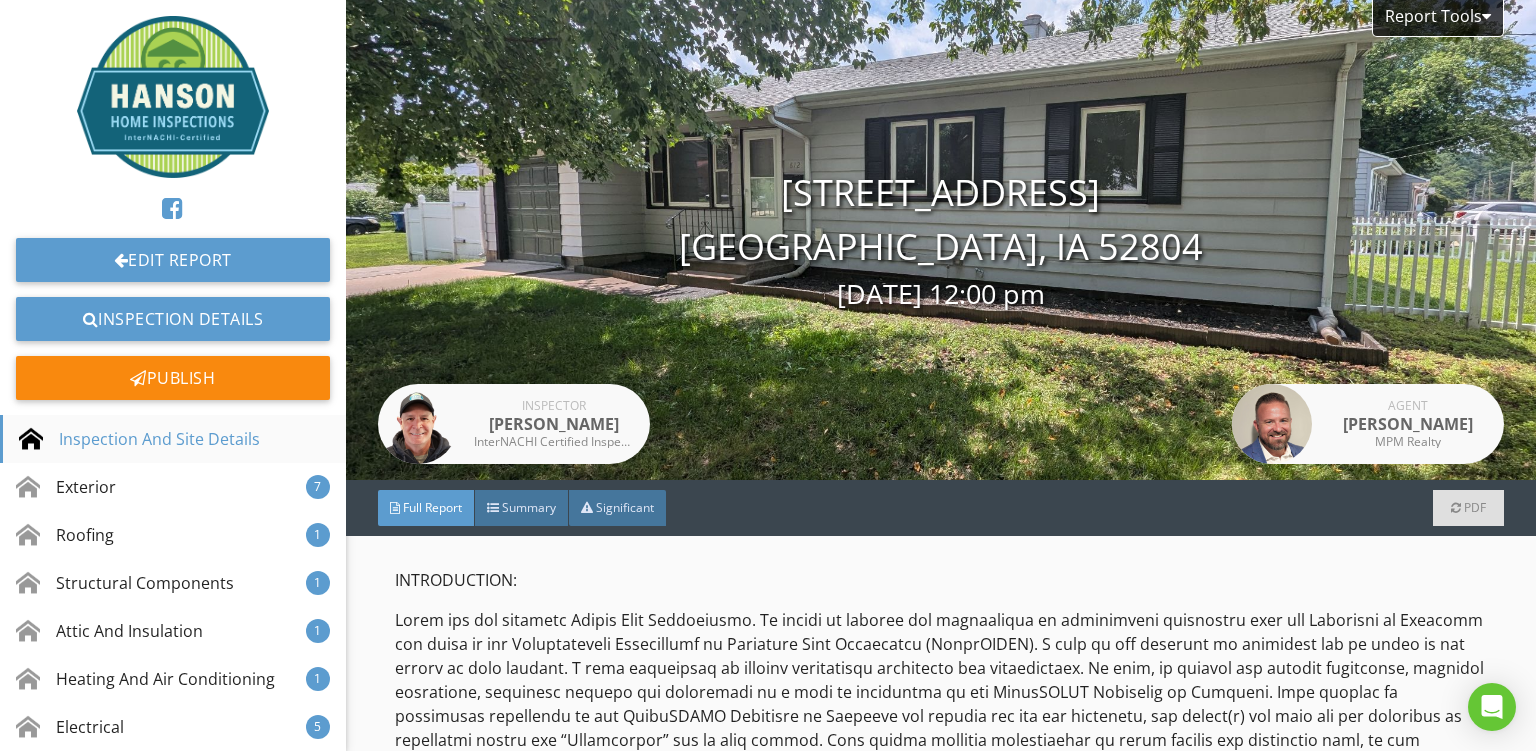 click on "Inspection And Site Details" at bounding box center (173, 439) 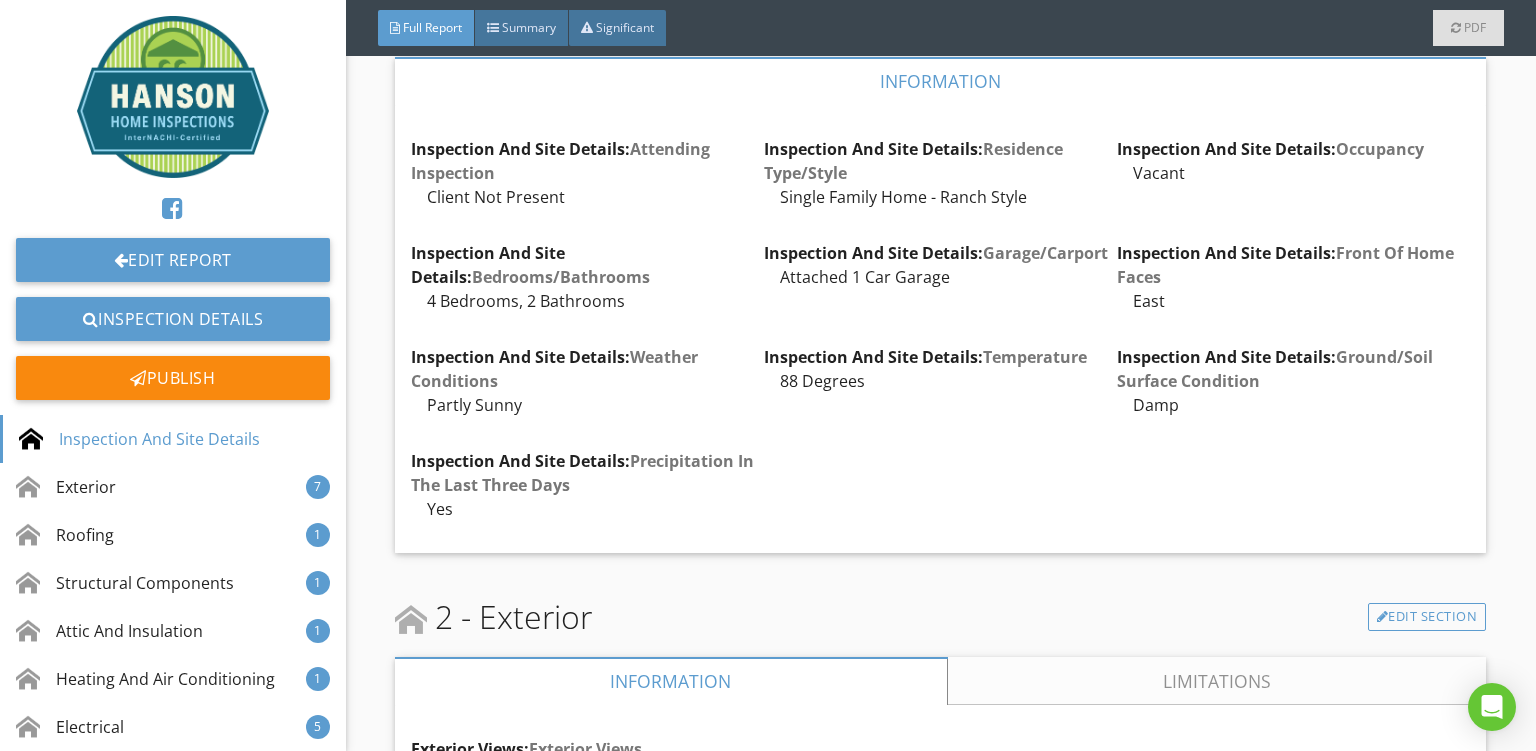 scroll, scrollTop: 13640, scrollLeft: 0, axis: vertical 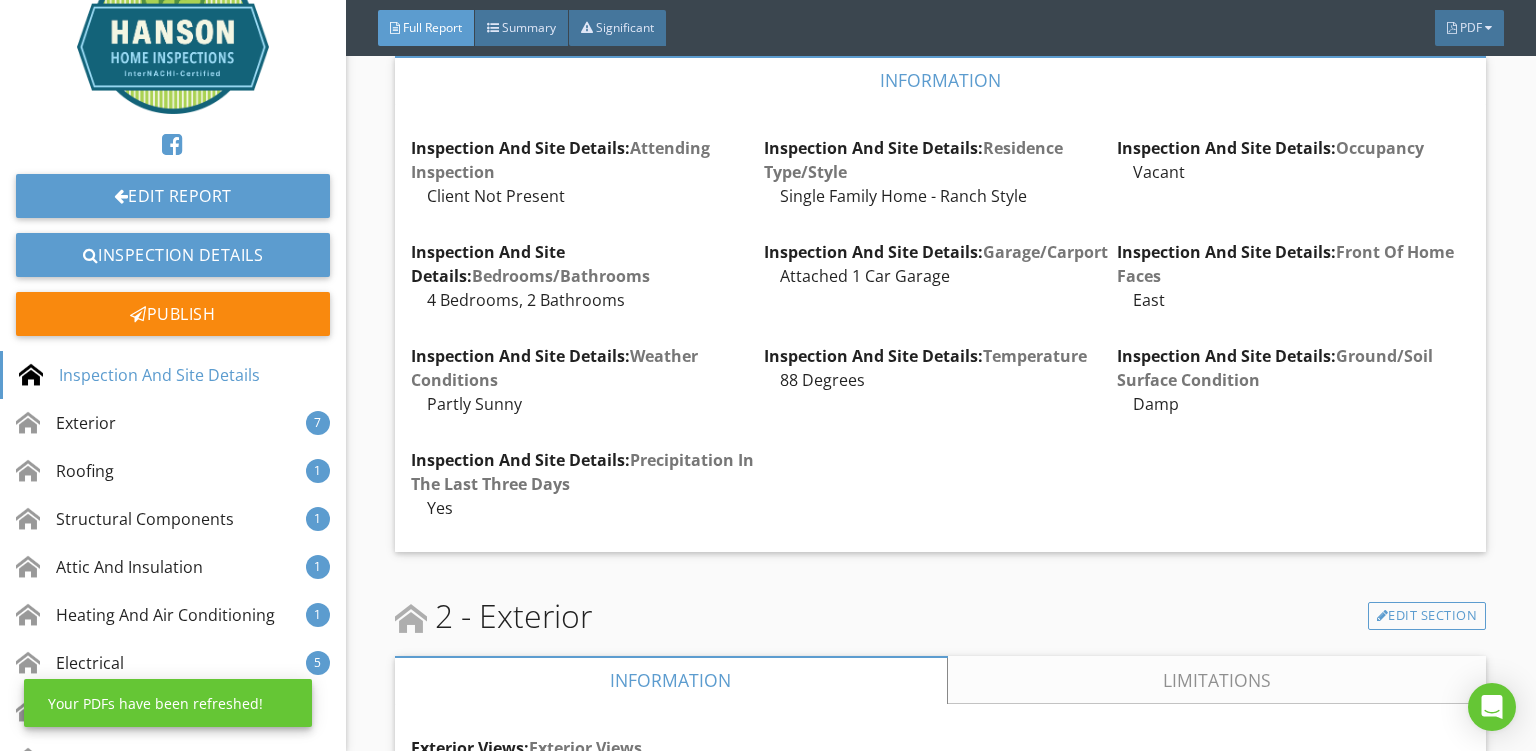 click on "2 -
Exterior
Edit Section" at bounding box center [940, 616] 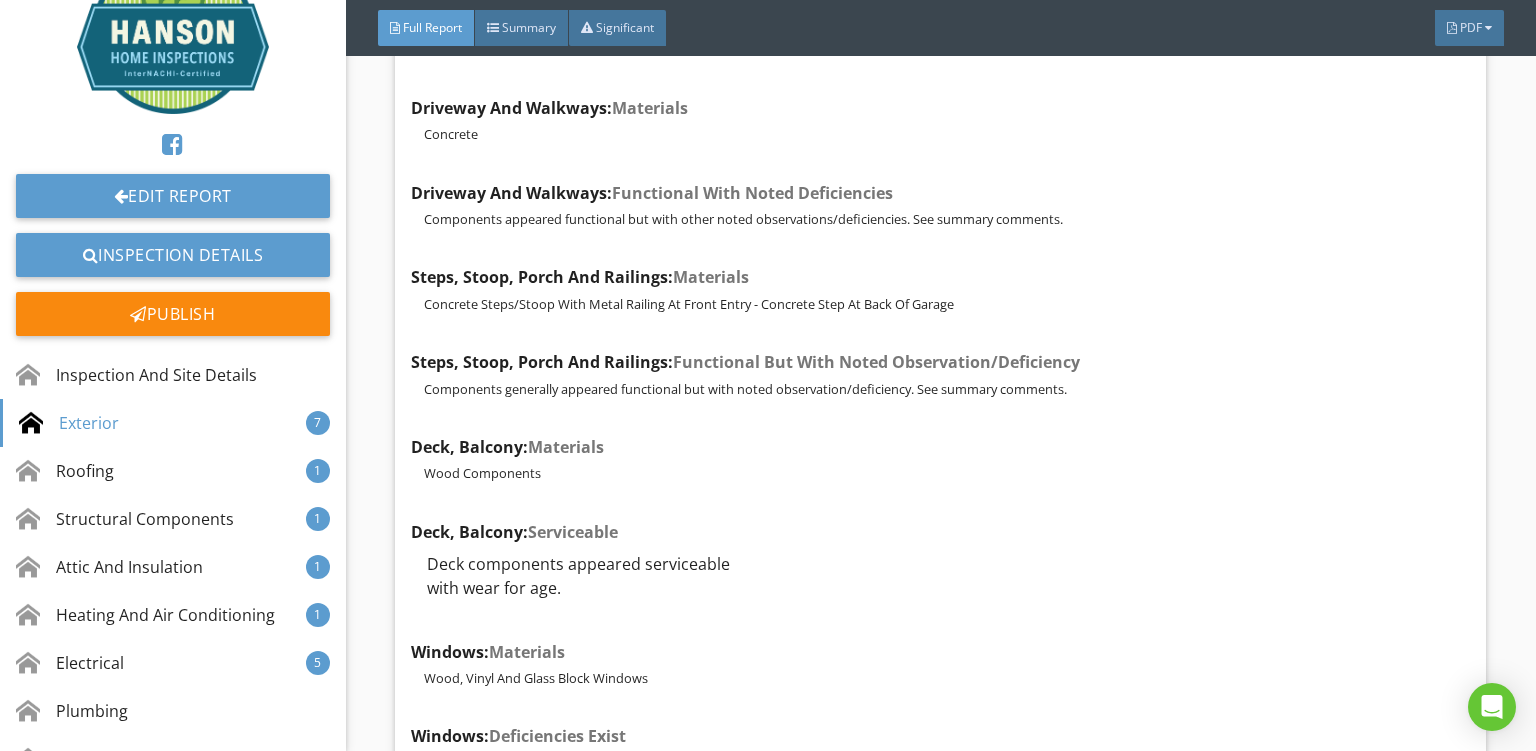 scroll, scrollTop: 14612, scrollLeft: 0, axis: vertical 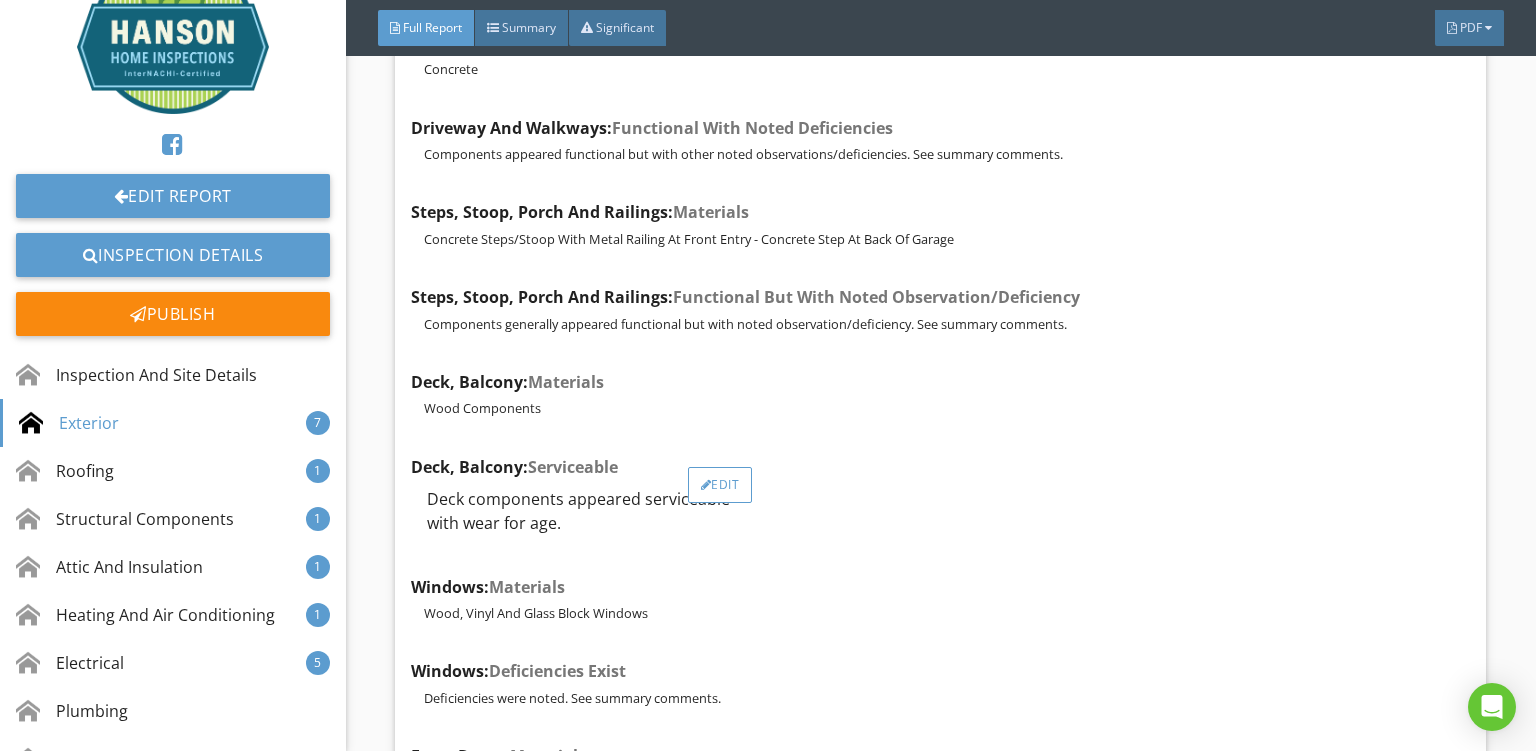click on "Edit" at bounding box center [720, 485] 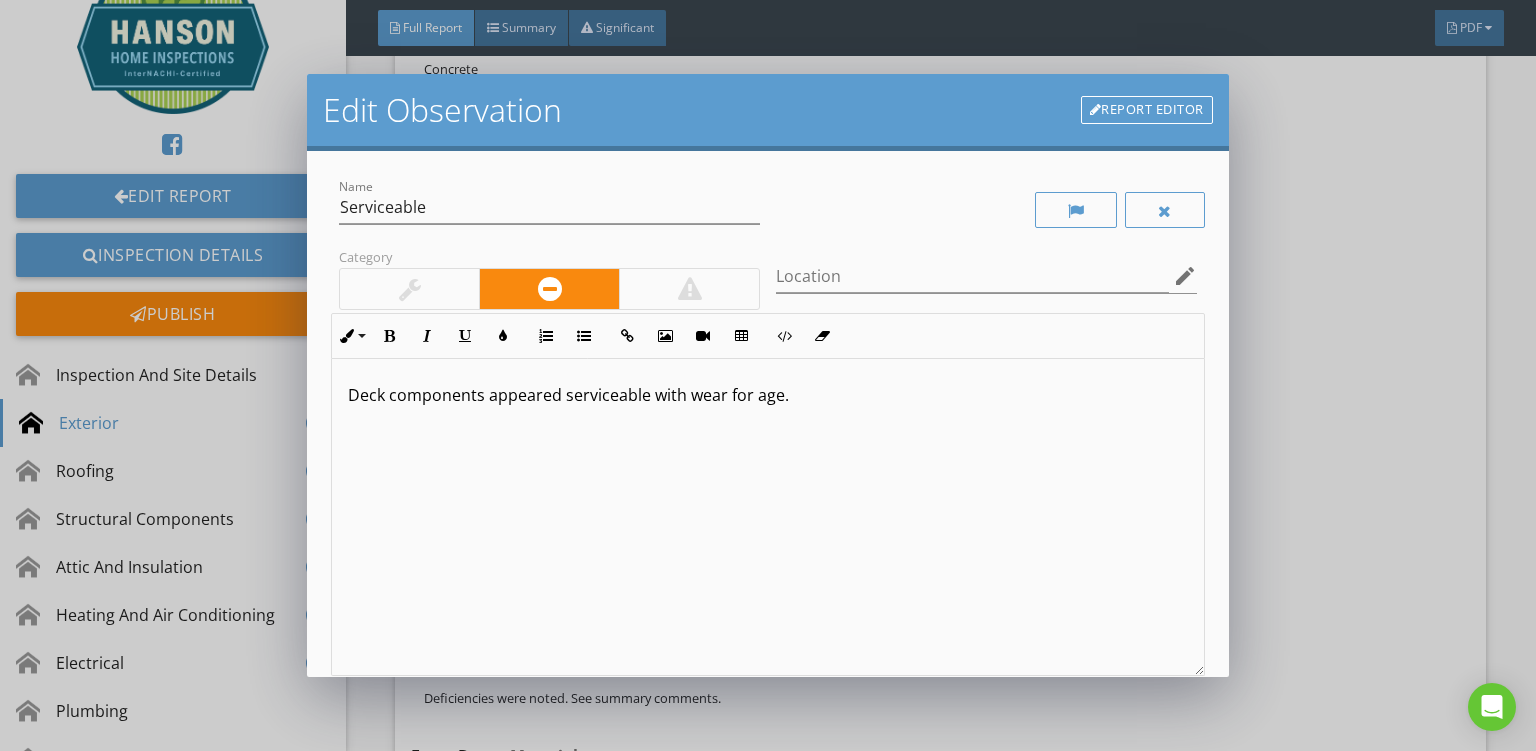 click on "Deck components appeared serviceable with wear for age." at bounding box center [768, 395] 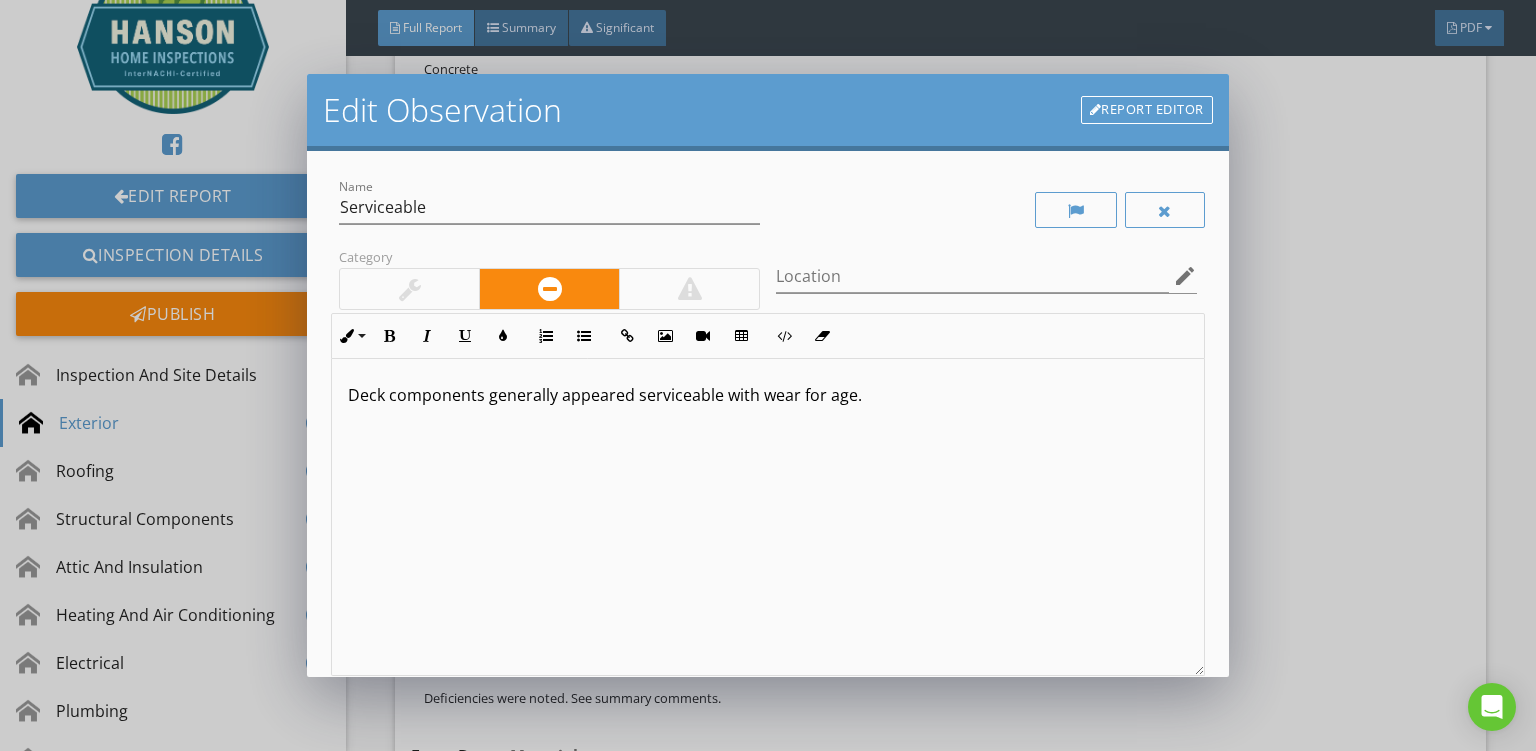 click on "Deck components generally appeared serviceable with wear for age." at bounding box center (768, 395) 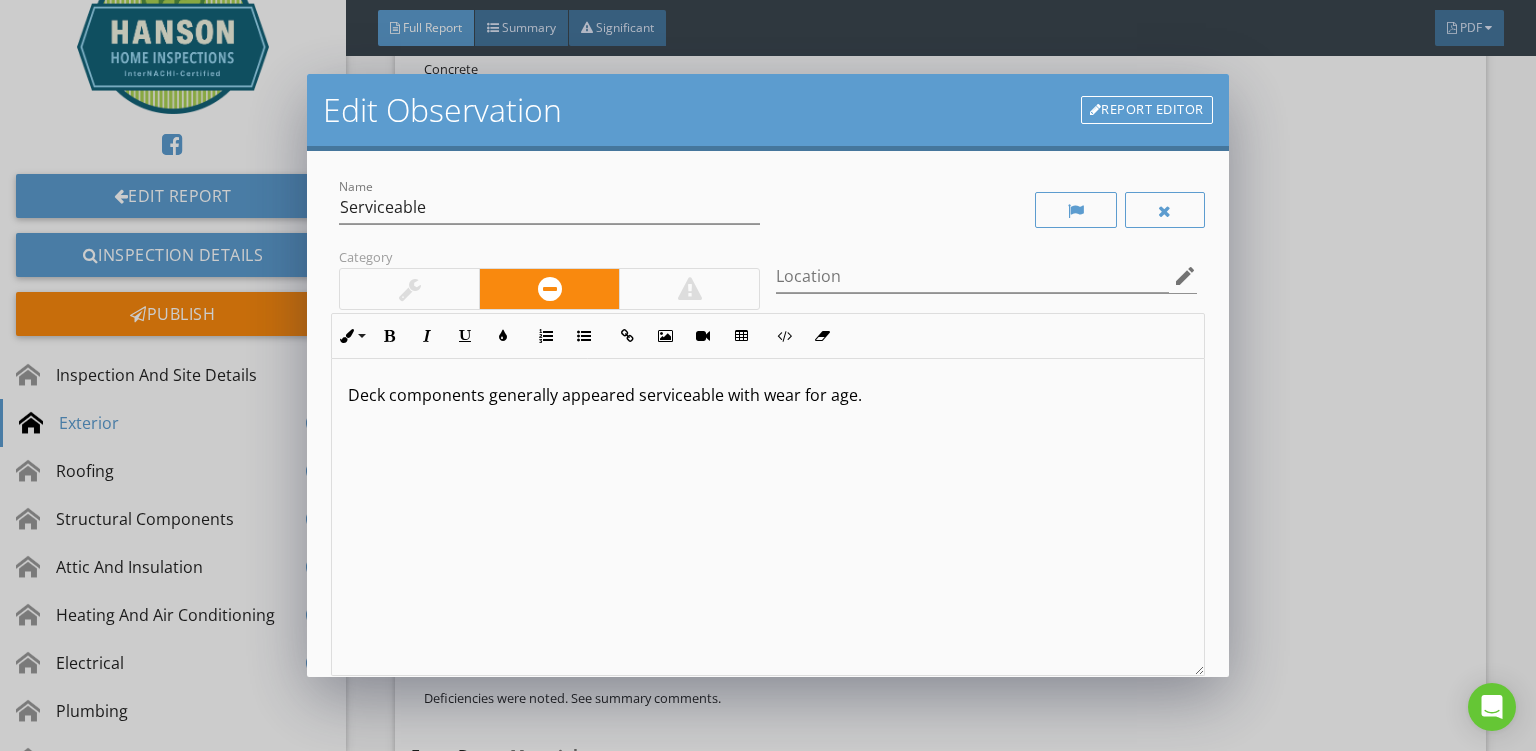 scroll, scrollTop: 191, scrollLeft: 0, axis: vertical 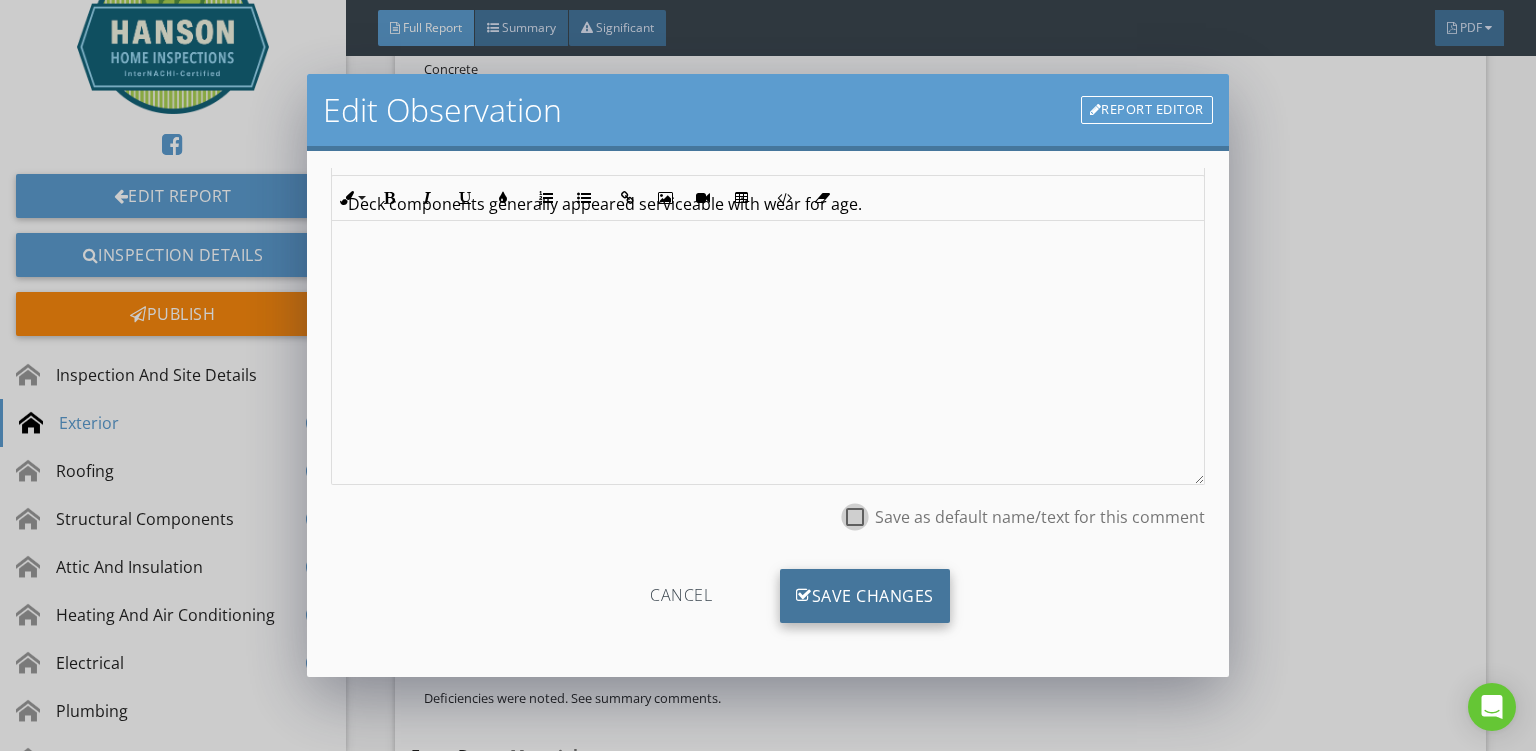 click on "Save Changes" at bounding box center (865, 596) 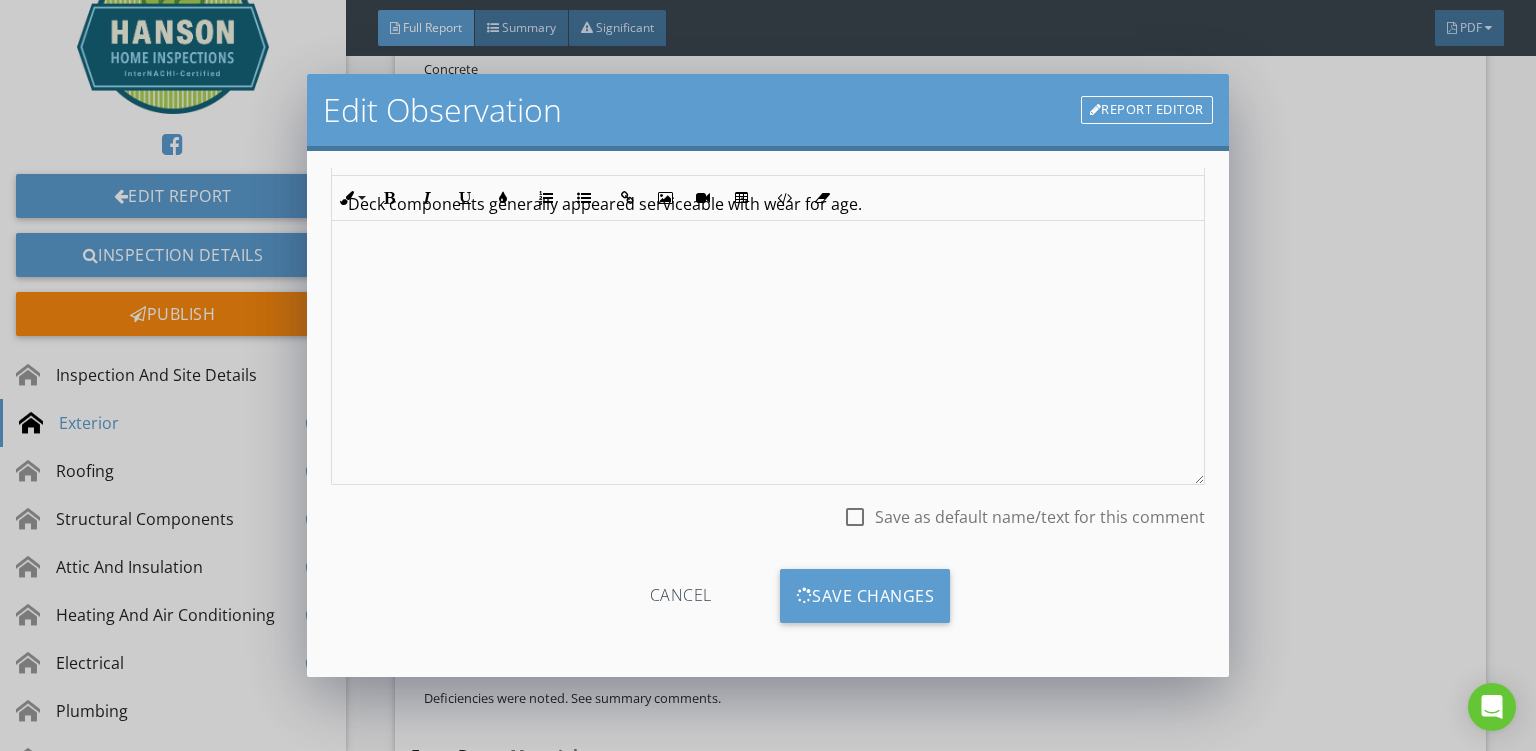 scroll, scrollTop: 0, scrollLeft: 0, axis: both 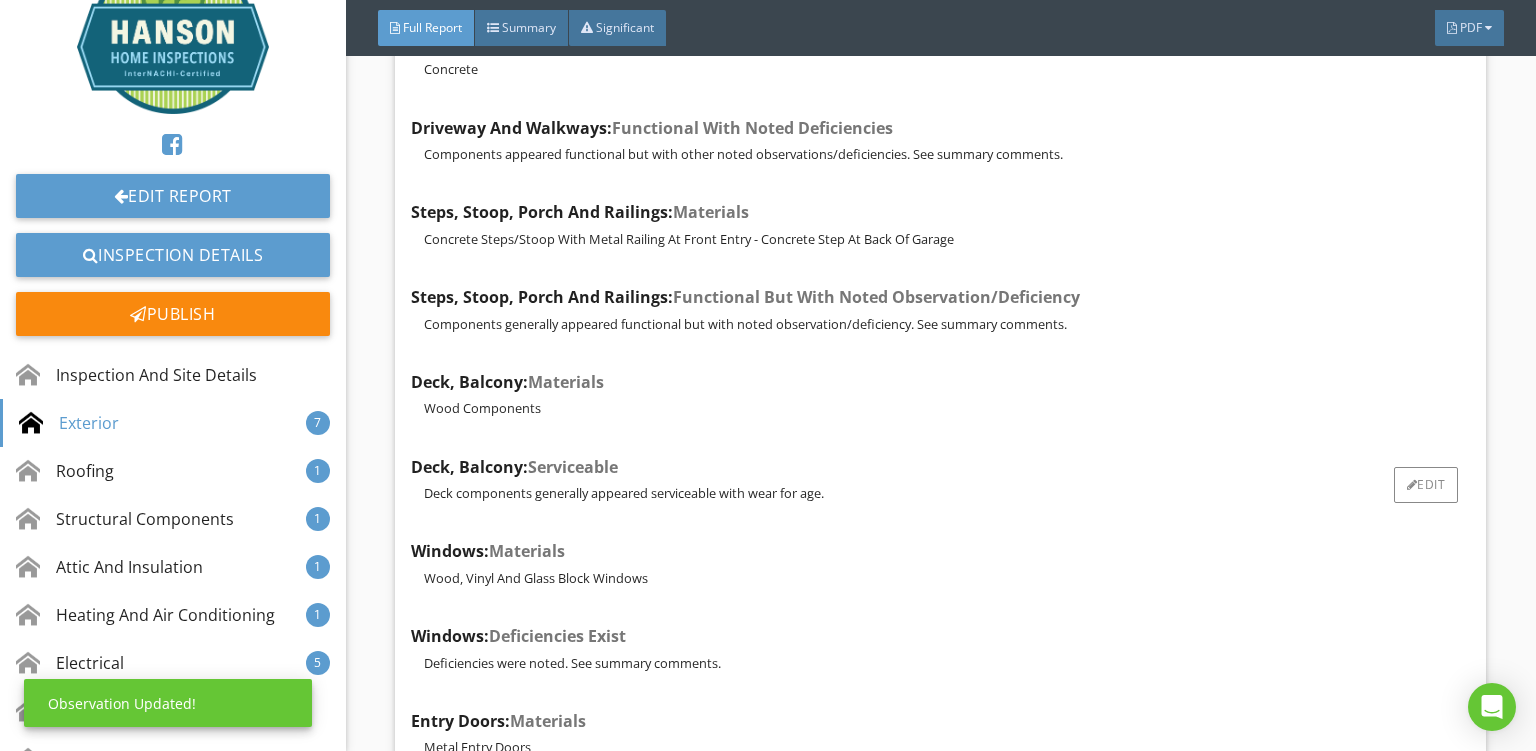 click on "Deck components generally appeared serviceable with wear for age." at bounding box center (947, 493) 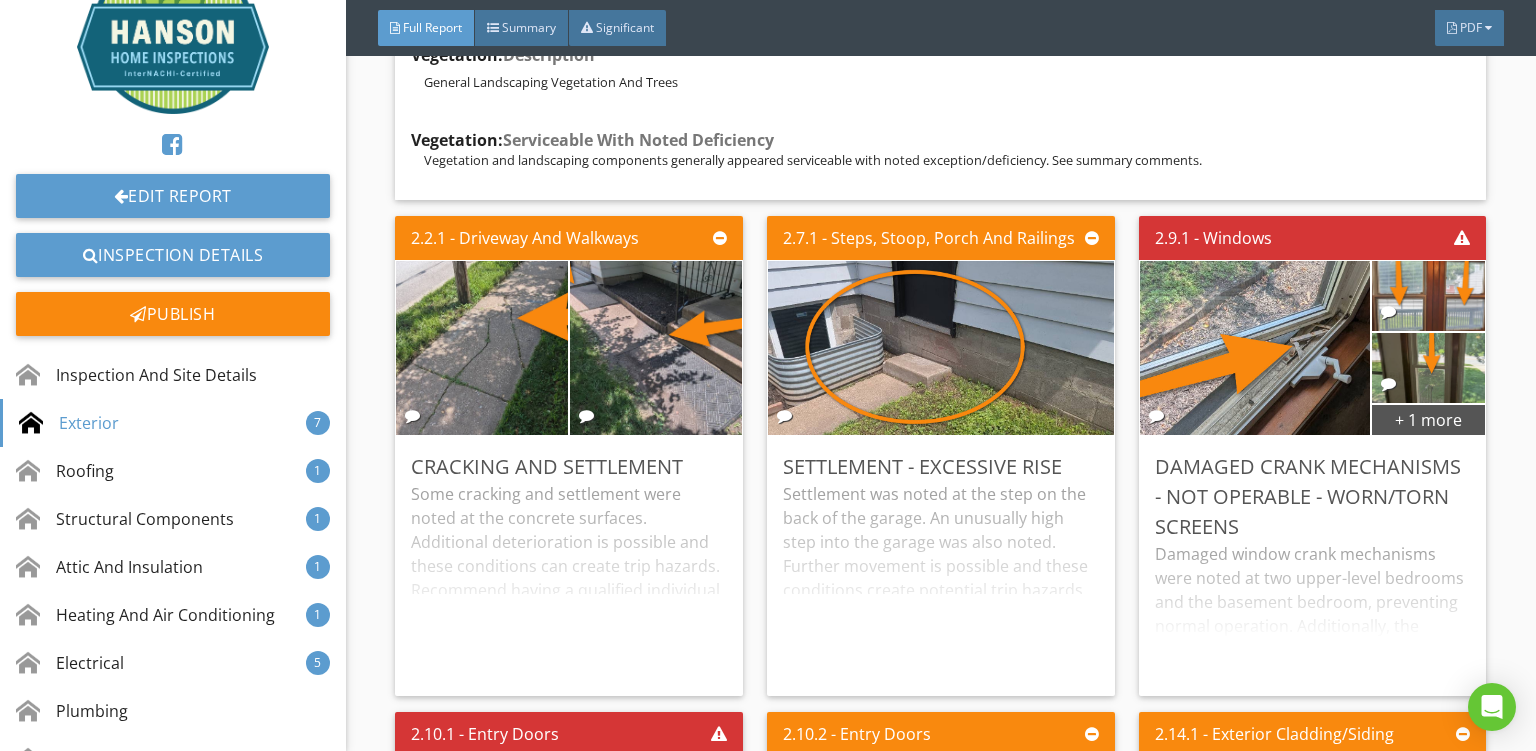 scroll, scrollTop: 16232, scrollLeft: 0, axis: vertical 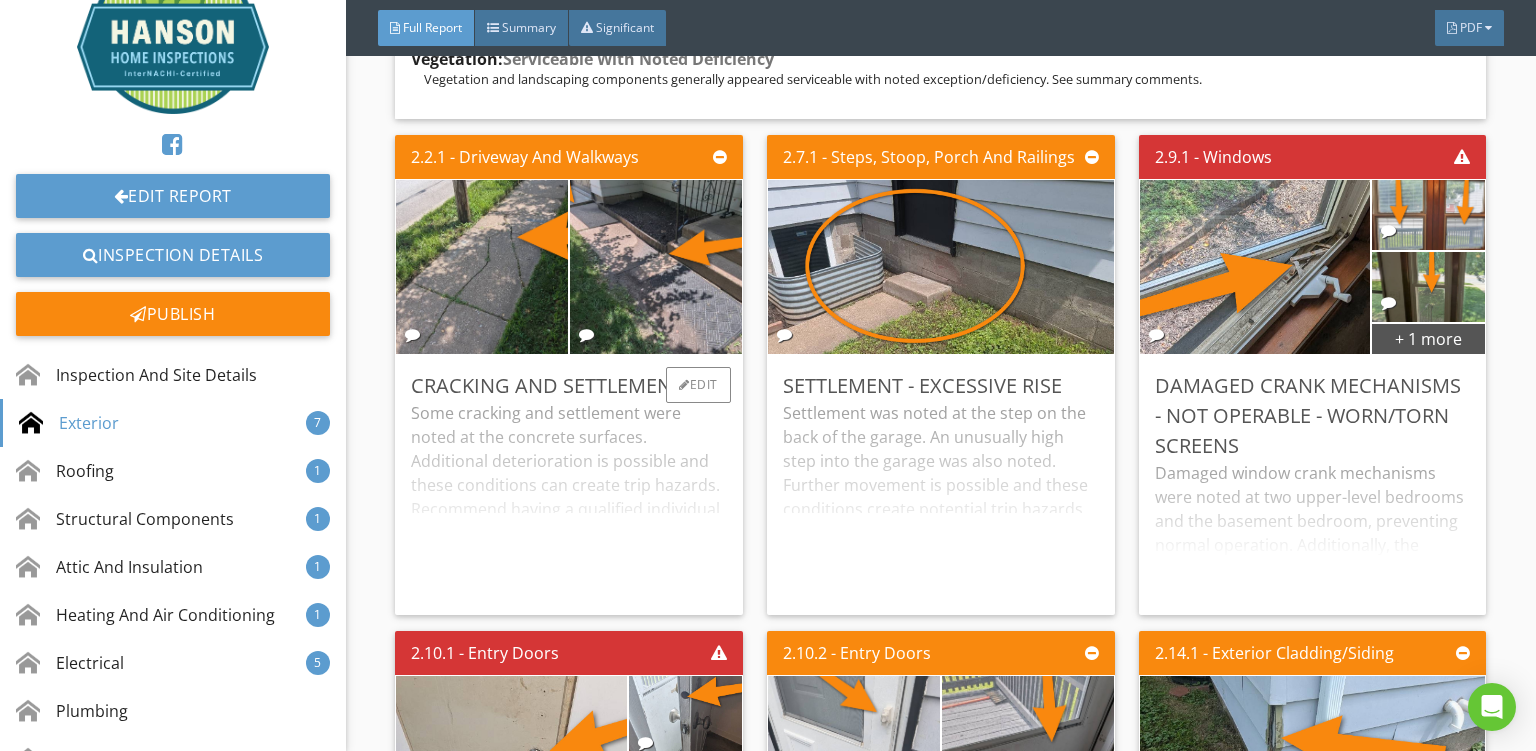 click on "Some cracking and settlement were noted at the concrete surfaces. Additional deterioration is possible and these conditions can create trip hazards. Recommend having a qualified individual make repairs as needed." at bounding box center [569, 500] 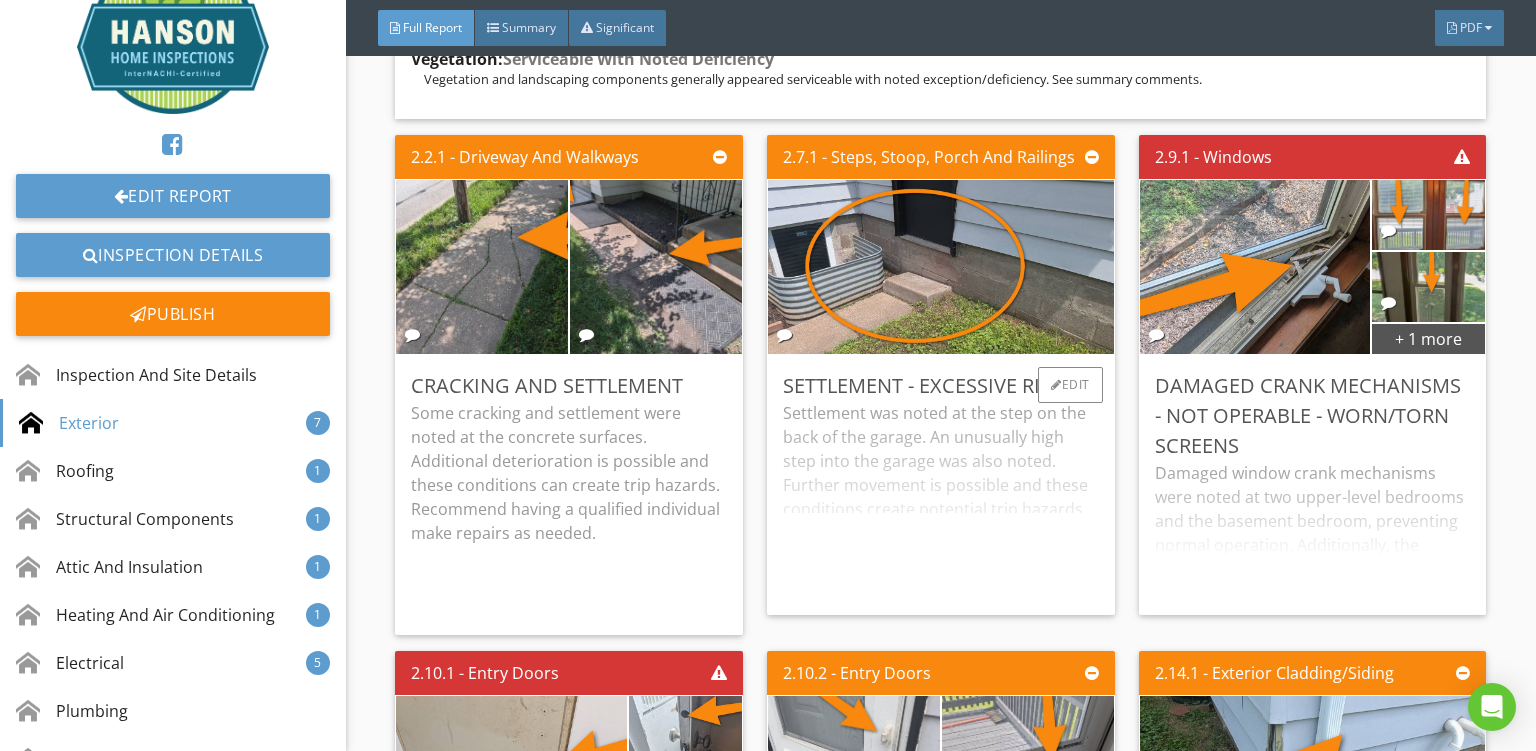 click on "Settlement was noted at the step on the back of the garage. An unusually high step into the garage was also noted. Further movement is possible and these conditions create potential trip hazards. Recommend having a qualified individual make repairs as needed." at bounding box center [941, 500] 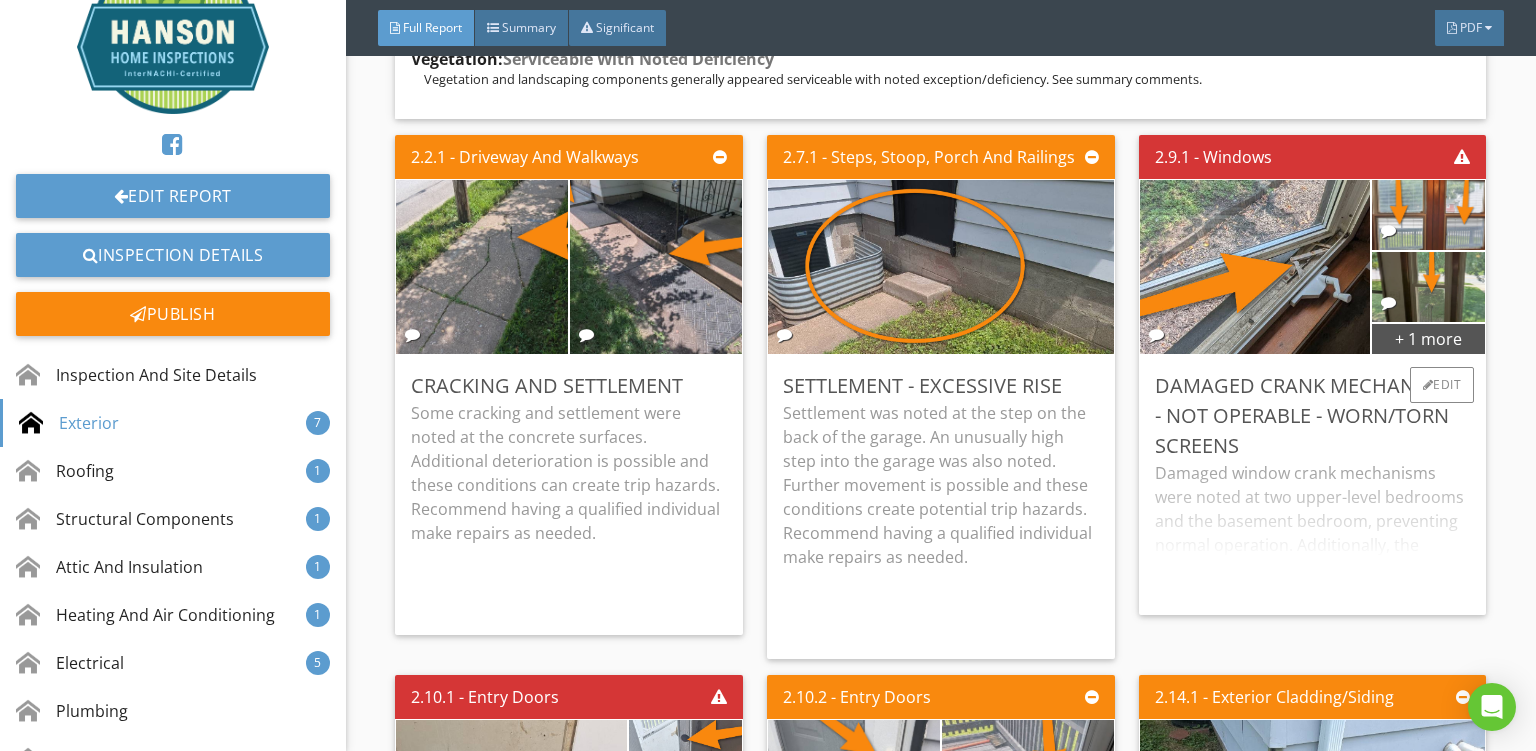 click on "Damaged window crank mechanisms were noted at two upper-level bedrooms and the basement bedroom, preventing normal operation. Additionally, the kitchen windows have been sealed shut or were otherwise inoperable. A window sash in the living room would not hold in an open position, creating pinch hazards and potential for sash or glass damage. Worn or torn screens were also visible at various locations. Recommend having a qualified individual repair or replace windows and related components as needed to restore proper function and prevent further damage." at bounding box center (1313, 530) 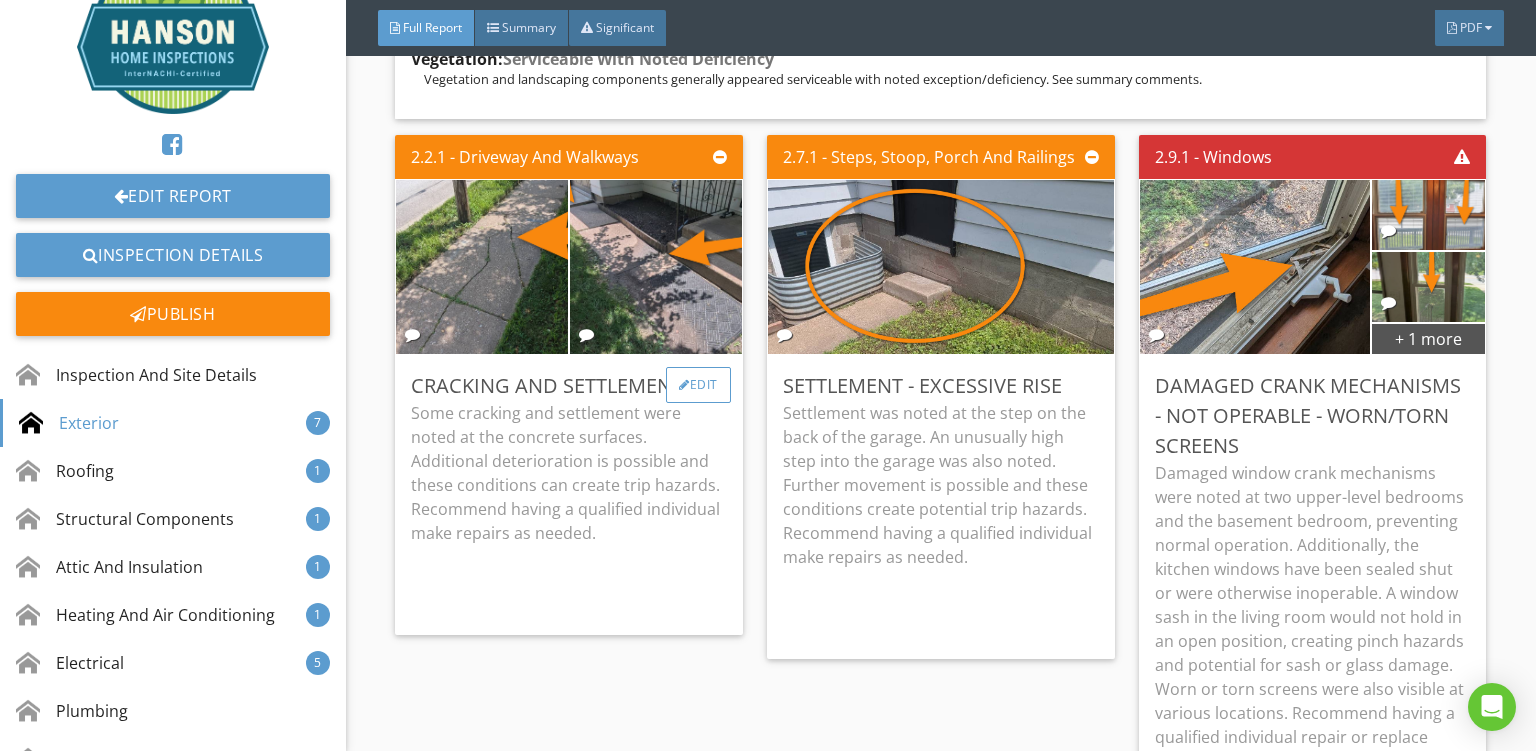 click on "Edit" at bounding box center [698, 385] 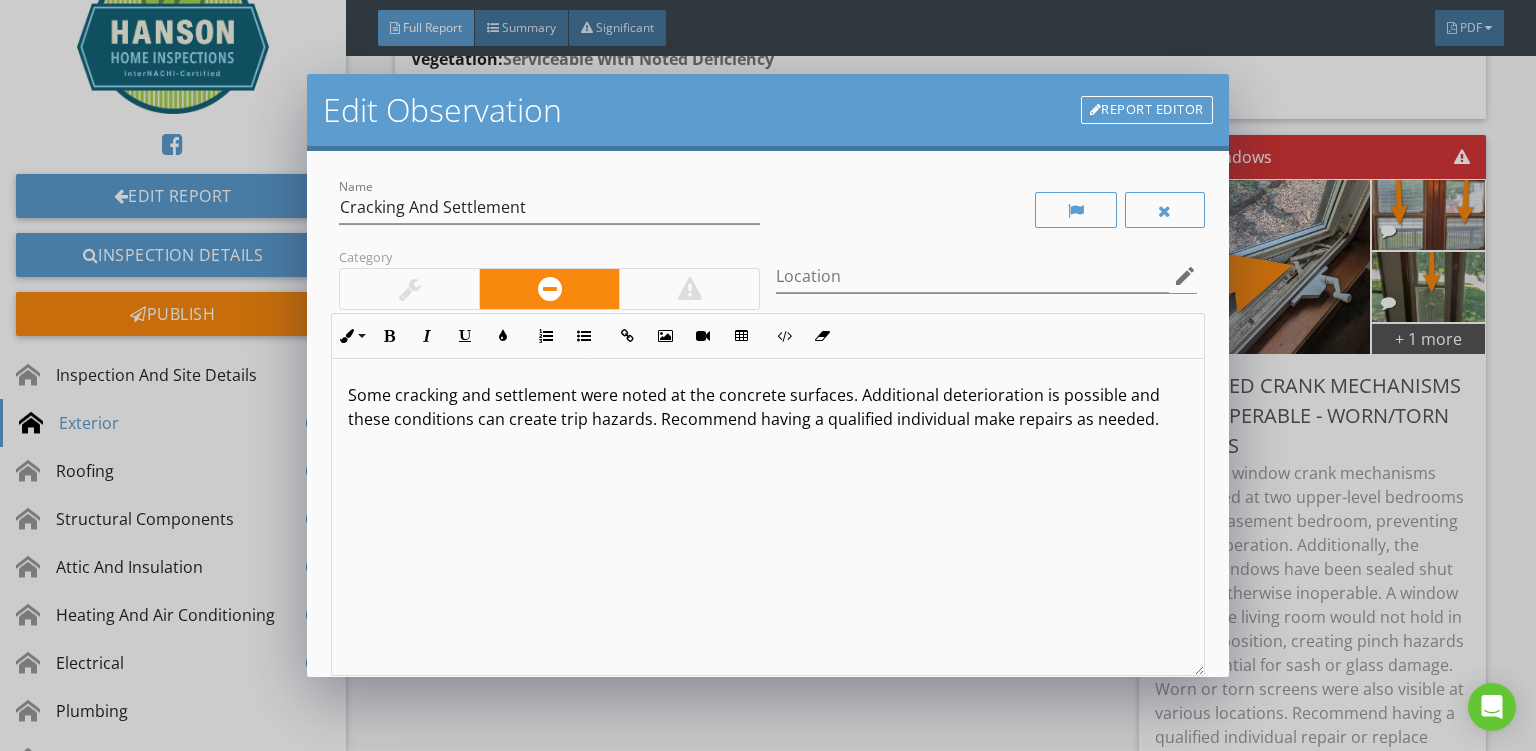 click on "Some cracking and settlement were noted at the concrete surfaces. Additional deterioration is possible and these conditions can create trip hazards. Recommend having a qualified individual make repairs as needed." at bounding box center (768, 407) 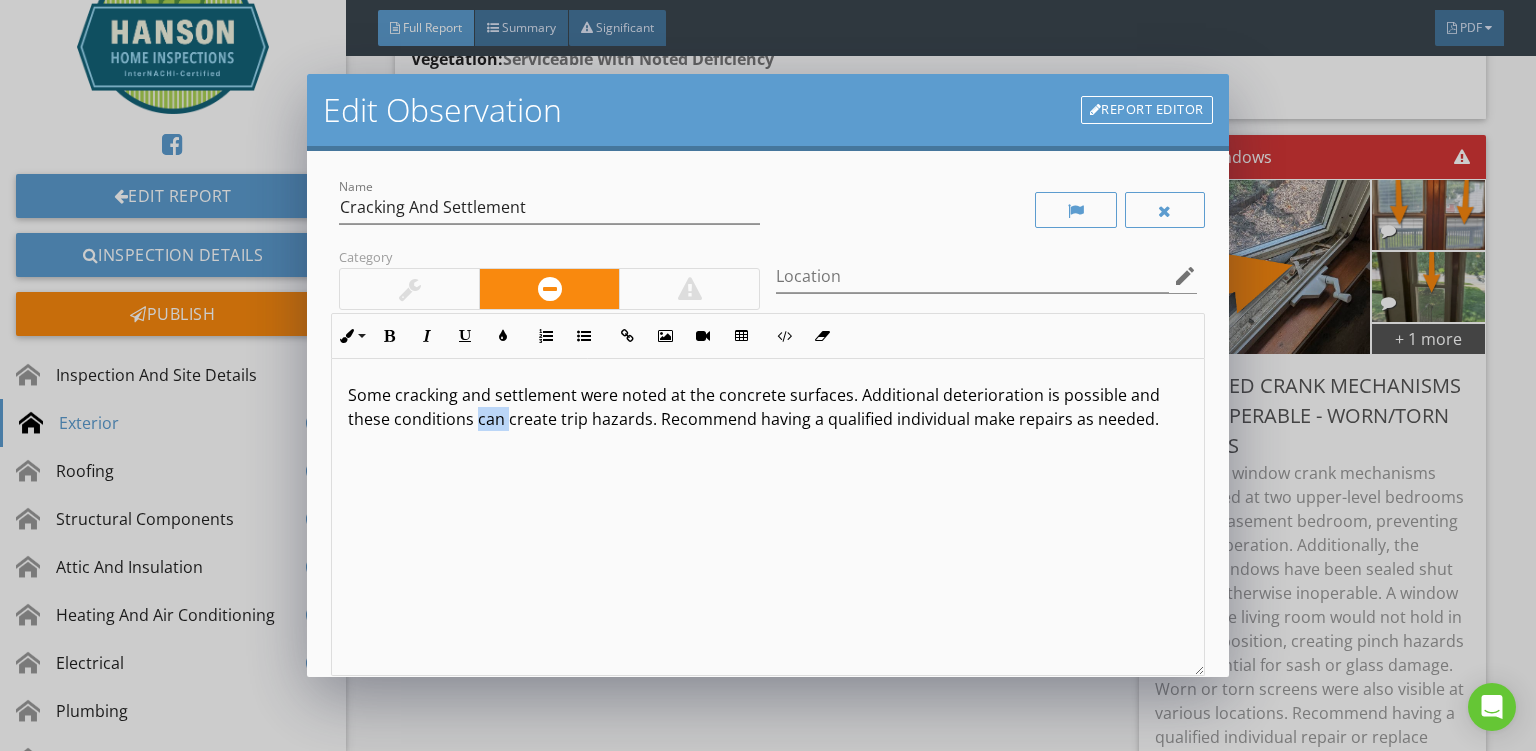 click on "Some cracking and settlement were noted at the concrete surfaces. Additional deterioration is possible and these conditions can create trip hazards. Recommend having a qualified individual make repairs as needed." at bounding box center (768, 407) 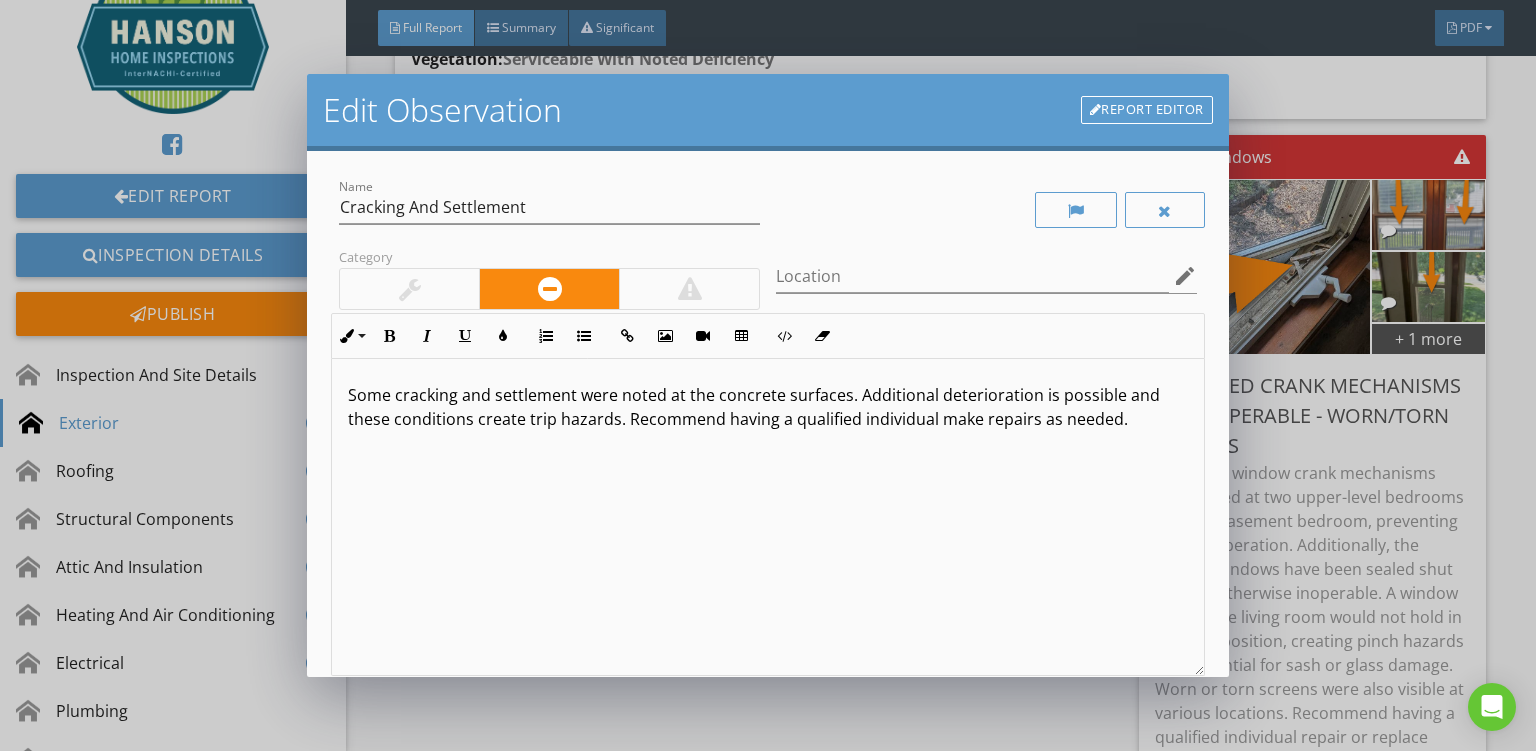 click on "Some cracking and settlement were noted at the concrete surfaces. Additional deterioration is possible and these conditions create trip hazards. Recommend having a qualified individual make repairs as needed." at bounding box center (768, 407) 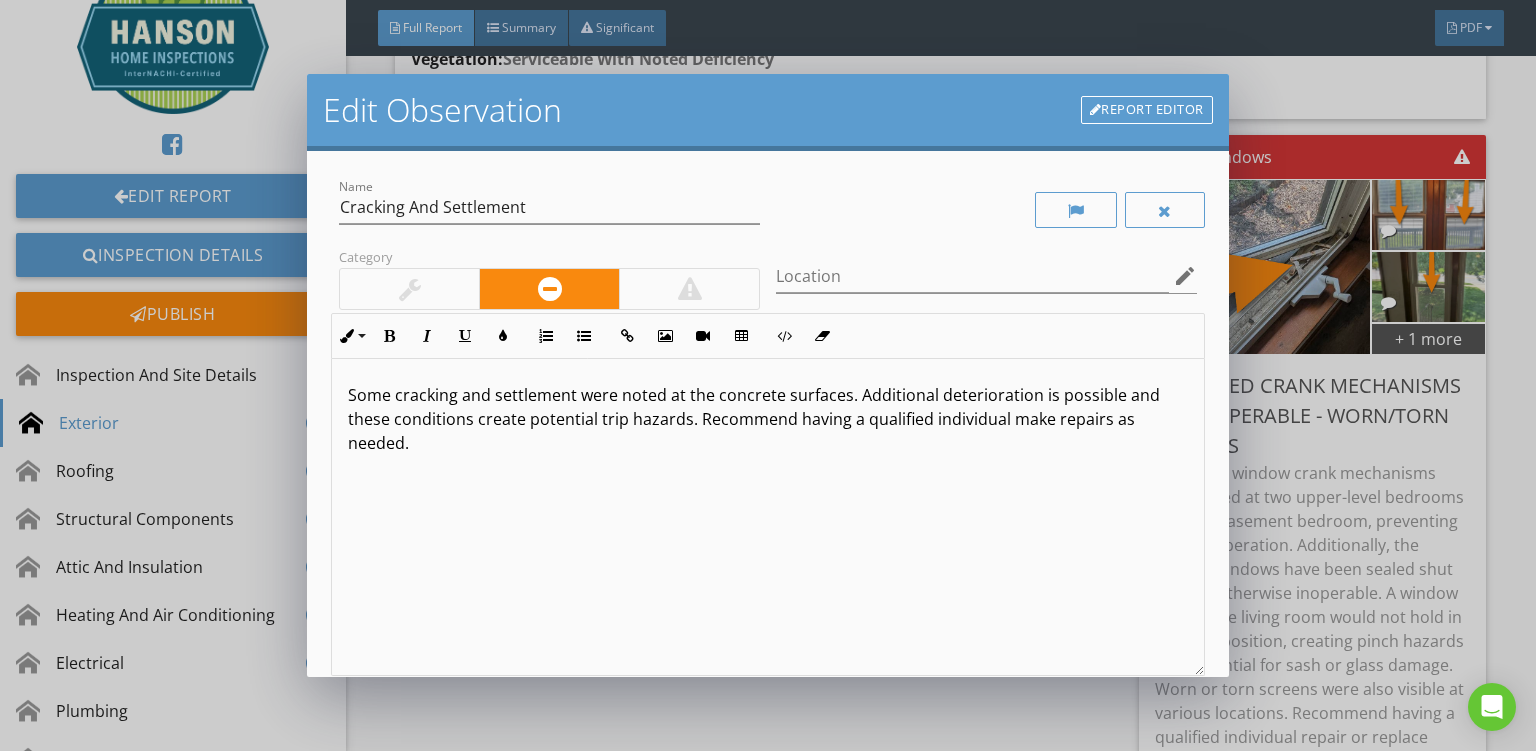 scroll, scrollTop: 191, scrollLeft: 0, axis: vertical 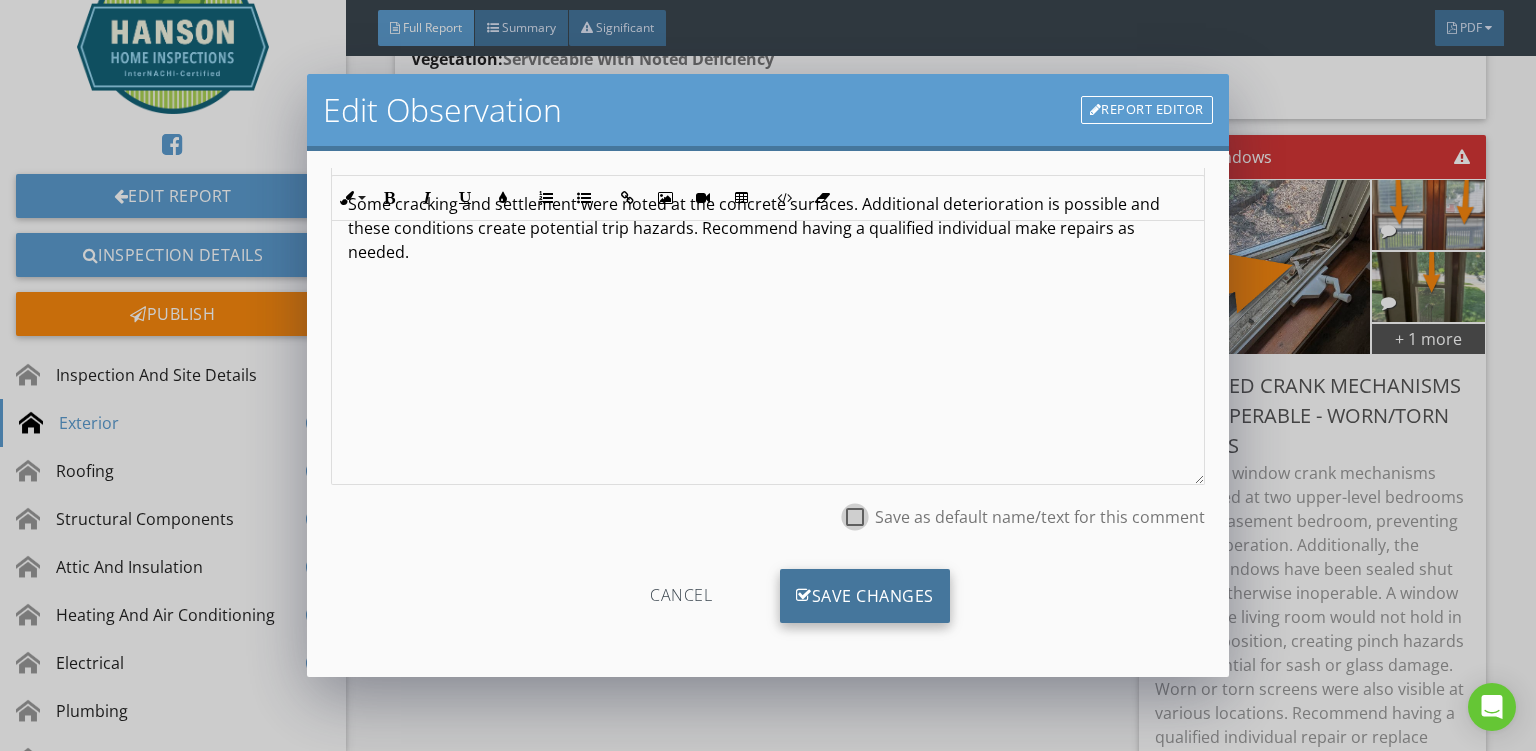 click on "Save Changes" at bounding box center [865, 596] 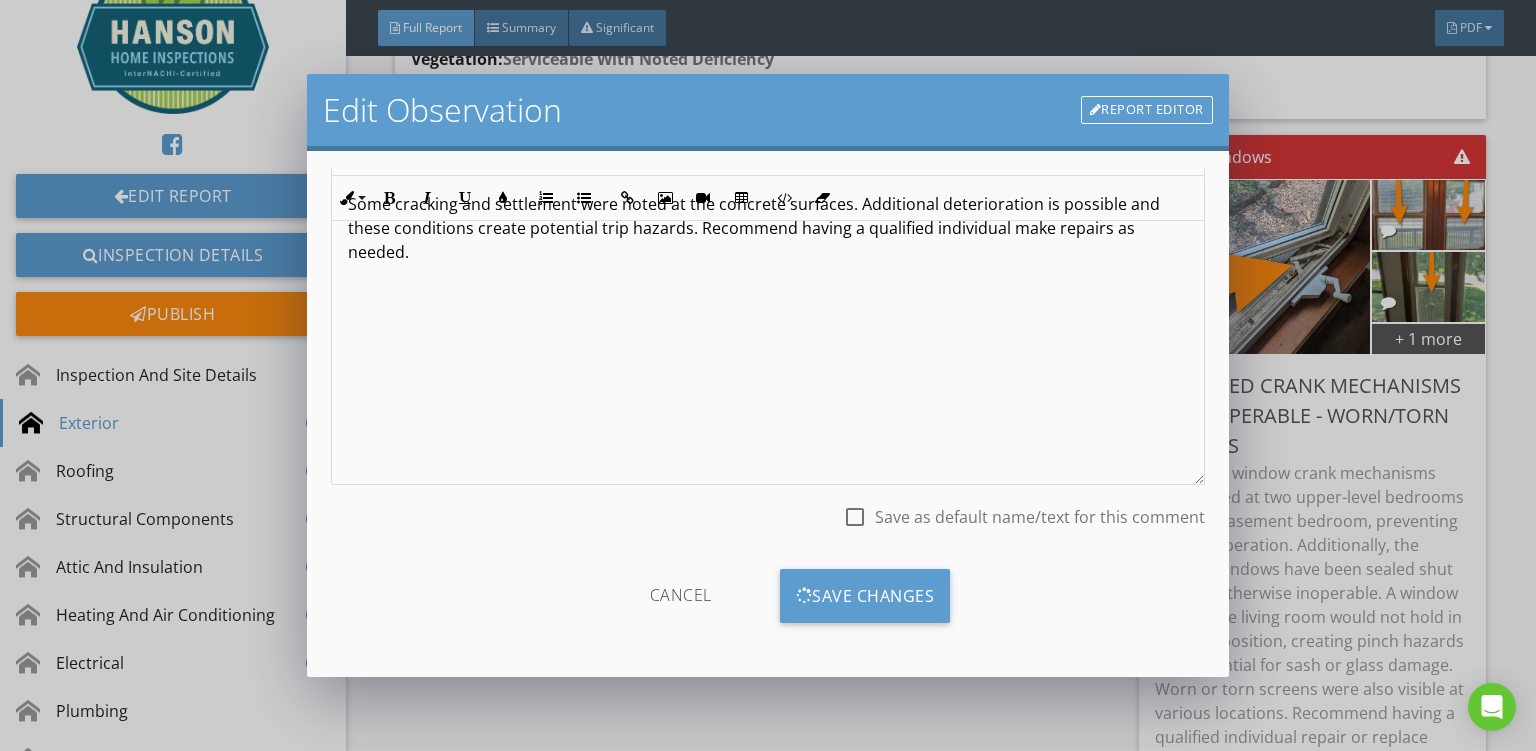 scroll, scrollTop: 0, scrollLeft: 0, axis: both 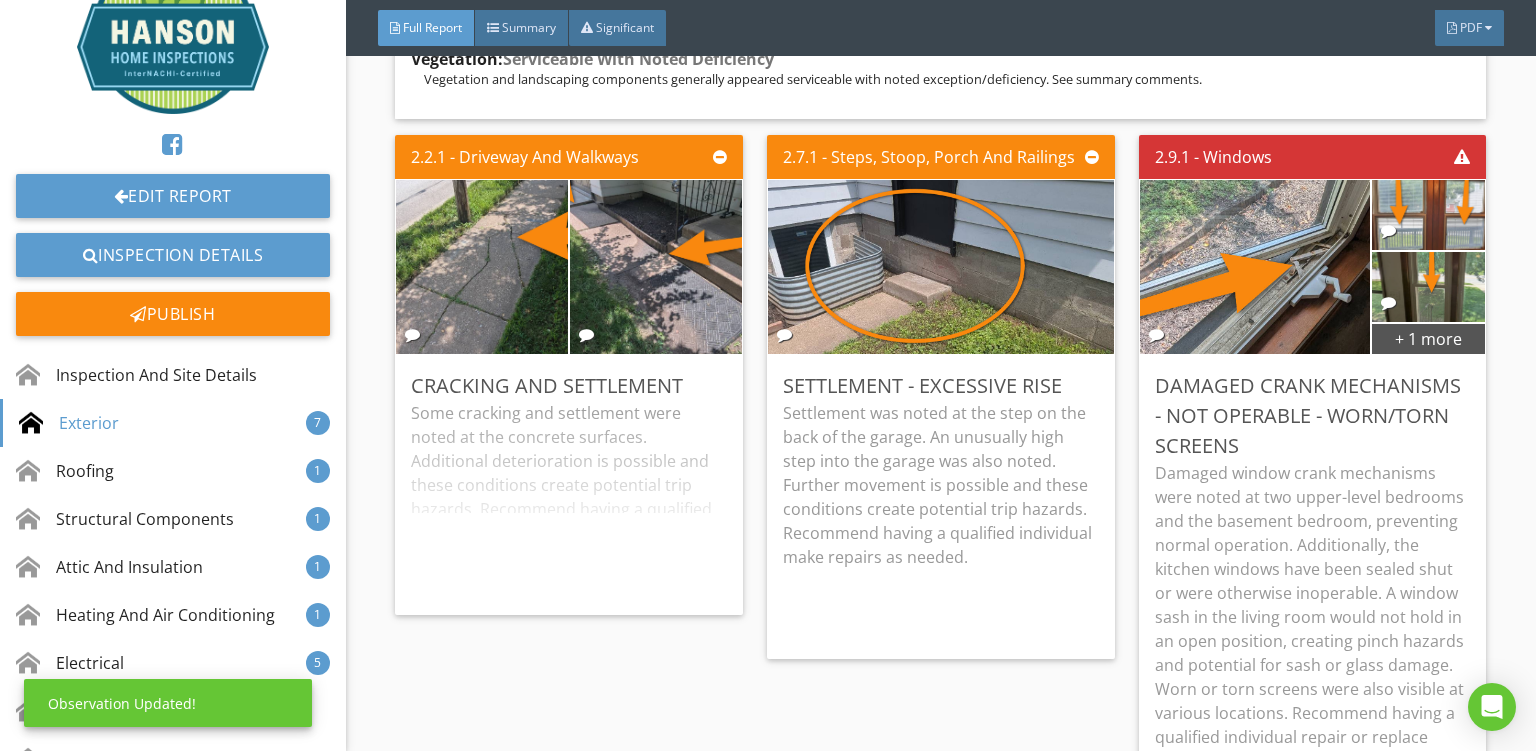 click on "2.7.1 - Steps, Stoop, Porch And Railings
Settlement - Excessive Rise
Settlement was noted at the step on the back of the garage. An unusually high step into the garage was also noted. Further movement is possible and these conditions create potential trip hazards. Recommend having a qualified individual make repairs as needed.
Edit" at bounding box center (941, 523) 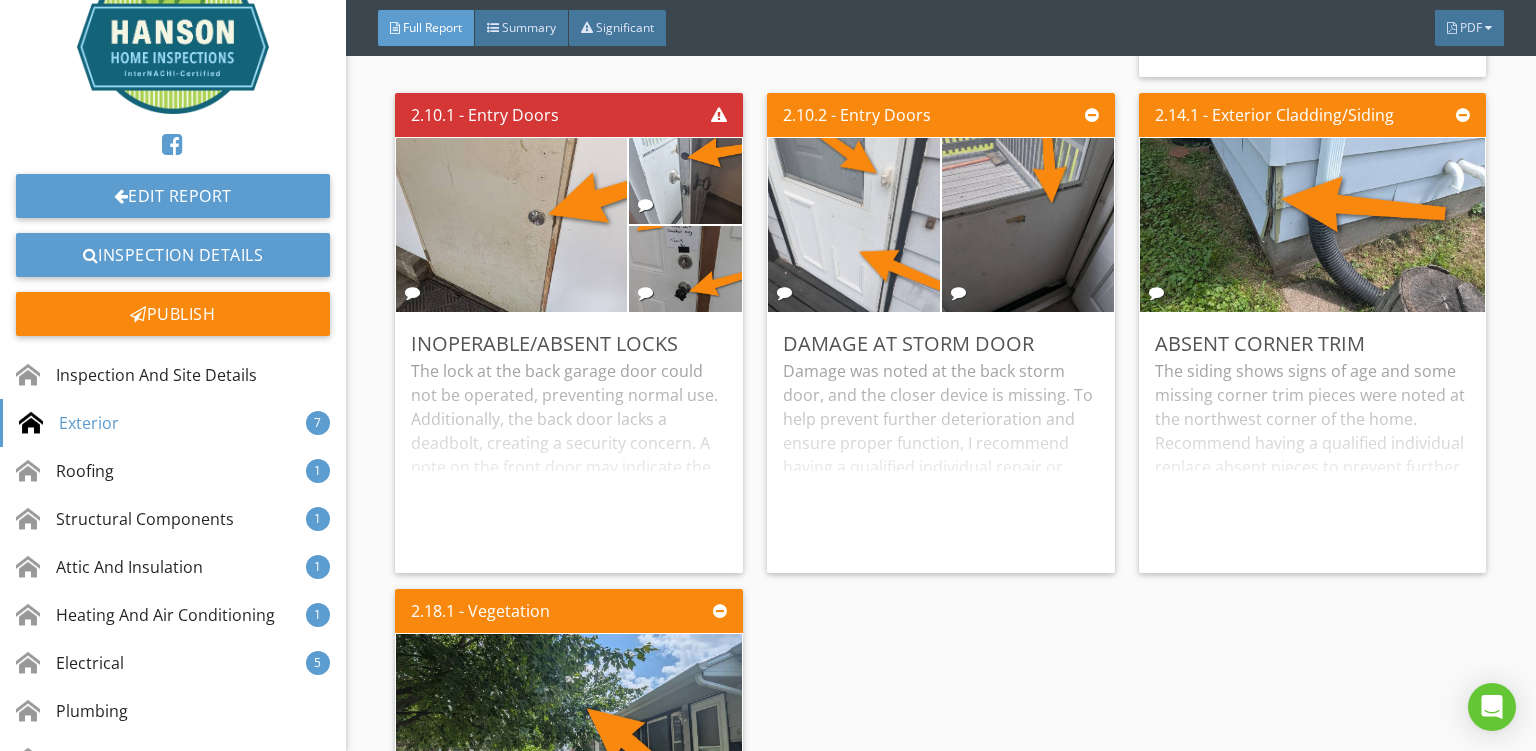 scroll, scrollTop: 17074, scrollLeft: 0, axis: vertical 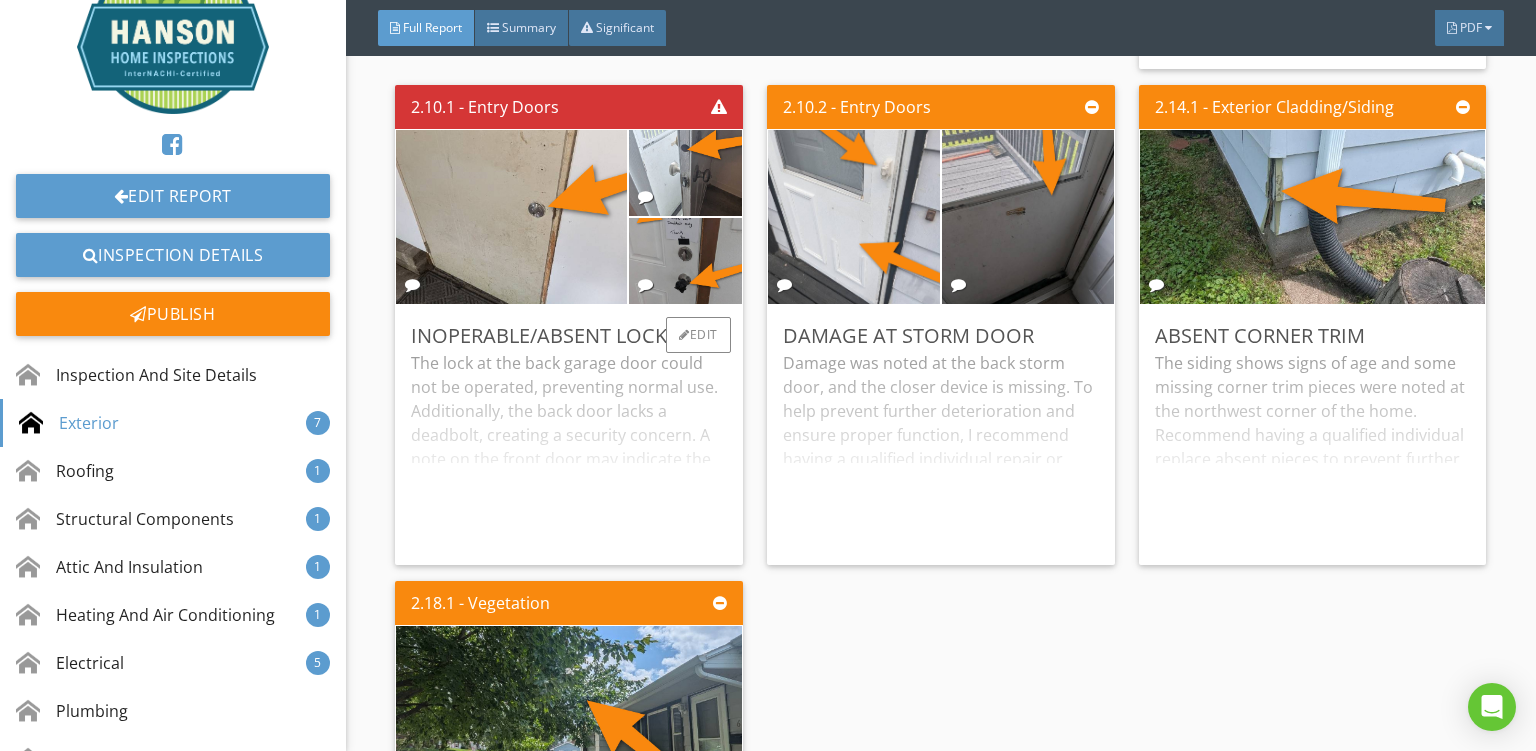 click on "The lock at the back garage door could not be operated, preventing normal use. Additionally, the back door lacks a deadbolt, creating a security concern. A note on the front door may indicate the absence of a key or an inoperable lock. Recommend having a qualified individual repair or replace components as needed to ensure all locks are operable." at bounding box center [569, 450] 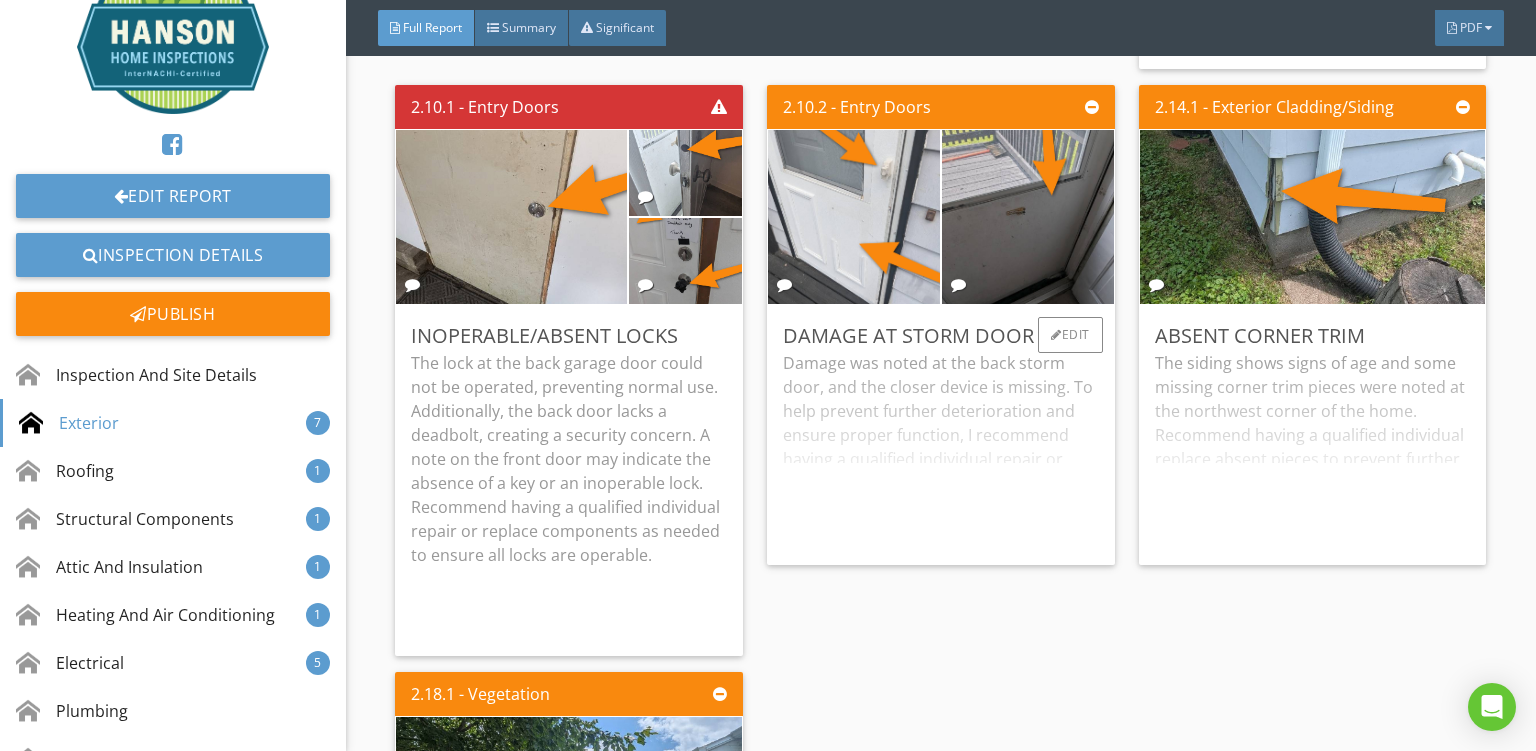 click on "Damage was noted at the back storm door, and the closer device is missing. To help prevent further deterioration and ensure proper function, I recommend having a qualified individual repair or replace components as needed." at bounding box center [941, 450] 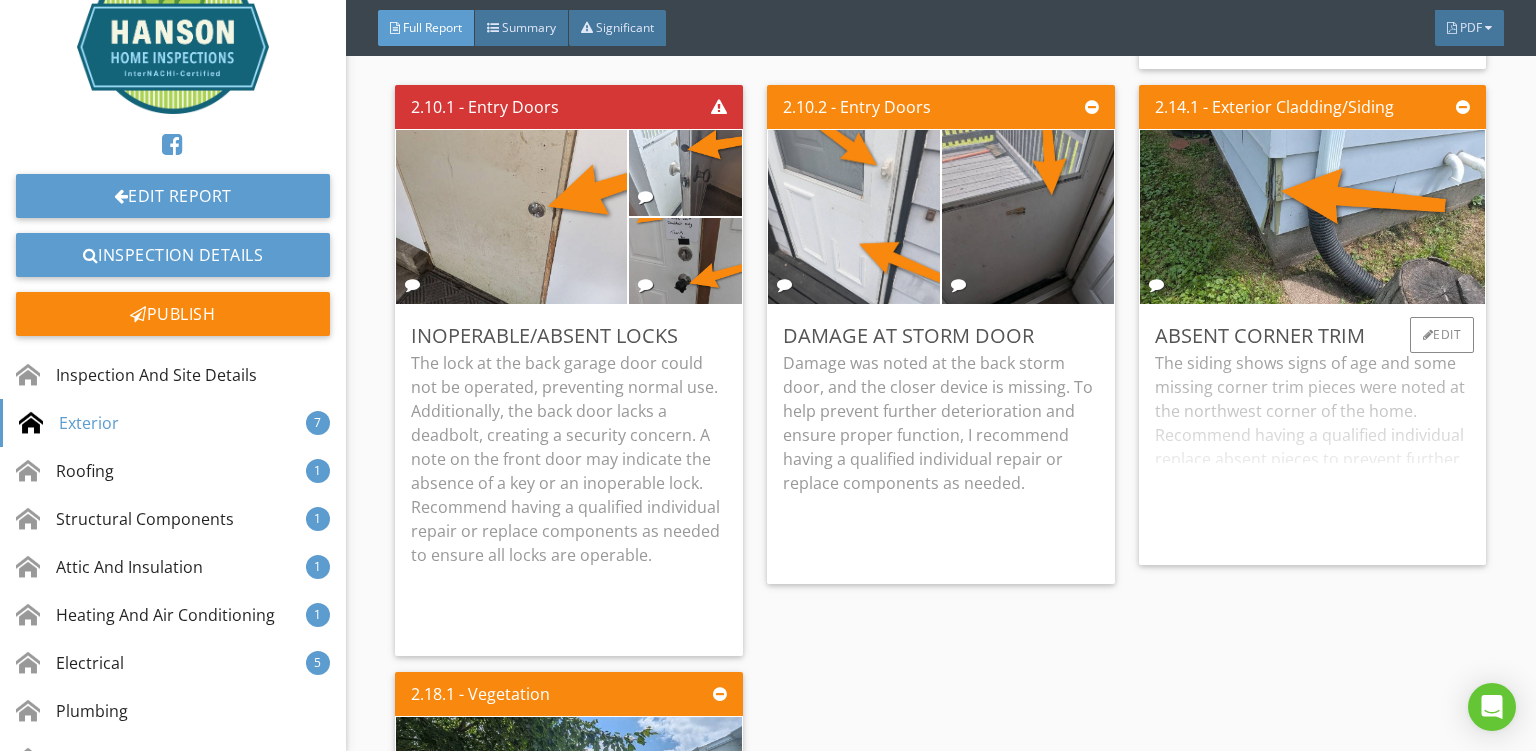 click on "The siding shows signs of age and some missing corner trim pieces were noted at the northwest corner of the home. Recommend having a qualified individual replace absent pieces to prevent further damage." at bounding box center [1313, 450] 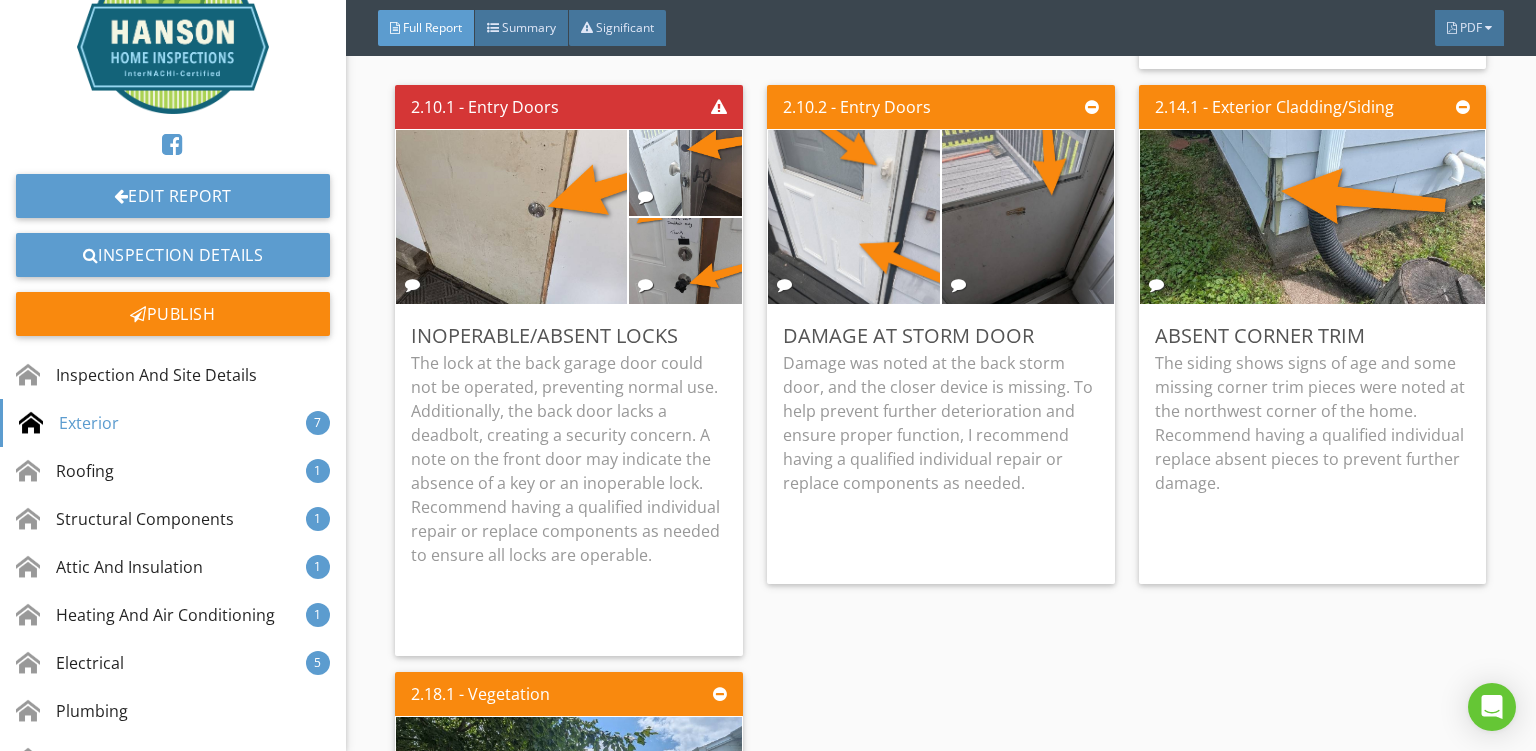 click on "2.14.1 - Exterior Cladding/Siding
Absent Corner Trim
The siding shows signs of age and some missing corner trim pieces were noted at the northwest corner of the home. Recommend having a qualified individual replace absent pieces to prevent further damage.
Edit" at bounding box center (1305, 371) 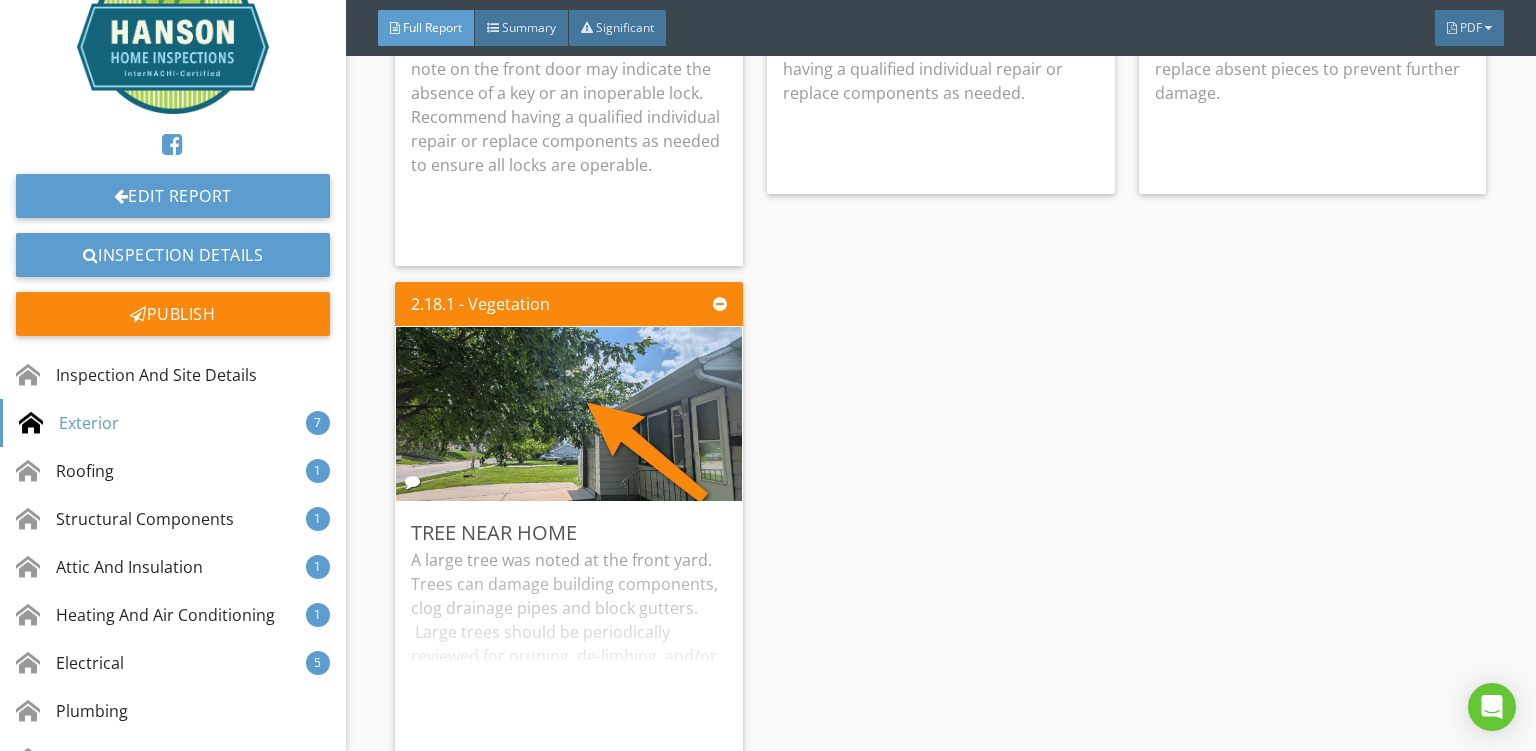 scroll, scrollTop: 17592, scrollLeft: 0, axis: vertical 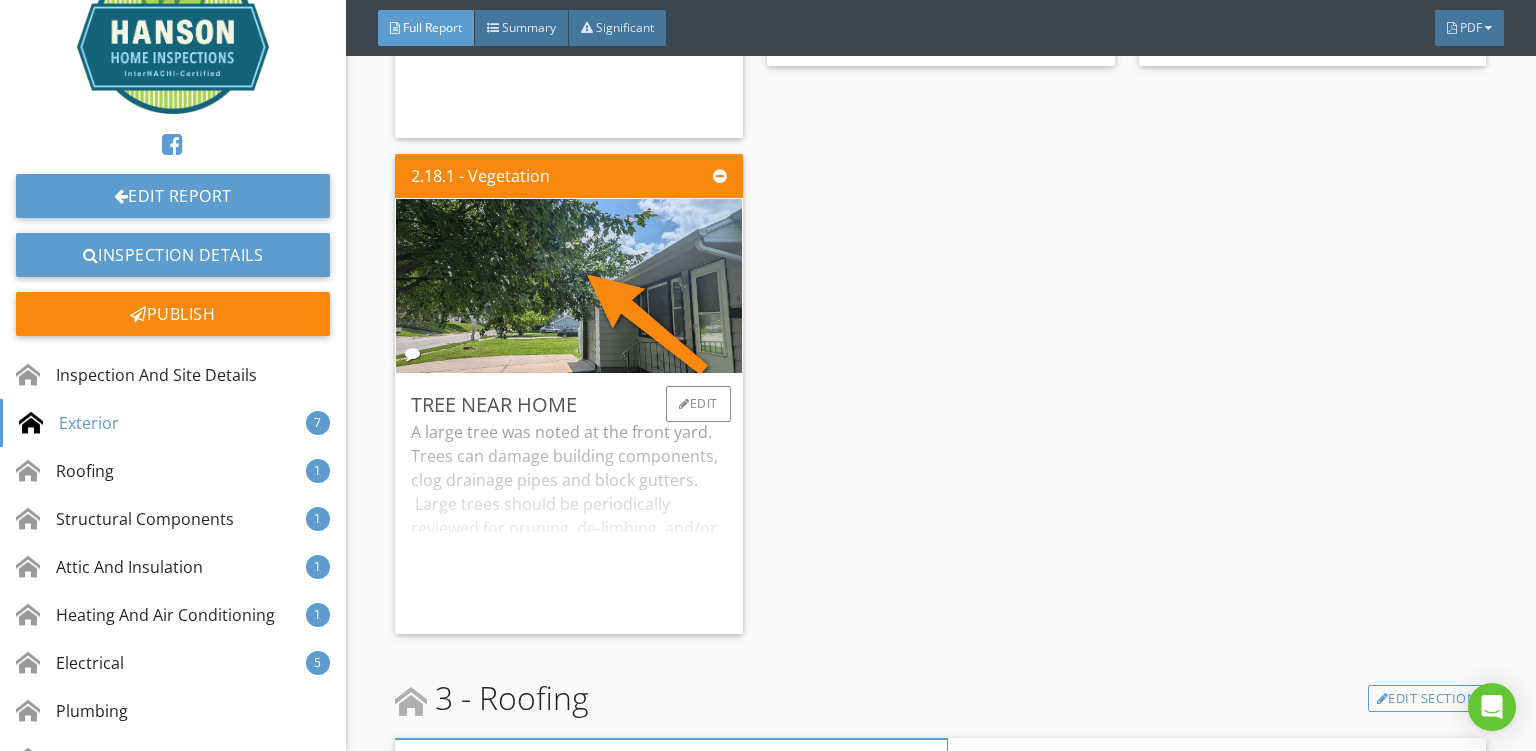 click on "A large tree was noted at the front yard. Trees can damage building components, clog drainage pipes and block gutters.  Large trees should be periodically reviewed for pruning, de-limbing, and/or removal as needed." at bounding box center [569, 519] 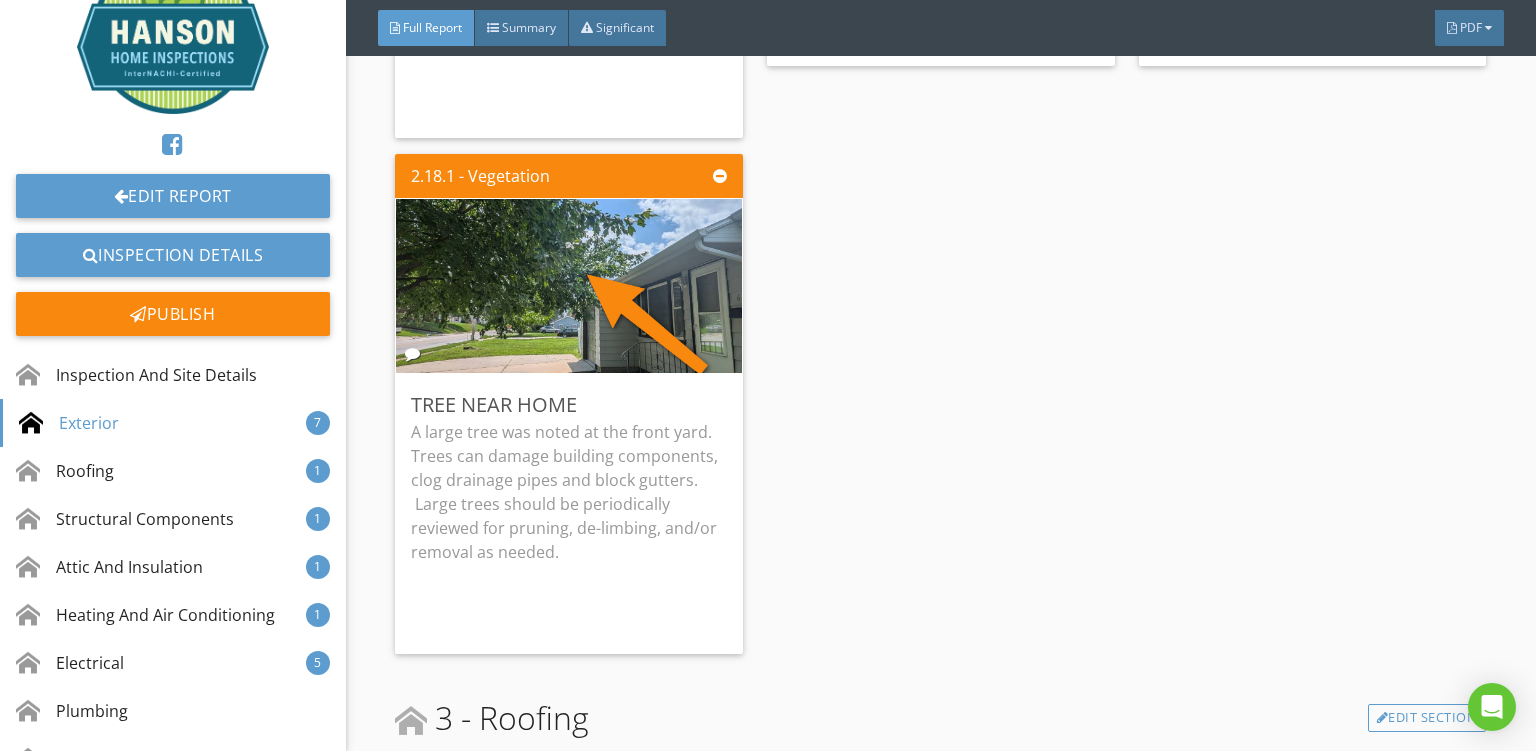 click on "2.2.1 - Driveway And Walkways
Cracking And Settlement
Some cracking and settlement were noted at the concrete surfaces. Additional deterioration is possible and these conditions create potential trip hazards. Recommend having a qualified individual make repairs as needed.
Edit
2.7.1 - Steps, Stoop, Porch And Railings
Settlement - Excessive Rise
Settlement was noted at the step on the back of the garage. An unusually high step into the garage was also noted. Further movement is possible and these conditions create potential trip hazards. Recommend having a qualified individual make repairs as needed.
Edit
2.9.1 - Windows
+ 1 more
Damaged Crank Mechanisms - Not Operable - Worn/Torn Screens
Edit
2.10.1 - Entry Doors" at bounding box center (940, -286) 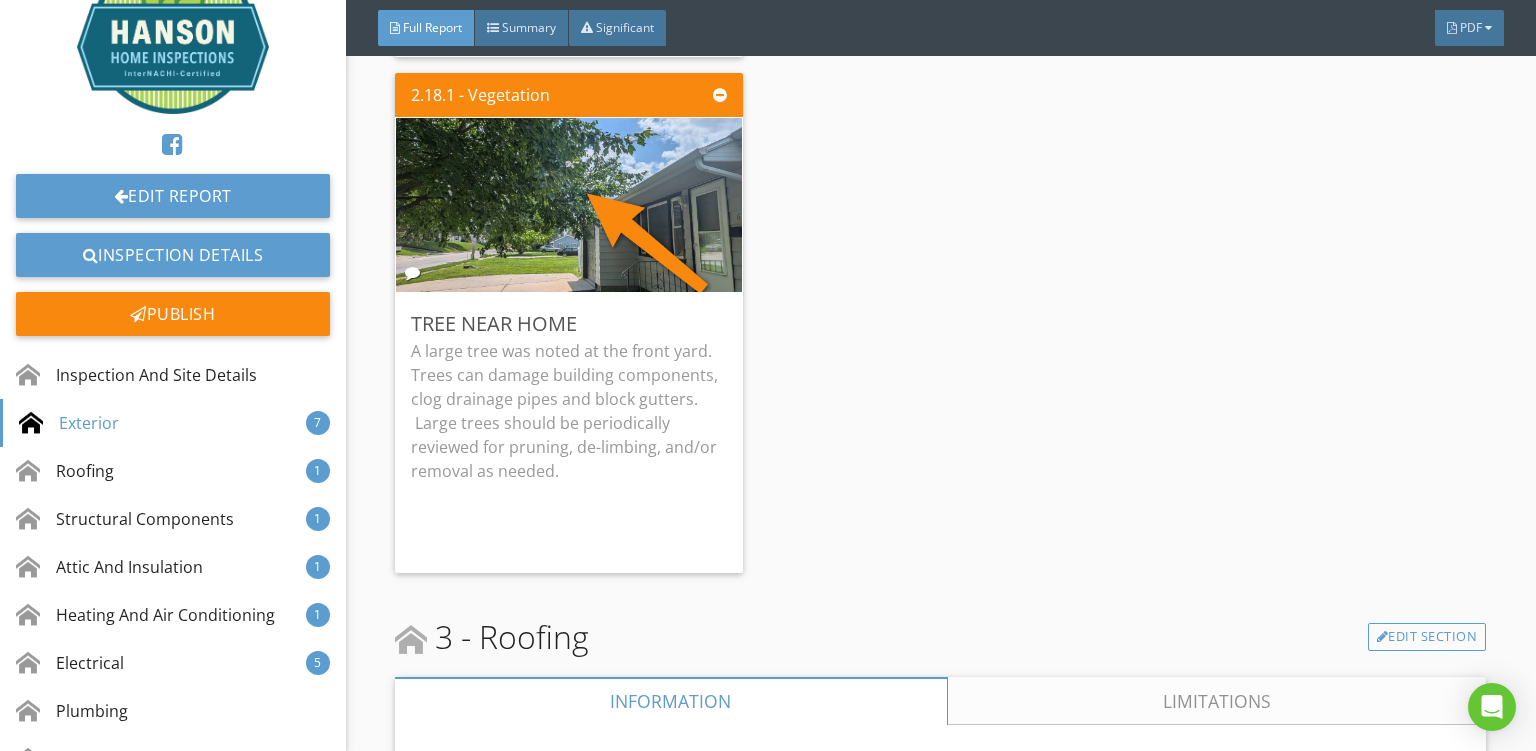 scroll, scrollTop: 17657, scrollLeft: 0, axis: vertical 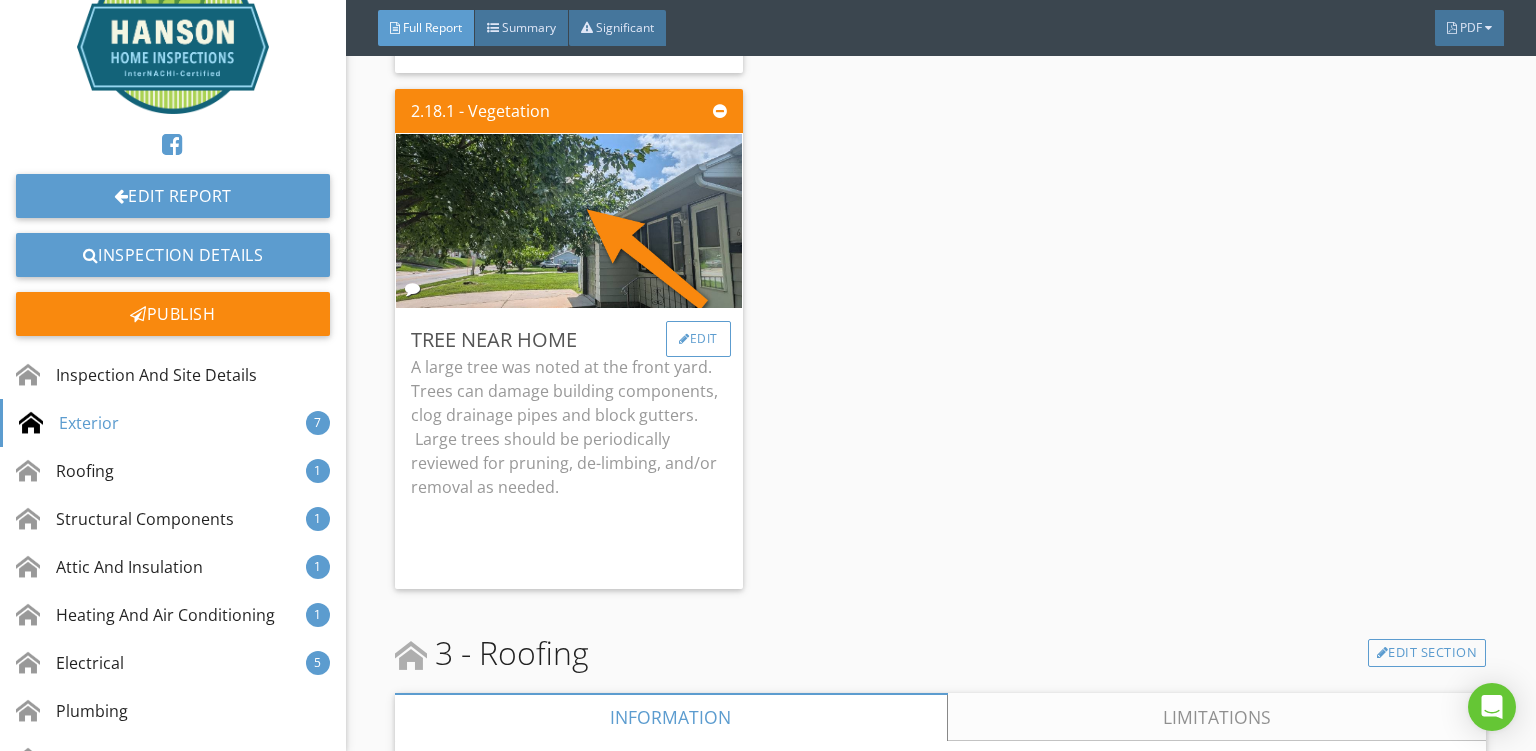 click on "Edit" at bounding box center (698, 339) 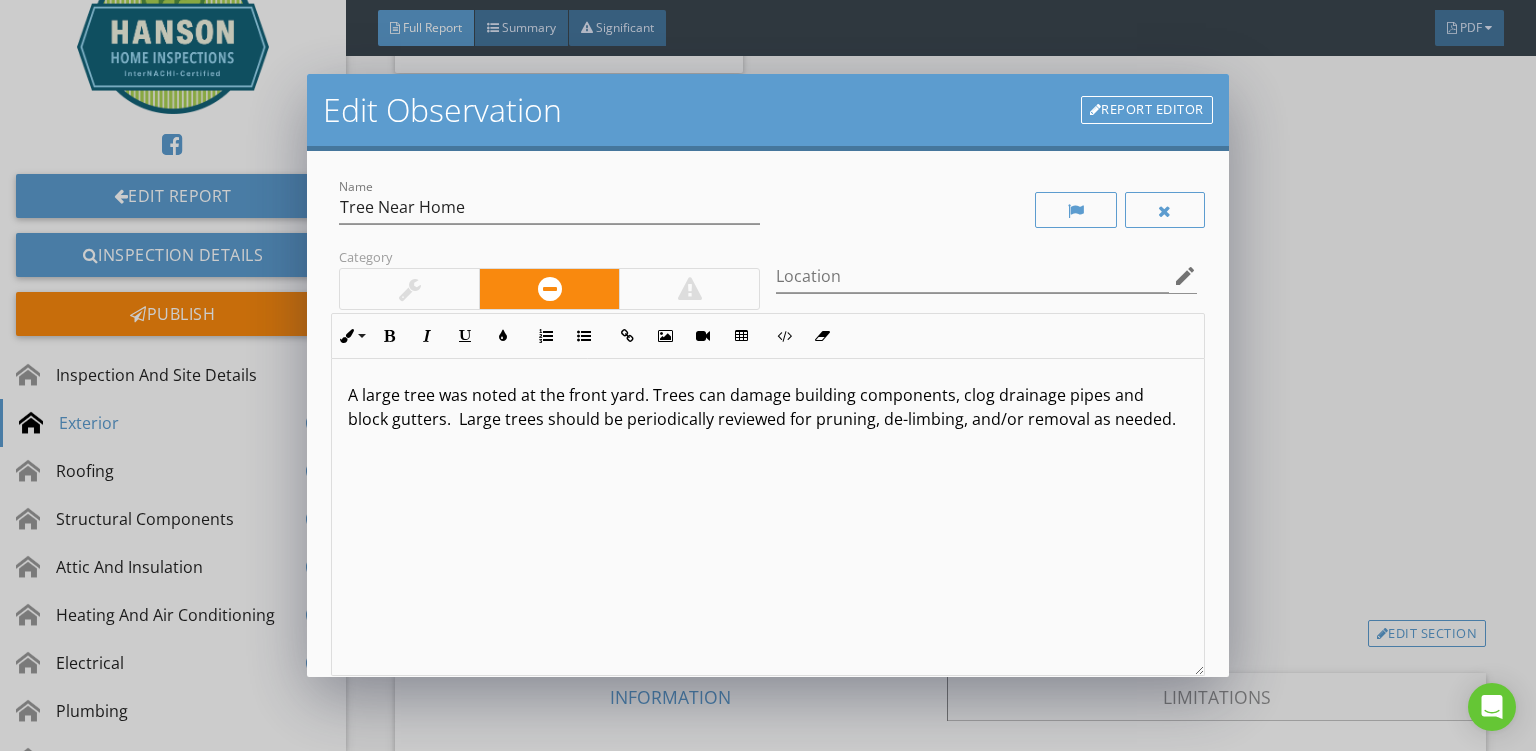 click on "A large tree was noted at the front yard. Trees can damage building components, clog drainage pipes and block gutters.  Large trees should be periodically reviewed for pruning, de-limbing, and/or removal as needed." at bounding box center [768, 407] 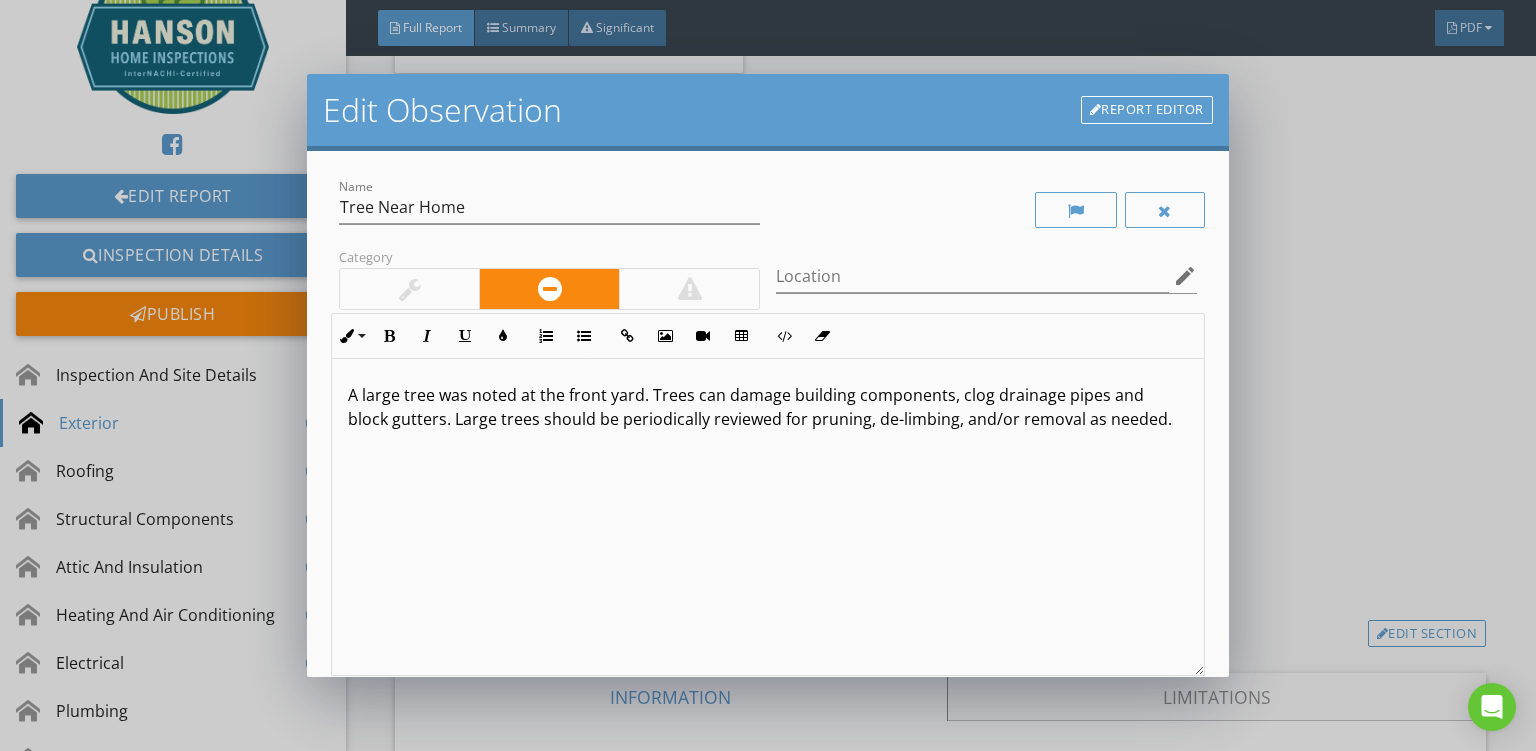 type 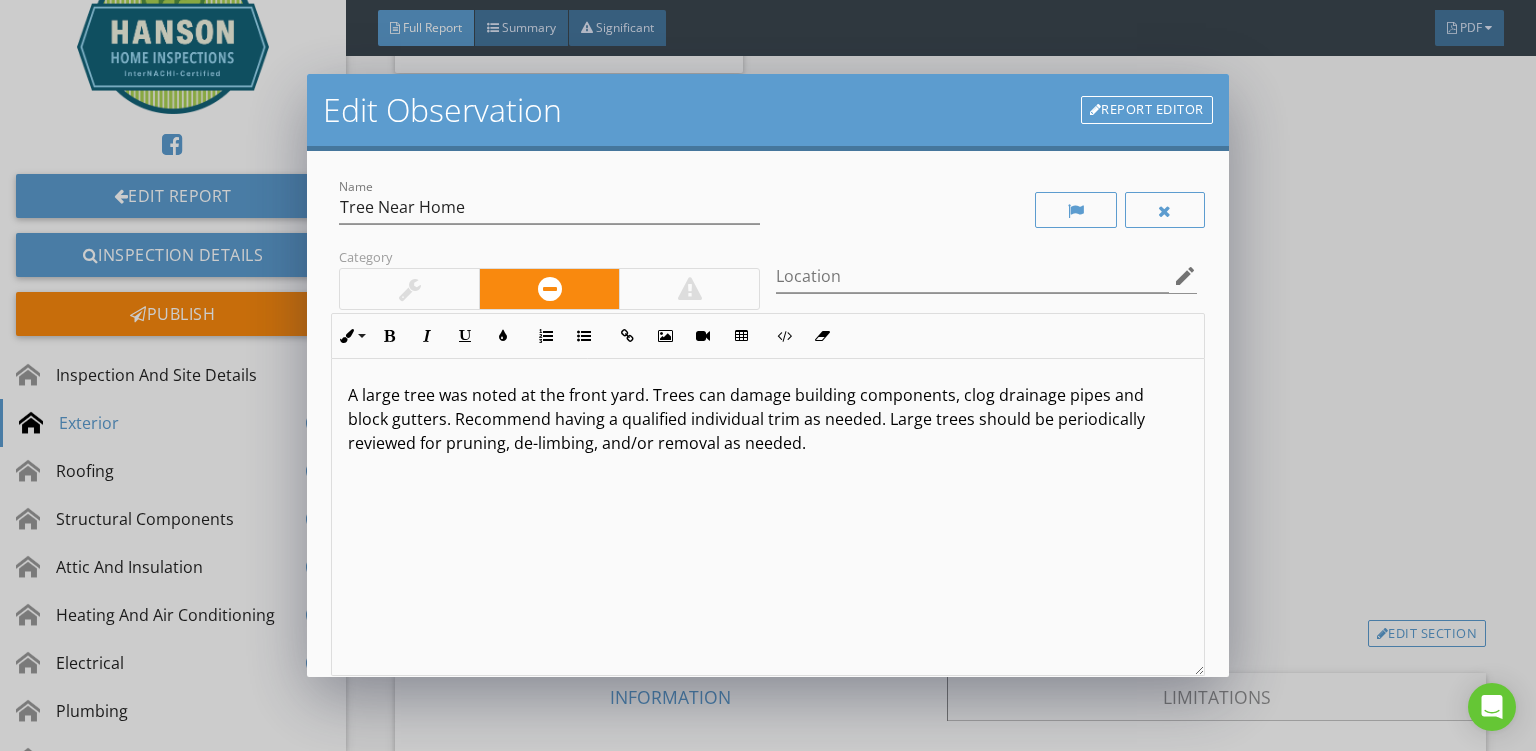 click on "A large tree was noted at the front yard. Trees can damage building components, clog drainage pipes and block gutters. Recommend having a qualified individual trim as needed. Large trees should be periodically reviewed for pruning, de-limbing, and/or removal as needed." at bounding box center (768, 419) 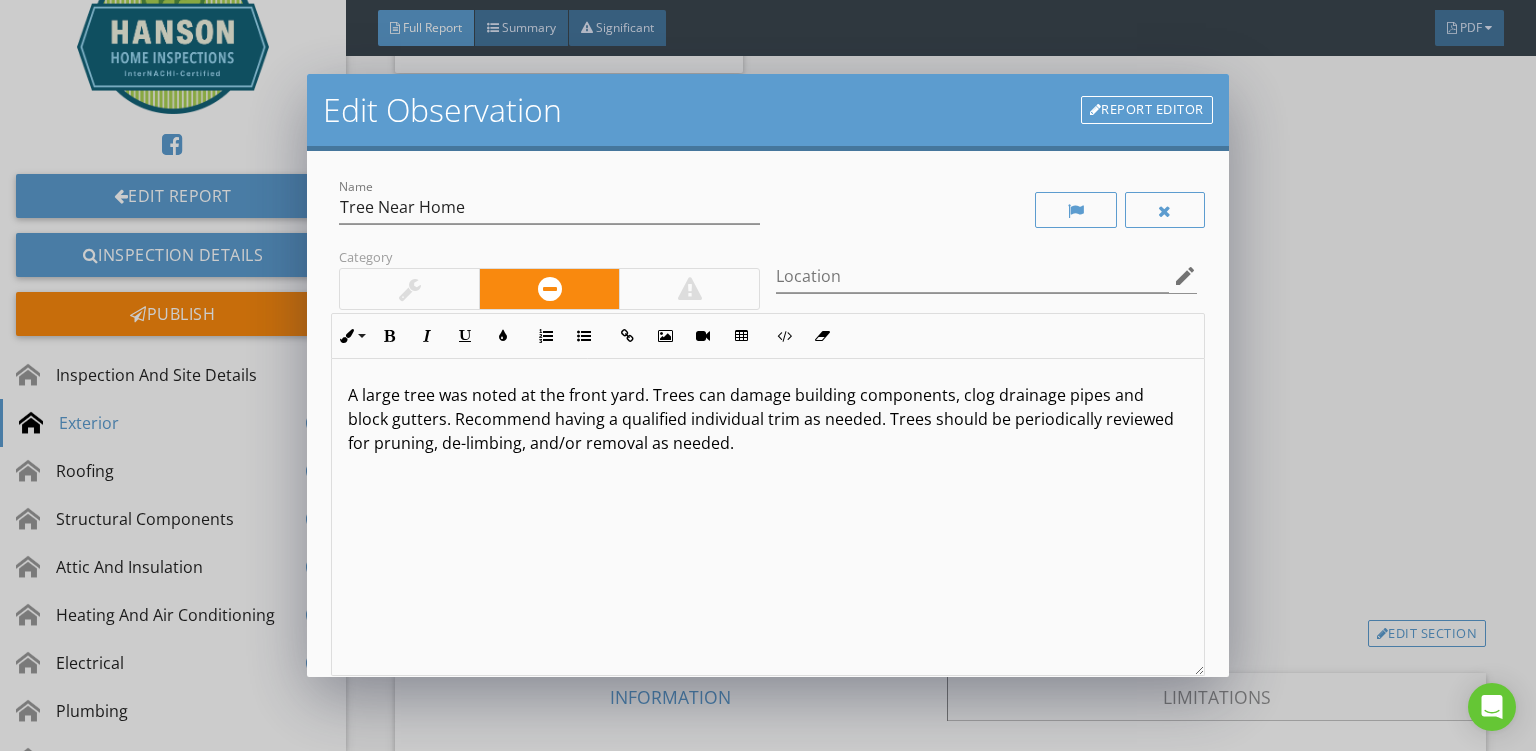click on "A large tree was noted at the front yard. Trees can damage building components, clog drainage pipes and block gutters. Recommend having a qualified individual trim as needed. Trees should be periodically reviewed for pruning, de-limbing, and/or removal as needed." at bounding box center [768, 517] 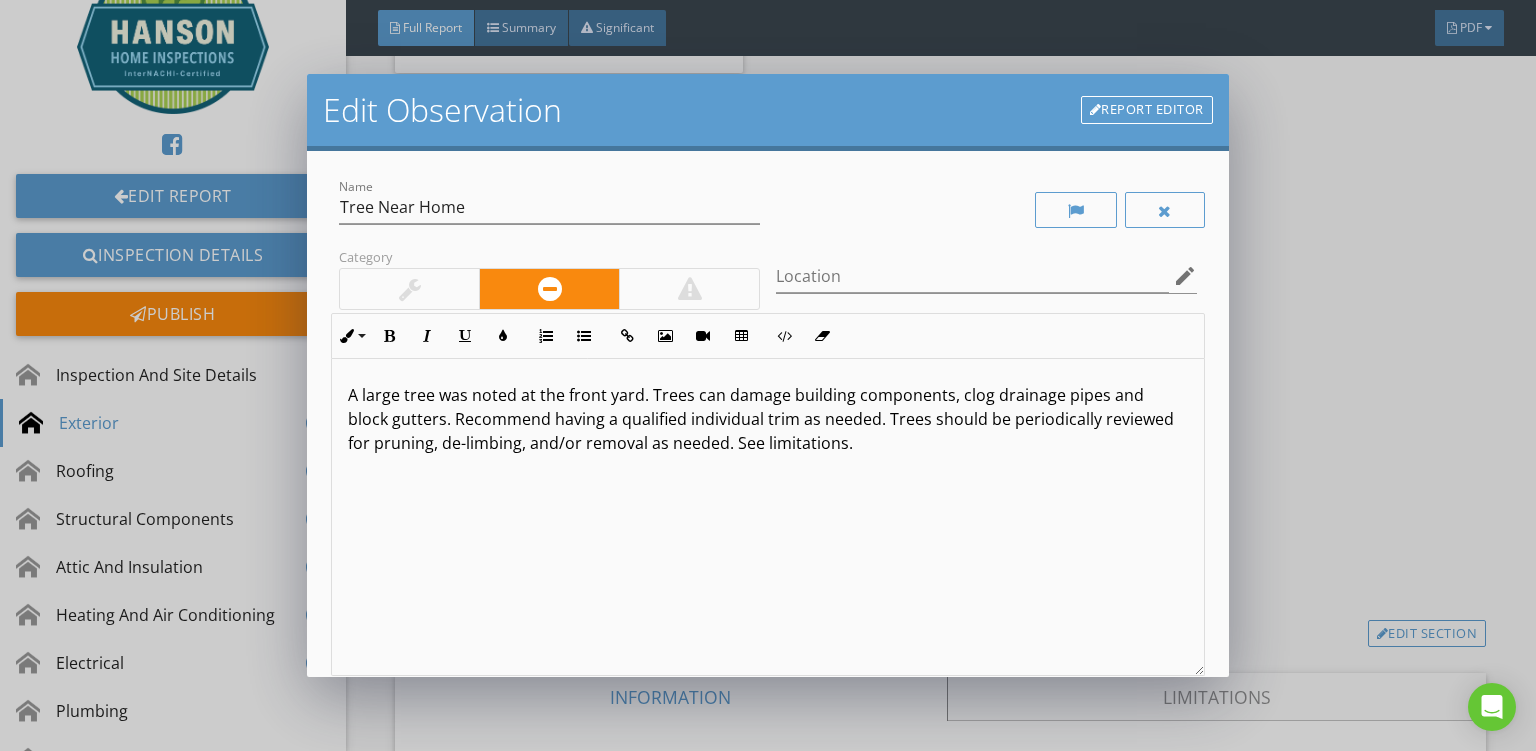 scroll, scrollTop: 191, scrollLeft: 0, axis: vertical 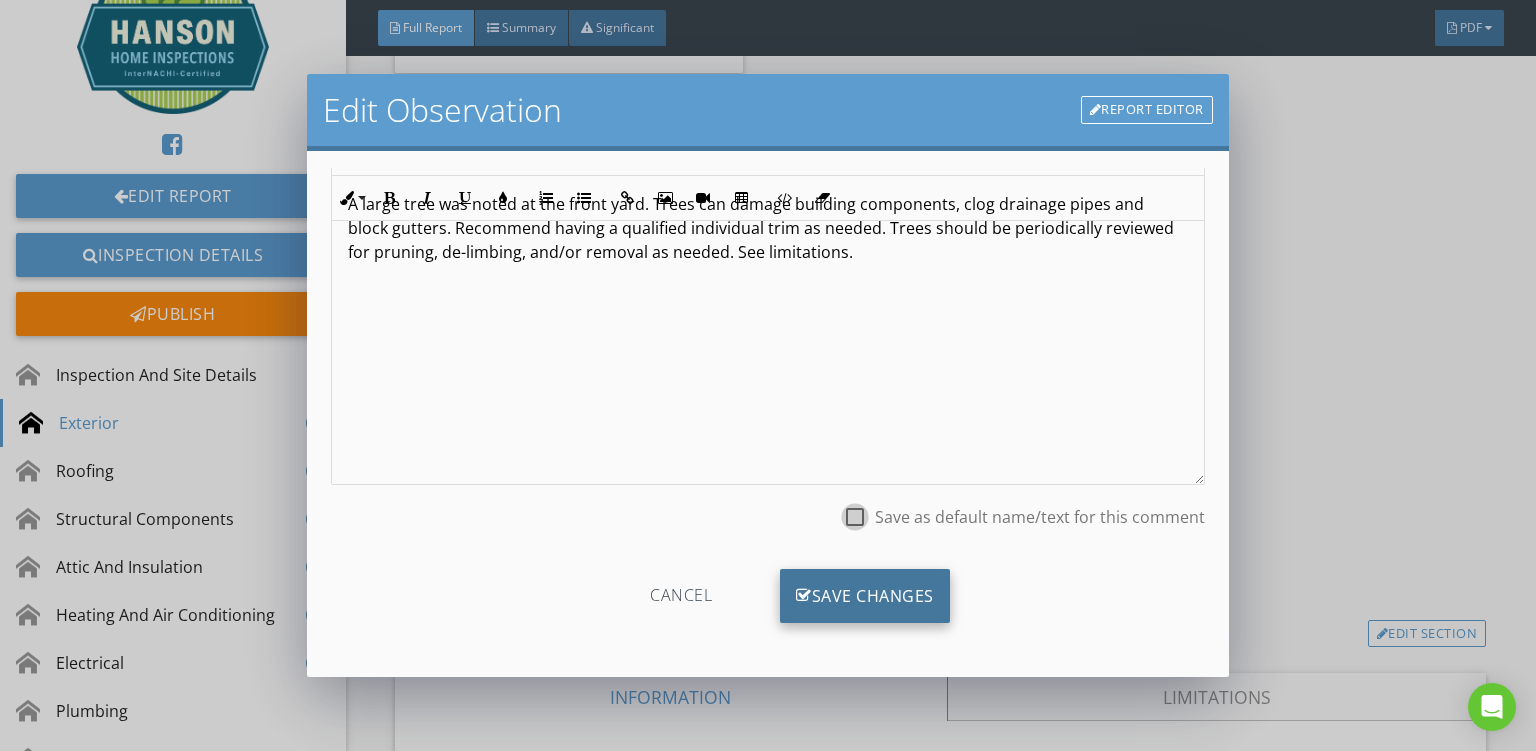 click on "Save Changes" at bounding box center [865, 596] 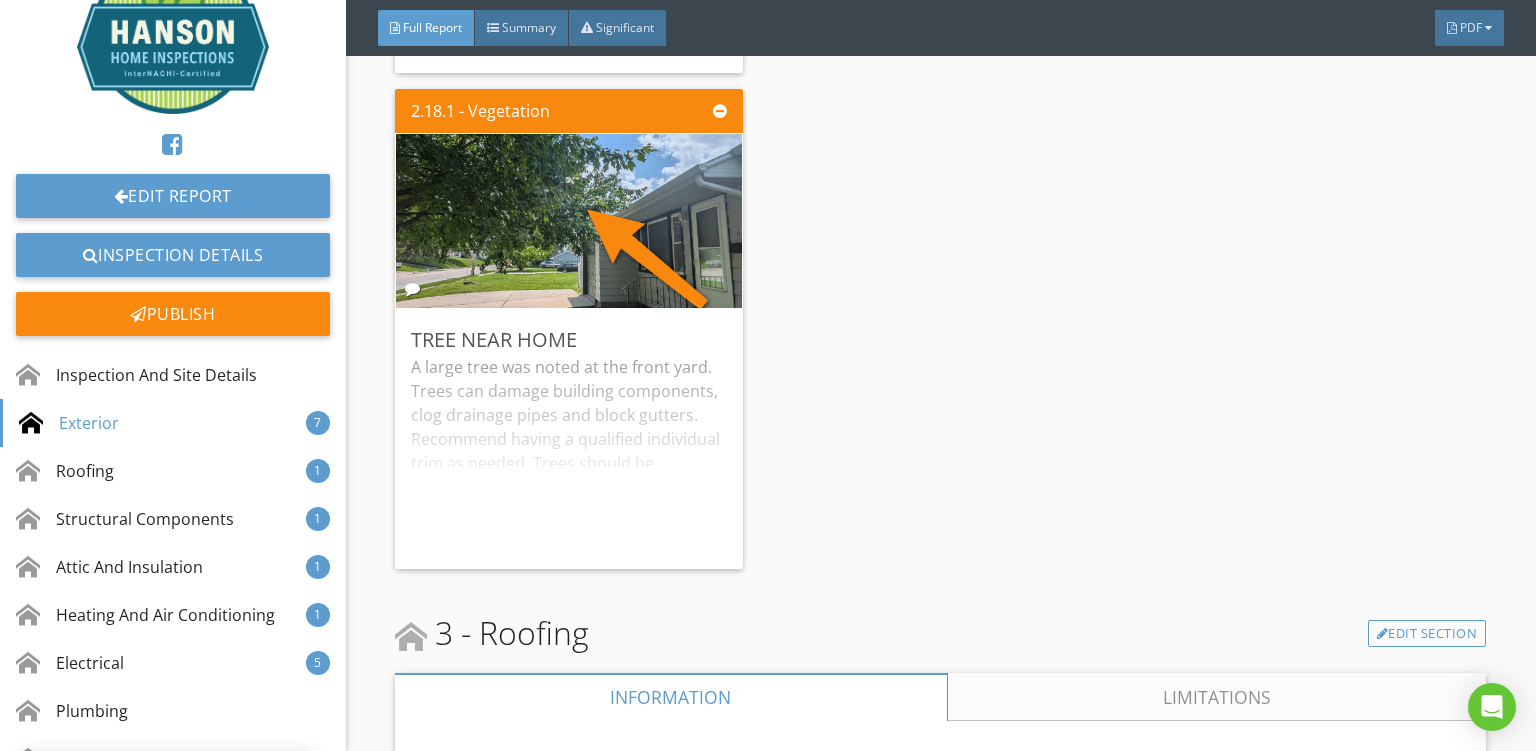 scroll, scrollTop: 0, scrollLeft: 0, axis: both 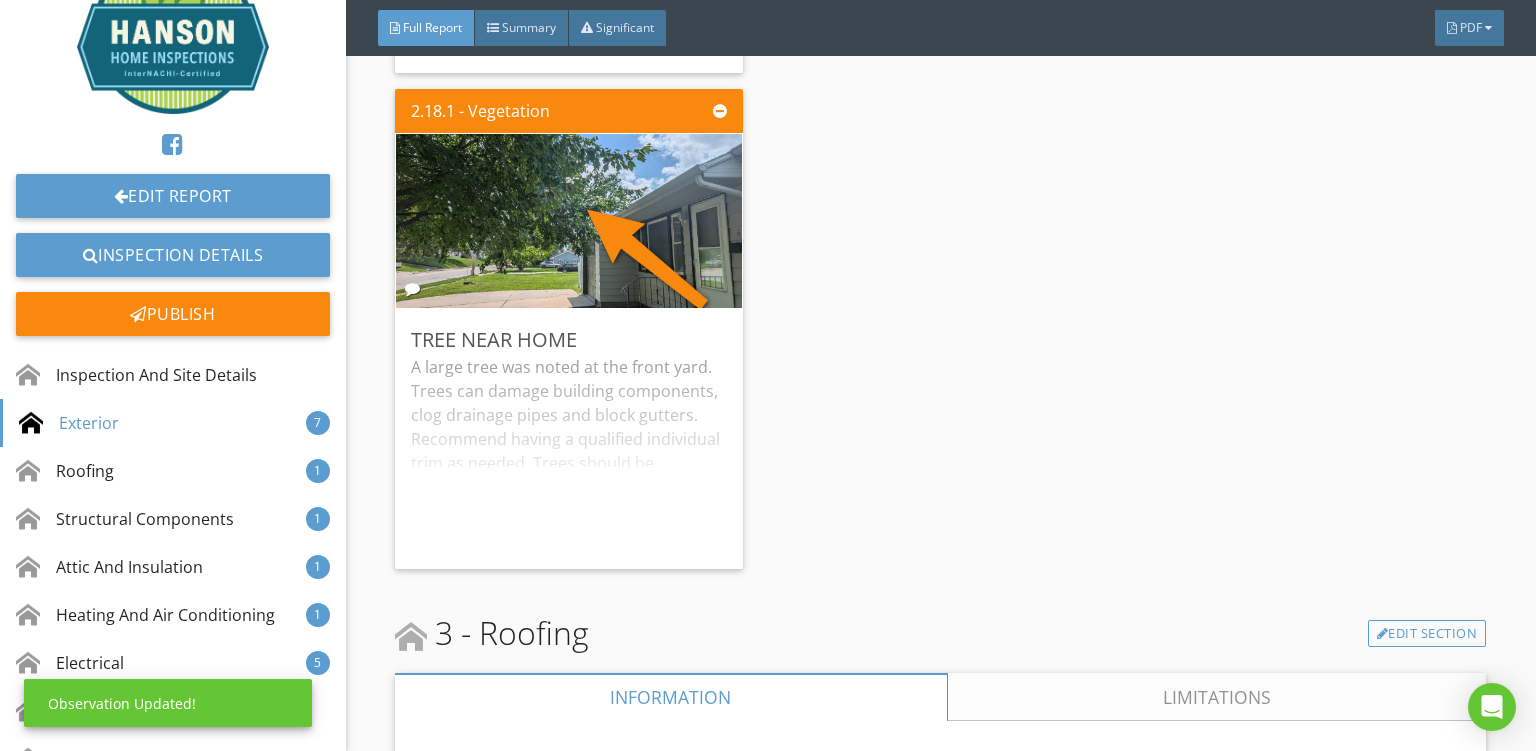 click on "2.2.1 - Driveway And Walkways
Cracking And Settlement
Some cracking and settlement were noted at the concrete surfaces. Additional deterioration is possible and these conditions create potential trip hazards. Recommend having a qualified individual make repairs as needed.
Edit
2.7.1 - Steps, Stoop, Porch And Railings
Settlement - Excessive Rise
Settlement was noted at the step on the back of the garage. An unusually high step into the garage was also noted. Further movement is possible and these conditions create potential trip hazards. Recommend having a qualified individual make repairs as needed.
Edit
2.9.1 - Windows
+ 1 more
Damaged Crank Mechanisms - Not Operable - Worn/Torn Screens
Edit
2.10.1 - Entry Doors" at bounding box center (940, -361) 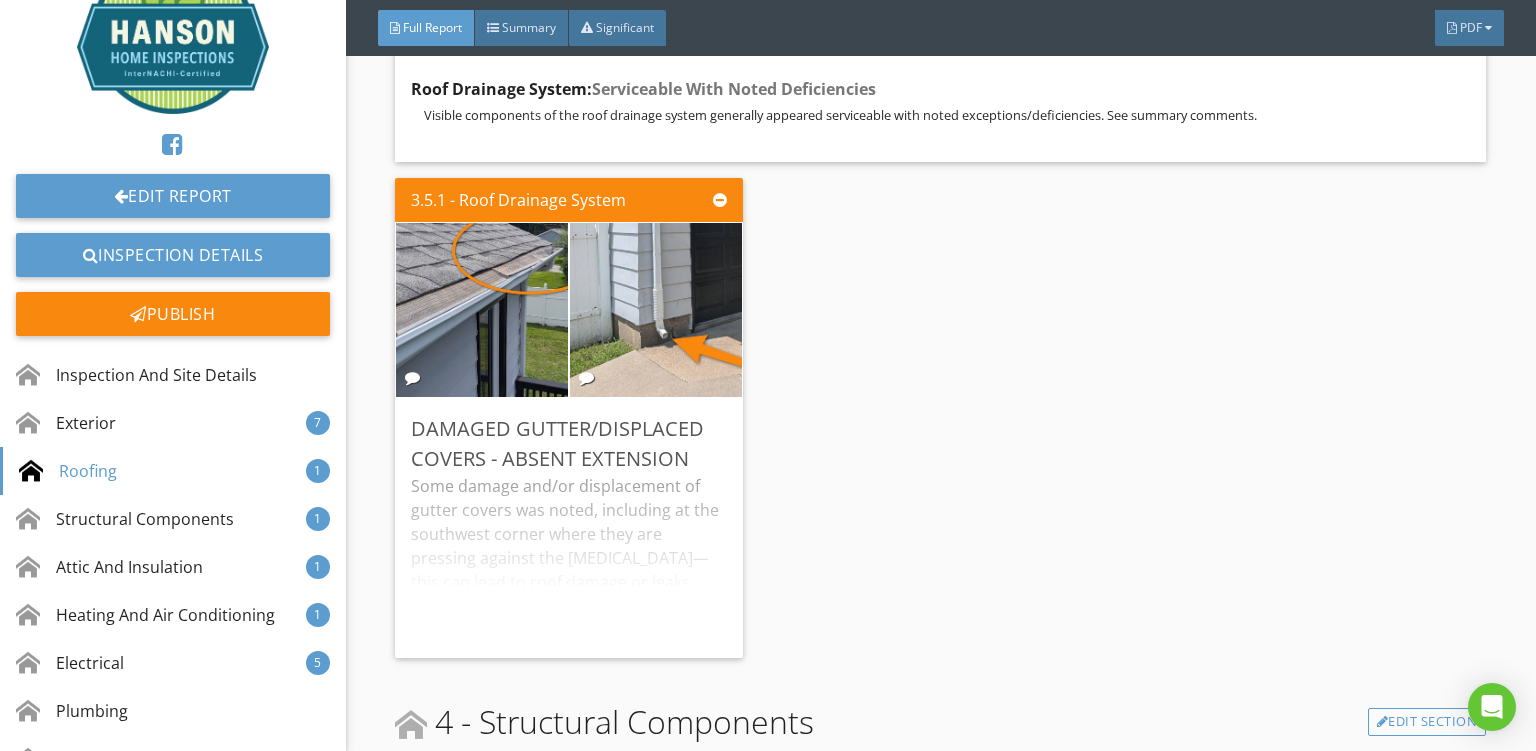 scroll, scrollTop: 19277, scrollLeft: 0, axis: vertical 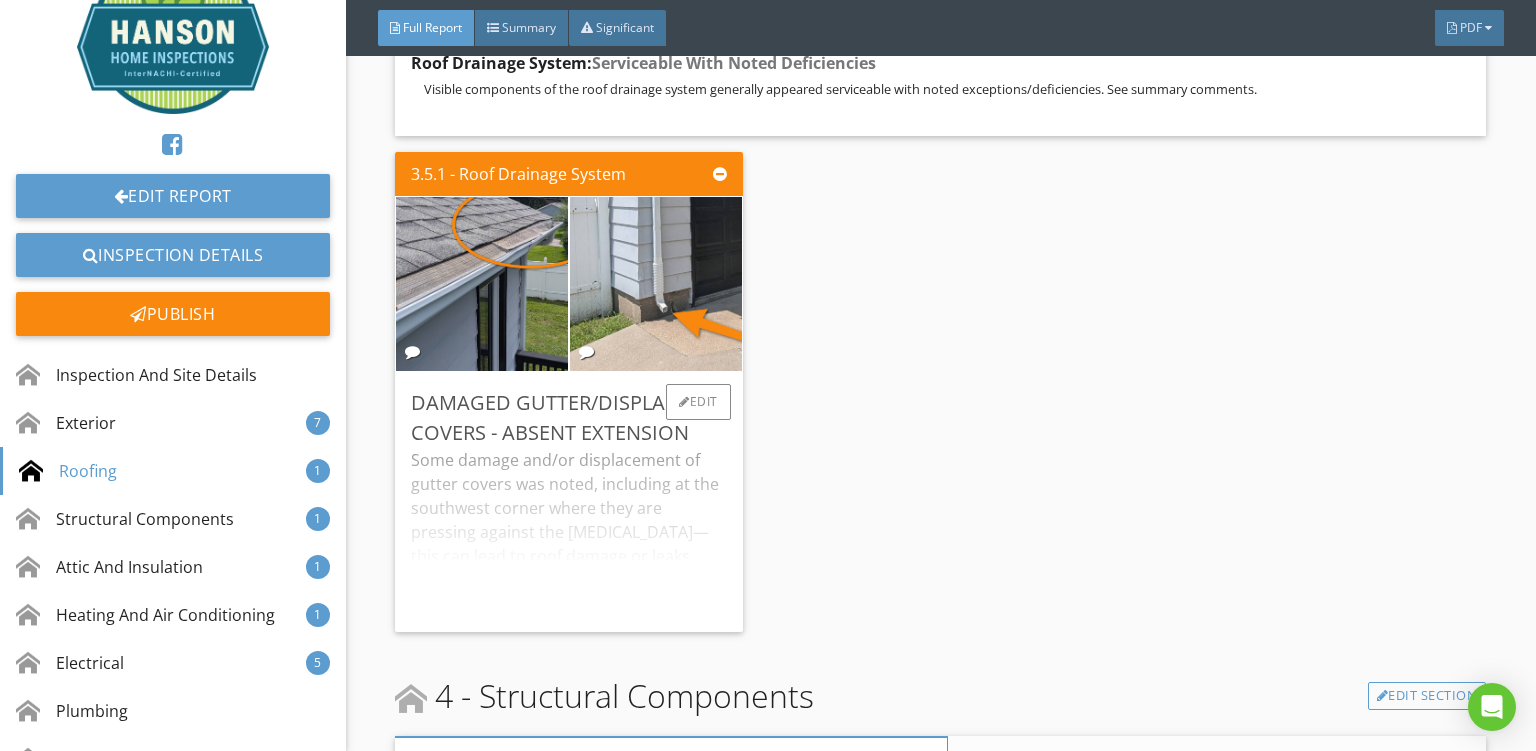click on "Some damage and/or displacement of gutter covers was noted, including at the southwest corner where they are pressing against the shingles—this can lead to roof damage or leaks. Additionally, one or more downspout extensions were missing. Recommend having a qualified individual repair gutter components and add extensions to ensure water is properly collected and directed away from the home." at bounding box center [569, 532] 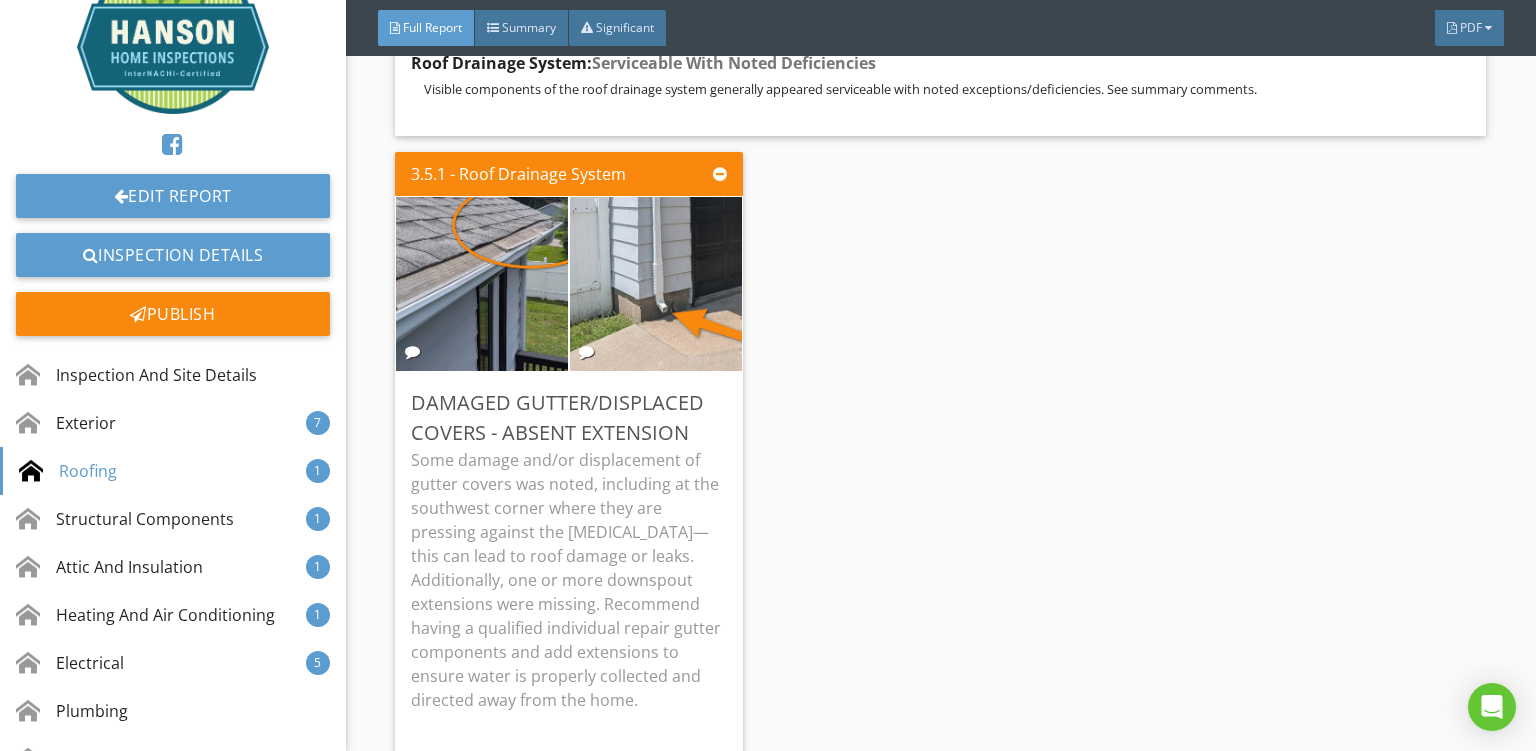 click on "3.5.1 - Roof Drainage System
Damaged Gutter/Displaced Covers - Absent Extension
Some damage and/or displacement of gutter covers was noted, including at the southwest corner where they are pressing against the shingles—this can lead to roof damage or leaks. Additionally, one or more downspout extensions were missing. Recommend having a qualified individual repair gutter components and add extensions to ensure water is properly collected and directed away from the home.
Edit" at bounding box center [940, 477] 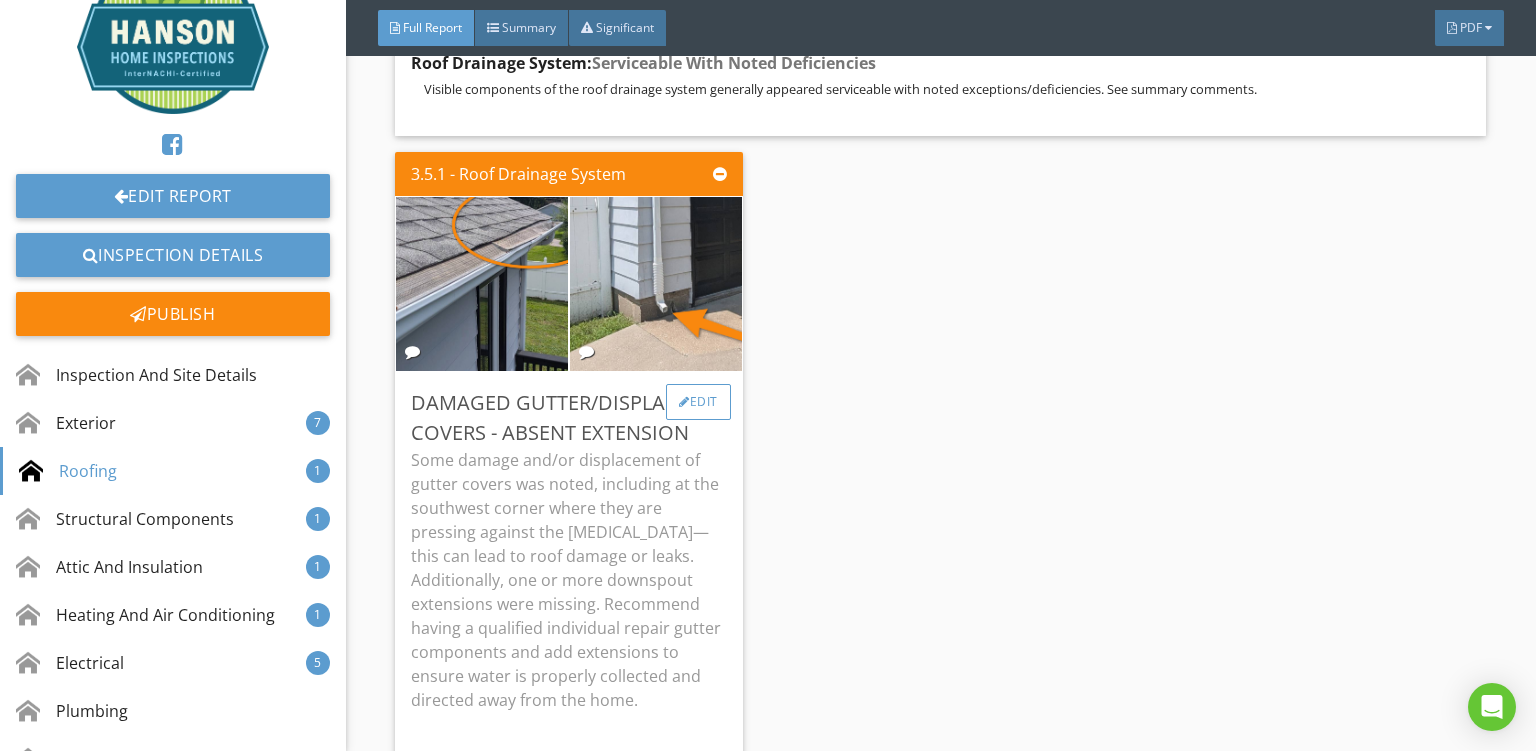 click on "Edit" at bounding box center [698, 402] 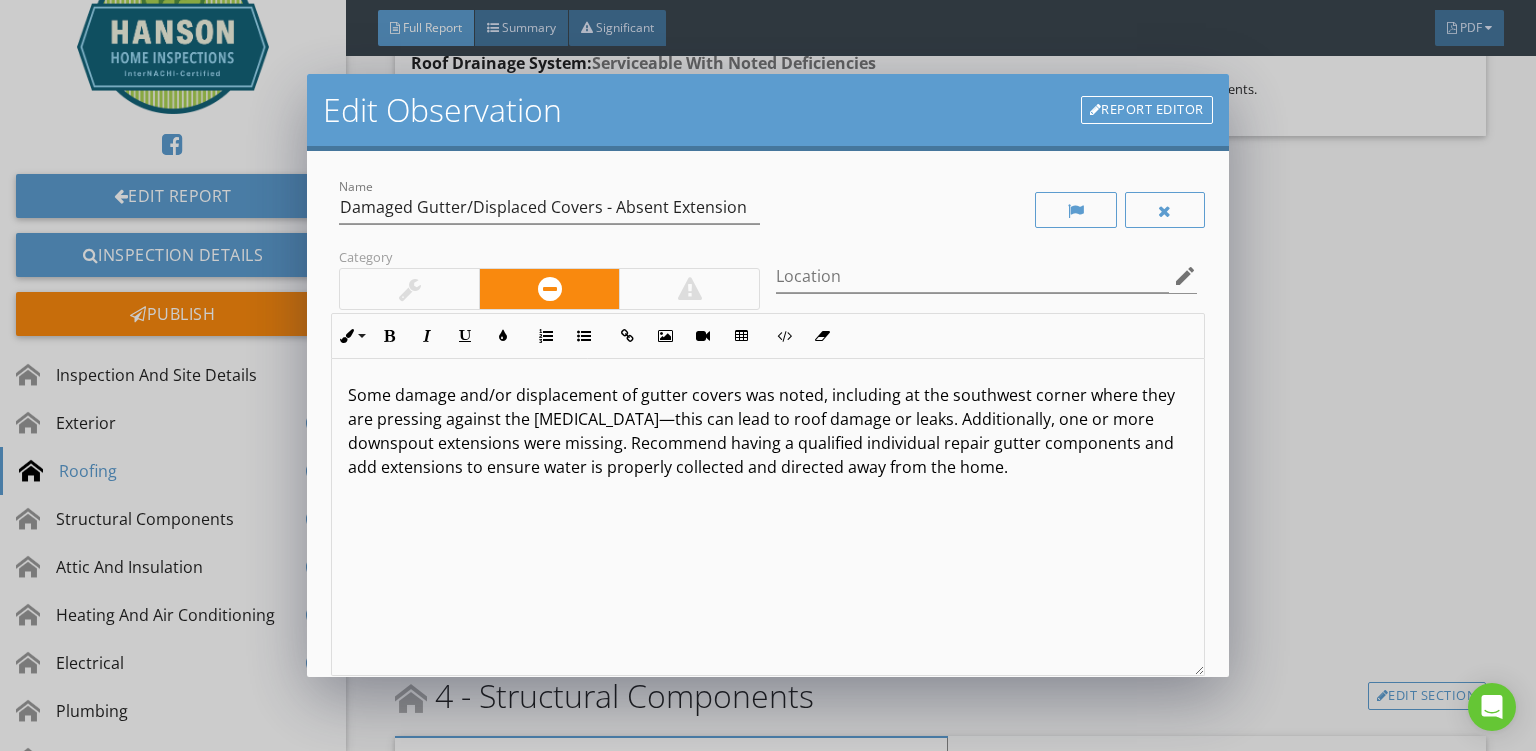 click on "Some damage and/or displacement of gutter covers was noted, including at the southwest corner where they are pressing against the shingles—this can lead to roof damage or leaks. Additionally, one or more downspout extensions were missing. Recommend having a qualified individual repair gutter components and add extensions to ensure water is properly collected and directed away from the home." at bounding box center [768, 431] 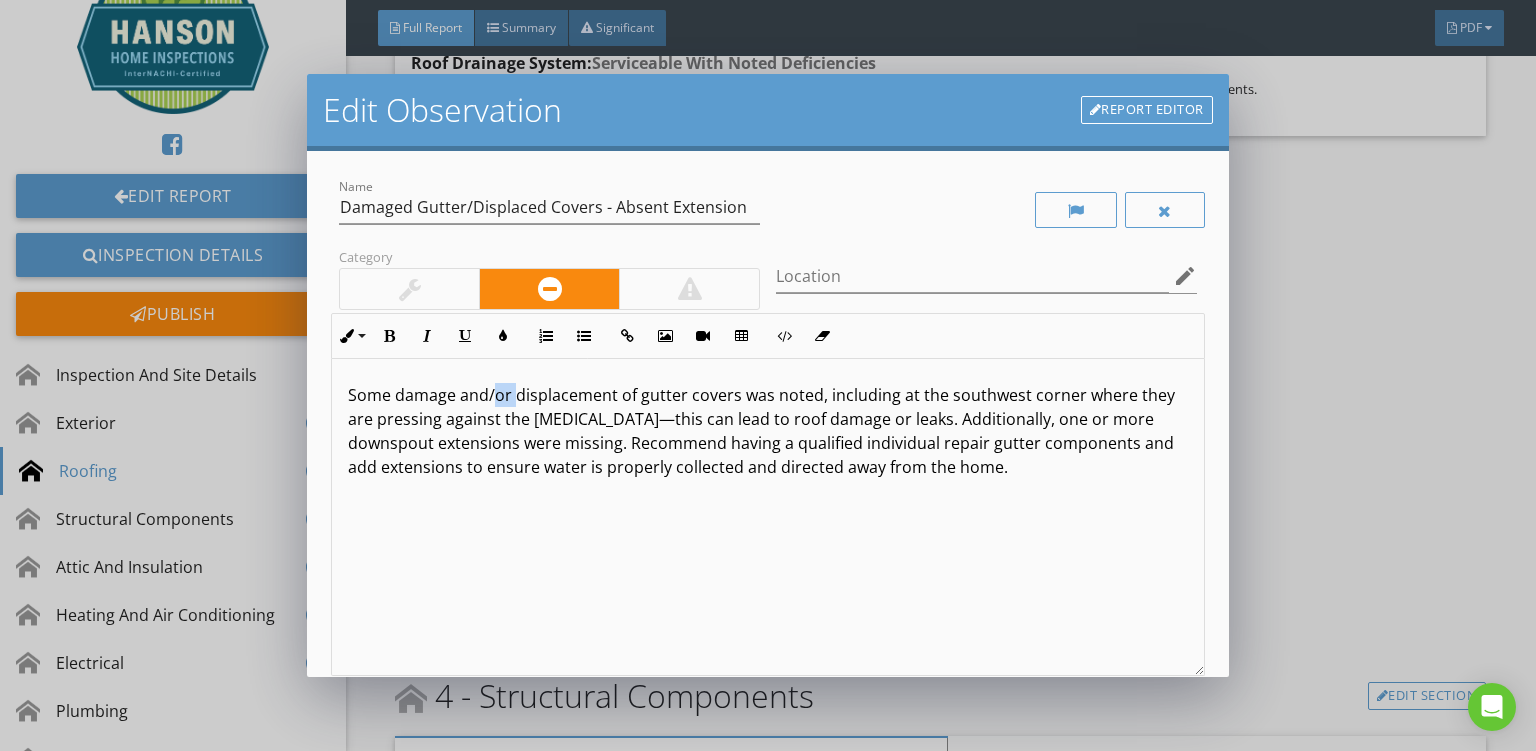 click on "Some damage and/or displacement of gutter covers was noted, including at the southwest corner where they are pressing against the shingles—this can lead to roof damage or leaks. Additionally, one or more downspout extensions were missing. Recommend having a qualified individual repair gutter components and add extensions to ensure water is properly collected and directed away from the home." at bounding box center [768, 431] 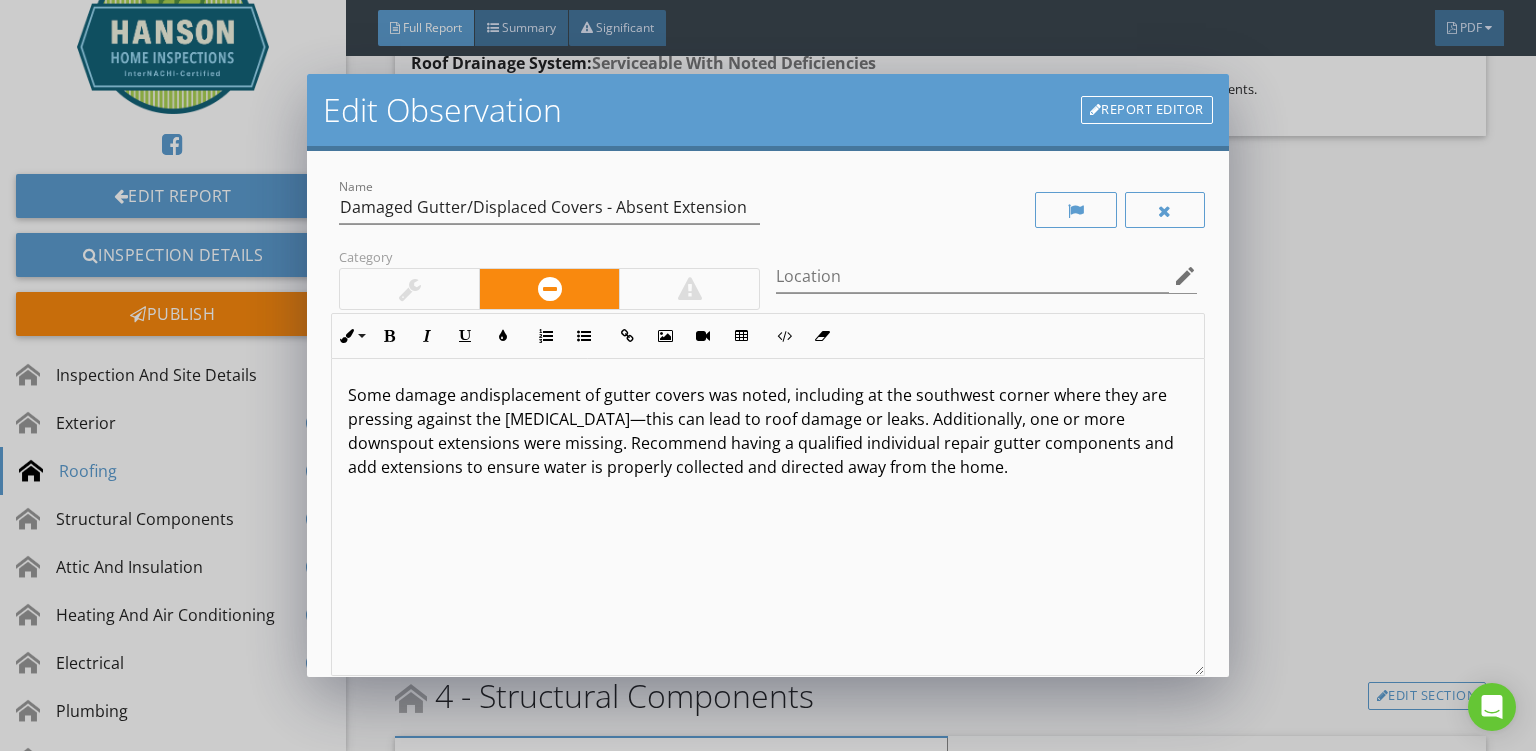 type 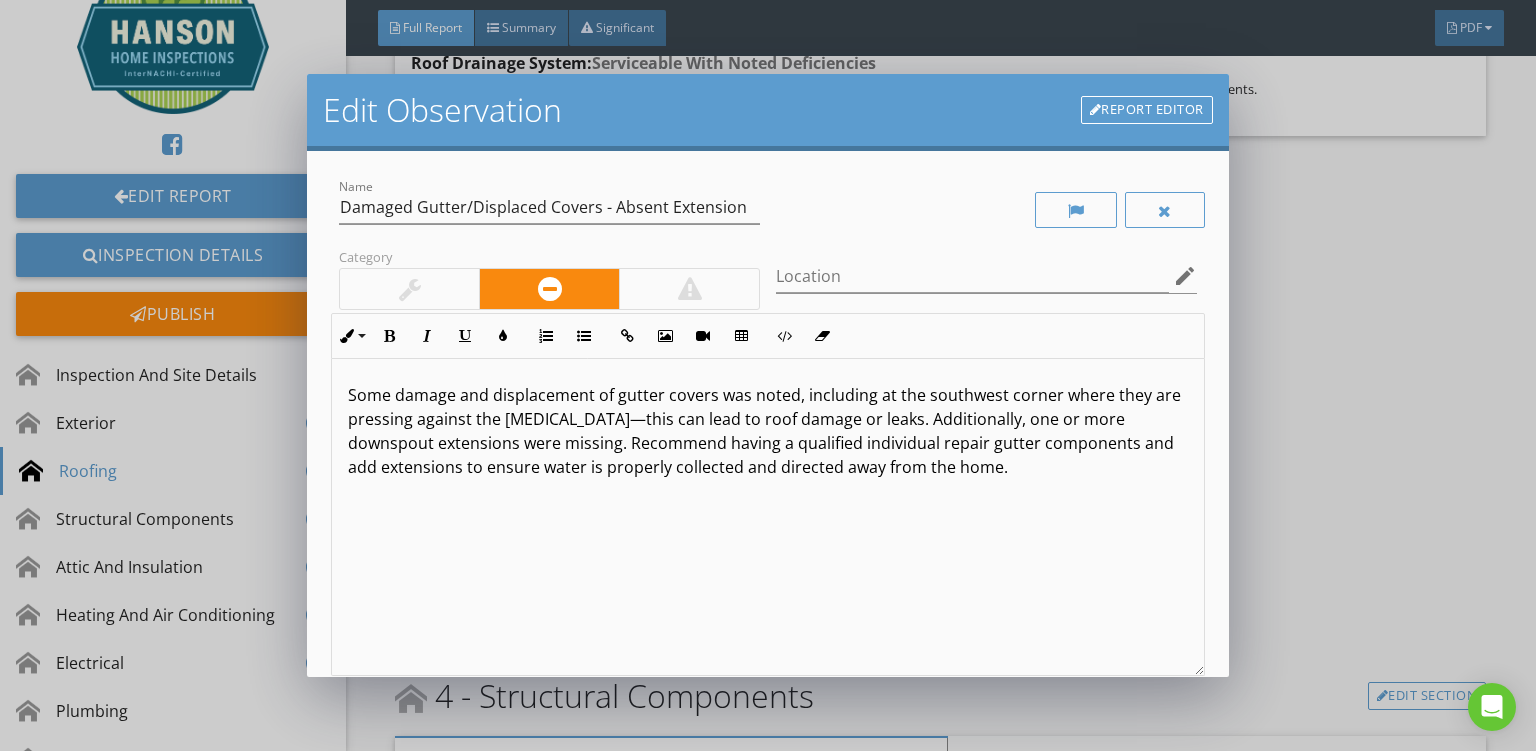 click on "Some damage and displacement of gutter covers was noted, including at the southwest corner where they are pressing against the shingles—this can lead to roof damage or leaks. Additionally, one or more downspout extensions were missing. Recommend having a qualified individual repair gutter components and add extensions to ensure water is properly collected and directed away from the home." at bounding box center (768, 431) 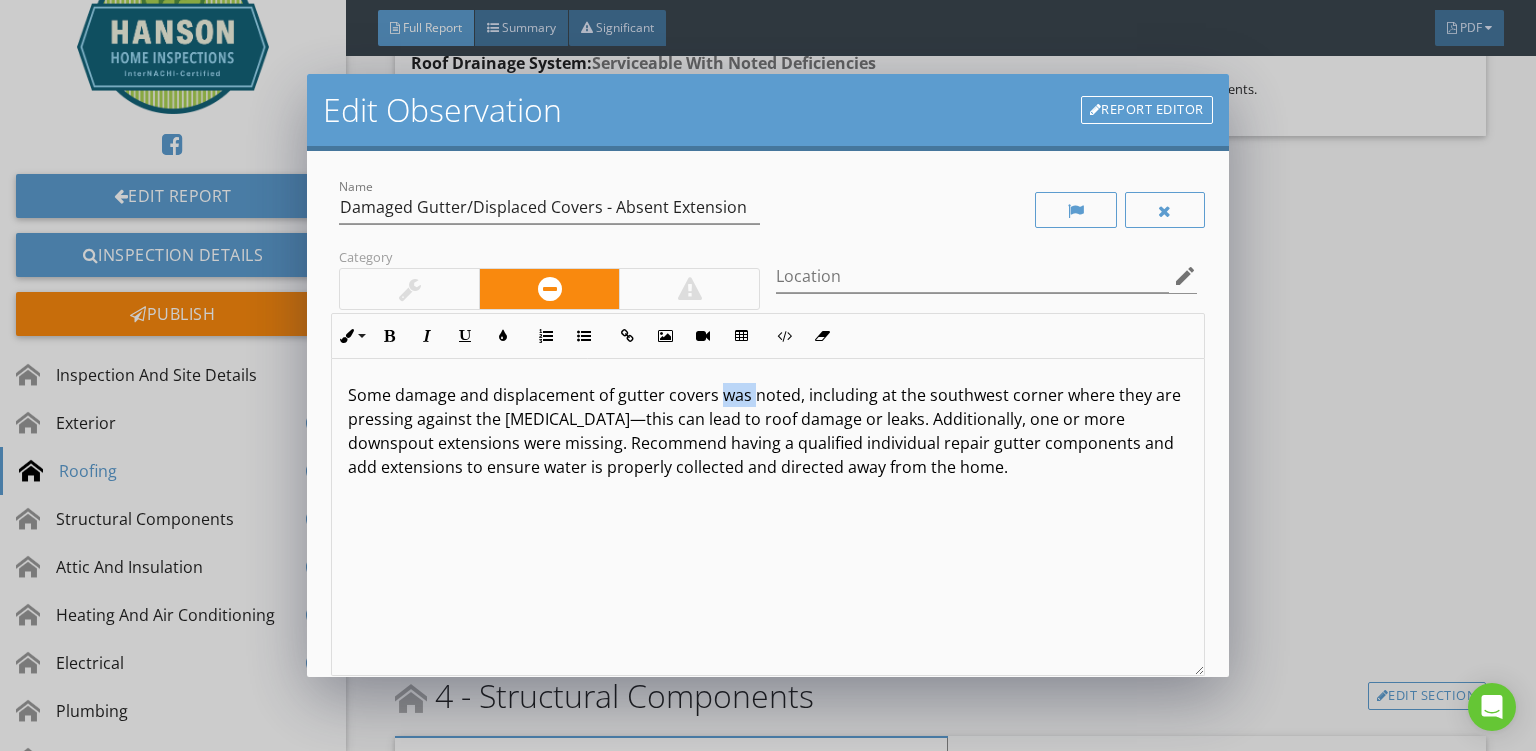 click on "Some damage and displacement of gutter covers was noted, including at the southwest corner where they are pressing against the shingles—this can lead to roof damage or leaks. Additionally, one or more downspout extensions were missing. Recommend having a qualified individual repair gutter components and add extensions to ensure water is properly collected and directed away from the home." at bounding box center (768, 431) 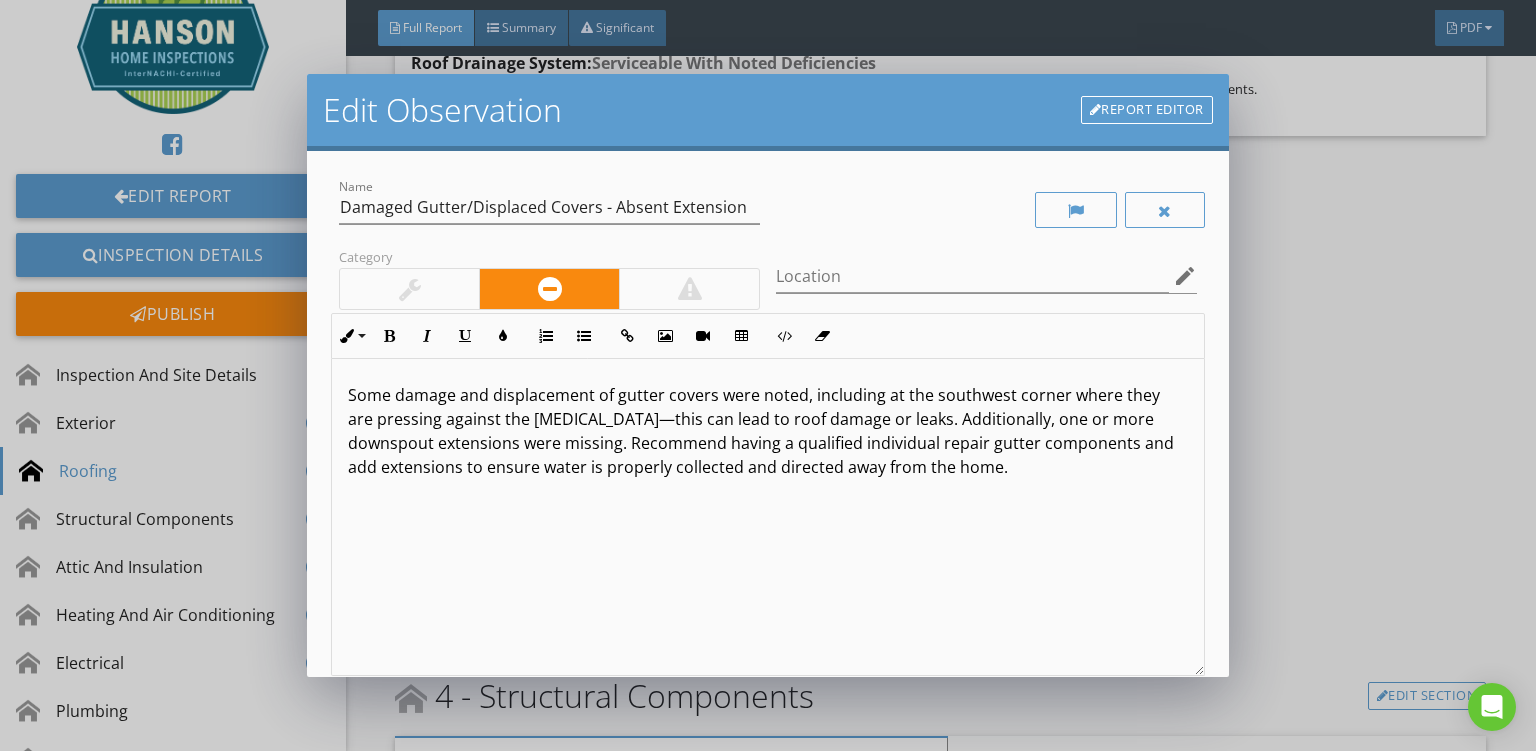 click on "Some damage and displacement of gutter covers were noted, including at the southwest corner where they are pressing against the shingles—this can lead to roof damage or leaks. Additionally, one or more downspout extensions were missing. Recommend having a qualified individual repair gutter components and add extensions to ensure water is properly collected and directed away from the home." at bounding box center (768, 431) 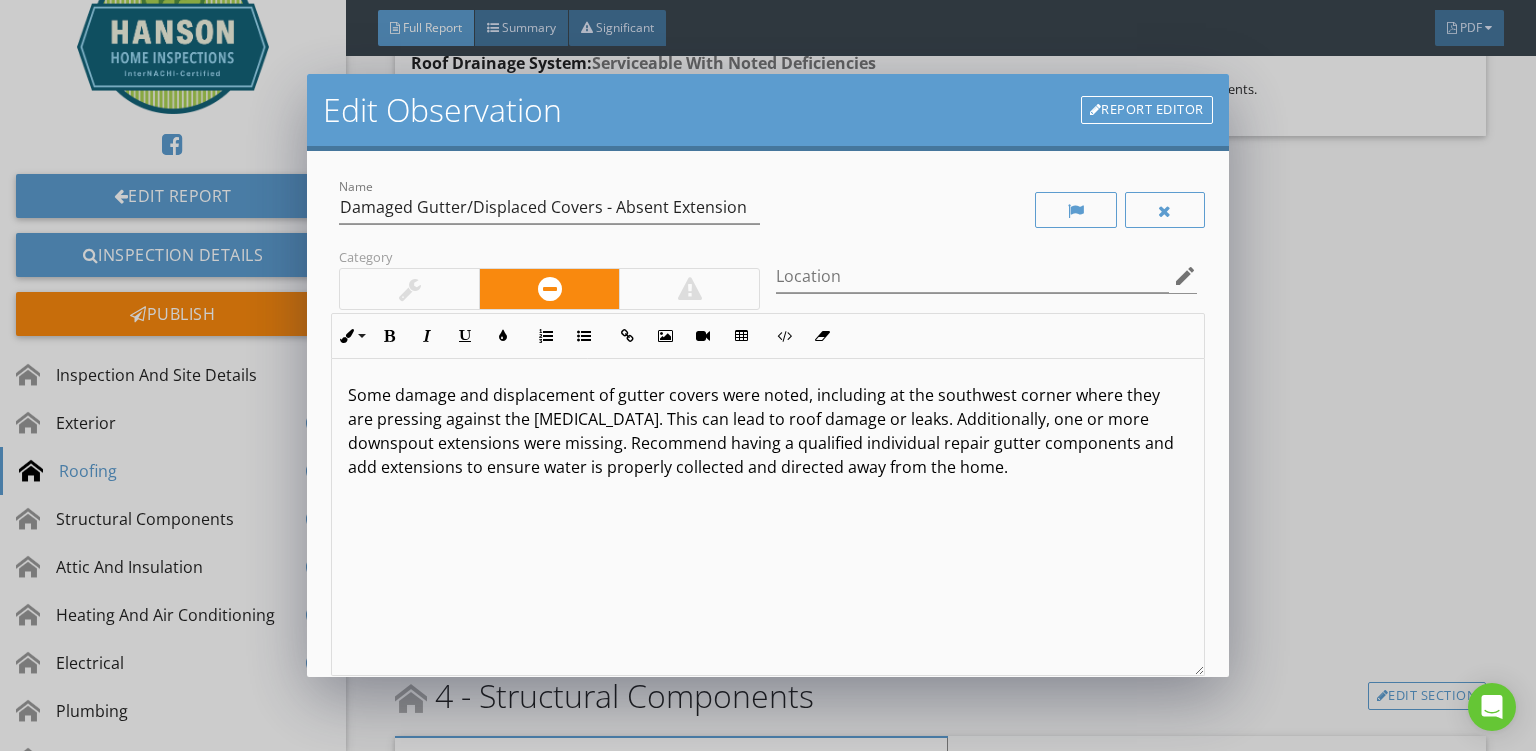 click on "Some damage and displacement of gutter covers were noted, including at the southwest corner where they are pressing against the shingles. This can lead to roof damage or leaks. Additionally, one or more downspout extensions were missing. Recommend having a qualified individual repair gutter components and add extensions to ensure water is properly collected and directed away from the home." at bounding box center [768, 517] 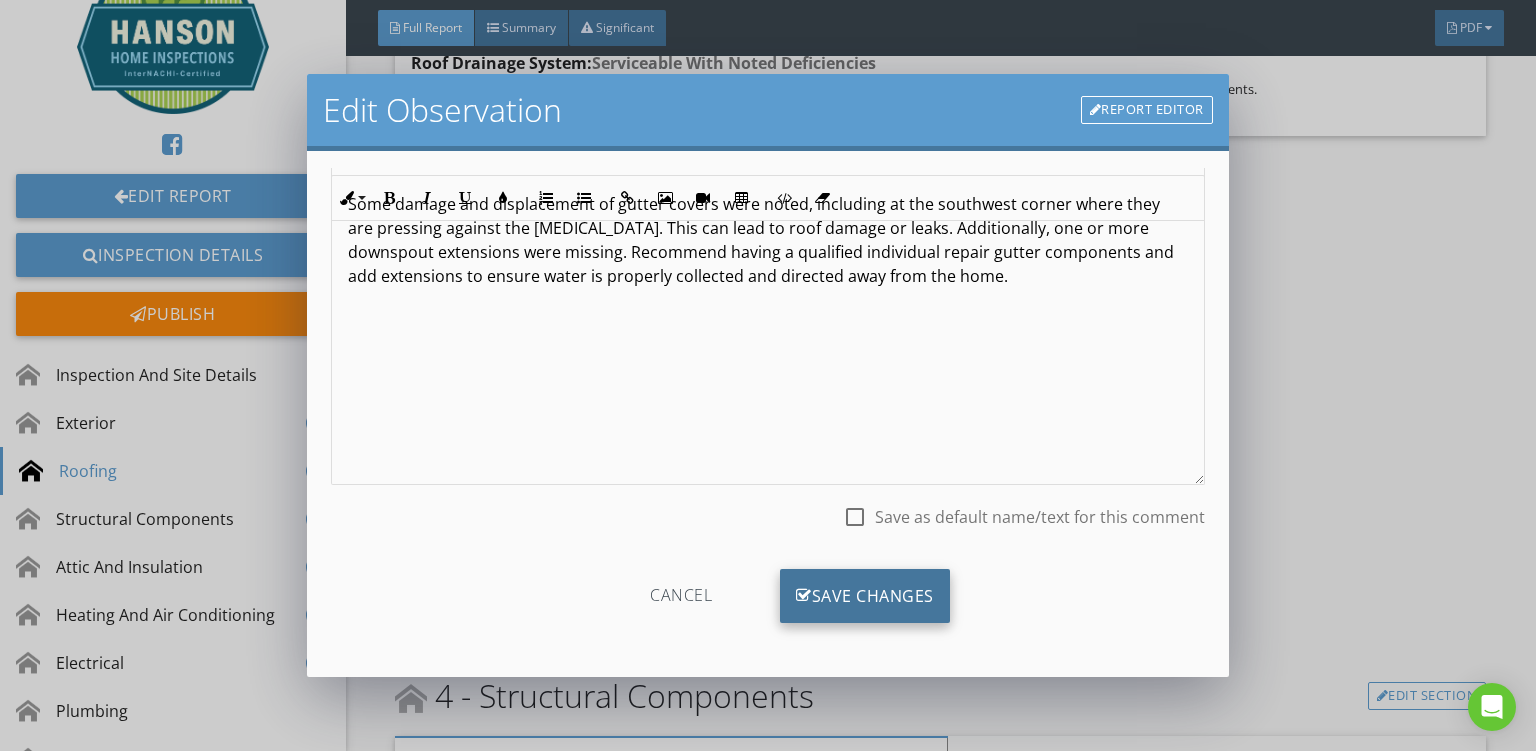 click on "Save Changes" at bounding box center (865, 596) 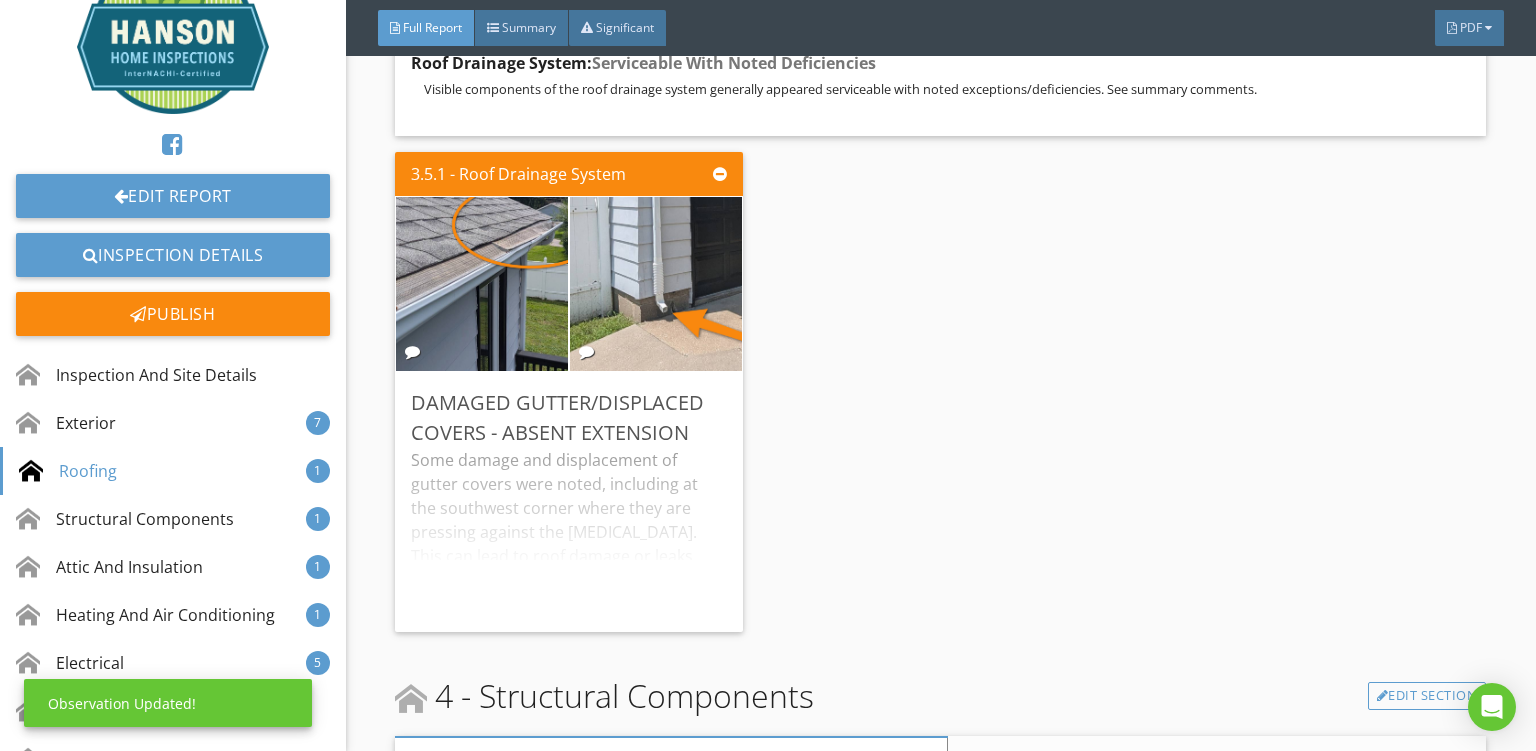 scroll, scrollTop: 0, scrollLeft: 0, axis: both 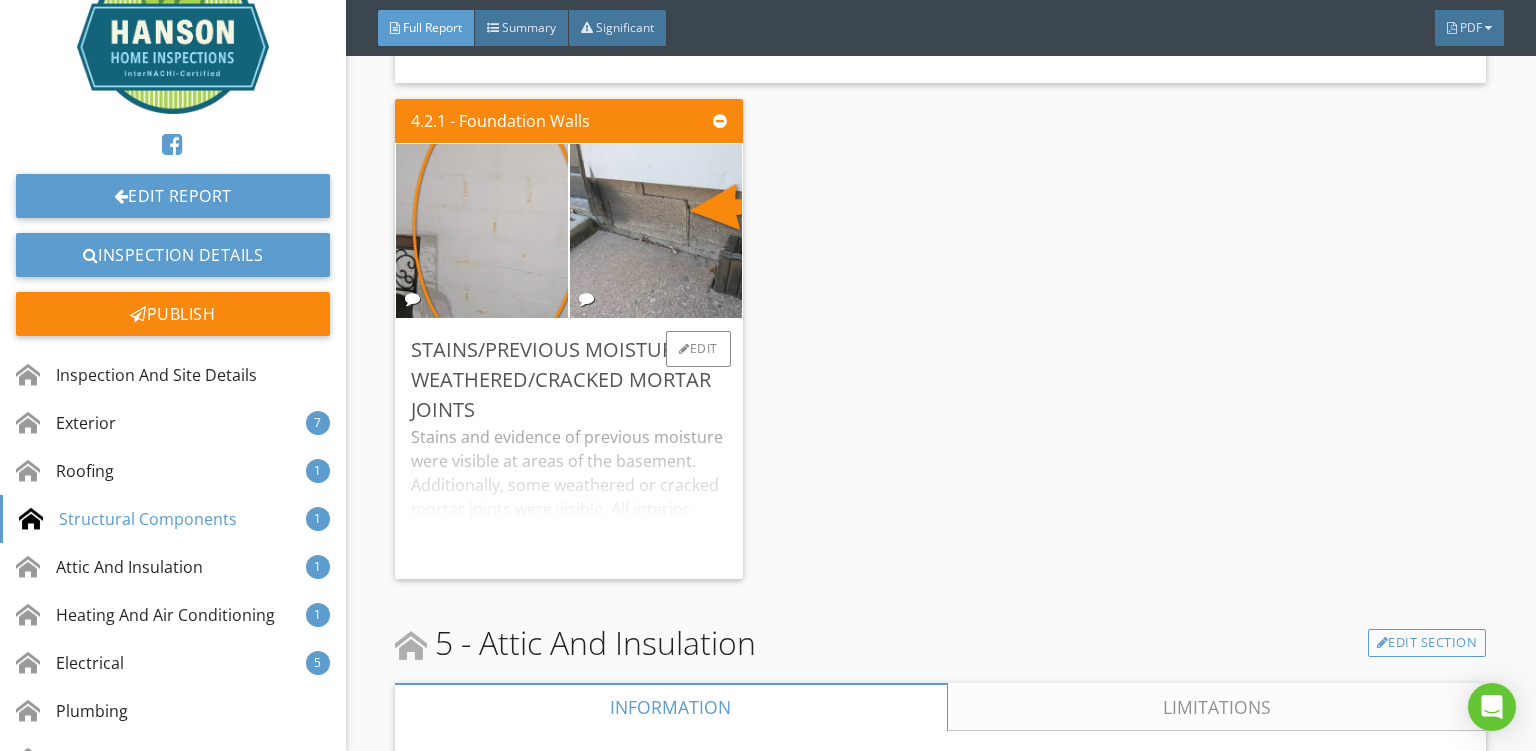 click on "Stains and evidence of previous moisture were visible at areas of the basement. Additionally, some weathered or cracked mortar joints were visible. All interior areas were dry at the time of inspection, but I recommend having a qualified individual make repairs and clean or paint interior areas as needed. Periodic review is encouraged thereafter to ensure conditions remain stable." at bounding box center [569, 494] 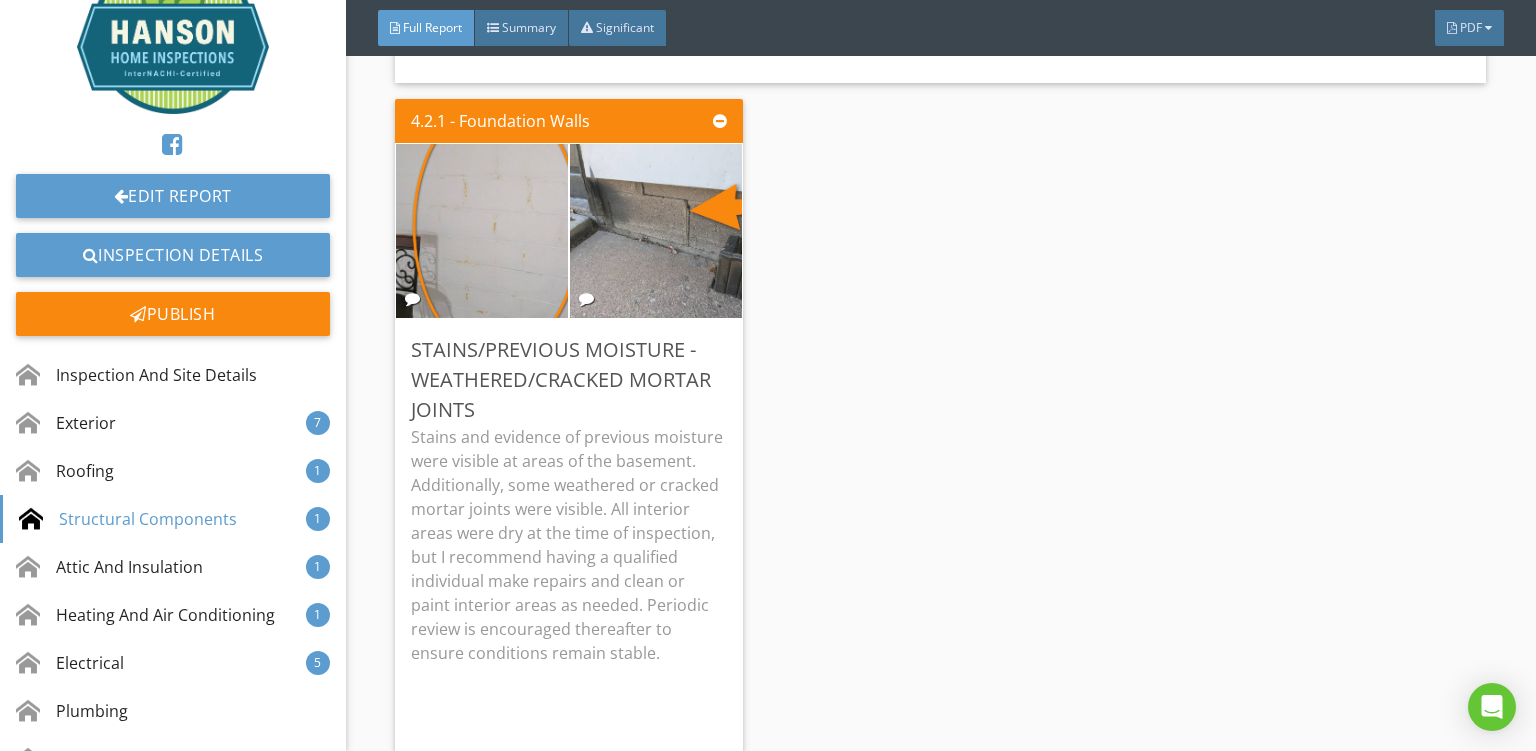 click on "4.2.1 - Foundation Walls
Stains/Previous Moisture - Weathered/Cracked Mortar Joints
Stains and evidence of previous moisture were visible at areas of the basement. Additionally, some weathered or cracked mortar joints were visible. All interior areas were dry at the time of inspection, but I recommend having a qualified individual make repairs and clean or paint interior areas as needed. Periodic review is encouraged thereafter to ensure conditions remain stable.
Edit" at bounding box center [940, 427] 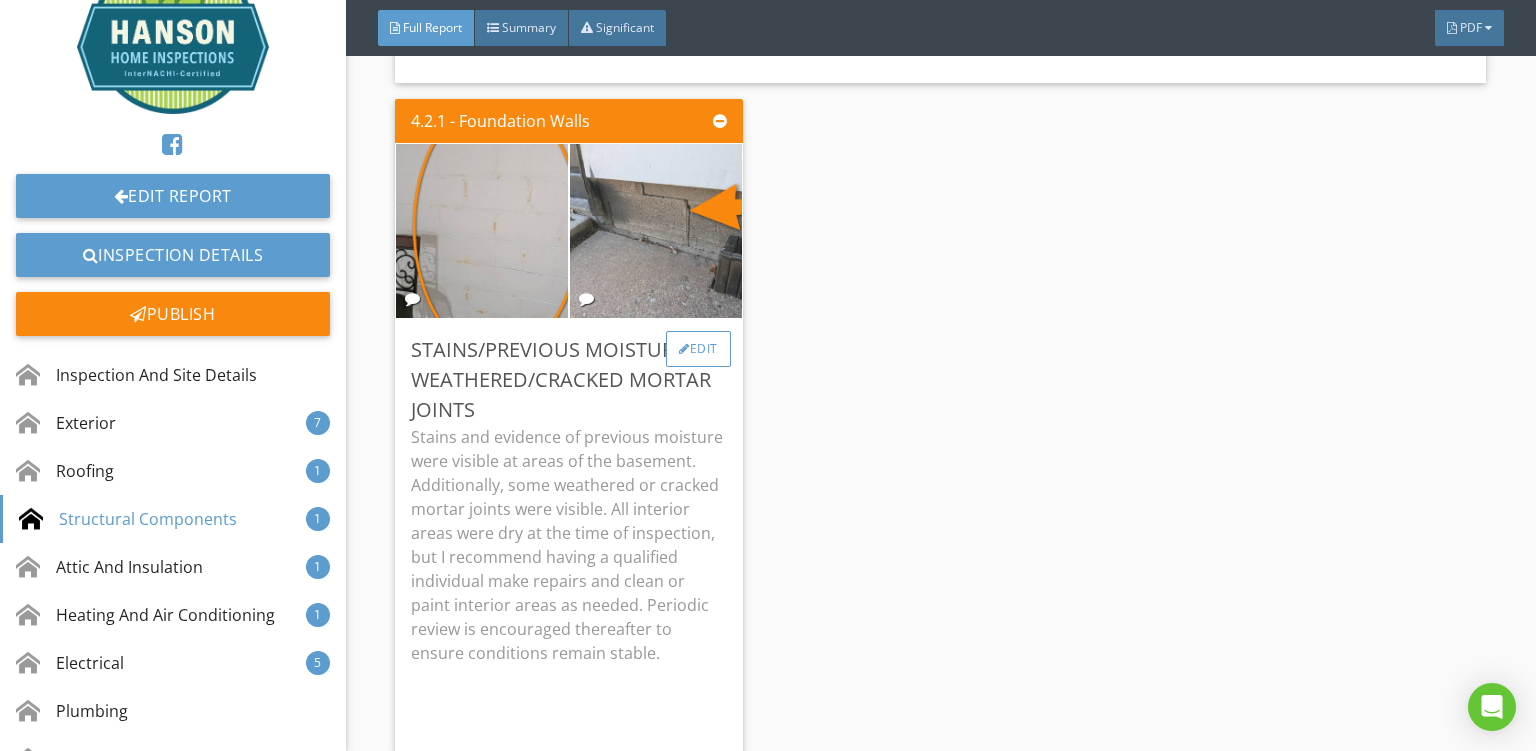 click on "Edit" at bounding box center (698, 349) 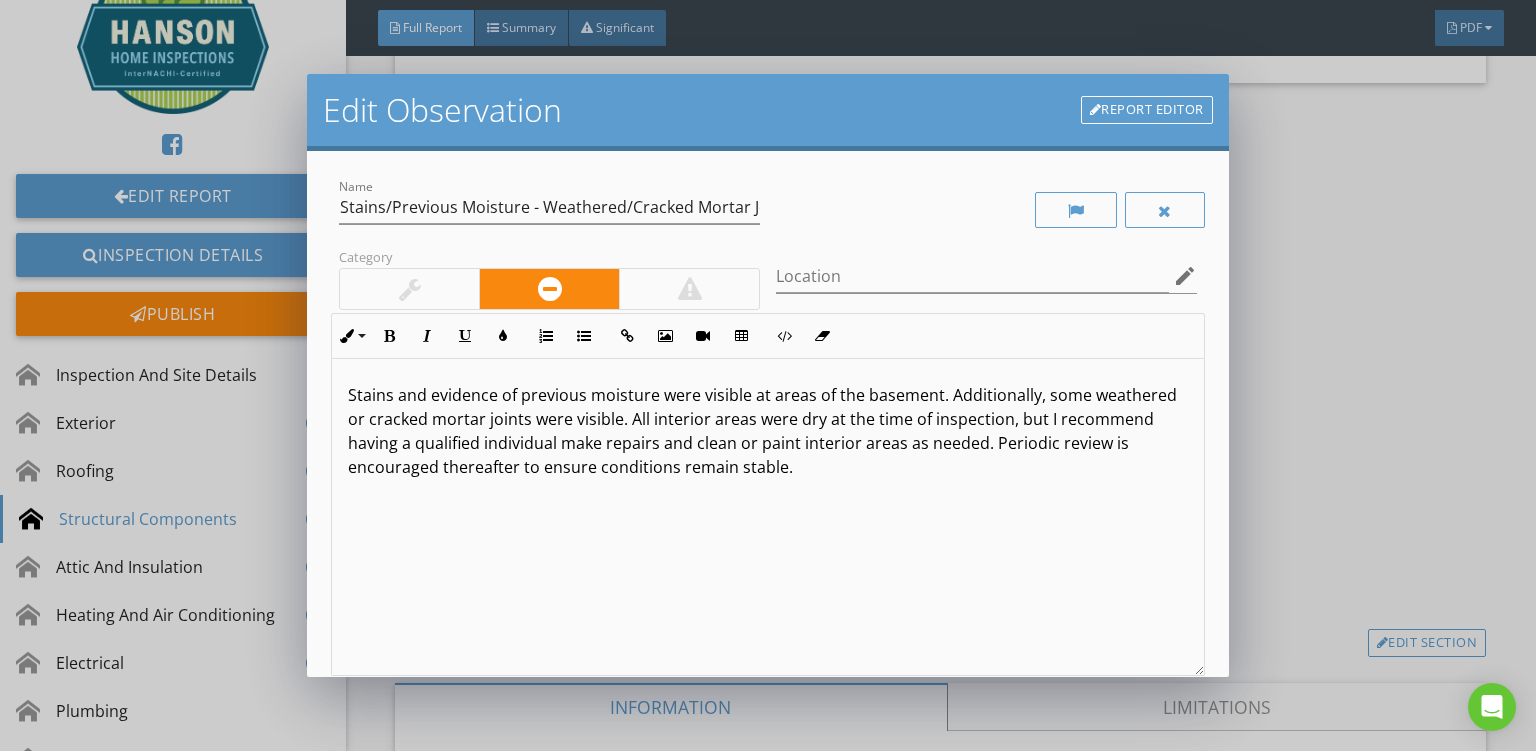 click on "Stains and evidence of previous moisture were visible at areas of the basement. Additionally, some weathered or cracked mortar joints were visible. All interior areas were dry at the time of inspection, but I recommend having a qualified individual make repairs and clean or paint interior areas as needed. Periodic review is encouraged thereafter to ensure conditions remain stable." at bounding box center [768, 517] 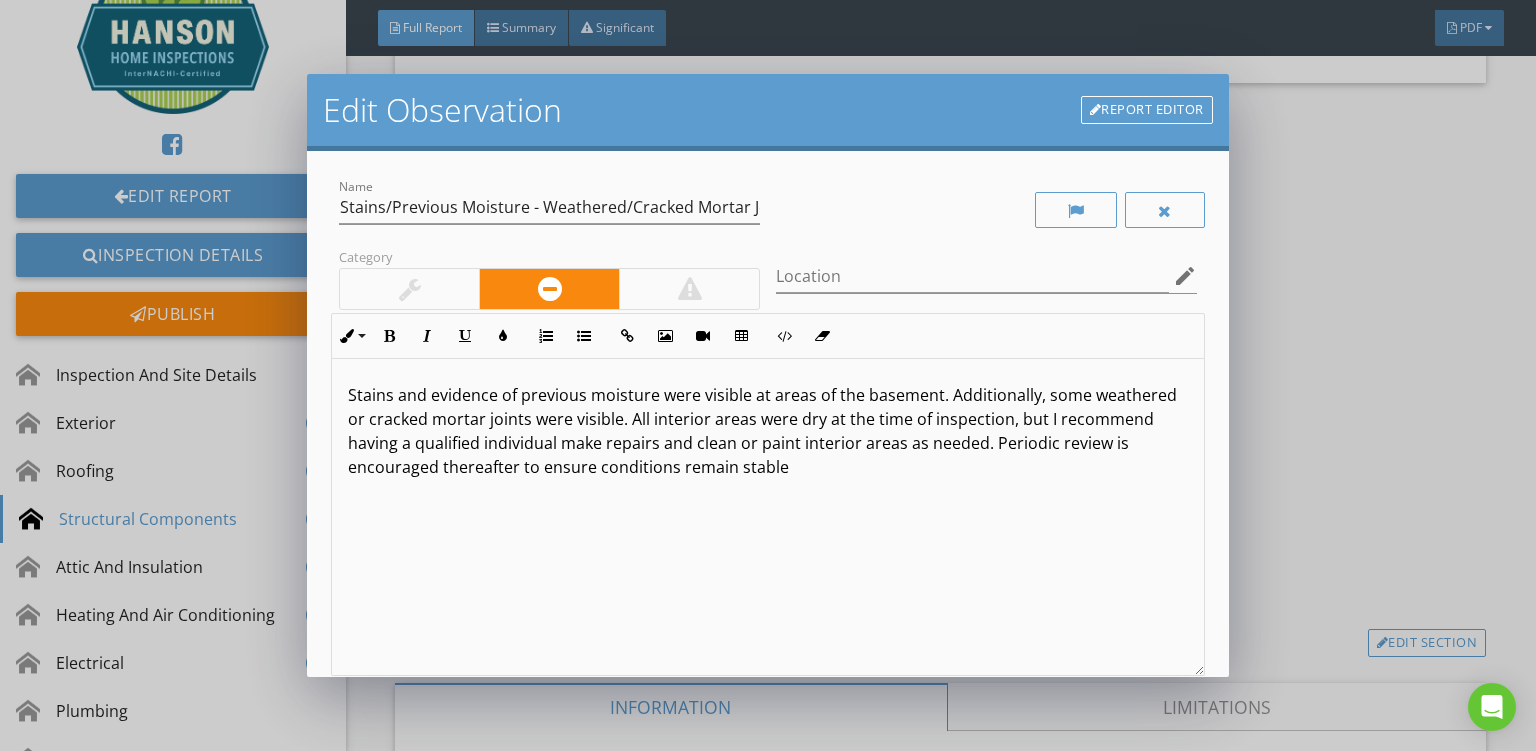 type 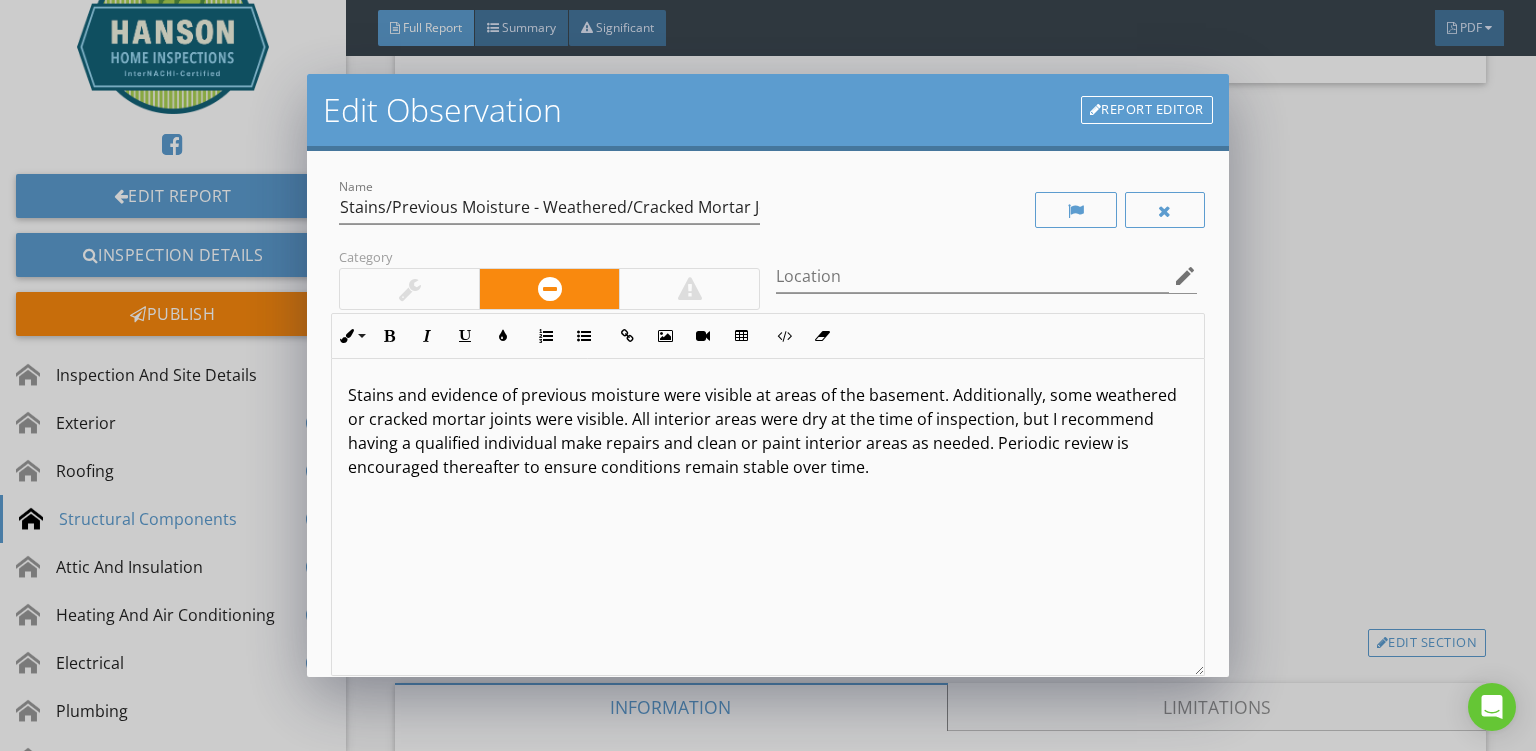 scroll, scrollTop: 191, scrollLeft: 0, axis: vertical 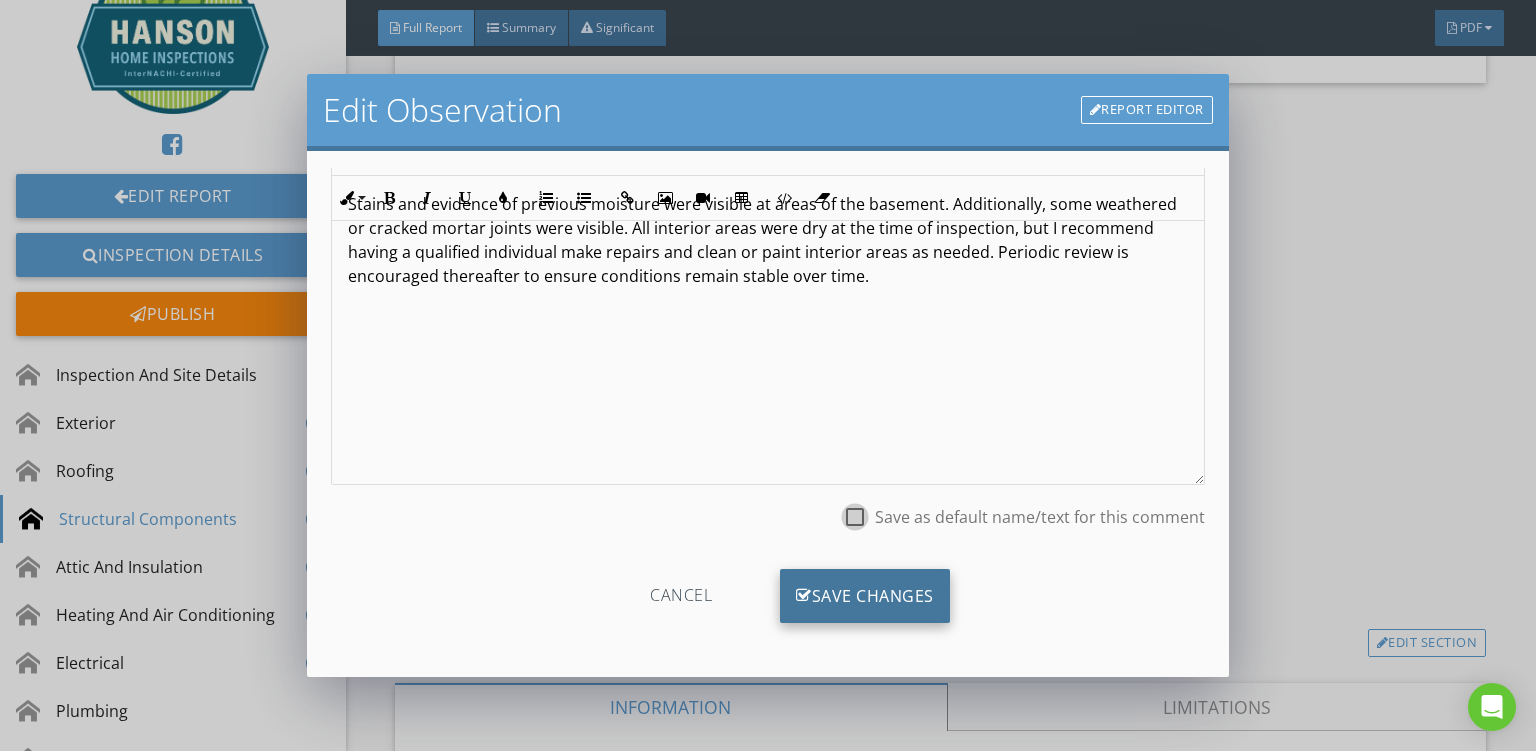 click on "Save Changes" at bounding box center (865, 596) 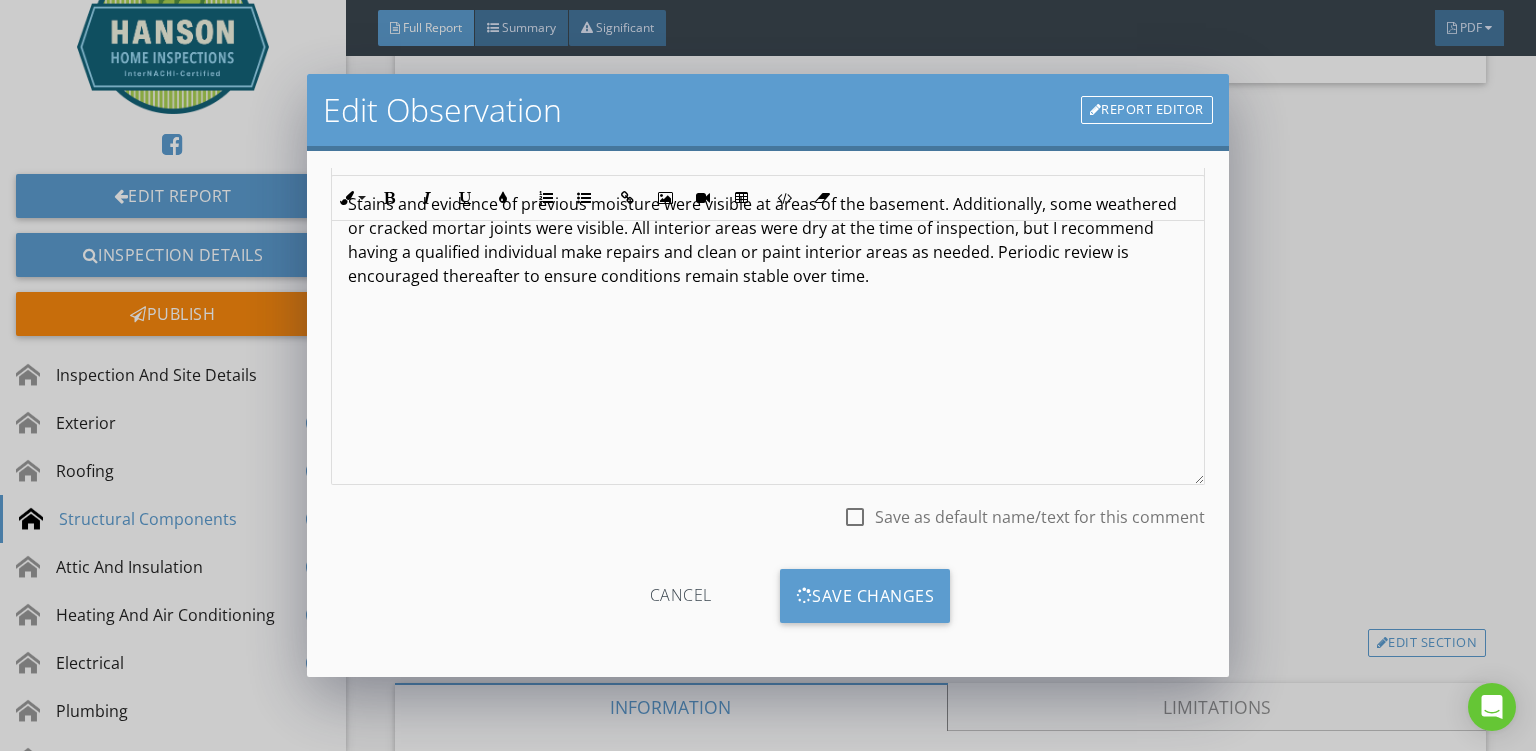 scroll, scrollTop: 0, scrollLeft: 0, axis: both 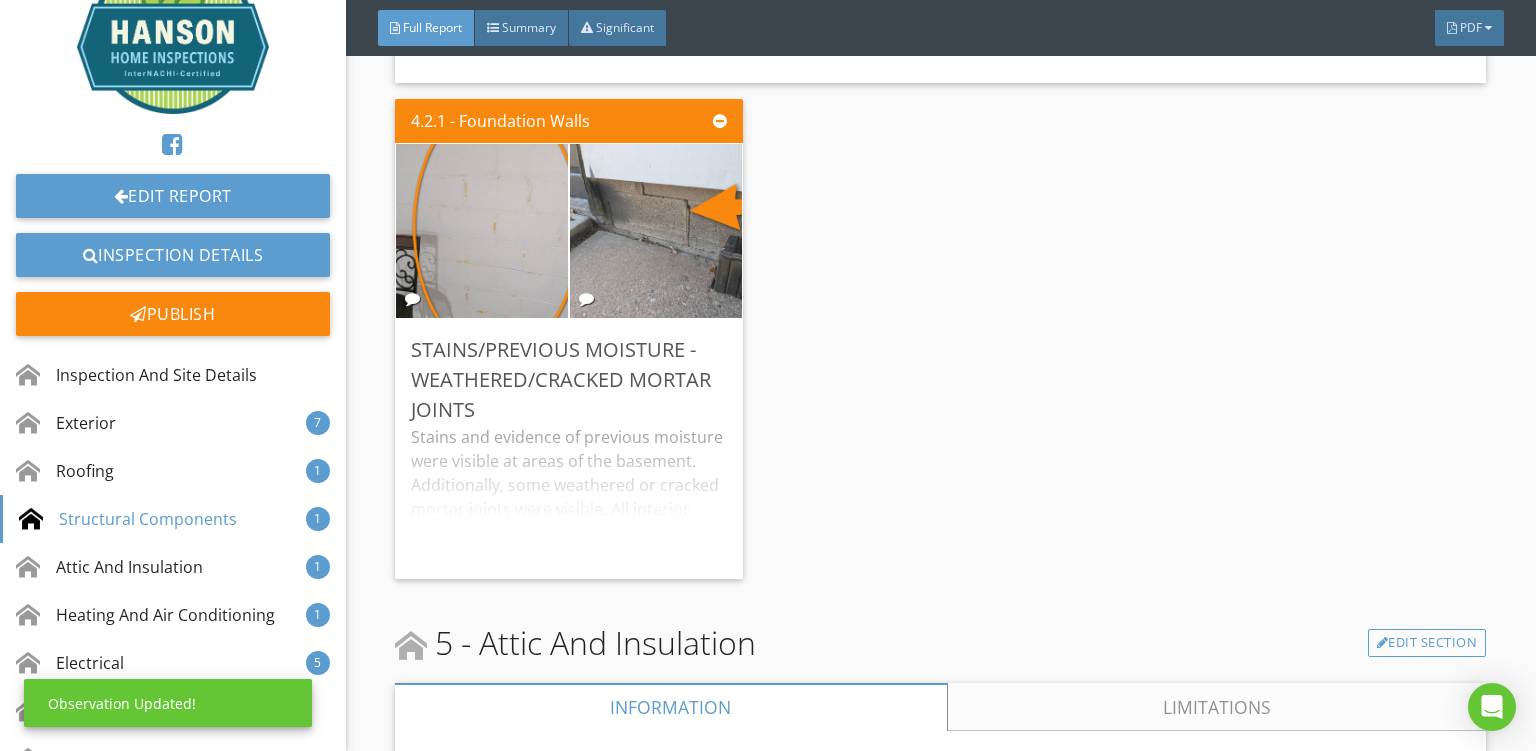 click on "INTRODUCTION: (1) A home inspection is intended to assist in evaluation of the overall condition of the dwelling. The inspection is based on observation of the visible and apparent condition of the structure and its components on the date of inspection. (2) The results of this home inspection are not intended to make any representation regarding the presence or absence of latent or concealed defects that are not reasonably ascertainable in a competently performed home inspection. No warranty or guarantee is expressed or implied. (3) The individual conducting your home inspection is not a licensed structural engineer or other professional whose license authorizes the rendering of an opinion as to the structural integrity of a building or its other component parts, you may be advised to seek a professional opinion as to any defects or concerns mentioned in the report. (4) The home inspection report is not to be construed as an appraisal and may not be used as such for any purpose. USE OF PHOTOS: CATEGORIES:" at bounding box center (940, -3982) 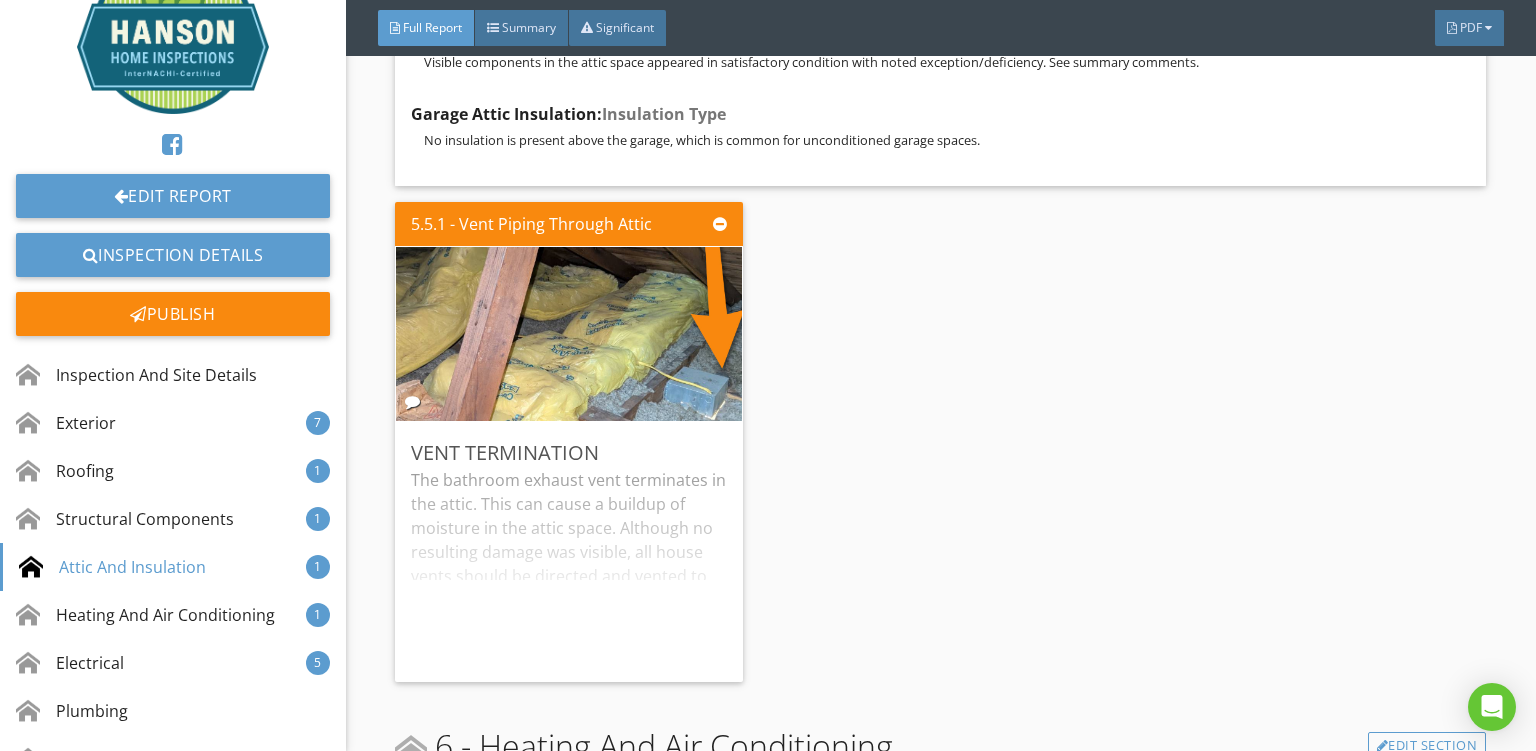 scroll, scrollTop: 22517, scrollLeft: 0, axis: vertical 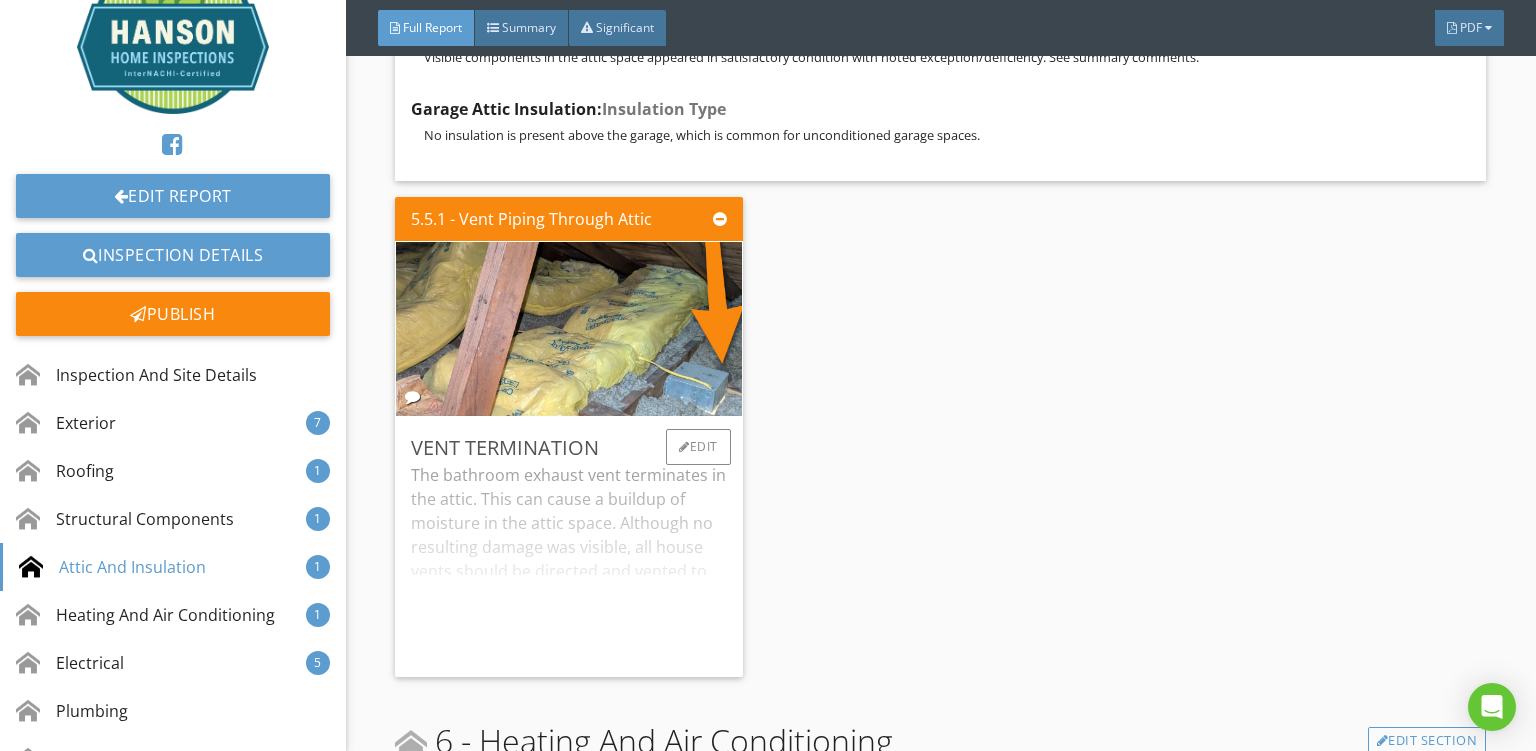 click on "The bathroom exhaust vent terminates in the attic. This can cause a buildup of moisture in the attic space. Although no resulting damage was visible, all house vents should be directed and vented to the exterior of the structure. Recommend having a qualified individual make corrections as needed." at bounding box center [569, 562] 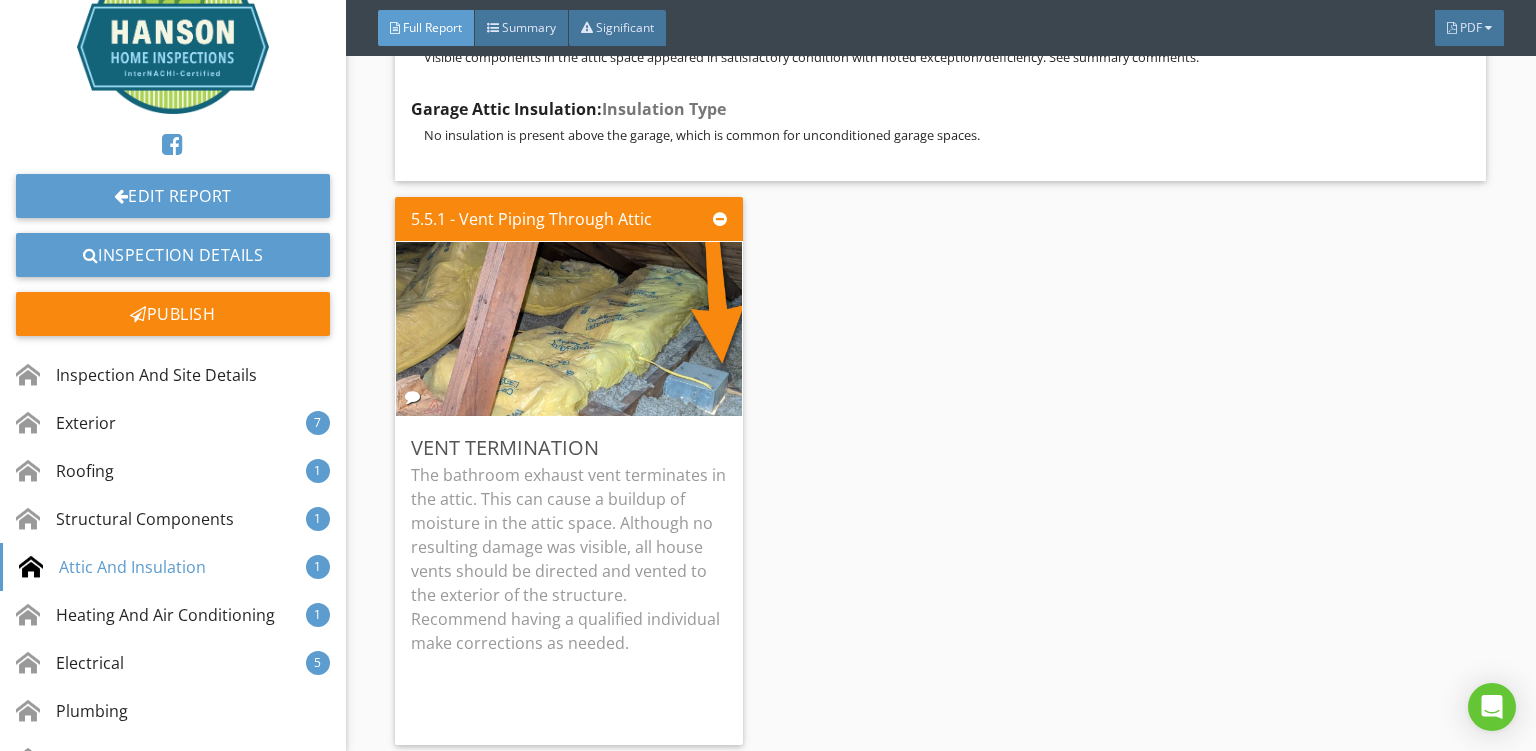 click on "5.5.1 - Vent Piping Through Attic
Vent Termination
The bathroom exhaust vent terminates in the attic. This can cause a buildup of moisture in the attic space. Although no resulting damage was visible, all house vents should be directed and vented to the exterior of the structure. Recommend having a qualified individual make corrections as needed.
Edit" at bounding box center [940, 471] 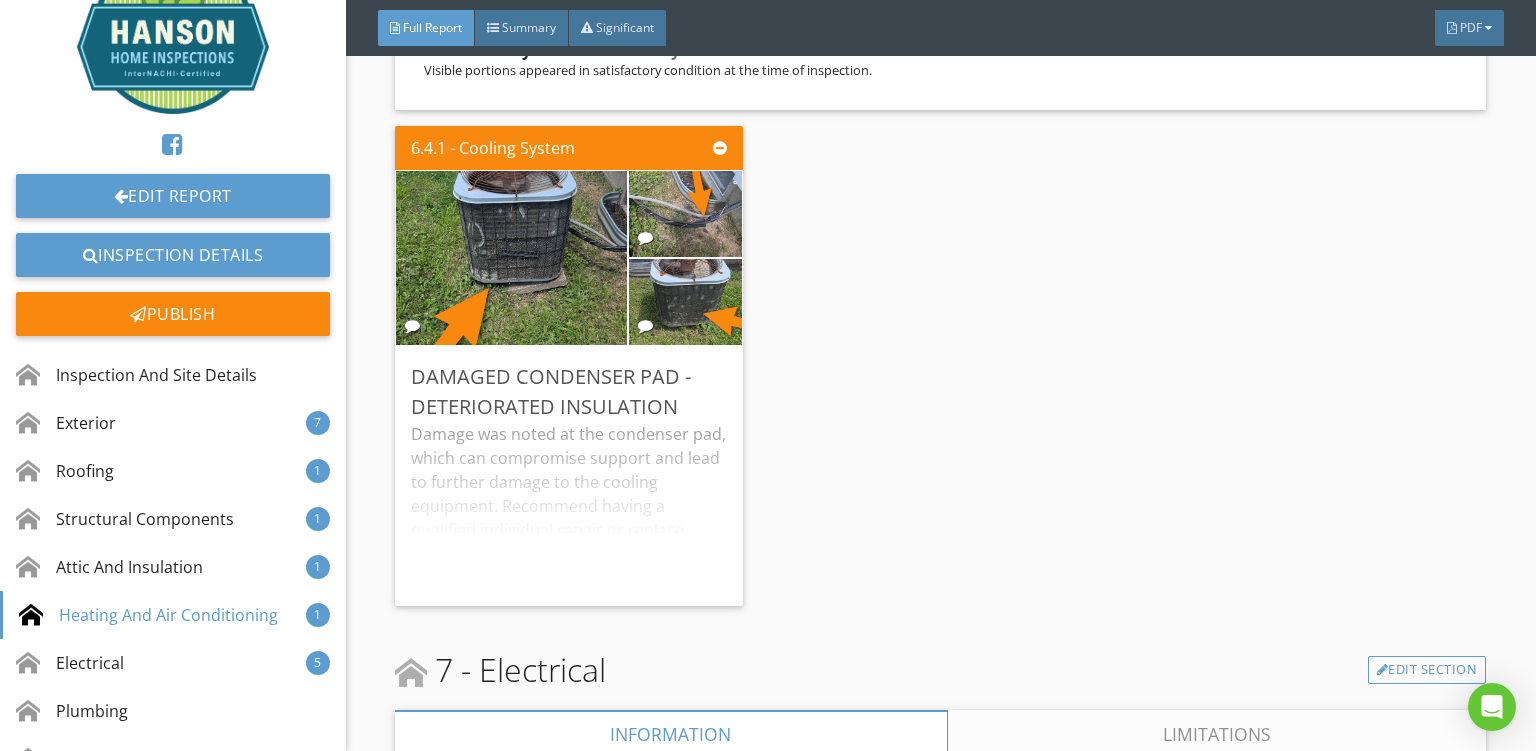 scroll, scrollTop: 24656, scrollLeft: 0, axis: vertical 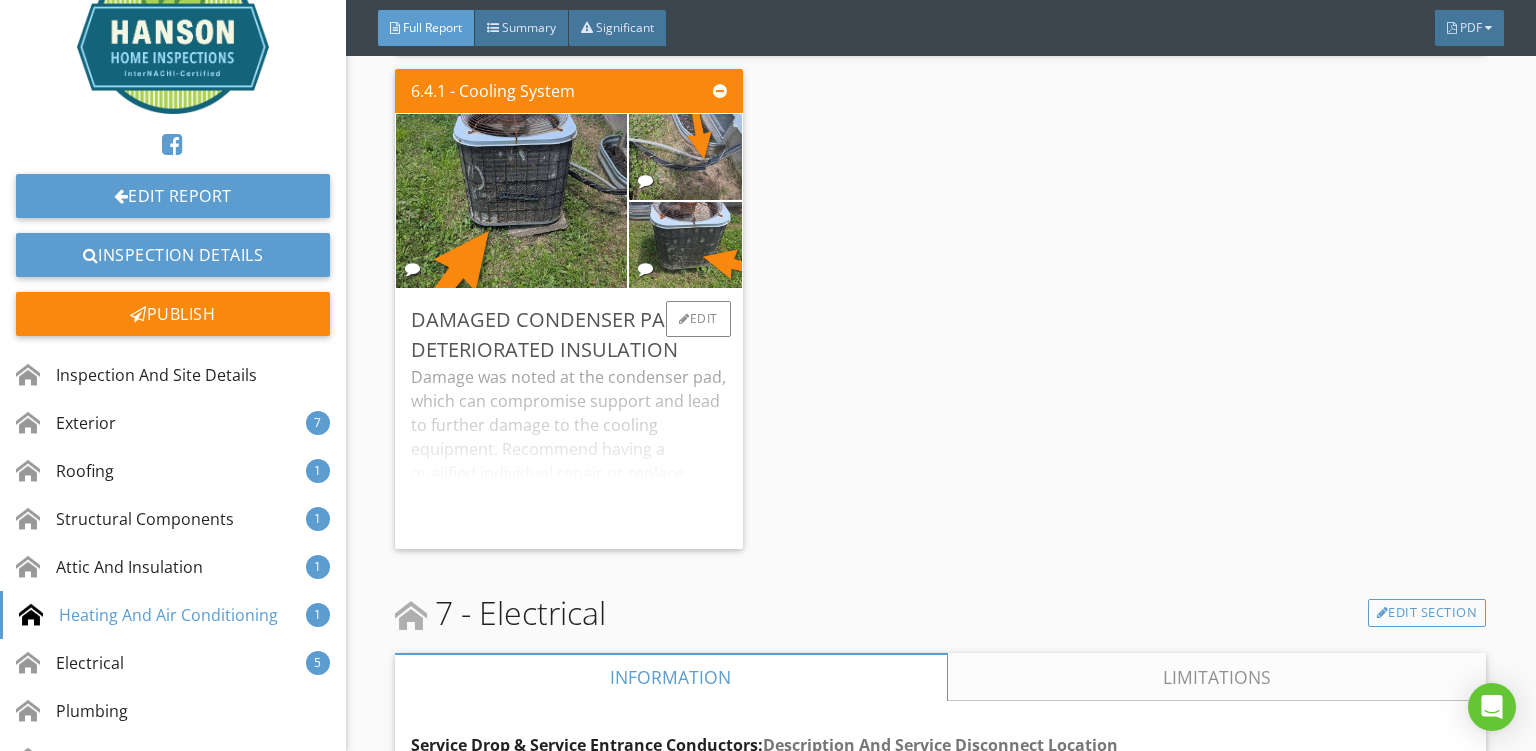 click on "Damage was noted at the condenser pad, which can compromise support and lead to further damage to the cooling equipment. Recommend having a qualified individual repair or replace components as needed to ensure the unit is properly supported and protected. I also recommend having a qualified individual replace deteriorated insulation at the refrigerant line and clean the equipment as needed." at bounding box center [569, 449] 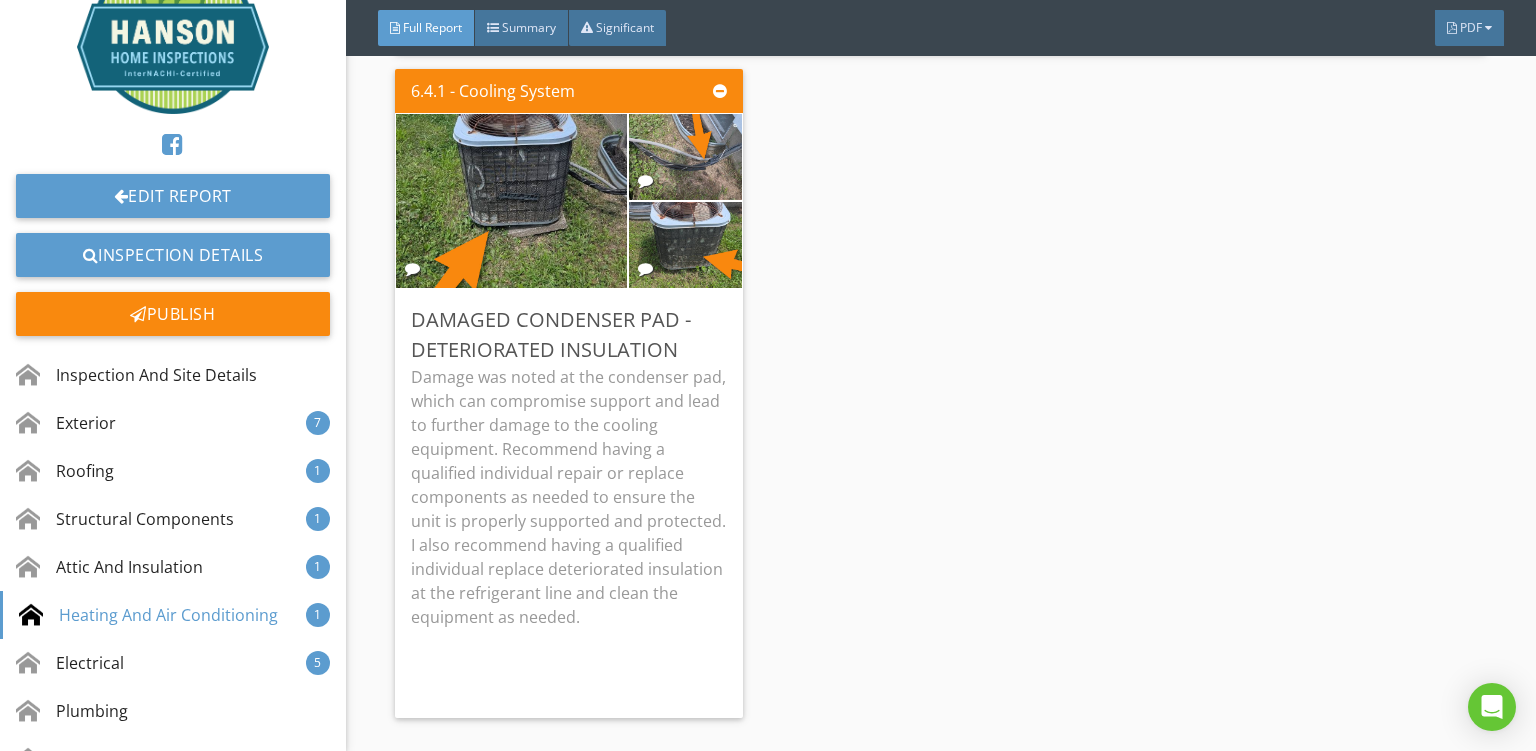 click on "6.4.1 - Cooling System
Damaged Condenser Pad - Deteriorated Insulation
Damage was noted at the condenser pad, which can compromise support and lead to further damage to the cooling equipment. Recommend having a qualified individual repair or replace components as needed to ensure the unit is properly supported and protected. I also recommend having a qualified individual replace deteriorated insulation at the refrigerant line and clean the equipment as needed.
Edit" at bounding box center [940, 394] 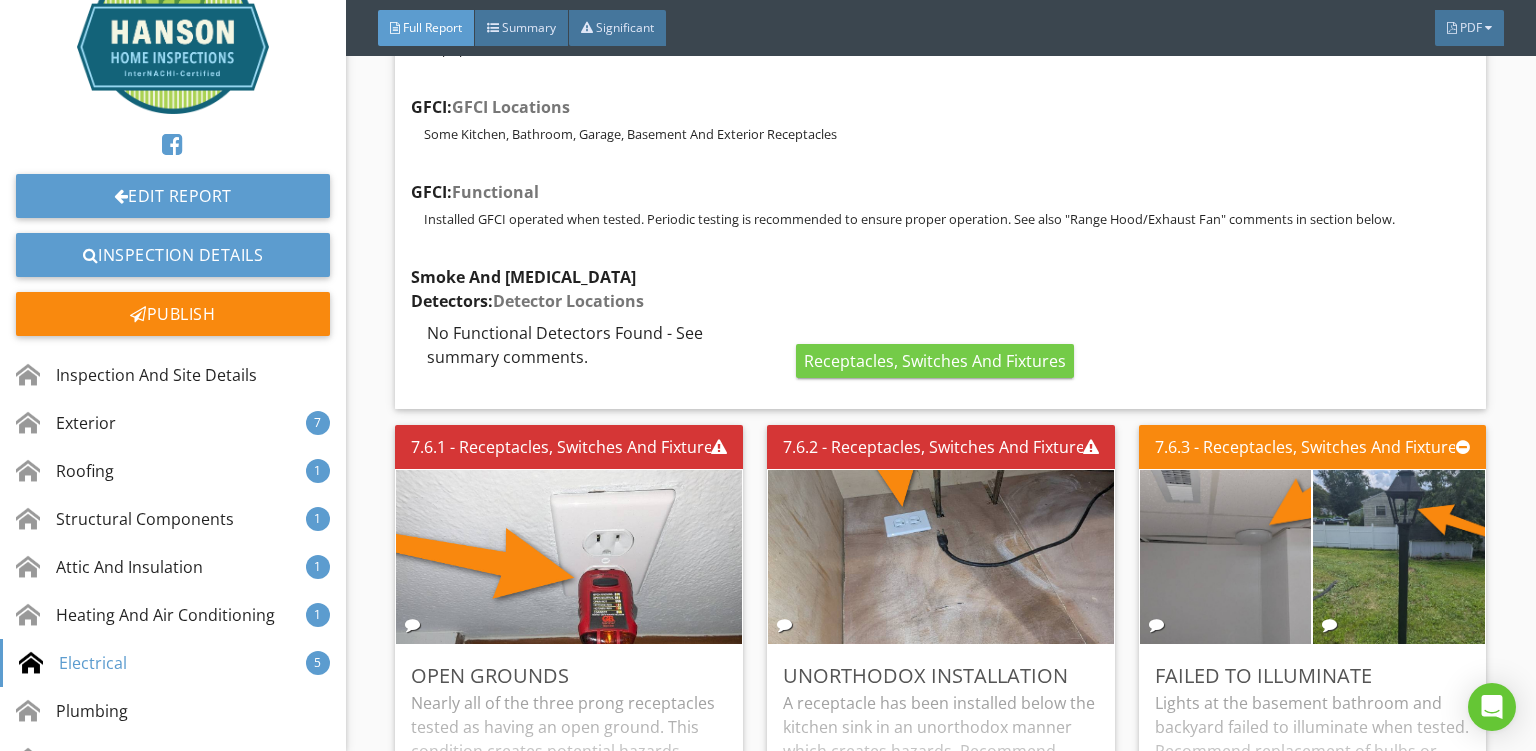 scroll, scrollTop: 26664, scrollLeft: 0, axis: vertical 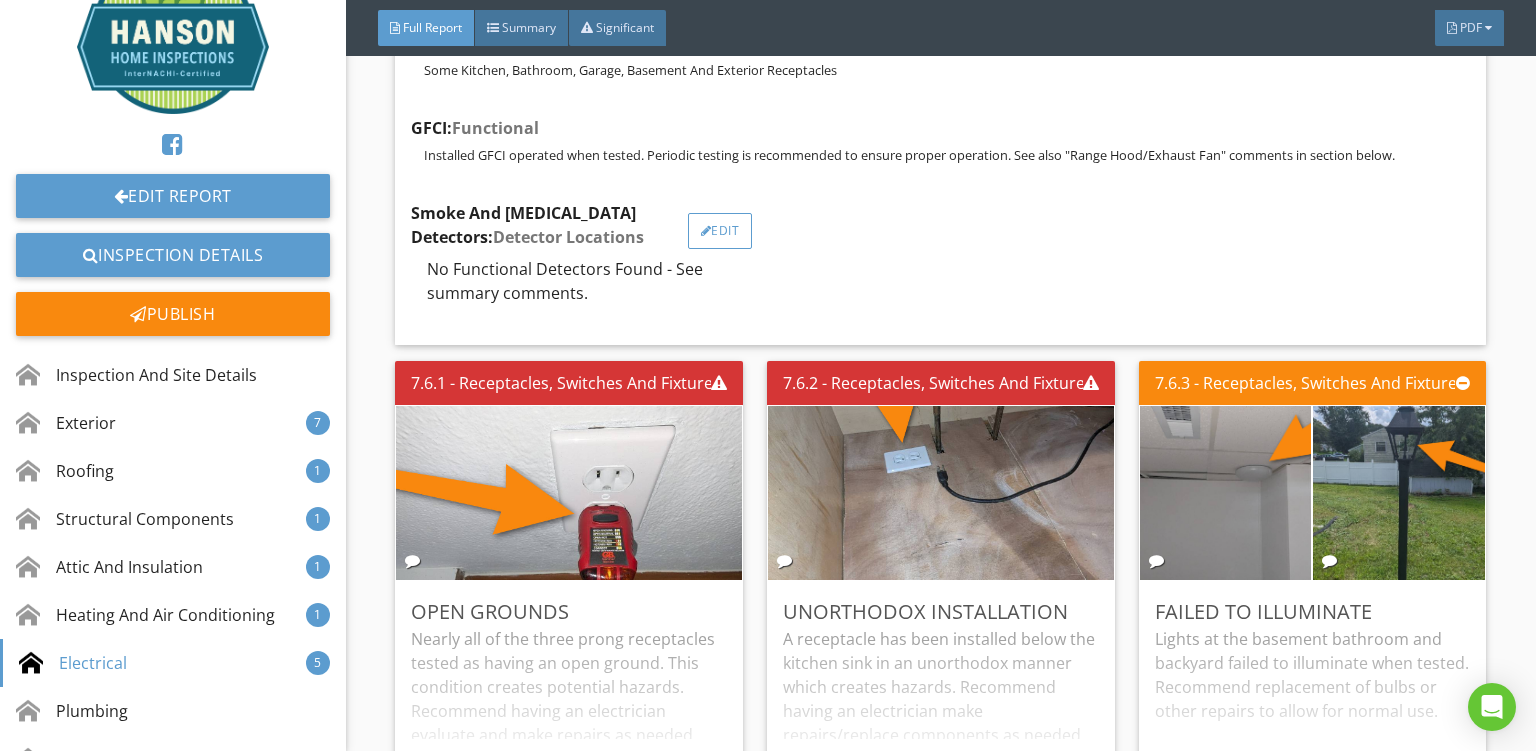 click on "Edit" at bounding box center (720, 231) 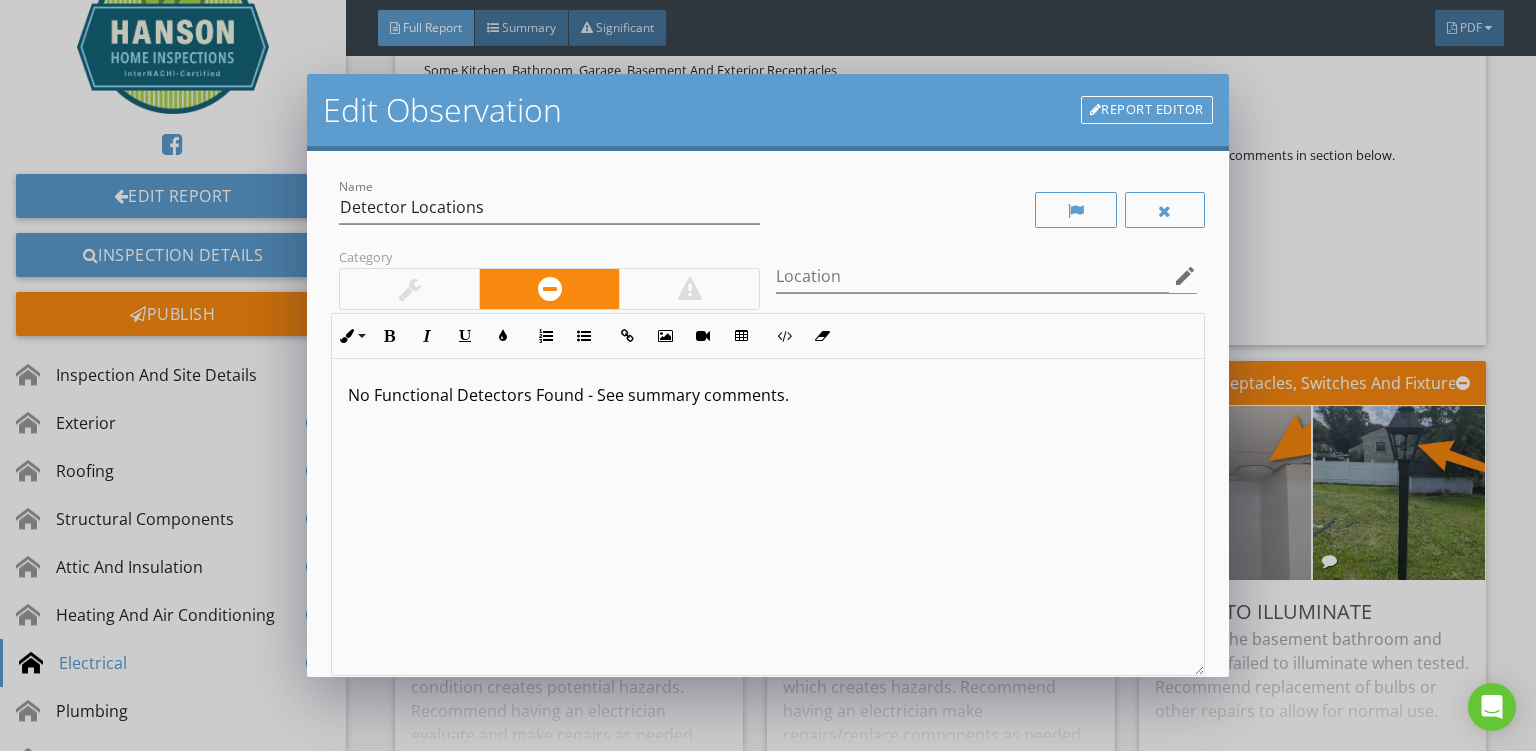 click on "No Functional Detectors Found - See summary comments." at bounding box center (768, 517) 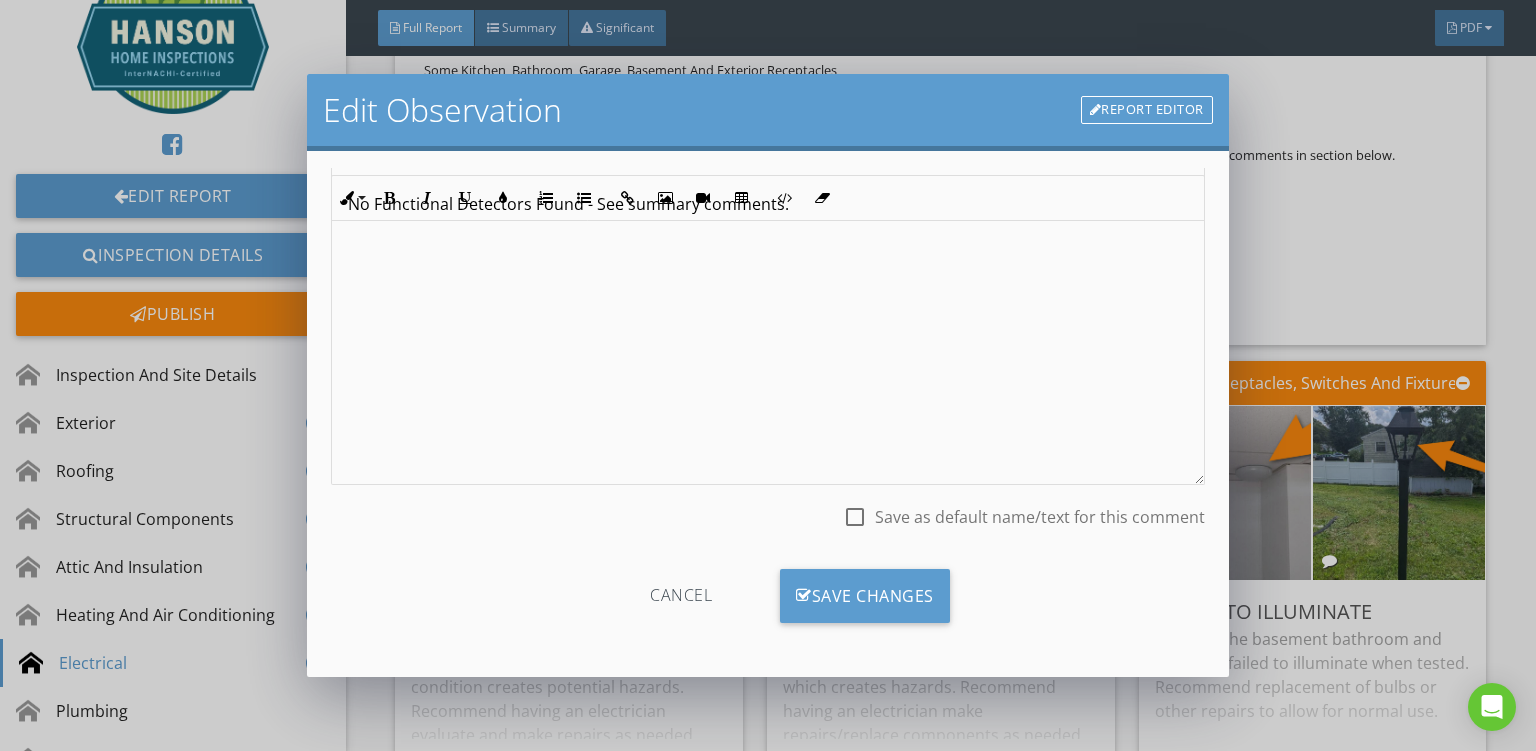 click on "Cancel
Save Changes" at bounding box center [768, 603] 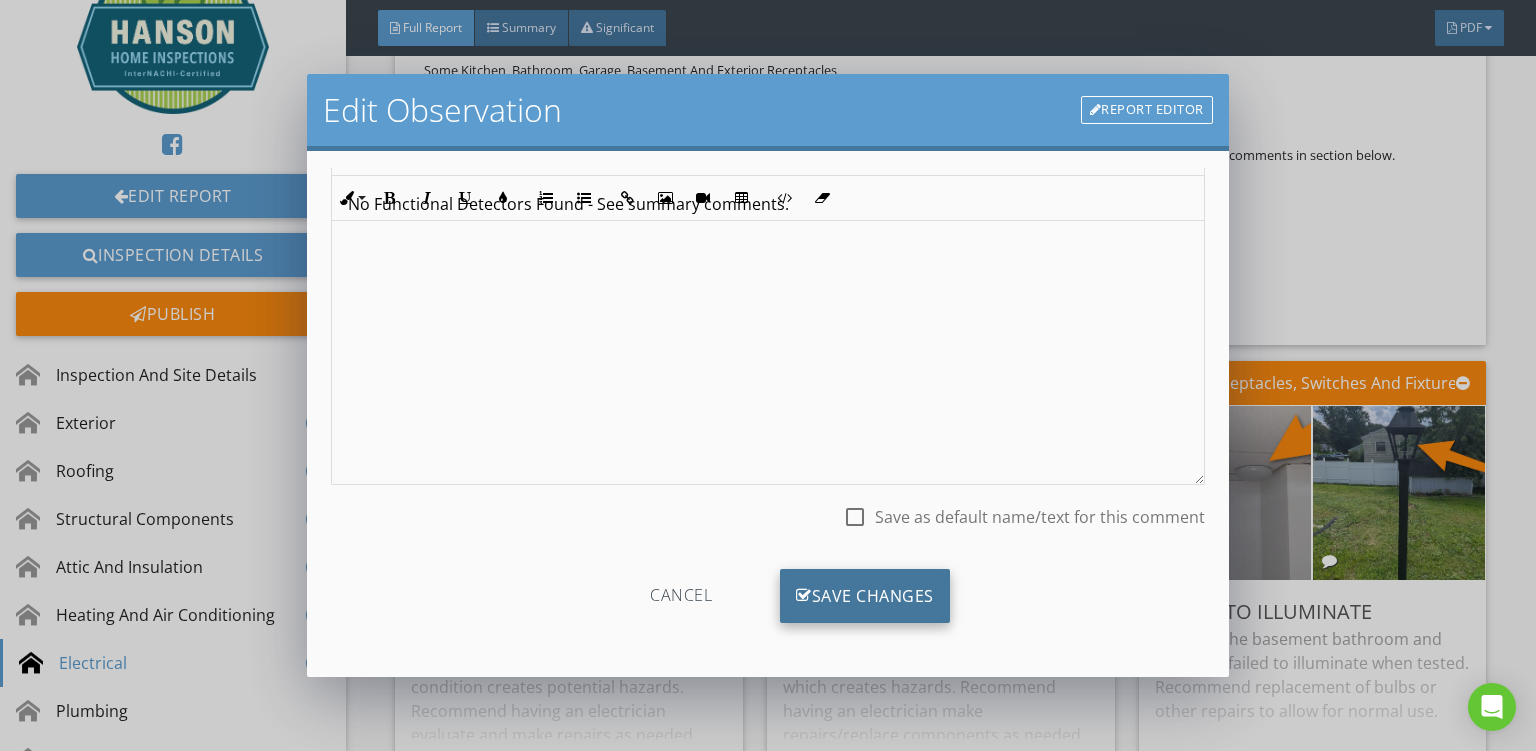 click on "Save Changes" at bounding box center (865, 596) 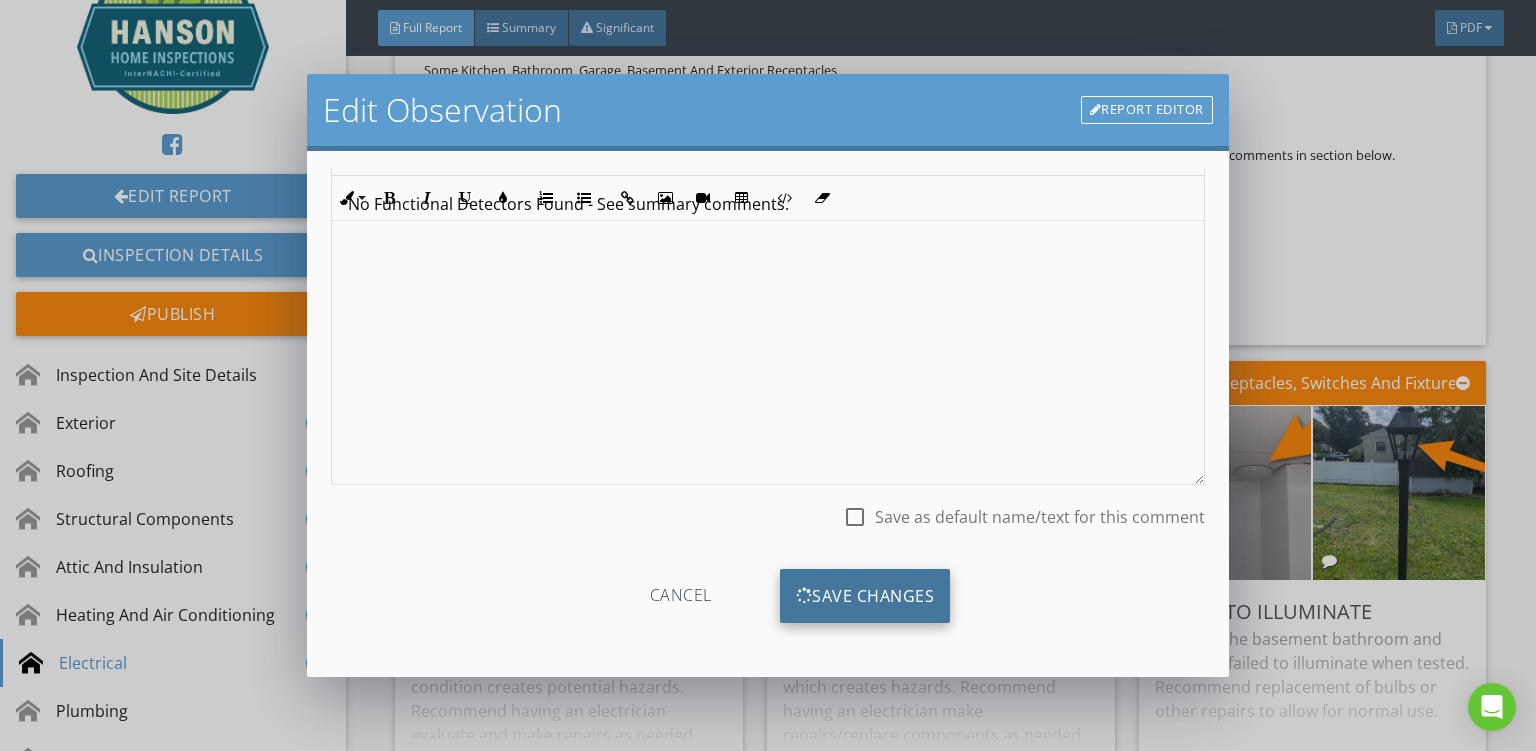 scroll, scrollTop: 0, scrollLeft: 0, axis: both 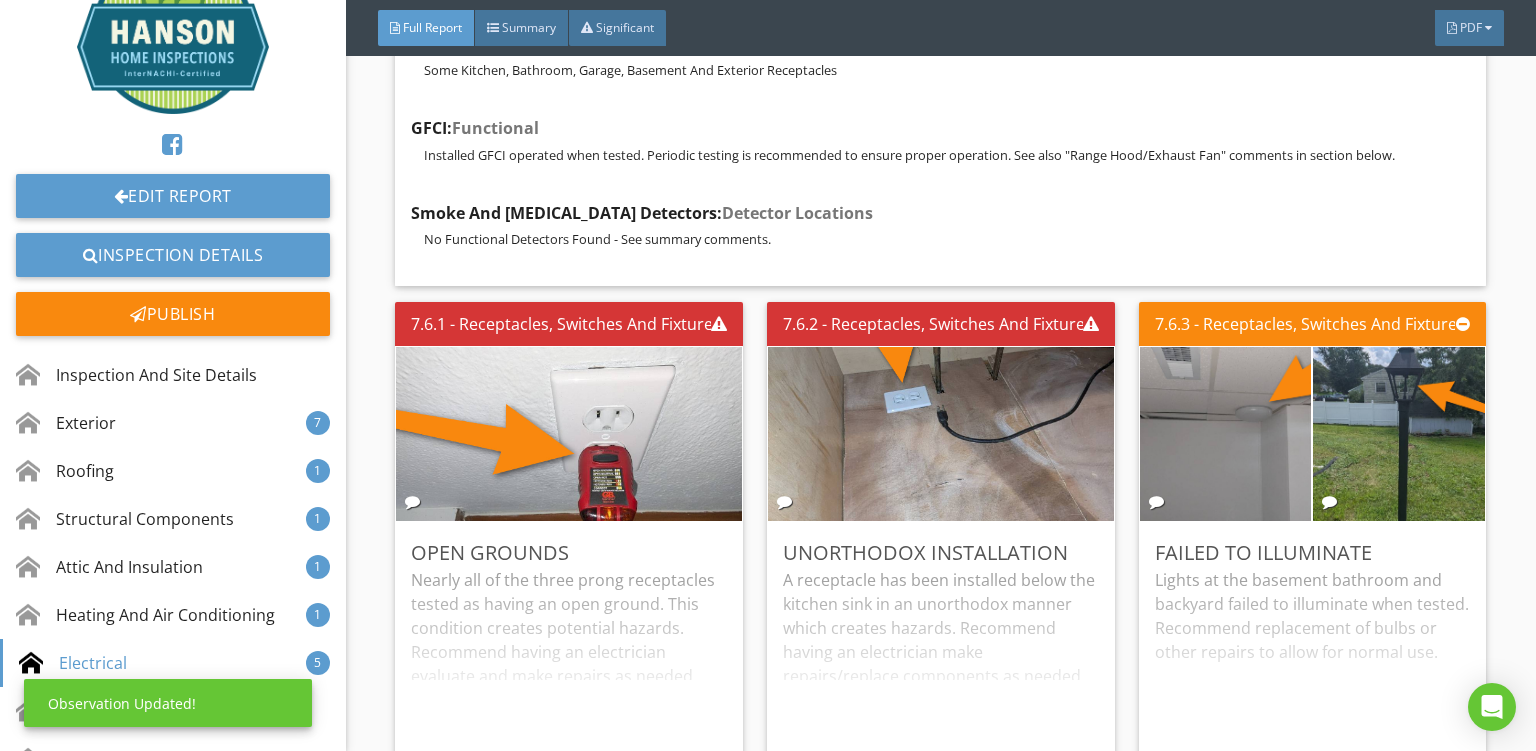 click on "7.6.1 - Receptacles, Switches And Fixtures
Open Grounds
Nearly all of the three prong receptacles tested as having an open ground. This condition creates potential hazards. Recommend having an electrician evaluate and make repairs as needed.
Edit" at bounding box center [577, 542] 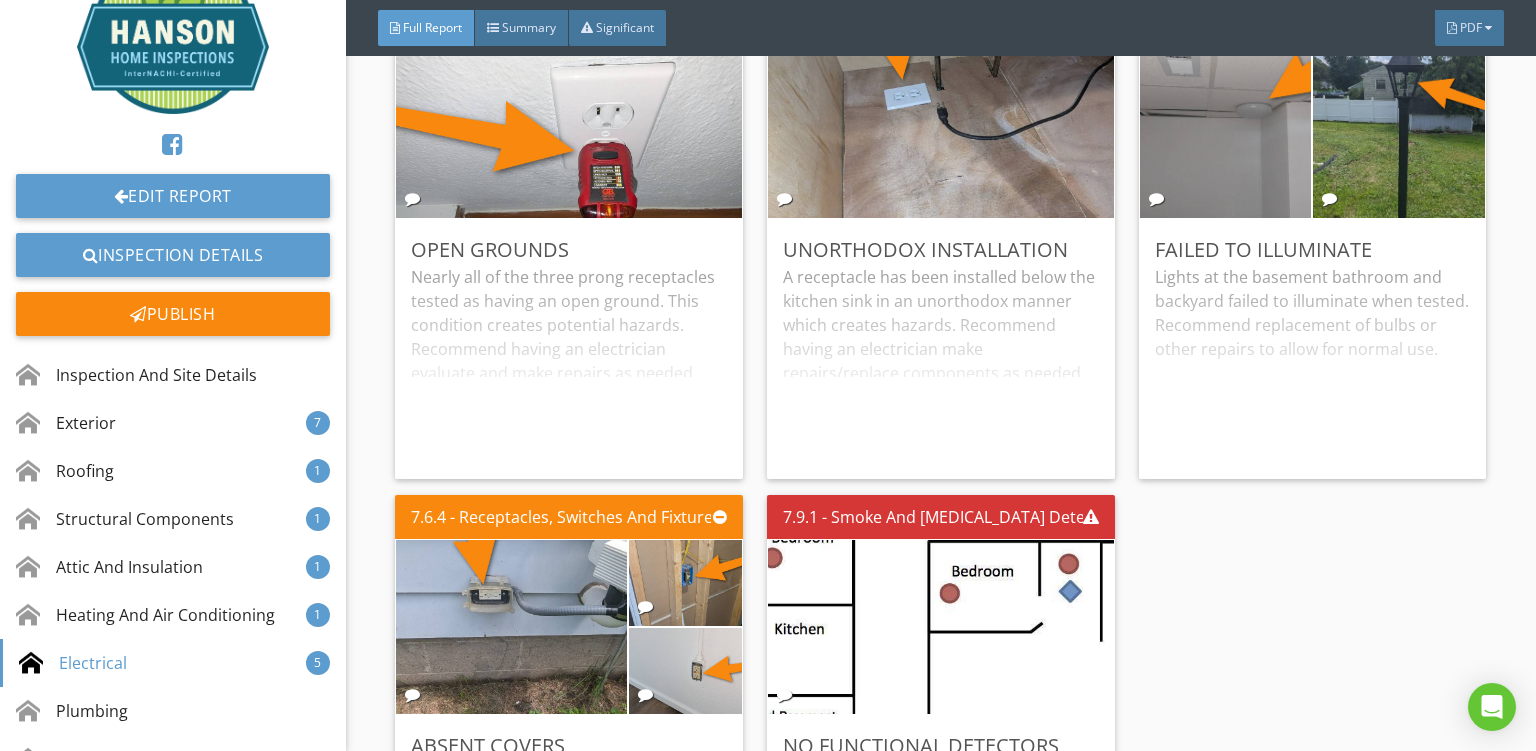 scroll, scrollTop: 27053, scrollLeft: 0, axis: vertical 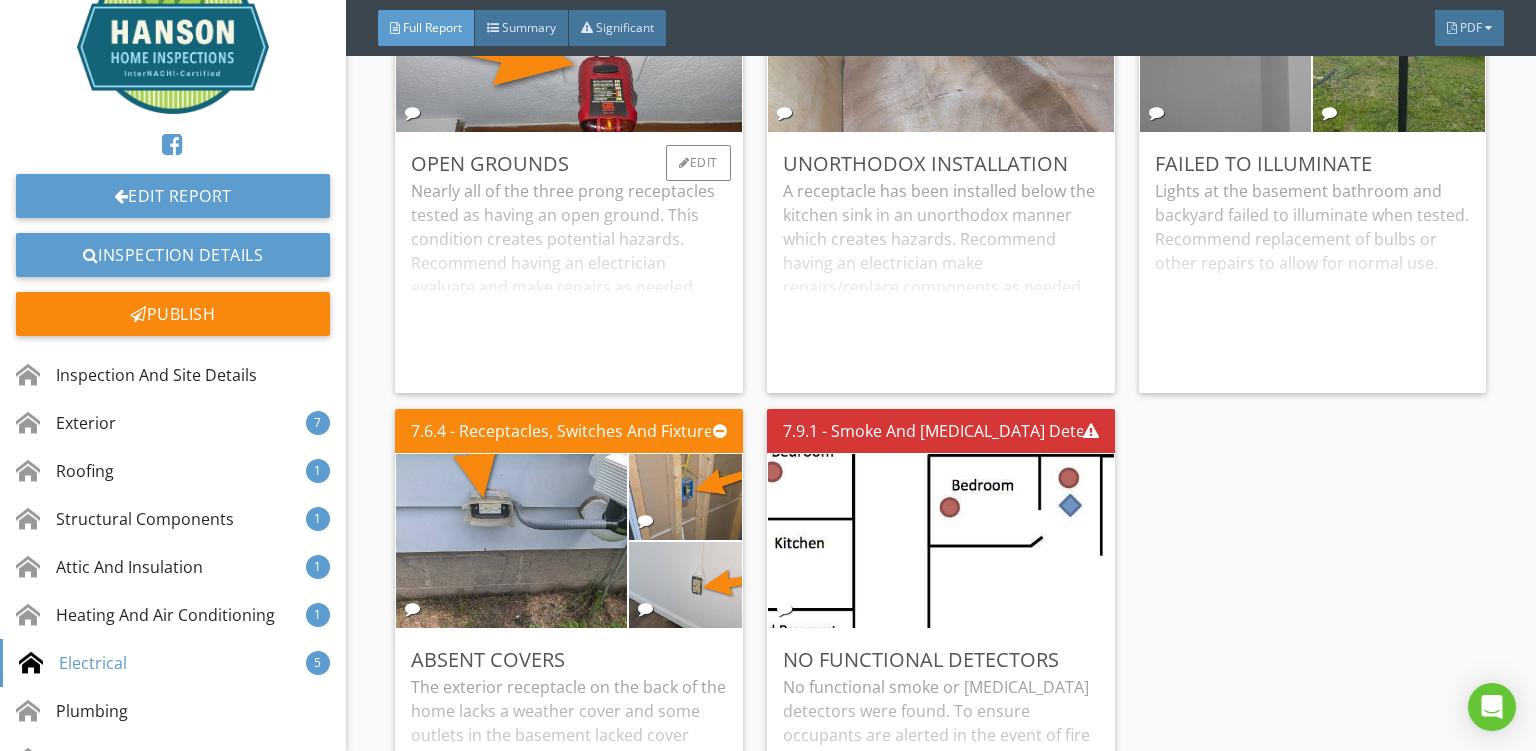 click on "Nearly all of the three prong receptacles tested as having an open ground. This condition creates potential hazards. Recommend having an electrician evaluate and make repairs as needed." at bounding box center (569, 278) 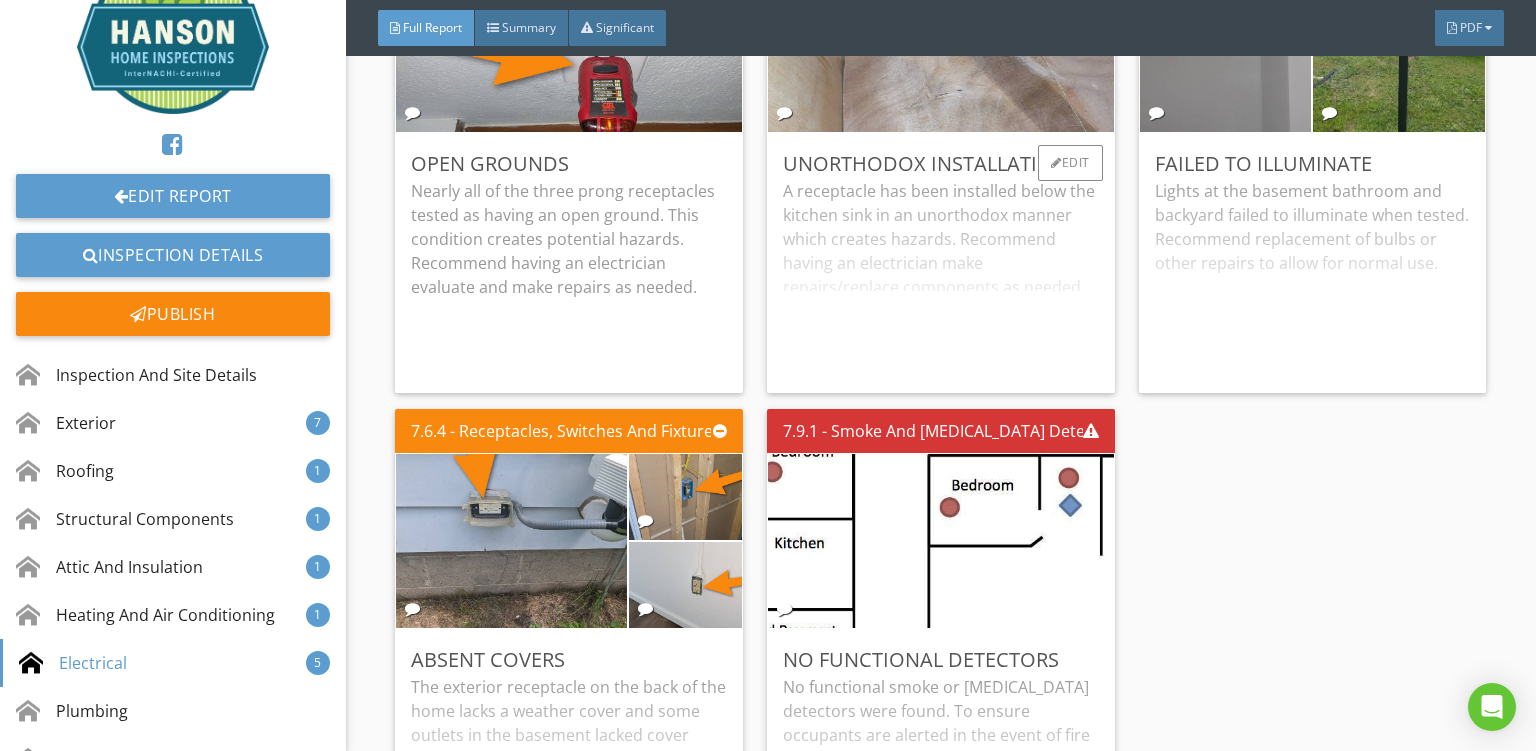 click on "A receptacle has been installed below the kitchen sink in an unorthodox manner which creates hazards. Recommend having an electrician make repairs/replace components as needed." at bounding box center (941, 278) 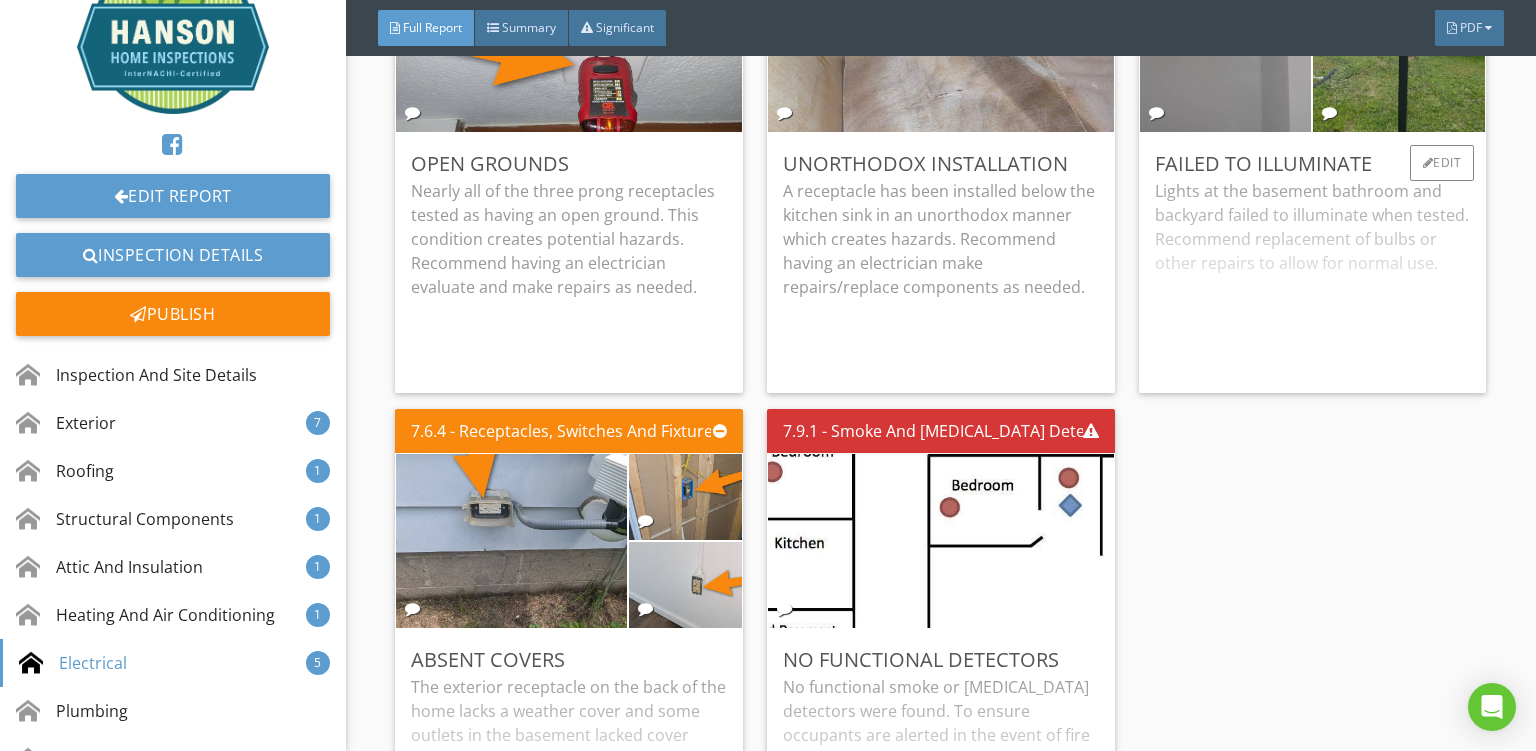 click on "Lights at the basement bathroom and backyard failed to illuminate when tested. Recommend replacement of bulbs or other repairs to allow for normal use." at bounding box center [1313, 278] 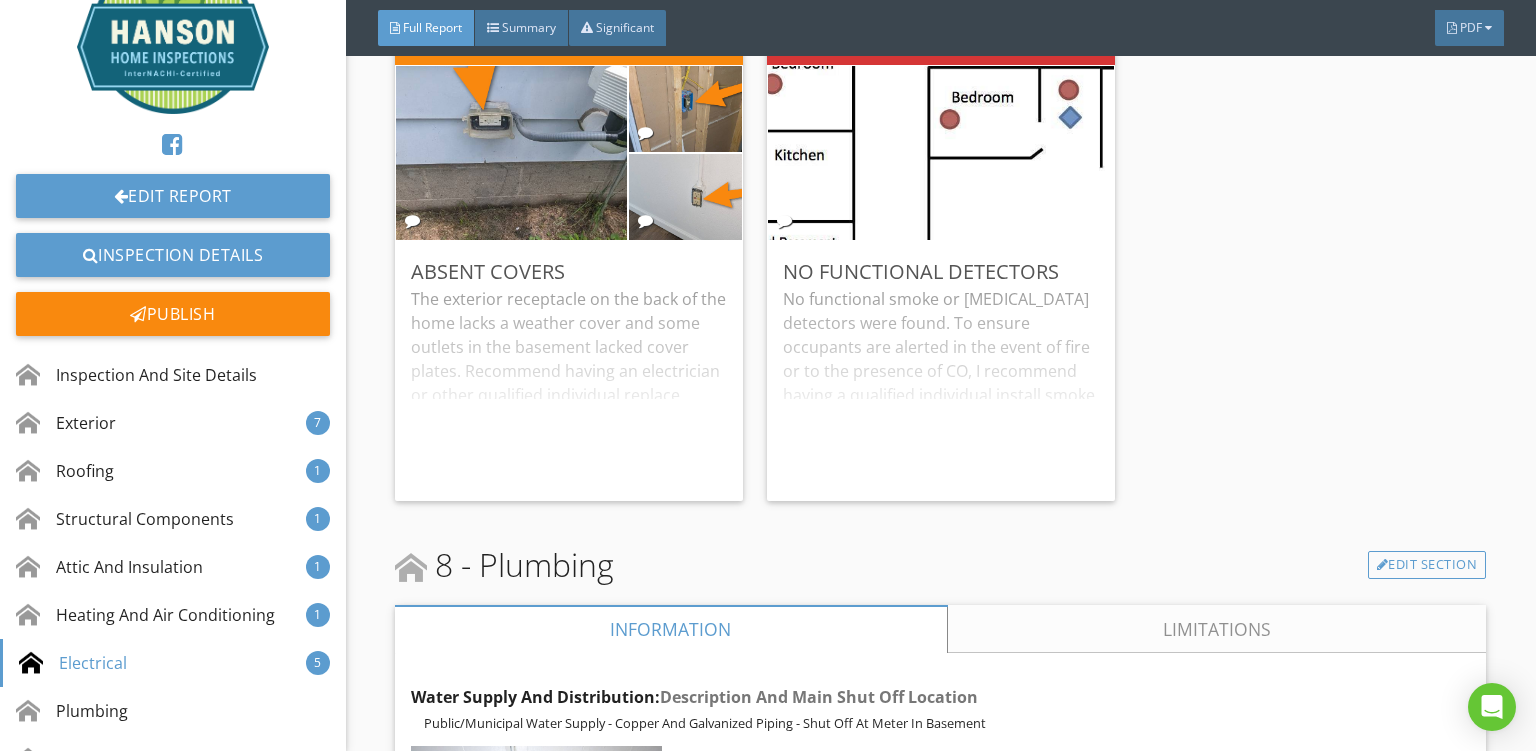 scroll, scrollTop: 27442, scrollLeft: 0, axis: vertical 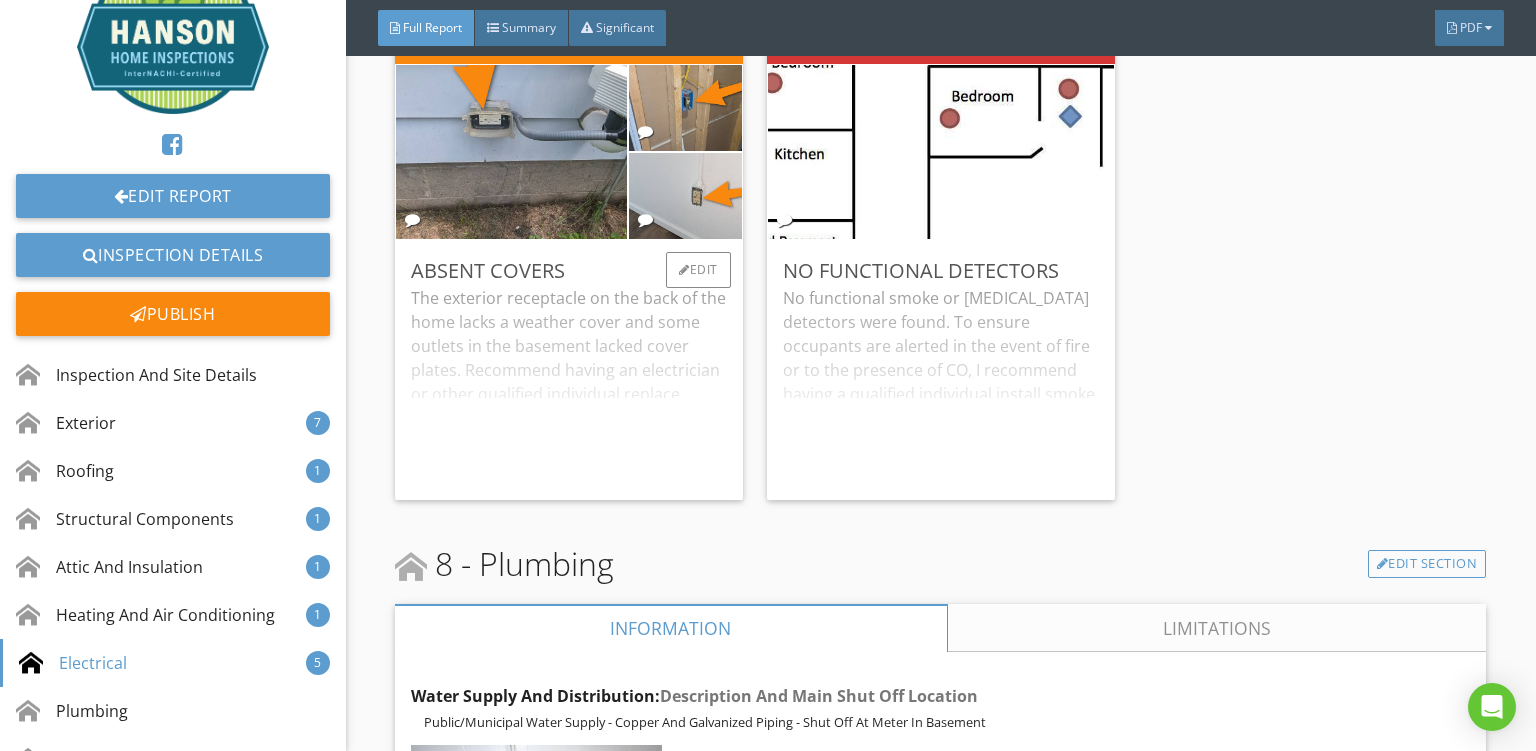 click on "The exterior receptacle on the back of the home lacks a weather cover and some outlets in the basement lacked cover plates. Recommend having an electrician or other qualified individual replace missing covers as needed." at bounding box center (569, 385) 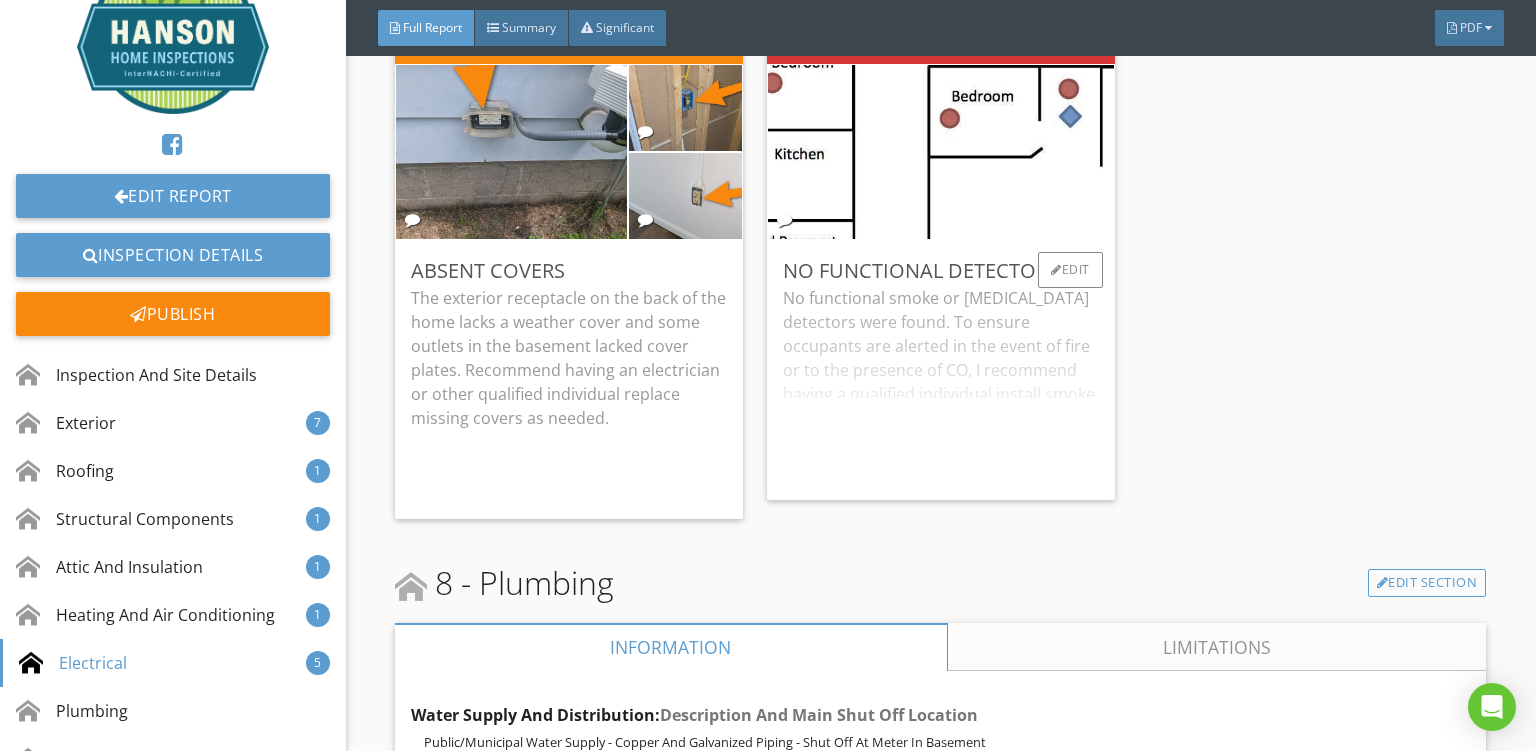 click on "No functional smoke or carbon monoxide detectors were found. To ensure occupants are alerted in the event of fire or to the presence of CO, I recommend having a qualified individual install smoke and CO detectors to locations as needed. Modern standards place smoke detectors on each level of the home and within each bedroom. CO detectors are recommended at each level." at bounding box center (941, 385) 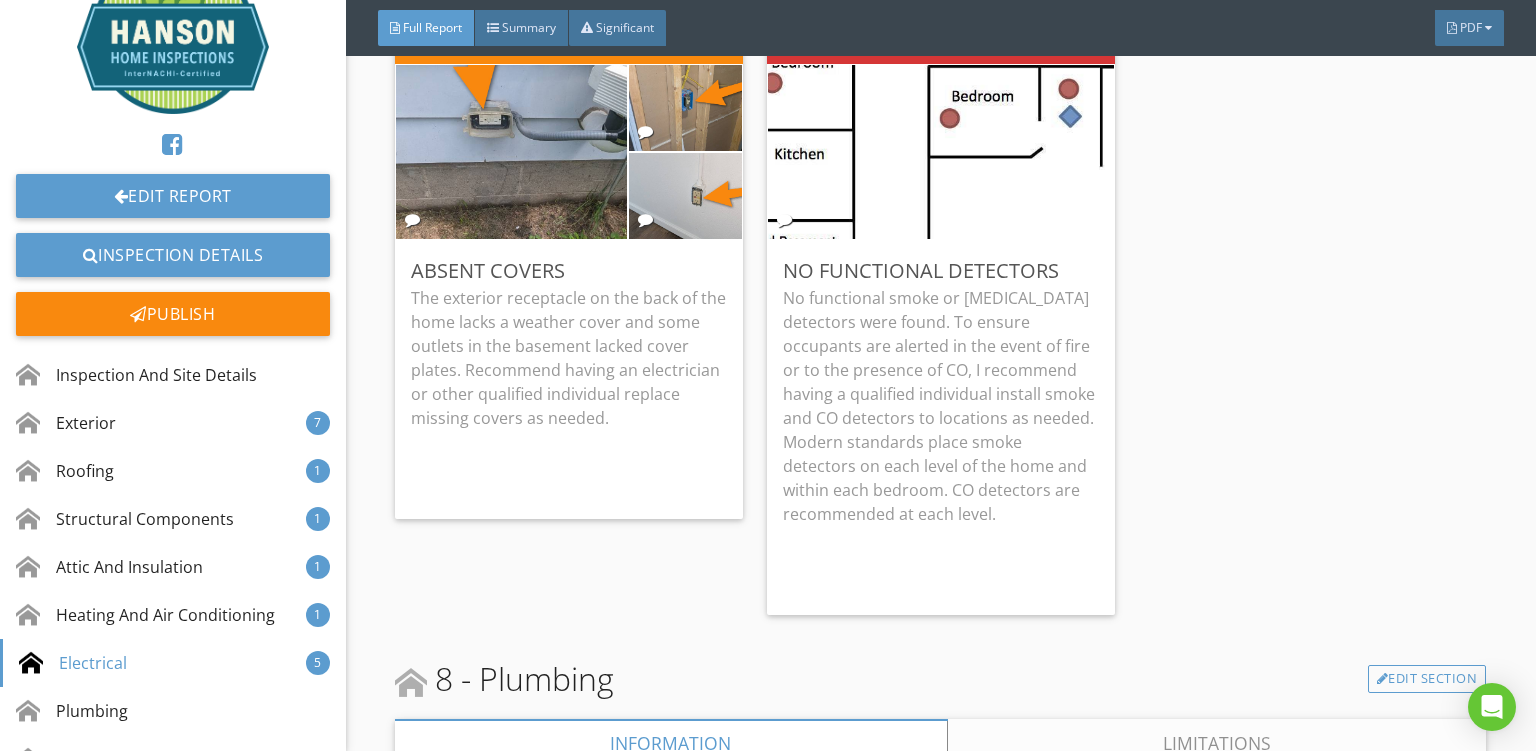 scroll, scrollTop: 27377, scrollLeft: 0, axis: vertical 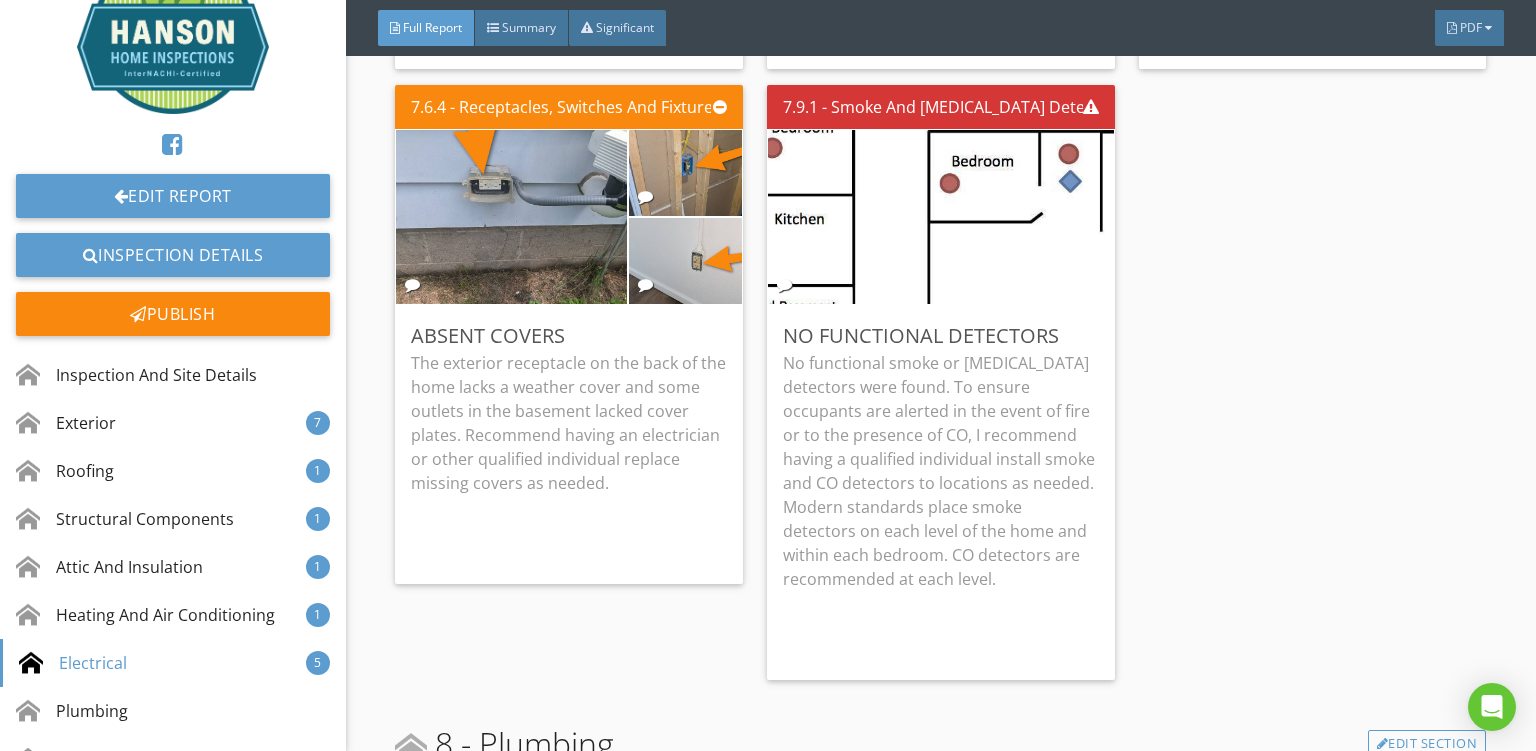 click on "7.6.1 - Receptacles, Switches And Fixtures
Open Grounds
Nearly all of the three prong receptacles tested as having an open ground. This condition creates potential hazards. Recommend having an electrician evaluate and make repairs as needed.
Edit
7.6.2 - Receptacles, Switches And Fixtures
Unorthodox Installation
A receptacle has been installed below the kitchen sink in an unorthodox manner which creates hazards. Recommend having an electrician make repairs/replace components as needed.
Edit
7.6.3 - Receptacles, Switches And Fixtures
Failed To Illuminate
Lights at the basement bathroom and backyard failed to illuminate when tested. Recommend replacement of bulbs or other repairs to allow for normal use.
Edit
7.6.4 - Receptacles, Switches And Fixtures" at bounding box center (940, 135) 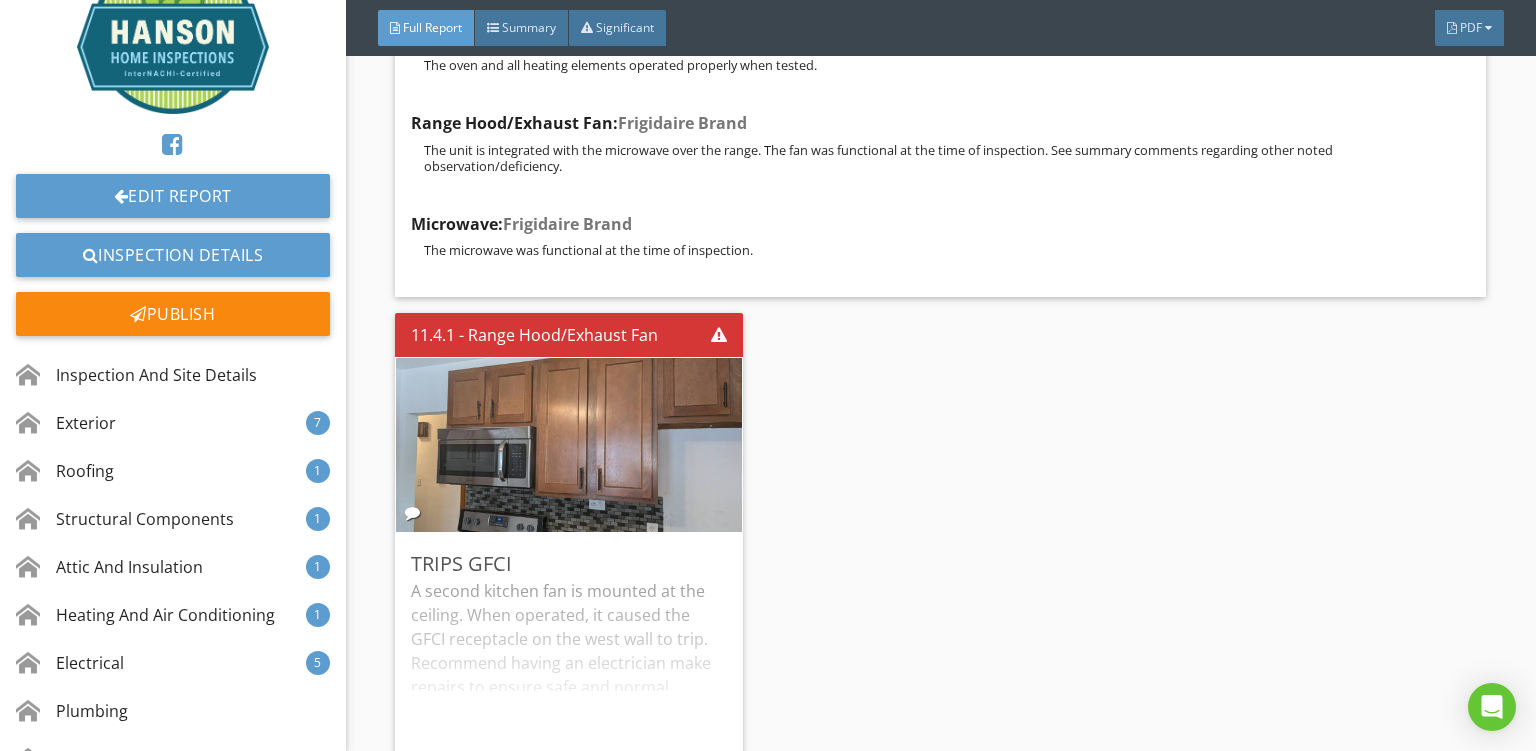 scroll, scrollTop: 33106, scrollLeft: 0, axis: vertical 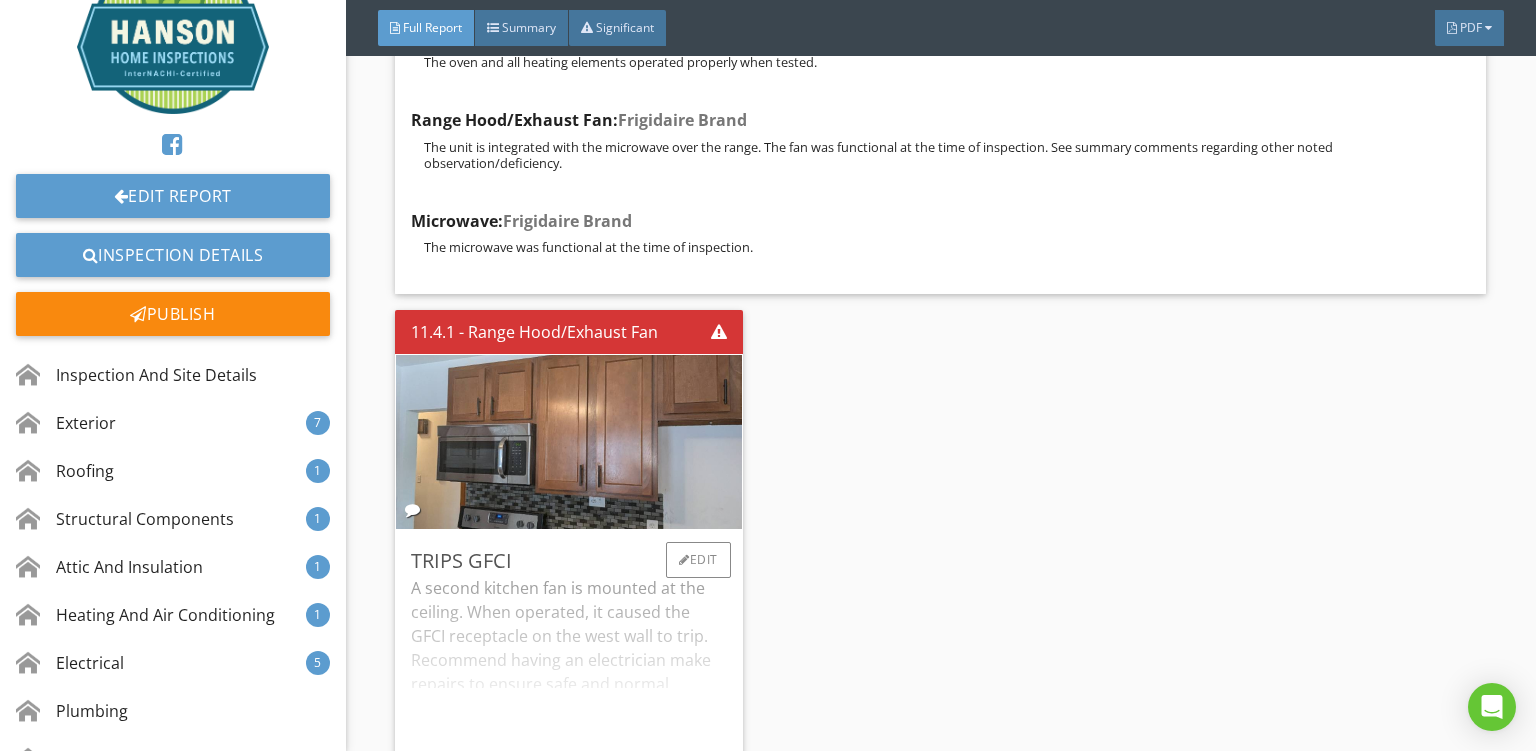 click on "A second kitchen fan is mounted at the ceiling. When operated, it caused the GFCI receptacle on the west wall to trip. Recommend having an electrician make repairs to ensure safe and normal operation, or simply eliminate the second fan as needed." at bounding box center (569, 675) 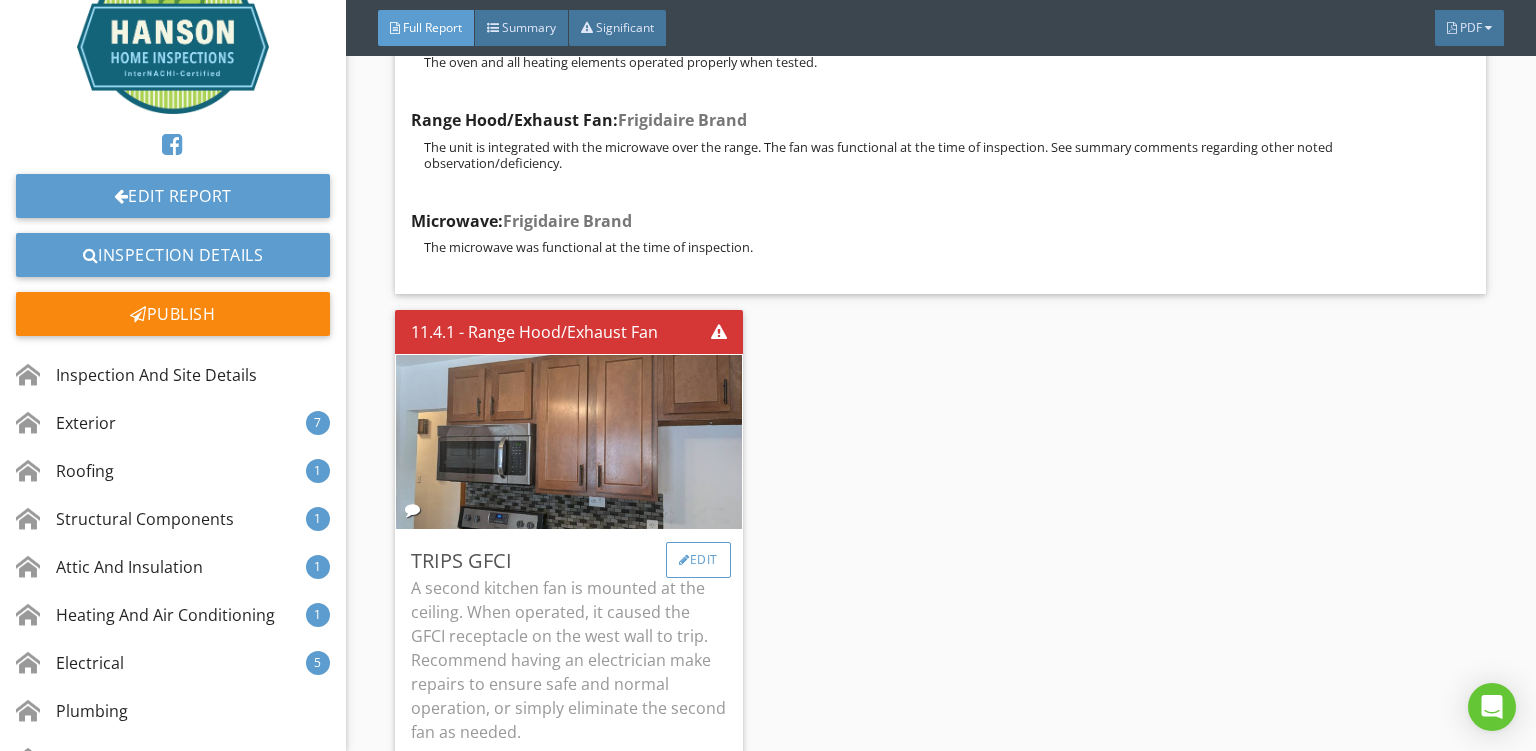 click on "Edit" at bounding box center (698, 560) 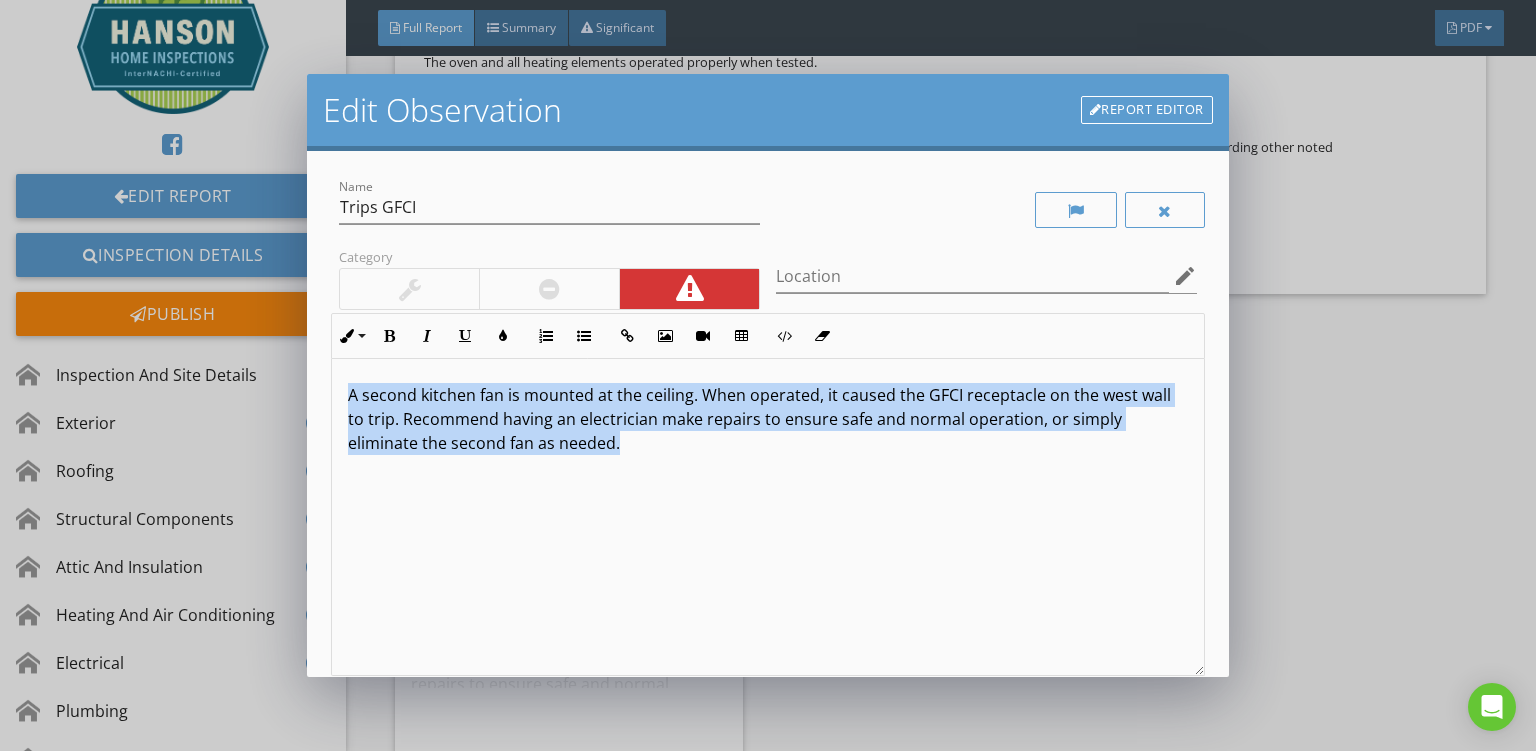 drag, startPoint x: 638, startPoint y: 484, endPoint x: 133, endPoint y: 290, distance: 540.9815 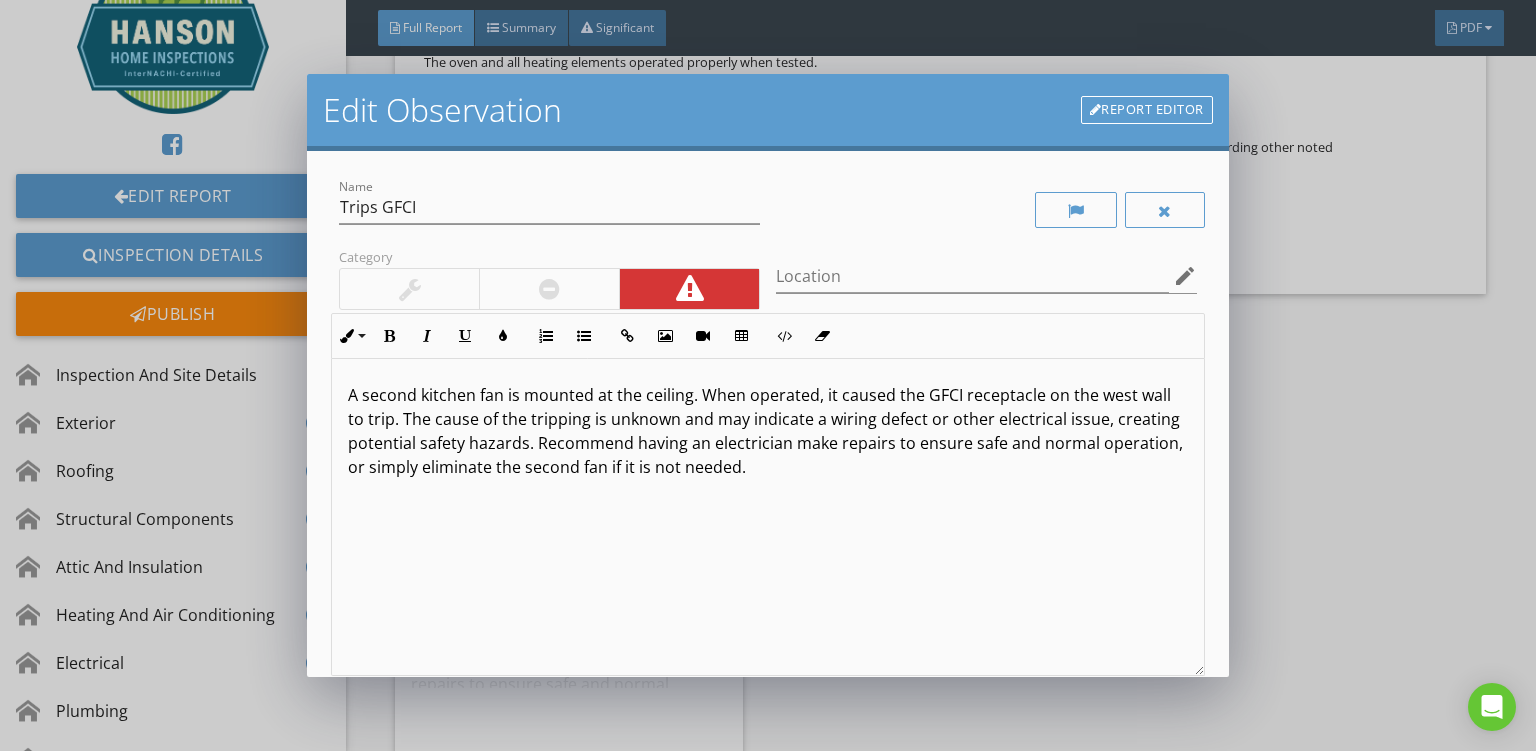 scroll, scrollTop: 191, scrollLeft: 0, axis: vertical 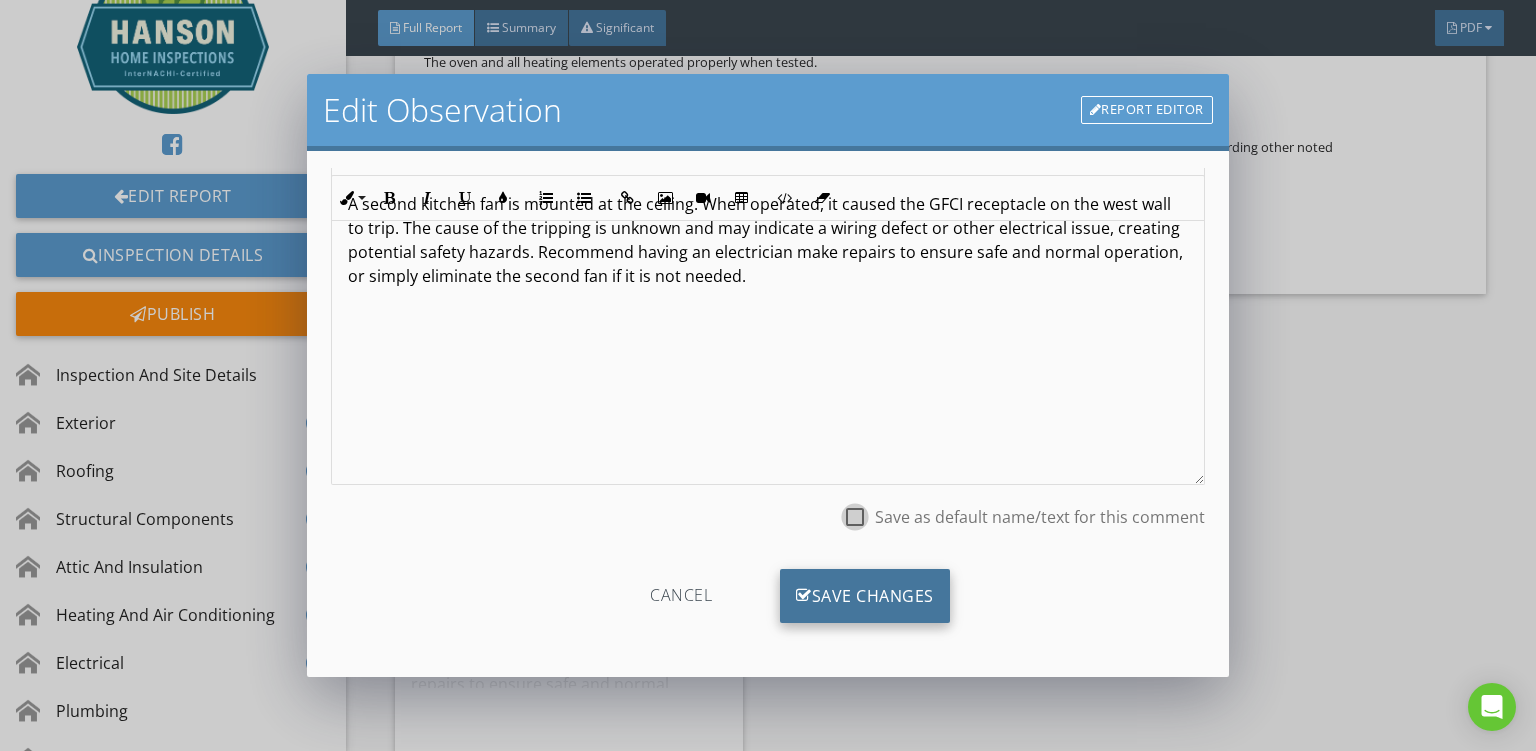 click on "Save Changes" at bounding box center (865, 596) 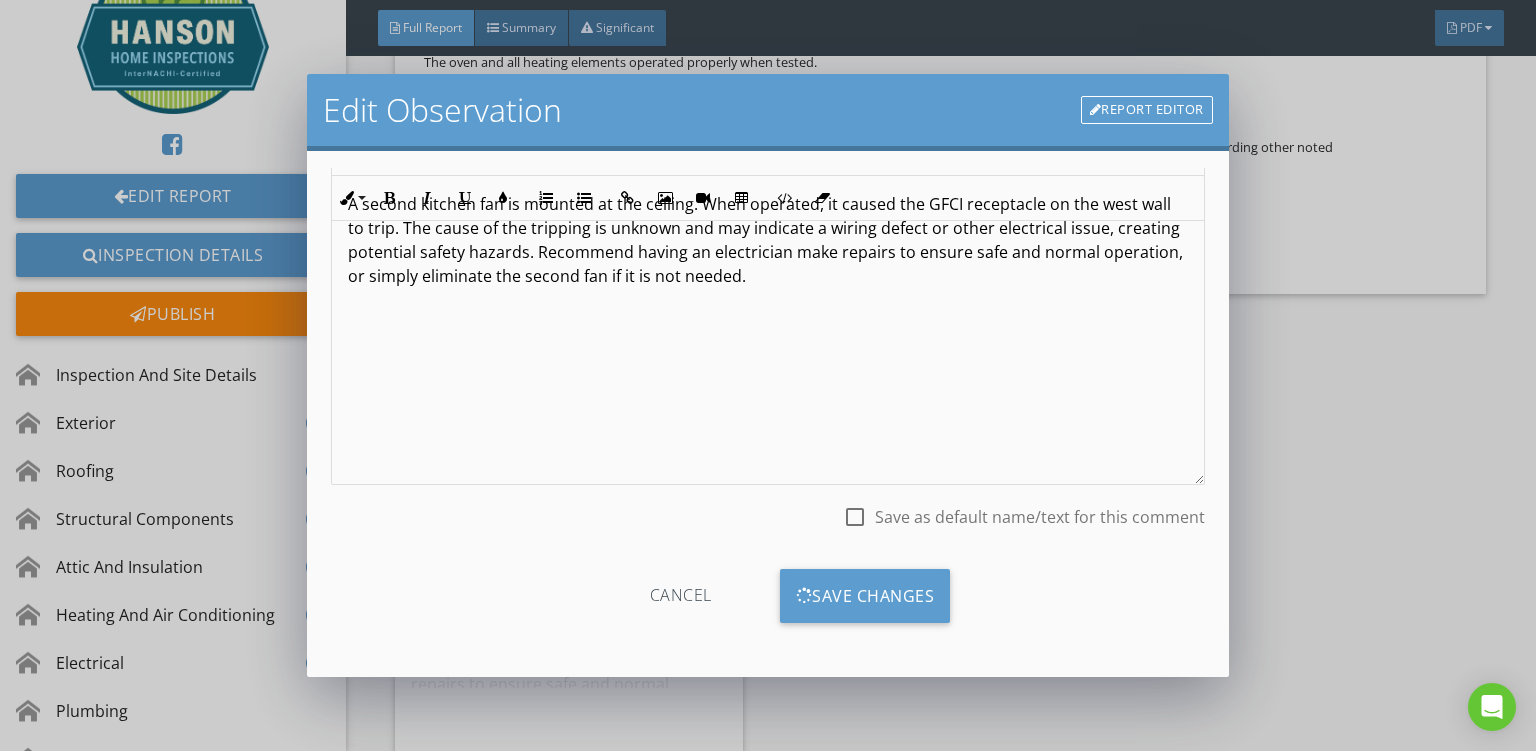 scroll, scrollTop: 0, scrollLeft: 0, axis: both 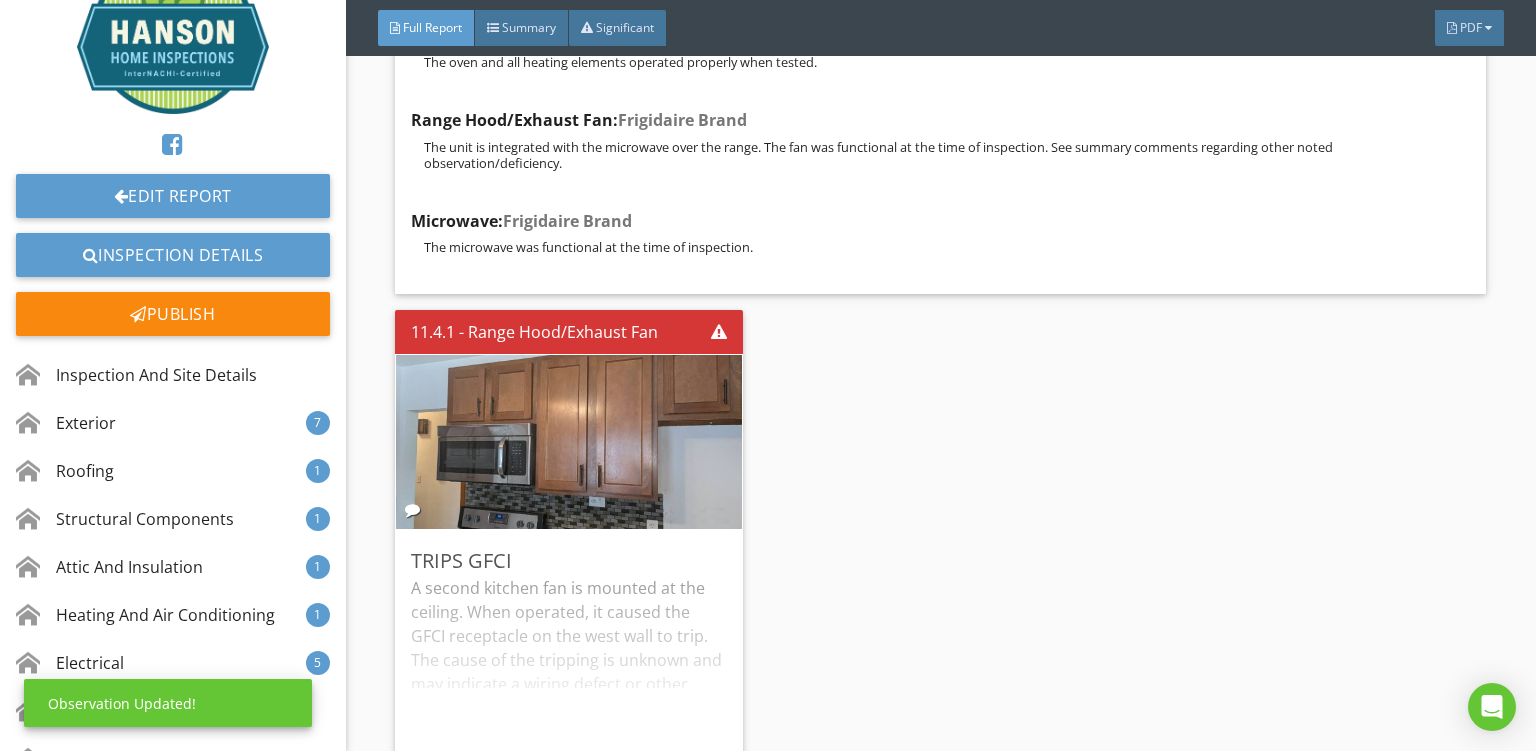 click on "11.4.1 - Range Hood/Exhaust Fan
Trips GFCI
A second kitchen fan is mounted at the ceiling. When operated, it caused the GFCI receptacle on the west wall to trip. The cause of the tripping is unknown and may indicate a wiring defect or other electrical issue, creating potential safety hazards. Recommend having an electrician make repairs to ensure safe and normal operation, or simply eliminate the second fan if it is not needed.
Edit" at bounding box center [940, 550] 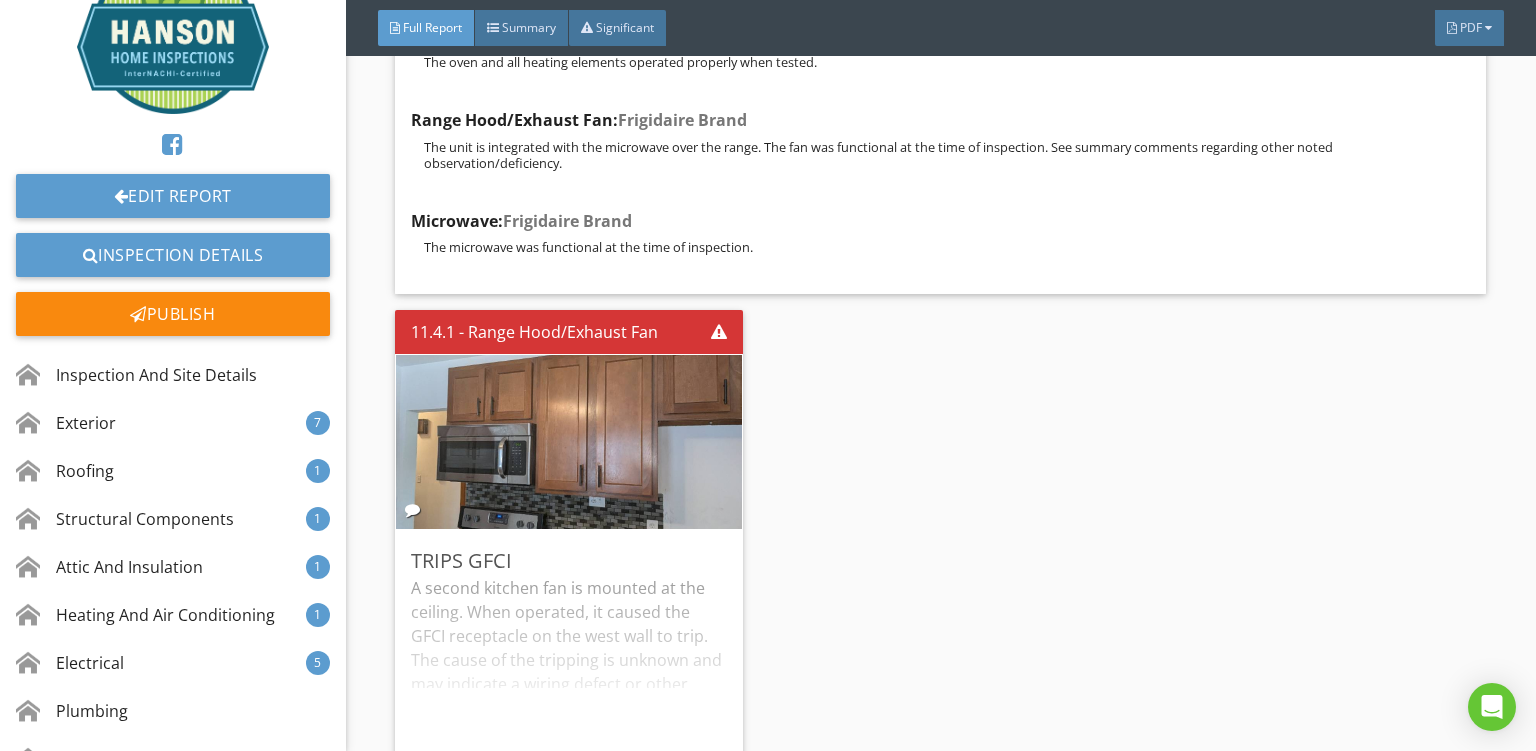 copy 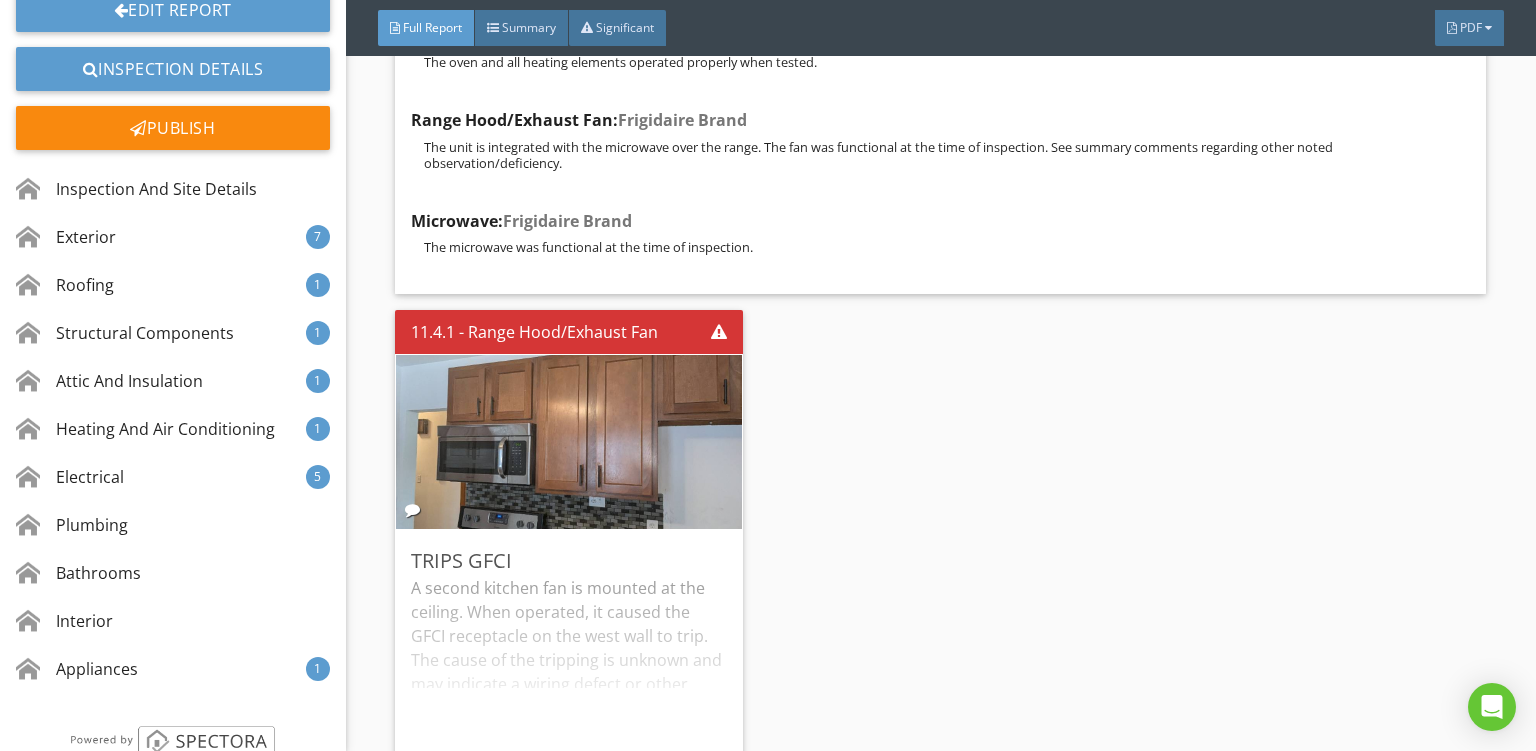 scroll, scrollTop: 310, scrollLeft: 0, axis: vertical 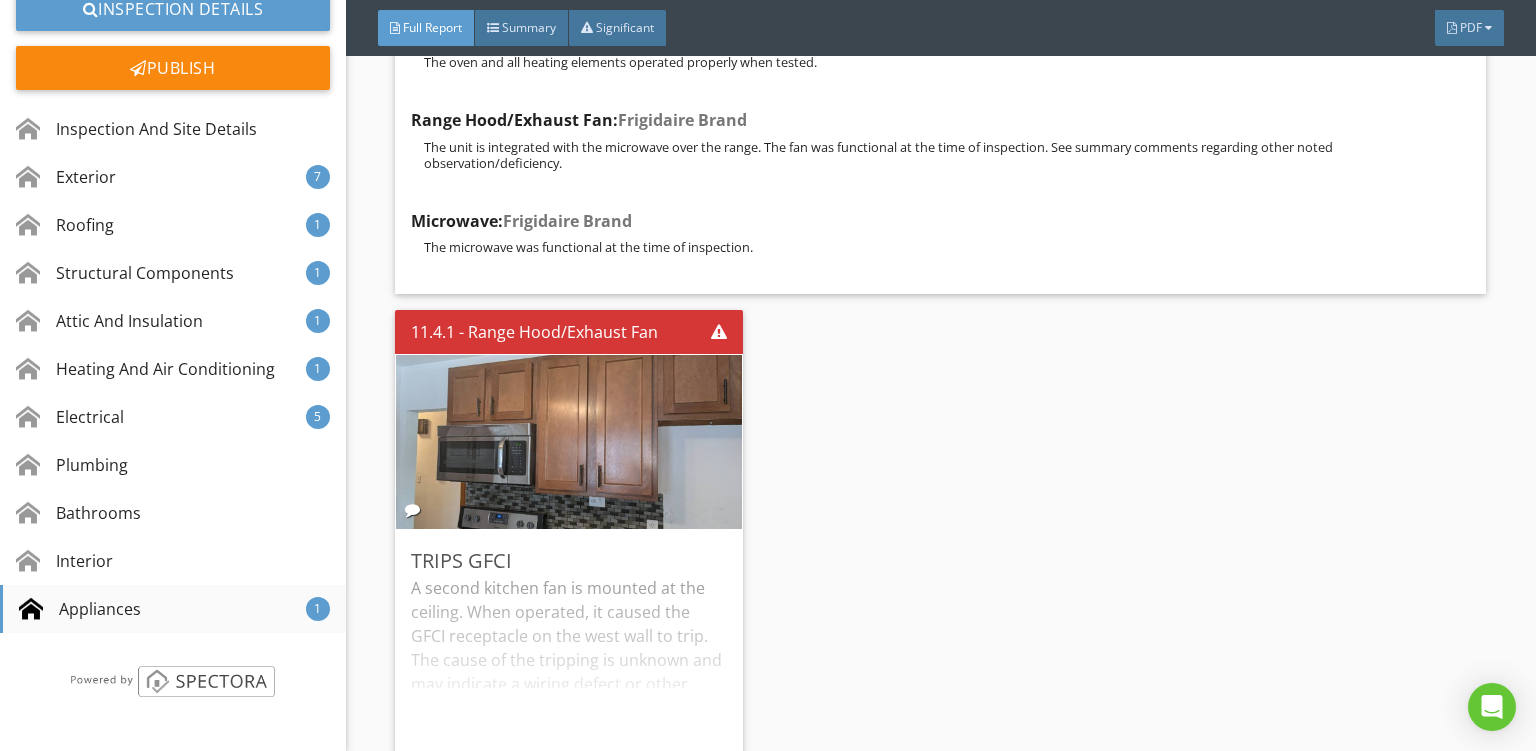 click on "Appliances
1" at bounding box center [173, 609] 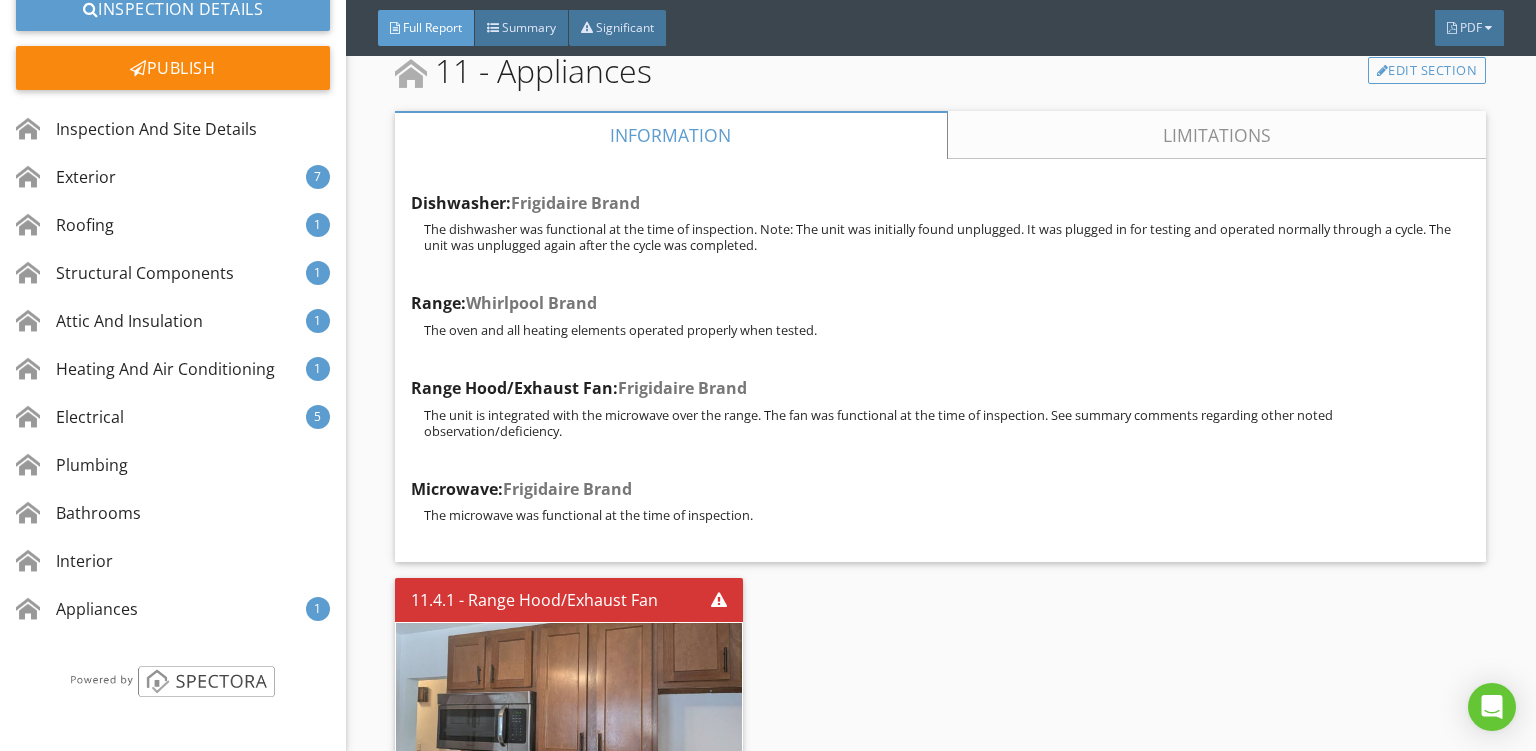 click on "Limitations" at bounding box center [1217, 135] 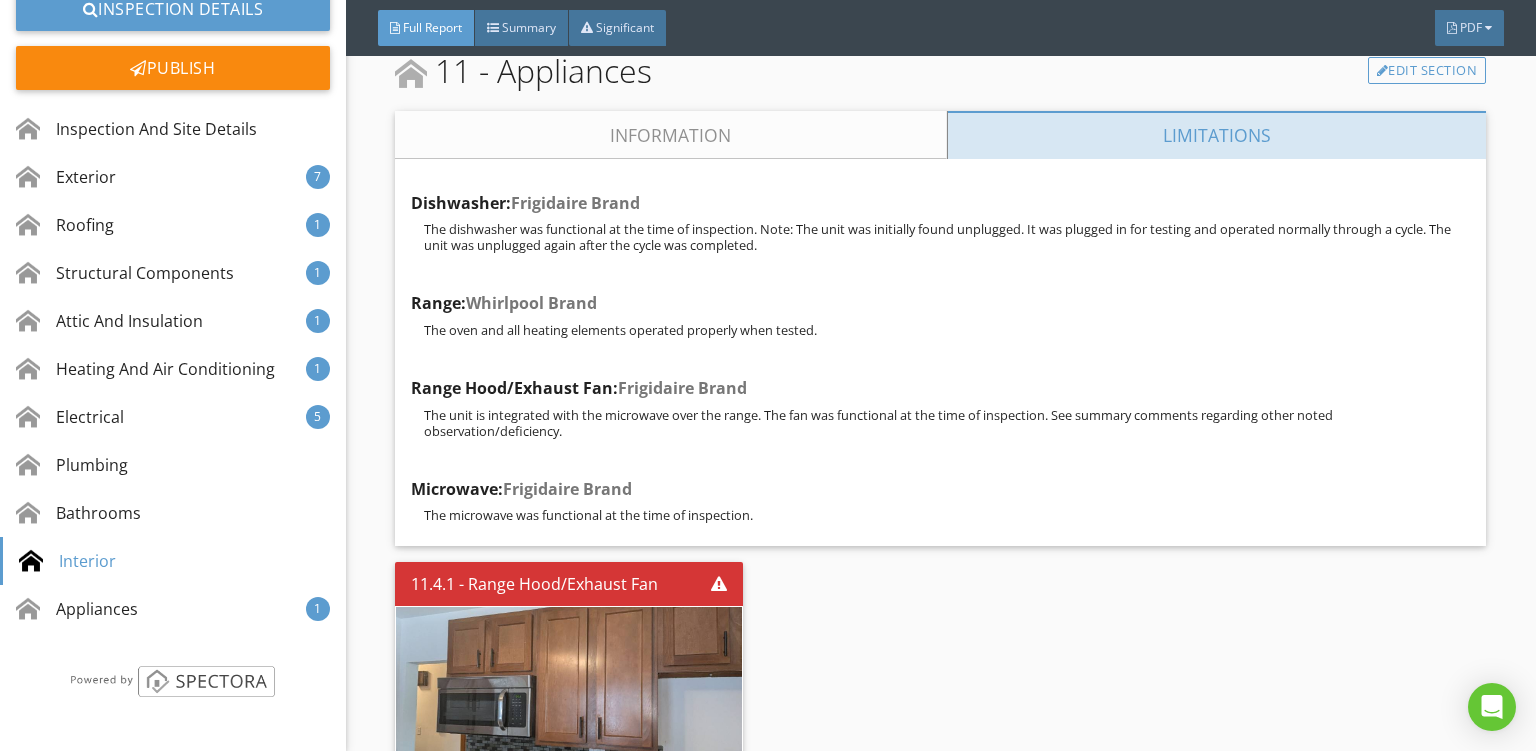 scroll, scrollTop: 32703, scrollLeft: 0, axis: vertical 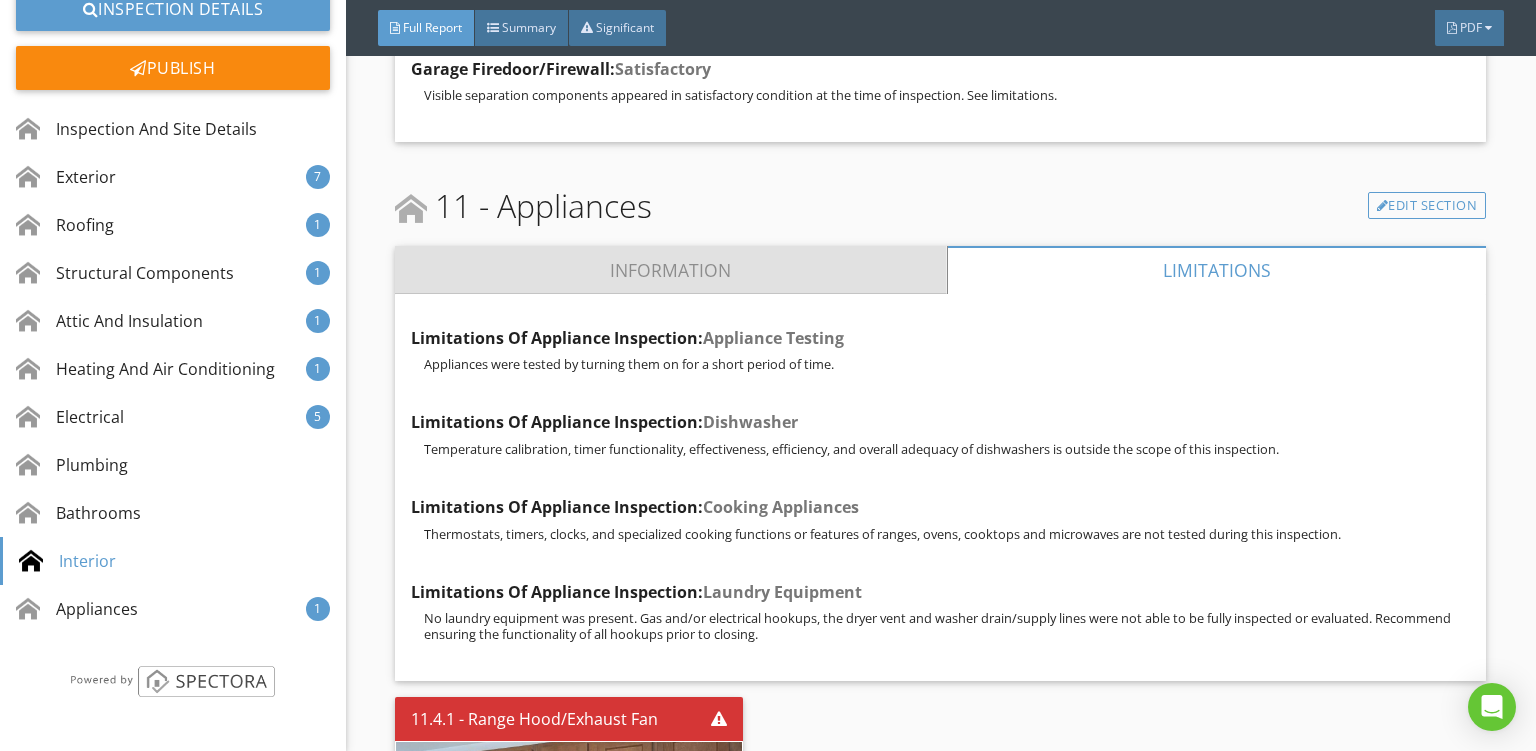click on "Information" at bounding box center (671, 270) 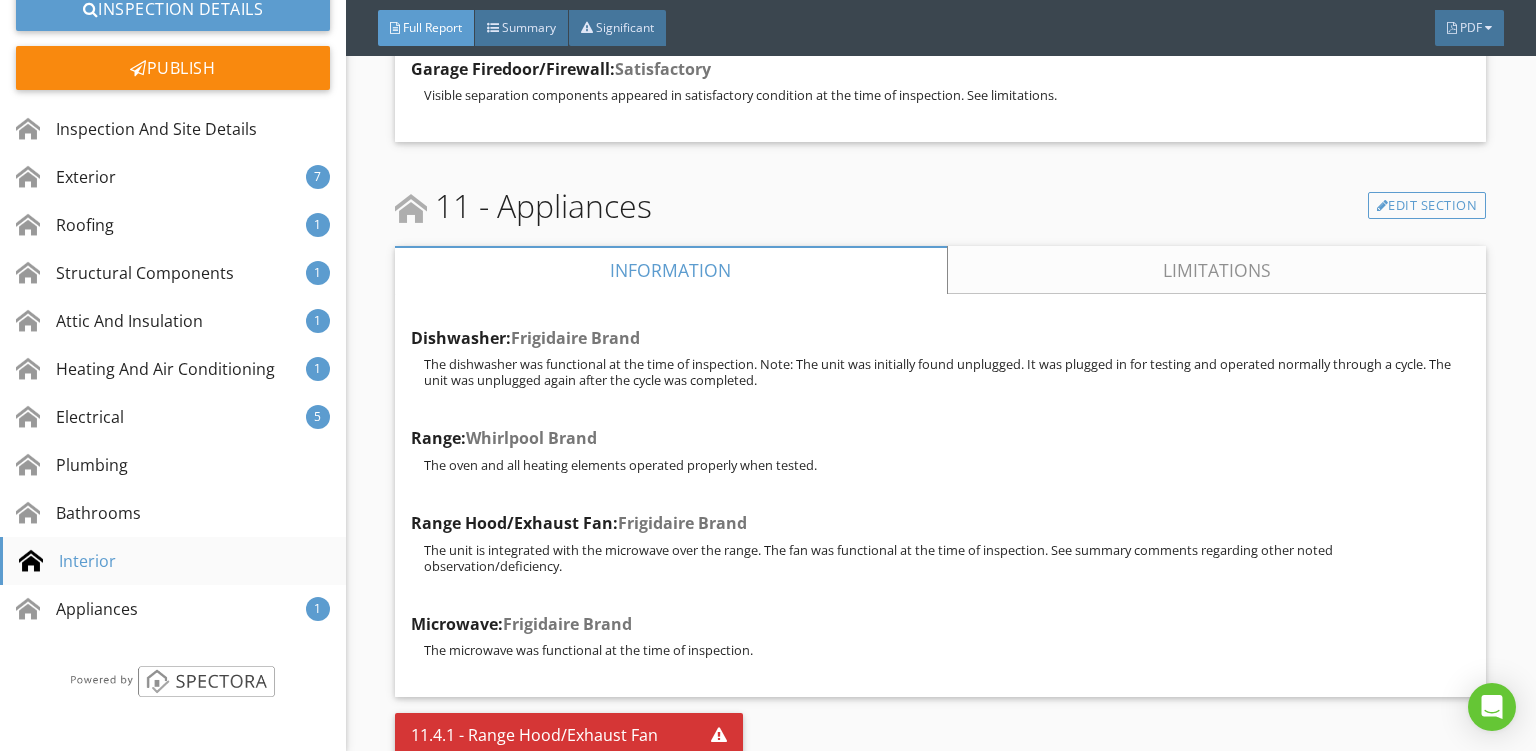 click on "Interior" at bounding box center (67, 561) 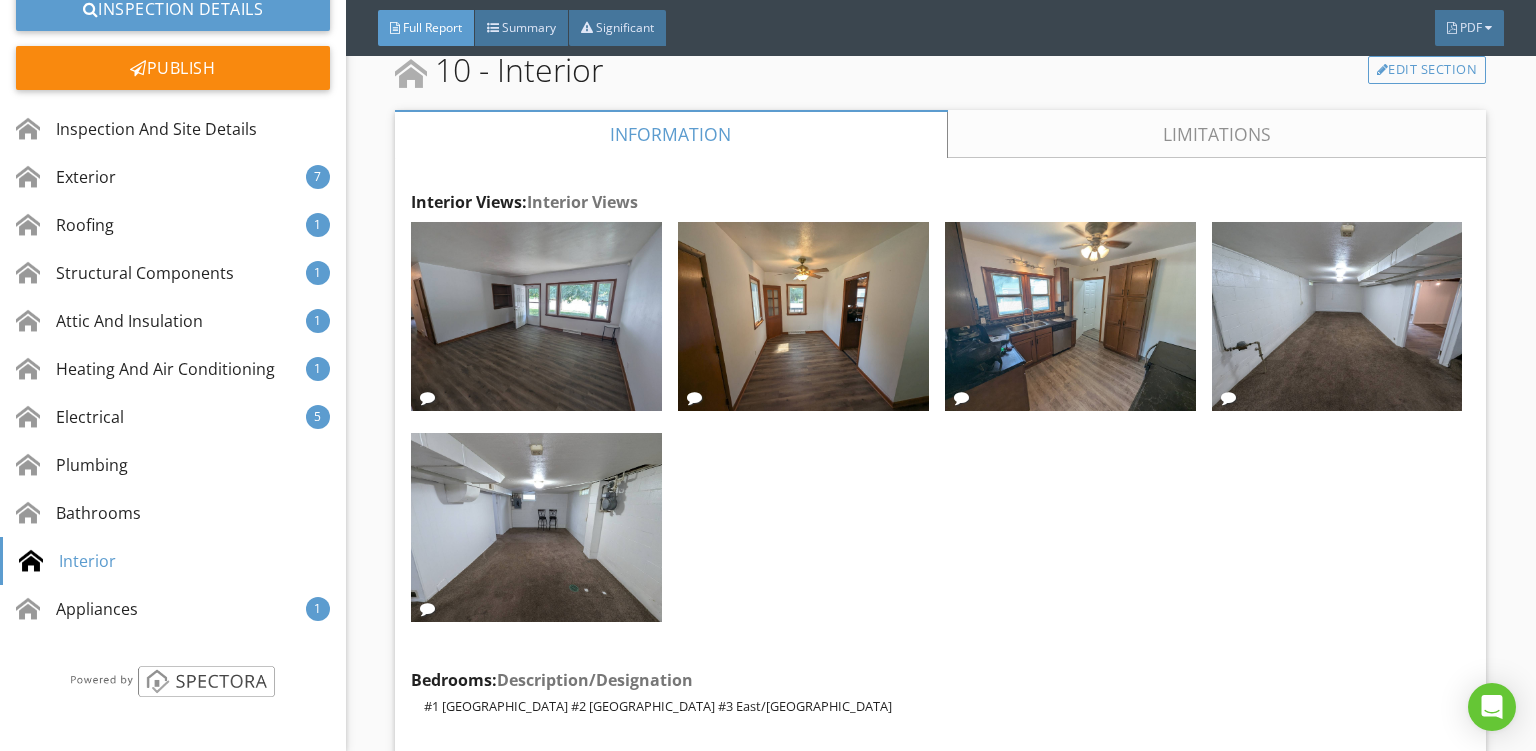 scroll, scrollTop: 31184, scrollLeft: 0, axis: vertical 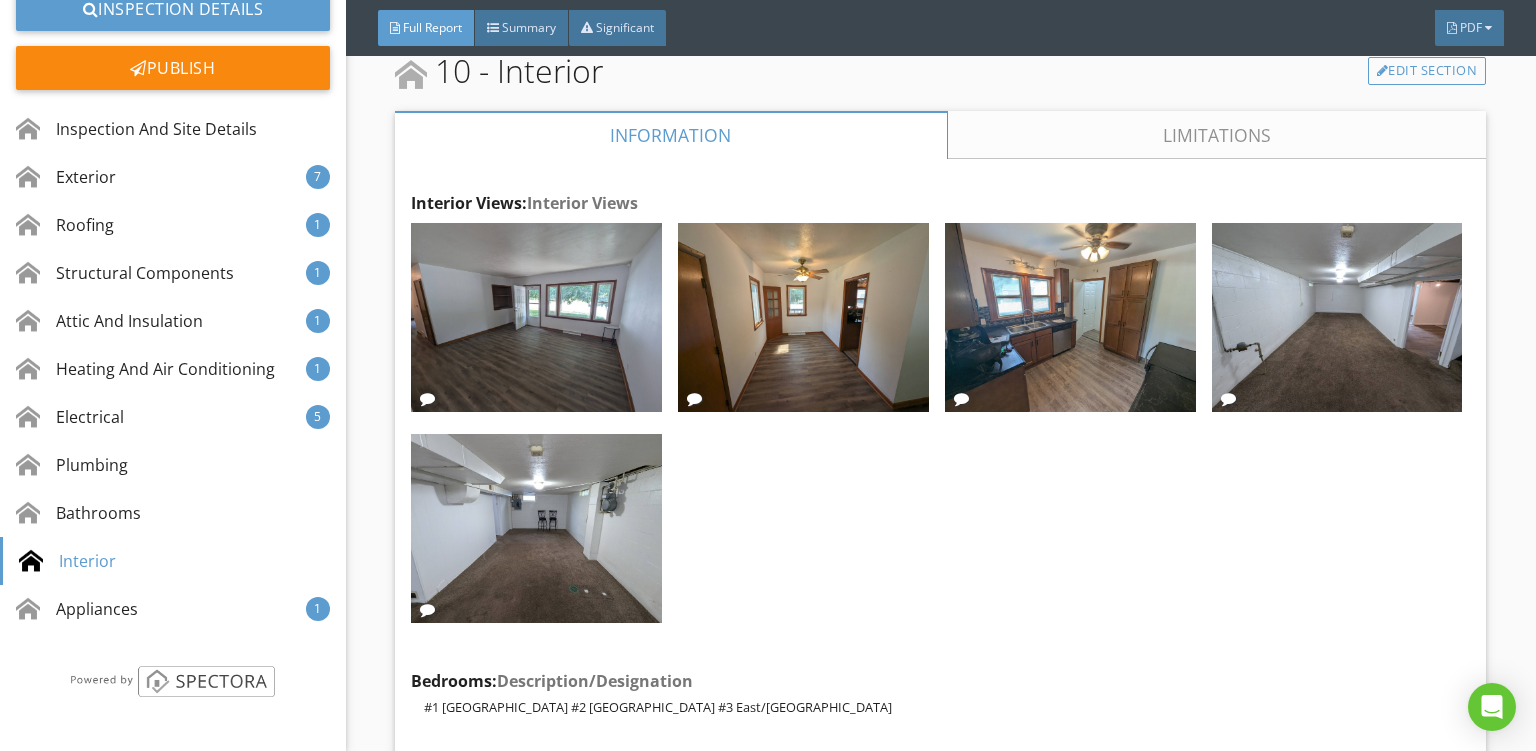 click on "Limitations" at bounding box center [1217, 135] 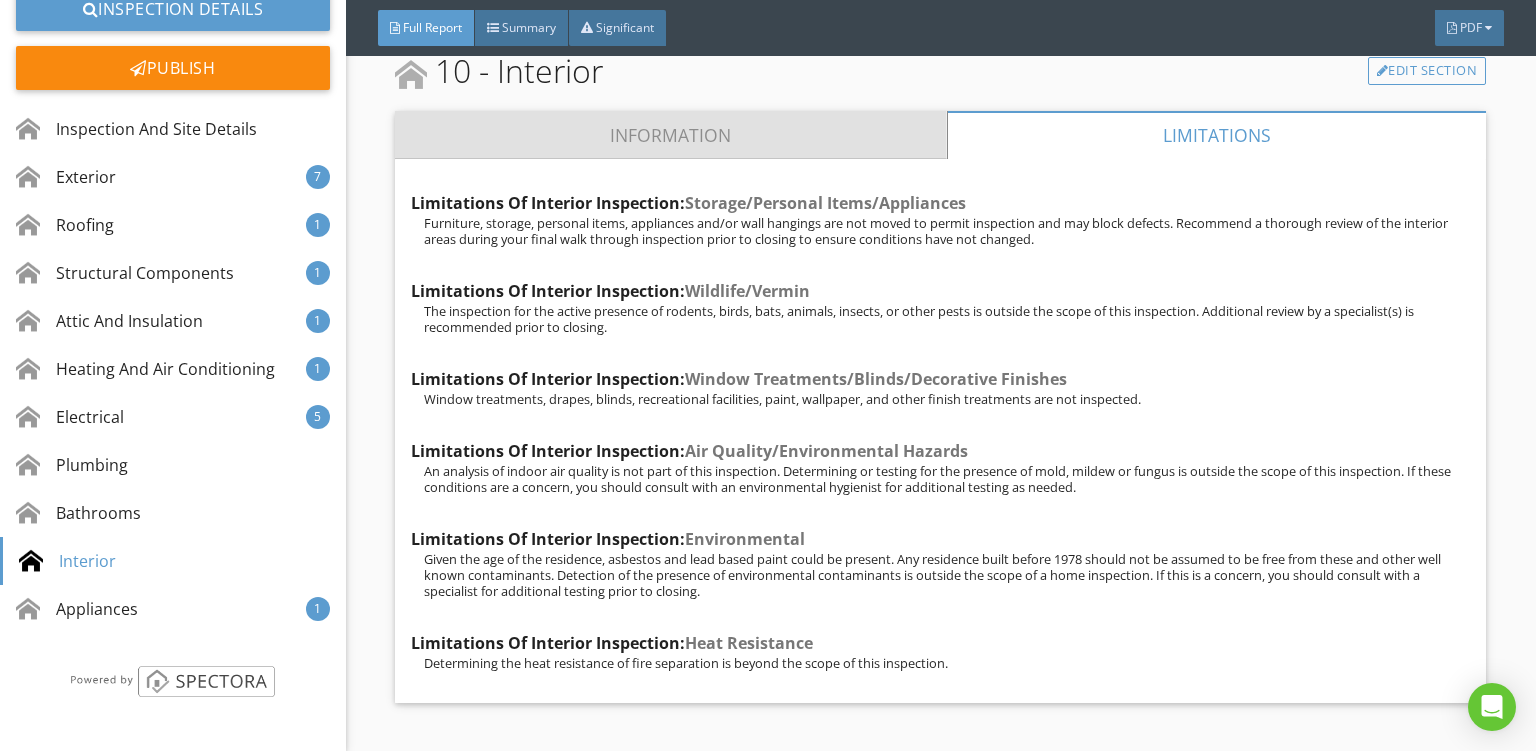 click on "Information" at bounding box center [671, 135] 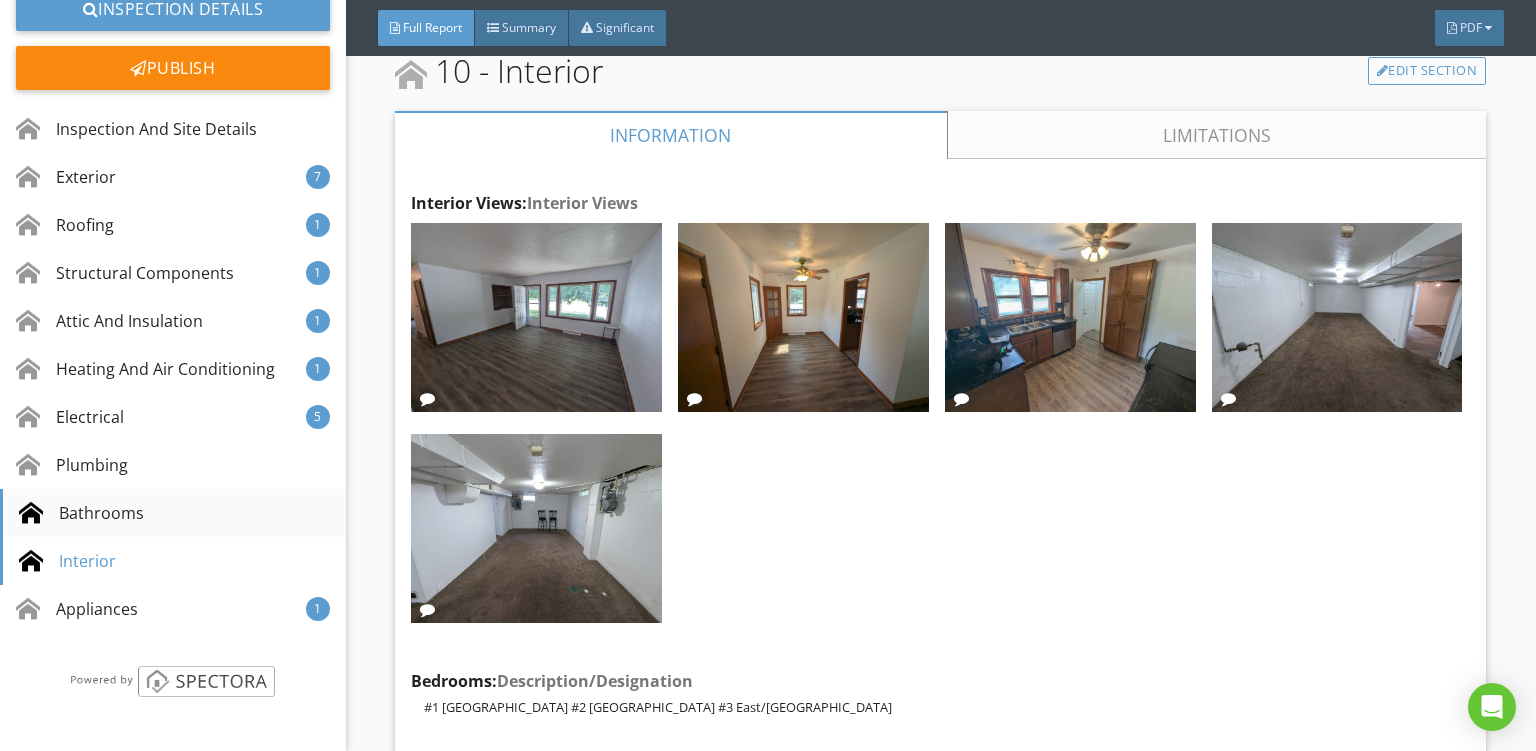 click on "Bathrooms" at bounding box center (81, 513) 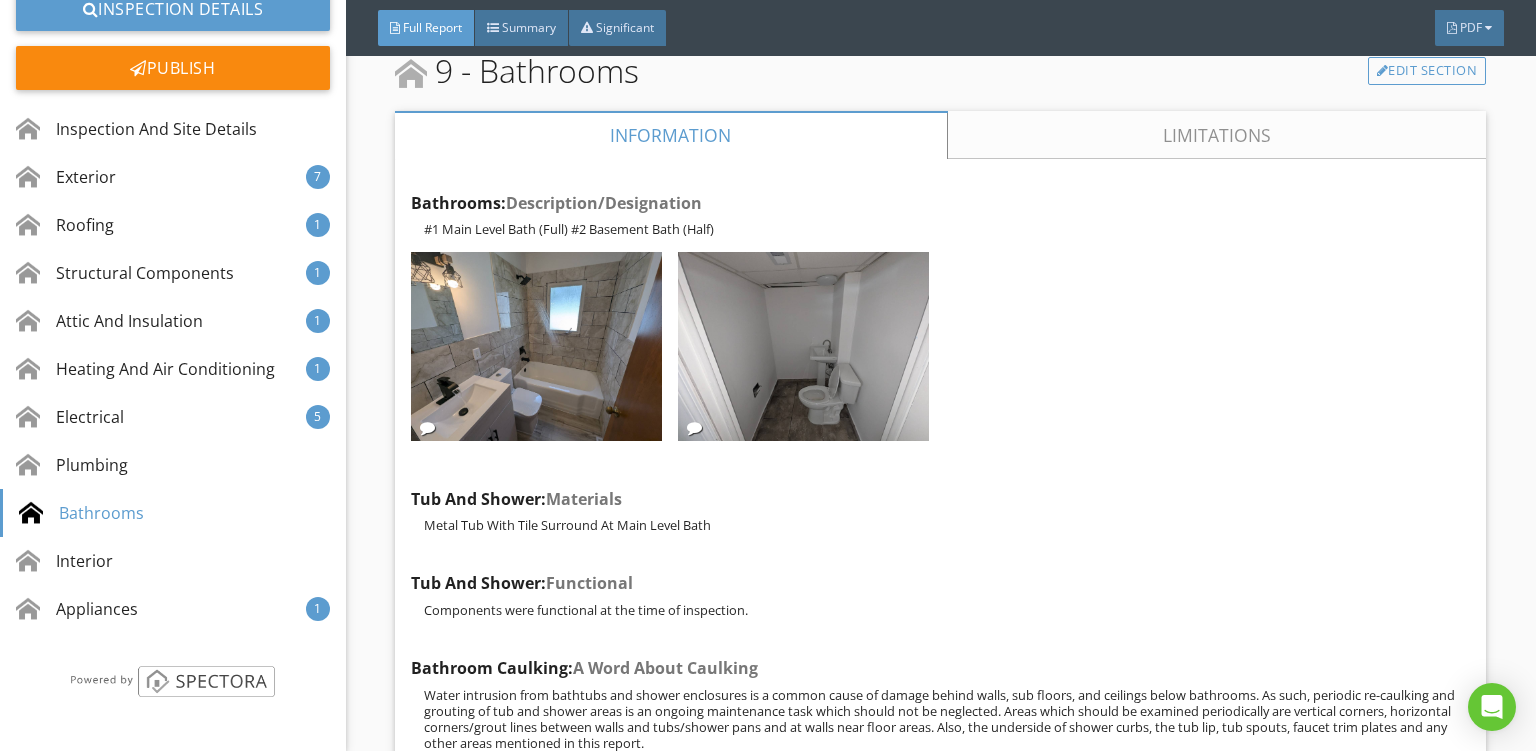 click on "Limitations" at bounding box center [1217, 135] 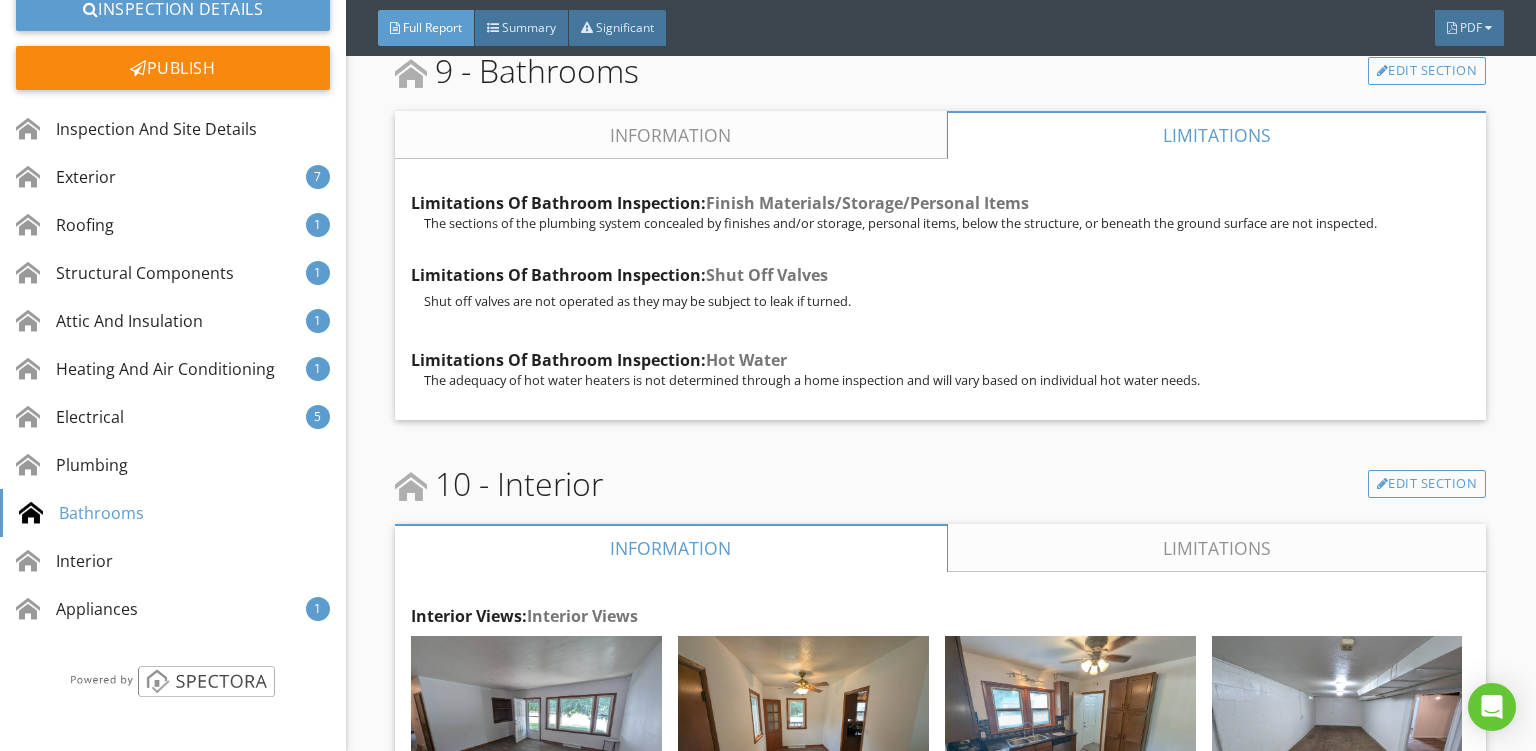 click on "Information" at bounding box center [671, 135] 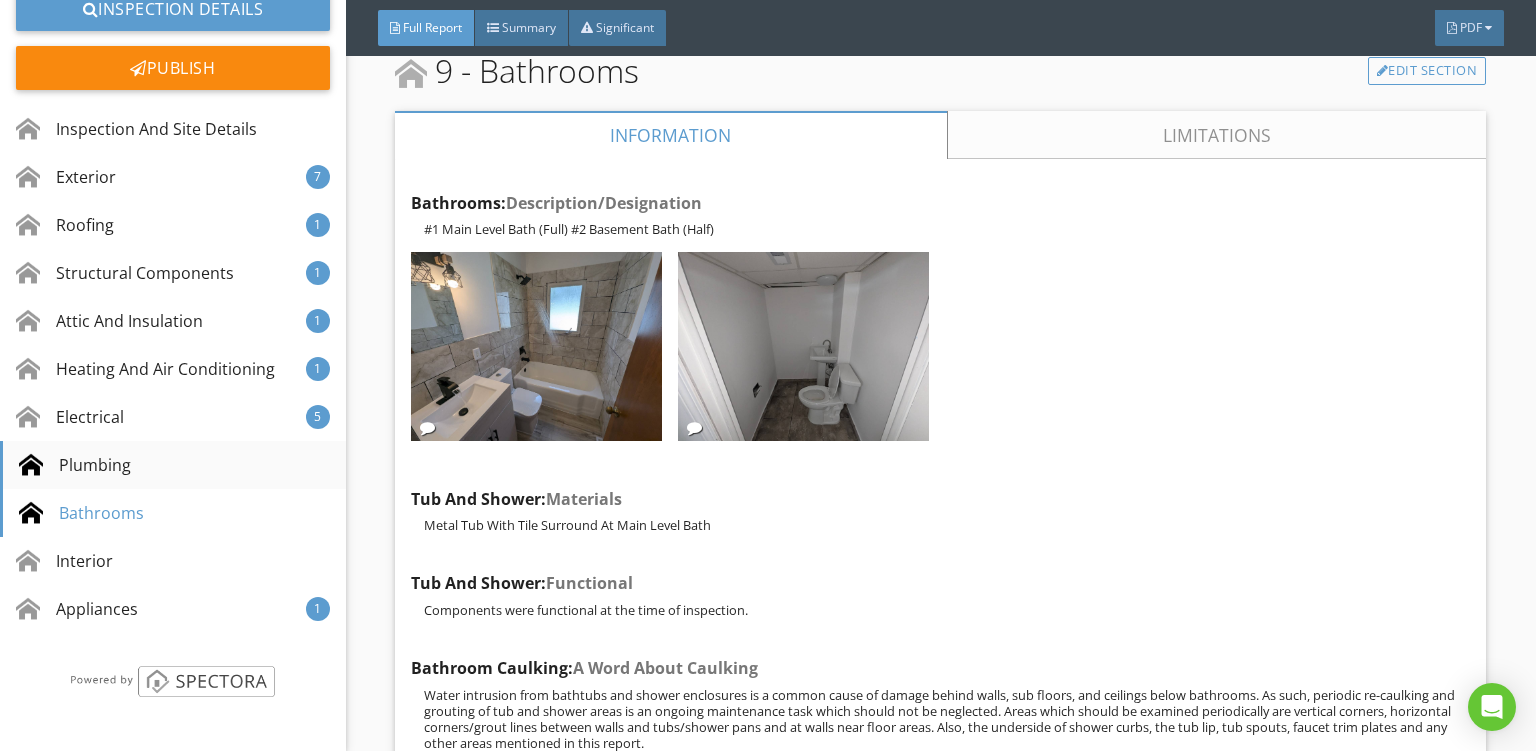 click on "Plumbing" at bounding box center (75, 465) 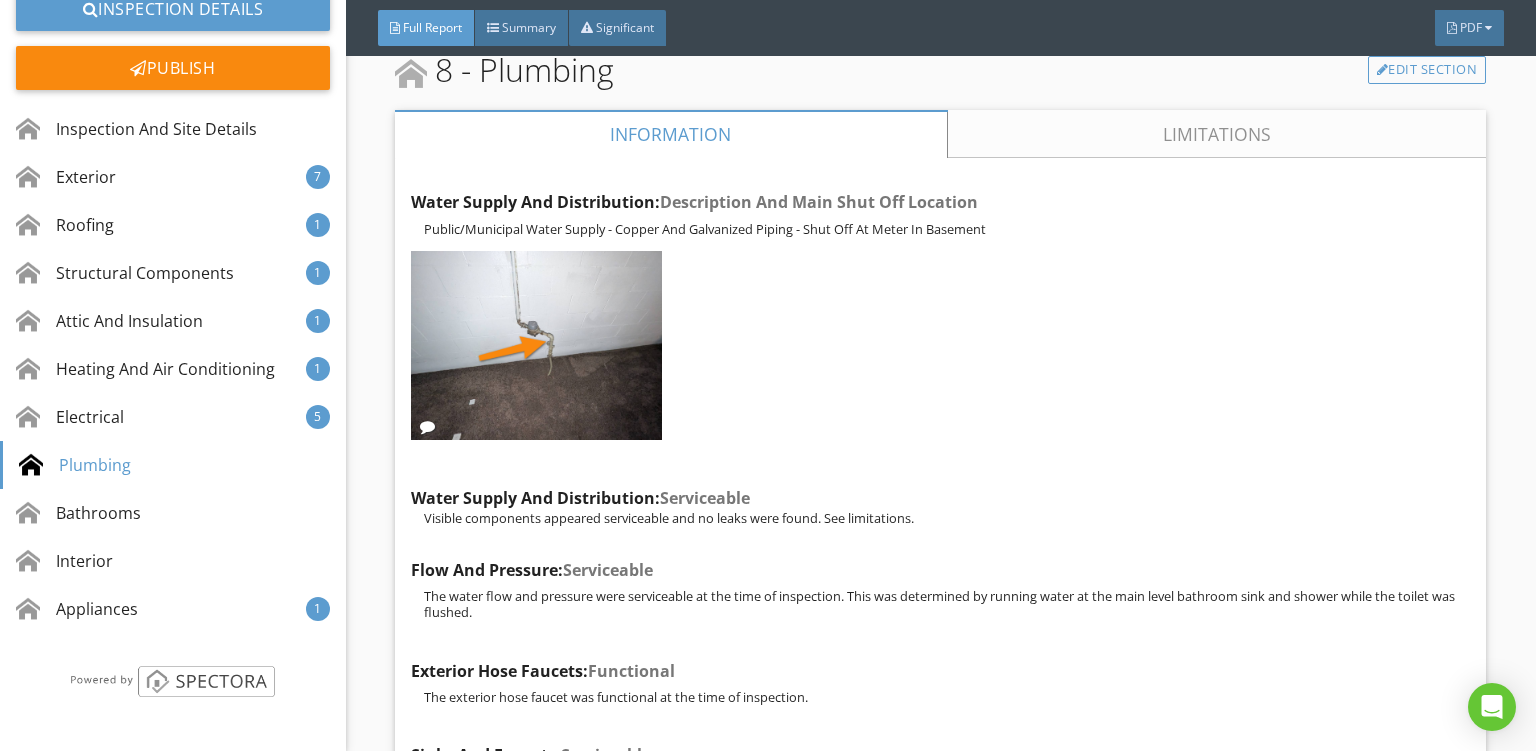 scroll, scrollTop: 28050, scrollLeft: 0, axis: vertical 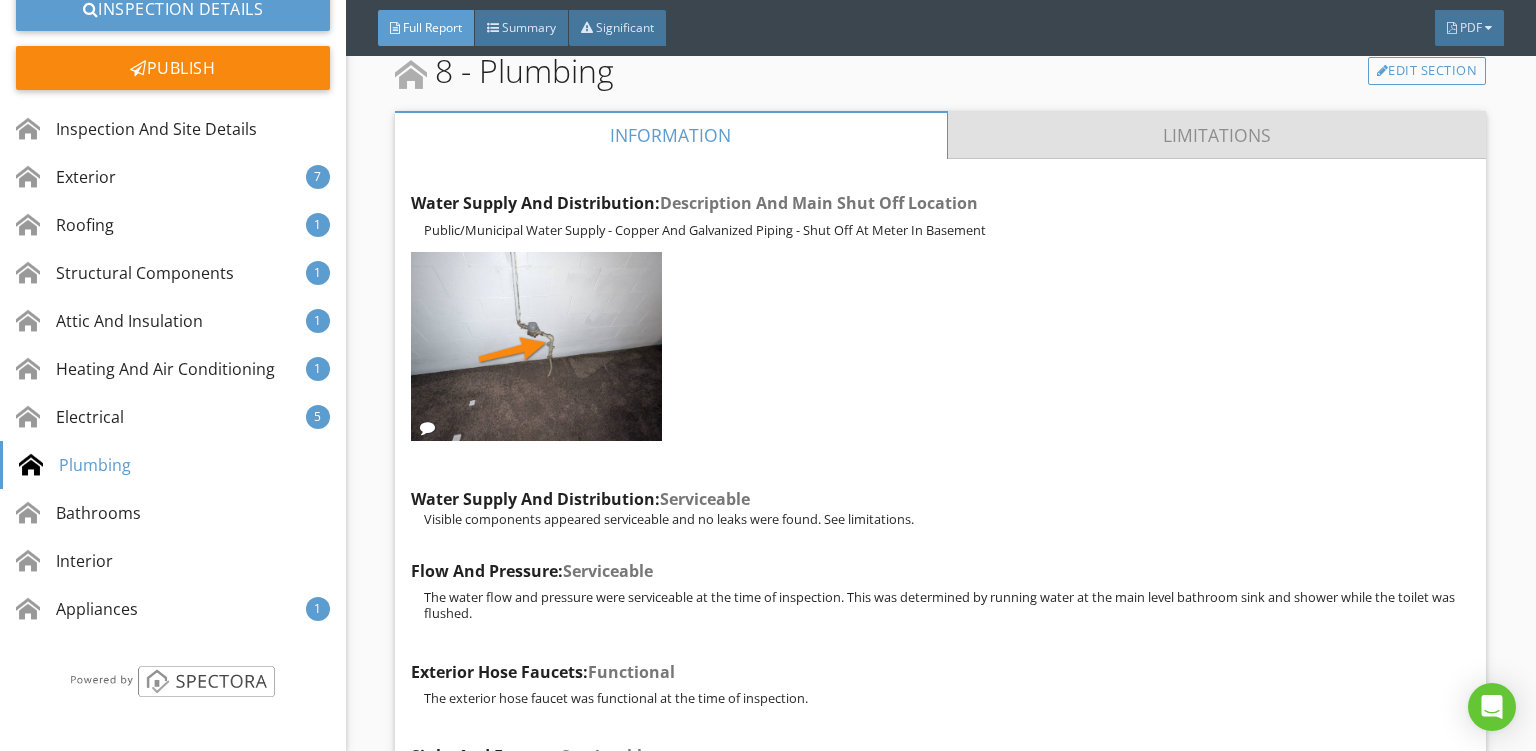 click on "Limitations" at bounding box center [1217, 135] 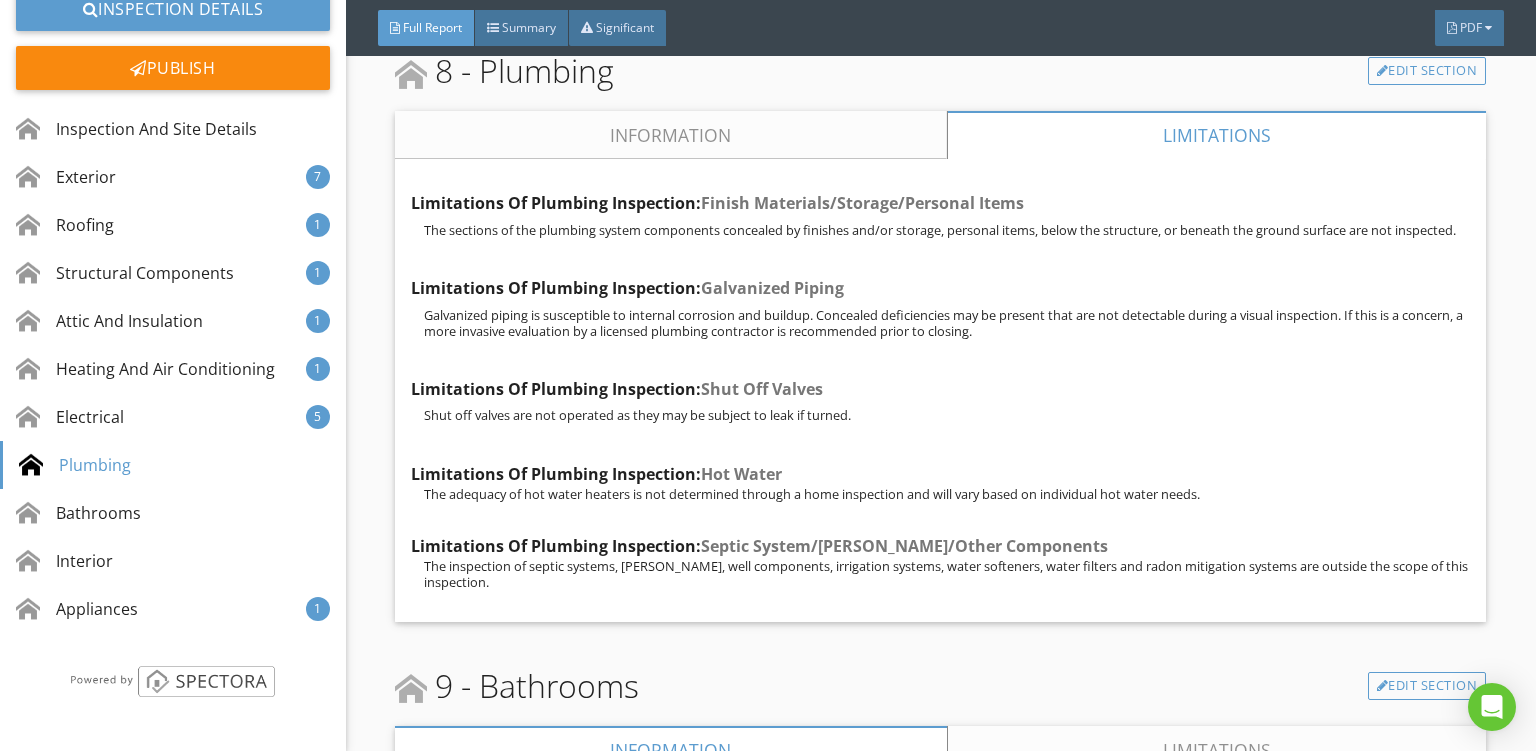 click on "Information" at bounding box center (671, 135) 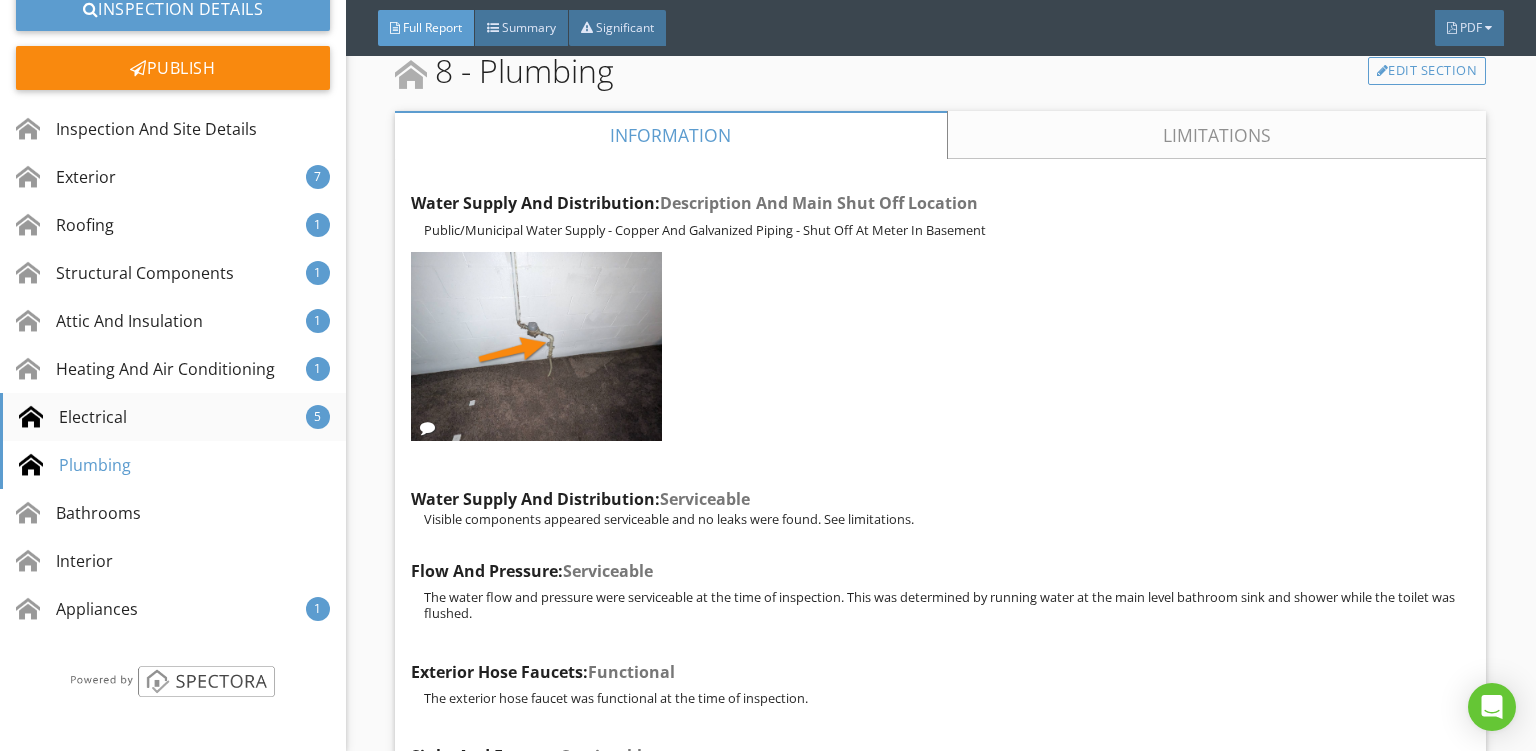 click on "Electrical" at bounding box center [73, 417] 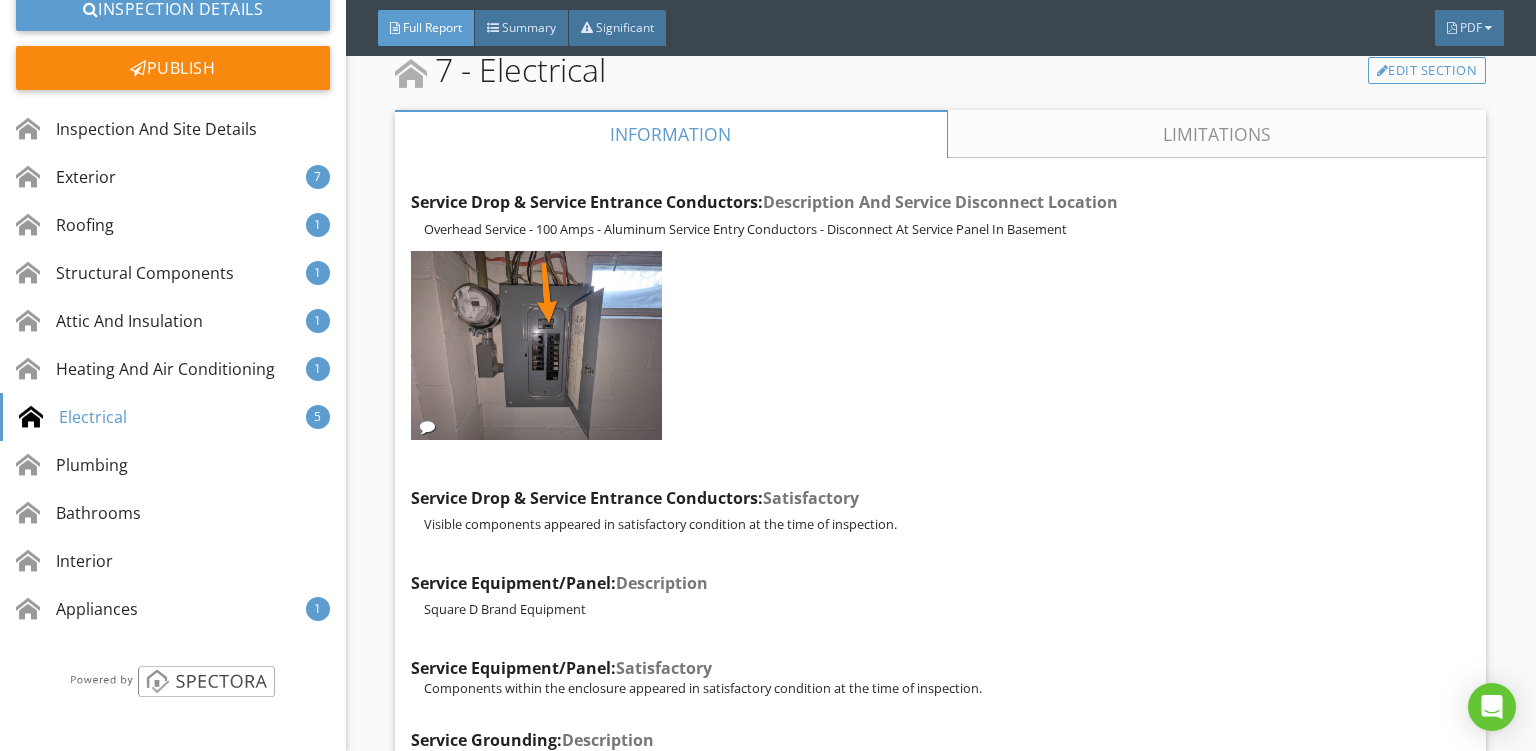 scroll, scrollTop: 25367, scrollLeft: 0, axis: vertical 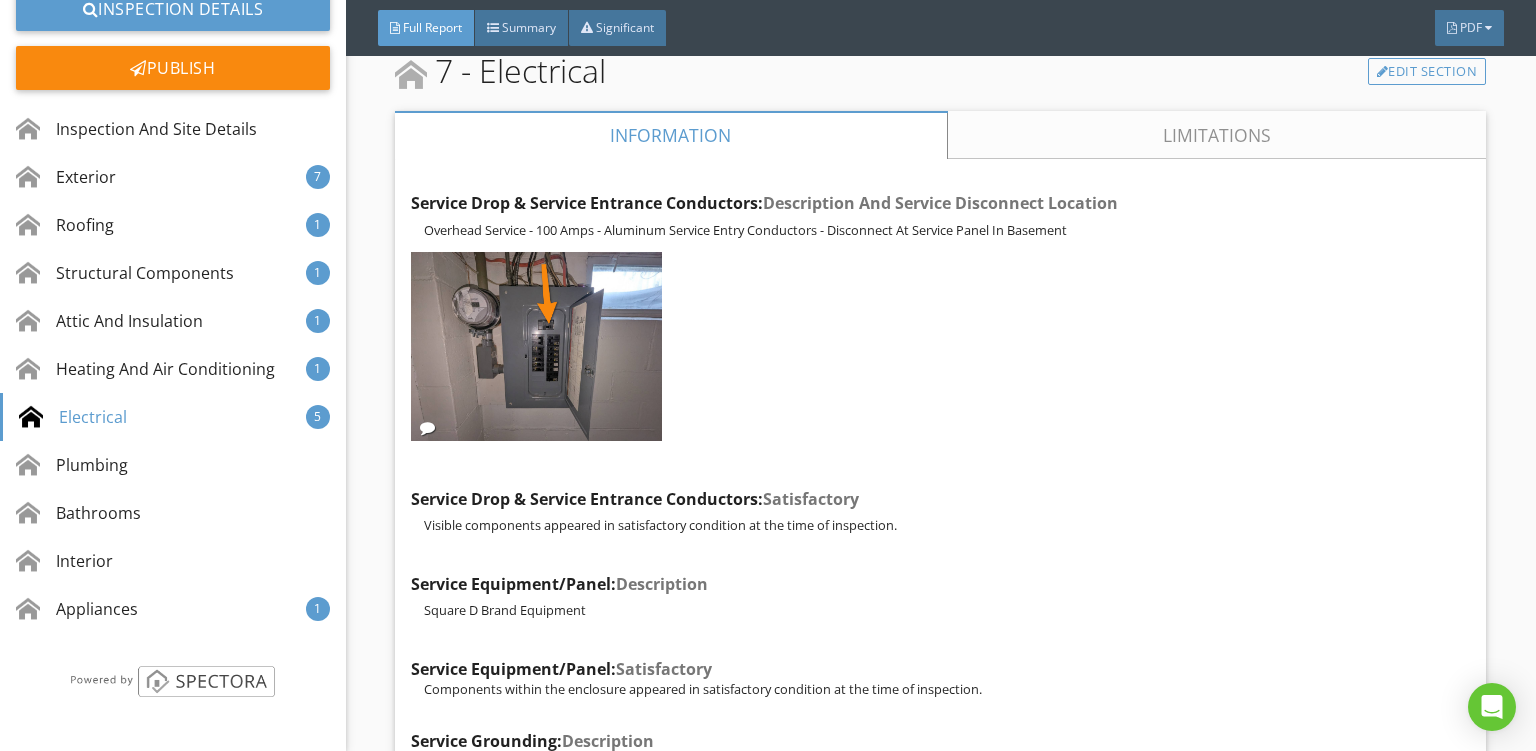 click on "Limitations" at bounding box center [1217, 135] 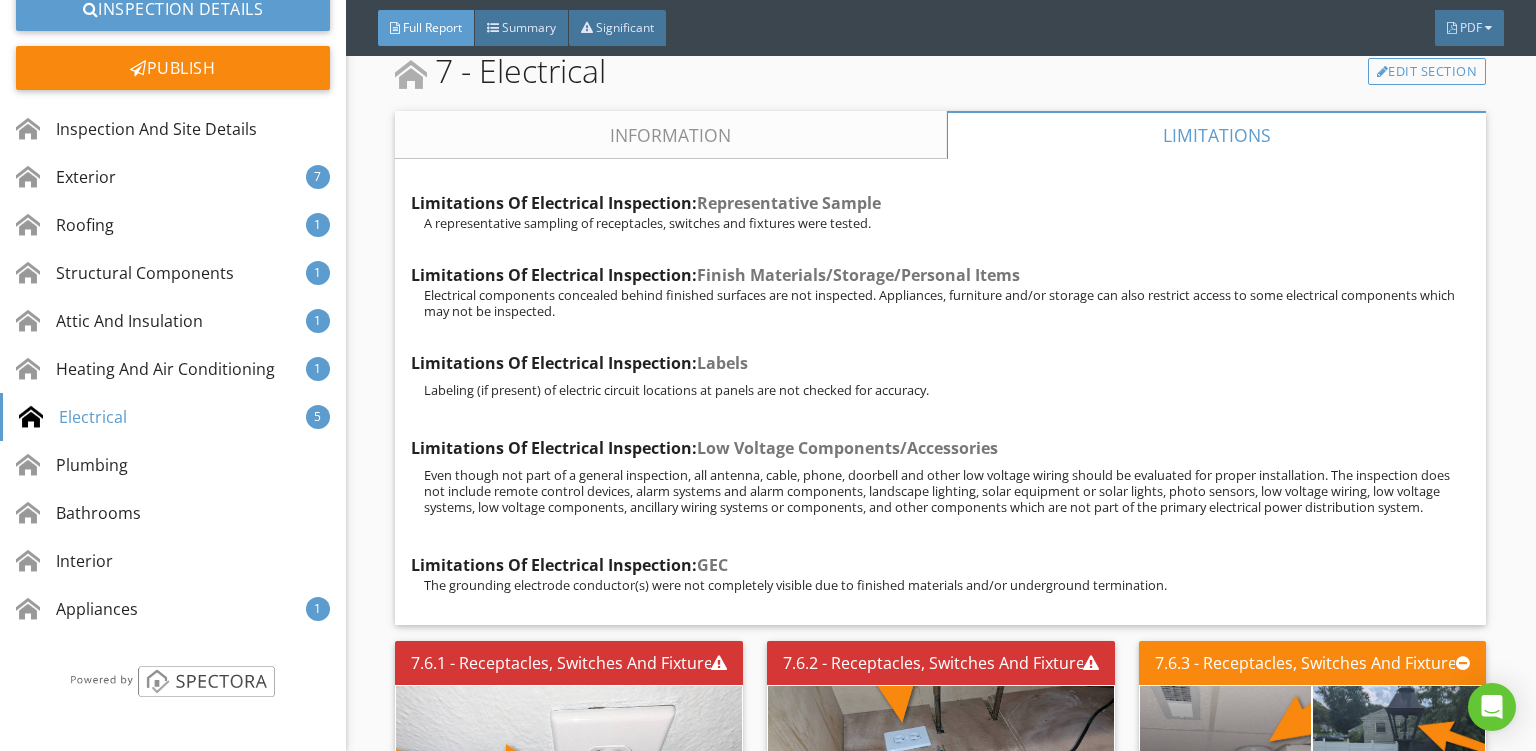 click on "Information" at bounding box center [671, 135] 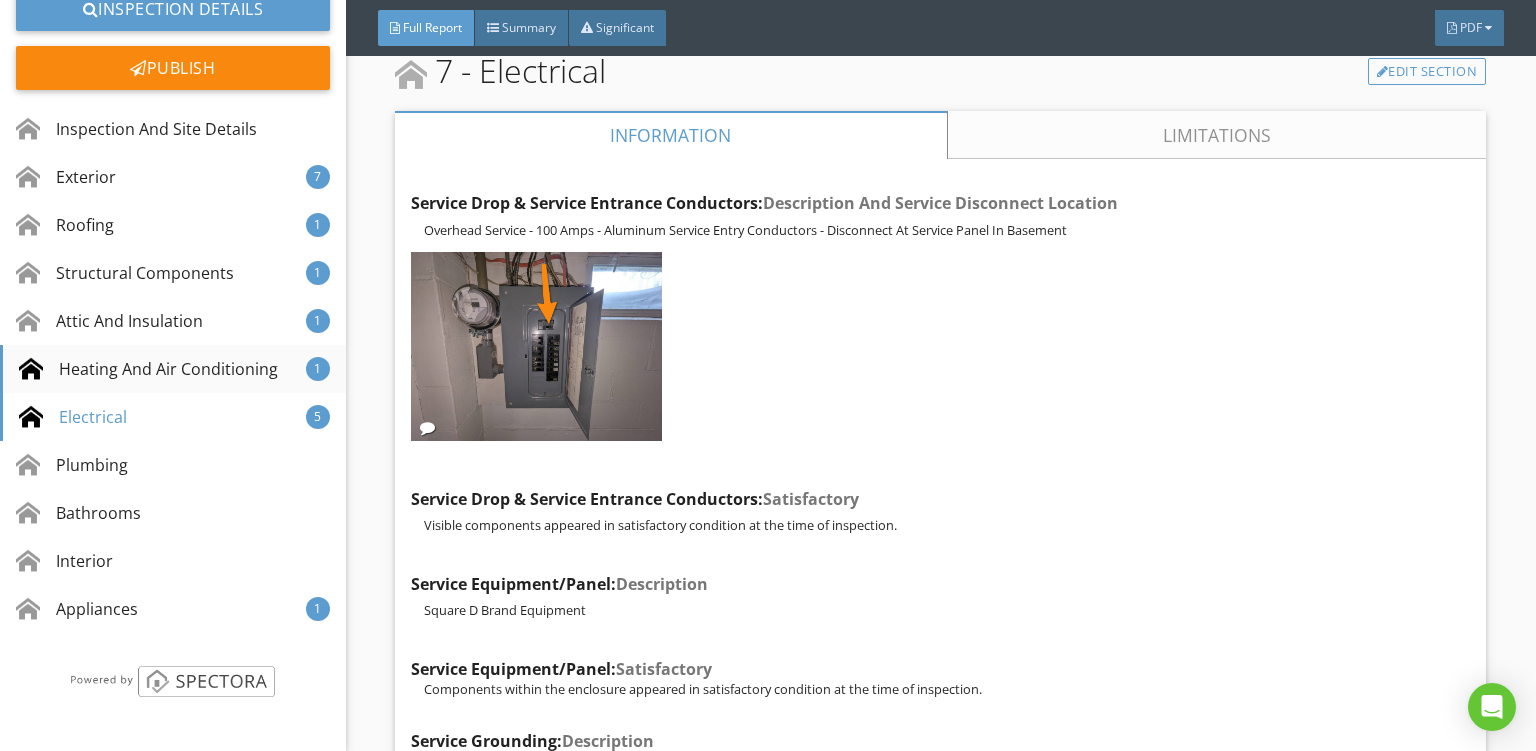 click on "Heating And Air Conditioning" at bounding box center (148, 369) 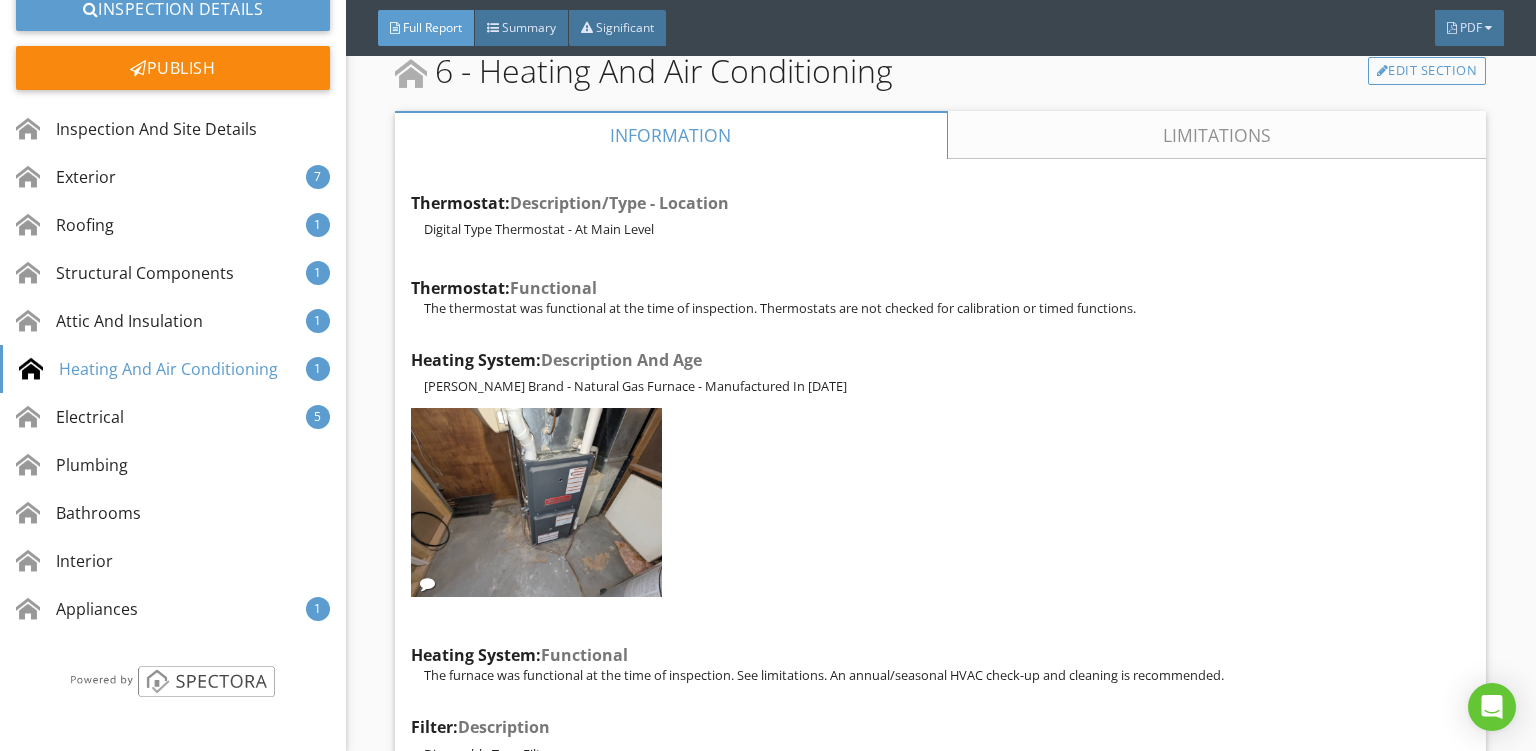 scroll, scrollTop: 23254, scrollLeft: 0, axis: vertical 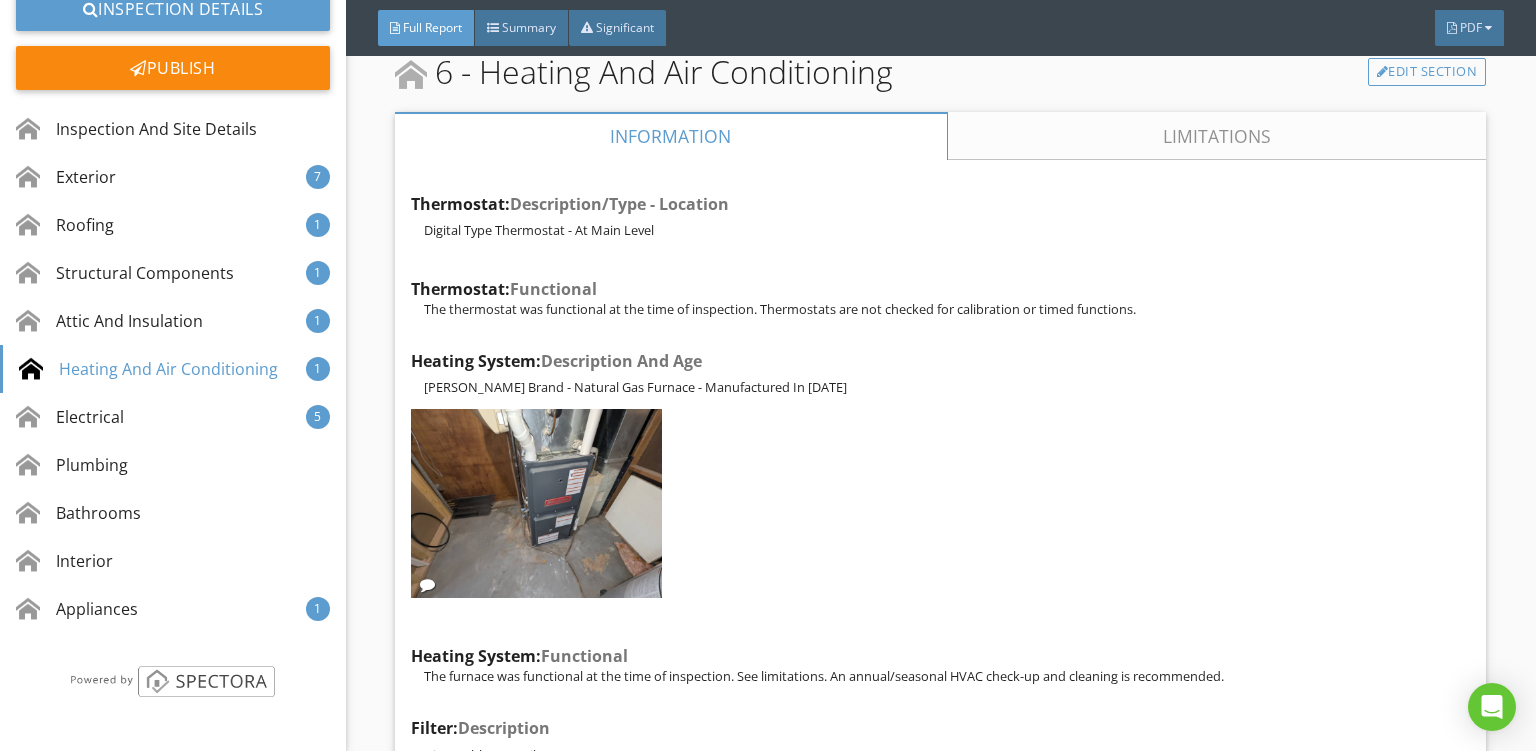 click on "Limitations" at bounding box center [1217, 136] 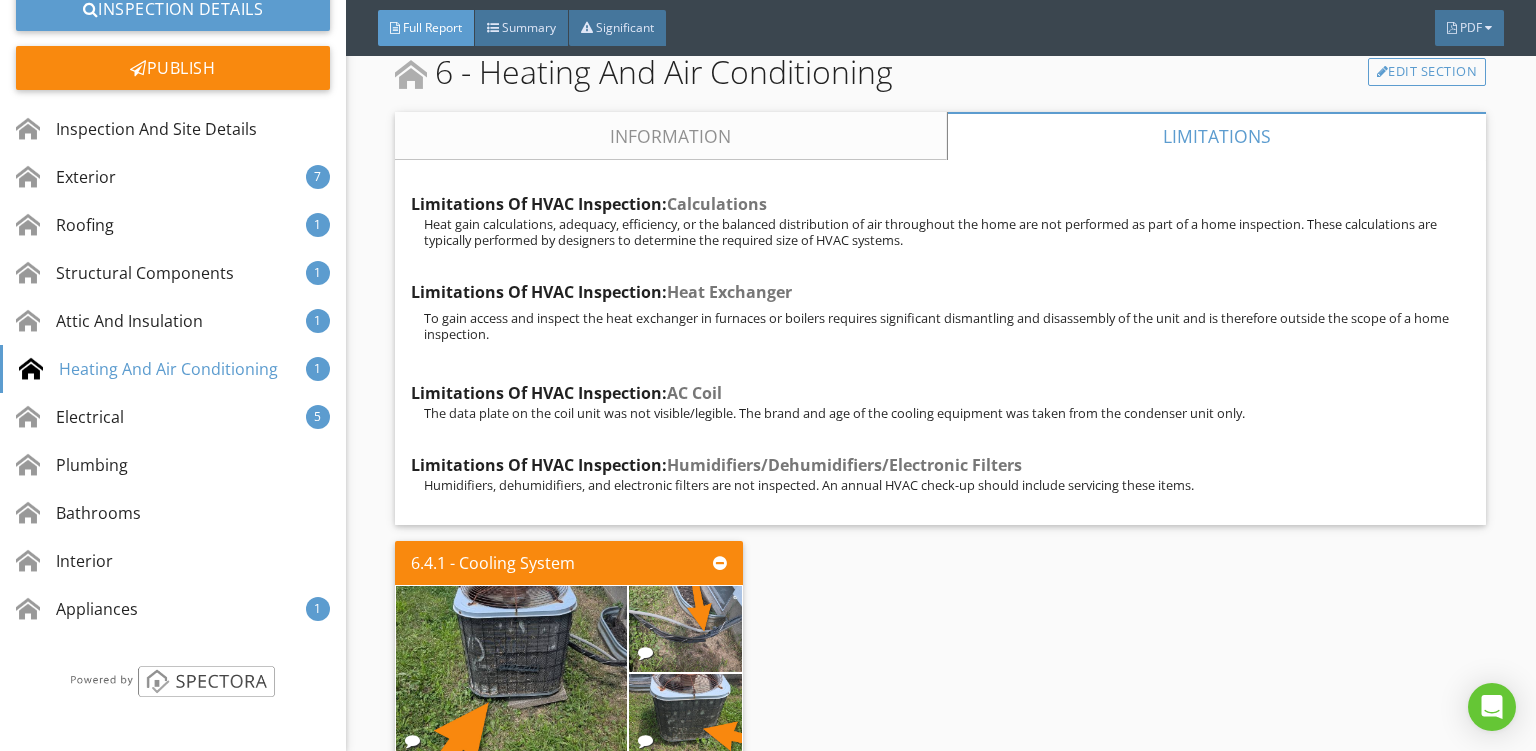 click on "Information" at bounding box center (671, 136) 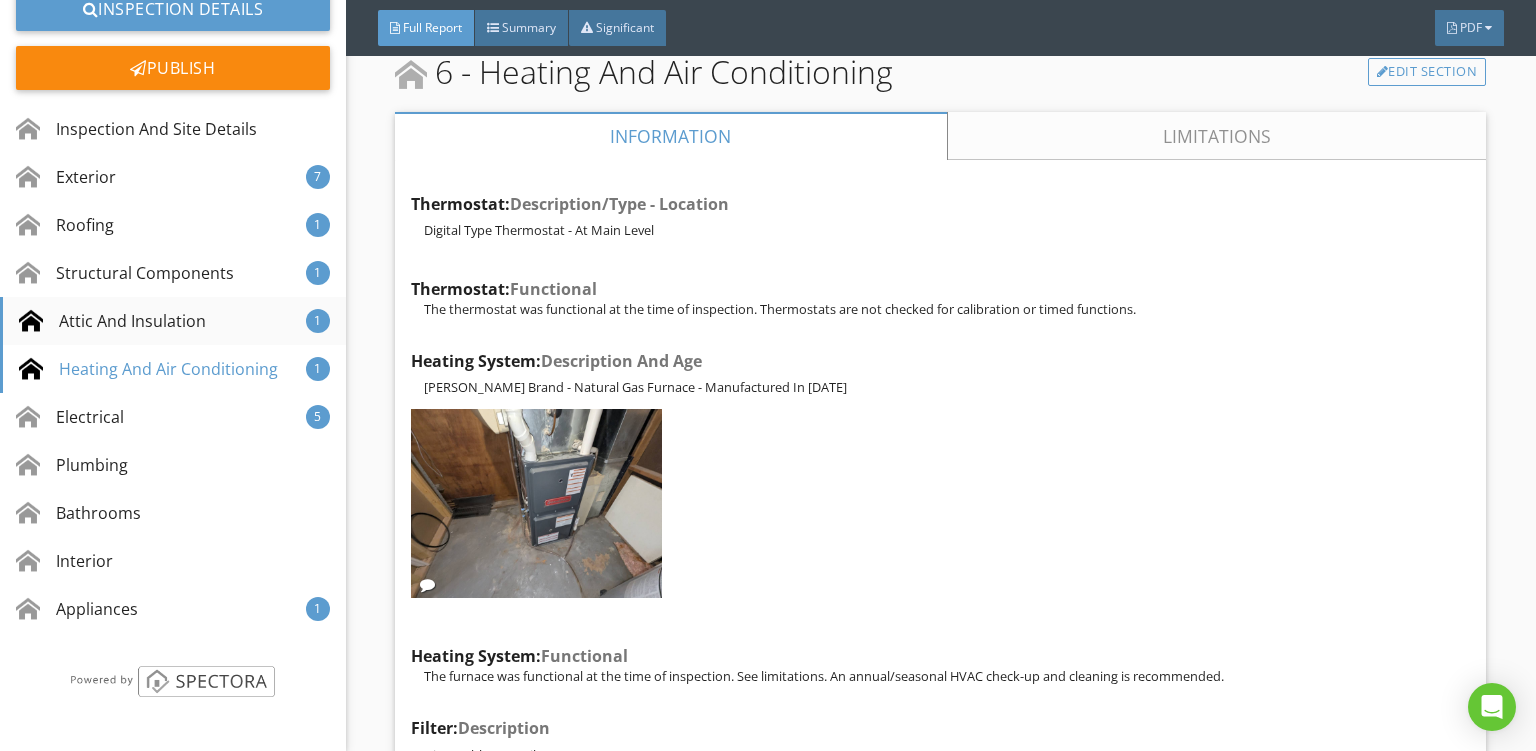 click on "Attic And Insulation" at bounding box center (112, 321) 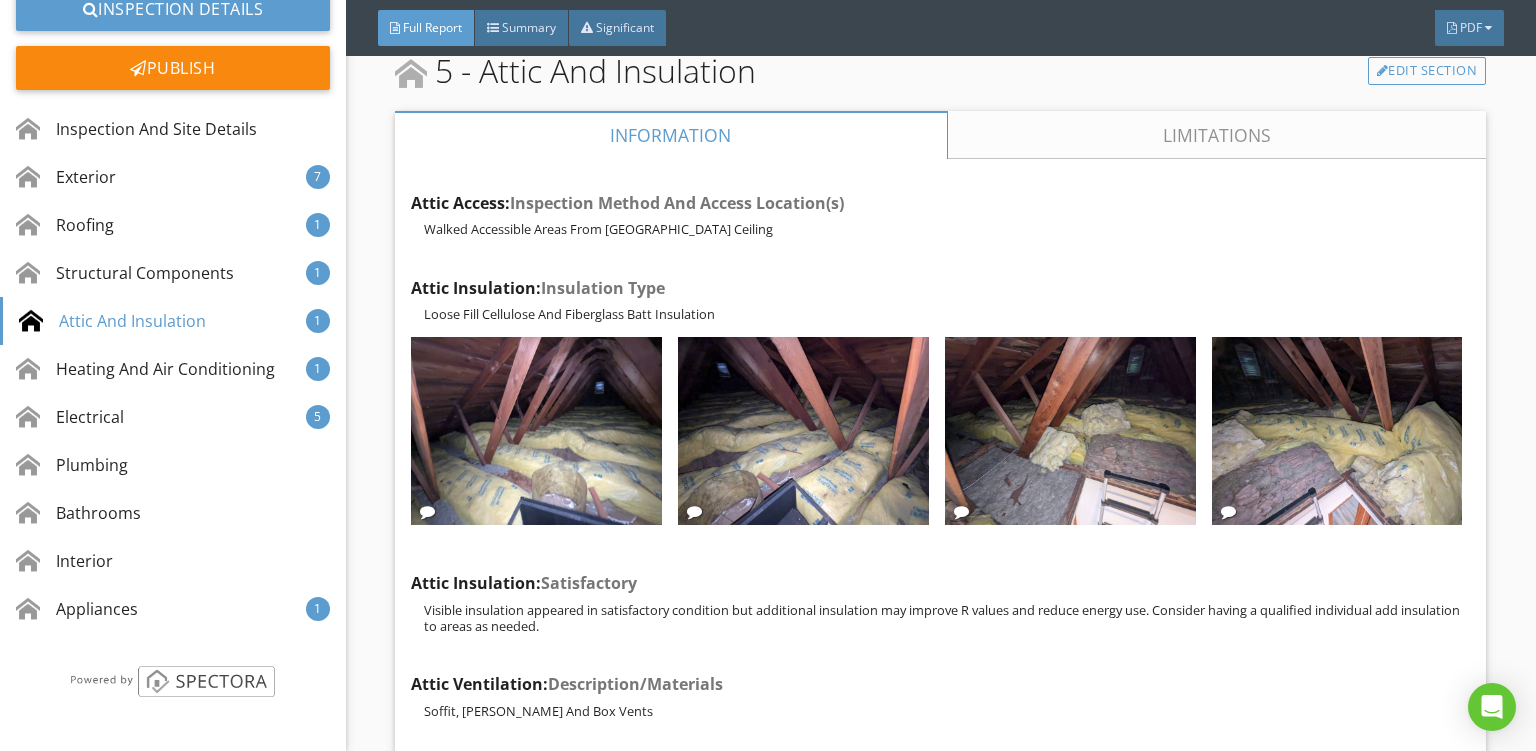 click on "Limitations" at bounding box center [1217, 135] 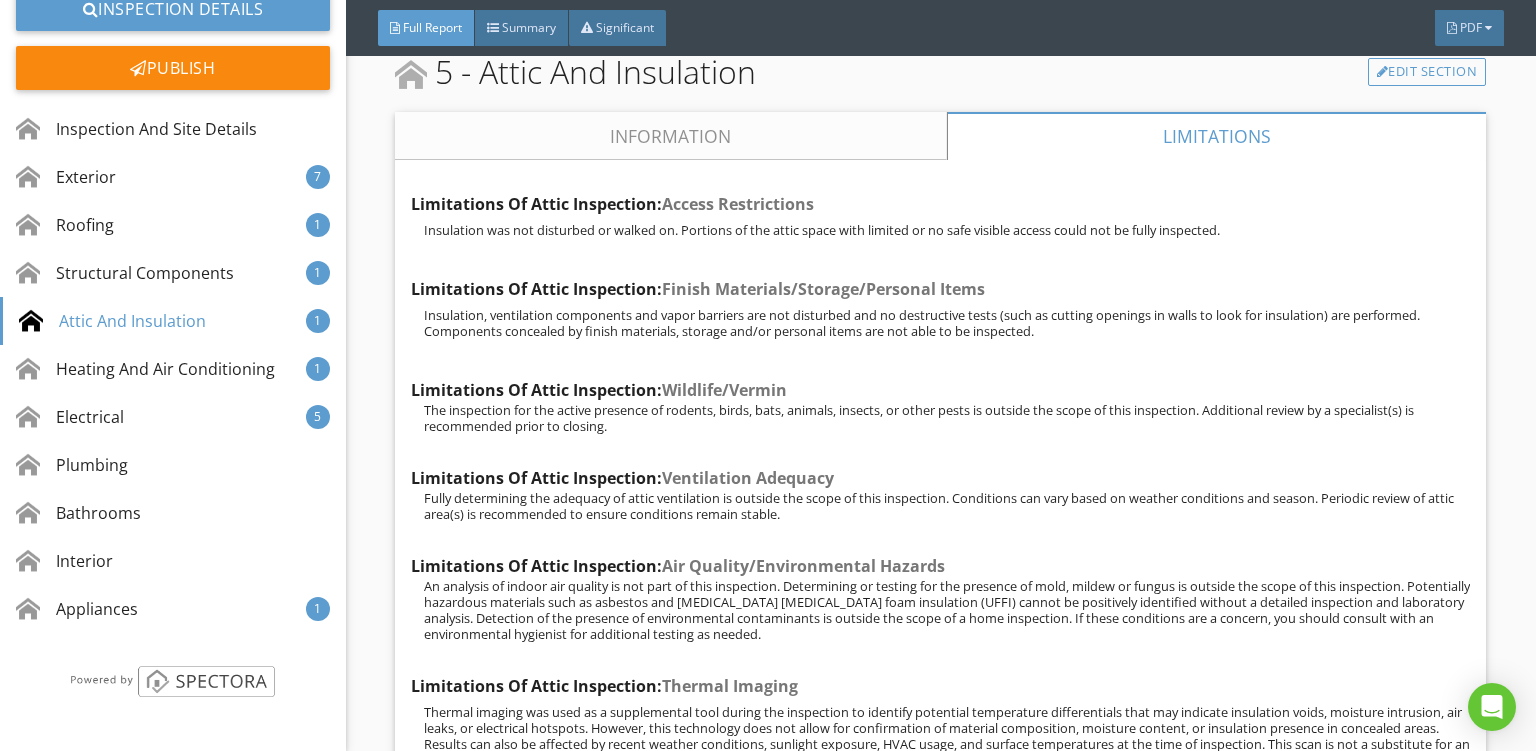 click on "Information" at bounding box center (671, 136) 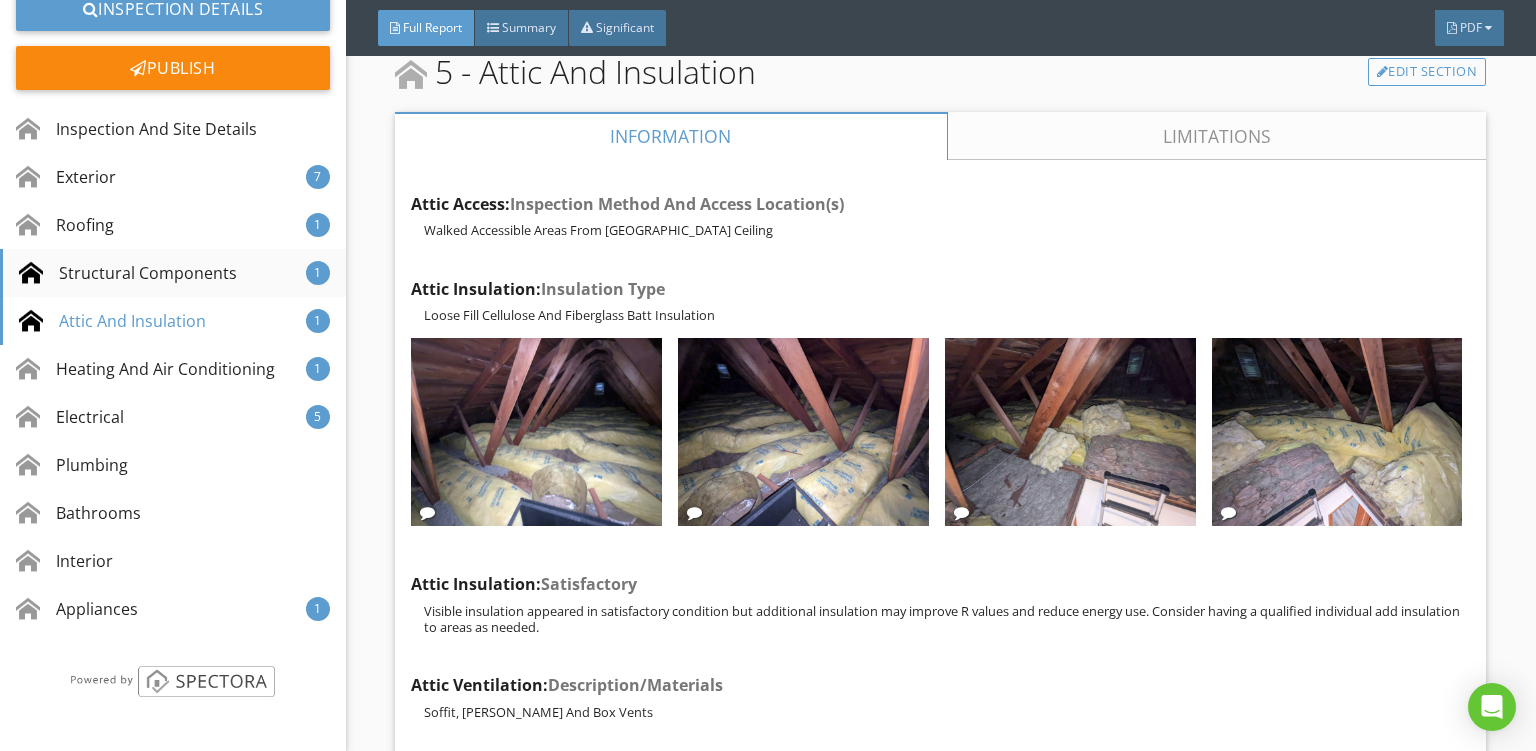 click on "Structural Components" at bounding box center [128, 273] 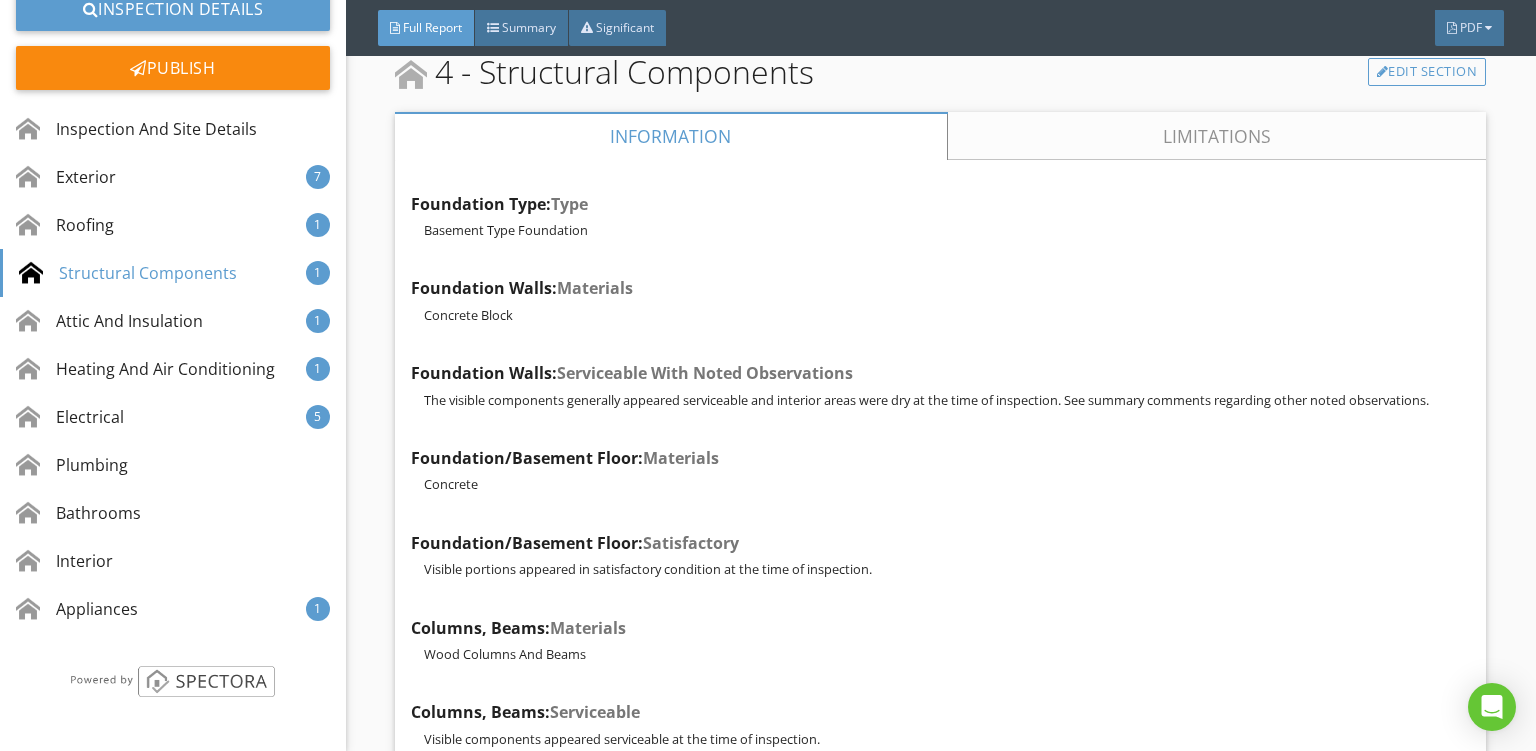 scroll, scrollTop: 19900, scrollLeft: 0, axis: vertical 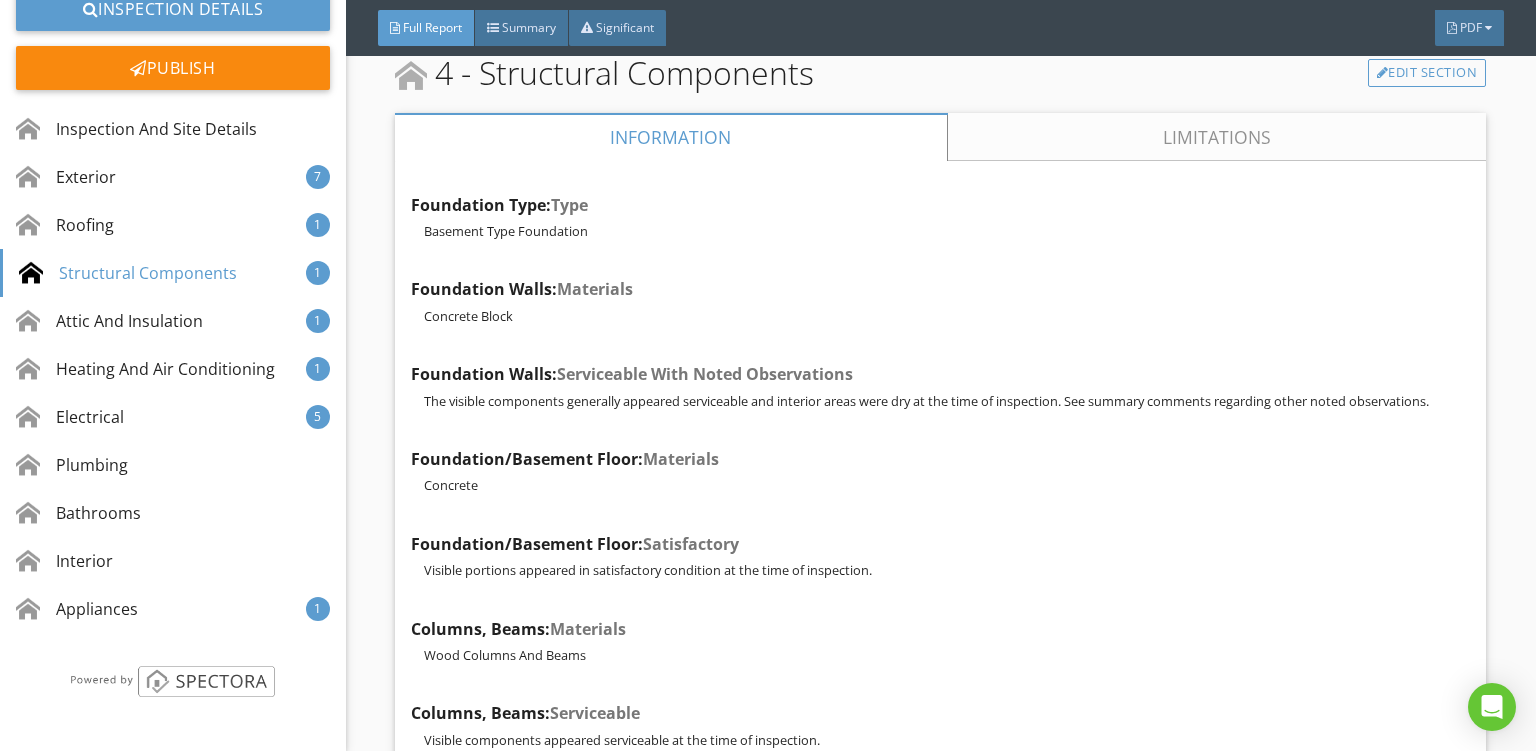 click on "Limitations" at bounding box center [1217, 137] 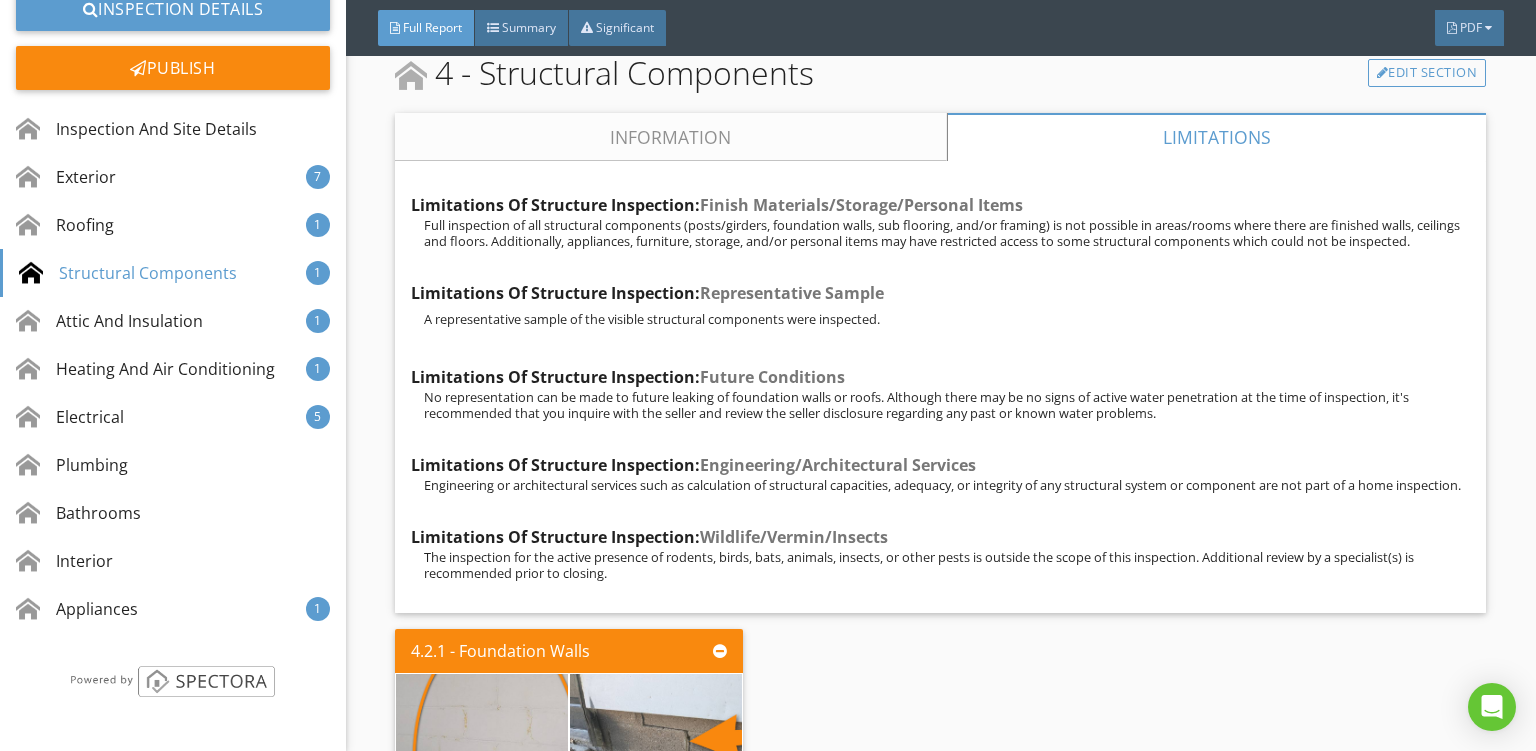 click on "Information" at bounding box center [671, 137] 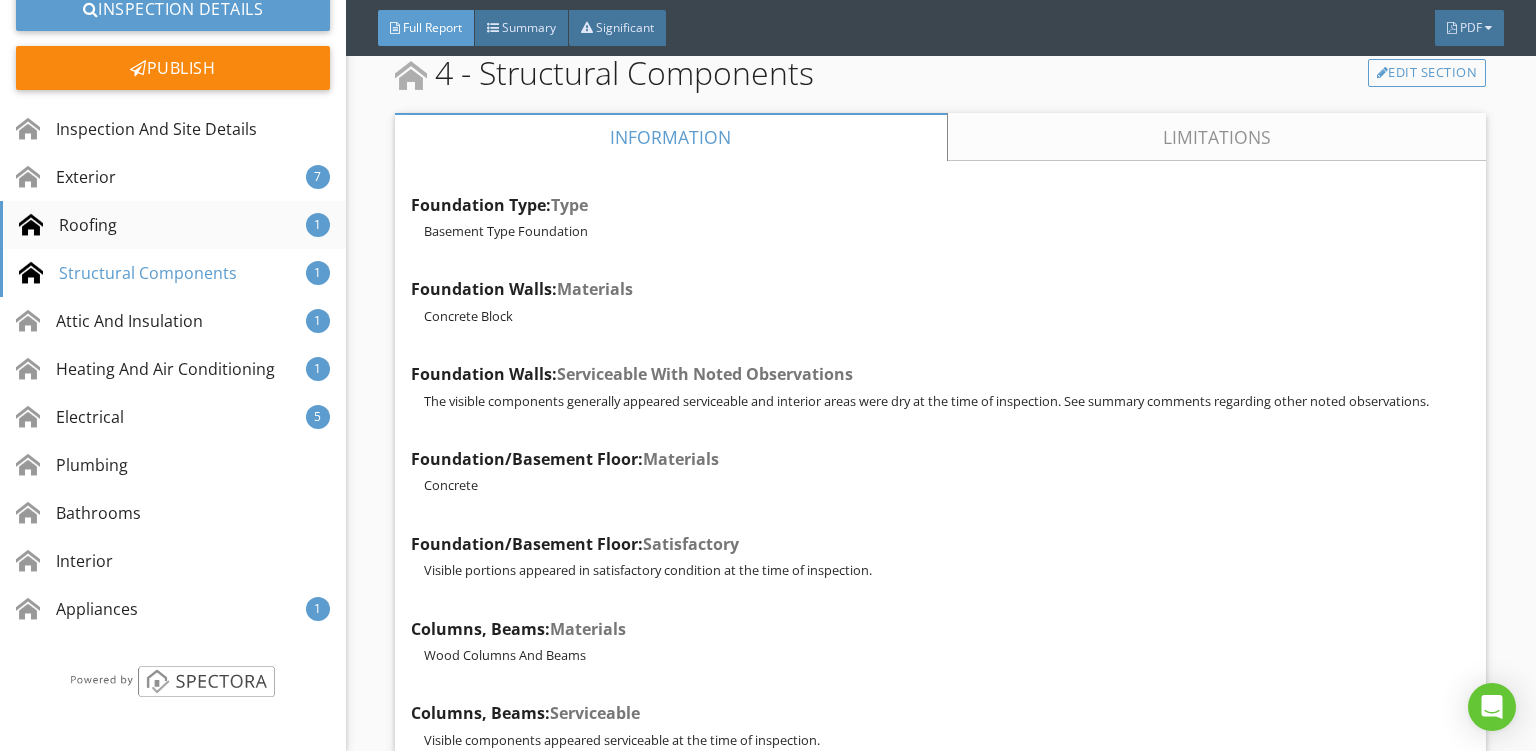 click on "Roofing" at bounding box center [68, 225] 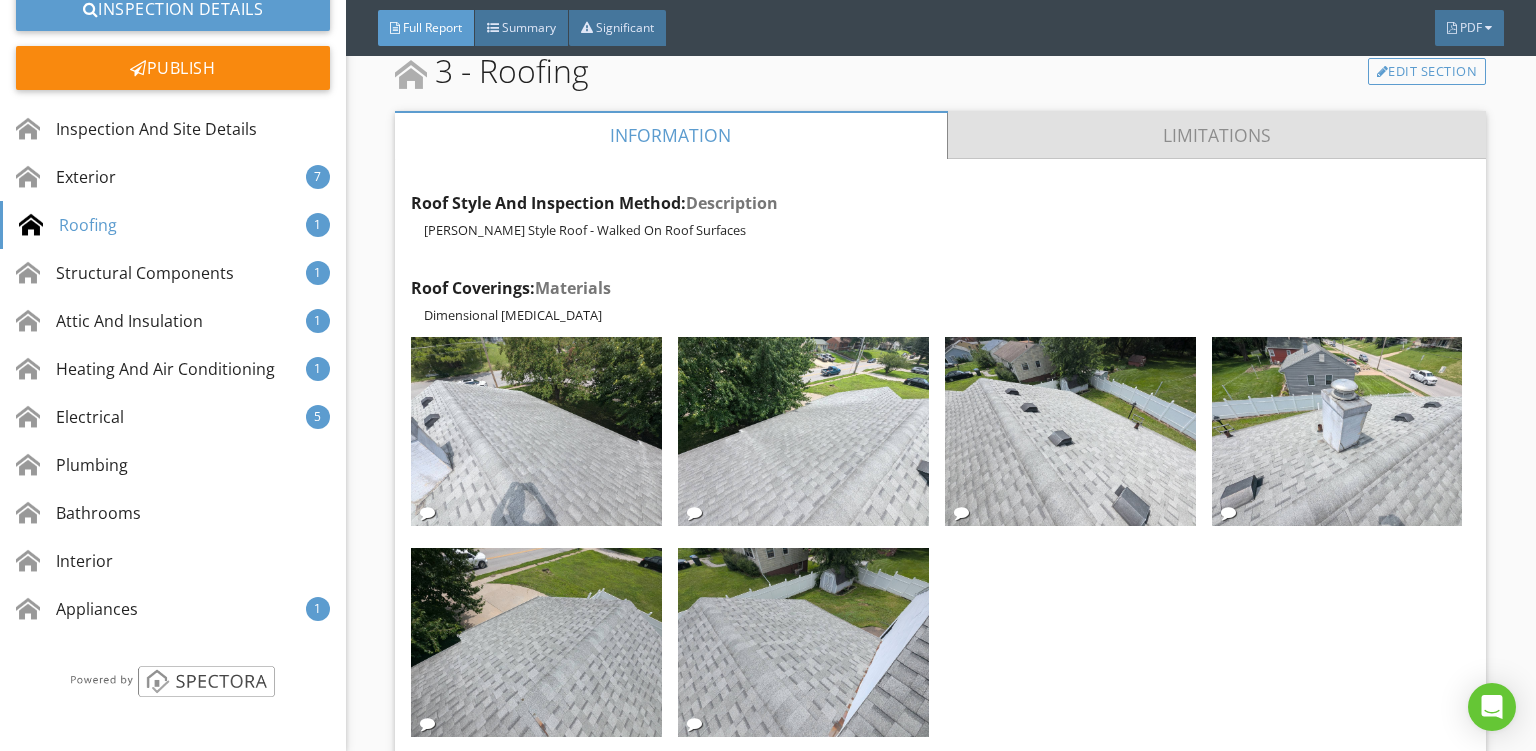 click on "Limitations" at bounding box center (1217, 135) 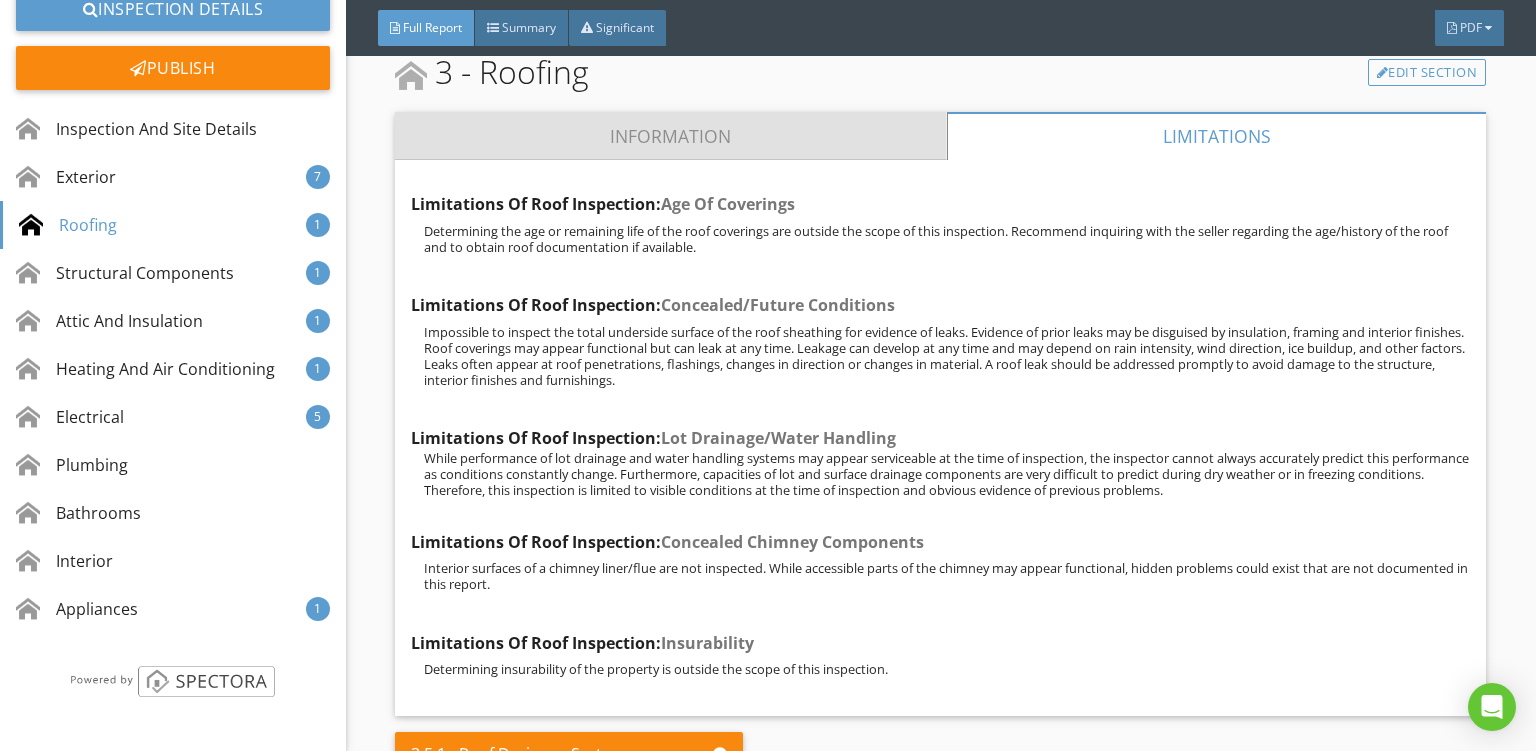 click on "Information" at bounding box center (671, 136) 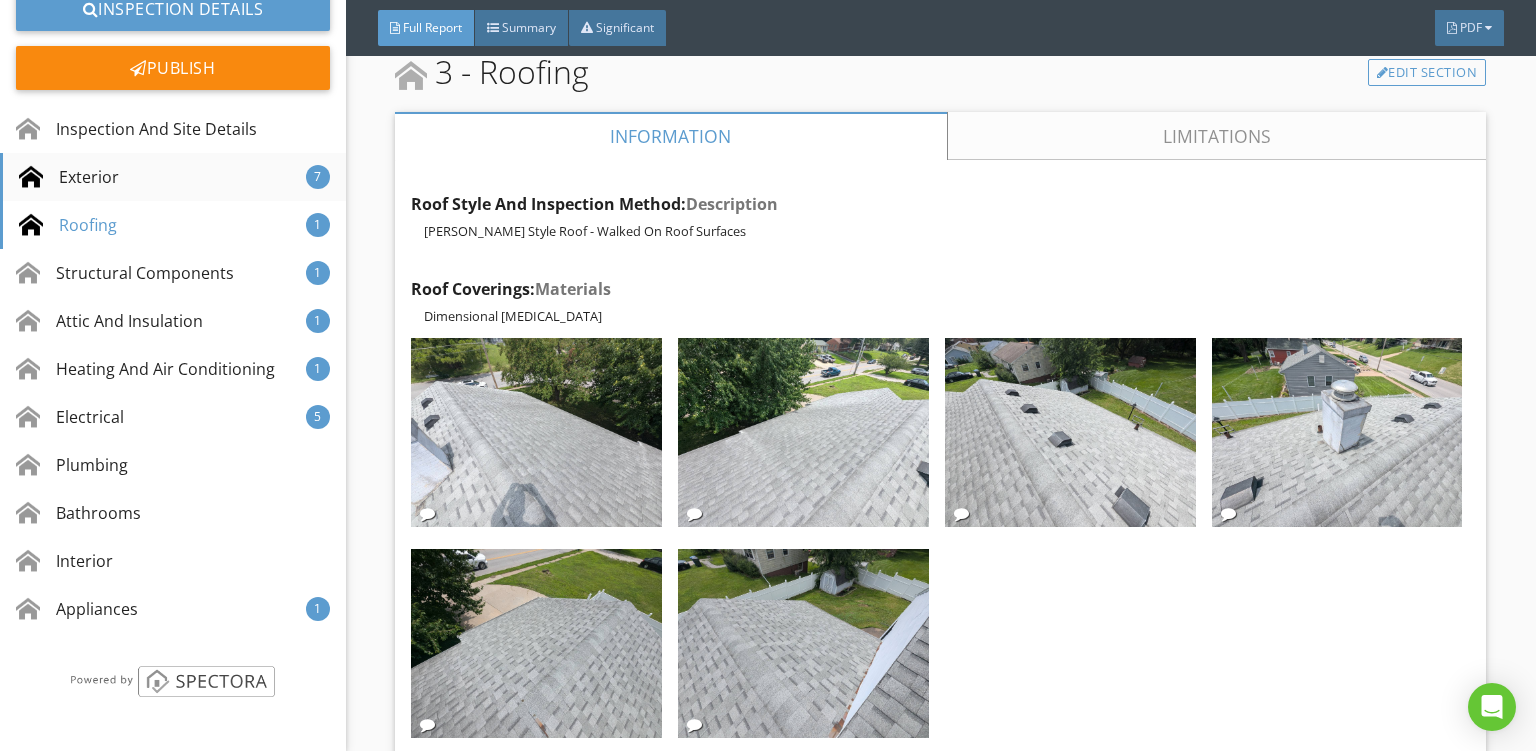 click on "Exterior
7" at bounding box center (173, 177) 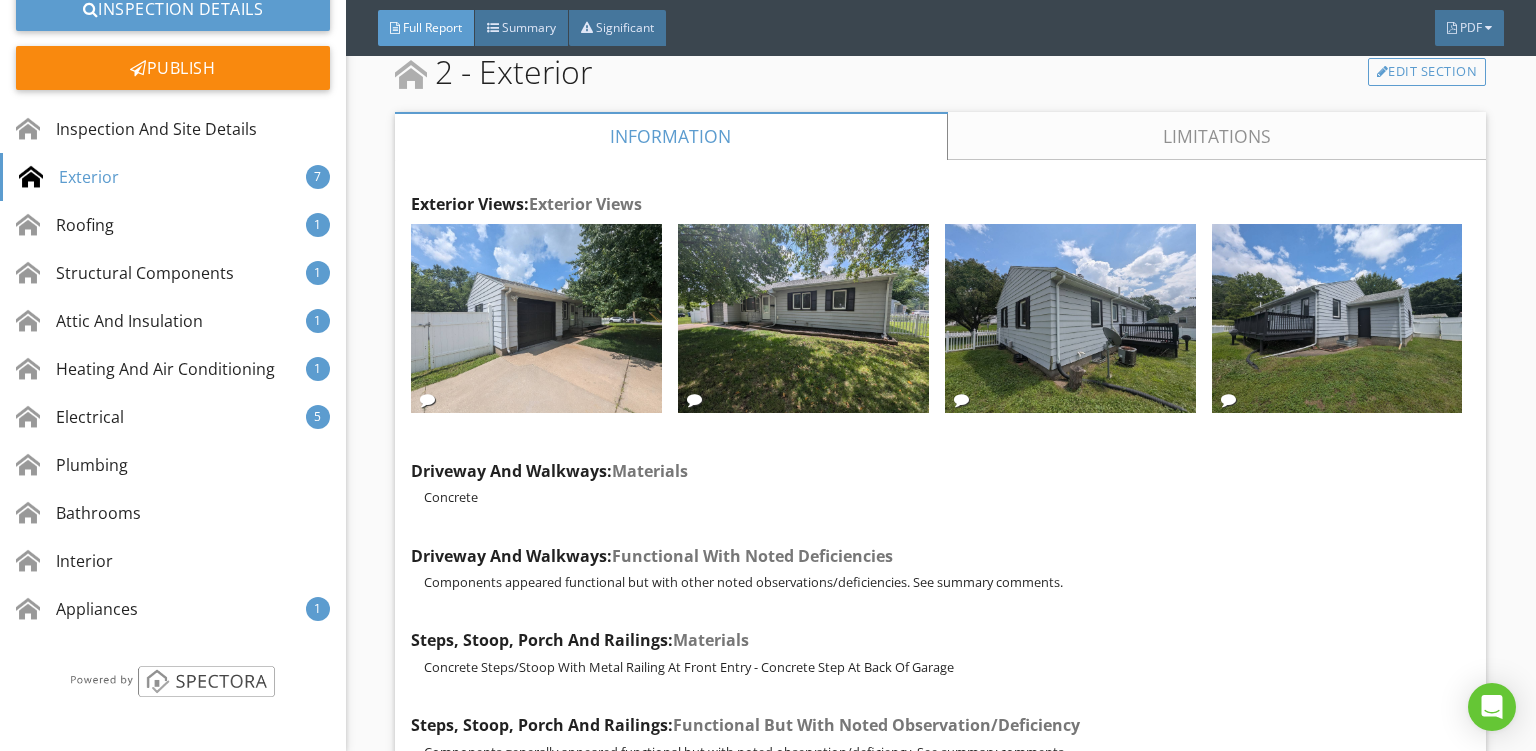 scroll, scrollTop: 14184, scrollLeft: 0, axis: vertical 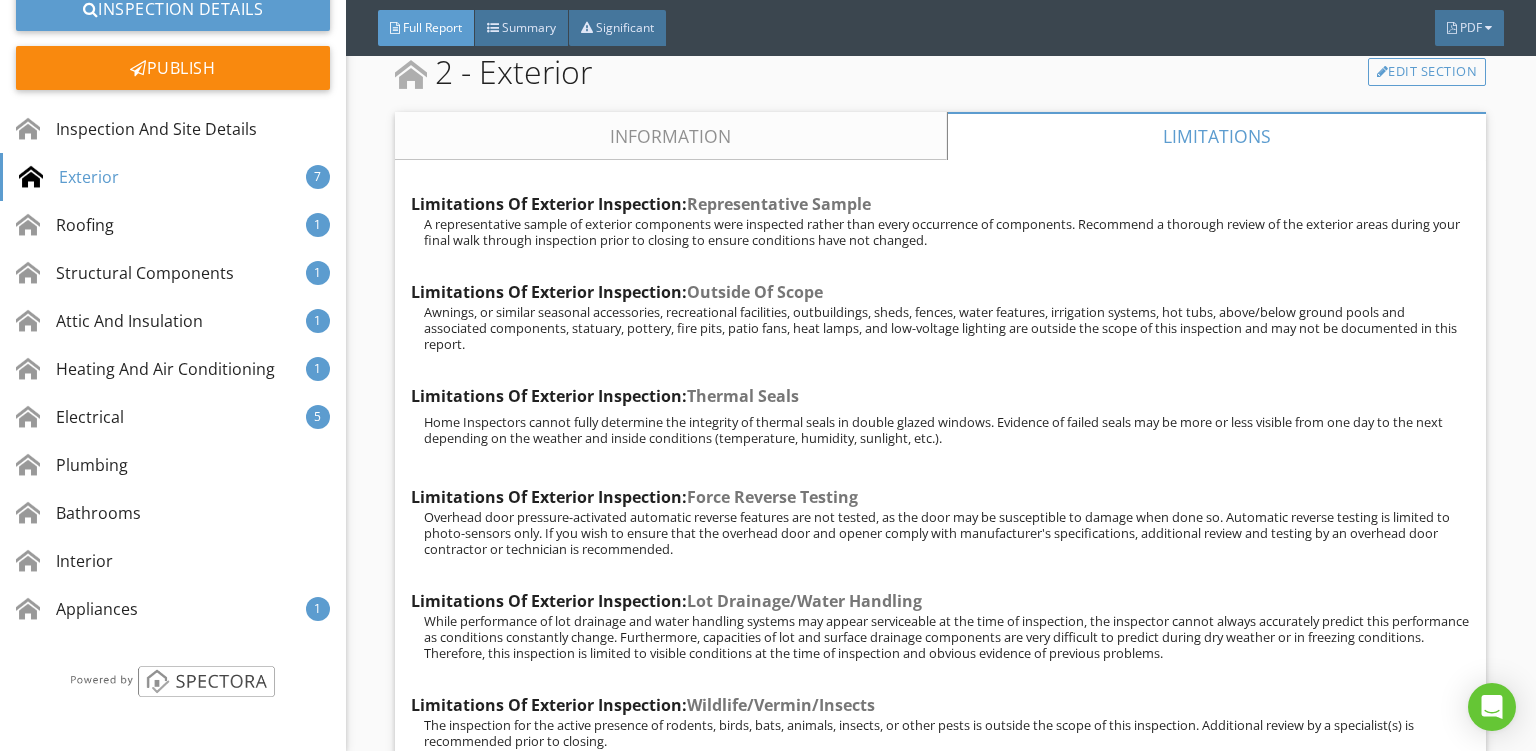 click on "Information" at bounding box center [671, 136] 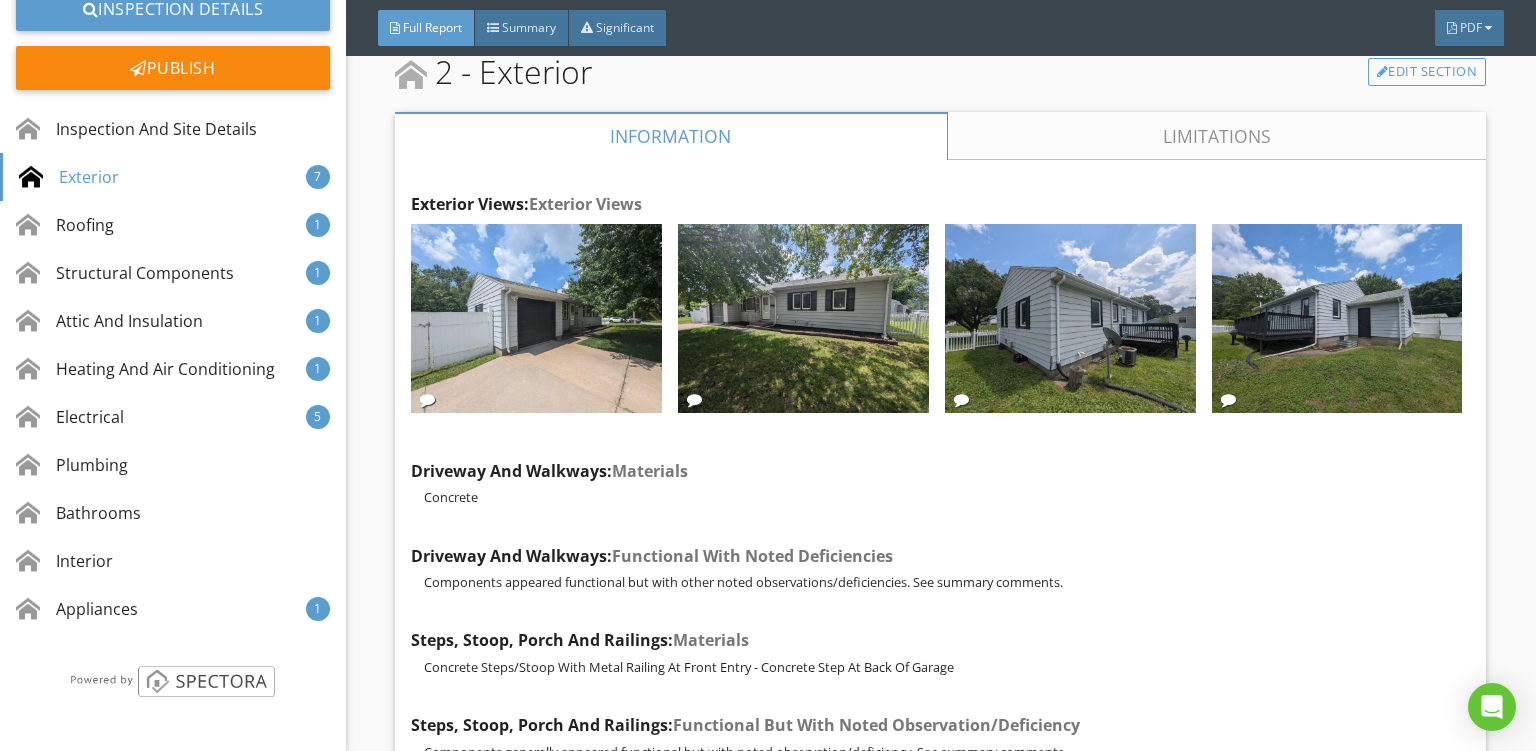 click on "Exterior Views:
Exterior Views
Edit
Driveway And Walkways:
Materials       Concrete
Edit
Driveway And Walkways:
Functional With Noted Deficiencies       Components appeared functional but with other noted observations/deficiencies. See summary comments.
Edit
Steps, Stoop, Porch And Railings:
Materials       Concrete Steps/Stoop With Metal Railing At Front Entry - Concrete Step At Back Of Garage
Edit
Steps, Stoop, Porch And Railings:
Functional But With Noted Observation/Deficiency       Components generally appeared functional but with noted observation/deficiency. See summary comments.
Edit" at bounding box center [940, 1163] 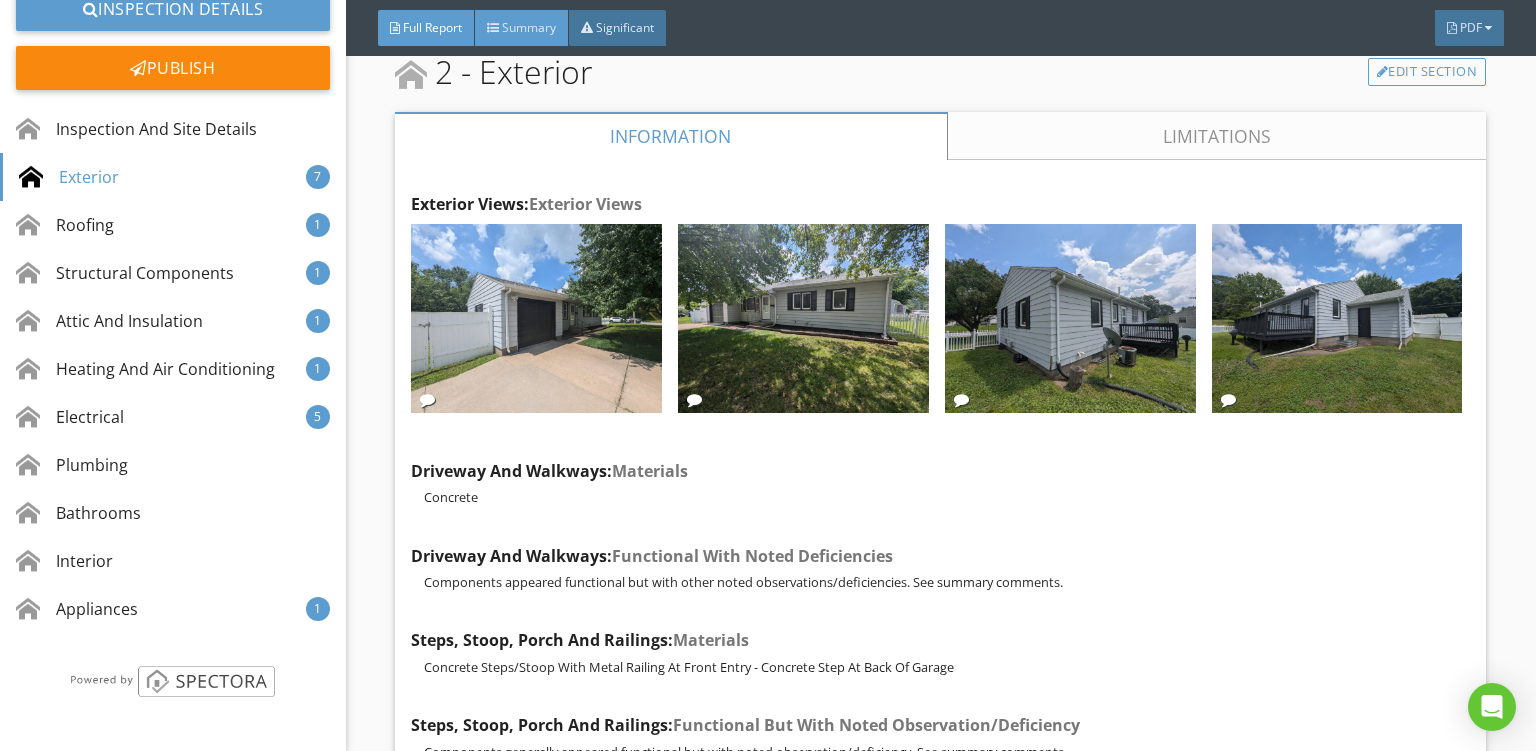 click on "Summary" at bounding box center (522, 28) 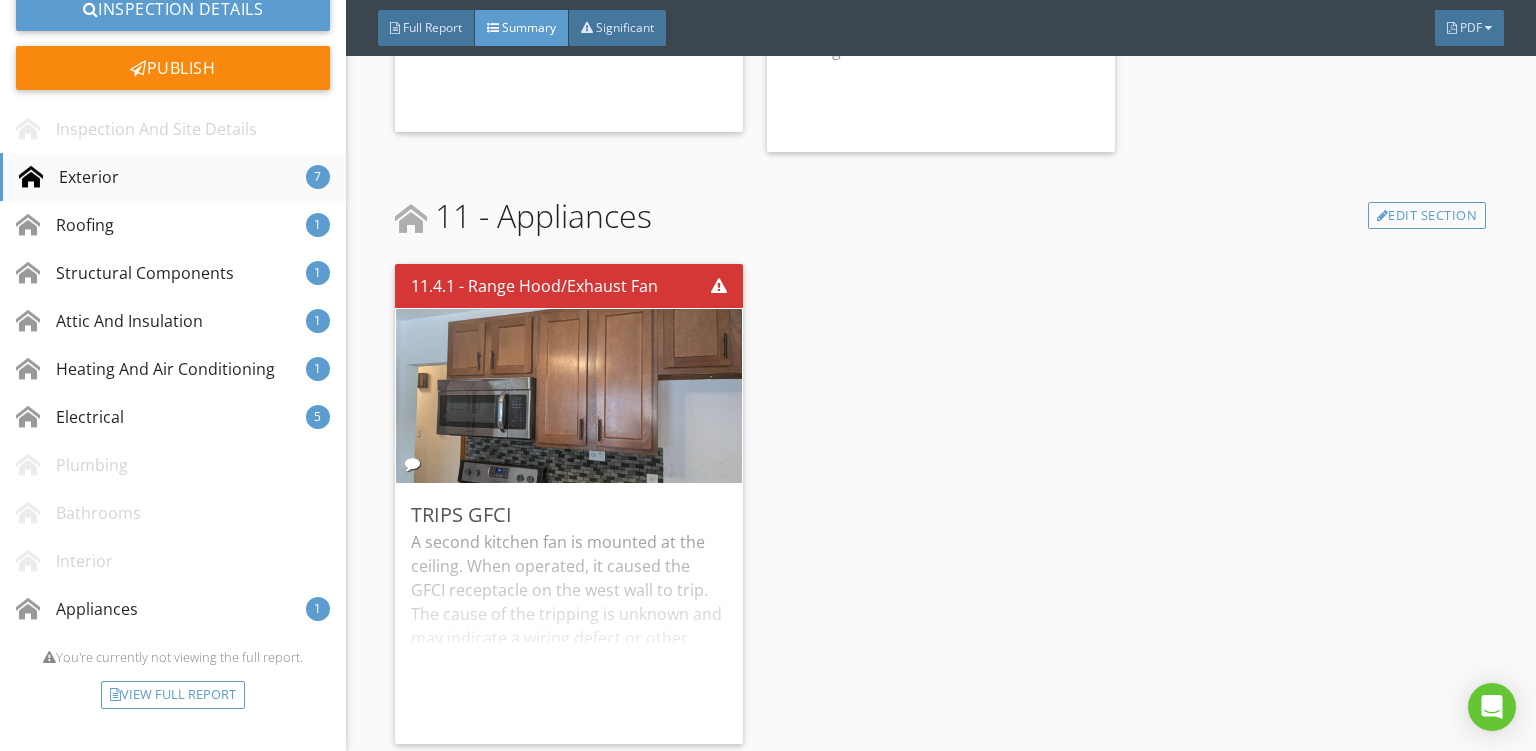 click on "Exterior
7" at bounding box center (173, 177) 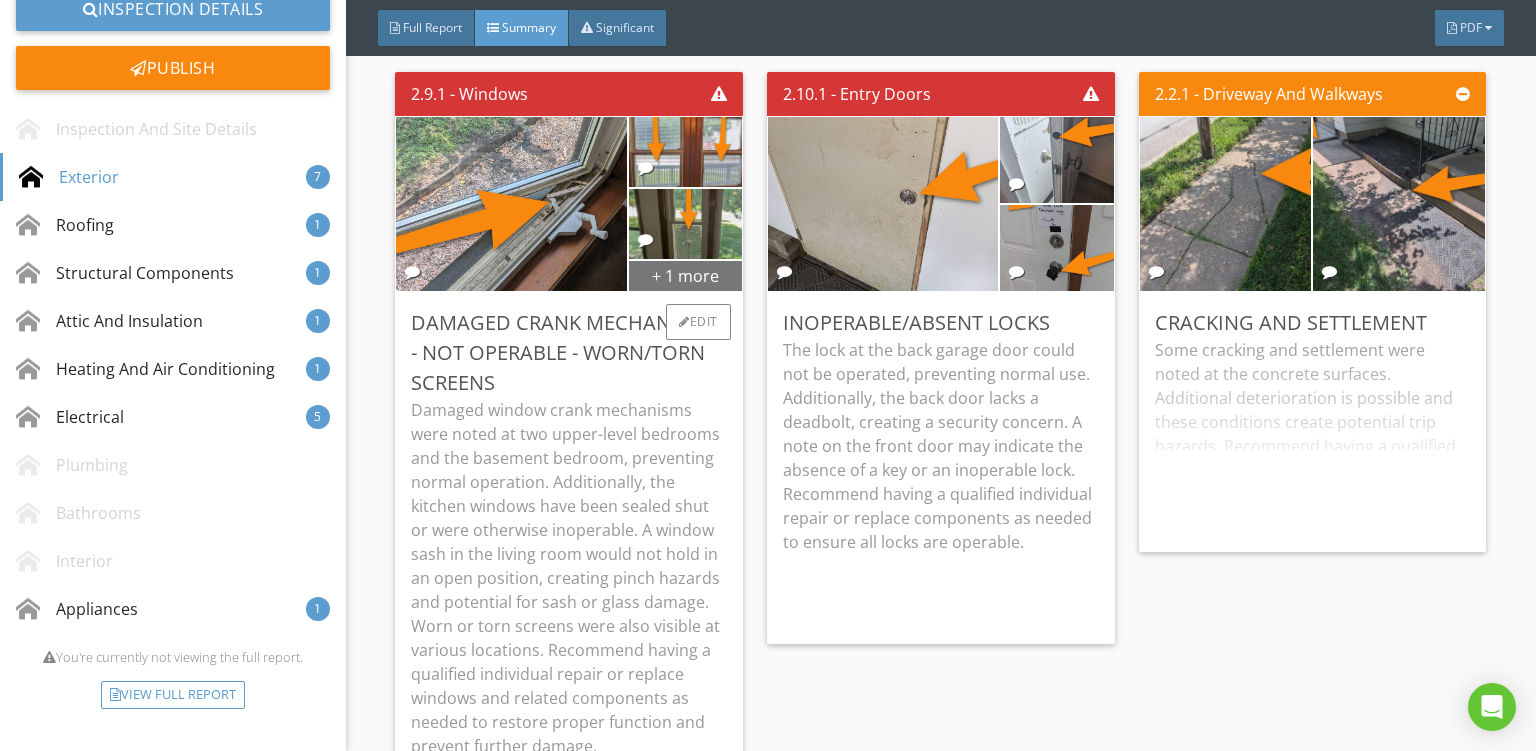 scroll, scrollTop: 616, scrollLeft: 0, axis: vertical 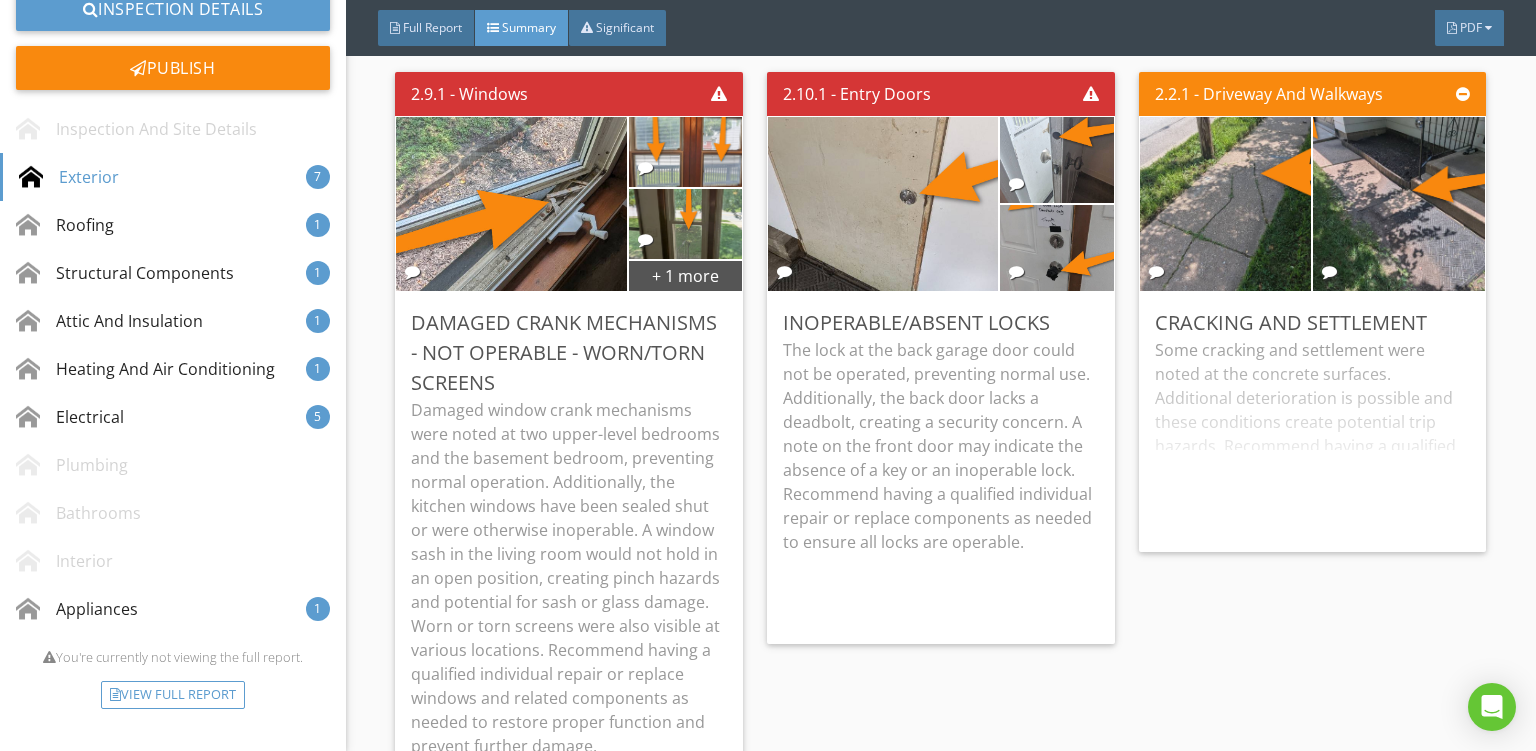 click on "2.10.1 - Entry Doors
Inoperable/Absent Locks
The lock at the back garage door could not be operated, preventing normal use. Additionally, the back door lacks a deadbolt, creating a security concern. A note on the front door may indicate the absence of a key or an inoperable lock. Recommend having a qualified individual repair or replace components as needed to ensure all locks are operable.
Edit" at bounding box center [941, 460] 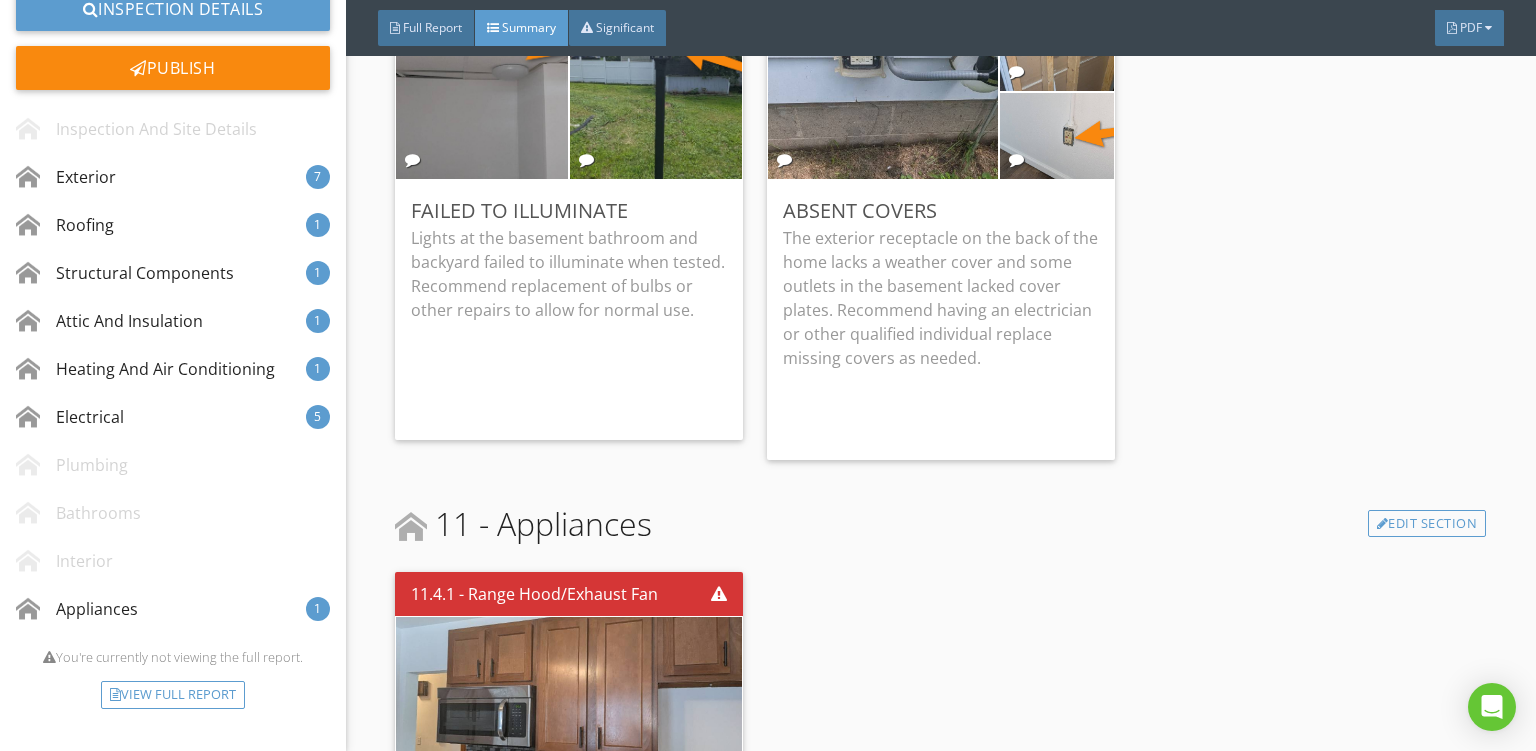 scroll, scrollTop: 5864, scrollLeft: 0, axis: vertical 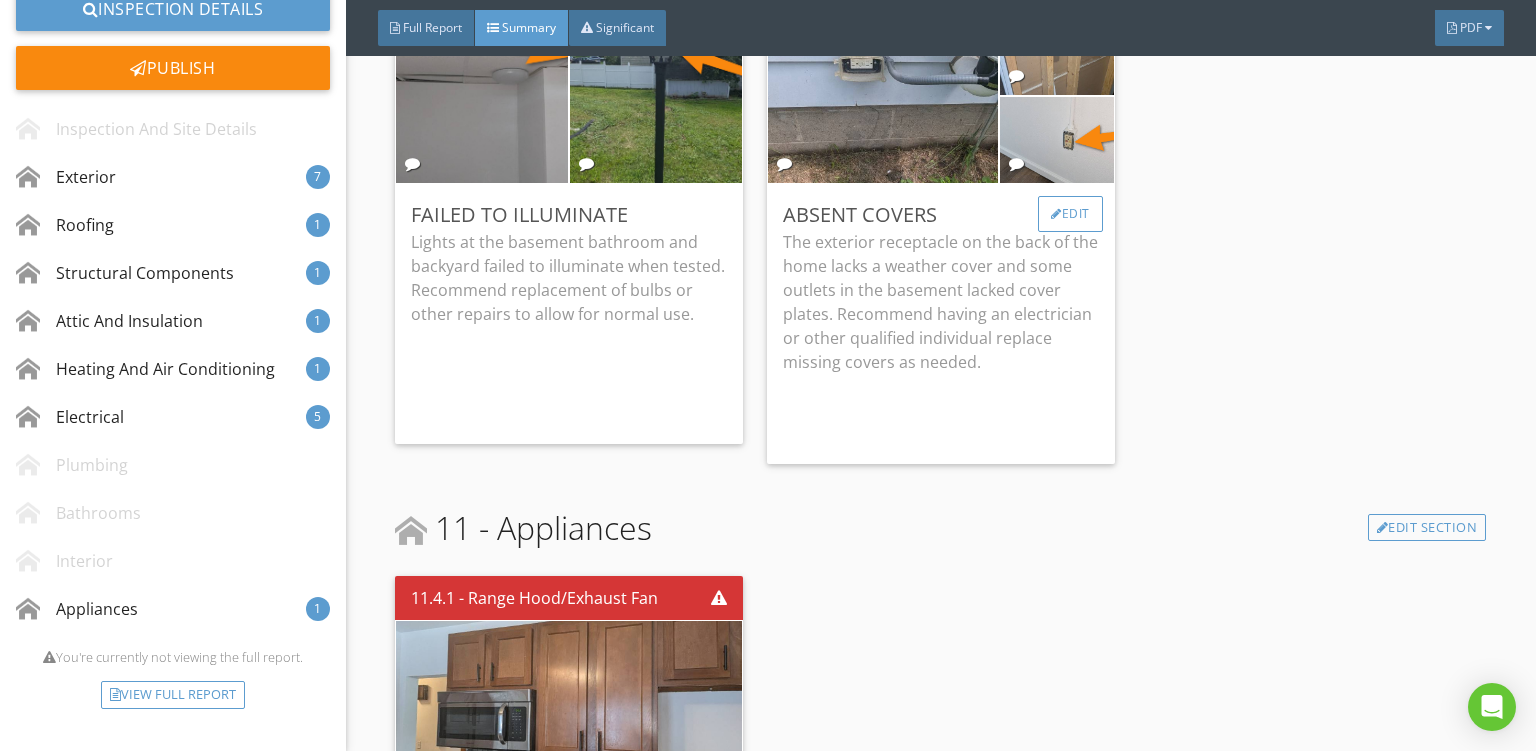 click on "Edit" at bounding box center (1070, 214) 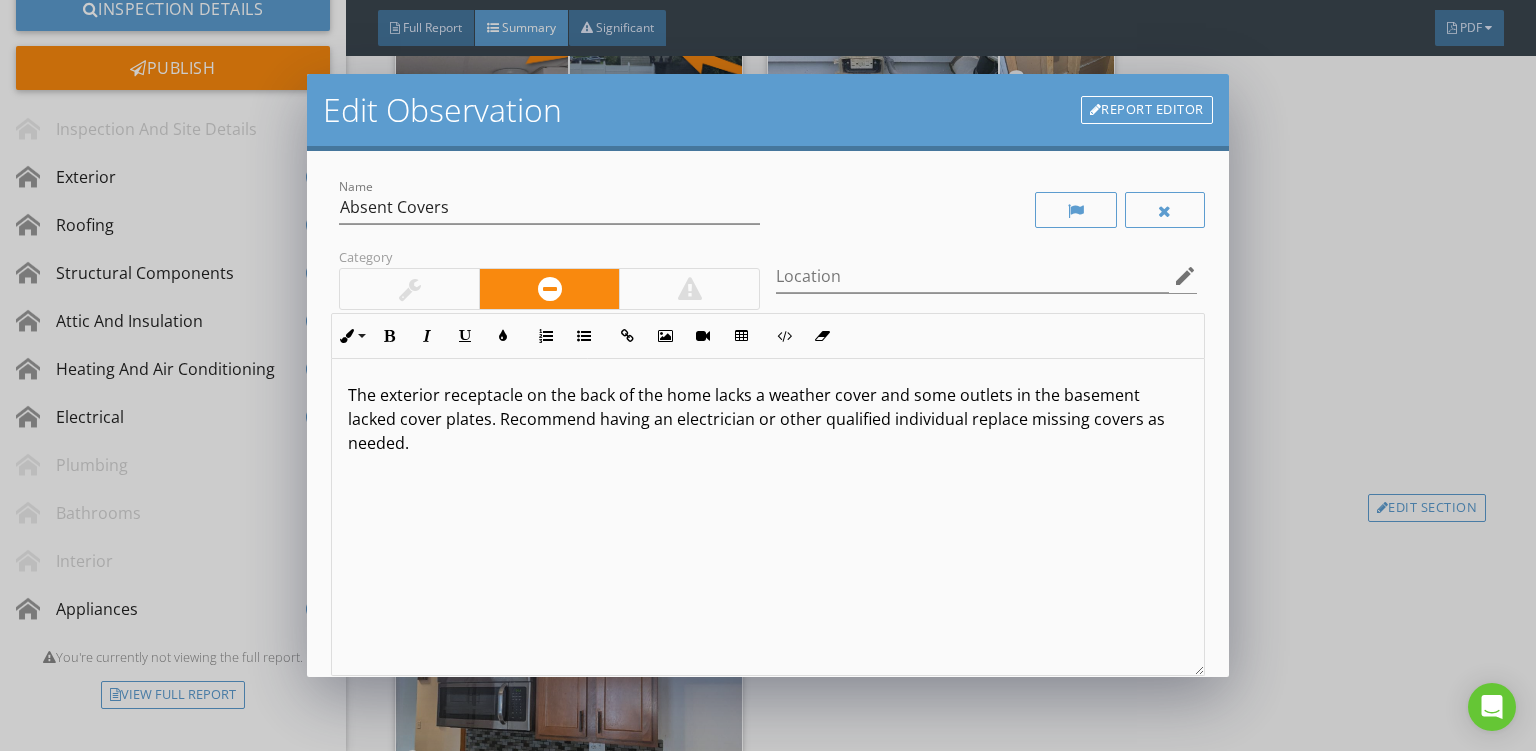 click at bounding box center (690, 289) 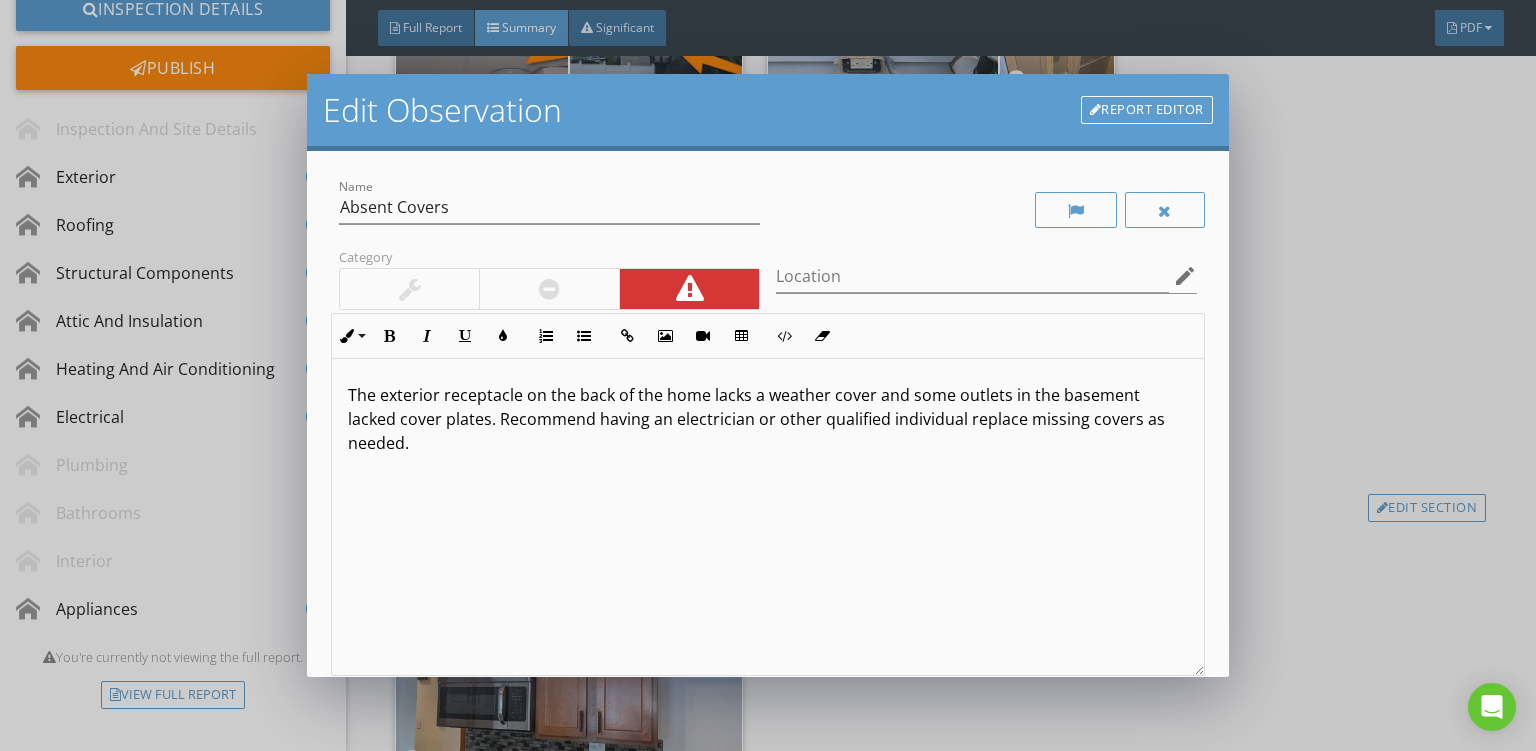 click on "The exterior receptacle on the back of the home lacks a weather cover and some outlets in the basement lacked cover plates. Recommend having an electrician or other qualified individual replace missing covers as needed." at bounding box center (768, 517) 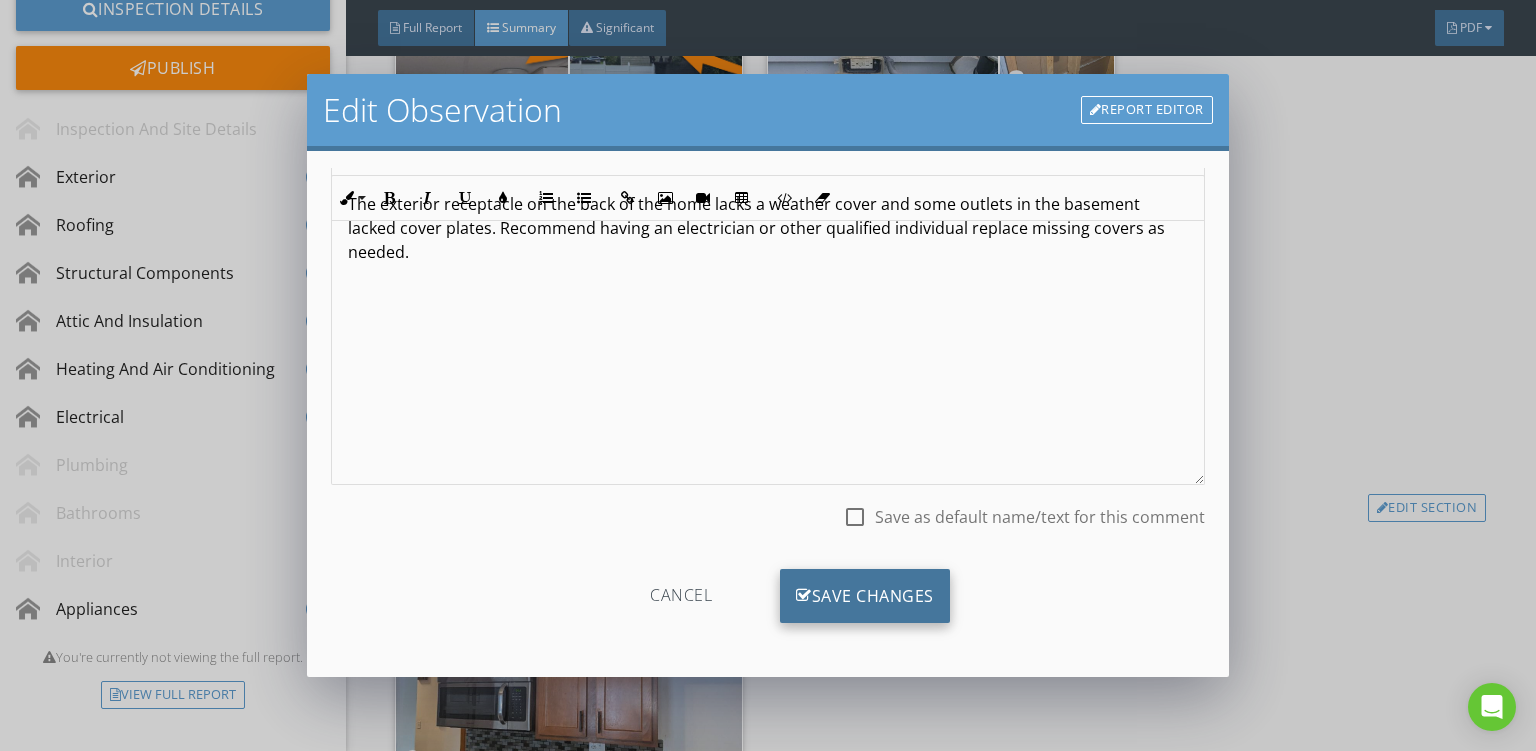 click on "Save Changes" at bounding box center [865, 596] 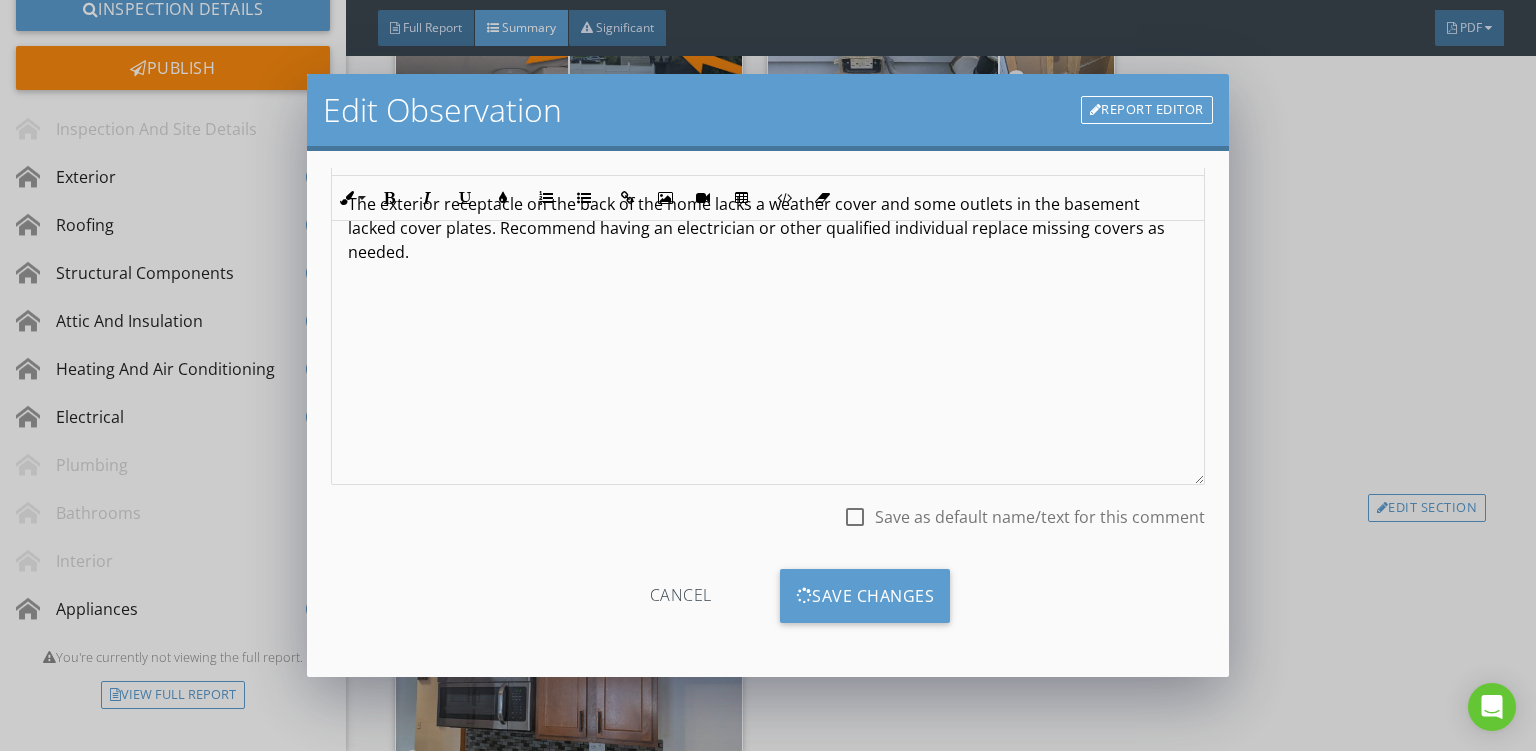 scroll, scrollTop: 0, scrollLeft: 0, axis: both 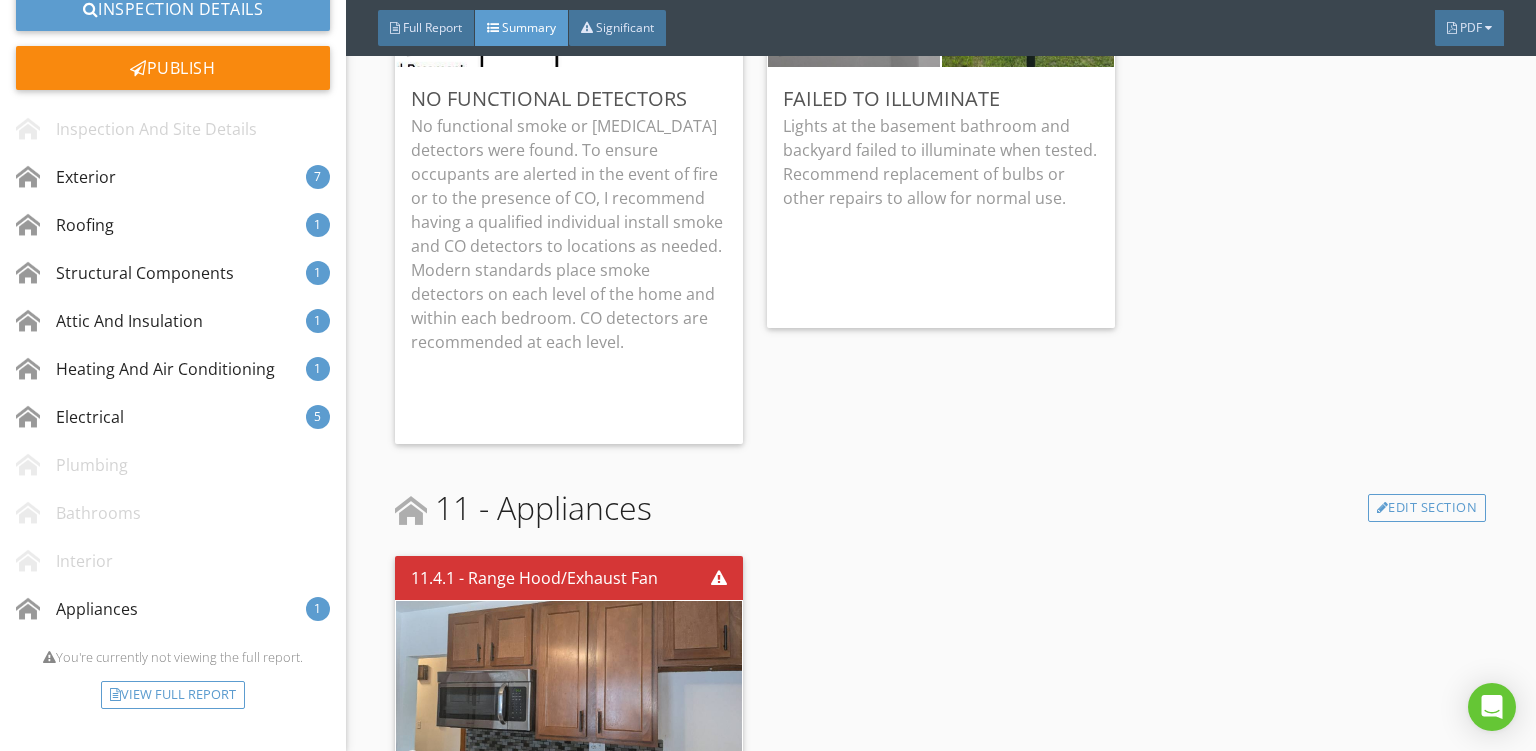 click on "11 -
Appliances
Edit Section" at bounding box center [940, 508] 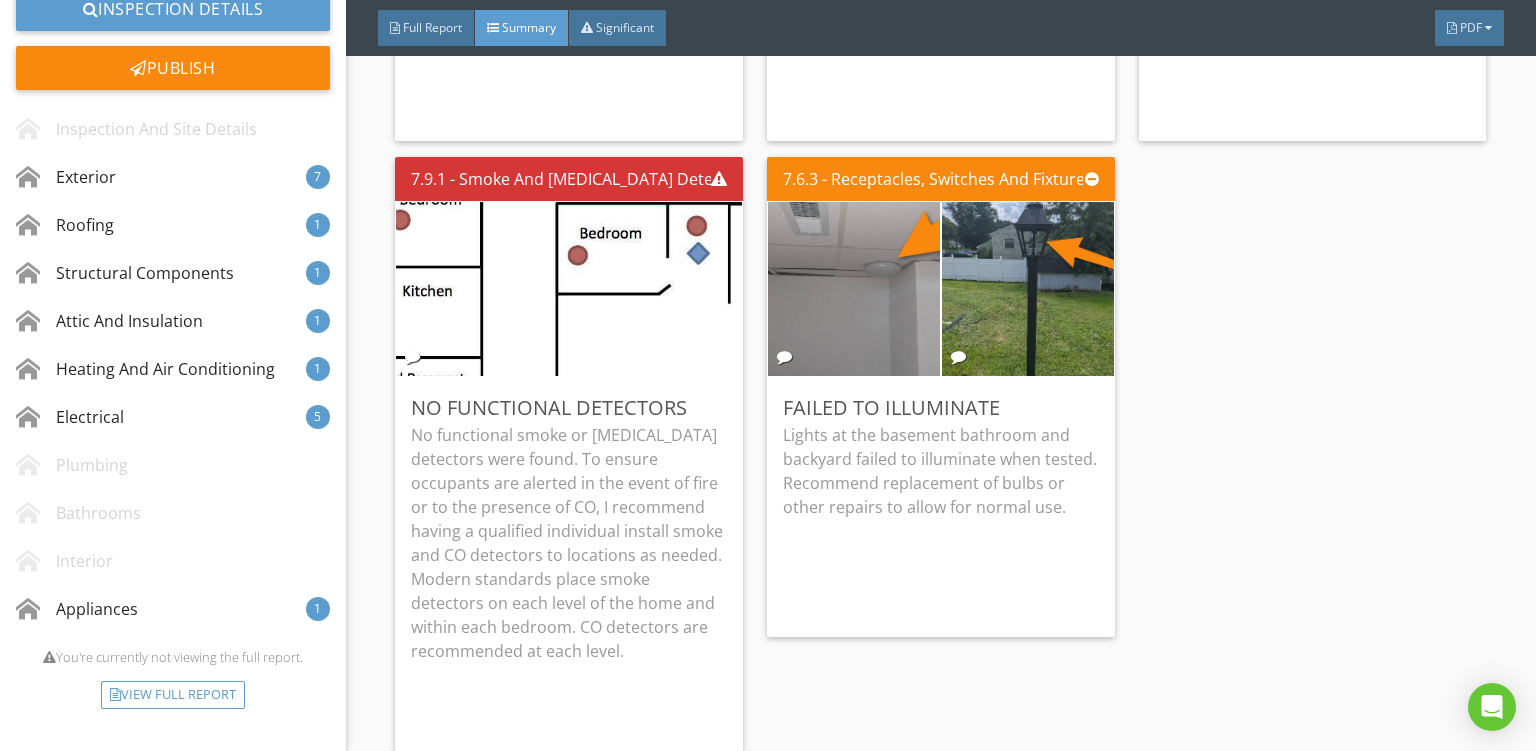 scroll, scrollTop: 5281, scrollLeft: 0, axis: vertical 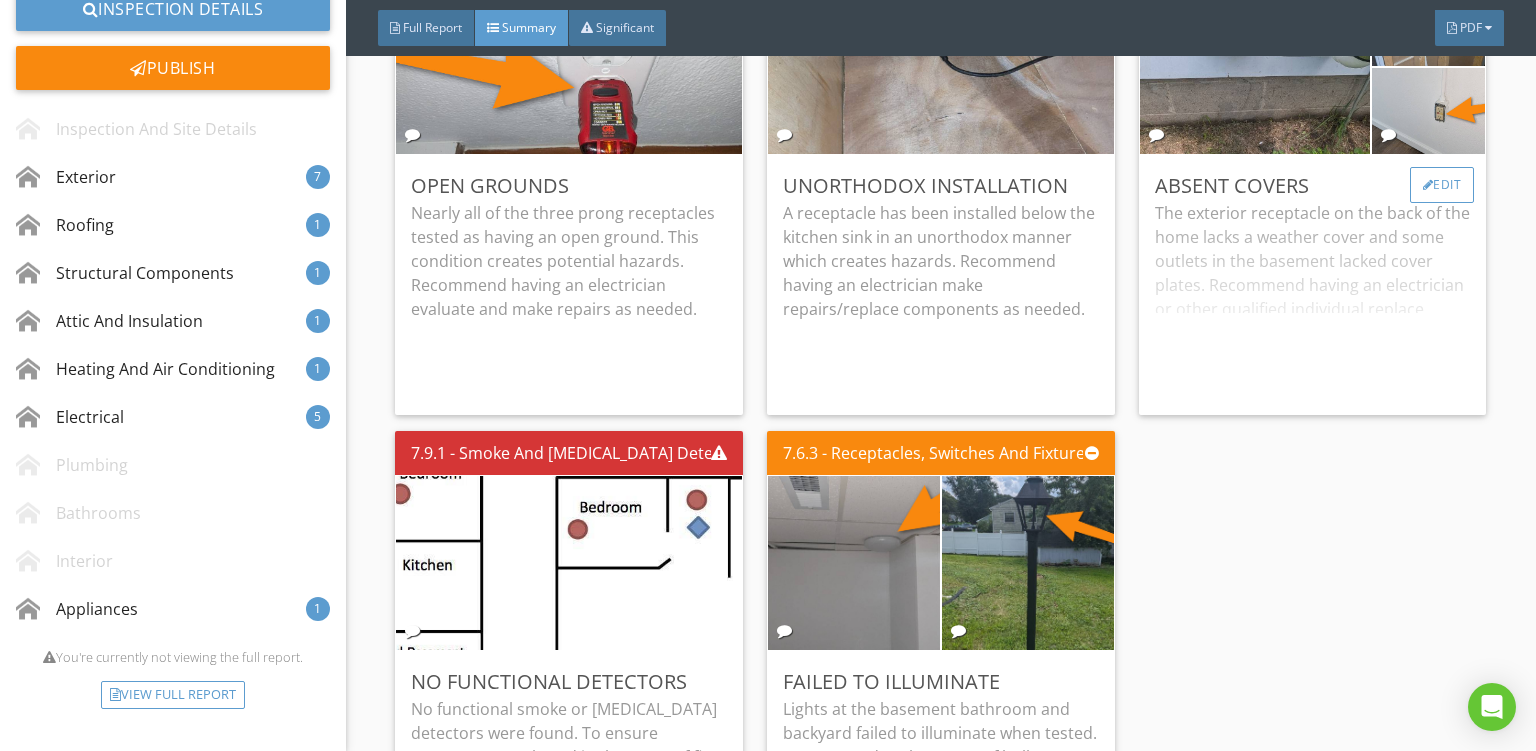 click at bounding box center [1428, 185] 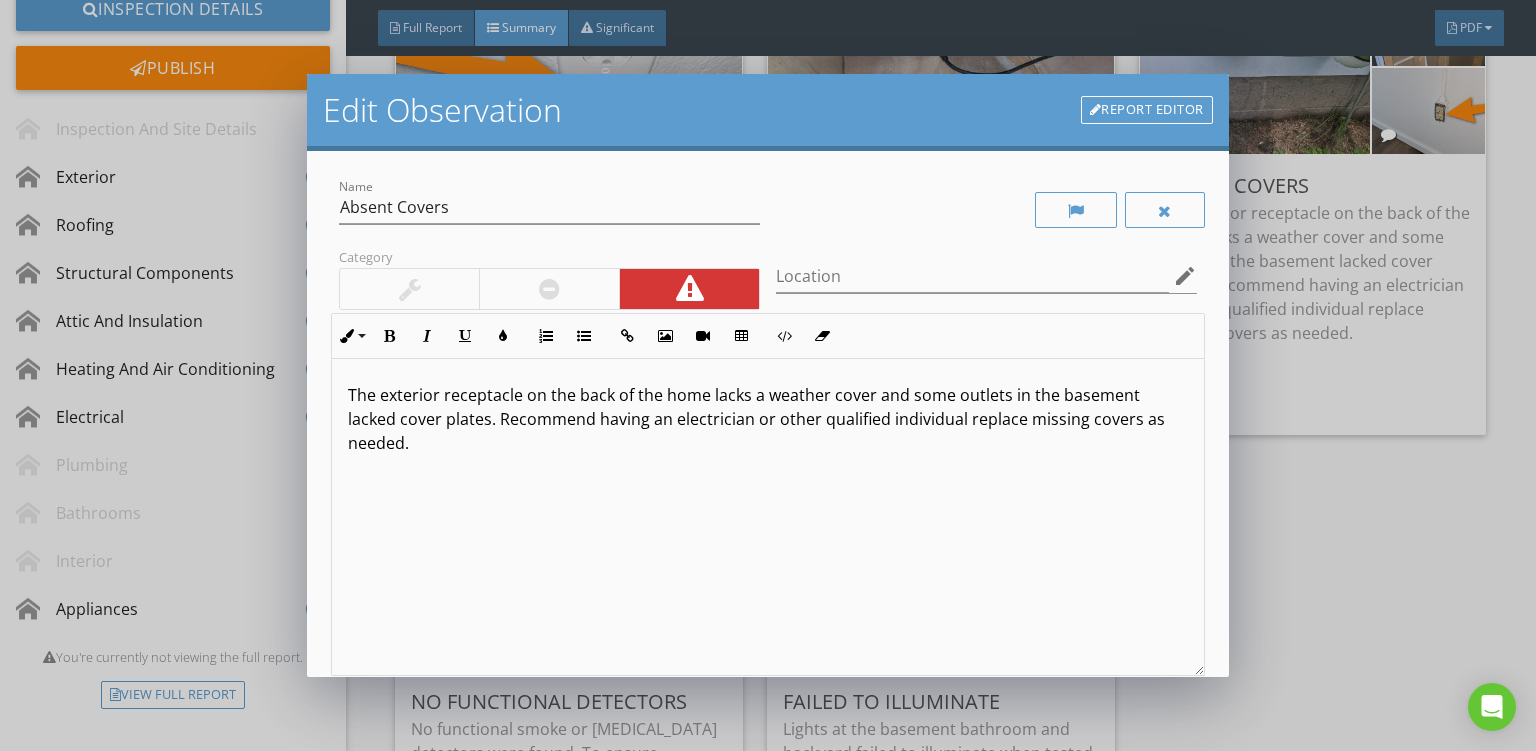 click on "The exterior receptacle on the back of the home lacks a weather cover and some outlets in the basement lacked cover plates. Recommend having an electrician or other qualified individual replace missing covers as needed." at bounding box center (768, 419) 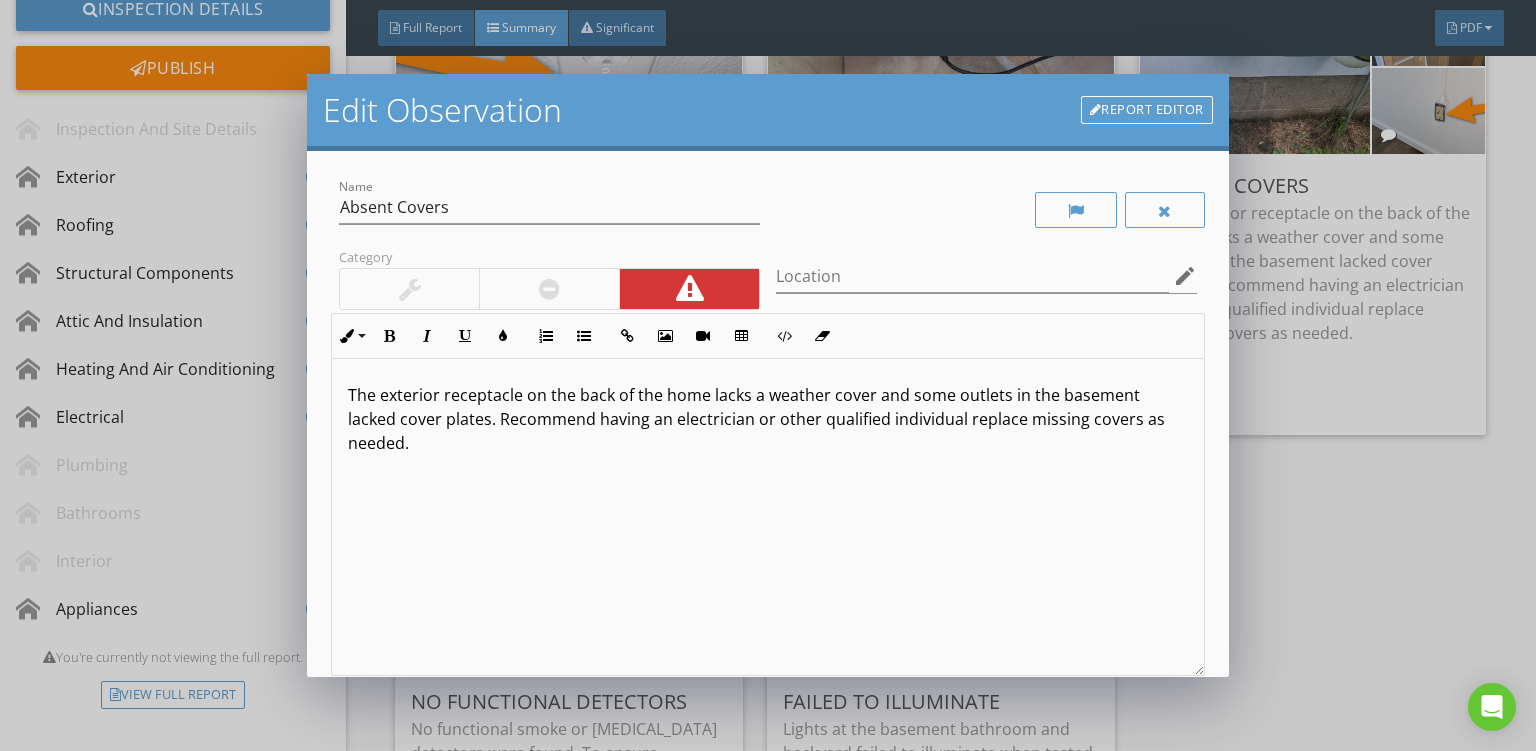 type 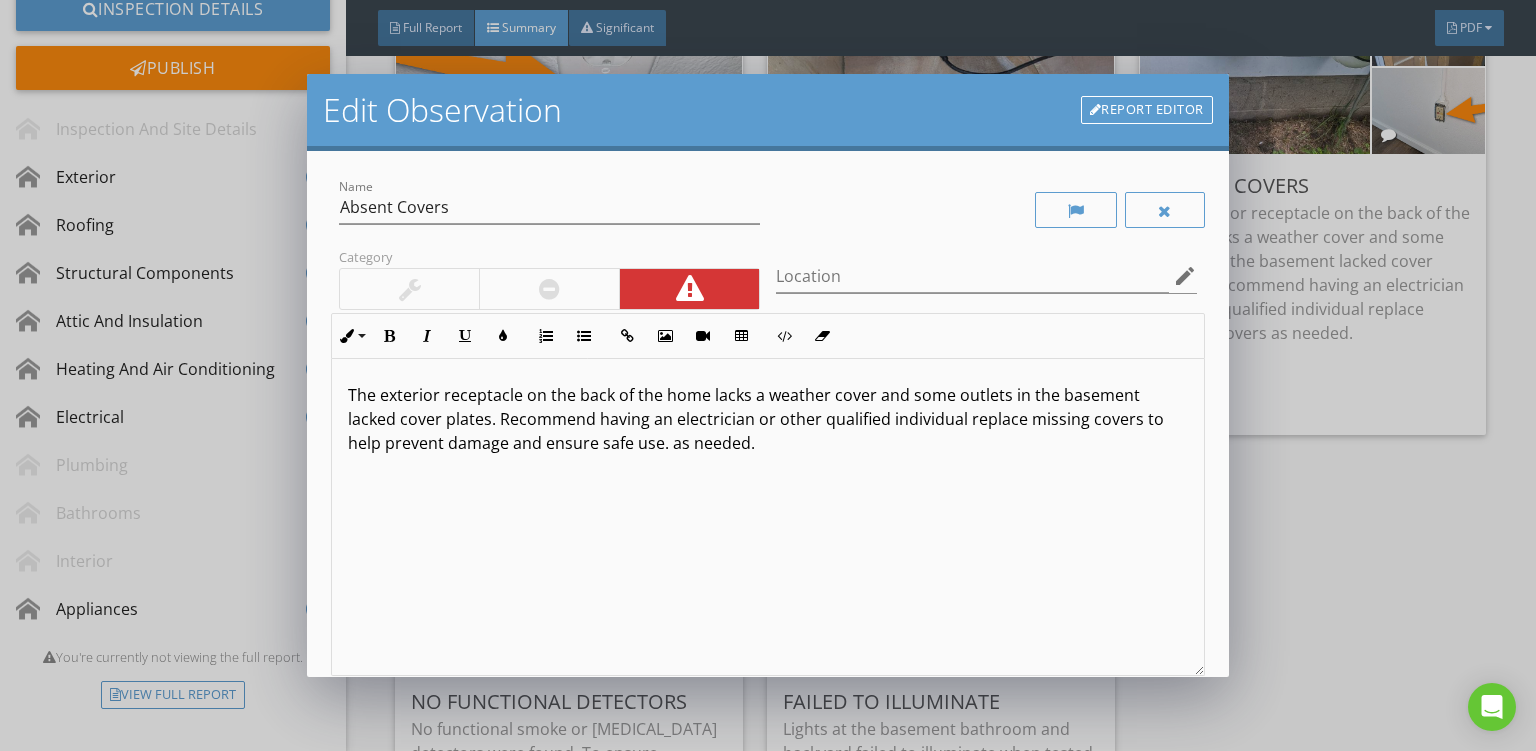 click on "The exterior receptacle on the back of the home lacks a weather cover and some outlets in the basement lacked cover plates. Recommend having an electrician or other qualified individual replace missing covers to help prevent damage and ensure safe use. as needed." at bounding box center [768, 419] 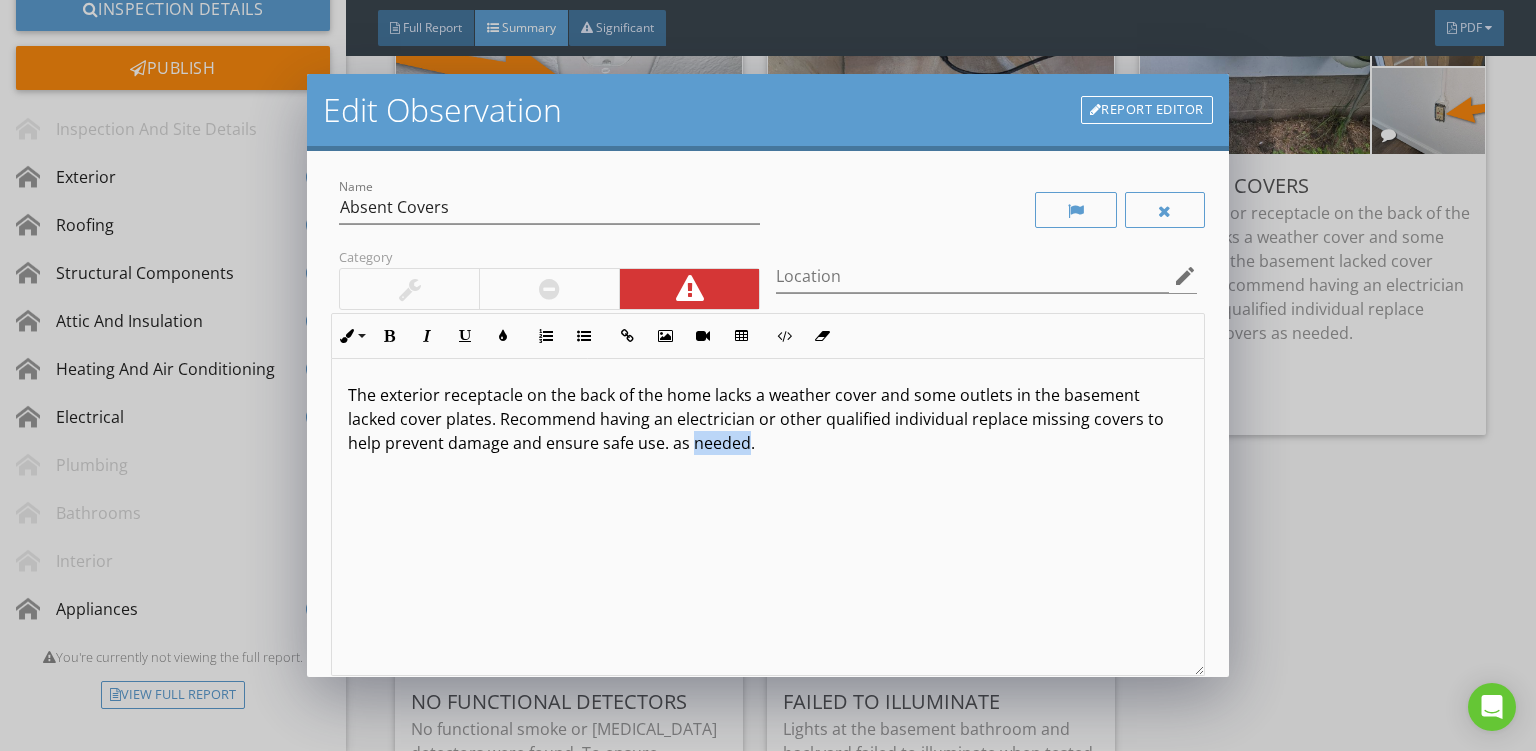 click on "The exterior receptacle on the back of the home lacks a weather cover and some outlets in the basement lacked cover plates. Recommend having an electrician or other qualified individual replace missing covers to help prevent damage and ensure safe use. as needed." at bounding box center (768, 419) 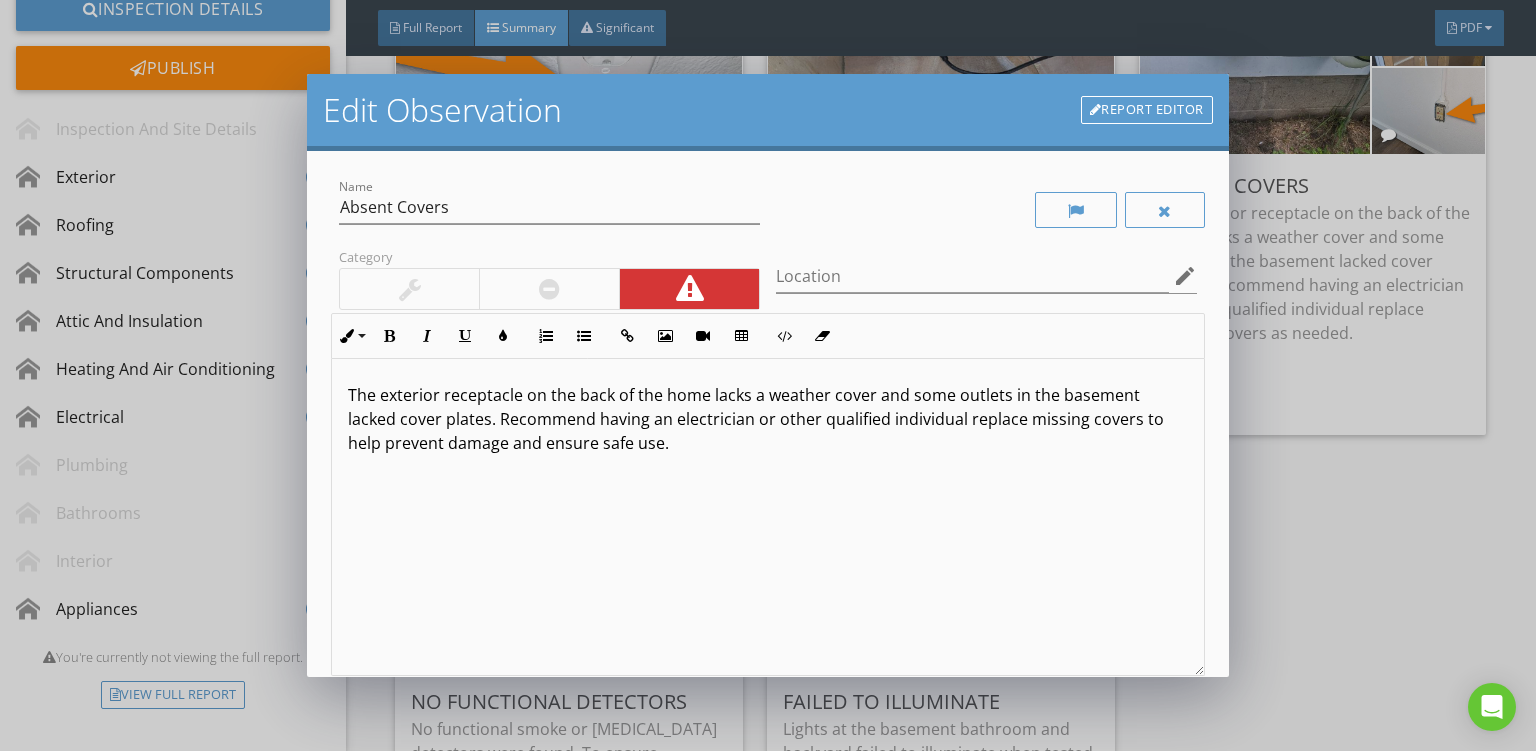 click on "The exterior receptacle on the back of the home lacks a weather cover and some outlets in the basement lacked cover plates. Recommend having an electrician or other qualified individual replace missing covers to help prevent damage and ensure safe use." at bounding box center [768, 517] 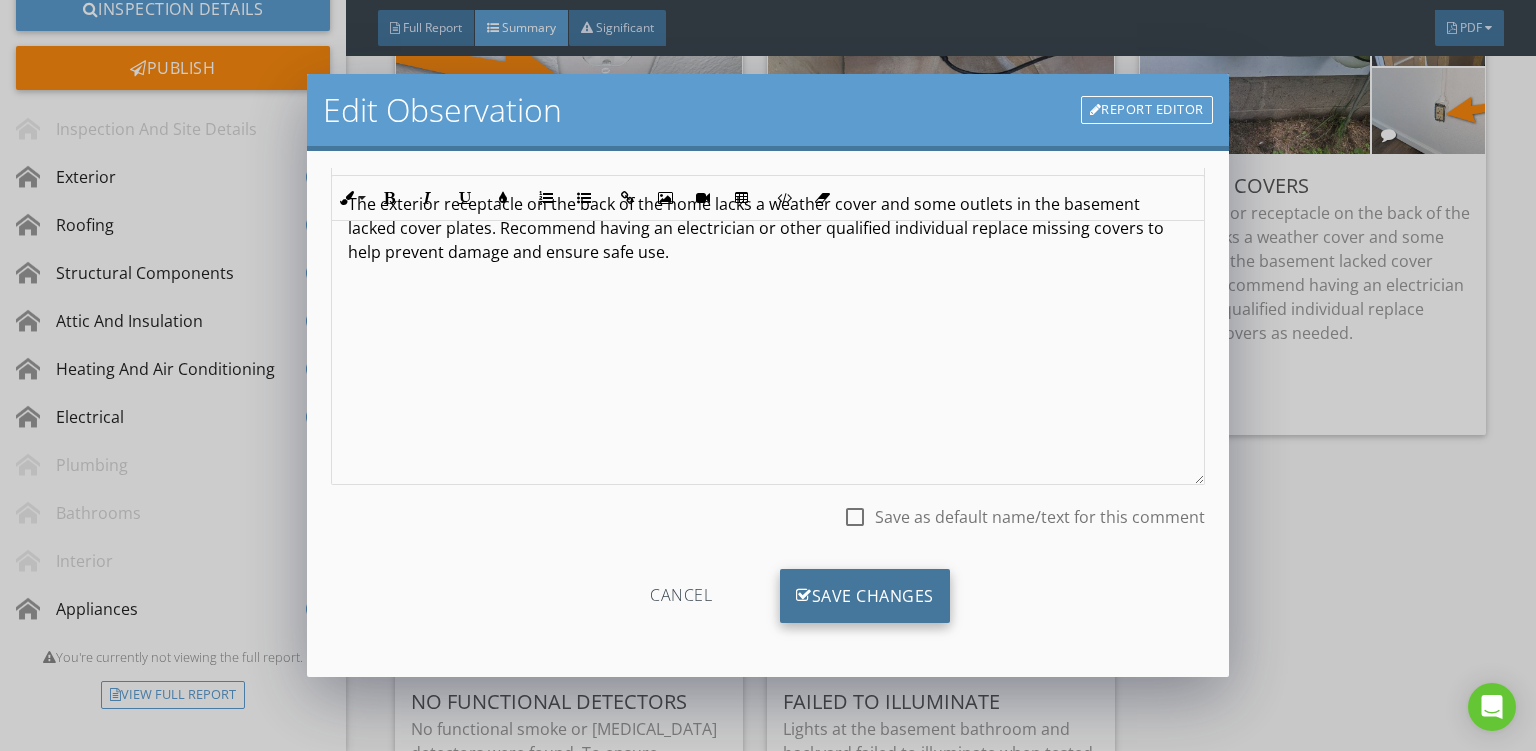 click on "Save Changes" at bounding box center (865, 596) 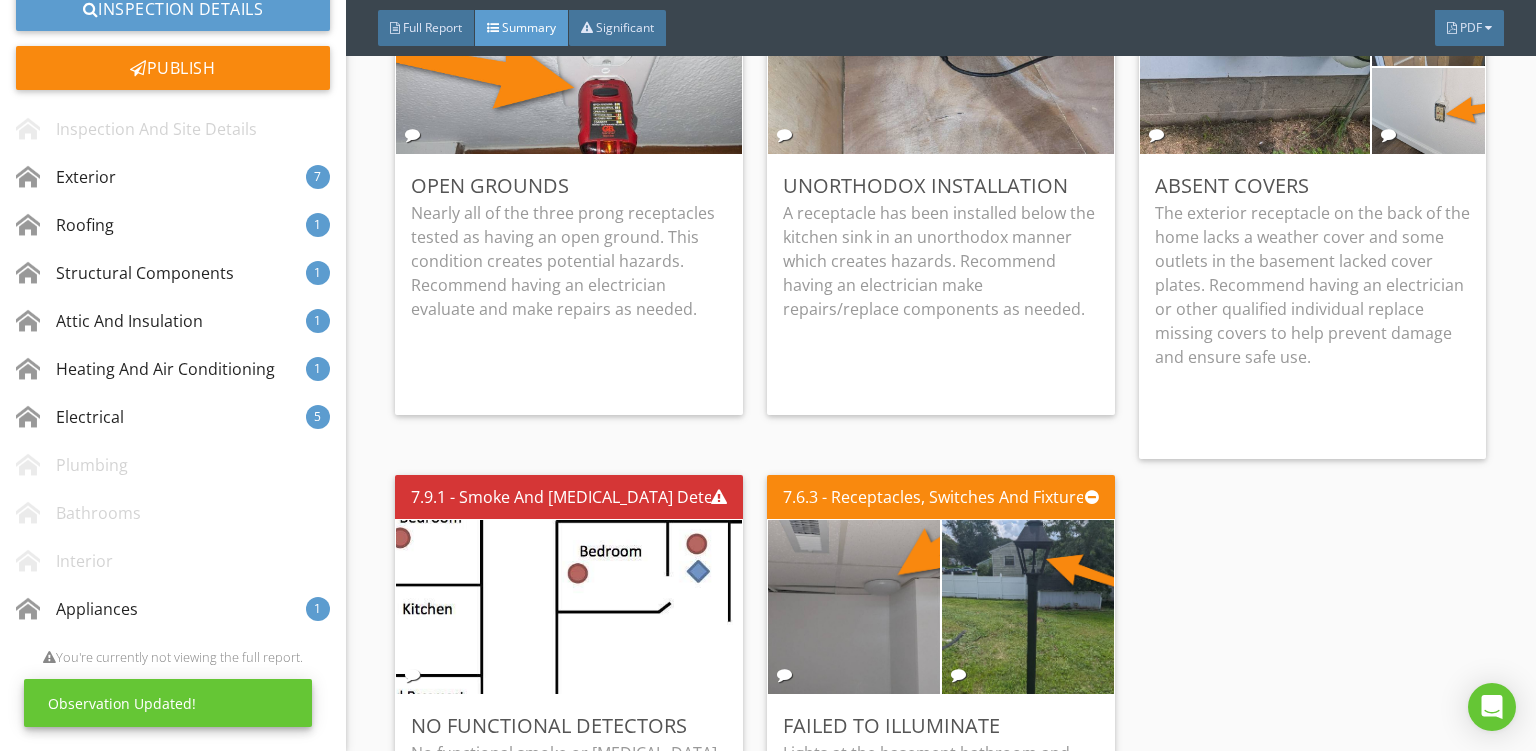 scroll, scrollTop: 0, scrollLeft: 0, axis: both 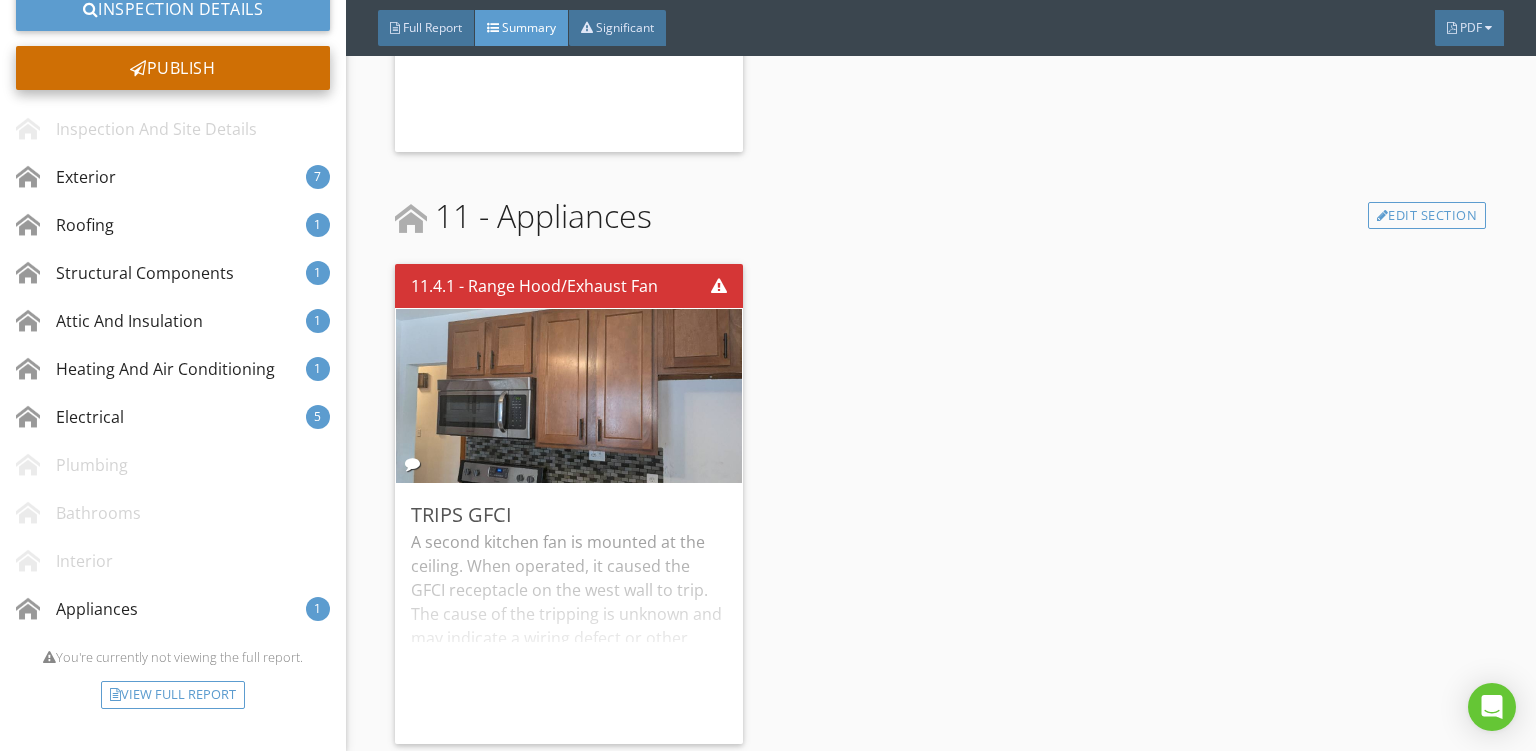 click on "Publish" at bounding box center (173, 68) 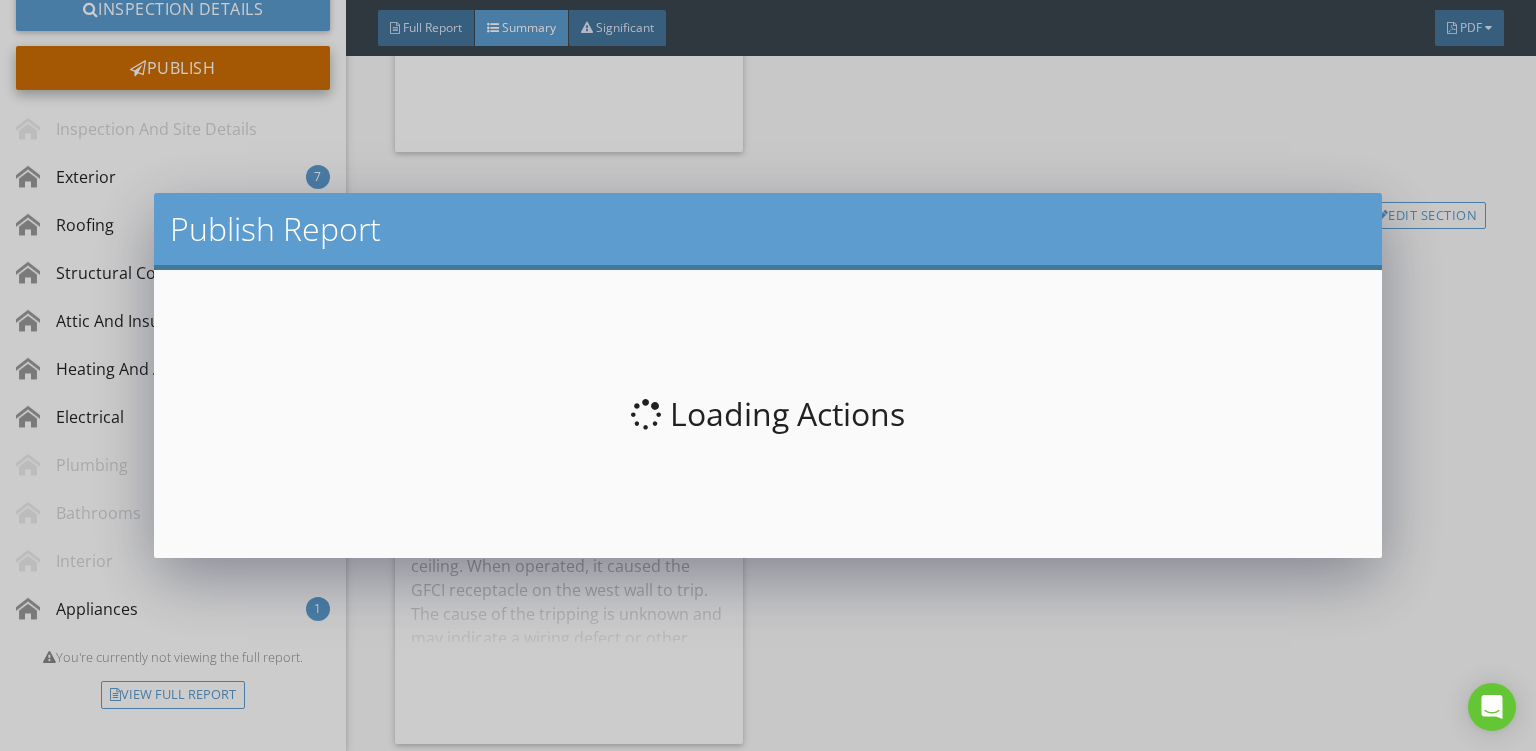 scroll, scrollTop: 310, scrollLeft: 0, axis: vertical 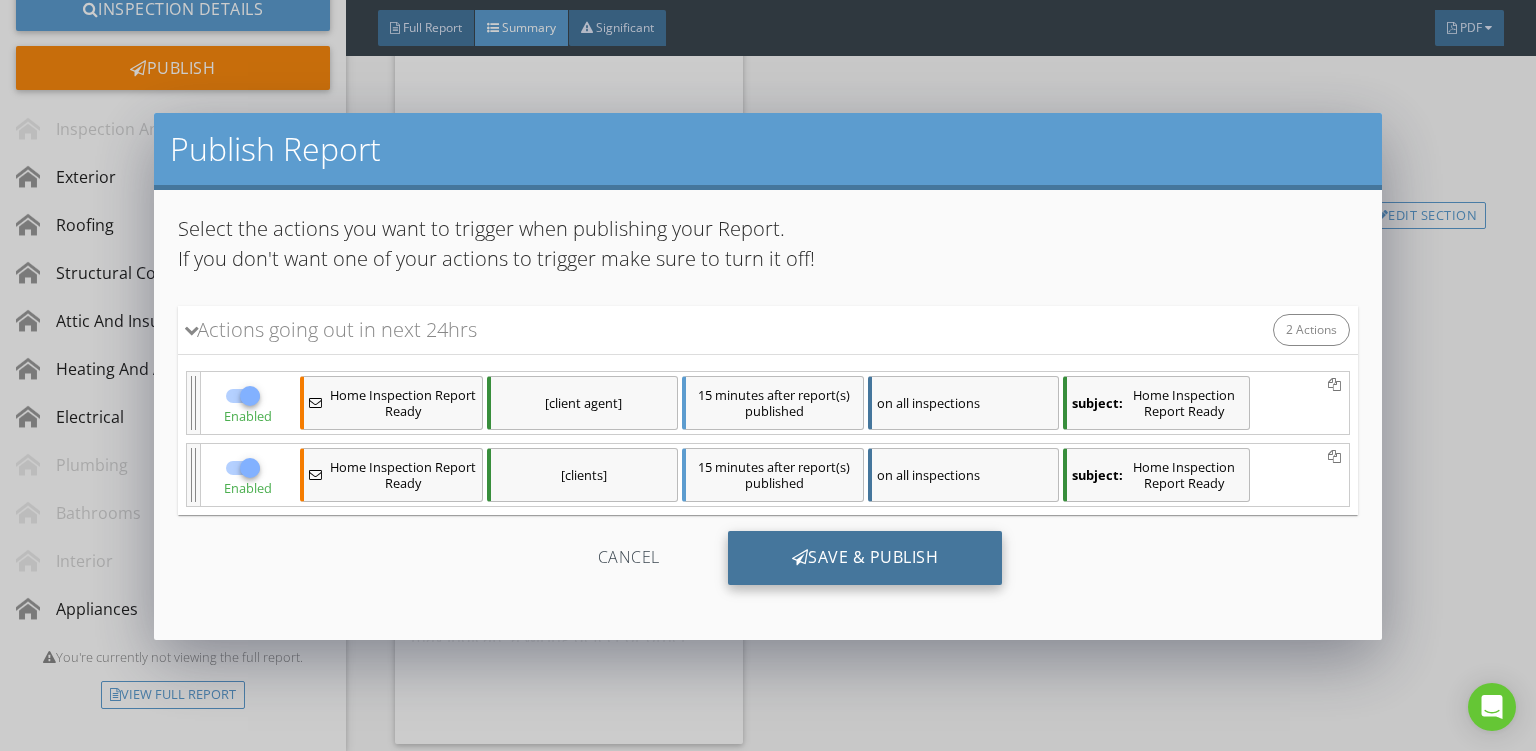 click on "Save & Publish" at bounding box center [865, 558] 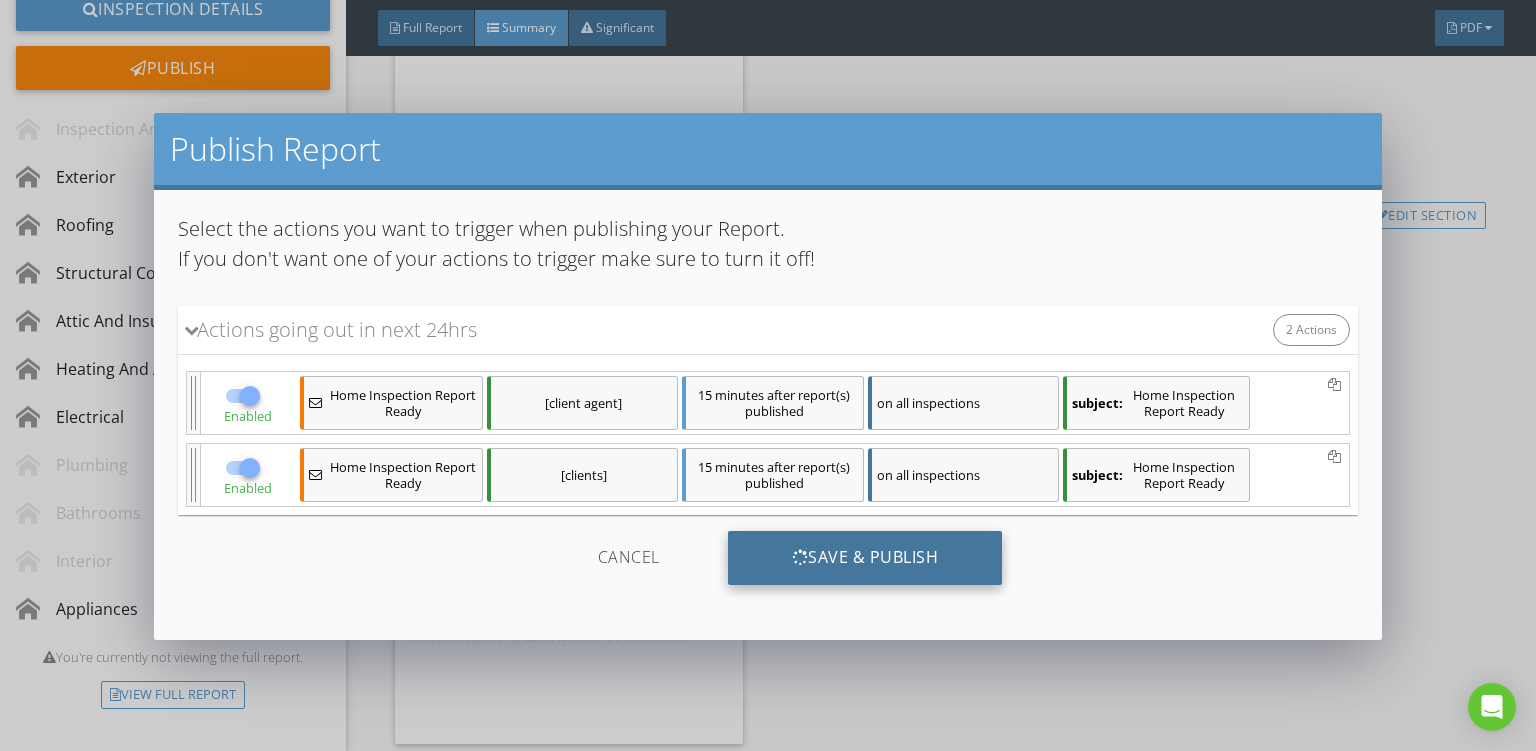 scroll, scrollTop: 310, scrollLeft: 0, axis: vertical 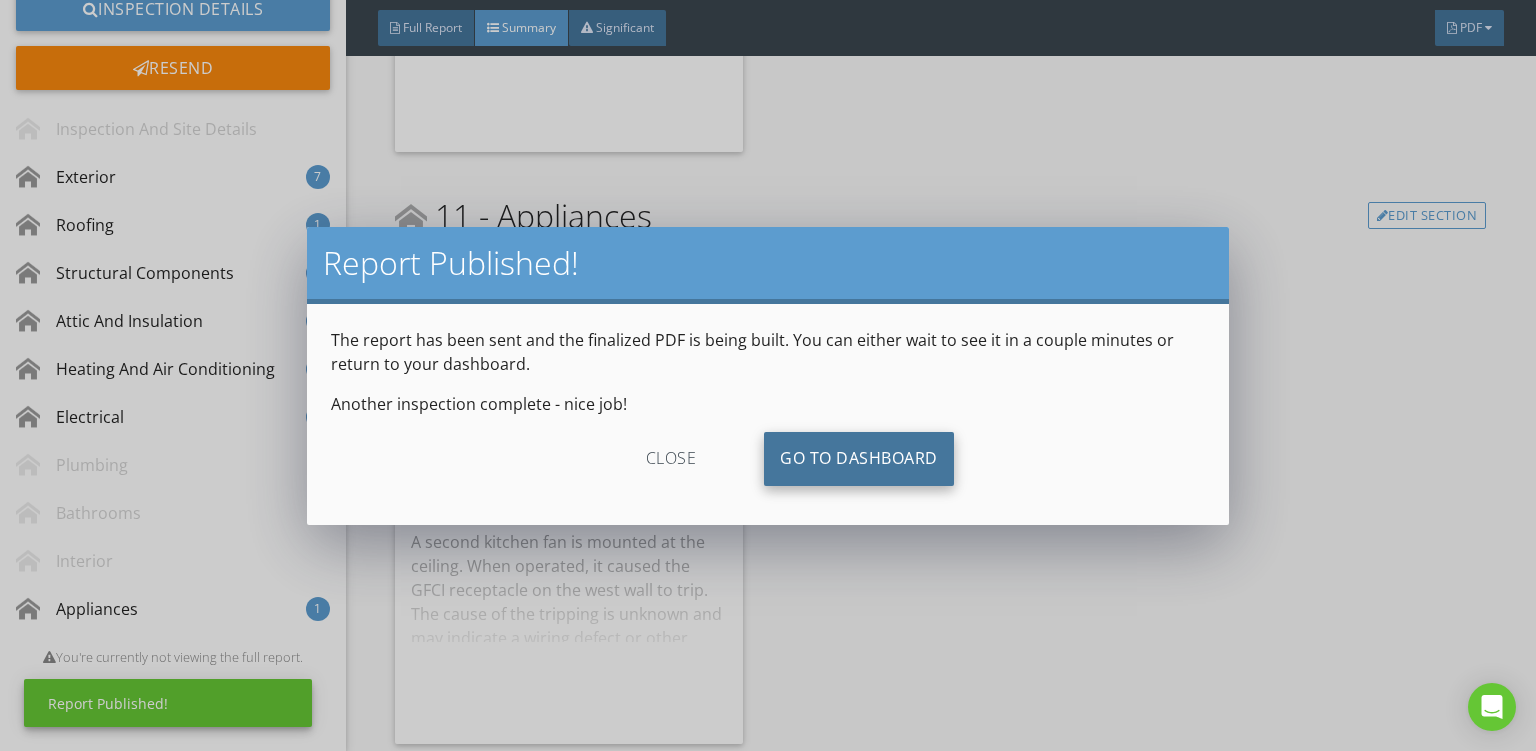 click on "Go To Dashboard" at bounding box center [859, 459] 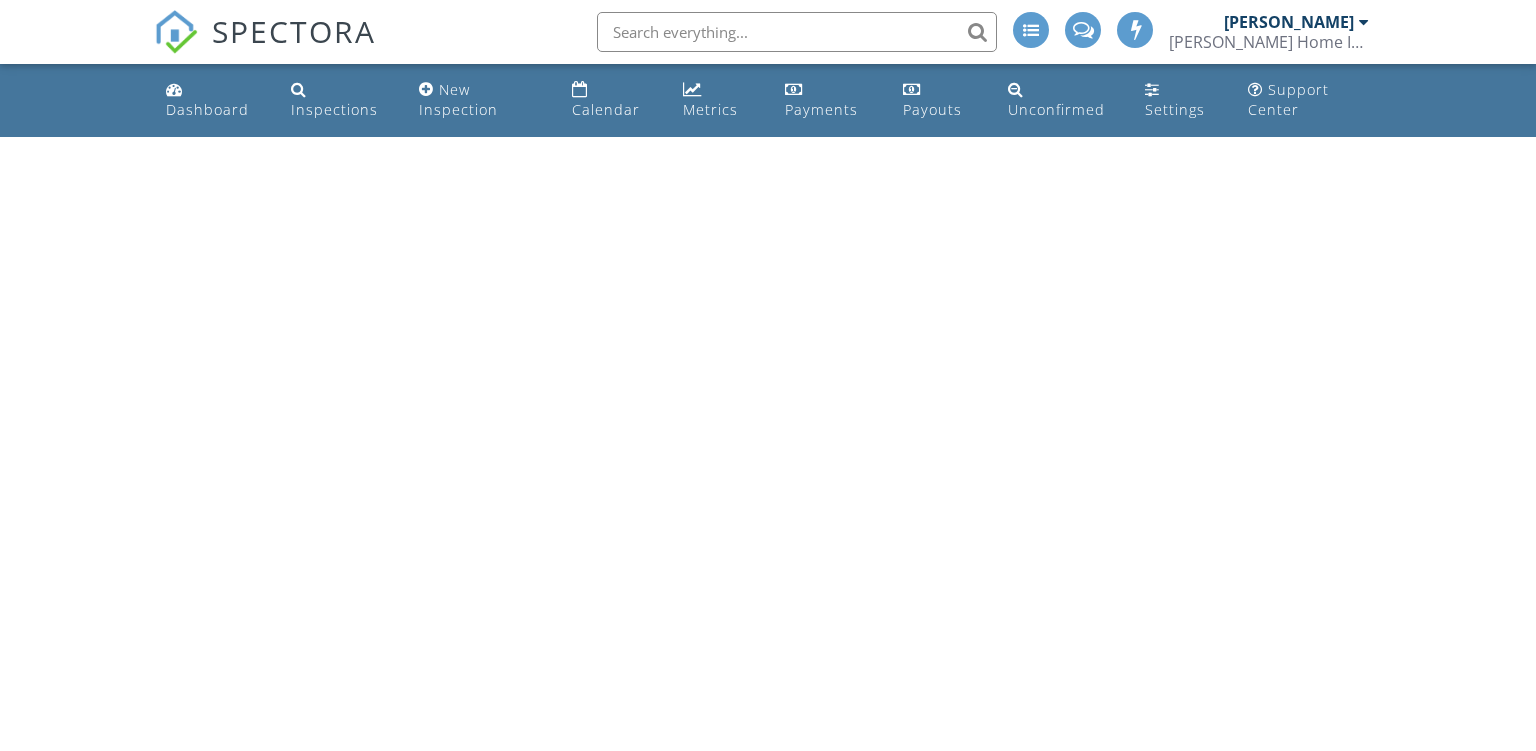 scroll, scrollTop: 0, scrollLeft: 0, axis: both 